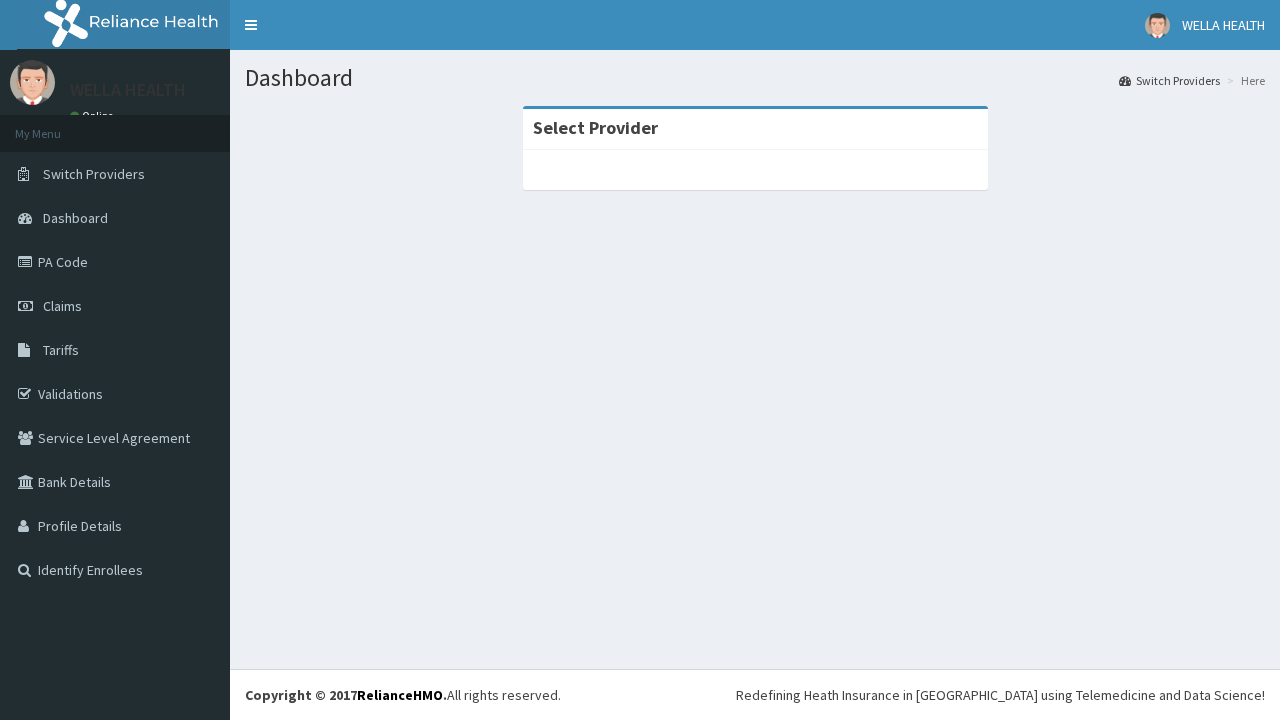 scroll, scrollTop: 0, scrollLeft: 0, axis: both 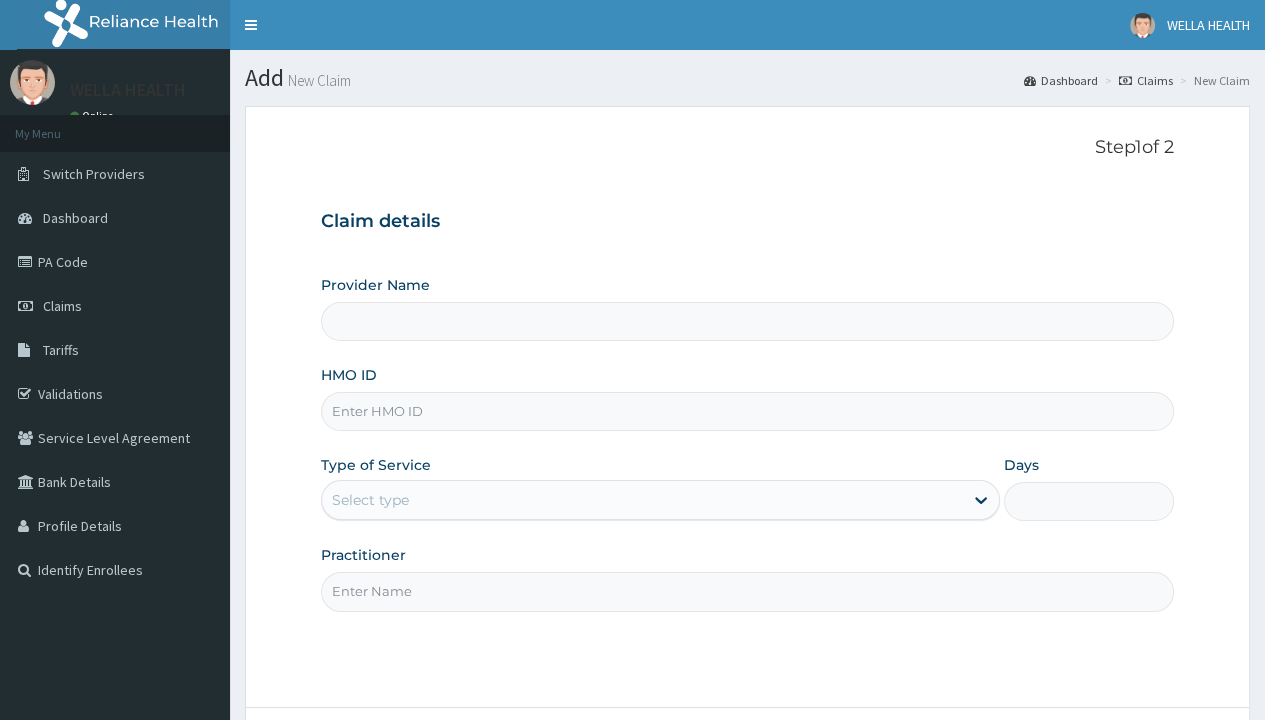 type on "Pharmacy Pick Up ( WellaHealth)" 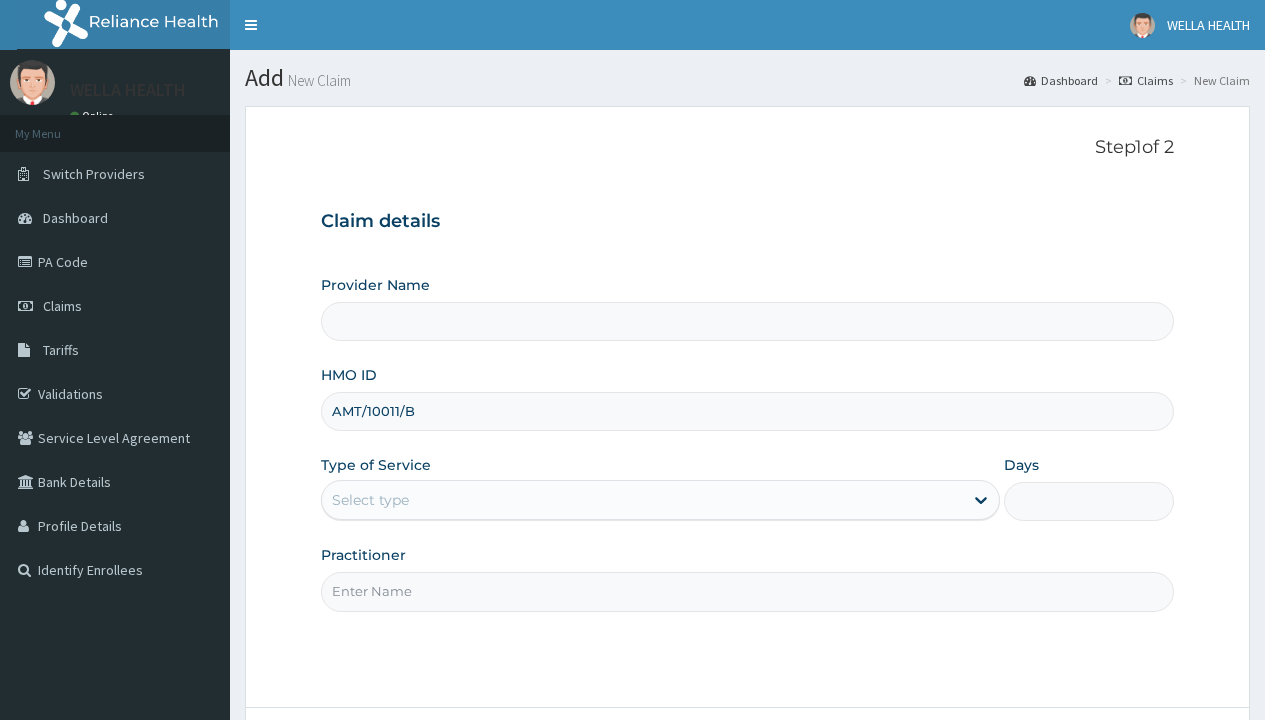 scroll, scrollTop: 0, scrollLeft: 0, axis: both 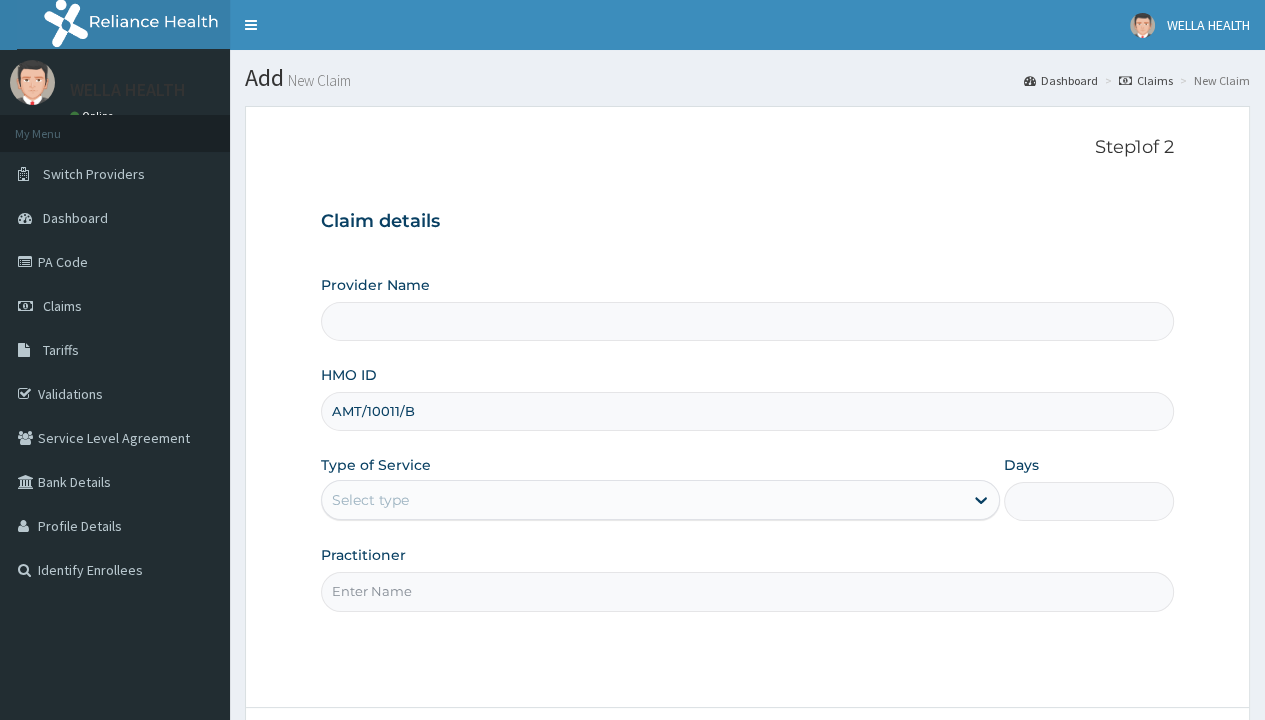 type on "AMT/10011/B" 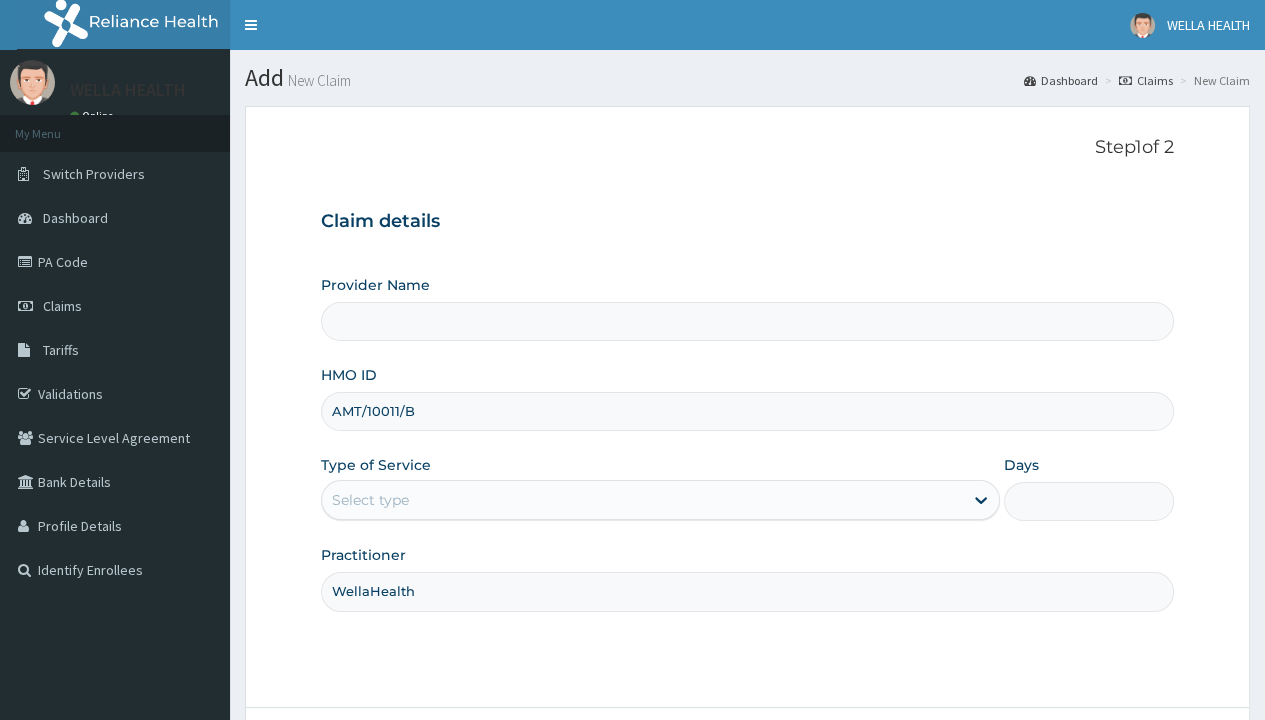 type on "WellaHealth" 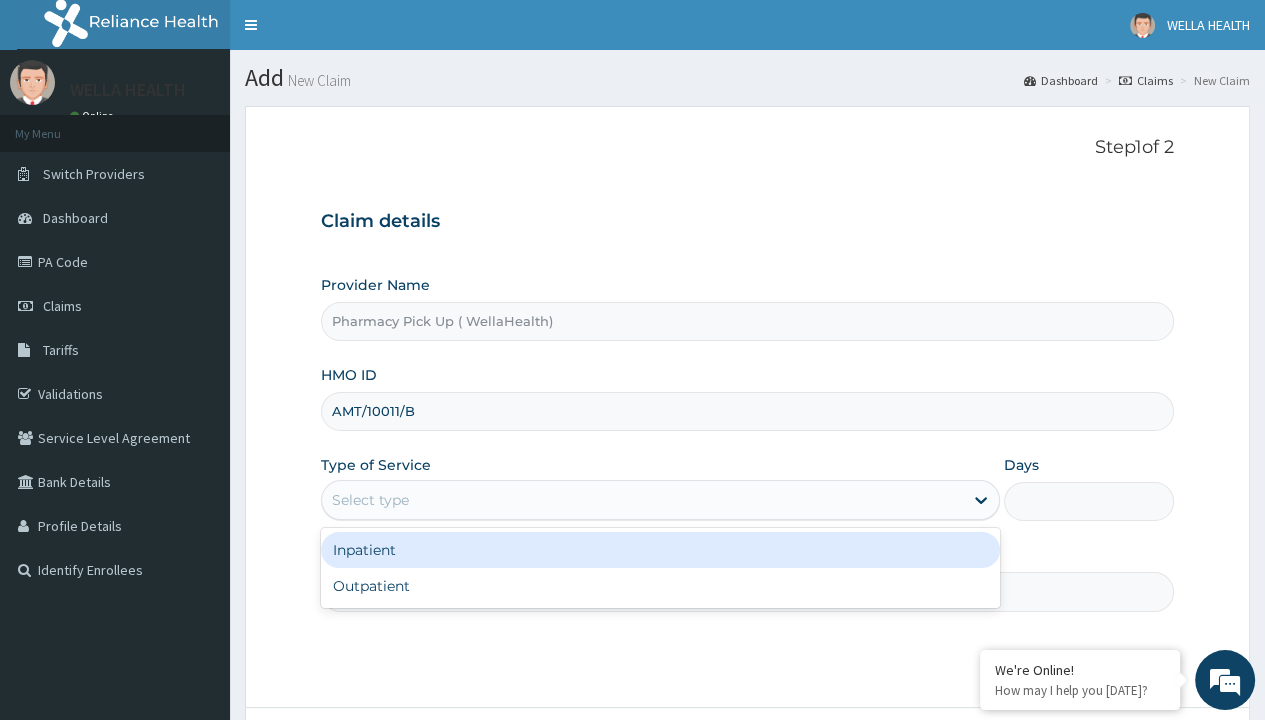 click on "Outpatient" at bounding box center [660, 586] 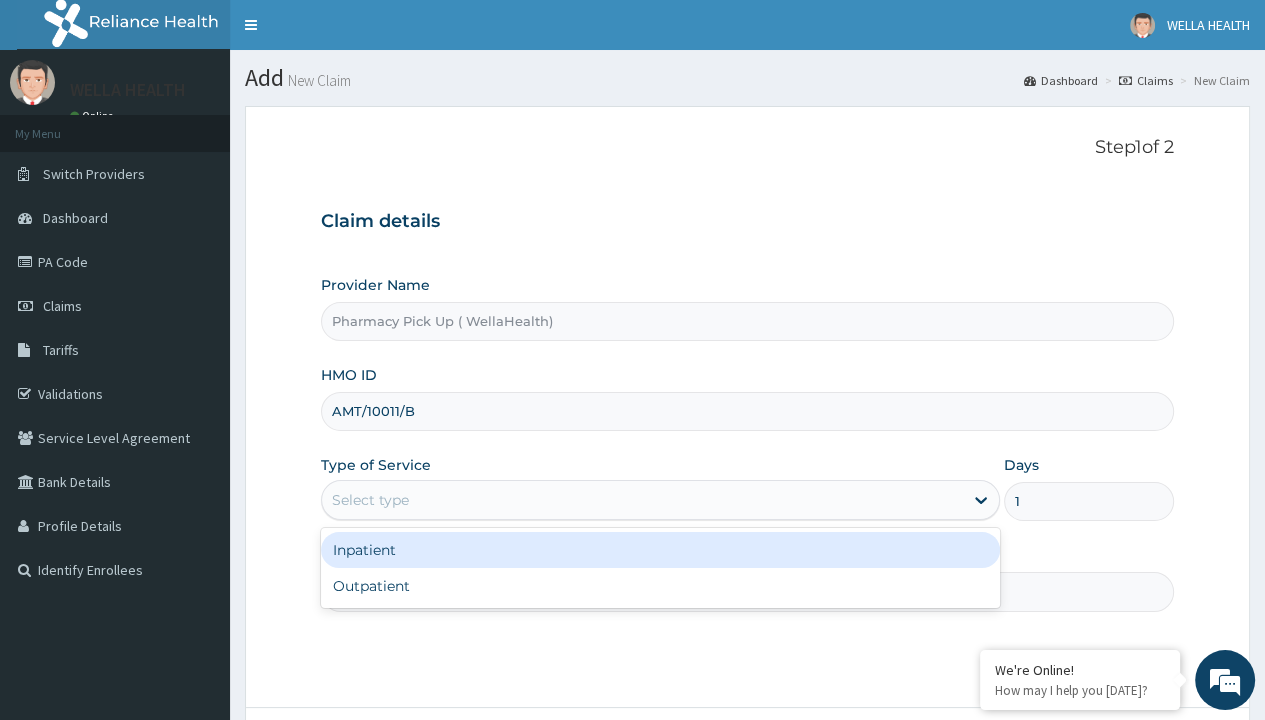 click on "Next" at bounding box center [1123, 764] 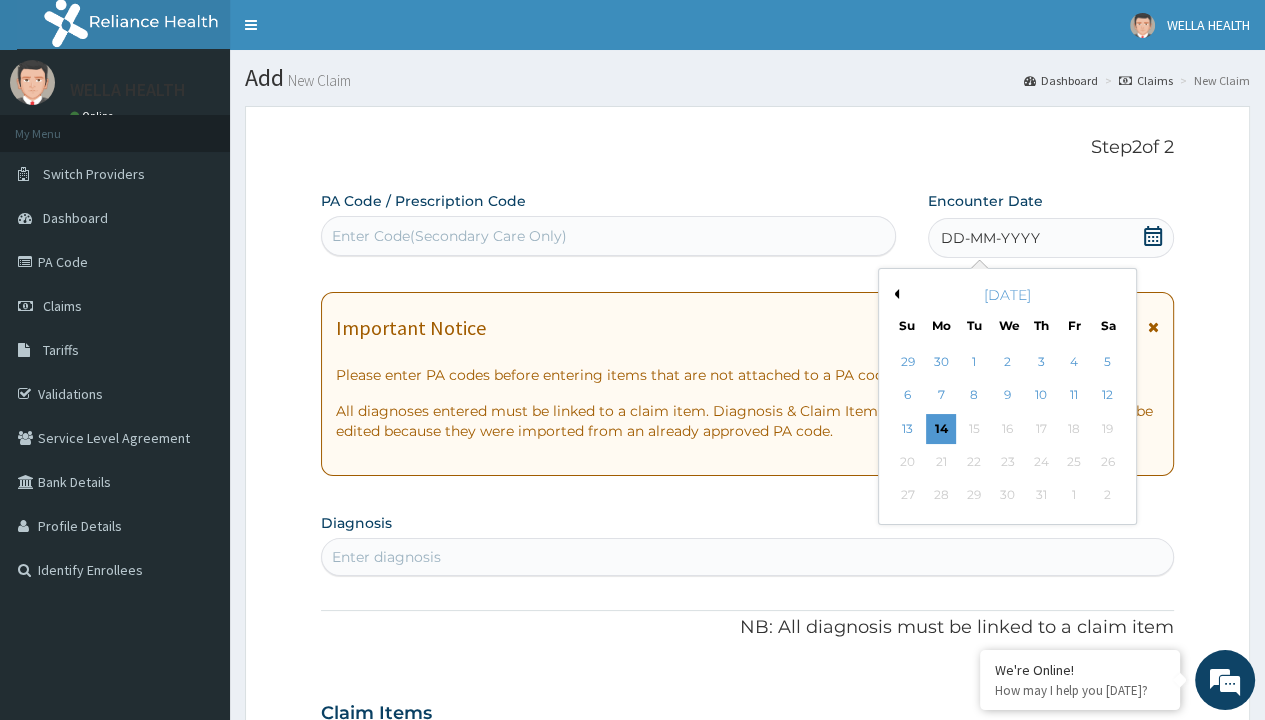 scroll, scrollTop: 167, scrollLeft: 0, axis: vertical 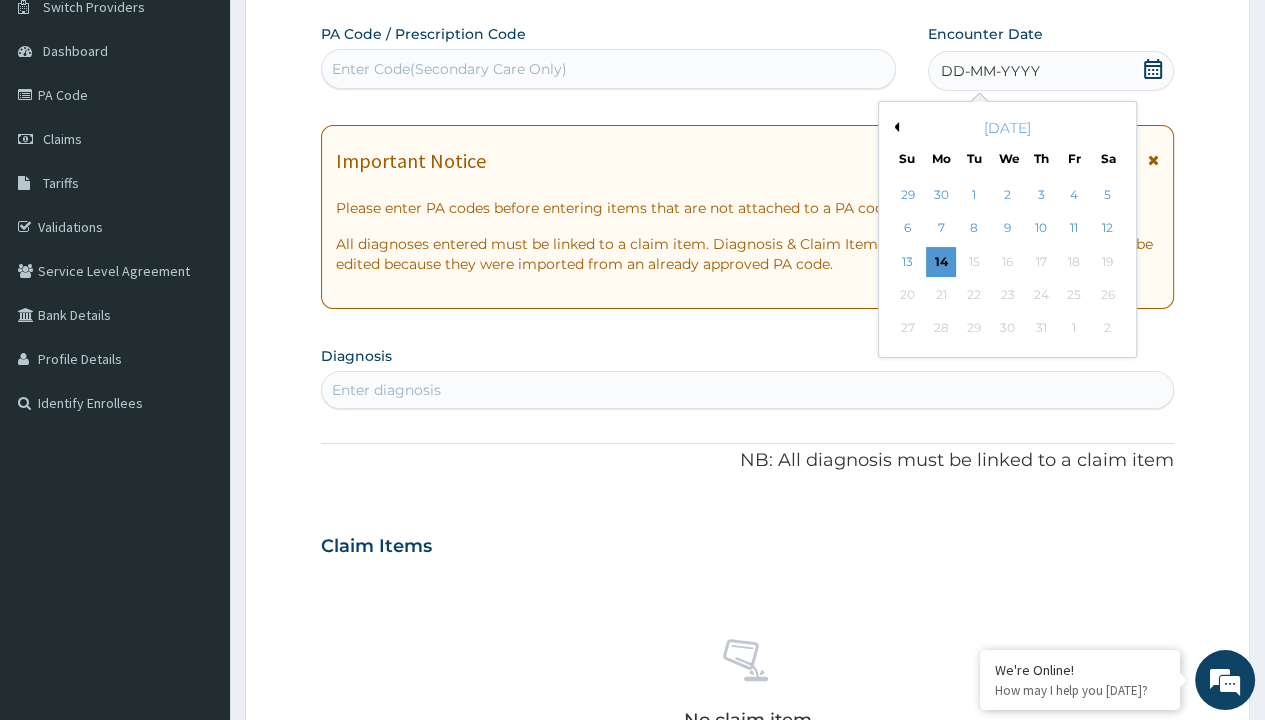 click on "4" at bounding box center [1074, 195] 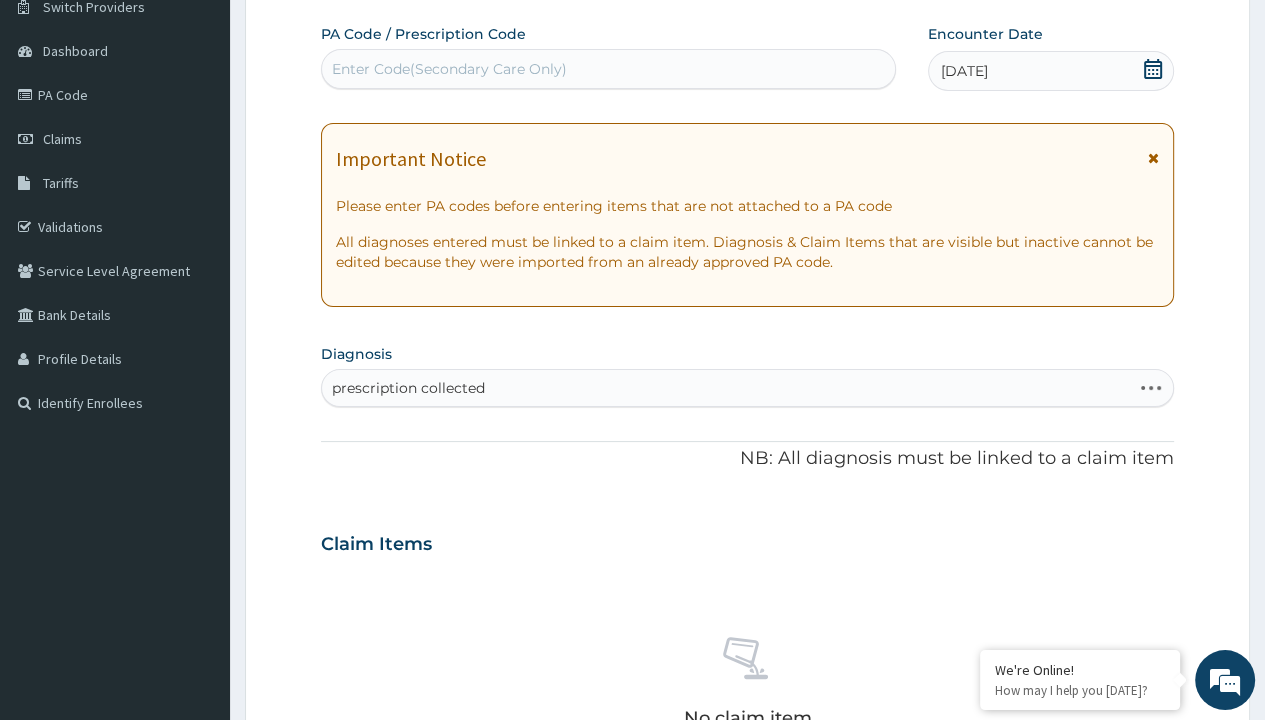 scroll, scrollTop: 0, scrollLeft: 0, axis: both 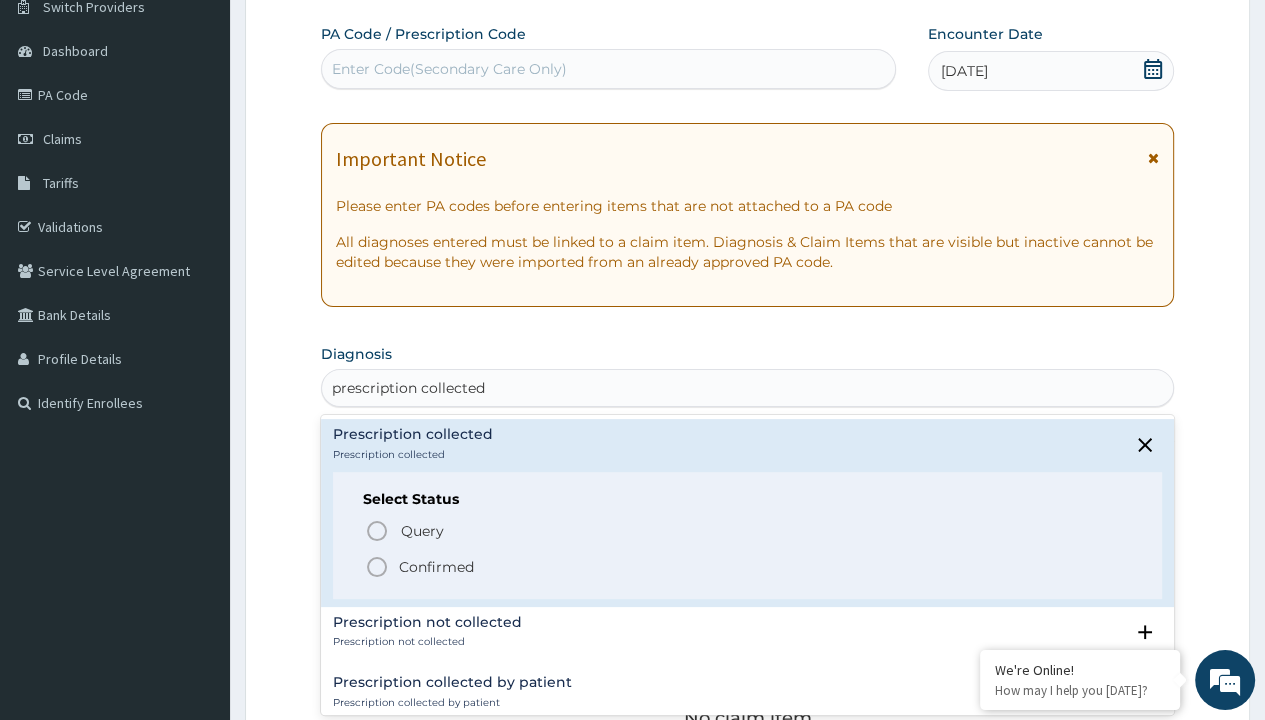 click on "Confirmed" at bounding box center (436, 567) 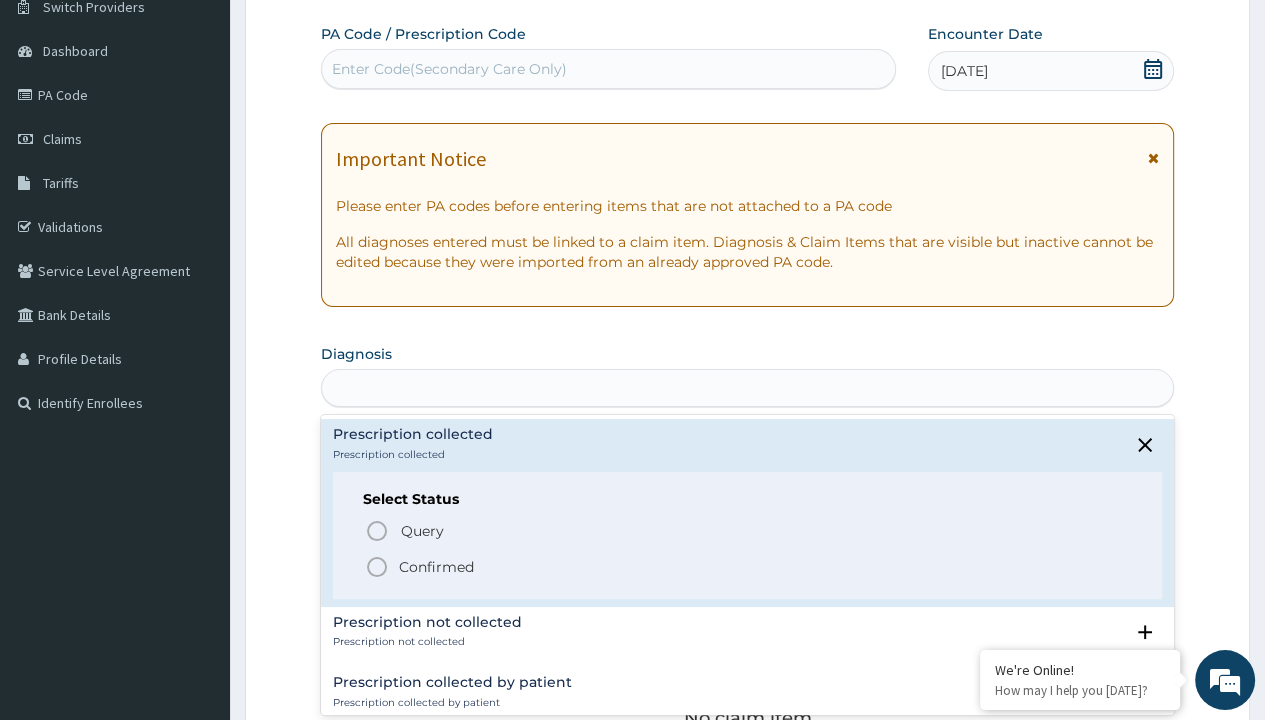 click on "Step  2  of 2 PA Code / Prescription Code Enter Code(Secondary Care Only) Encounter Date [DATE] Important Notice Please enter PA codes before entering items that are not attached to a PA code   All diagnoses entered must be linked to a claim item. Diagnosis & Claim Items that are visible but inactive cannot be edited because they were imported from an already approved PA code. Diagnosis option Prescription collected focused, 1 of 7. 7 results available for search term prescription collected. Use Up and Down to choose options, press Enter to select the currently focused option, press Escape to exit the menu, press Tab to select the option and exit the menu. prescription collected Prescription collected Prescription collected Select Status Query Query covers suspected (?), Keep in view (kiv), Ruled out (r/o) Confirmed Prescription not collected Prescription not collected Select Status Query Query covers suspected (?), Keep in view (kiv), Ruled out (r/o) Confirmed Prescription collected by patient Query Item" at bounding box center [747, 571] 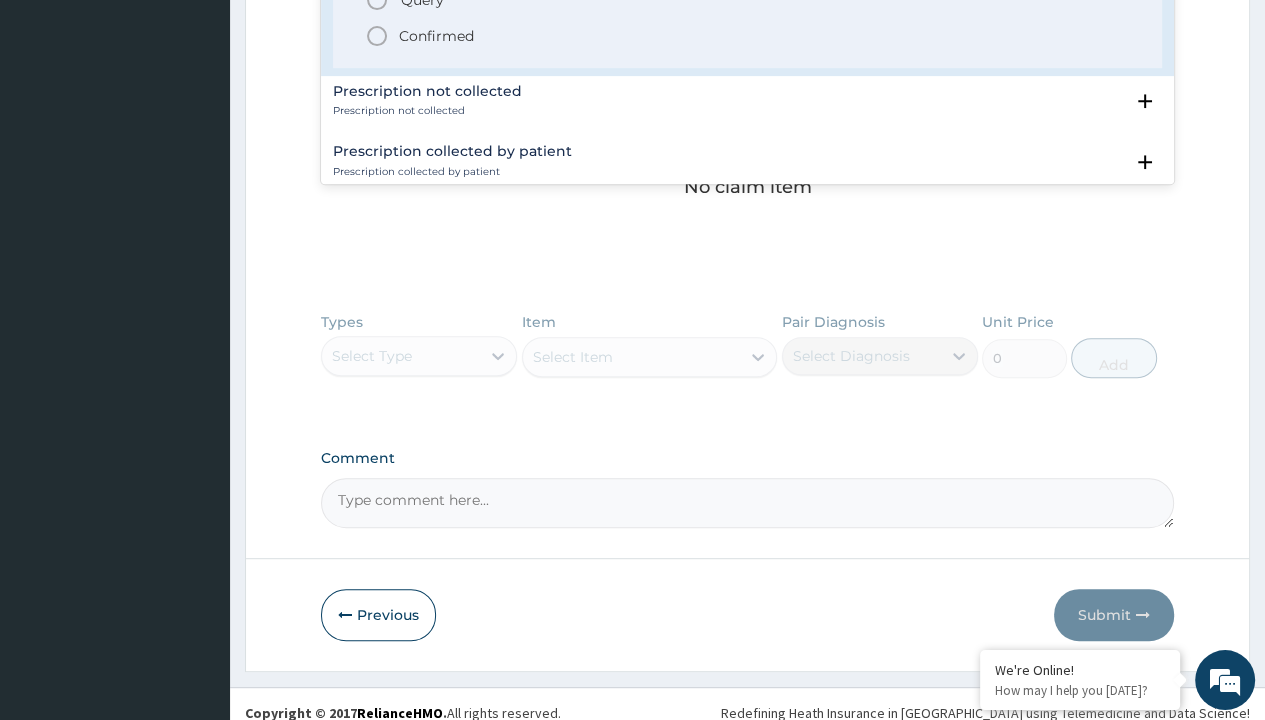 type on "procedures" 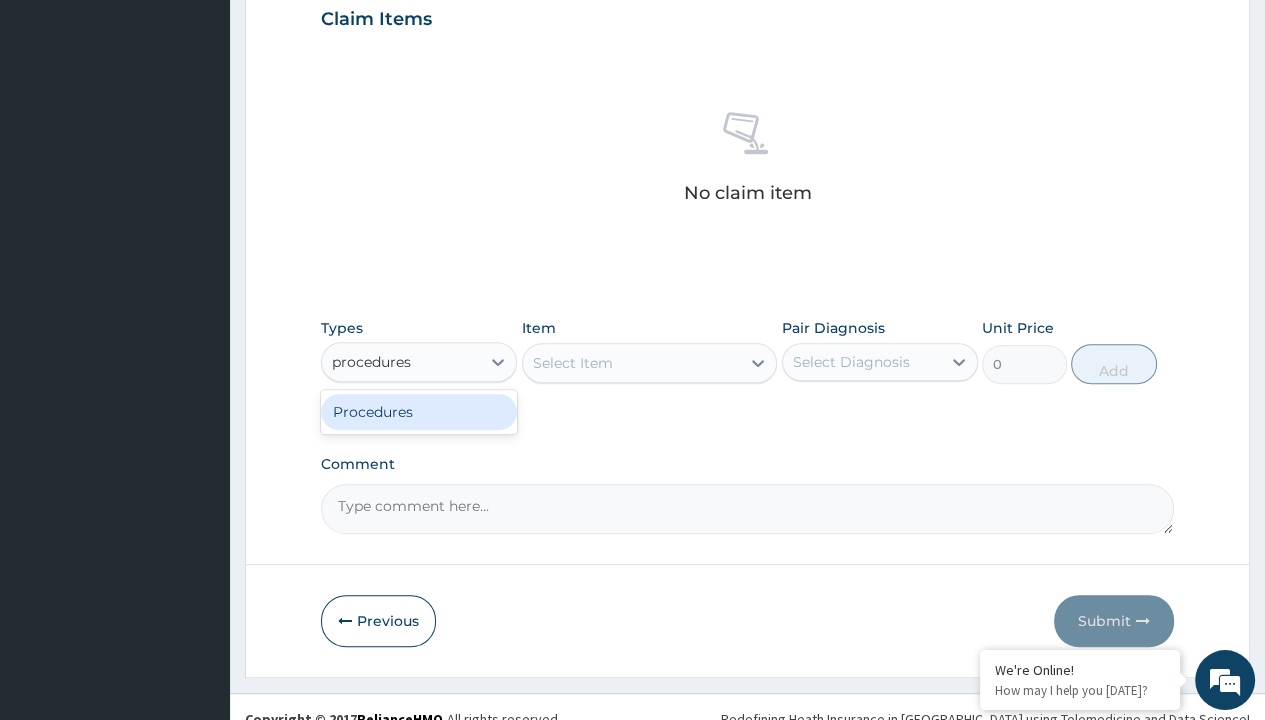 scroll, scrollTop: 0, scrollLeft: 0, axis: both 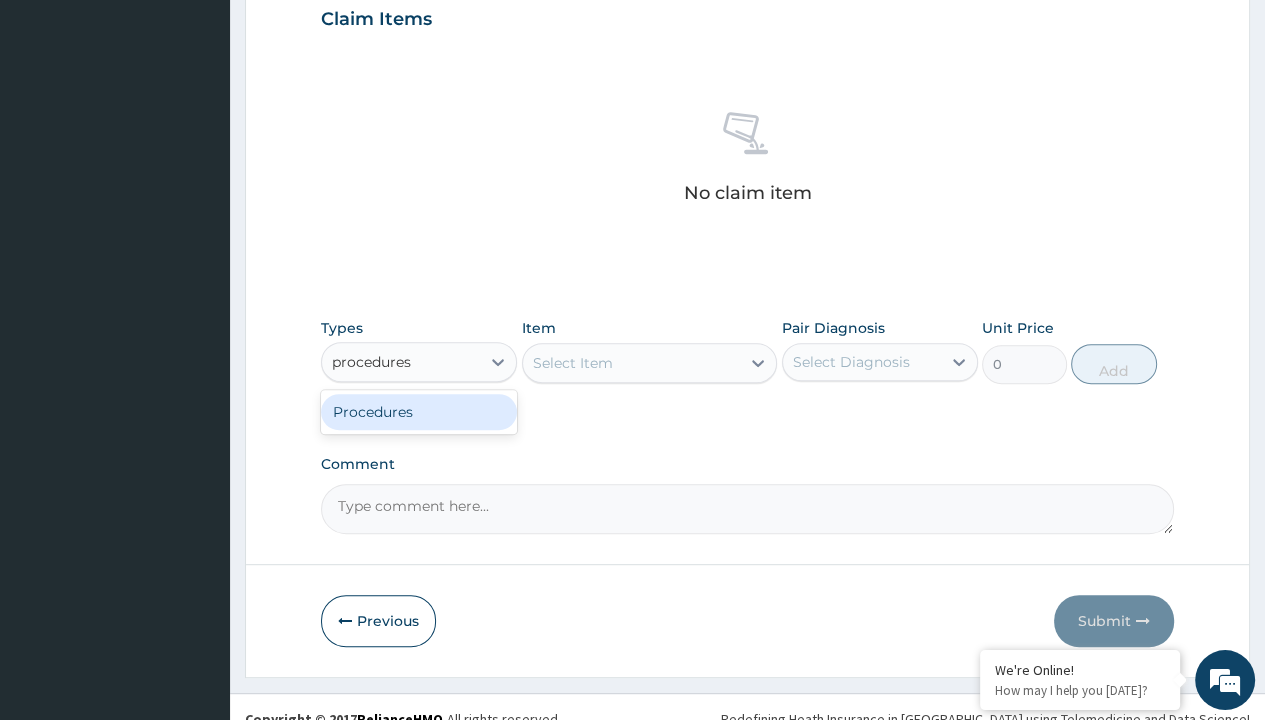 click on "Procedures" at bounding box center [419, 412] 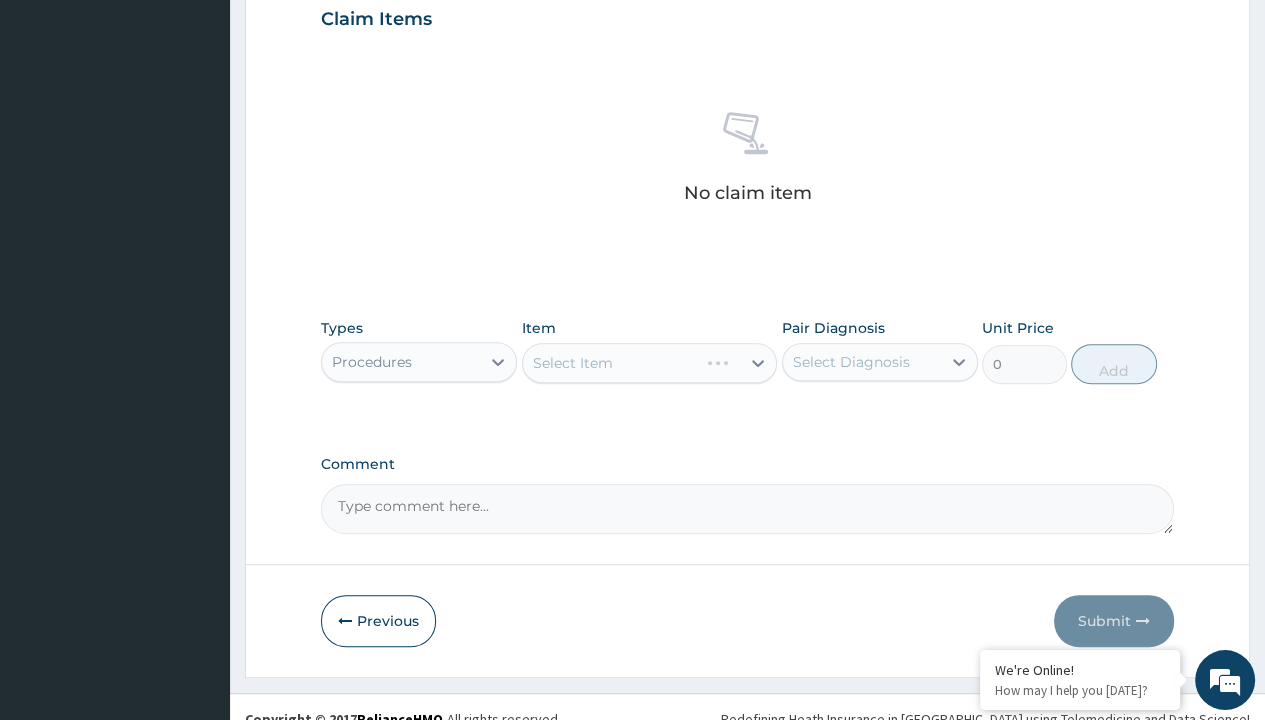 click on "Select Item" at bounding box center (573, 363) 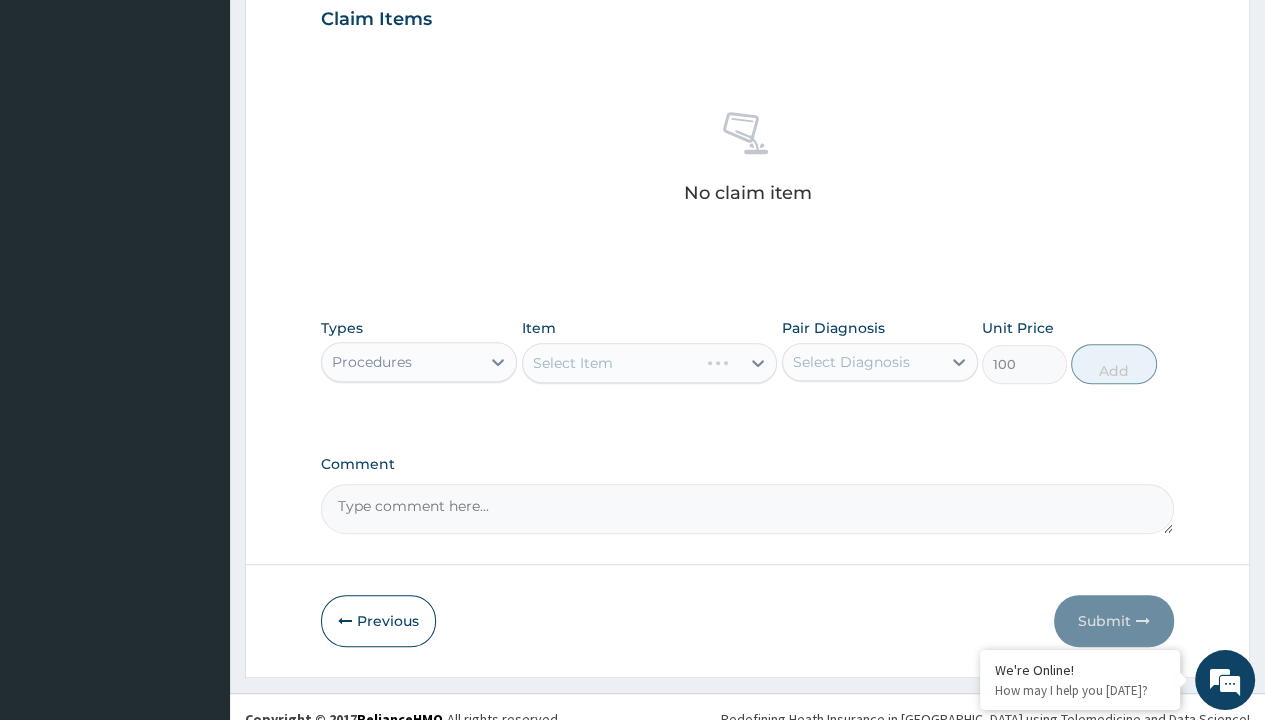 click on "Prescription collected" at bounding box center (409, -145) 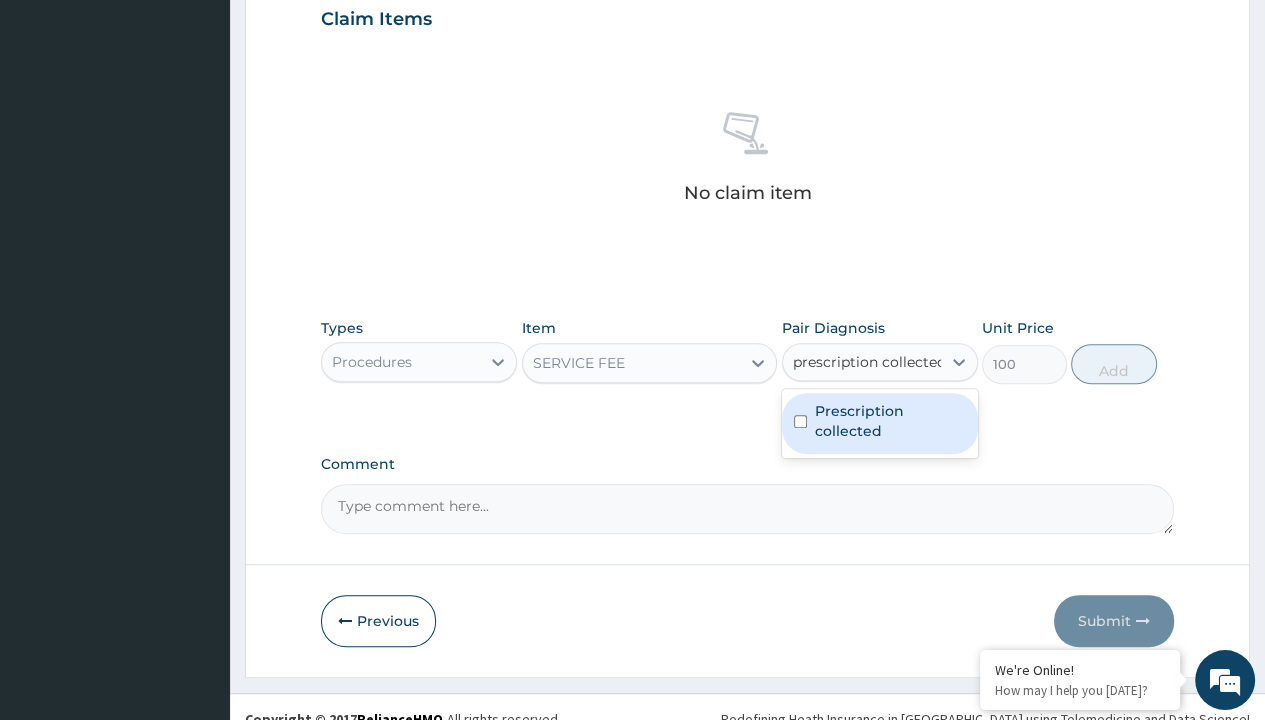 scroll, scrollTop: 0, scrollLeft: 0, axis: both 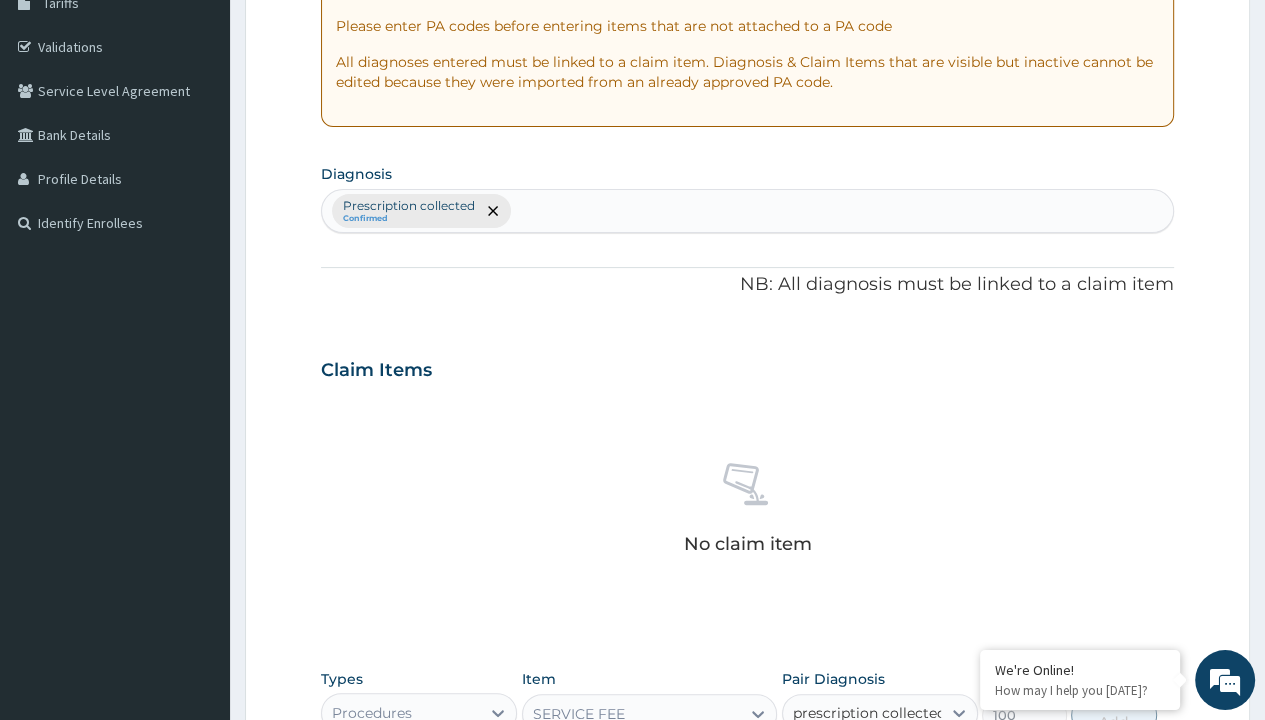 type on "prescription collected" 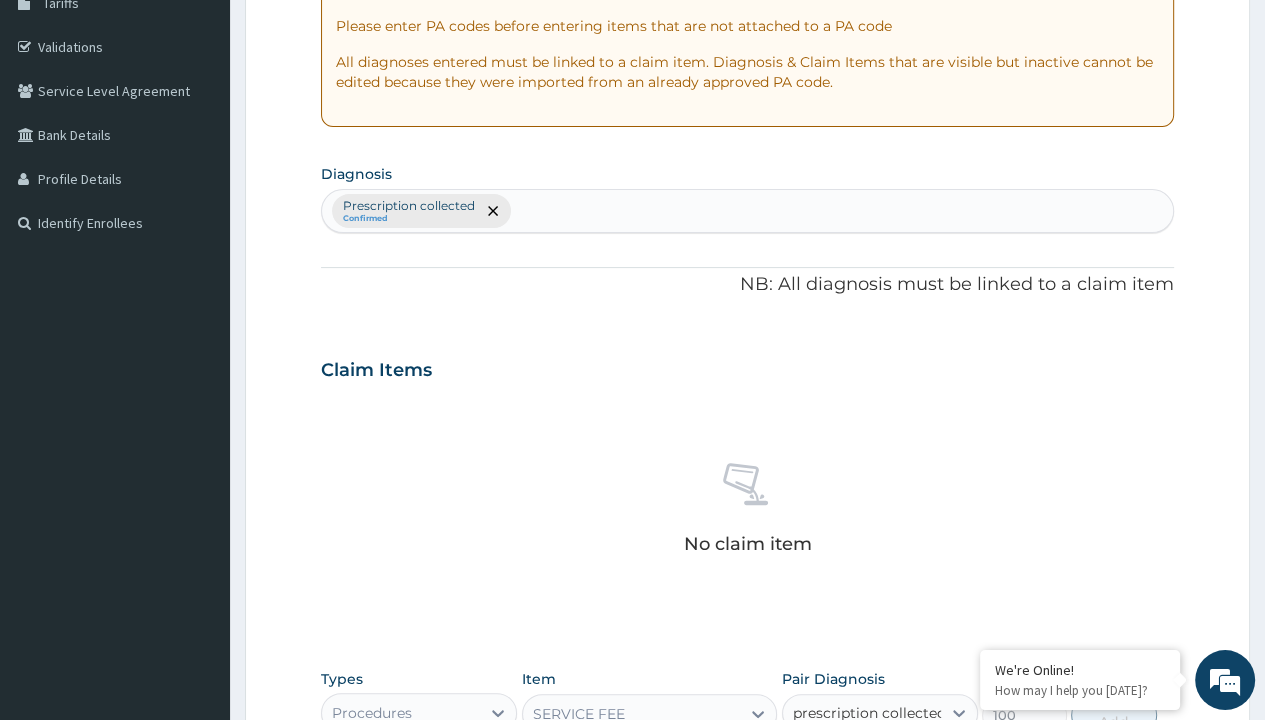type 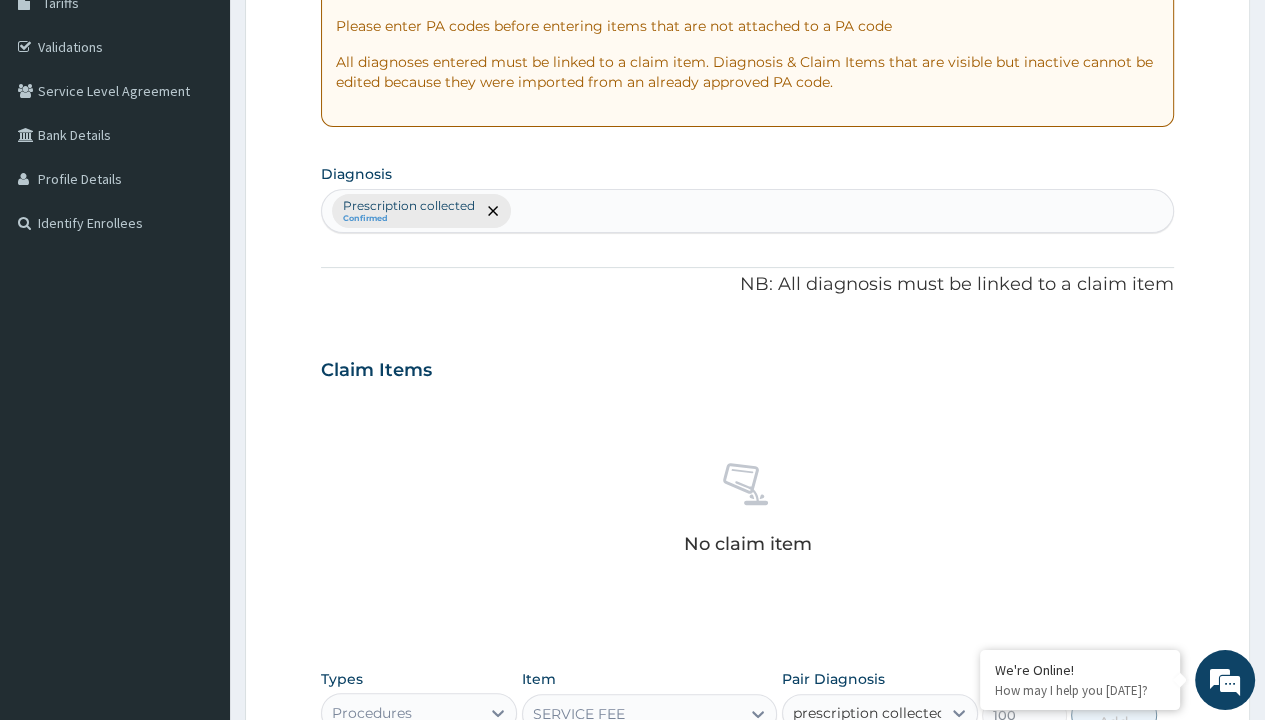 checkbox on "true" 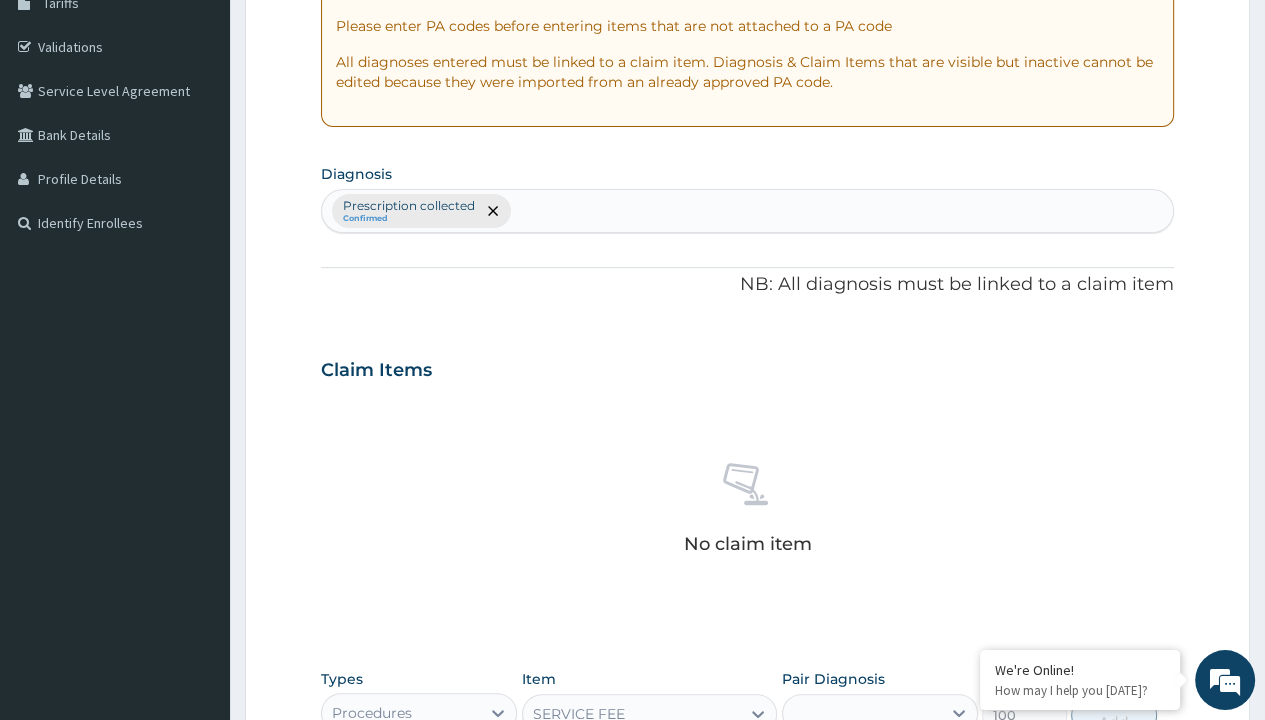 scroll, scrollTop: 720, scrollLeft: 0, axis: vertical 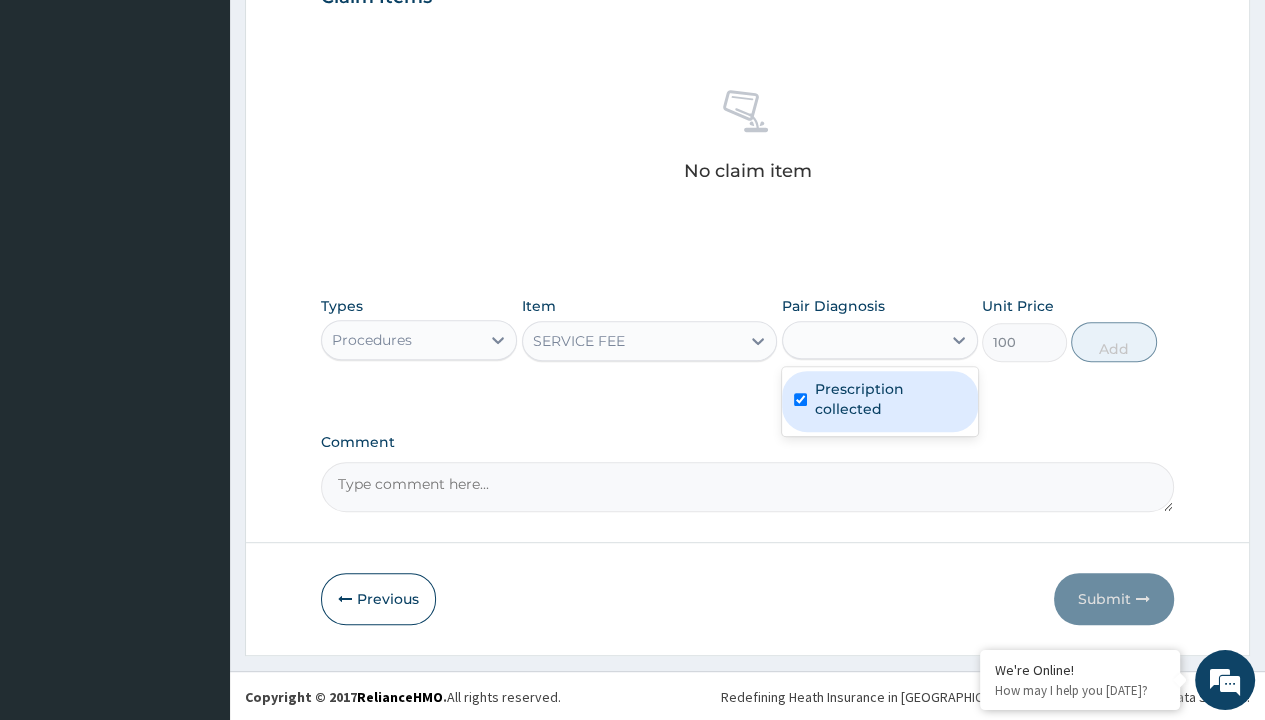 click on "Add" at bounding box center [1113, 342] 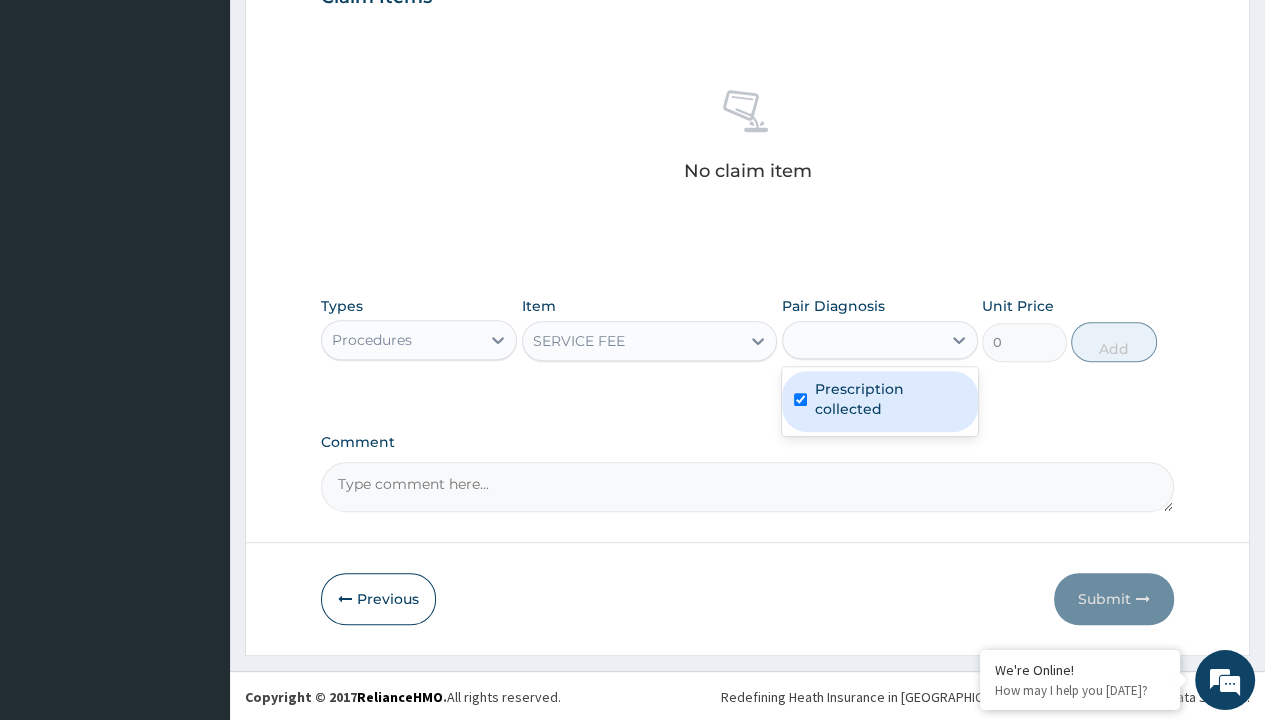 scroll, scrollTop: 0, scrollLeft: 0, axis: both 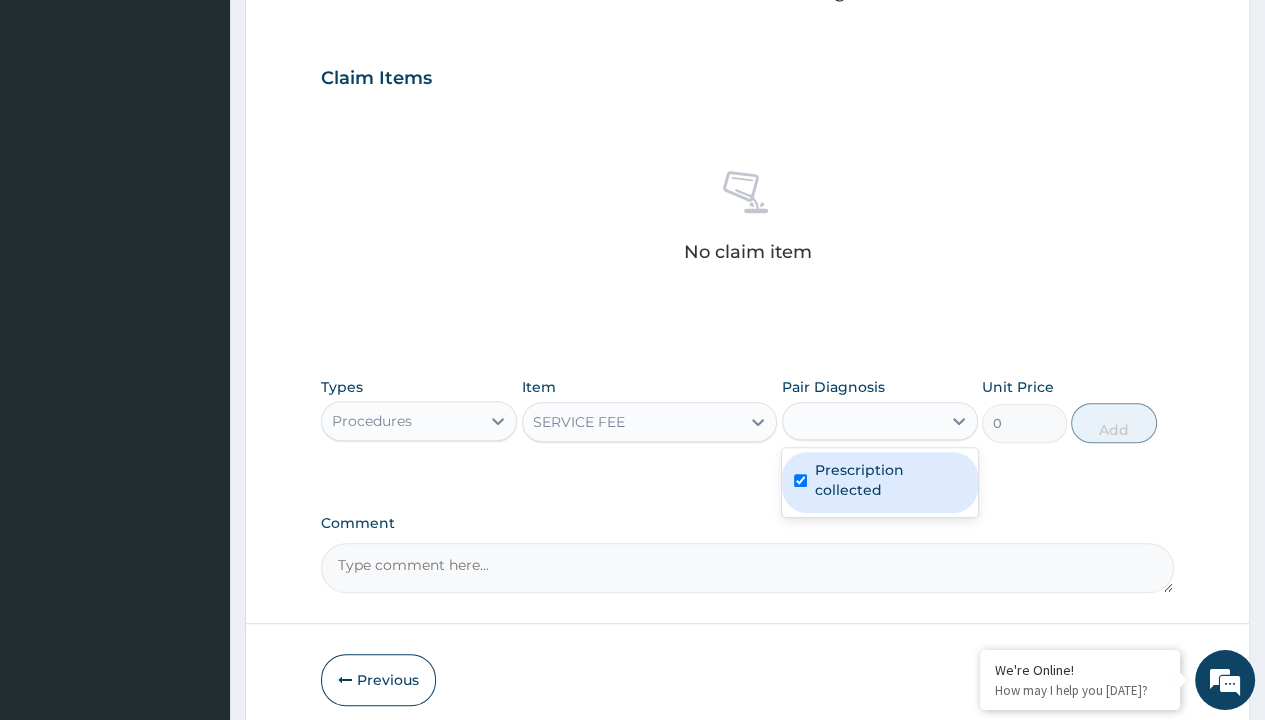 type on "drugs" 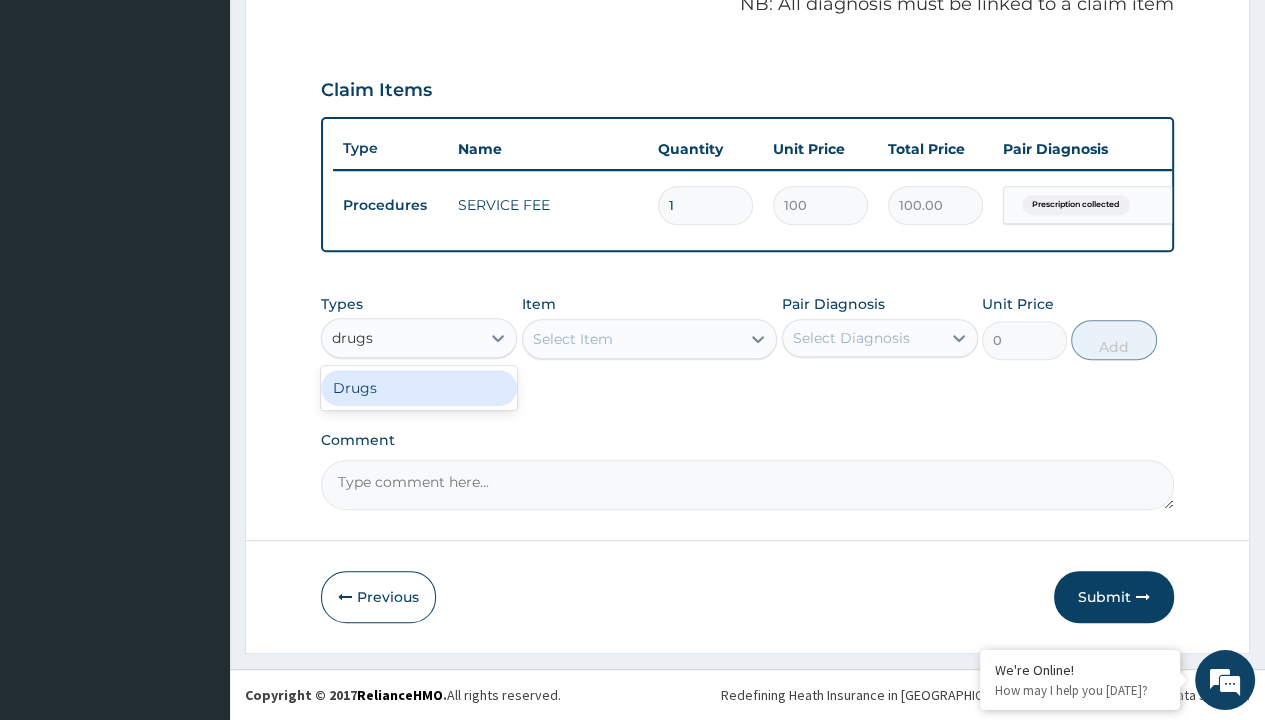 click on "Drugs" at bounding box center (419, 388) 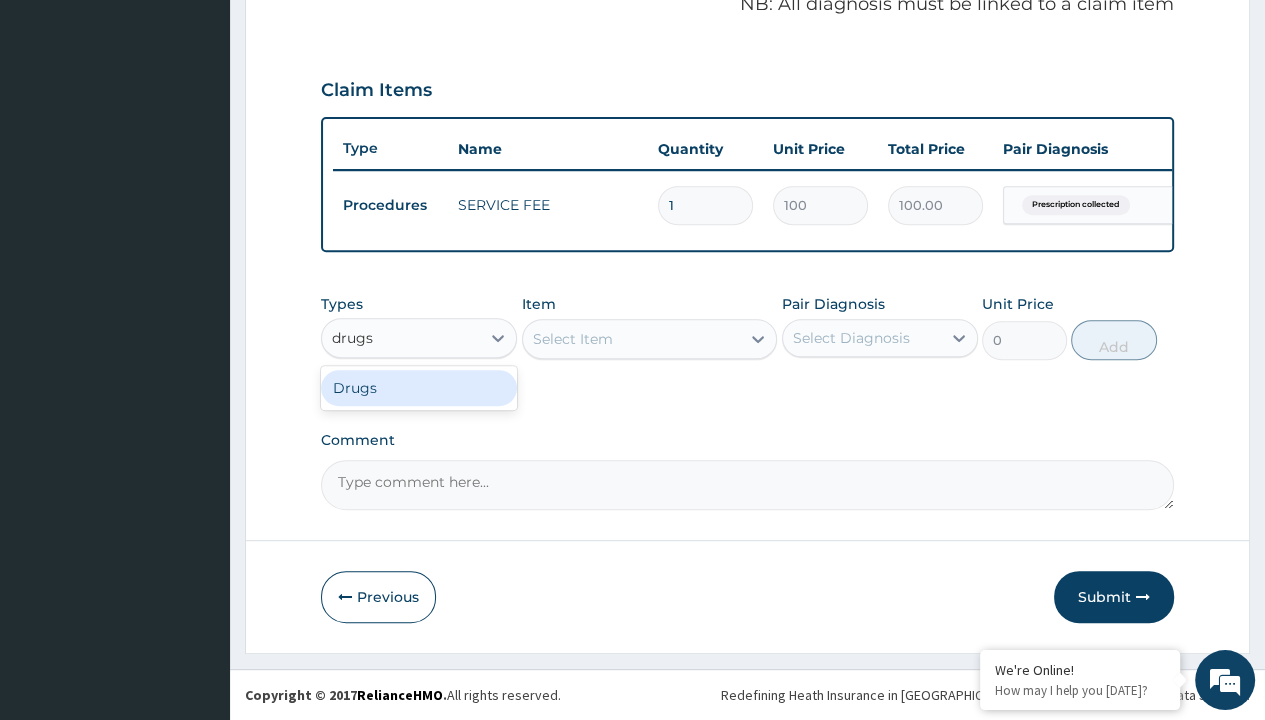 type 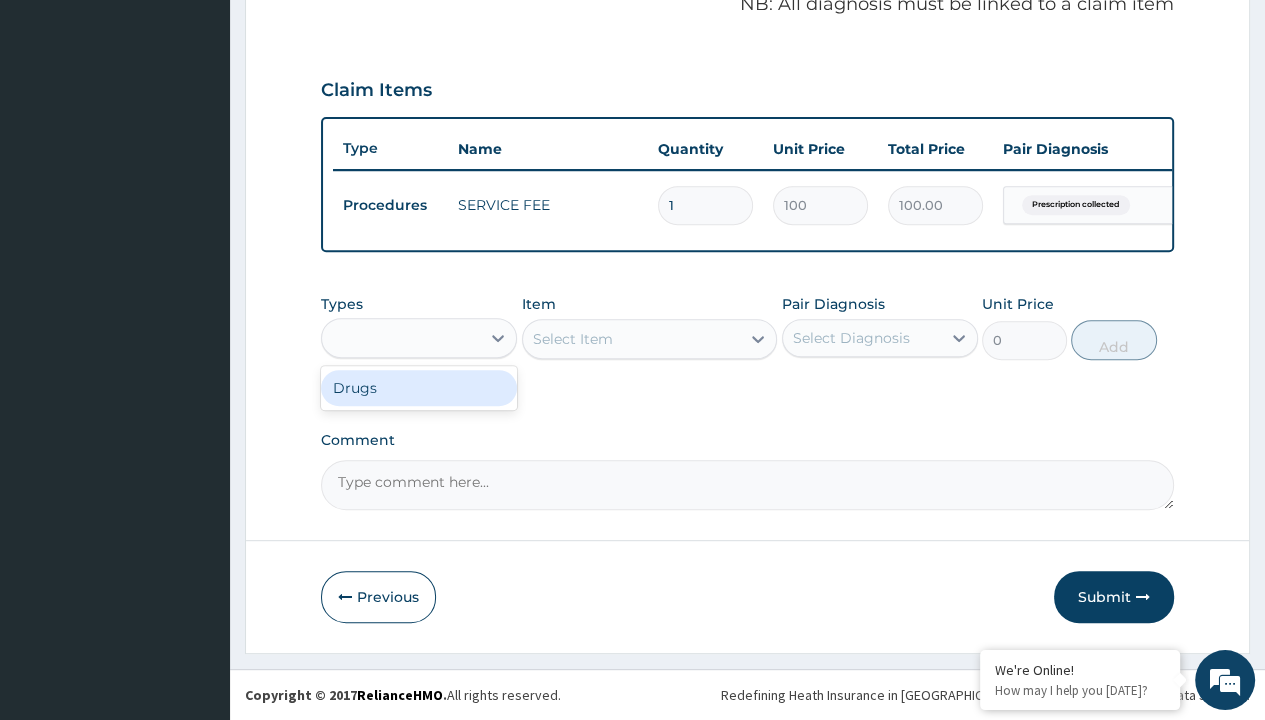 scroll, scrollTop: 0, scrollLeft: 0, axis: both 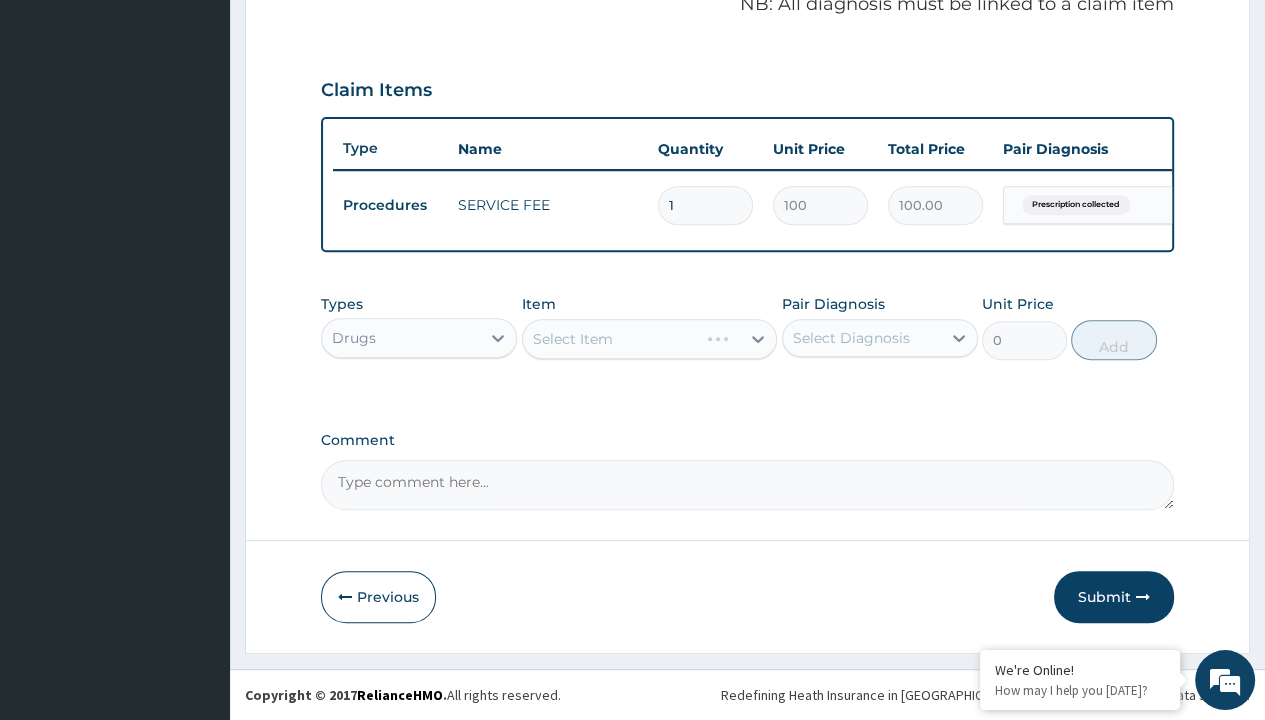 click on "Select Item" at bounding box center [573, 339] 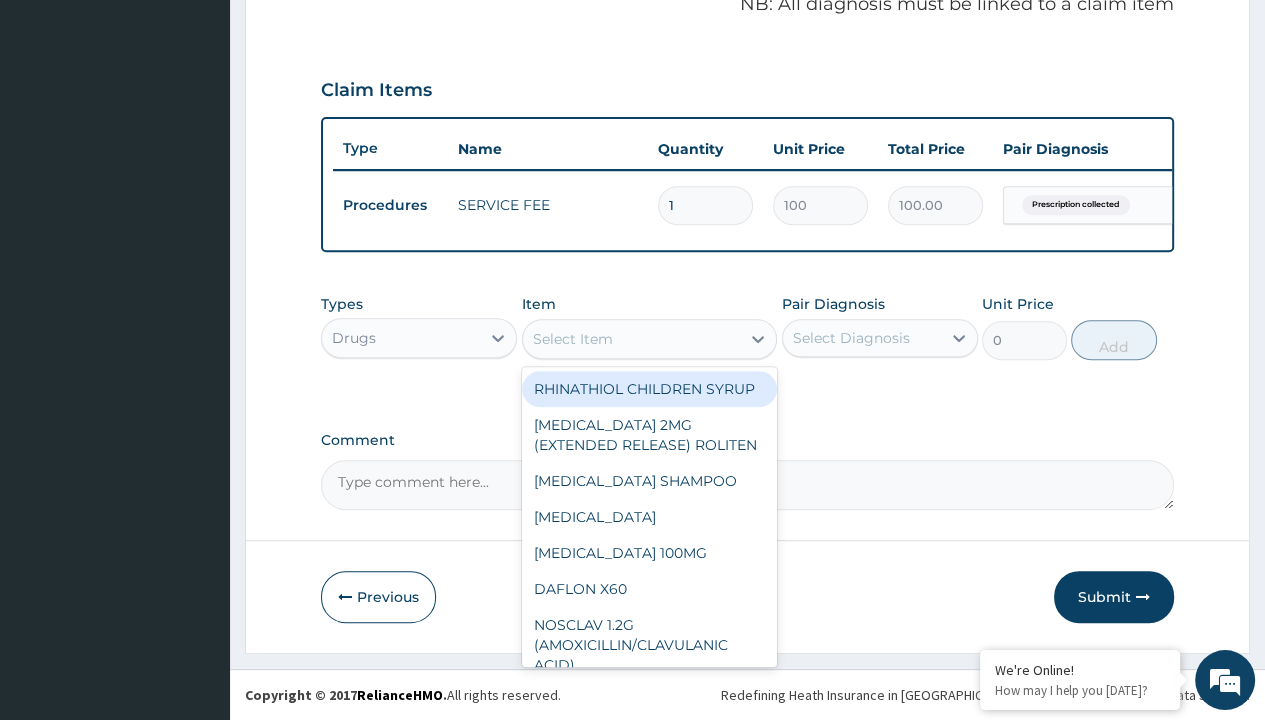 type on "labetalol 200mg( labet)/pack x30" 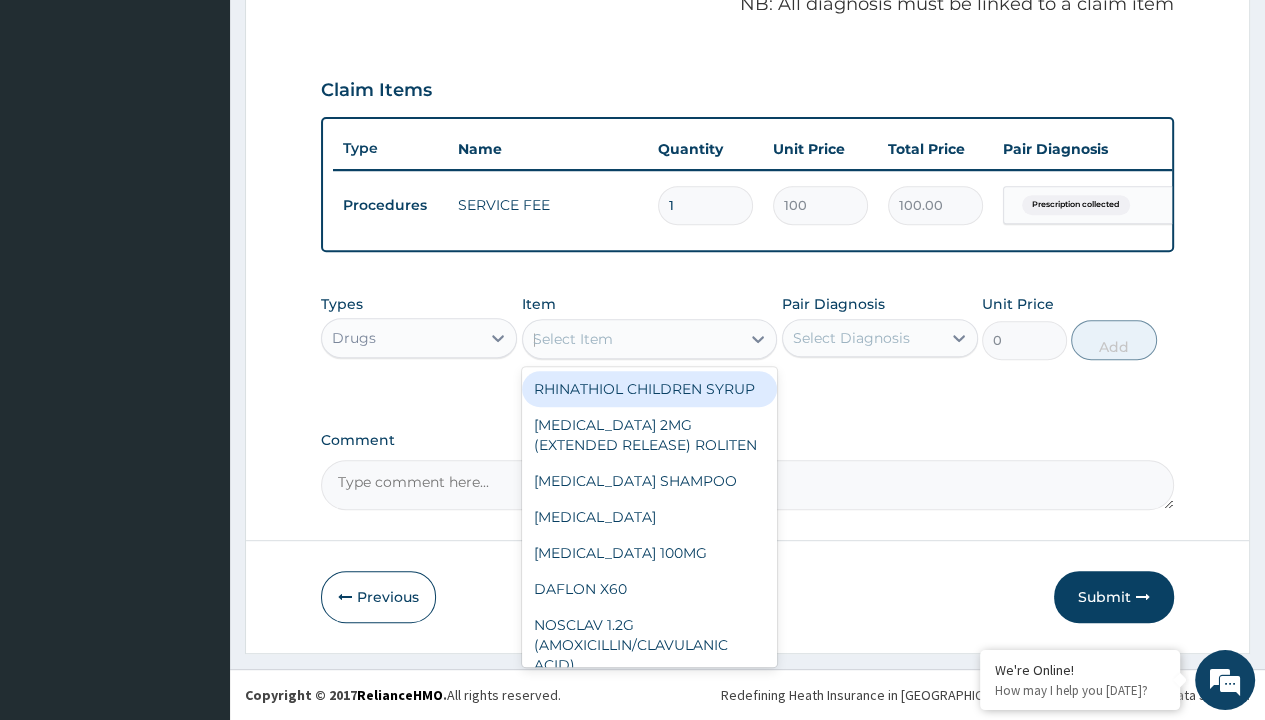 click on "[MEDICAL_DATA] 200MG( LABET)/PACK X30" at bounding box center (650, 53827) 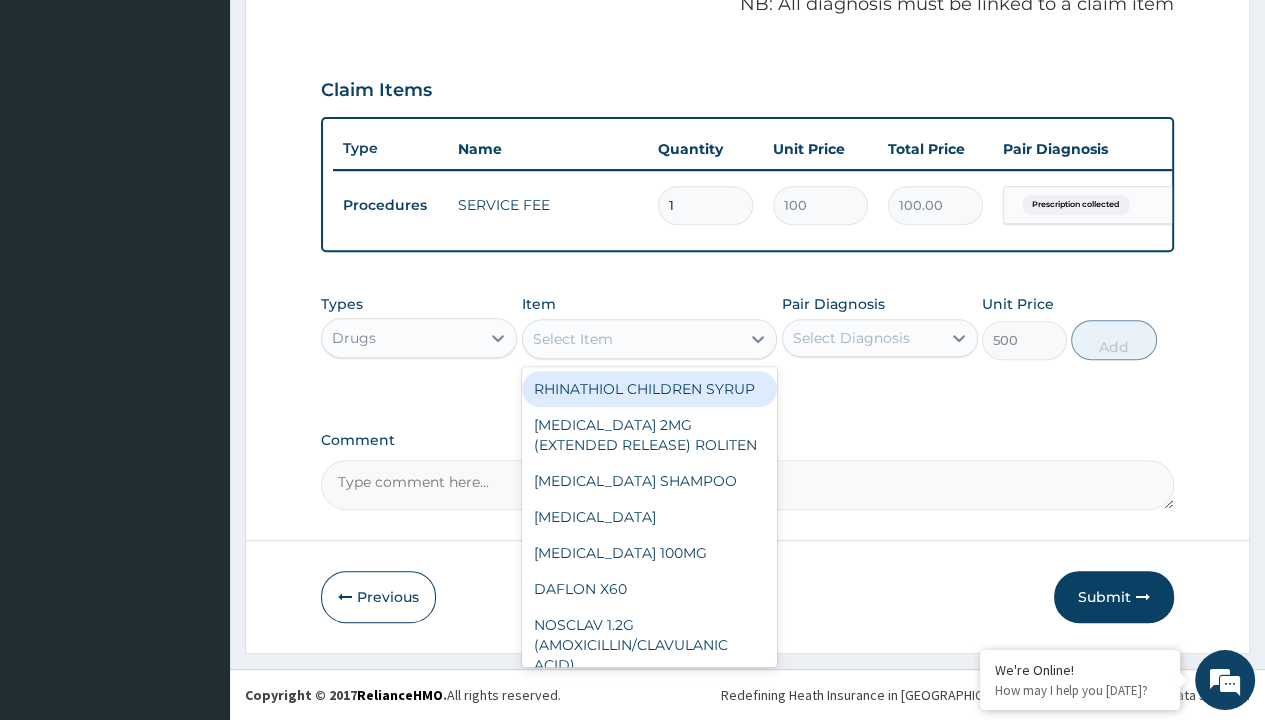scroll, scrollTop: 0, scrollLeft: 0, axis: both 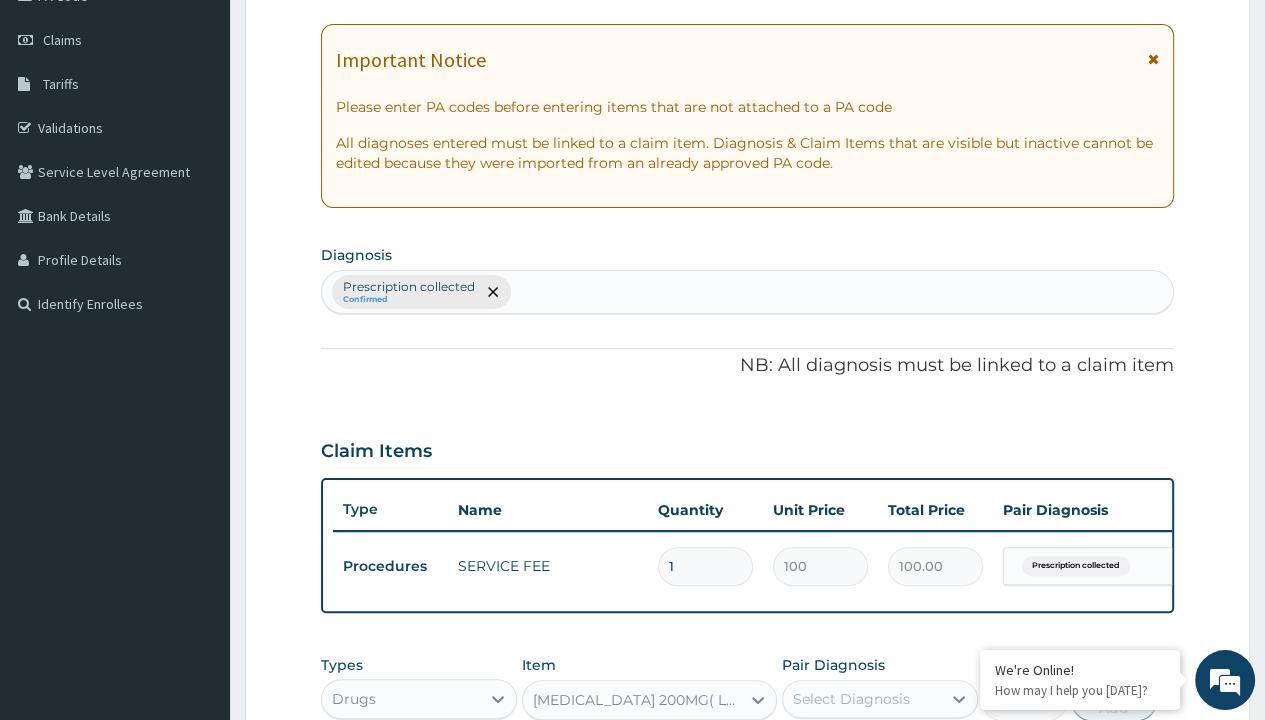 type on "prescription collected" 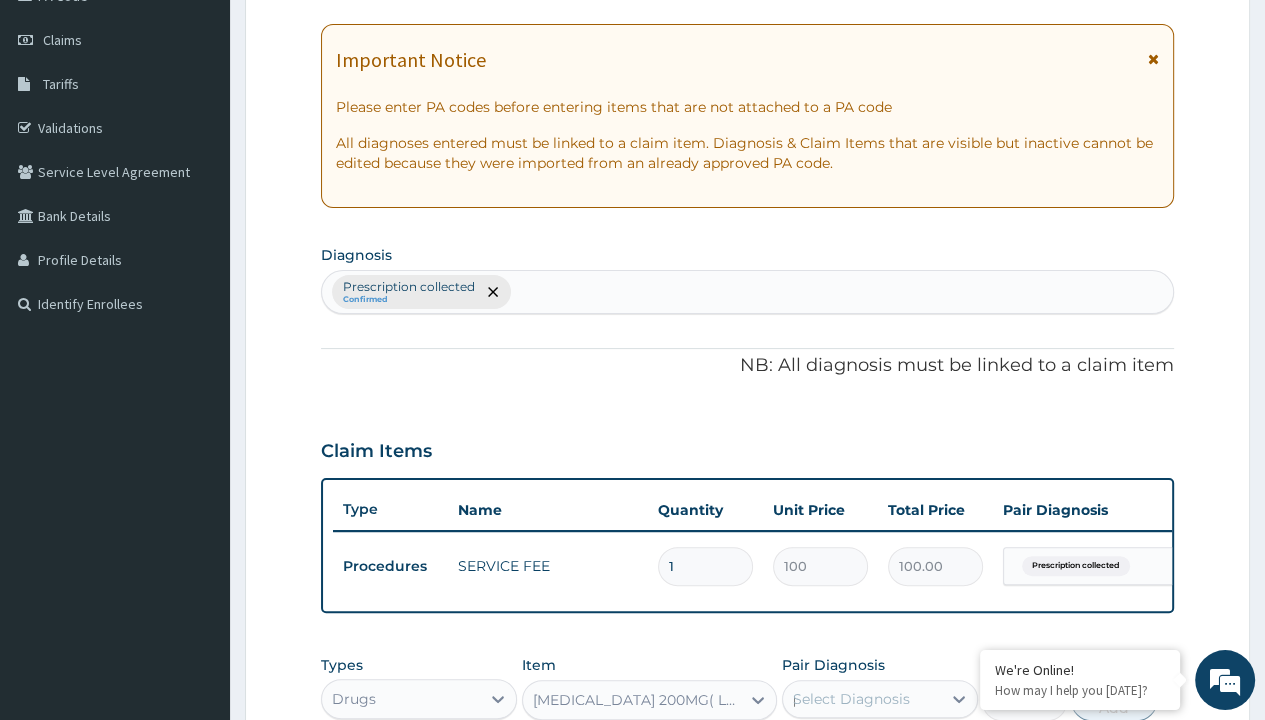 type 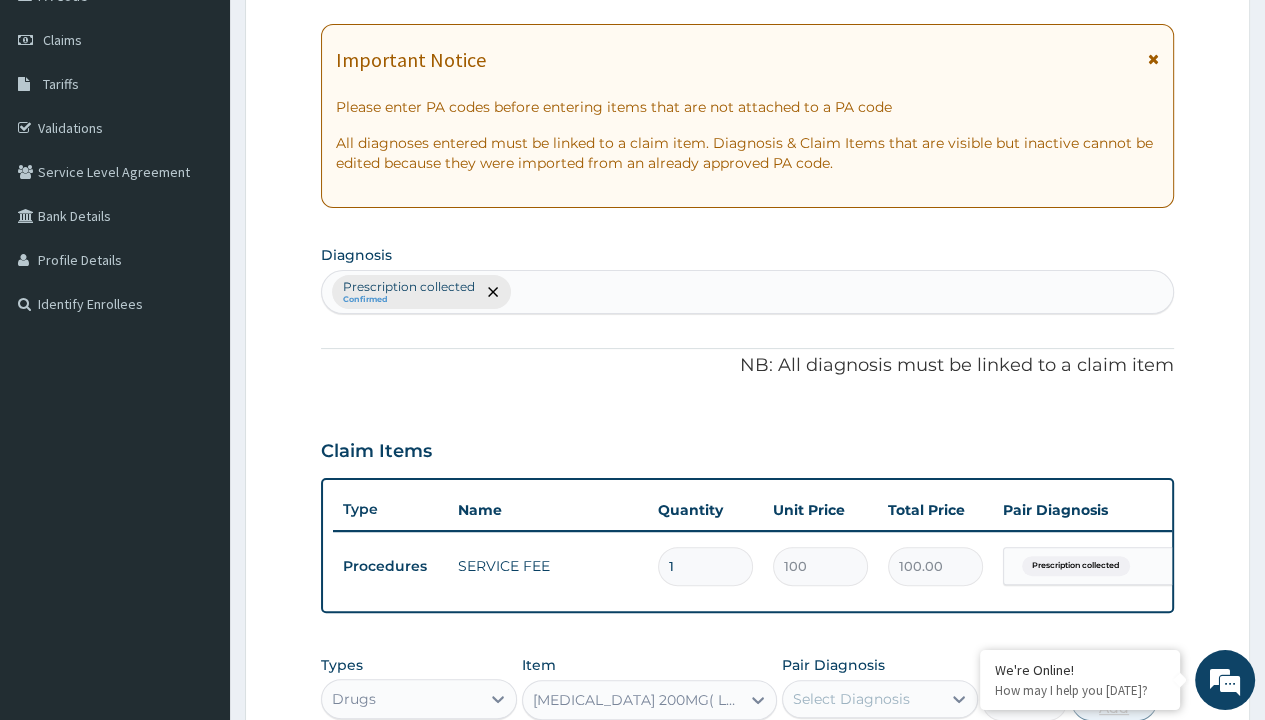 click on "Add" at bounding box center [1113, 701] 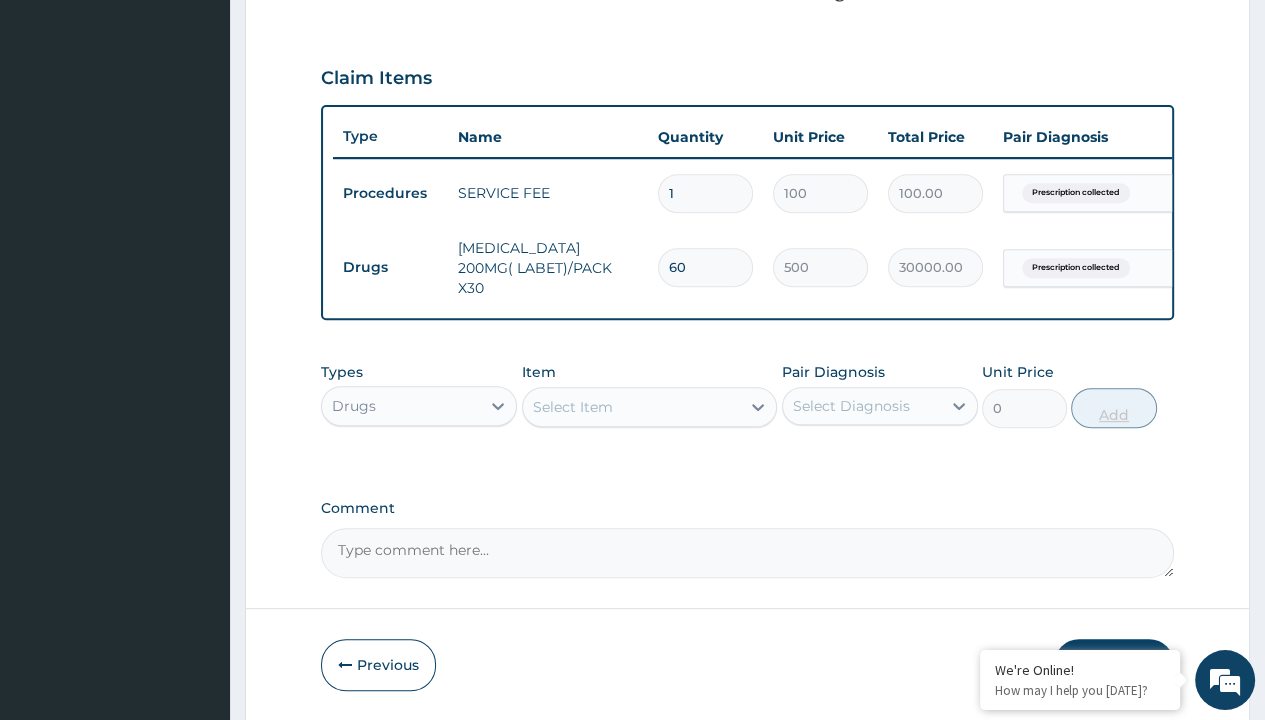 scroll, scrollTop: 64, scrollLeft: 0, axis: vertical 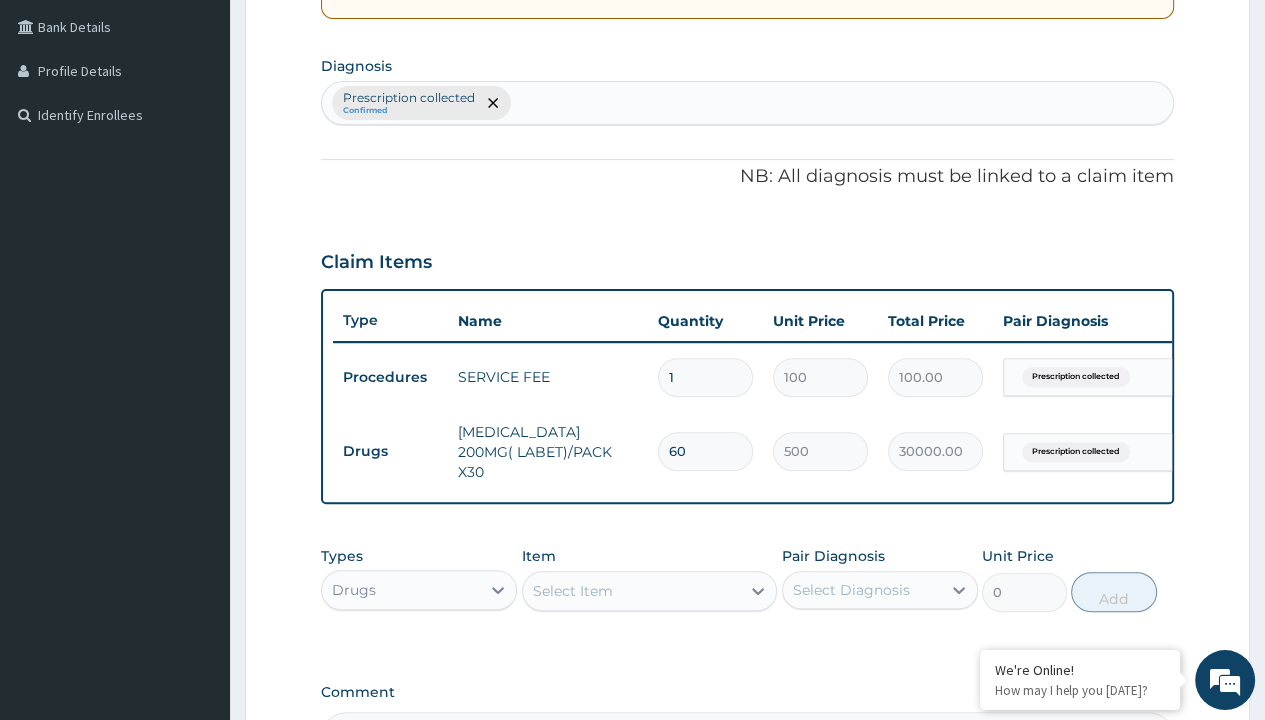 click on "Submit" at bounding box center (1114, 849) 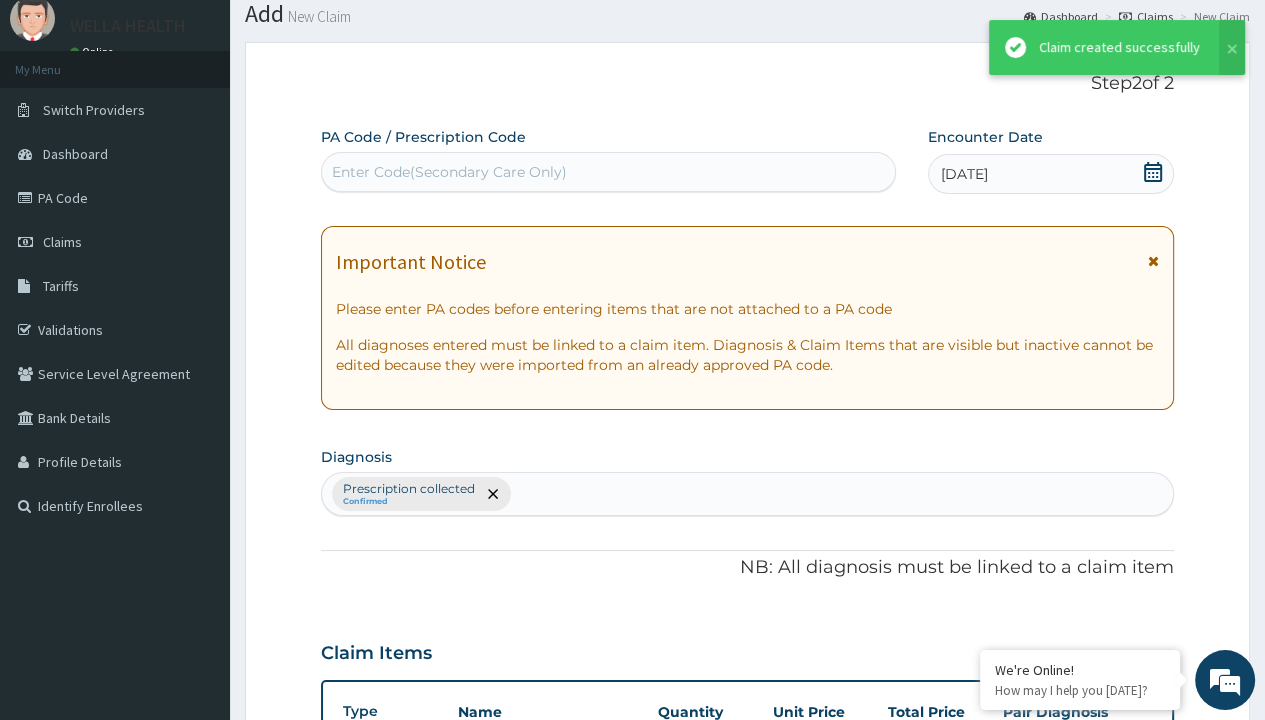 scroll, scrollTop: 708, scrollLeft: 0, axis: vertical 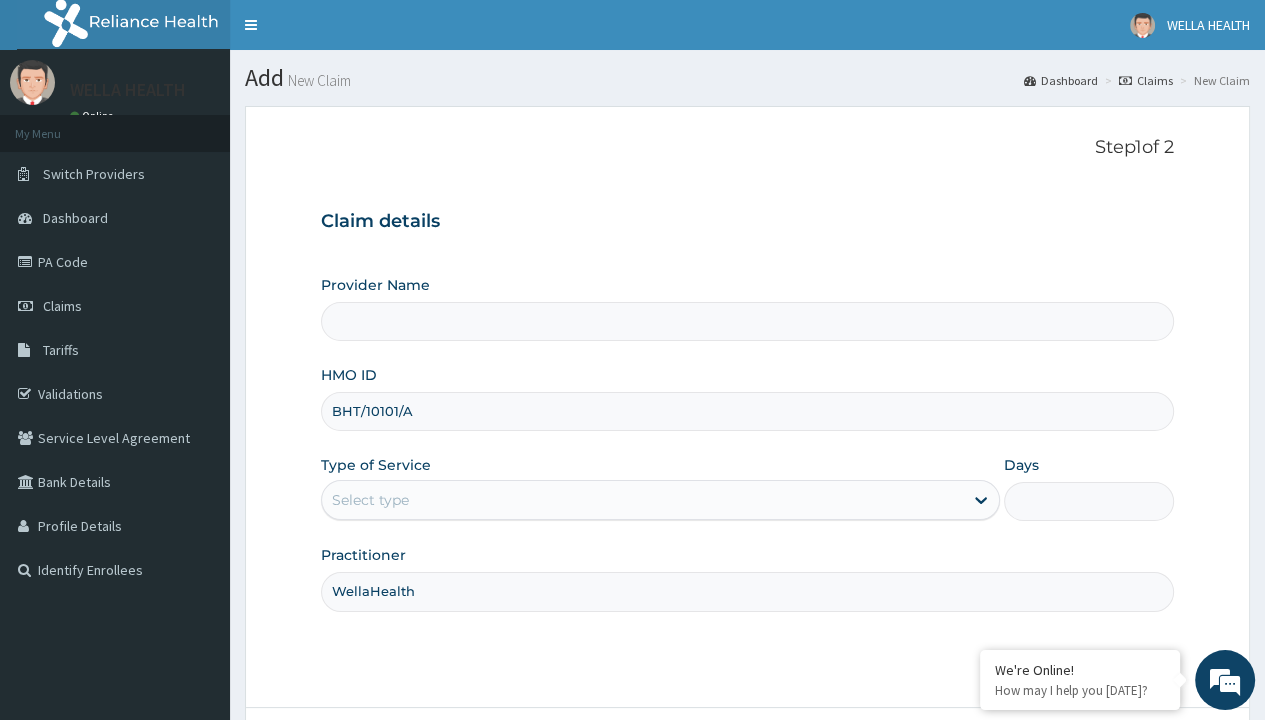 type on "WellaHealth" 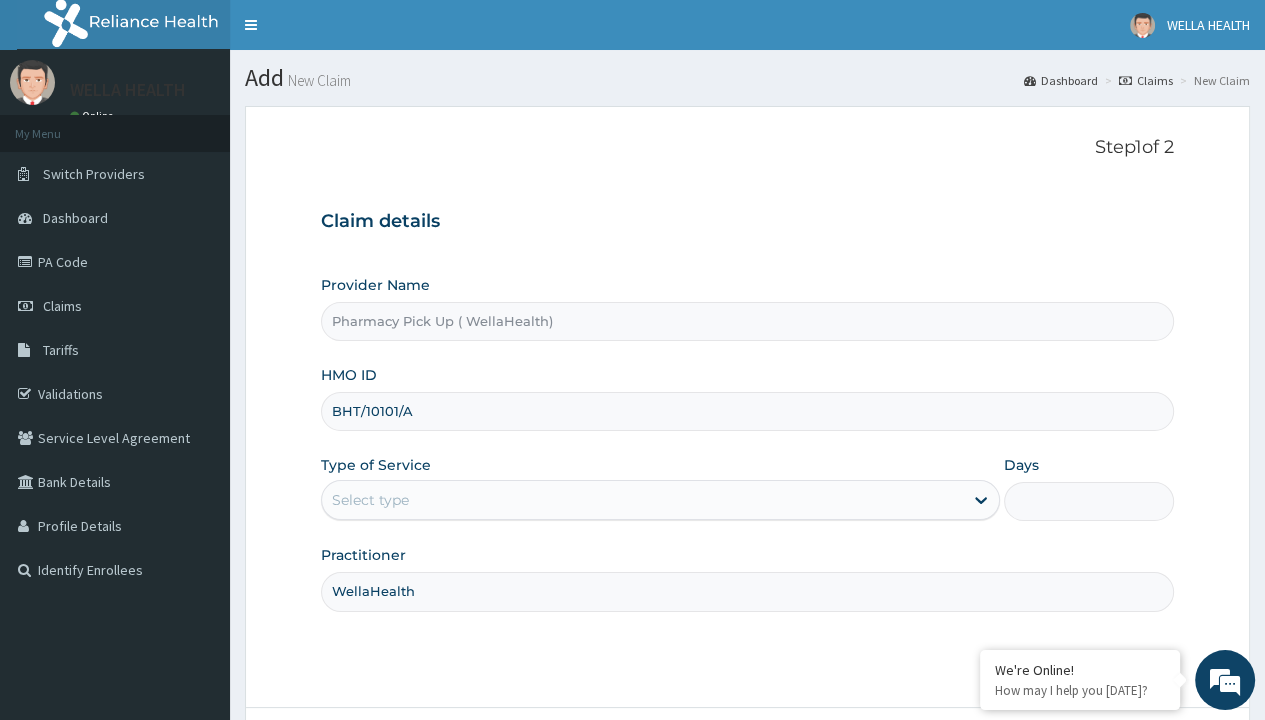 type on "1" 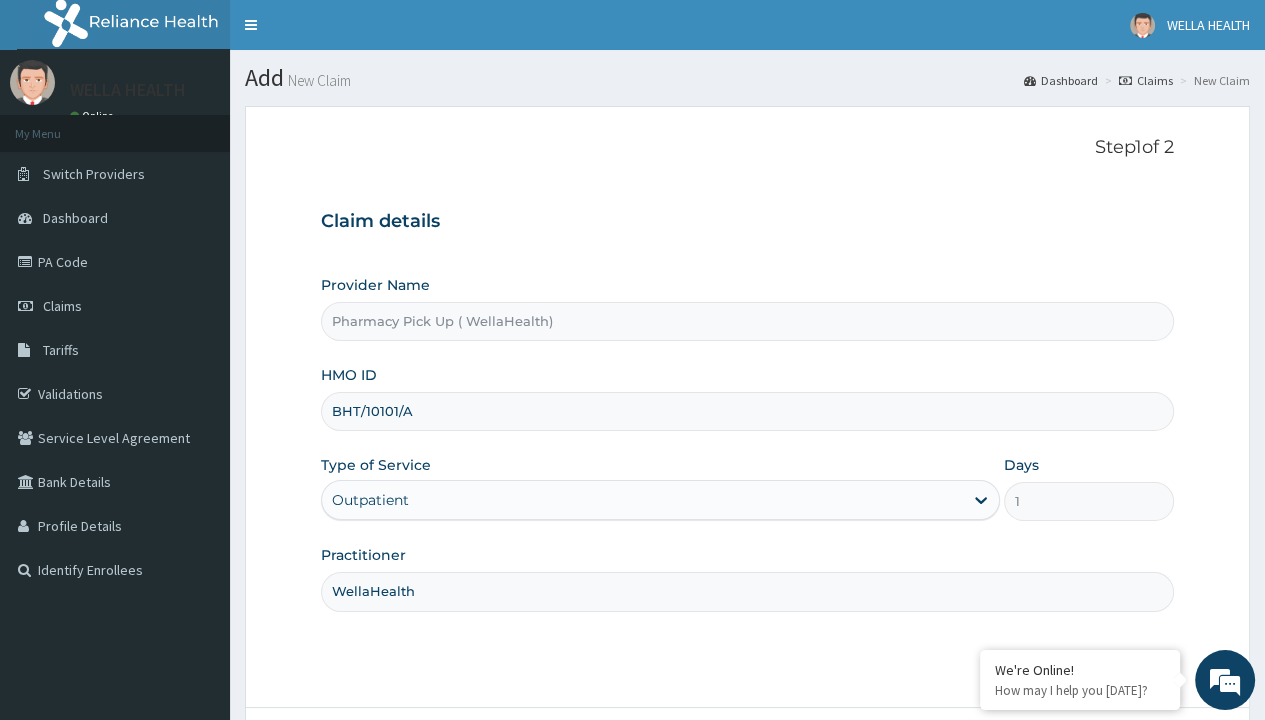 click on "Next" at bounding box center [1123, 764] 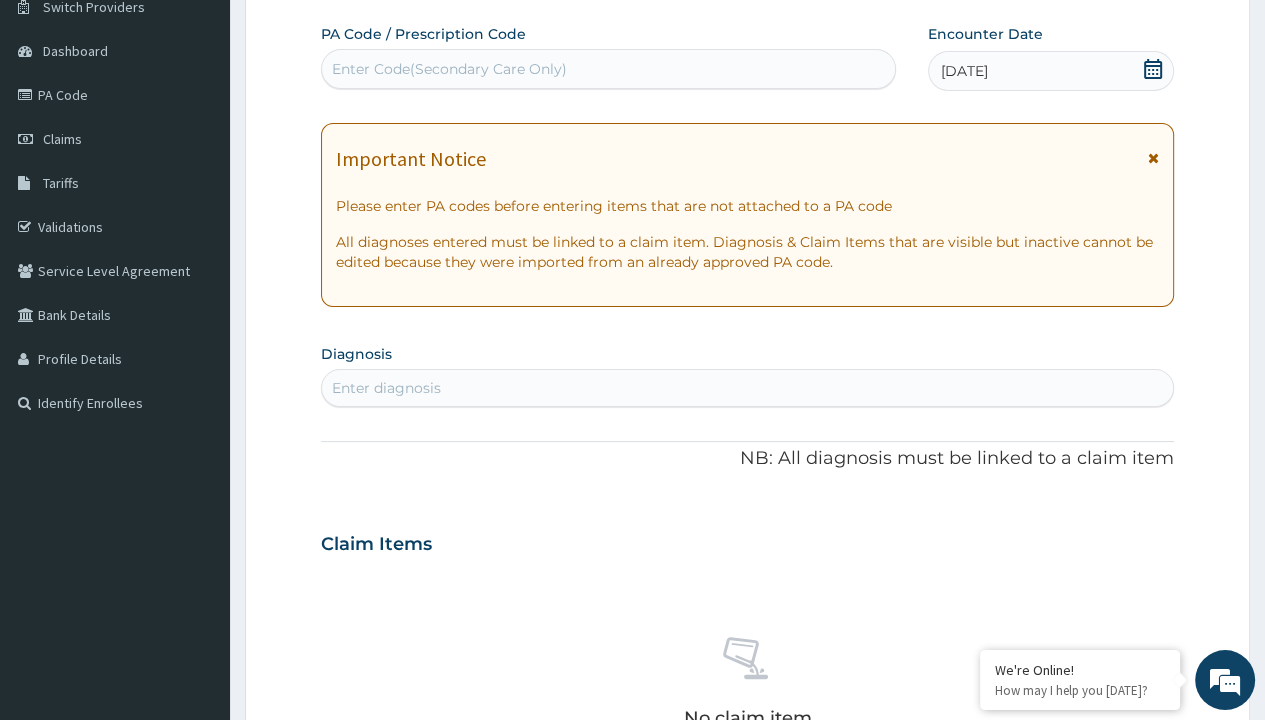 click on "Enter diagnosis" at bounding box center [386, 388] 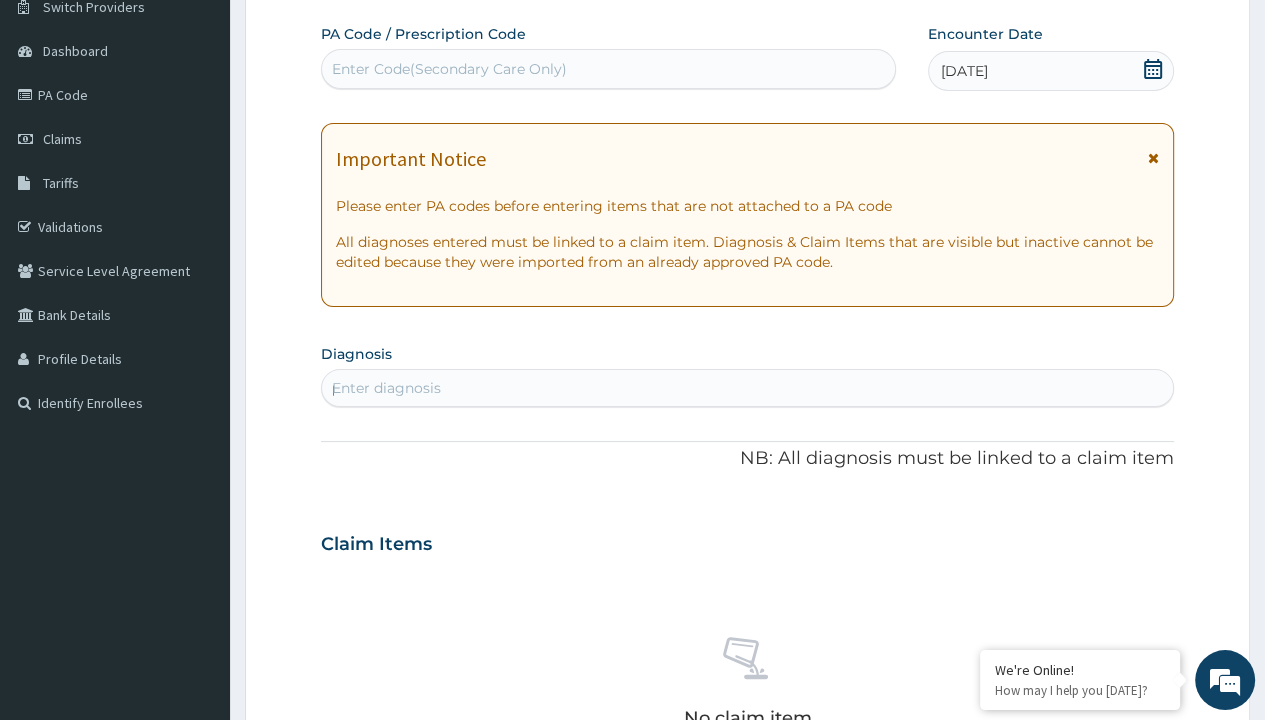 scroll, scrollTop: 0, scrollLeft: 0, axis: both 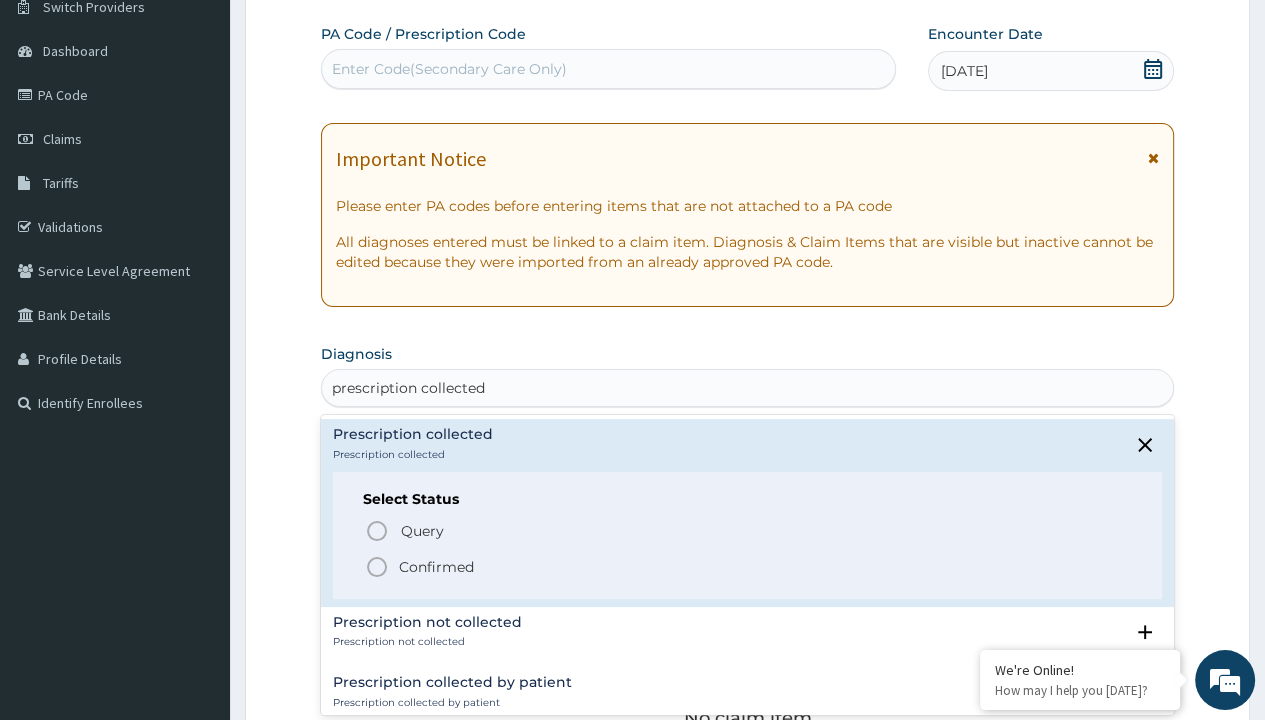 click on "Confirmed" at bounding box center [436, 567] 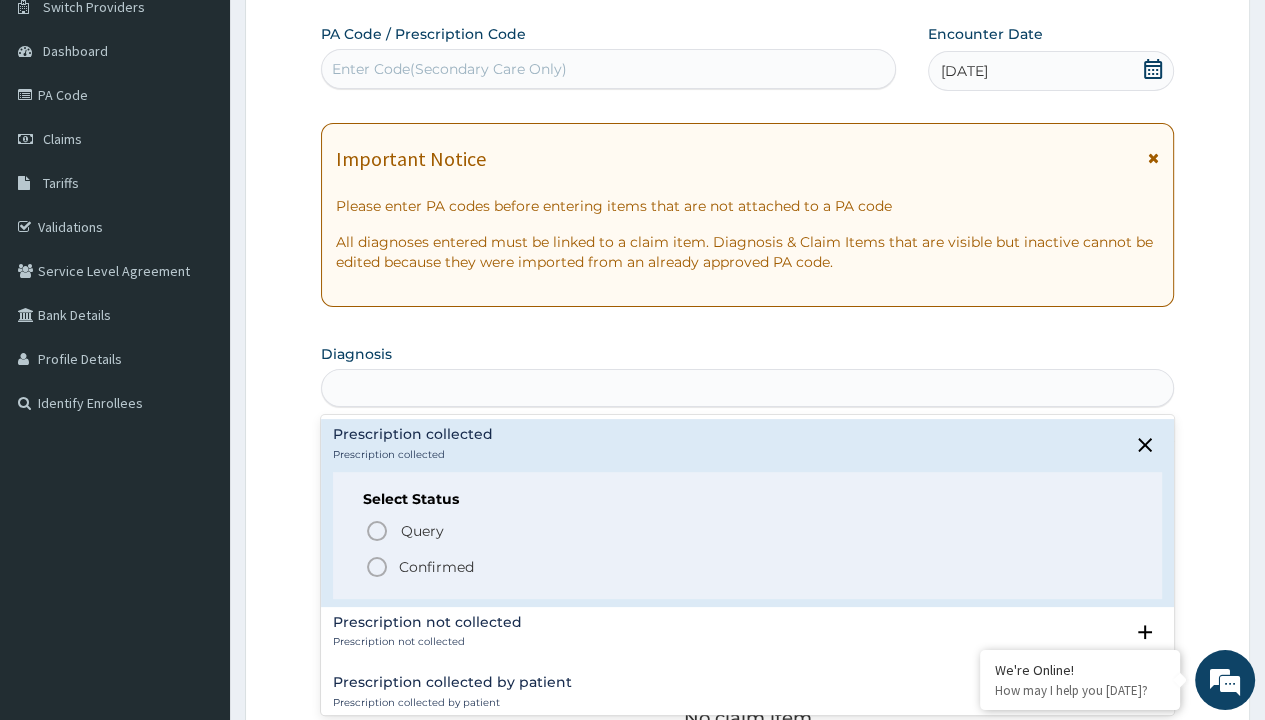 click on "Step  2  of 2 PA Code / Prescription Code Enter Code(Secondary Care Only) Encounter Date [DATE] Important Notice Please enter PA codes before entering items that are not attached to a PA code   All diagnoses entered must be linked to a claim item. Diagnosis & Claim Items that are visible but inactive cannot be edited because they were imported from an already approved PA code. Diagnosis option Prescription collected focused, 1 of 7. 7 results available for search term prescription collected. Use Up and Down to choose options, press Enter to select the currently focused option, press Escape to exit the menu, press Tab to select the option and exit the menu. prescription collected Prescription collected Prescription collected Select Status Query Query covers suspected (?), Keep in view (kiv), Ruled out (r/o) Confirmed Prescription not collected Prescription not collected Select Status Query Query covers suspected (?), Keep in view (kiv), Ruled out (r/o) Confirmed Prescription collected by patient Query Item" at bounding box center (747, 571) 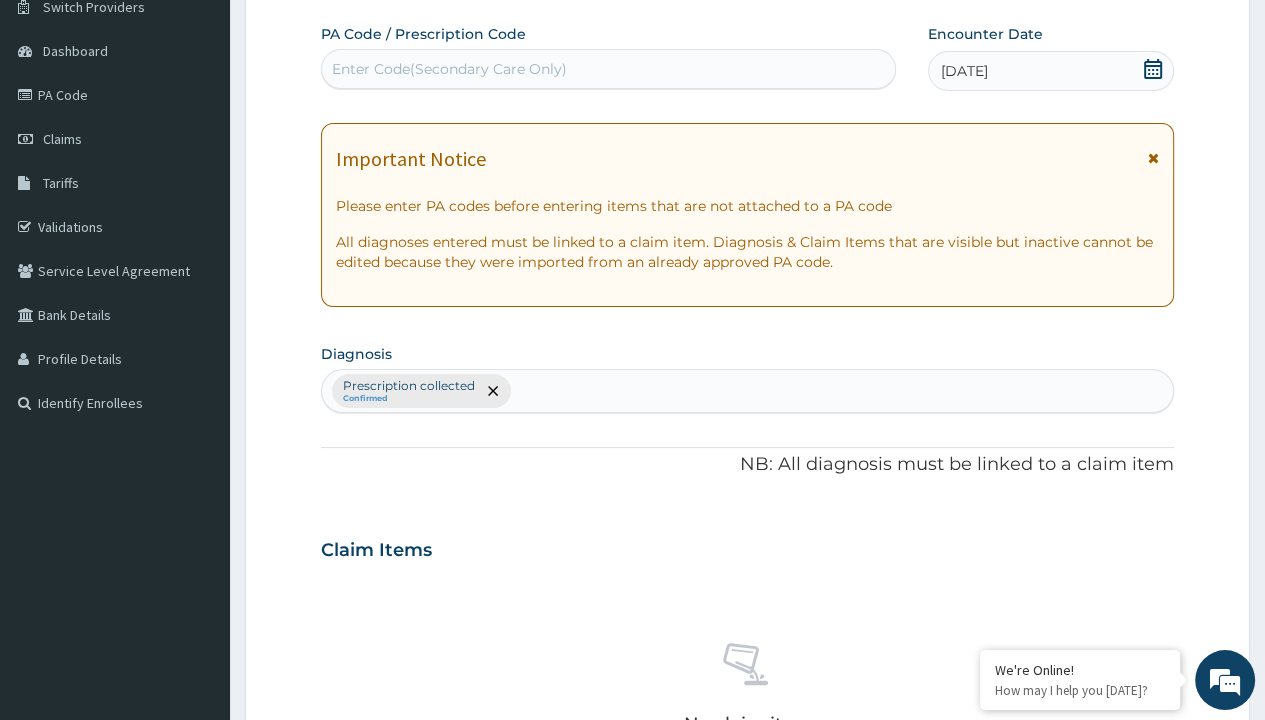 scroll, scrollTop: 698, scrollLeft: 0, axis: vertical 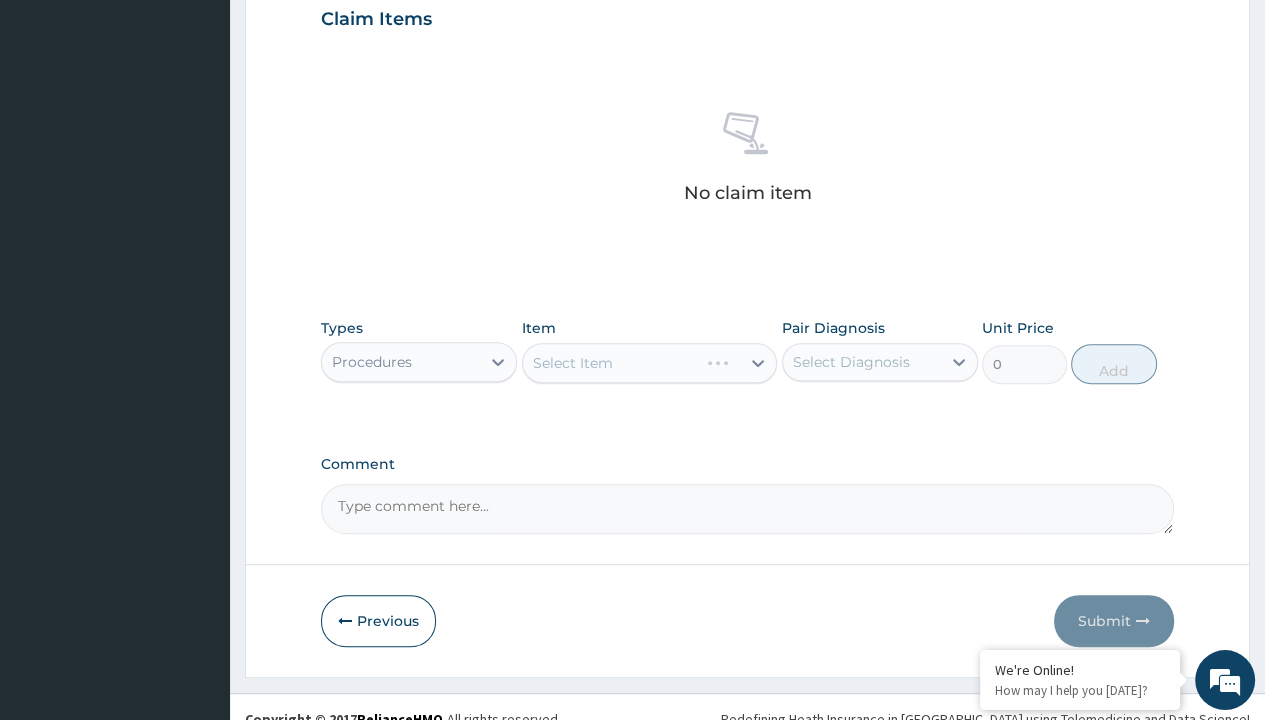 click on "Select Item" at bounding box center [573, 363] 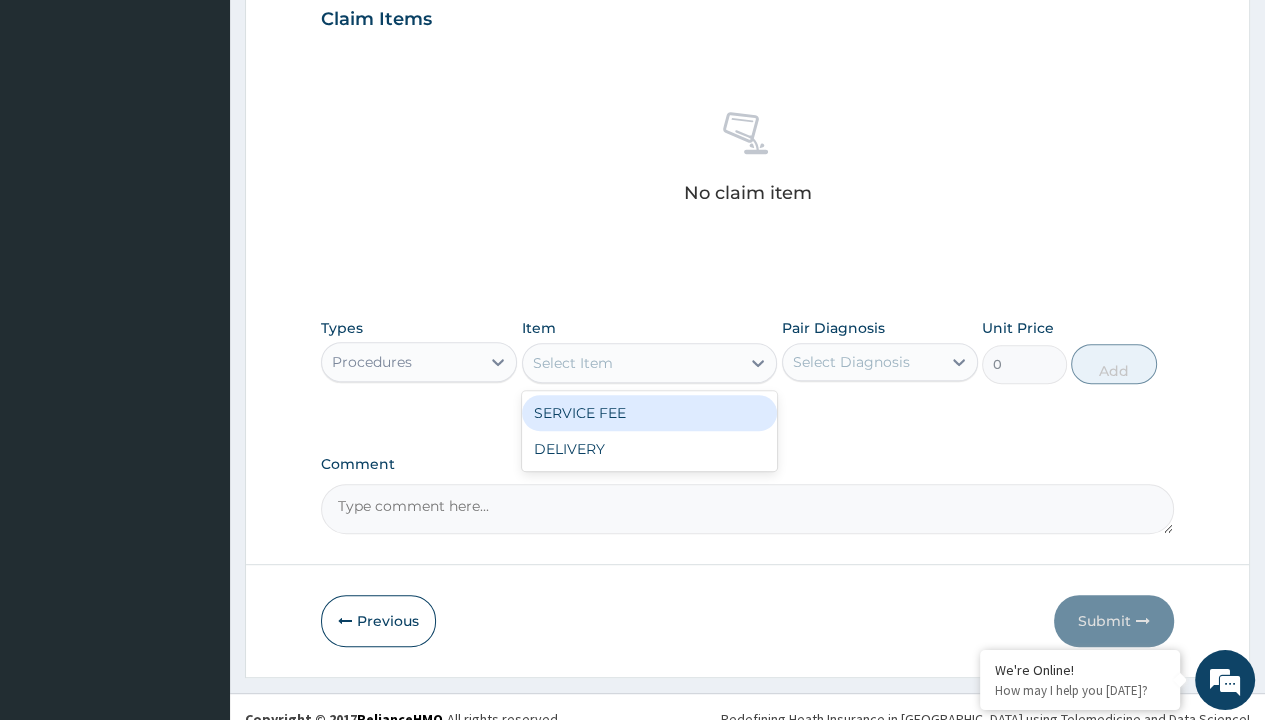 type on "service fee" 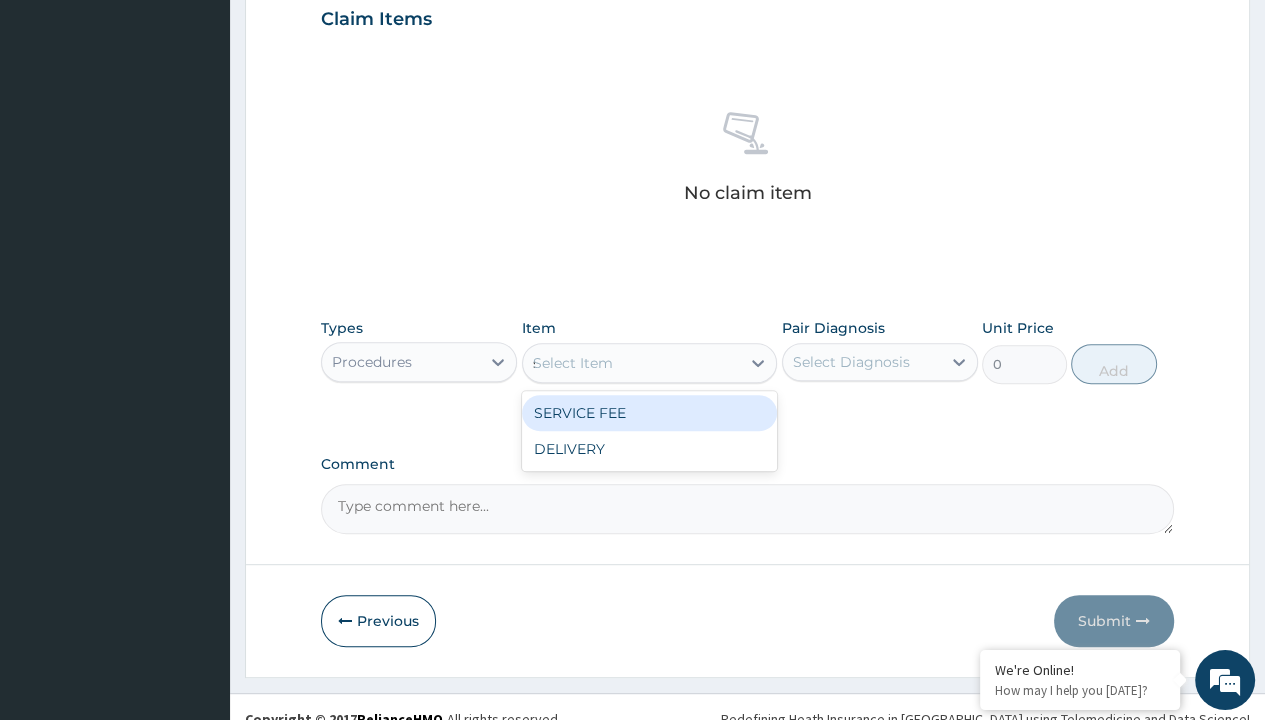 click on "SERVICE FEE" at bounding box center (650, 413) 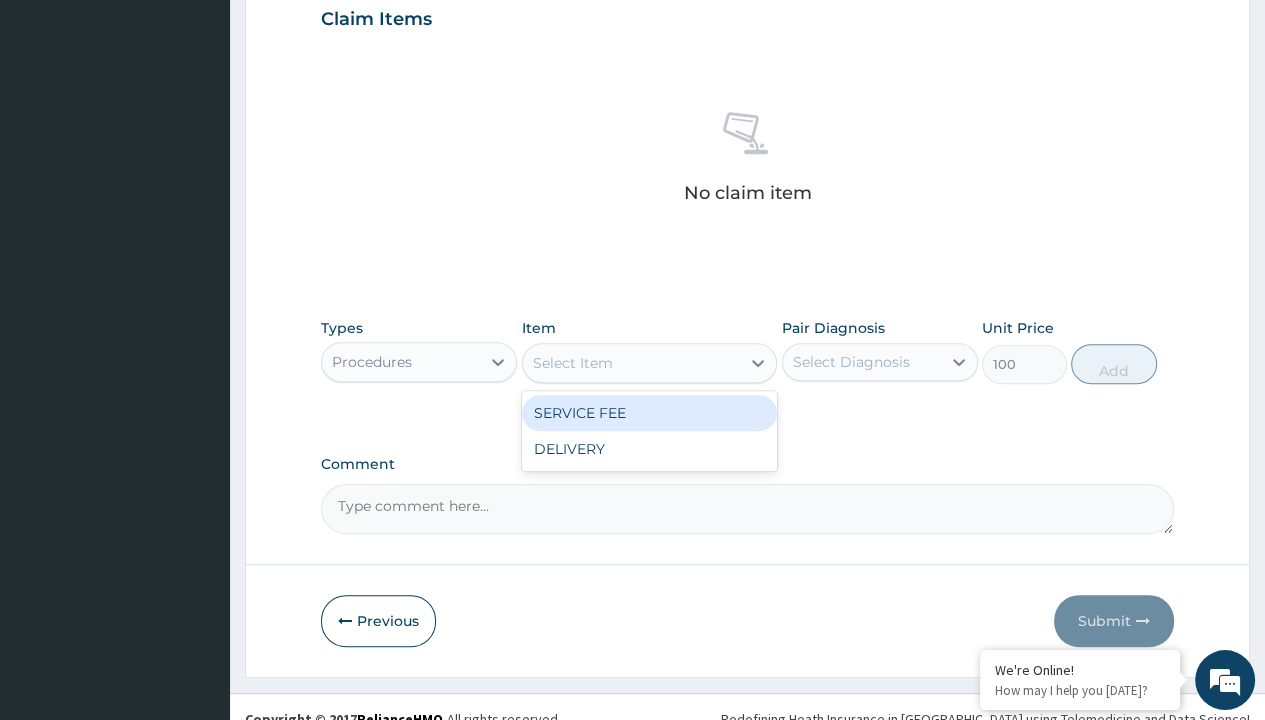 click on "Prescription collected" at bounding box center (409, -145) 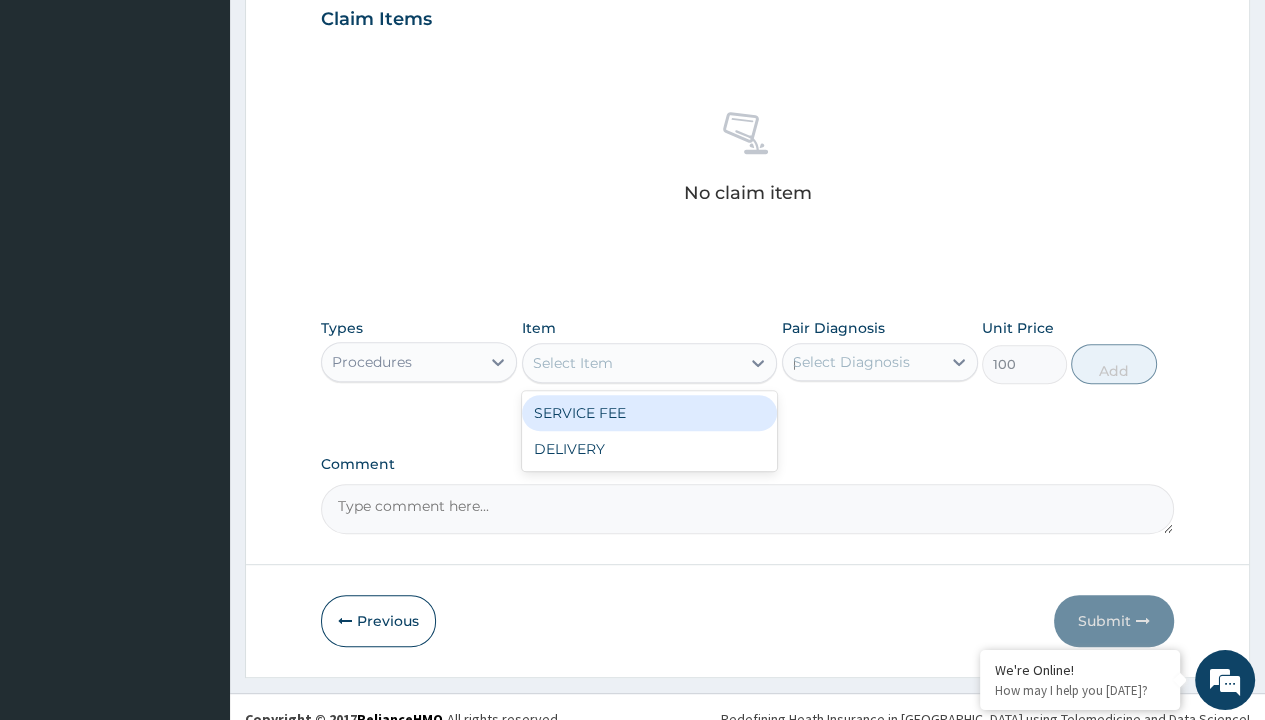 scroll, scrollTop: 0, scrollLeft: 0, axis: both 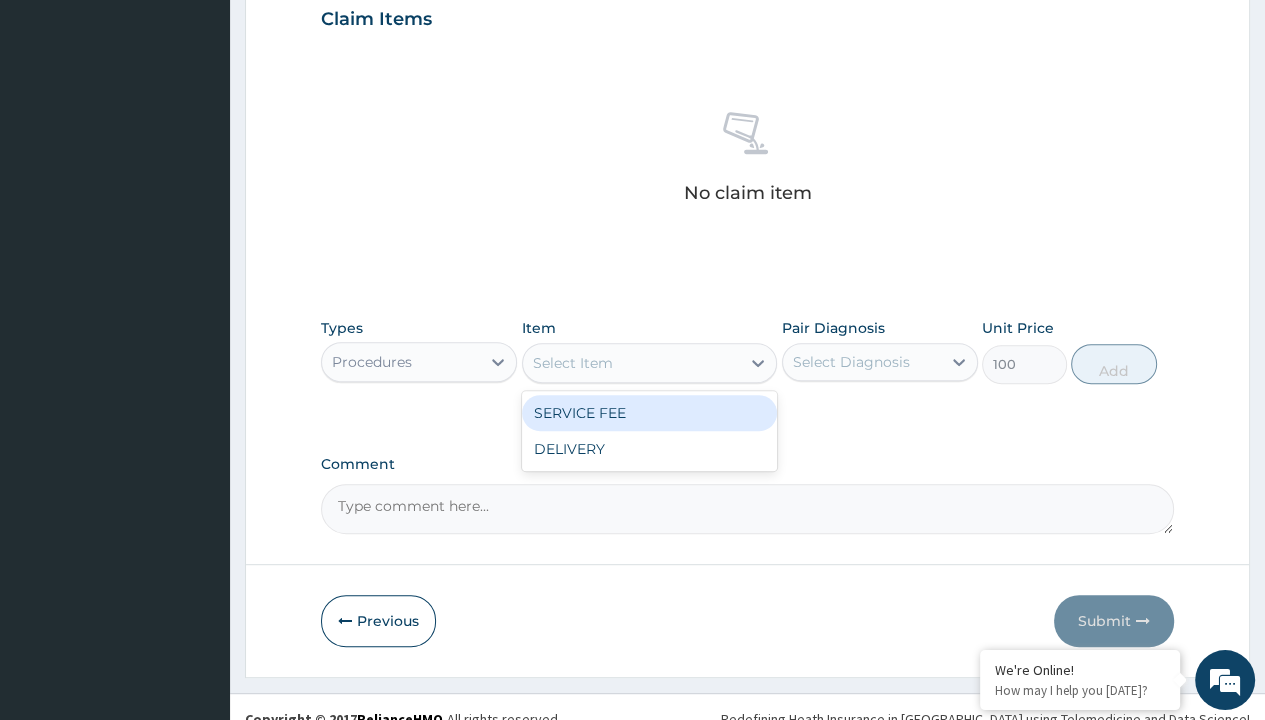 click on "Add" at bounding box center (1113, 364) 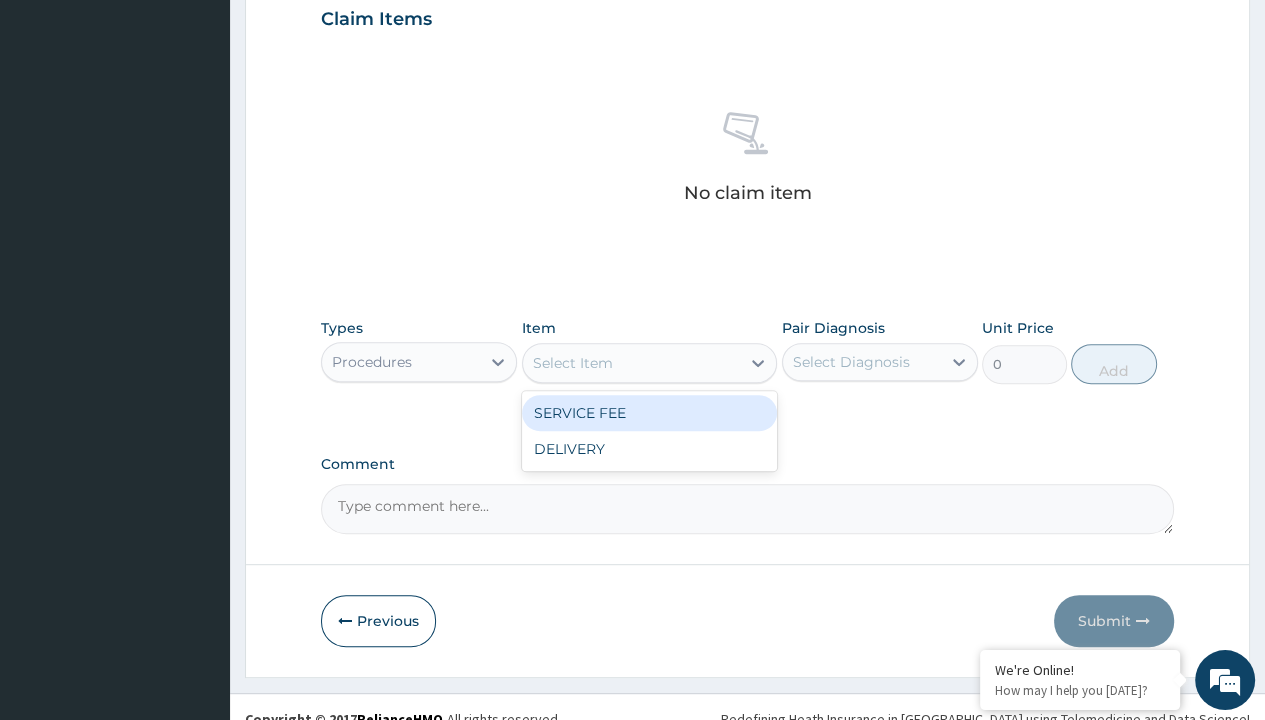 scroll, scrollTop: 639, scrollLeft: 0, axis: vertical 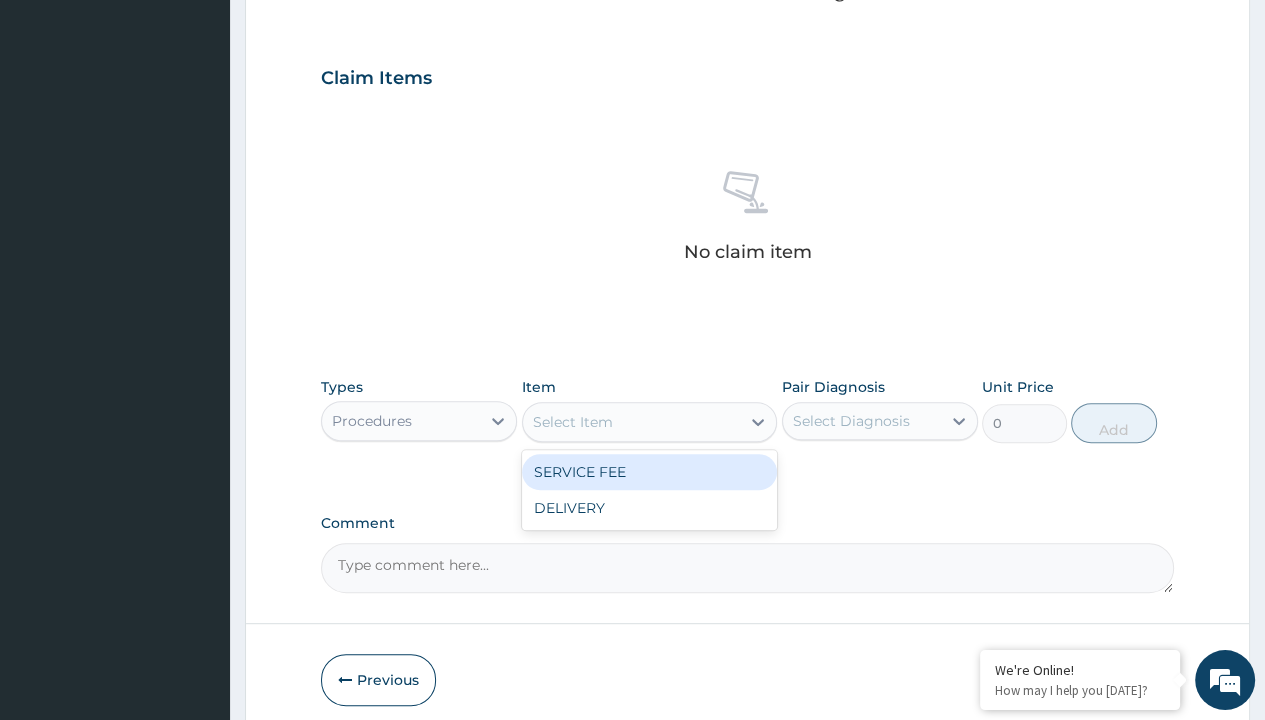 click on "Step  2  of 2 PA Code / Prescription Code Enter Code(Secondary Care Only) Encounter Date 04-07-2025 Important Notice Please enter PA codes before entering items that are not attached to a PA code   All diagnoses entered must be linked to a claim item. Diagnosis & Claim Items that are visible but inactive cannot be edited because they were imported from an already approved PA code. Diagnosis Prescription collected Confirmed NB: All diagnosis must be linked to a claim item Claim Items No claim item Types Procedures Item option SERVICE FEE focused, 1 of 2. 2 results available. Use Up and Down to choose options, press Enter to select the currently focused option, press Escape to exit the menu, press Tab to select the option and exit the menu. Select Item SERVICE FEE DELIVERY Pair Diagnosis Select Diagnosis Unit Price 0 Add Comment     Previous   Submit" at bounding box center (747, 101) 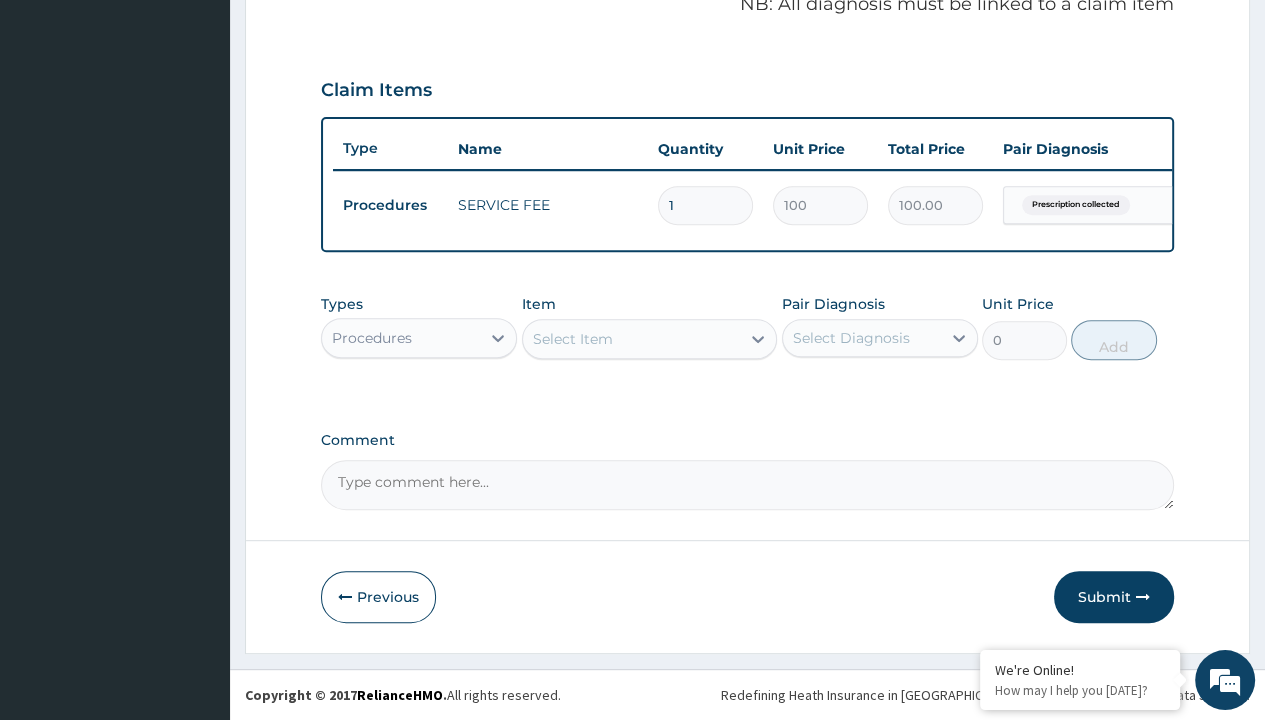 click on "Procedures" at bounding box center [372, 338] 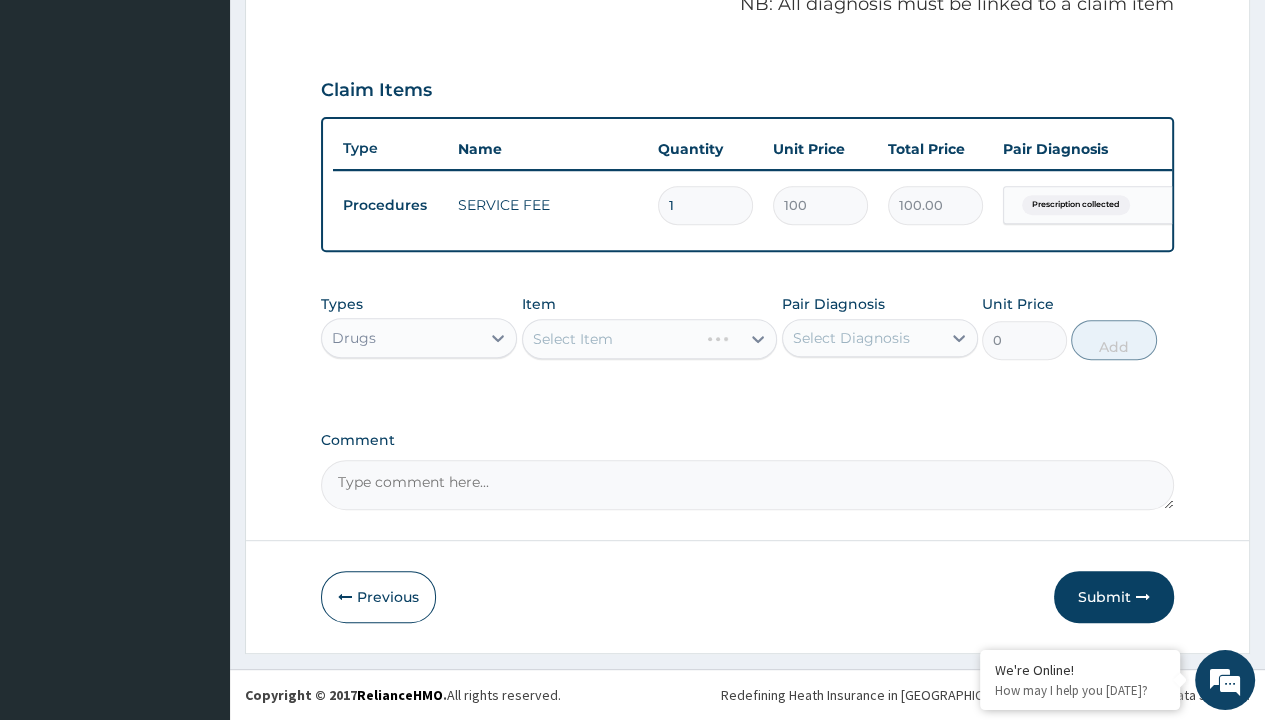 click on "Select Item" at bounding box center [650, 339] 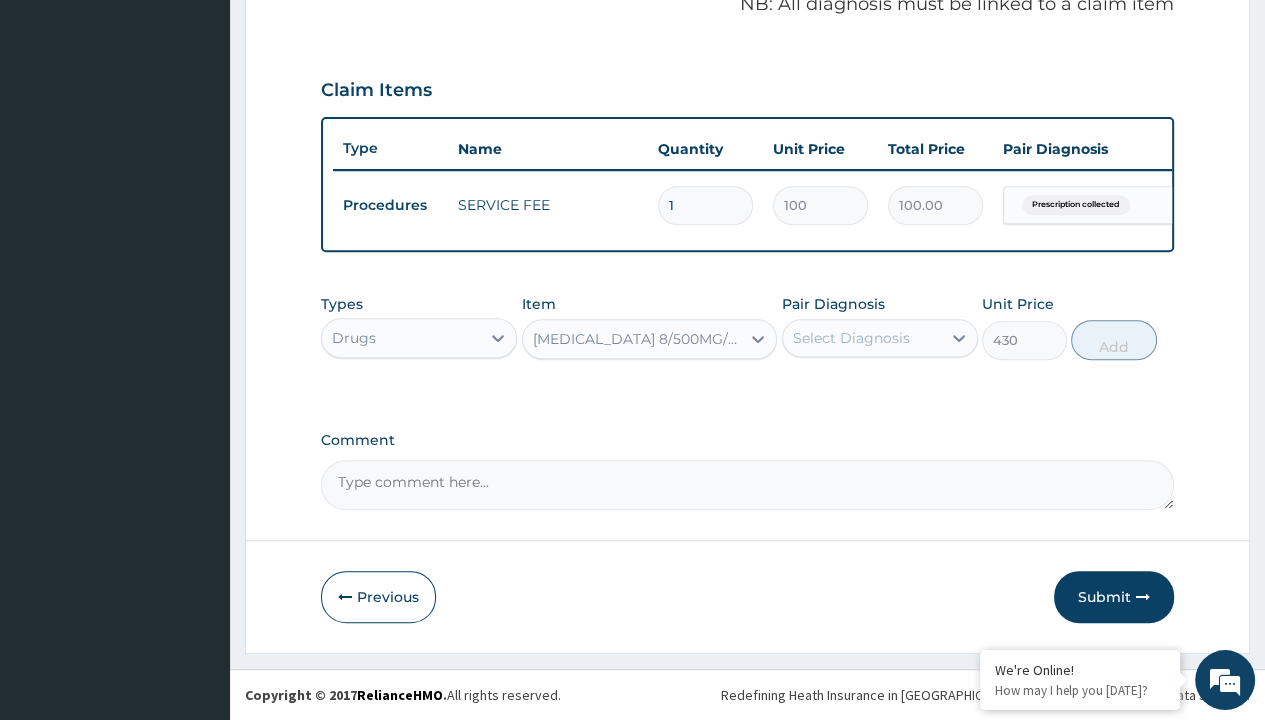 scroll, scrollTop: 0, scrollLeft: 0, axis: both 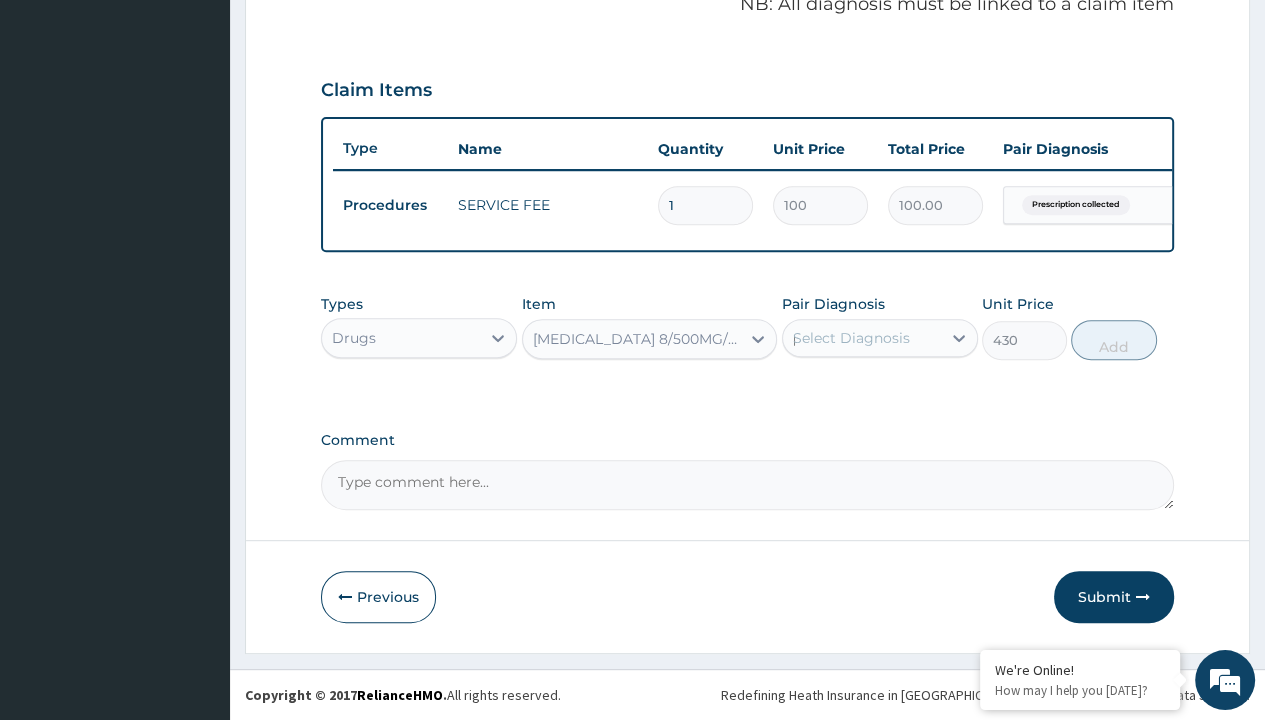 type 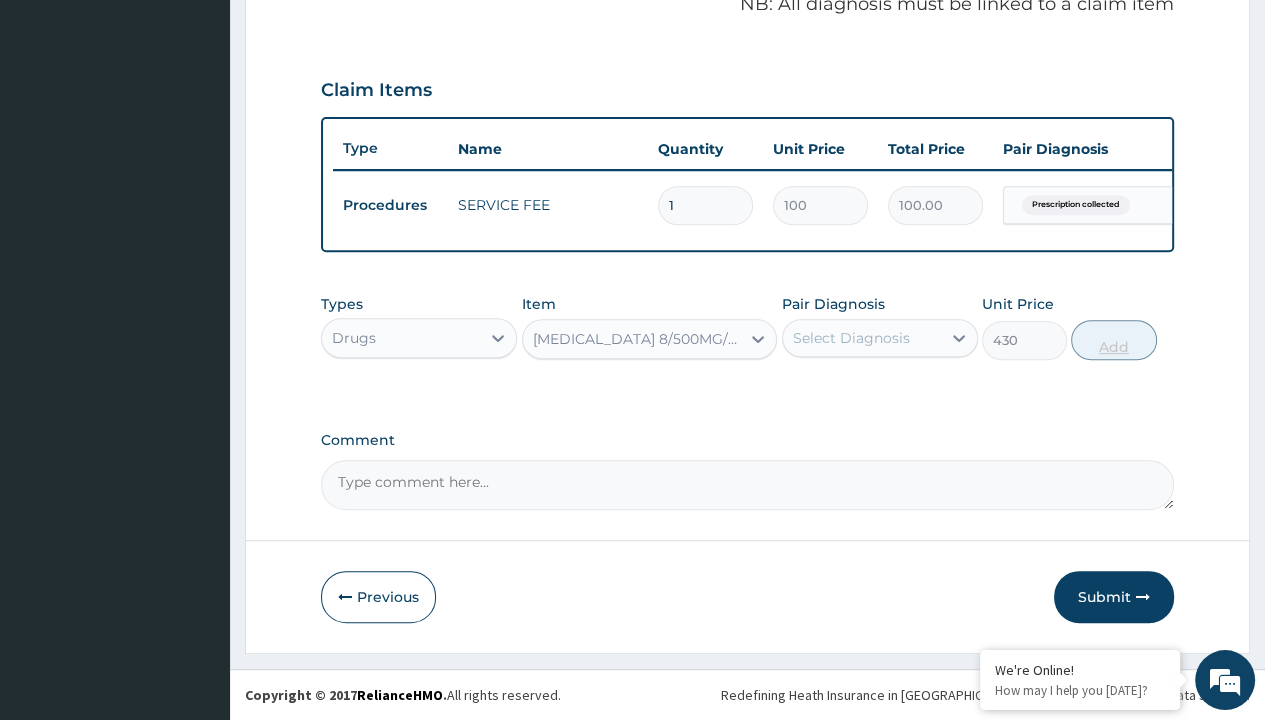 click on "Add" at bounding box center [1113, 340] 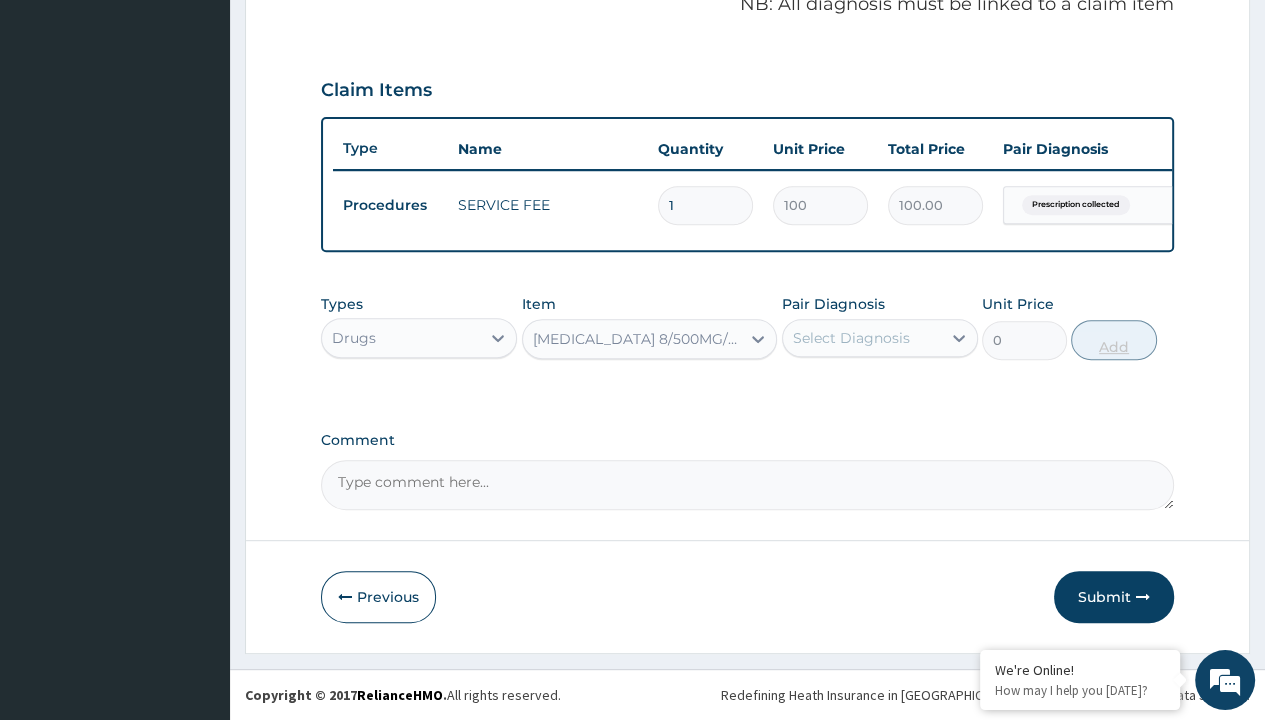 scroll, scrollTop: 0, scrollLeft: 0, axis: both 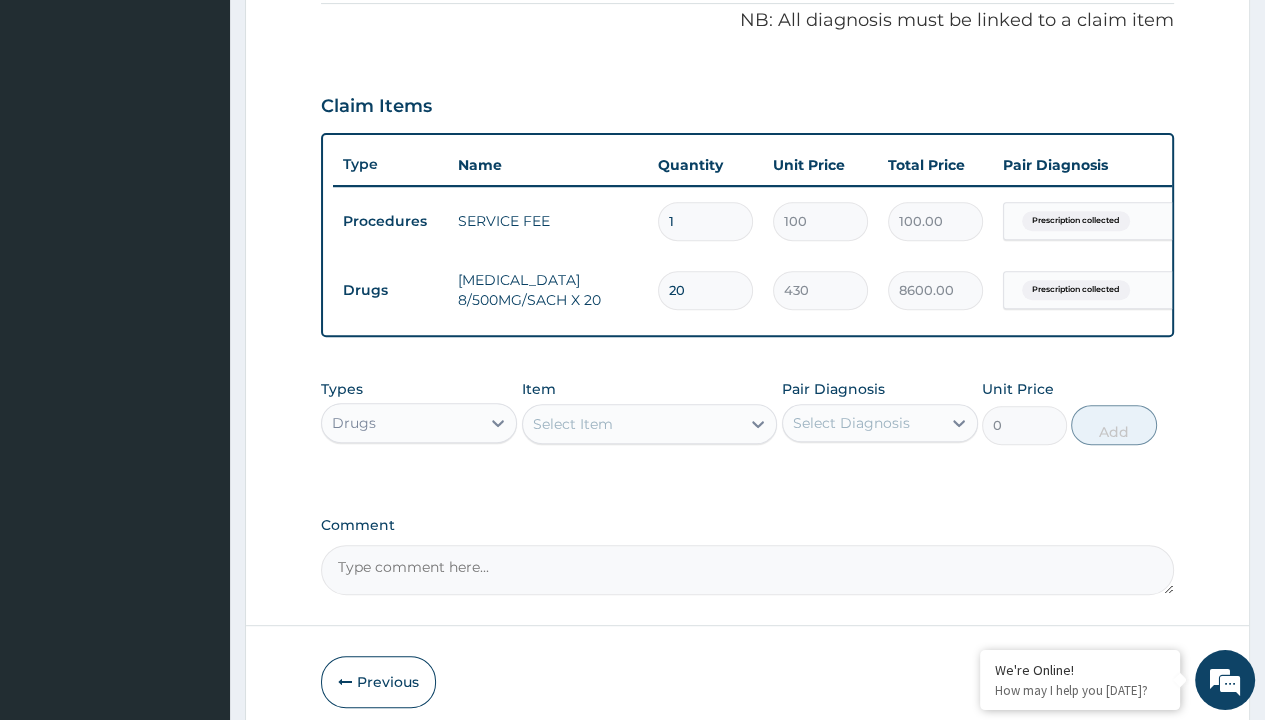 click on "Submit" at bounding box center [1114, 682] 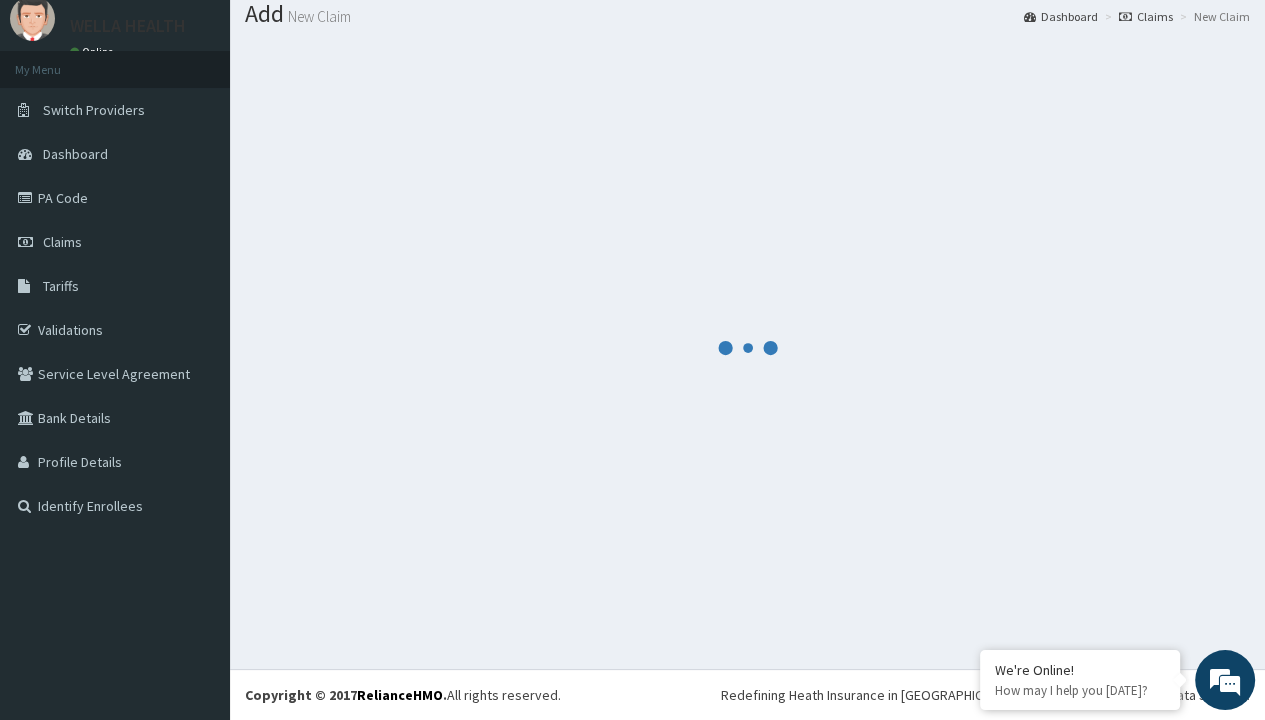 scroll, scrollTop: 708, scrollLeft: 0, axis: vertical 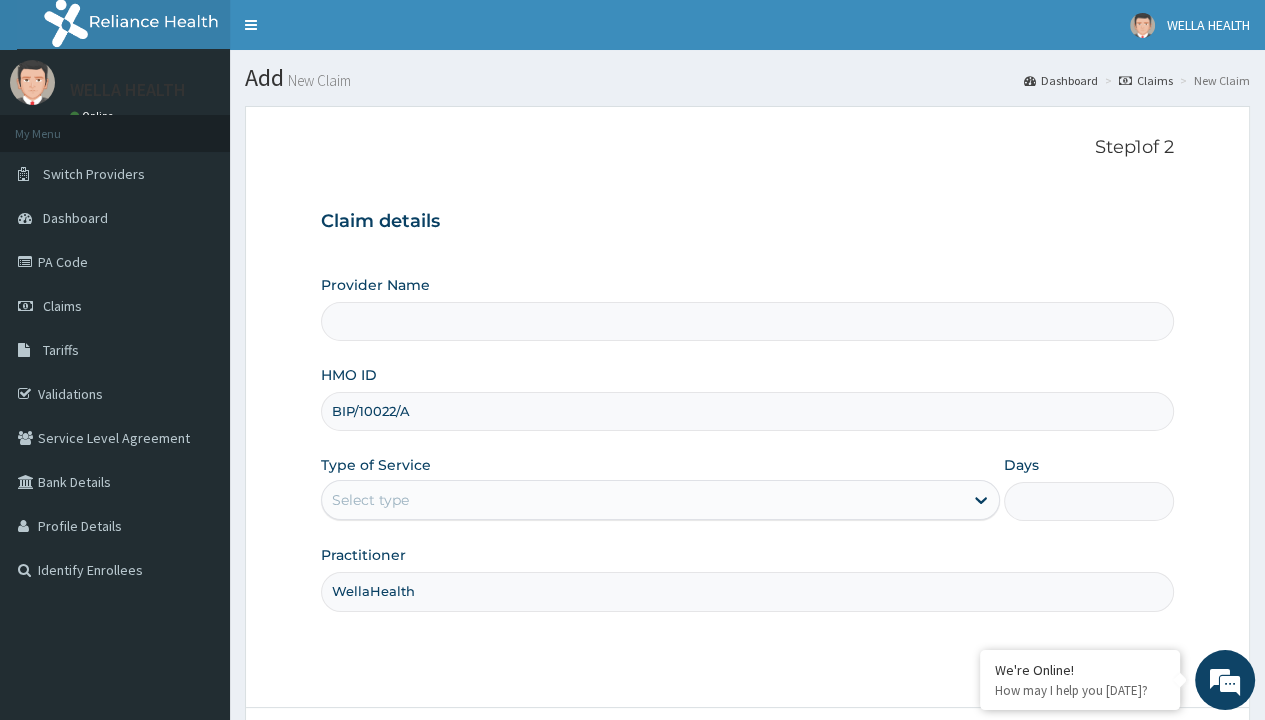 type on "WellaHealth" 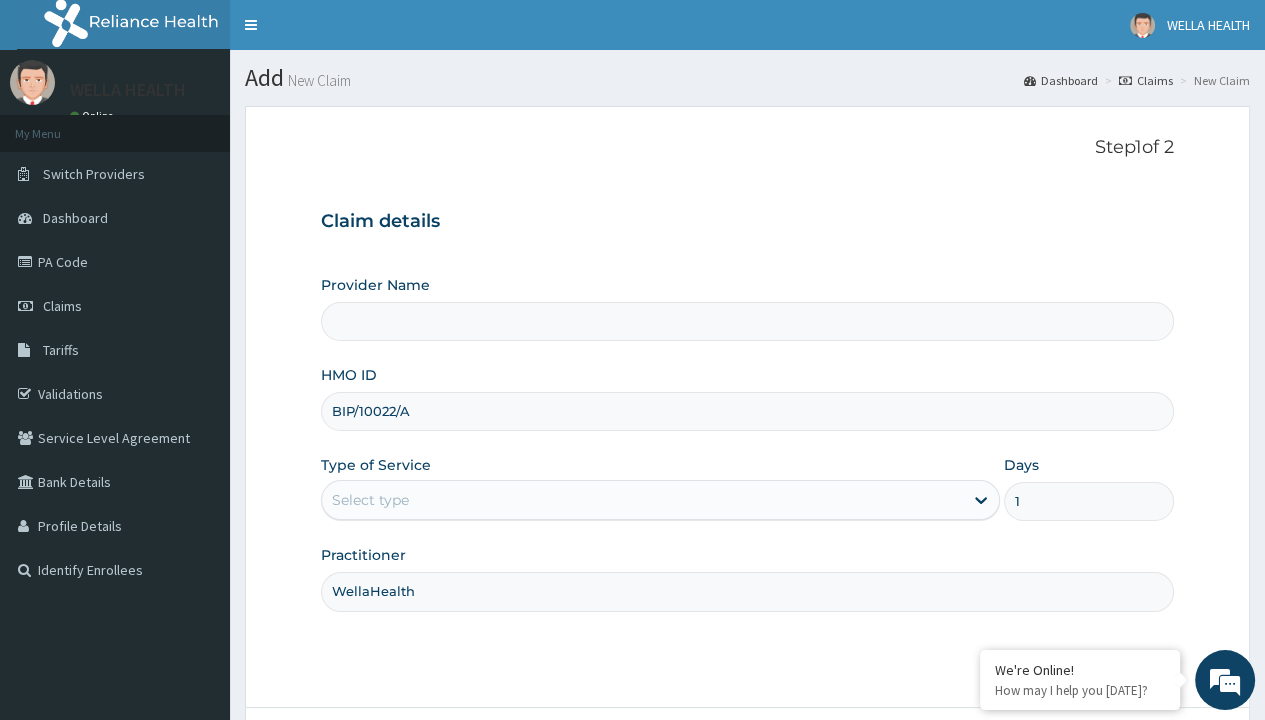 click on "Next" at bounding box center [1123, 764] 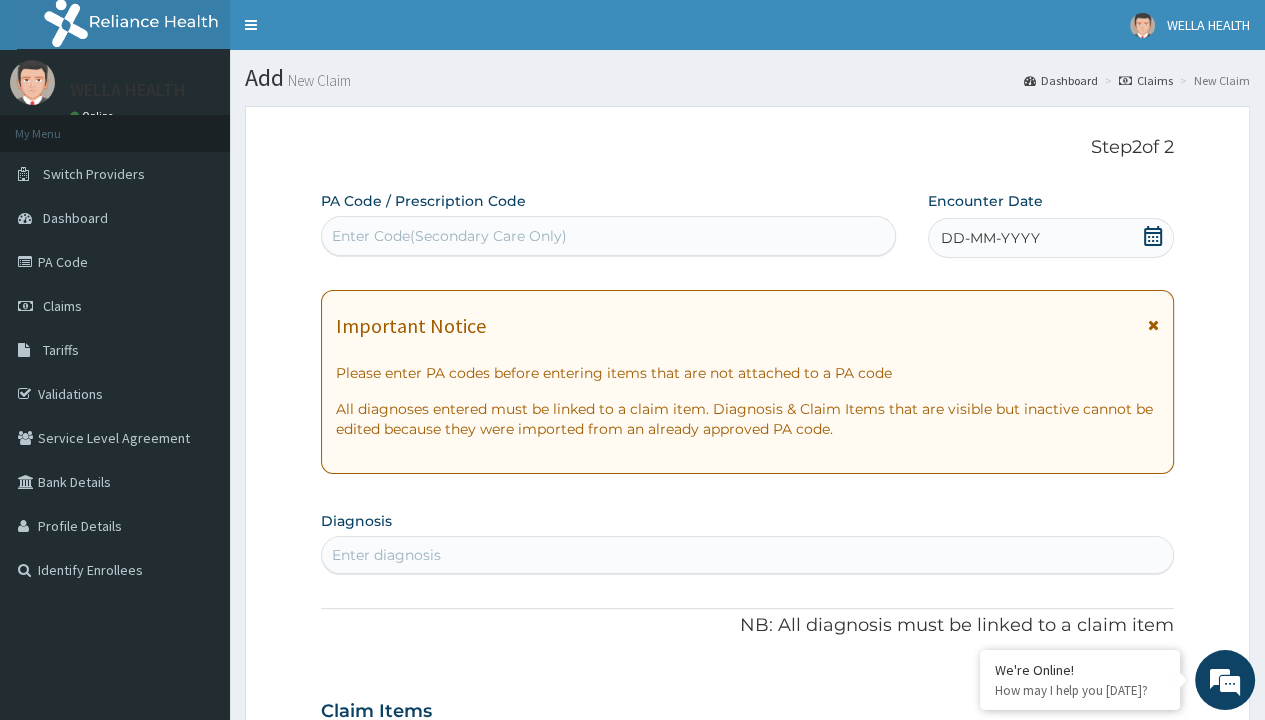 scroll, scrollTop: 167, scrollLeft: 0, axis: vertical 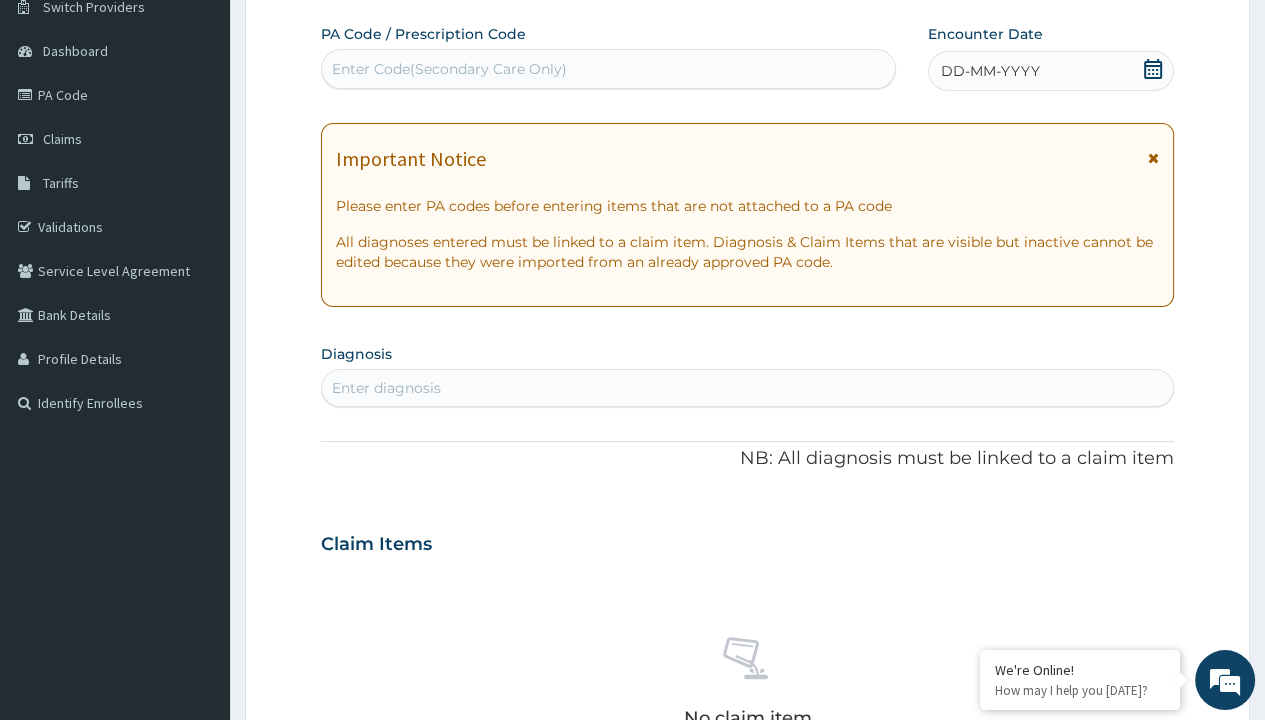 click on "DD-MM-YYYY" at bounding box center (990, 71) 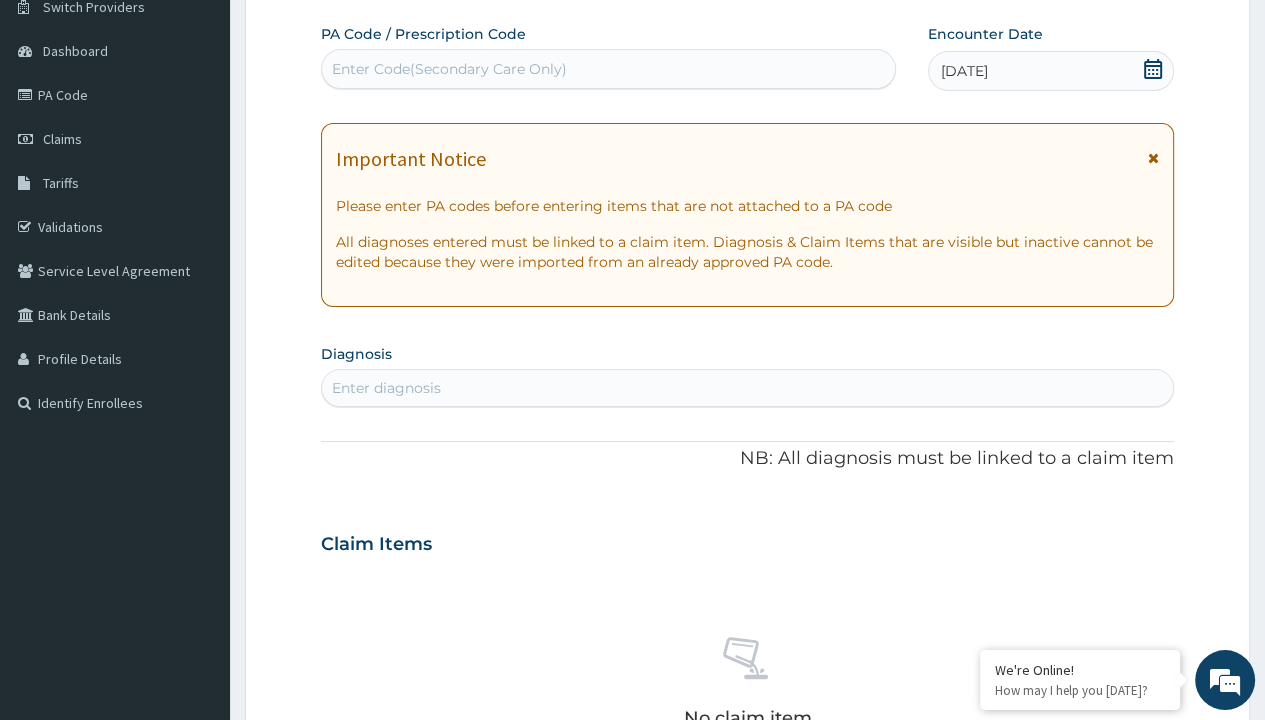 click on "Enter diagnosis" at bounding box center [386, 388] 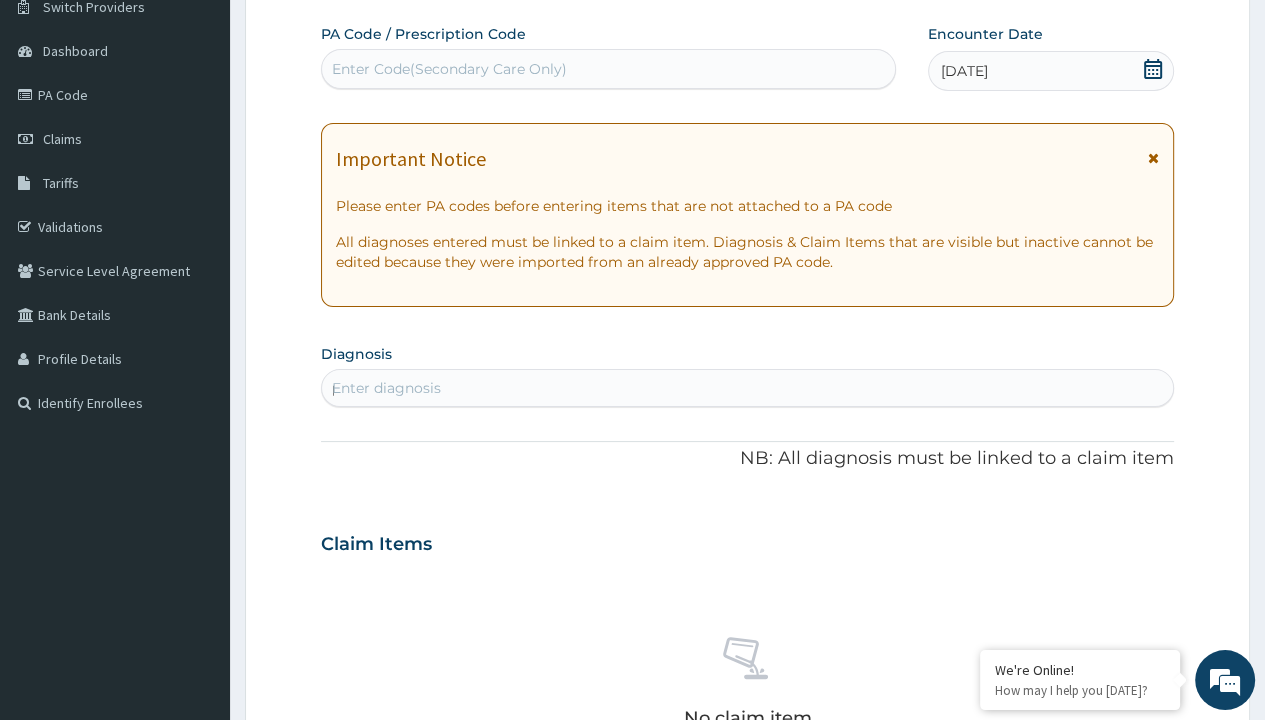 scroll, scrollTop: 0, scrollLeft: 0, axis: both 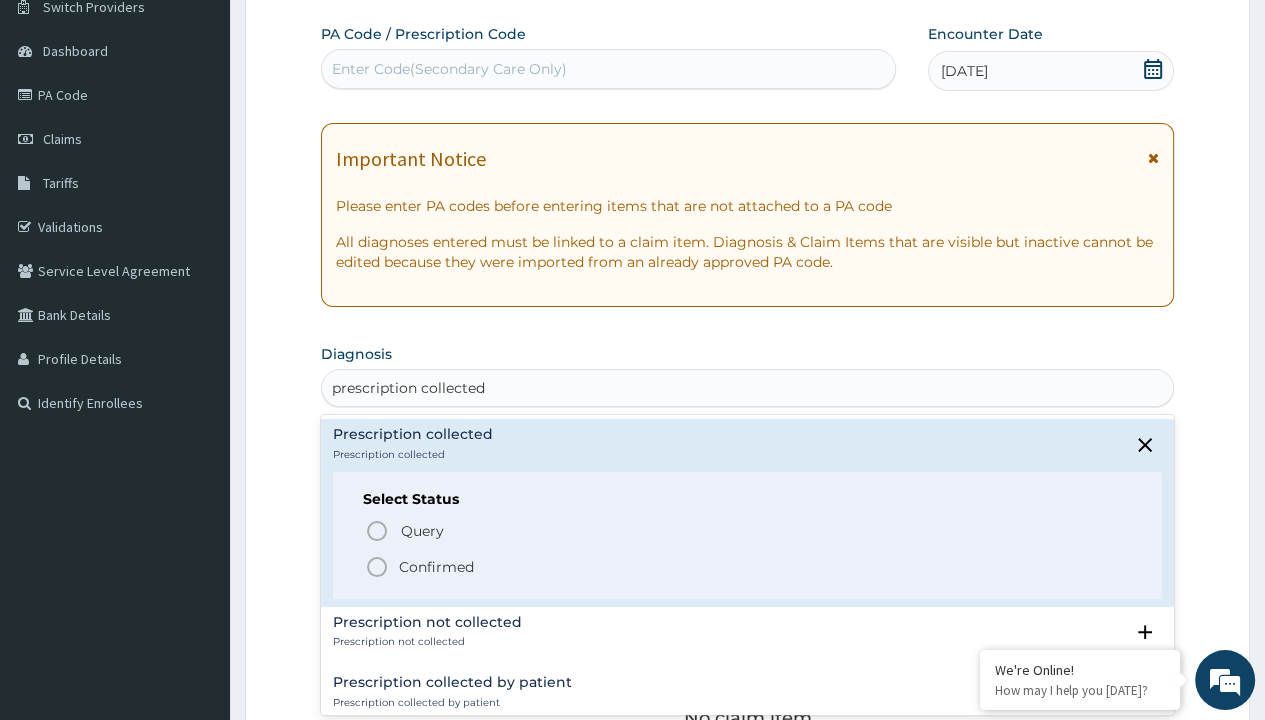 click on "Confirmed" at bounding box center [436, 567] 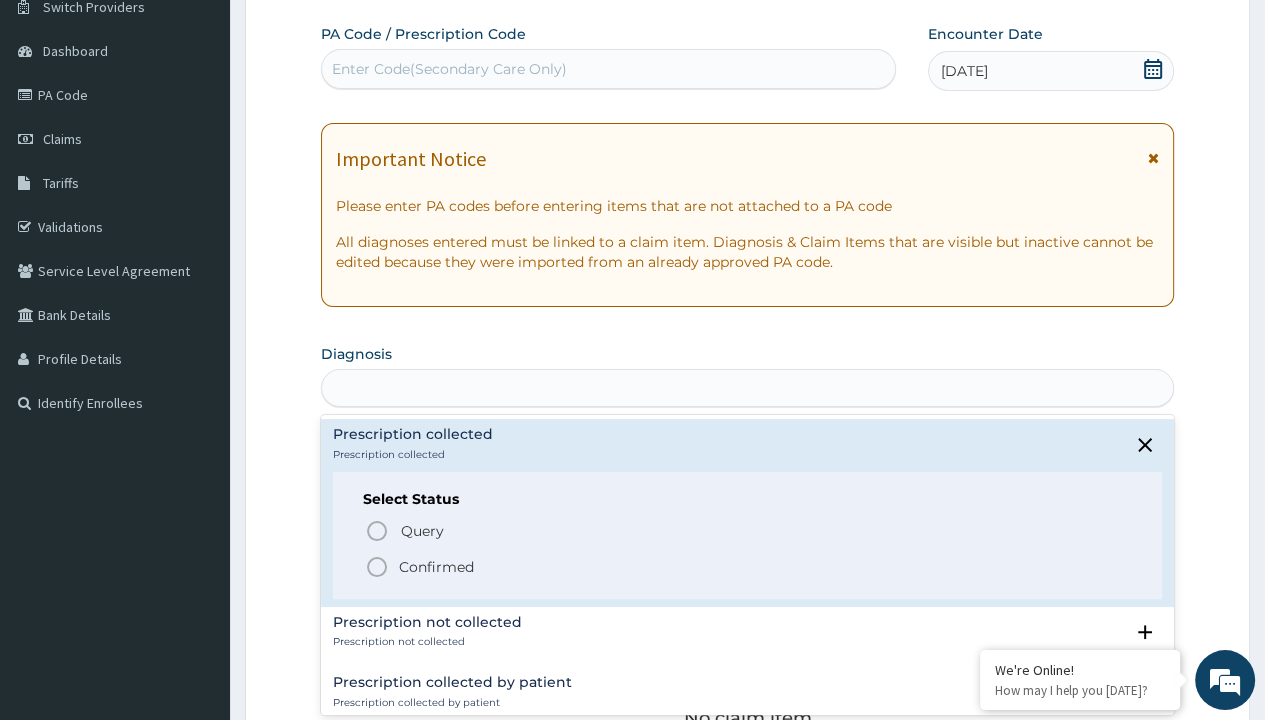 click on "Step  2  of 2 PA Code / Prescription Code Enter Code(Secondary Care Only) Encounter Date [DATE] Important Notice Please enter PA codes before entering items that are not attached to a PA code   All diagnoses entered must be linked to a claim item. Diagnosis & Claim Items that are visible but inactive cannot be edited because they were imported from an already approved PA code. Diagnosis option Prescription collected focused, 1 of 7. 7 results available for search term prescription collected. Use Up and Down to choose options, press Enter to select the currently focused option, press Escape to exit the menu, press Tab to select the option and exit the menu. prescription collected Prescription collected Prescription collected Select Status Query Query covers suspected (?), Keep in view (kiv), Ruled out (r/o) Confirmed Prescription not collected Prescription not collected Select Status Query Query covers suspected (?), Keep in view (kiv), Ruled out (r/o) Confirmed Prescription collected by patient Query Item" at bounding box center (747, 571) 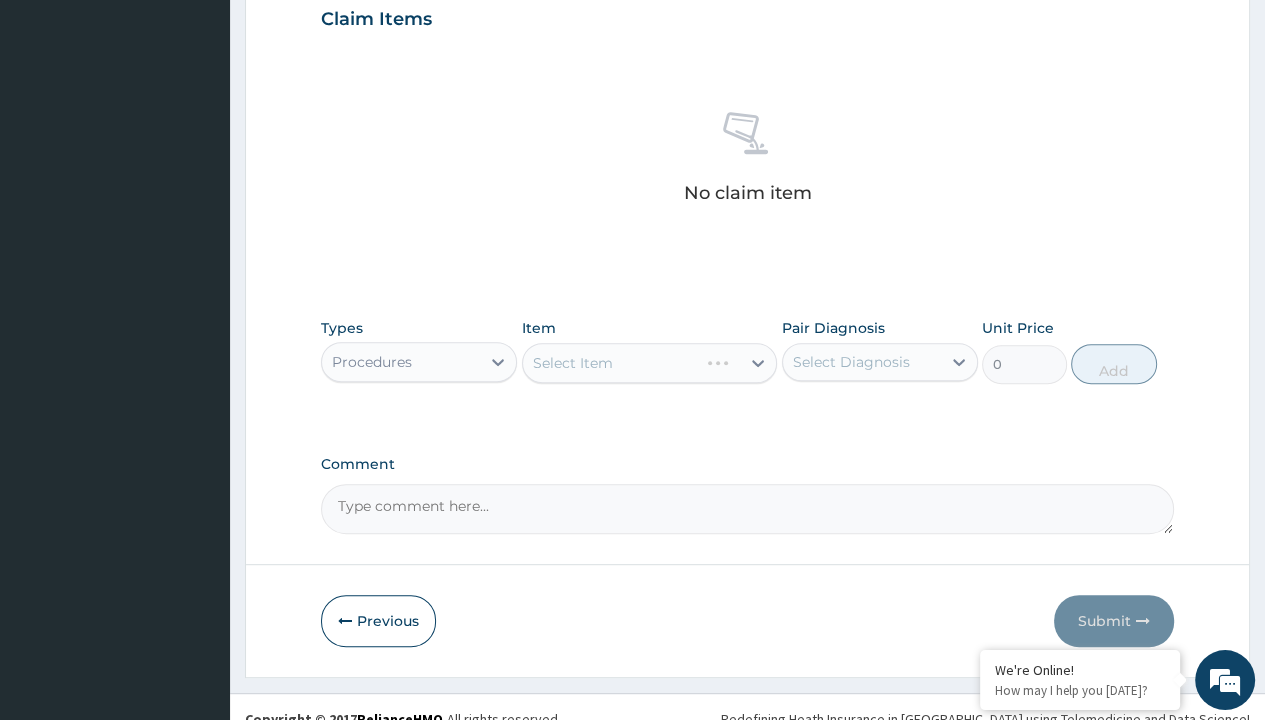 click on "Select Item" at bounding box center (573, 363) 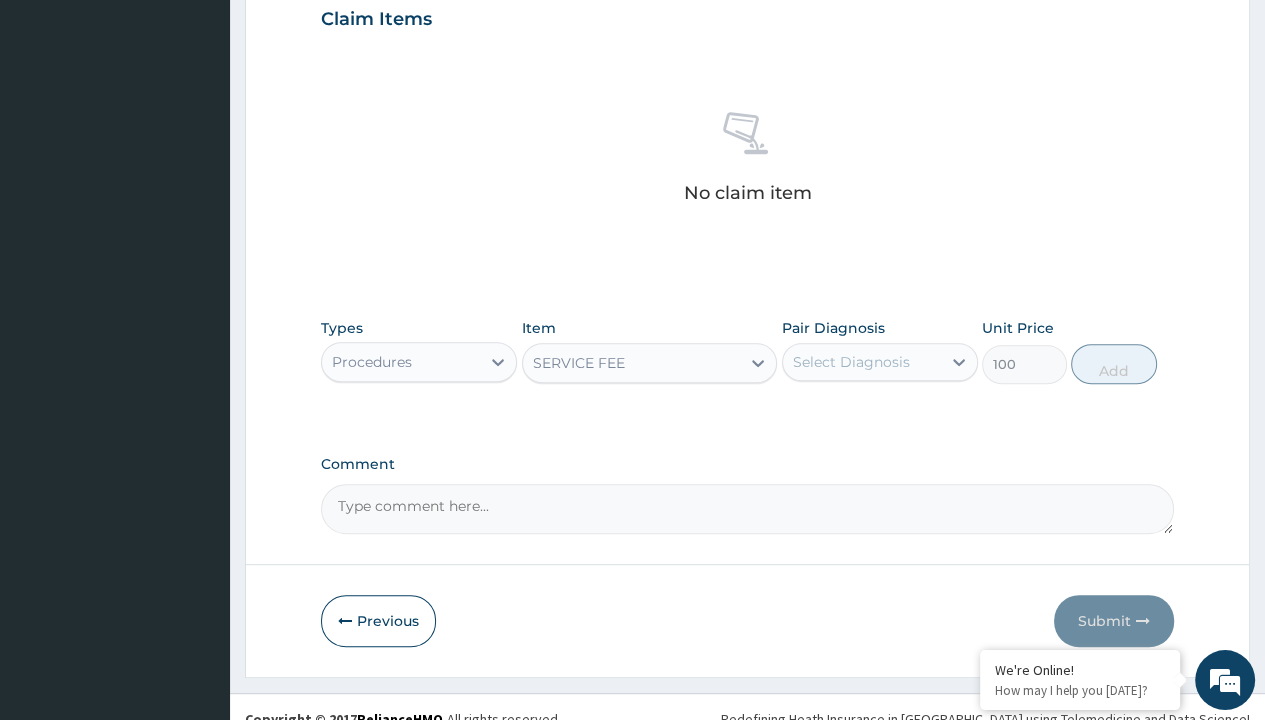 click on "Prescription collected" at bounding box center (409, -145) 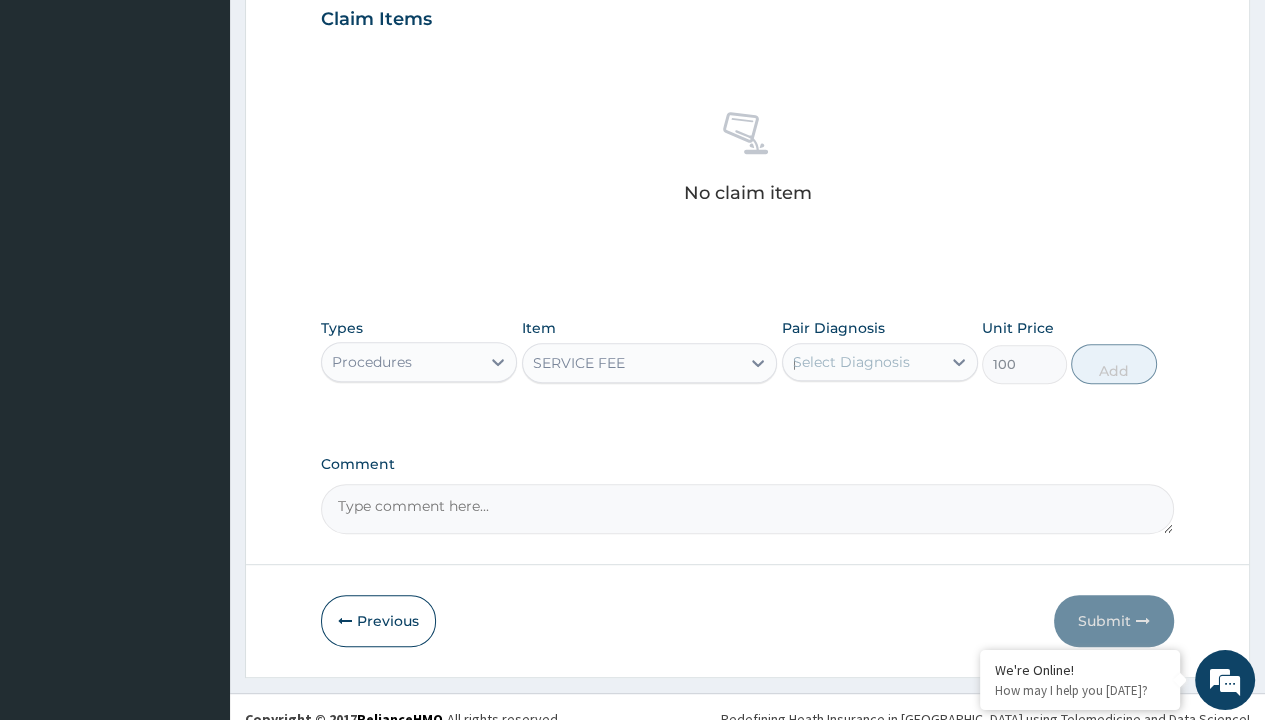 type 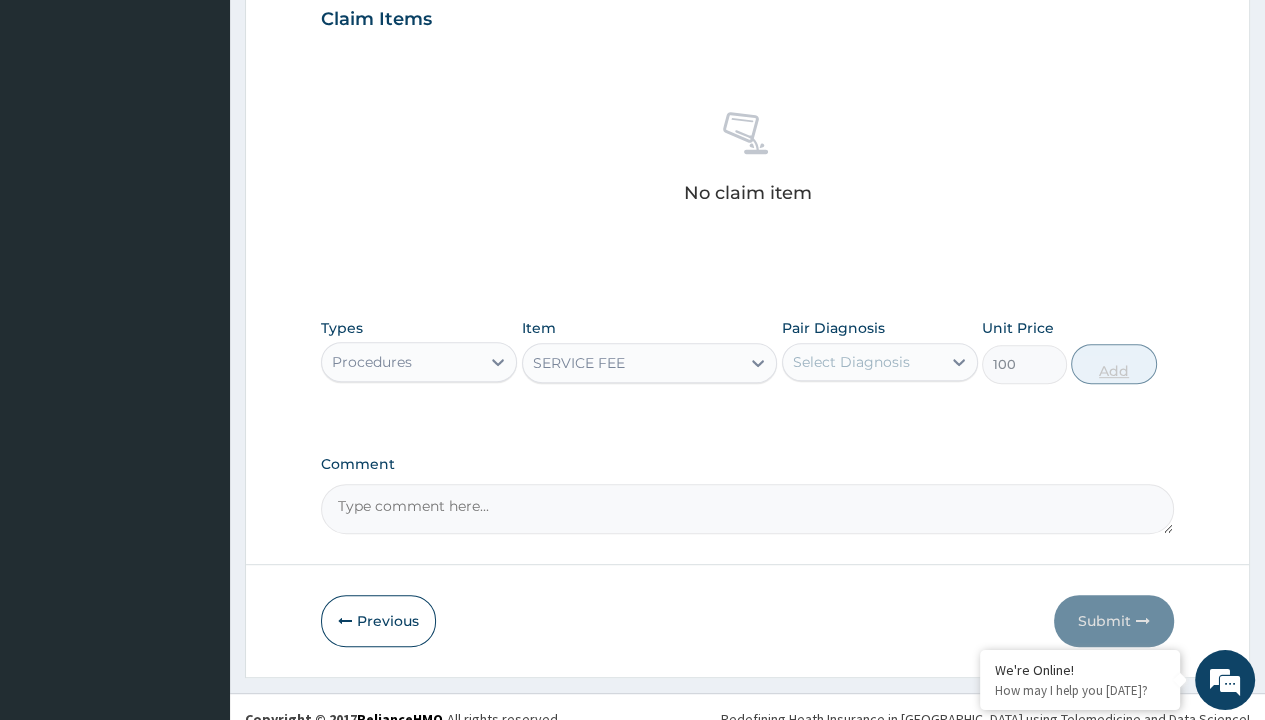 click on "Add" at bounding box center (1113, 364) 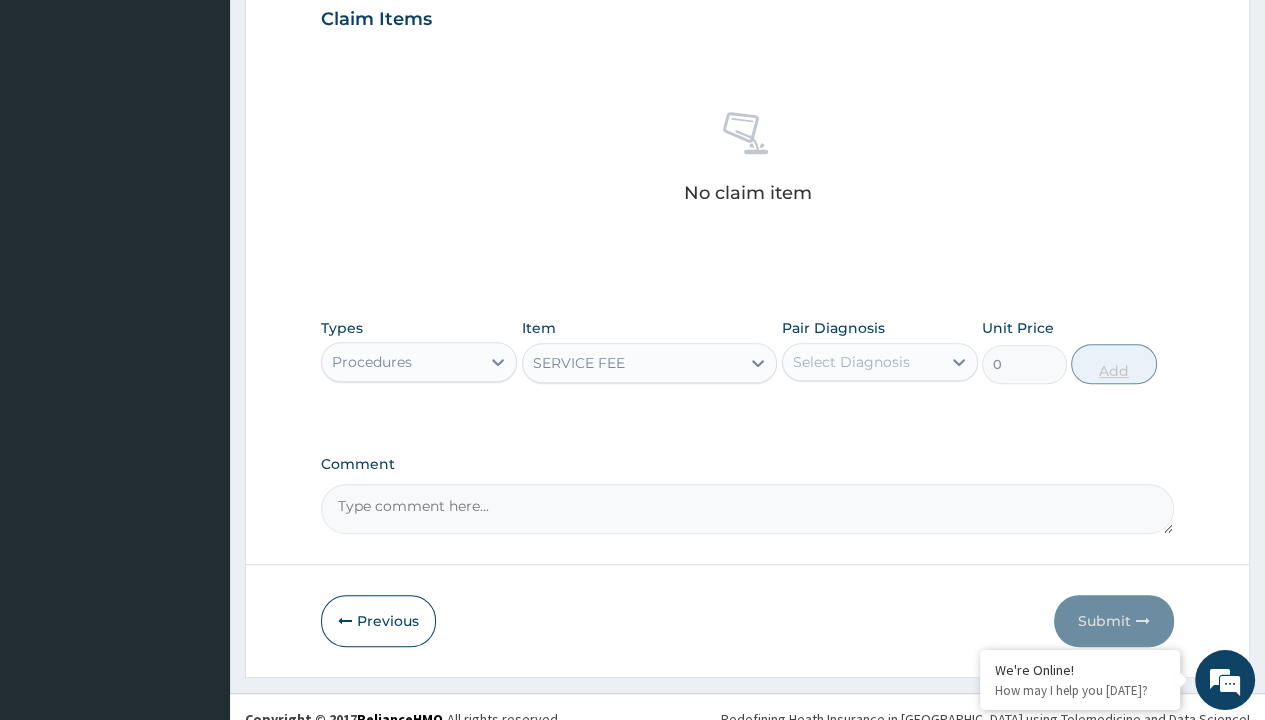 scroll, scrollTop: 639, scrollLeft: 0, axis: vertical 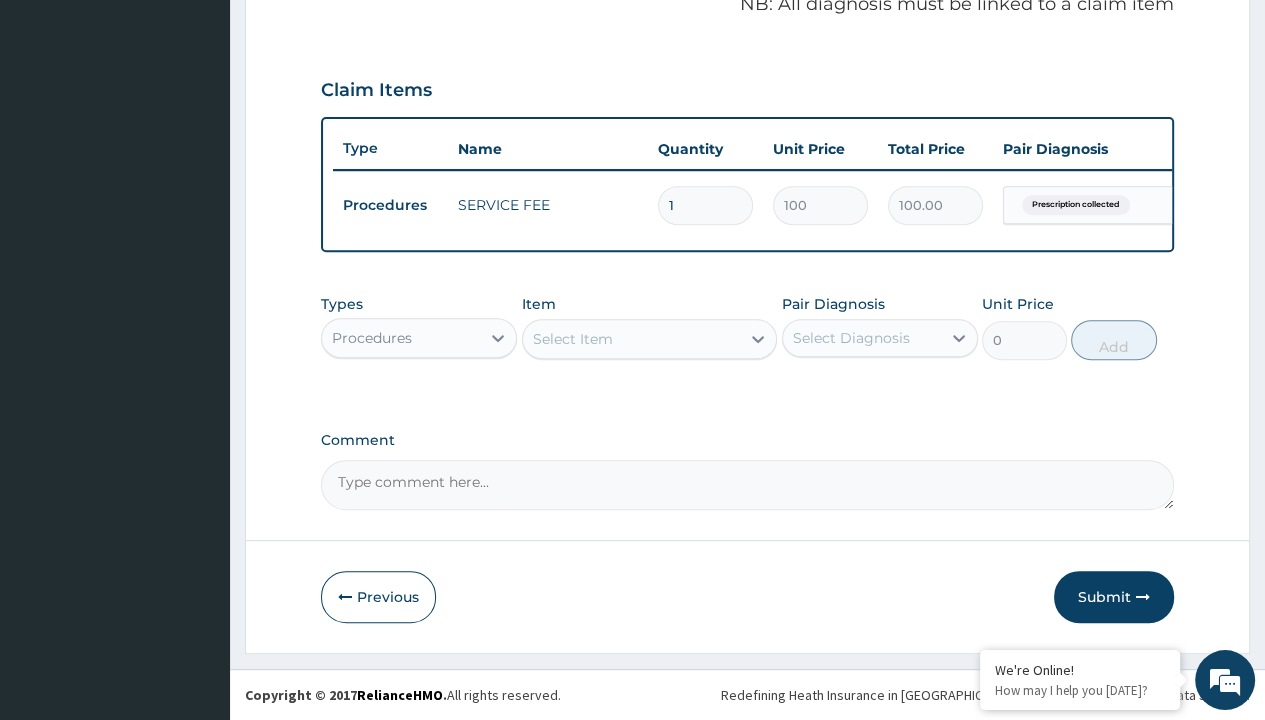 click on "Step  2  of 2 PA Code / Prescription Code Enter Code(Secondary Care Only) Encounter Date 04-07-2025 Important Notice Please enter PA codes before entering items that are not attached to a PA code   All diagnoses entered must be linked to a claim item. Diagnosis & Claim Items that are visible but inactive cannot be edited because they were imported from an already approved PA code. Diagnosis Prescription collected Confirmed NB: All diagnosis must be linked to a claim item Claim Items Type Name Quantity Unit Price Total Price Pair Diagnosis Actions Procedures SERVICE FEE 1 100 100.00 Prescription collected Delete Types Procedures Item Select Item Pair Diagnosis Select Diagnosis Unit Price 0 Add Comment     Previous   Submit" at bounding box center (747, 66) 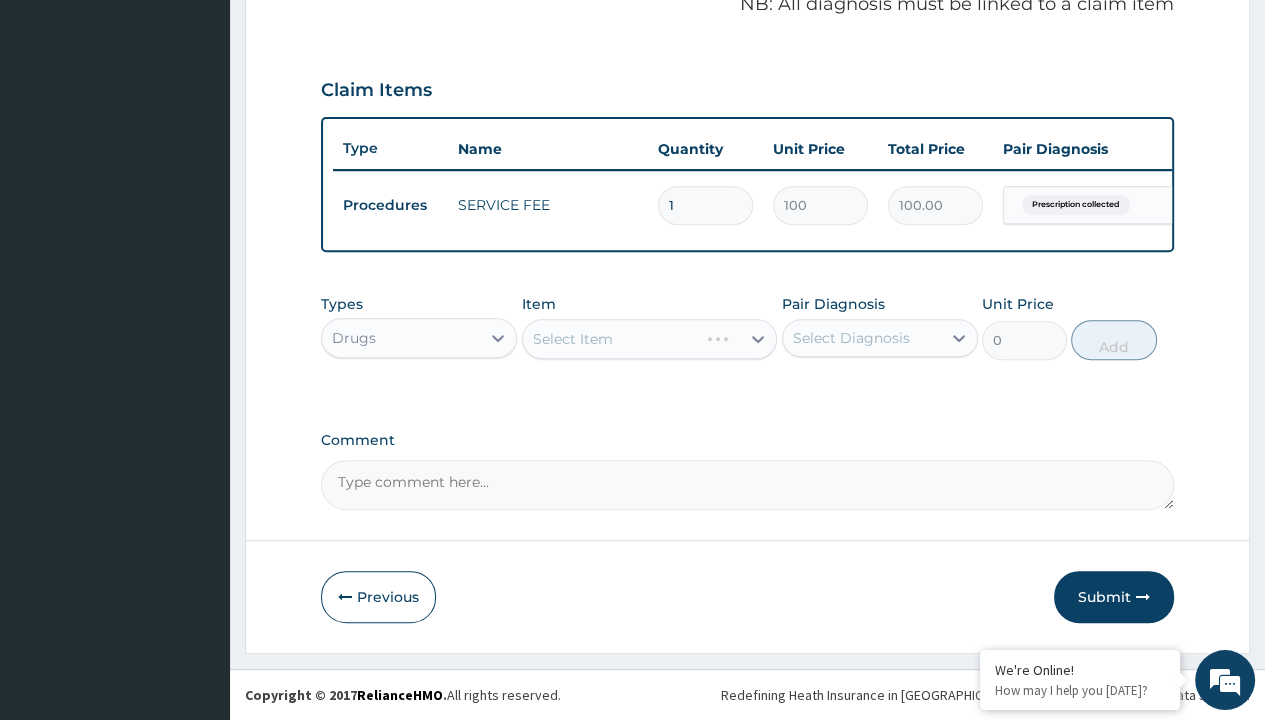 click on "Select Item" at bounding box center (650, 339) 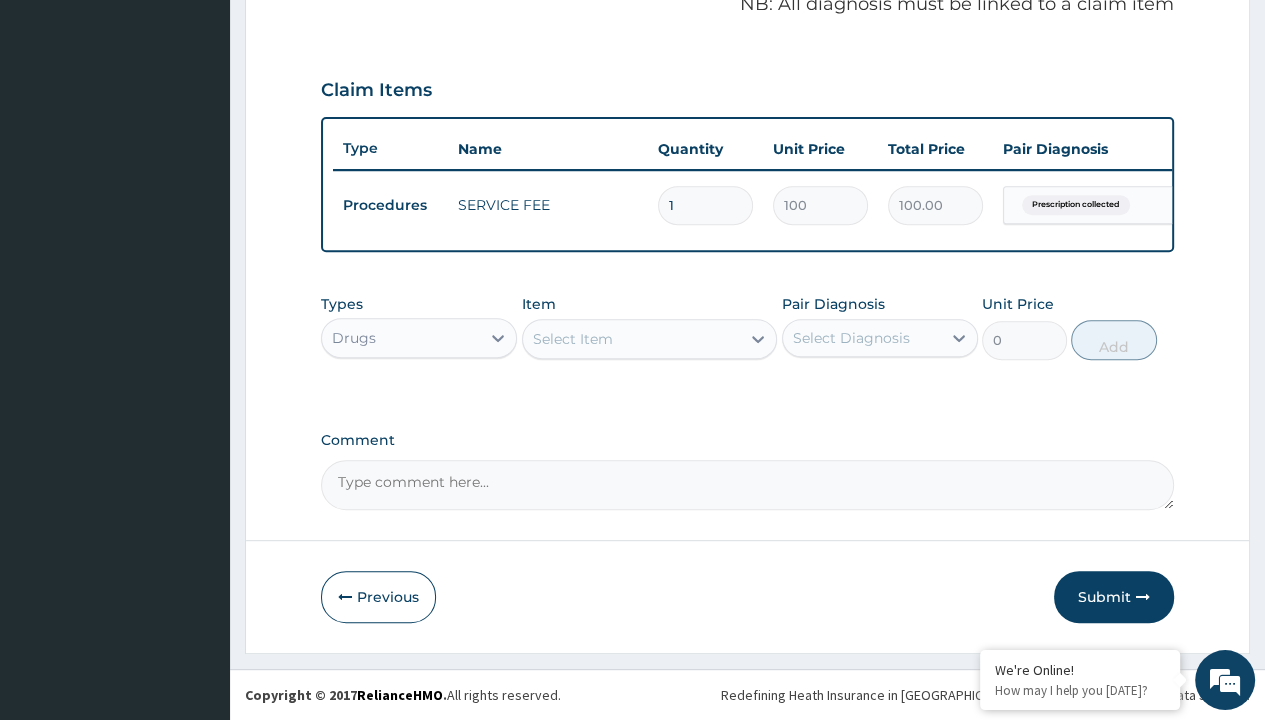 type on "1% hydrocortisone cream" 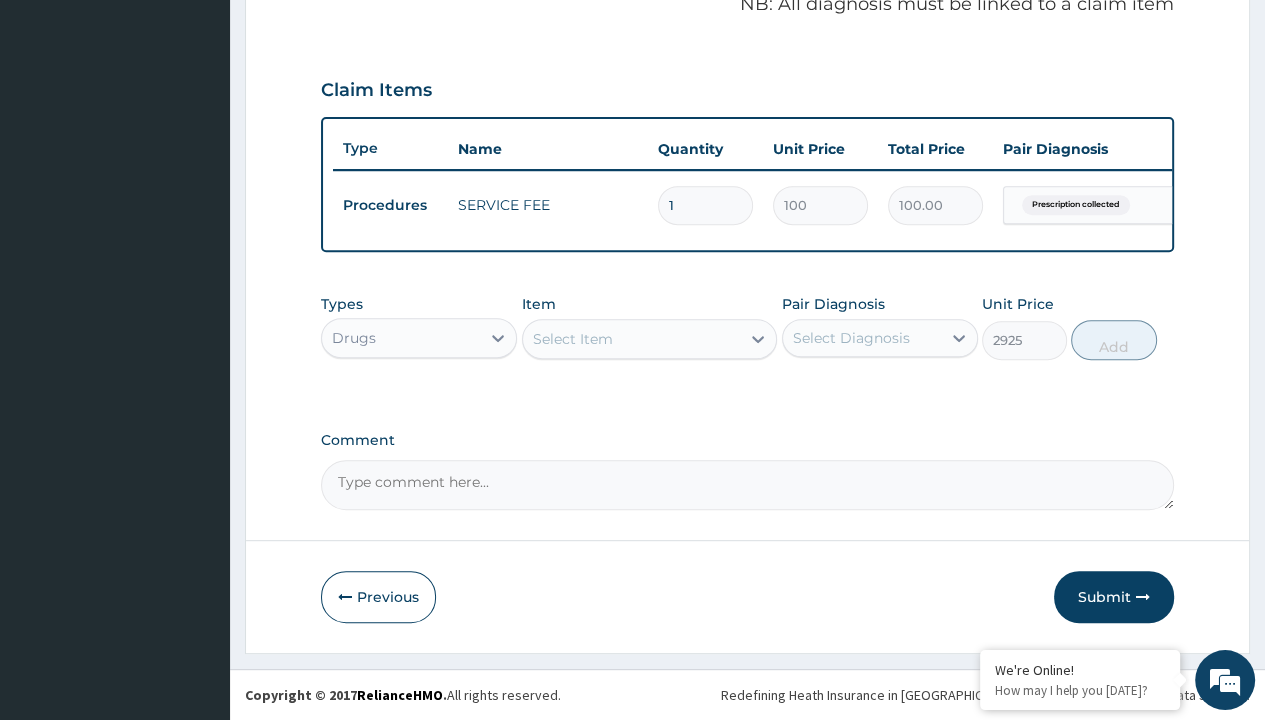 scroll, scrollTop: 0, scrollLeft: 0, axis: both 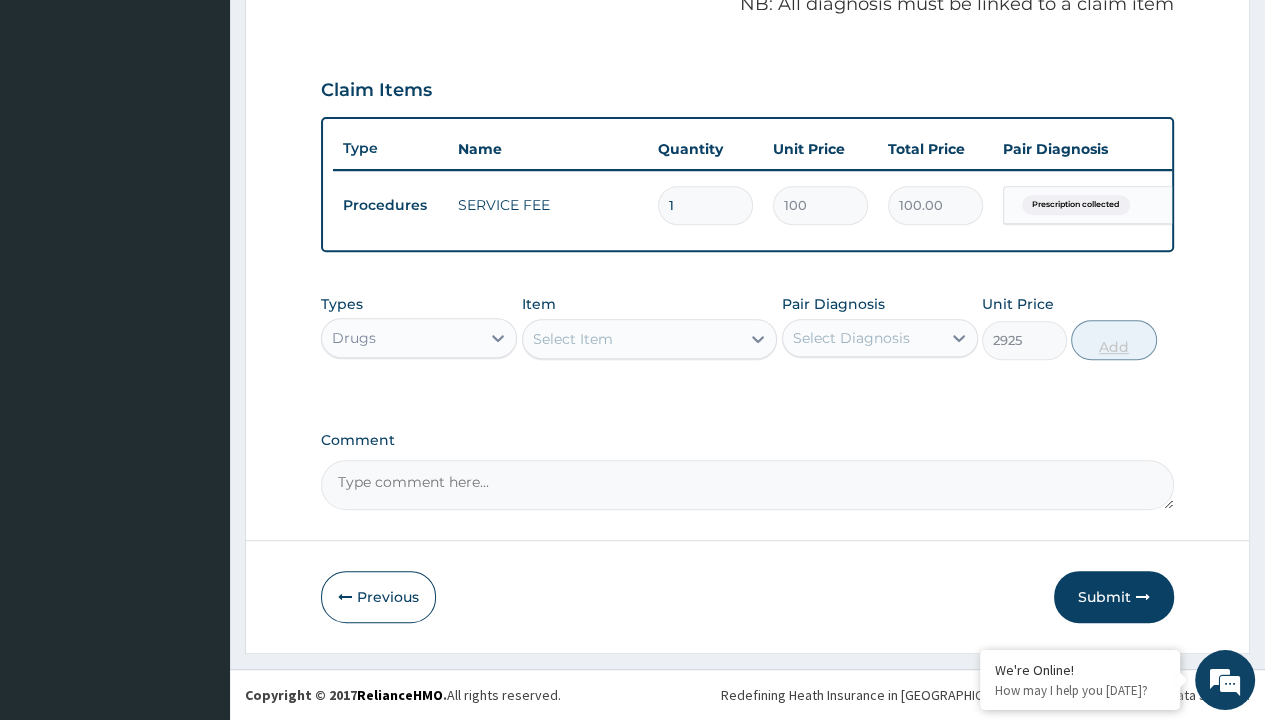 click on "Prescription collected" at bounding box center [409, -74] 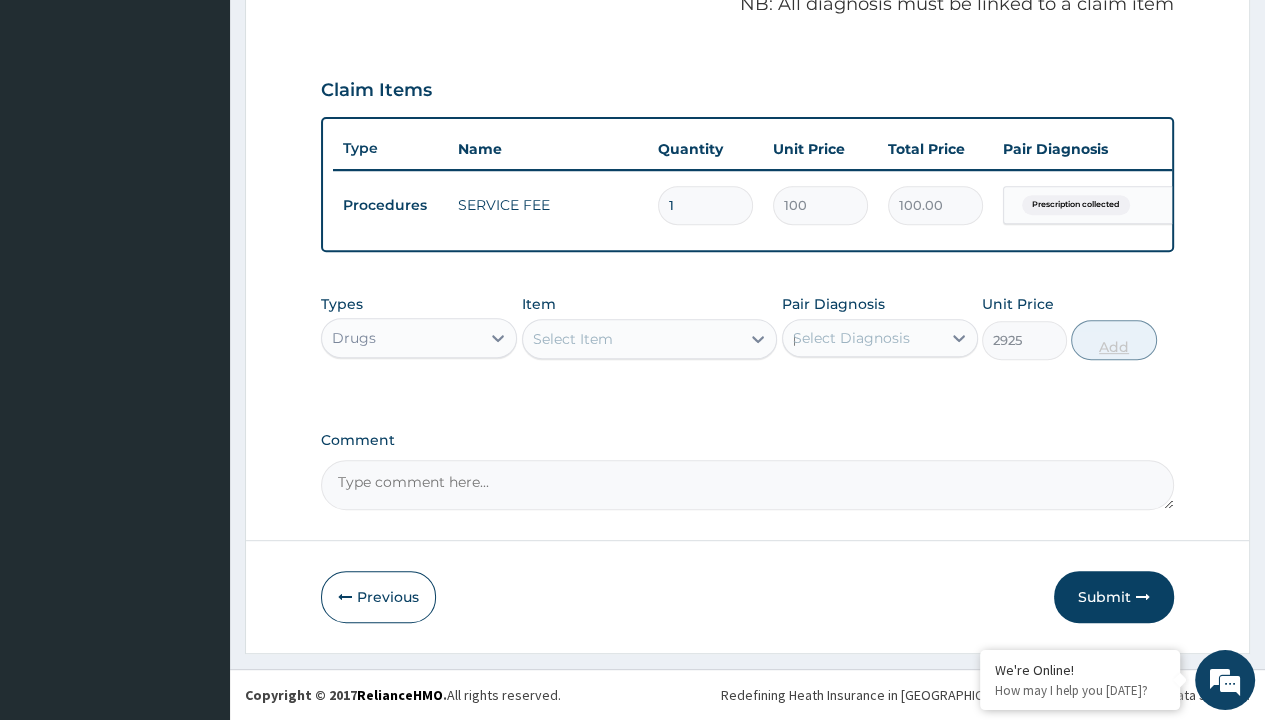 type 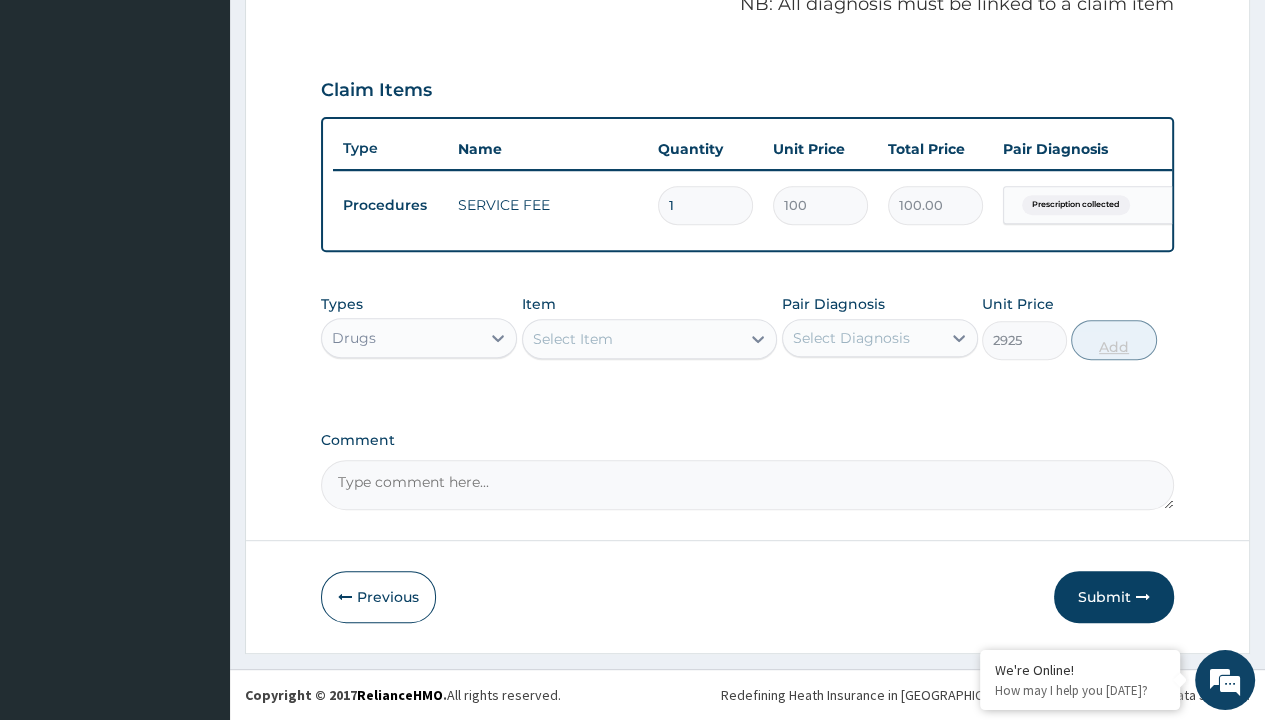 click on "Add" at bounding box center [1113, 340] 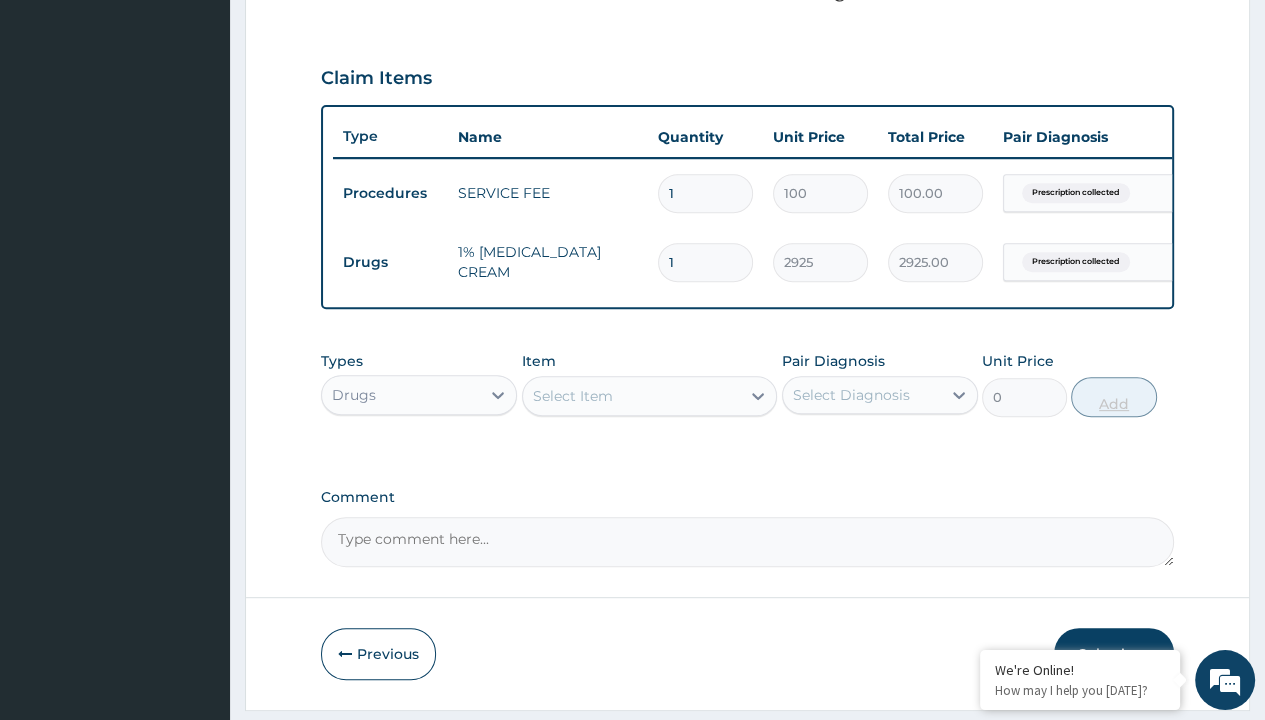 scroll, scrollTop: 0, scrollLeft: 0, axis: both 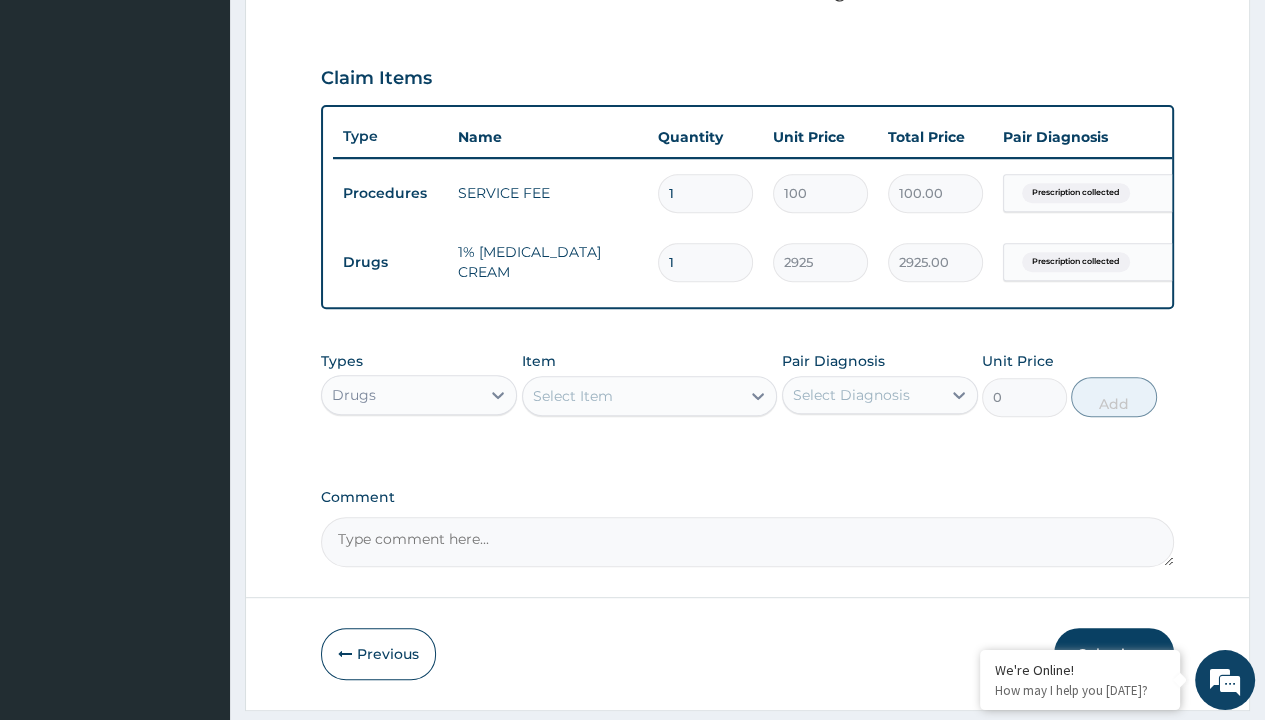 click on "Submit" at bounding box center [1114, 654] 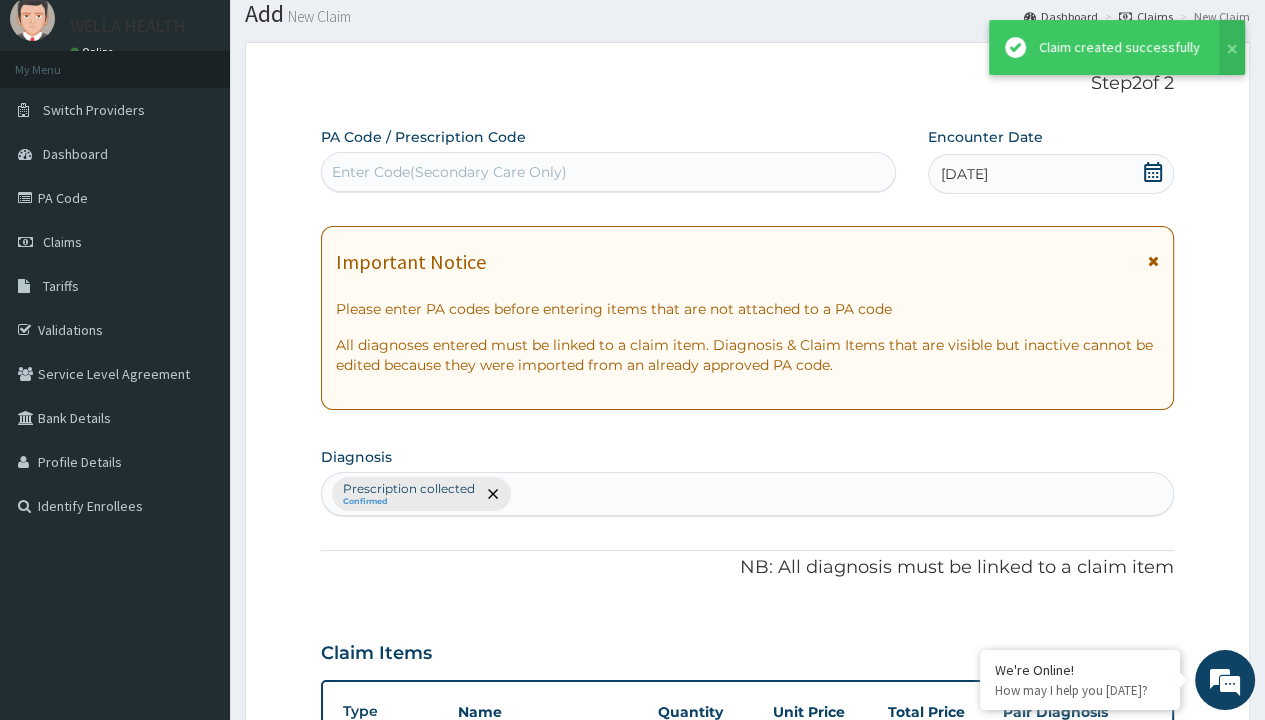scroll, scrollTop: 708, scrollLeft: 0, axis: vertical 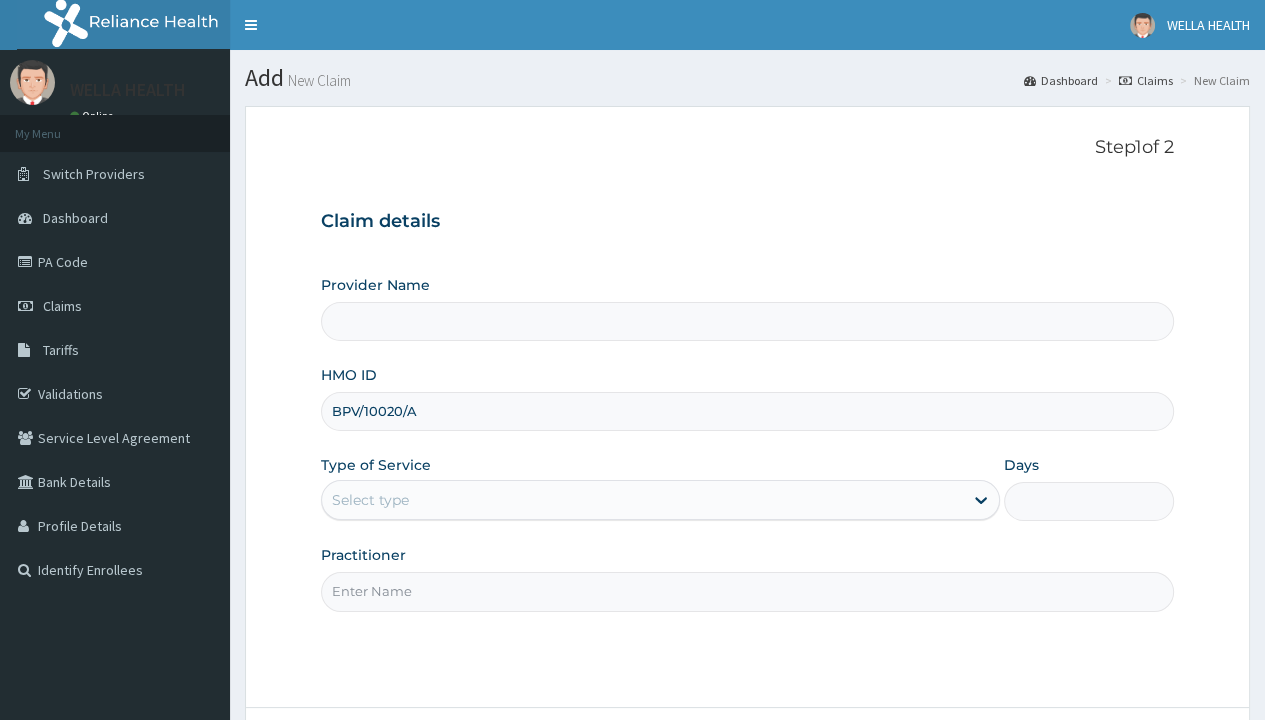 type on "BPV/10020/A" 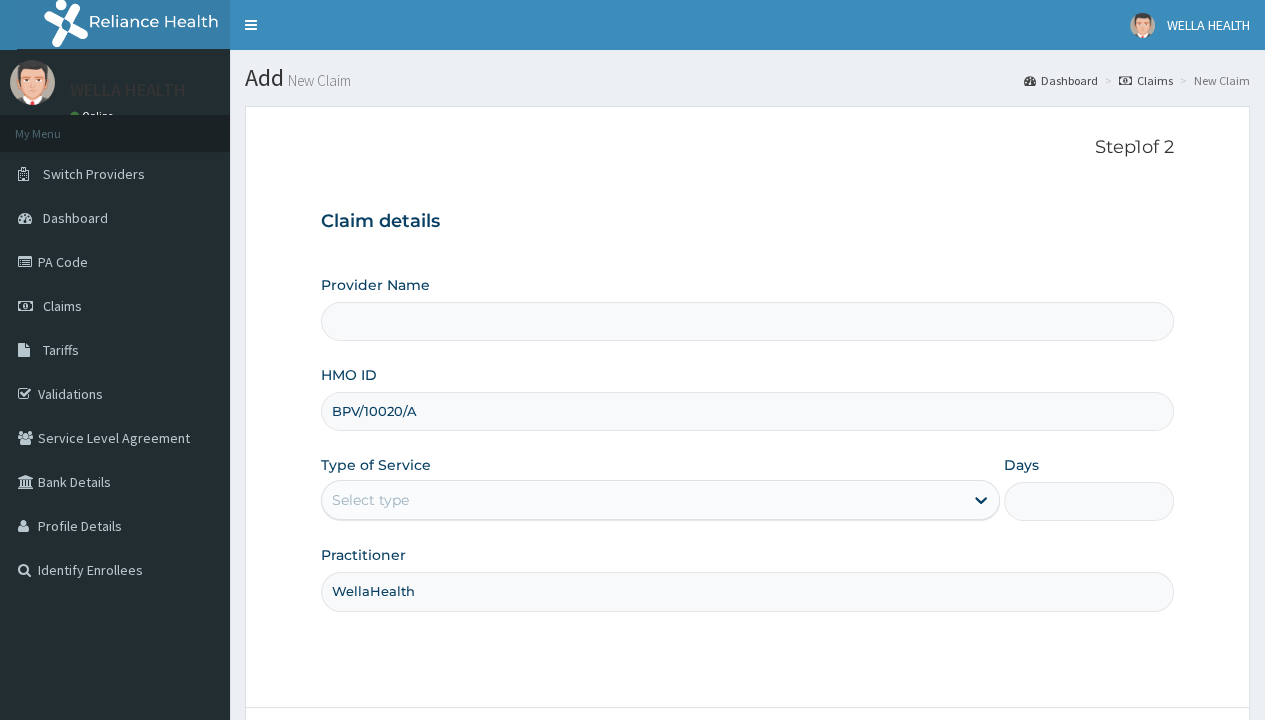 type on "WellaHealth" 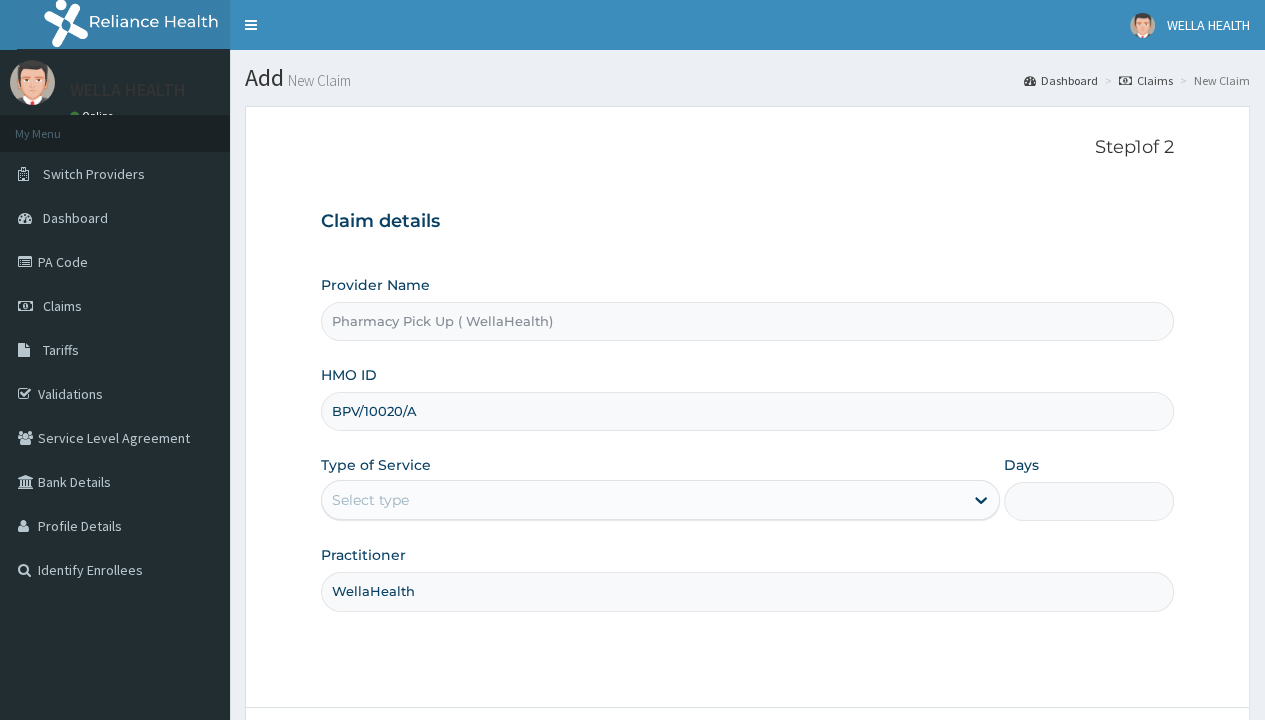 type on "1" 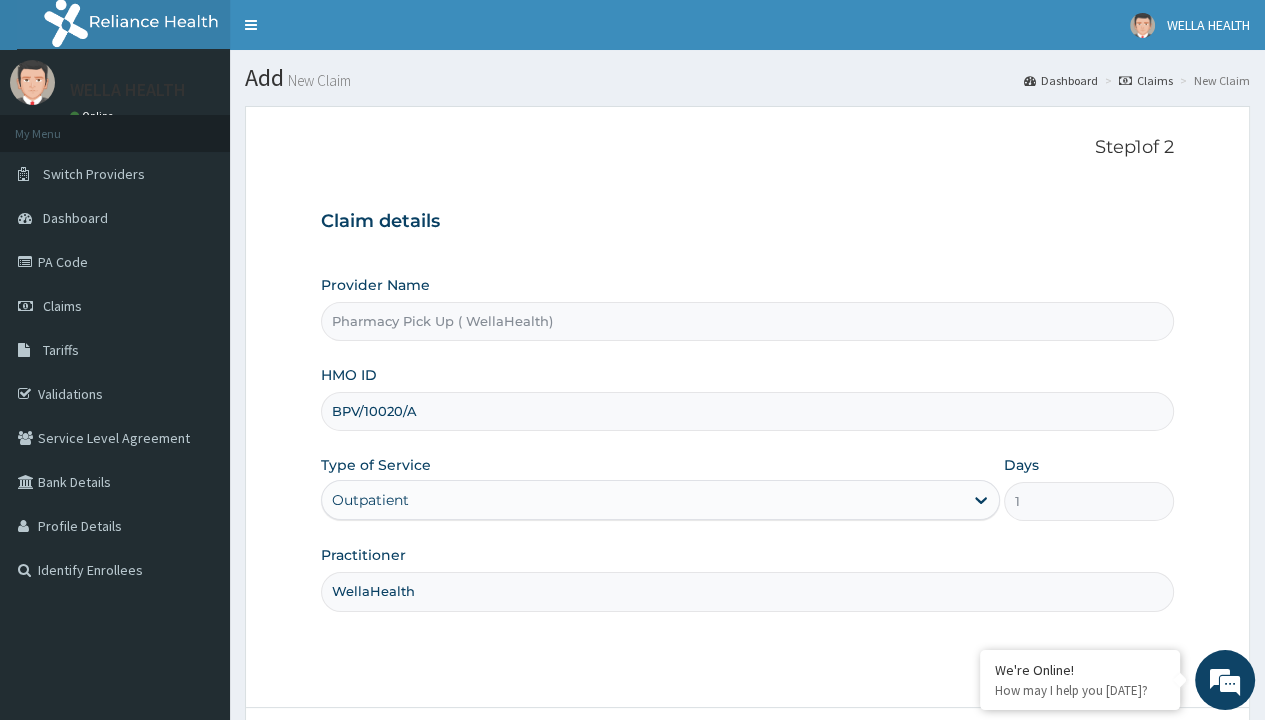 click on "Next" at bounding box center [1123, 764] 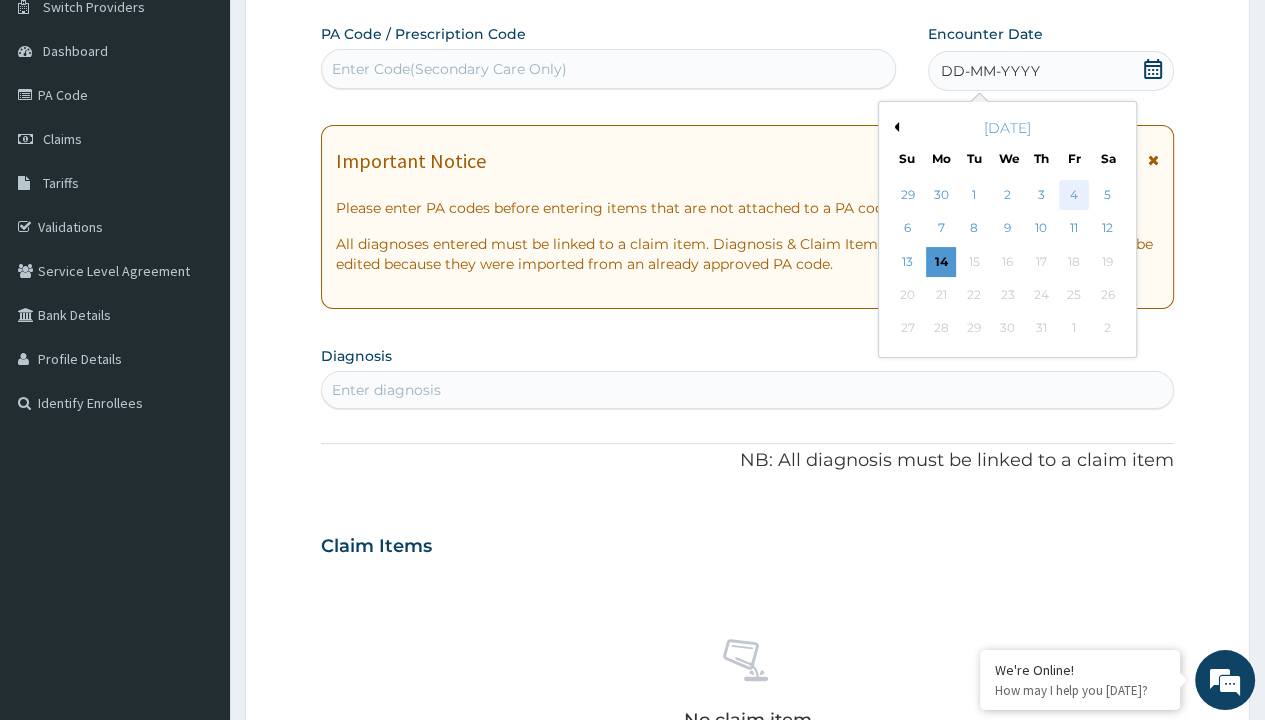 click on "4" at bounding box center (1074, 195) 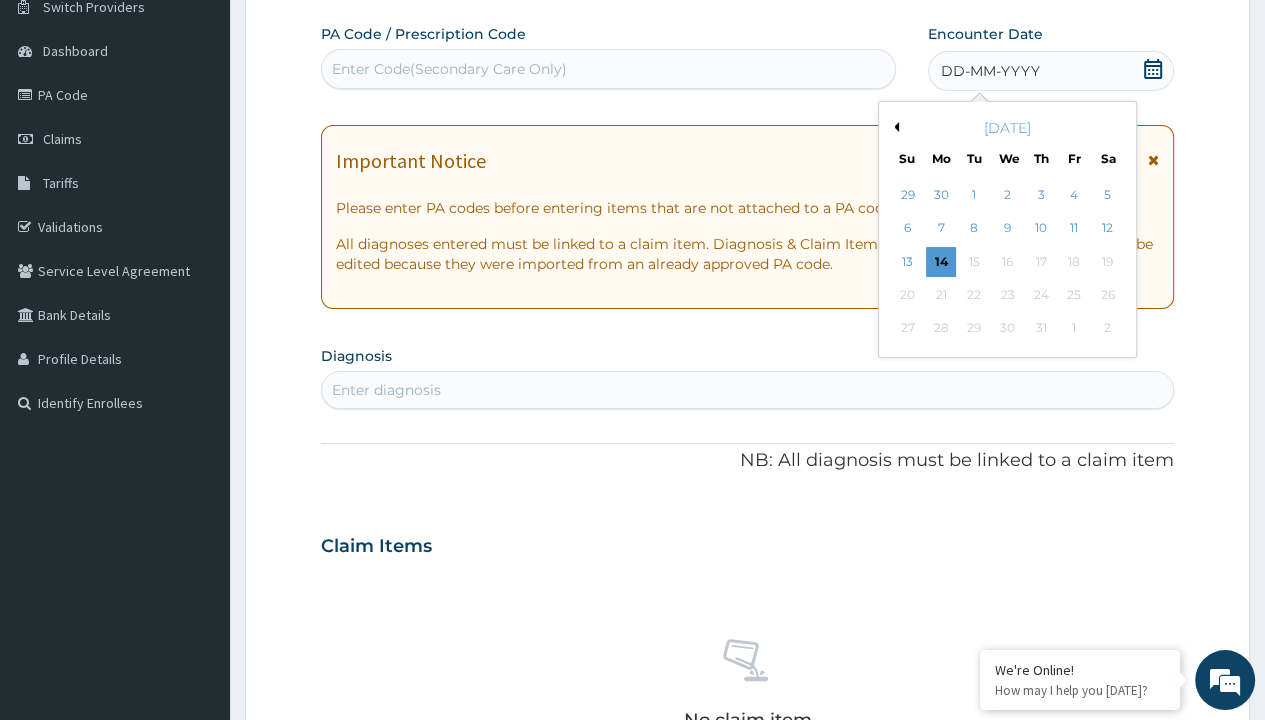 click on "Enter diagnosis" at bounding box center (386, 390) 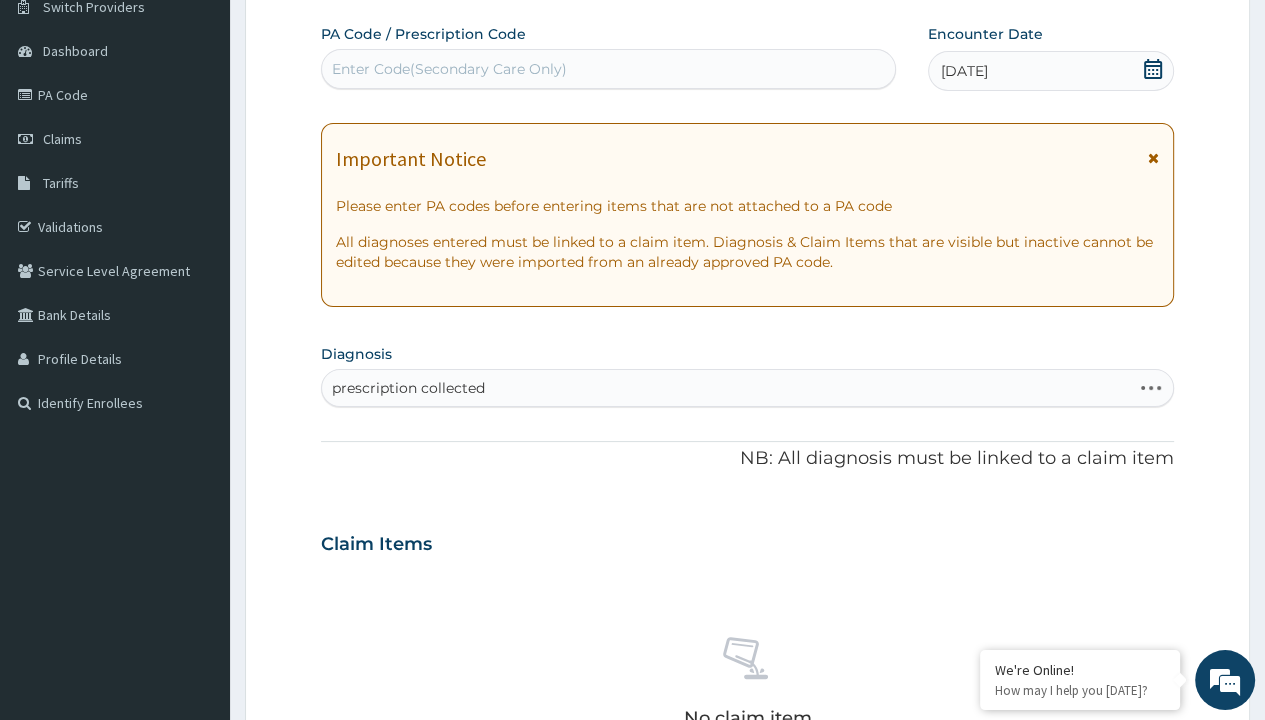 scroll, scrollTop: 0, scrollLeft: 0, axis: both 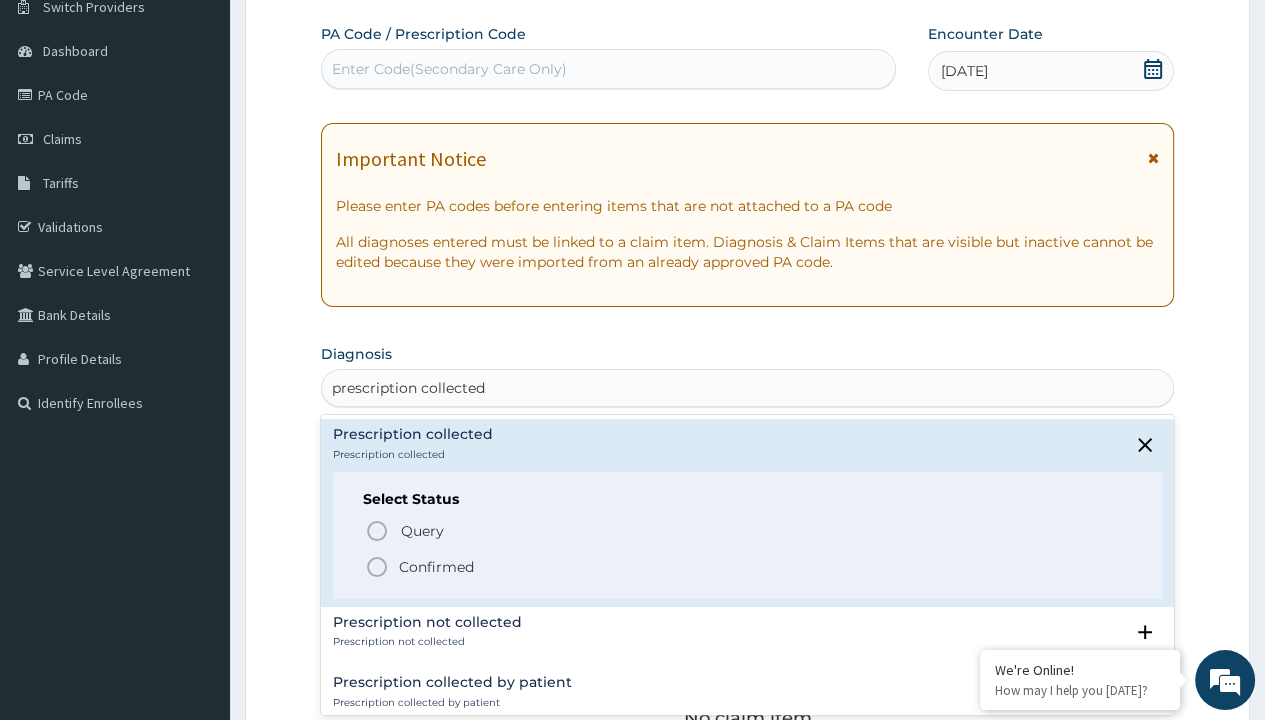 click on "Confirmed" at bounding box center [436, 567] 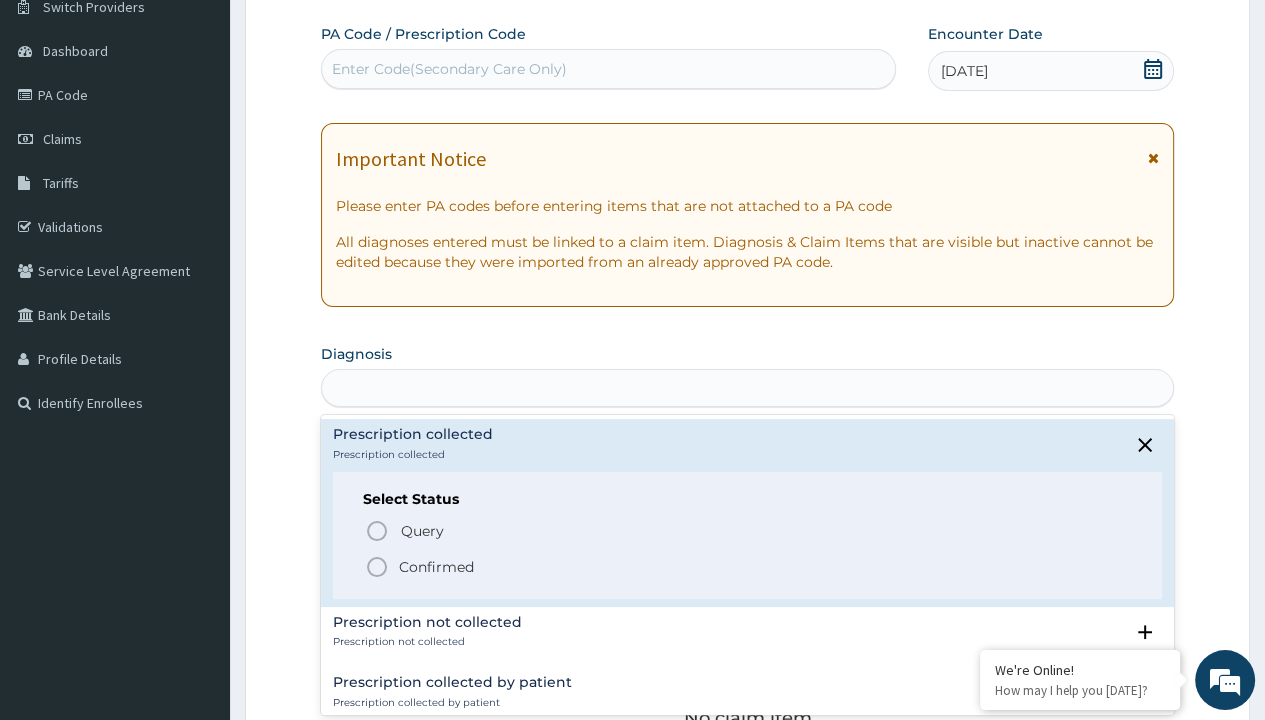 click on "Step  2  of 2 PA Code / Prescription Code Enter Code(Secondary Care Only) Encounter Date [DATE] Important Notice Please enter PA codes before entering items that are not attached to a PA code   All diagnoses entered must be linked to a claim item. Diagnosis & Claim Items that are visible but inactive cannot be edited because they were imported from an already approved PA code. Diagnosis option Prescription collected focused, 1 of 7. 7 results available for search term prescription collected. Use Up and Down to choose options, press Enter to select the currently focused option, press Escape to exit the menu, press Tab to select the option and exit the menu. prescription collected Prescription collected Prescription collected Select Status Query Query covers suspected (?), Keep in view (kiv), Ruled out (r/o) Confirmed Prescription not collected Prescription not collected Select Status Query Query covers suspected (?), Keep in view (kiv), Ruled out (r/o) Confirmed Prescription collected by patient Query Item" at bounding box center [747, 571] 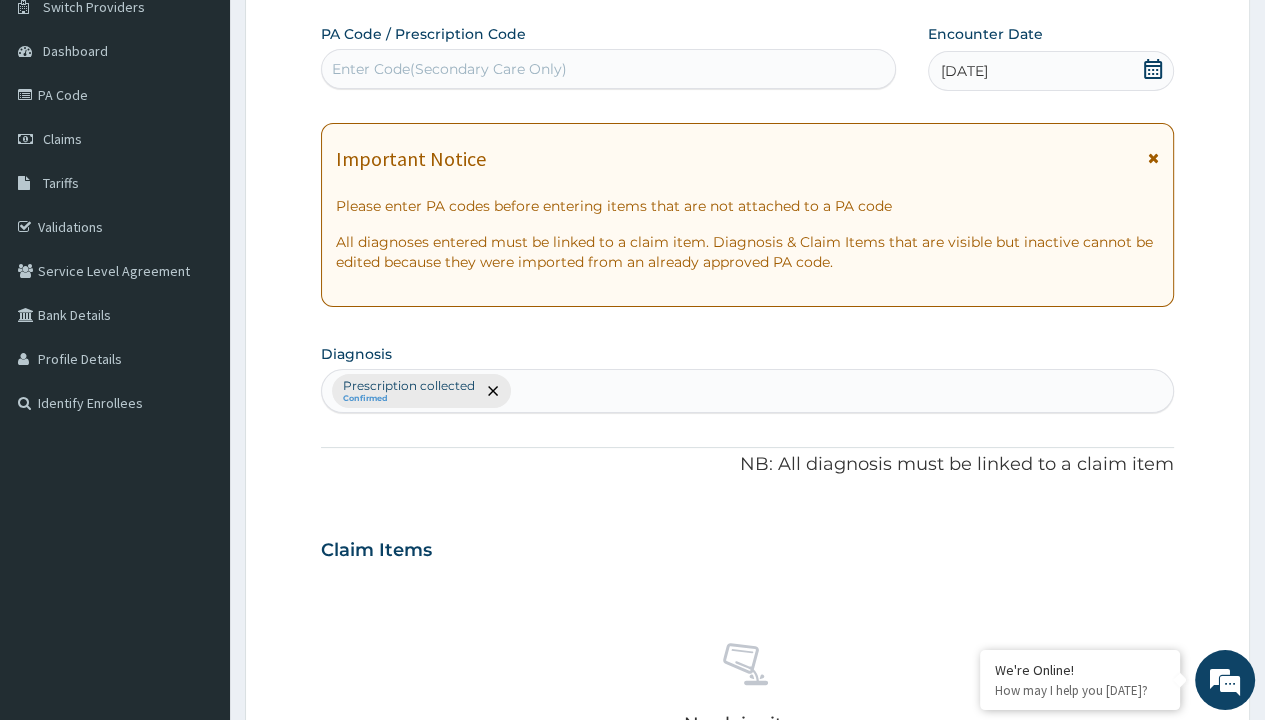 scroll, scrollTop: 698, scrollLeft: 0, axis: vertical 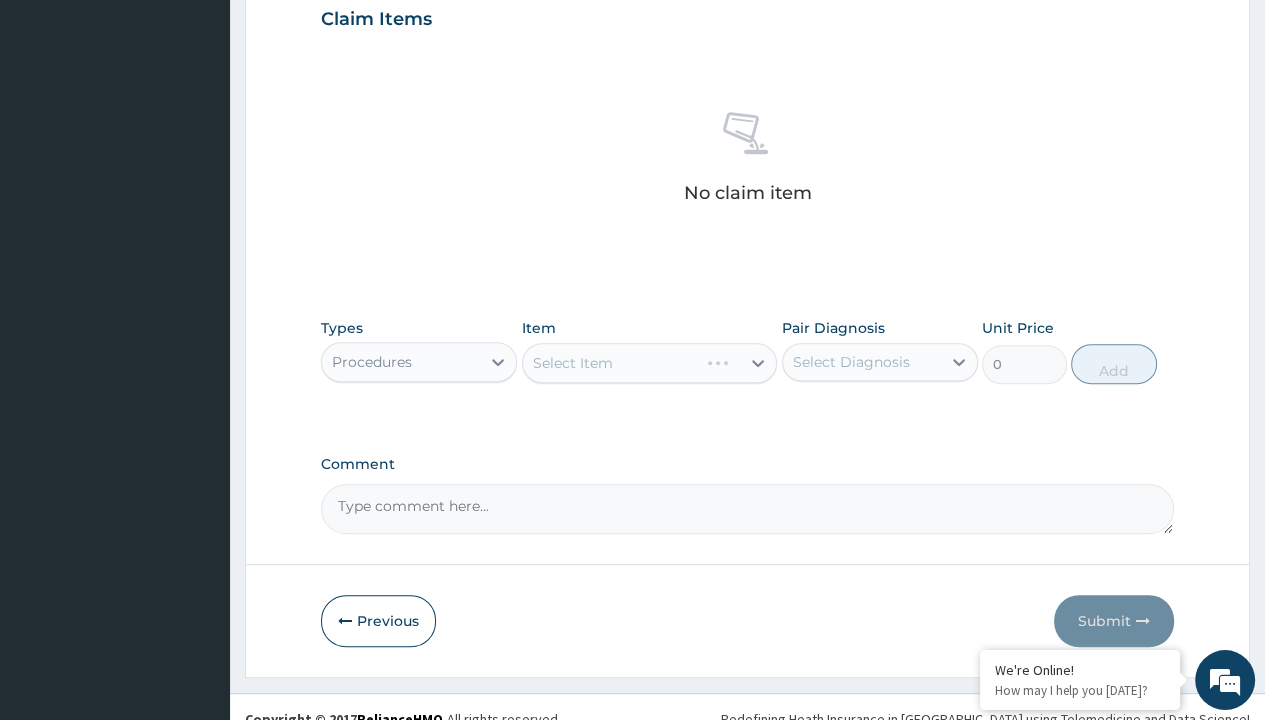 click on "Select Item" at bounding box center [573, 363] 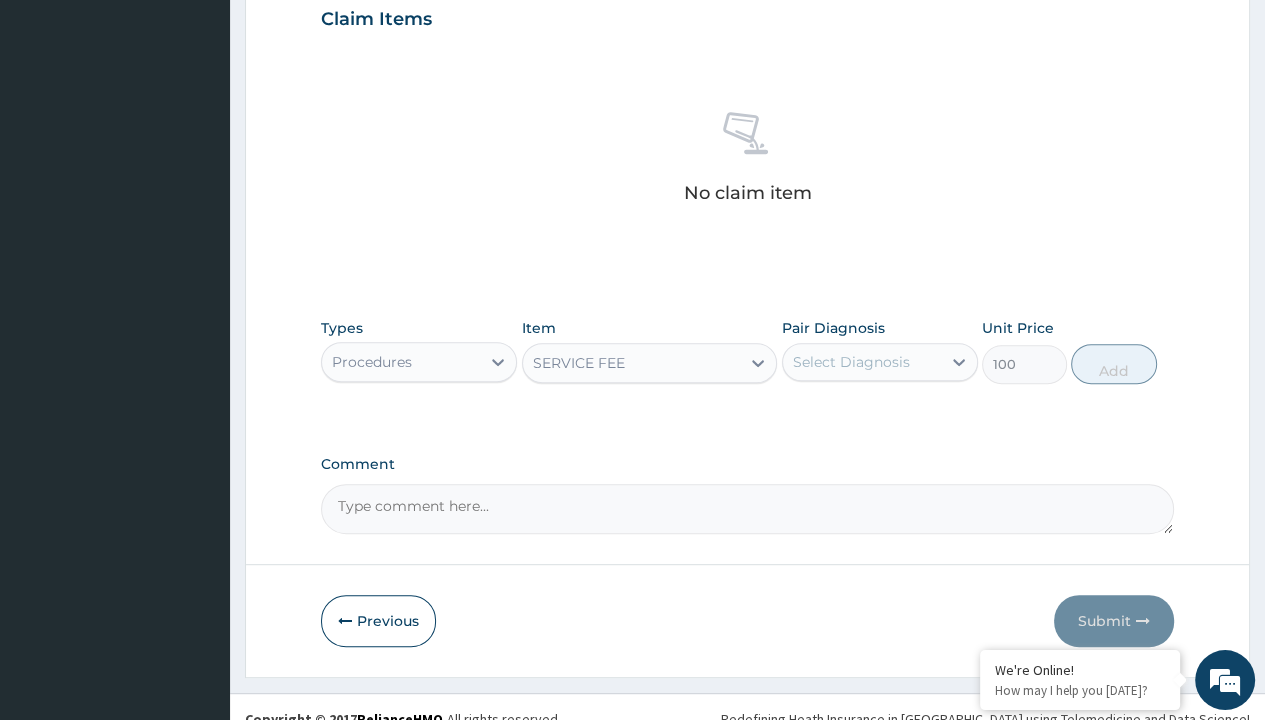 click on "Prescription collected" at bounding box center (409, -145) 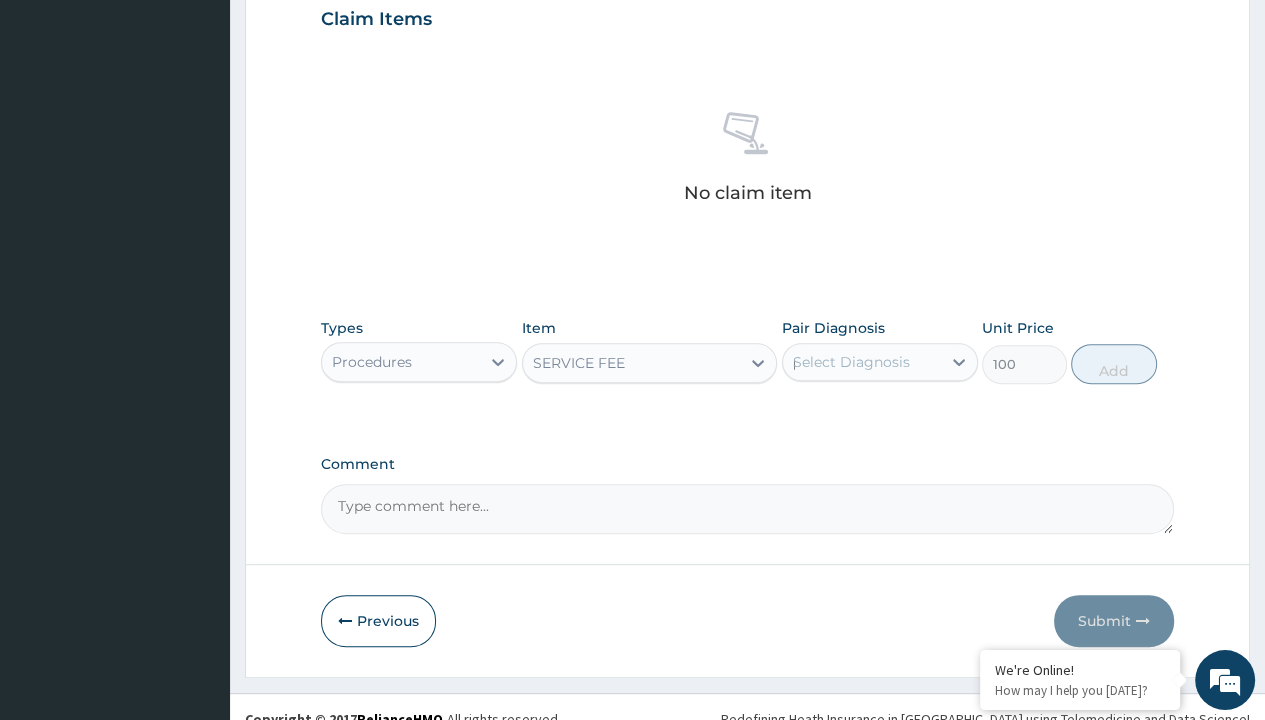 type 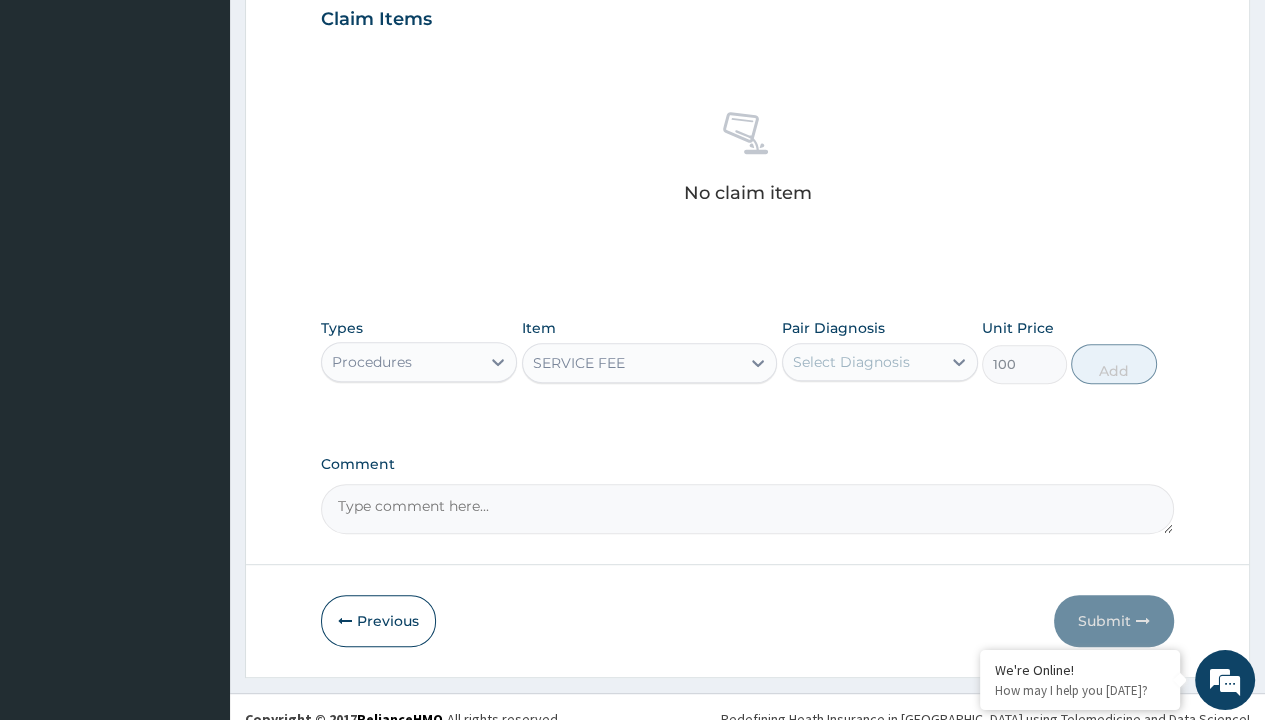click on "Add" at bounding box center [1113, 364] 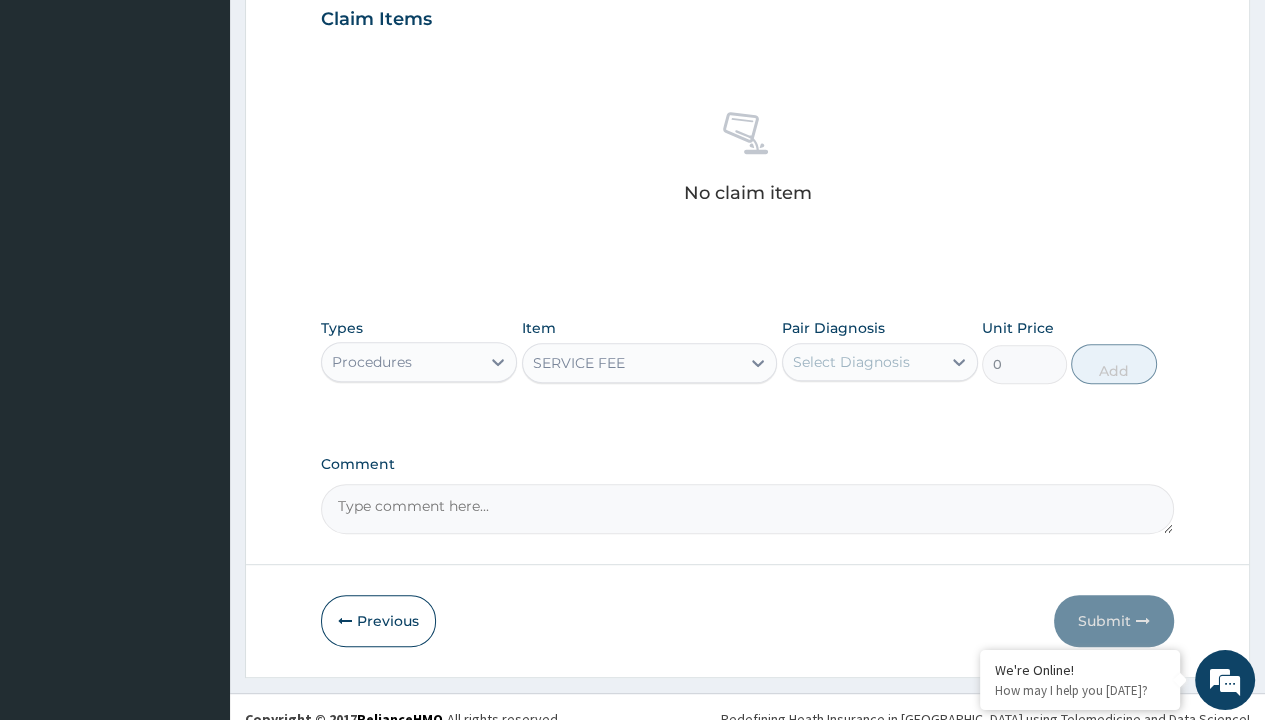 scroll, scrollTop: 639, scrollLeft: 0, axis: vertical 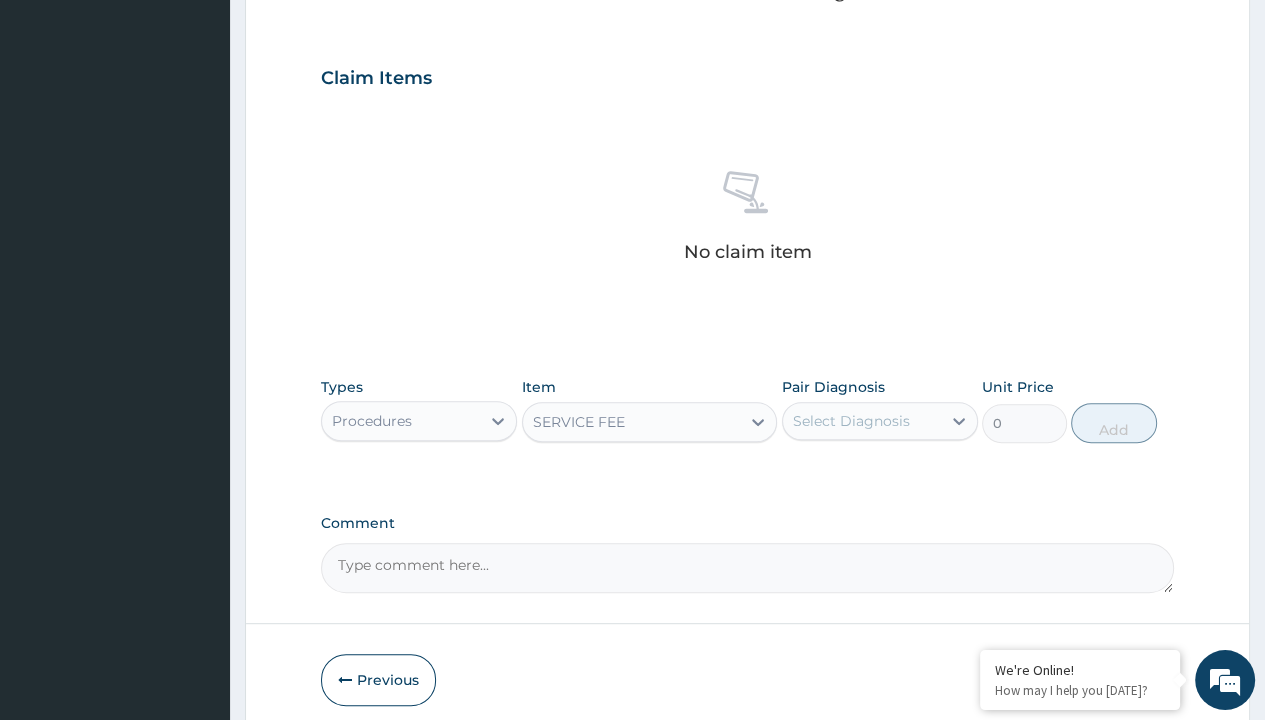 click on "Step  2  of 2 PA Code / Prescription Code Enter Code(Secondary Care Only) Encounter Date [DATE] Important Notice Please enter PA codes before entering items that are not attached to a PA code   All diagnoses entered must be linked to a claim item. Diagnosis & Claim Items that are visible but inactive cannot be edited because they were imported from an already approved PA code. Diagnosis Prescription collected Confirmed NB: All diagnosis must be linked to a claim item Claim Items No claim item Types Procedures Item option SERVICE FEE, selected.   Select is focused ,type to refine list, press Down to open the menu,  SERVICE FEE Pair Diagnosis Select Diagnosis Unit Price 0 Add Comment     Previous   Submit" at bounding box center [747, 101] 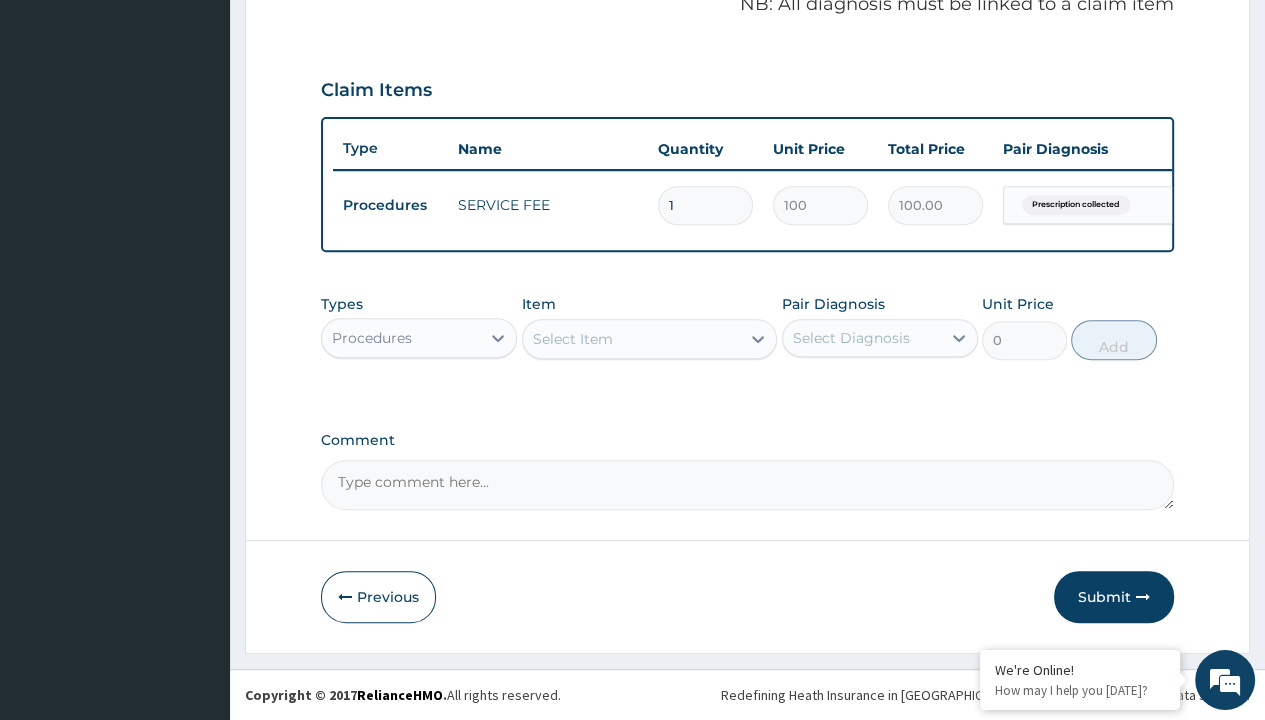 click on "Procedures" at bounding box center [372, 338] 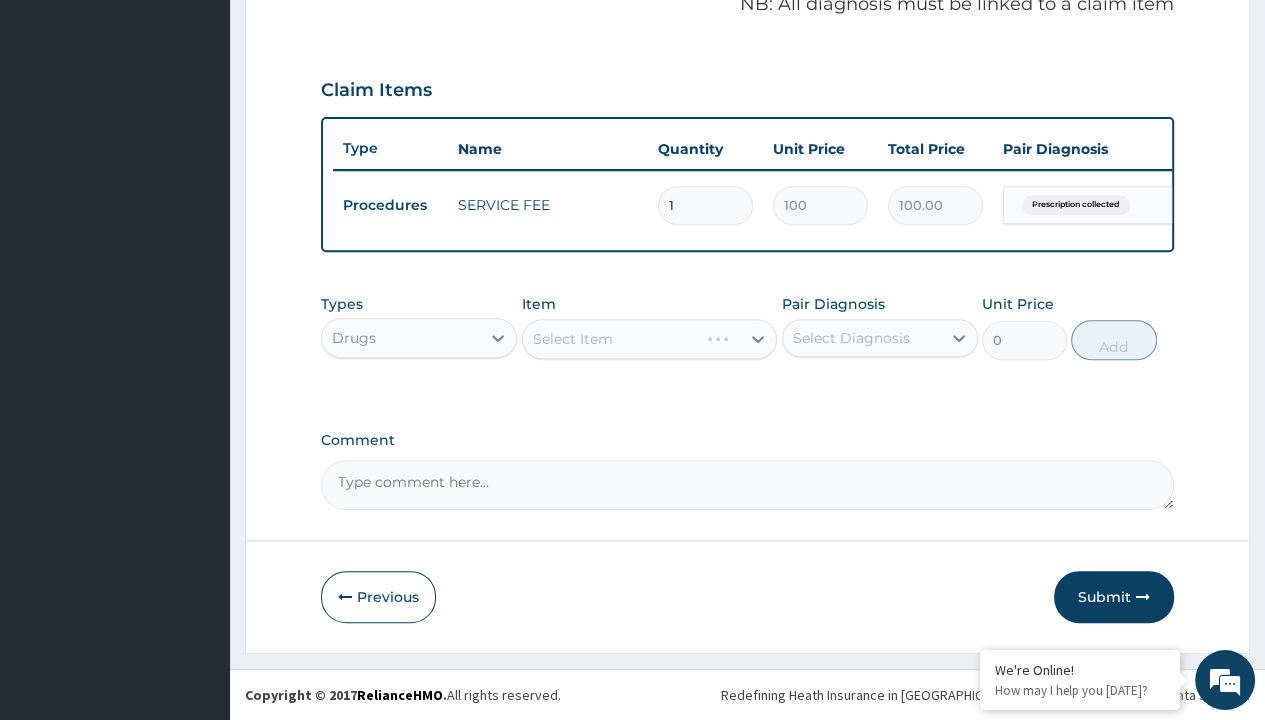 click on "Select Item" at bounding box center [573, 339] 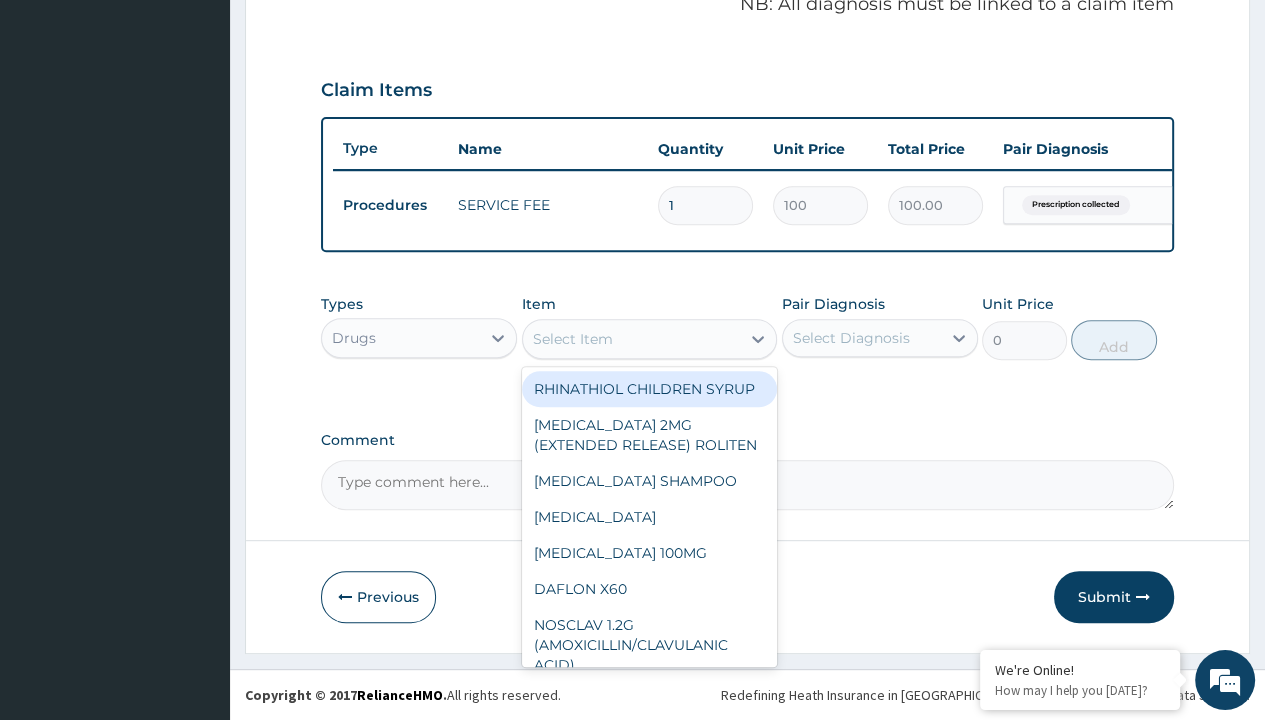 type on "knee brace" 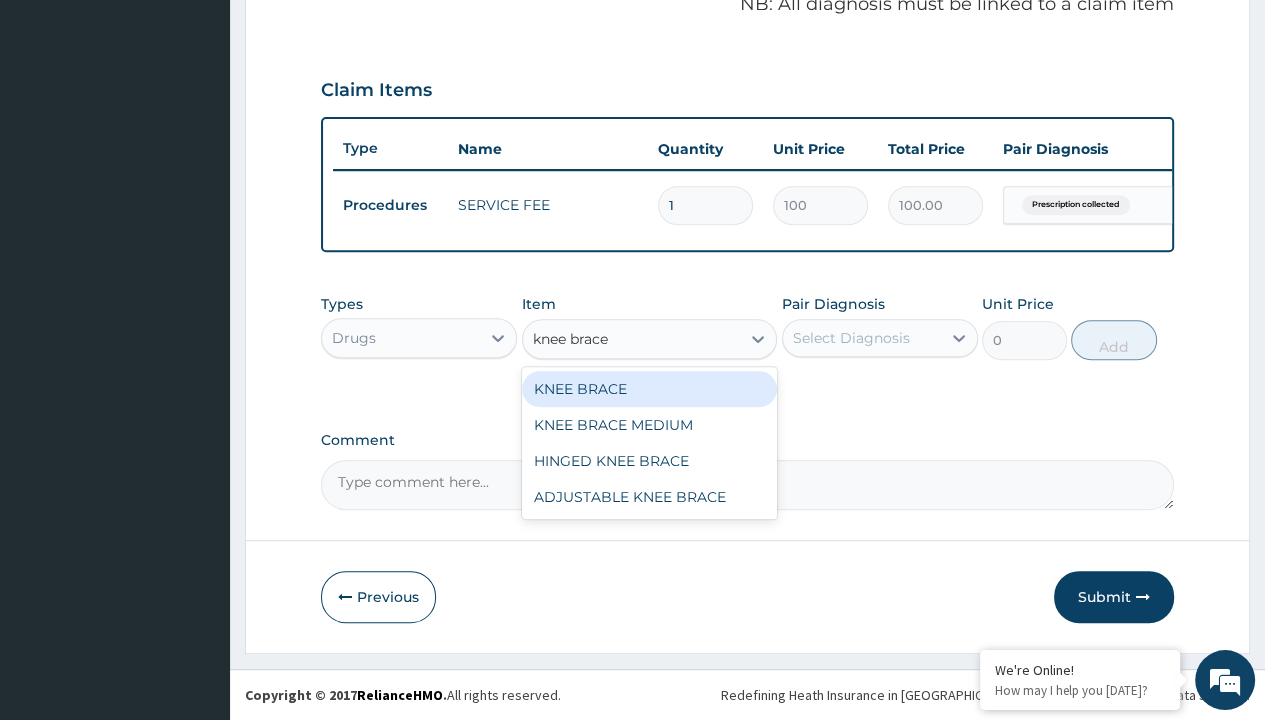 click on "KNEE BRACE" at bounding box center [650, 389] 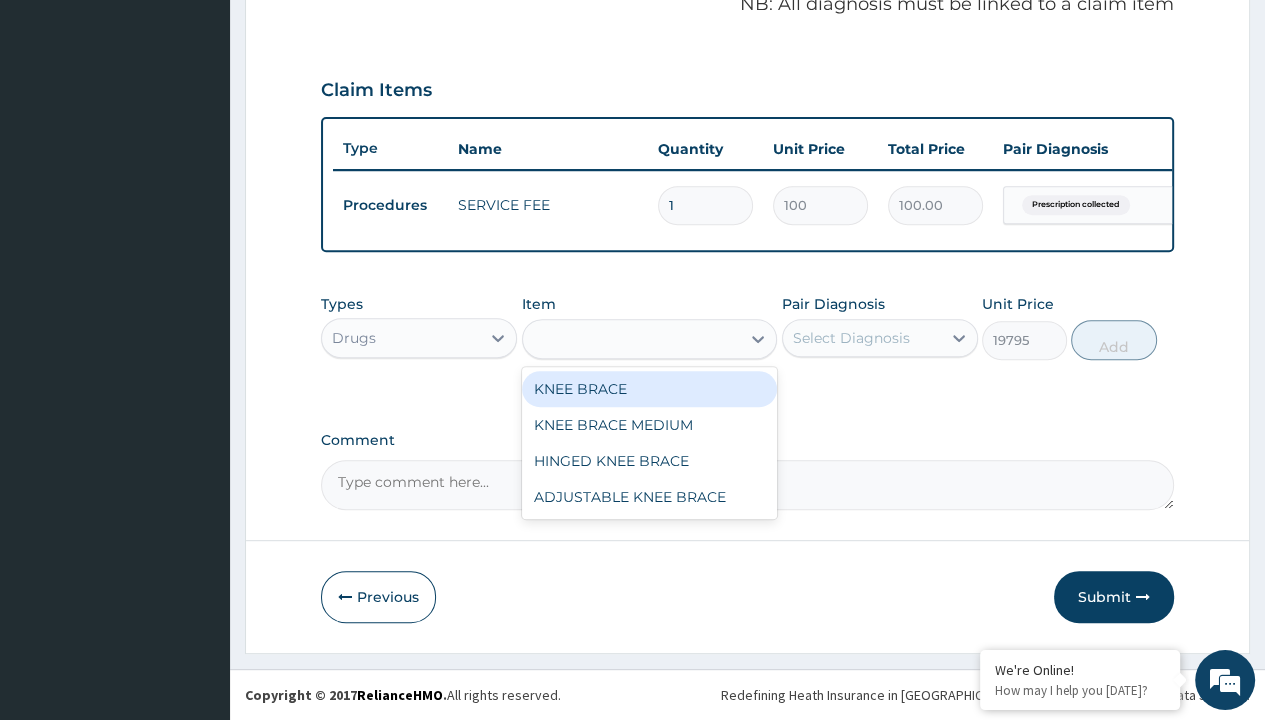 scroll, scrollTop: 0, scrollLeft: 0, axis: both 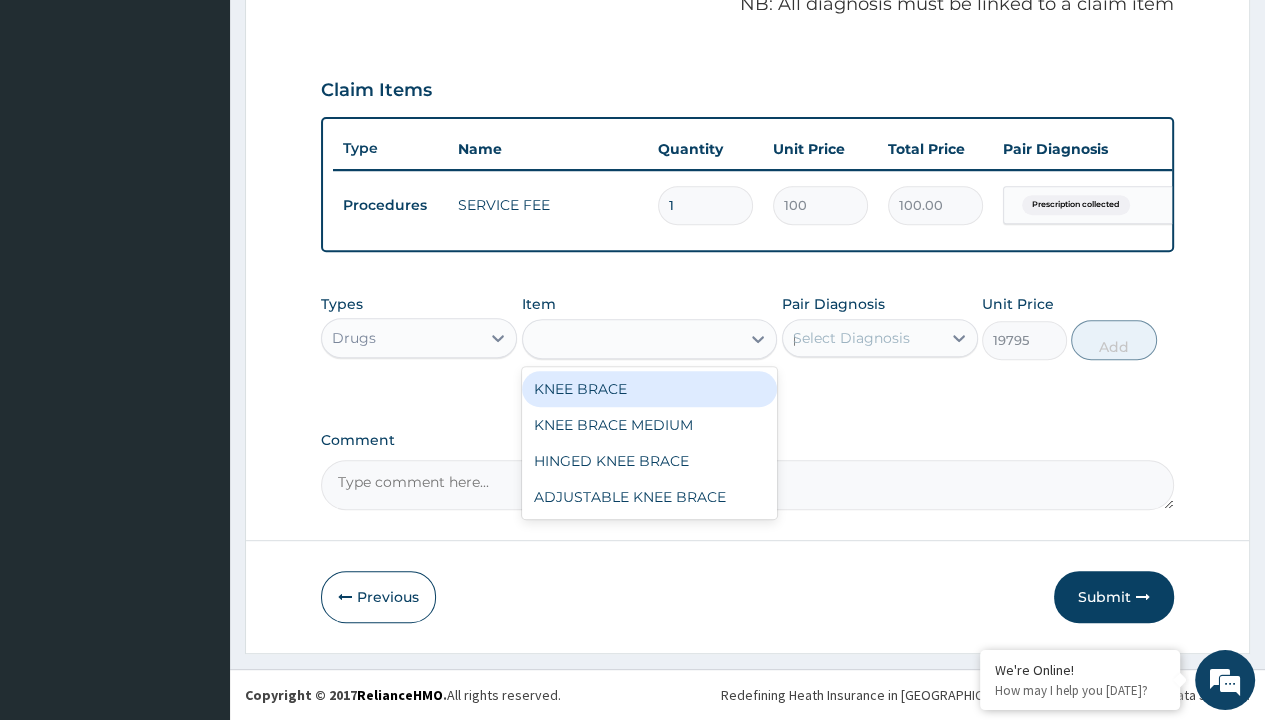 type 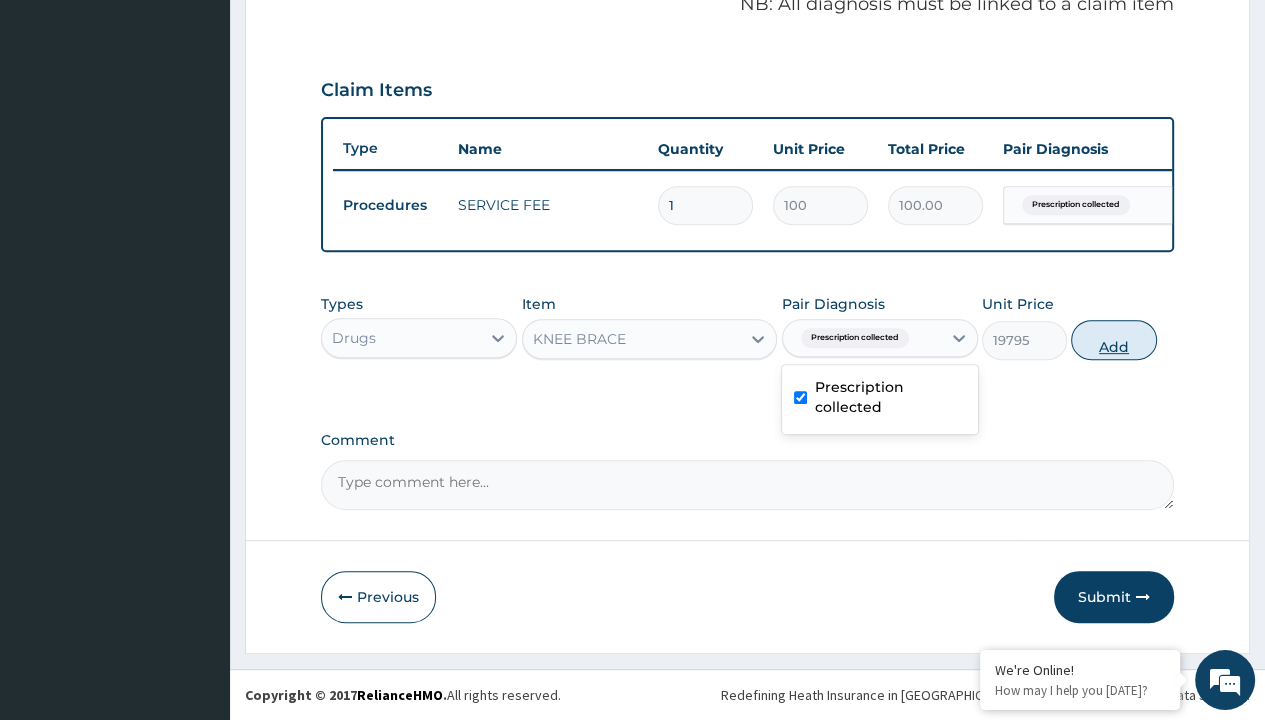 click on "Add" at bounding box center (1113, 340) 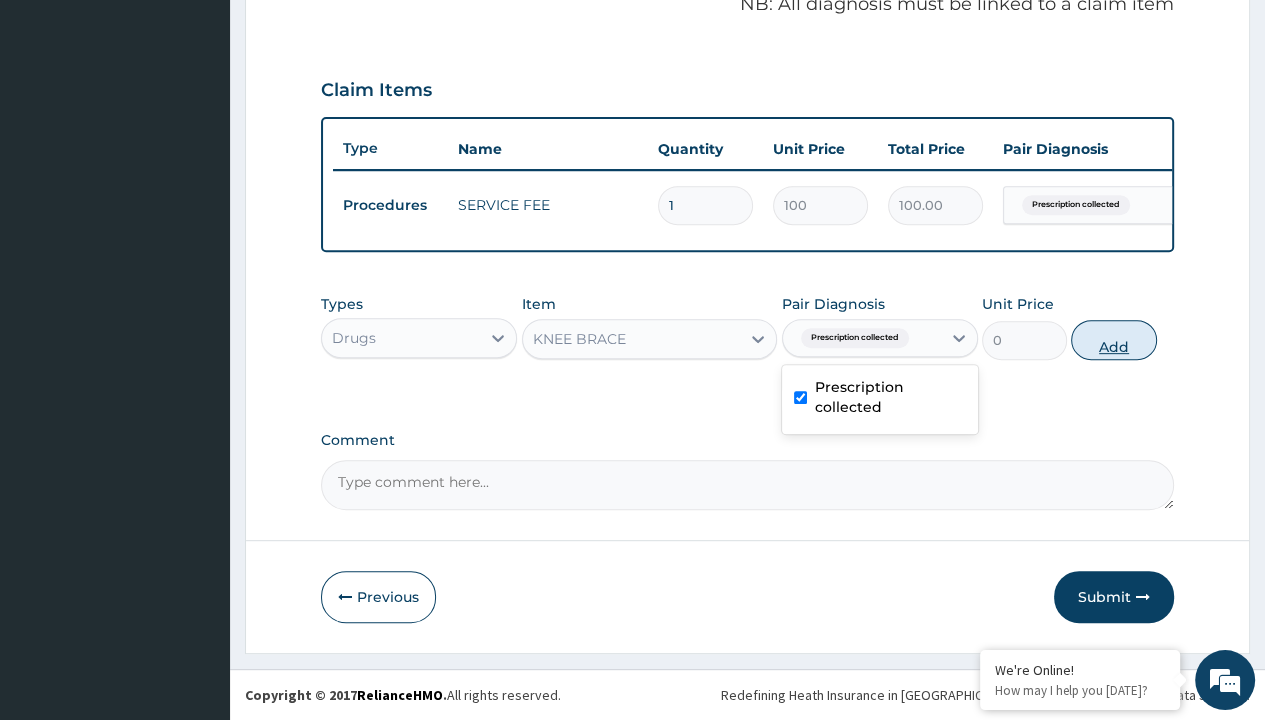 scroll, scrollTop: 0, scrollLeft: 0, axis: both 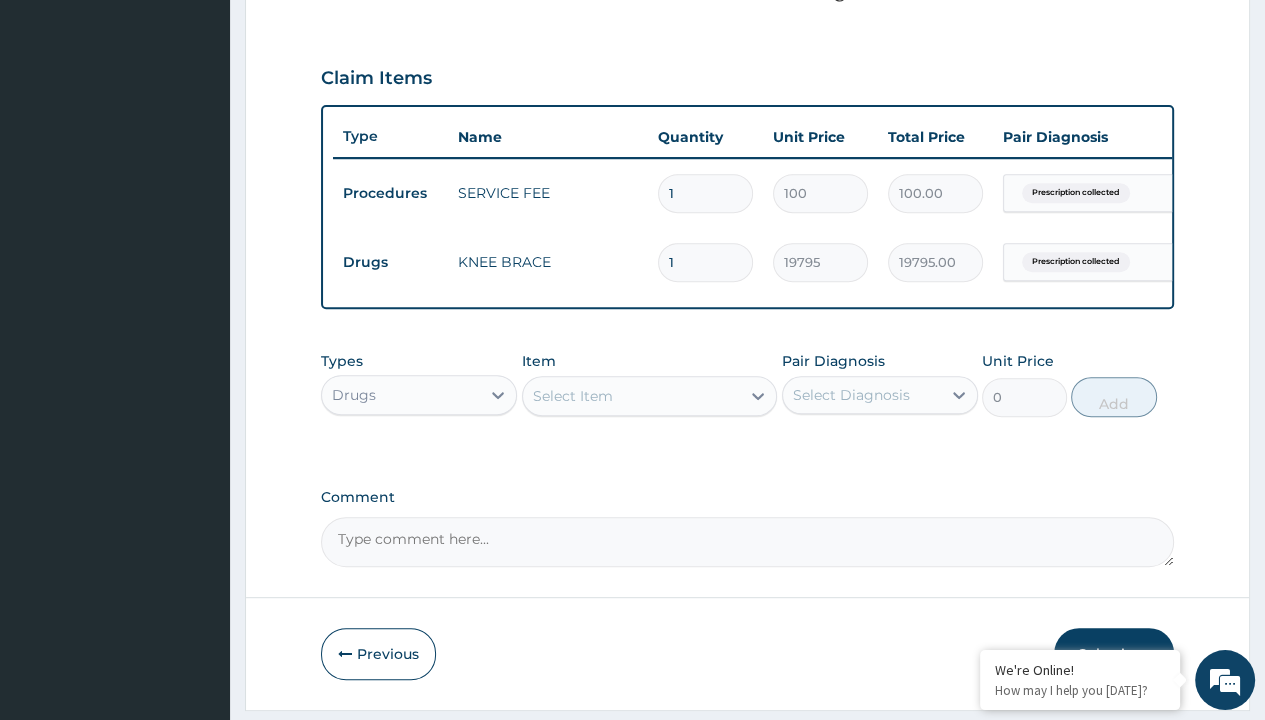 click on "Submit" at bounding box center [1114, 654] 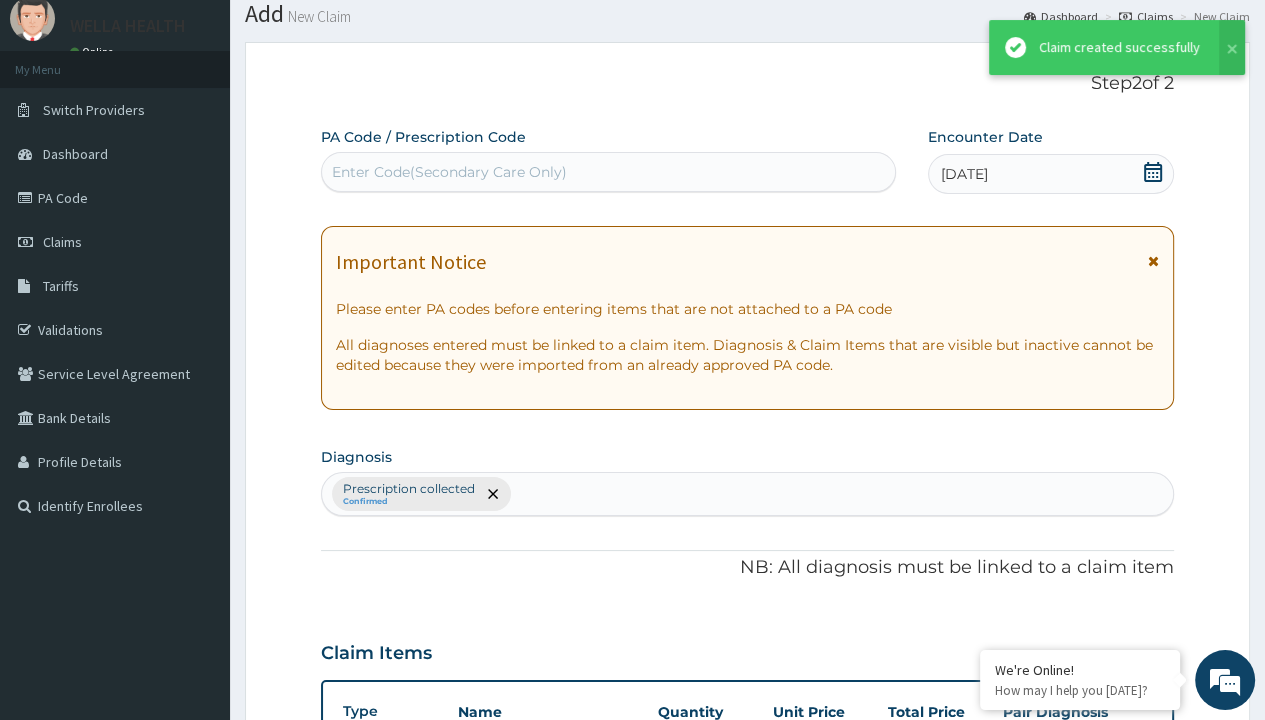 scroll, scrollTop: 708, scrollLeft: 0, axis: vertical 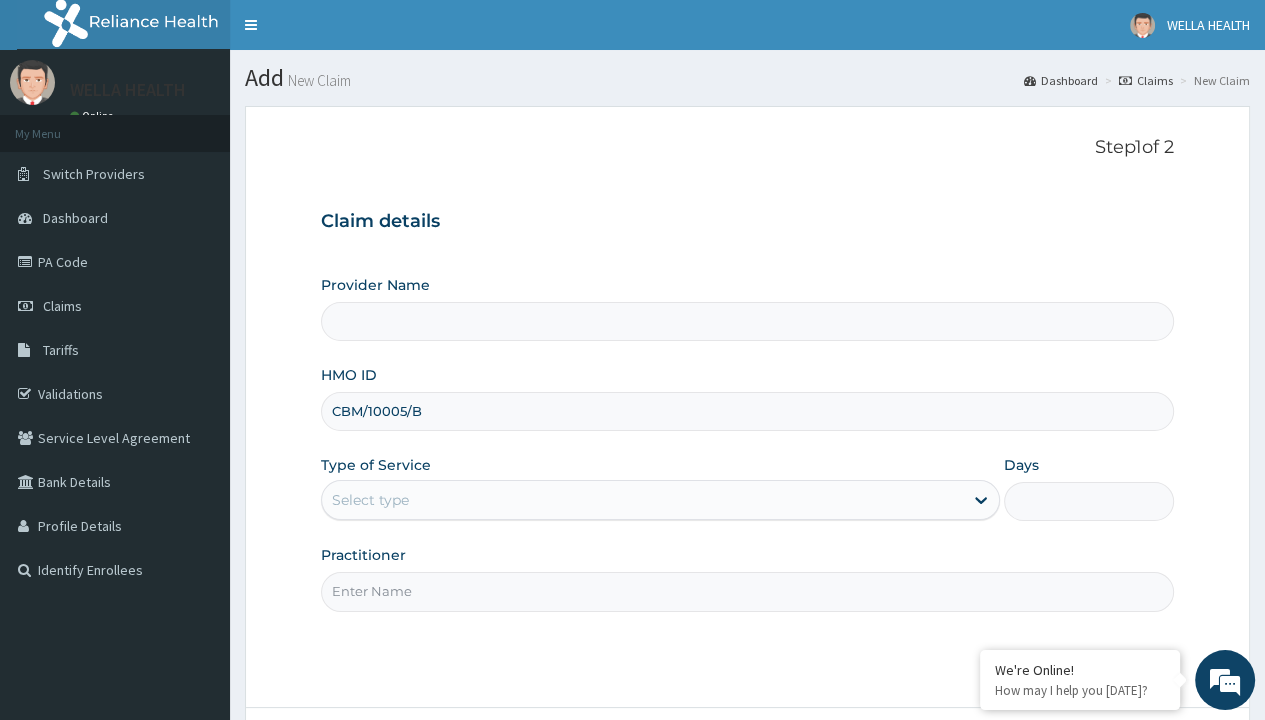 type on "CBM/10005/B" 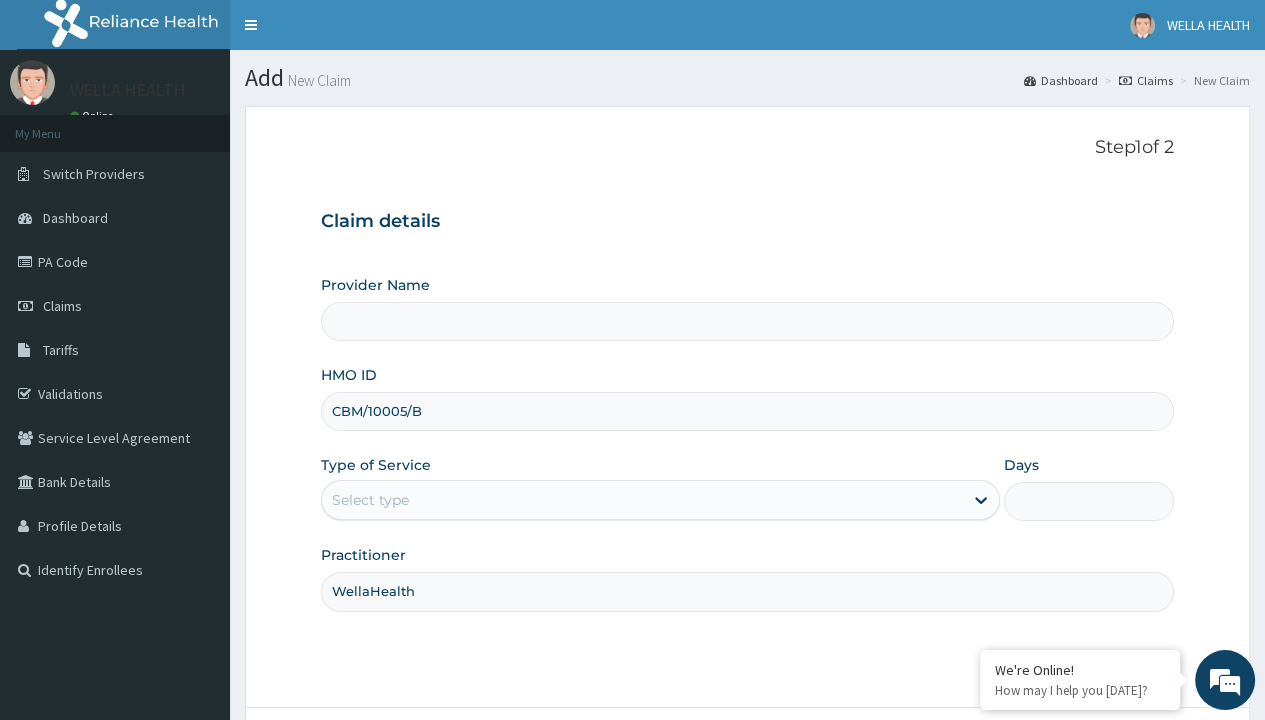 scroll, scrollTop: 0, scrollLeft: 0, axis: both 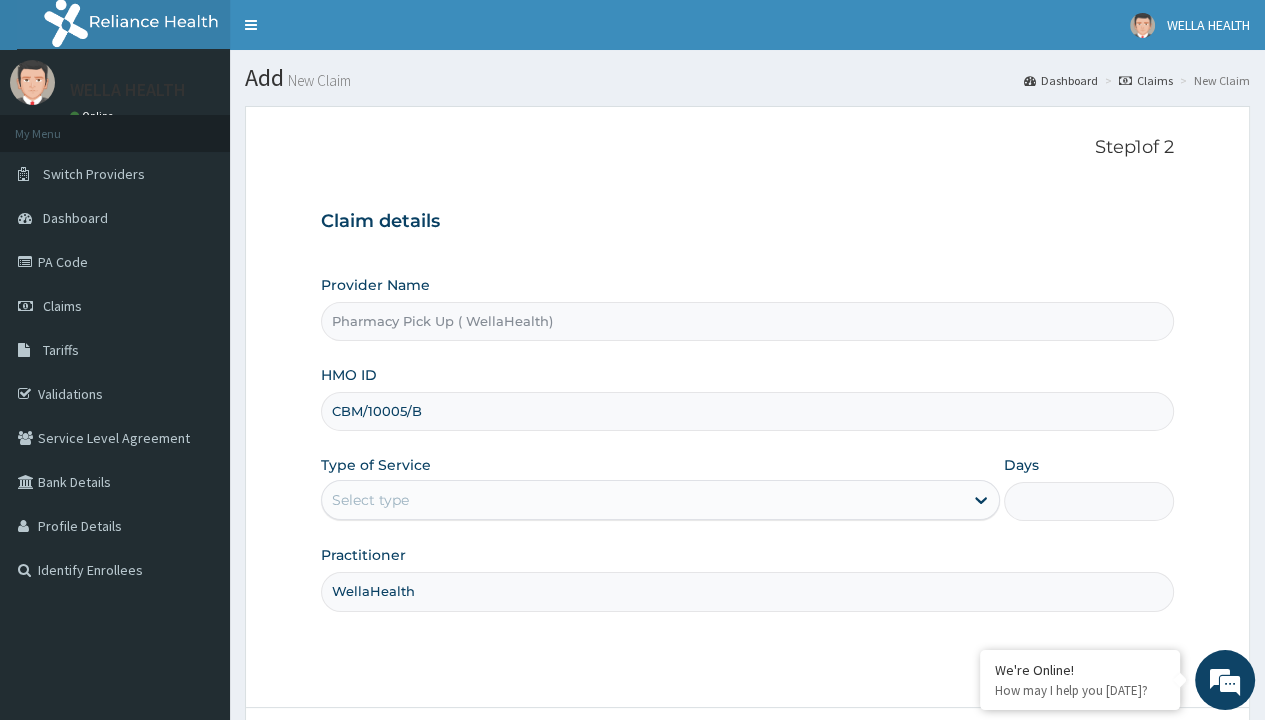 type on "WellaHealth" 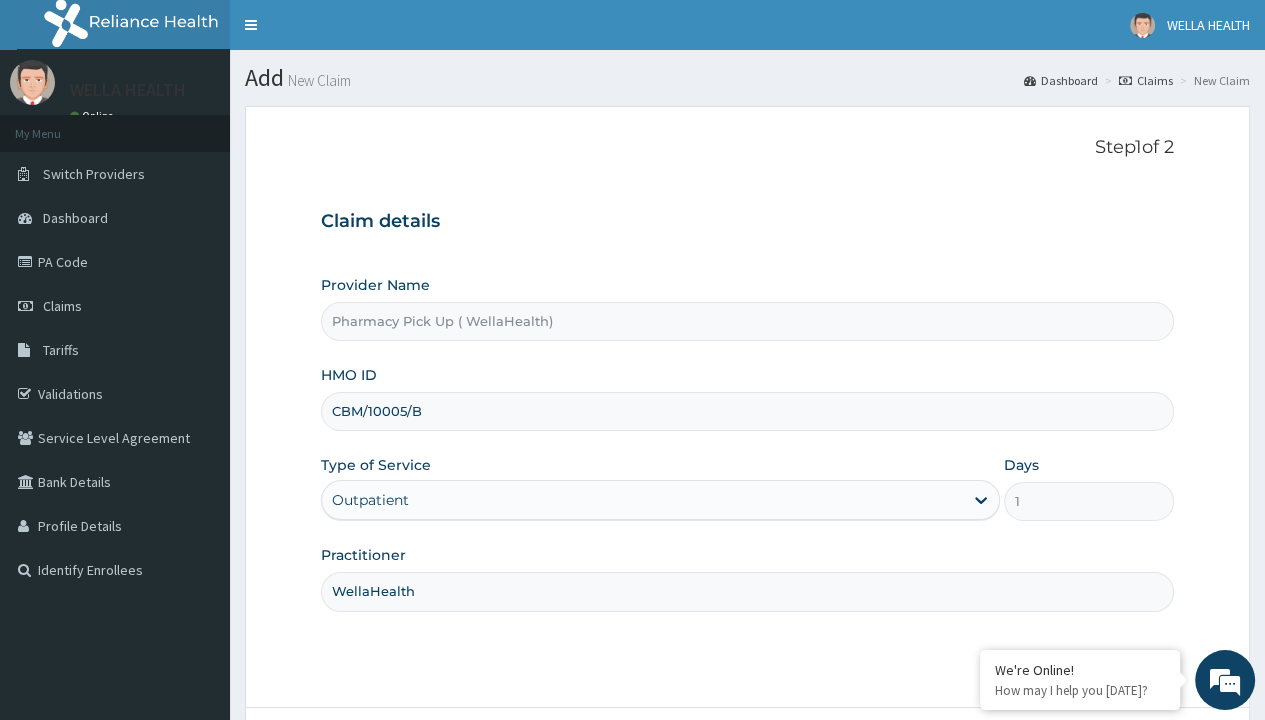 click on "Next" at bounding box center (1123, 764) 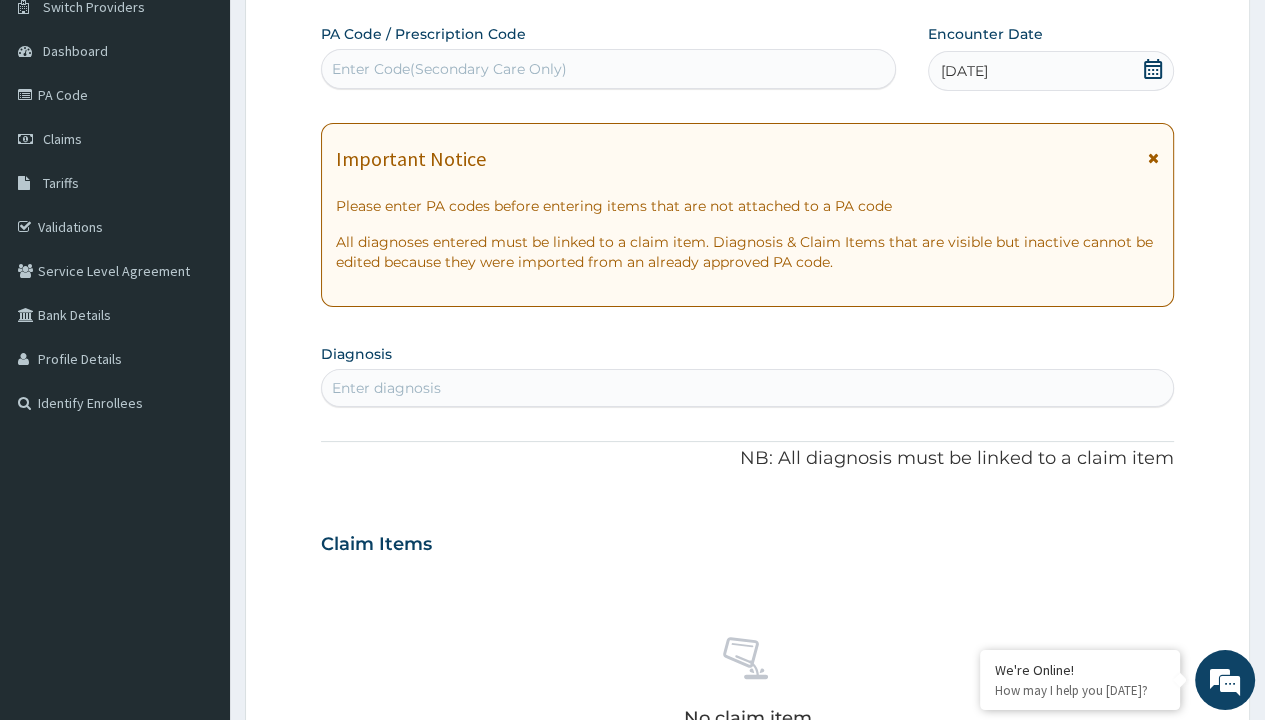 click on "Enter diagnosis" at bounding box center (386, 388) 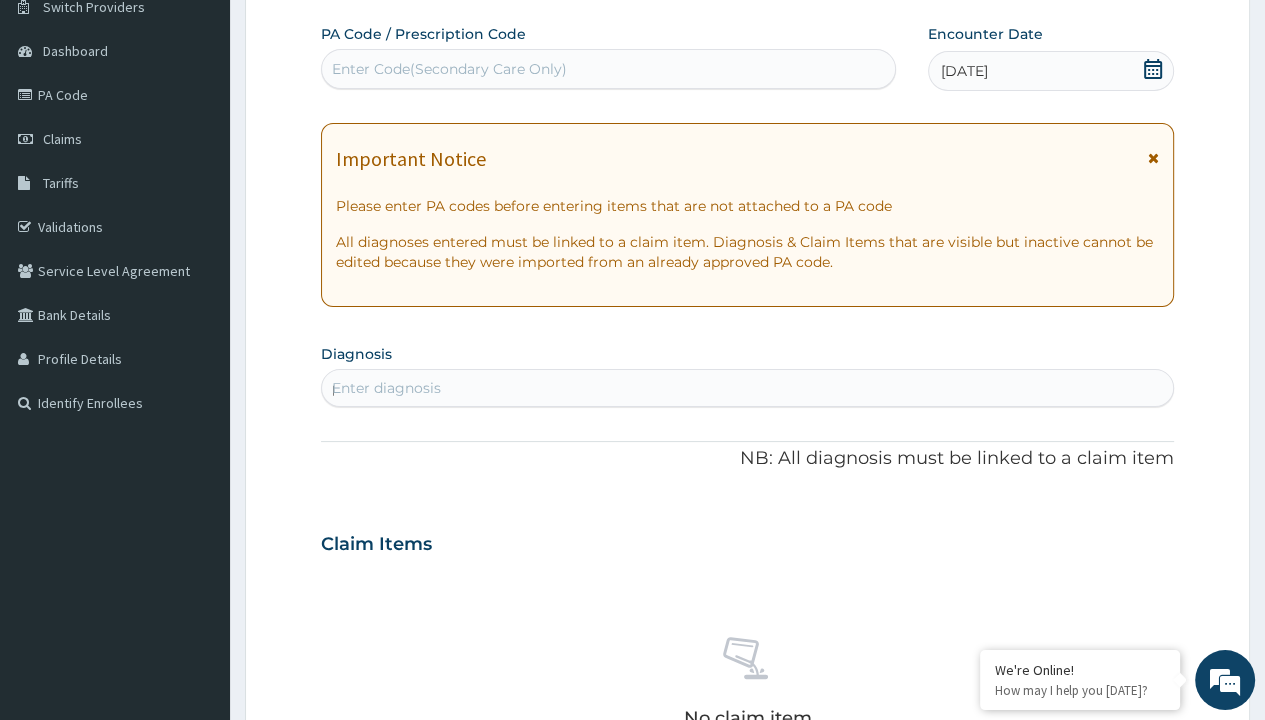 scroll, scrollTop: 0, scrollLeft: 0, axis: both 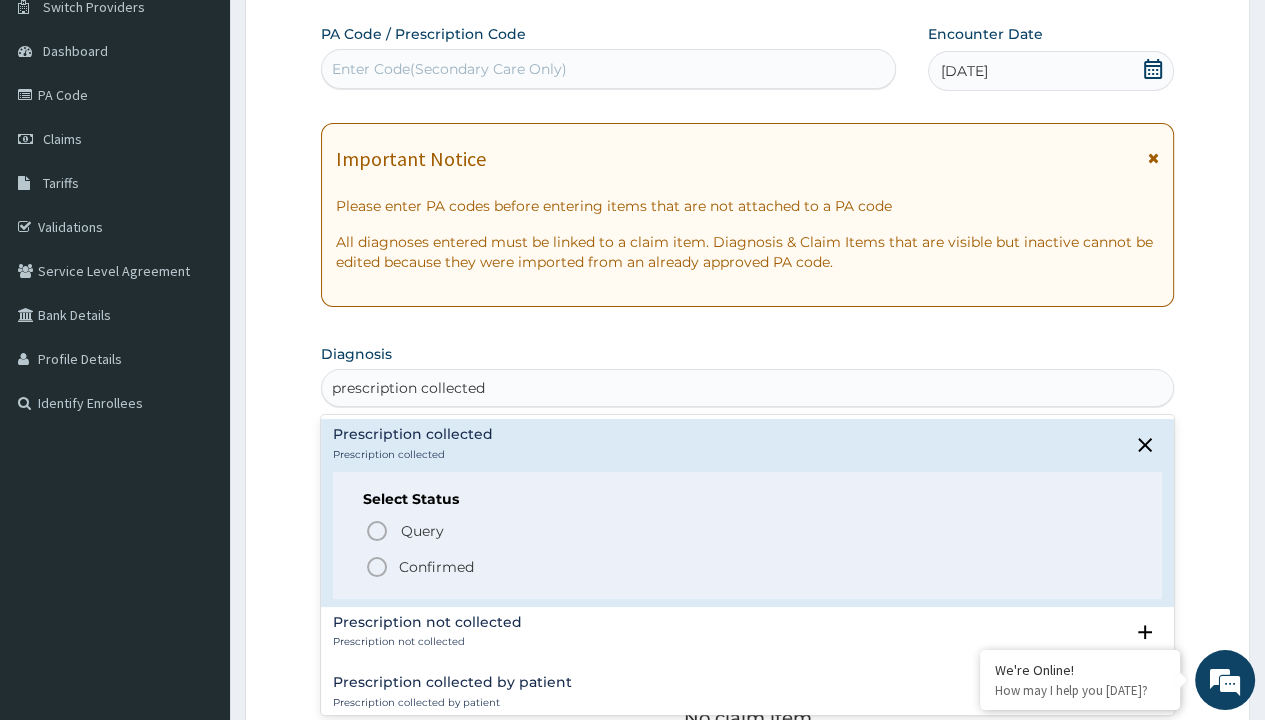 click on "Confirmed" at bounding box center (436, 567) 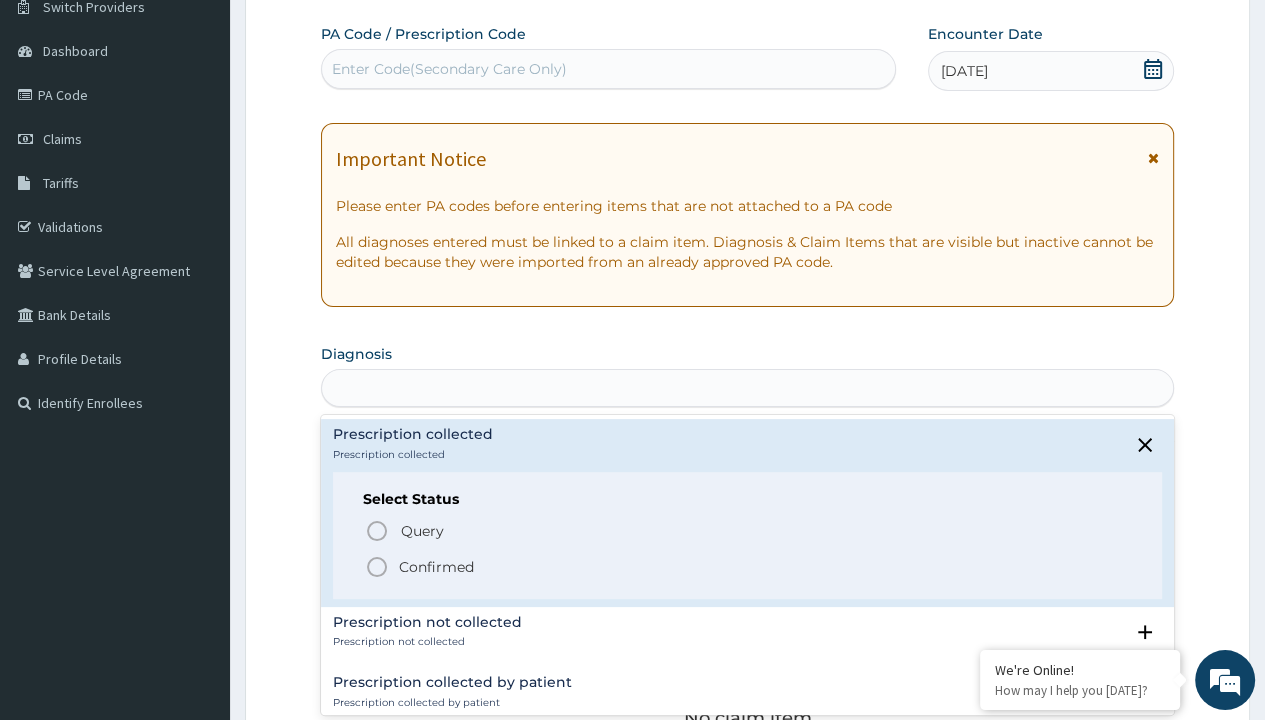 click on "Step  2  of 2 PA Code / Prescription Code Enter Code(Secondary Care Only) Encounter Date [DATE] Important Notice Please enter PA codes before entering items that are not attached to a PA code   All diagnoses entered must be linked to a claim item. Diagnosis & Claim Items that are visible but inactive cannot be edited because they were imported from an already approved PA code. Diagnosis option Prescription collected focused, 1 of 7. 7 results available for search term prescription collected. Use Up and Down to choose options, press Enter to select the currently focused option, press Escape to exit the menu, press Tab to select the option and exit the menu. prescription collected Prescription collected Prescription collected Select Status Query Query covers suspected (?), Keep in view (kiv), Ruled out (r/o) Confirmed Prescription not collected Prescription not collected Select Status Query Query covers suspected (?), Keep in view (kiv), Ruled out (r/o) Confirmed Prescription collected by patient Query Item" at bounding box center [747, 571] 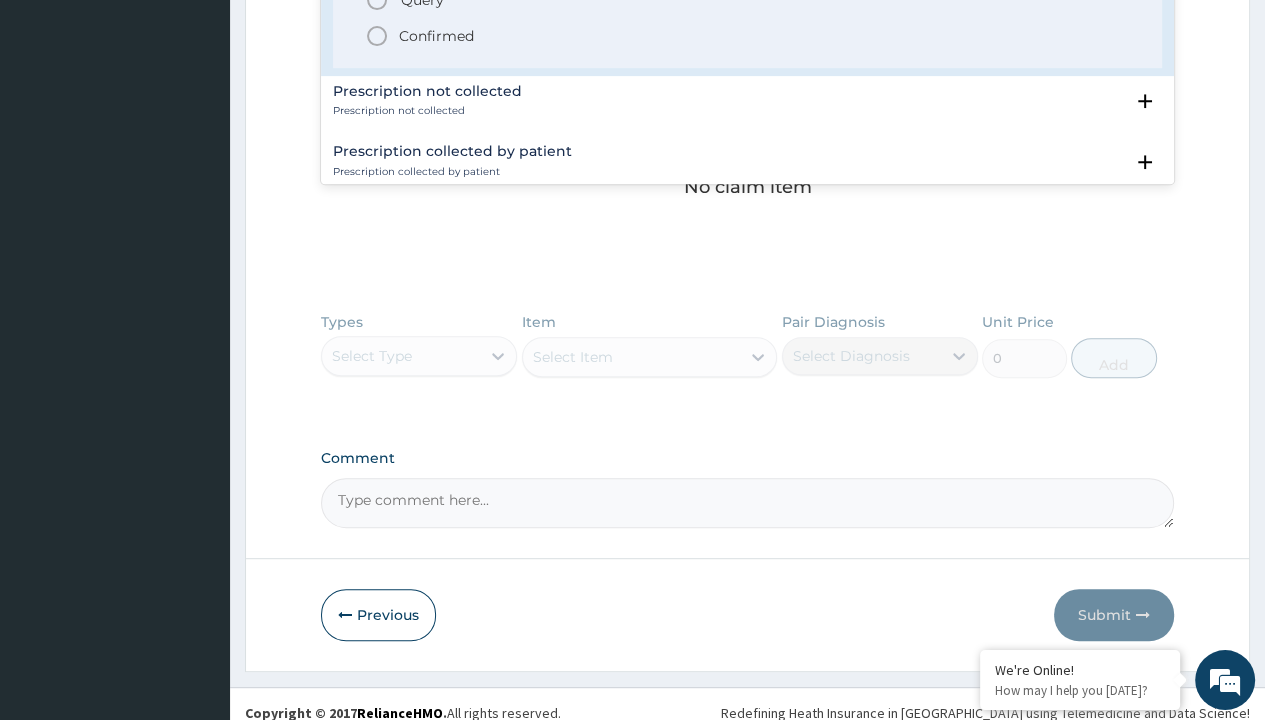 type 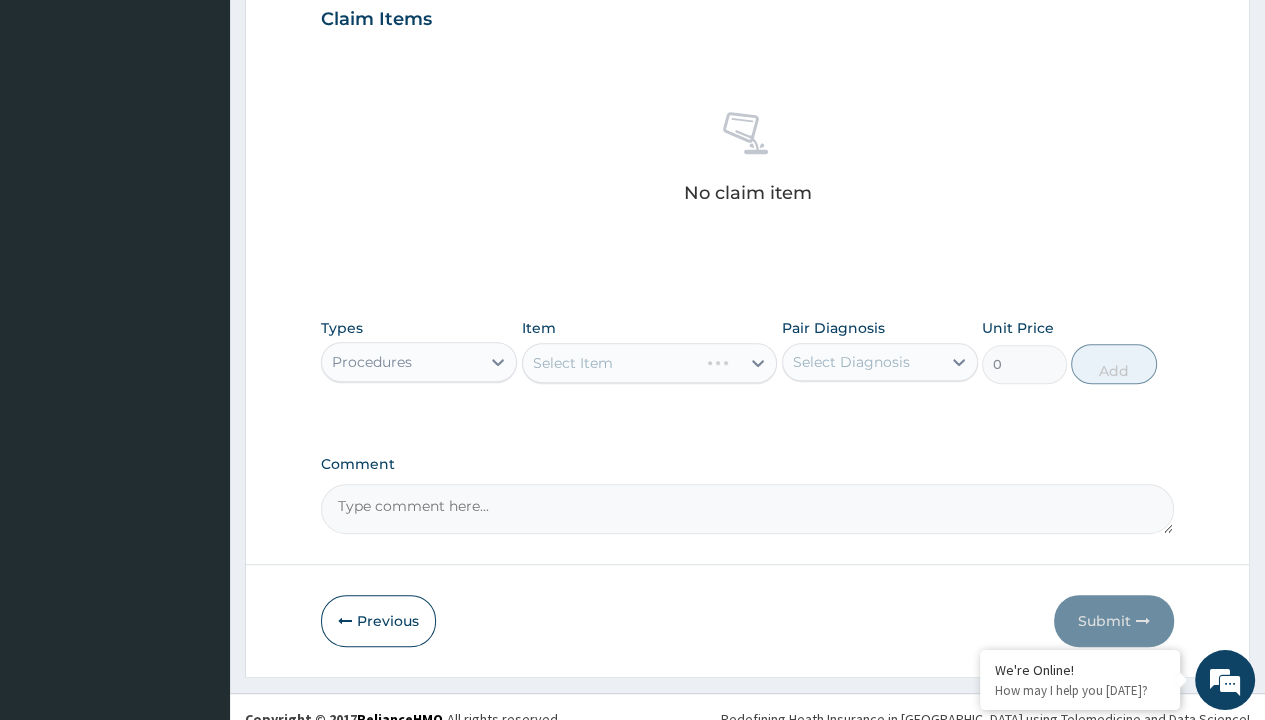 scroll, scrollTop: 0, scrollLeft: 0, axis: both 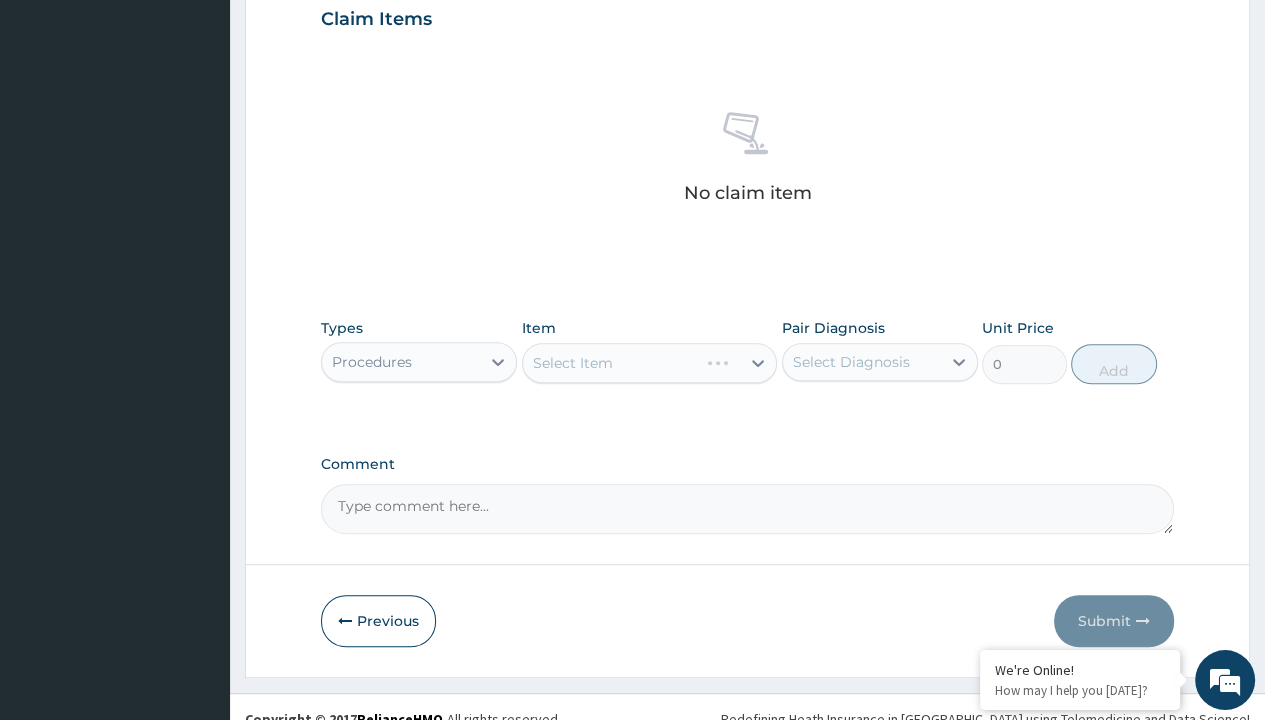 click on "Select Item" at bounding box center (573, 363) 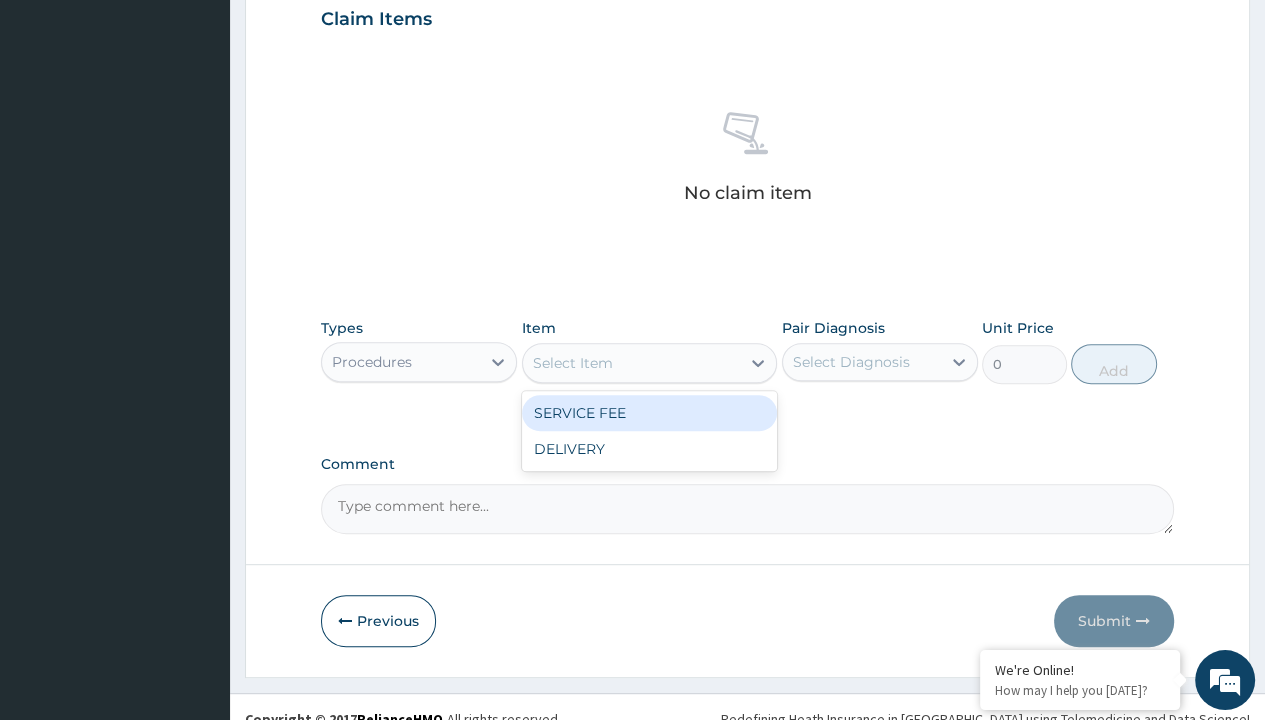 type on "service fee" 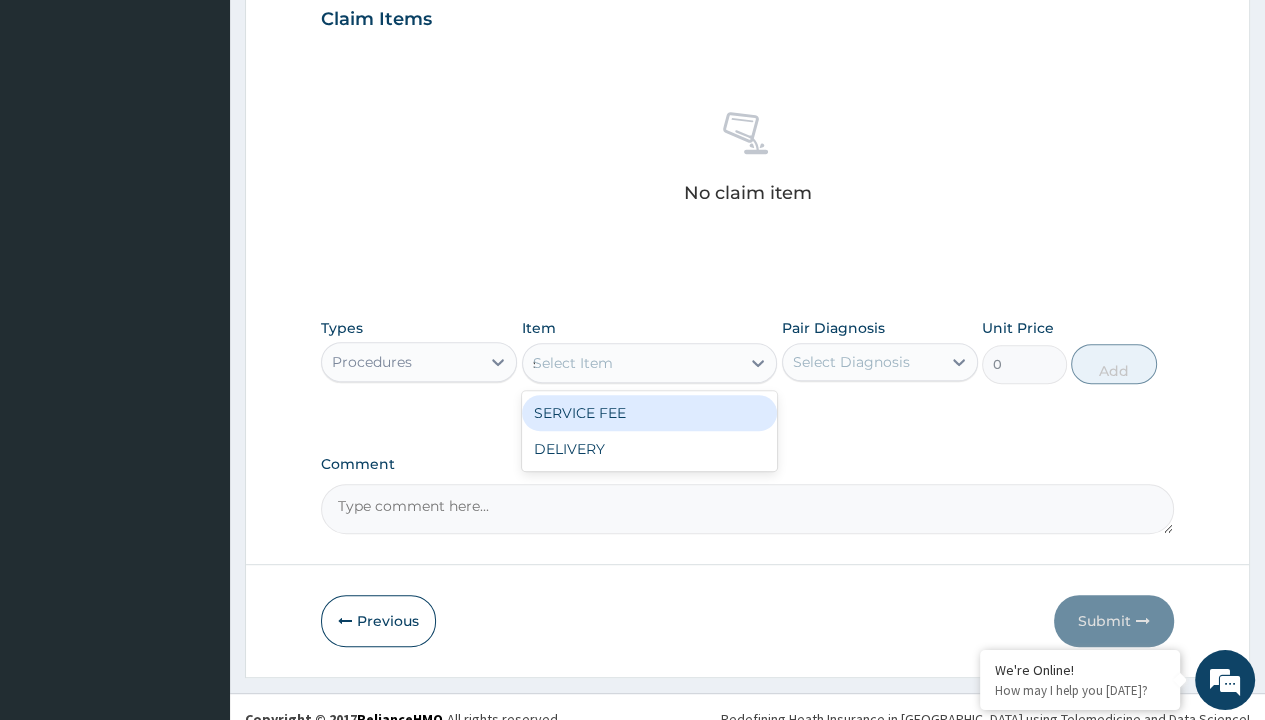 click on "SERVICE FEE" at bounding box center [650, 413] 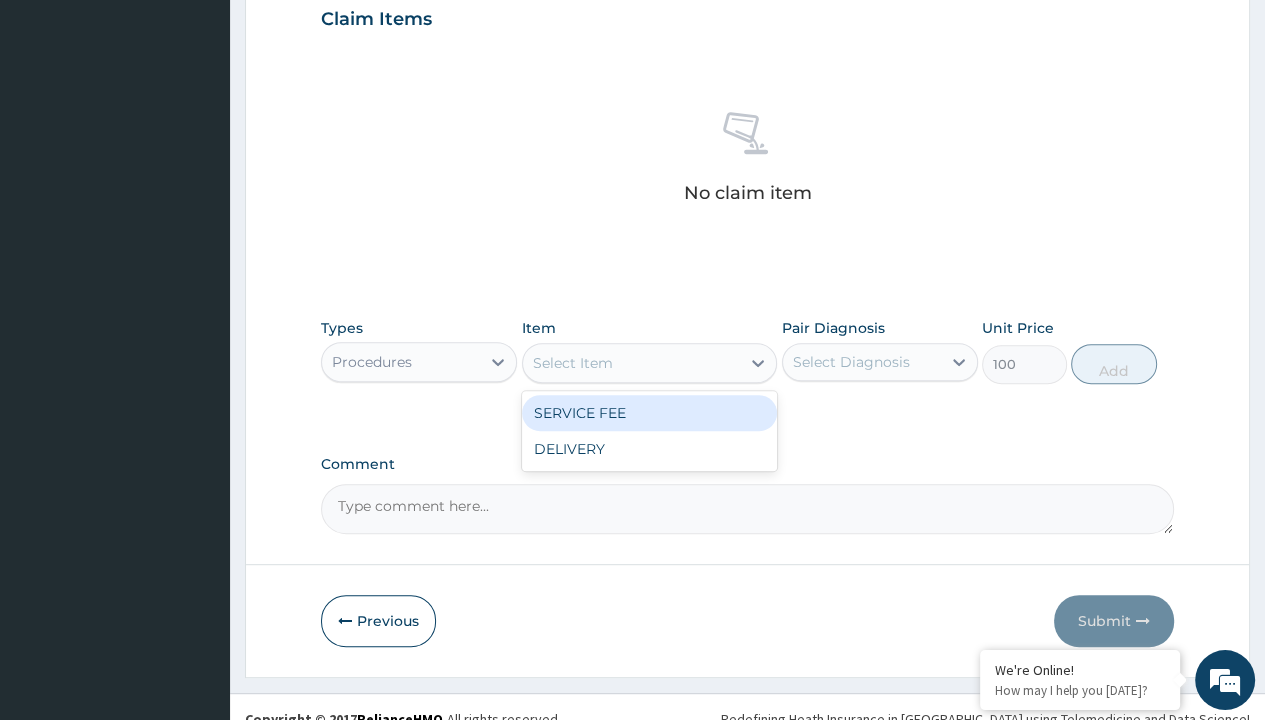 click on "Prescription collected" at bounding box center [409, -145] 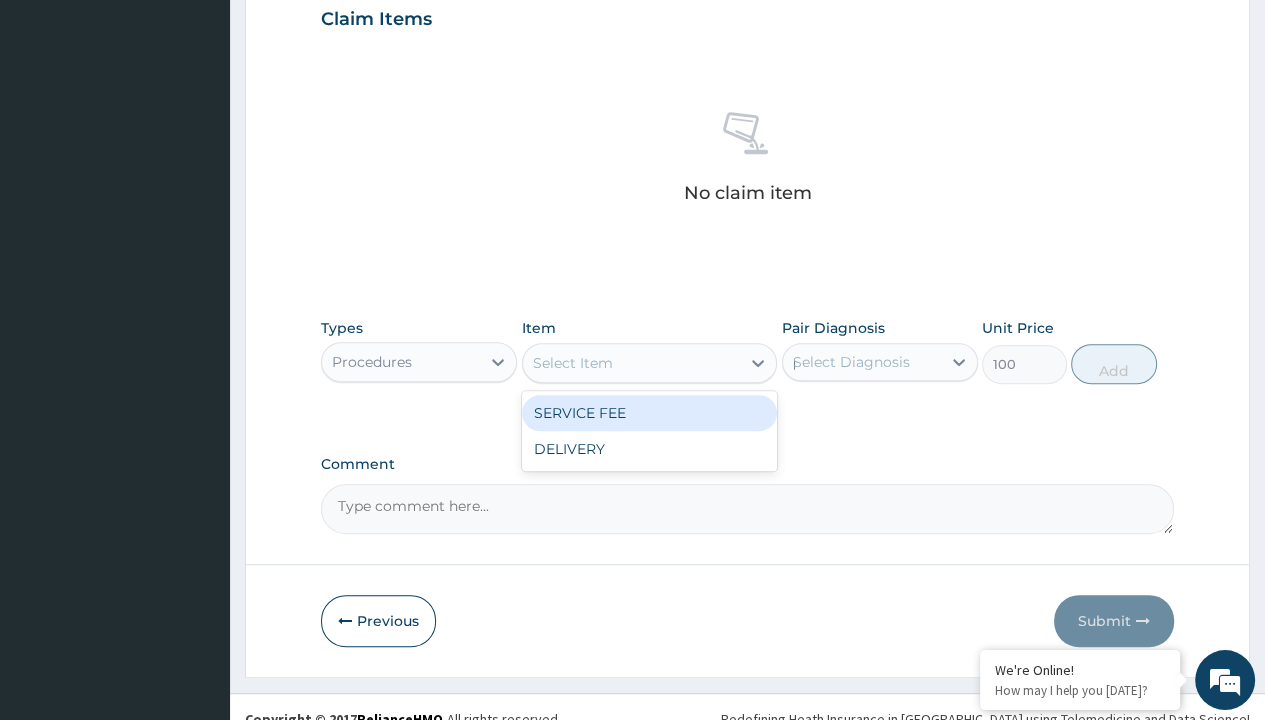 type 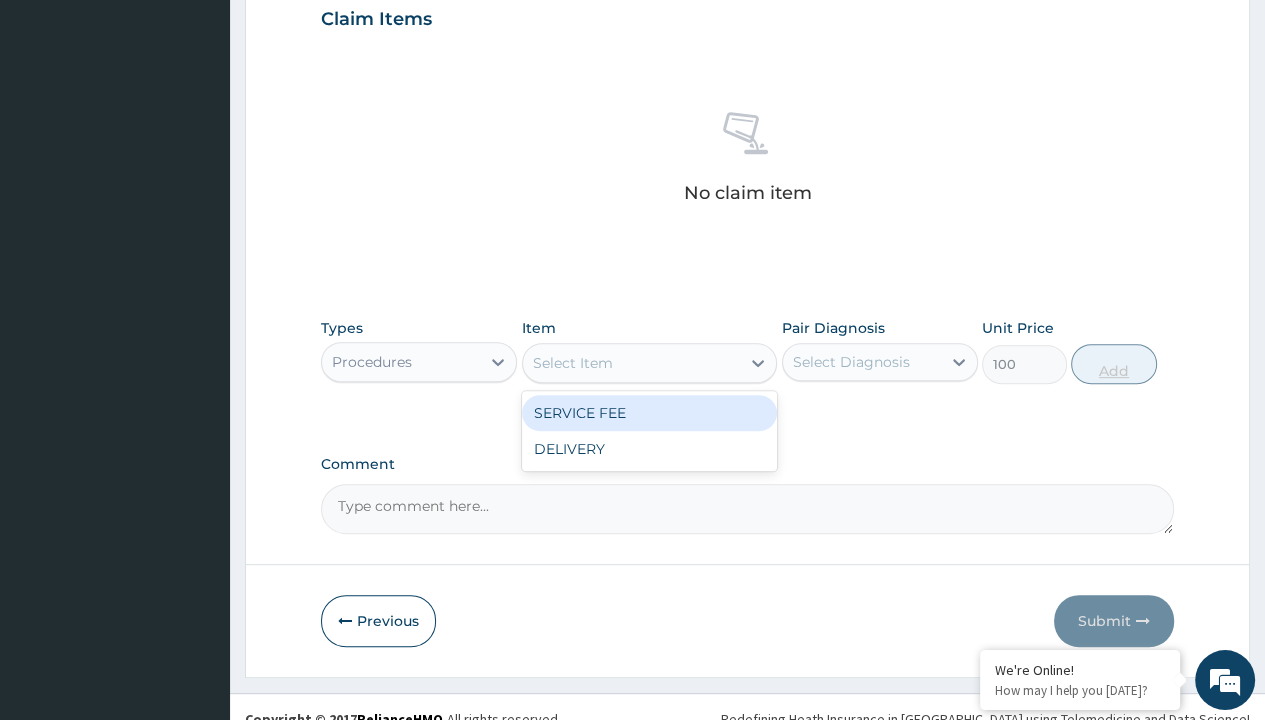 click on "Add" at bounding box center [1113, 364] 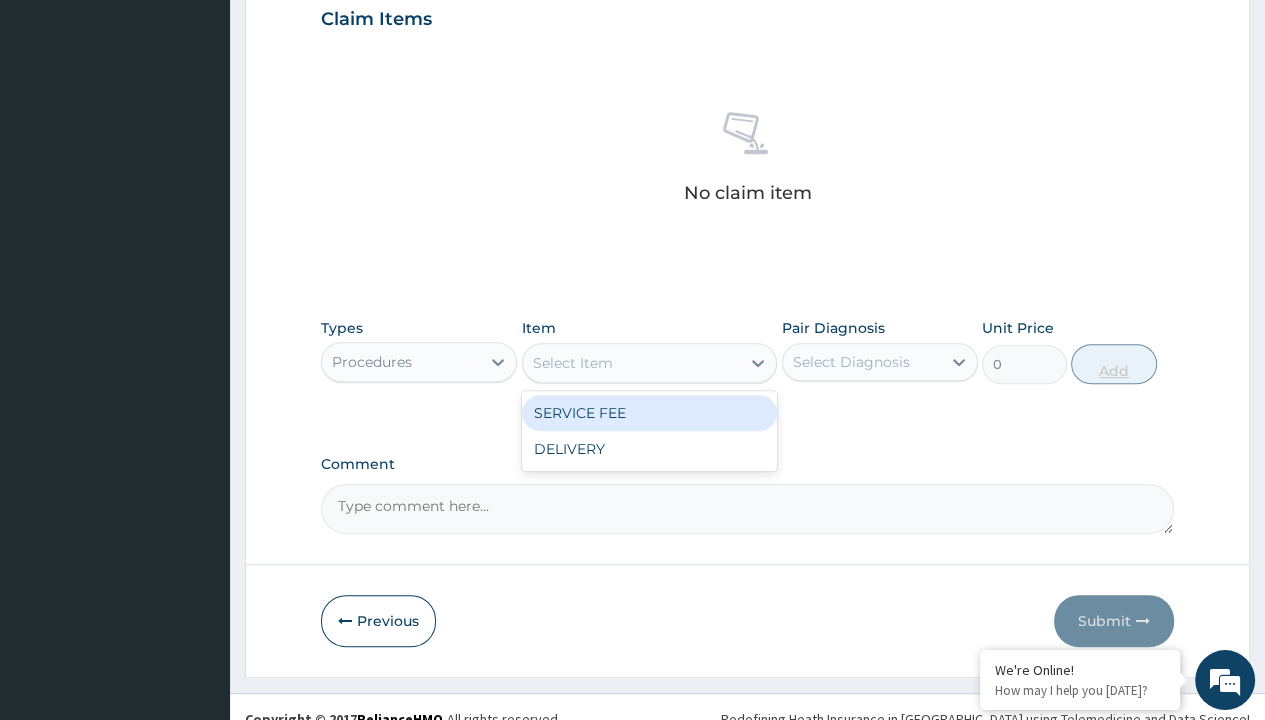 scroll, scrollTop: 639, scrollLeft: 0, axis: vertical 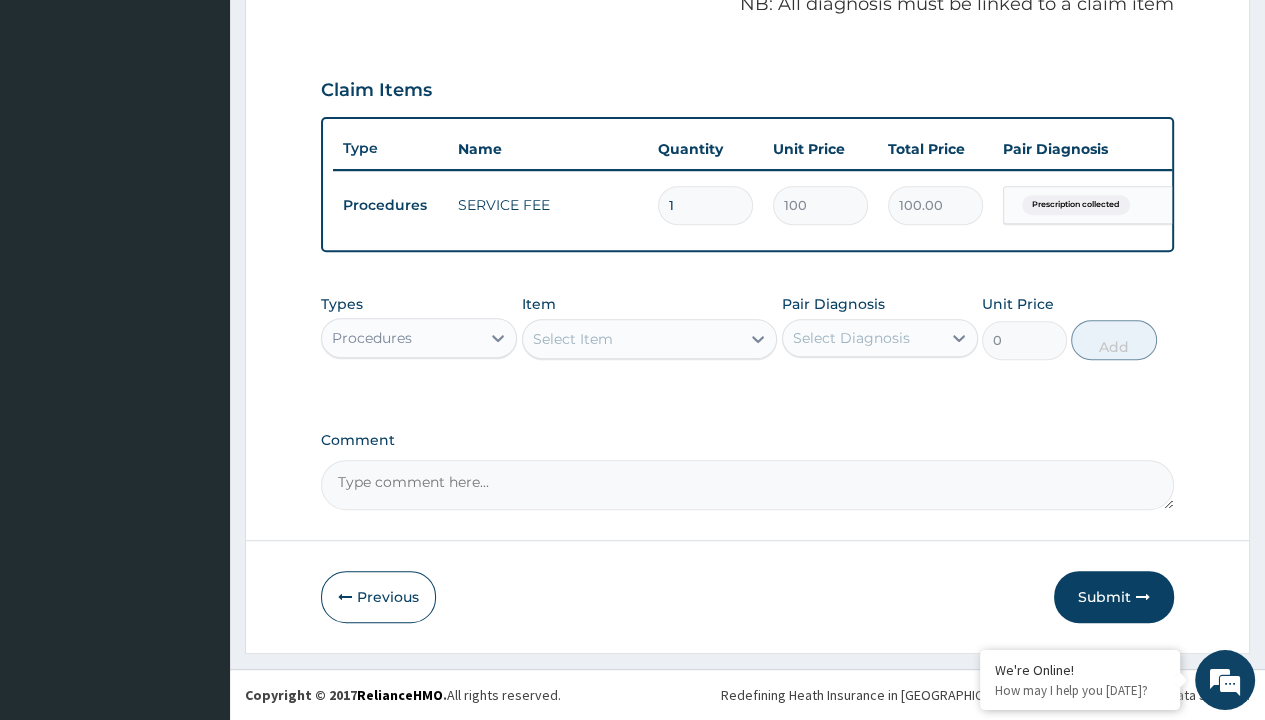 click on "Step  2  of 2 PA Code / Prescription Code Enter Code(Secondary Care Only) Encounter Date 04-07-2025 Important Notice Please enter PA codes before entering items that are not attached to a PA code   All diagnoses entered must be linked to a claim item. Diagnosis & Claim Items that are visible but inactive cannot be edited because they were imported from an already approved PA code. Diagnosis Prescription collected Confirmed NB: All diagnosis must be linked to a claim item Claim Items Type Name Quantity Unit Price Total Price Pair Diagnosis Actions Procedures SERVICE FEE 1 100 100.00 Prescription collected Delete Types Procedures Item Select Item Pair Diagnosis Select Diagnosis Unit Price 0 Add Comment     Previous   Submit" at bounding box center (747, 66) 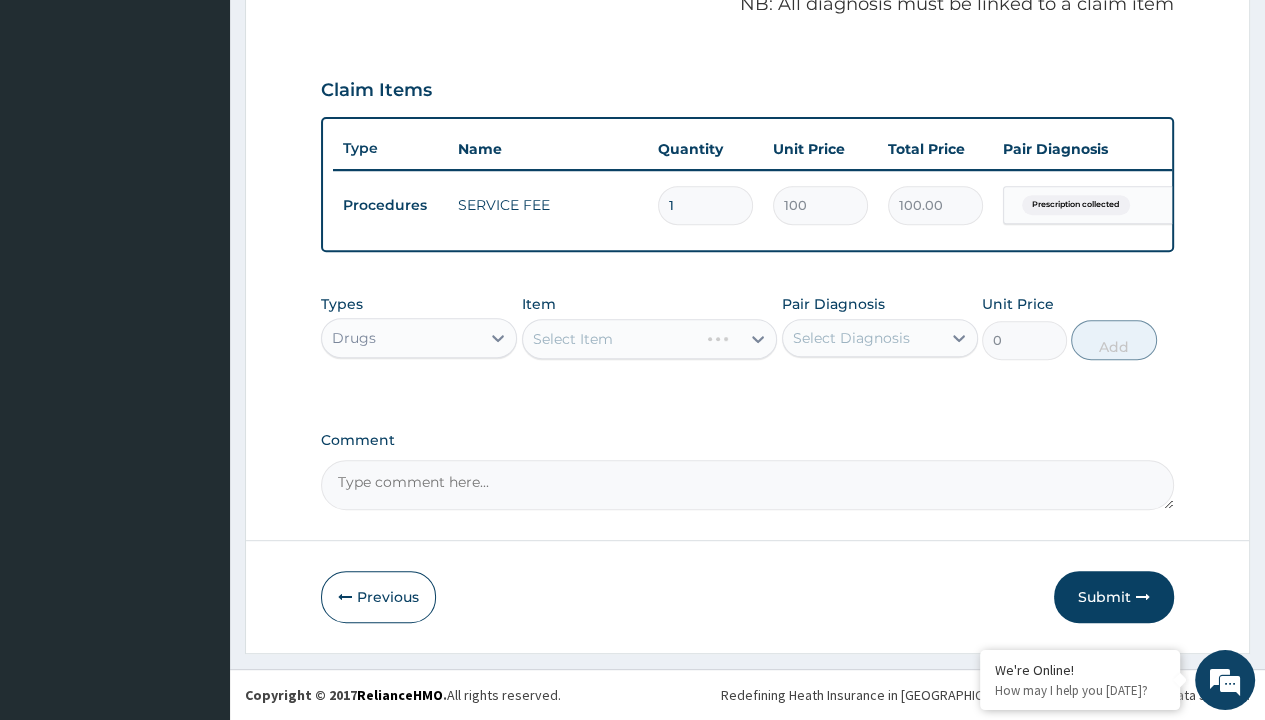 click on "Select Item" at bounding box center (573, 339) 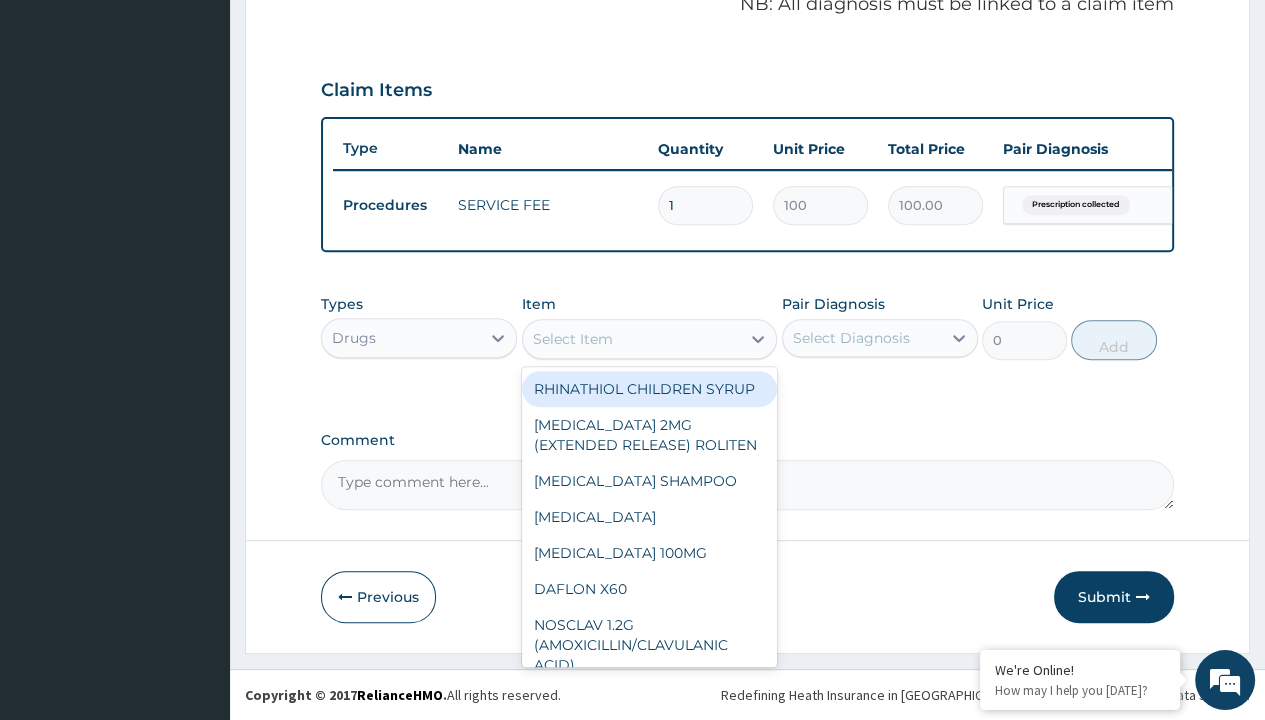 type on "labetalol 100mg x30" 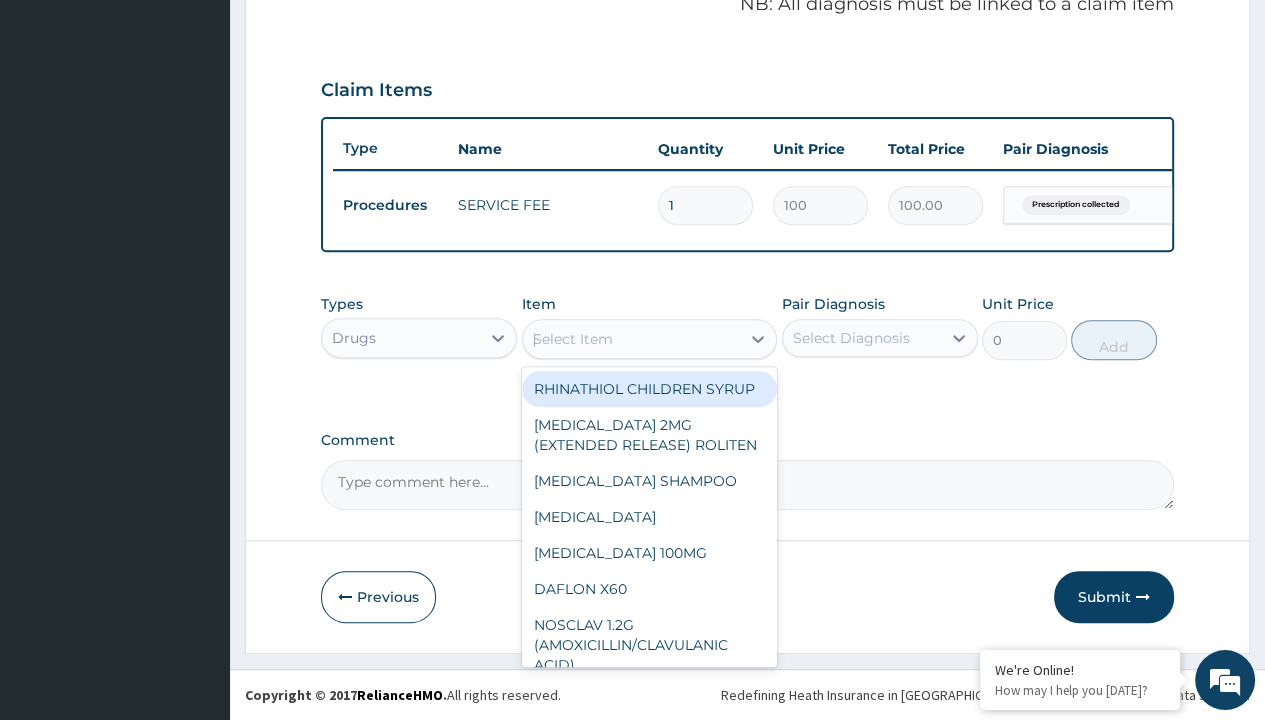 click on "[MEDICAL_DATA] 100MG X30" at bounding box center (650, 17793) 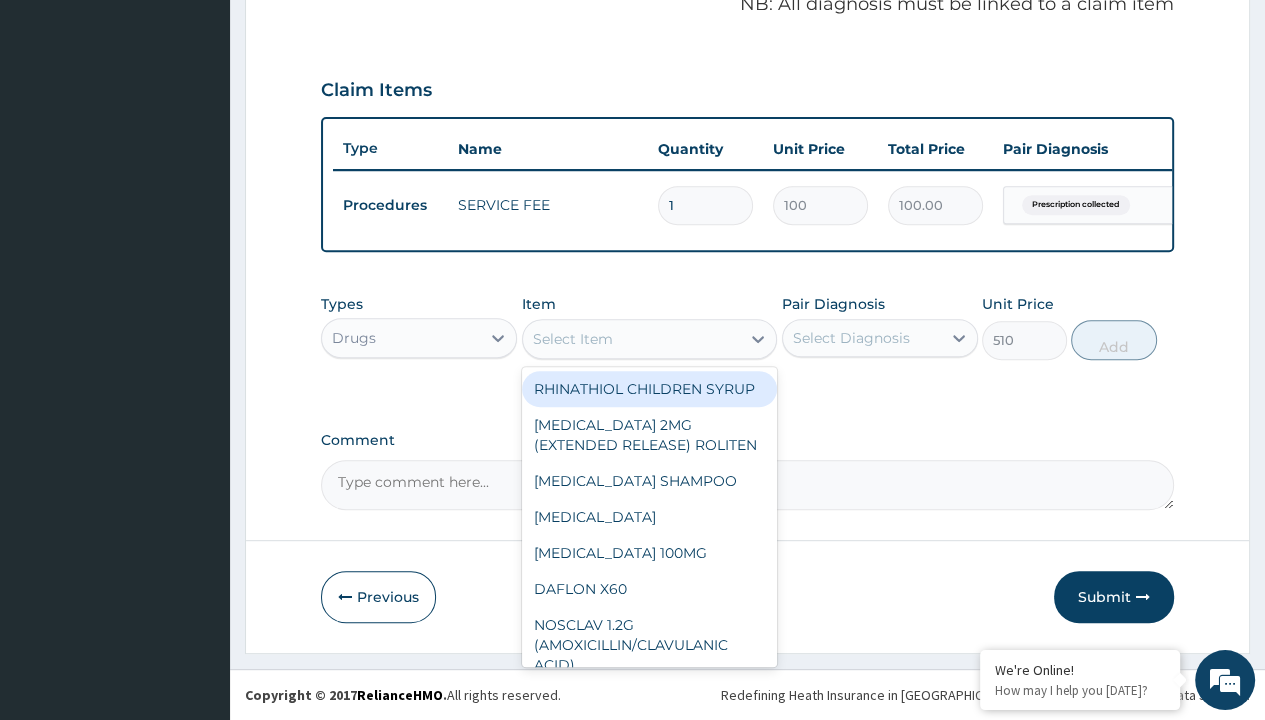 scroll, scrollTop: 0, scrollLeft: 0, axis: both 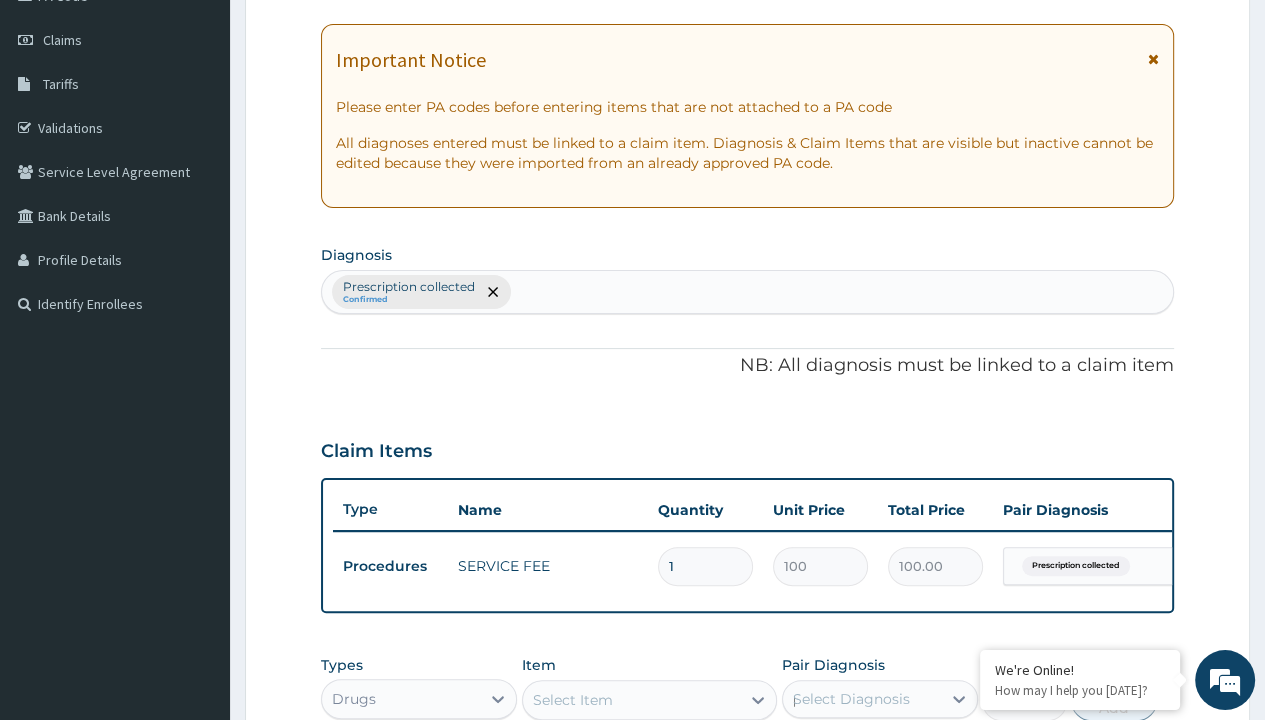 type 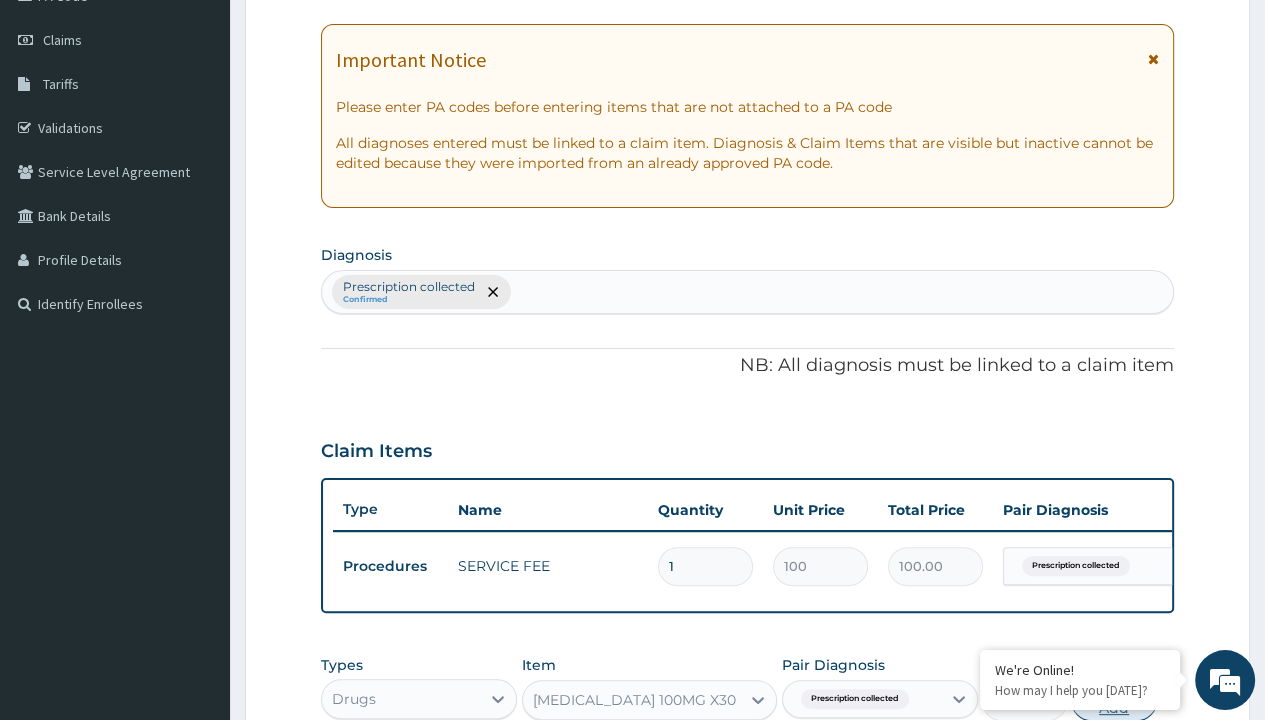 click on "Add" at bounding box center [1113, 701] 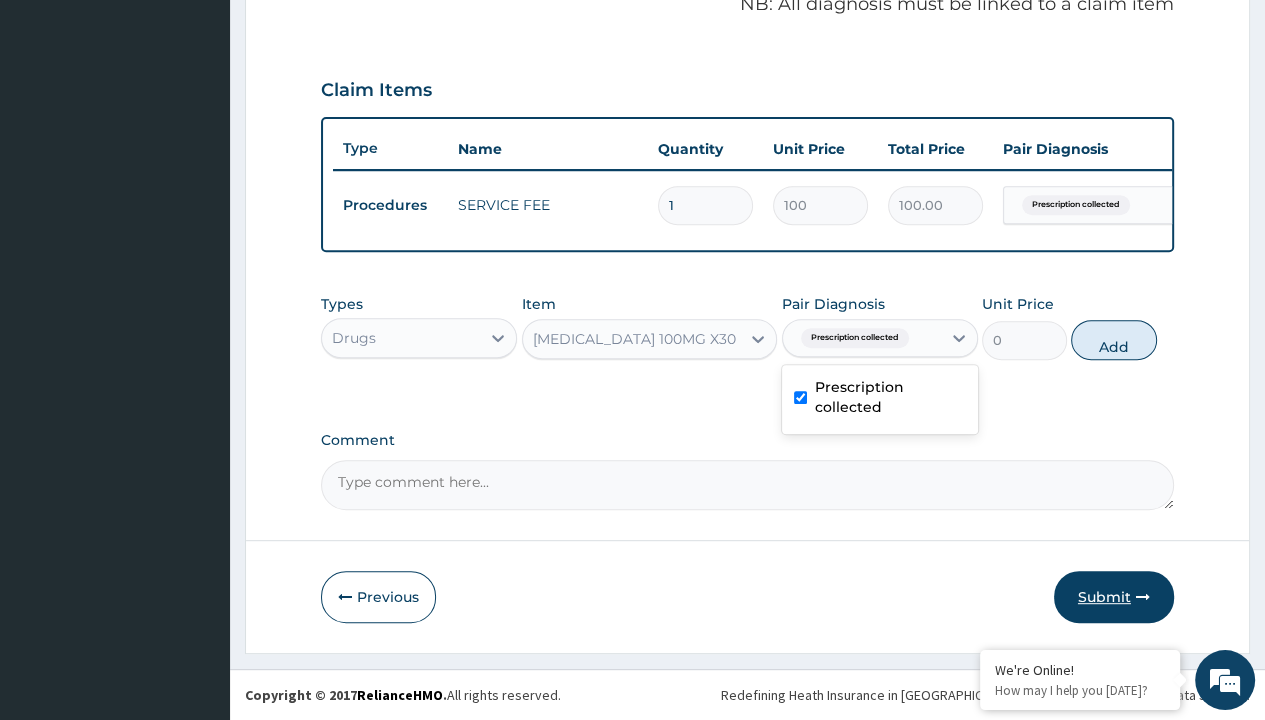 click on "Submit" at bounding box center (1114, 597) 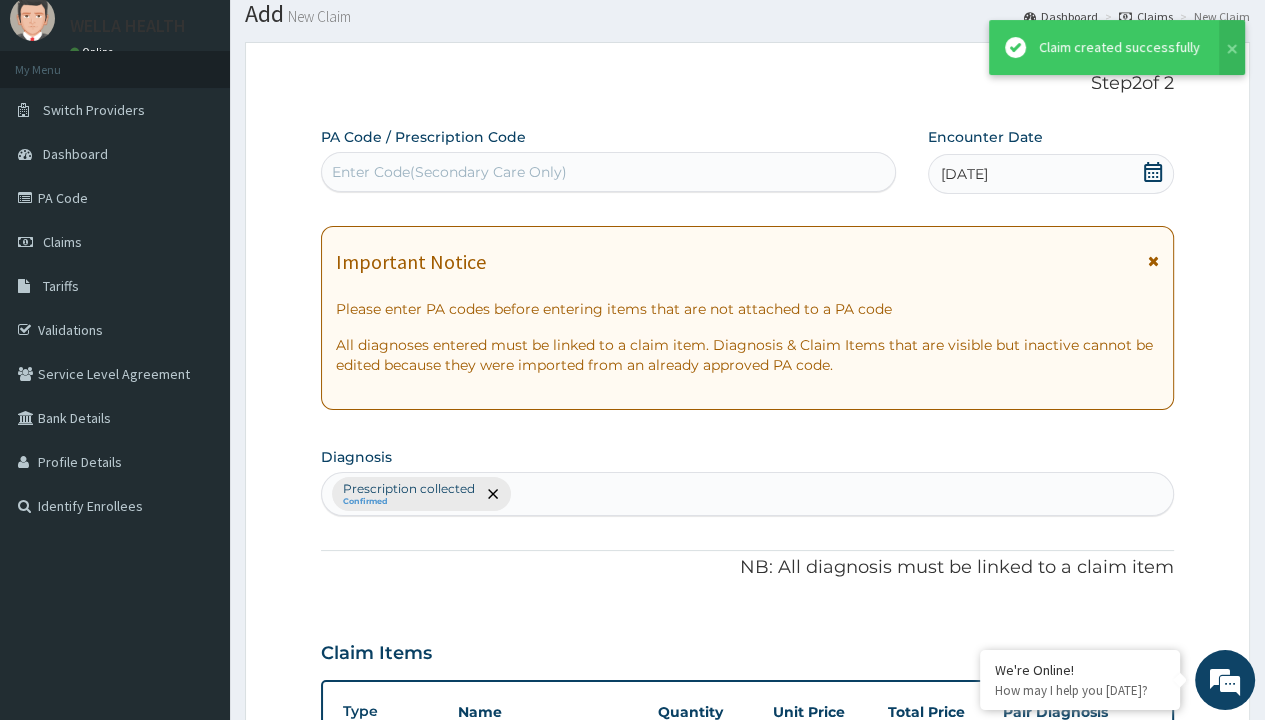 scroll, scrollTop: 708, scrollLeft: 0, axis: vertical 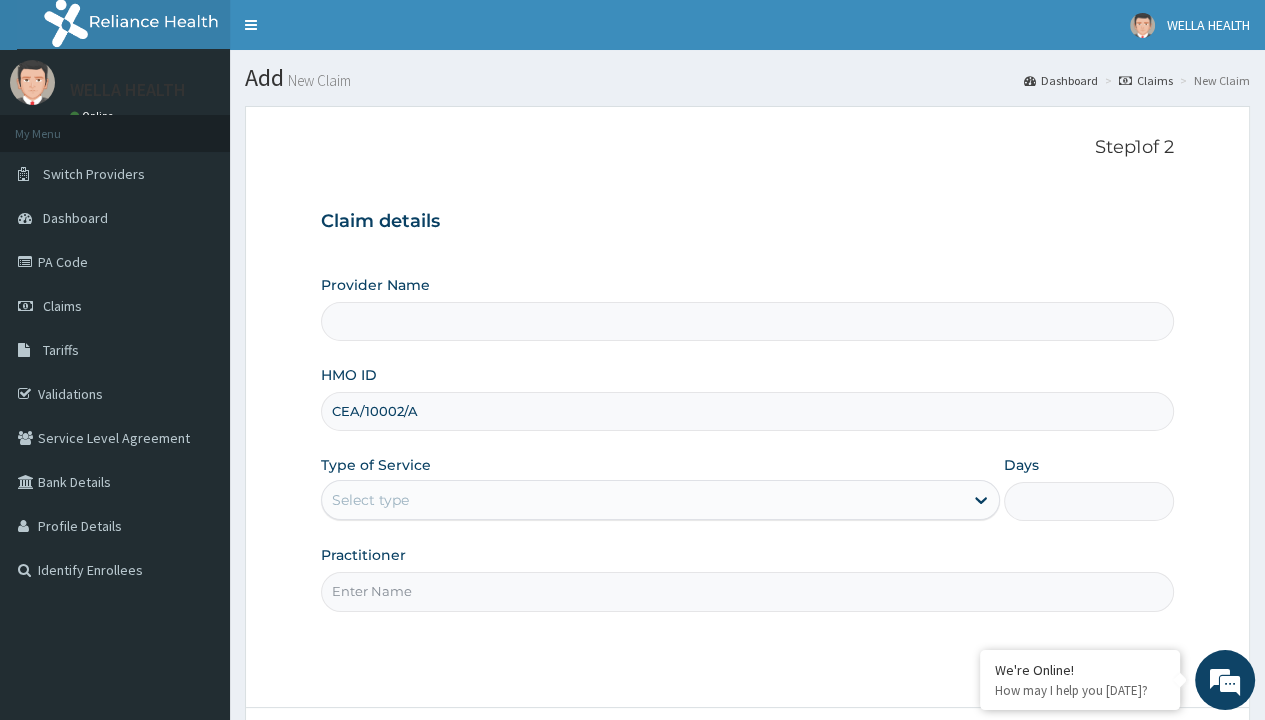 type on "CEA/10002/A" 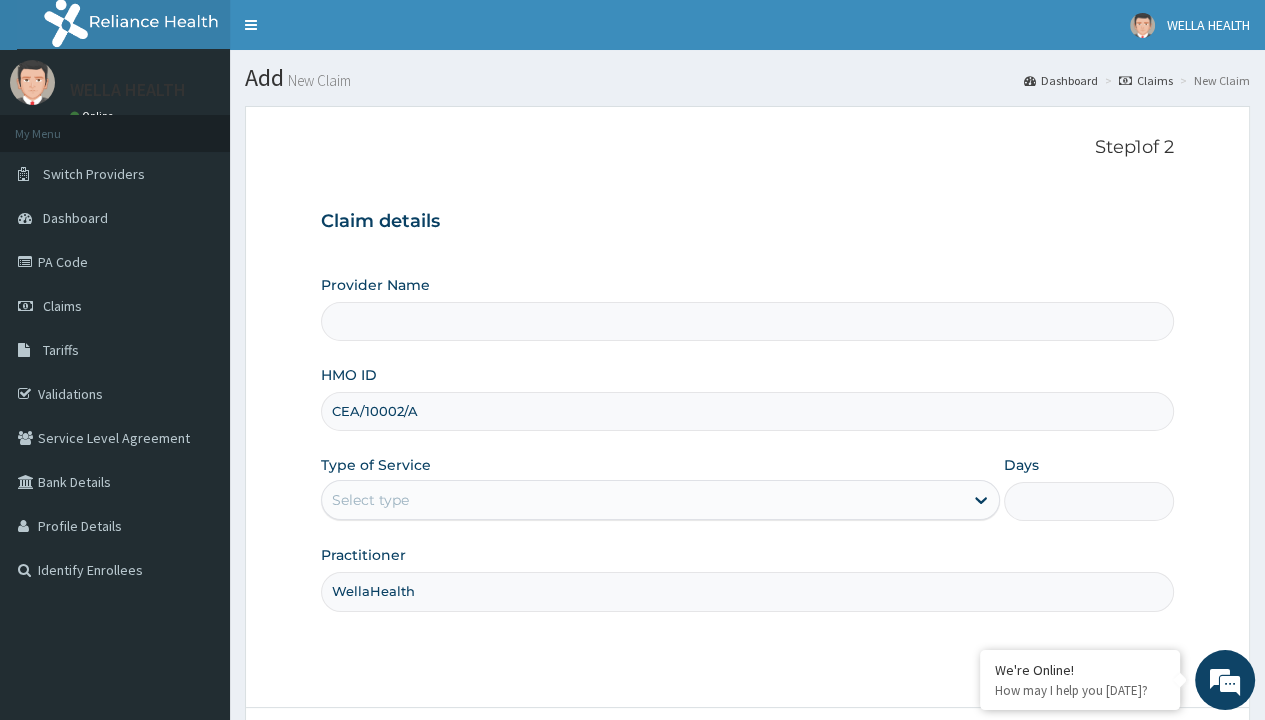 type on "WellaHealth" 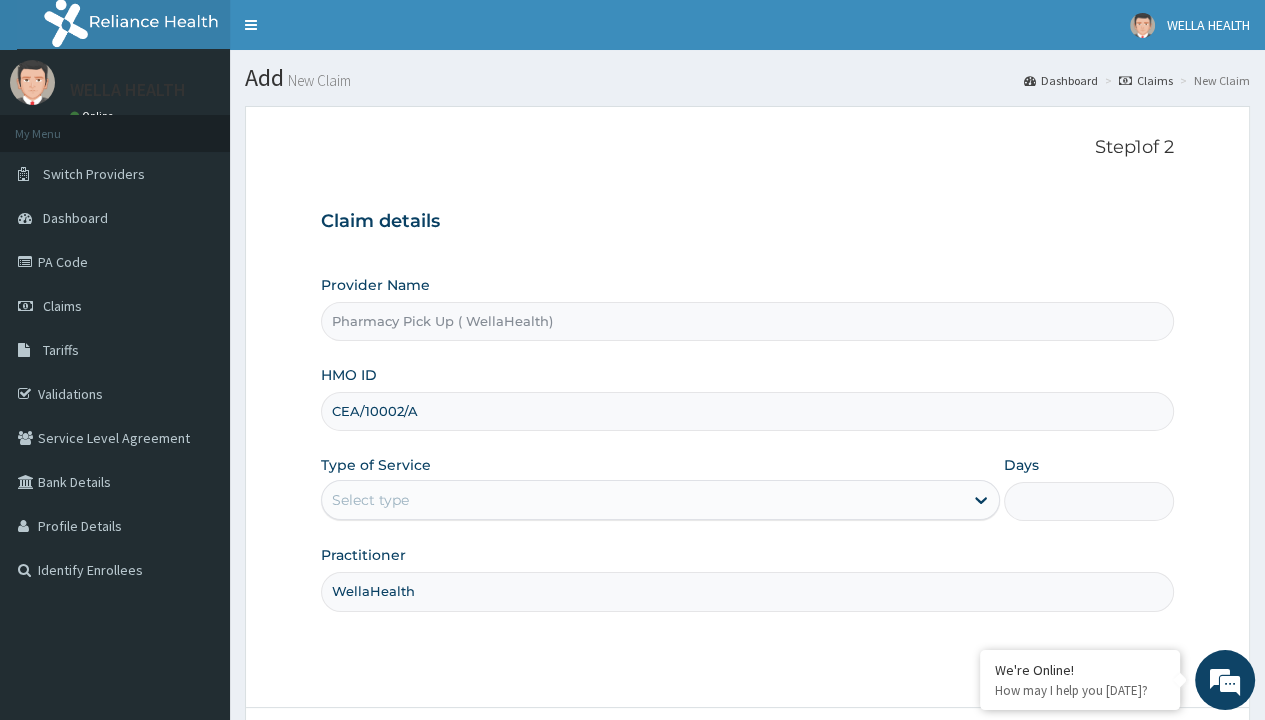 type on "1" 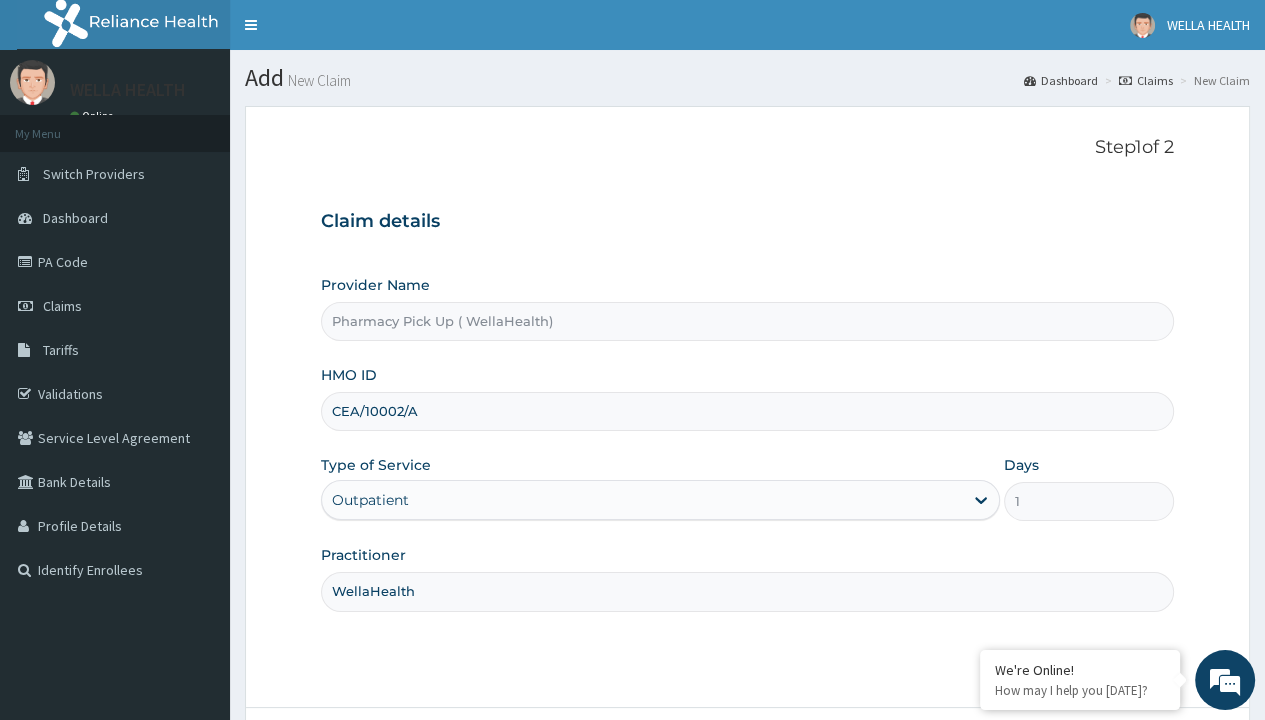 click on "Next" at bounding box center [1123, 764] 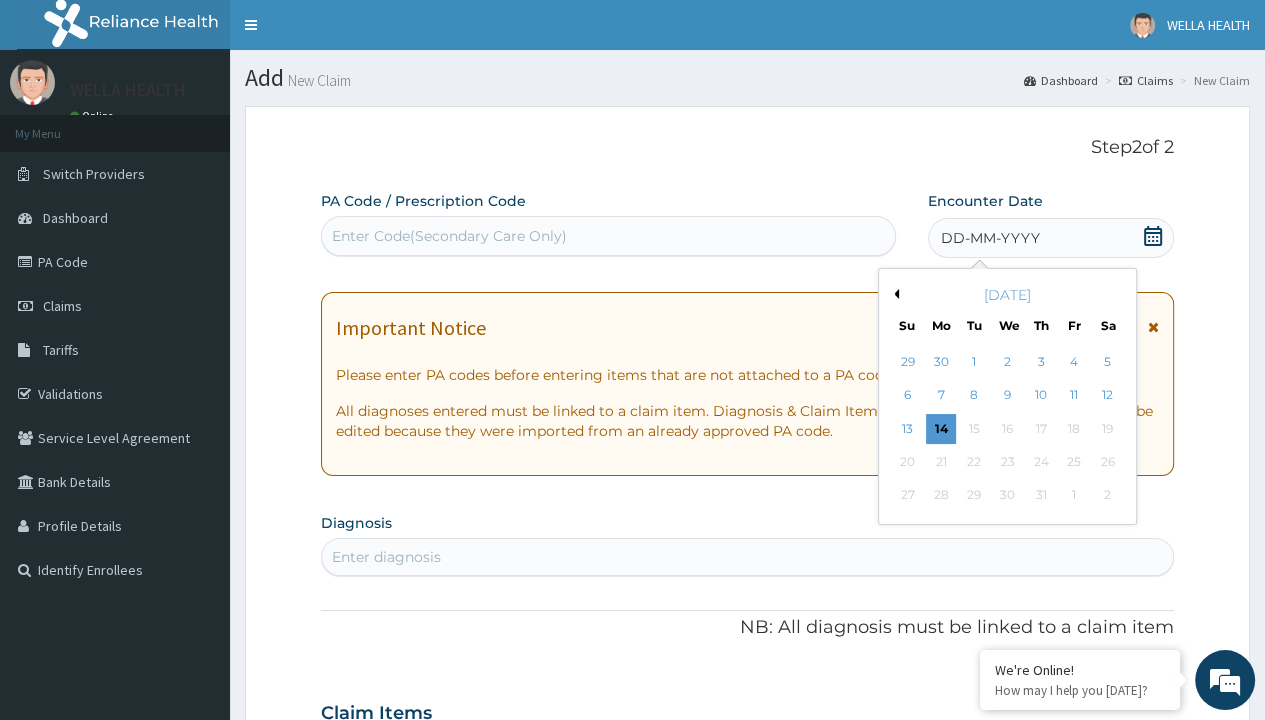 scroll, scrollTop: 167, scrollLeft: 0, axis: vertical 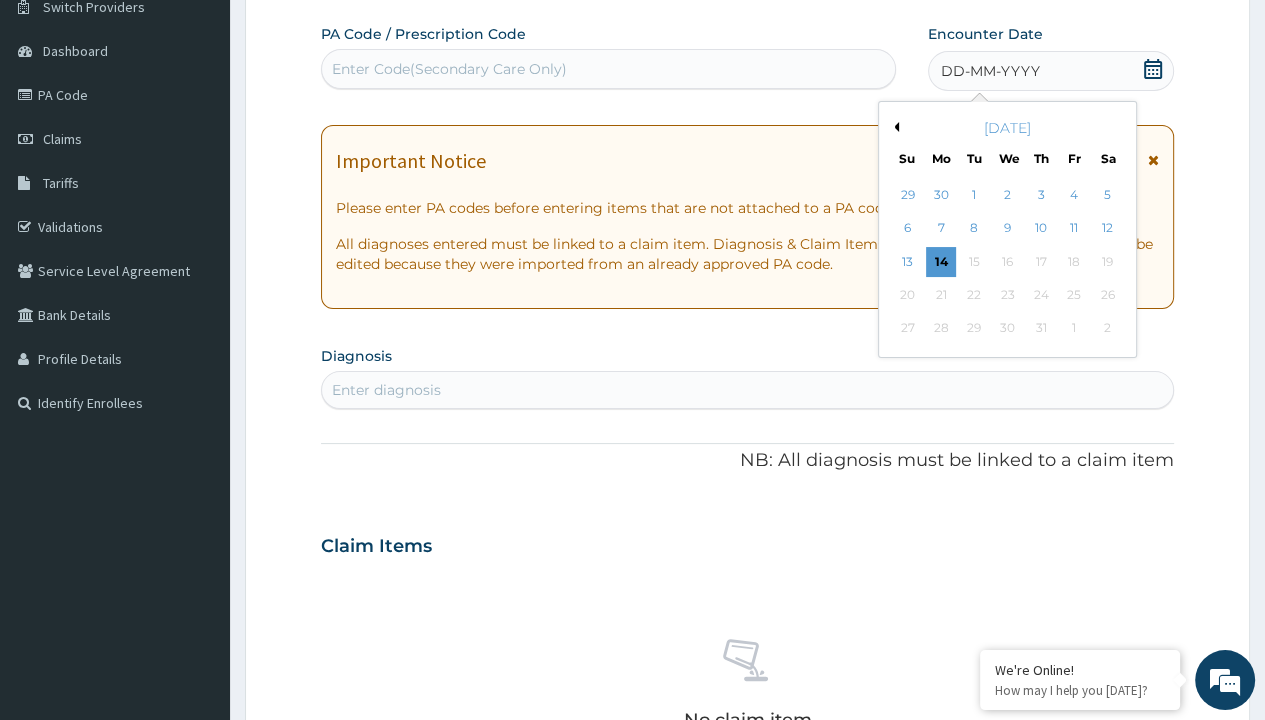 click on "4" at bounding box center (1074, 195) 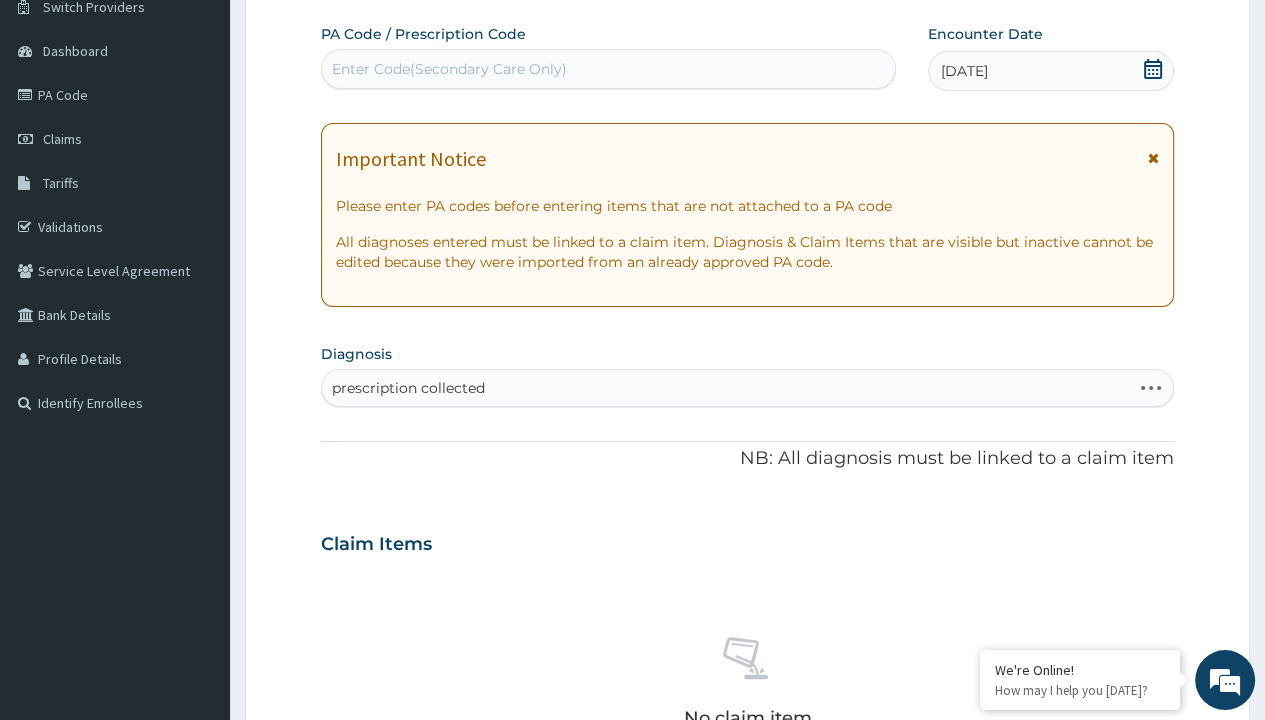scroll, scrollTop: 0, scrollLeft: 0, axis: both 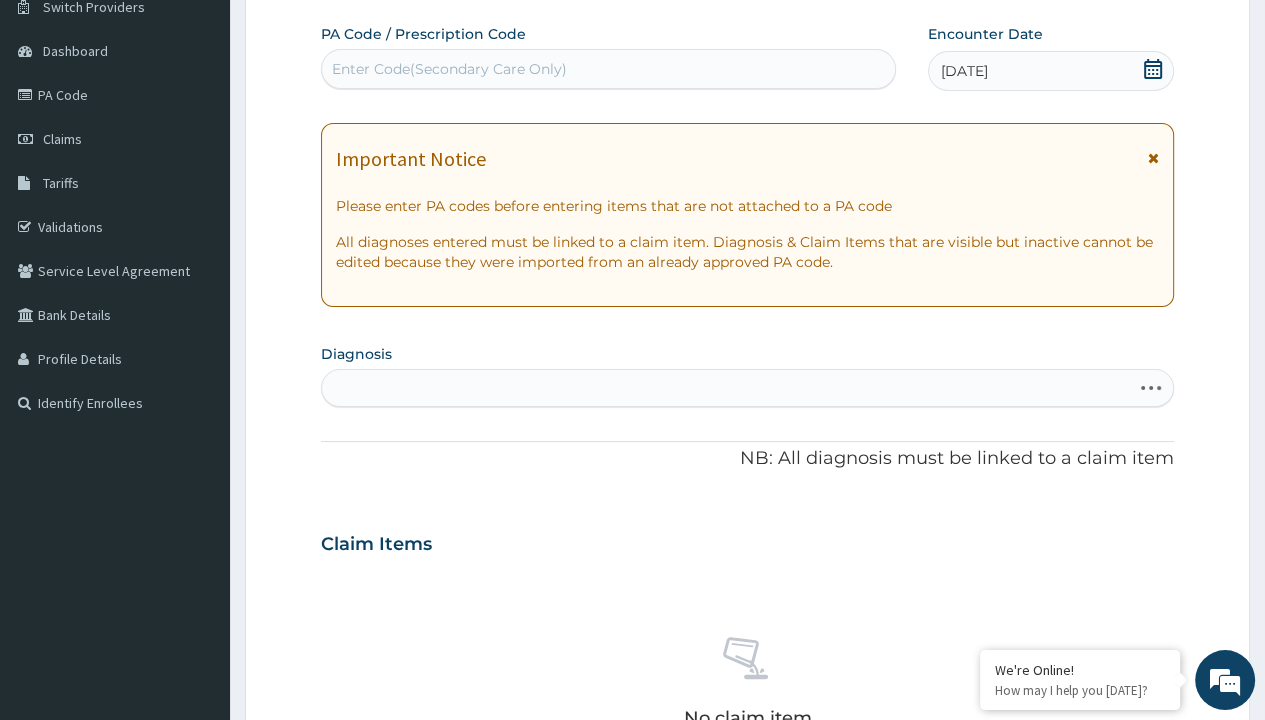 click on "Step  2  of 2 PA Code / Prescription Code Enter Code(Secondary Care Only) Encounter Date 04-07-2025 Important Notice Please enter PA codes before entering items that are not attached to a PA code   All diagnoses entered must be linked to a claim item. Diagnosis & Claim Items that are visible but inactive cannot be edited because they were imported from an already approved PA code. Diagnosis   Select is focused ,type to refine list, press Down to open the menu,  press left to focus selected values prescription collected NB: All diagnosis must be linked to a claim item Claim Items No claim item Types Select Type Item Select Item Pair Diagnosis Select Diagnosis Unit Price 0 Add Comment     Previous   Submit" at bounding box center (747, 571) 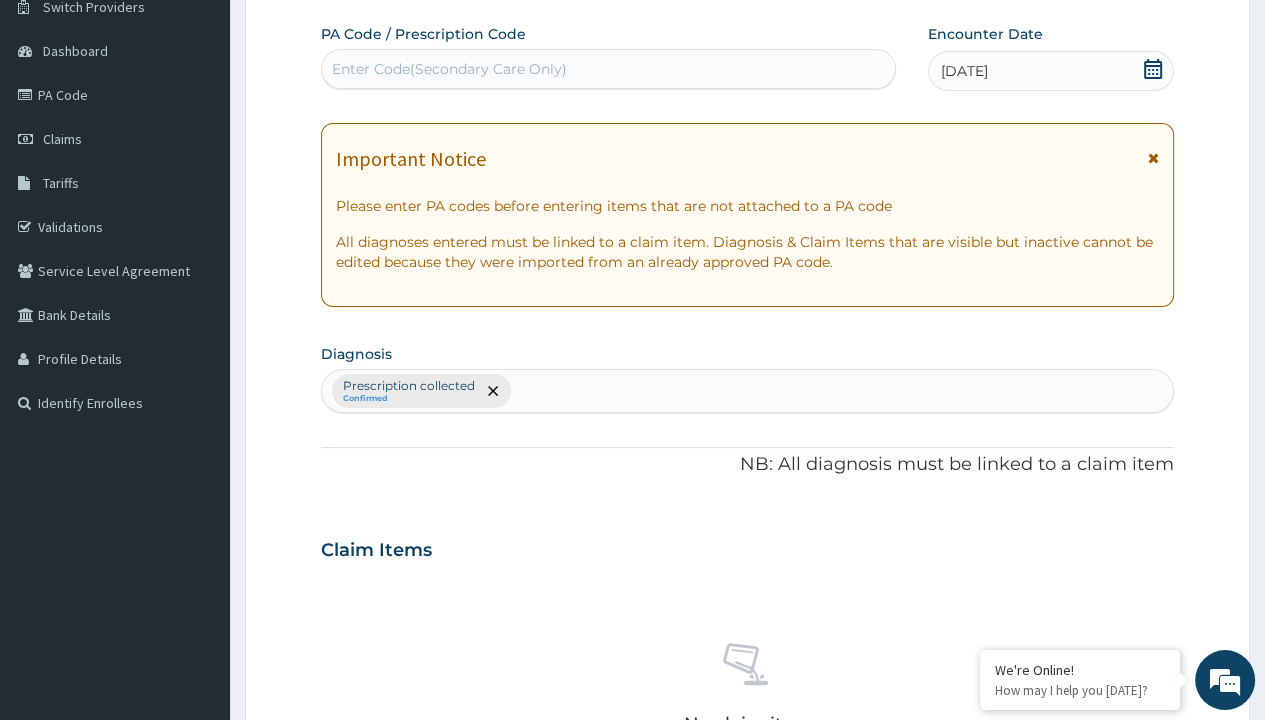 click on "Select Type" at bounding box center [372, 893] 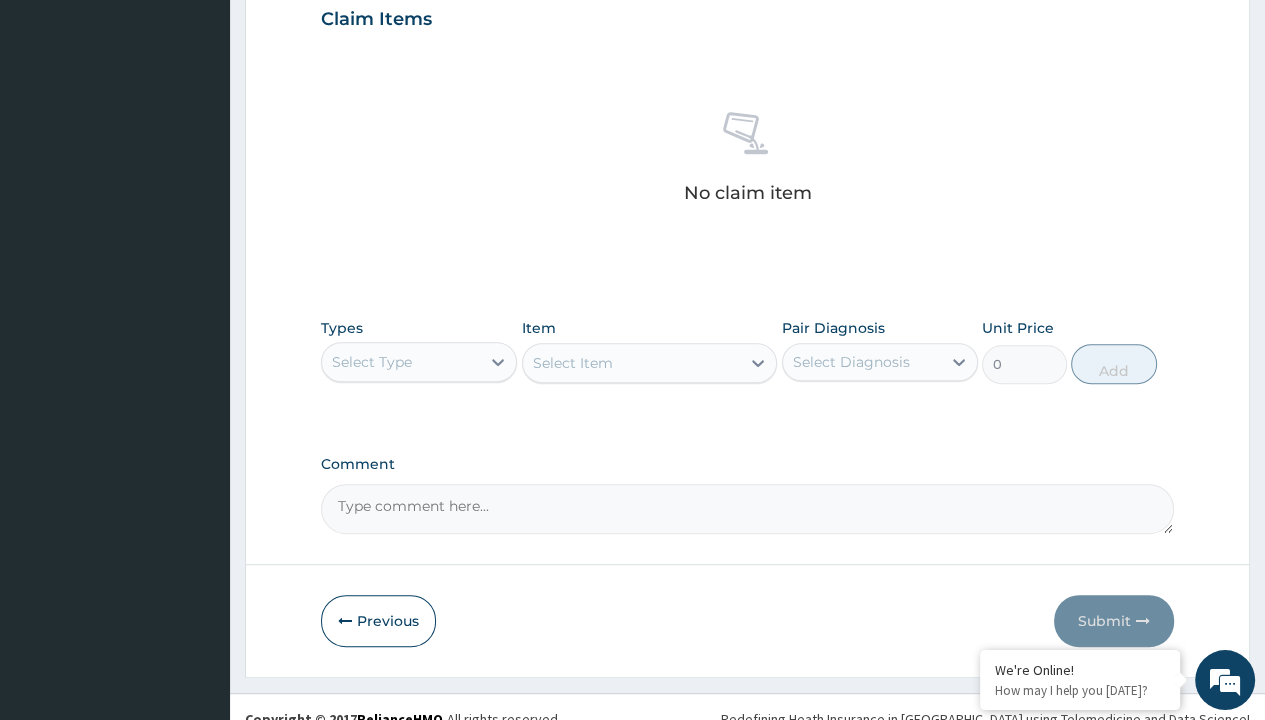 type on "procedures" 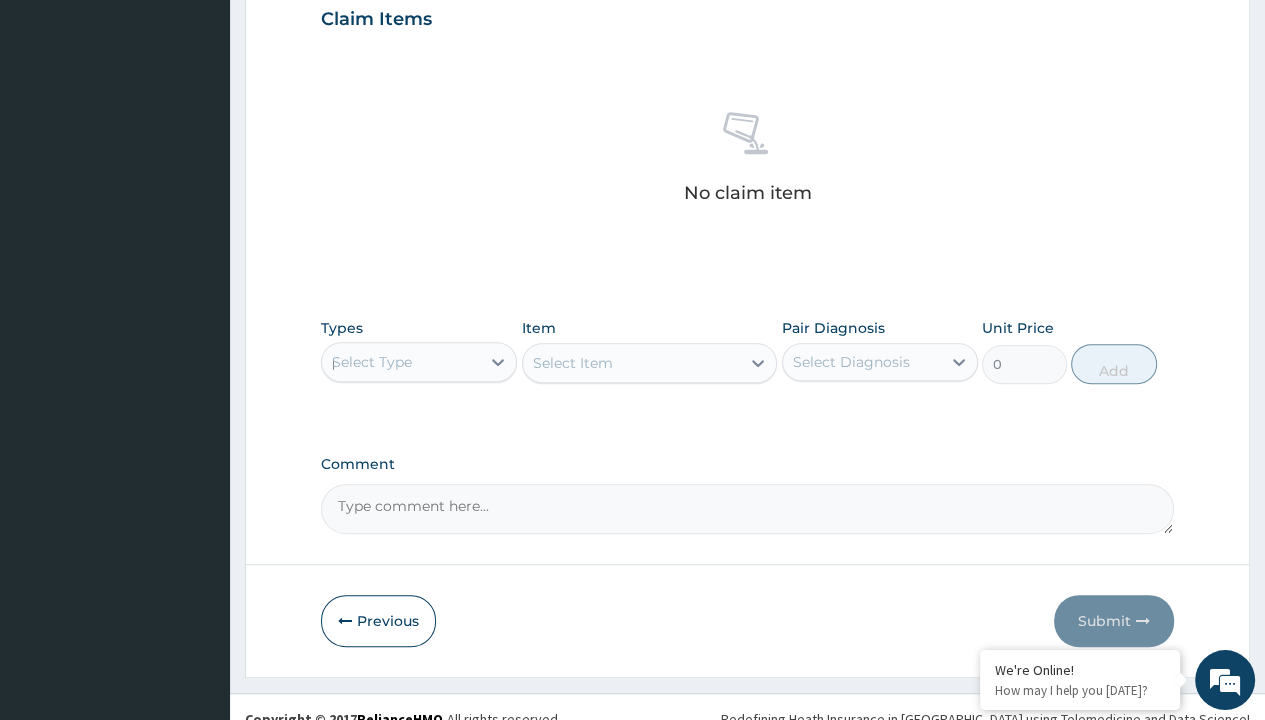 type 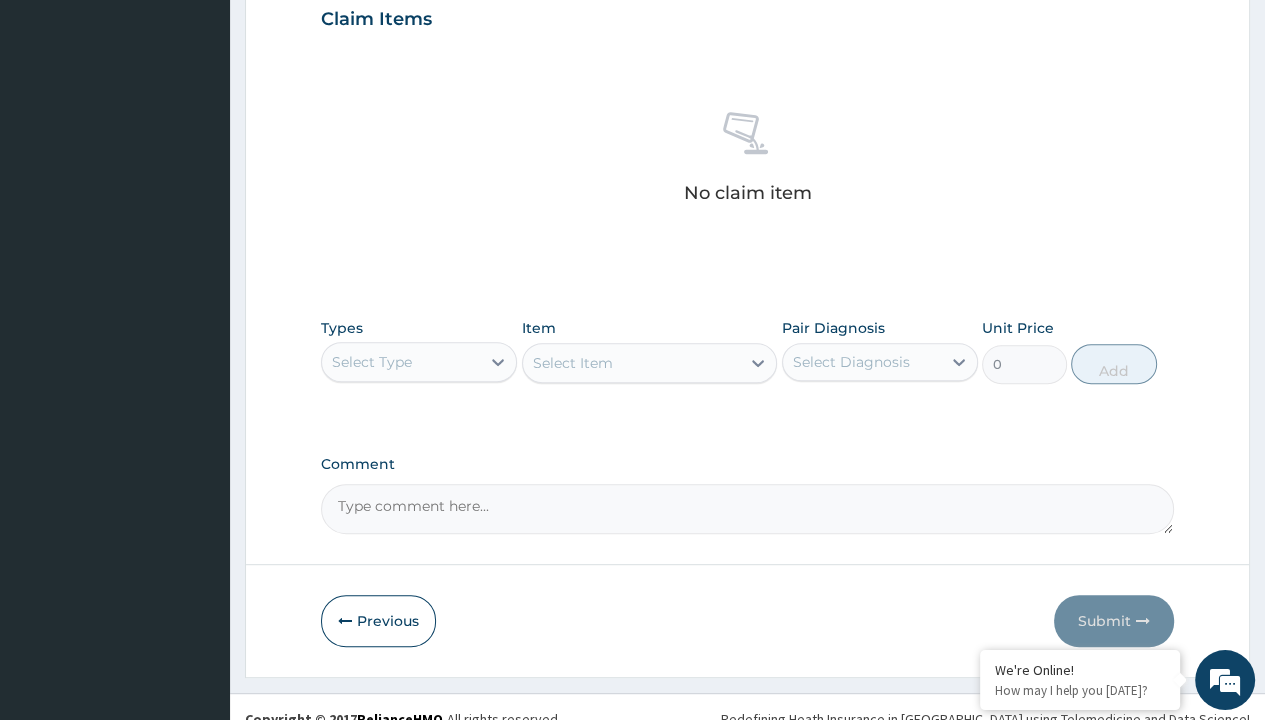scroll, scrollTop: 0, scrollLeft: 0, axis: both 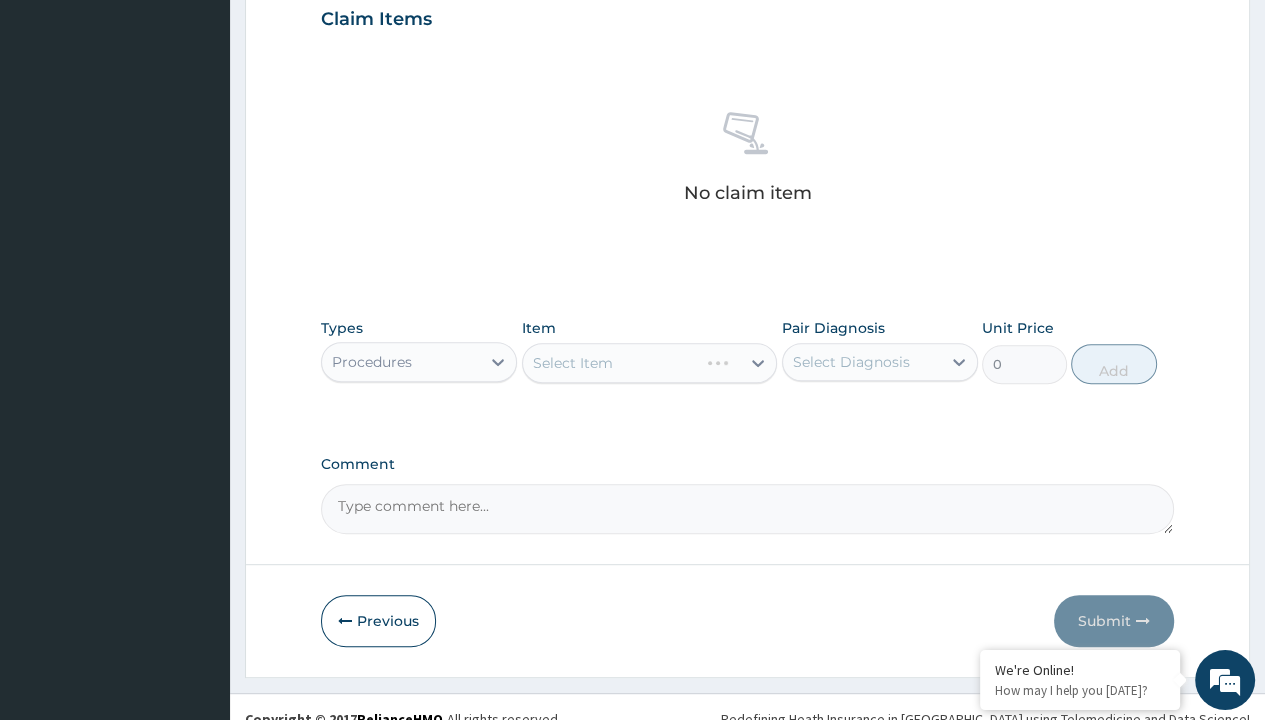 click on "Select Item" at bounding box center [573, 363] 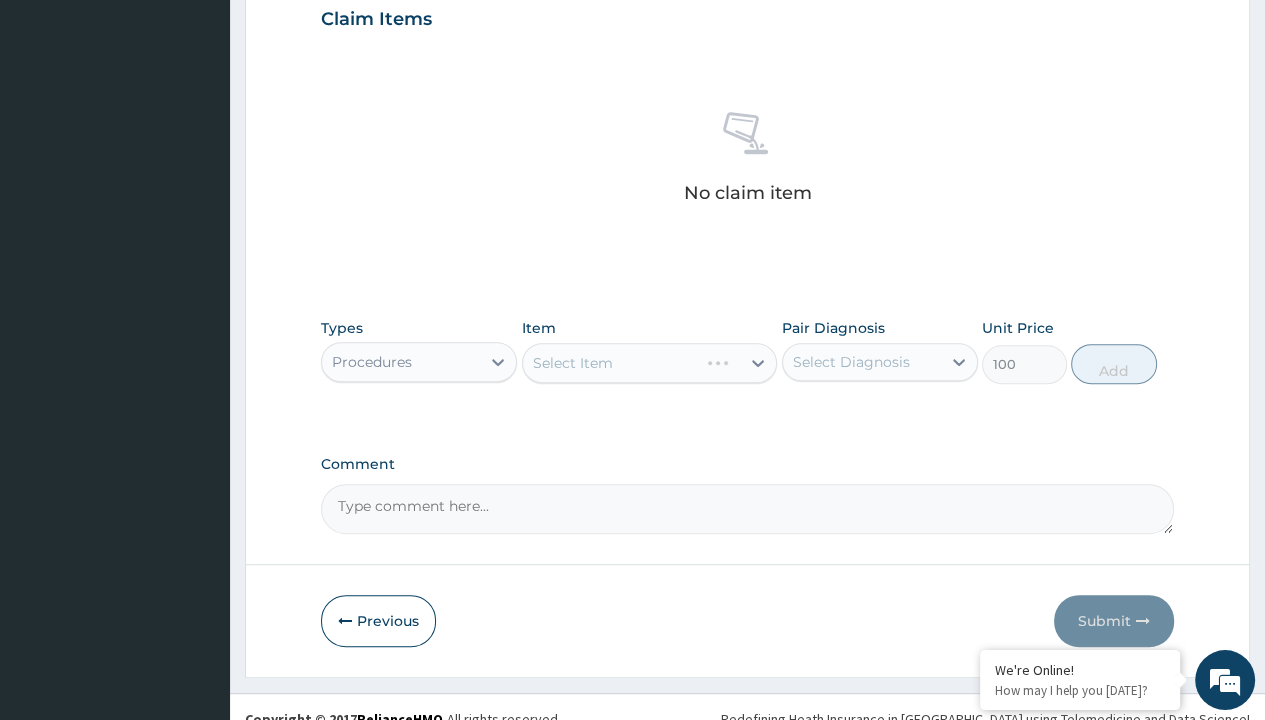 click on "Prescription collected" at bounding box center [409, -145] 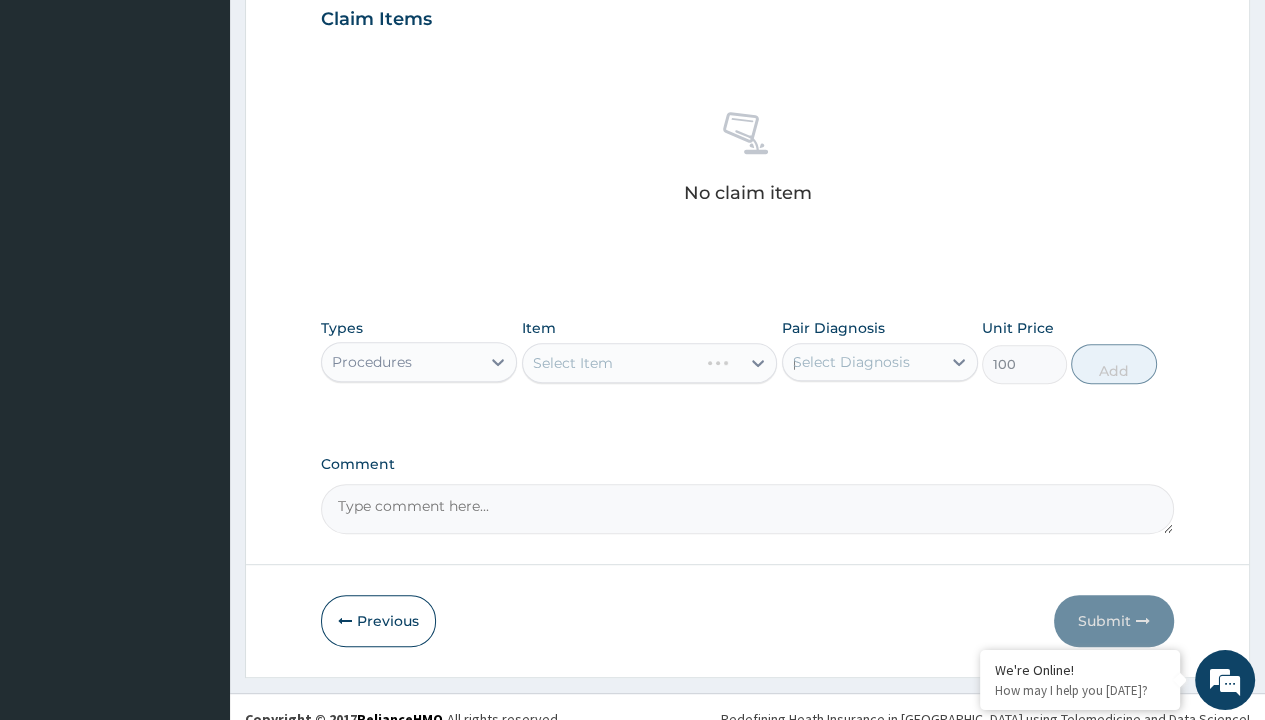 type 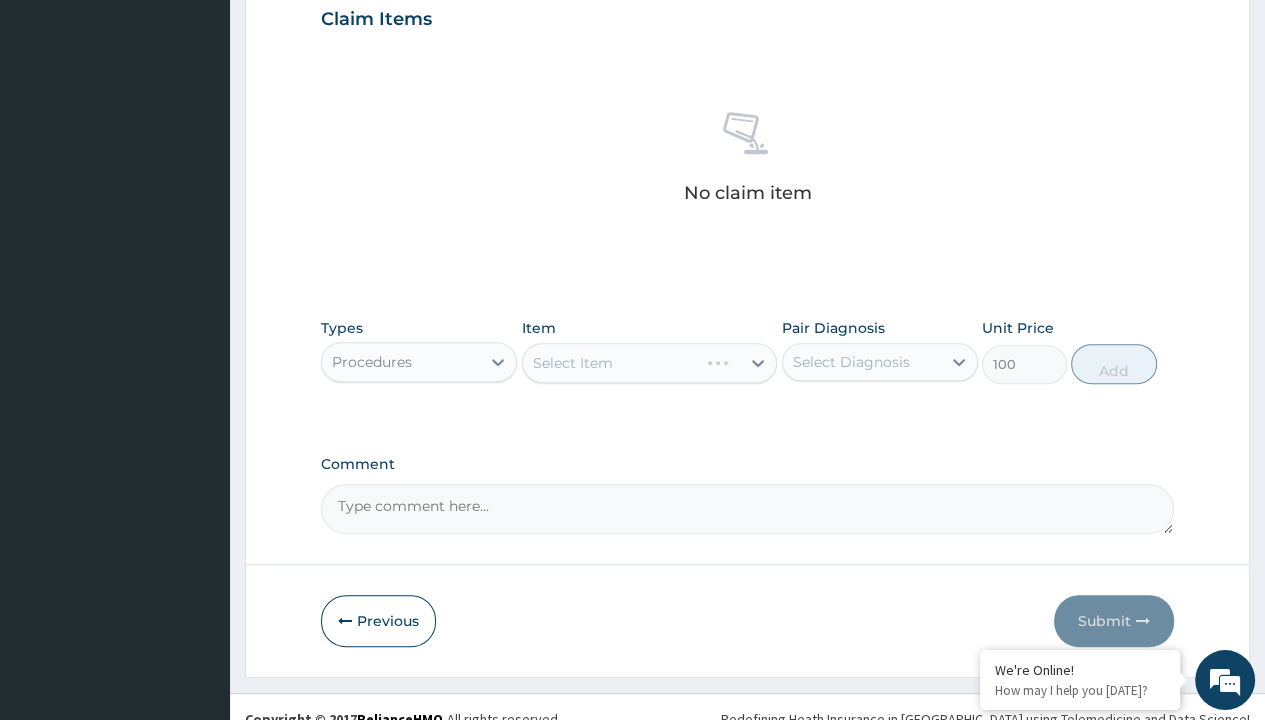 scroll, scrollTop: 720, scrollLeft: 0, axis: vertical 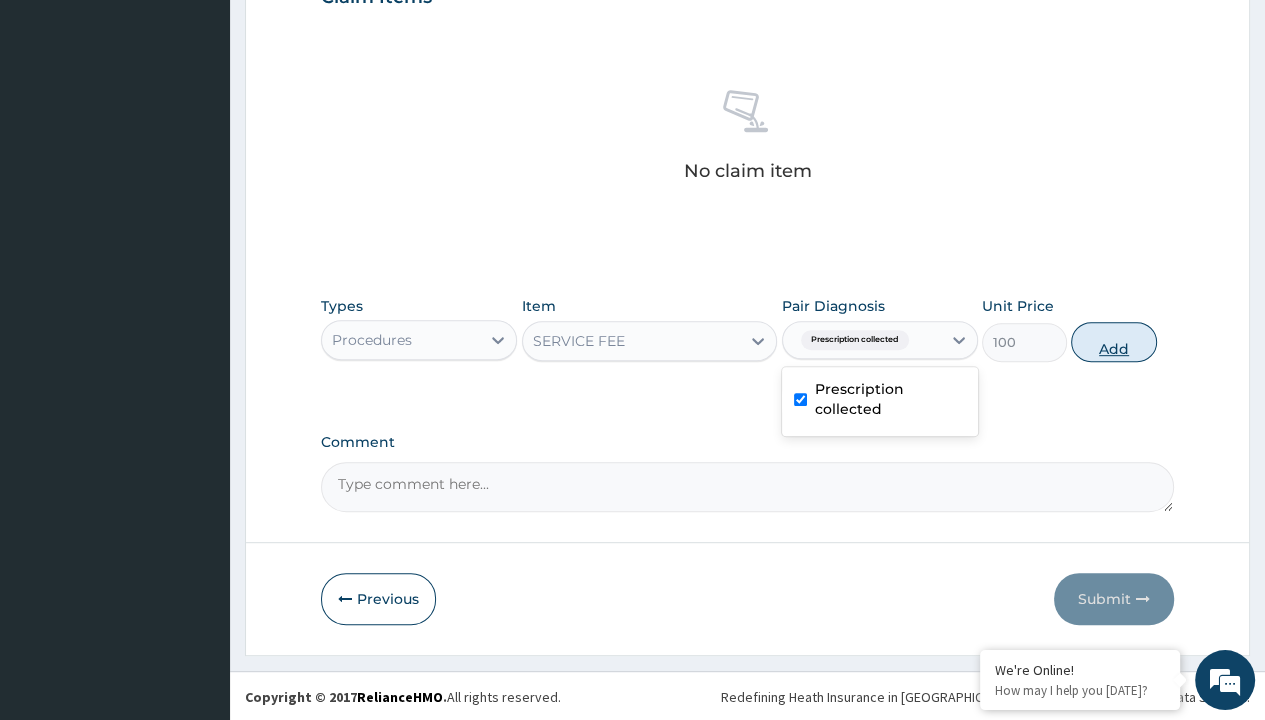 click on "Add" at bounding box center (1113, 342) 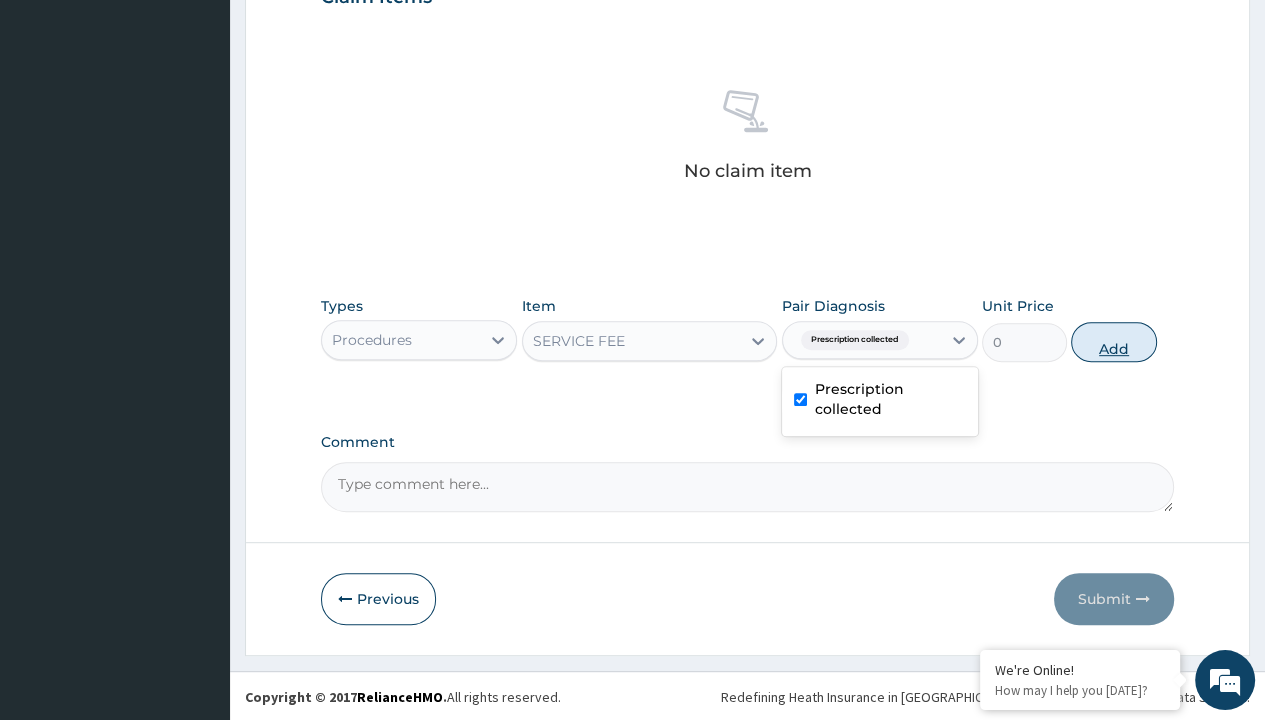 scroll, scrollTop: 0, scrollLeft: 0, axis: both 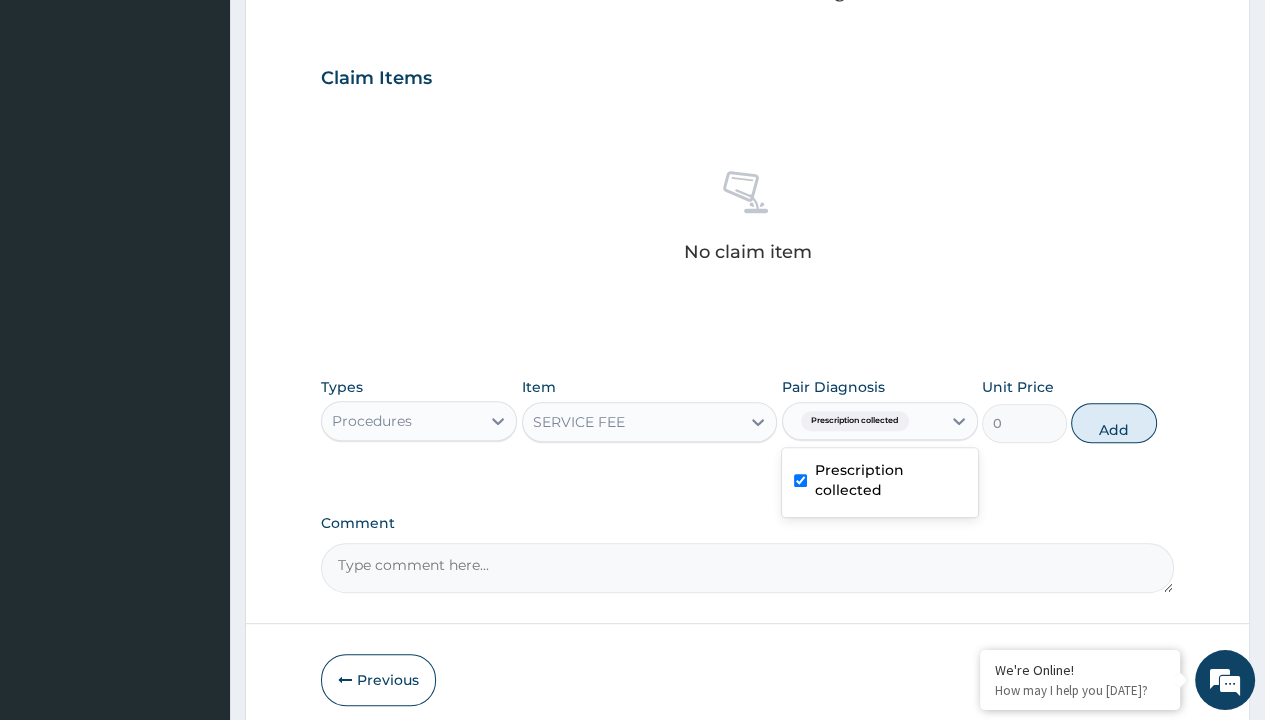 click on "Step  2  of 2 PA Code / Prescription Code Enter Code(Secondary Care Only) Encounter Date 04-07-2025 Important Notice Please enter PA codes before entering items that are not attached to a PA code   All diagnoses entered must be linked to a claim item. Diagnosis & Claim Items that are visible but inactive cannot be edited because they were imported from an already approved PA code. Diagnosis Prescription collected Confirmed NB: All diagnosis must be linked to a claim item Claim Items No claim item Types Procedures Item SERVICE FEE Pair Diagnosis option Prescription collected, selected. option Prescription collected selected, 1 of 1. 1 result available. Use Up and Down to choose options, press Enter to select the currently focused option, press Escape to exit the menu, press Tab to select the option and exit the menu. Prescription collected Prescription collected Unit Price 0 Add Comment     Previous   Submit" at bounding box center [747, 101] 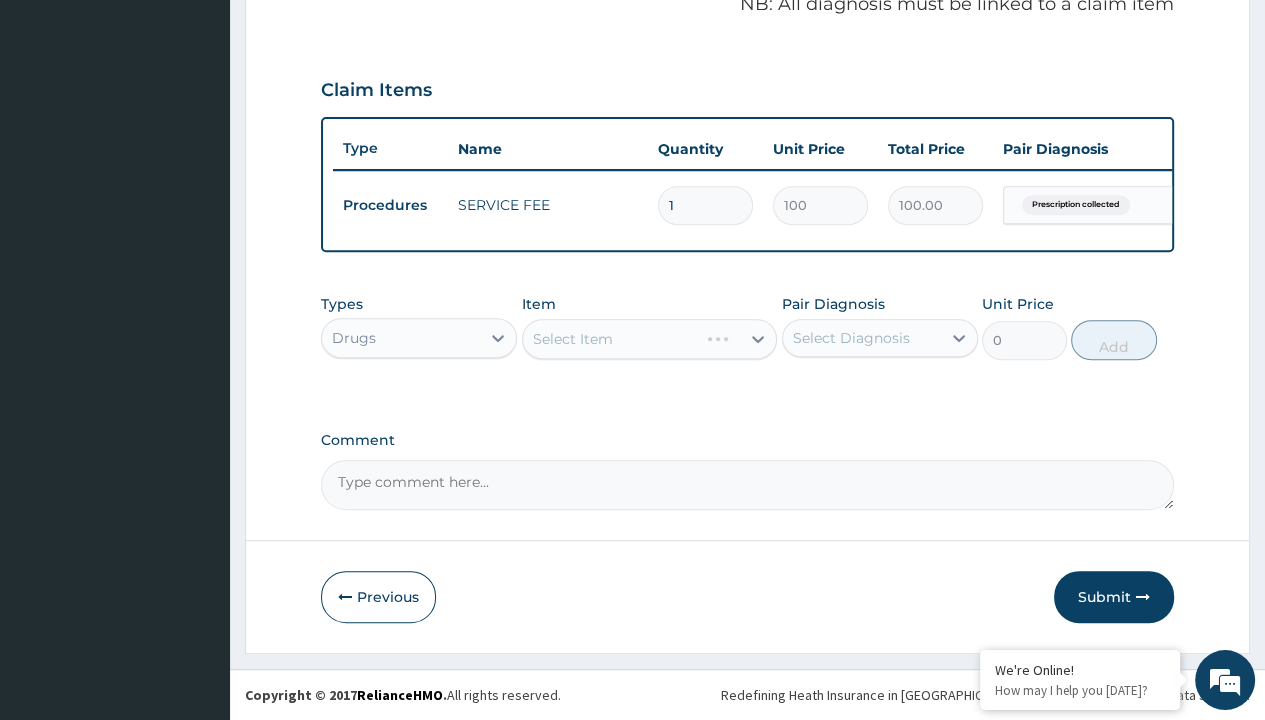 click on "Select Item" at bounding box center [573, 339] 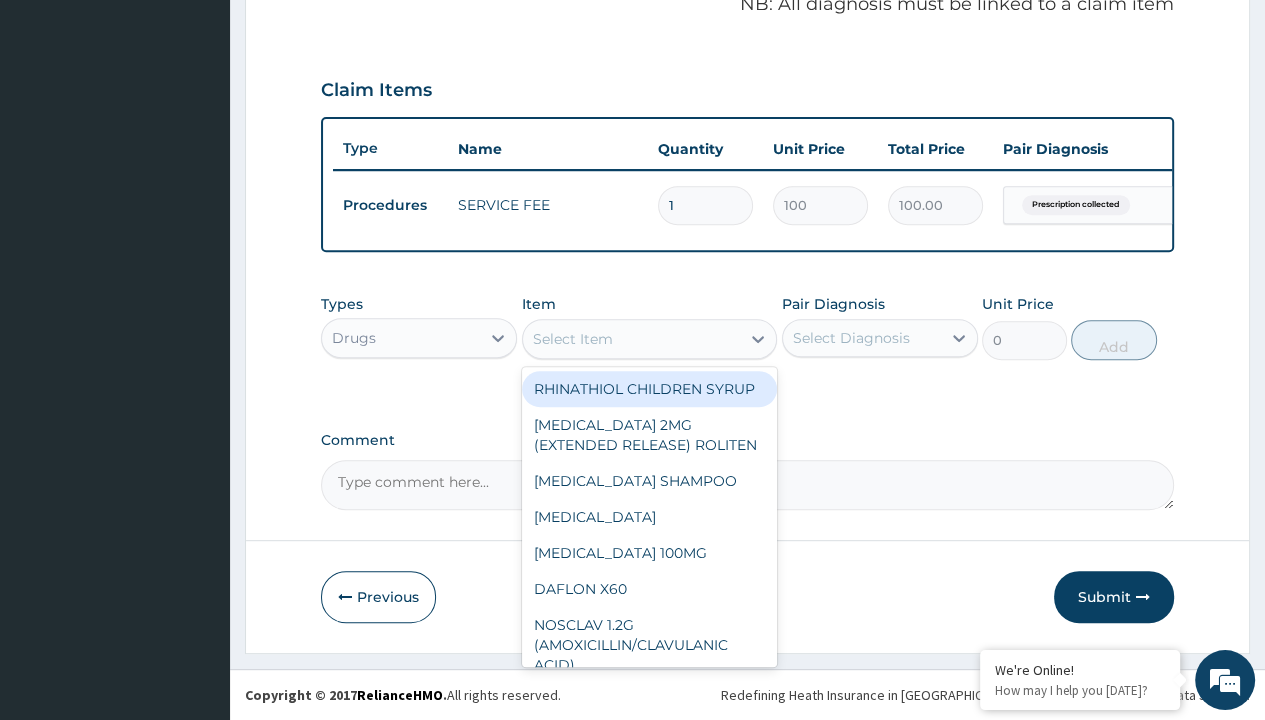 type on "amlodipine 10mg (teva) x28" 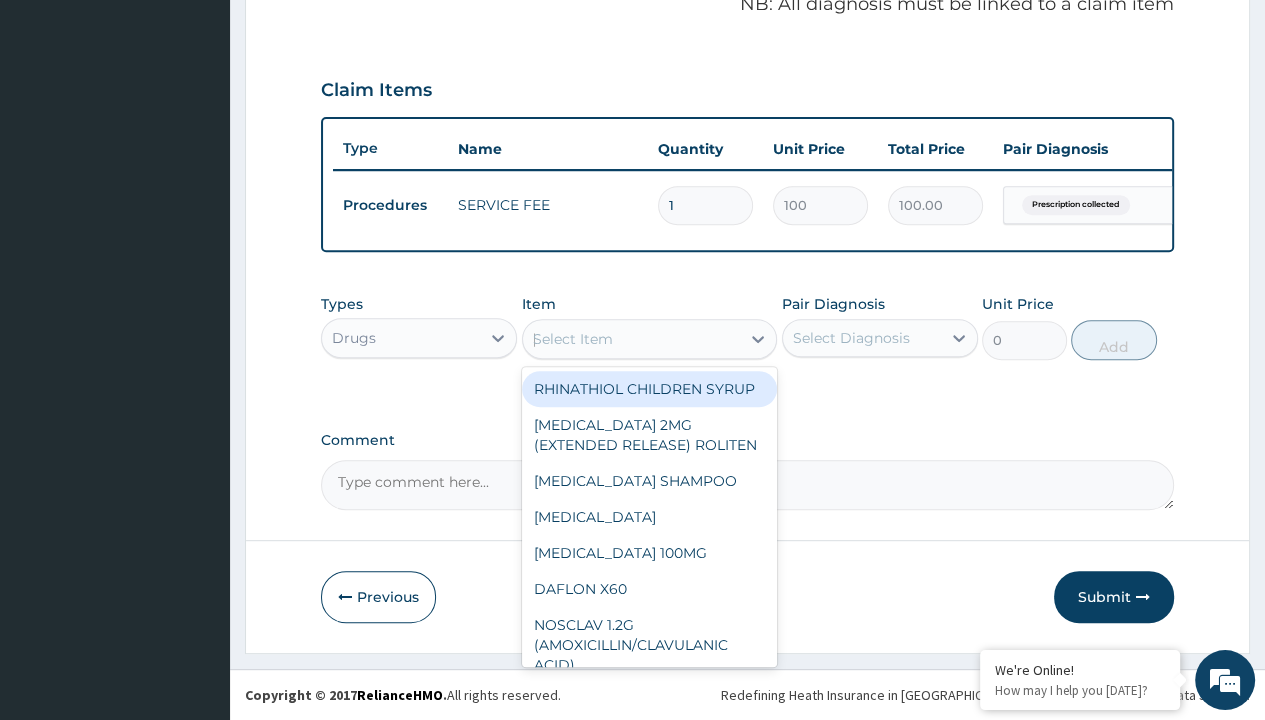 click on "[MEDICAL_DATA] 10MG (TEVA) X28" at bounding box center (650, 56815) 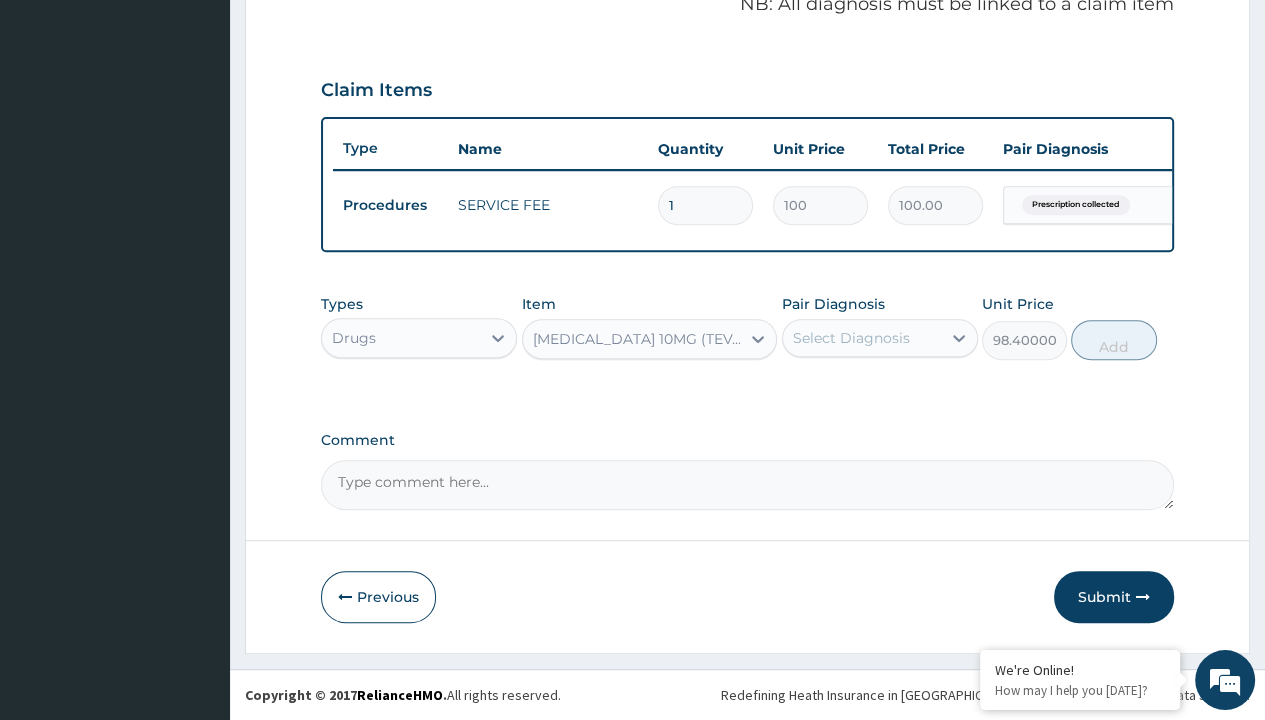scroll, scrollTop: 0, scrollLeft: 0, axis: both 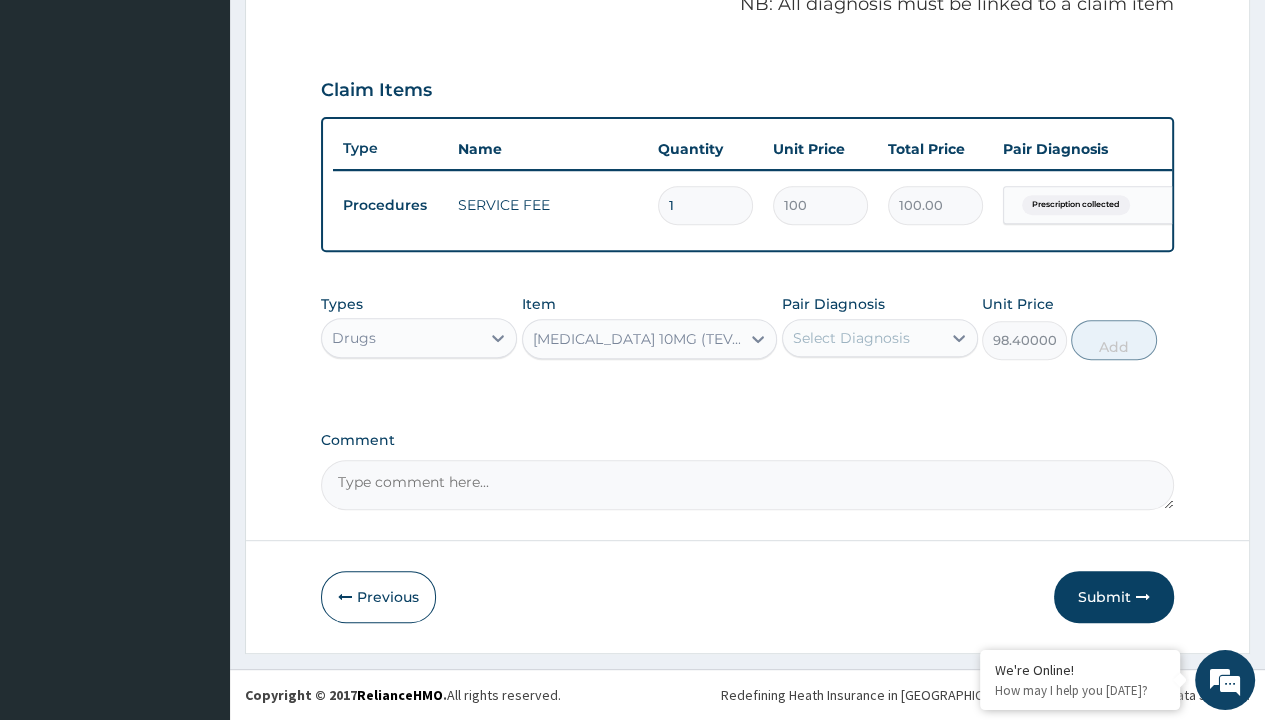 click on "Prescription collected" at bounding box center [409, -74] 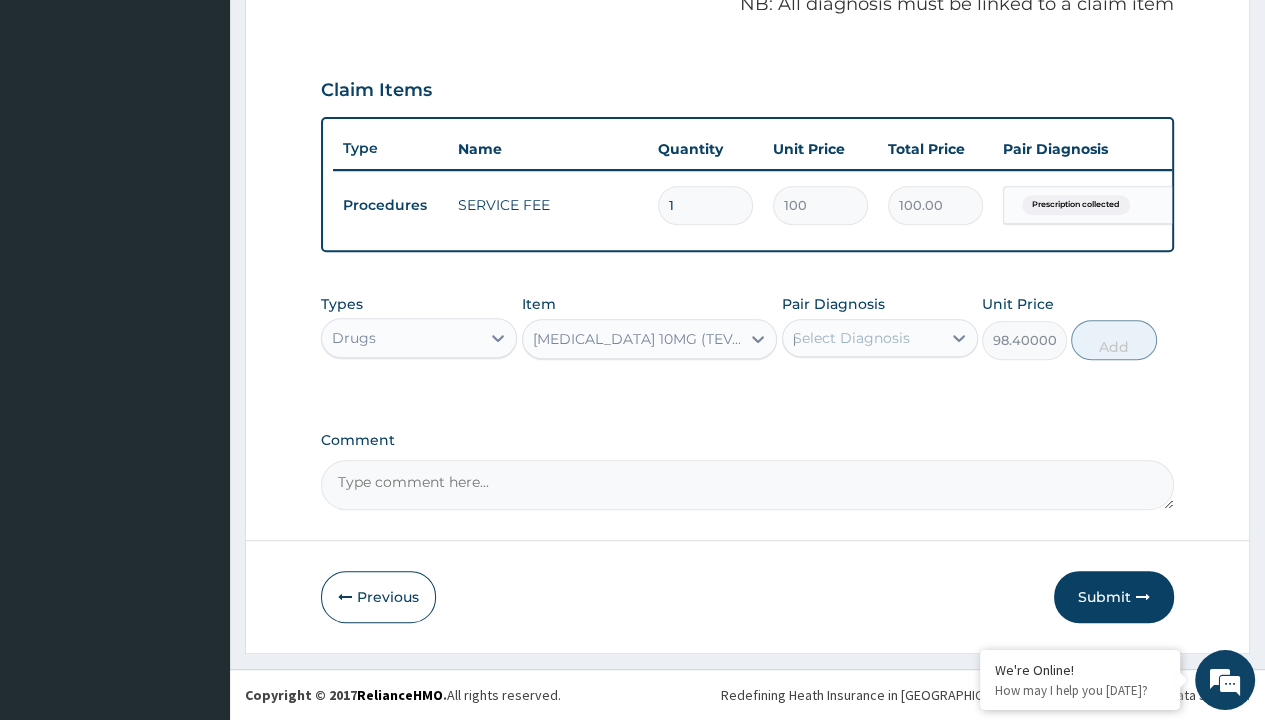 type 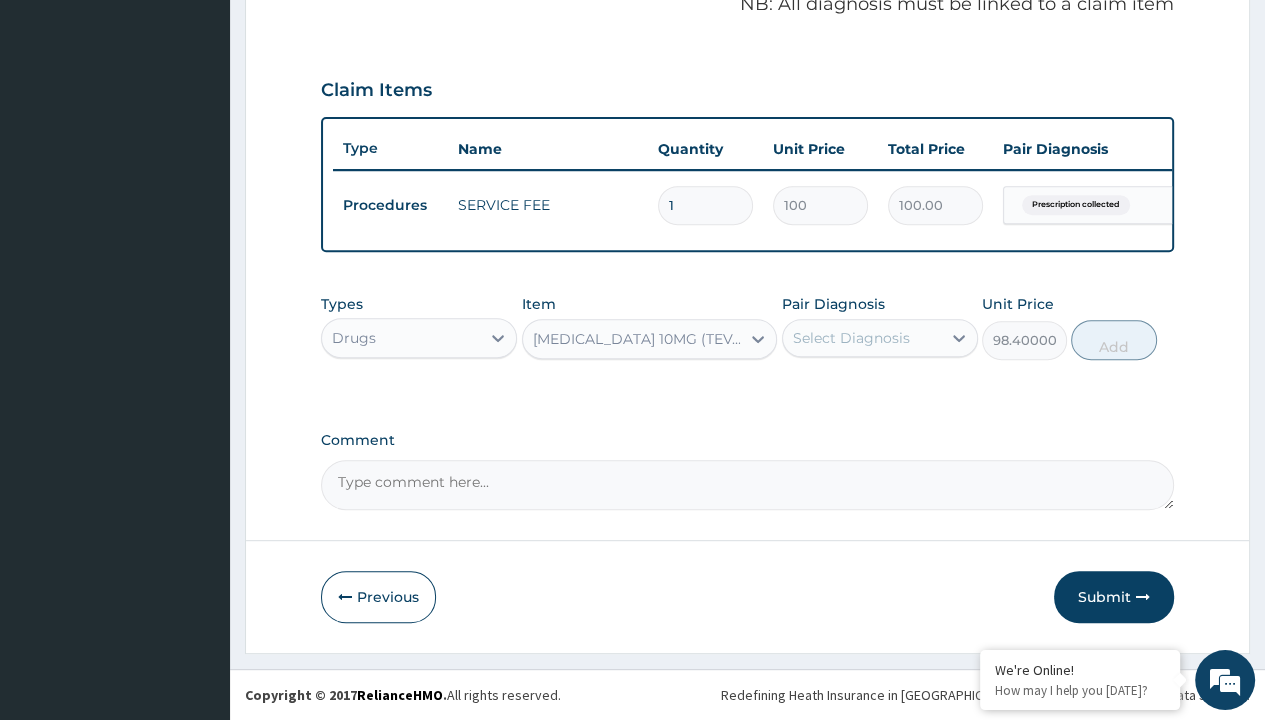 click on "Add" at bounding box center [1113, 340] 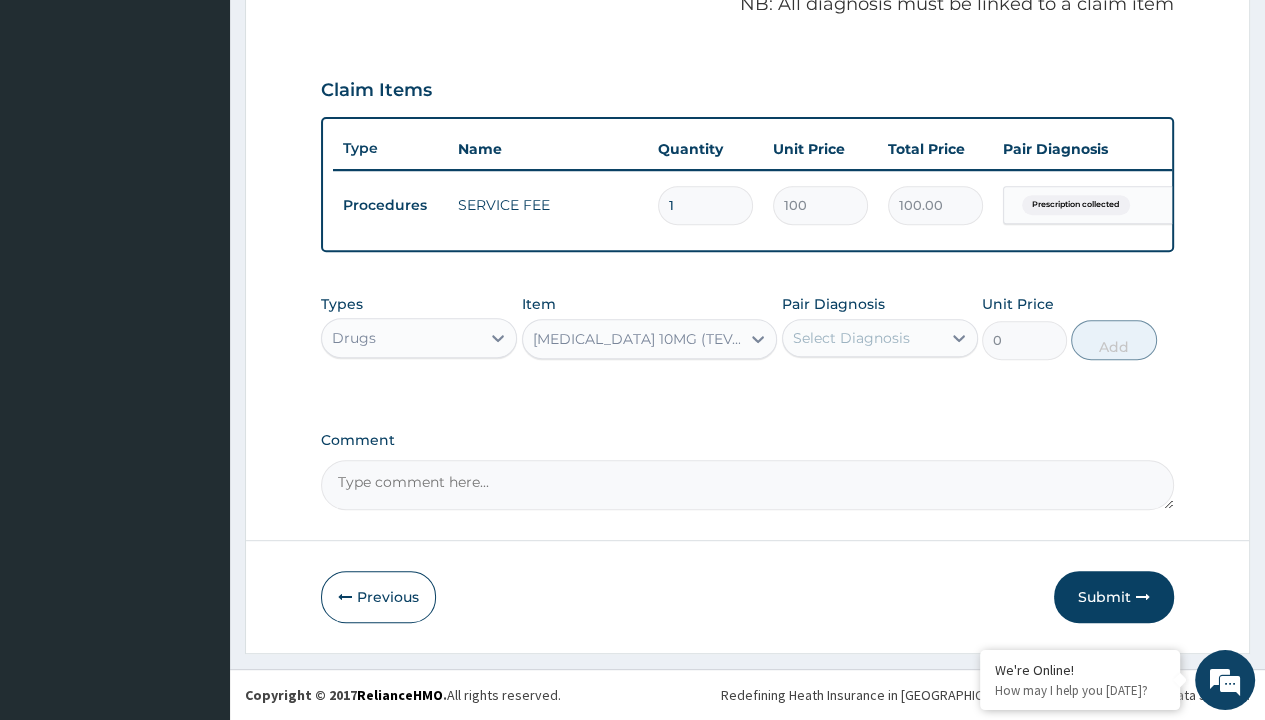 click on "Step  2  of 2 PA Code / Prescription Code Enter Code(Secondary Care Only) Encounter Date 04-07-2025 Important Notice Please enter PA codes before entering items that are not attached to a PA code   All diagnoses entered must be linked to a claim item. Diagnosis & Claim Items that are visible but inactive cannot be edited because they were imported from an already approved PA code. Diagnosis Prescription collected Confirmed NB: All diagnosis must be linked to a claim item Claim Items Type Name Quantity Unit Price Total Price Pair Diagnosis Actions Procedures SERVICE FEE 1 100 100.00 Prescription collected Delete Types Drugs Item option AMLODIPINE 10MG (TEVA) X28, selected.   Select is focused ,type to refine list, press Down to open the menu,  AMLODIPINE 10MG (TEVA) X28 Pair Diagnosis Select Diagnosis Unit Price 0 Add Comment     Previous   Submit" at bounding box center [747, 66] 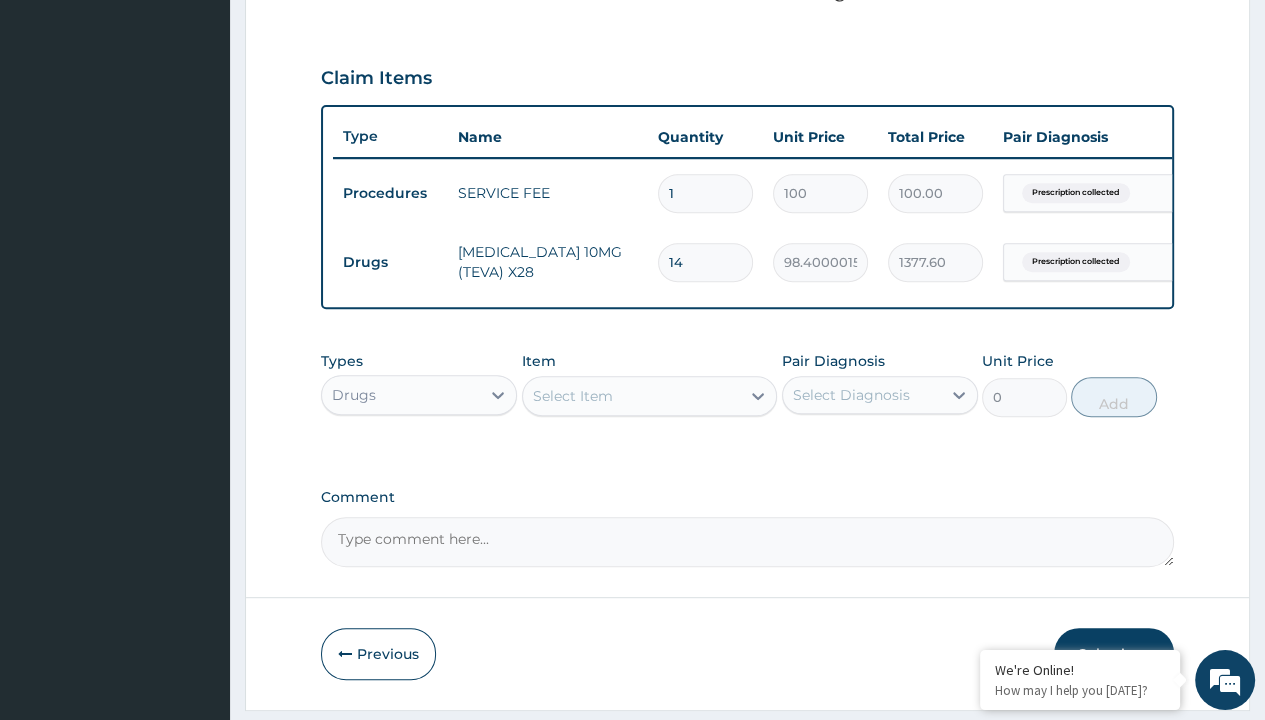 type on "drugs" 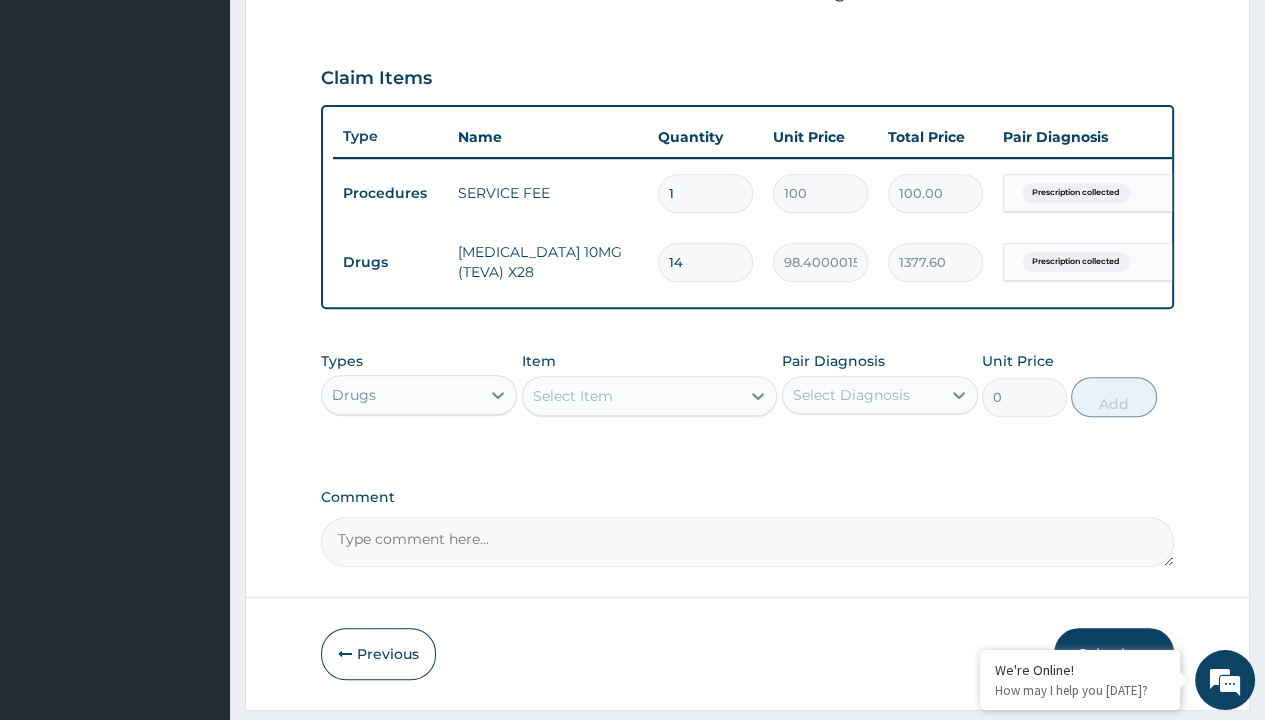 type 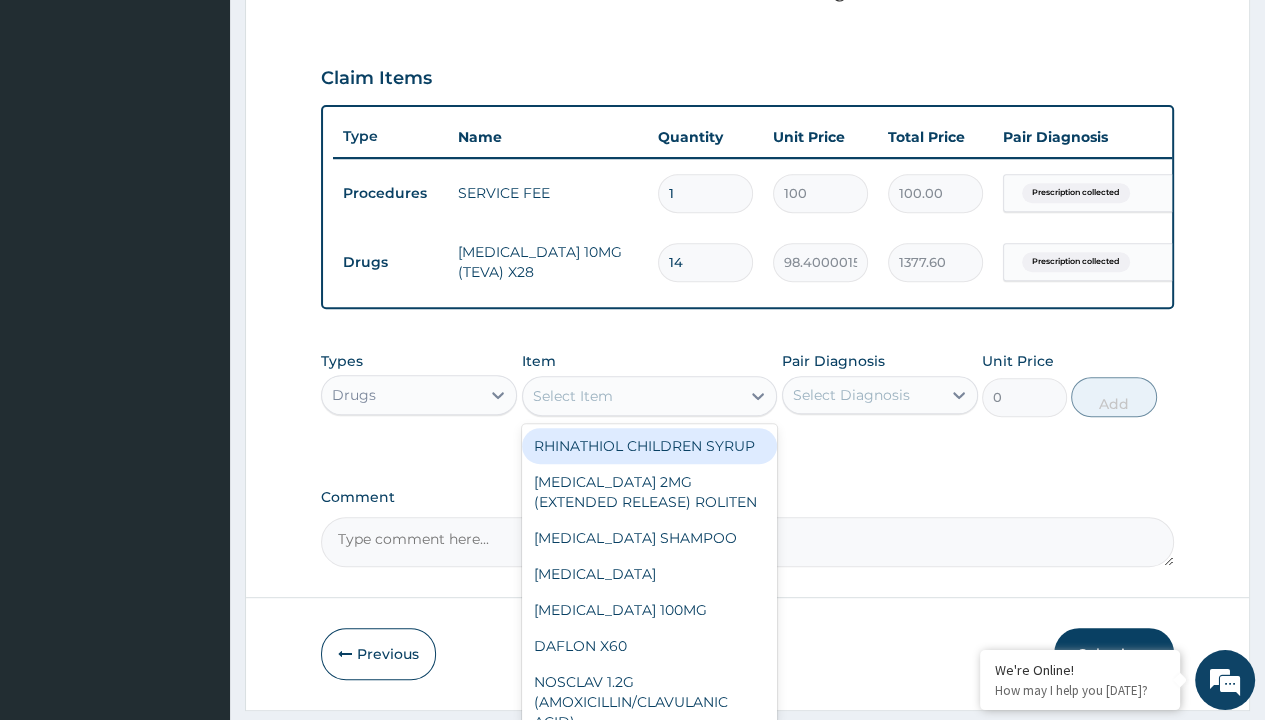 type on "glucovance 500/2.5mg x30" 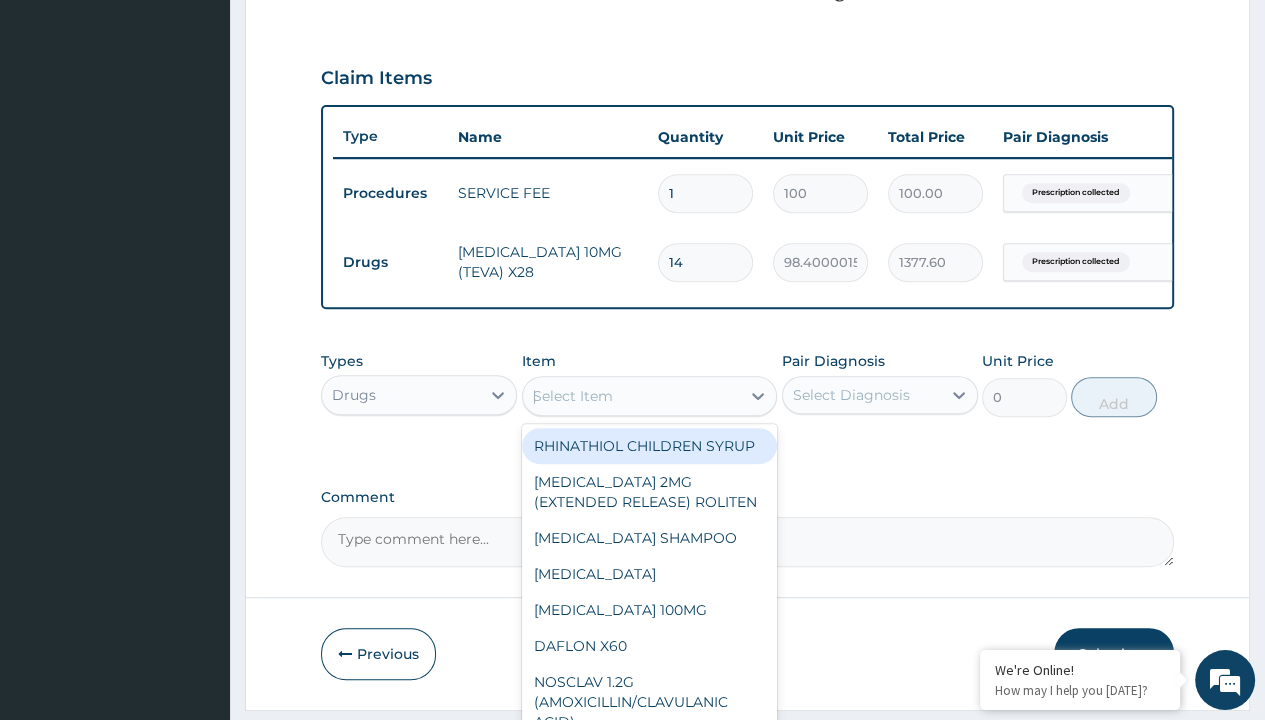 click on "[MEDICAL_DATA] 500/2.5MG X30" at bounding box center (650, 7862) 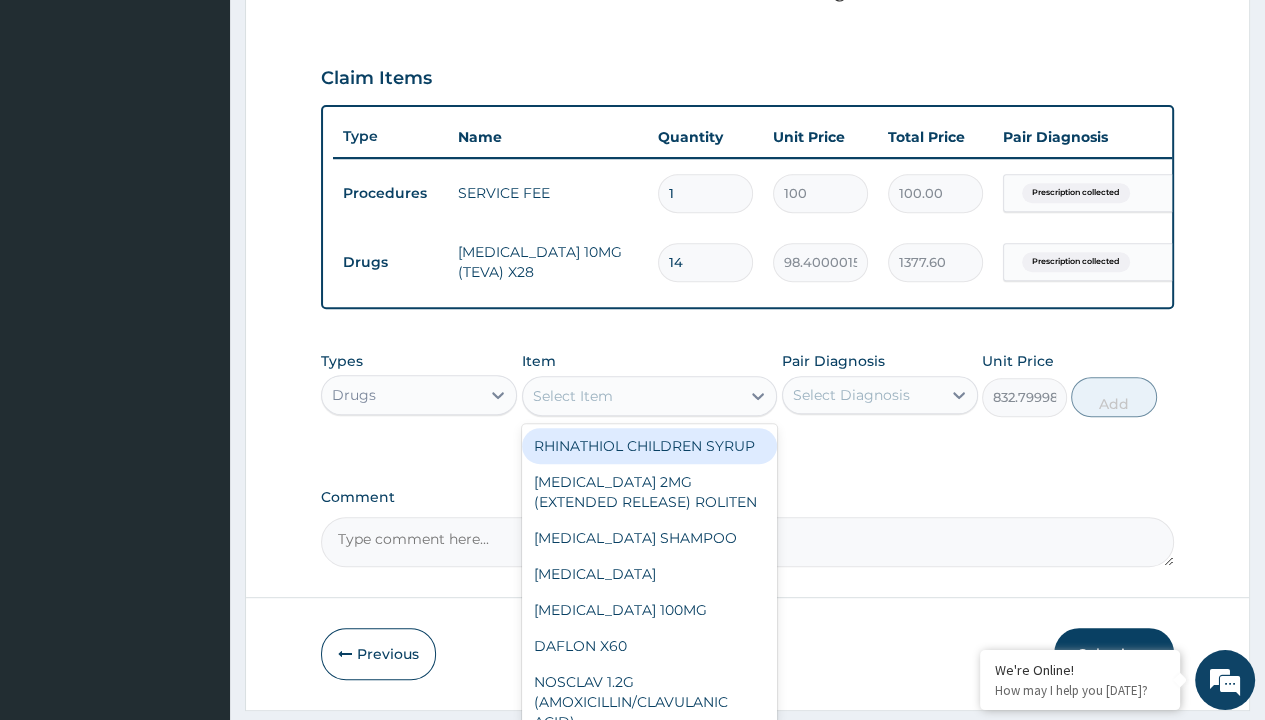 scroll, scrollTop: 0, scrollLeft: 0, axis: both 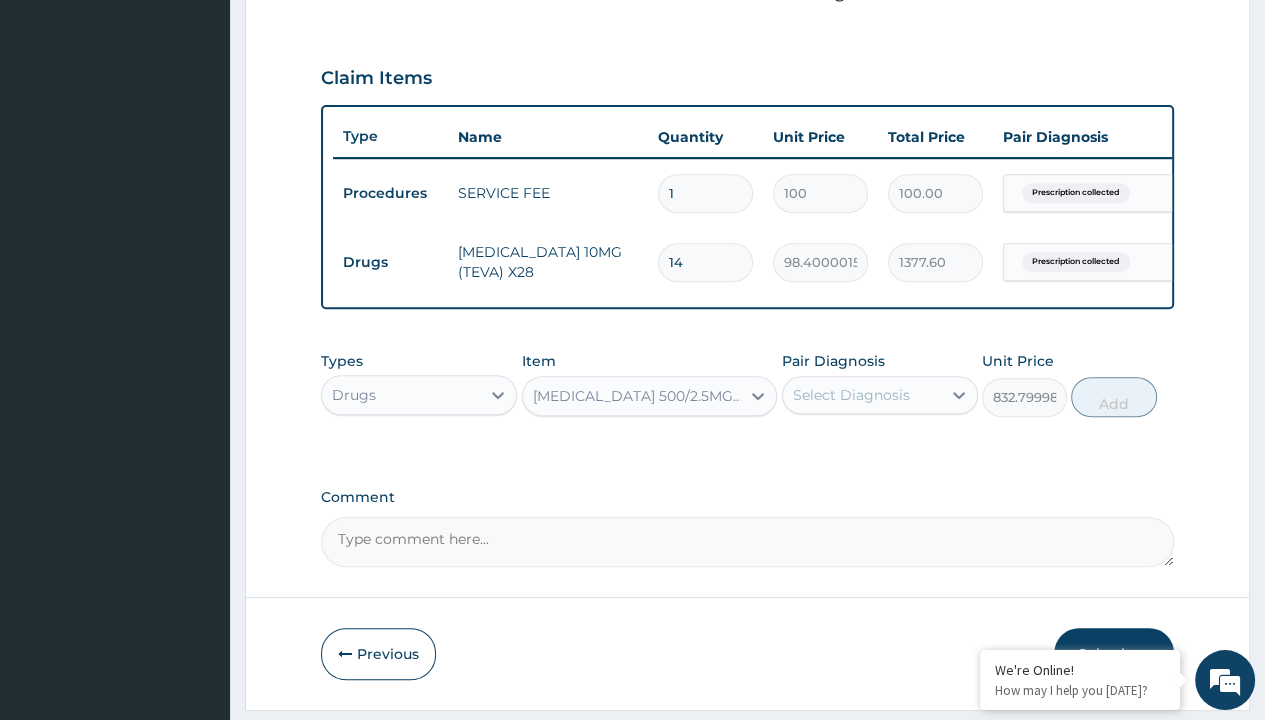 type on "prescription collected" 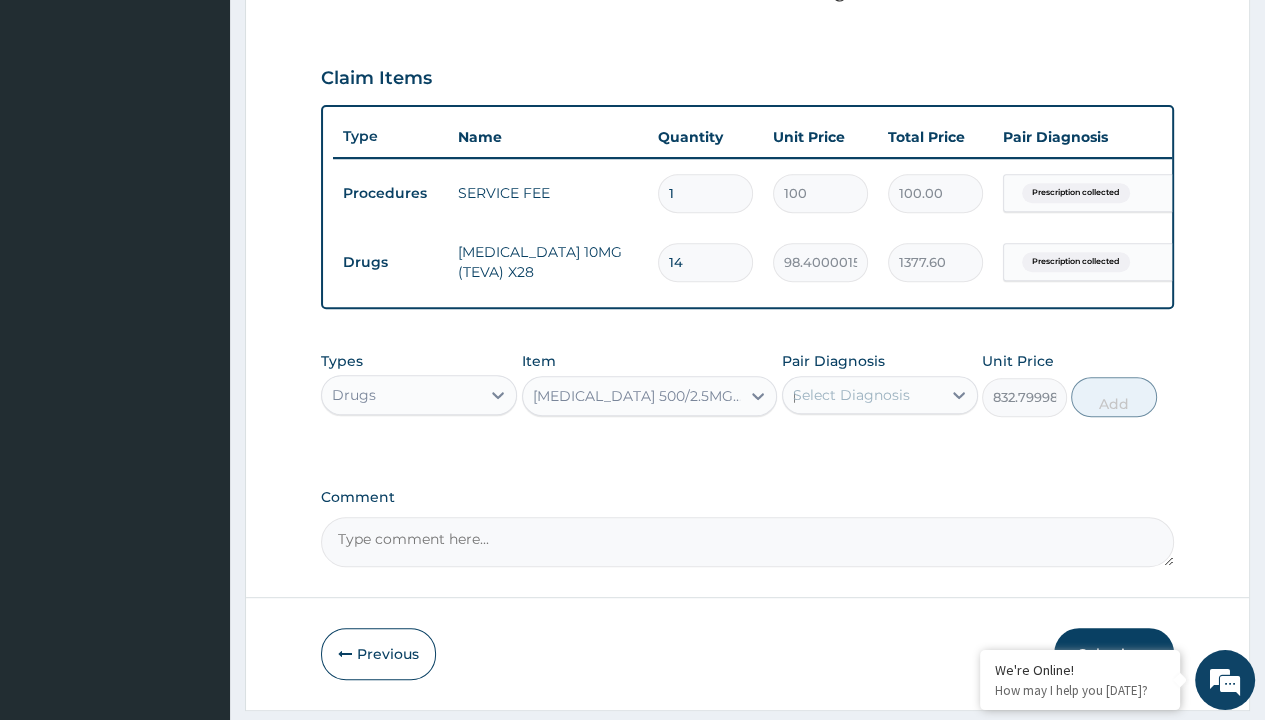 scroll, scrollTop: 708, scrollLeft: 0, axis: vertical 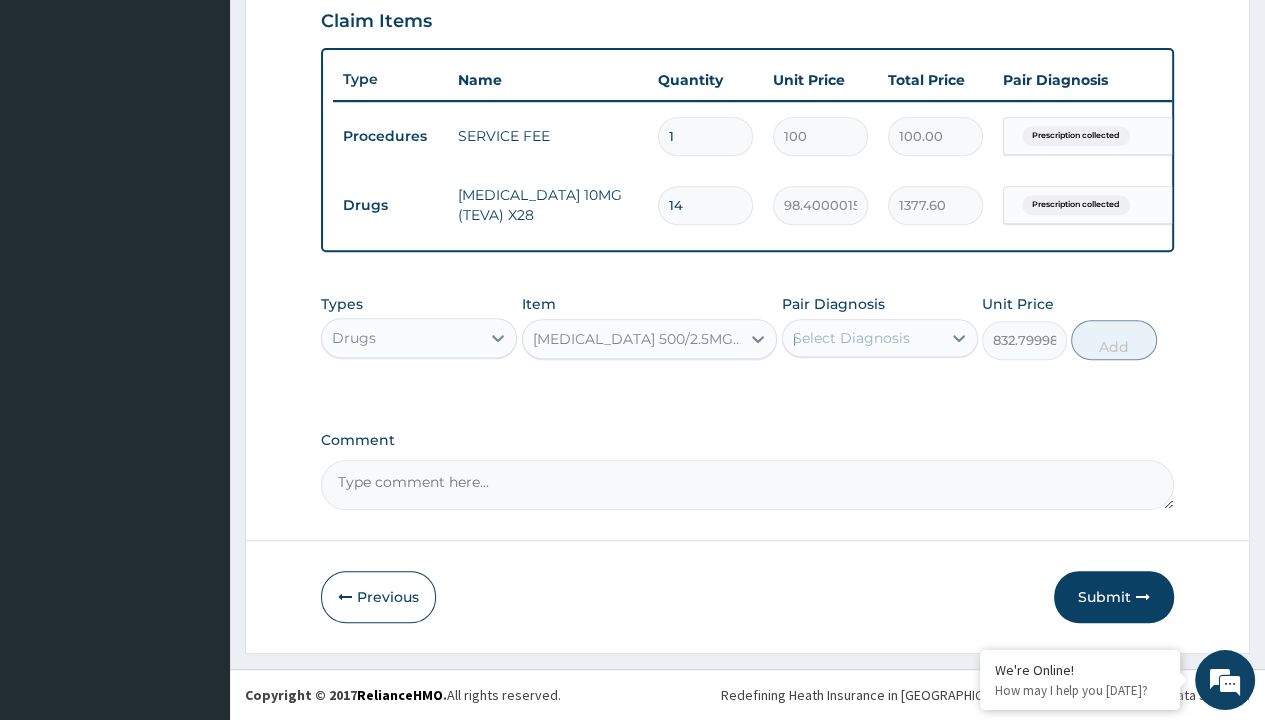 type 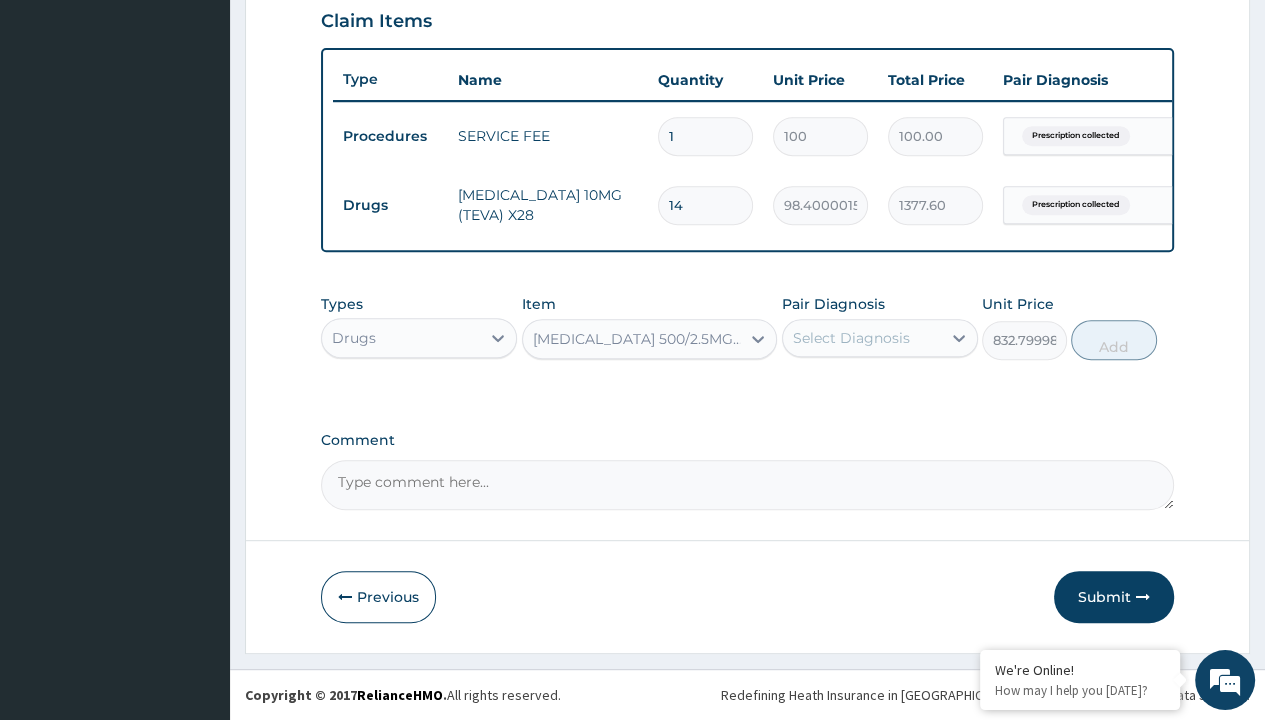 click on "Add" at bounding box center [1113, 340] 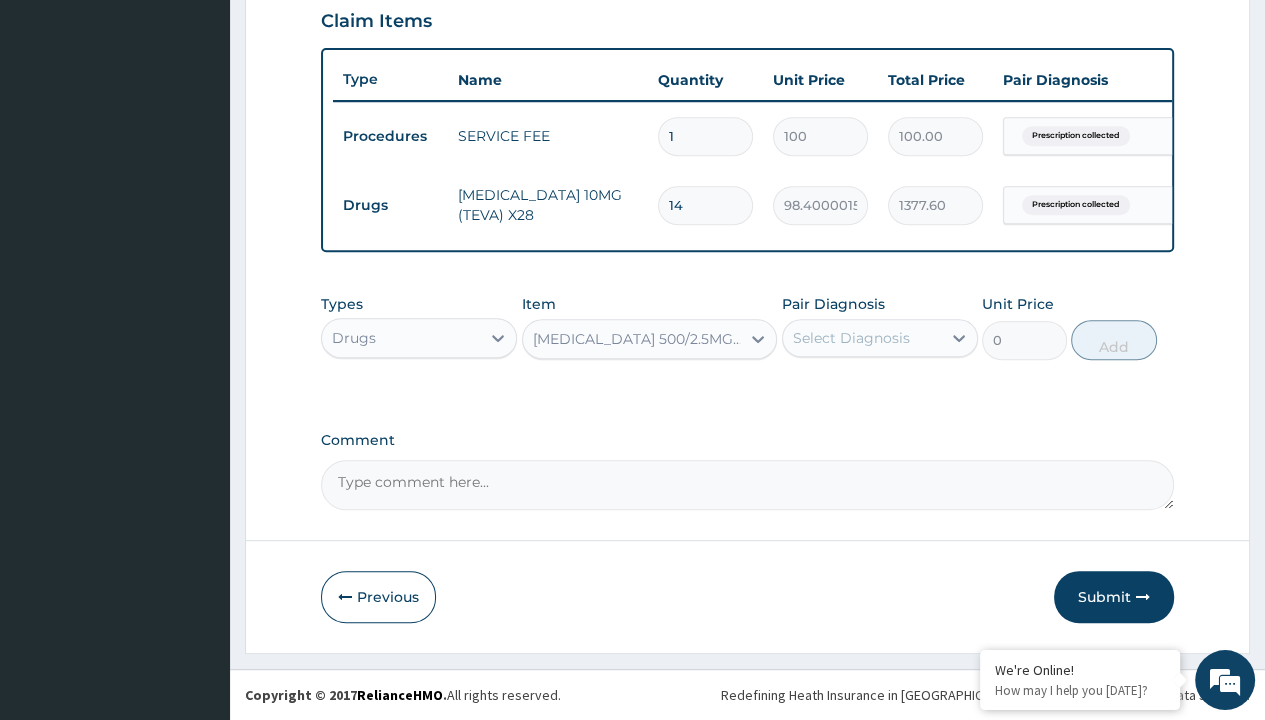 scroll, scrollTop: 0, scrollLeft: 0, axis: both 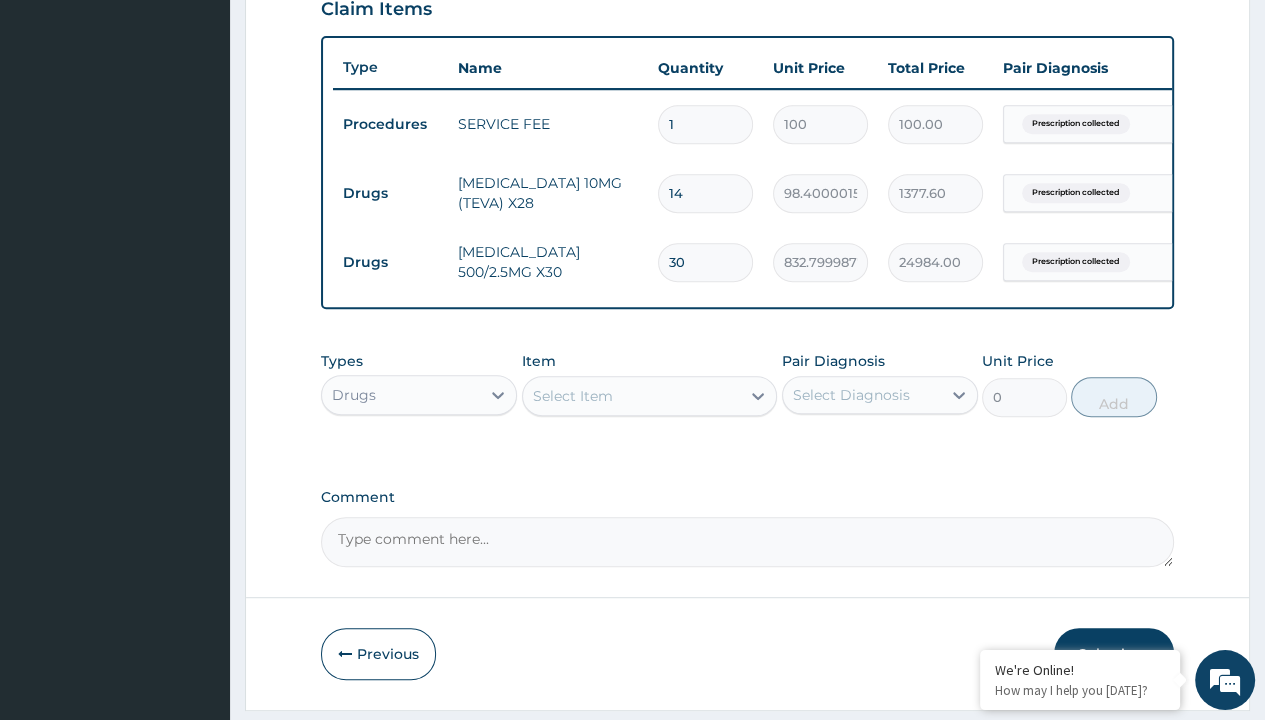 click on "Select Item" at bounding box center [573, 396] 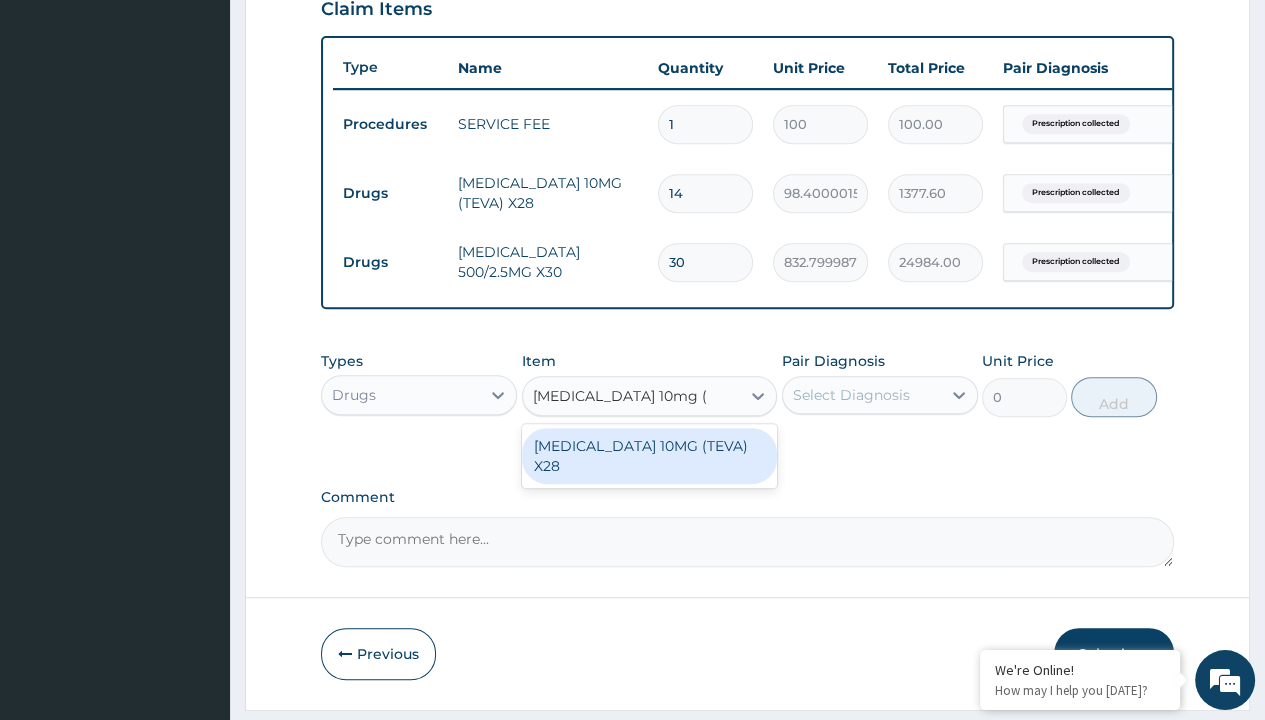 click on "[MEDICAL_DATA] 10MG (TEVA) X28" at bounding box center (650, 456) 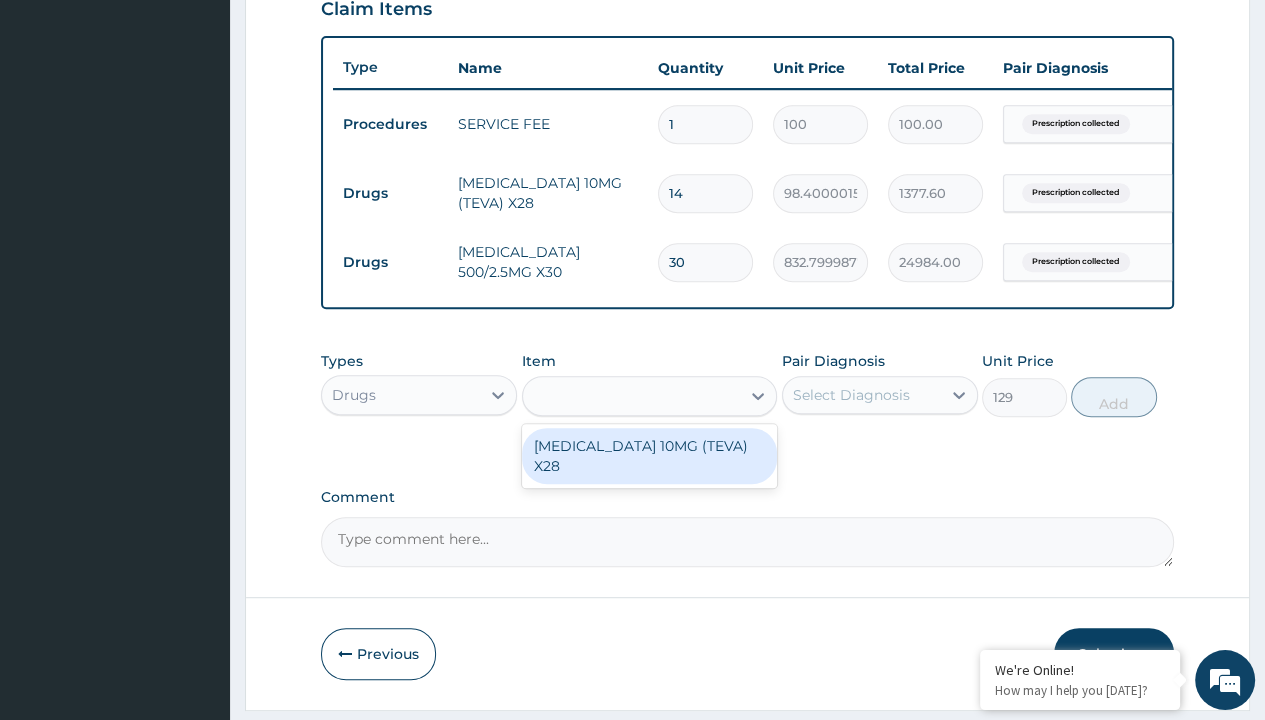 scroll, scrollTop: 0, scrollLeft: 0, axis: both 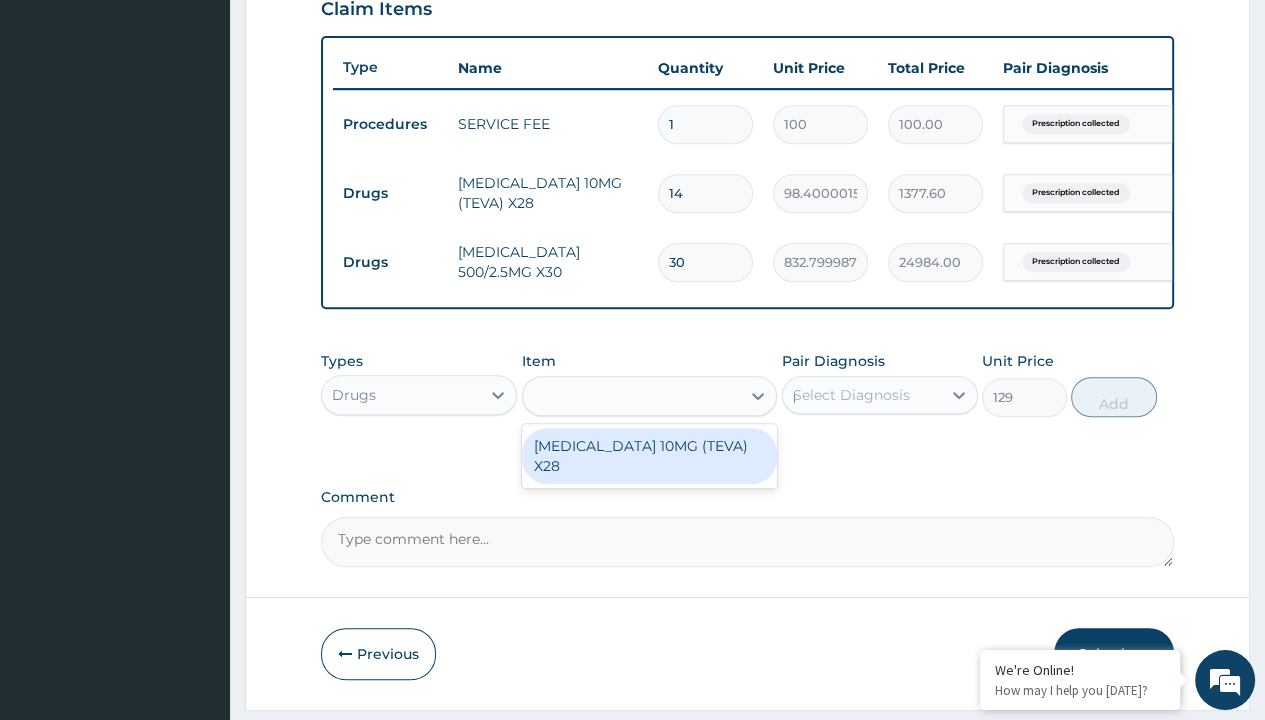 type 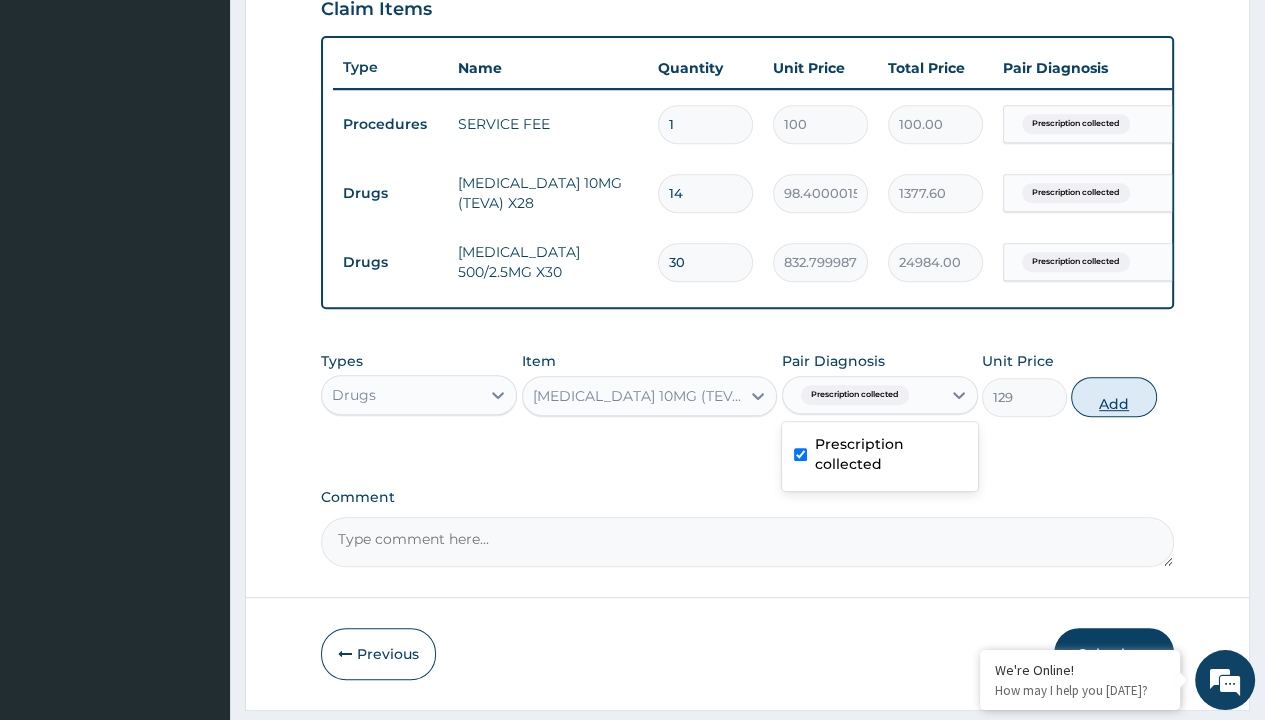 click on "Add" at bounding box center [1113, 397] 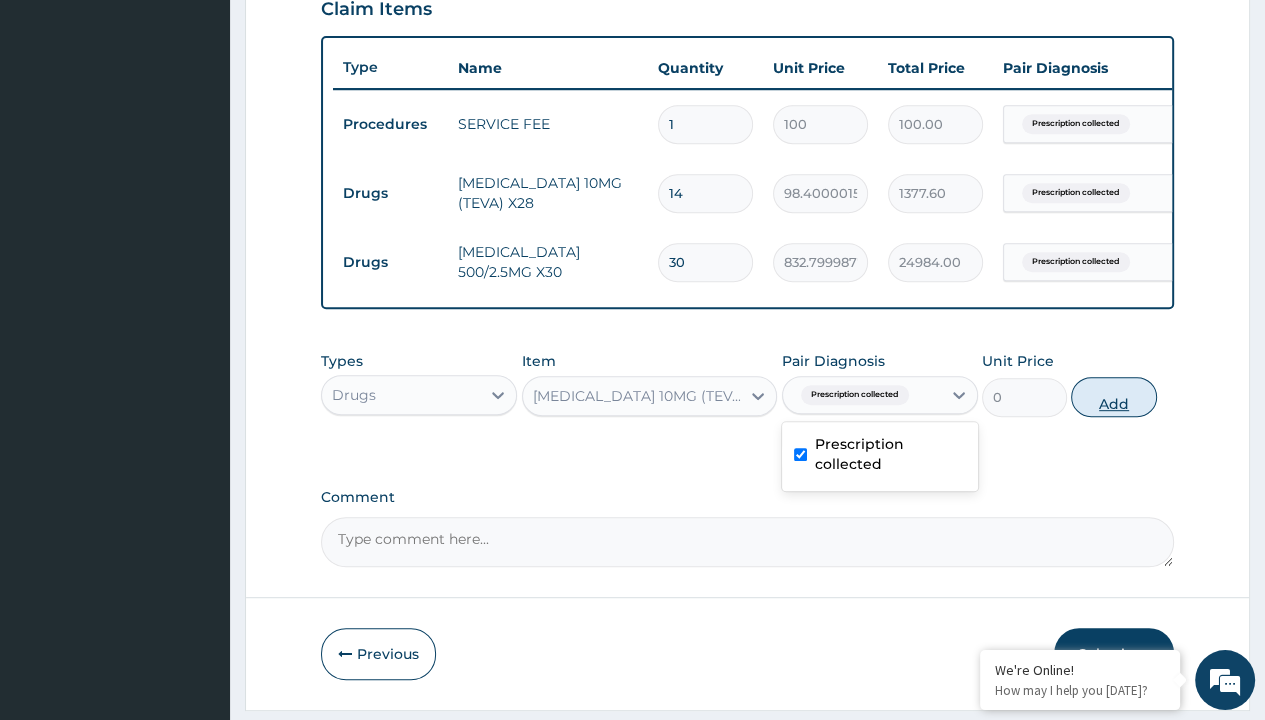 scroll, scrollTop: 776, scrollLeft: 0, axis: vertical 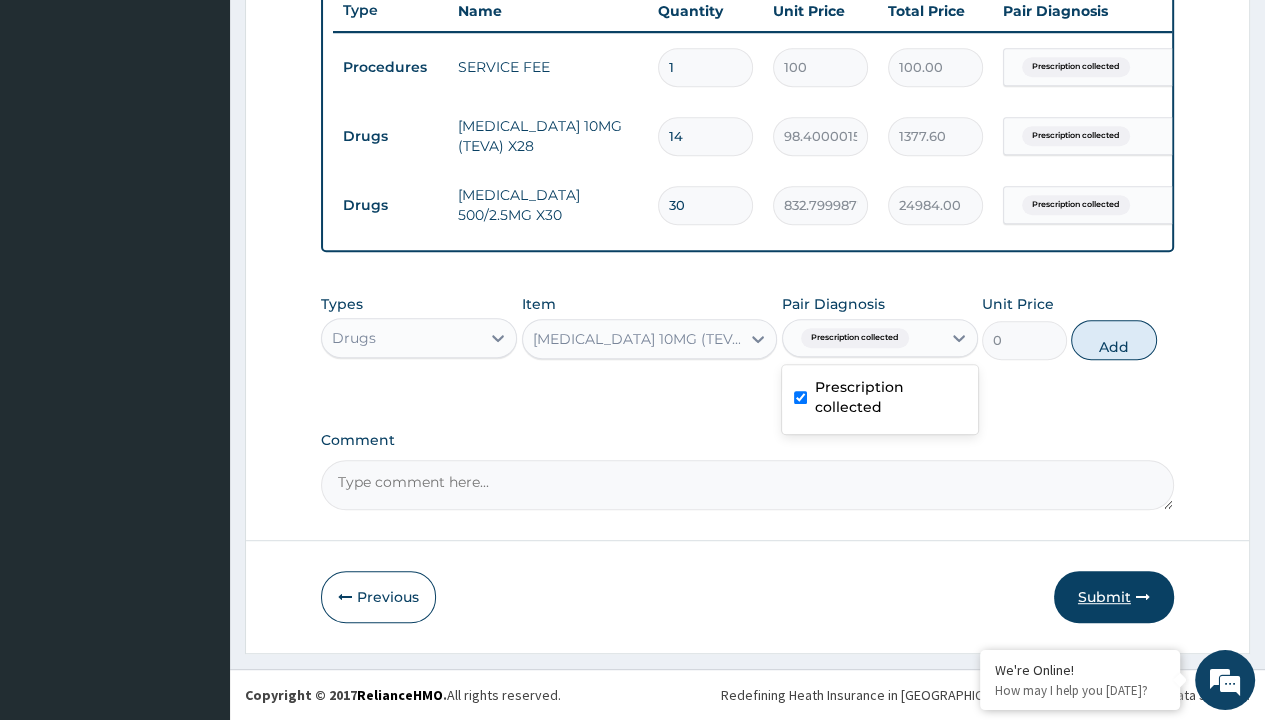 click on "Submit" at bounding box center (1114, 597) 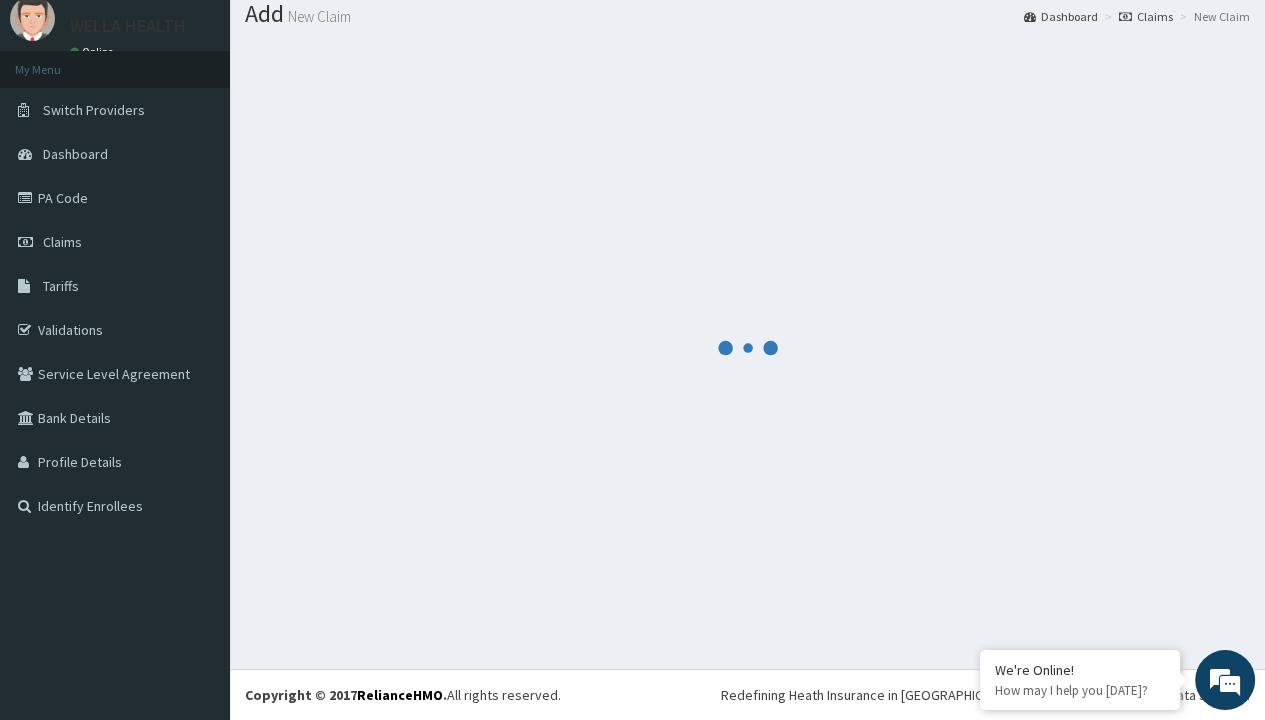 scroll, scrollTop: 845, scrollLeft: 0, axis: vertical 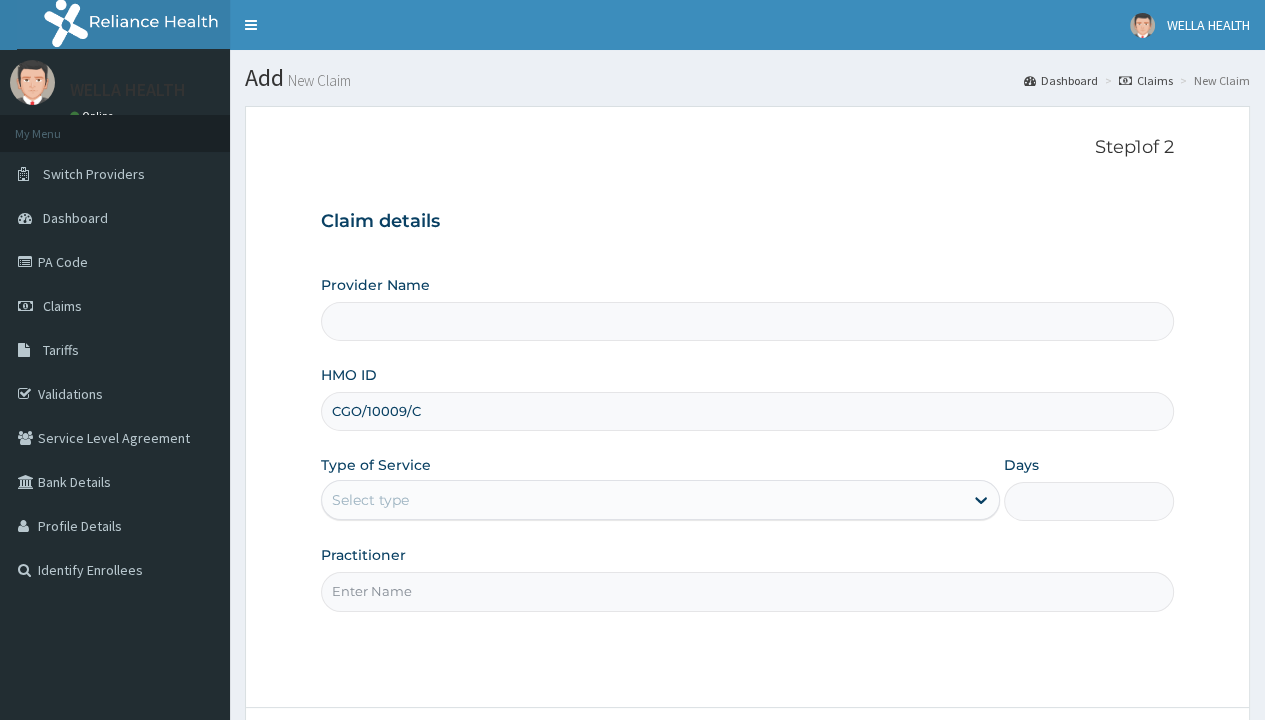 type on "CGO/10009/C" 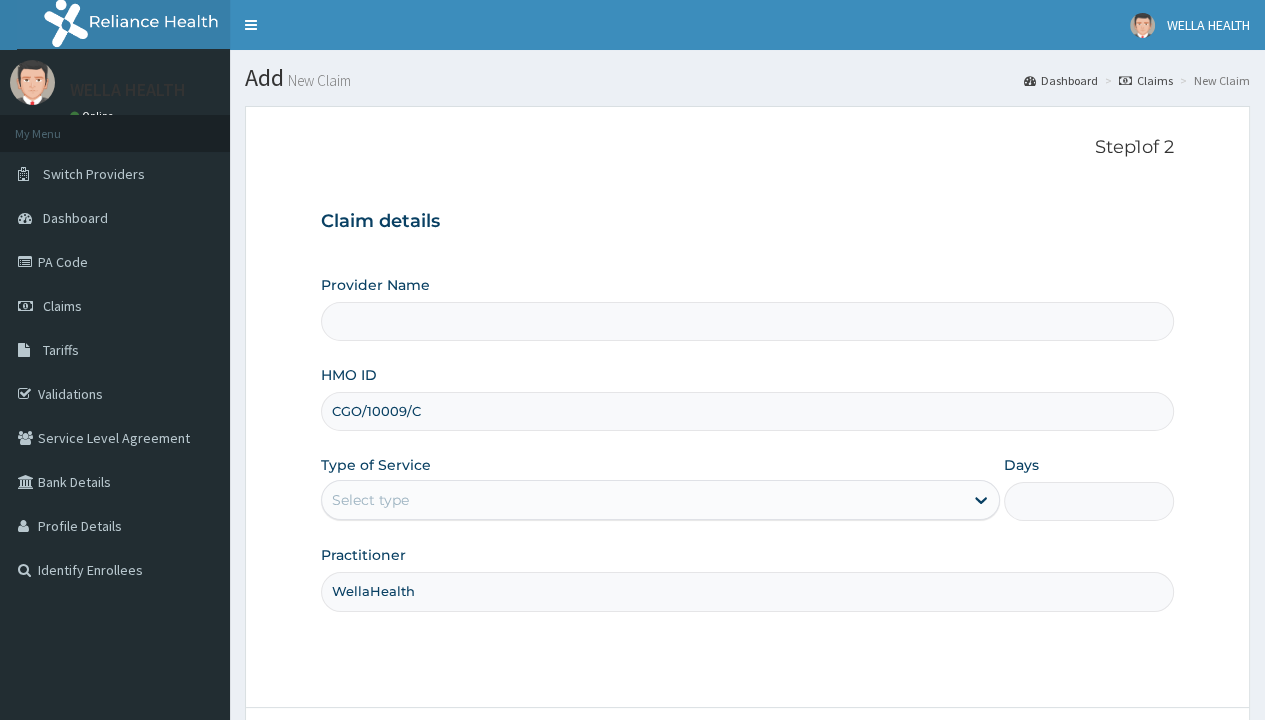 type on "WellaHealth" 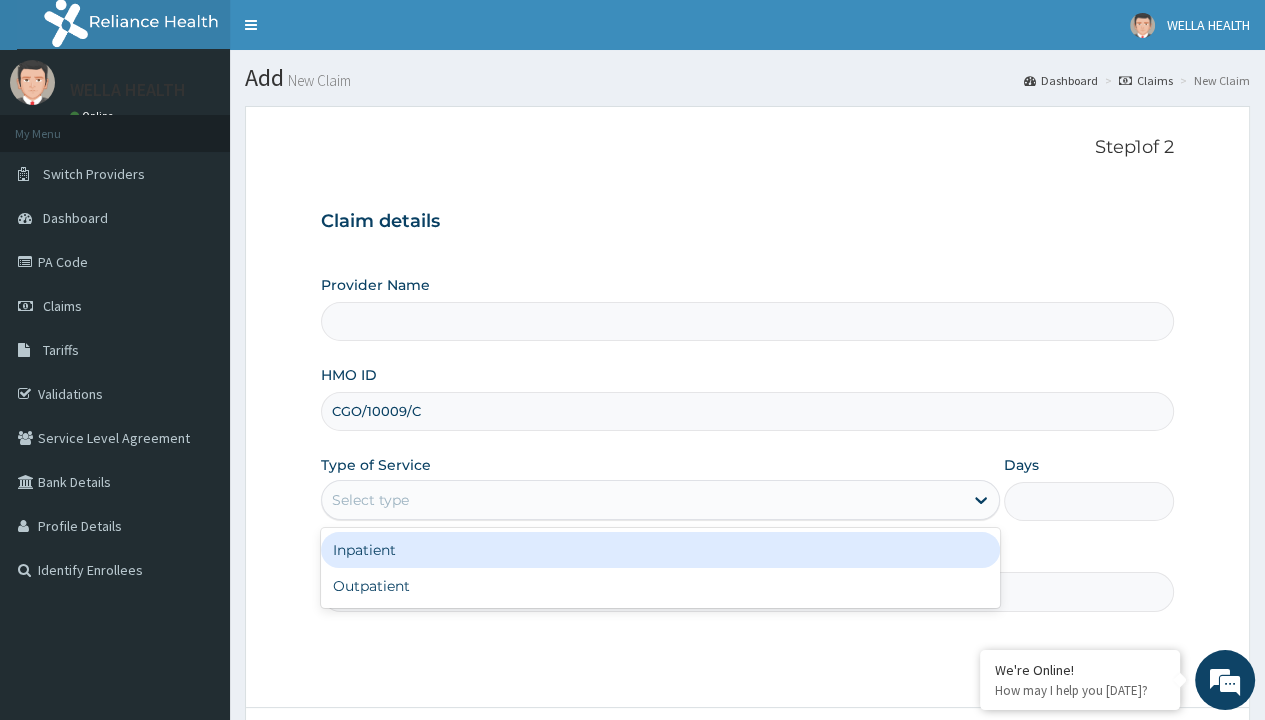type on "Pharmacy Pick Up ( WellaHealth)" 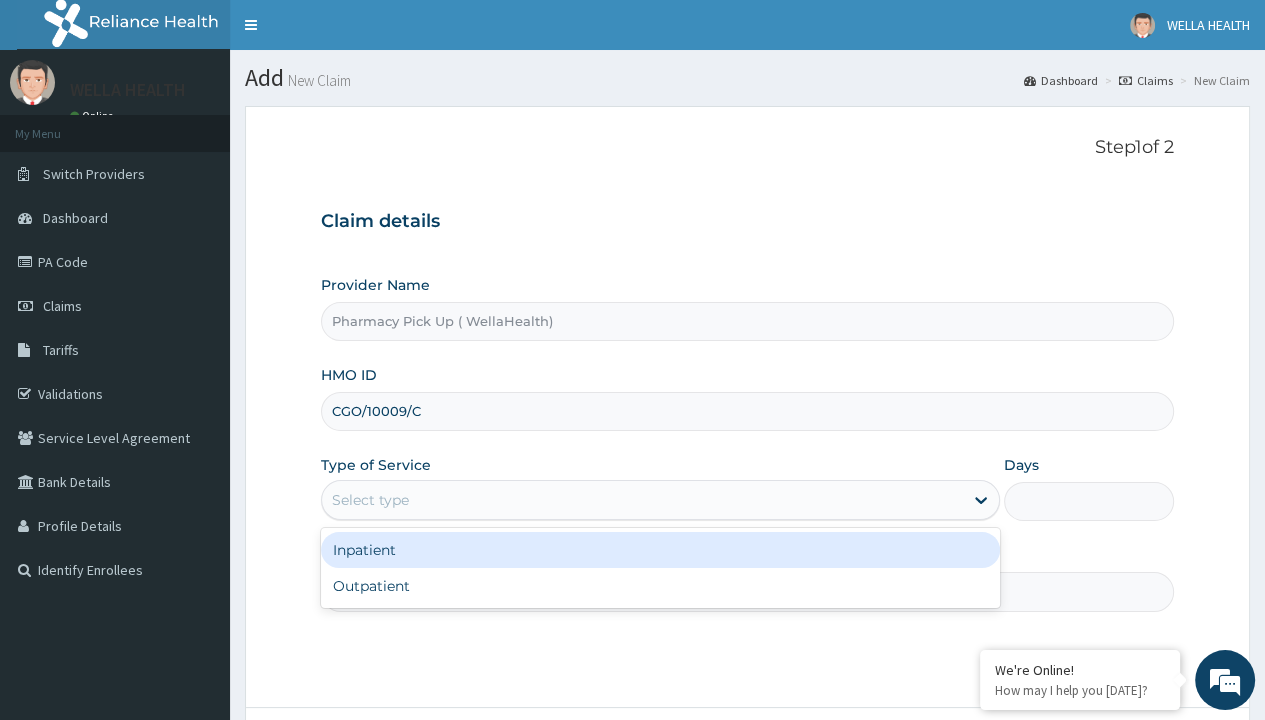 click on "Outpatient" at bounding box center [660, 586] 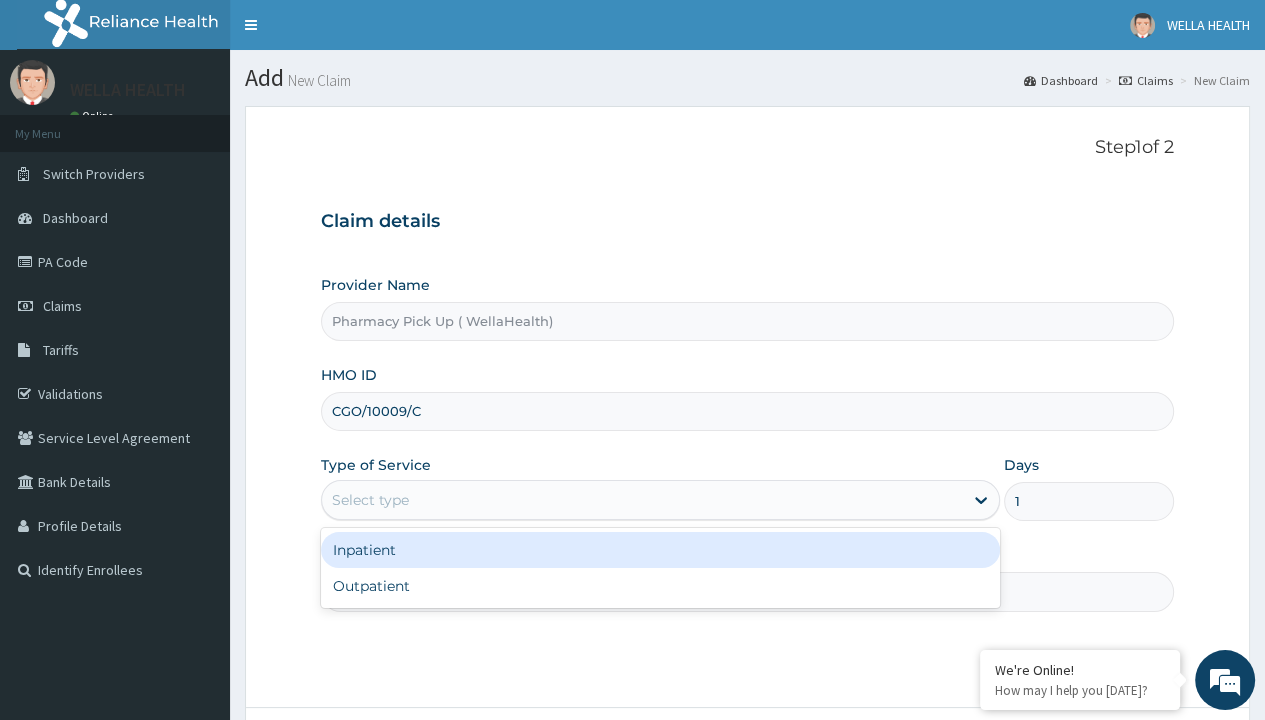 click on "Next" at bounding box center (1123, 764) 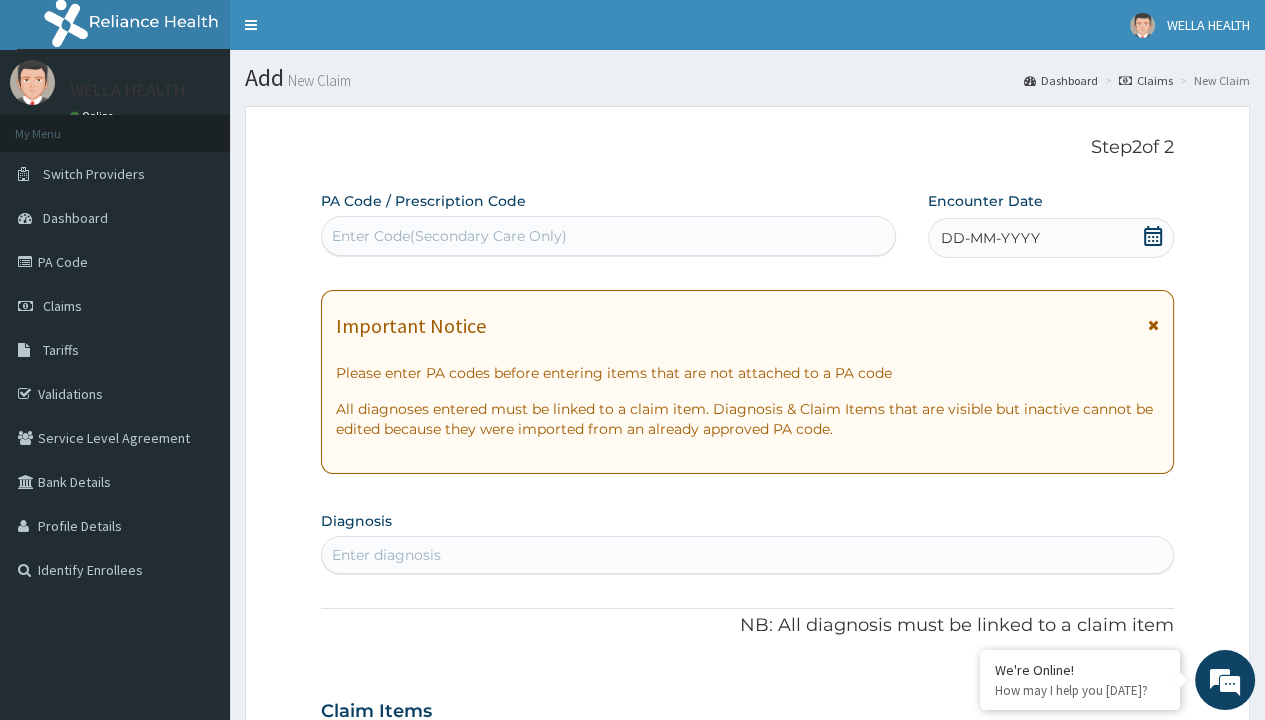 scroll, scrollTop: 167, scrollLeft: 0, axis: vertical 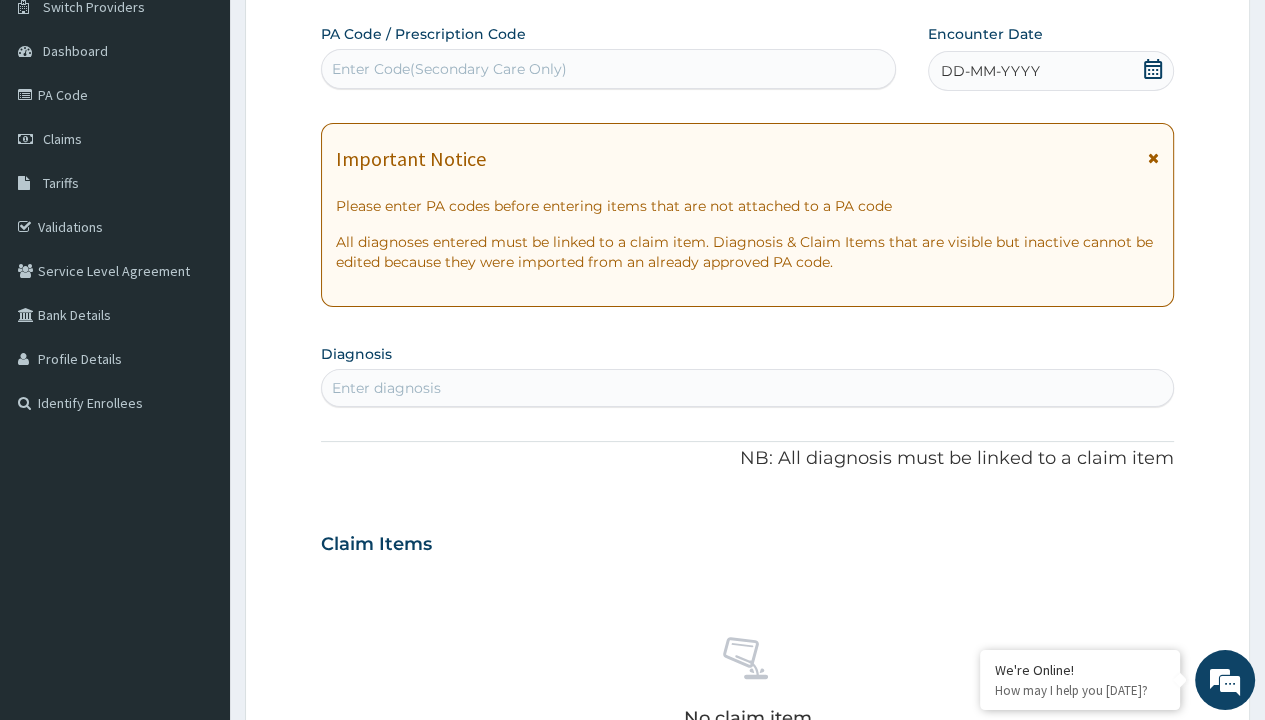 click on "DD-MM-YYYY" at bounding box center (990, 71) 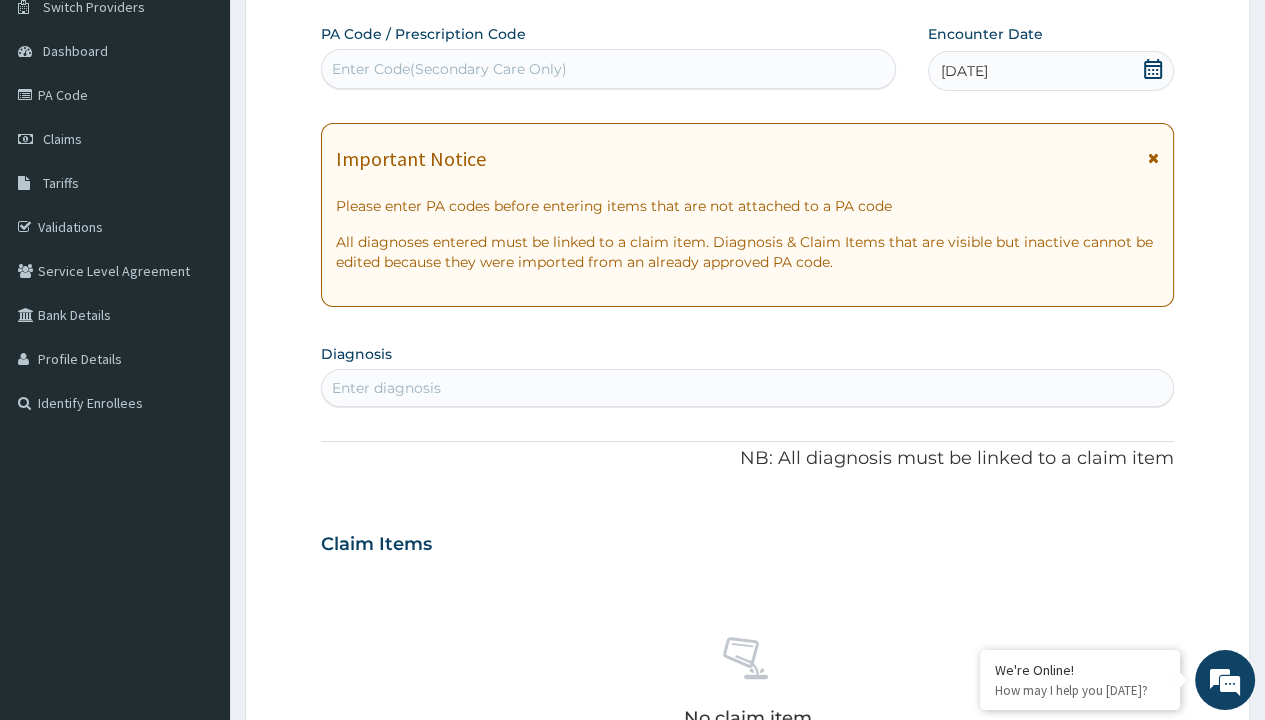 click on "Enter diagnosis" at bounding box center (386, 388) 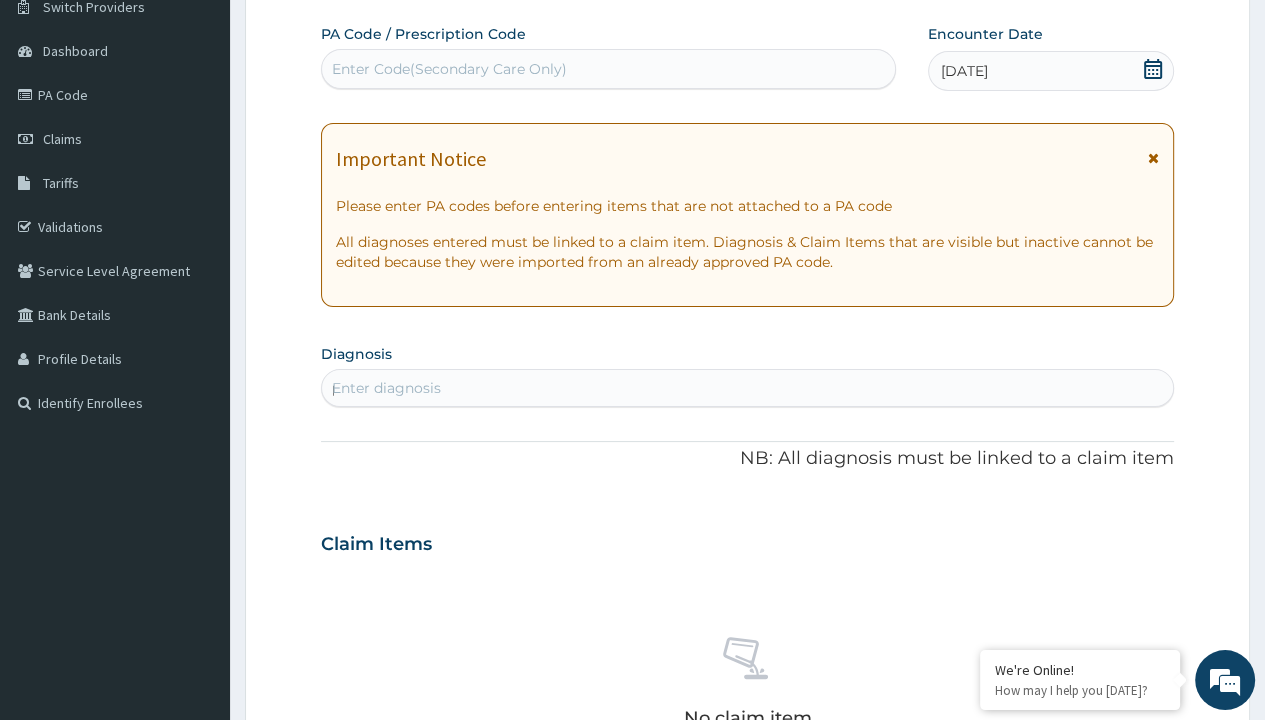 scroll, scrollTop: 0, scrollLeft: 0, axis: both 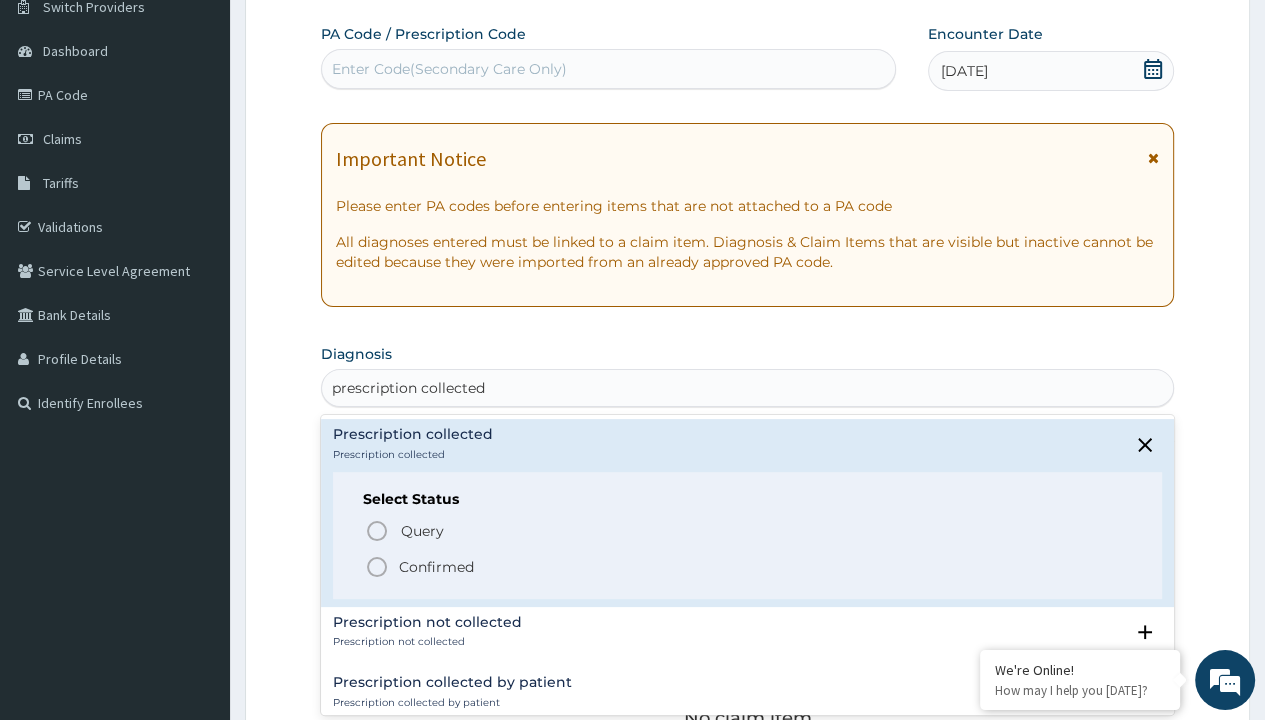 click on "Confirmed" at bounding box center [436, 567] 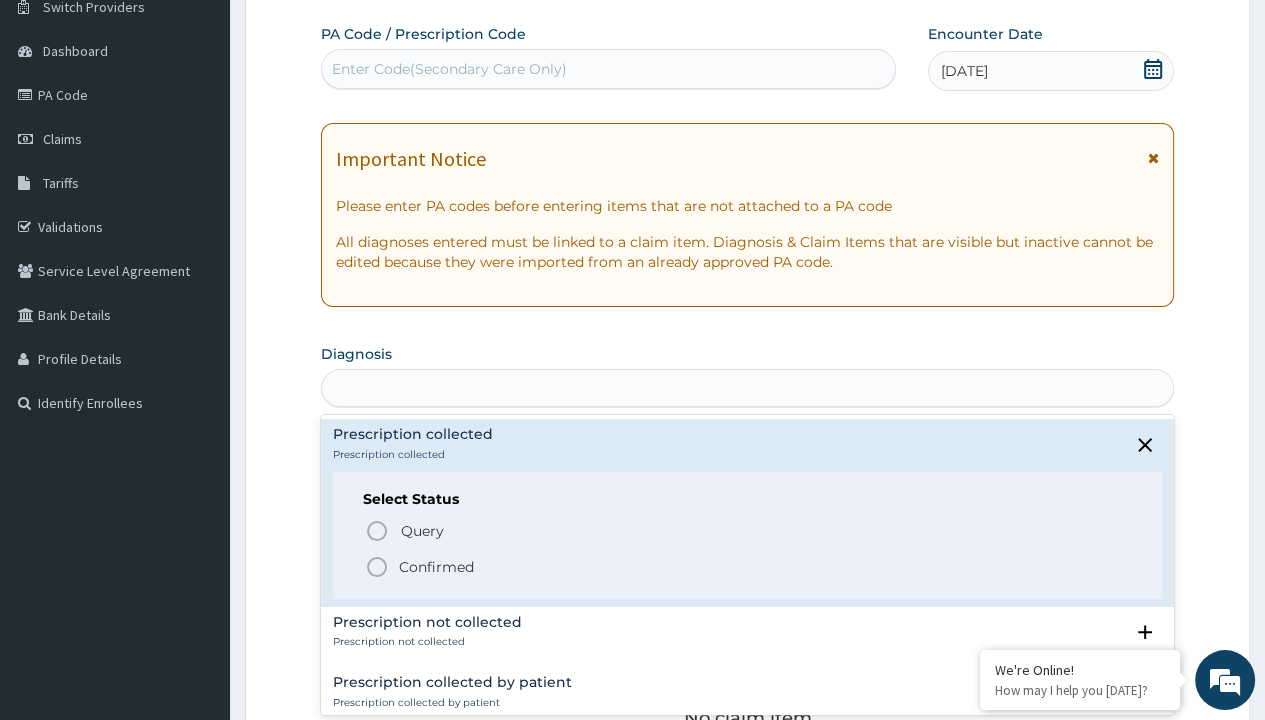 click on "Step  2  of 2 PA Code / Prescription Code Enter Code(Secondary Care Only) Encounter Date [DATE] Important Notice Please enter PA codes before entering items that are not attached to a PA code   All diagnoses entered must be linked to a claim item. Diagnosis & Claim Items that are visible but inactive cannot be edited because they were imported from an already approved PA code. Diagnosis option Prescription collected focused, 1 of 7. 7 results available for search term prescription collected. Use Up and Down to choose options, press Enter to select the currently focused option, press Escape to exit the menu, press Tab to select the option and exit the menu. prescription collected Prescription collected Prescription collected Select Status Query Query covers suspected (?), Keep in view (kiv), Ruled out (r/o) Confirmed Prescription not collected Prescription not collected Select Status Query Query covers suspected (?), Keep in view (kiv), Ruled out (r/o) Confirmed Prescription collected by patient Query Item" at bounding box center [747, 571] 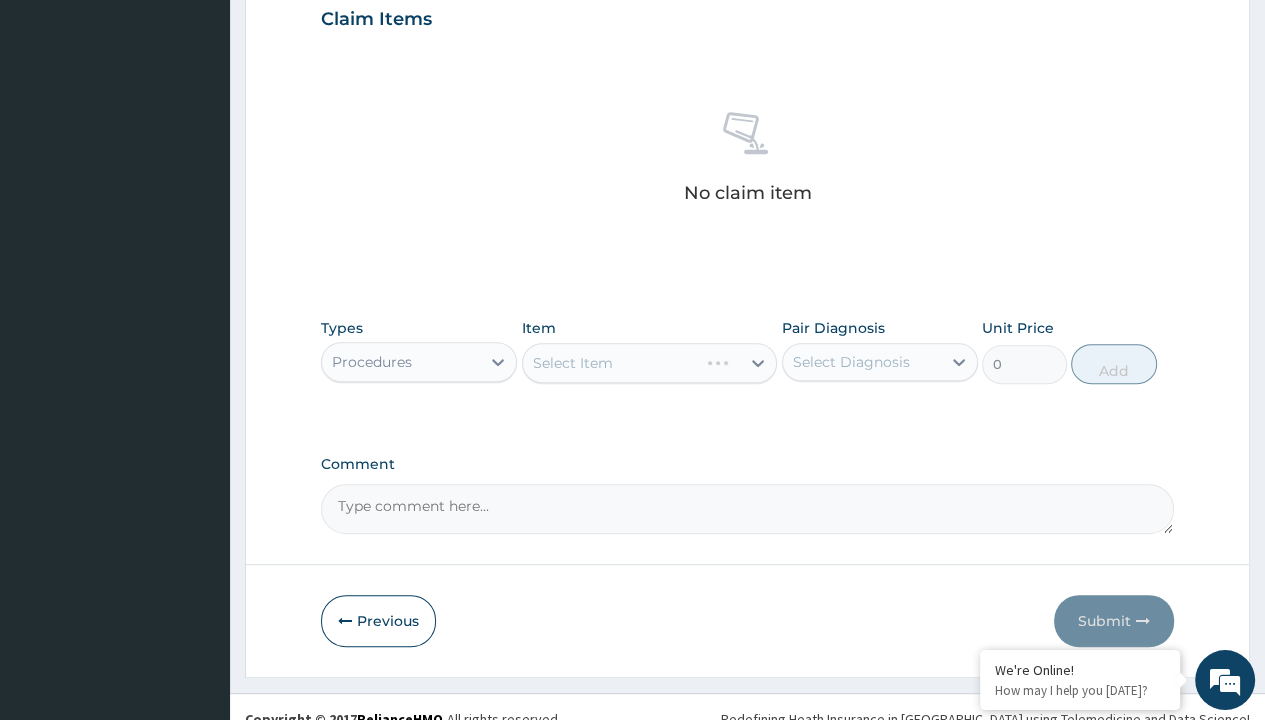 click on "Select Item" at bounding box center (573, 363) 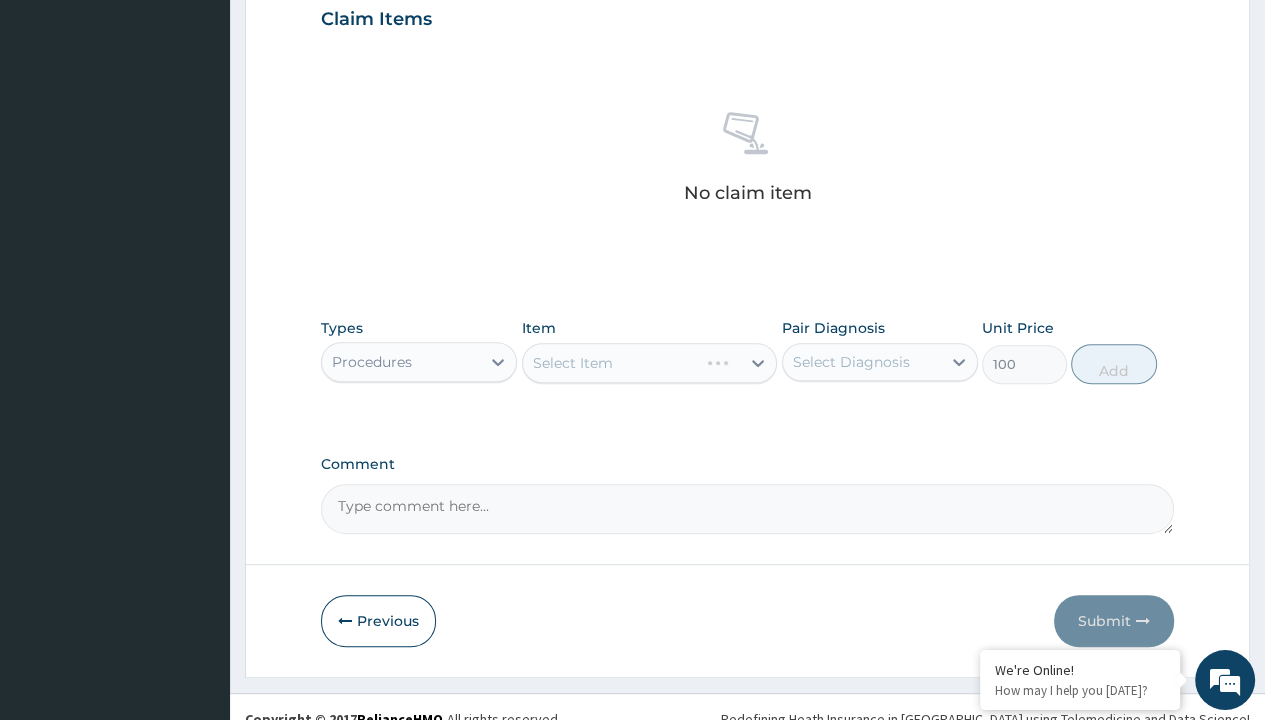 scroll, scrollTop: 0, scrollLeft: 0, axis: both 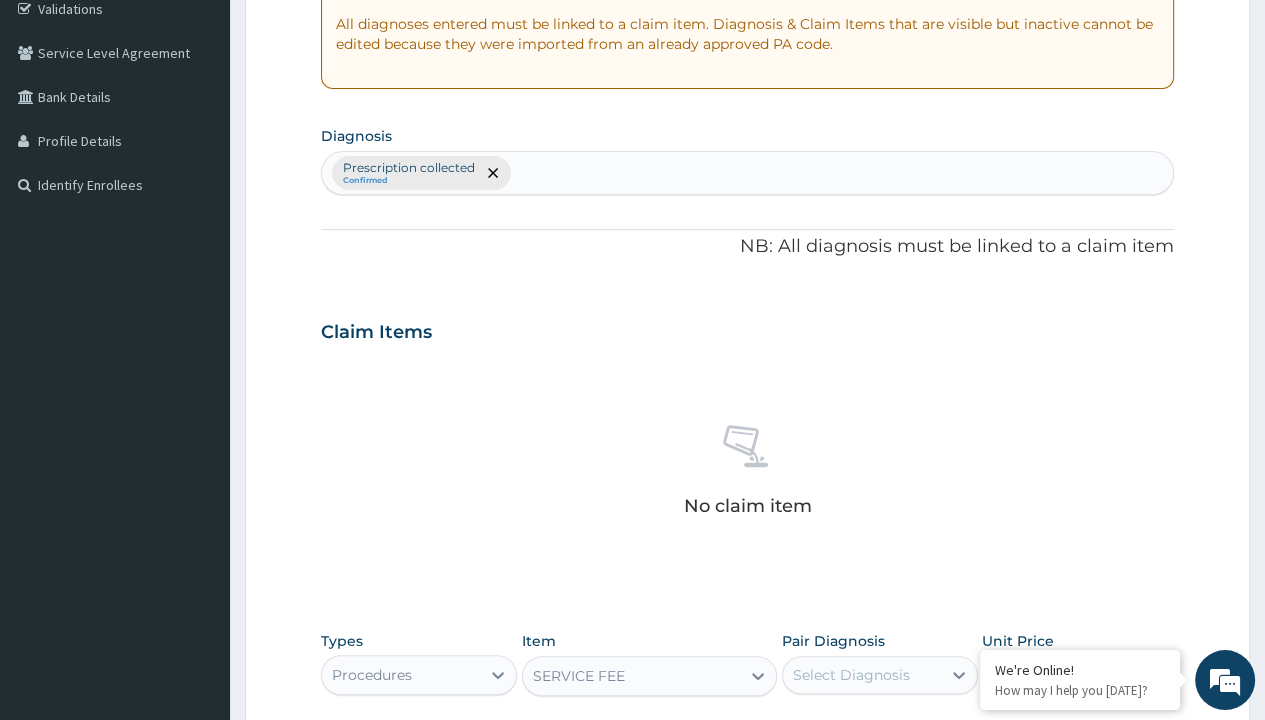 type on "prescription collected" 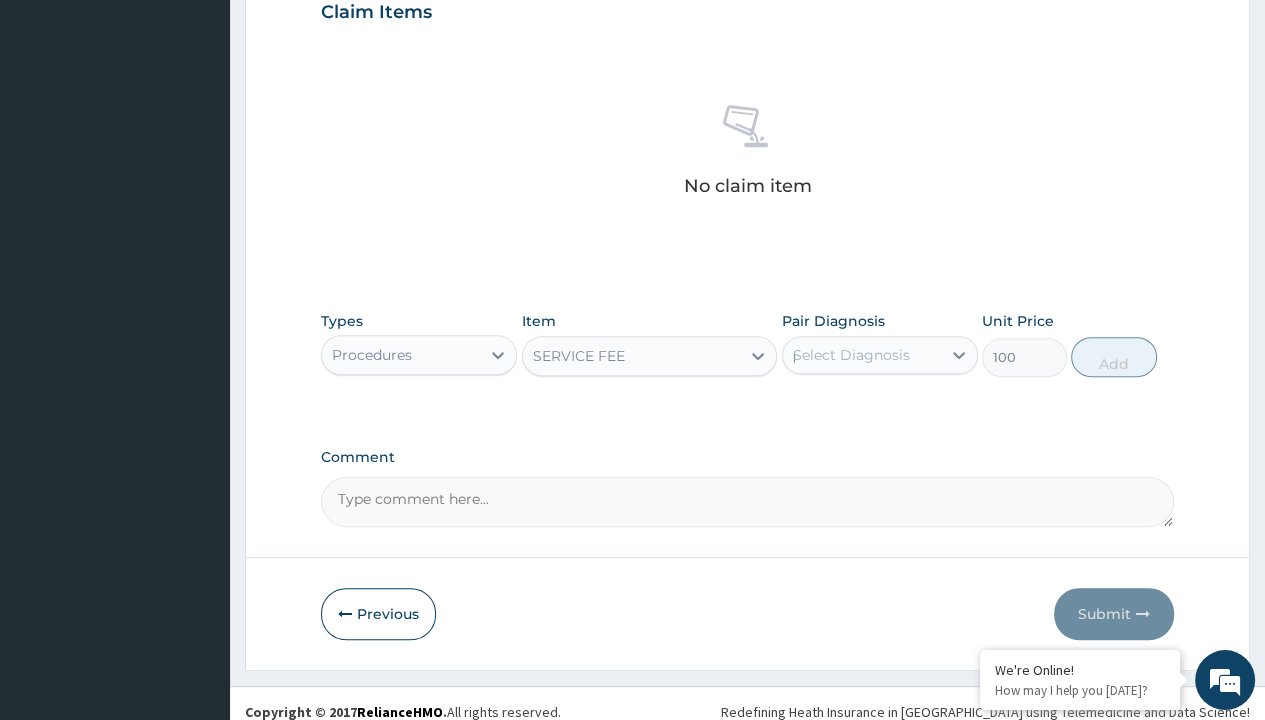 type 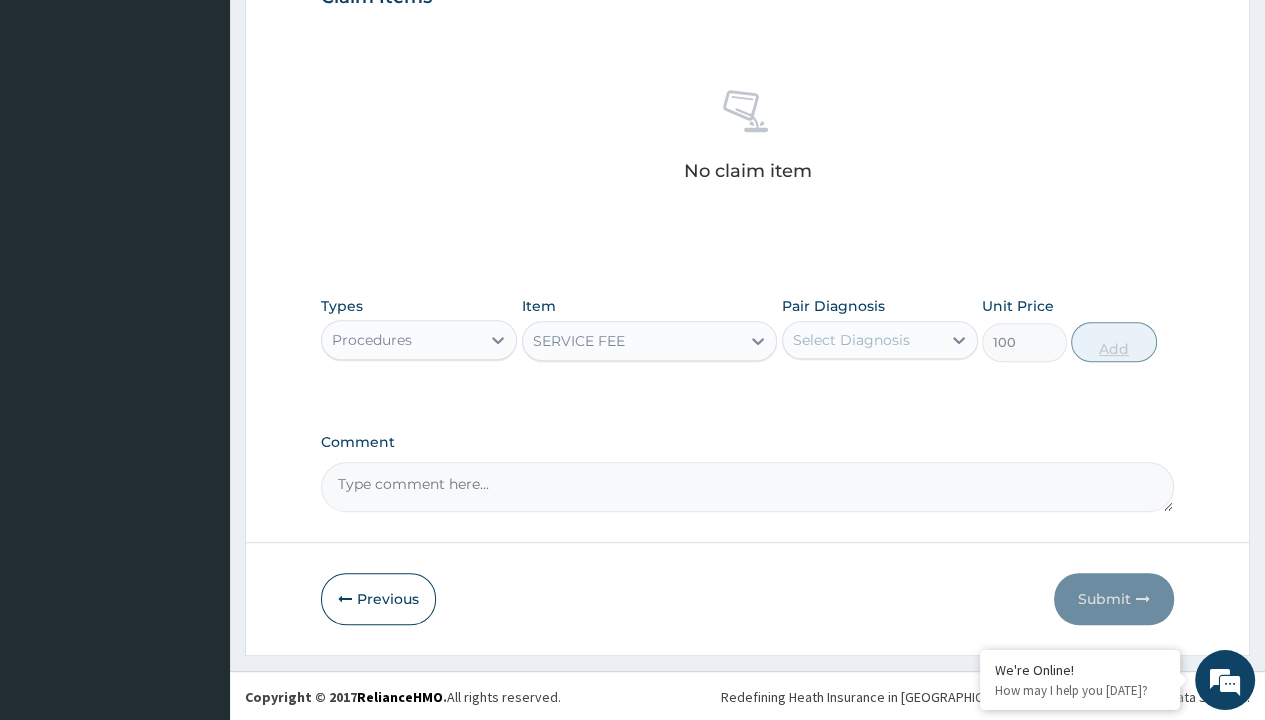 click on "Add" at bounding box center [1113, 342] 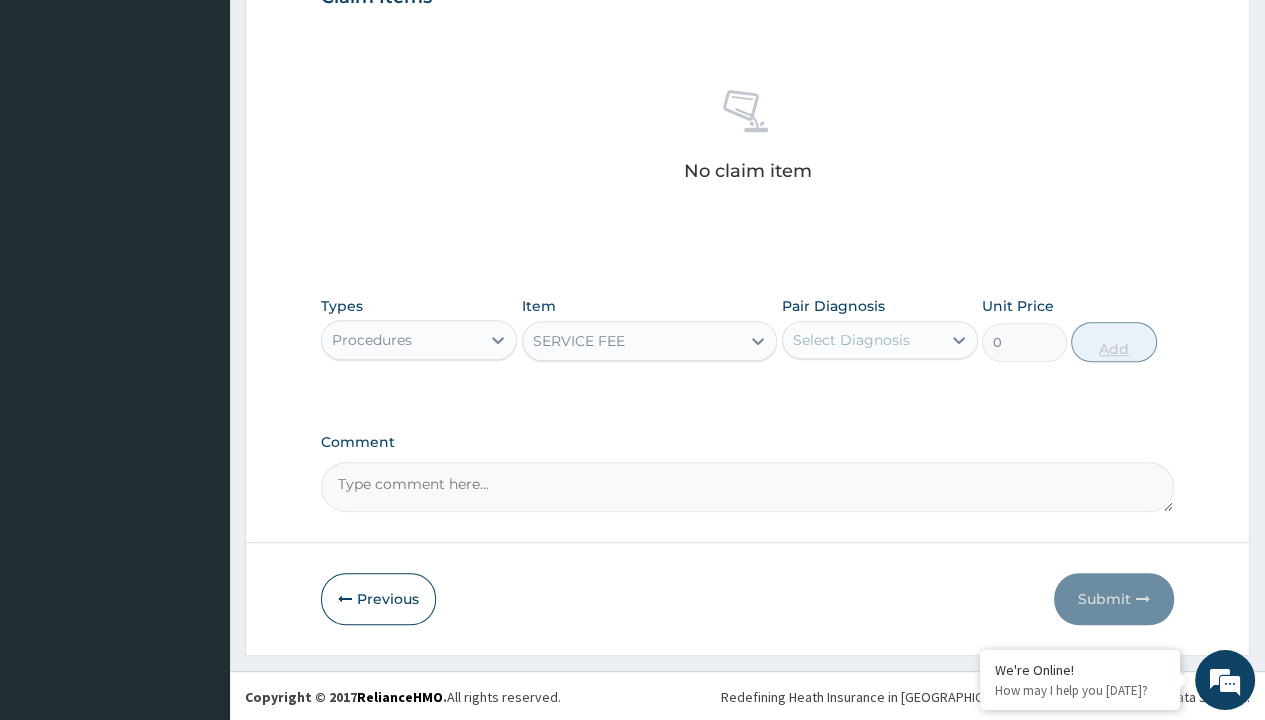 scroll, scrollTop: 0, scrollLeft: 0, axis: both 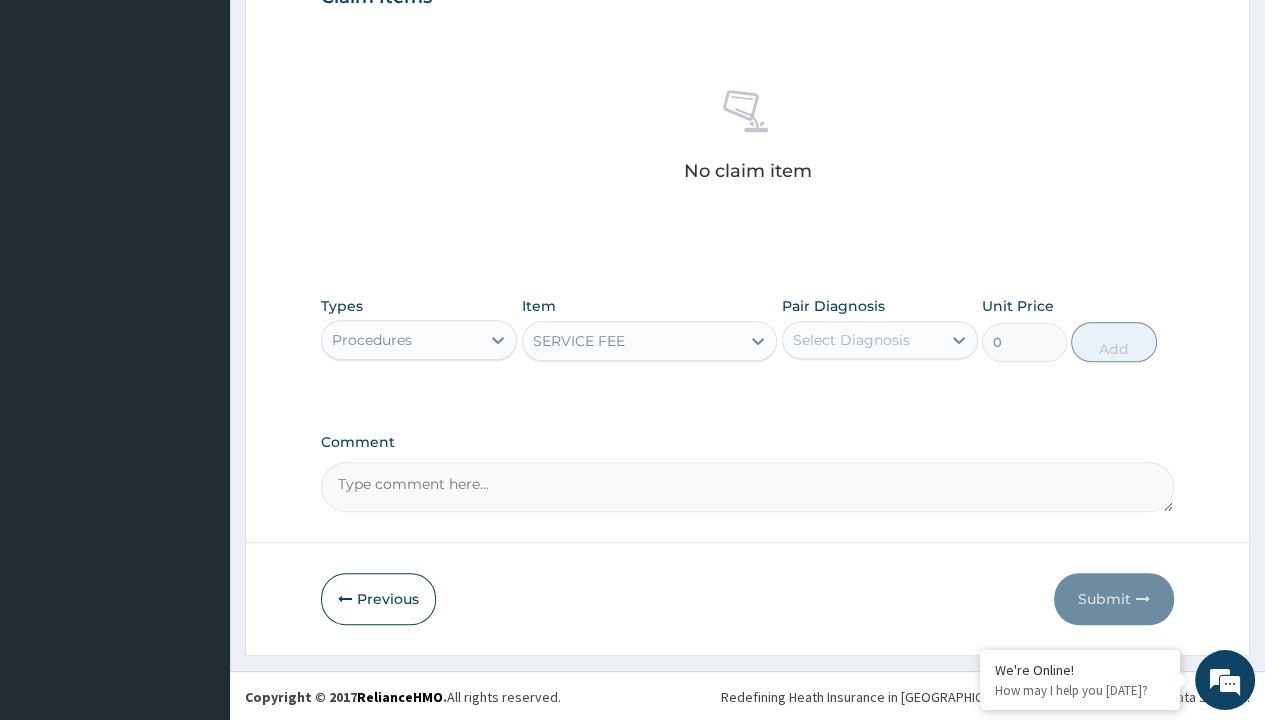 click on "Step  2  of 2 PA Code / Prescription Code Enter Code(Secondary Care Only) Encounter Date 04-07-2025 Important Notice Please enter PA codes before entering items that are not attached to a PA code   All diagnoses entered must be linked to a claim item. Diagnosis & Claim Items that are visible but inactive cannot be edited because they were imported from an already approved PA code. Diagnosis option Prescription collected, selected.   Select is focused ,type to refine list, press Down to open the menu,  press left to focus selected values Prescription collected Confirmed NB: All diagnosis must be linked to a claim item Claim Items No claim item Types Procedures Item SERVICE FEE Pair Diagnosis Select Diagnosis Unit Price 0 Add Comment     Previous   Submit" at bounding box center [747, 20] 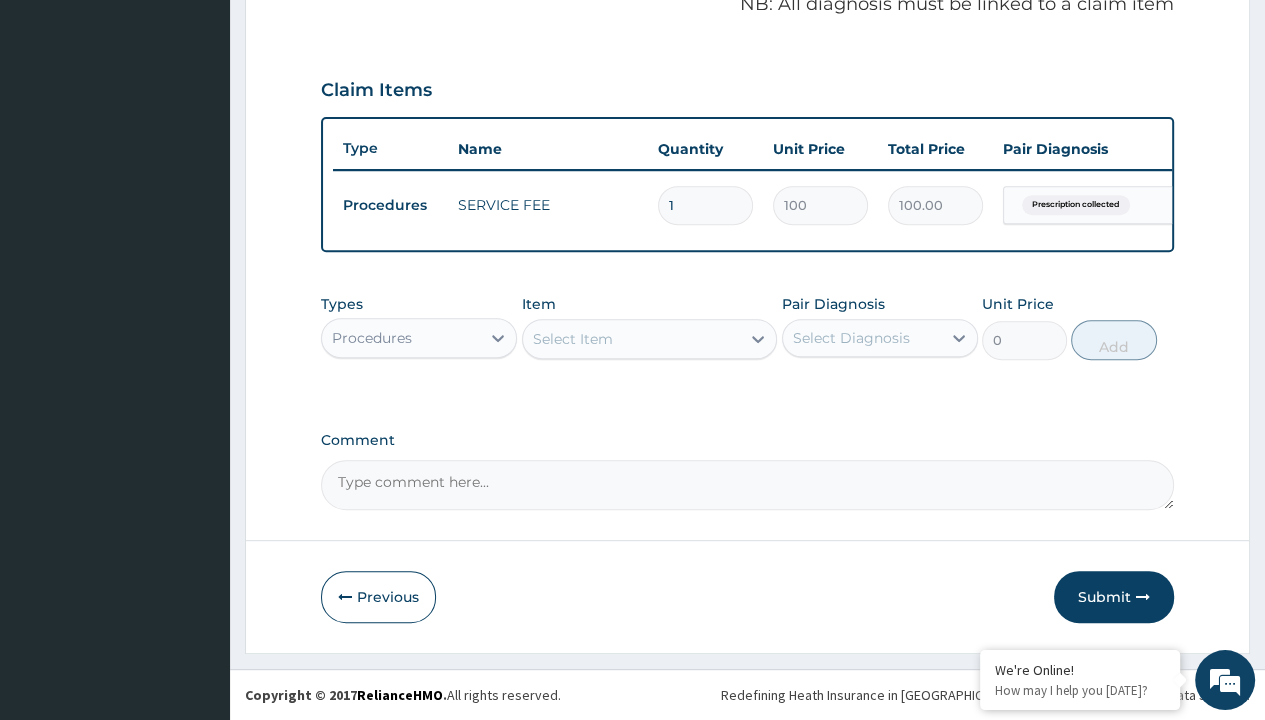 scroll, scrollTop: 639, scrollLeft: 0, axis: vertical 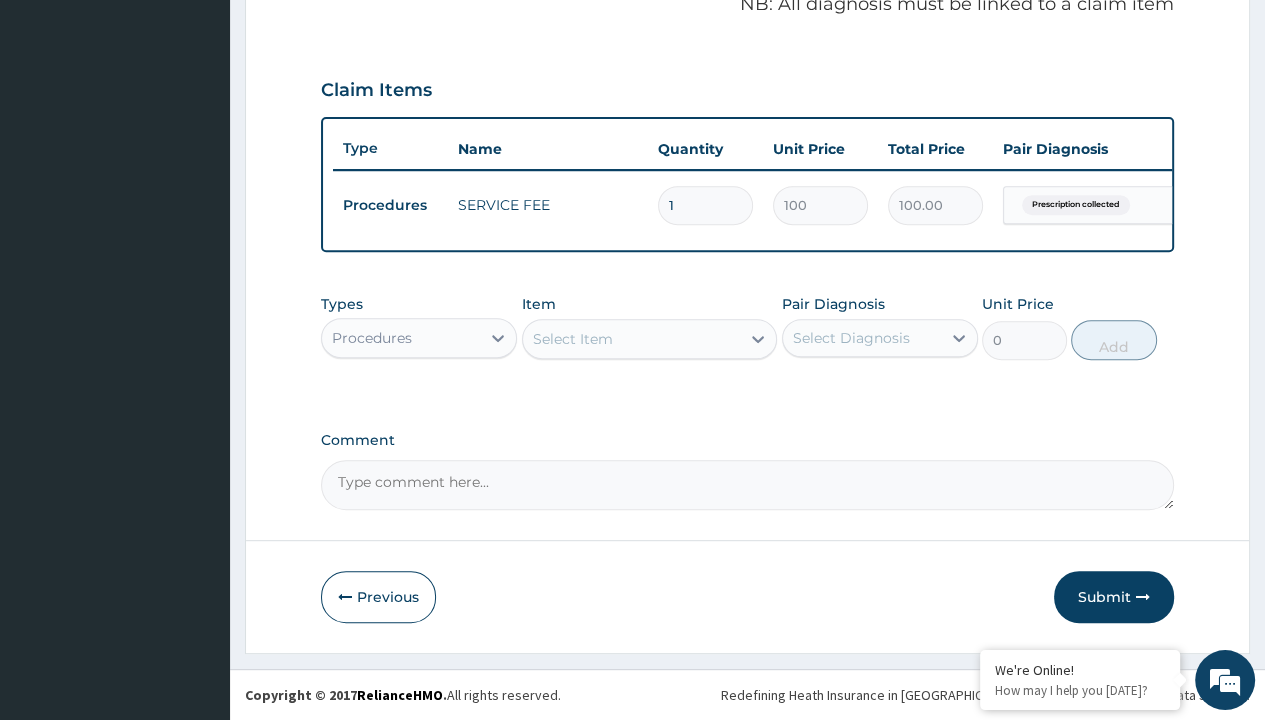 click on "Procedures" at bounding box center (372, 338) 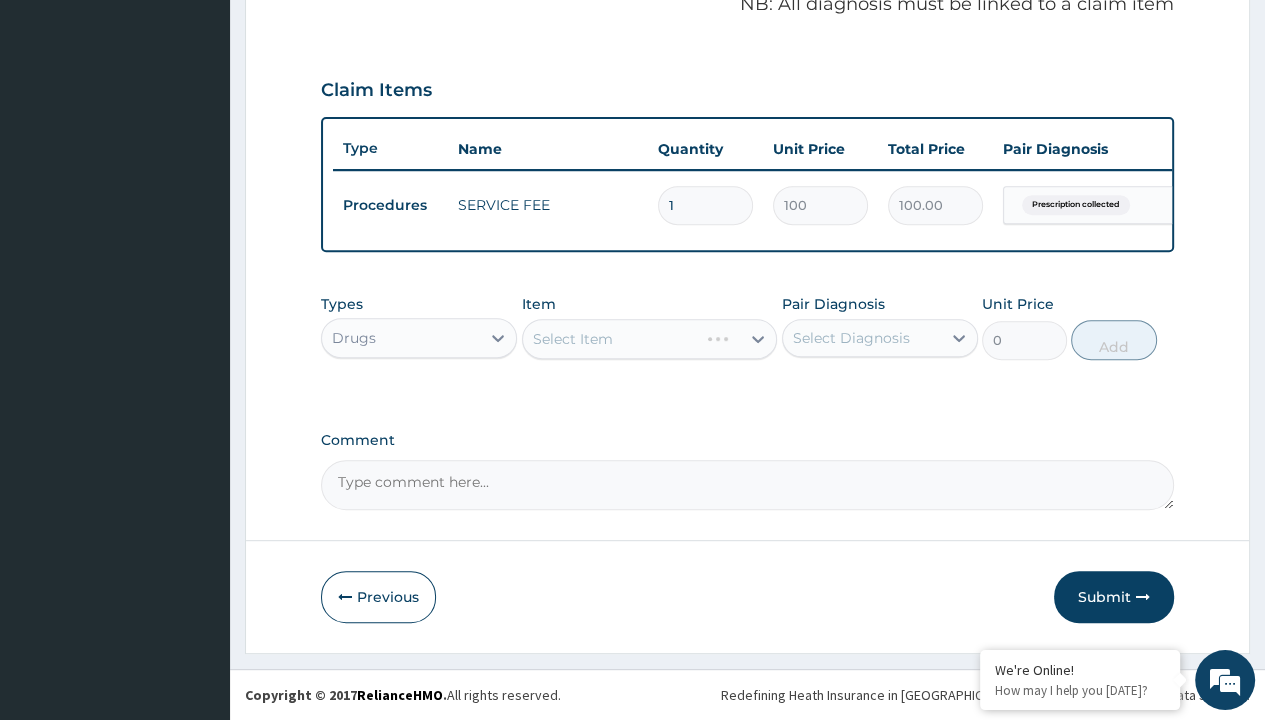 scroll, scrollTop: 0, scrollLeft: 0, axis: both 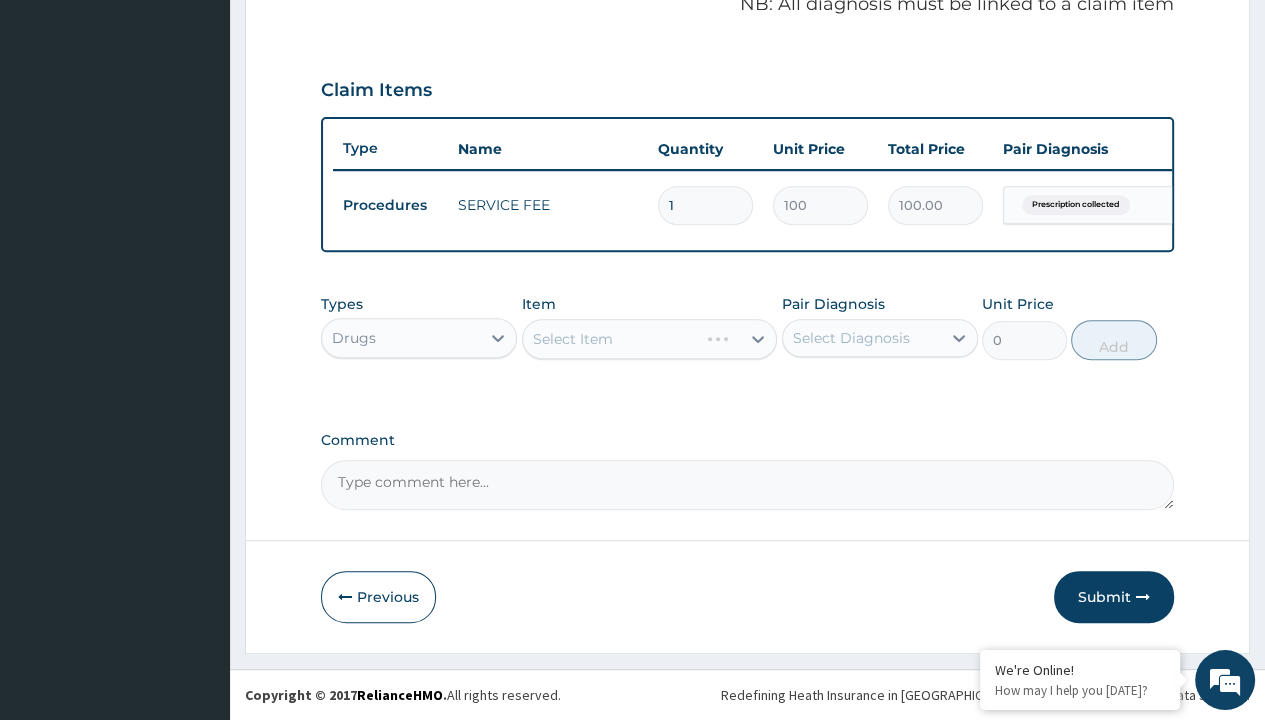 click on "Select Item" at bounding box center [573, 339] 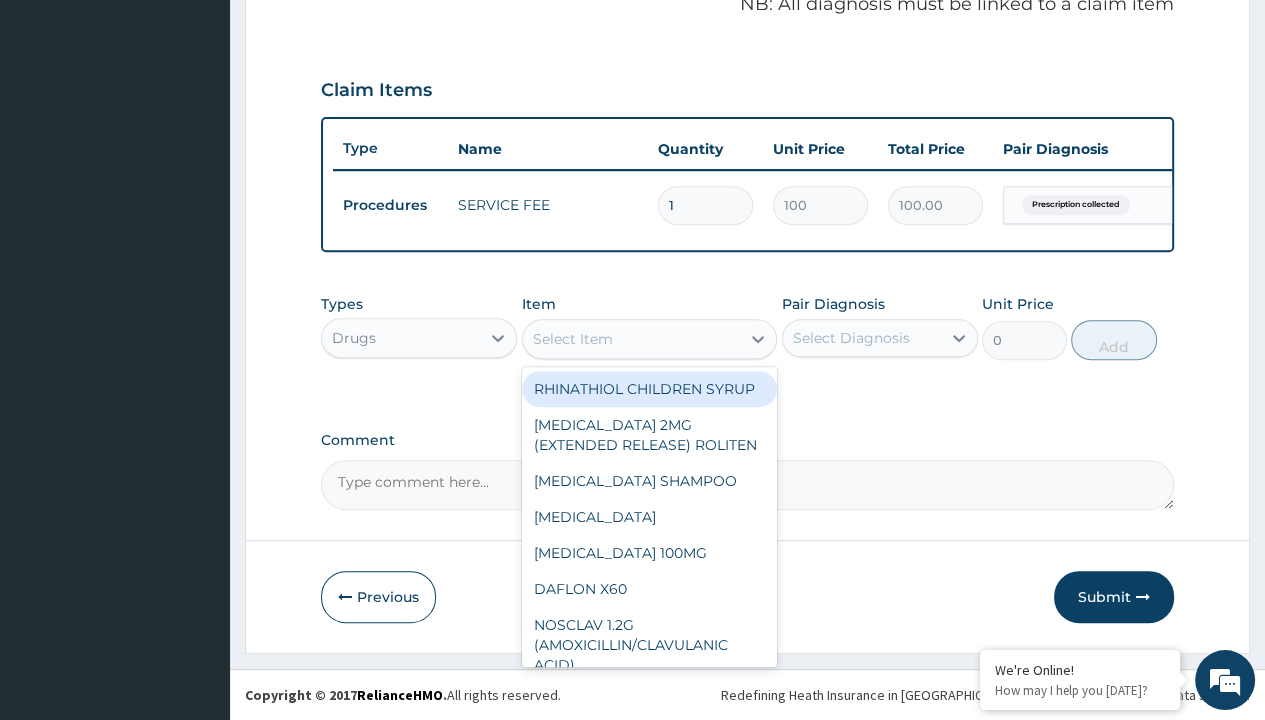type on "normal saline nasal drop" 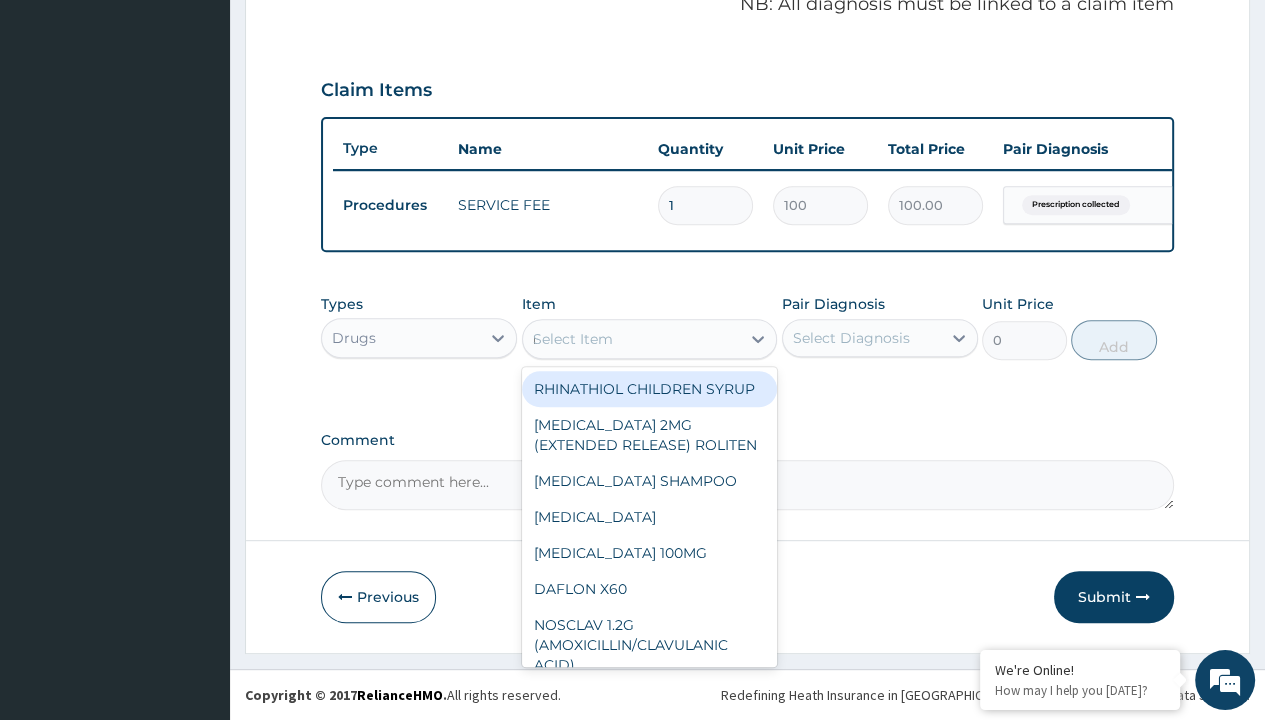 click on "NORMAL SALINE NASAL DROP" at bounding box center [650, 36125] 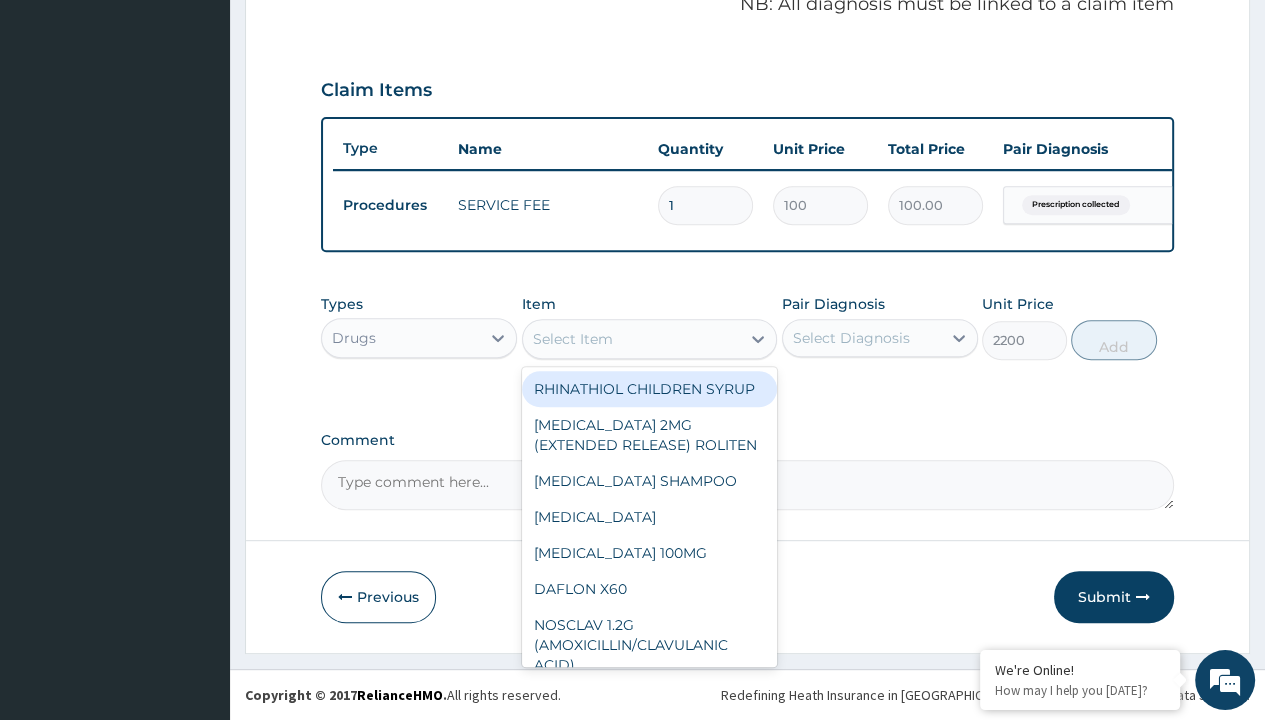 scroll, scrollTop: 0, scrollLeft: 0, axis: both 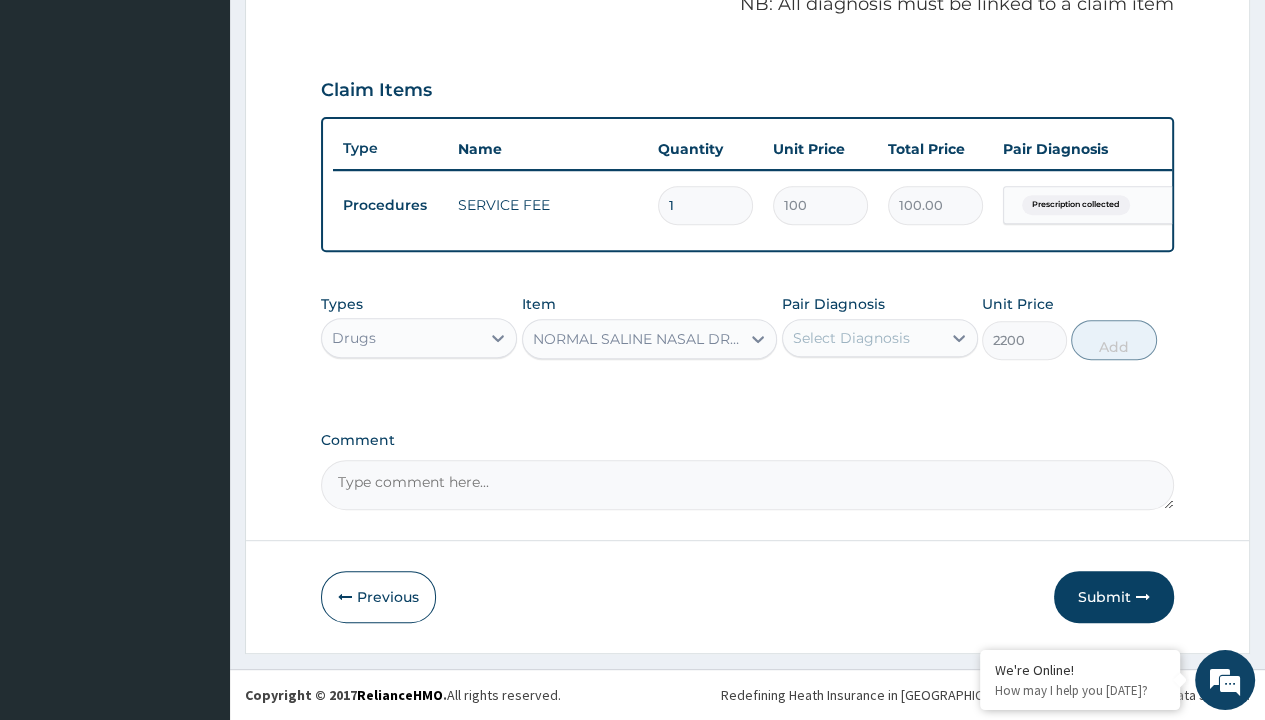 type on "prescription collected" 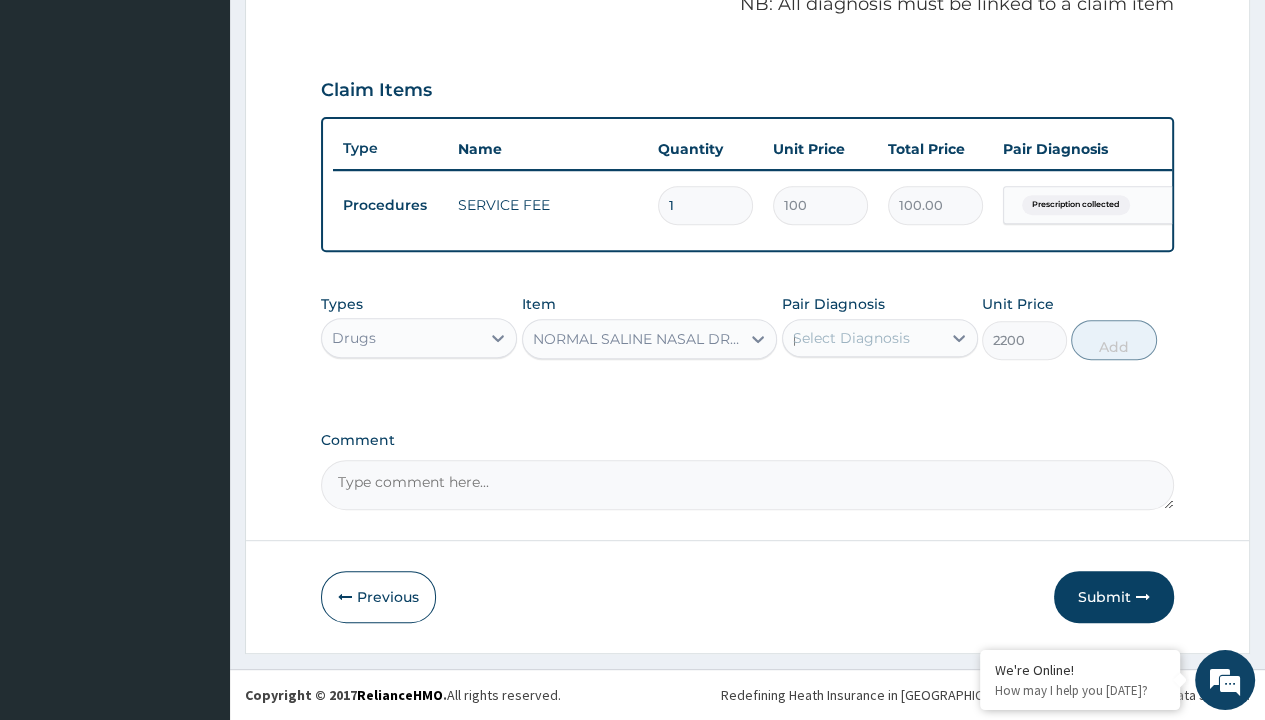 type 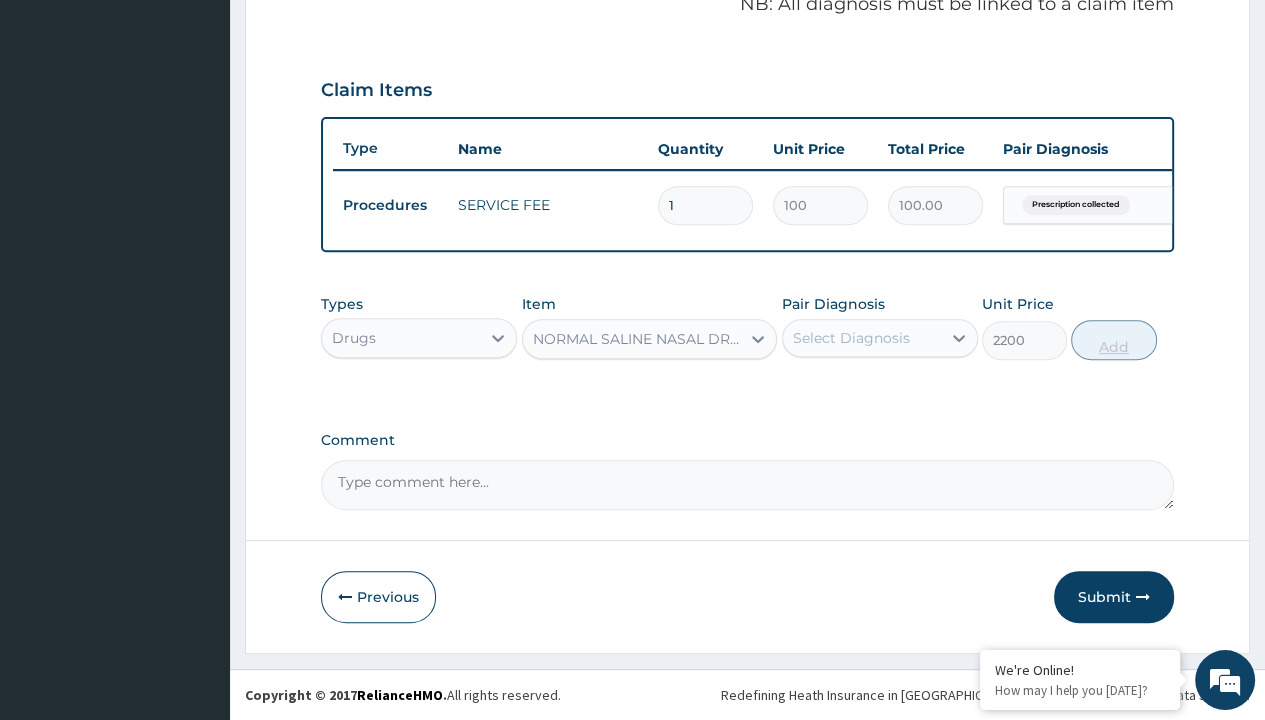 click on "Add" at bounding box center [1113, 340] 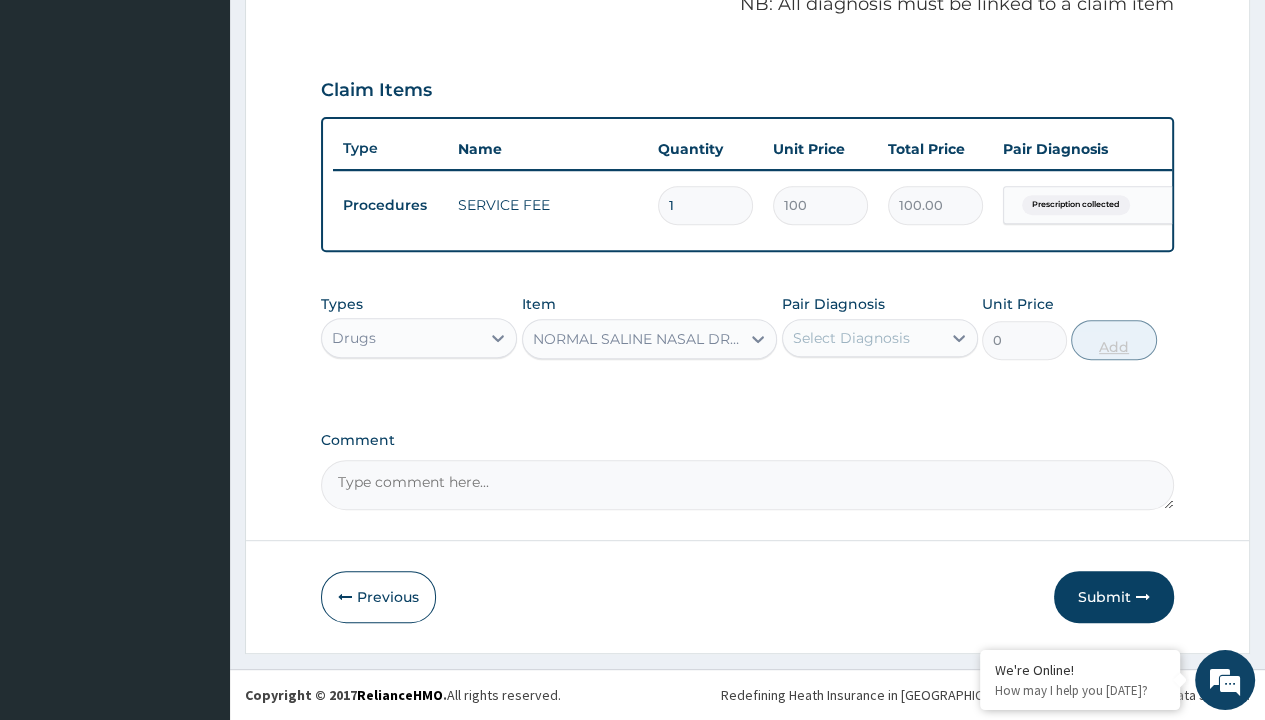 scroll, scrollTop: 0, scrollLeft: 0, axis: both 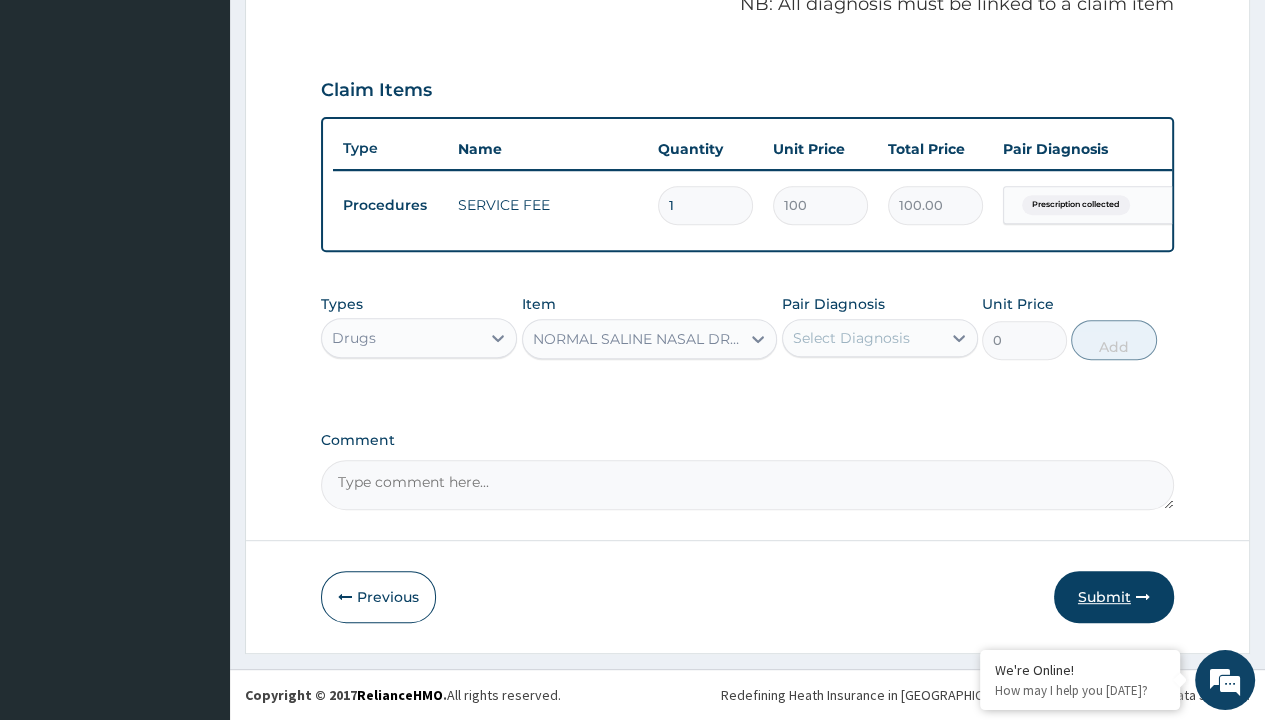 click on "Submit" at bounding box center [1114, 597] 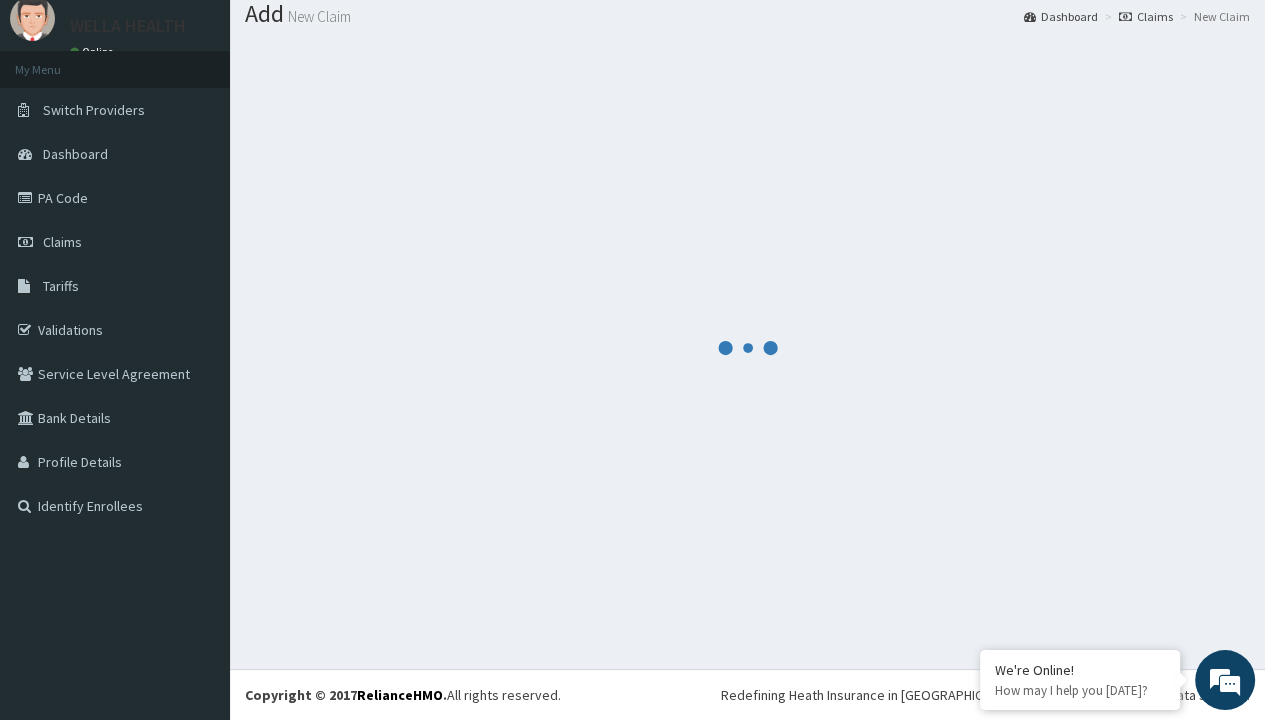 scroll, scrollTop: 708, scrollLeft: 0, axis: vertical 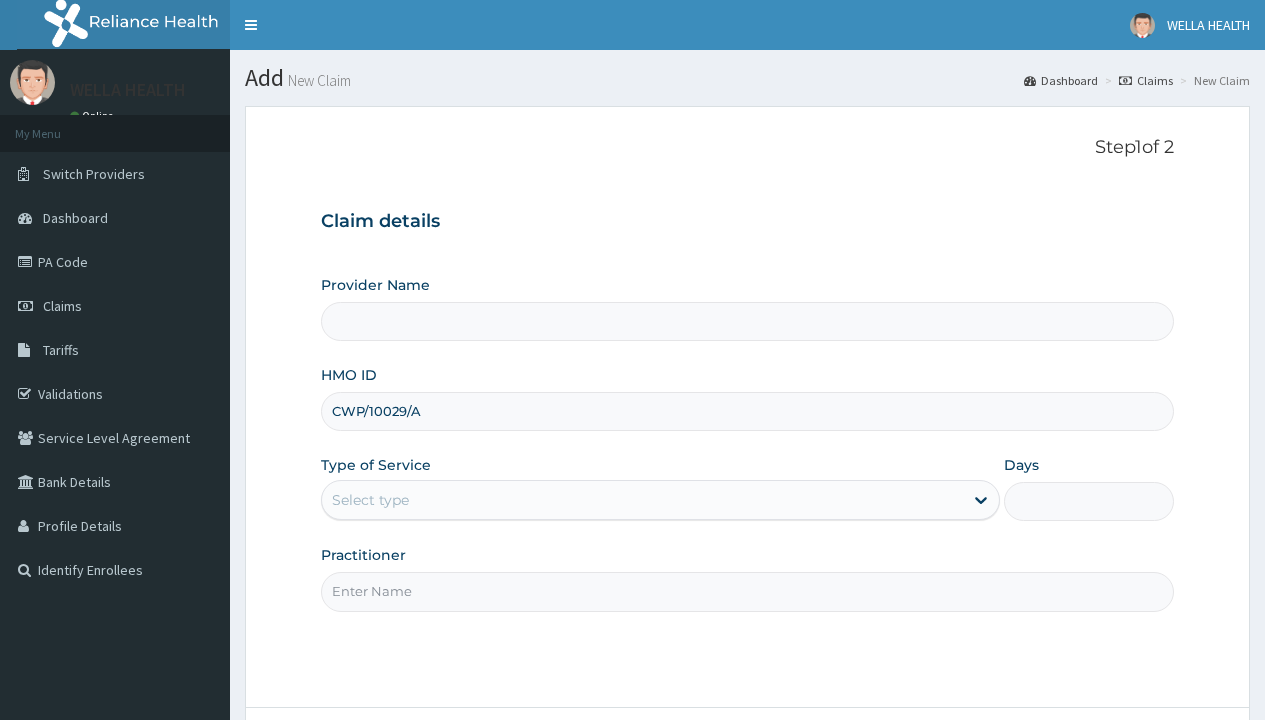 type on "CWP/10029/A" 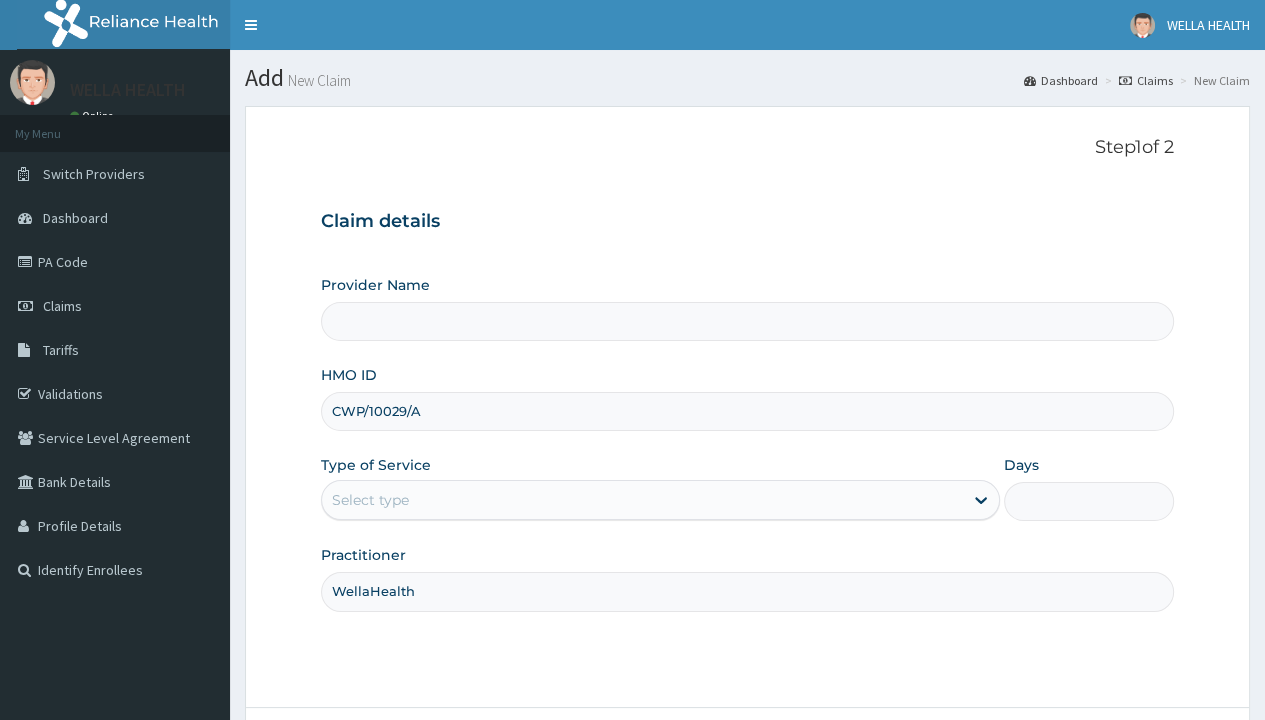 type on "WellaHealth" 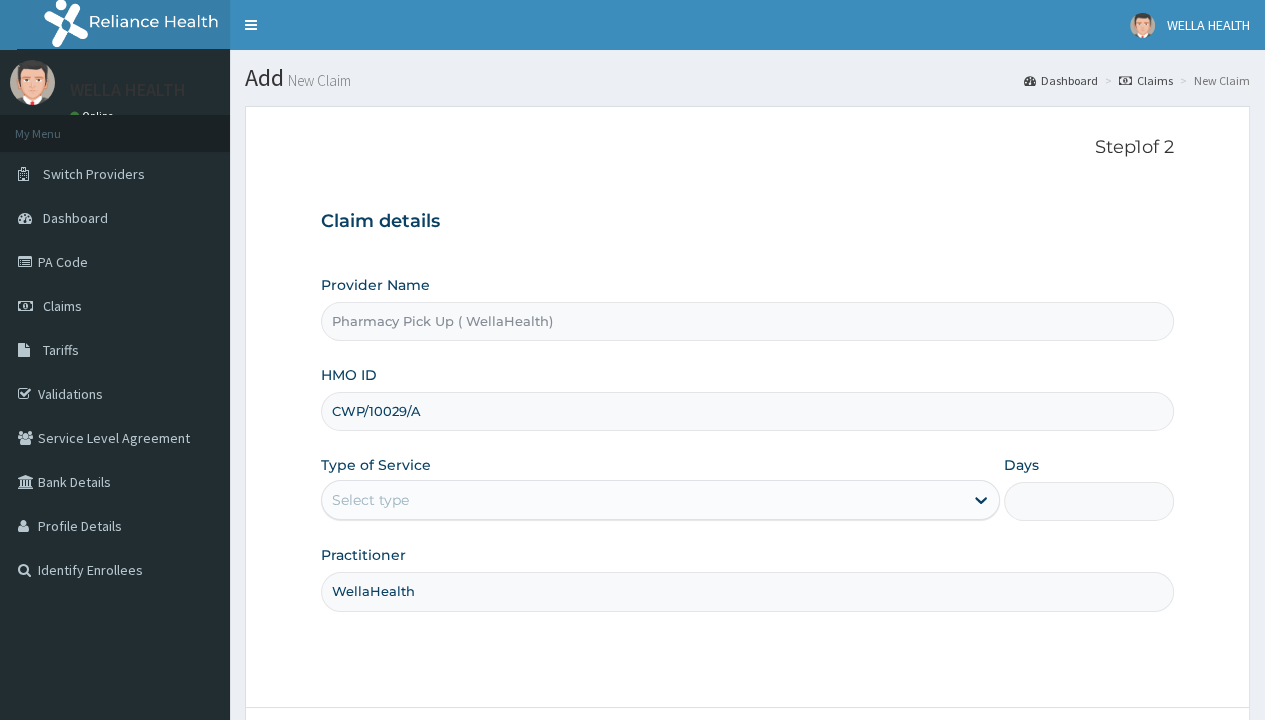 type on "1" 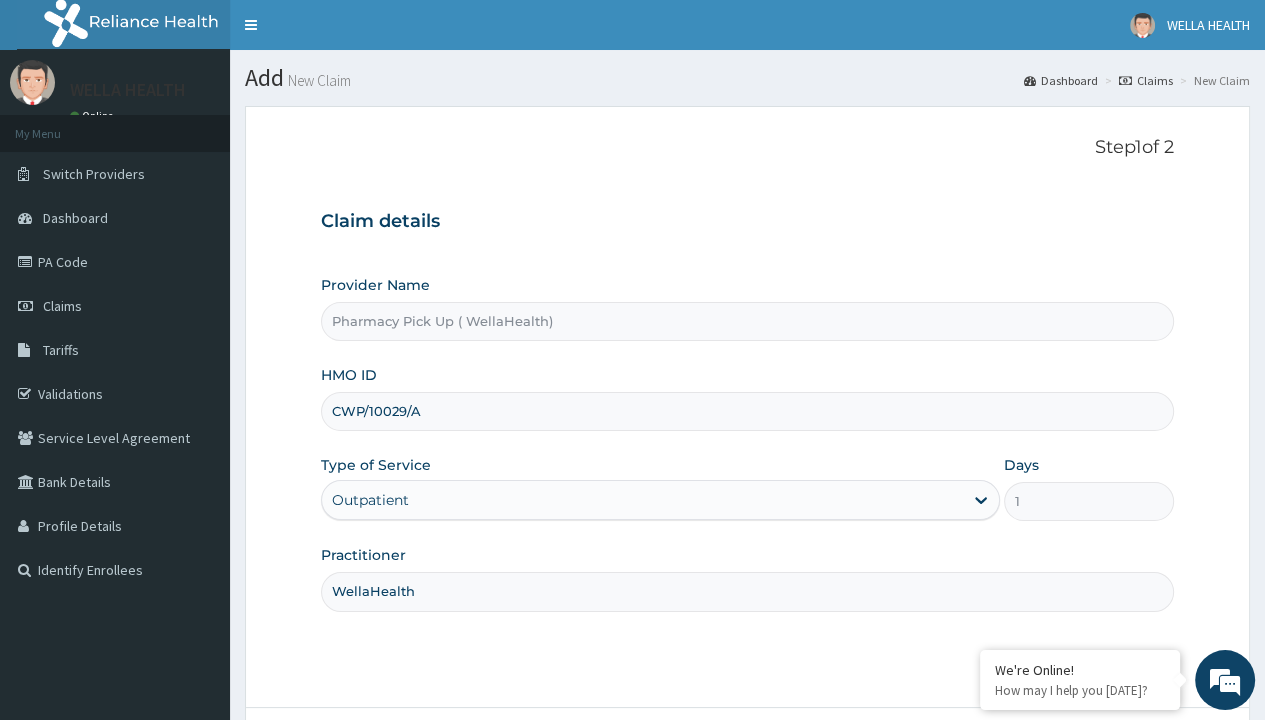 click on "Next" at bounding box center (1123, 764) 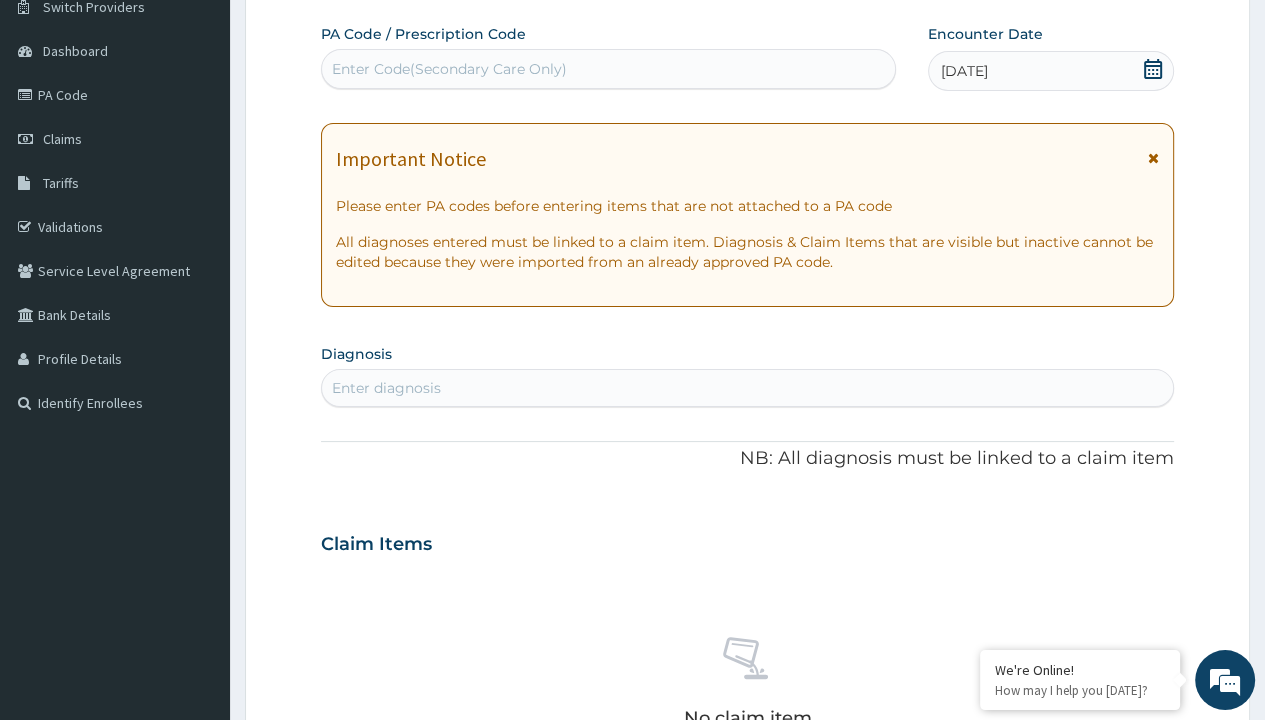 click on "Enter diagnosis" at bounding box center [386, 388] 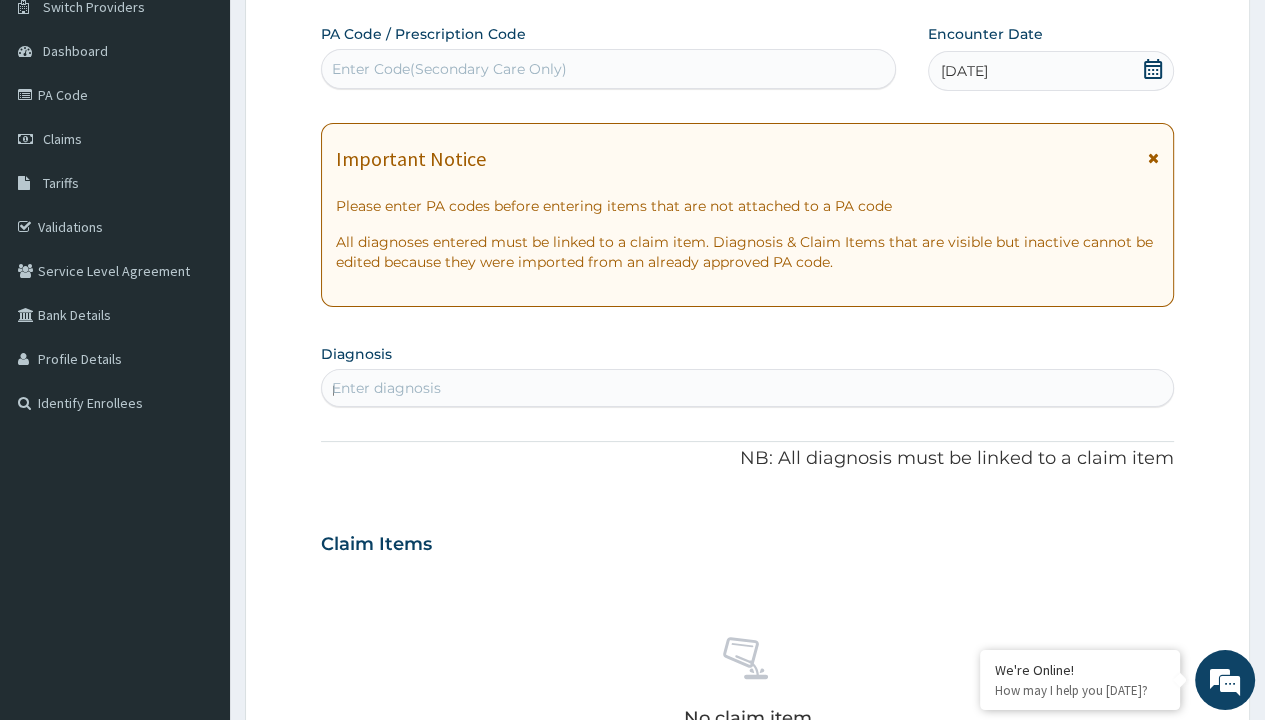 scroll, scrollTop: 0, scrollLeft: 0, axis: both 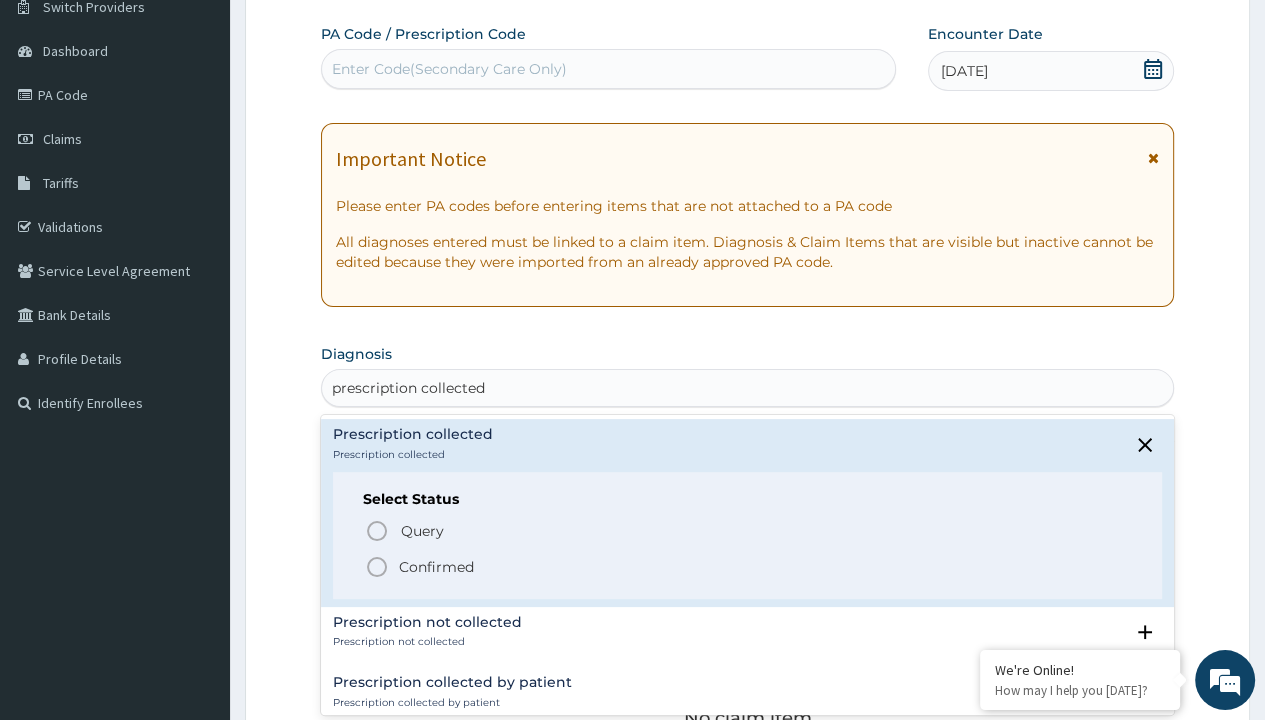 click on "Confirmed" at bounding box center (436, 567) 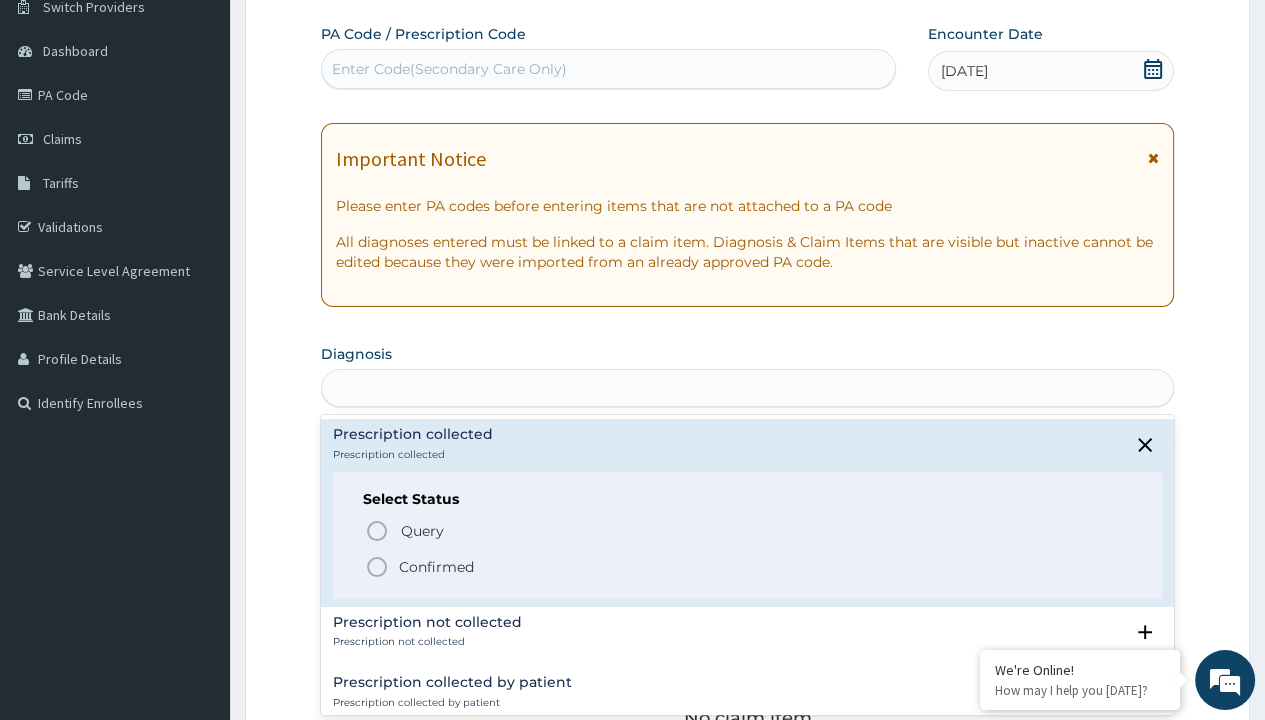 click on "Step  2  of 2 PA Code / Prescription Code Enter Code(Secondary Care Only) Encounter Date [DATE] Important Notice Please enter PA codes before entering items that are not attached to a PA code   All diagnoses entered must be linked to a claim item. Diagnosis & Claim Items that are visible but inactive cannot be edited because they were imported from an already approved PA code. Diagnosis option Prescription collected focused, 1 of 7. 7 results available for search term prescription collected. Use Up and Down to choose options, press Enter to select the currently focused option, press Escape to exit the menu, press Tab to select the option and exit the menu. prescription collected Prescription collected Prescription collected Select Status Query Query covers suspected (?), Keep in view (kiv), Ruled out (r/o) Confirmed Prescription not collected Prescription not collected Select Status Query Query covers suspected (?), Keep in view (kiv), Ruled out (r/o) Confirmed Prescription collected by patient Query Item" at bounding box center (747, 571) 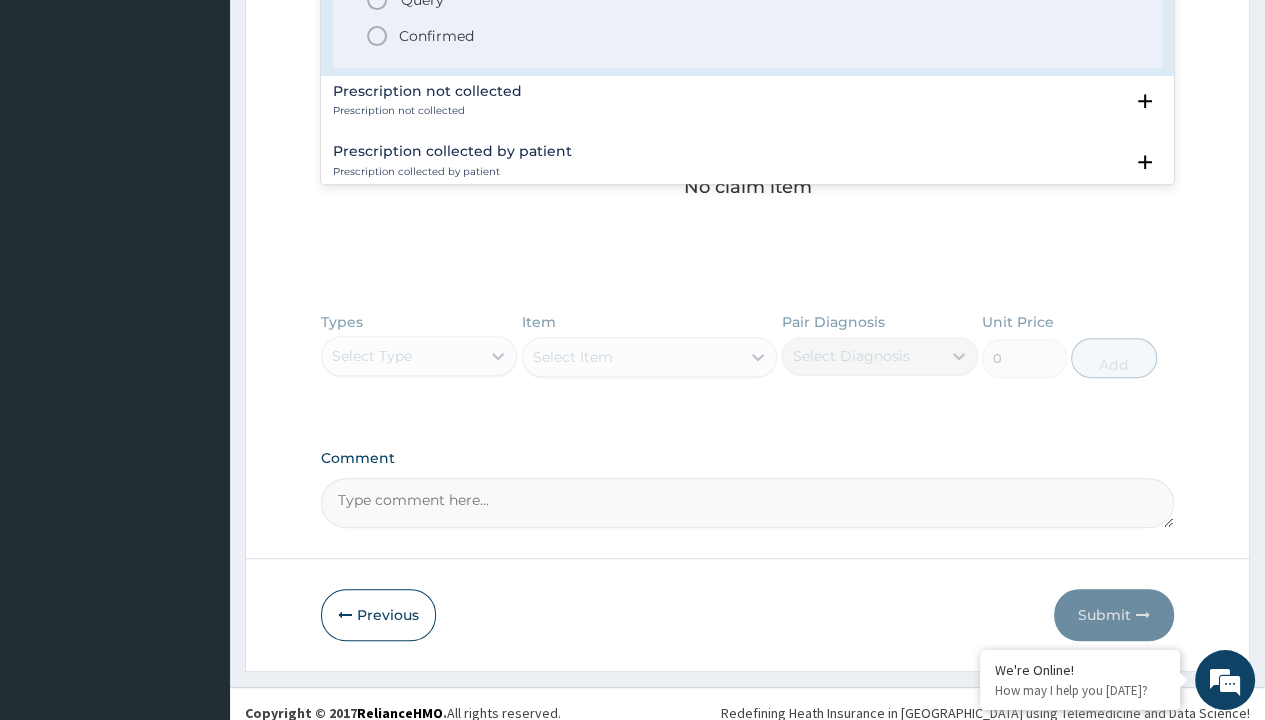 type 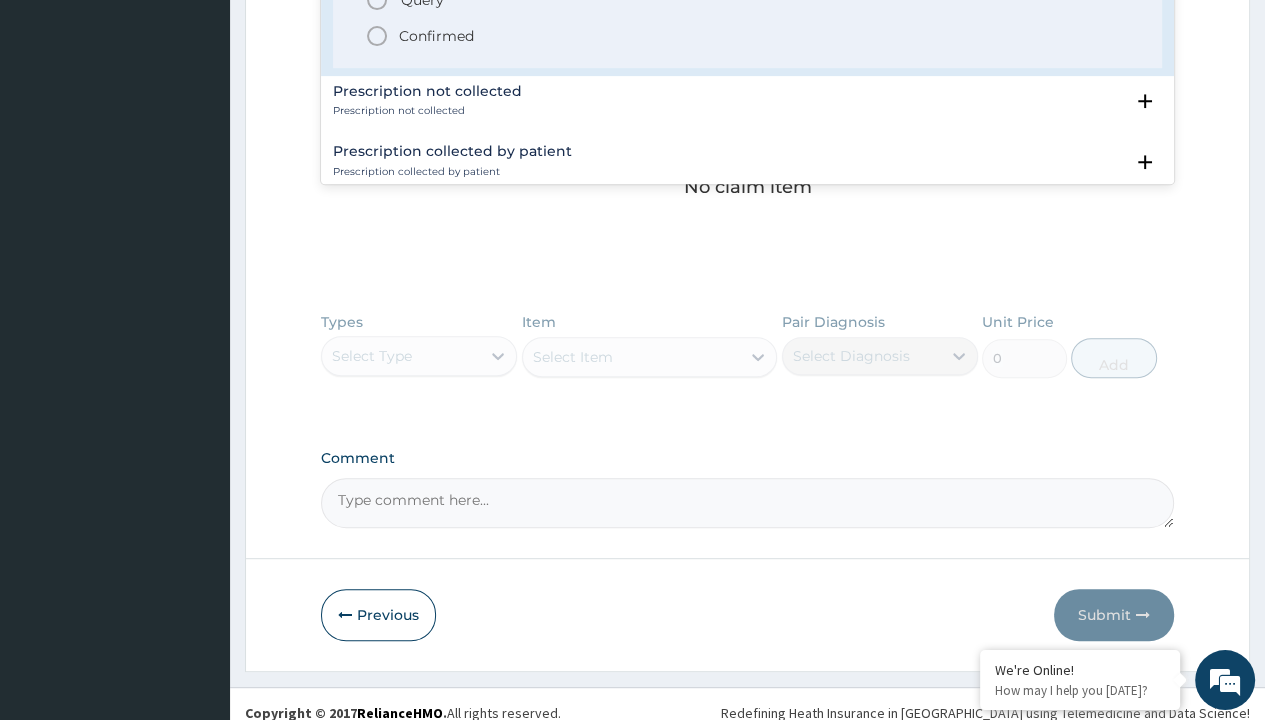 scroll, scrollTop: 0, scrollLeft: 0, axis: both 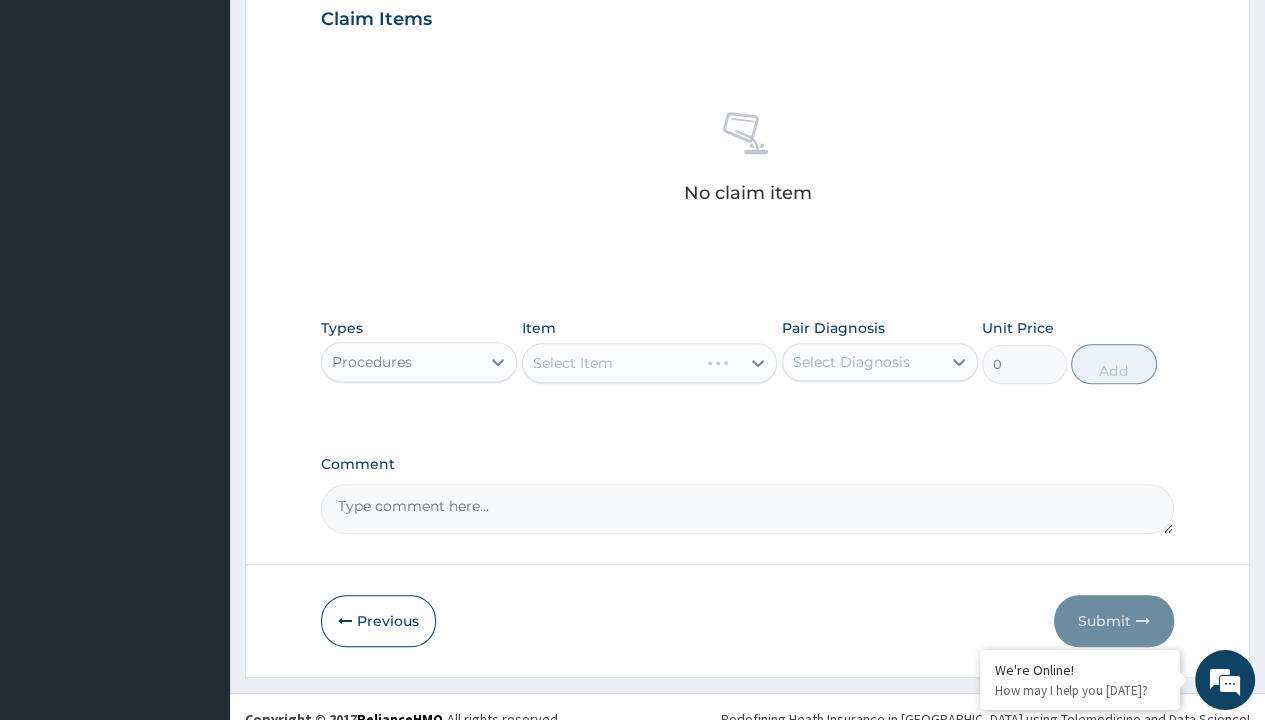 click on "Select Item" at bounding box center [573, 363] 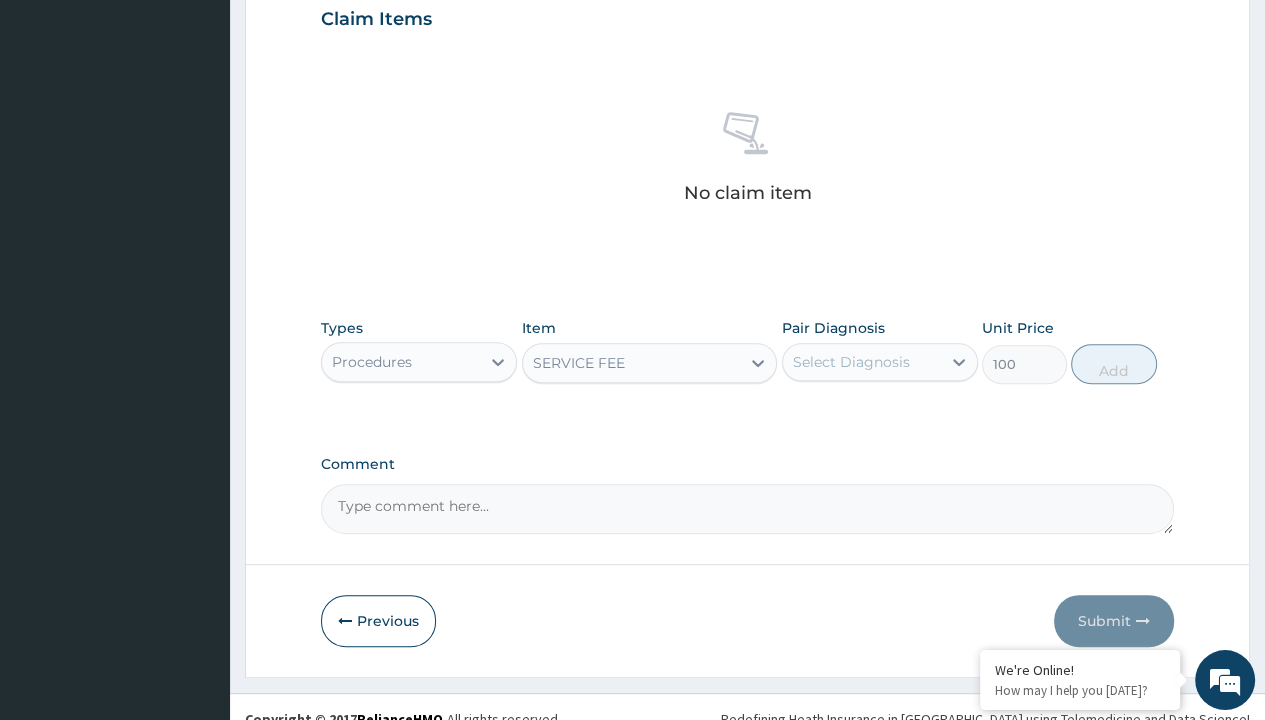 scroll, scrollTop: 0, scrollLeft: 0, axis: both 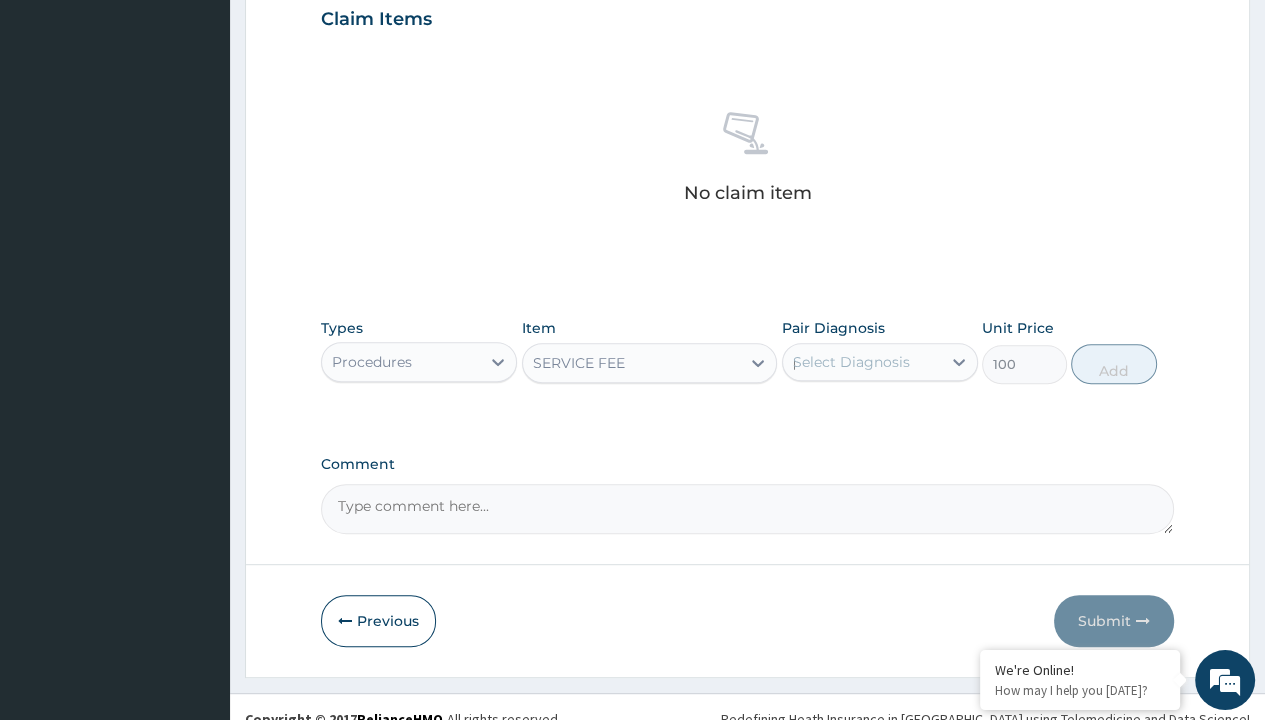 type 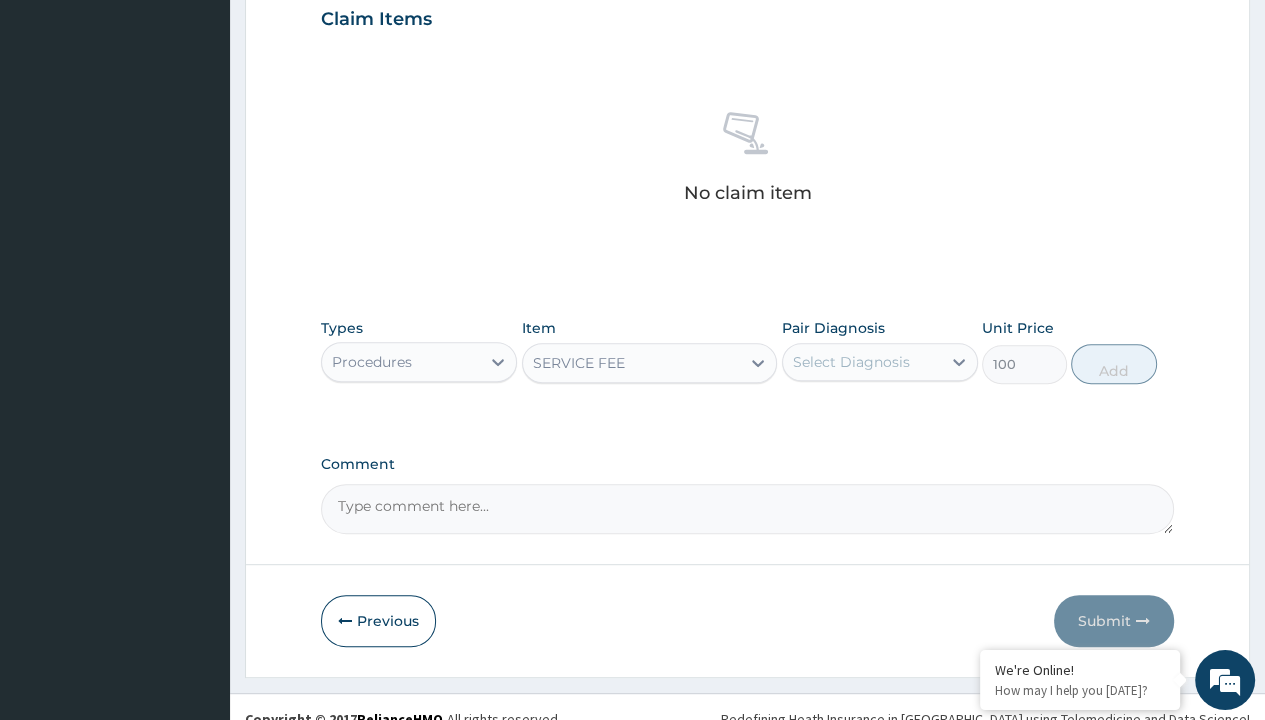 click on "Add" at bounding box center (1113, 364) 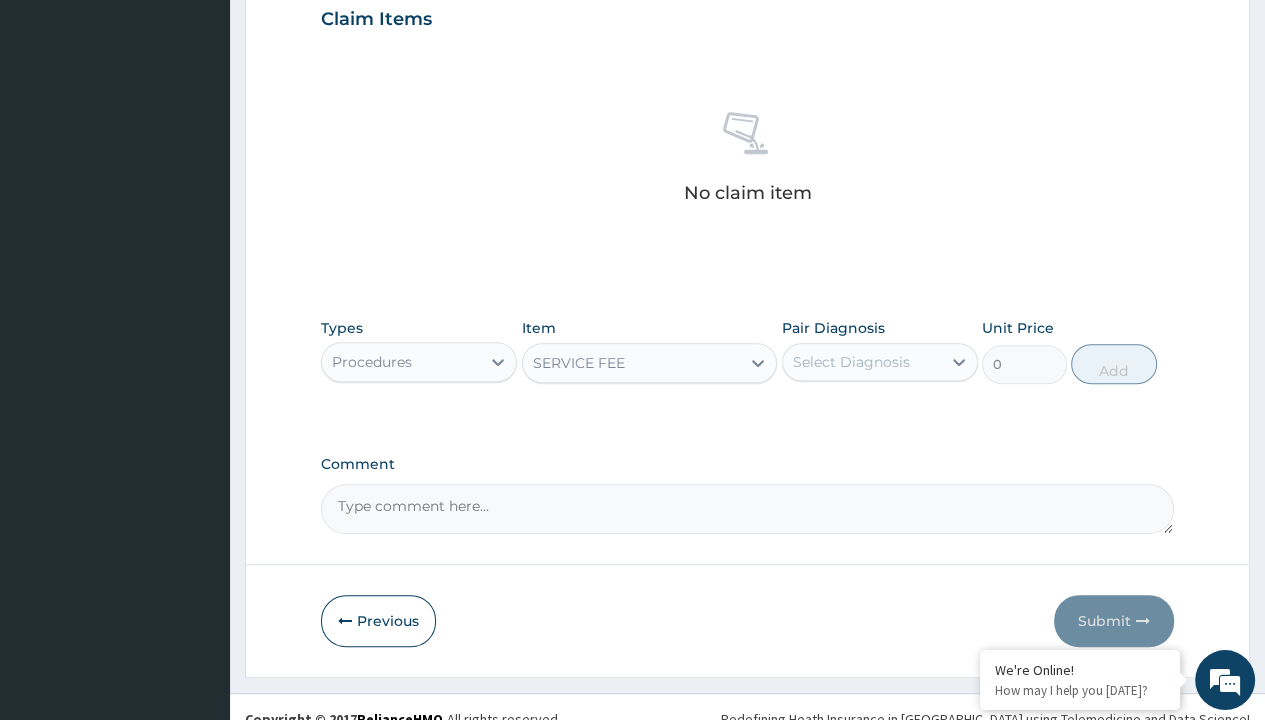 scroll, scrollTop: 639, scrollLeft: 0, axis: vertical 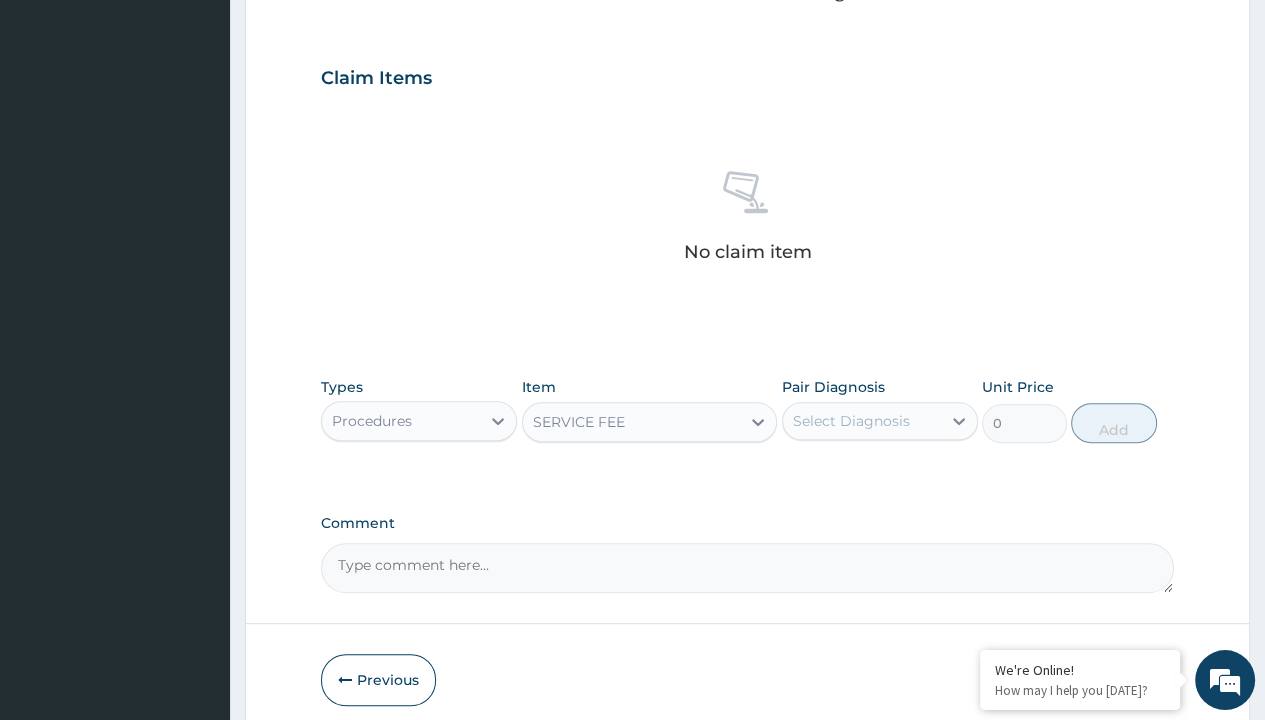 click on "Step  2  of 2 PA Code / Prescription Code Enter Code(Secondary Care Only) Encounter Date [DATE] Important Notice Please enter PA codes before entering items that are not attached to a PA code   All diagnoses entered must be linked to a claim item. Diagnosis & Claim Items that are visible but inactive cannot be edited because they were imported from an already approved PA code. Diagnosis Prescription collected Confirmed NB: All diagnosis must be linked to a claim item Claim Items No claim item Types Procedures Item option SERVICE FEE, selected.   Select is focused ,type to refine list, press Down to open the menu,  SERVICE FEE Pair Diagnosis Select Diagnosis Unit Price 0 Add Comment     Previous   Submit" at bounding box center (747, 101) 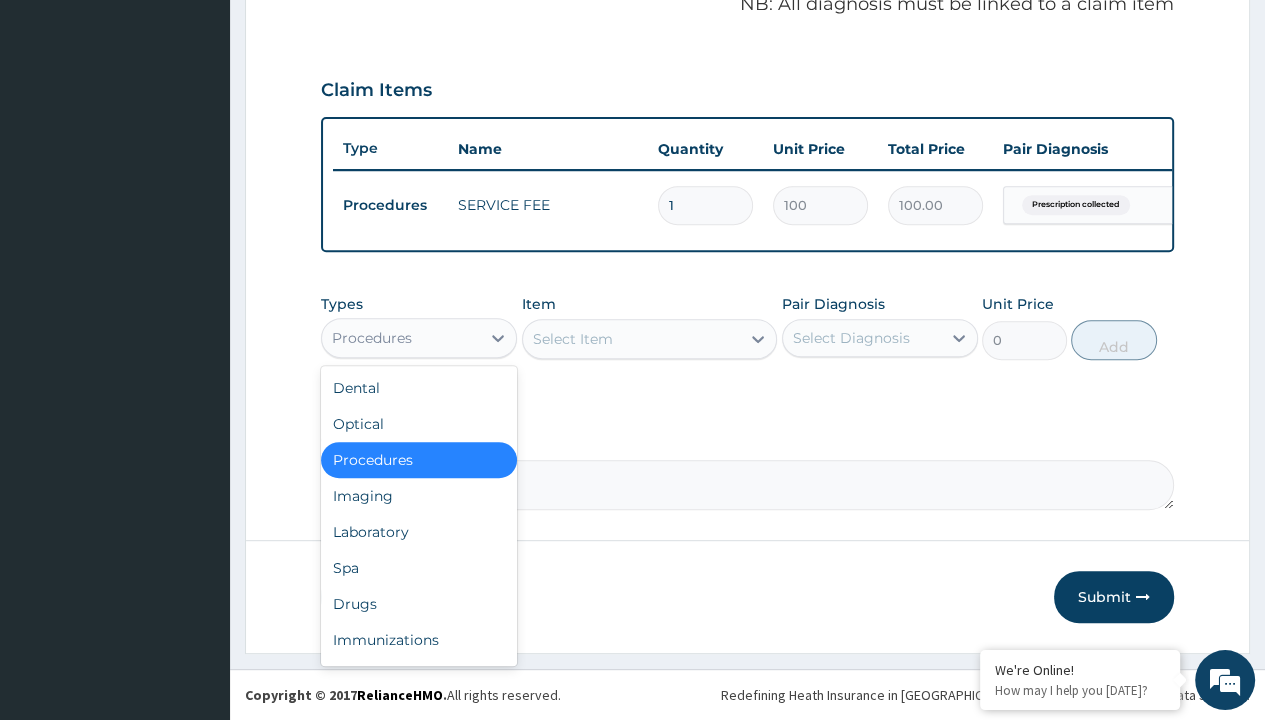 type on "drugs" 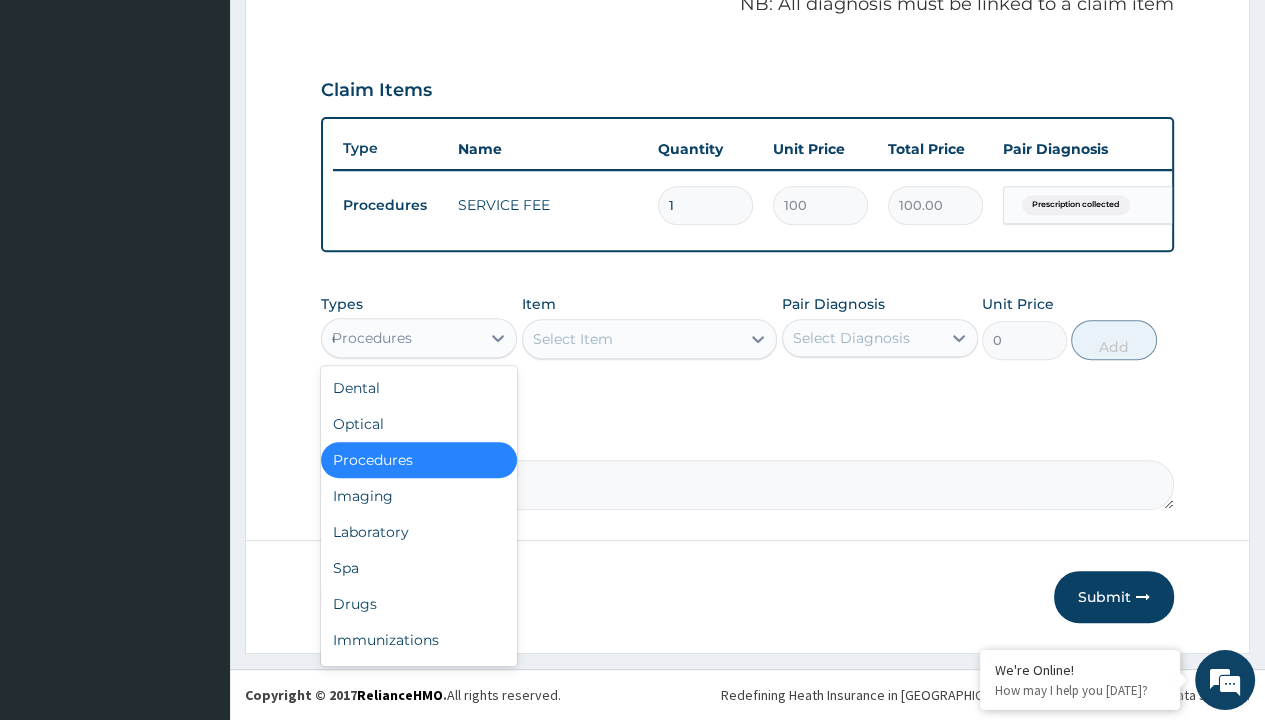 click on "Drugs" at bounding box center (419, 604) 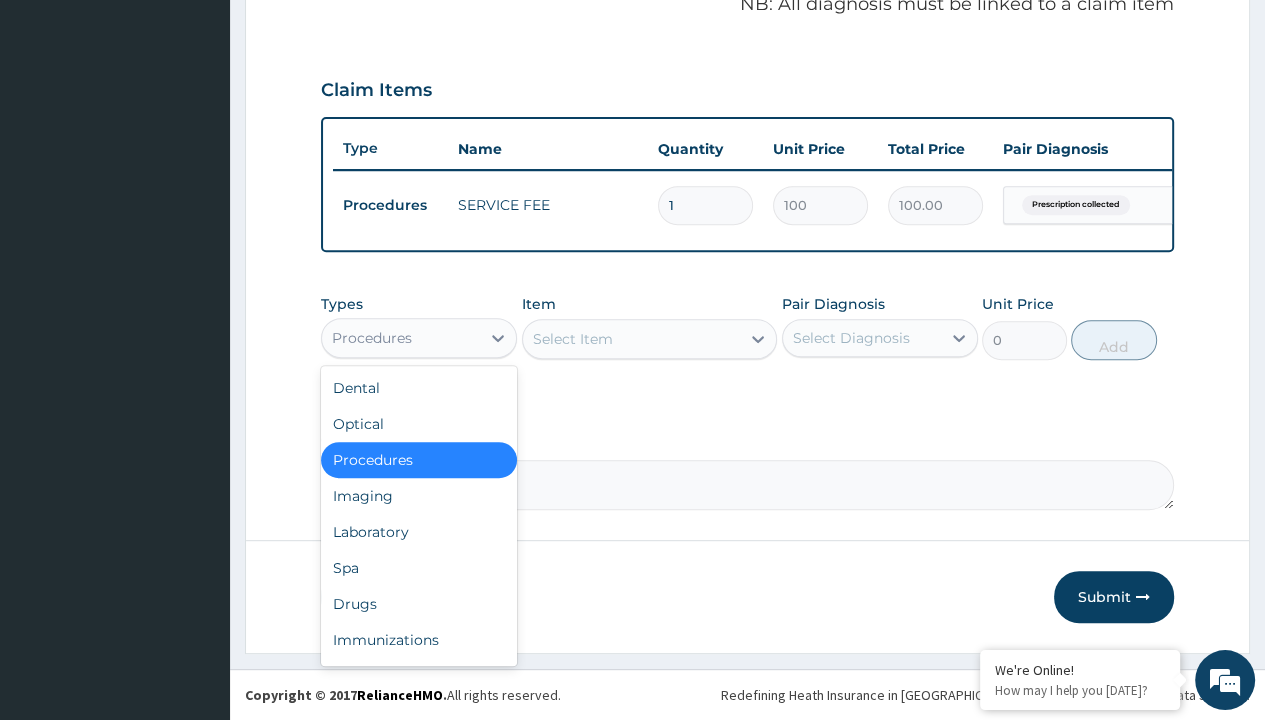 scroll, scrollTop: 0, scrollLeft: 0, axis: both 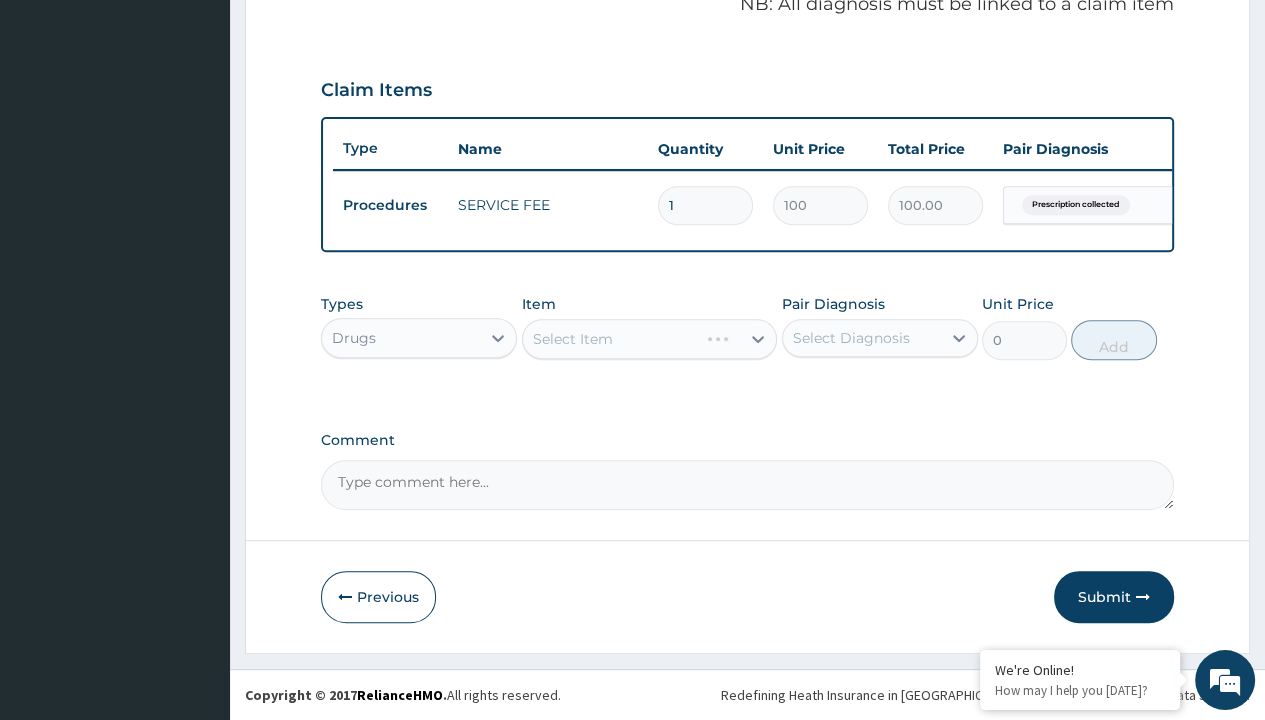 click on "Select Item" at bounding box center [573, 339] 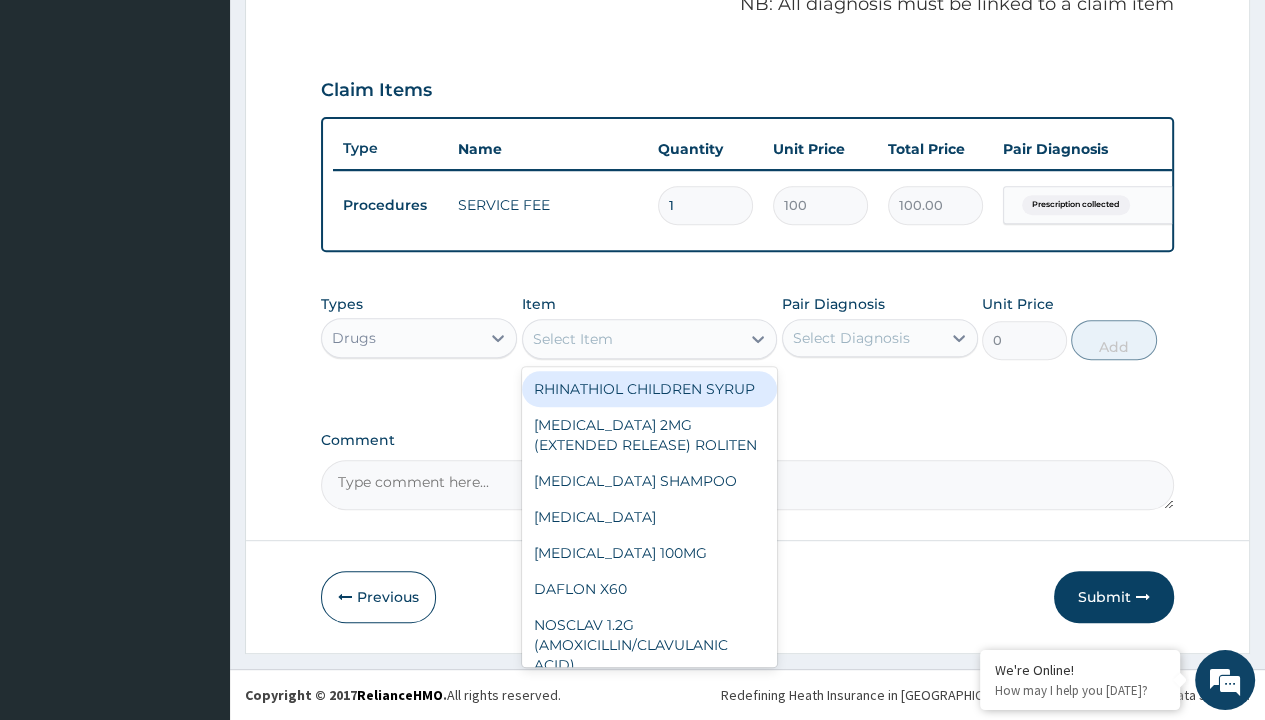 type on "[MEDICAL_DATA] 50mg vidagliptin/pack x14" 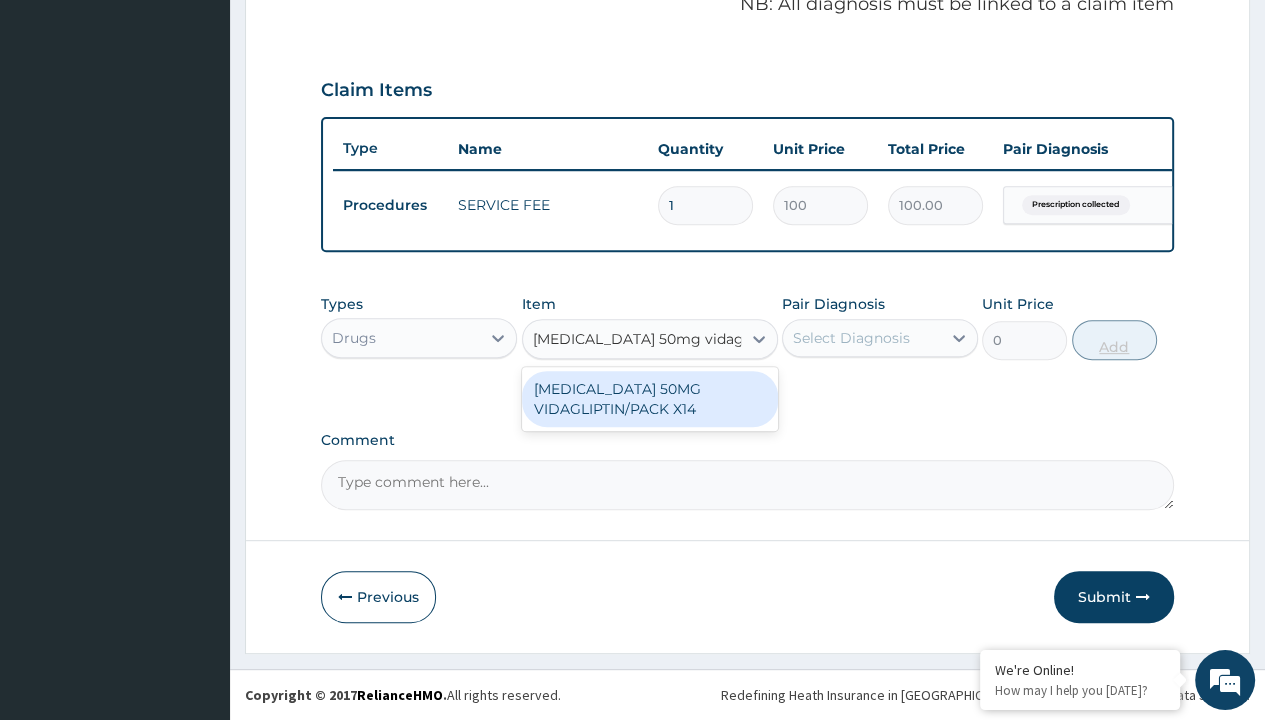 click on "[MEDICAL_DATA] 50MG VIDAGLIPTIN/PACK X14" at bounding box center (650, 399) 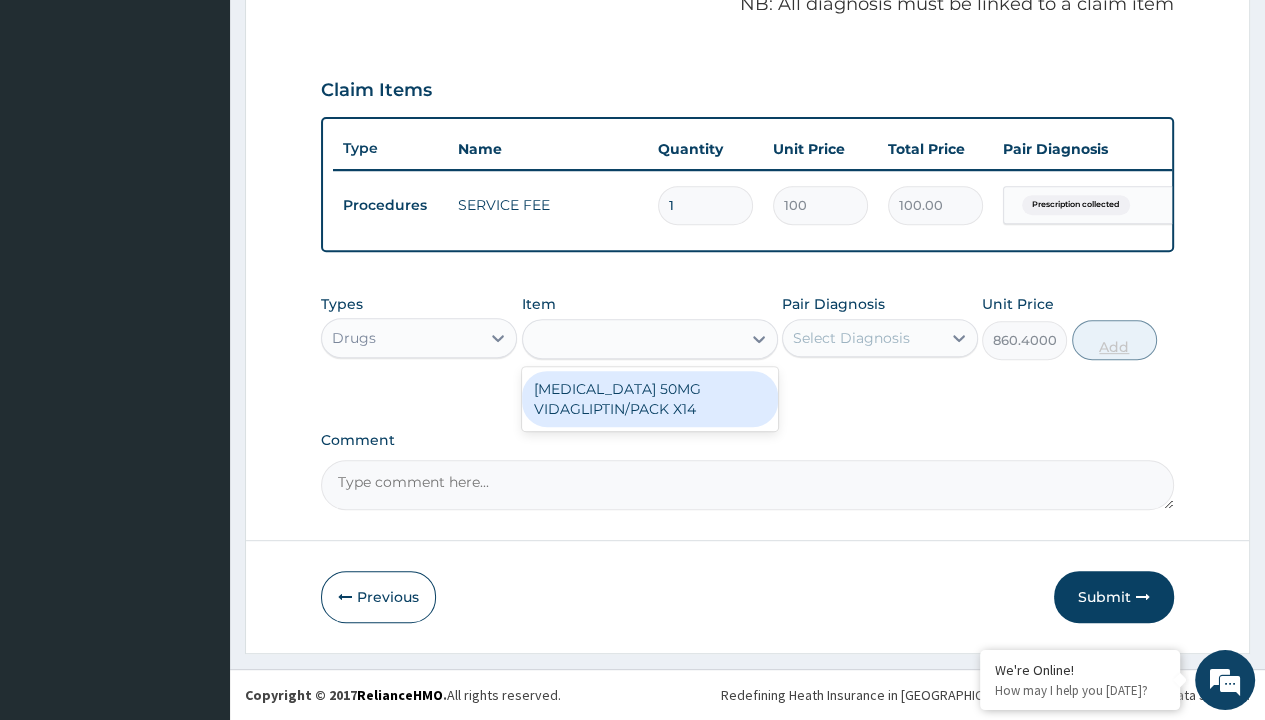 scroll, scrollTop: 0, scrollLeft: 0, axis: both 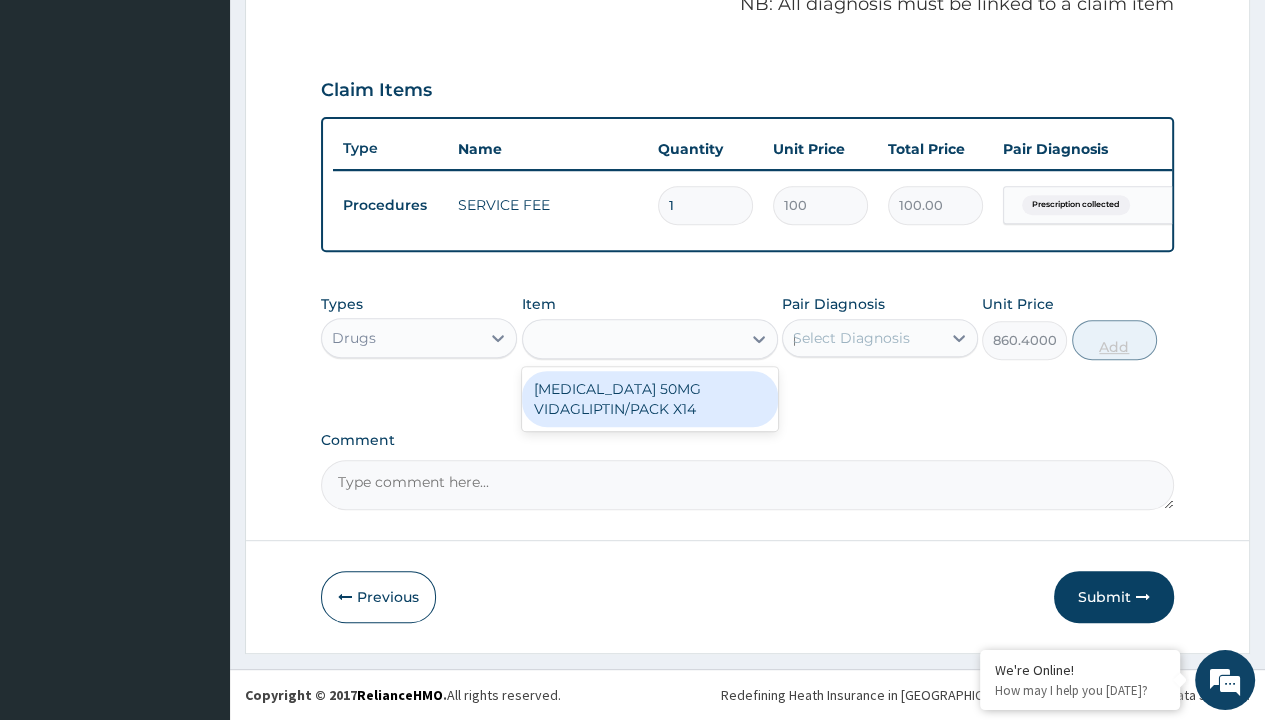 type 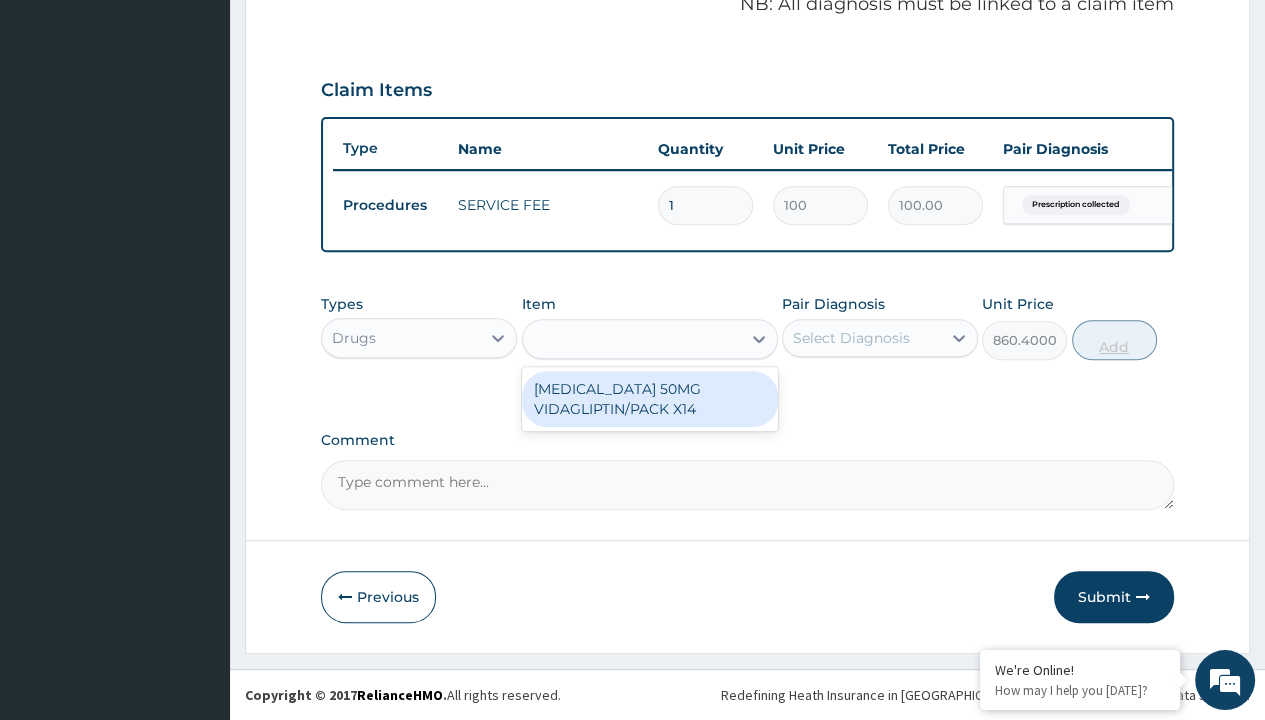 click on "Add" at bounding box center (1114, 340) 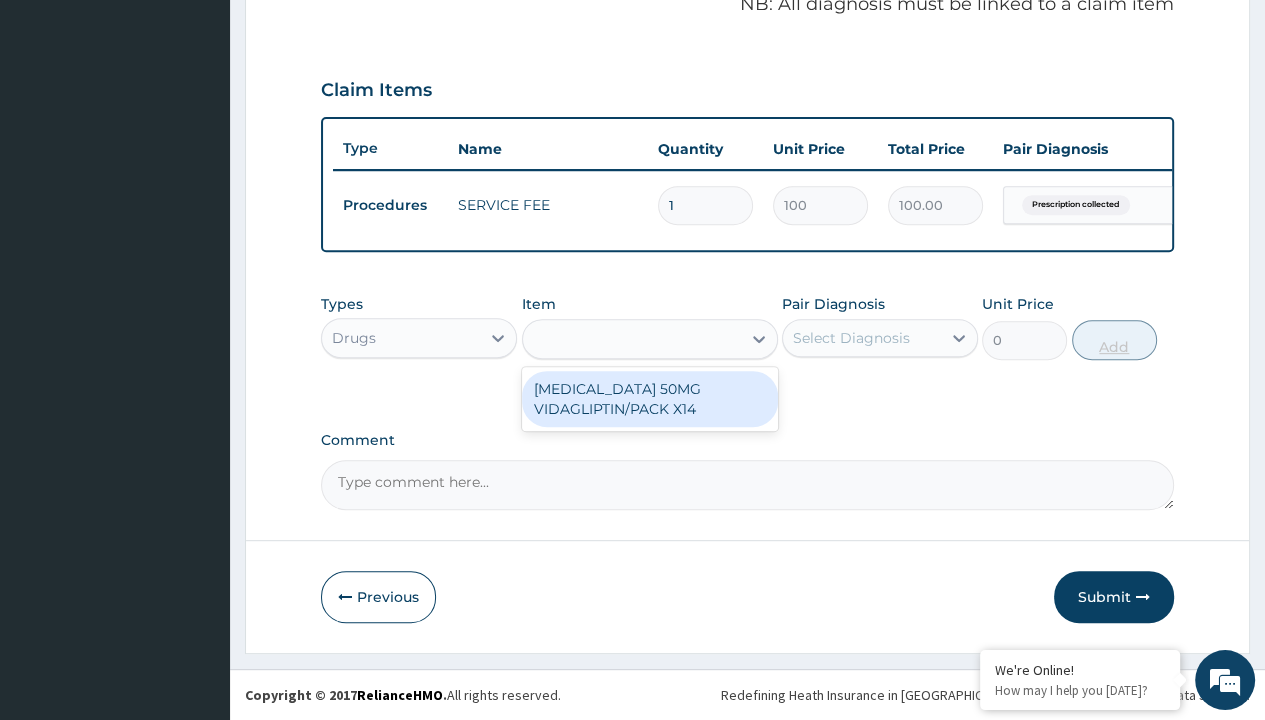 scroll, scrollTop: 0, scrollLeft: 0, axis: both 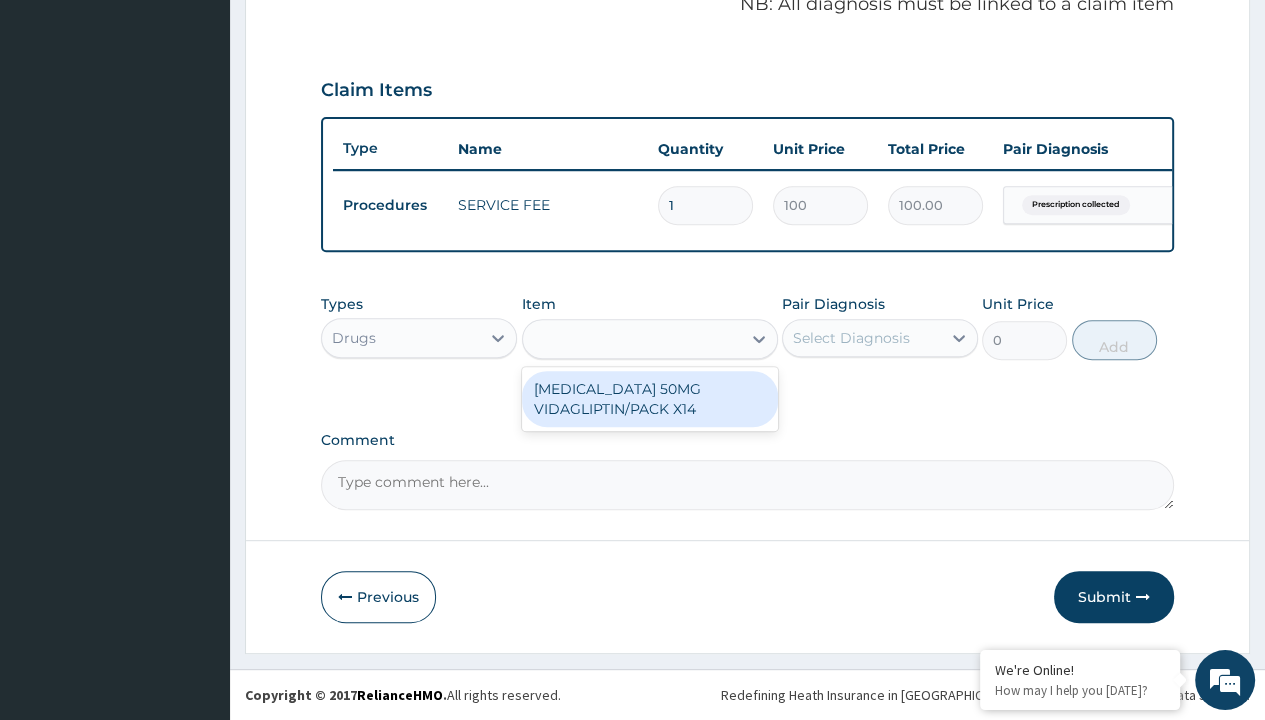 click on "Step  2  of 2 PA Code / Prescription Code Enter Code(Secondary Care Only) Encounter Date 04-07-2025 Important Notice Please enter PA codes before entering items that are not attached to a PA code   All diagnoses entered must be linked to a claim item. Diagnosis & Claim Items that are visible but inactive cannot be edited because they were imported from an already approved PA code. Diagnosis Prescription collected Confirmed NB: All diagnosis must be linked to a claim item Claim Items Type Name Quantity Unit Price Total Price Pair Diagnosis Actions Procedures SERVICE FEE 1 100 100.00 Prescription collected Delete Types Drugs Item option SERVICE FEE, selected. option GALVUS 50MG VIDAGLIPTIN/PACK X14 focused, 724 of 1256. 1 result available for search term galvus 50mg vidagliptin/pack x14. Use Up and Down to choose options, press Enter to select the currently focused option, press Escape to exit the menu, press Tab to select the option and exit the menu. galvus 50mg vidagliptin/pack x14 Pair Diagnosis Unit Price" at bounding box center (747, 66) 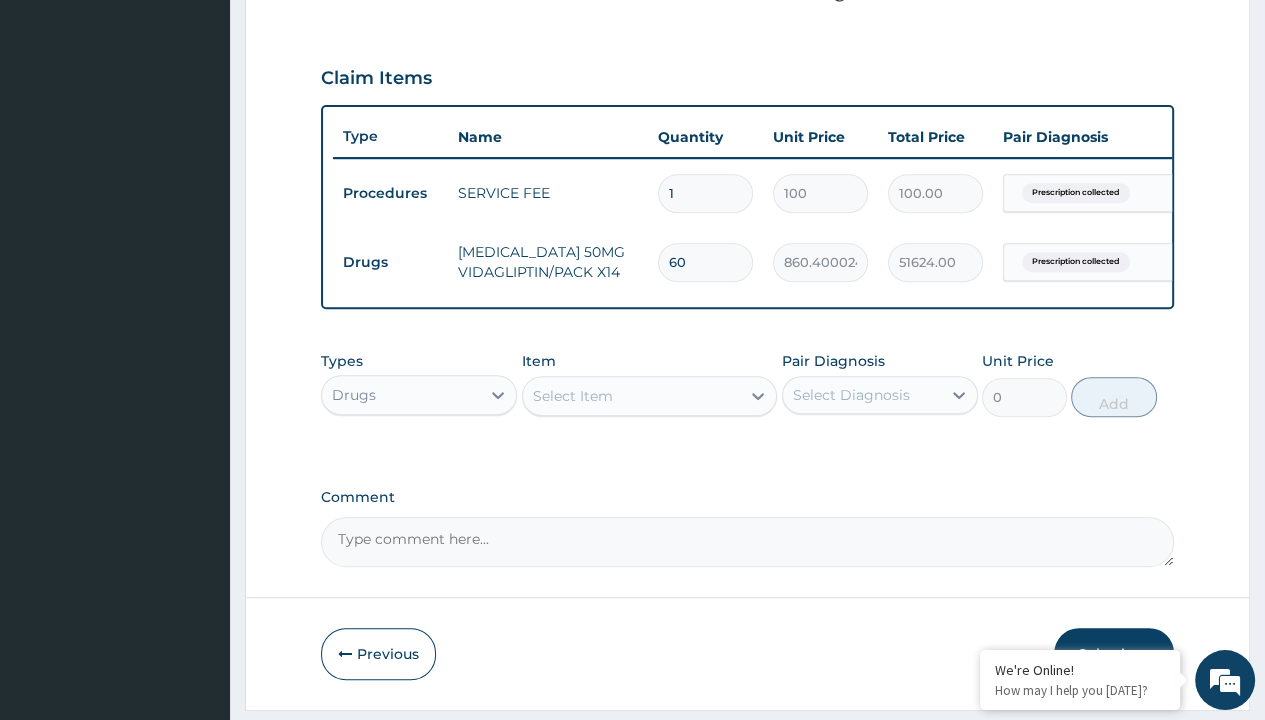 click on "Drugs" at bounding box center (390, 262) 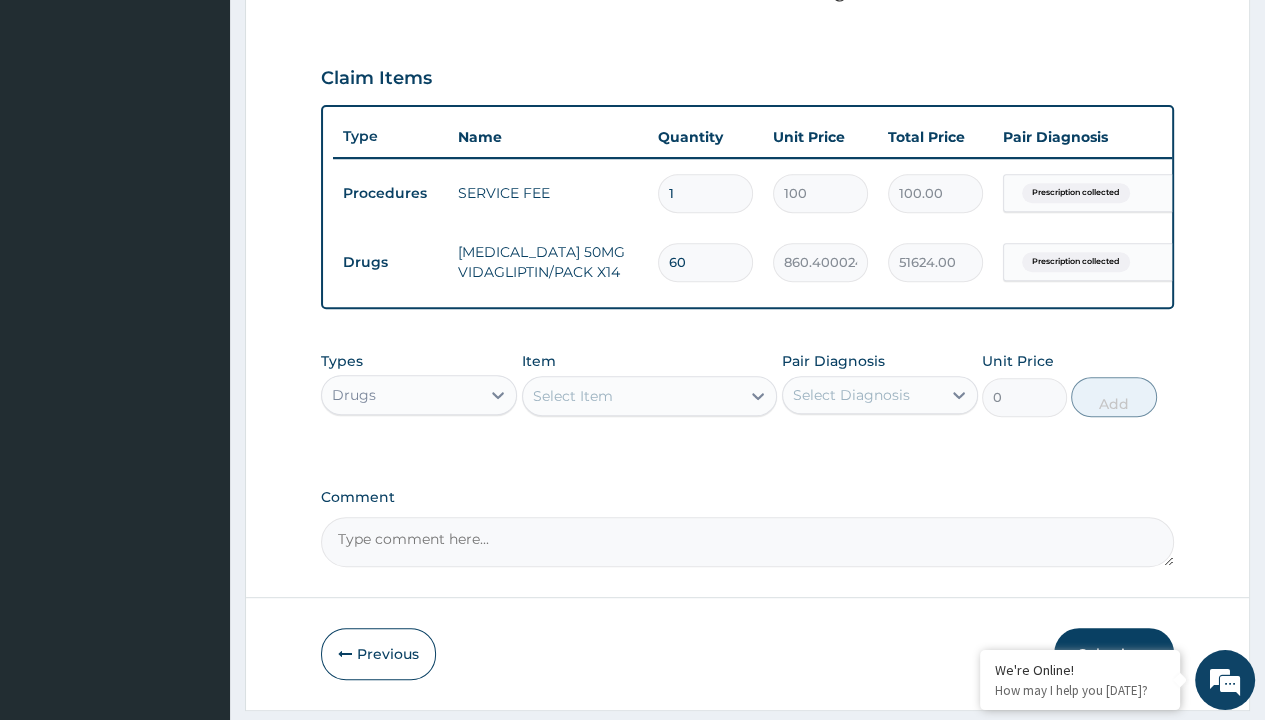 type on "procedures" 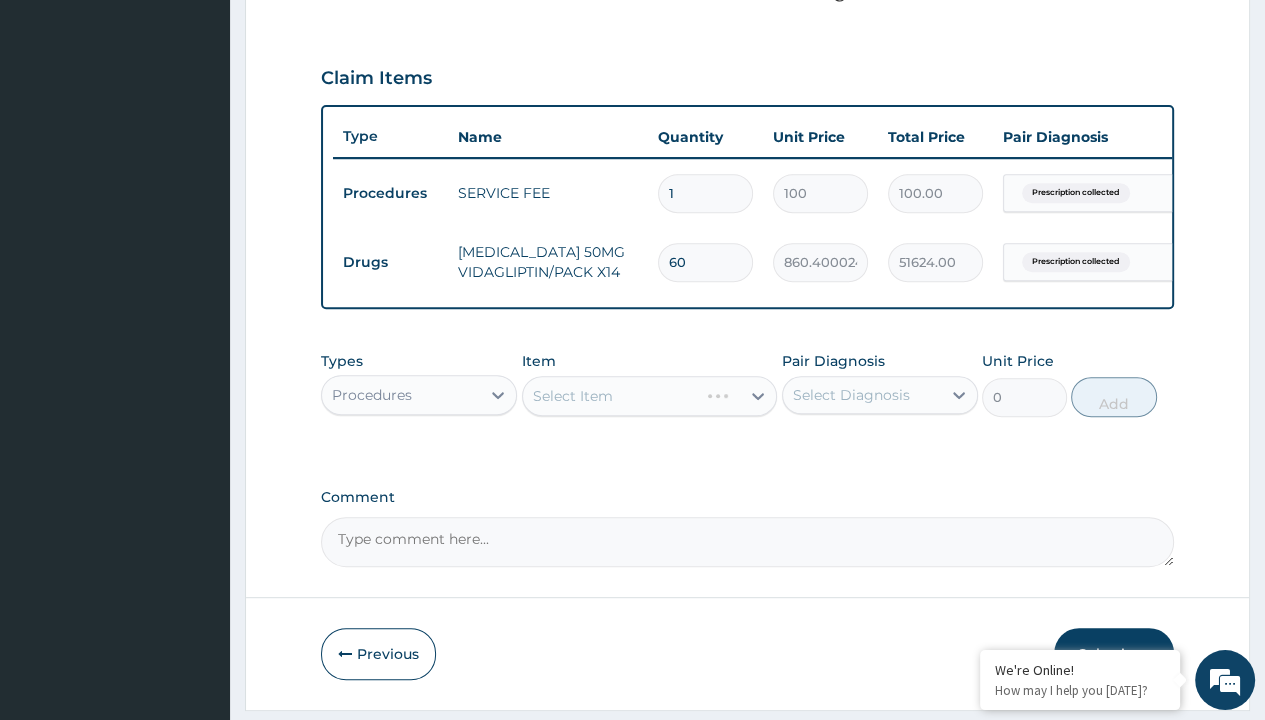 click on "Select Item" at bounding box center [573, 396] 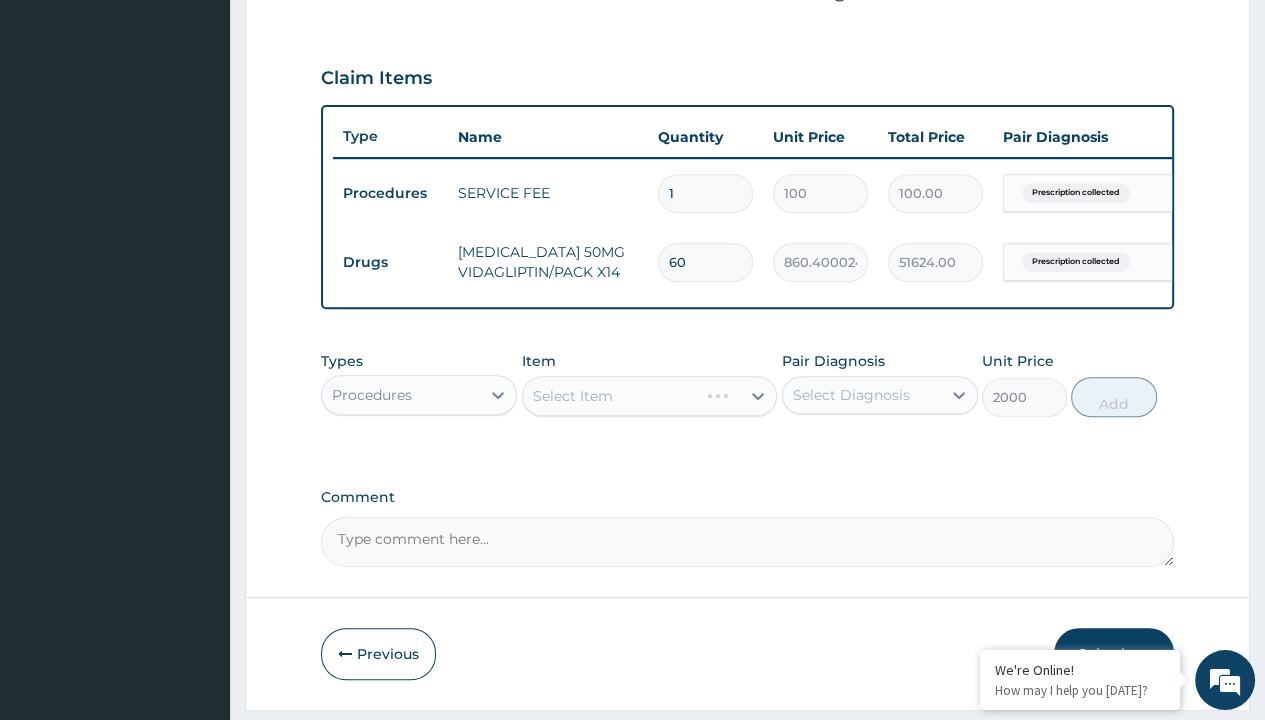 click on "Prescription collected" at bounding box center (409, -86) 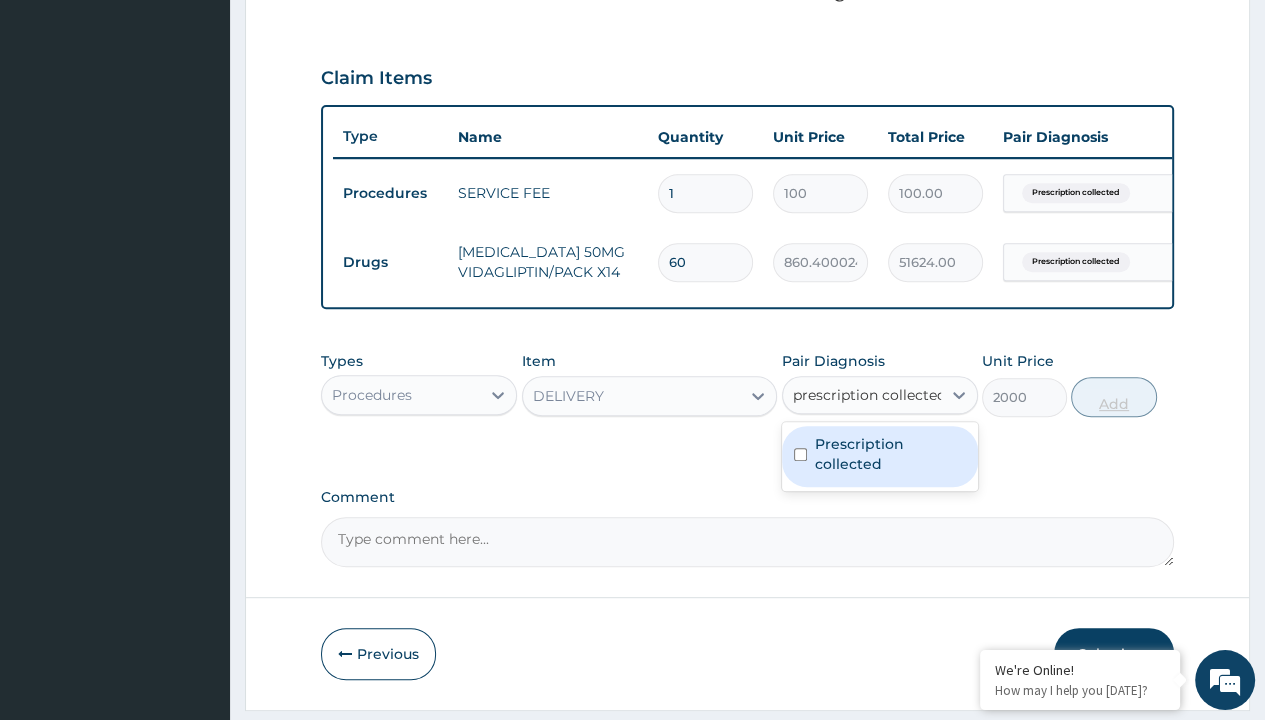 click on "Prescription collected" at bounding box center [890, 454] 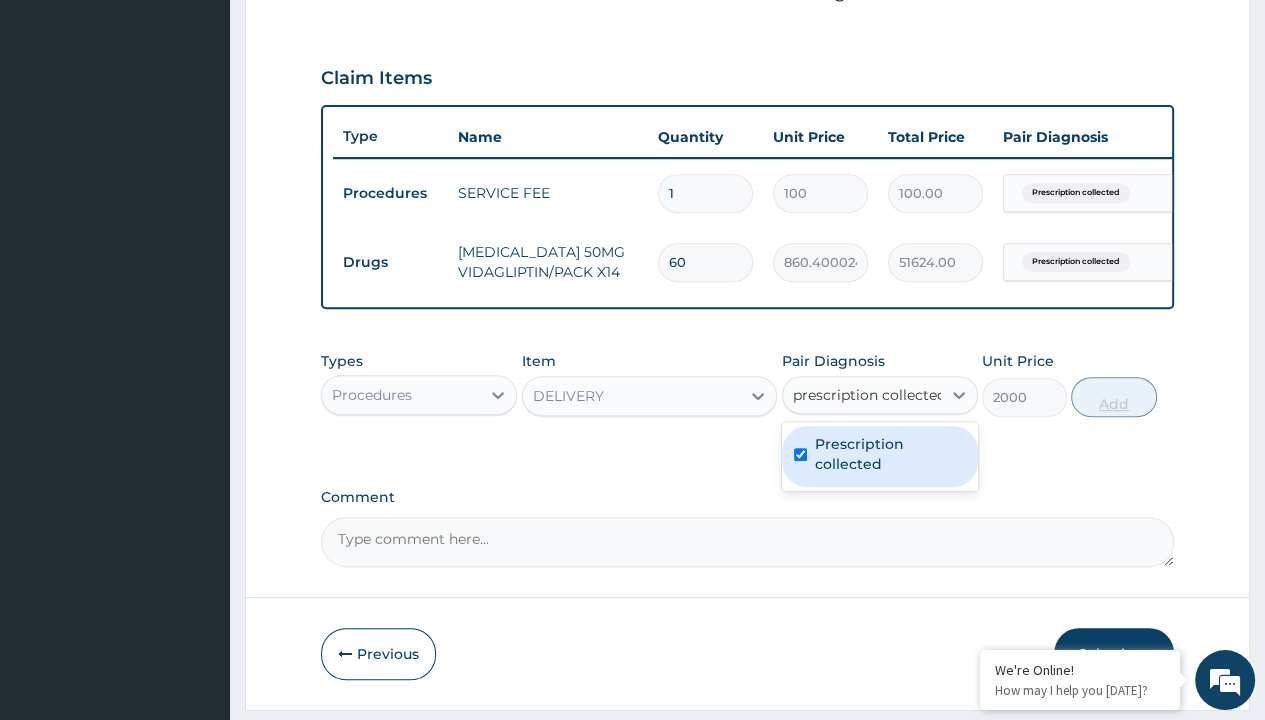 type 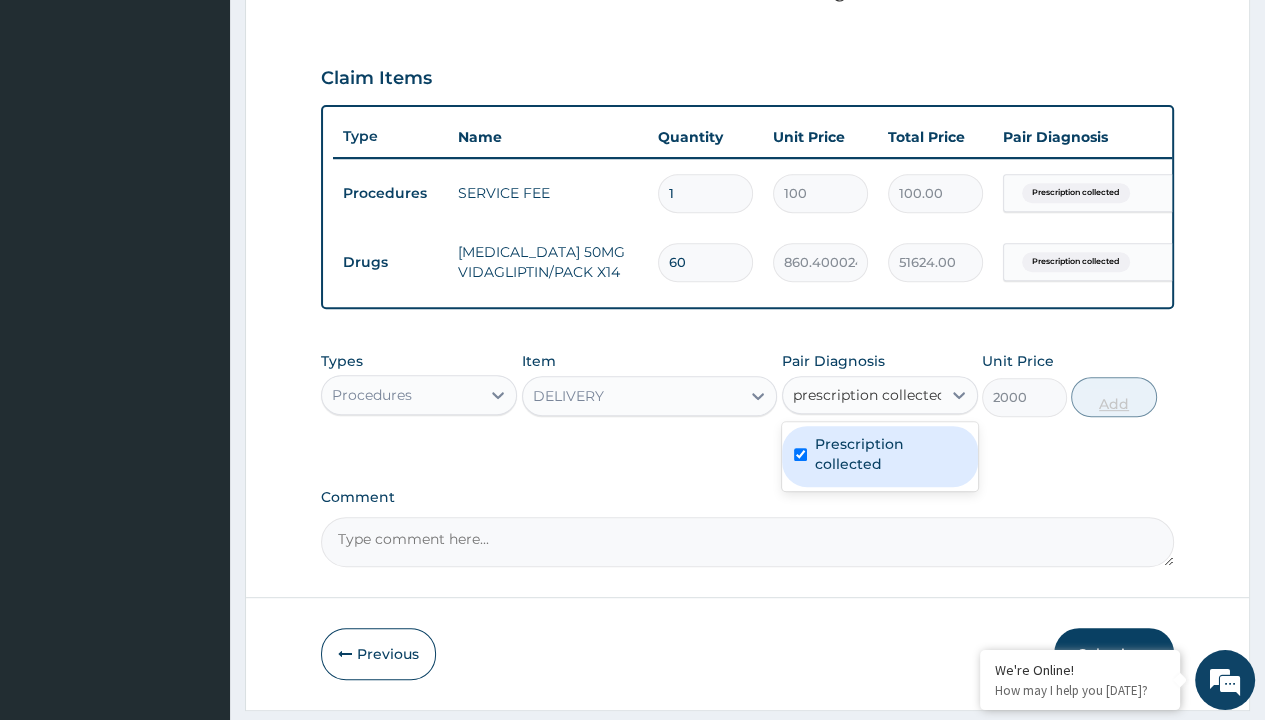 checkbox on "true" 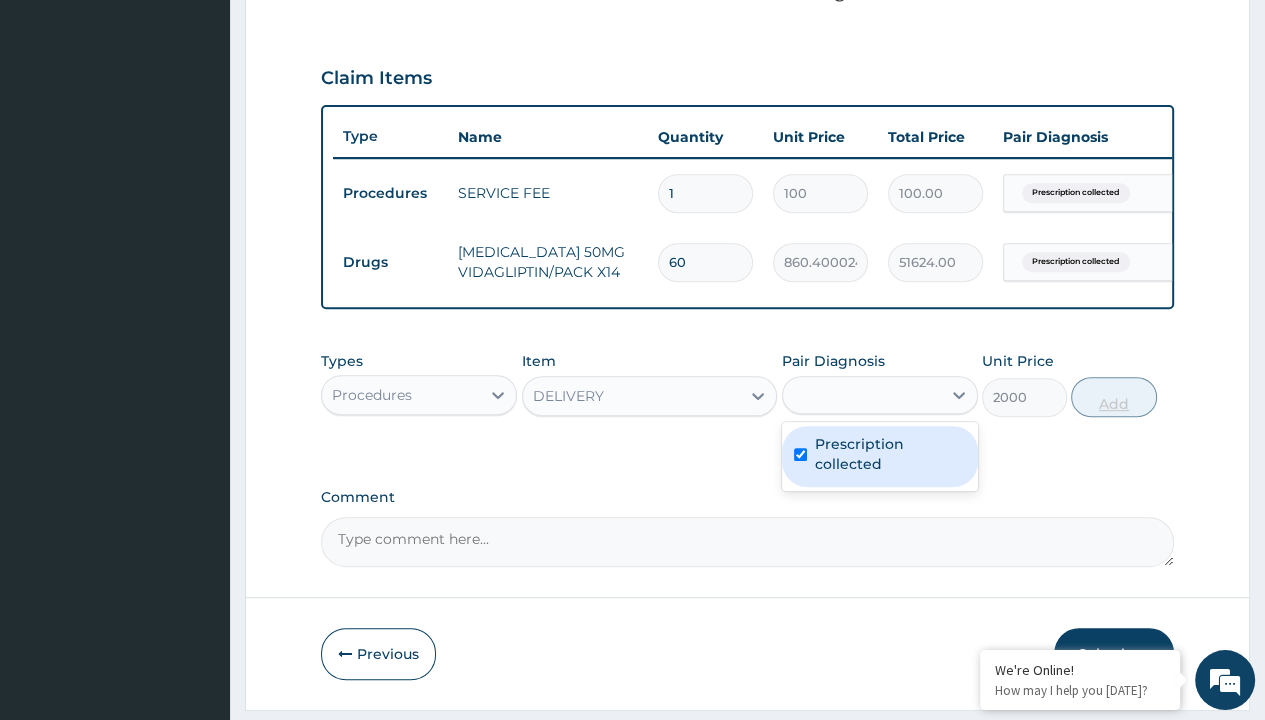 scroll, scrollTop: 708, scrollLeft: 0, axis: vertical 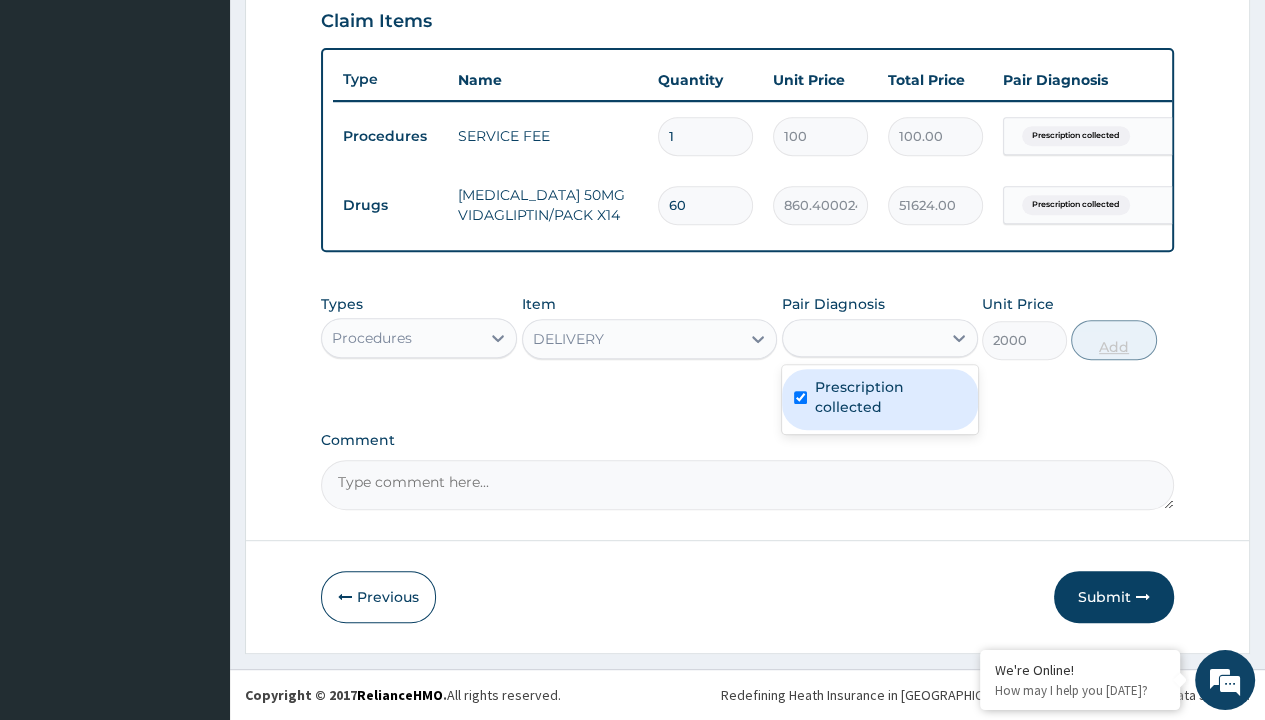 click on "Add" at bounding box center (1113, 340) 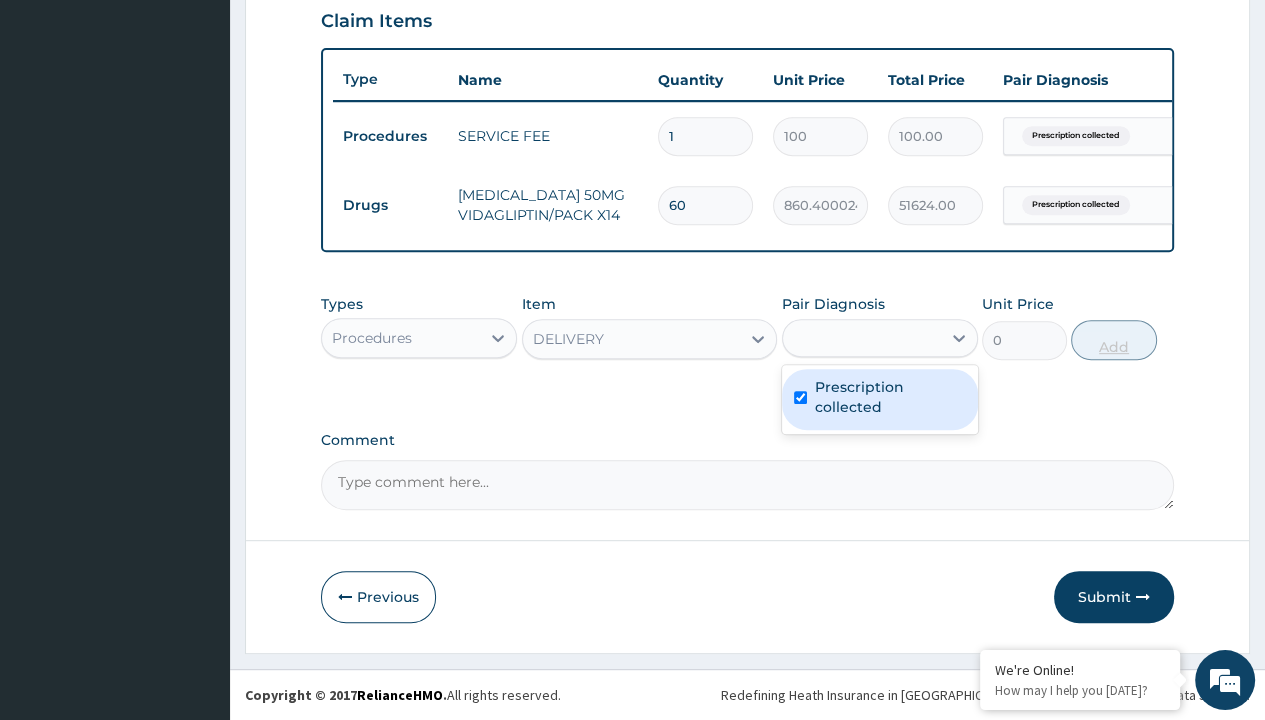 scroll, scrollTop: 0, scrollLeft: 0, axis: both 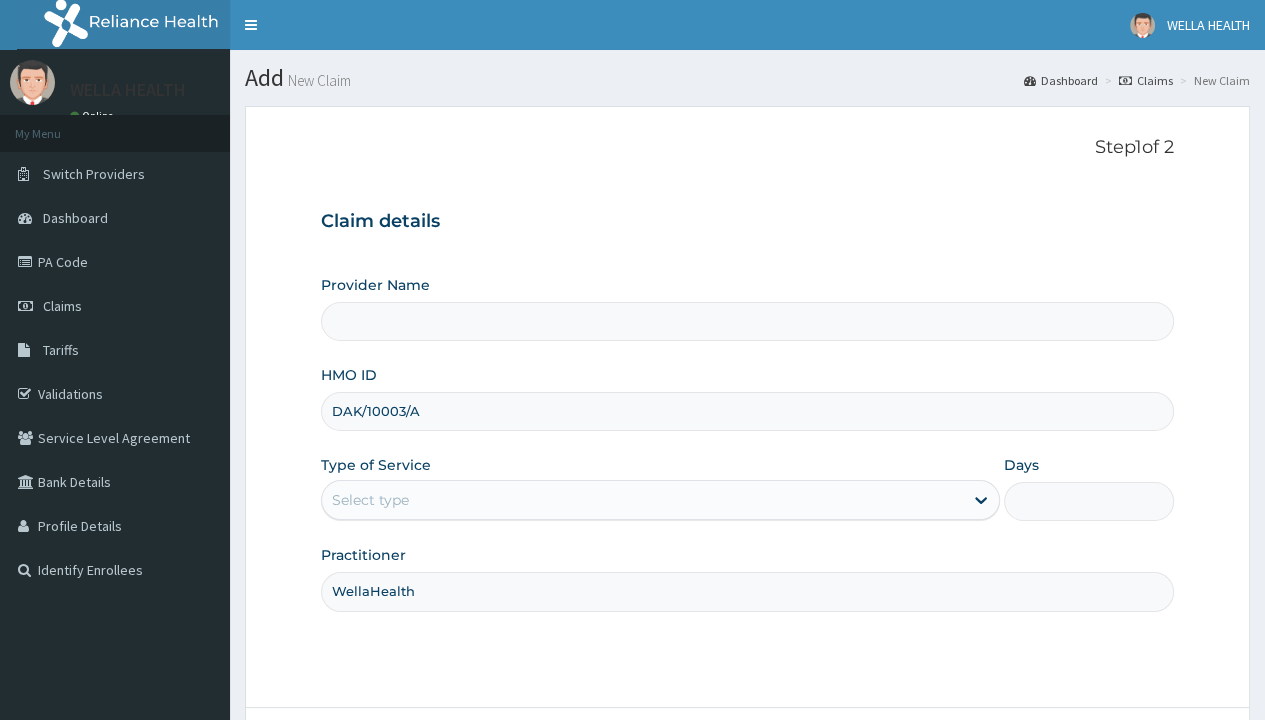 type on "WellaHealth" 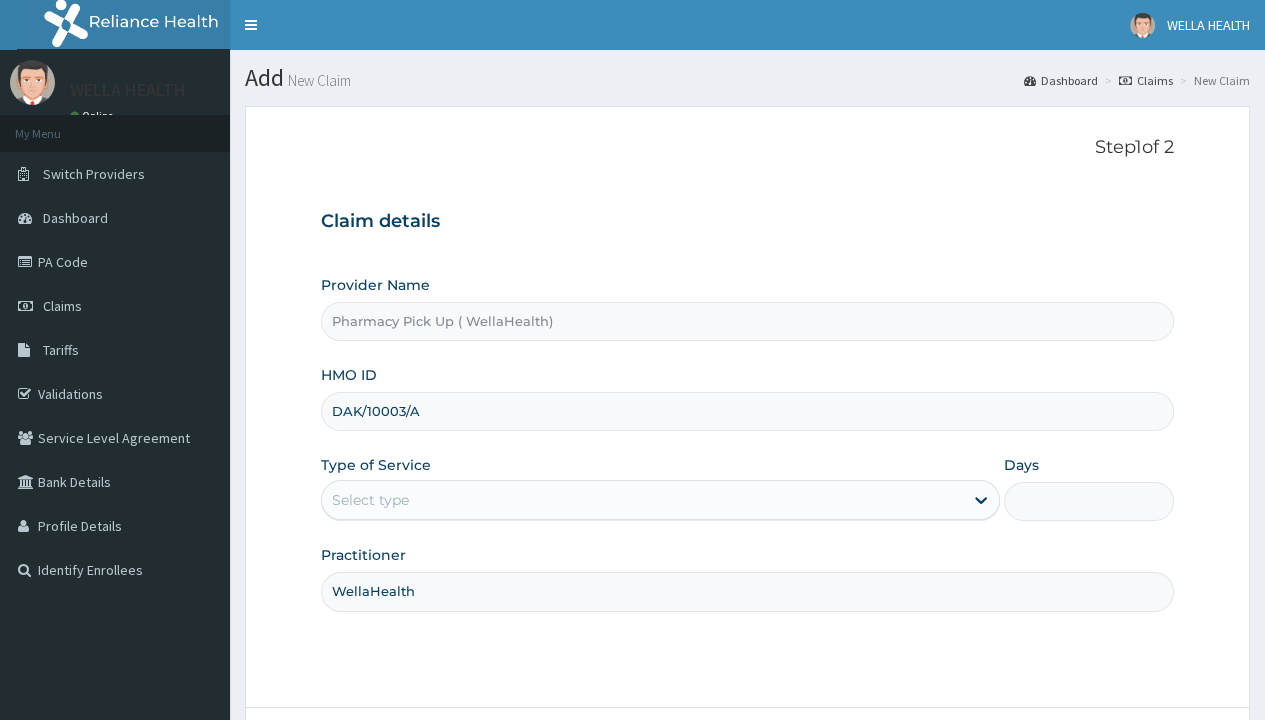 scroll, scrollTop: 0, scrollLeft: 0, axis: both 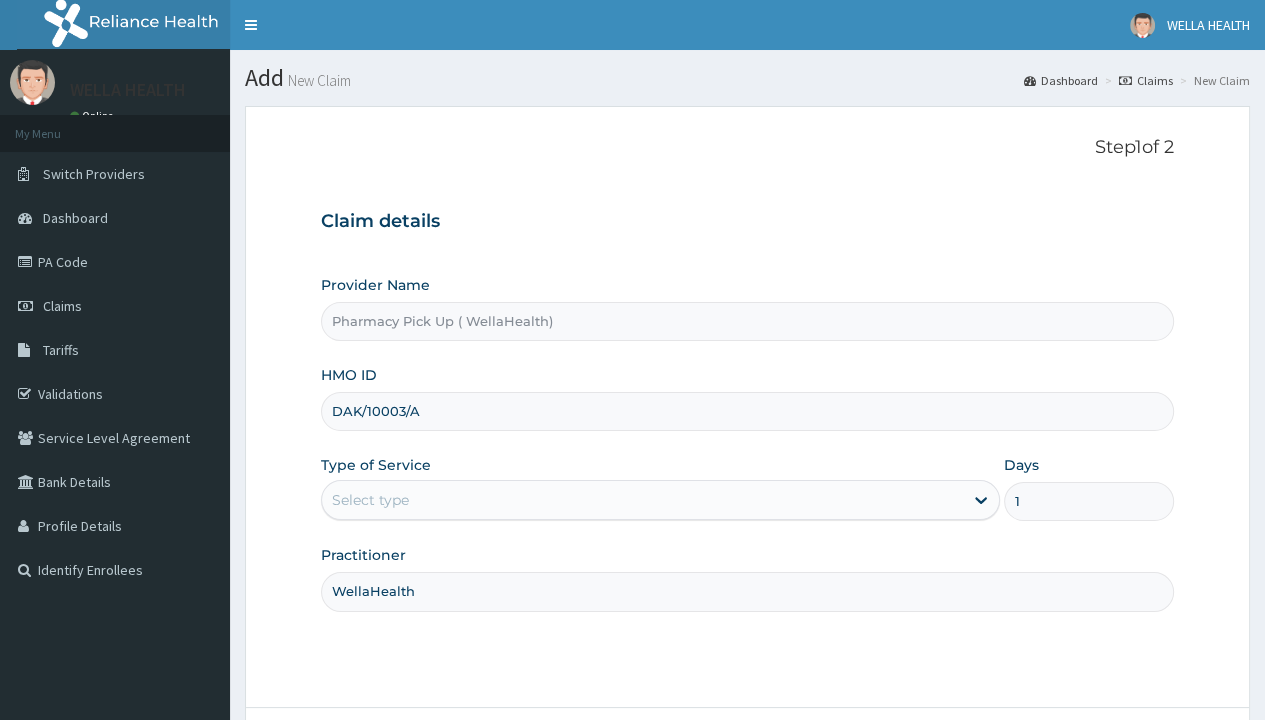 click on "Next" at bounding box center (1123, 764) 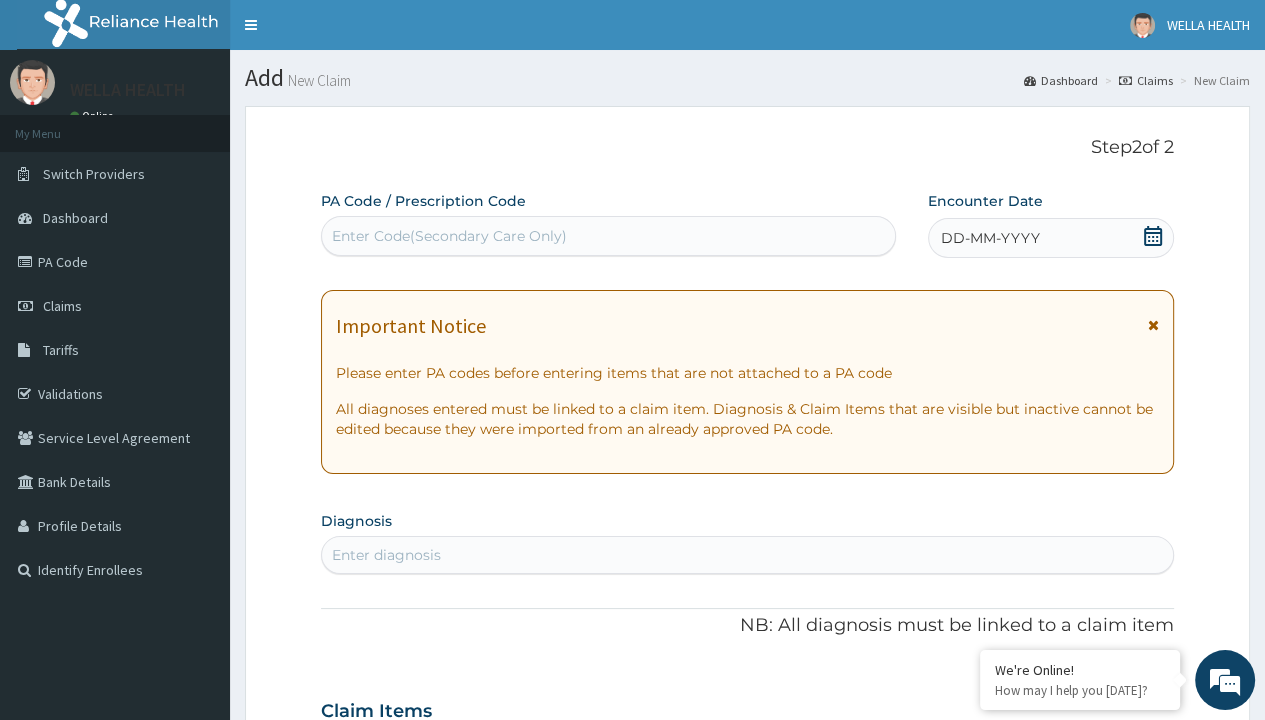 scroll, scrollTop: 167, scrollLeft: 0, axis: vertical 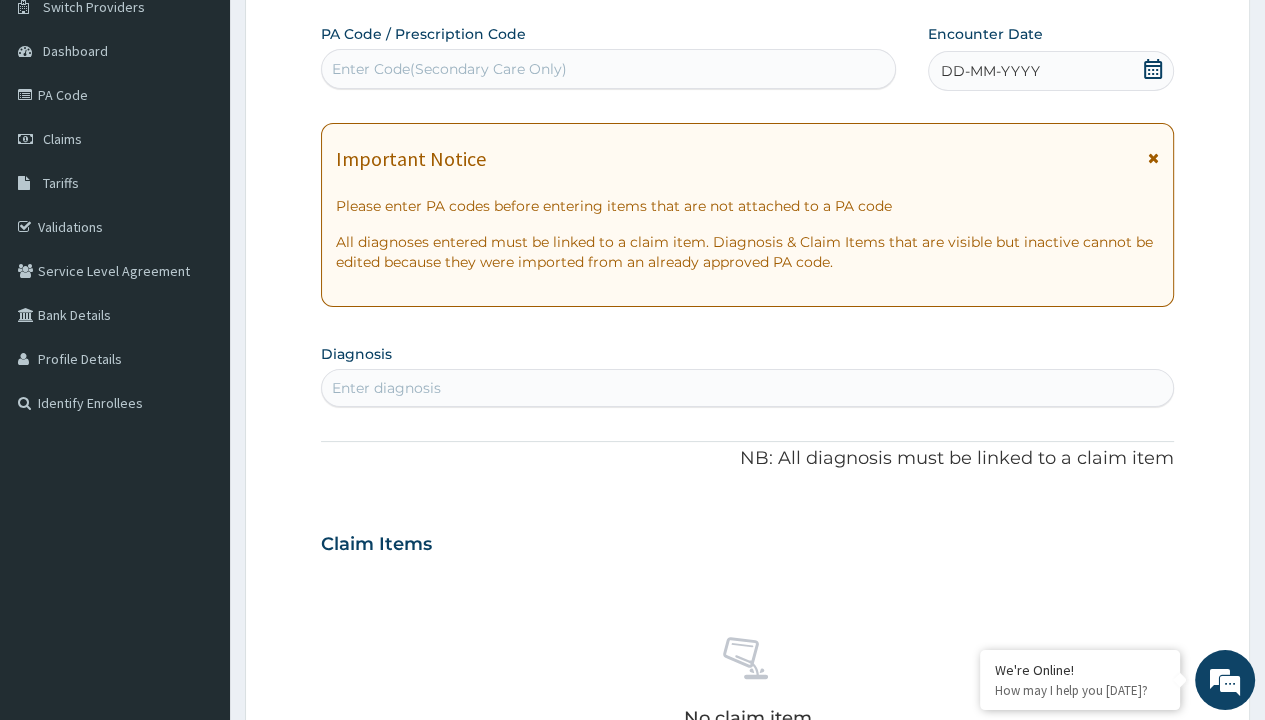 click on "DD-MM-YYYY" at bounding box center [990, 71] 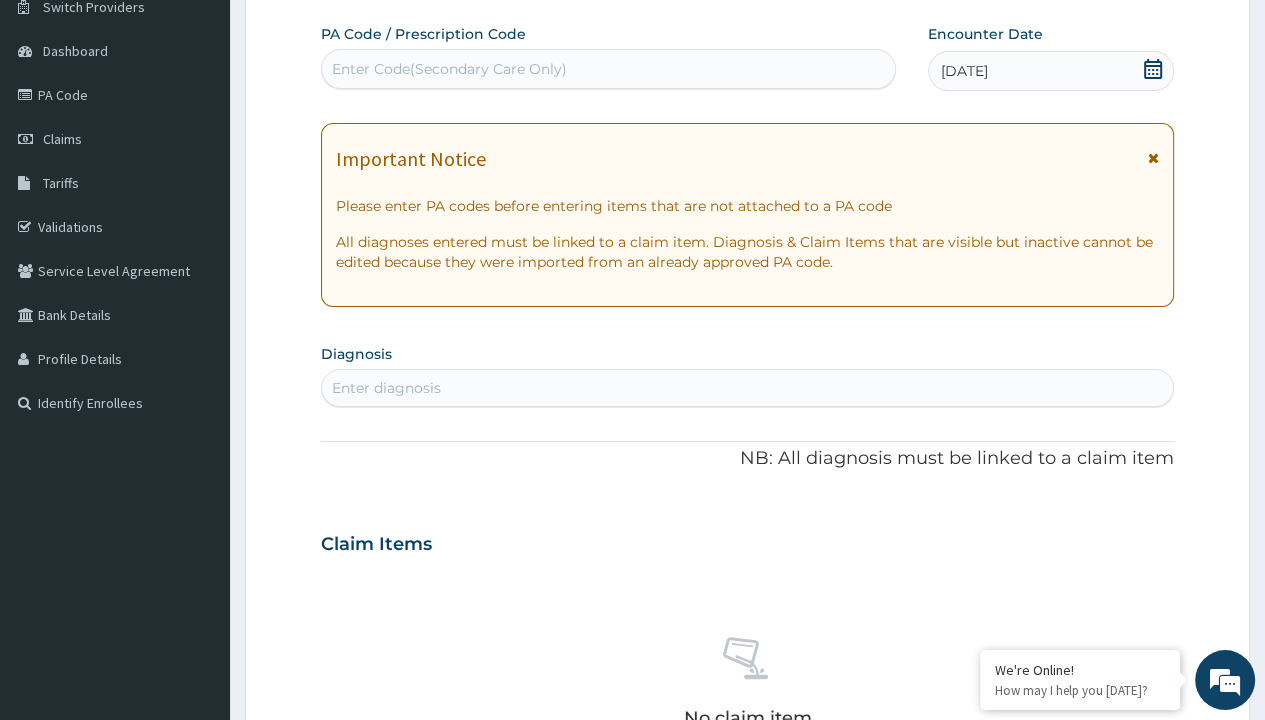 click on "Enter Code(Secondary Care Only)" at bounding box center [449, 69] 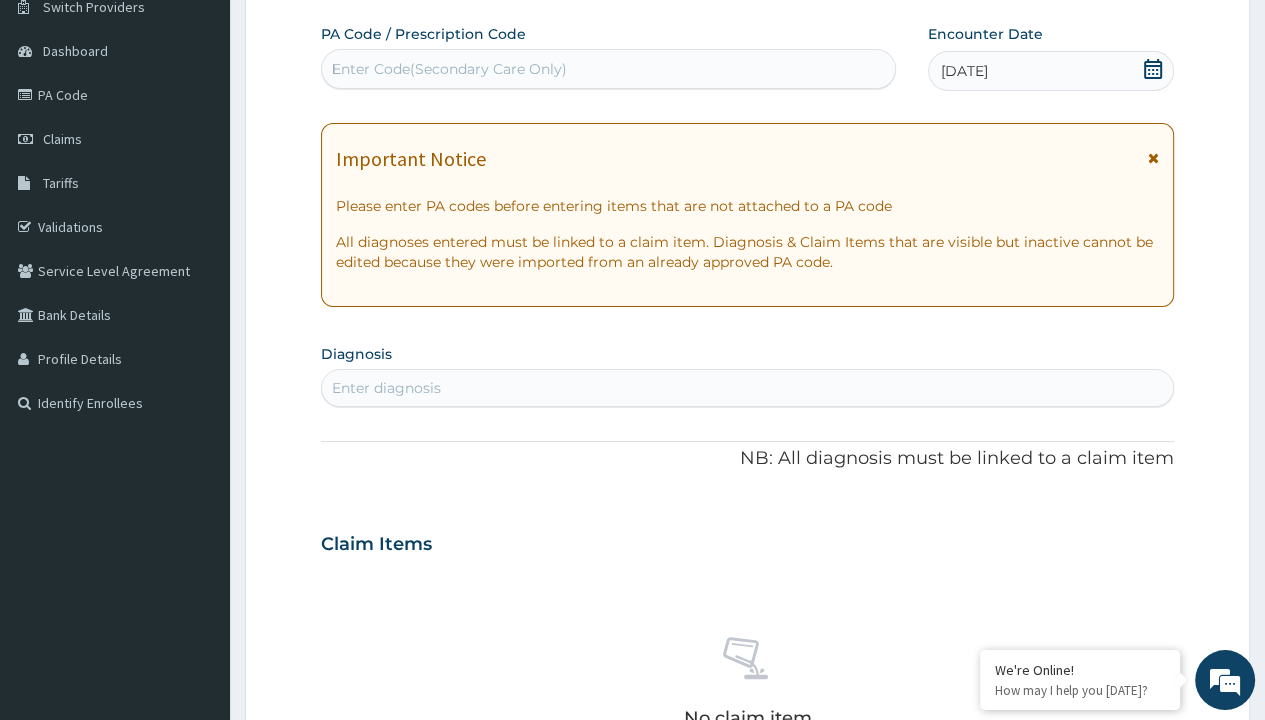 type 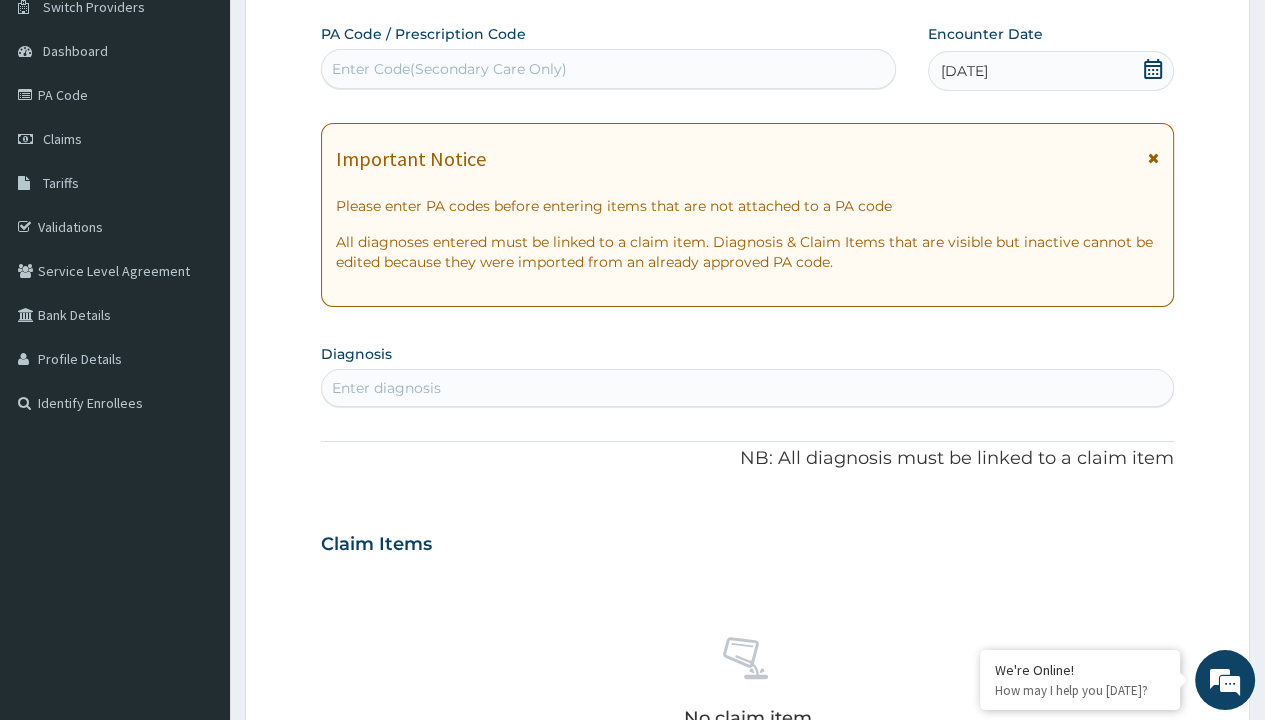 scroll, scrollTop: 0, scrollLeft: 0, axis: both 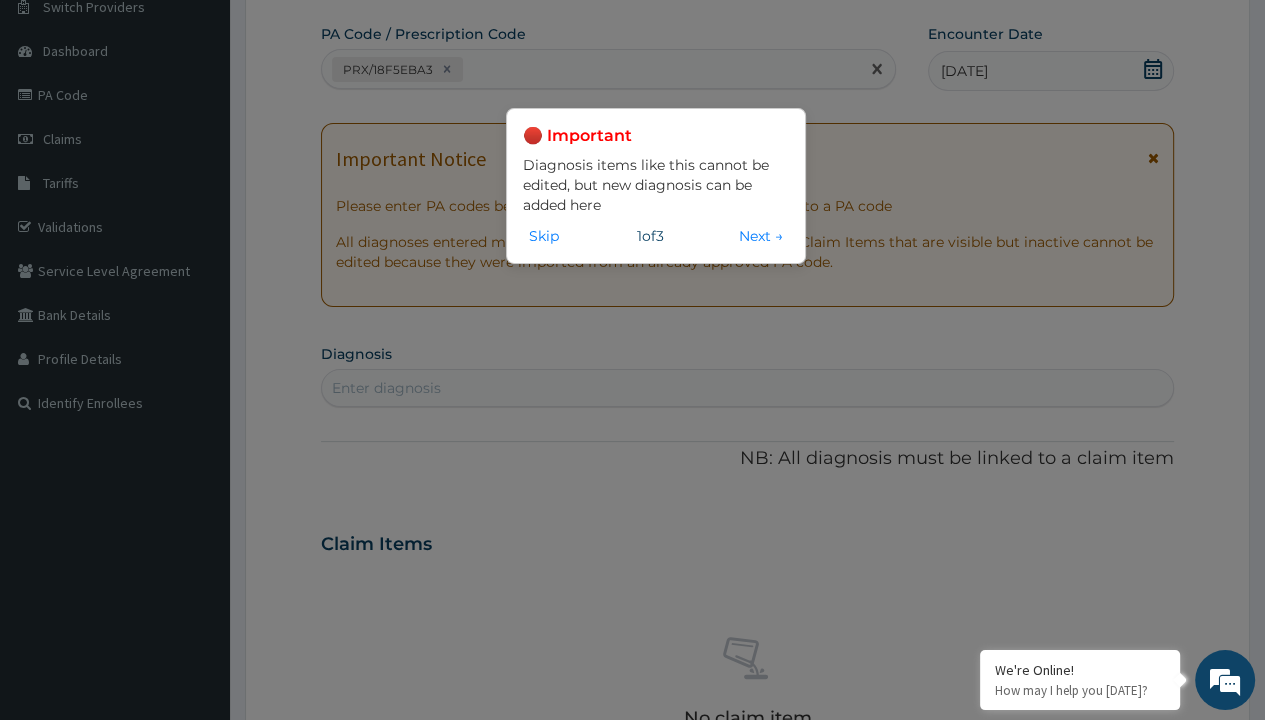 click on "Skip" at bounding box center (544, 236) 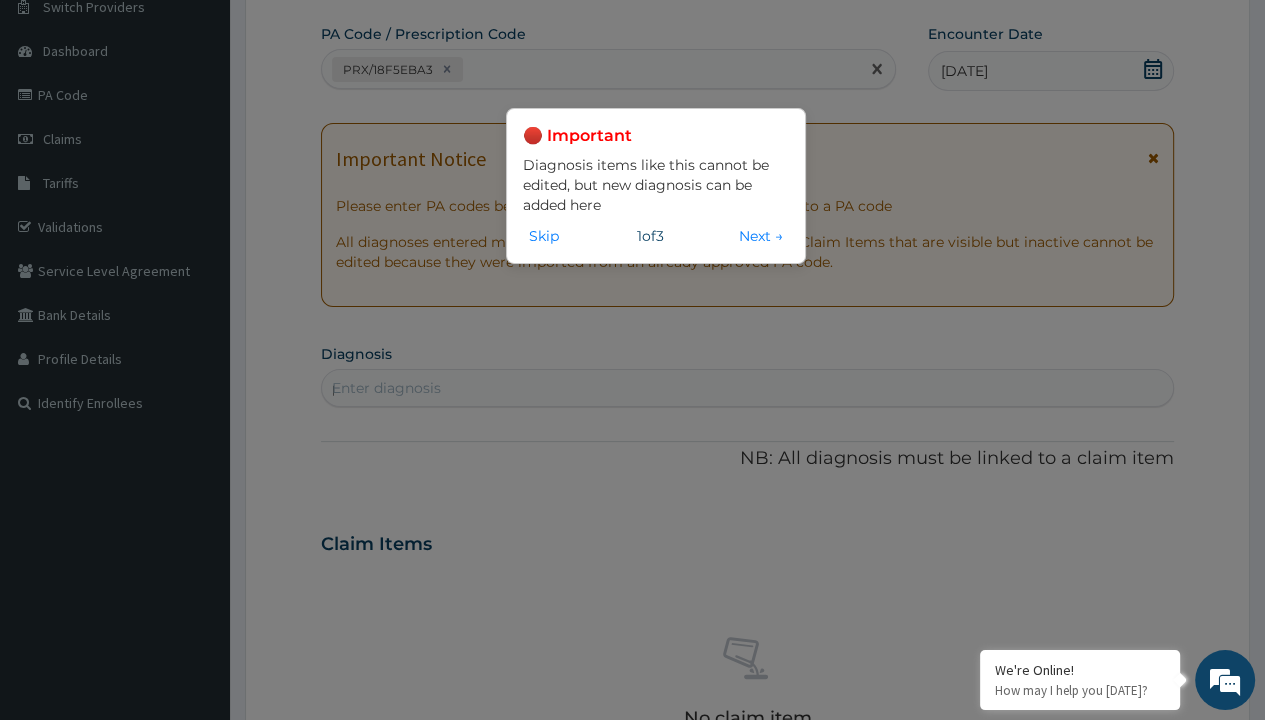 scroll, scrollTop: 0, scrollLeft: 0, axis: both 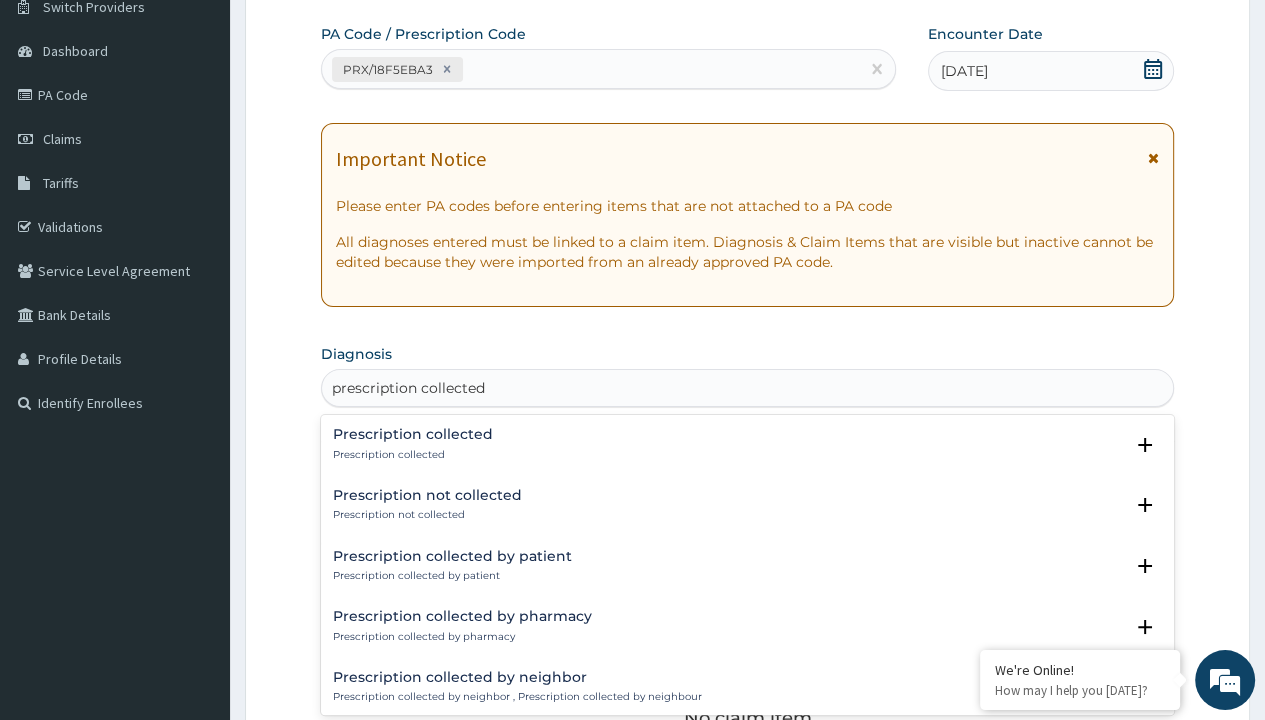 click on "Prescription collected" at bounding box center [413, 455] 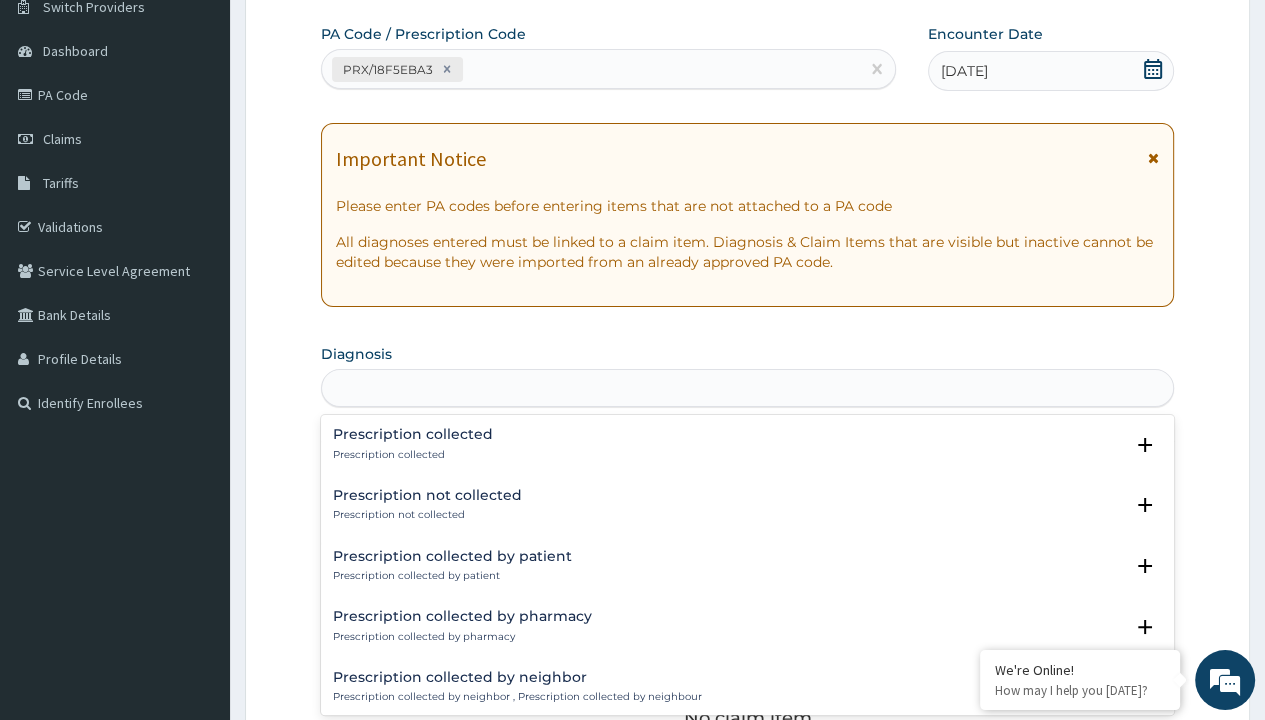 click on "Step  2  of 2 PA Code / Prescription Code PRX/18F5EBA3 Encounter Date 04-07-2025 Important Notice Please enter PA codes before entering items that are not attached to a PA code   All diagnoses entered must be linked to a claim item. Diagnosis & Claim Items that are visible but inactive cannot be edited because they were imported from an already approved PA code. Diagnosis option Prescription collected focused, 1 of 7. 7 results available for search term prescription collected. Use Up and Down to choose options, press Enter to select the currently focused option, press Escape to exit the menu, press Tab to select the option and exit the menu. prescription collected Prescription collected Prescription collected Select Status Query Query covers suspected (?), Keep in view (kiv), Ruled out (r/o) Confirmed Prescription not collected Prescription not collected Select Status Query Query covers suspected (?), Keep in view (kiv), Ruled out (r/o) Confirmed Prescription collected by patient Select Status Query Confirmed" at bounding box center [747, 571] 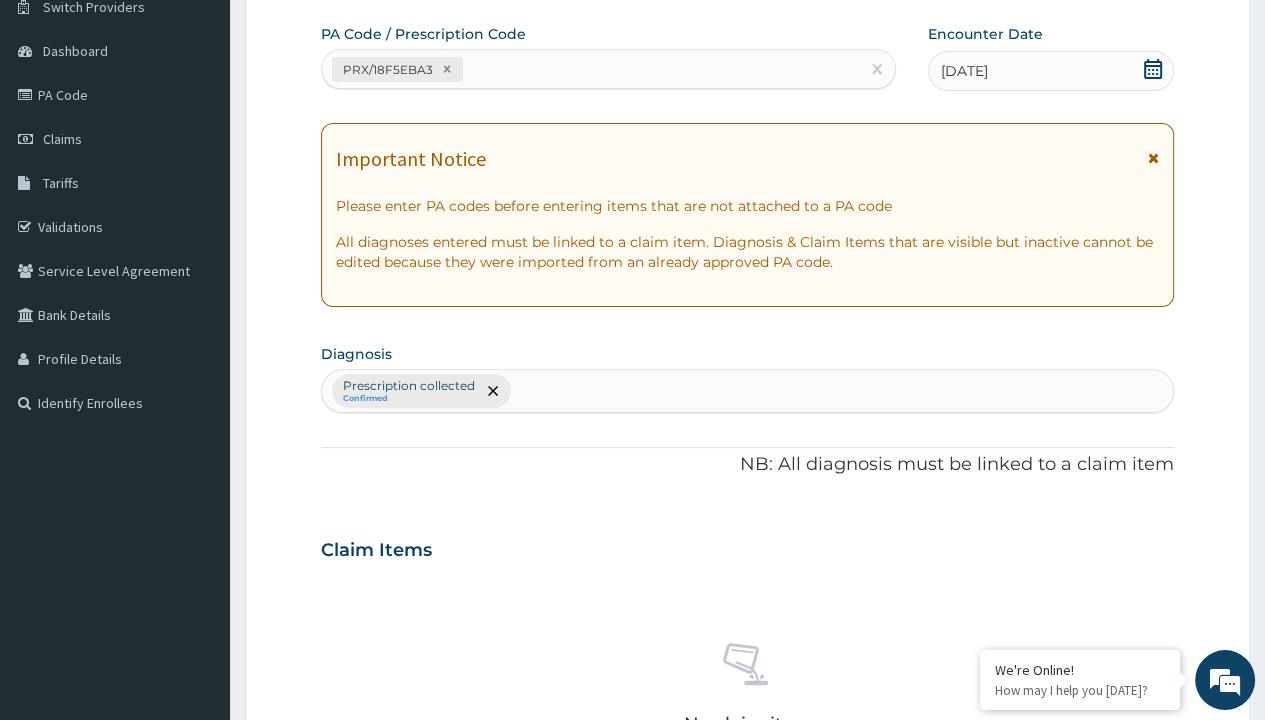 scroll, scrollTop: 698, scrollLeft: 0, axis: vertical 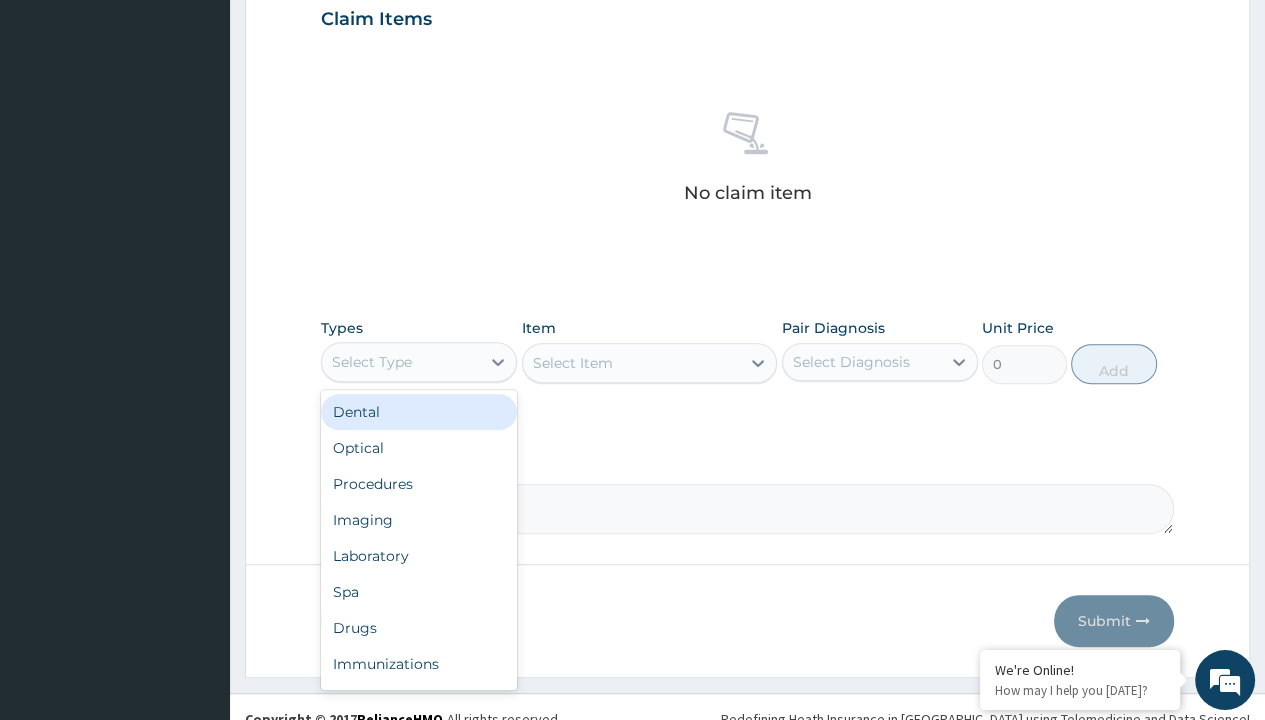 type on "procedures" 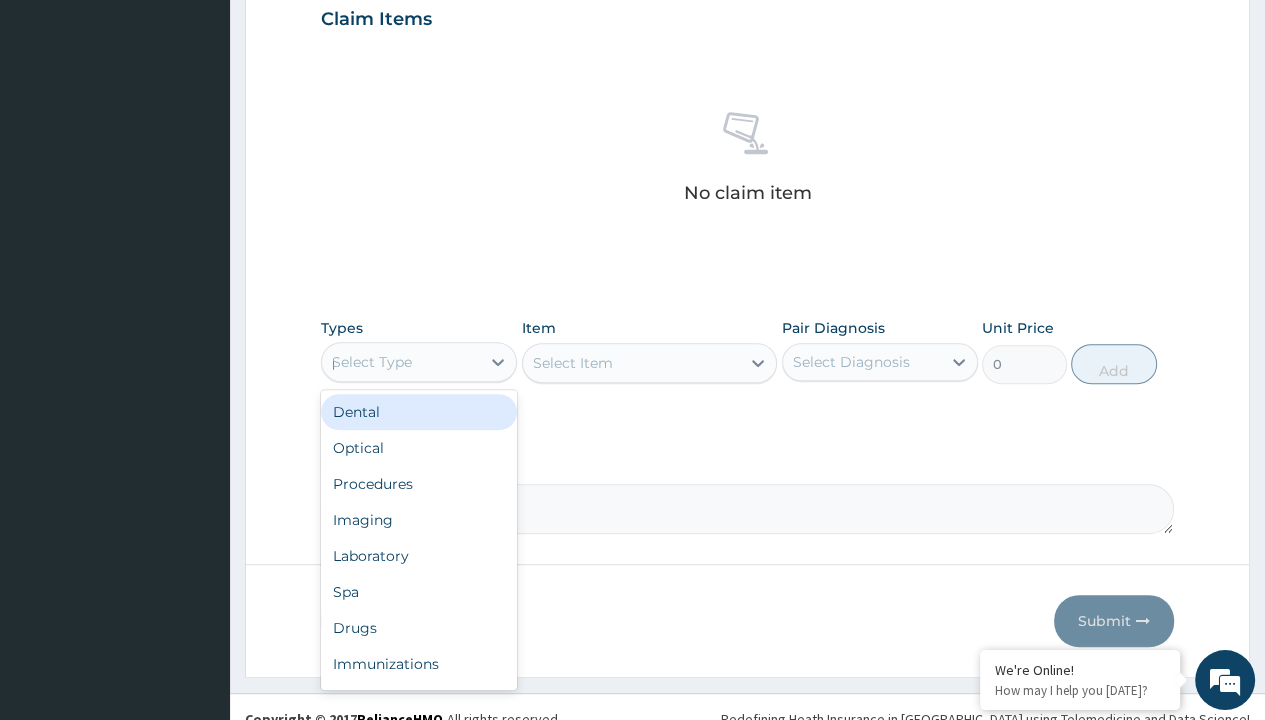 click on "Procedures" at bounding box center [419, 484] 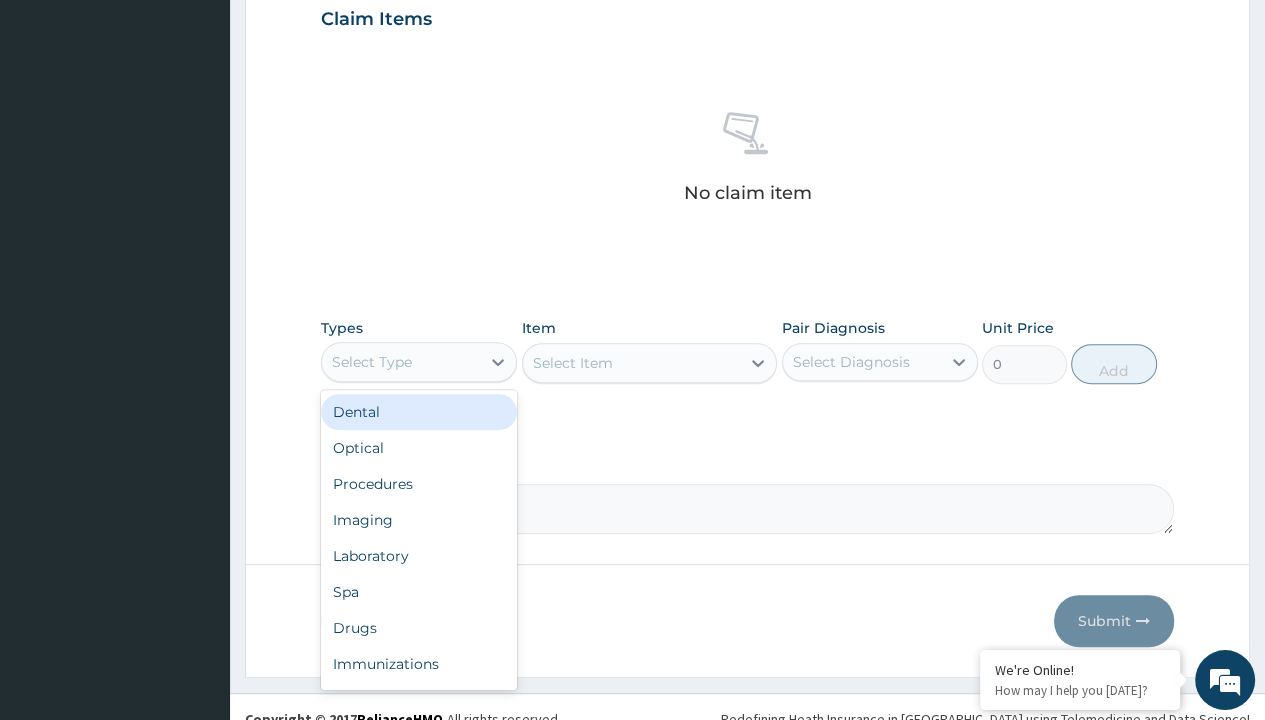 click on "Select Item" at bounding box center (650, 363) 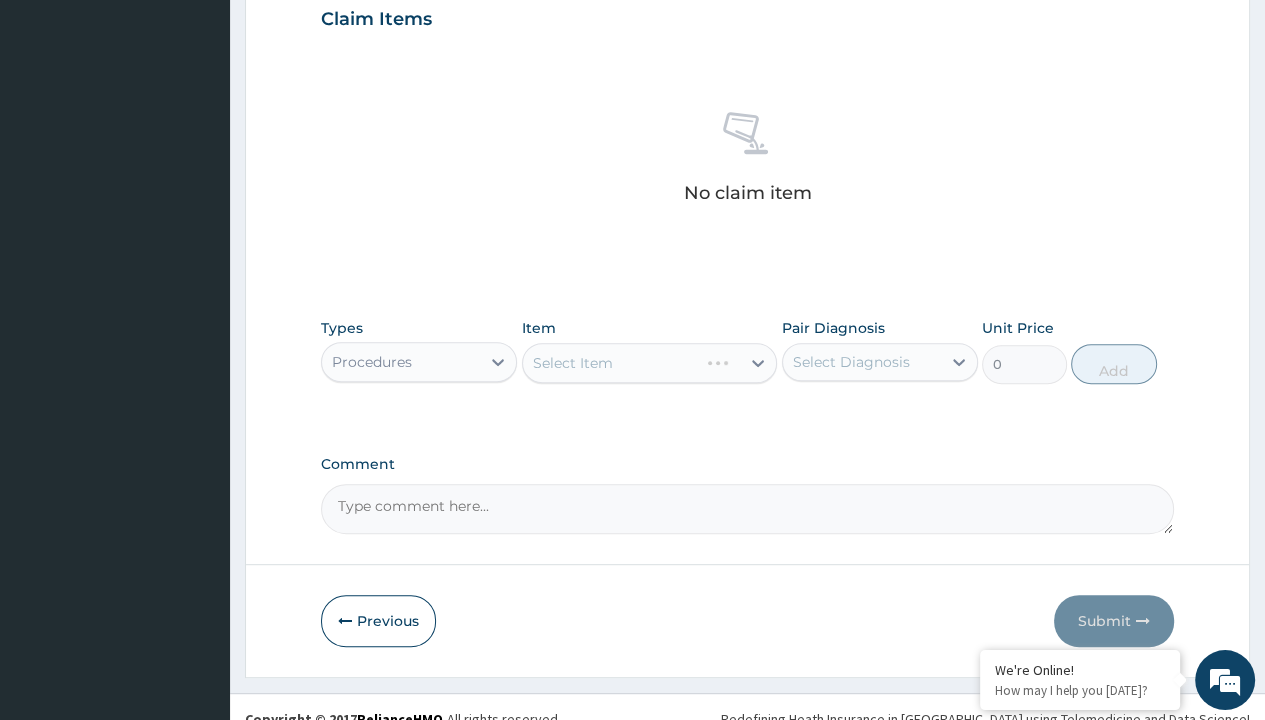 type on "service fee" 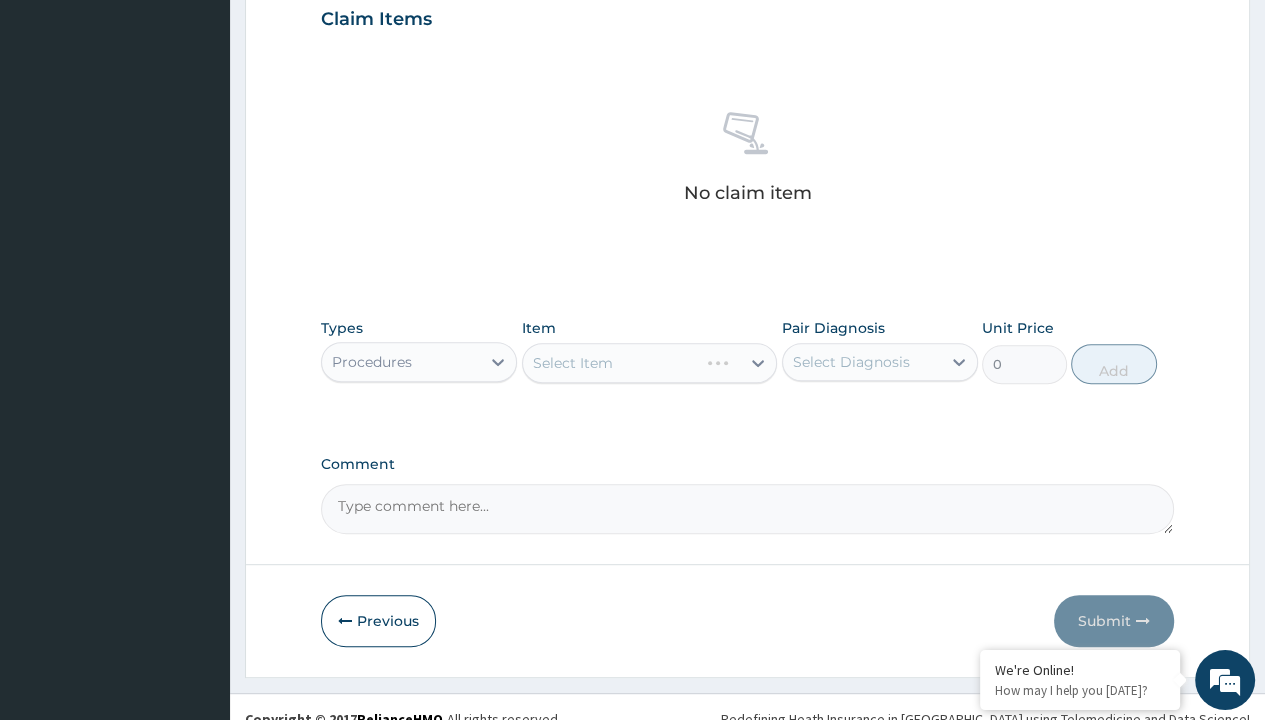 type on "100" 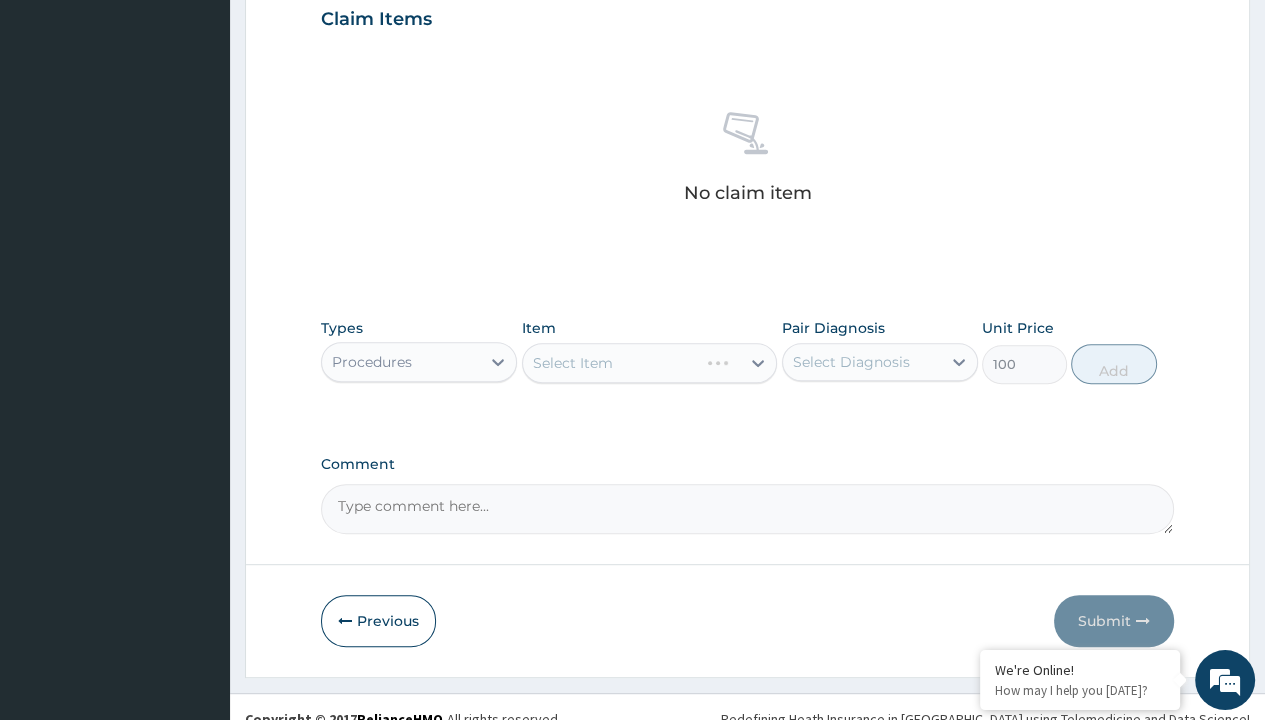 click on "Prescription collected" at bounding box center (409, -145) 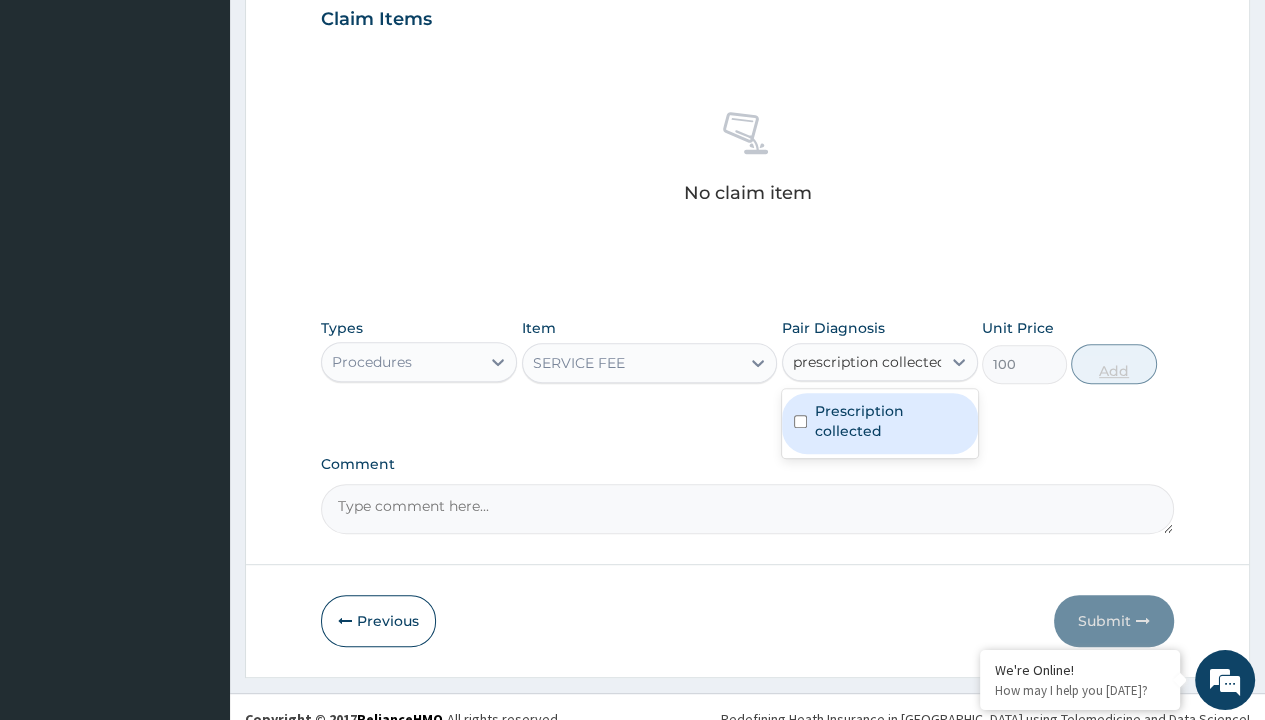 click on "Prescription collected" at bounding box center [890, 421] 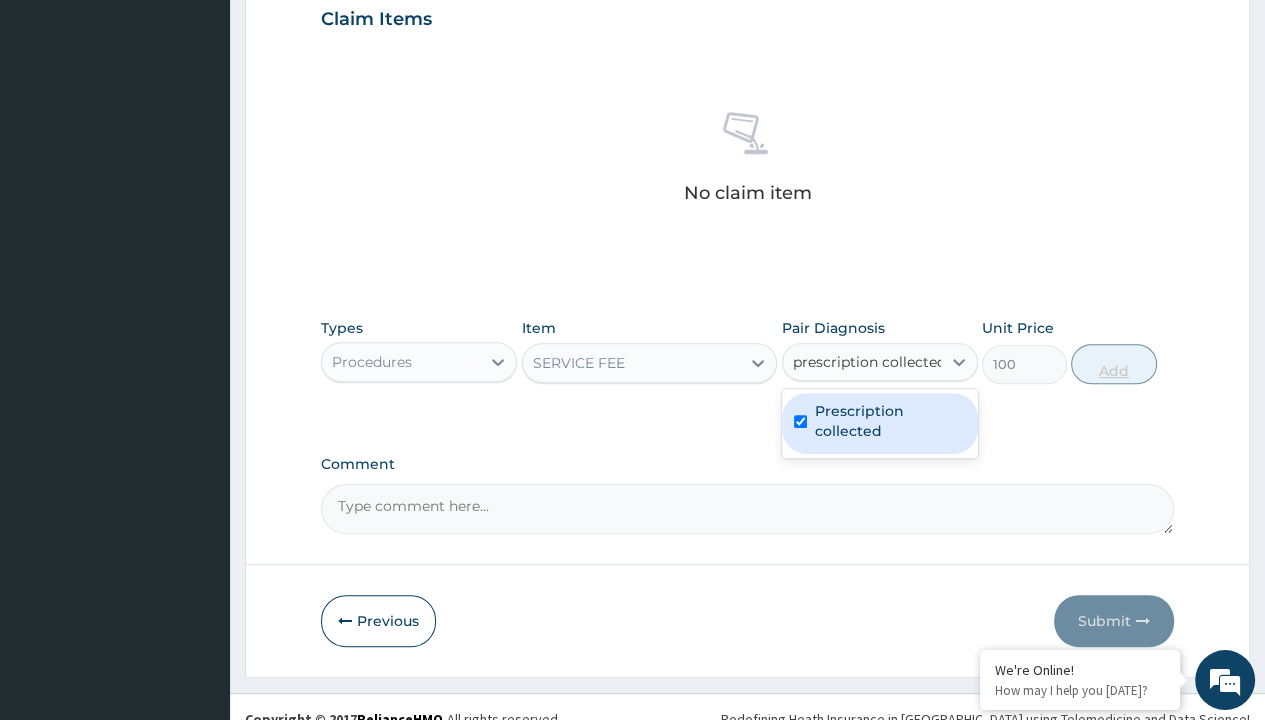 type 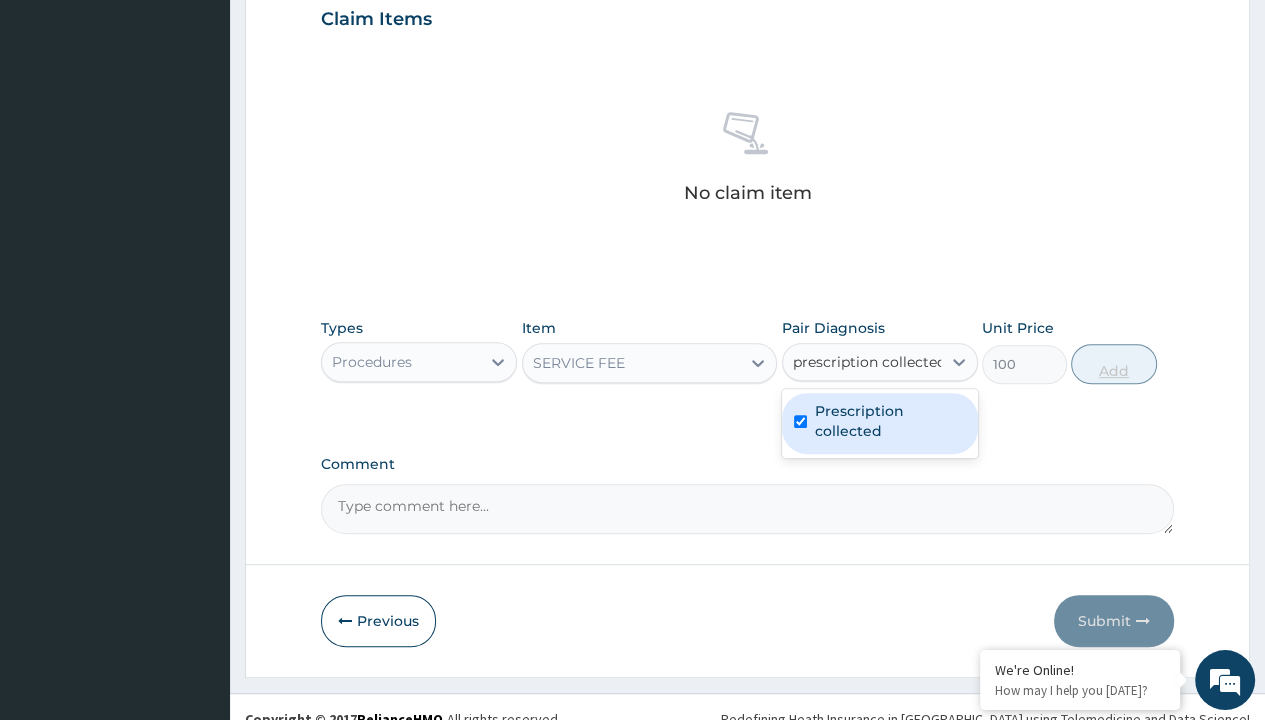 checkbox on "true" 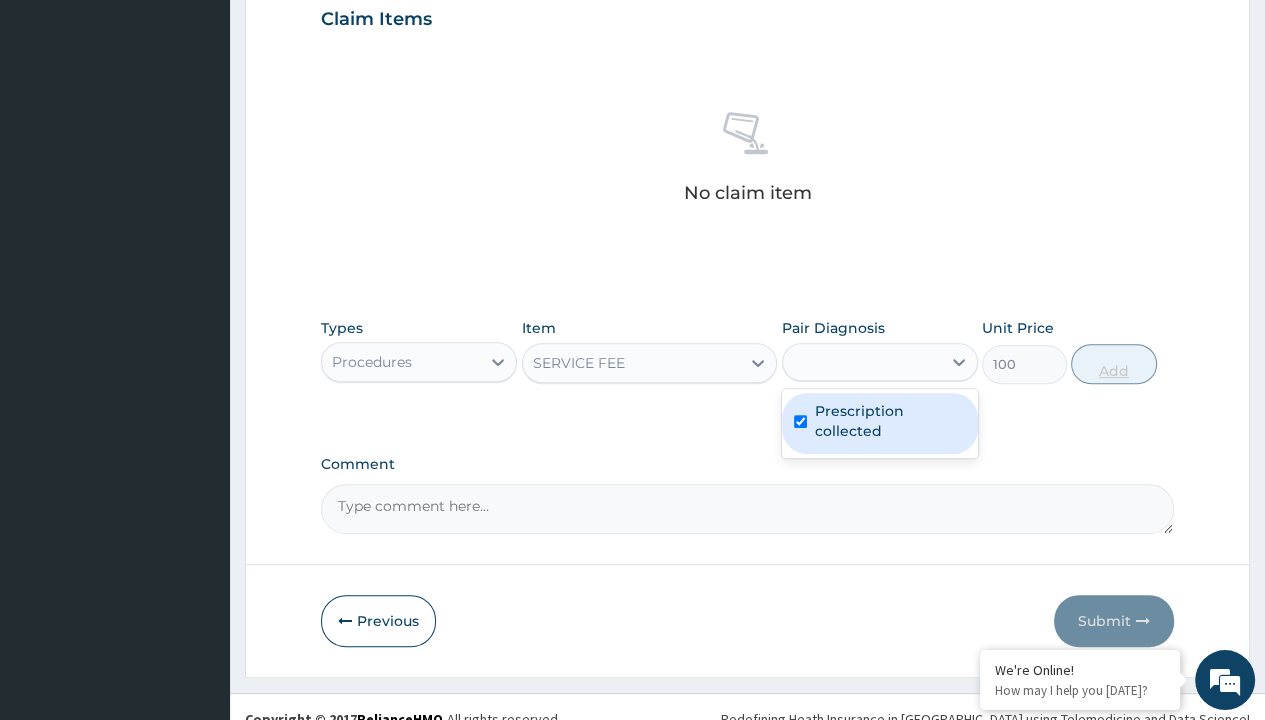 scroll, scrollTop: 720, scrollLeft: 0, axis: vertical 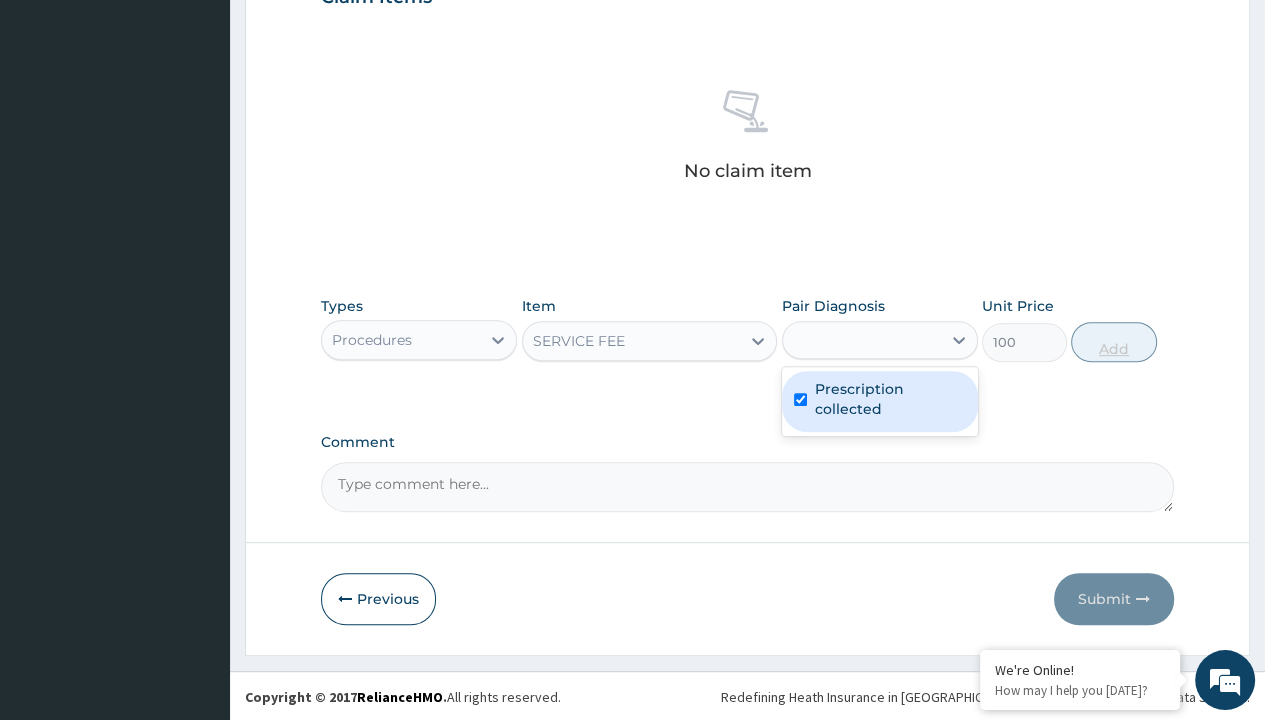 click on "Add" at bounding box center [1113, 342] 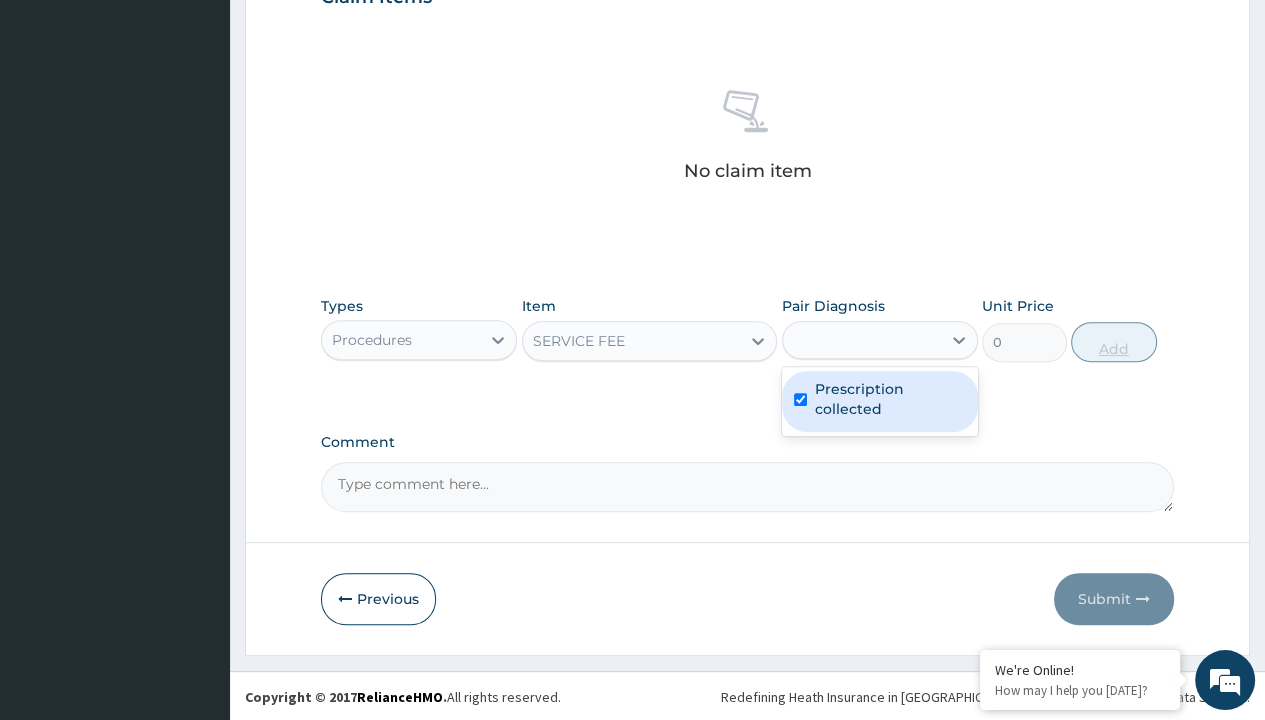 scroll, scrollTop: 0, scrollLeft: 0, axis: both 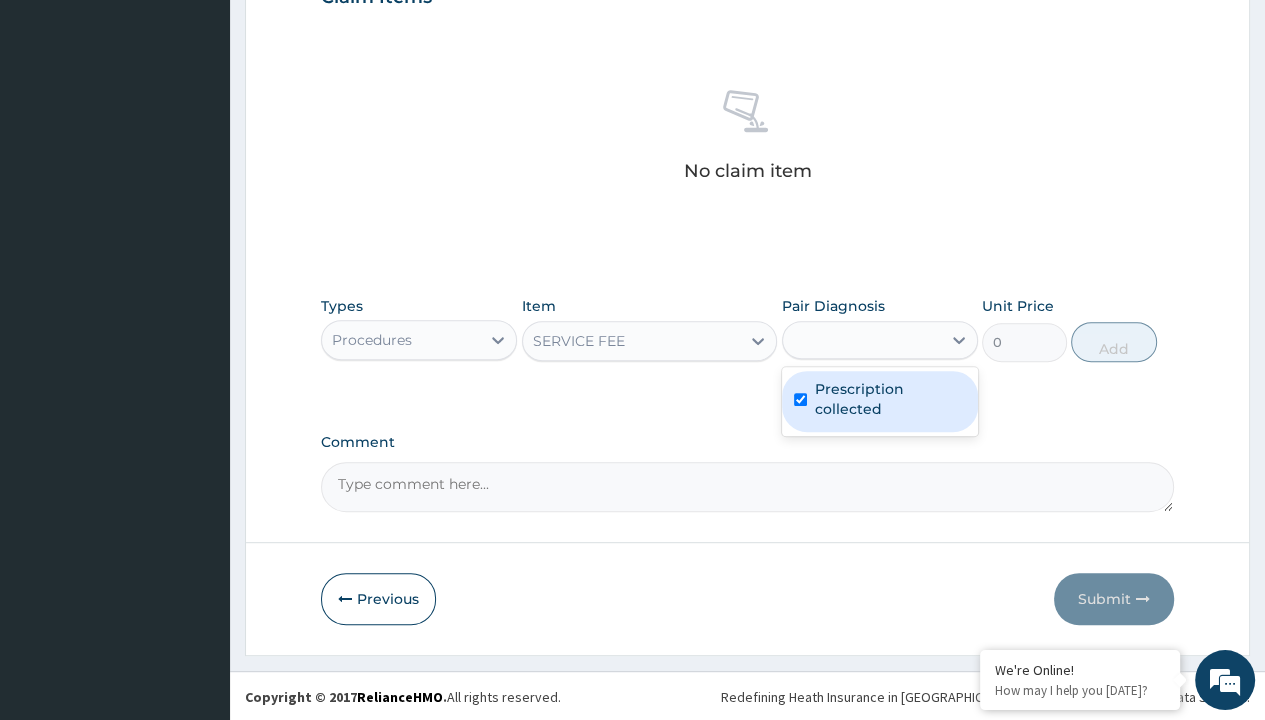click on "Step  2  of 2 PA Code / Prescription Code PRX/18F5EBA3 Encounter Date 04-07-2025 Important Notice Please enter PA codes before entering items that are not attached to a PA code   All diagnoses entered must be linked to a claim item. Diagnosis & Claim Items that are visible but inactive cannot be edited because they were imported from an already approved PA code. Diagnosis Prescription collected Confirmed NB: All diagnosis must be linked to a claim item Claim Items No claim item Types Procedures Item SERVICE FEE Pair Diagnosis option Prescription collected focused, 1 of 1. 1 result available for search term prescription collected. Use Up and Down to choose options, press Enter to select the currently focused option, press Escape to exit the menu, press Tab to select the option and exit the menu. prescription collected Prescription collected Unit Price 0 Add Comment     Previous   Submit" at bounding box center [747, 20] 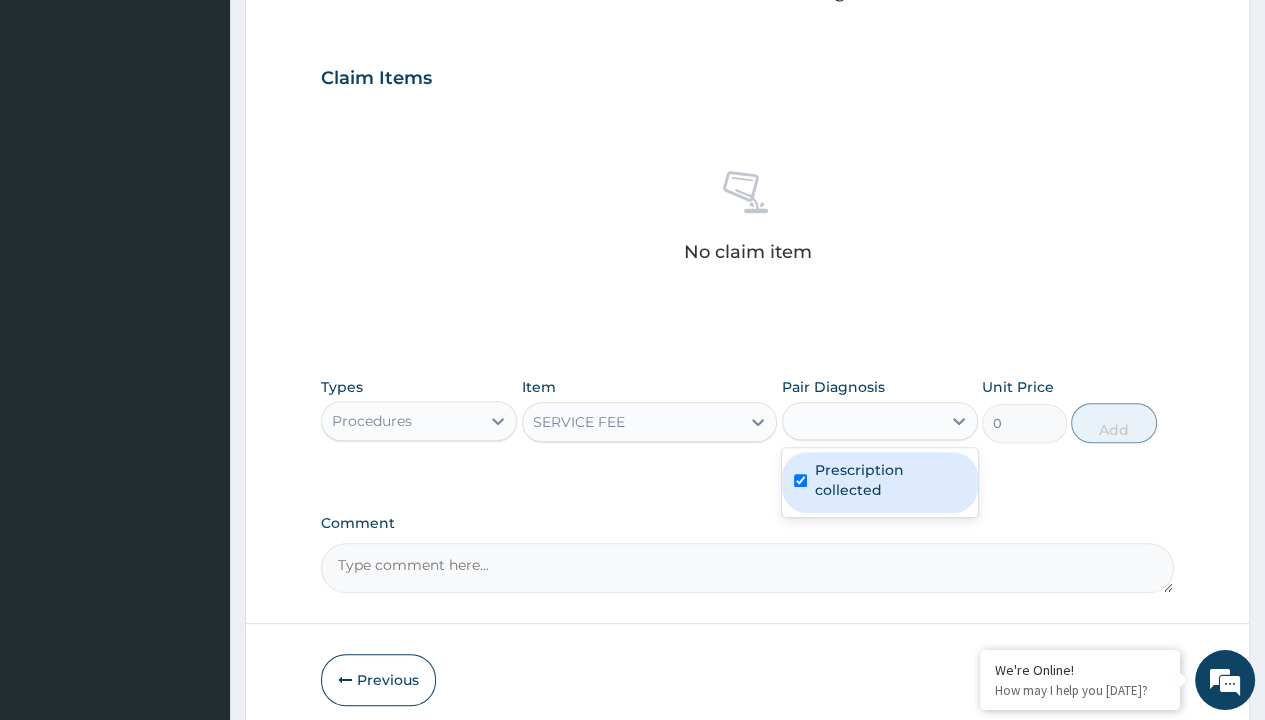 type 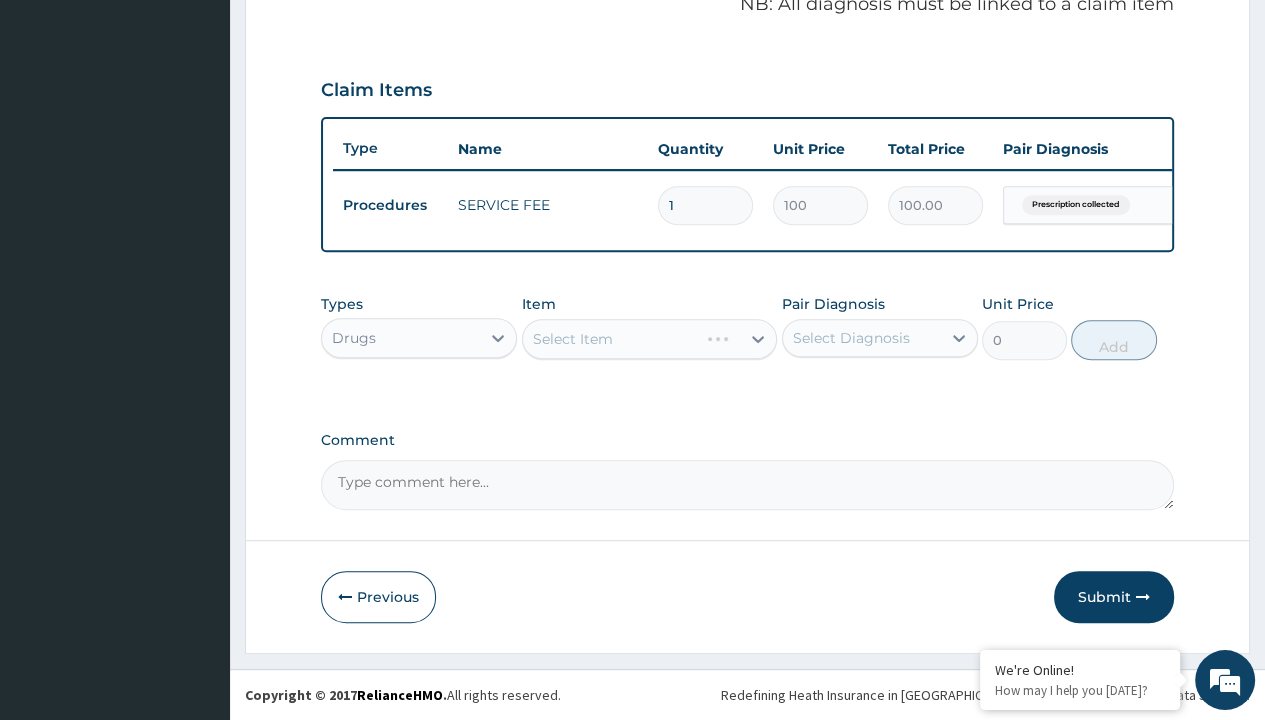 scroll, scrollTop: 0, scrollLeft: 0, axis: both 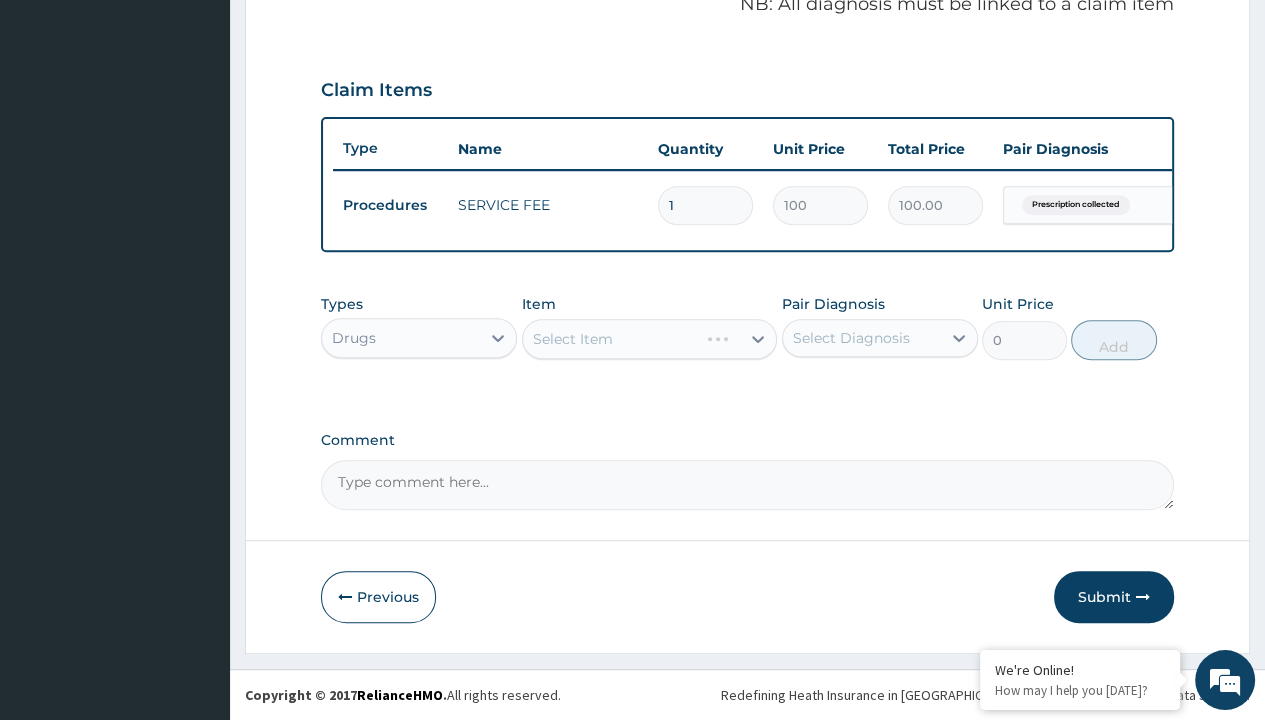 click on "Select Item" at bounding box center (573, 339) 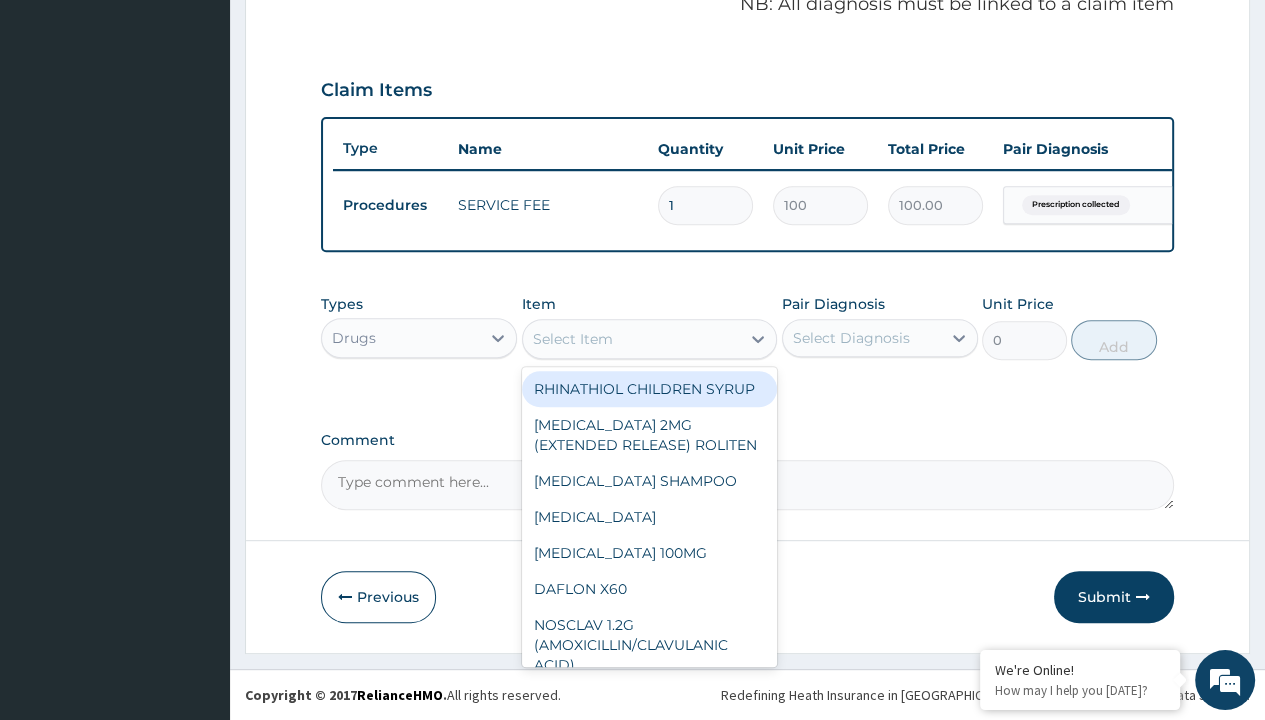 type on "evolve eye drop" 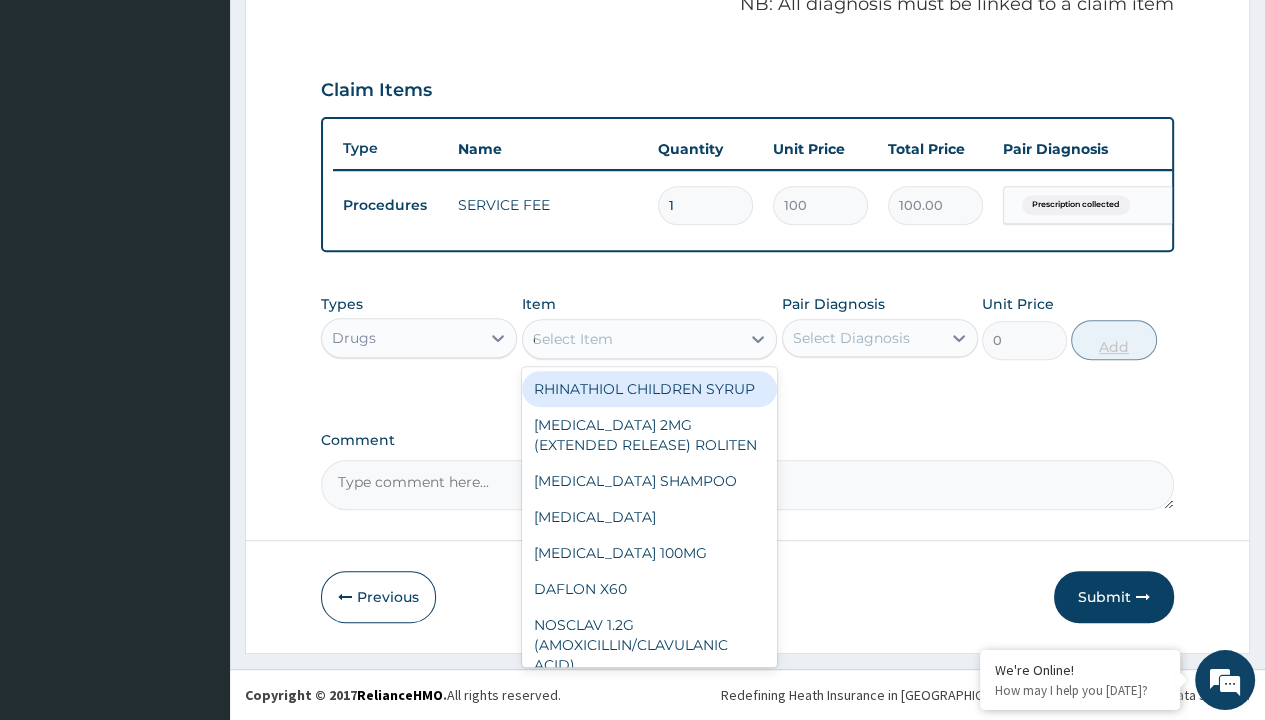 click on "EVOLVE [MEDICAL_DATA]" at bounding box center (650, 43313) 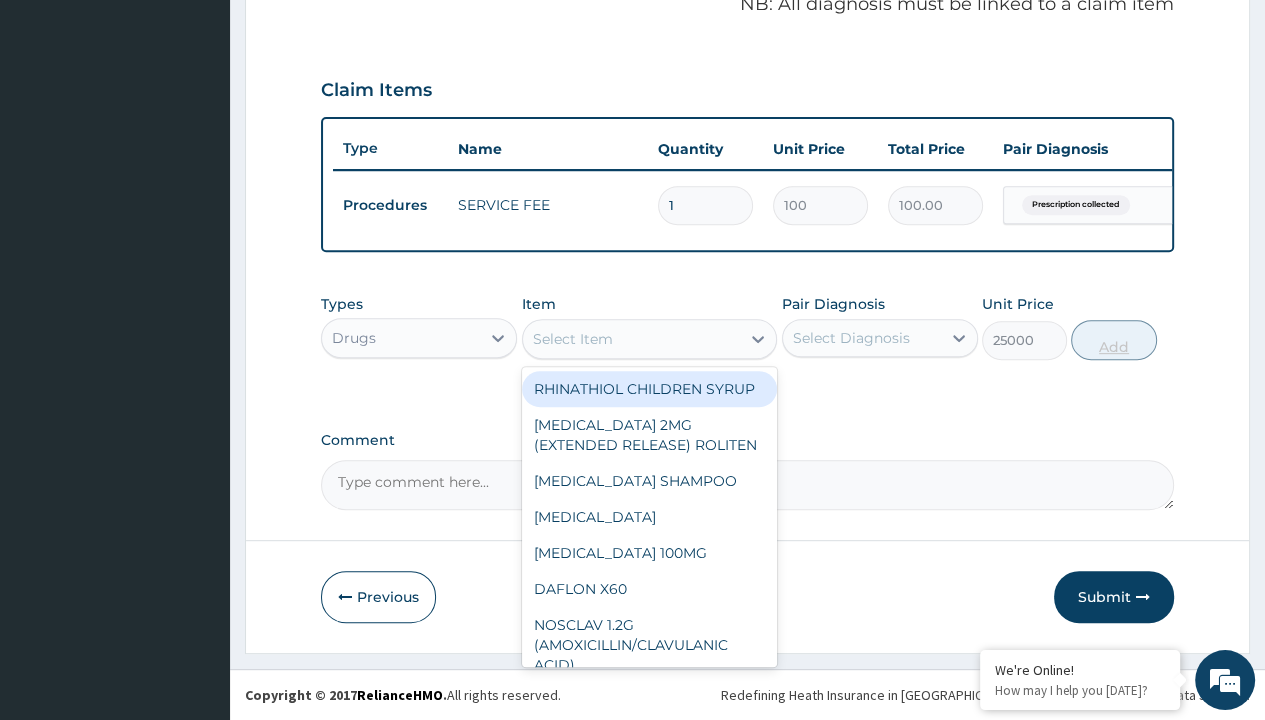 scroll, scrollTop: 0, scrollLeft: 0, axis: both 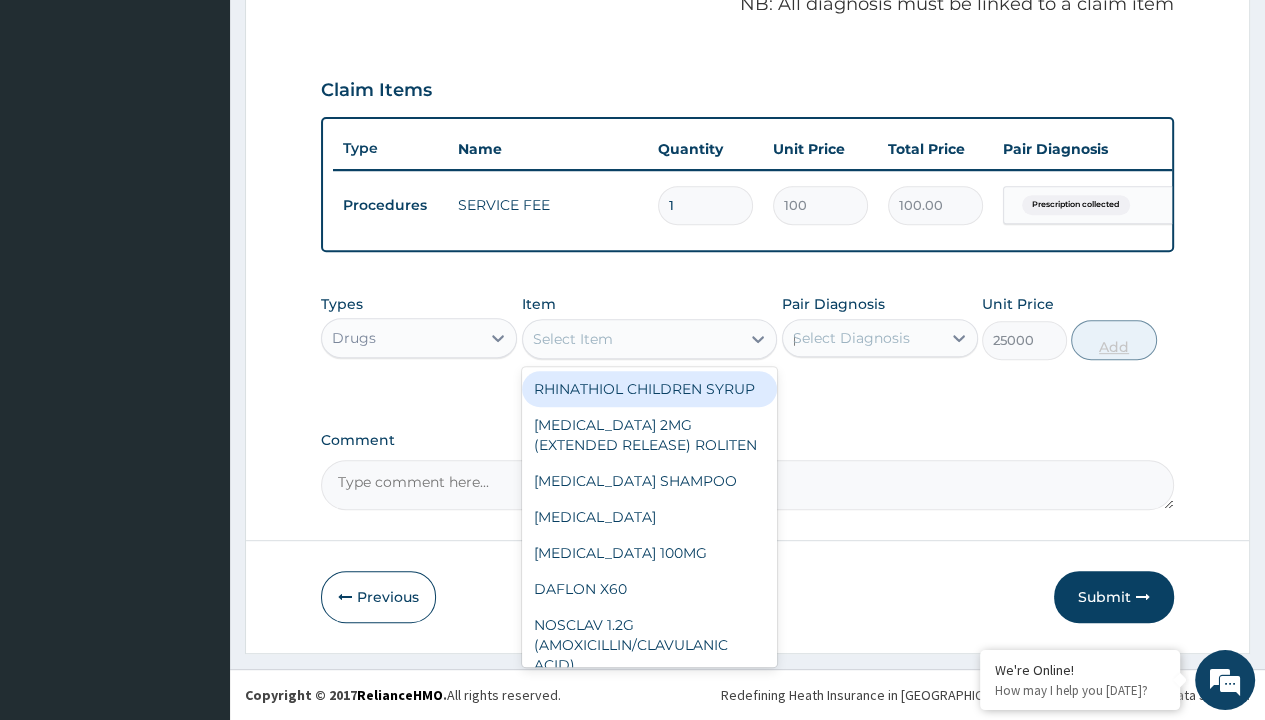 type 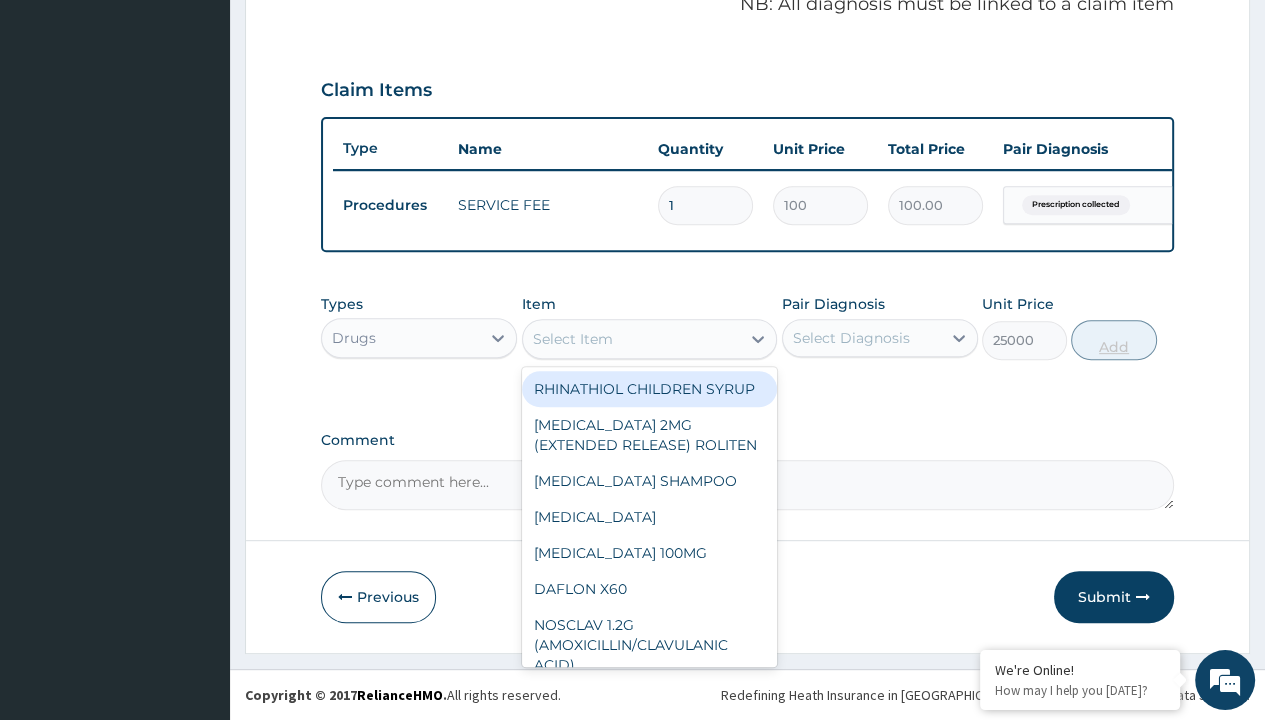click on "Add" at bounding box center [1113, 340] 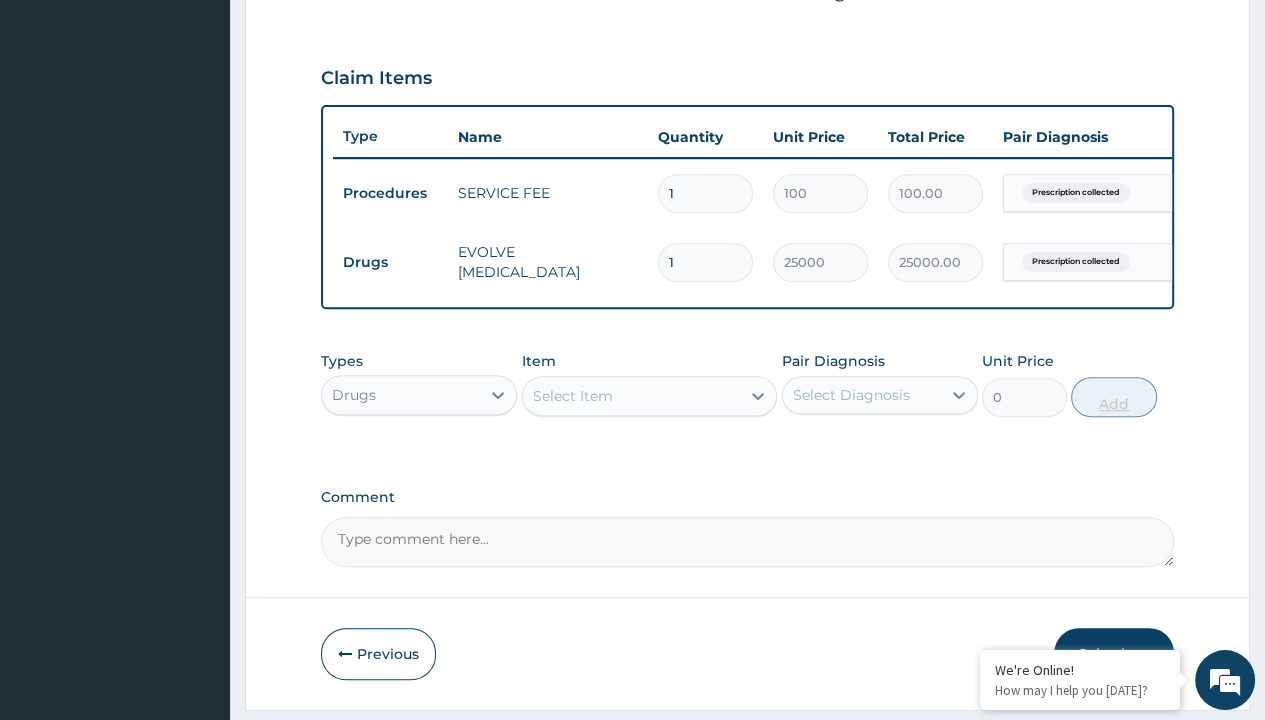scroll, scrollTop: 0, scrollLeft: 0, axis: both 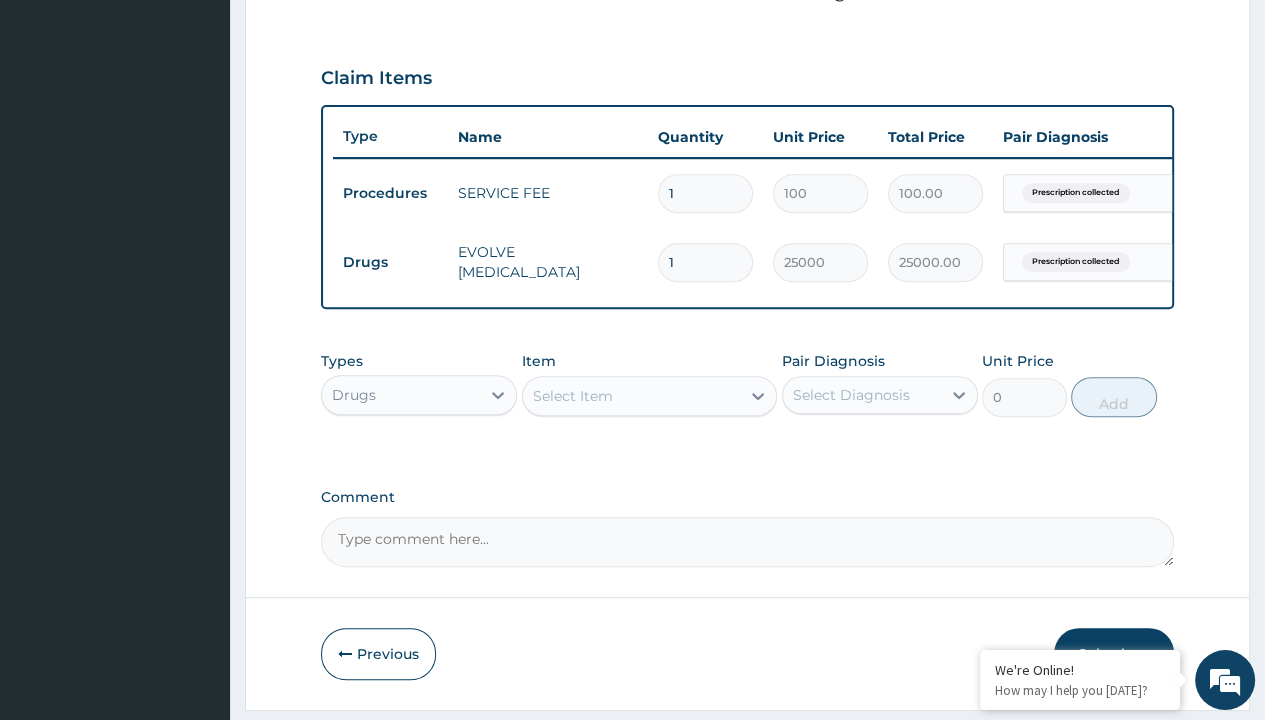 click on "Submit" at bounding box center [1114, 654] 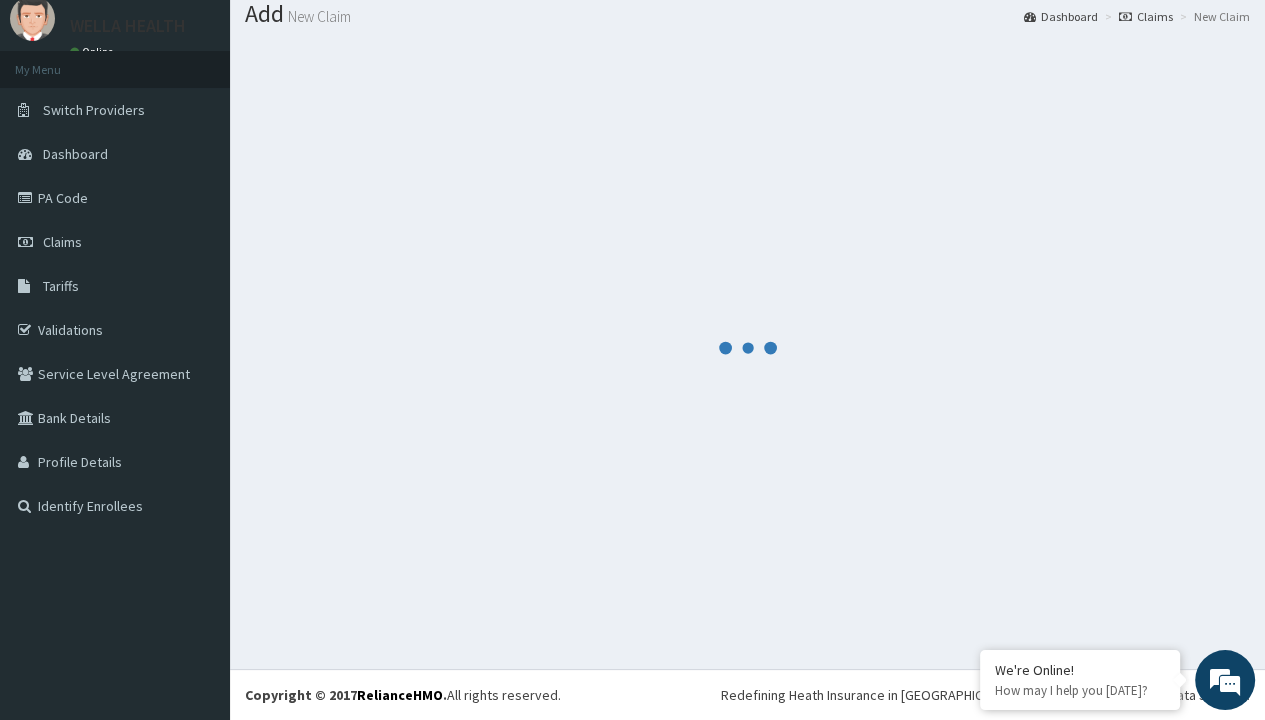 scroll, scrollTop: 708, scrollLeft: 0, axis: vertical 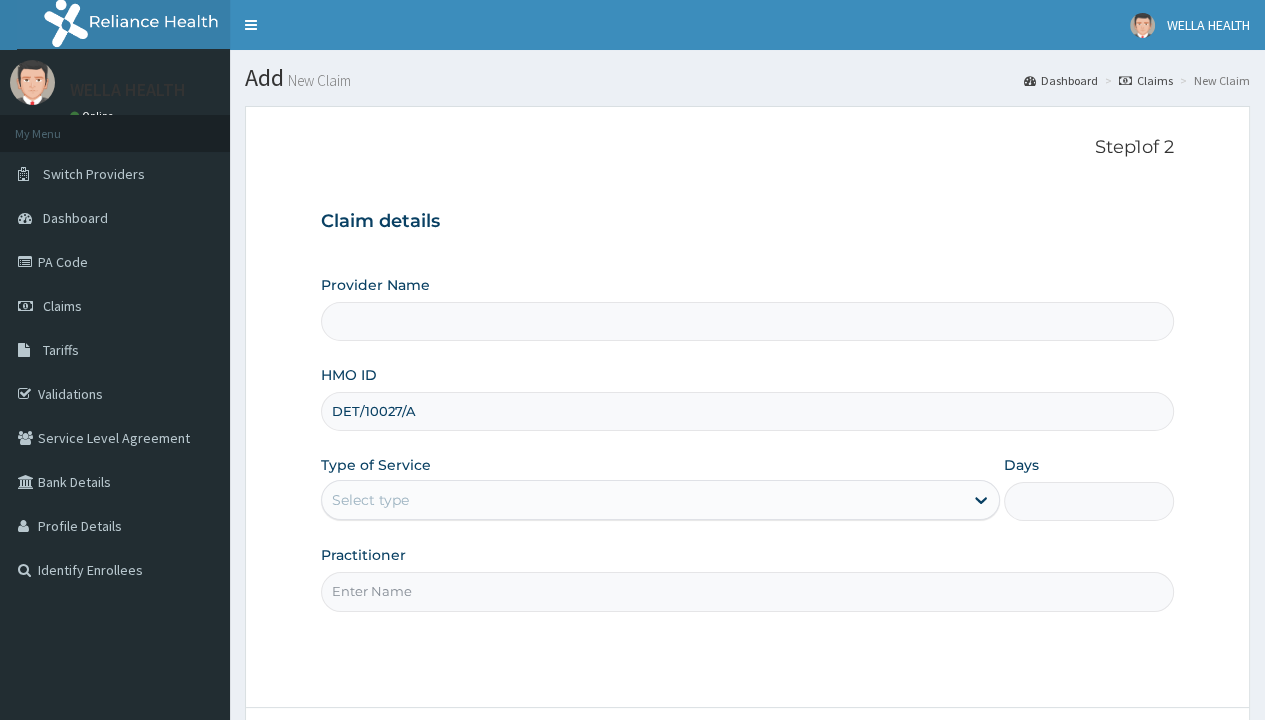 type on "DET/10027/A" 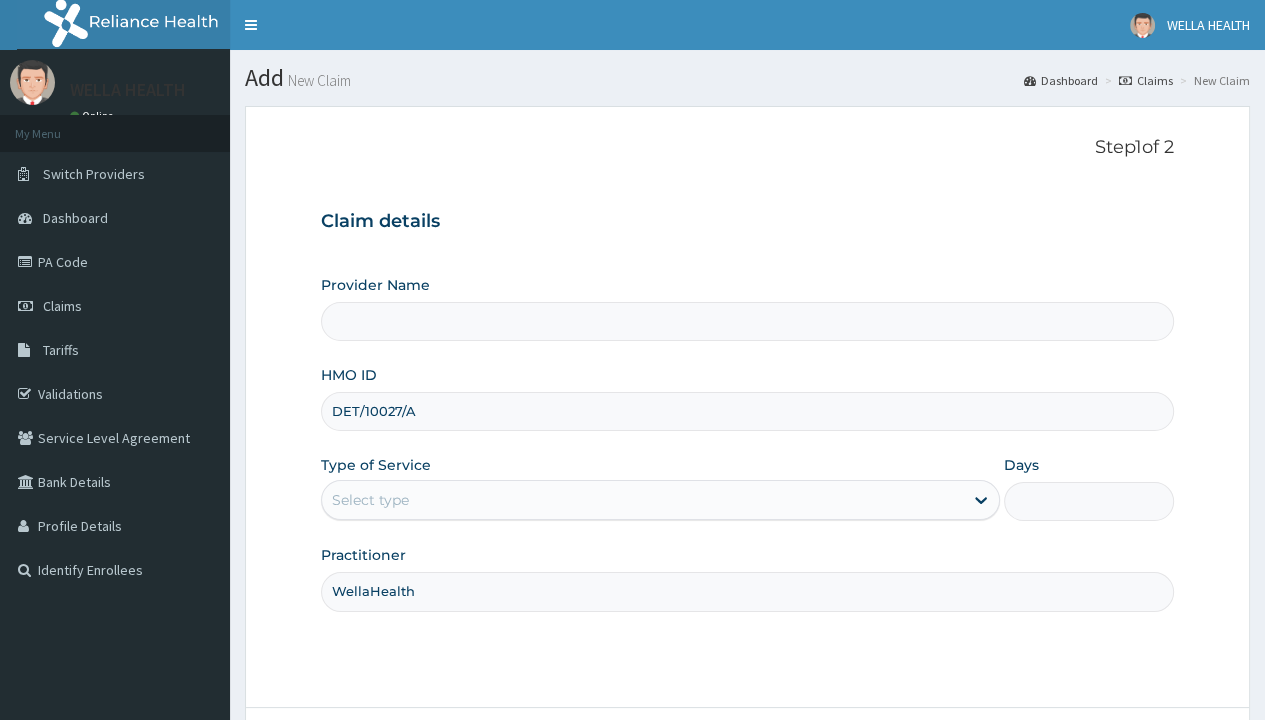 scroll, scrollTop: 0, scrollLeft: 0, axis: both 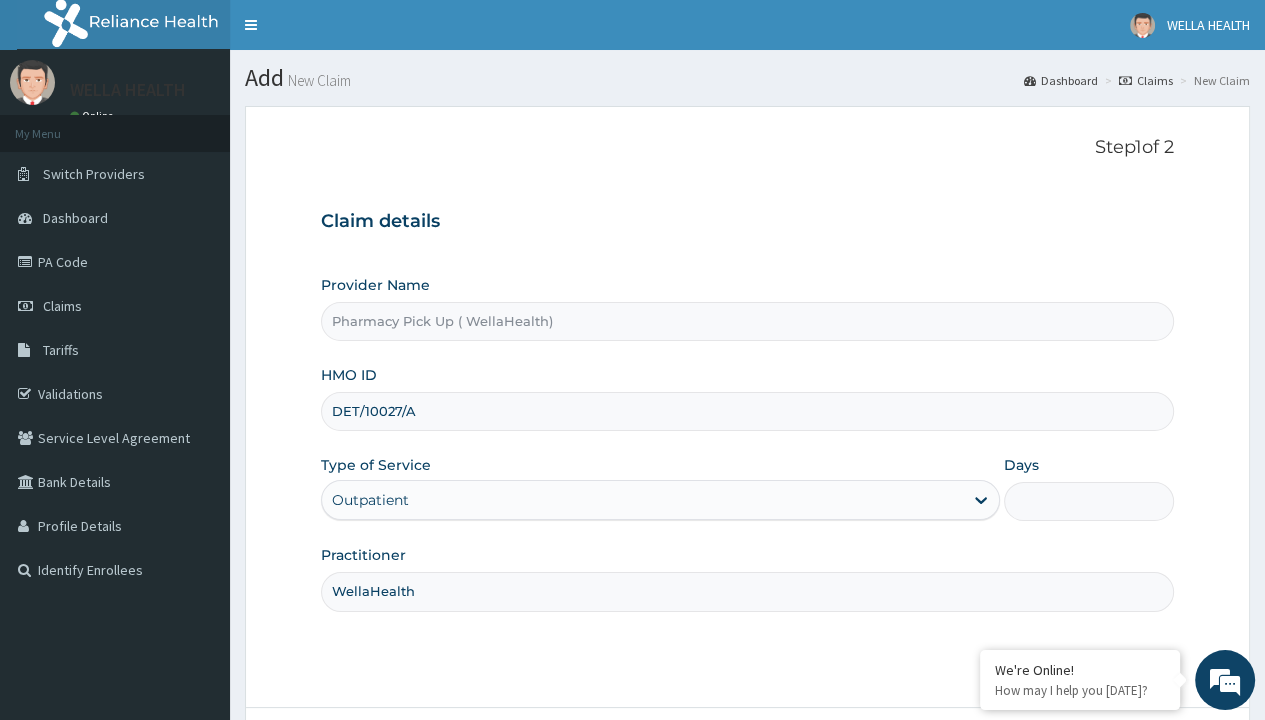 type on "1" 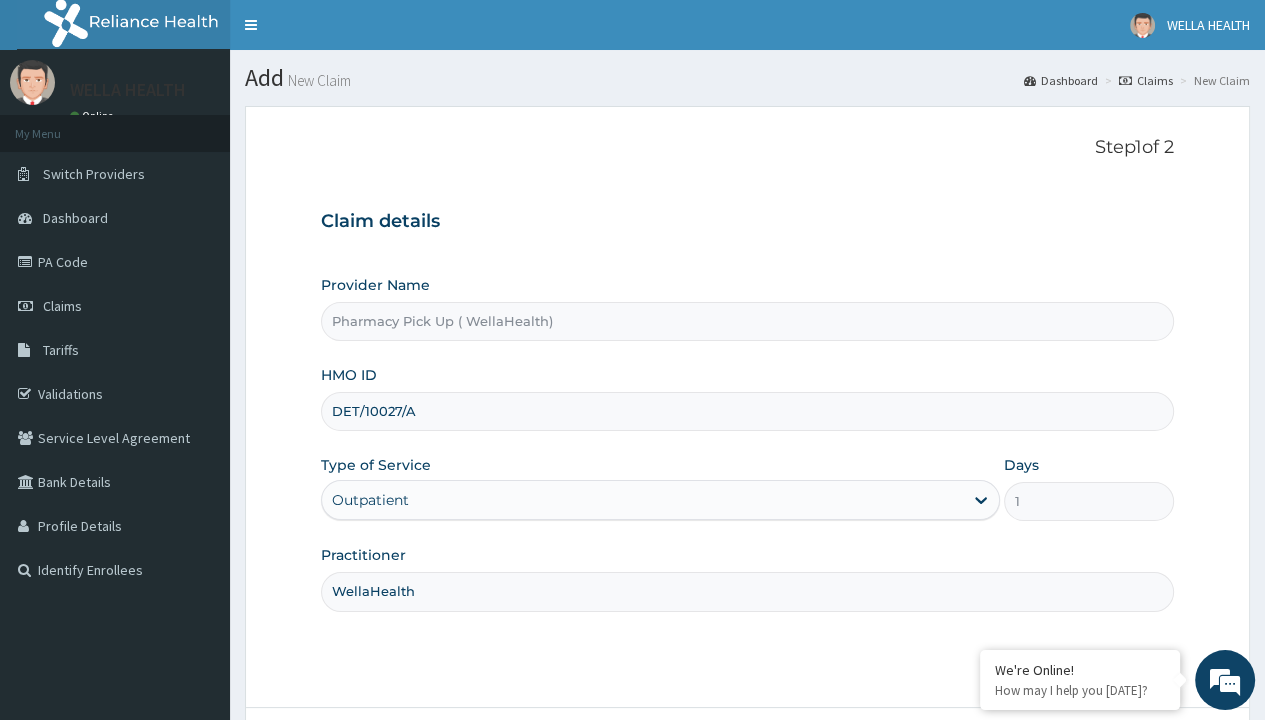 click on "Next" at bounding box center [1123, 764] 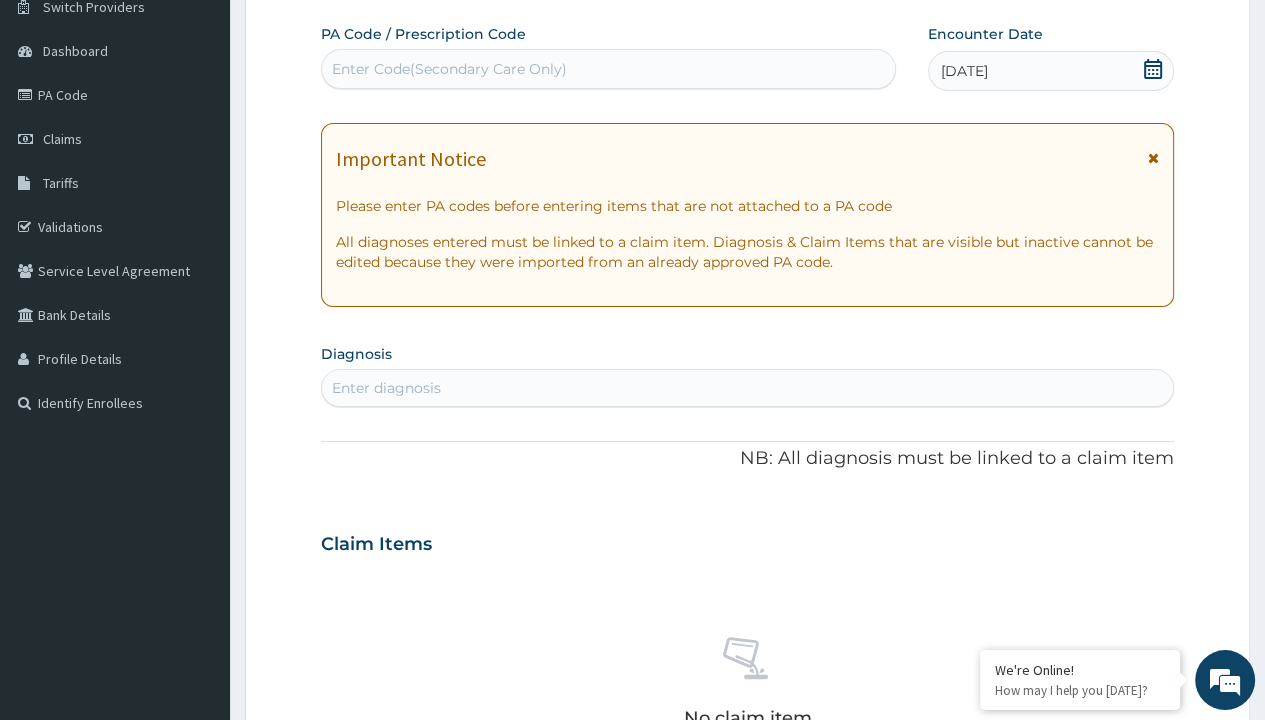 click on "Enter diagnosis" at bounding box center (386, 388) 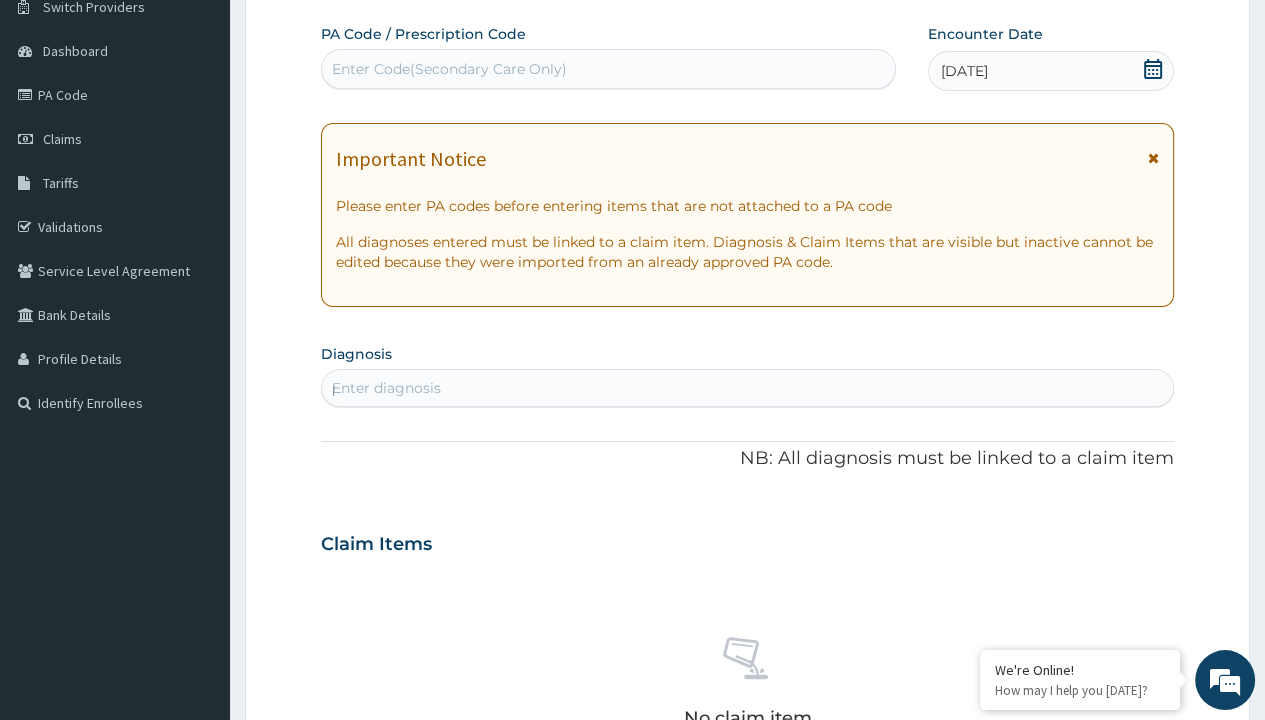 scroll, scrollTop: 0, scrollLeft: 0, axis: both 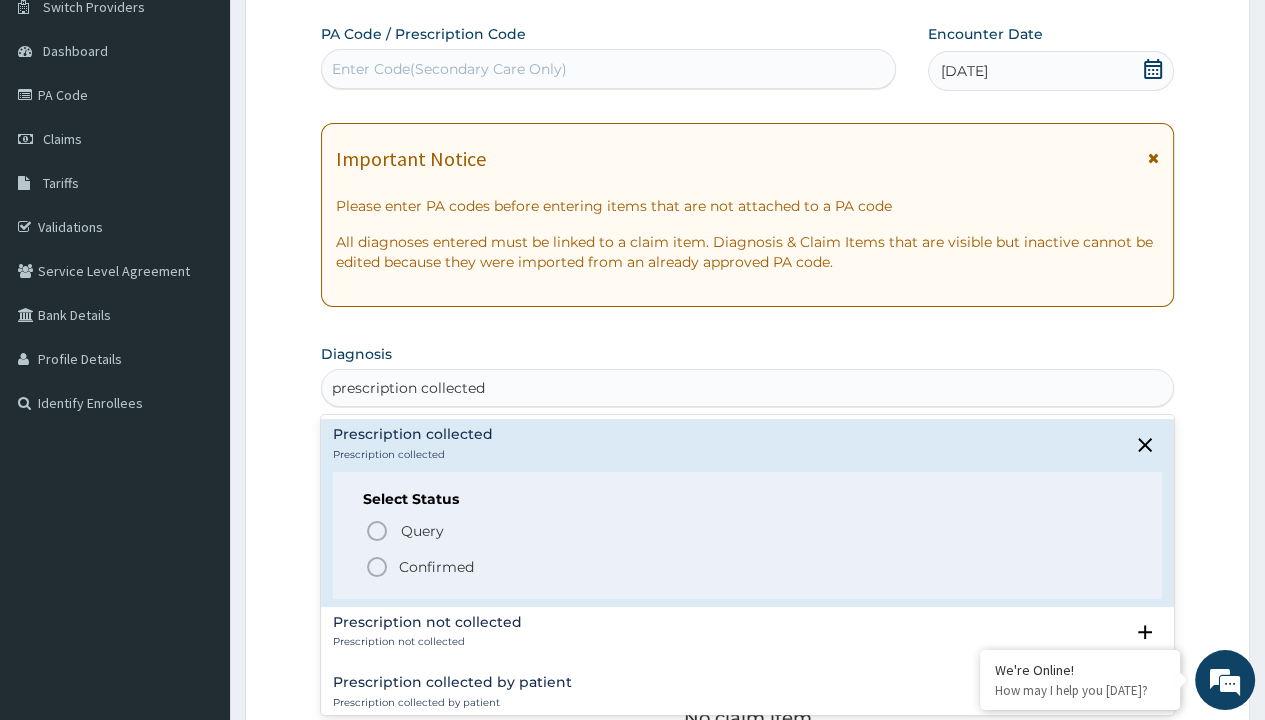 click on "Confirmed" at bounding box center (436, 567) 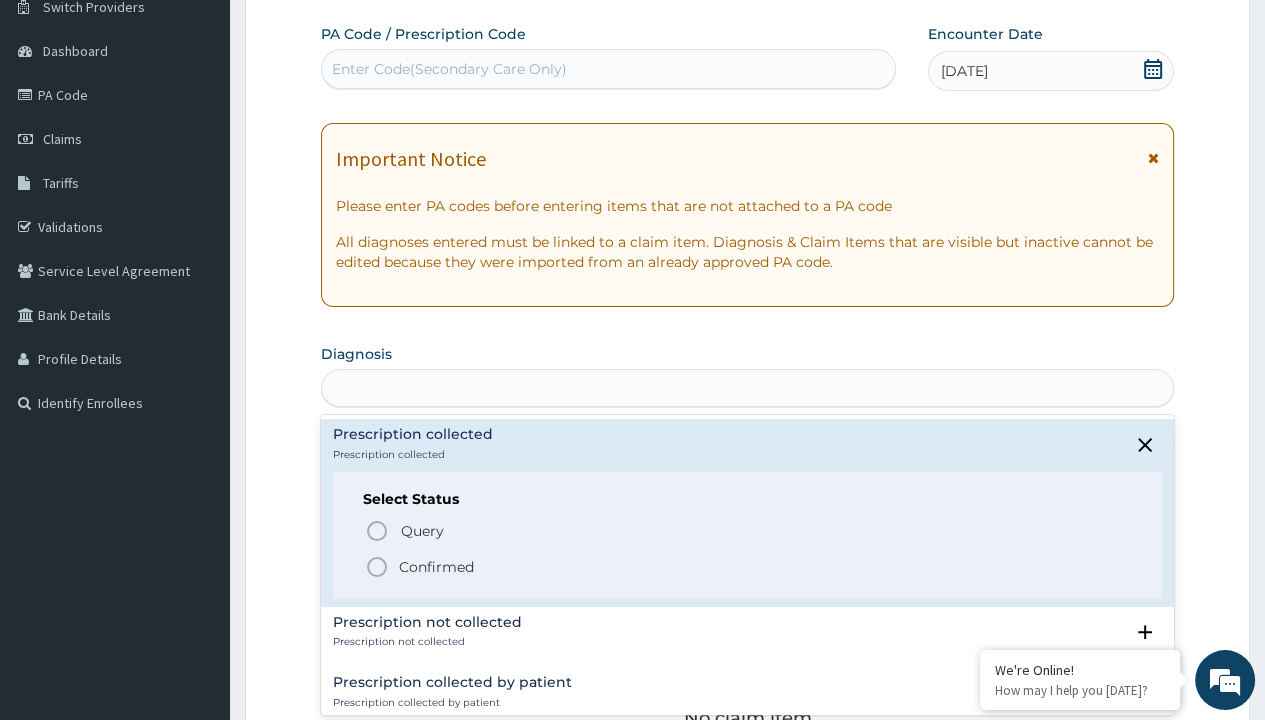 click on "Step  2  of 2 PA Code / Prescription Code Enter Code(Secondary Care Only) Encounter Date [DATE] Important Notice Please enter PA codes before entering items that are not attached to a PA code   All diagnoses entered must be linked to a claim item. Diagnosis & Claim Items that are visible but inactive cannot be edited because they were imported from an already approved PA code. Diagnosis option Prescription collected focused, 1 of 7. 7 results available for search term prescription collected. Use Up and Down to choose options, press Enter to select the currently focused option, press Escape to exit the menu, press Tab to select the option and exit the menu. prescription collected Prescription collected Prescription collected Select Status Query Query covers suspected (?), Keep in view (kiv), Ruled out (r/o) Confirmed Prescription not collected Prescription not collected Select Status Query Query covers suspected (?), Keep in view (kiv), Ruled out (r/o) Confirmed Prescription collected by patient Query Item" at bounding box center (747, 571) 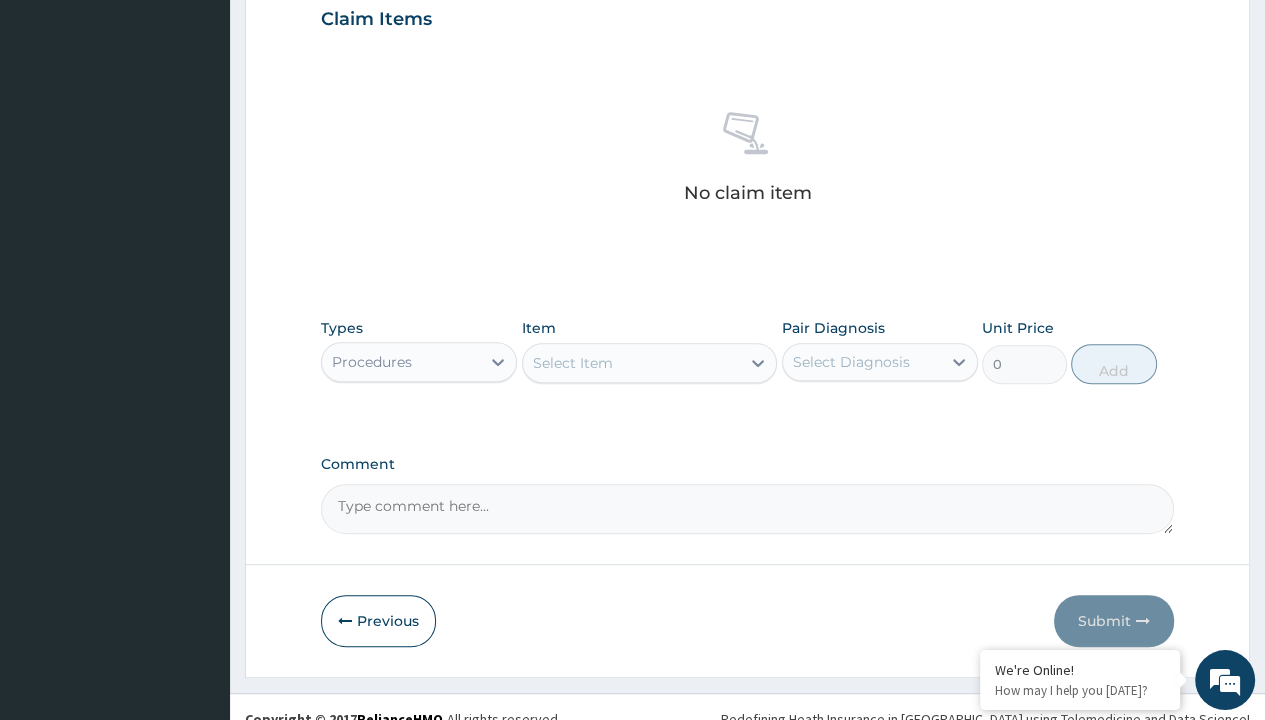 click on "Select Item" at bounding box center [573, 363] 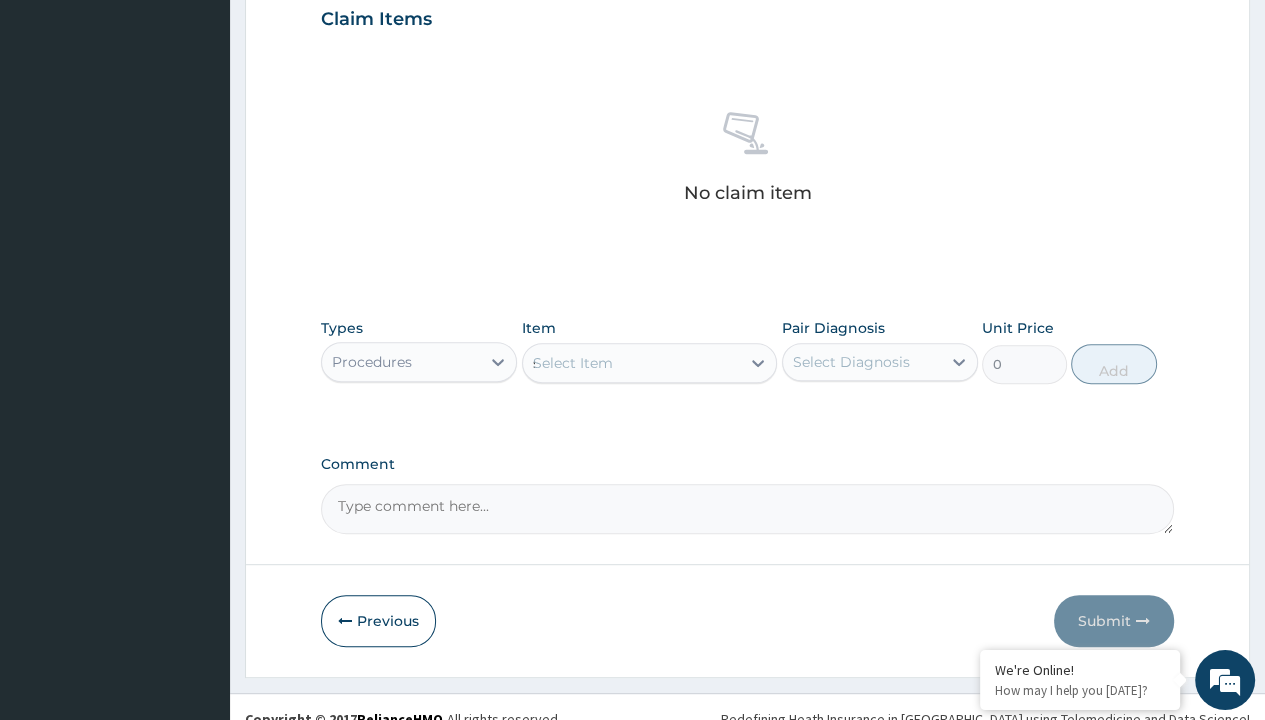 type 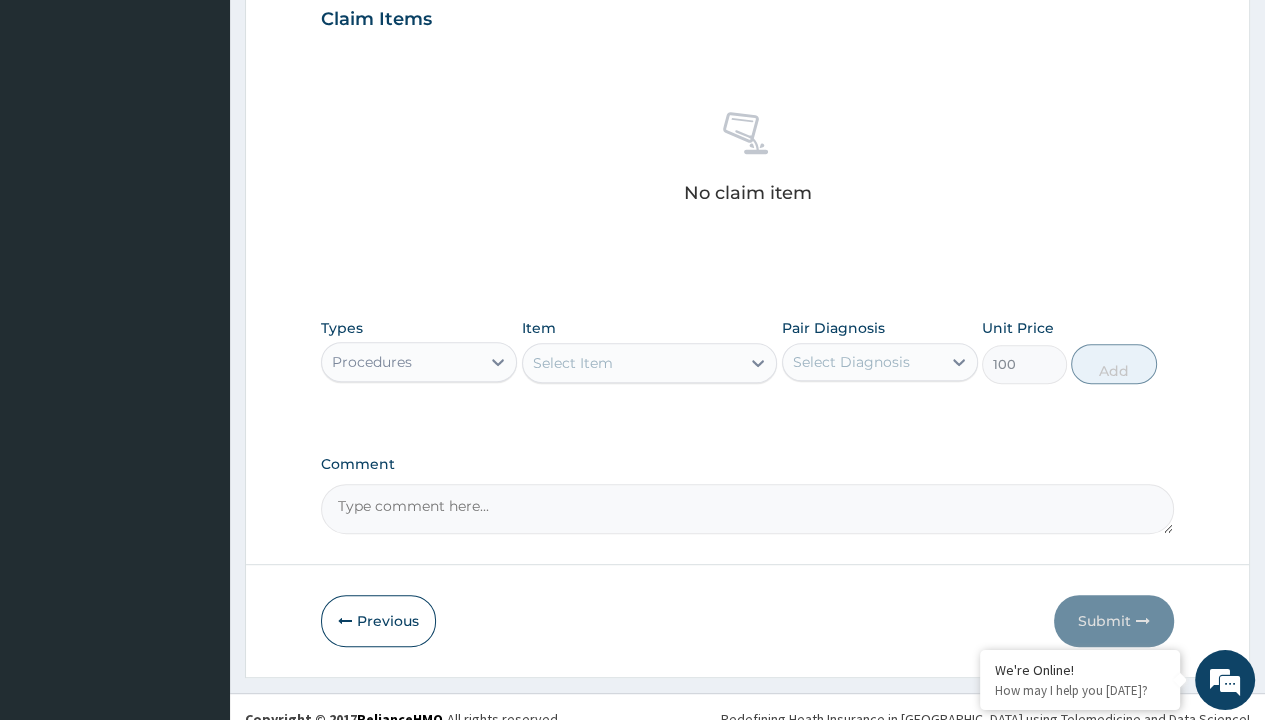 click on "Prescription collected" at bounding box center (409, -145) 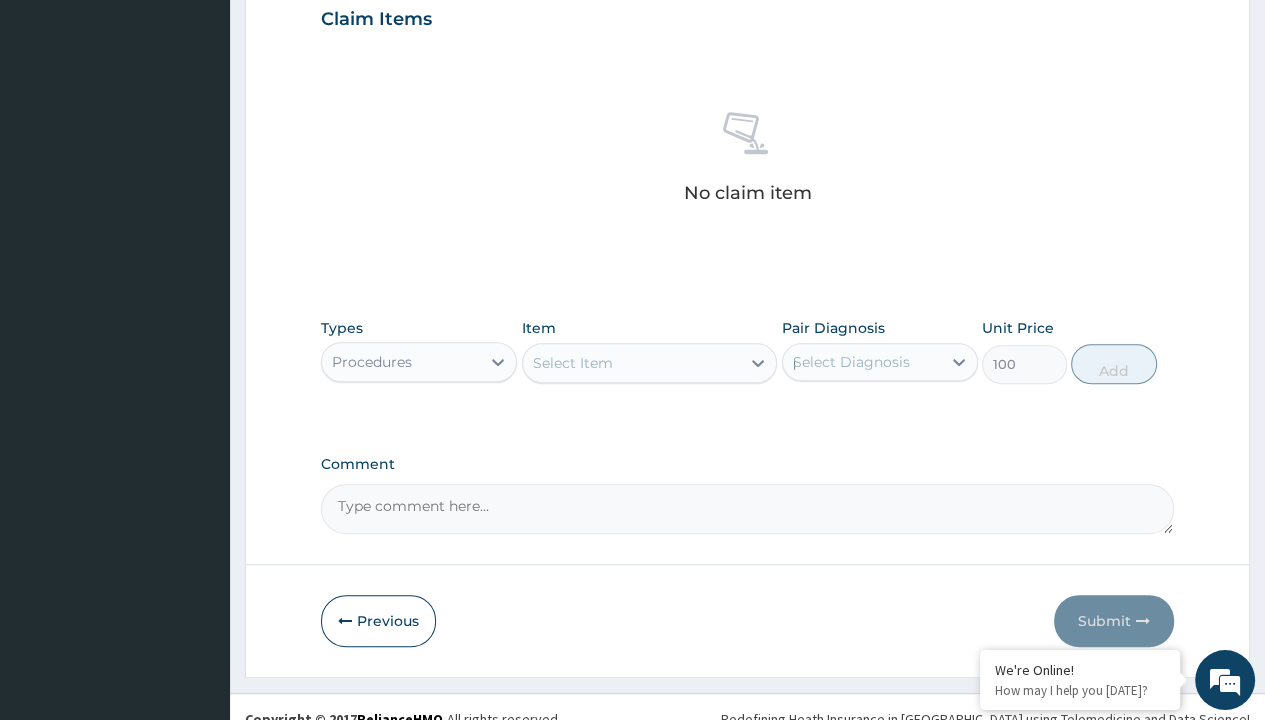 type 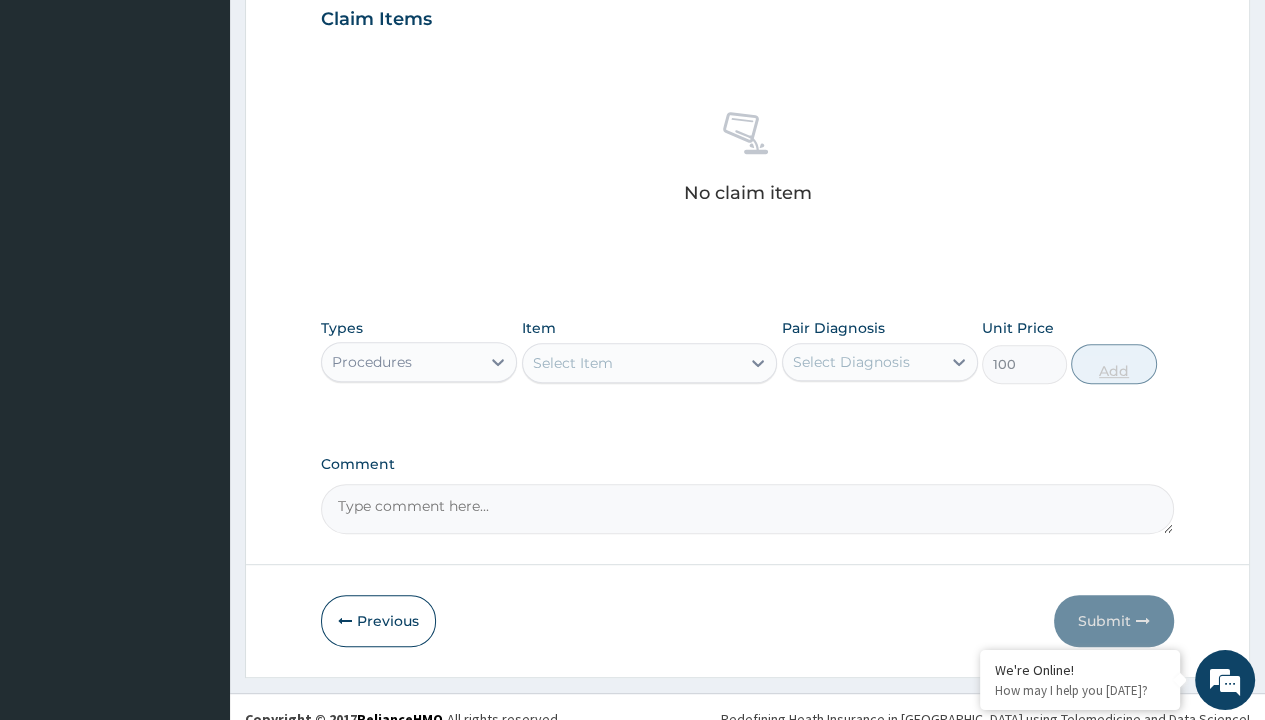 click on "Add" at bounding box center [1113, 364] 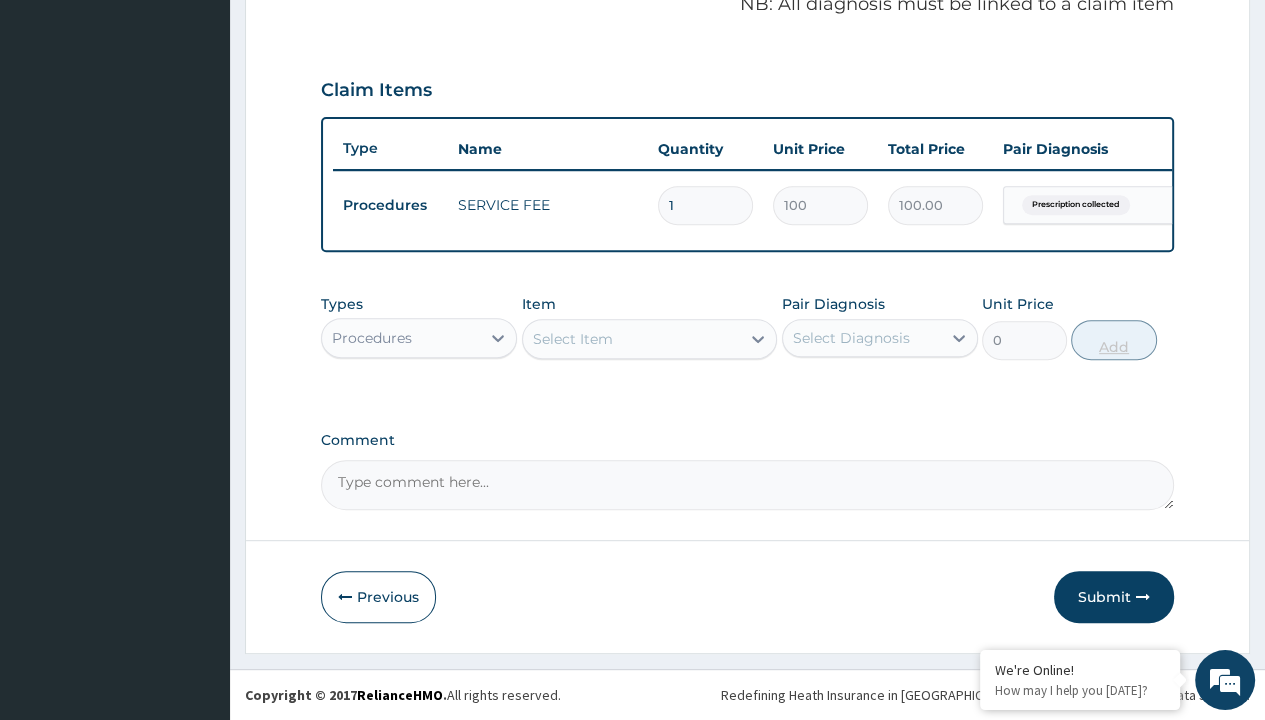 scroll, scrollTop: 639, scrollLeft: 0, axis: vertical 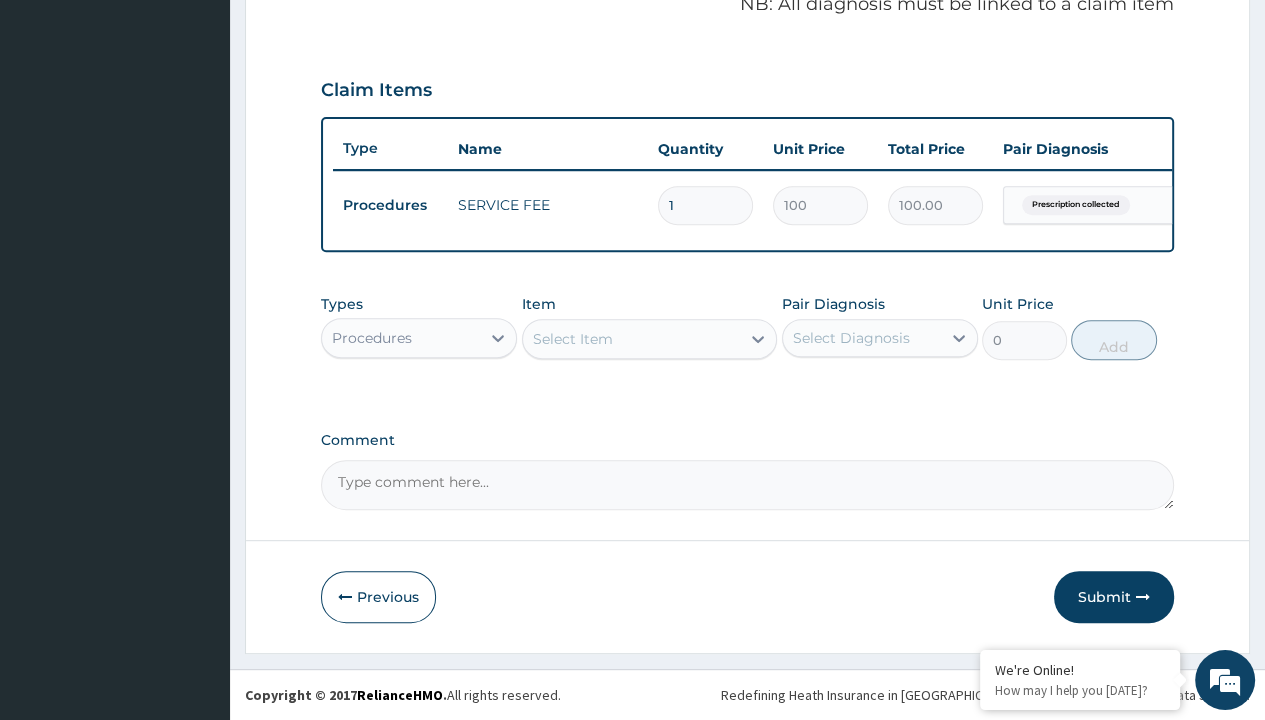 click on "Step  2  of 2 PA Code / Prescription Code Enter Code(Secondary Care Only) Encounter Date 04-07-2025 Important Notice Please enter PA codes before entering items that are not attached to a PA code   All diagnoses entered must be linked to a claim item. Diagnosis & Claim Items that are visible but inactive cannot be edited because they were imported from an already approved PA code. Diagnosis Prescription collected Confirmed NB: All diagnosis must be linked to a claim item Claim Items Type Name Quantity Unit Price Total Price Pair Diagnosis Actions Procedures SERVICE FEE 1 100 100.00 Prescription collected Delete Types Procedures Item Select Item Pair Diagnosis Select Diagnosis Unit Price 0 Add Comment     Previous   Submit" at bounding box center [747, 66] 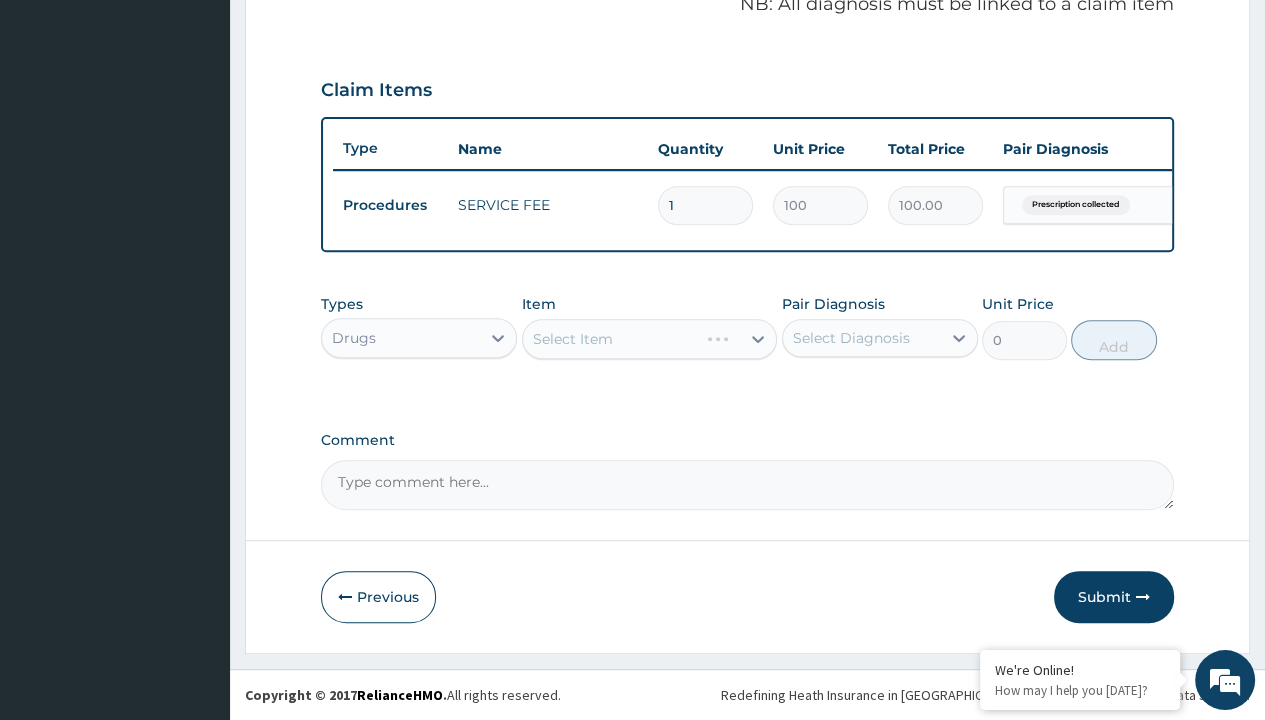 click on "Select Item" at bounding box center [573, 339] 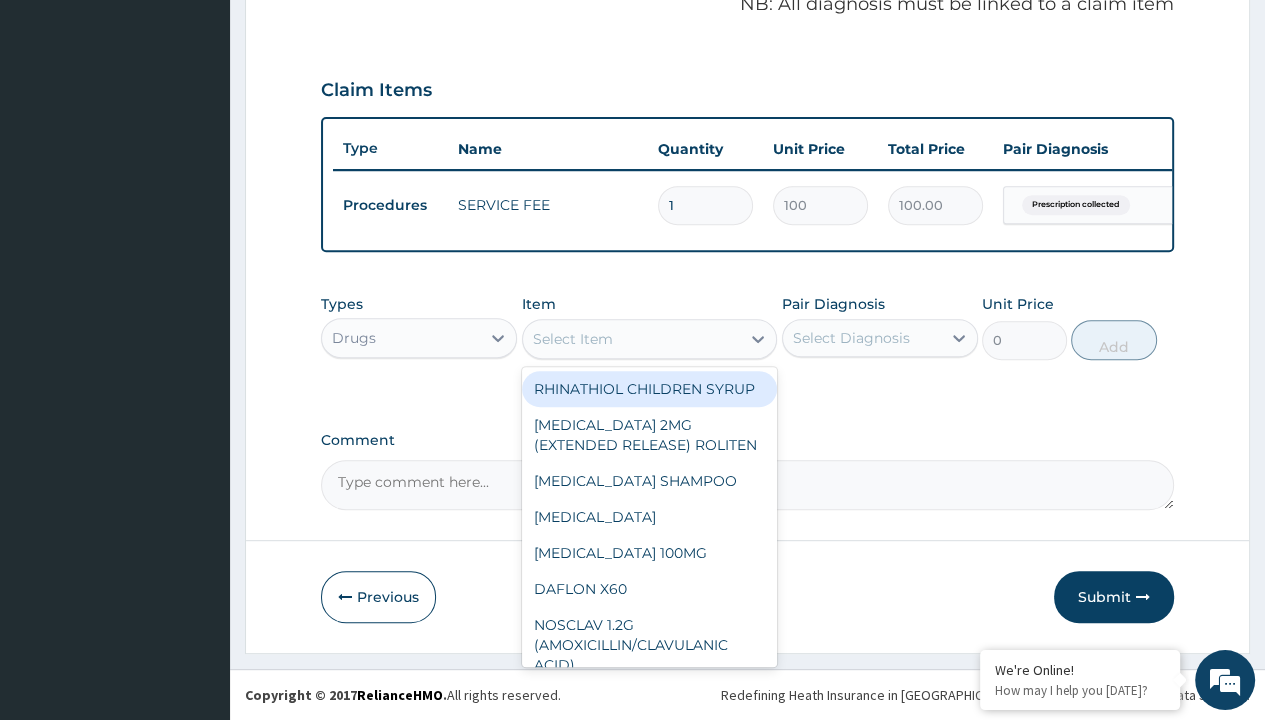 type on "itraconazole 200mg tabs x 10" 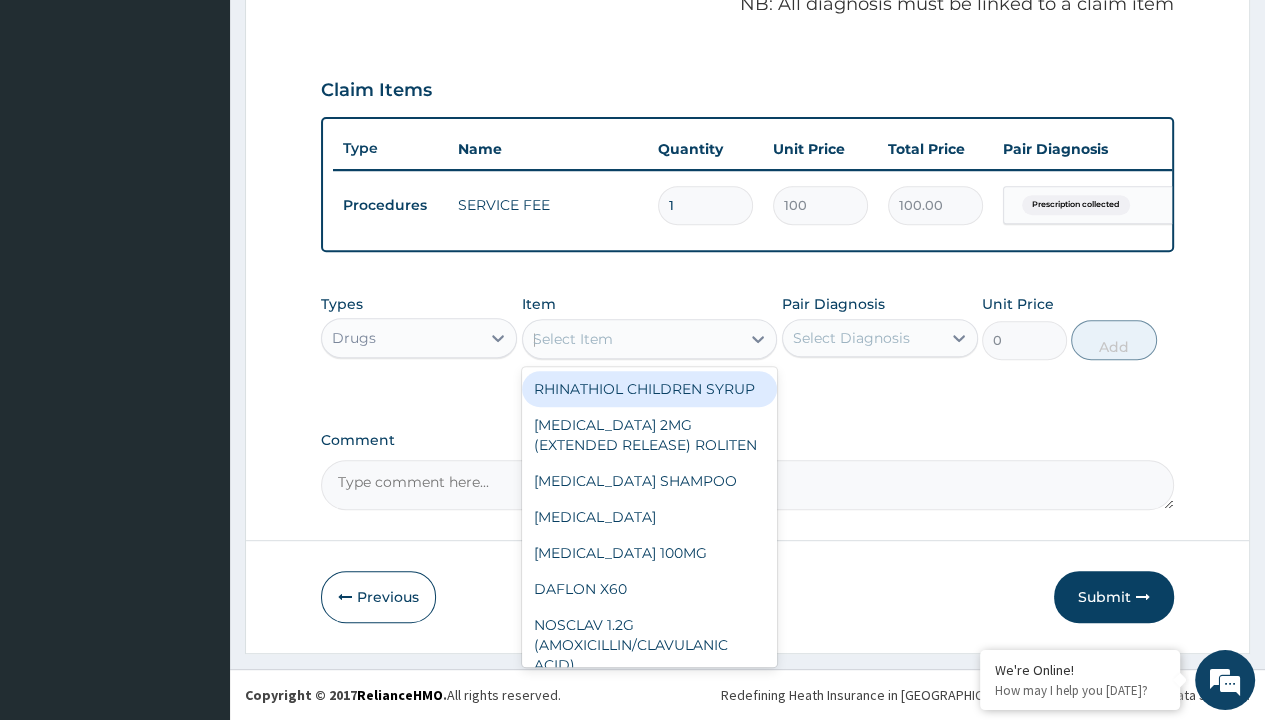 click on "[MEDICAL_DATA] 200MG TABS X 10" at bounding box center [650, 48075] 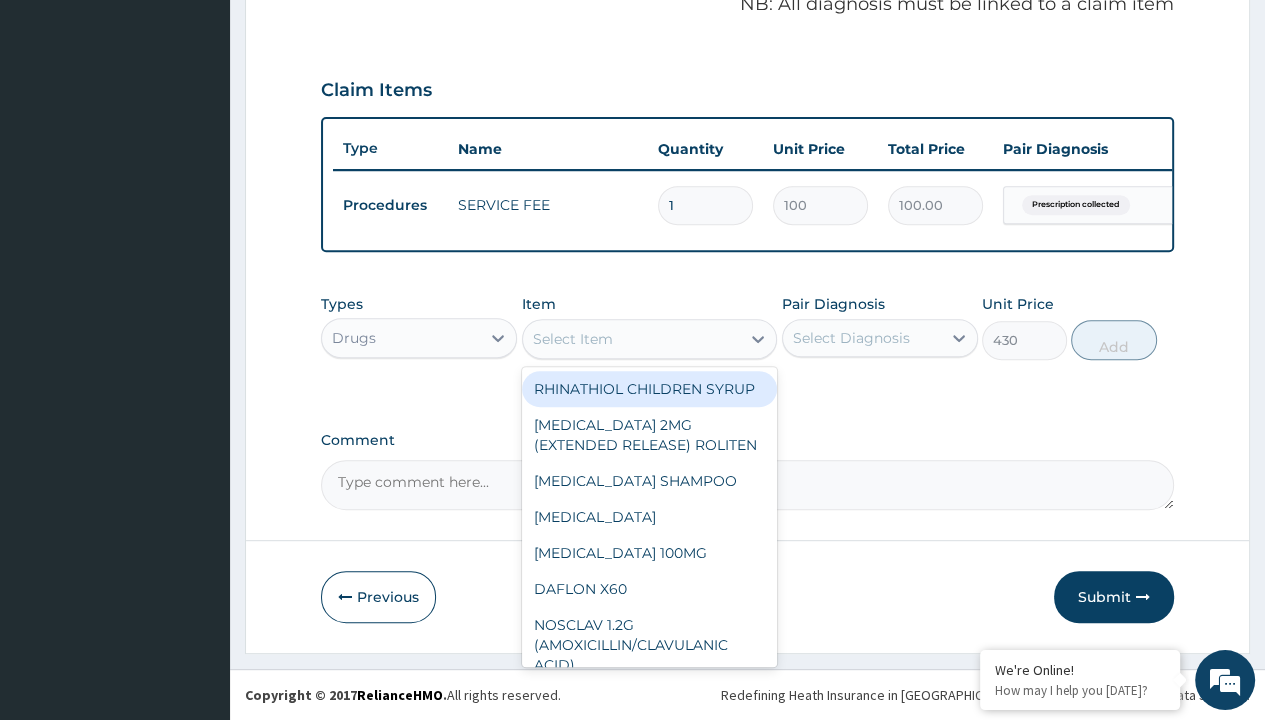 scroll, scrollTop: 0, scrollLeft: 0, axis: both 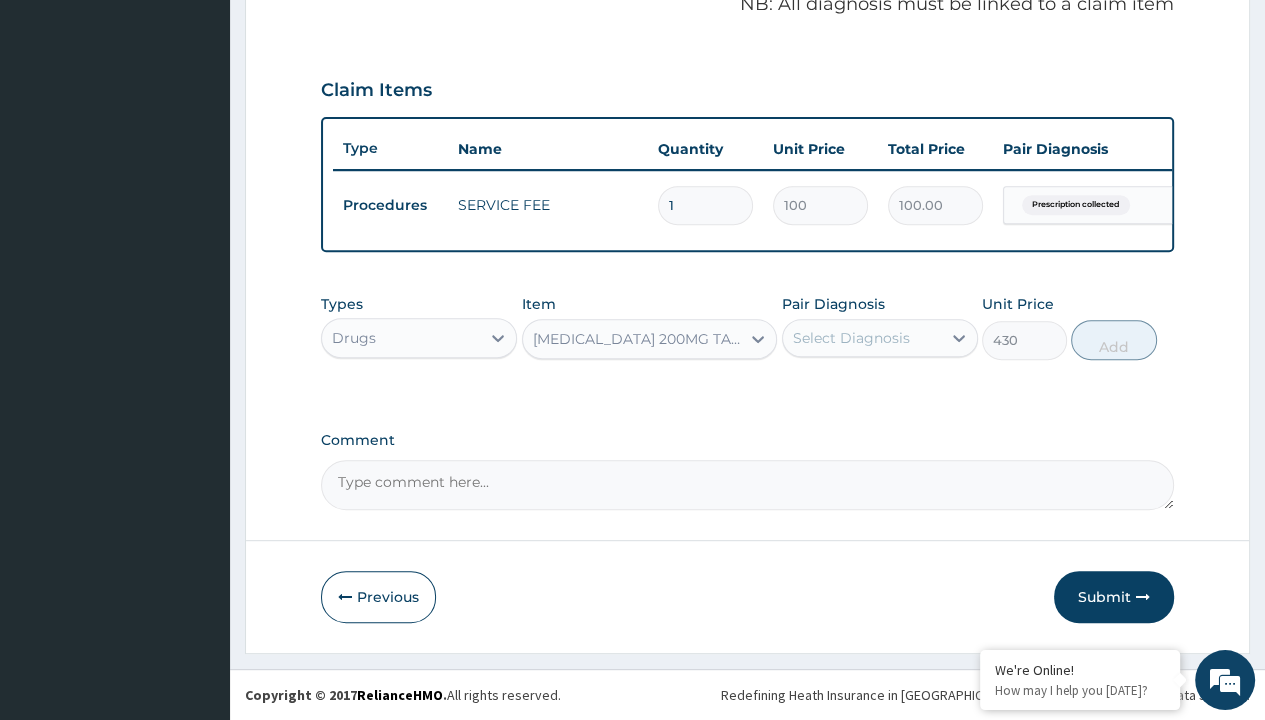 type on "prescription collected" 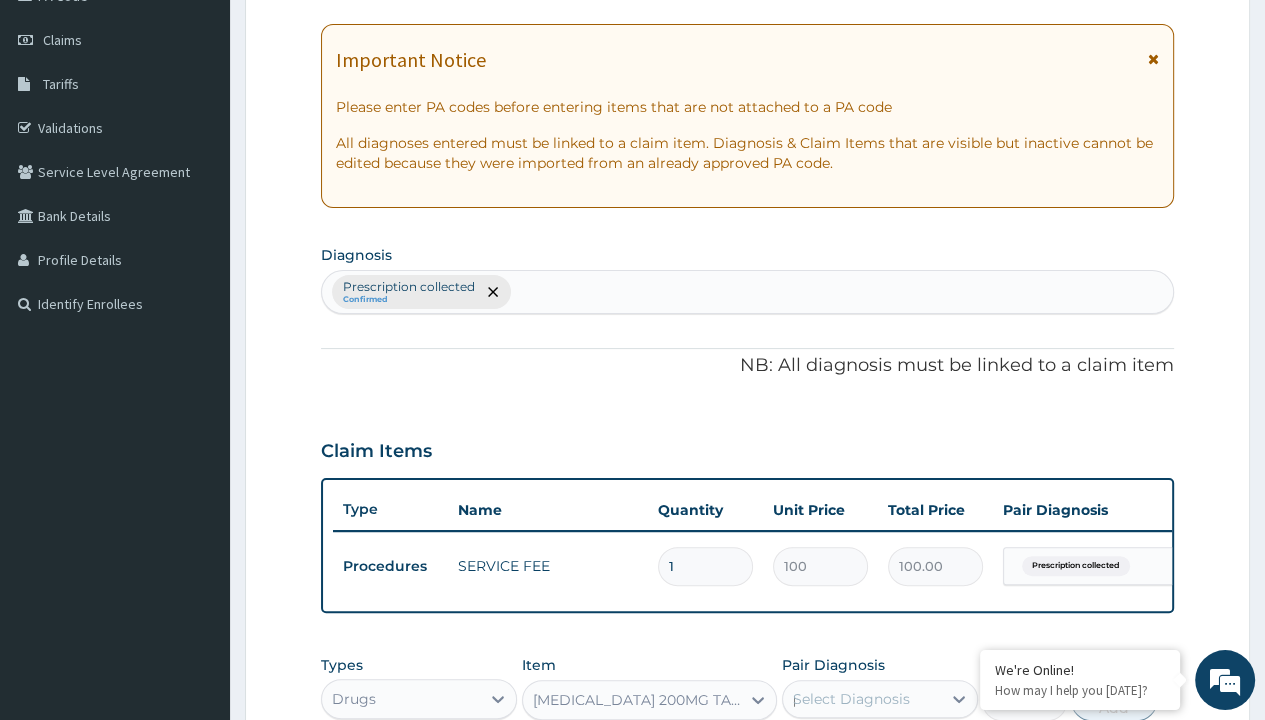 type 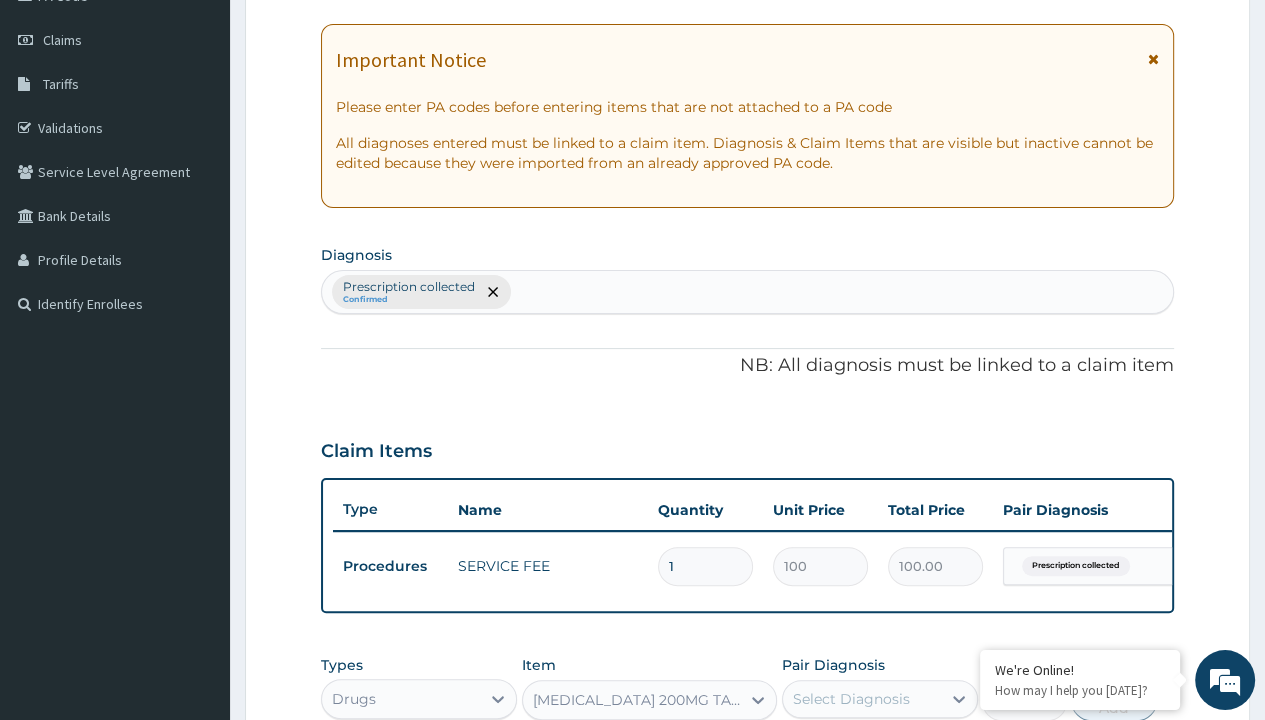 click on "Add" at bounding box center [1113, 701] 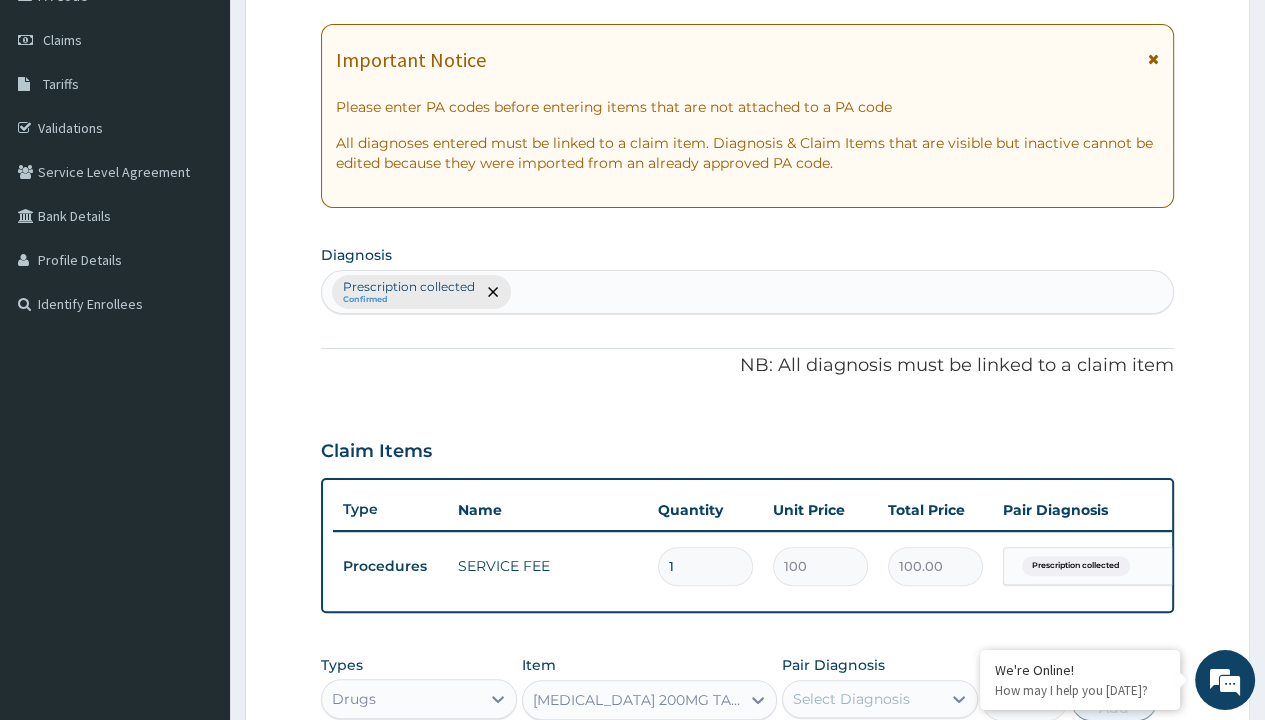 scroll, scrollTop: 639, scrollLeft: 0, axis: vertical 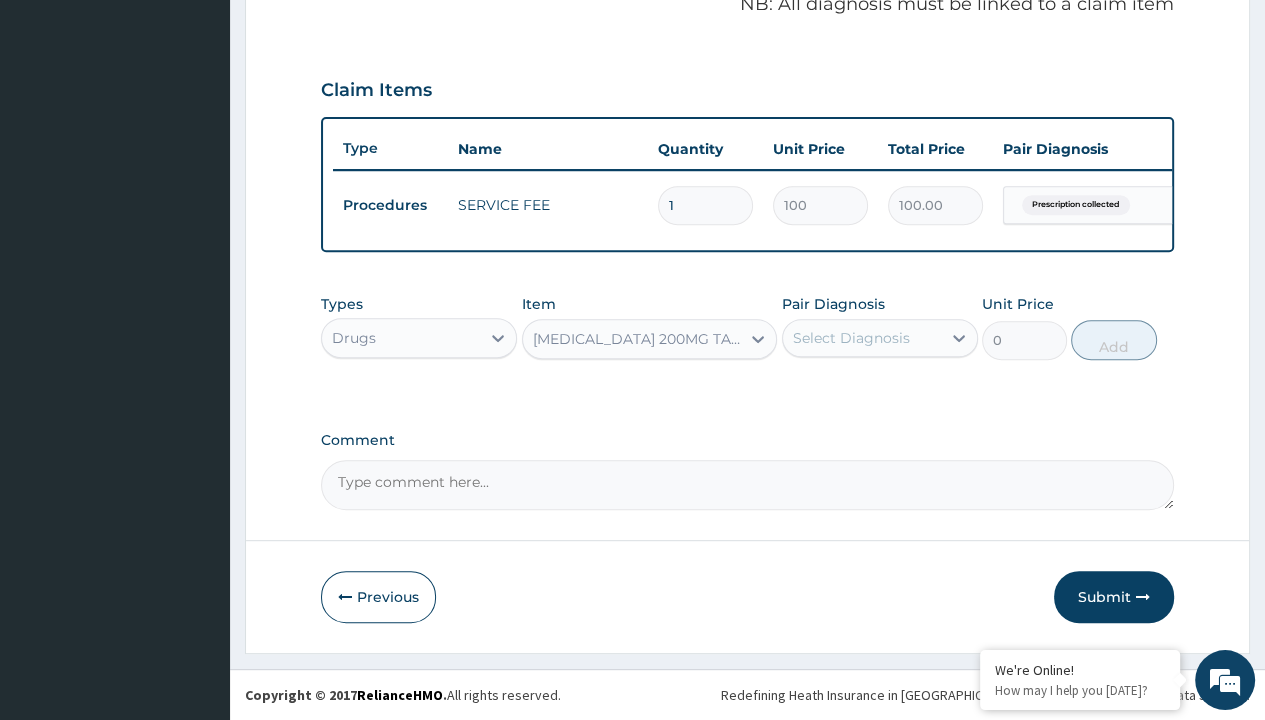 click on "Step  2  of 2 PA Code / Prescription Code Enter Code(Secondary Care Only) Encounter Date 04-07-2025 Important Notice Please enter PA codes before entering items that are not attached to a PA code   All diagnoses entered must be linked to a claim item. Diagnosis & Claim Items that are visible but inactive cannot be edited because they were imported from an already approved PA code. Diagnosis option Prescription collected, selected.   Select is focused ,type to refine list, press Down to open the menu,  press left to focus selected values Prescription collected Confirmed NB: All diagnosis must be linked to a claim item Claim Items Type Name Quantity Unit Price Total Price Pair Diagnosis Actions Procedures SERVICE FEE 1 100 100.00 Prescription collected Delete Types Drugs Item ITRACONAZOLE 200MG TABS X 10 Pair Diagnosis Select Diagnosis Unit Price 0 Add Comment     Previous   Submit" at bounding box center (747, 66) 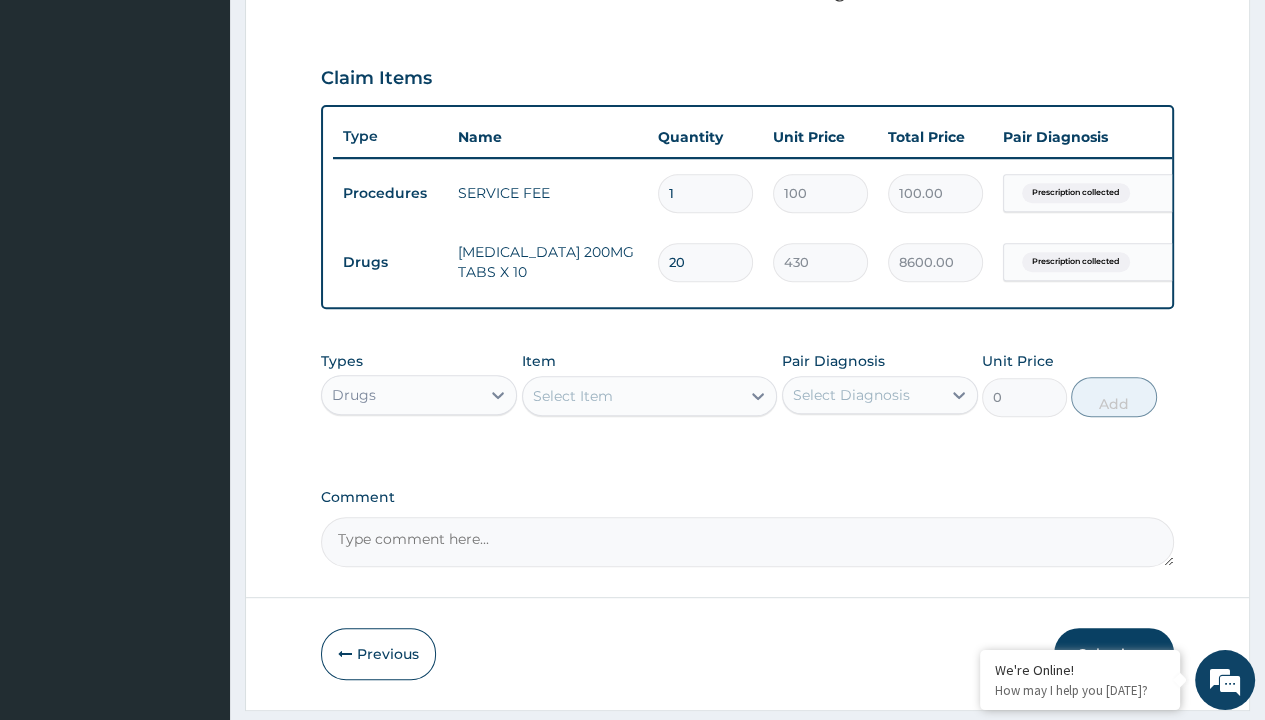 click on "Select Item" at bounding box center (573, 396) 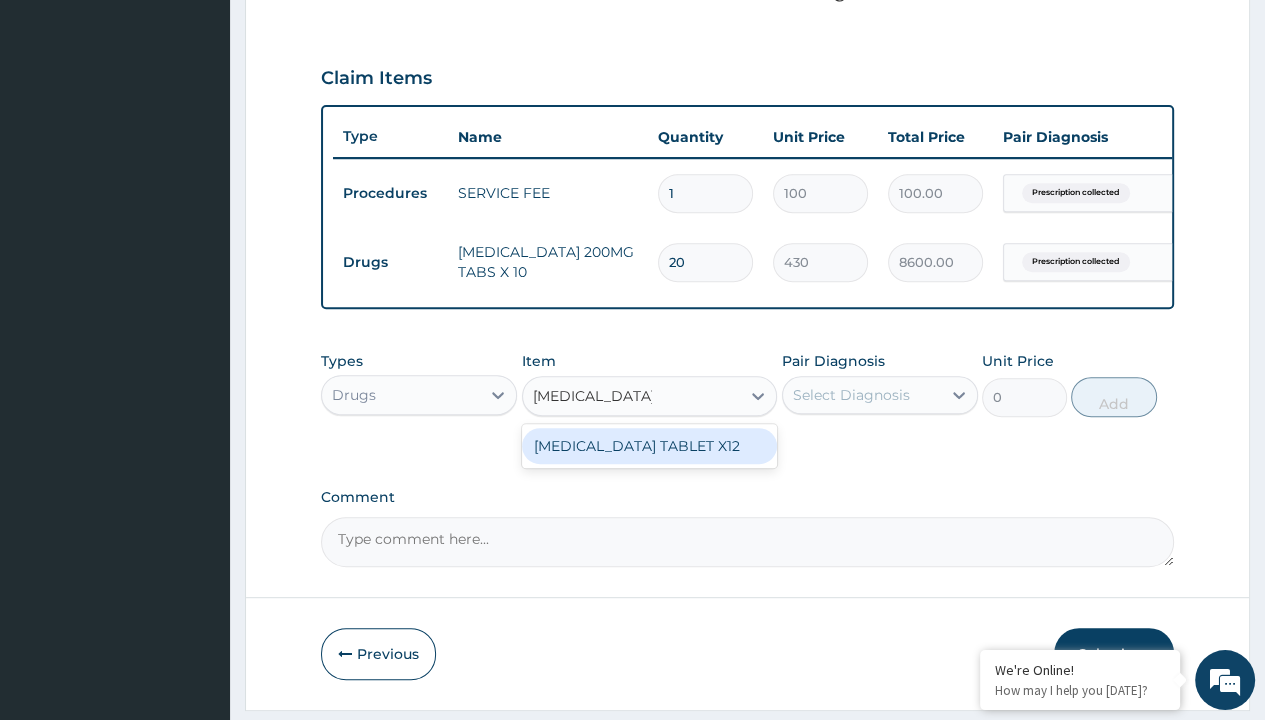scroll, scrollTop: 0, scrollLeft: 0, axis: both 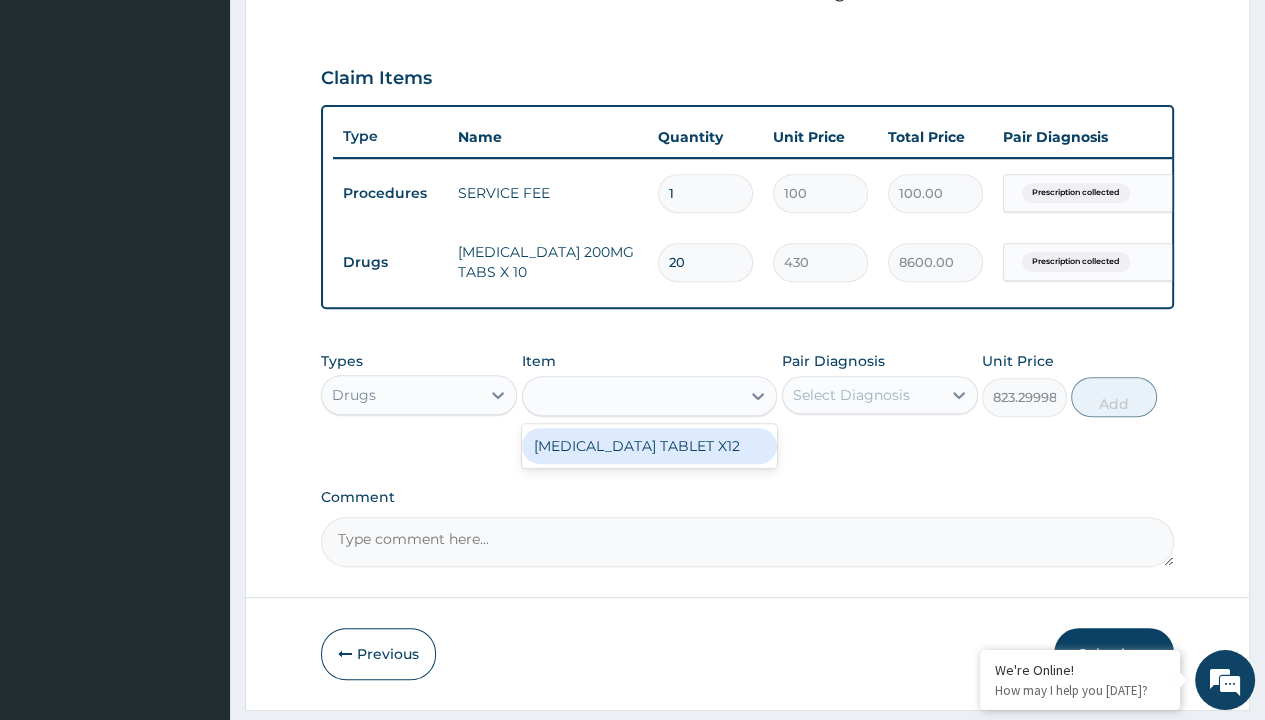 click on "Prescription collected" at bounding box center [409, -86] 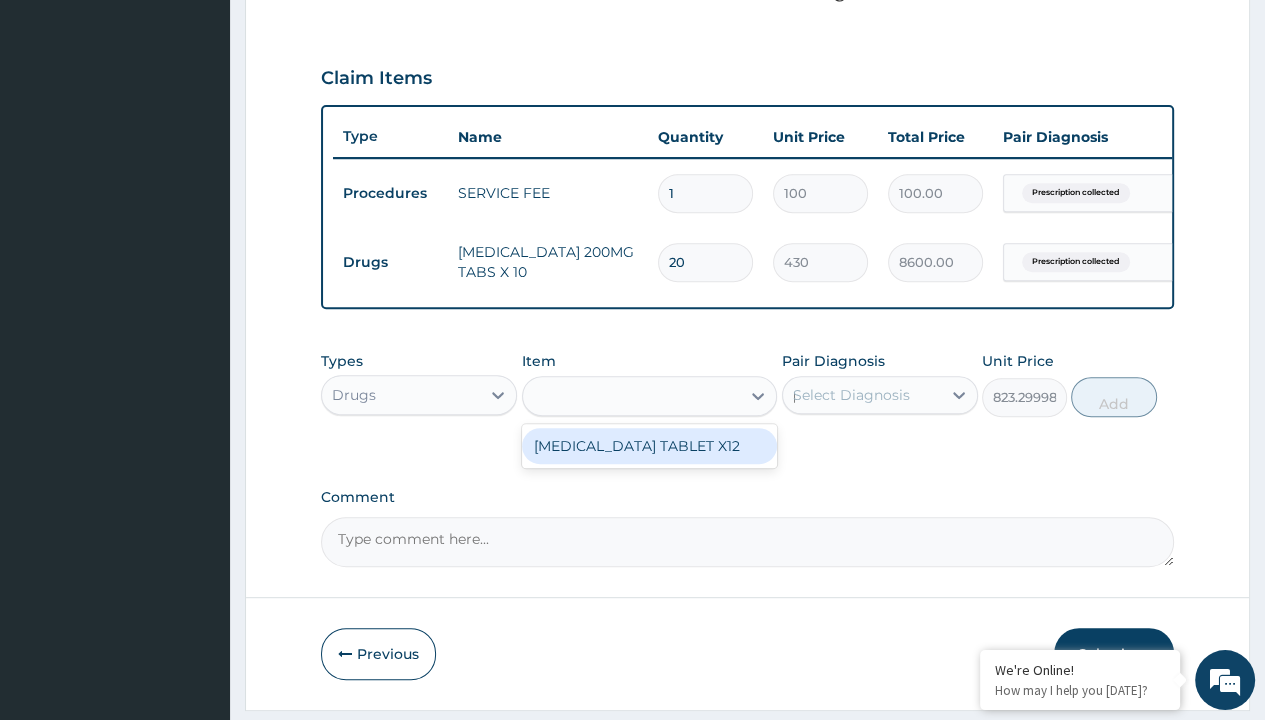 type 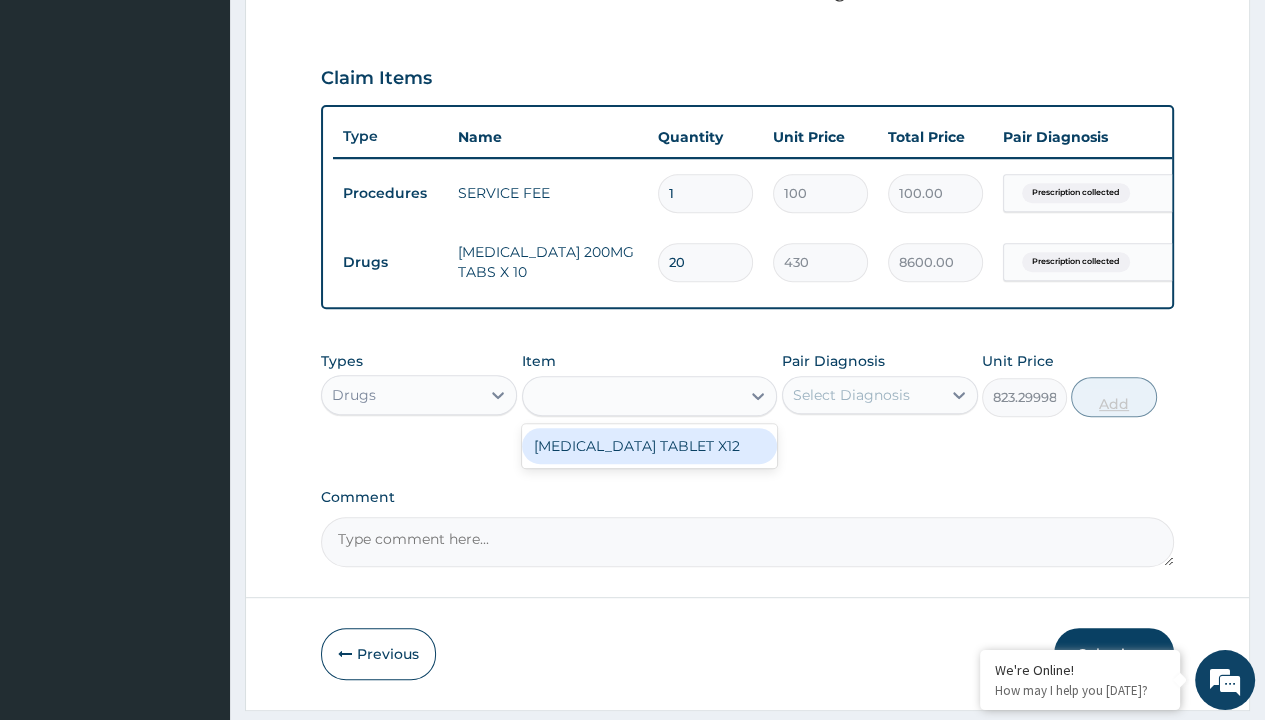 click on "Add" at bounding box center (1113, 397) 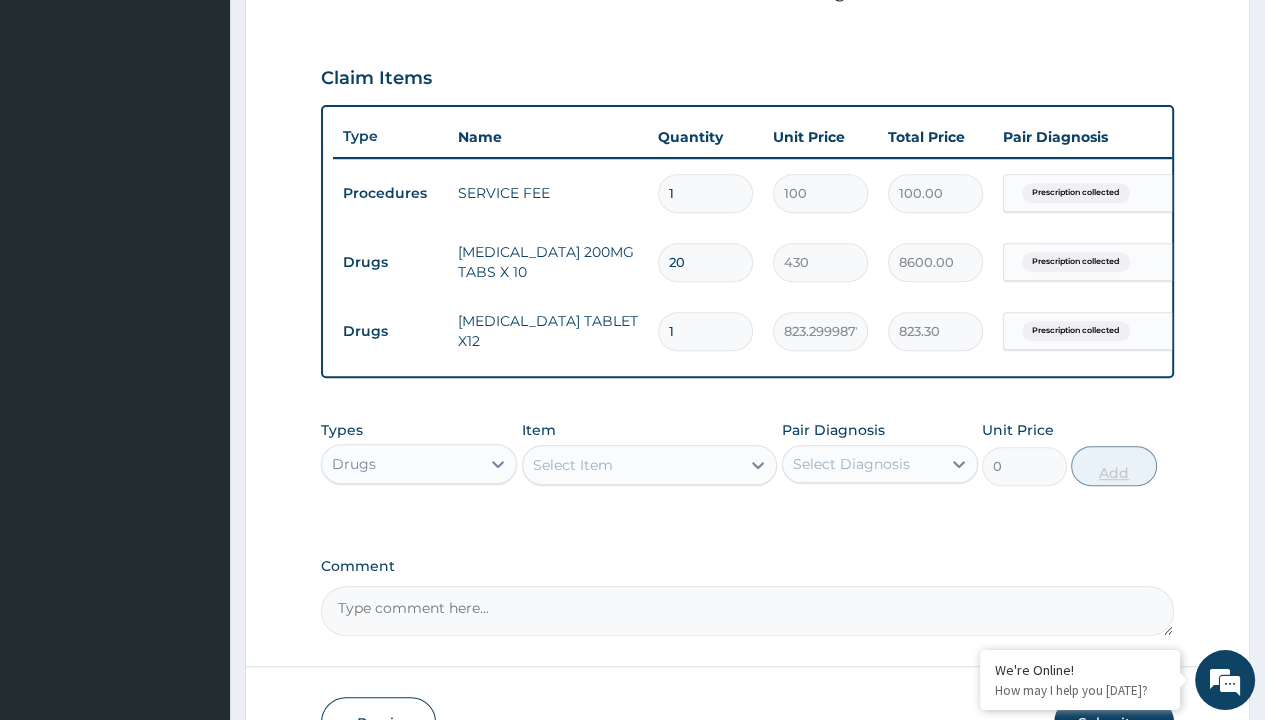scroll, scrollTop: 708, scrollLeft: 0, axis: vertical 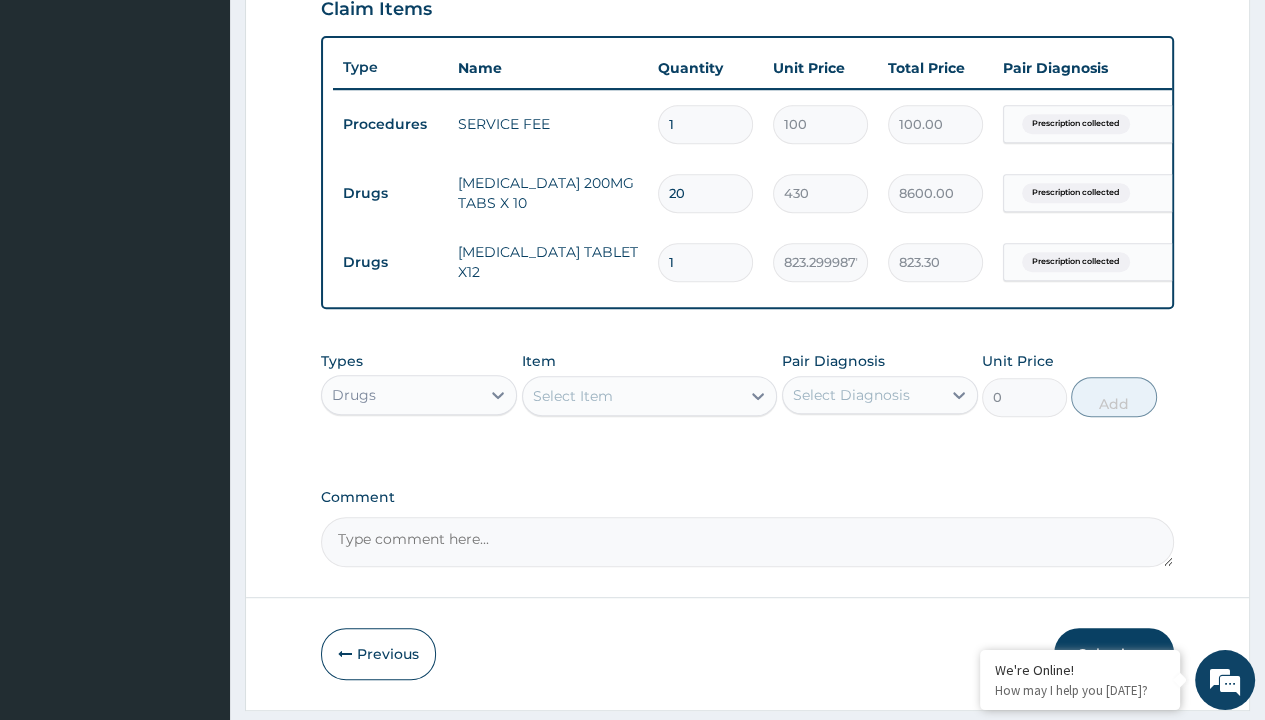 type on "12" 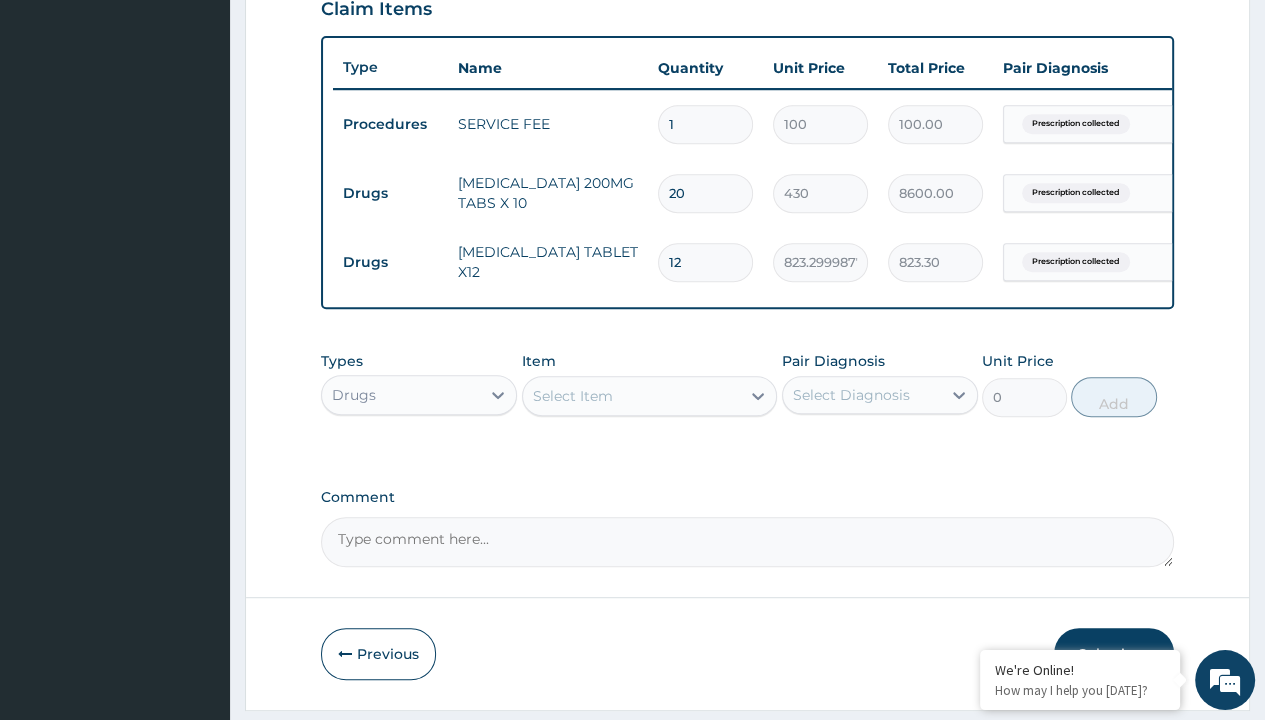 click on "Step  2  of 2 PA Code / Prescription Code Enter Code(Secondary Care Only) Encounter Date 04-07-2025 Important Notice Please enter PA codes before entering items that are not attached to a PA code   All diagnoses entered must be linked to a claim item. Diagnosis & Claim Items that are visible but inactive cannot be edited because they were imported from an already approved PA code. Diagnosis Prescription collected Confirmed NB: All diagnosis must be linked to a claim item Claim Items Type Name Quantity Unit Price Total Price Pair Diagnosis Actions Procedures SERVICE FEE 1 100 100.00 Prescription collected Delete Drugs ITRACONAZOLE 200MG TABS X 10 20 430 8600.00 Prescription collected Delete Drugs ACTIFED TABLET X12 12 823.2999877929688 823.30 Prescription collected Delete Types Drugs Item Select Item Pair Diagnosis Select Diagnosis Unit Price 0 Add Comment     Previous   Submit" at bounding box center (747, 54) 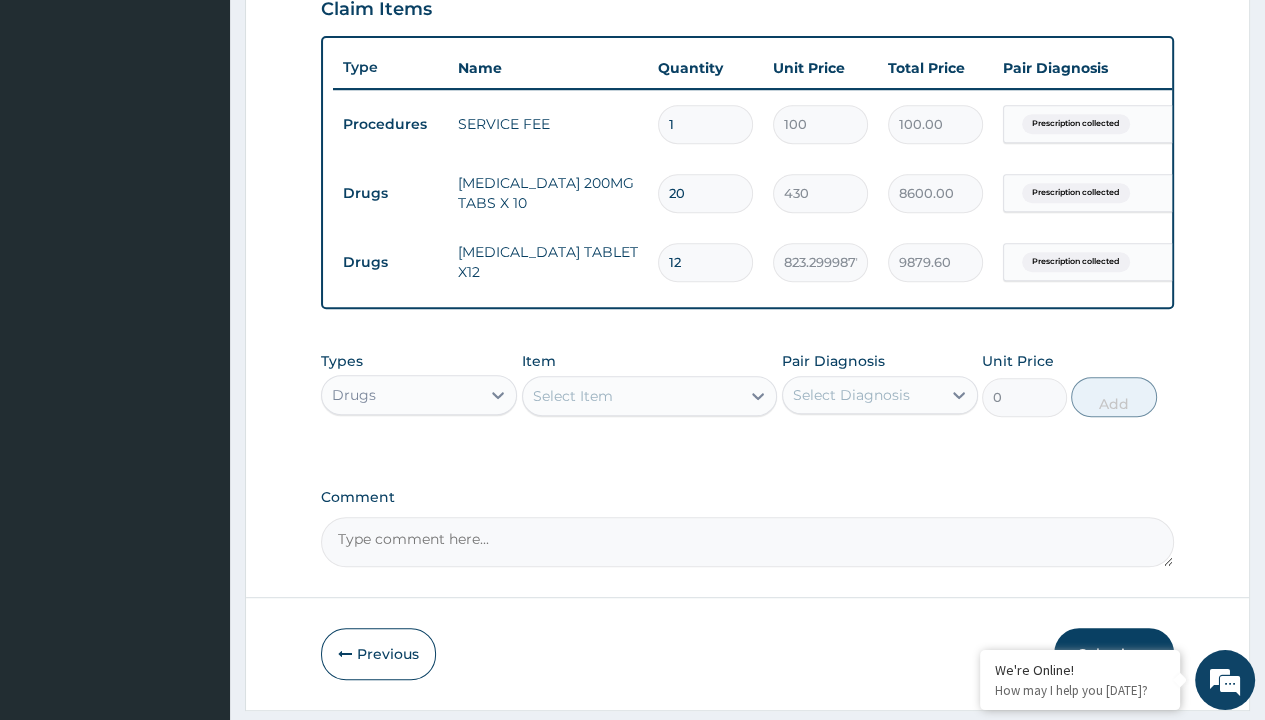 click on "Drugs" at bounding box center (390, 193) 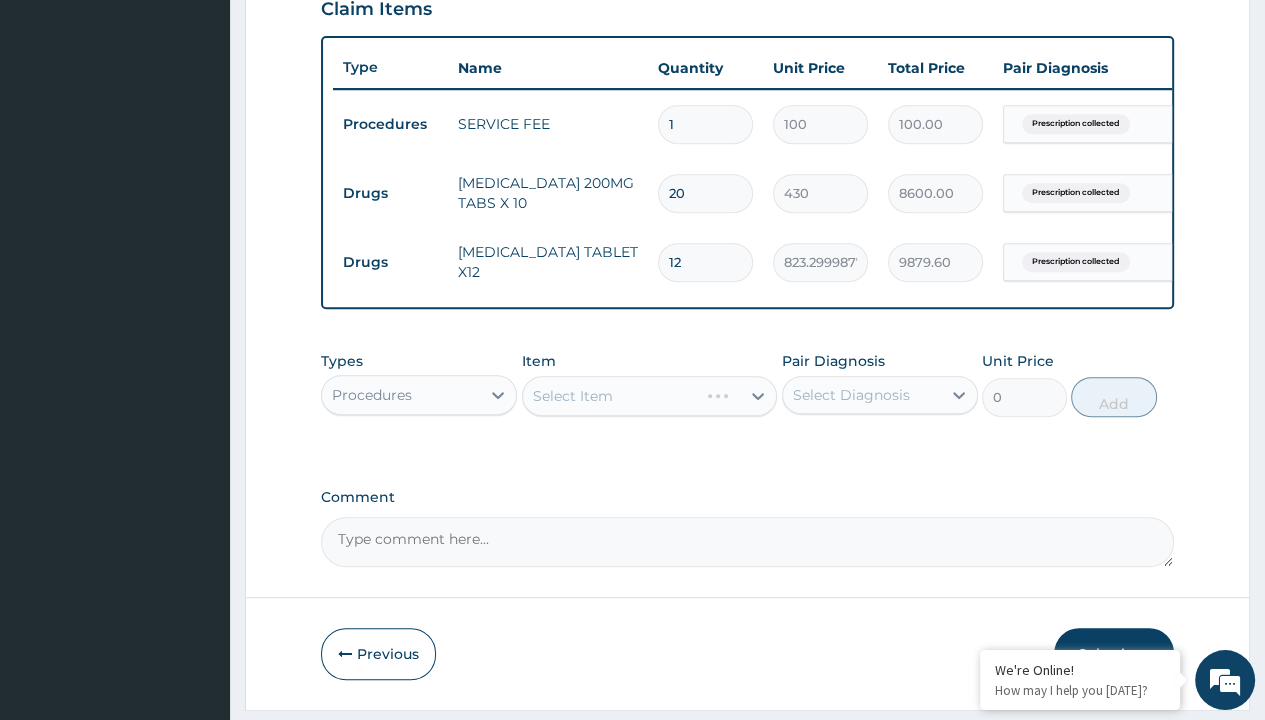 click on "Select Item" at bounding box center (573, 396) 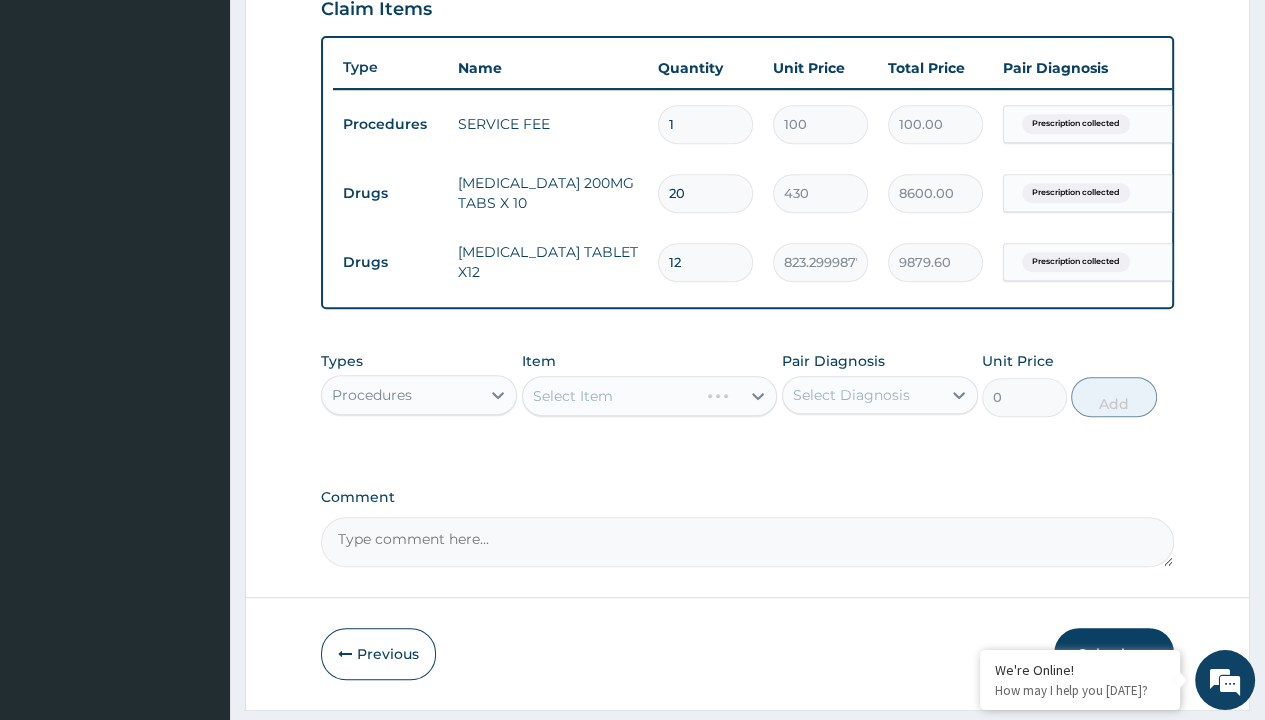 type on "delivery" 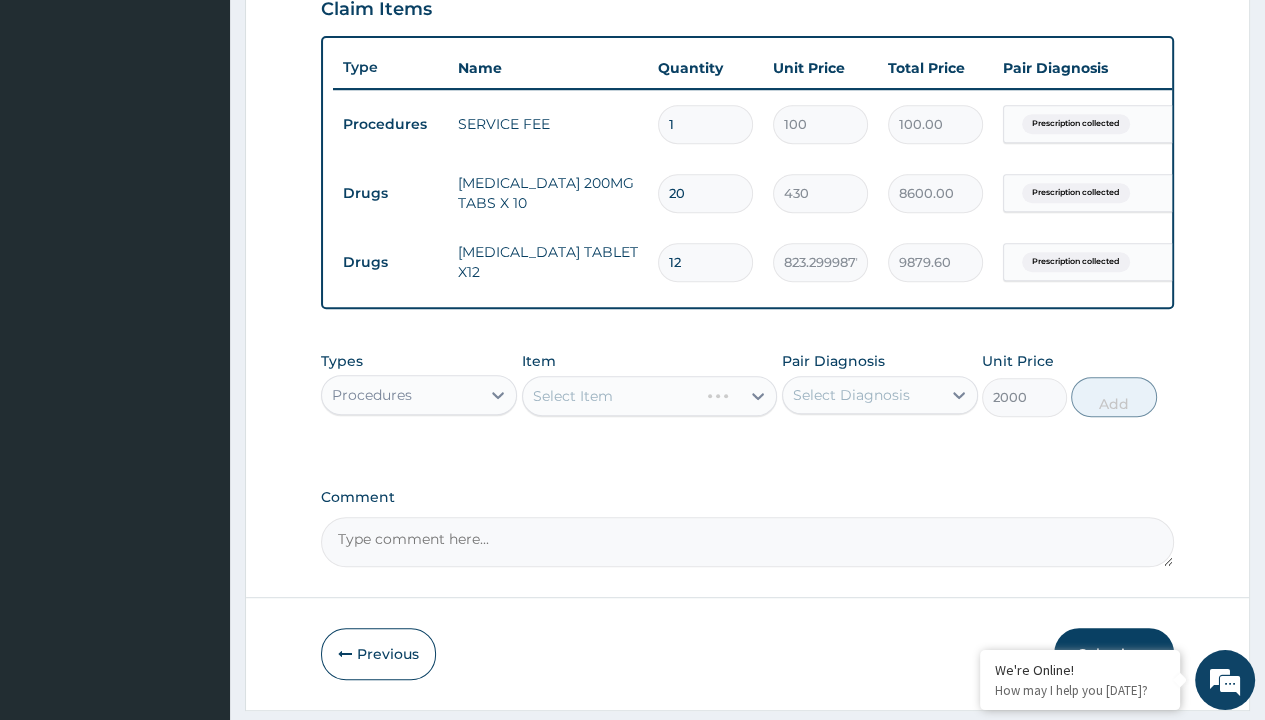 scroll, scrollTop: 0, scrollLeft: 0, axis: both 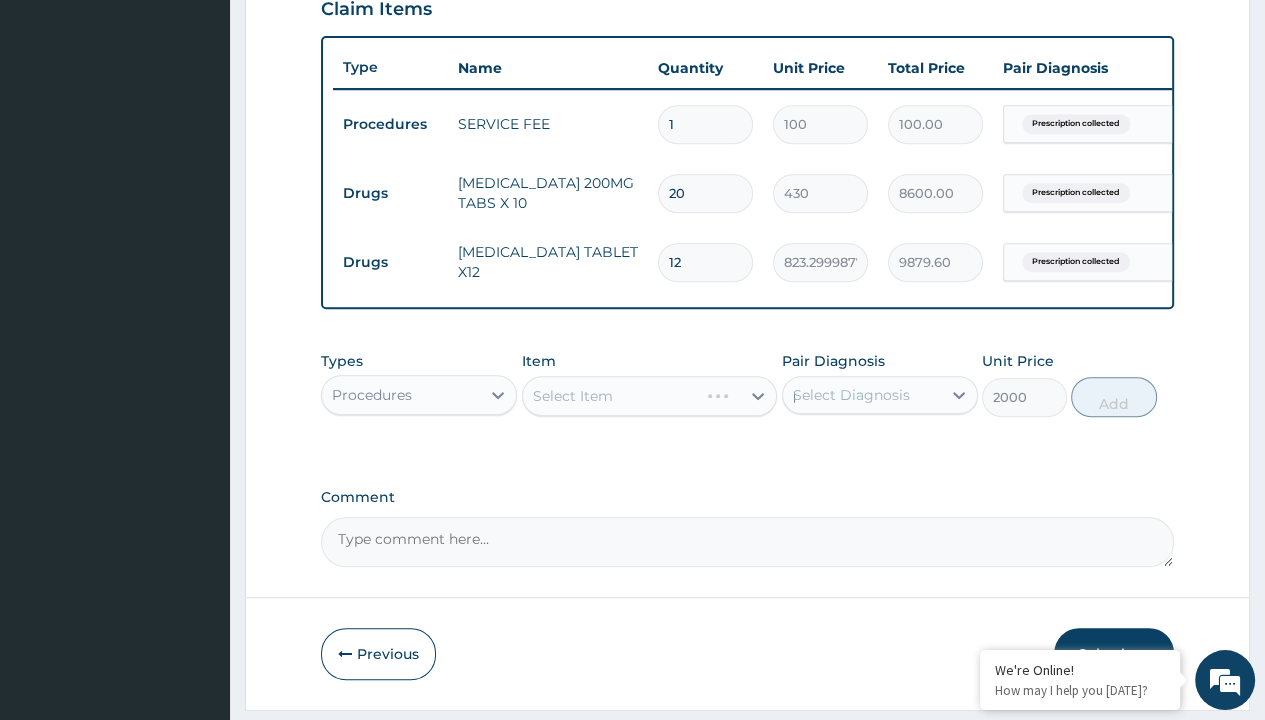 type 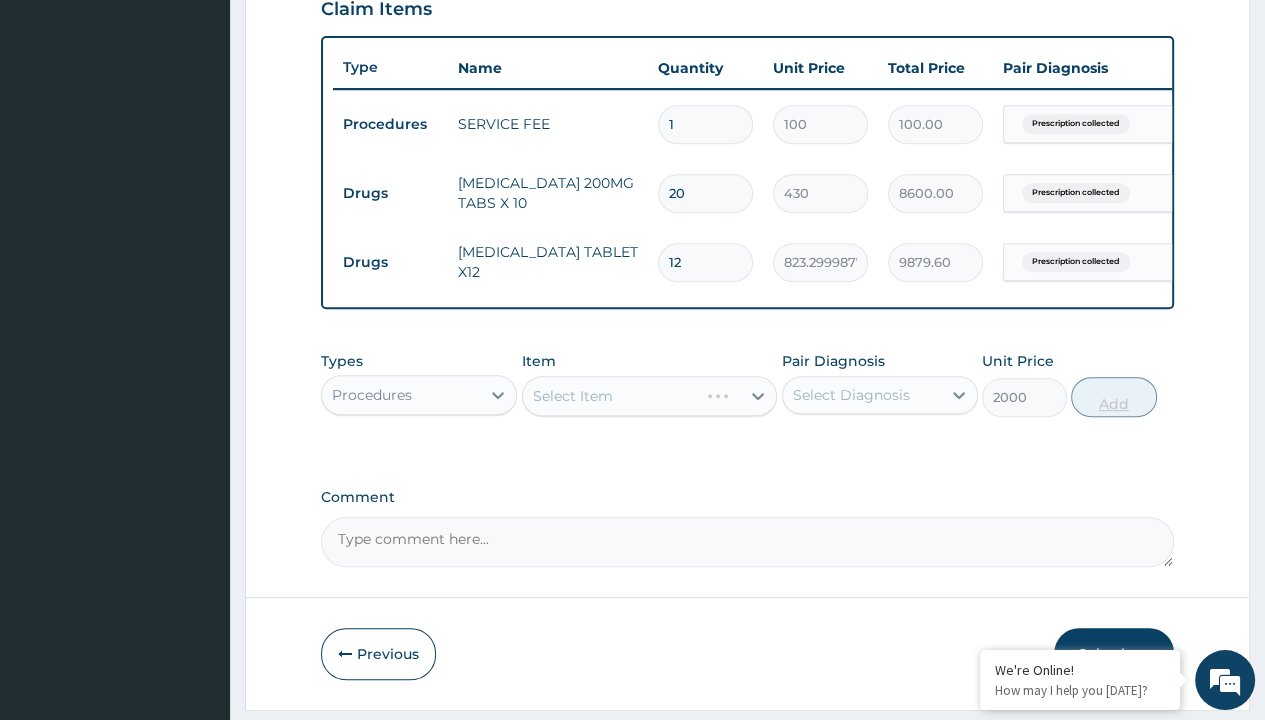 click on "Add" at bounding box center [1113, 397] 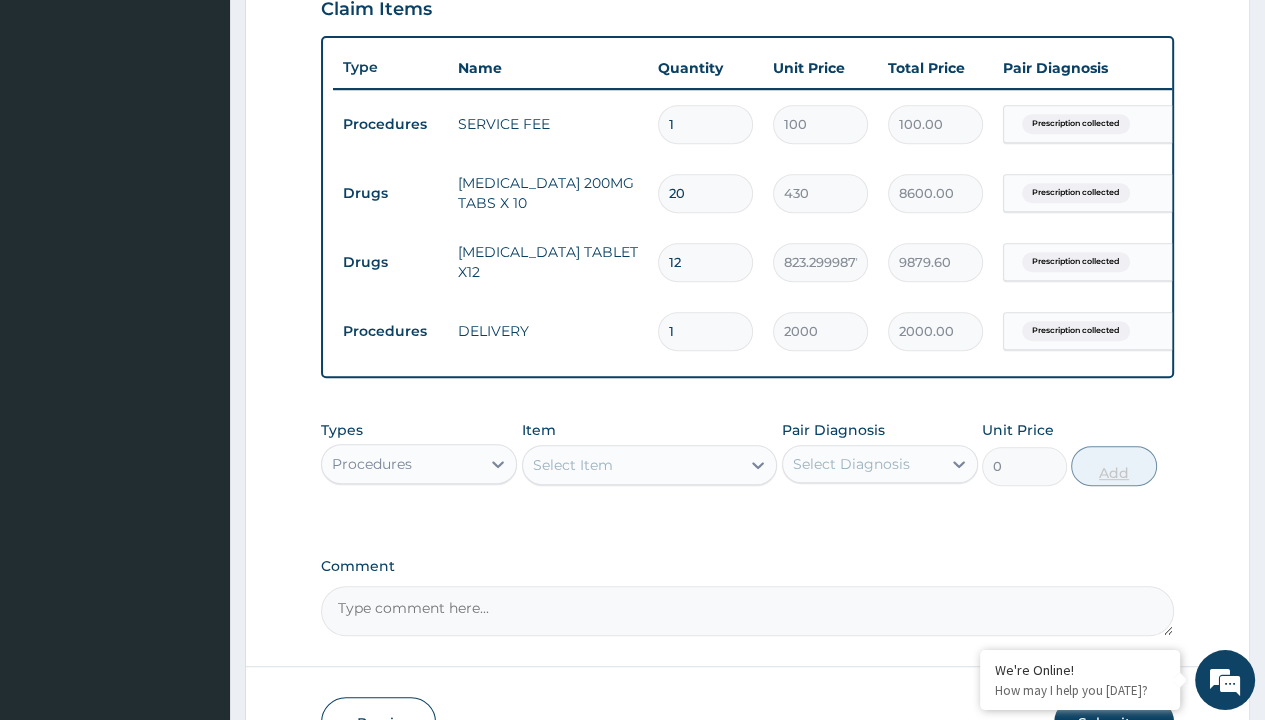 scroll, scrollTop: 776, scrollLeft: 0, axis: vertical 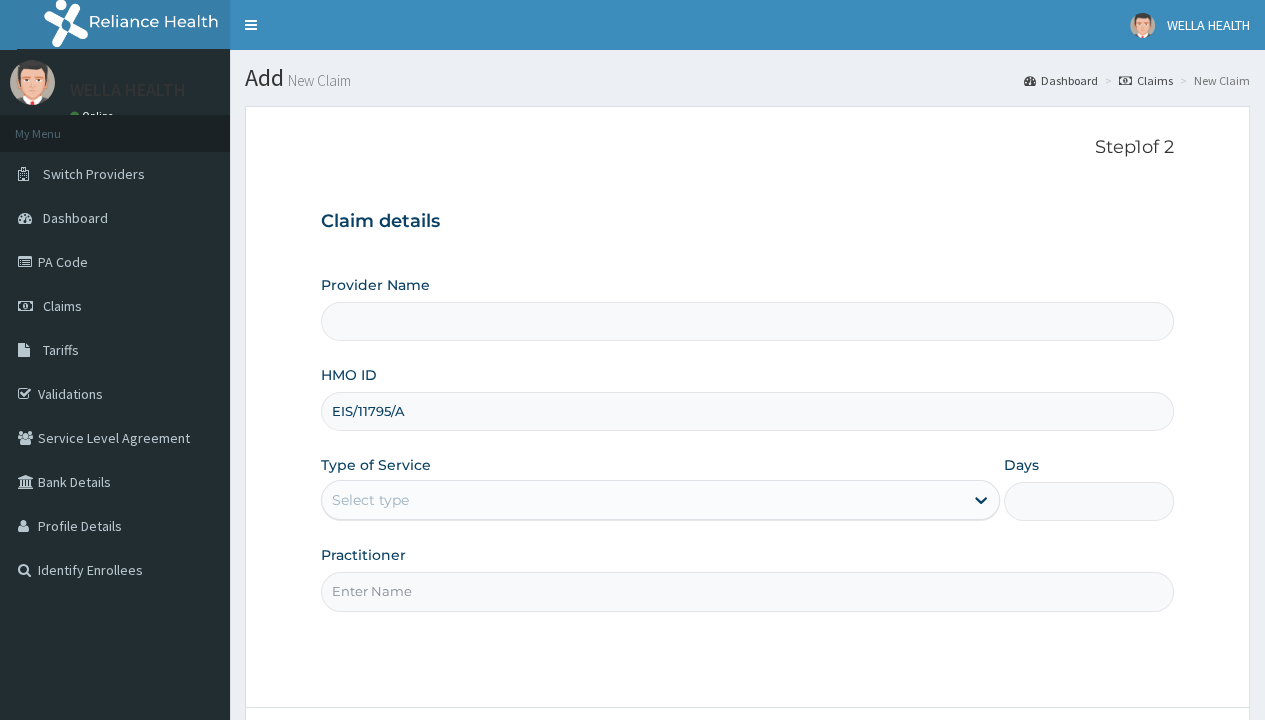 type on "EIS/11795/A" 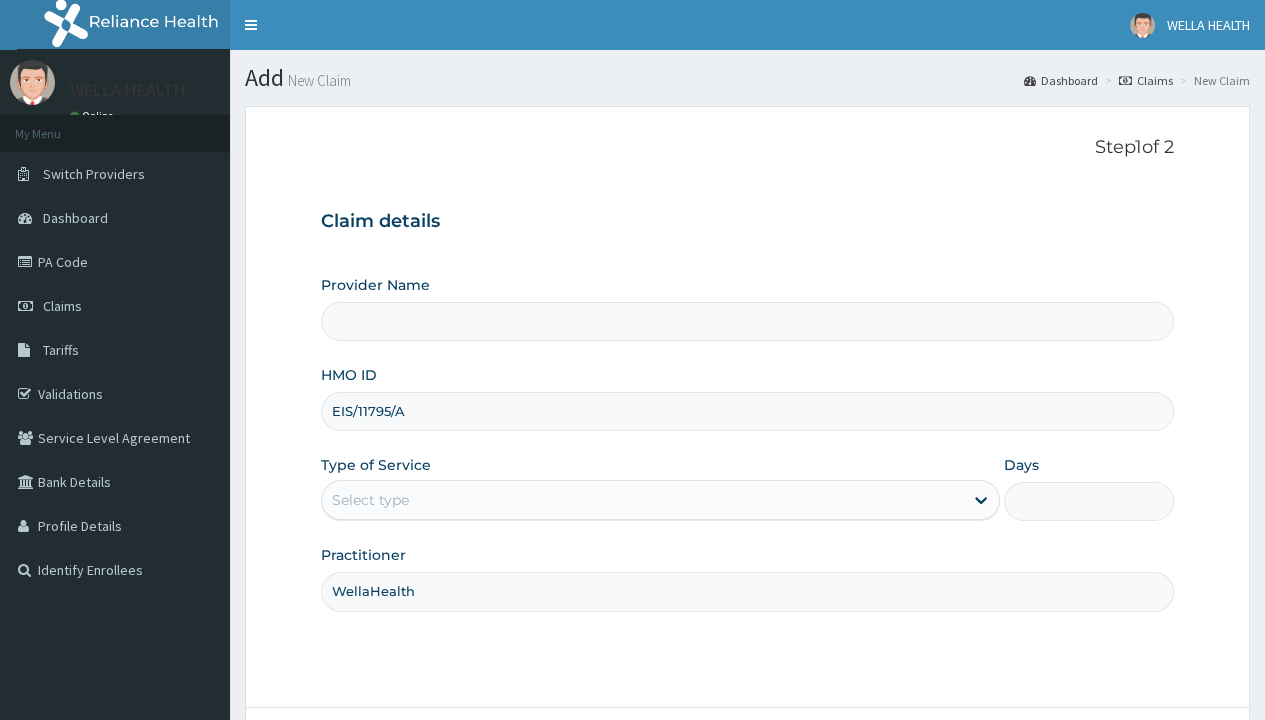 type on "WellaHealth" 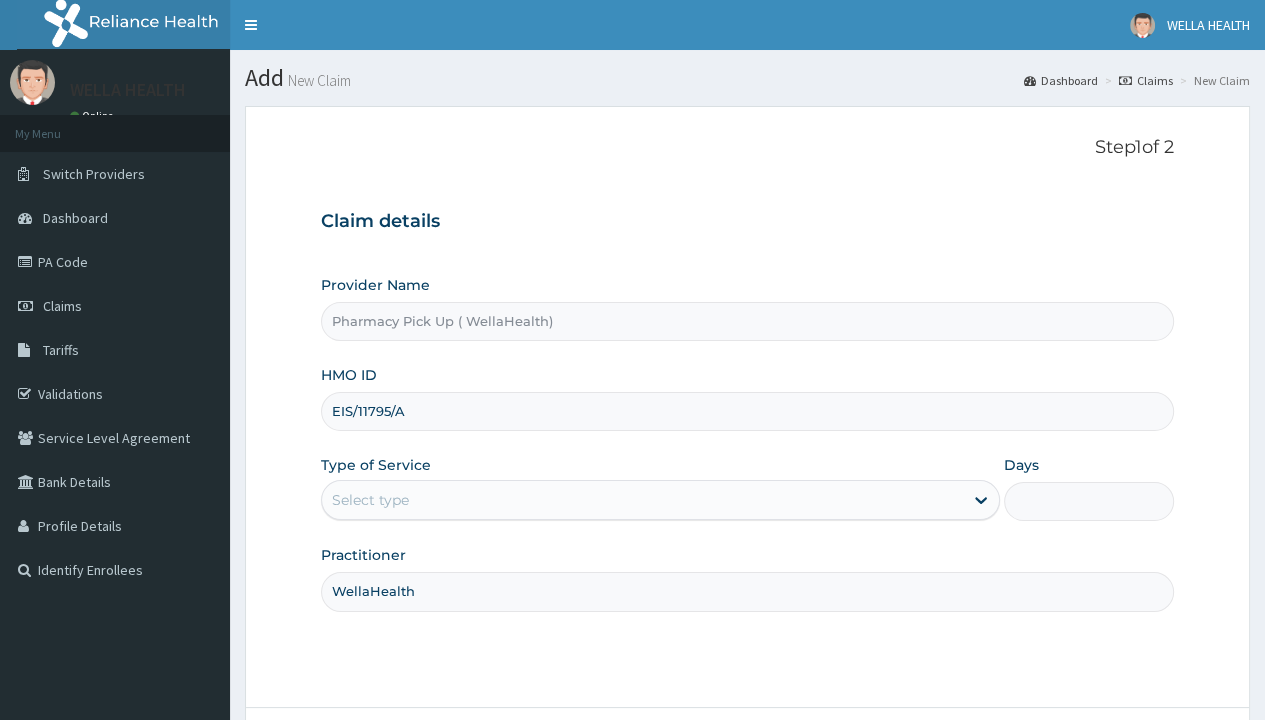 type on "1" 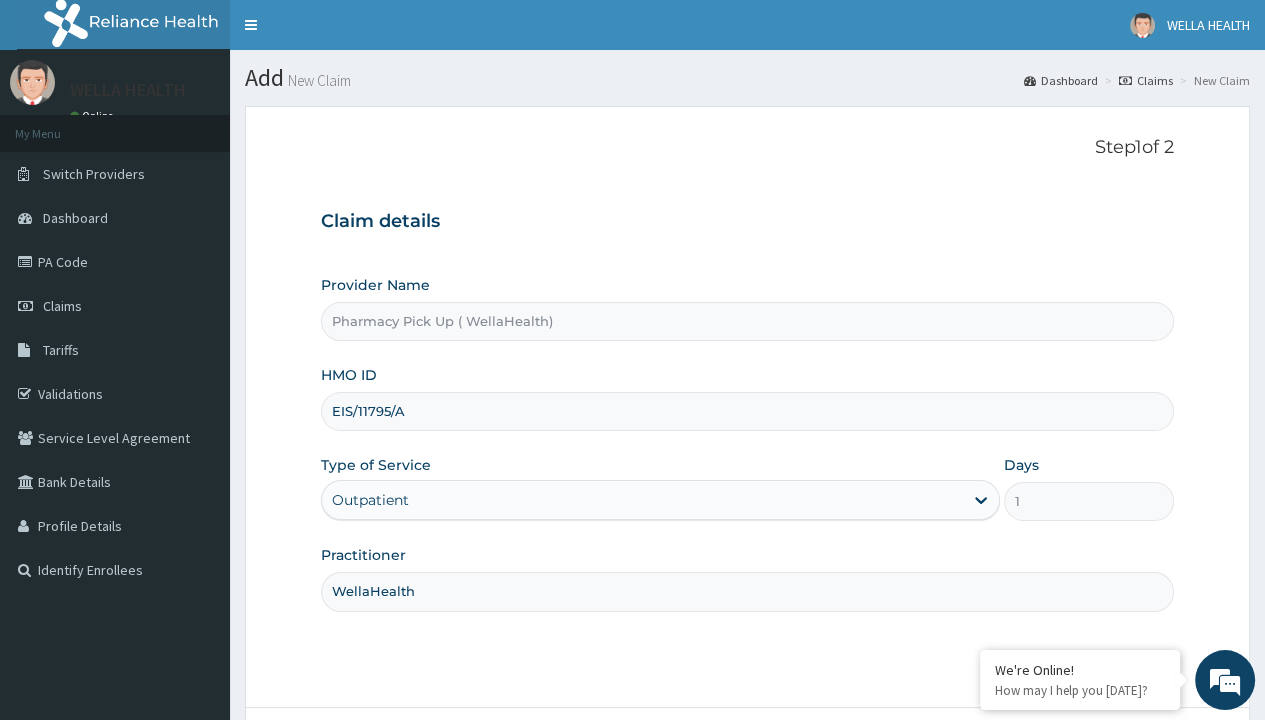 click on "Next" at bounding box center (1123, 764) 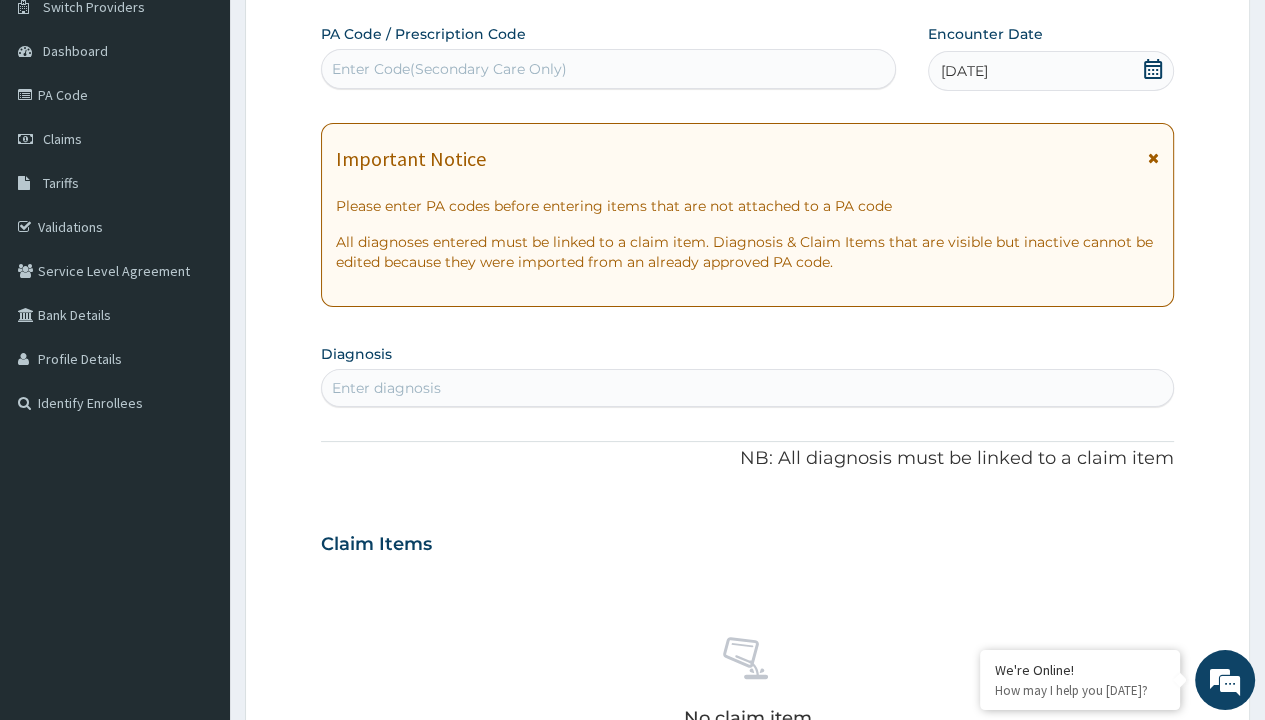 click on "Enter diagnosis" at bounding box center (386, 388) 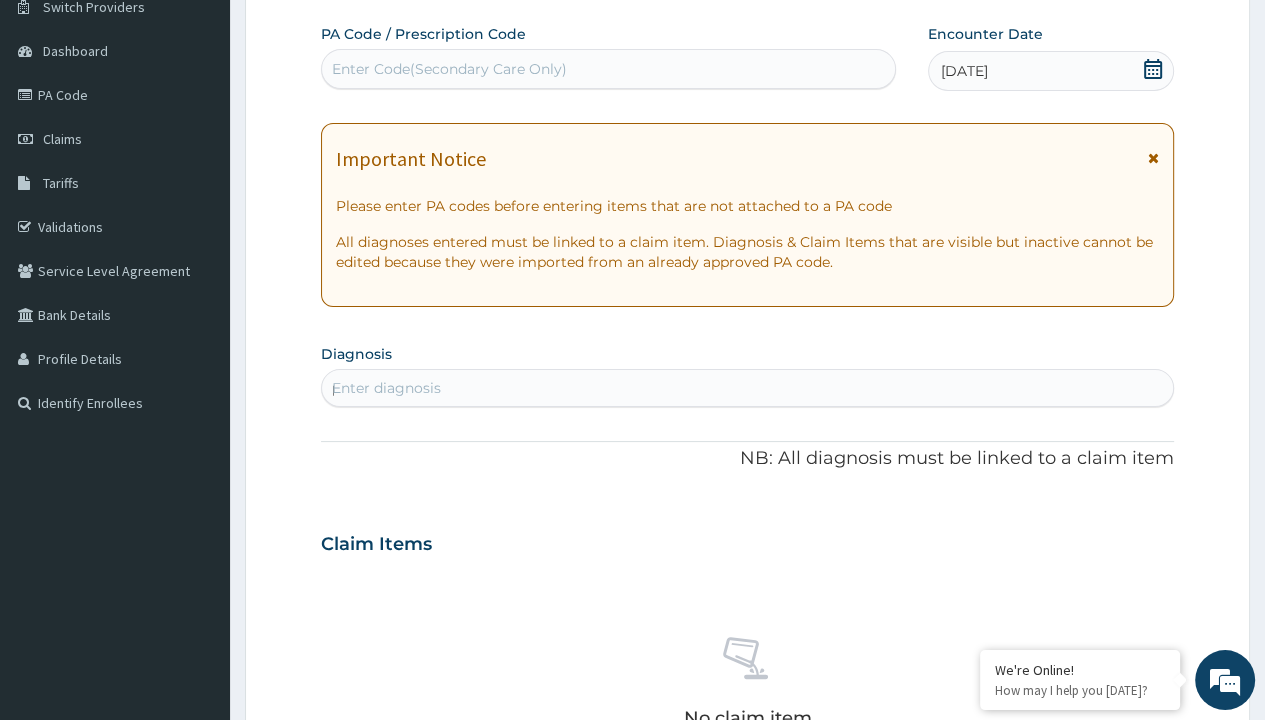 scroll, scrollTop: 0, scrollLeft: 0, axis: both 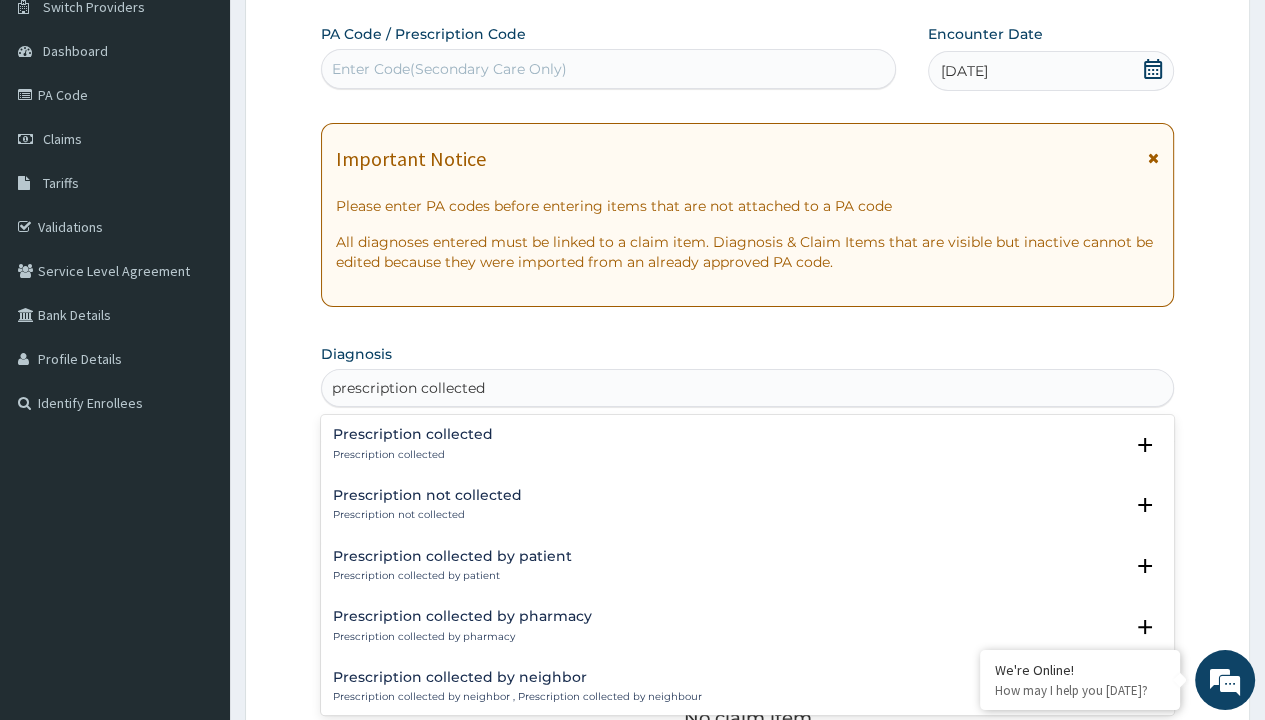 click on "Prescription collected" at bounding box center (413, 455) 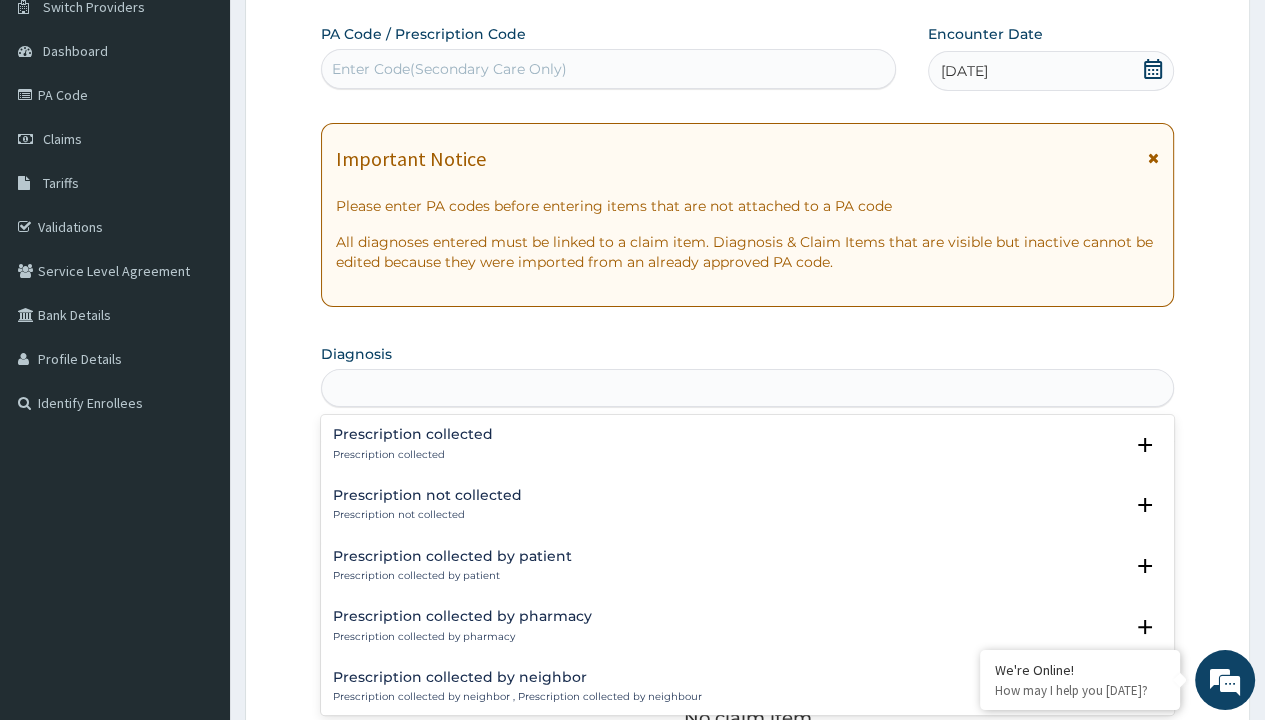 click on "Step  2  of 2 PA Code / Prescription Code Enter Code(Secondary Care Only) Encounter Date 04-07-2025 Important Notice Please enter PA codes before entering items that are not attached to a PA code   All diagnoses entered must be linked to a claim item. Diagnosis & Claim Items that are visible but inactive cannot be edited because they were imported from an already approved PA code. Diagnosis option Prescription collected focused, 1 of 7. 7 results available for search term prescription collected. Use Up and Down to choose options, press Enter to select the currently focused option, press Escape to exit the menu, press Tab to select the option and exit the menu. prescription collected Prescription collected Prescription collected Select Status Query Query covers suspected (?), Keep in view (kiv), Ruled out (r/o) Confirmed Prescription not collected Prescription not collected Select Status Query Query covers suspected (?), Keep in view (kiv), Ruled out (r/o) Confirmed Prescription collected by patient Query Item" at bounding box center [747, 571] 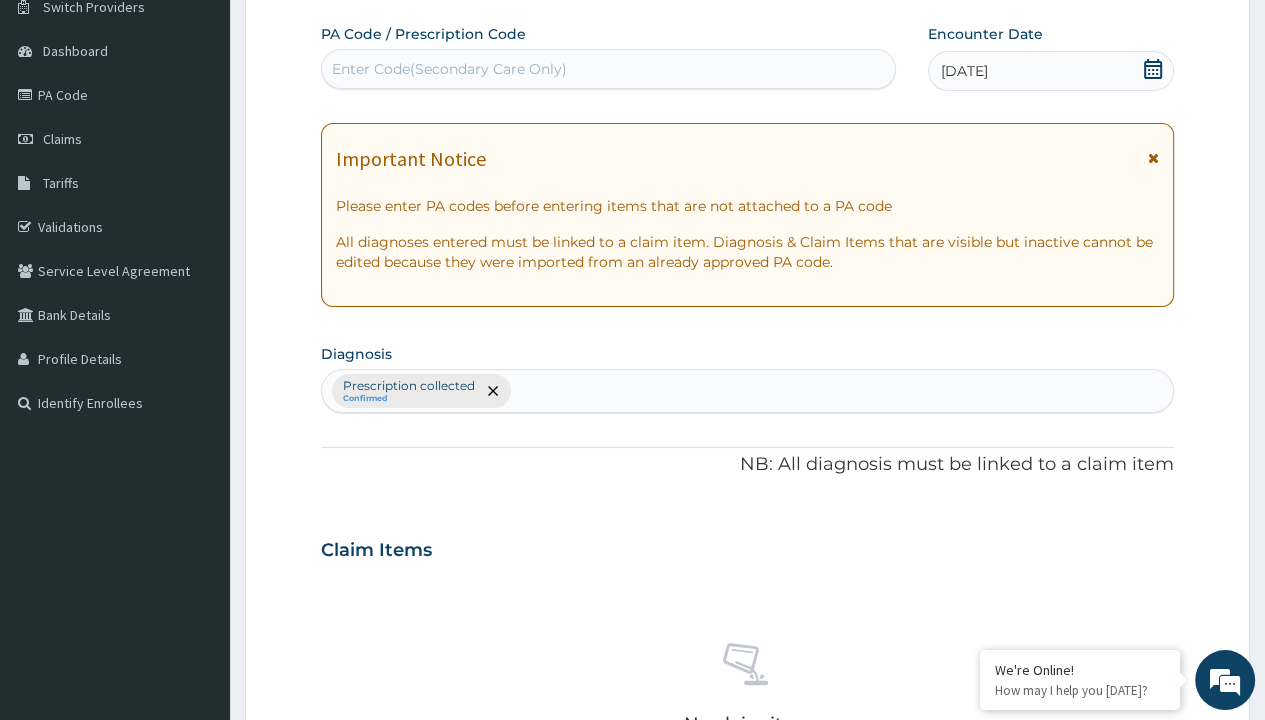 type on "procedures" 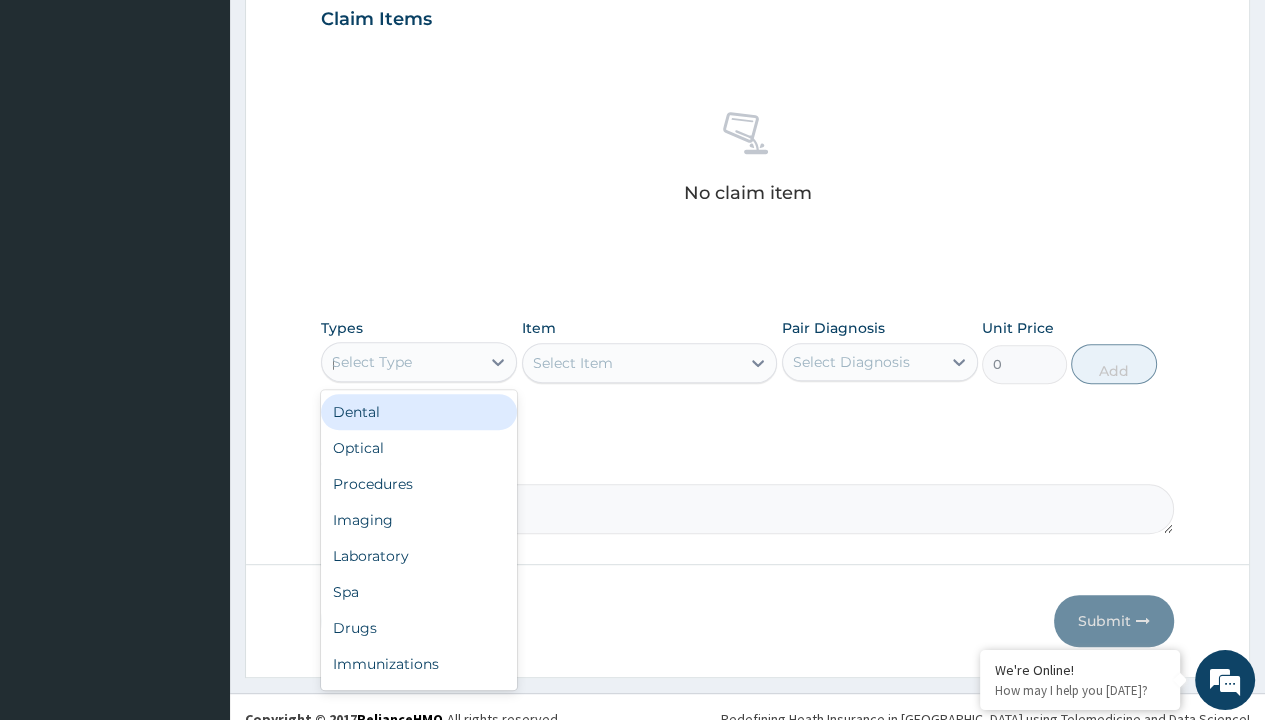 click on "Procedures" at bounding box center (419, 484) 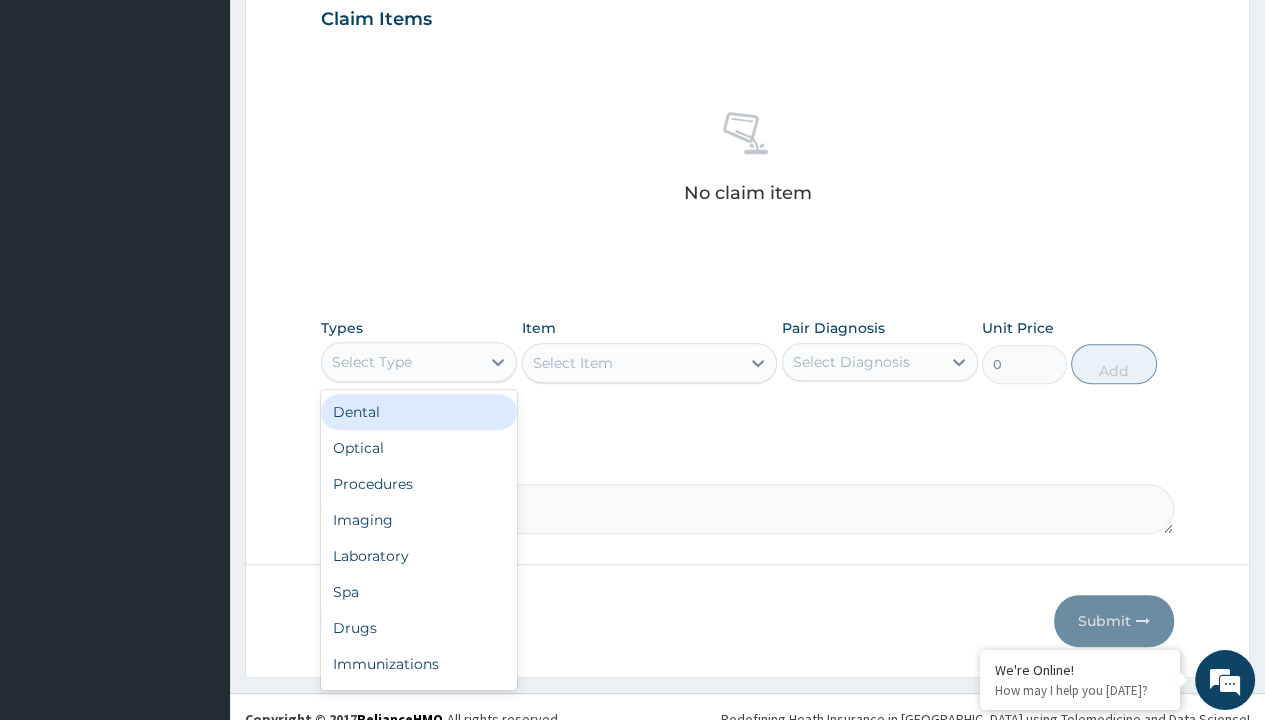 click on "Select Item" at bounding box center (650, 363) 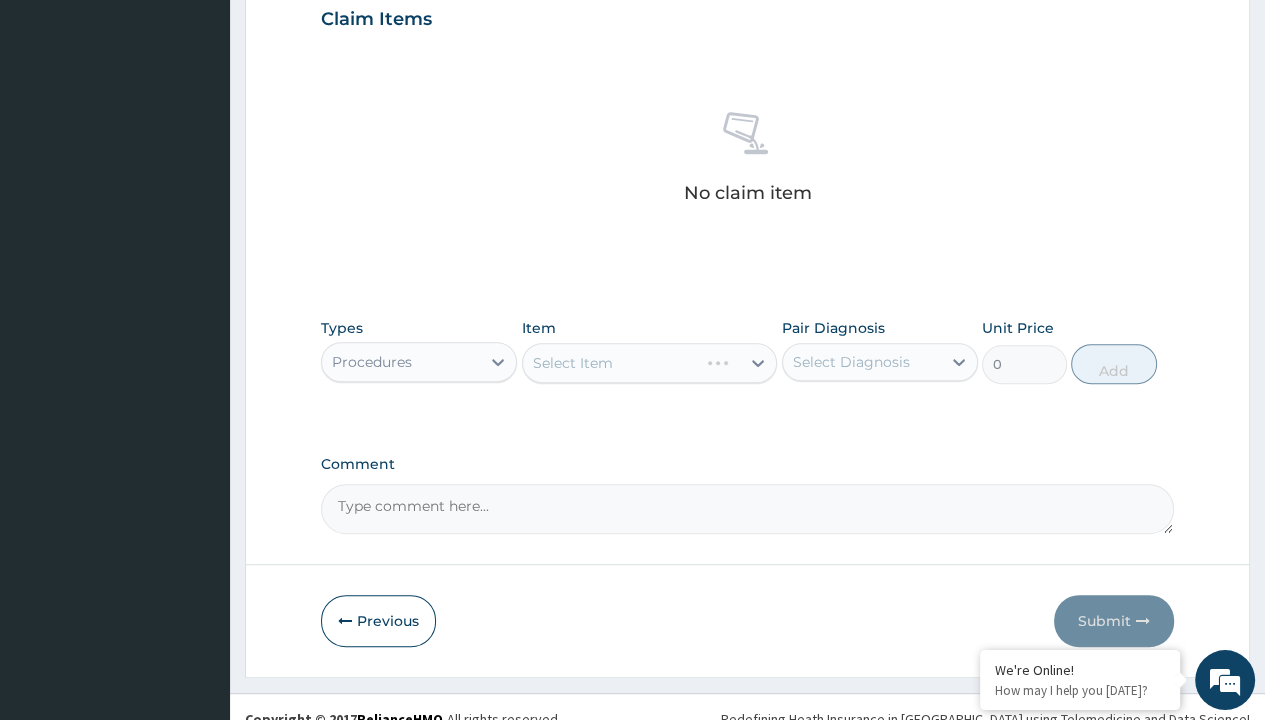 type on "service fee" 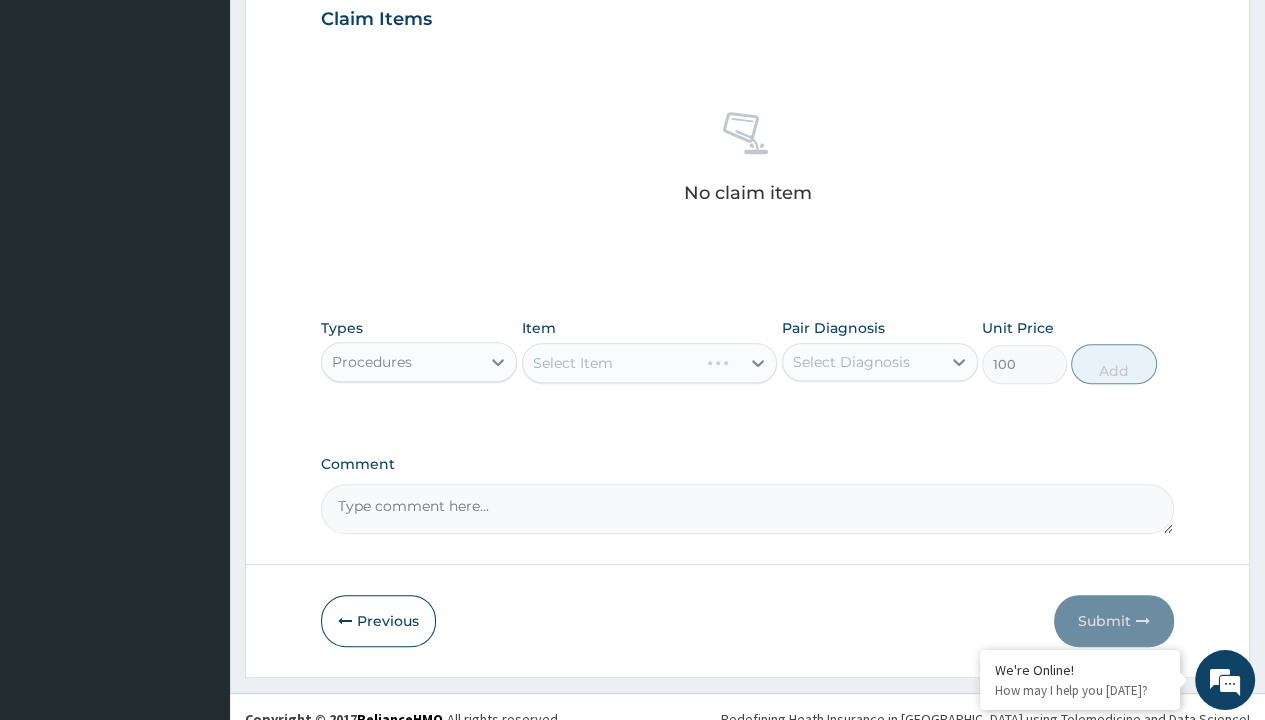 click on "Prescription collected" at bounding box center (409, -145) 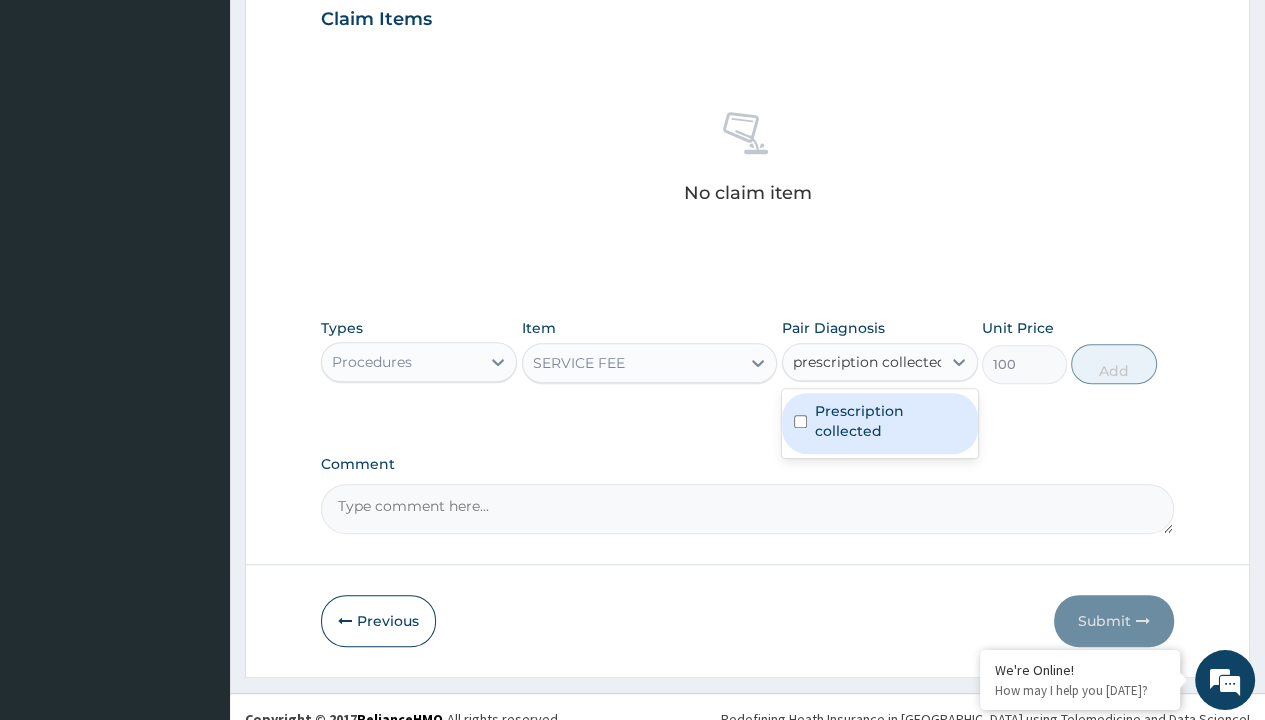 scroll, scrollTop: 0, scrollLeft: 0, axis: both 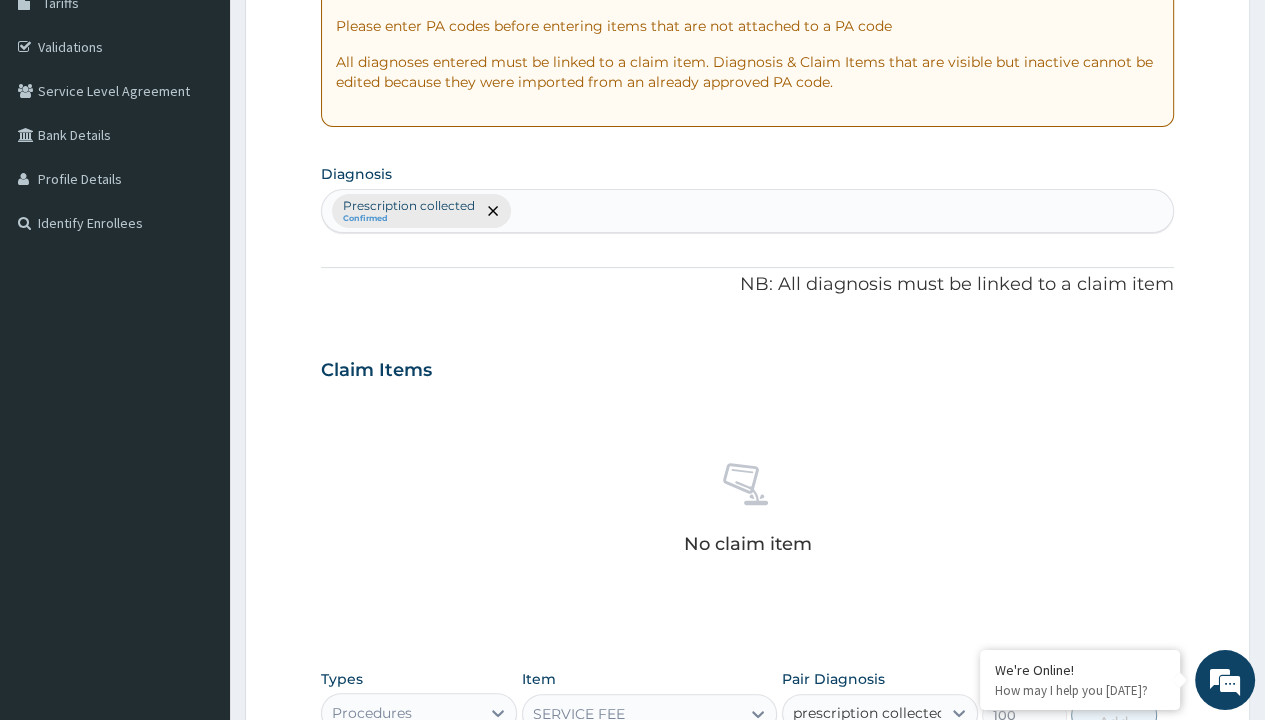 type on "prescription collected" 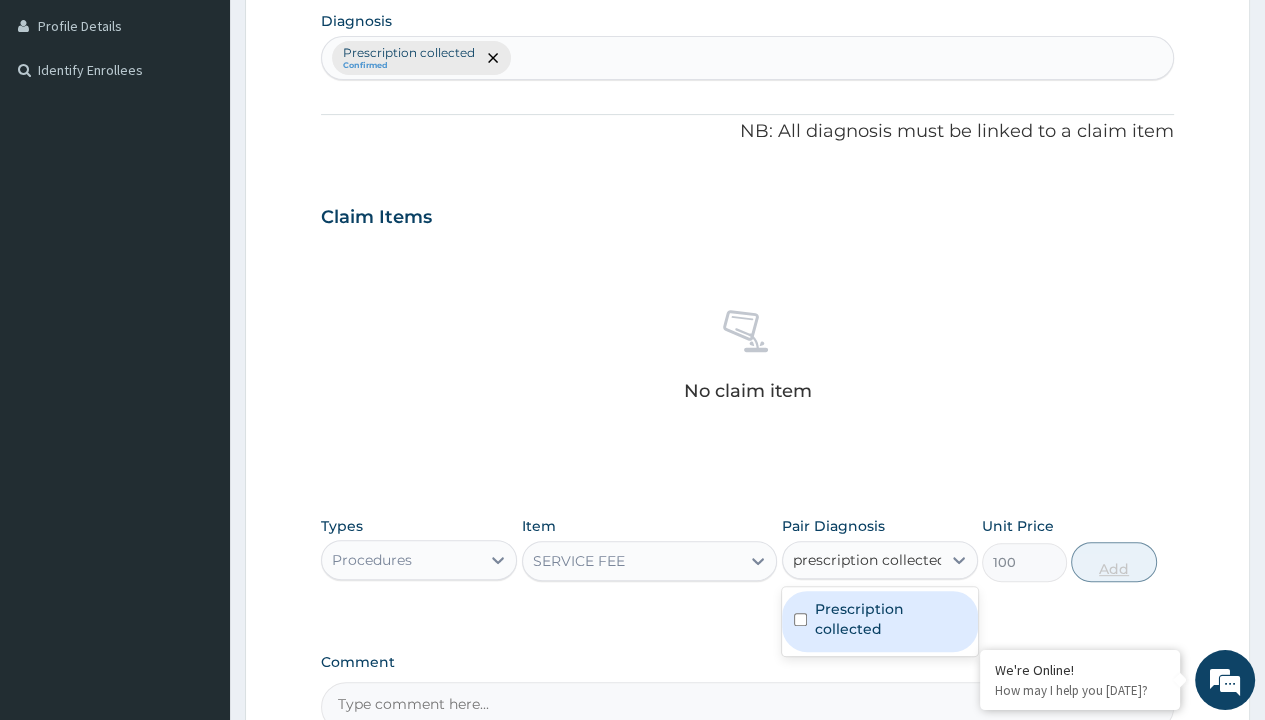 click on "Prescription collected" at bounding box center [890, 619] 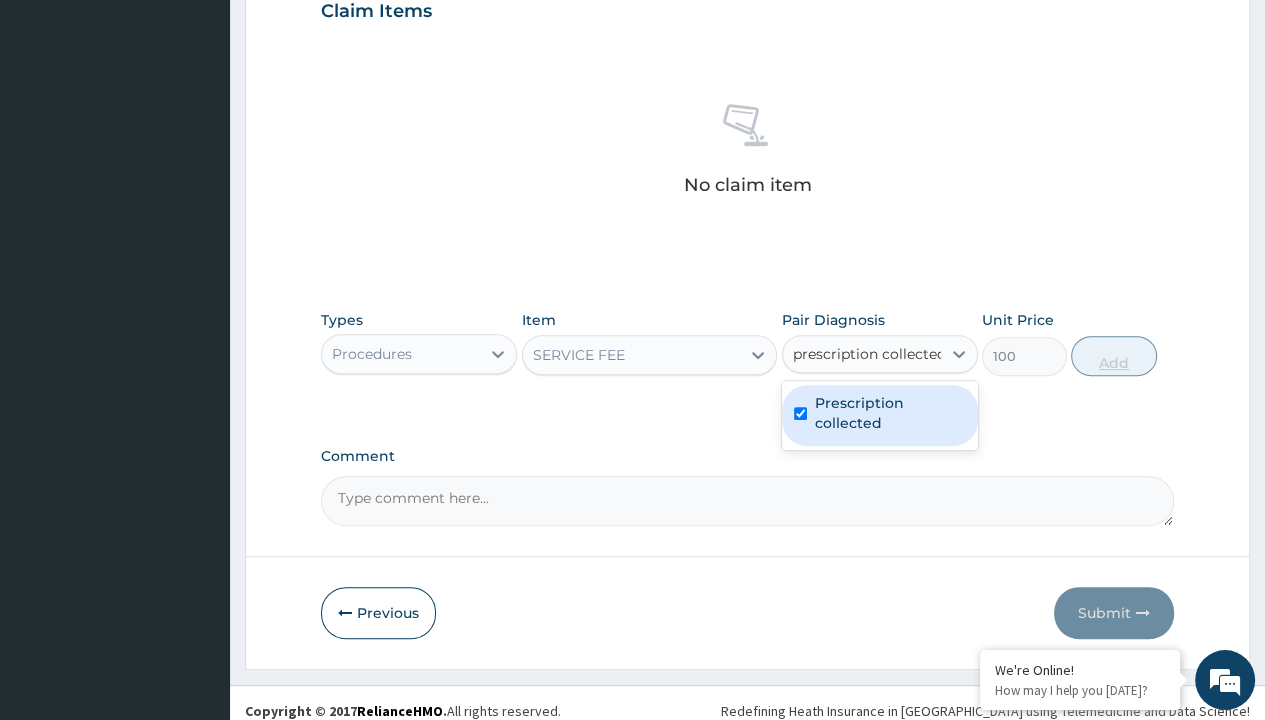 type 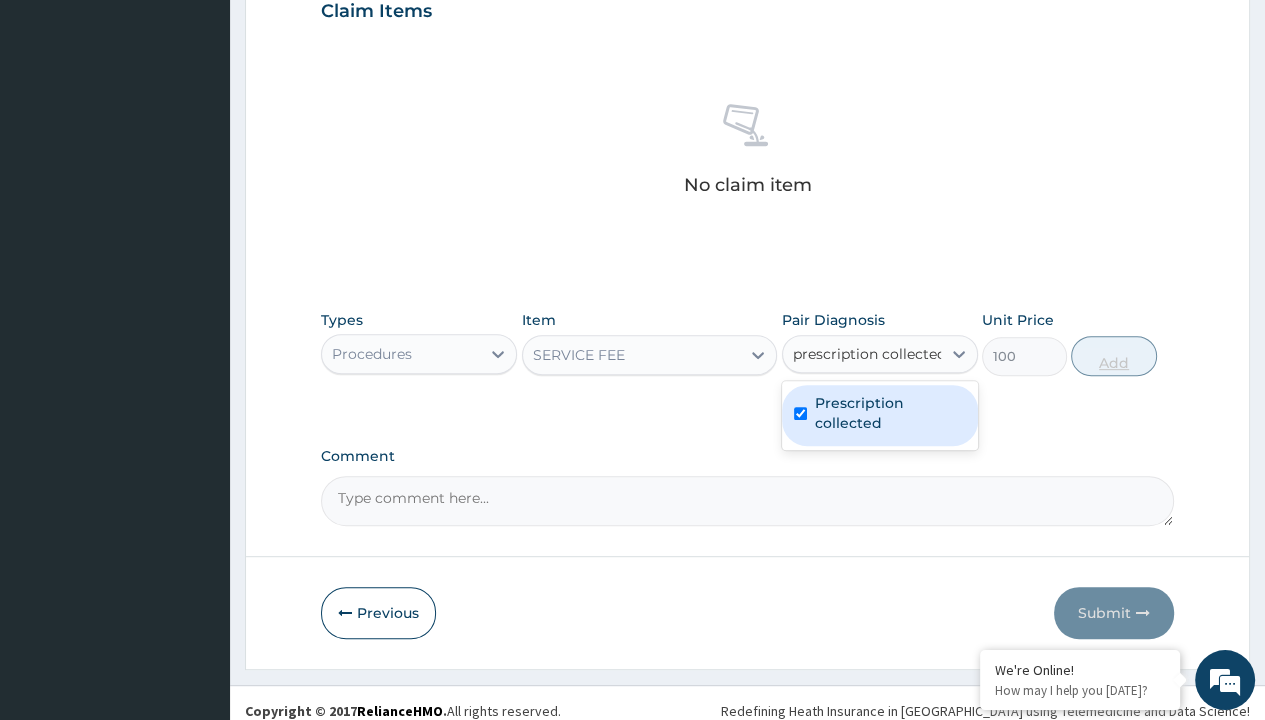 checkbox on "true" 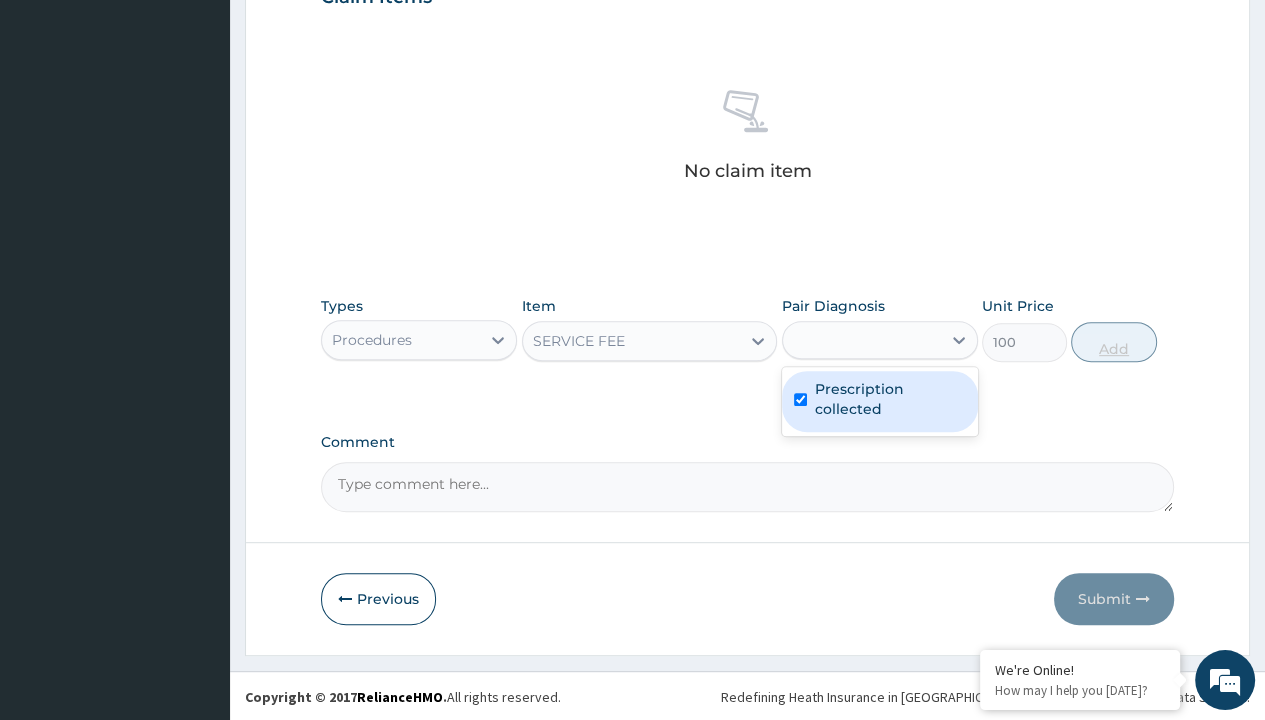 click on "Add" at bounding box center [1113, 342] 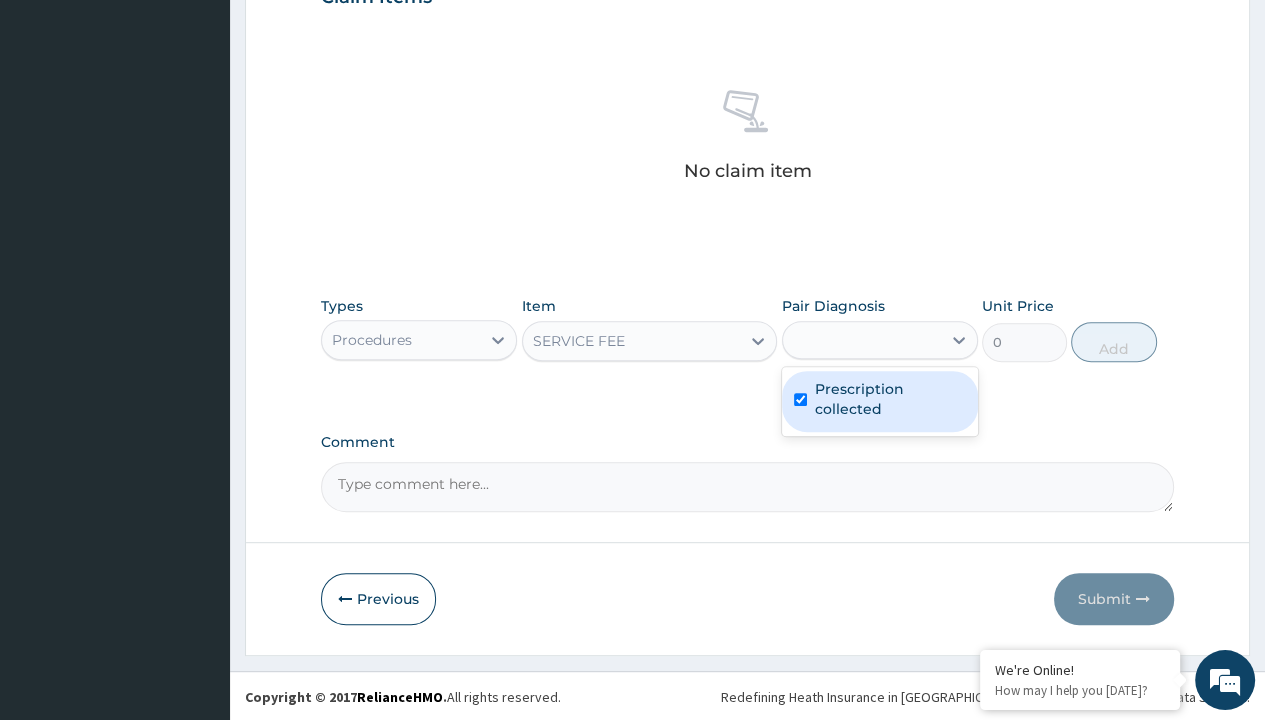 click on "Step  2  of 2 PA Code / Prescription Code Enter Code(Secondary Care Only) Encounter Date 04-07-2025 Important Notice Please enter PA codes before entering items that are not attached to a PA code   All diagnoses entered must be linked to a claim item. Diagnosis & Claim Items that are visible but inactive cannot be edited because they were imported from an already approved PA code. Diagnosis Prescription collected Confirmed NB: All diagnosis must be linked to a claim item Claim Items No claim item Types Procedures Item SERVICE FEE Pair Diagnosis option Prescription collected focused, 1 of 1. 1 result available for search term prescription collected. Use Up and Down to choose options, press Enter to select the currently focused option, press Escape to exit the menu, press Tab to select the option and exit the menu. prescription collected Prescription collected Unit Price 0 Add Comment     Previous   Submit" at bounding box center [747, 20] 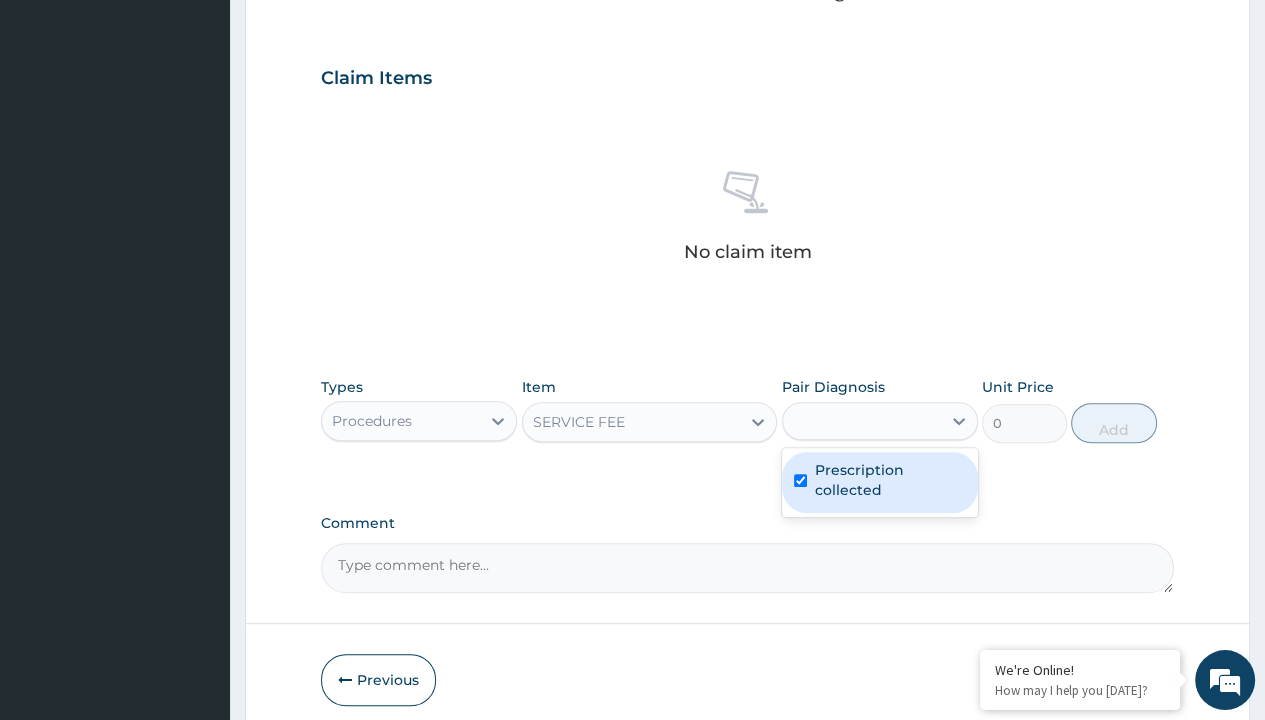 click on "Procedures" at bounding box center (372, 421) 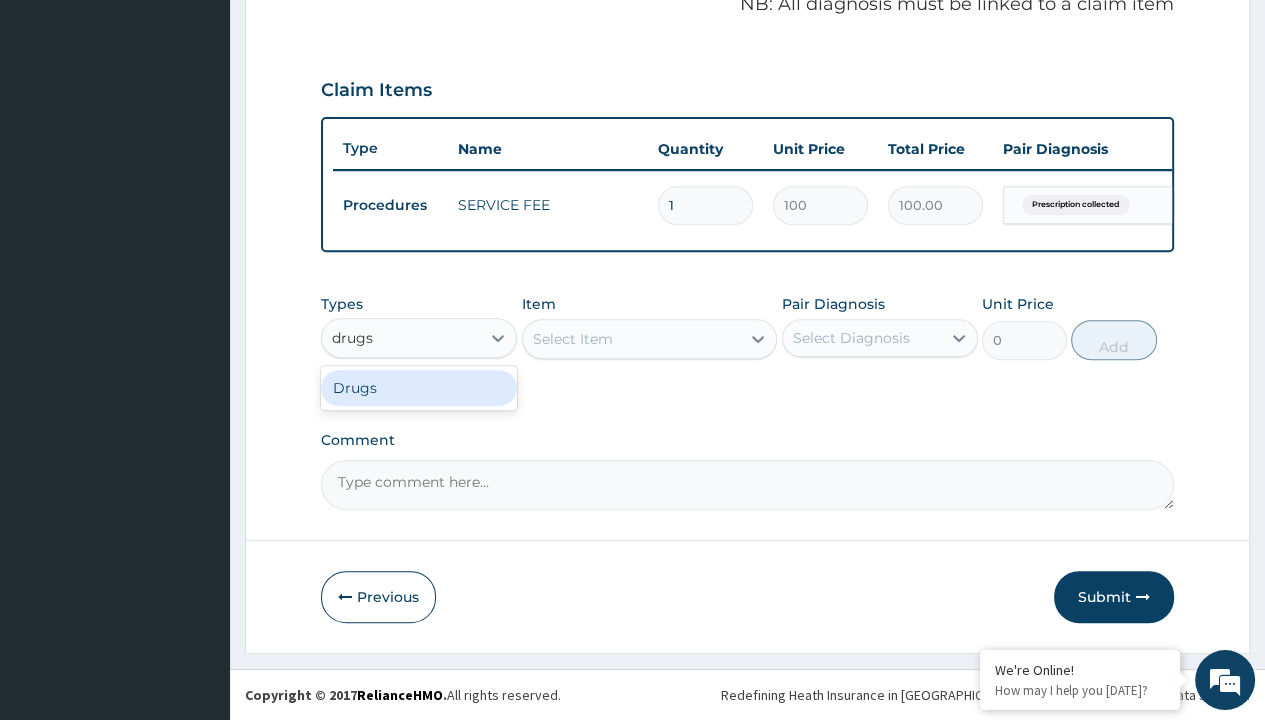 click on "Drugs" at bounding box center [419, 388] 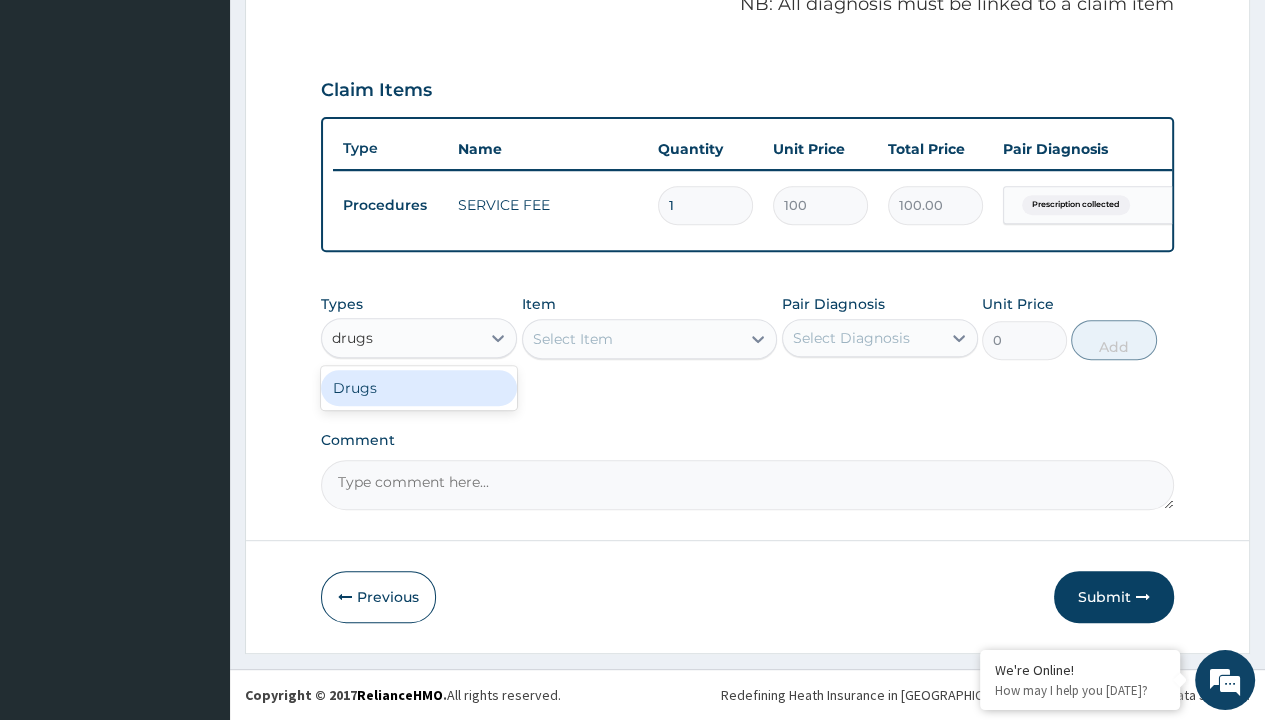 type 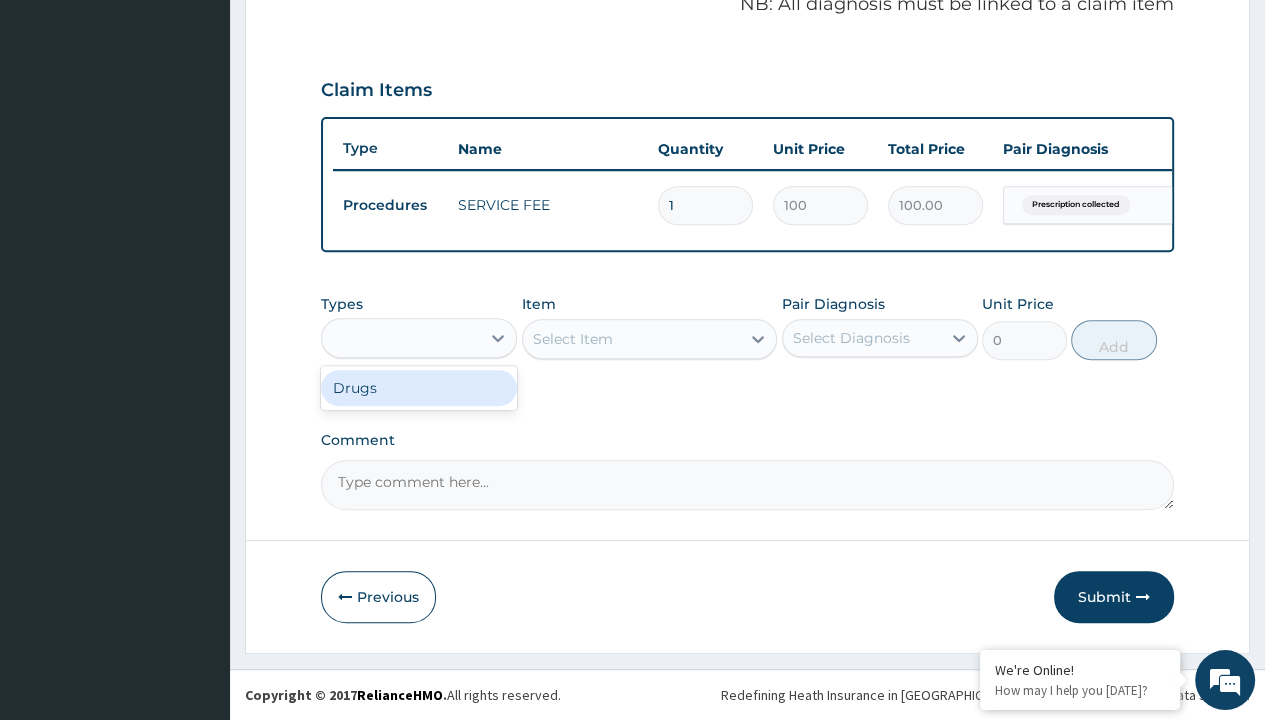 scroll, scrollTop: 0, scrollLeft: 0, axis: both 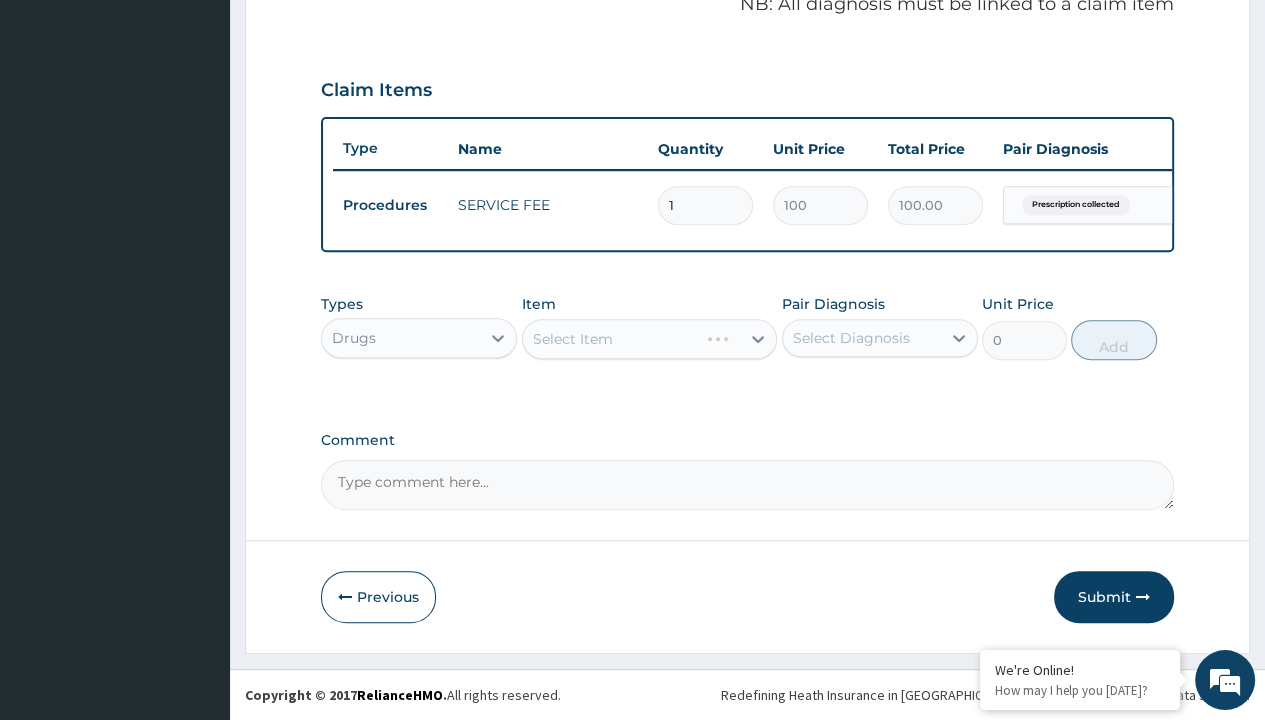 click on "Select Item" at bounding box center [573, 339] 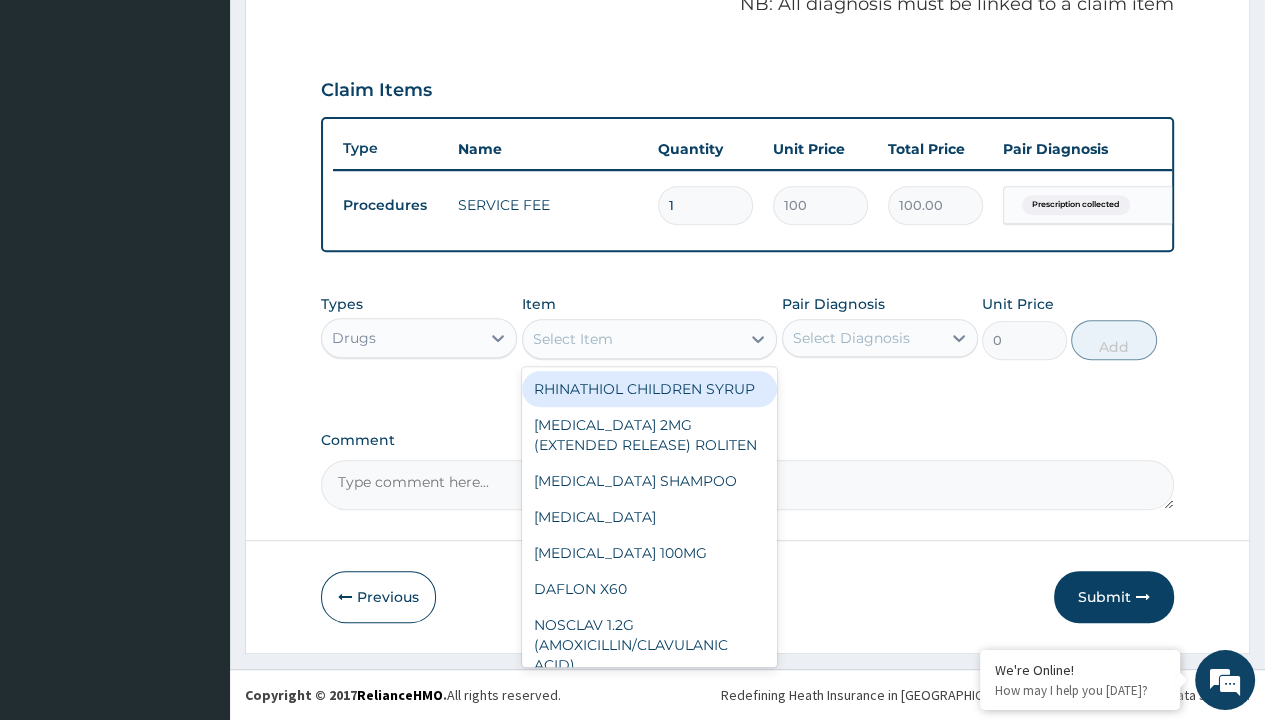 type on "phlebodia 600mg x 15" 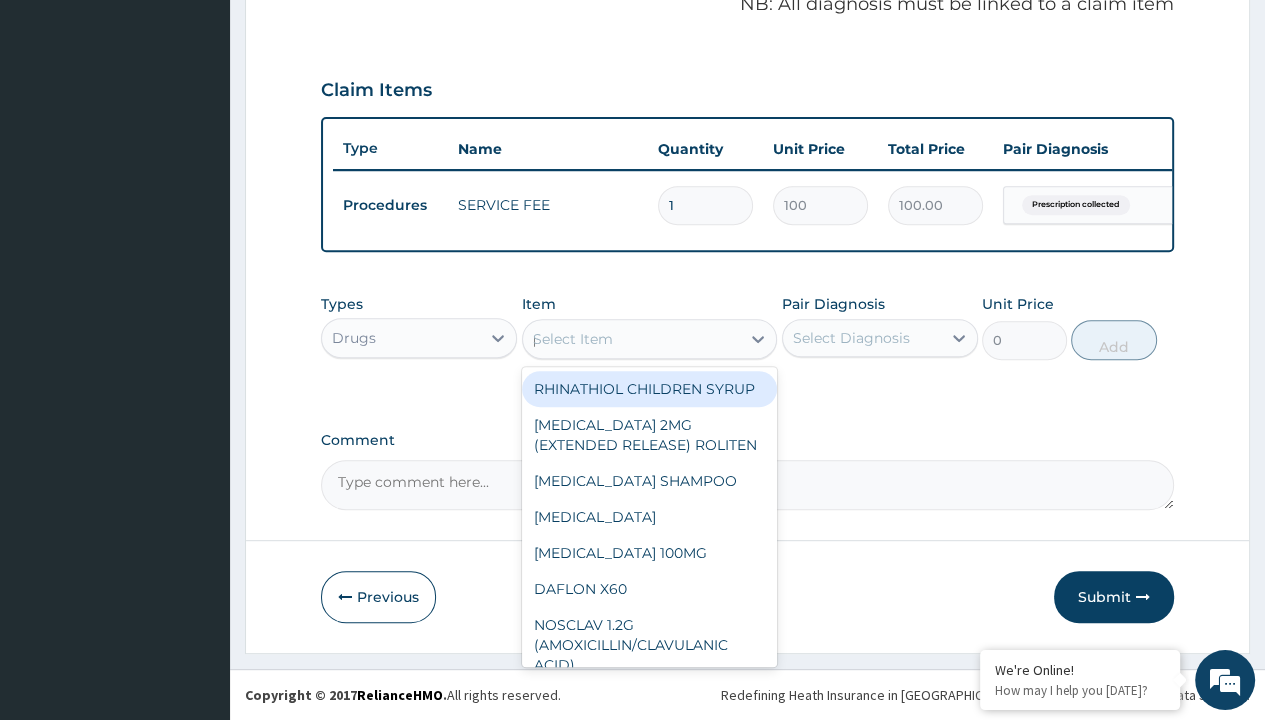 click on "PHLEBODIA 600MG X 15" at bounding box center (650, 33357) 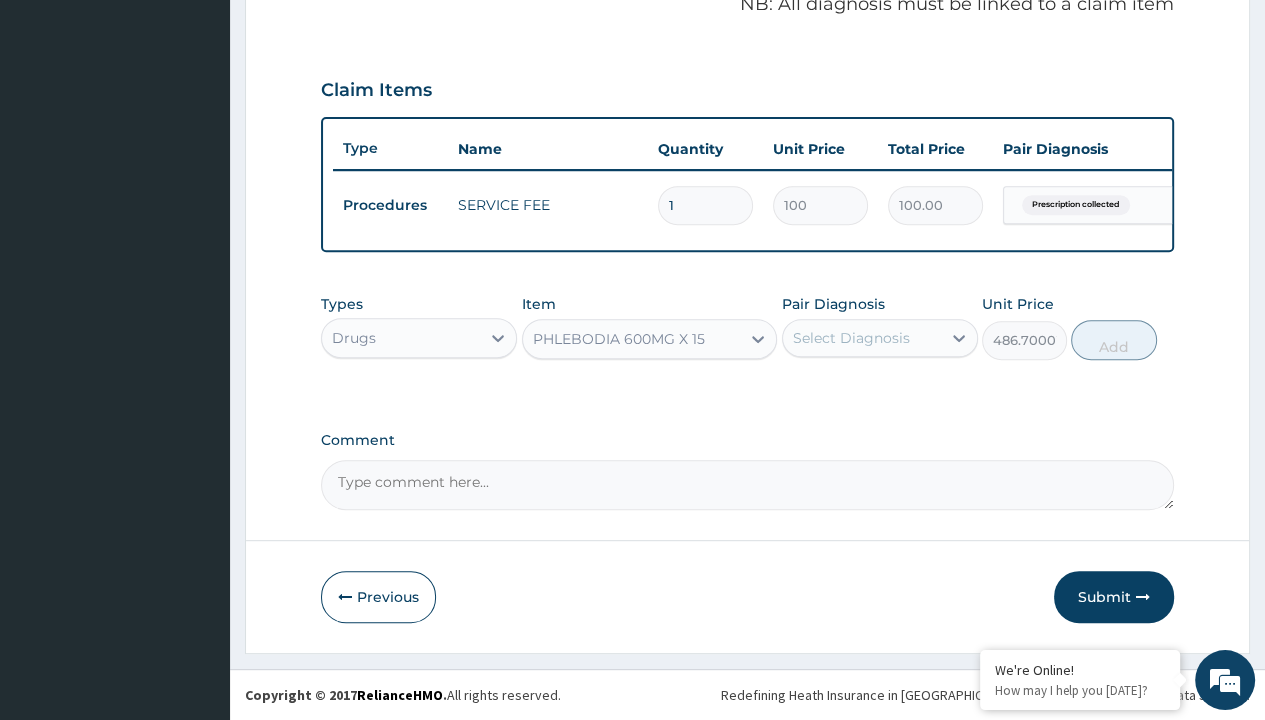 scroll, scrollTop: 0, scrollLeft: 0, axis: both 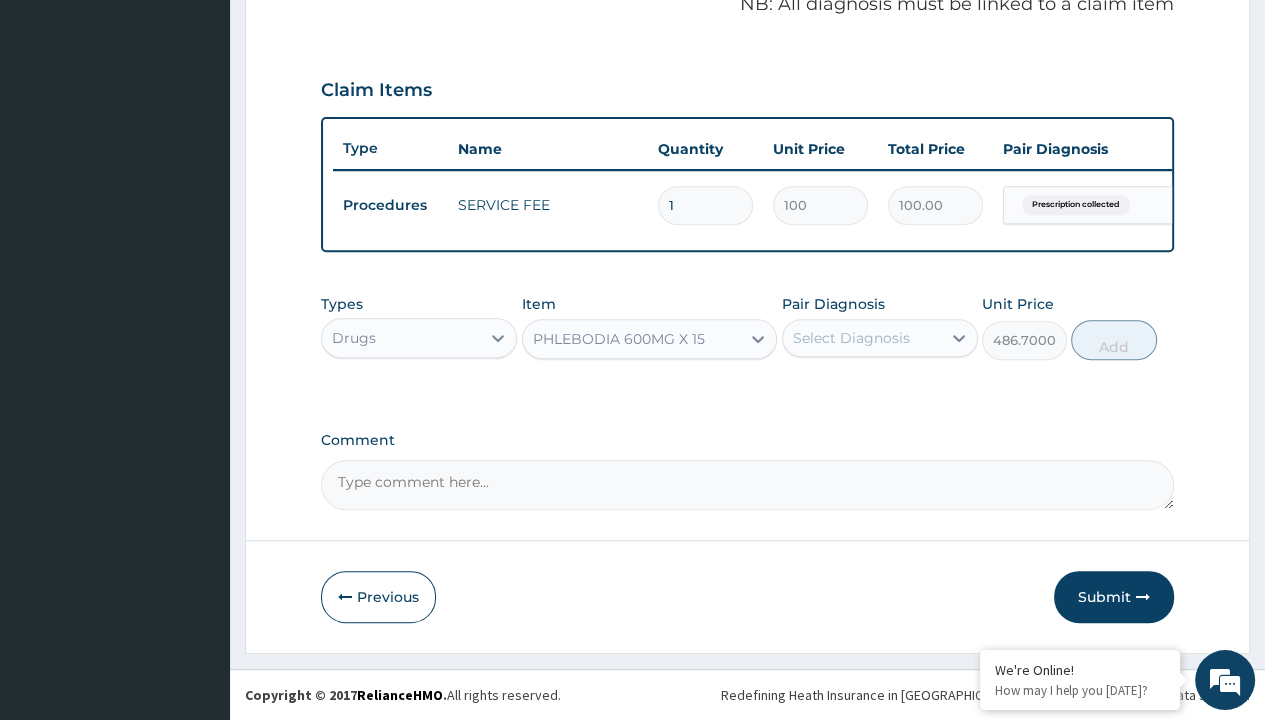 click on "Prescription collected" at bounding box center (409, -74) 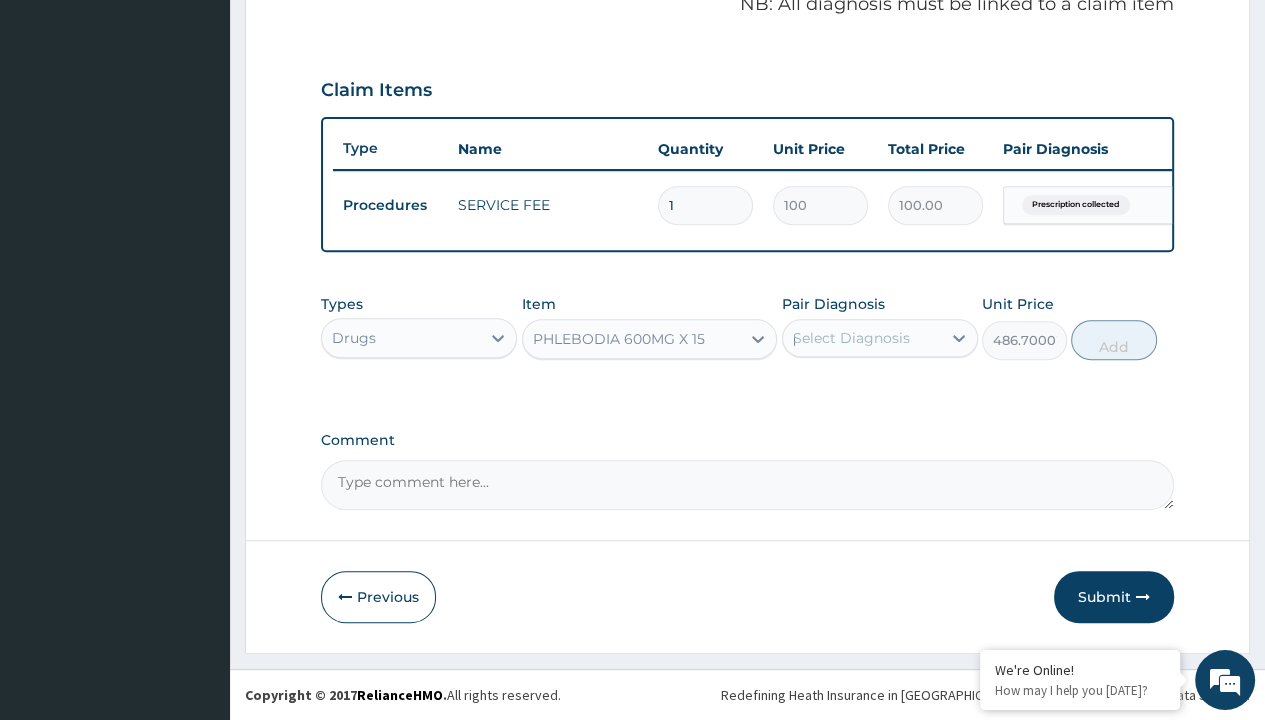 scroll, scrollTop: 639, scrollLeft: 0, axis: vertical 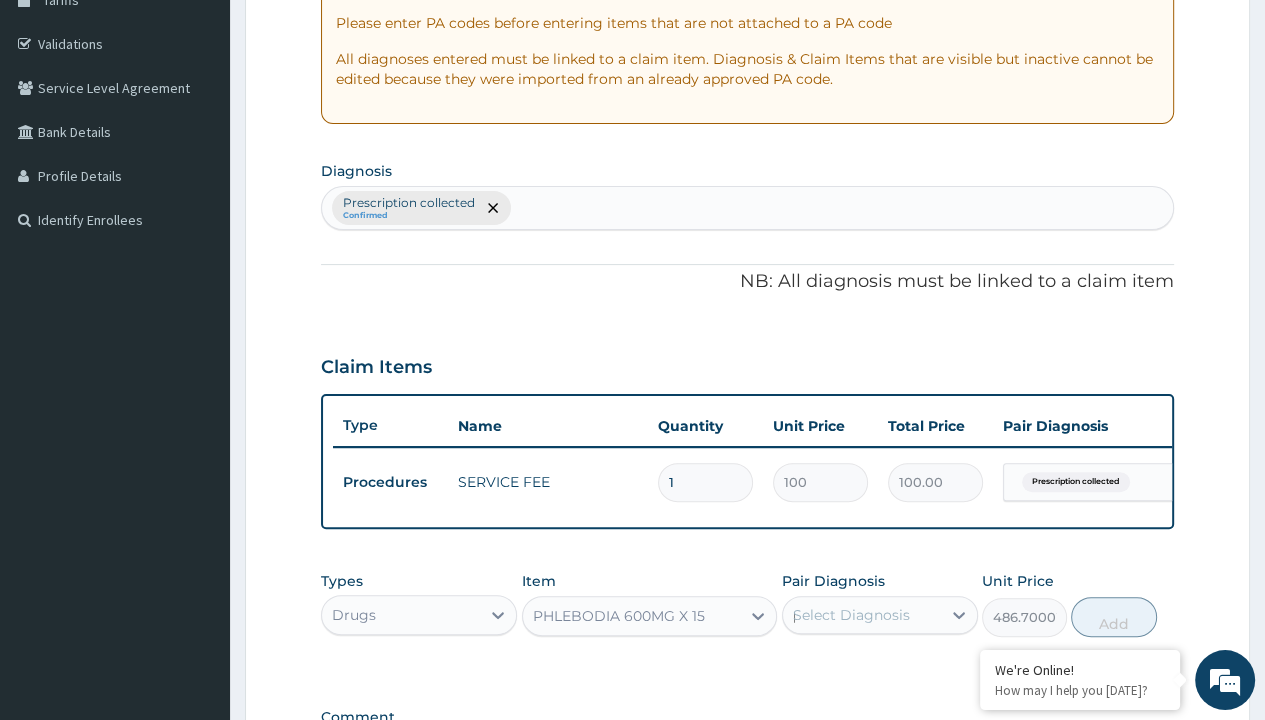 type 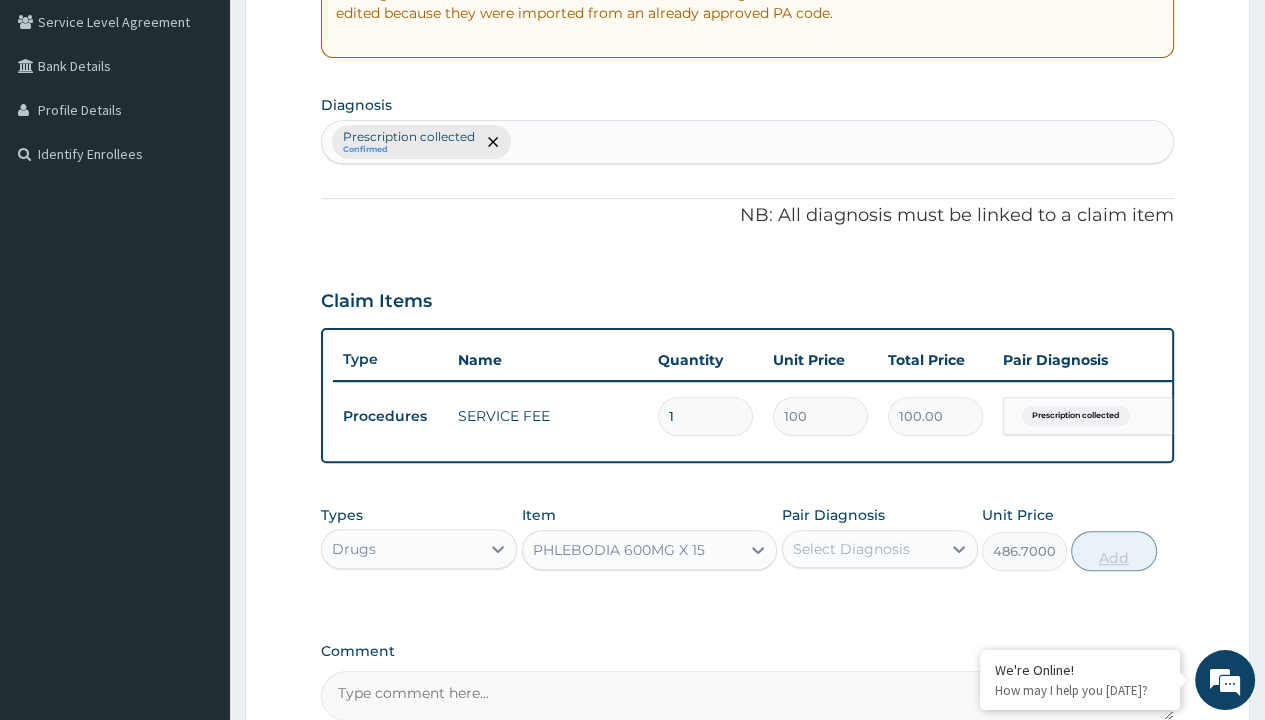 click on "Add" at bounding box center [1113, 551] 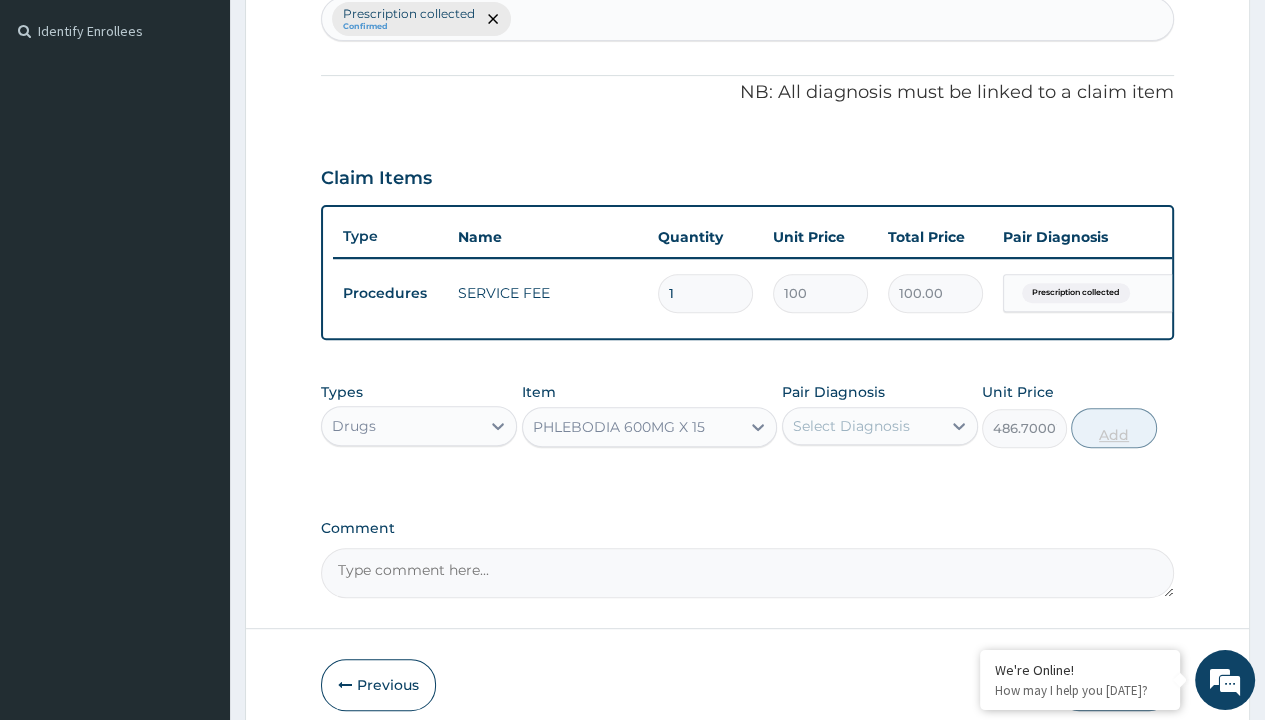 type on "0" 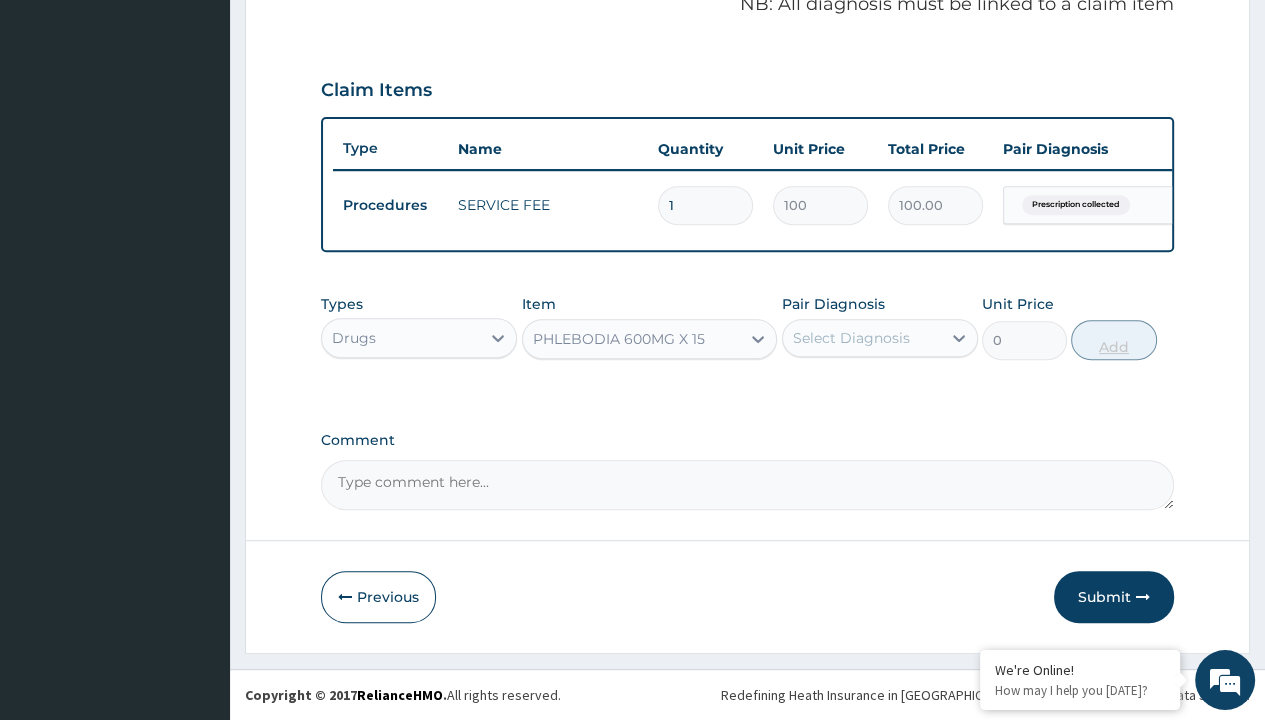 scroll, scrollTop: 0, scrollLeft: 0, axis: both 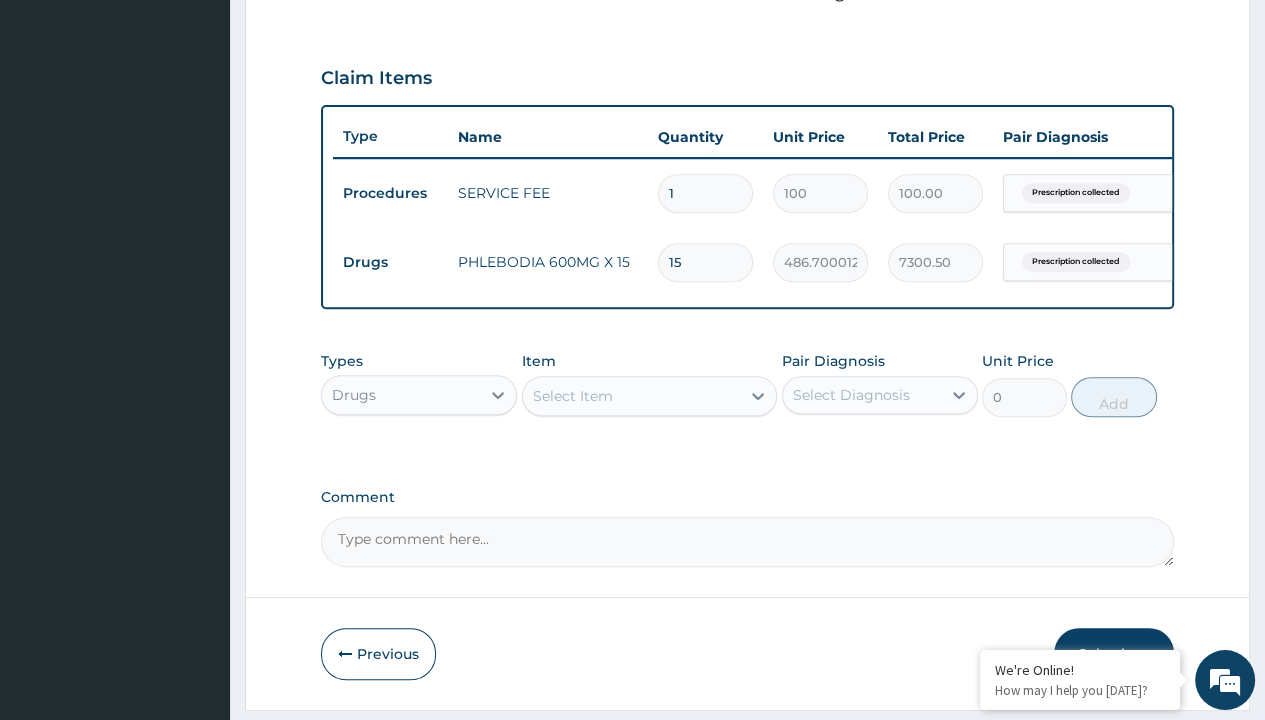 click on "Submit" at bounding box center (1114, 654) 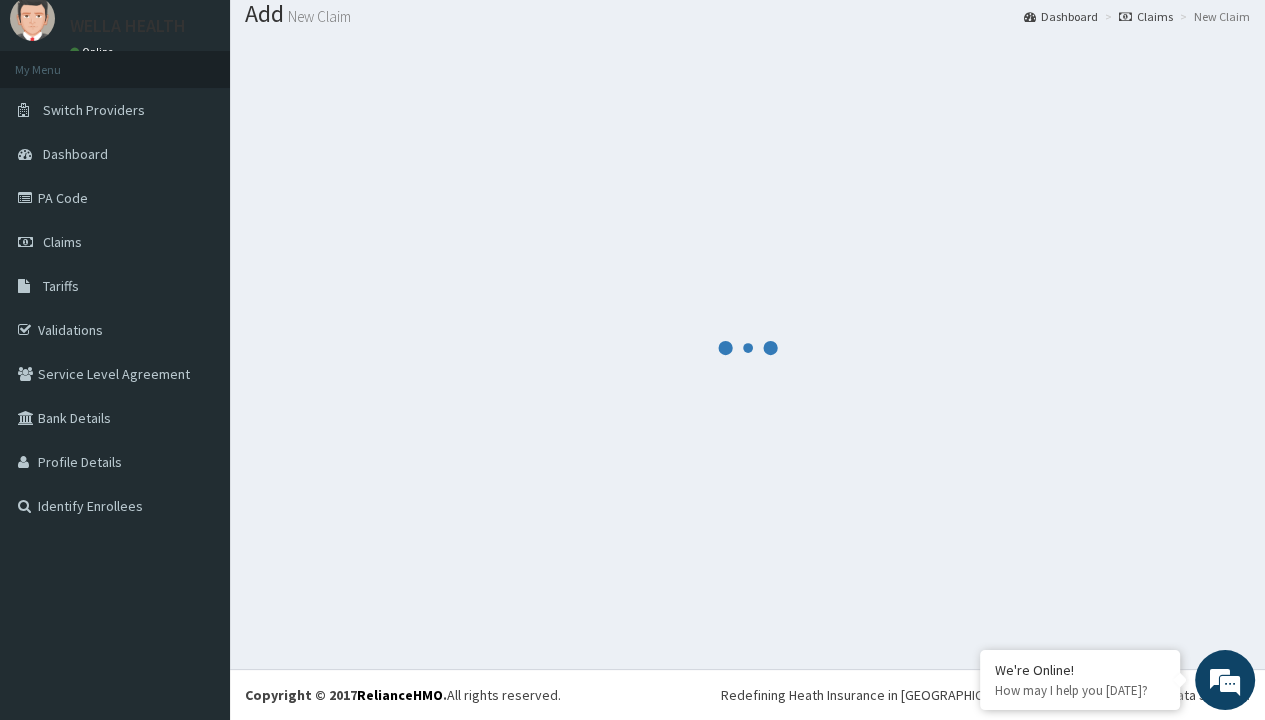 scroll, scrollTop: 708, scrollLeft: 0, axis: vertical 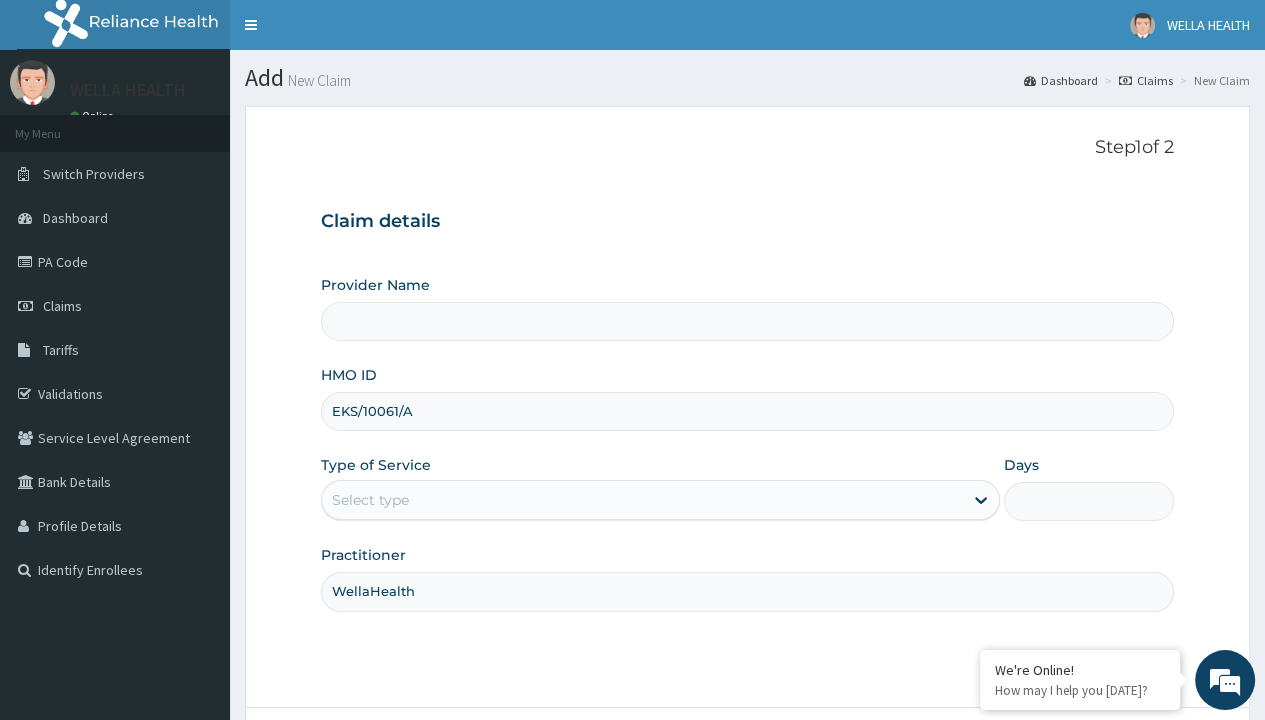 type on "WellaHealth" 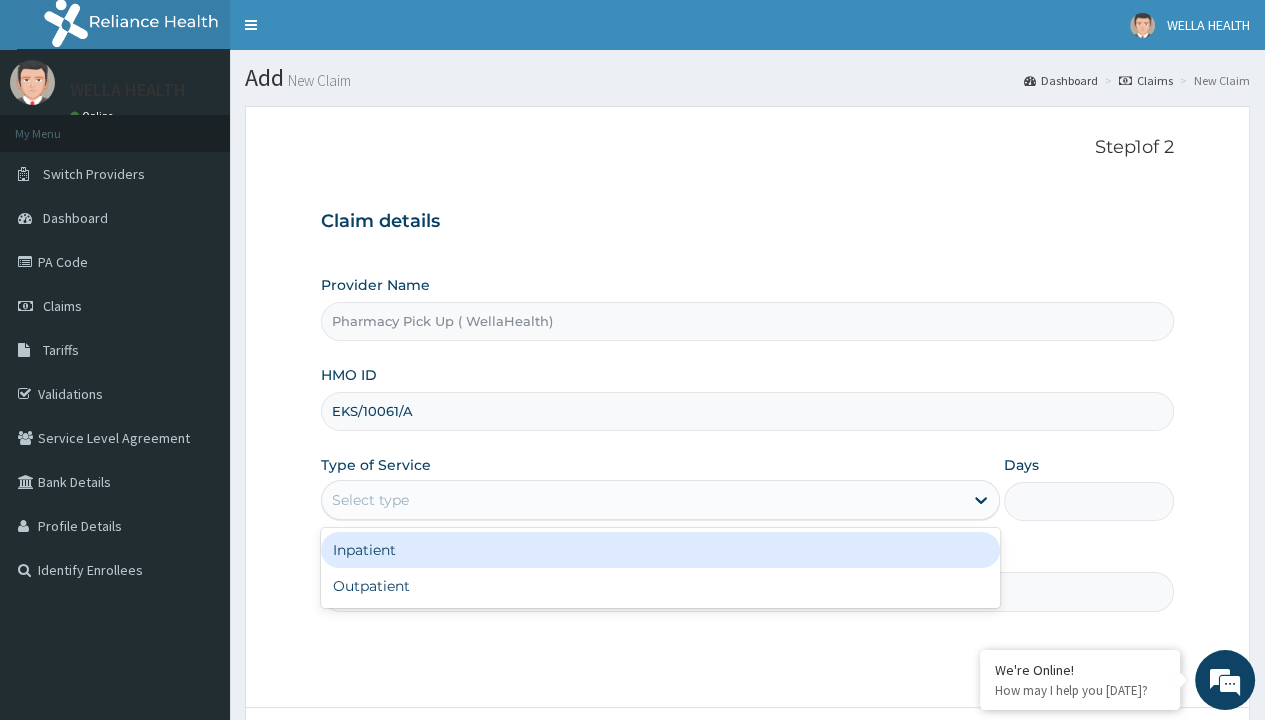click on "Outpatient" at bounding box center (660, 586) 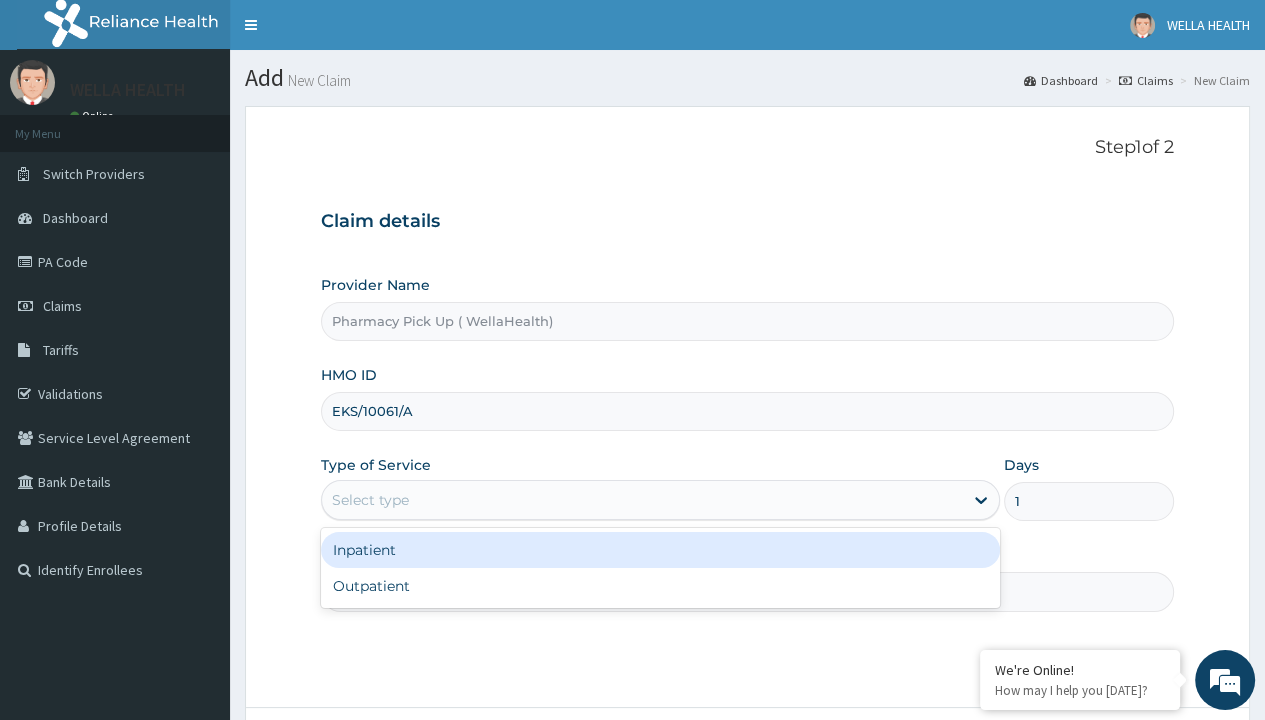 click on "Next" at bounding box center (1123, 764) 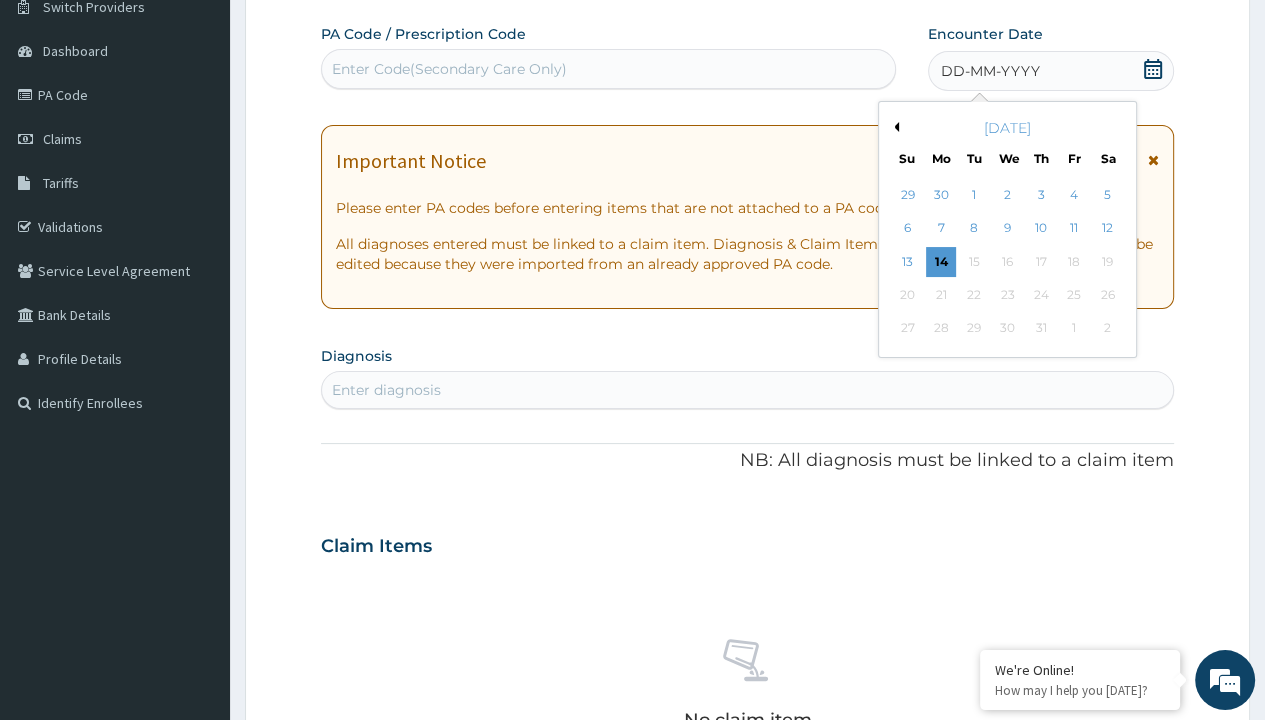 click on "4" at bounding box center (1074, 195) 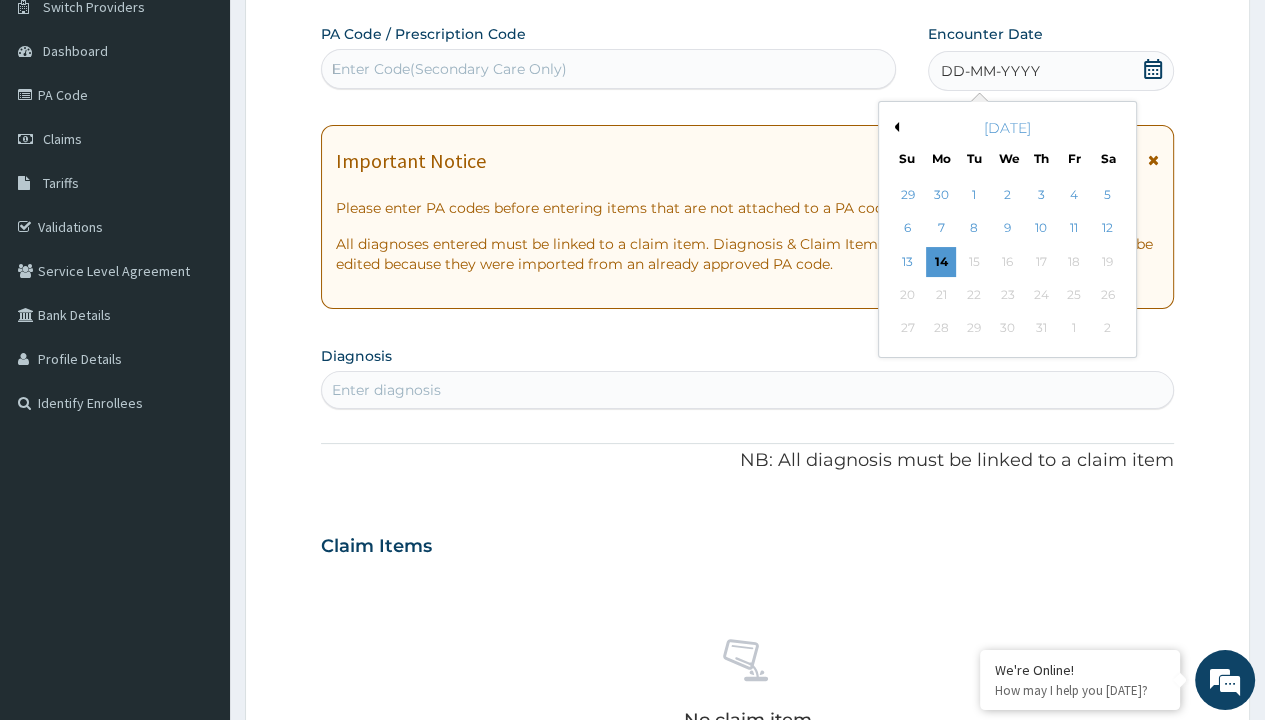type 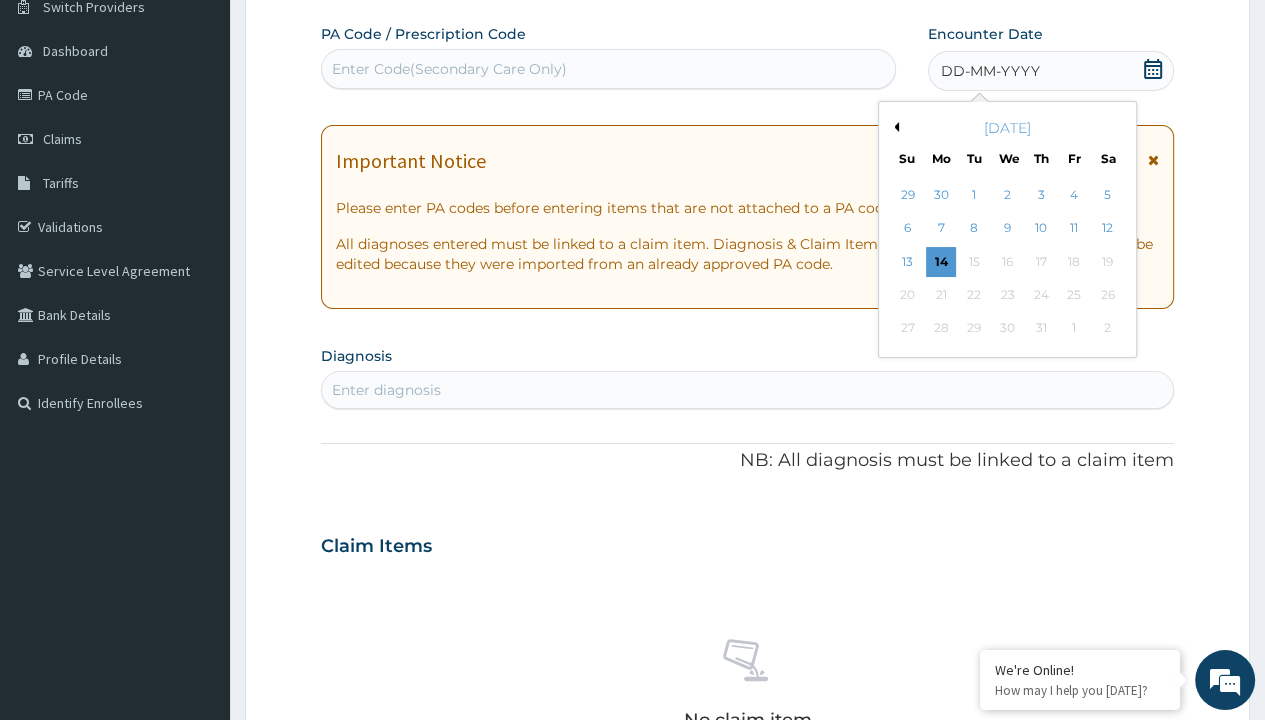 scroll, scrollTop: 0, scrollLeft: 0, axis: both 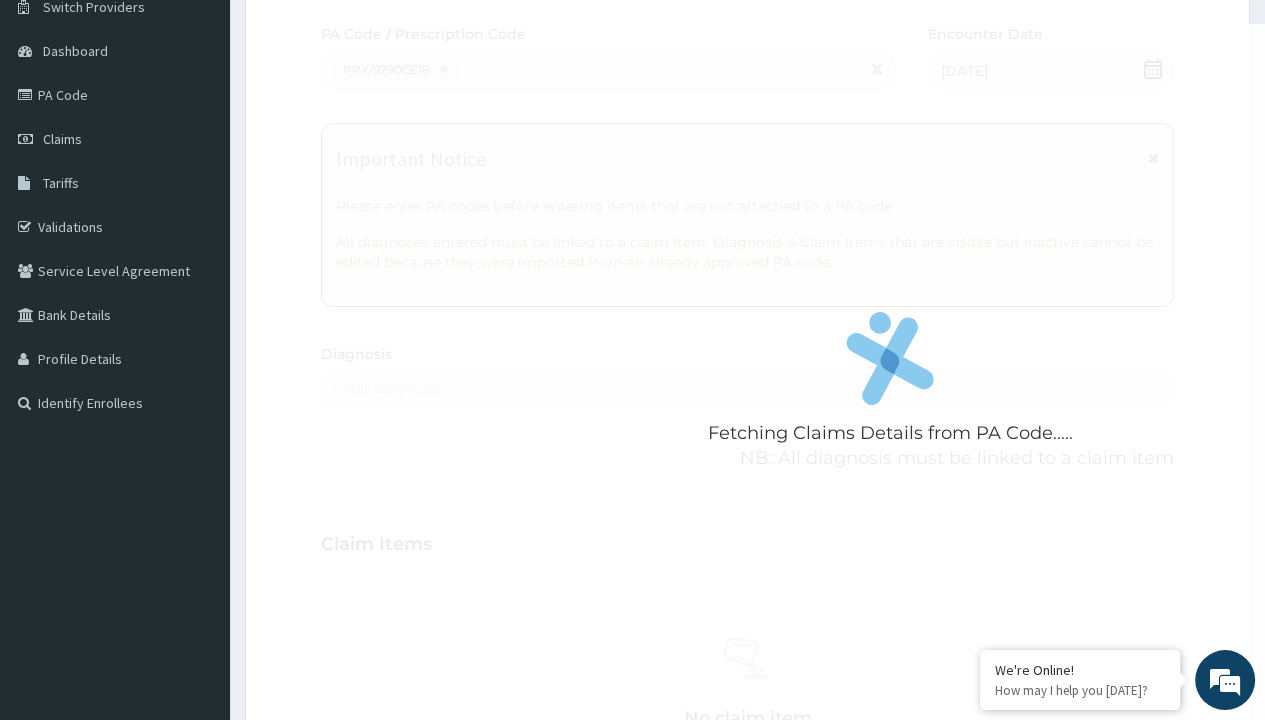 click on "Enter diagnosis" at bounding box center (386, 388) 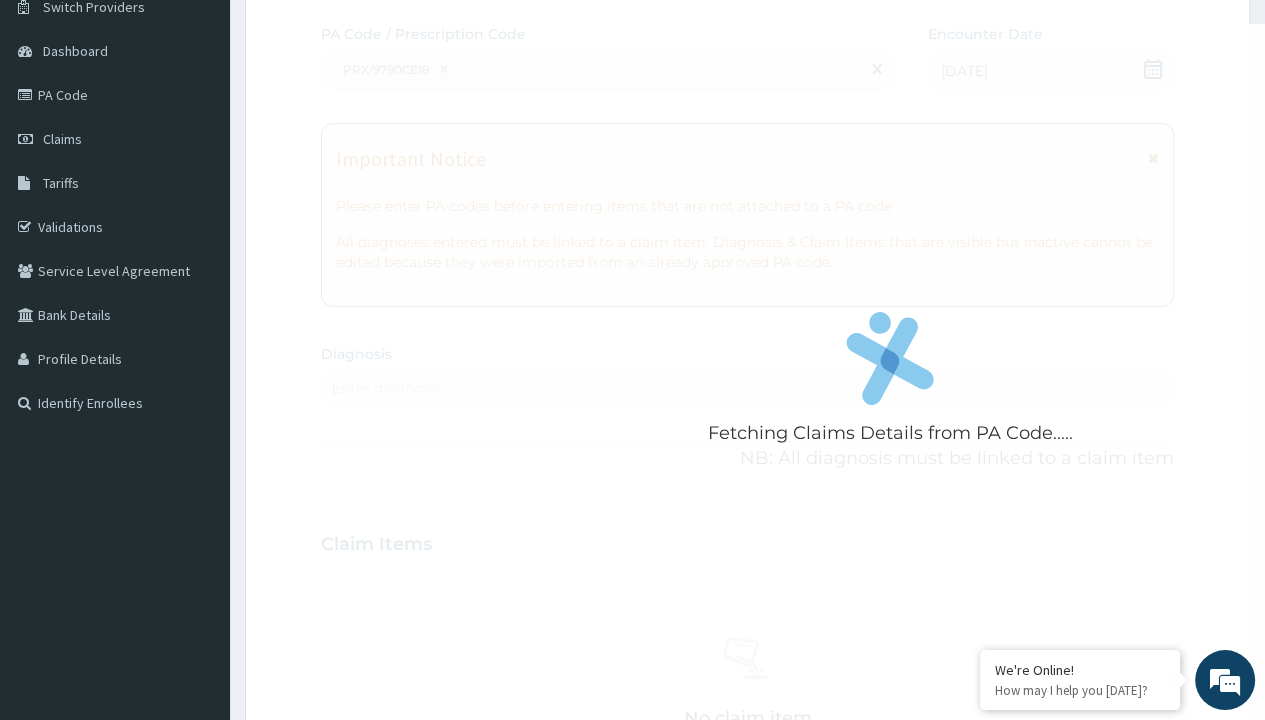 scroll, scrollTop: 0, scrollLeft: 0, axis: both 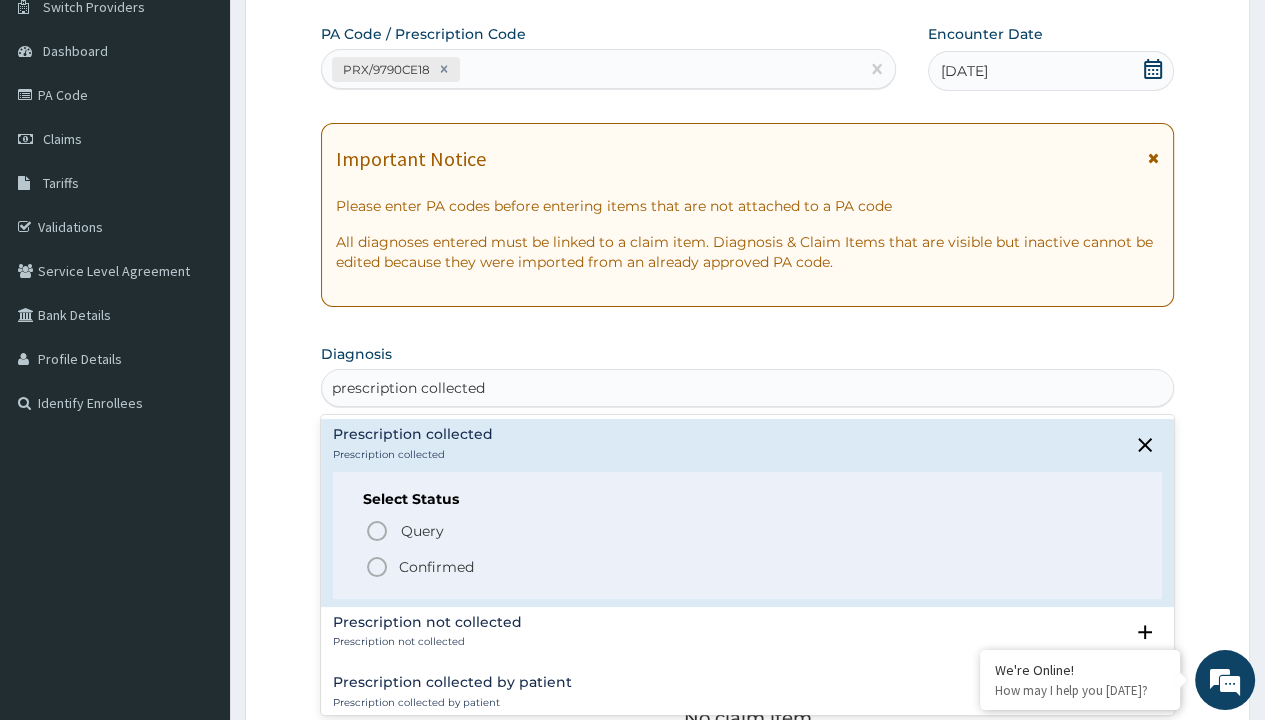 click on "Confirmed" at bounding box center [436, 567] 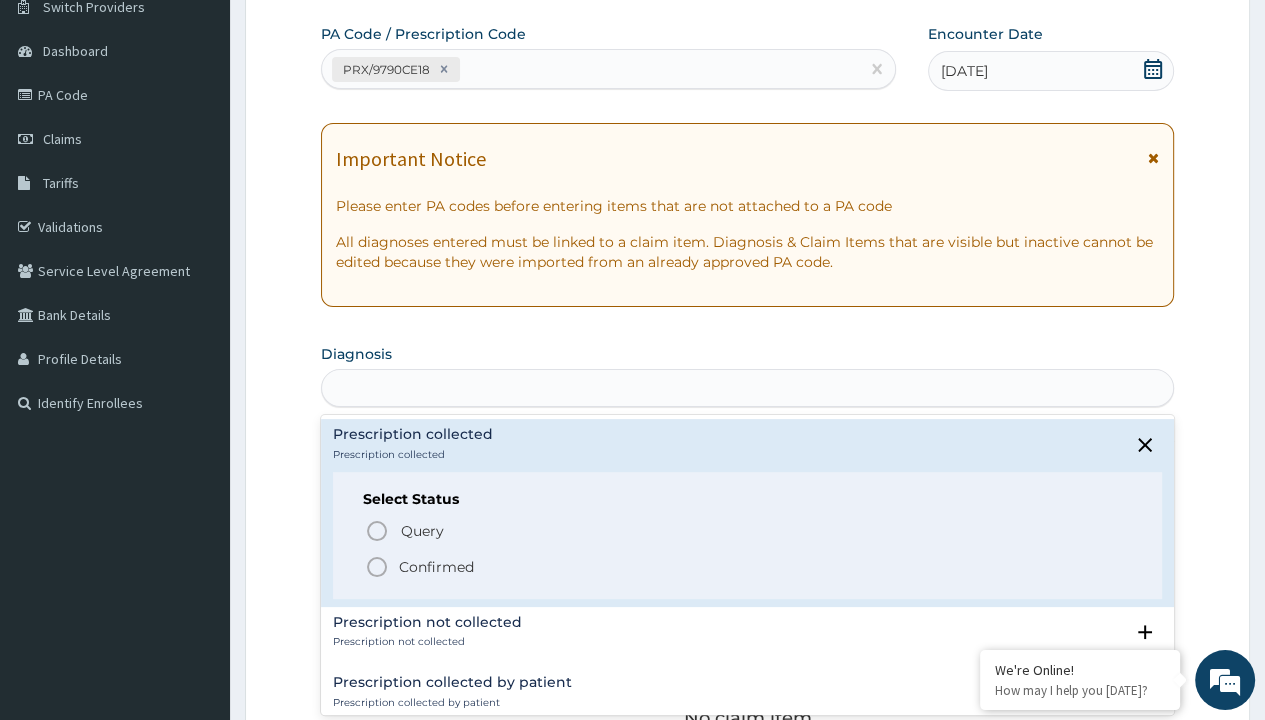 click on "Step  2  of 2 PA Code / Prescription Code PRX/9790CE18 Encounter Date [DATE] Important Notice Please enter PA codes before entering items that are not attached to a PA code   All diagnoses entered must be linked to a claim item. Diagnosis & Claim Items that are visible but inactive cannot be edited because they were imported from an already approved PA code. Diagnosis option Prescription collected focused, 1 of 7. 7 results available for search term prescription collected. Use Up and Down to choose options, press Enter to select the currently focused option, press Escape to exit the menu, press Tab to select the option and exit the menu. prescription collected Prescription collected Prescription collected Select Status Query Query covers suspected (?), Keep in view (kiv), Ruled out (r/o) Confirmed Prescription not collected Prescription not collected Select Status Query Query covers suspected (?), Keep in view (kiv), Ruled out (r/o) Confirmed Prescription collected by patient Select Status Query Confirmed" at bounding box center (747, 571) 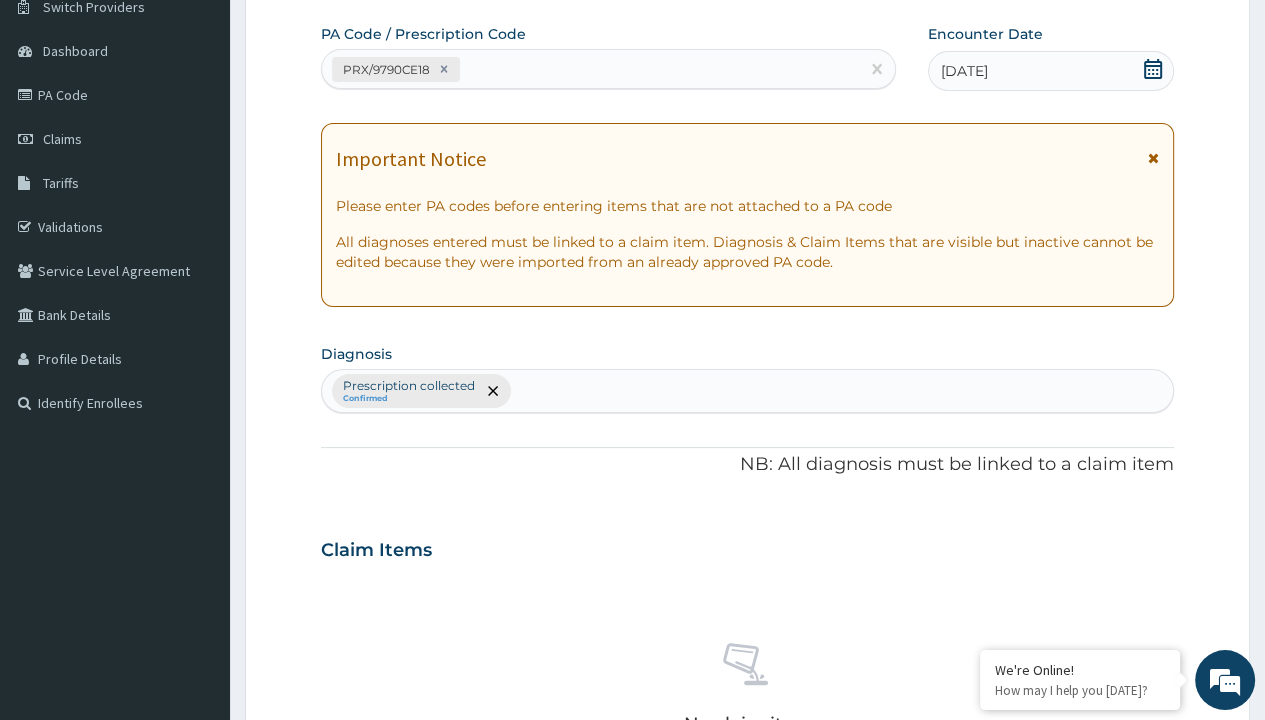 scroll, scrollTop: 698, scrollLeft: 0, axis: vertical 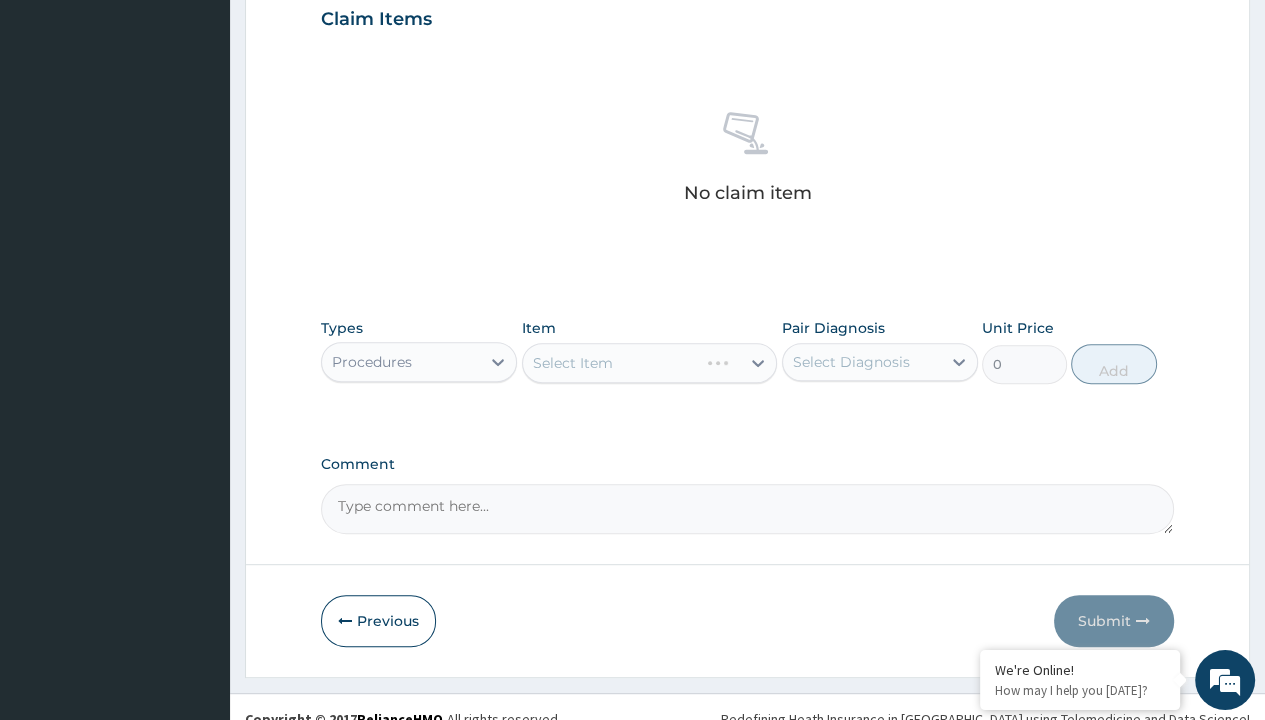 click on "Select Item" at bounding box center [573, 363] 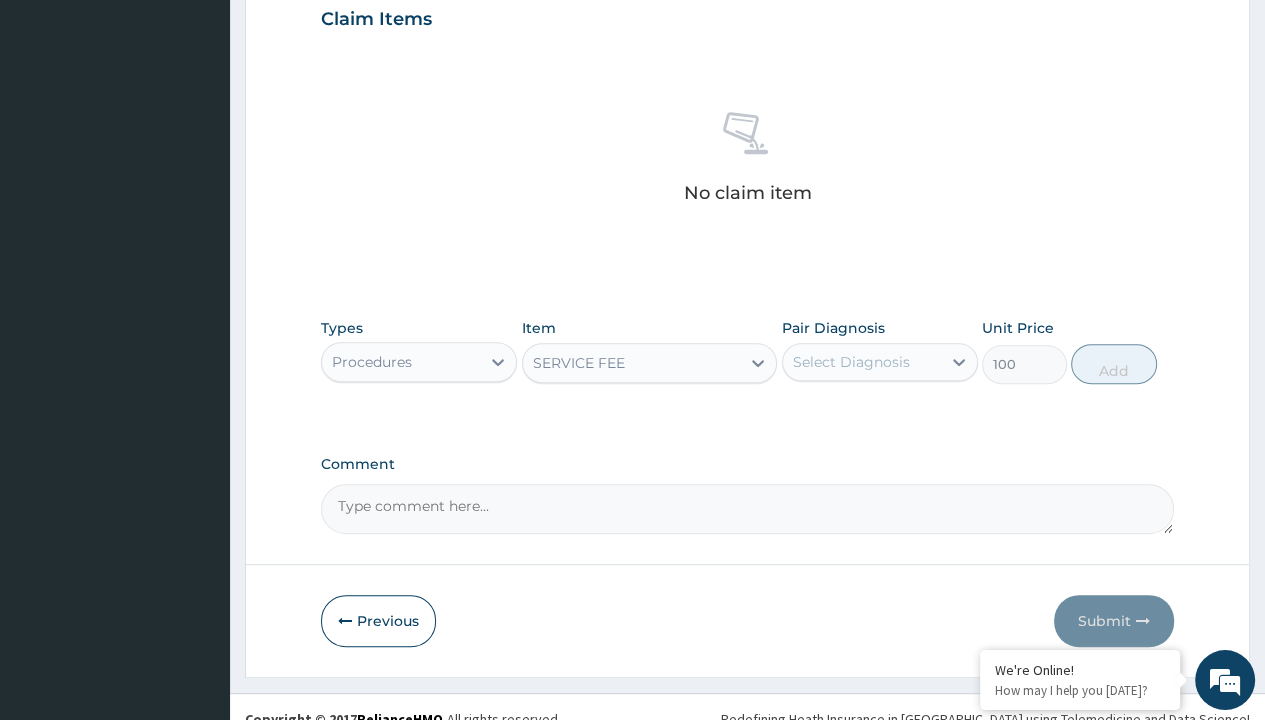 click on "Prescription collected" at bounding box center [409, -145] 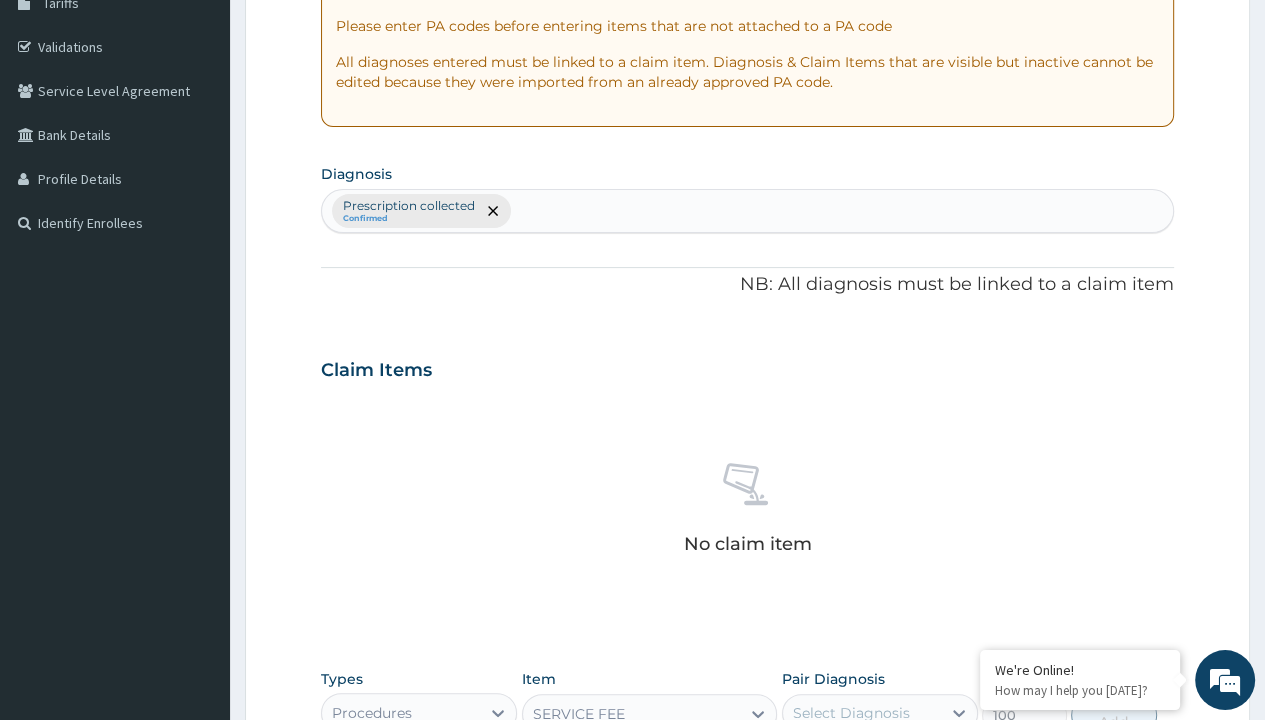 type on "prescription collected" 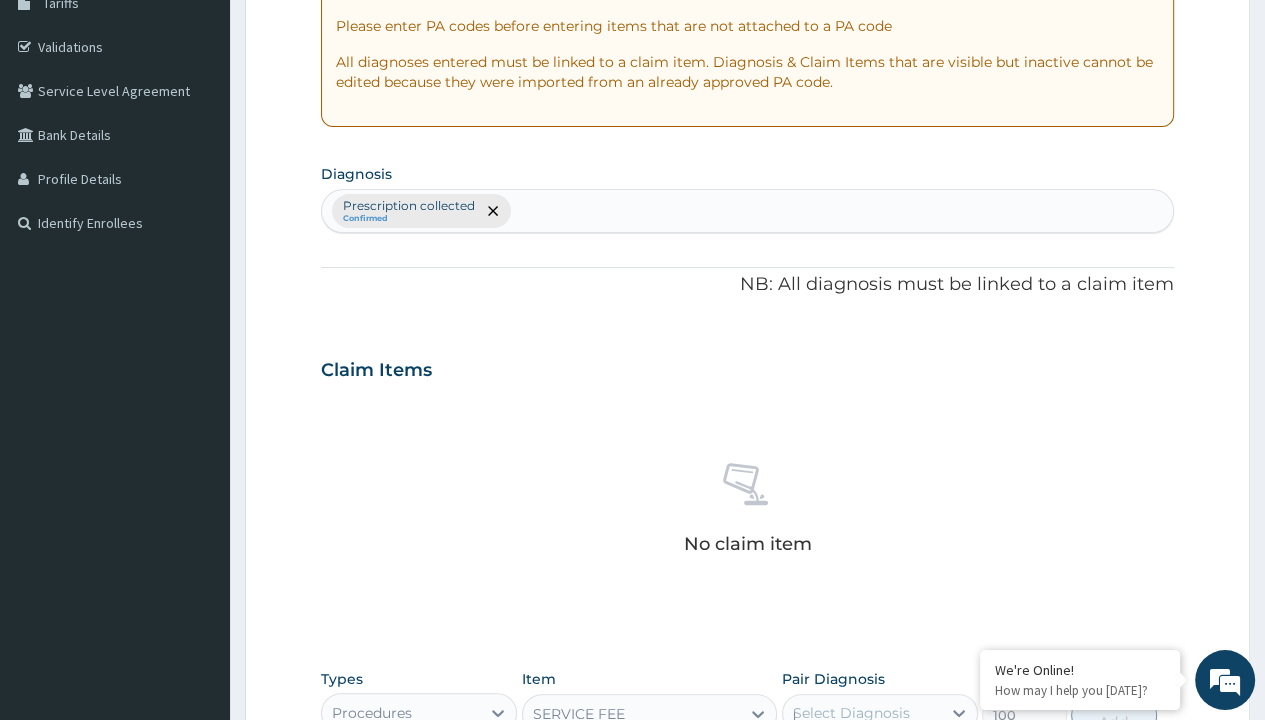 type 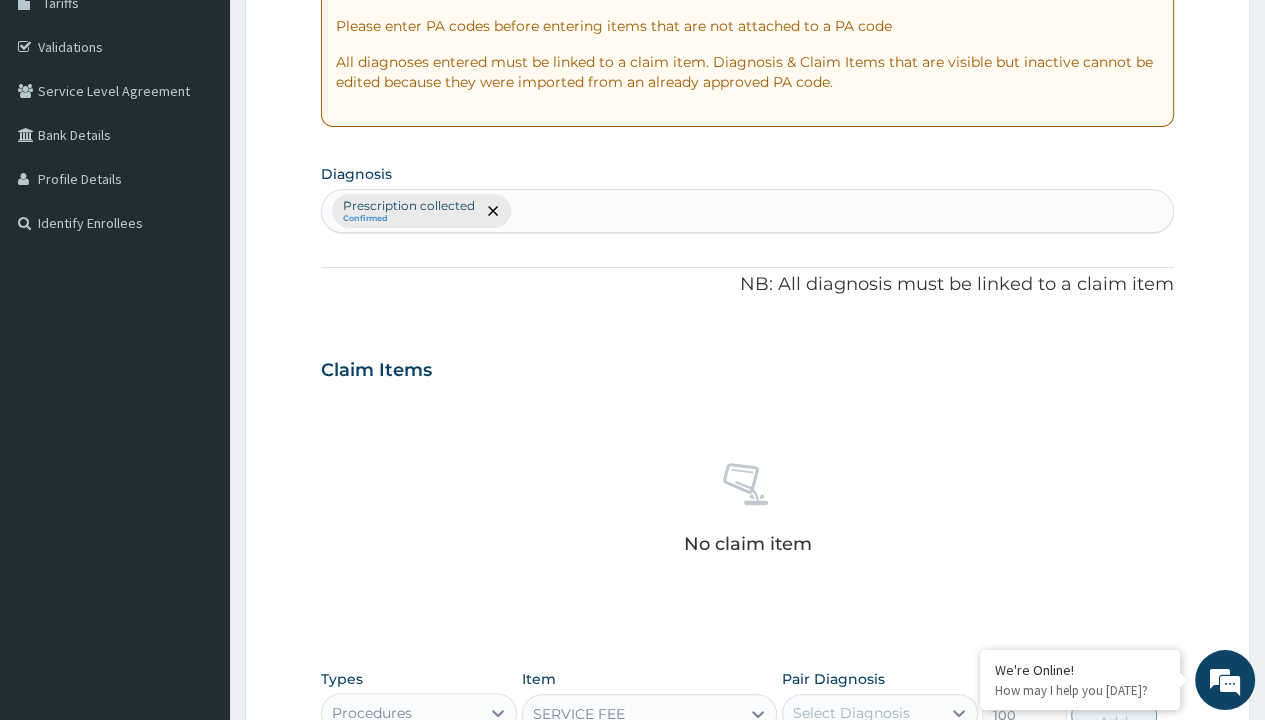 click on "Add" at bounding box center (1113, 715) 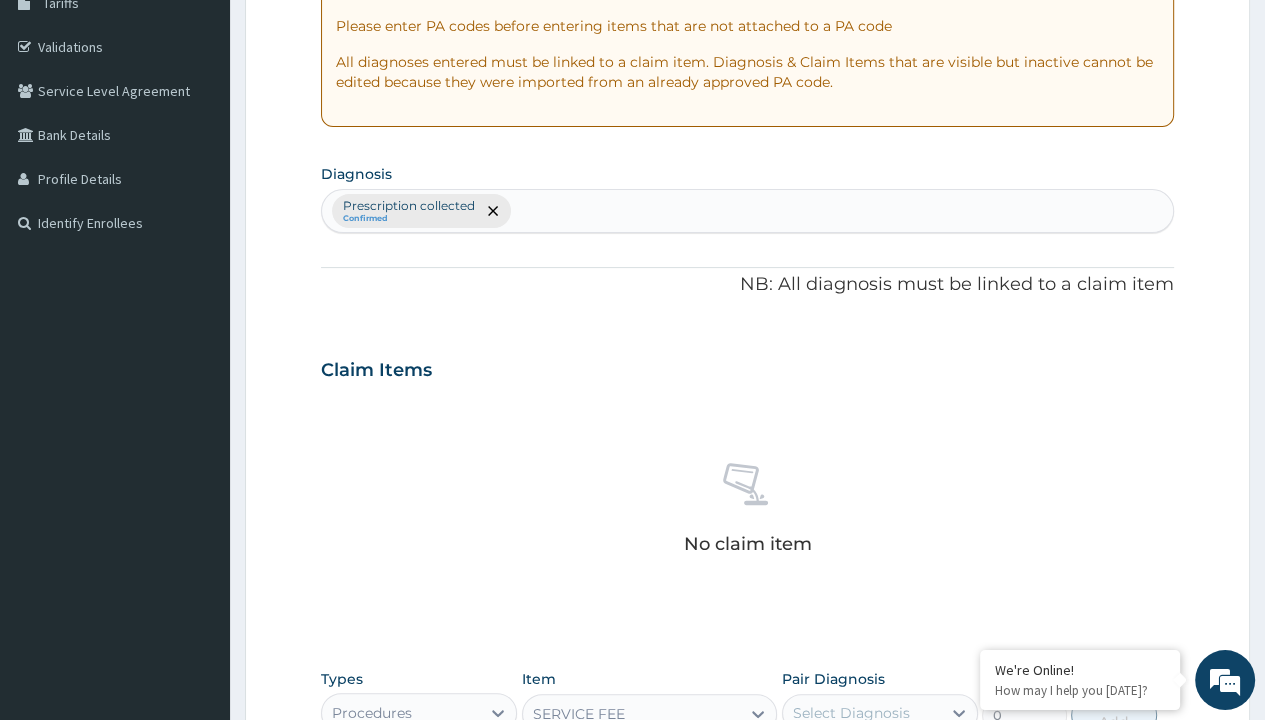 scroll, scrollTop: 639, scrollLeft: 0, axis: vertical 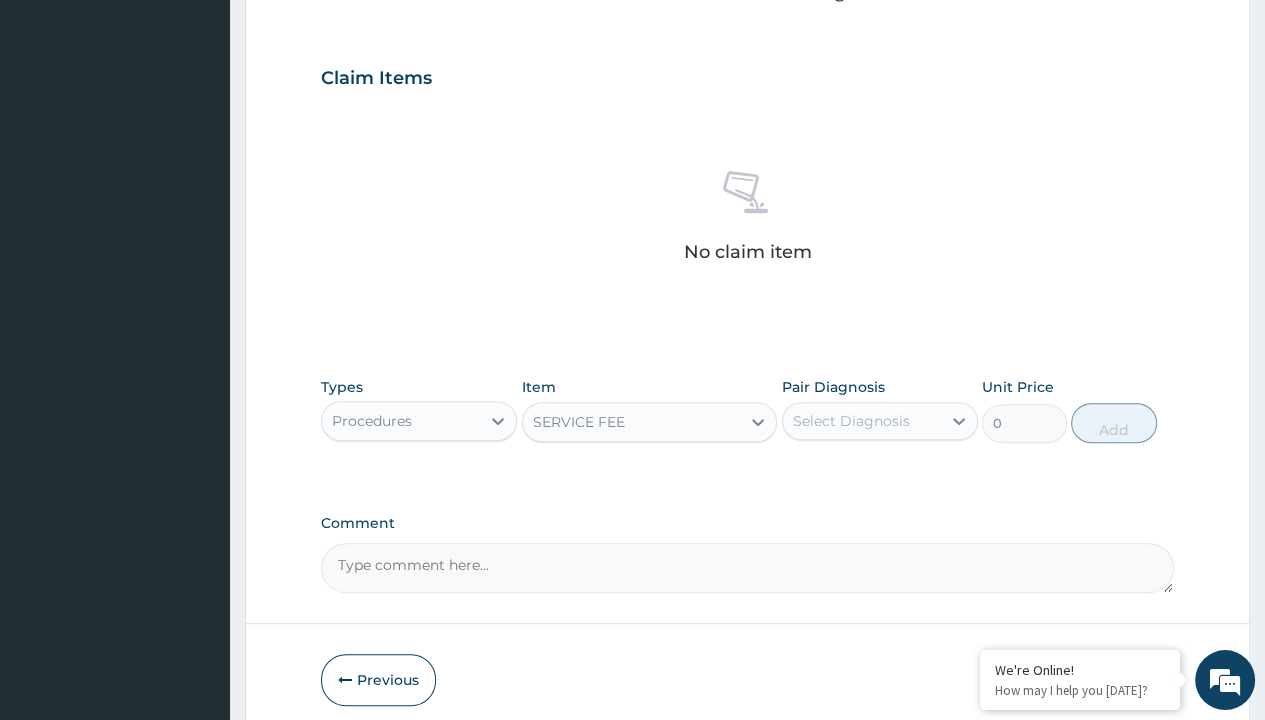 click on "Step  2  of 2 PA Code / Prescription Code PRX/9790CE18 Encounter Date [DATE] Important Notice Please enter PA codes before entering items that are not attached to a PA code   All diagnoses entered must be linked to a claim item. Diagnosis & Claim Items that are visible but inactive cannot be edited because they were imported from an already approved PA code. Diagnosis Prescription collected Confirmed NB: All diagnosis must be linked to a claim item Claim Items No claim item Types Procedures Item option SERVICE FEE, selected.   Select is focused ,type to refine list, press Down to open the menu,  SERVICE FEE Pair Diagnosis Select Diagnosis Unit Price 0 Add Comment     Previous   Submit" at bounding box center [747, 101] 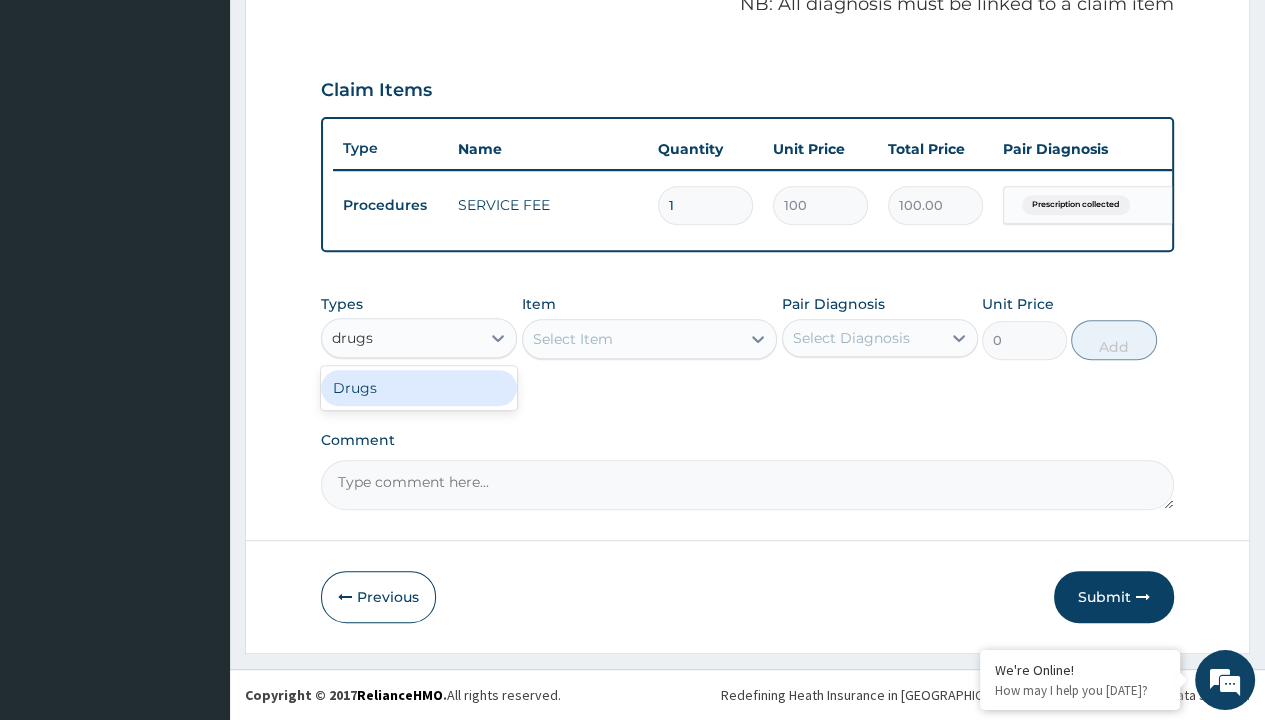 click on "Drugs" at bounding box center (419, 388) 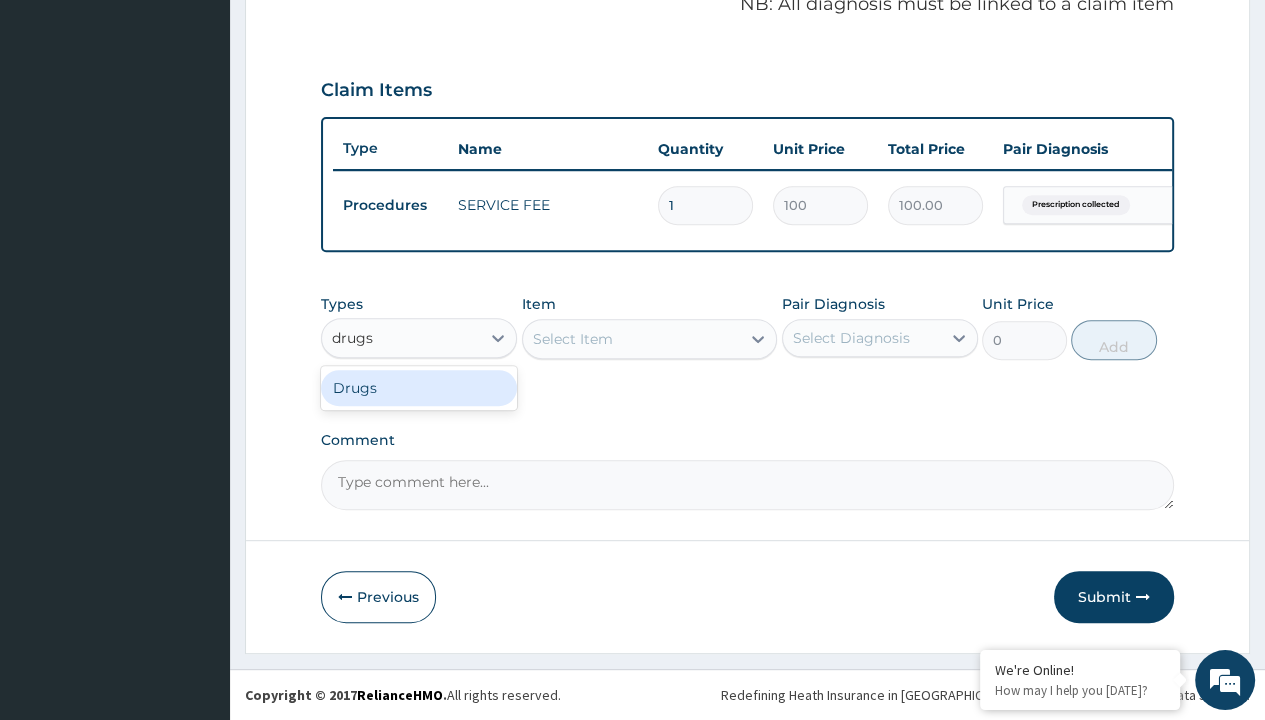 type 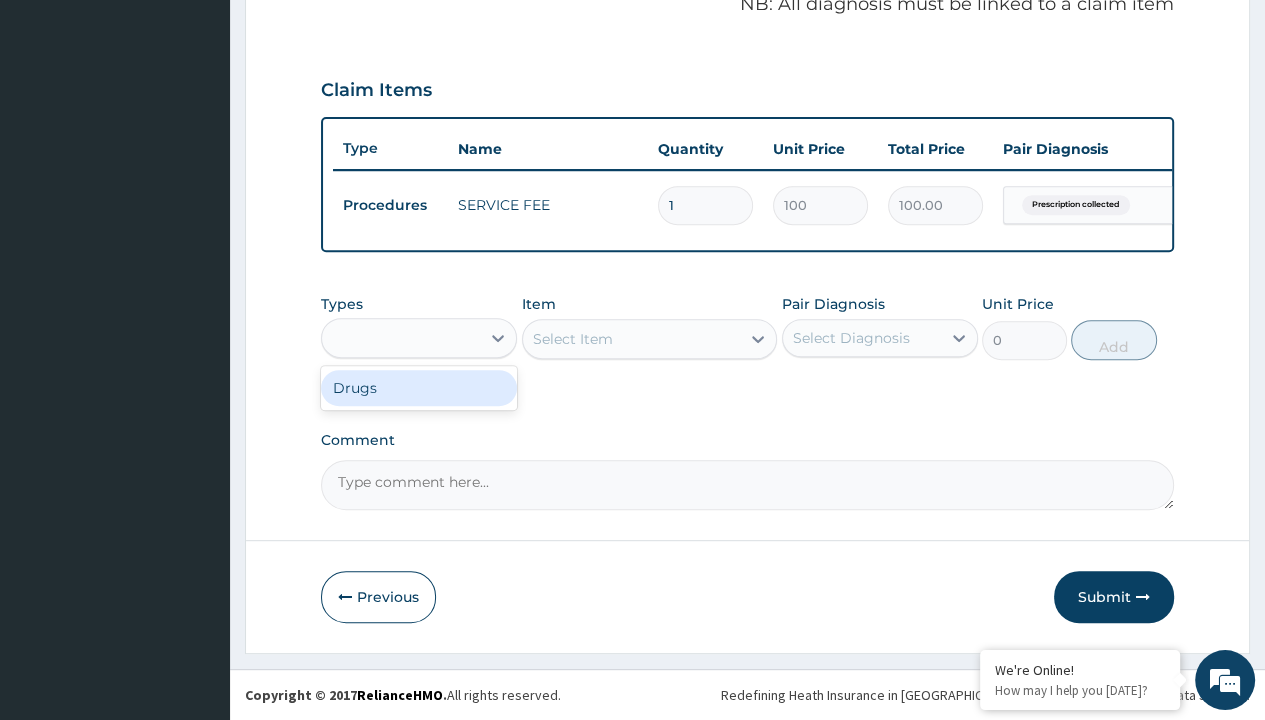 scroll, scrollTop: 0, scrollLeft: 0, axis: both 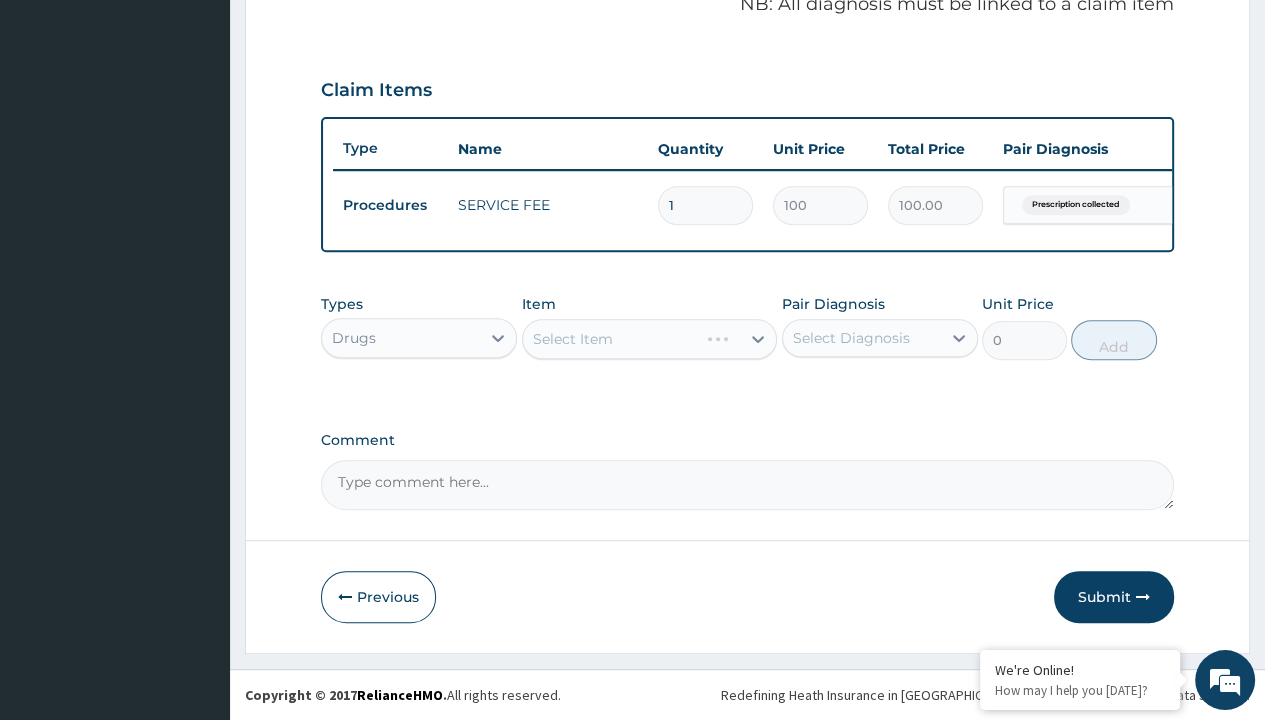 click on "Select Item" at bounding box center (573, 339) 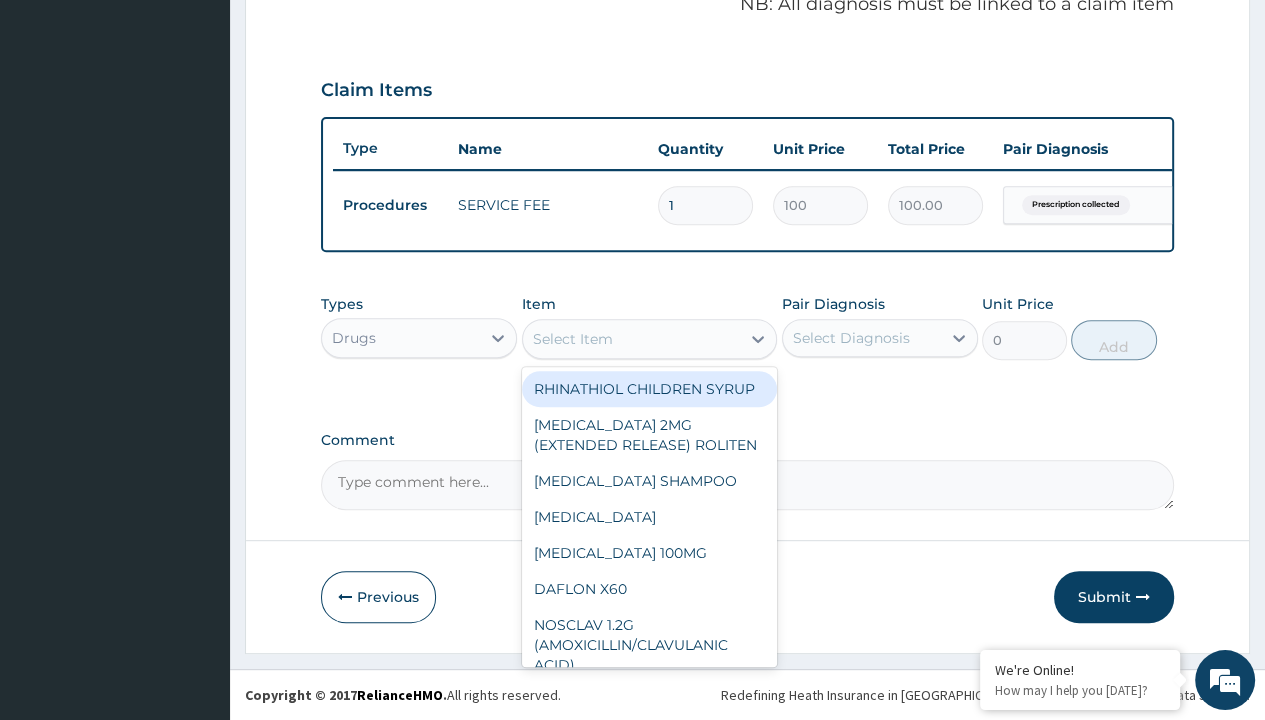 type on "amlodipine 10mg (teva) x28" 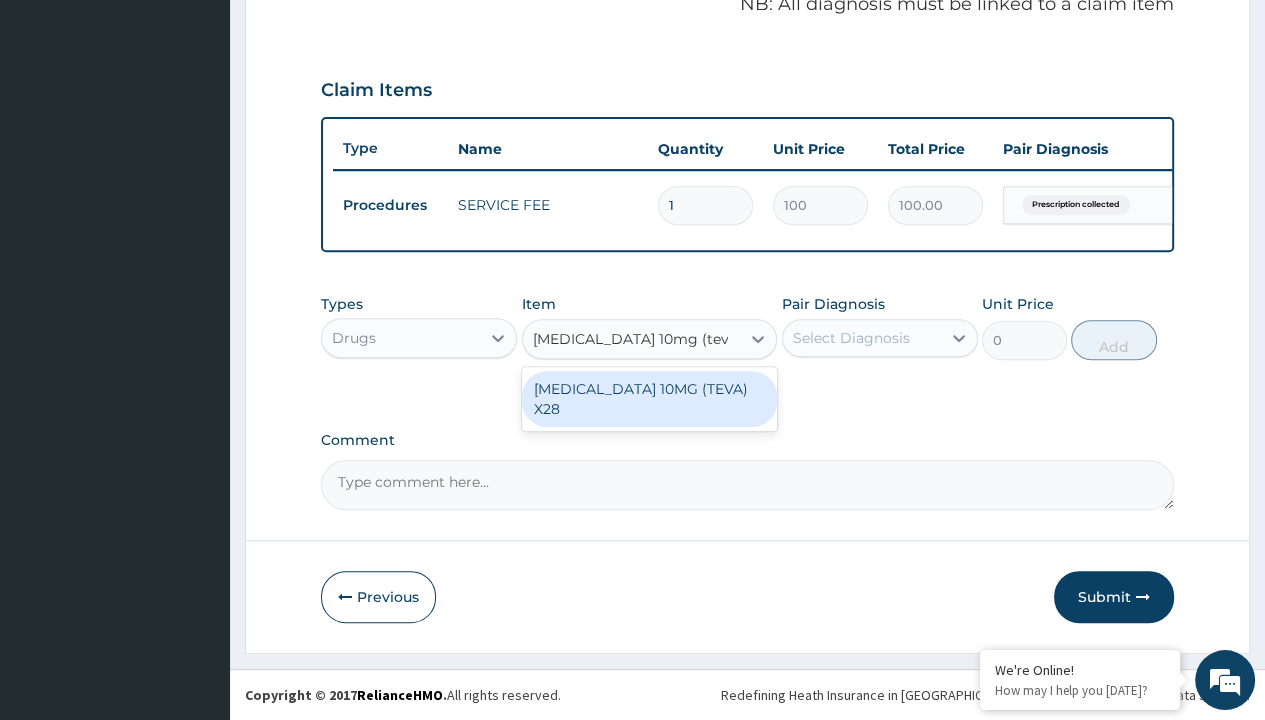 click on "[MEDICAL_DATA] 10MG (TEVA) X28" at bounding box center [650, 399] 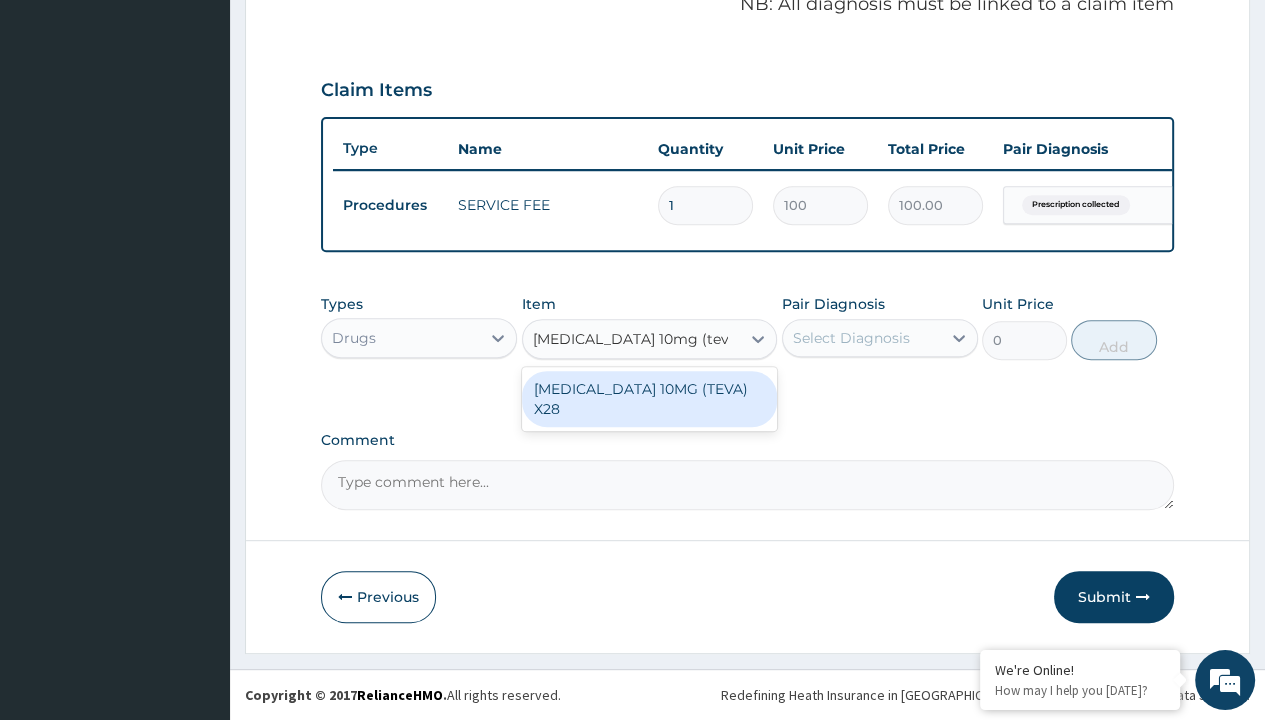 type 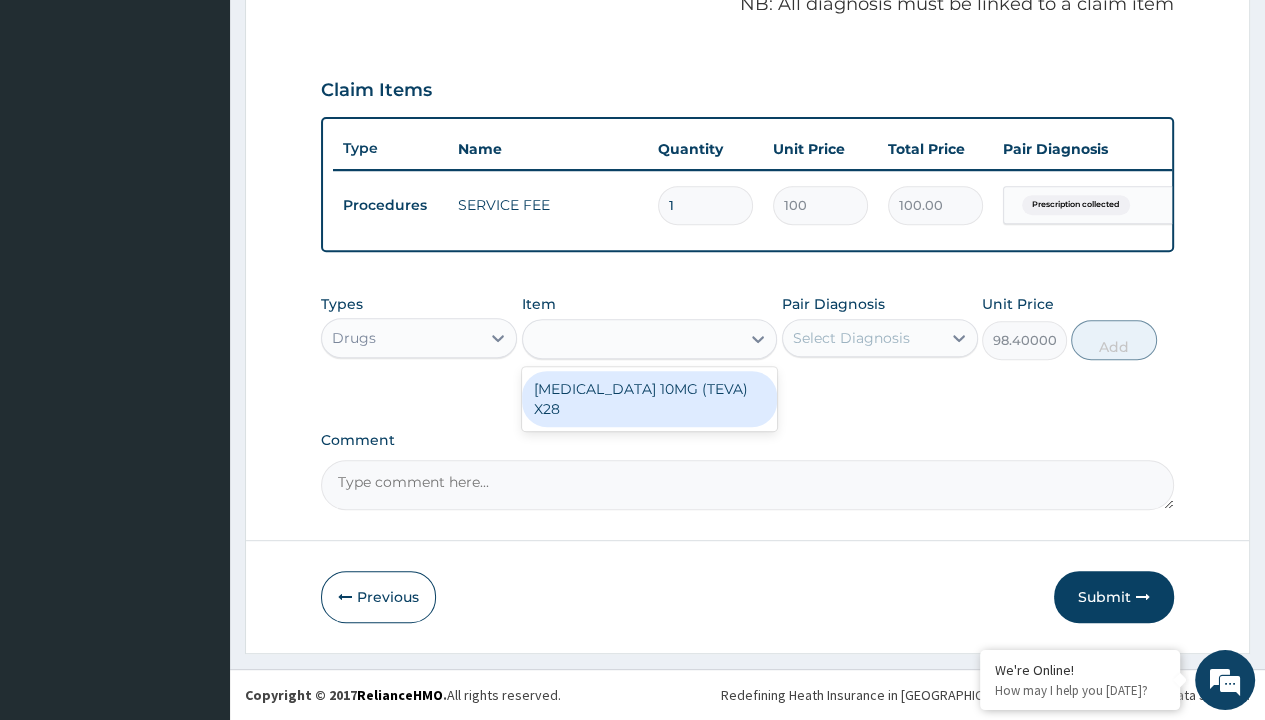 scroll, scrollTop: 0, scrollLeft: 0, axis: both 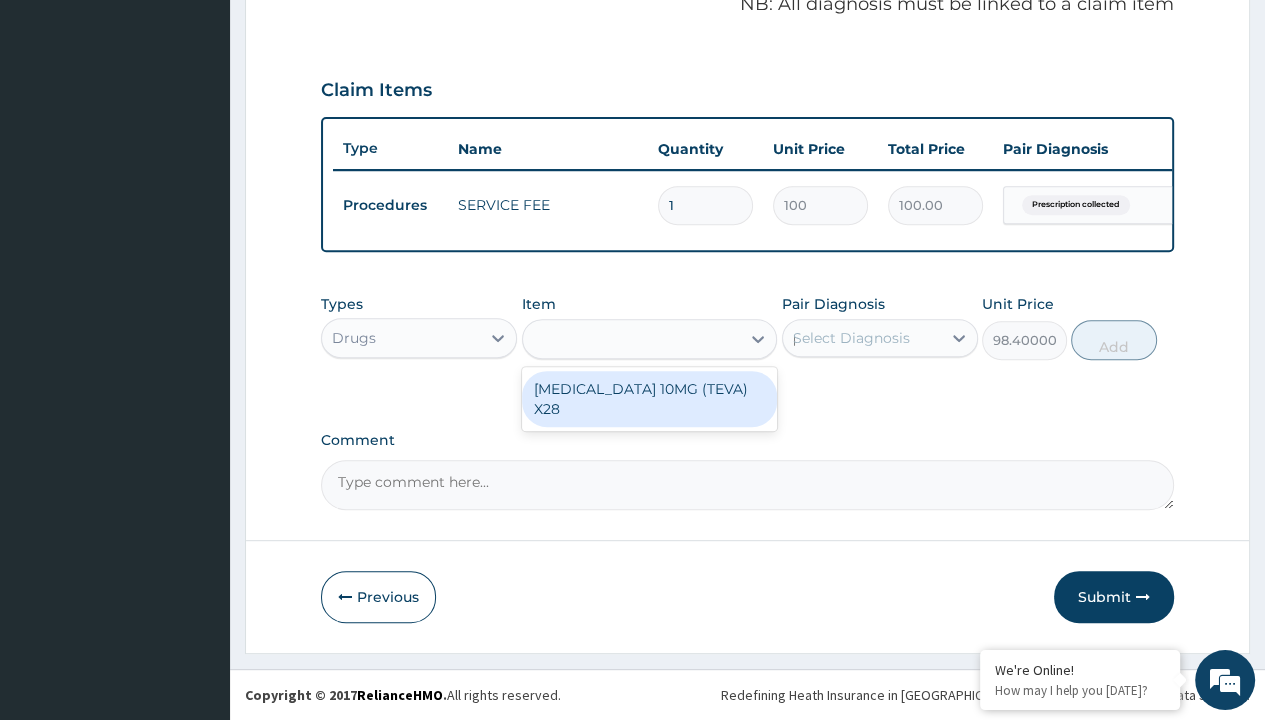 type 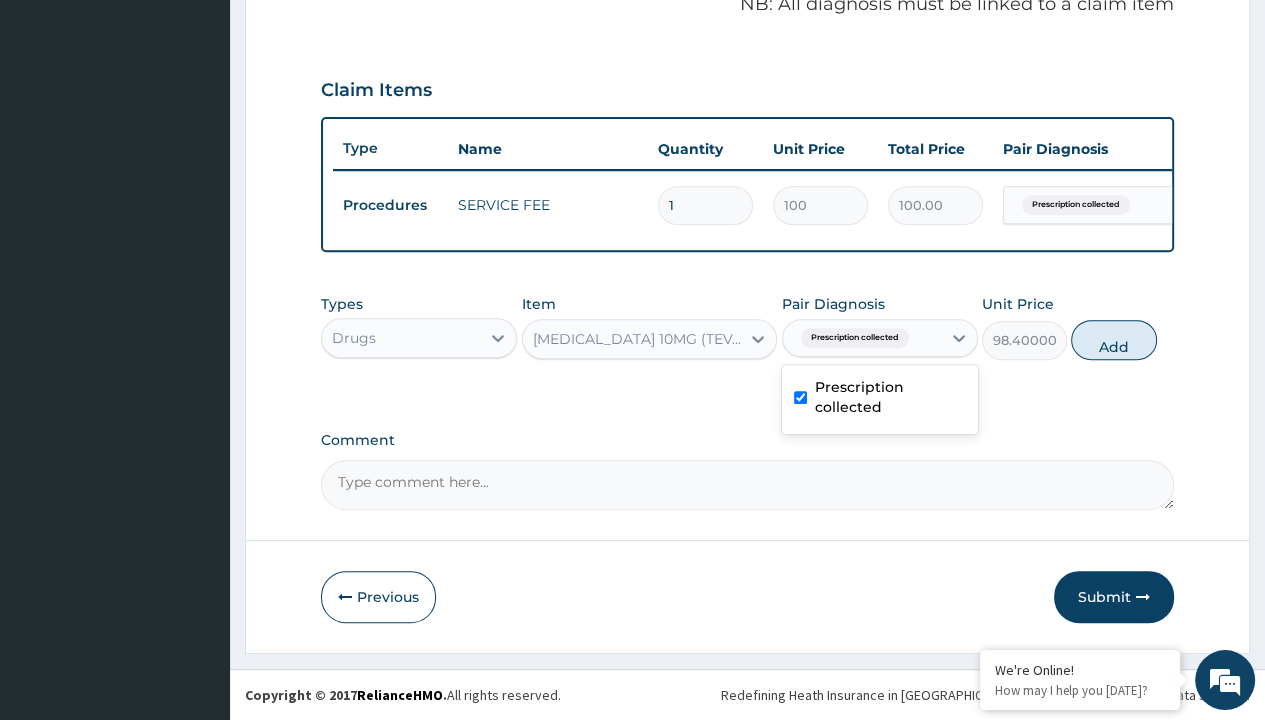 click on "Add" at bounding box center [1113, 340] 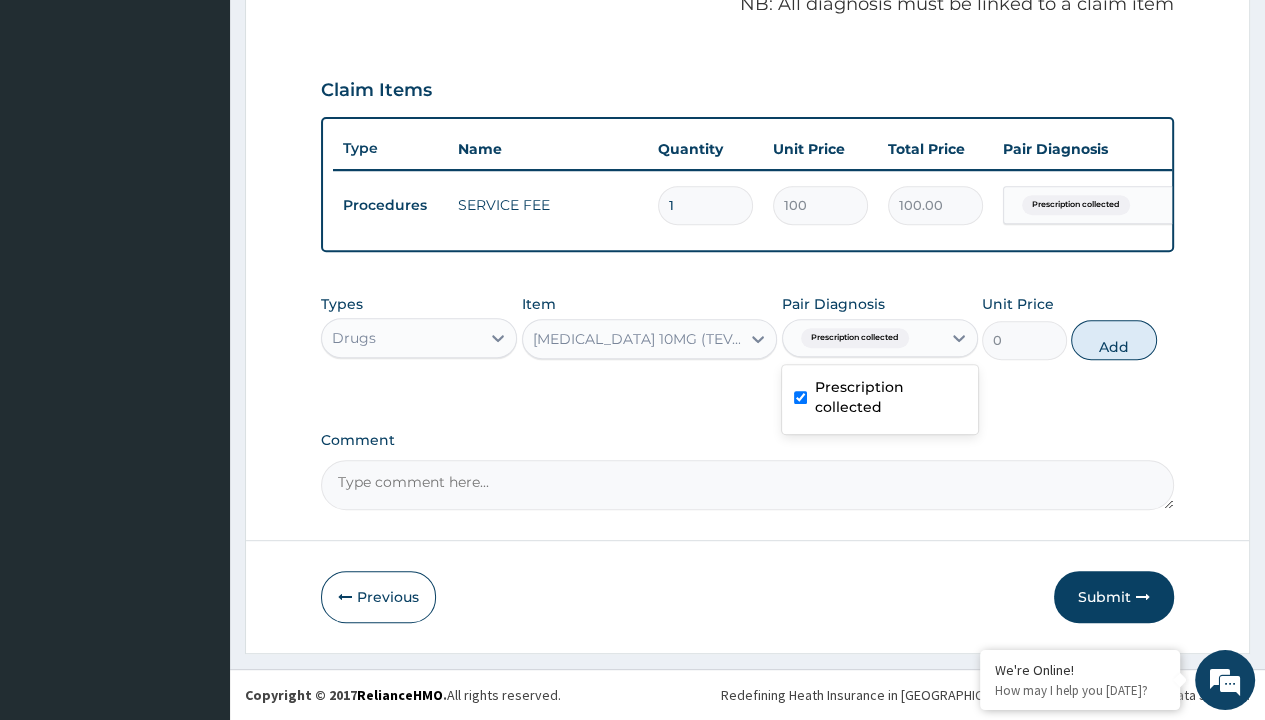 scroll, scrollTop: 0, scrollLeft: 0, axis: both 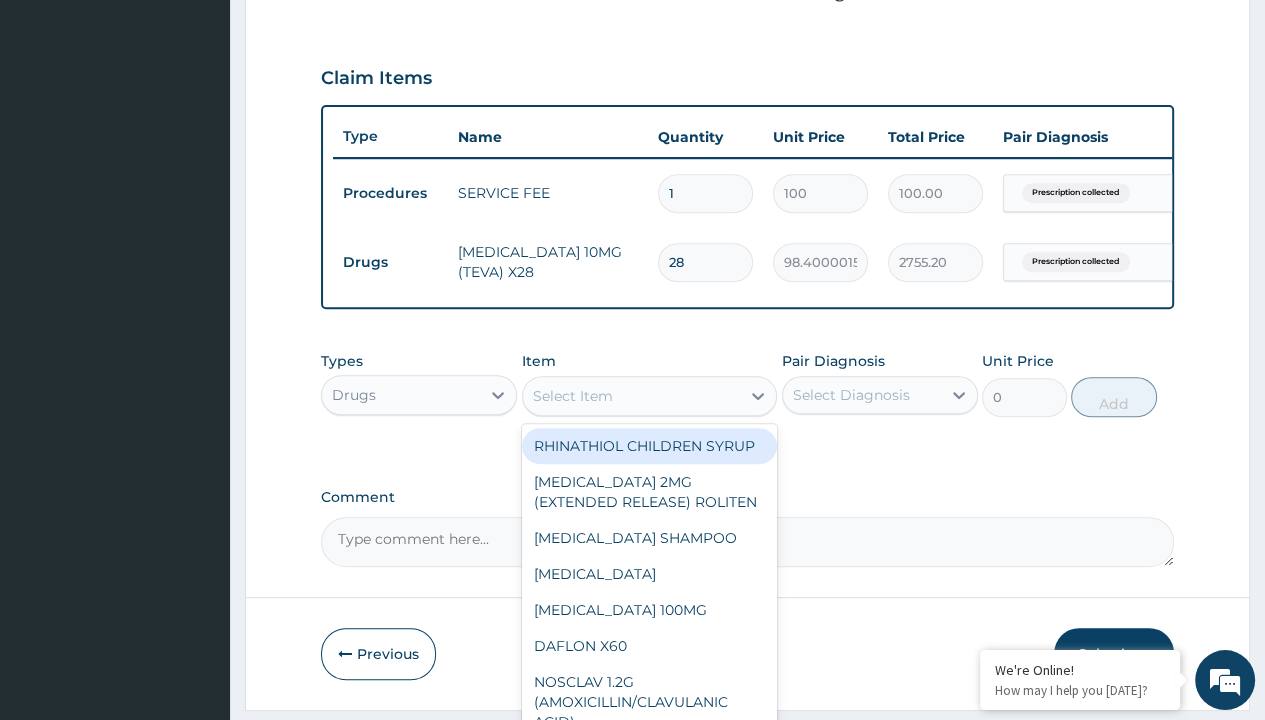 type on "atenolol 50mg (teva)/pack" 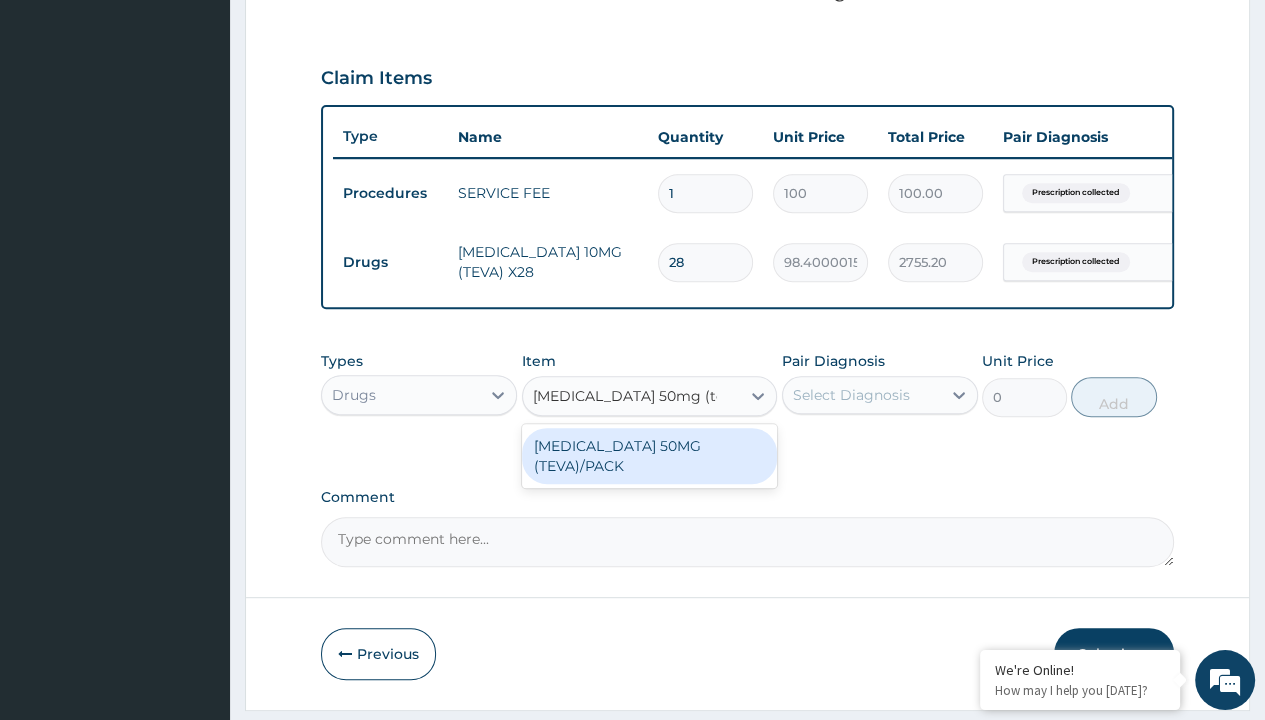 click on "[MEDICAL_DATA] 50MG (TEVA)/PACK" at bounding box center (650, 456) 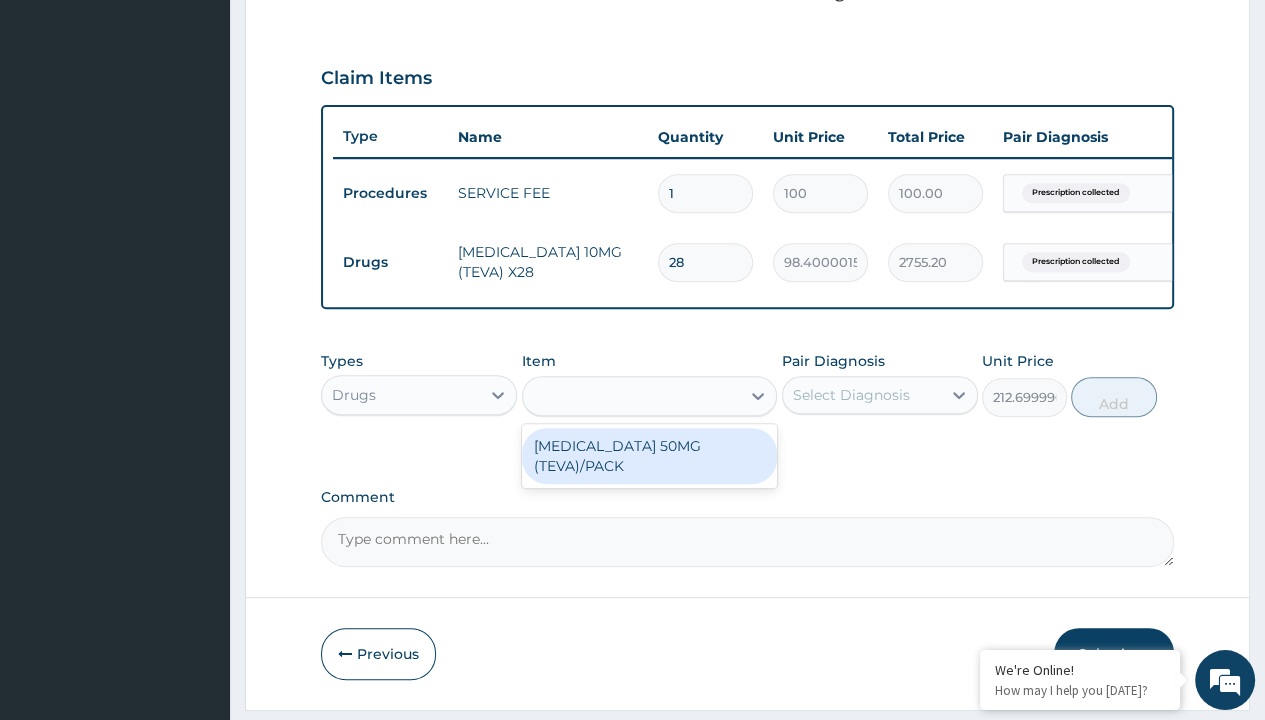 scroll, scrollTop: 0, scrollLeft: 0, axis: both 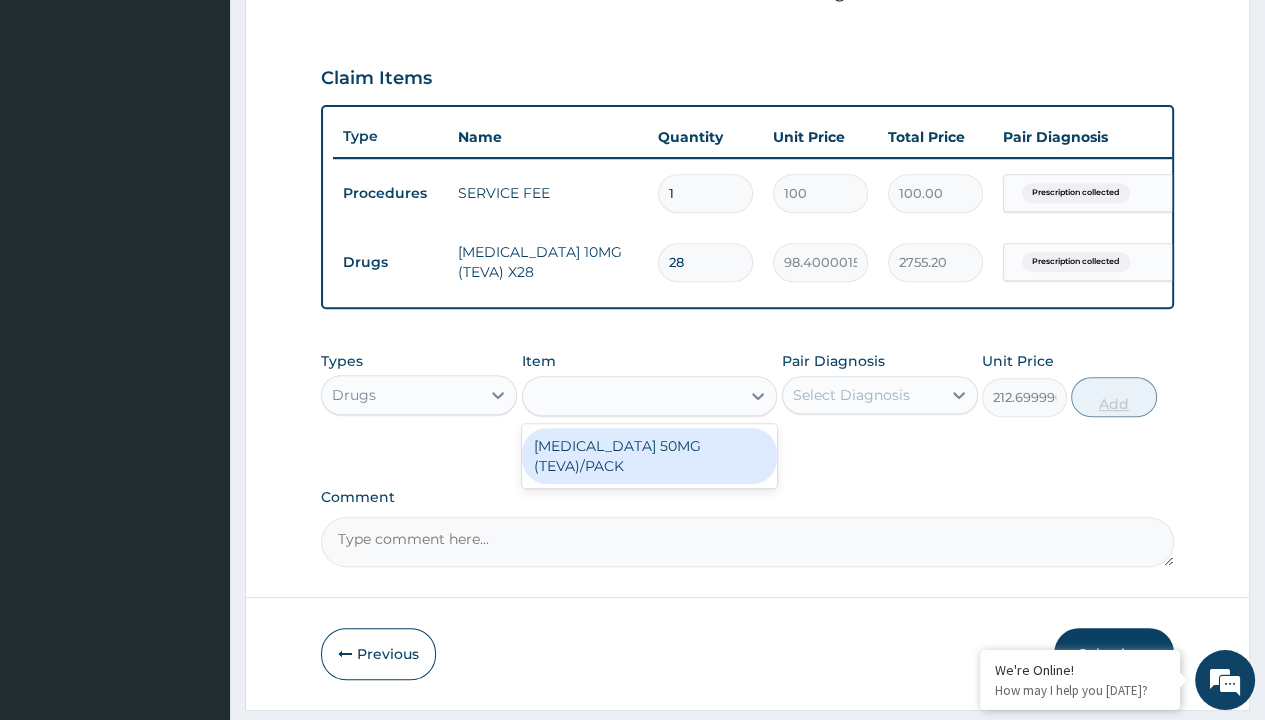 click on "Prescription collected" at bounding box center (409, -86) 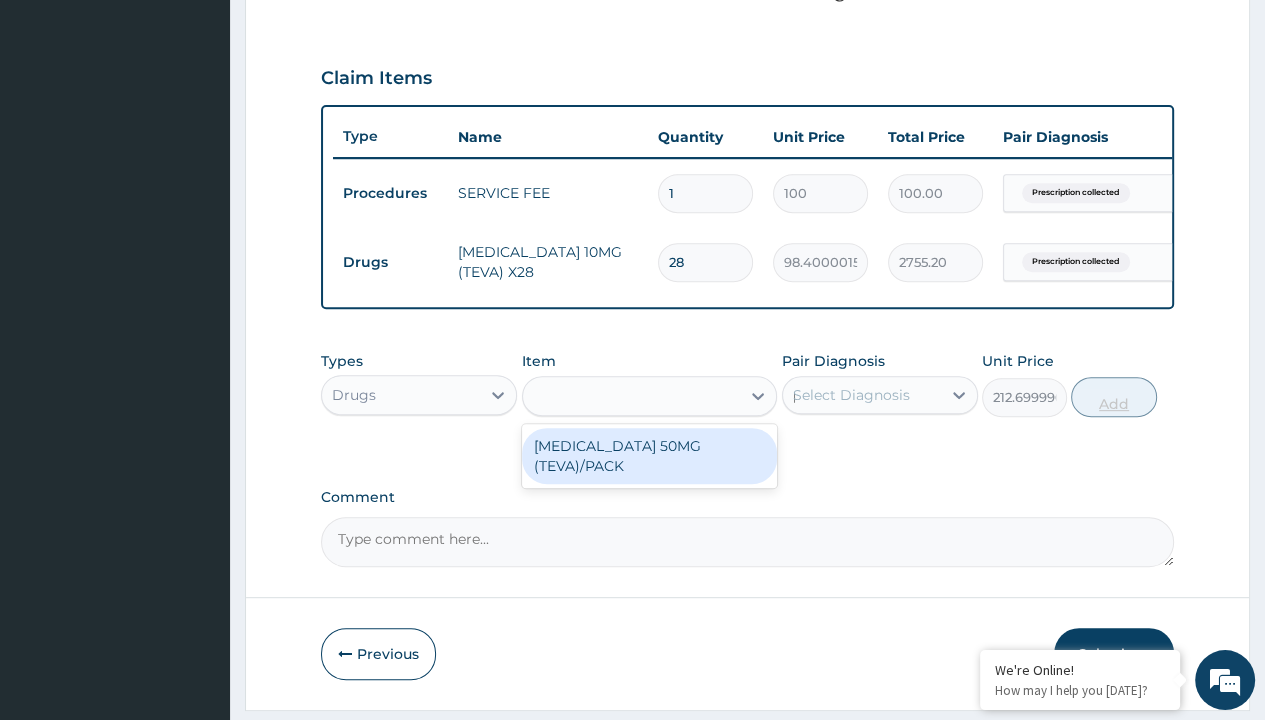 type 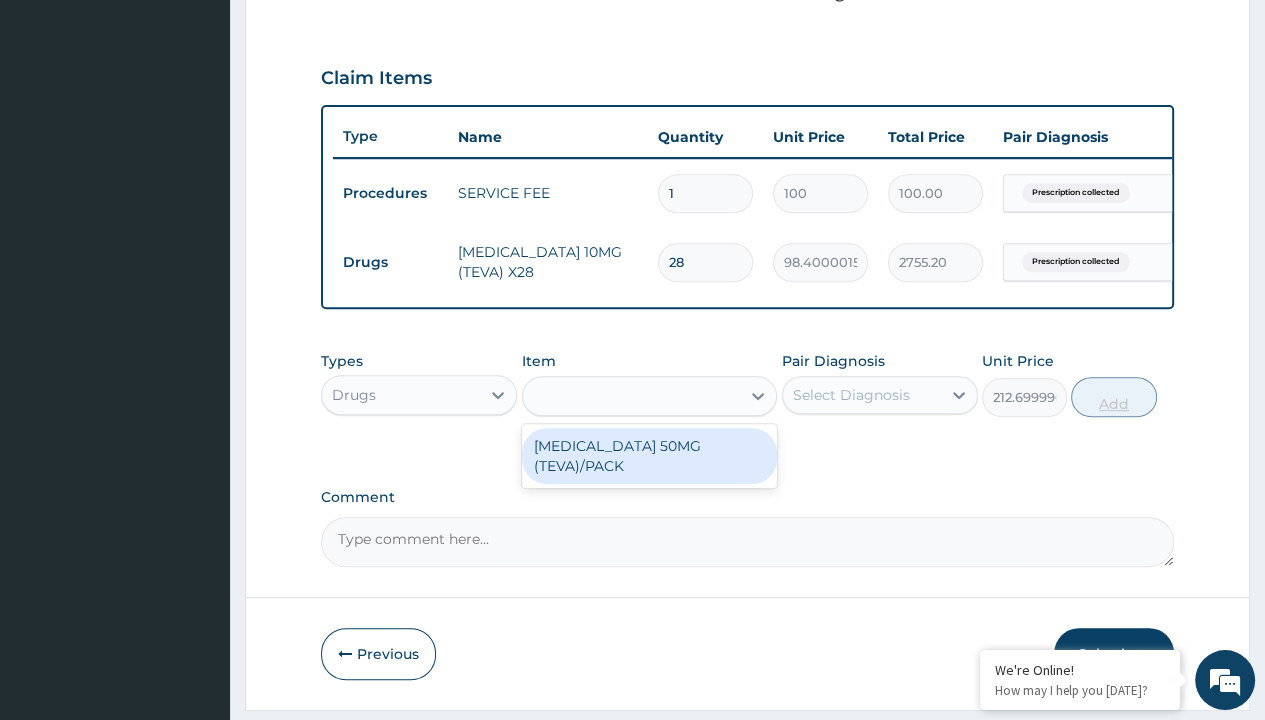 click on "Add" at bounding box center [1113, 397] 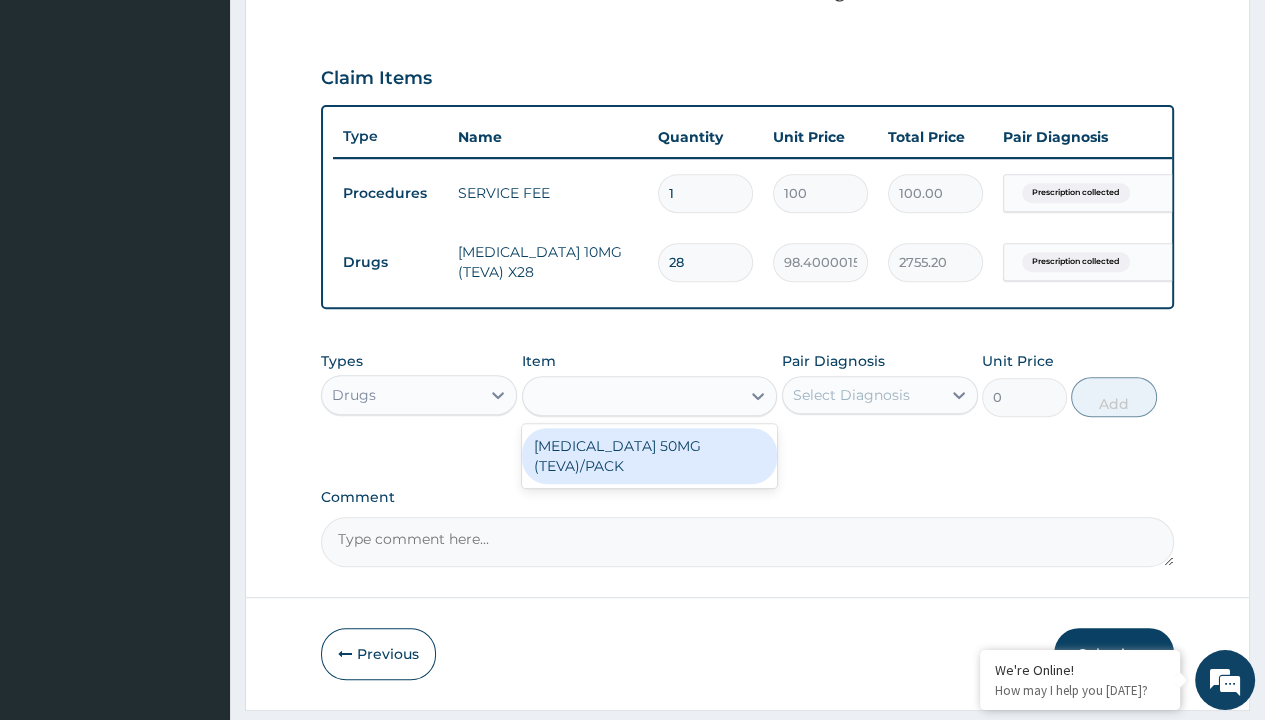 click on "Step  2  of 2 PA Code / Prescription Code PRX/9790CE18 Encounter Date 04-07-2025 Important Notice Please enter PA codes before entering items that are not attached to a PA code   All diagnoses entered must be linked to a claim item. Diagnosis & Claim Items that are visible but inactive cannot be edited because they were imported from an already approved PA code. Diagnosis Prescription collected Confirmed NB: All diagnosis must be linked to a claim item Claim Items Type Name Quantity Unit Price Total Price Pair Diagnosis Actions Procedures SERVICE FEE 1 100 100.00 Prescription collected Delete Drugs AMLODIPINE 10MG (TEVA) X28 28 98.4000015258789 2755.20 Prescription collected Delete Types Drugs Item option AMLODIPINE 10MG (TEVA) X28, selected. atenolol 50mg (teva)/pack ATENOLOL 50MG (TEVA)/PACK Pair Diagnosis Select Diagnosis Unit Price 0 Add Comment     Previous   Submit" at bounding box center [747, 88] 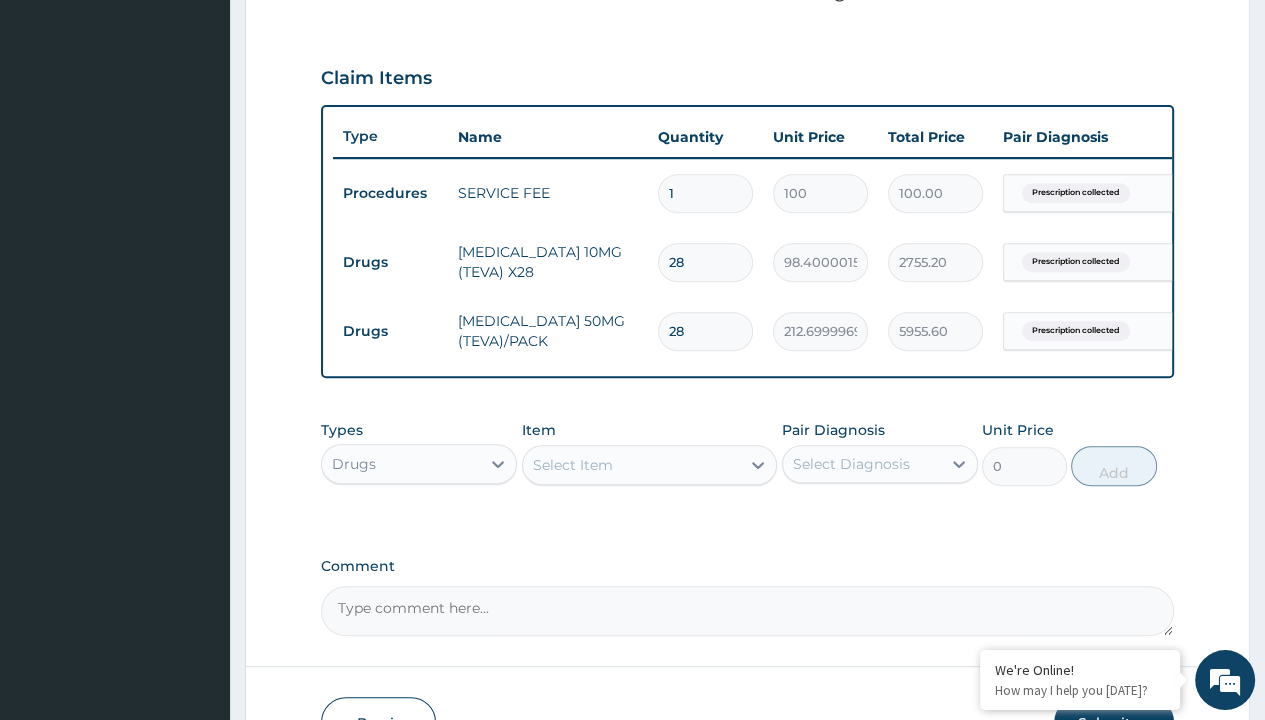 scroll, scrollTop: 708, scrollLeft: 0, axis: vertical 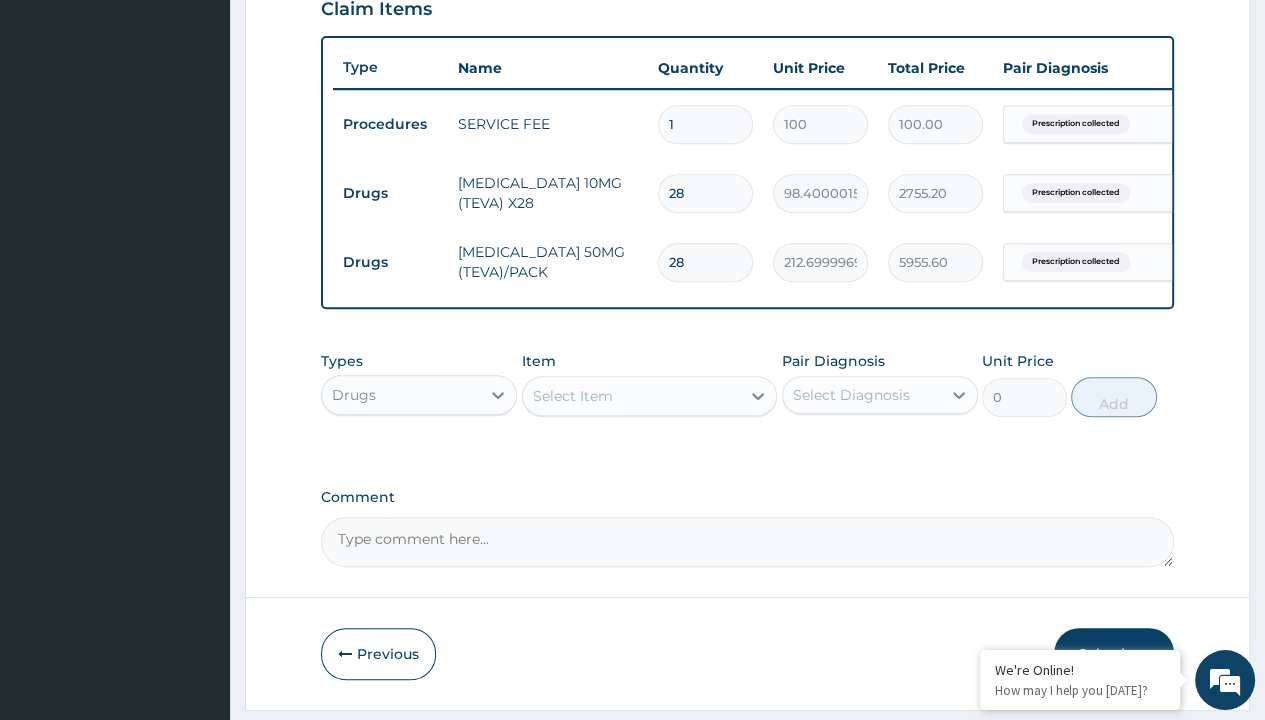 click on "Drugs" at bounding box center (390, 193) 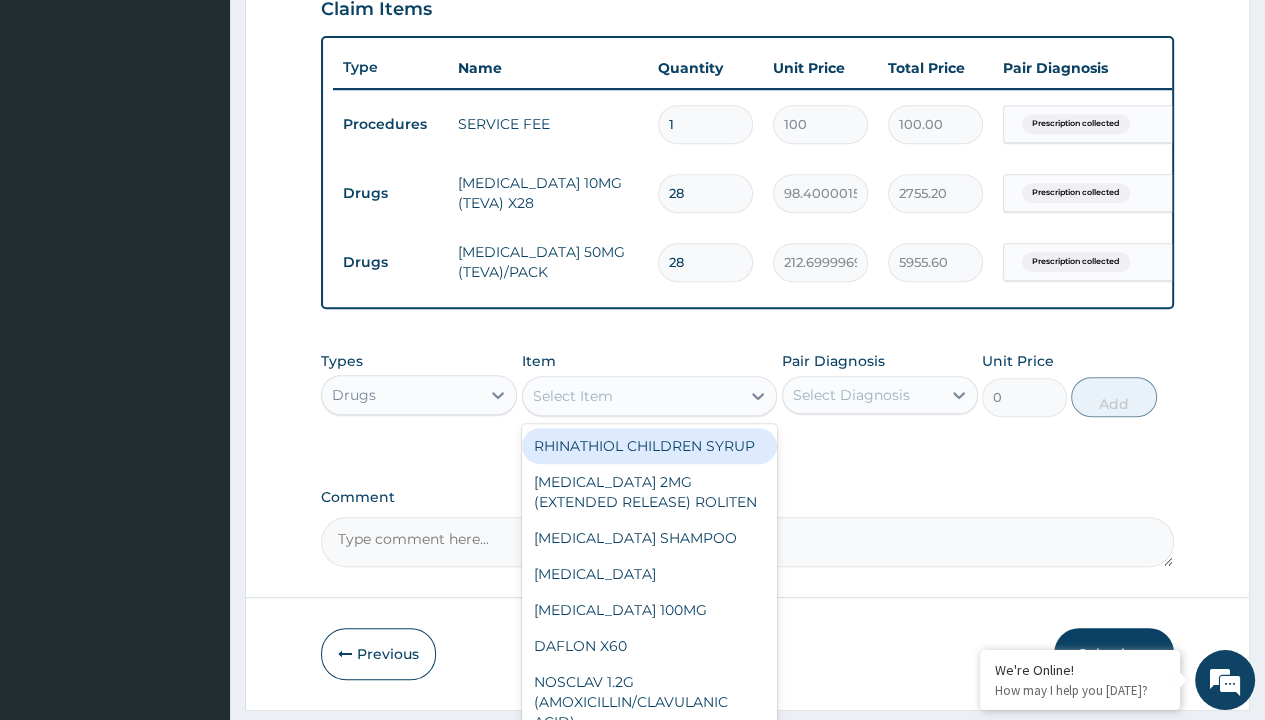 scroll, scrollTop: 0, scrollLeft: 0, axis: both 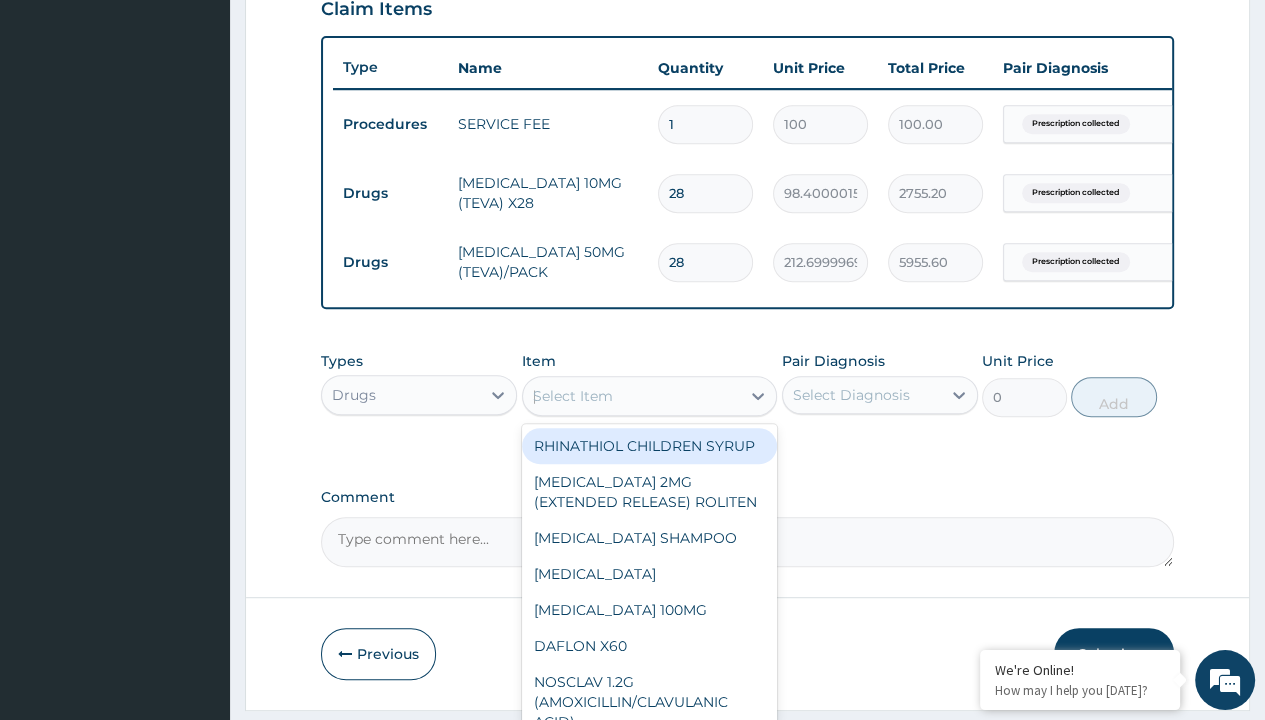 click on "CLOPIDOGREL 75MG" at bounding box center [650, 12002] 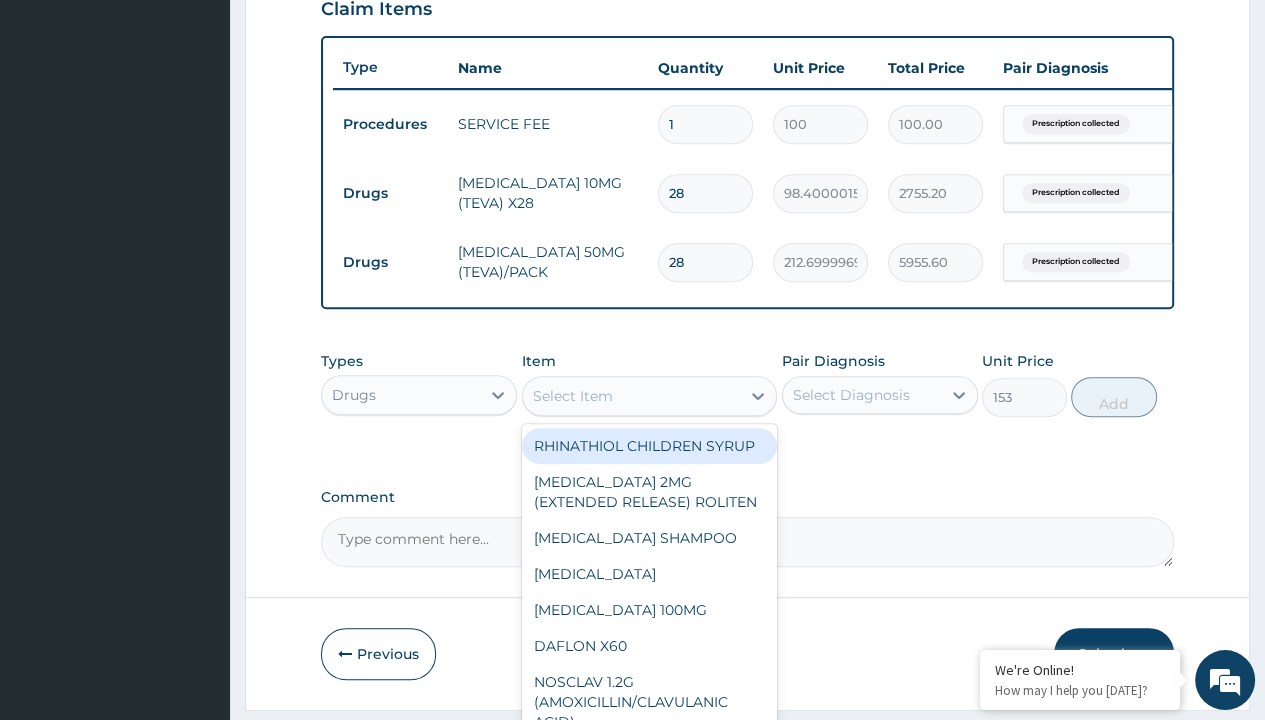 click on "Prescription collected" at bounding box center (409, -155) 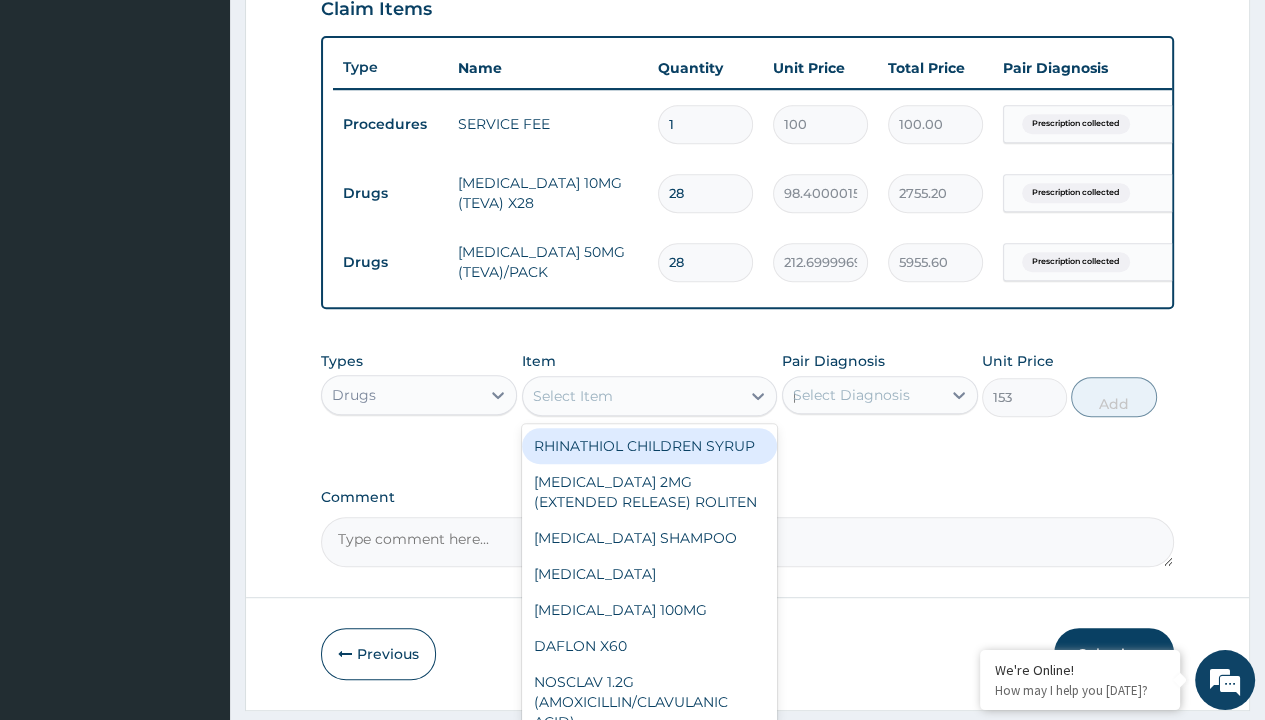 type 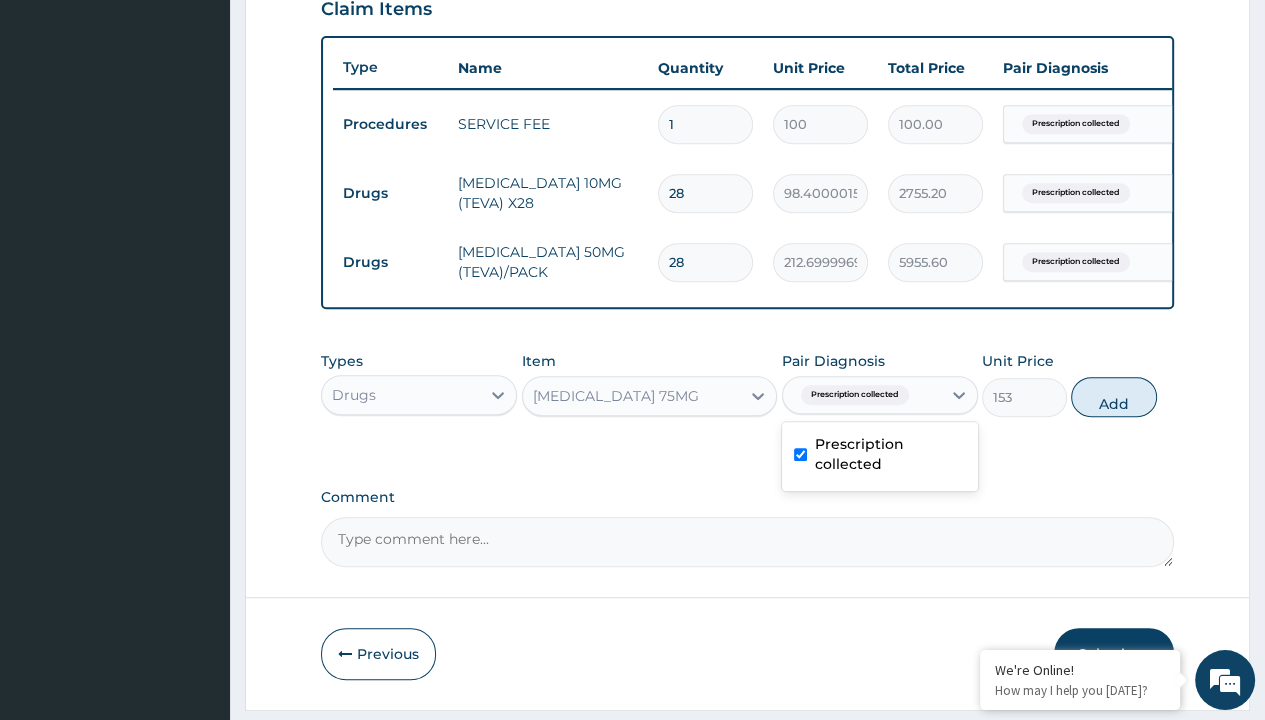 scroll, scrollTop: 776, scrollLeft: 0, axis: vertical 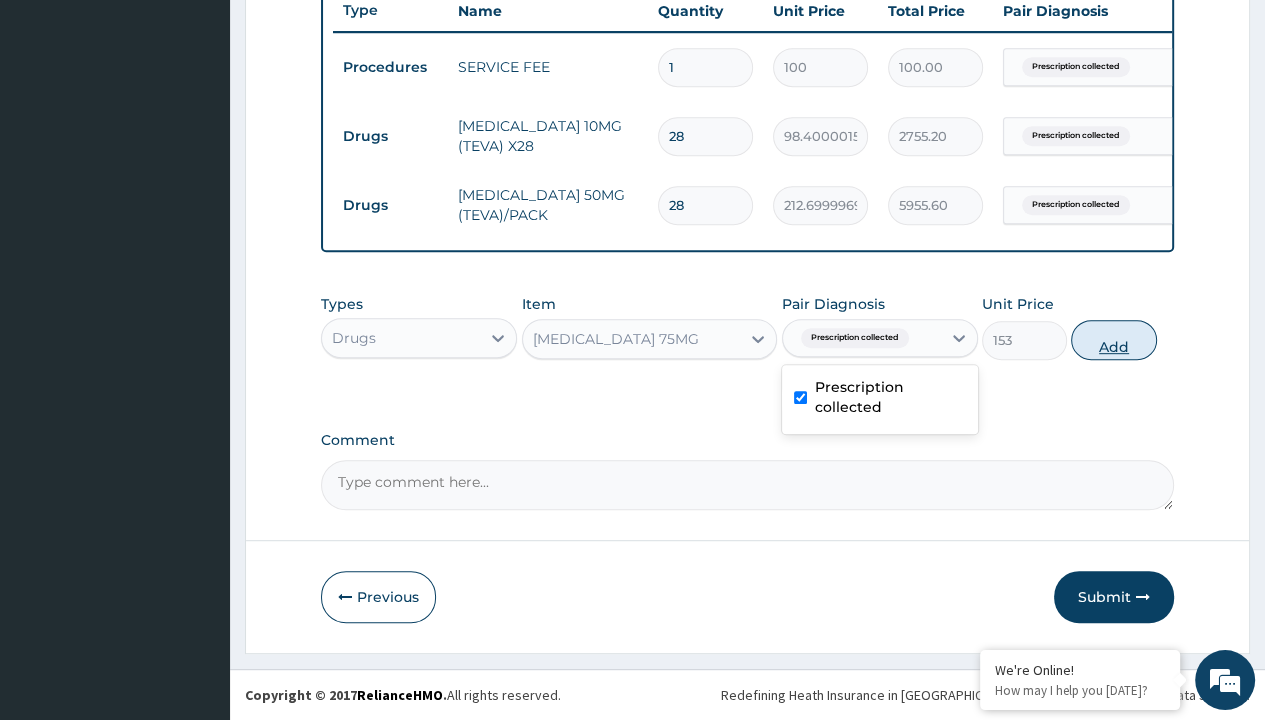 click on "Add" at bounding box center (1113, 340) 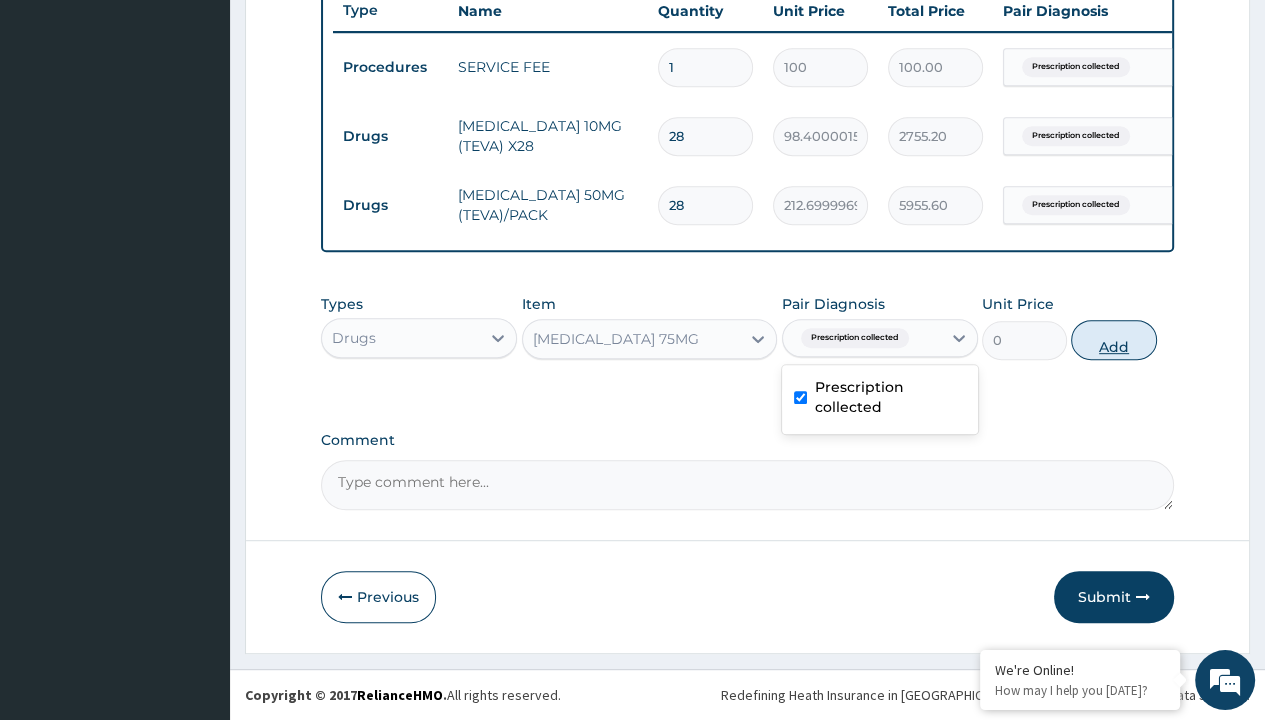 scroll, scrollTop: 0, scrollLeft: 0, axis: both 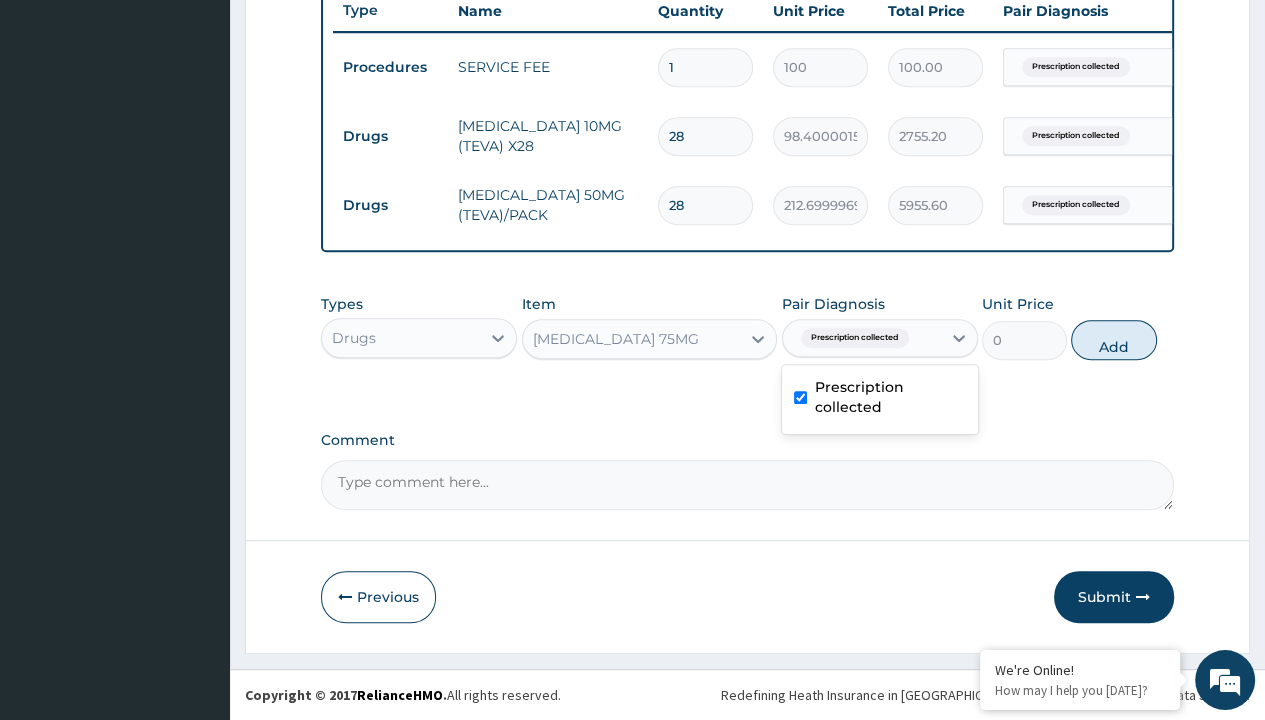 click on "Step  2  of 2 PA Code / Prescription Code PRX/9790CE18 Encounter Date 04-07-2025 Important Notice Please enter PA codes before entering items that are not attached to a PA code   All diagnoses entered must be linked to a claim item. Diagnosis & Claim Items that are visible but inactive cannot be edited because they were imported from an already approved PA code. Diagnosis Prescription collected Confirmed NB: All diagnosis must be linked to a claim item Claim Items Type Name Quantity Unit Price Total Price Pair Diagnosis Actions Procedures SERVICE FEE 1 100 100.00 Prescription collected Delete Drugs AMLODIPINE 10MG (TEVA) X28 28 98.4000015258789 2755.20 Prescription collected Delete Drugs ATENOLOL 50MG (TEVA)/PACK 28 212.6999969482422 5955.60 Prescription collected Delete Types Drugs Item CLOPIDOGREL 75MG Pair Diagnosis option Prescription collected, selected. Prescription collected Prescription collected Unit Price 0 Add Comment     Previous   Submit" at bounding box center (747, -3) 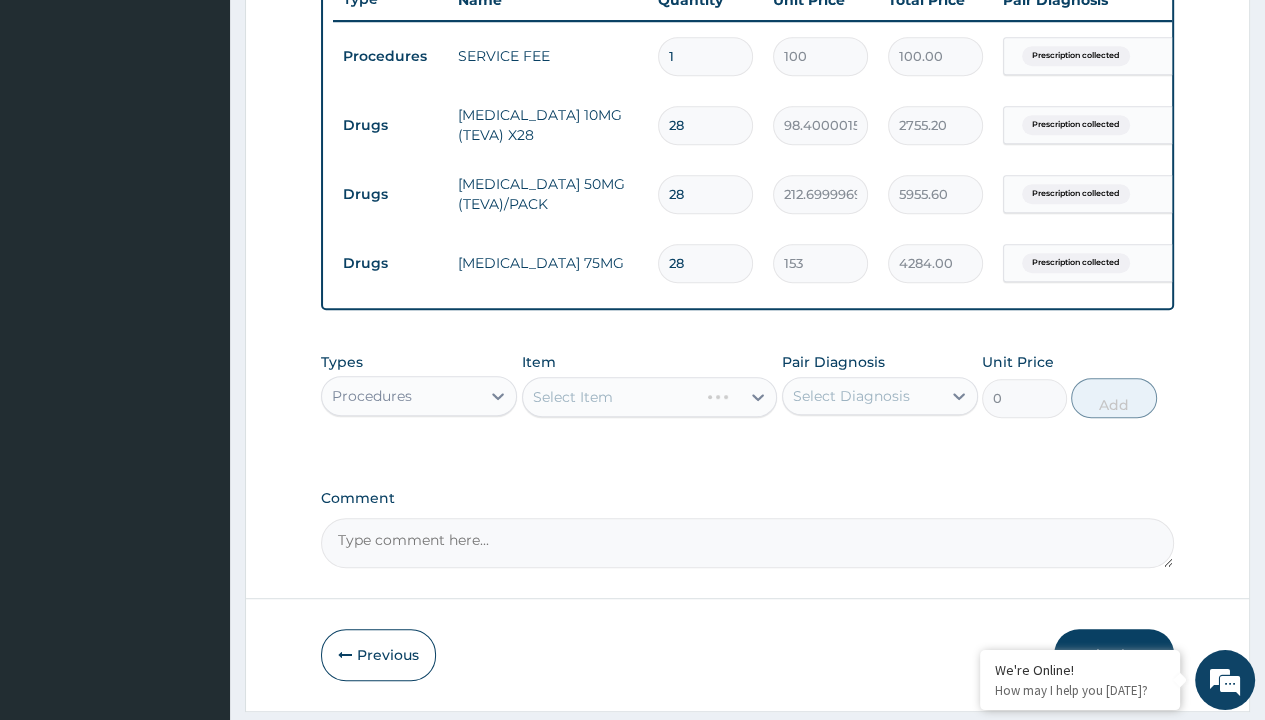 scroll, scrollTop: 0, scrollLeft: 0, axis: both 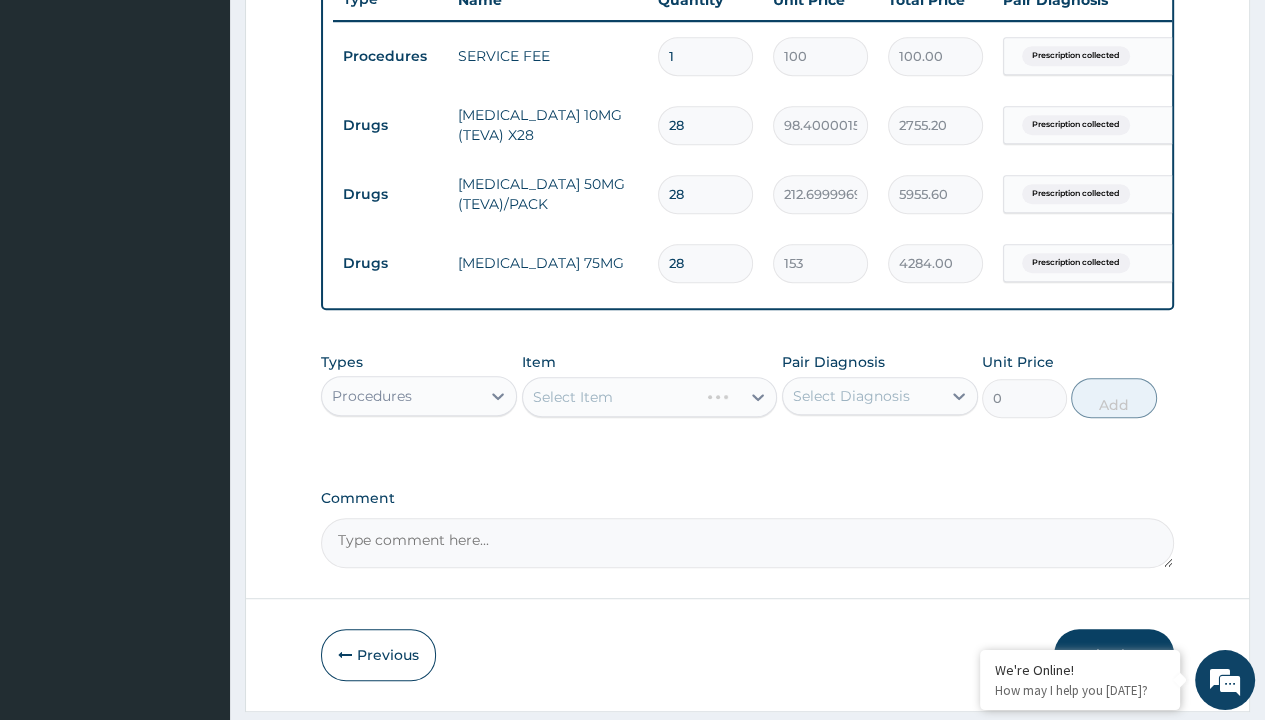 click on "Select Item" at bounding box center [573, 397] 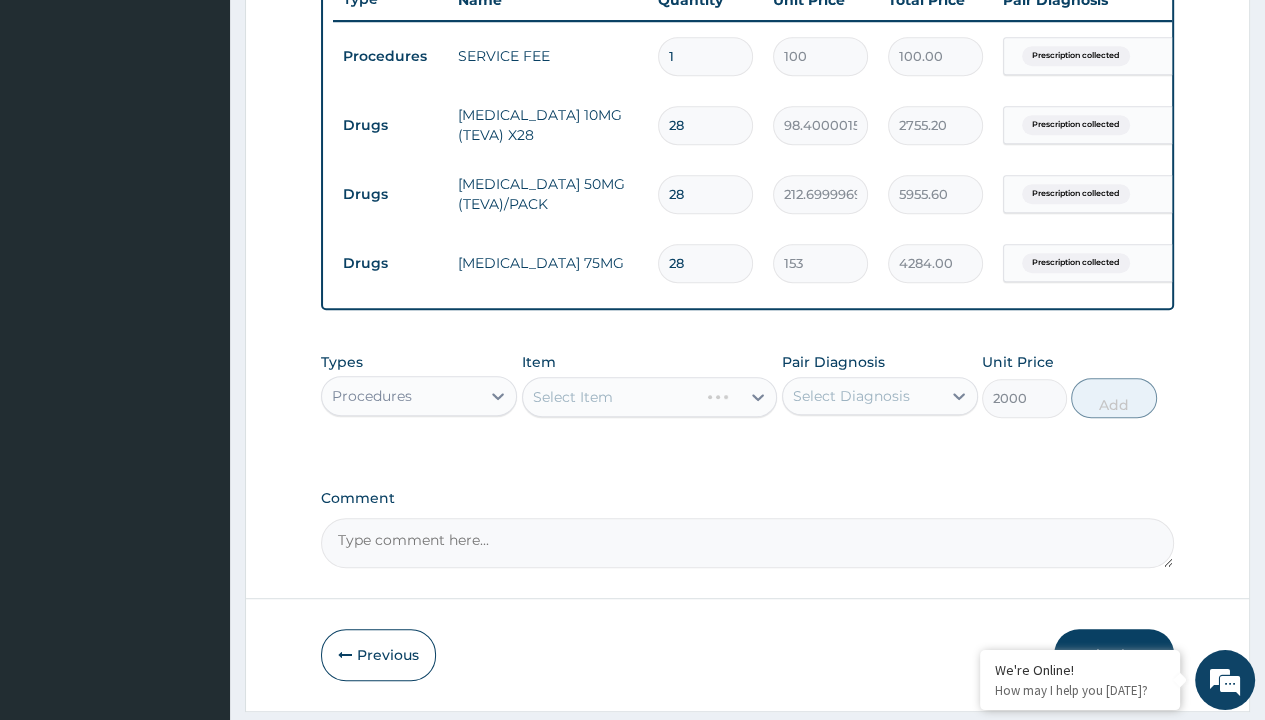 scroll, scrollTop: 0, scrollLeft: 0, axis: both 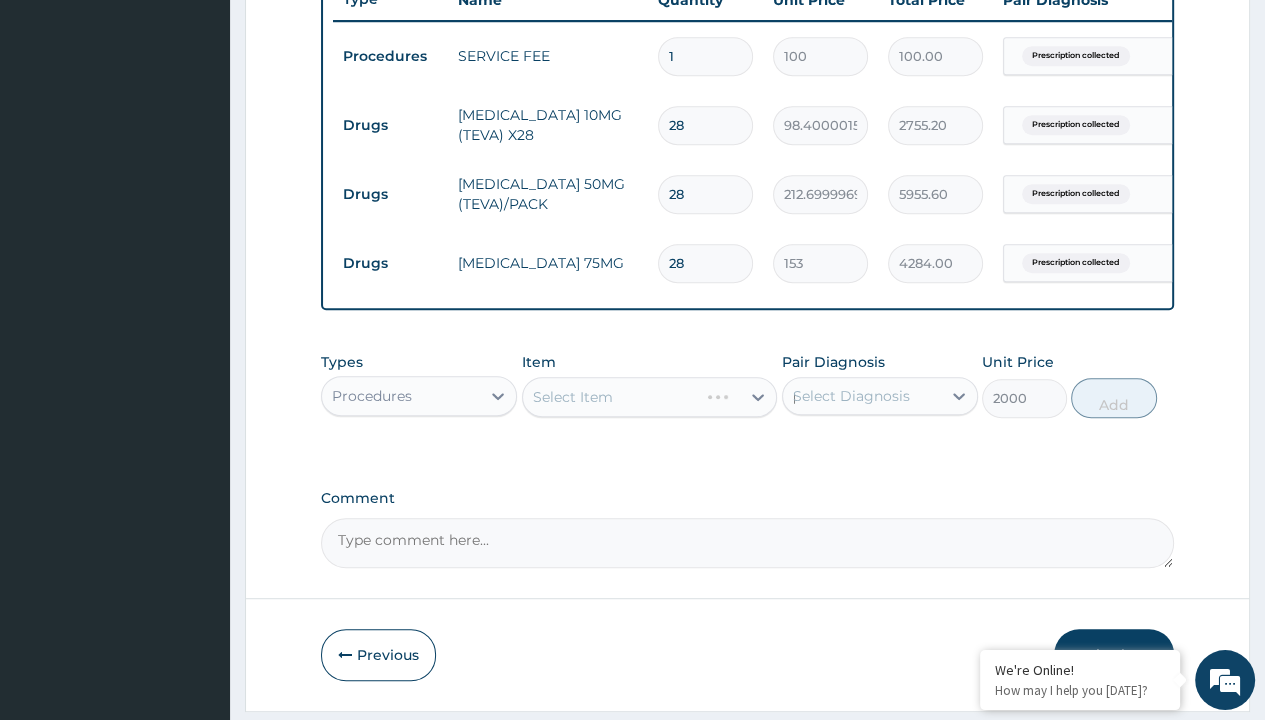 type 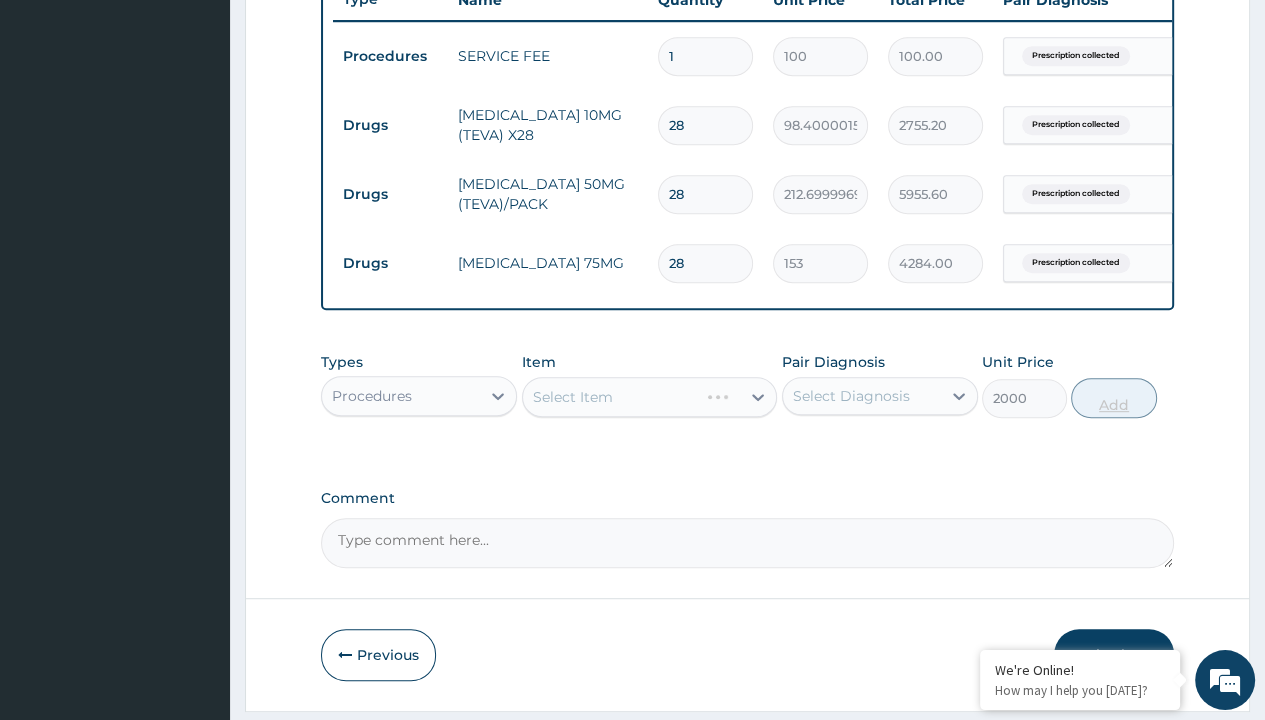 click on "Add" at bounding box center (1113, 398) 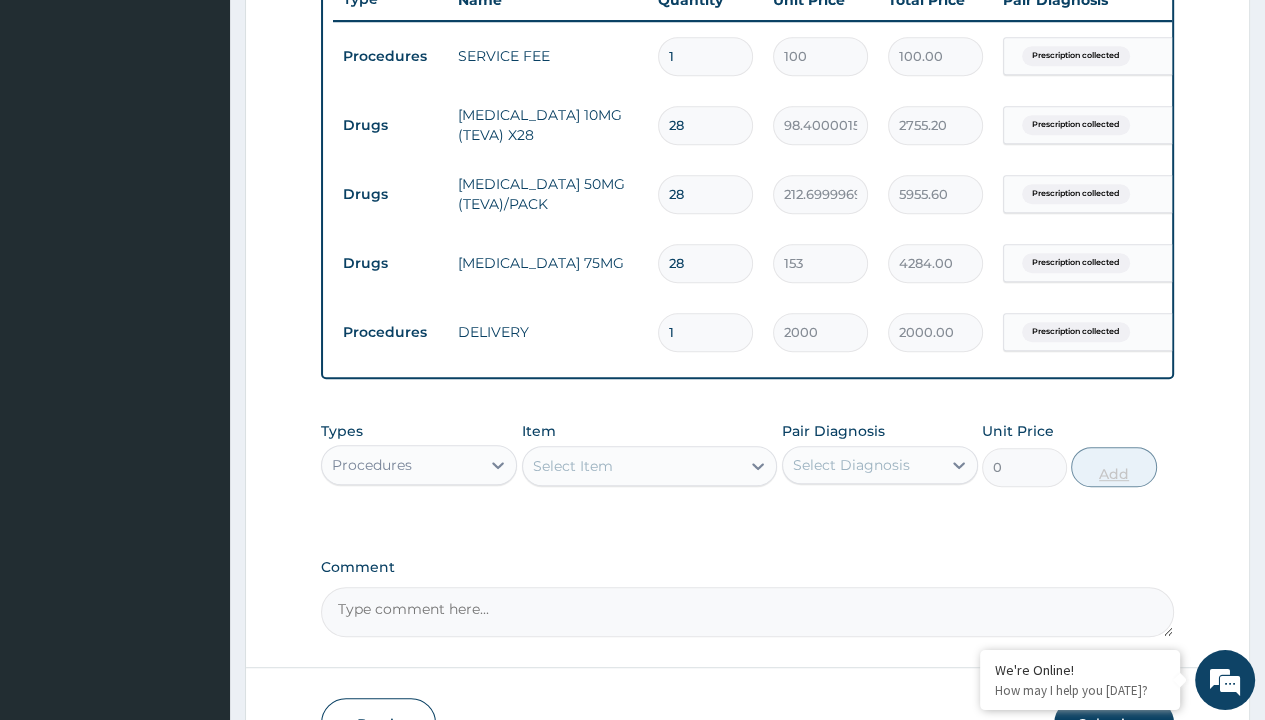 scroll, scrollTop: 845, scrollLeft: 0, axis: vertical 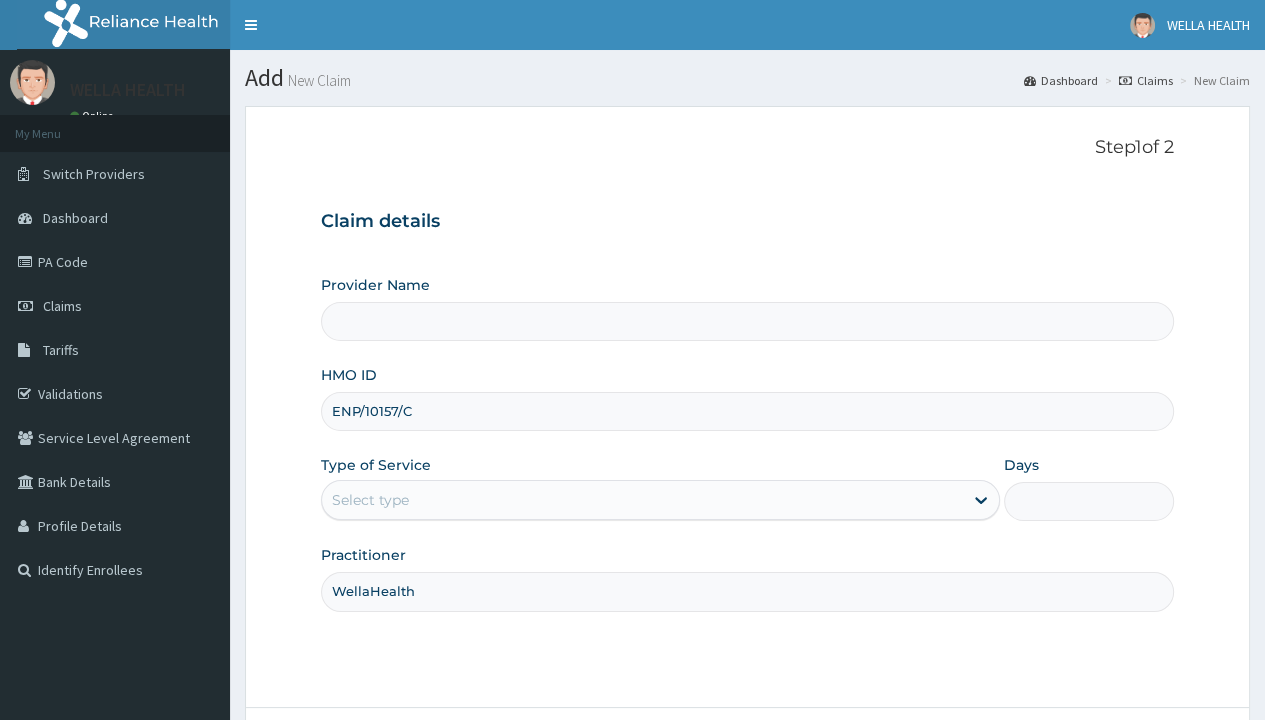 type on "WellaHealth" 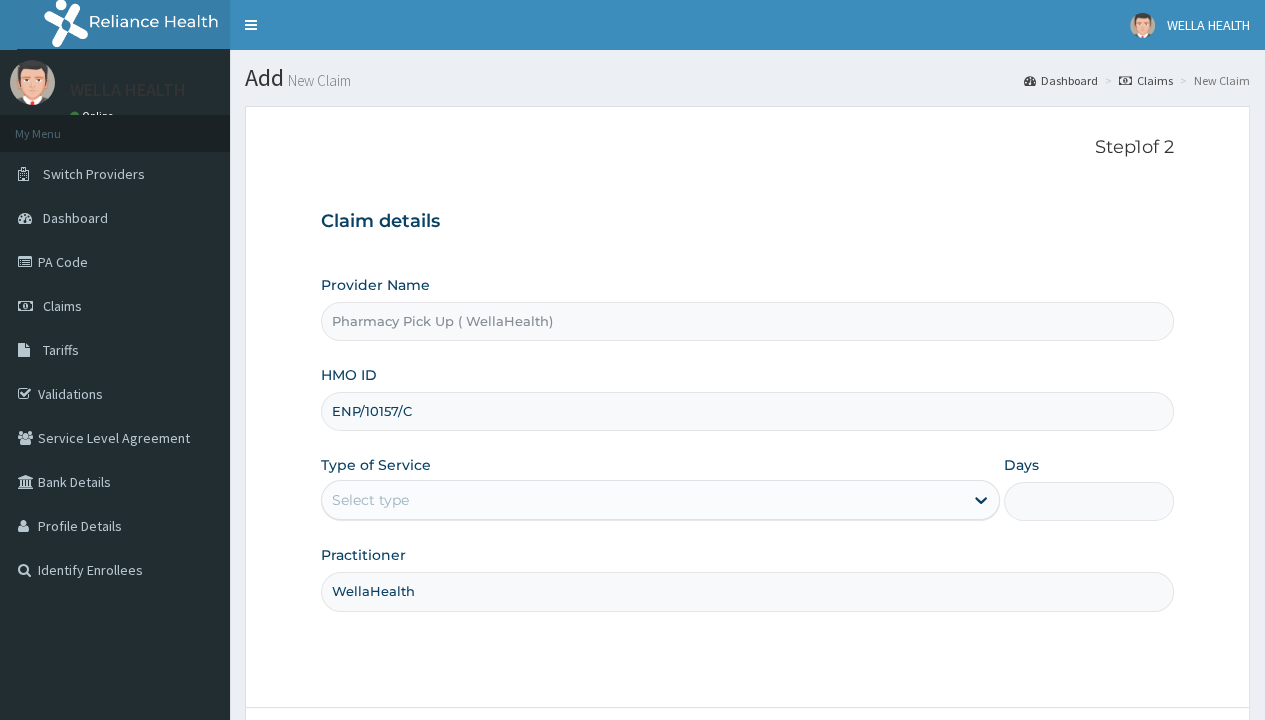 type on "1" 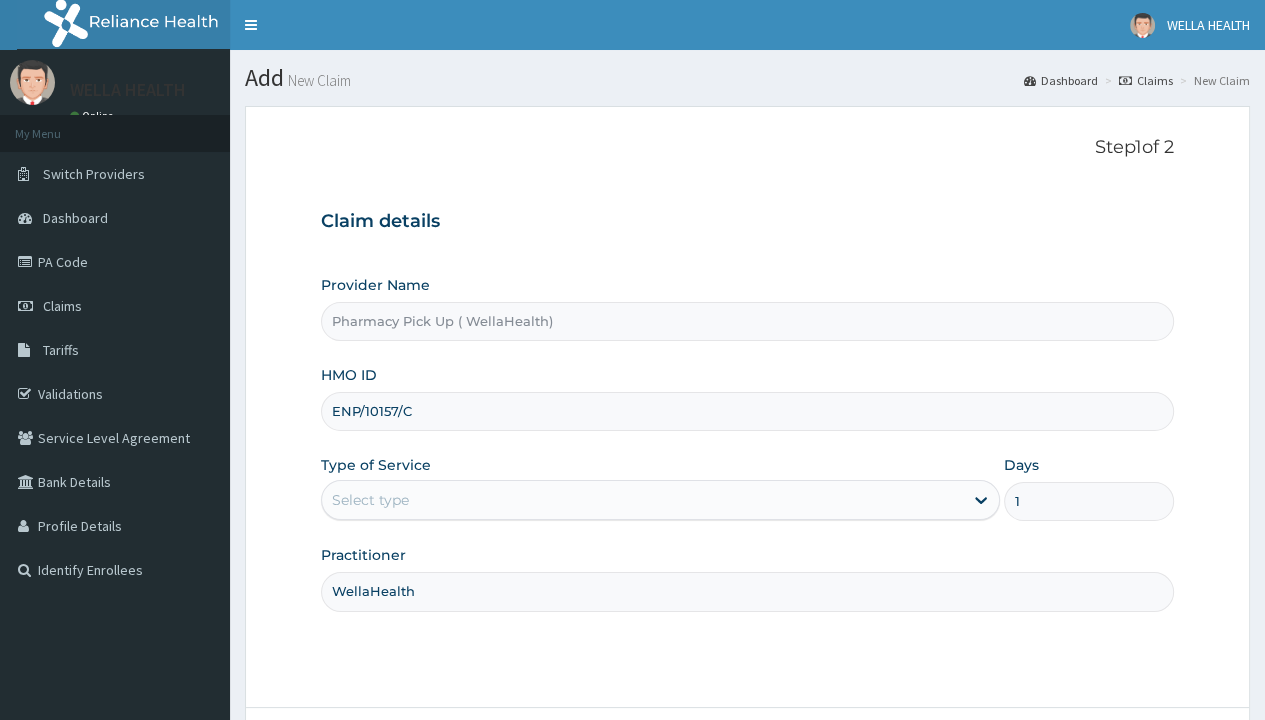 click on "Next" at bounding box center [1123, 764] 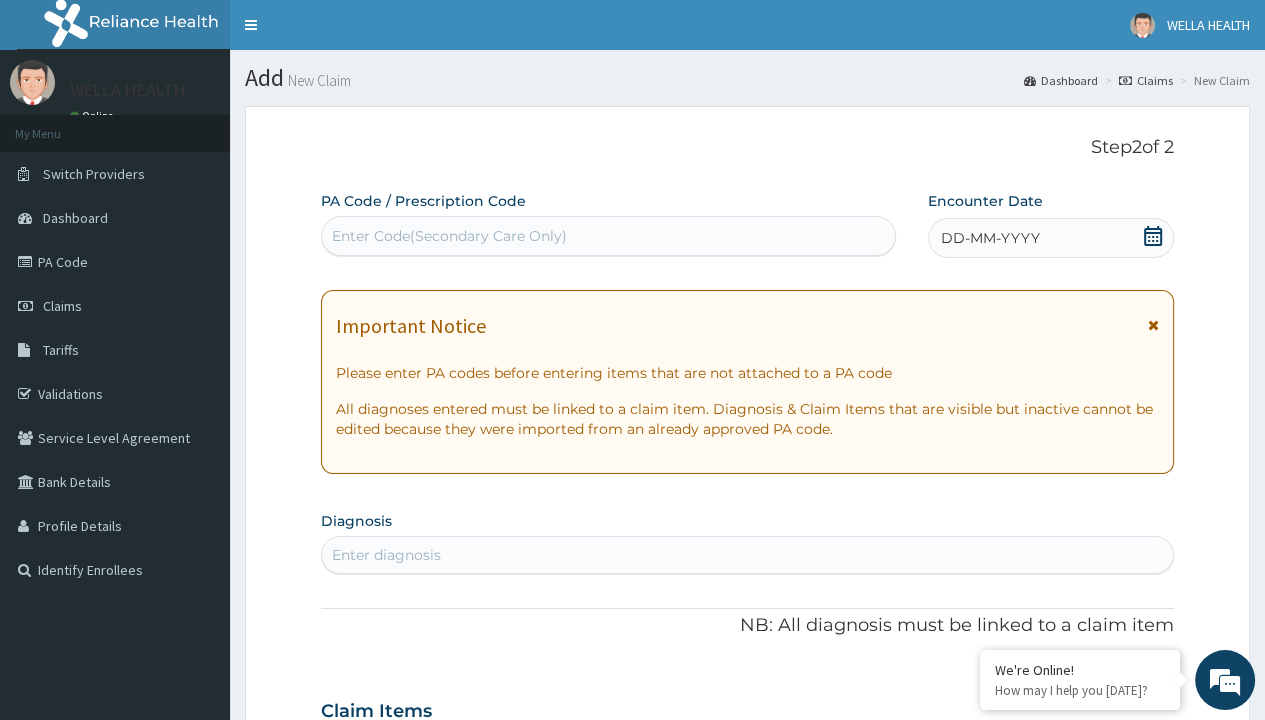 scroll, scrollTop: 167, scrollLeft: 0, axis: vertical 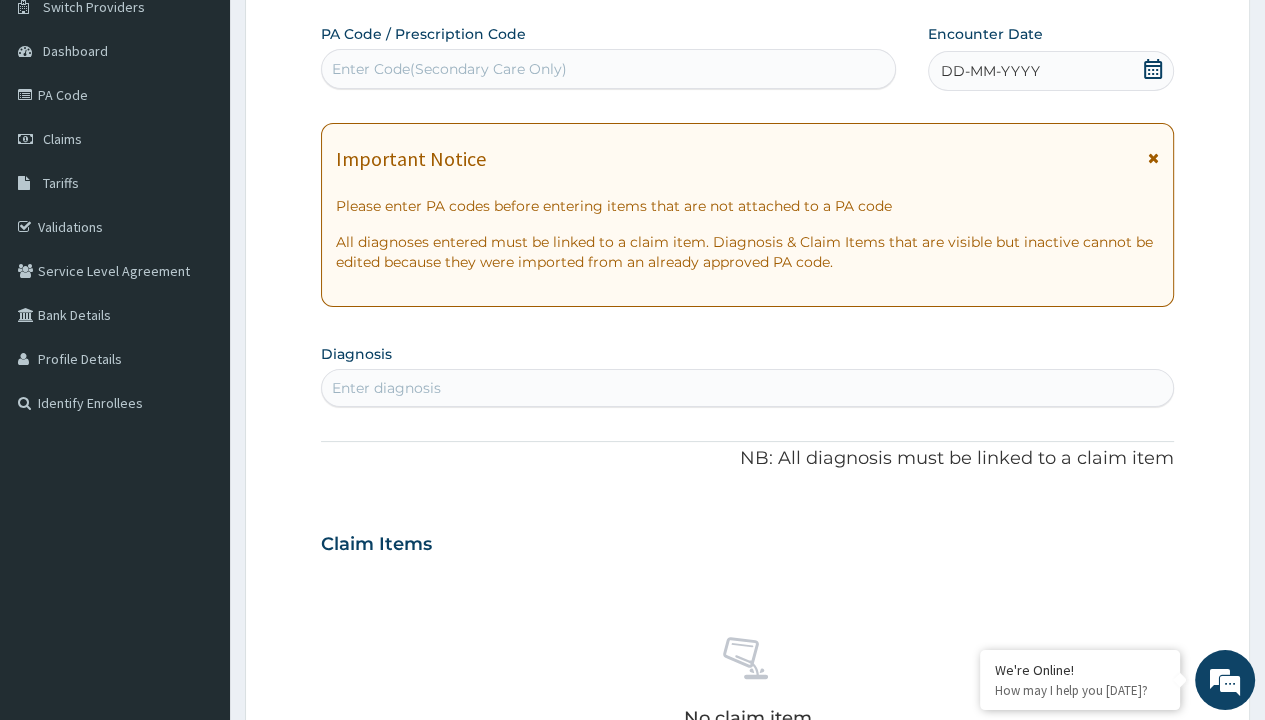 click on "DD-MM-YYYY" at bounding box center [990, 71] 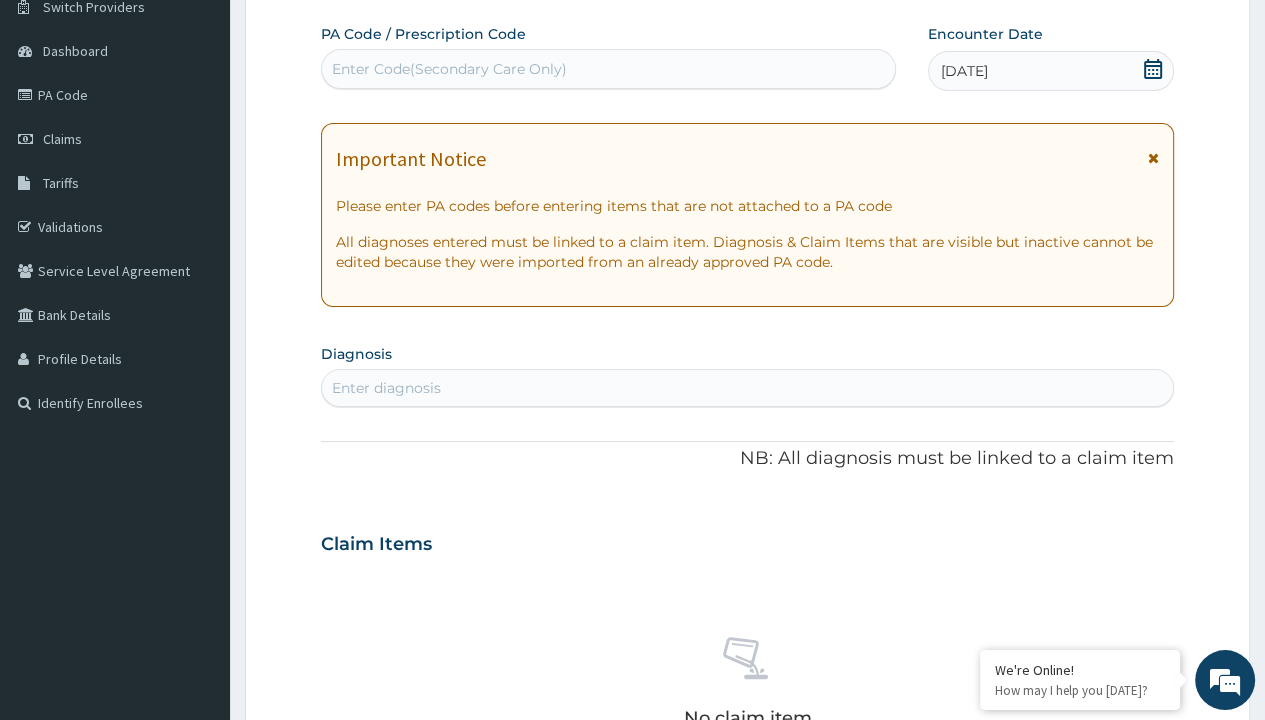 type on "prescription collected" 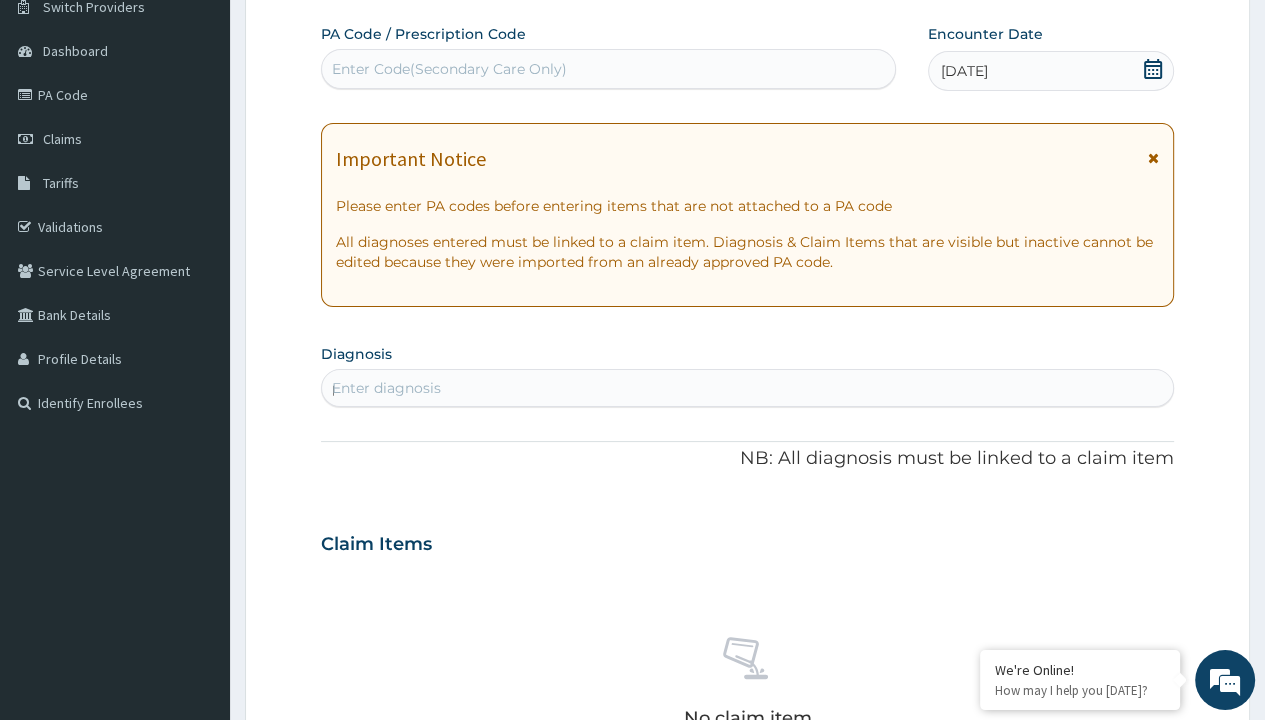 scroll, scrollTop: 0, scrollLeft: 0, axis: both 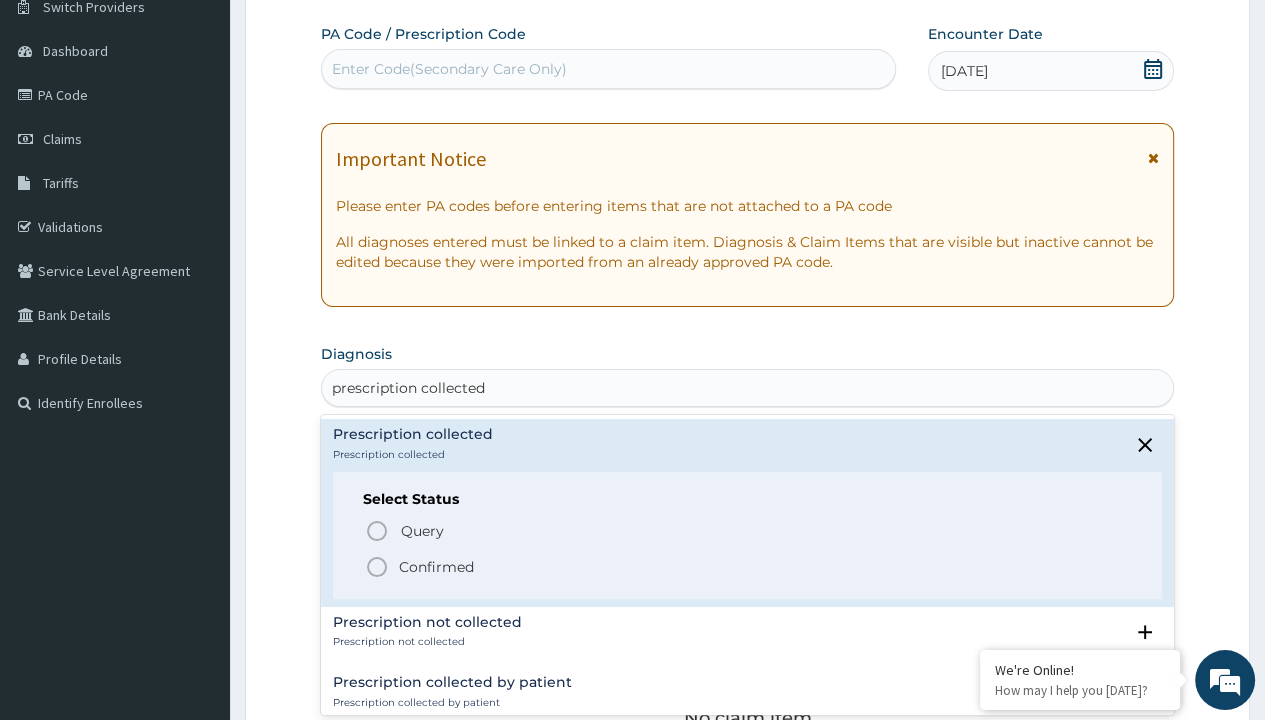 click on "Confirmed" at bounding box center [436, 567] 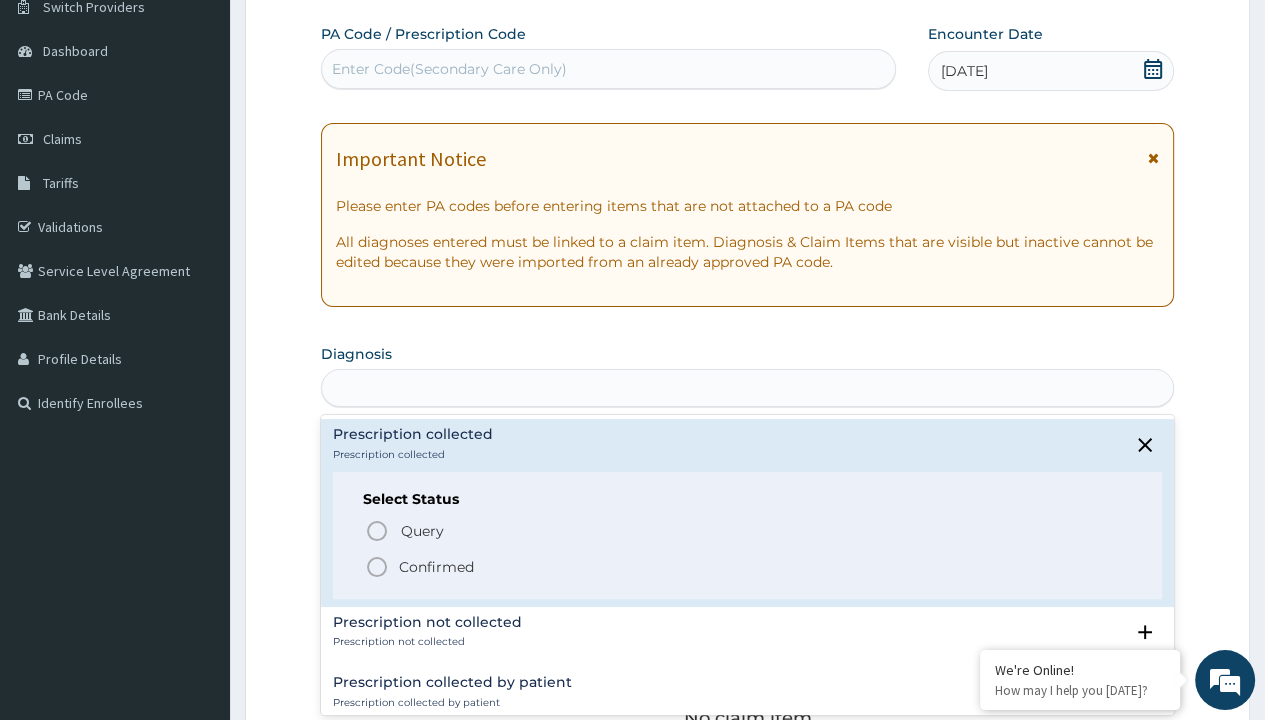 click on "Step  2  of 2 PA Code / Prescription Code Enter Code(Secondary Care Only) Encounter Date [DATE] Important Notice Please enter PA codes before entering items that are not attached to a PA code   All diagnoses entered must be linked to a claim item. Diagnosis & Claim Items that are visible but inactive cannot be edited because they were imported from an already approved PA code. Diagnosis option Prescription collected focused, 1 of 7. 7 results available for search term prescription collected. Use Up and Down to choose options, press Enter to select the currently focused option, press Escape to exit the menu, press Tab to select the option and exit the menu. prescription collected Prescription collected Prescription collected Select Status Query Query covers suspected (?), Keep in view (kiv), Ruled out (r/o) Confirmed Prescription not collected Prescription not collected Select Status Query Query covers suspected (?), Keep in view (kiv), Ruled out (r/o) Confirmed Prescription collected by patient Query Item" at bounding box center [747, 571] 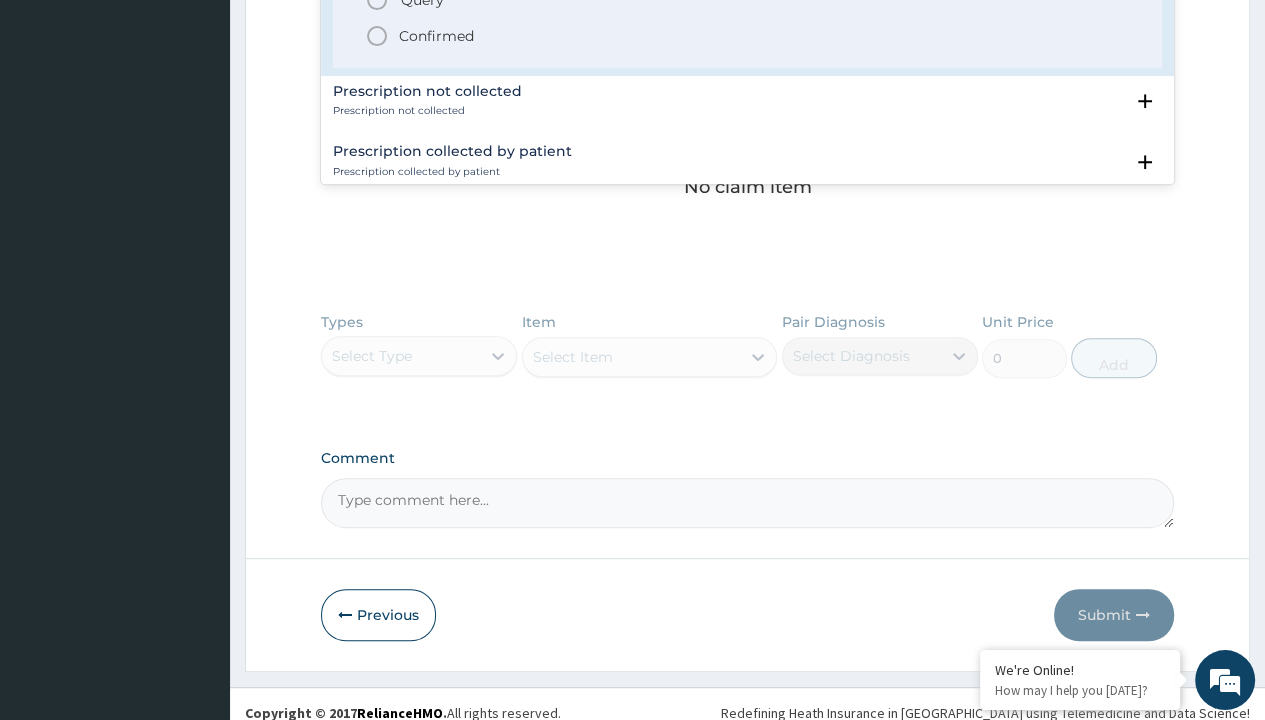 click on "Select Item" at bounding box center (650, 357) 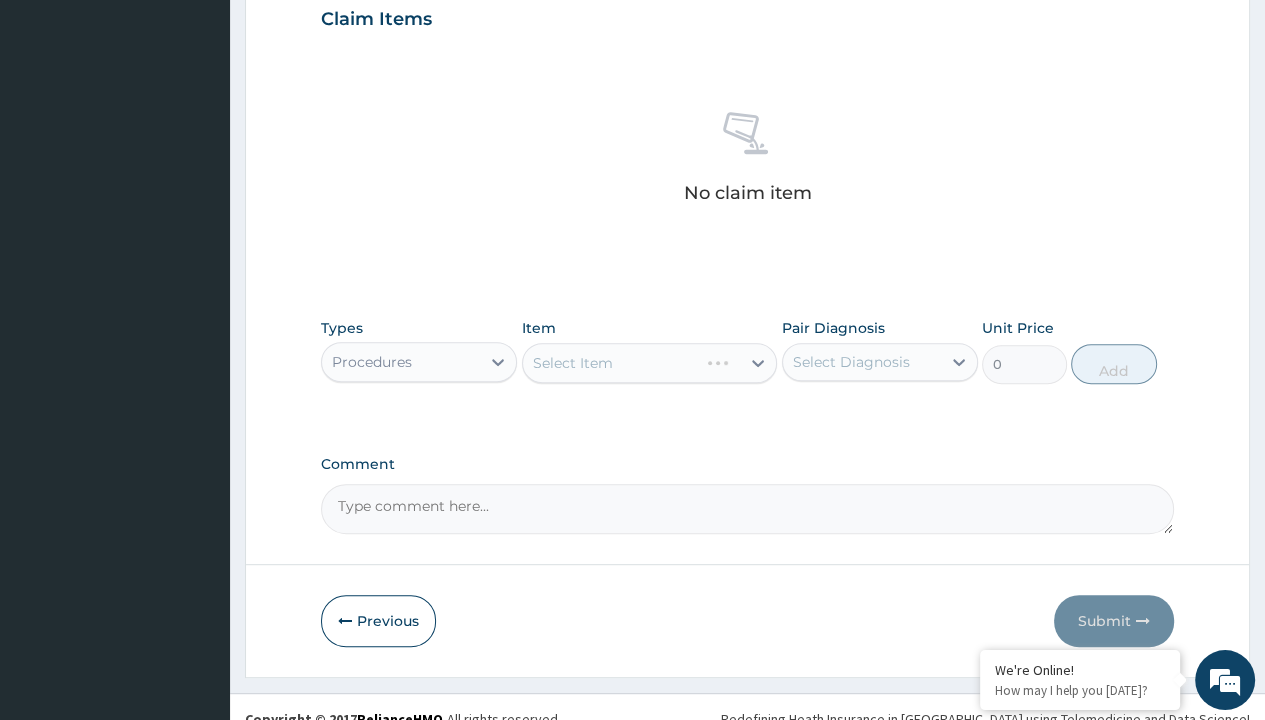 type on "service fee" 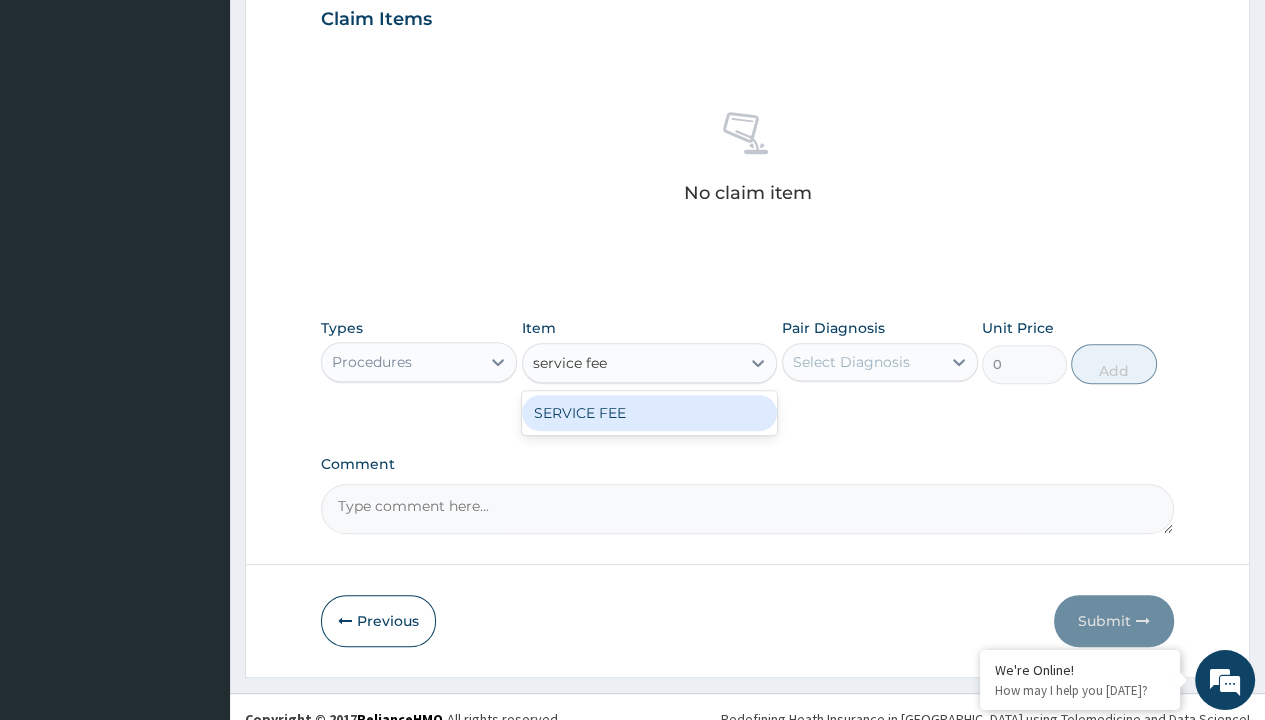 click on "SERVICE FEE" at bounding box center [650, 413] 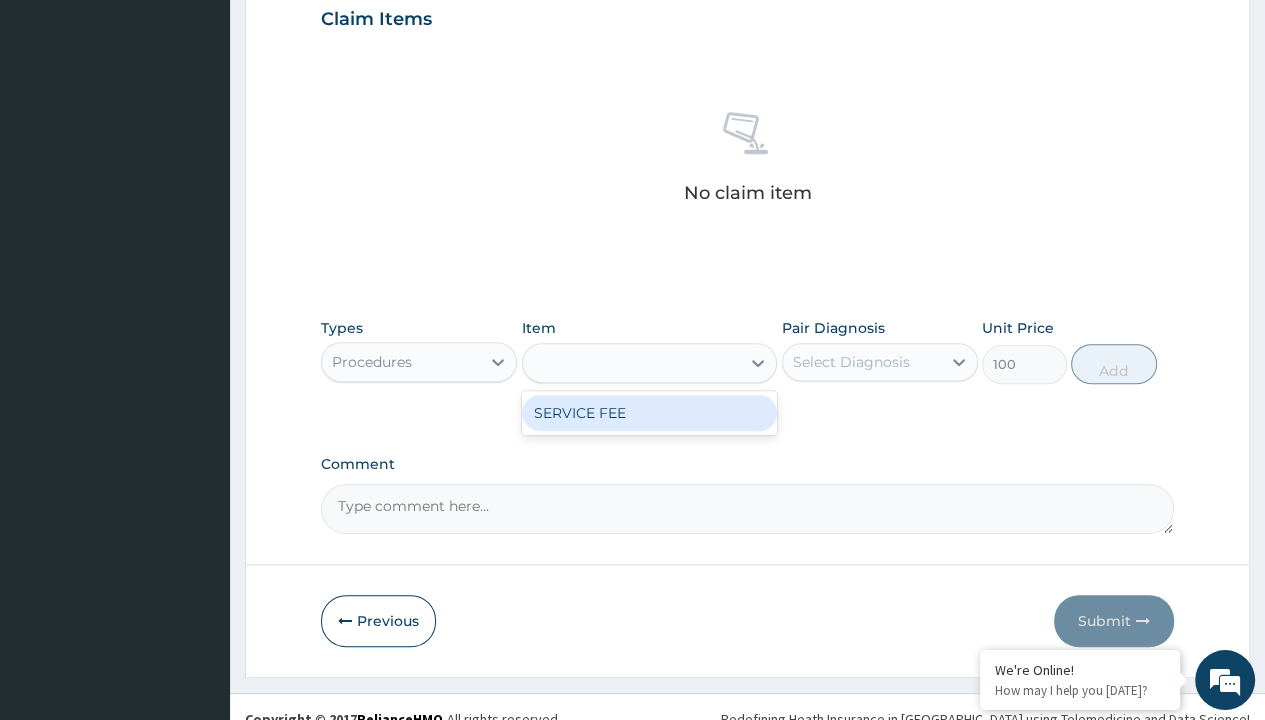click on "Prescription collected" at bounding box center [409, -145] 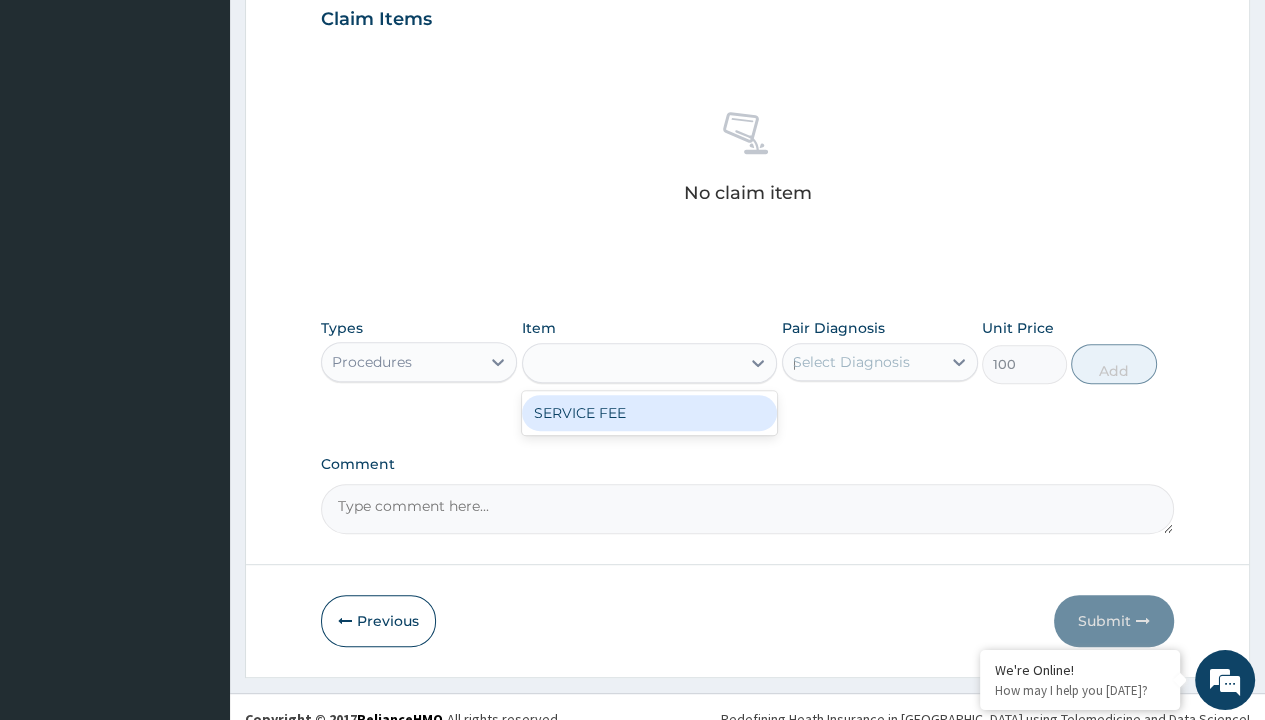 type 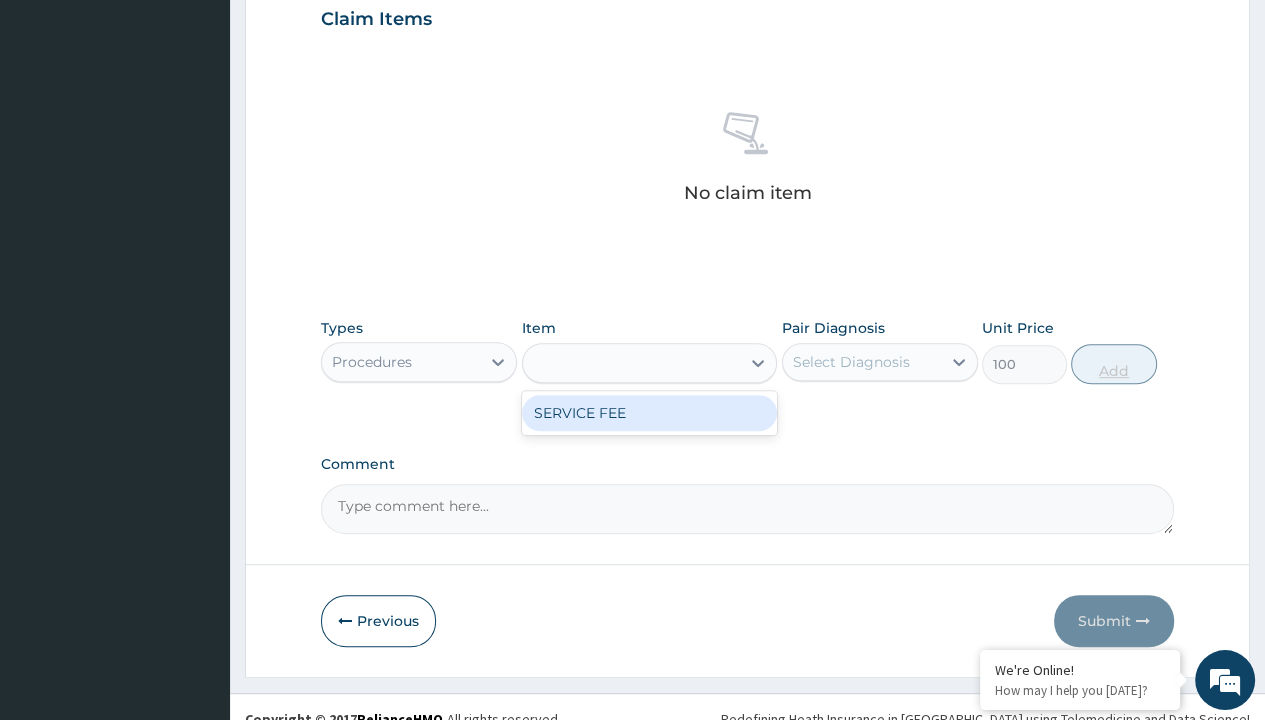 click on "Add" at bounding box center (1113, 364) 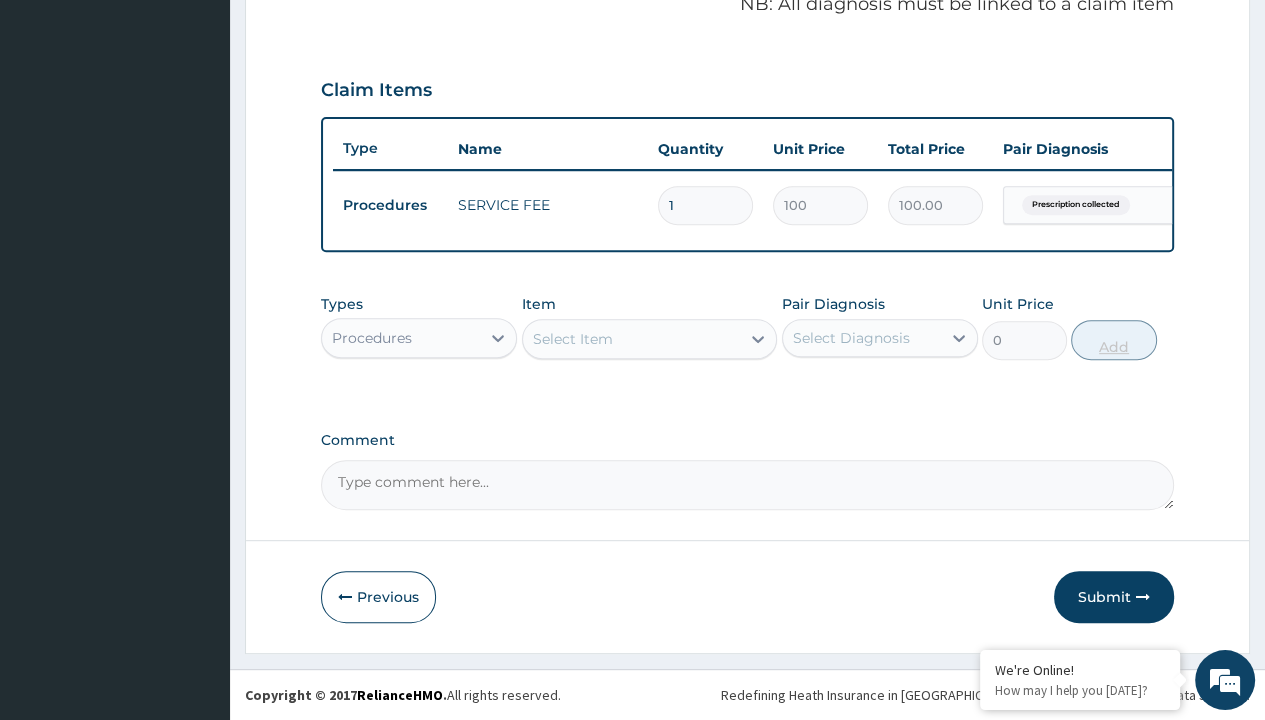 scroll, scrollTop: 639, scrollLeft: 0, axis: vertical 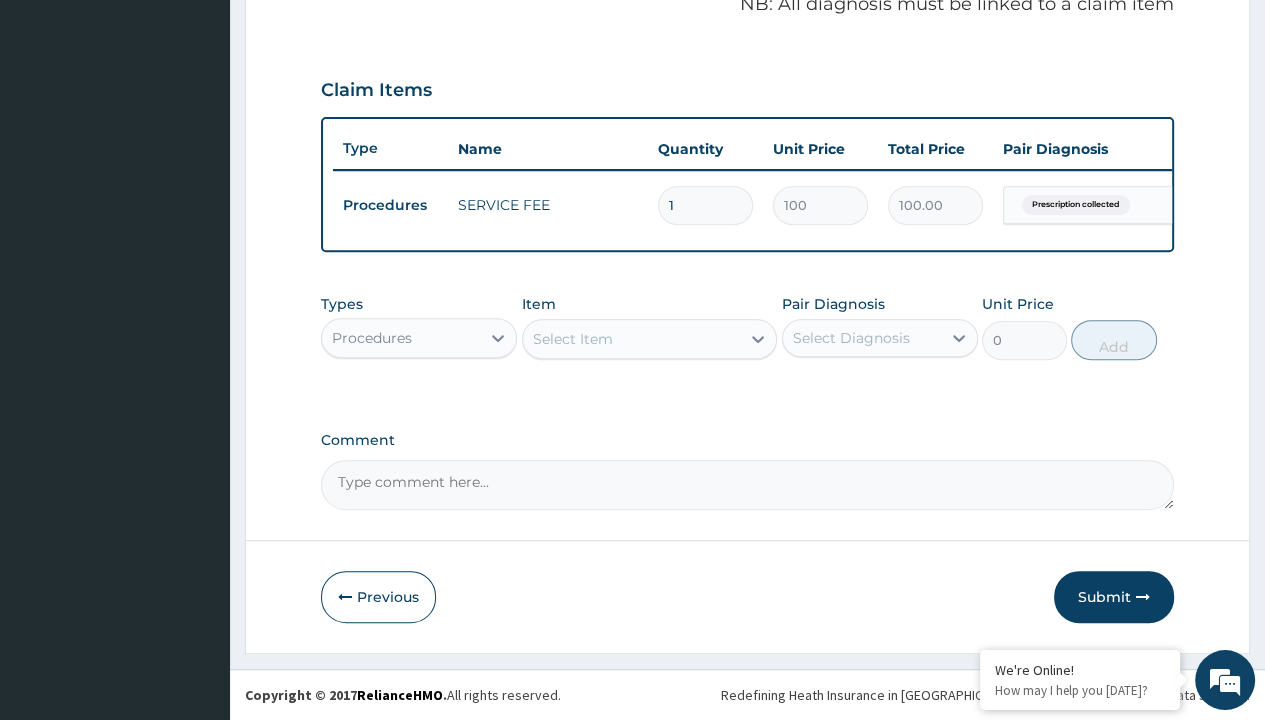 click on "Step  2  of 2 PA Code / Prescription Code Enter Code(Secondary Care Only) Encounter Date 04-07-2025 Important Notice Please enter PA codes before entering items that are not attached to a PA code   All diagnoses entered must be linked to a claim item. Diagnosis & Claim Items that are visible but inactive cannot be edited because they were imported from an already approved PA code. Diagnosis Prescription collected Confirmed NB: All diagnosis must be linked to a claim item Claim Items Type Name Quantity Unit Price Total Price Pair Diagnosis Actions Procedures SERVICE FEE 1 100 100.00 Prescription collected Delete Types Procedures Item Select Item Pair Diagnosis Select Diagnosis Unit Price 0 Add Comment     Previous   Submit" at bounding box center (747, 66) 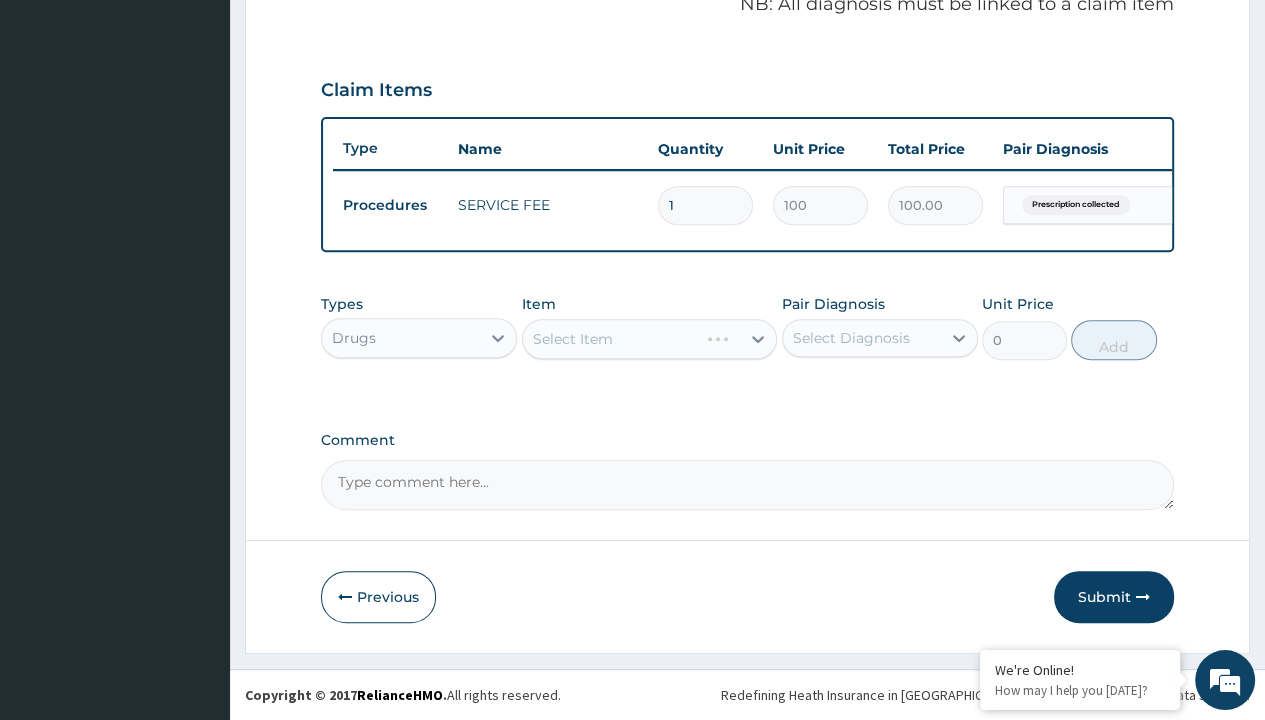 click on "Select Item" at bounding box center (573, 339) 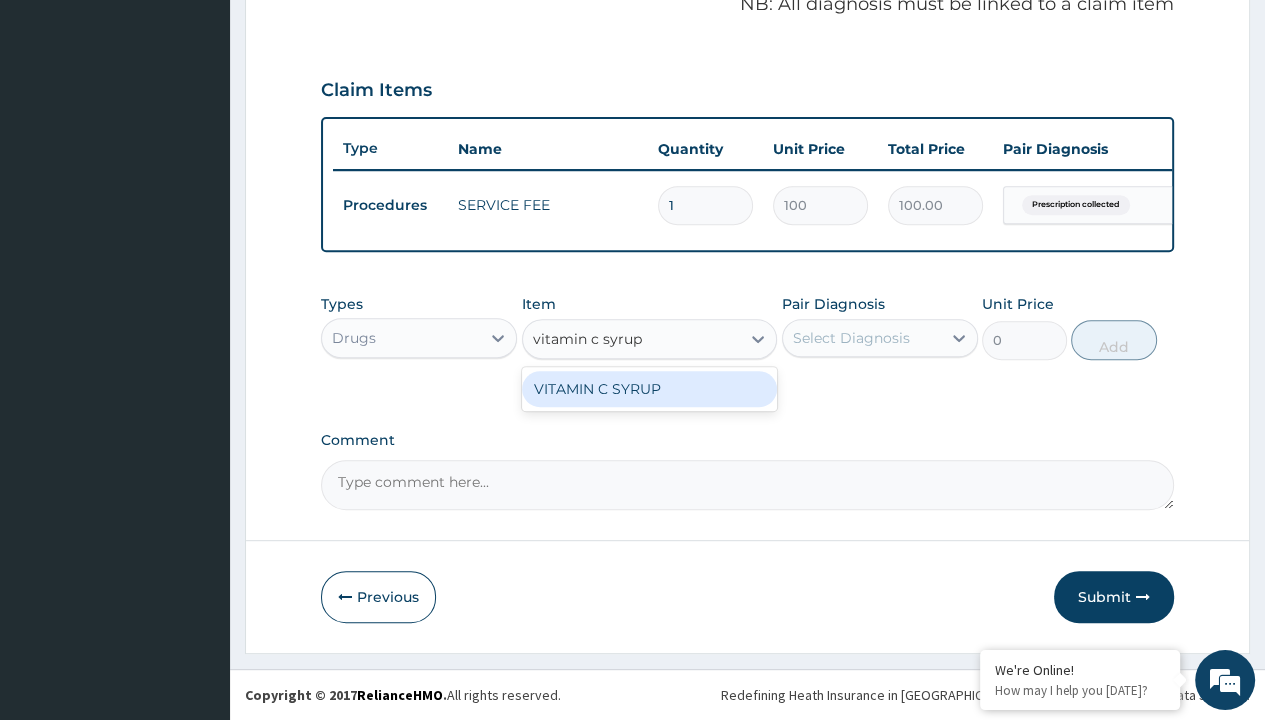 click on "VITAMIN C SYRUP" at bounding box center [650, 389] 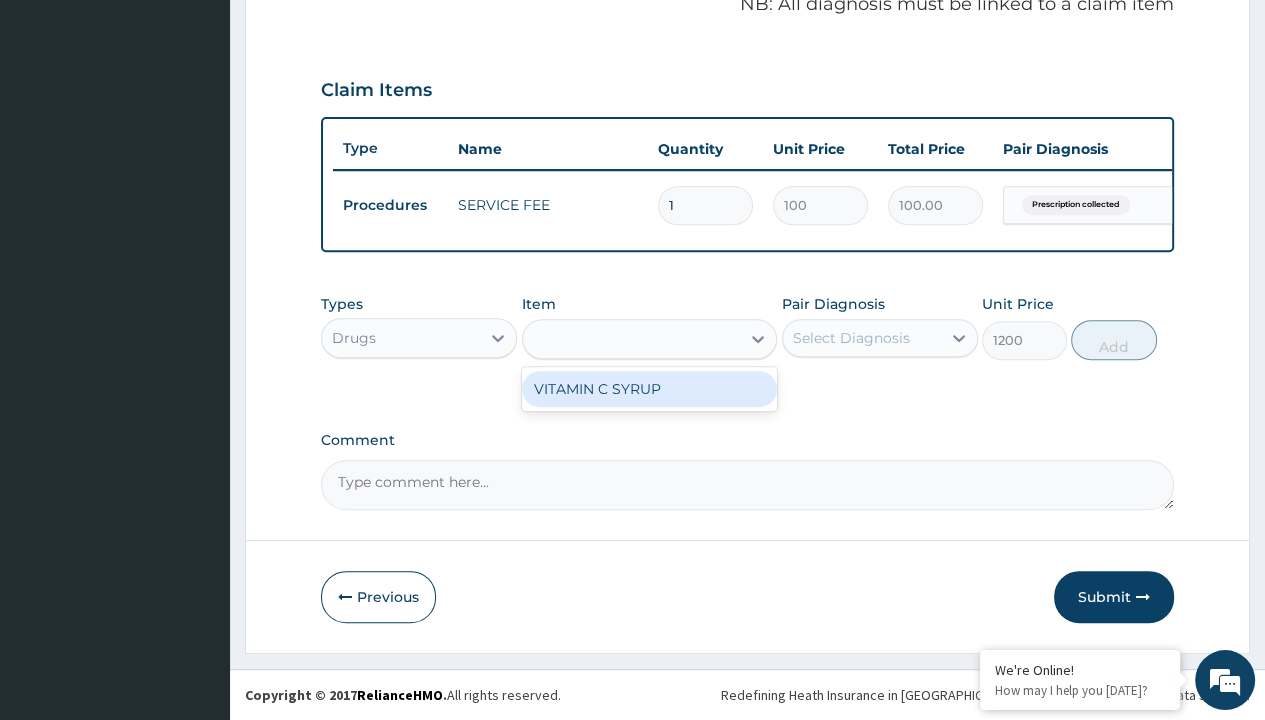 scroll, scrollTop: 0, scrollLeft: 0, axis: both 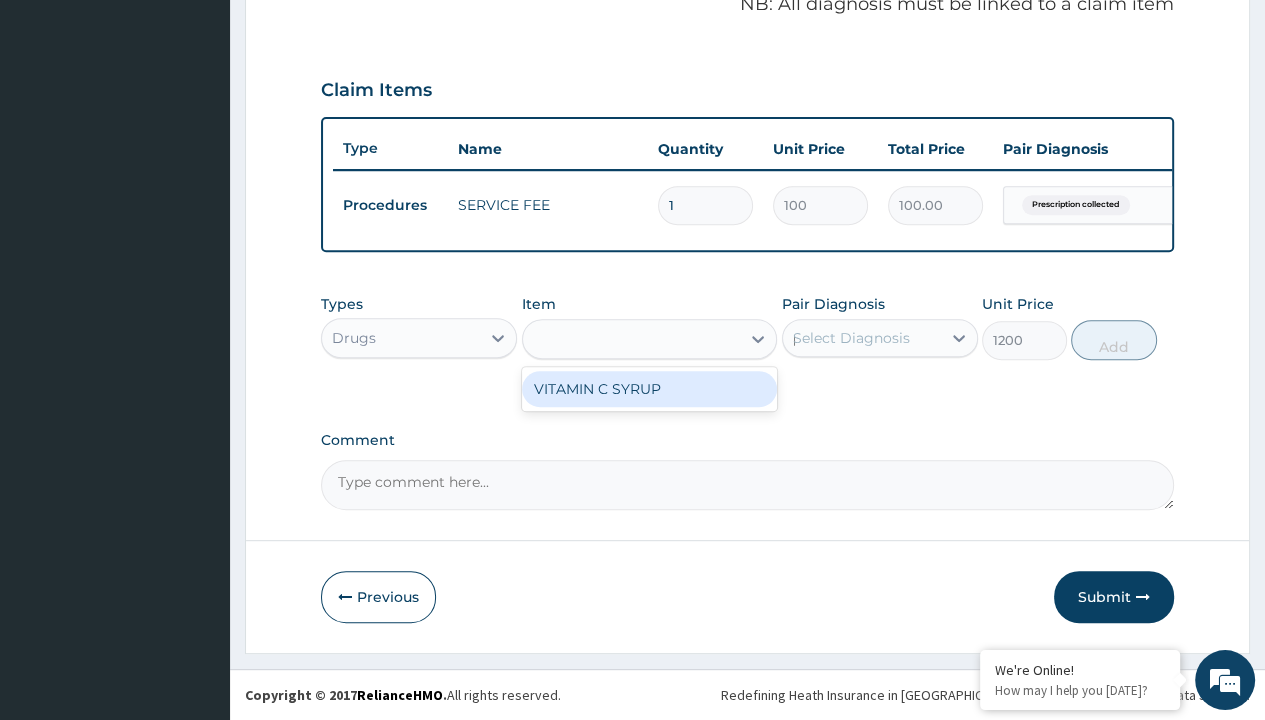 type 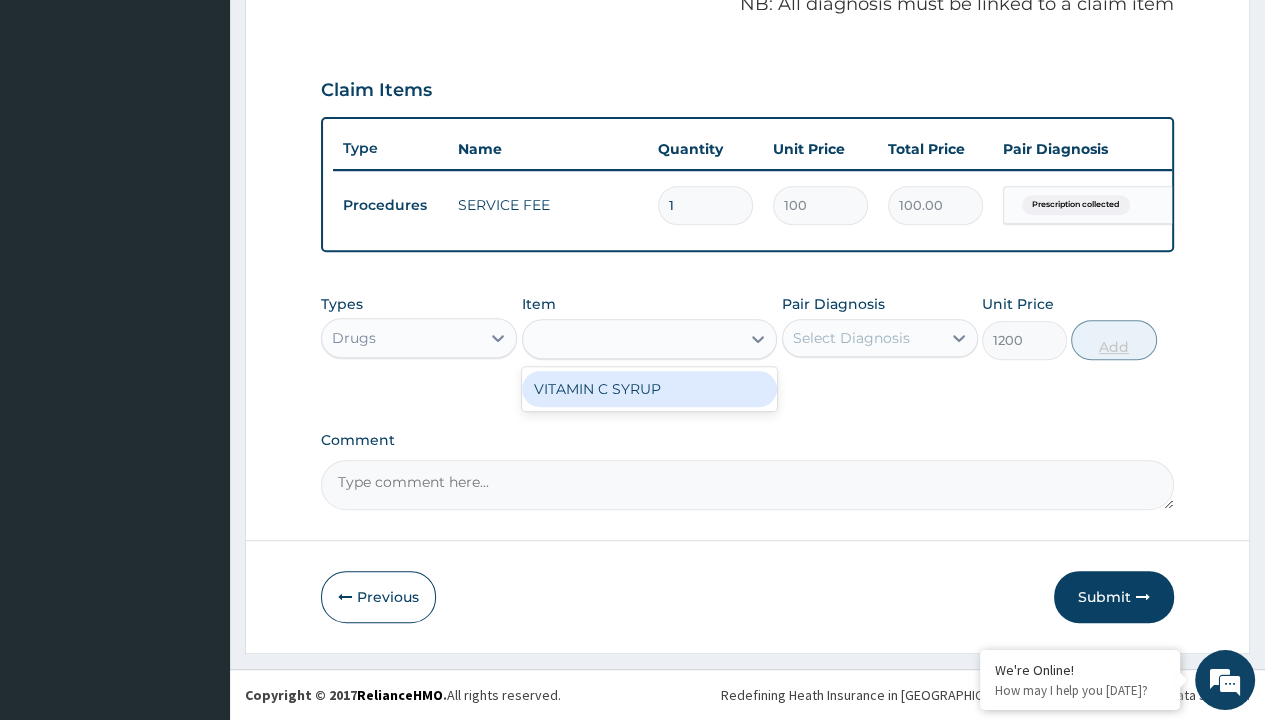 click on "Add" at bounding box center (1113, 340) 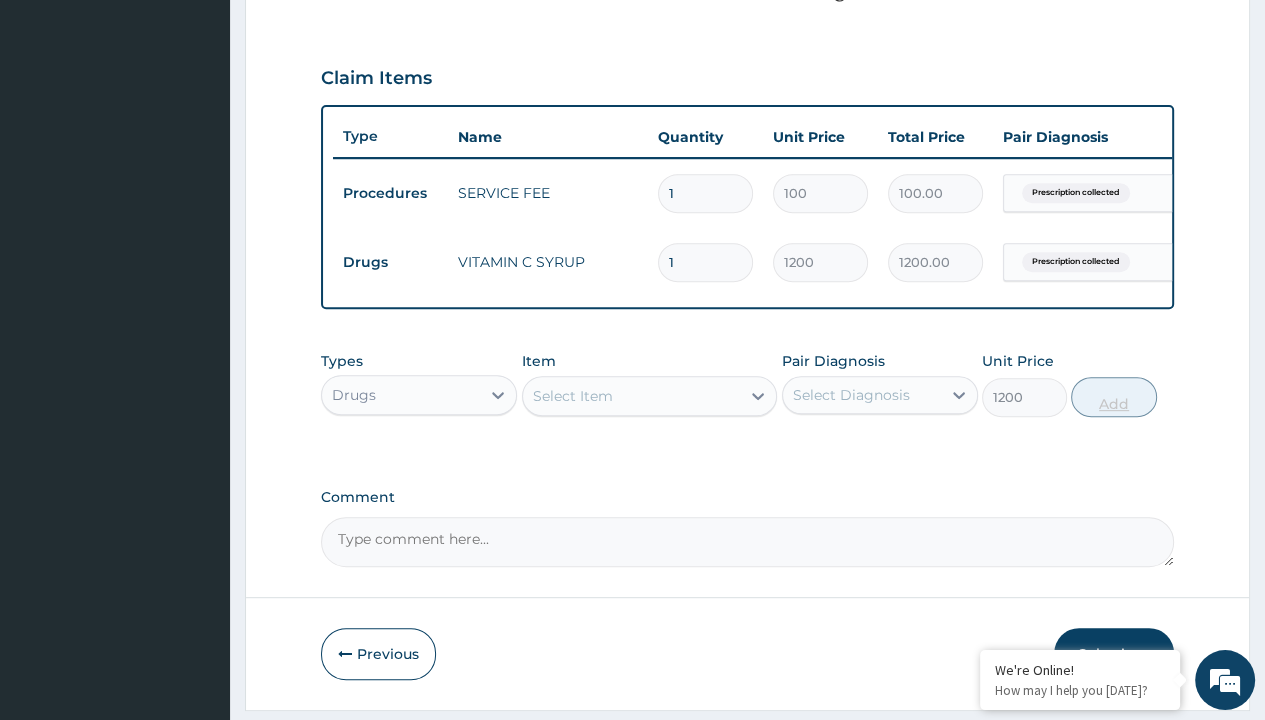 type on "0" 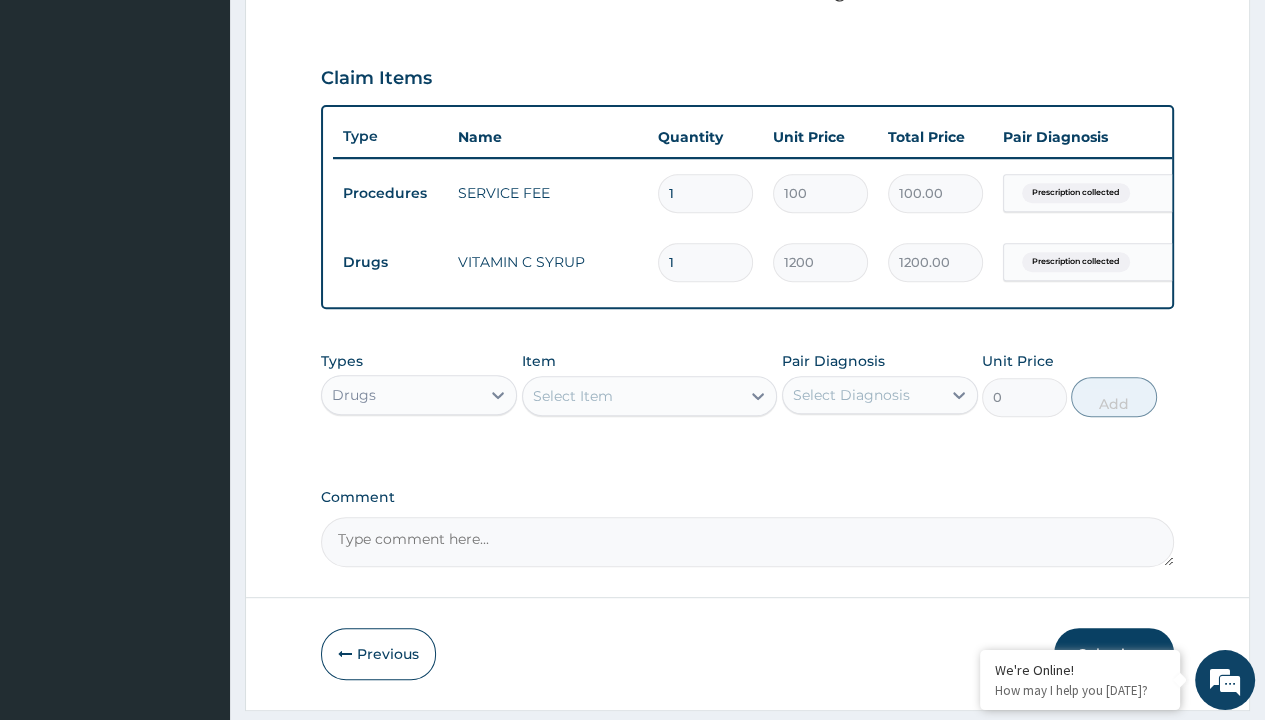 click on "Step  2  of 2 PA Code / Prescription Code Enter Code(Secondary Care Only) Encounter Date 04-07-2025 Important Notice Please enter PA codes before entering items that are not attached to a PA code   All diagnoses entered must be linked to a claim item. Diagnosis & Claim Items that are visible but inactive cannot be edited because they were imported from an already approved PA code. Diagnosis Prescription collected Confirmed NB: All diagnosis must be linked to a claim item Claim Items Type Name Quantity Unit Price Total Price Pair Diagnosis Actions Procedures SERVICE FEE 1 100 100.00 Prescription collected Delete Drugs VITAMIN C SYRUP 1 1200 1200.00 Prescription collected Delete Types Drugs Item Select Item Pair Diagnosis Select Diagnosis Unit Price 0 Add Comment     Previous   Submit" at bounding box center (747, 88) 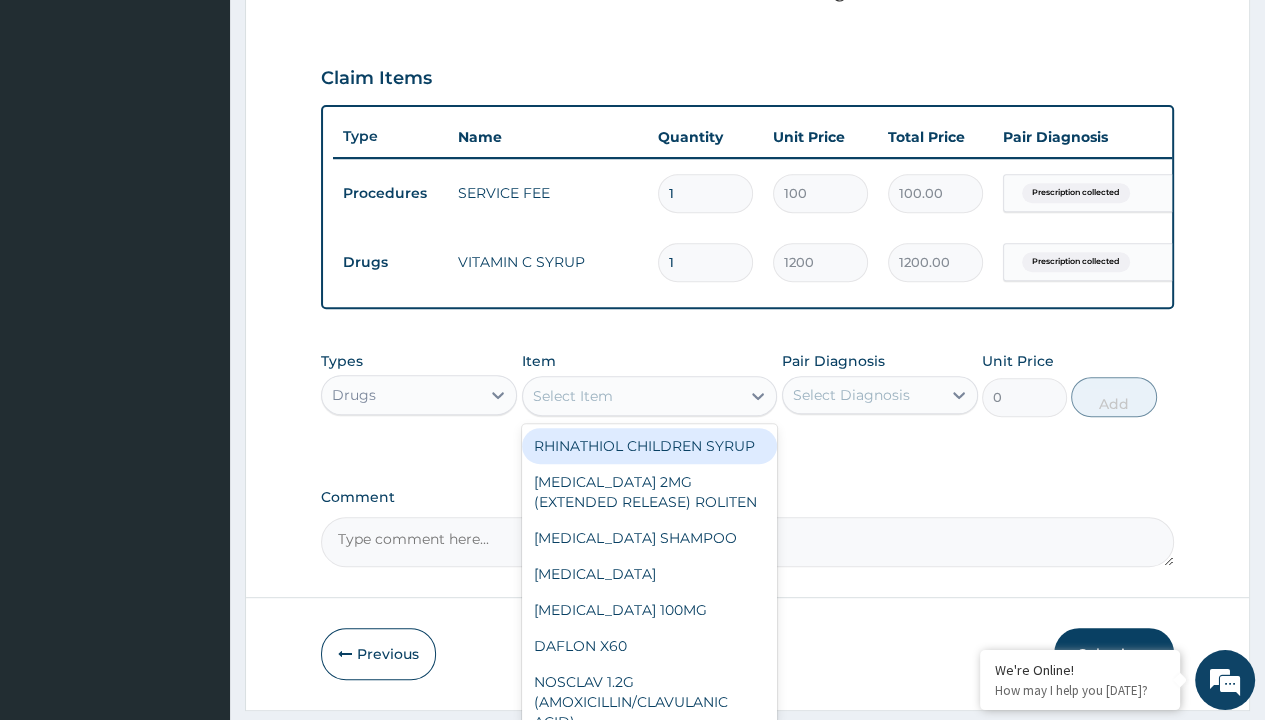 scroll, scrollTop: 0, scrollLeft: 0, axis: both 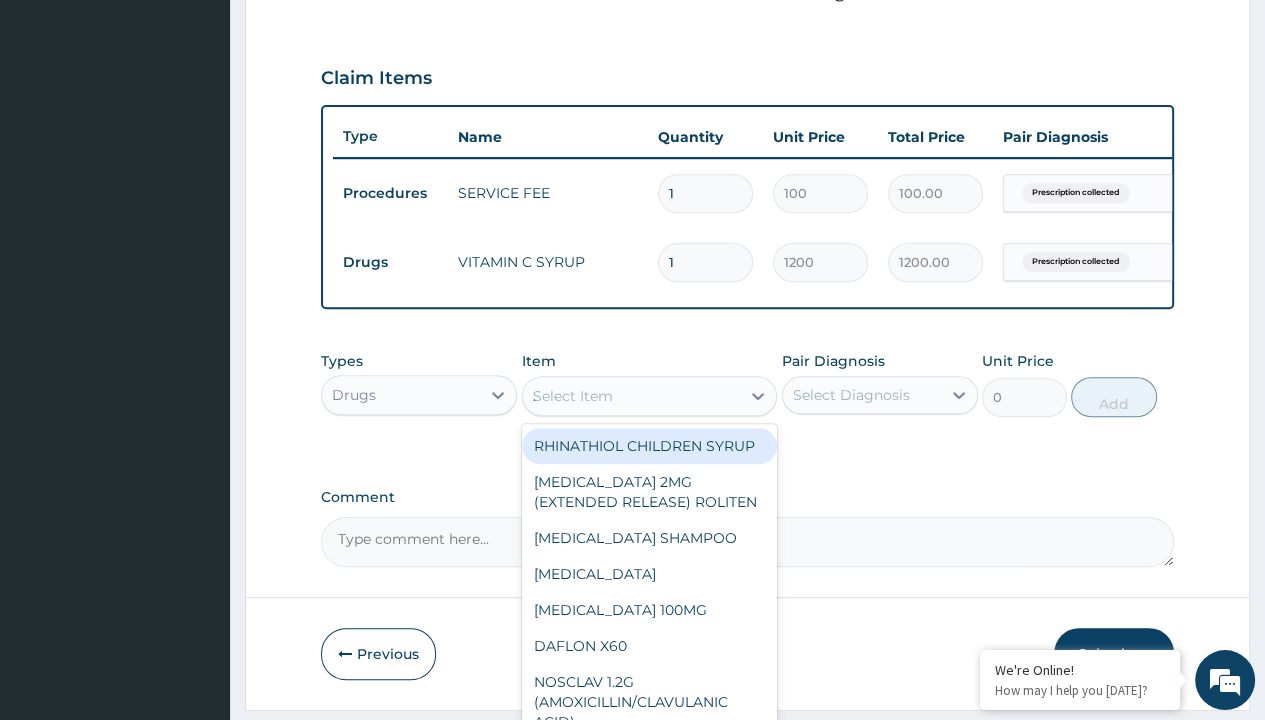 click on "ZINC 20MG BY 10" at bounding box center [650, 52130] 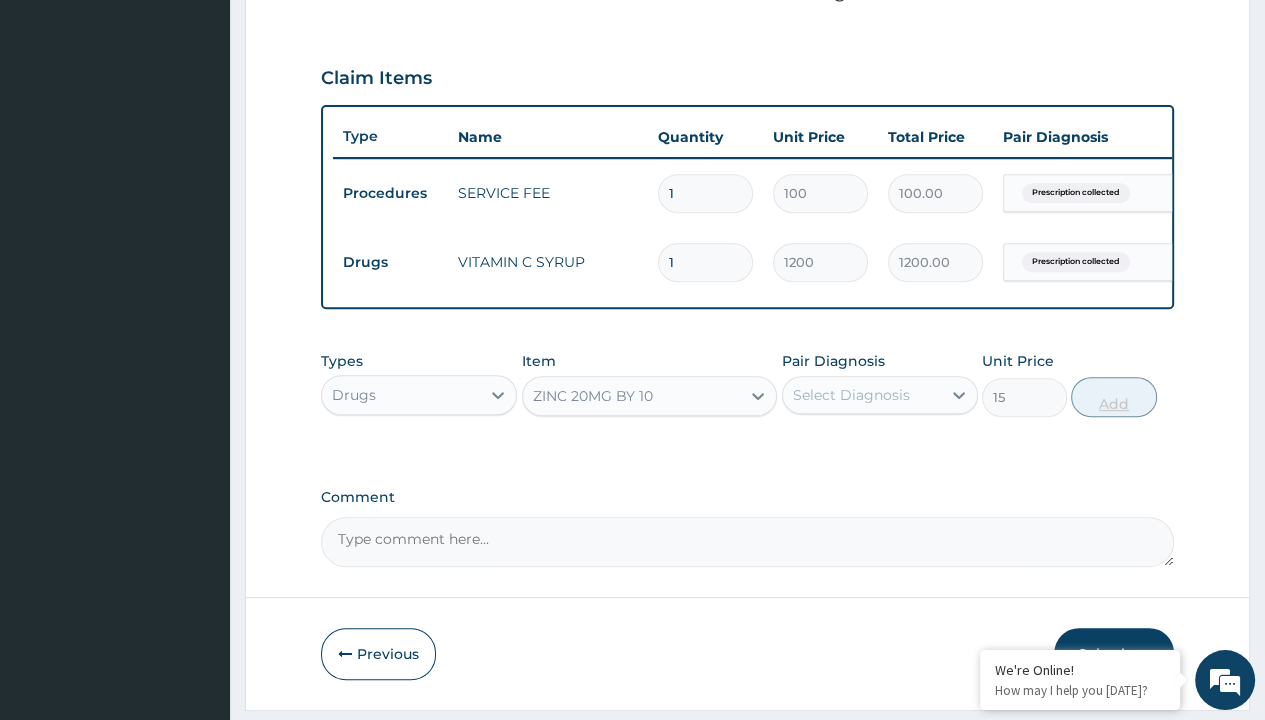 click on "Prescription collected" at bounding box center (409, -86) 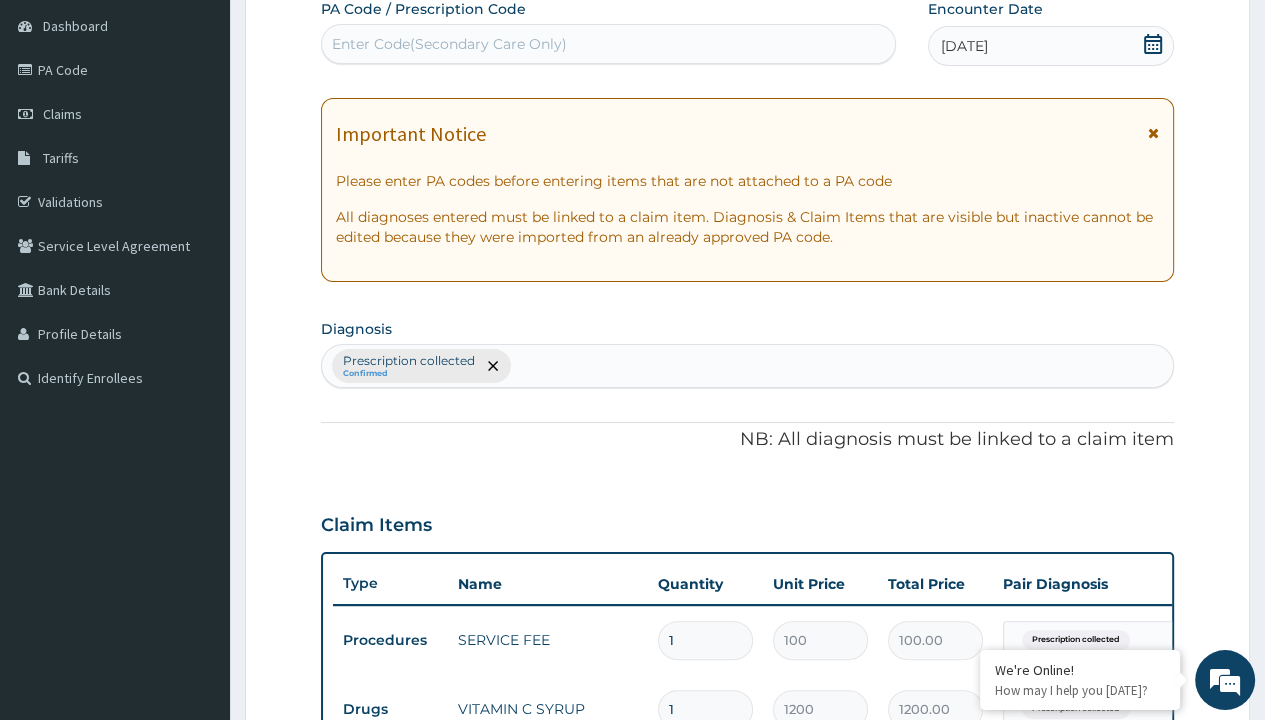 type on "prescription collected" 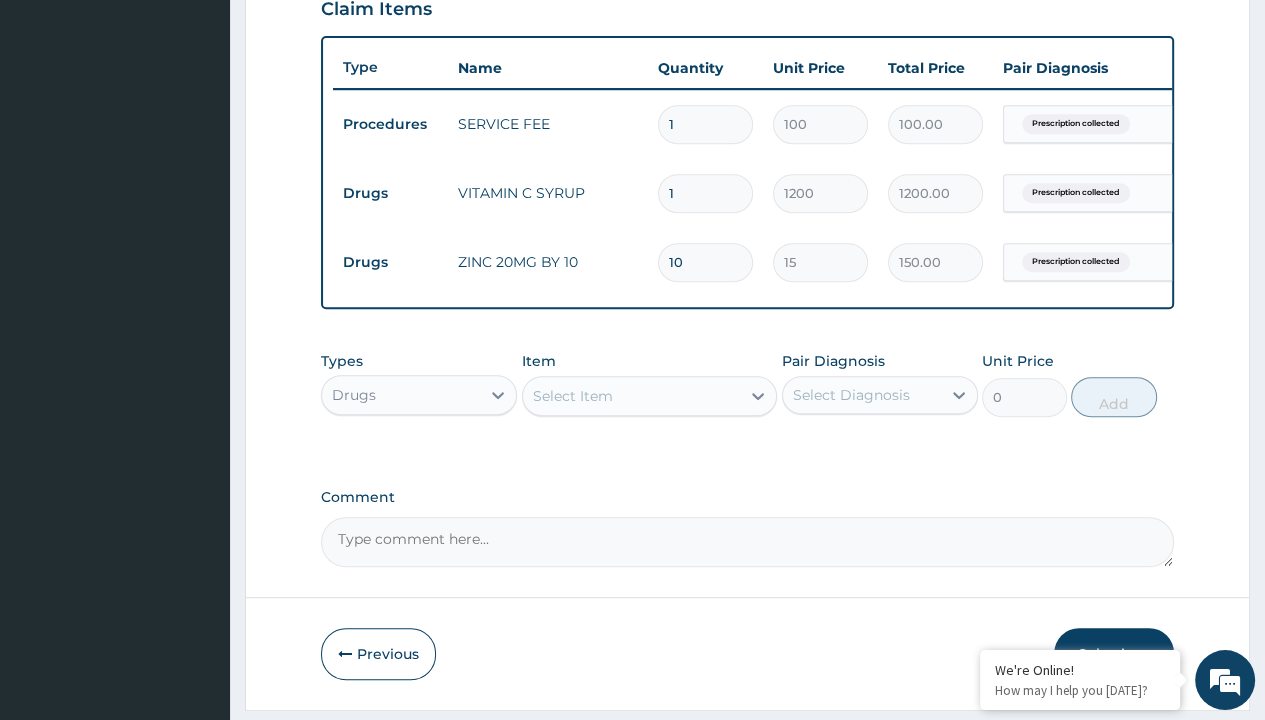 click on "Submit" at bounding box center (1114, 654) 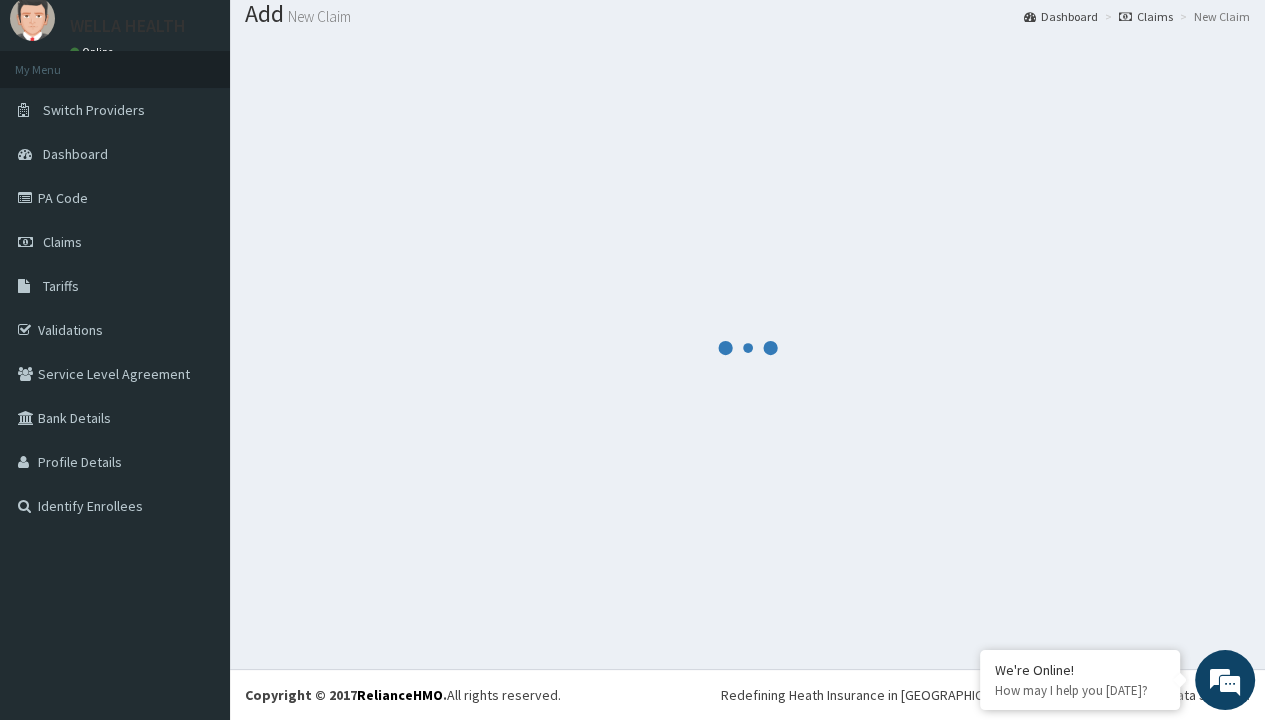 scroll, scrollTop: 776, scrollLeft: 0, axis: vertical 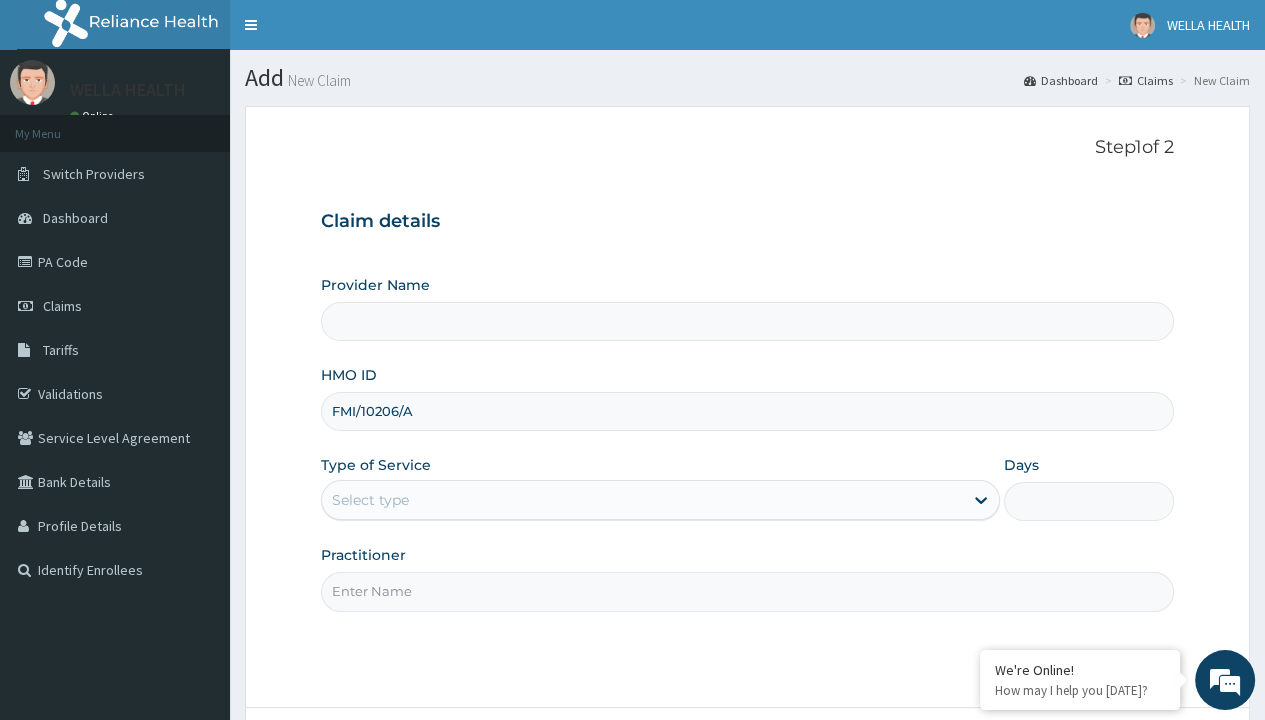 type on "FMI/10206/A" 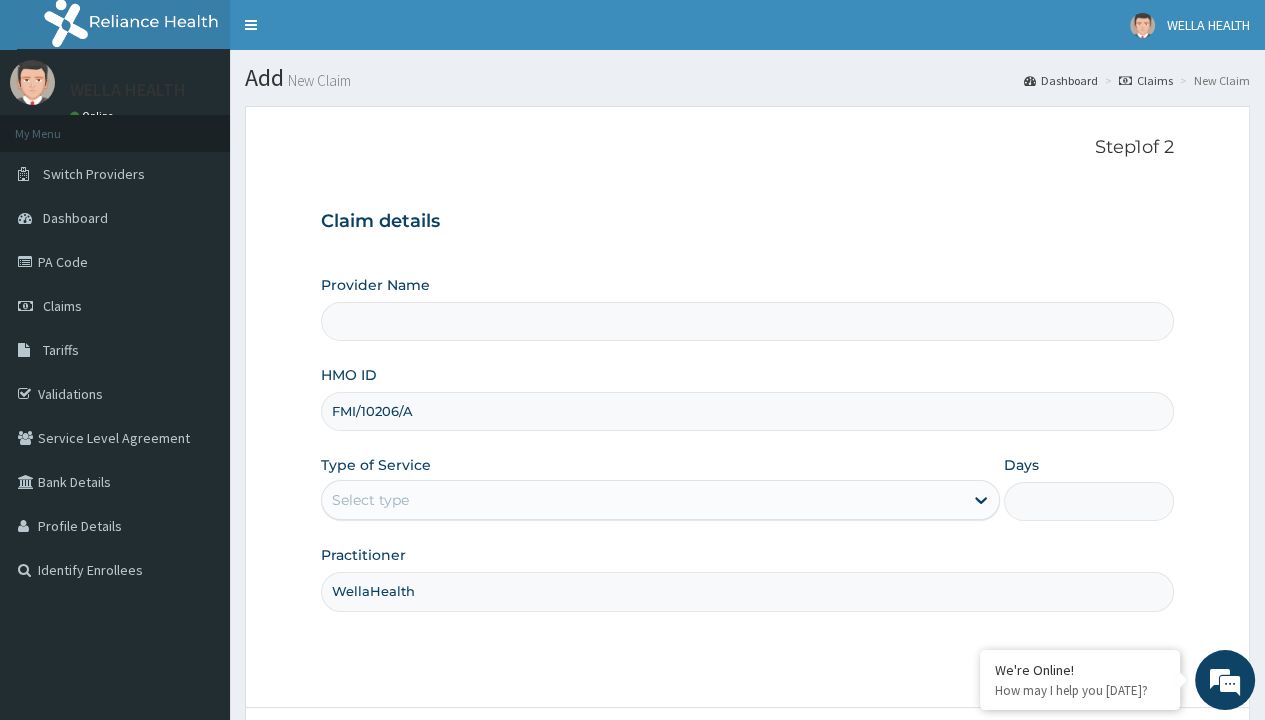 scroll, scrollTop: 0, scrollLeft: 0, axis: both 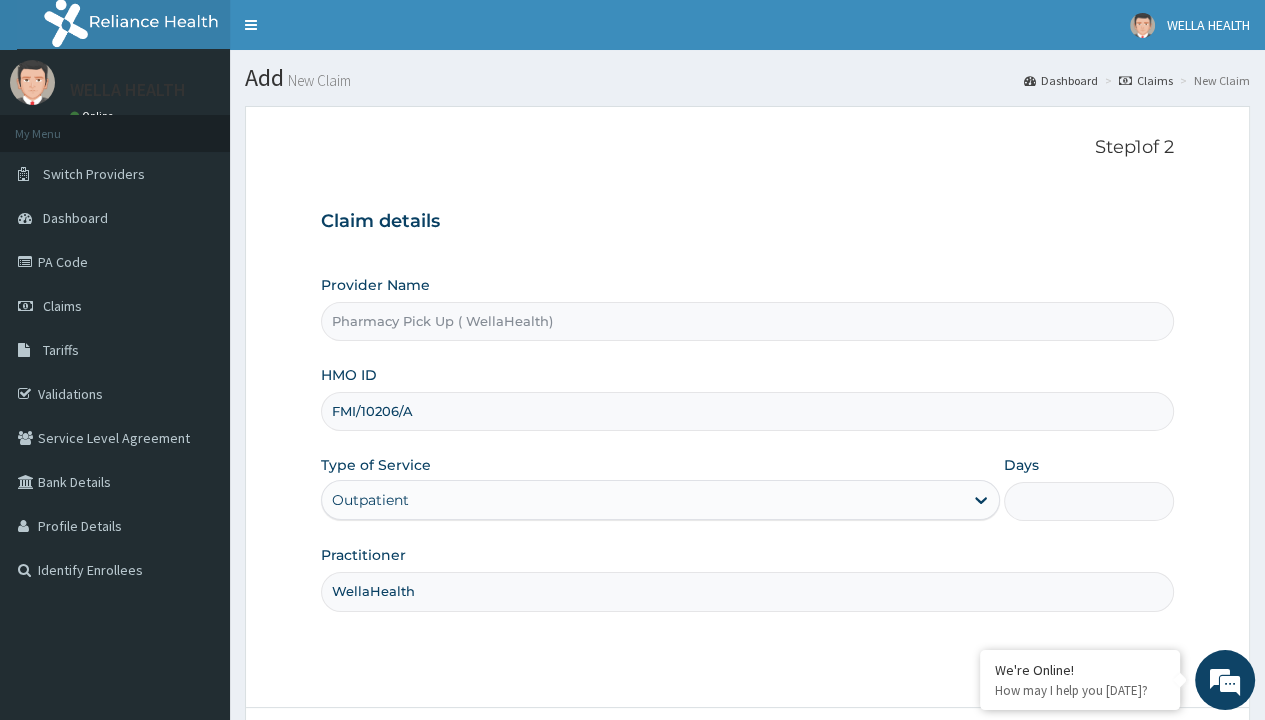 type on "1" 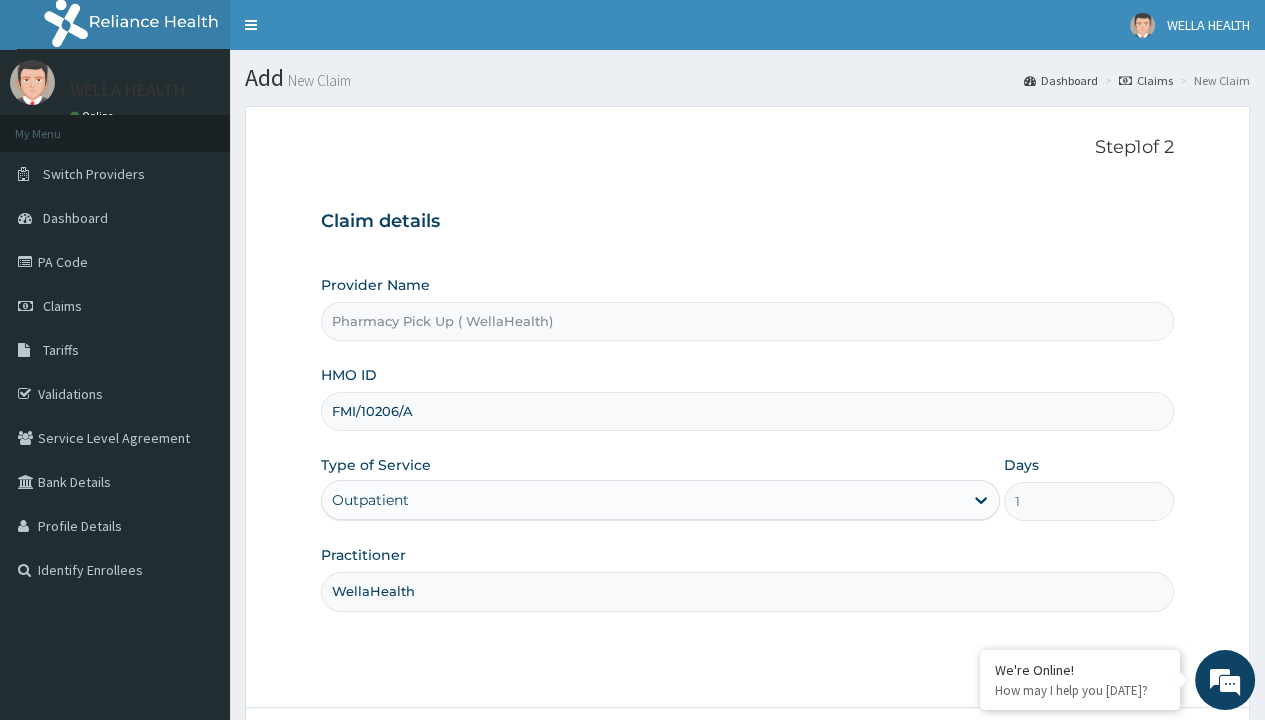 click on "Next" at bounding box center [1123, 764] 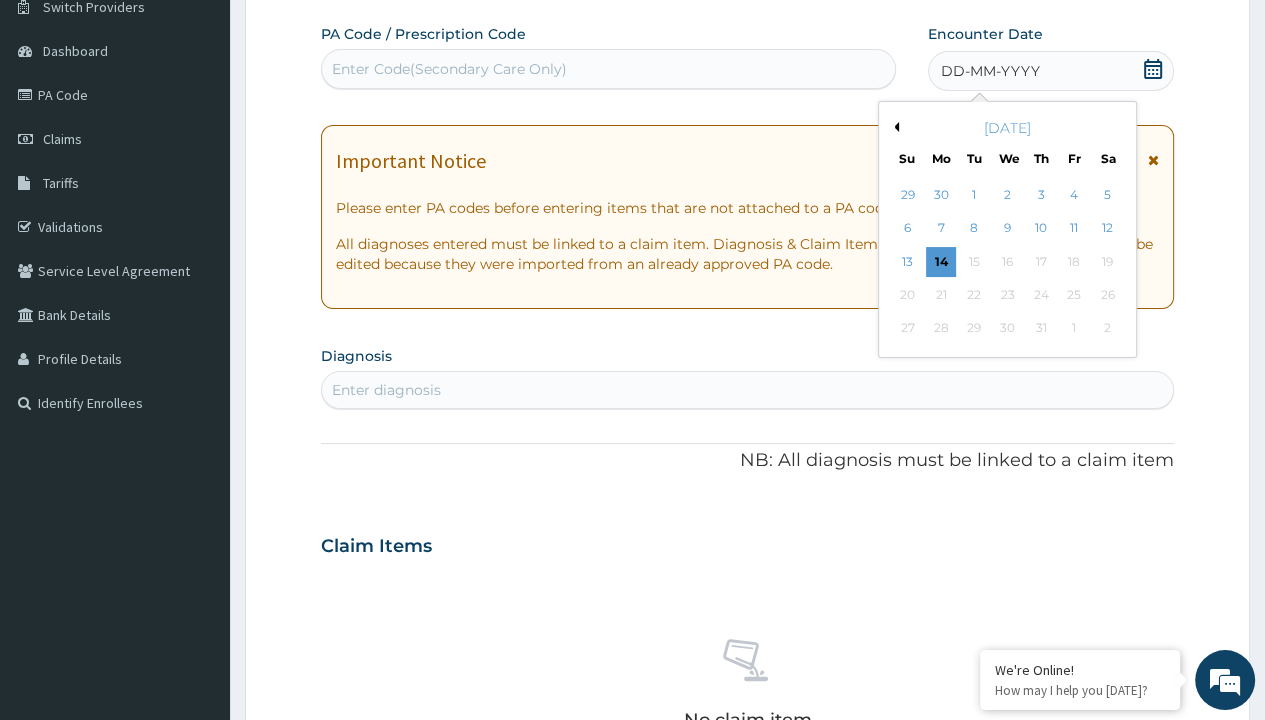 click on "4" at bounding box center [1074, 195] 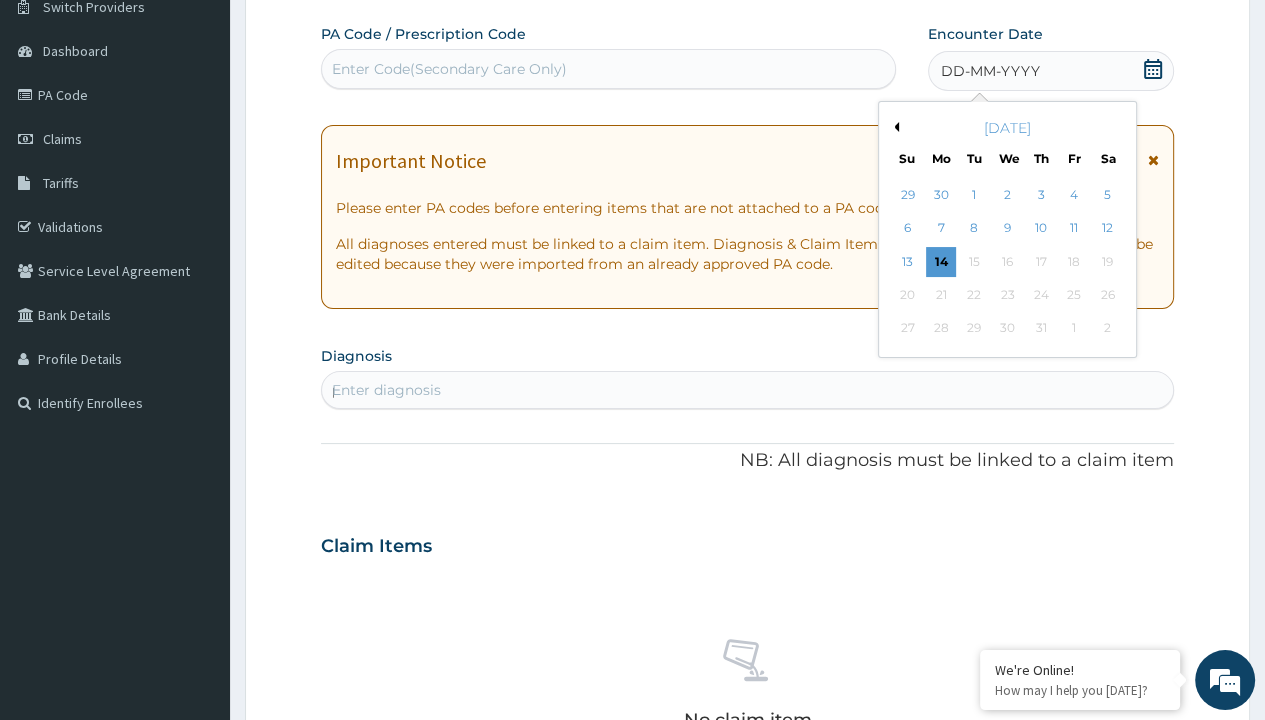 scroll, scrollTop: 0, scrollLeft: 0, axis: both 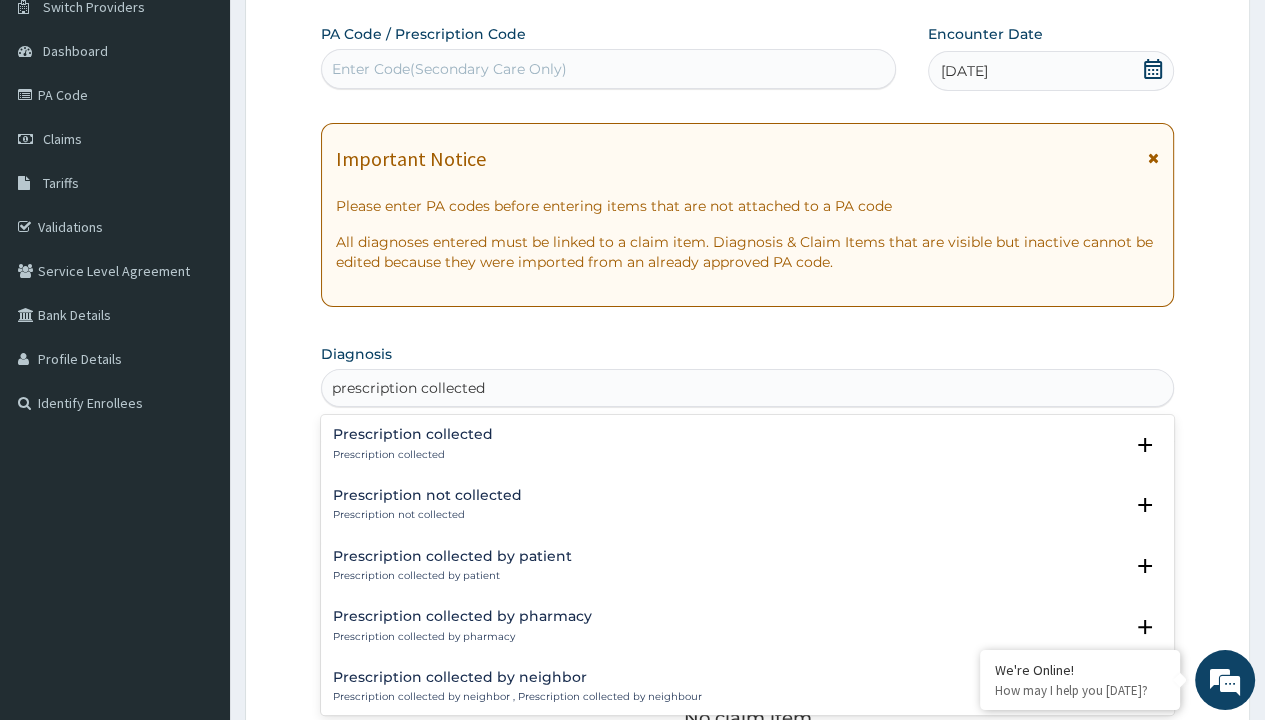 click on "Prescription collected" at bounding box center [413, 455] 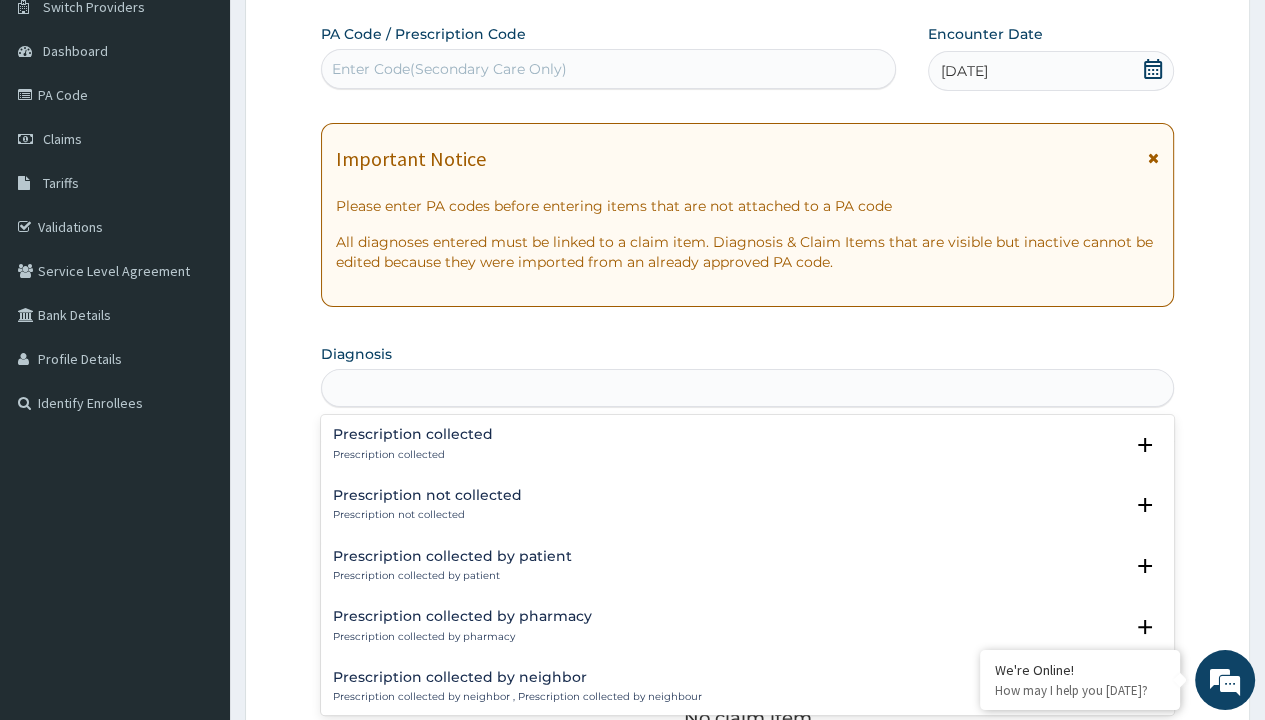 click on "Step  2  of 2 PA Code / Prescription Code Enter Code(Secondary Care Only) Encounter Date 04-07-2025 Important Notice Please enter PA codes before entering items that are not attached to a PA code   All diagnoses entered must be linked to a claim item. Diagnosis & Claim Items that are visible but inactive cannot be edited because they were imported from an already approved PA code. Diagnosis option Prescription collected focused, 1 of 7. 7 results available for search term prescription collected. Use Up and Down to choose options, press Enter to select the currently focused option, press Escape to exit the menu, press Tab to select the option and exit the menu. prescription collected Prescription collected Prescription collected Select Status Query Query covers suspected (?), Keep in view (kiv), Ruled out (r/o) Confirmed Prescription not collected Prescription not collected Select Status Query Query covers suspected (?), Keep in view (kiv), Ruled out (r/o) Confirmed Prescription collected by patient Query Item" at bounding box center (747, 571) 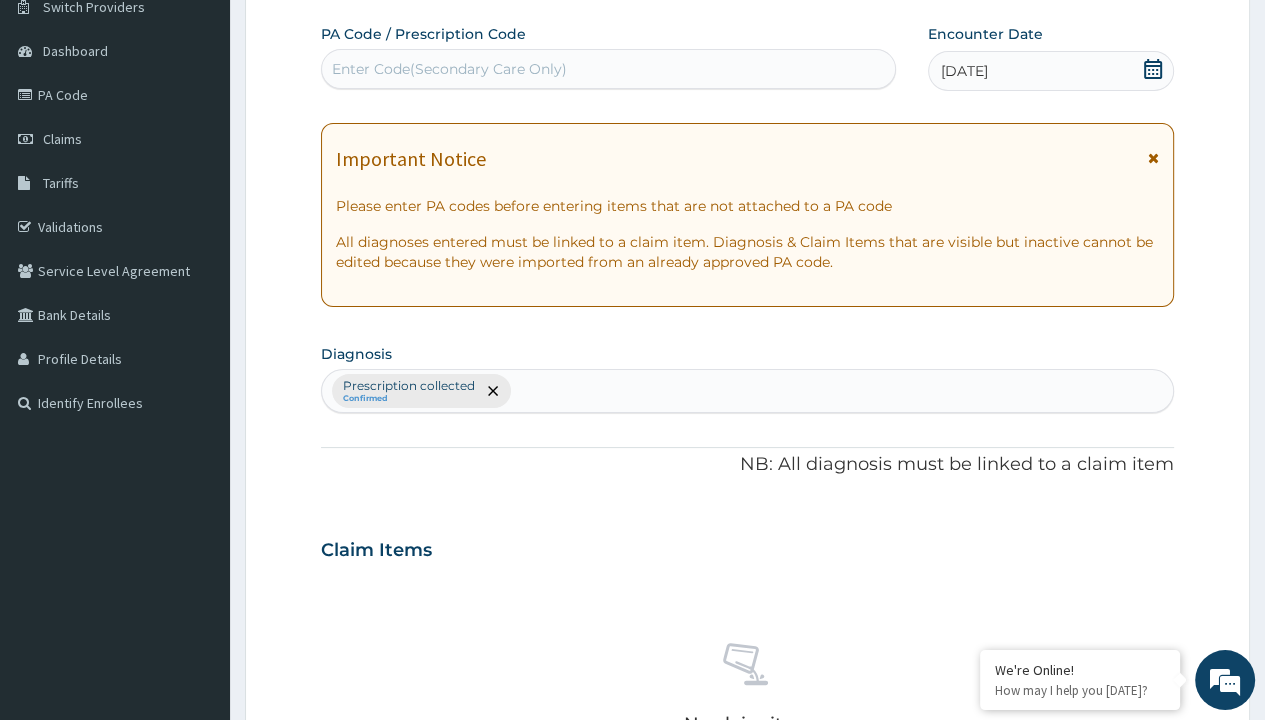 scroll, scrollTop: 698, scrollLeft: 0, axis: vertical 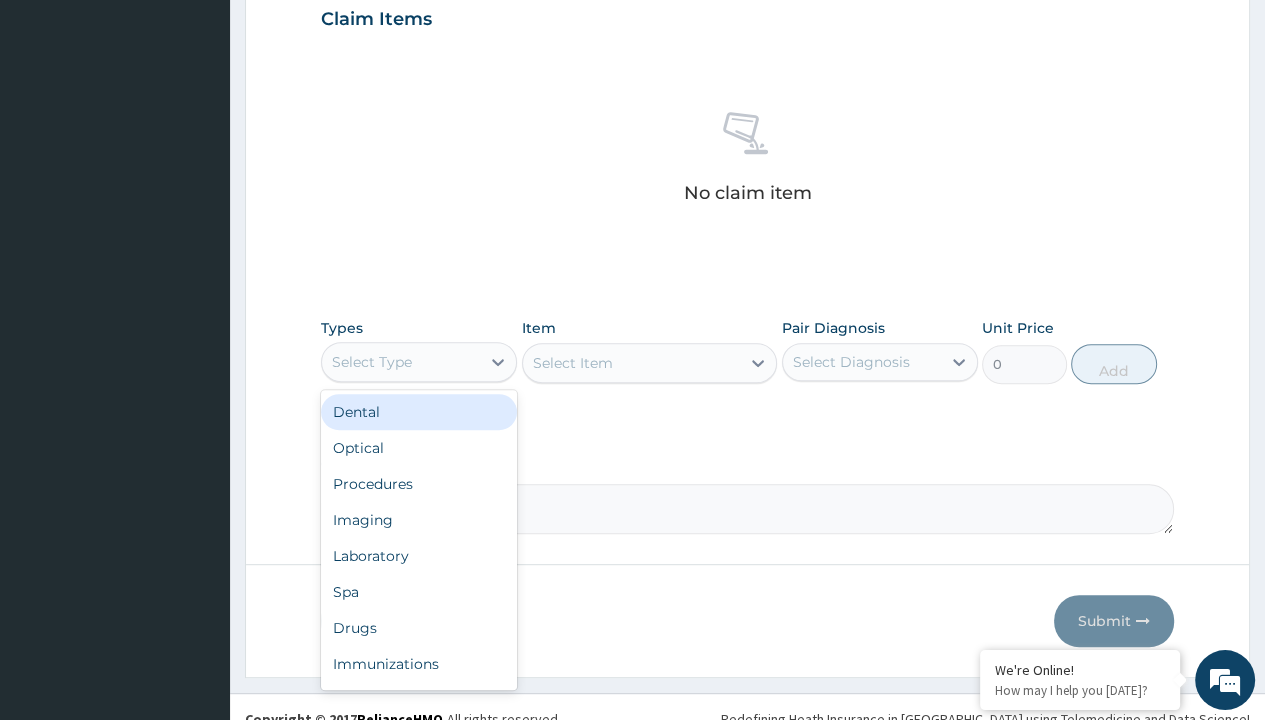 type on "procedures" 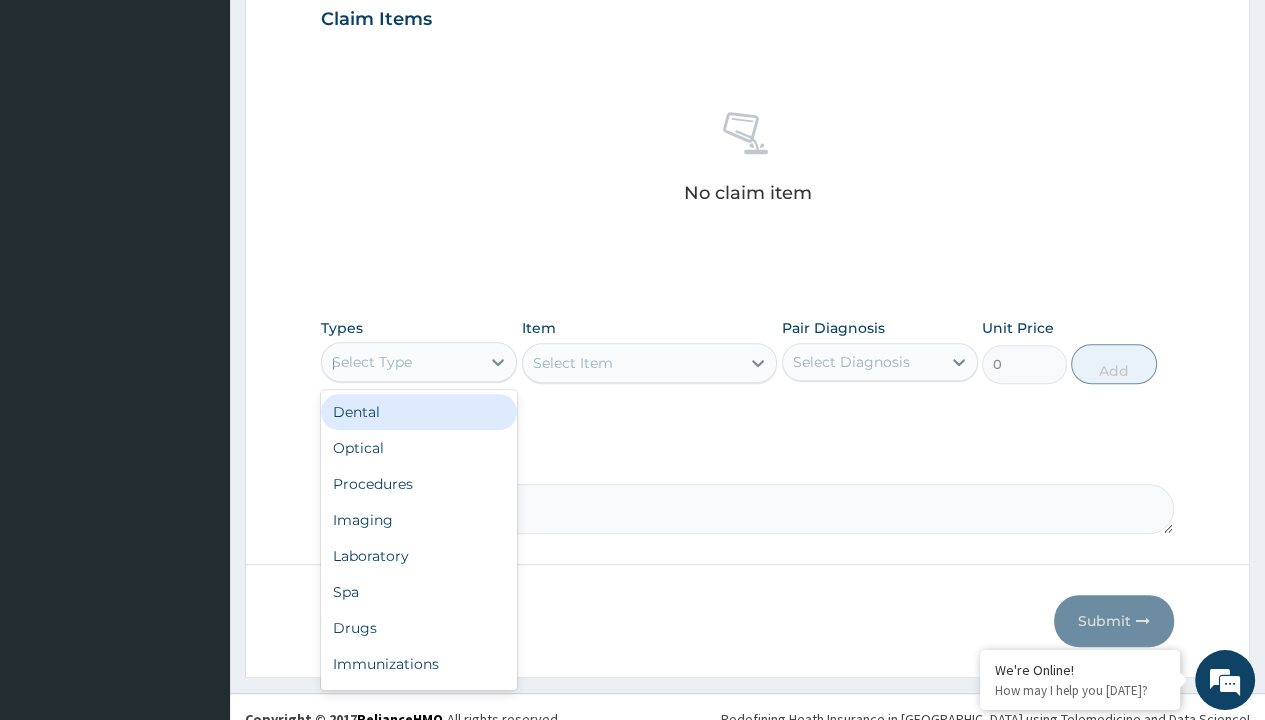 click on "Procedures" at bounding box center (419, 484) 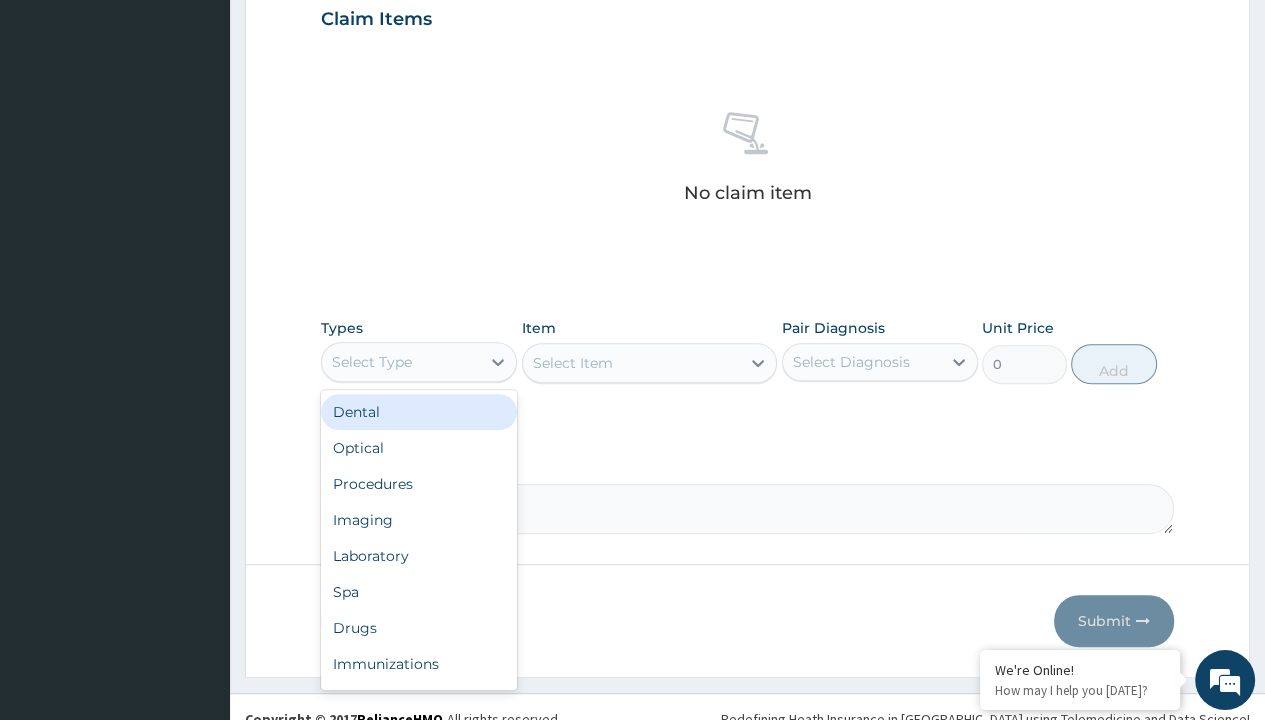 scroll, scrollTop: 0, scrollLeft: 0, axis: both 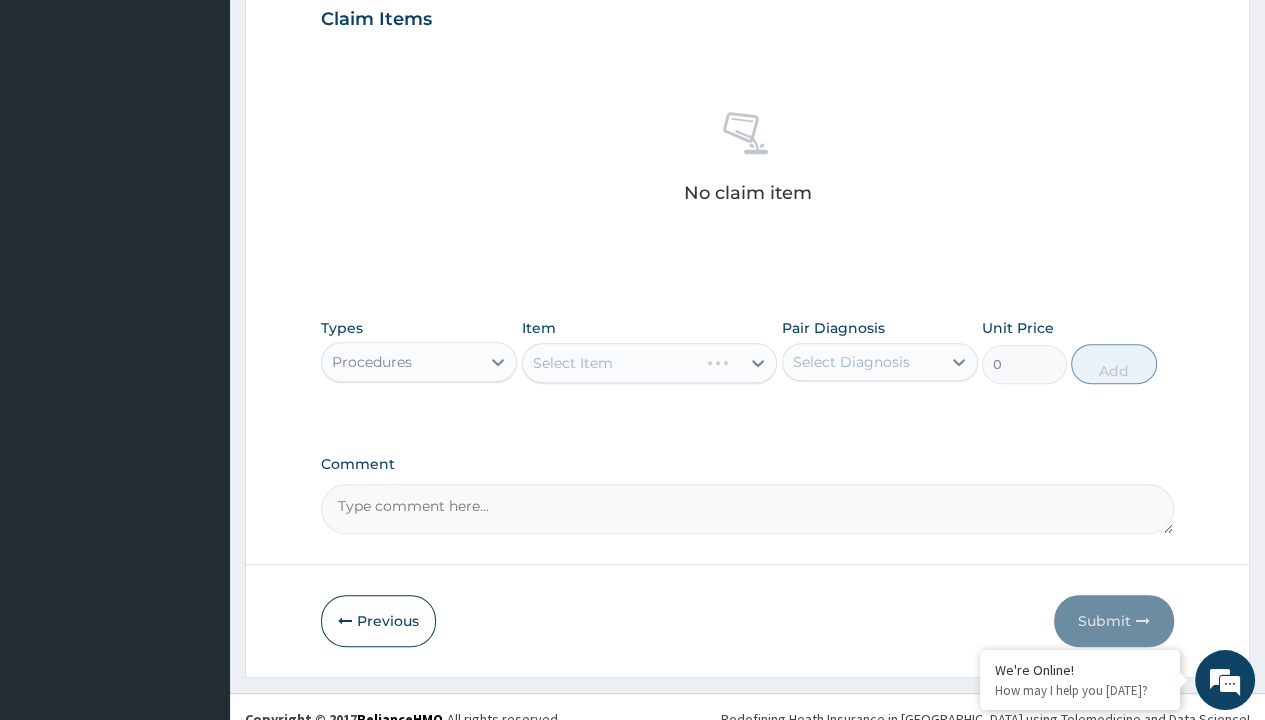 click on "Select Item" at bounding box center (573, 363) 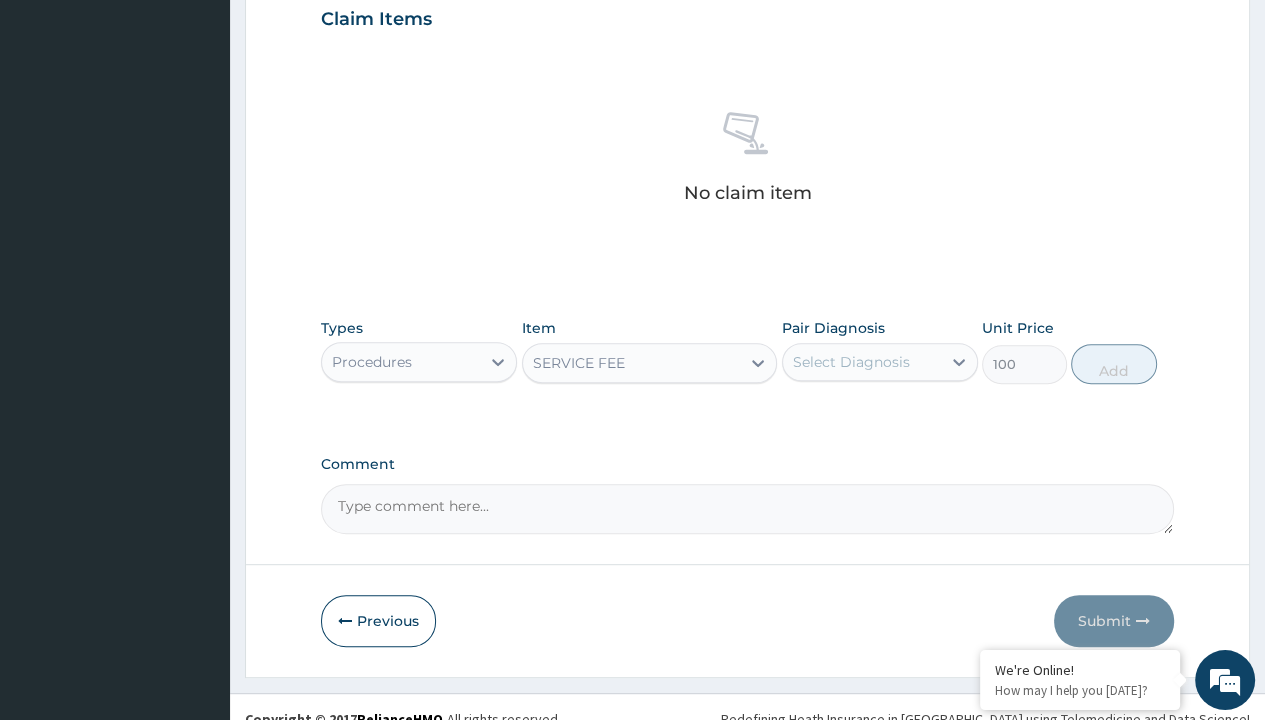 scroll, scrollTop: 0, scrollLeft: 0, axis: both 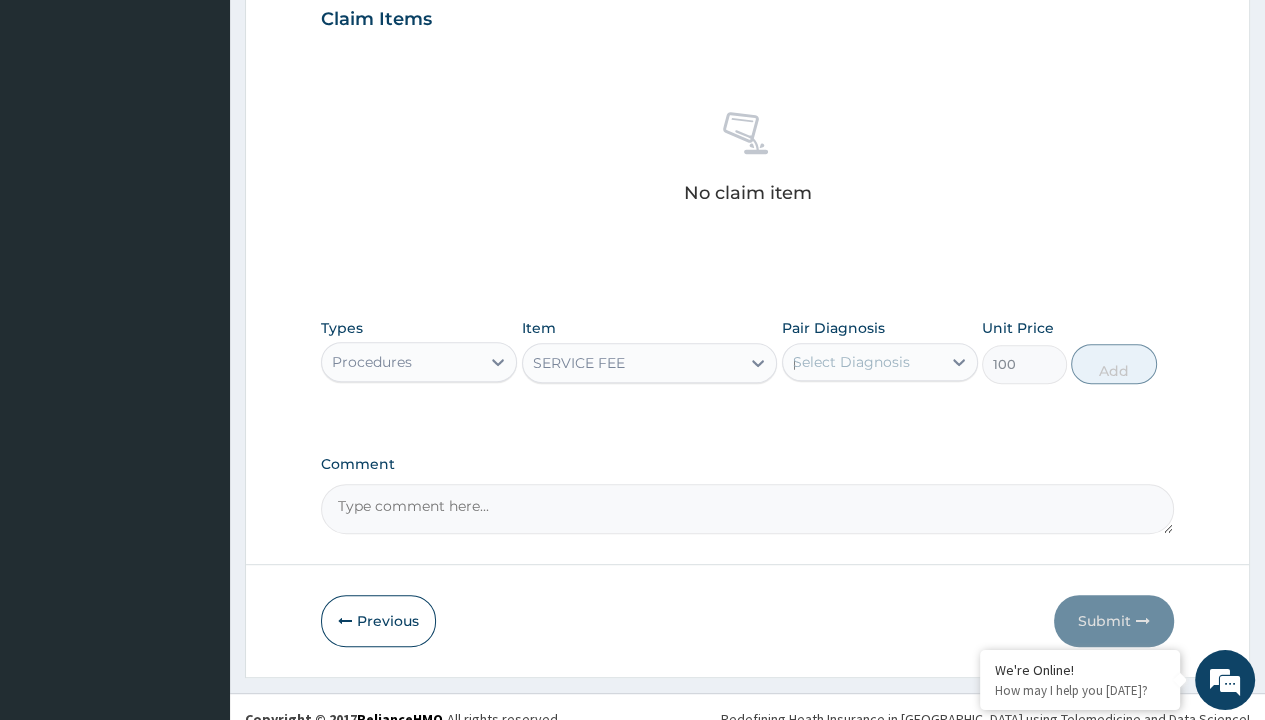 type 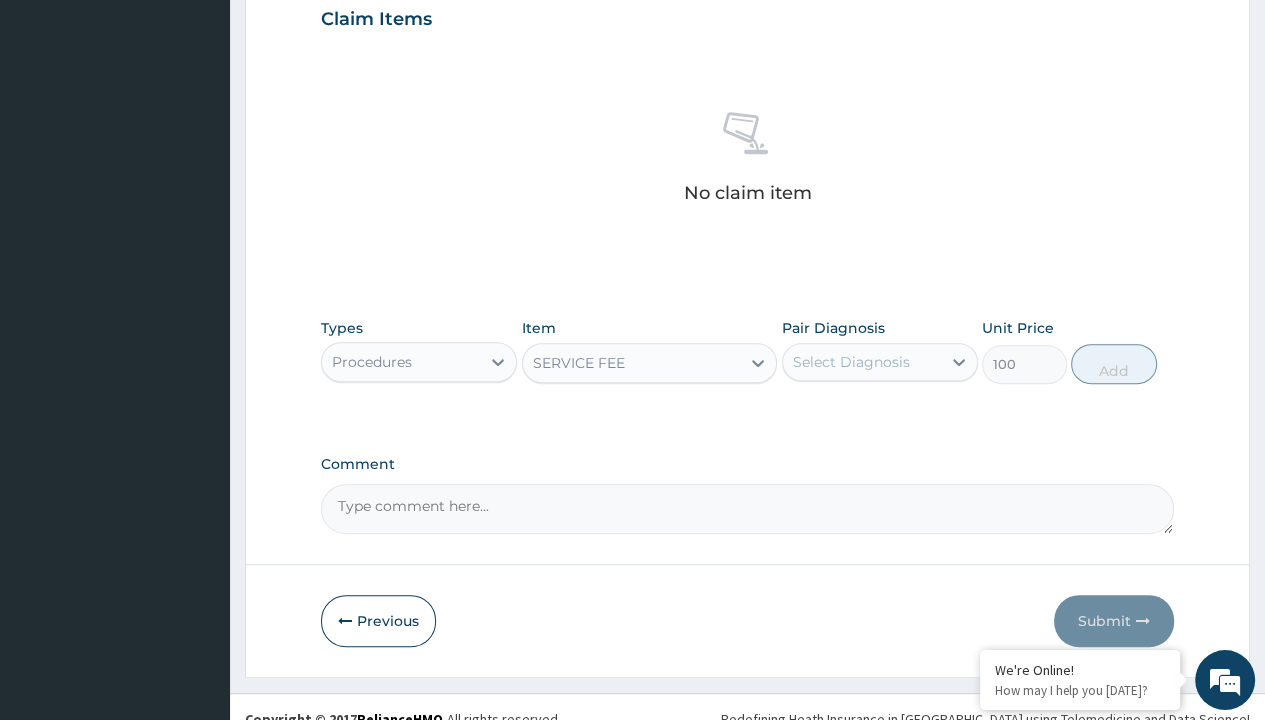click on "Add" at bounding box center (1113, 364) 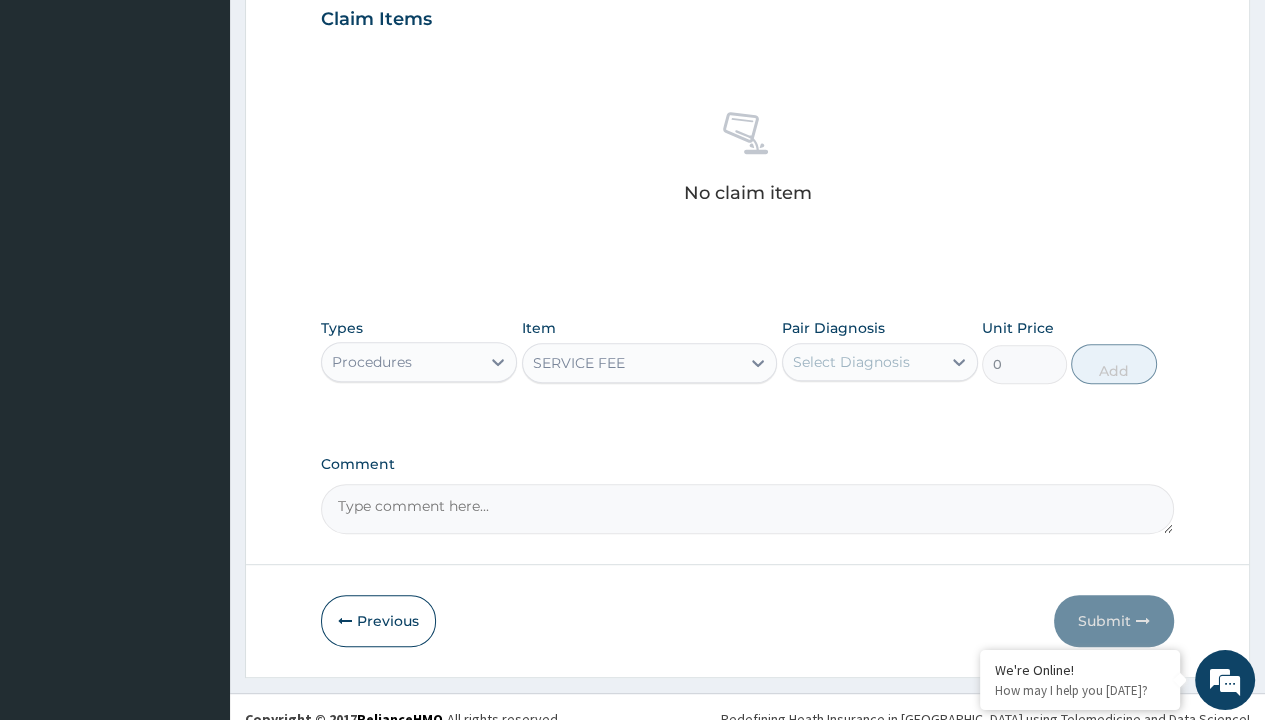 click on "Step  2  of 2 PA Code / Prescription Code Enter Code(Secondary Care Only) Encounter Date 04-07-2025 Important Notice Please enter PA codes before entering items that are not attached to a PA code   All diagnoses entered must be linked to a claim item. Diagnosis & Claim Items that are visible but inactive cannot be edited because they were imported from an already approved PA code. Diagnosis Prescription collected Confirmed NB: All diagnosis must be linked to a claim item Claim Items No claim item Types Procedures Item option SERVICE FEE, selected.   Select is focused ,type to refine list, press Down to open the menu,  SERVICE FEE Pair Diagnosis Select Diagnosis Unit Price 0 Add Comment     Previous   Submit" at bounding box center [747, 42] 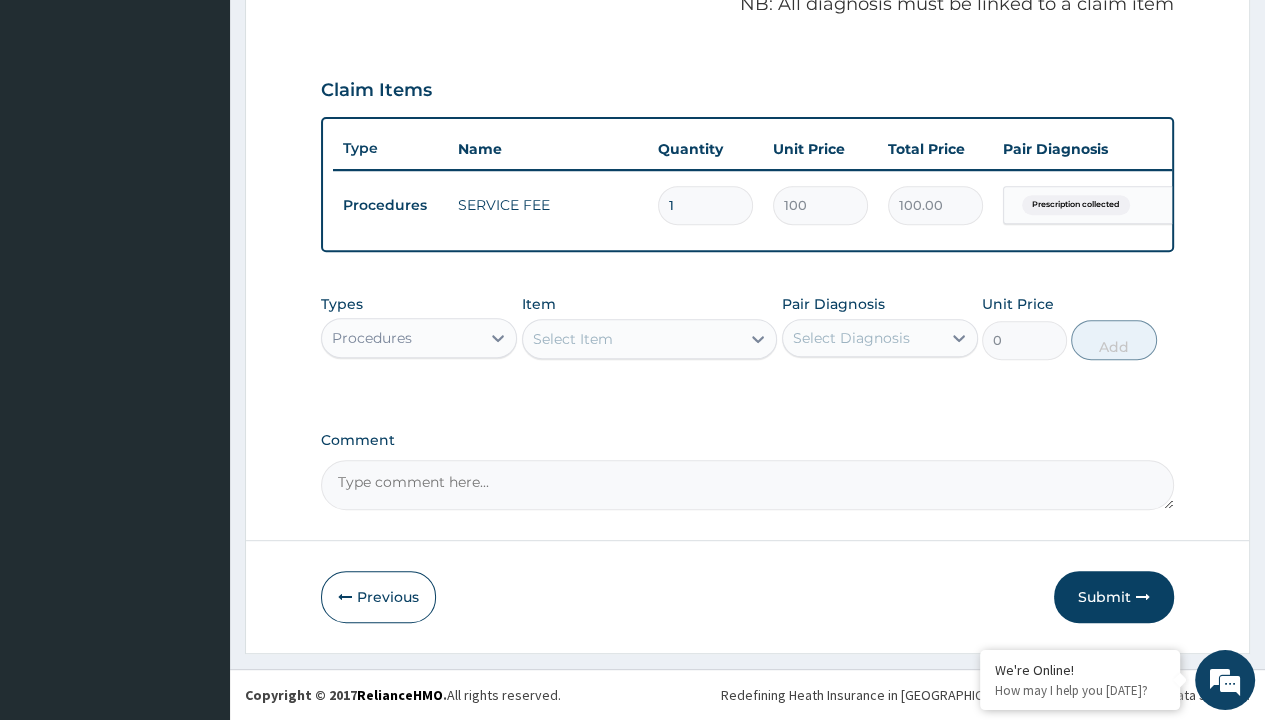 click on "Procedures" at bounding box center [372, 338] 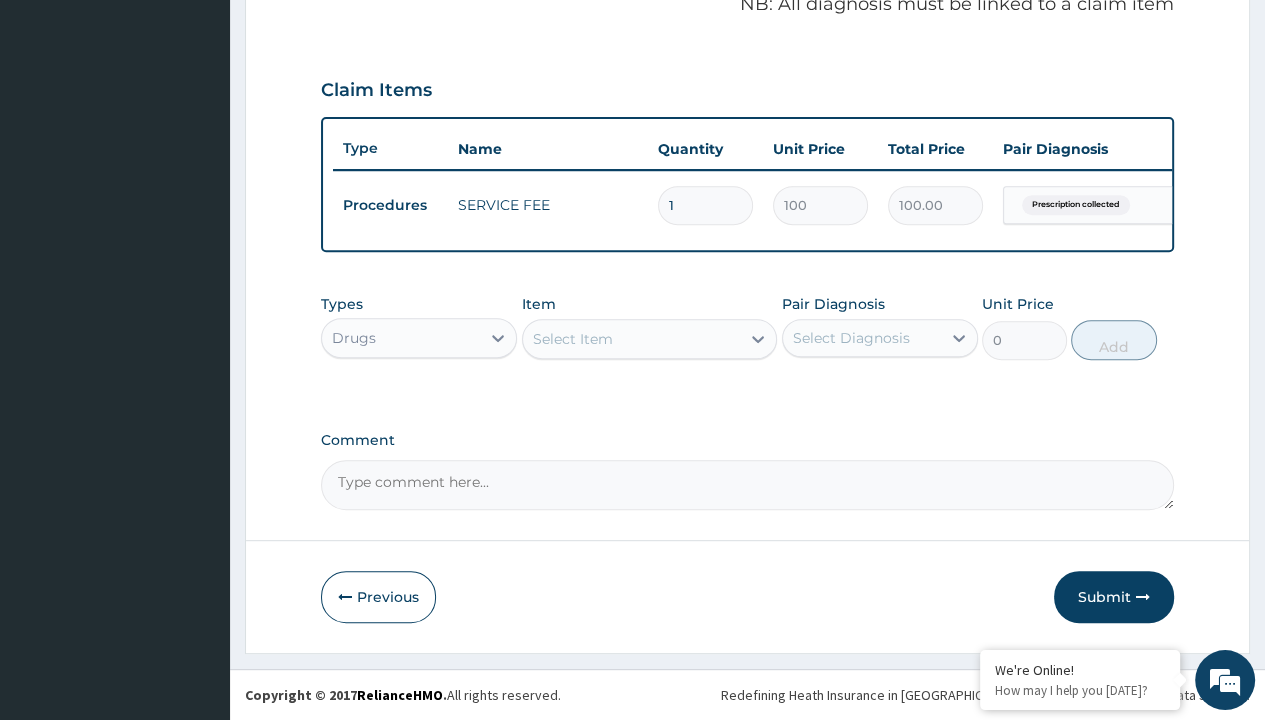 click on "Select Item" at bounding box center [573, 339] 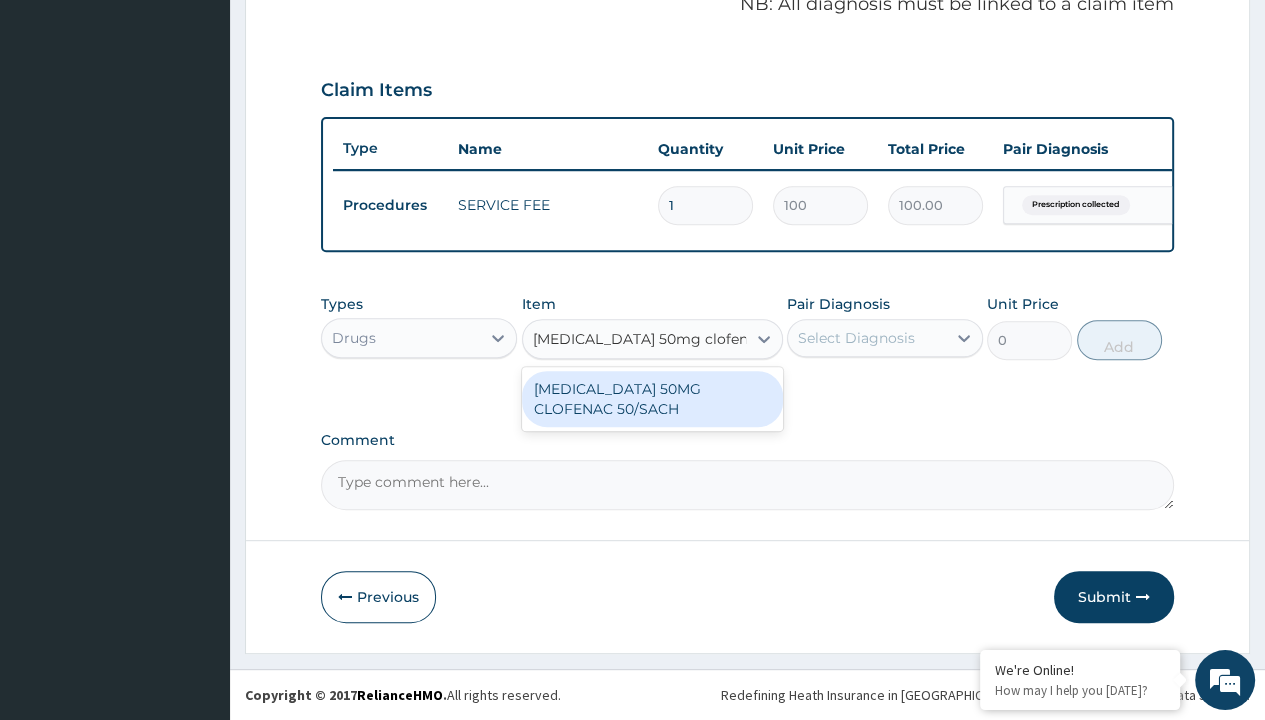click on "[MEDICAL_DATA] 50MG CLOFENAC 50/SACH" at bounding box center (652, 399) 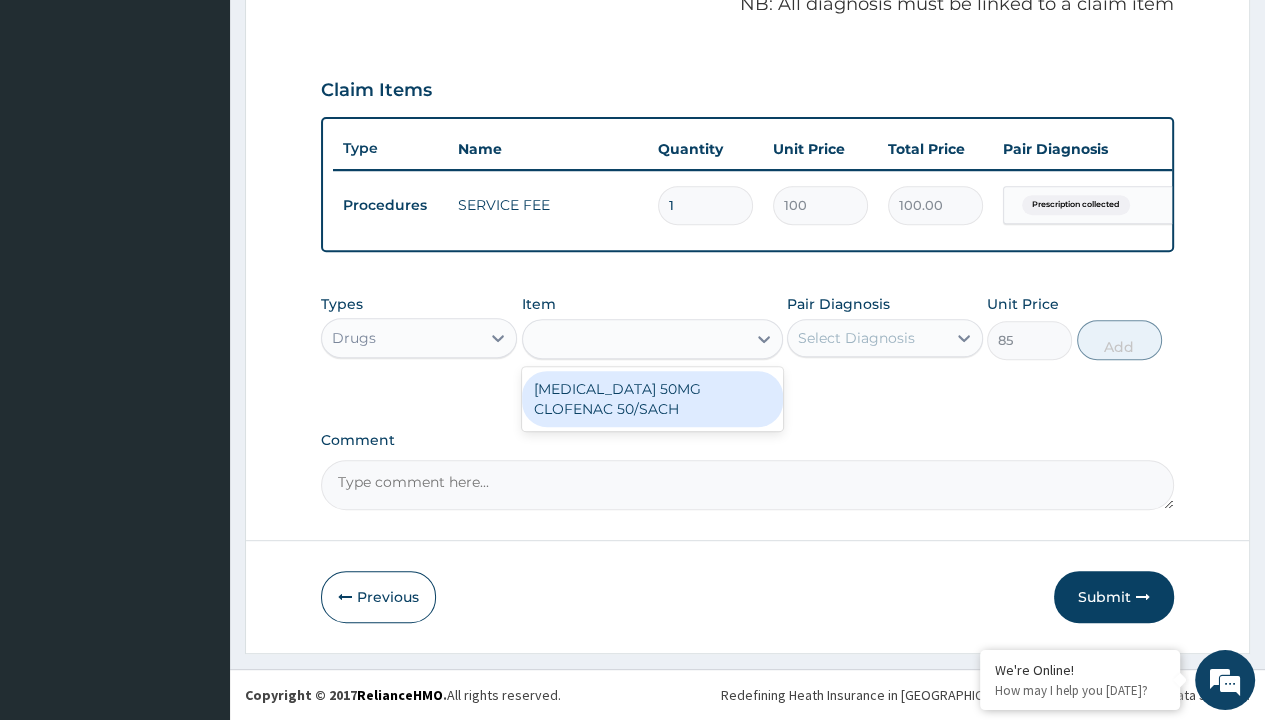 click on "Prescription collected" at bounding box center (409, -74) 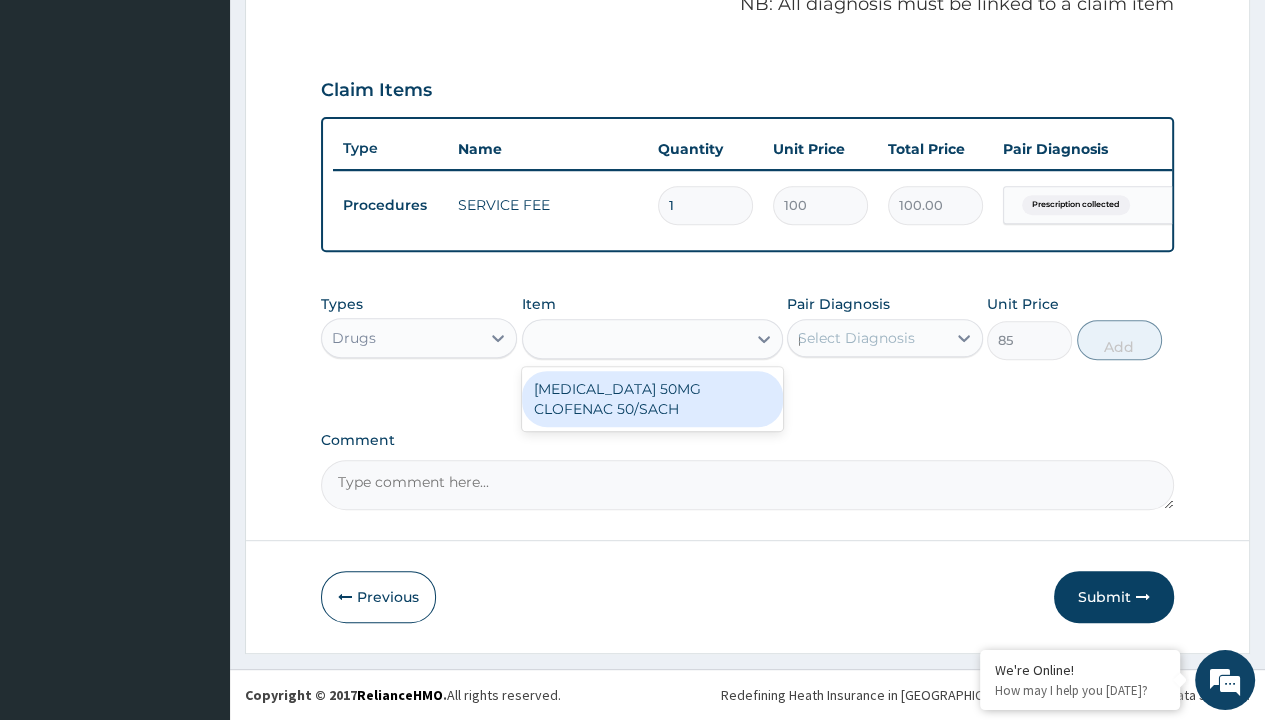 type 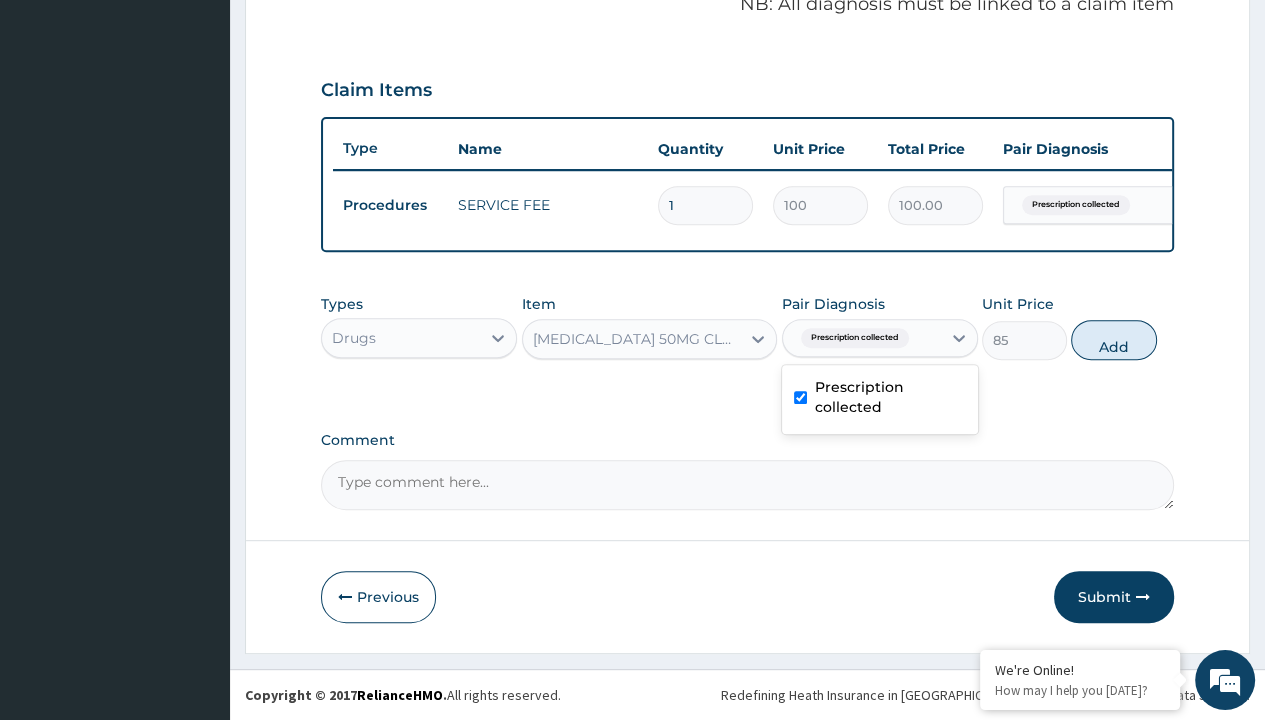 click on "Add" at bounding box center (1113, 340) 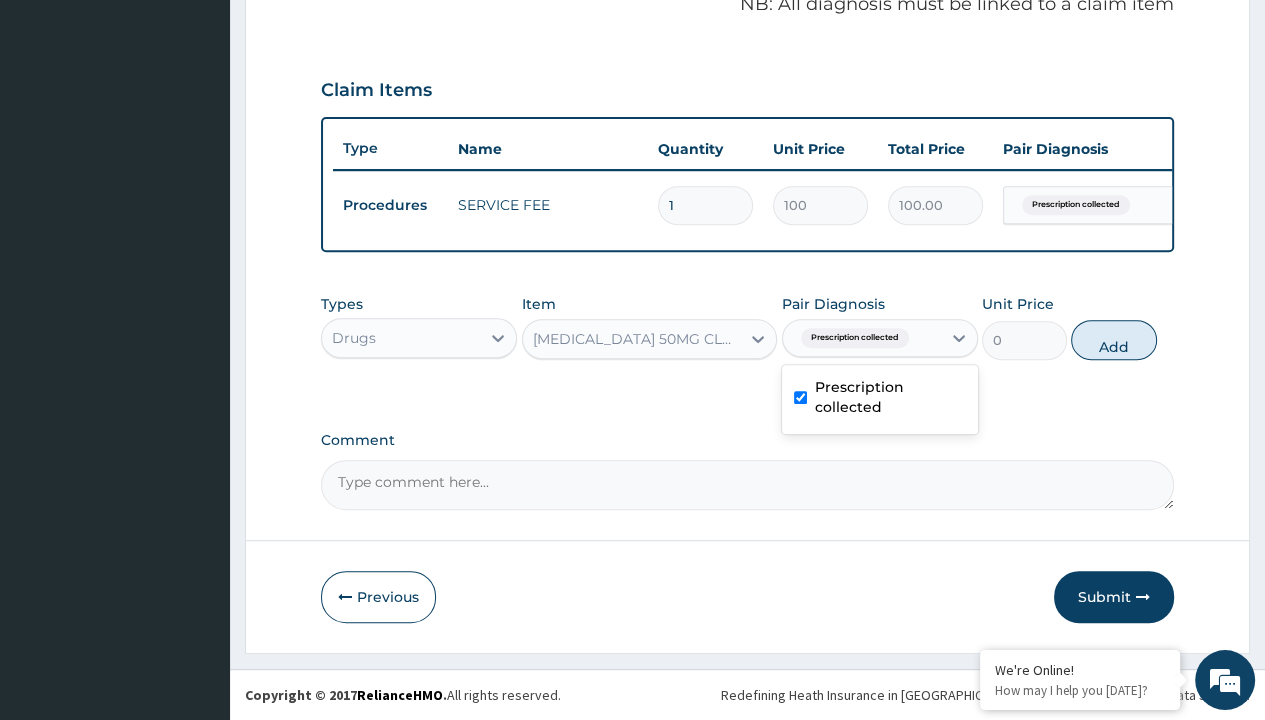 click on "Step  2  of 2 PA Code / Prescription Code Enter Code(Secondary Care Only) Encounter Date 04-07-2025 Important Notice Please enter PA codes before entering items that are not attached to a PA code   All diagnoses entered must be linked to a claim item. Diagnosis & Claim Items that are visible but inactive cannot be edited because they were imported from an already approved PA code. Diagnosis Prescription collected Confirmed NB: All diagnosis must be linked to a claim item Claim Items Type Name Quantity Unit Price Total Price Pair Diagnosis Actions Procedures SERVICE FEE 1 100 100.00 Prescription collected Delete Types Drugs Item DICLOFENAC 50MG CLOFENAC 50/SACH Pair Diagnosis option Prescription collected, selected. option Prescription collected selected, 1 of 1. 1 result available. Use Up and Down to choose options, press Enter to select the currently focused option, press Escape to exit the menu, press Tab to select the option and exit the menu. Prescription collected Prescription collected Unit Price 0 Add" at bounding box center [747, 66] 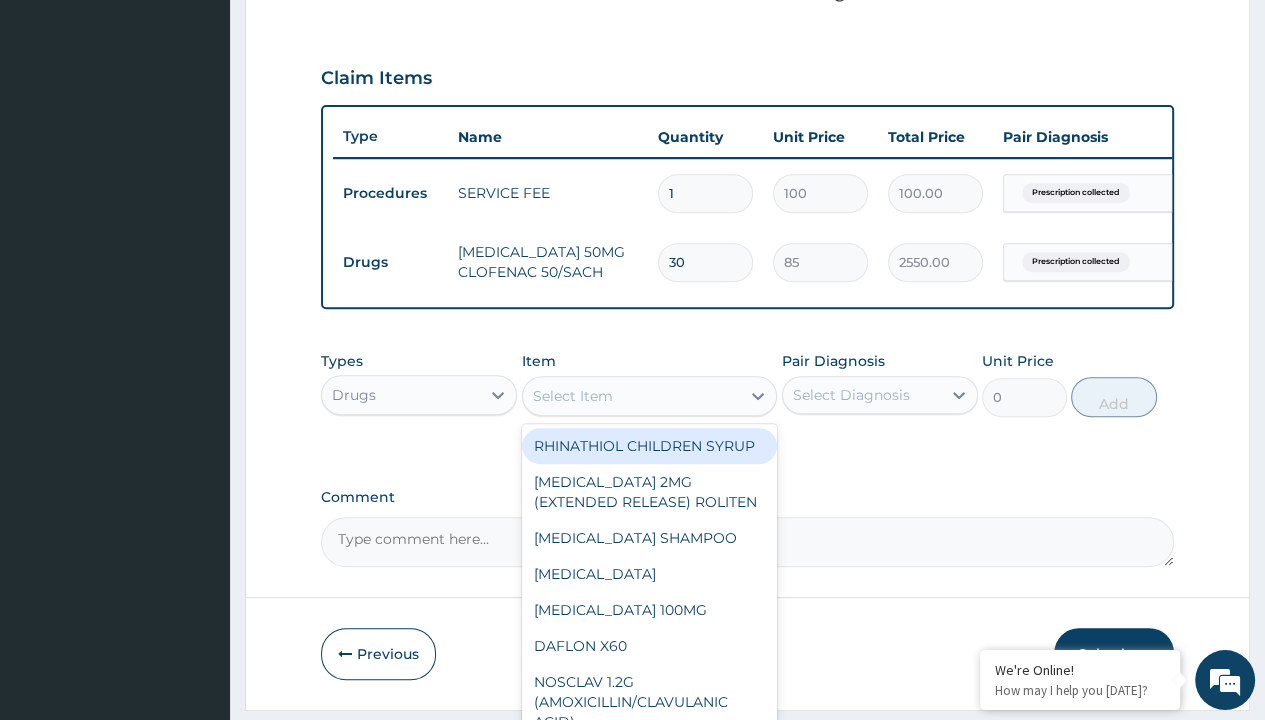 scroll, scrollTop: 0, scrollLeft: 0, axis: both 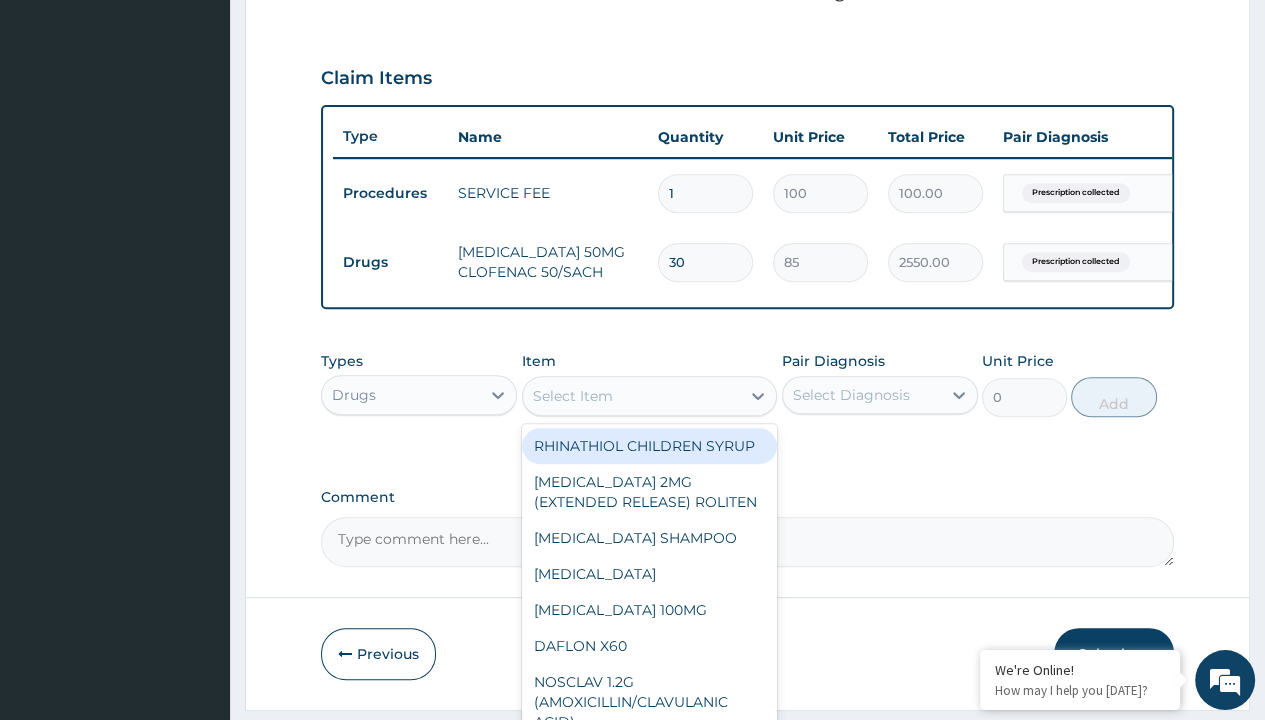 type on "orelox tab 200mg x20 tabs" 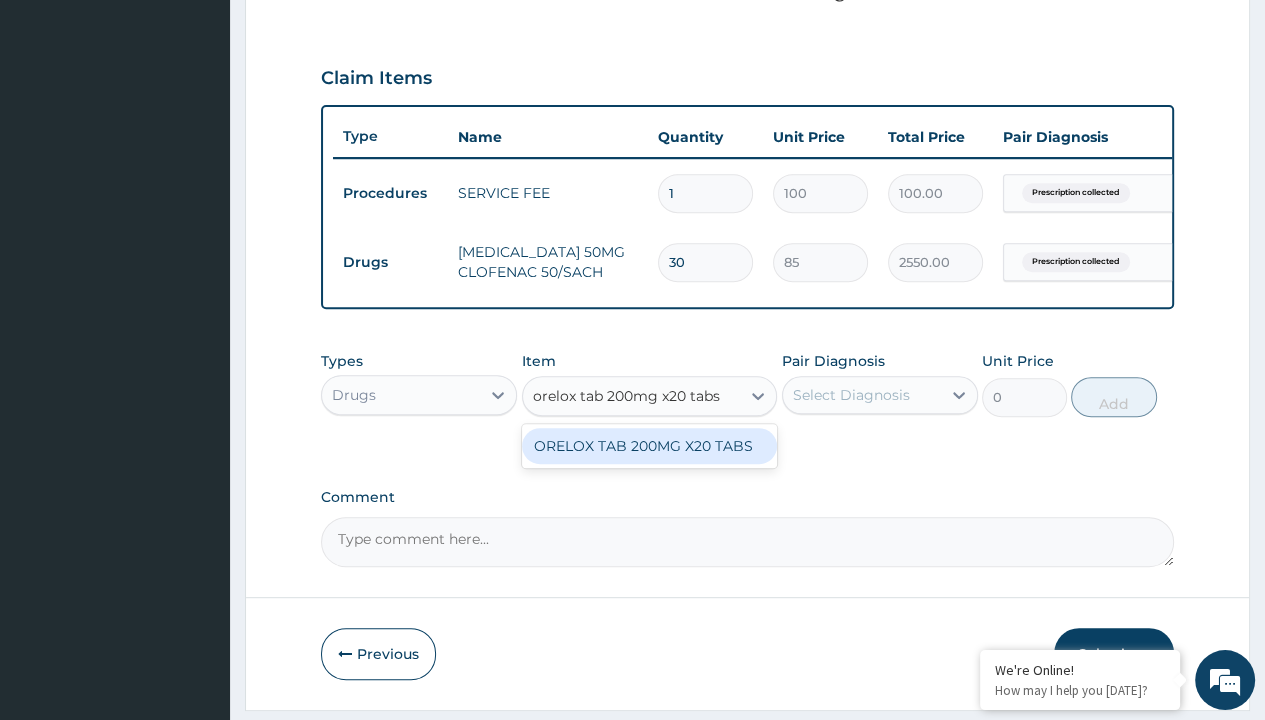 click on "ORELOX TAB 200MG X20 TABS" at bounding box center (650, 446) 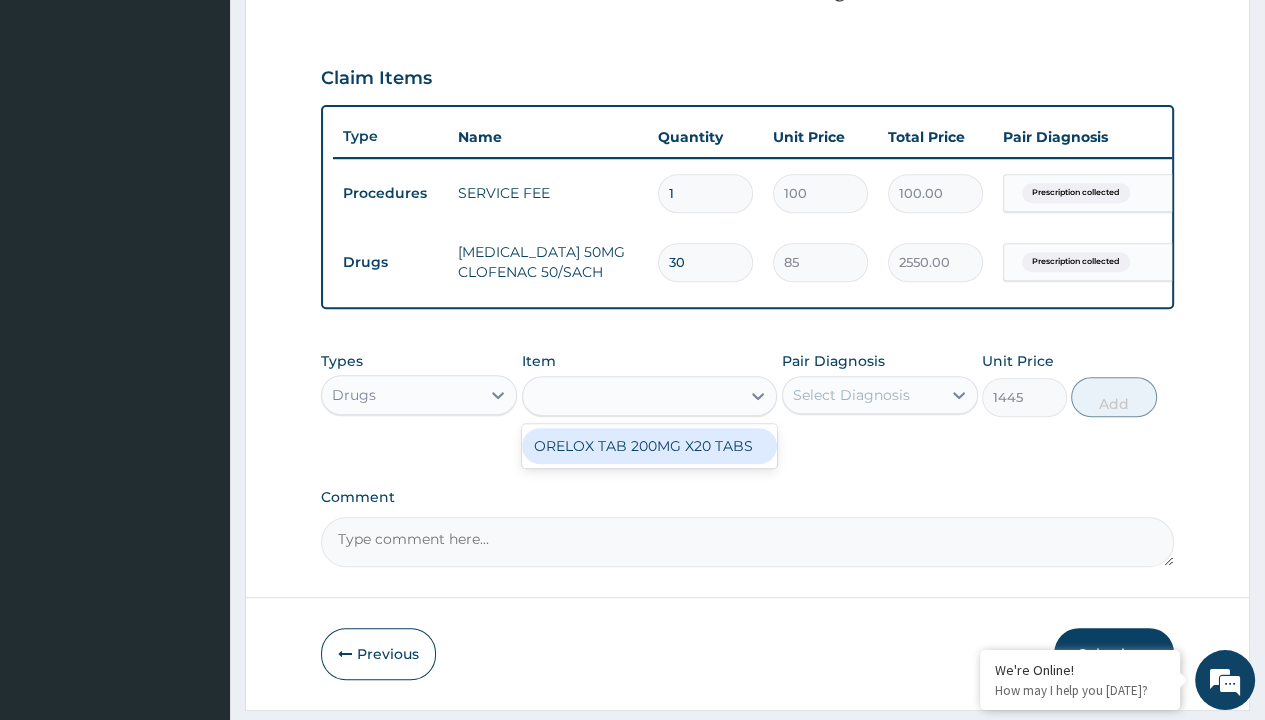 scroll, scrollTop: 0, scrollLeft: 0, axis: both 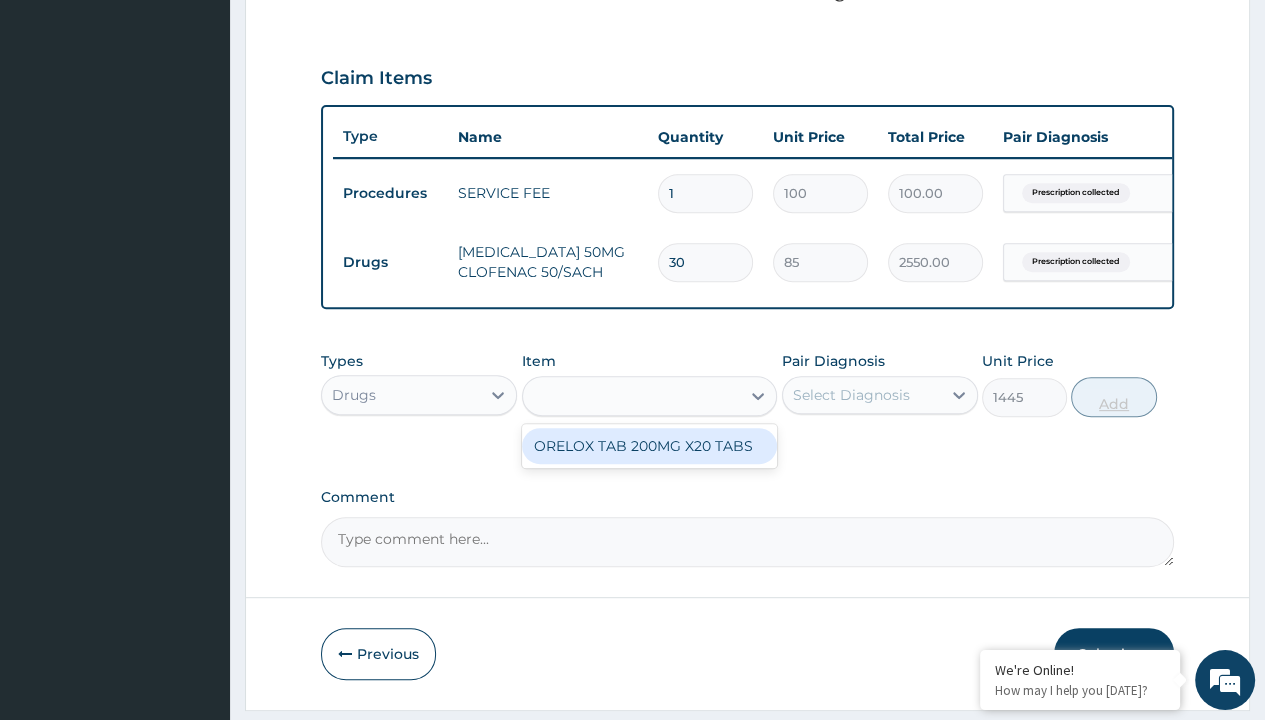 click on "Prescription collected" at bounding box center (409, -86) 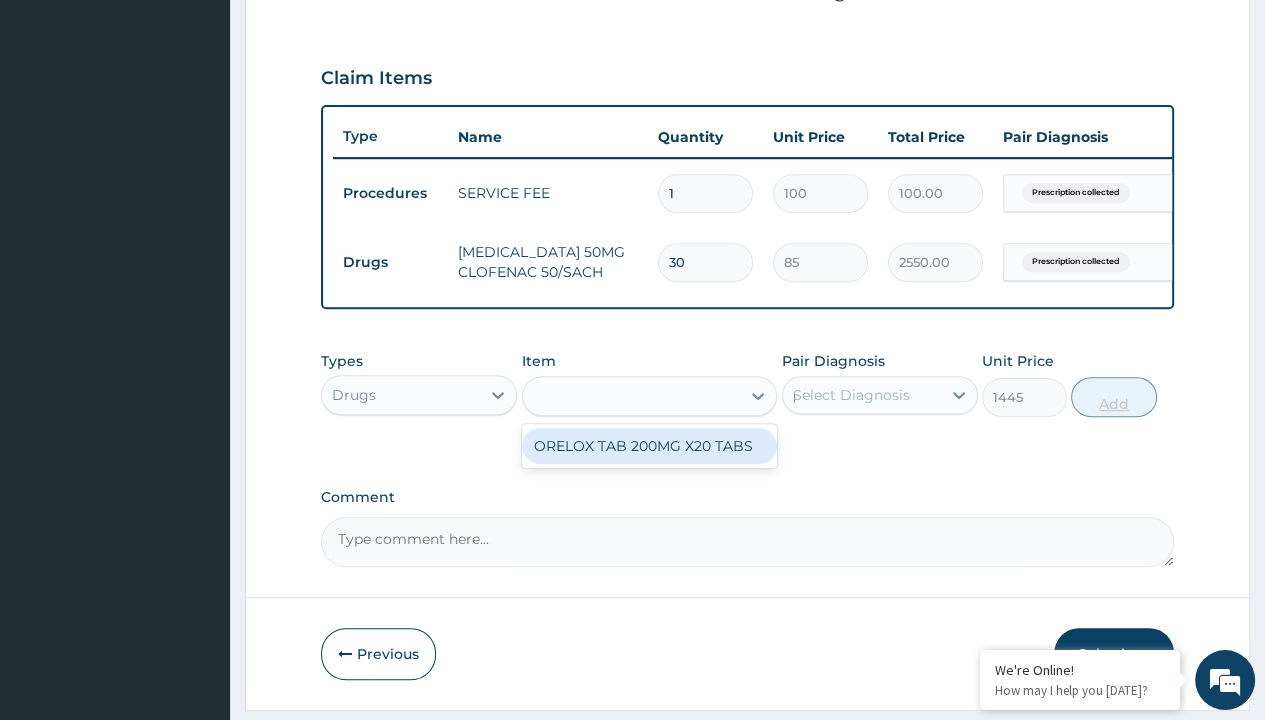 type 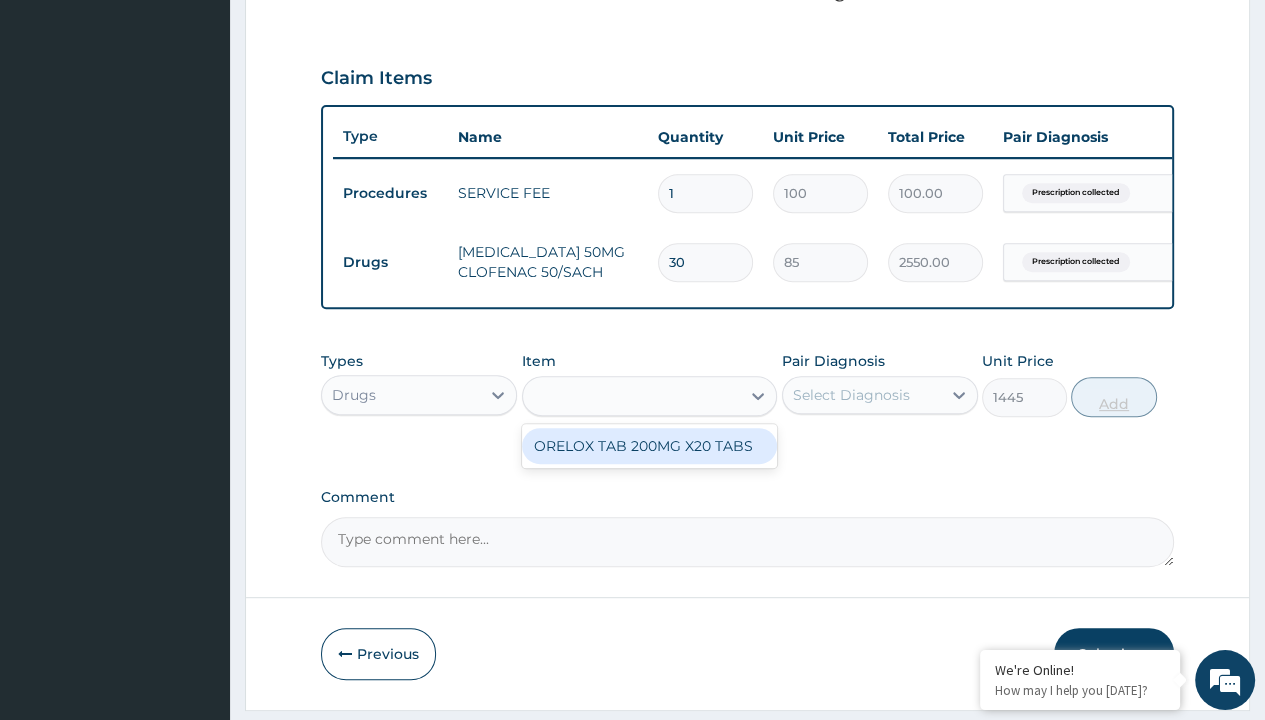 click on "Add" at bounding box center [1113, 397] 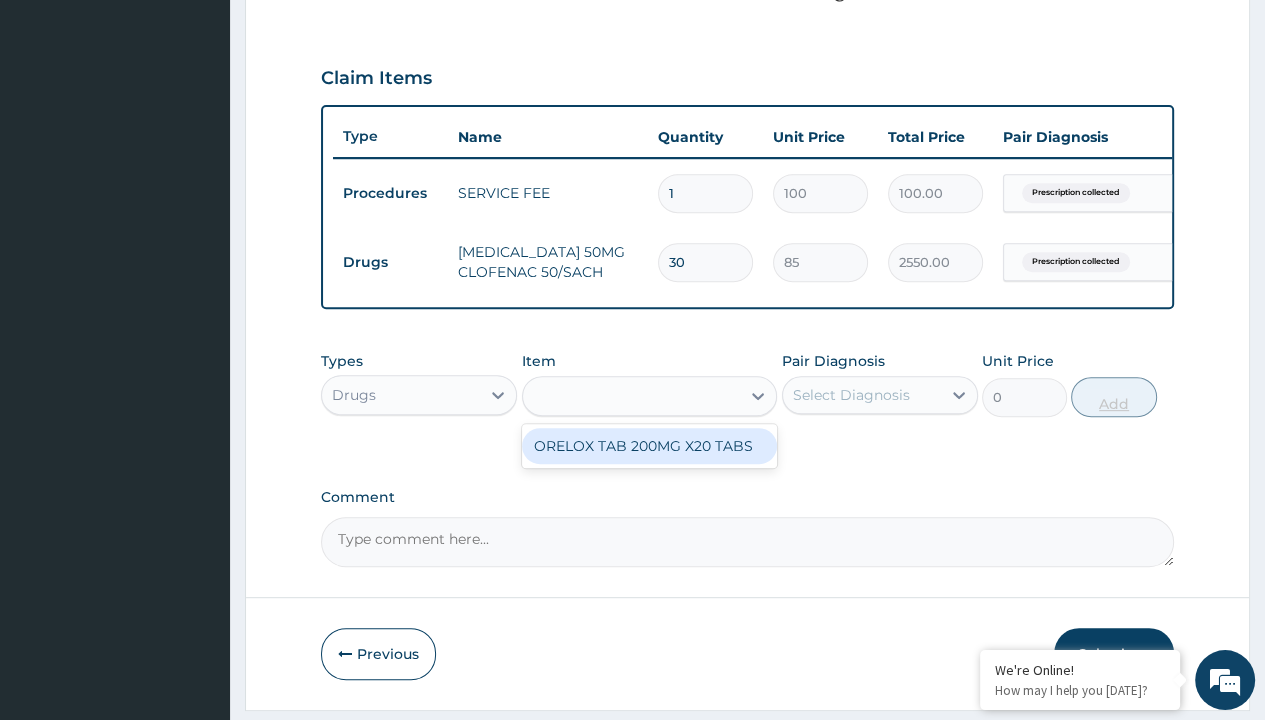 scroll, scrollTop: 708, scrollLeft: 0, axis: vertical 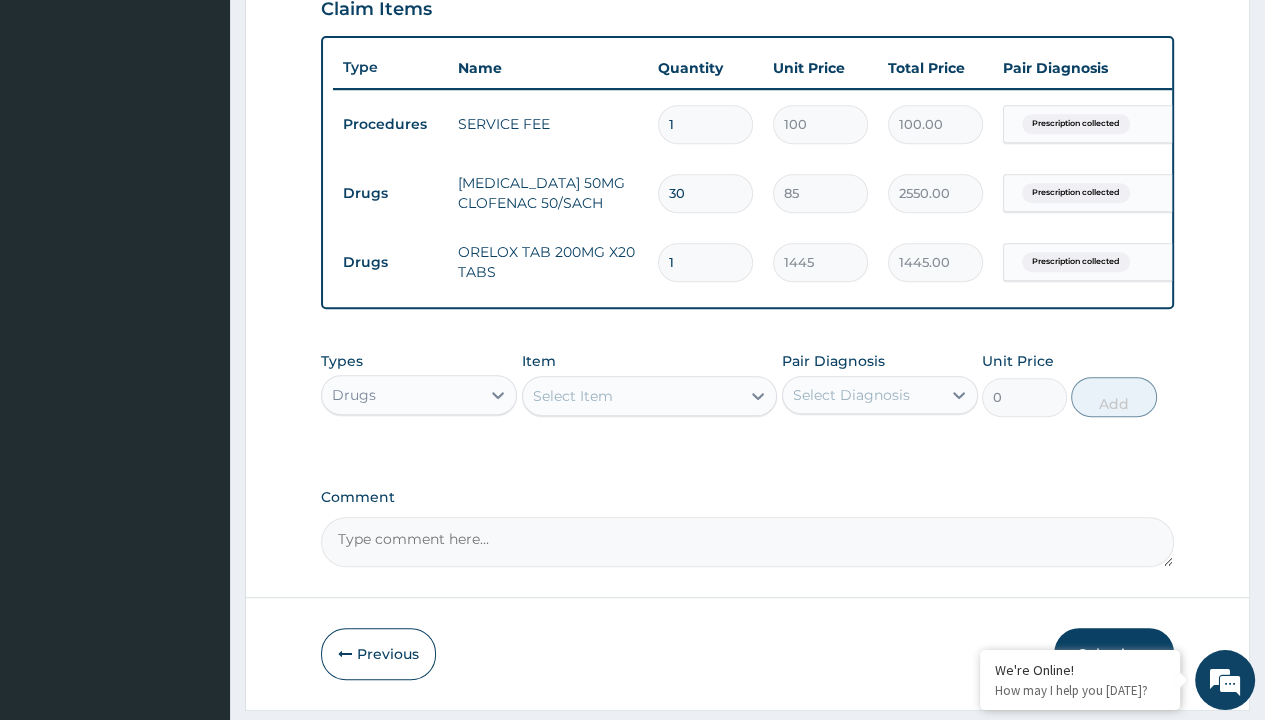 type on "20" 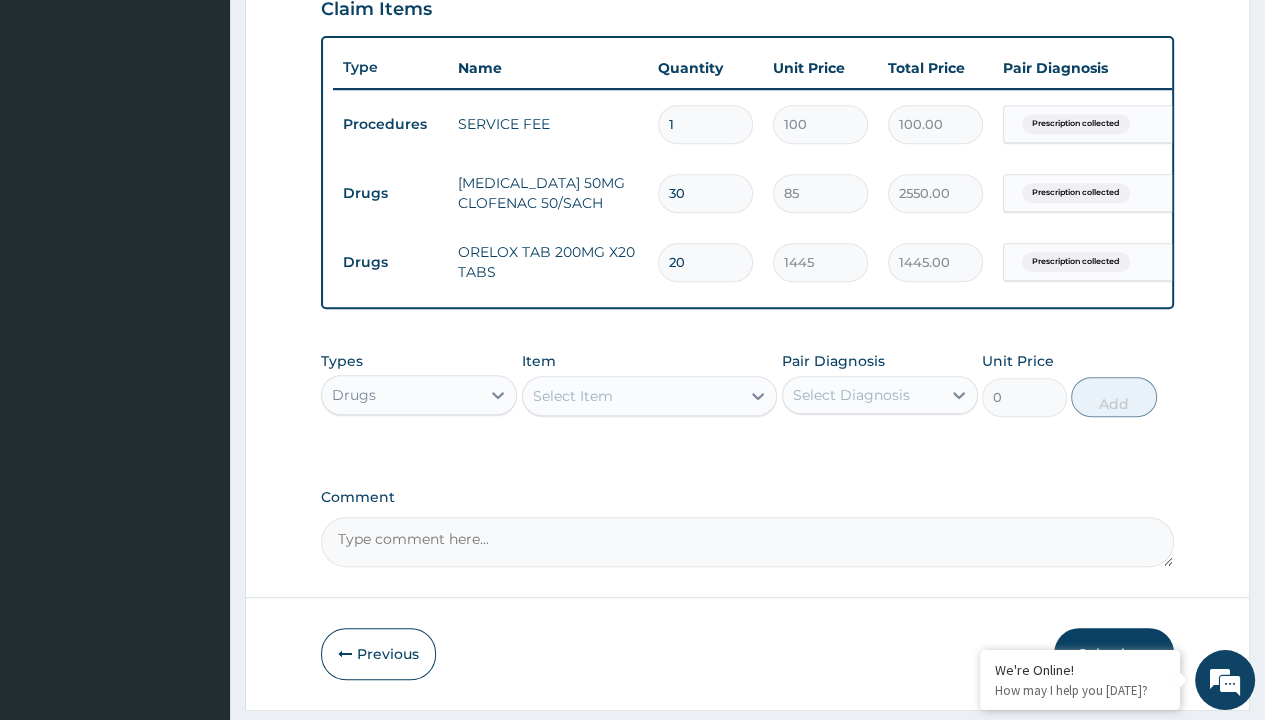 click on "Step  2  of 2 PA Code / Prescription Code Enter Code(Secondary Care Only) Encounter Date 04-07-2025 Important Notice Please enter PA codes before entering items that are not attached to a PA code   All diagnoses entered must be linked to a claim item. Diagnosis & Claim Items that are visible but inactive cannot be edited because they were imported from an already approved PA code. Diagnosis Prescription collected Confirmed NB: All diagnosis must be linked to a claim item Claim Items Type Name Quantity Unit Price Total Price Pair Diagnosis Actions Procedures SERVICE FEE 1 100 100.00 Prescription collected Delete Drugs DICLOFENAC 50MG CLOFENAC 50/SACH 30 85 2550.00 Prescription collected Delete Drugs ORELOX TAB 200MG X20 TABS 20 1445 1445.00 Prescription collected Delete Types Drugs Item Select Item Pair Diagnosis Select Diagnosis Unit Price 0 Add Comment     Previous   Submit" at bounding box center (747, 54) 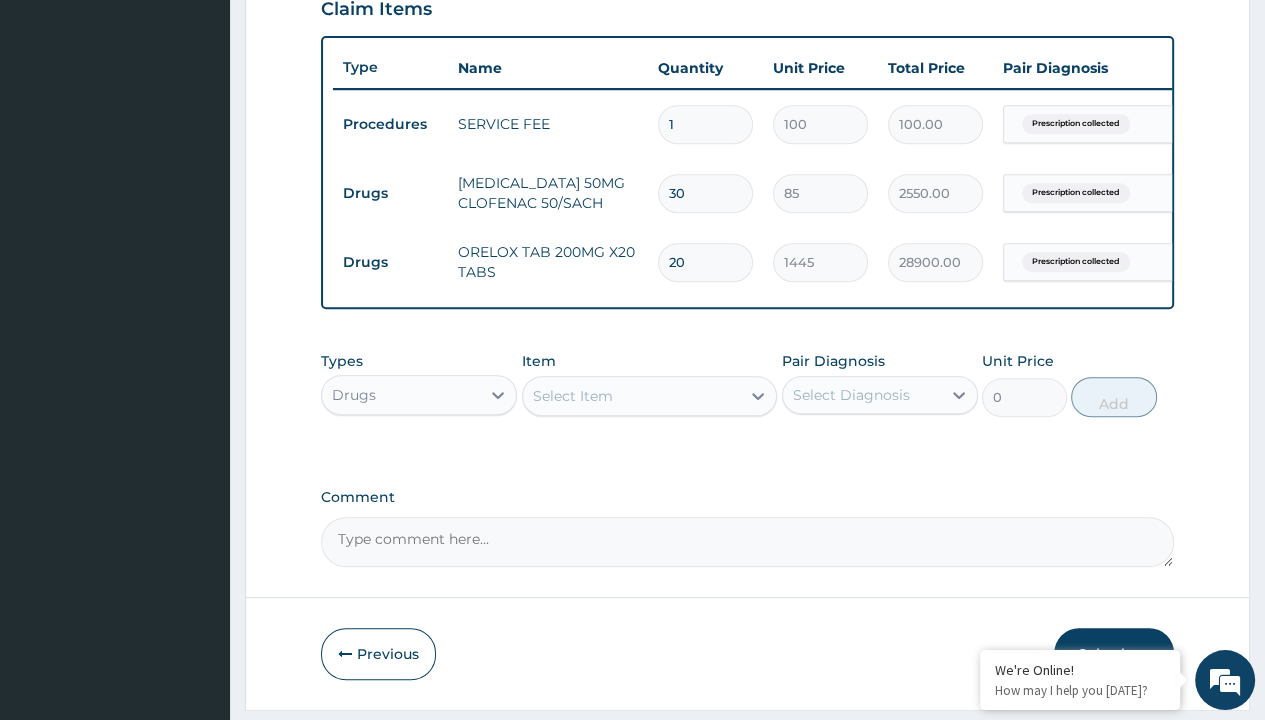 click on "Drugs" at bounding box center [390, 193] 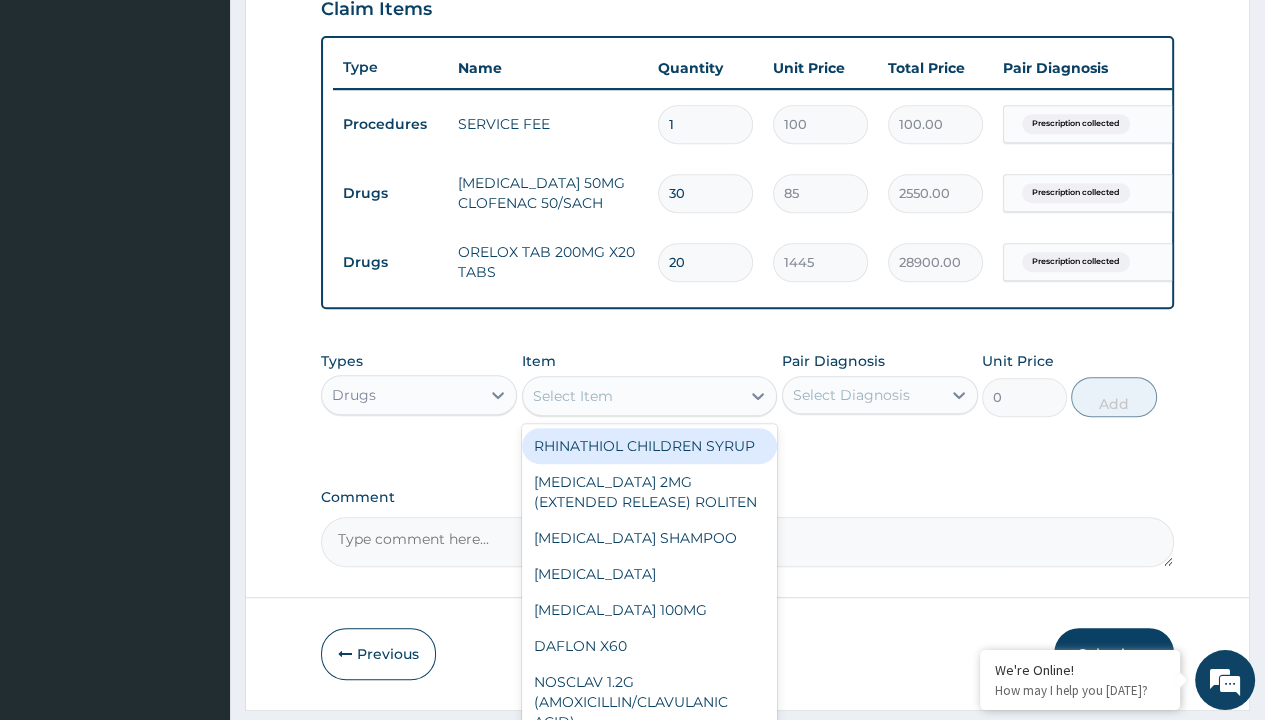 scroll, scrollTop: 0, scrollLeft: 0, axis: both 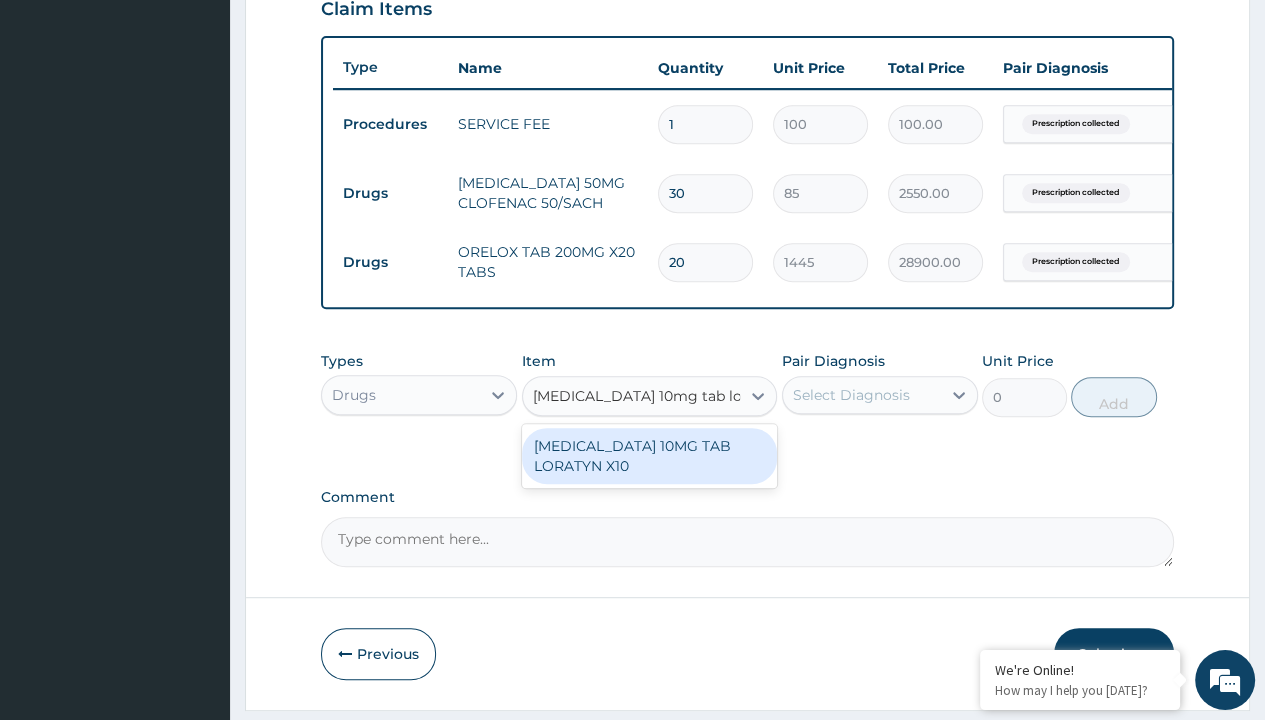 click on "[MEDICAL_DATA] 10MG TAB LORATYN X10" at bounding box center [650, 456] 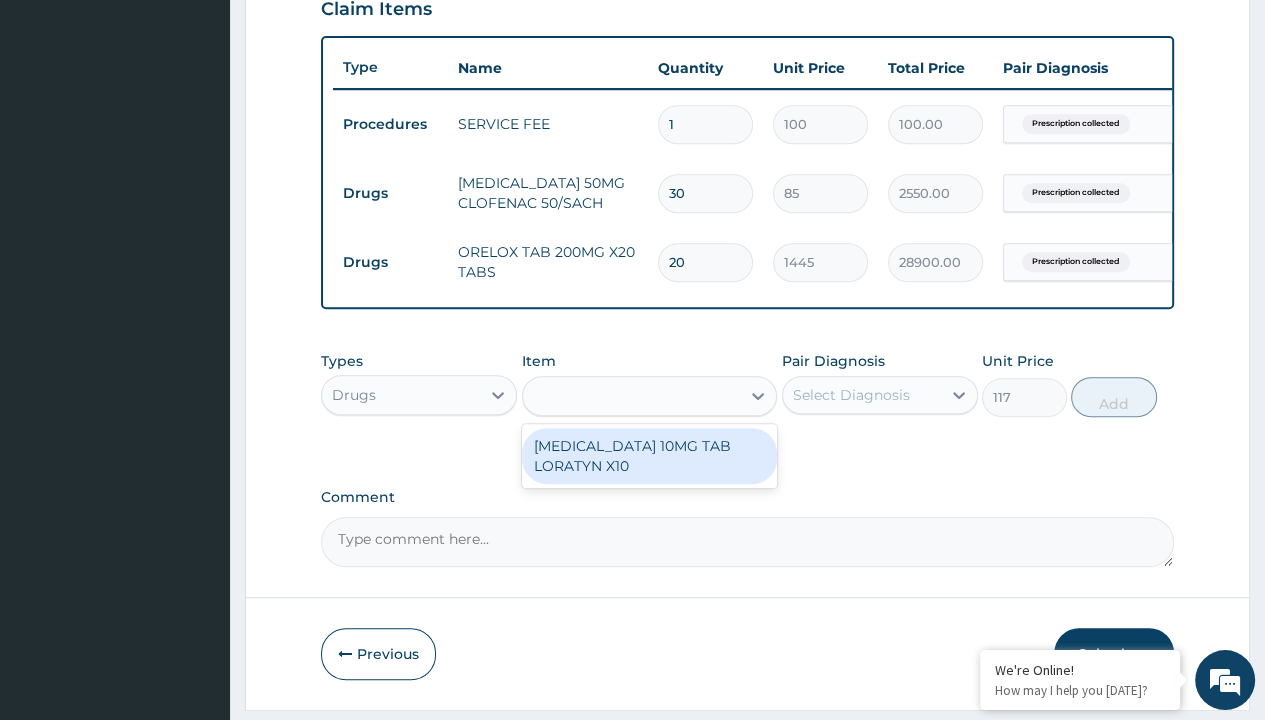 scroll, scrollTop: 0, scrollLeft: 0, axis: both 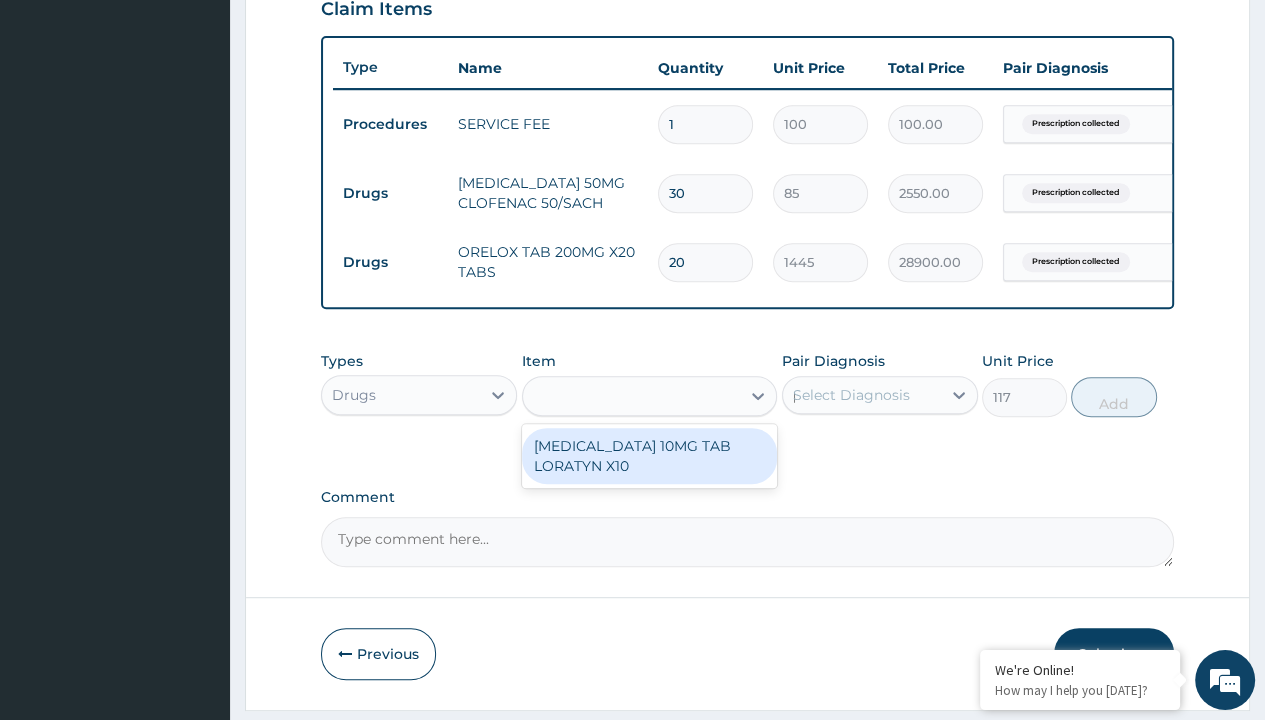 type 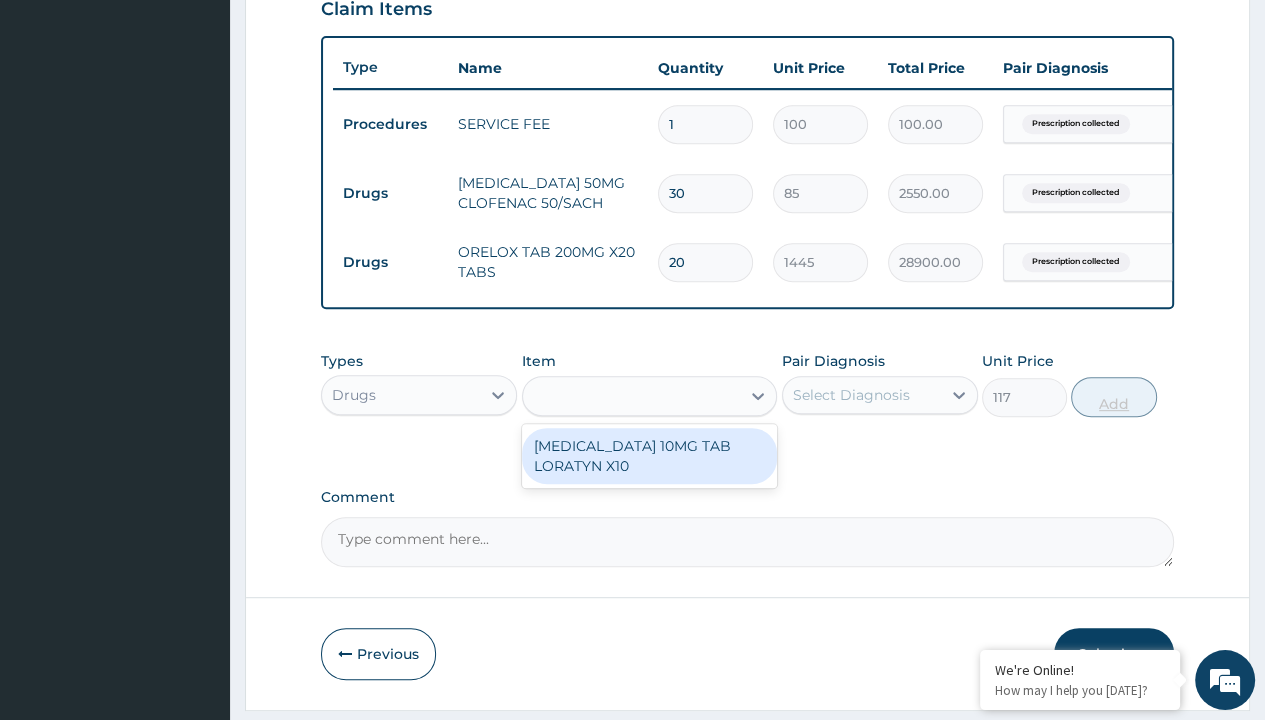 click on "Add" at bounding box center [1113, 397] 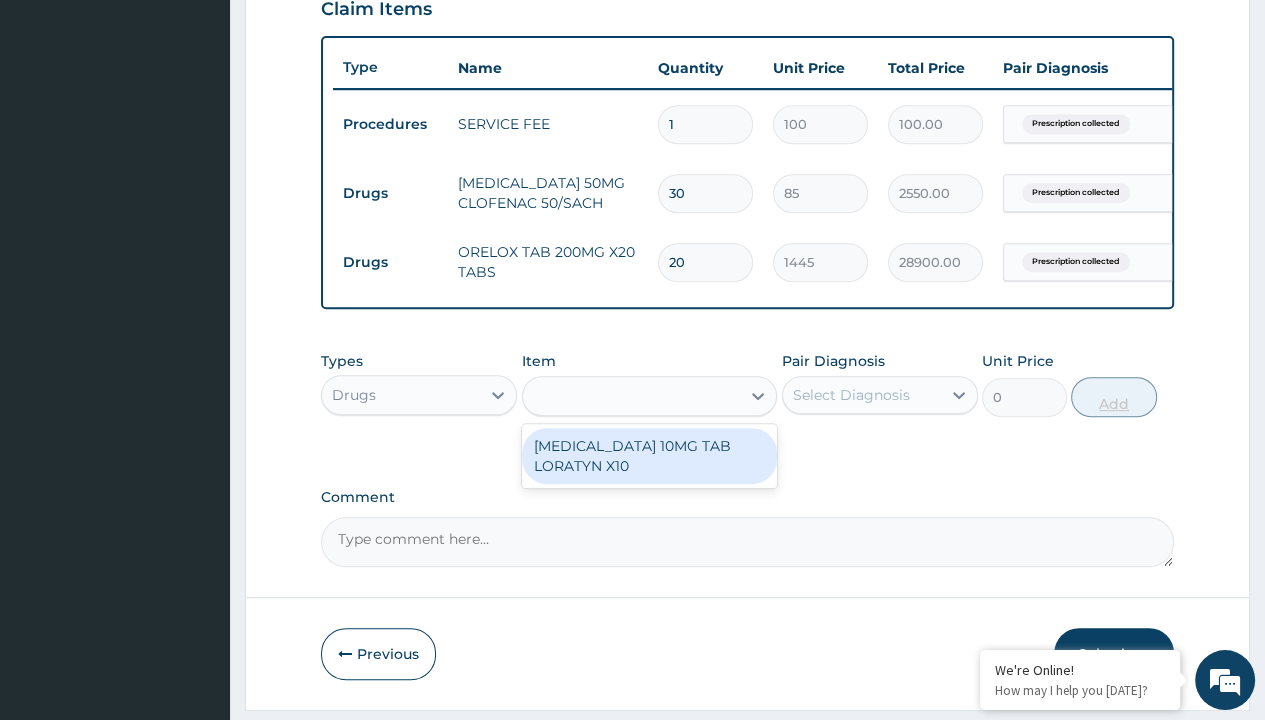 scroll, scrollTop: 776, scrollLeft: 0, axis: vertical 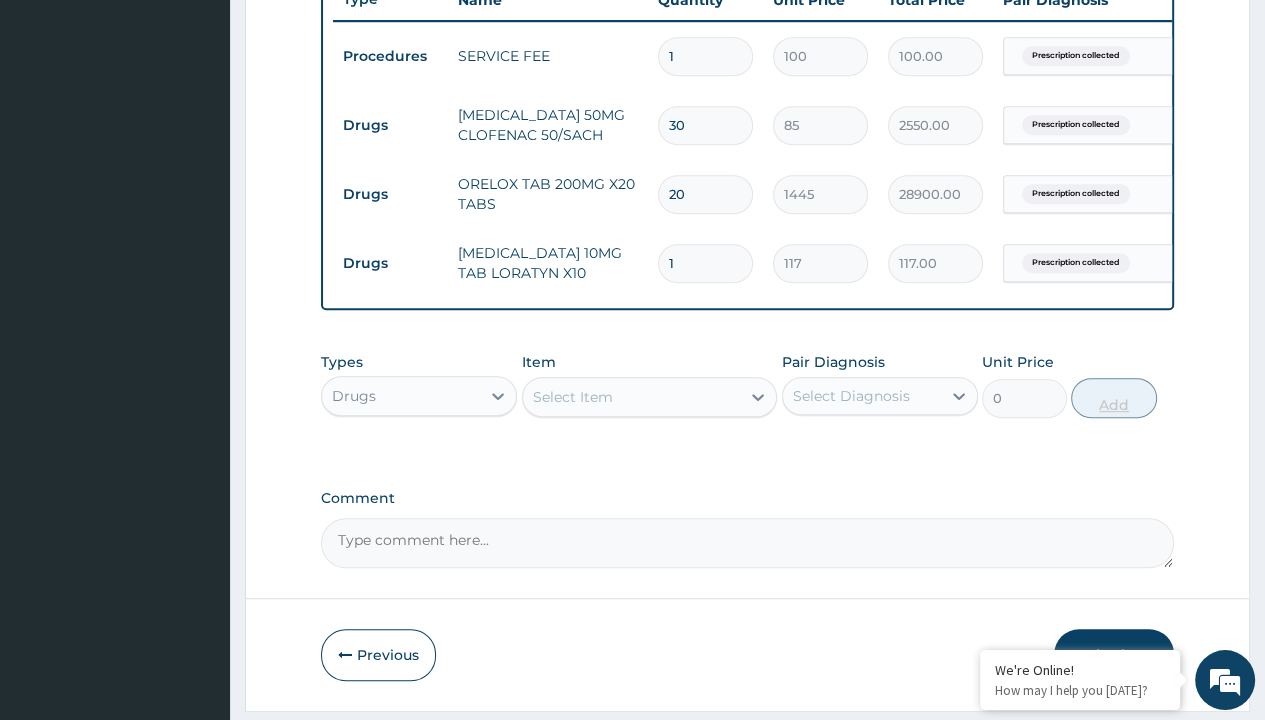 type on "10" 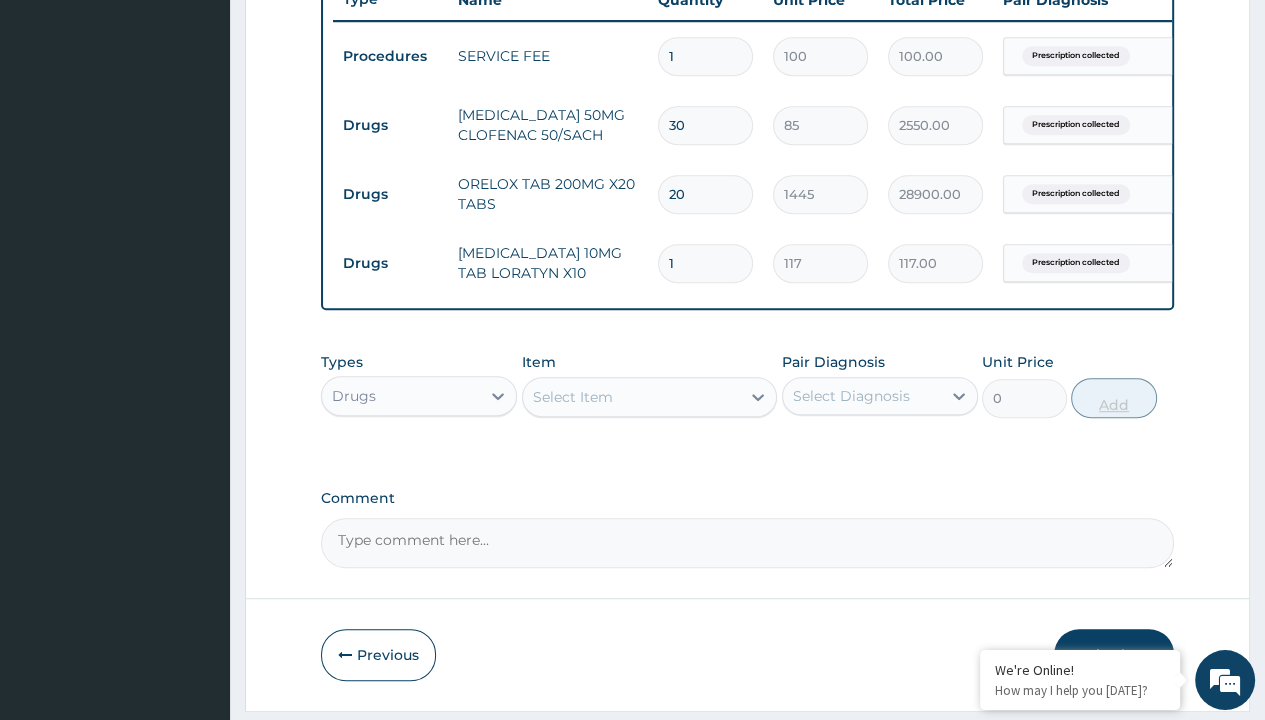 type on "1170.00" 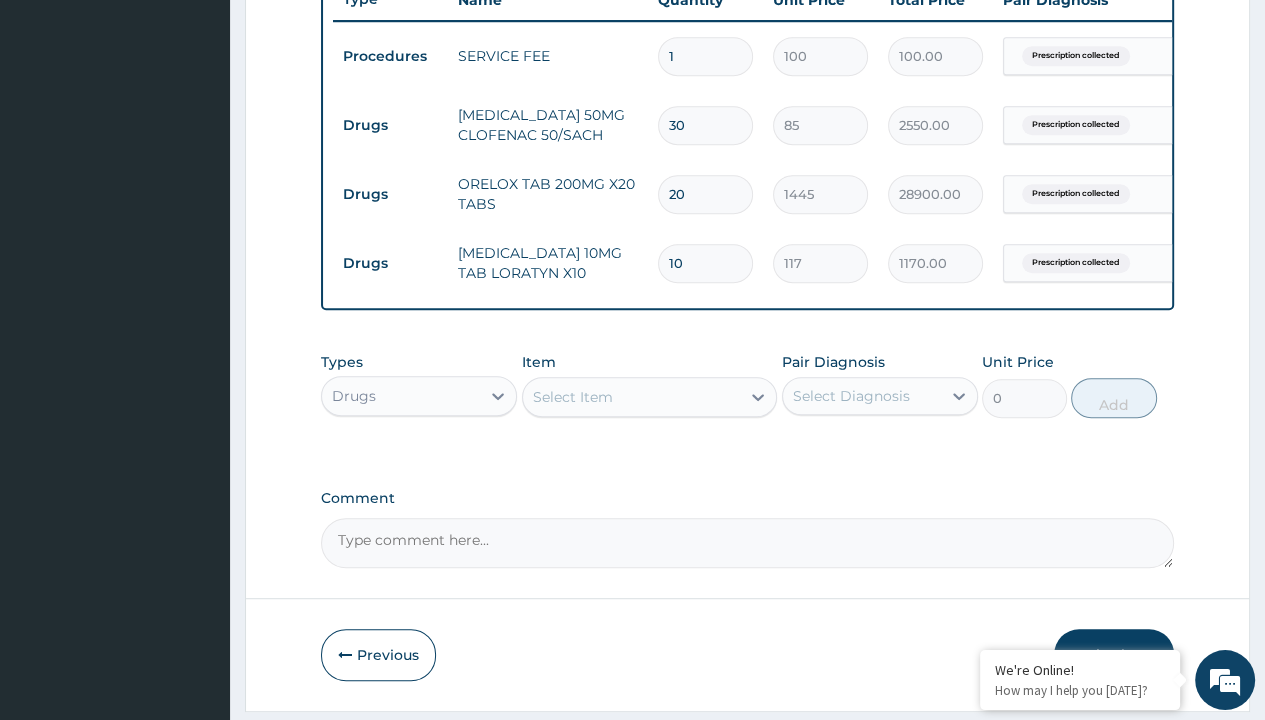 type on "10" 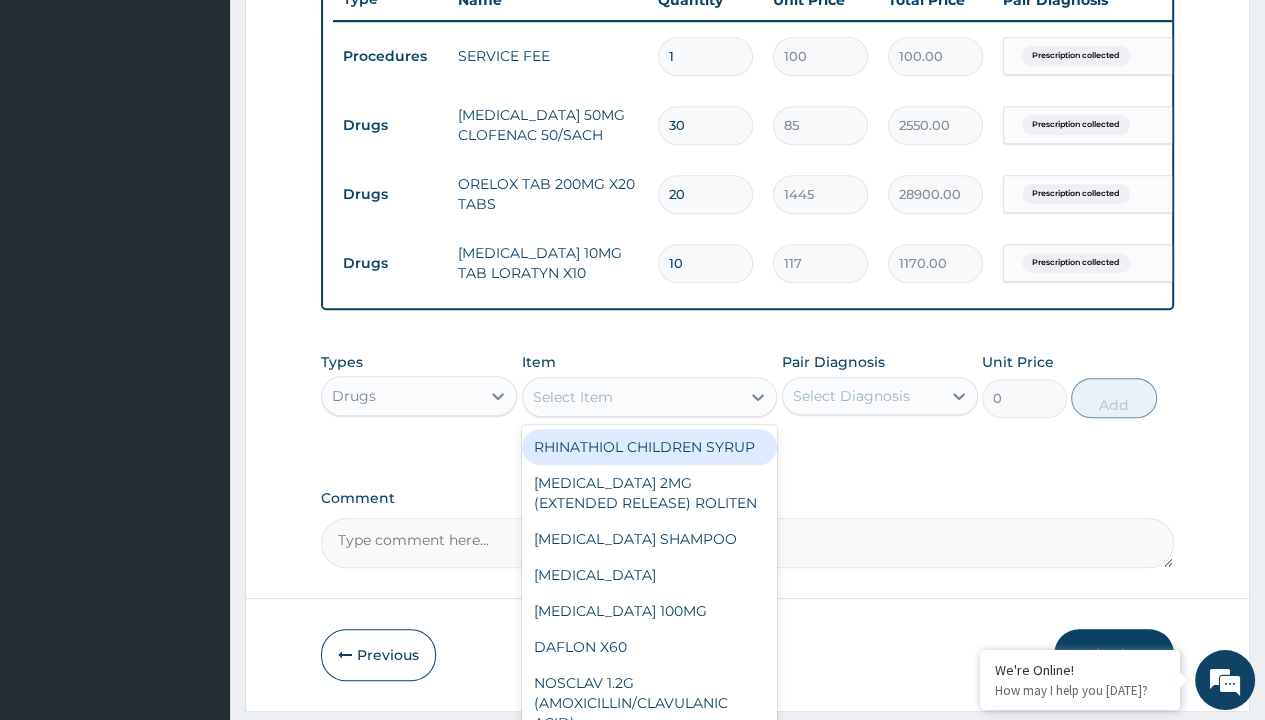 scroll, scrollTop: 0, scrollLeft: 0, axis: both 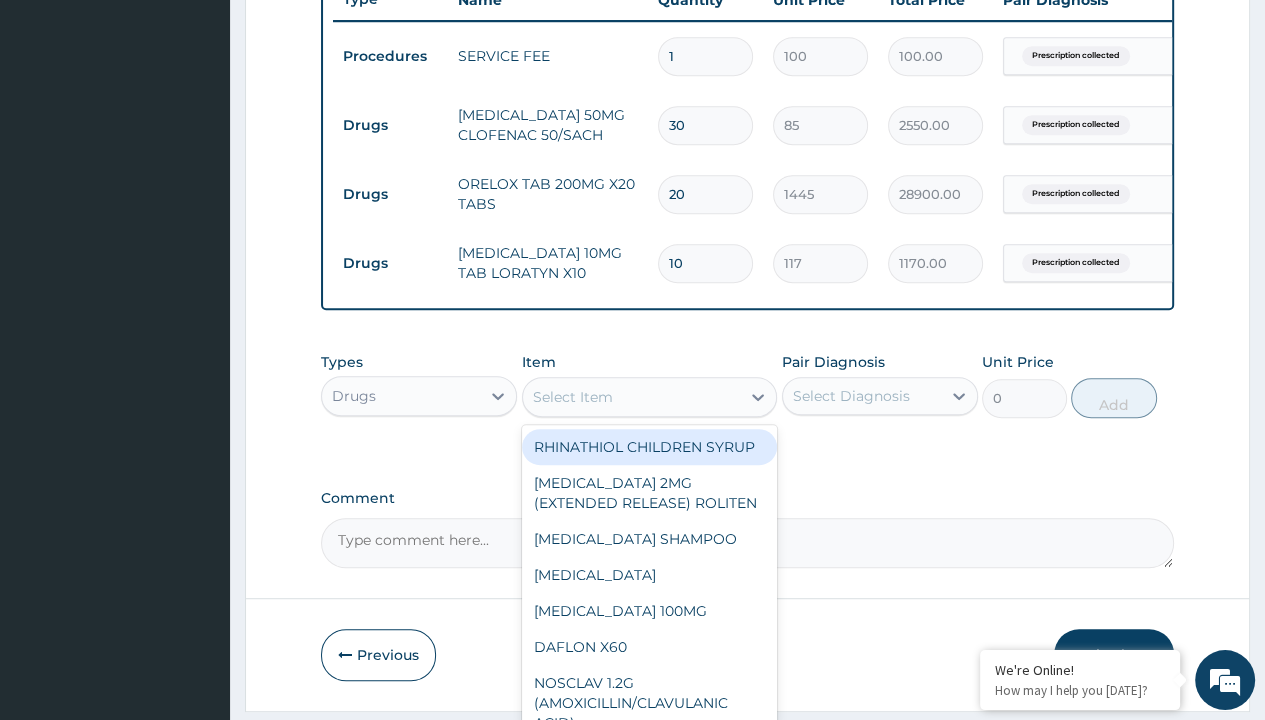 type on "silver bird" 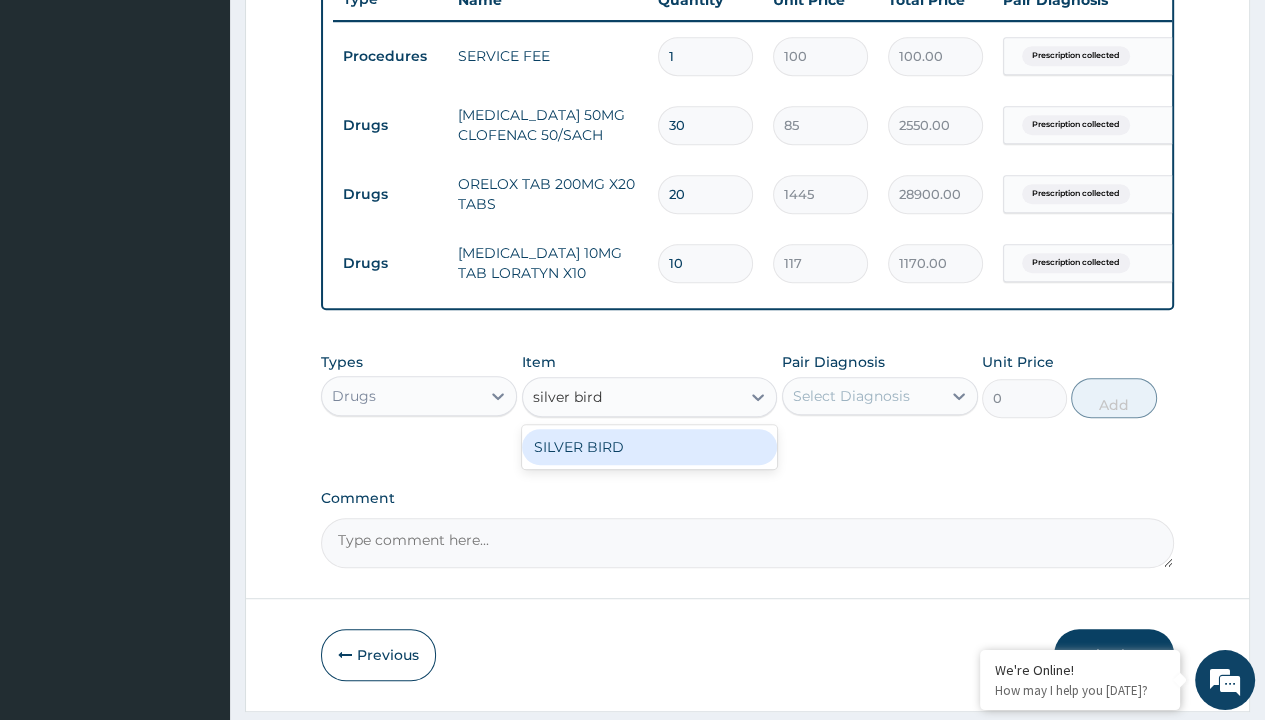 click on "SILVER BIRD" at bounding box center [650, 447] 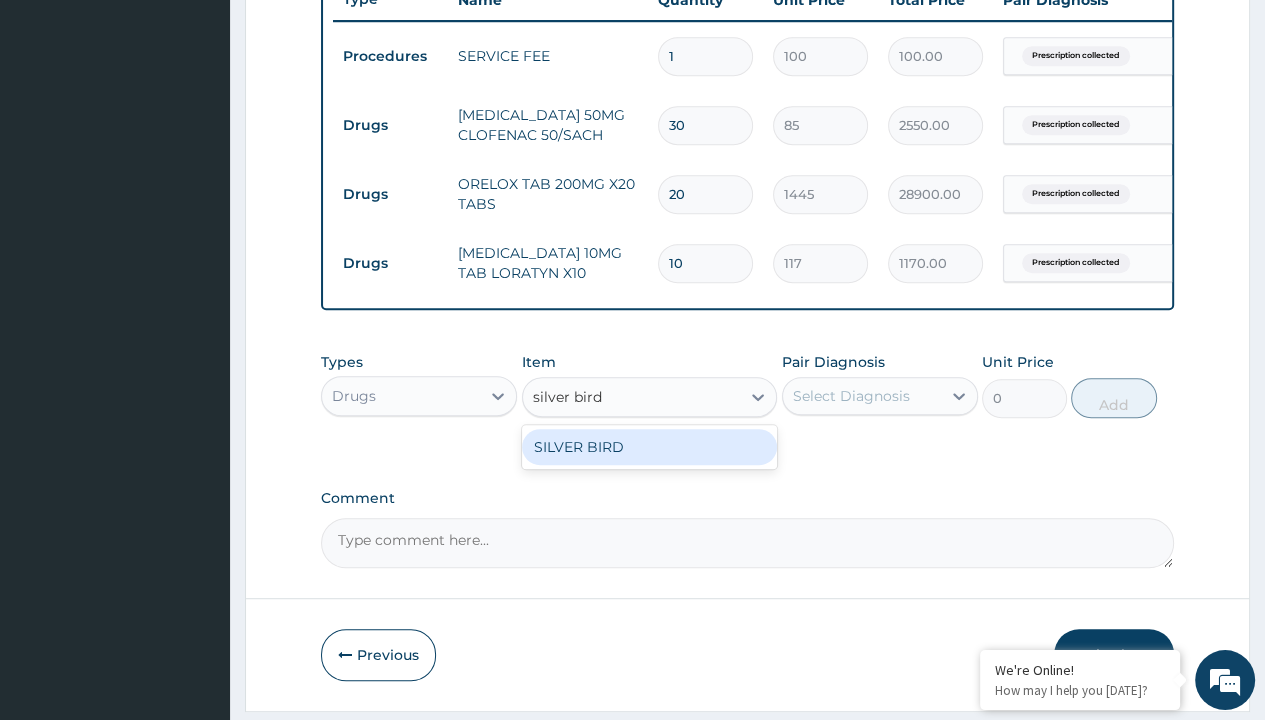 type 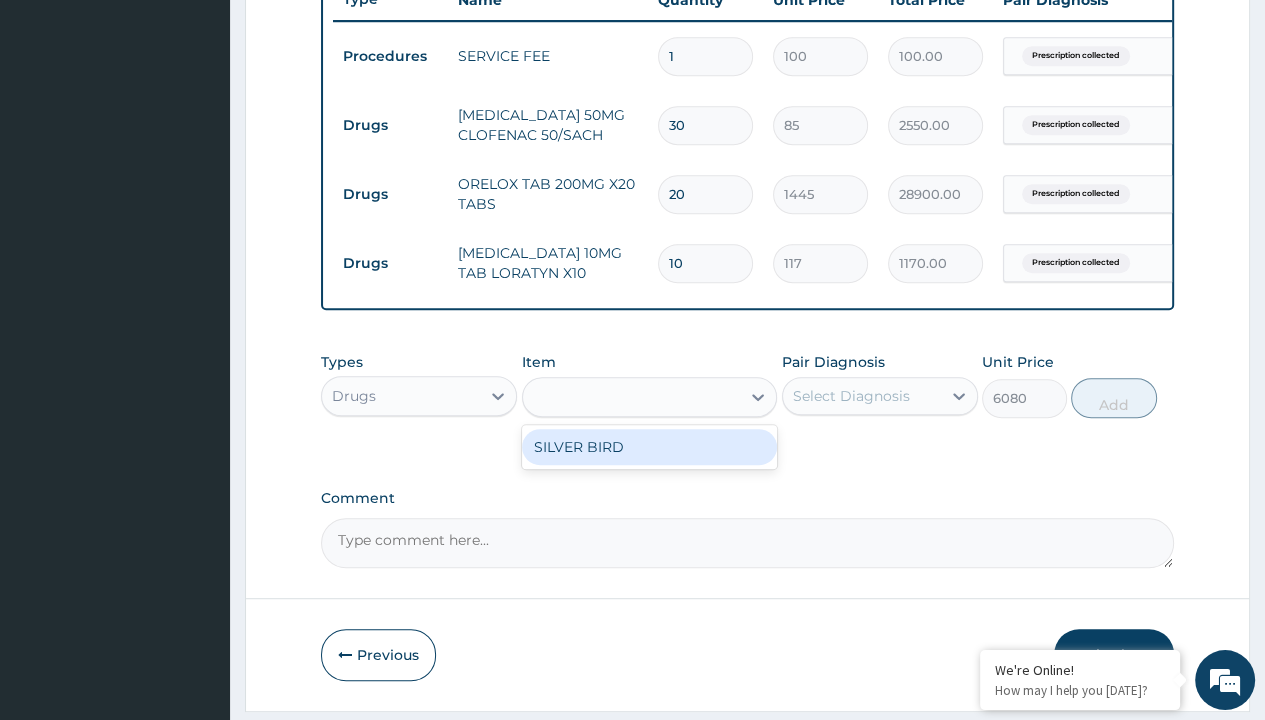 scroll, scrollTop: 0, scrollLeft: 0, axis: both 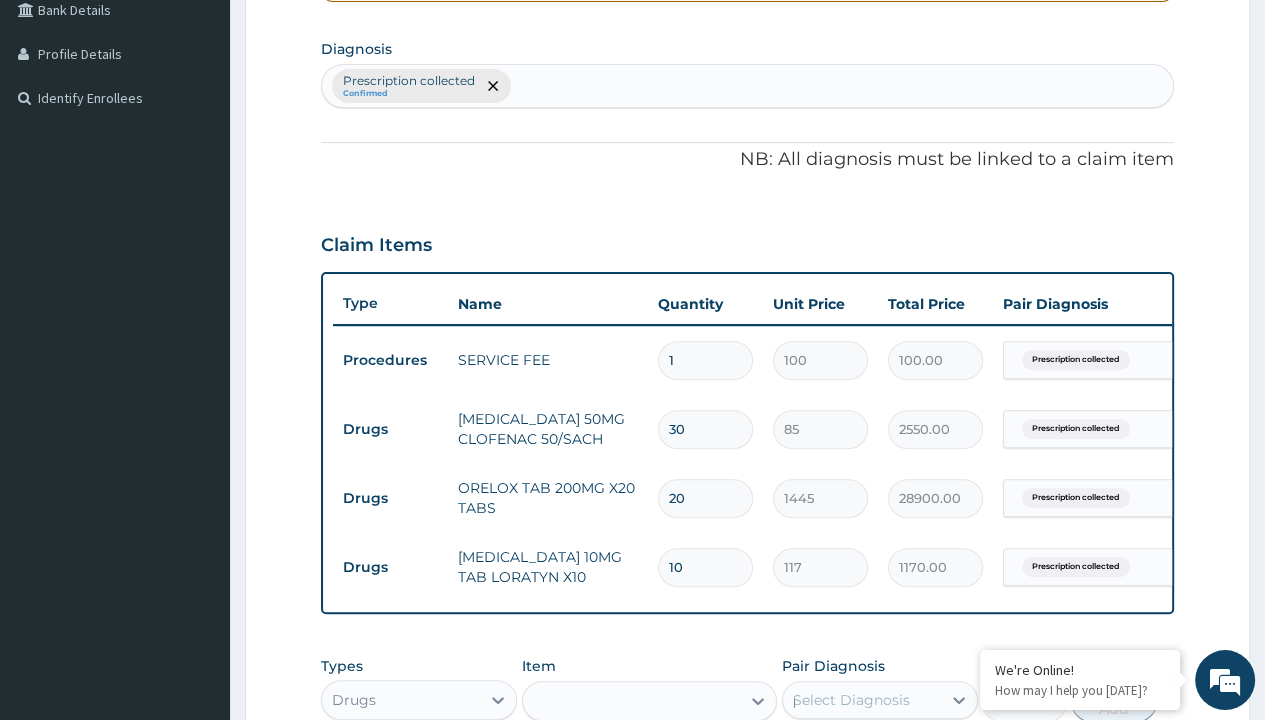 type 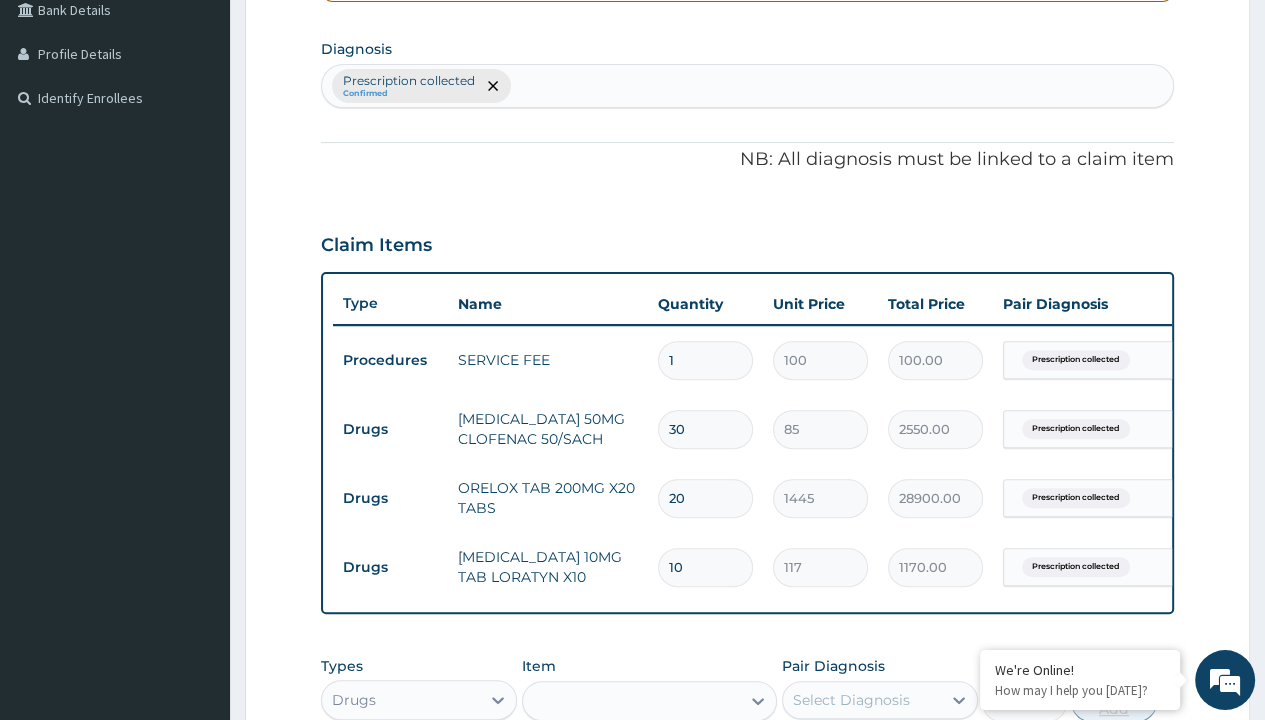 click on "Add" at bounding box center [1113, 702] 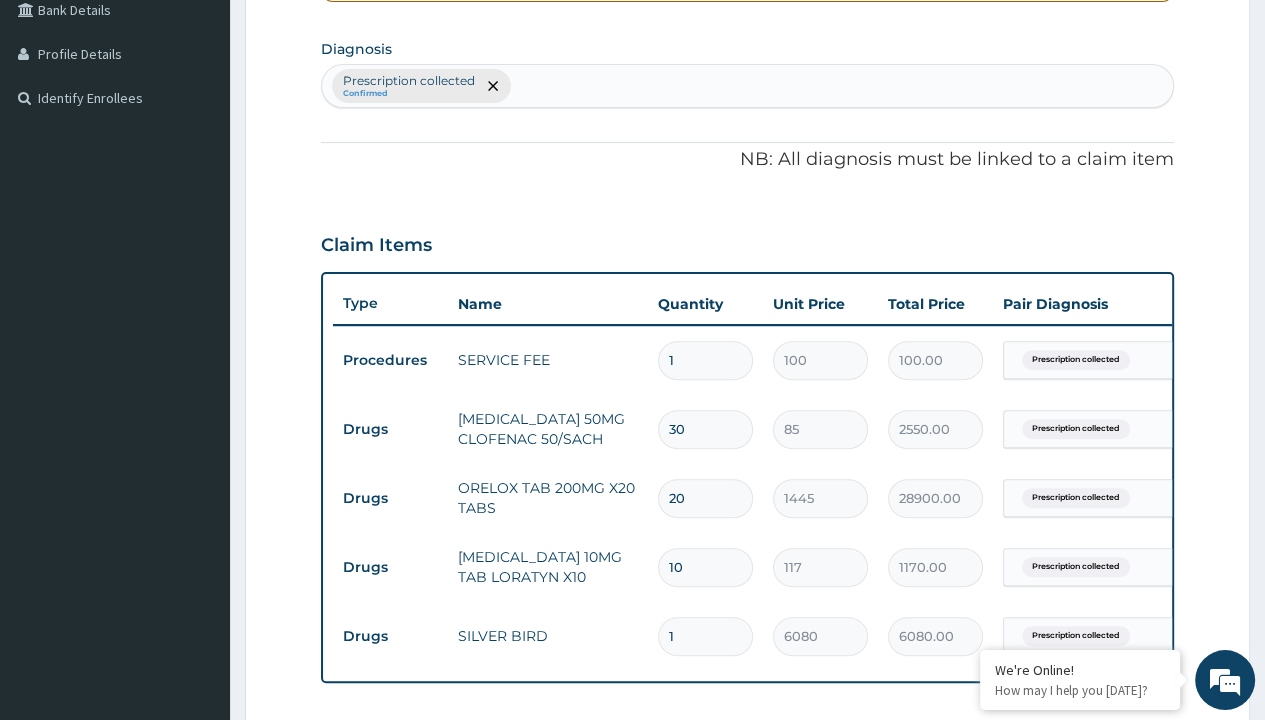 scroll, scrollTop: 0, scrollLeft: 0, axis: both 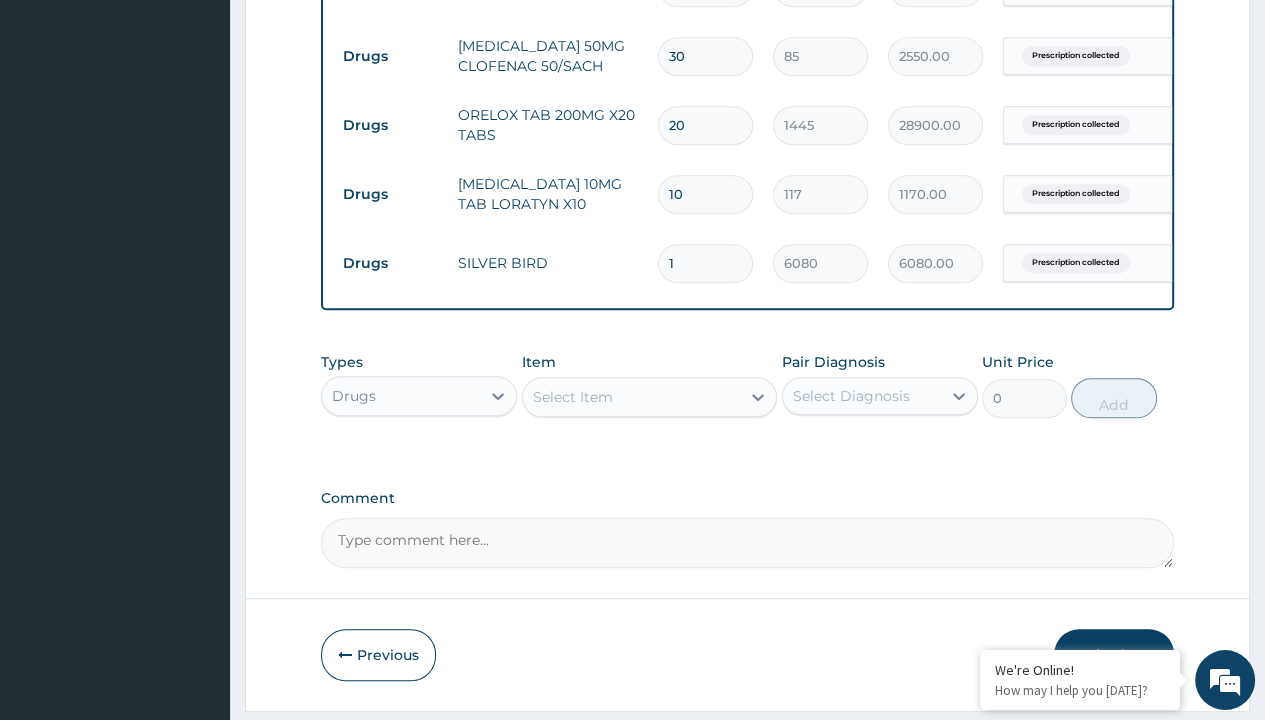 click on "Step  2  of 2 PA Code / Prescription Code Enter Code(Secondary Care Only) Encounter Date 04-07-2025 Important Notice Please enter PA codes before entering items that are not attached to a PA code   All diagnoses entered must be linked to a claim item. Diagnosis & Claim Items that are visible but inactive cannot be edited because they were imported from an already approved PA code. Diagnosis Prescription collected Confirmed NB: All diagnosis must be linked to a claim item Claim Items Type Name Quantity Unit Price Total Price Pair Diagnosis Actions Procedures SERVICE FEE 1 100 100.00 Prescription collected Delete Drugs DICLOFENAC 50MG CLOFENAC 50/SACH 30 85 2550.00 Prescription collected Delete Drugs ORELOX TAB 200MG X20 TABS 20 1445 28900.00 Prescription collected Delete Drugs LORATADINE 10MG TAB LORATYN X10 10 117 1170.00 Prescription collected Delete Drugs SILVER BIRD 1 6080 6080.00 Prescription collected Delete Types Drugs Item Select Item Pair Diagnosis Select Diagnosis Unit Price 0 Add Comment" at bounding box center (747, -14) 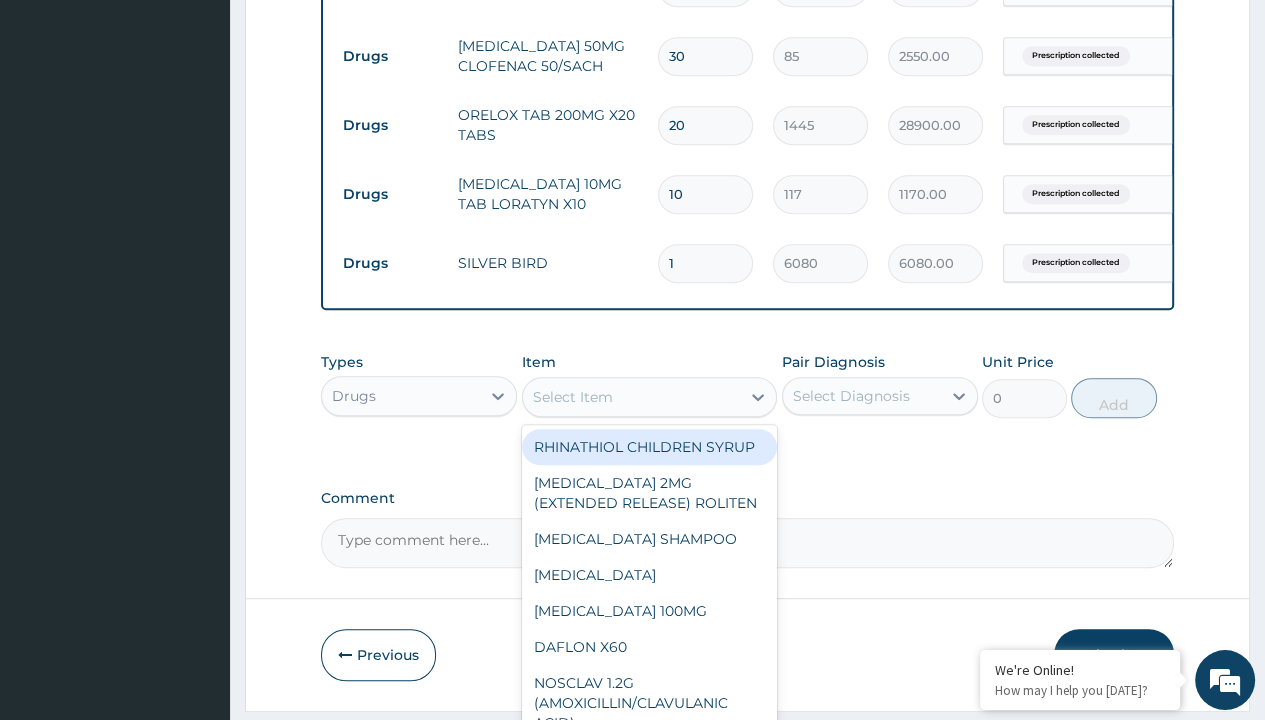 type on "xylo acino (xylometazoline 0.1%) nasal spray" 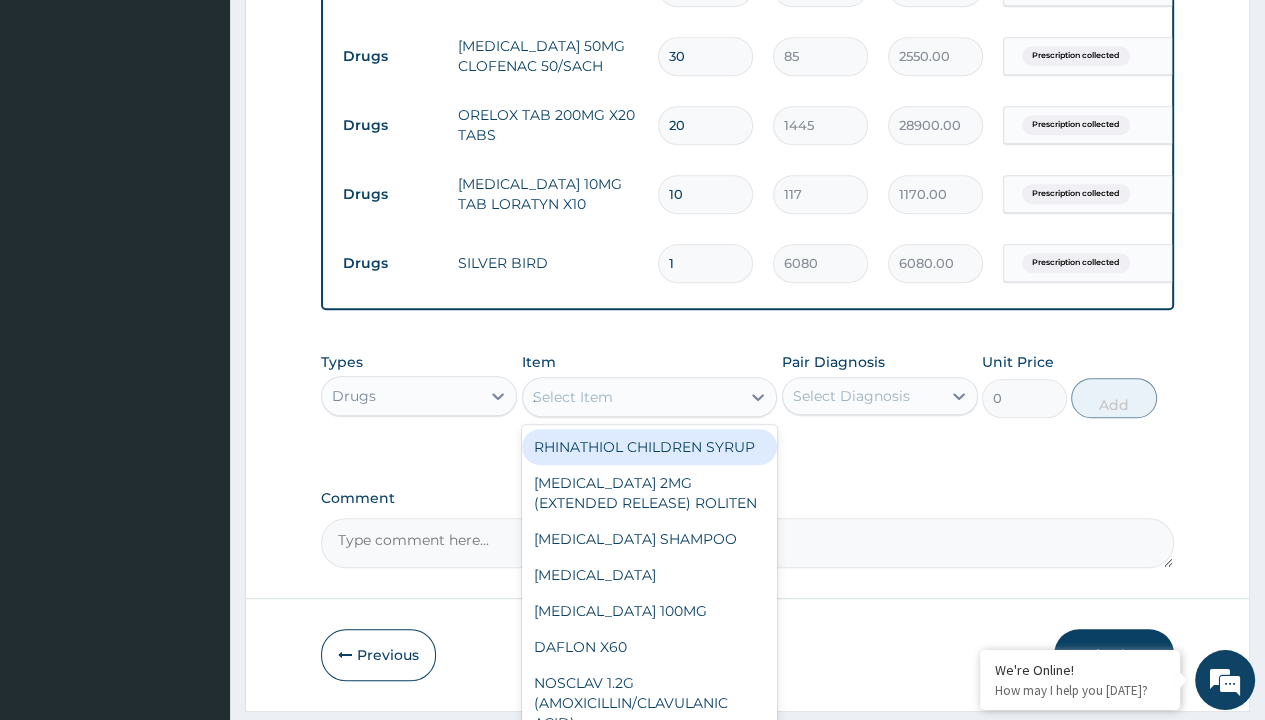 click on "XYLO ACINO ([MEDICAL_DATA] 0.1%) [MEDICAL_DATA]" at bounding box center (650, 17769) 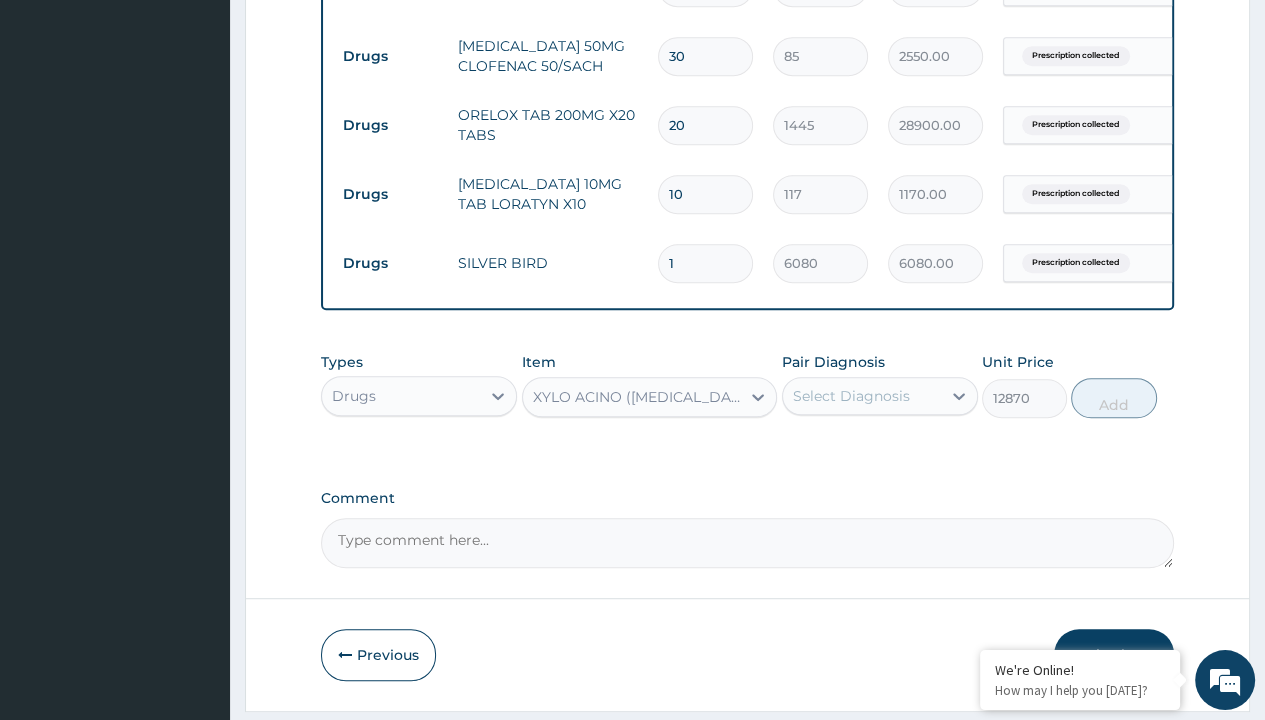 scroll, scrollTop: 0, scrollLeft: 0, axis: both 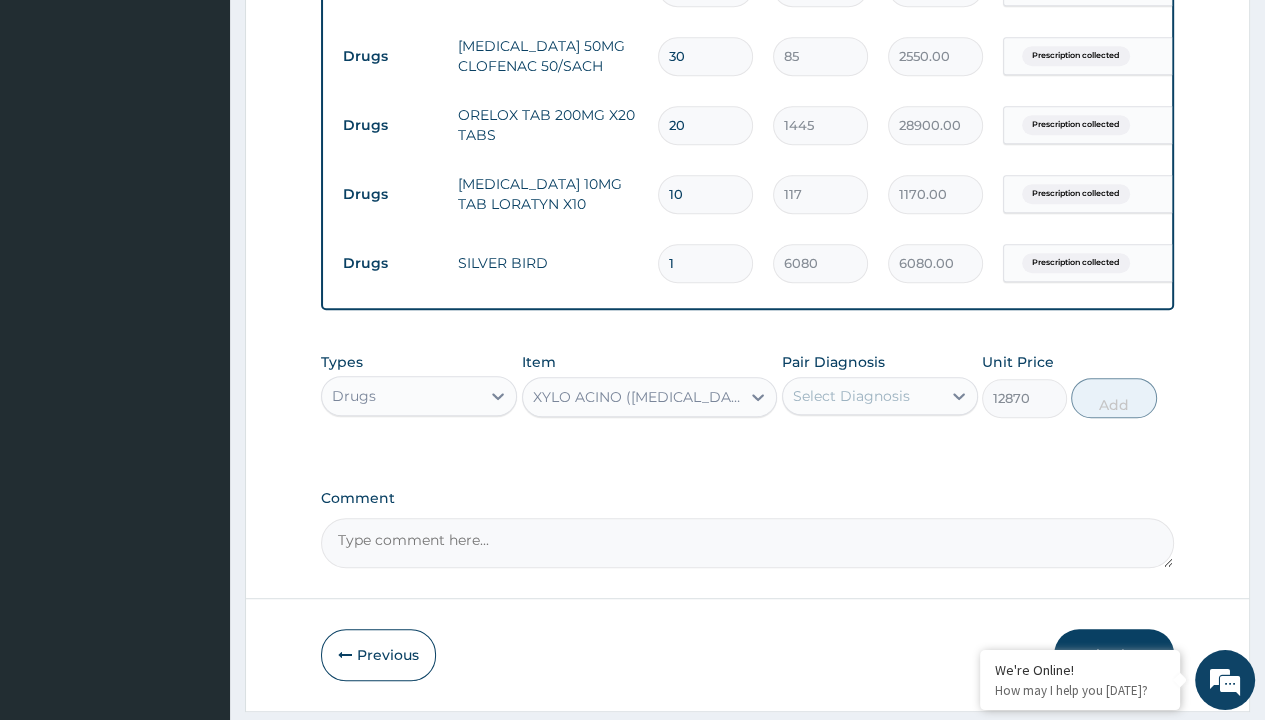 click on "Prescription collected" at bounding box center (409, -292) 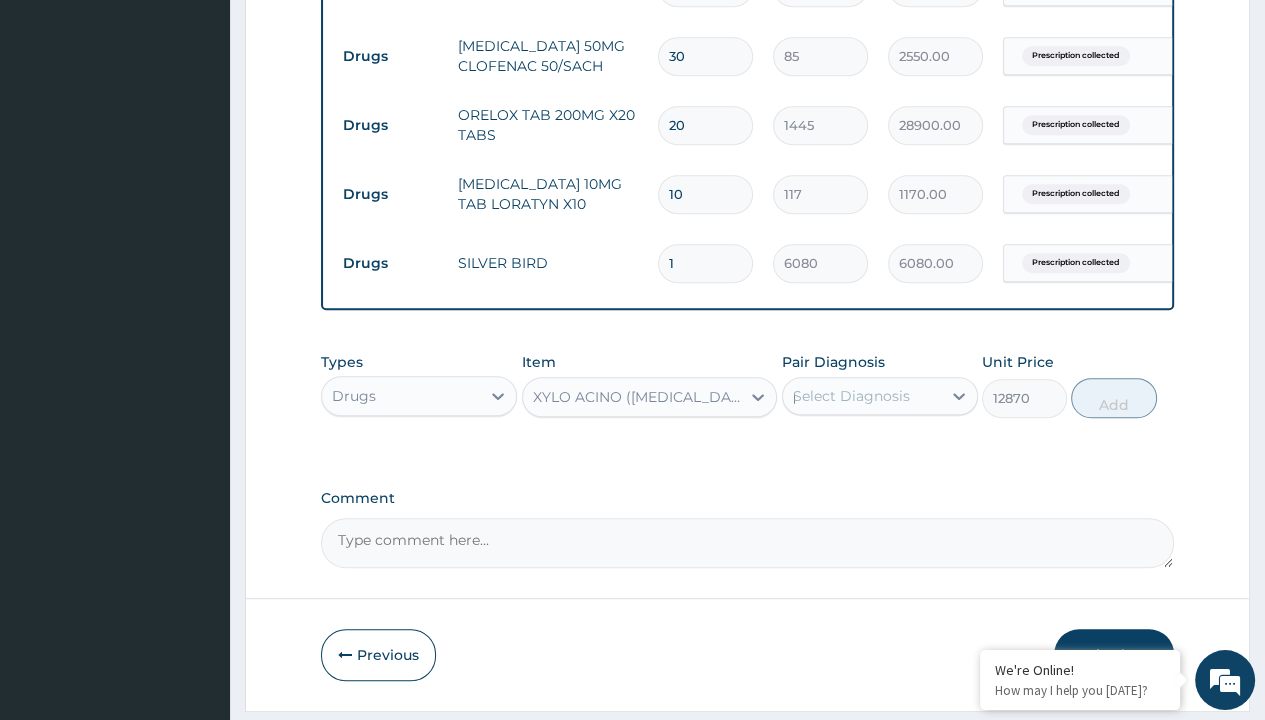 type 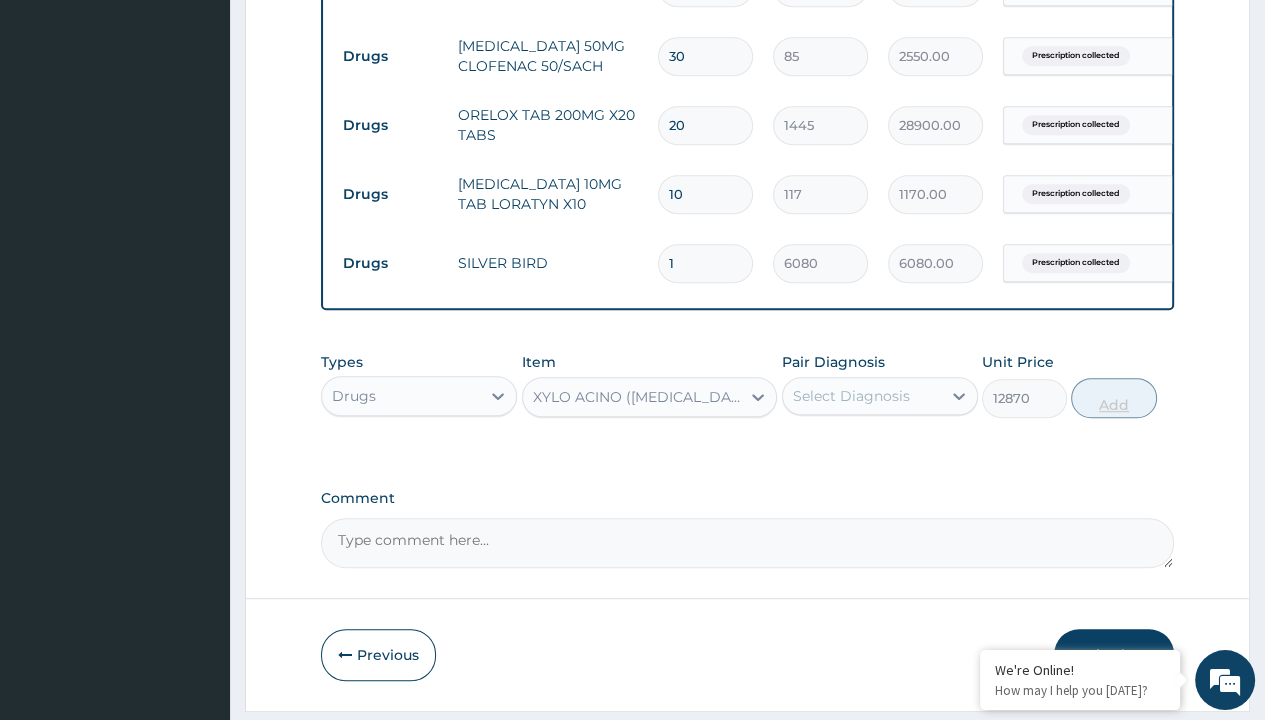 click on "Add" at bounding box center [1113, 398] 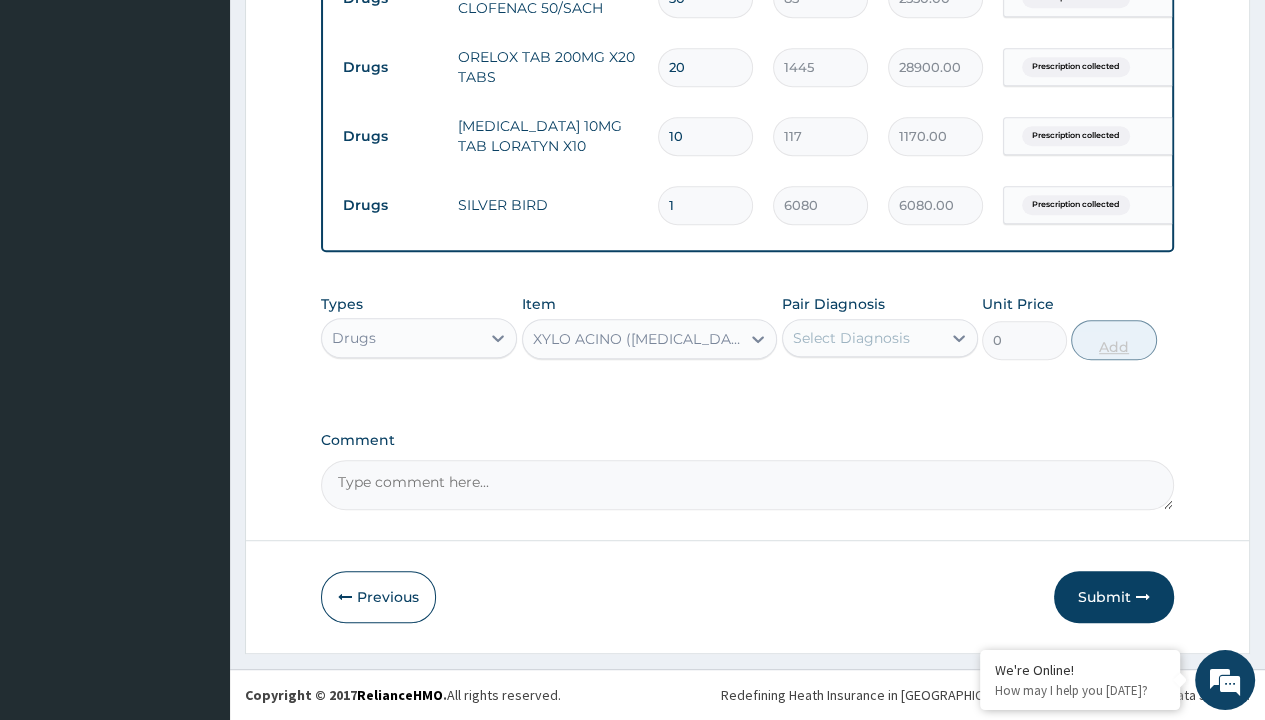 scroll, scrollTop: 0, scrollLeft: 0, axis: both 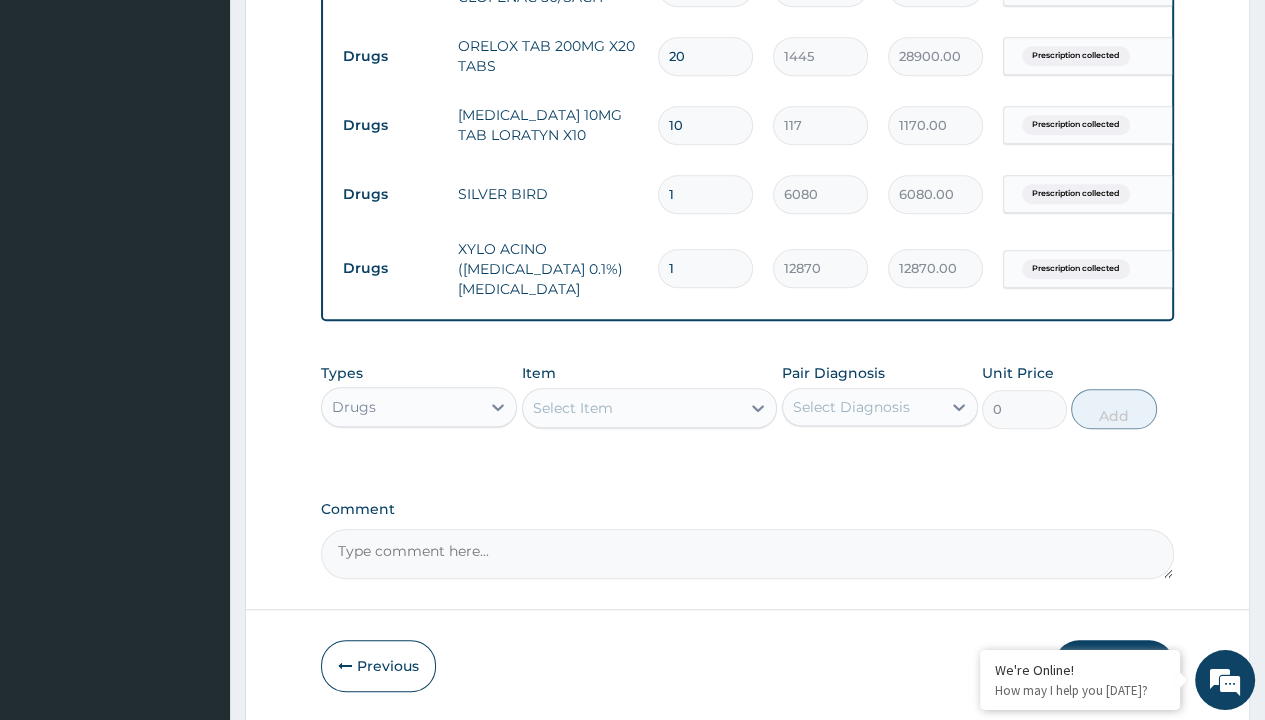 click on "Submit" at bounding box center (1114, 666) 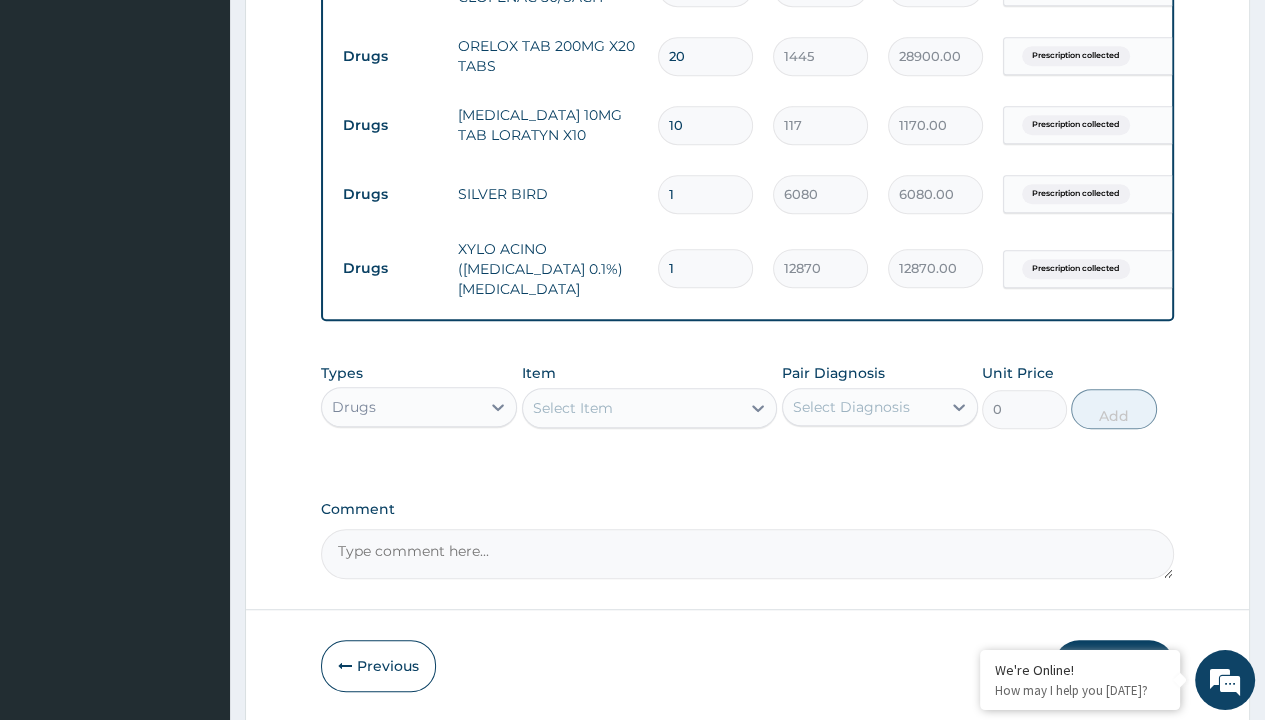 scroll, scrollTop: 64, scrollLeft: 0, axis: vertical 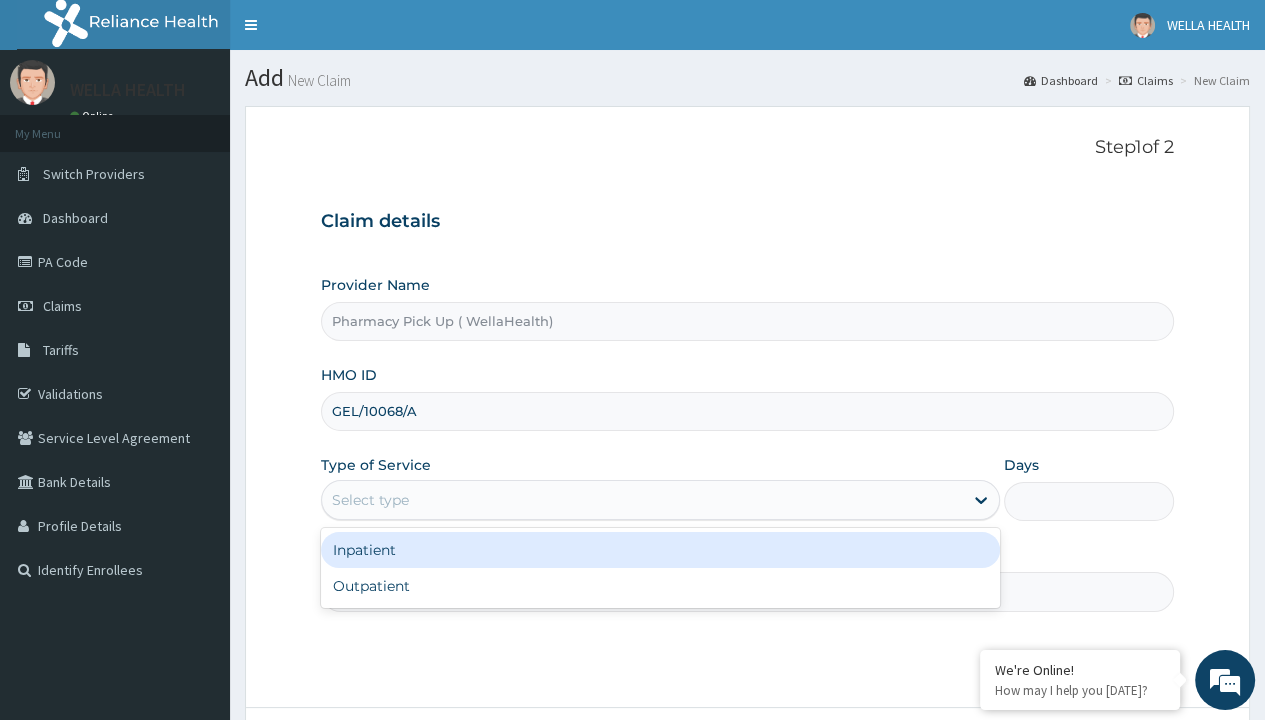 click on "Outpatient" at bounding box center (660, 586) 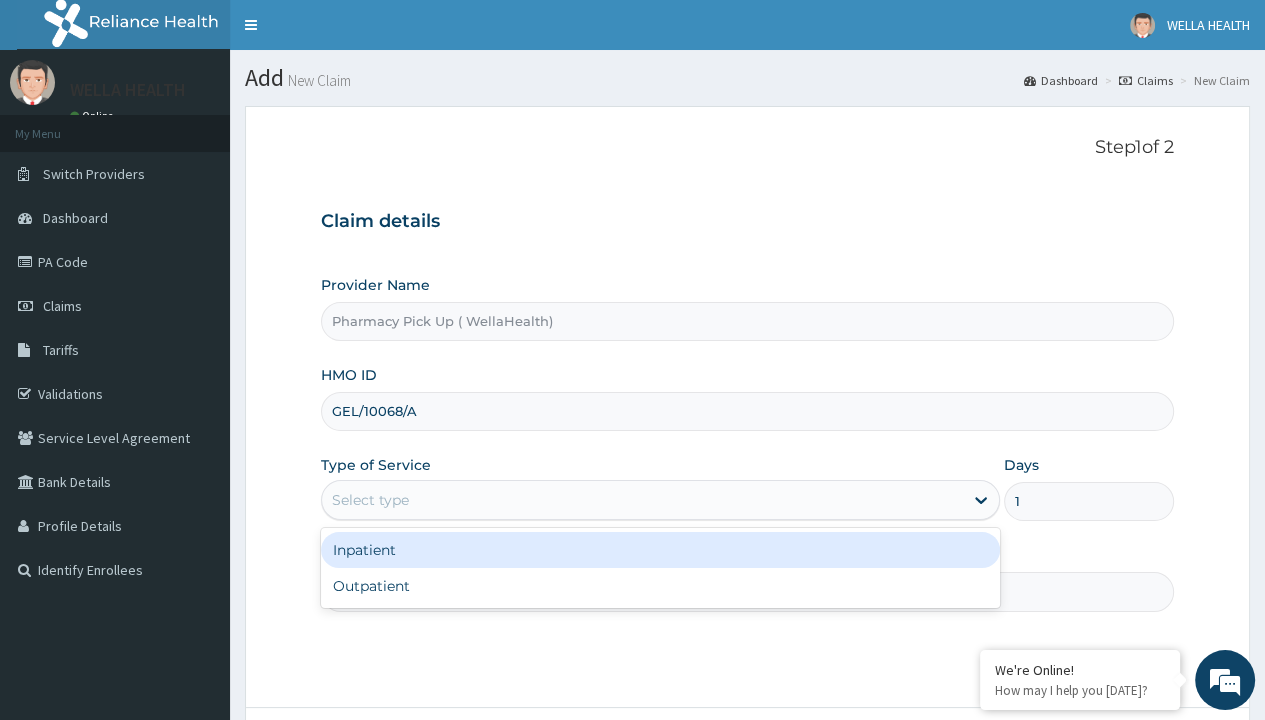 scroll, scrollTop: 0, scrollLeft: 0, axis: both 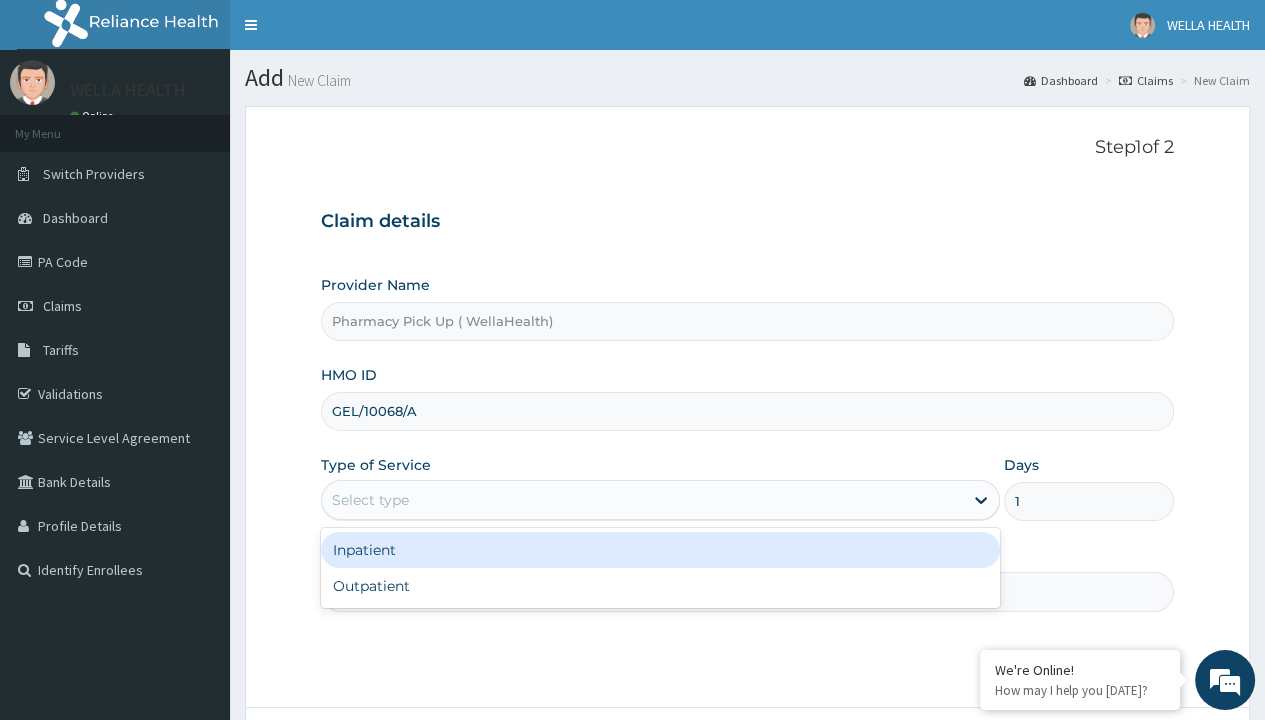 click on "Next" at bounding box center (1123, 764) 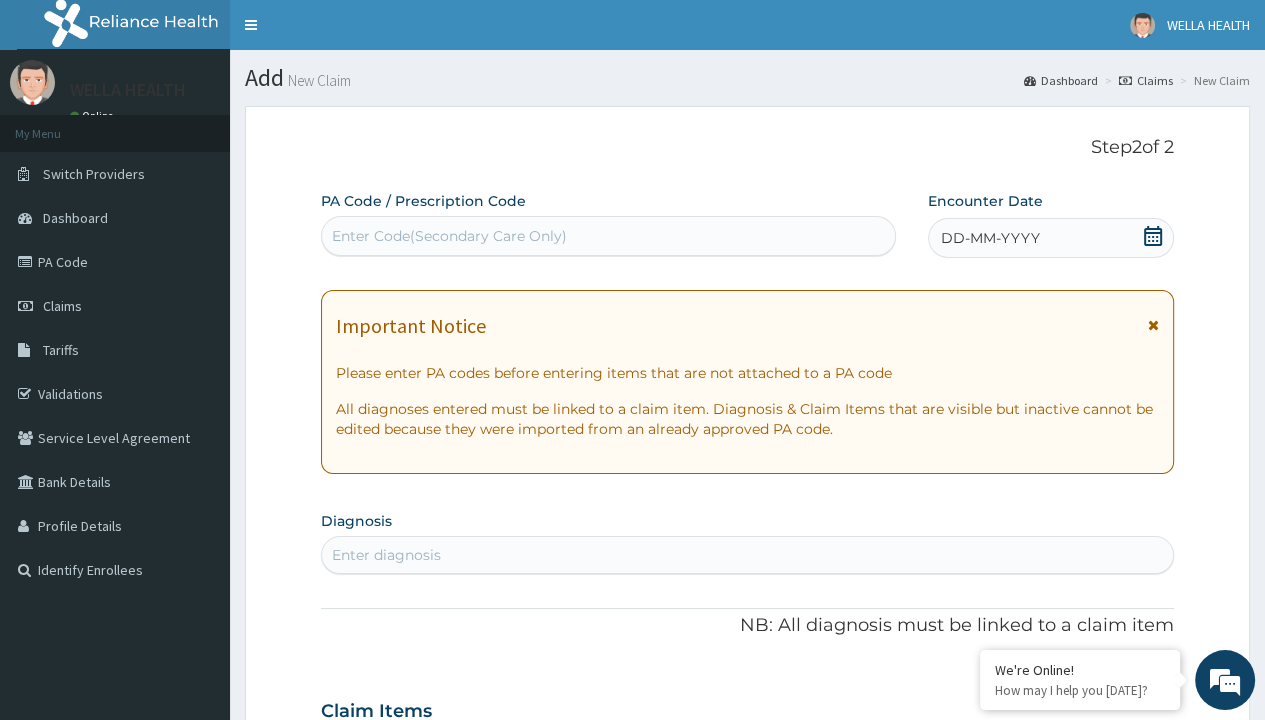 scroll, scrollTop: 167, scrollLeft: 0, axis: vertical 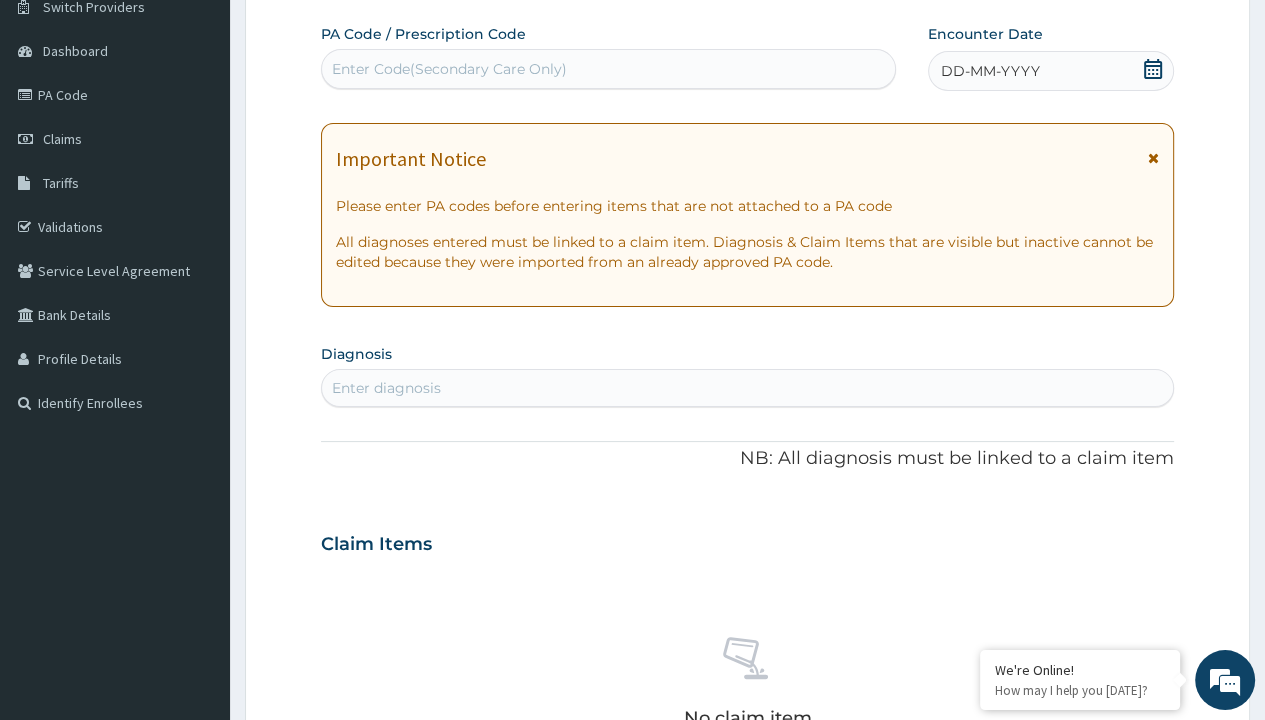 click on "DD-MM-YYYY" at bounding box center (990, 71) 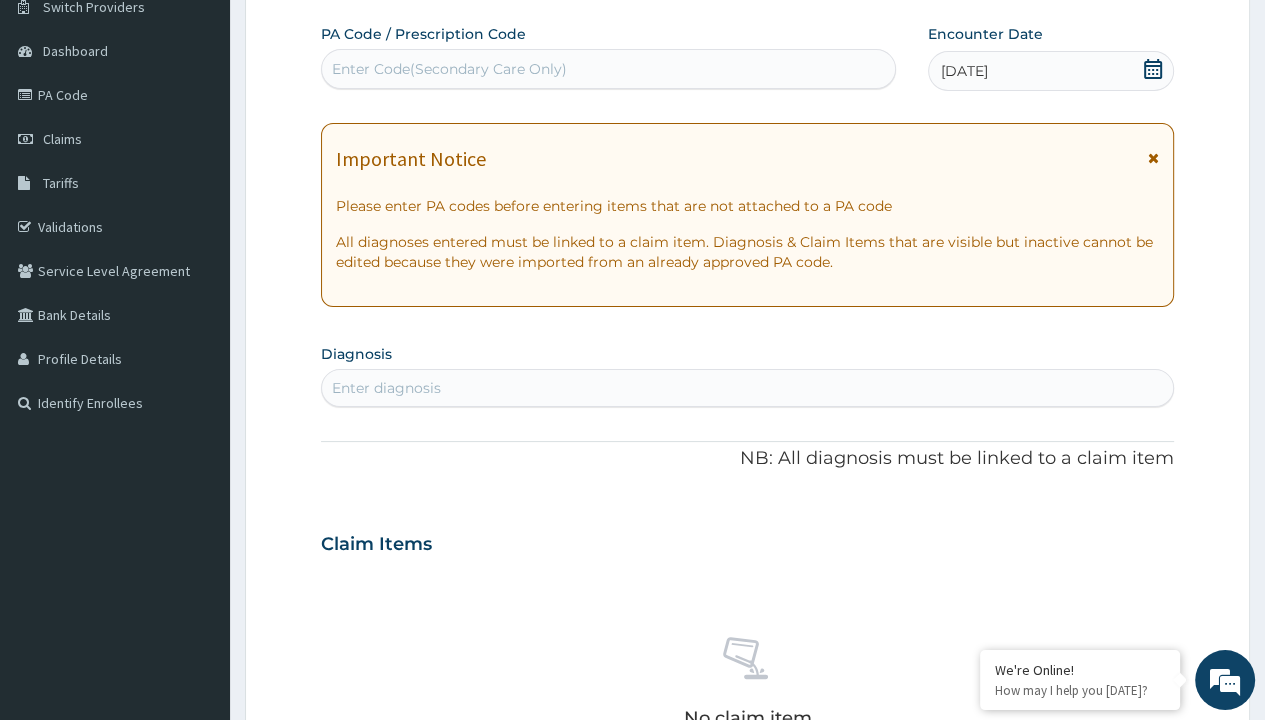 type on "PRX/DF6037A3" 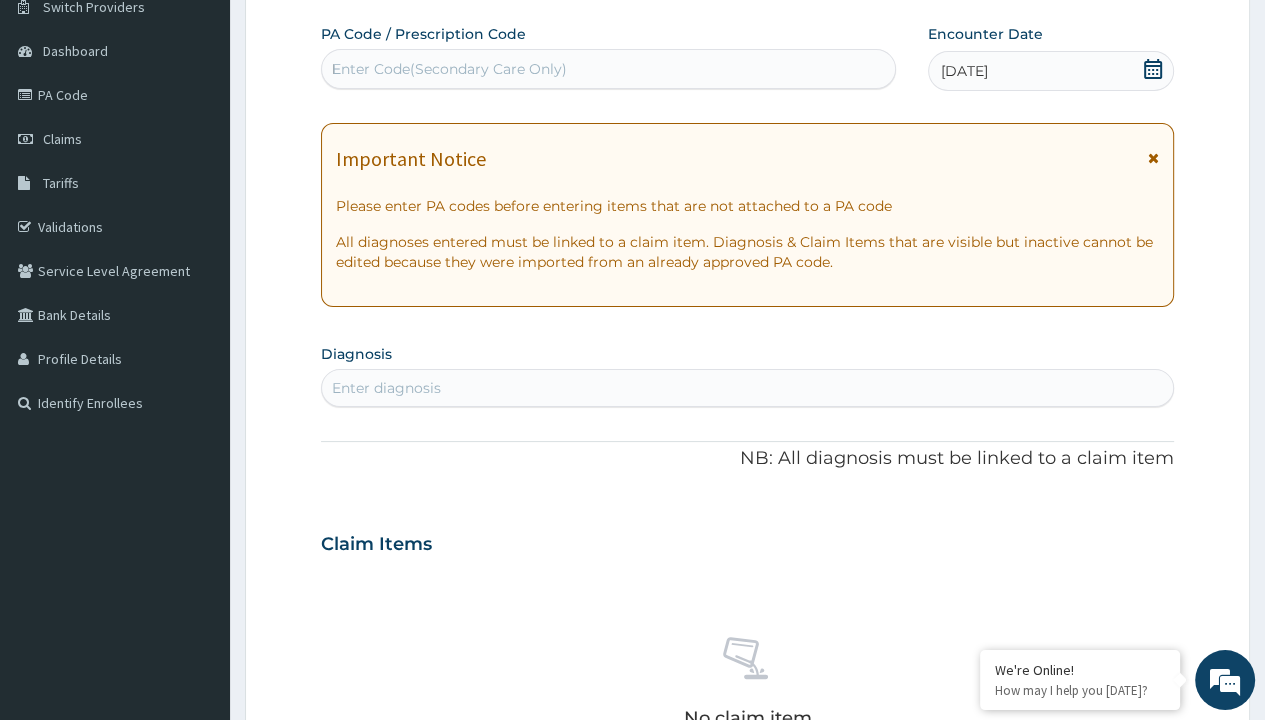 type 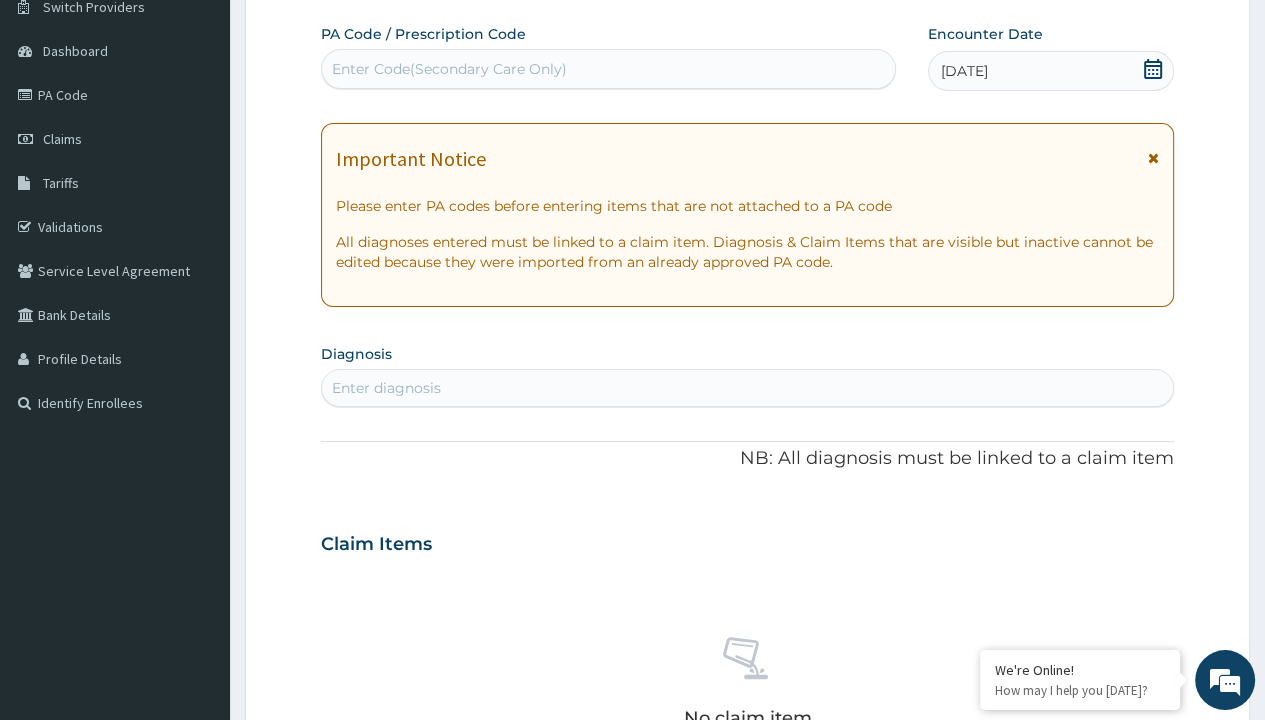 scroll, scrollTop: 0, scrollLeft: 0, axis: both 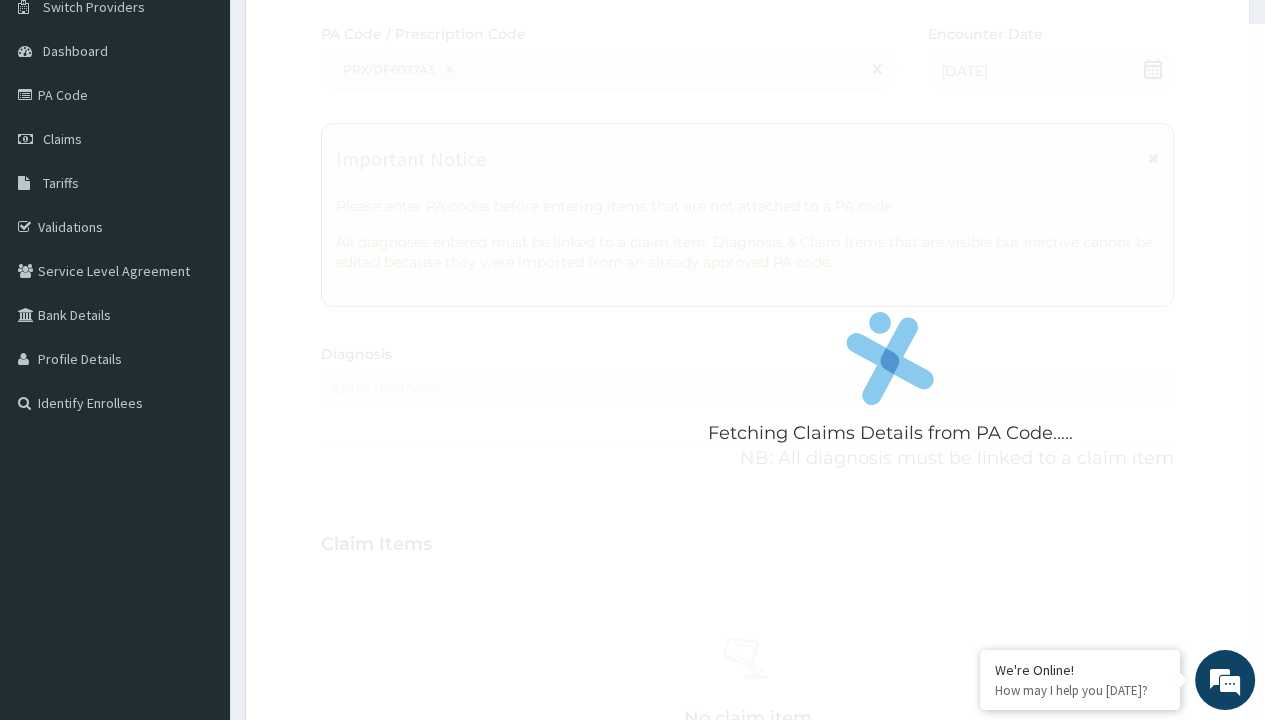 click on "Enter diagnosis" at bounding box center (386, 388) 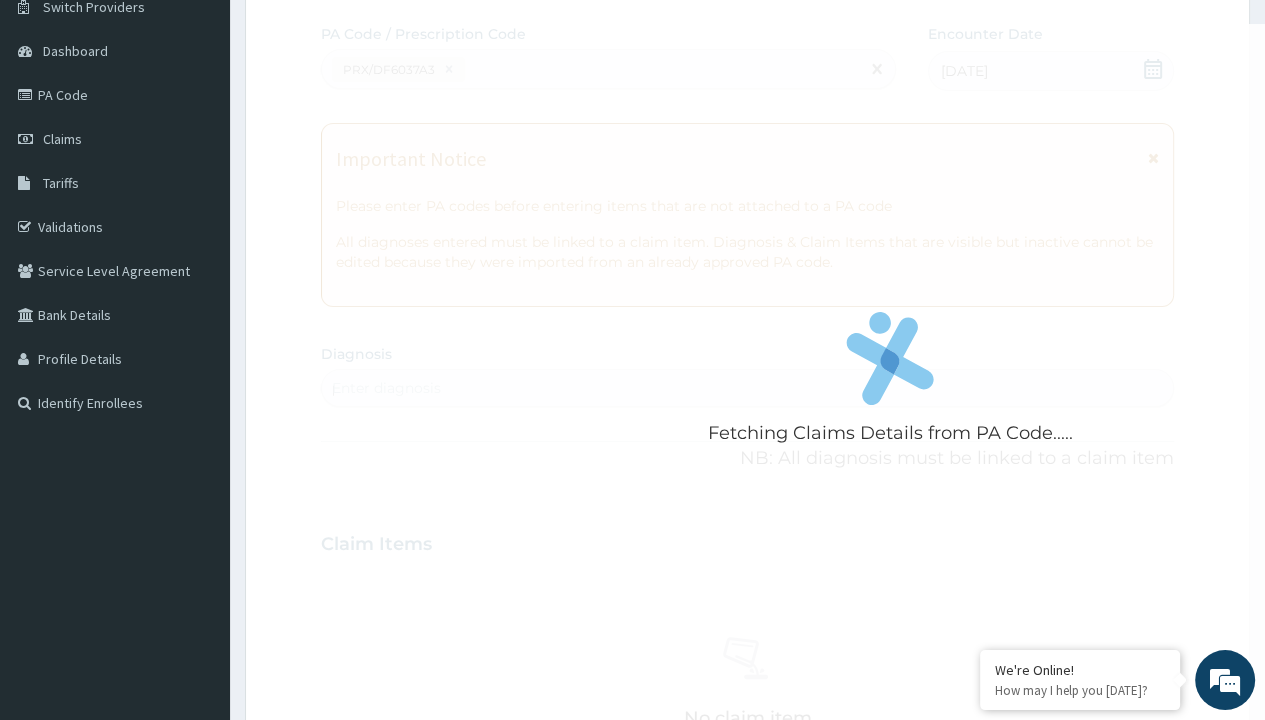 scroll, scrollTop: 0, scrollLeft: 0, axis: both 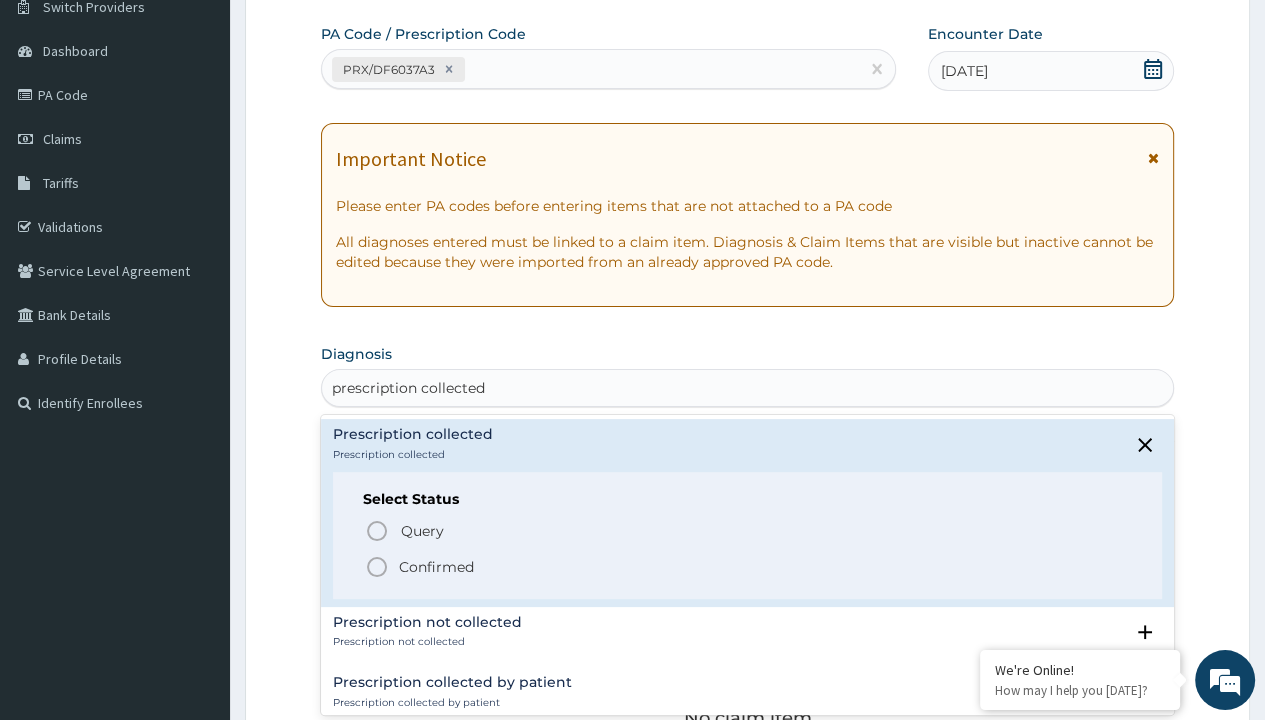 click on "Confirmed" at bounding box center (436, 567) 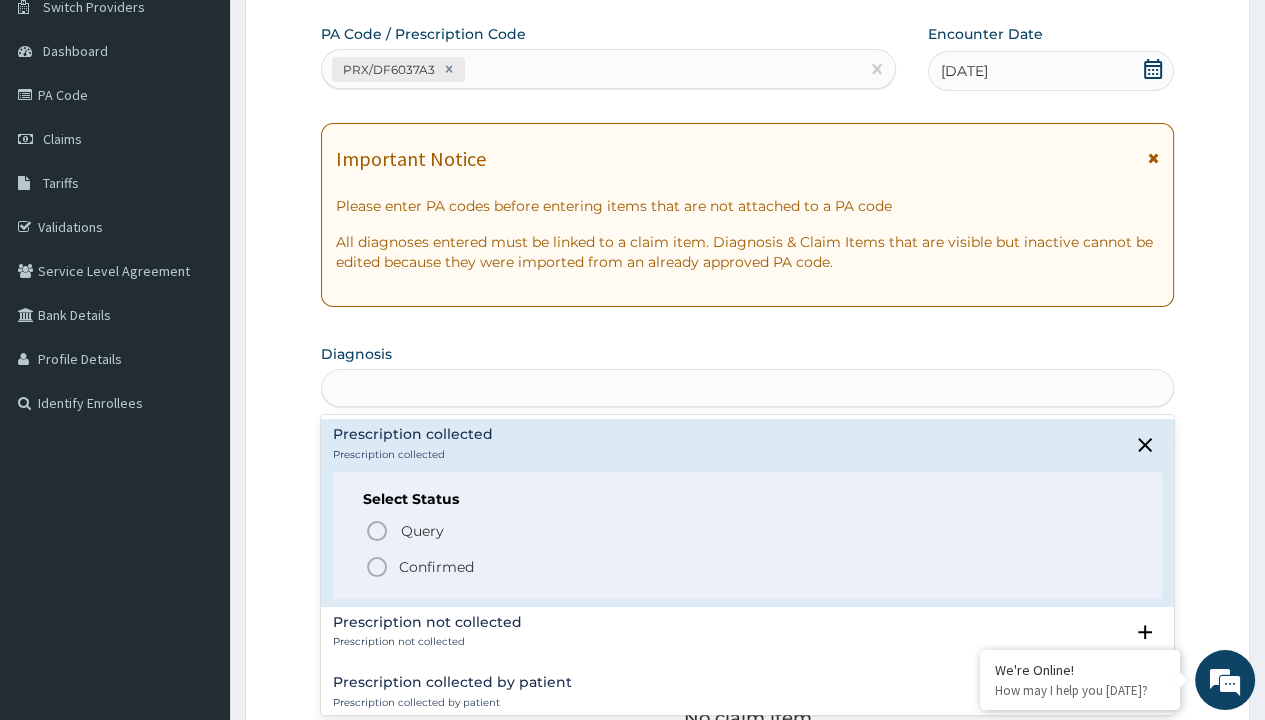 click on "Step  2  of 2 PA Code / Prescription Code PRX/DF6037A3 Encounter Date [DATE] Important Notice Please enter PA codes before entering items that are not attached to a PA code   All diagnoses entered must be linked to a claim item. Diagnosis & Claim Items that are visible but inactive cannot be edited because they were imported from an already approved PA code. Diagnosis option Prescription collected focused, 1 of 7. 7 results available for search term prescription collected. Use Up and Down to choose options, press Enter to select the currently focused option, press Escape to exit the menu, press Tab to select the option and exit the menu. prescription collected Prescription collected Prescription collected Select Status Query Query covers suspected (?), Keep in view (kiv), Ruled out (r/o) Confirmed Prescription not collected Prescription not collected Select Status Query Query covers suspected (?), Keep in view (kiv), Ruled out (r/o) Confirmed Prescription collected by patient Select Status Query Confirmed" at bounding box center (747, 571) 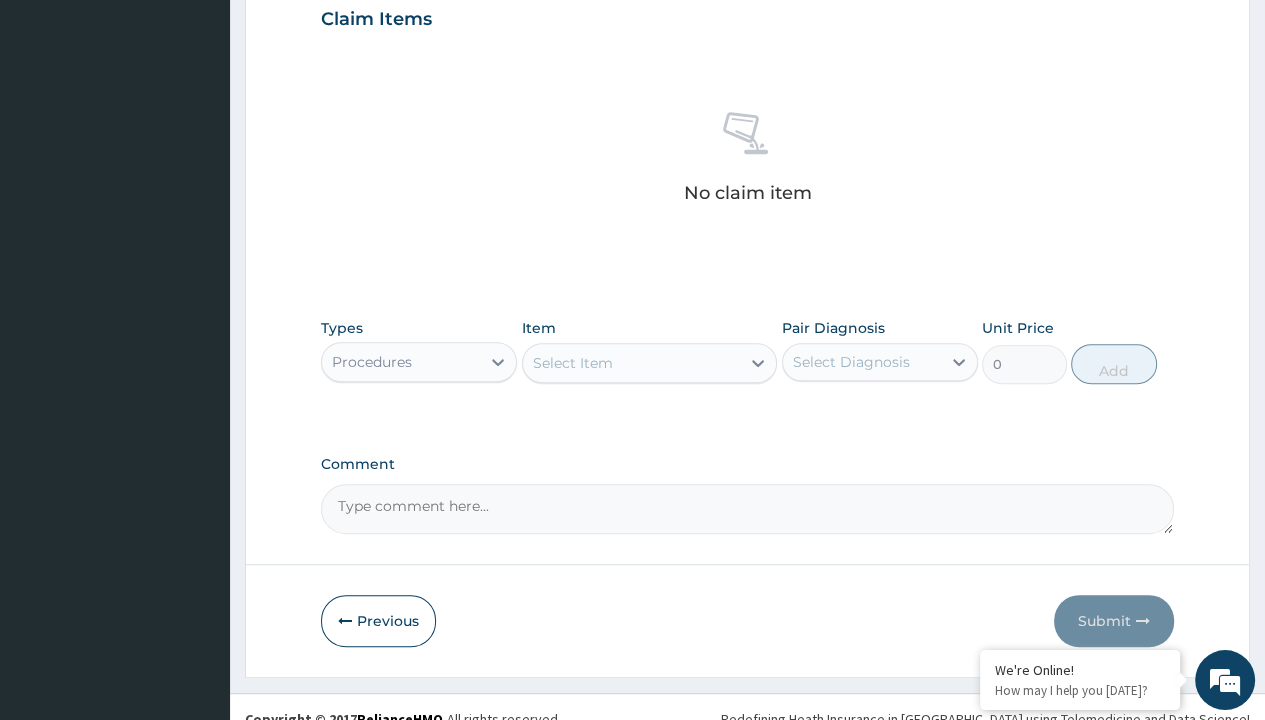 click on "Select Item" at bounding box center [573, 363] 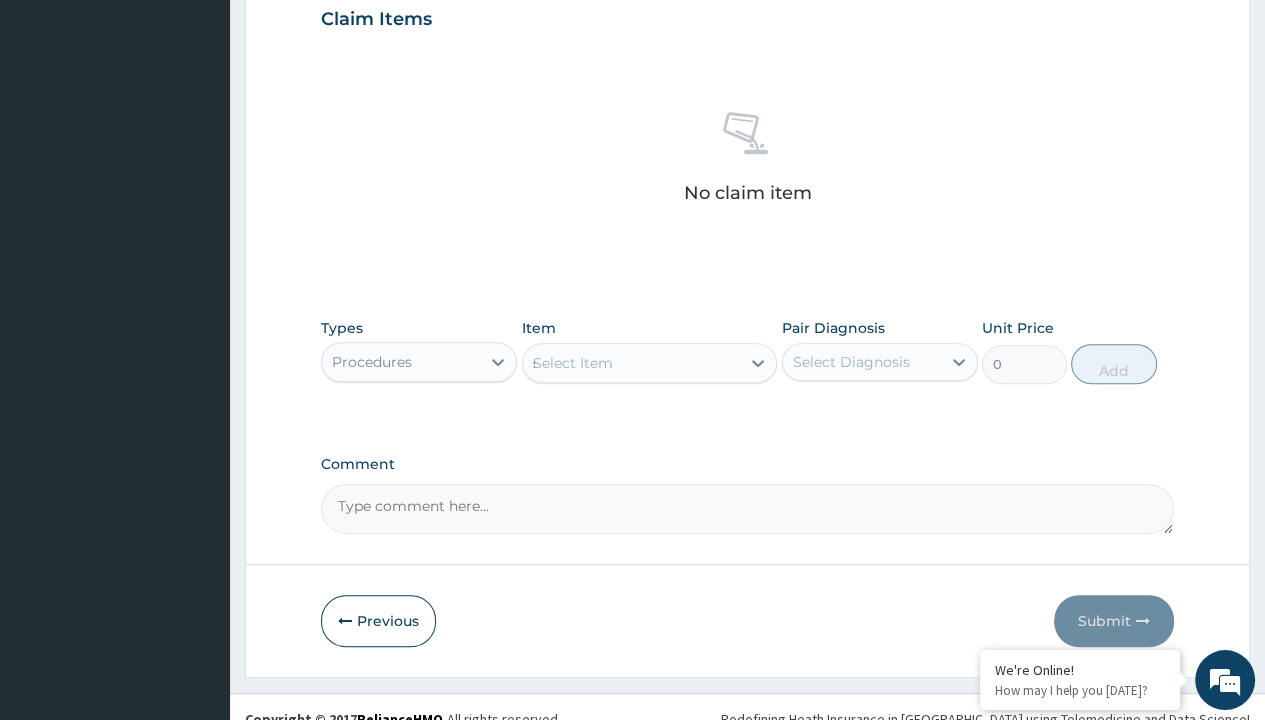type 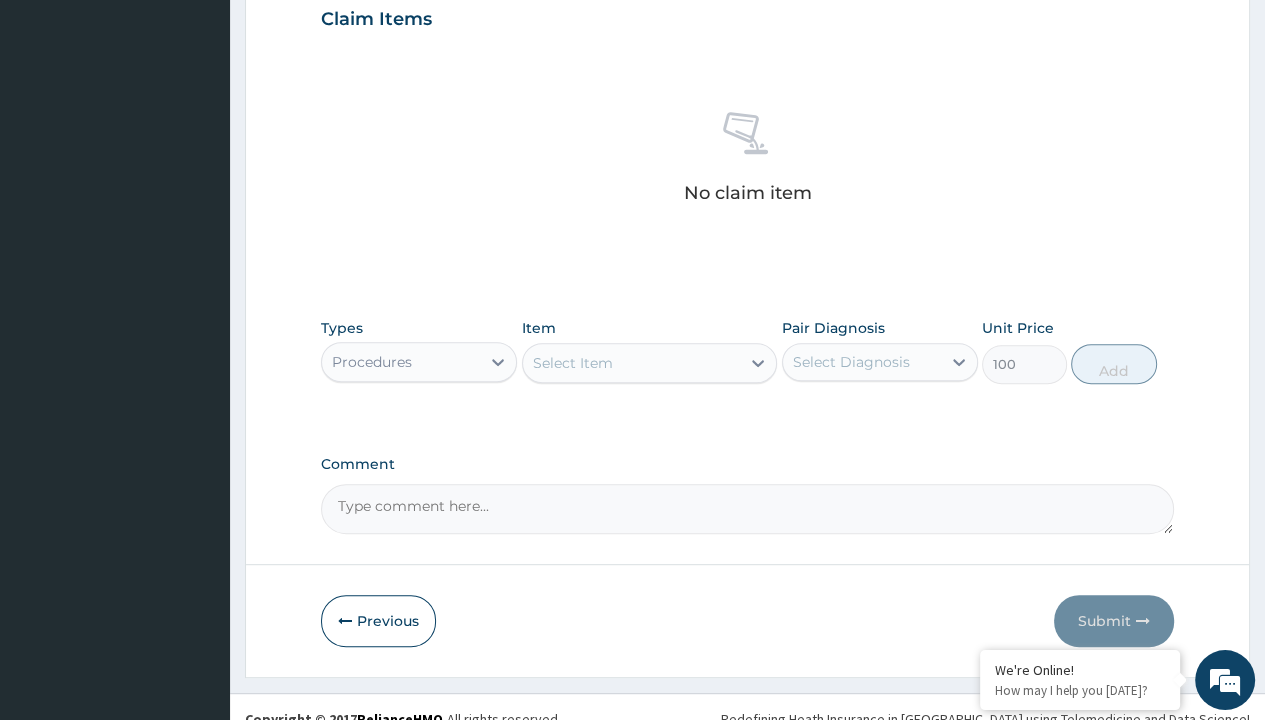scroll, scrollTop: 0, scrollLeft: 0, axis: both 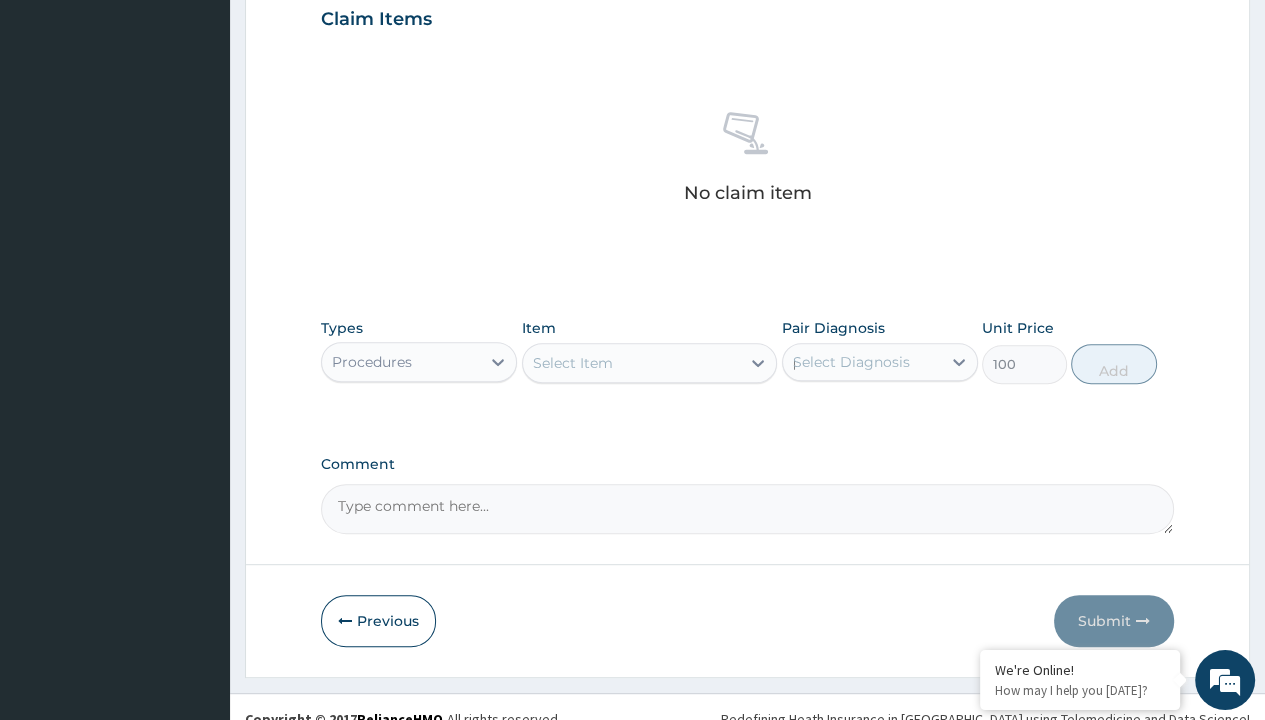 type 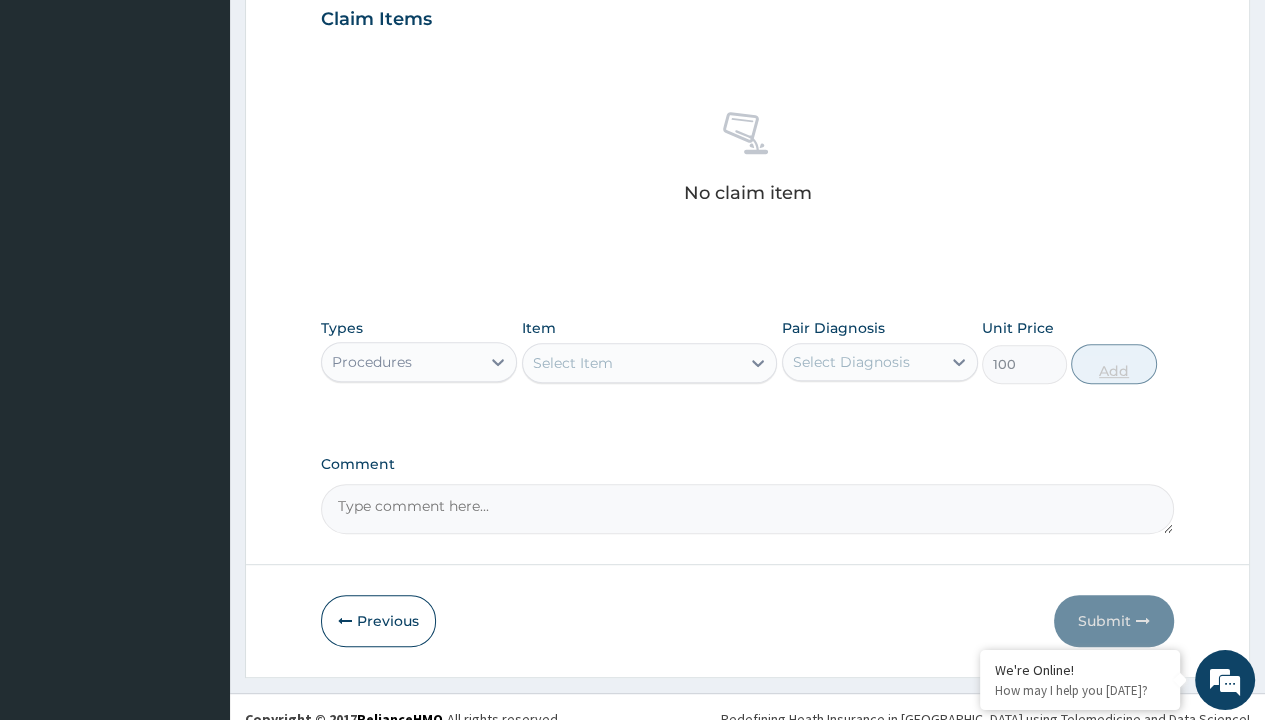 click on "Add" at bounding box center [1113, 364] 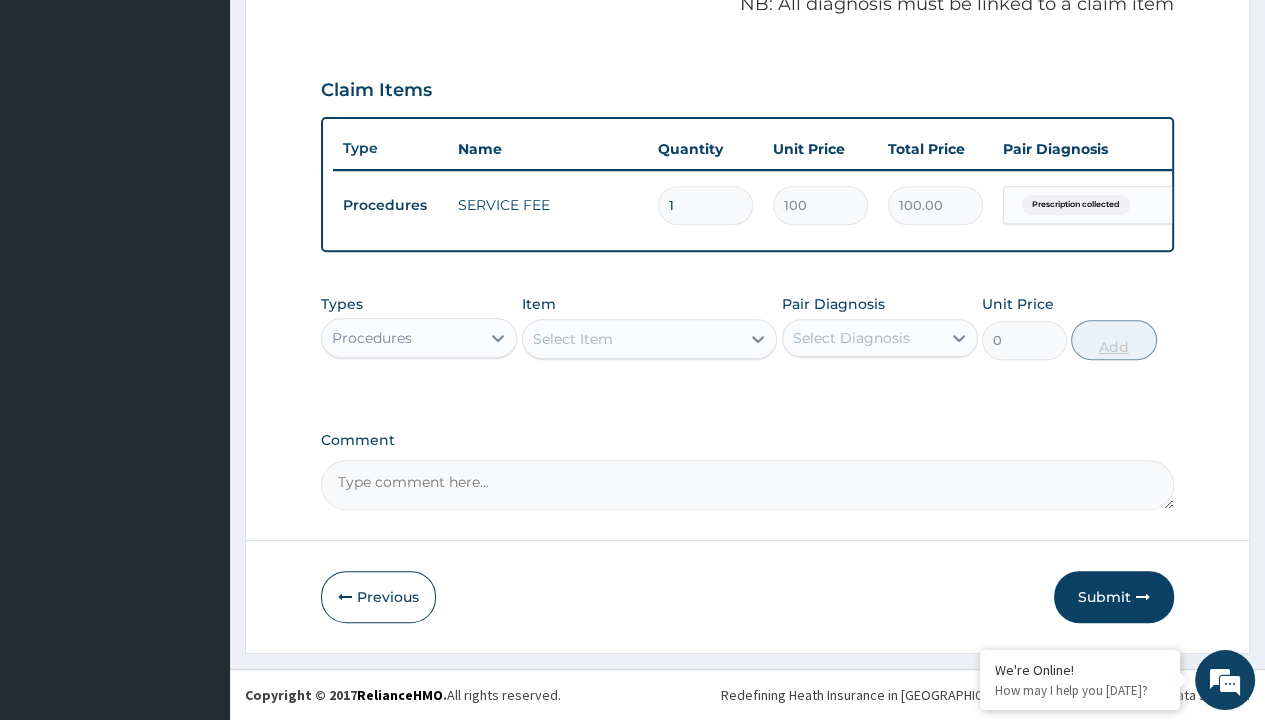 scroll, scrollTop: 639, scrollLeft: 0, axis: vertical 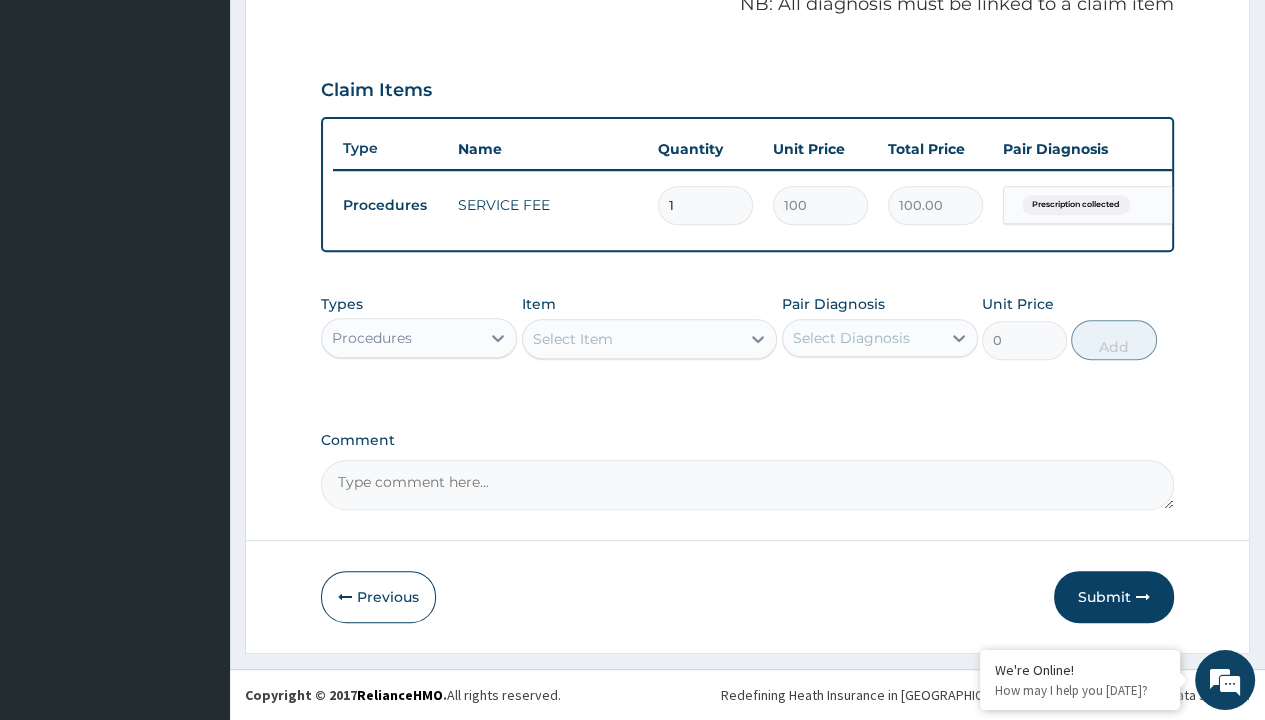 click on "Step  2  of 2 PA Code / Prescription Code PRX/DF6037A3 Encounter Date 04-07-2025 Important Notice Please enter PA codes before entering items that are not attached to a PA code   All diagnoses entered must be linked to a claim item. Diagnosis & Claim Items that are visible but inactive cannot be edited because they were imported from an already approved PA code. Diagnosis Prescription collected Confirmed NB: All diagnosis must be linked to a claim item Claim Items Type Name Quantity Unit Price Total Price Pair Diagnosis Actions Procedures SERVICE FEE 1 100 100.00 Prescription collected Delete Types Procedures Item Select Item Pair Diagnosis Select Diagnosis Unit Price 0 Add Comment     Previous   Submit" at bounding box center (747, 66) 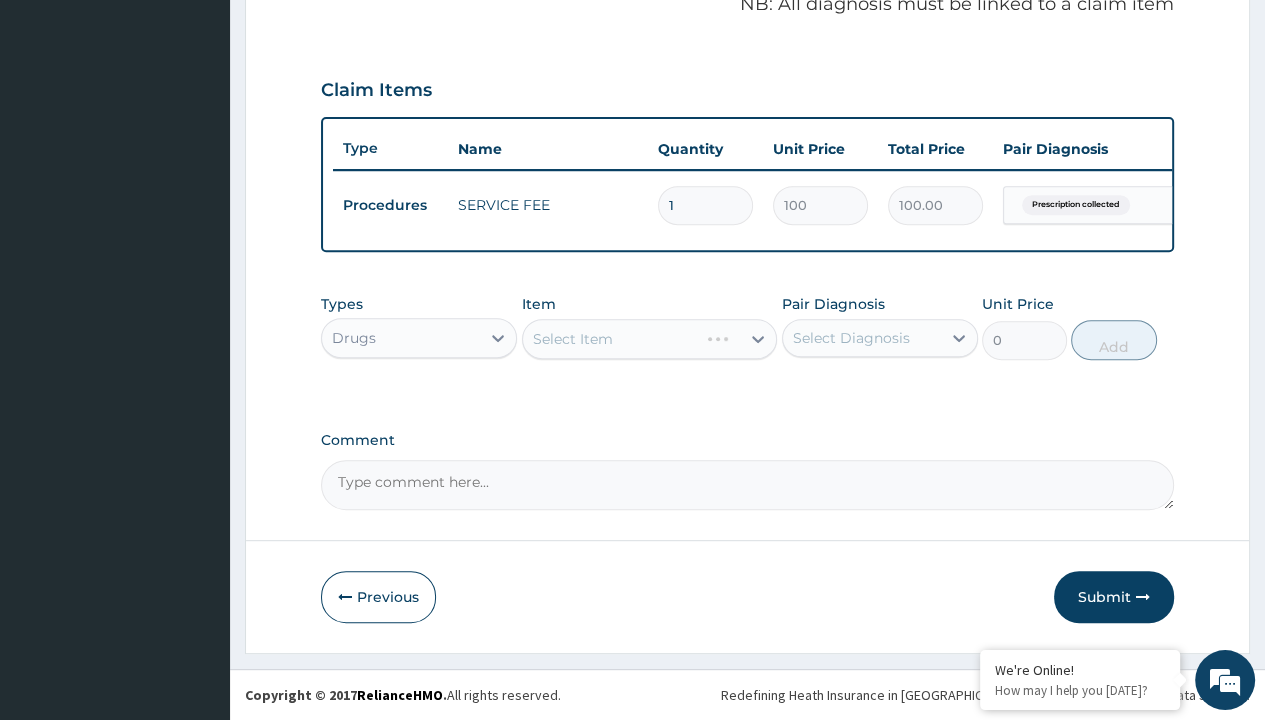 click on "Select Item" at bounding box center (573, 339) 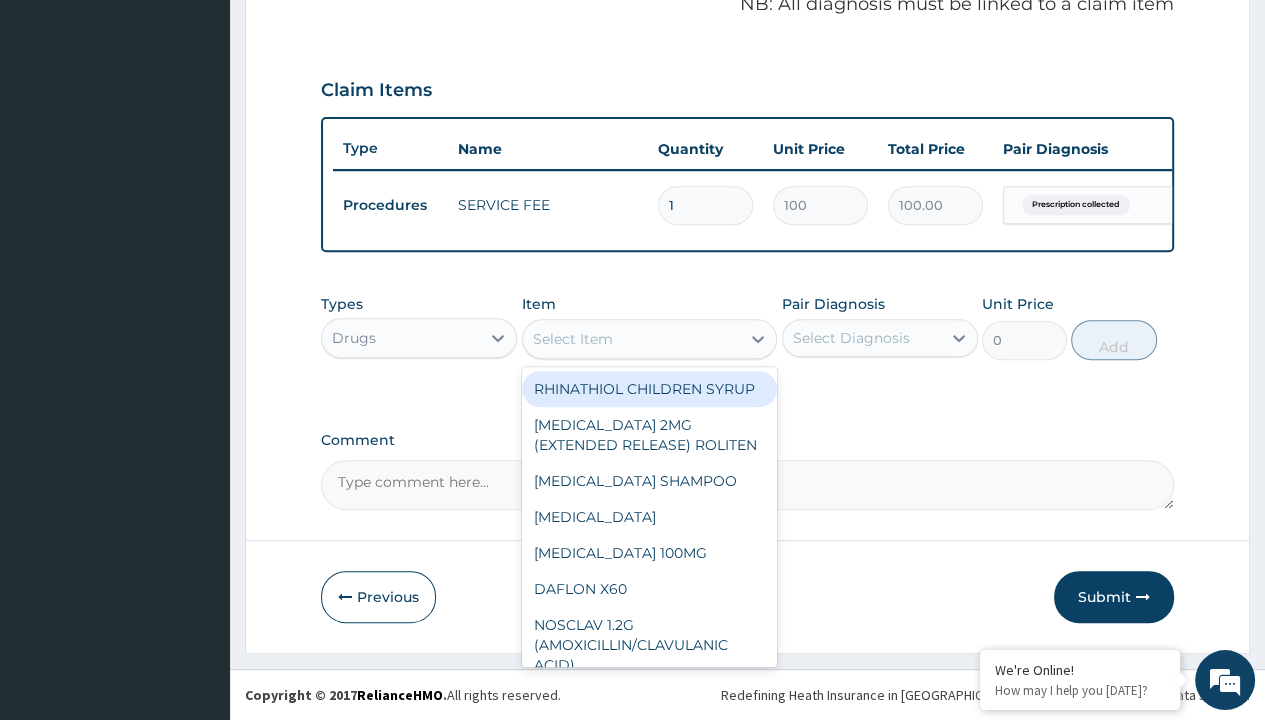 type on "ulsakit (omeprazole/clarithromycin/tinidazole)/pk" 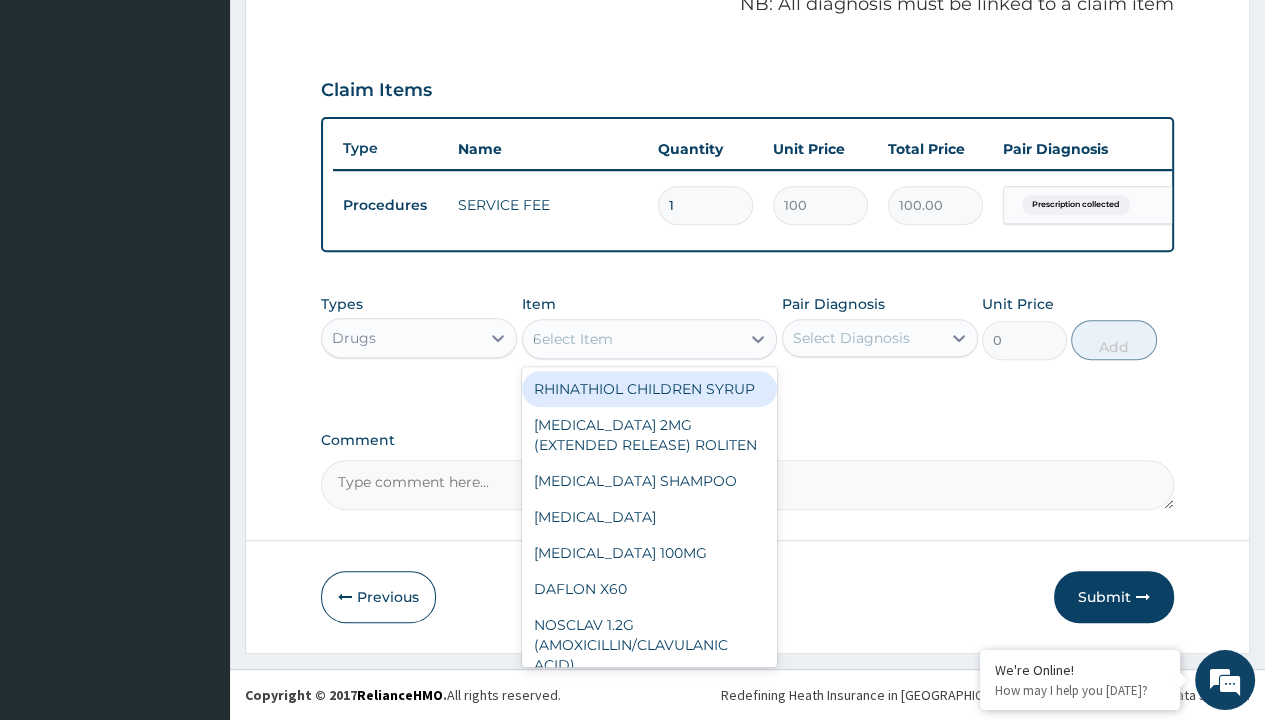 click on "ULSAKIT (OMEPRAZOLE/CLARITHROMYCIN/TINIDAZOLE)/PK" at bounding box center [650, 33903] 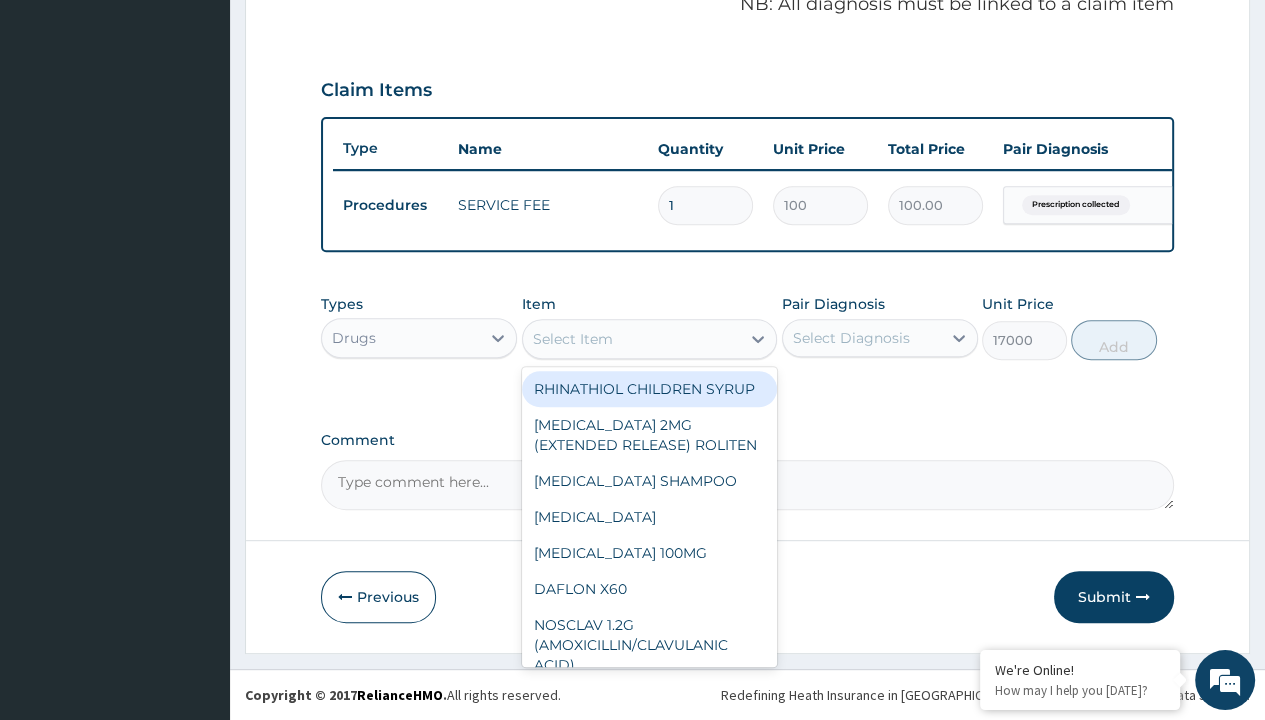scroll, scrollTop: 0, scrollLeft: 0, axis: both 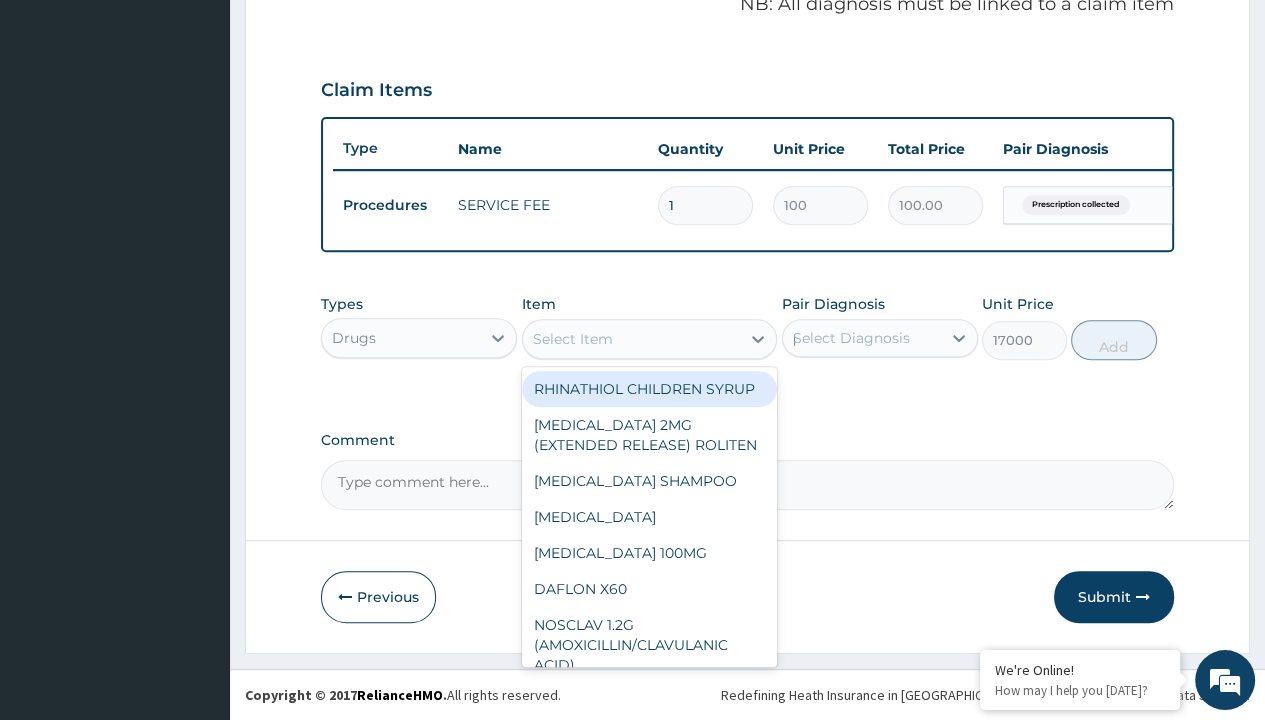 type 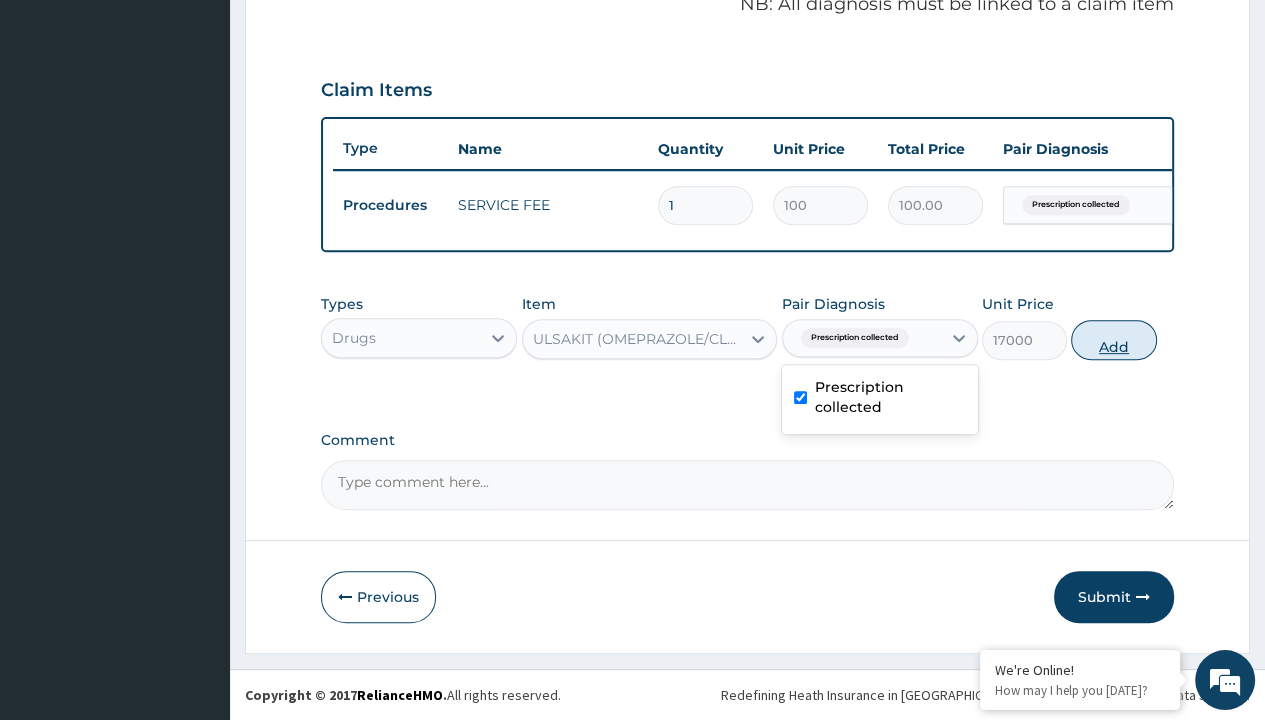 click on "Add" at bounding box center (1113, 340) 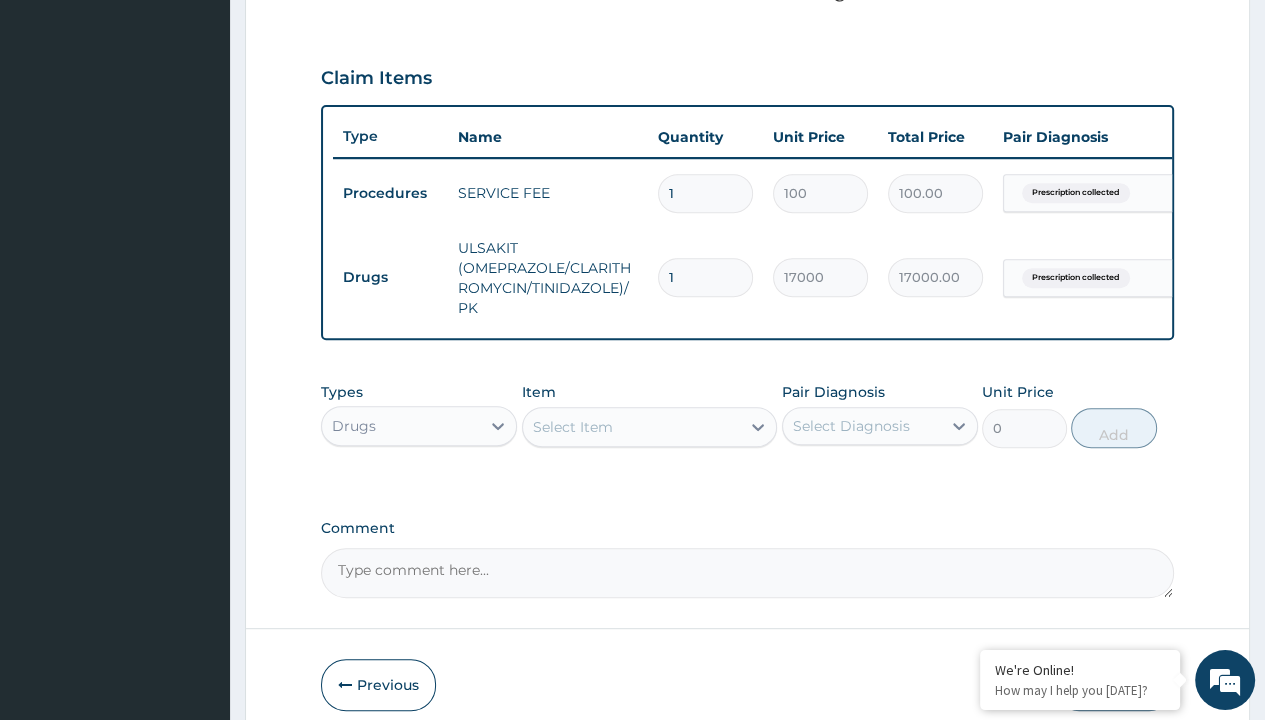 click on "Submit" at bounding box center (1114, 685) 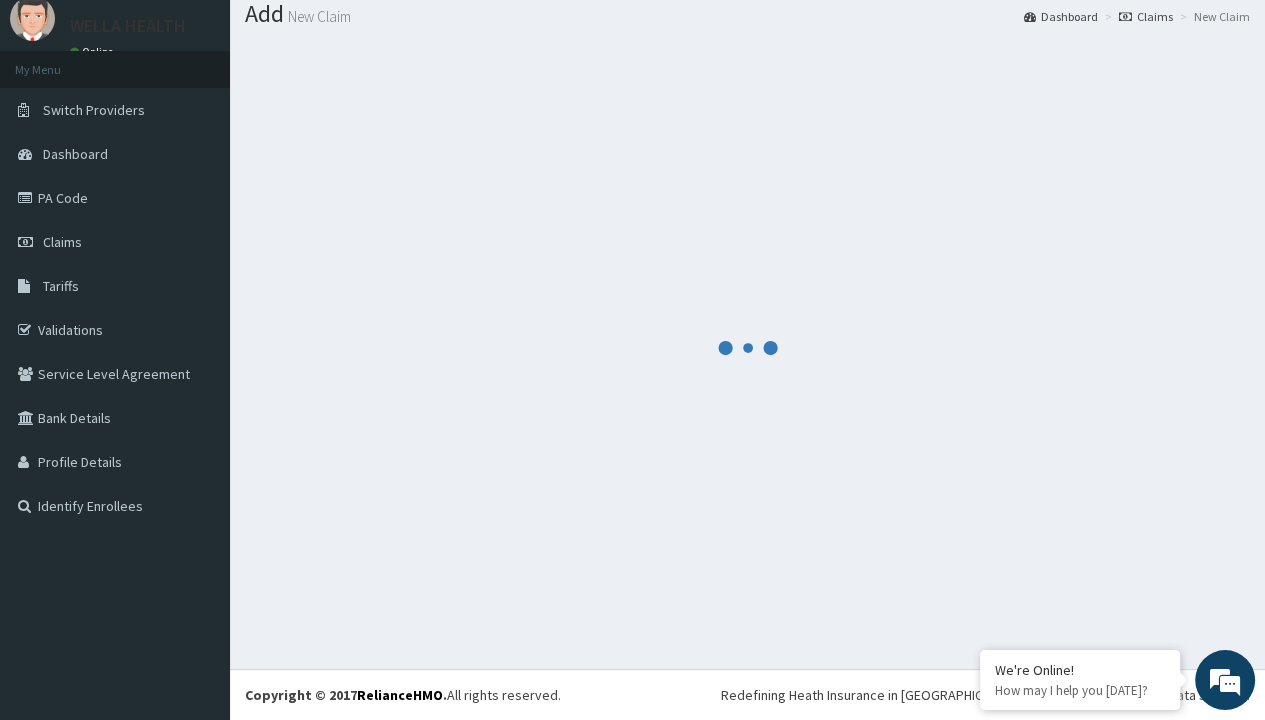 scroll, scrollTop: 739, scrollLeft: 0, axis: vertical 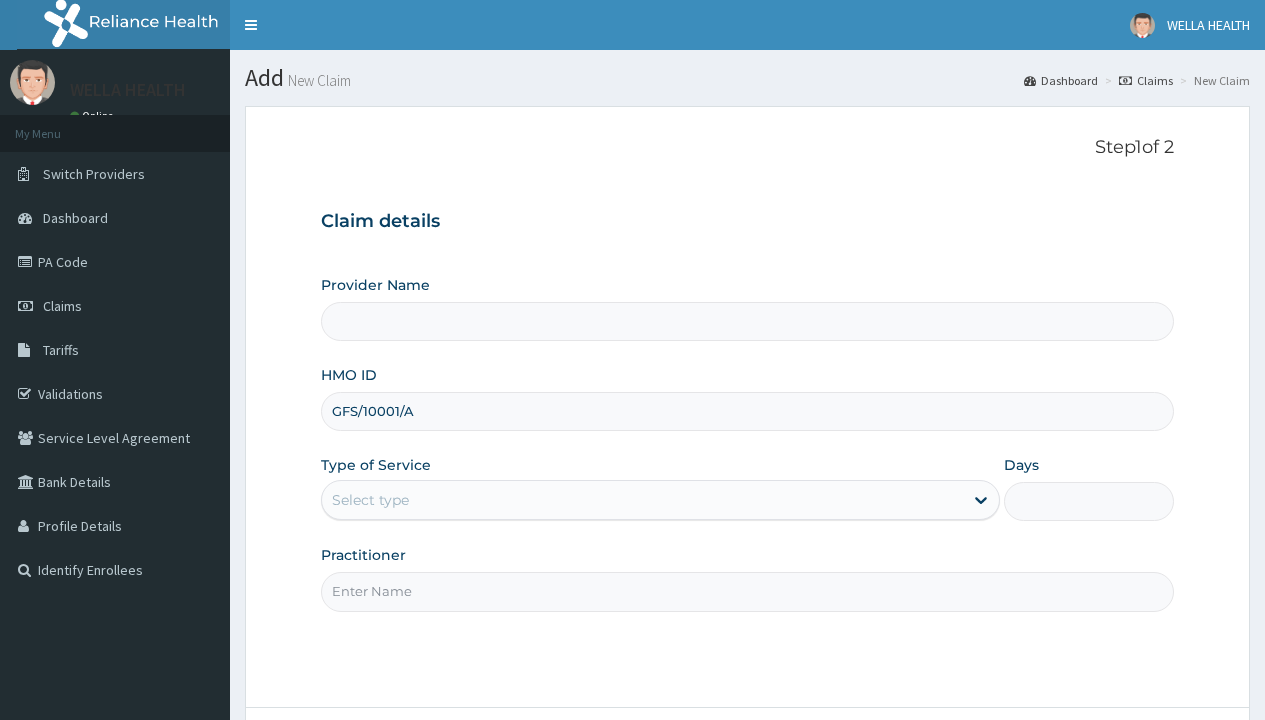 type on "GFS/10001/A" 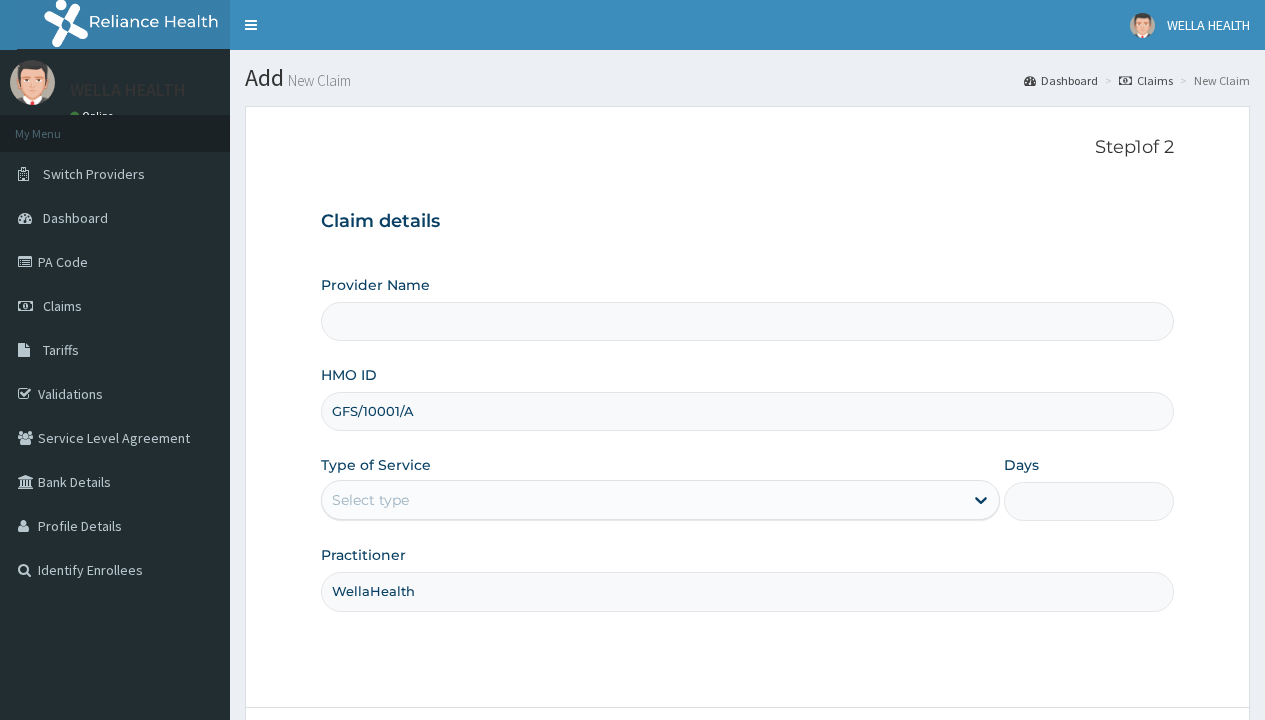 scroll, scrollTop: 0, scrollLeft: 0, axis: both 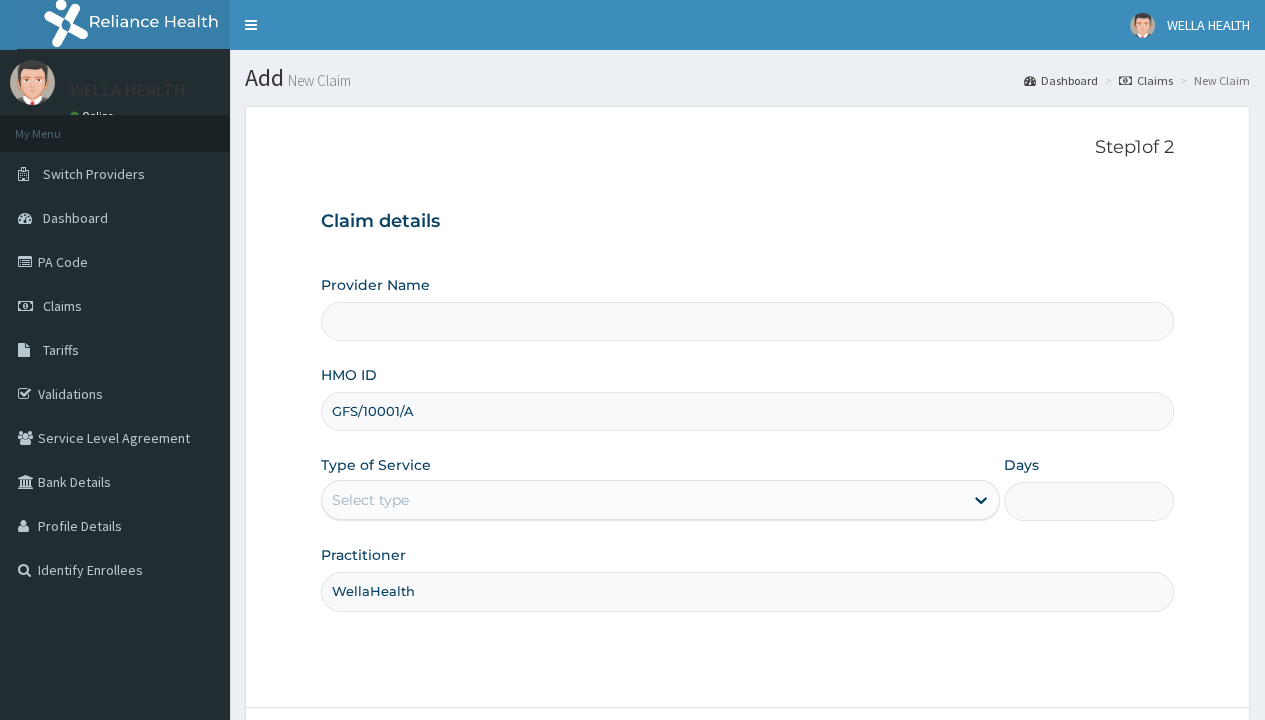 type on "WellaHealth" 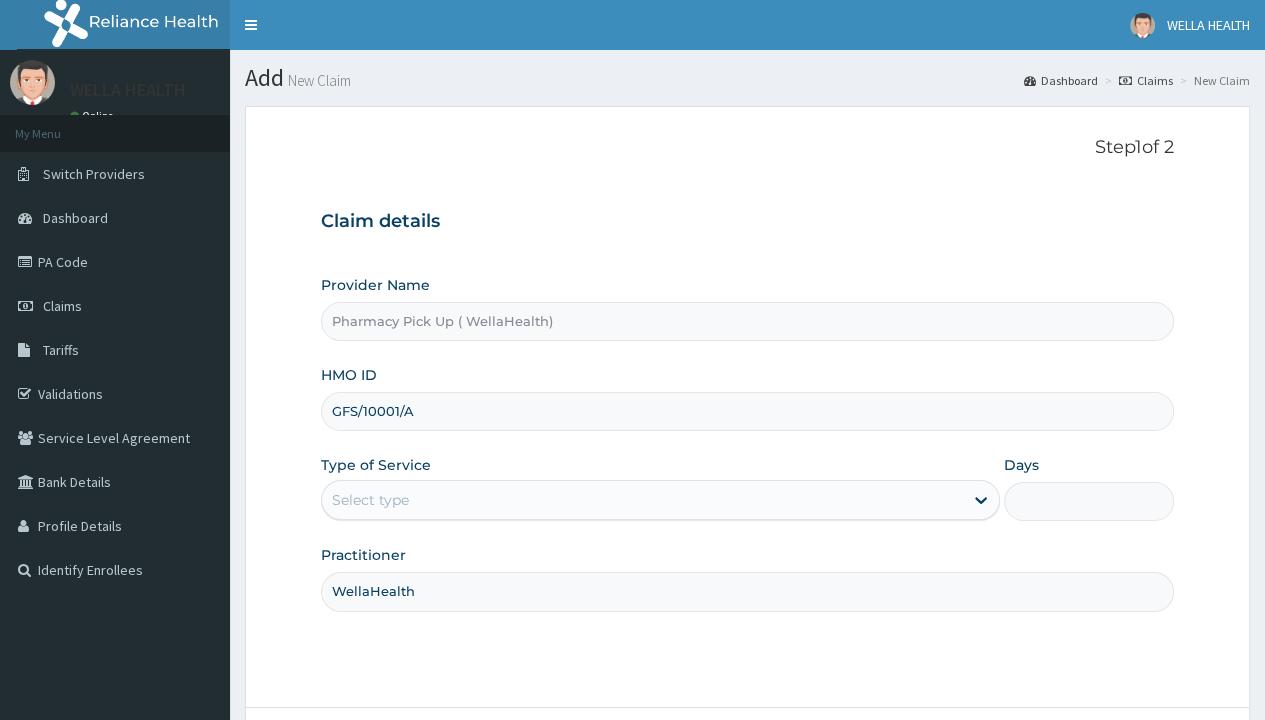 scroll, scrollTop: 0, scrollLeft: 0, axis: both 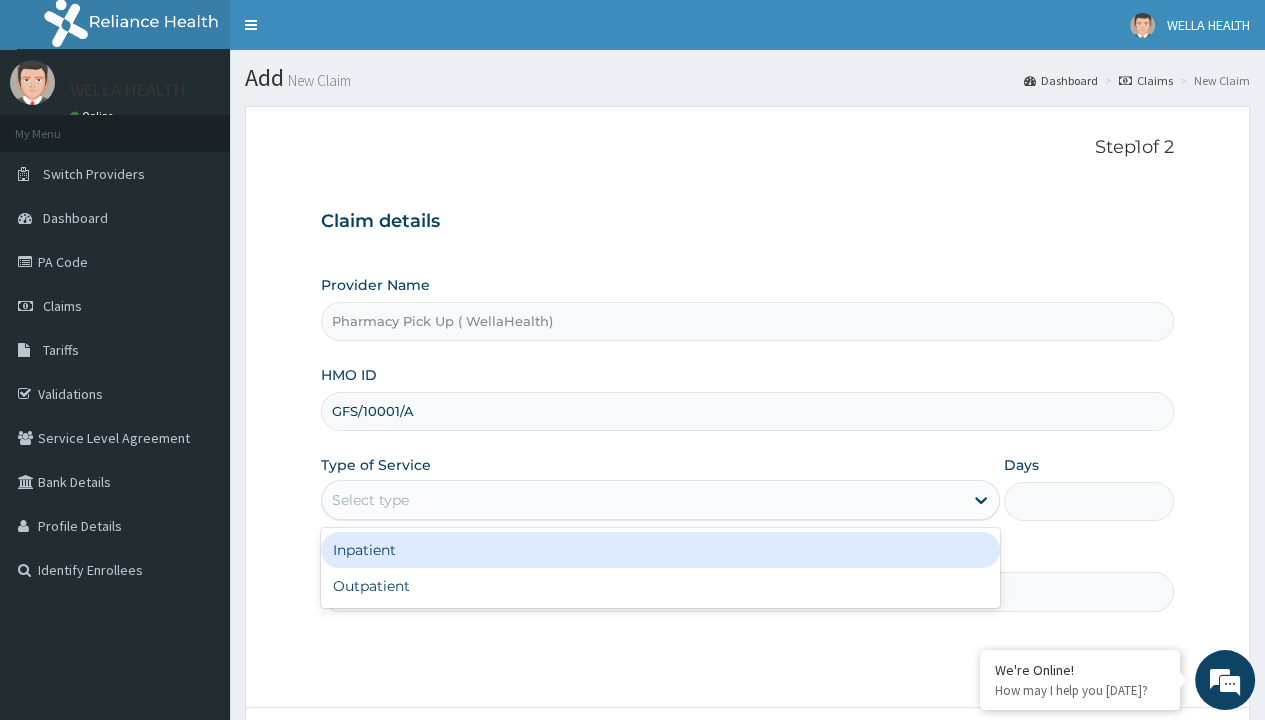 click on "Outpatient" at bounding box center [660, 586] 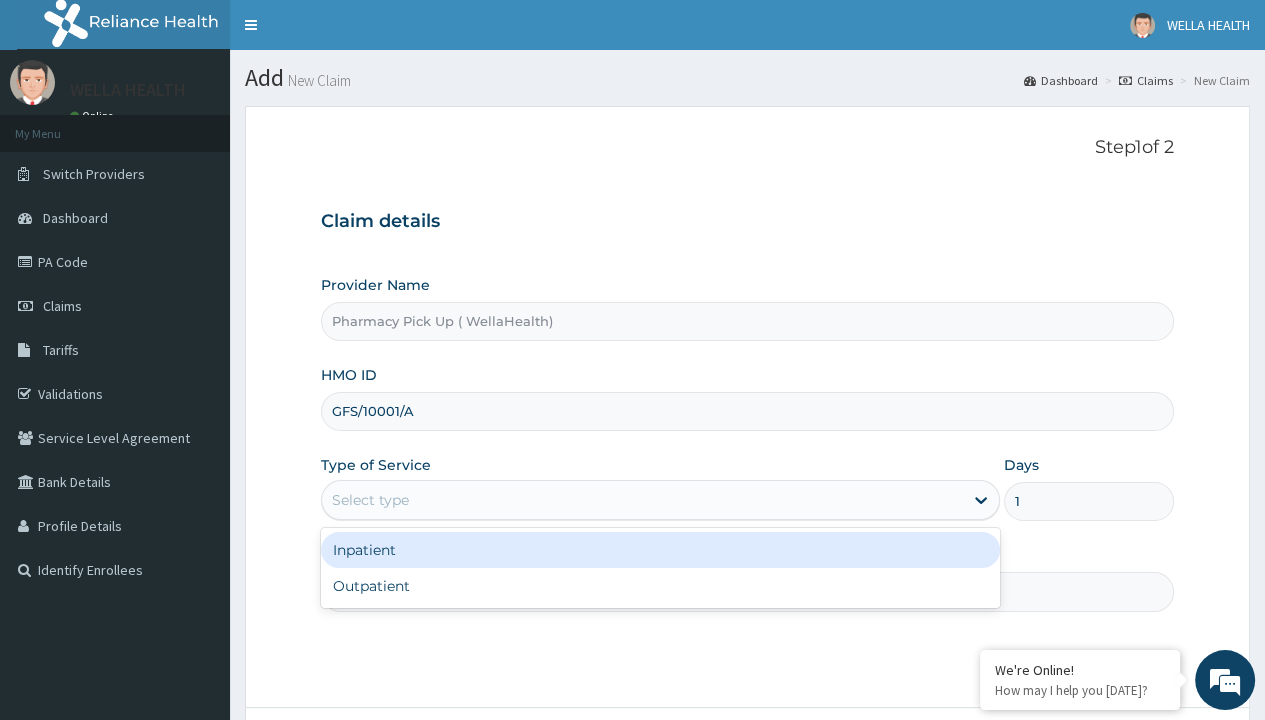 click on "Next" at bounding box center [1123, 764] 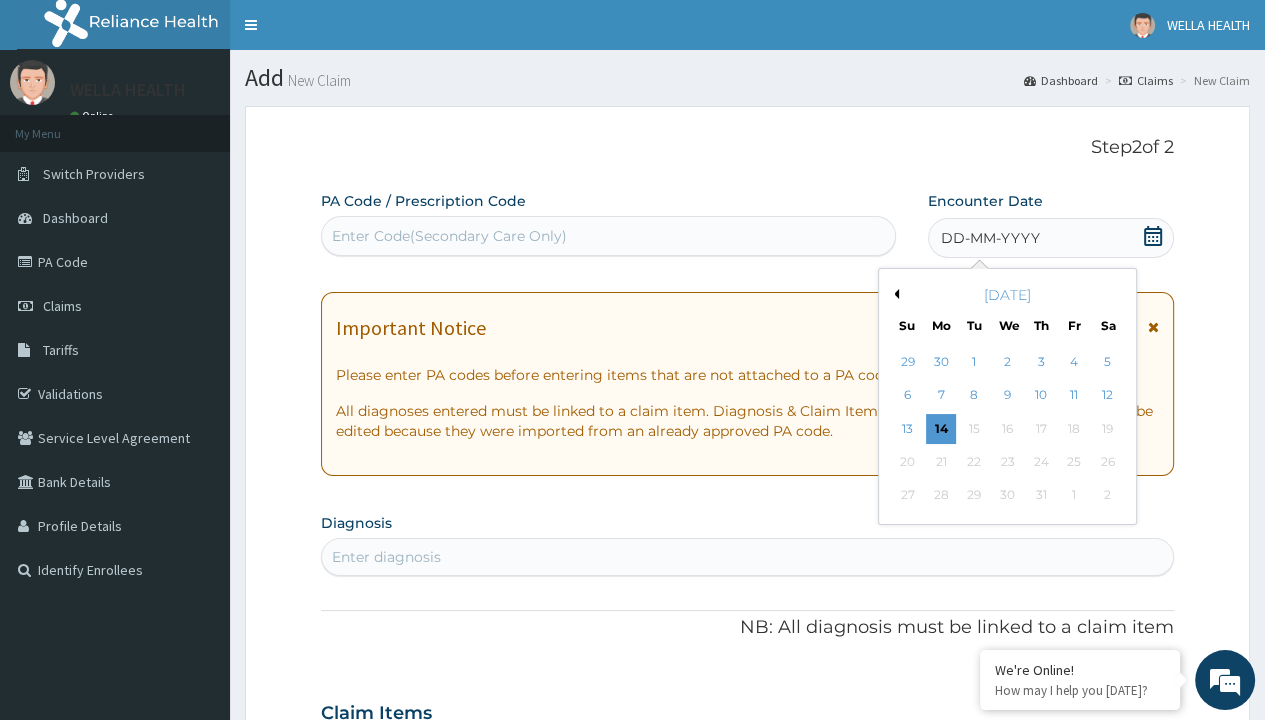 scroll, scrollTop: 167, scrollLeft: 0, axis: vertical 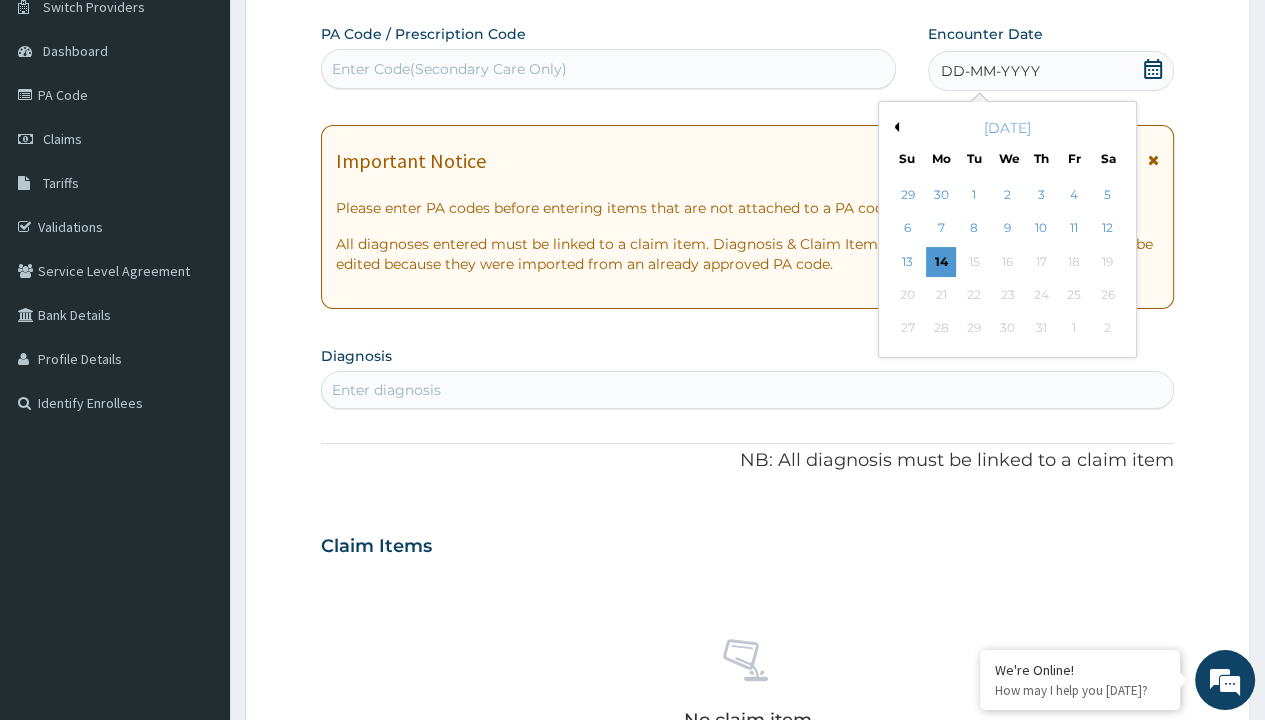 click on "4" at bounding box center [1074, 195] 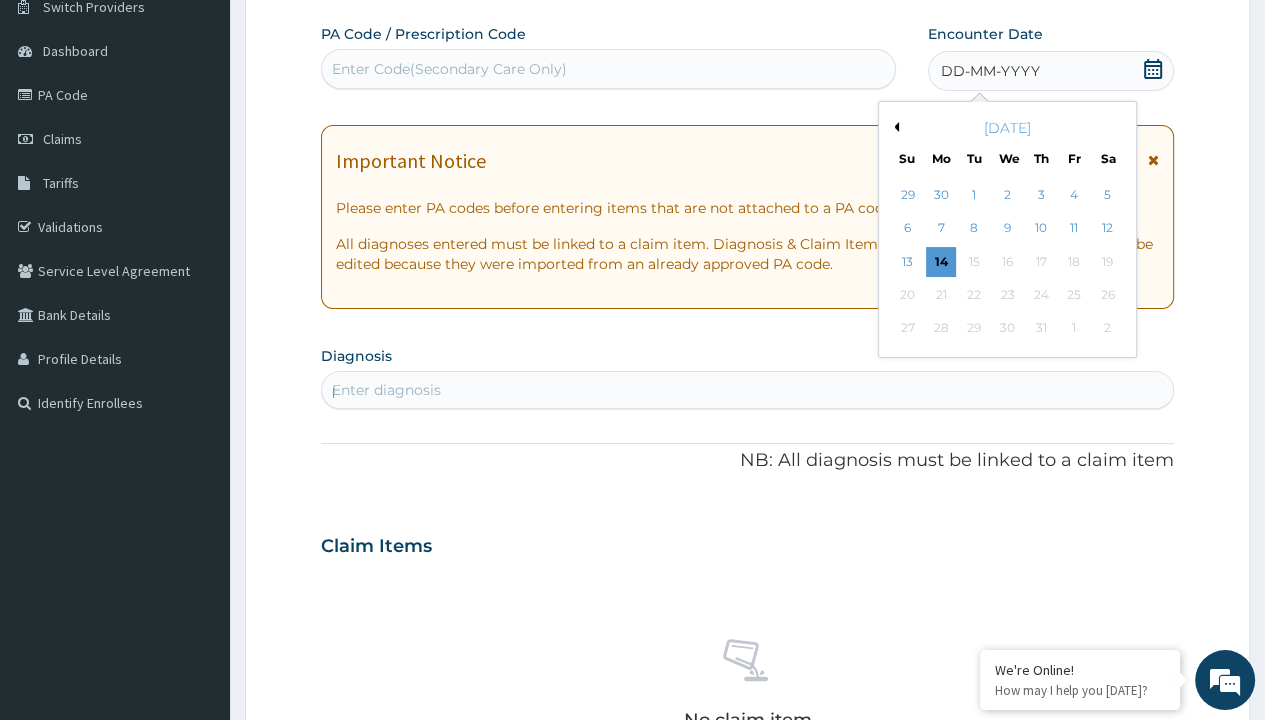 scroll, scrollTop: 0, scrollLeft: 0, axis: both 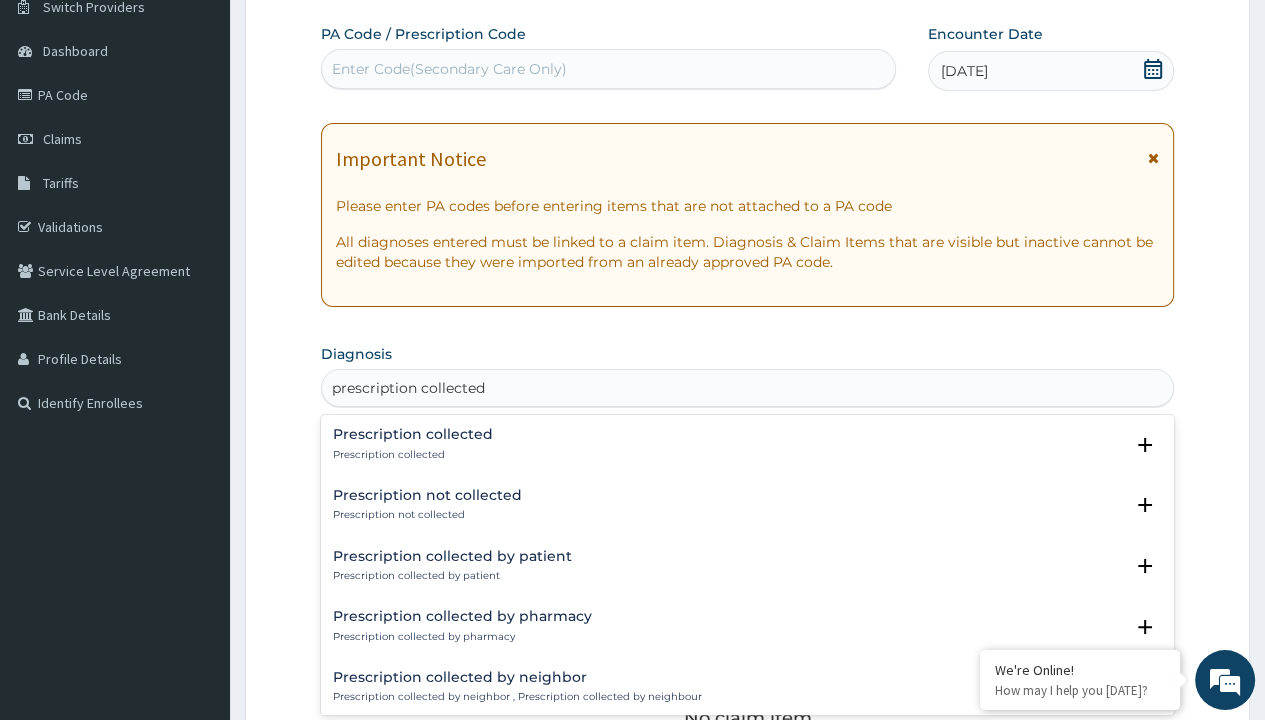 click on "Prescription collected" at bounding box center (413, 455) 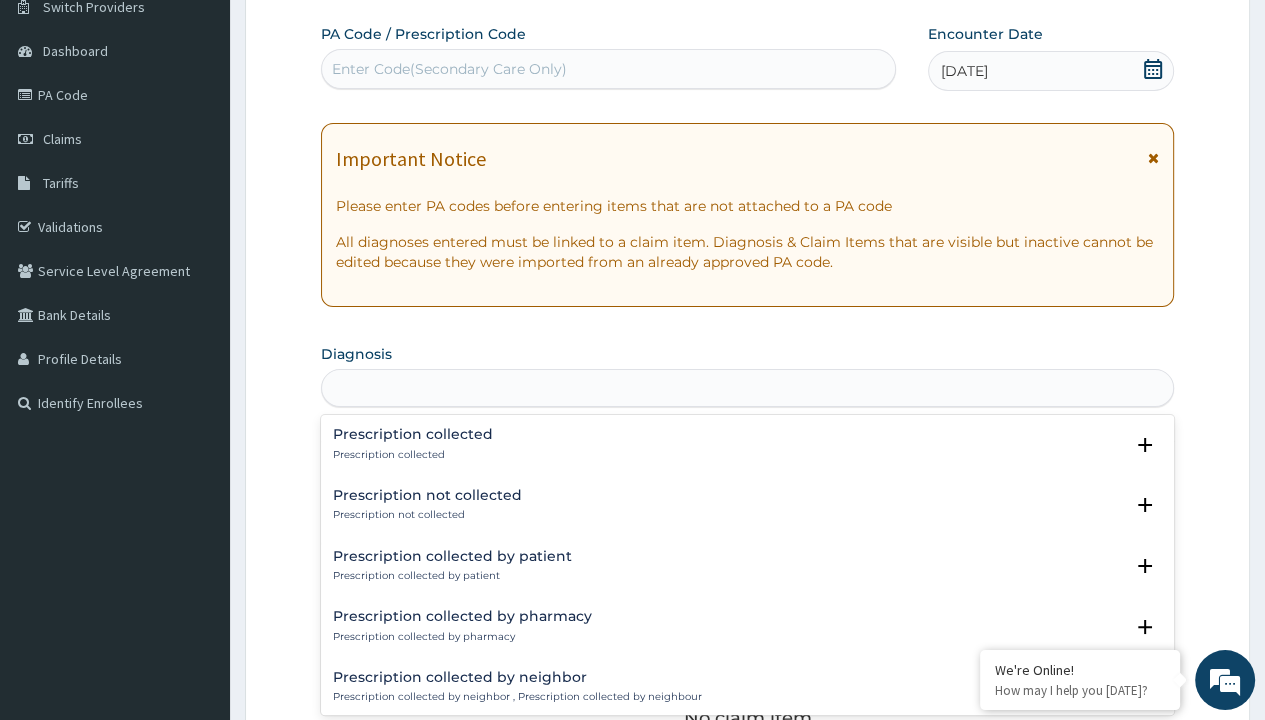 click on "Step  2  of 2 PA Code / Prescription Code Enter Code(Secondary Care Only) Encounter Date 04-07-2025 Important Notice Please enter PA codes before entering items that are not attached to a PA code   All diagnoses entered must be linked to a claim item. Diagnosis & Claim Items that are visible but inactive cannot be edited because they were imported from an already approved PA code. Diagnosis option Prescription collected focused, 1 of 7. 7 results available for search term prescription collected. Use Up and Down to choose options, press Enter to select the currently focused option, press Escape to exit the menu, press Tab to select the option and exit the menu. prescription collected Prescription collected Prescription collected Select Status Query Query covers suspected (?), Keep in view (kiv), Ruled out (r/o) Confirmed Prescription not collected Prescription not collected Select Status Query Query covers suspected (?), Keep in view (kiv), Ruled out (r/o) Confirmed Prescription collected by patient Query Item" at bounding box center (747, 571) 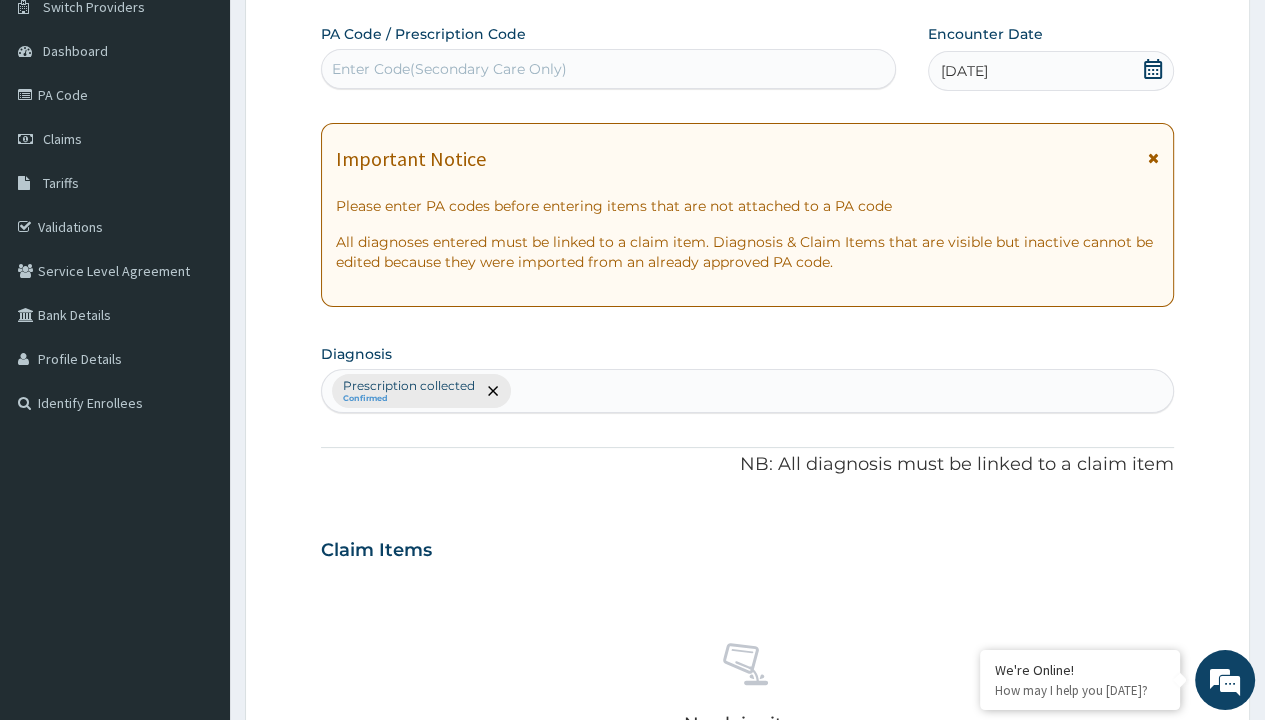 type on "procedures" 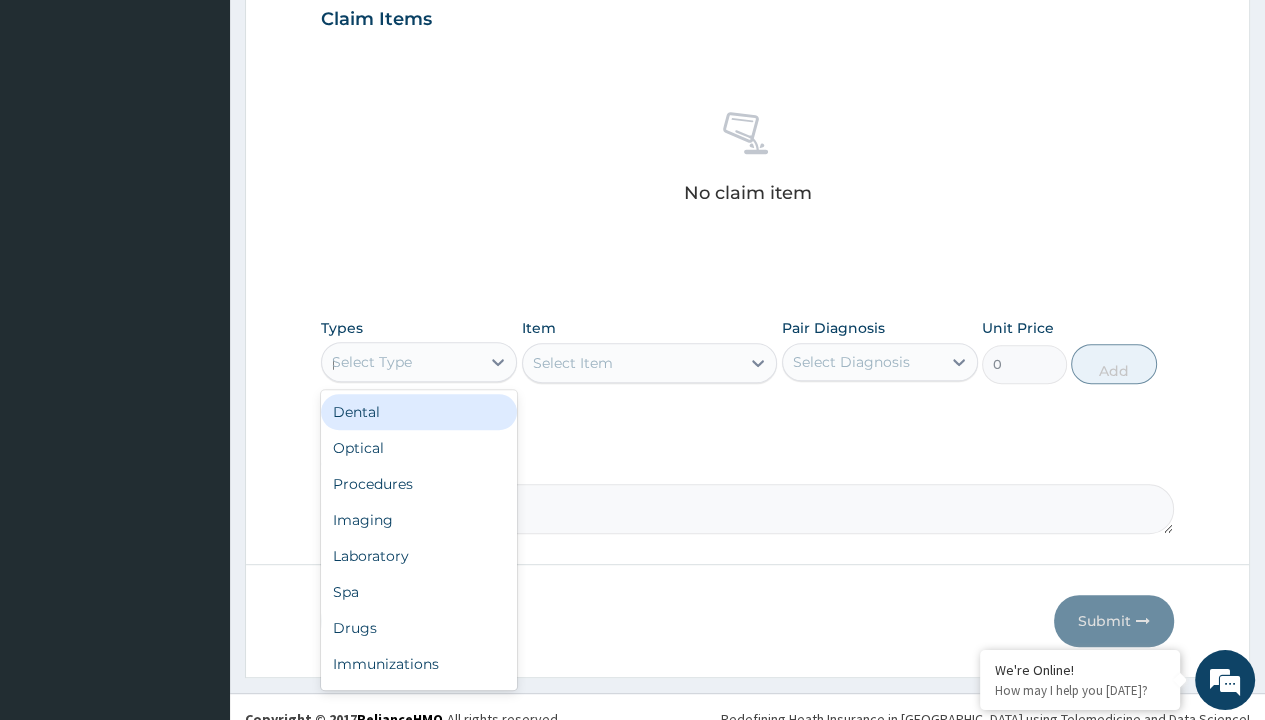 click on "Procedures" at bounding box center (419, 484) 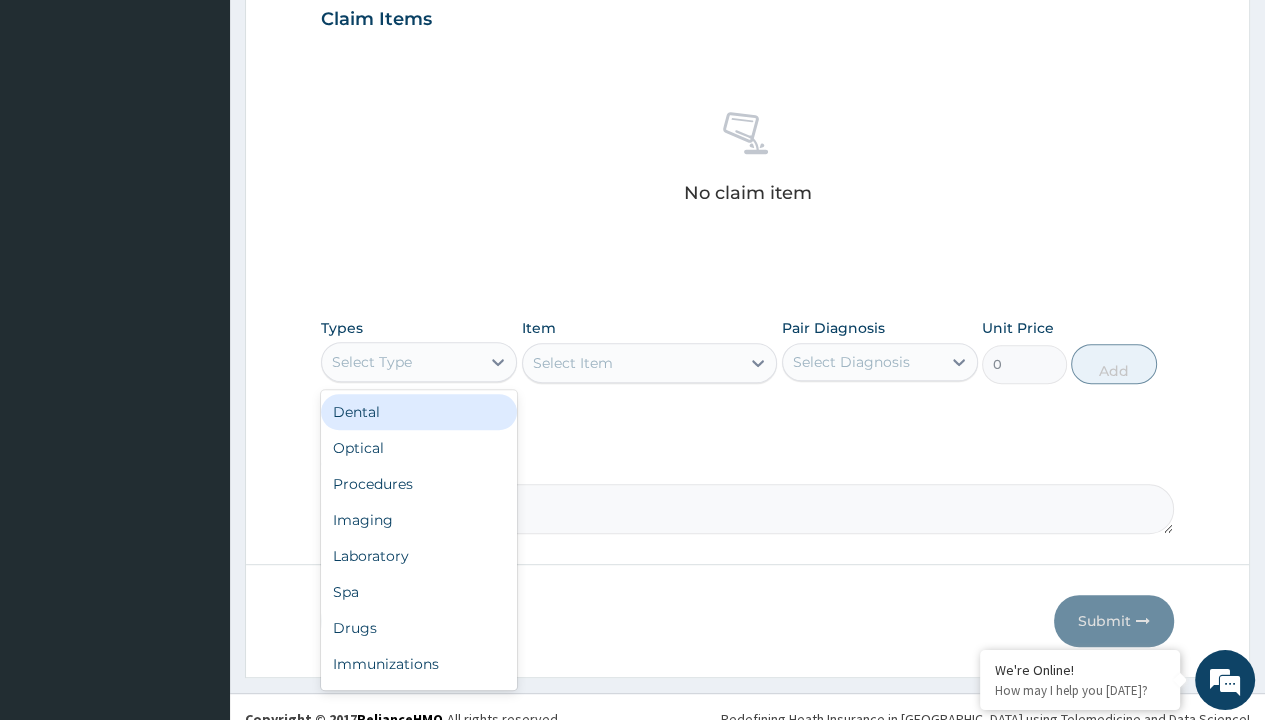 scroll, scrollTop: 0, scrollLeft: 0, axis: both 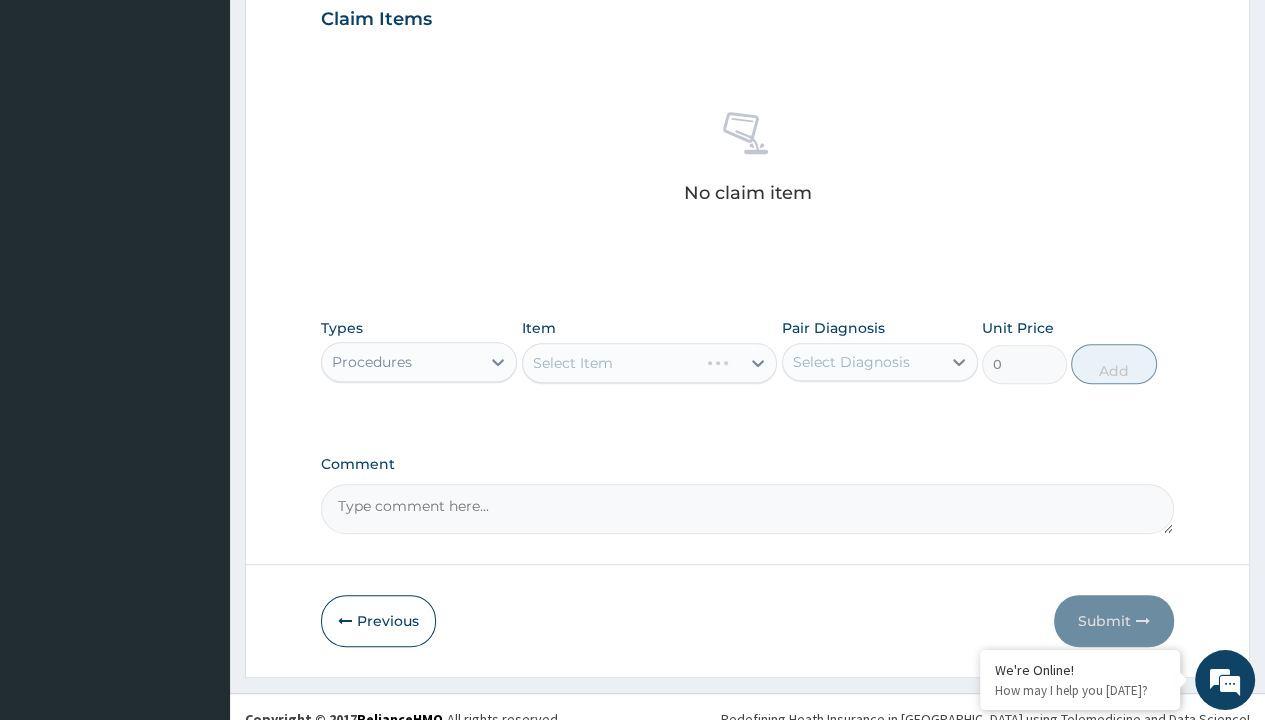 click on "Select Item" at bounding box center [573, 363] 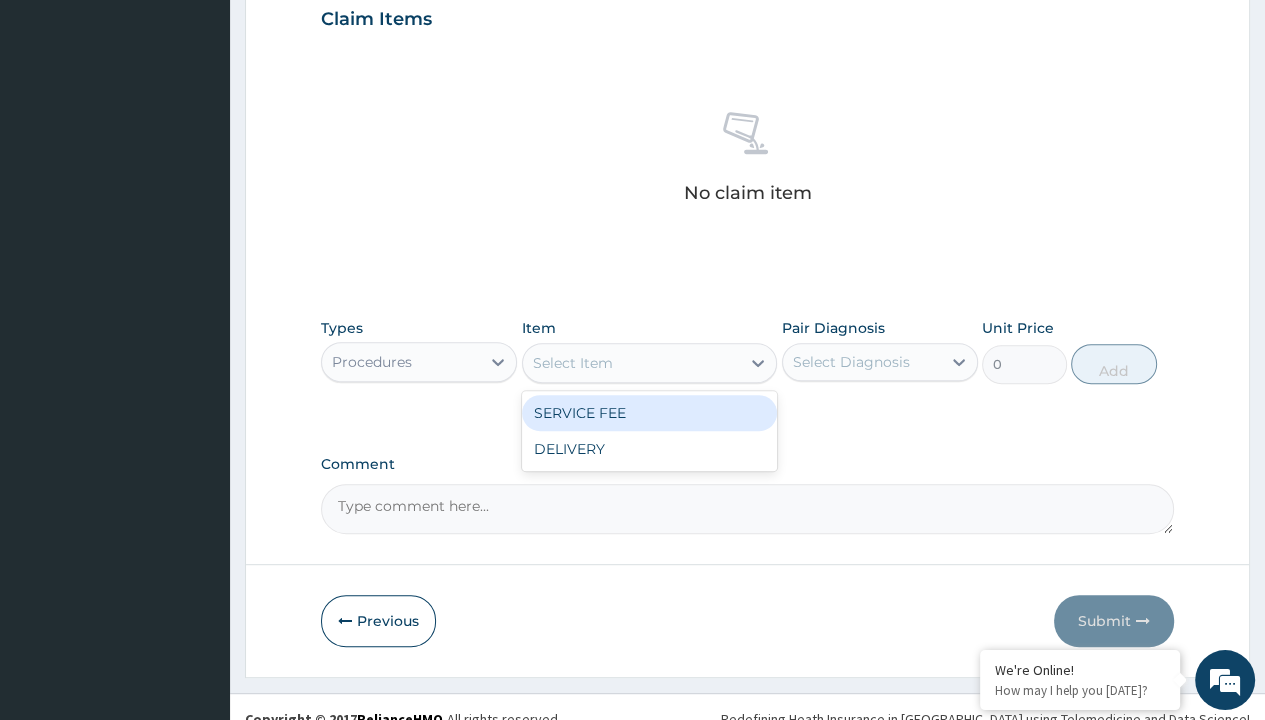 type on "service fee" 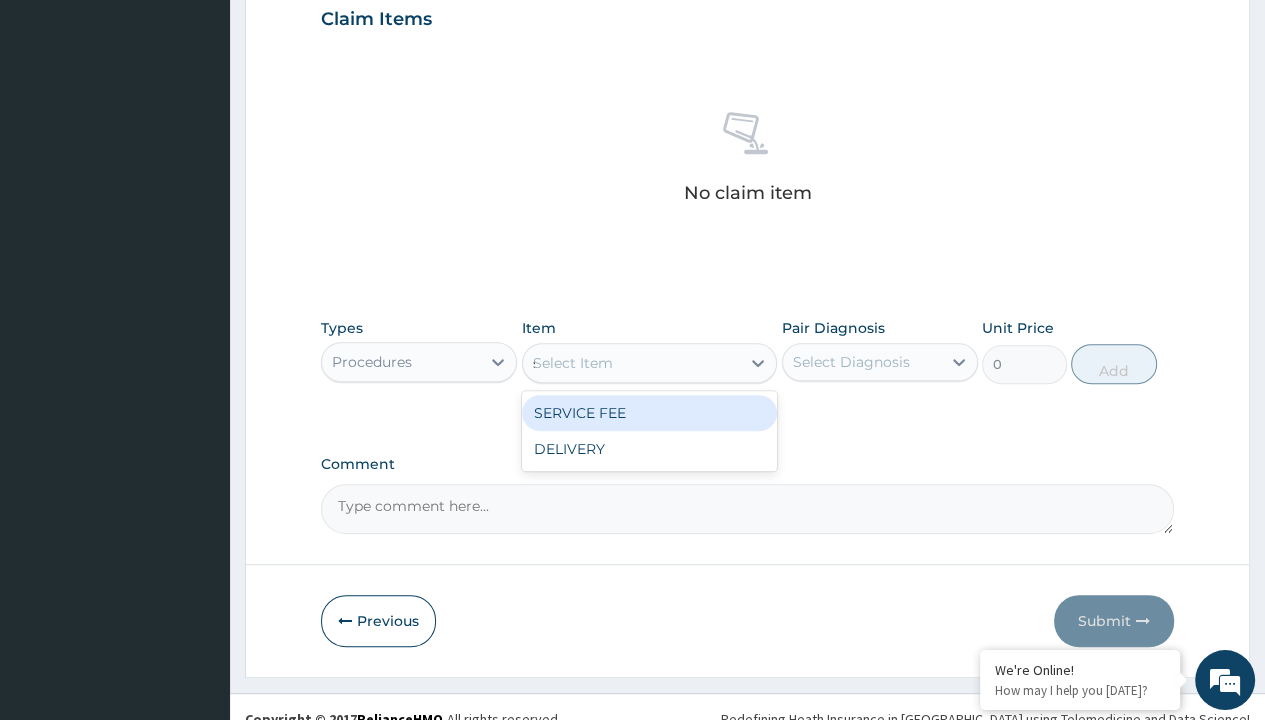 click on "SERVICE FEE" at bounding box center (650, 413) 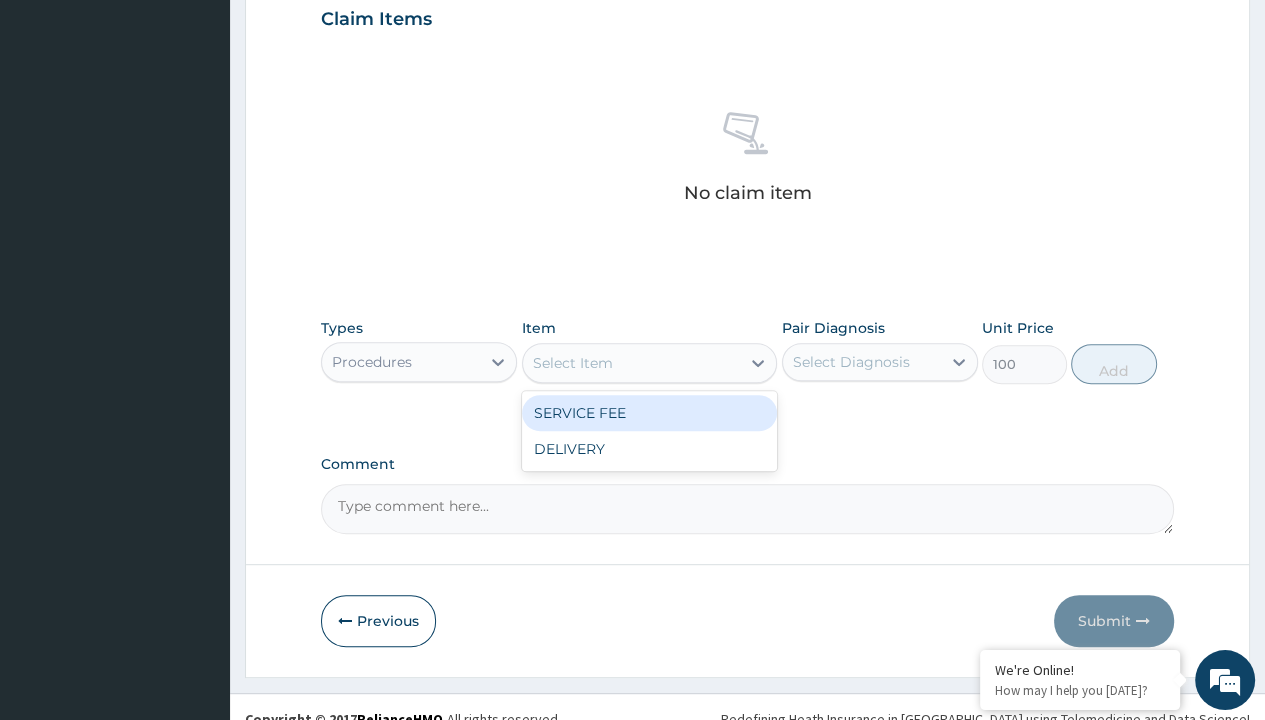 scroll, scrollTop: 0, scrollLeft: 0, axis: both 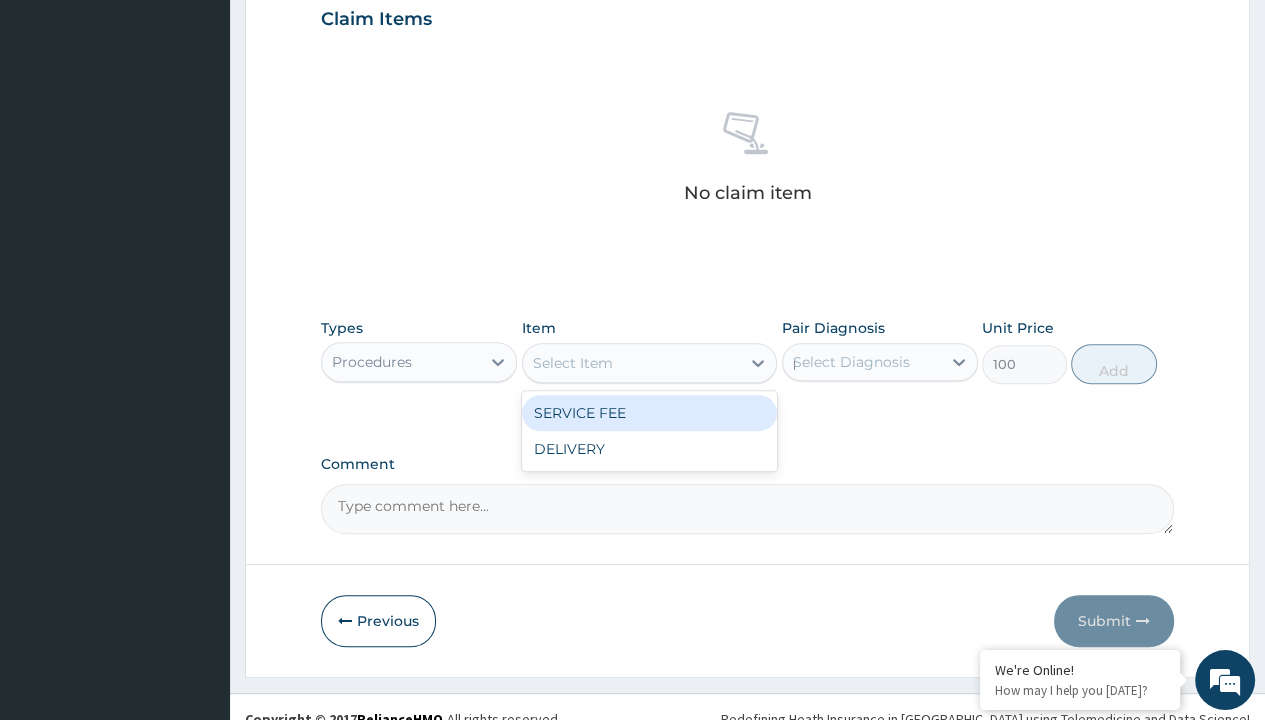 type 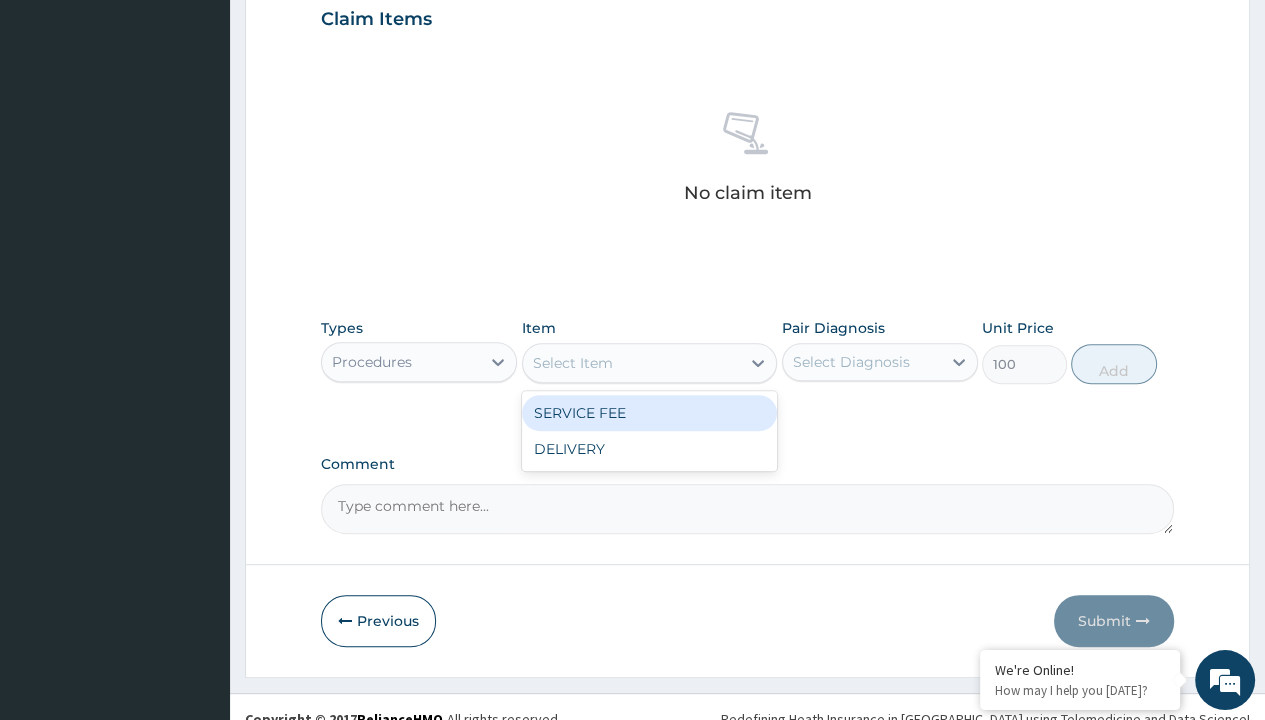 scroll, scrollTop: 720, scrollLeft: 0, axis: vertical 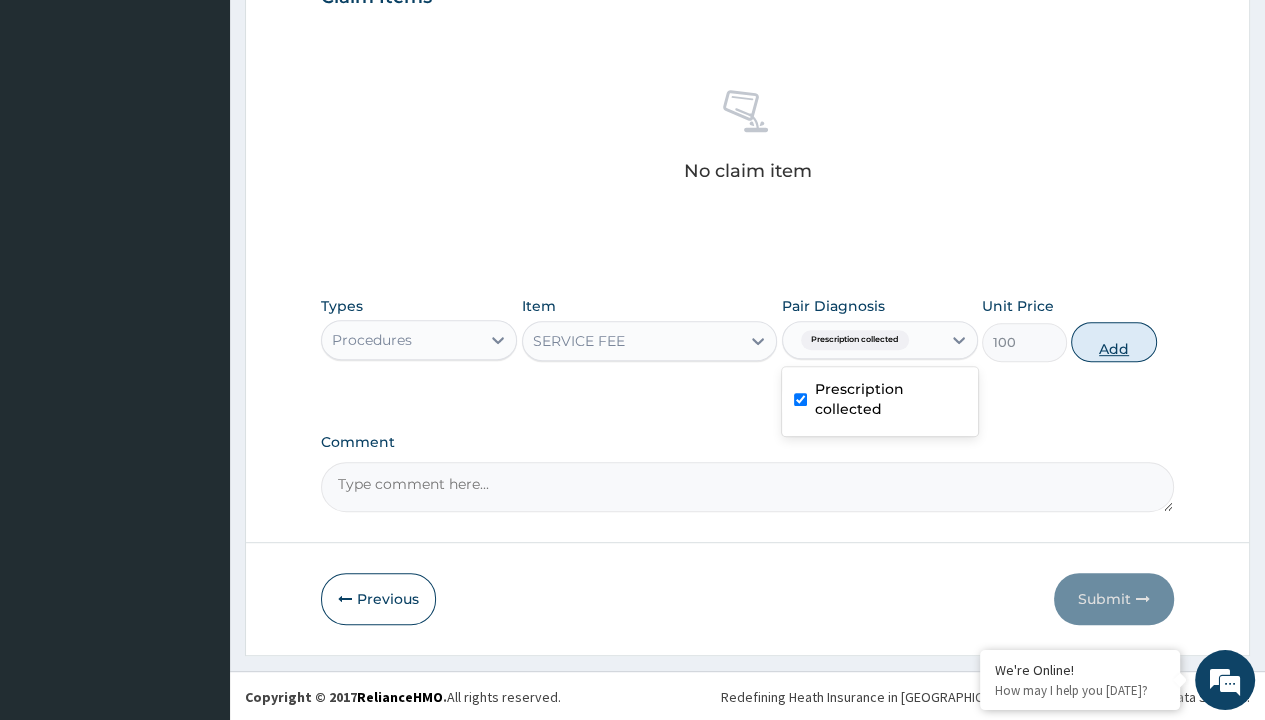 click on "Add" at bounding box center (1113, 342) 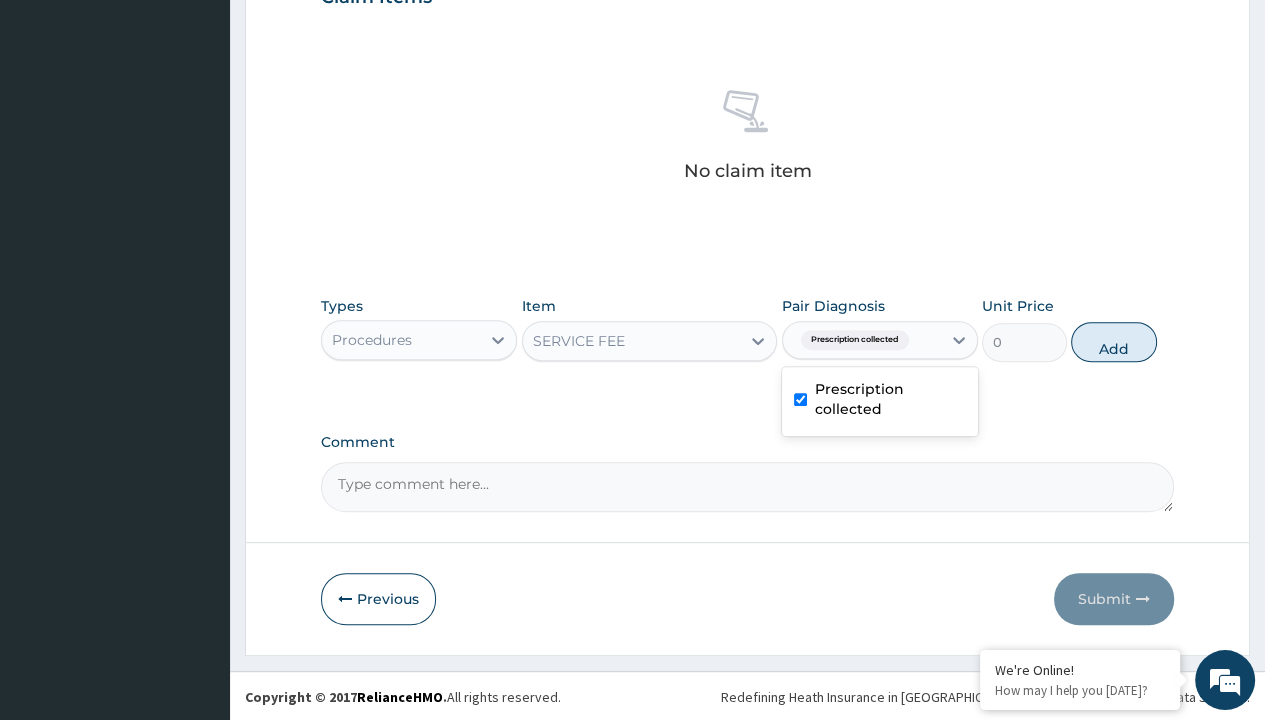 click on "Step  2  of 2 PA Code / Prescription Code Enter Code(Secondary Care Only) Encounter Date 04-07-2025 Important Notice Please enter PA codes before entering items that are not attached to a PA code   All diagnoses entered must be linked to a claim item. Diagnosis & Claim Items that are visible but inactive cannot be edited because they were imported from an already approved PA code. Diagnosis Prescription collected Confirmed NB: All diagnosis must be linked to a claim item Claim Items No claim item Types Procedures Item SERVICE FEE Pair Diagnosis option Prescription collected, selected. option Prescription collected selected, 1 of 1. 1 result available. Use Up and Down to choose options, press Enter to select the currently focused option, press Escape to exit the menu, press Tab to select the option and exit the menu. Prescription collected Prescription collected Unit Price 0 Add Comment     Previous   Submit" at bounding box center (747, 20) 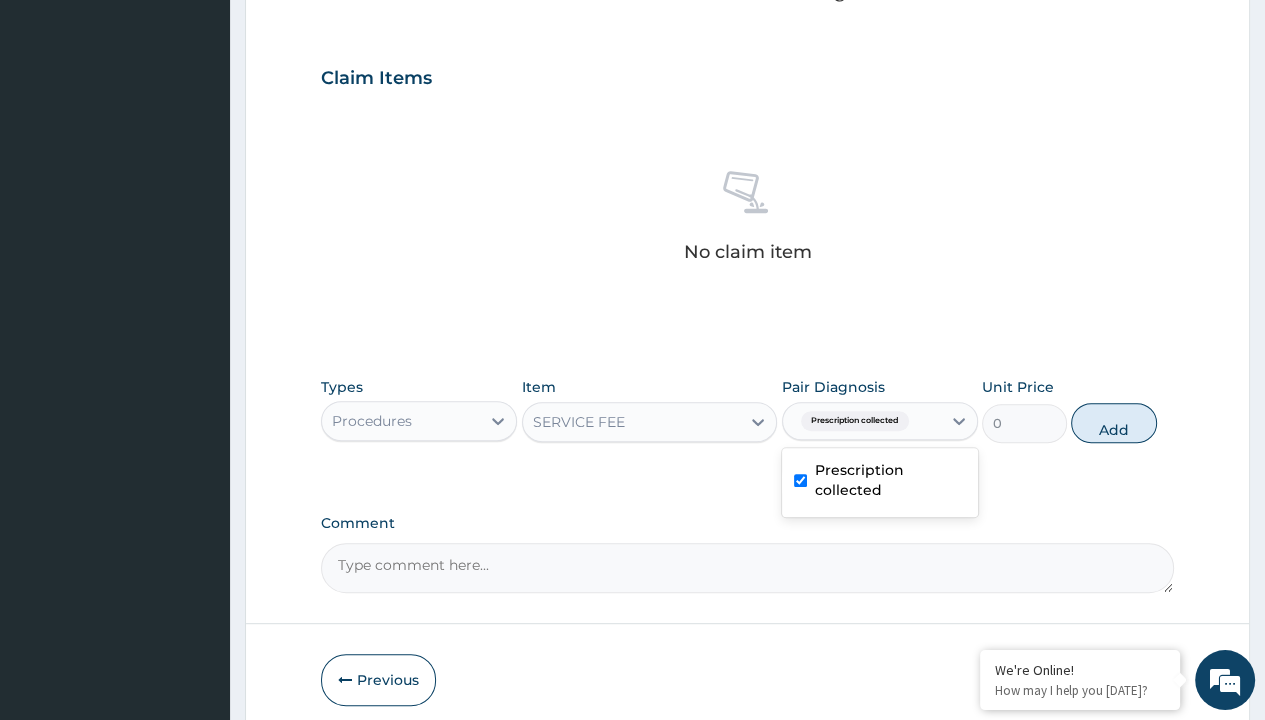 type on "drugs" 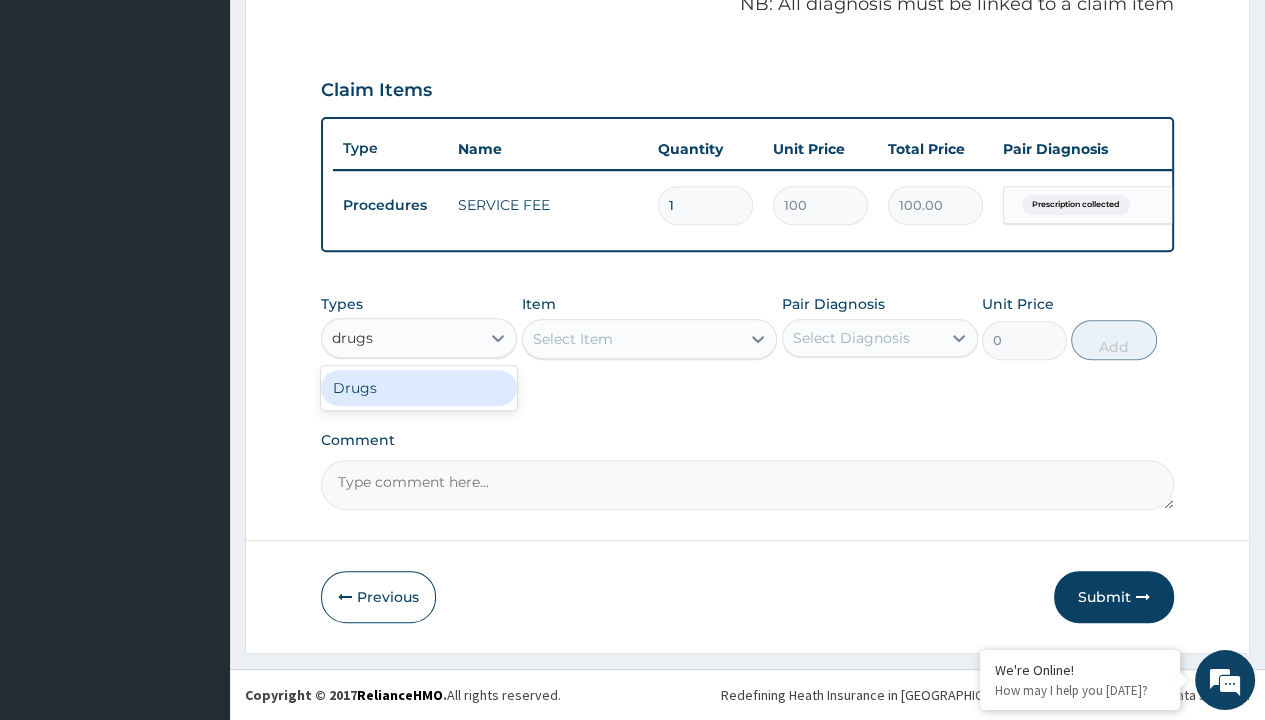 scroll, scrollTop: 0, scrollLeft: 0, axis: both 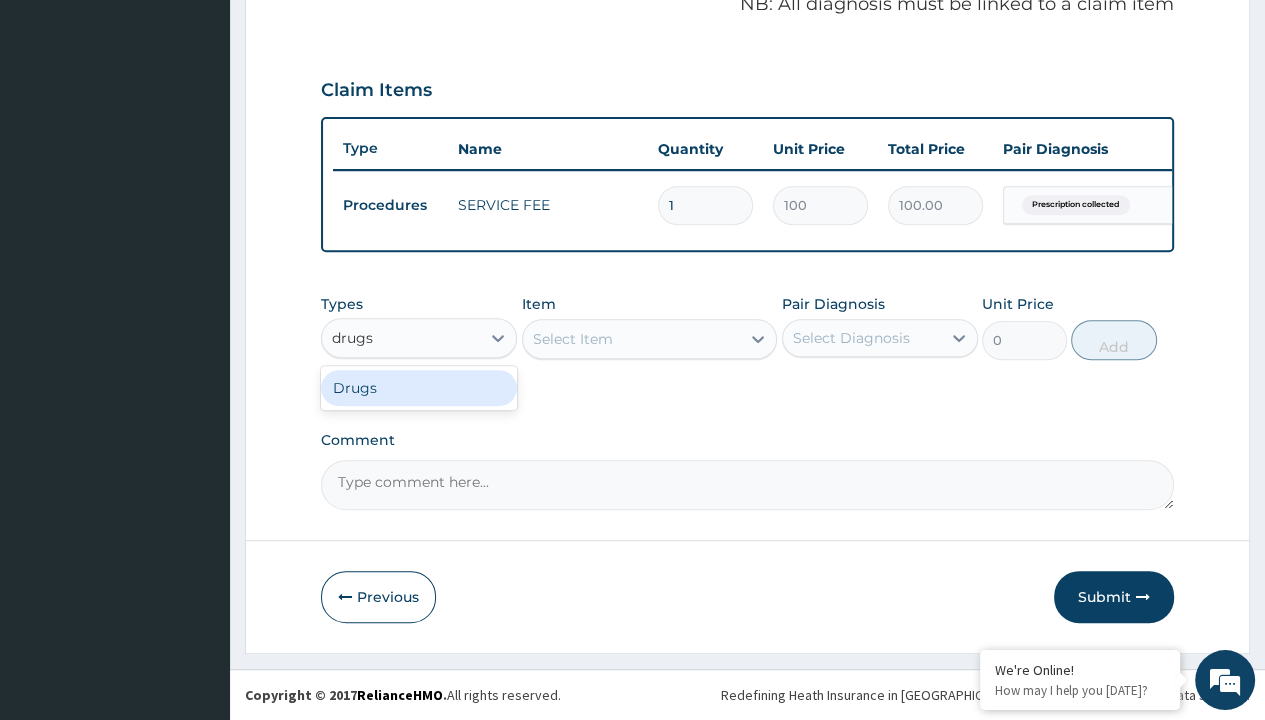 click on "Drugs" at bounding box center (419, 388) 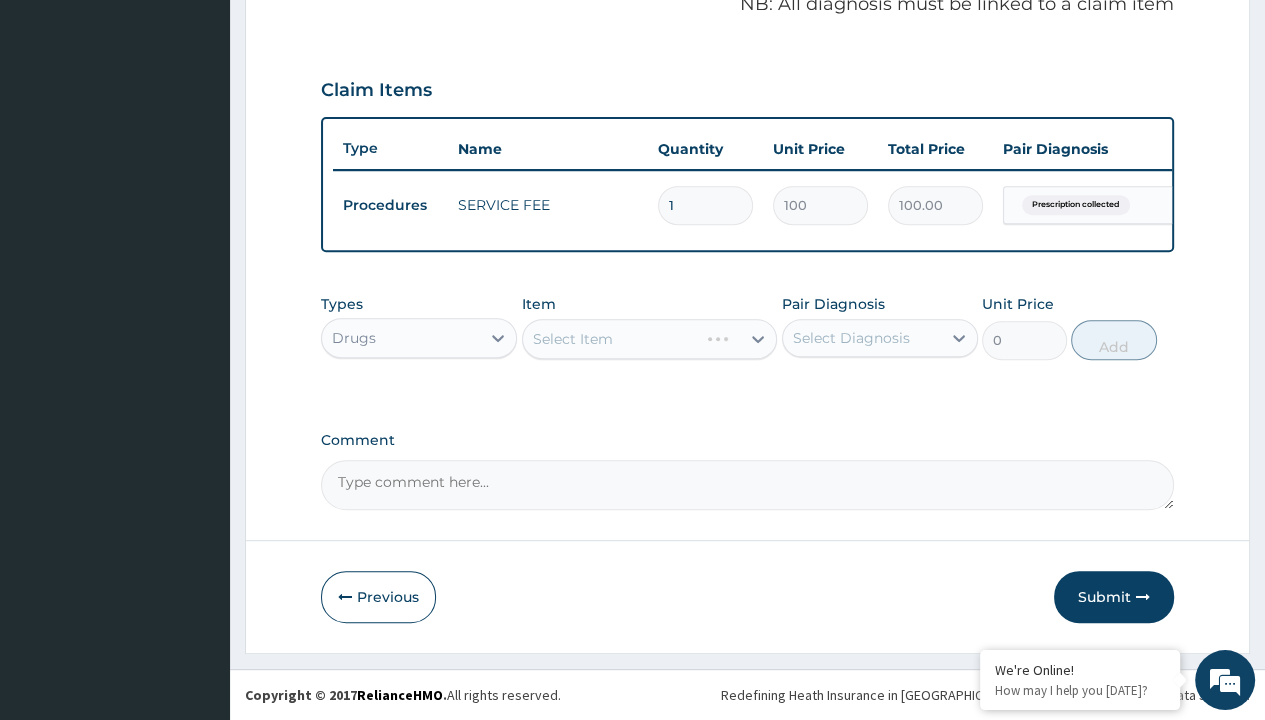 click on "Select Item" at bounding box center (573, 339) 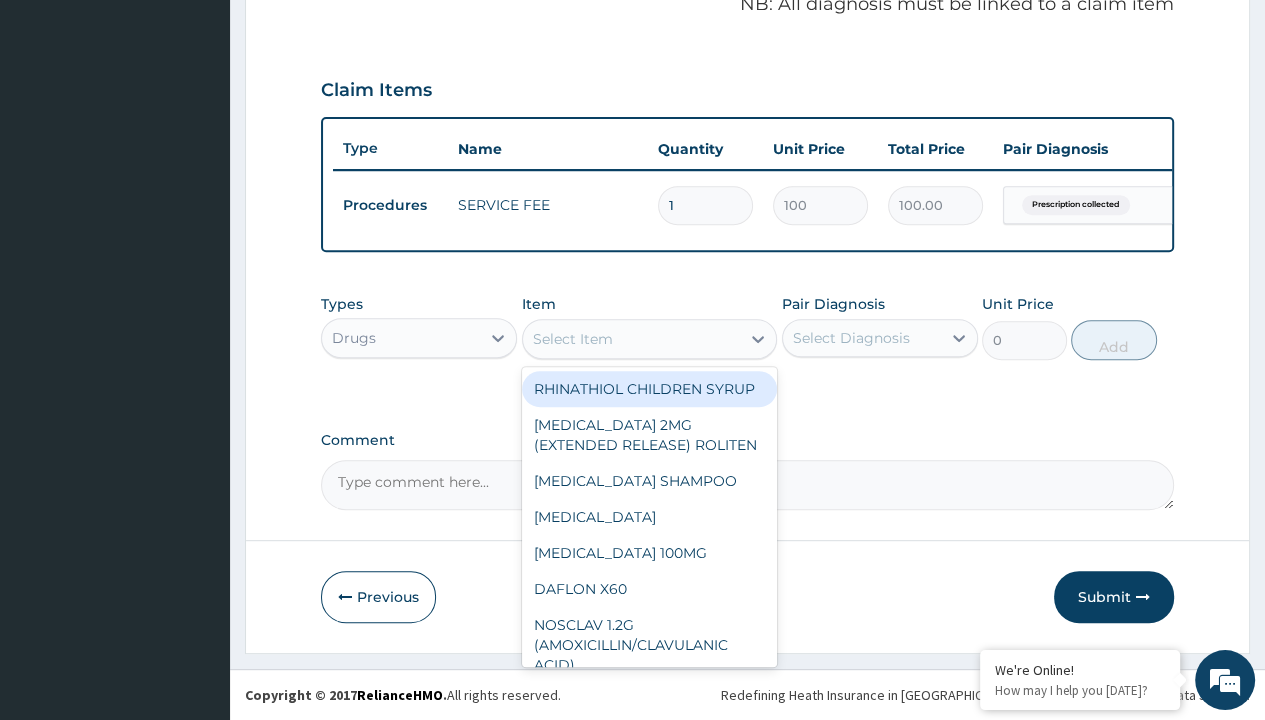type on "natrixam 5/1.5 x30" 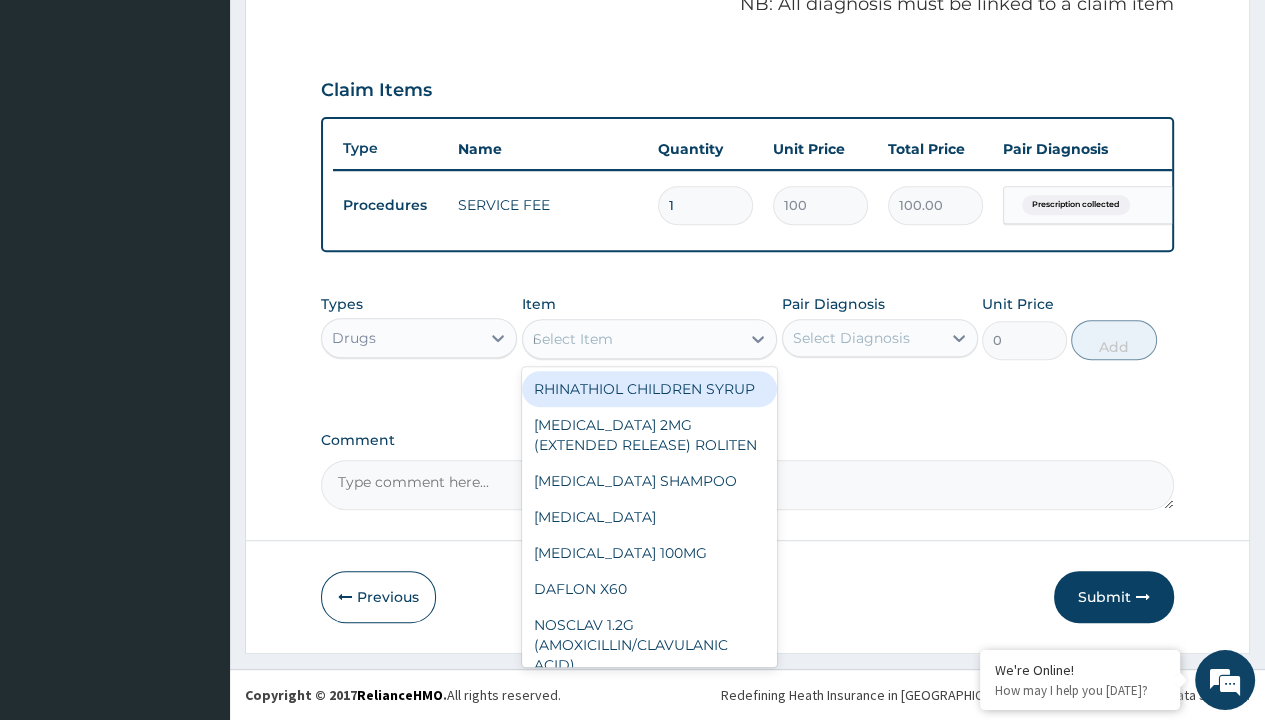click on "NATRIXAM 5/1.5 X30" at bounding box center [650, 20373] 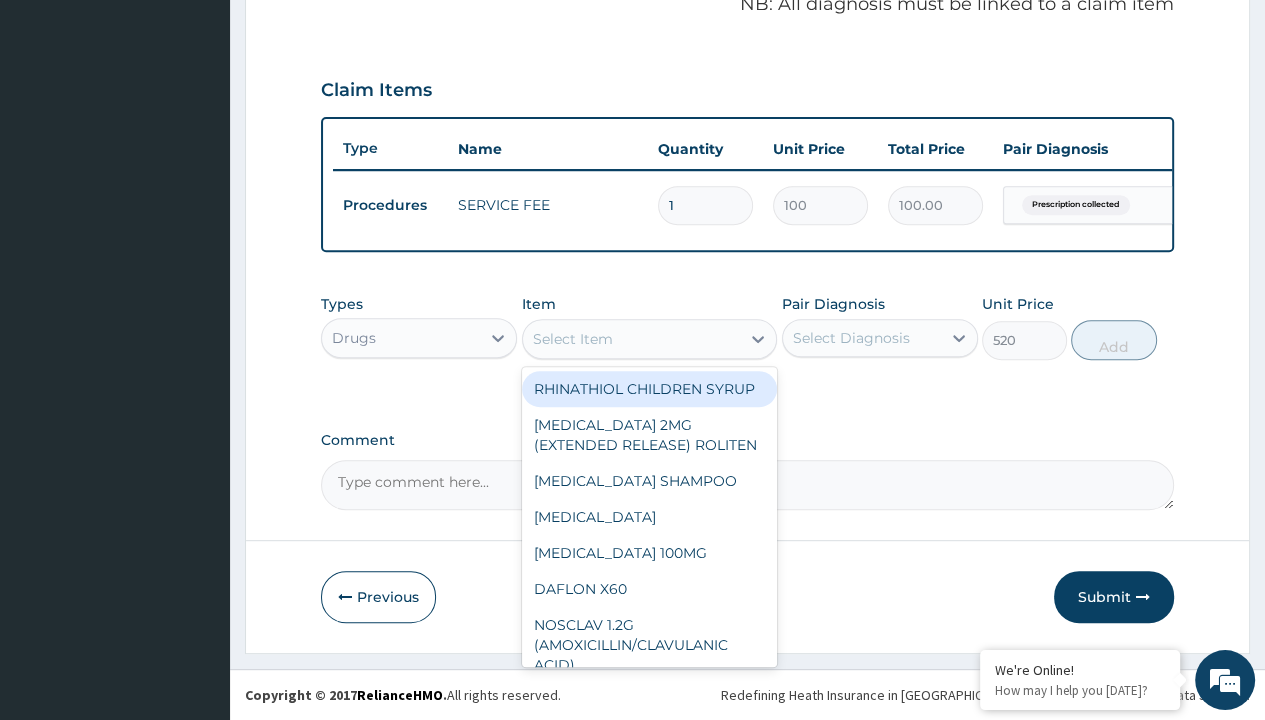scroll, scrollTop: 0, scrollLeft: 0, axis: both 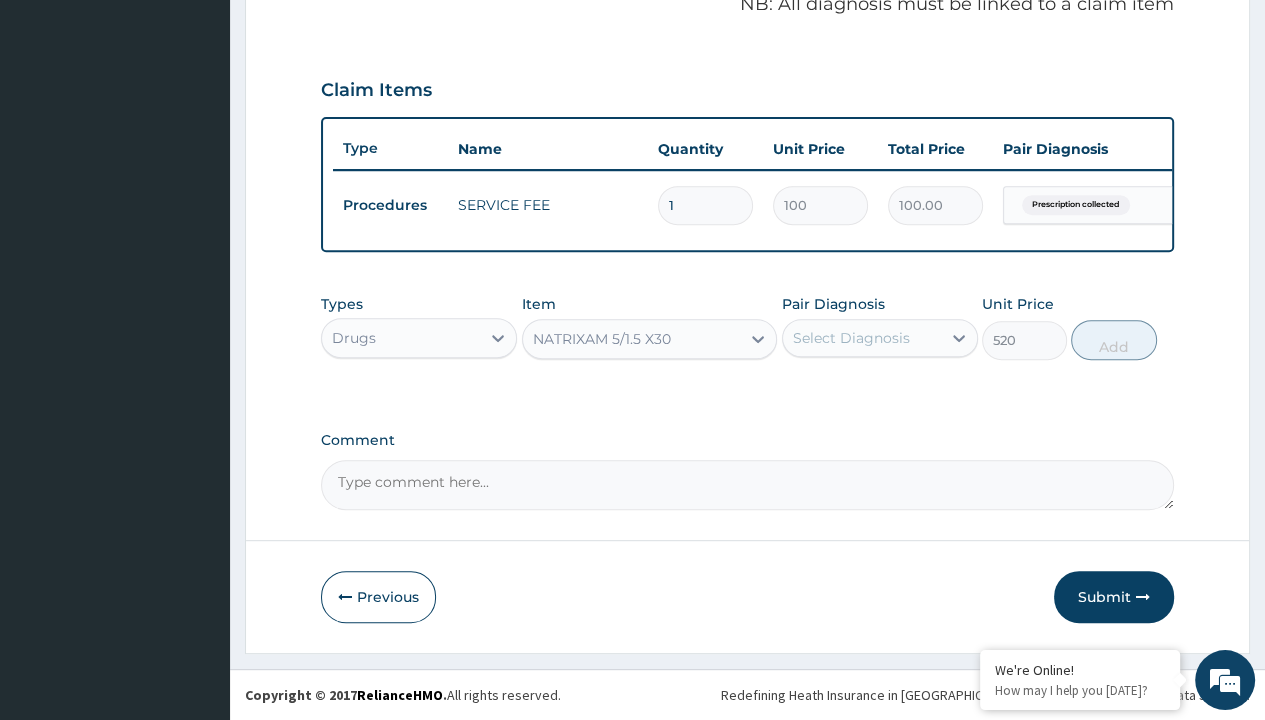 click on "Prescription collected" at bounding box center (409, -74) 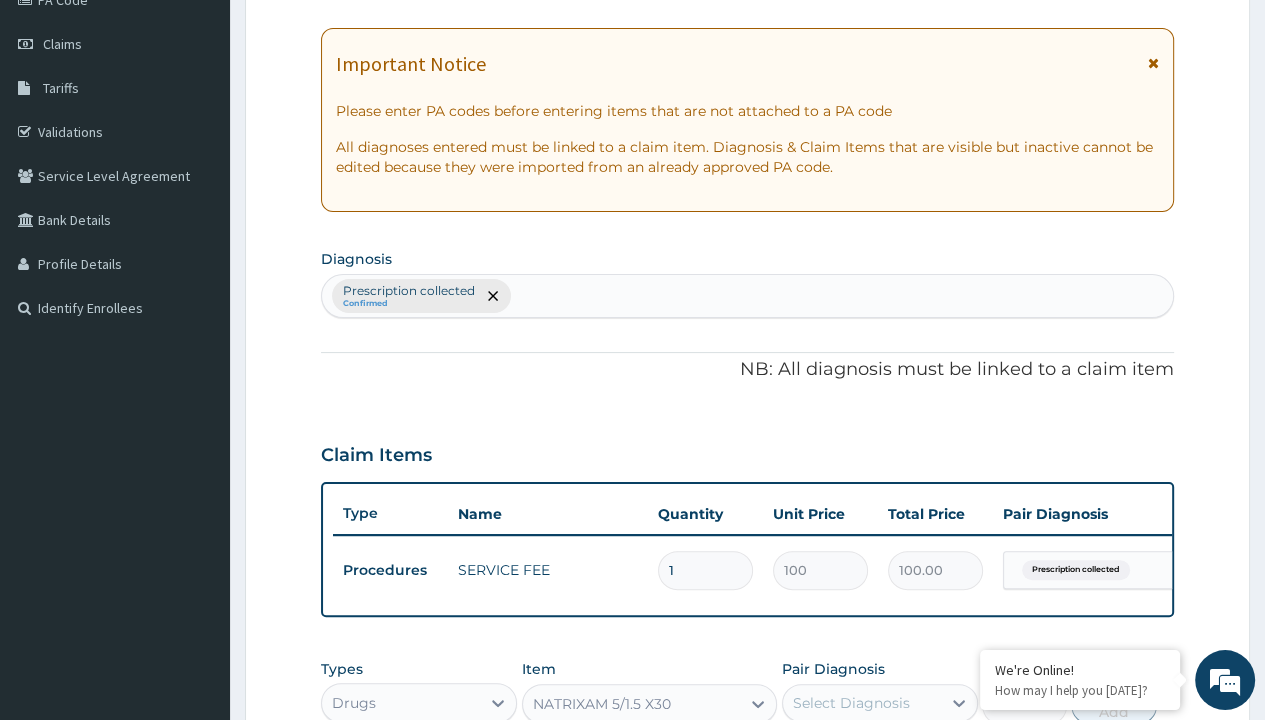 type on "prescription collected" 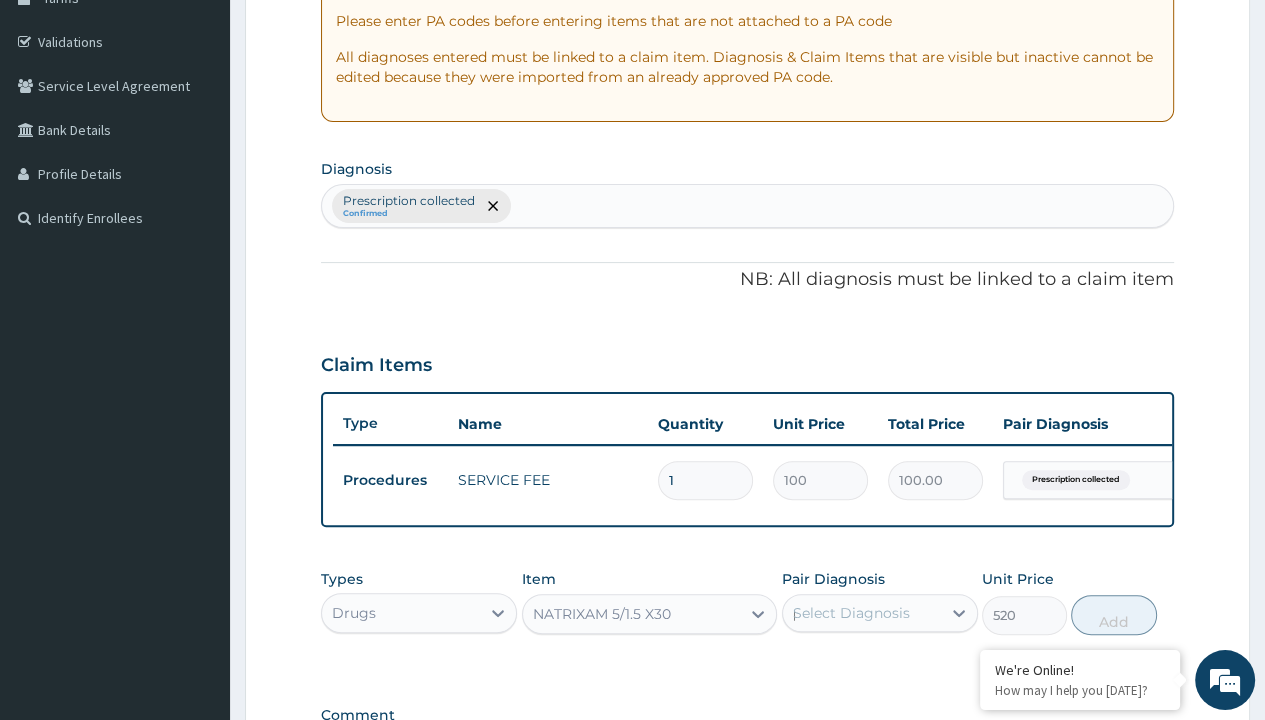 type 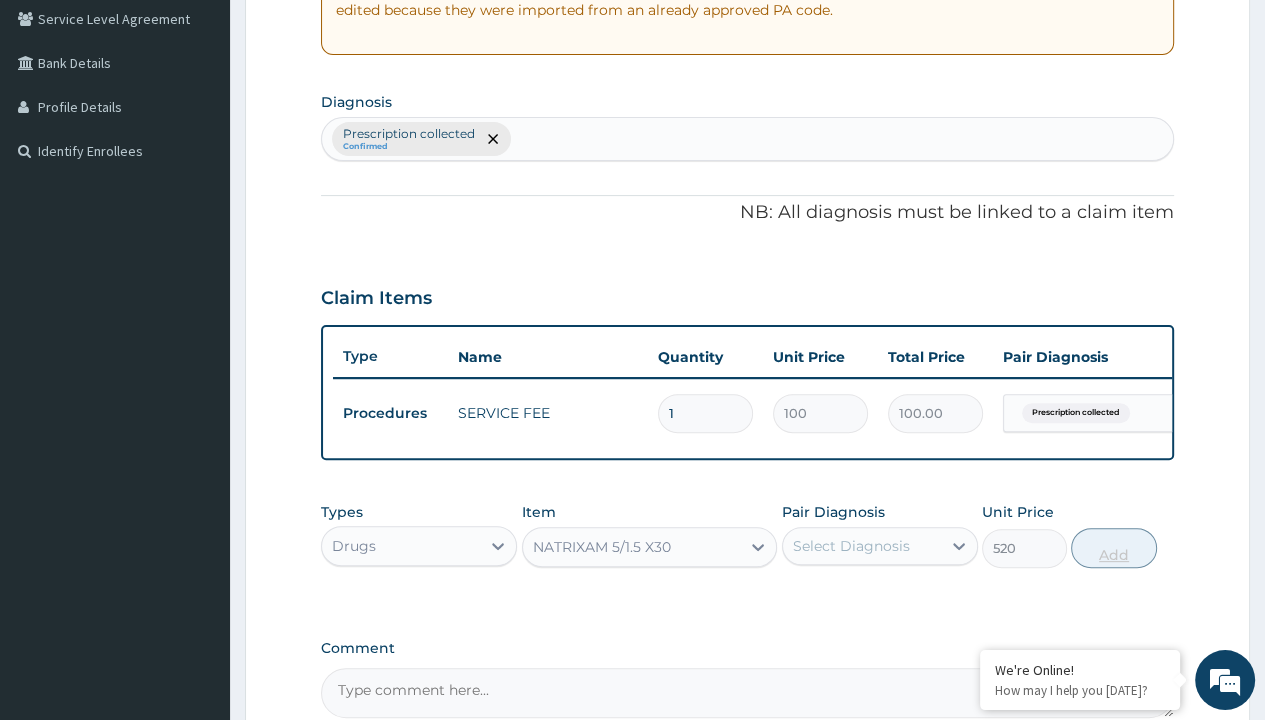 click on "Add" at bounding box center (1113, 548) 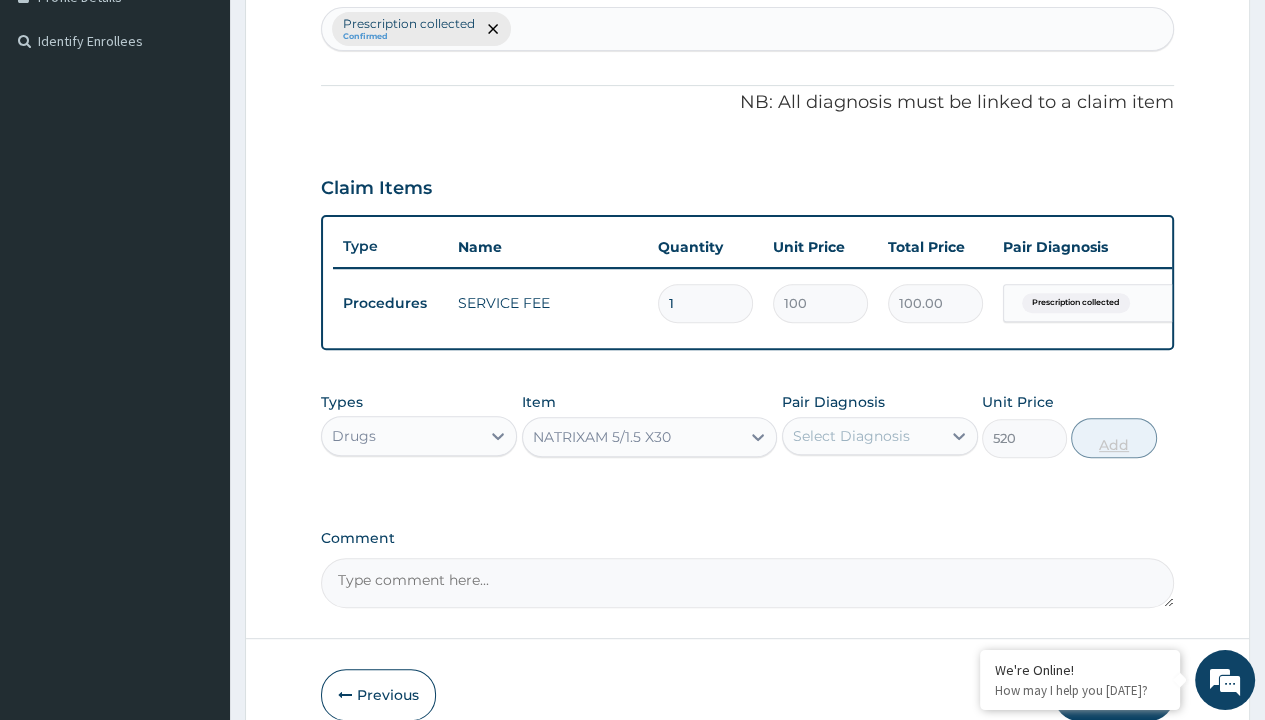 type on "0" 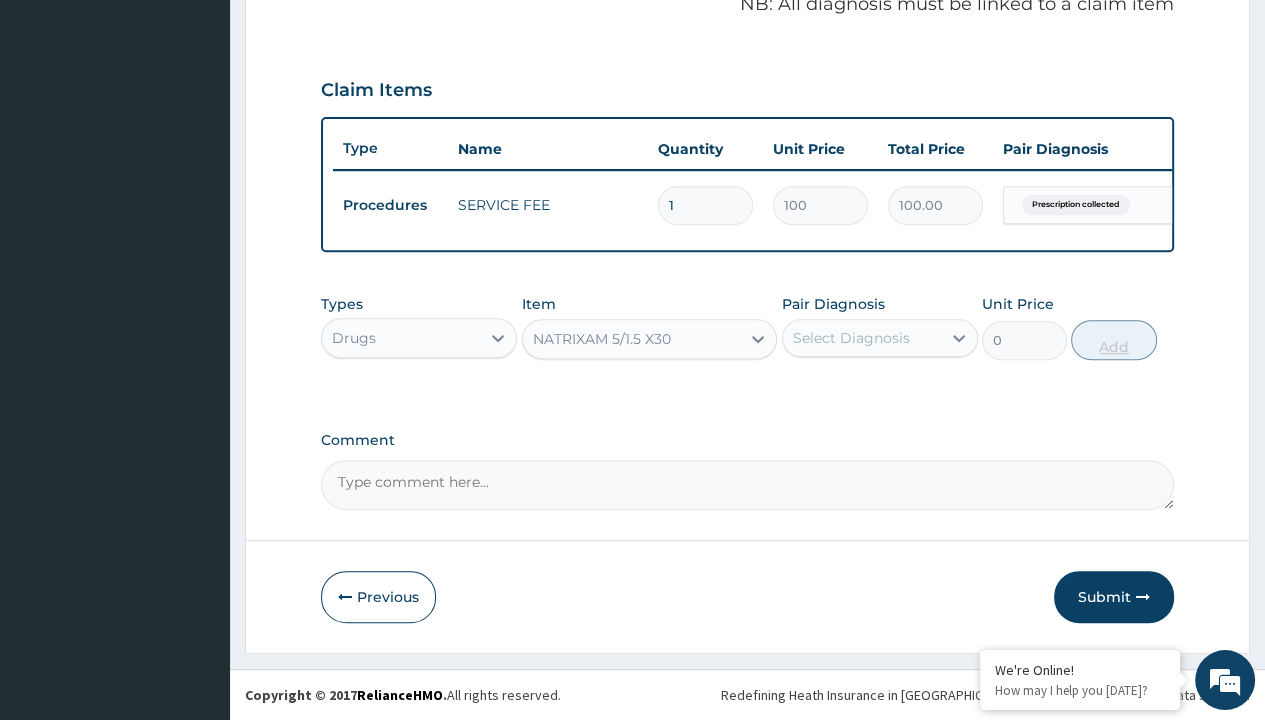 scroll, scrollTop: 0, scrollLeft: 0, axis: both 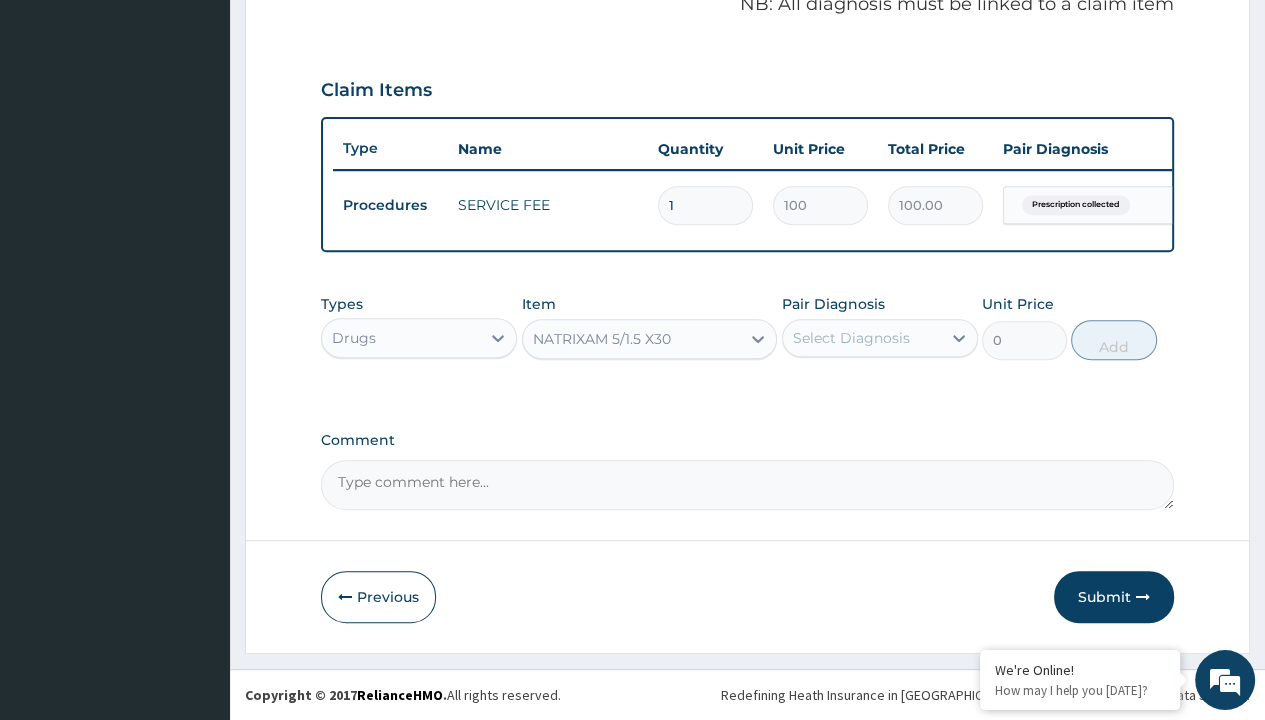 click on "Step  2  of 2 PA Code / Prescription Code Enter Code(Secondary Care Only) Encounter Date 04-07-2025 Important Notice Please enter PA codes before entering items that are not attached to a PA code   All diagnoses entered must be linked to a claim item. Diagnosis & Claim Items that are visible but inactive cannot be edited because they were imported from an already approved PA code. Diagnosis Prescription collected Confirmed NB: All diagnosis must be linked to a claim item Claim Items Type Name Quantity Unit Price Total Price Pair Diagnosis Actions Procedures SERVICE FEE 1 100 100.00 Prescription collected Delete Types Drugs Item option NATRIXAM 5/1.5 X30, selected.   Select is focused ,type to refine list, press Down to open the menu,  NATRIXAM 5/1.5 X30 Pair Diagnosis Select Diagnosis Unit Price 0 Add Comment     Previous   Submit" at bounding box center [747, 66] 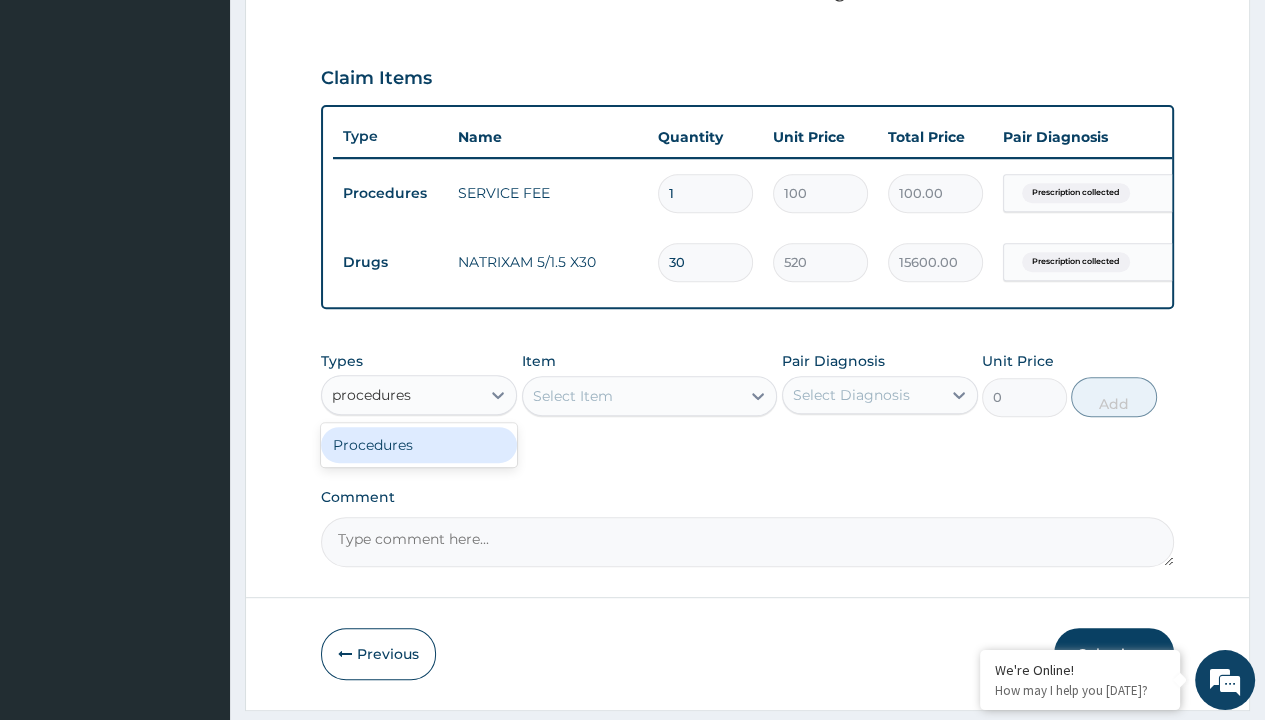 click on "Procedures" at bounding box center (419, 445) 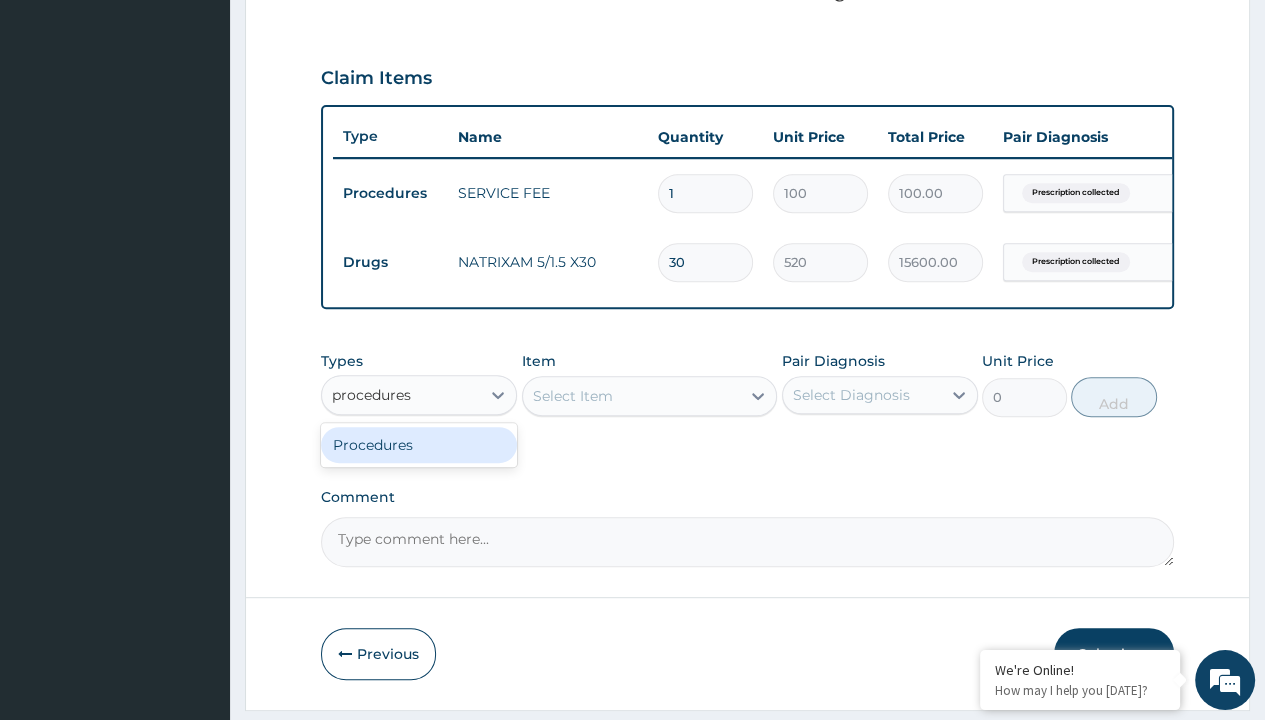 type 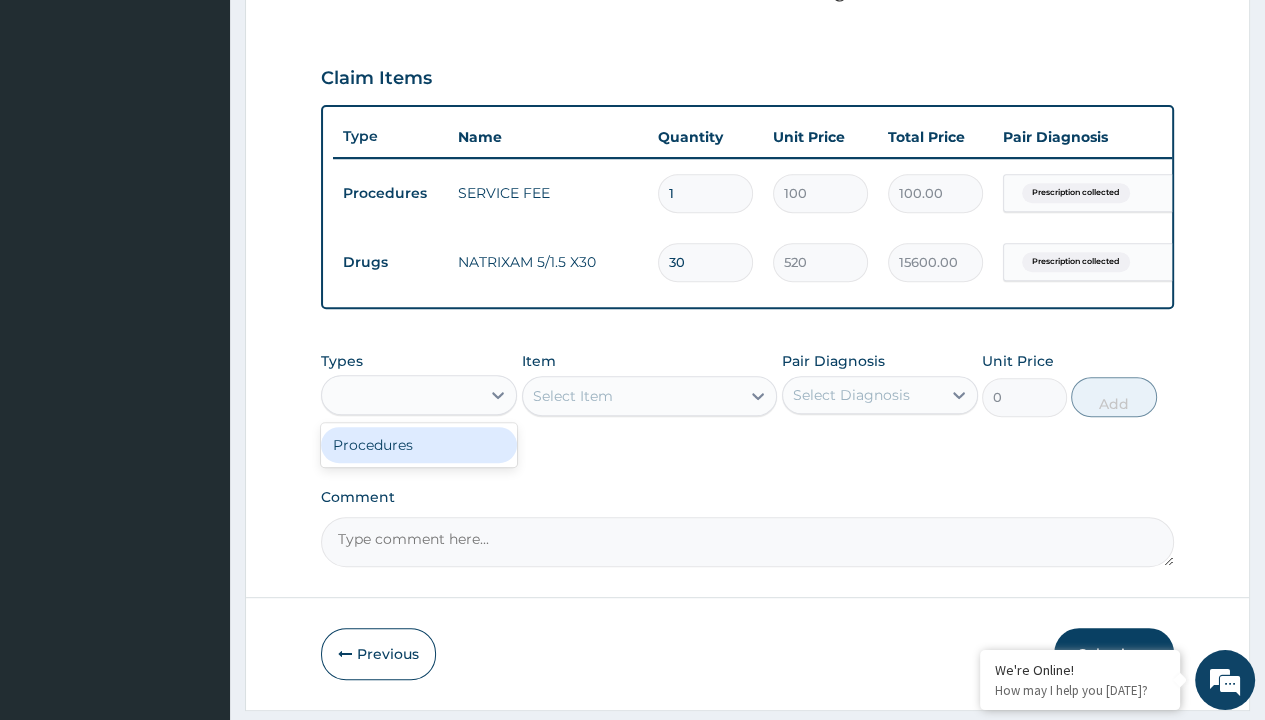 scroll, scrollTop: 0, scrollLeft: 0, axis: both 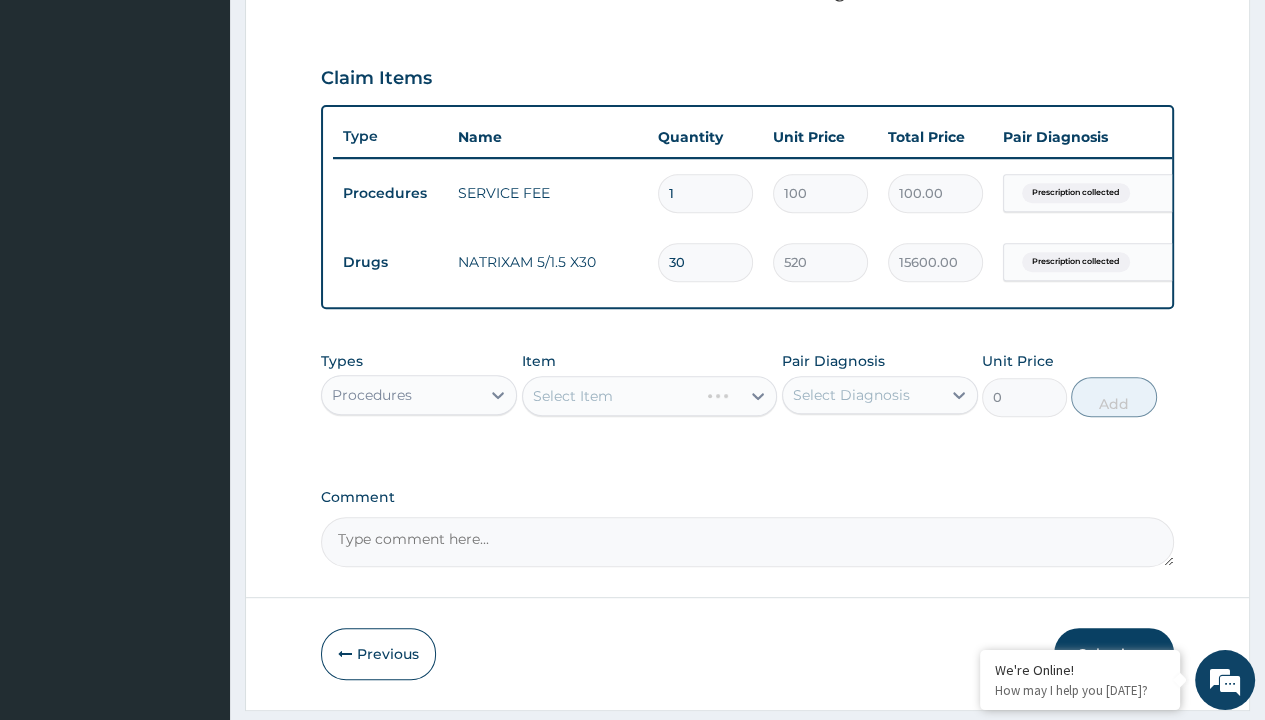 click on "Select Item" at bounding box center (573, 396) 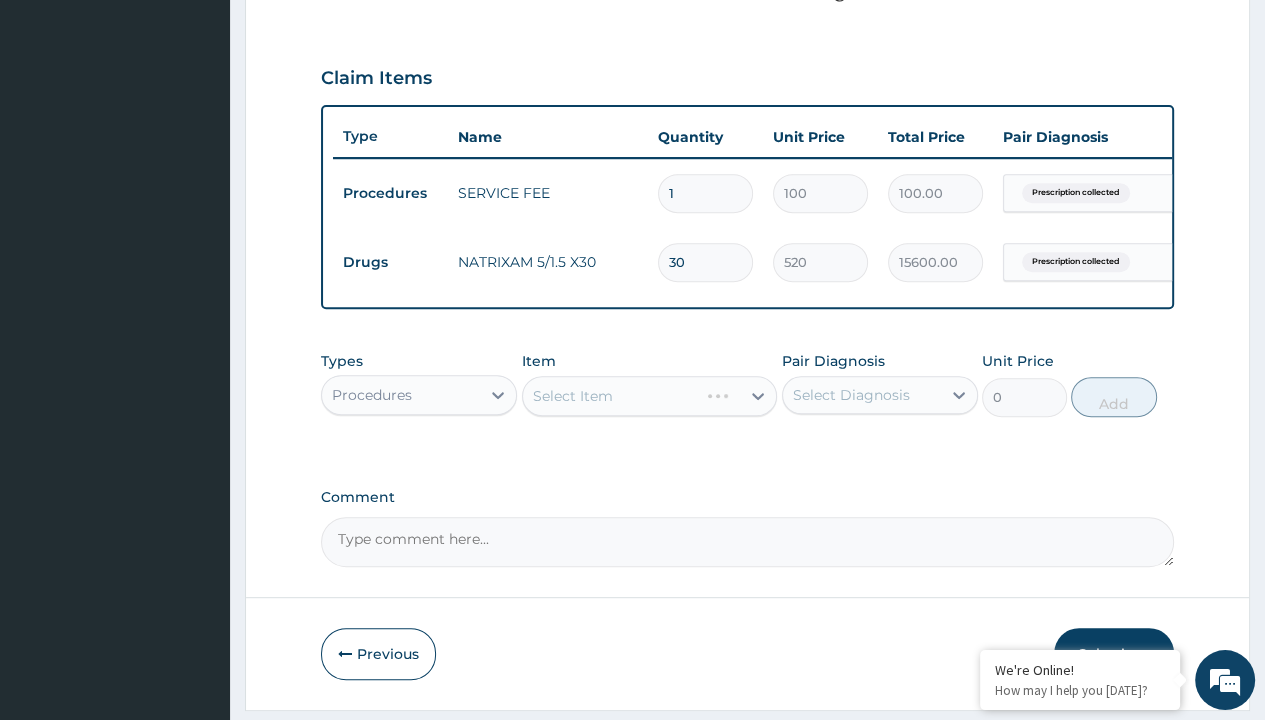 type 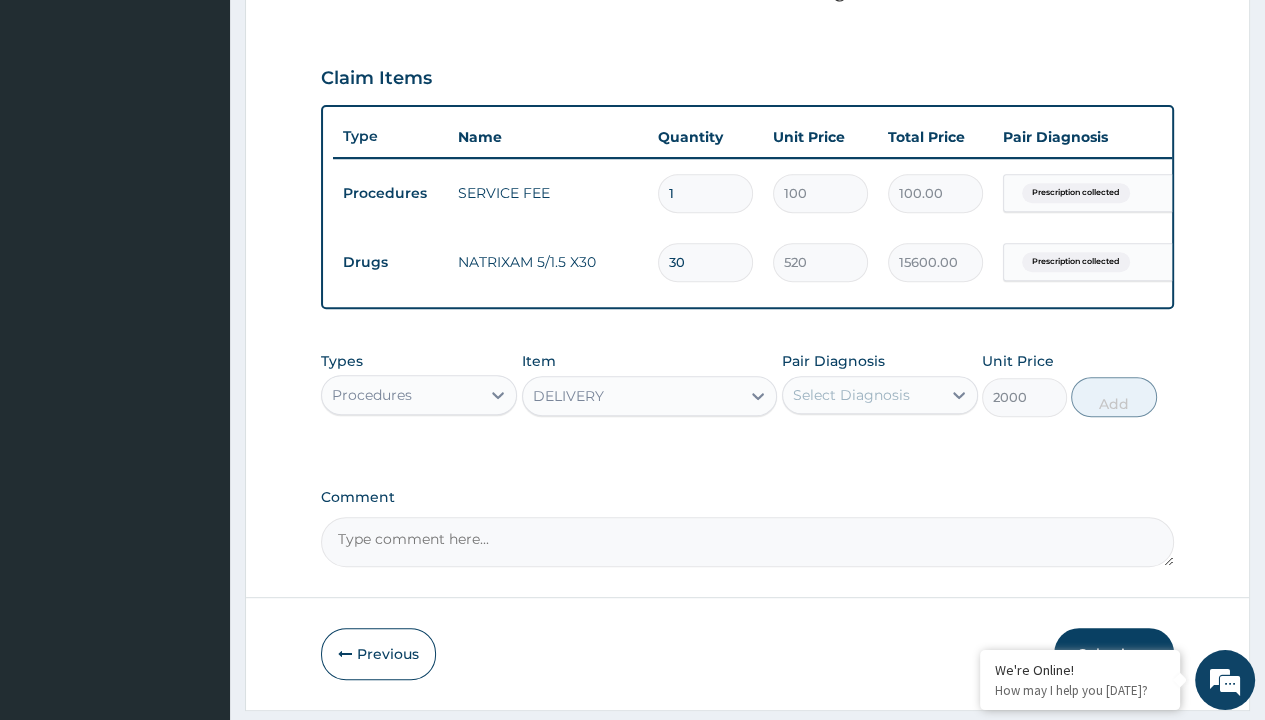 scroll, scrollTop: 0, scrollLeft: 0, axis: both 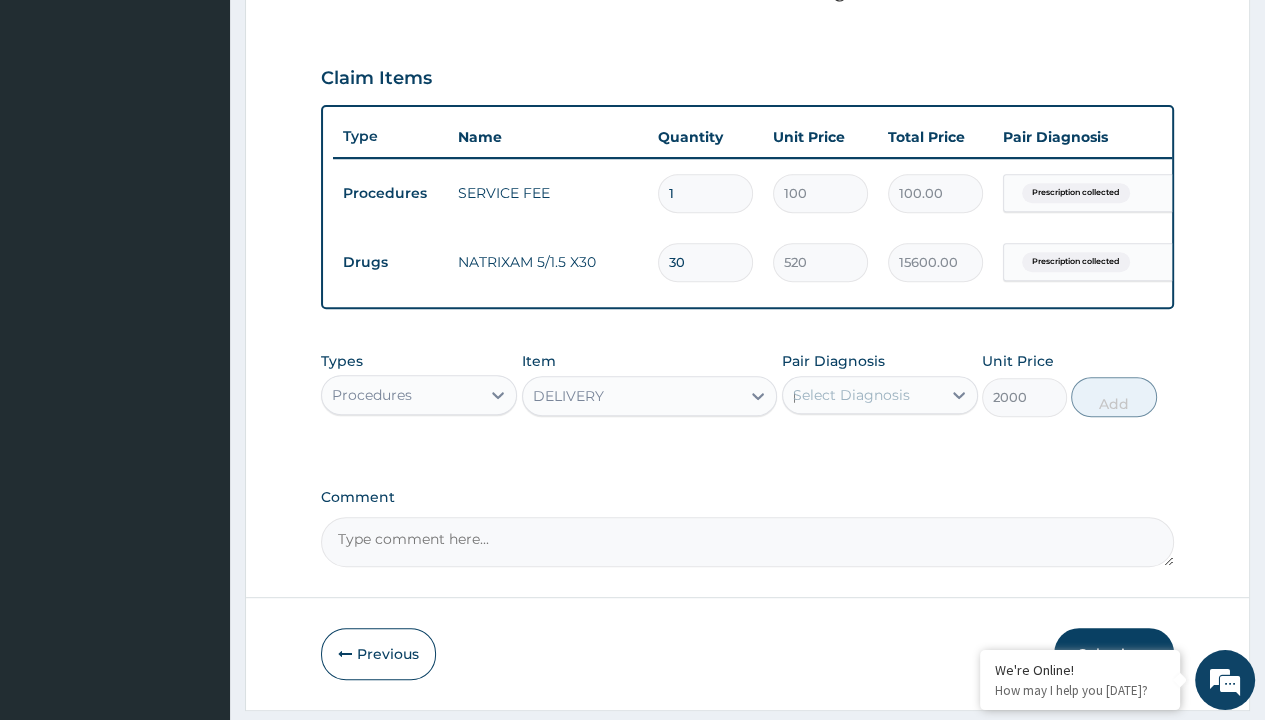 type 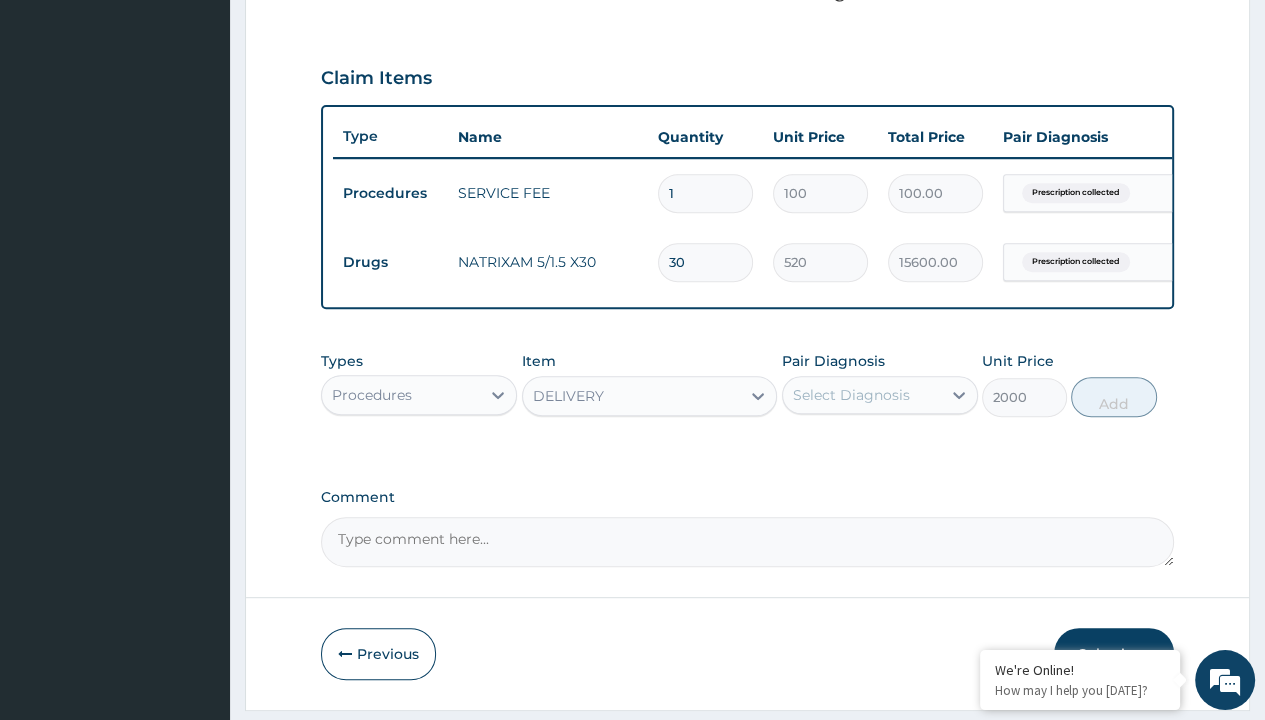 scroll, scrollTop: 708, scrollLeft: 0, axis: vertical 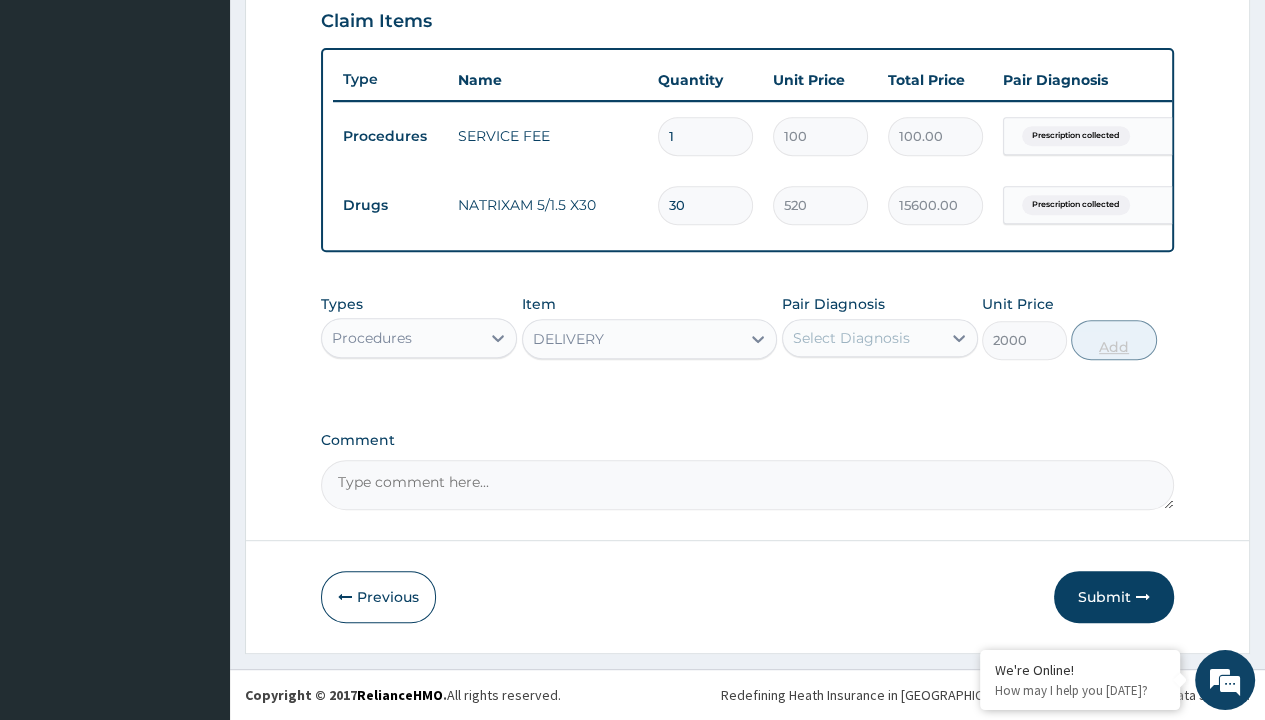 click on "Add" at bounding box center (1113, 340) 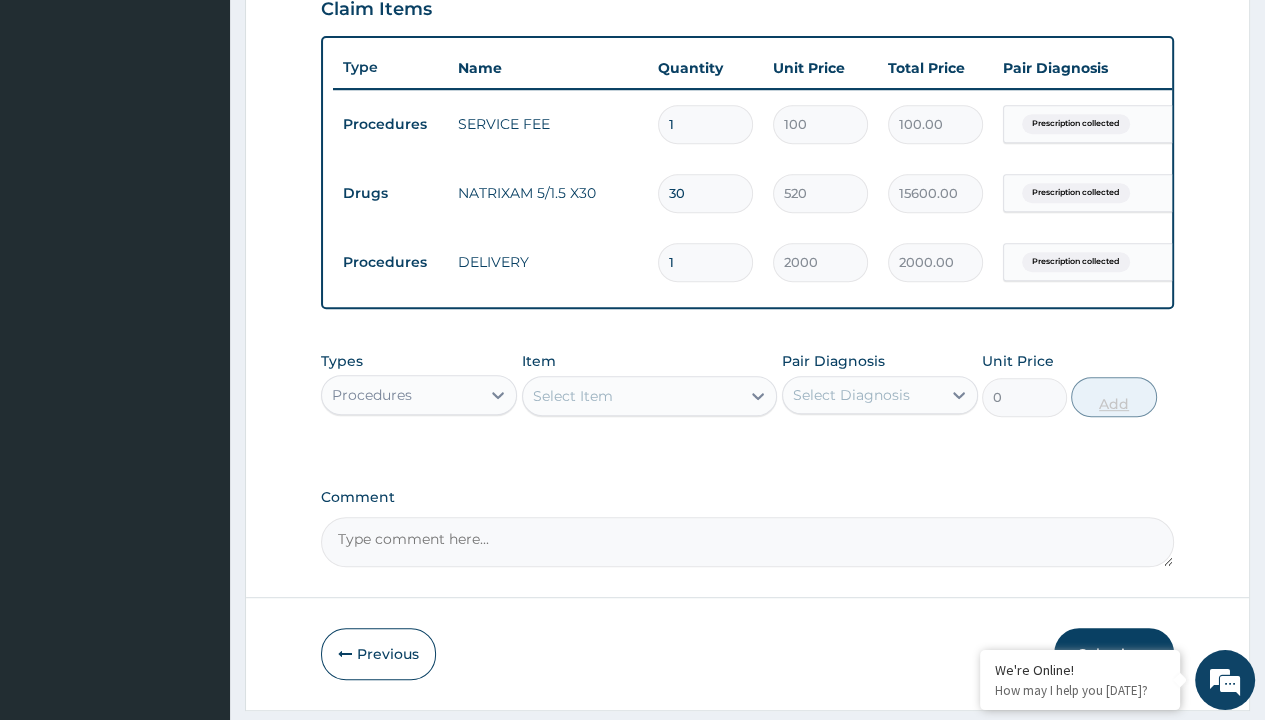 scroll, scrollTop: 0, scrollLeft: 0, axis: both 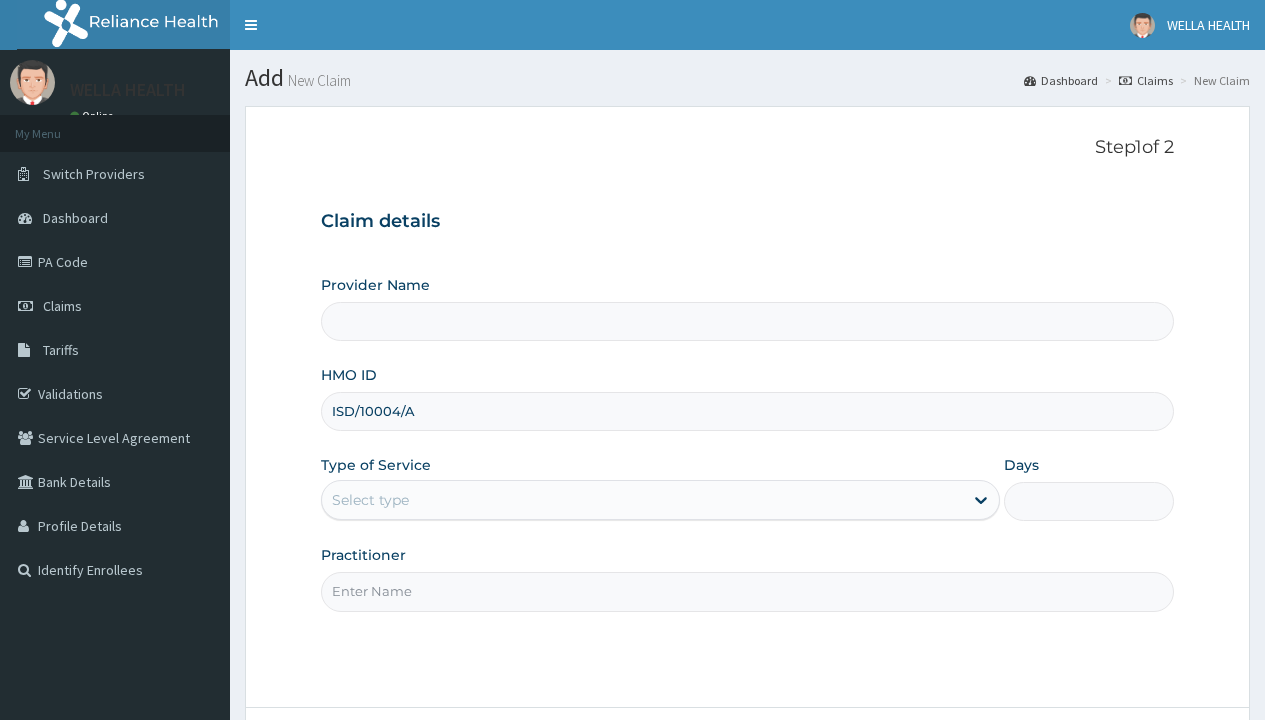 type on "ISD/10004/A" 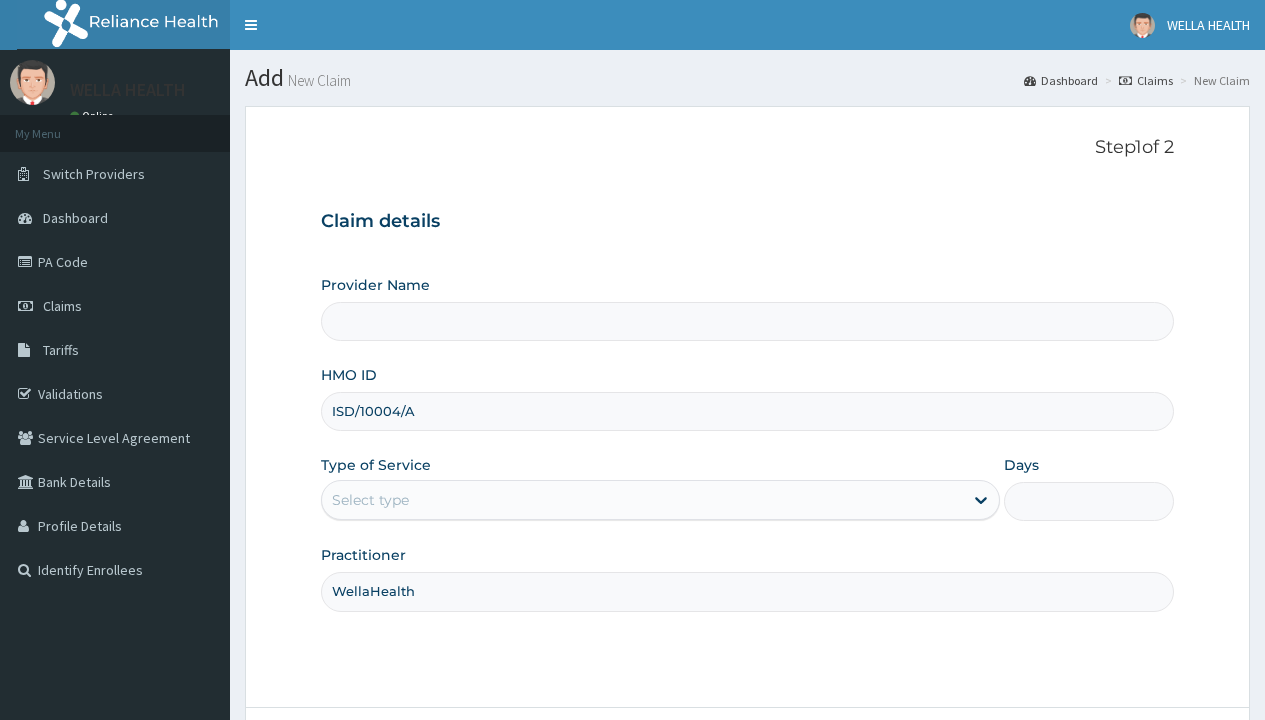scroll, scrollTop: 0, scrollLeft: 0, axis: both 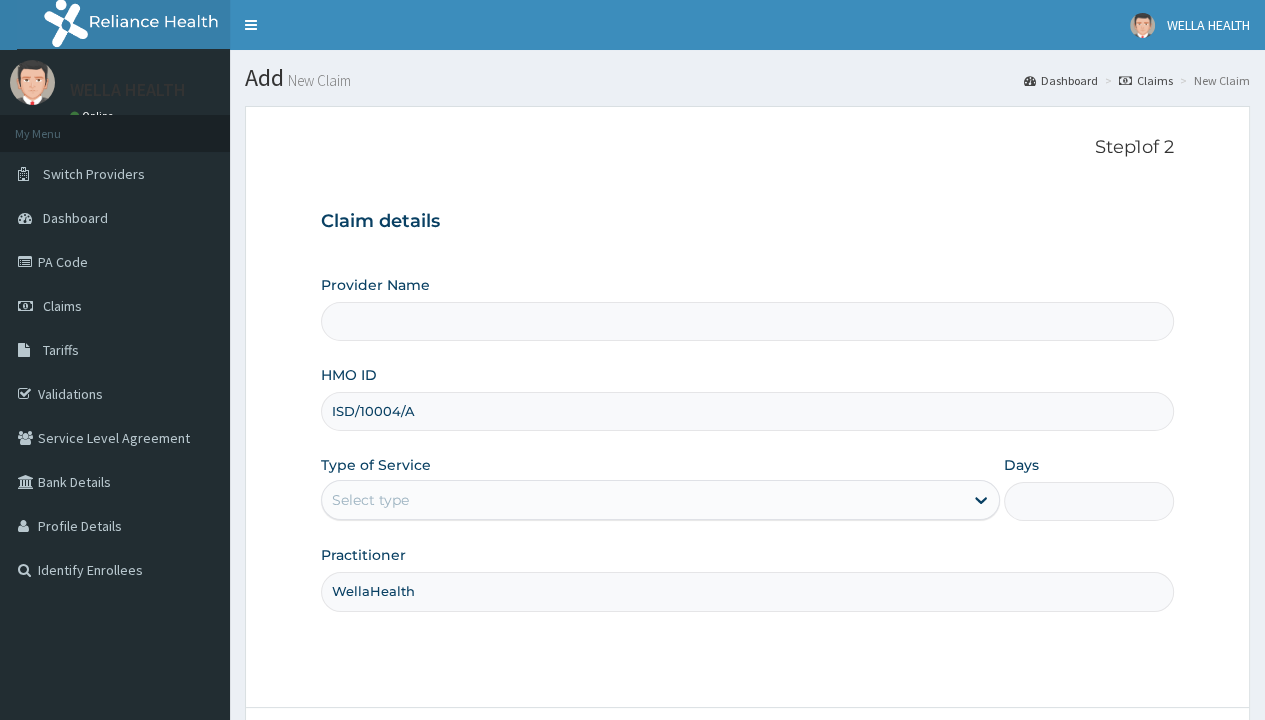 type on "WellaHealth" 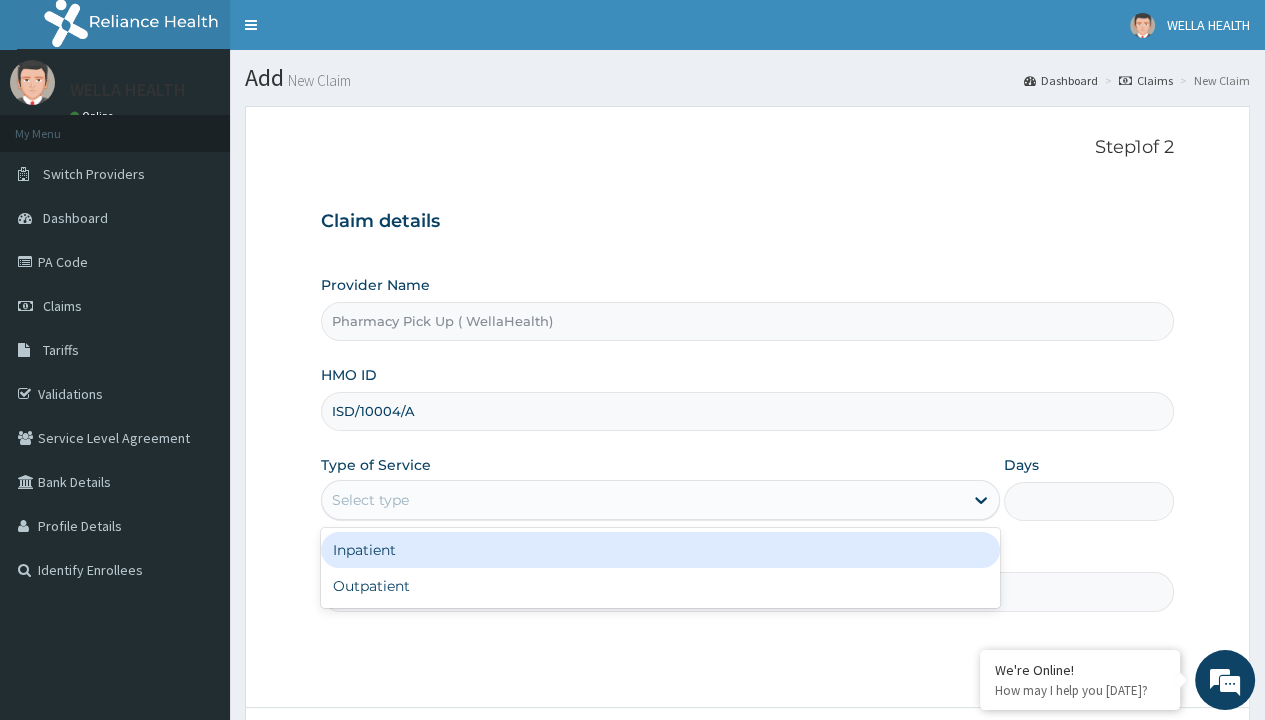 click on "Outpatient" at bounding box center (660, 586) 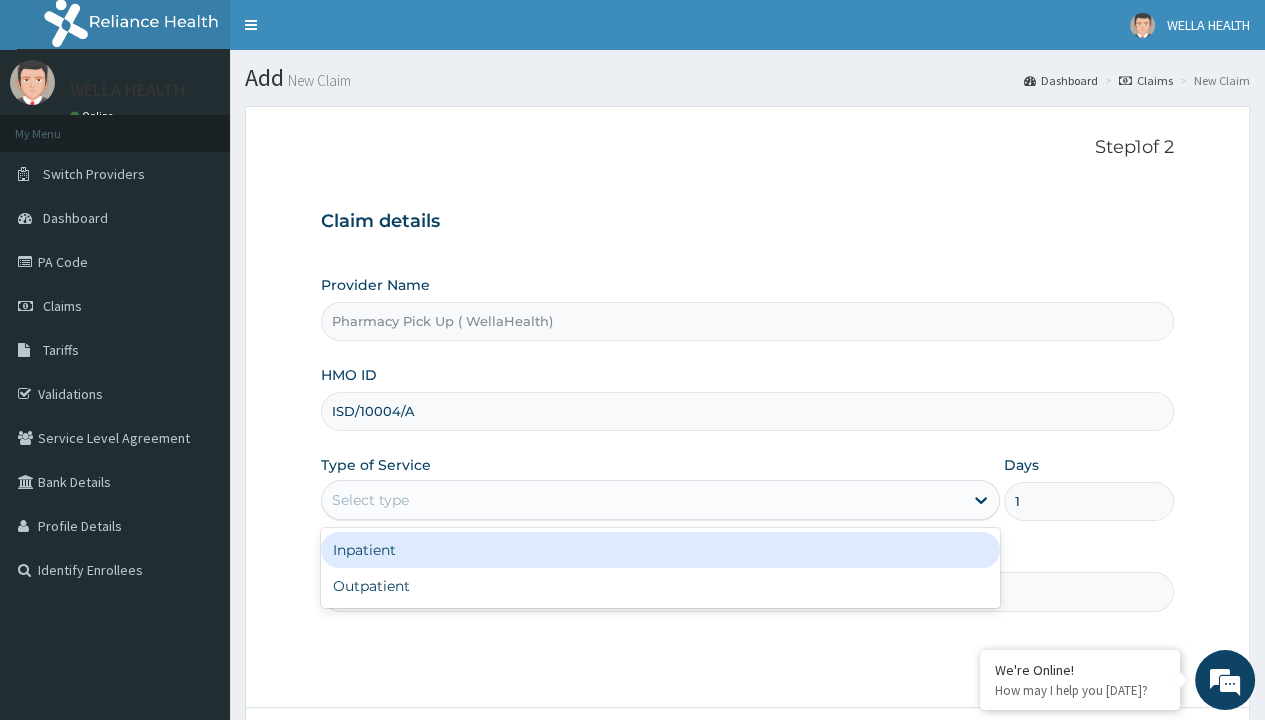 click on "Next" at bounding box center [1123, 764] 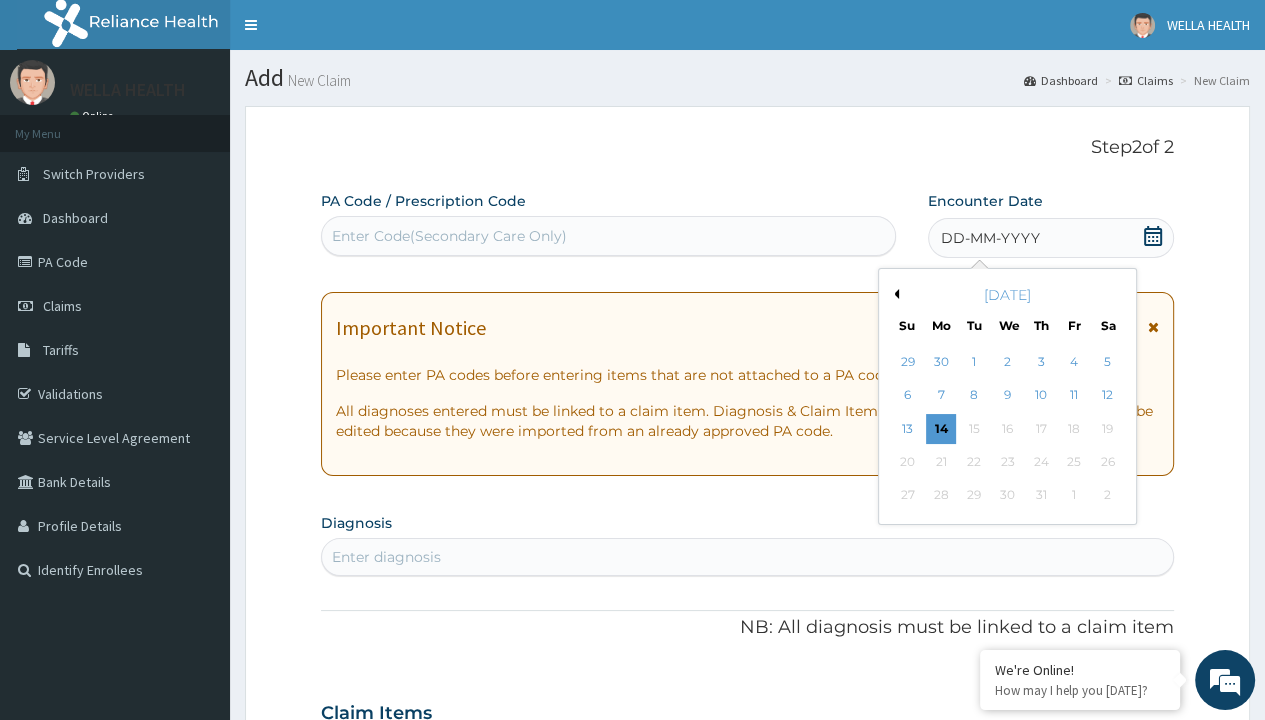 scroll, scrollTop: 167, scrollLeft: 0, axis: vertical 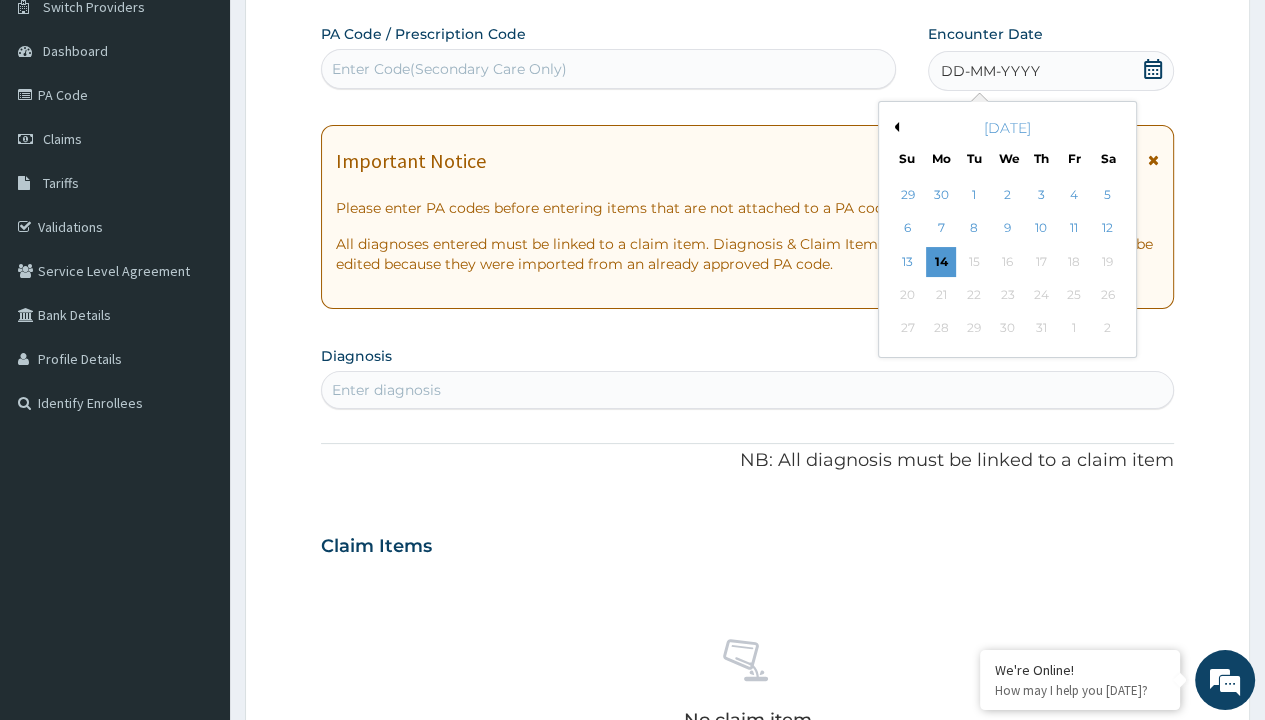 click on "4" at bounding box center [1074, 195] 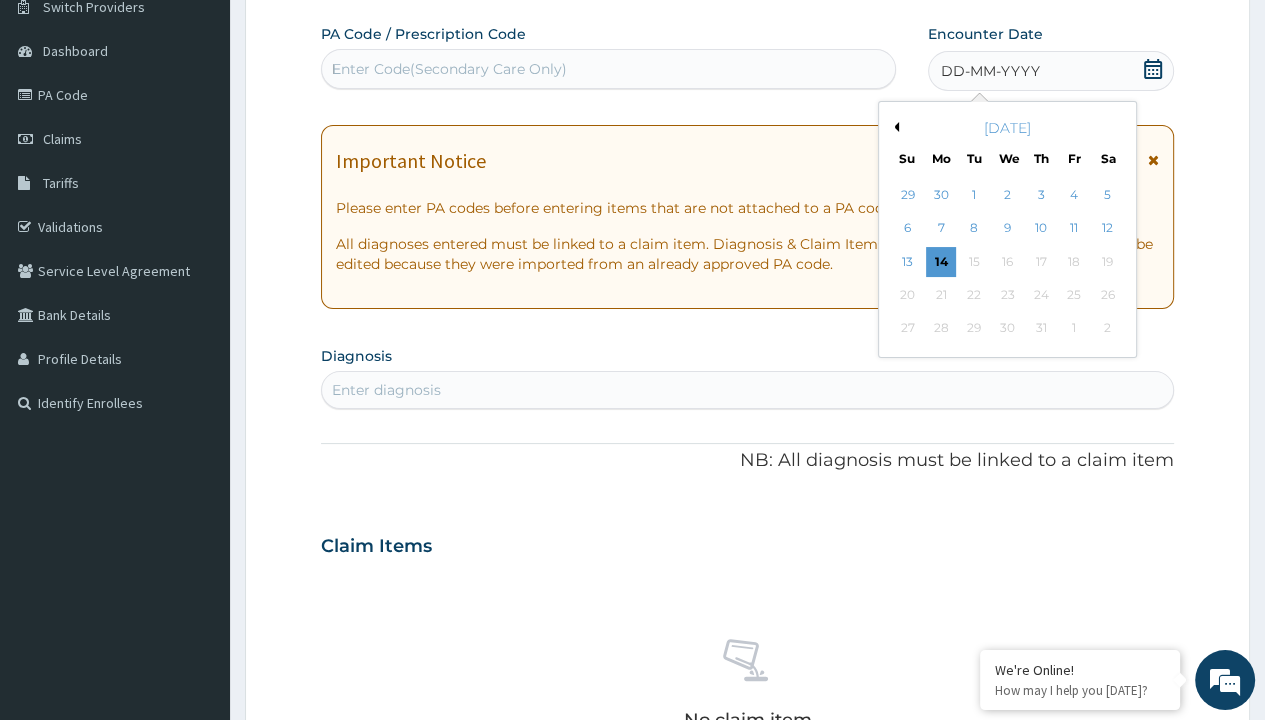 type 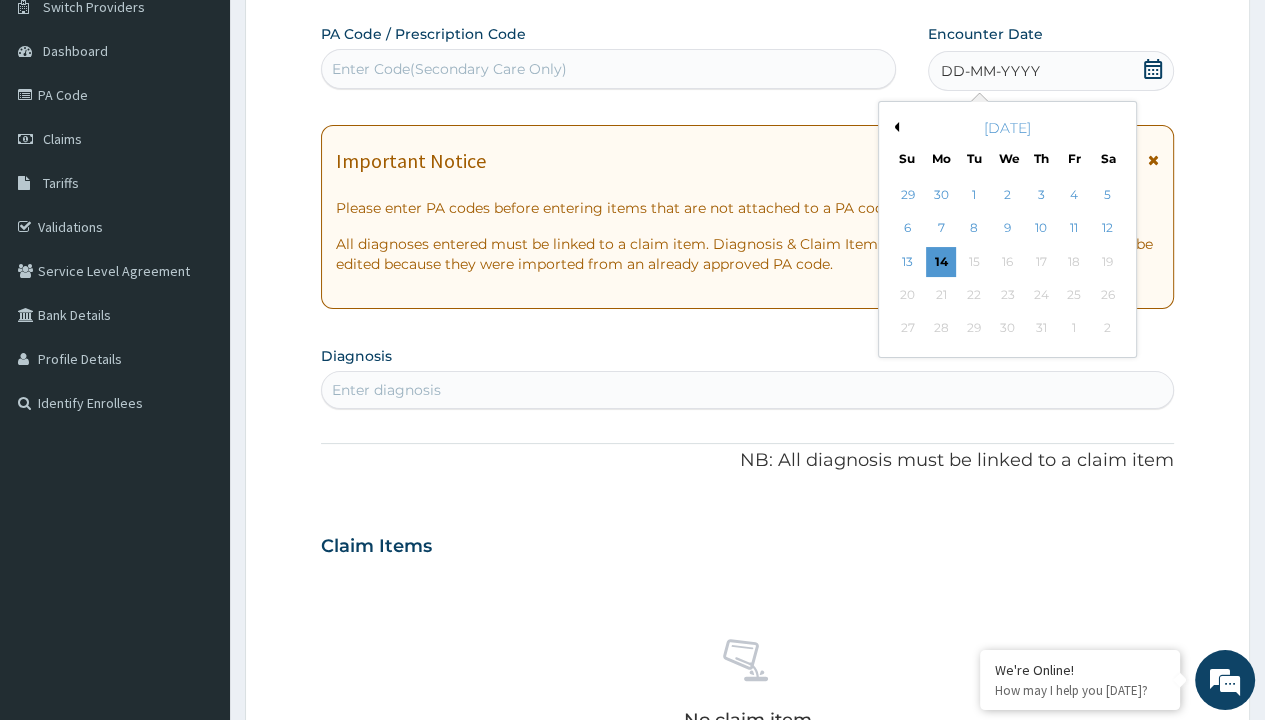 scroll, scrollTop: 0, scrollLeft: 0, axis: both 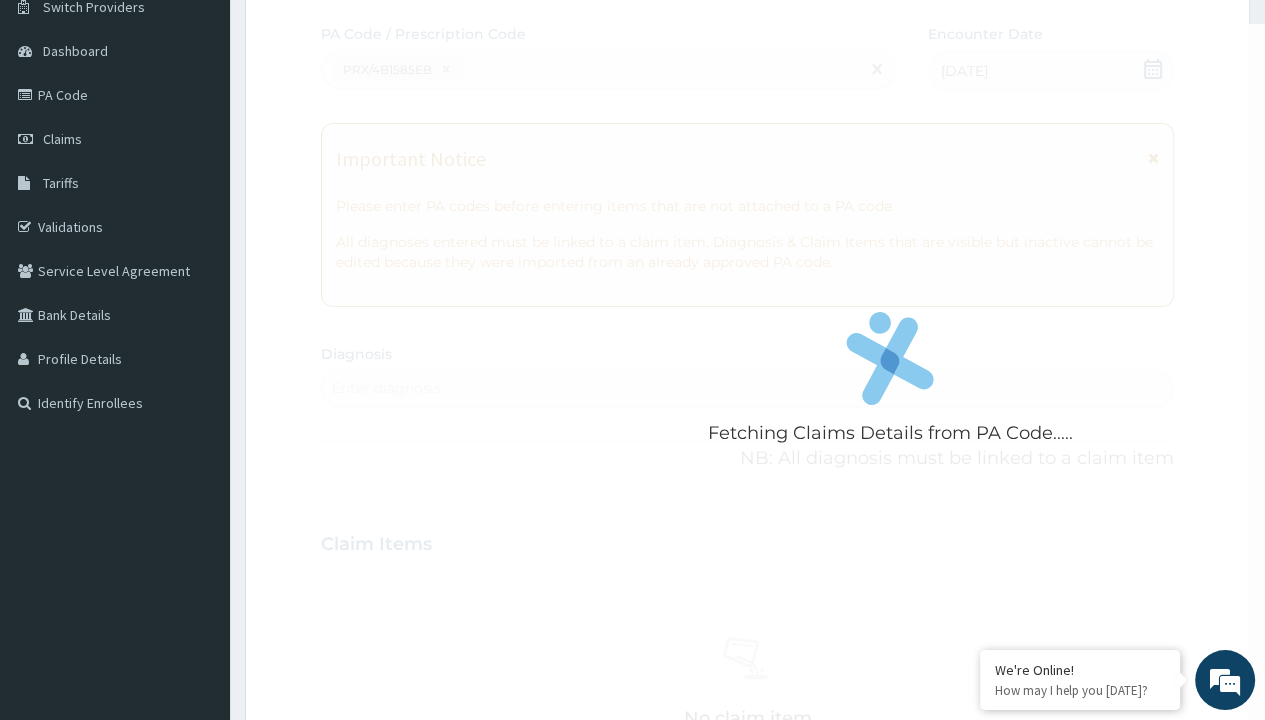 click on "Enter diagnosis" at bounding box center (386, 388) 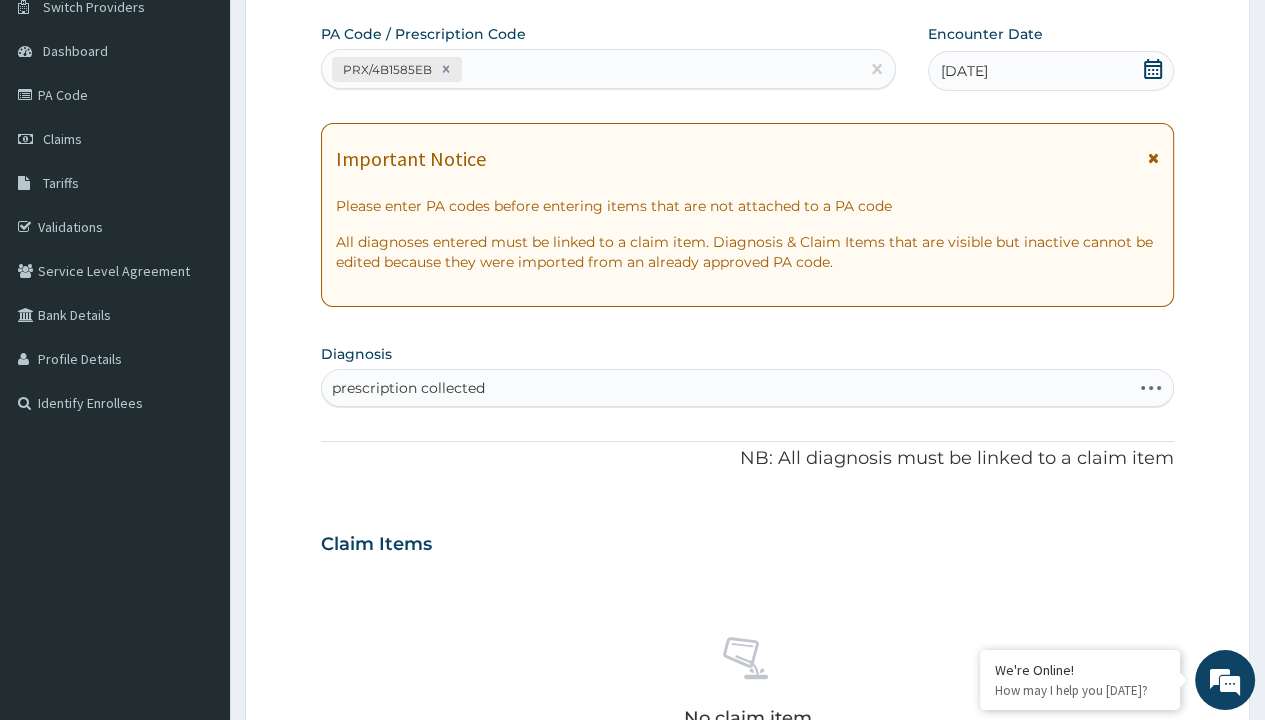 scroll, scrollTop: 0, scrollLeft: 0, axis: both 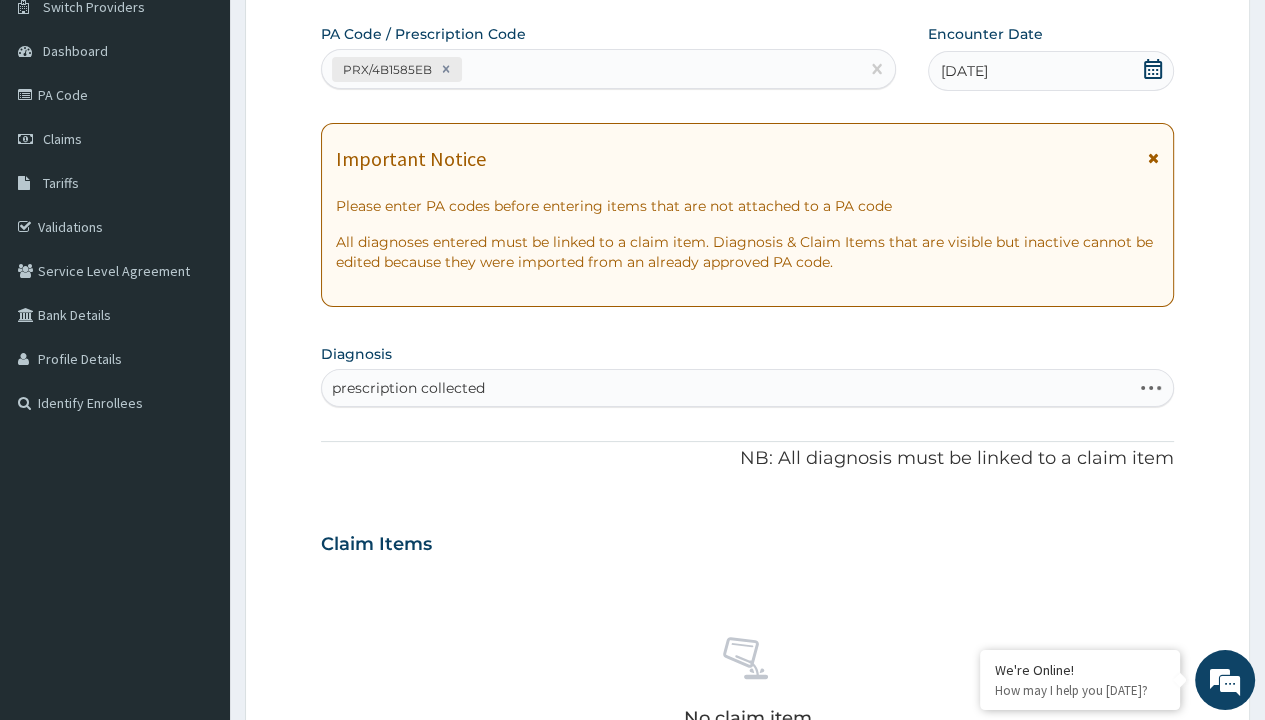 type 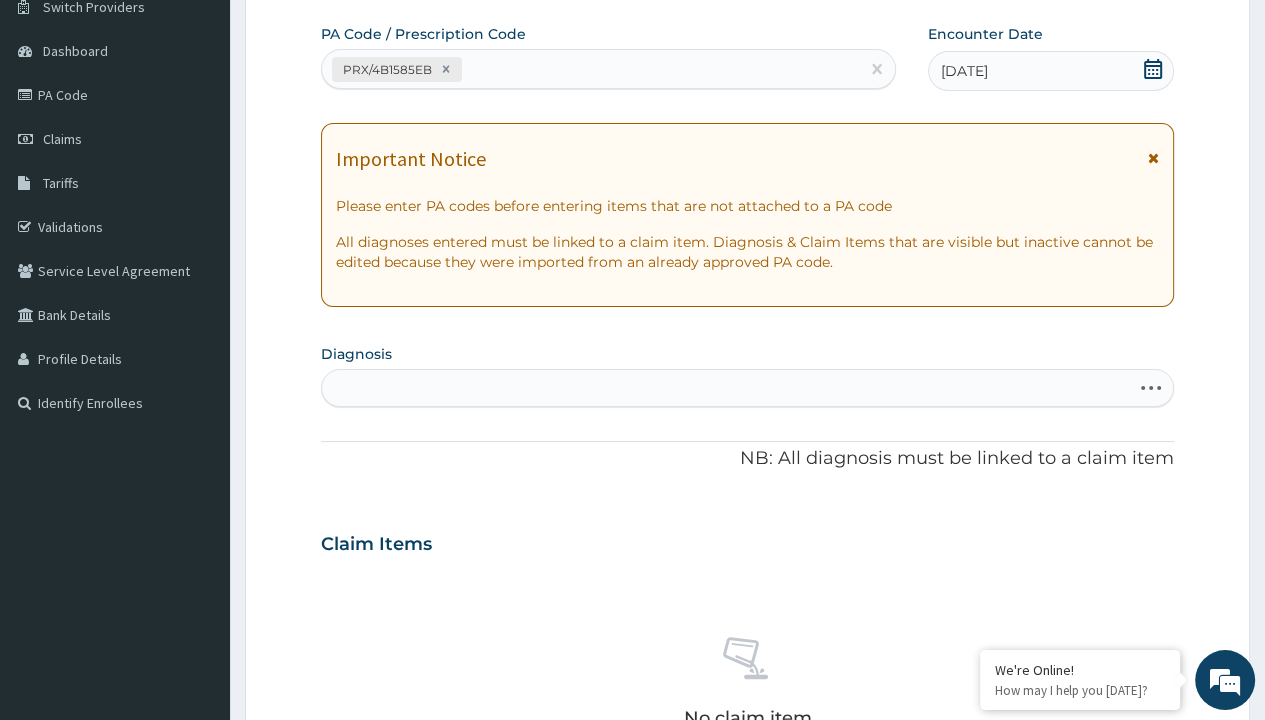 click on "Step  2  of 2 PA Code / Prescription Code PRX/4B1585EB Encounter Date [DATE] Important Notice Please enter PA codes before entering items that are not attached to a PA code   All diagnoses entered must be linked to a claim item. Diagnosis & Claim Items that are visible but inactive cannot be edited because they were imported from an already approved PA code. Diagnosis   Select is focused ,type to refine list, press Down to open the menu,  press left to focus selected values prescription collected NB: All diagnosis must be linked to a claim item Claim Items No claim item Types Select Type Item Select Item Pair Diagnosis Select Diagnosis Unit Price 0 Add Comment     Previous   Submit" at bounding box center [747, 571] 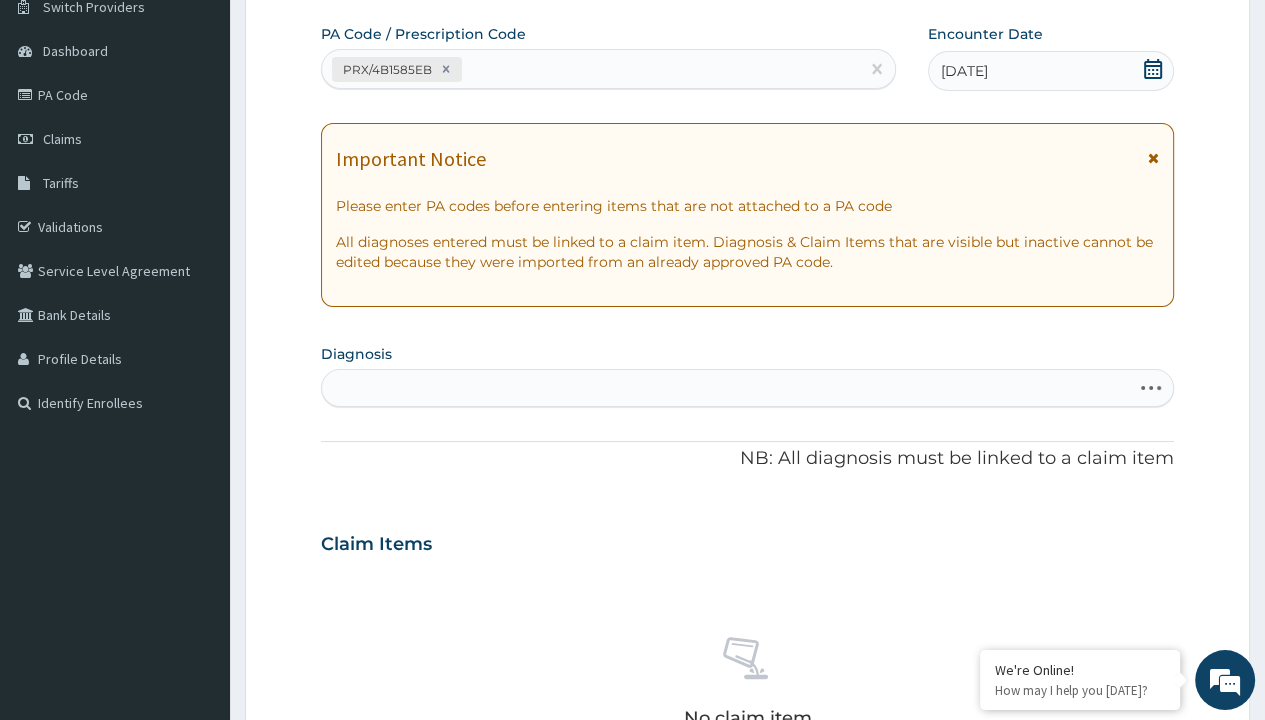 click on "Select Type" at bounding box center (372, 887) 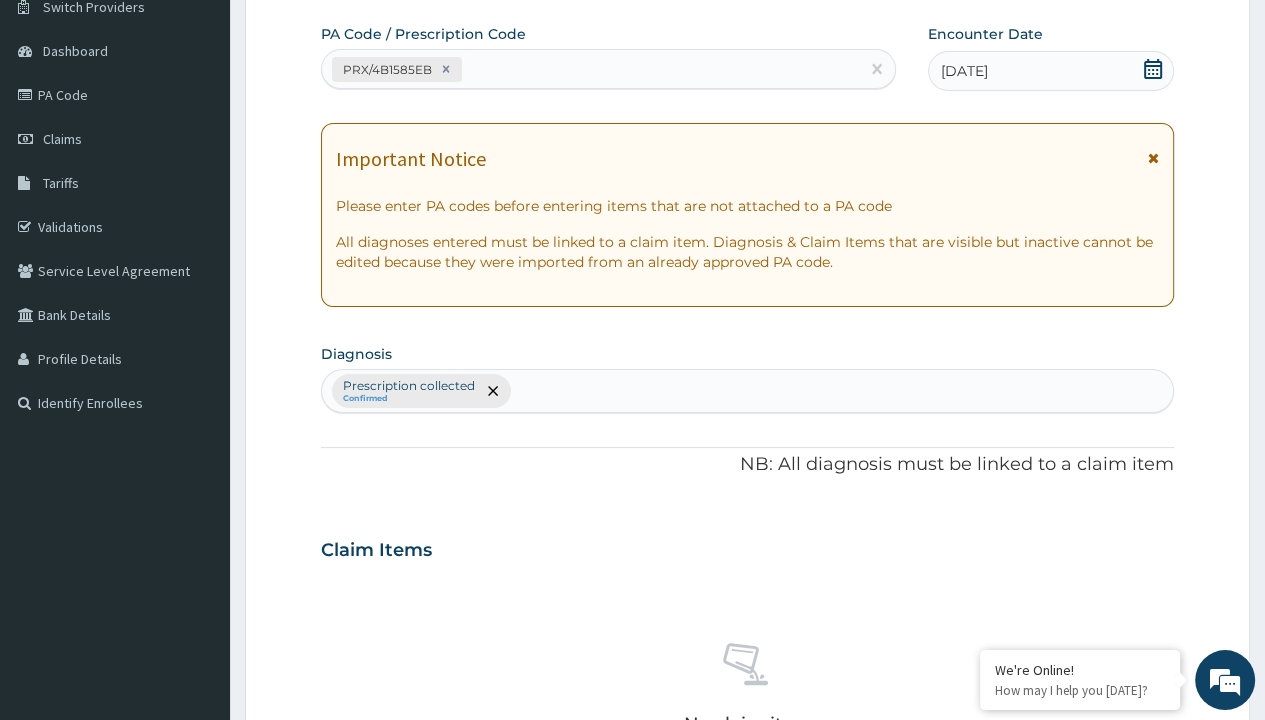 type on "procedures" 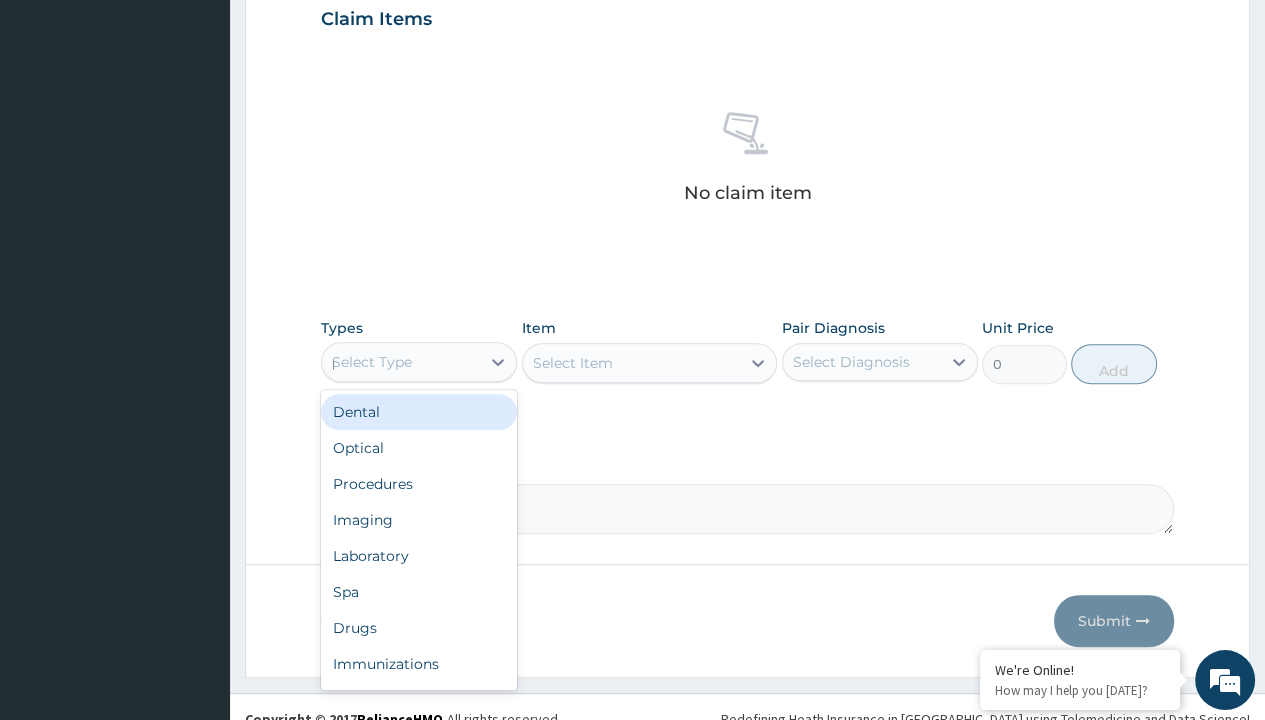 click on "Procedures" at bounding box center (419, 484) 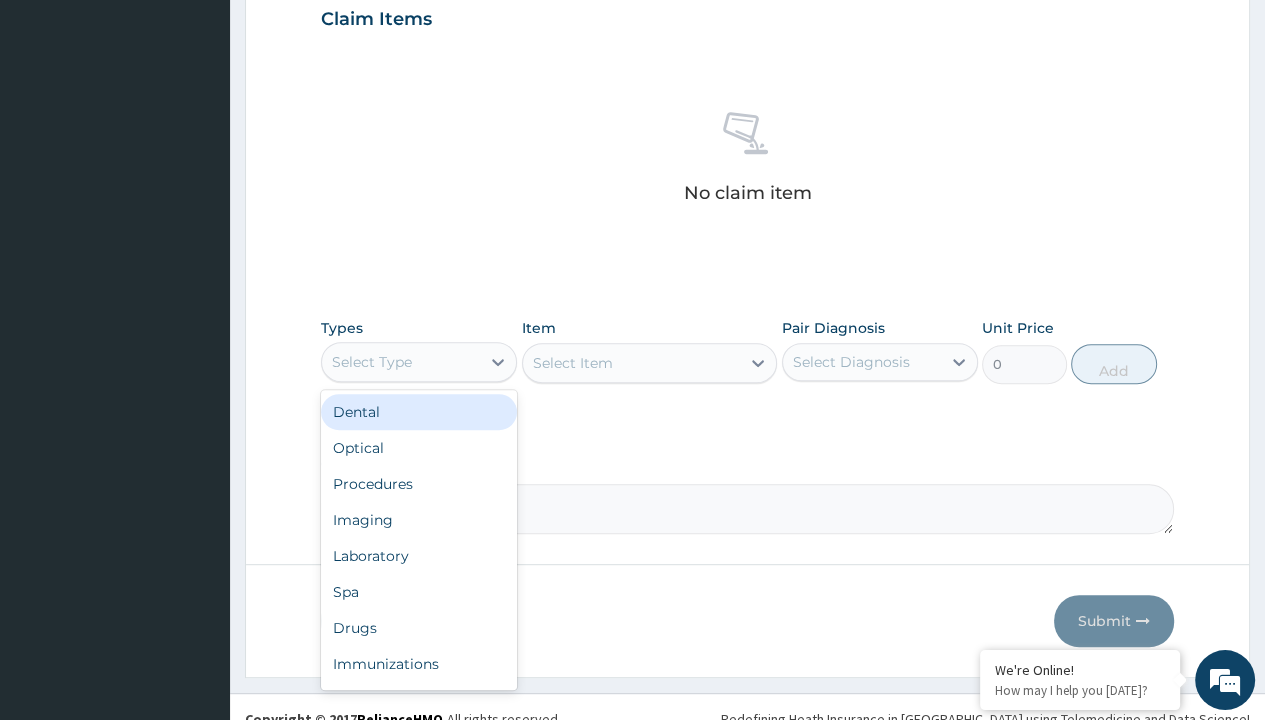 click on "Select Item" at bounding box center [650, 363] 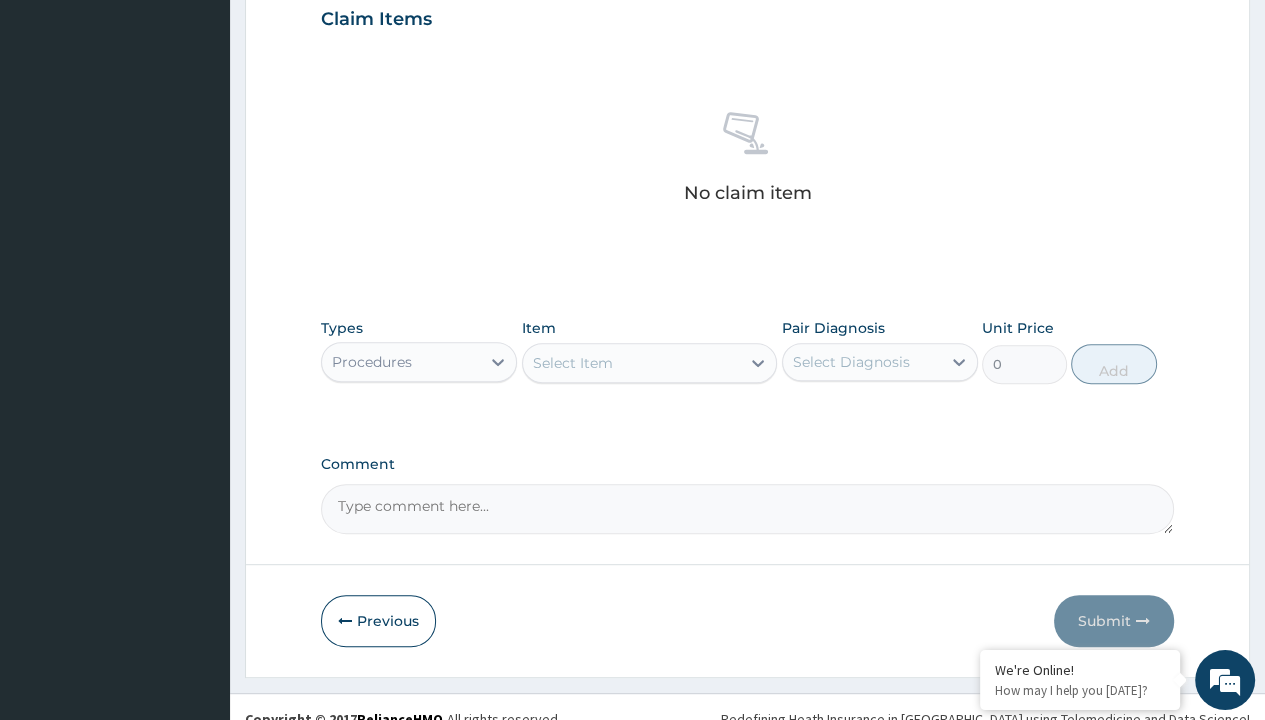 type on "service fee" 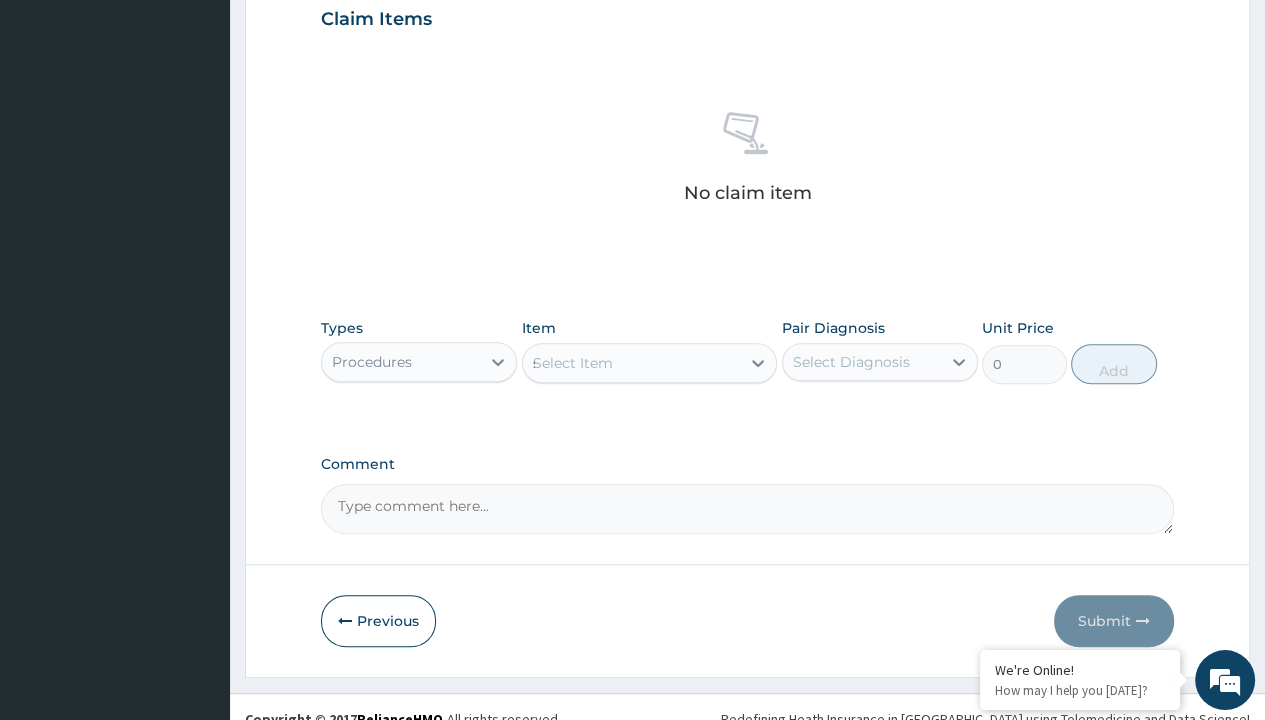 type 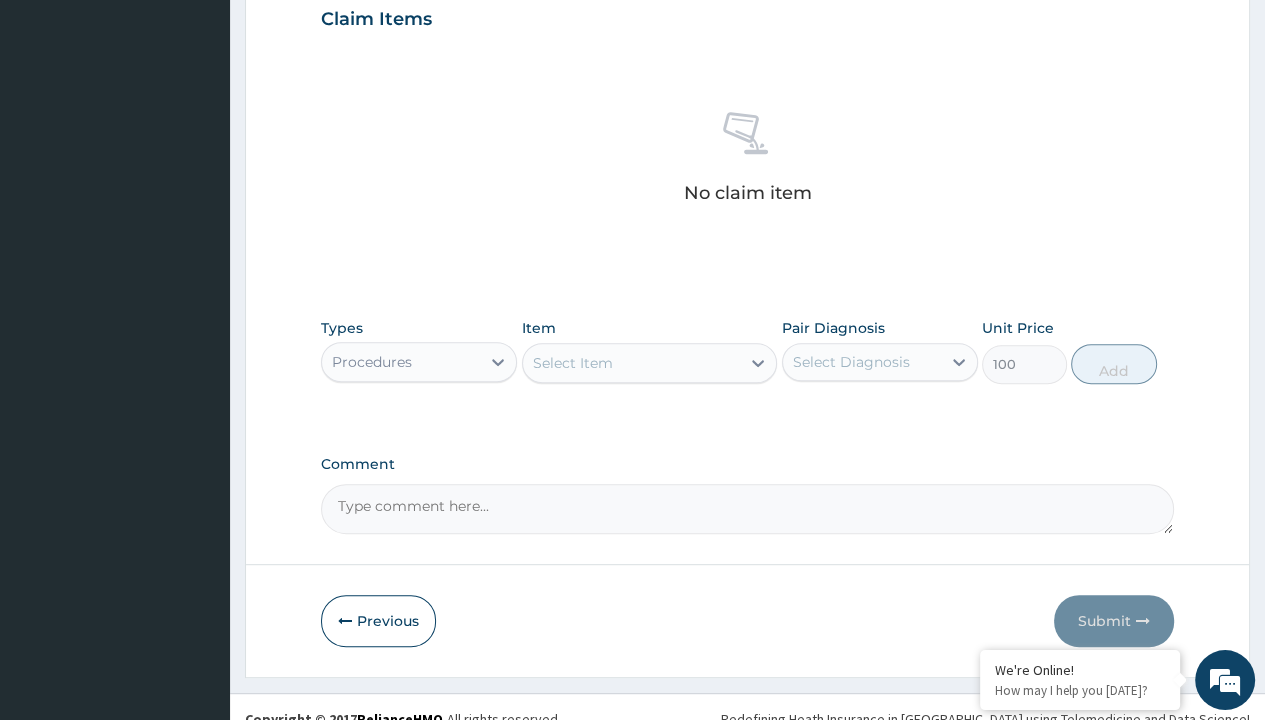 click on "Prescription collected" at bounding box center [409, -145] 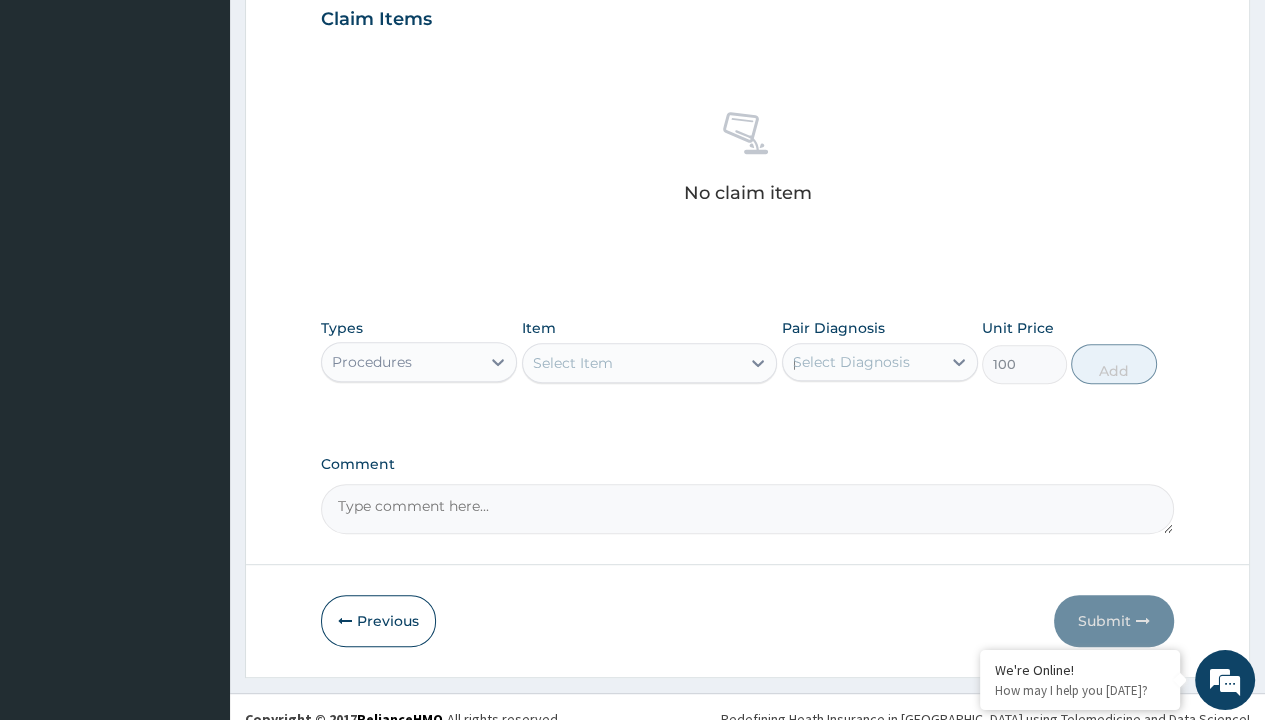 type 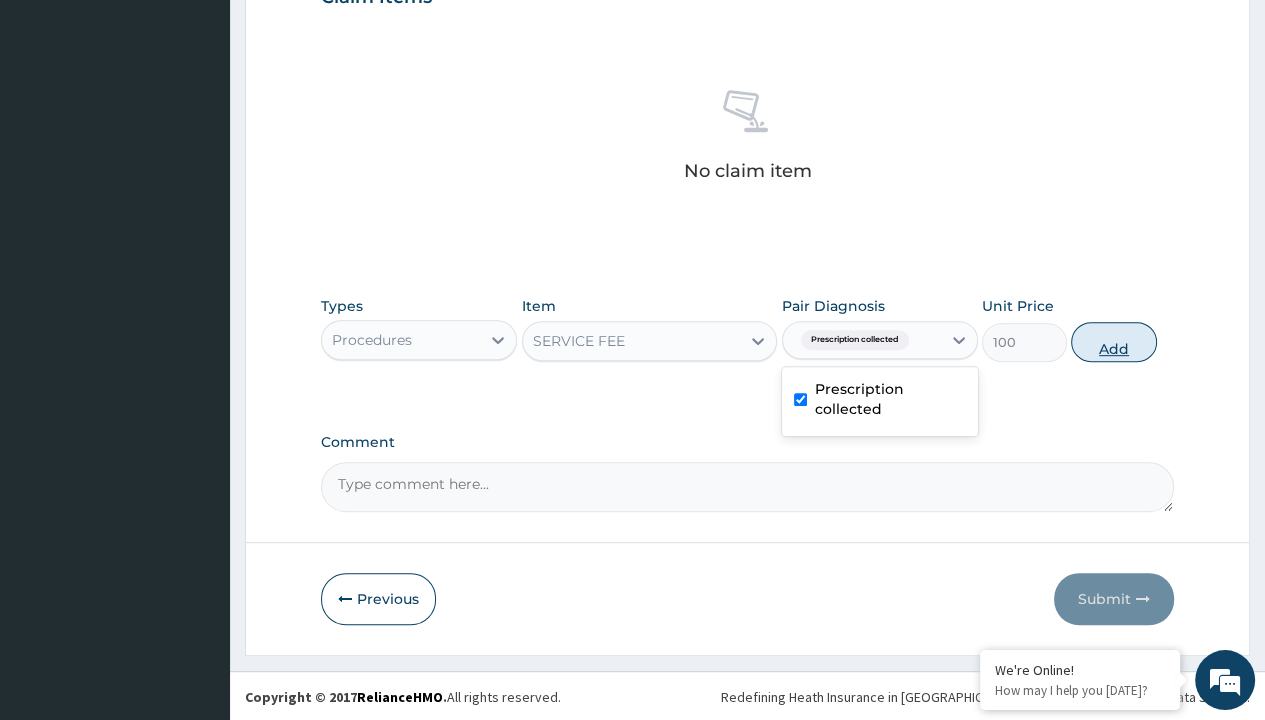 click on "Add" at bounding box center (1113, 342) 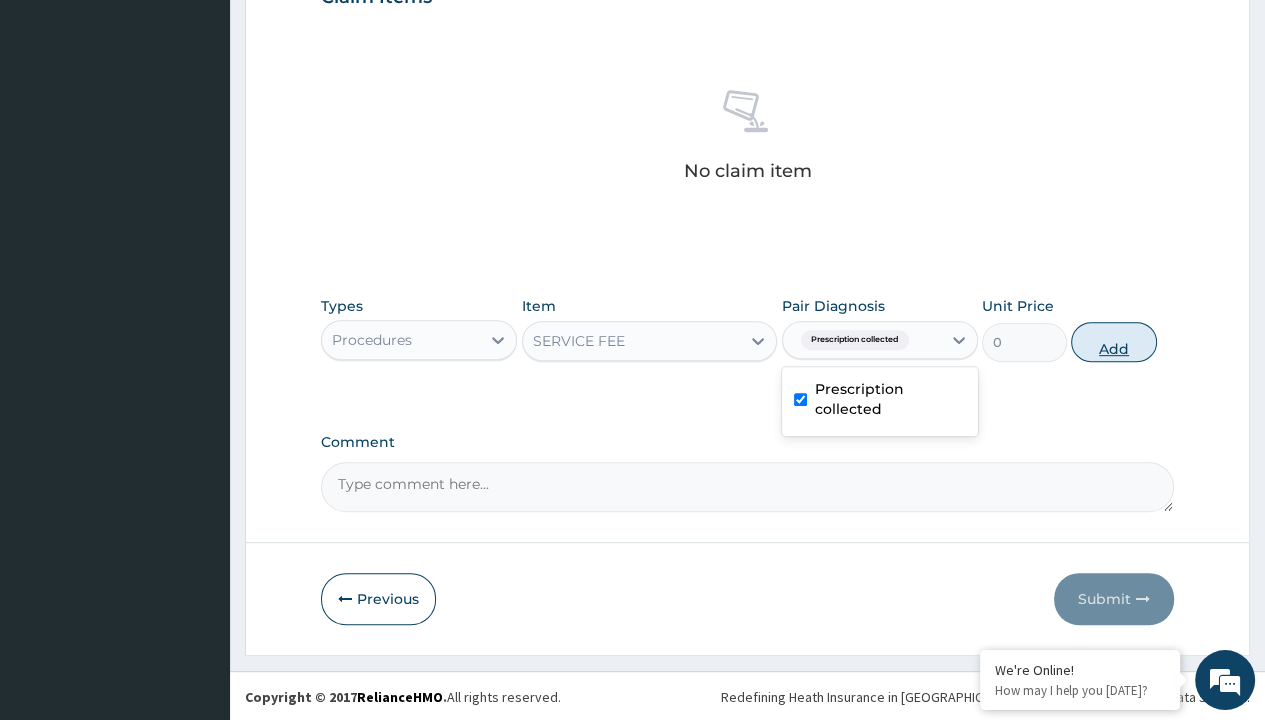 scroll, scrollTop: 639, scrollLeft: 0, axis: vertical 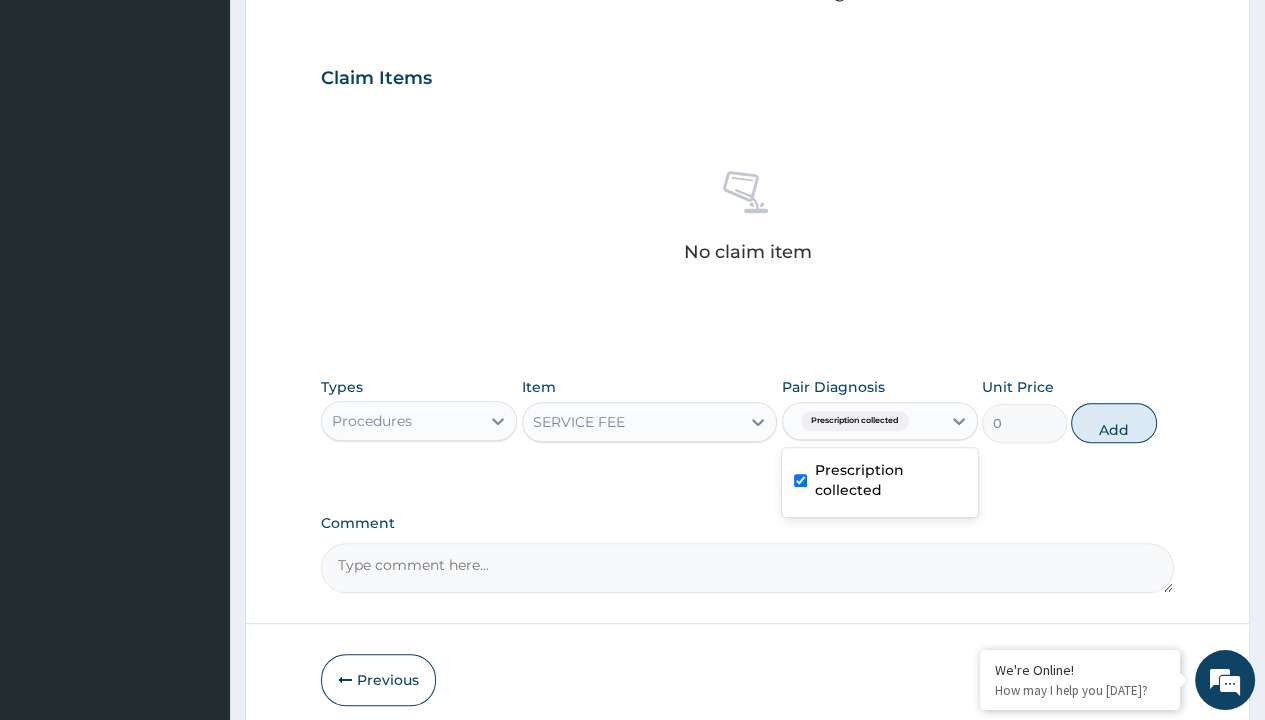 click on "Step  2  of 2 PA Code / Prescription Code PRX/4B1585EB Encounter Date 04-07-2025 Important Notice Please enter PA codes before entering items that are not attached to a PA code   All diagnoses entered must be linked to a claim item. Diagnosis & Claim Items that are visible but inactive cannot be edited because they were imported from an already approved PA code. Diagnosis Prescription collected Confirmed NB: All diagnosis must be linked to a claim item Claim Items No claim item Types Procedures Item SERVICE FEE Pair Diagnosis option Prescription collected, selected. option Prescription collected selected, 1 of 1. 1 result available. Use Up and Down to choose options, press Enter to select the currently focused option, press Escape to exit the menu, press Tab to select the option and exit the menu. Prescription collected Prescription collected Unit Price 0 Add Comment     Previous   Submit" at bounding box center (747, 101) 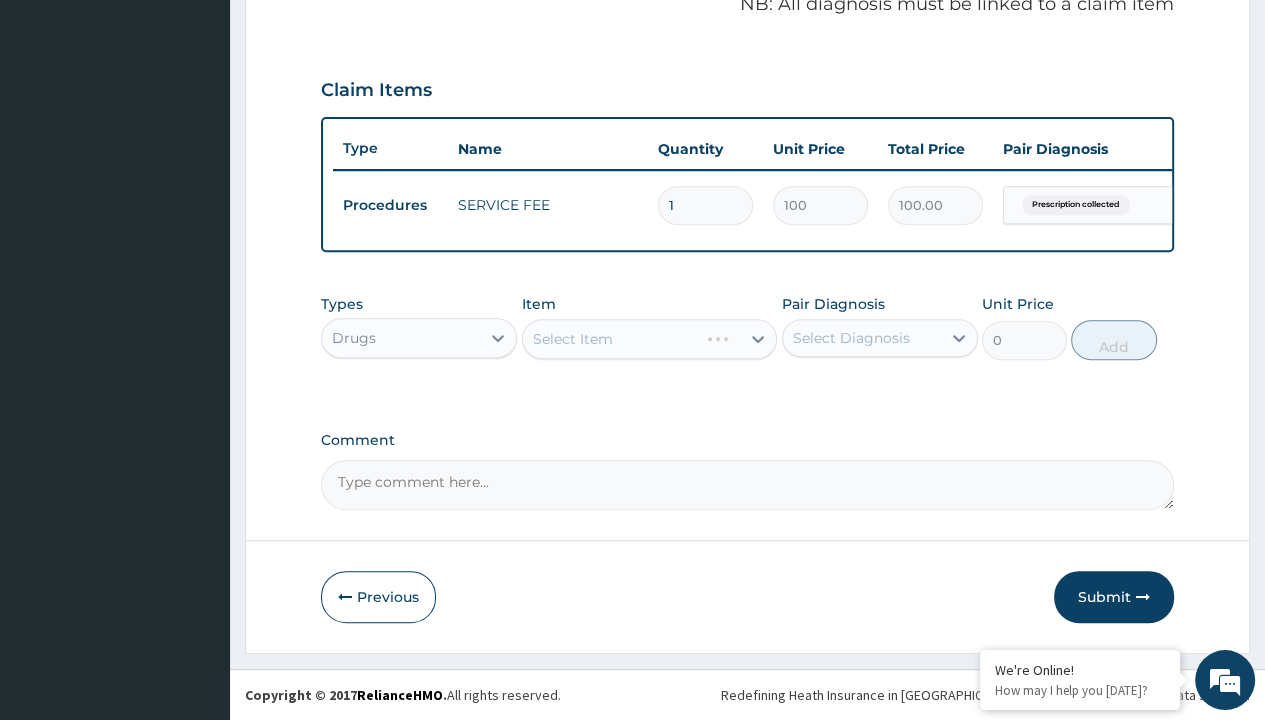 scroll, scrollTop: 0, scrollLeft: 0, axis: both 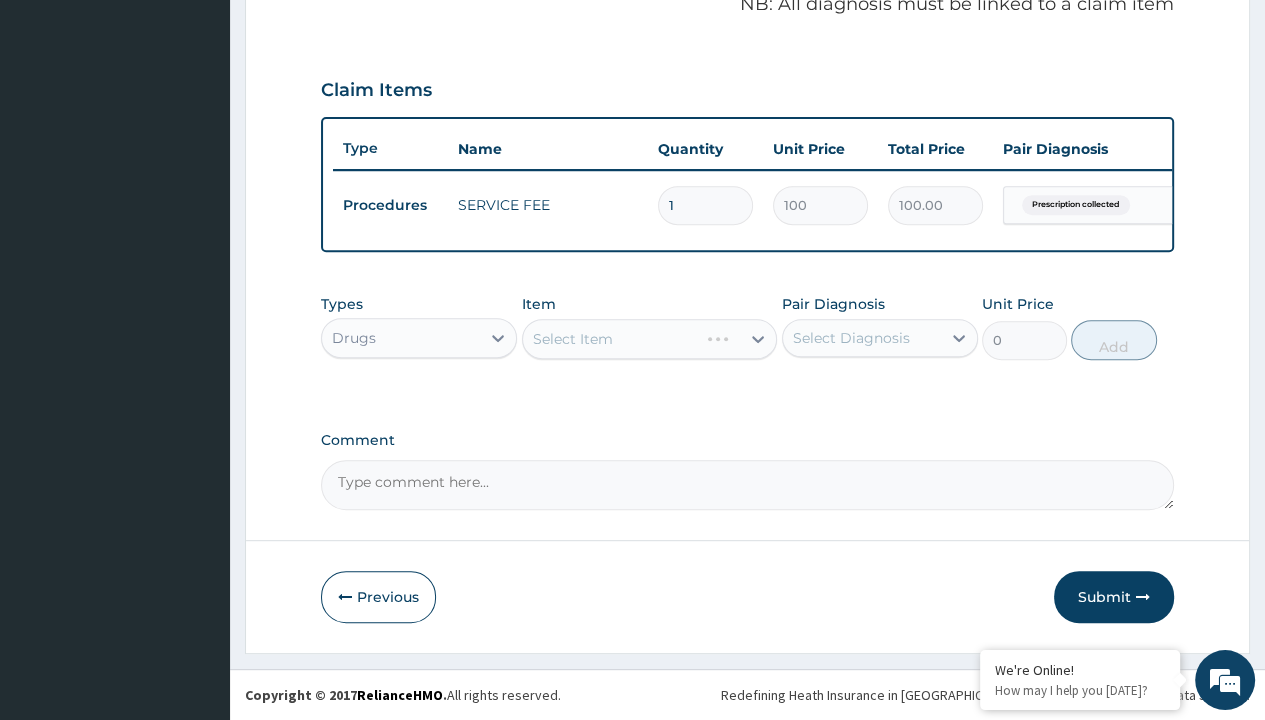 click on "Select Item" at bounding box center (573, 339) 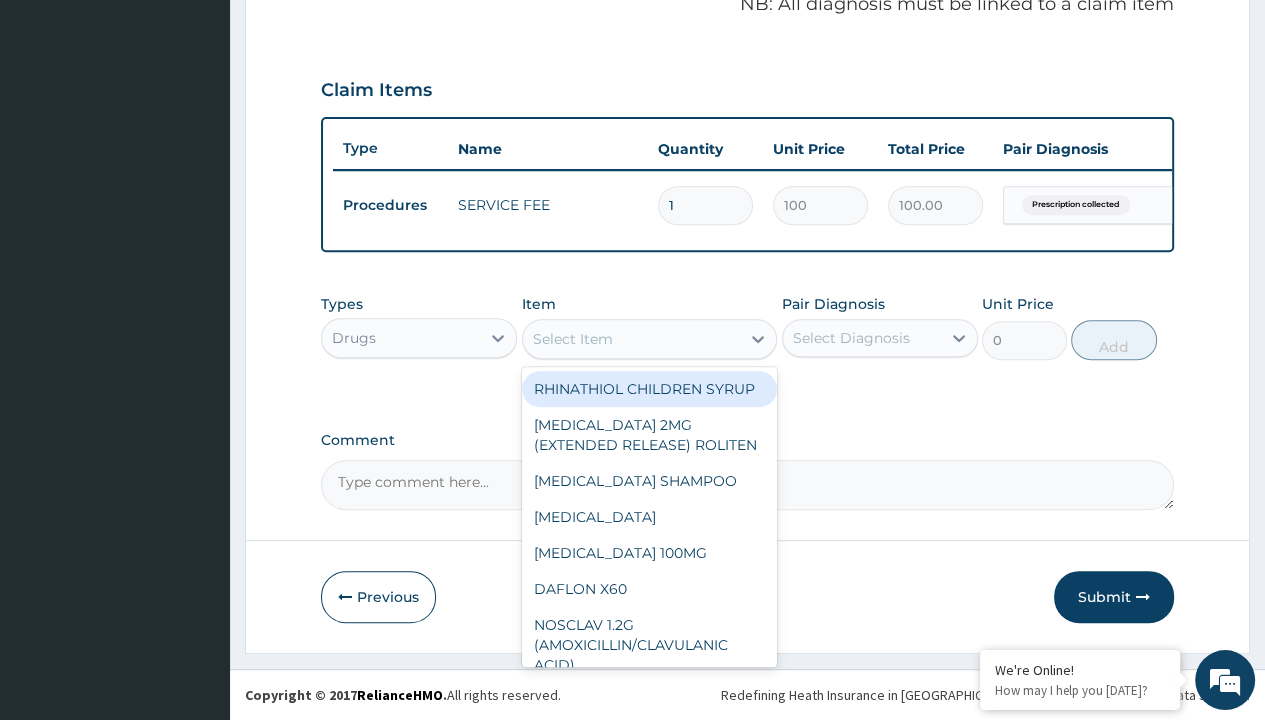 type on "p-alaxin x12" 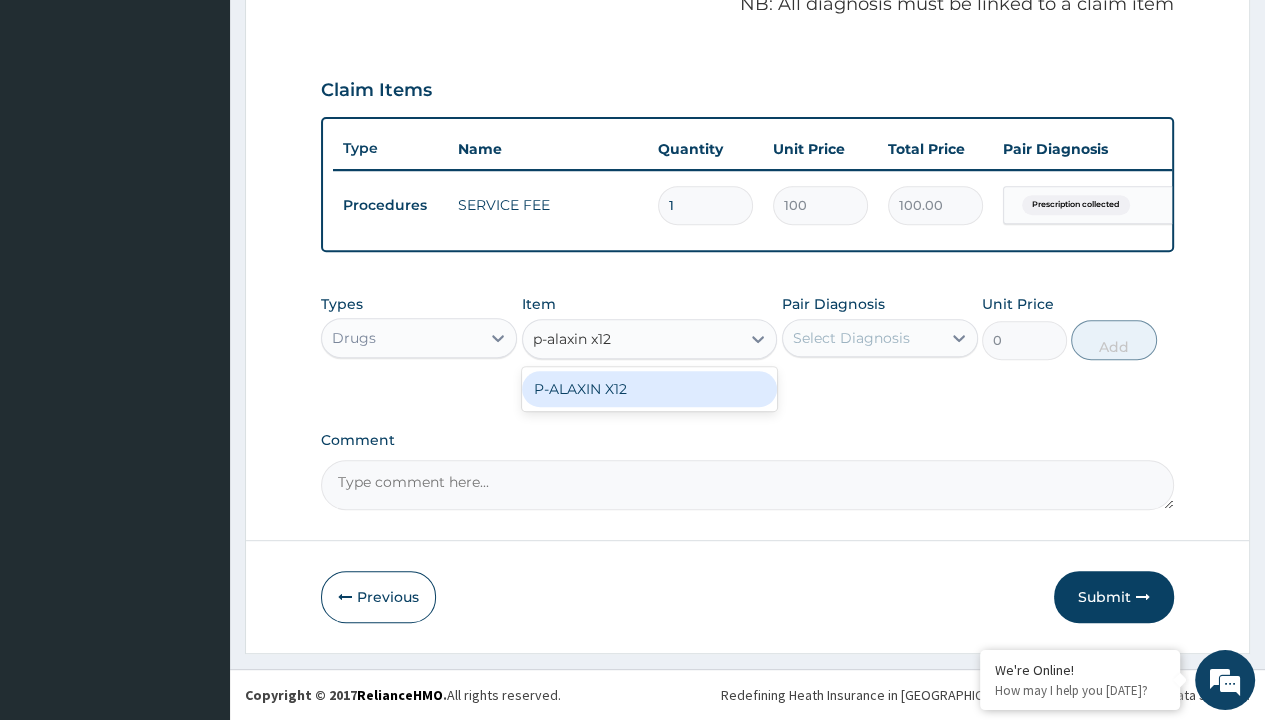 scroll, scrollTop: 0, scrollLeft: 0, axis: both 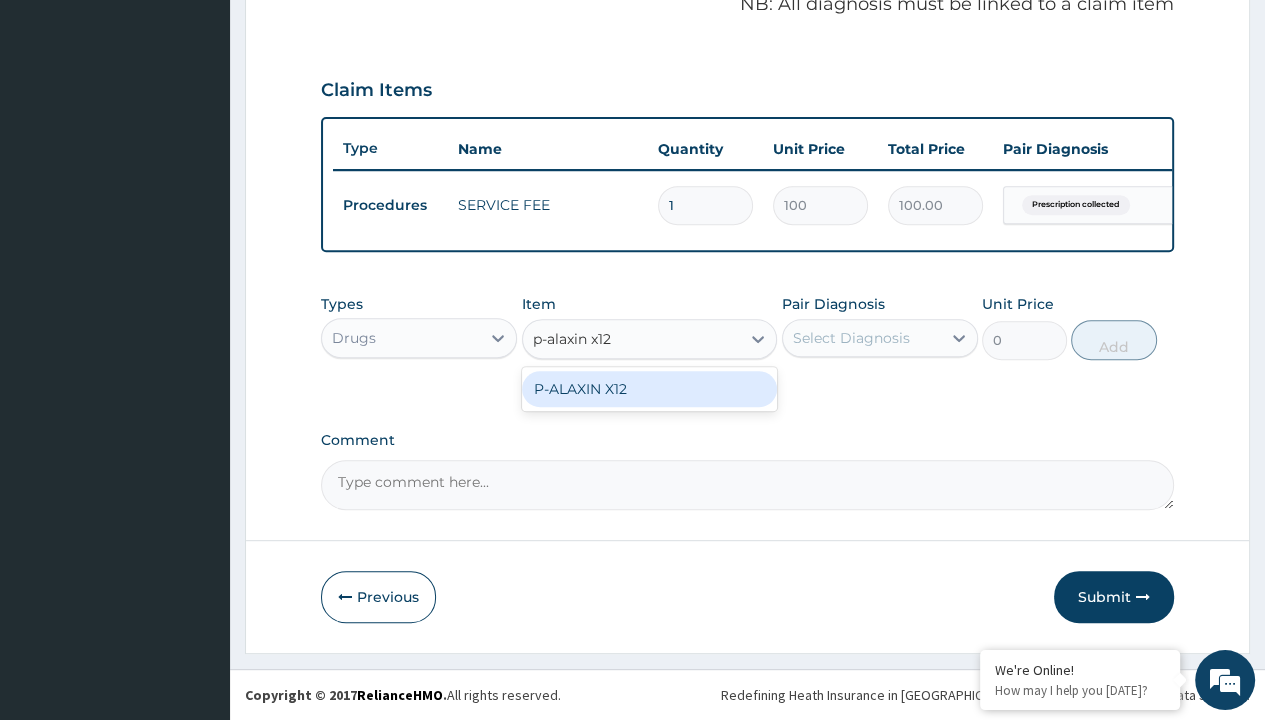 click on "P-ALAXIN X12" at bounding box center (650, 389) 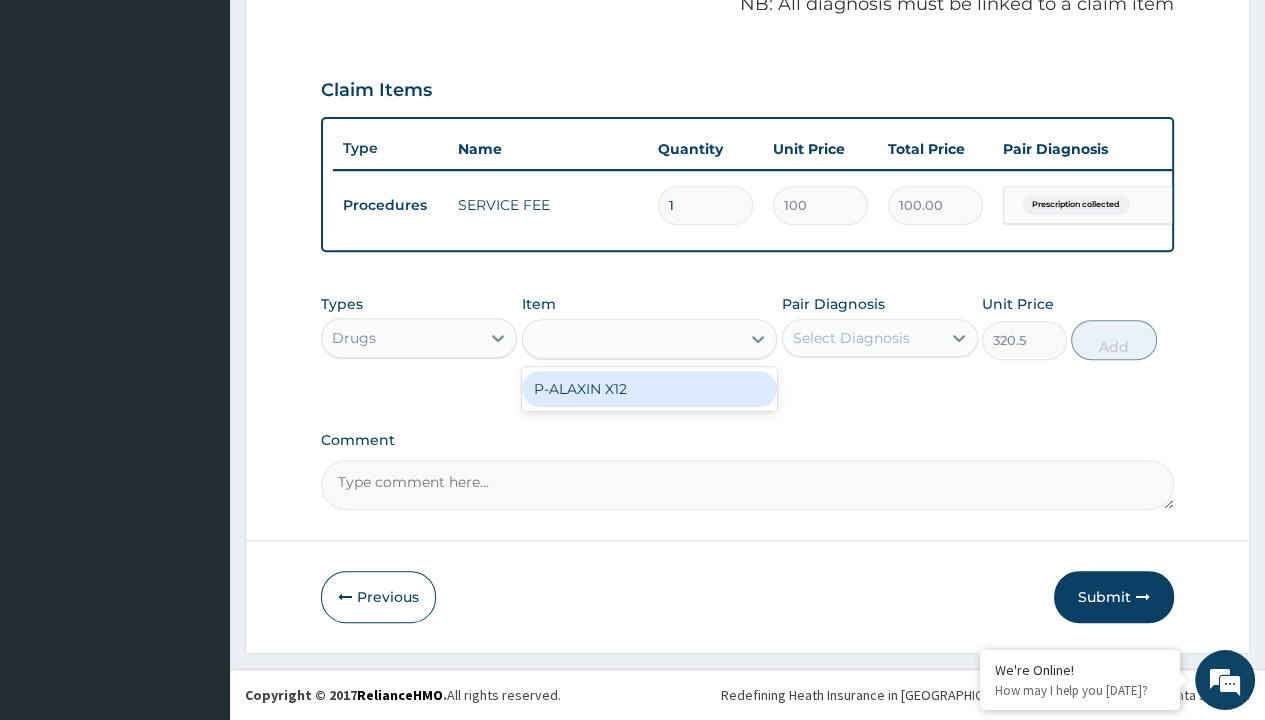 click on "Prescription collected" at bounding box center [409, -74] 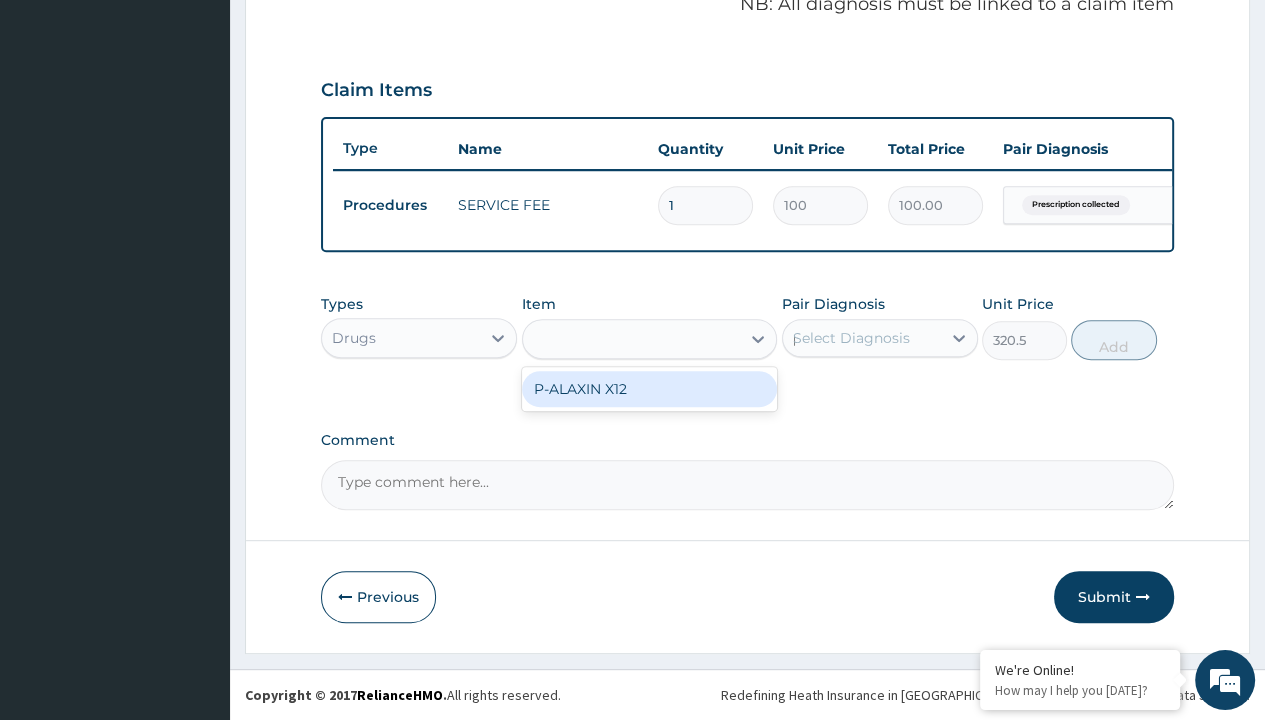 type 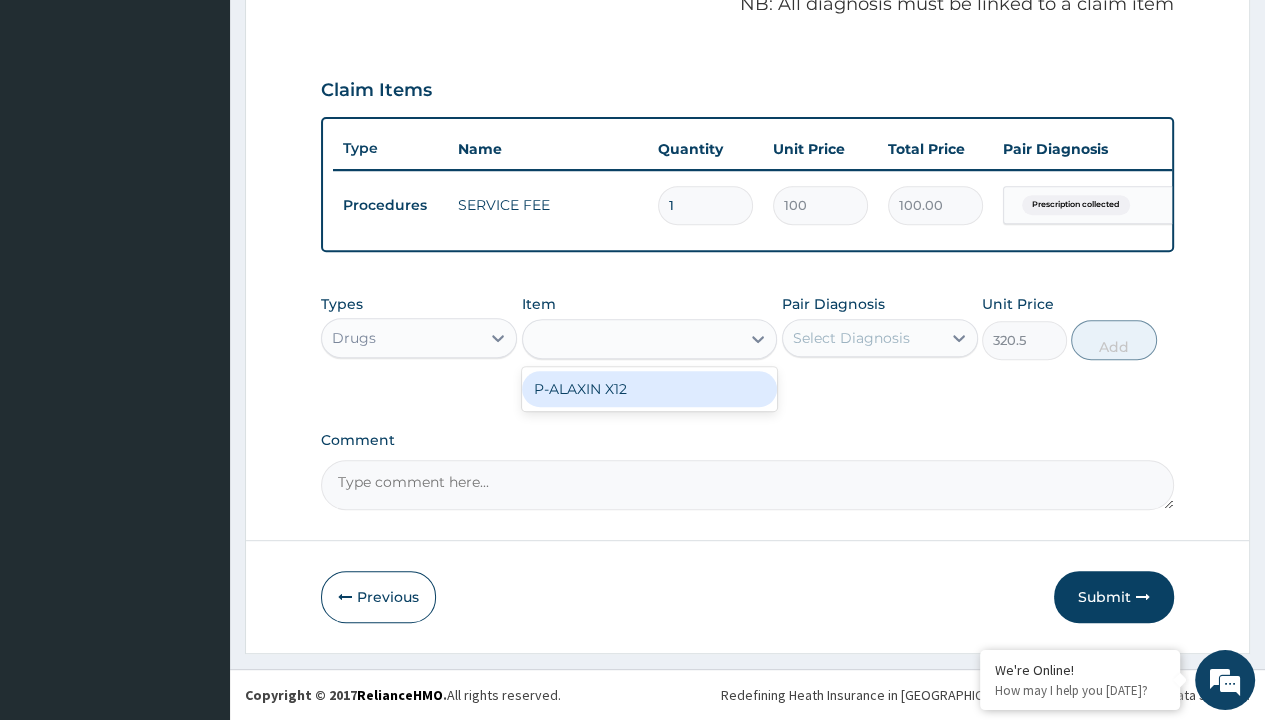 scroll, scrollTop: 0, scrollLeft: 0, axis: both 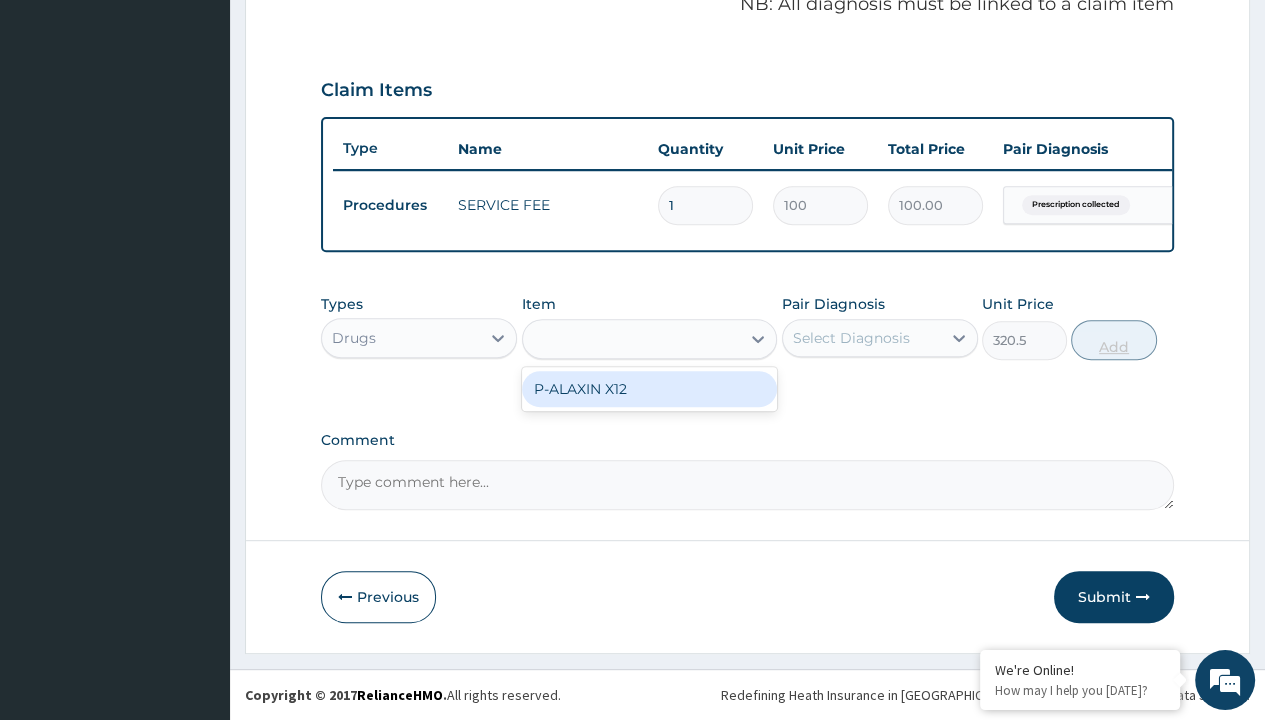 click on "Add" at bounding box center (1113, 340) 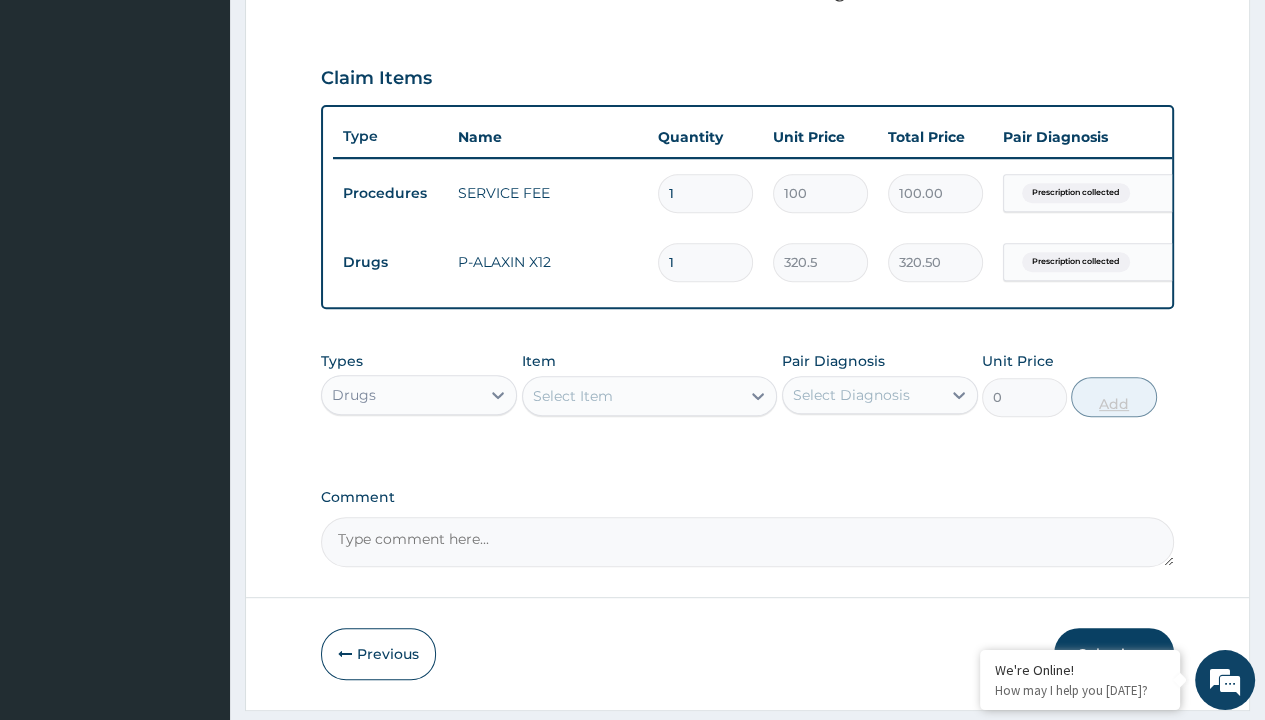 type on "9" 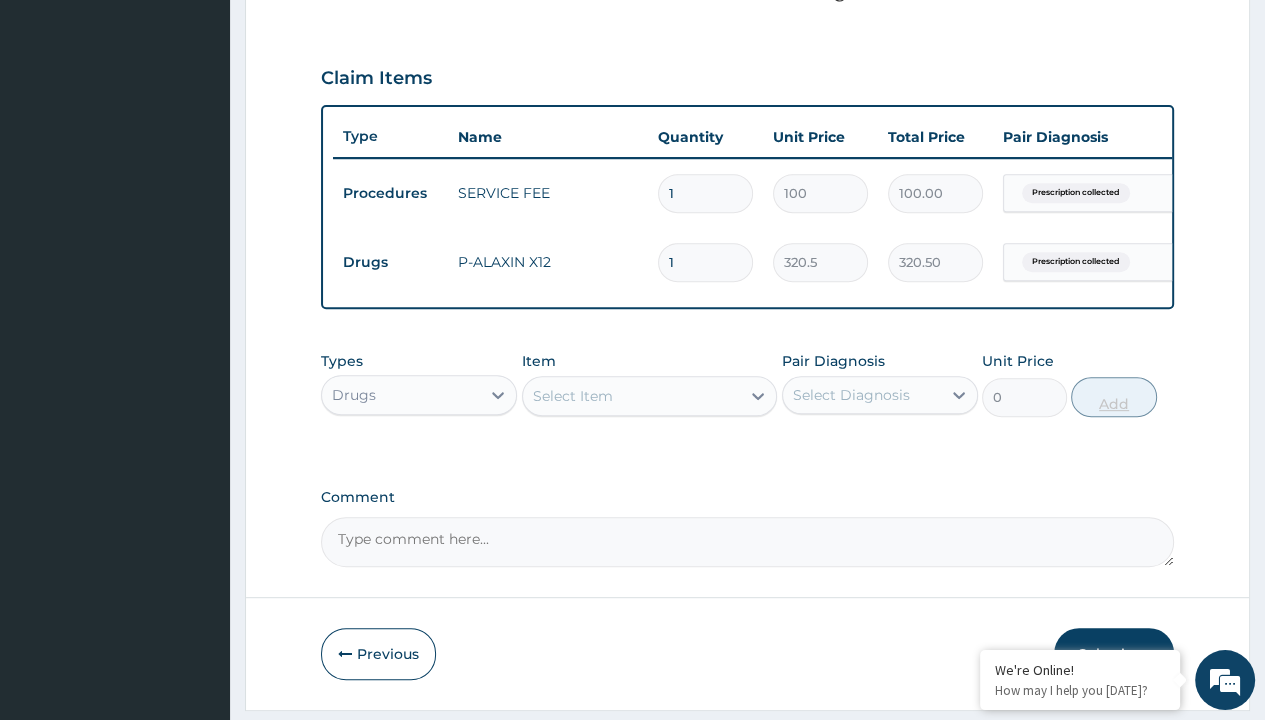type on "2884.50" 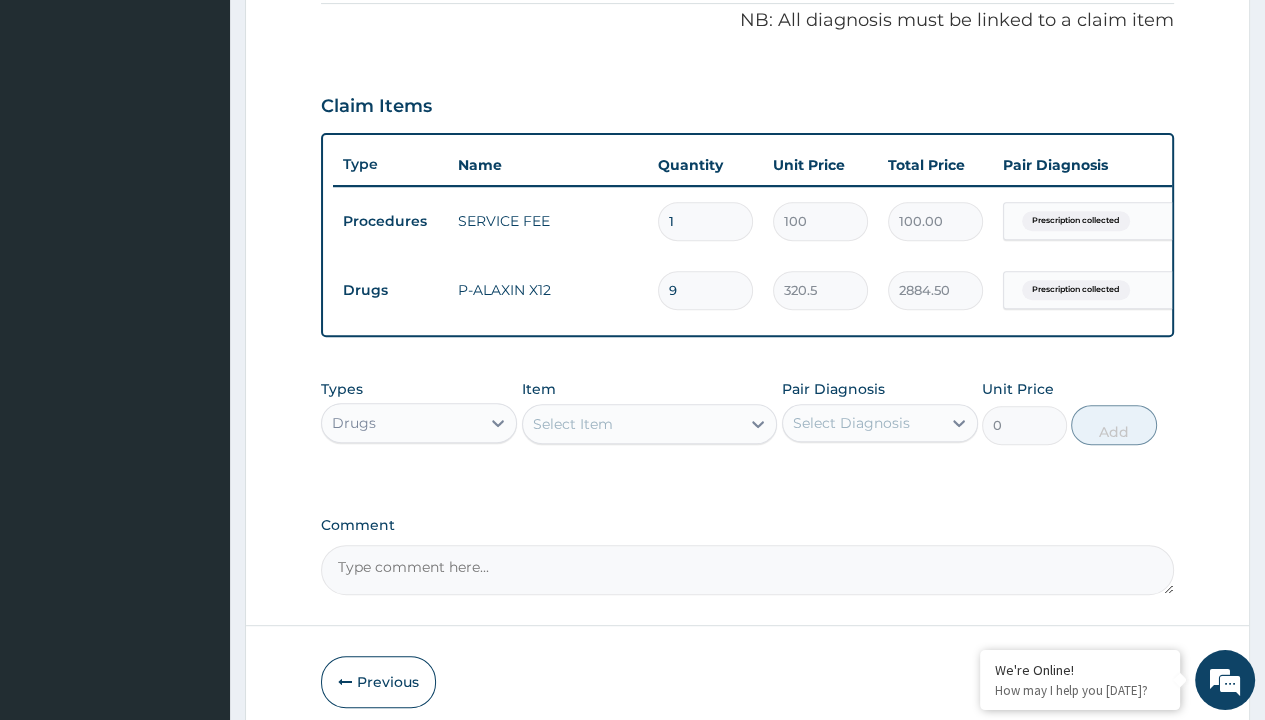click on "Submit" at bounding box center [1114, 682] 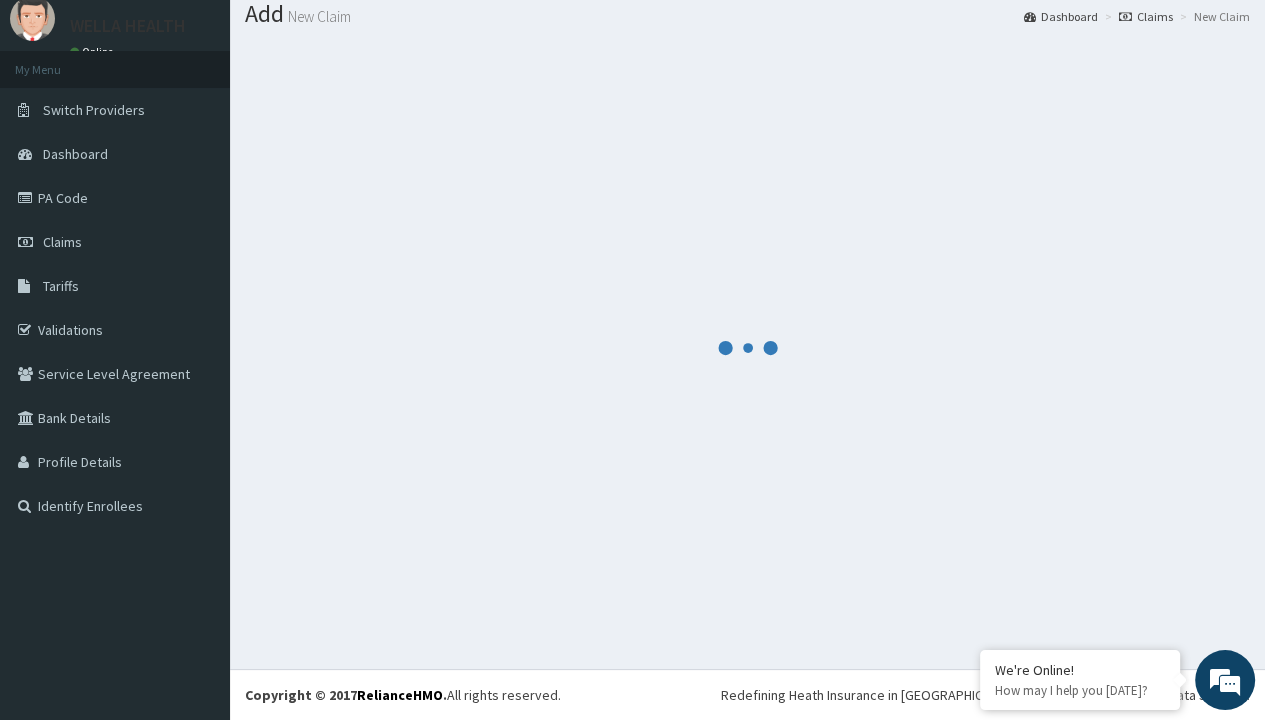 scroll, scrollTop: 708, scrollLeft: 0, axis: vertical 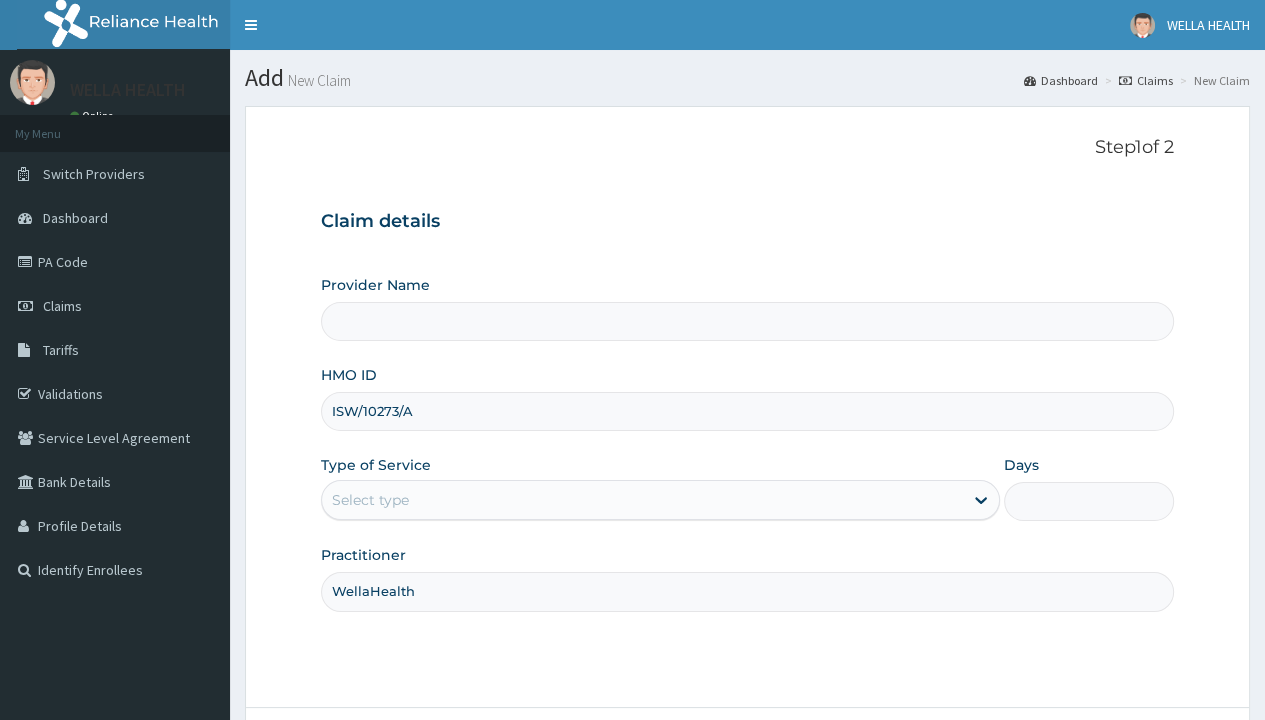 type on "WellaHealth" 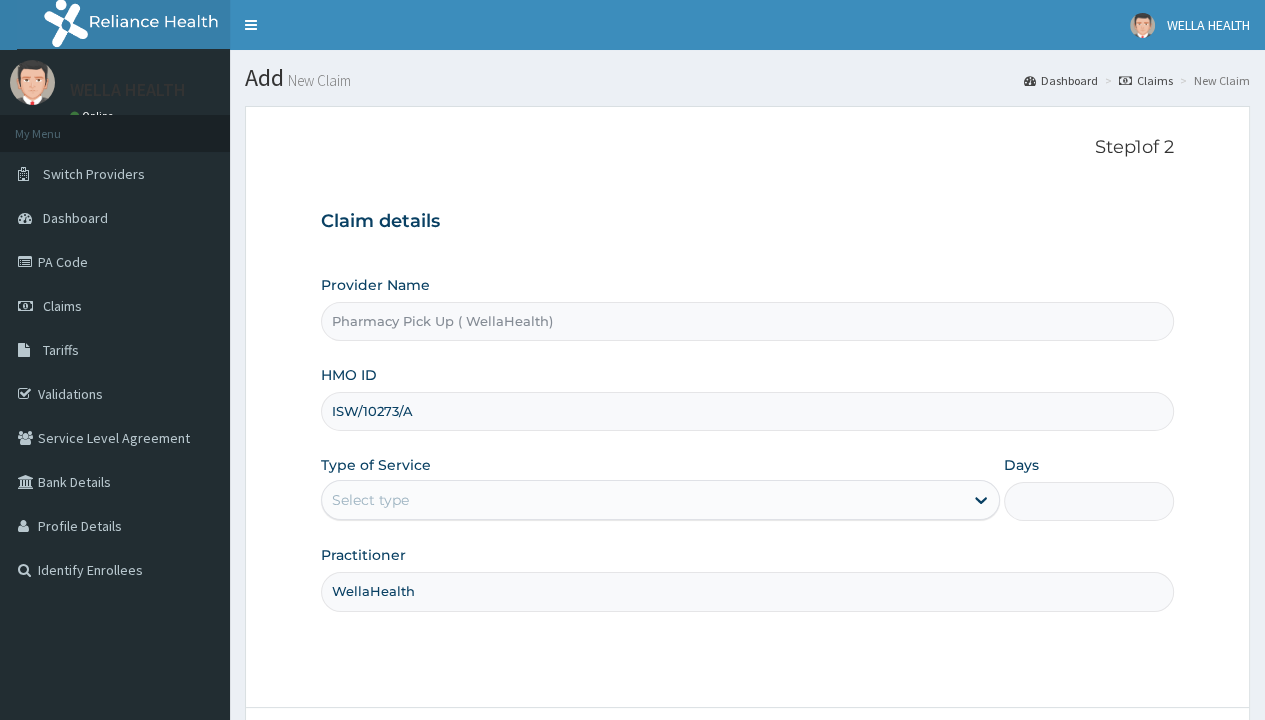scroll, scrollTop: 0, scrollLeft: 0, axis: both 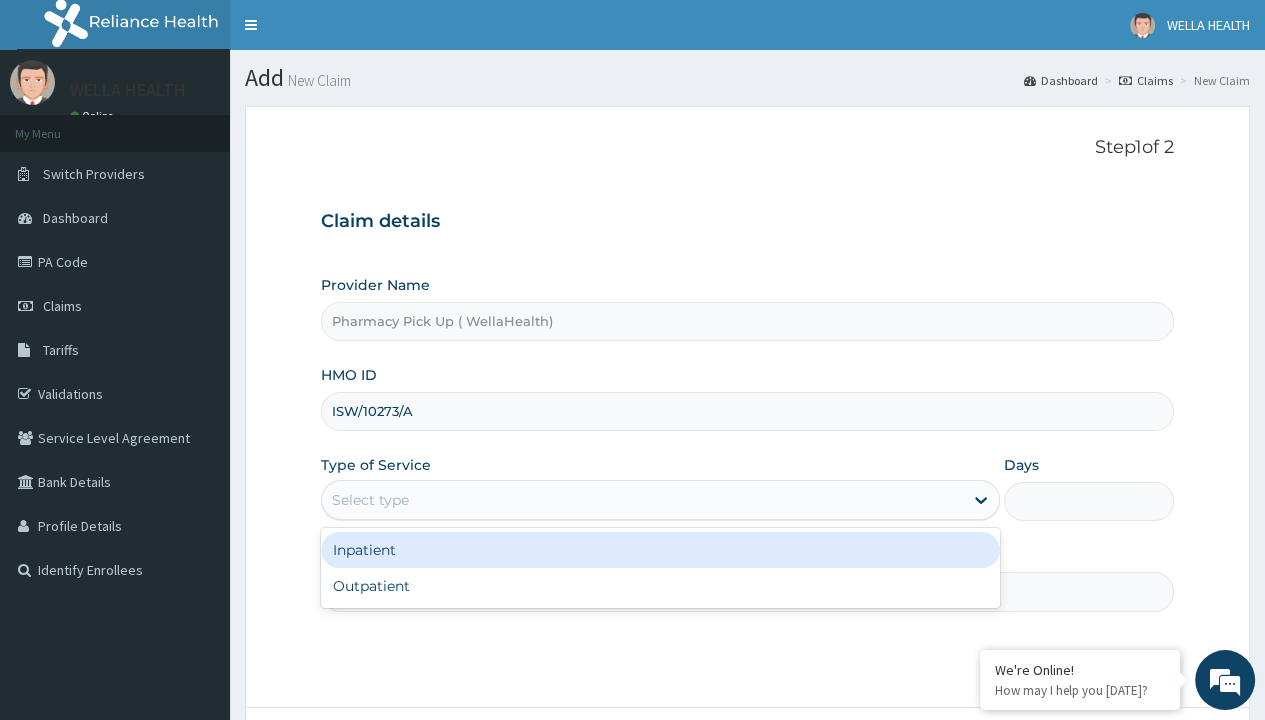 click on "Outpatient" at bounding box center [660, 586] 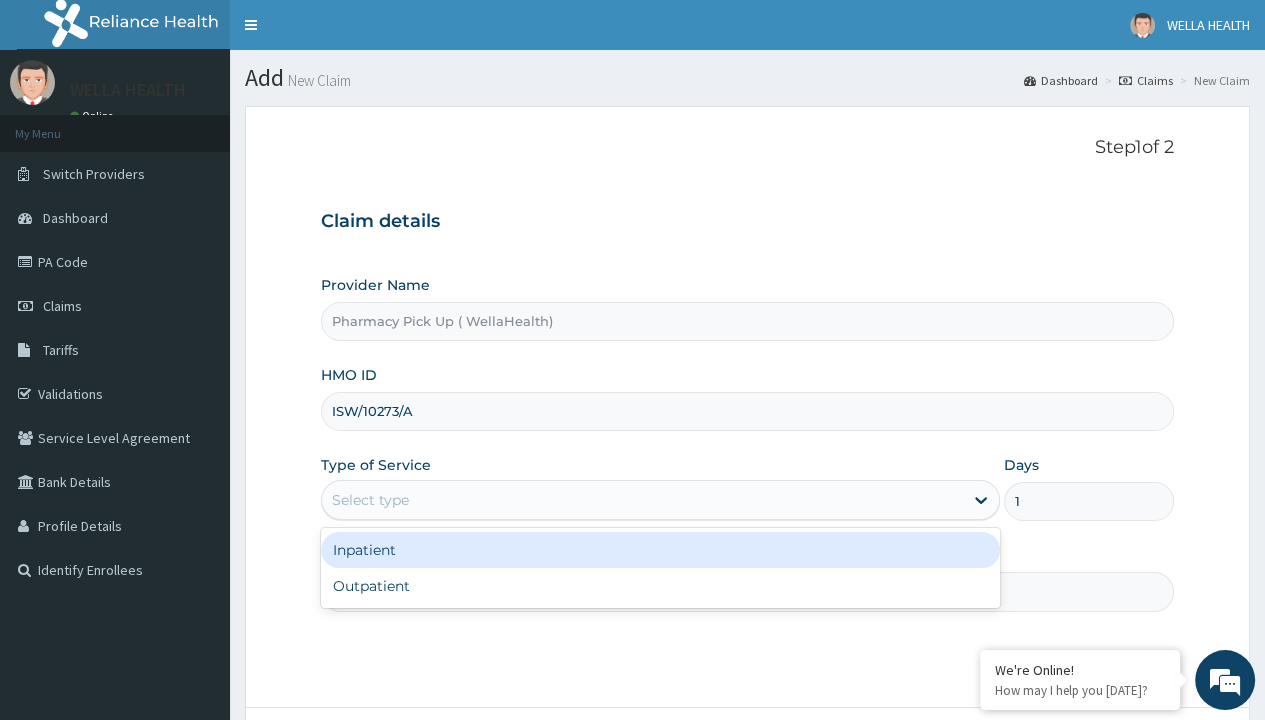 click on "Next" at bounding box center [1123, 764] 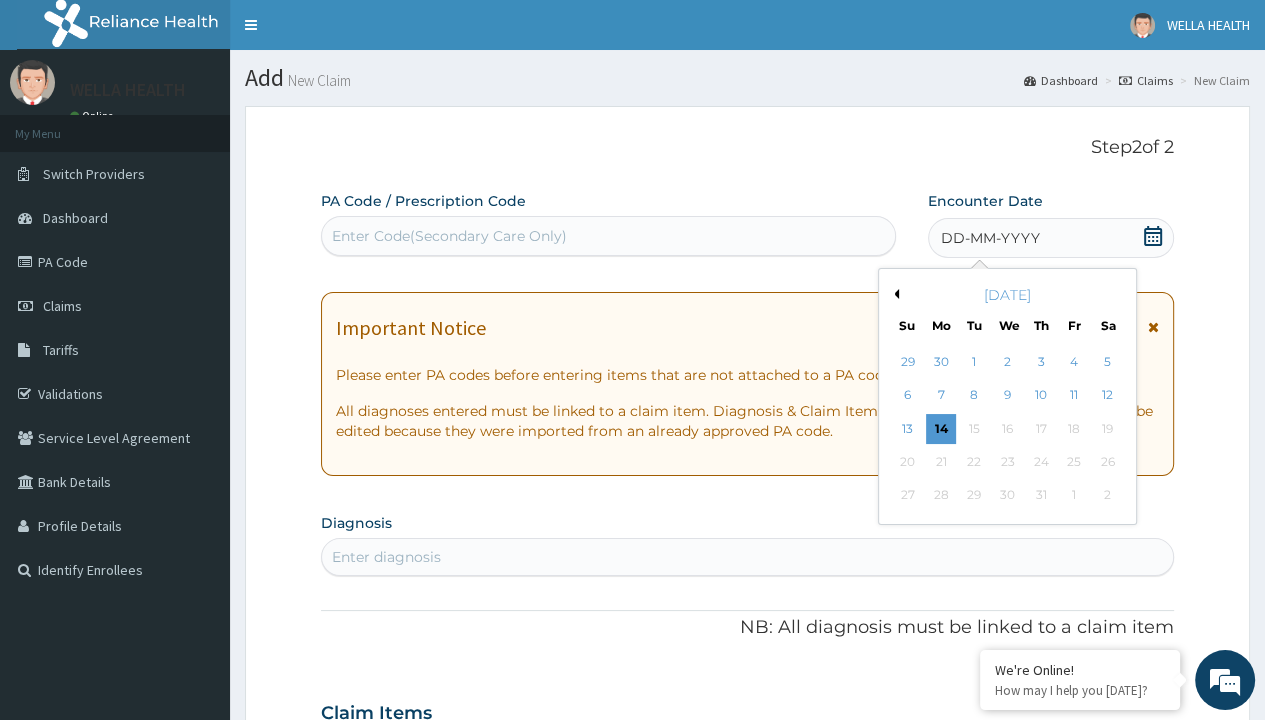scroll, scrollTop: 167, scrollLeft: 0, axis: vertical 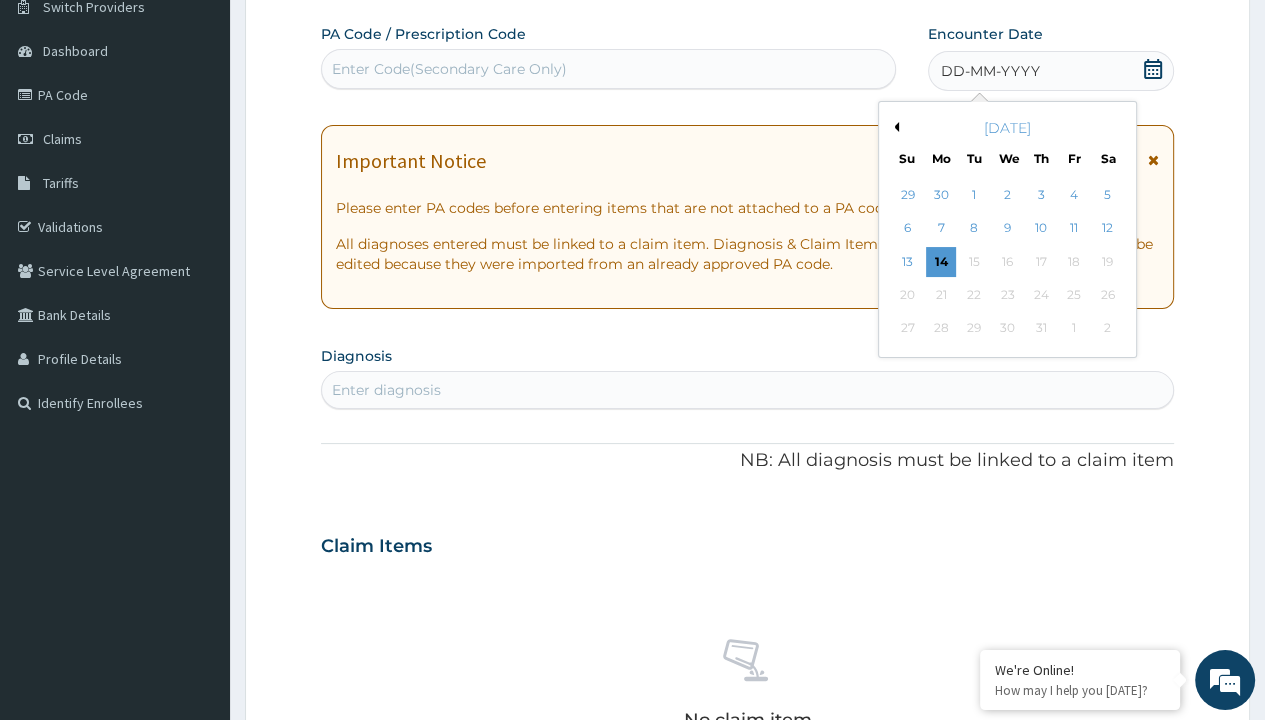 click on "4" at bounding box center (1074, 195) 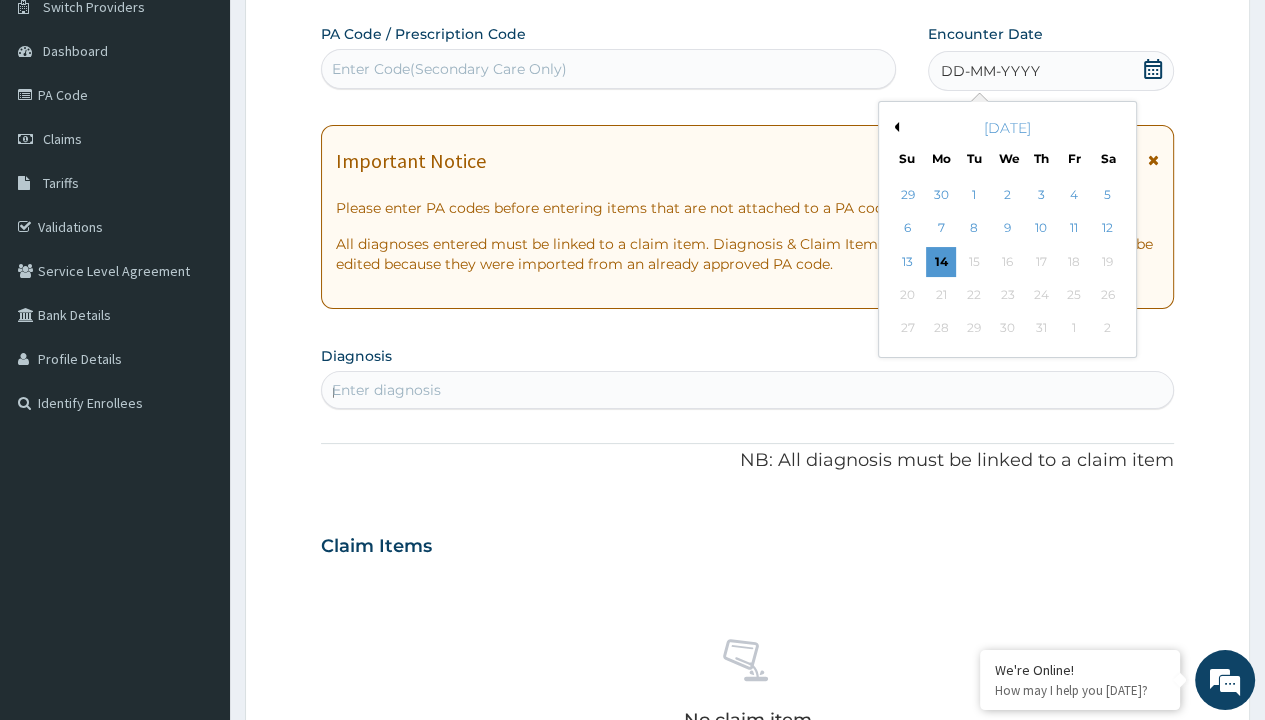 scroll, scrollTop: 0, scrollLeft: 0, axis: both 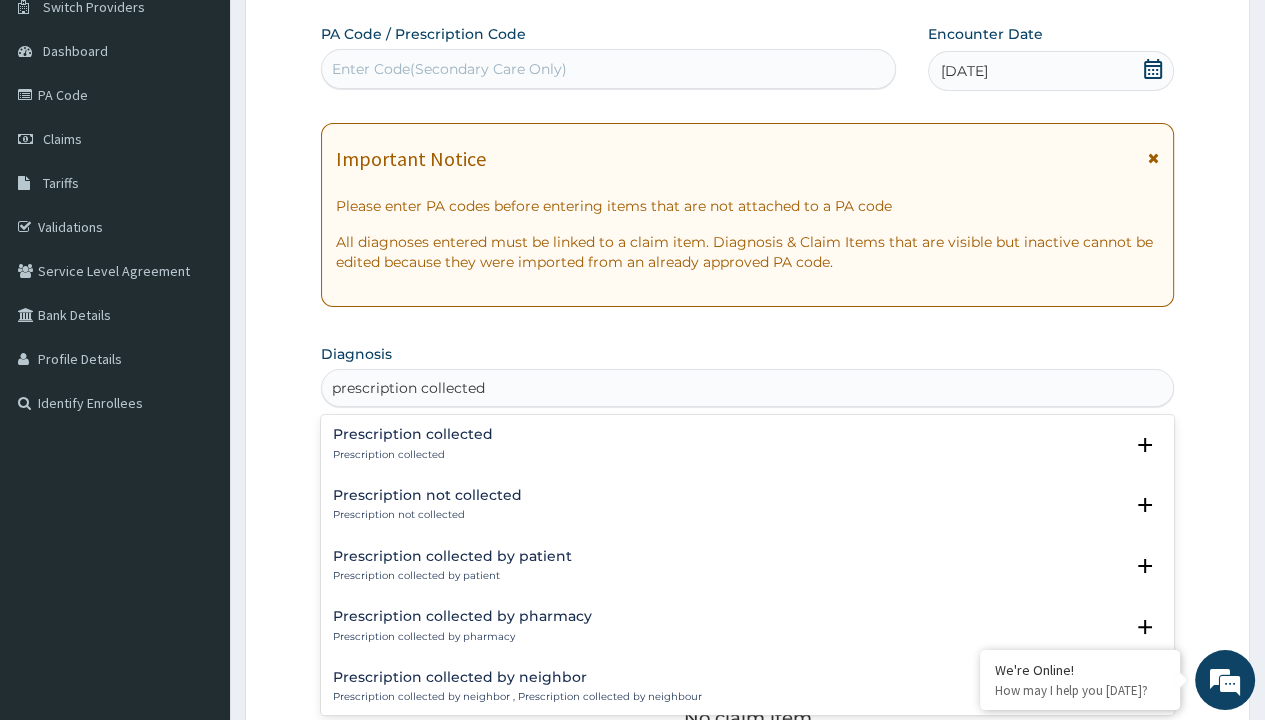 click on "Prescription collected" at bounding box center [413, 455] 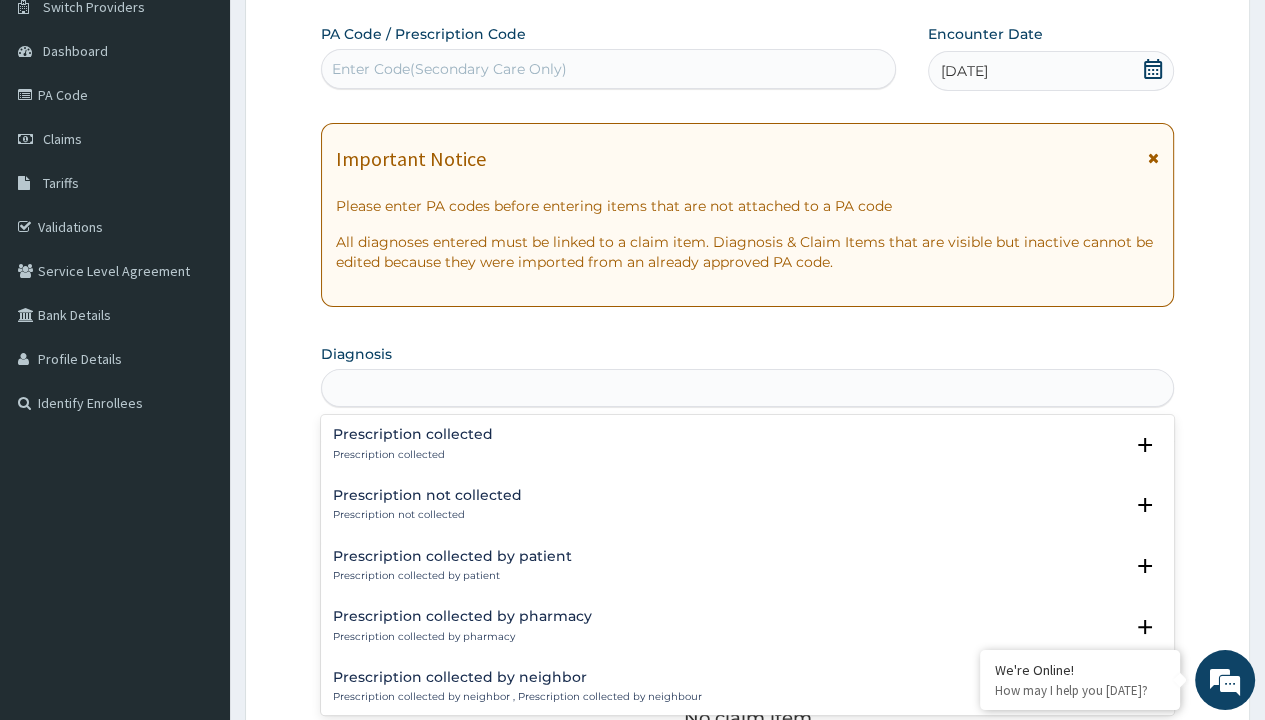 click on "Step  2  of 2 PA Code / Prescription Code Enter Code(Secondary Care Only) Encounter Date [DATE] Important Notice Please enter PA codes before entering items that are not attached to a PA code   All diagnoses entered must be linked to a claim item. Diagnosis & Claim Items that are visible but inactive cannot be edited because they were imported from an already approved PA code. Diagnosis option Prescription collected focused, 1 of 7. 7 results available for search term prescription collected. Use Up and Down to choose options, press Enter to select the currently focused option, press Escape to exit the menu, press Tab to select the option and exit the menu. prescription collected Prescription collected Prescription collected Select Status Query Query covers suspected (?), Keep in view (kiv), Ruled out (r/o) Confirmed Prescription not collected Prescription not collected Select Status Query Query covers suspected (?), Keep in view (kiv), Ruled out (r/o) Confirmed Prescription collected by patient Query Item" at bounding box center [747, 571] 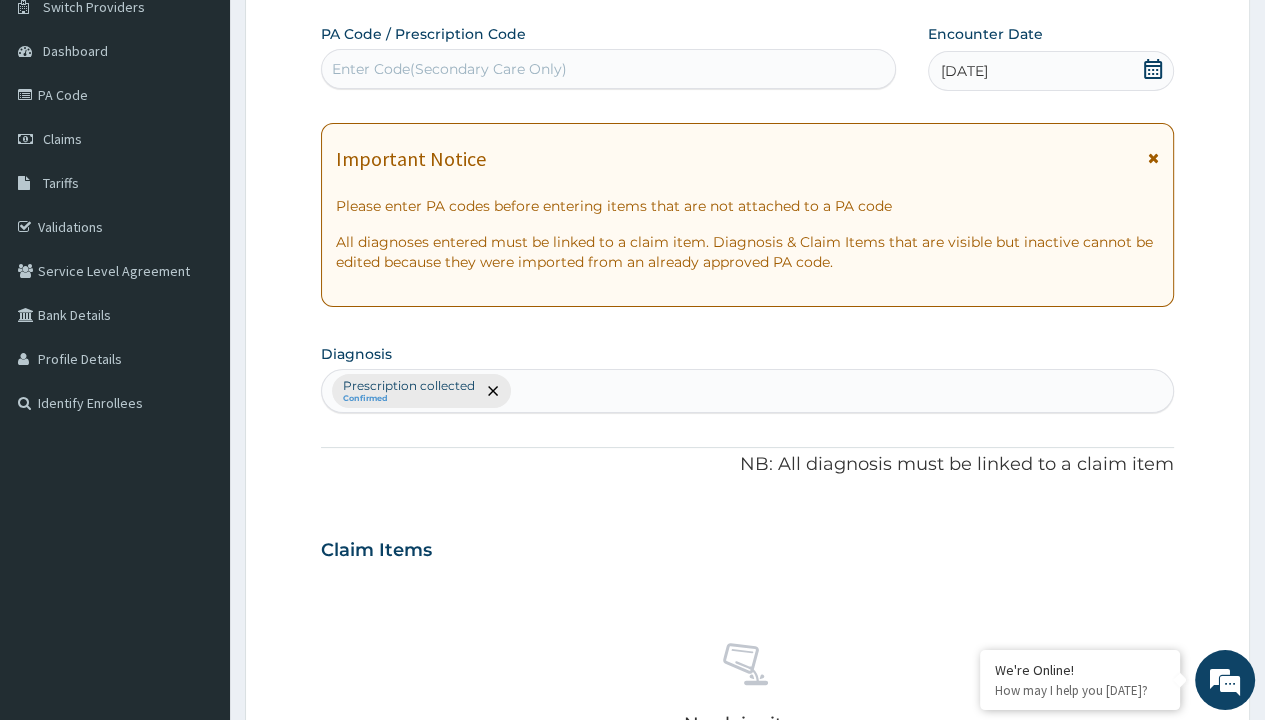 scroll, scrollTop: 698, scrollLeft: 0, axis: vertical 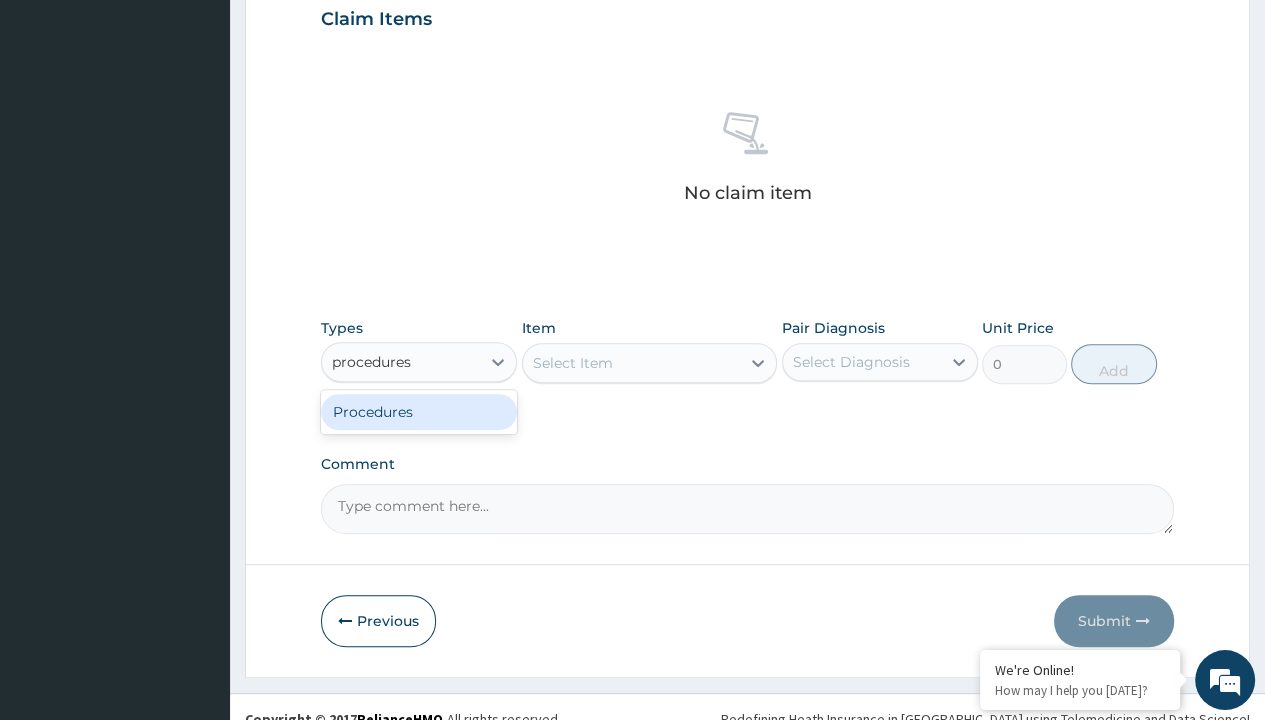 click on "Procedures" at bounding box center [419, 412] 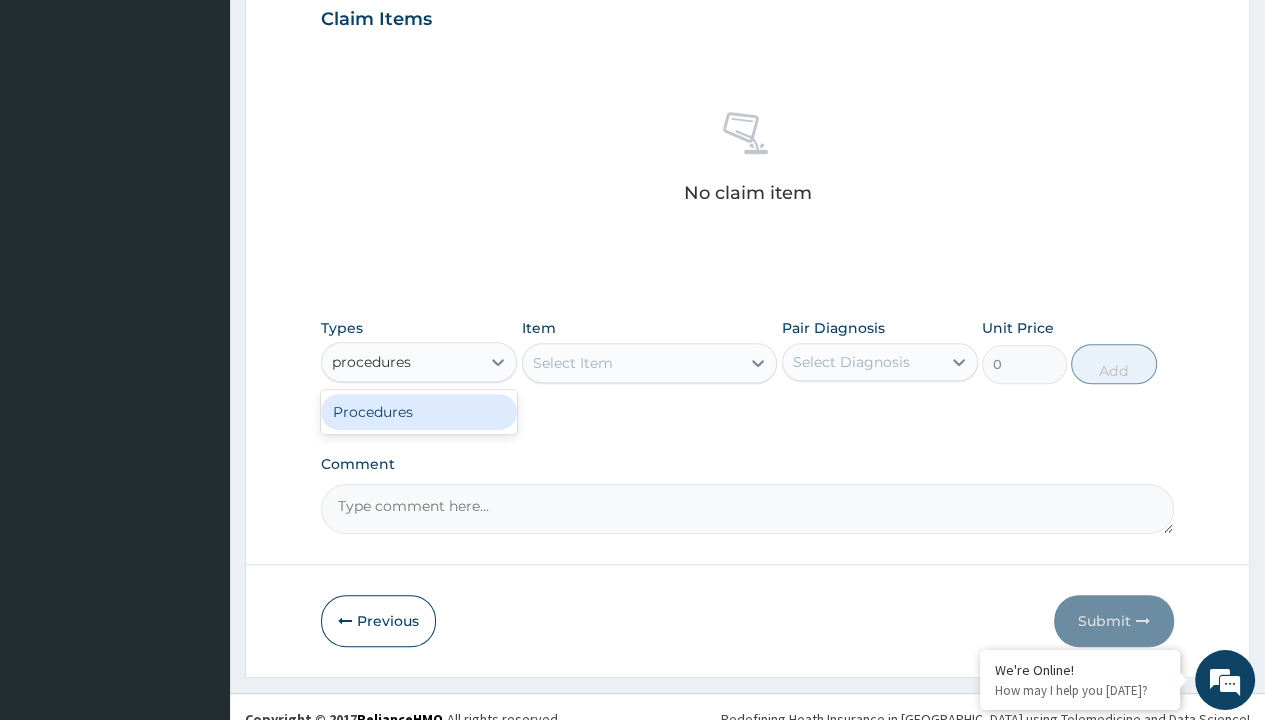 type 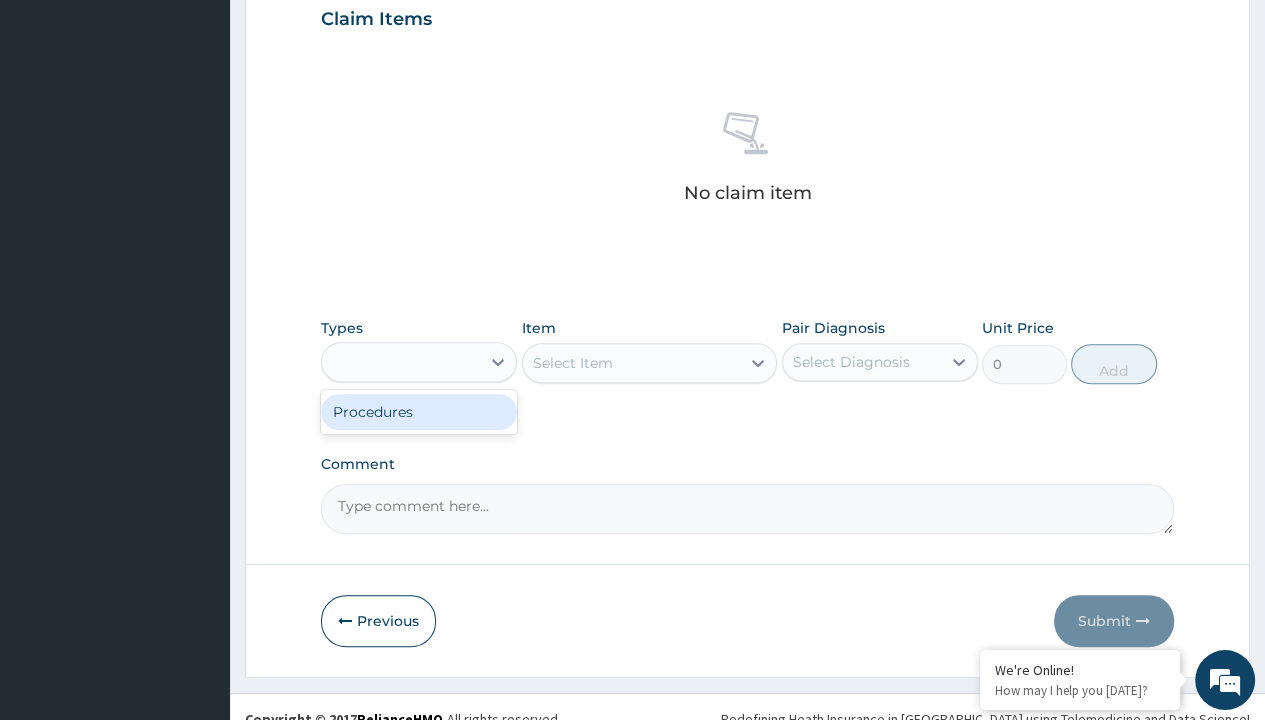 scroll, scrollTop: 0, scrollLeft: 0, axis: both 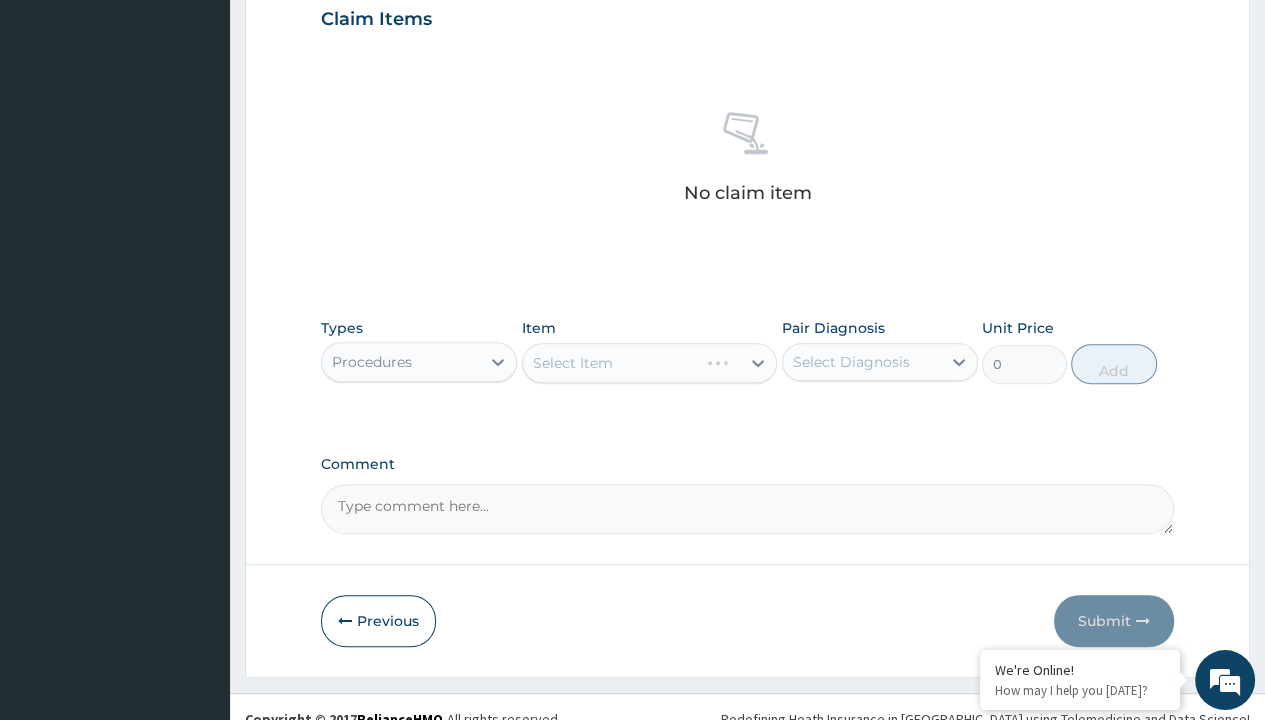click on "Select Item" at bounding box center (573, 363) 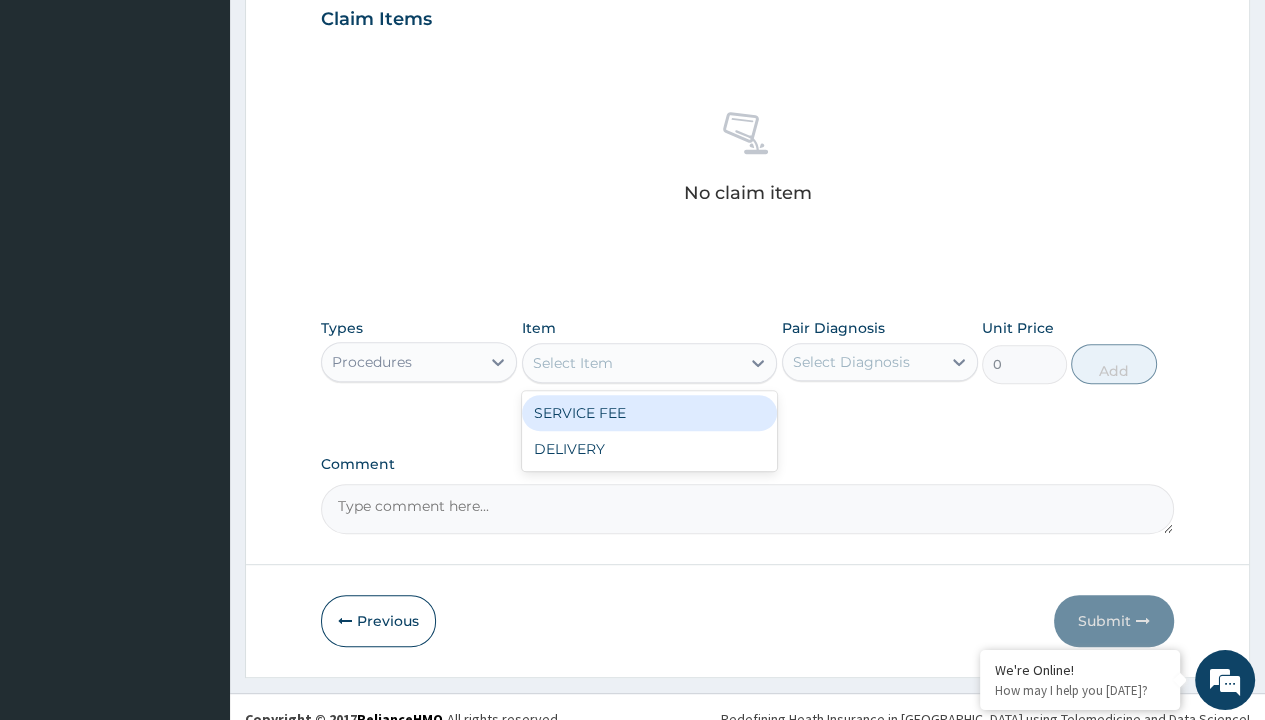 type on "service fee" 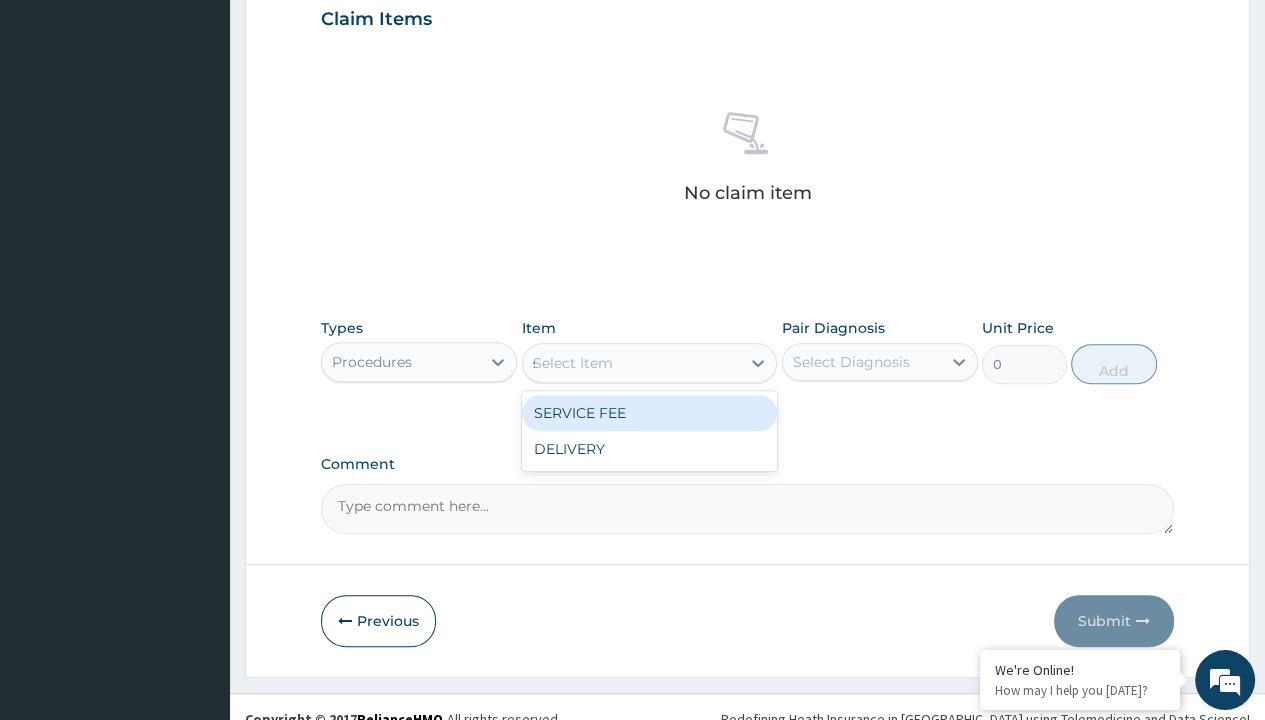 click on "SERVICE FEE" at bounding box center [650, 413] 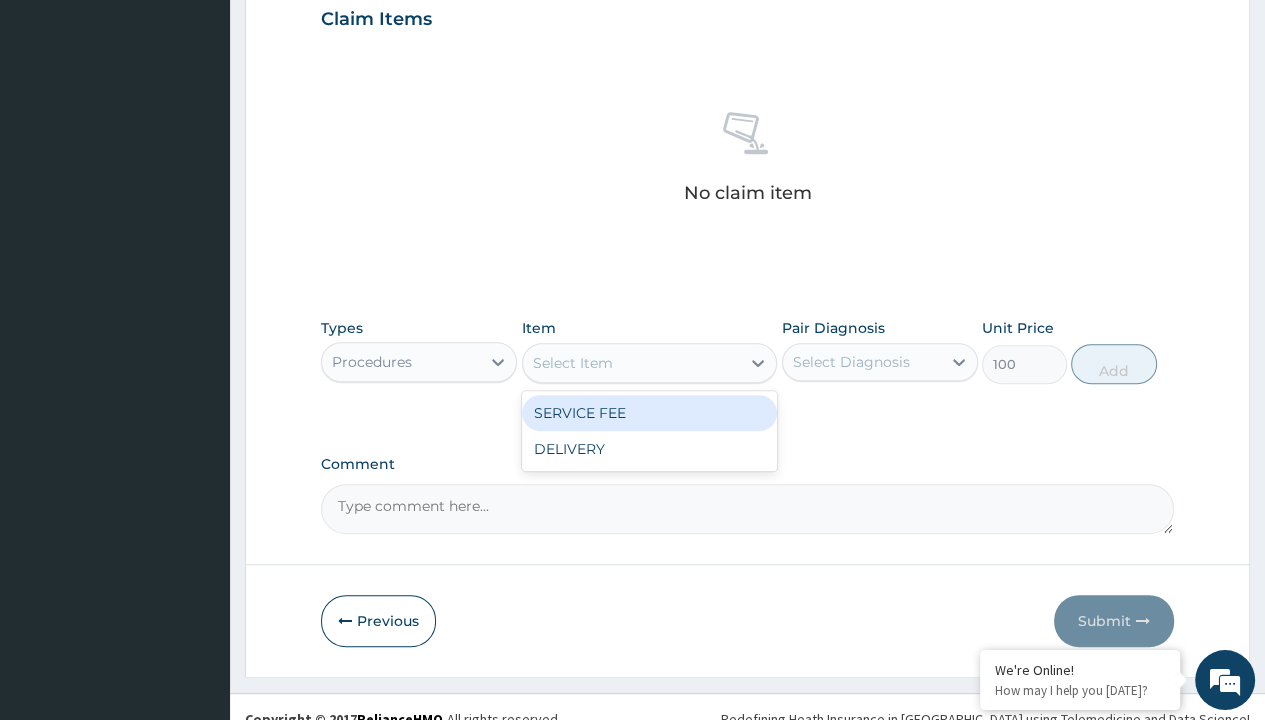 click on "Prescription collected" at bounding box center [409, -145] 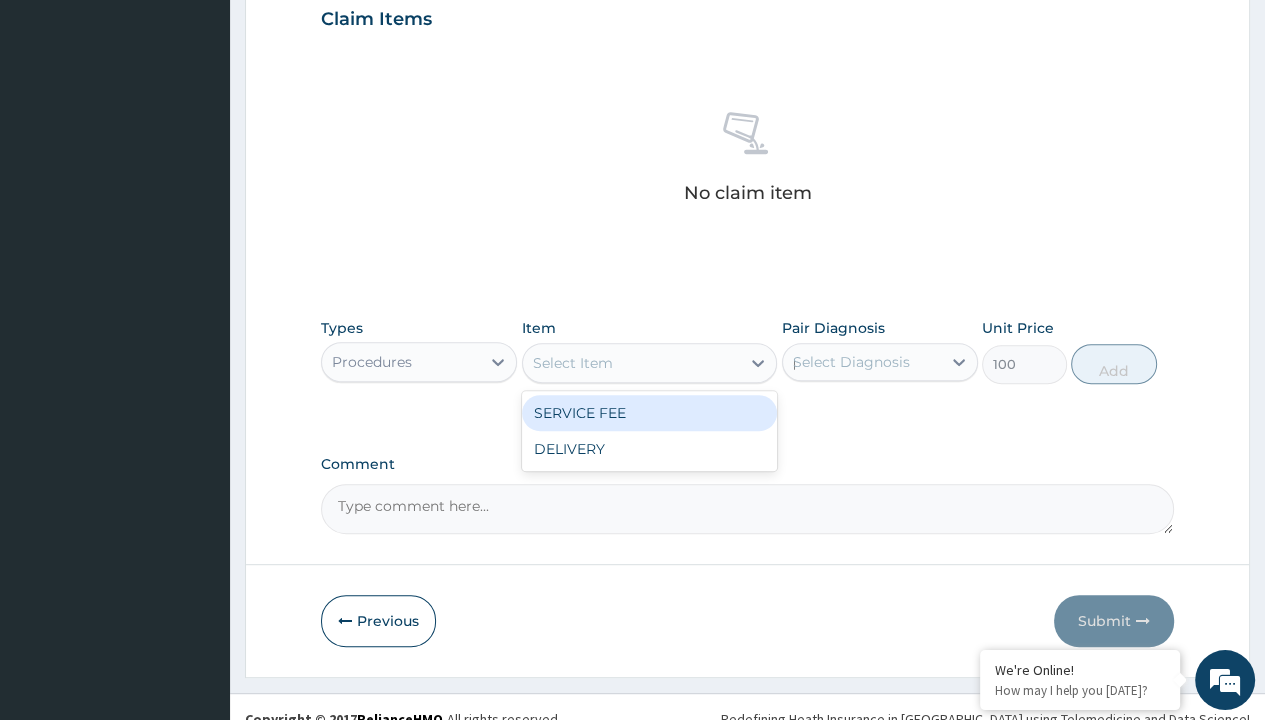 scroll, scrollTop: 720, scrollLeft: 0, axis: vertical 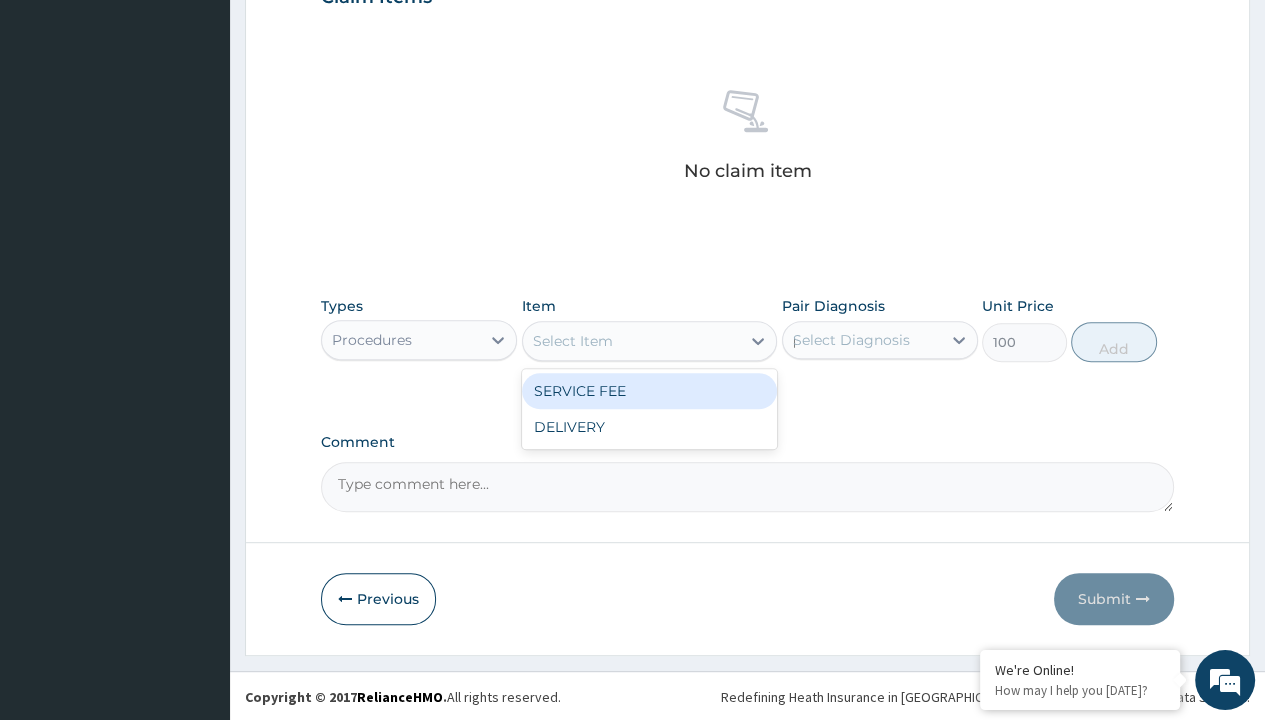 type 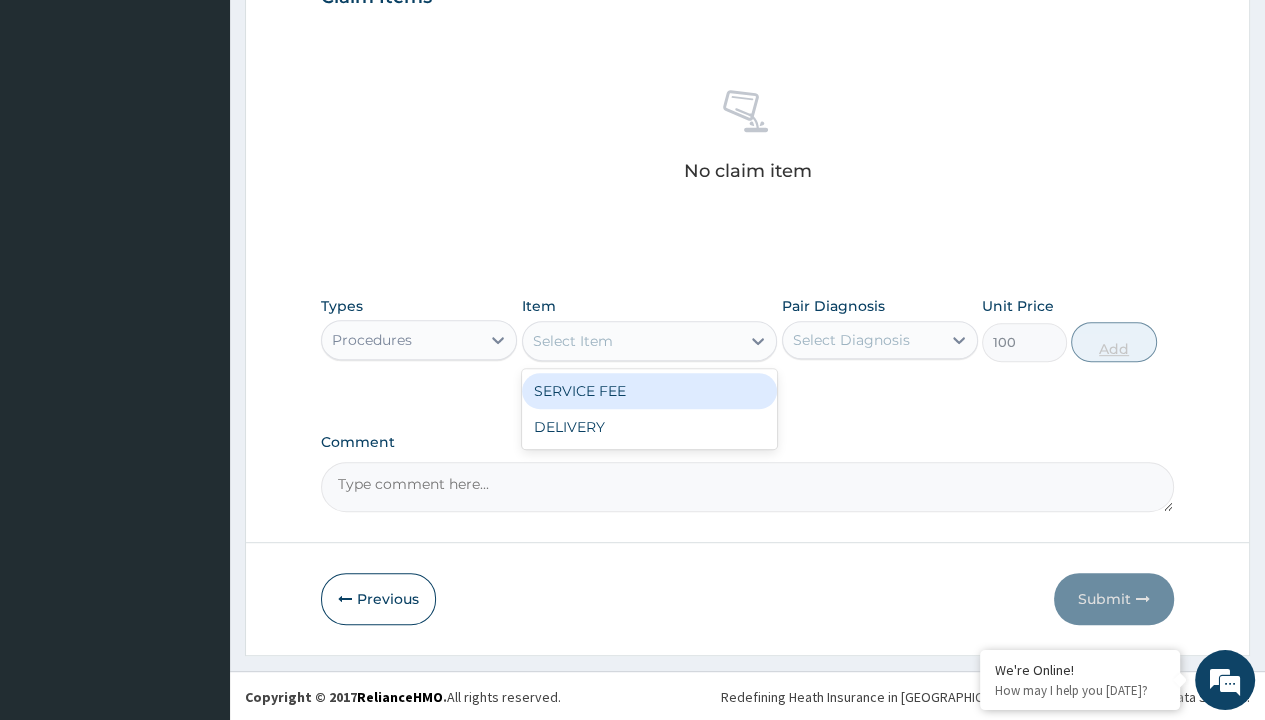 click on "Add" at bounding box center [1113, 342] 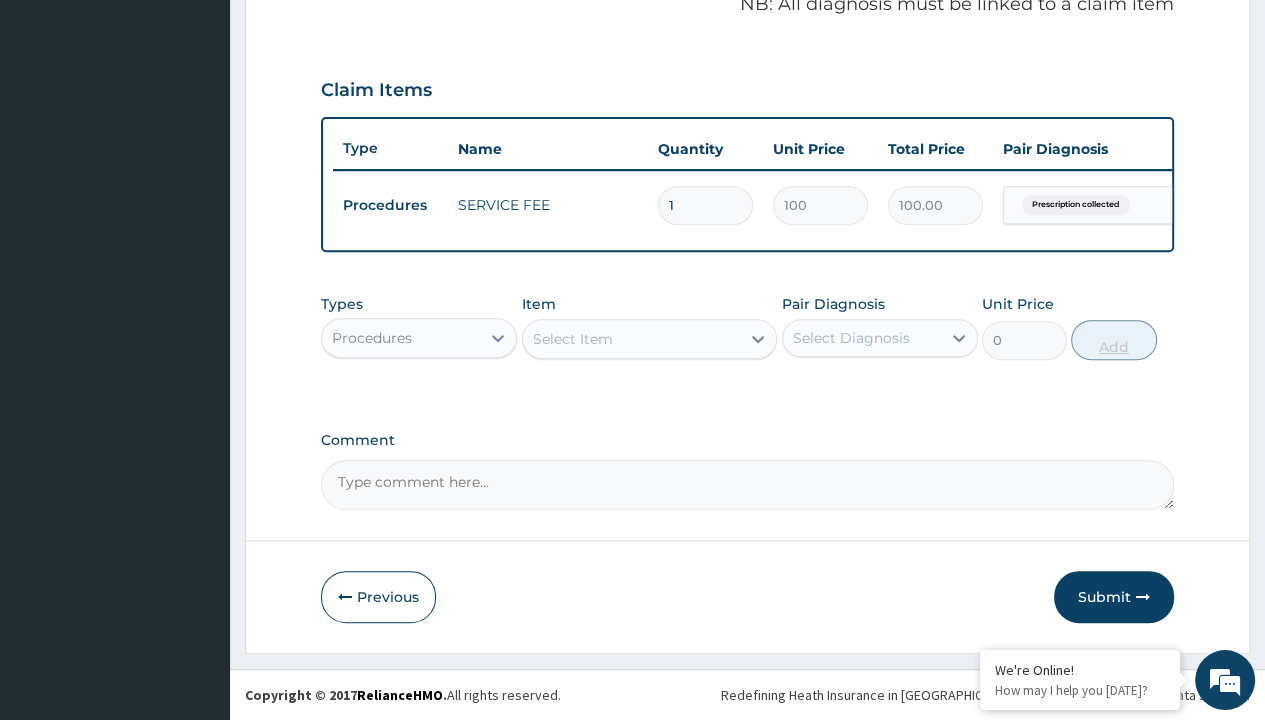 scroll, scrollTop: 0, scrollLeft: 0, axis: both 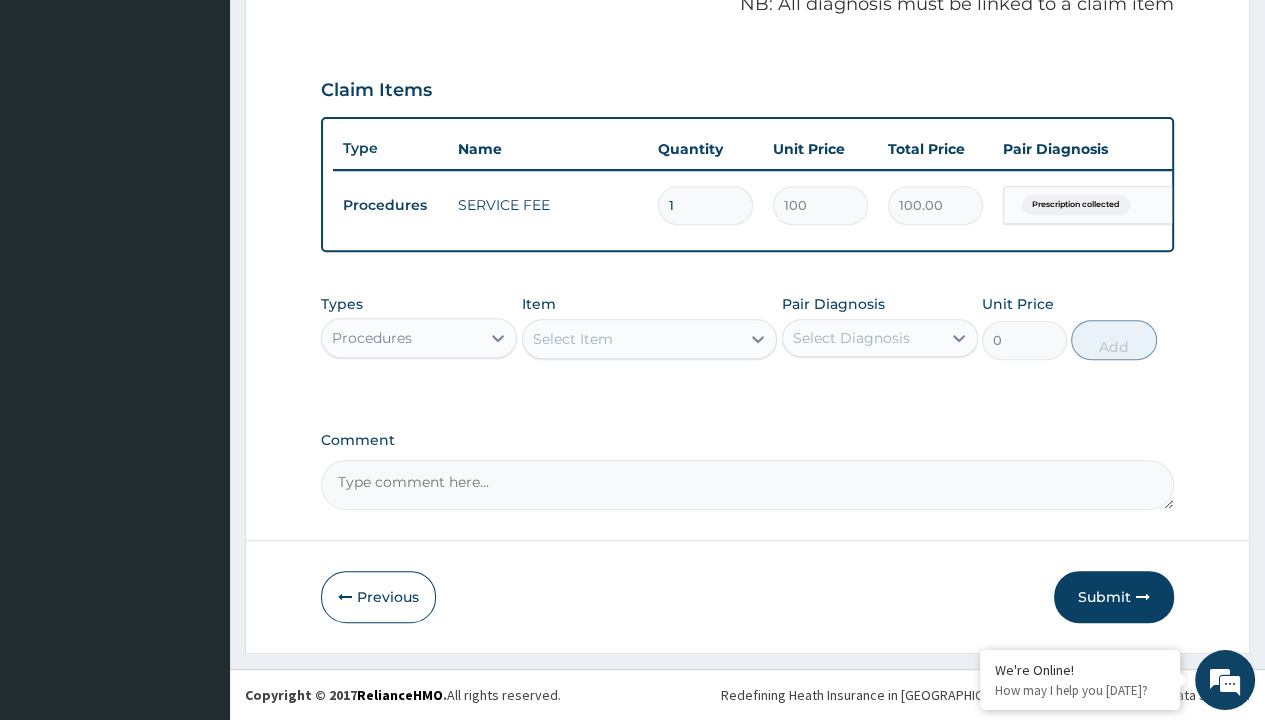 click on "Step  2  of 2 PA Code / Prescription Code Enter Code(Secondary Care Only) Encounter Date [DATE] Important Notice Please enter PA codes before entering items that are not attached to a PA code   All diagnoses entered must be linked to a claim item. Diagnosis & Claim Items that are visible but inactive cannot be edited because they were imported from an already approved PA code. Diagnosis Prescription collected Confirmed NB: All diagnosis must be linked to a claim item Claim Items Type Name Quantity Unit Price Total Price Pair Diagnosis Actions Procedures SERVICE FEE 1 100 100.00 Prescription collected Delete Types Procedures Item Select Item Pair Diagnosis Select Diagnosis Unit Price 0 Add Comment     Previous   Submit" at bounding box center (747, 66) 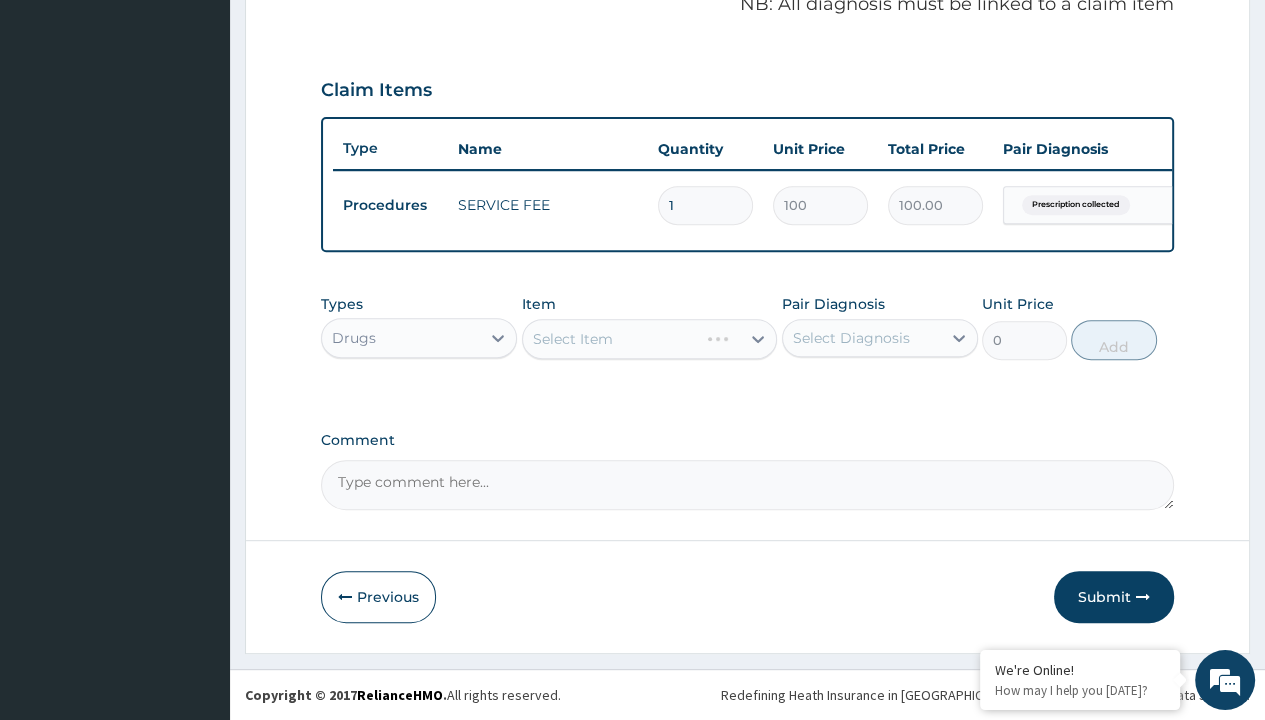 scroll, scrollTop: 0, scrollLeft: 0, axis: both 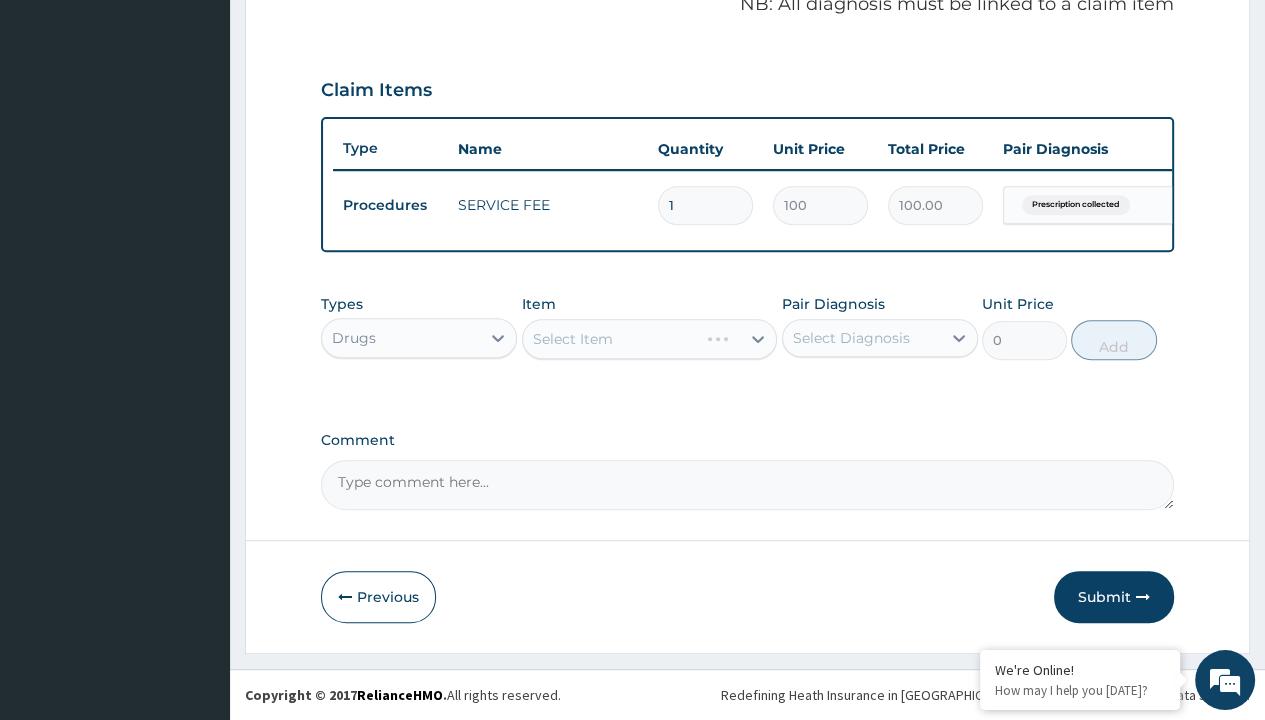 click on "Select Item" at bounding box center [573, 339] 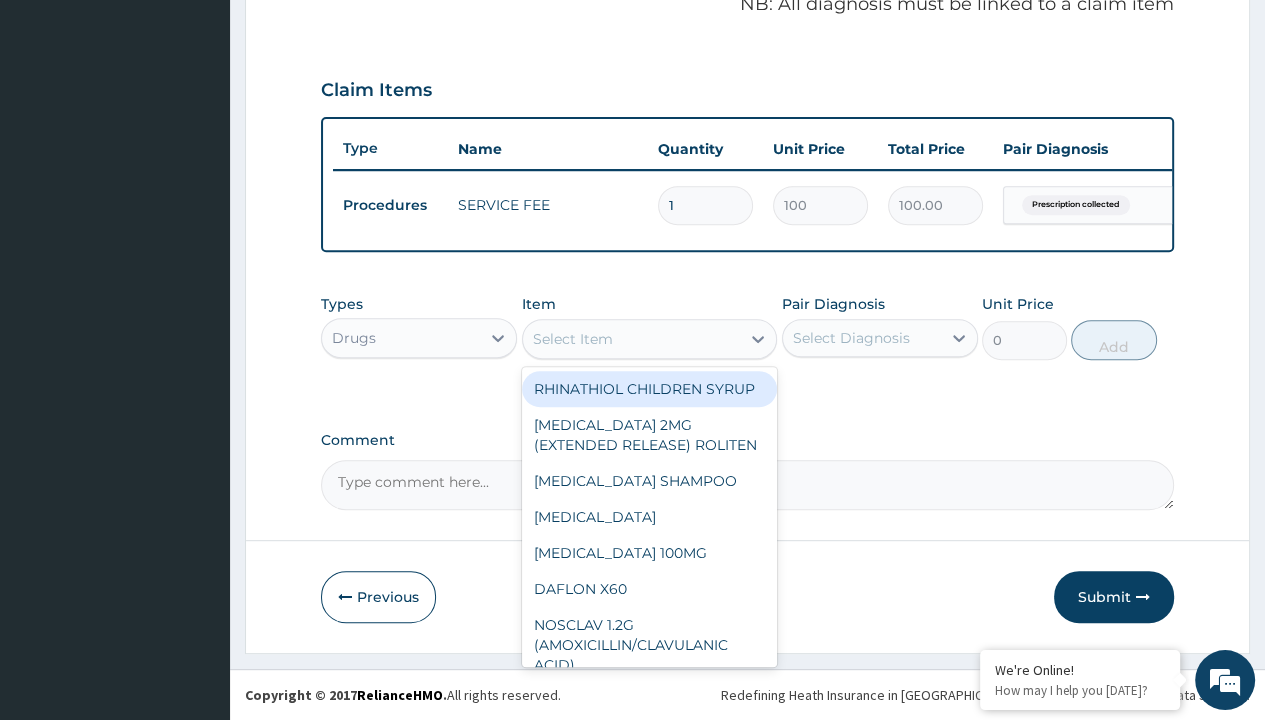 type on "naproxen(eproxen) 500mg x28" 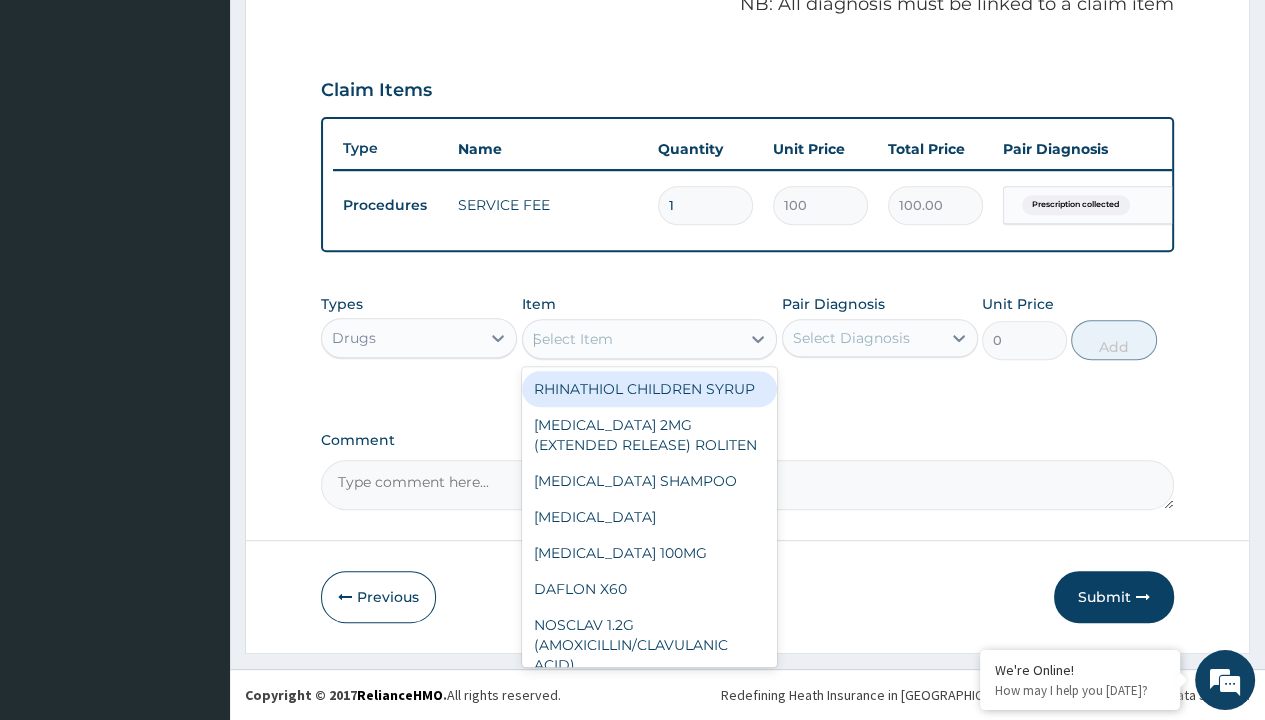 click on "[MEDICAL_DATA](EPROXEN) 500MG X28" at bounding box center [650, 19051] 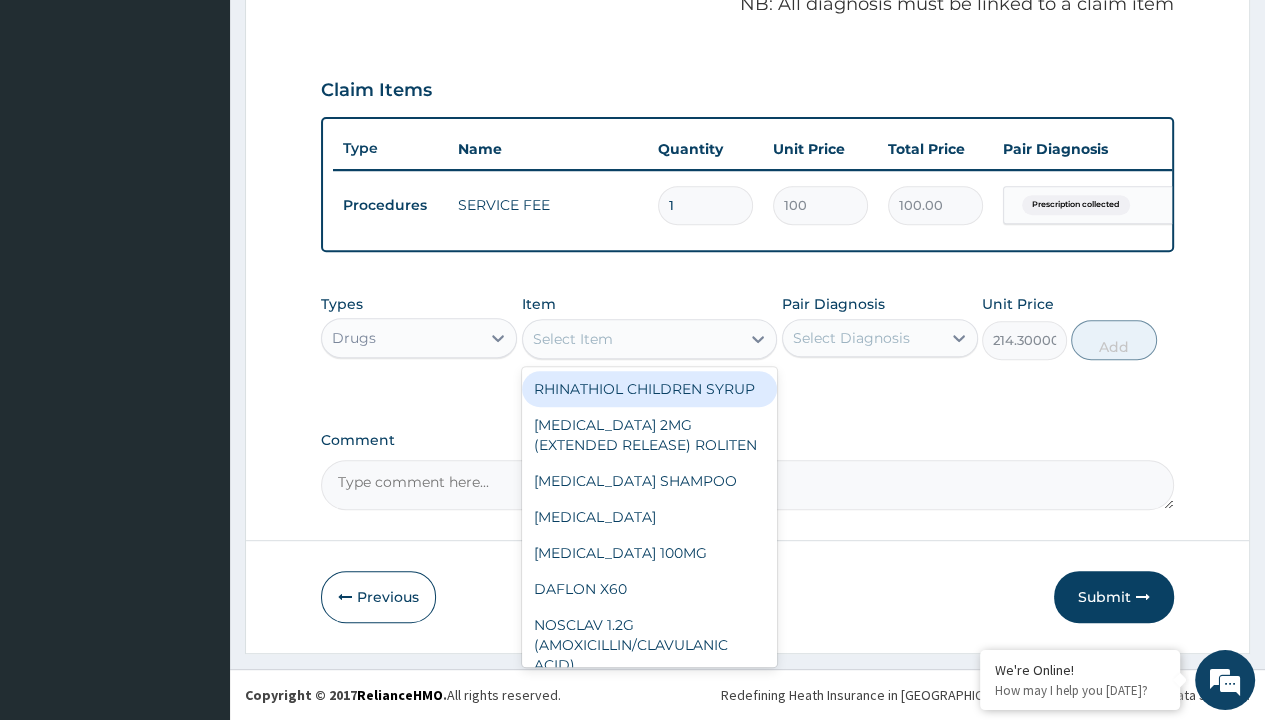 scroll, scrollTop: 0, scrollLeft: 0, axis: both 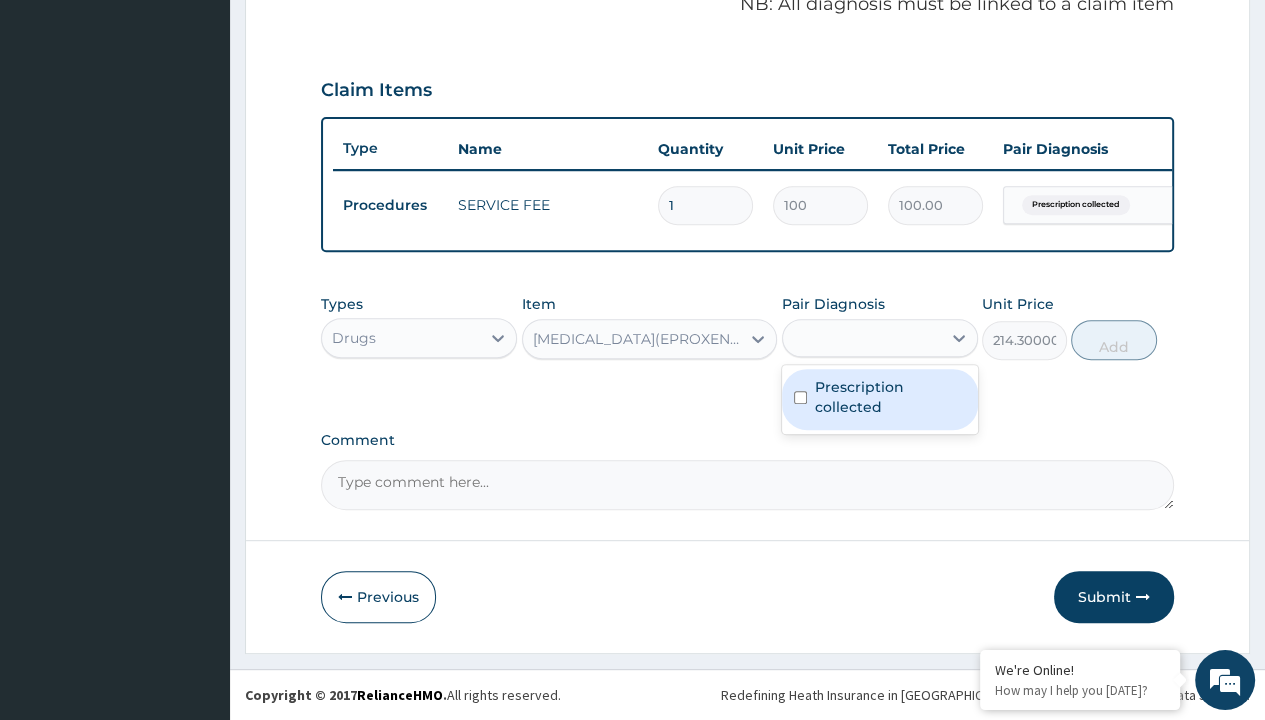 type on "prescription collected" 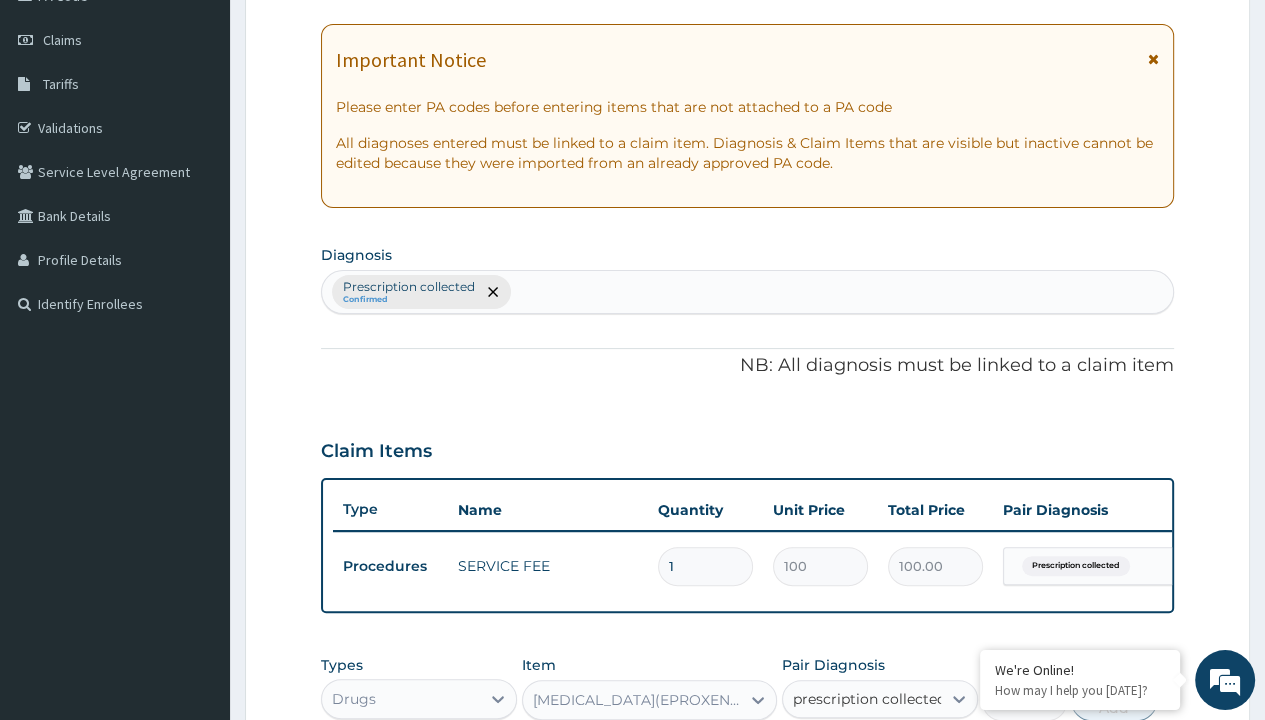 click on "Prescription collected" at bounding box center (890, 758) 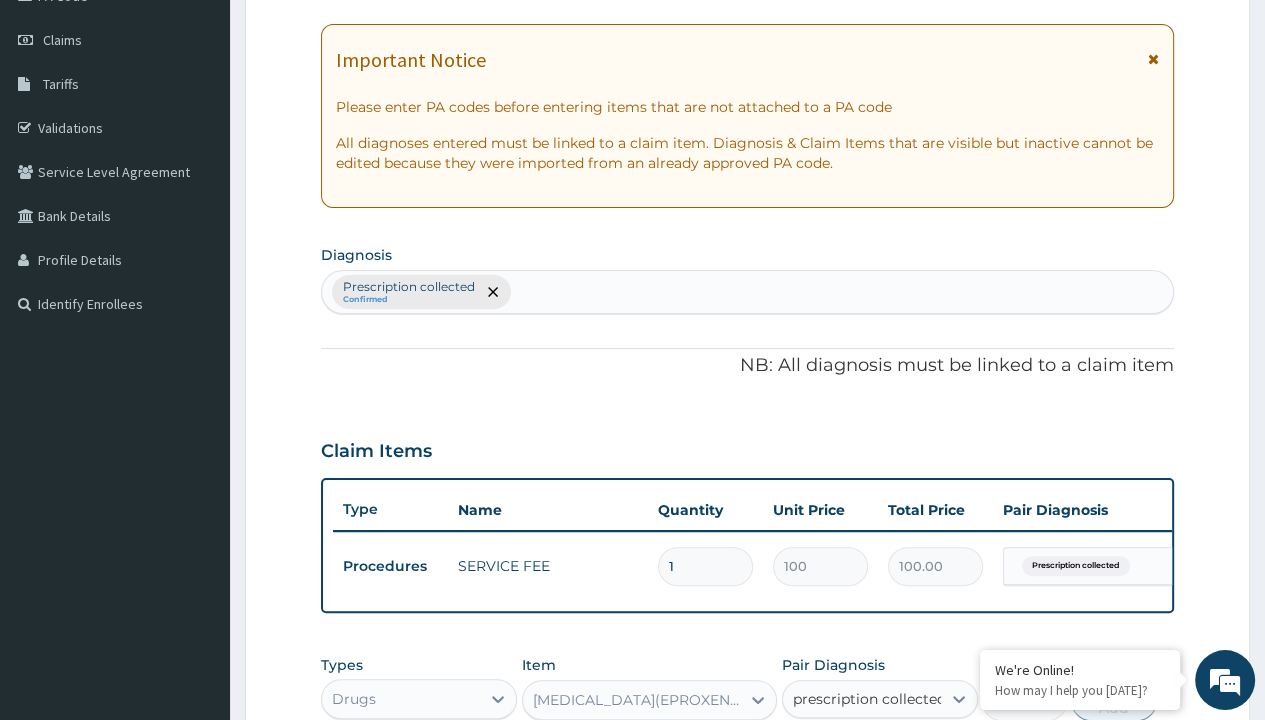 type 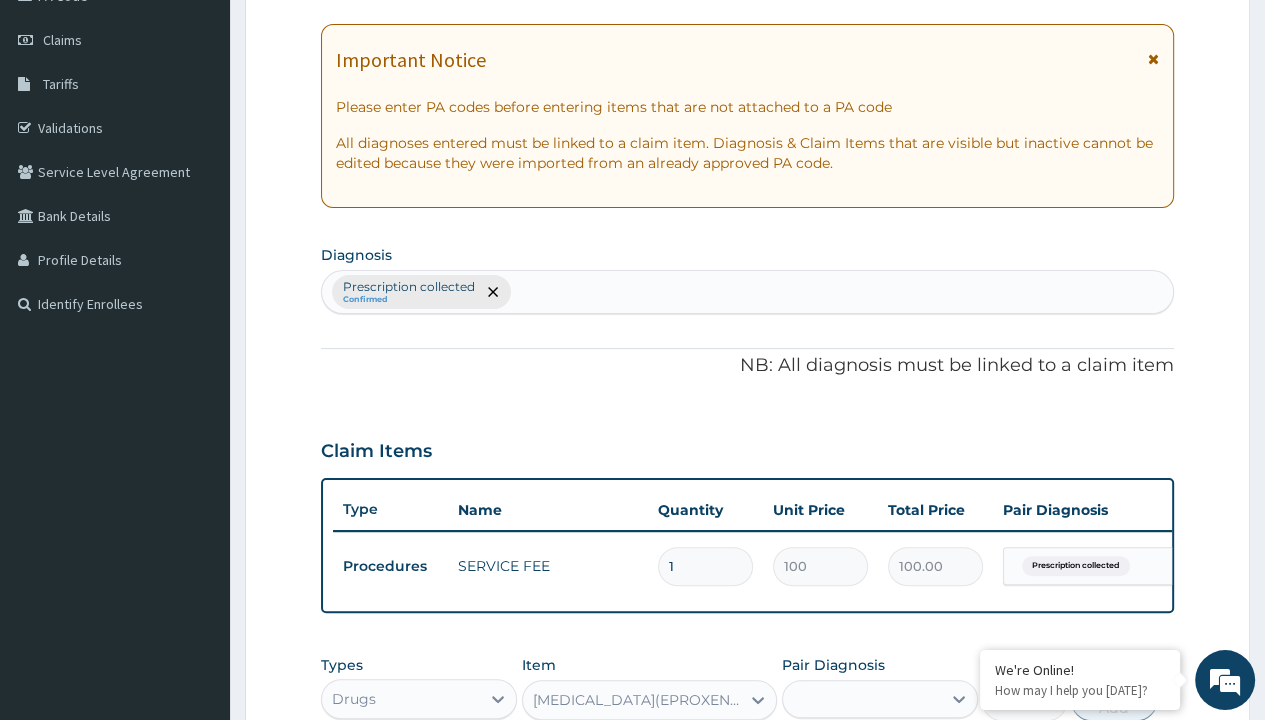 click on "Add" at bounding box center [1113, 701] 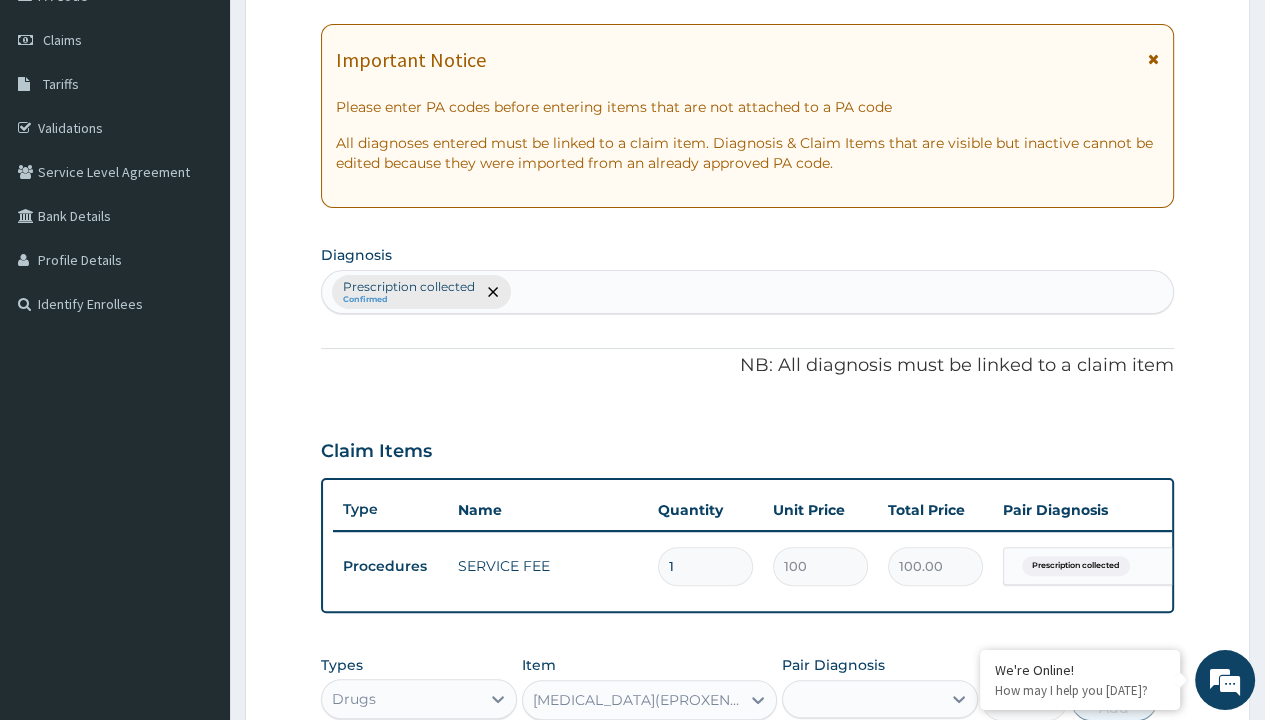scroll, scrollTop: 639, scrollLeft: 0, axis: vertical 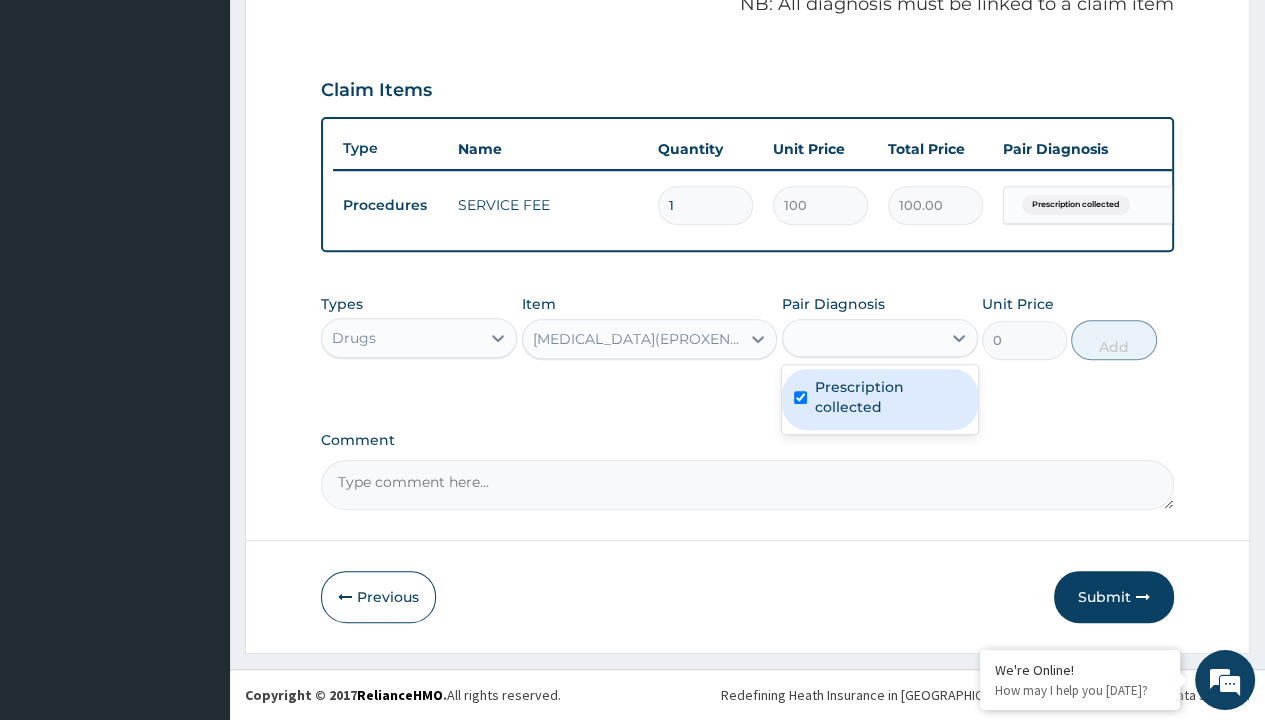click on "Step  2  of 2 PA Code / Prescription Code Enter Code(Secondary Care Only) Encounter Date 04-07-2025 Important Notice Please enter PA codes before entering items that are not attached to a PA code   All diagnoses entered must be linked to a claim item. Diagnosis & Claim Items that are visible but inactive cannot be edited because they were imported from an already approved PA code. Diagnosis Prescription collected Confirmed NB: All diagnosis must be linked to a claim item Claim Items Type Name Quantity Unit Price Total Price Pair Diagnosis Actions Procedures SERVICE FEE 1 100 100.00 Prescription collected Delete Types Drugs Item NAPROXEN(EPROXEN) 500MG X28 Pair Diagnosis option Prescription collected, selected. option Prescription collected focused, 1 of 1. 1 result available for search term prescription collected. Use Up and Down to choose options, press Enter to select the currently focused option, press Escape to exit the menu, press Tab to select the option and exit the menu. prescription collected 0 Add" at bounding box center (747, 66) 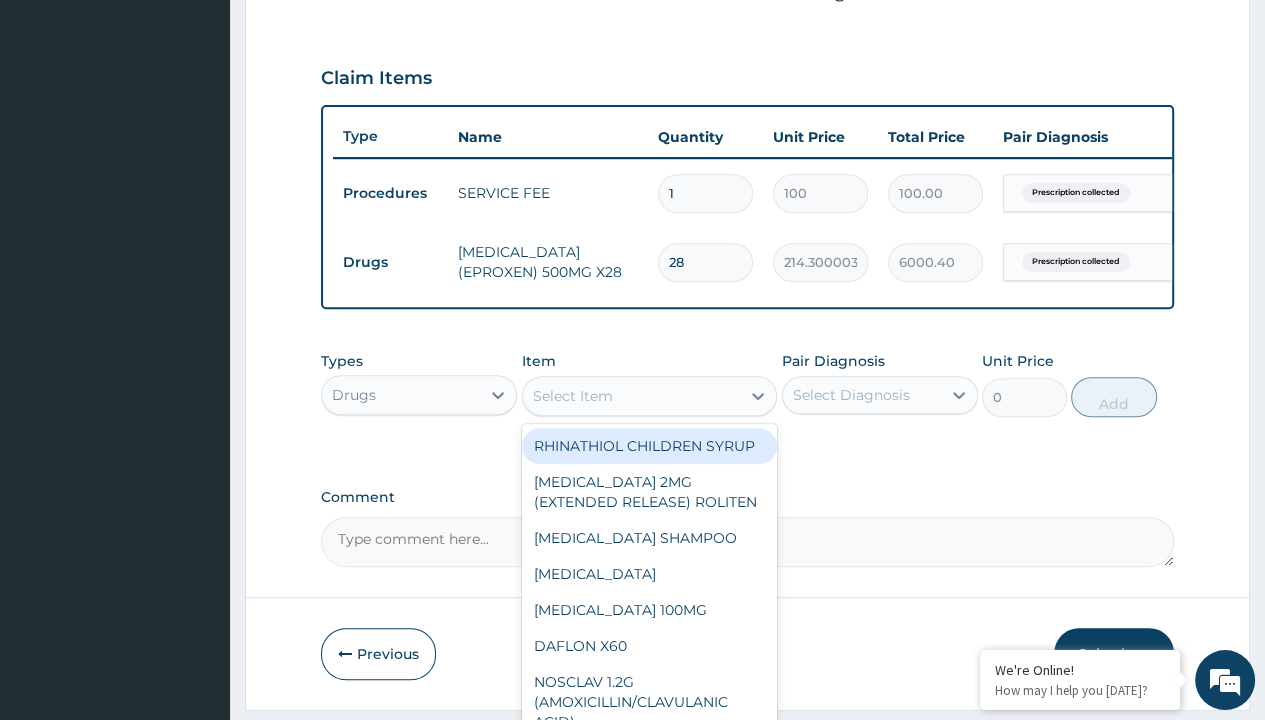 scroll, scrollTop: 0, scrollLeft: 0, axis: both 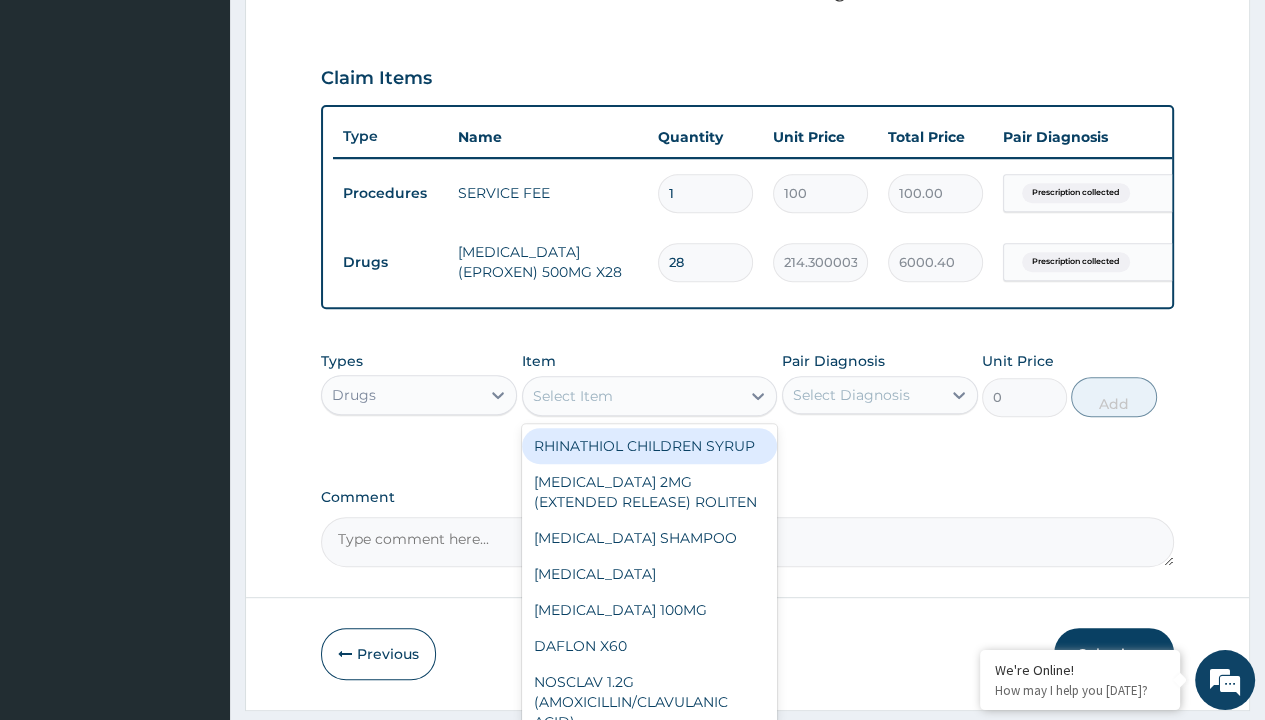 type on "dihydrocodeine (df118) tablets 60mg x 60" 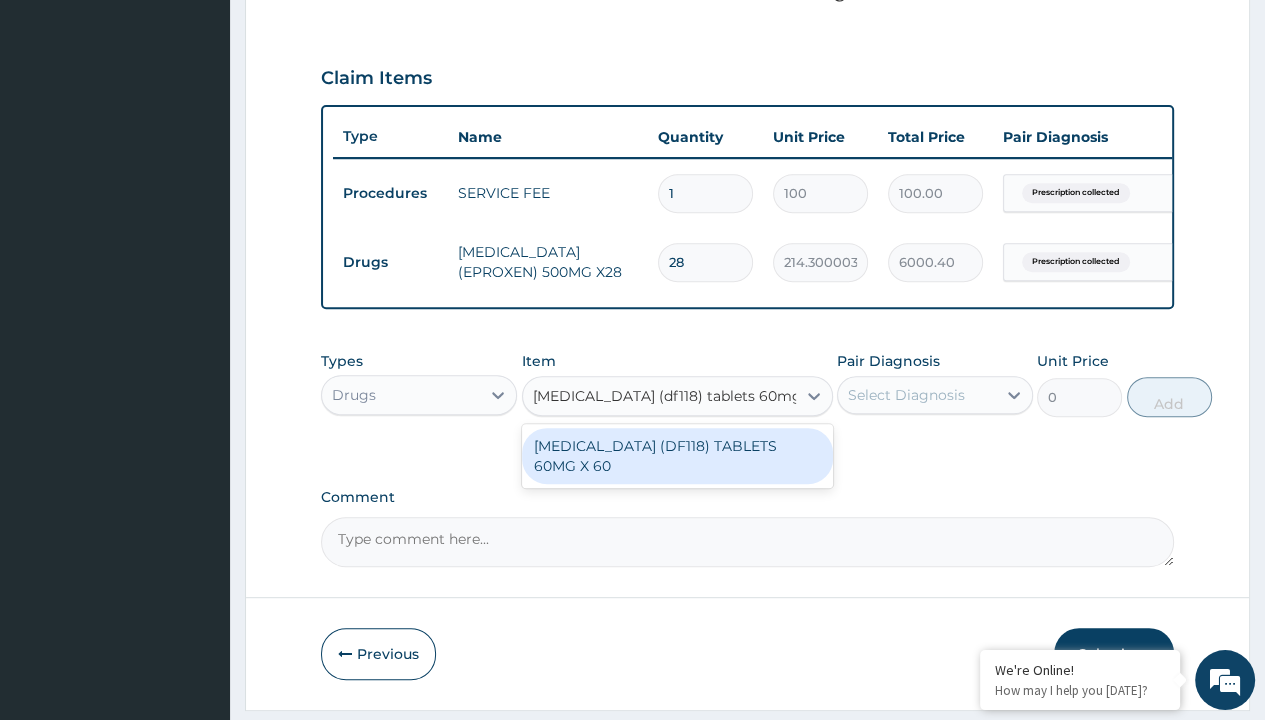 click on "[MEDICAL_DATA] (DF118) TABLETS 60MG X 60" at bounding box center [677, 456] 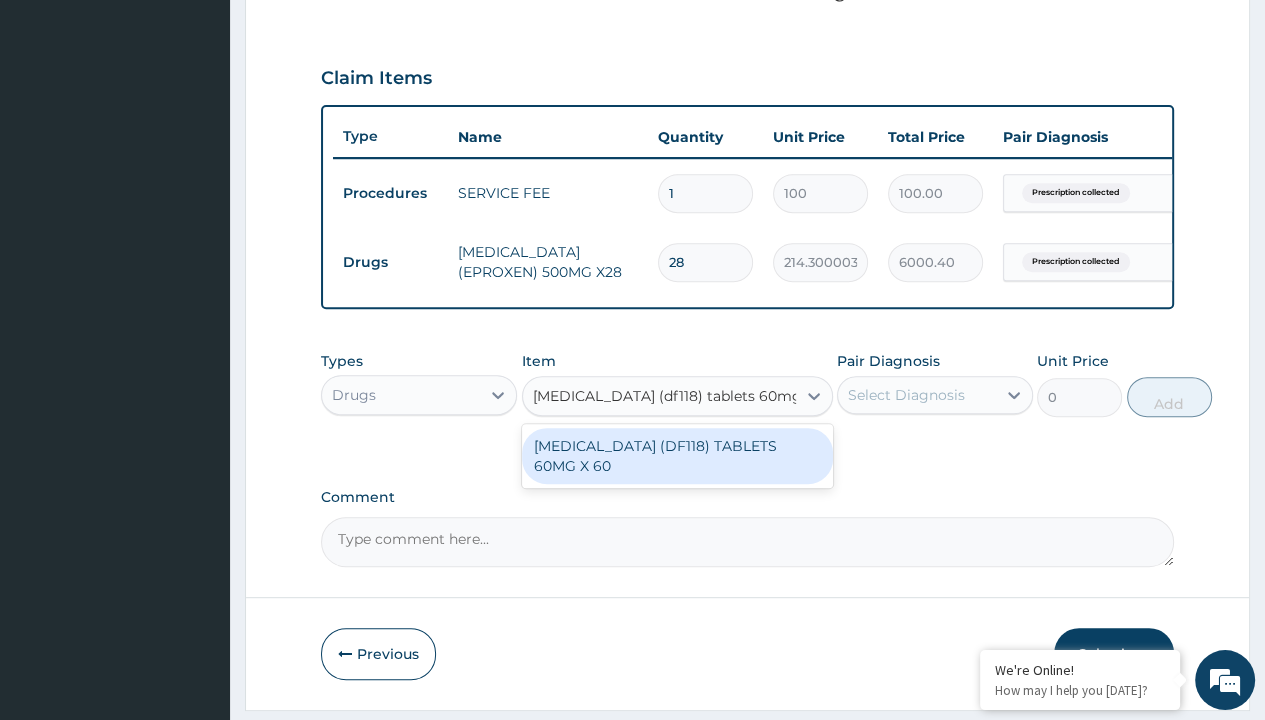 type 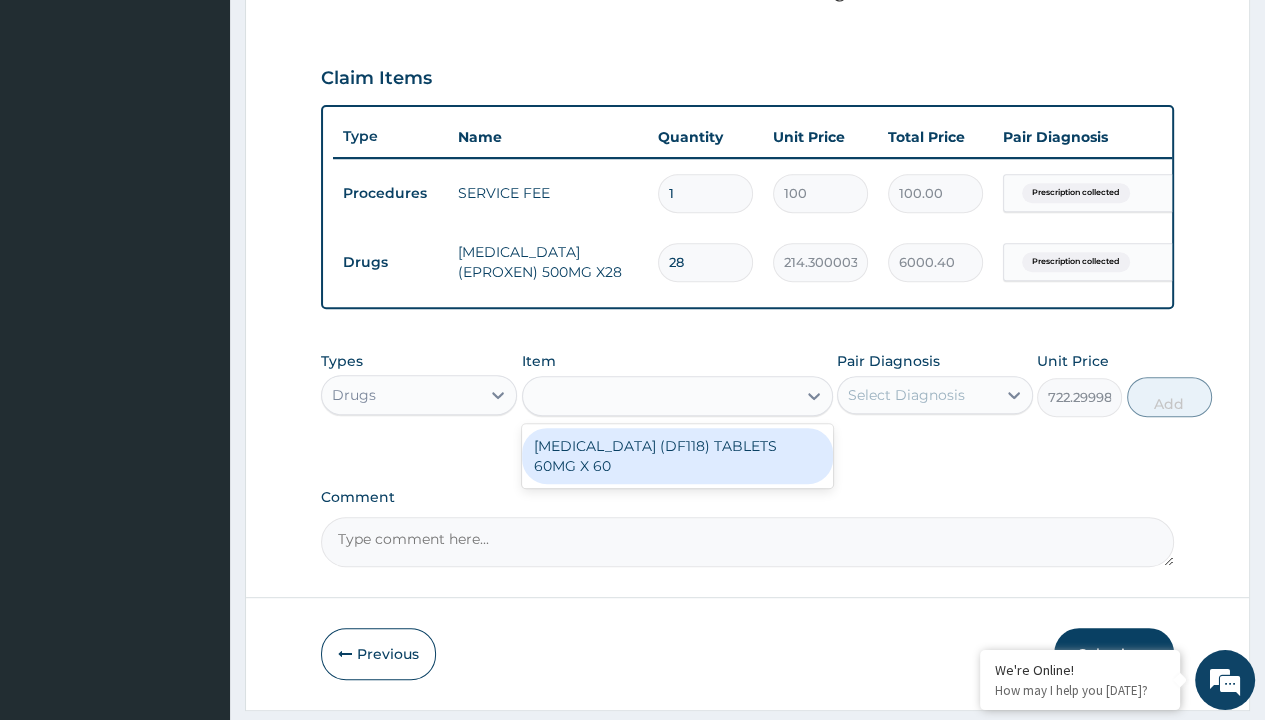 scroll, scrollTop: 0, scrollLeft: 0, axis: both 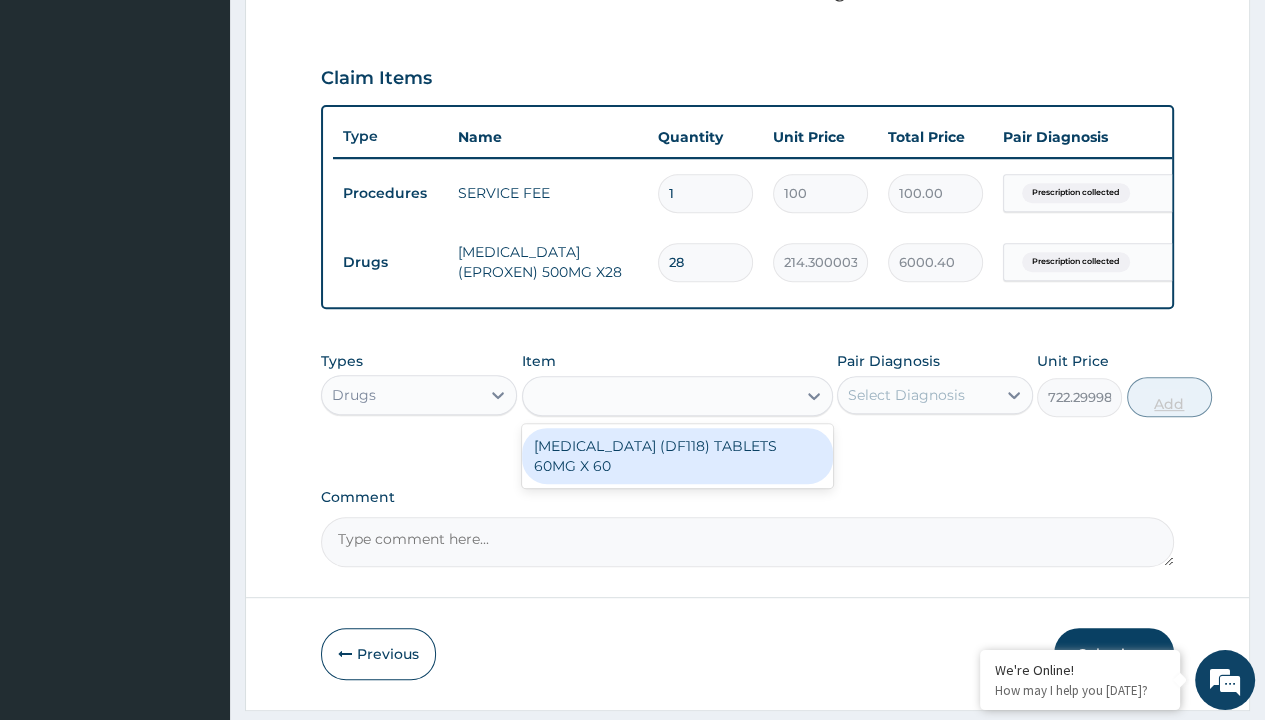 click on "Prescription collected" at bounding box center (409, -86) 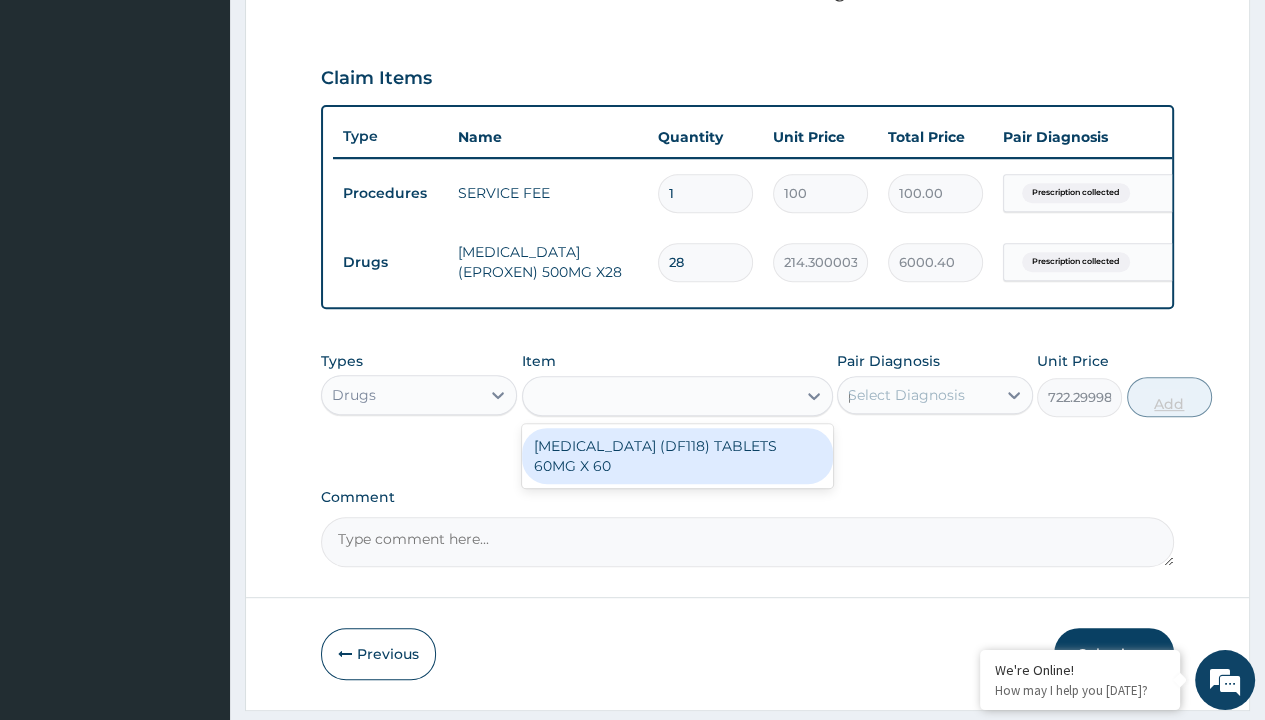 type 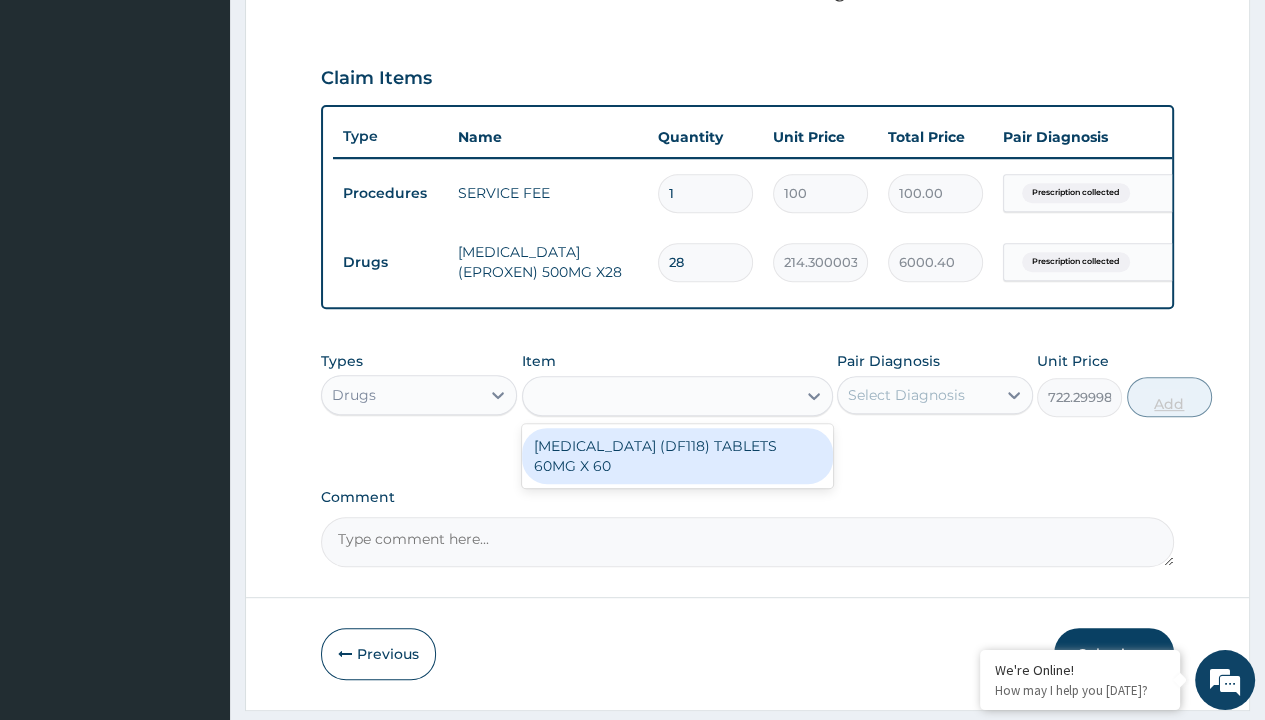 click on "Add" at bounding box center [1169, 397] 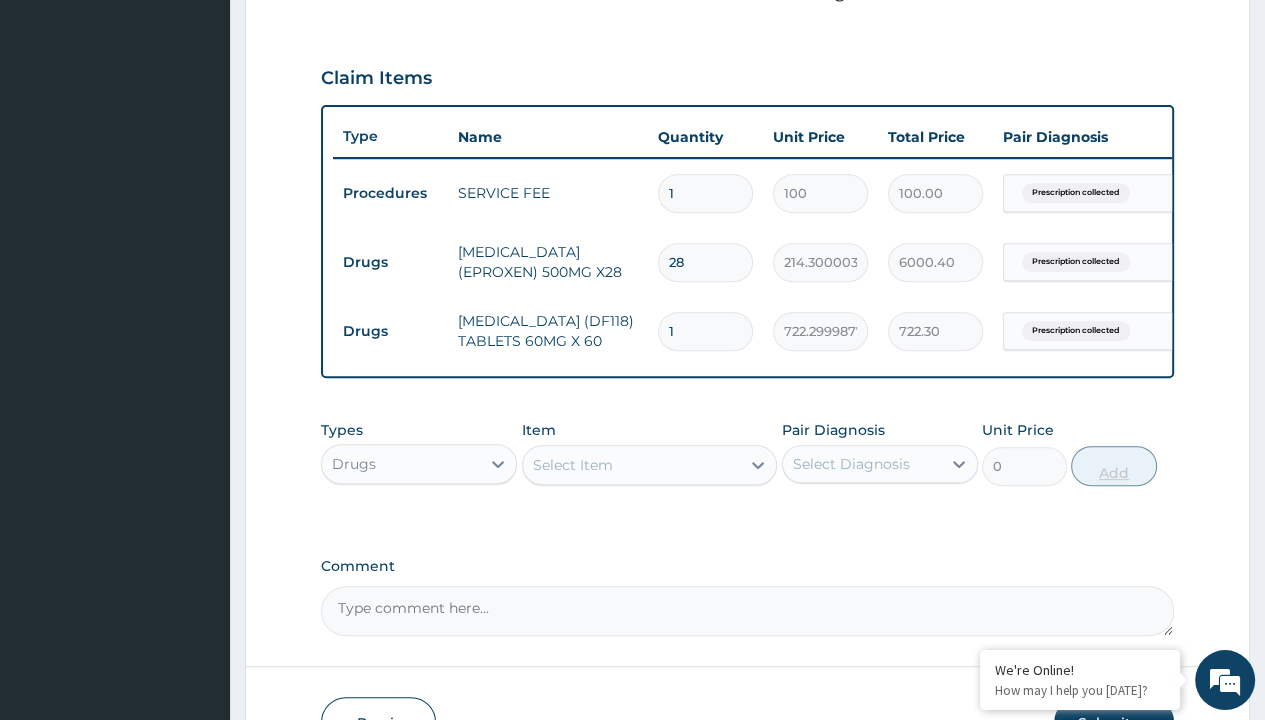 scroll, scrollTop: 708, scrollLeft: 0, axis: vertical 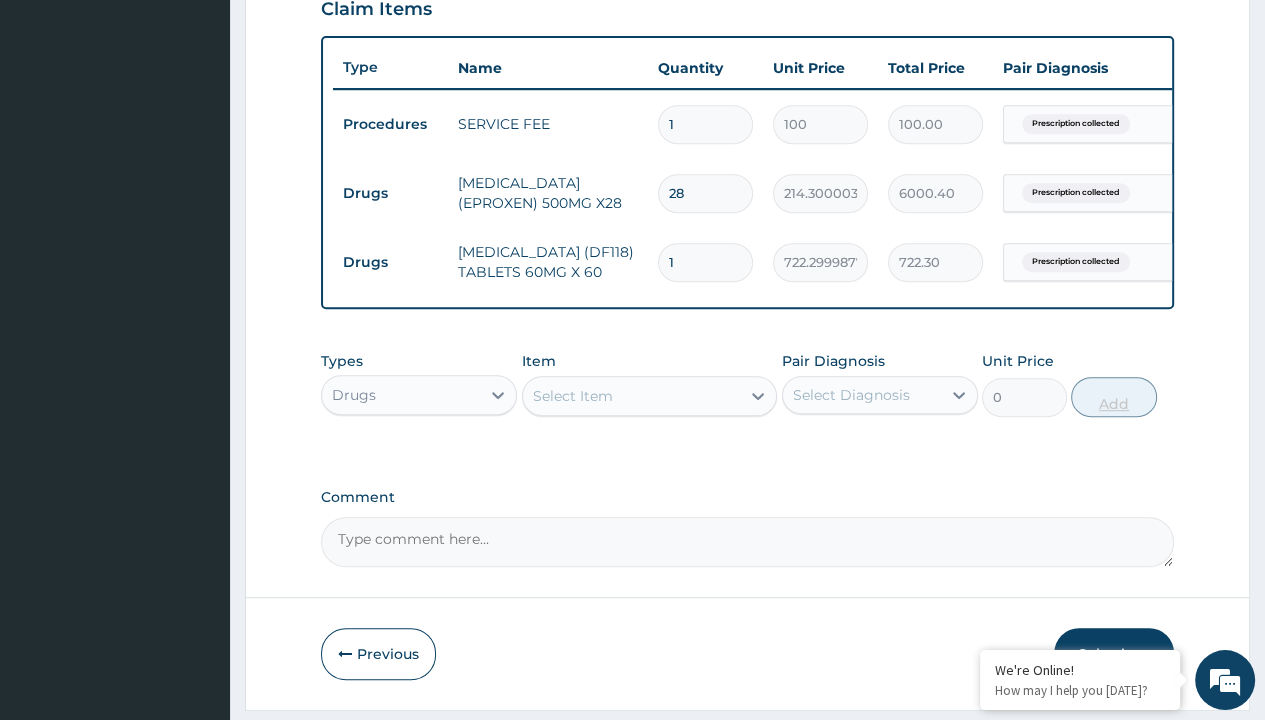 type on "6" 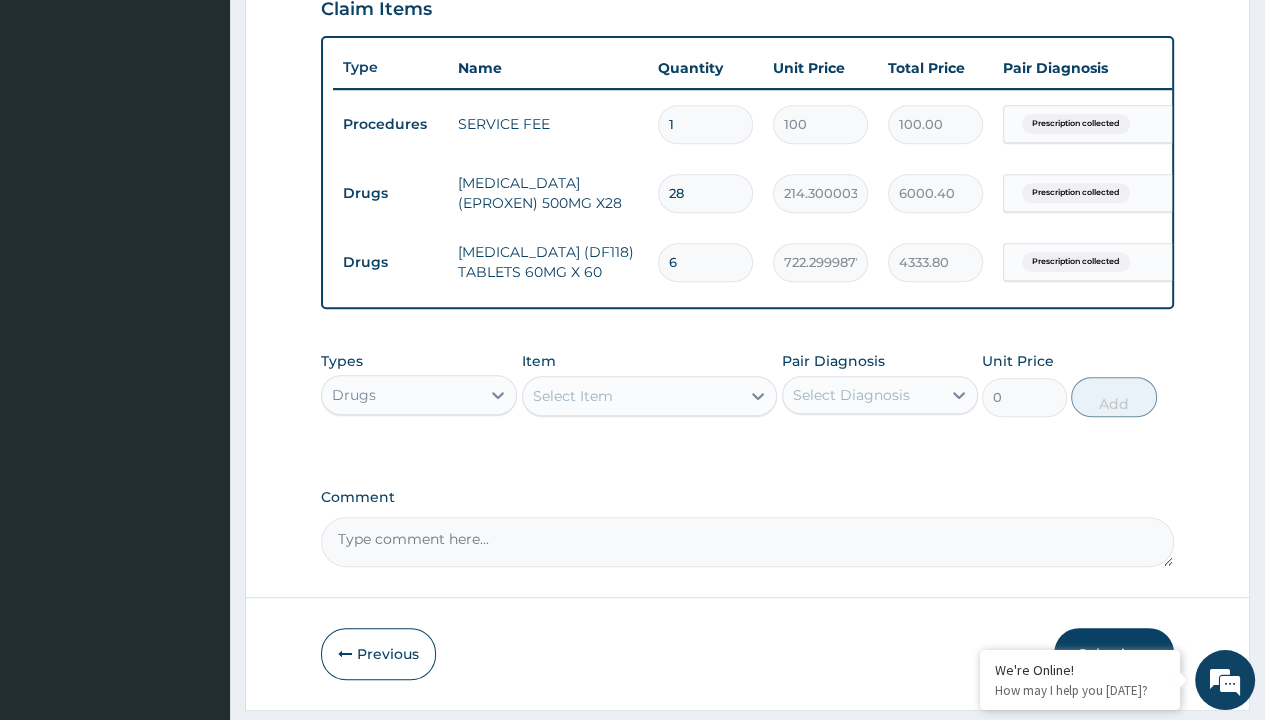 type on "6" 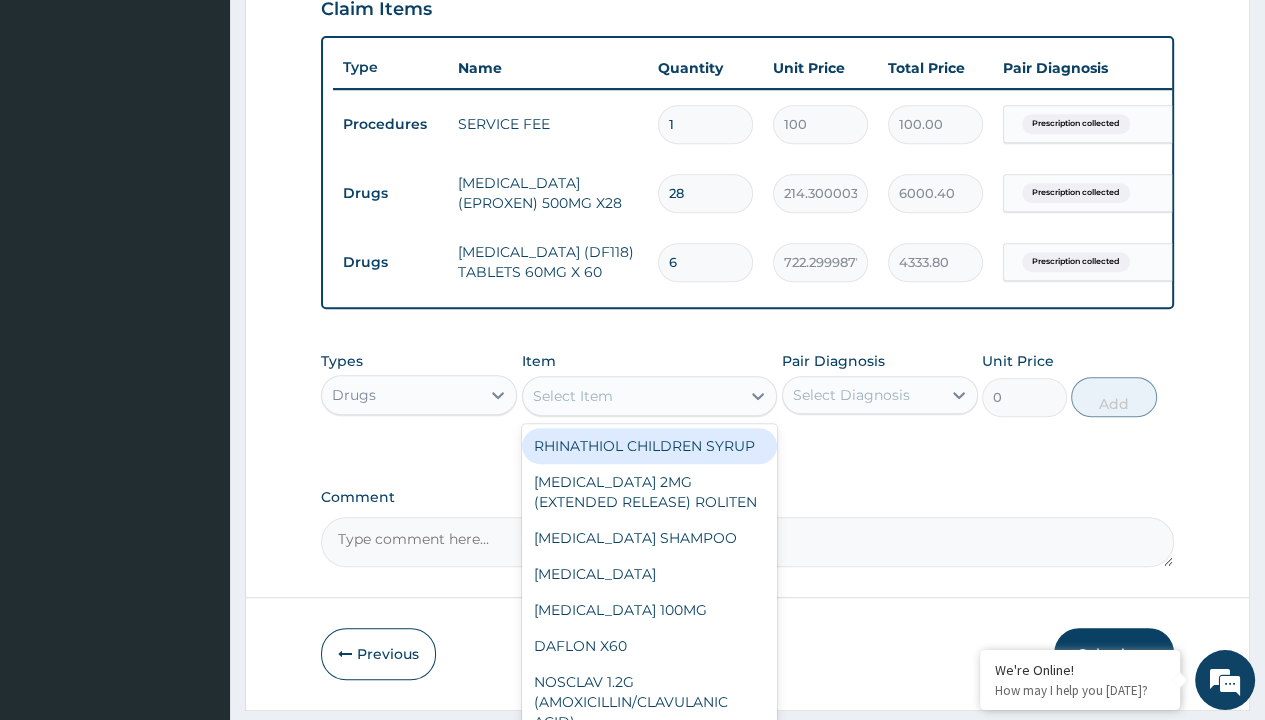 type on "orphenadrine tablet 100mg" 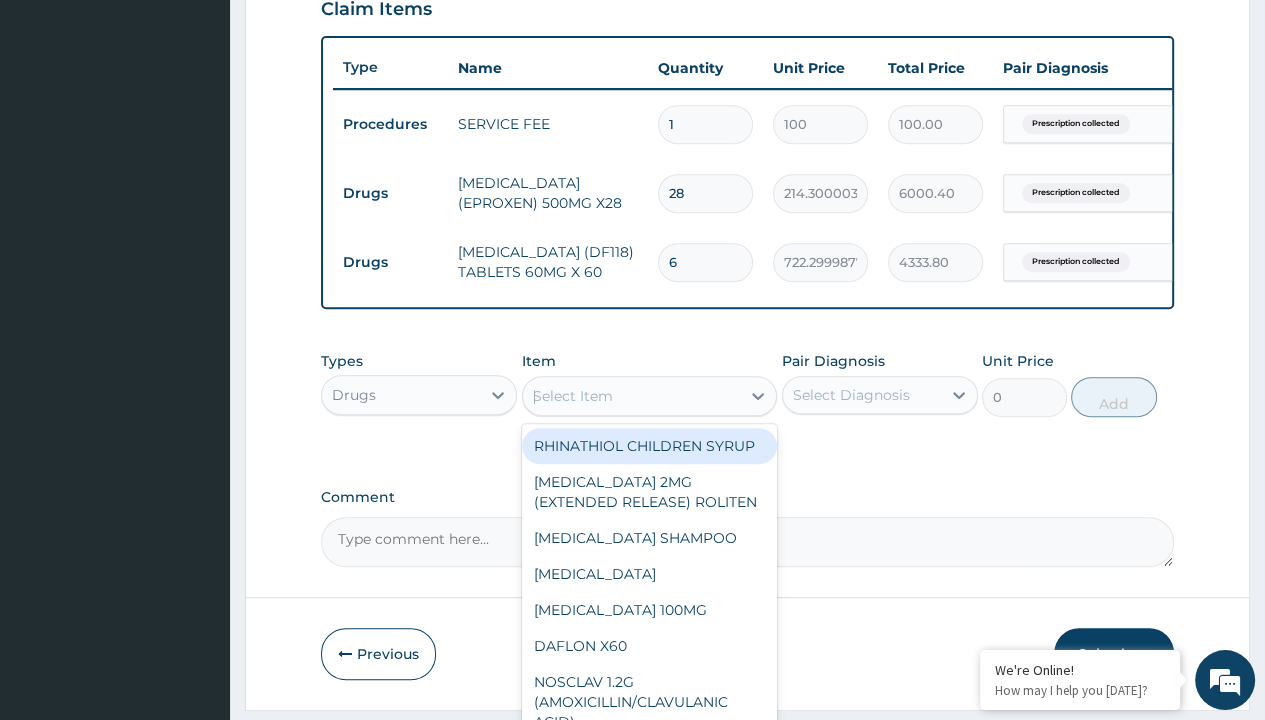 click on "[MEDICAL_DATA] TABLET 100MG" at bounding box center [650, 2890] 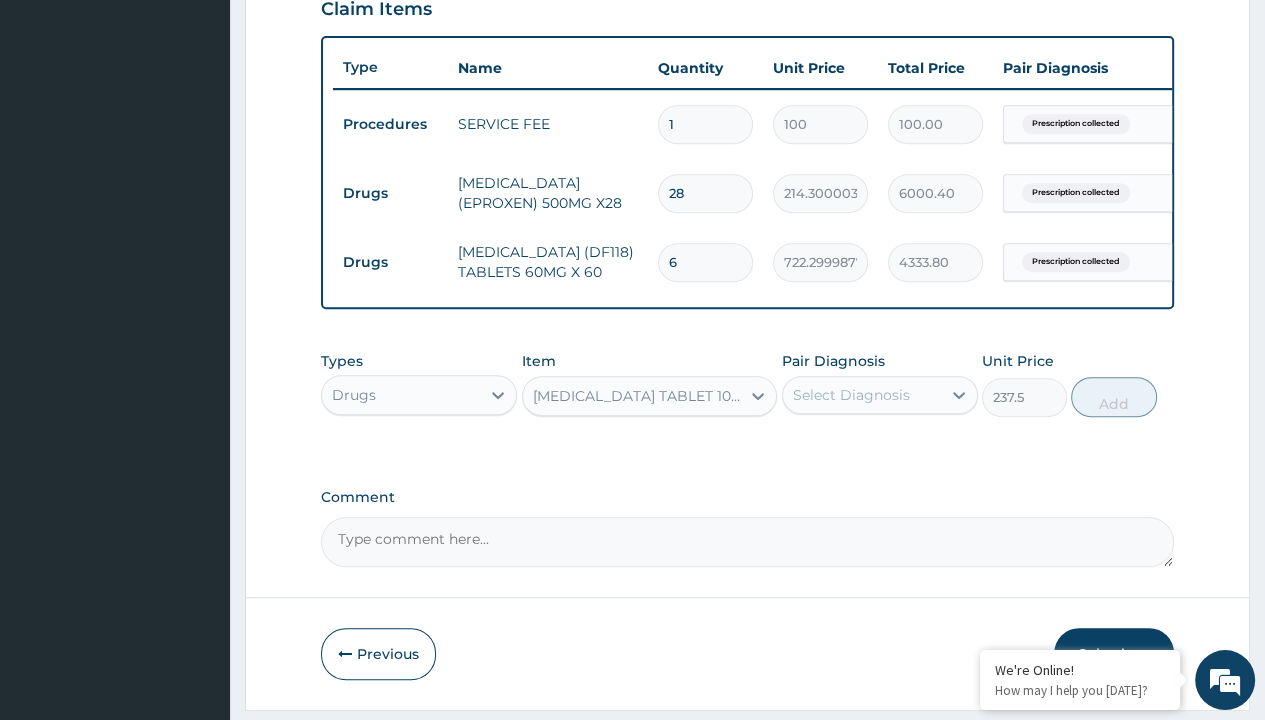 scroll, scrollTop: 0, scrollLeft: 0, axis: both 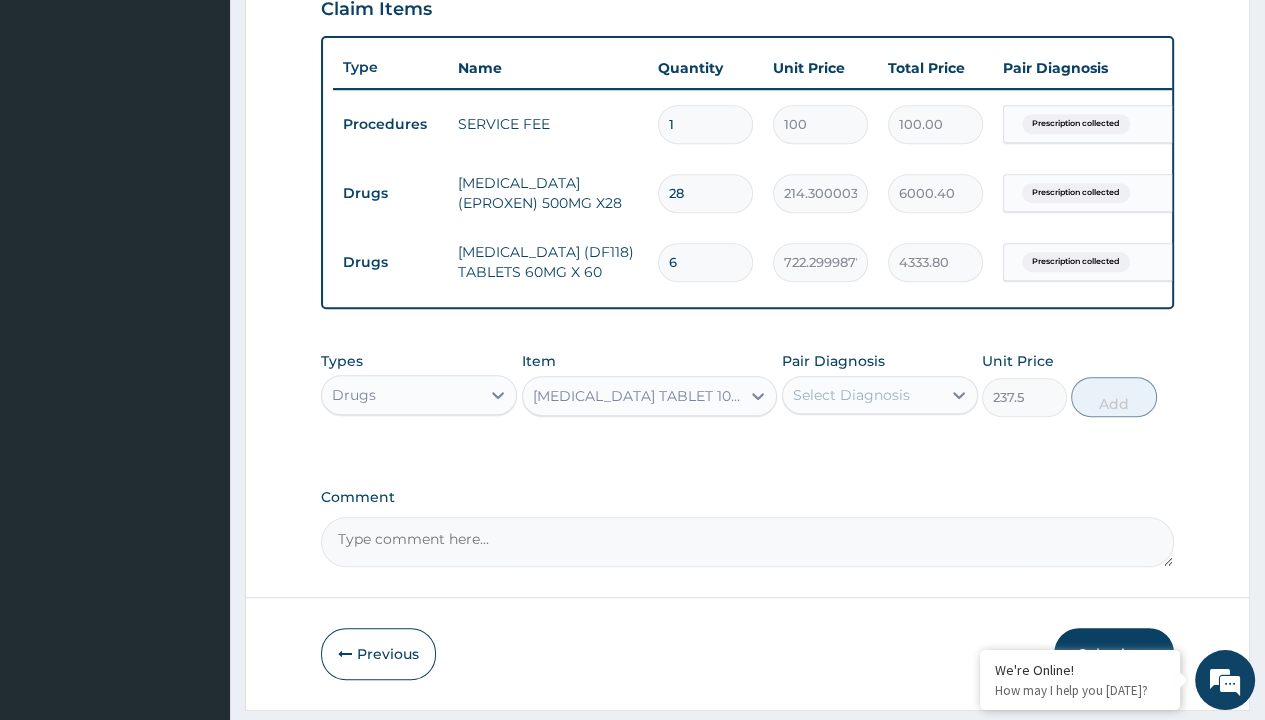 click on "Prescription collected" at bounding box center [409, -155] 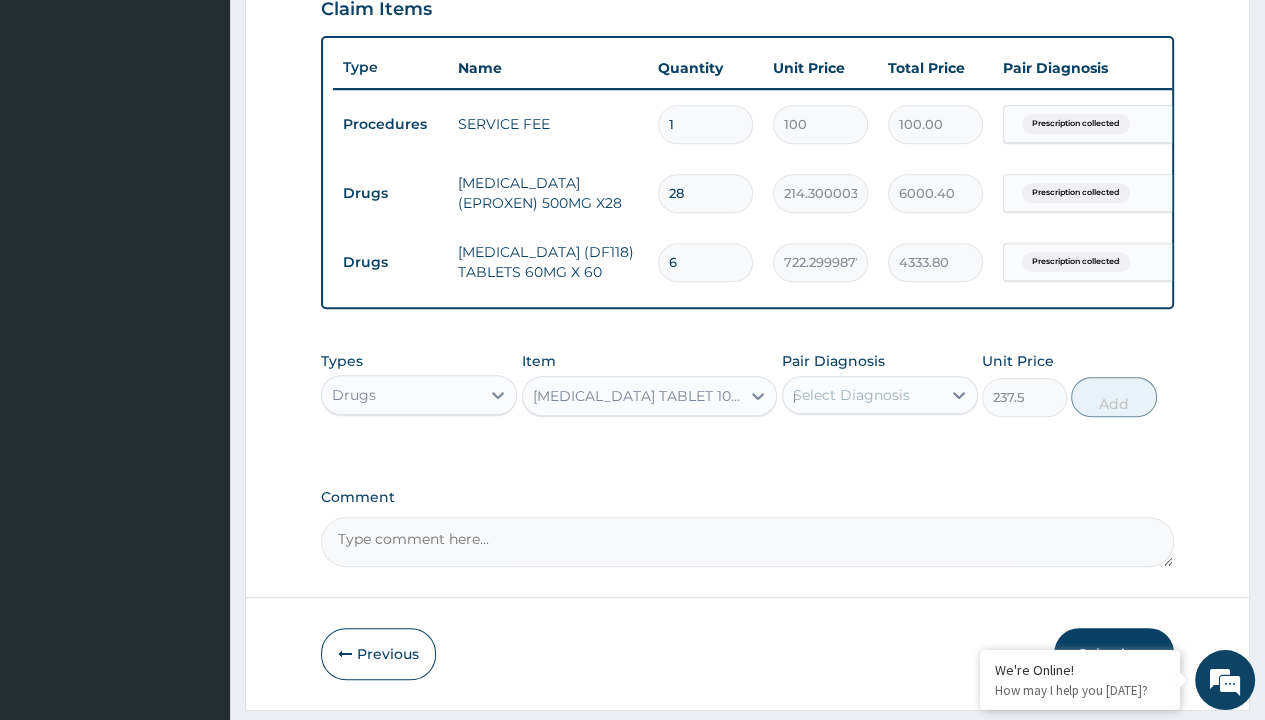type 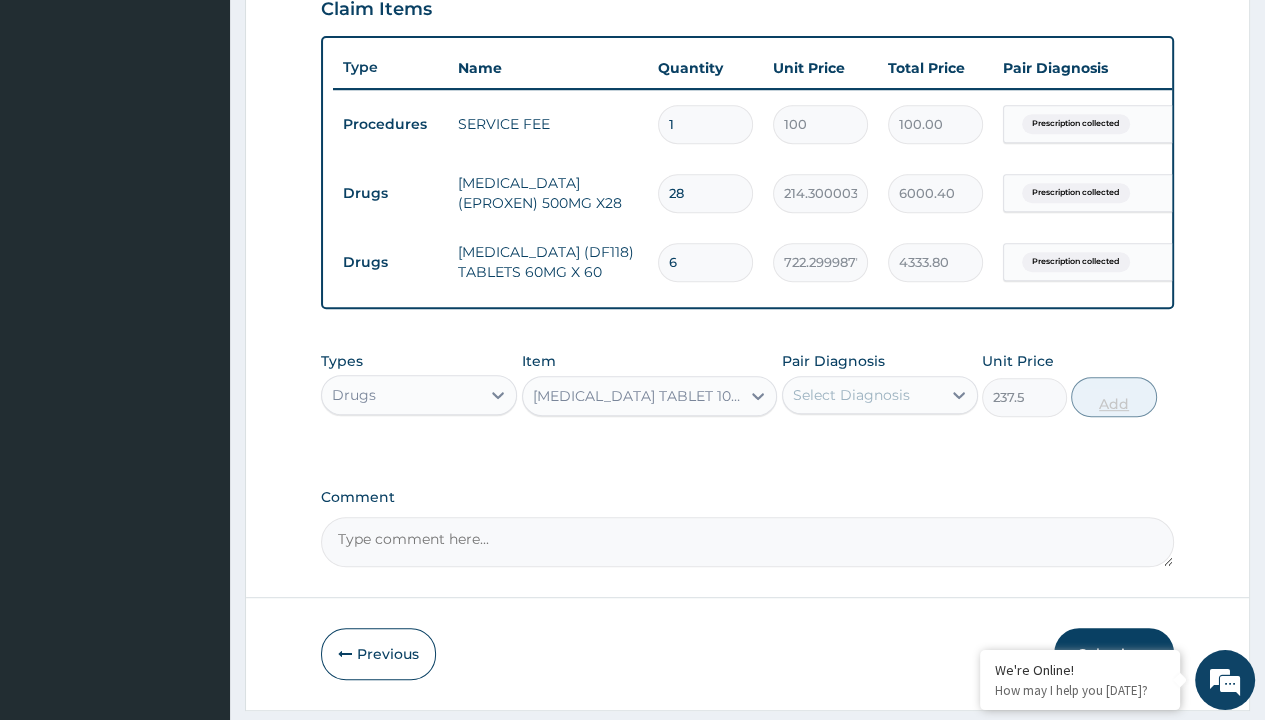 click on "Add" at bounding box center [1113, 397] 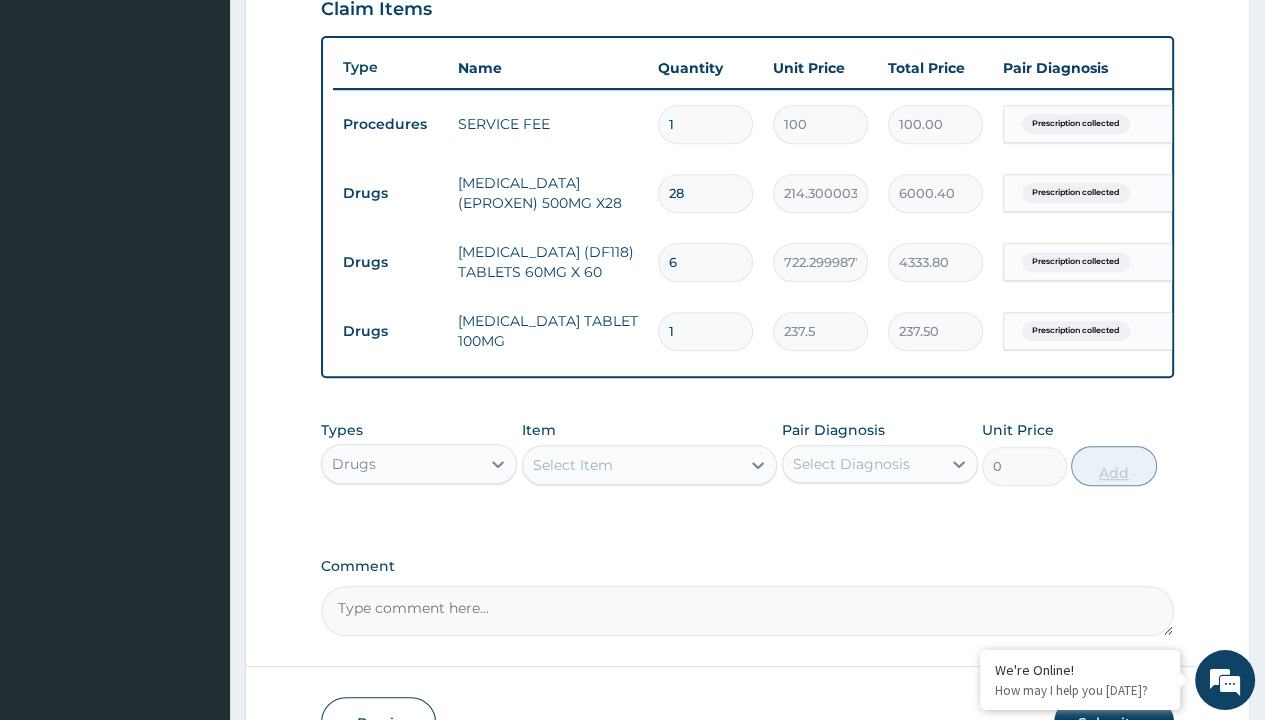 scroll, scrollTop: 788, scrollLeft: 0, axis: vertical 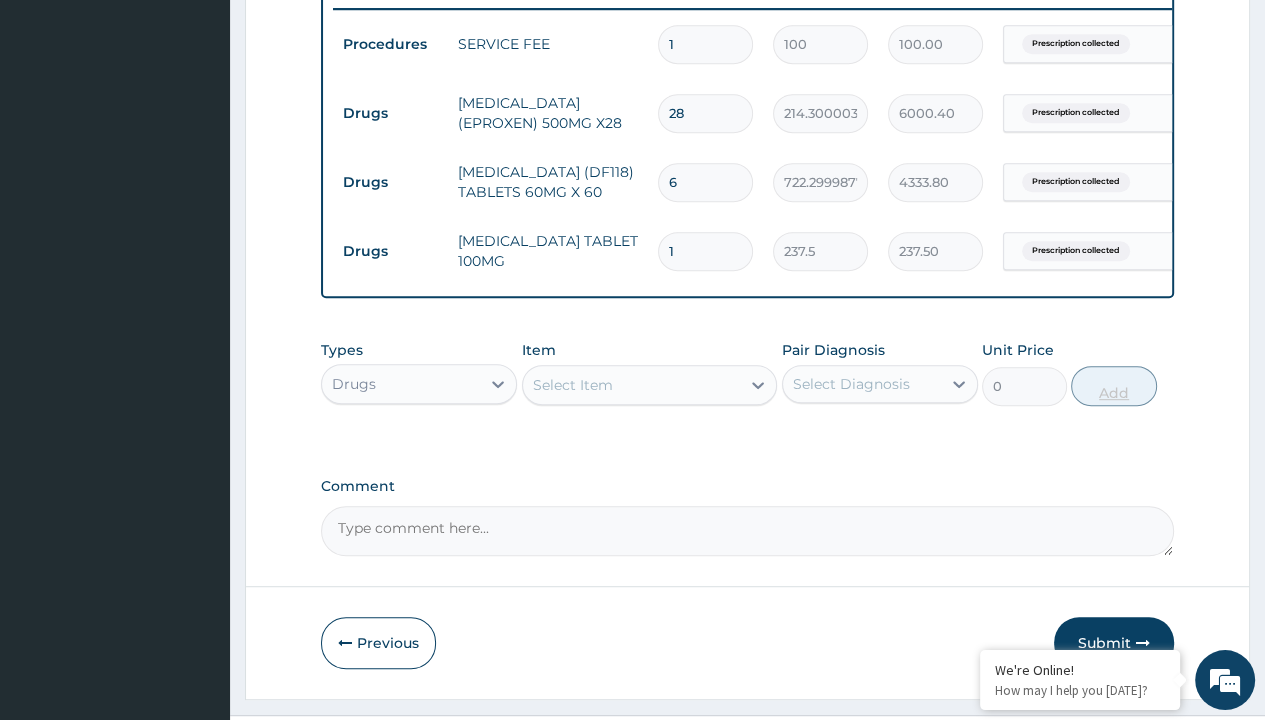 type on "5" 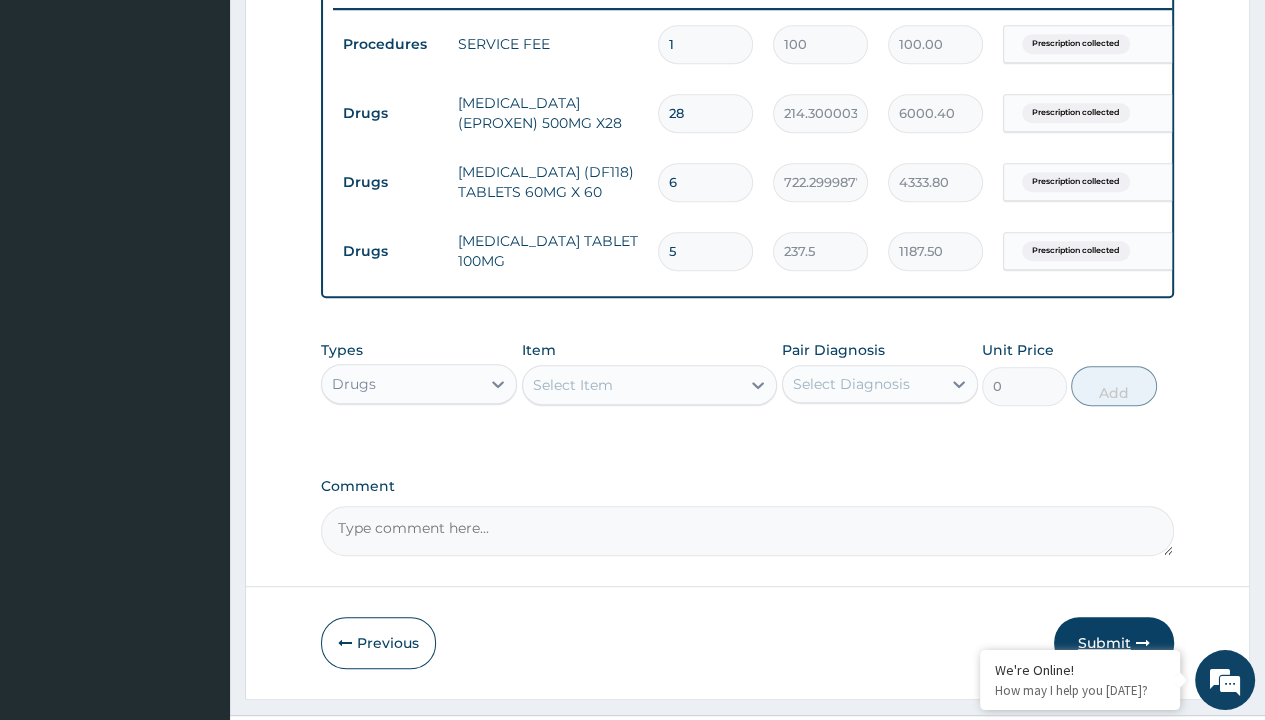 click on "Submit" at bounding box center (1114, 643) 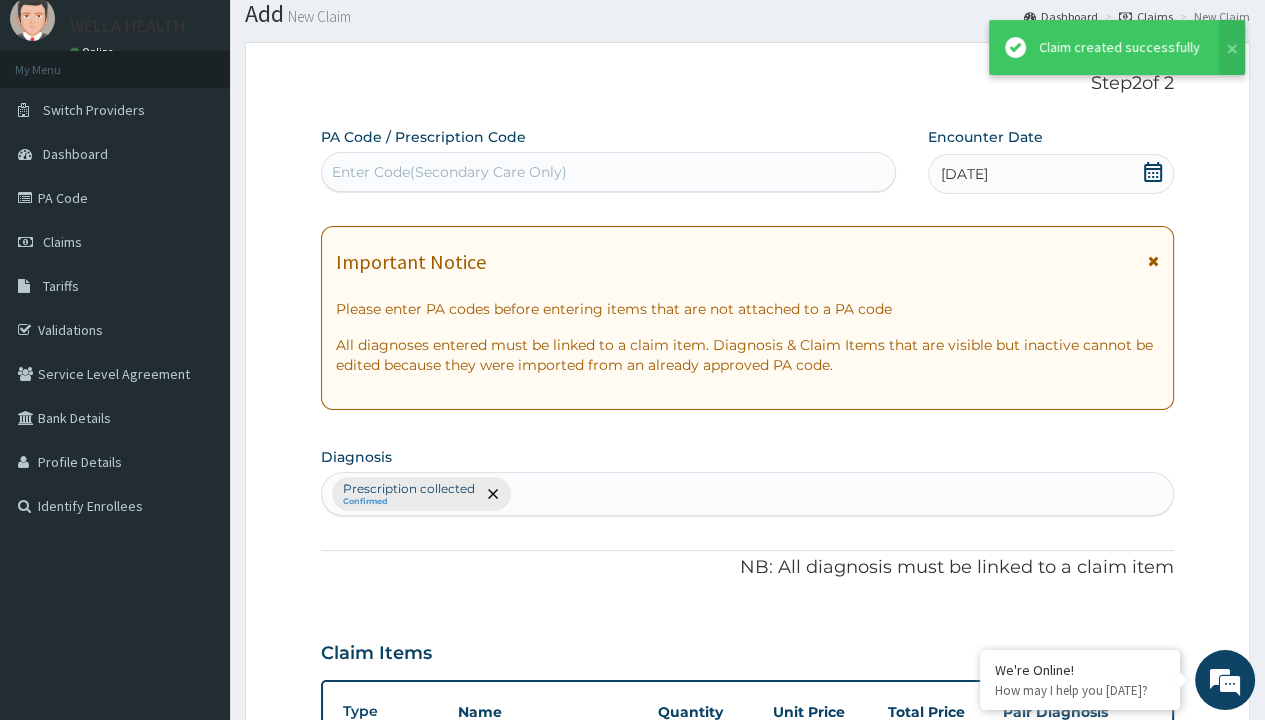 scroll, scrollTop: 856, scrollLeft: 0, axis: vertical 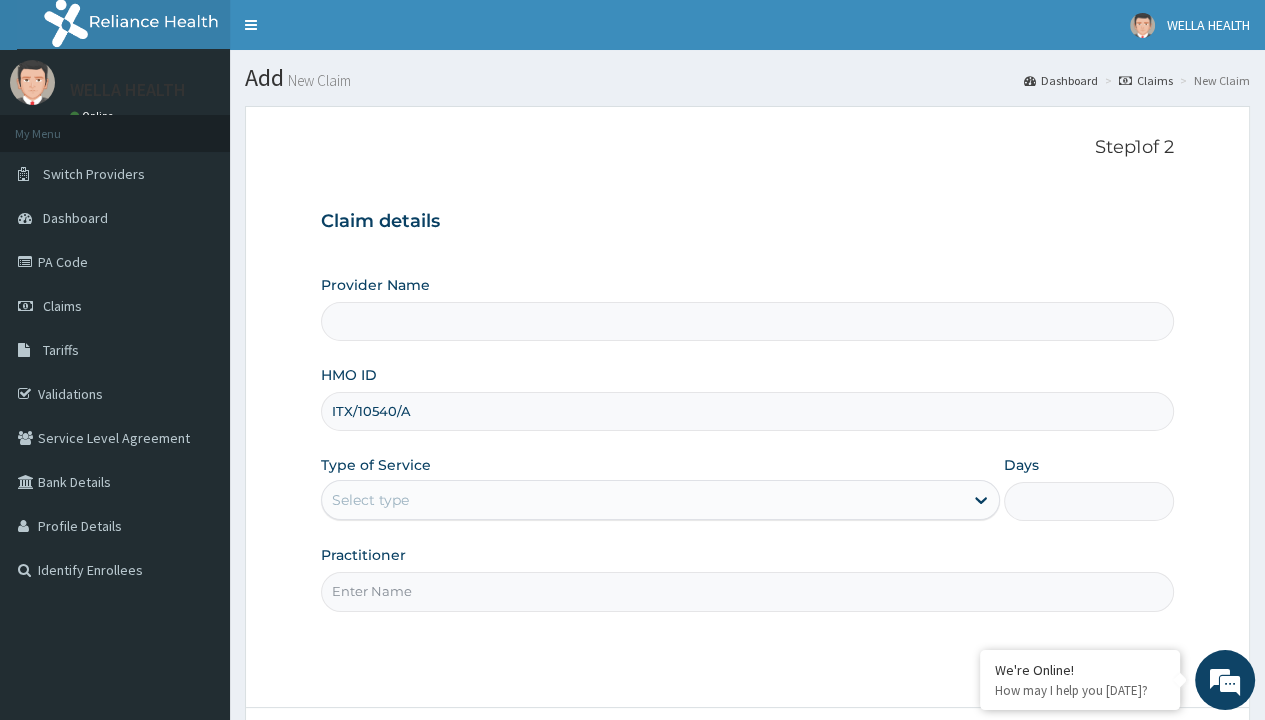 type on "ITX/10540/A" 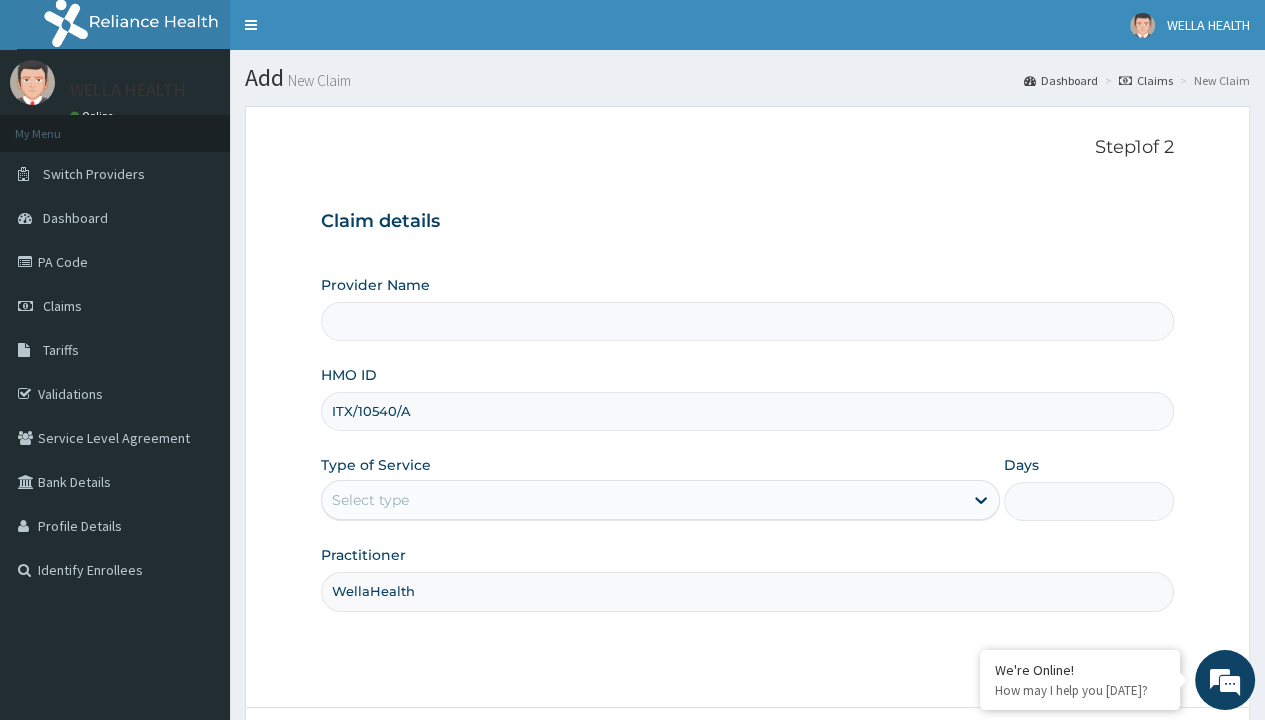 type on "WellaHealth" 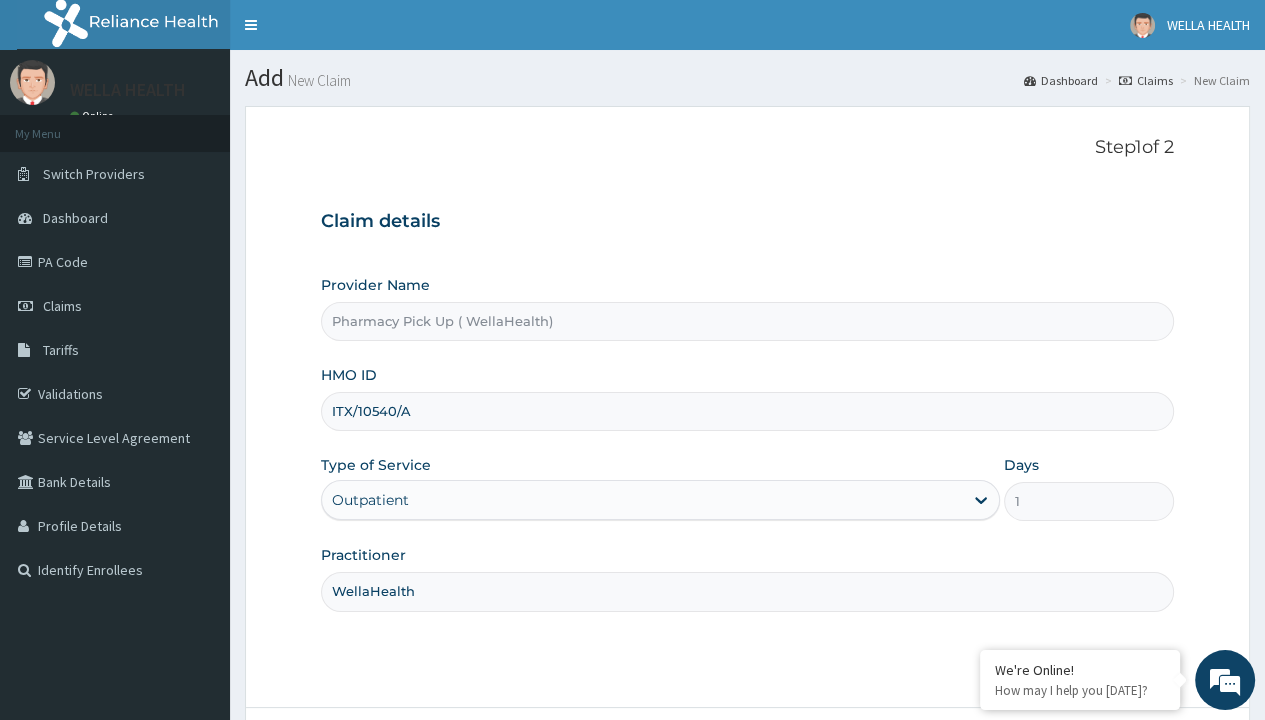 click on "Next" at bounding box center [1123, 764] 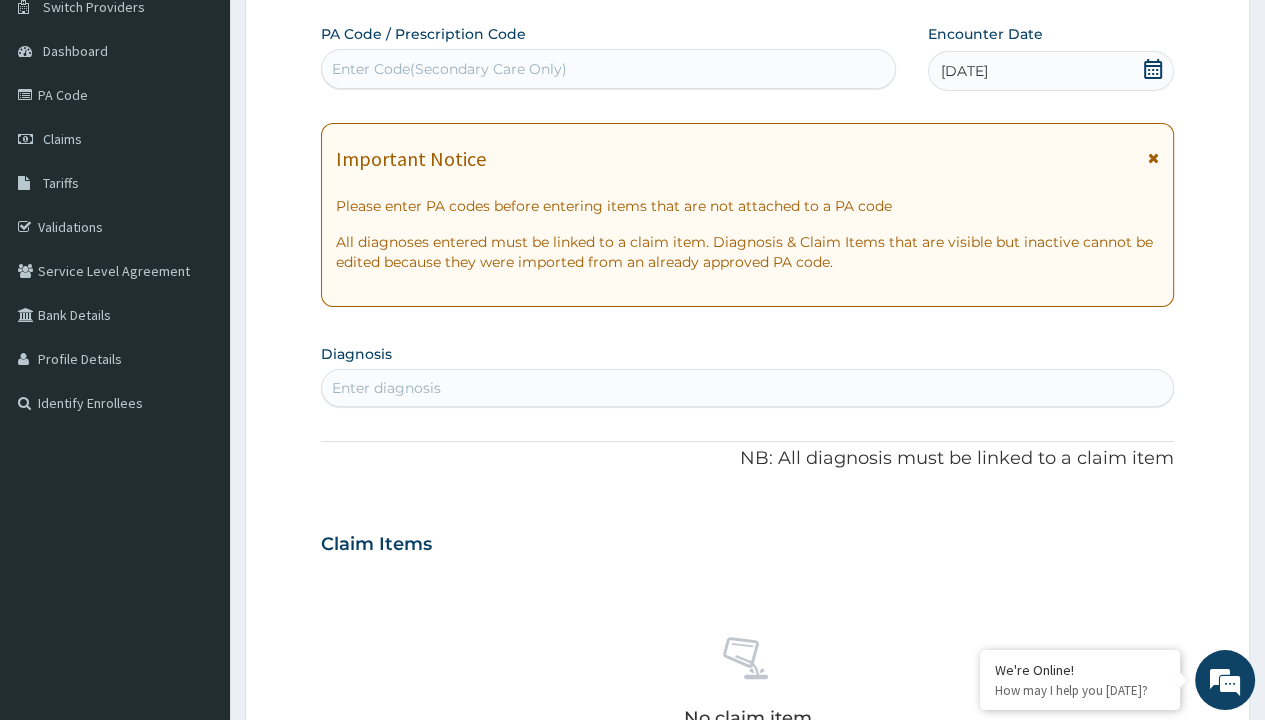 click on "Enter diagnosis" at bounding box center [386, 388] 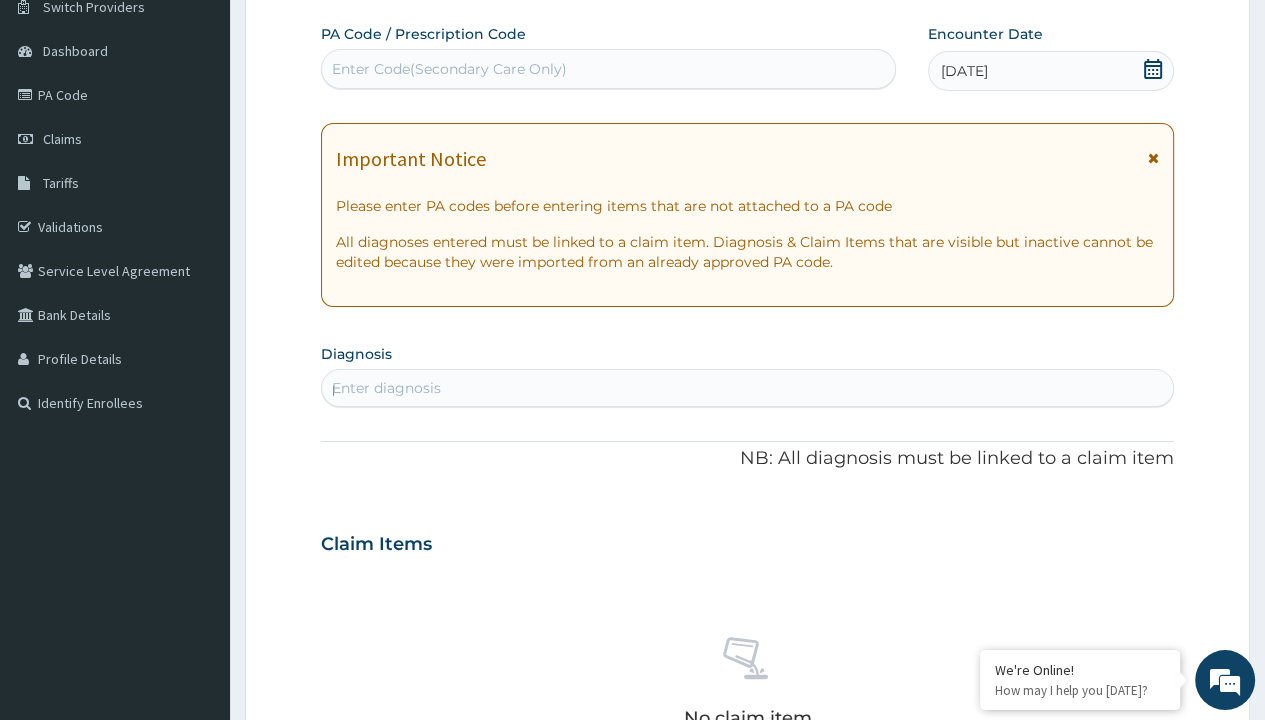 scroll, scrollTop: 0, scrollLeft: 0, axis: both 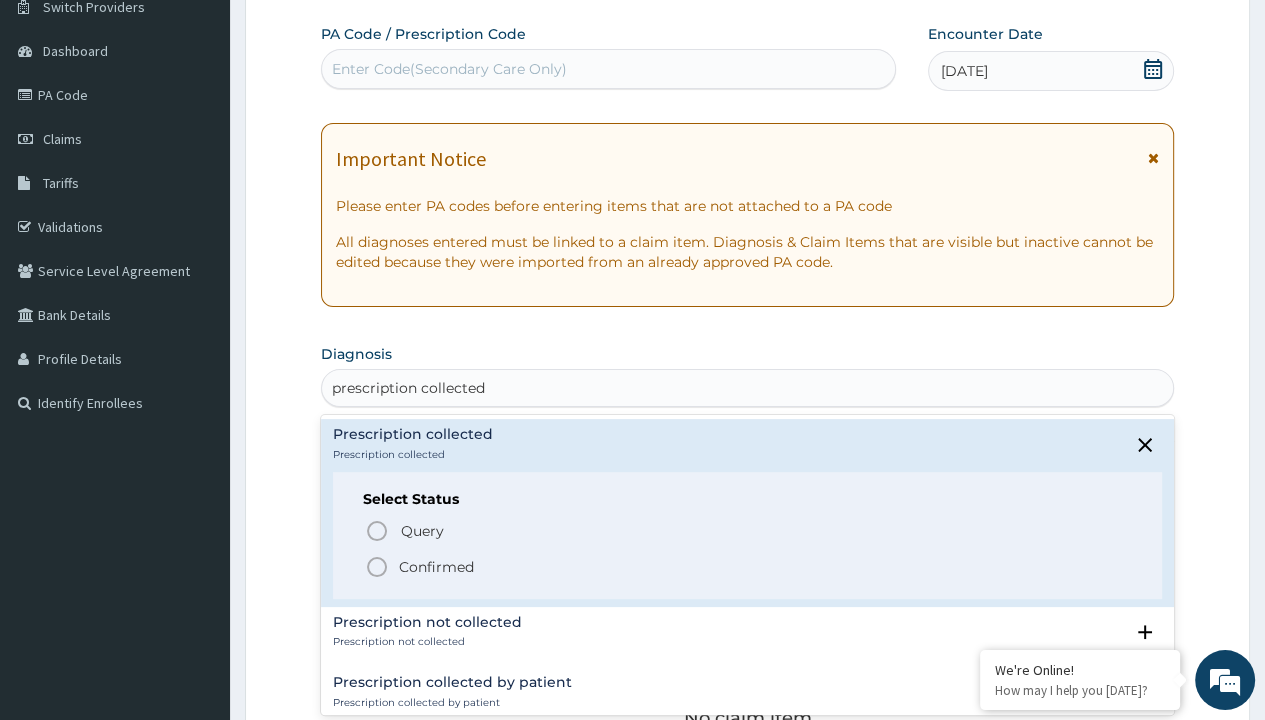 click on "Confirmed" at bounding box center (436, 567) 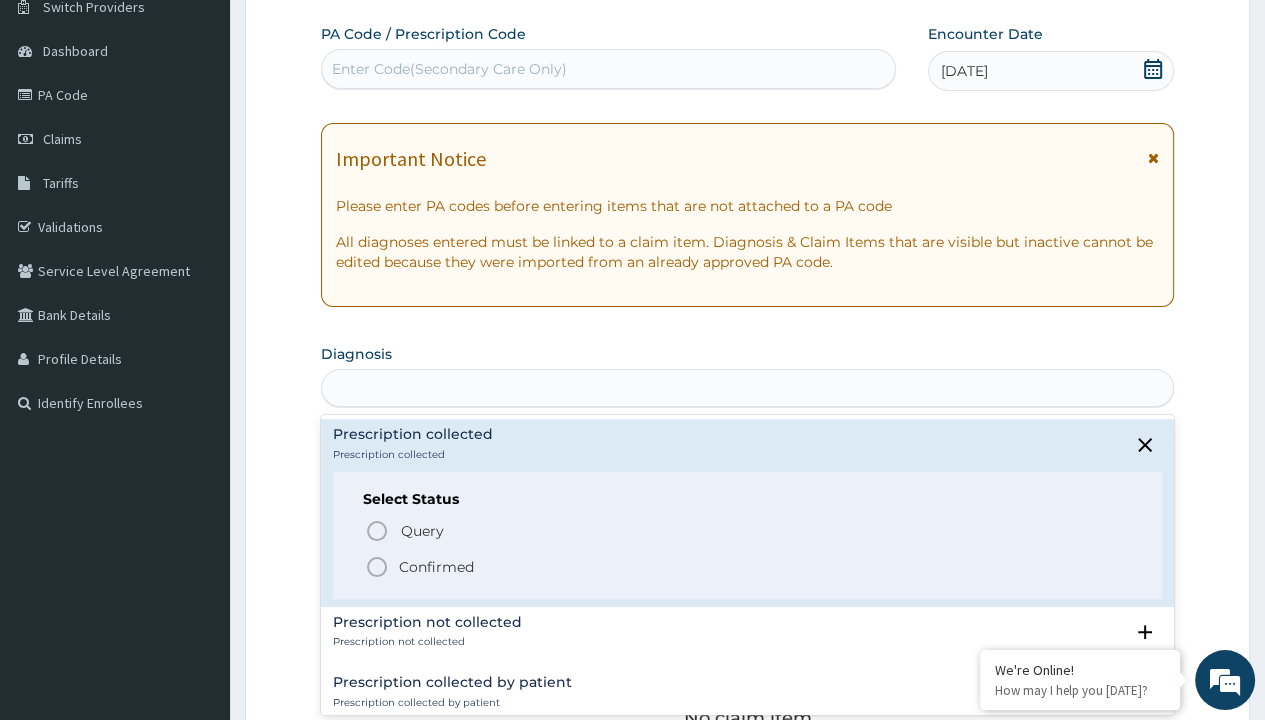 click on "Step  2  of 2 PA Code / Prescription Code Enter Code(Secondary Care Only) Encounter Date [DATE] Important Notice Please enter PA codes before entering items that are not attached to a PA code   All diagnoses entered must be linked to a claim item. Diagnosis & Claim Items that are visible but inactive cannot be edited because they were imported from an already approved PA code. Diagnosis option Prescription collected focused, 1 of 7. 7 results available for search term prescription collected. Use Up and Down to choose options, press Enter to select the currently focused option, press Escape to exit the menu, press Tab to select the option and exit the menu. prescription collected Prescription collected Prescription collected Select Status Query Query covers suspected (?), Keep in view (kiv), Ruled out (r/o) Confirmed Prescription not collected Prescription not collected Select Status Query Query covers suspected (?), Keep in view (kiv), Ruled out (r/o) Confirmed Prescription collected by patient Query Item" at bounding box center (747, 571) 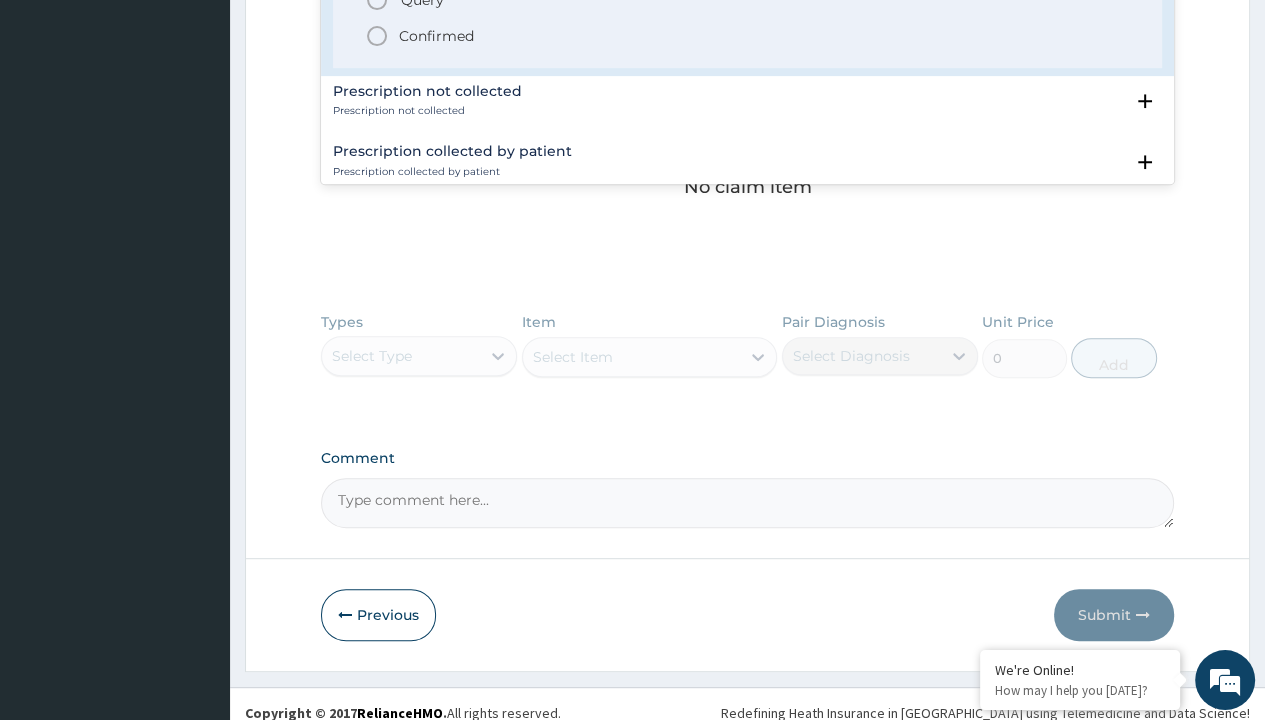 type 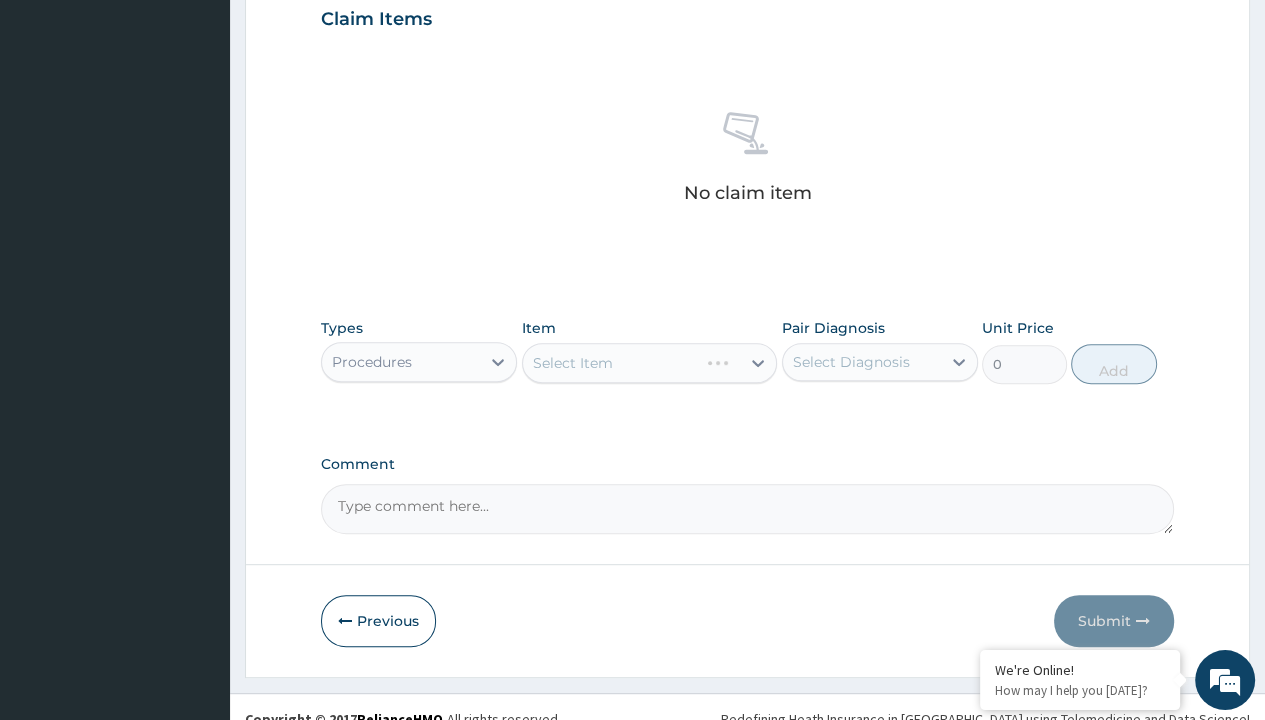 scroll, scrollTop: 0, scrollLeft: 0, axis: both 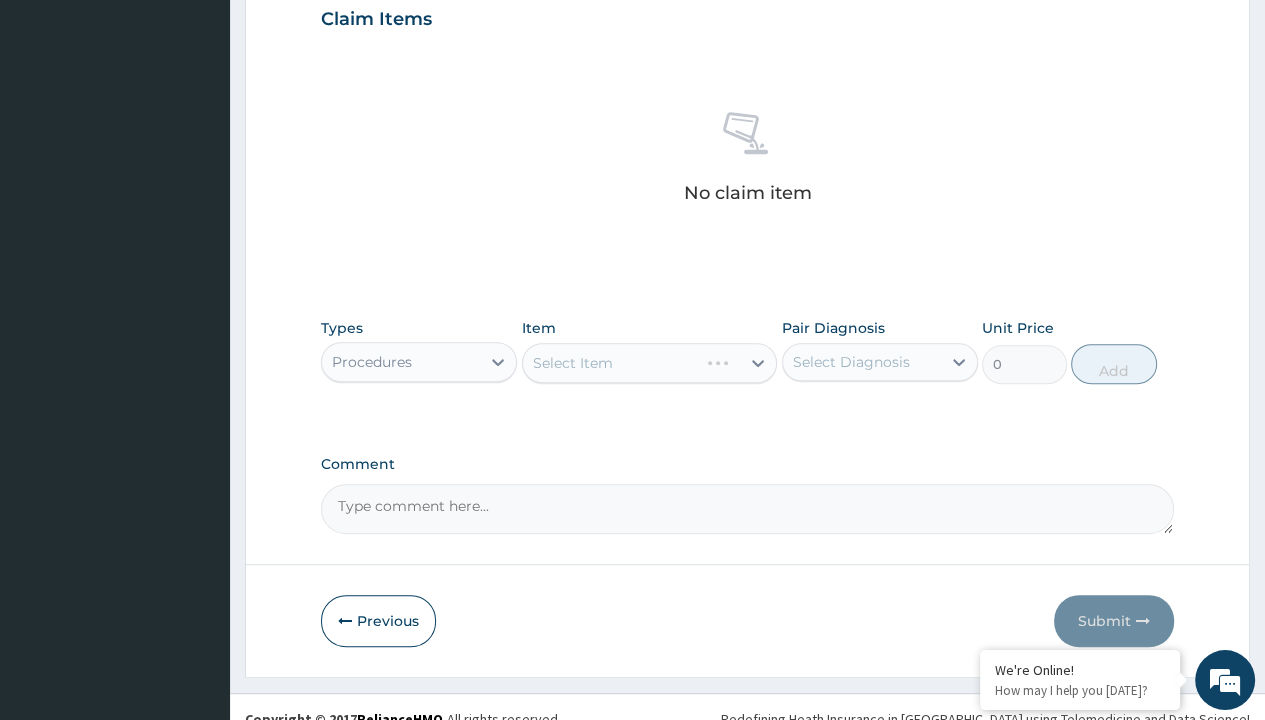 click on "Select Item" at bounding box center (573, 363) 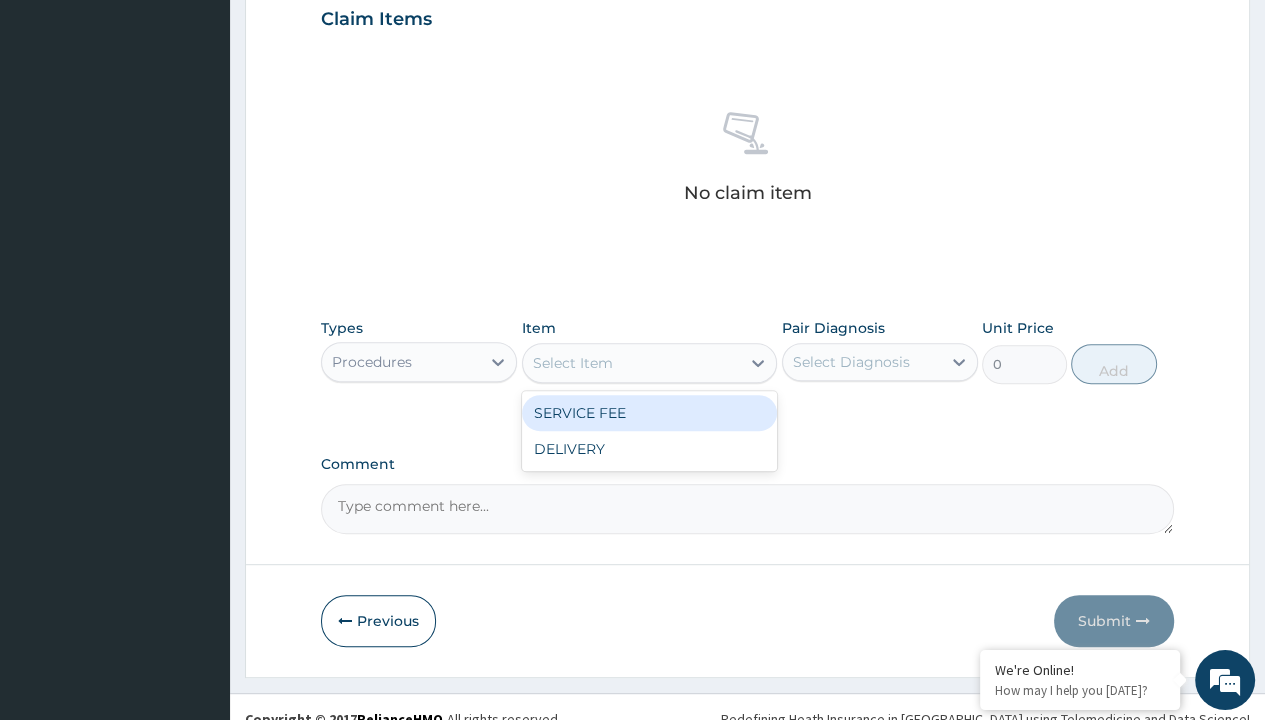 type on "service fee" 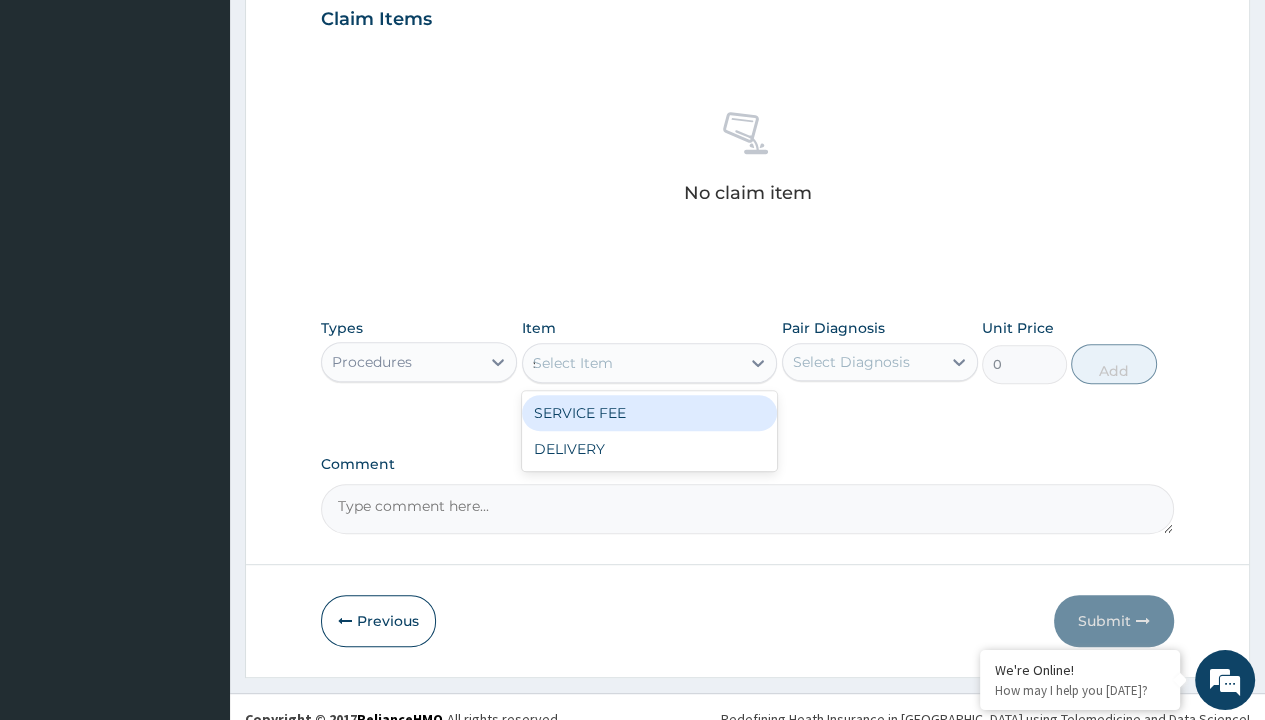 click on "SERVICE FEE" at bounding box center [650, 413] 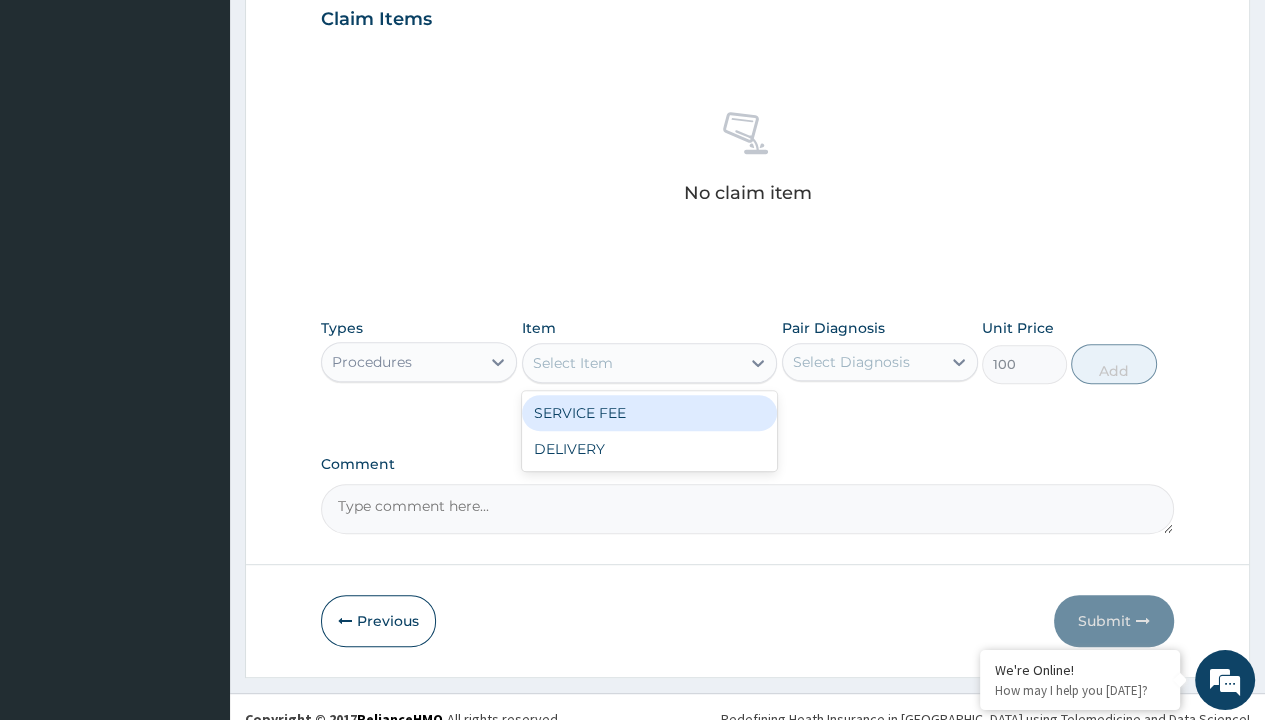 click on "Prescription collected" at bounding box center (409, -145) 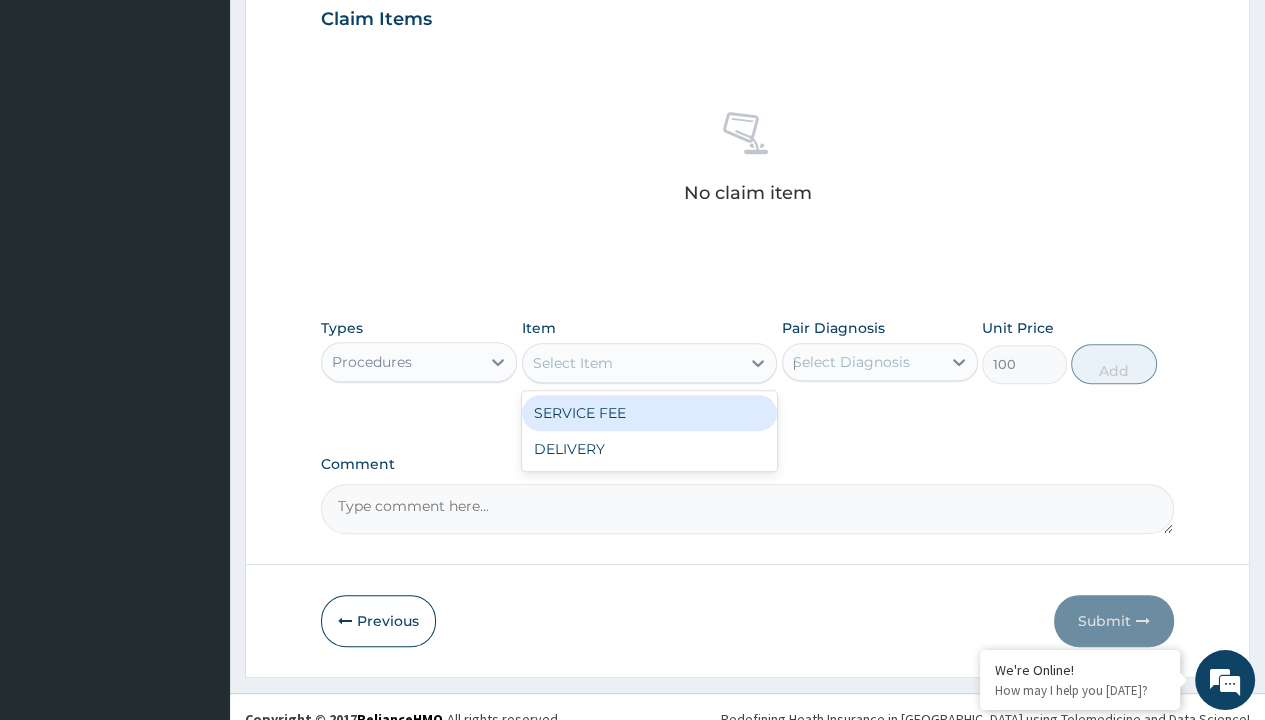 type 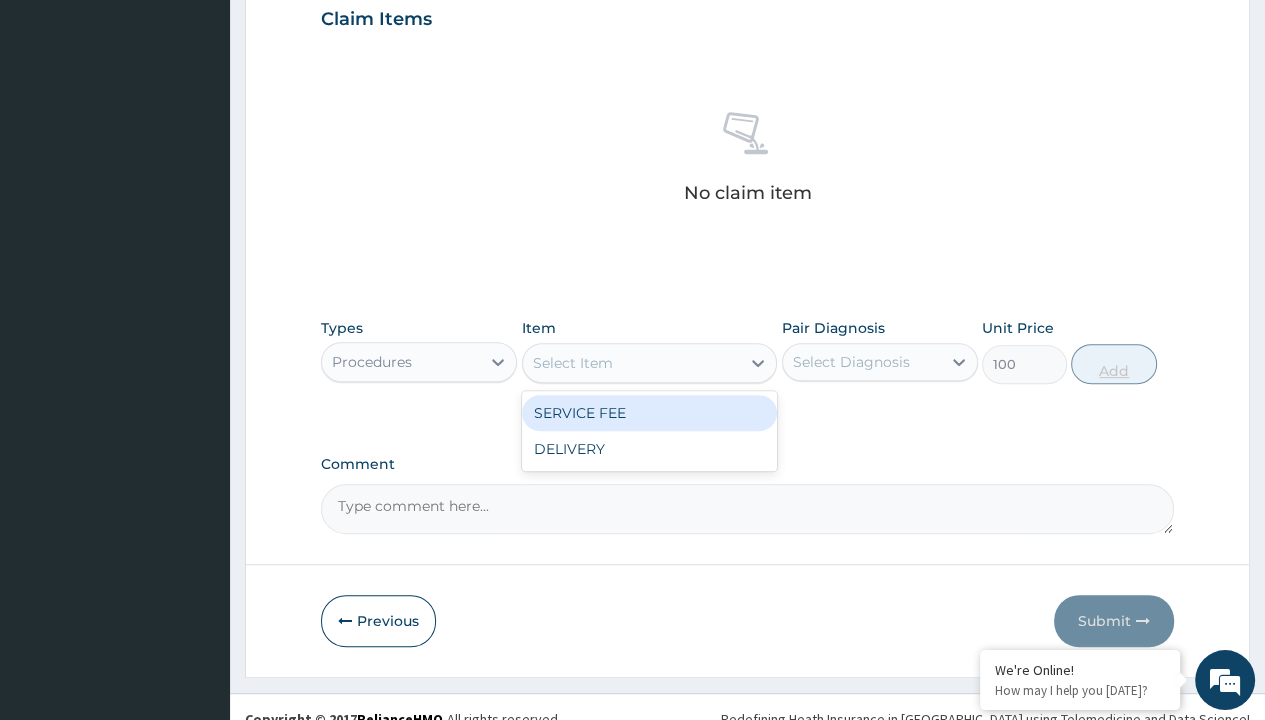 click on "Add" at bounding box center [1113, 364] 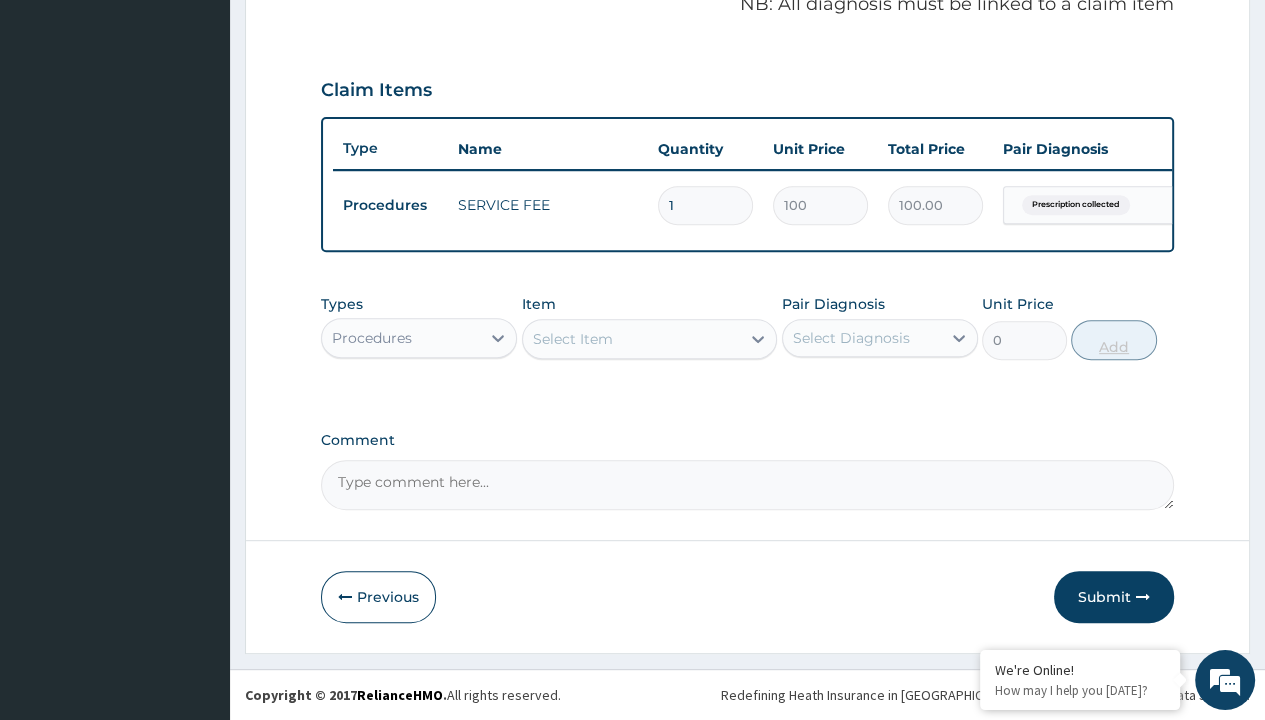 scroll, scrollTop: 639, scrollLeft: 0, axis: vertical 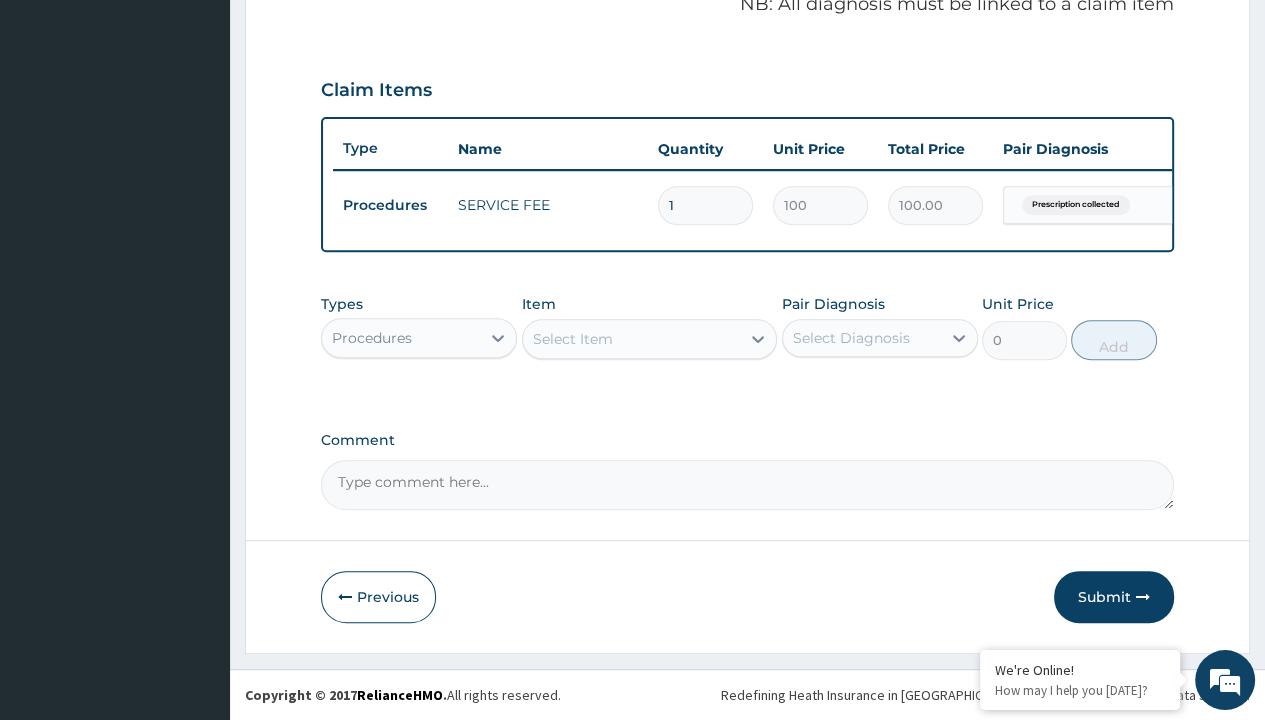 click on "Step  2  of 2 PA Code / Prescription Code Enter Code(Secondary Care Only) Encounter Date [DATE] Important Notice Please enter PA codes before entering items that are not attached to a PA code   All diagnoses entered must be linked to a claim item. Diagnosis & Claim Items that are visible but inactive cannot be edited because they were imported from an already approved PA code. Diagnosis Prescription collected Confirmed NB: All diagnosis must be linked to a claim item Claim Items Type Name Quantity Unit Price Total Price Pair Diagnosis Actions Procedures SERVICE FEE 1 100 100.00 Prescription collected Delete Types Procedures Item Select Item Pair Diagnosis Select Diagnosis Unit Price 0 Add Comment     Previous   Submit" at bounding box center (747, 66) 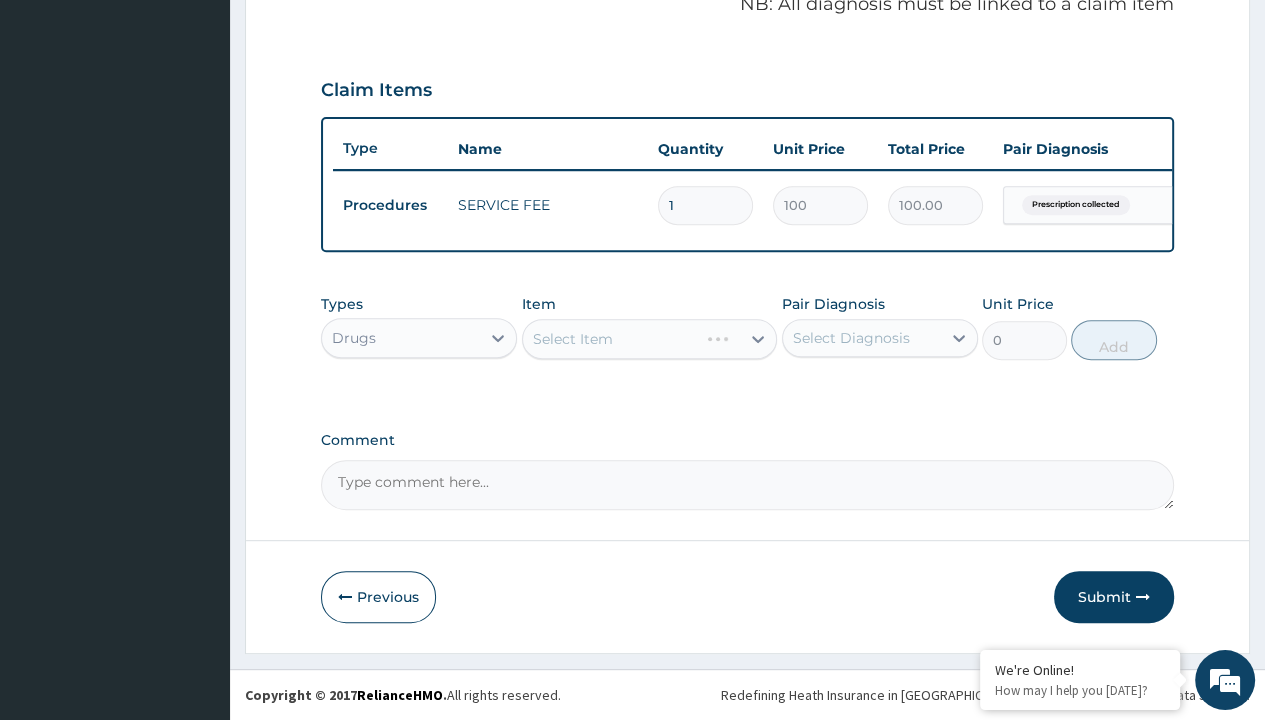 click on "Select Item" at bounding box center (573, 339) 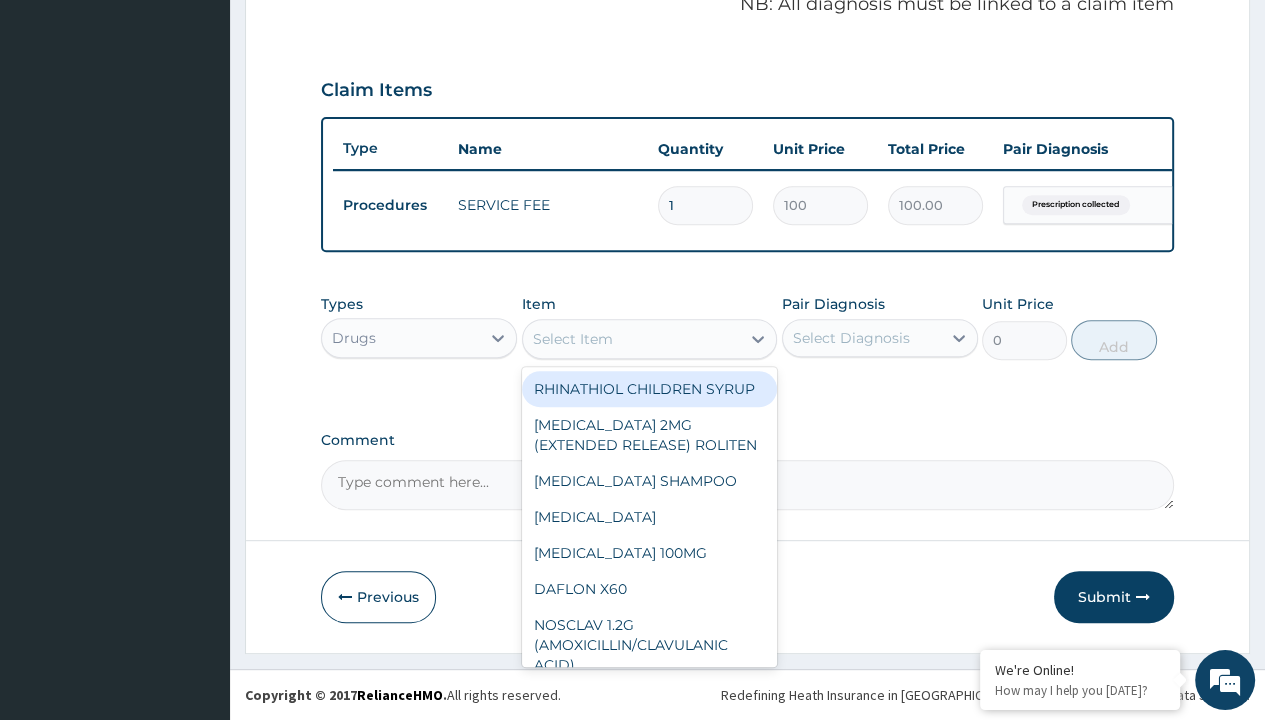 type on "gaviscon suspension" 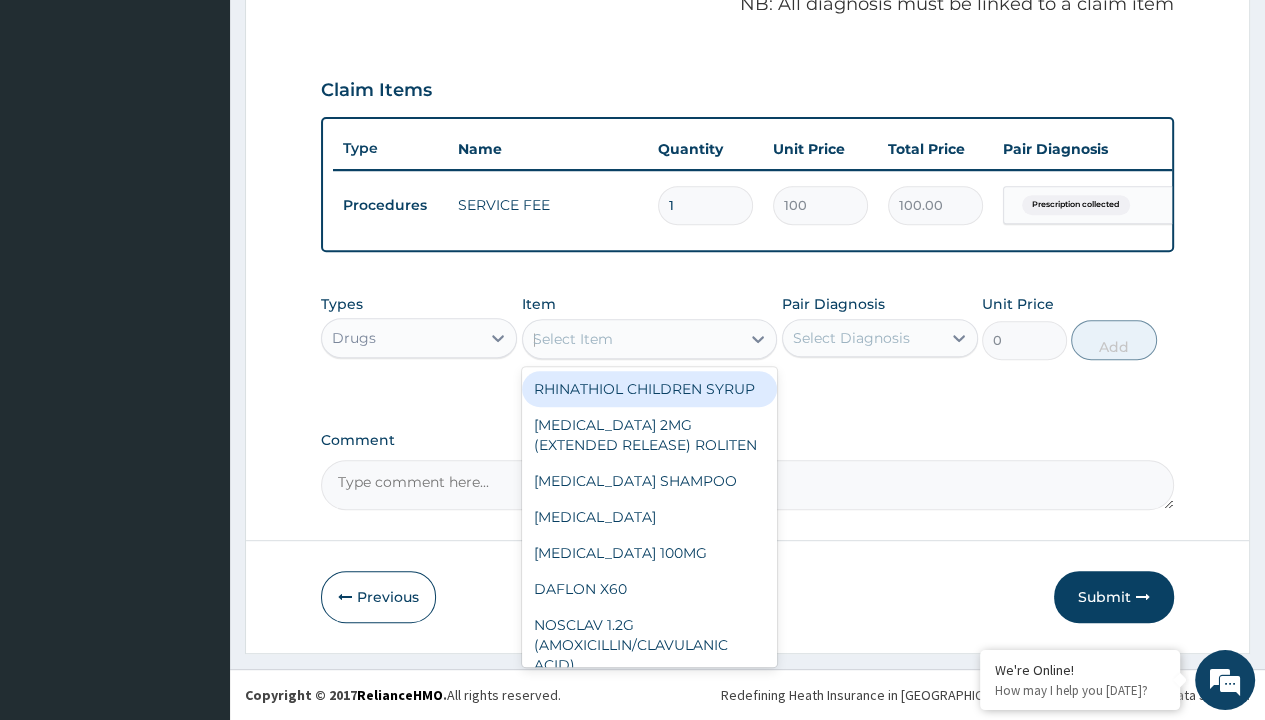 click on "[MEDICAL_DATA] SUSPENSION" at bounding box center [650, 26785] 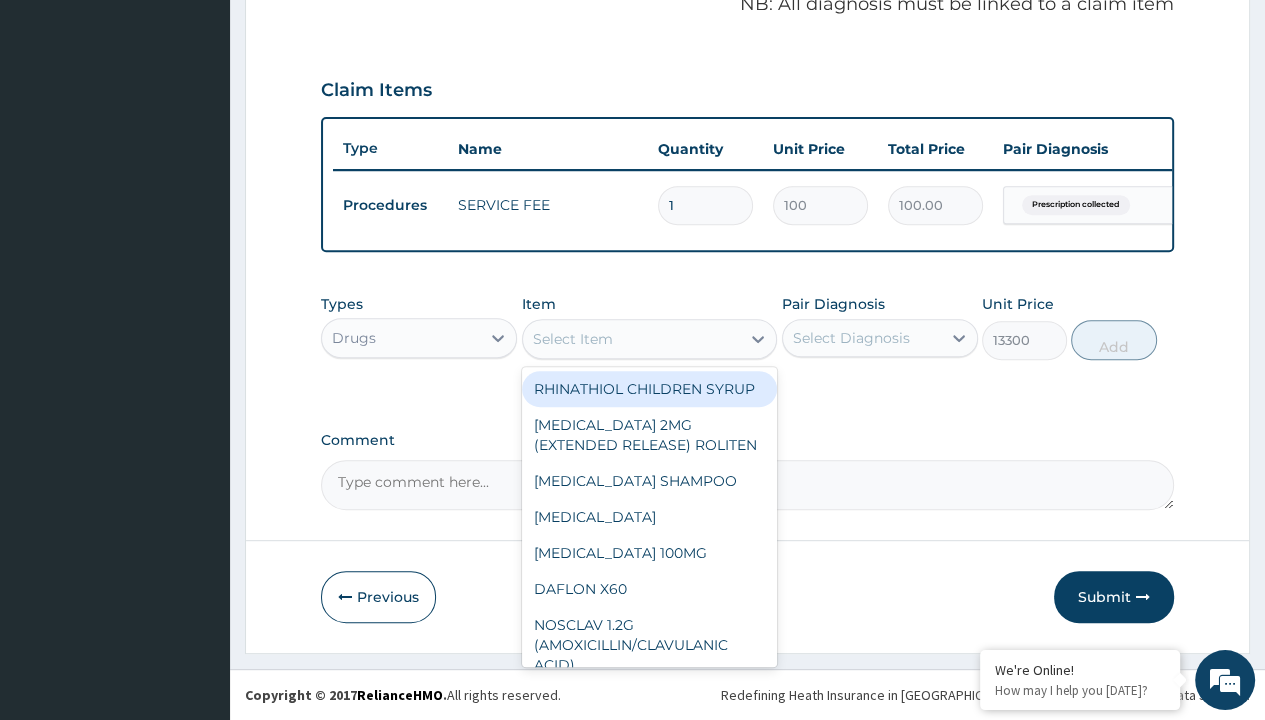 scroll, scrollTop: 0, scrollLeft: 0, axis: both 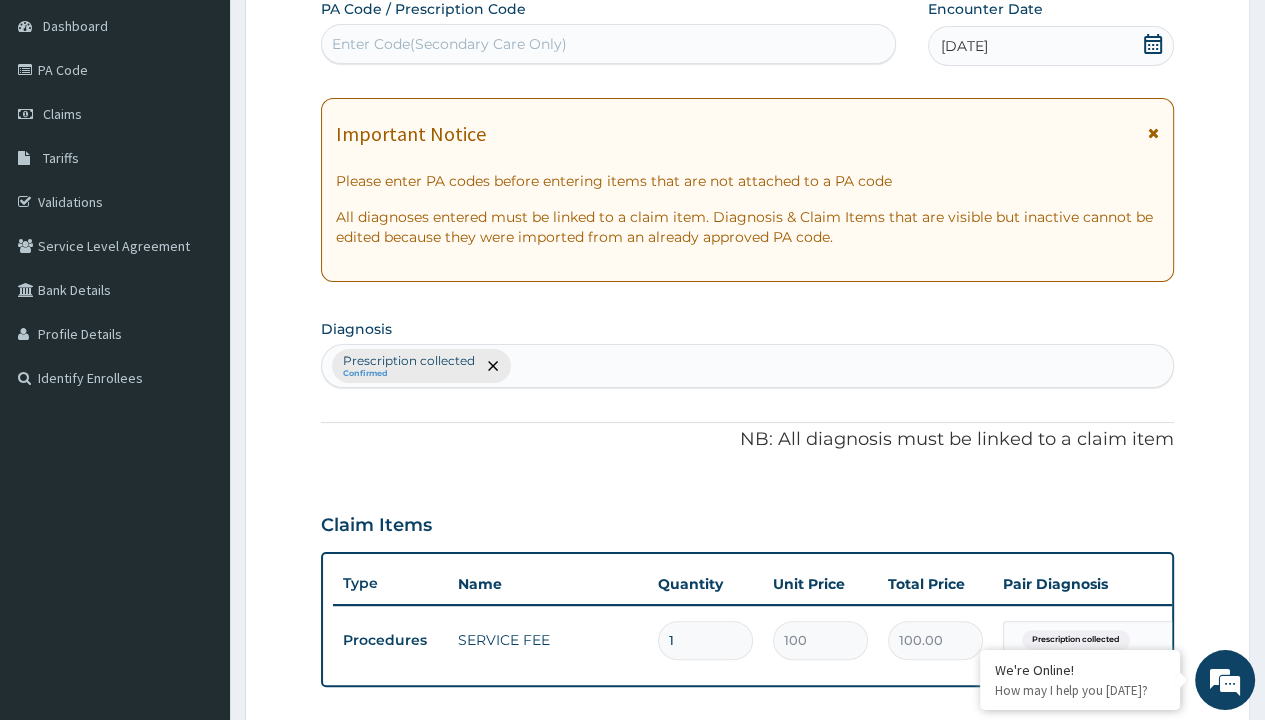 click on "Prescription collected" at bounding box center (409, 361) 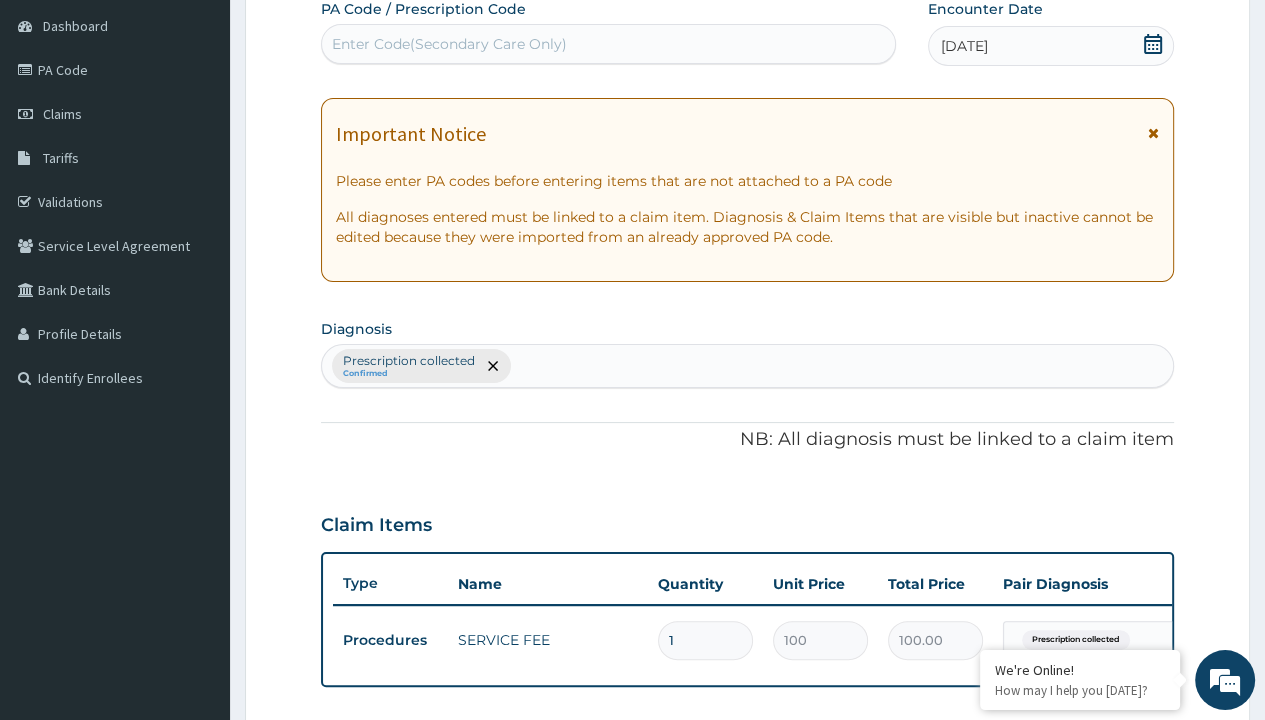 scroll, scrollTop: 639, scrollLeft: 0, axis: vertical 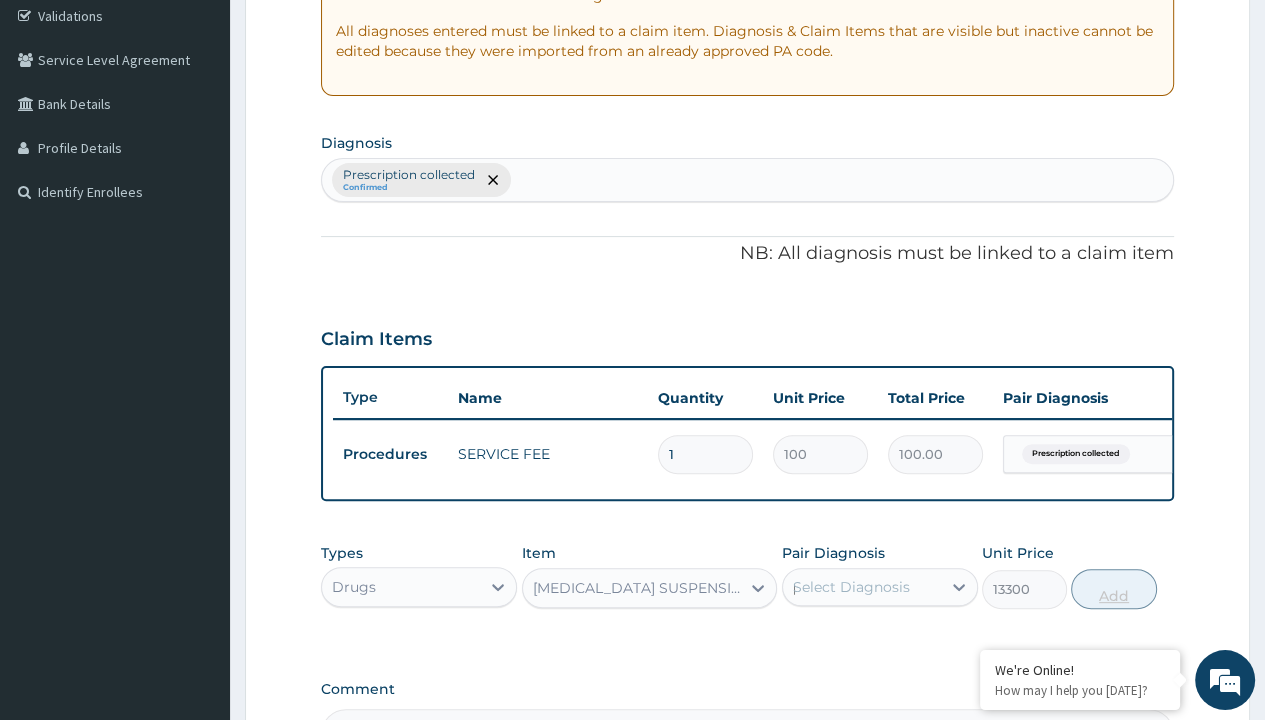 type 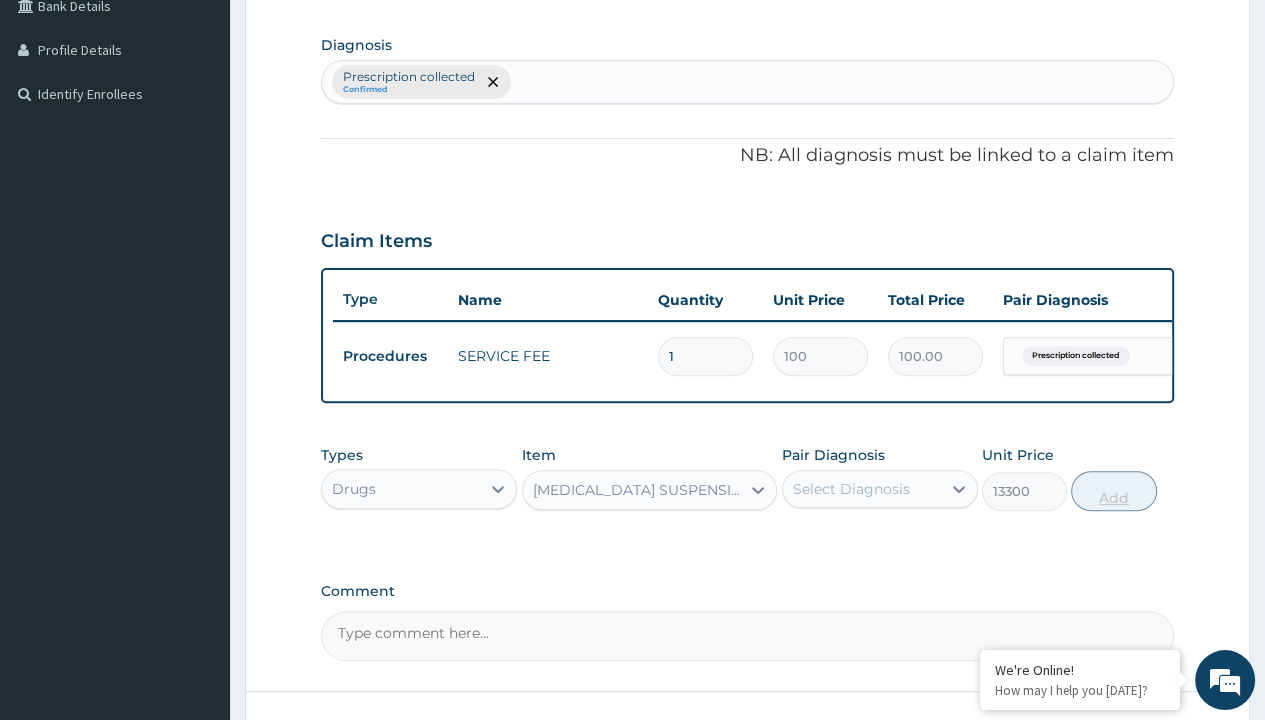 click on "Add" at bounding box center [1113, 491] 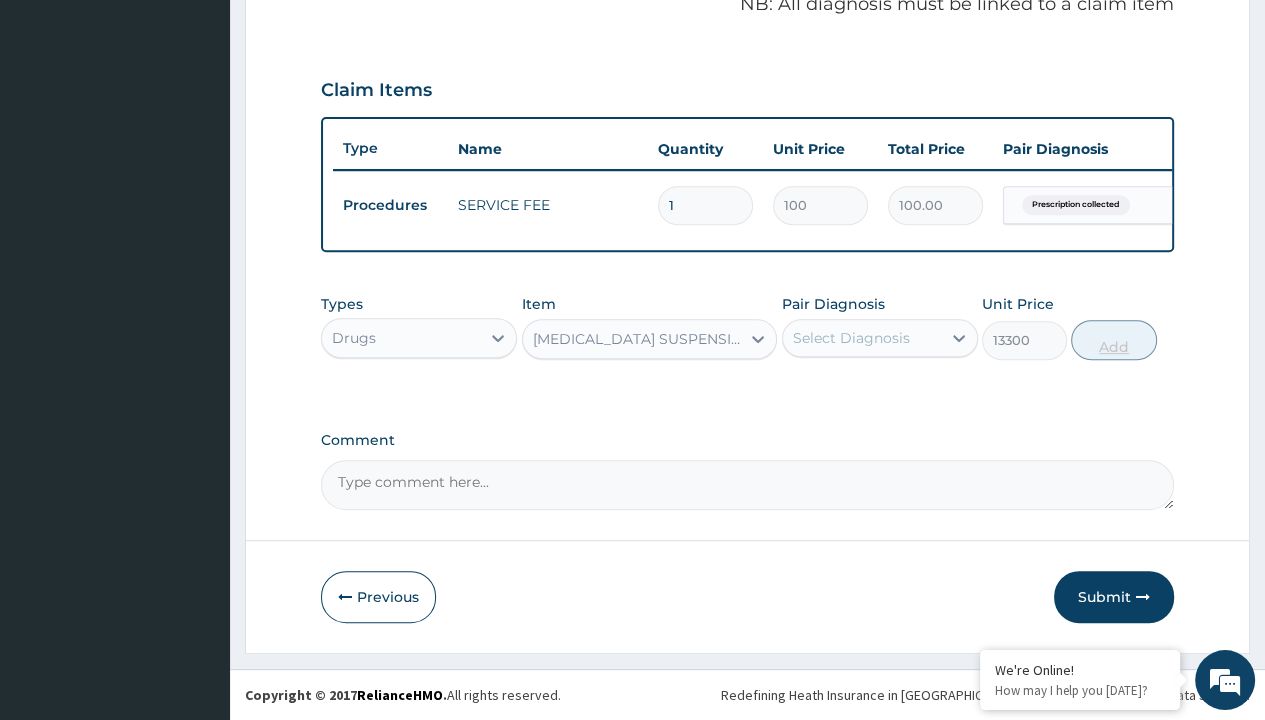 type on "0" 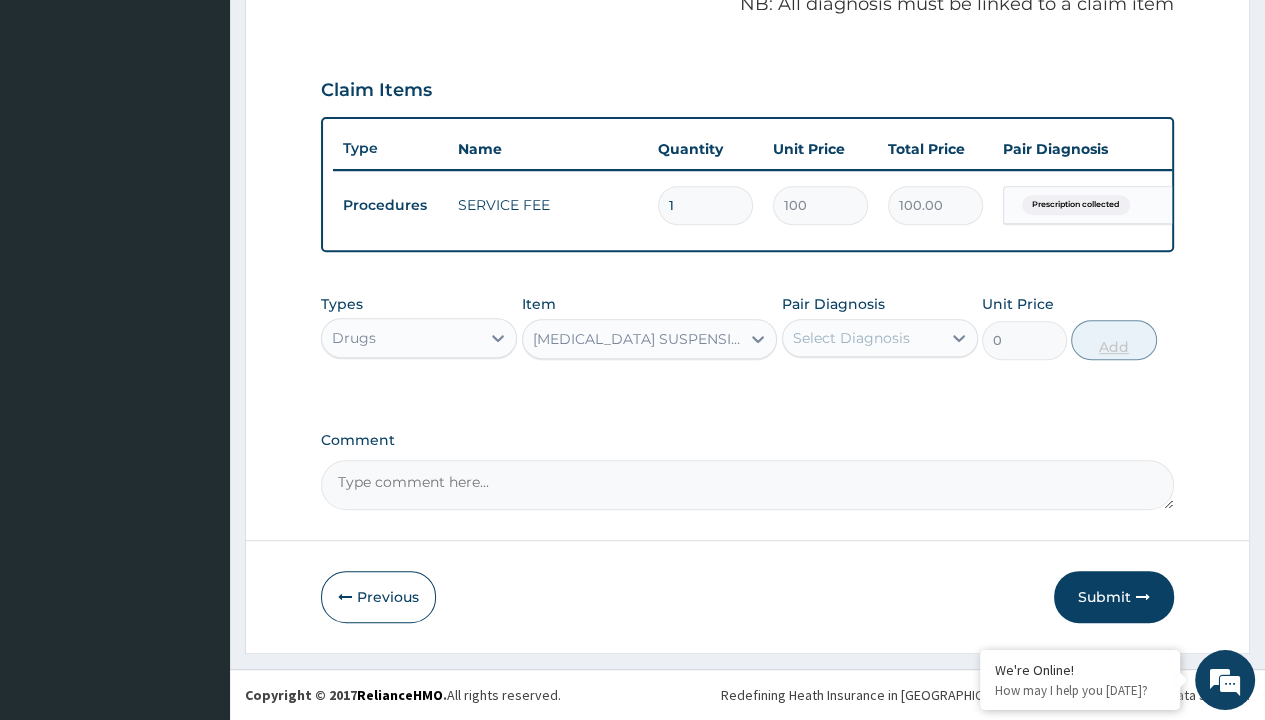 scroll, scrollTop: 0, scrollLeft: 0, axis: both 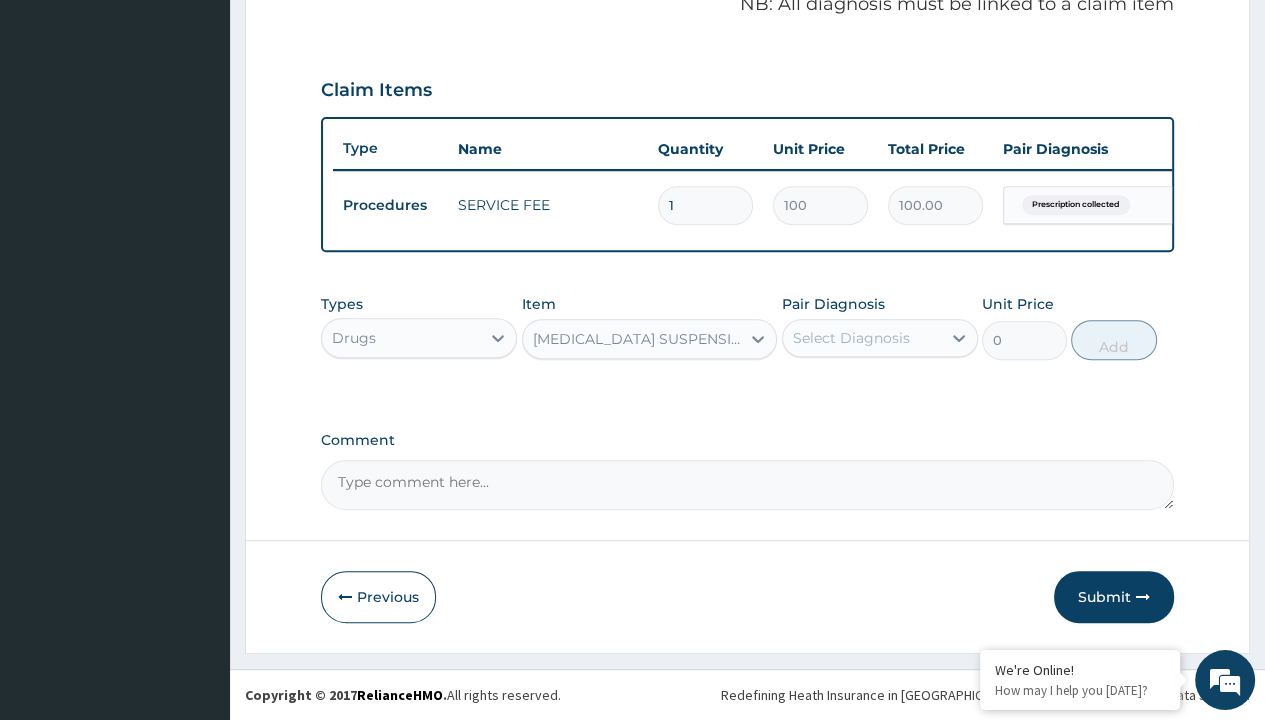 click on "Step  2  of 2 PA Code / Prescription Code Enter Code(Secondary Care Only) Encounter Date 04-07-2025 Important Notice Please enter PA codes before entering items that are not attached to a PA code   All diagnoses entered must be linked to a claim item. Diagnosis & Claim Items that are visible but inactive cannot be edited because they were imported from an already approved PA code. Diagnosis Prescription collected Confirmed NB: All diagnosis must be linked to a claim item Claim Items Type Name Quantity Unit Price Total Price Pair Diagnosis Actions Procedures SERVICE FEE 1 100 100.00 Prescription collected Delete Types Drugs Item option GAVISCON SUSPENSION, selected.   Select is focused ,type to refine list, press Down to open the menu,  GAVISCON SUSPENSION Pair Diagnosis Select Diagnosis Unit Price 0 Add Comment     Previous   Submit" at bounding box center [747, 66] 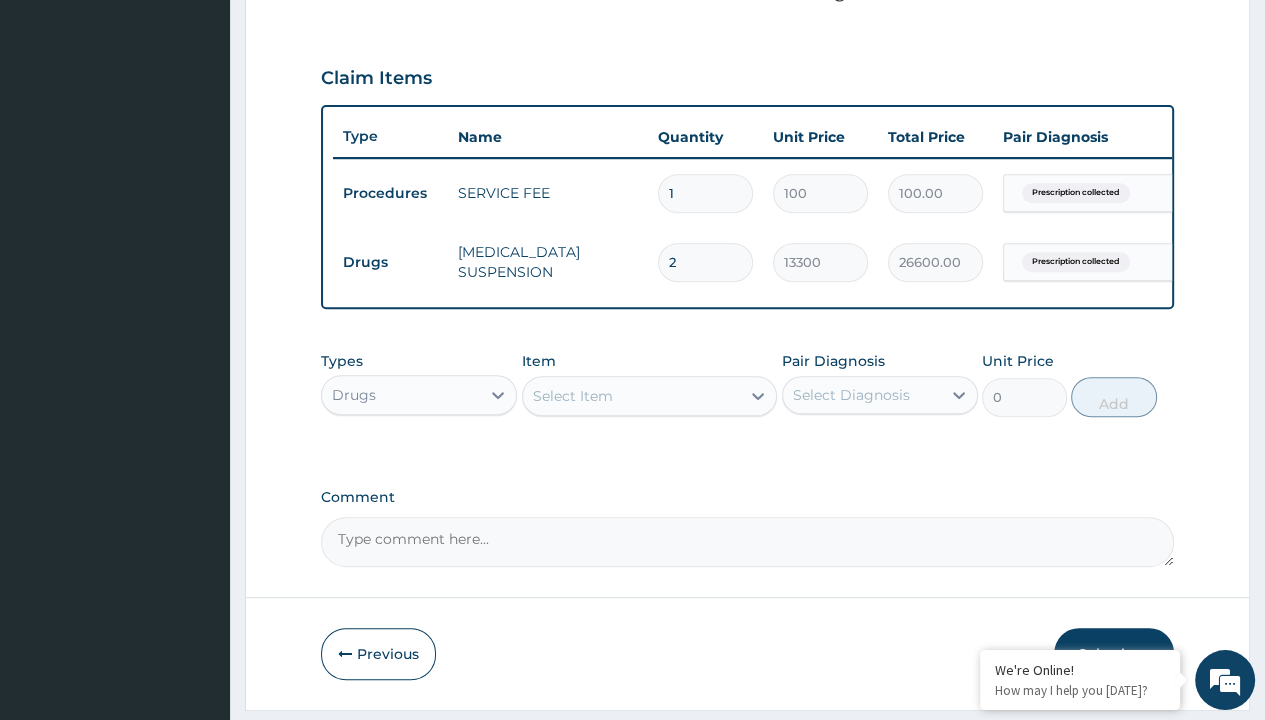 click on "Drugs" at bounding box center (390, 262) 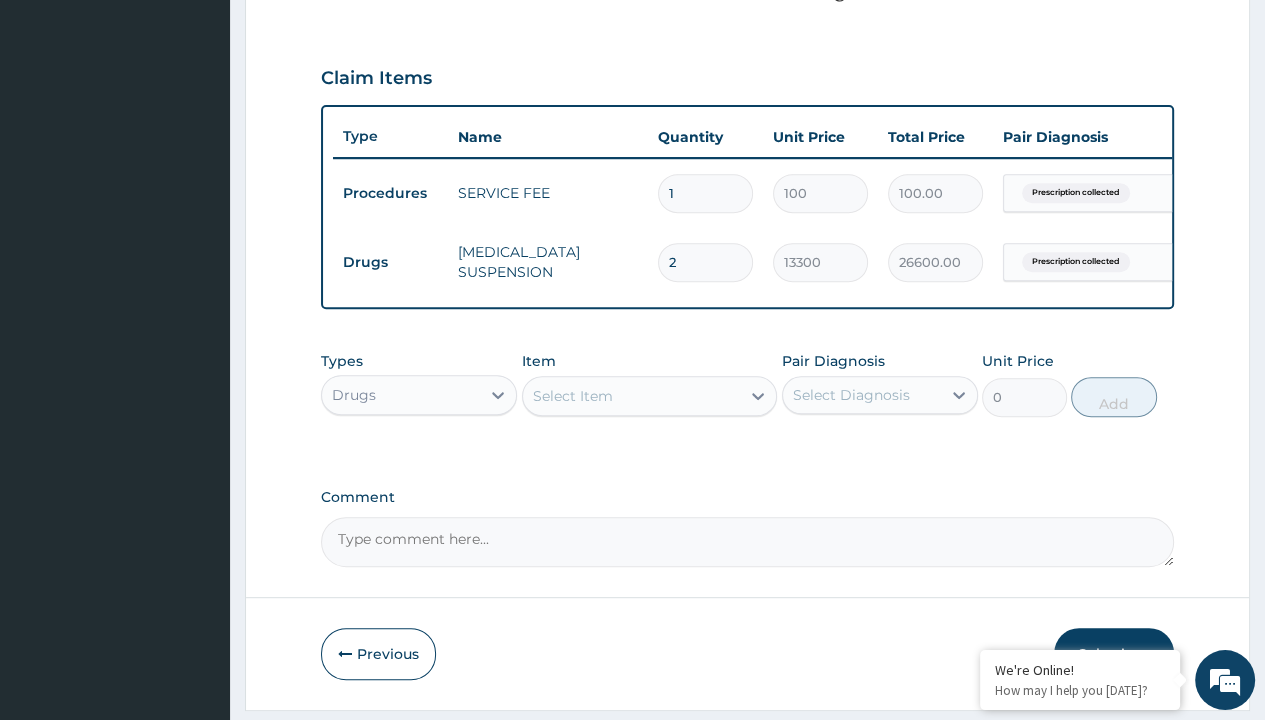 type on "drugs" 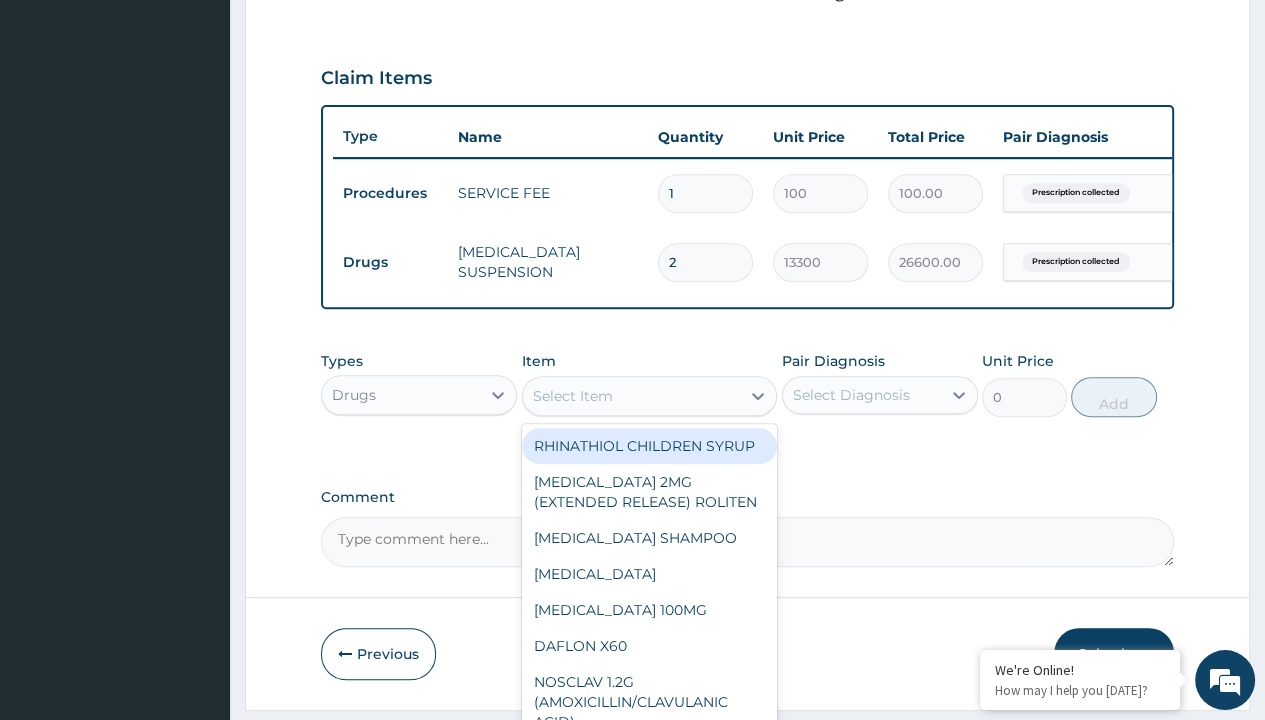 type on "rabeprazole 20mg x56 tabs" 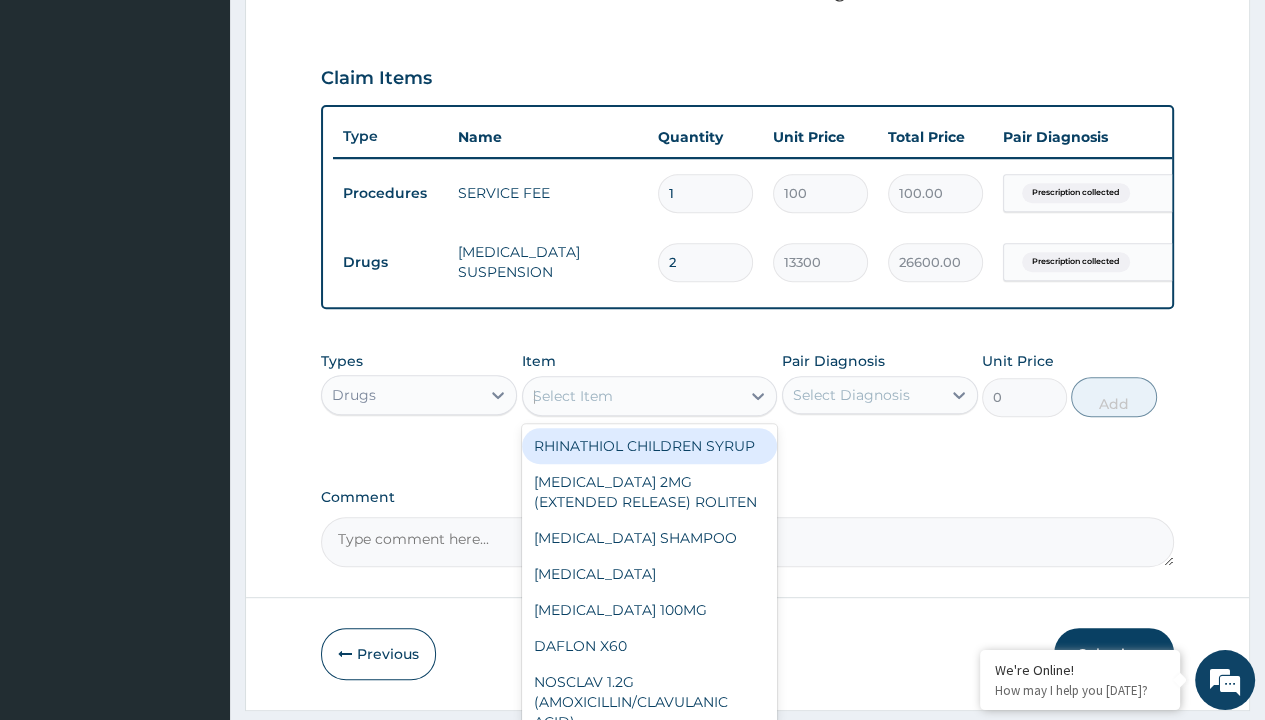 click on "[MEDICAL_DATA] 20MG X56 TABS" at bounding box center [650, 55220] 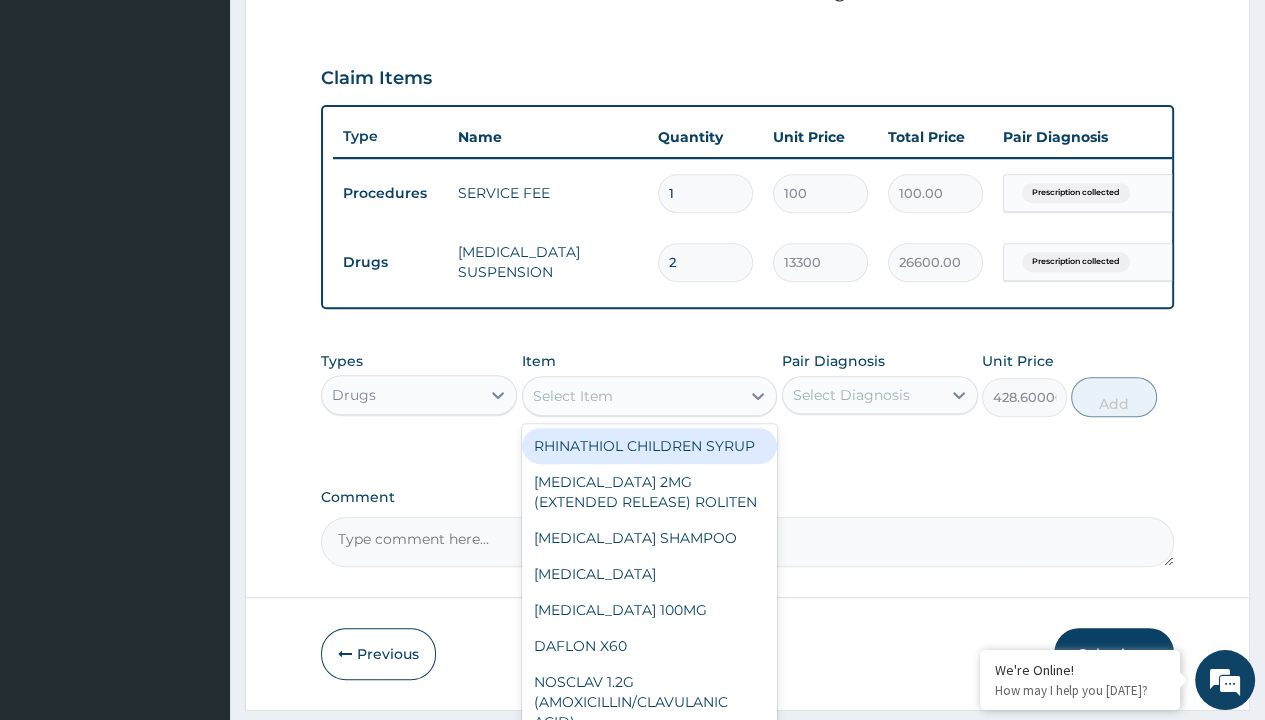 scroll, scrollTop: 0, scrollLeft: 0, axis: both 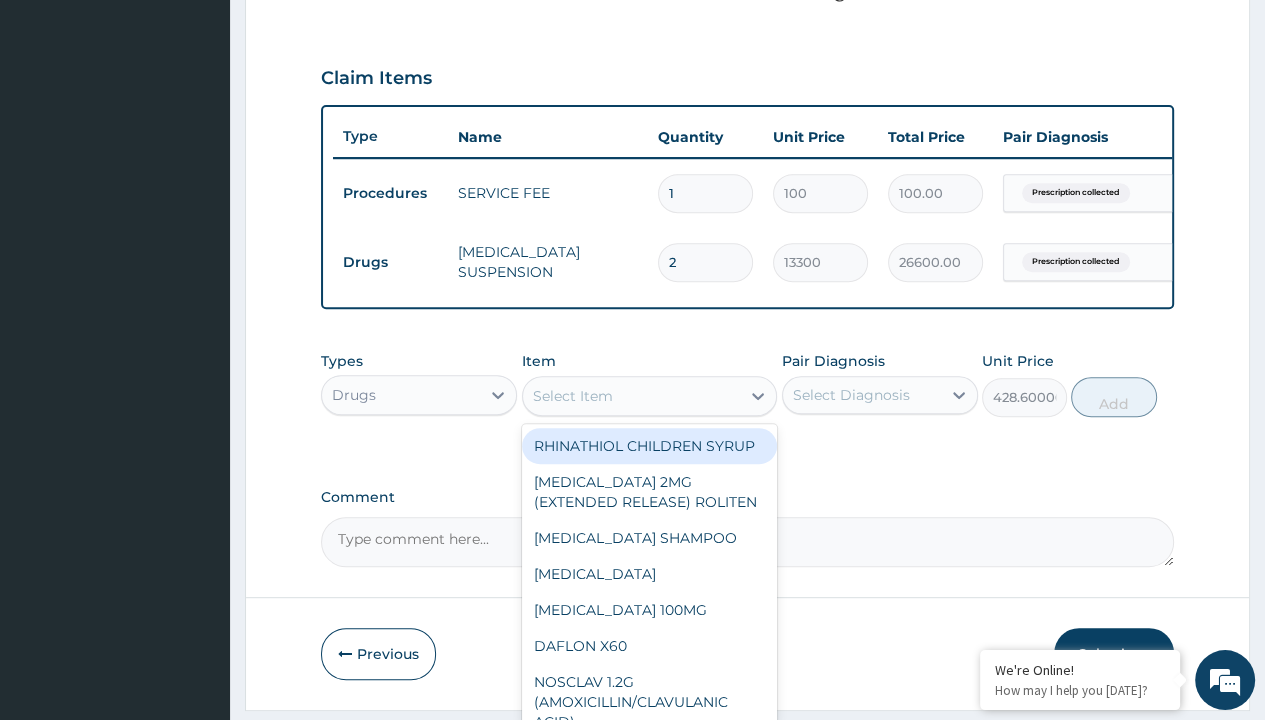 click on "Prescription collected" at bounding box center (409, -86) 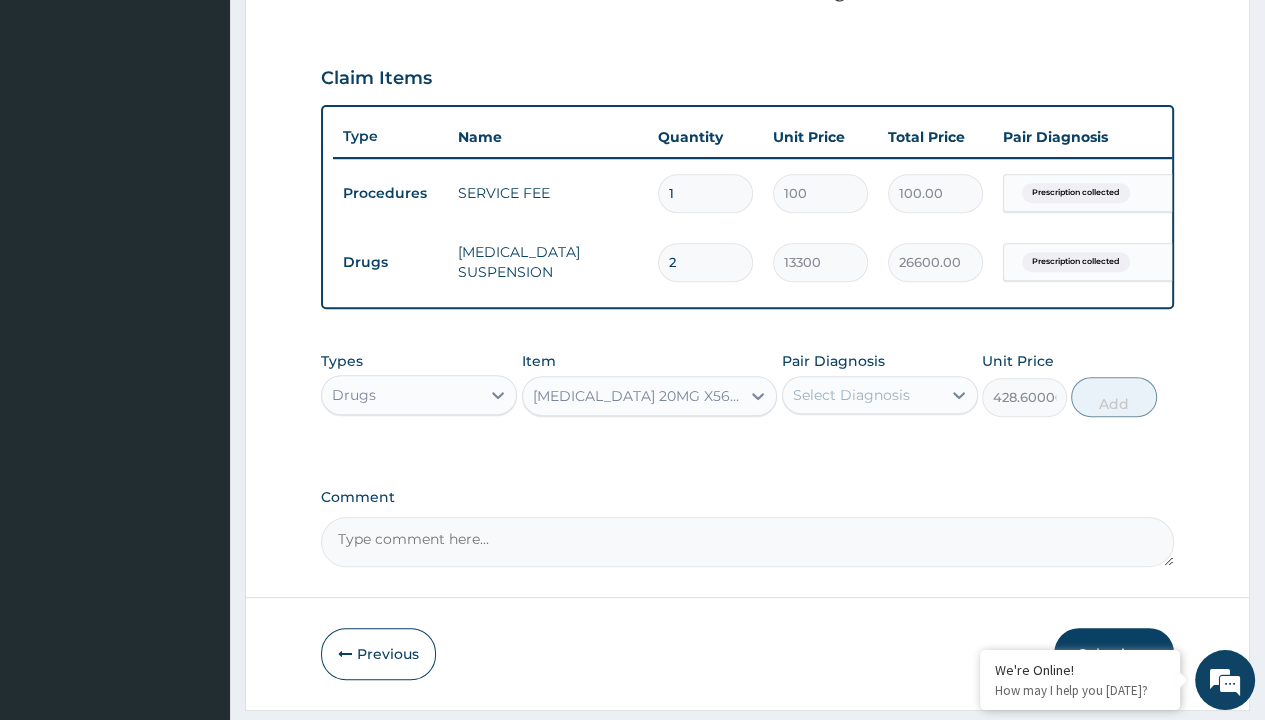 type on "prescription collected" 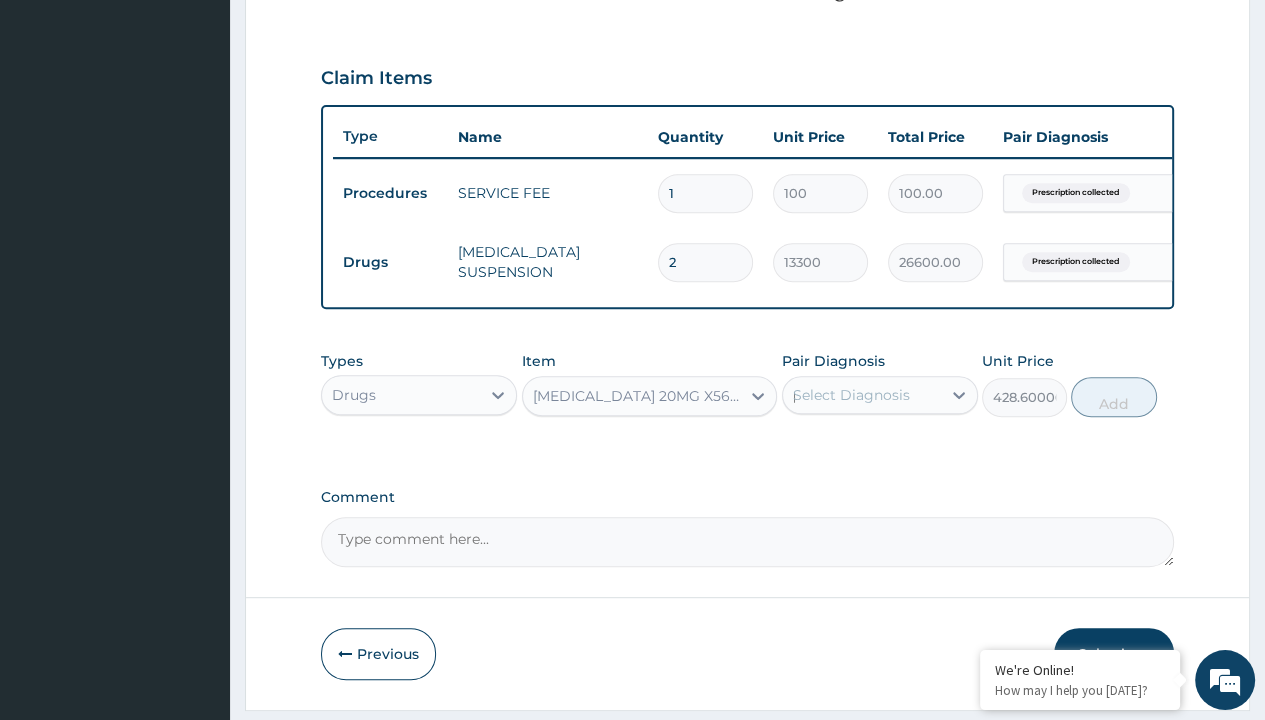 type 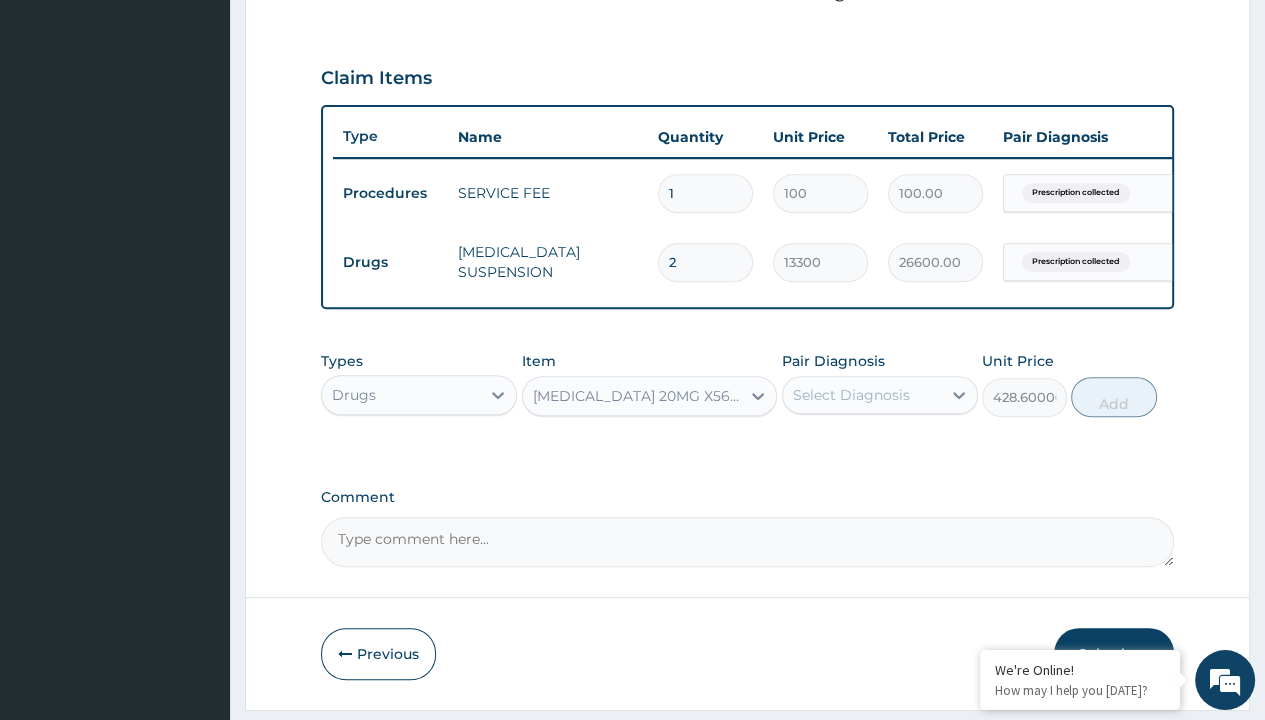 scroll, scrollTop: 708, scrollLeft: 0, axis: vertical 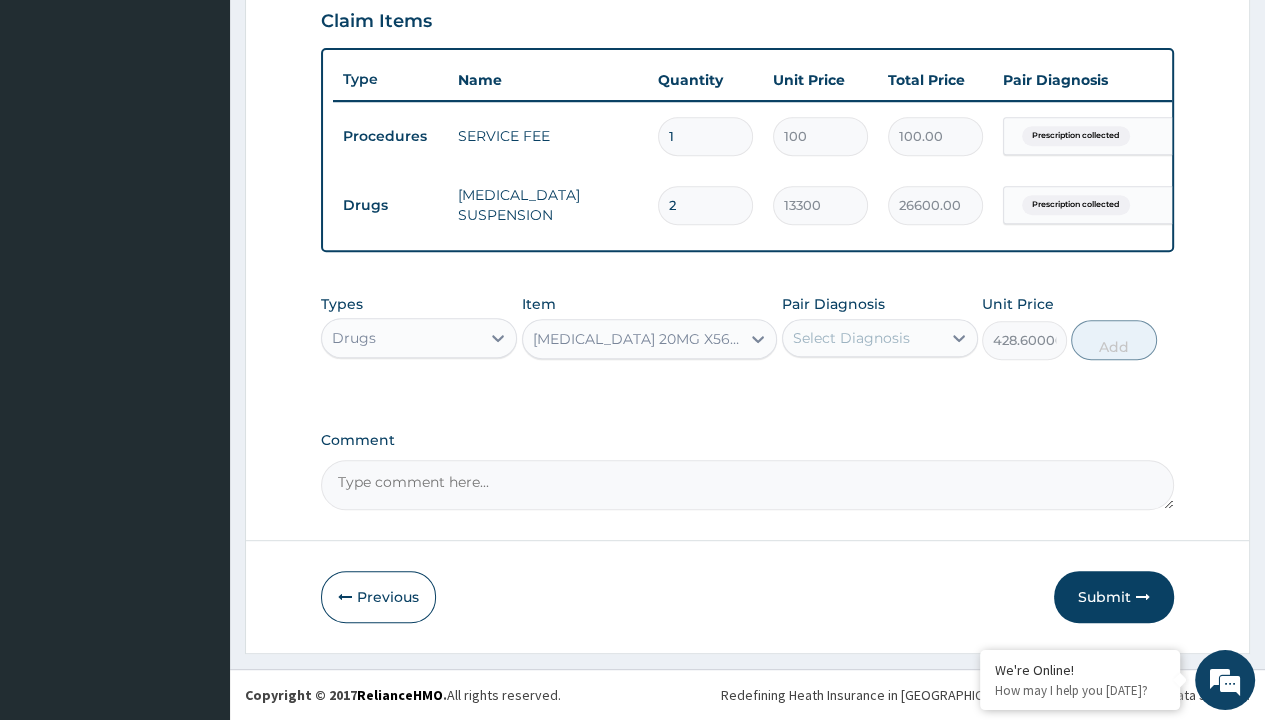 click on "Add" at bounding box center (1113, 340) 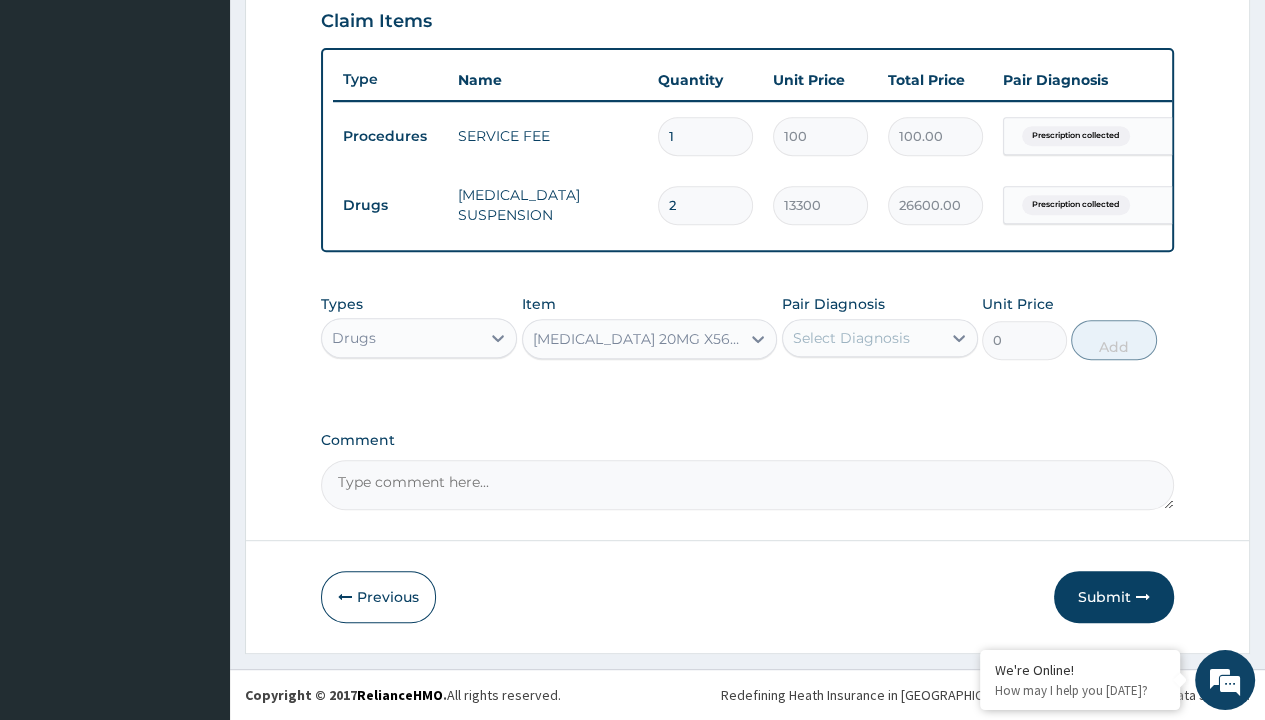 scroll, scrollTop: 0, scrollLeft: 0, axis: both 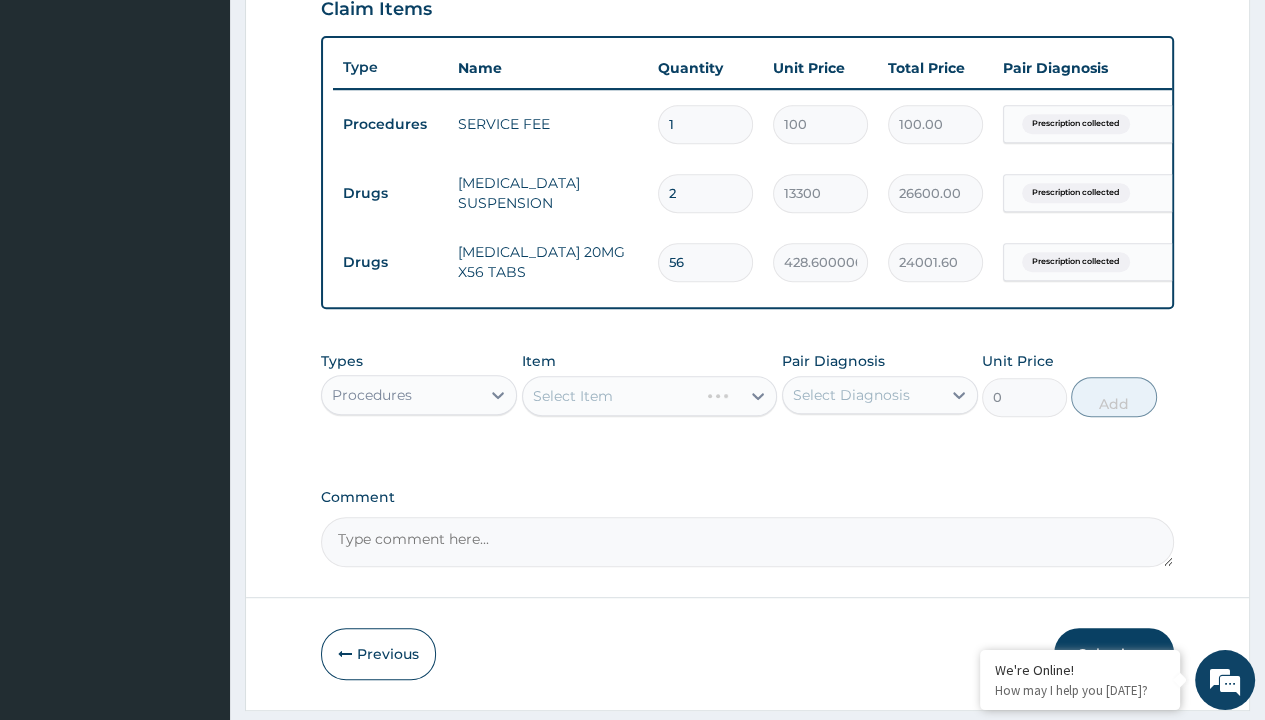 click on "Select Item" at bounding box center (573, 396) 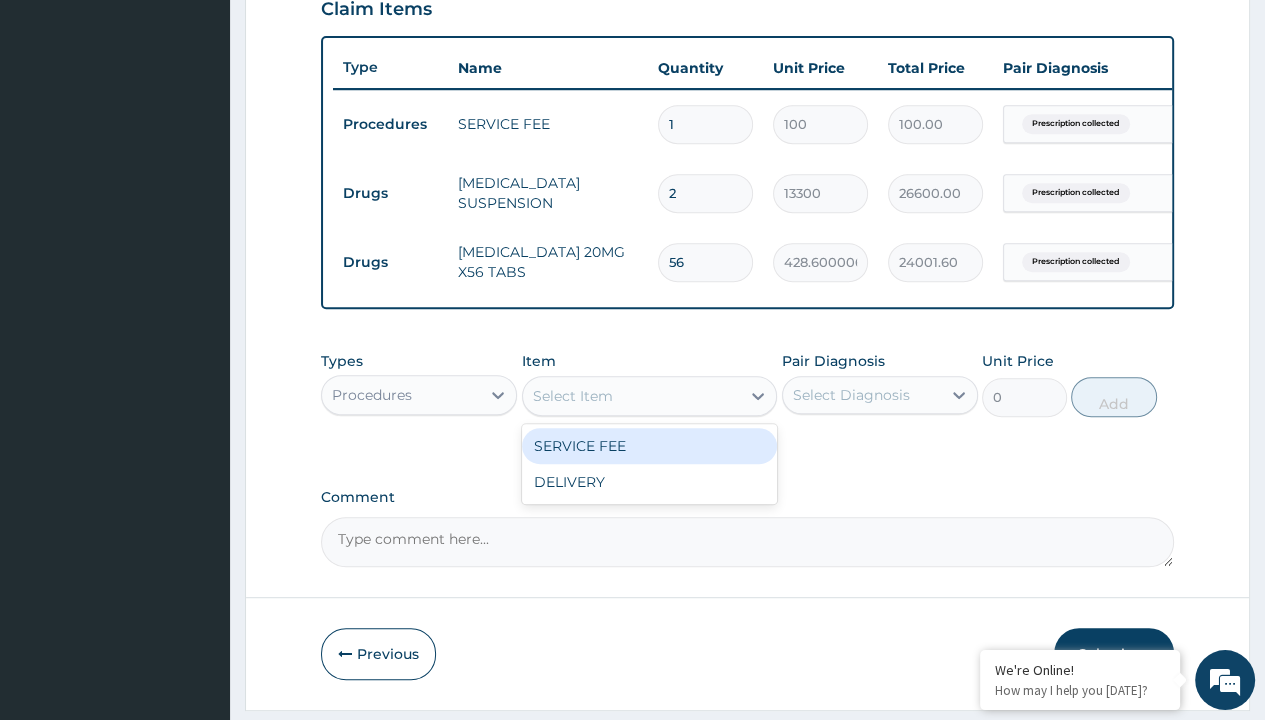 type on "delivery" 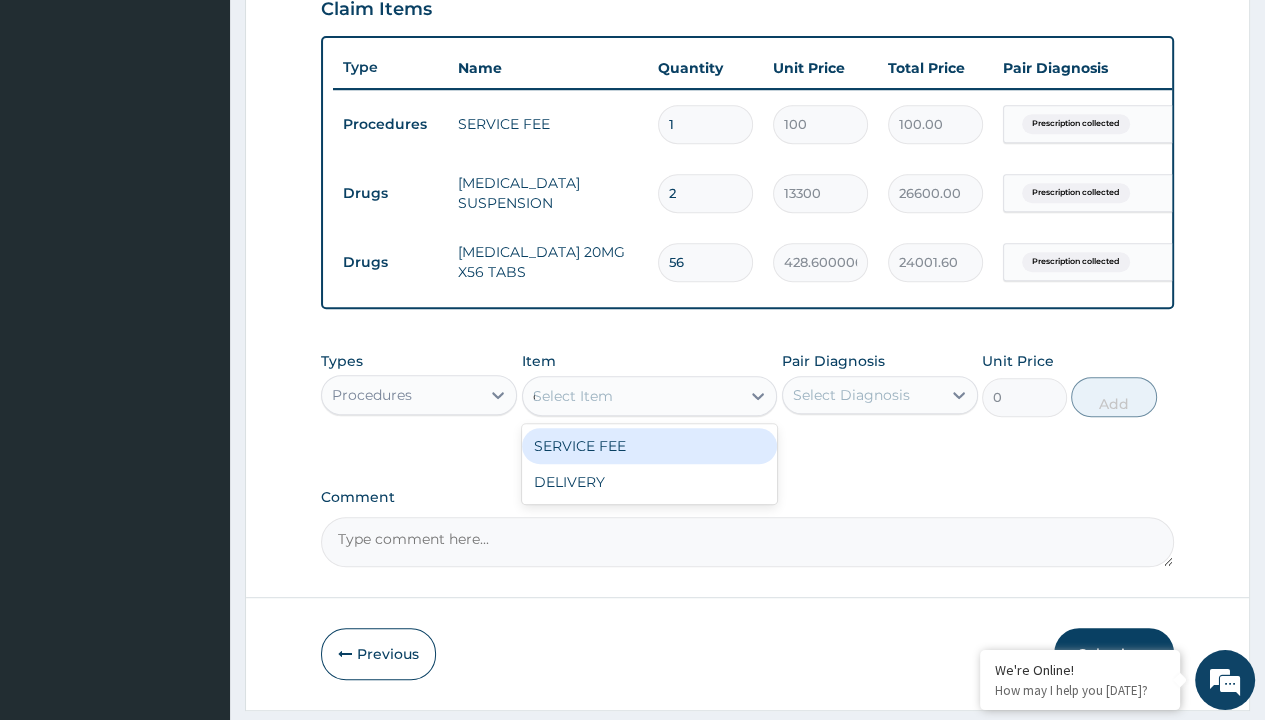 click on "DELIVERY" at bounding box center [650, 482] 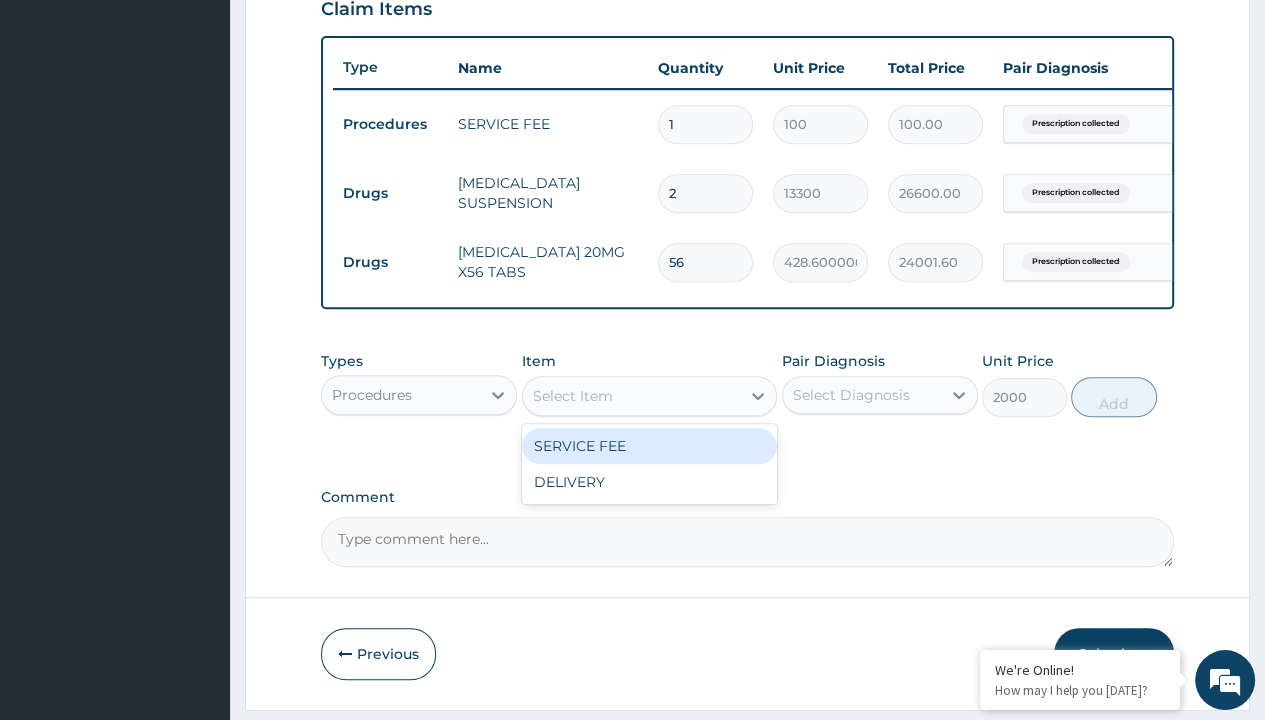 click on "Prescription collected" at bounding box center [409, -155] 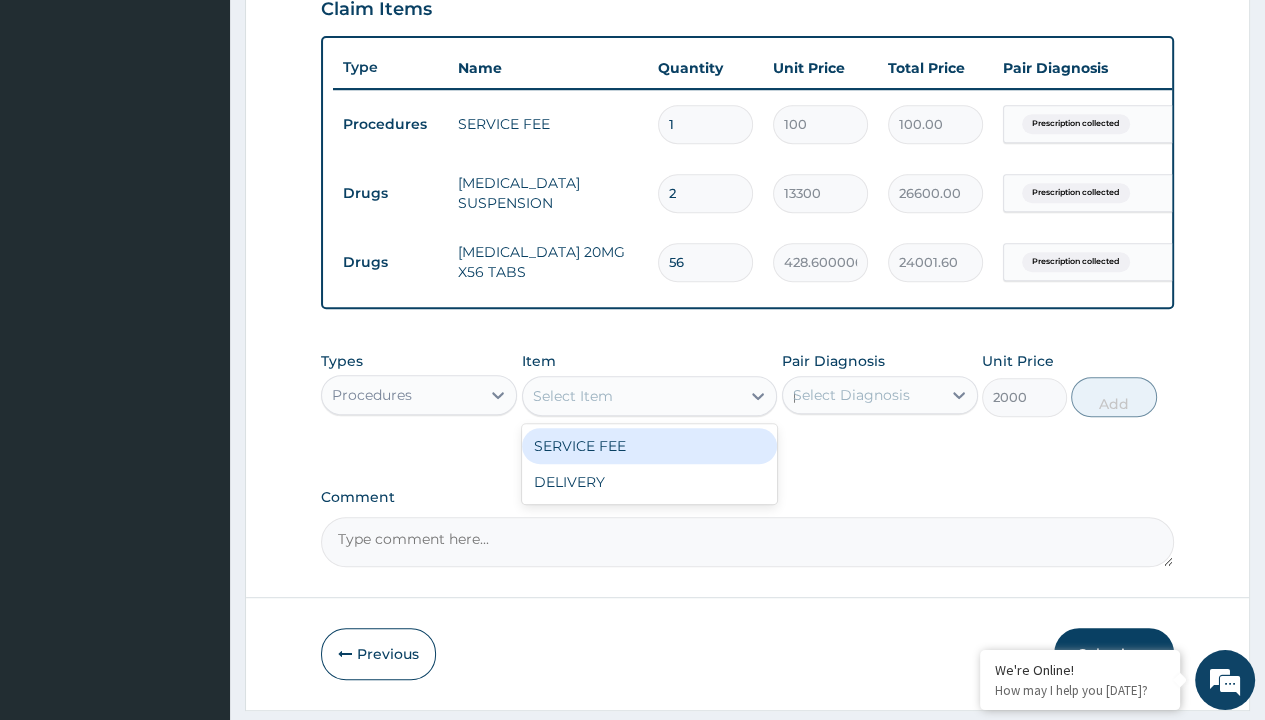 type 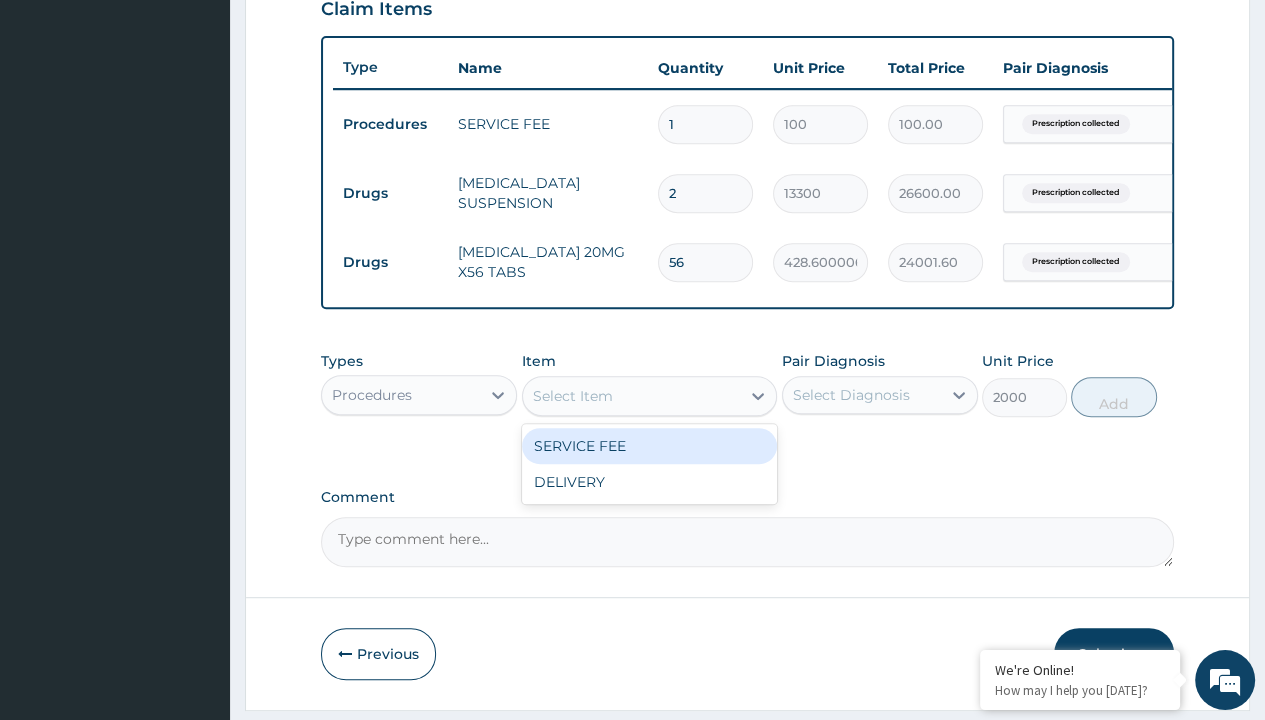 scroll, scrollTop: 776, scrollLeft: 0, axis: vertical 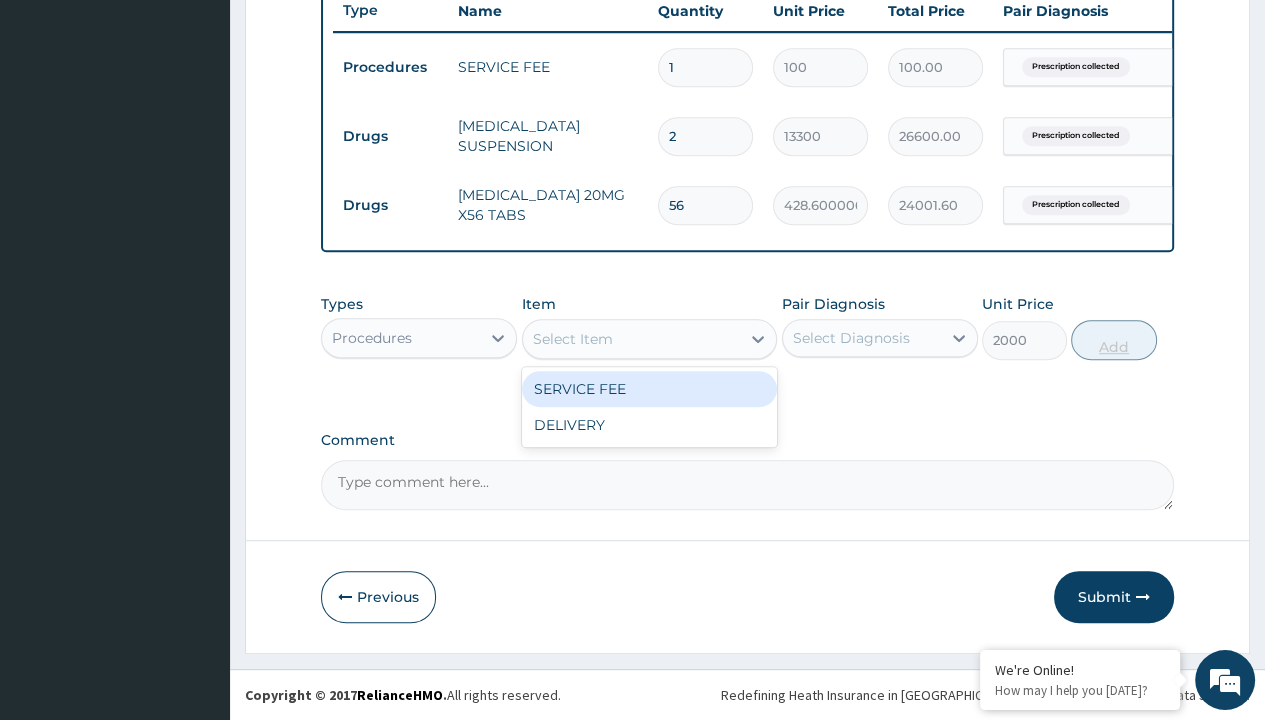 click on "Add" at bounding box center [1113, 340] 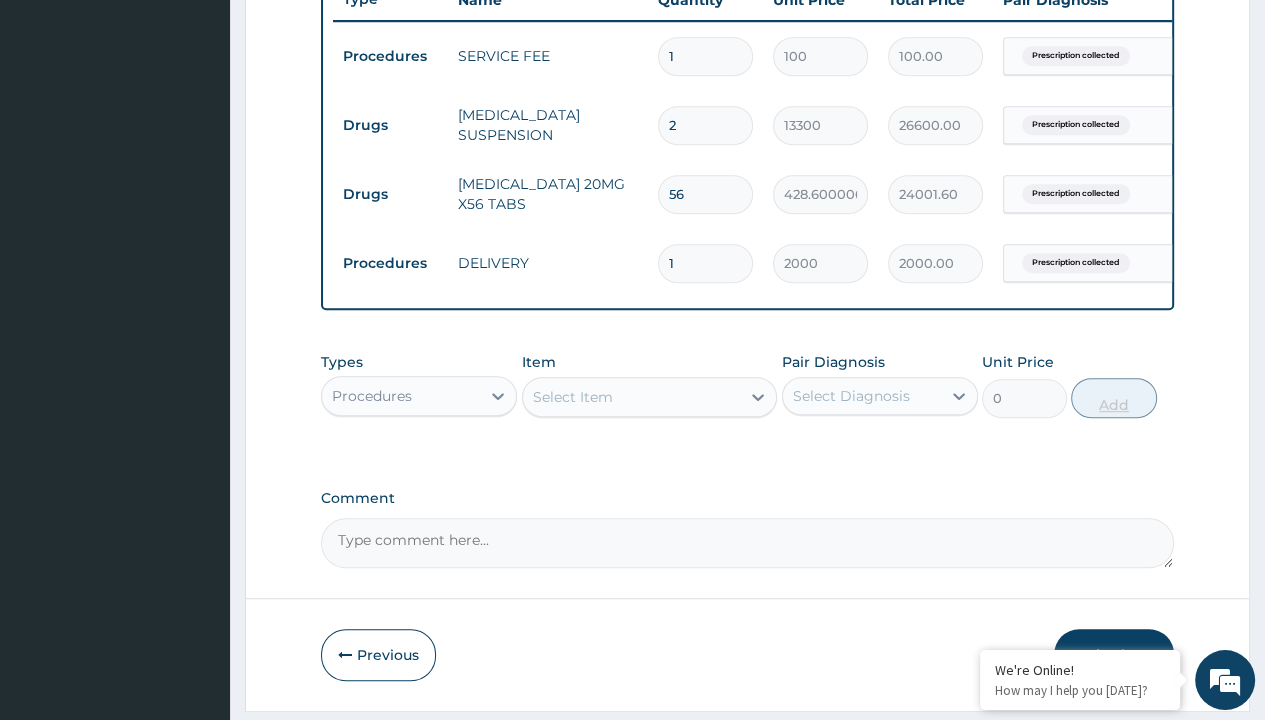 scroll, scrollTop: 0, scrollLeft: 0, axis: both 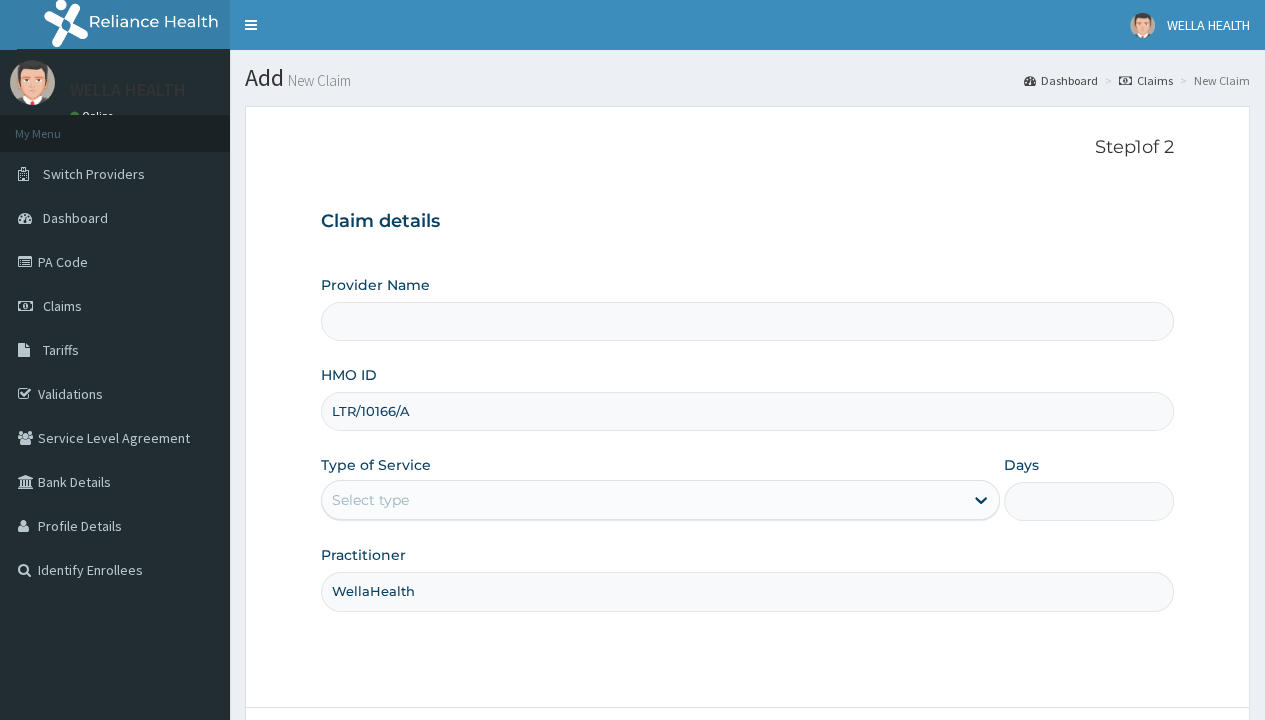 type on "WellaHealth" 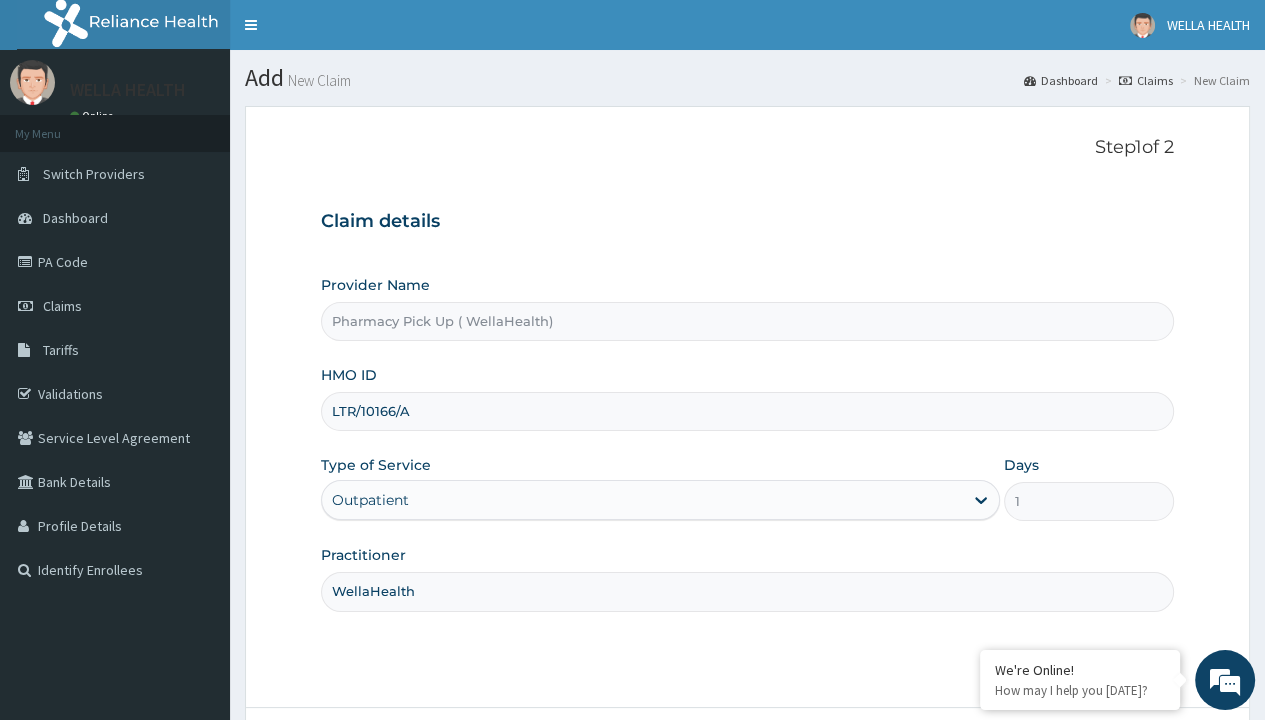 click on "Next" at bounding box center [1123, 764] 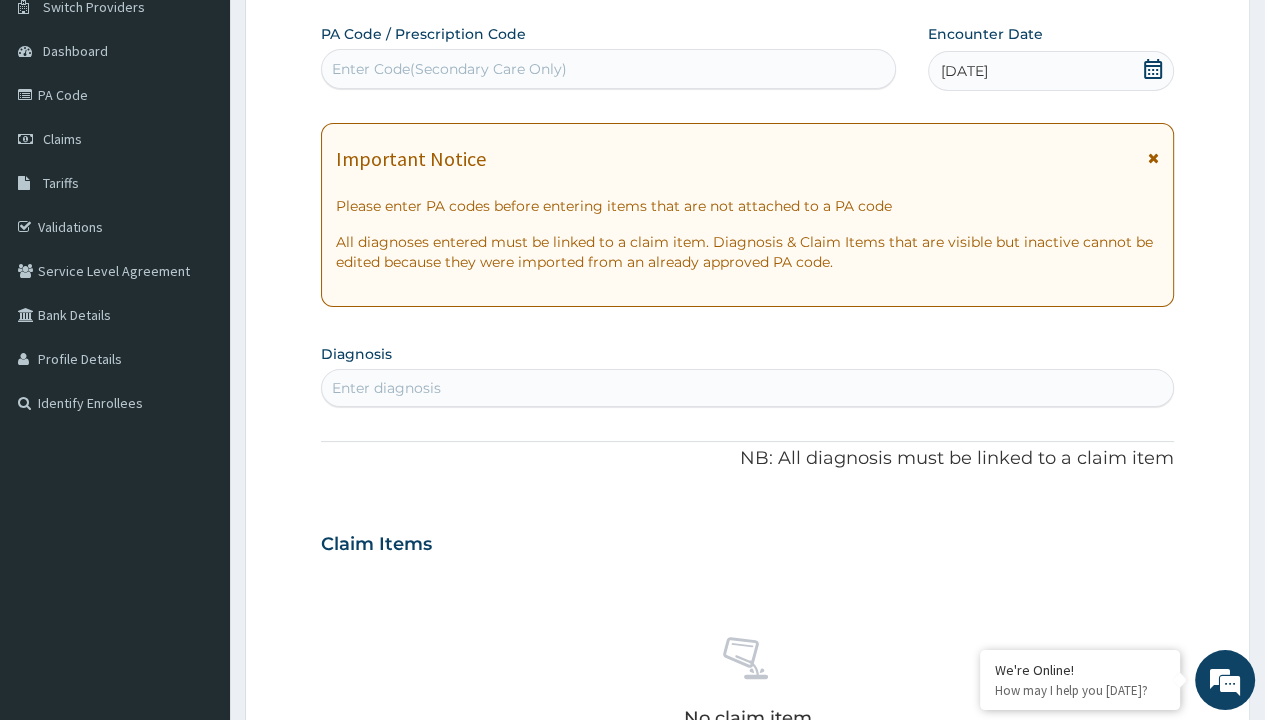 click on "Enter diagnosis" at bounding box center (386, 388) 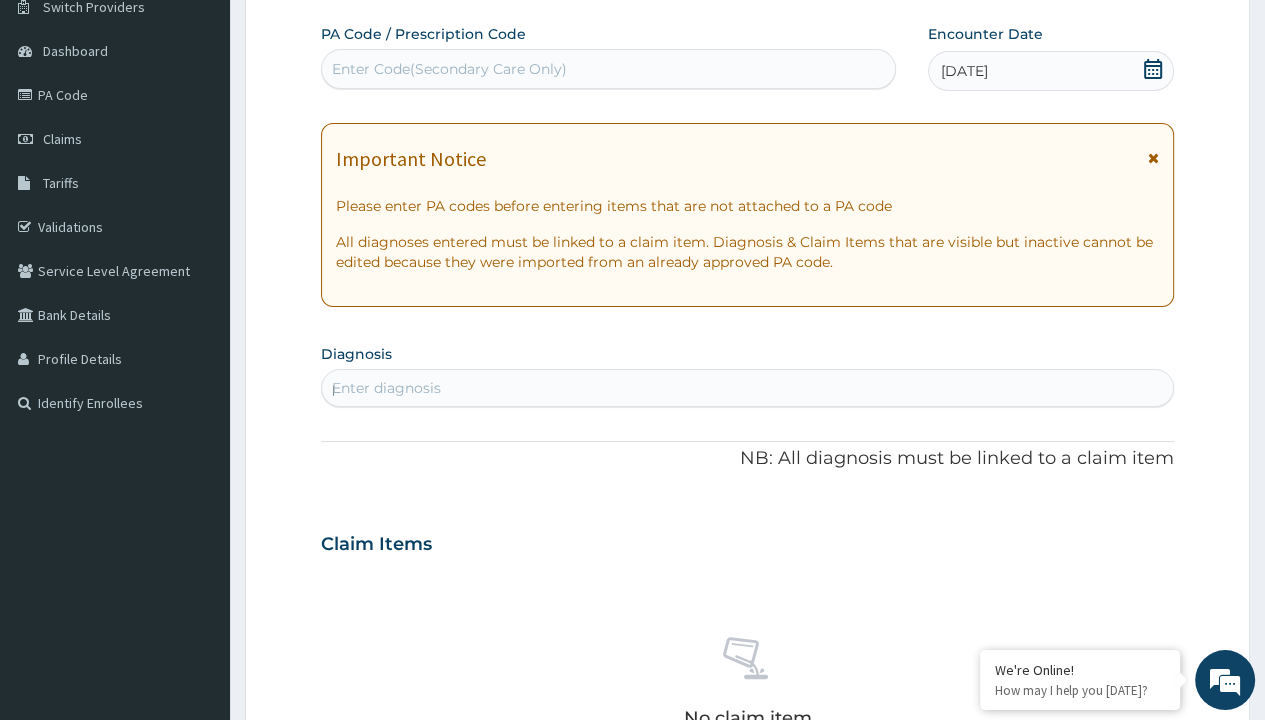 scroll, scrollTop: 0, scrollLeft: 0, axis: both 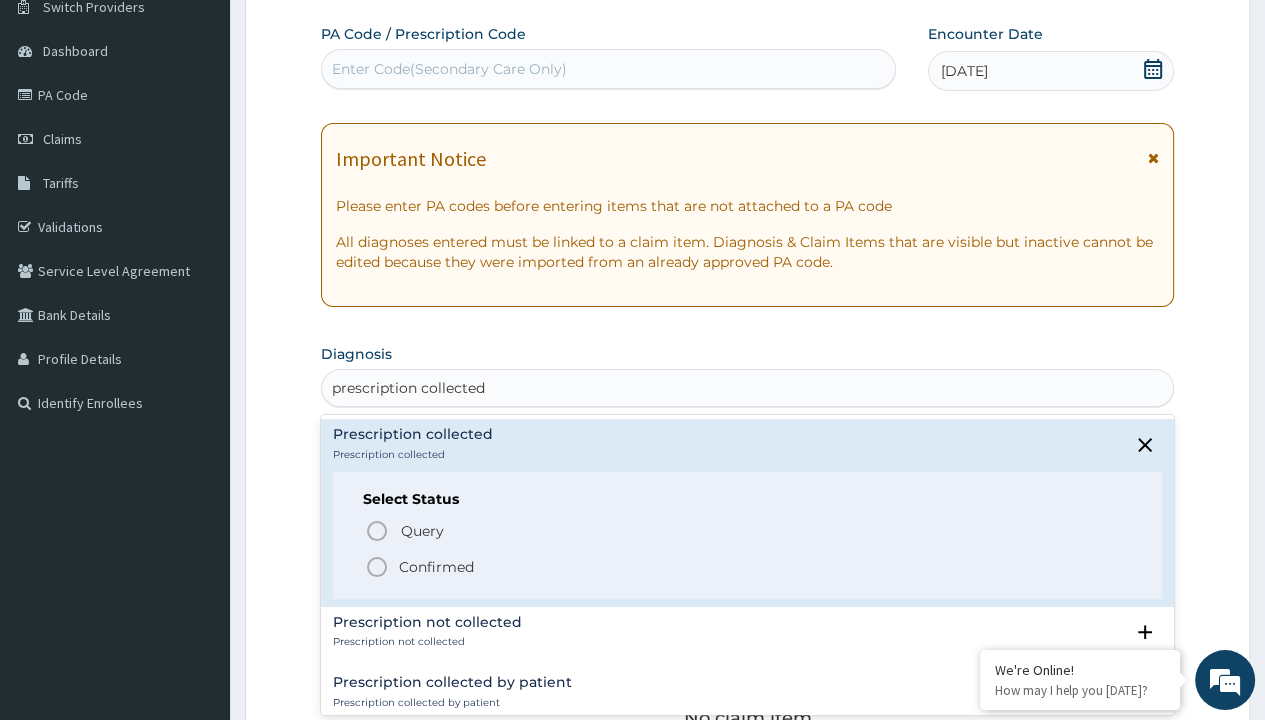 click on "Confirmed" at bounding box center [436, 567] 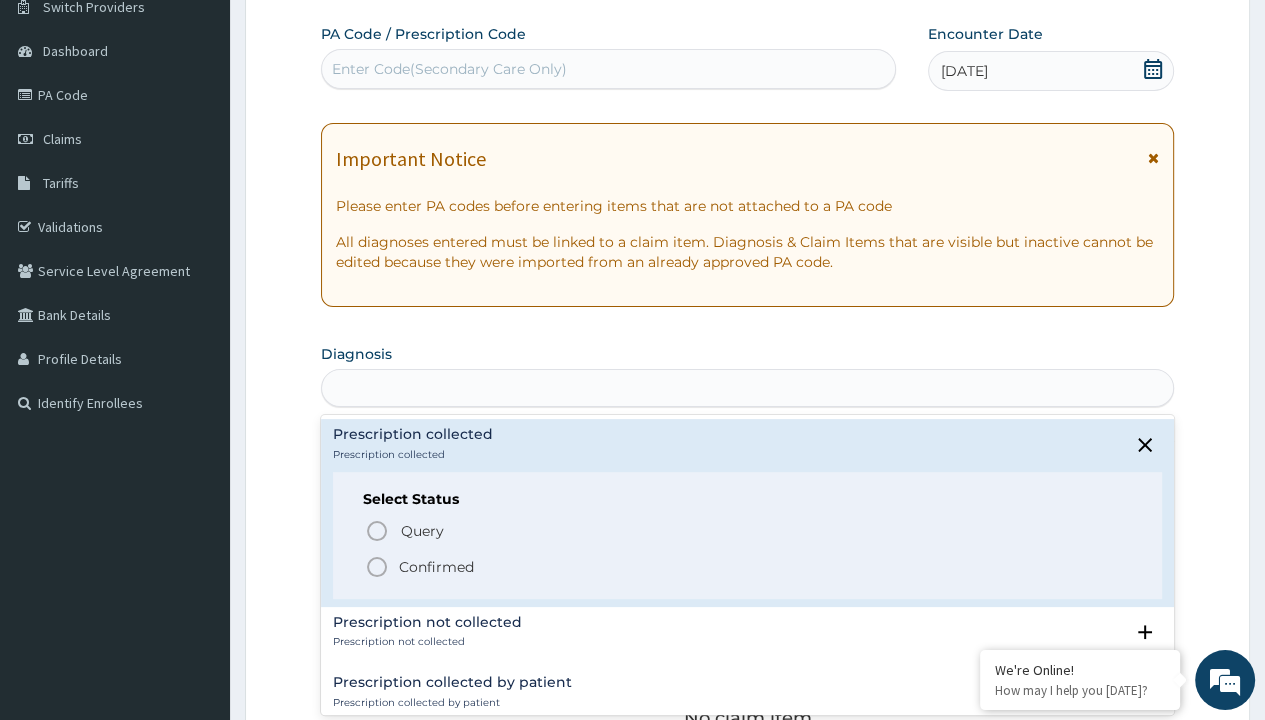 click on "Step  2  of 2 PA Code / Prescription Code Enter Code(Secondary Care Only) Encounter Date [DATE] Important Notice Please enter PA codes before entering items that are not attached to a PA code   All diagnoses entered must be linked to a claim item. Diagnosis & Claim Items that are visible but inactive cannot be edited because they were imported from an already approved PA code. Diagnosis option Prescription collected focused, 1 of 7. 7 results available for search term prescription collected. Use Up and Down to choose options, press Enter to select the currently focused option, press Escape to exit the menu, press Tab to select the option and exit the menu. prescription collected Prescription collected Prescription collected Select Status Query Query covers suspected (?), Keep in view (kiv), Ruled out (r/o) Confirmed Prescription not collected Prescription not collected Select Status Query Query covers suspected (?), Keep in view (kiv), Ruled out (r/o) Confirmed Prescription collected by patient Query Item" at bounding box center [747, 571] 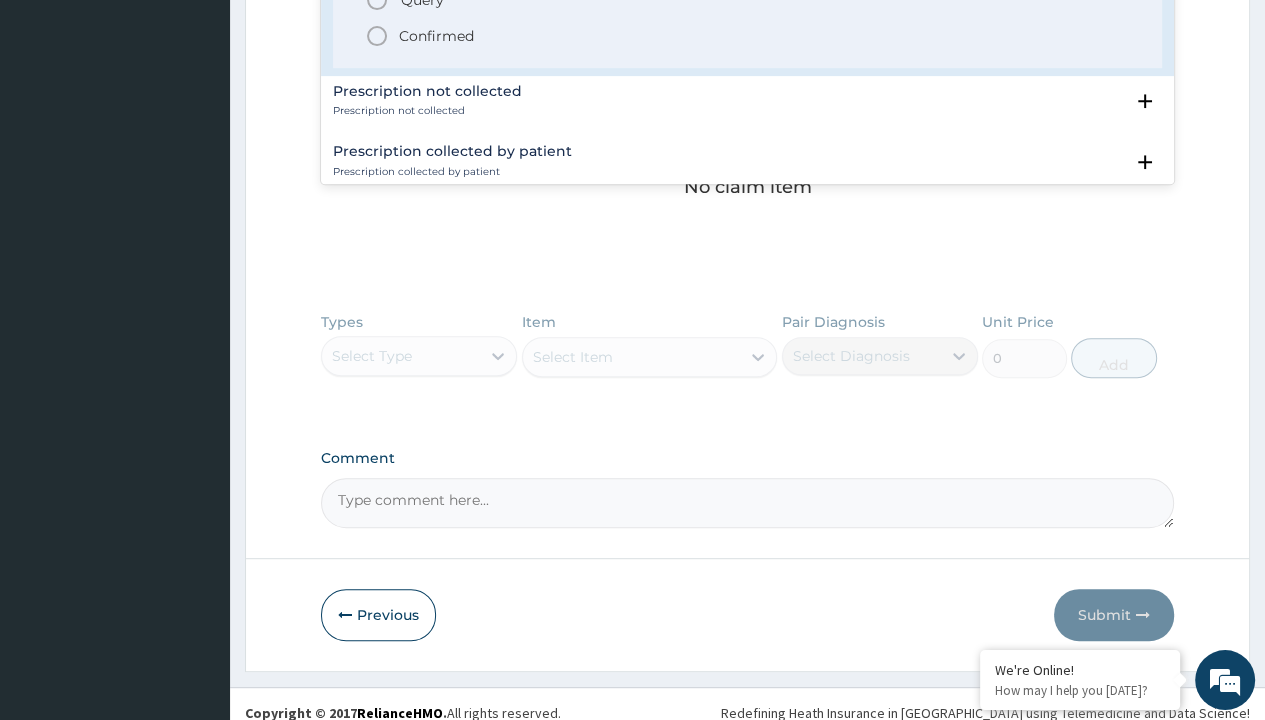 click on "Select Item" at bounding box center [650, 357] 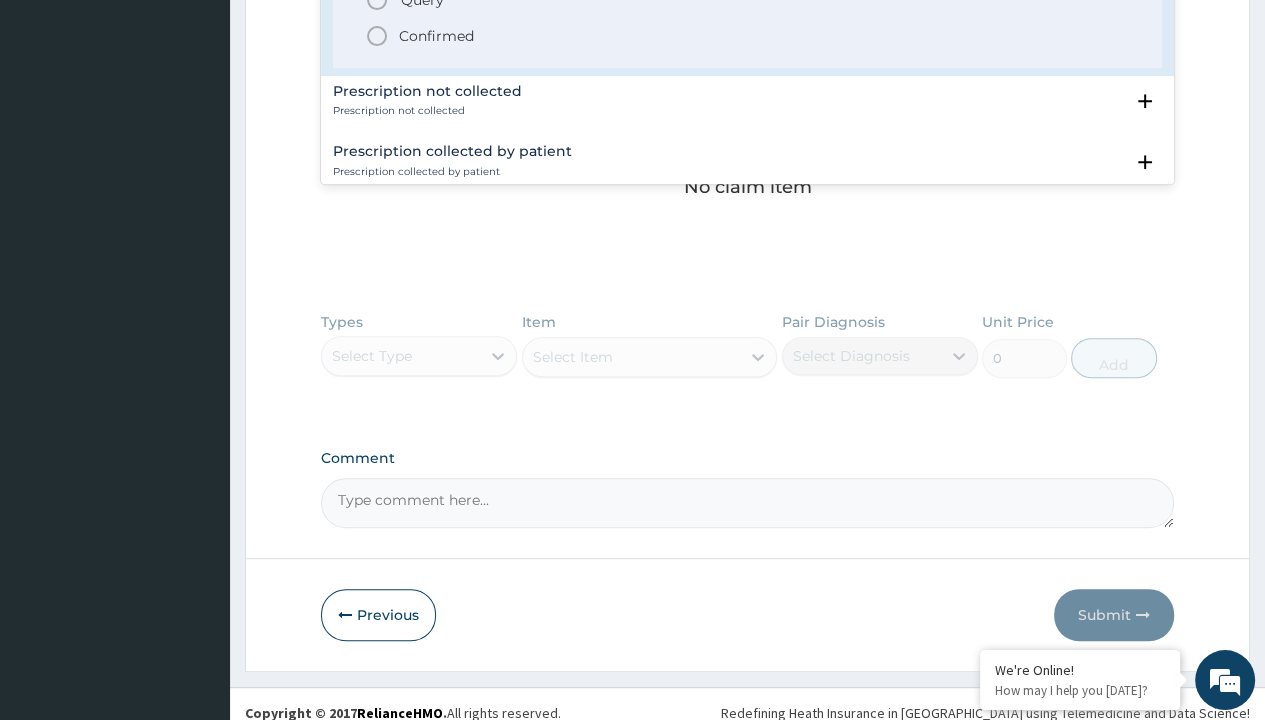 scroll, scrollTop: 0, scrollLeft: 0, axis: both 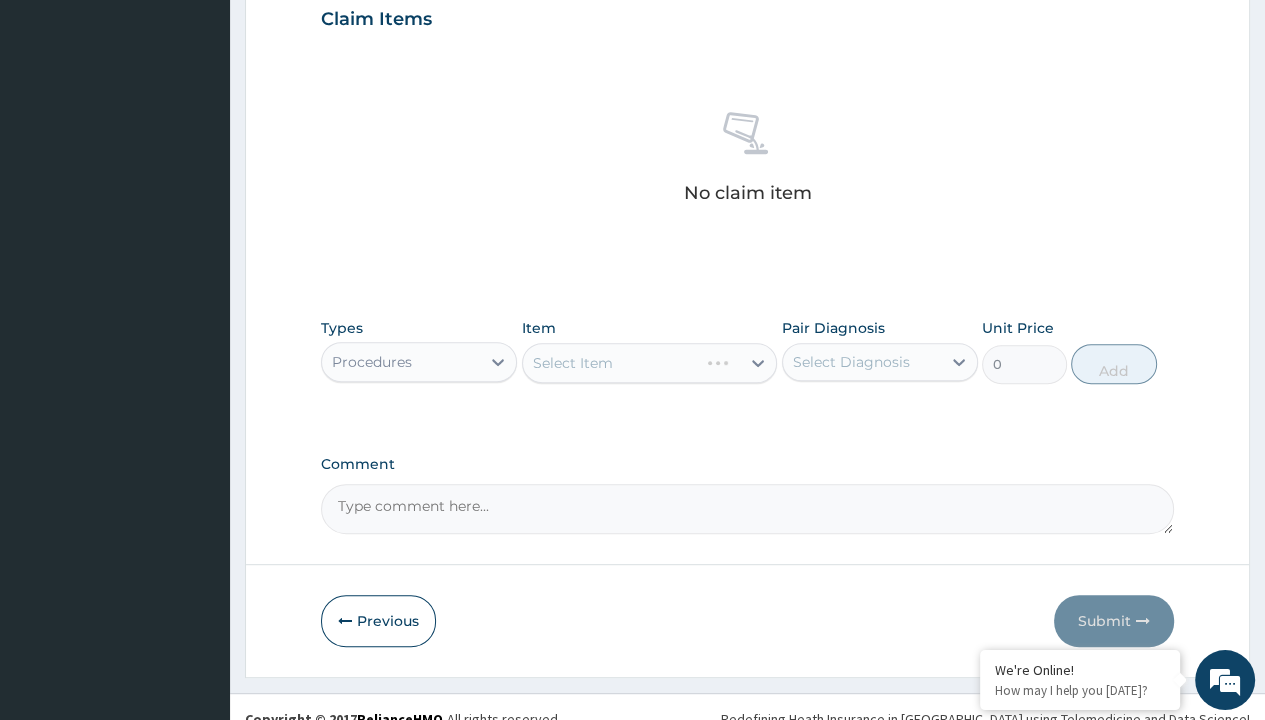 type on "service fee" 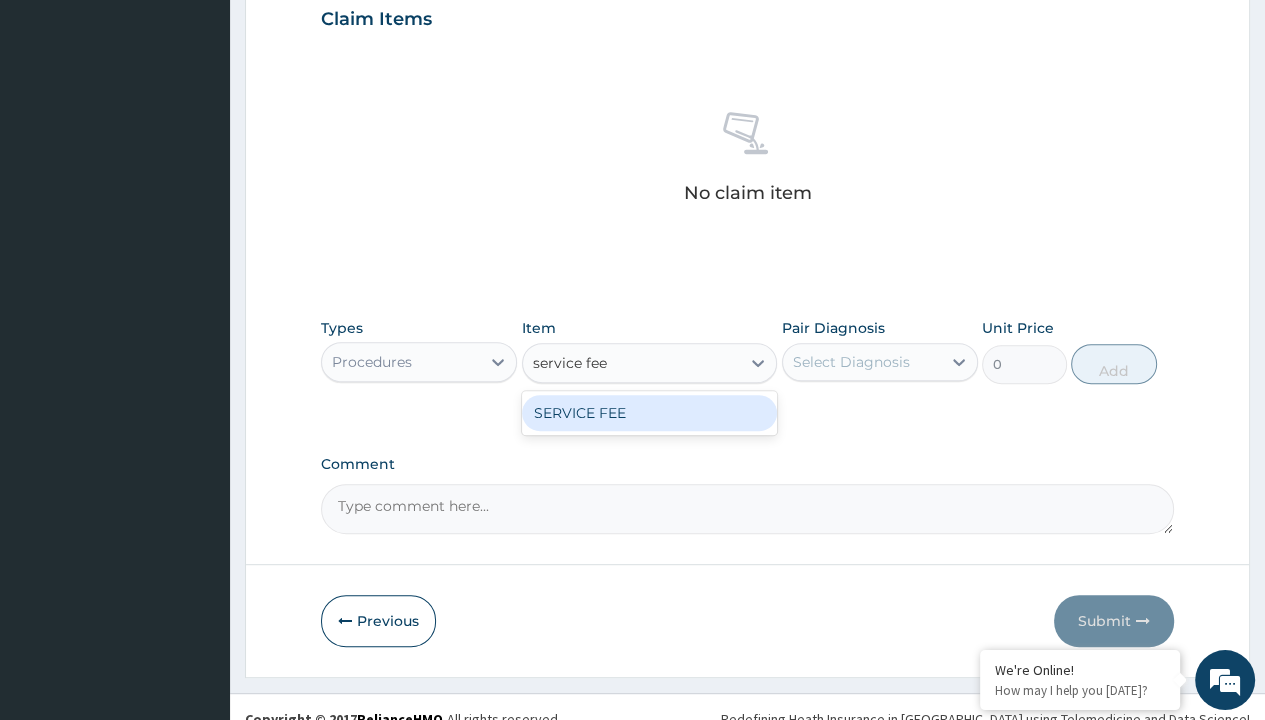 click on "SERVICE FEE" at bounding box center [650, 413] 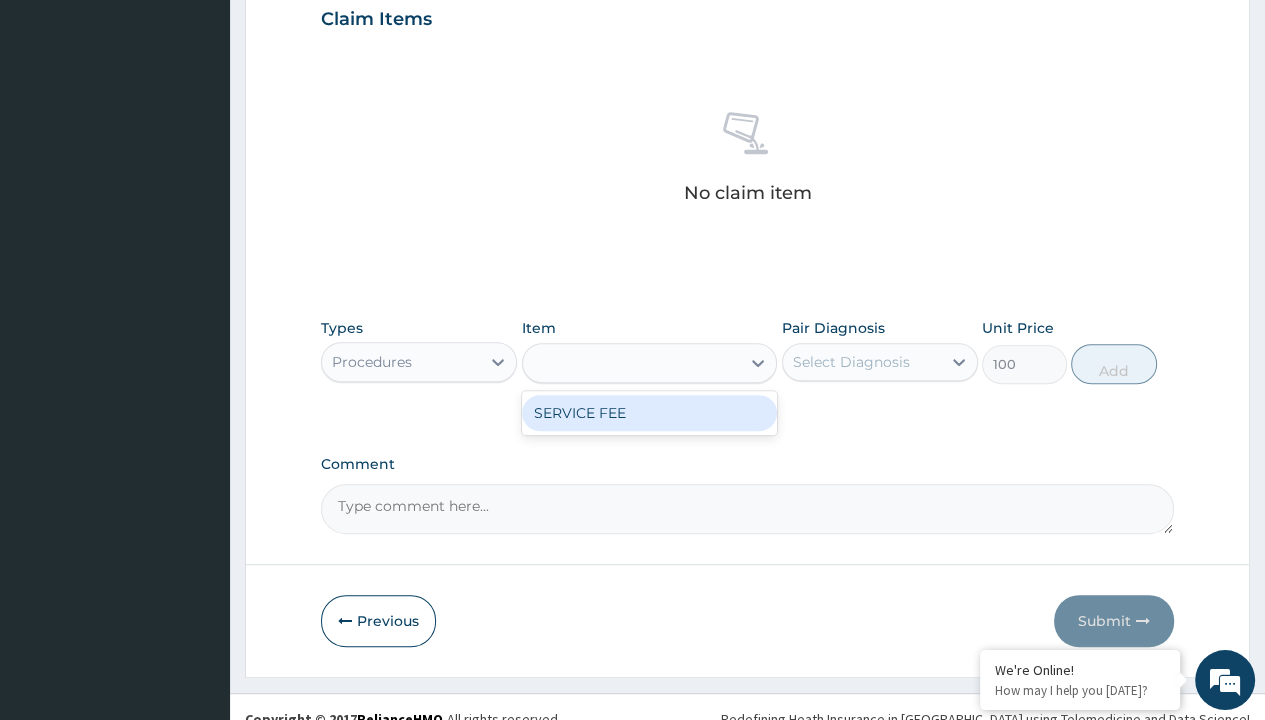 click on "Prescription collected" at bounding box center [409, -145] 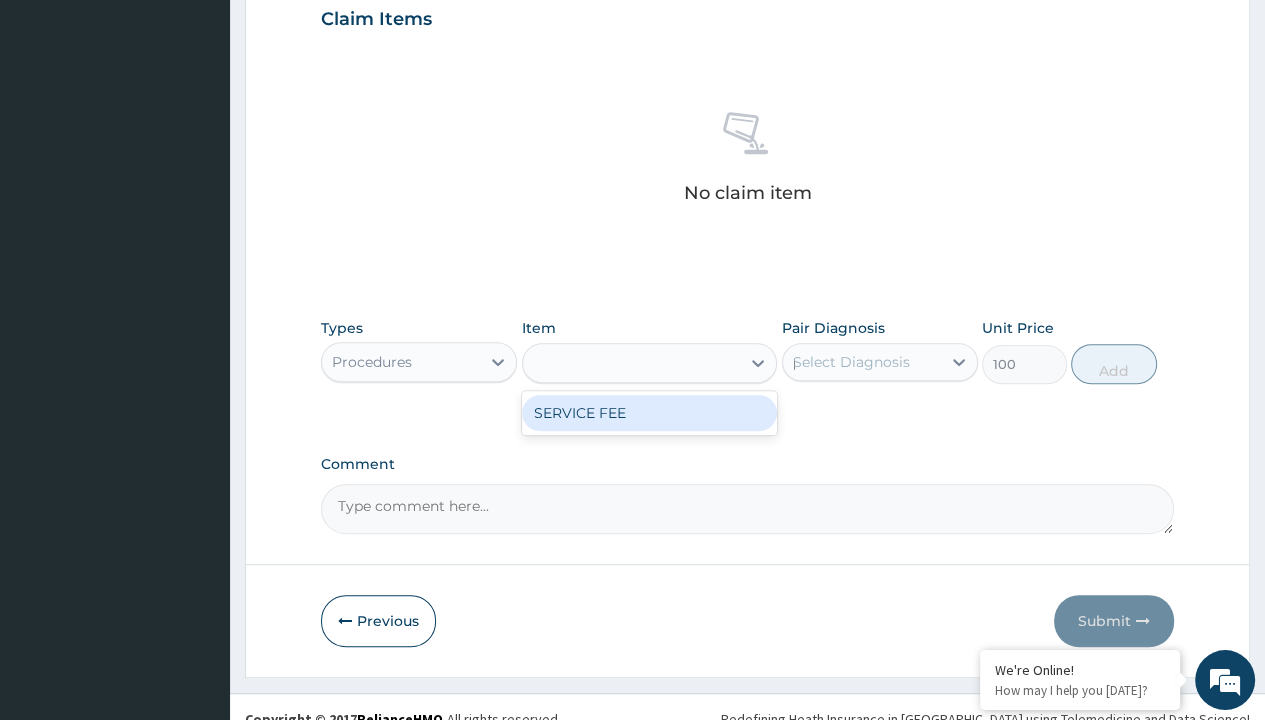 scroll, scrollTop: 347, scrollLeft: 0, axis: vertical 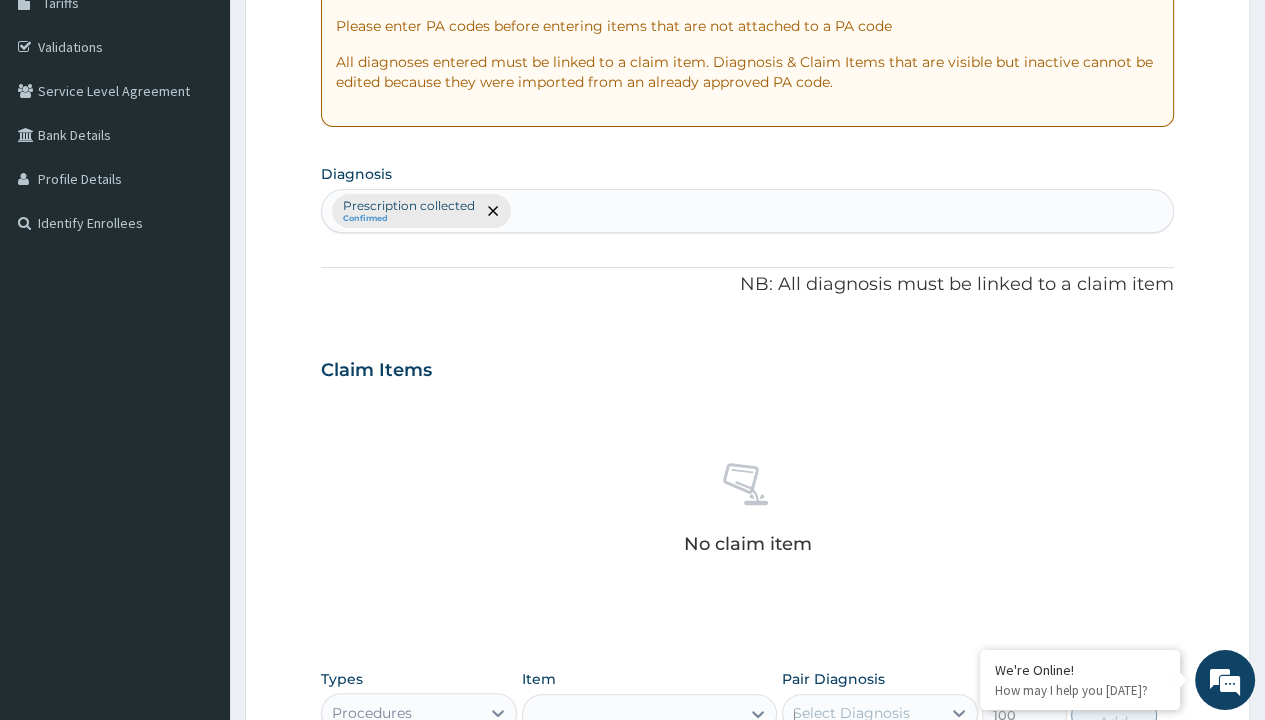 type 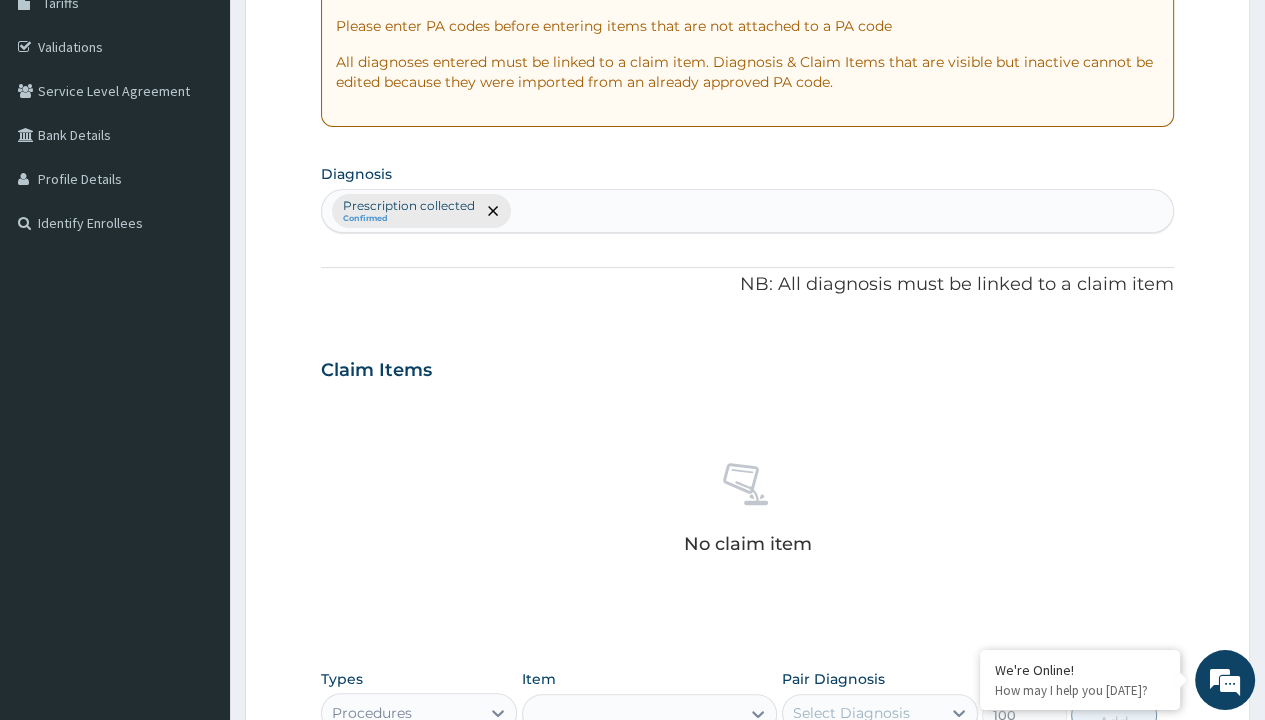 click on "Add" at bounding box center (1113, 715) 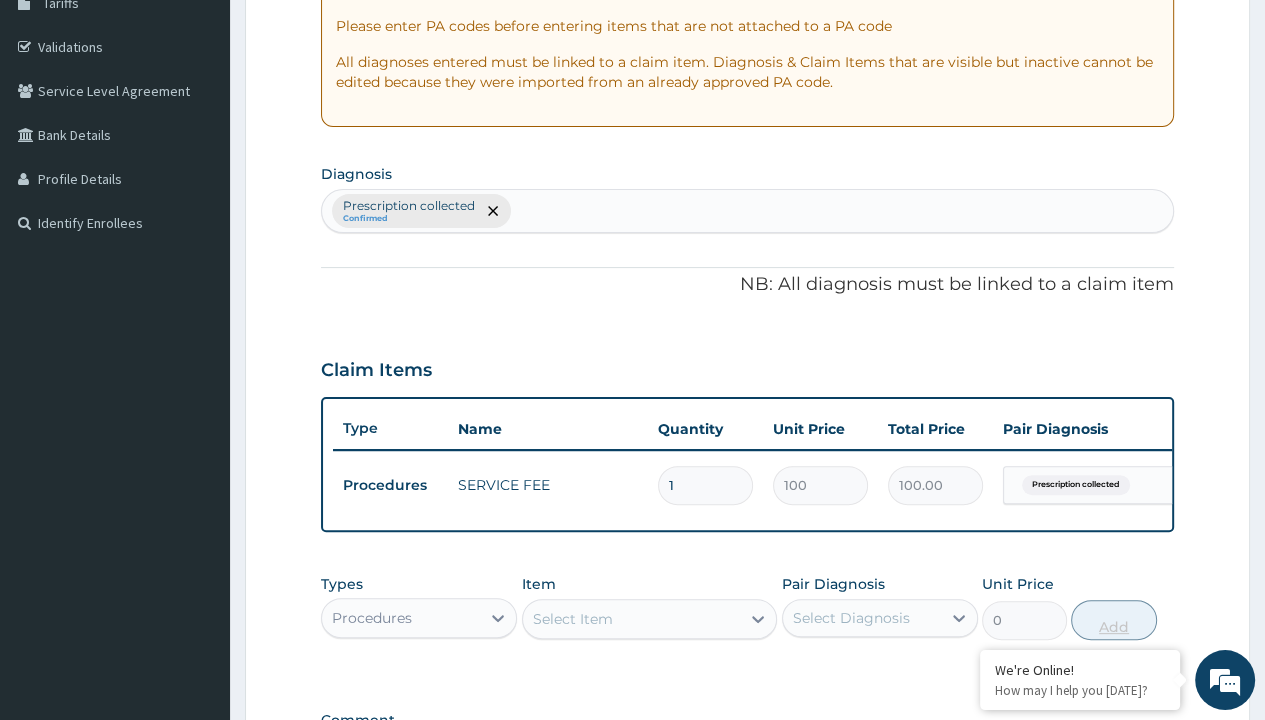scroll, scrollTop: 0, scrollLeft: 0, axis: both 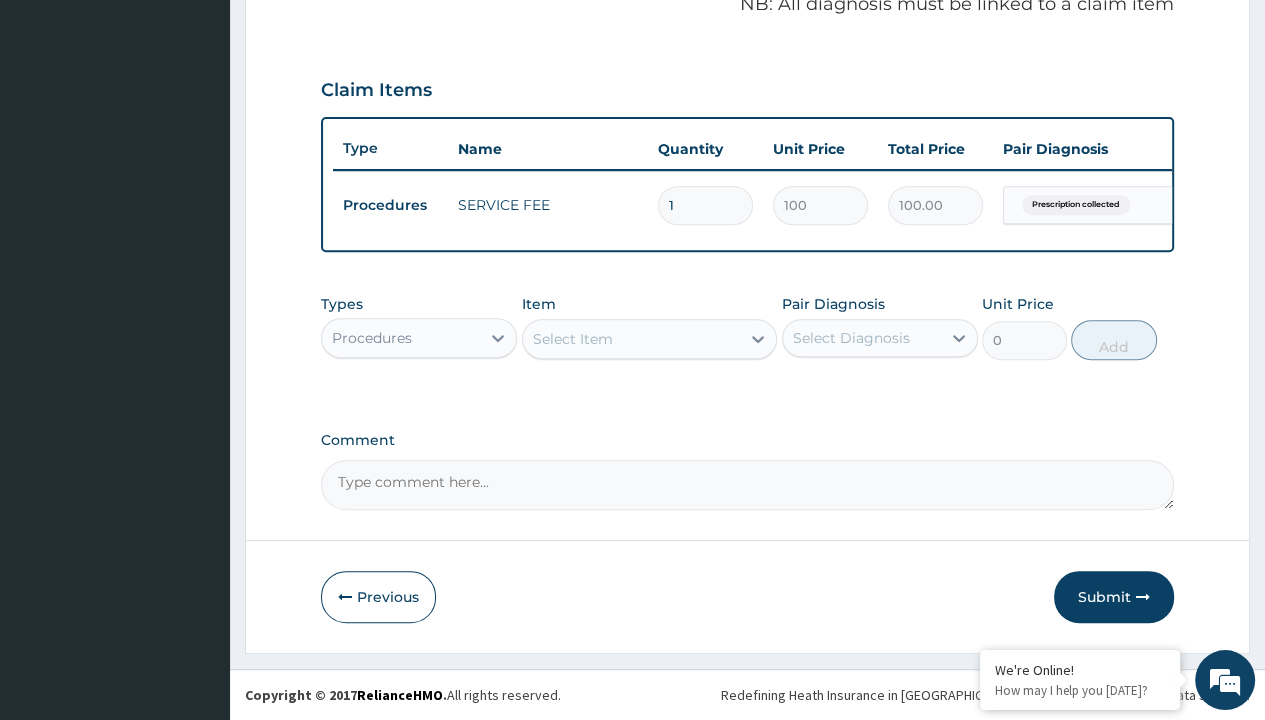 click on "Step  2  of 2 PA Code / Prescription Code Enter Code(Secondary Care Only) Encounter Date [DATE] Important Notice Please enter PA codes before entering items that are not attached to a PA code   All diagnoses entered must be linked to a claim item. Diagnosis & Claim Items that are visible but inactive cannot be edited because they were imported from an already approved PA code. Diagnosis Prescription collected Confirmed NB: All diagnosis must be linked to a claim item Claim Items Type Name Quantity Unit Price Total Price Pair Diagnosis Actions Procedures SERVICE FEE 1 100 100.00 Prescription collected Delete Types Procedures Item Select Item Pair Diagnosis Select Diagnosis Unit Price 0 Add Comment     Previous   Submit" at bounding box center [747, 66] 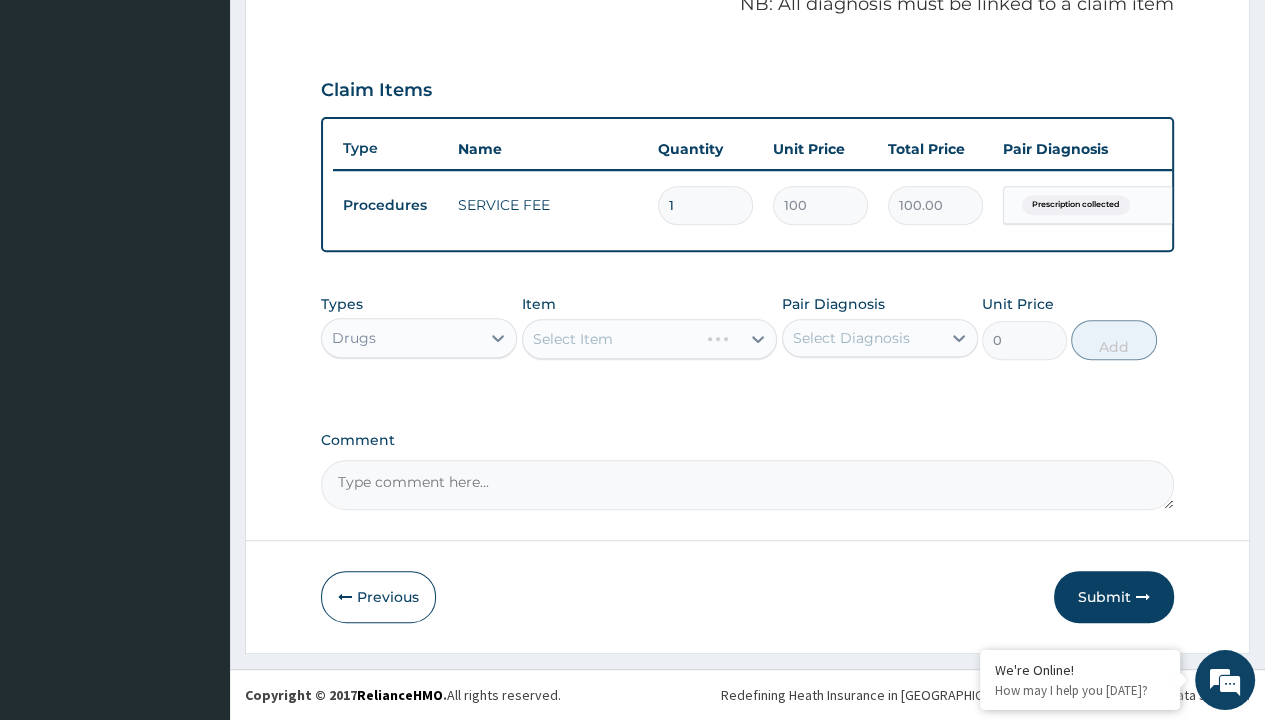 scroll, scrollTop: 0, scrollLeft: 0, axis: both 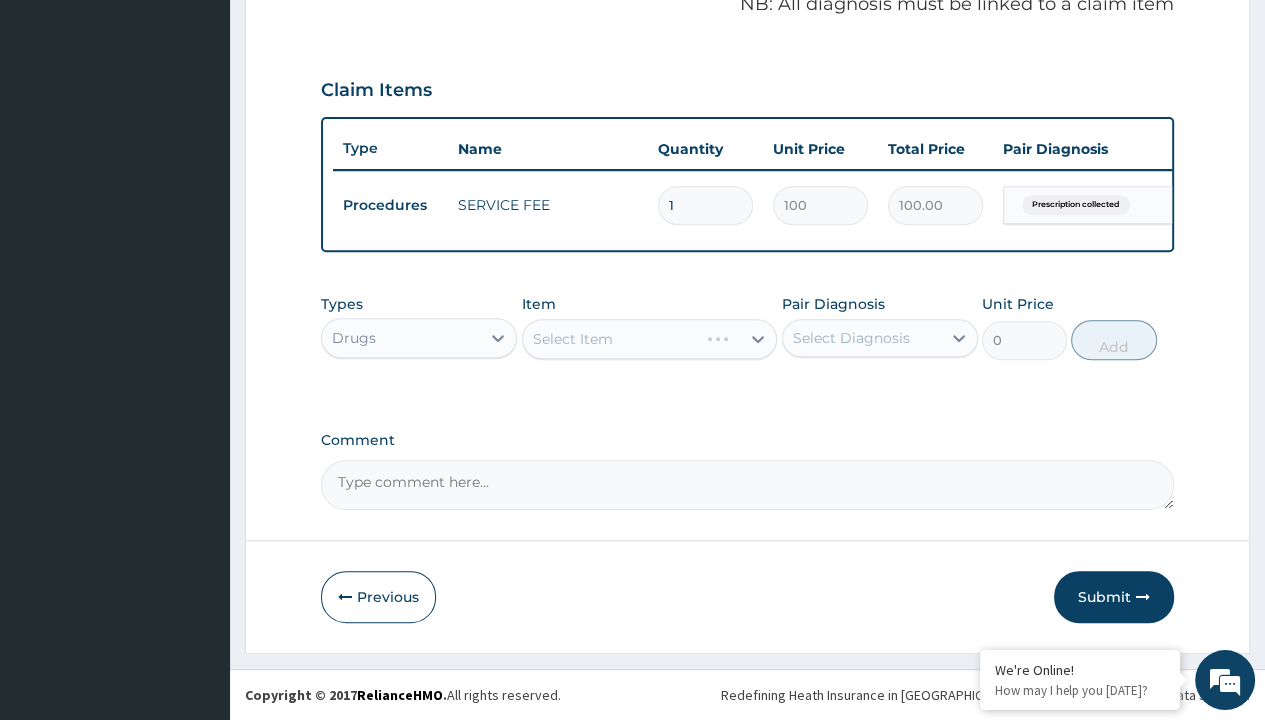 click on "Select Item" at bounding box center [573, 339] 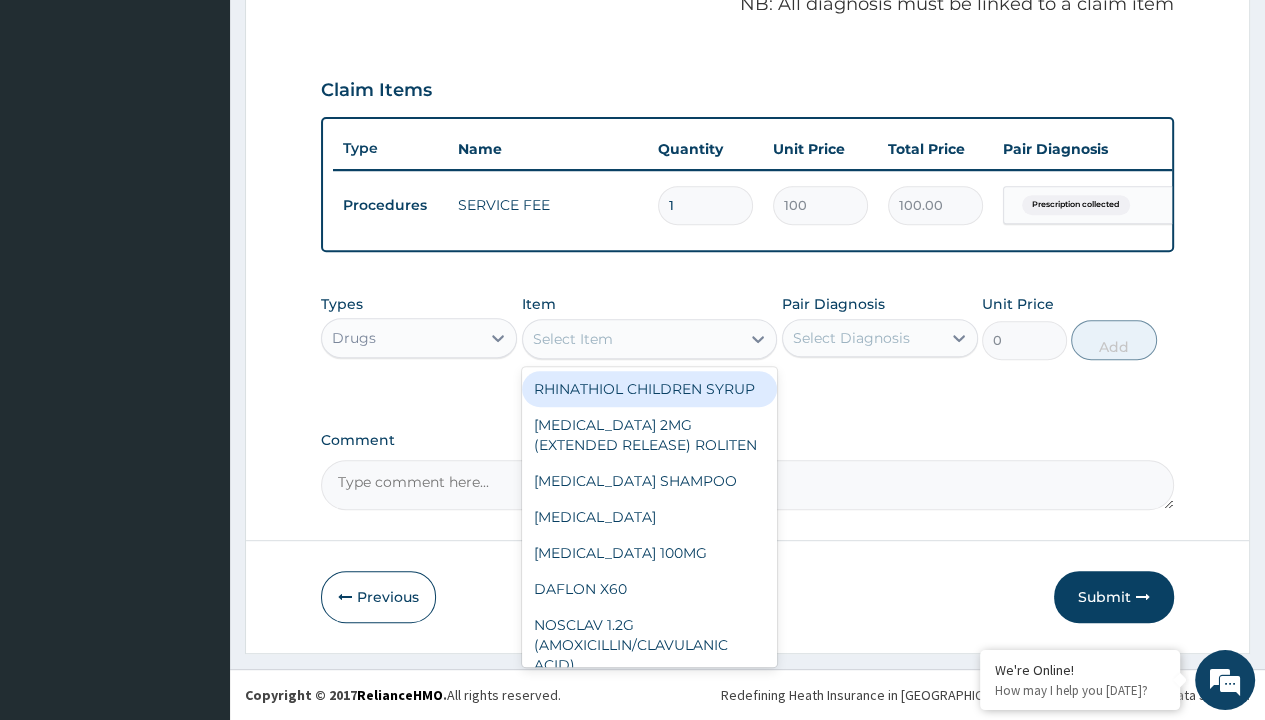 type on "atorvastatin 10mg (lipitor) x10" 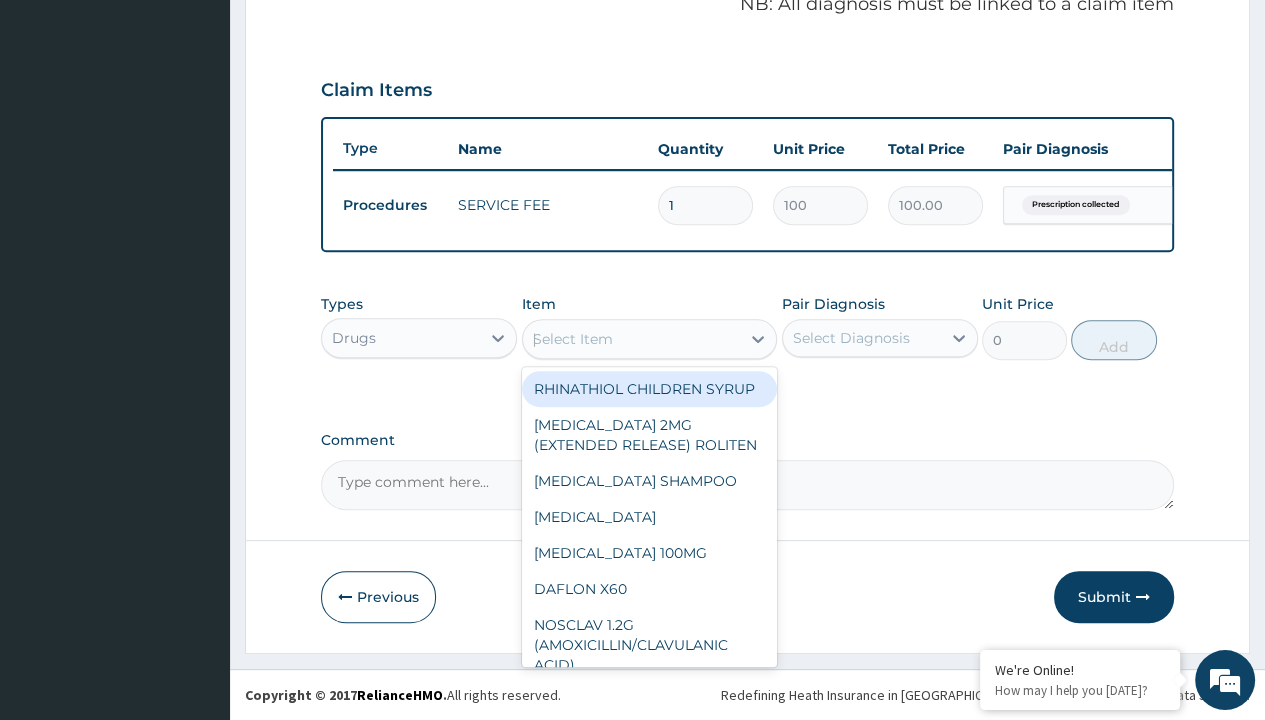 click on "[MEDICAL_DATA] 10MG ([MEDICAL_DATA]) X10" at bounding box center [650, 55219] 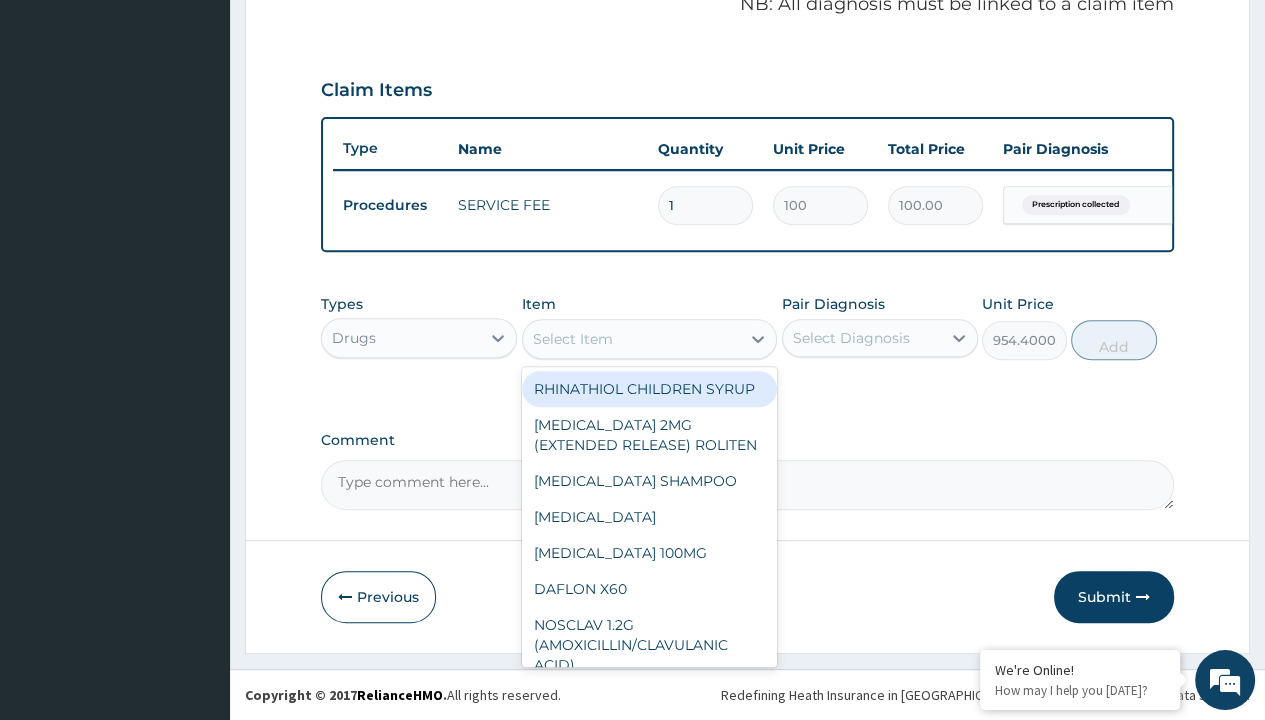 scroll, scrollTop: 0, scrollLeft: 0, axis: both 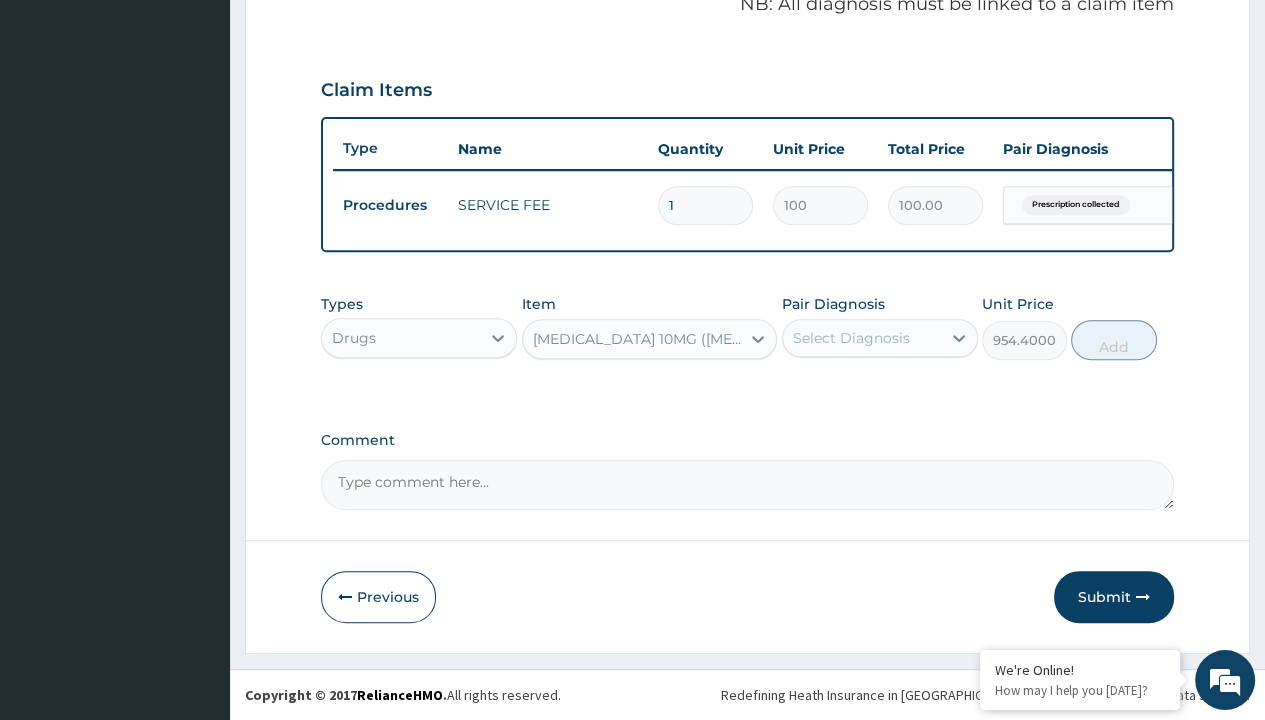 type on "prescription collected" 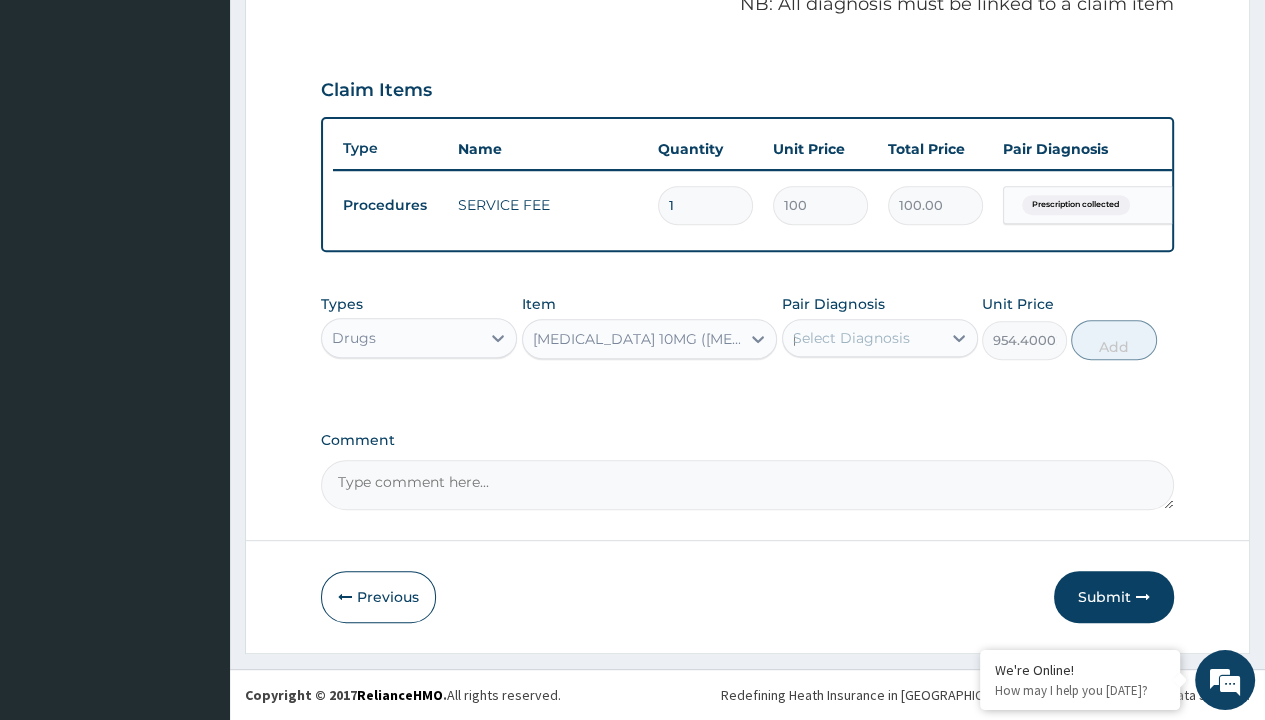 type 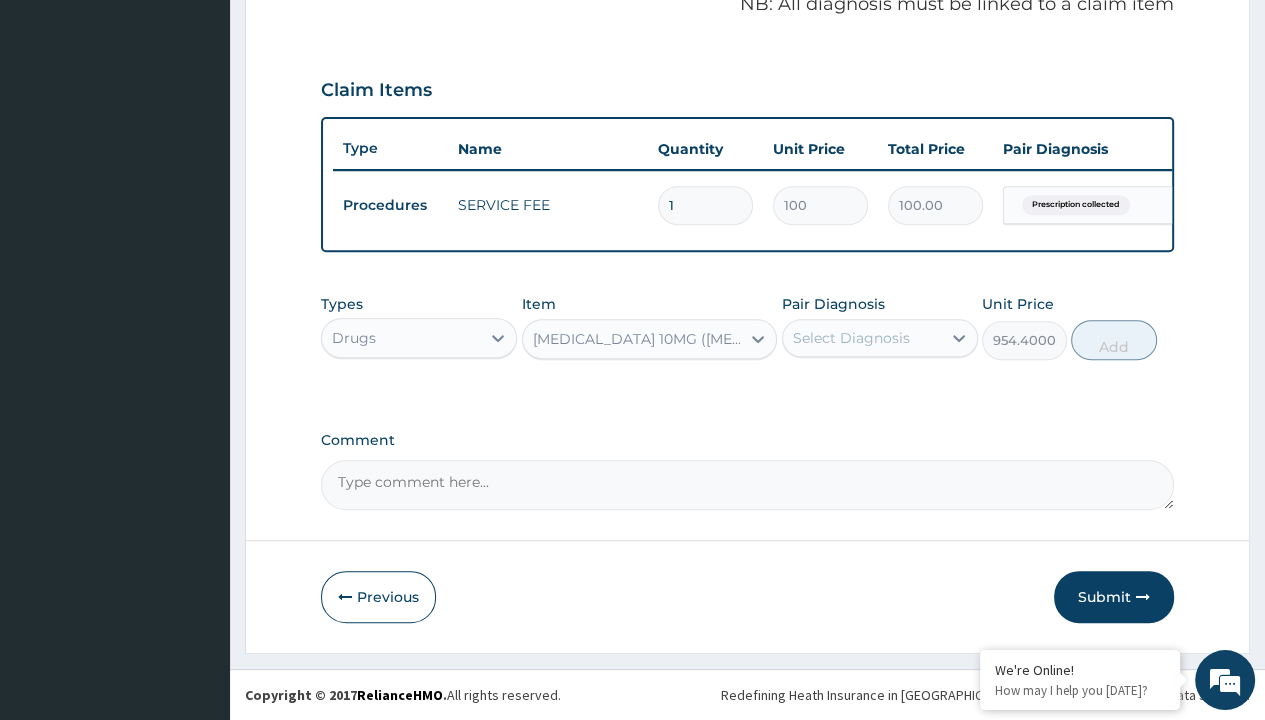 click on "Add" at bounding box center (1113, 340) 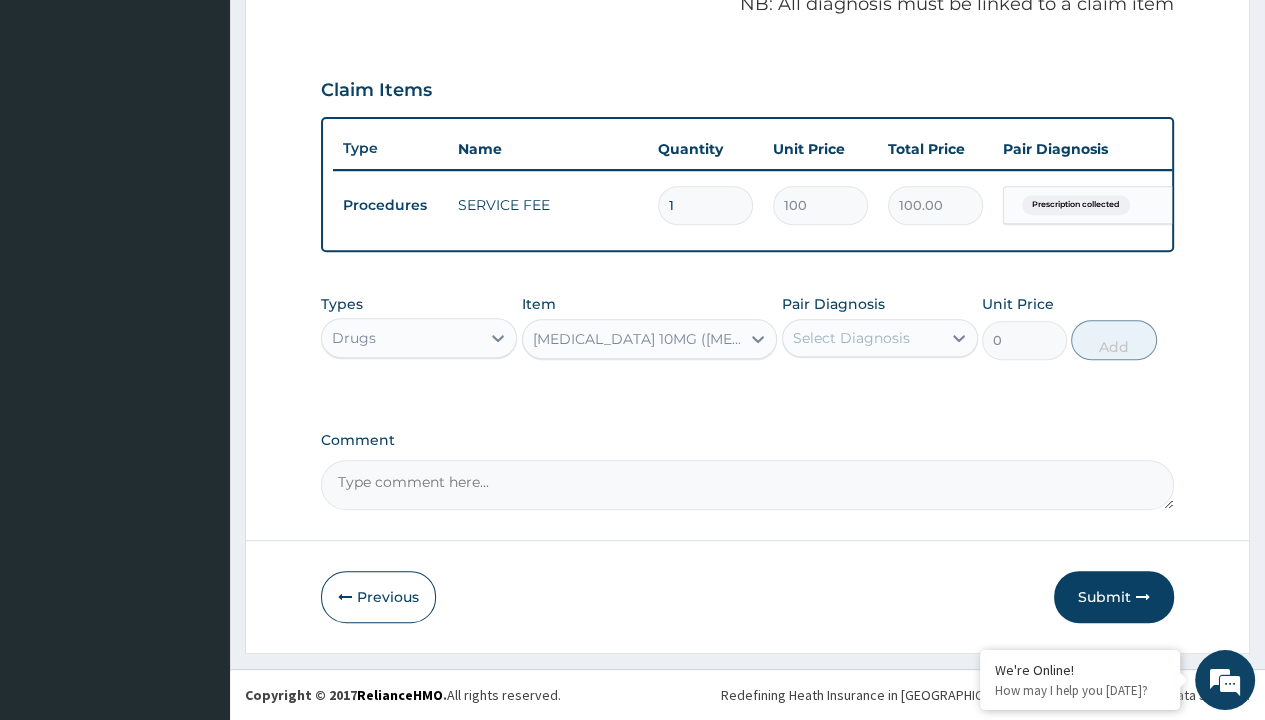 click on "Step  2  of 2 PA Code / Prescription Code Enter Code(Secondary Care Only) Encounter Date 04-07-2025 Important Notice Please enter PA codes before entering items that are not attached to a PA code   All diagnoses entered must be linked to a claim item. Diagnosis & Claim Items that are visible but inactive cannot be edited because they were imported from an already approved PA code. Diagnosis option Prescription collected, selected.   Select is focused ,type to refine list, press Down to open the menu,  press left to focus selected values Prescription collected Confirmed NB: All diagnosis must be linked to a claim item Claim Items Type Name Quantity Unit Price Total Price Pair Diagnosis Actions Procedures SERVICE FEE 1 100 100.00 Prescription collected Delete Types Drugs Item ATORVASTATIN 10MG (LIPITOR) X10 Pair Diagnosis Select Diagnosis Unit Price 0 Add Comment     Previous   Submit" at bounding box center [747, 66] 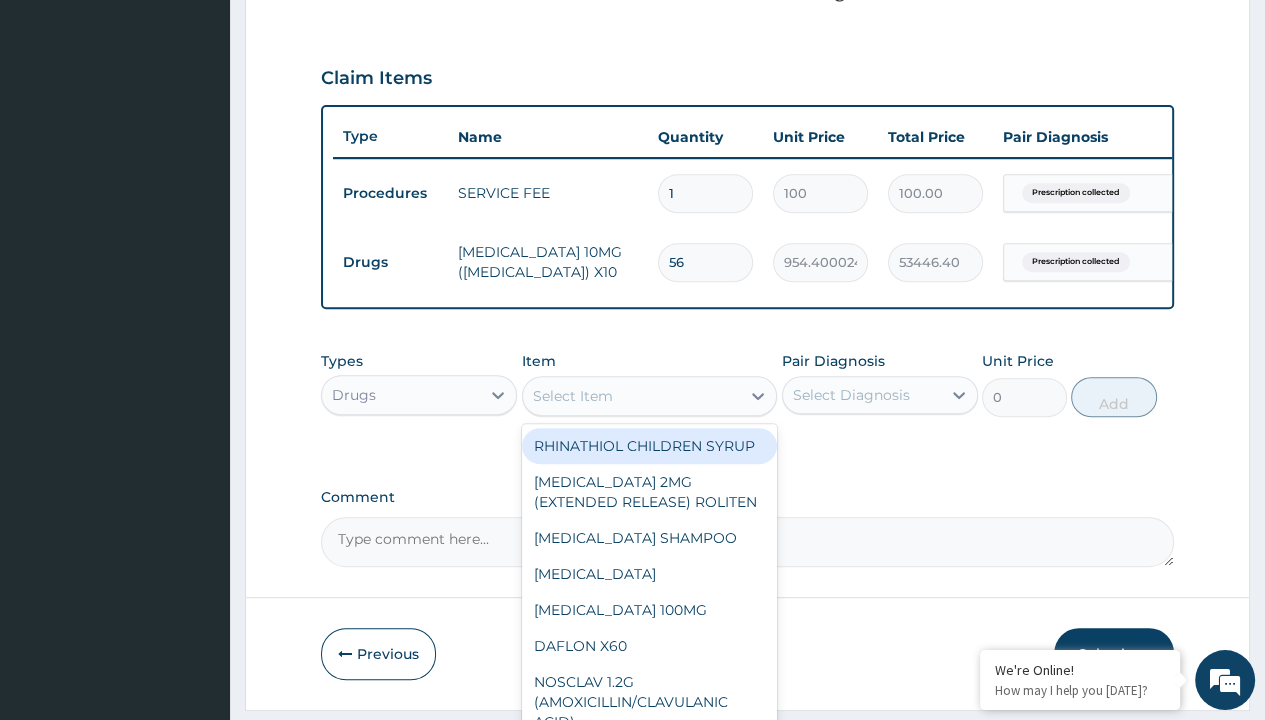 scroll, scrollTop: 0, scrollLeft: 0, axis: both 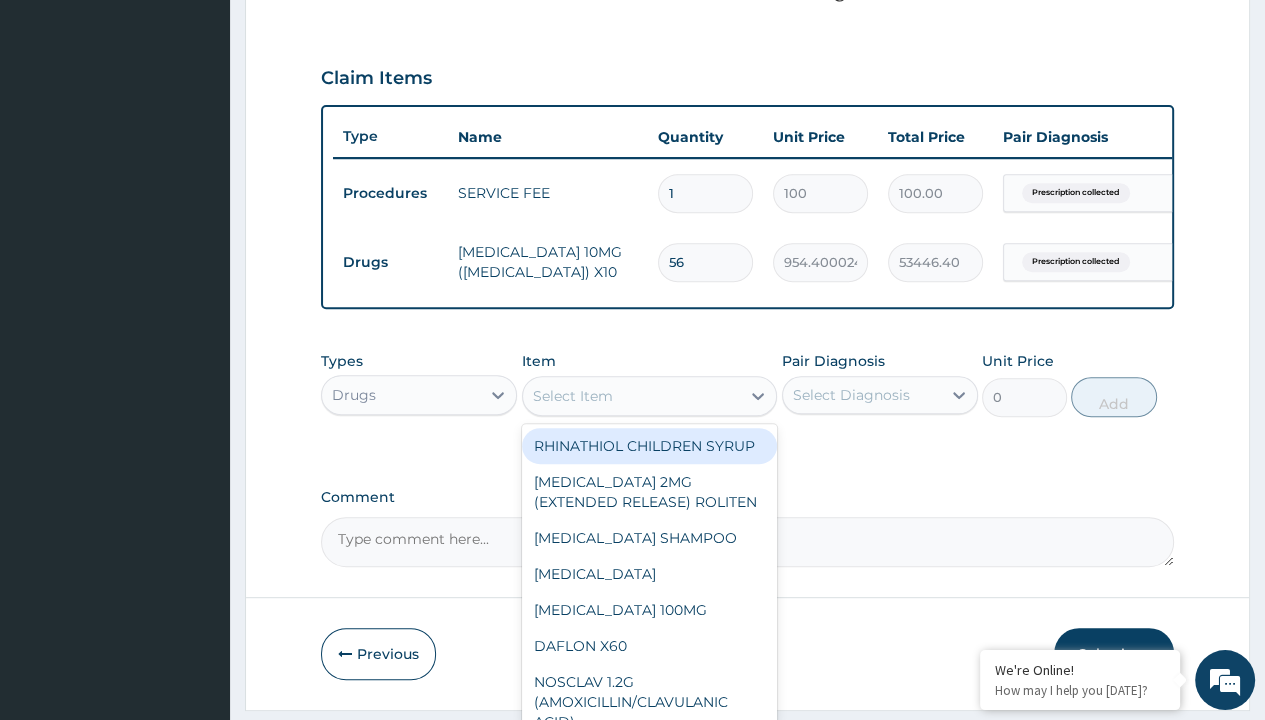 type on "zestril 10mg" 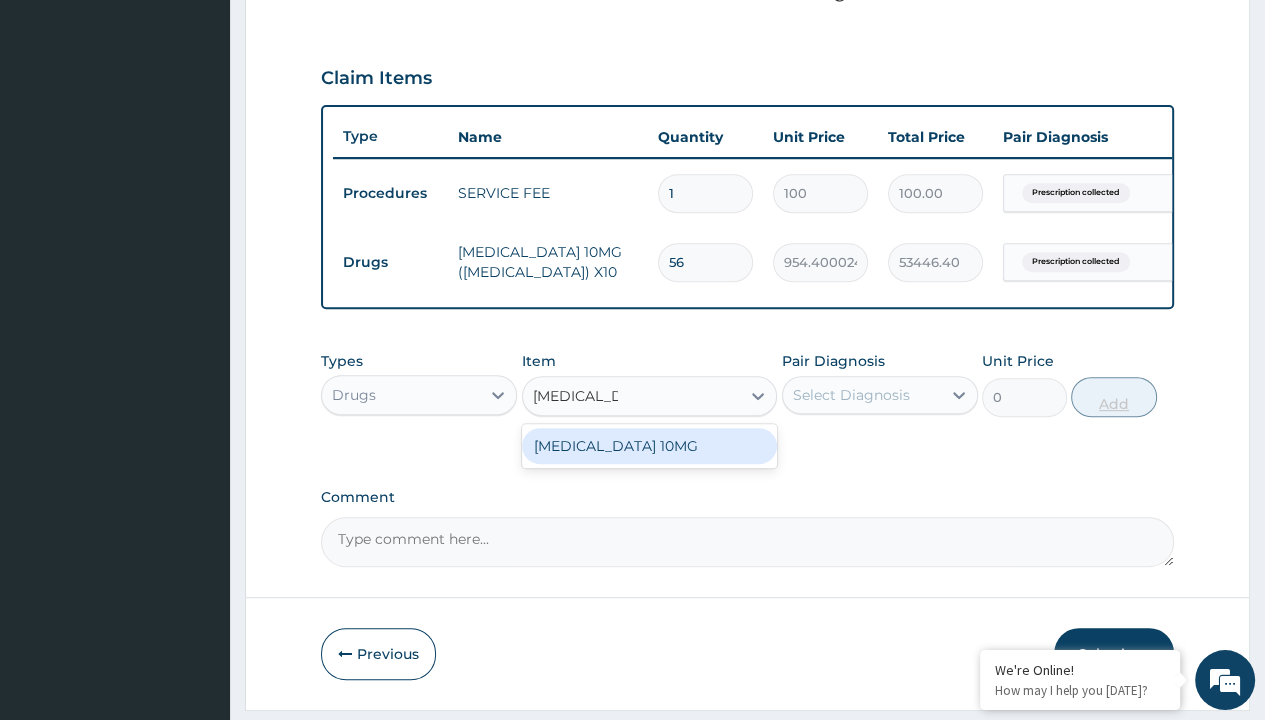 click on "ZESTRIL 10MG" at bounding box center [650, 446] 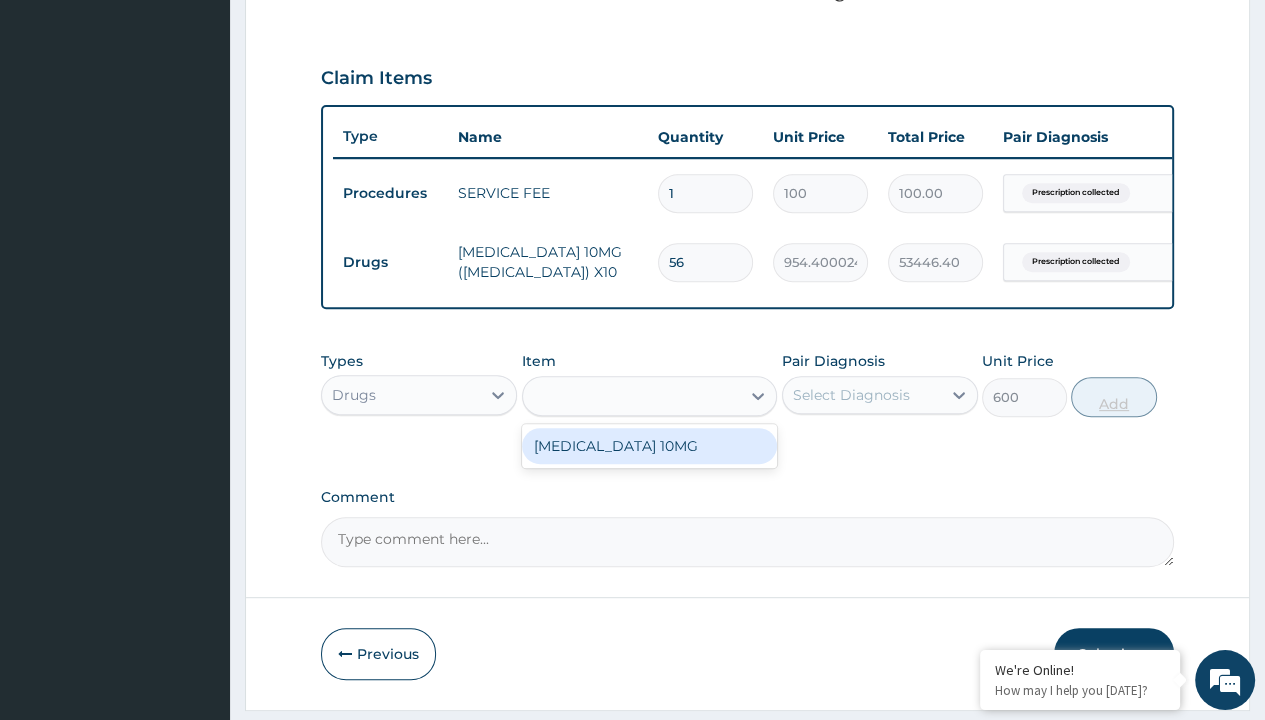 scroll, scrollTop: 0, scrollLeft: 0, axis: both 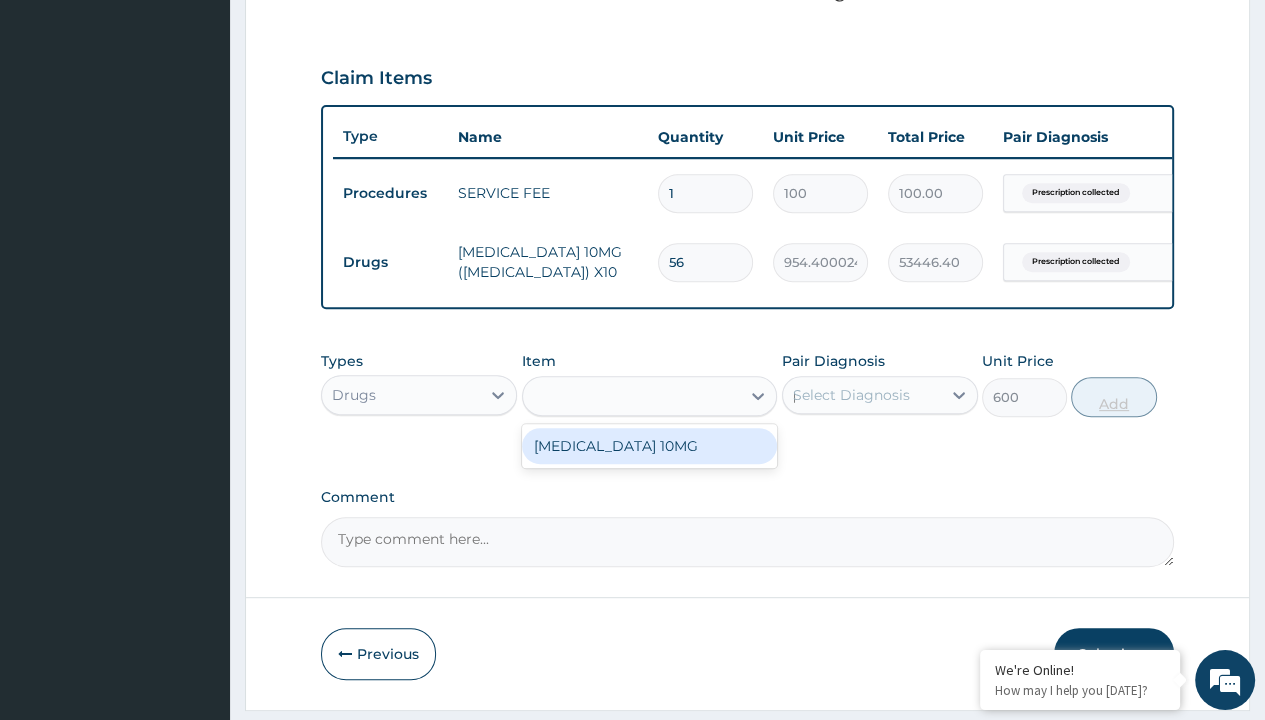 type 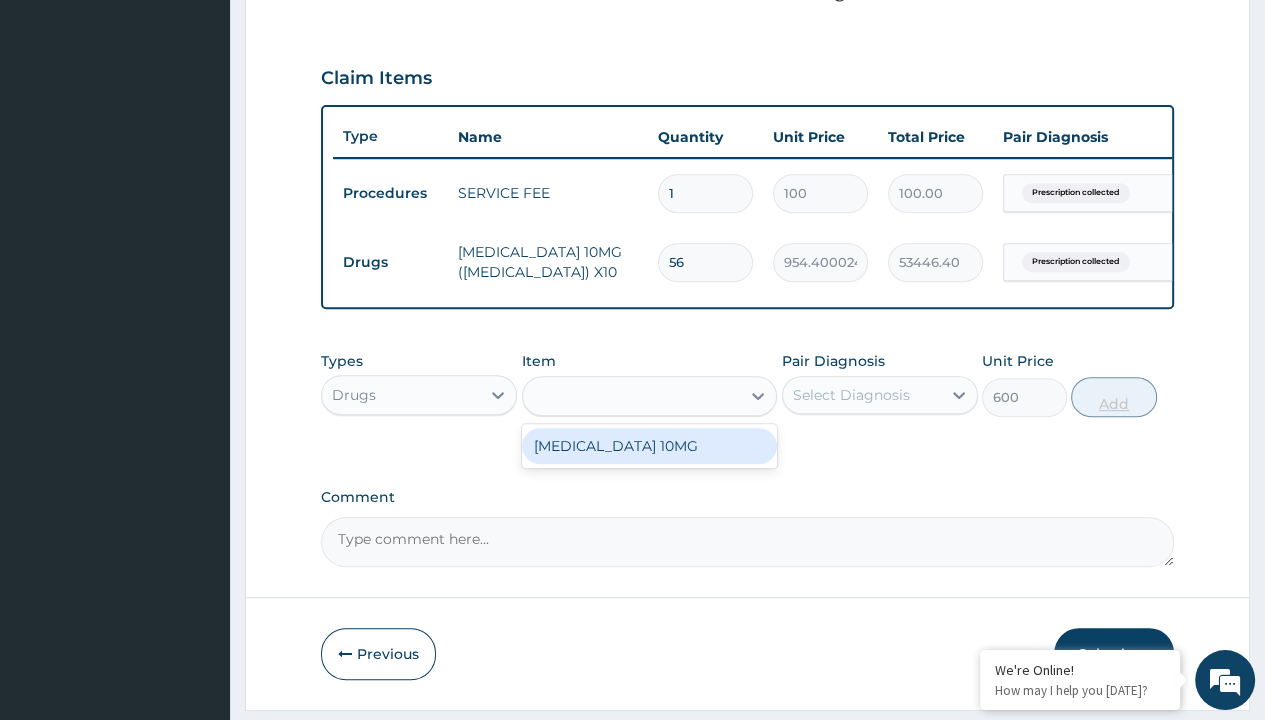 click on "Add" at bounding box center (1113, 397) 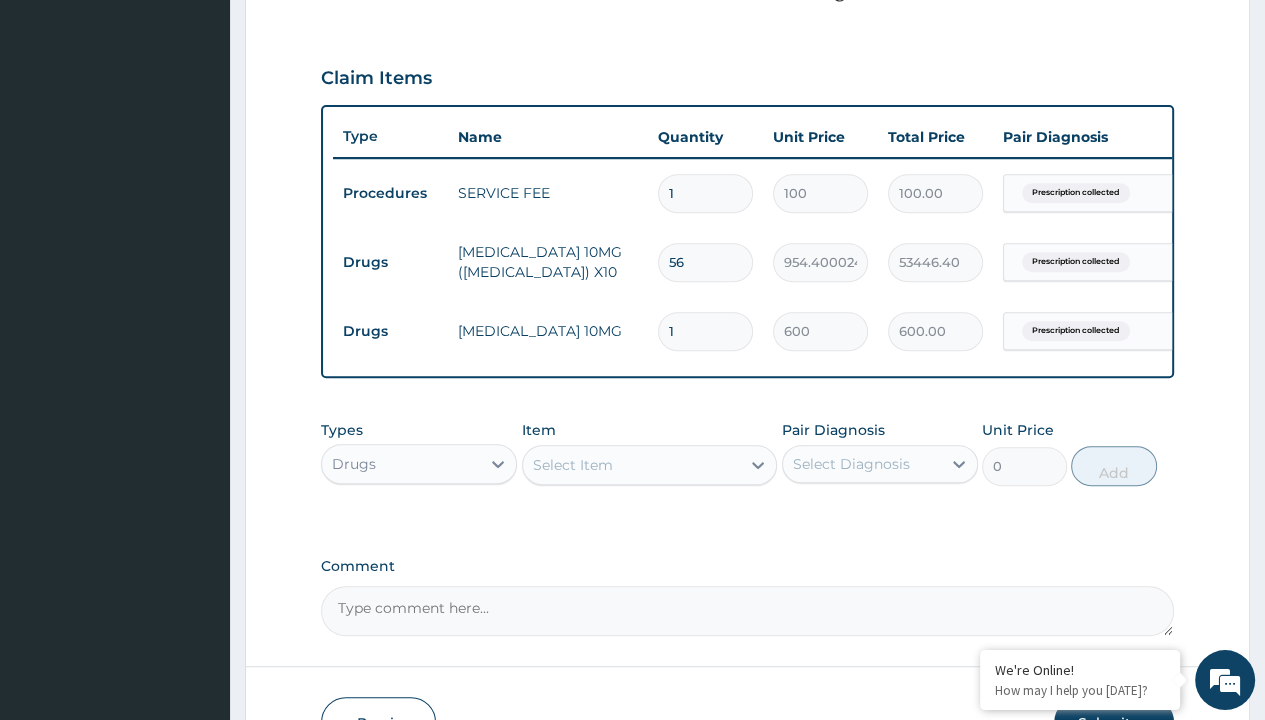type on "60" 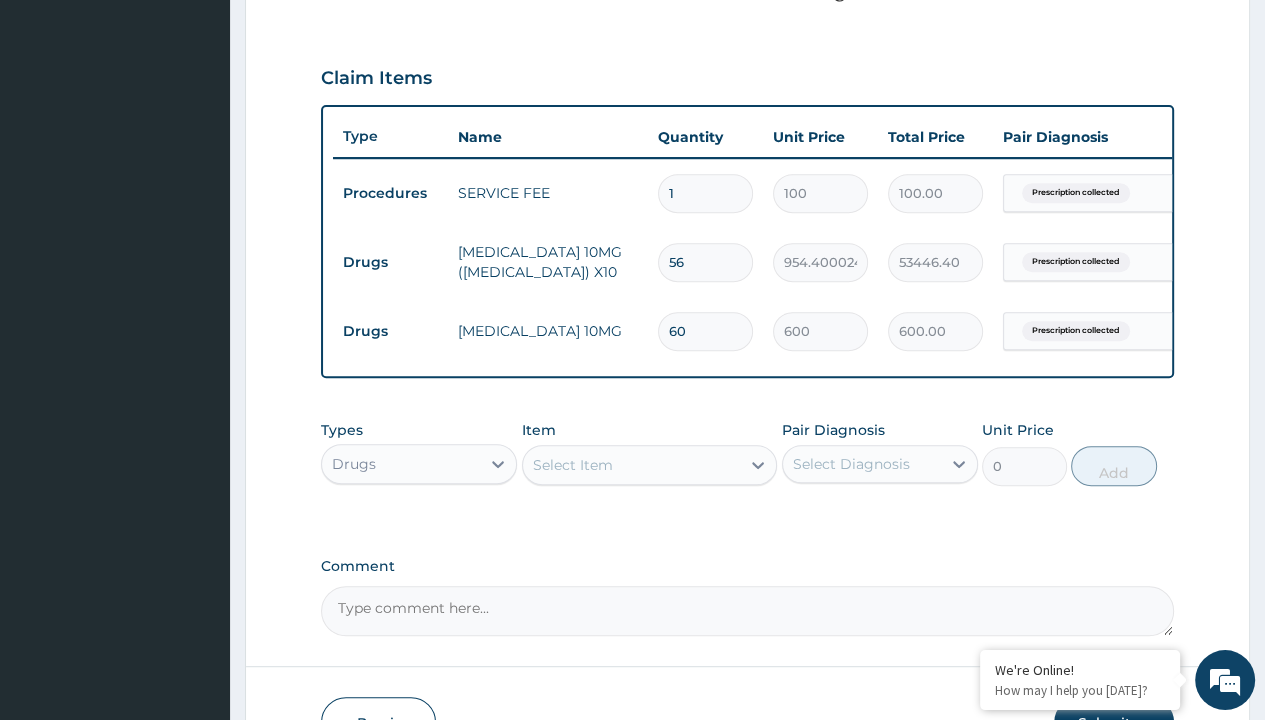 click on "Step  2  of 2 PA Code / Prescription Code Enter Code(Secondary Care Only) Encounter Date 04-07-2025 Important Notice Please enter PA codes before entering items that are not attached to a PA code   All diagnoses entered must be linked to a claim item. Diagnosis & Claim Items that are visible but inactive cannot be edited because they were imported from an already approved PA code. Diagnosis Prescription collected Confirmed NB: All diagnosis must be linked to a claim item Claim Items Type Name Quantity Unit Price Total Price Pair Diagnosis Actions Procedures SERVICE FEE 1 100 100.00 Prescription collected Delete Drugs ATORVASTATIN 10MG (LIPITOR) X10 56 954.4000244140625 53446.40 Prescription collected Delete Drugs ZESTRIL 10MG 60 600 600.00 Prescription collected Delete Types Drugs Item Select Item Pair Diagnosis Select Diagnosis Unit Price 0 Add Comment     Previous   Submit" at bounding box center [747, 123] 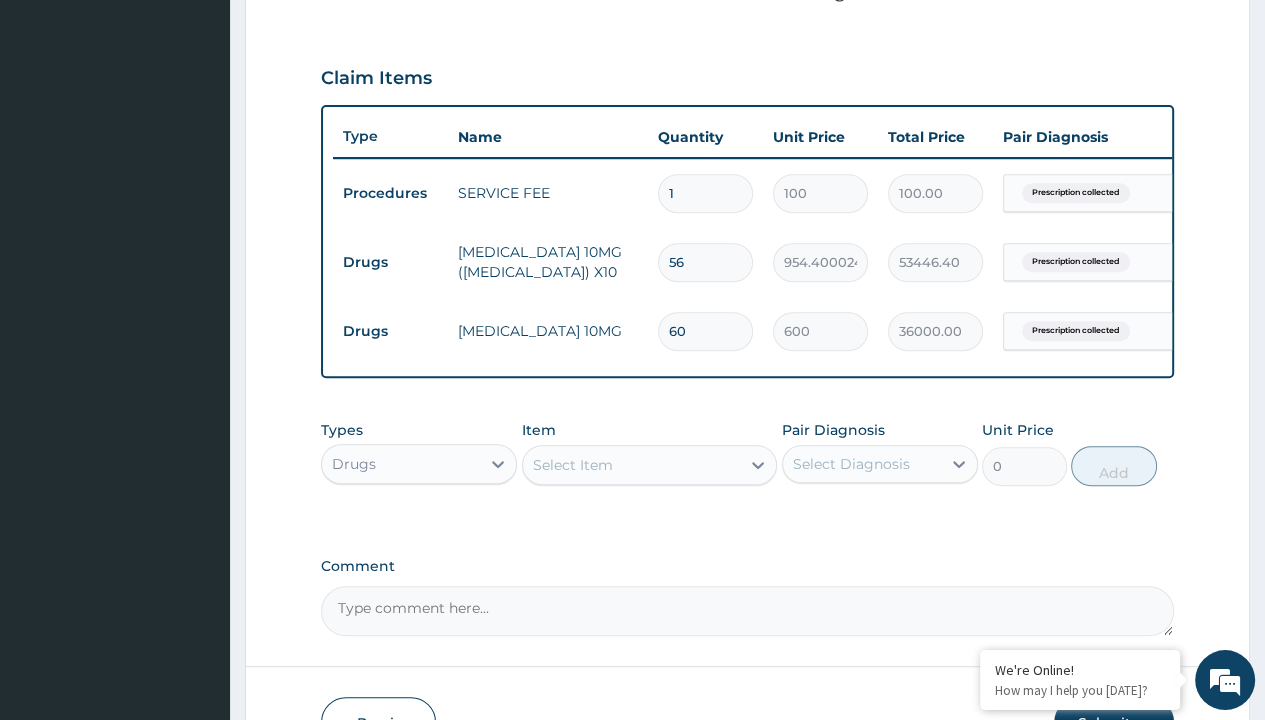 scroll, scrollTop: 708, scrollLeft: 0, axis: vertical 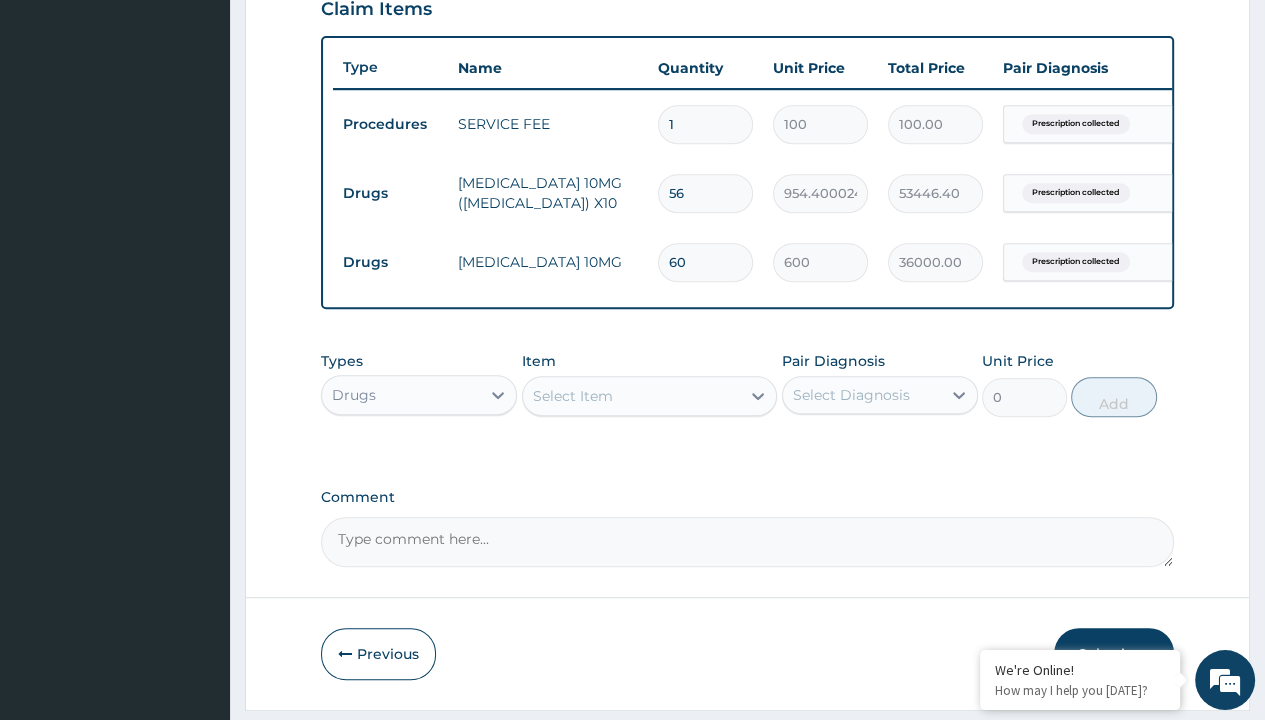 click on "Drugs" at bounding box center (390, 193) 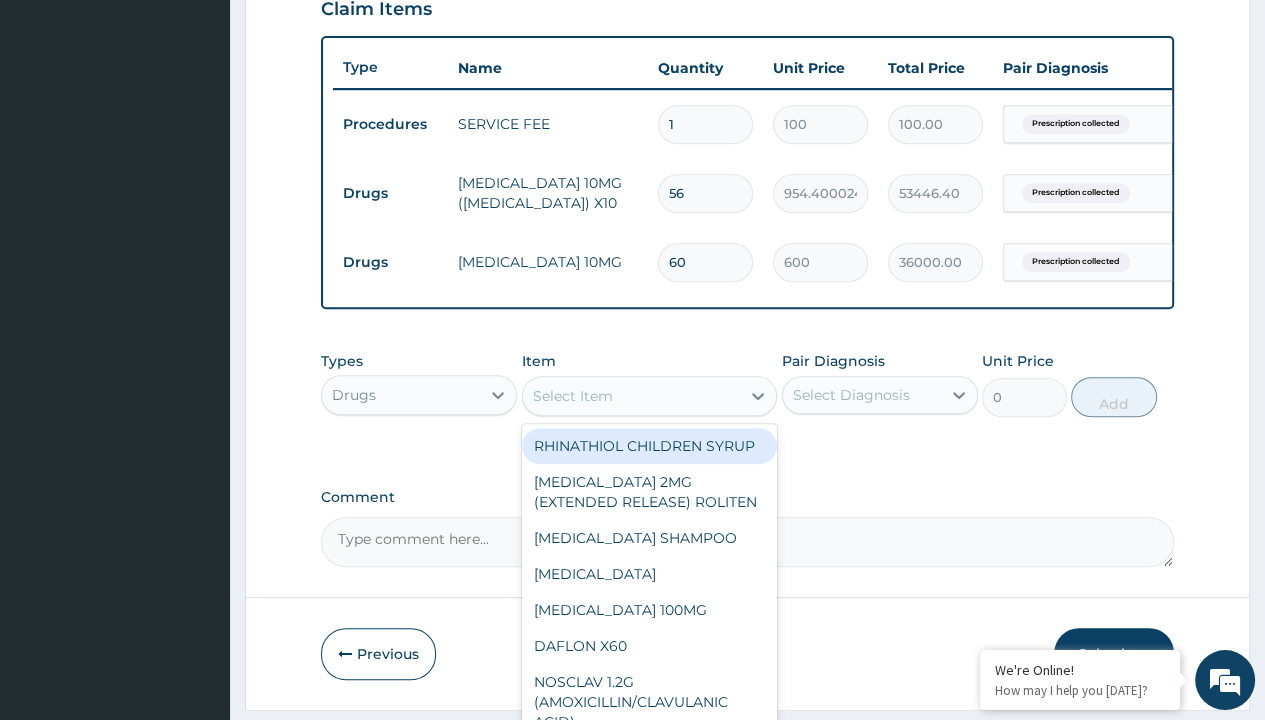 scroll, scrollTop: 0, scrollLeft: 0, axis: both 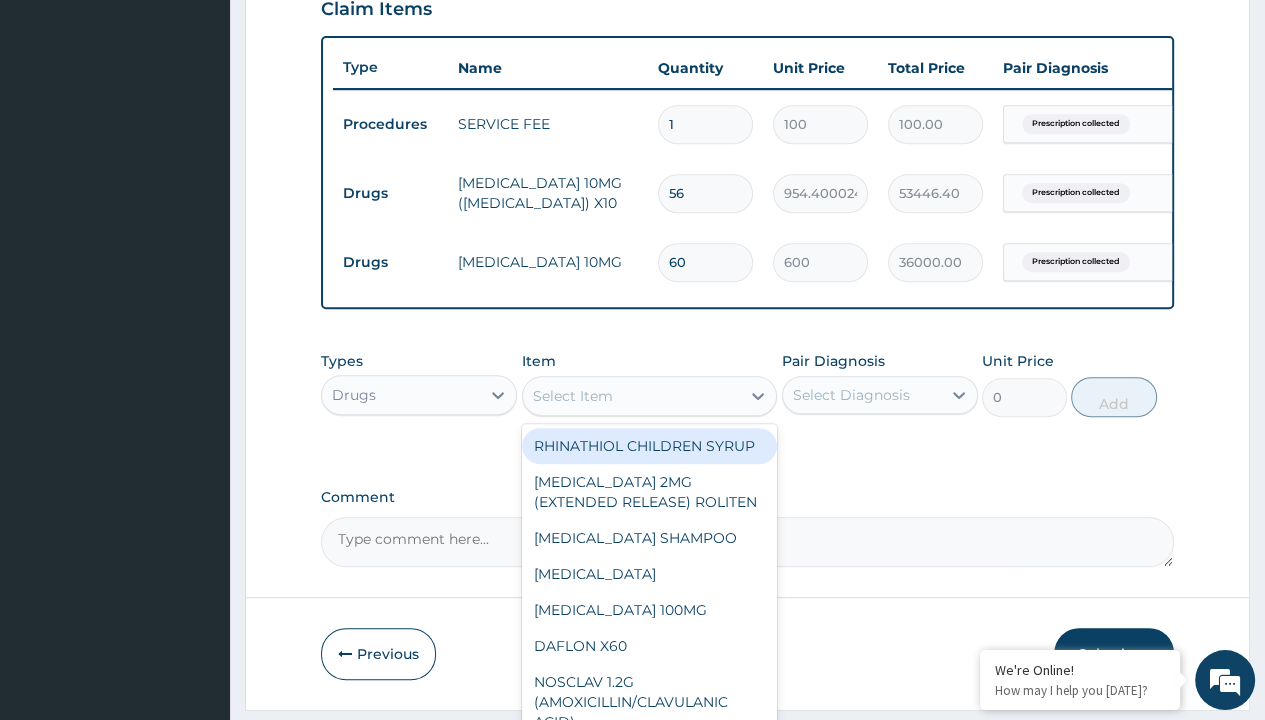 type on "galvus 50mg vidagliptin/pack x14" 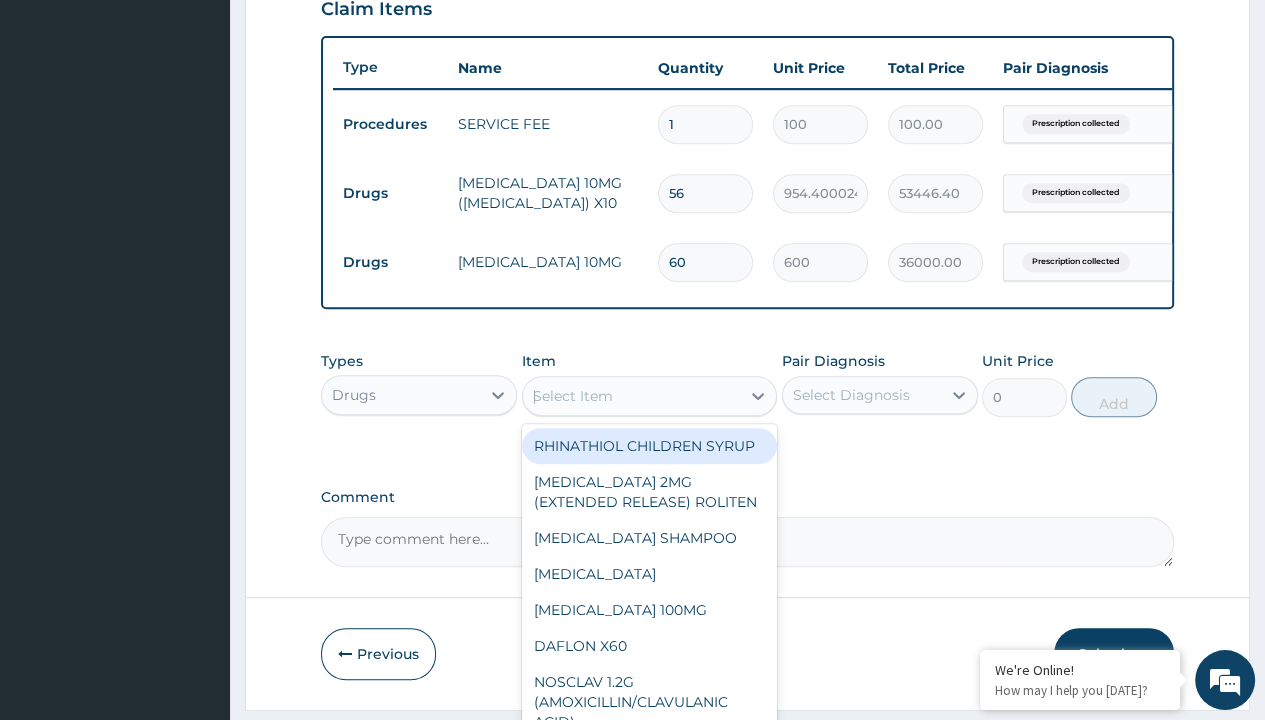 click on "[MEDICAL_DATA] 50MG VIDAGLIPTIN/PACK X14" at bounding box center (650, 33664) 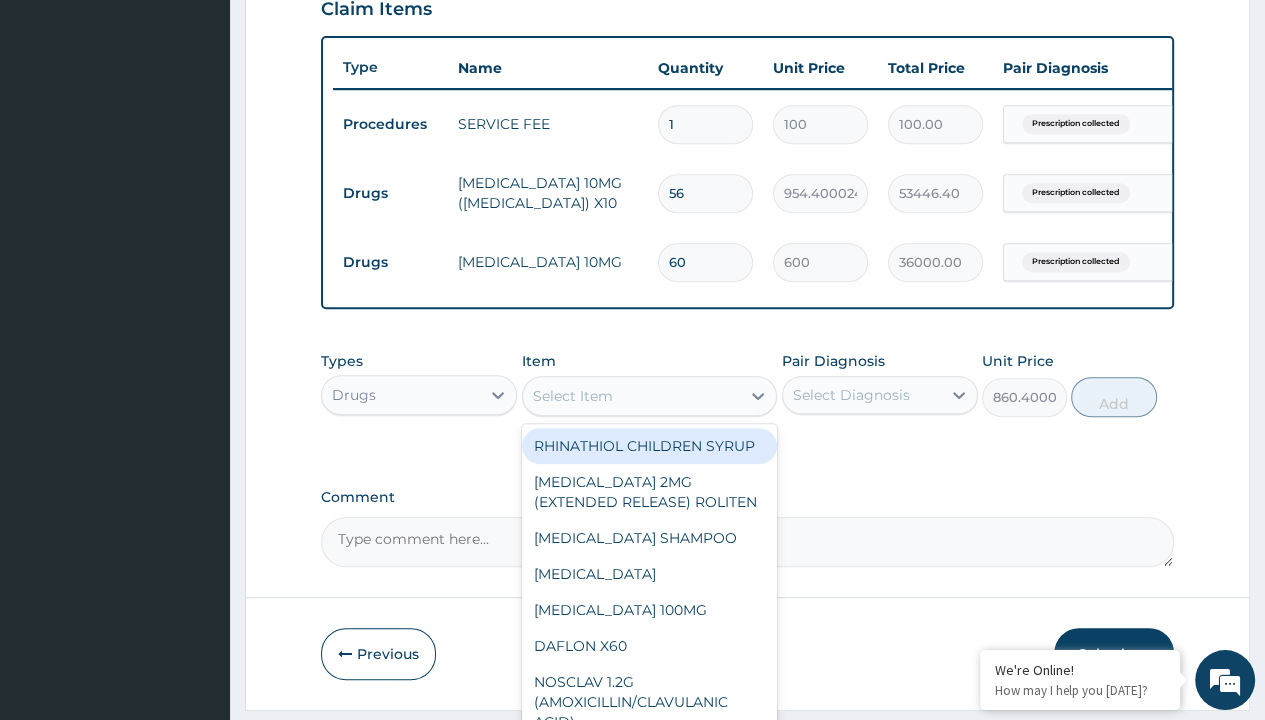 scroll, scrollTop: 0, scrollLeft: 0, axis: both 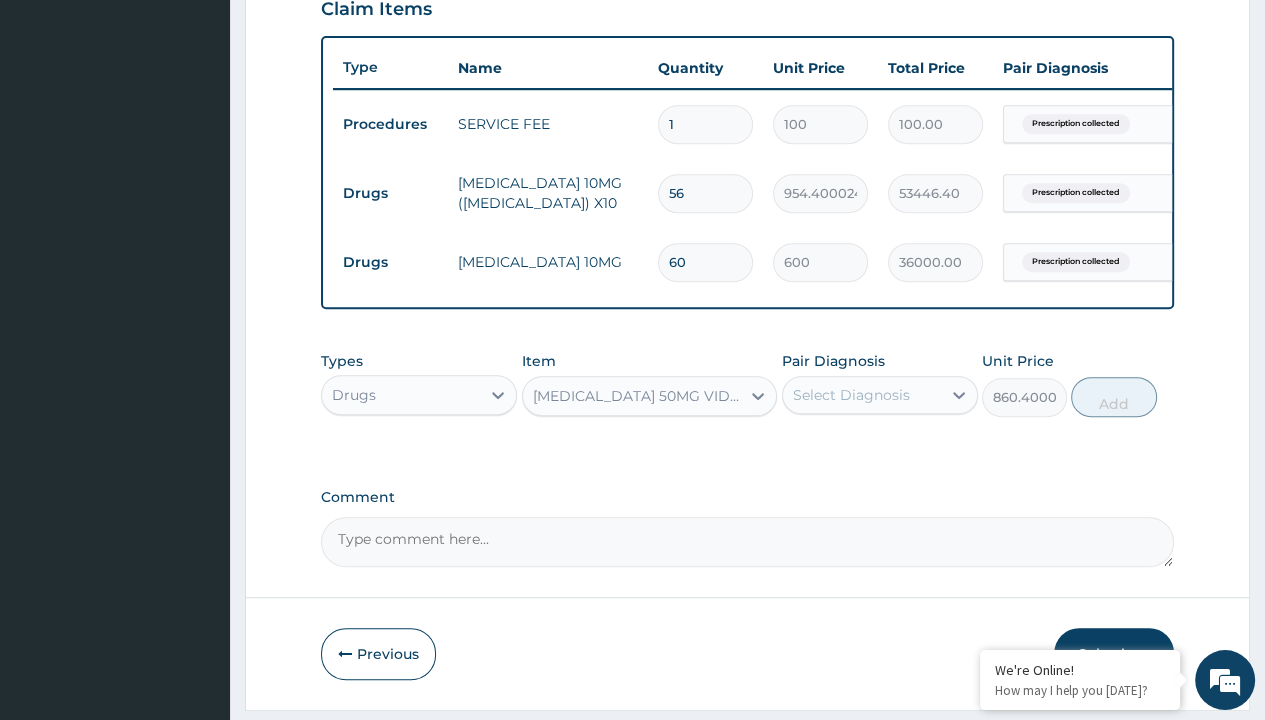 click on "Prescription collected" at bounding box center (409, -155) 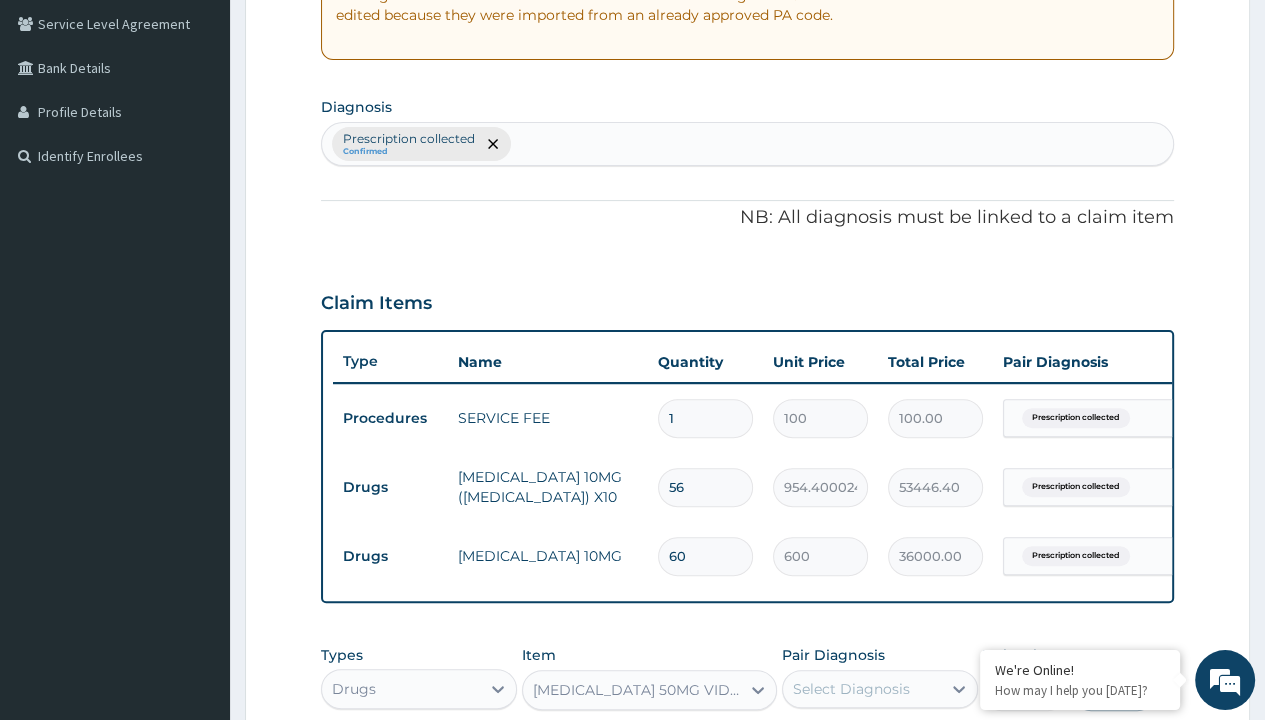 type on "prescription collected" 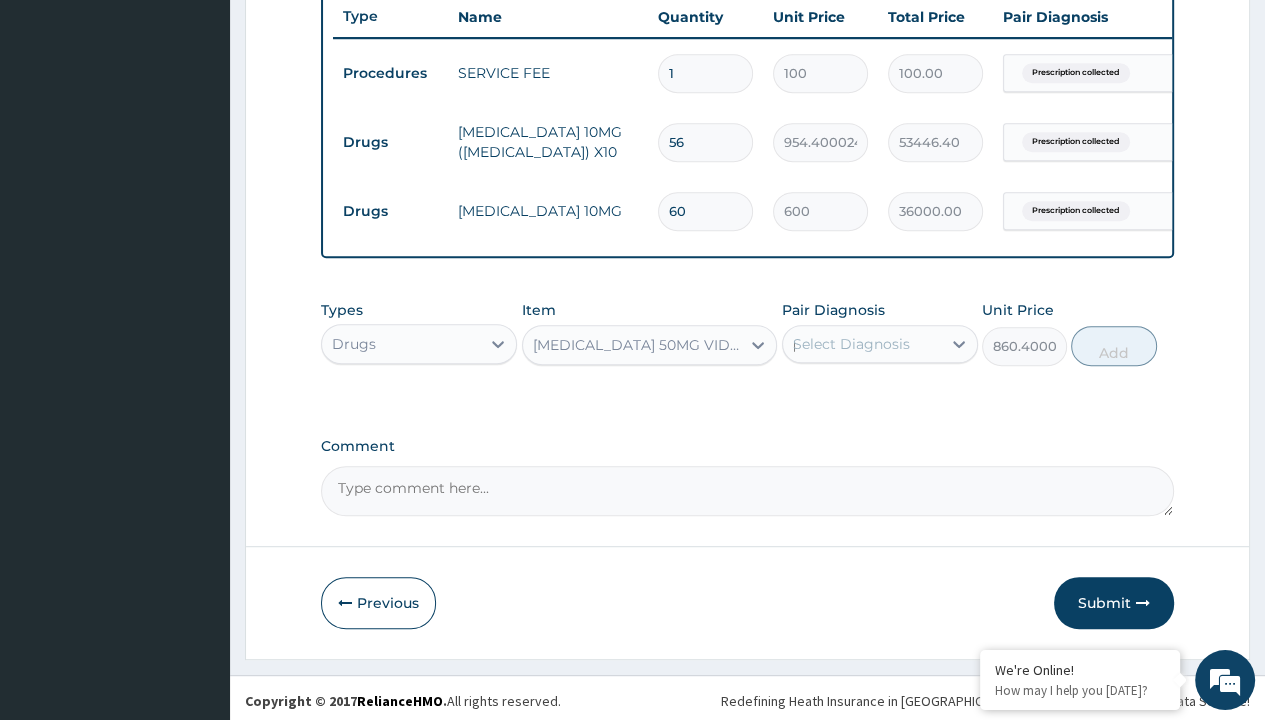 type 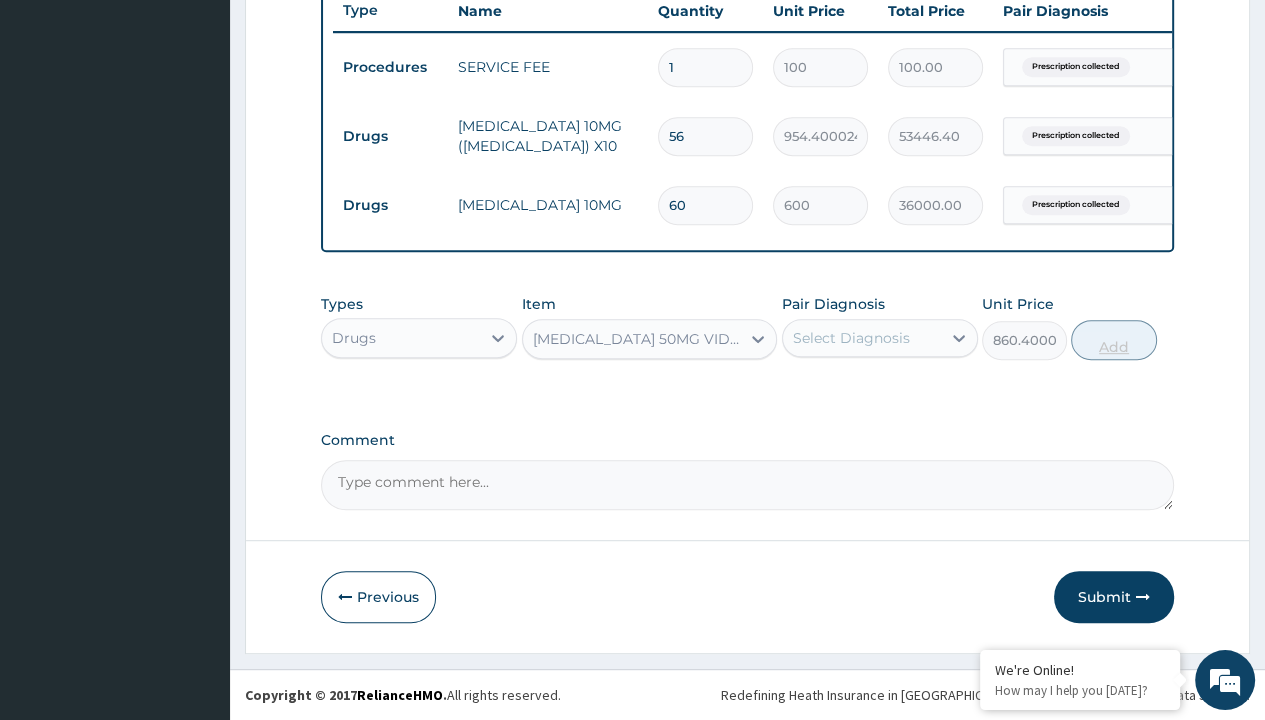 click on "Add" at bounding box center [1113, 340] 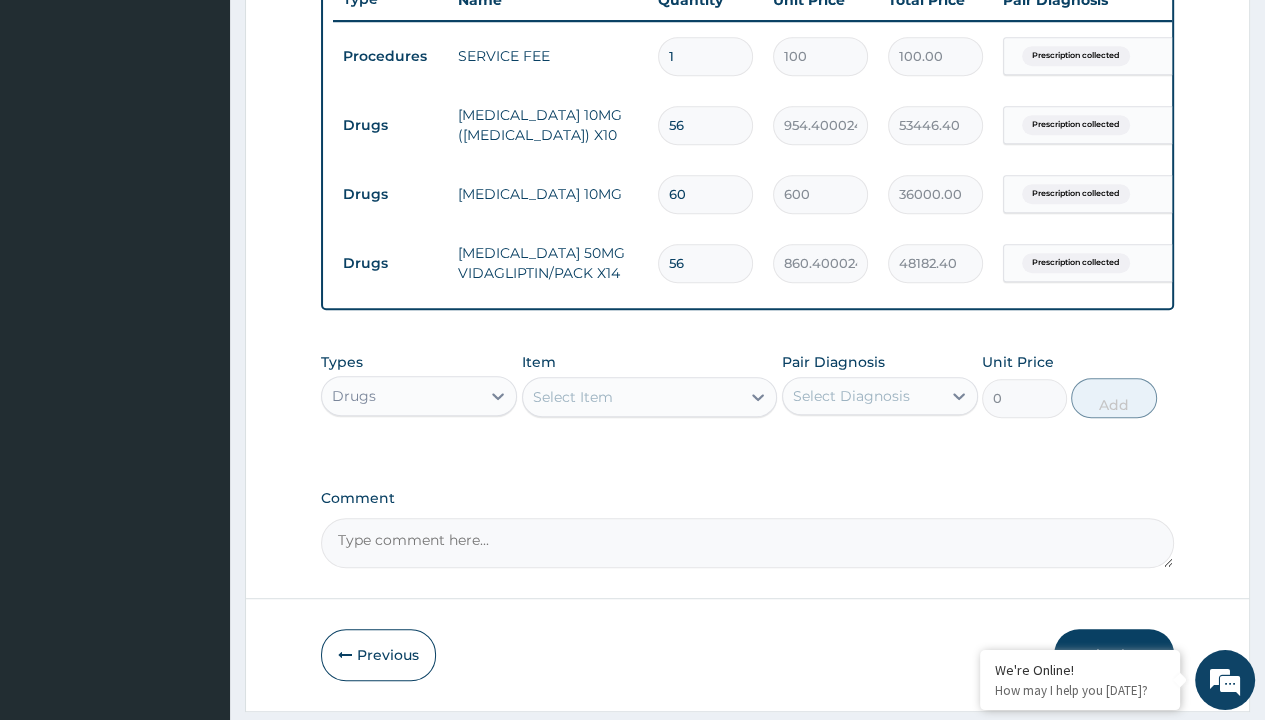 type on "56" 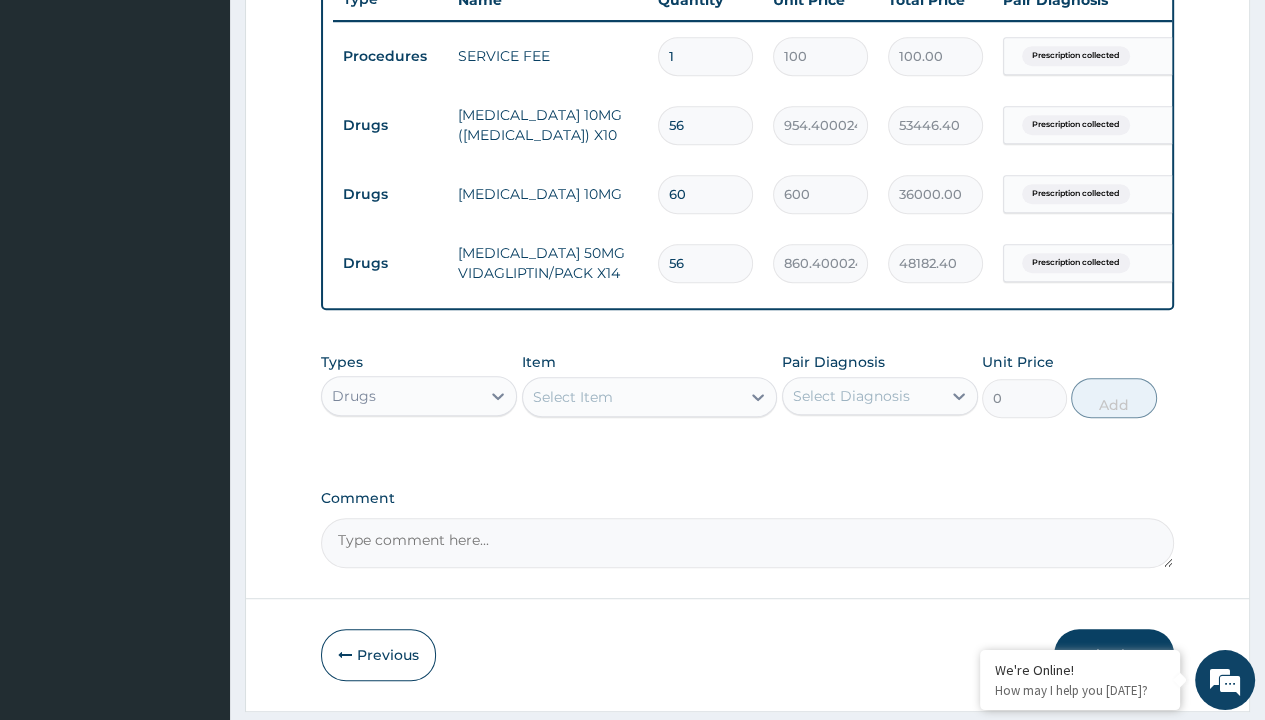 click on "Step  2  of 2 PA Code / Prescription Code Enter Code(Secondary Care Only) Encounter Date 04-07-2025 Important Notice Please enter PA codes before entering items that are not attached to a PA code   All diagnoses entered must be linked to a claim item. Diagnosis & Claim Items that are visible but inactive cannot be edited because they were imported from an already approved PA code. Diagnosis Prescription collected Confirmed NB: All diagnosis must be linked to a claim item Claim Items Type Name Quantity Unit Price Total Price Pair Diagnosis Actions Procedures SERVICE FEE 1 100 100.00 Prescription collected Delete Drugs ATORVASTATIN 10MG (LIPITOR) X10 56 954.4000244140625 53446.40 Prescription collected Delete Drugs ZESTRIL 10MG 60 600 36000.00 Prescription collected Delete Drugs GALVUS 50MG VIDAGLIPTIN/PACK X14 56 860.4000244140625 48182.40 Prescription collected Delete Types Drugs Item Select Item Pair Diagnosis Select Diagnosis Unit Price 0 Add Comment     Previous   Submit" at bounding box center (747, 20) 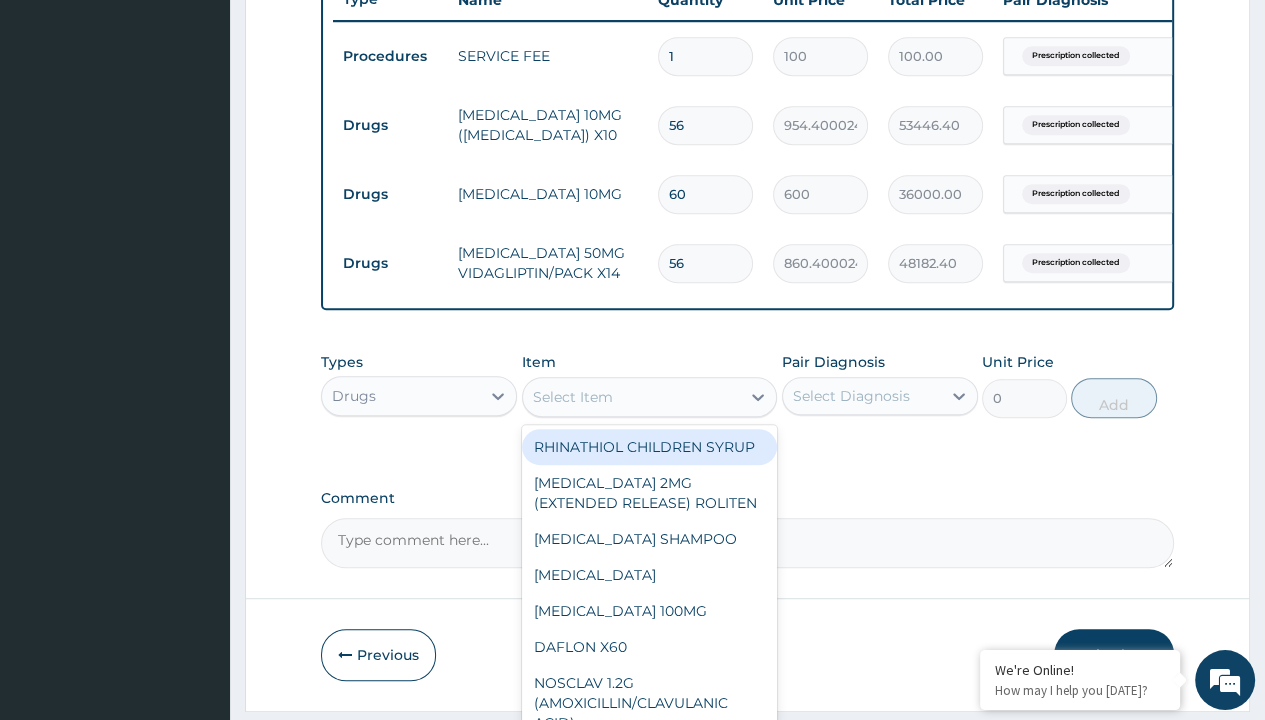 scroll, scrollTop: 0, scrollLeft: 0, axis: both 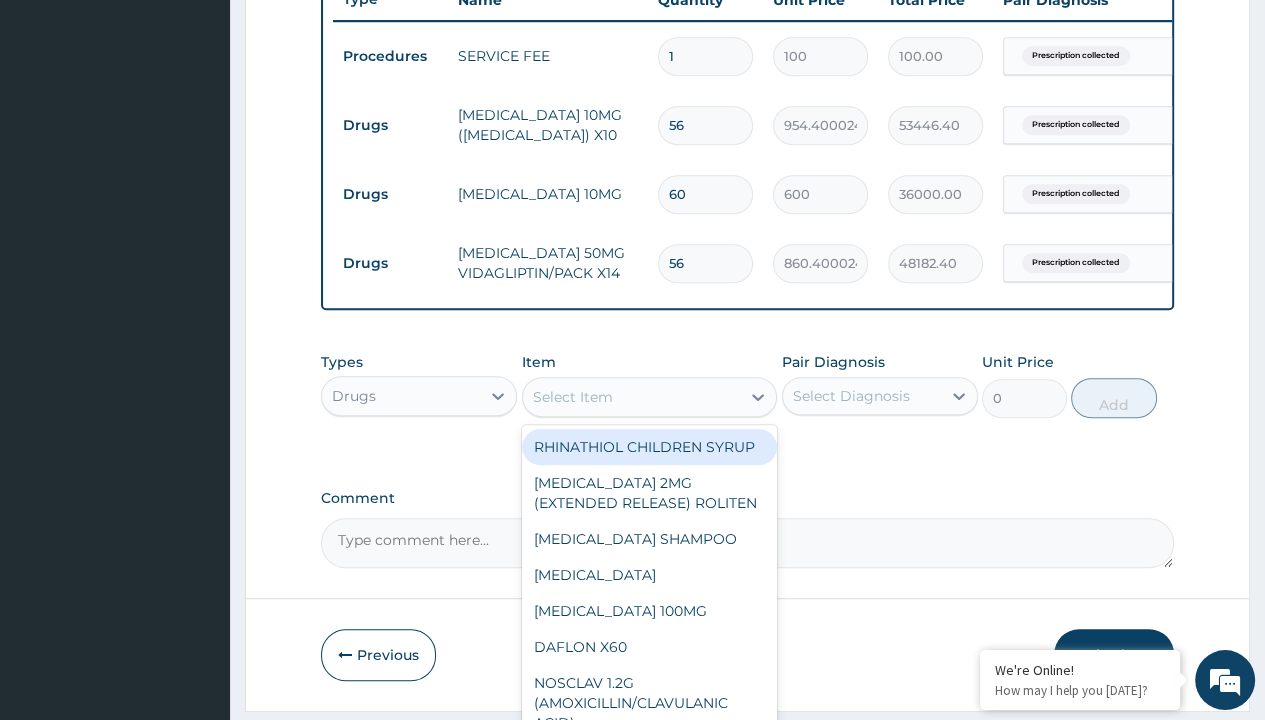 type on "coversyl plus 10mg/2.5mg/pack" 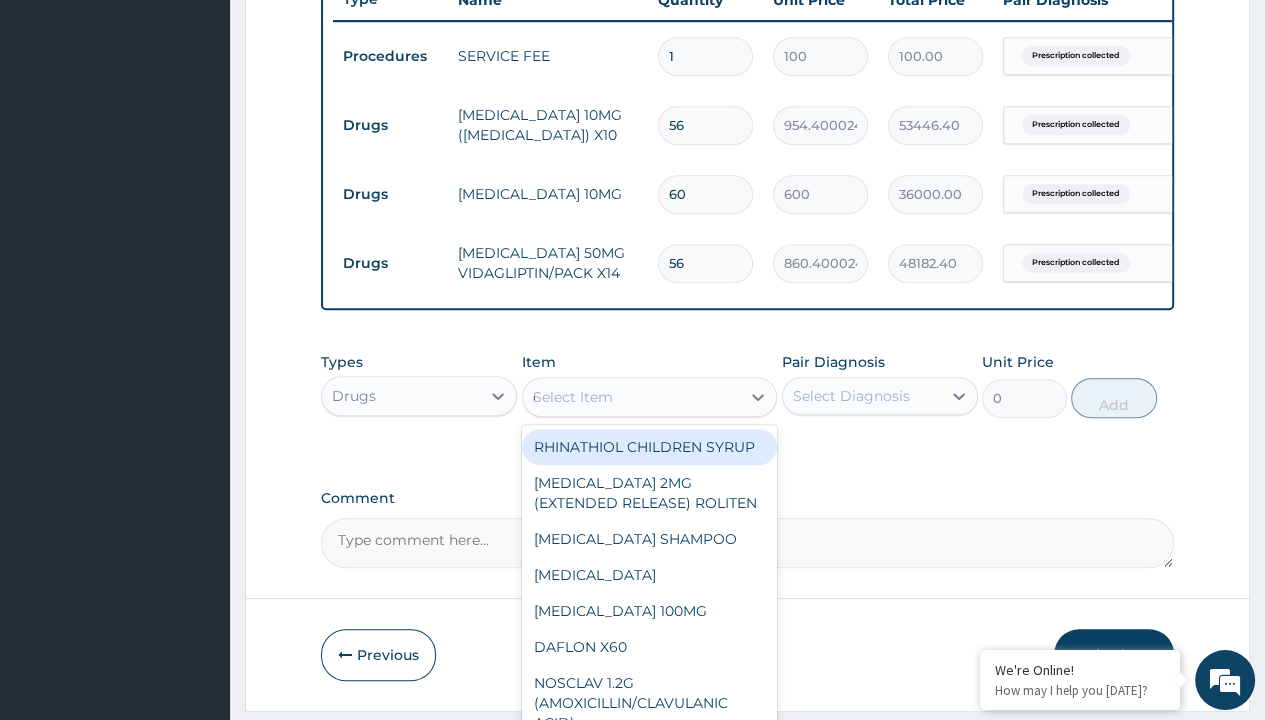 click on "COVERSYL PLUS 10MG/2.5MG/PACK" at bounding box center (650, 54685) 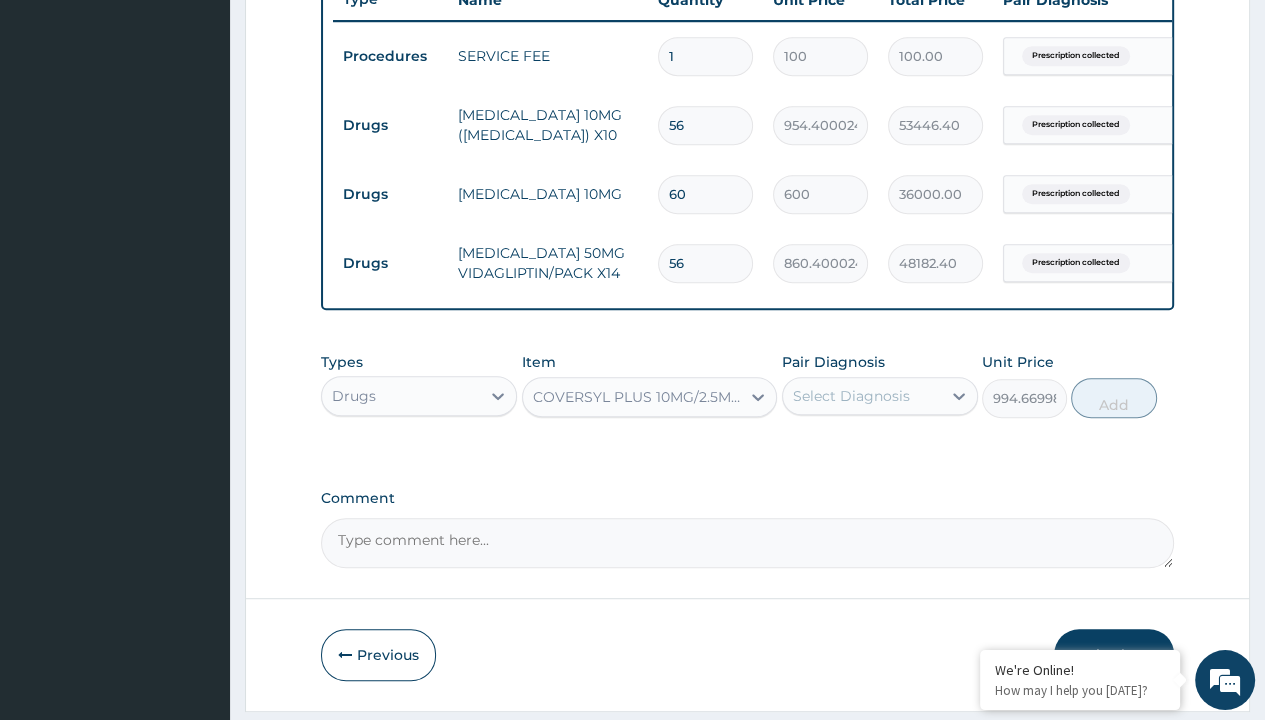 scroll, scrollTop: 0, scrollLeft: 0, axis: both 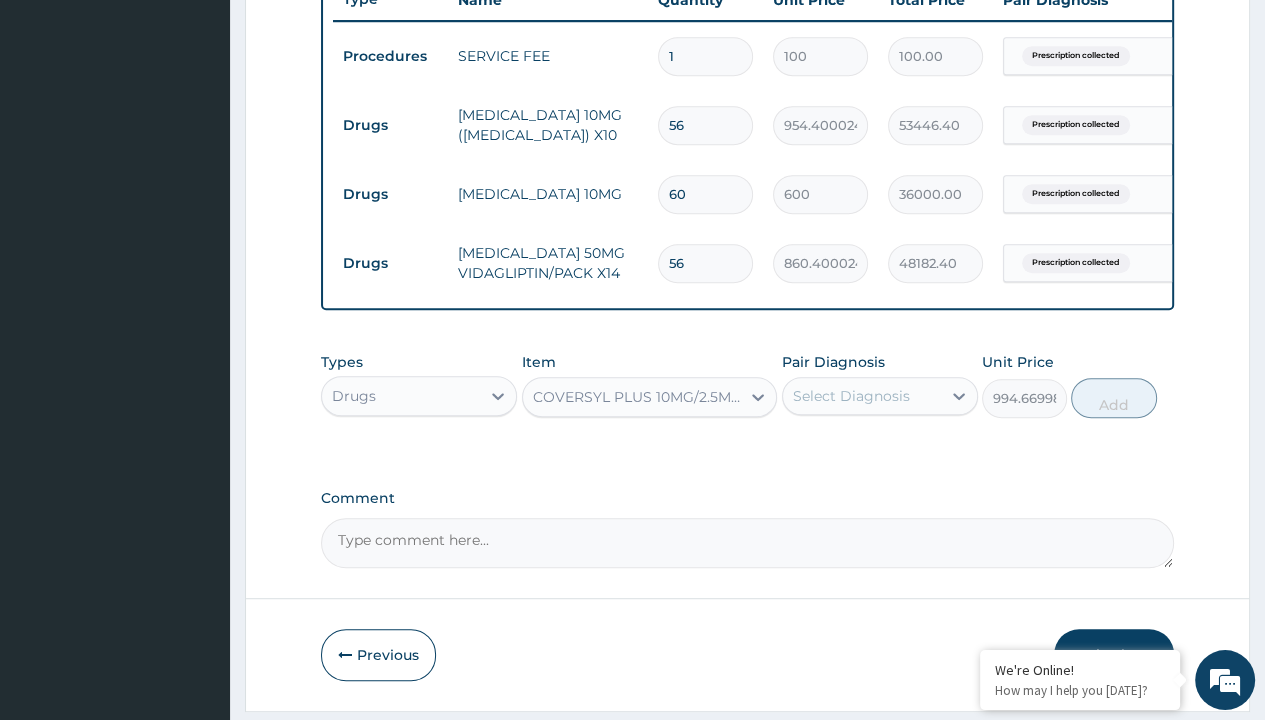 click on "Prescription collected" at bounding box center [409, -223] 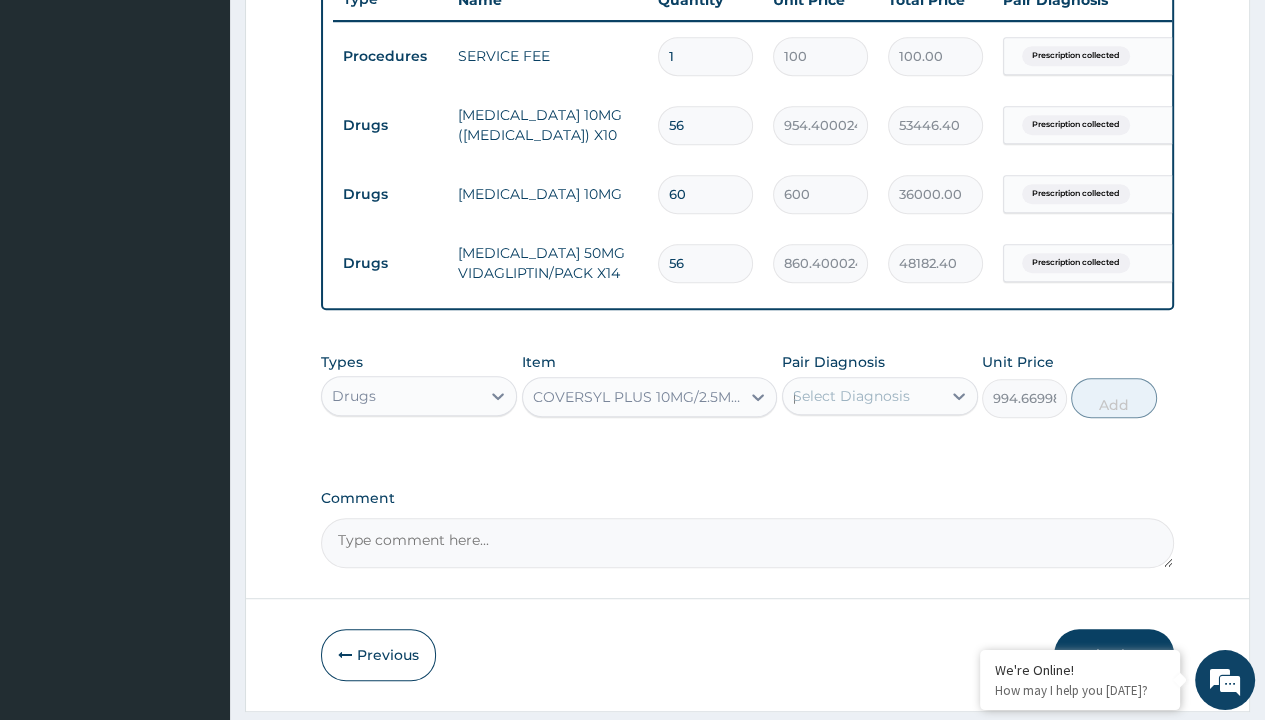 type 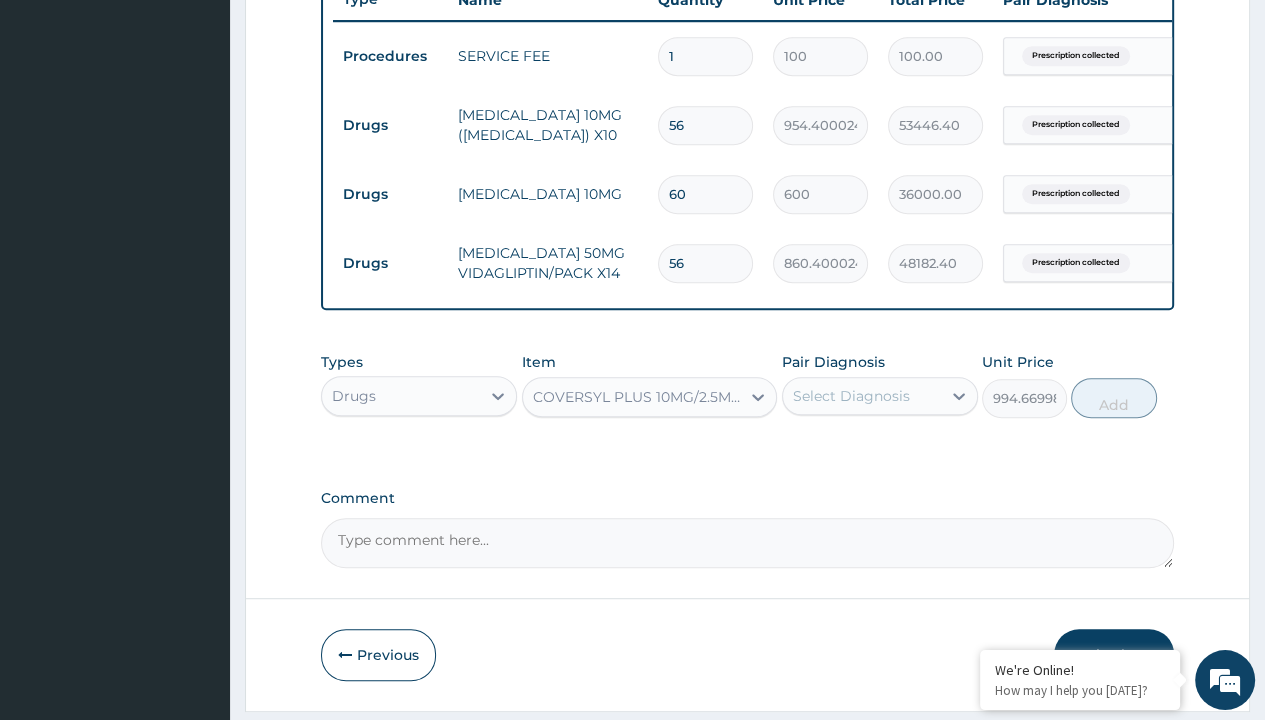 click on "Add" at bounding box center [1113, 398] 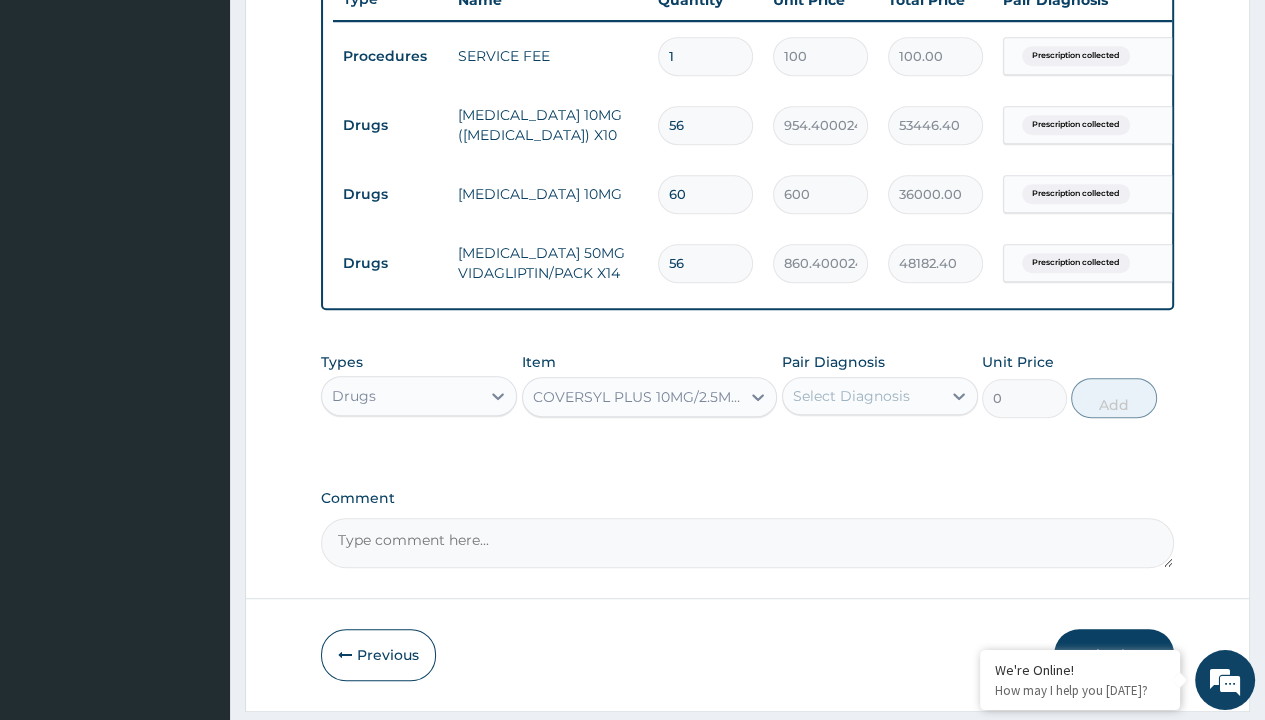 scroll, scrollTop: 845, scrollLeft: 0, axis: vertical 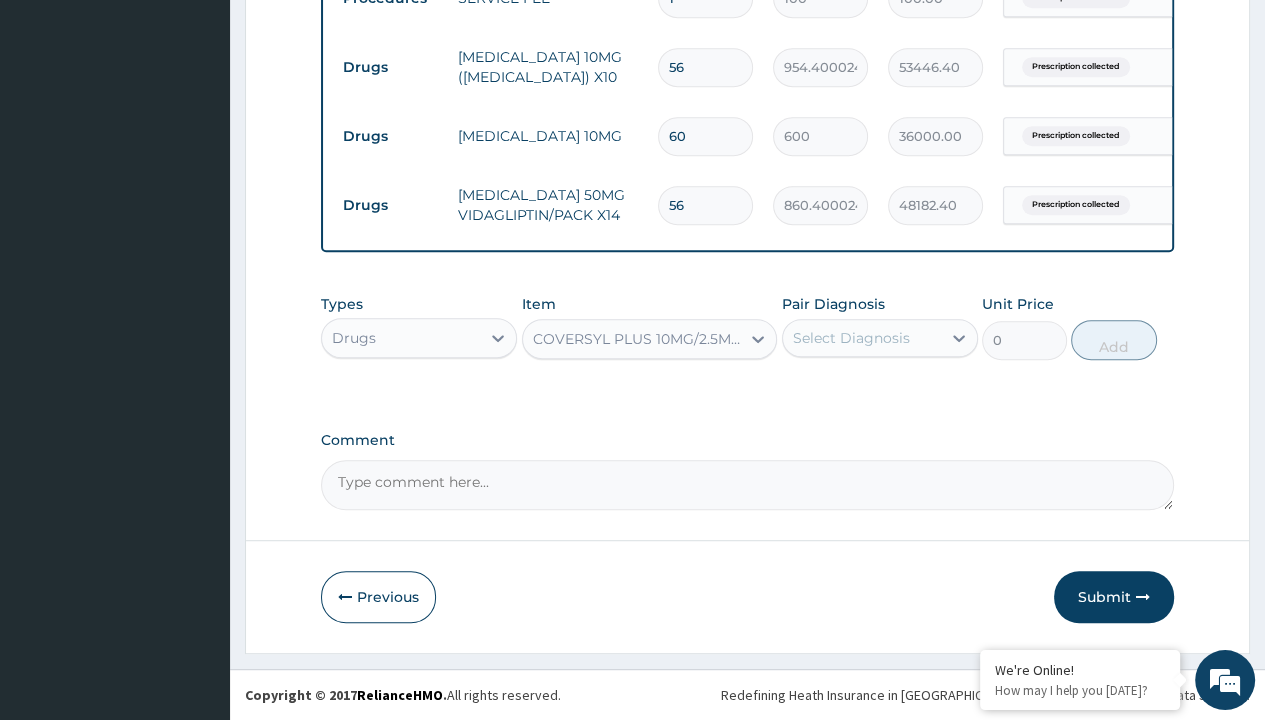 click on "Step  2  of 2 PA Code / Prescription Code Enter Code(Secondary Care Only) Encounter Date 04-07-2025 Important Notice Please enter PA codes before entering items that are not attached to a PA code   All diagnoses entered must be linked to a claim item. Diagnosis & Claim Items that are visible but inactive cannot be edited because they were imported from an already approved PA code. Diagnosis Prescription collected Confirmed NB: All diagnosis must be linked to a claim item Claim Items Type Name Quantity Unit Price Total Price Pair Diagnosis Actions Procedures SERVICE FEE 1 100 100.00 Prescription collected Delete Drugs ATORVASTATIN 10MG (LIPITOR) X10 56 954.4000244140625 53446.40 Prescription collected Delete Drugs ZESTRIL 10MG 60 600 36000.00 Prescription collected Delete Drugs GALVUS 50MG VIDAGLIPTIN/PACK X14 56 860.4000244140625 48182.40 Prescription collected Delete Types Drugs Item option COVERSYL PLUS 10MG/2.5MG/PACK, selected.   Select is focused ,type to refine list, press Down to open the menu,  0 Add" at bounding box center [747, -38] 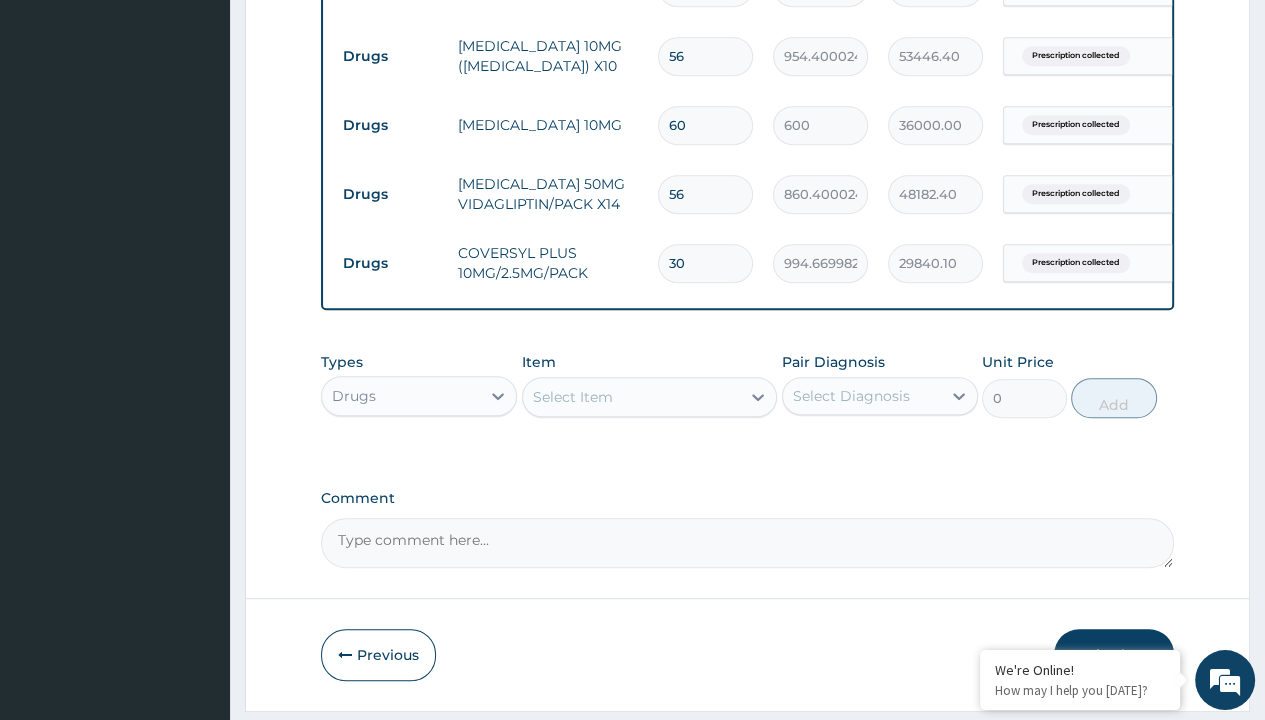 type on "drugs" 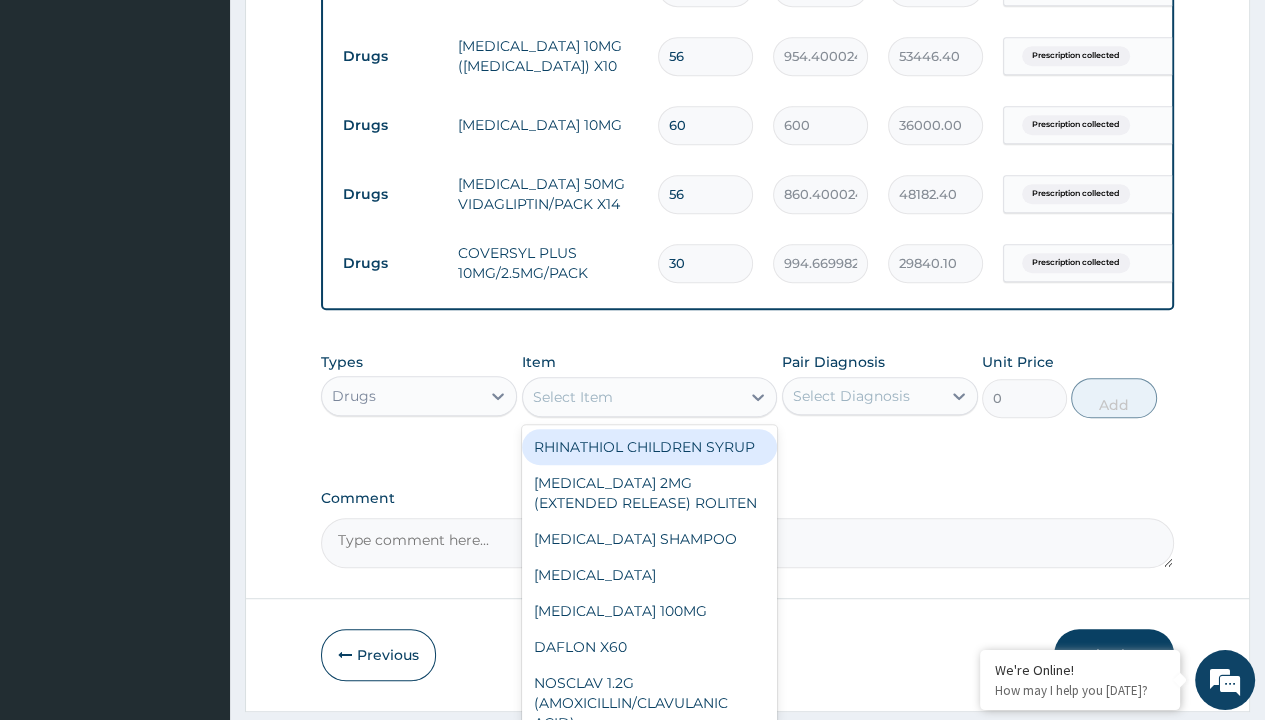 type on "forxiga (dapagliflozin) 10mg x28" 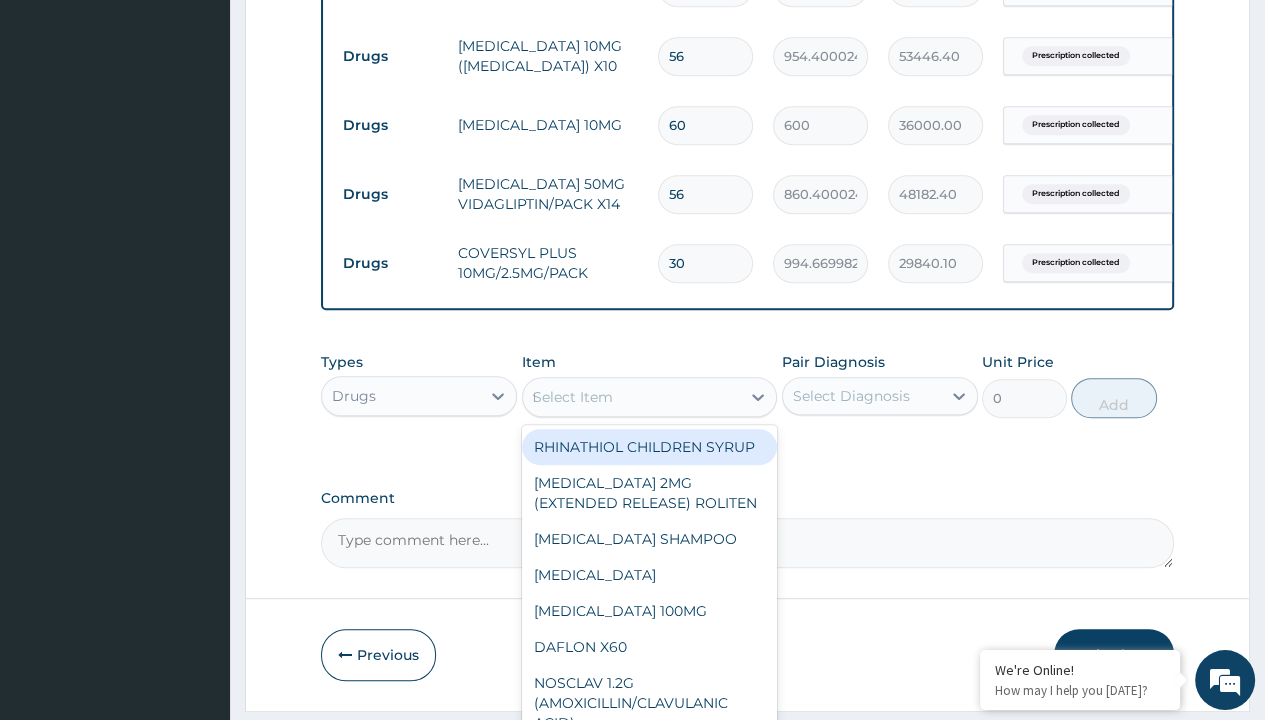 click on "FORXIGA ([MEDICAL_DATA]) 10MG X28" at bounding box center [650, 57261] 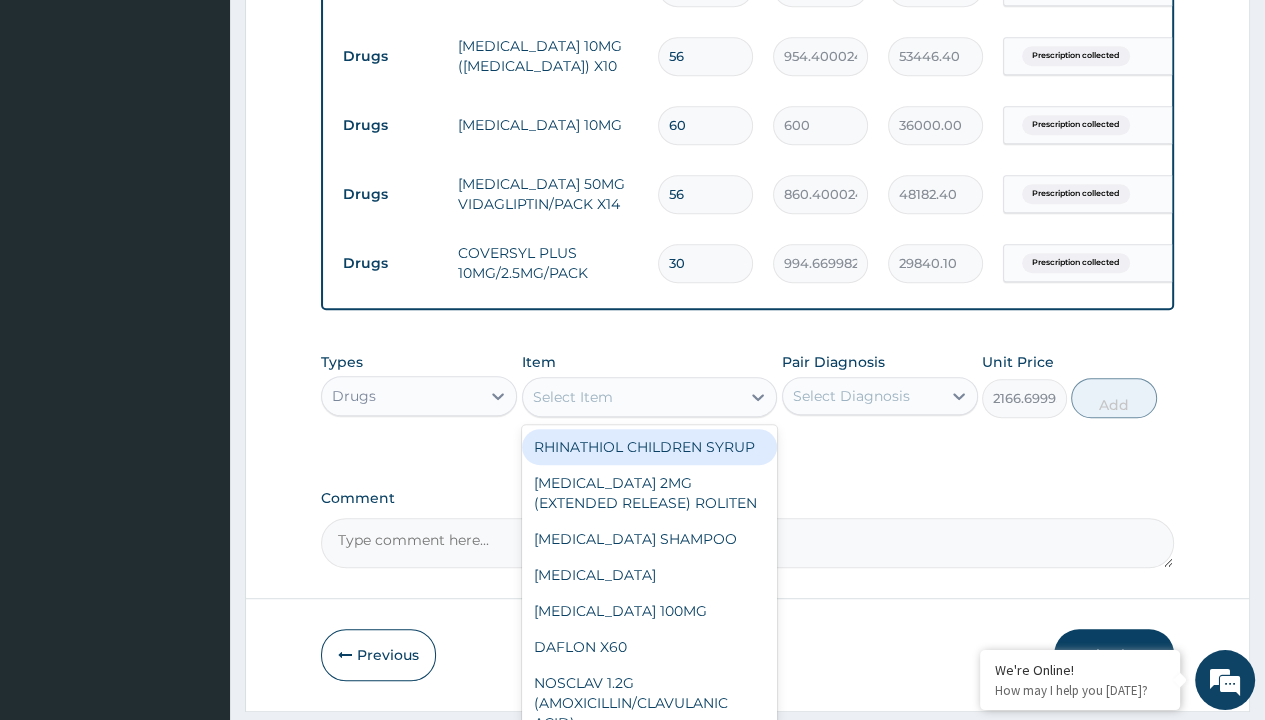 scroll, scrollTop: 0, scrollLeft: 0, axis: both 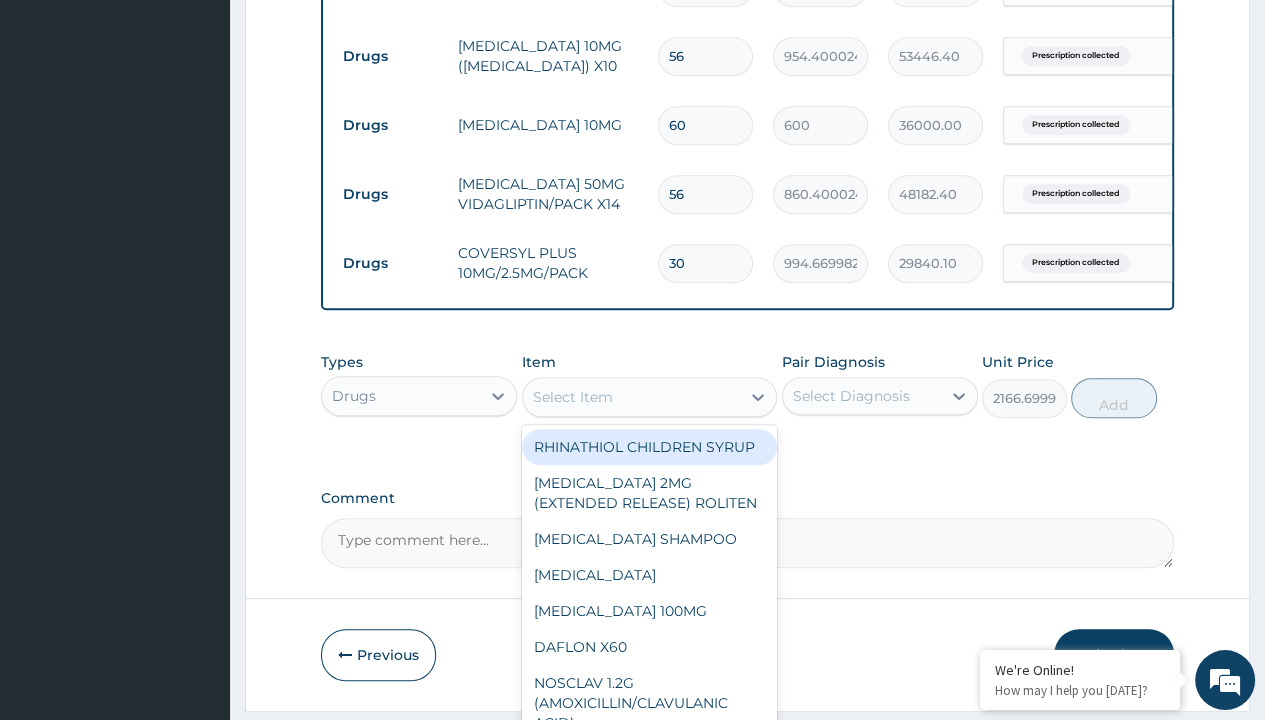 click on "Prescription collected" at bounding box center (409, -292) 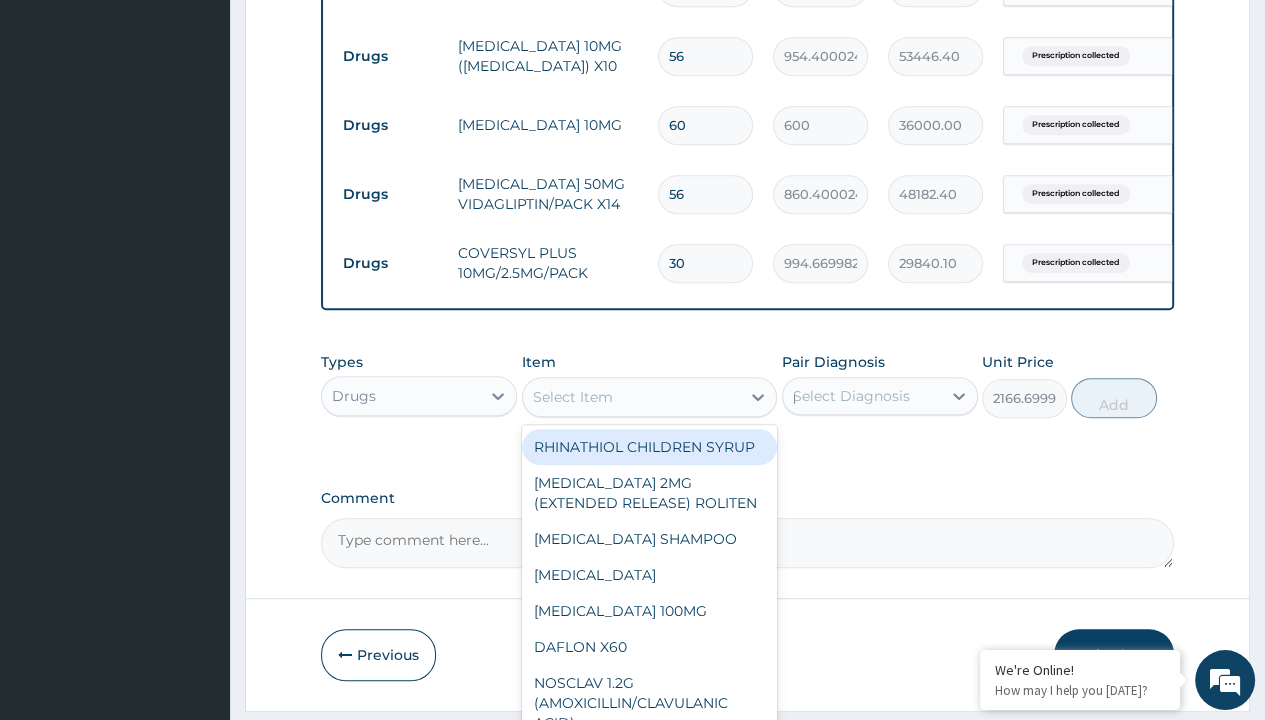 type 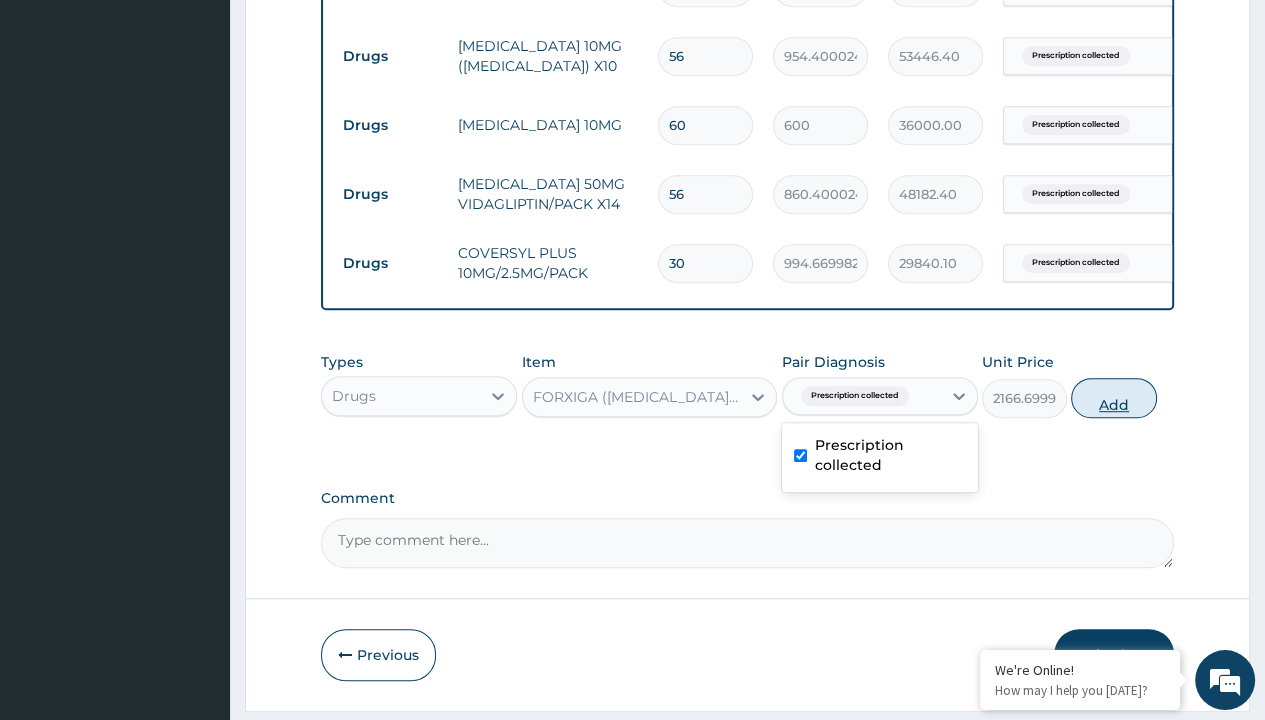 click on "Add" at bounding box center (1113, 398) 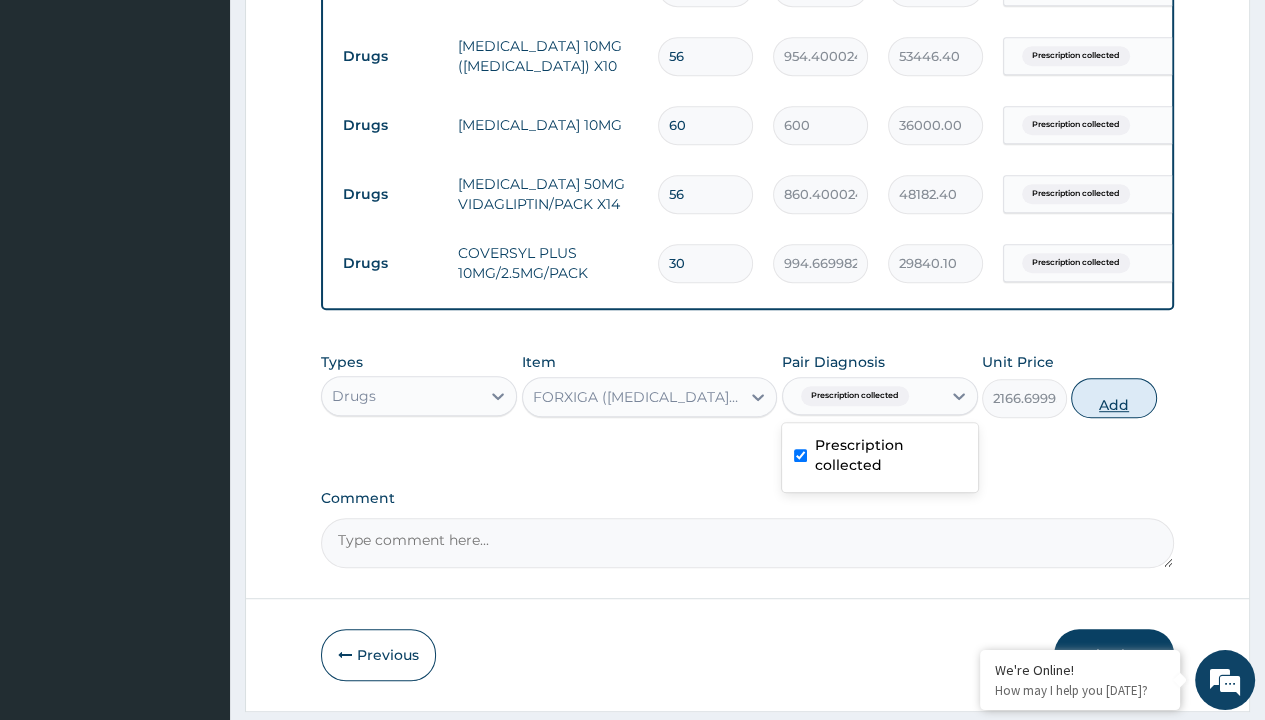 type on "0" 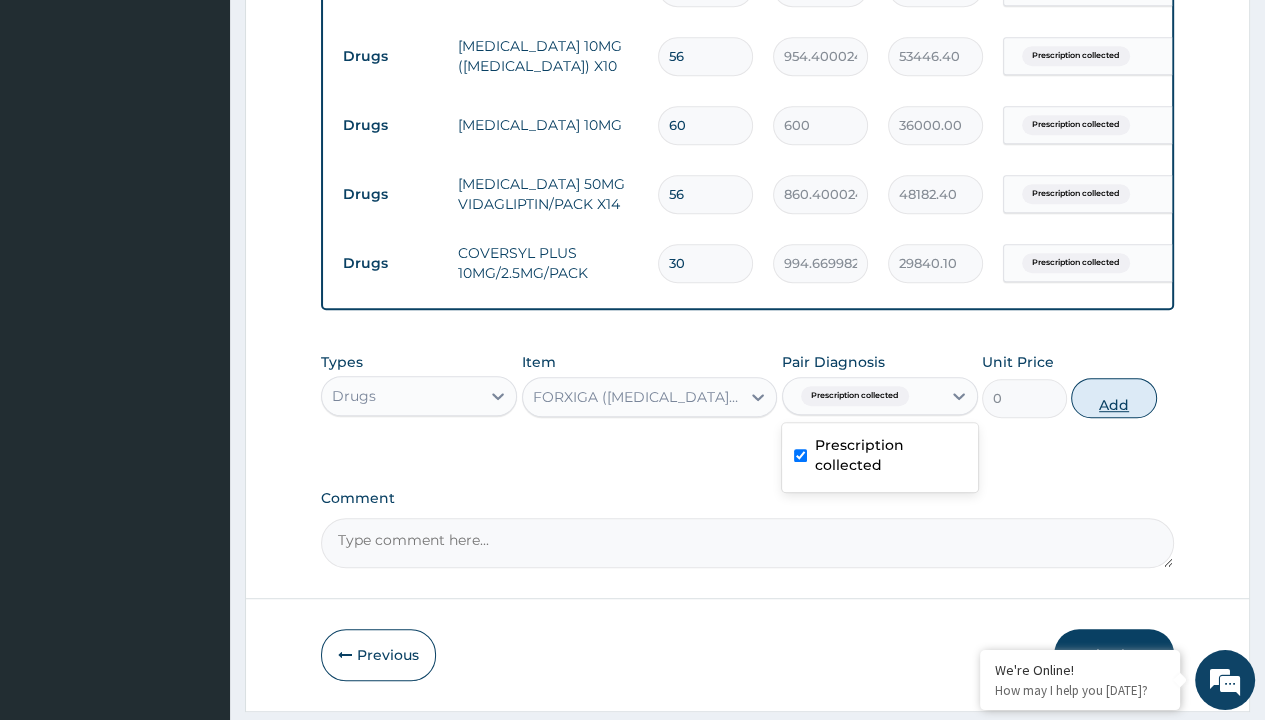 scroll, scrollTop: 914, scrollLeft: 0, axis: vertical 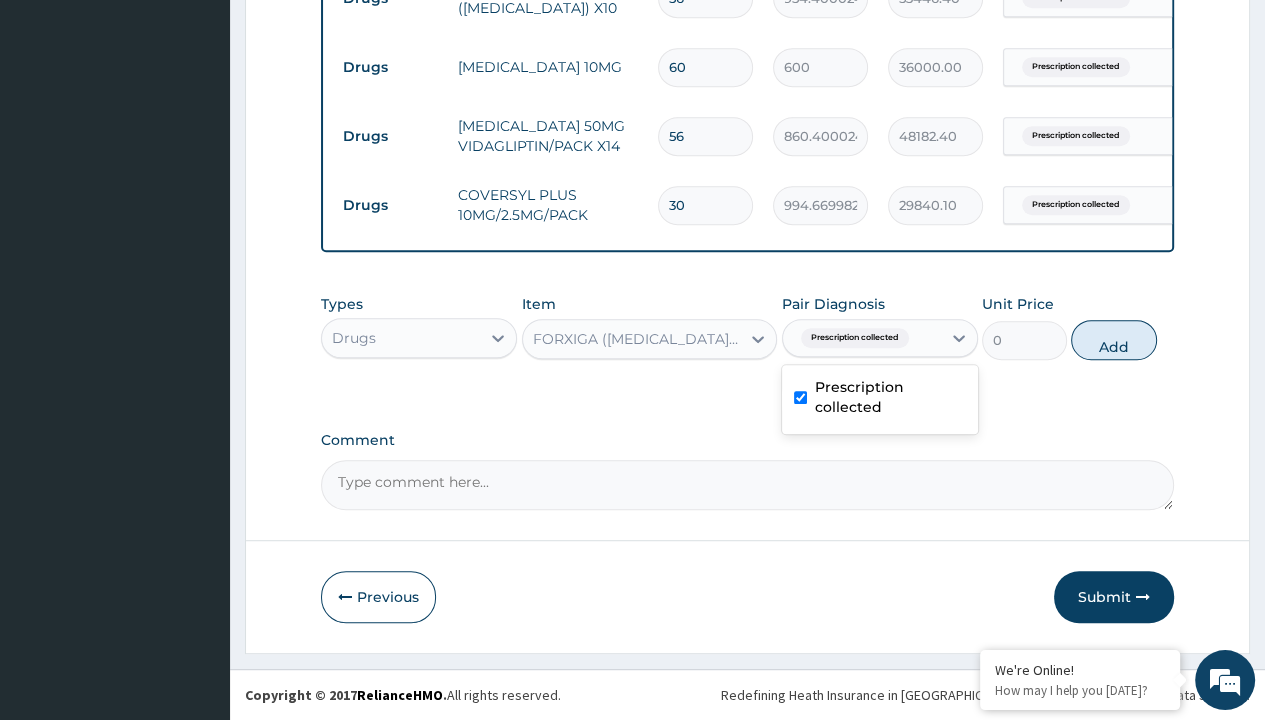 click on "Step  2  of 2 PA Code / Prescription Code Enter Code(Secondary Care Only) Encounter Date 04-07-2025 Important Notice Please enter PA codes before entering items that are not attached to a PA code   All diagnoses entered must be linked to a claim item. Diagnosis & Claim Items that are visible but inactive cannot be edited because they were imported from an already approved PA code. Diagnosis Prescription collected Confirmed NB: All diagnosis must be linked to a claim item Claim Items Type Name Quantity Unit Price Total Price Pair Diagnosis Actions Procedures SERVICE FEE 1 100 100.00 Prescription collected Delete Drugs ATORVASTATIN 10MG (LIPITOR) X10 56 954.4000244140625 53446.40 Prescription collected Delete Drugs ZESTRIL 10MG 60 600 36000.00 Prescription collected Delete Drugs GALVUS 50MG VIDAGLIPTIN/PACK X14 56 860.4000244140625 48182.40 Prescription collected Delete Drugs COVERSYL PLUS 10MG/2.5MG/PACK 30 994.6699829101562 29840.10 Prescription collected Delete Types Drugs Item Pair Diagnosis Unit Price 0" at bounding box center [747, -72] 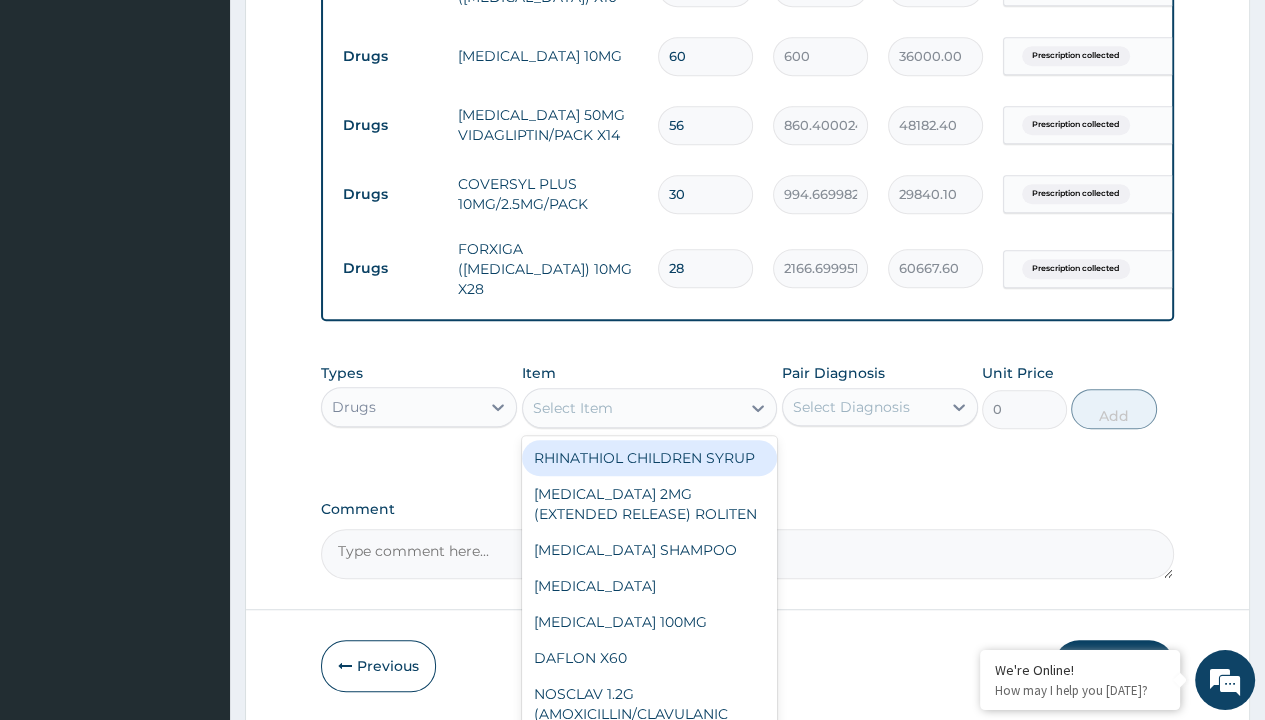 scroll, scrollTop: 880, scrollLeft: 0, axis: vertical 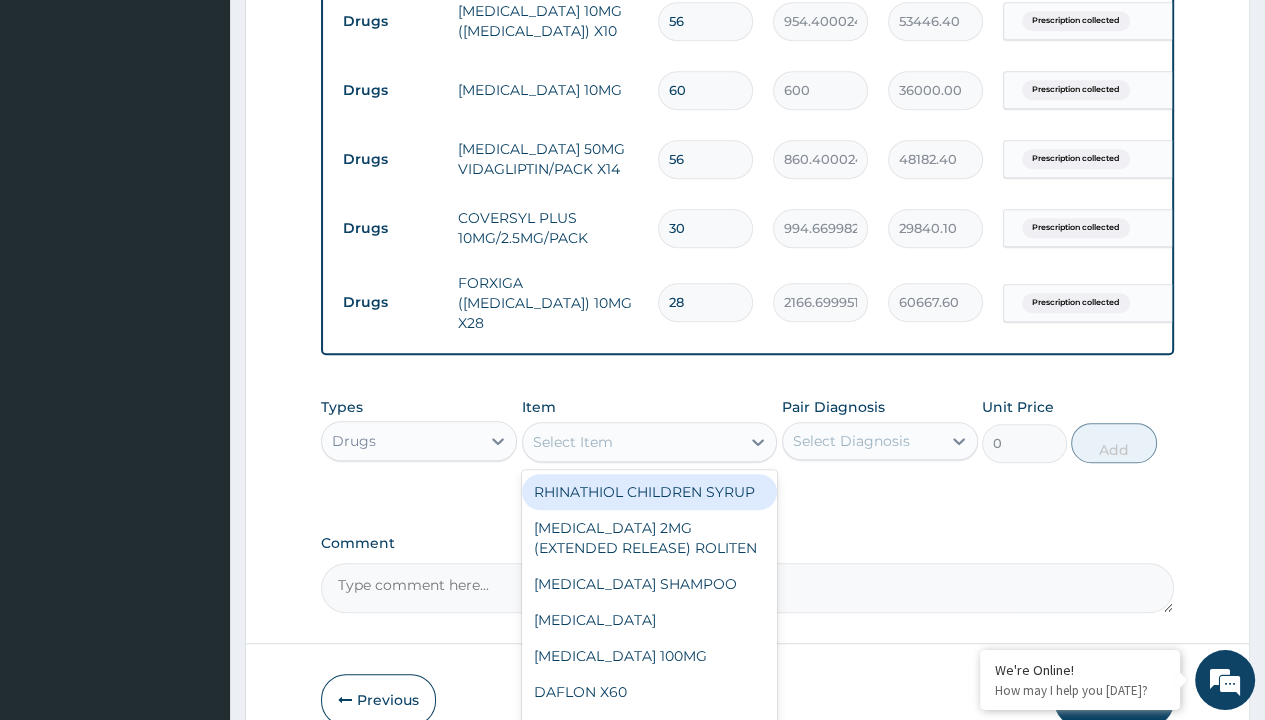 type on "daonil 5mg" 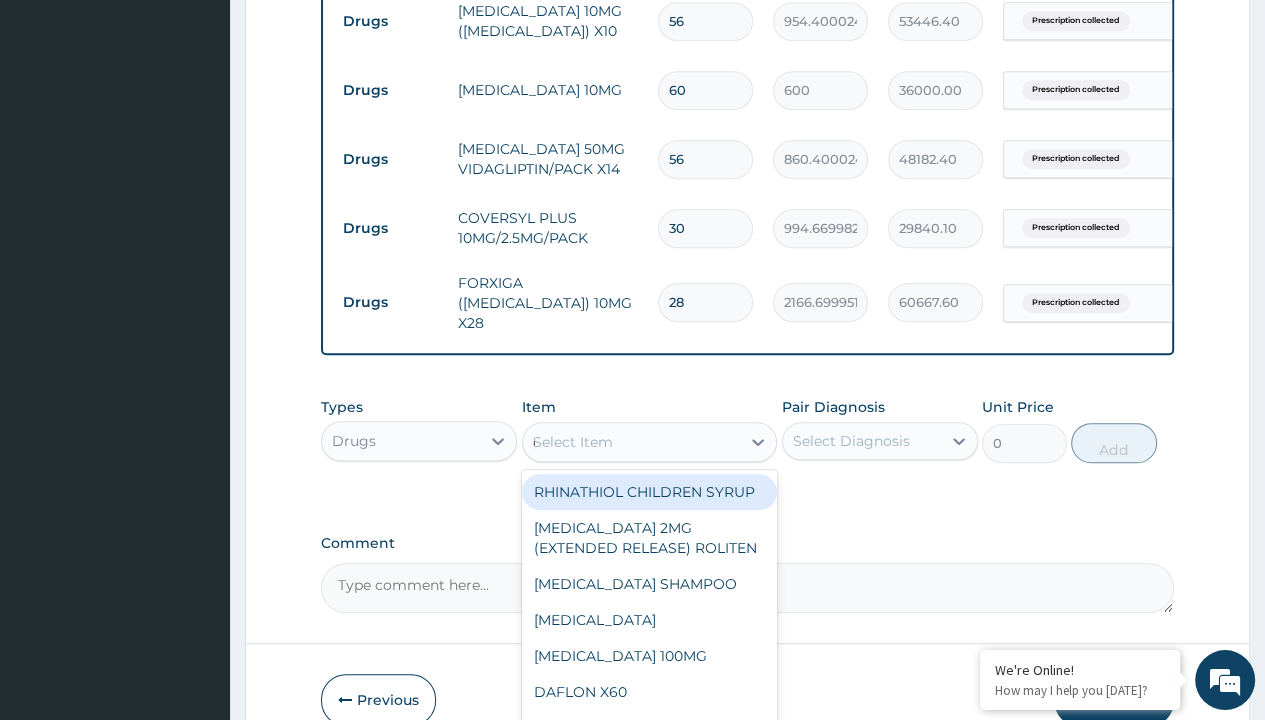 click on "DAONIL 5MG" at bounding box center [650, 26340] 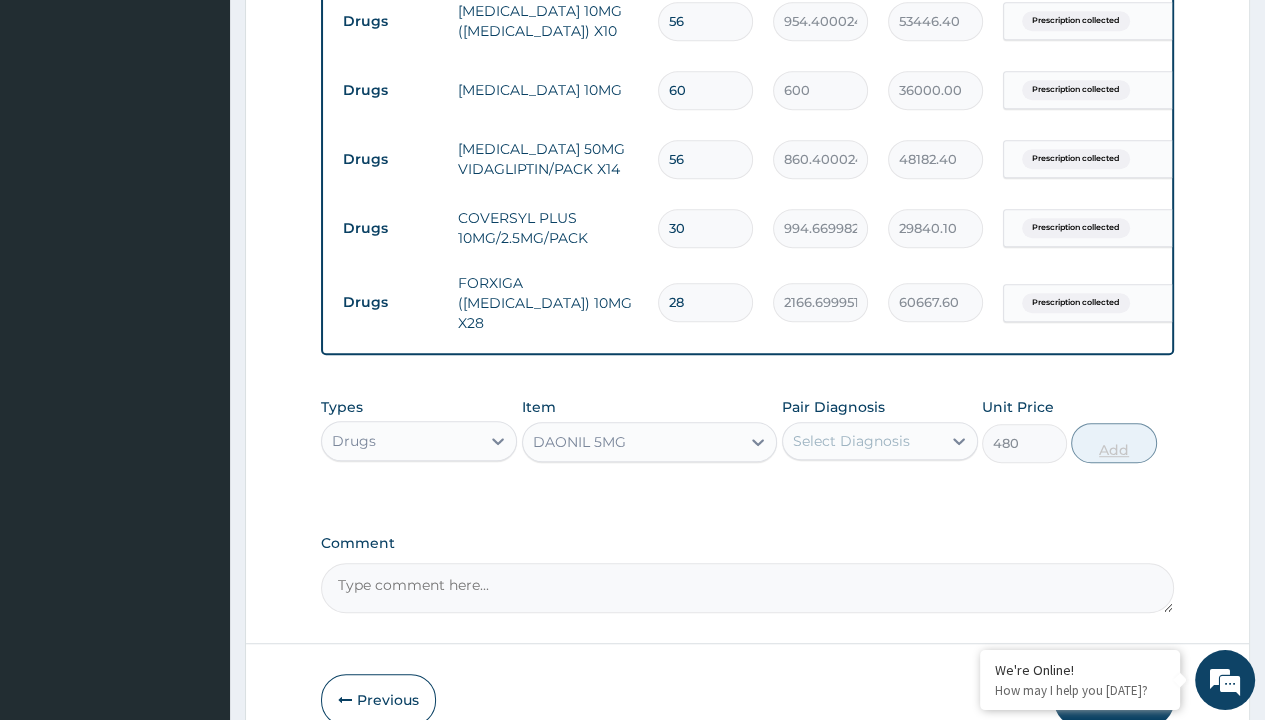 click on "Prescription collected" at bounding box center (409, -327) 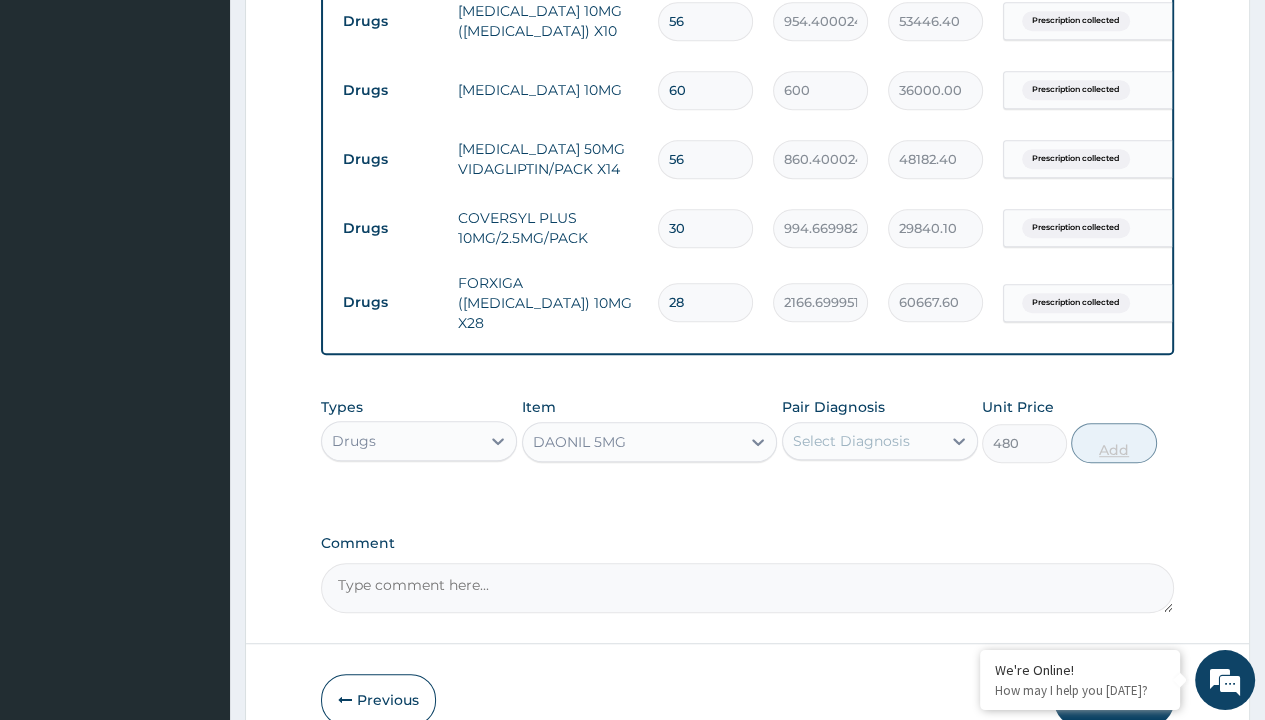 type on "prescription collected" 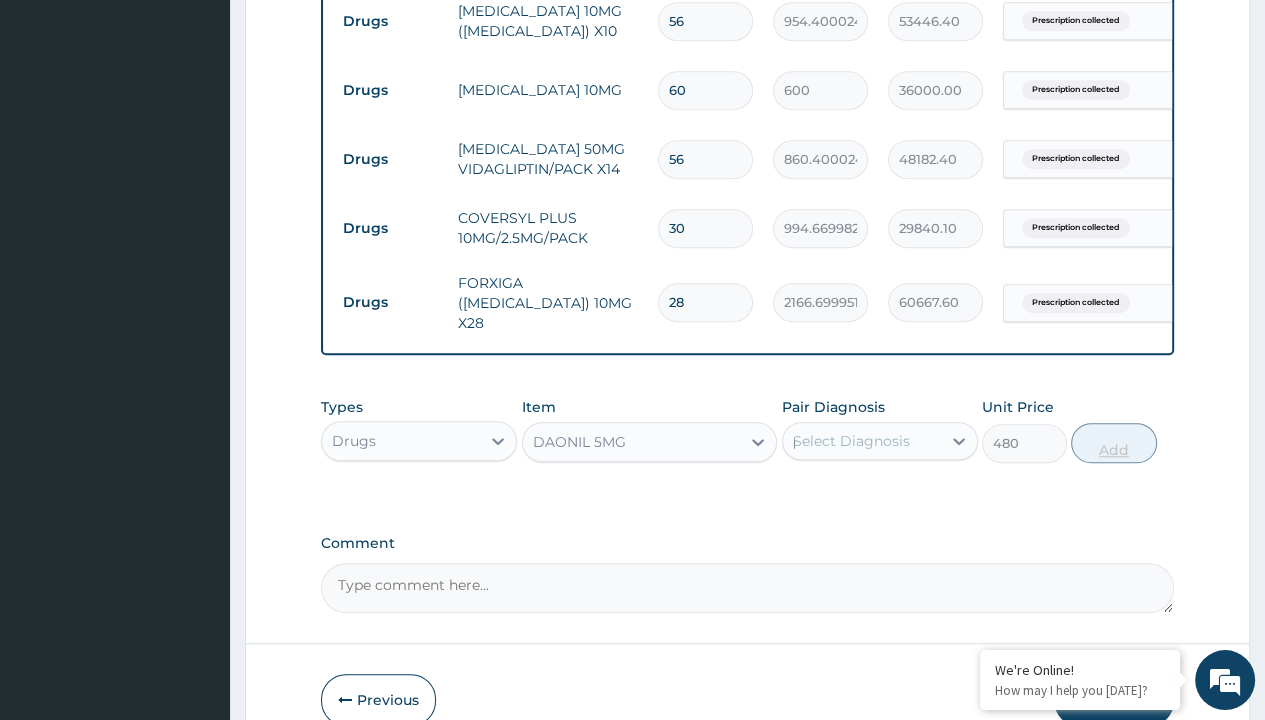 type 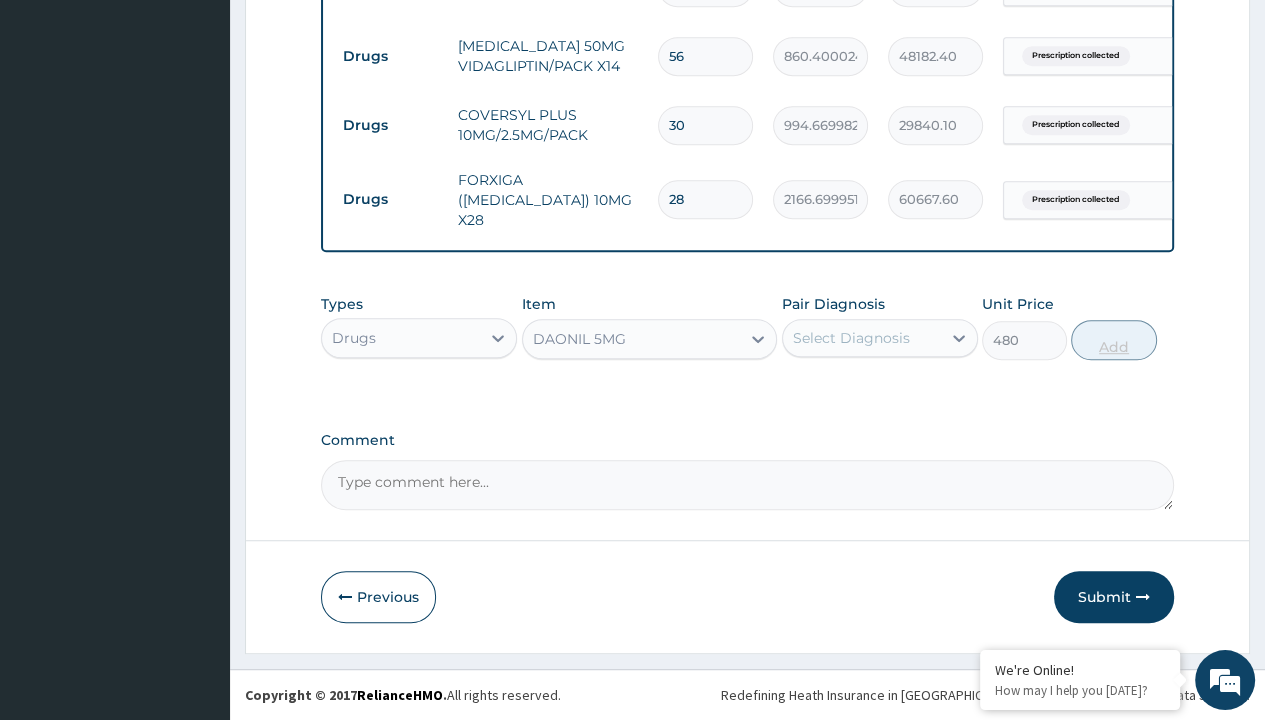 click on "Add" at bounding box center [1113, 340] 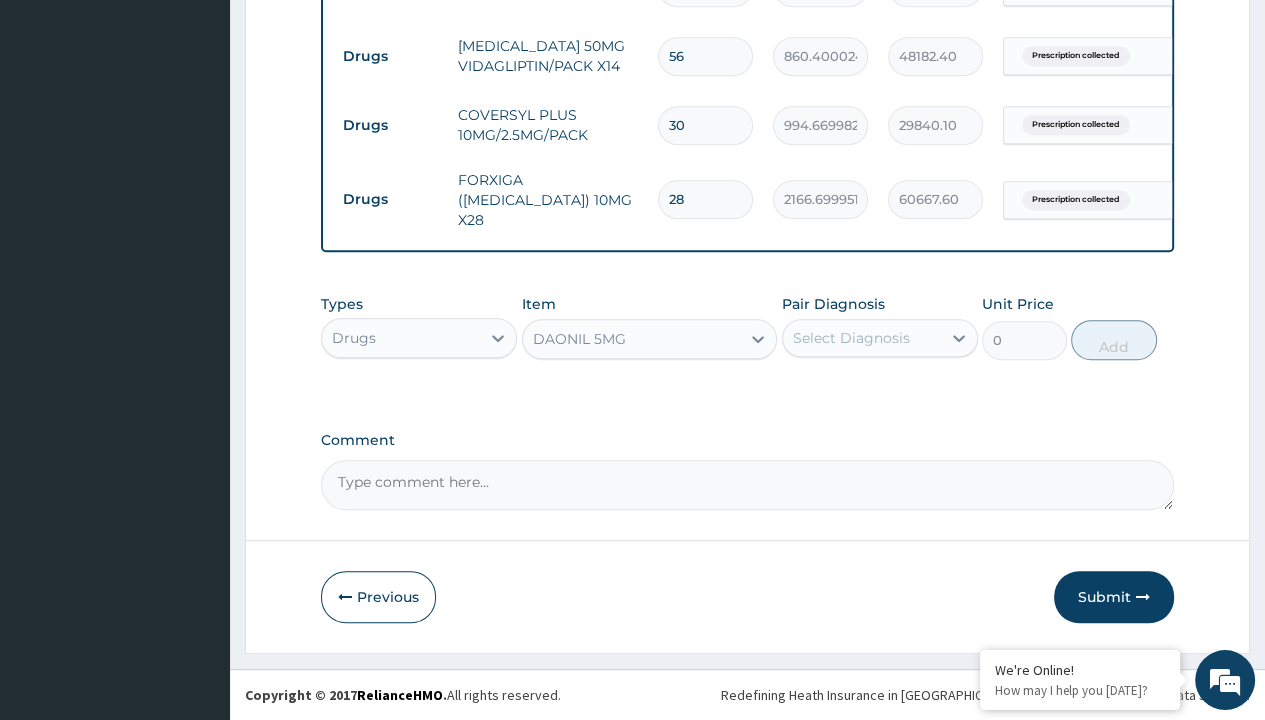 click on "Step  2  of 2 PA Code / Prescription Code Enter Code(Secondary Care Only) Encounter Date 04-07-2025 Important Notice Please enter PA codes before entering items that are not attached to a PA code   All diagnoses entered must be linked to a claim item. Diagnosis & Claim Items that are visible but inactive cannot be edited because they were imported from an already approved PA code. Diagnosis Prescription collected Confirmed NB: All diagnosis must be linked to a claim item Claim Items Type Name Quantity Unit Price Total Price Pair Diagnosis Actions Procedures SERVICE FEE 1 100 100.00 Prescription collected Delete Drugs ATORVASTATIN 10MG (LIPITOR) X10 56 954.4000244140625 53446.40 Prescription collected Delete Drugs ZESTRIL 10MG 60 600 36000.00 Prescription collected Delete Drugs GALVUS 50MG VIDAGLIPTIN/PACK X14 56 860.4000244140625 48182.40 Prescription collected Delete Drugs COVERSYL PLUS 10MG/2.5MG/PACK 30 994.6699829101562 29840.10 Prescription collected Delete Drugs FORXIGA (DAPAGLIFLOZIN) 10MG X28 28 Types" at bounding box center (747, -112) 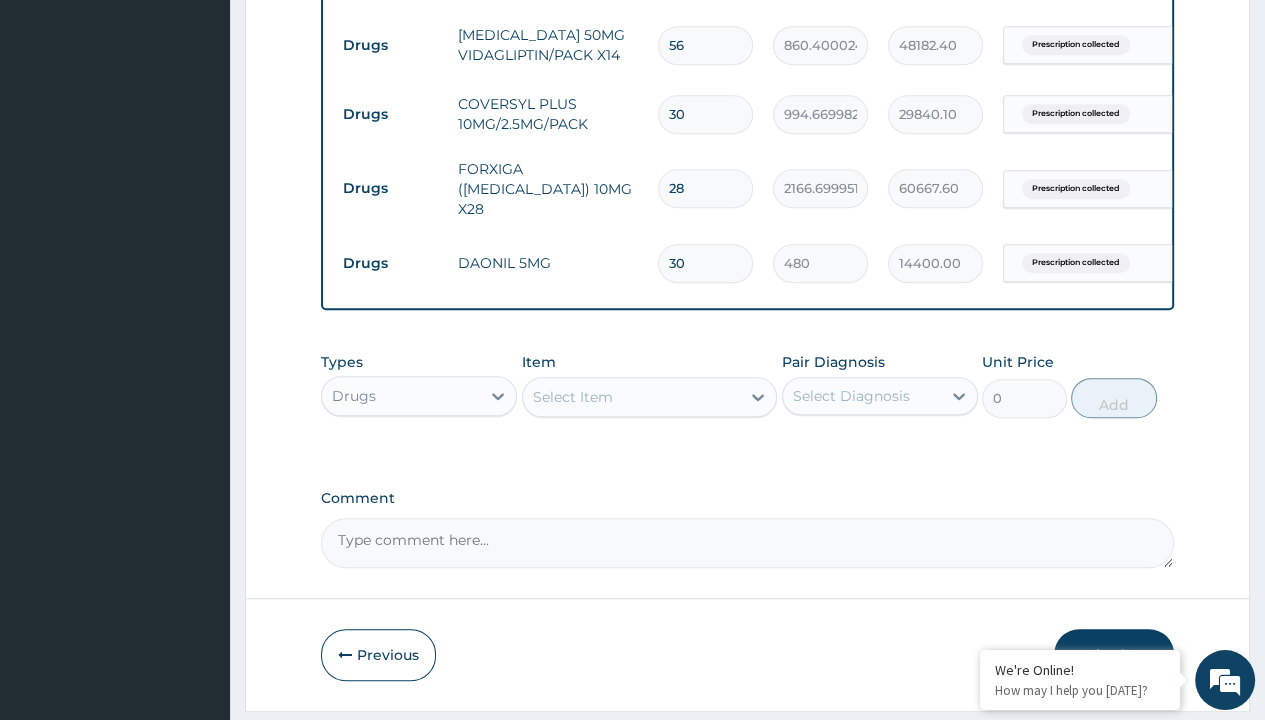 click on "Drugs" at bounding box center (390, -93) 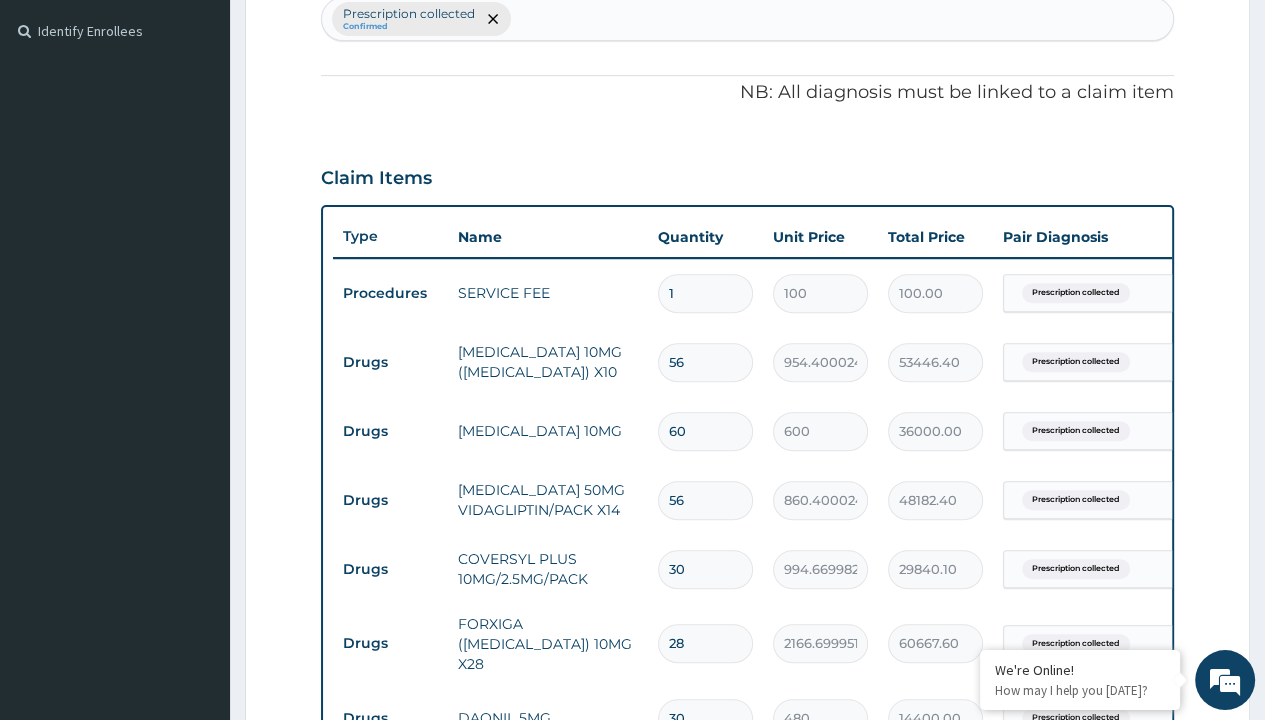 type on "procedures" 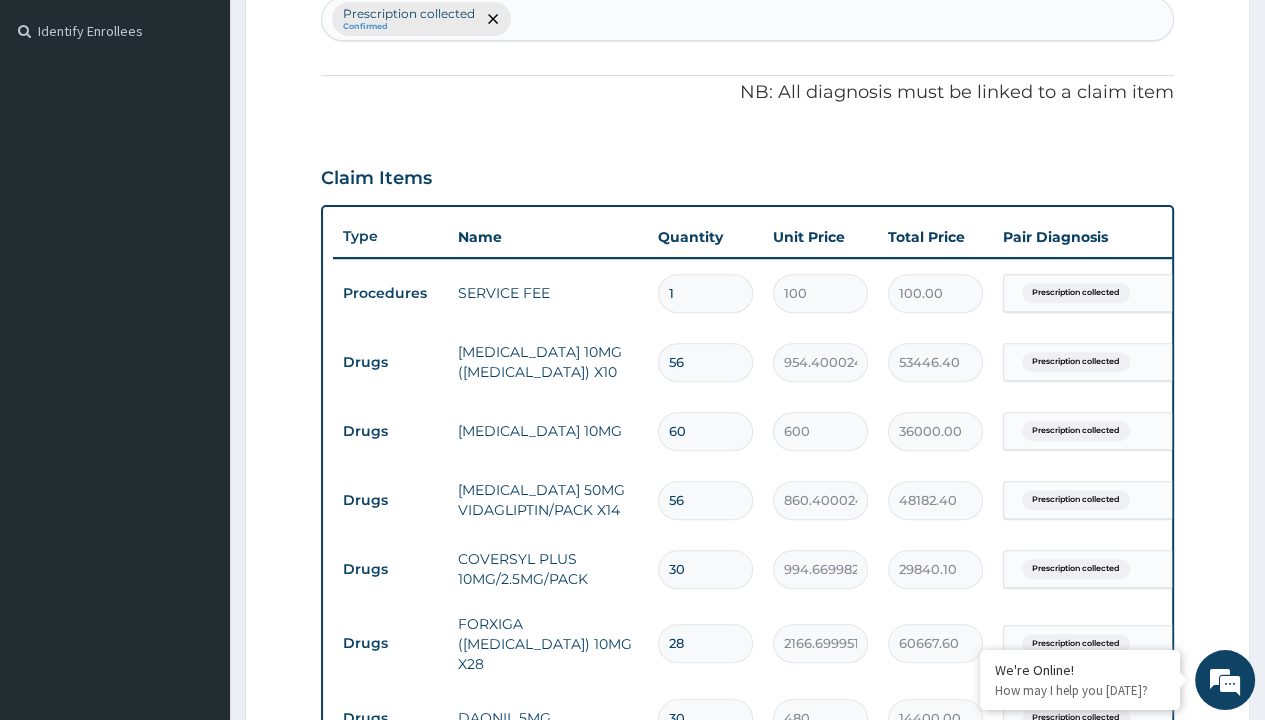 type 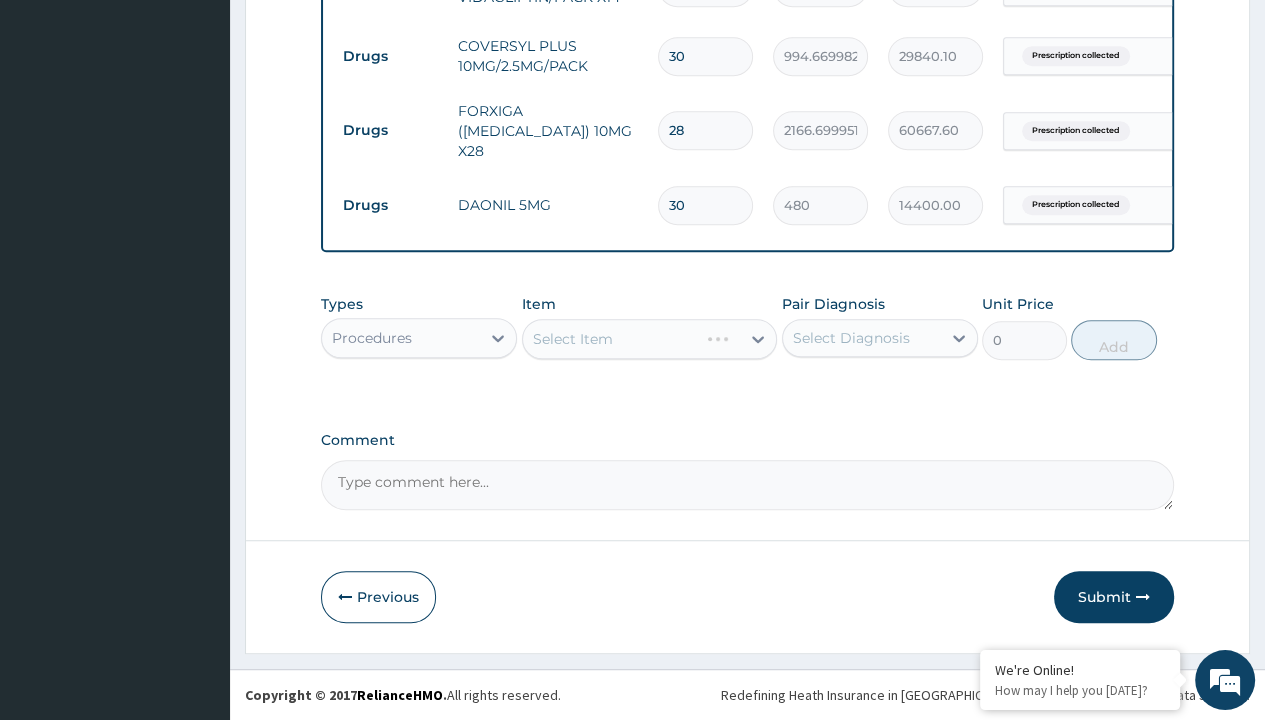 click on "Select Item" at bounding box center (573, 339) 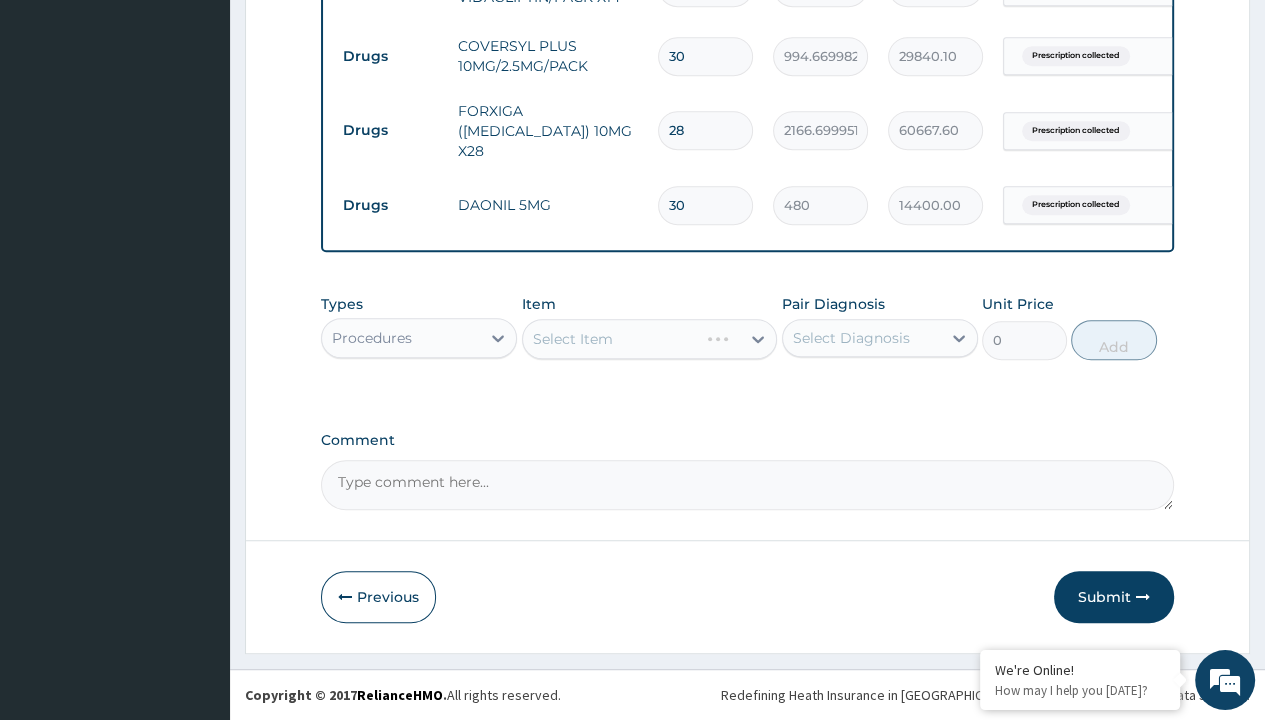 type on "delivery" 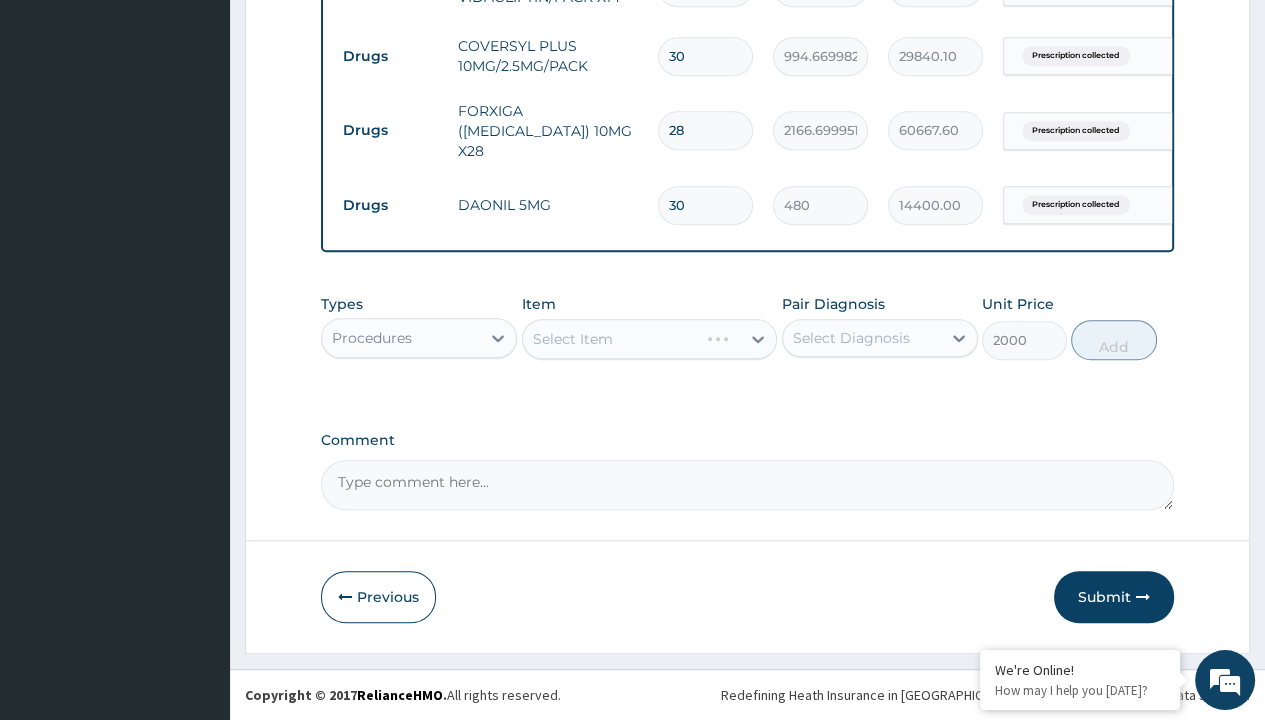 click on "Prescription collected" at bounding box center (409, -499) 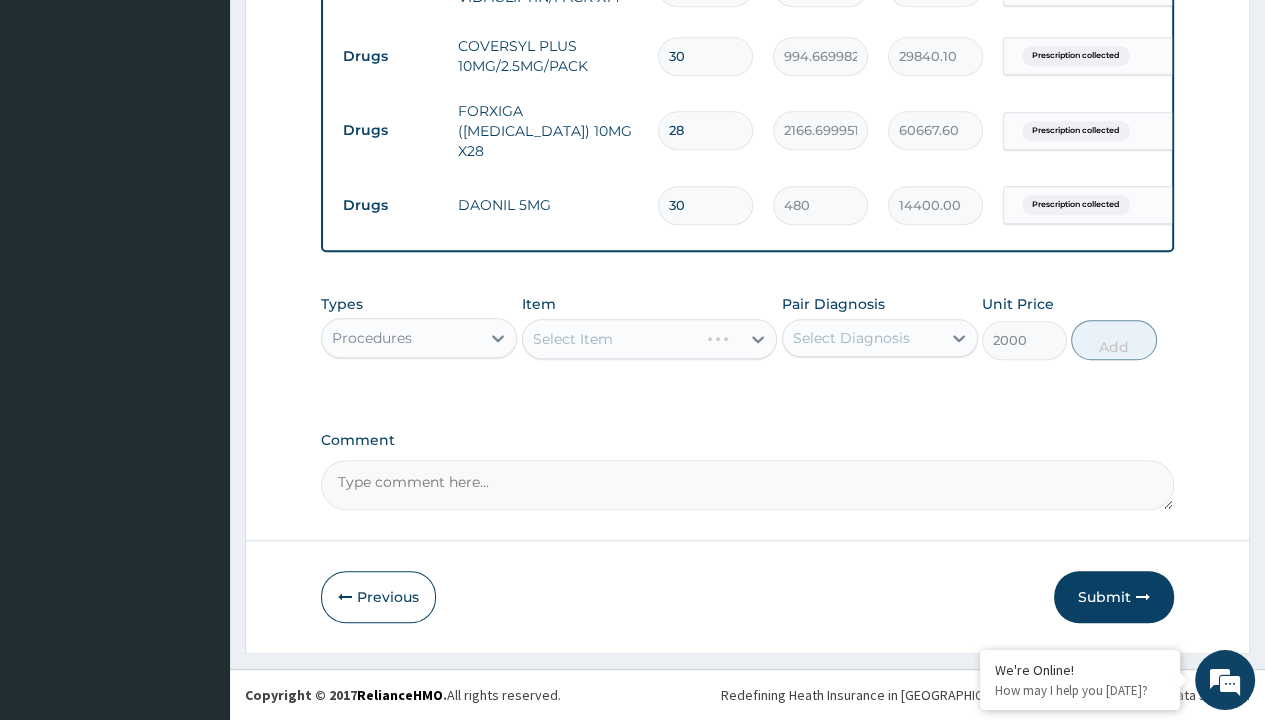 type on "prescription collected" 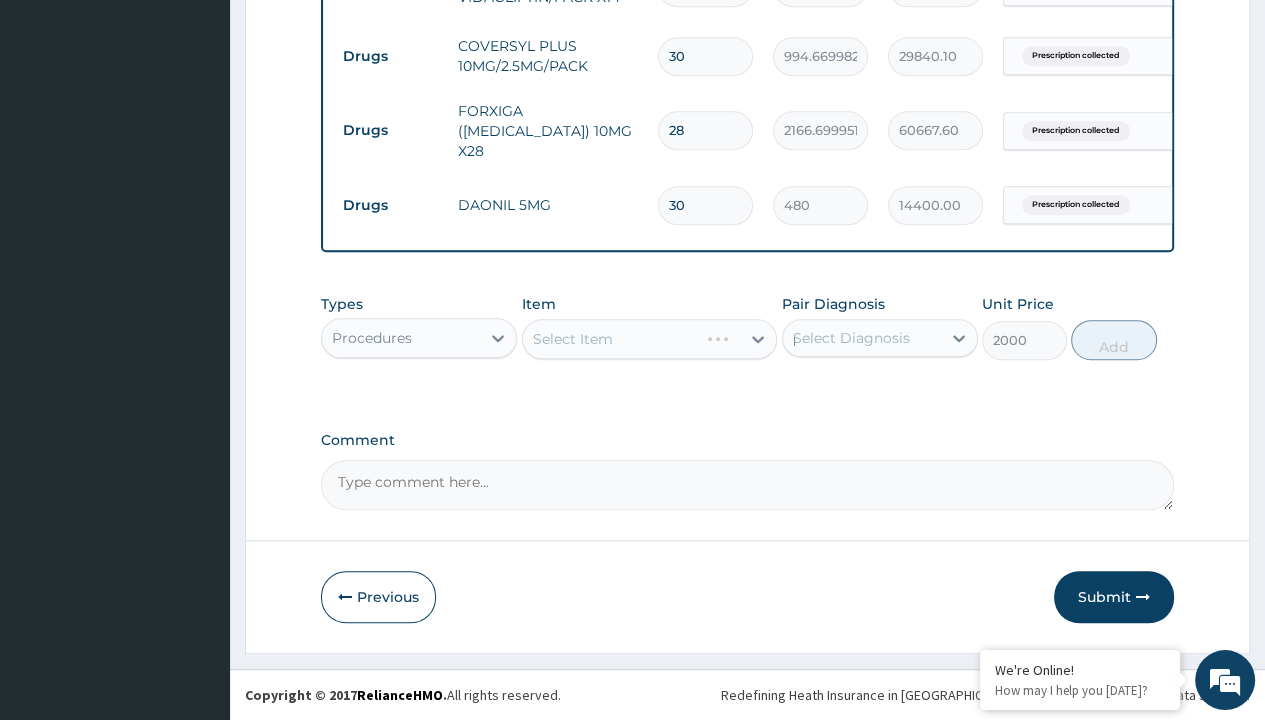 type 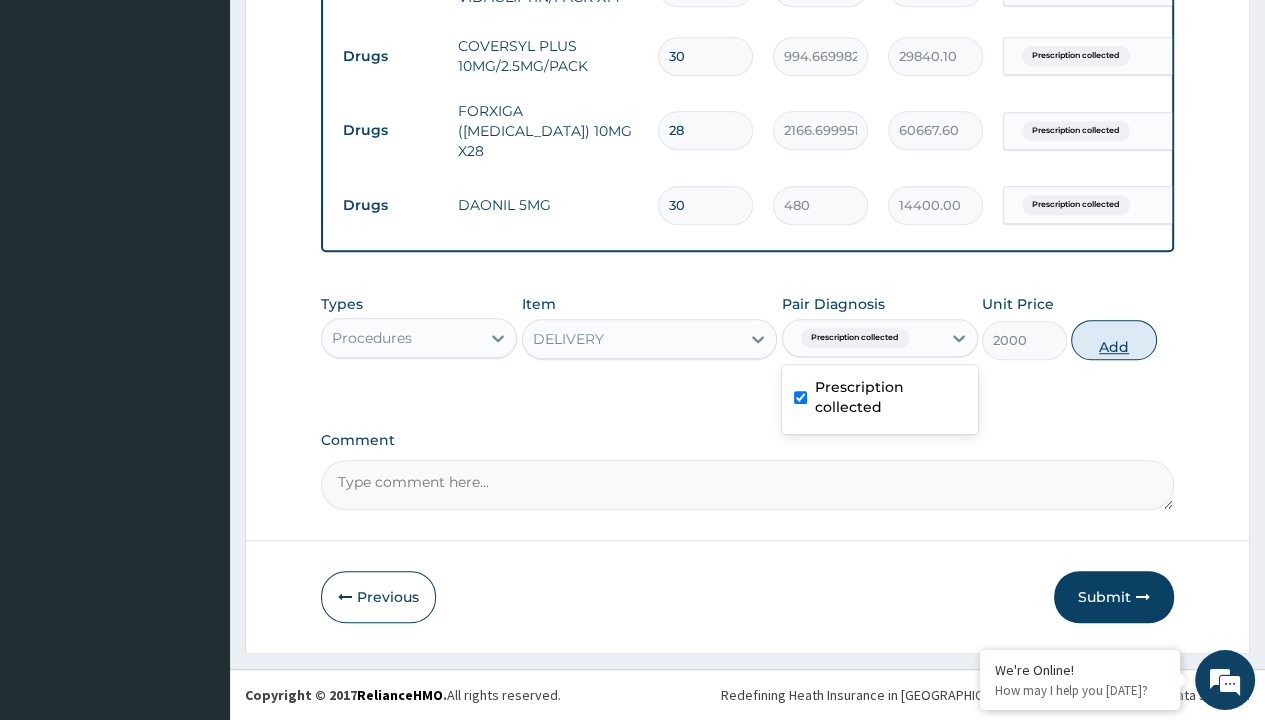 click on "Add" at bounding box center [1113, 340] 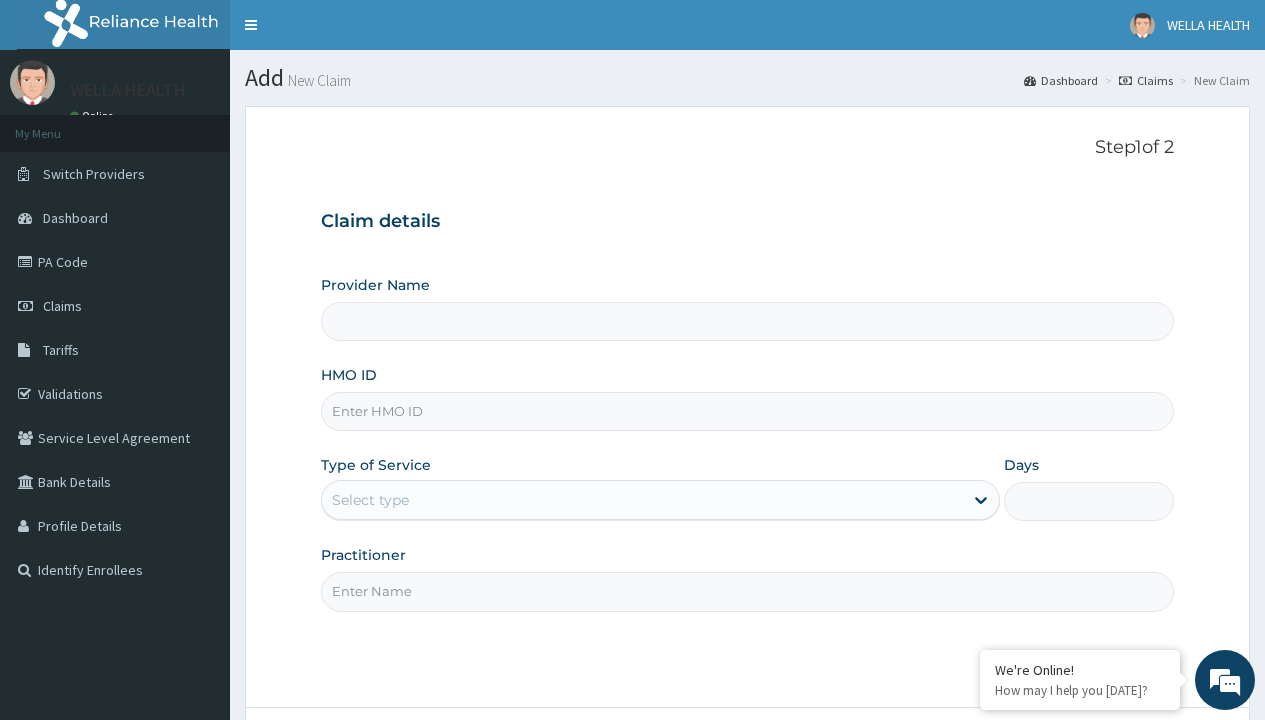 scroll, scrollTop: 0, scrollLeft: 0, axis: both 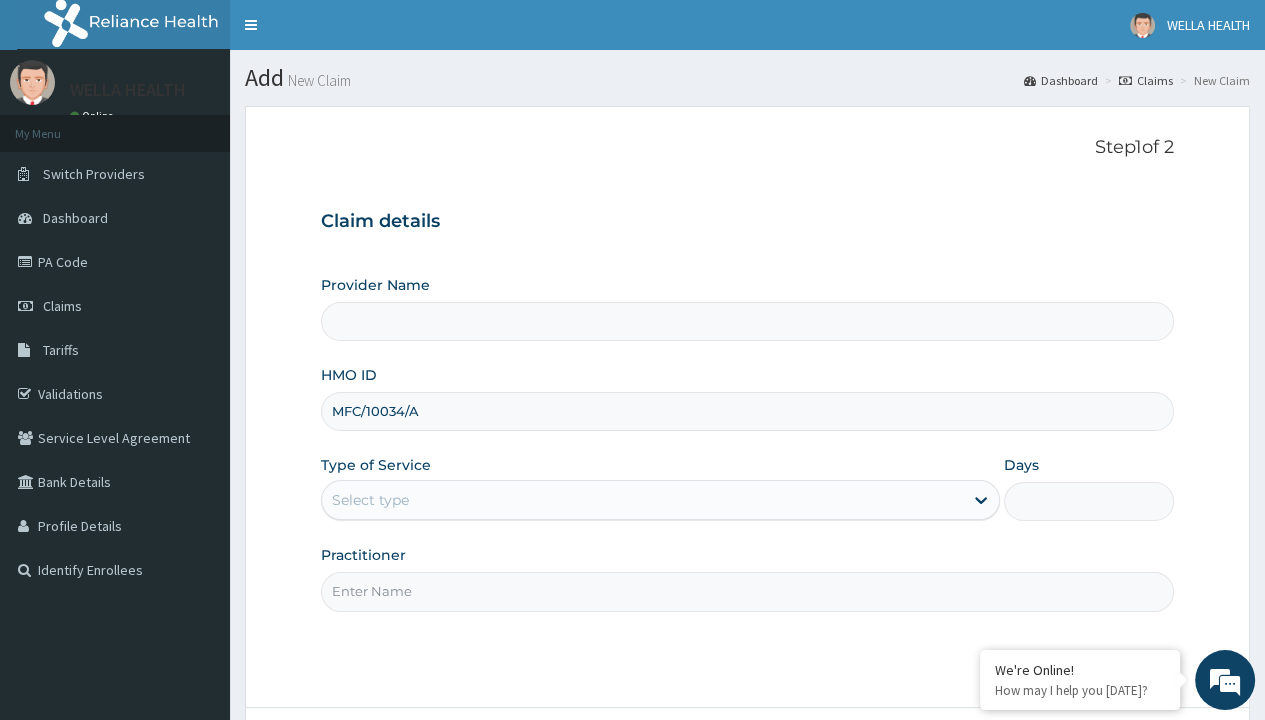 type on "MFC/10034/A" 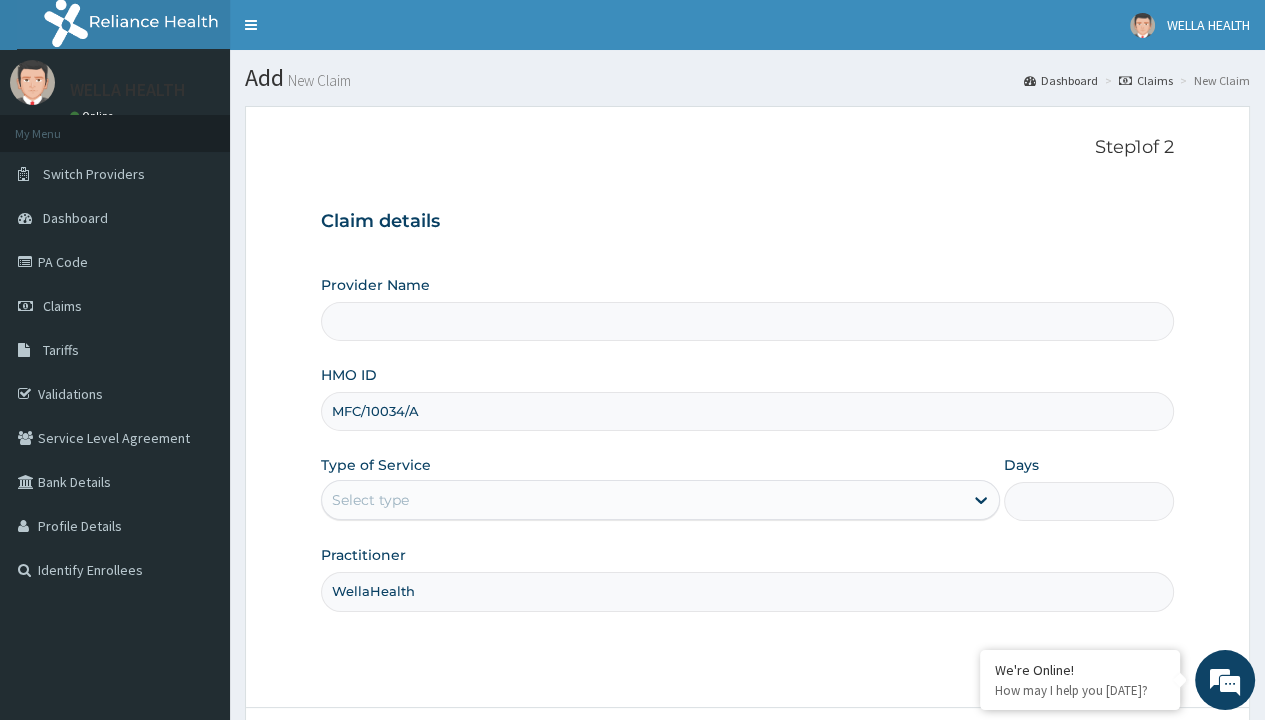 type on "WellaHealth" 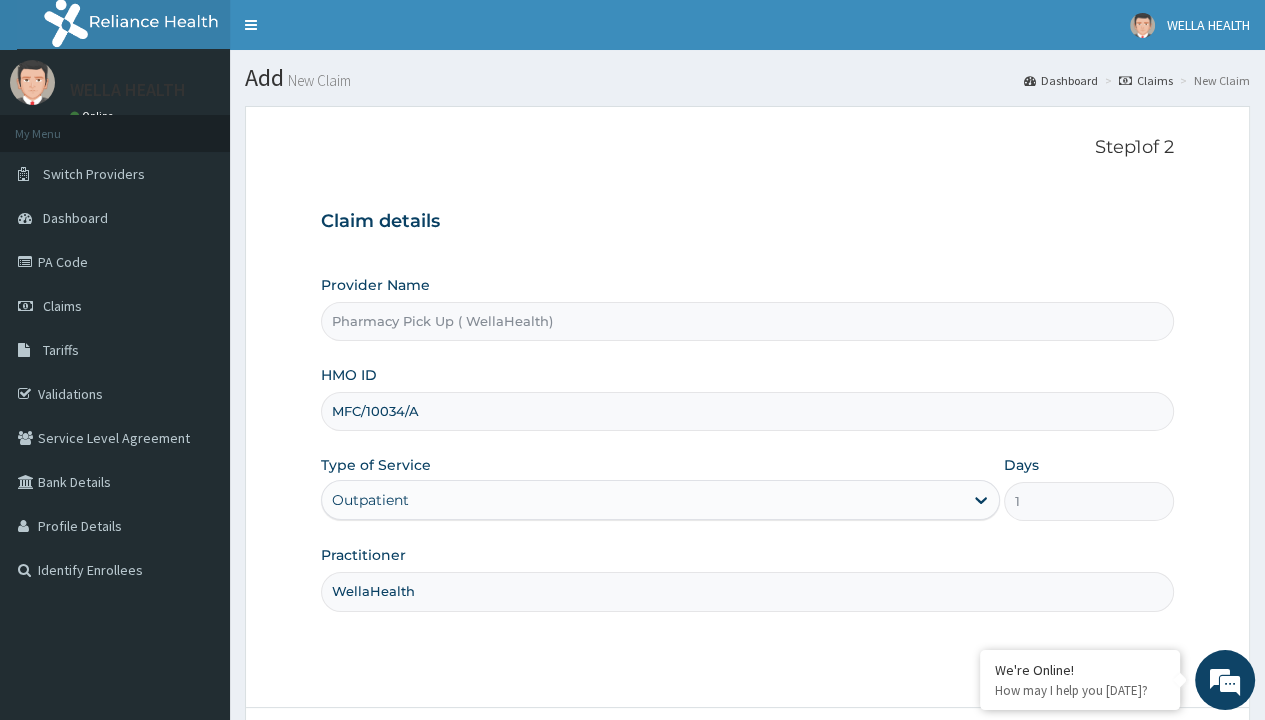 click on "Next" at bounding box center [1123, 764] 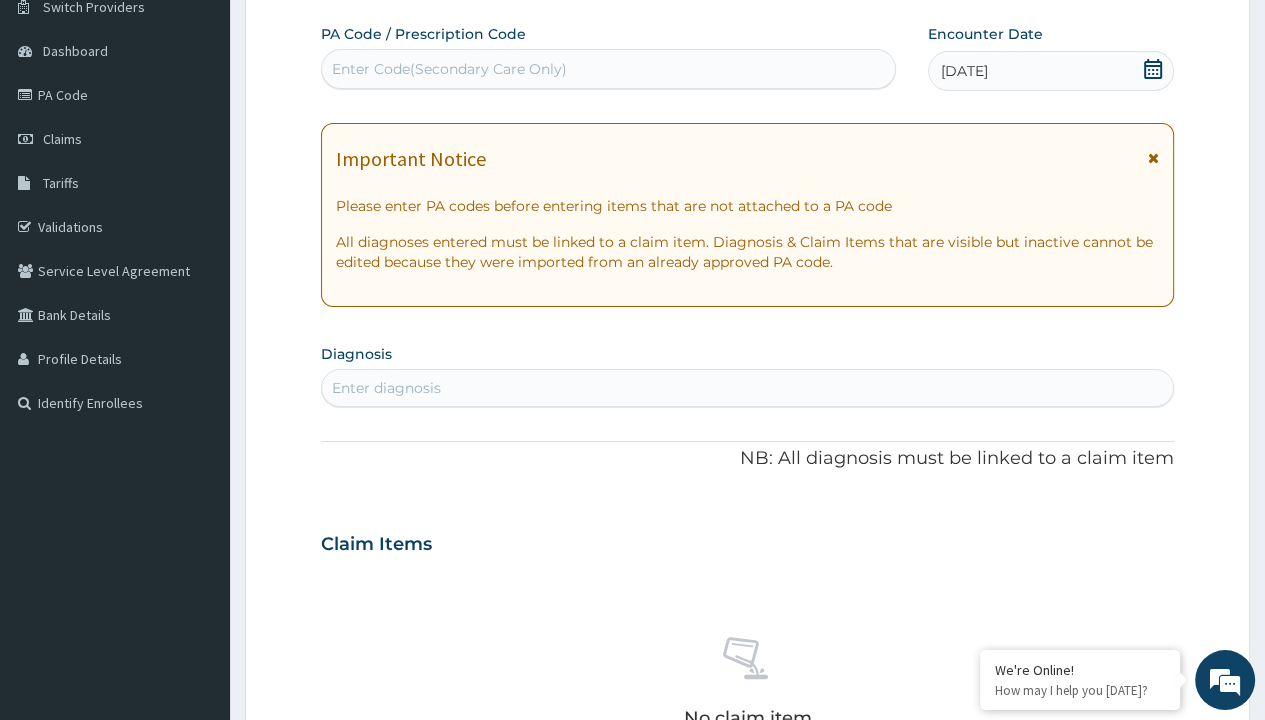 click on "Enter diagnosis" at bounding box center [386, 388] 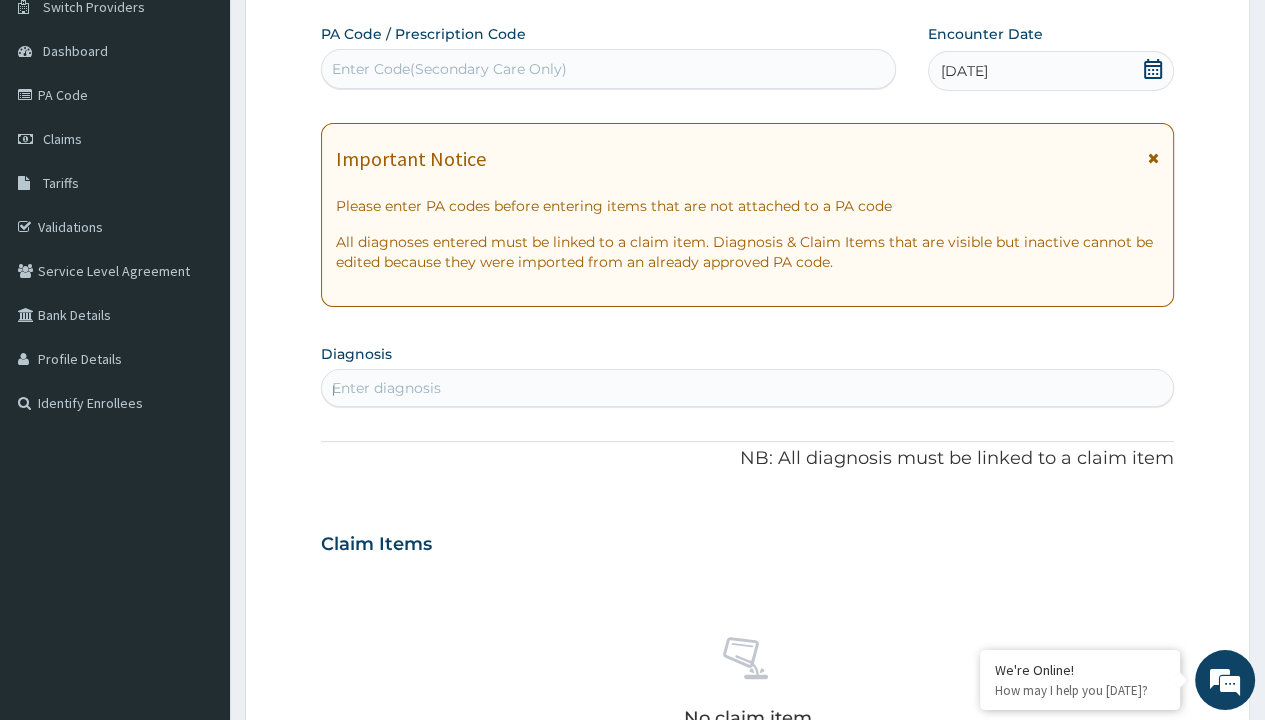 scroll, scrollTop: 0, scrollLeft: 0, axis: both 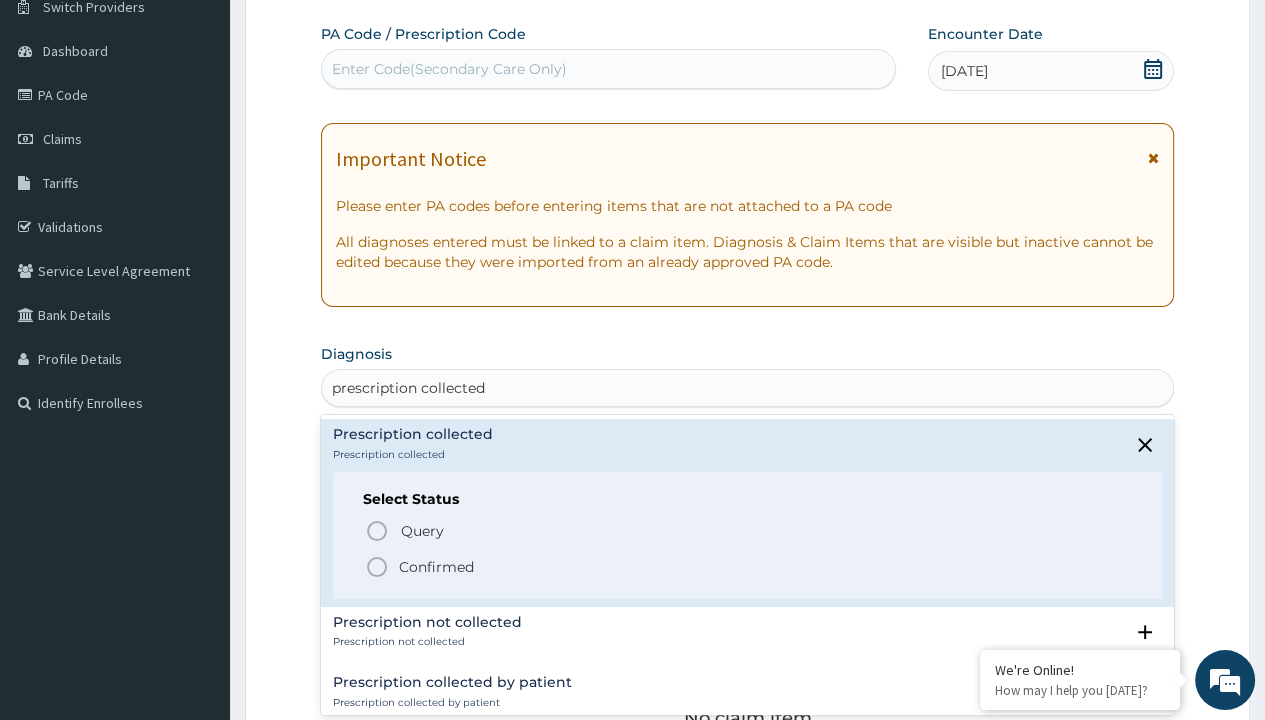 click on "Confirmed" at bounding box center [436, 567] 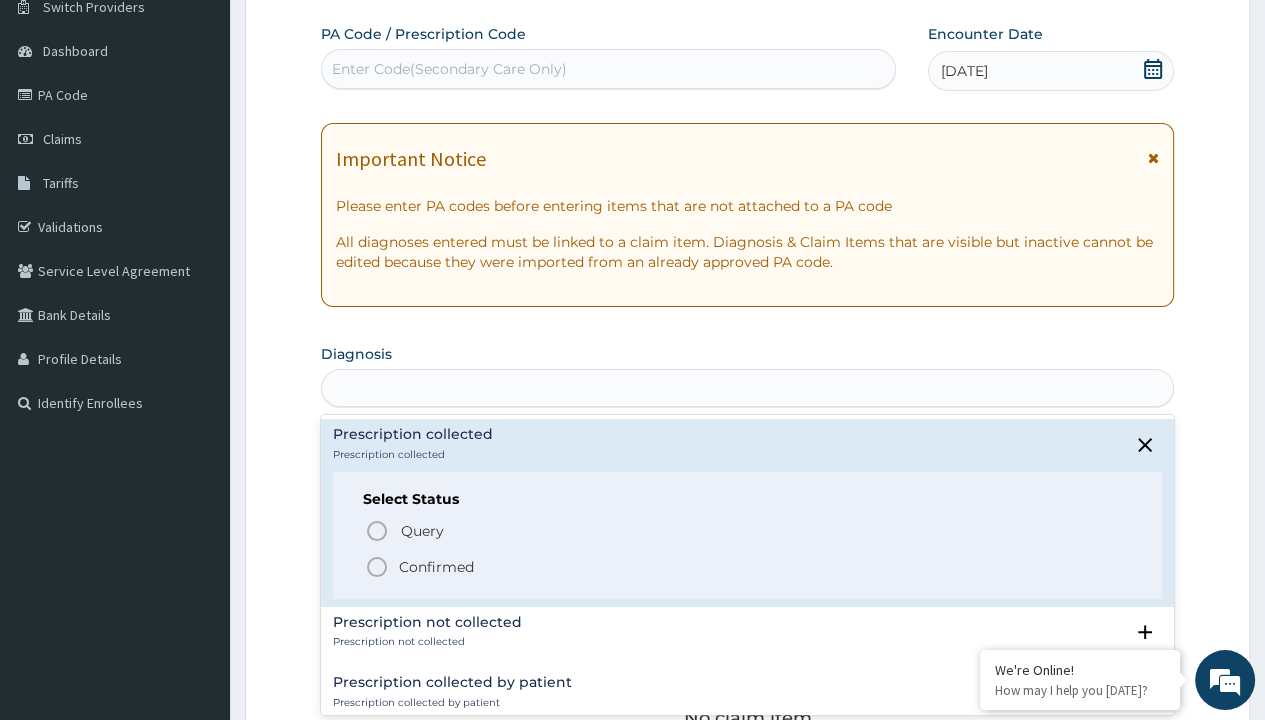 click on "Step  2  of 2 PA Code / Prescription Code Enter Code(Secondary Care Only) Encounter Date [DATE] Important Notice Please enter PA codes before entering items that are not attached to a PA code   All diagnoses entered must be linked to a claim item. Diagnosis & Claim Items that are visible but inactive cannot be edited because they were imported from an already approved PA code. Diagnosis option Prescription collected focused, 1 of 7. 7 results available for search term prescription collected. Use Up and Down to choose options, press Enter to select the currently focused option, press Escape to exit the menu, press Tab to select the option and exit the menu. prescription collected Prescription collected Prescription collected Select Status Query Query covers suspected (?), Keep in view (kiv), Ruled out (r/o) Confirmed Prescription not collected Prescription not collected Select Status Query Query covers suspected (?), Keep in view (kiv), Ruled out (r/o) Confirmed Prescription collected by patient Query Item" at bounding box center (747, 571) 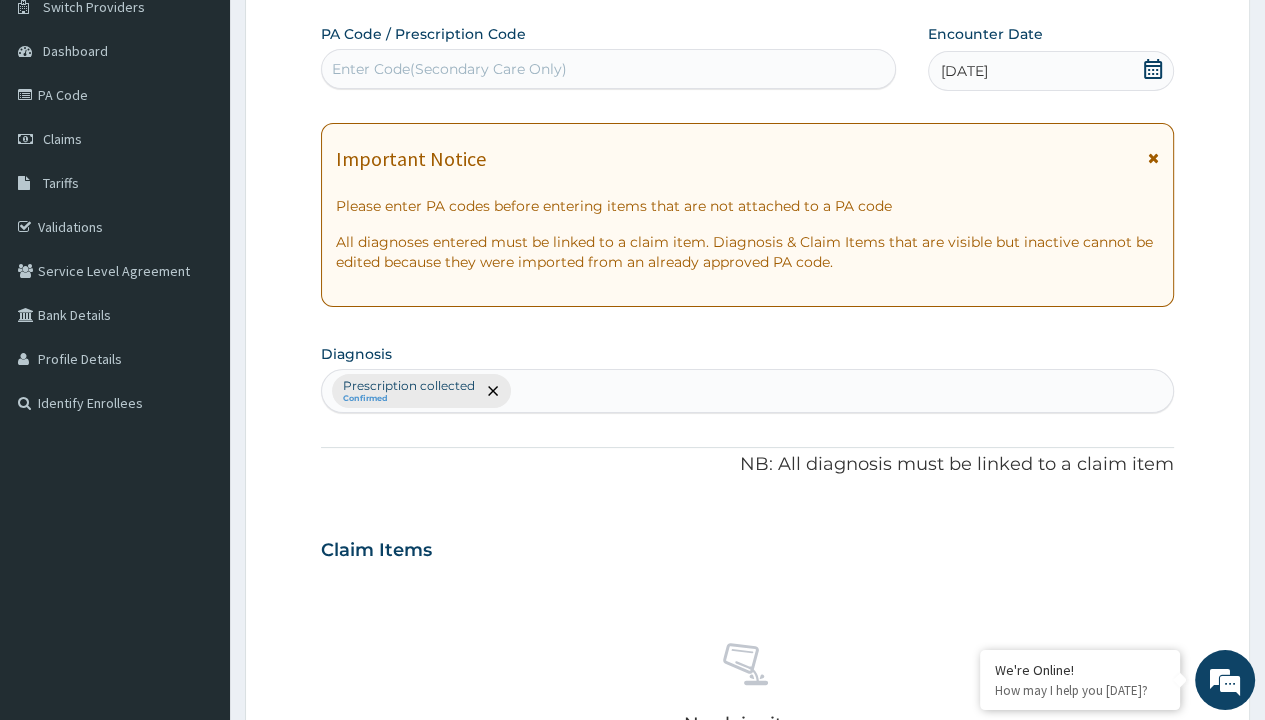 scroll, scrollTop: 698, scrollLeft: 0, axis: vertical 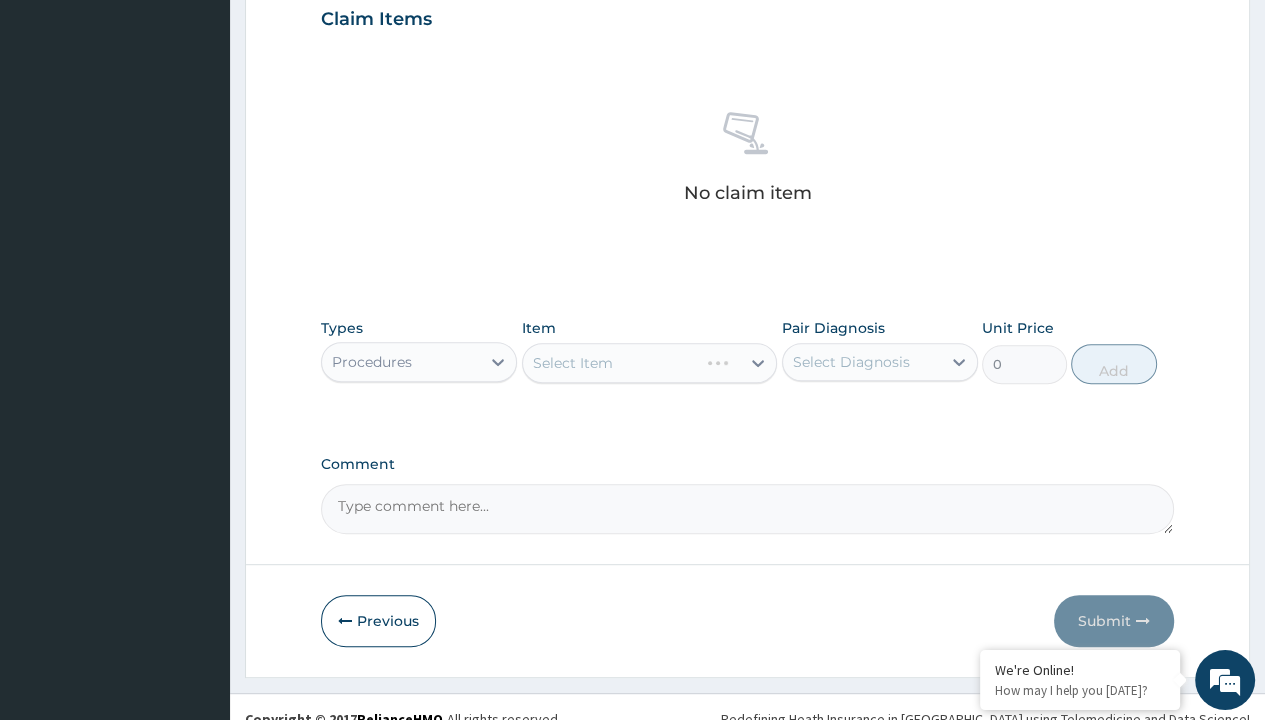 click on "Select Item" at bounding box center [650, 363] 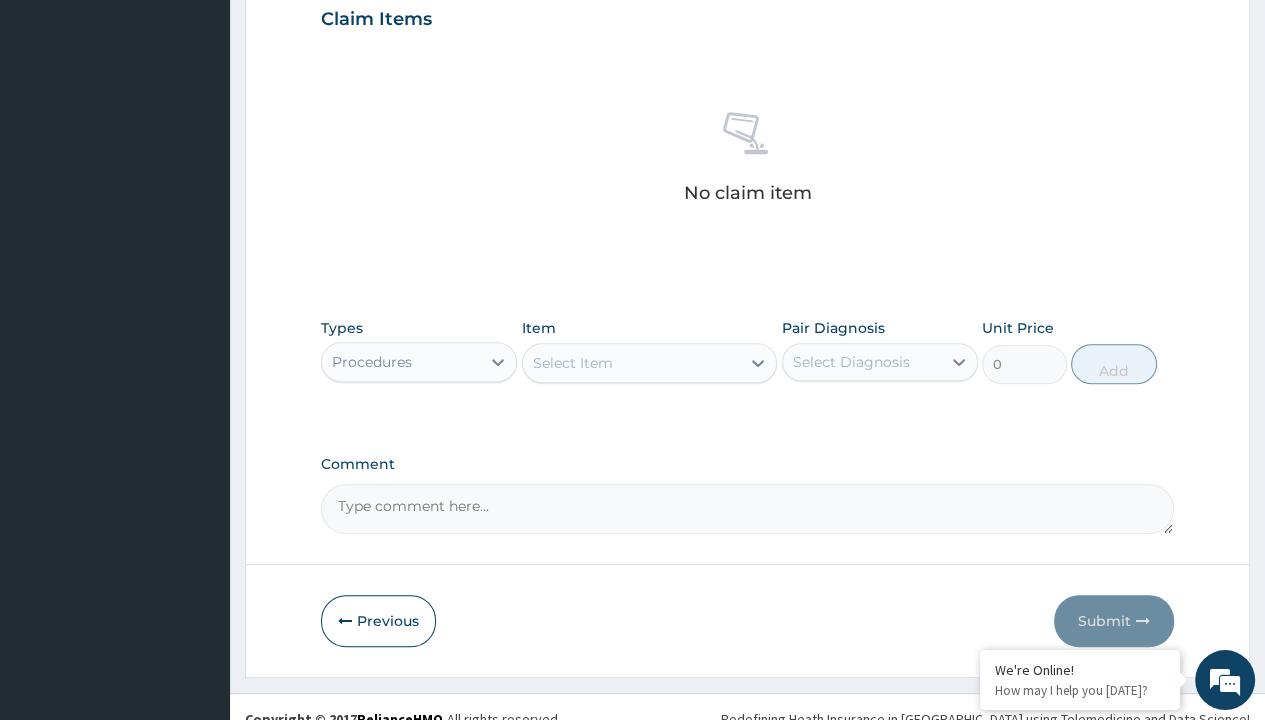 type on "service fee" 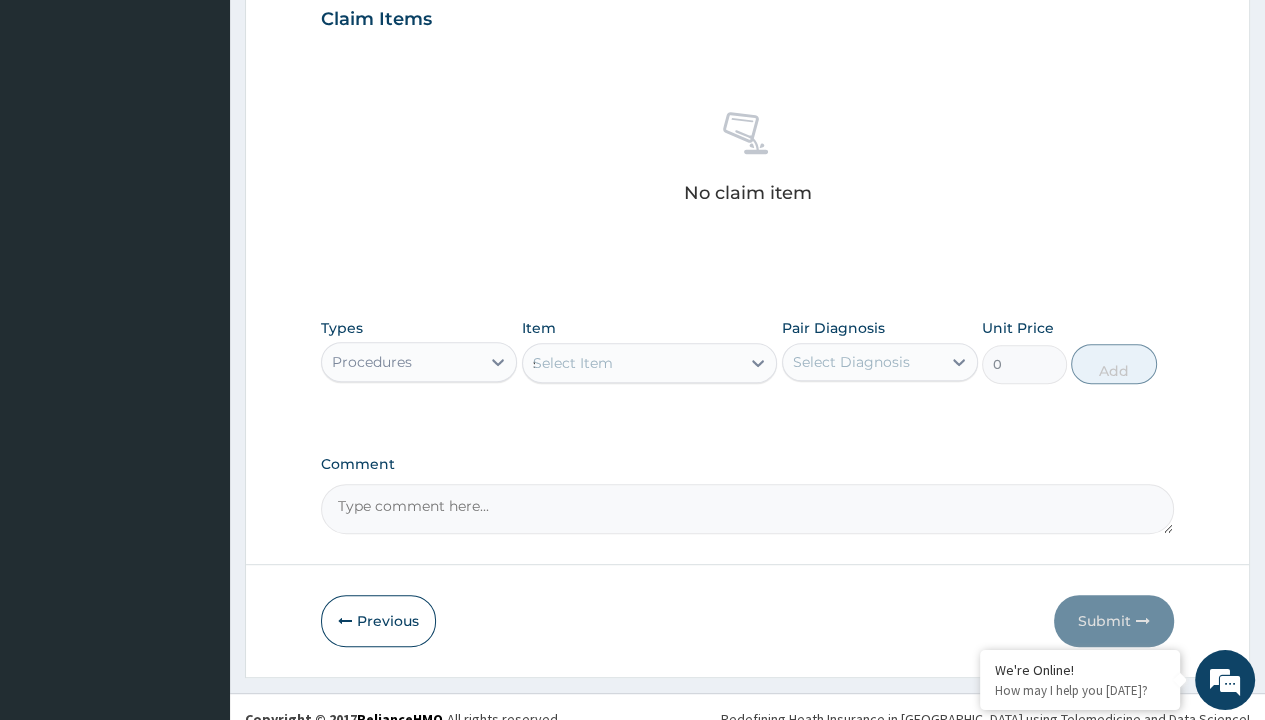 type 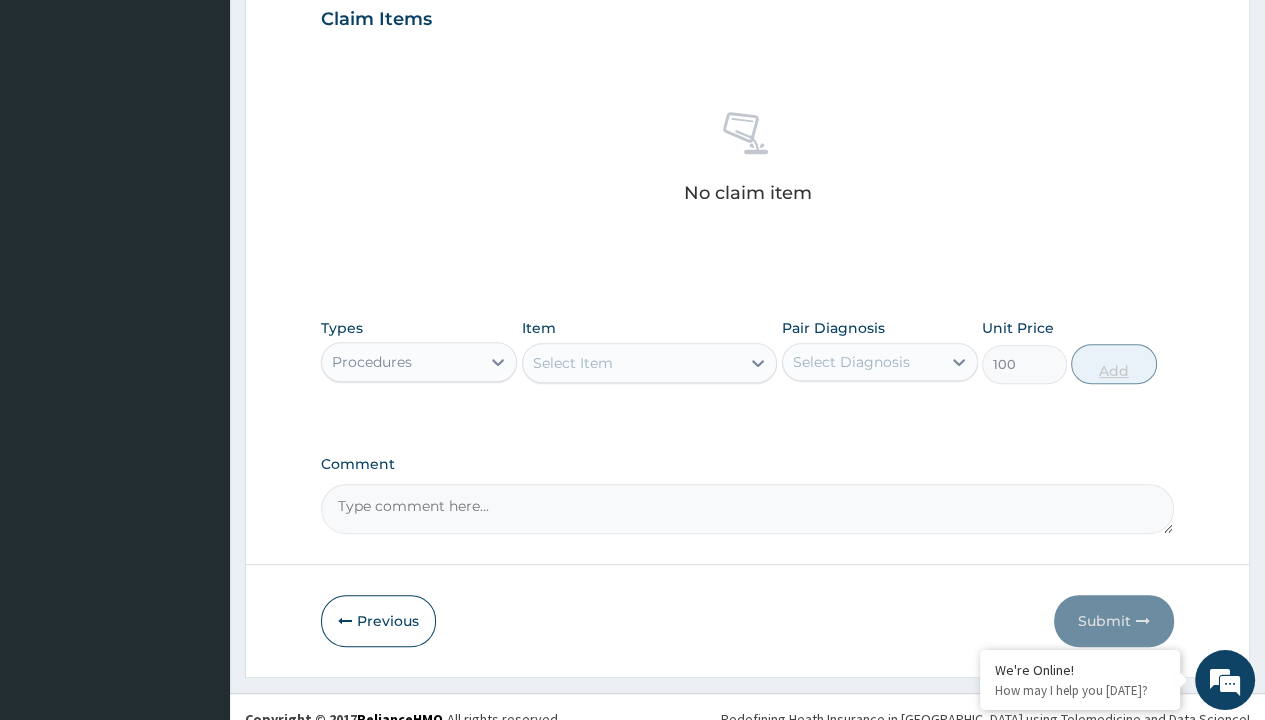 click on "Prescription collected" at bounding box center (409, -145) 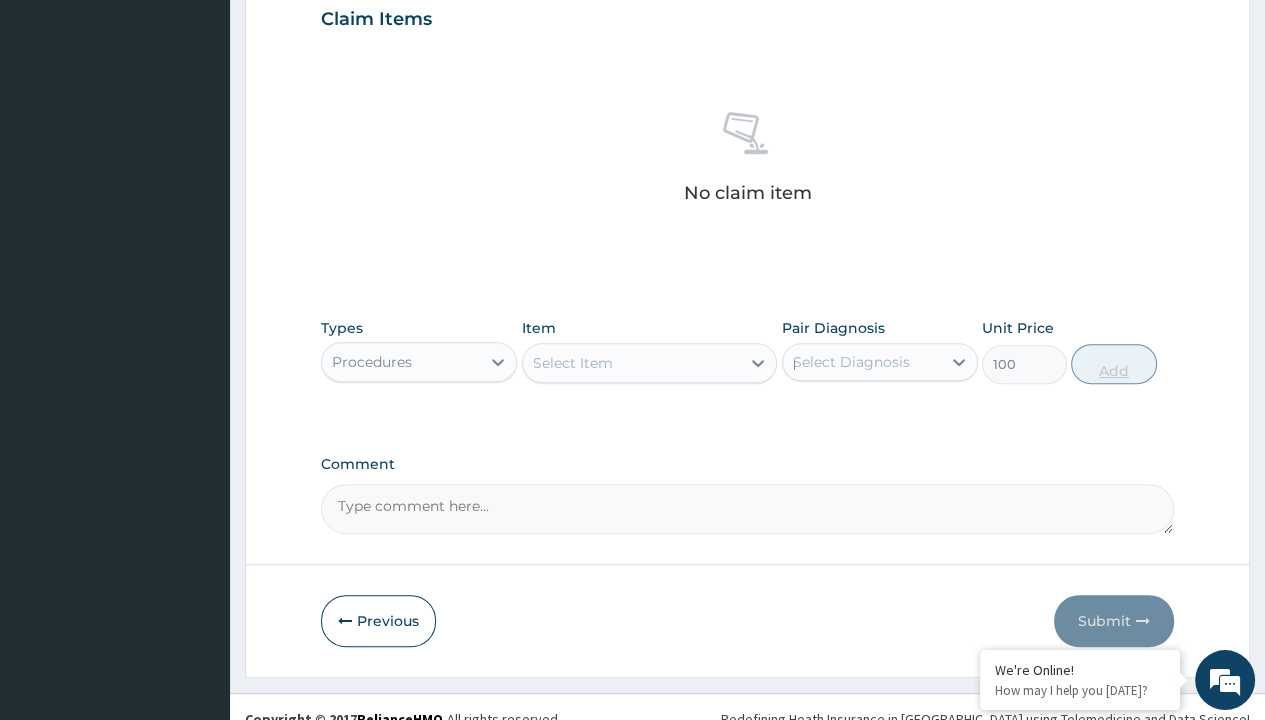 scroll, scrollTop: 0, scrollLeft: 0, axis: both 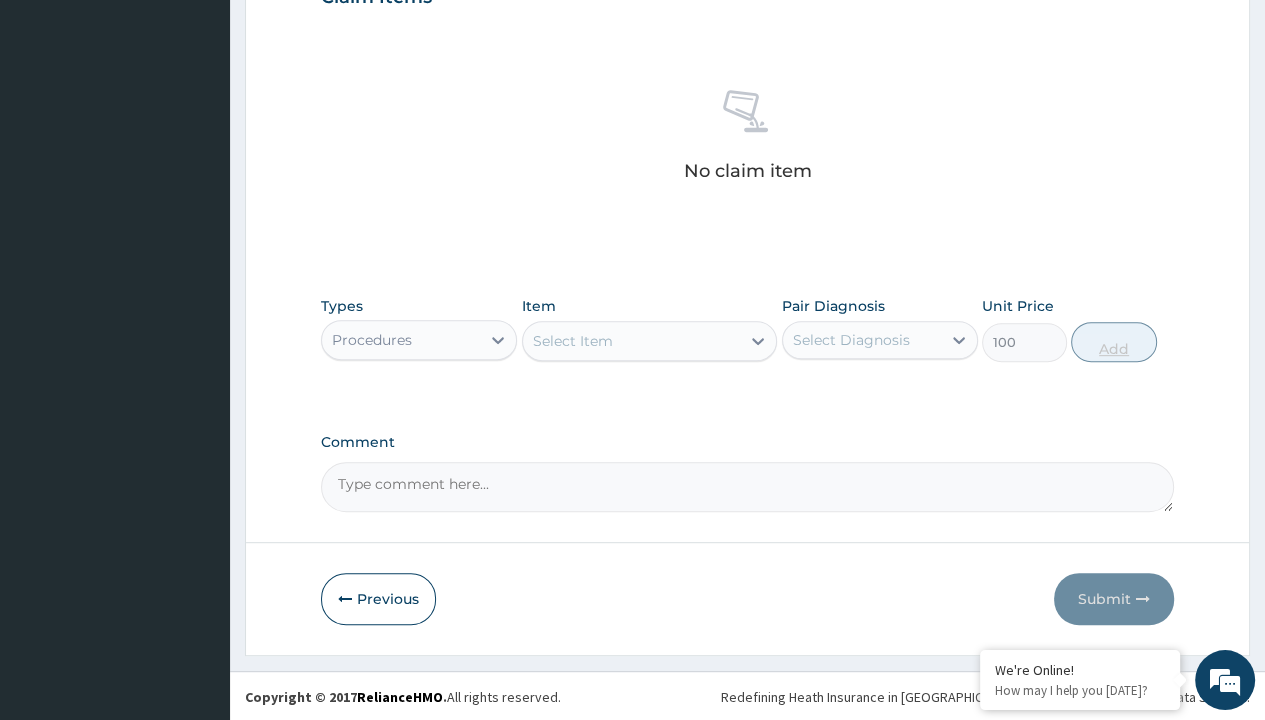 click on "Add" at bounding box center [1113, 342] 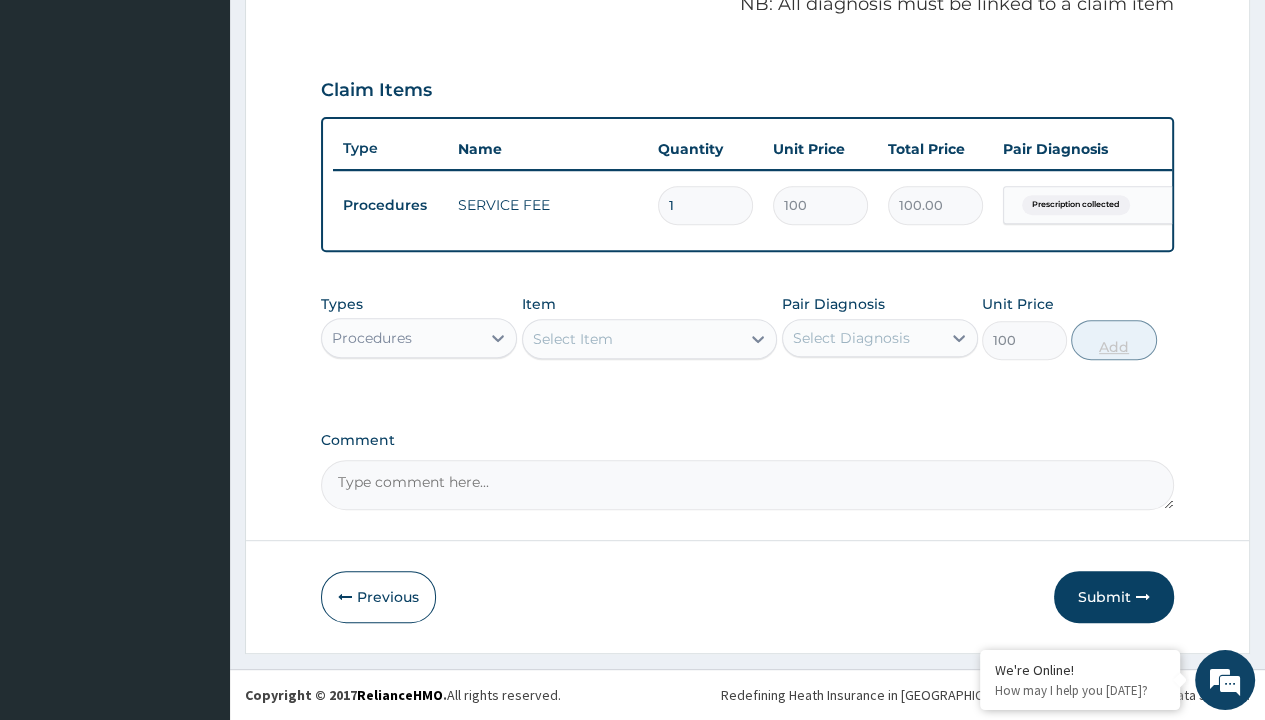 type on "0" 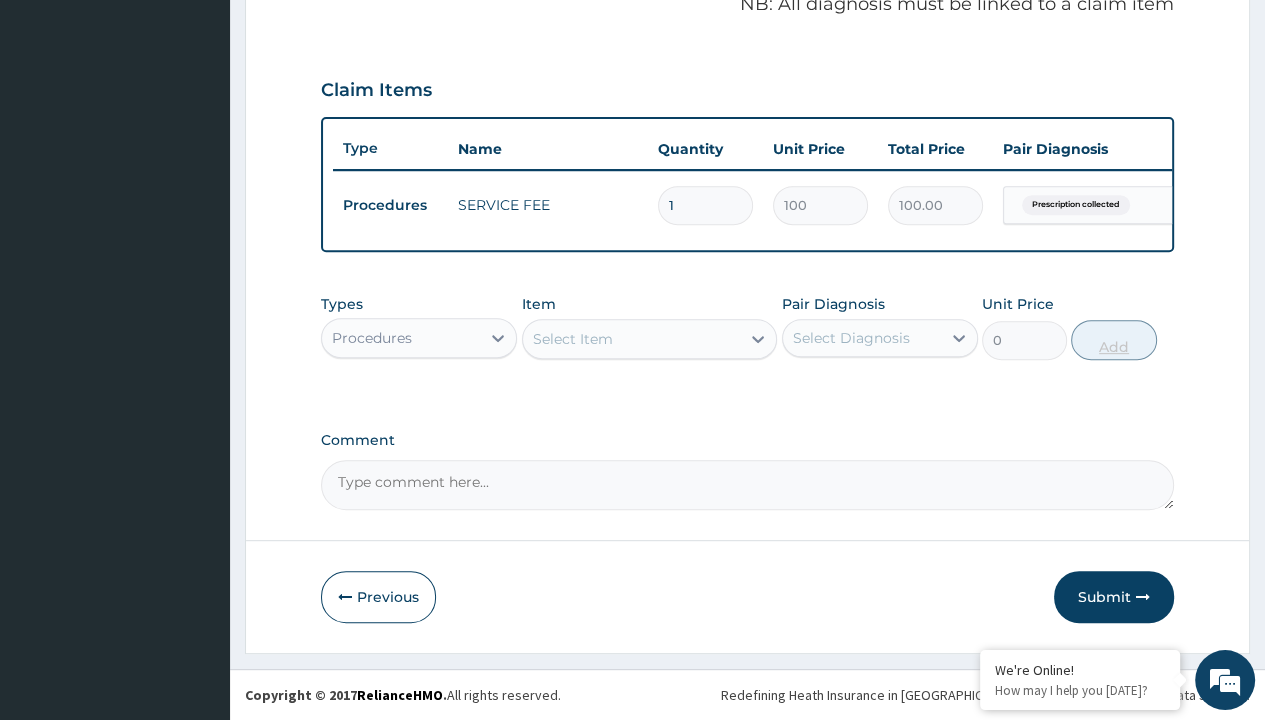 scroll, scrollTop: 639, scrollLeft: 0, axis: vertical 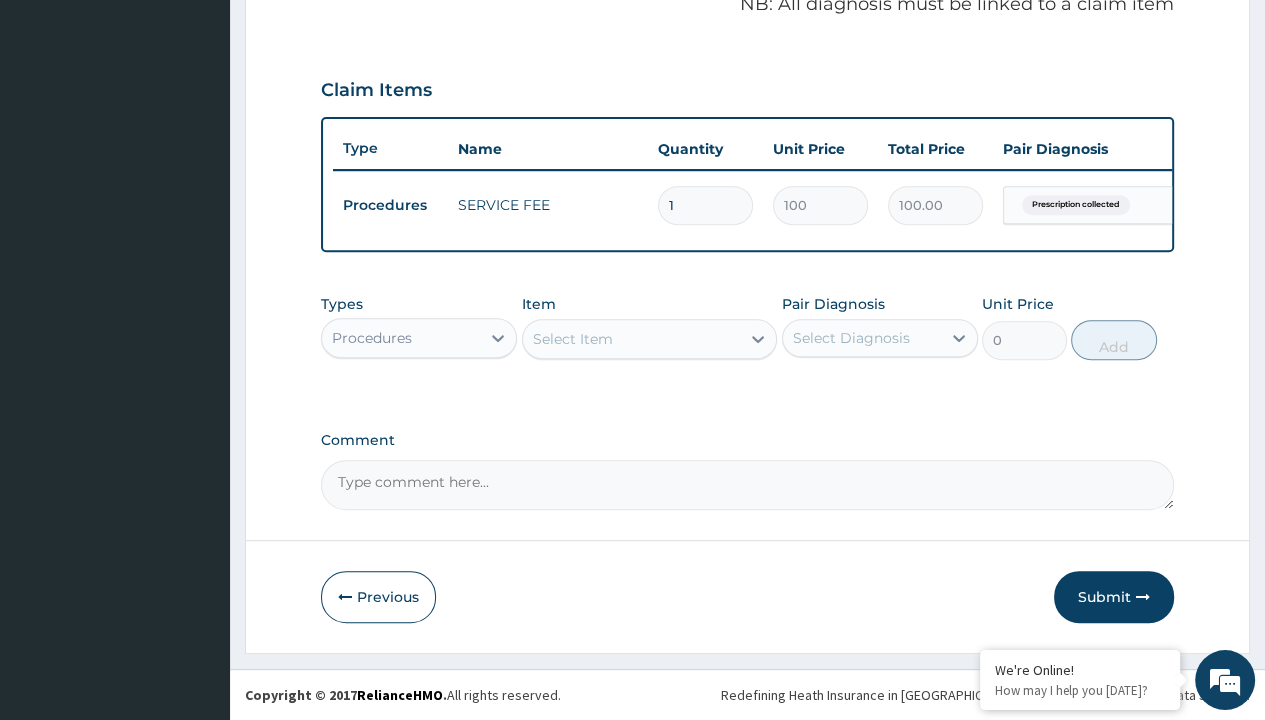 click on "Step  2  of 2 PA Code / Prescription Code Enter Code(Secondary Care Only) Encounter Date [DATE] Important Notice Please enter PA codes before entering items that are not attached to a PA code   All diagnoses entered must be linked to a claim item. Diagnosis & Claim Items that are visible but inactive cannot be edited because they were imported from an already approved PA code. Diagnosis Prescription collected Confirmed NB: All diagnosis must be linked to a claim item Claim Items Type Name Quantity Unit Price Total Price Pair Diagnosis Actions Procedures SERVICE FEE 1 100 100.00 Prescription collected Delete Types Procedures Item Select Item Pair Diagnosis Select Diagnosis Unit Price 0 Add Comment     Previous   Submit" at bounding box center (747, 66) 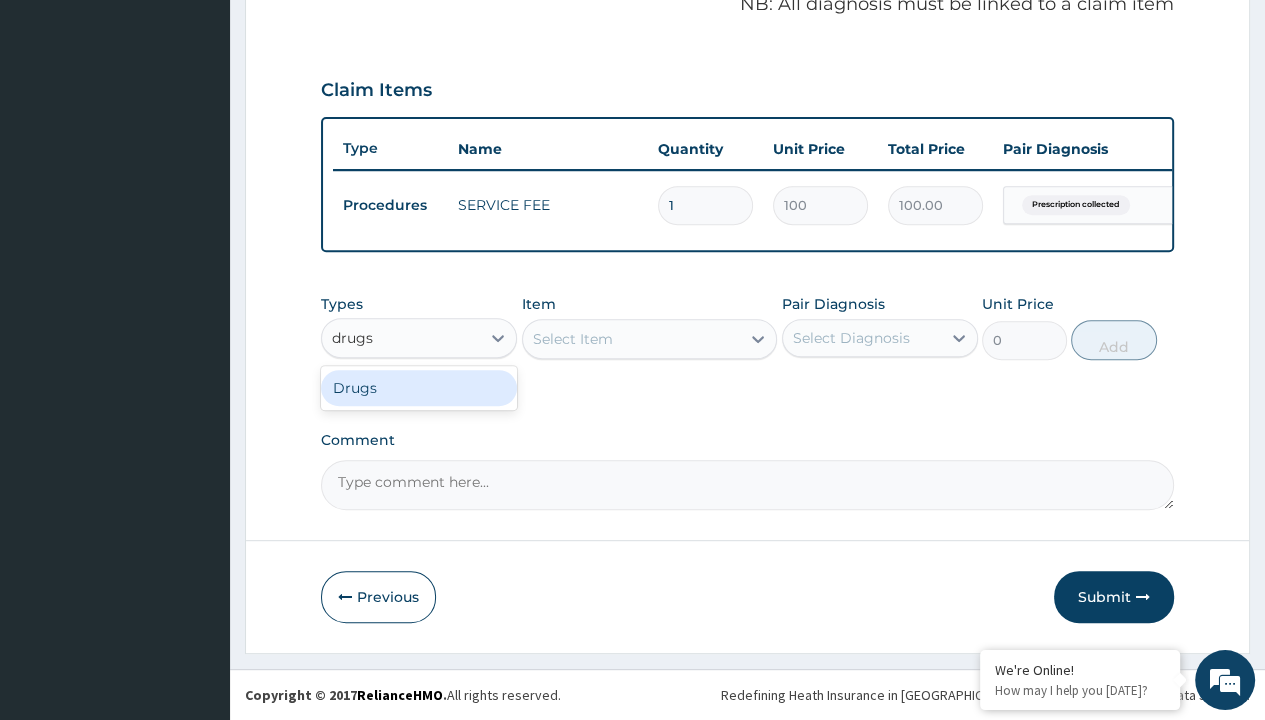 click on "Drugs" at bounding box center (419, 388) 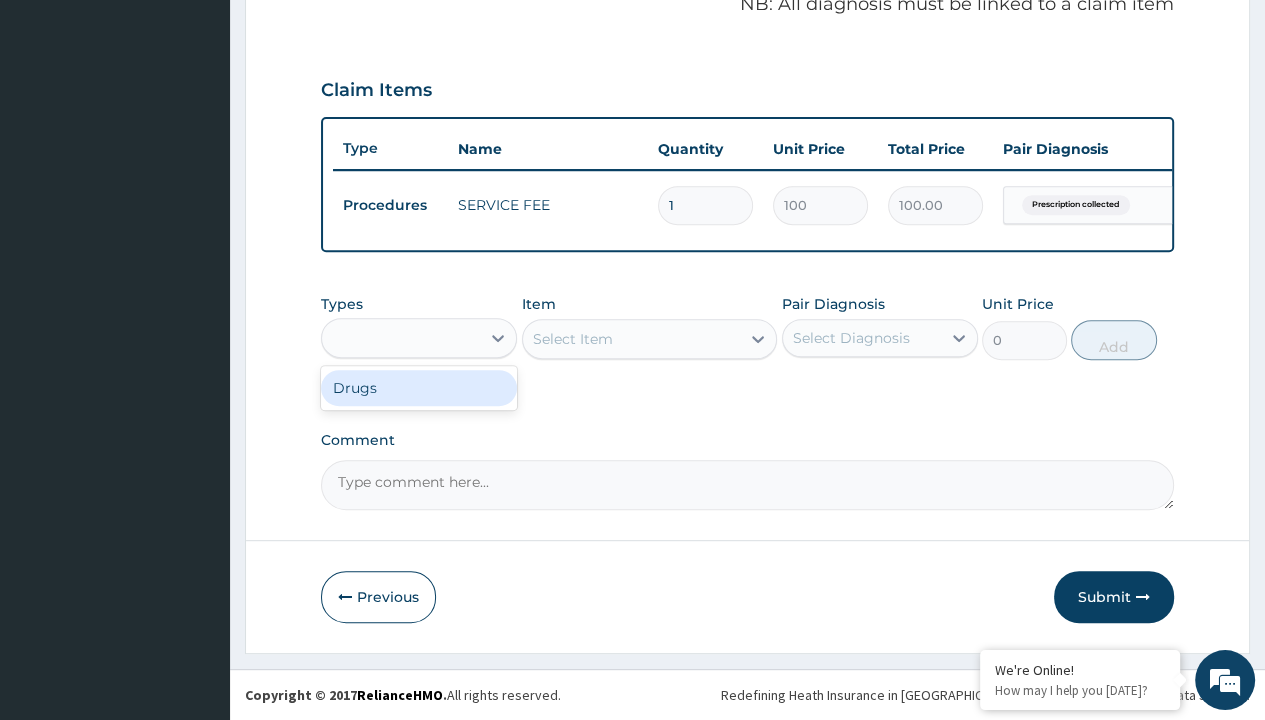scroll, scrollTop: 0, scrollLeft: 0, axis: both 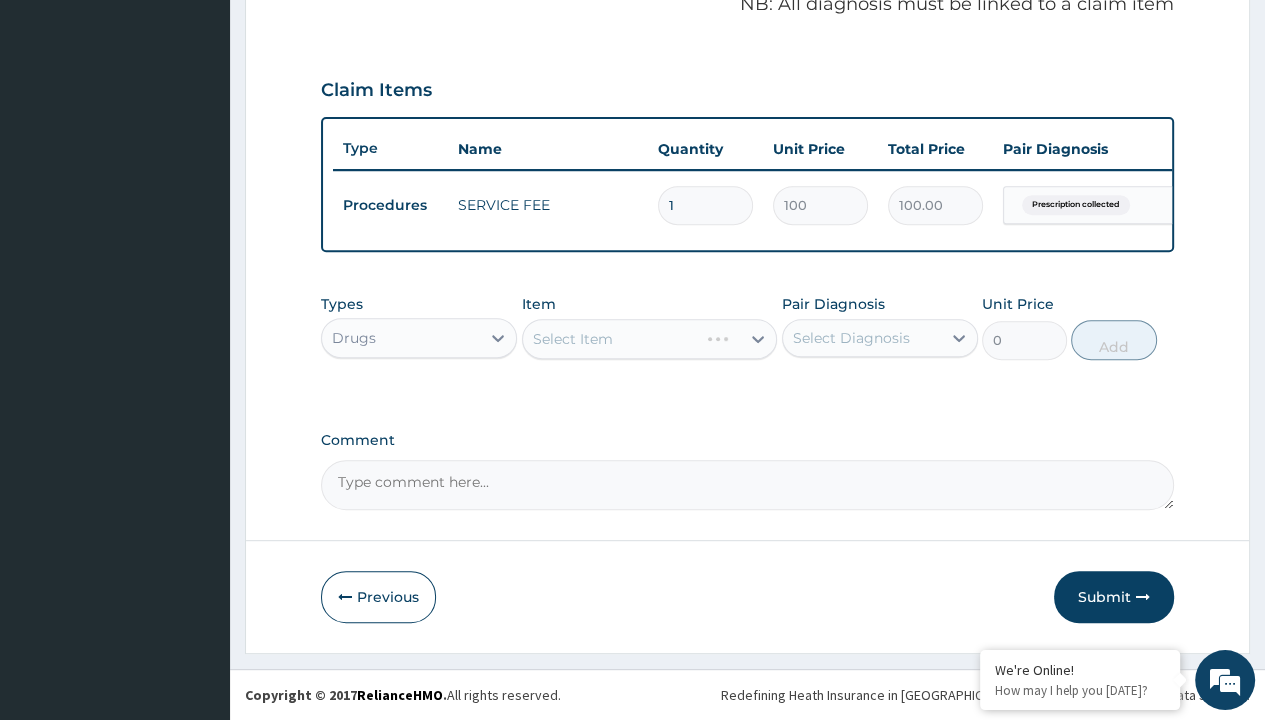 click on "Select Item" at bounding box center [573, 339] 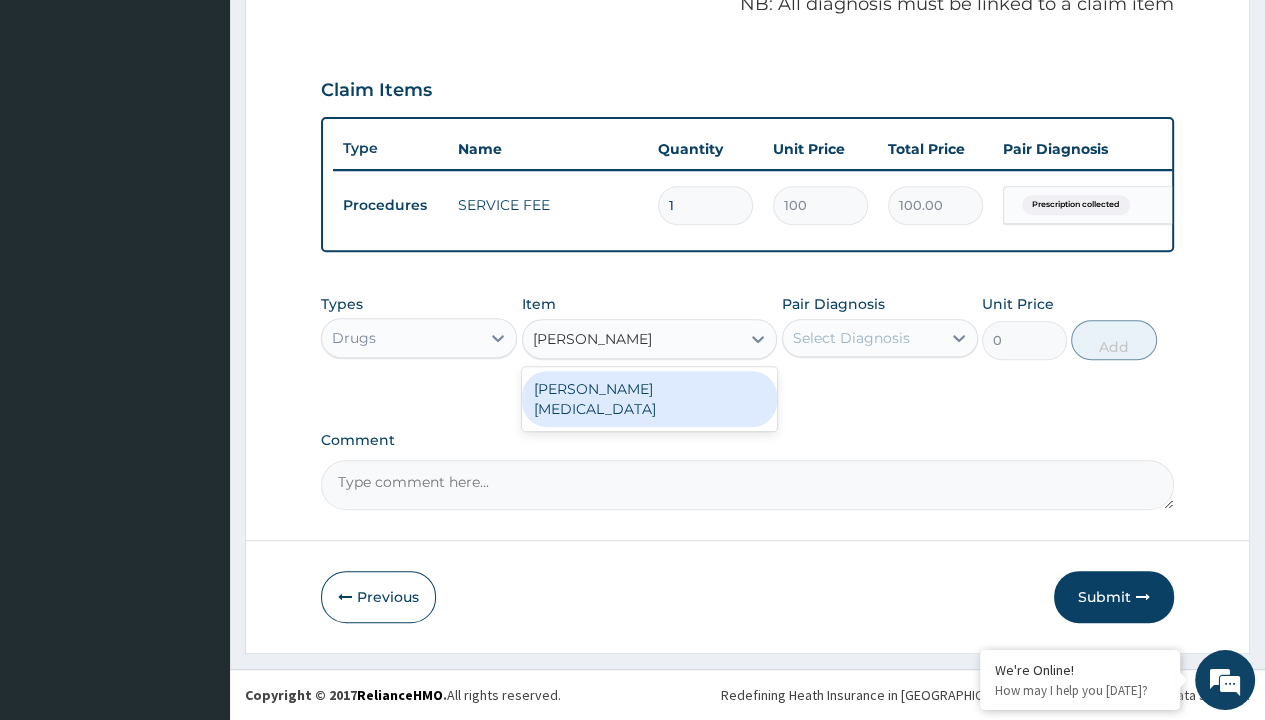 click on "[PERSON_NAME] [MEDICAL_DATA]" at bounding box center (650, 399) 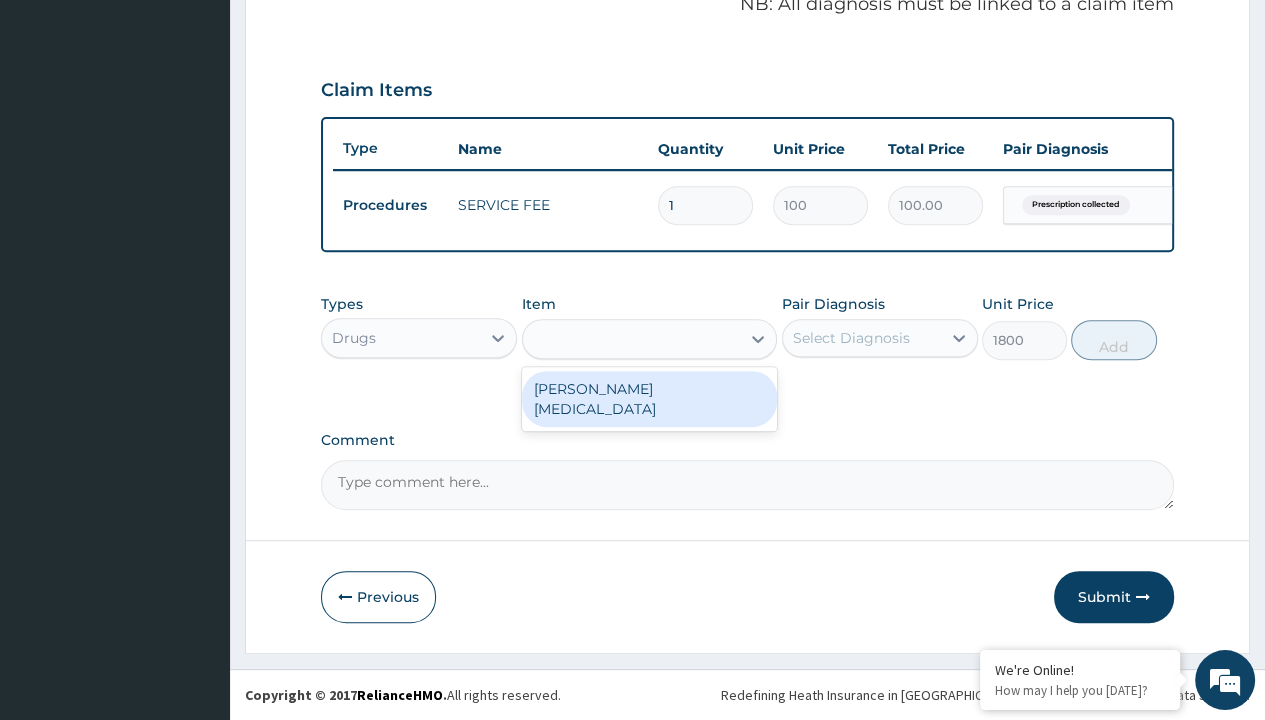 scroll, scrollTop: 0, scrollLeft: 0, axis: both 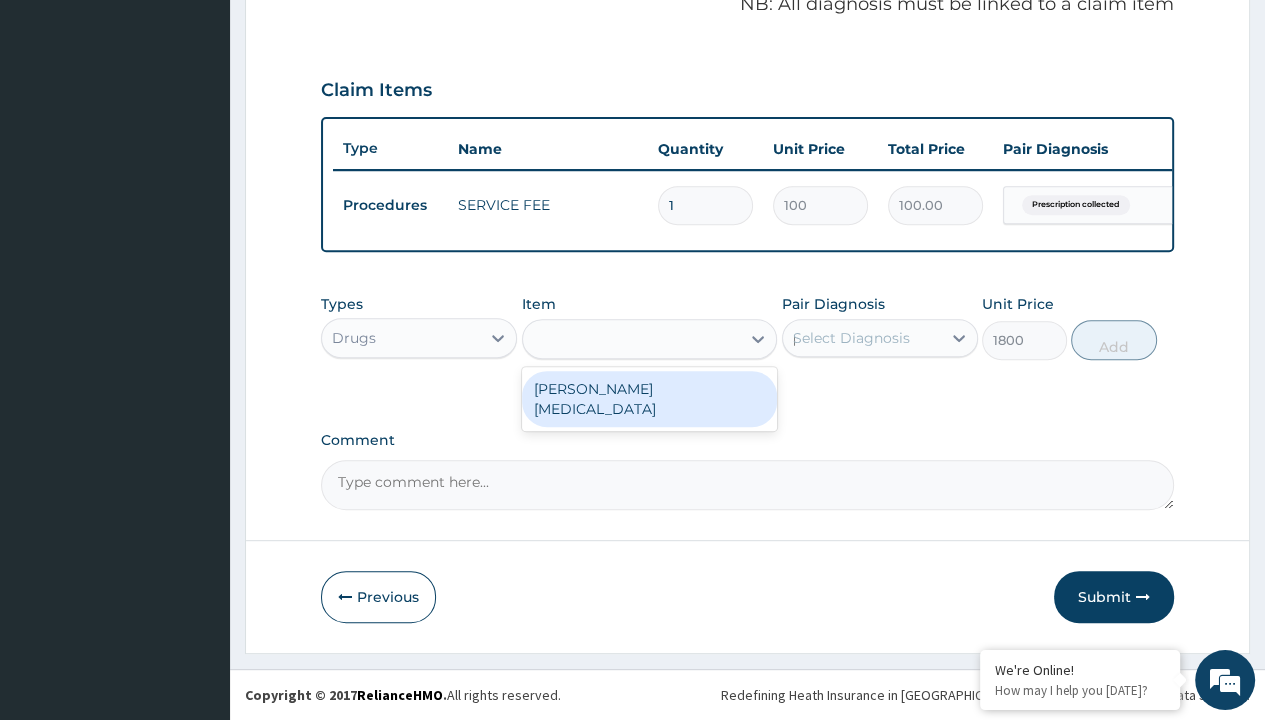 type 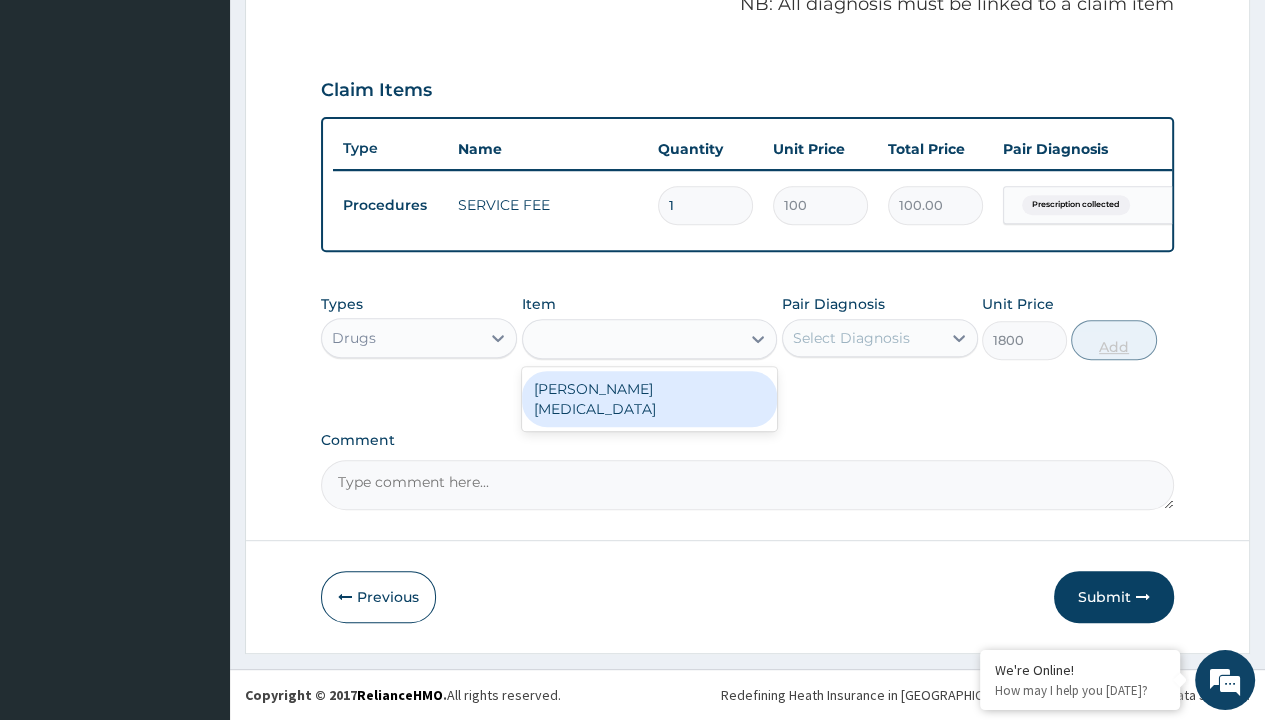 click on "Add" at bounding box center (1113, 340) 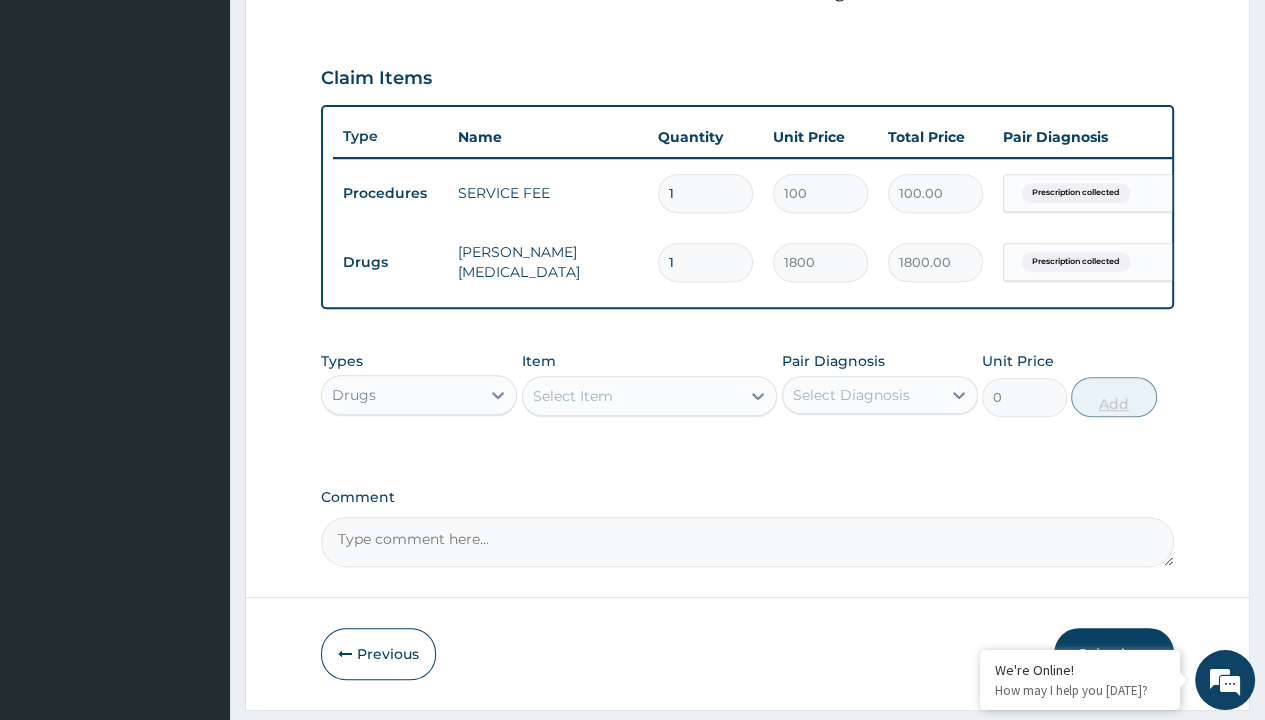 scroll, scrollTop: 0, scrollLeft: 0, axis: both 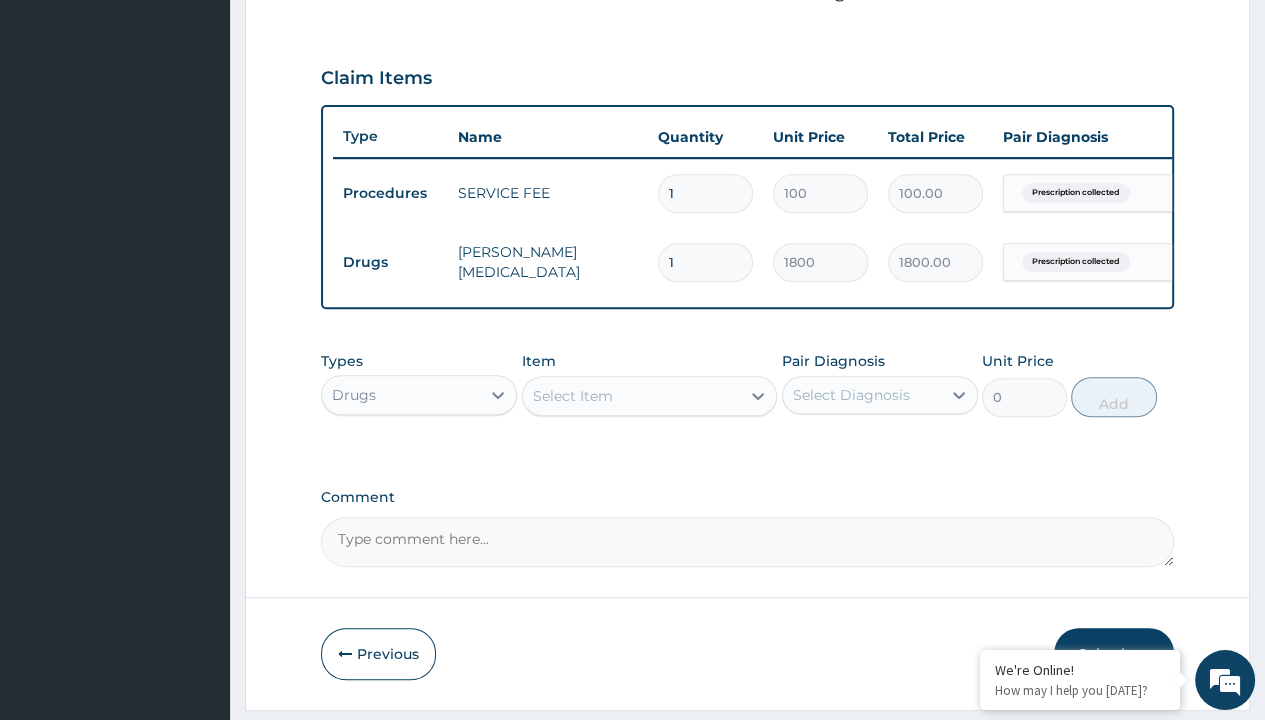 click on "Step  2  of 2 PA Code / Prescription Code Enter Code(Secondary Care Only) Encounter Date [DATE] Important Notice Please enter PA codes before entering items that are not attached to a PA code   All diagnoses entered must be linked to a claim item. Diagnosis & Claim Items that are visible but inactive cannot be edited because they were imported from an already approved PA code. Diagnosis Prescription collected Confirmed NB: All diagnosis must be linked to a claim item Claim Items Type Name Quantity Unit Price Total Price Pair Diagnosis Actions Procedures SERVICE FEE 1 100 100.00 Prescription collected Delete Drugs [PERSON_NAME] [MEDICAL_DATA] 1 1800 1800.00 Prescription collected Delete Types Drugs Item Select Item Pair Diagnosis Select Diagnosis Unit Price 0 Add Comment     Previous   Submit" at bounding box center [747, 88] 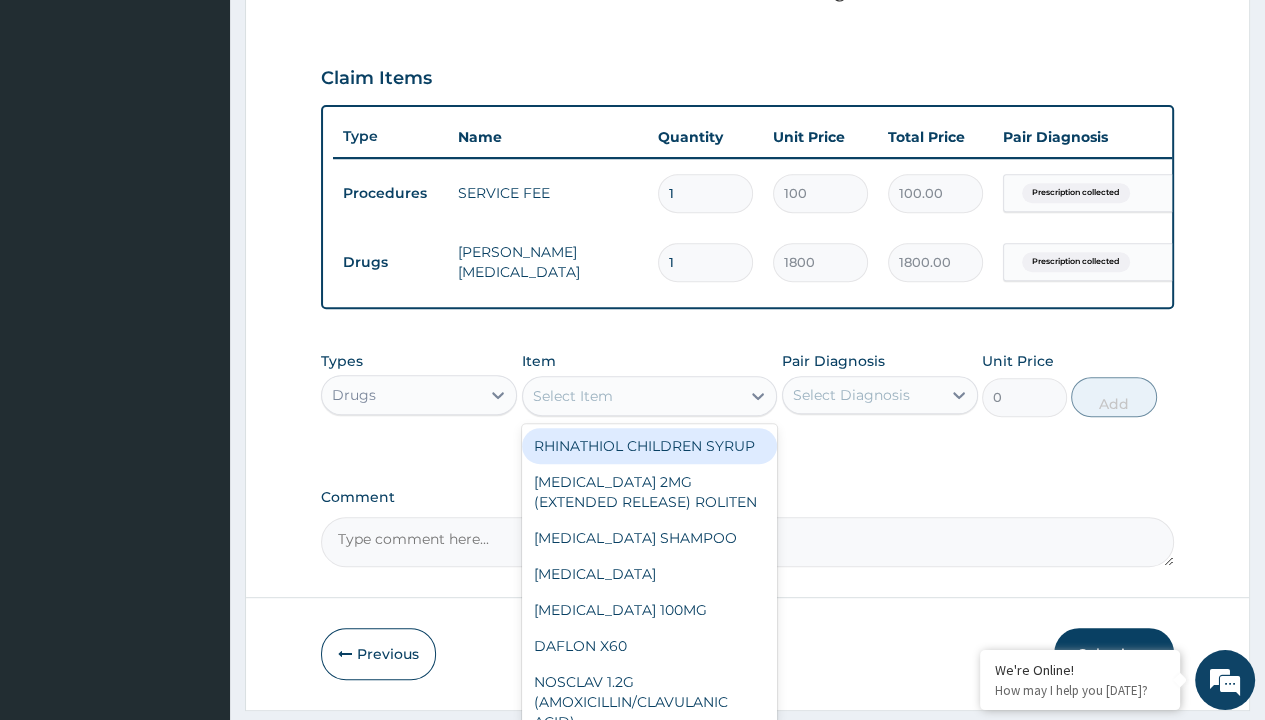 scroll, scrollTop: 0, scrollLeft: 0, axis: both 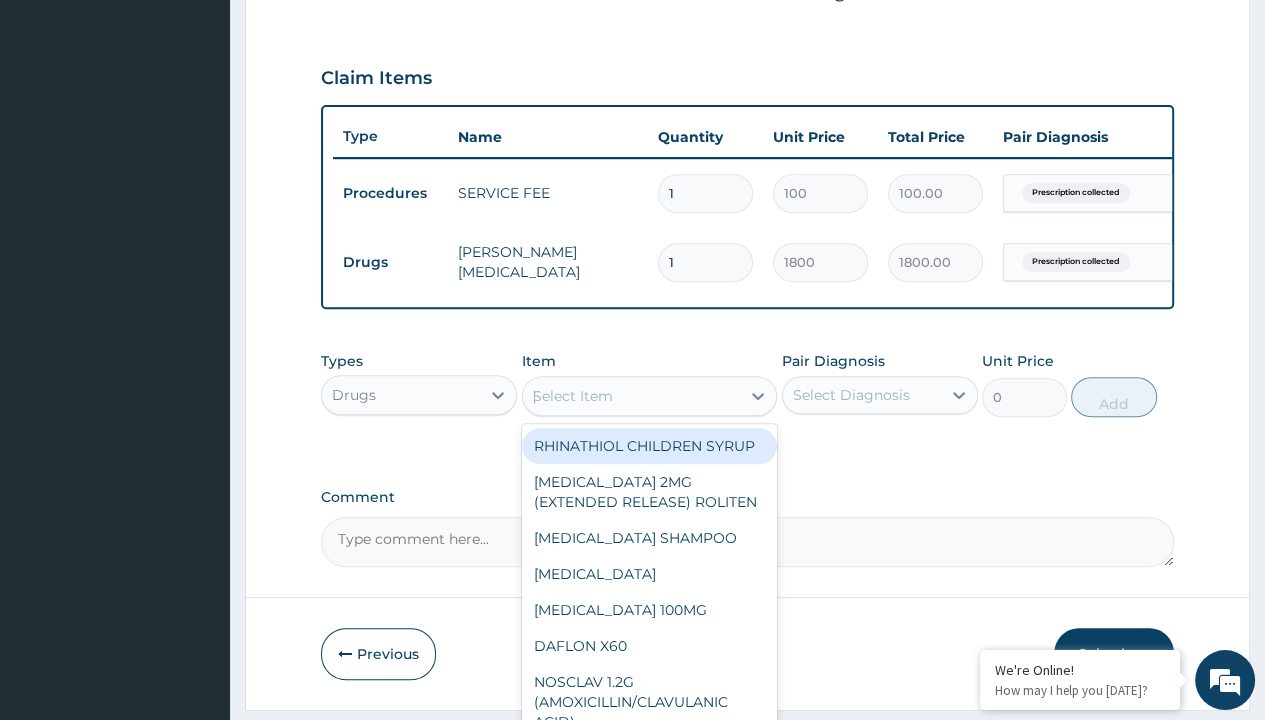 click on "[MEDICAL_DATA] CREAM" at bounding box center (650, 27994) 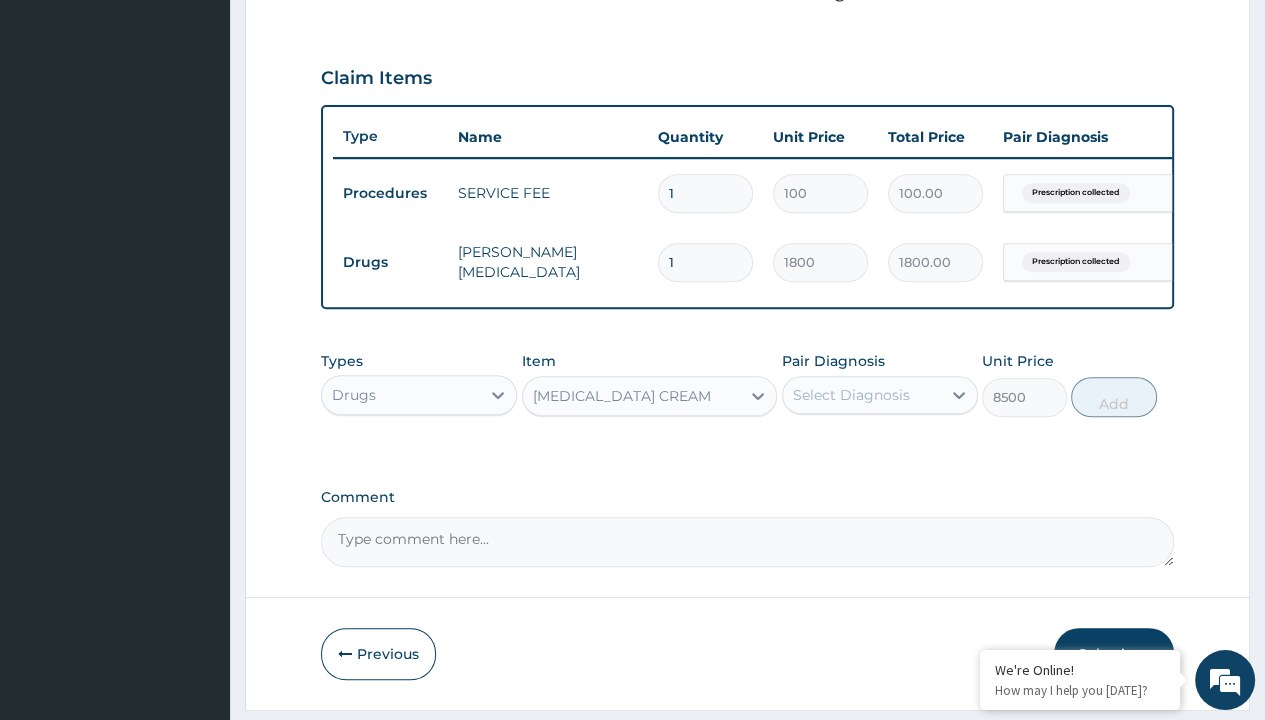 scroll, scrollTop: 0, scrollLeft: 0, axis: both 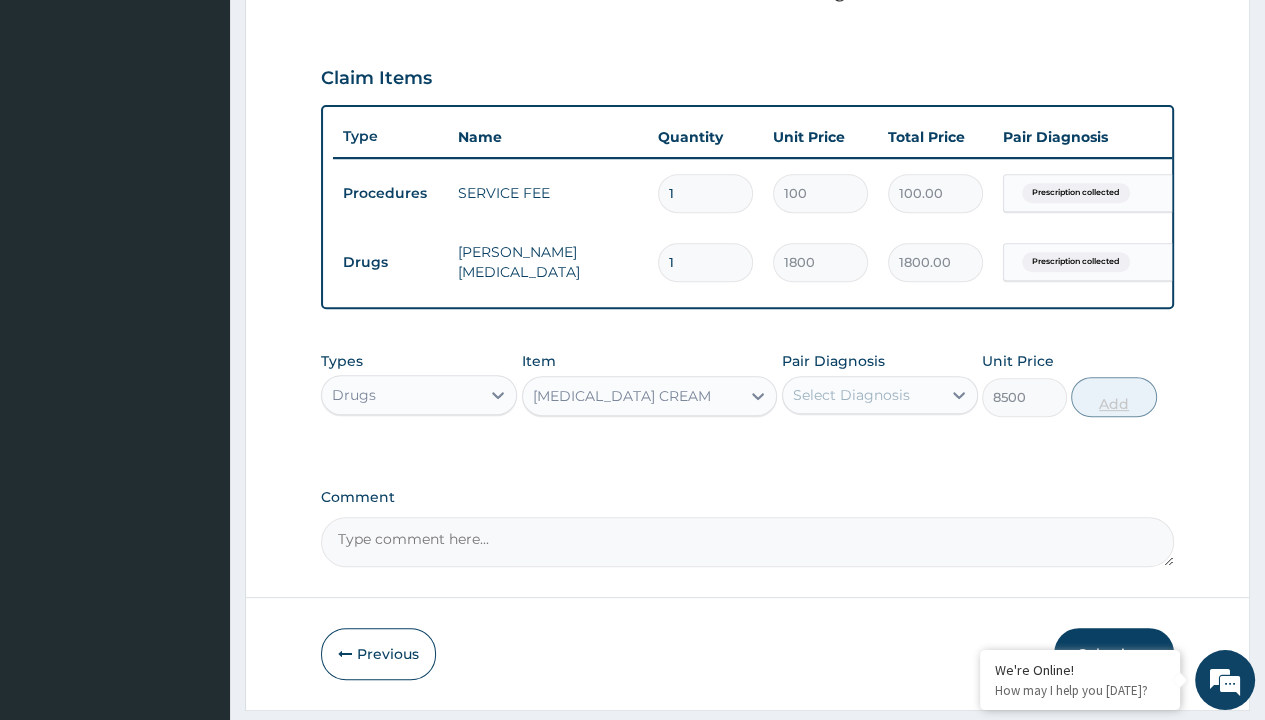 click on "Prescription collected" at bounding box center [409, -86] 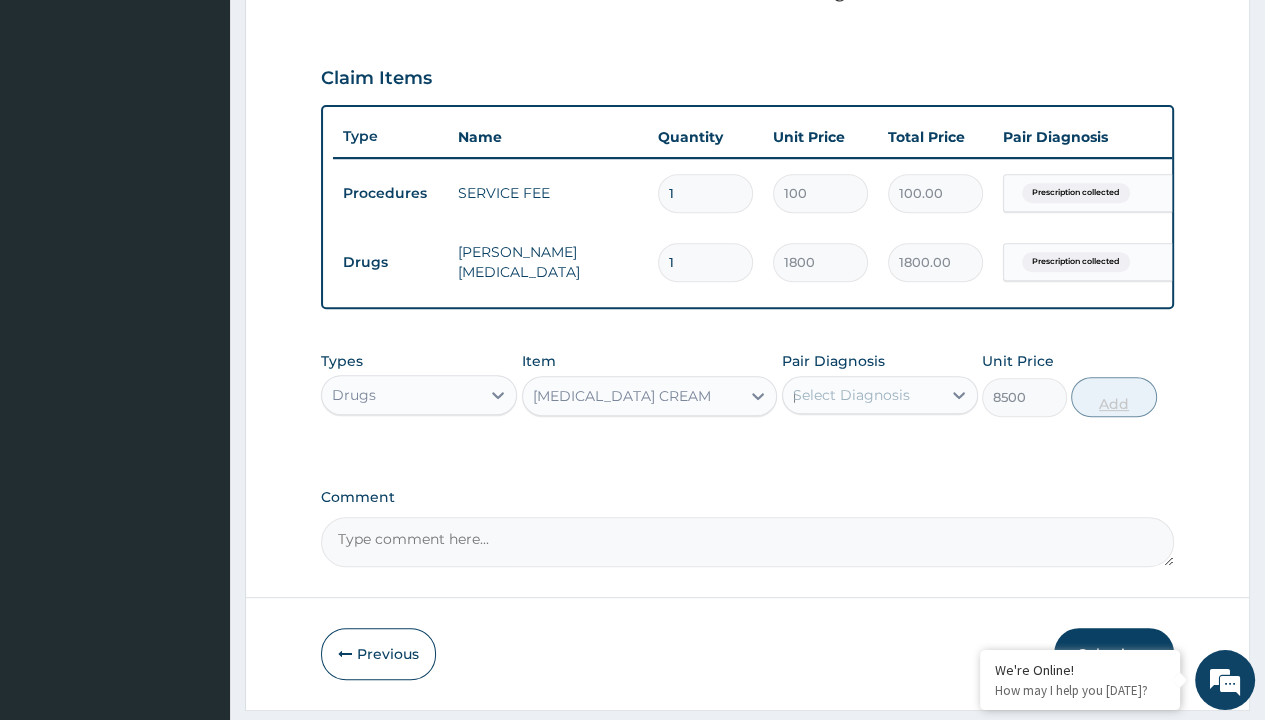 type 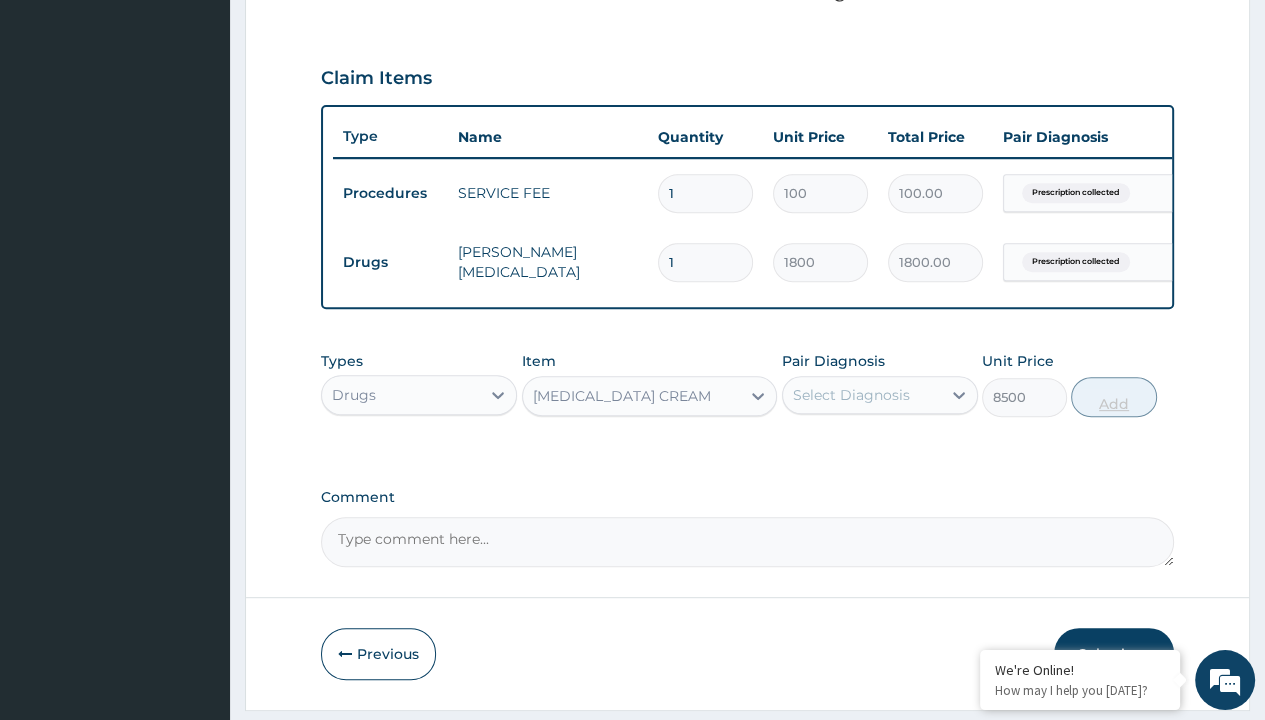 click on "Add" at bounding box center [1113, 397] 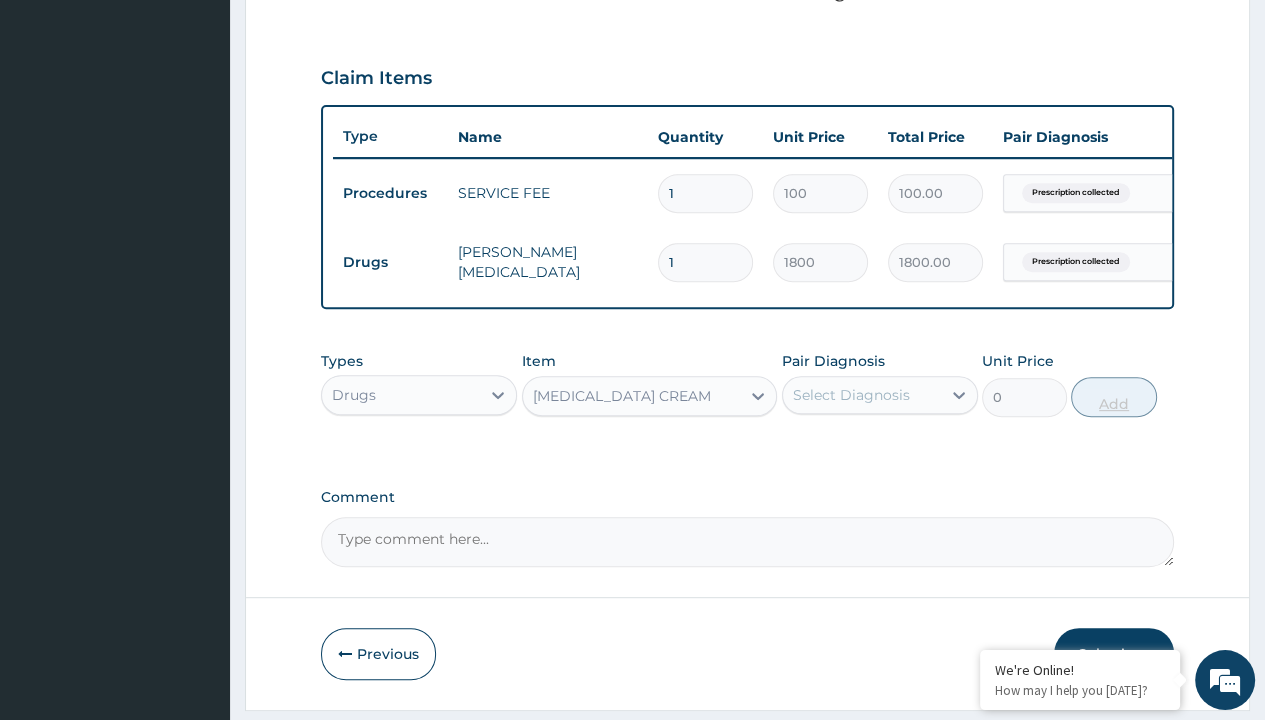 scroll, scrollTop: 708, scrollLeft: 0, axis: vertical 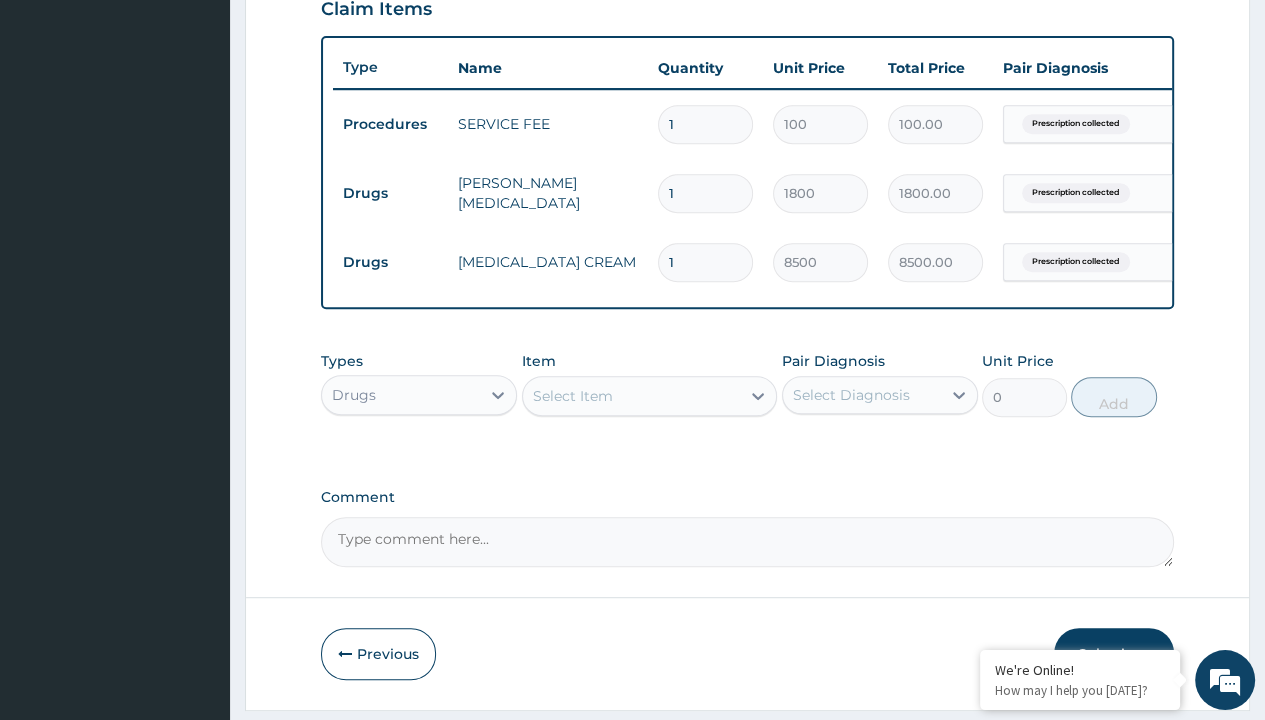 click on "Submit" at bounding box center (1114, 654) 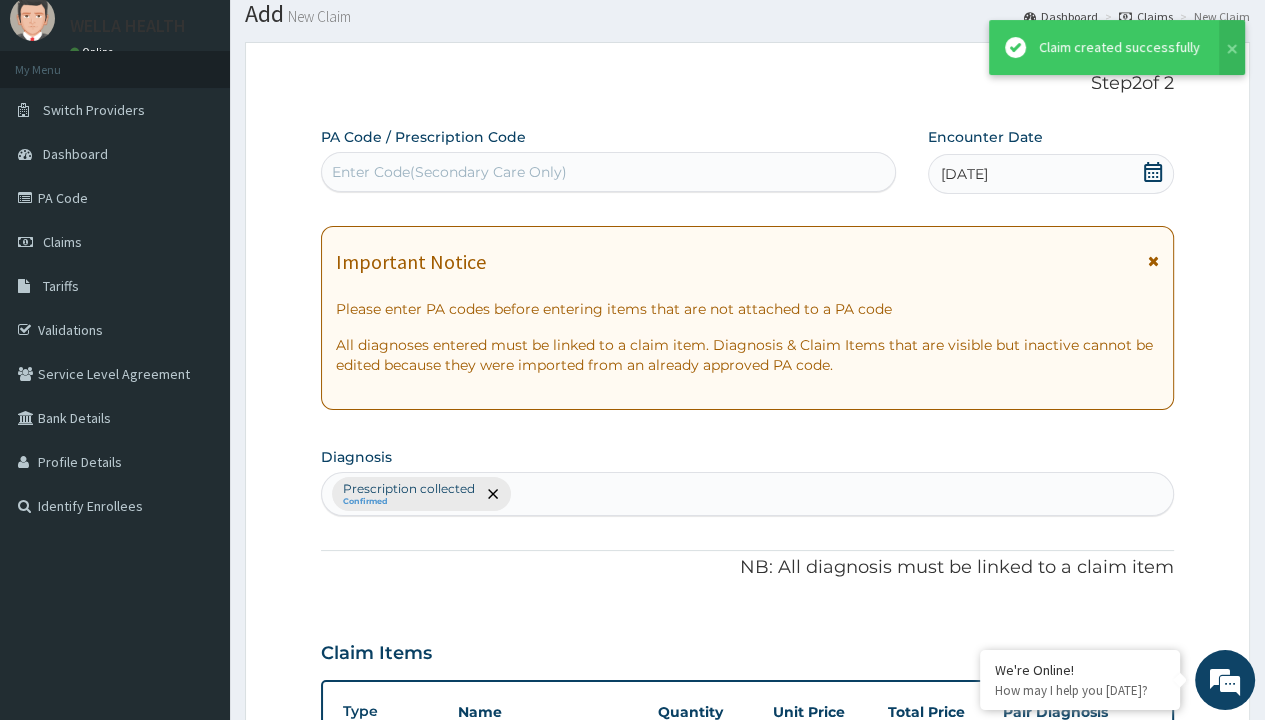 scroll, scrollTop: 776, scrollLeft: 0, axis: vertical 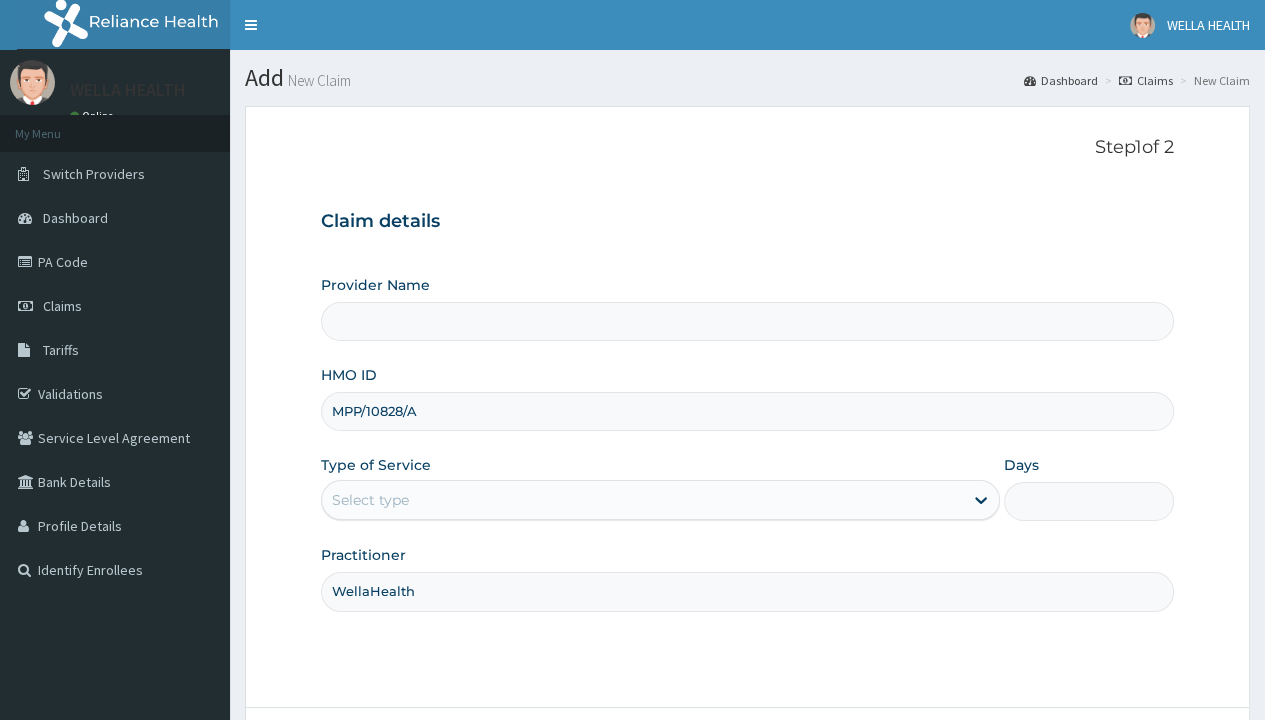 type on "WellaHealth" 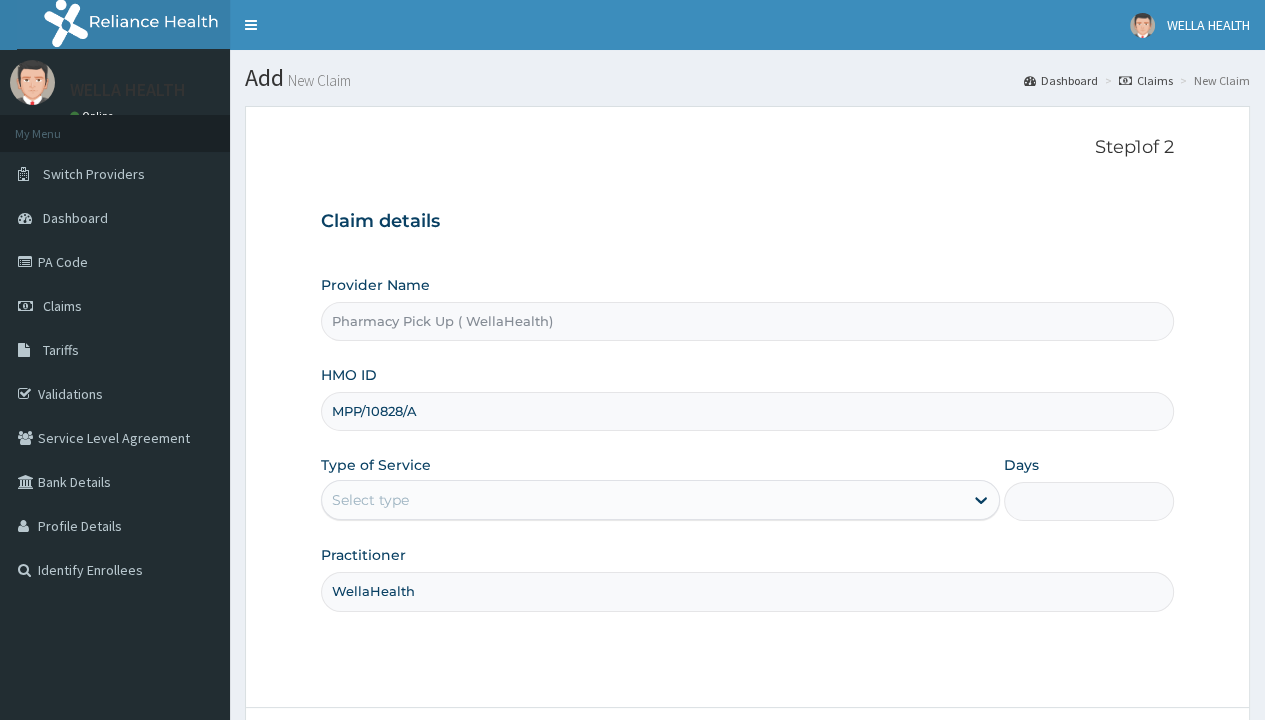 type on "1" 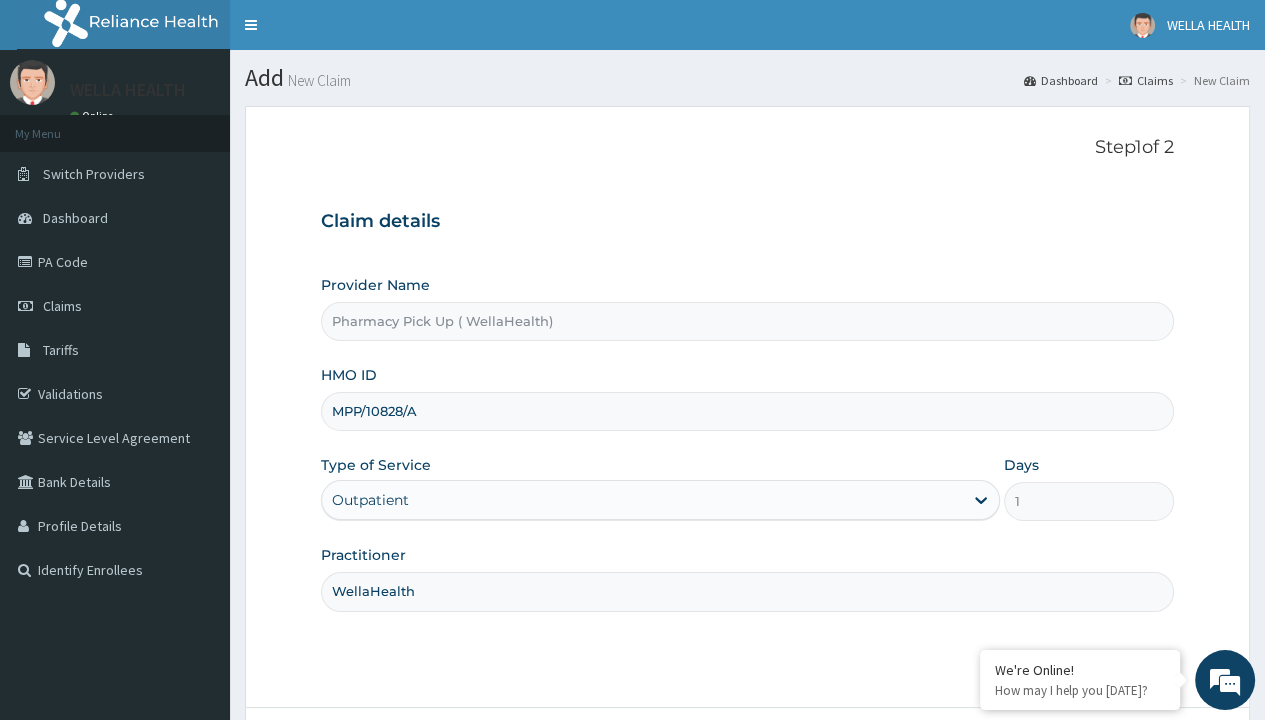 click on "Next" at bounding box center (1123, 764) 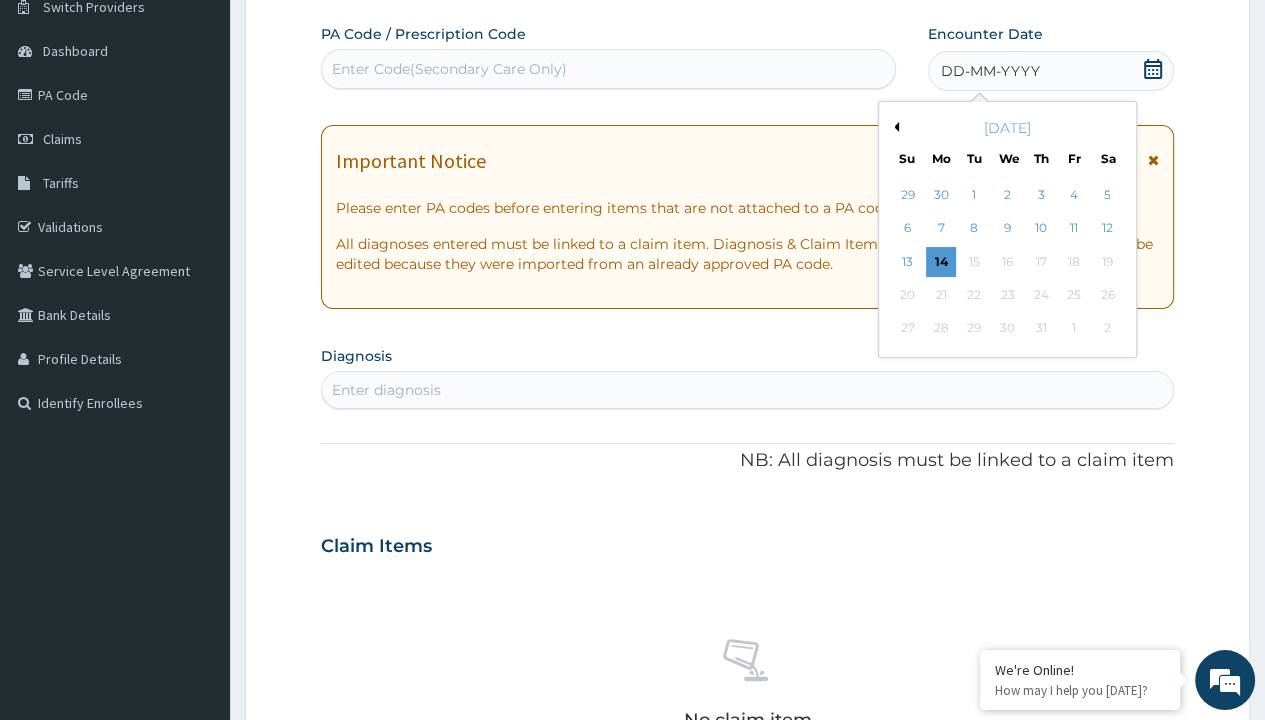 click on "4" at bounding box center (1074, 195) 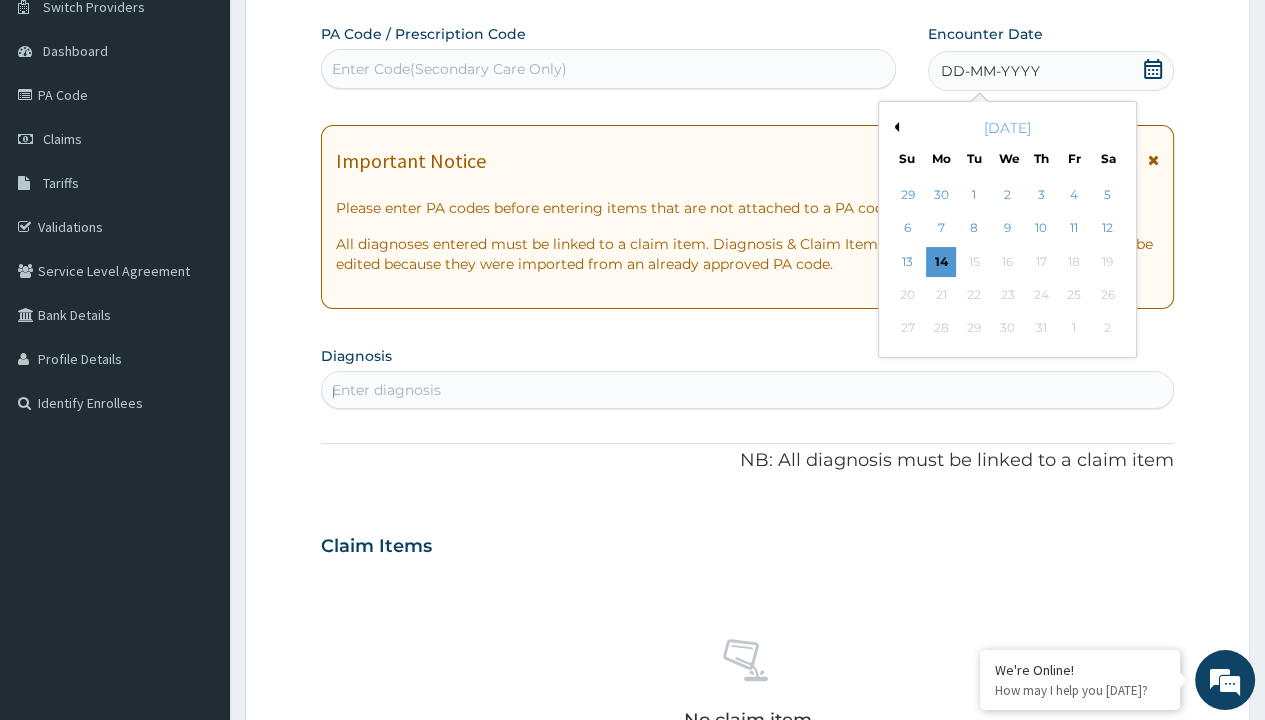 scroll, scrollTop: 0, scrollLeft: 0, axis: both 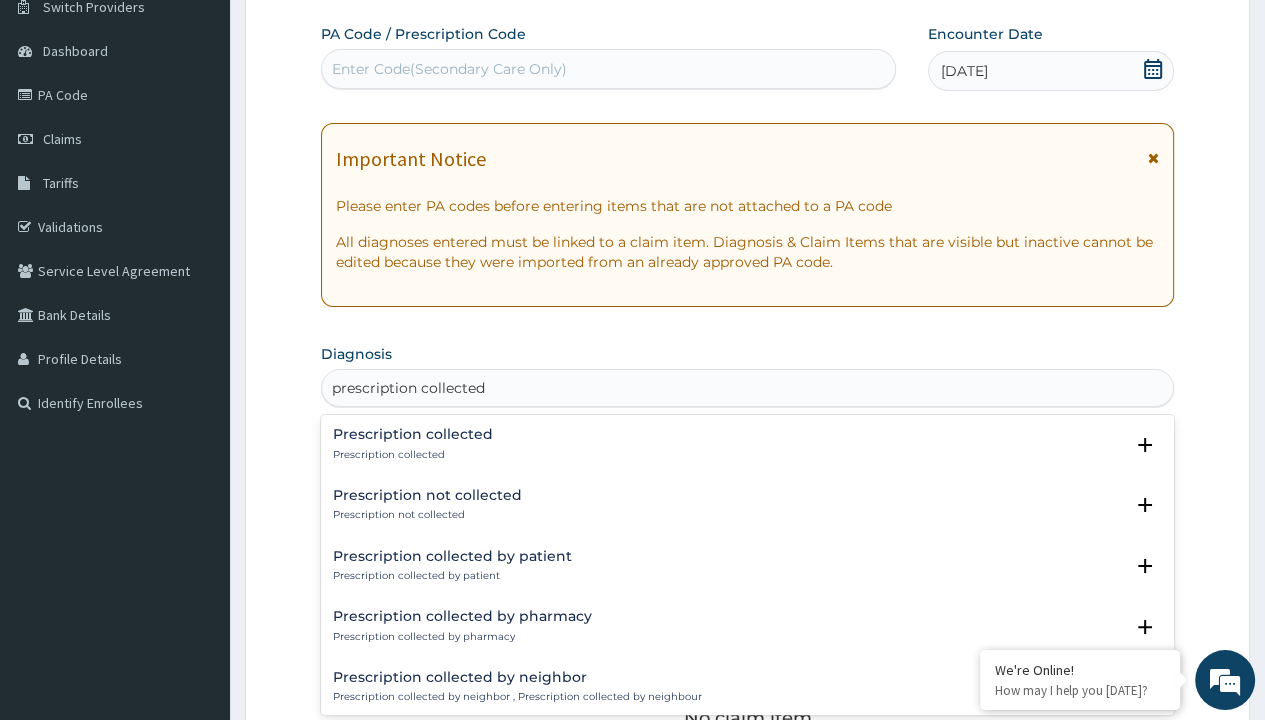 click on "Prescription collected" at bounding box center (413, 455) 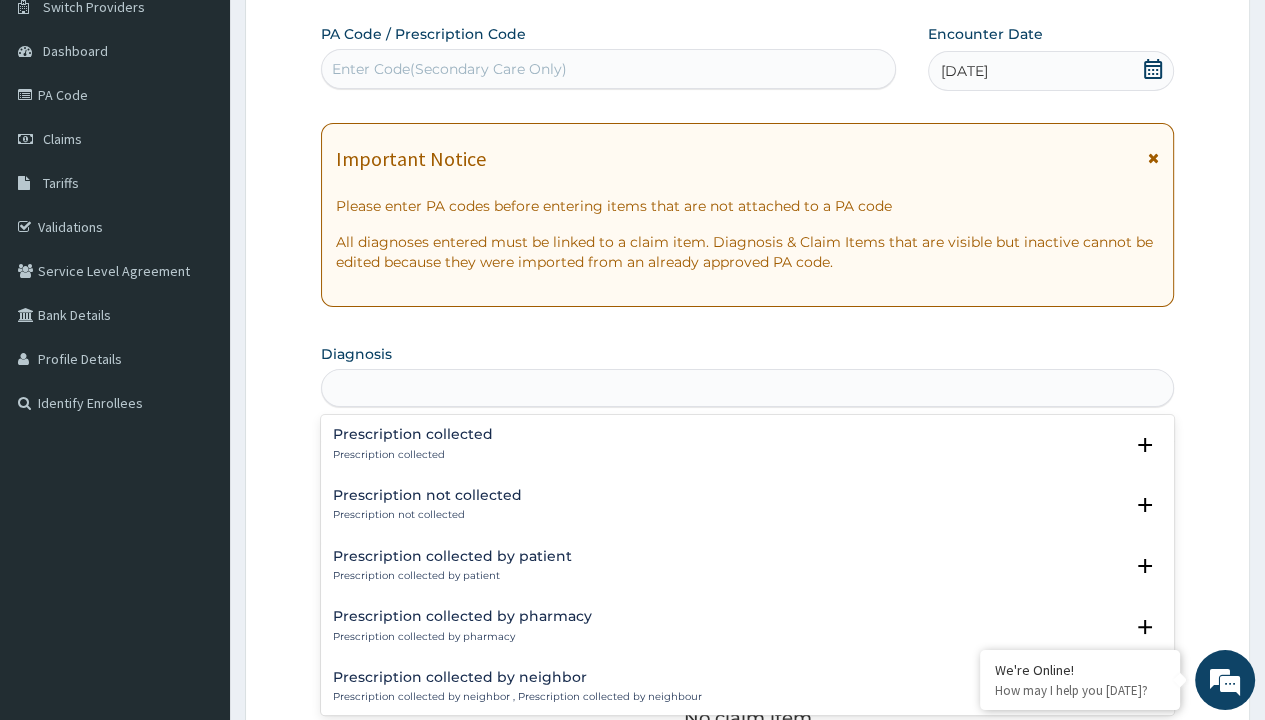 click on "Step  2  of 2 PA Code / Prescription Code Enter Code(Secondary Care Only) Encounter Date [DATE] Important Notice Please enter PA codes before entering items that are not attached to a PA code   All diagnoses entered must be linked to a claim item. Diagnosis & Claim Items that are visible but inactive cannot be edited because they were imported from an already approved PA code. Diagnosis option Prescription collected focused, 1 of 7. 7 results available for search term prescription collected. Use Up and Down to choose options, press Enter to select the currently focused option, press Escape to exit the menu, press Tab to select the option and exit the menu. prescription collected Prescription collected Prescription collected Select Status Query Query covers suspected (?), Keep in view (kiv), Ruled out (r/o) Confirmed Prescription not collected Prescription not collected Select Status Query Query covers suspected (?), Keep in view (kiv), Ruled out (r/o) Confirmed Prescription collected by patient Query Item" at bounding box center [747, 571] 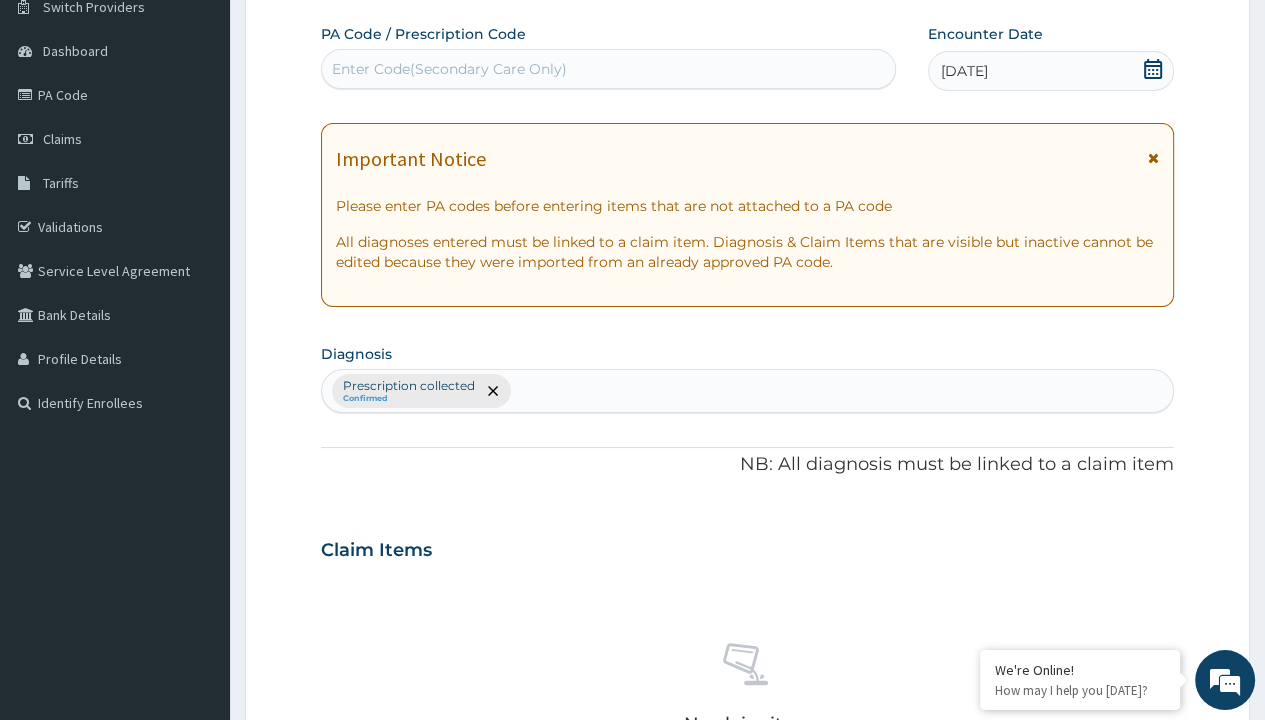 scroll, scrollTop: 698, scrollLeft: 0, axis: vertical 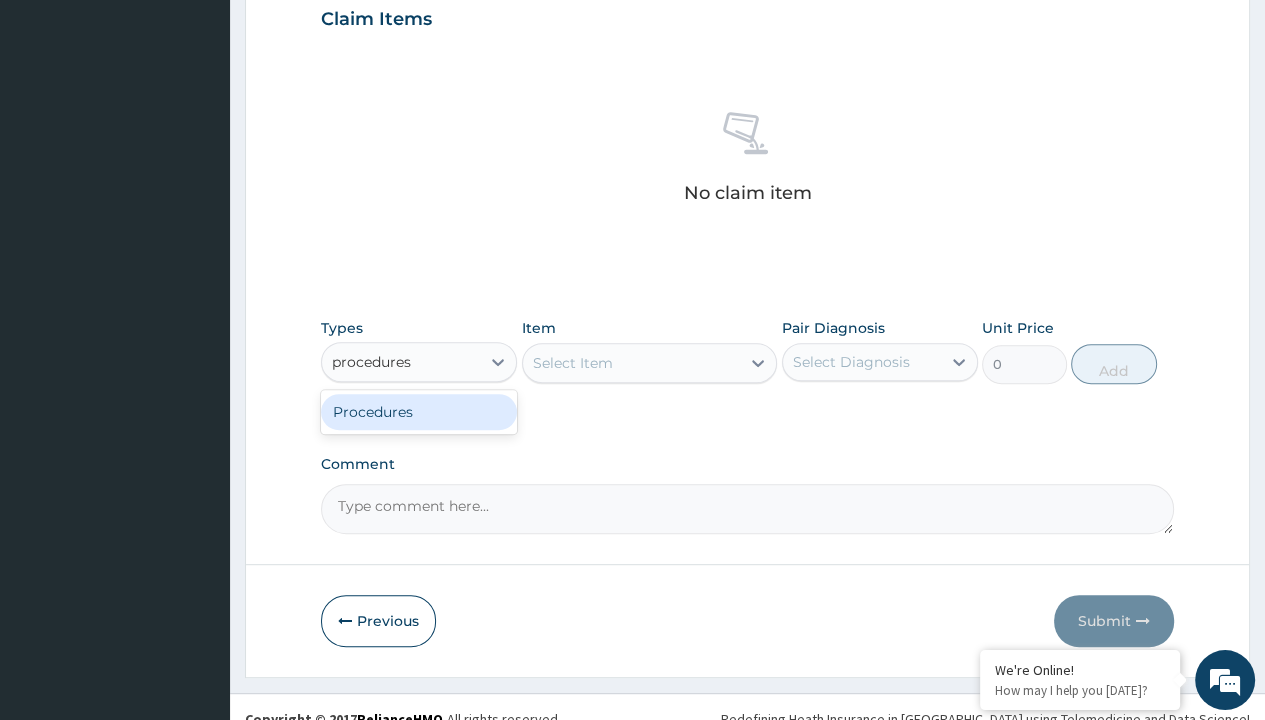 click on "Procedures" at bounding box center (419, 412) 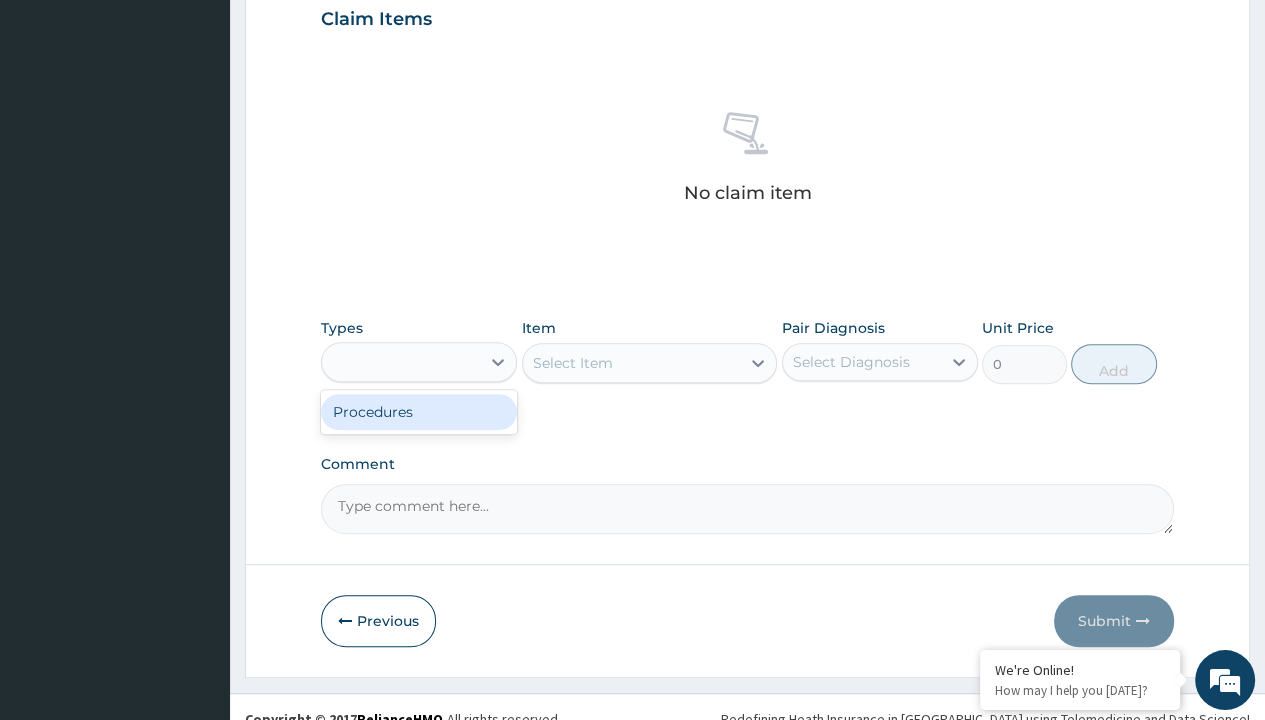 scroll, scrollTop: 0, scrollLeft: 0, axis: both 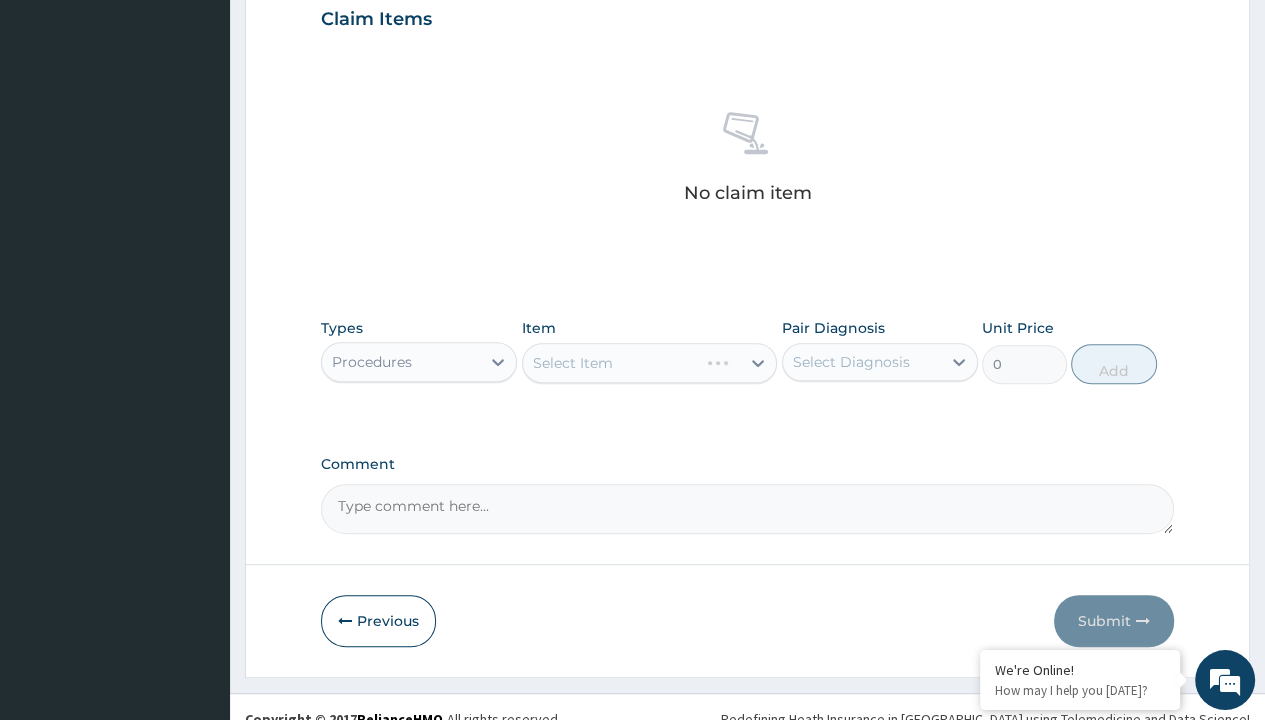 click on "Select Item" at bounding box center (573, 363) 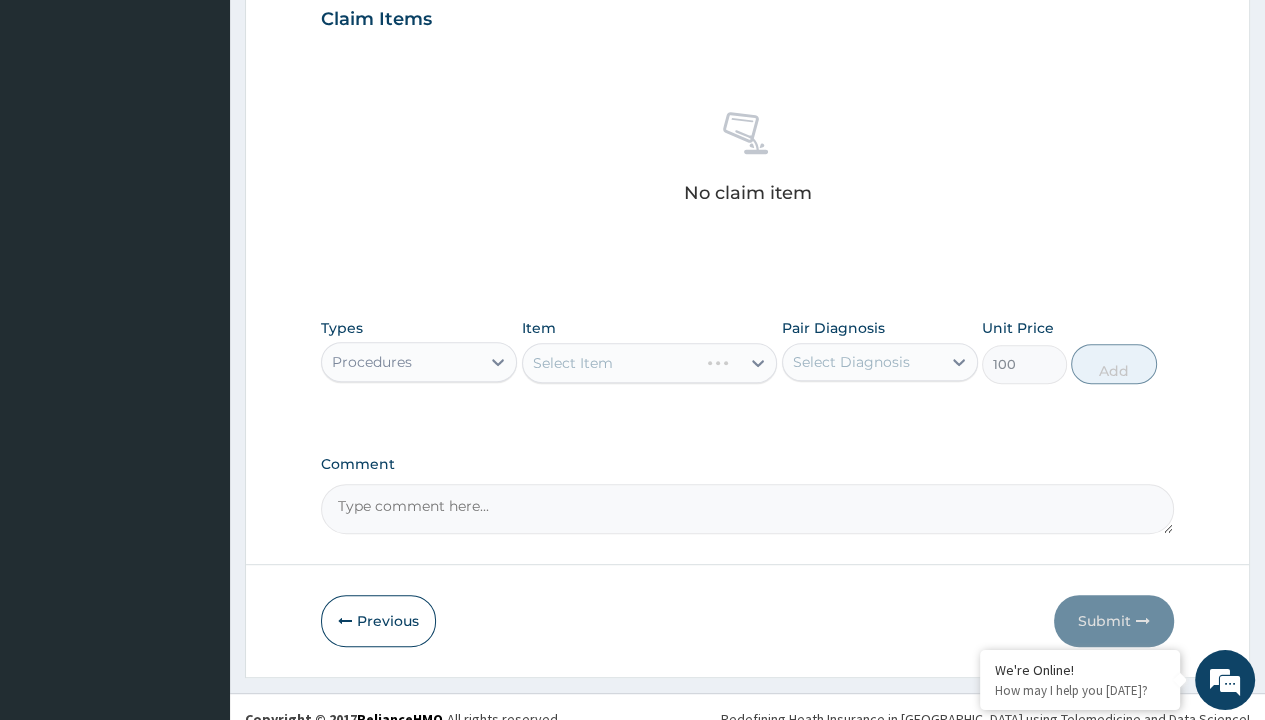 click on "Prescription collected" at bounding box center (409, -145) 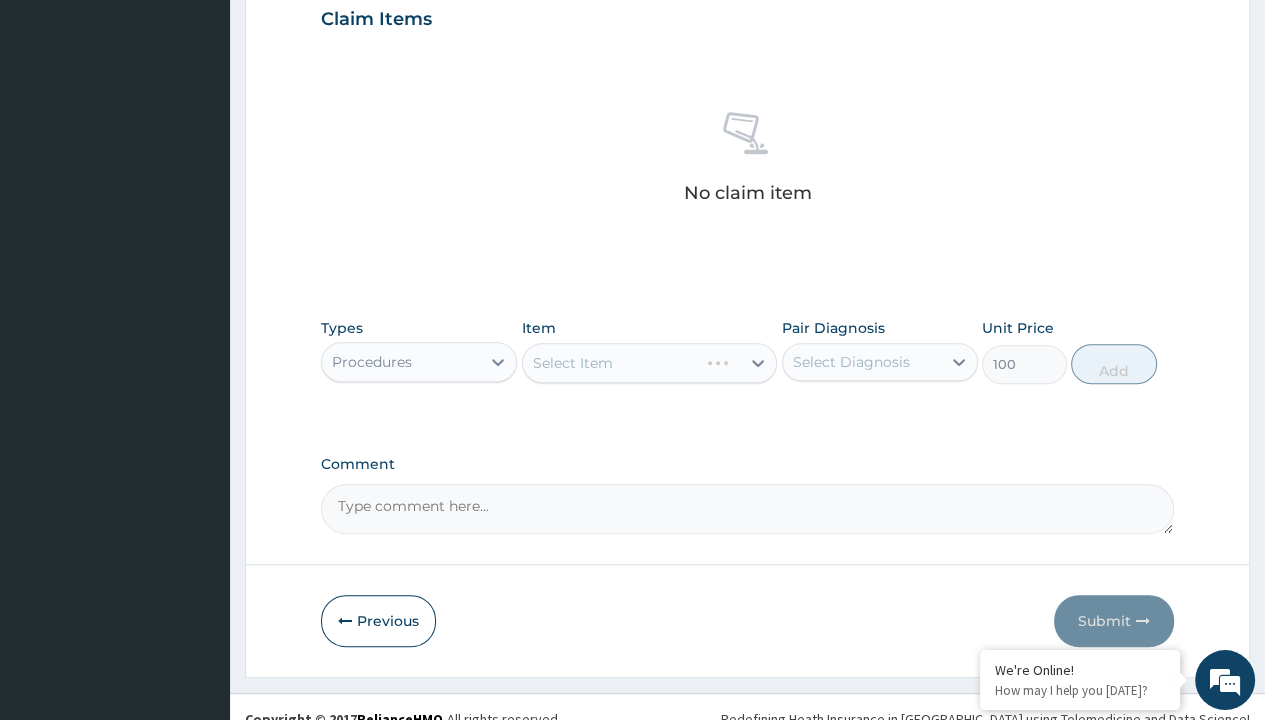 type on "prescription collected" 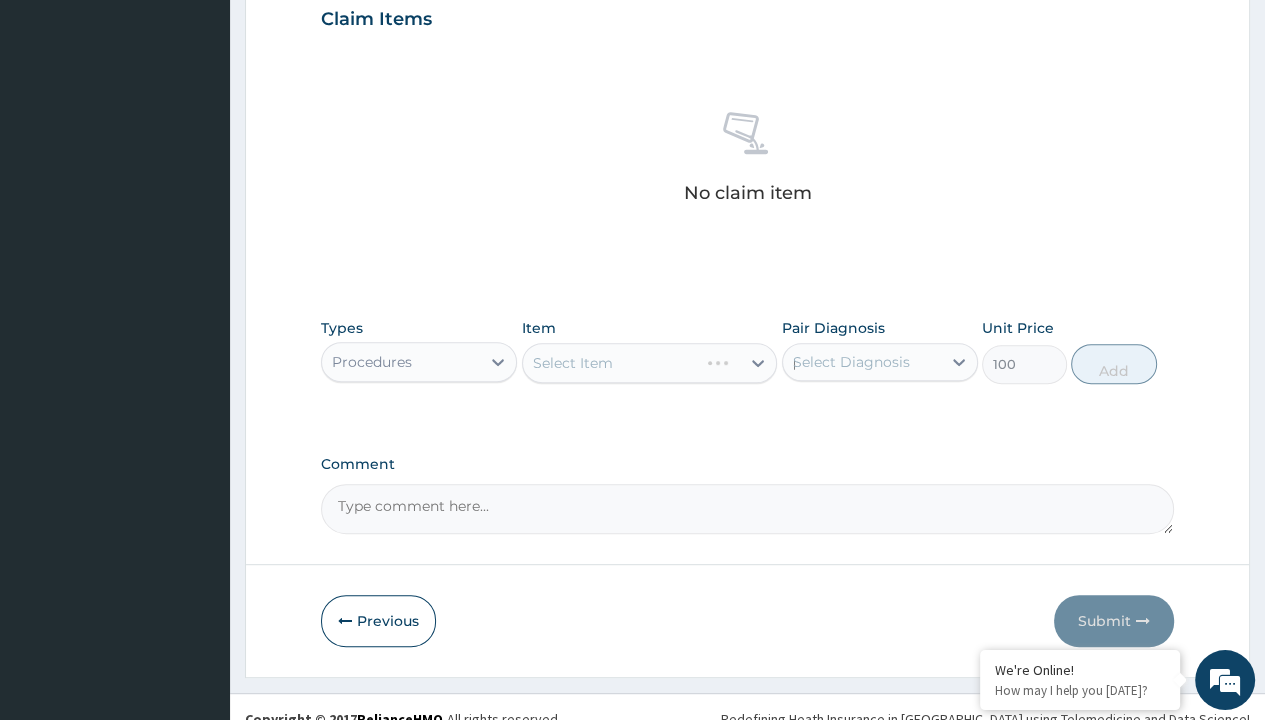 type 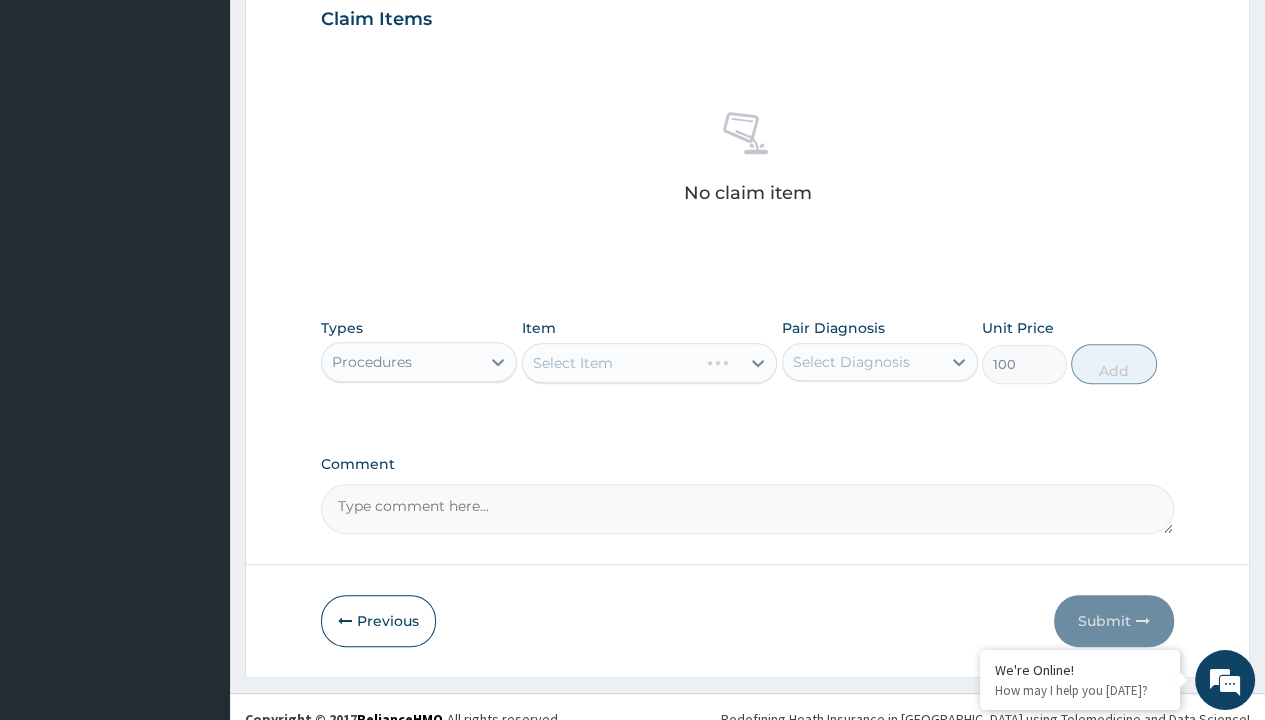 scroll, scrollTop: 720, scrollLeft: 0, axis: vertical 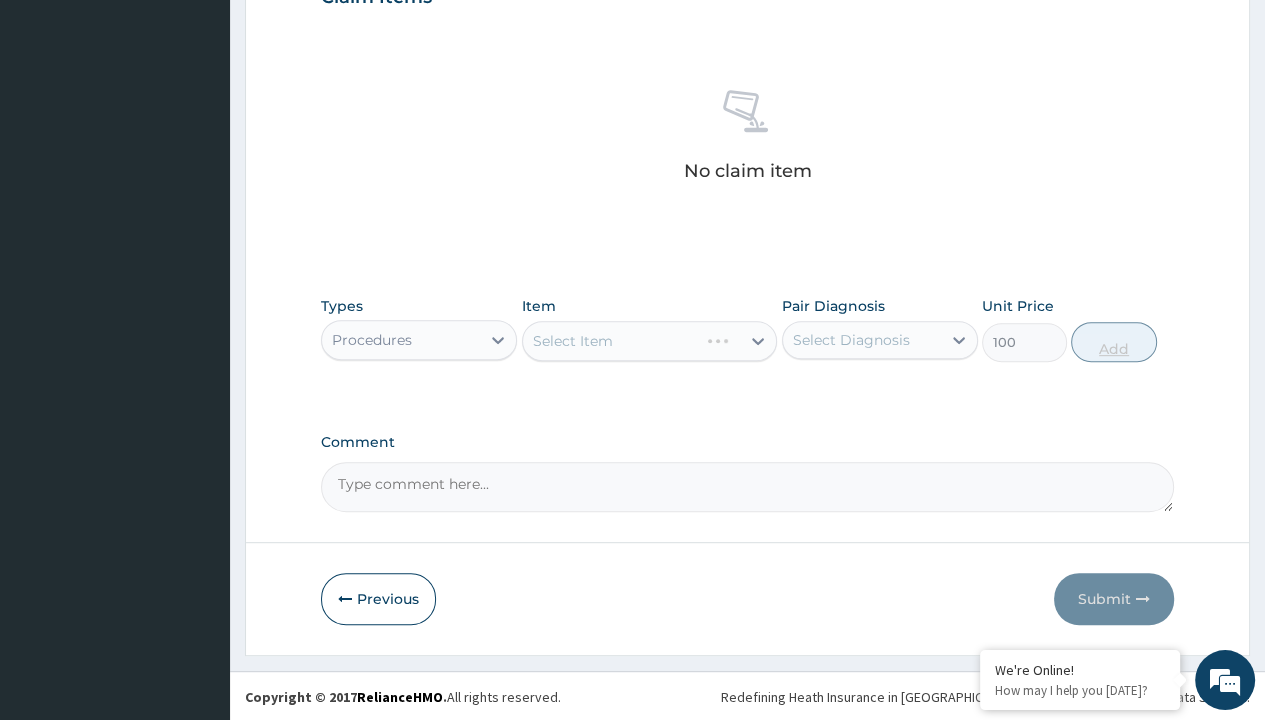 click on "Add" at bounding box center (1113, 342) 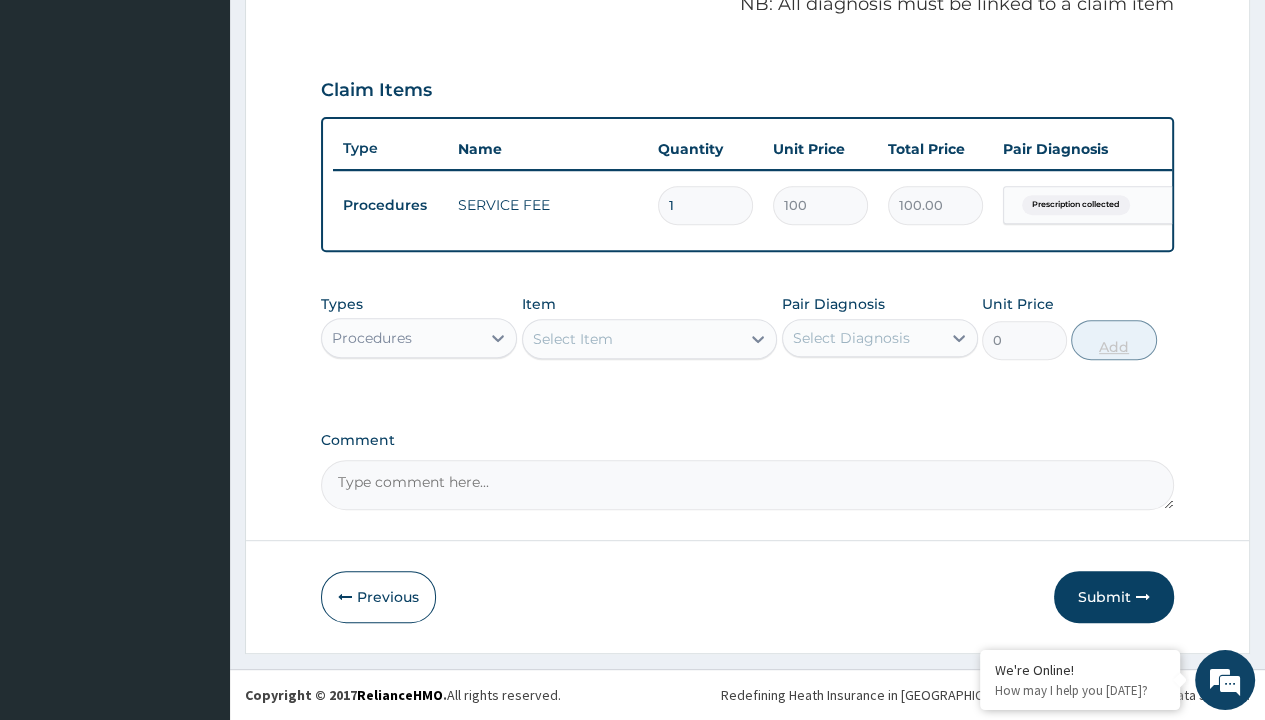 scroll, scrollTop: 0, scrollLeft: 0, axis: both 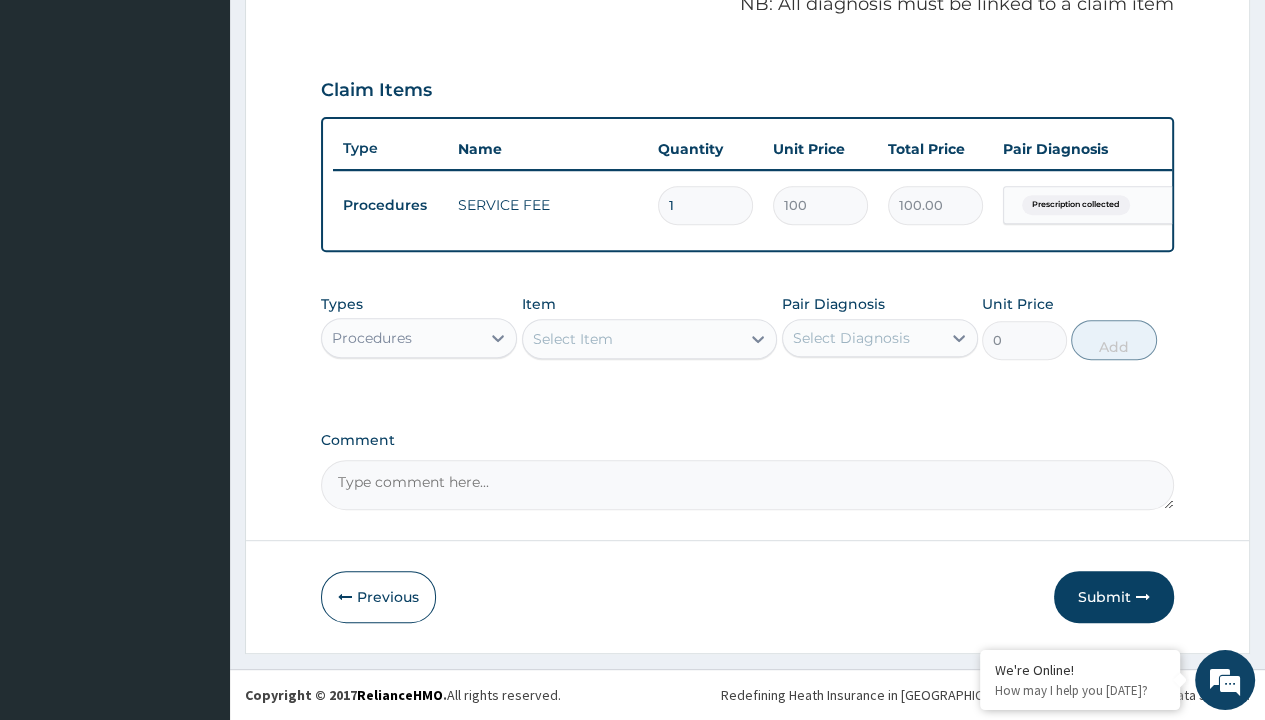 click on "Step  2  of 2 PA Code / Prescription Code Enter Code(Secondary Care Only) Encounter Date 04-07-2025 Important Notice Please enter PA codes before entering items that are not attached to a PA code   All diagnoses entered must be linked to a claim item. Diagnosis & Claim Items that are visible but inactive cannot be edited because they were imported from an already approved PA code. Diagnosis Prescription collected Confirmed NB: All diagnosis must be linked to a claim item Claim Items Type Name Quantity Unit Price Total Price Pair Diagnosis Actions Procedures SERVICE FEE 1 100 100.00 Prescription collected Delete Types Procedures Item Select Item Pair Diagnosis Select Diagnosis Unit Price 0 Add Comment     Previous   Submit" at bounding box center [747, 66] 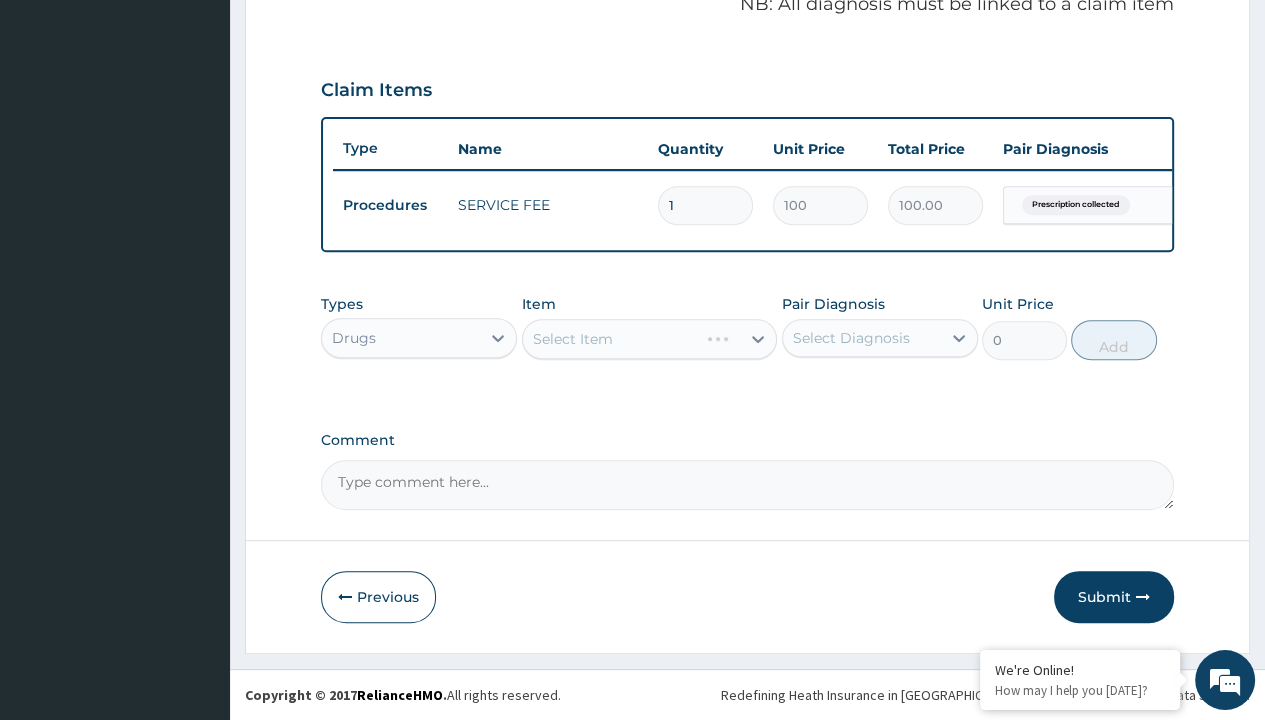 scroll, scrollTop: 0, scrollLeft: 0, axis: both 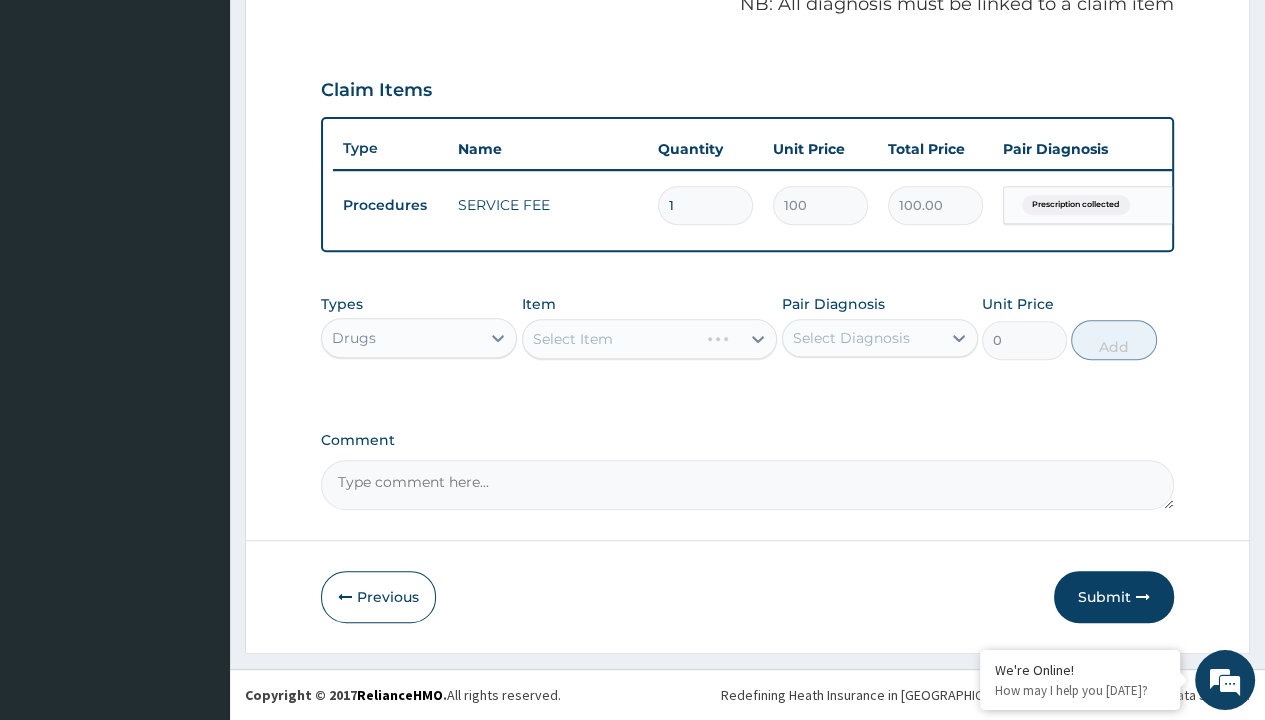 click on "Select Item" at bounding box center [573, 339] 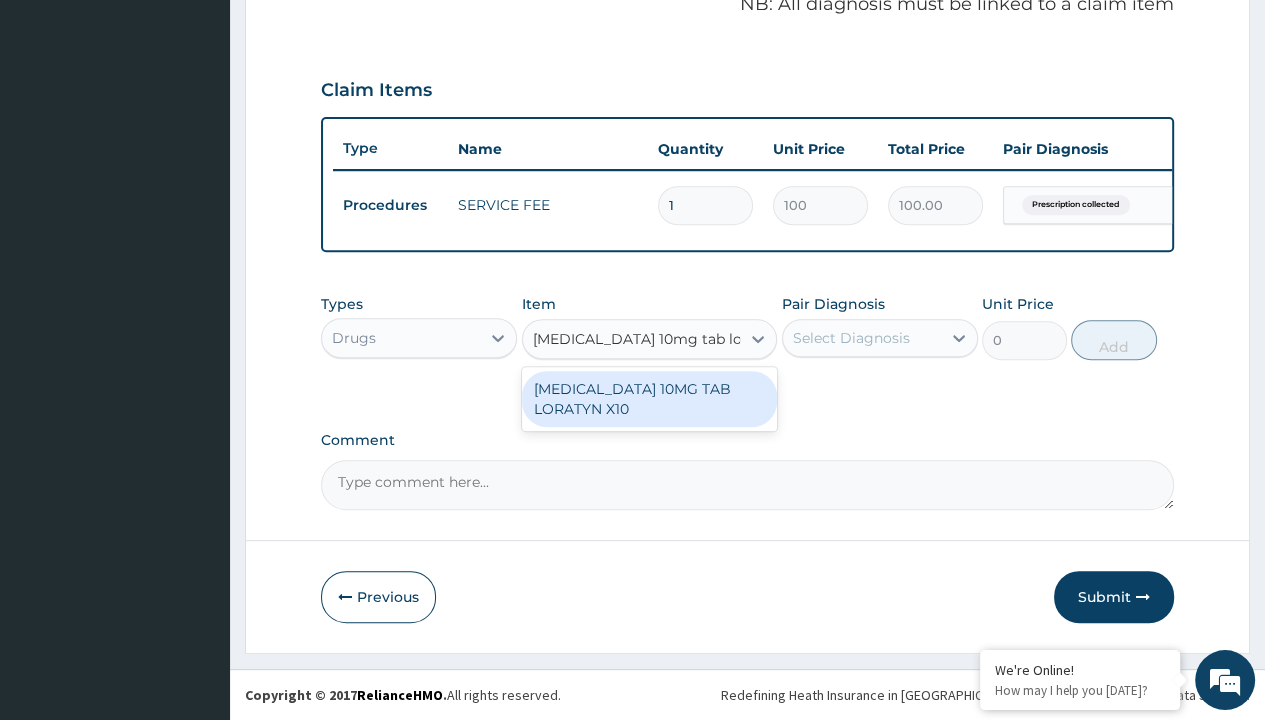 click on "[MEDICAL_DATA] 10MG TAB LORATYN X10" at bounding box center [650, 399] 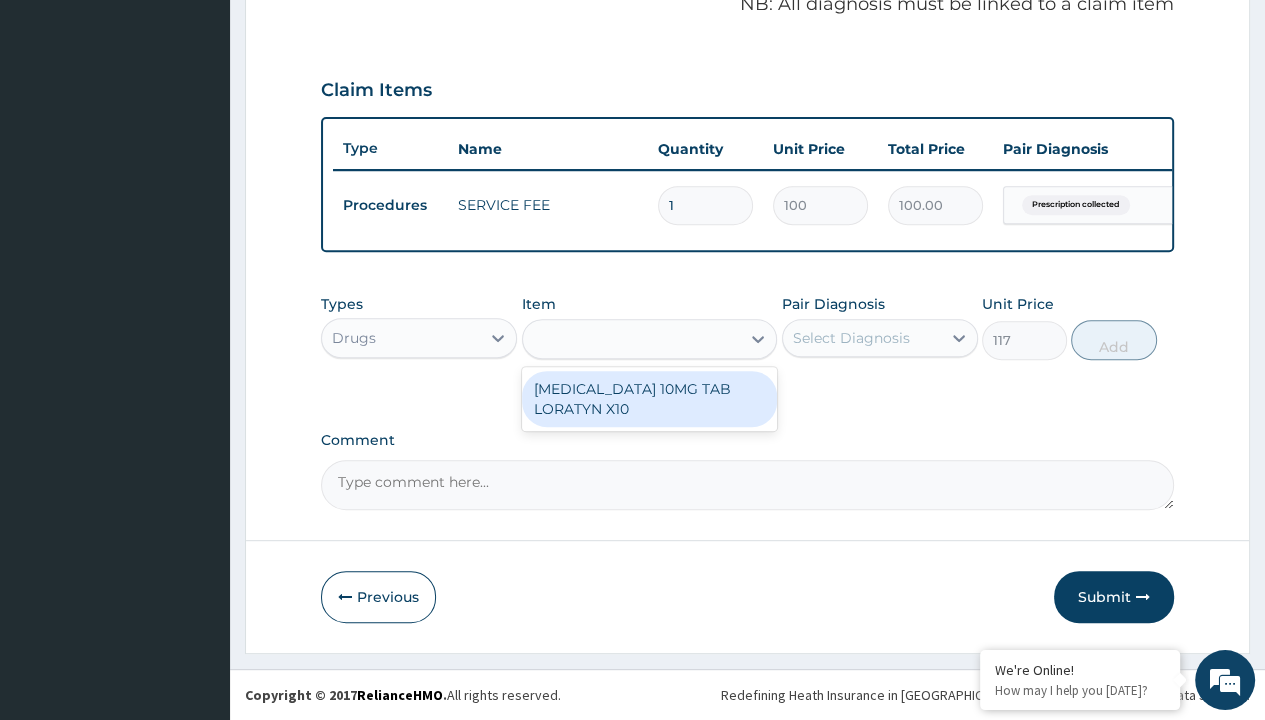 scroll, scrollTop: 0, scrollLeft: 0, axis: both 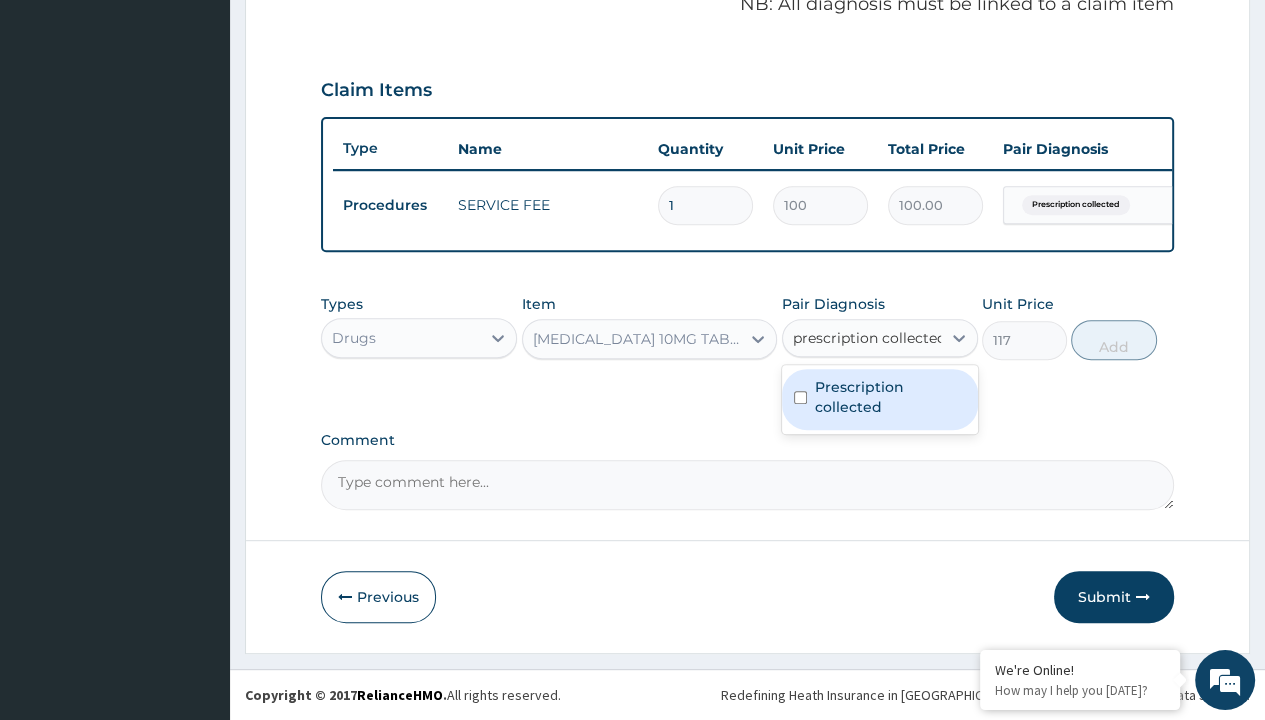 click on "Prescription collected" at bounding box center [890, 397] 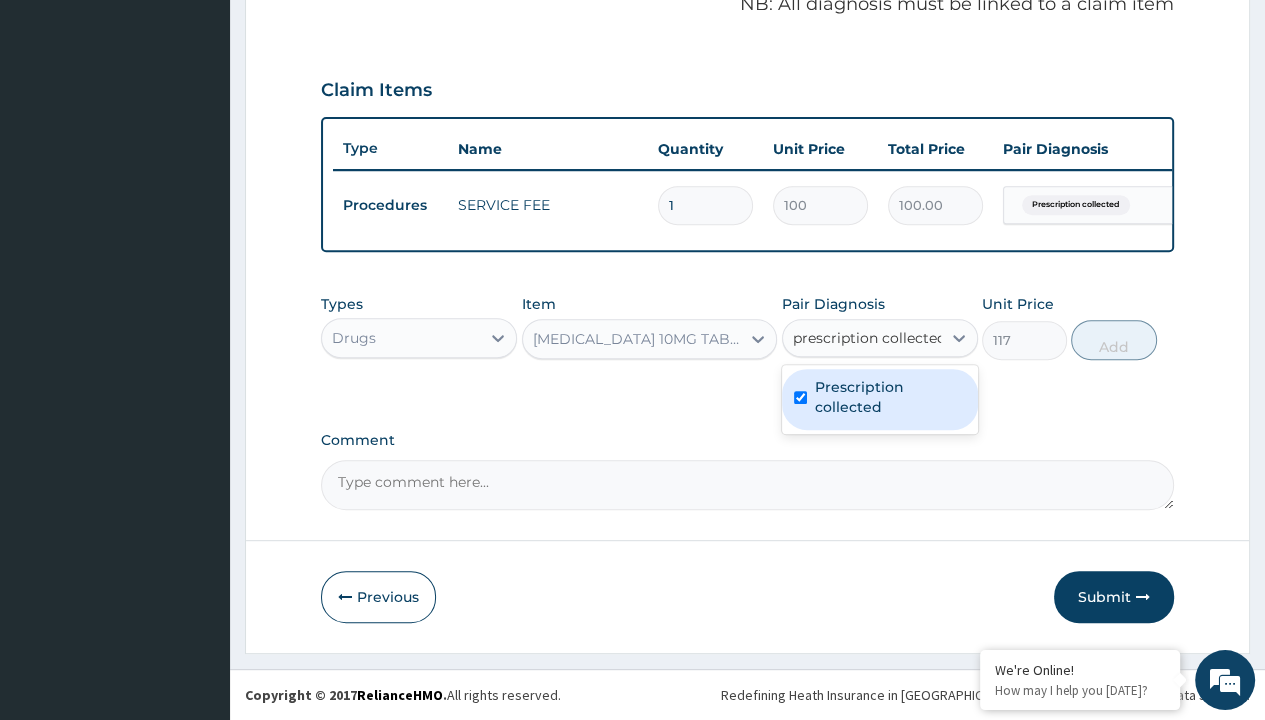 type 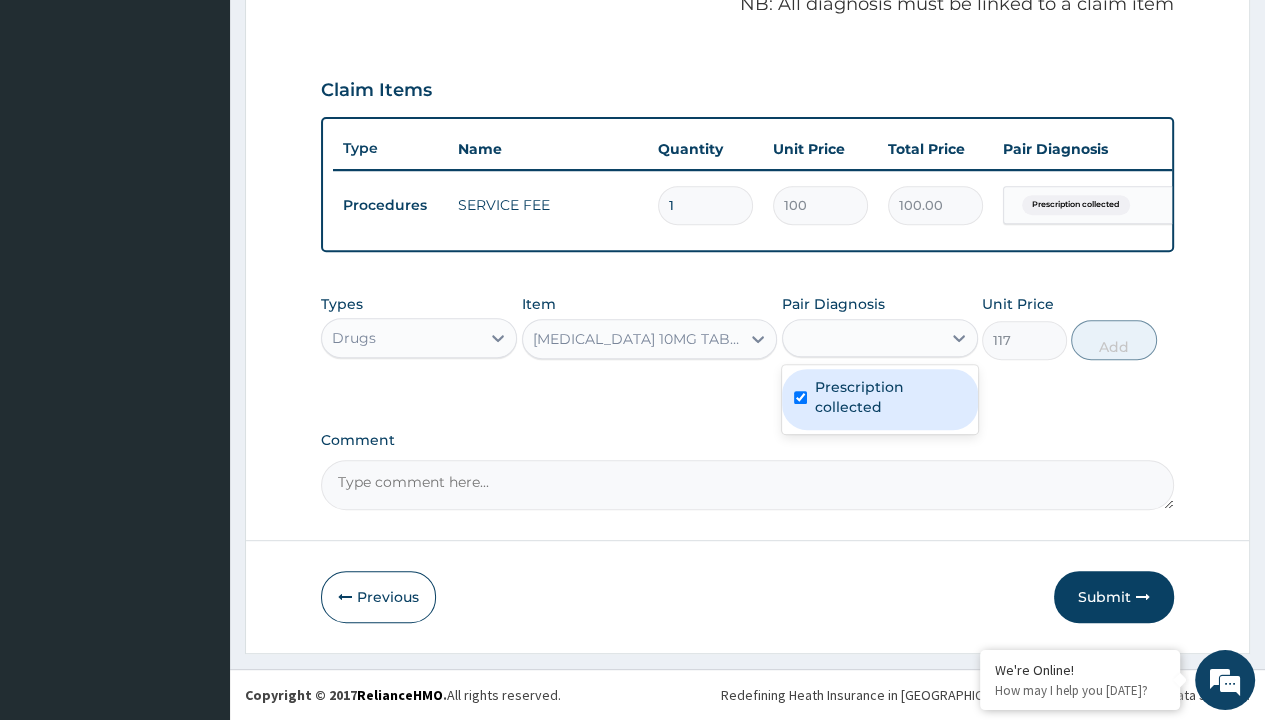 click on "Add" at bounding box center (1113, 340) 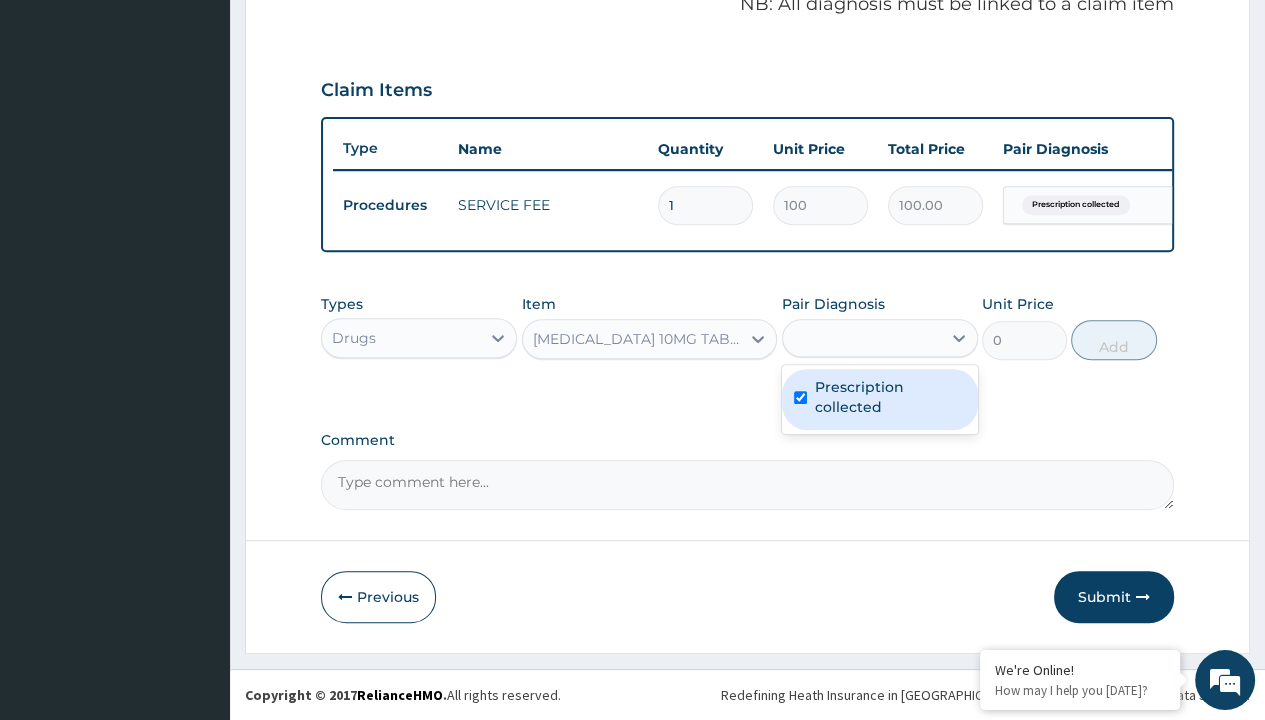 scroll, scrollTop: 0, scrollLeft: 0, axis: both 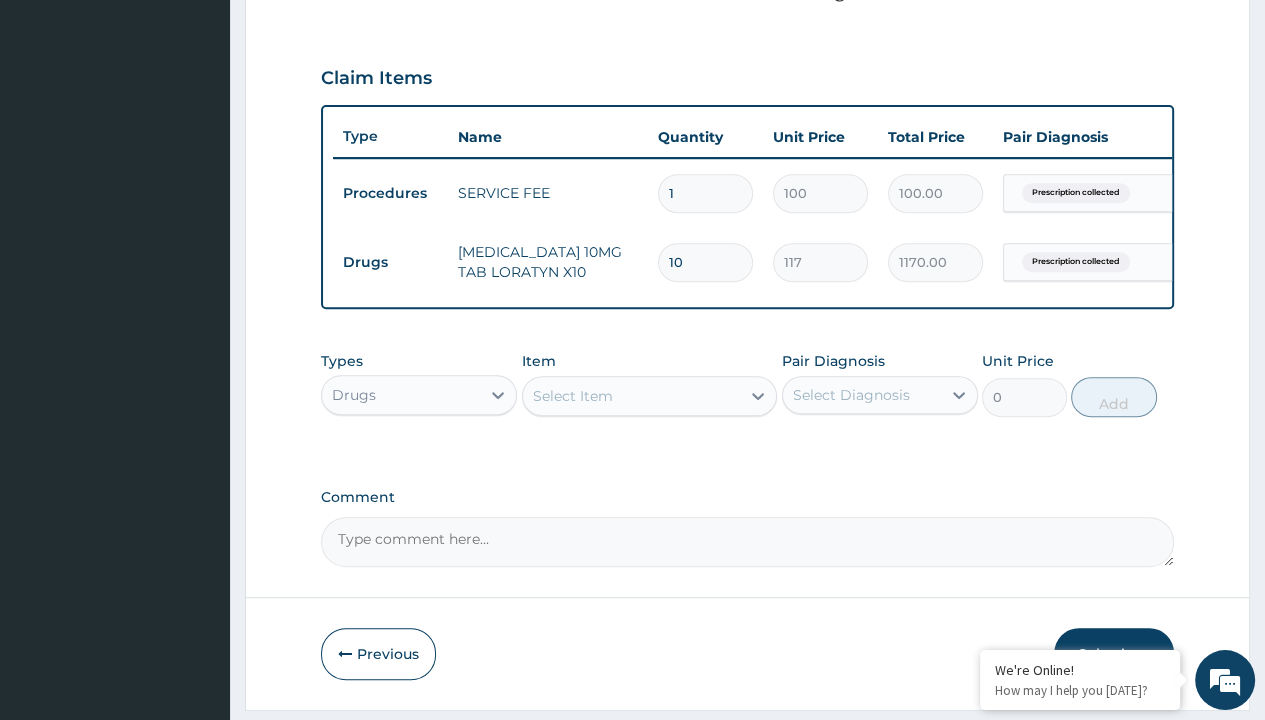 click on "Select Item" at bounding box center [573, 396] 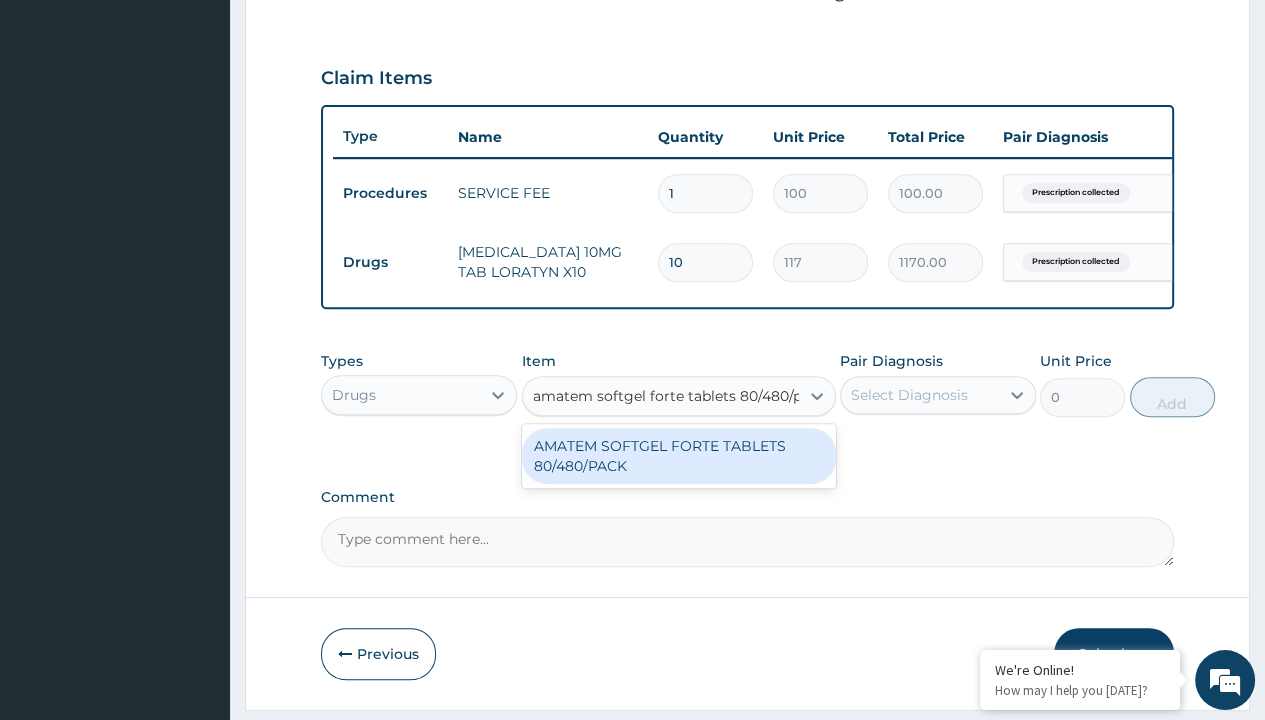 click on "AMATEM SOFTGEL FORTE TABLETS 80/480/PACK" at bounding box center (679, 456) 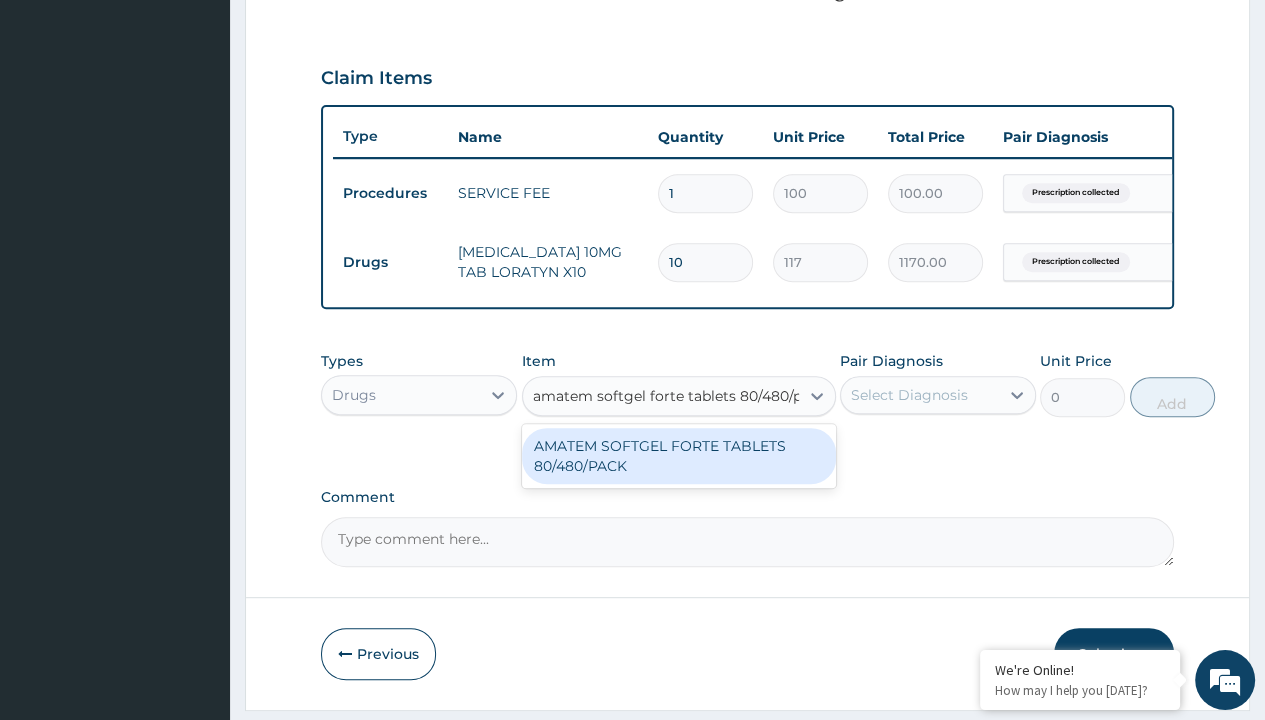 type 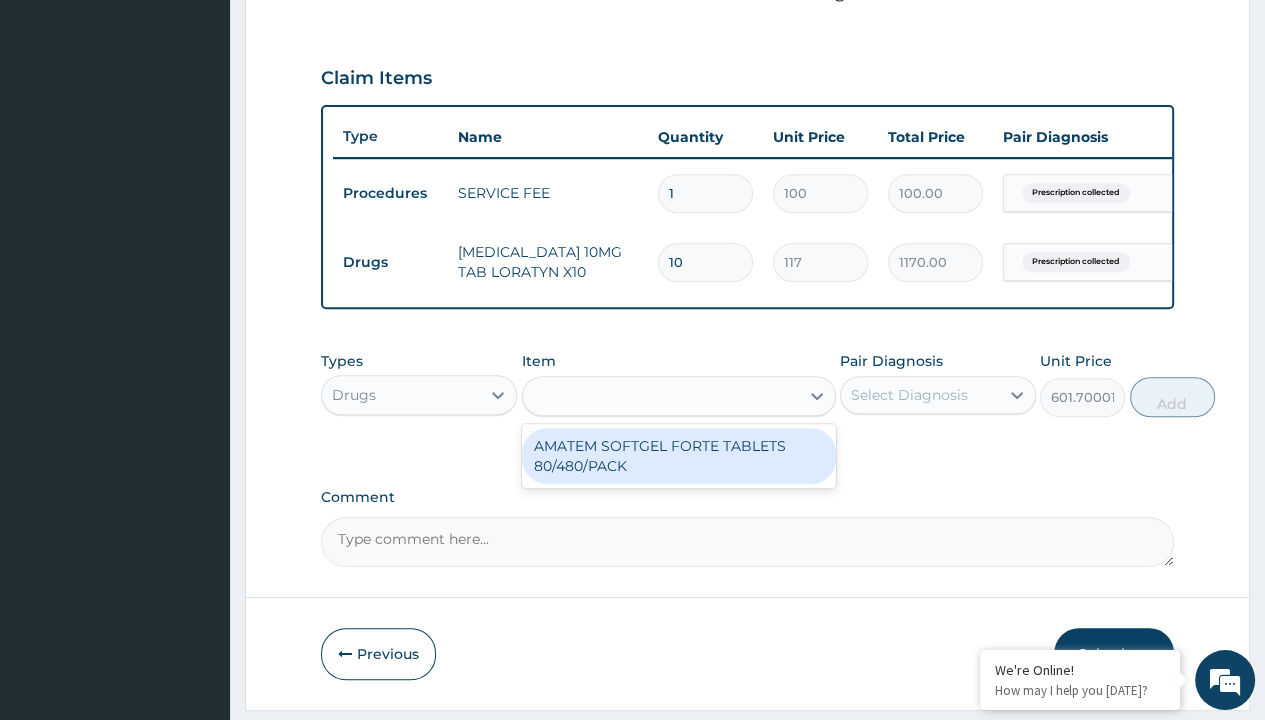 scroll, scrollTop: 0, scrollLeft: 0, axis: both 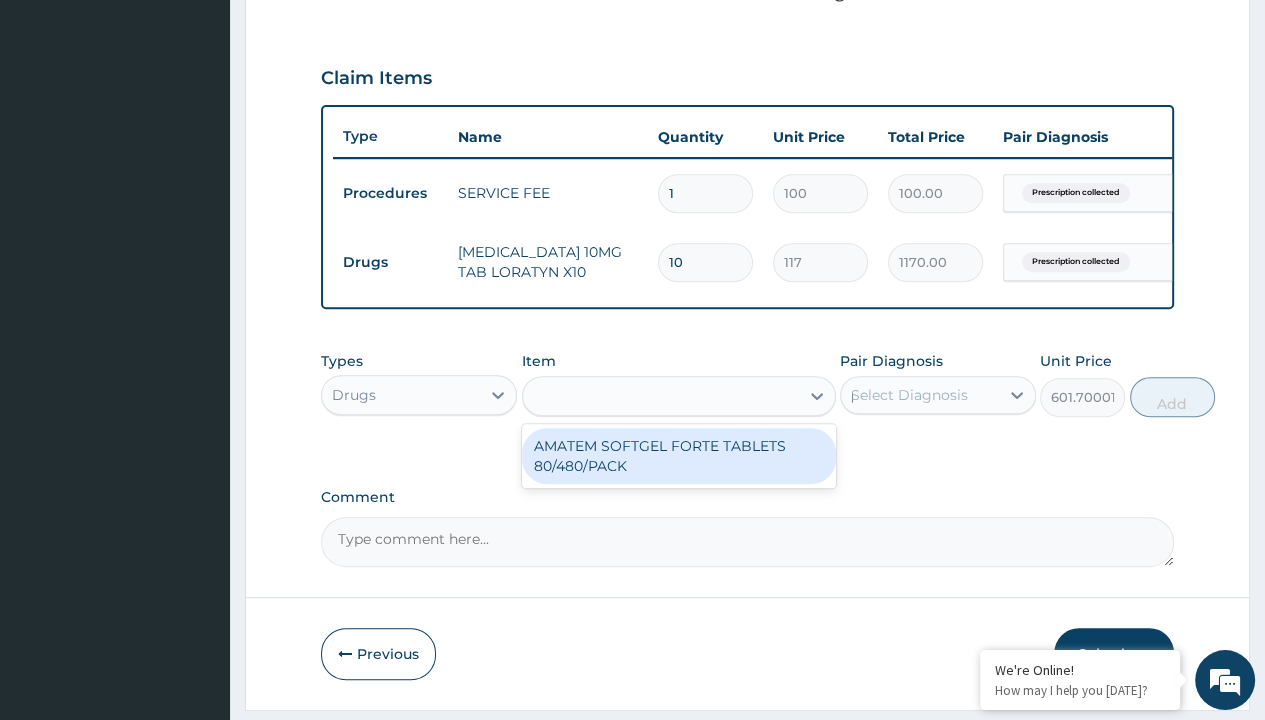 type 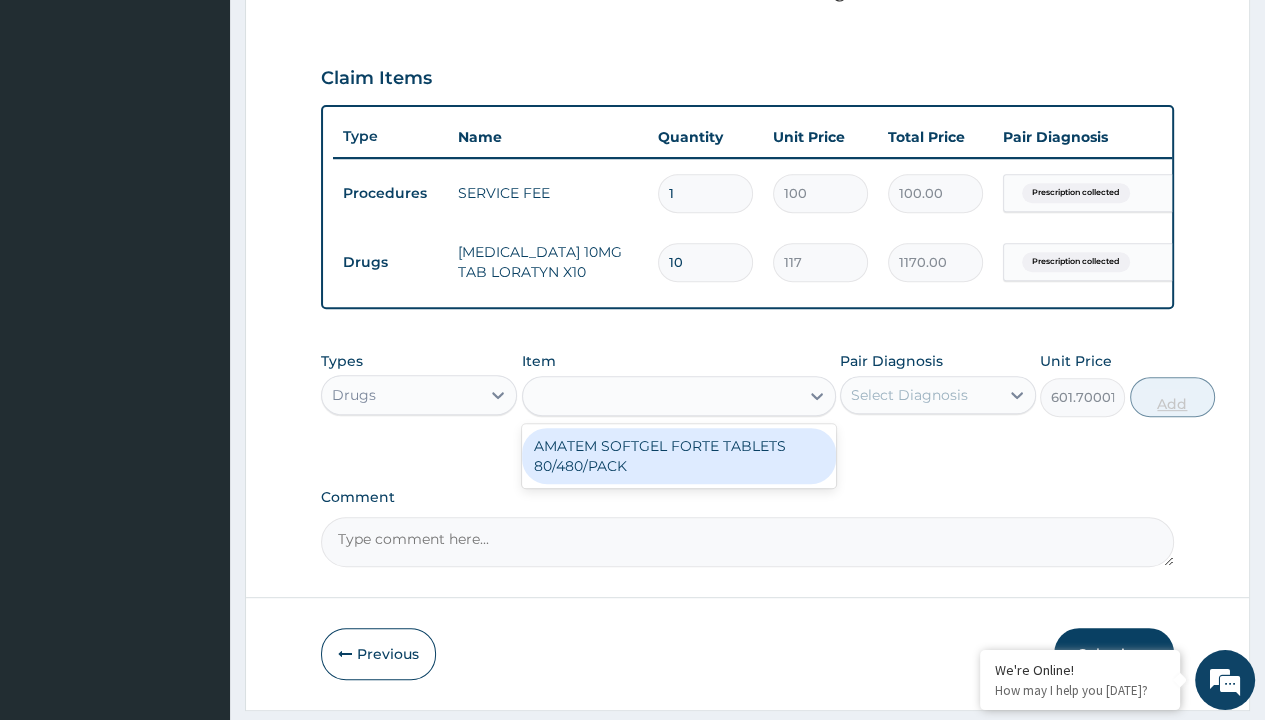 click on "Add" at bounding box center (1172, 397) 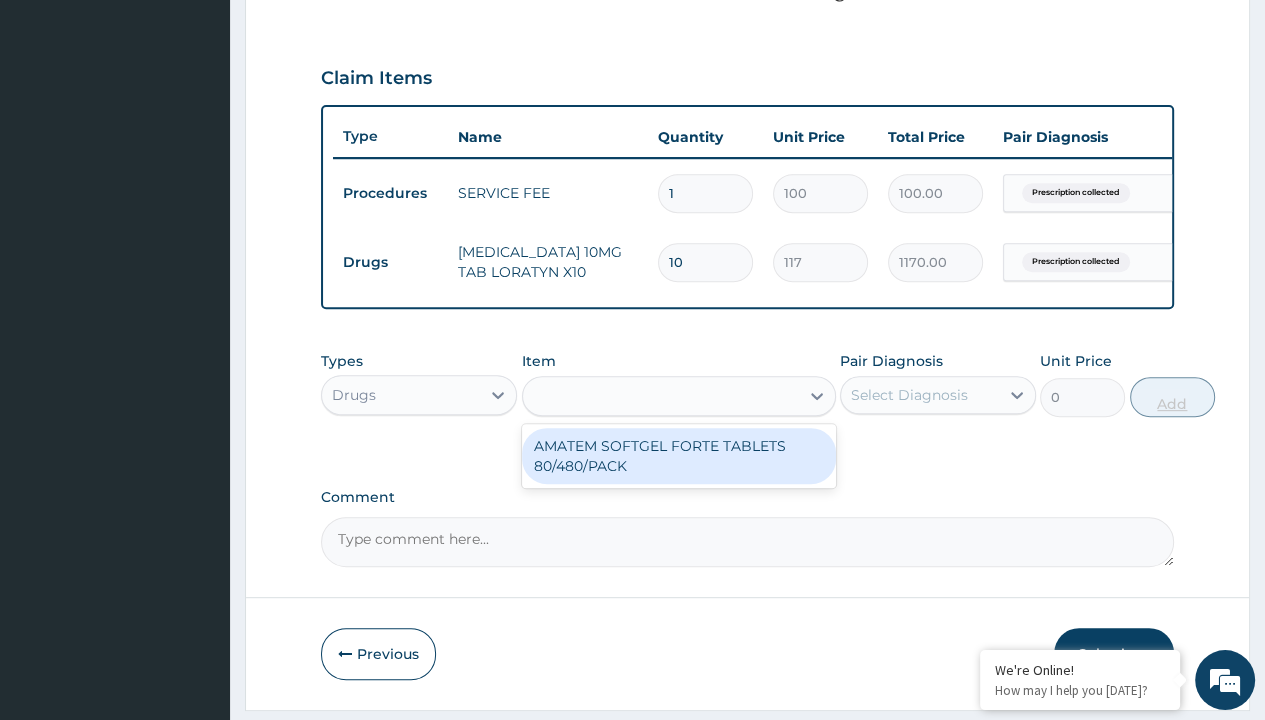 scroll, scrollTop: 708, scrollLeft: 0, axis: vertical 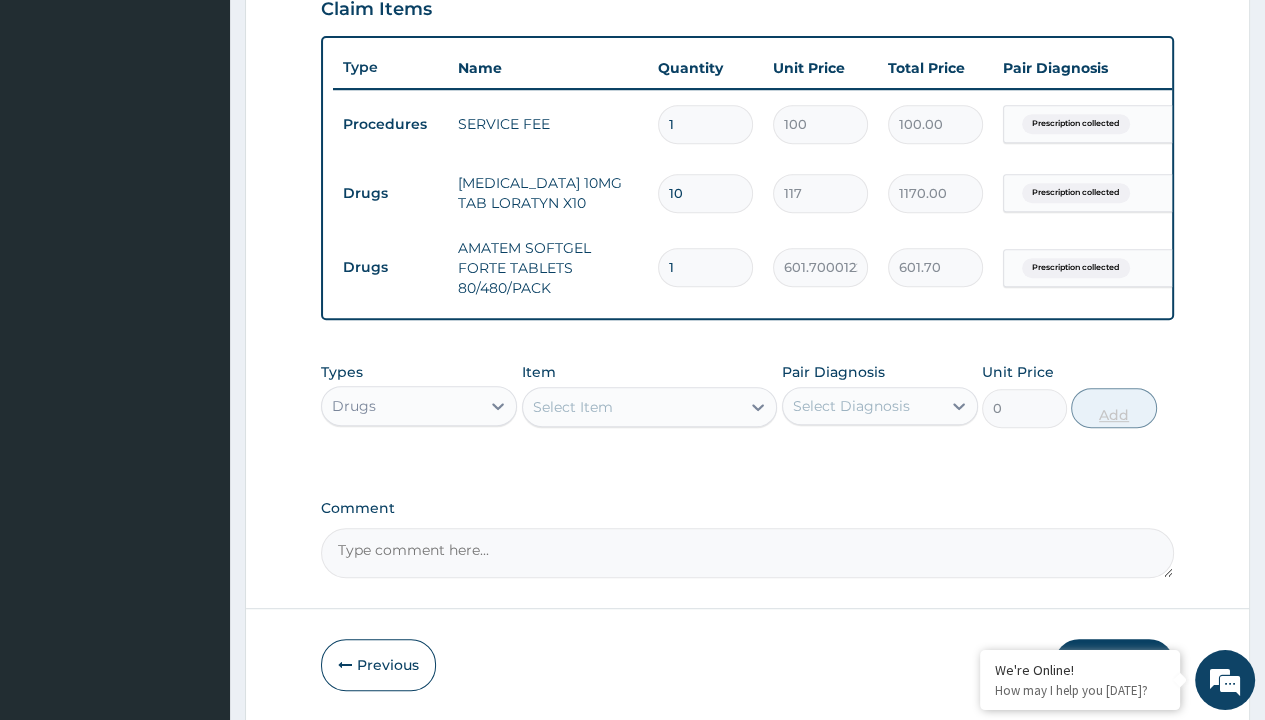 type on "6" 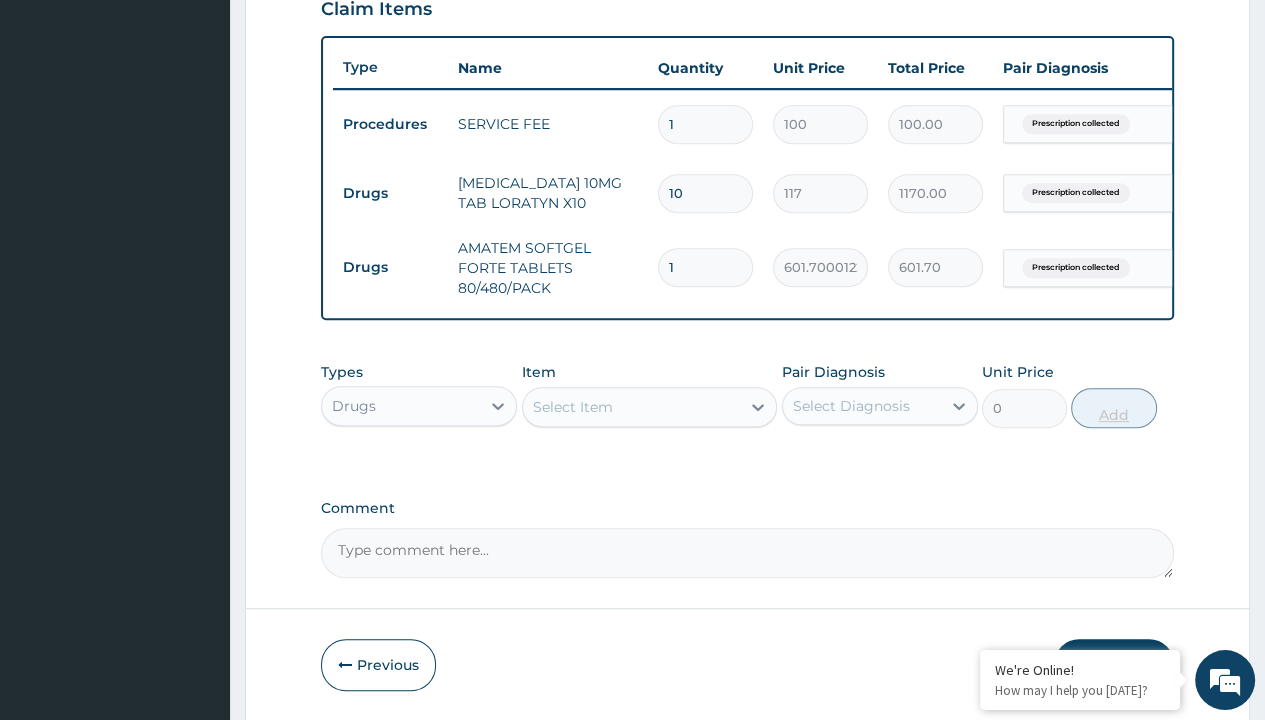 type on "3610.20" 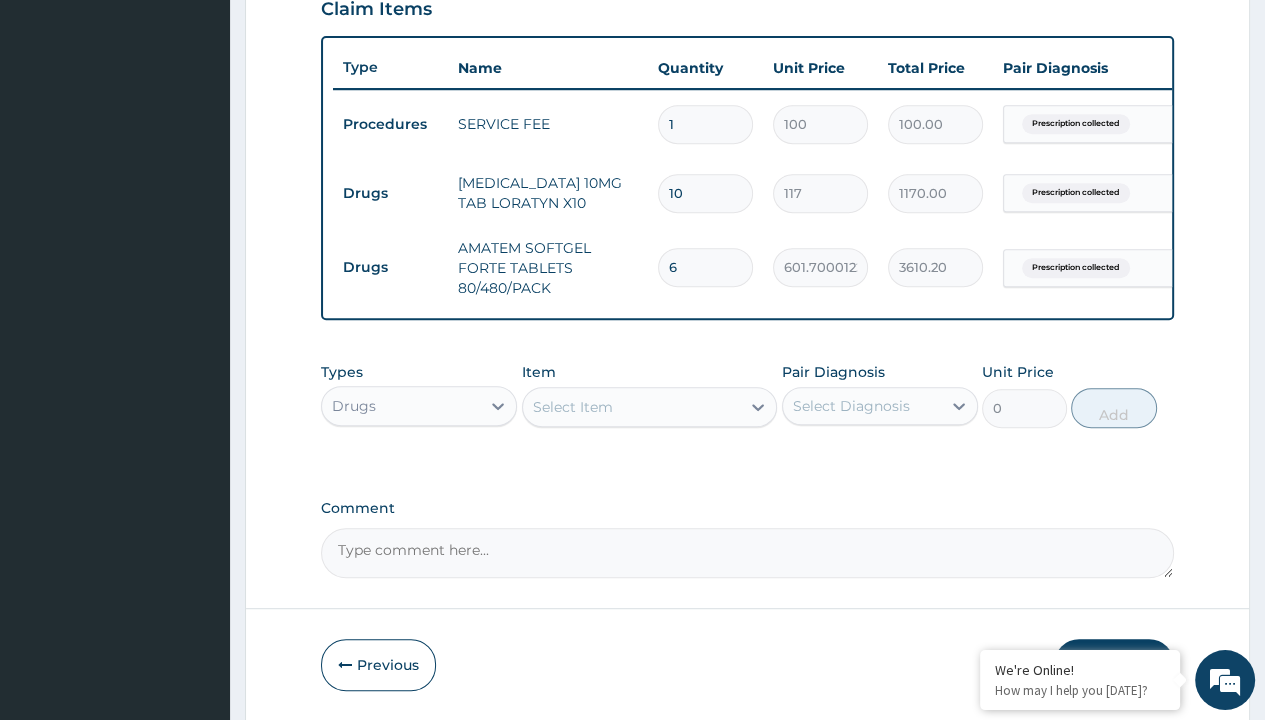 click on "Submit" at bounding box center (1114, 665) 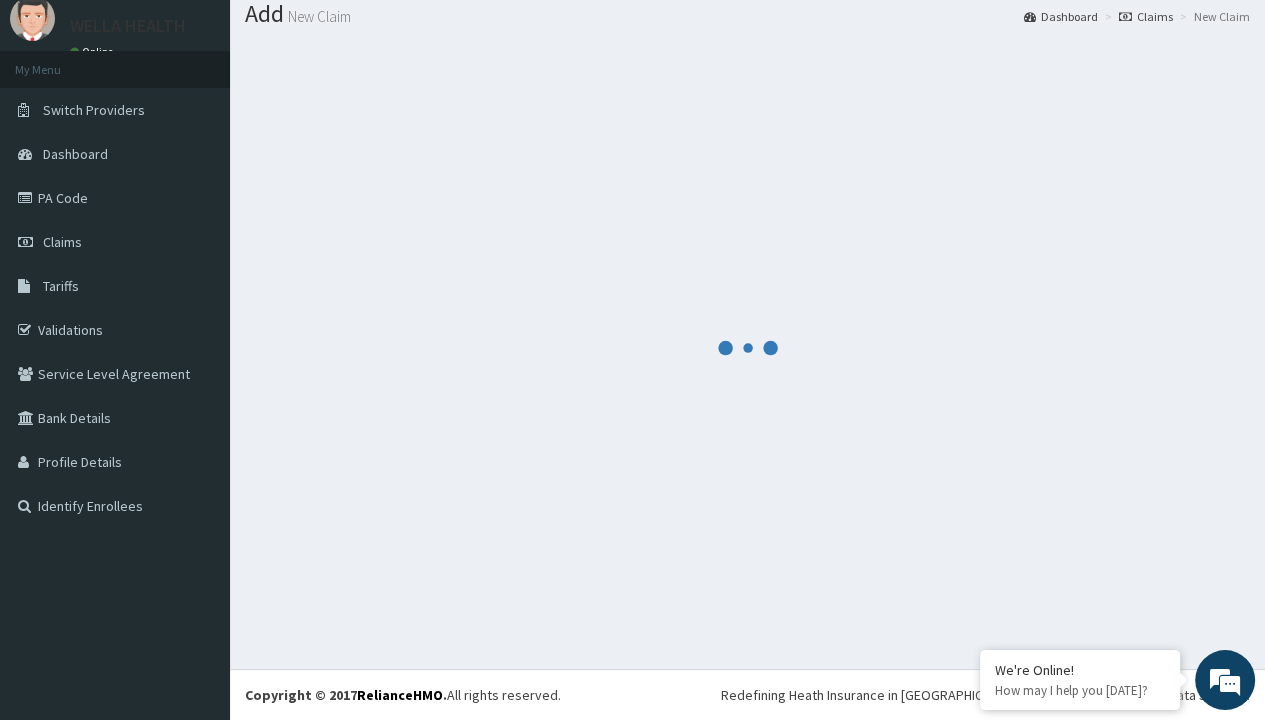 scroll, scrollTop: 788, scrollLeft: 0, axis: vertical 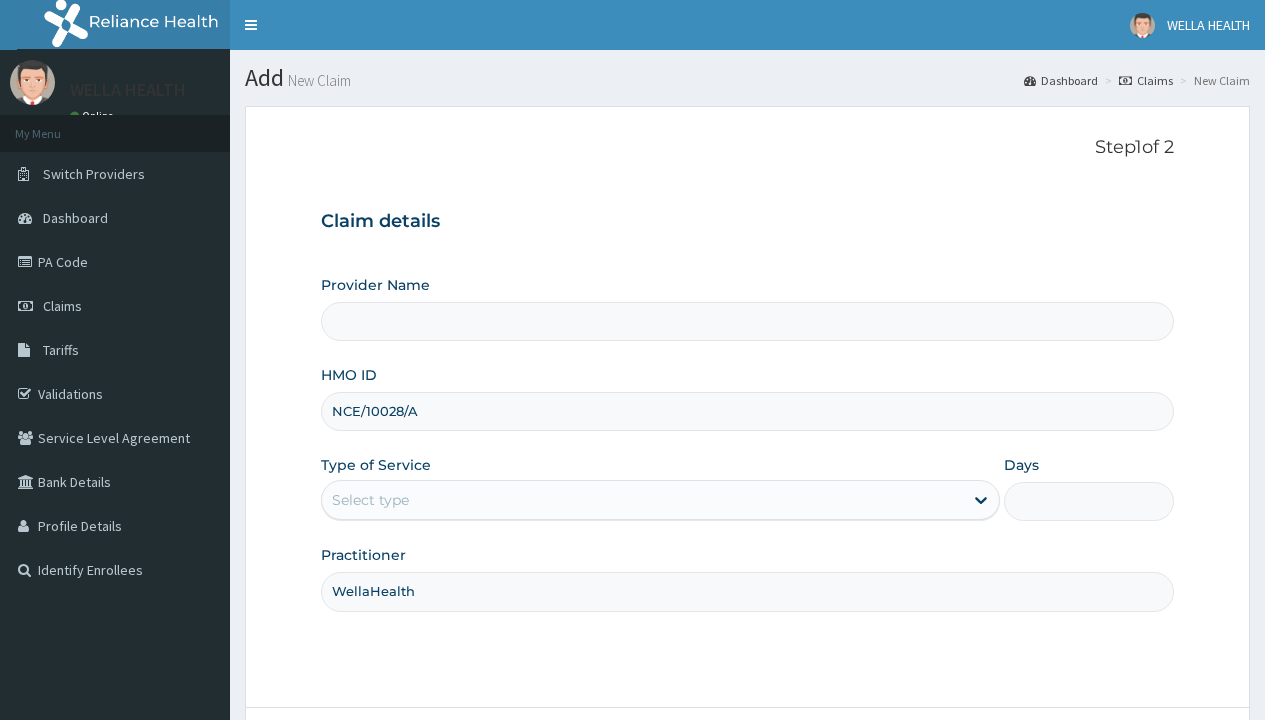 type on "WellaHealth" 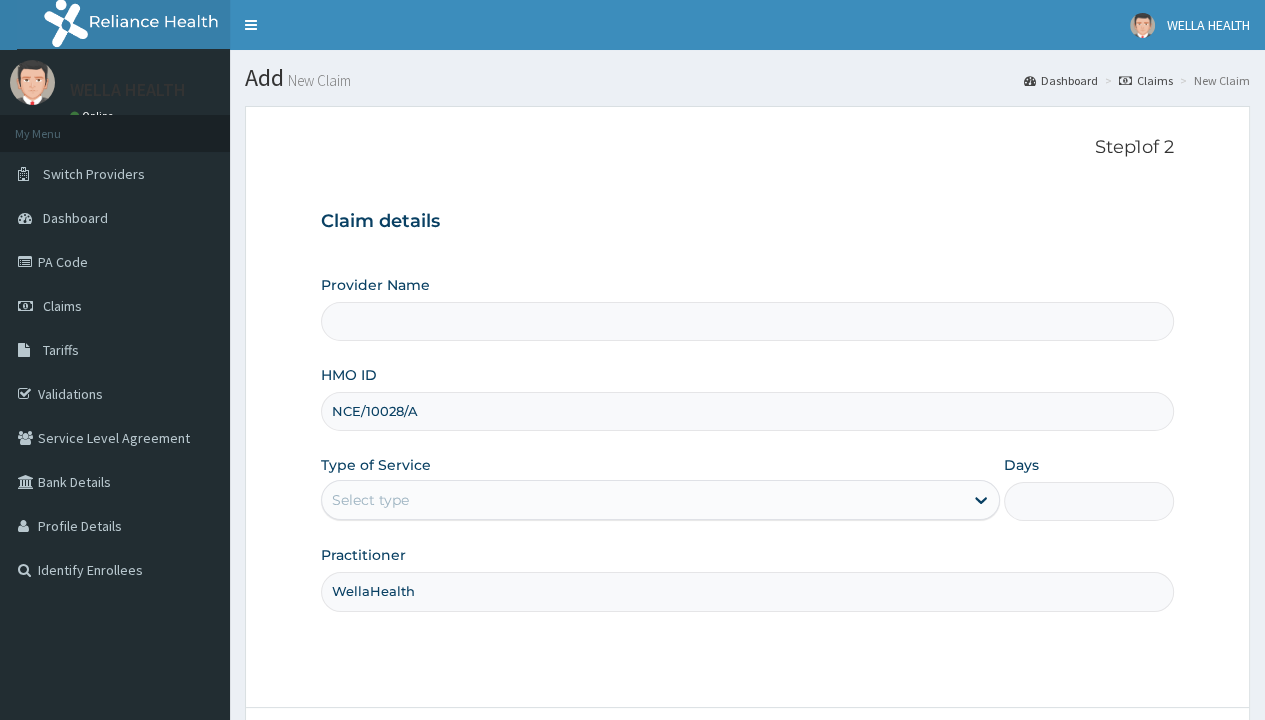 scroll, scrollTop: 0, scrollLeft: 0, axis: both 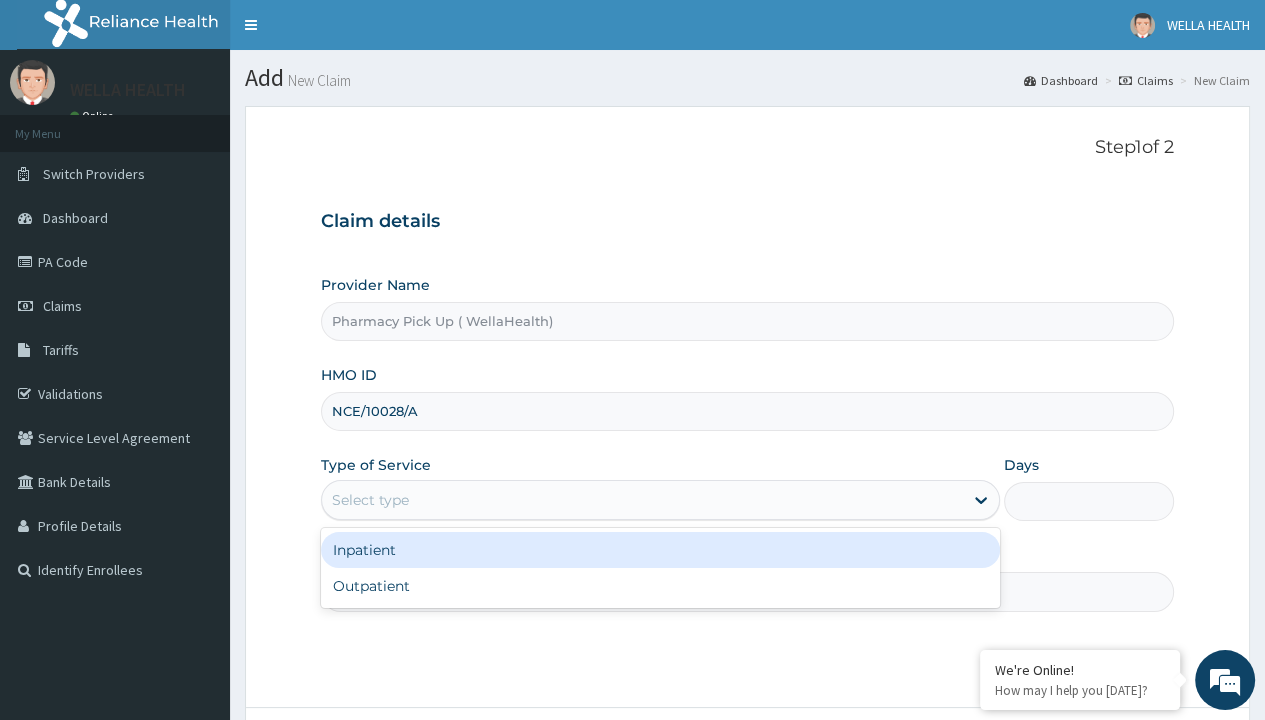 click on "Outpatient" at bounding box center [660, 586] 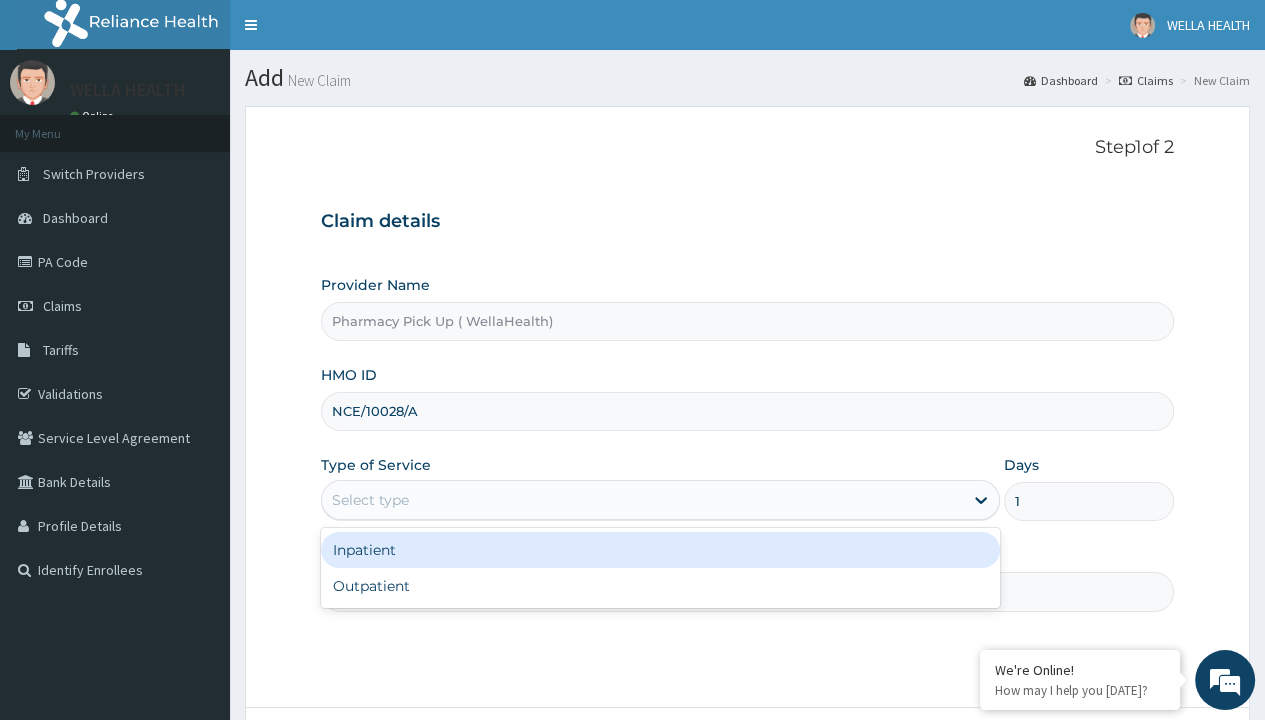 click on "Next" at bounding box center (1123, 764) 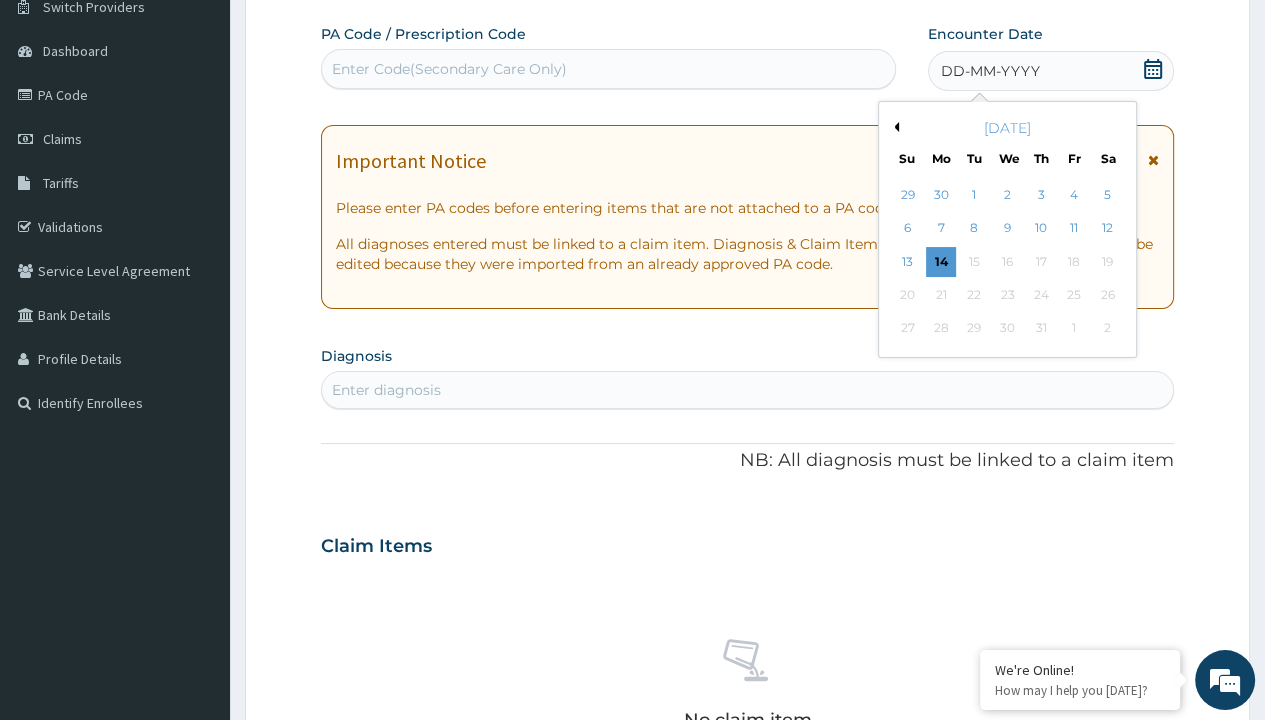 click on "4" at bounding box center [1074, 195] 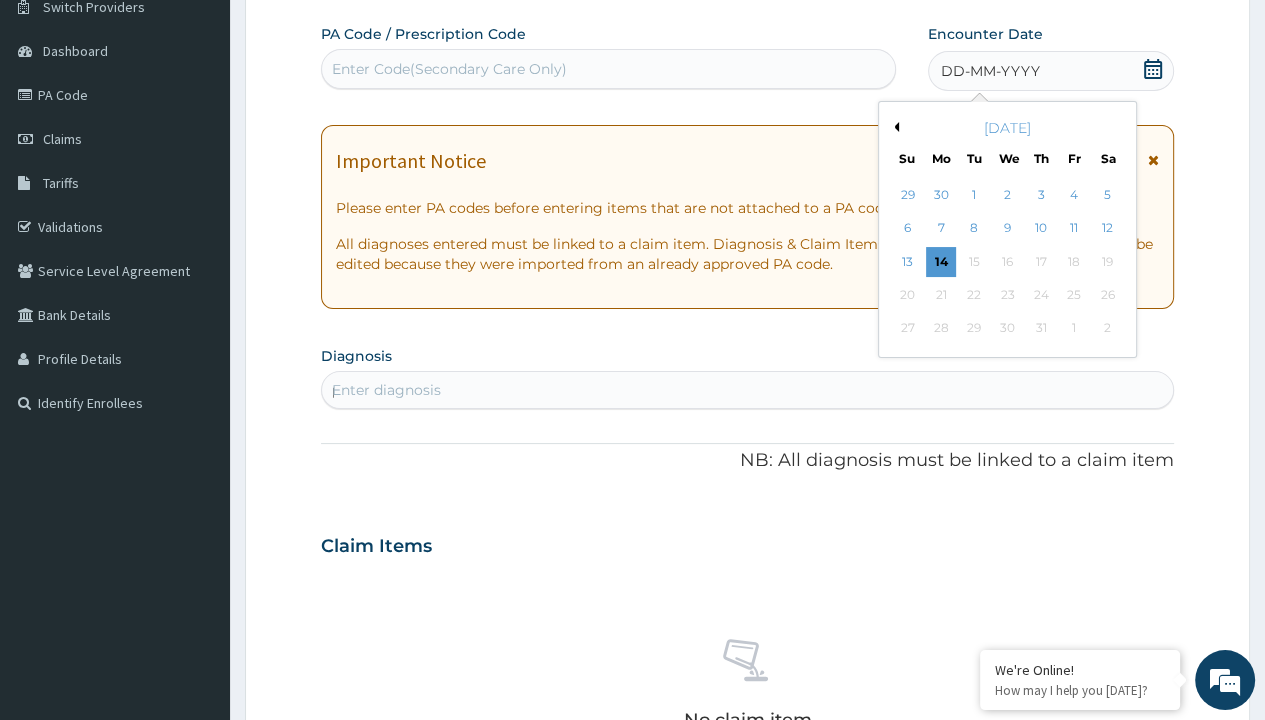 scroll, scrollTop: 0, scrollLeft: 0, axis: both 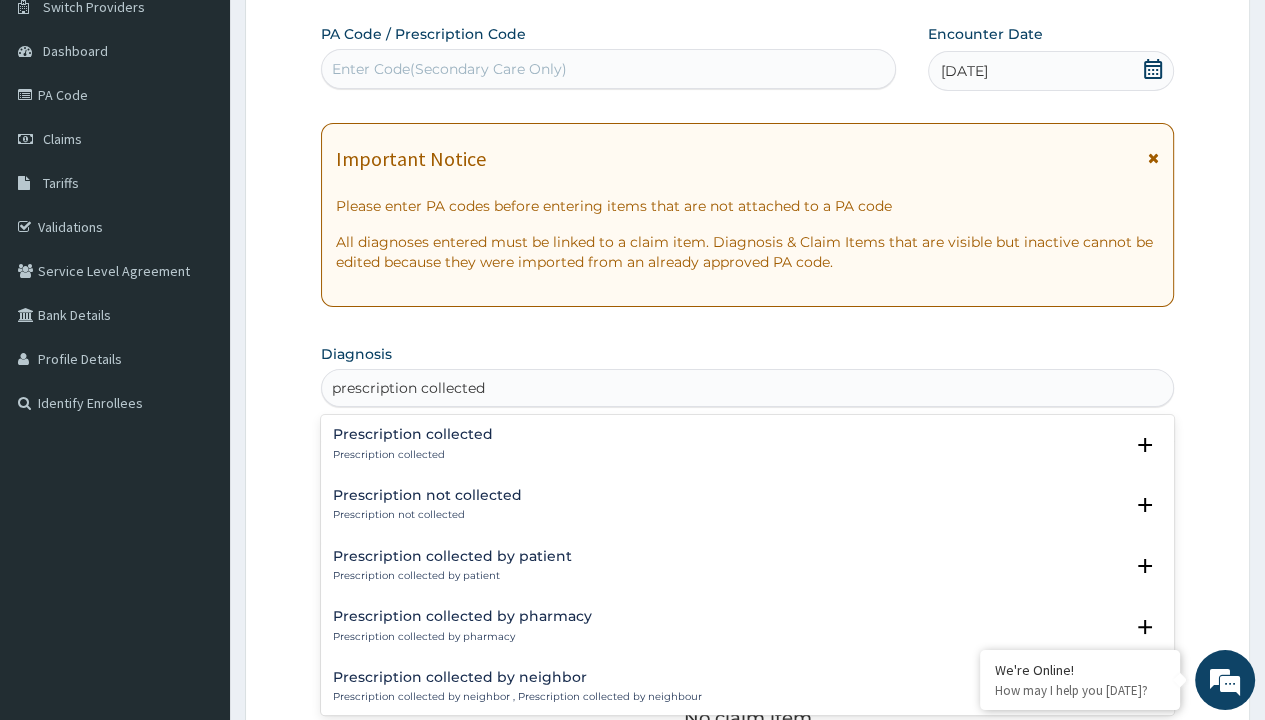 click on "Prescription collected" at bounding box center (413, 455) 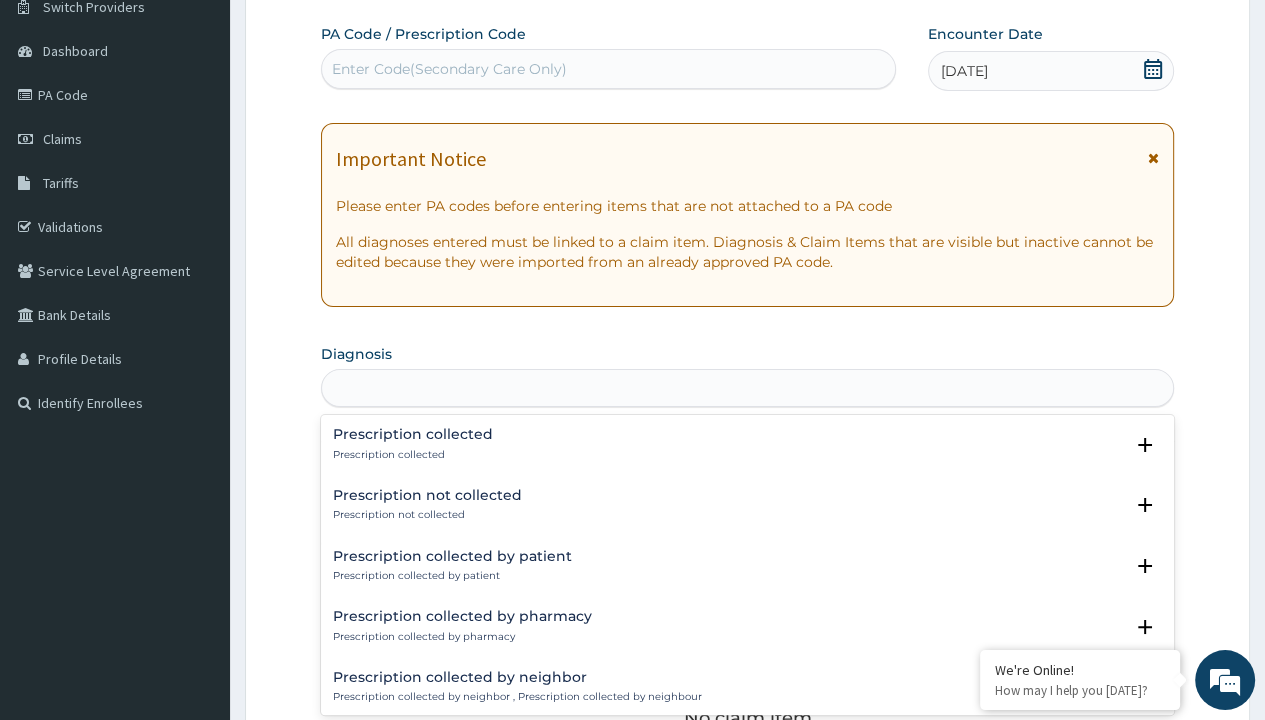 click on "Step  2  of 2 PA Code / Prescription Code Enter Code(Secondary Care Only) Encounter Date [DATE] Important Notice Please enter PA codes before entering items that are not attached to a PA code   All diagnoses entered must be linked to a claim item. Diagnosis & Claim Items that are visible but inactive cannot be edited because they were imported from an already approved PA code. Diagnosis option Prescription collected focused, 1 of 7. 7 results available for search term prescription collected. Use Up and Down to choose options, press Enter to select the currently focused option, press Escape to exit the menu, press Tab to select the option and exit the menu. prescription collected Prescription collected Prescription collected Select Status Query Query covers suspected (?), Keep in view (kiv), Ruled out (r/o) Confirmed Prescription not collected Prescription not collected Select Status Query Query covers suspected (?), Keep in view (kiv), Ruled out (r/o) Confirmed Prescription collected by patient Query Item" at bounding box center (747, 571) 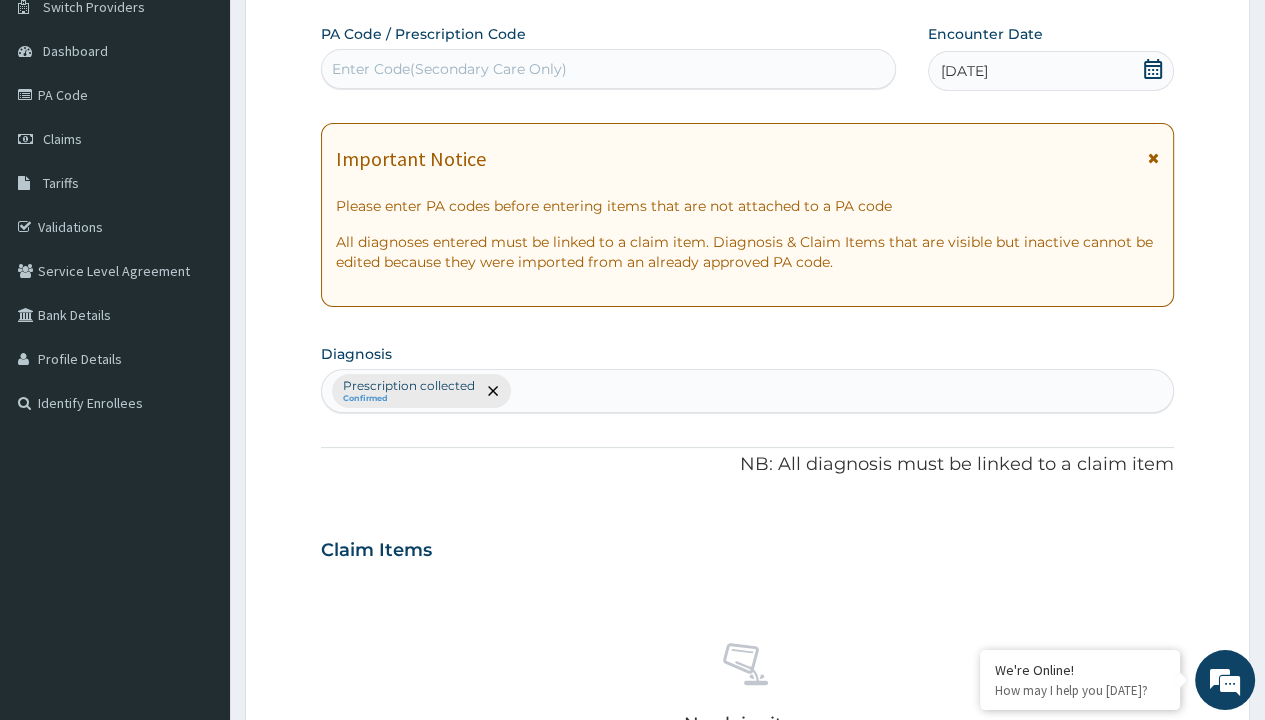 scroll, scrollTop: 698, scrollLeft: 0, axis: vertical 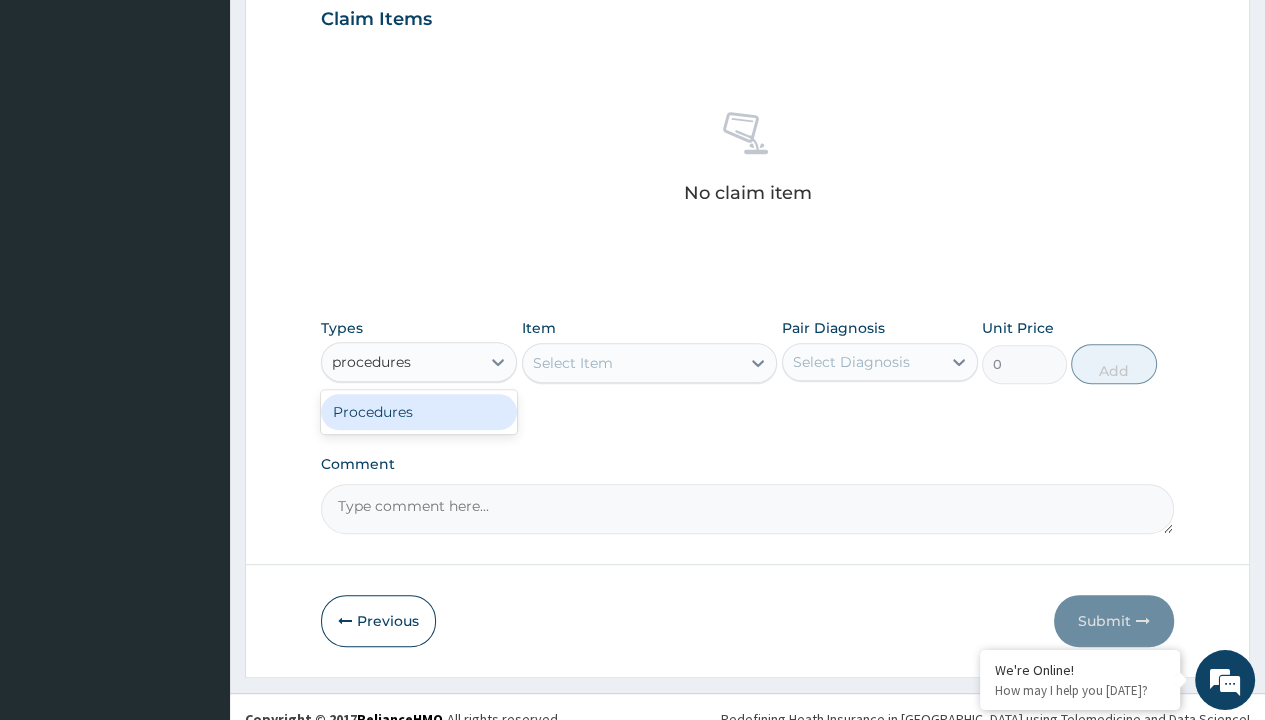 click on "Procedures" at bounding box center [419, 412] 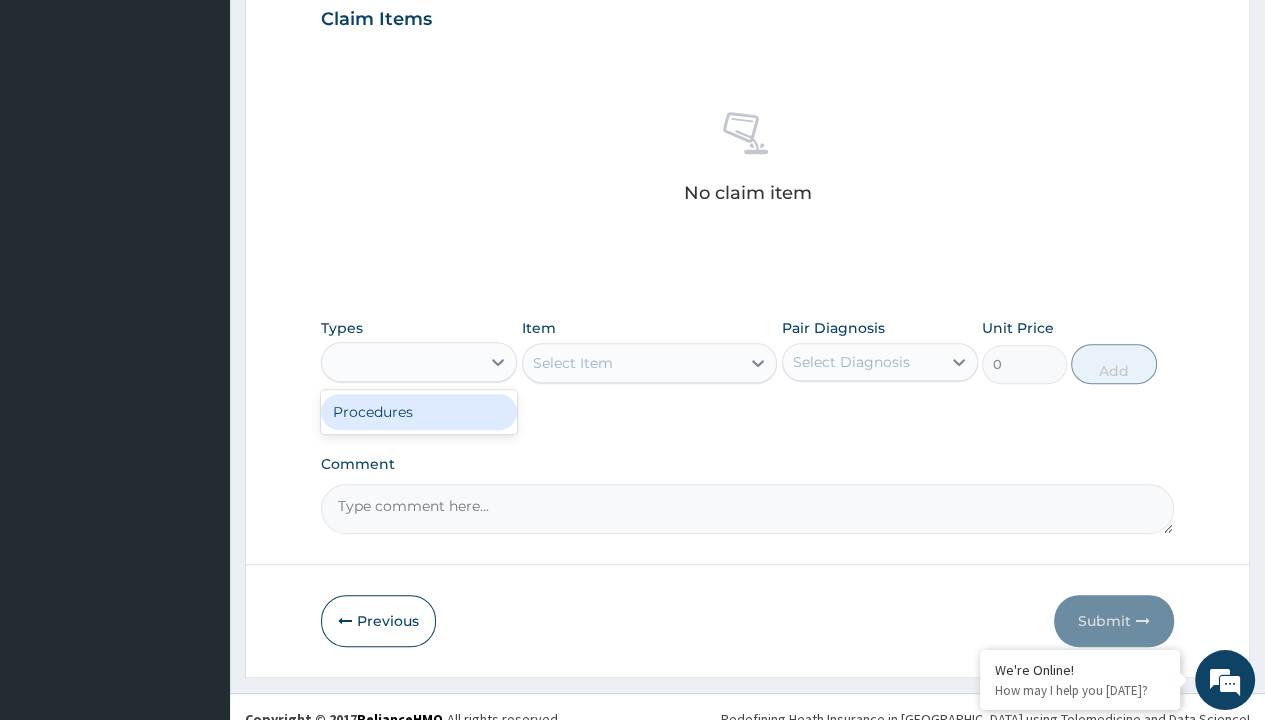 scroll, scrollTop: 0, scrollLeft: 0, axis: both 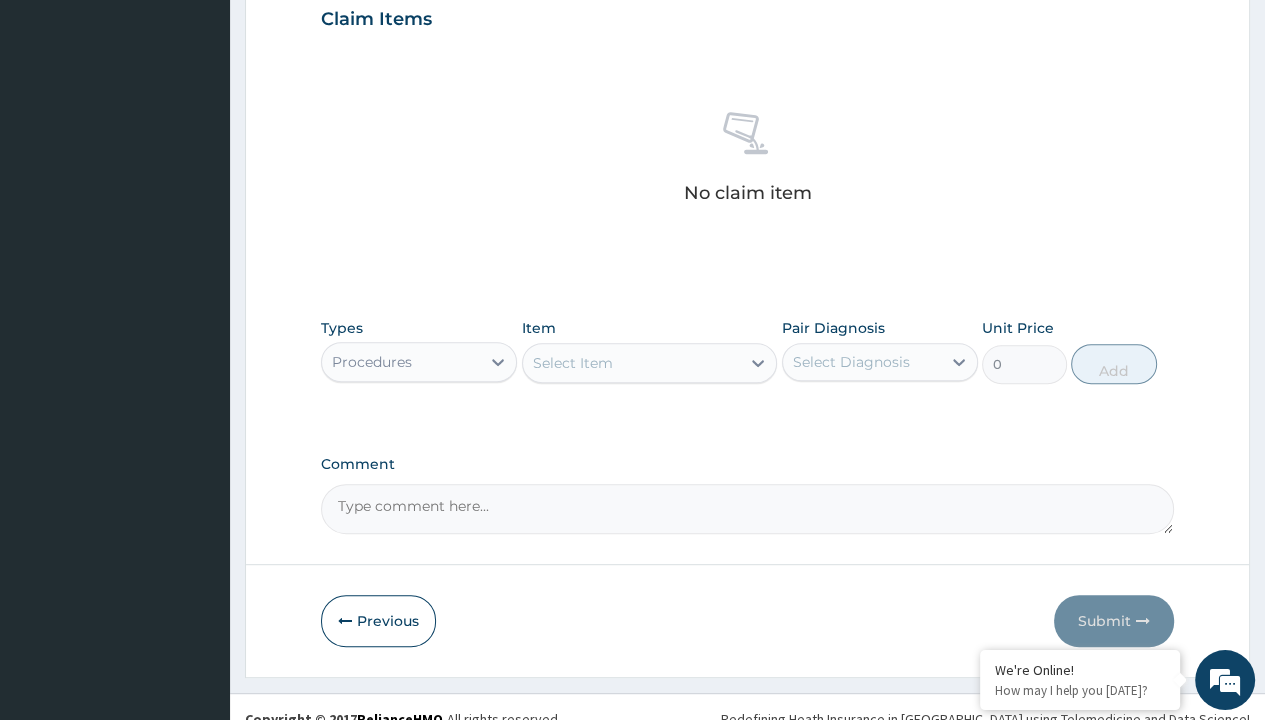 click on "Select Item" at bounding box center (573, 363) 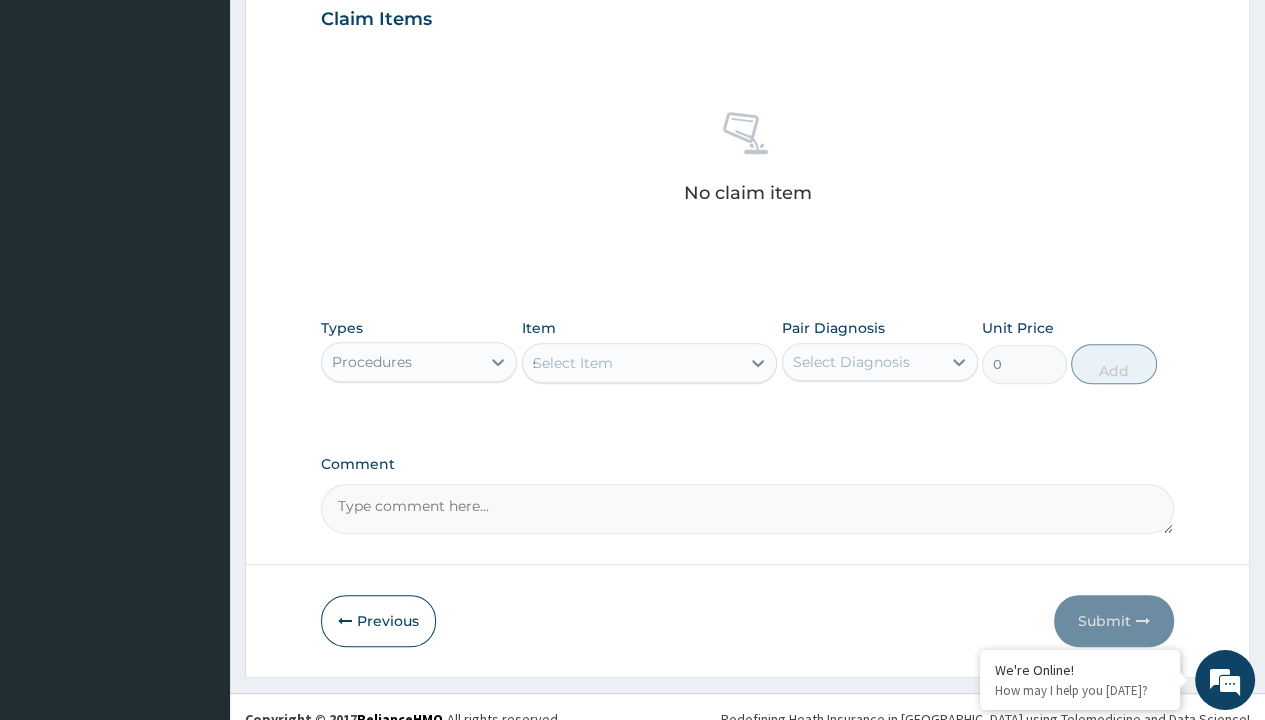 type 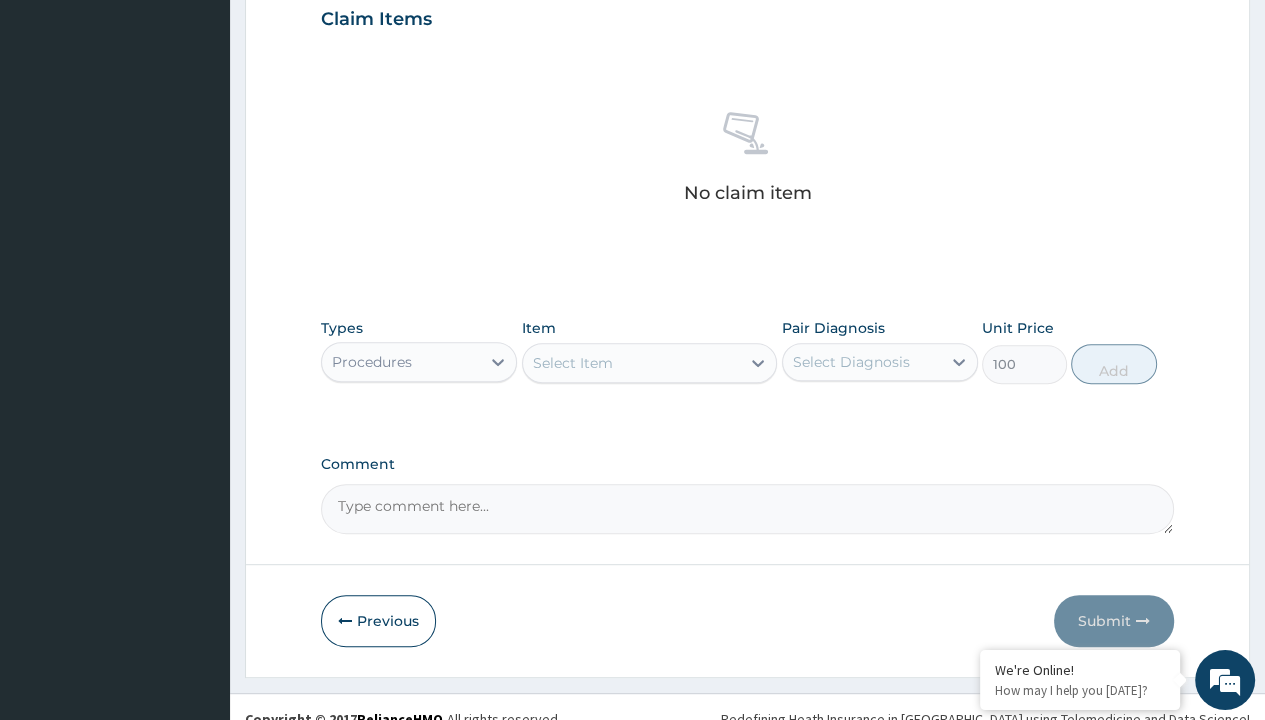 scroll, scrollTop: 0, scrollLeft: 0, axis: both 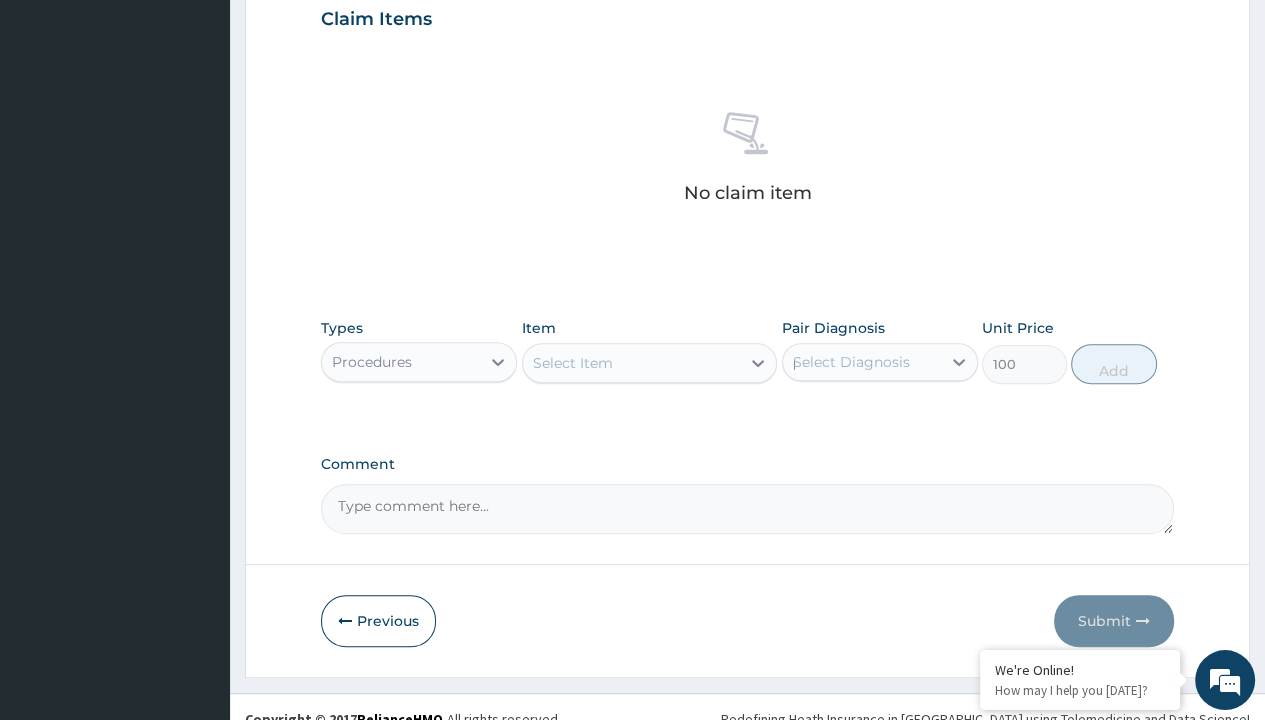 type 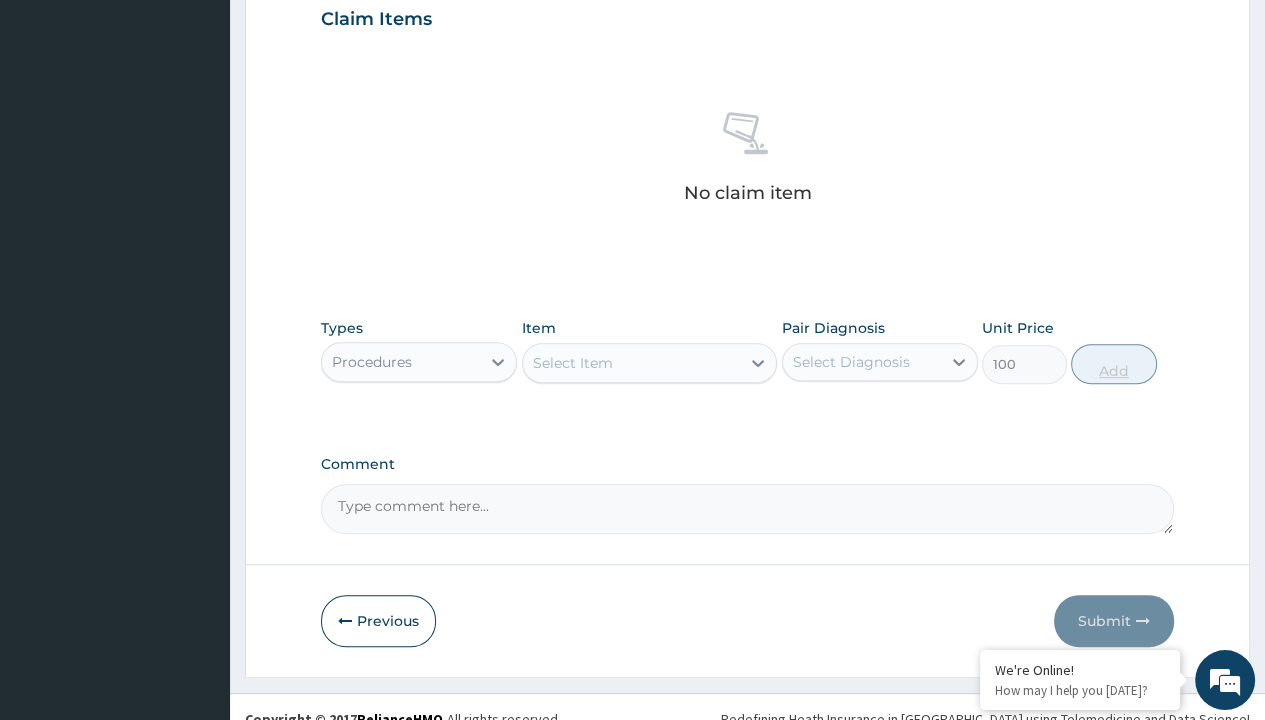 click on "Add" at bounding box center [1113, 364] 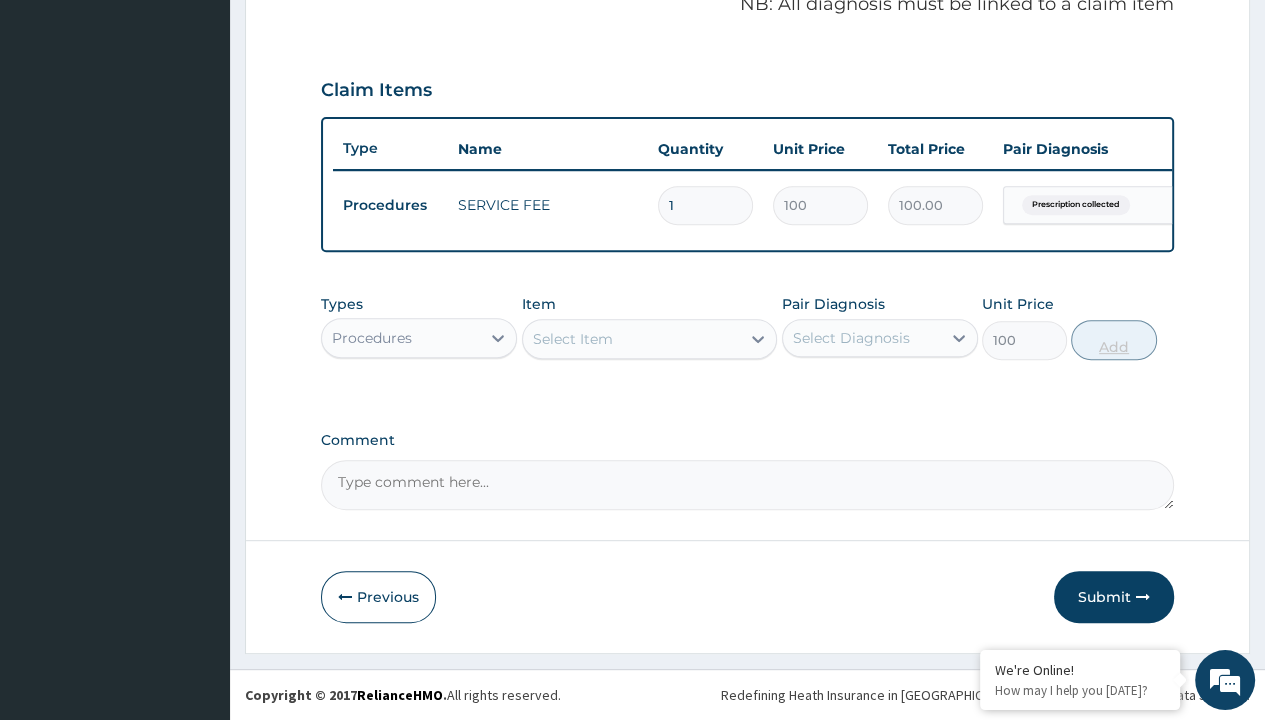 type on "0" 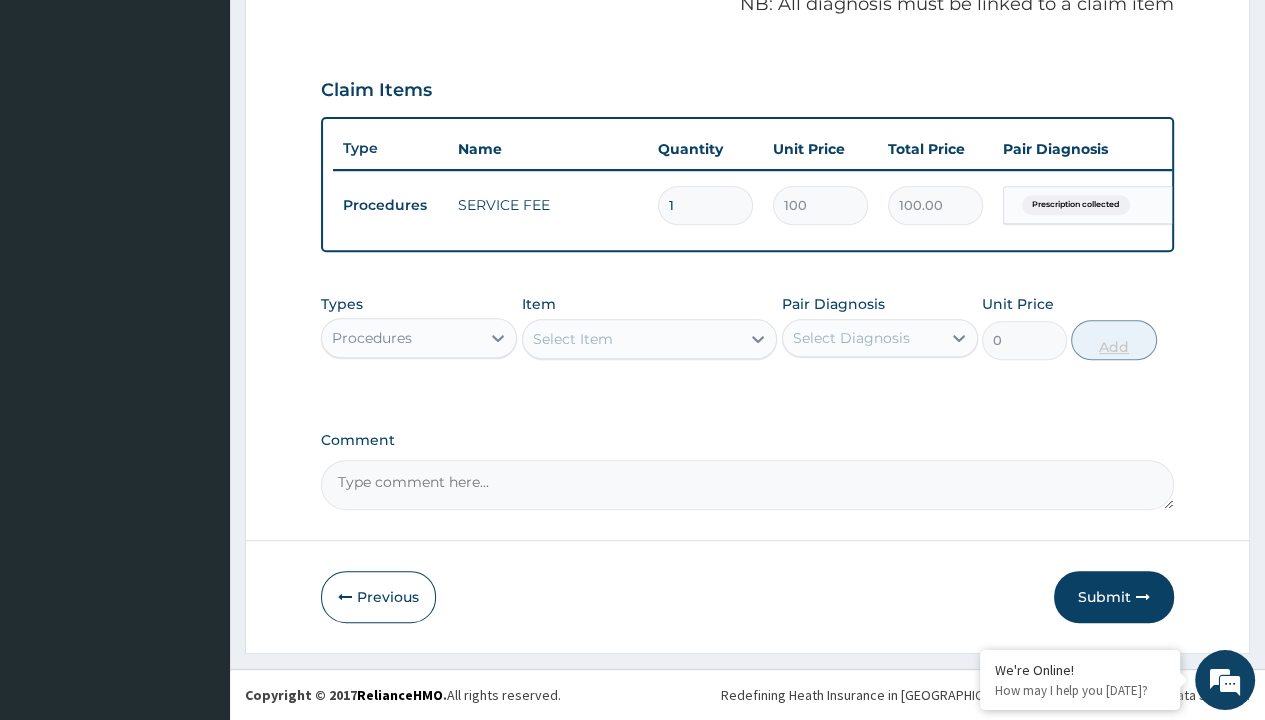 scroll, scrollTop: 639, scrollLeft: 0, axis: vertical 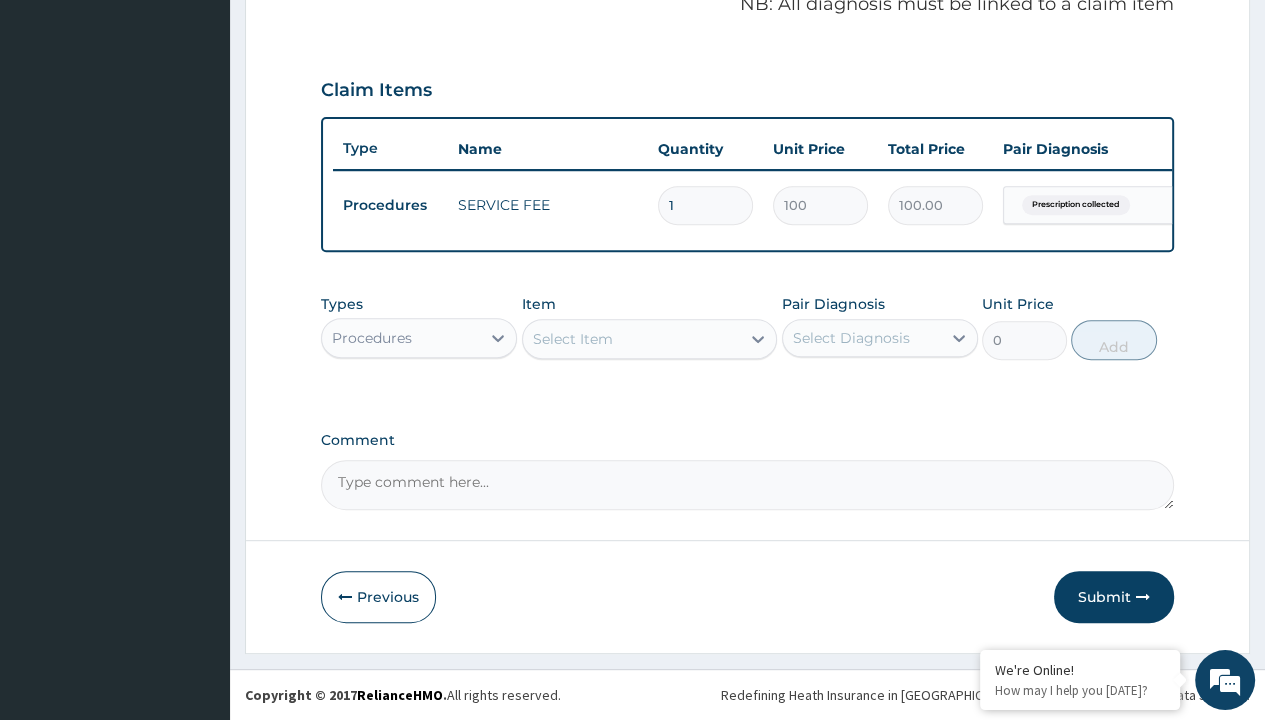 click on "Step  2  of 2 PA Code / Prescription Code Enter Code(Secondary Care Only) Encounter Date 04-07-2025 Important Notice Please enter PA codes before entering items that are not attached to a PA code   All diagnoses entered must be linked to a claim item. Diagnosis & Claim Items that are visible but inactive cannot be edited because they were imported from an already approved PA code. Diagnosis Prescription collected Confirmed NB: All diagnosis must be linked to a claim item Claim Items Type Name Quantity Unit Price Total Price Pair Diagnosis Actions Procedures SERVICE FEE 1 100 100.00 Prescription collected Delete Types Procedures Item Select Item Pair Diagnosis Select Diagnosis Unit Price 0 Add Comment     Previous   Submit" at bounding box center (747, 66) 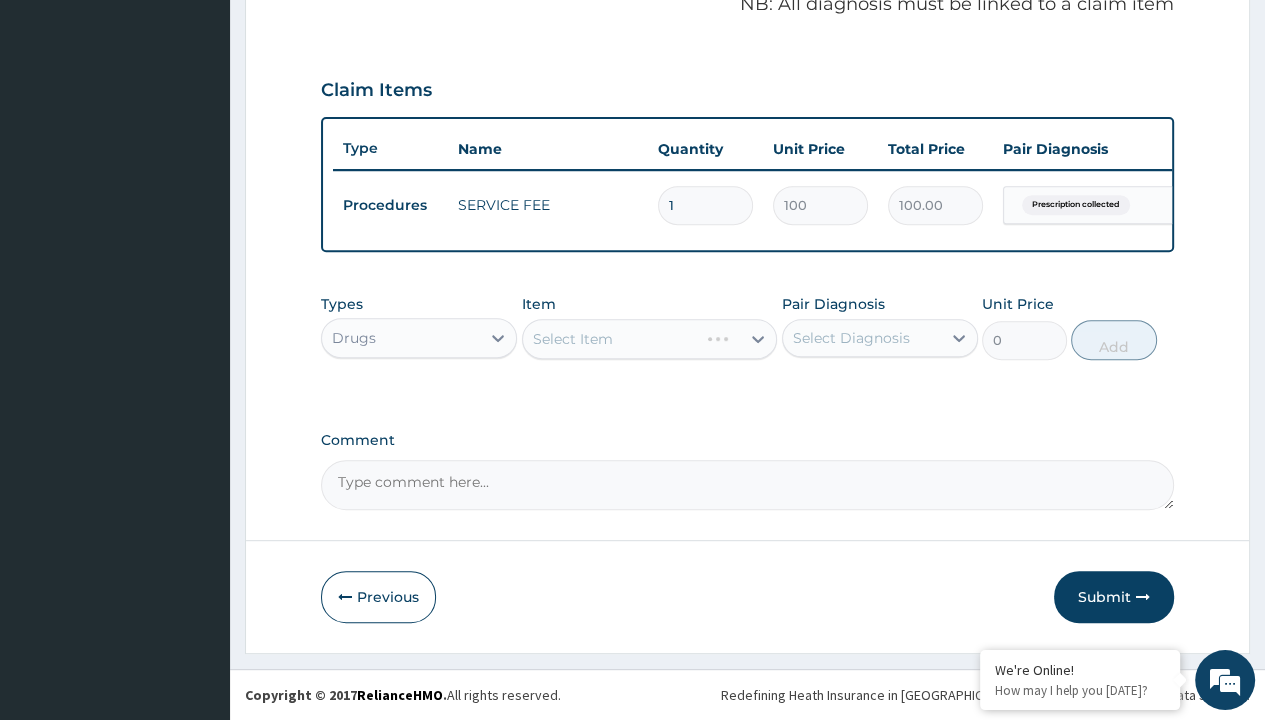 scroll, scrollTop: 0, scrollLeft: 0, axis: both 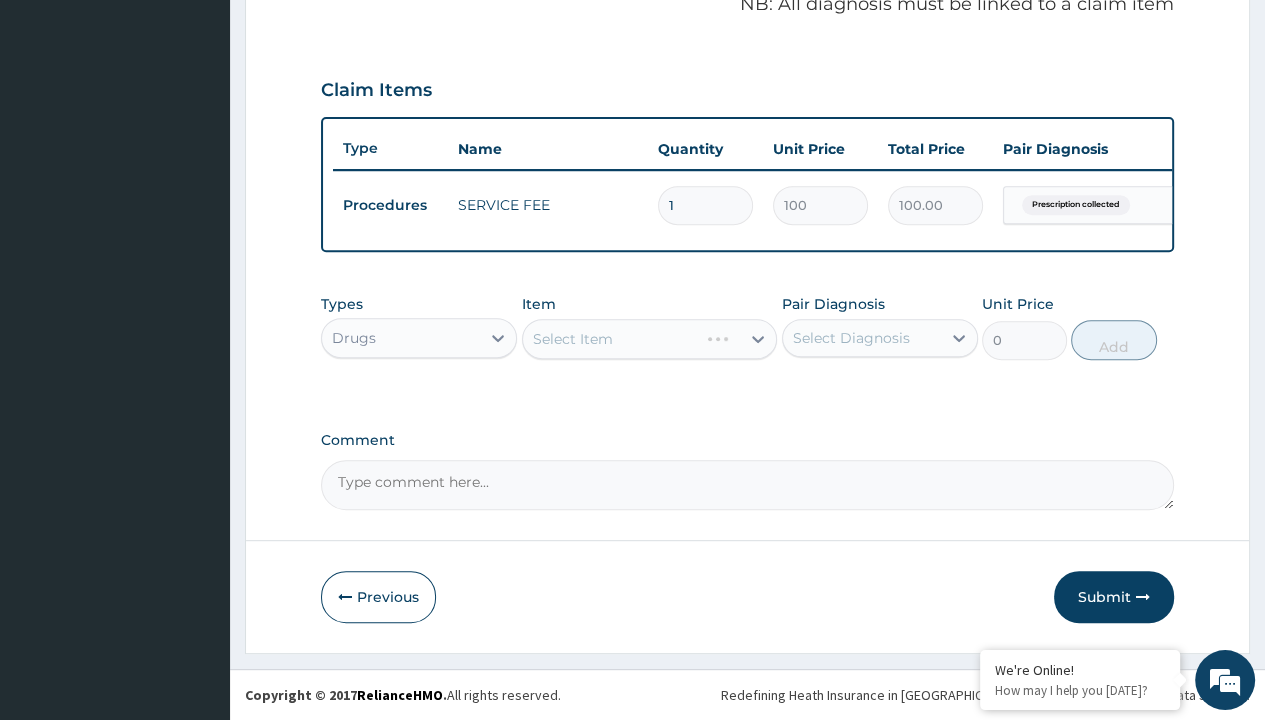 click on "Select Item" at bounding box center [573, 339] 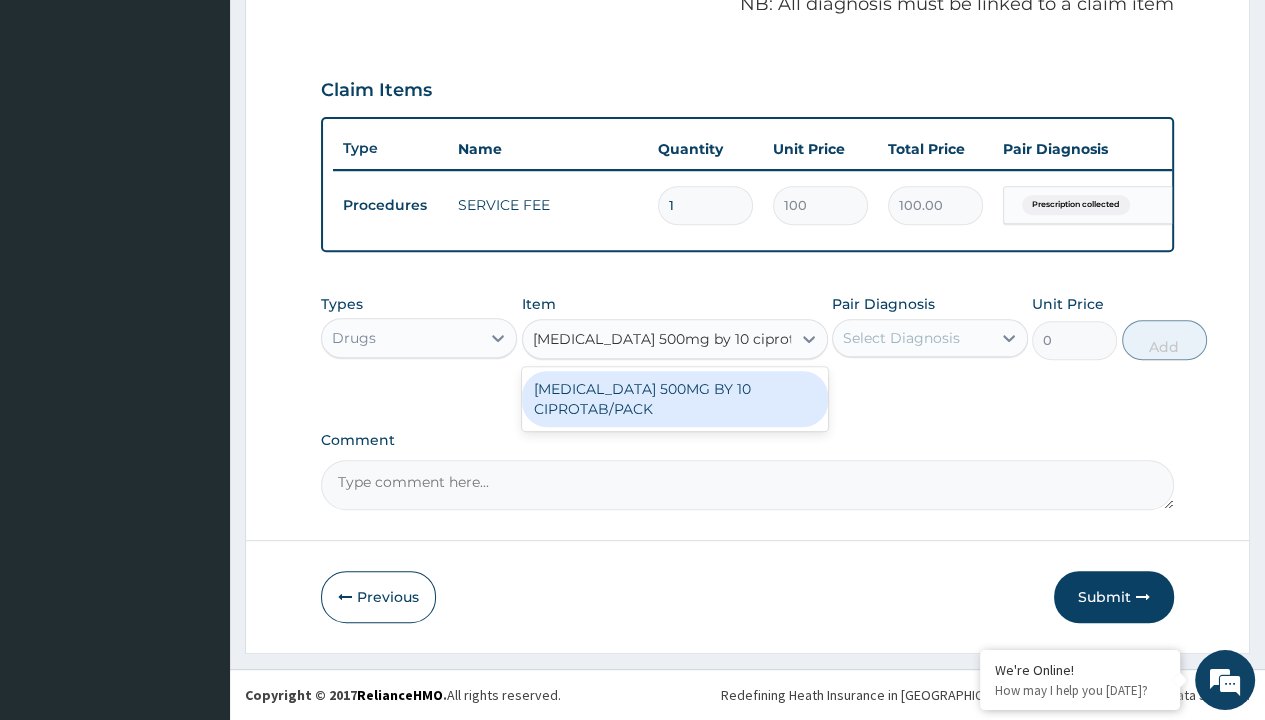 click on "[MEDICAL_DATA] 500MG BY 10 CIPROTAB/PACK" at bounding box center [675, 399] 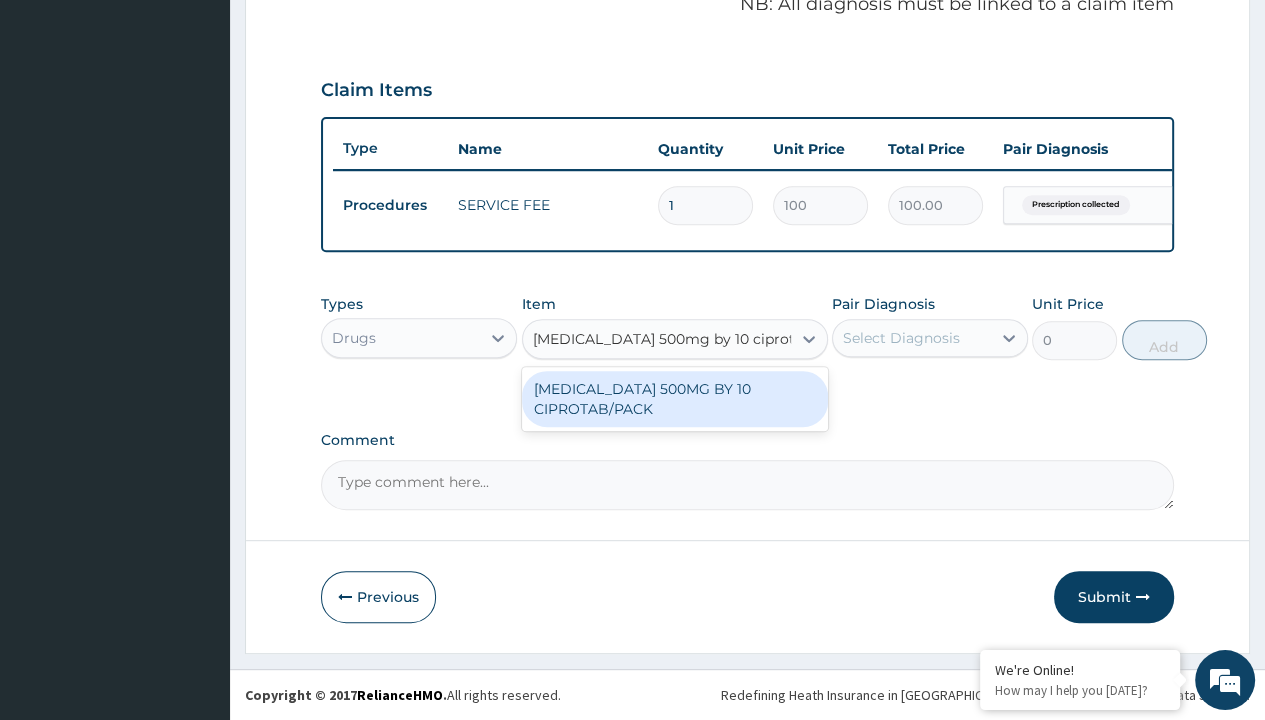 type 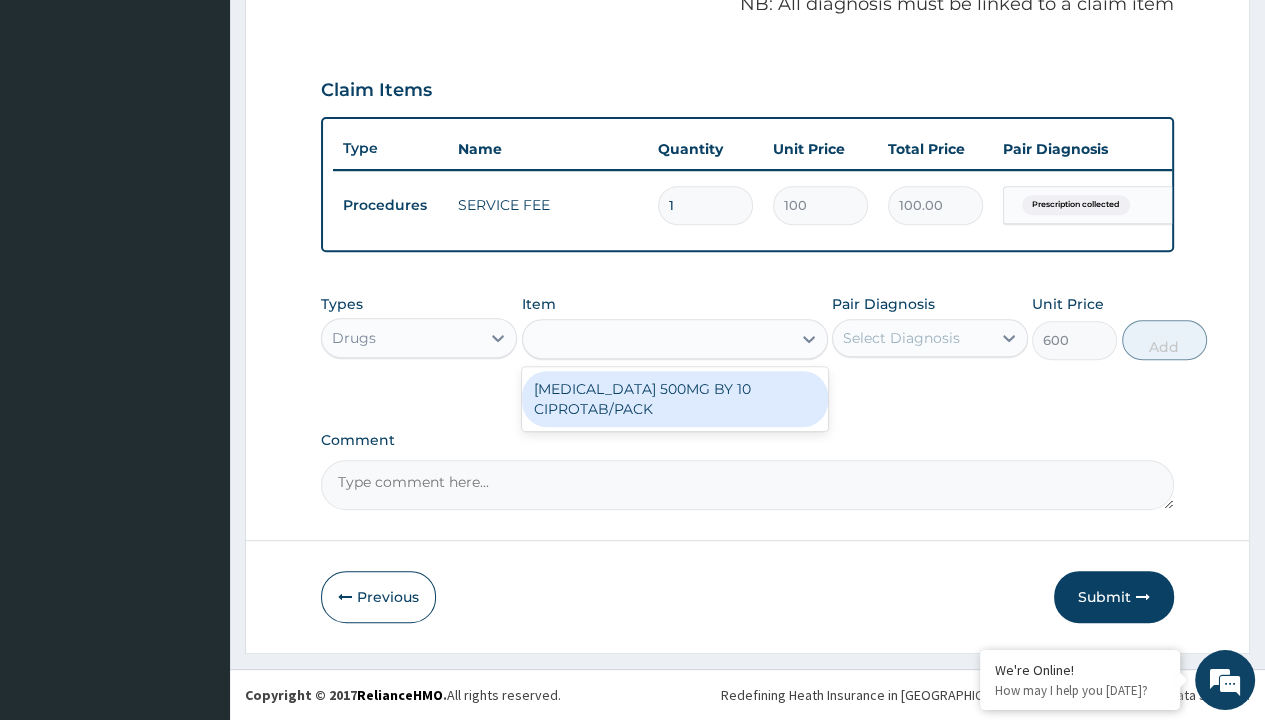 scroll, scrollTop: 0, scrollLeft: 0, axis: both 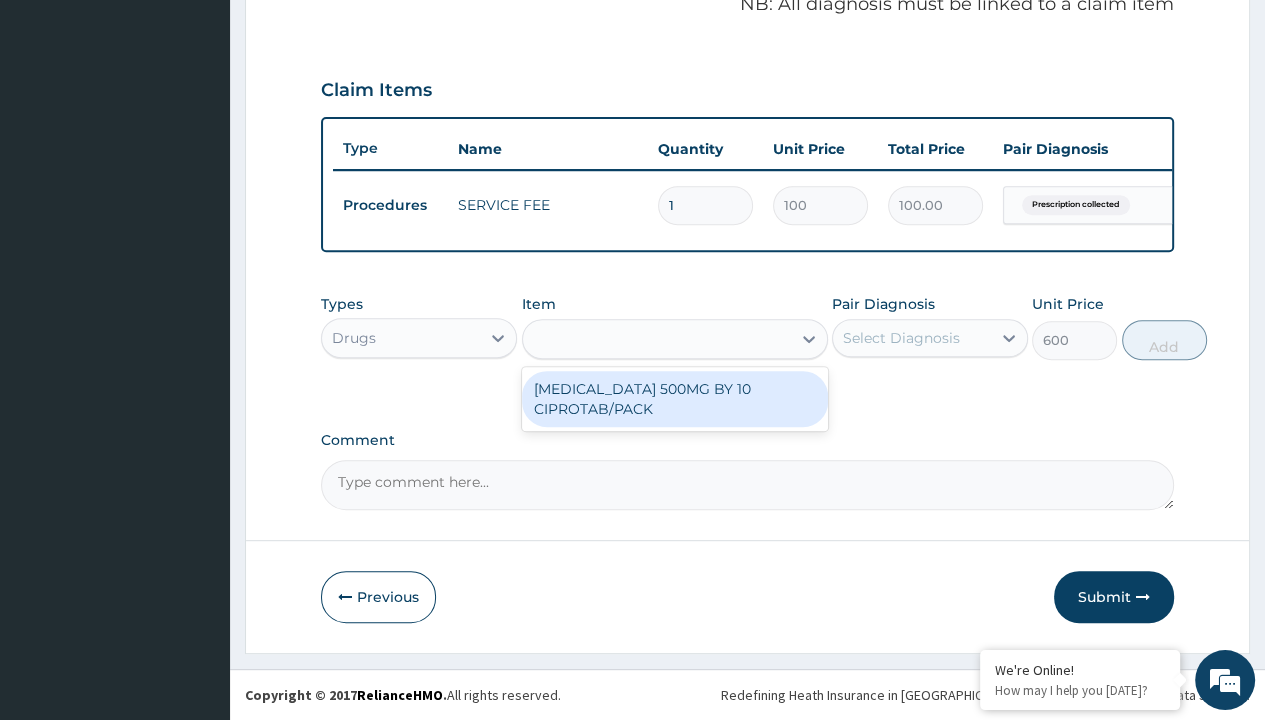 click on "Prescription collected" at bounding box center [409, -74] 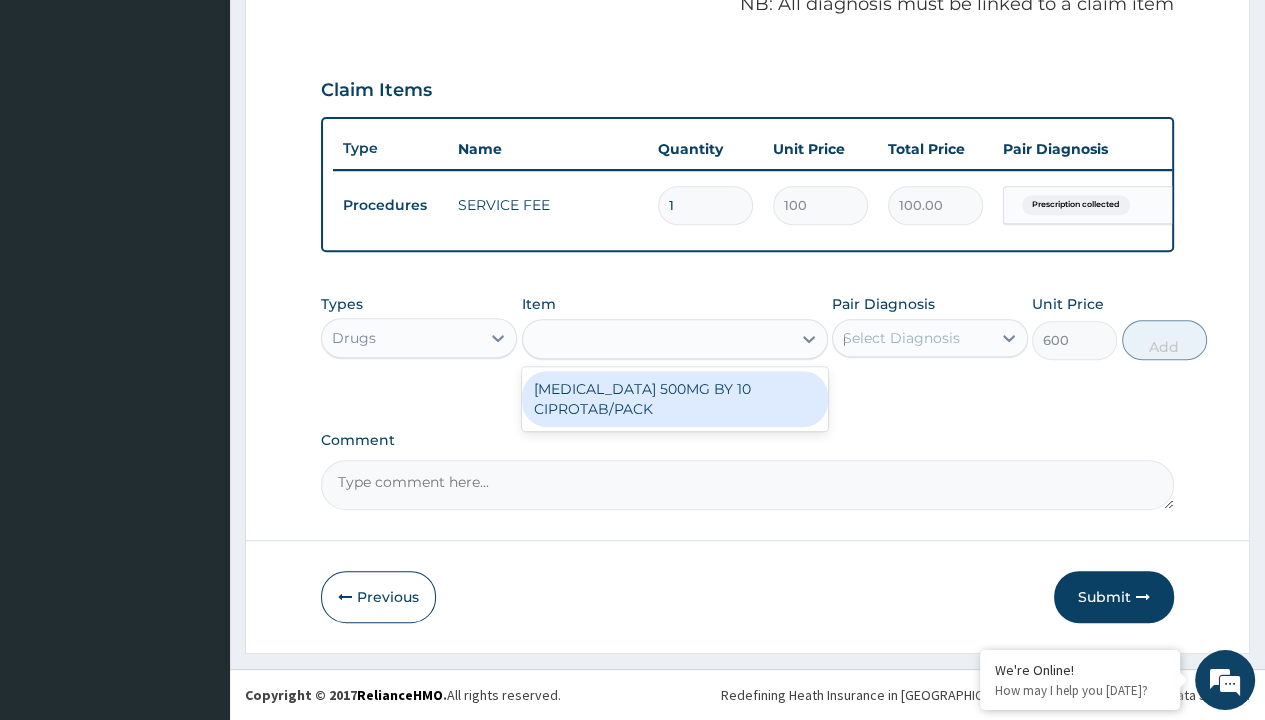 type 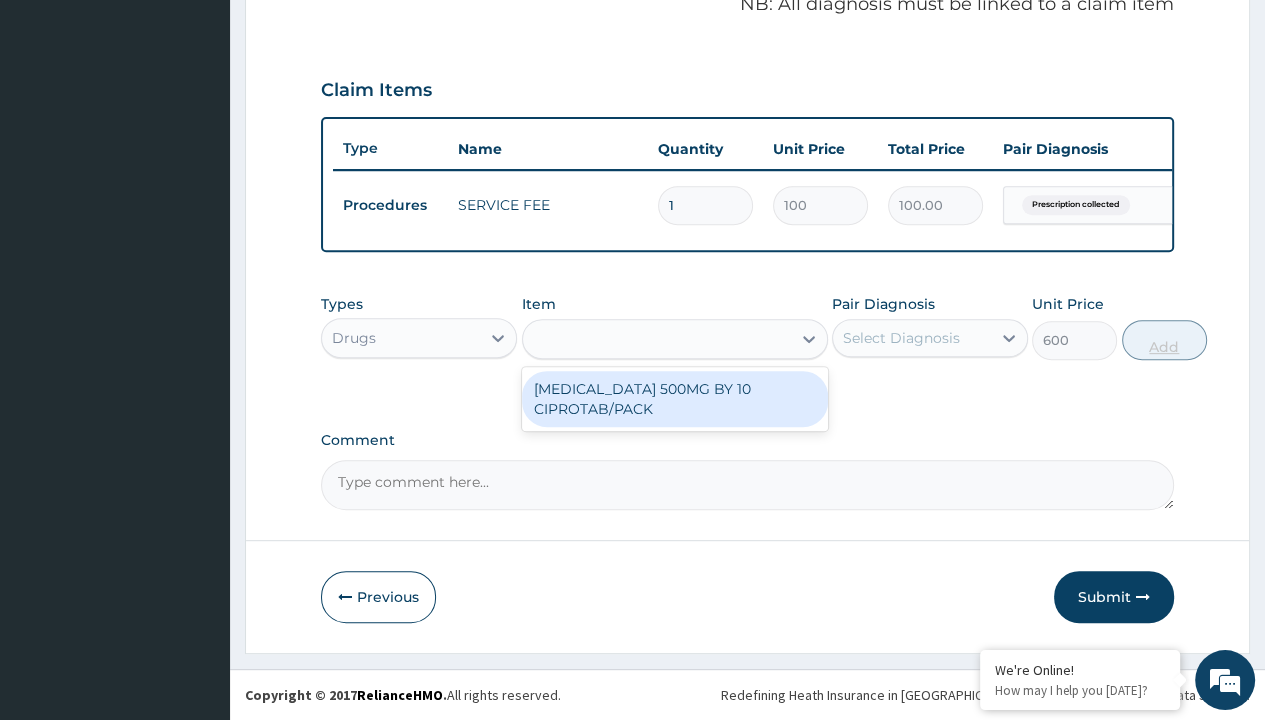 click on "Add" at bounding box center [1164, 340] 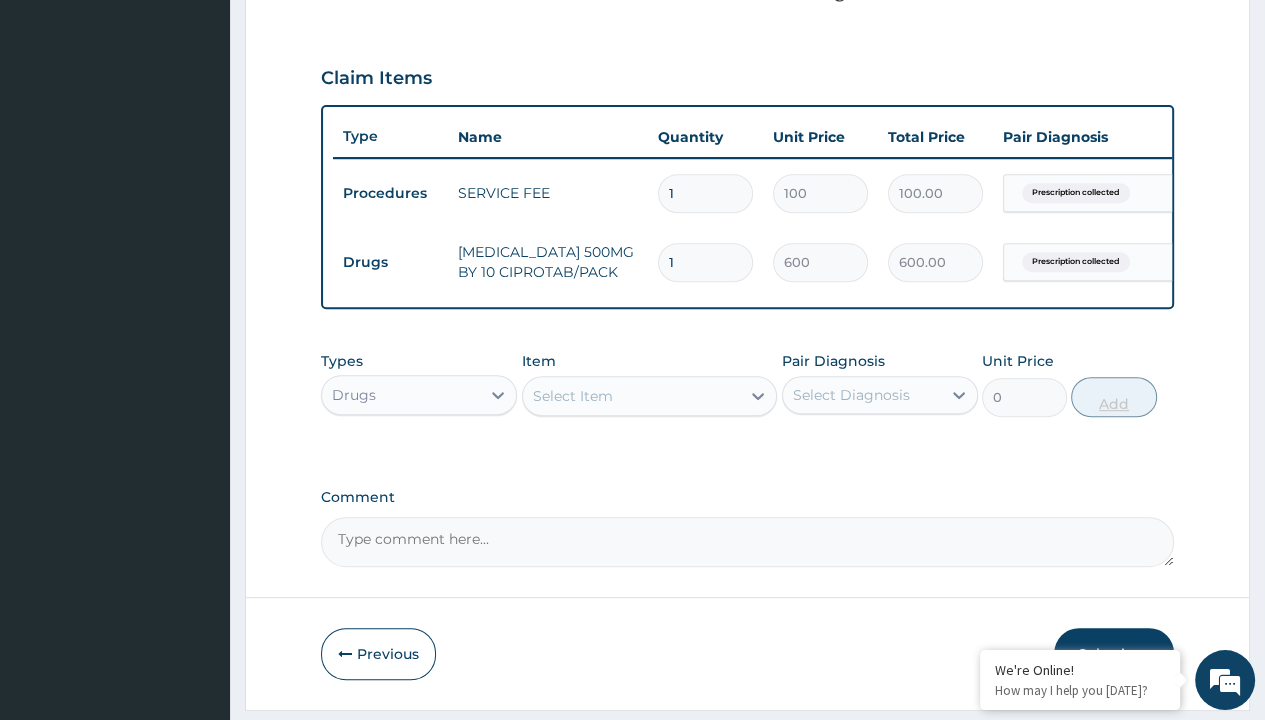 scroll, scrollTop: 0, scrollLeft: 0, axis: both 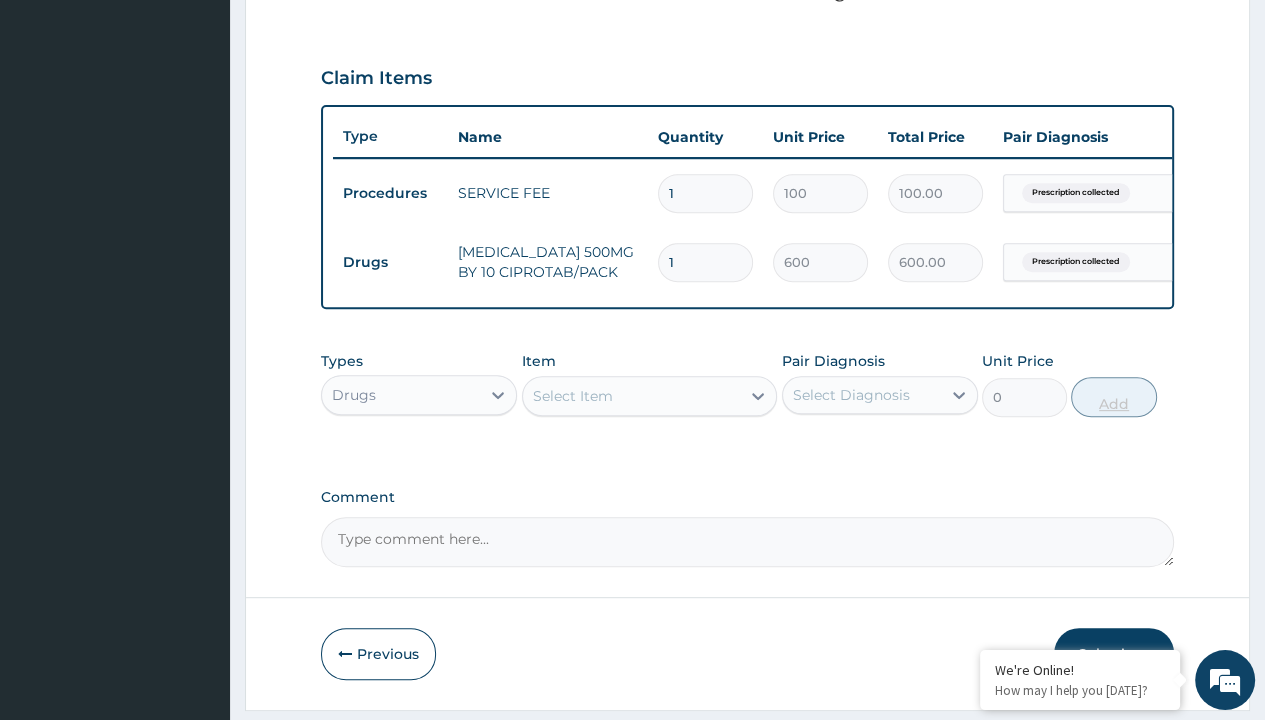 type on "20" 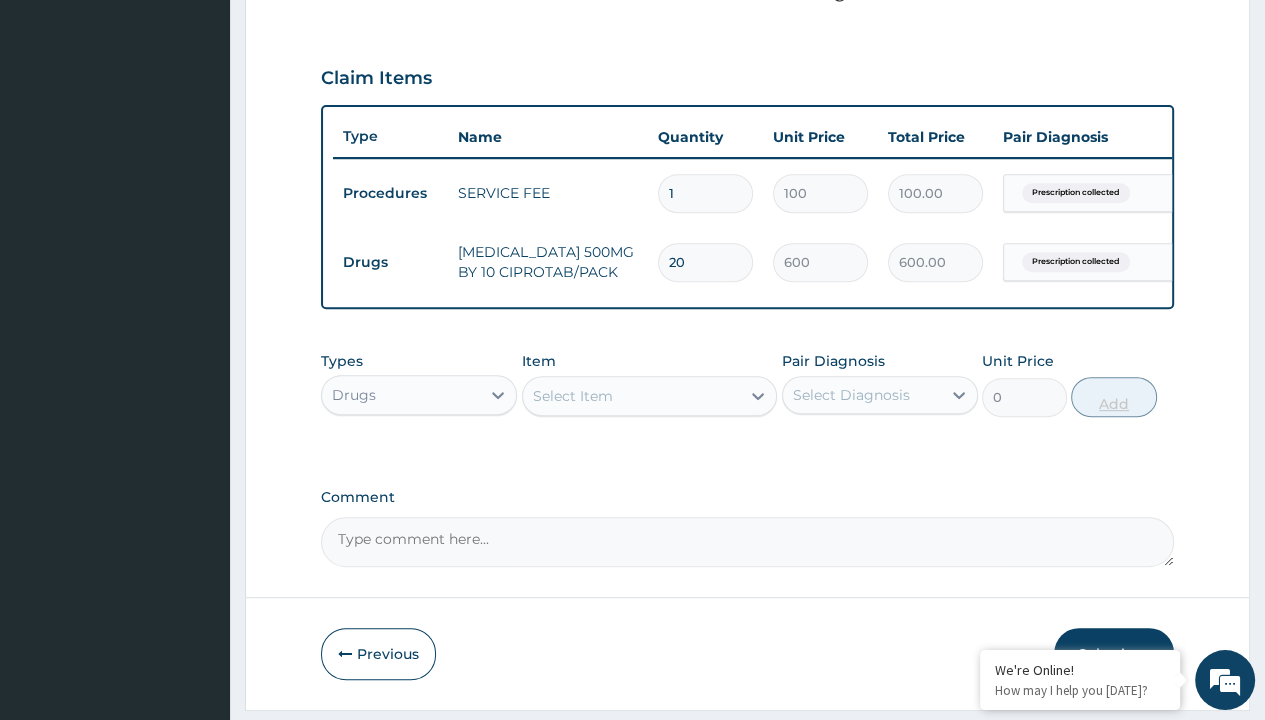 type on "12000.00" 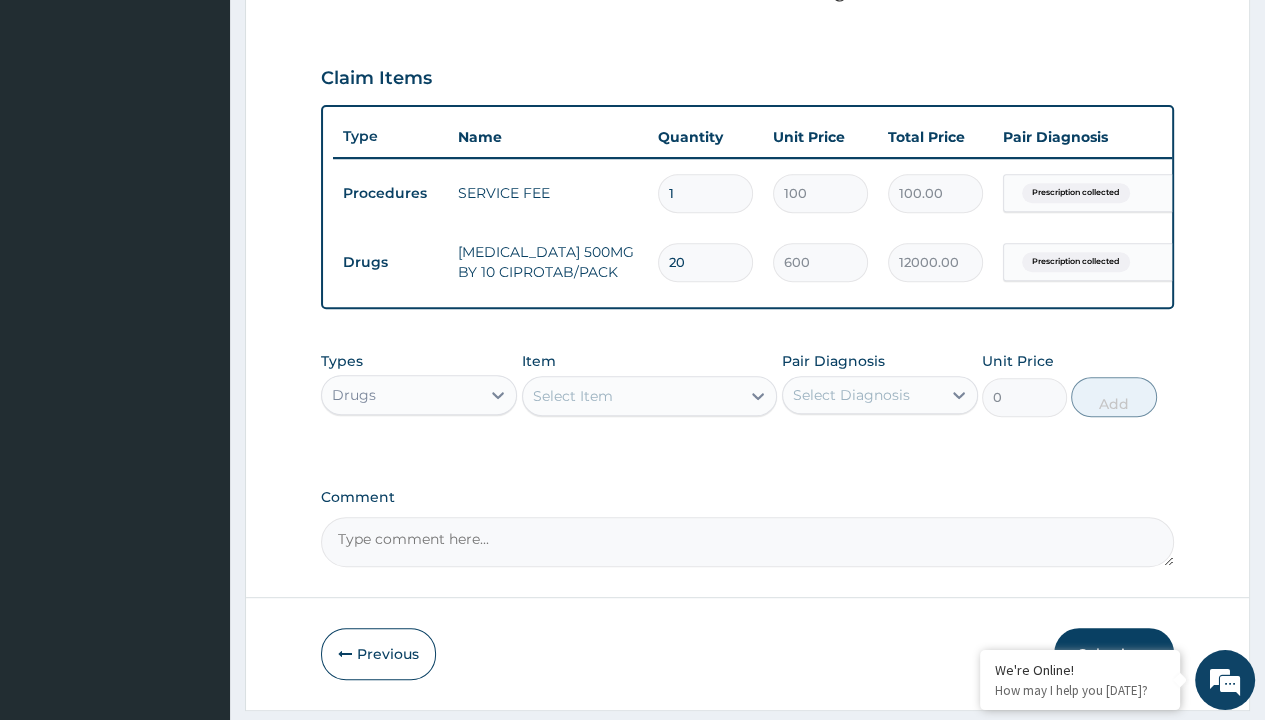 type on "20" 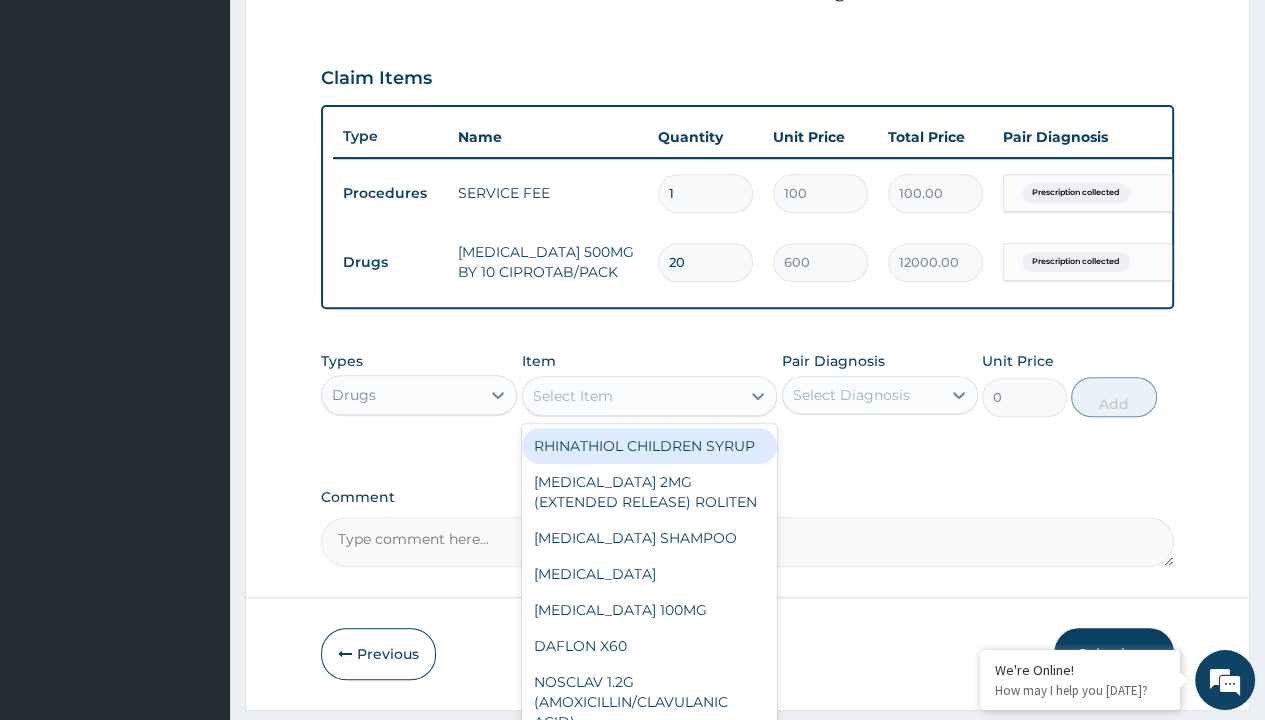 scroll, scrollTop: 0, scrollLeft: 0, axis: both 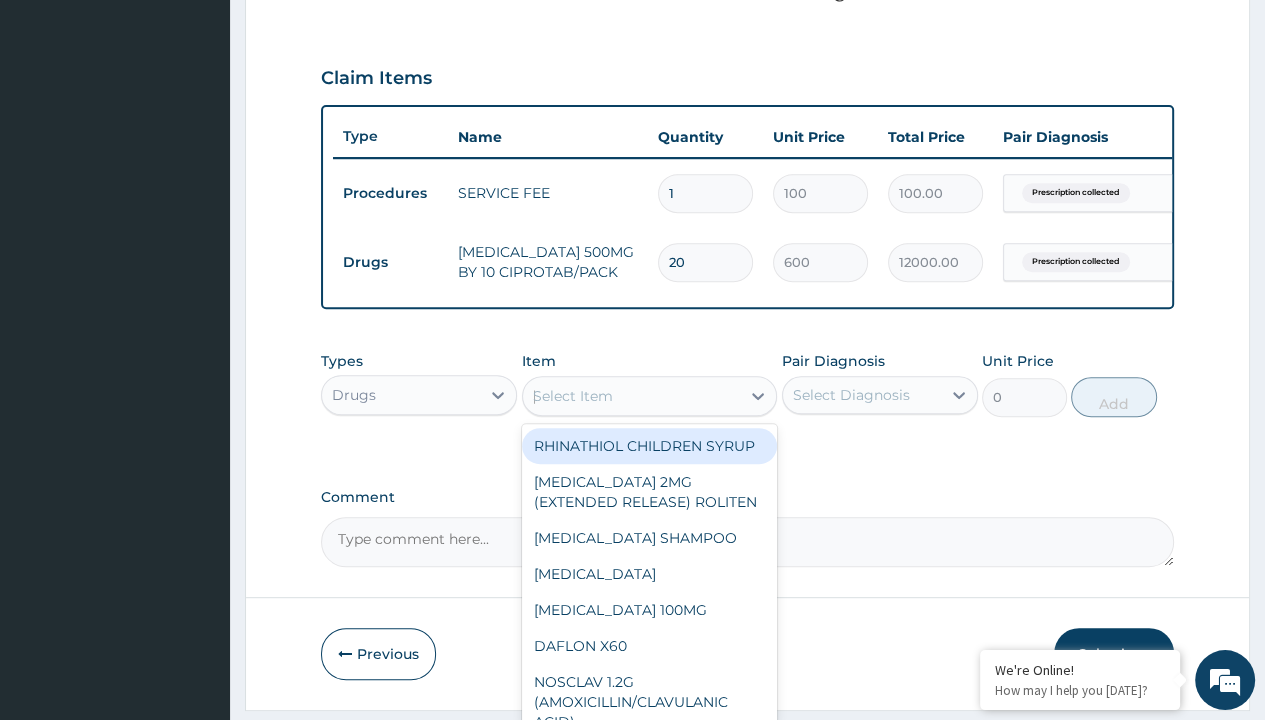 click on "[MEDICAL_DATA] (MONTIGET) 5MG X 30" at bounding box center [650, 19732] 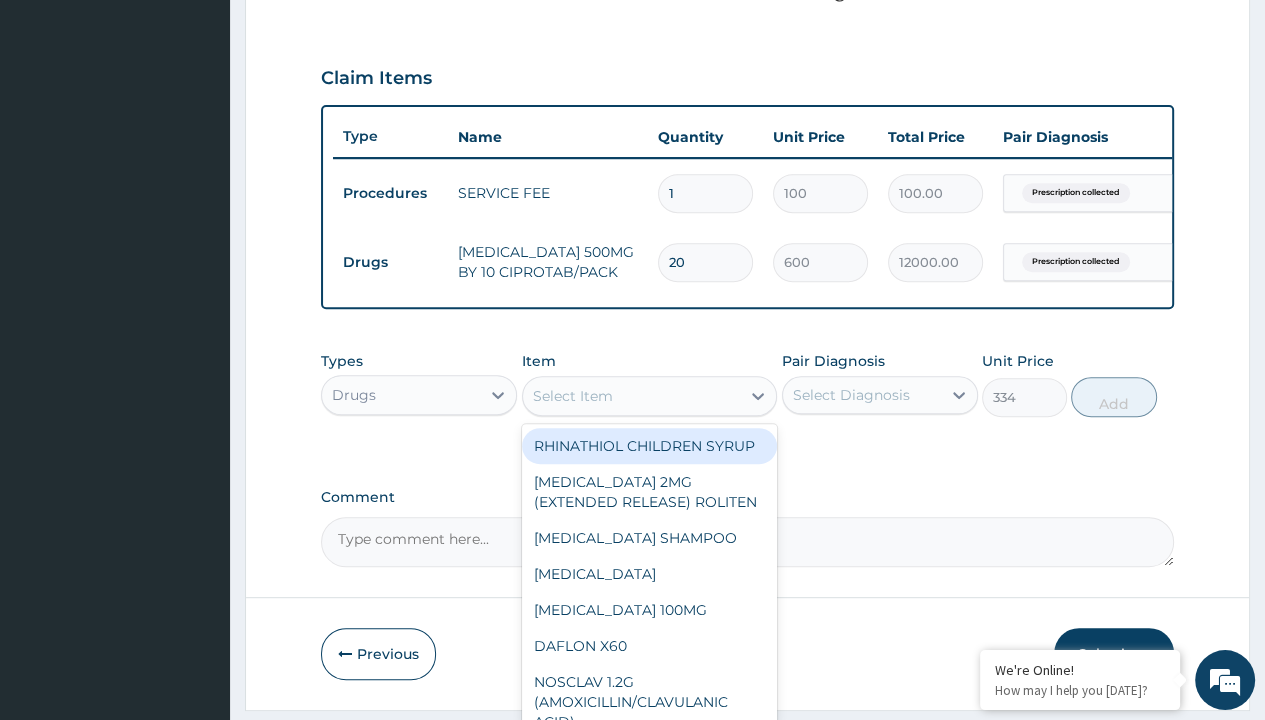click on "Prescription collected" at bounding box center [409, -86] 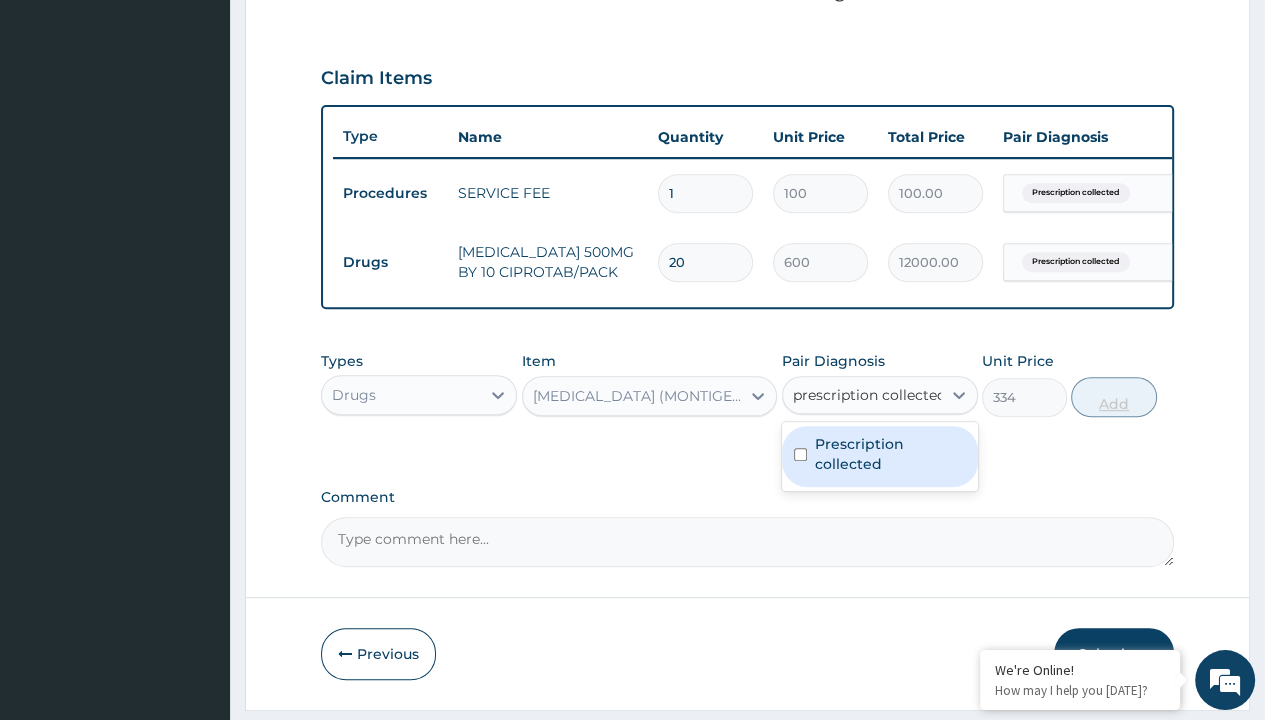 click on "Prescription collected" at bounding box center [890, 454] 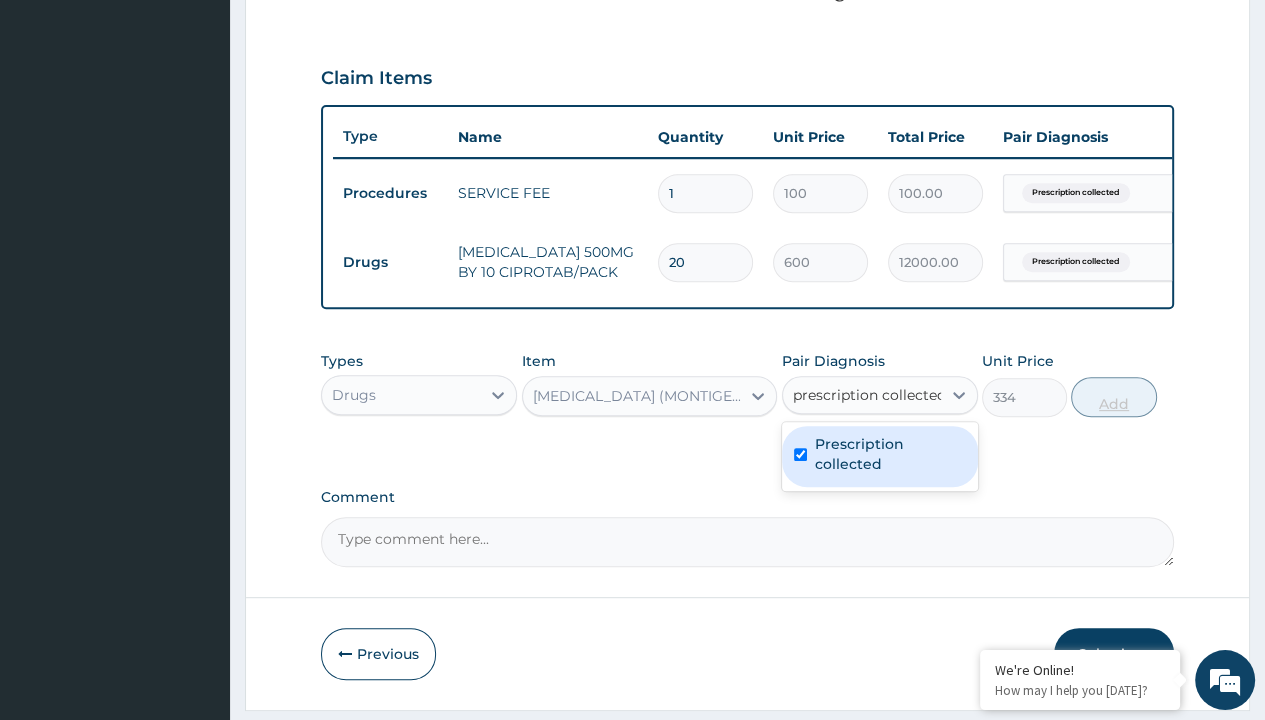 type 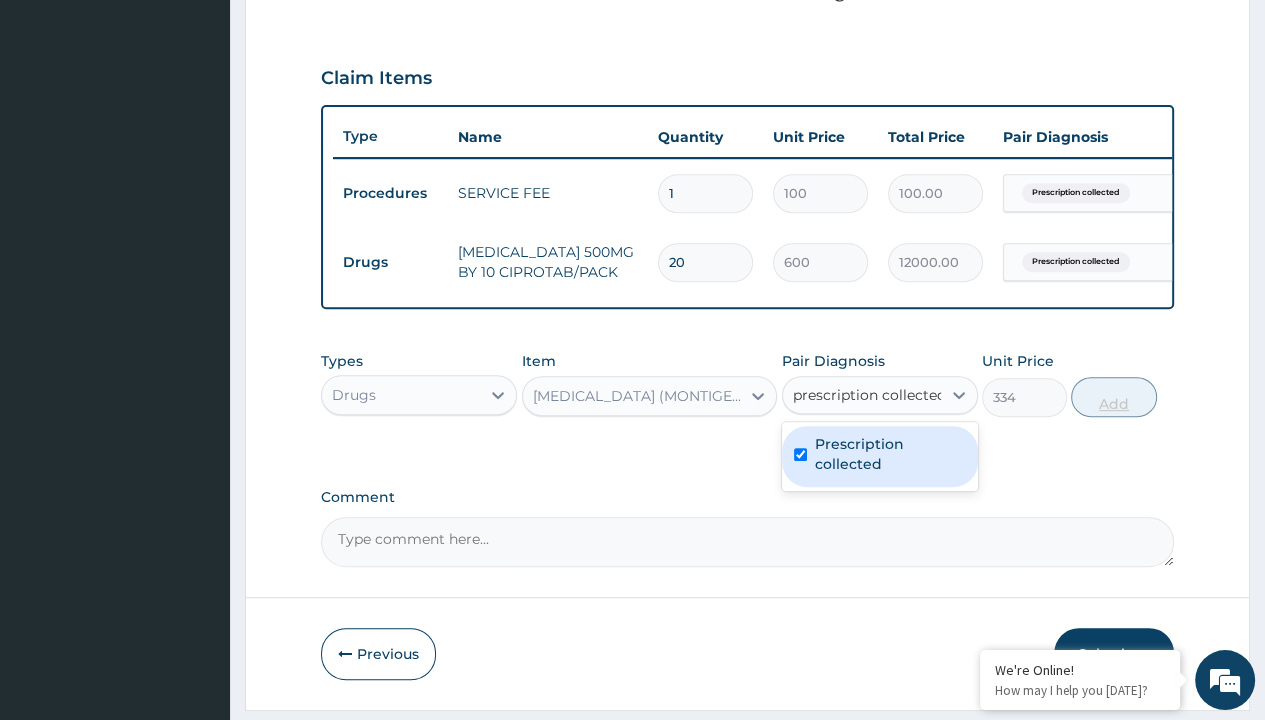 checkbox on "true" 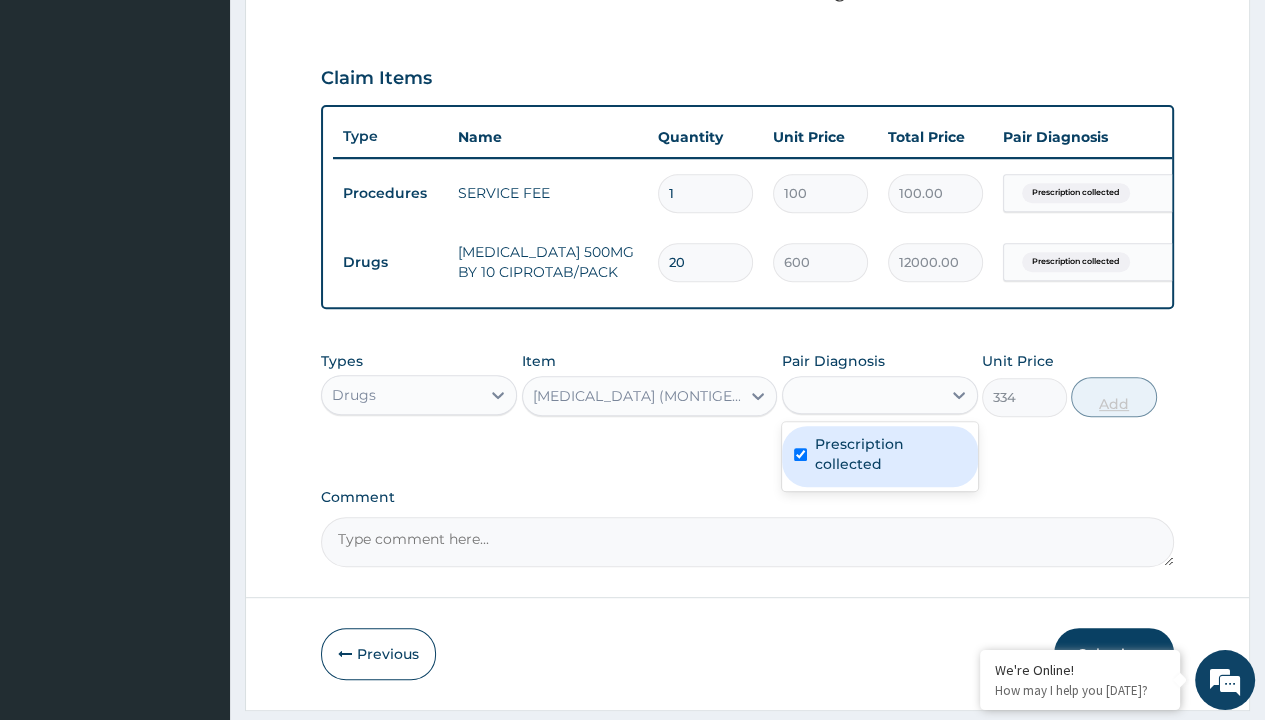 scroll, scrollTop: 708, scrollLeft: 0, axis: vertical 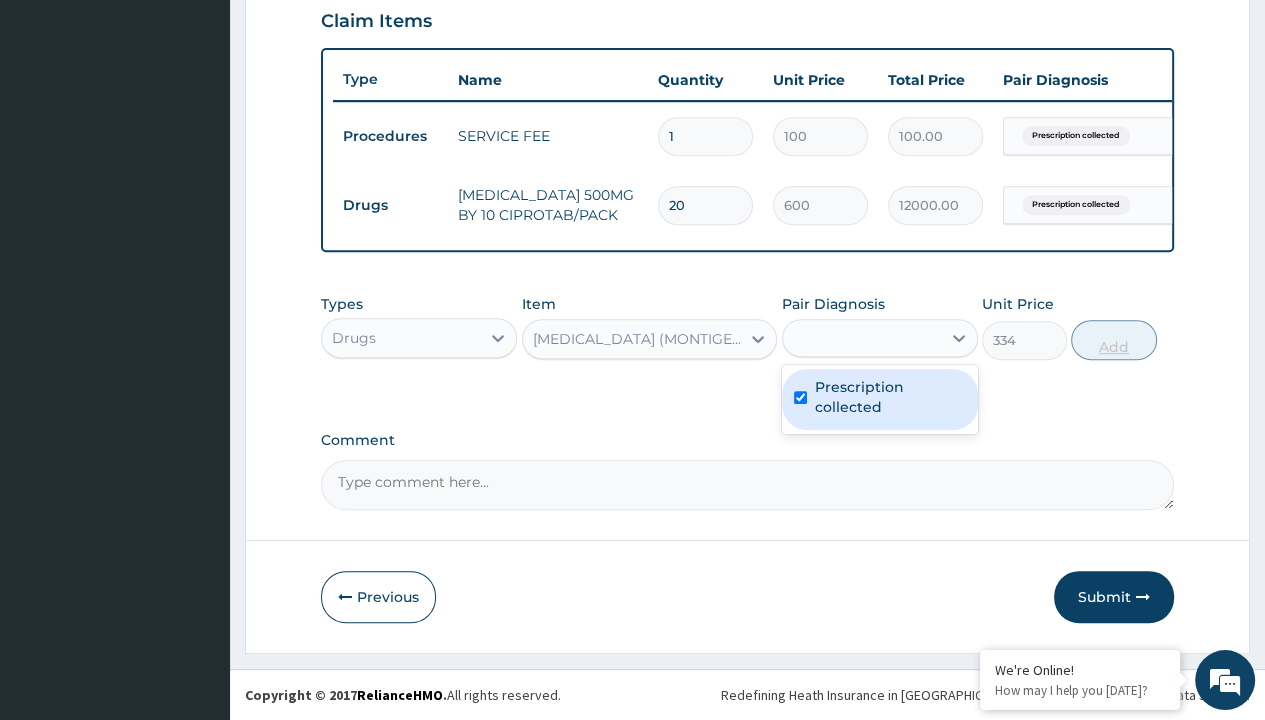 click on "Add" at bounding box center [1113, 340] 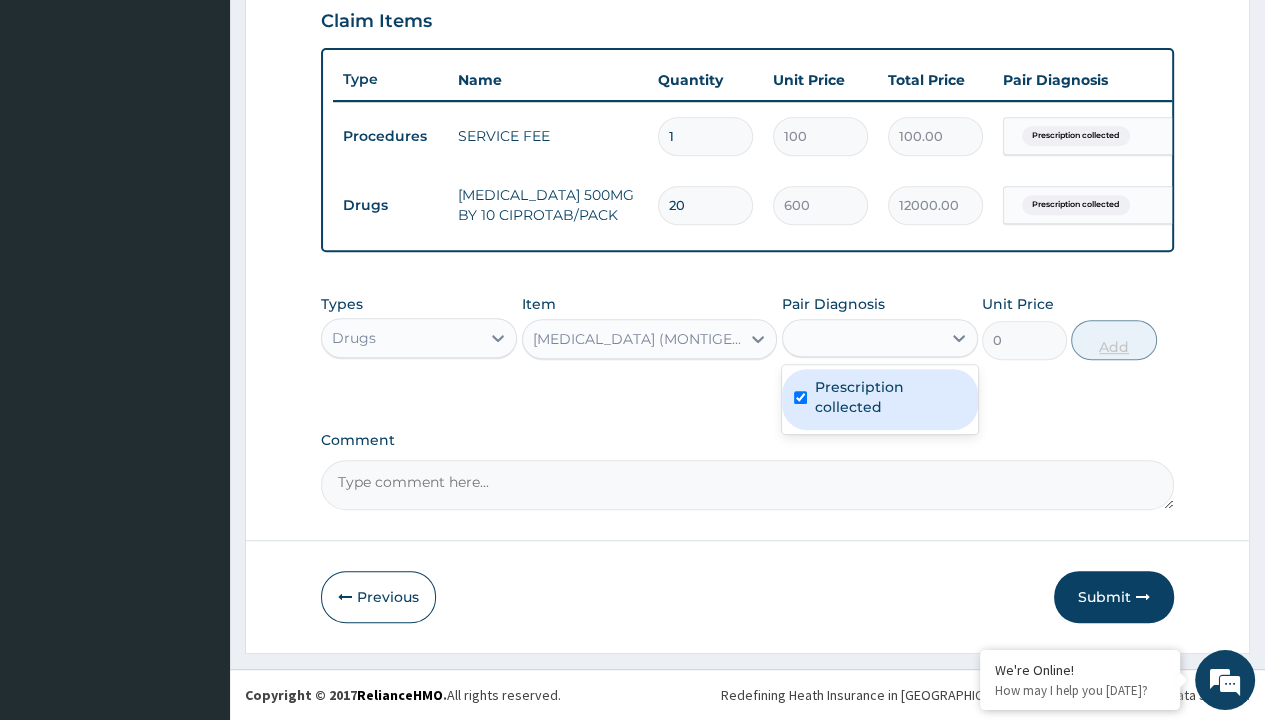 scroll, scrollTop: 0, scrollLeft: 0, axis: both 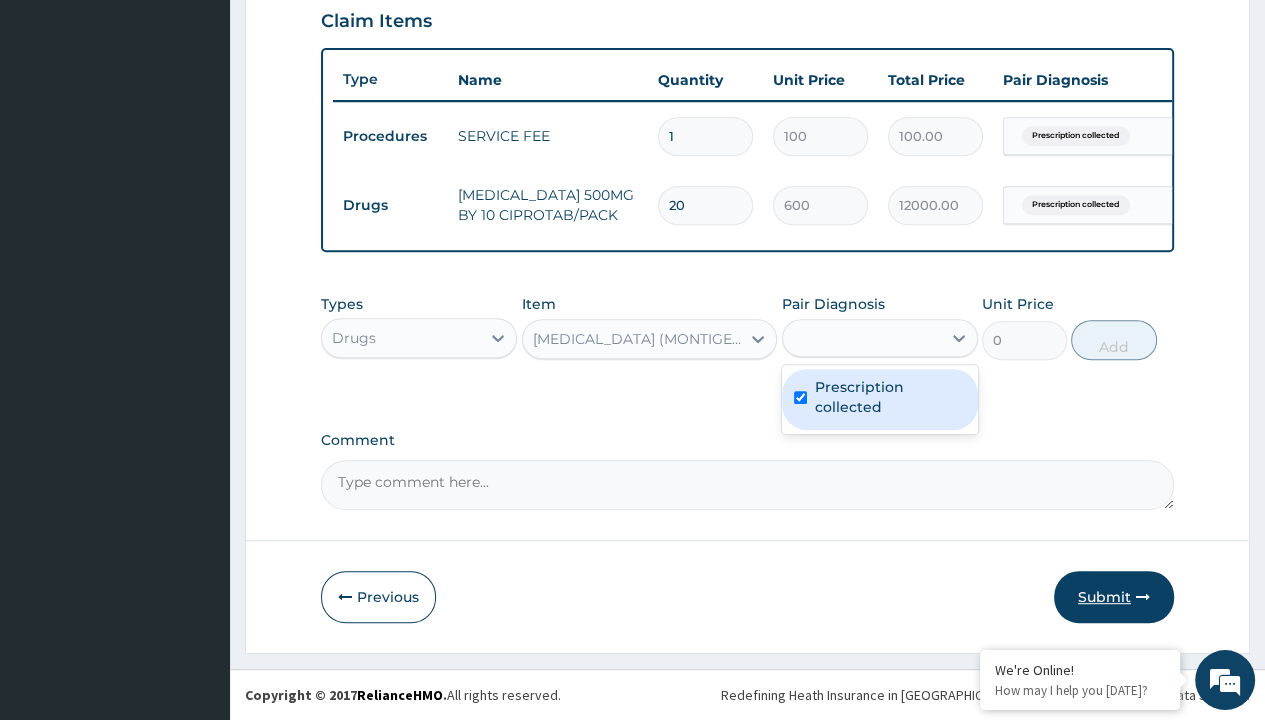 click on "Submit" at bounding box center (1114, 597) 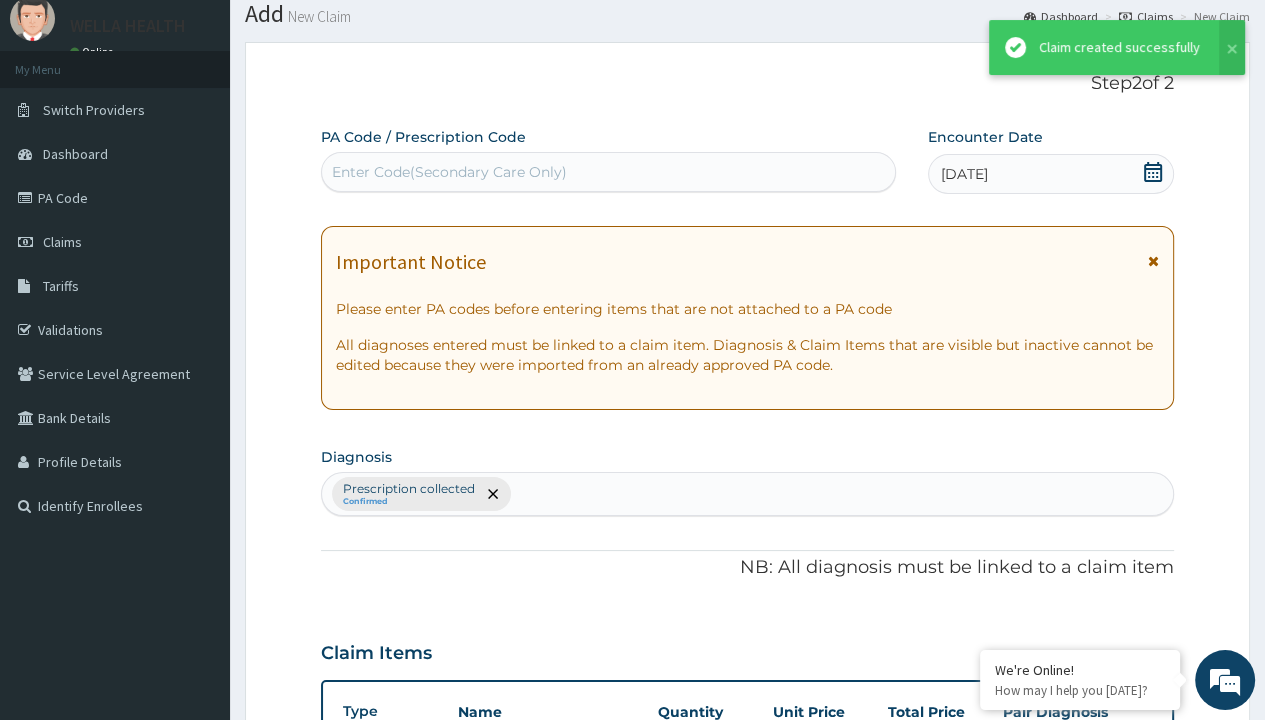 scroll, scrollTop: 776, scrollLeft: 0, axis: vertical 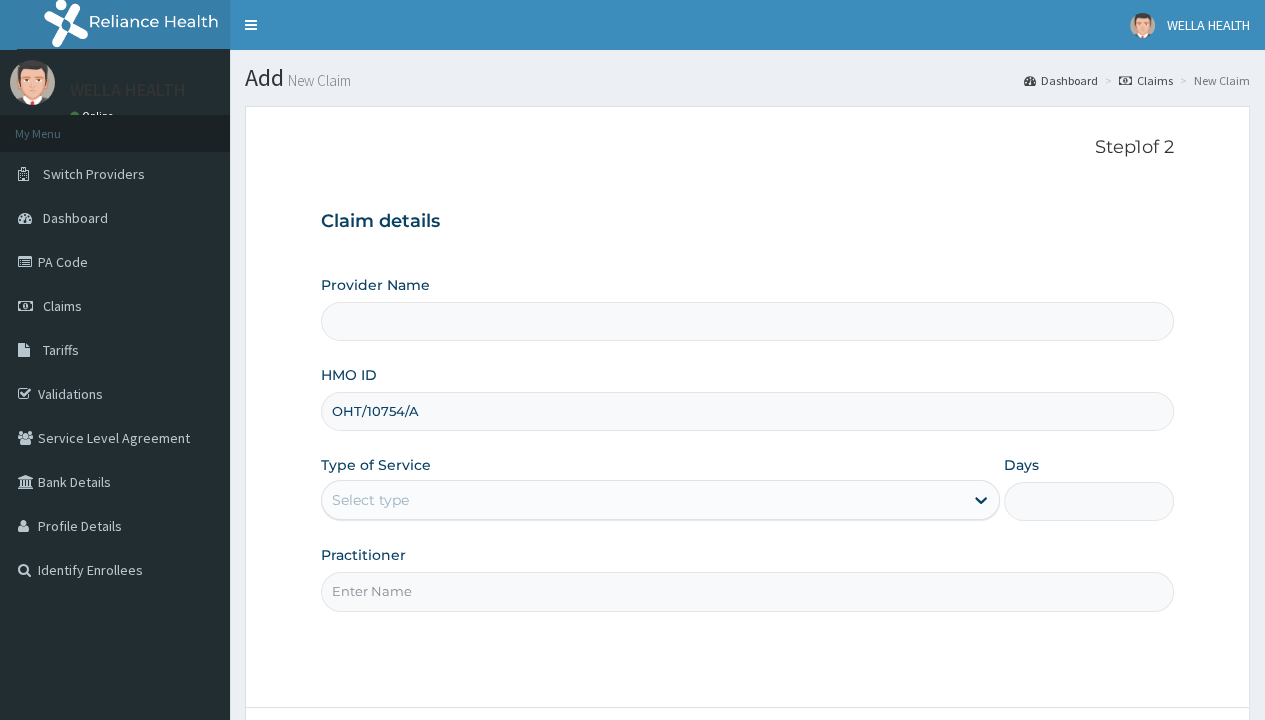 type on "OHT/10754/A" 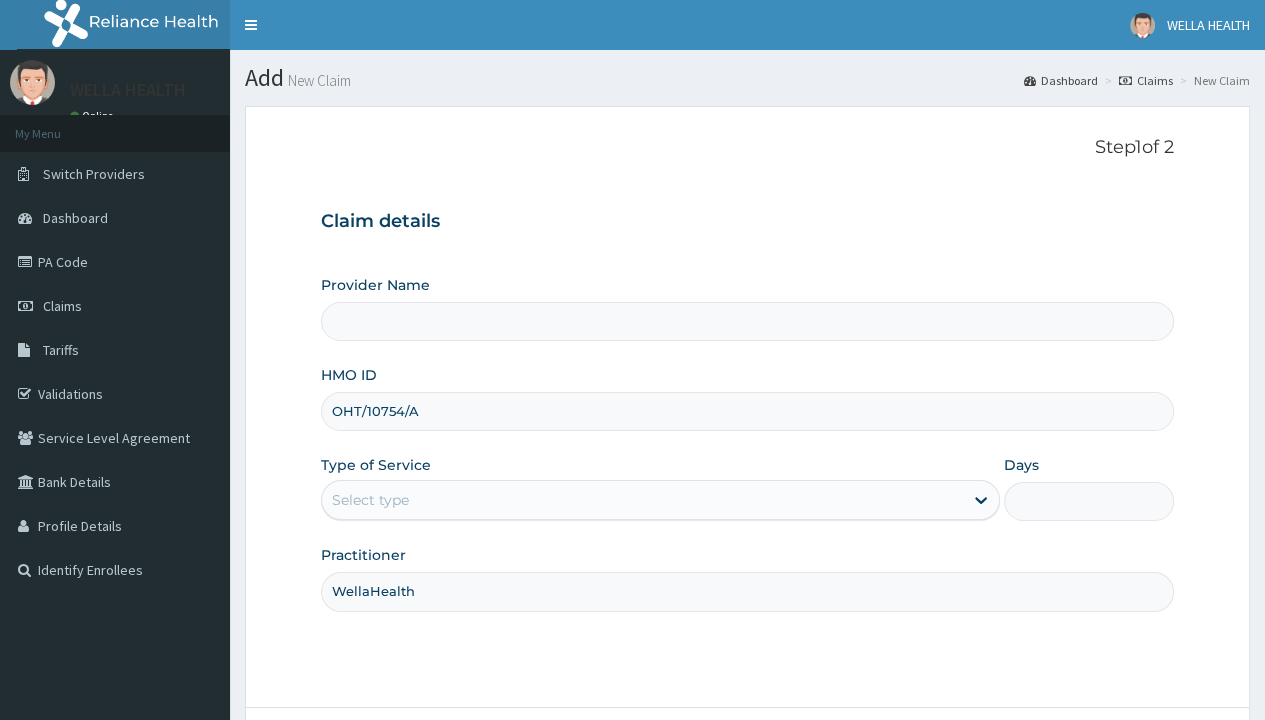 scroll, scrollTop: 0, scrollLeft: 0, axis: both 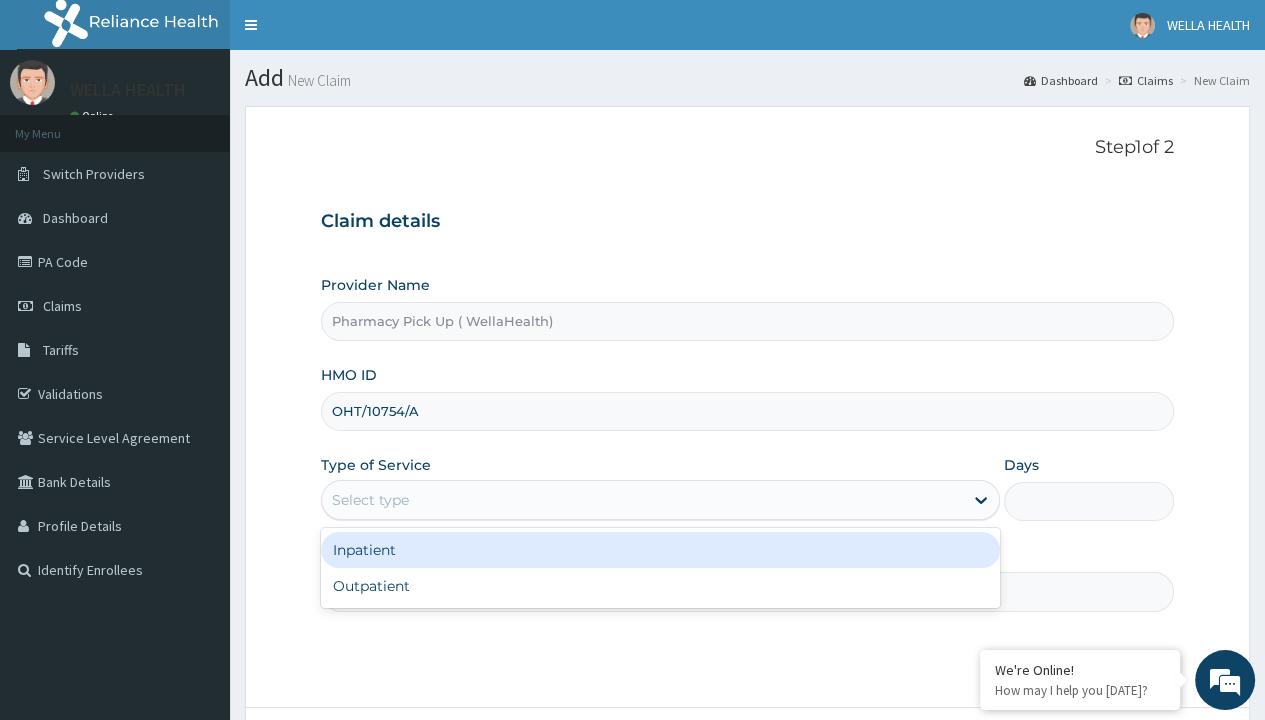 click on "Outpatient" at bounding box center (660, 586) 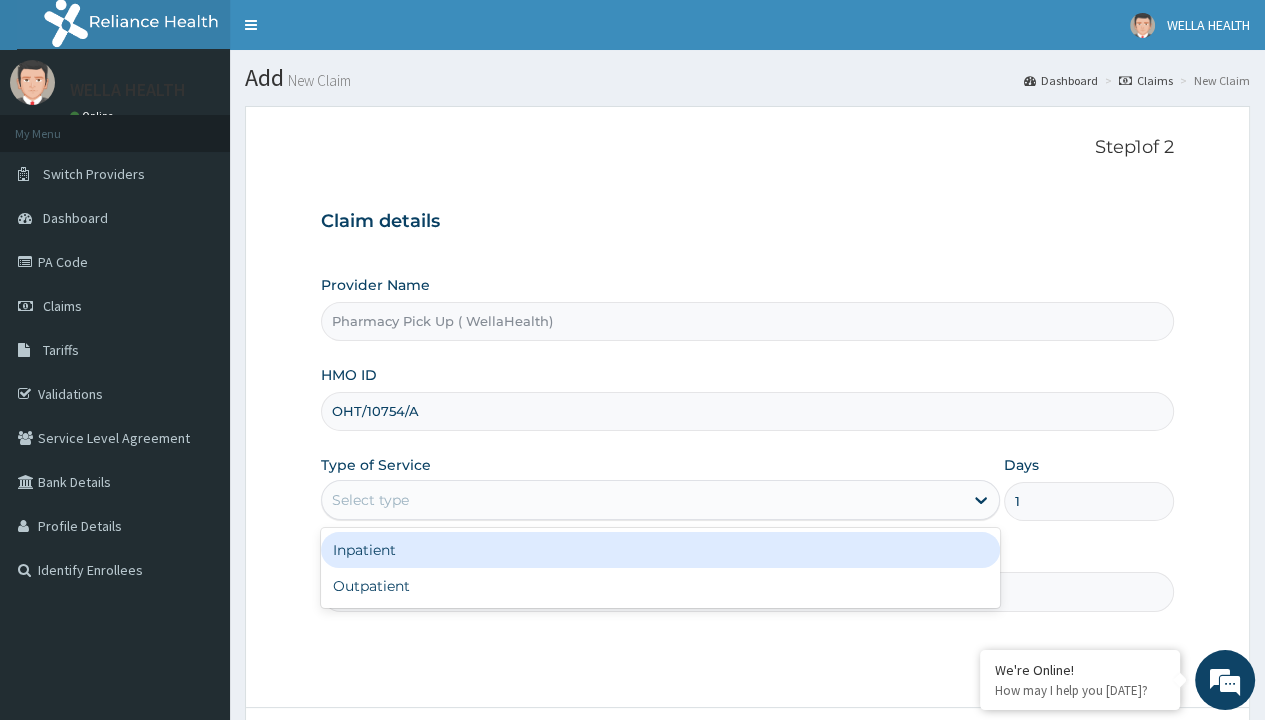 click on "Next" at bounding box center [1123, 764] 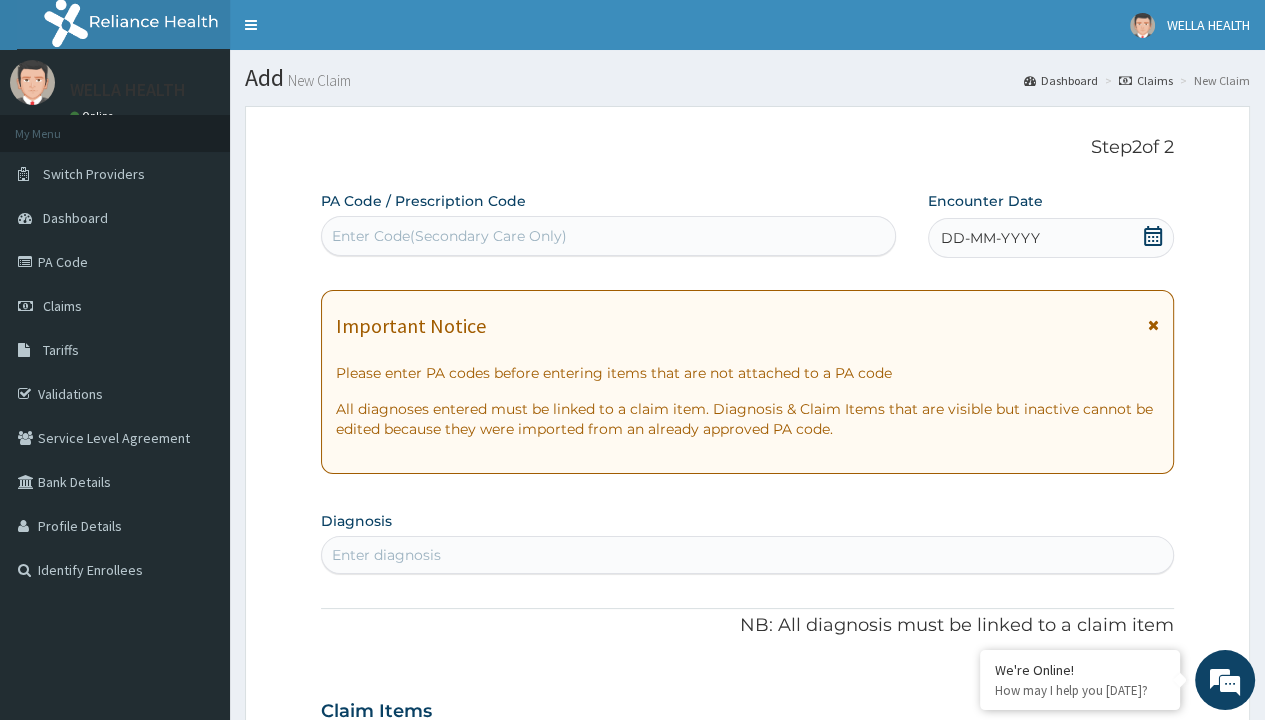 scroll, scrollTop: 167, scrollLeft: 0, axis: vertical 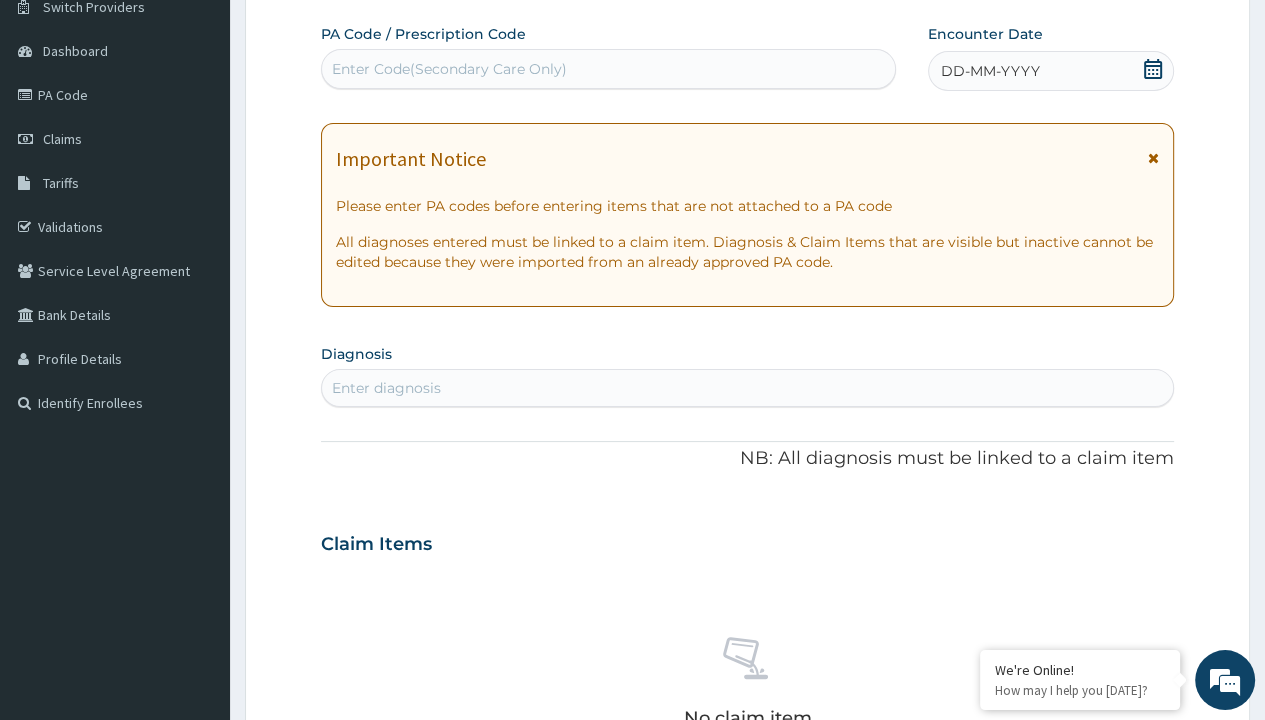 click on "DD-MM-YYYY" at bounding box center (990, 71) 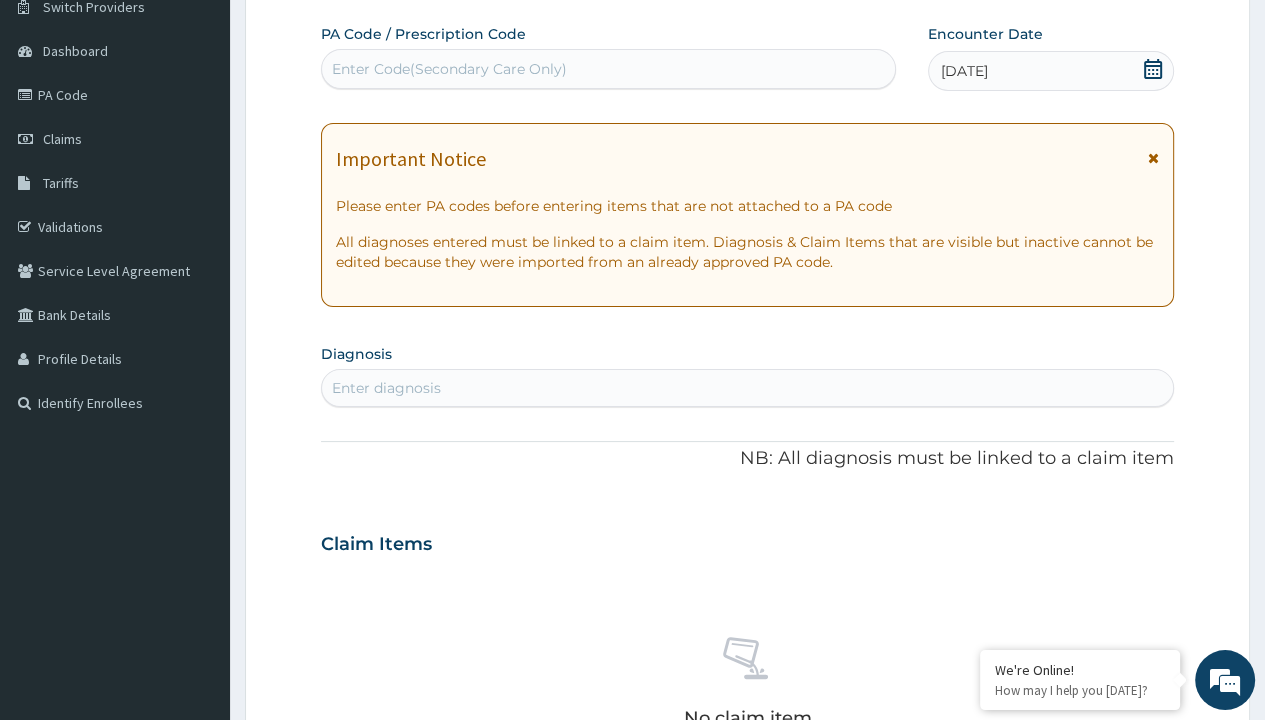 type on "prescription collected" 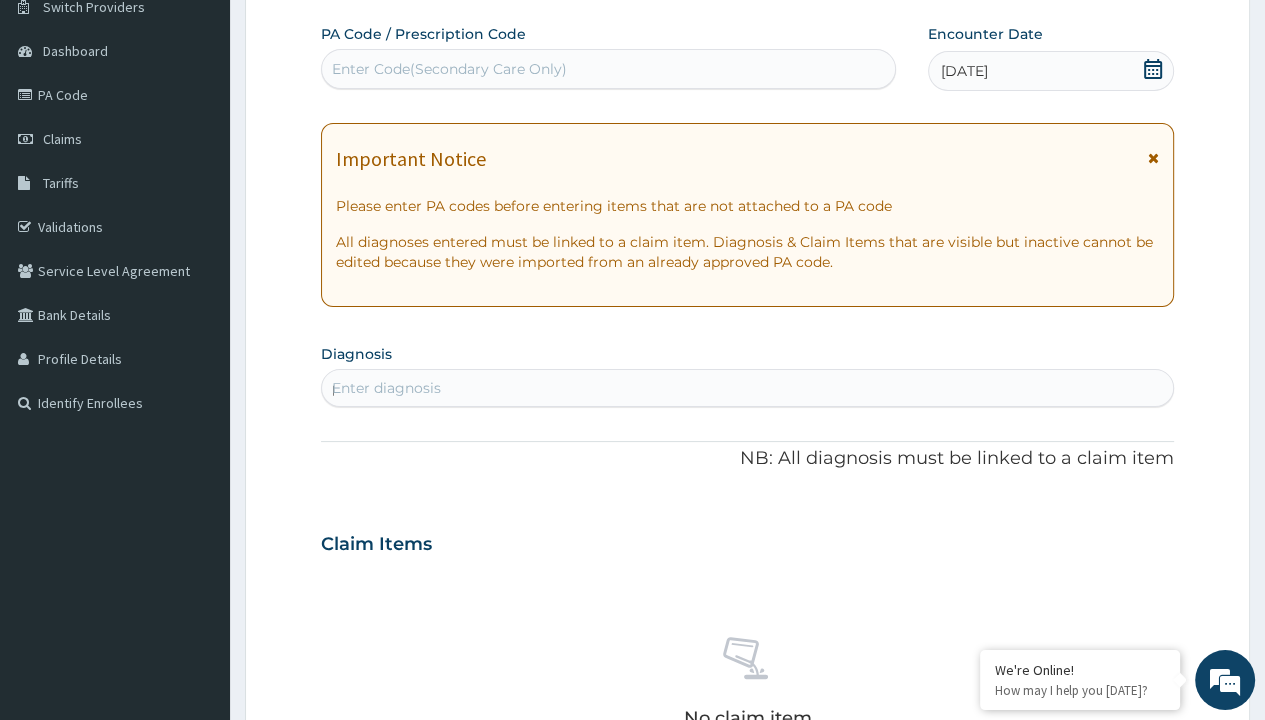 scroll, scrollTop: 0, scrollLeft: 0, axis: both 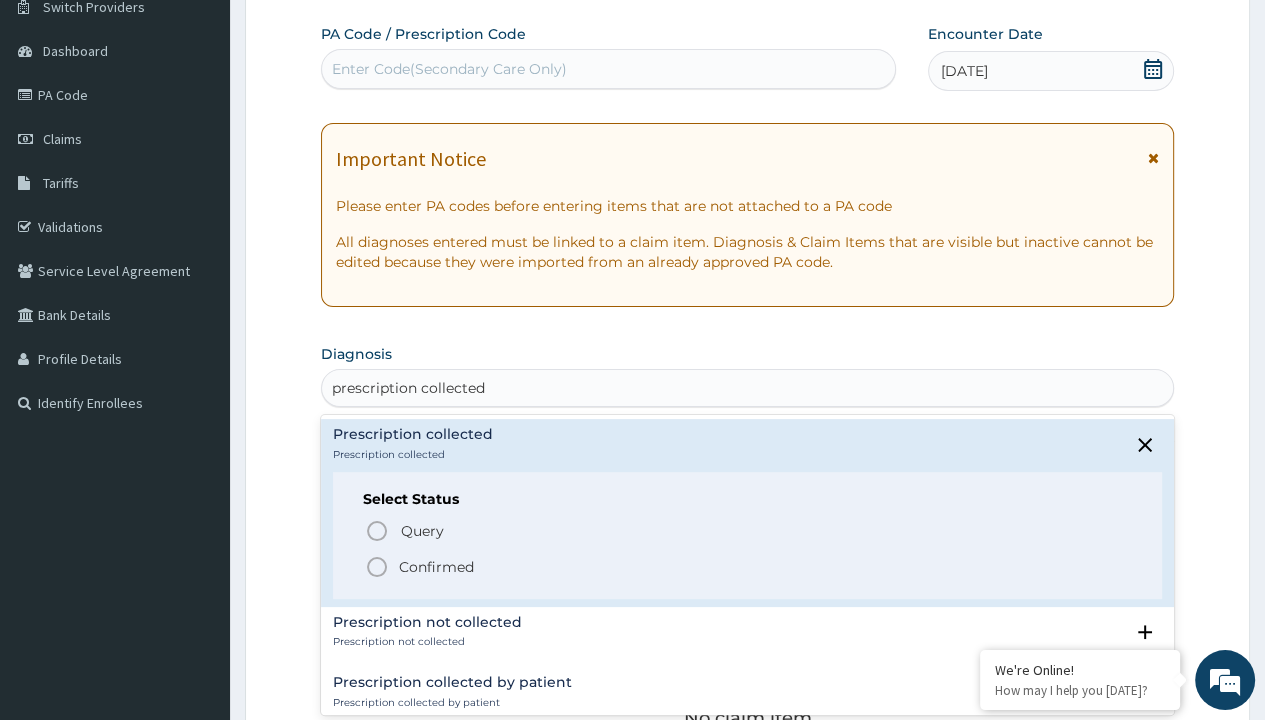 click on "Confirmed" at bounding box center [436, 567] 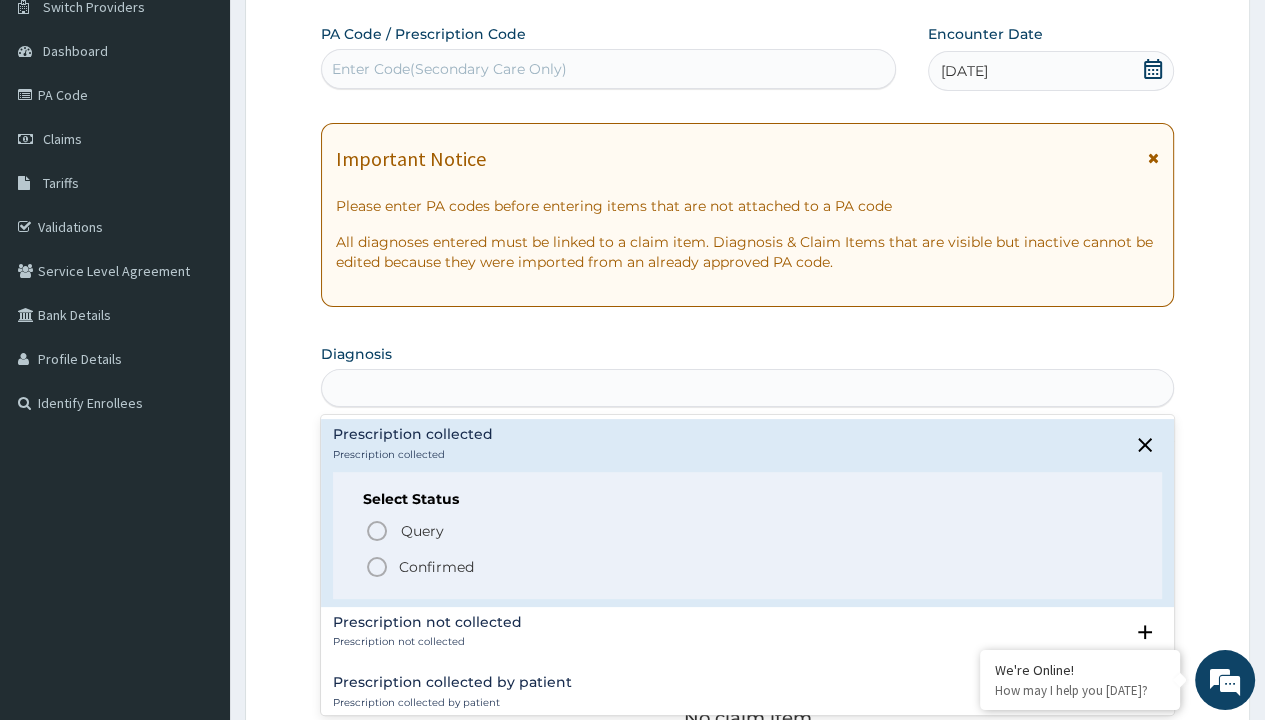click on "Step  2  of 2 PA Code / Prescription Code Enter Code(Secondary Care Only) Encounter Date [DATE] Important Notice Please enter PA codes before entering items that are not attached to a PA code   All diagnoses entered must be linked to a claim item. Diagnosis & Claim Items that are visible but inactive cannot be edited because they were imported from an already approved PA code. Diagnosis option Prescription collected focused, 1 of 7. 7 results available for search term prescription collected. Use Up and Down to choose options, press Enter to select the currently focused option, press Escape to exit the menu, press Tab to select the option and exit the menu. prescription collected Prescription collected Prescription collected Select Status Query Query covers suspected (?), Keep in view (kiv), Ruled out (r/o) Confirmed Prescription not collected Prescription not collected Select Status Query Query covers suspected (?), Keep in view (kiv), Ruled out (r/o) Confirmed Prescription collected by patient Query Item" at bounding box center (747, 571) 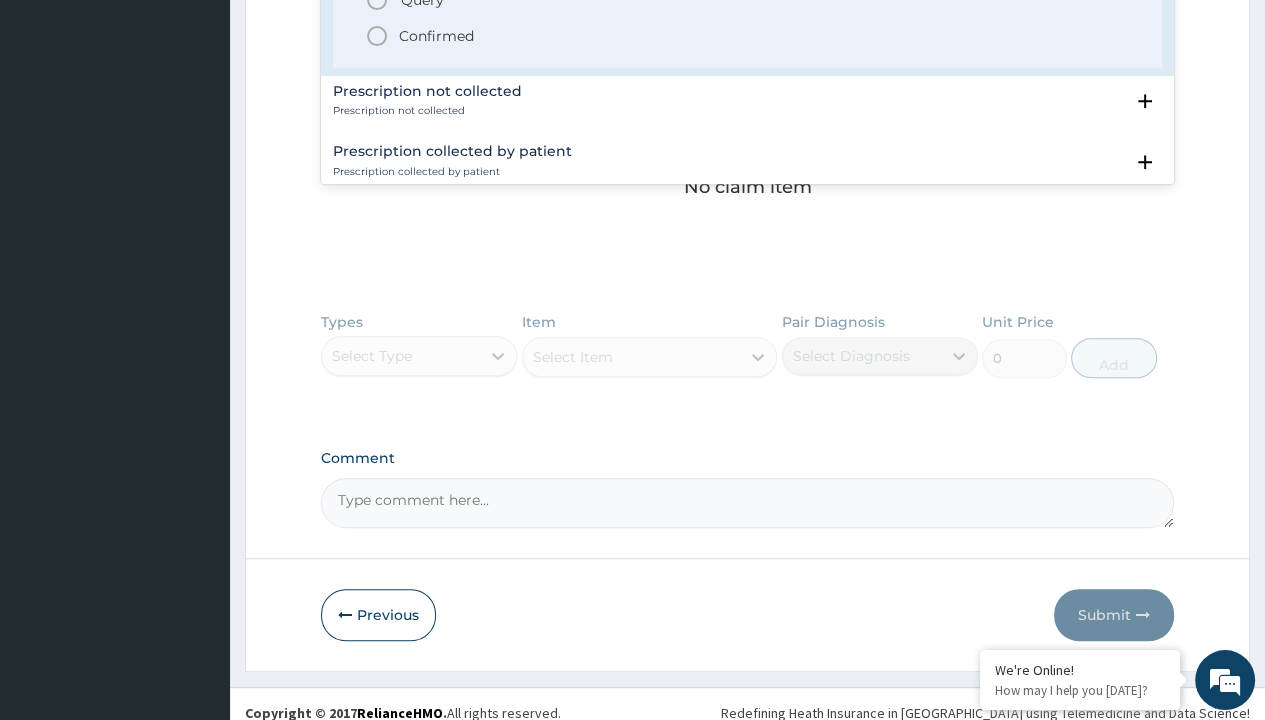 type 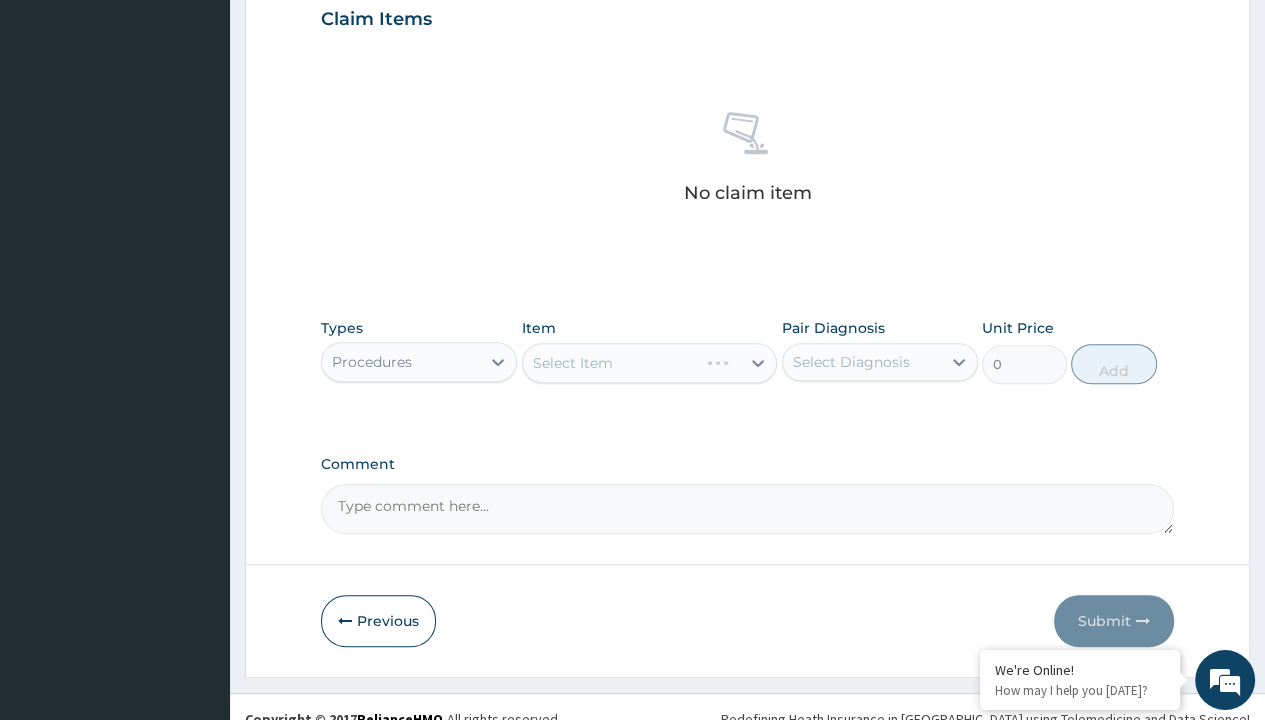 click on "Select Item" at bounding box center (573, 363) 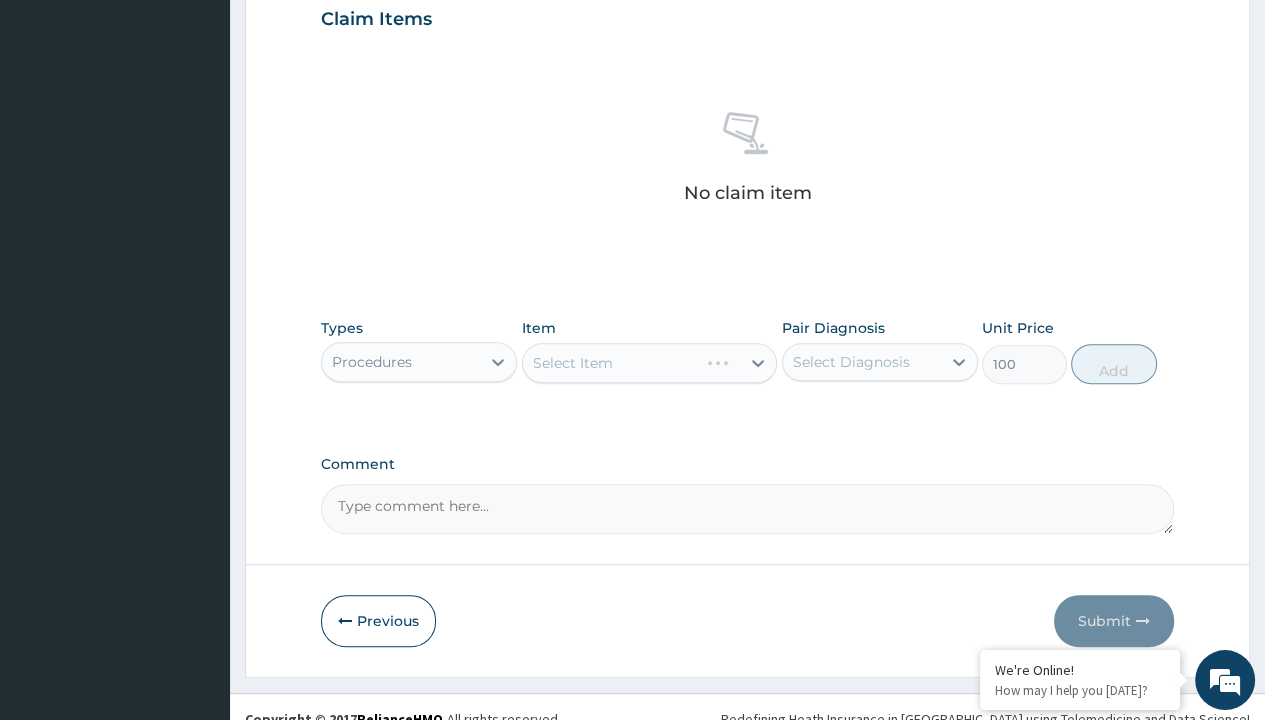 scroll, scrollTop: 0, scrollLeft: 0, axis: both 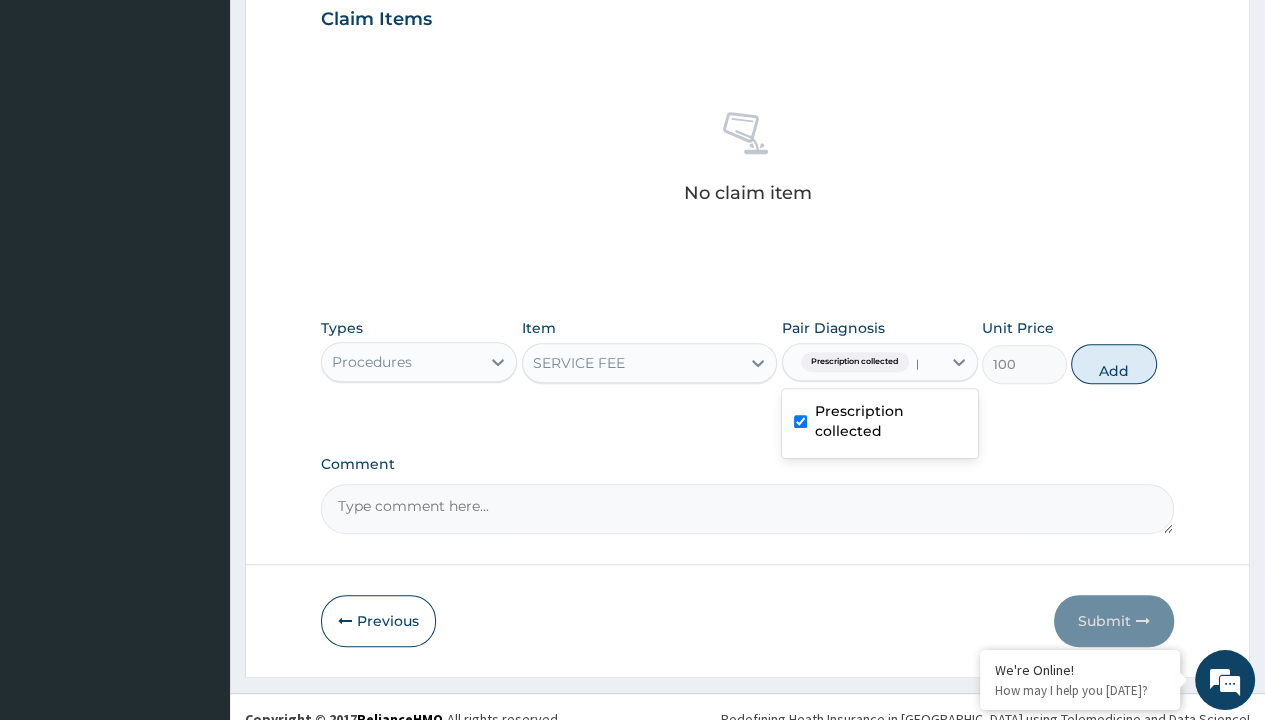 type 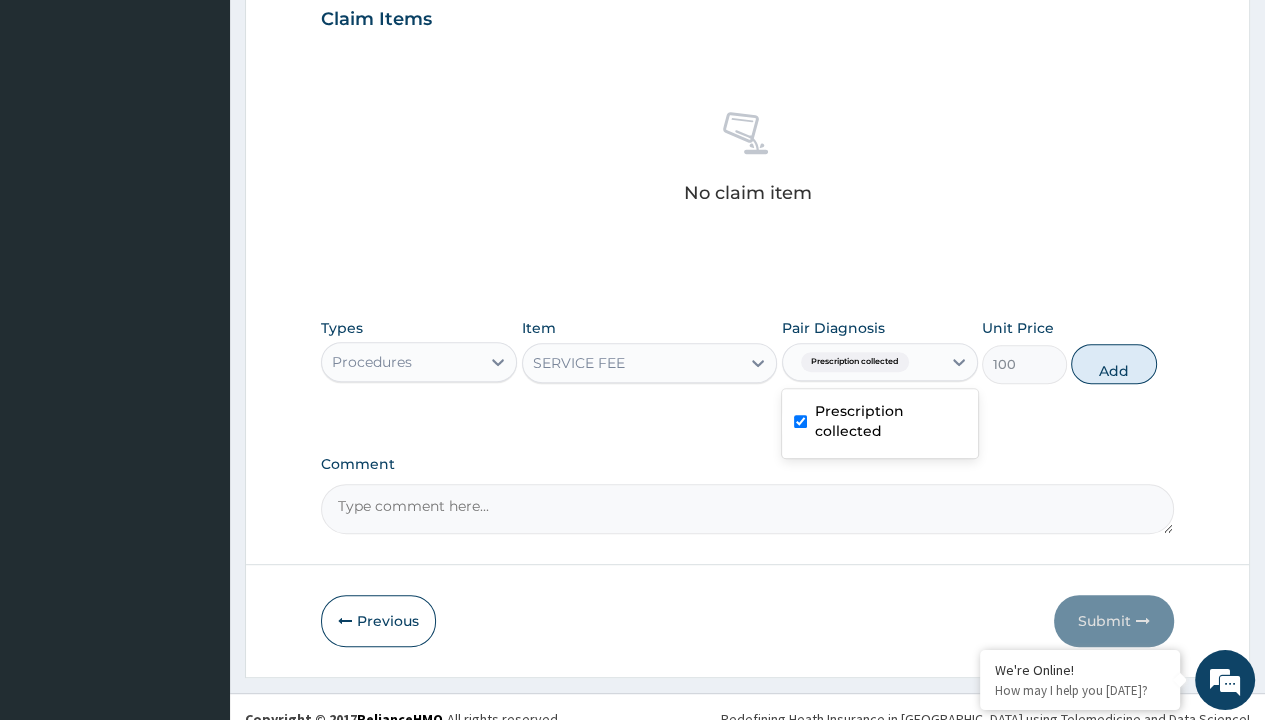 click on "Add" at bounding box center (1113, 364) 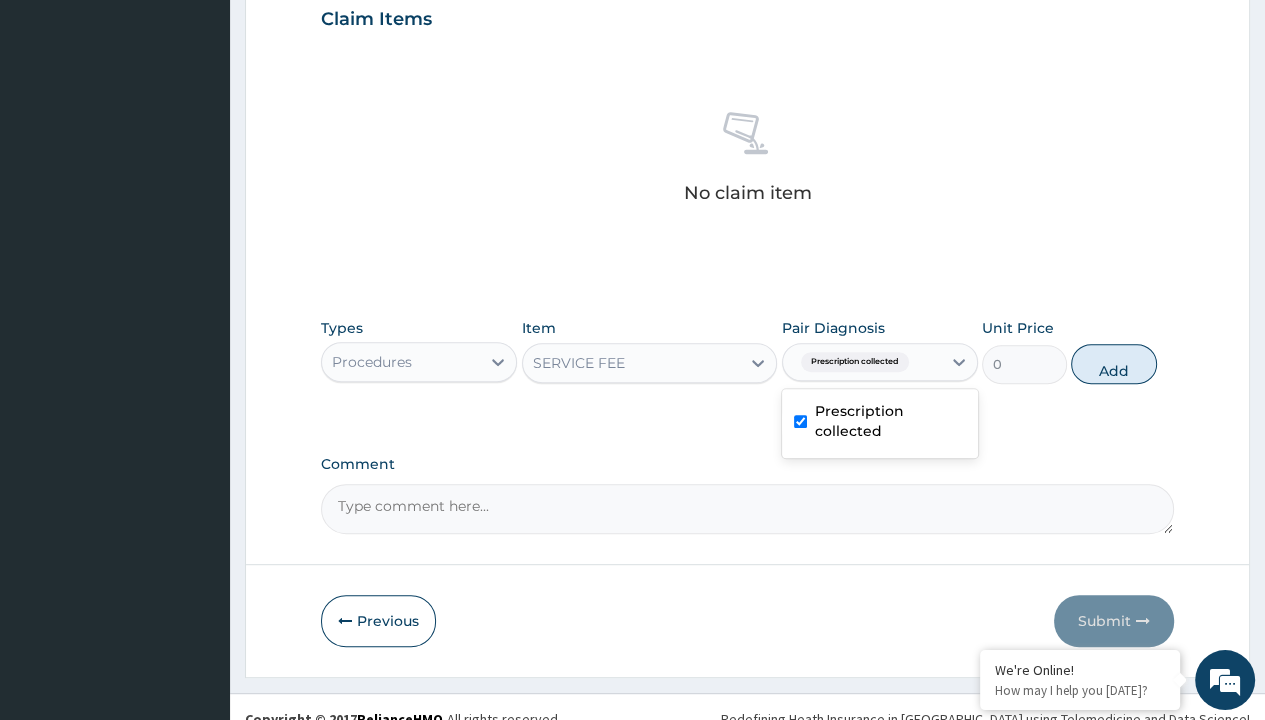 click on "Step  2  of 2 PA Code / Prescription Code Enter Code(Secondary Care Only) Encounter Date [DATE] Important Notice Please enter PA codes before entering items that are not attached to a PA code   All diagnoses entered must be linked to a claim item. Diagnosis & Claim Items that are visible but inactive cannot be edited because they were imported from an already approved PA code. Diagnosis Prescription collected Confirmed NB: All diagnosis must be linked to a claim item Claim Items No claim item Types Procedures Item SERVICE FEE Pair Diagnosis option Prescription collected, selected. option Prescription collected selected, 1 of 1. 1 result available. Use Up and Down to choose options, press Enter to select the currently focused option, press Escape to exit the menu, press Tab to select the option and exit the menu. Prescription collected Prescription collected Unit Price 0 Add Comment     Previous   Submit" at bounding box center (747, 42) 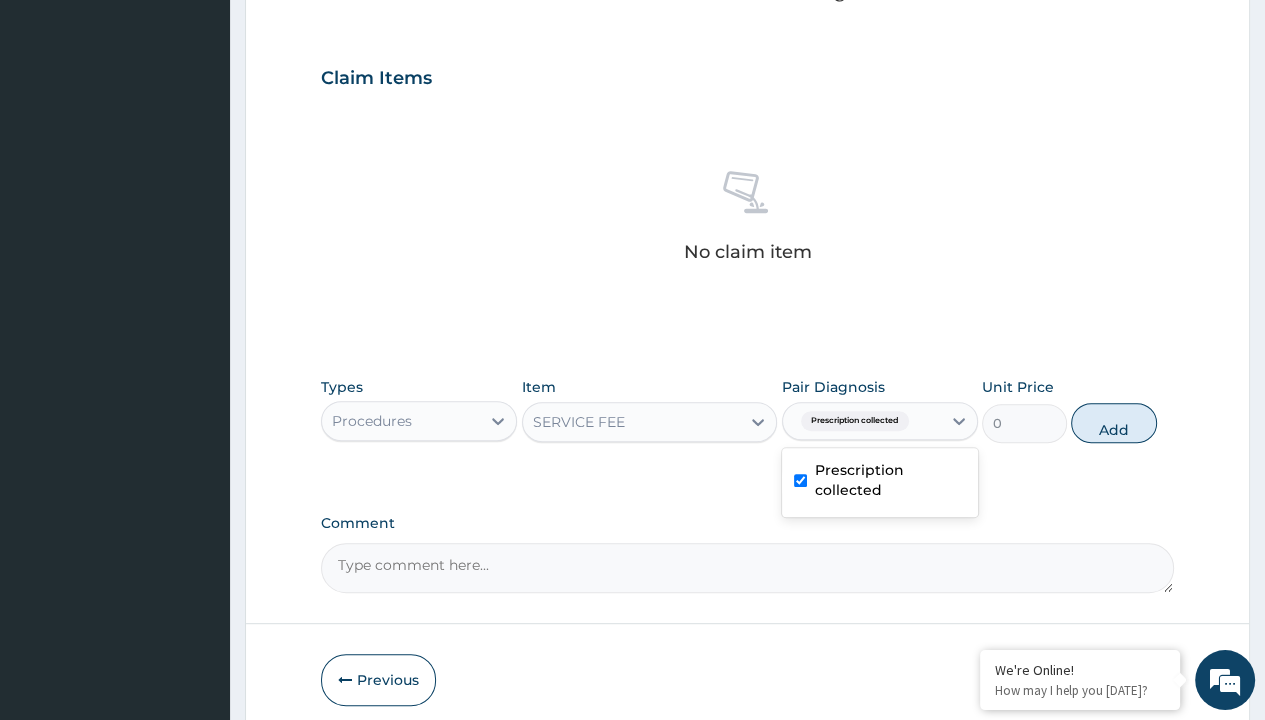 click on "Procedures" at bounding box center [372, 421] 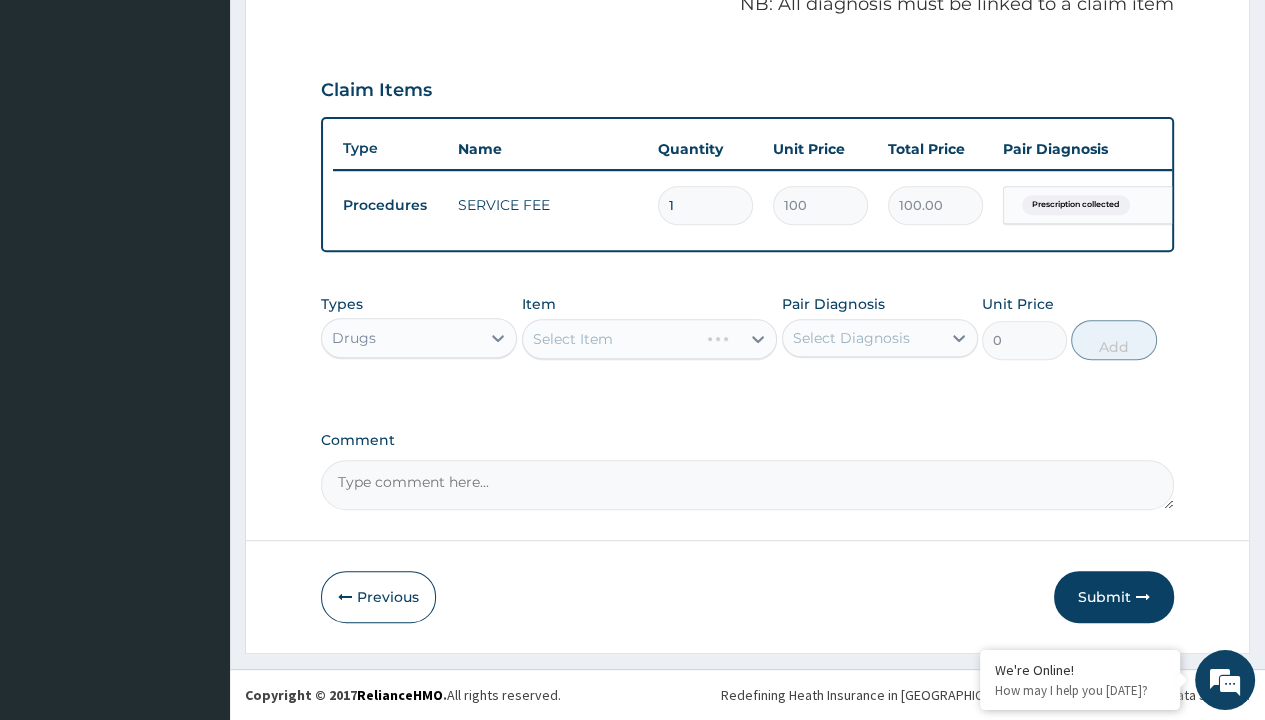 scroll, scrollTop: 0, scrollLeft: 0, axis: both 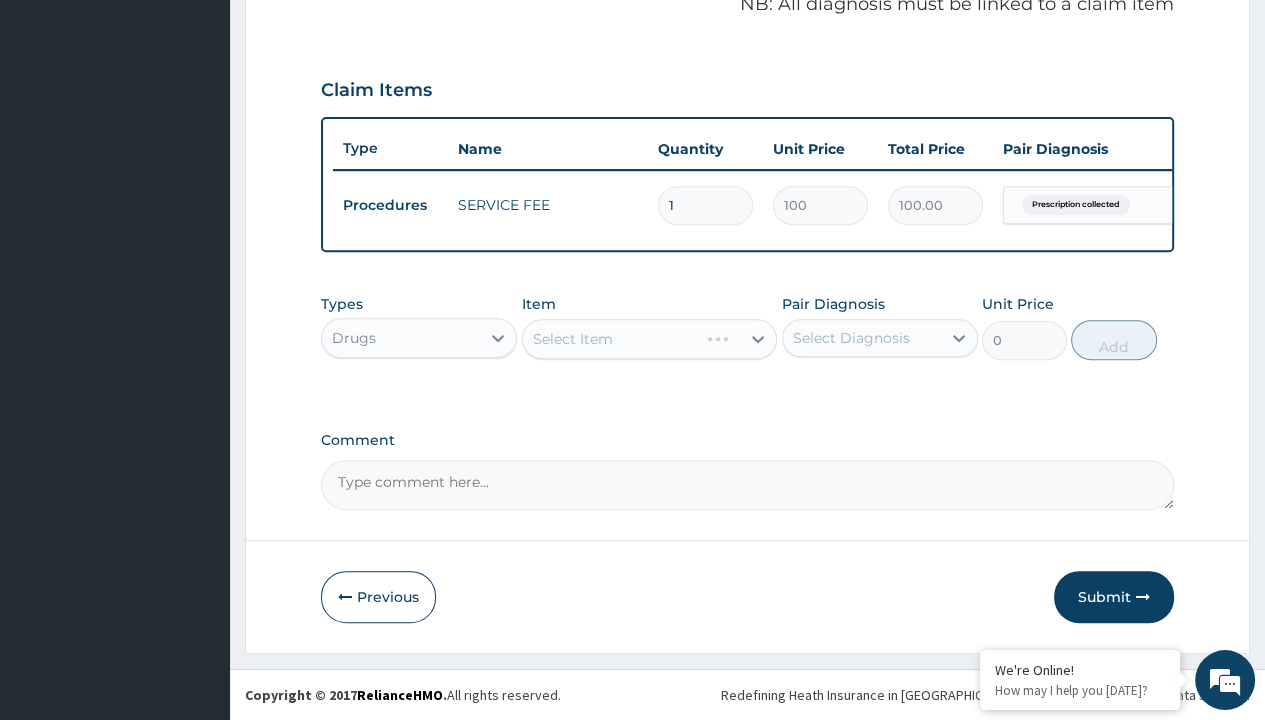 click on "Select Item" at bounding box center [573, 339] 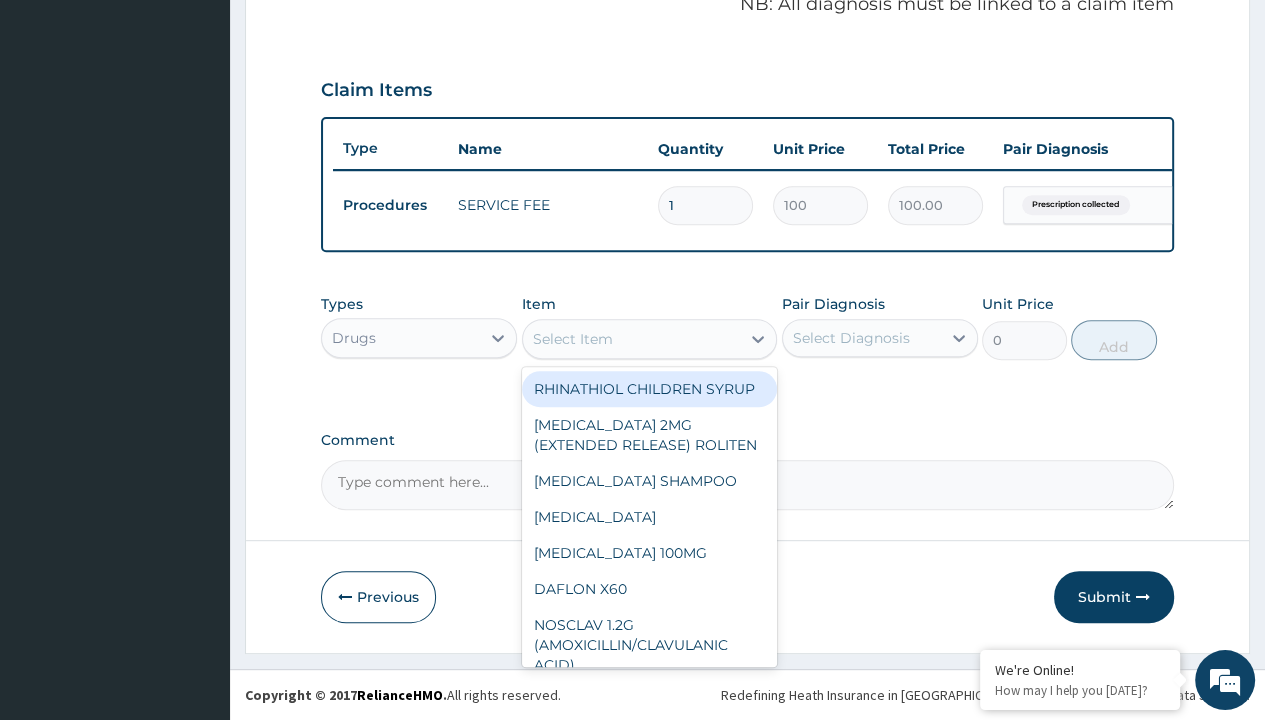 type on "[MEDICAL_DATA] 100mg x10" 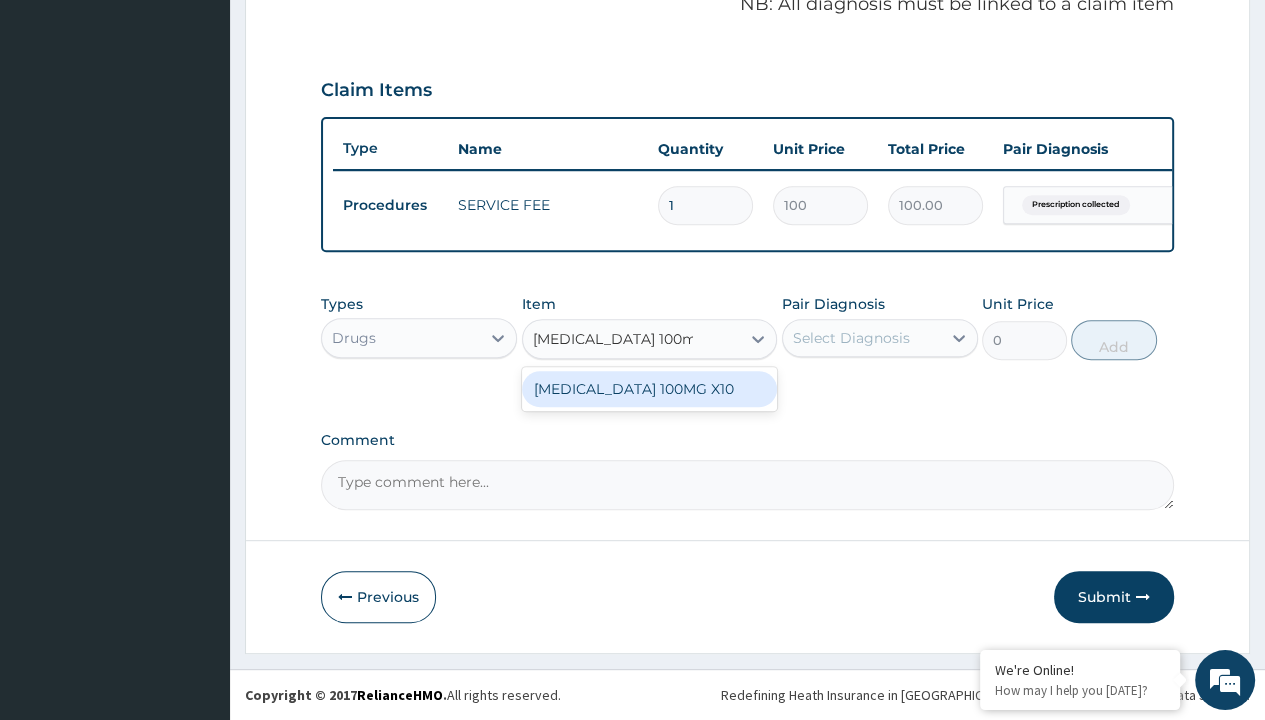 click on "[MEDICAL_DATA] 100MG X10" at bounding box center [650, 389] 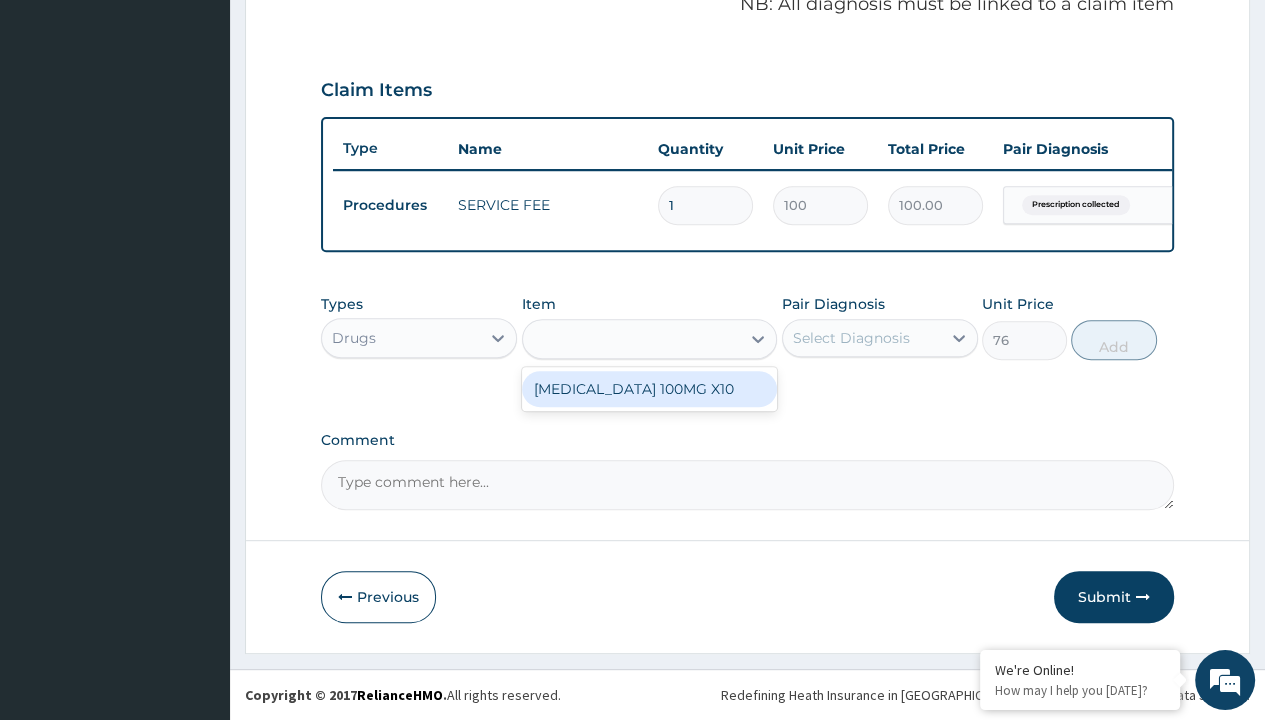 scroll, scrollTop: 0, scrollLeft: 0, axis: both 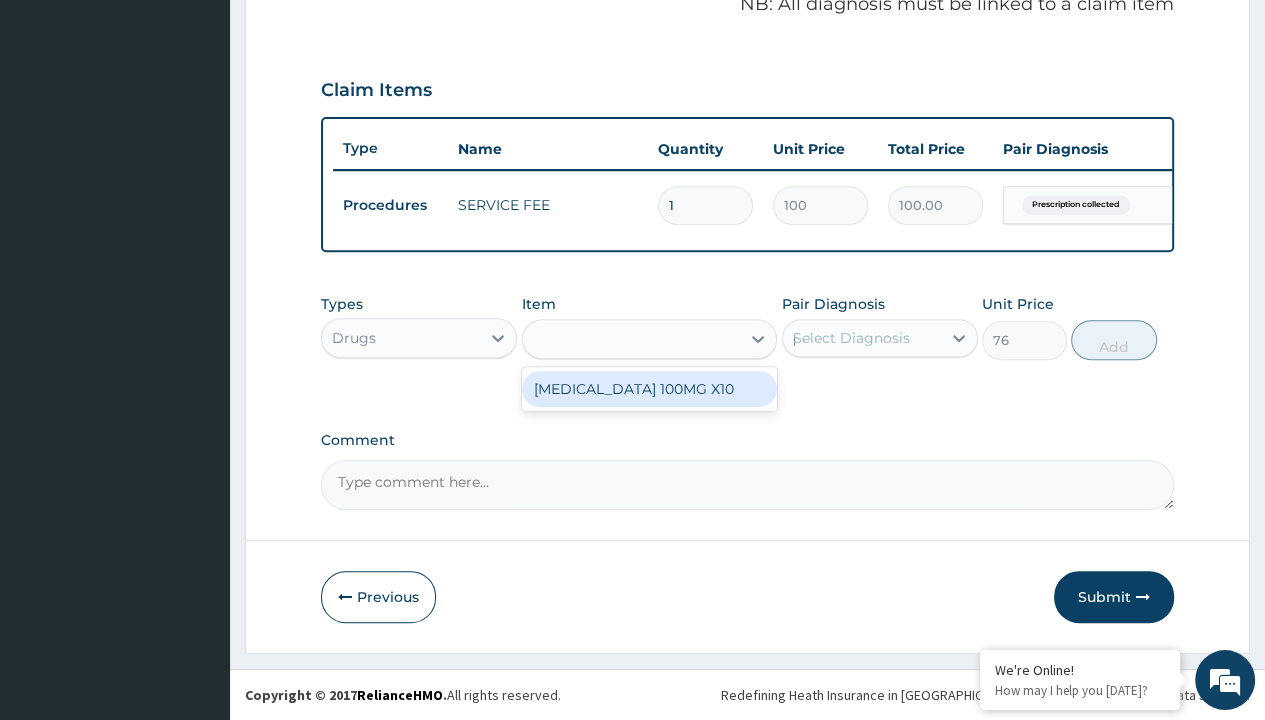type 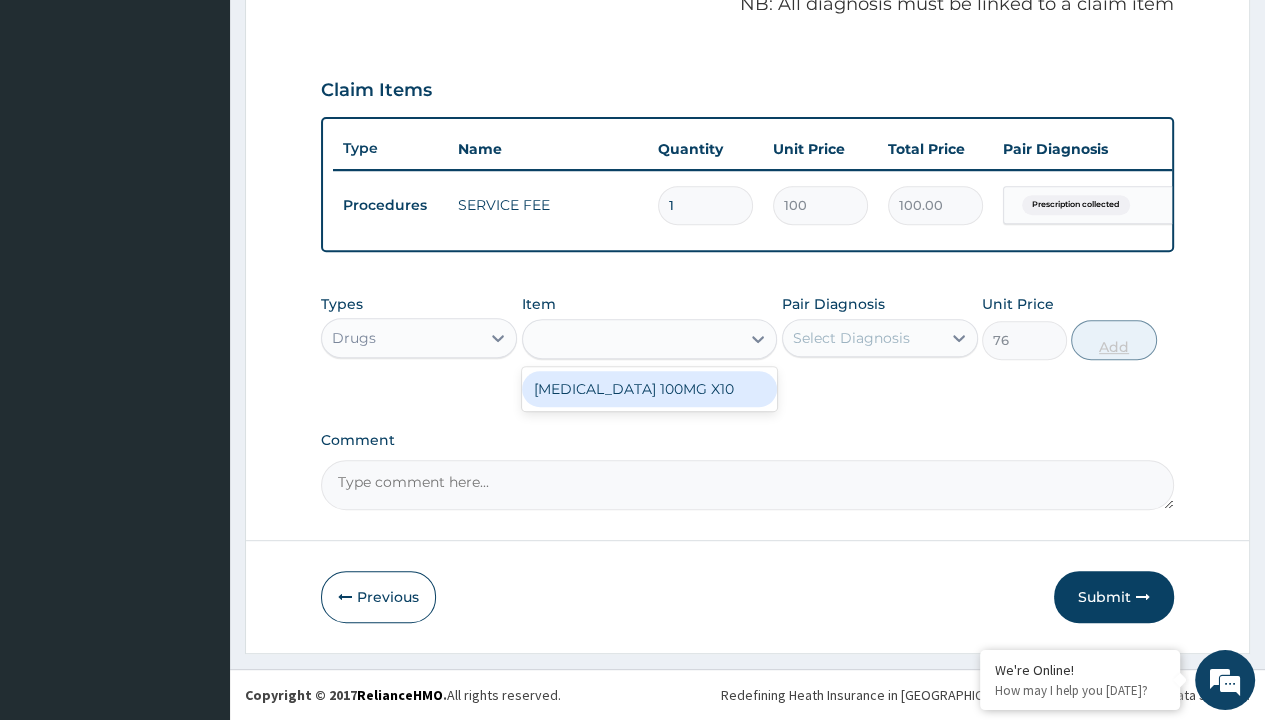 click on "Add" at bounding box center [1113, 340] 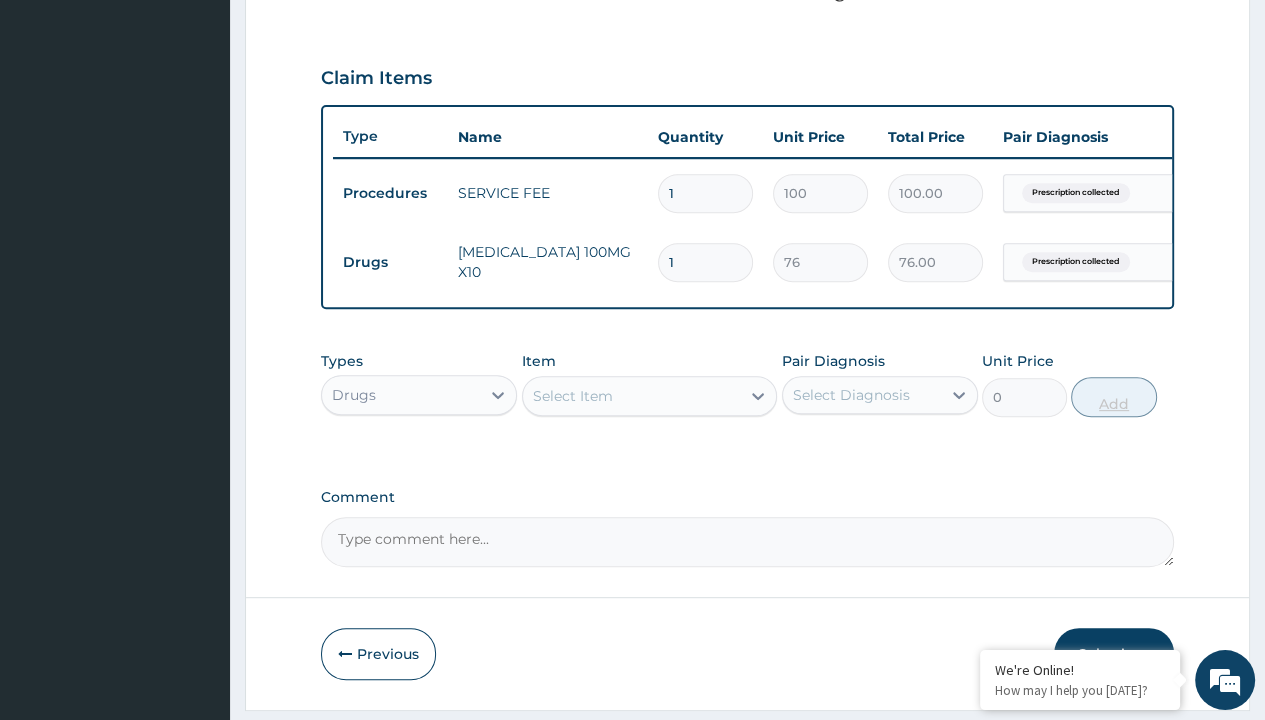 scroll, scrollTop: 0, scrollLeft: 0, axis: both 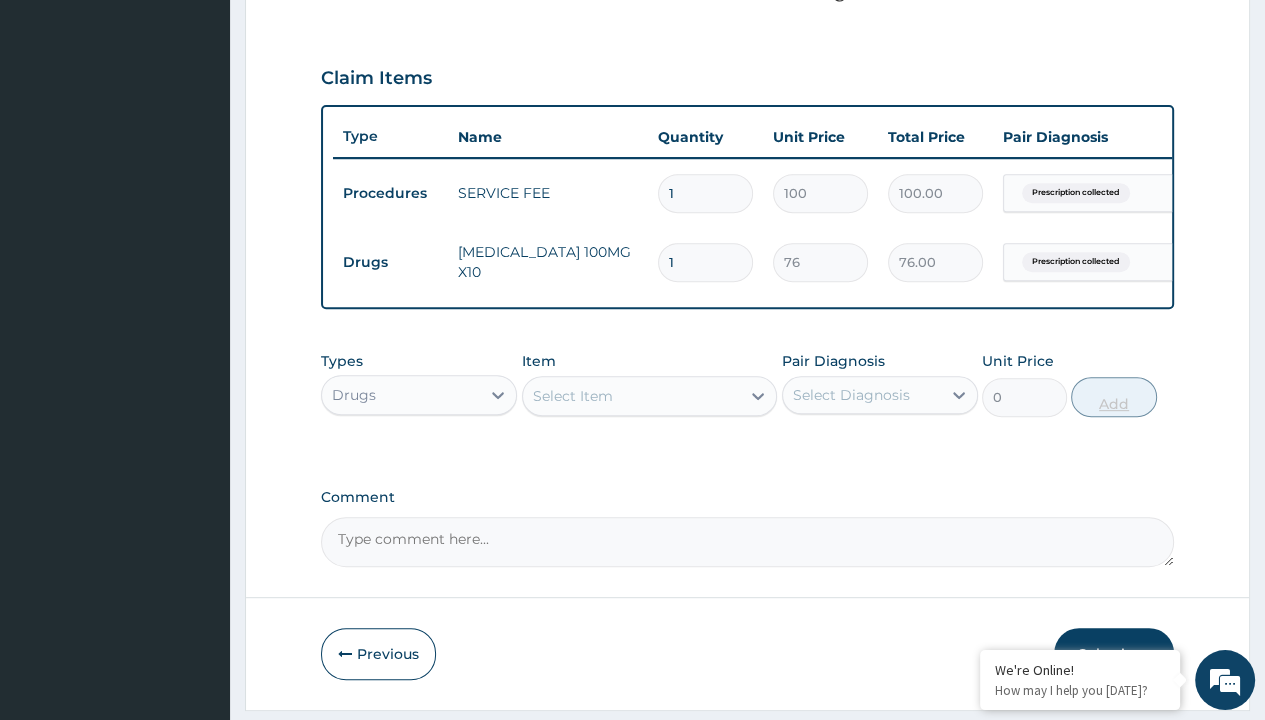 type on "30" 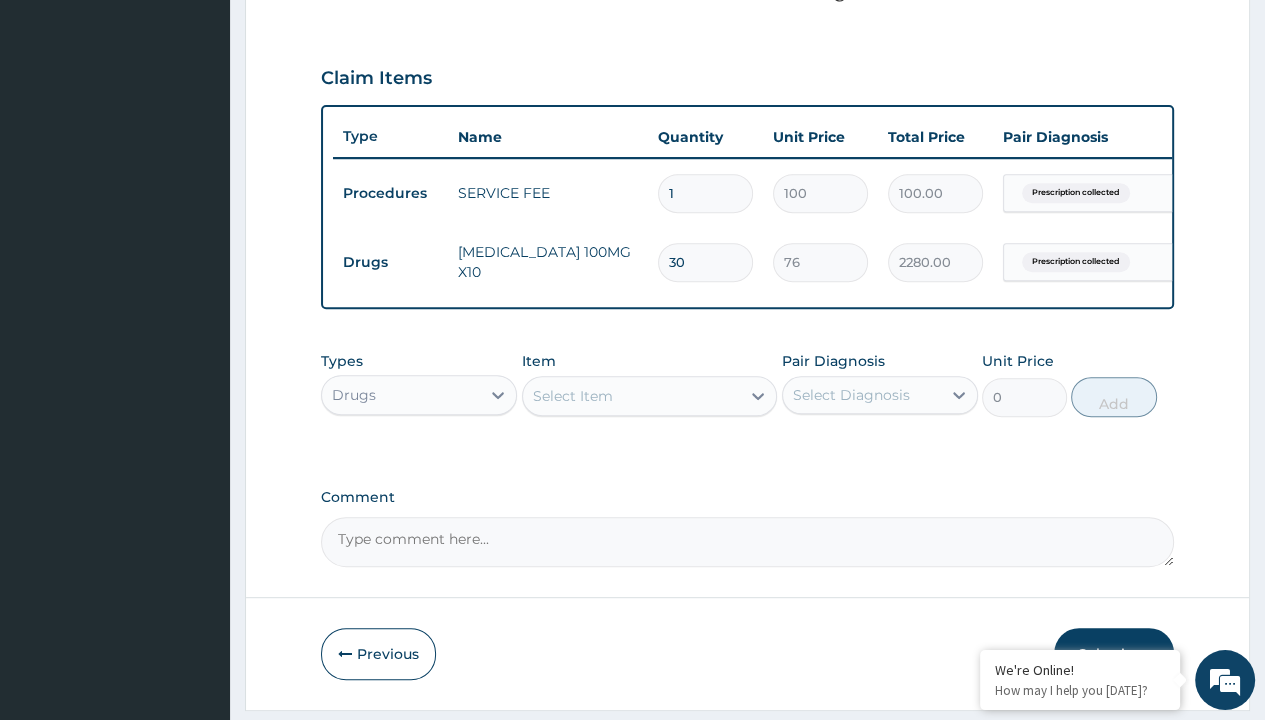 click on "Submit" at bounding box center [1114, 654] 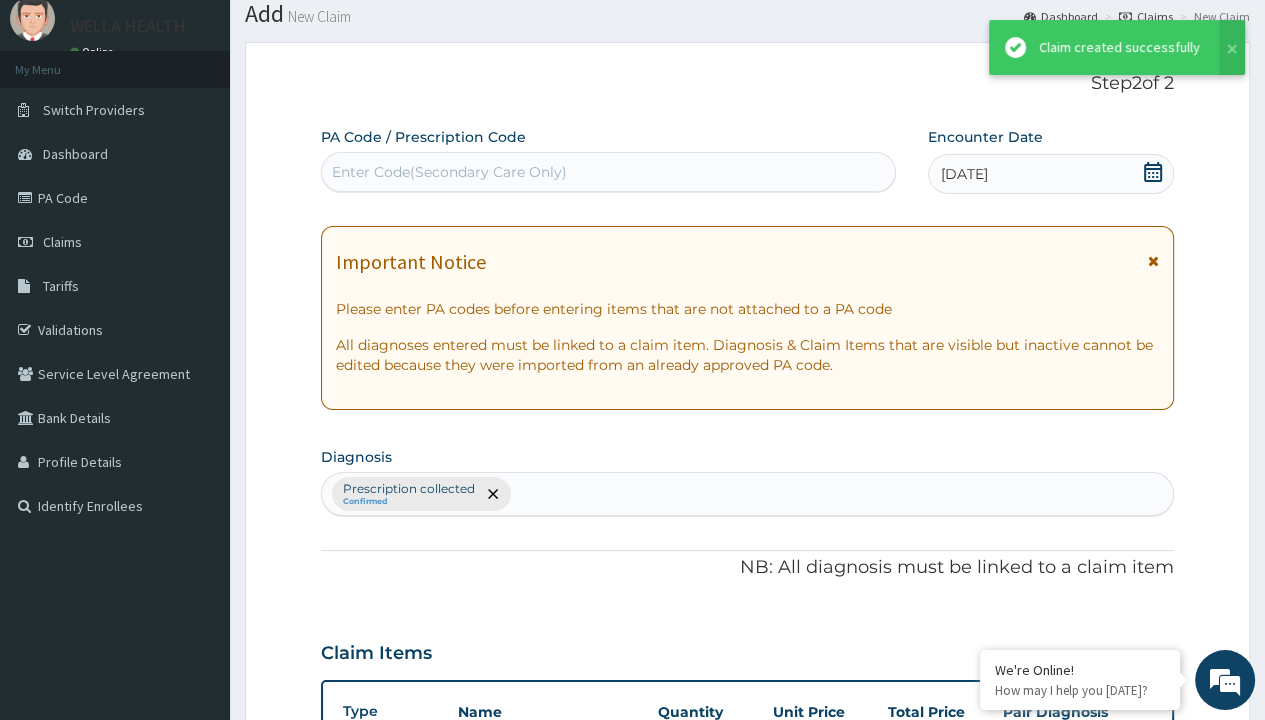 scroll, scrollTop: 708, scrollLeft: 0, axis: vertical 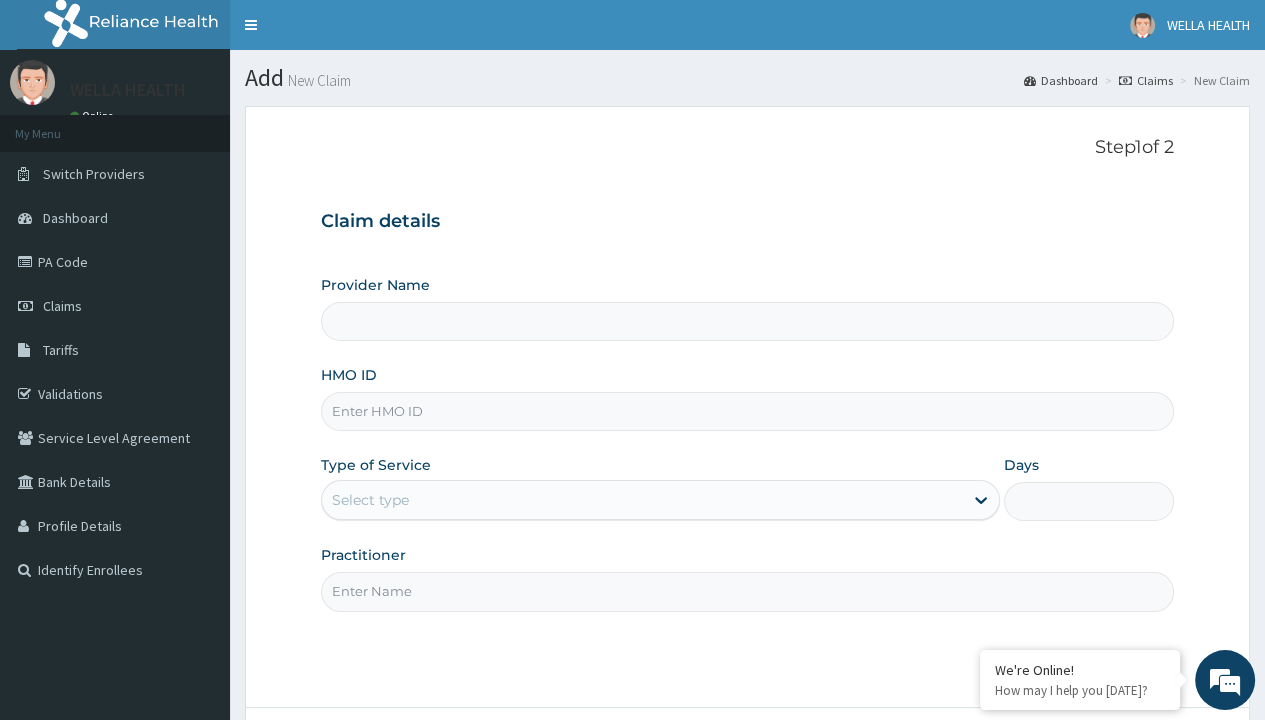type on "PTN/10001/A" 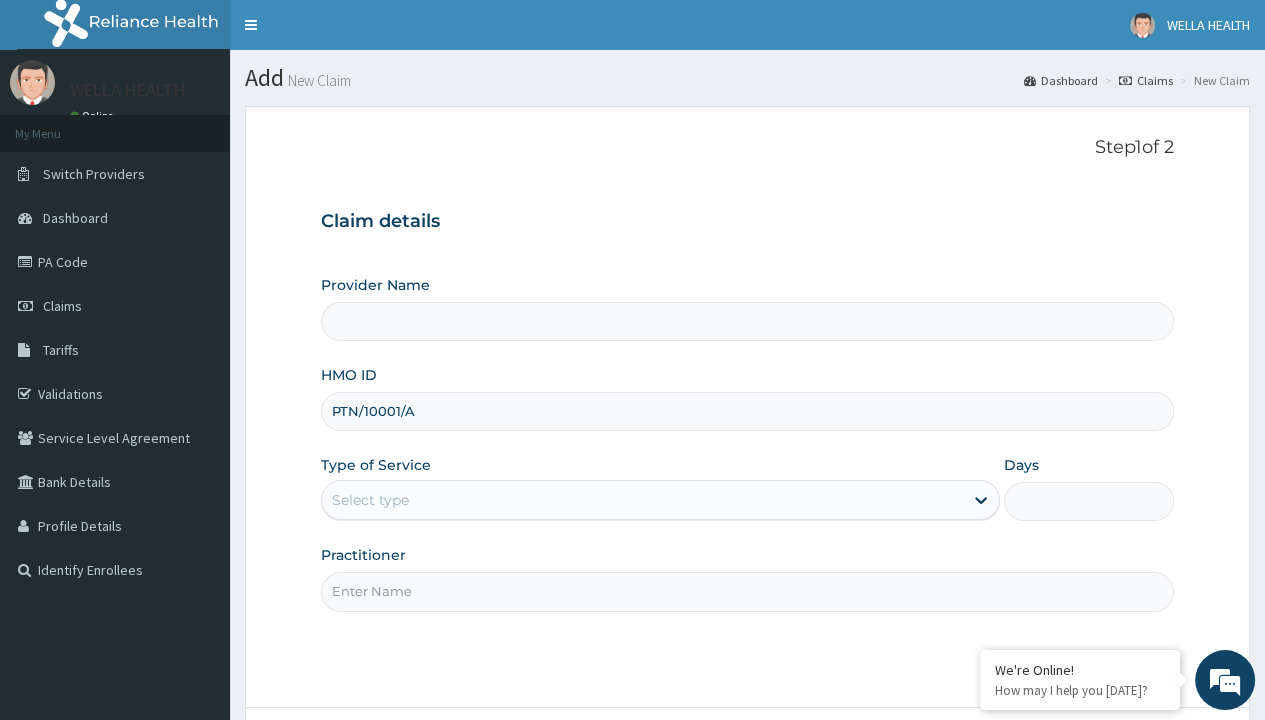type on "Pharmacy Pick Up ( WellaHealth)" 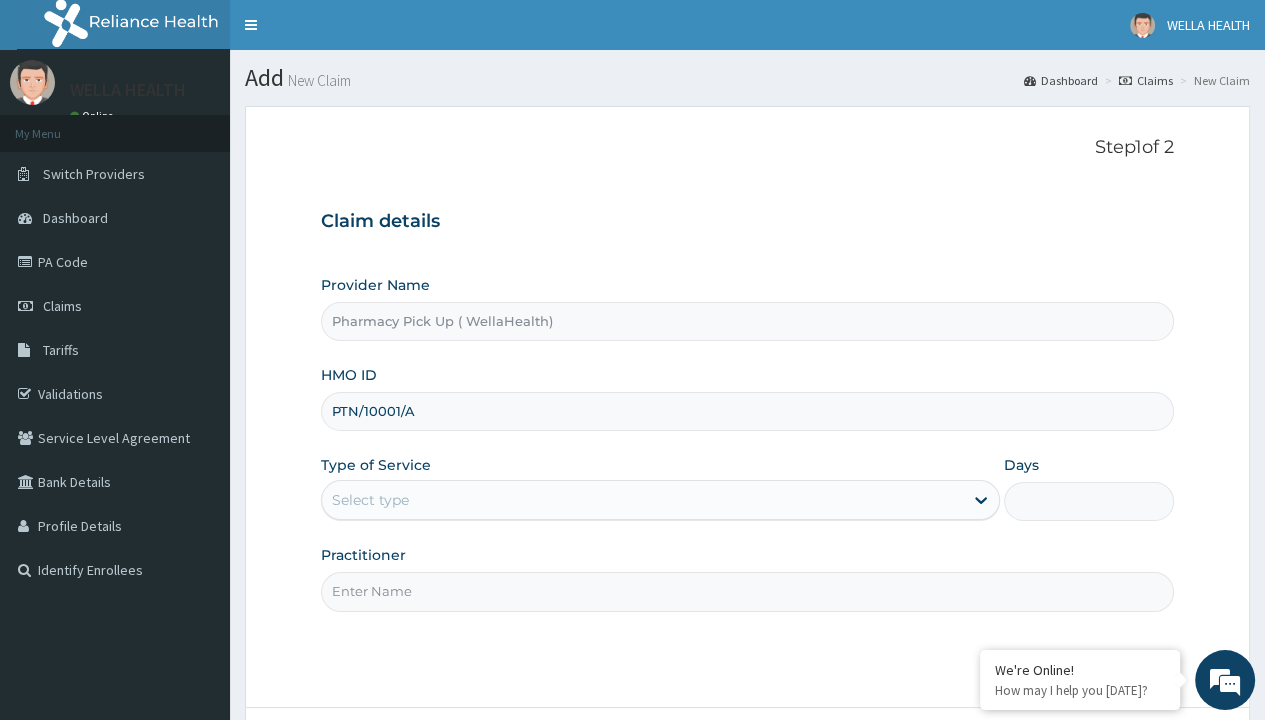 scroll, scrollTop: 0, scrollLeft: 0, axis: both 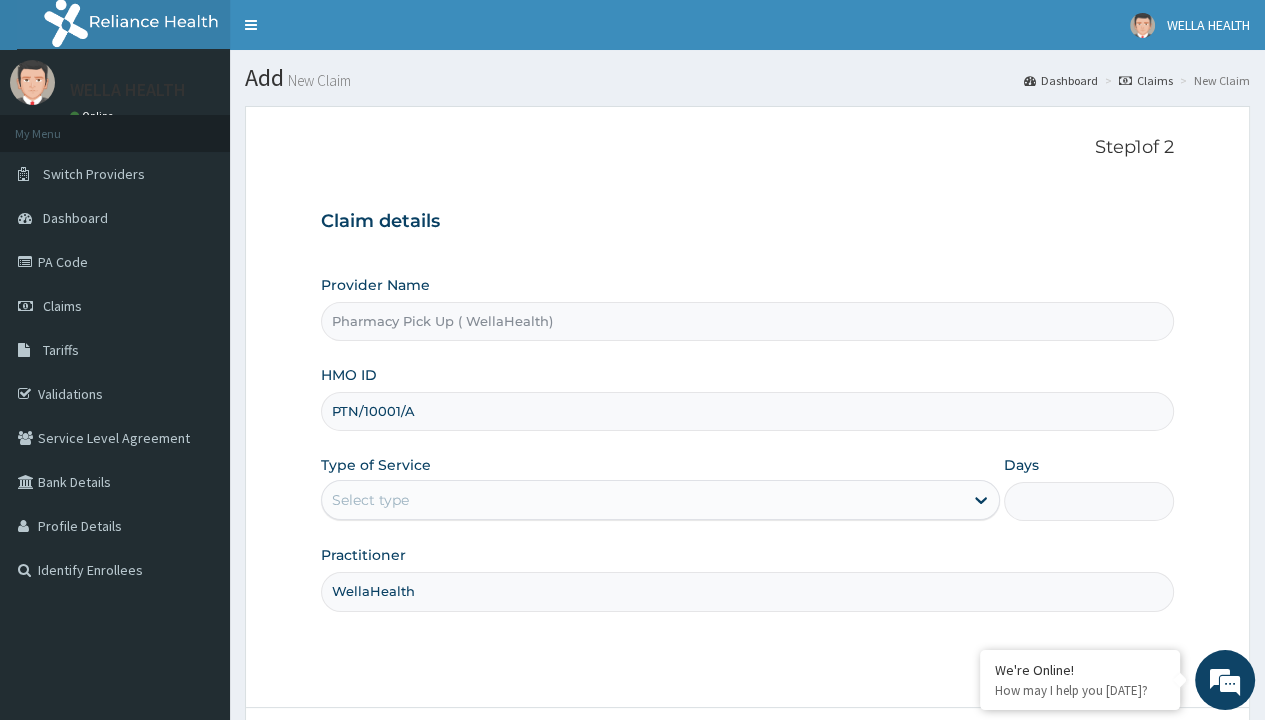 type on "WellaHealth" 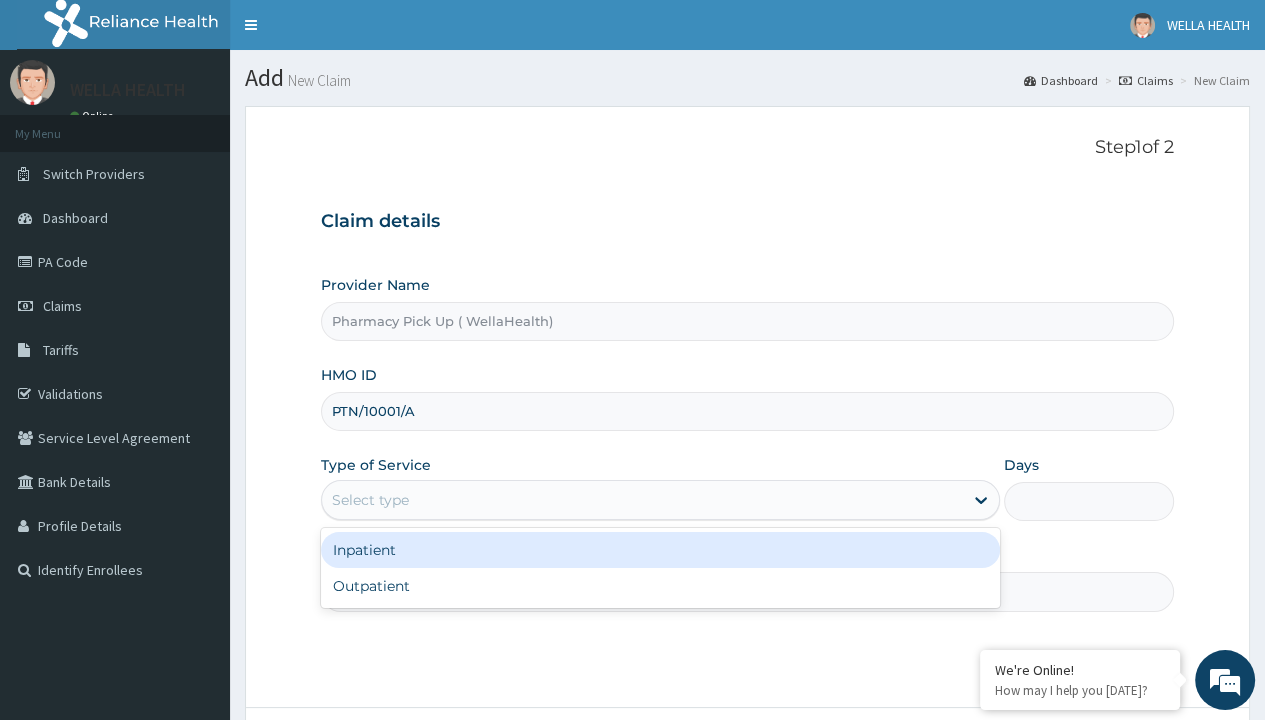 click on "Outpatient" at bounding box center [660, 586] 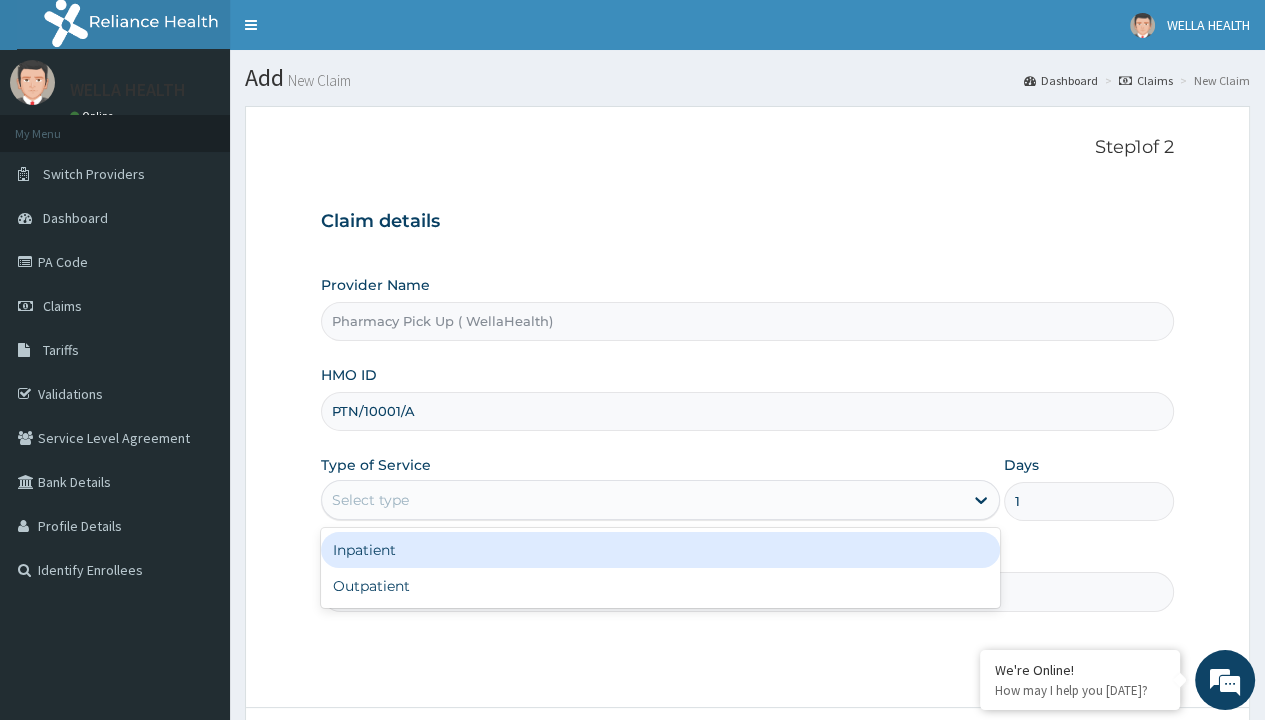 click on "Next" at bounding box center [1123, 764] 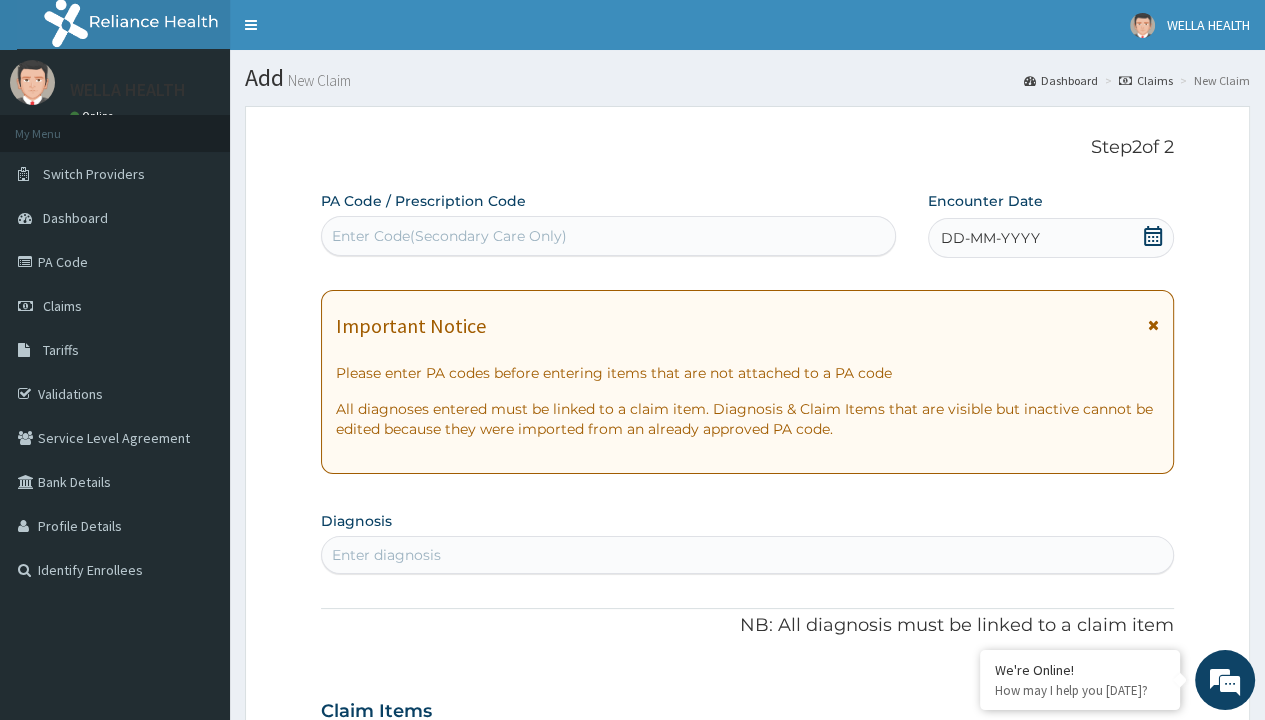 scroll, scrollTop: 167, scrollLeft: 0, axis: vertical 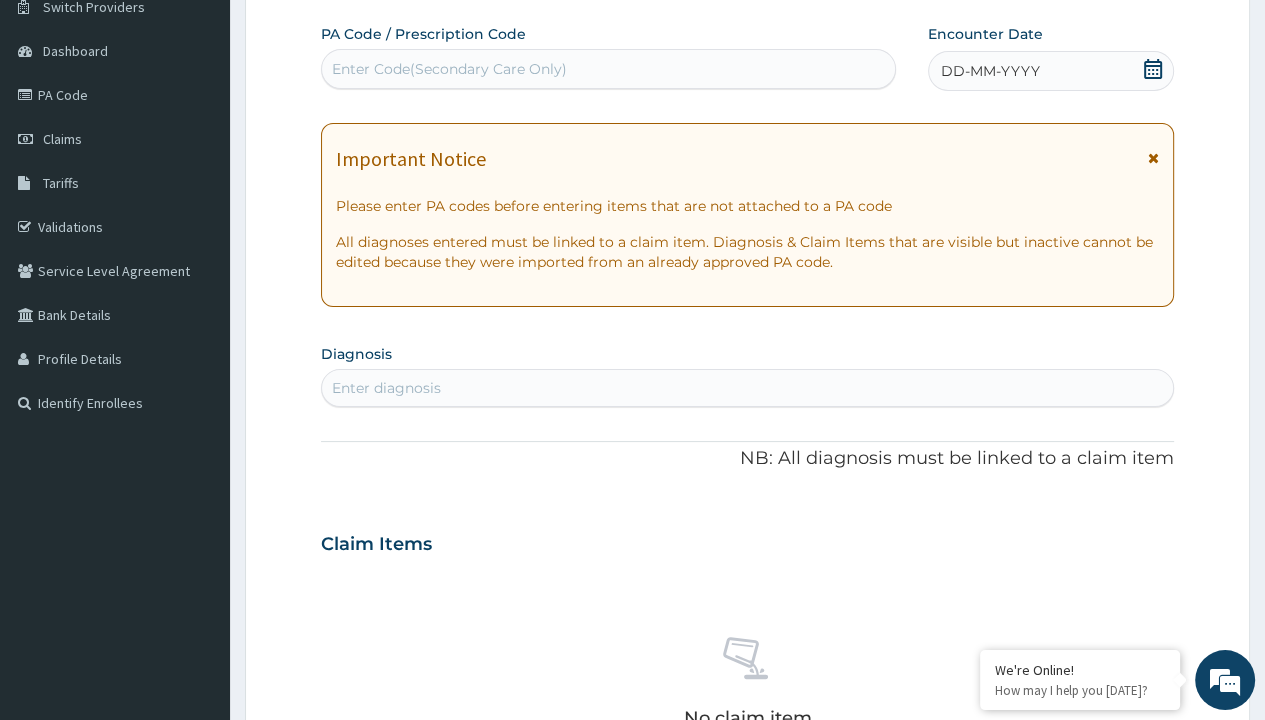 click on "DD-MM-YYYY" at bounding box center (990, 71) 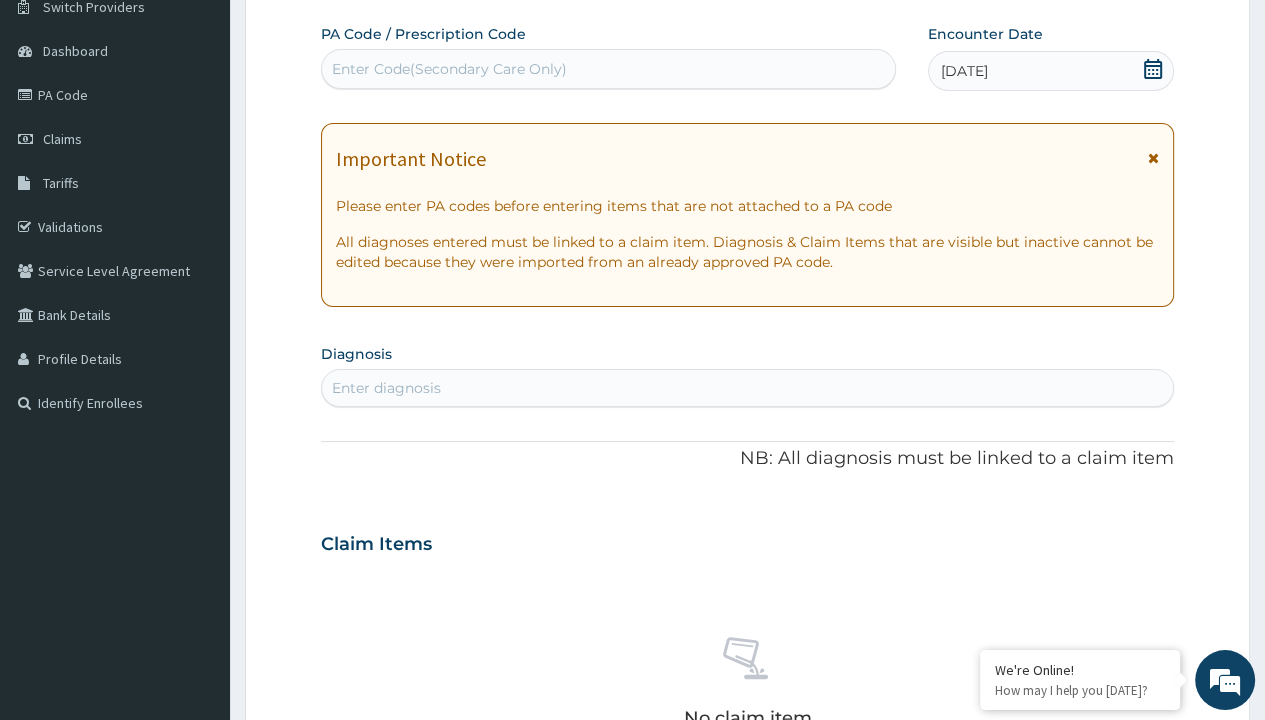click on "Enter diagnosis" at bounding box center (386, 388) 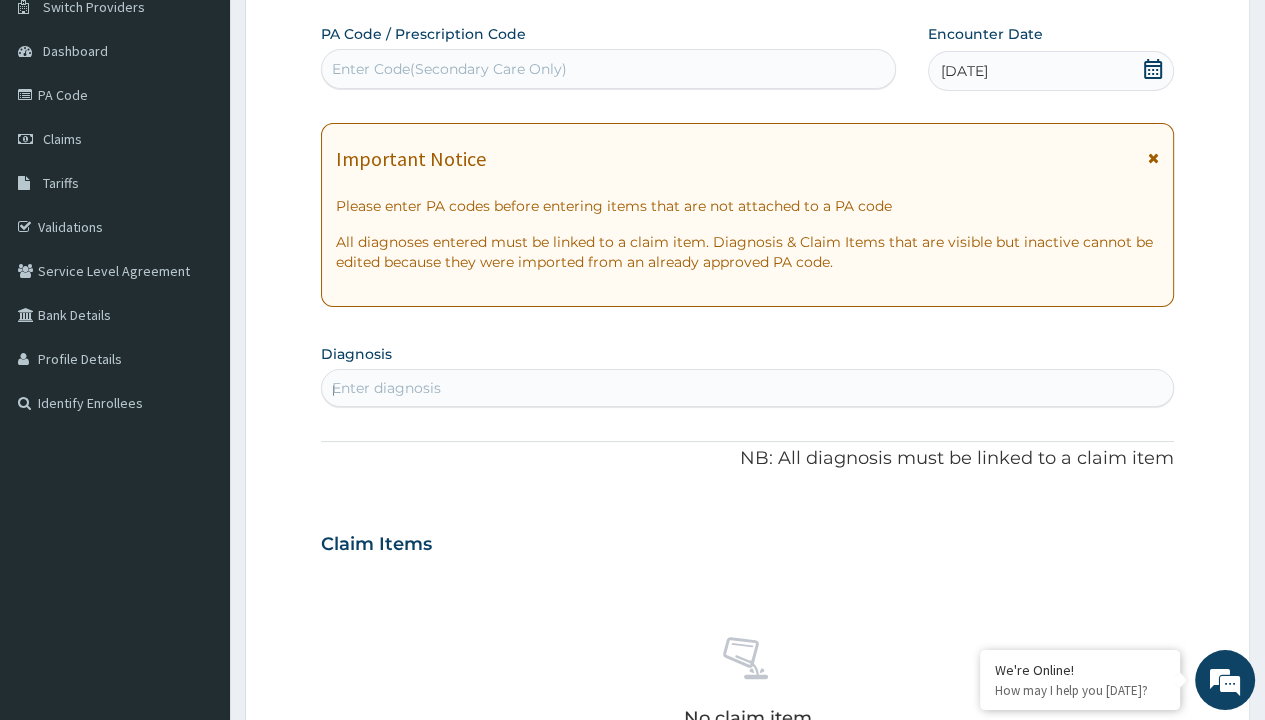 scroll, scrollTop: 0, scrollLeft: 0, axis: both 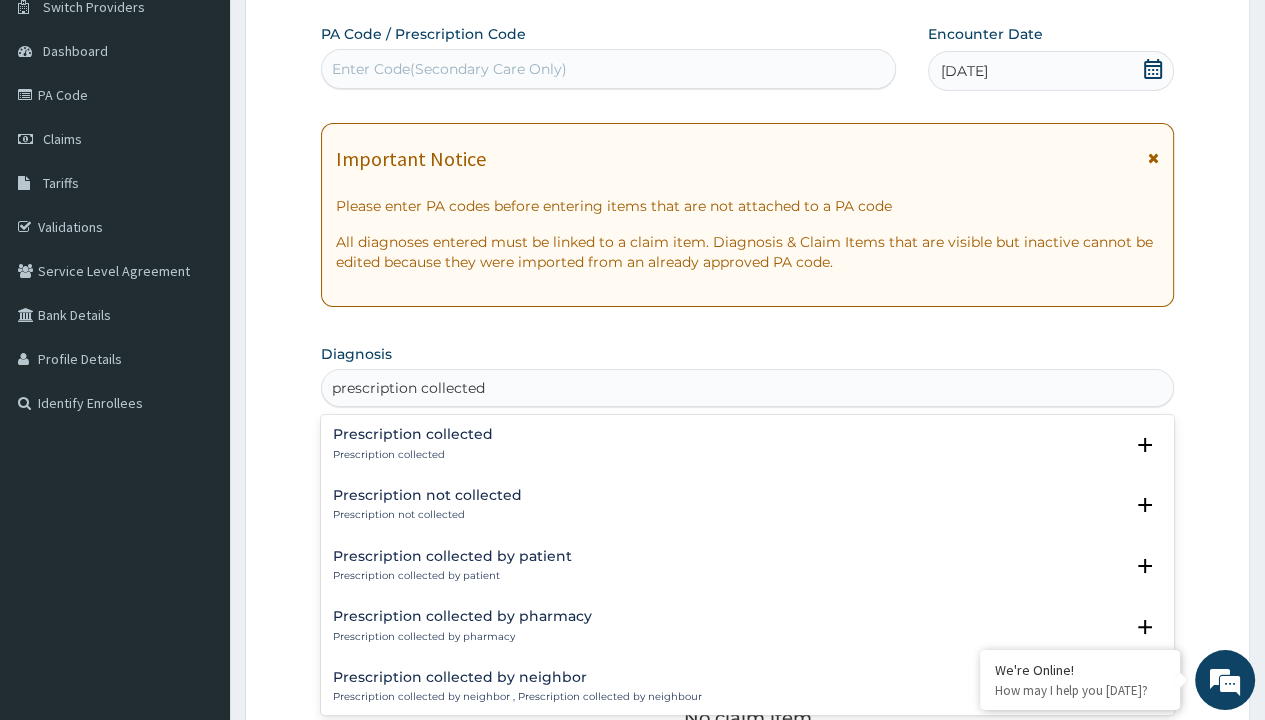 click on "Prescription collected" at bounding box center [413, 455] 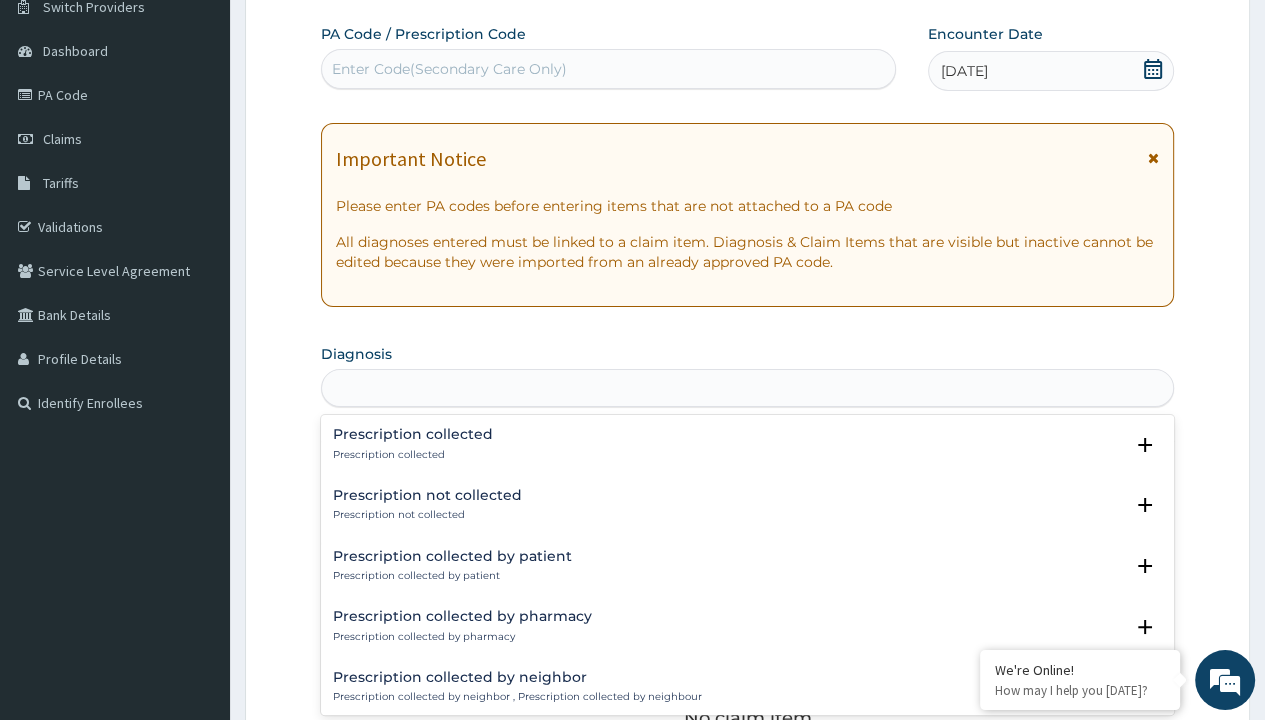 click on "Step  2  of 2 PA Code / Prescription Code Enter Code(Secondary Care Only) Encounter Date [DATE] Important Notice Please enter PA codes before entering items that are not attached to a PA code   All diagnoses entered must be linked to a claim item. Diagnosis & Claim Items that are visible but inactive cannot be edited because they were imported from an already approved PA code. Diagnosis option Prescription collected focused, 1 of 7. 7 results available for search term prescription collected. Use Up and Down to choose options, press Enter to select the currently focused option, press Escape to exit the menu, press Tab to select the option and exit the menu. prescription collected Prescription collected Prescription collected Select Status Query Query covers suspected (?), Keep in view (kiv), Ruled out (r/o) Confirmed Prescription not collected Prescription not collected Select Status Query Query covers suspected (?), Keep in view (kiv), Ruled out (r/o) Confirmed Prescription collected by patient Query Item" at bounding box center (747, 571) 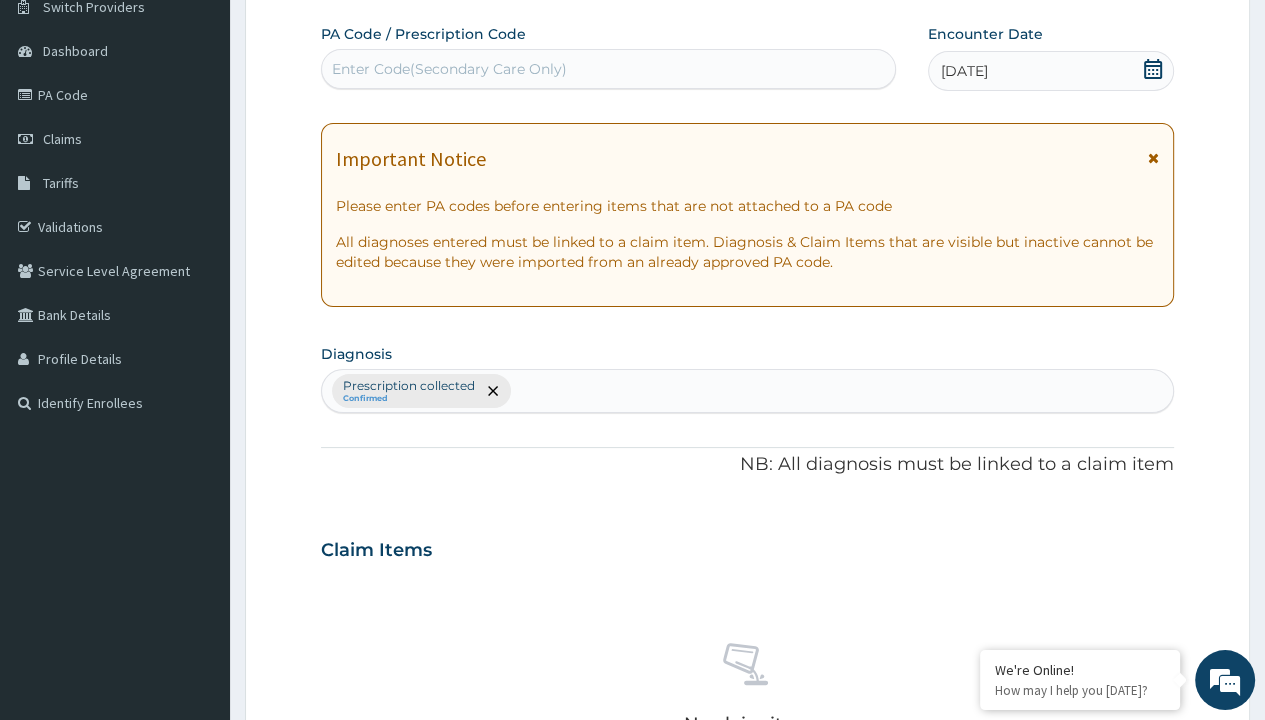 scroll, scrollTop: 698, scrollLeft: 0, axis: vertical 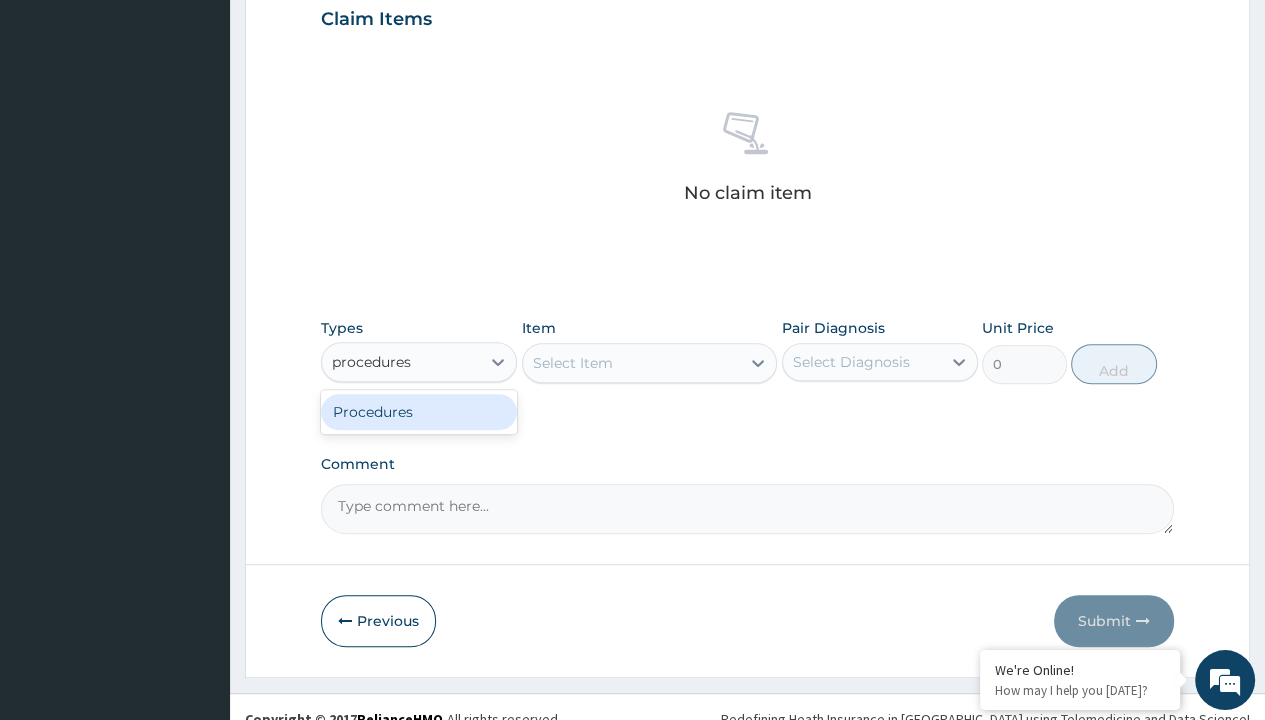 click on "Procedures" at bounding box center (419, 412) 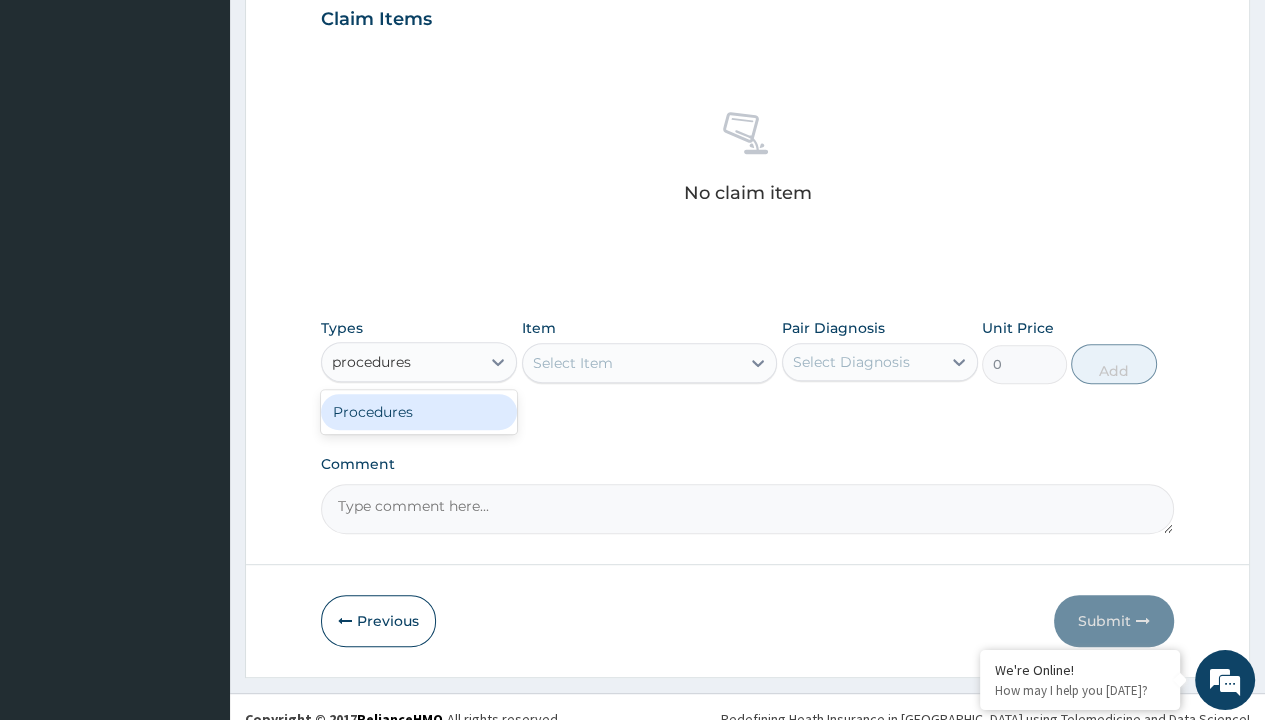 type 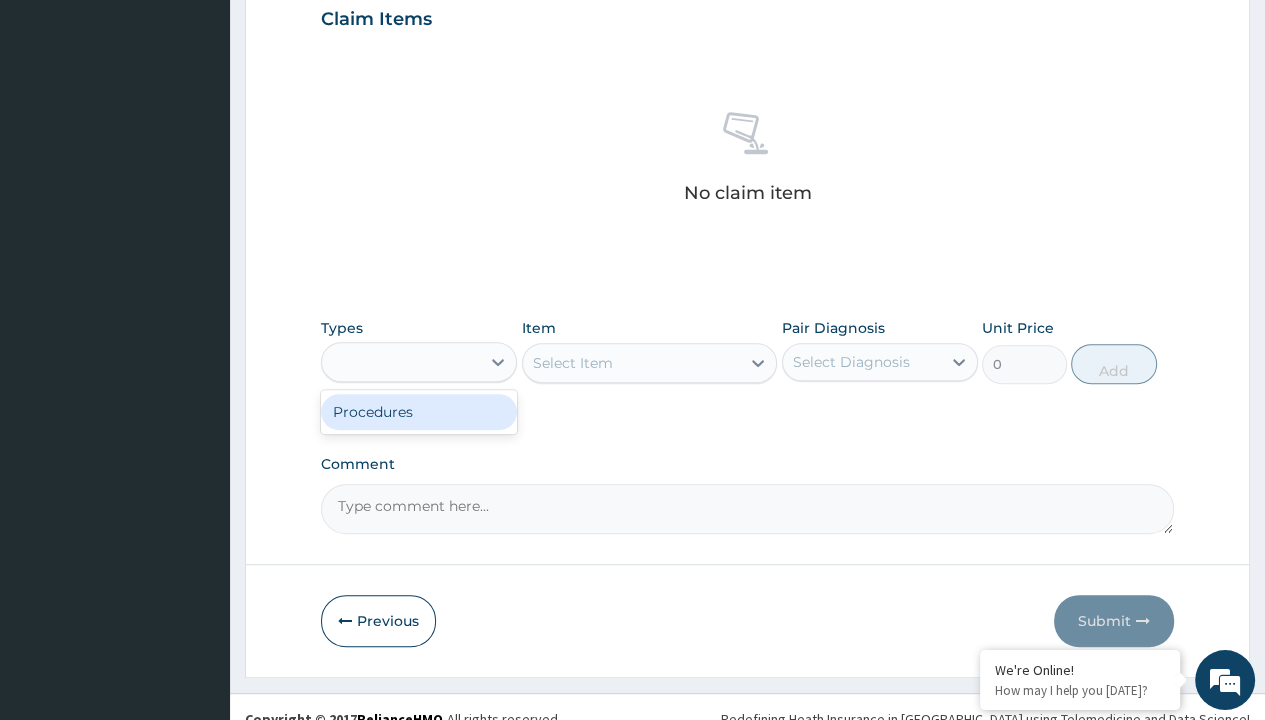 scroll, scrollTop: 0, scrollLeft: 0, axis: both 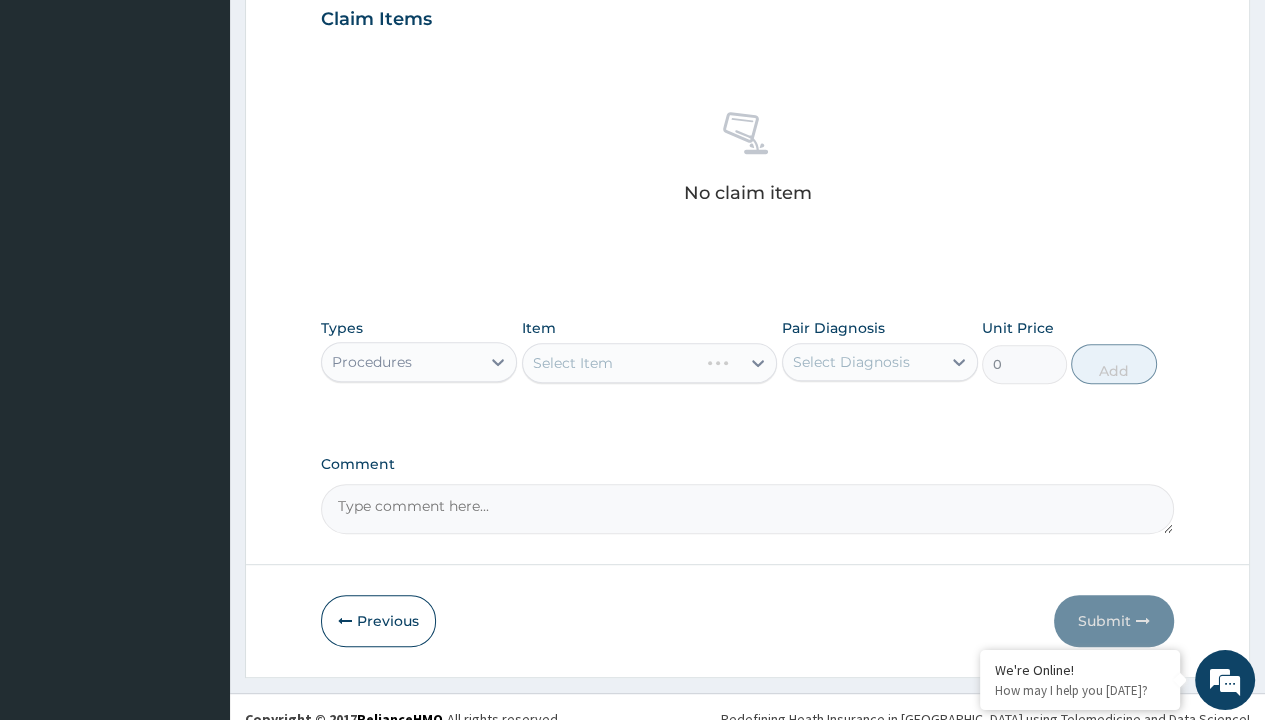 click on "Select Item" at bounding box center [573, 363] 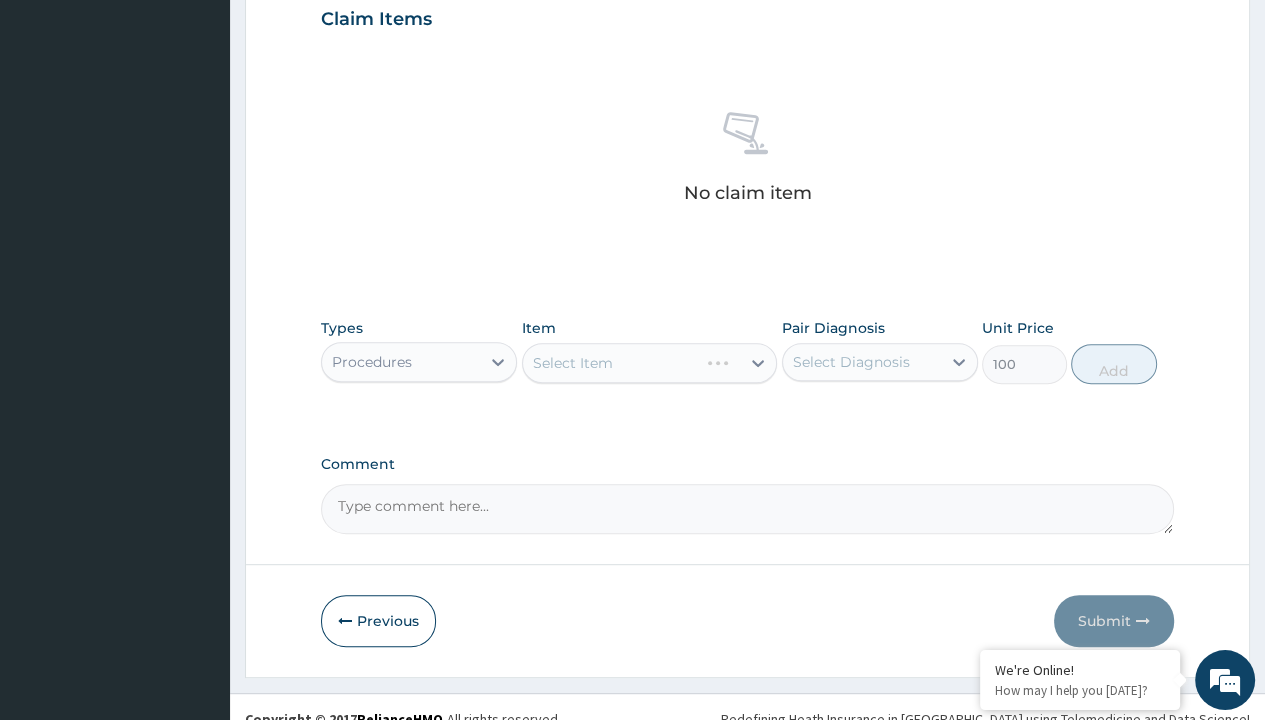 click on "Prescription collected" at bounding box center (409, -145) 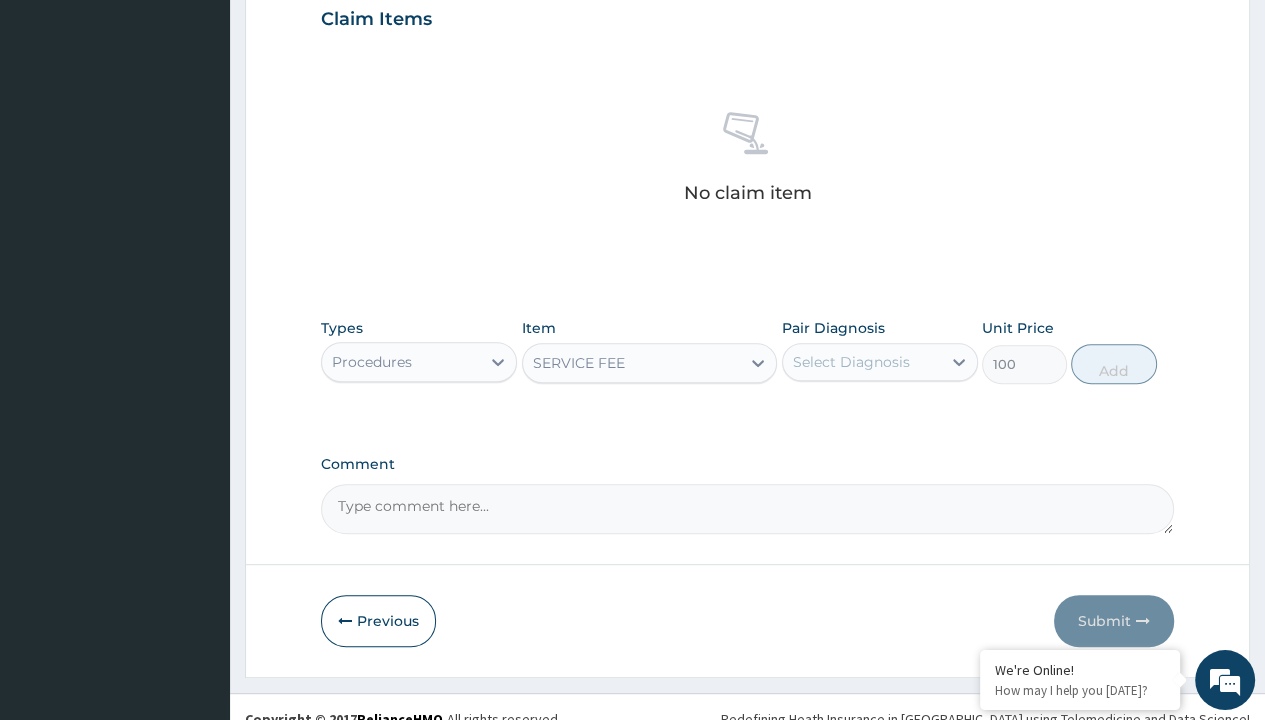 scroll, scrollTop: 0, scrollLeft: 0, axis: both 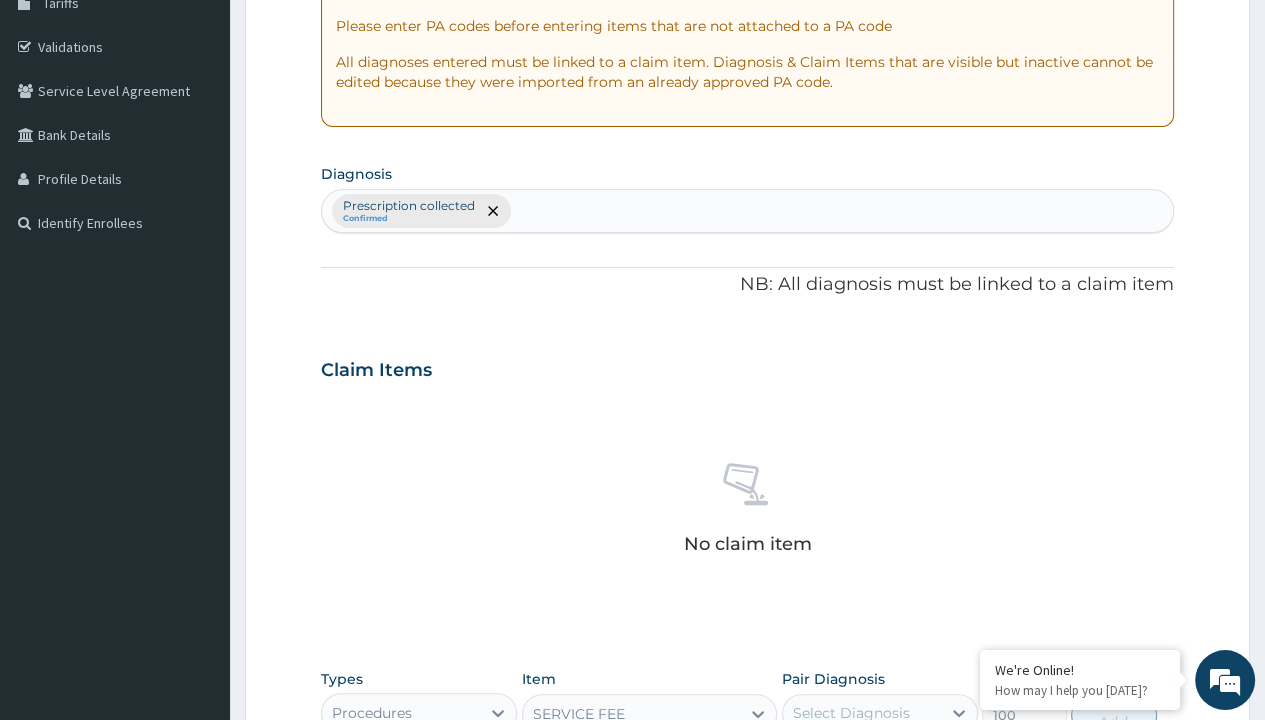 type on "prescription collected" 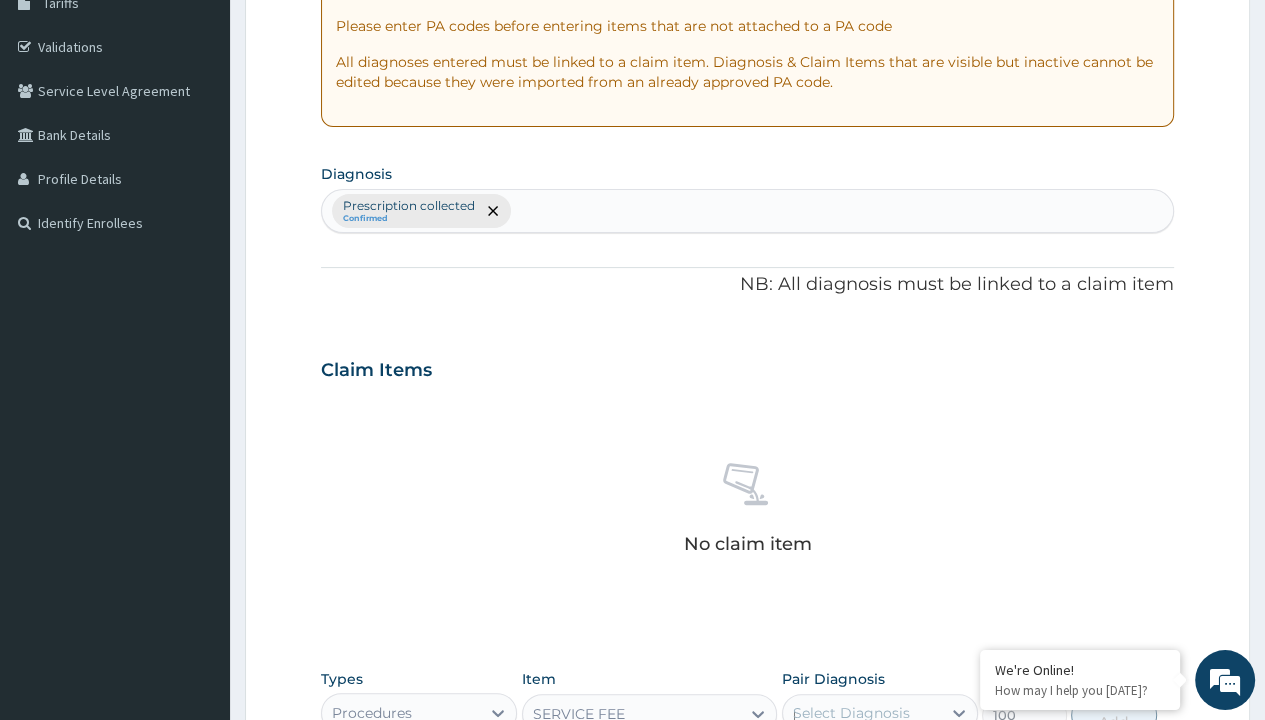 type 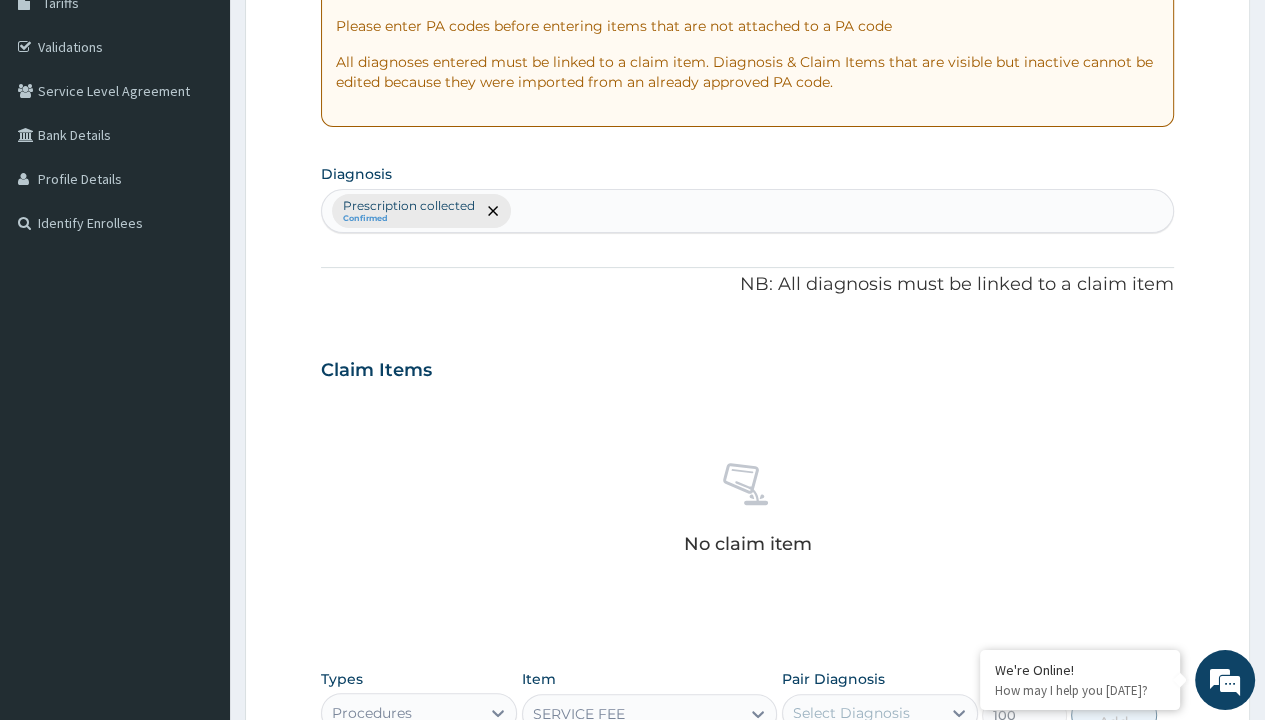 click on "Add" at bounding box center (1113, 715) 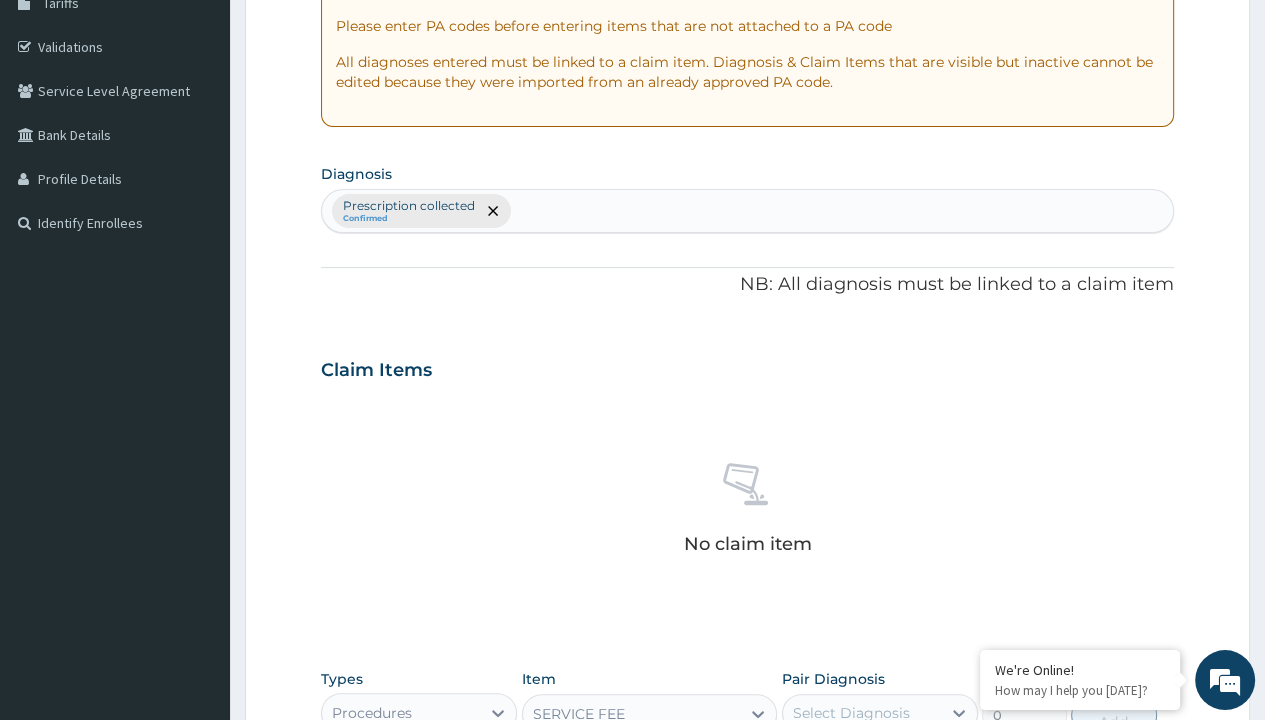 scroll, scrollTop: 639, scrollLeft: 0, axis: vertical 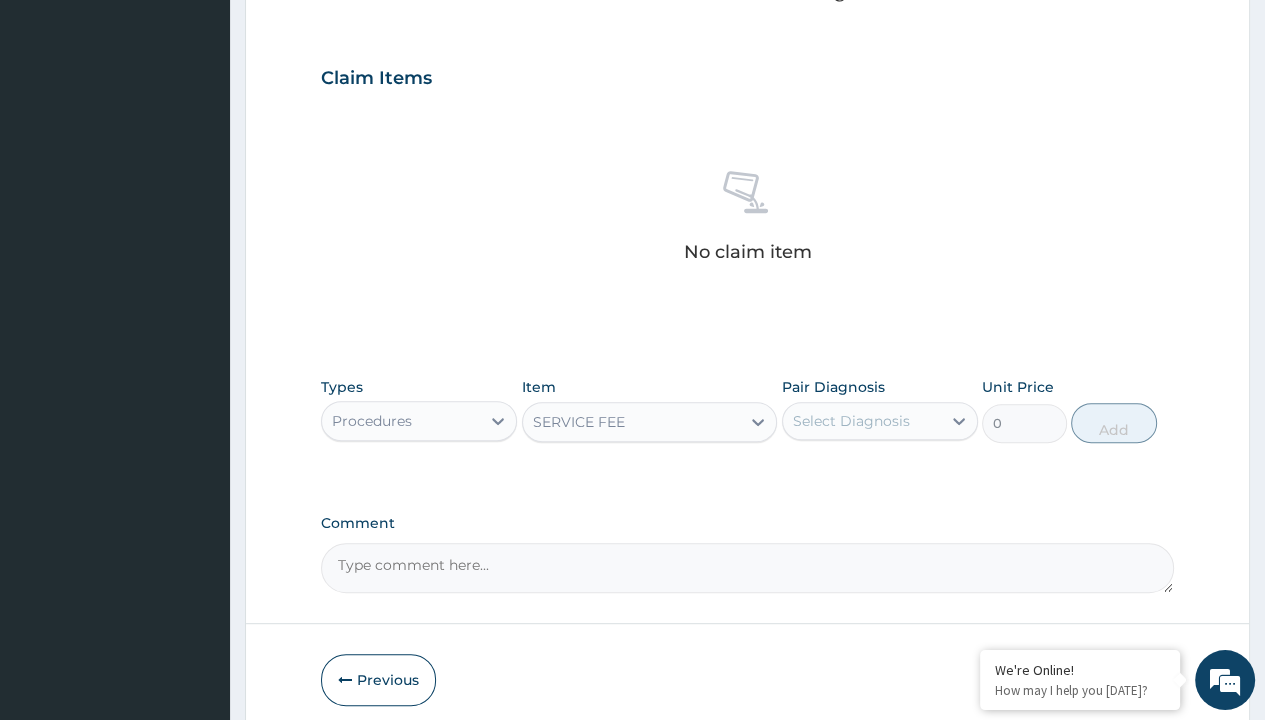 click on "Step  2  of 2 PA Code / Prescription Code Enter Code(Secondary Care Only) Encounter Date 04-07-2025 Important Notice Please enter PA codes before entering items that are not attached to a PA code   All diagnoses entered must be linked to a claim item. Diagnosis & Claim Items that are visible but inactive cannot be edited because they were imported from an already approved PA code. Diagnosis option Prescription collected, selected.   Select is focused ,type to refine list, press Down to open the menu,  press left to focus selected values Prescription collected Confirmed NB: All diagnosis must be linked to a claim item Claim Items No claim item Types Procedures Item SERVICE FEE Pair Diagnosis Select Diagnosis Unit Price 0 Add Comment     Previous   Submit" at bounding box center [747, 101] 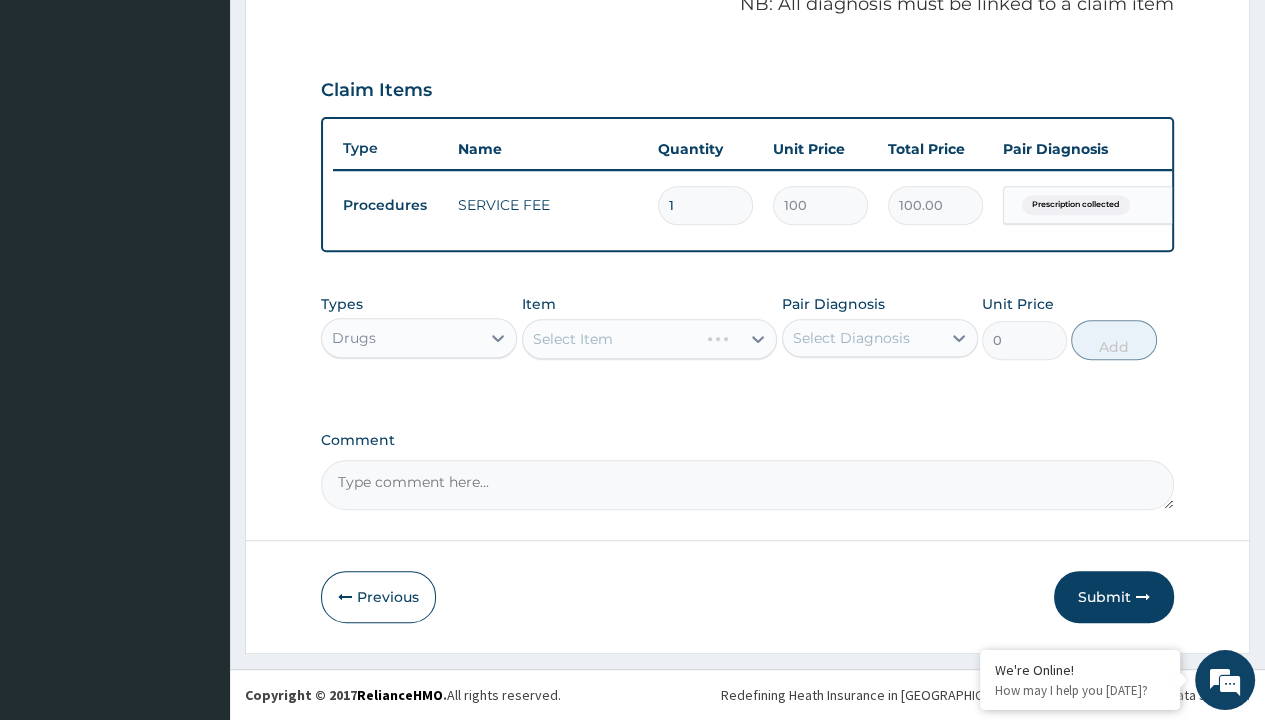 scroll, scrollTop: 0, scrollLeft: 0, axis: both 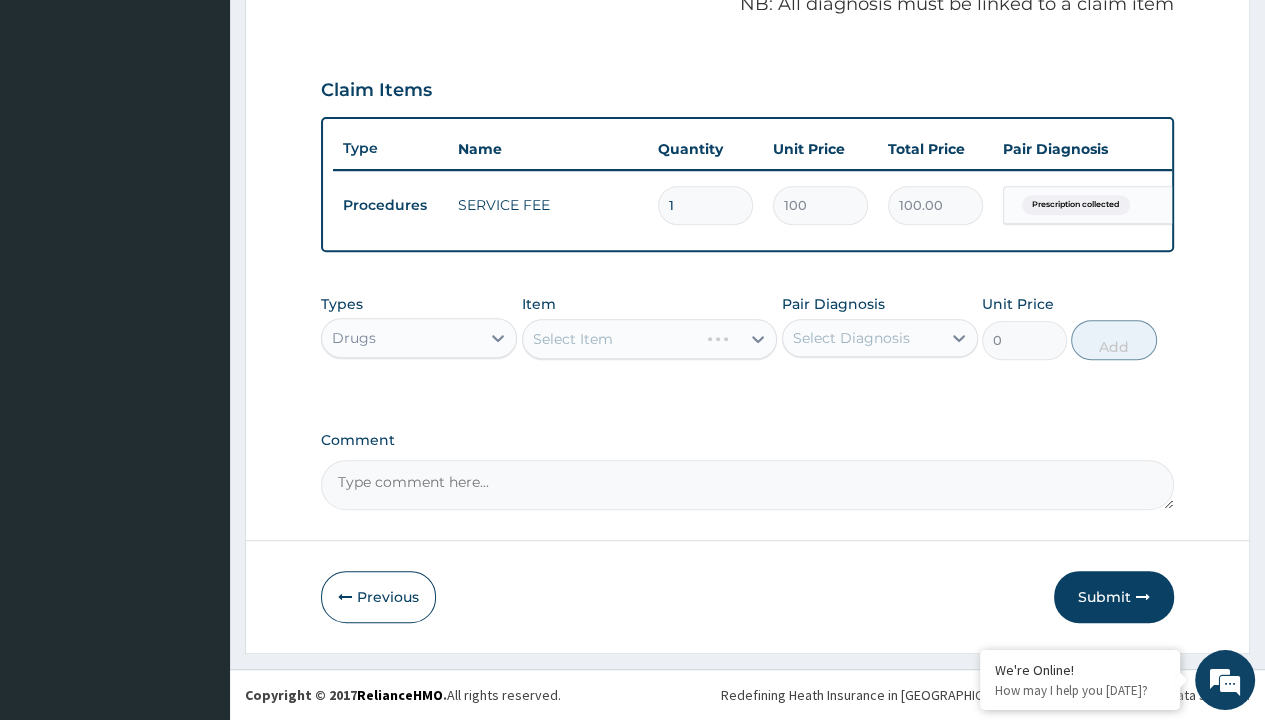 click on "Select Item" at bounding box center (573, 339) 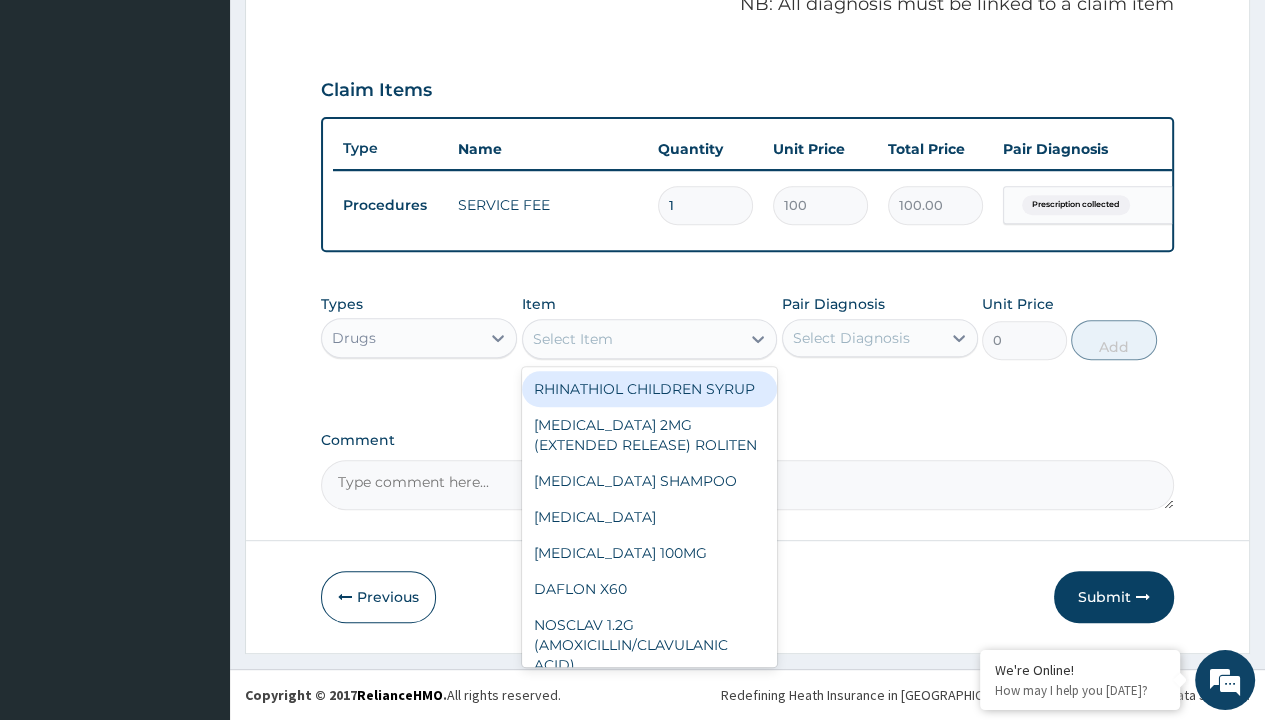 type on "iv ceftriaxone 1g" 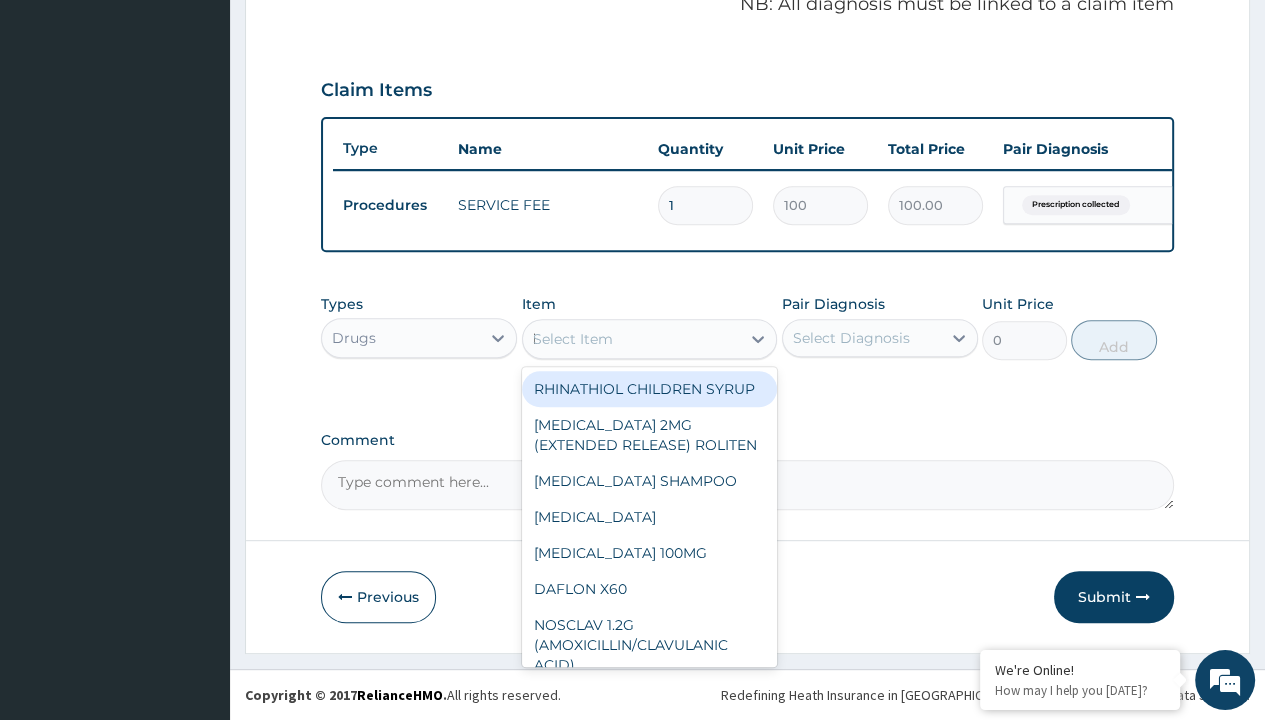 click on "IV [MEDICAL_DATA] 1G" at bounding box center (650, 48213) 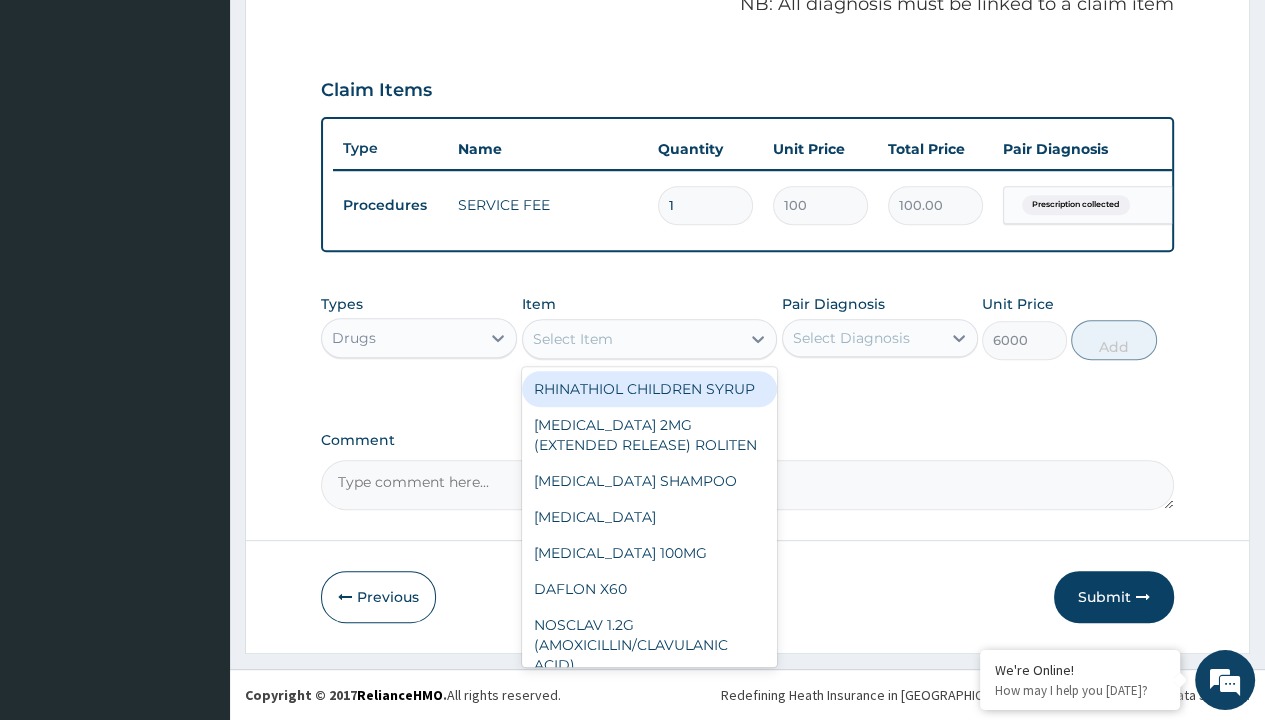 click on "Prescription collected" at bounding box center [409, -74] 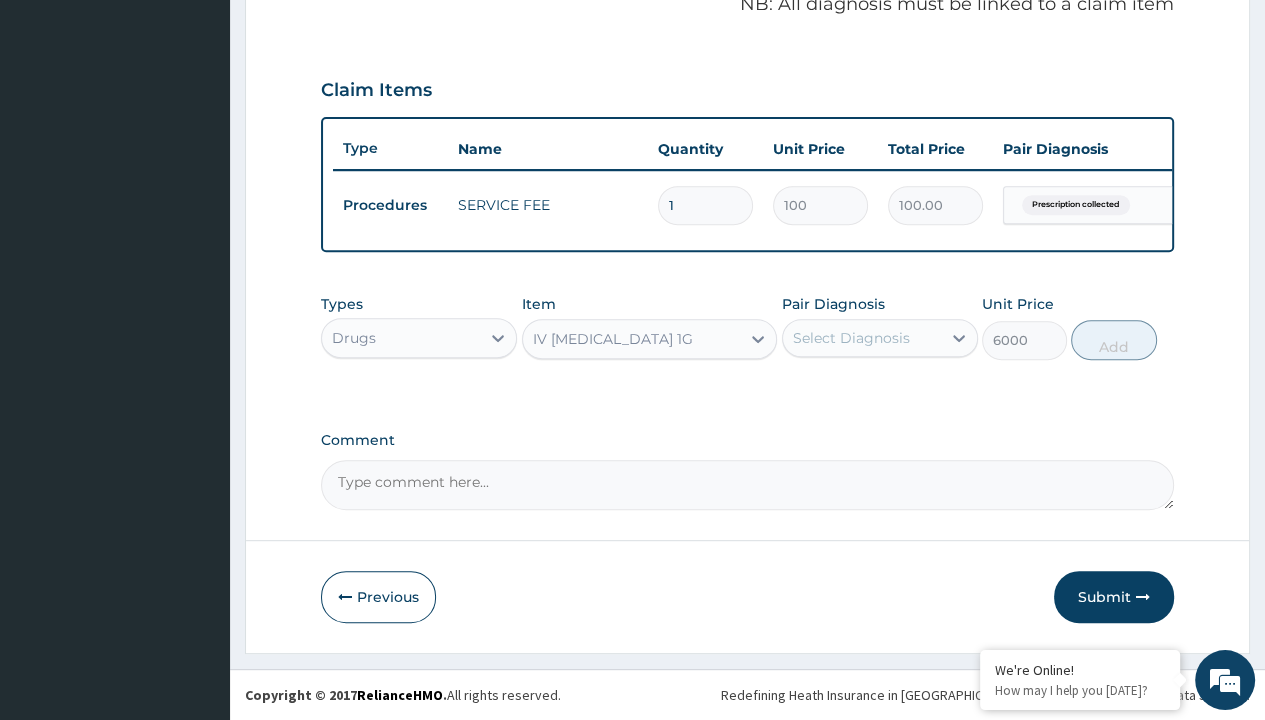 type on "prescription collected" 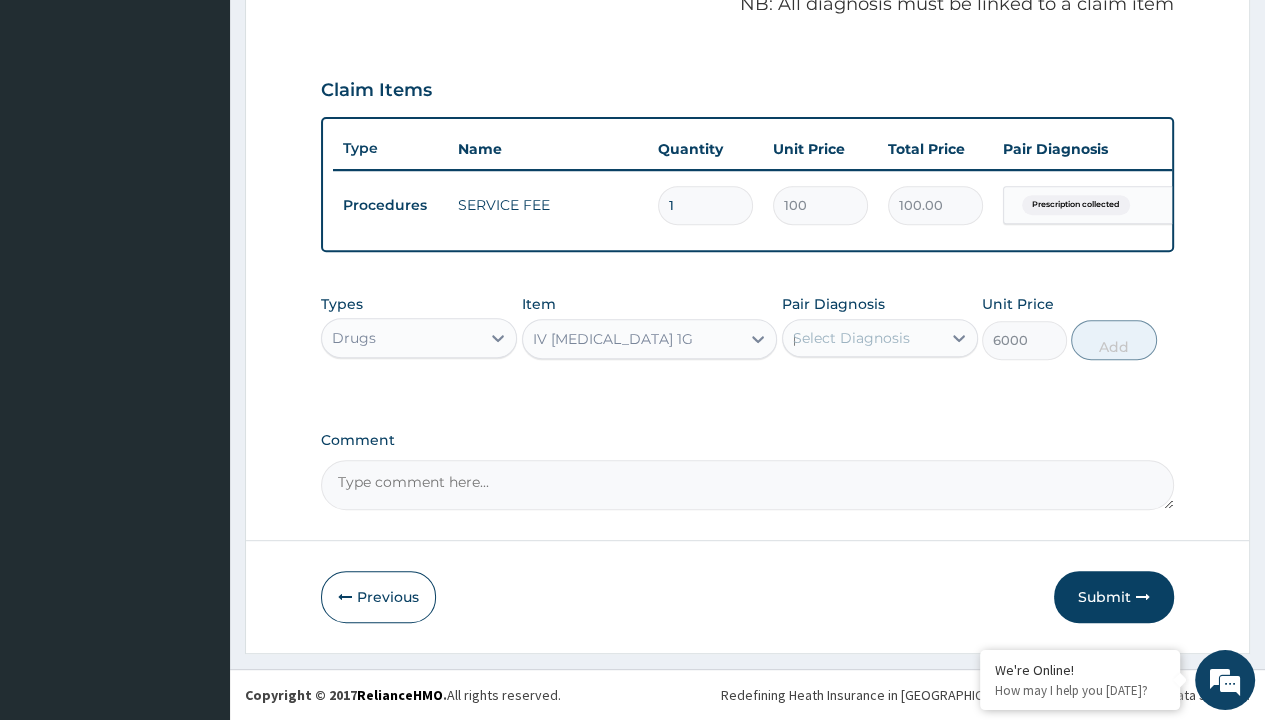 type 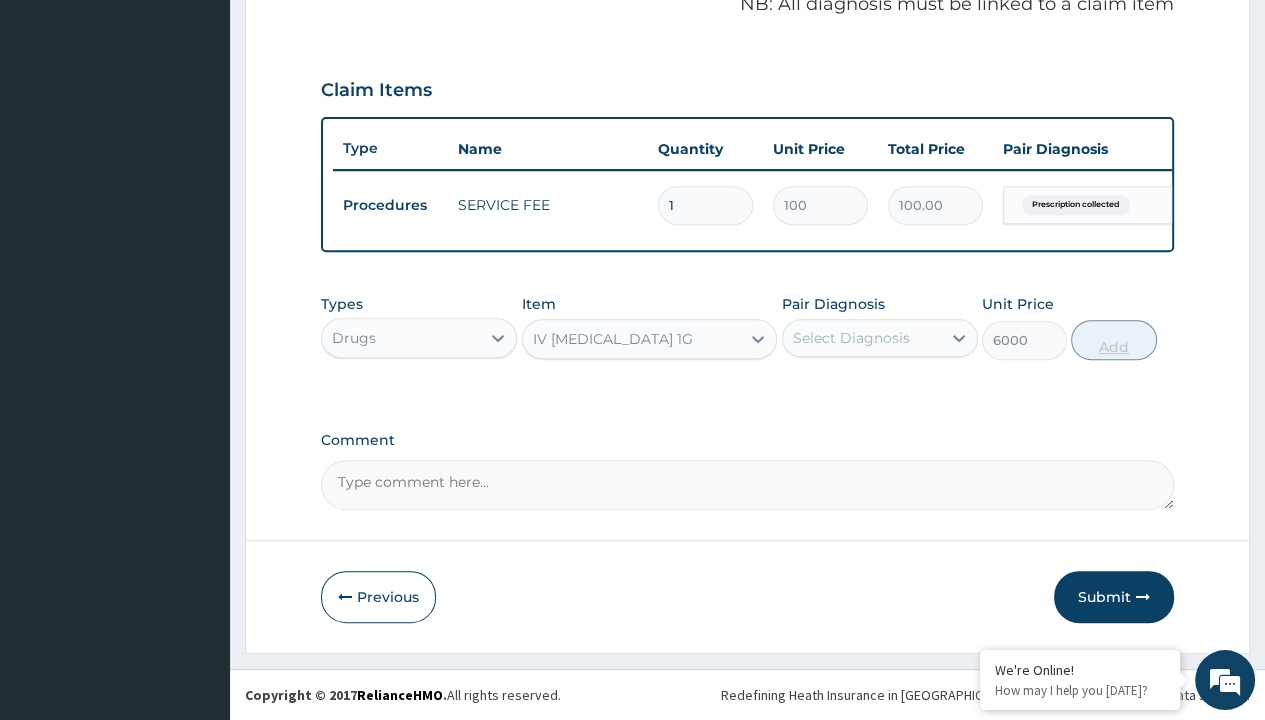 click on "Add" at bounding box center (1113, 340) 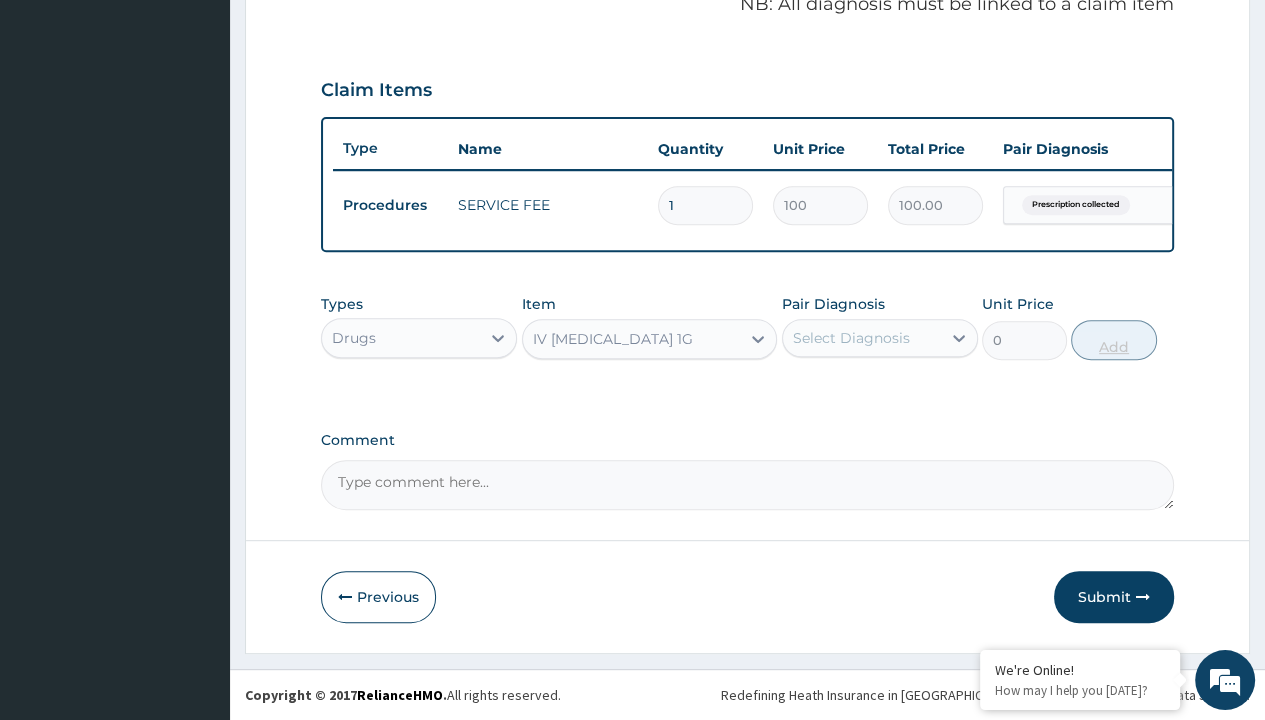 scroll, scrollTop: 0, scrollLeft: 0, axis: both 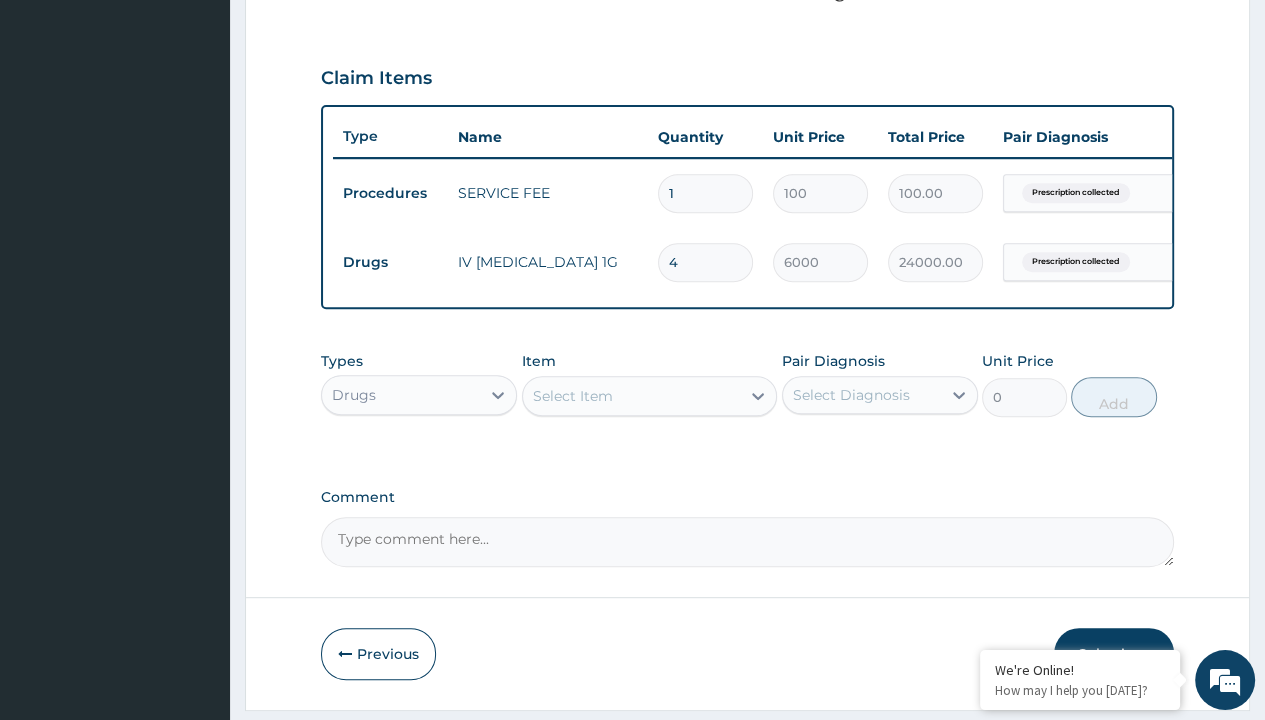 click on "Submit" at bounding box center [1114, 654] 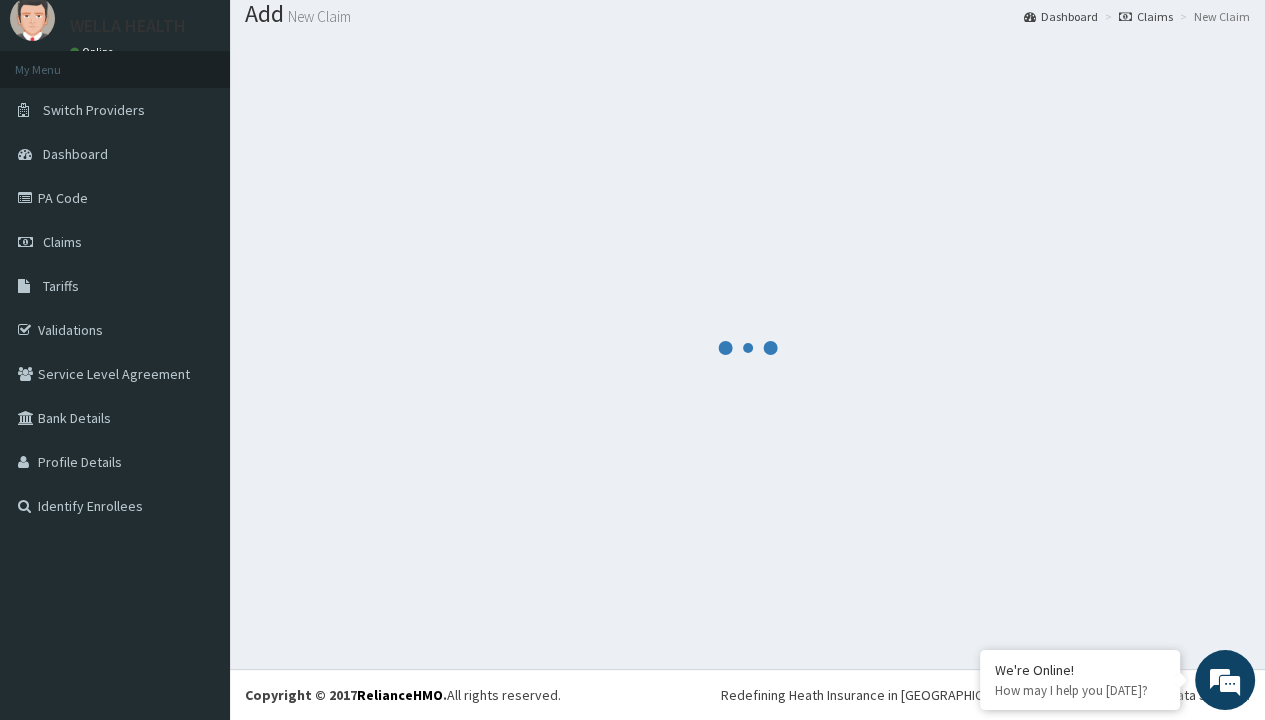 scroll, scrollTop: 708, scrollLeft: 0, axis: vertical 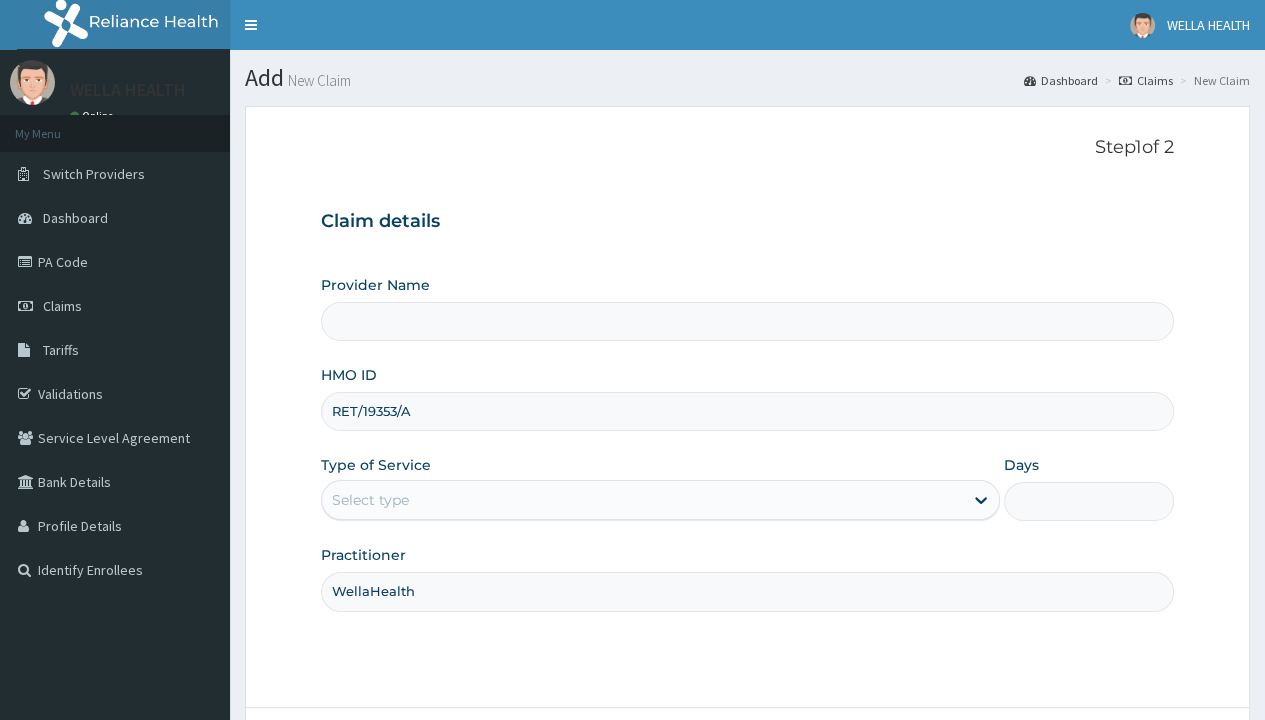 type on "WellaHealth" 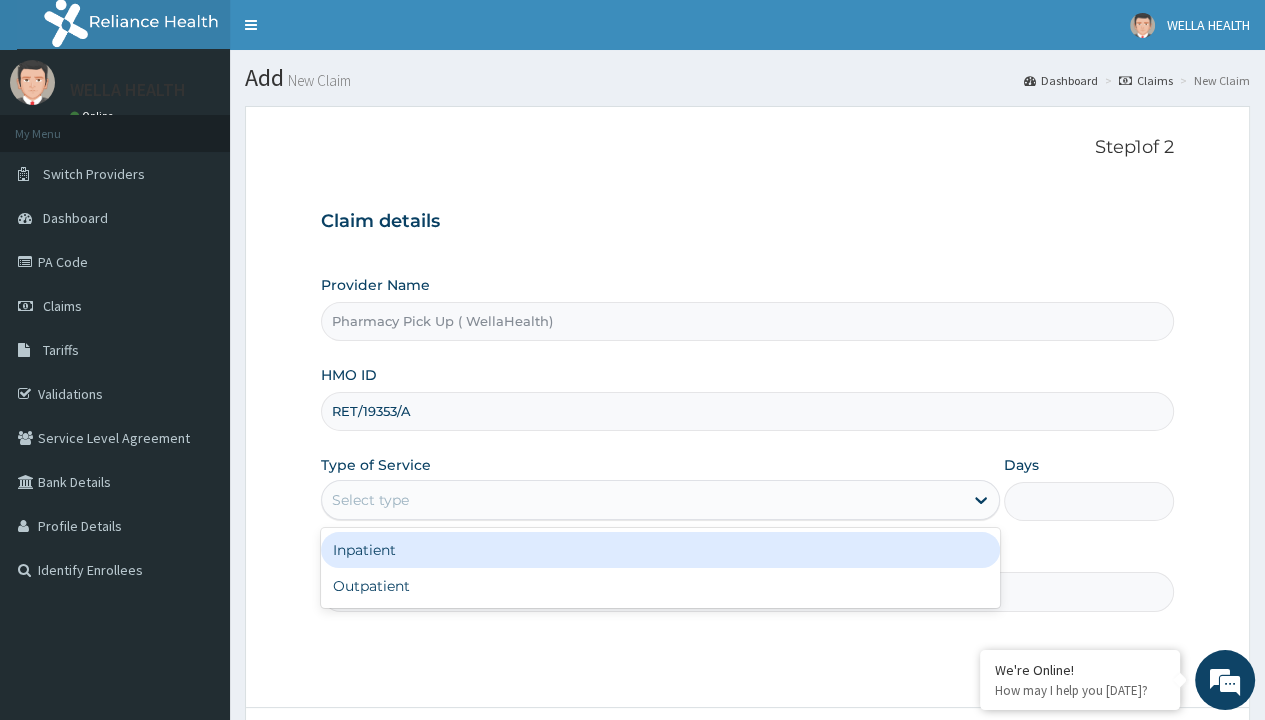 click on "Outpatient" at bounding box center [660, 586] 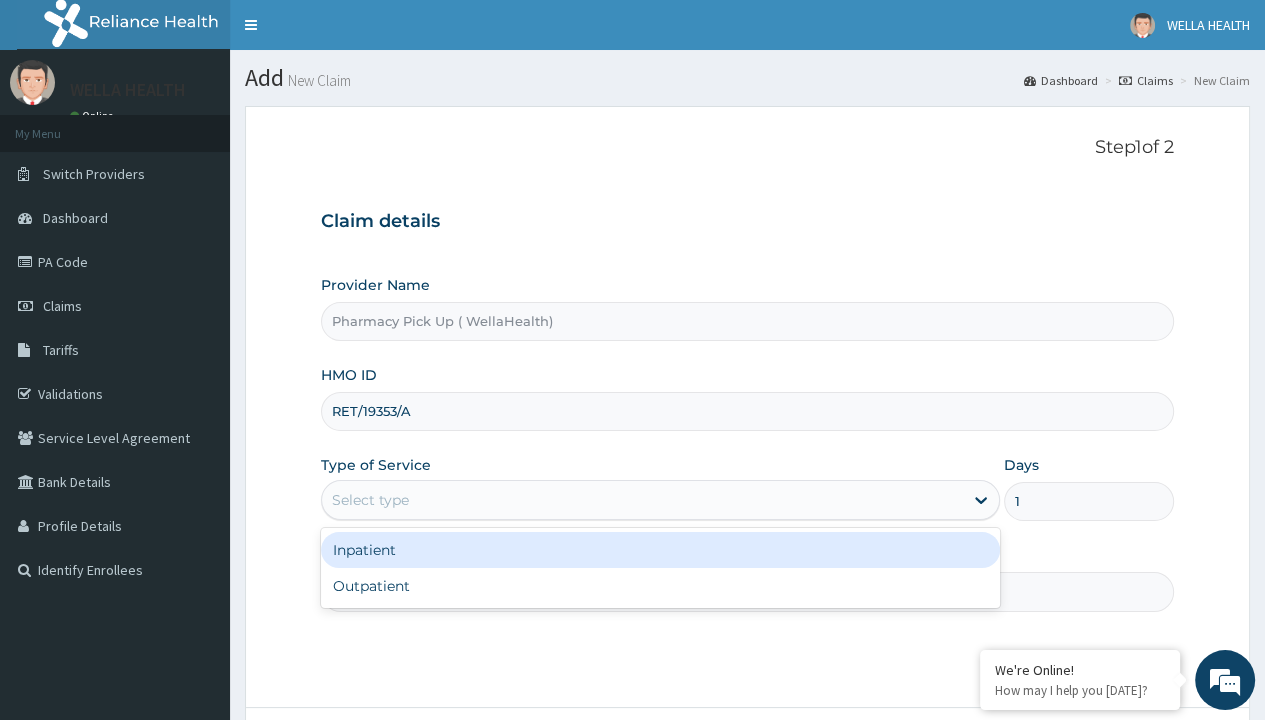 click on "Next" at bounding box center [1123, 764] 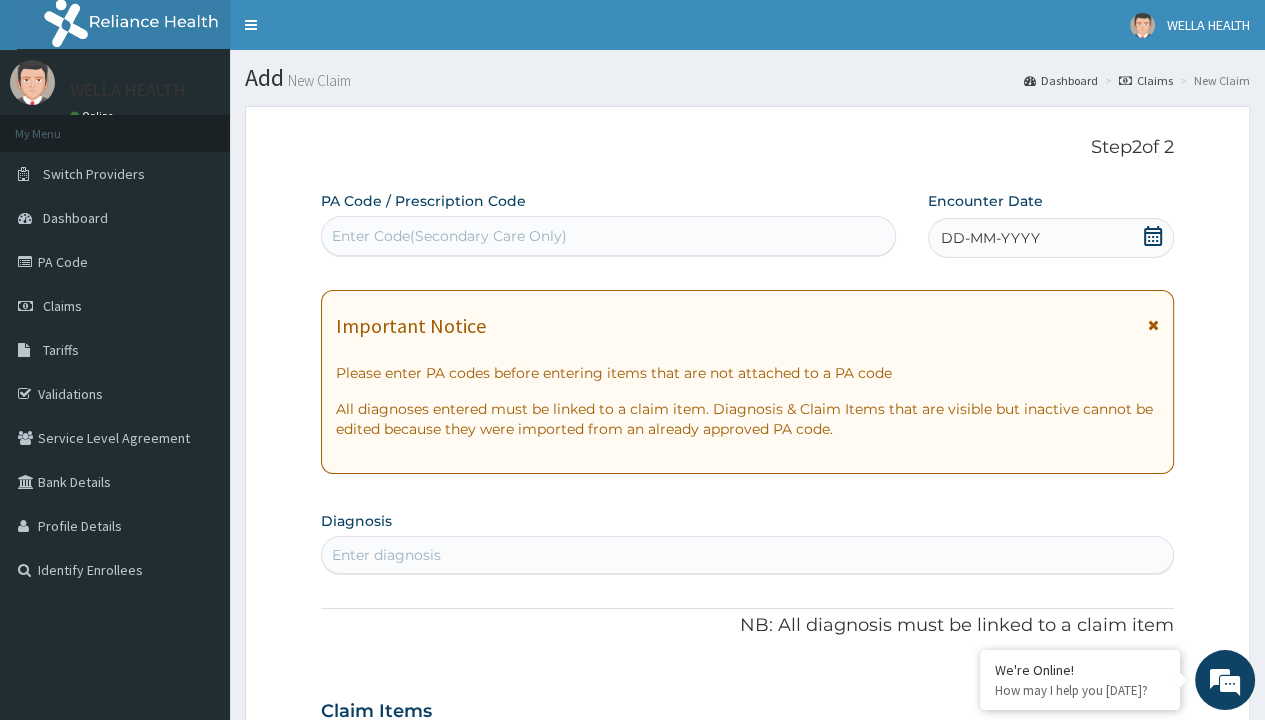 scroll, scrollTop: 167, scrollLeft: 0, axis: vertical 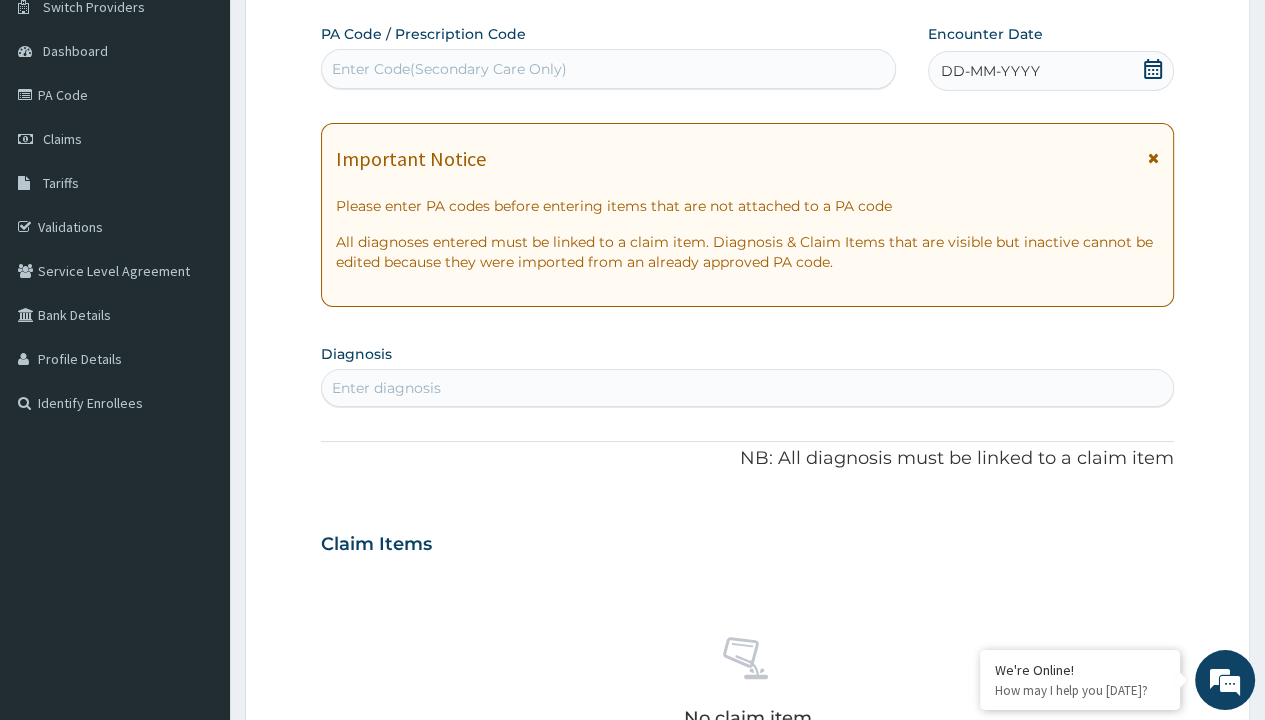 click on "DD-MM-YYYY" at bounding box center (990, 71) 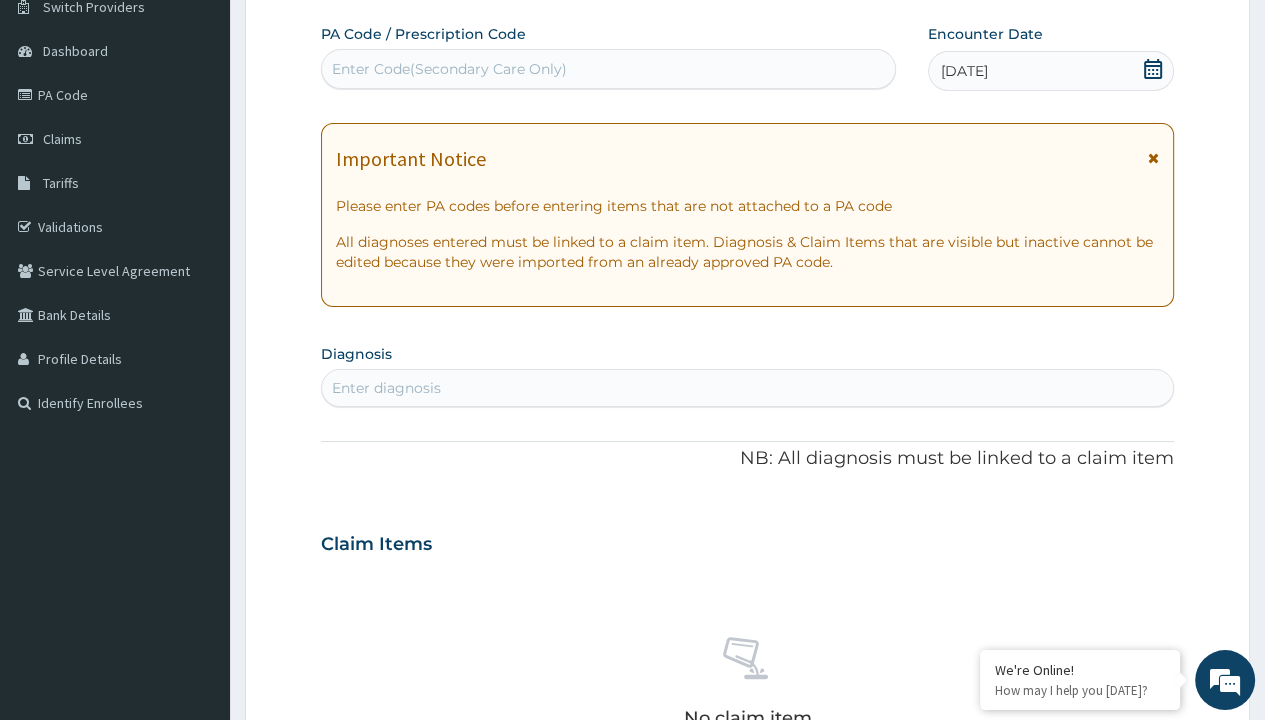 click on "Enter Code(Secondary Care Only)" at bounding box center [449, 69] 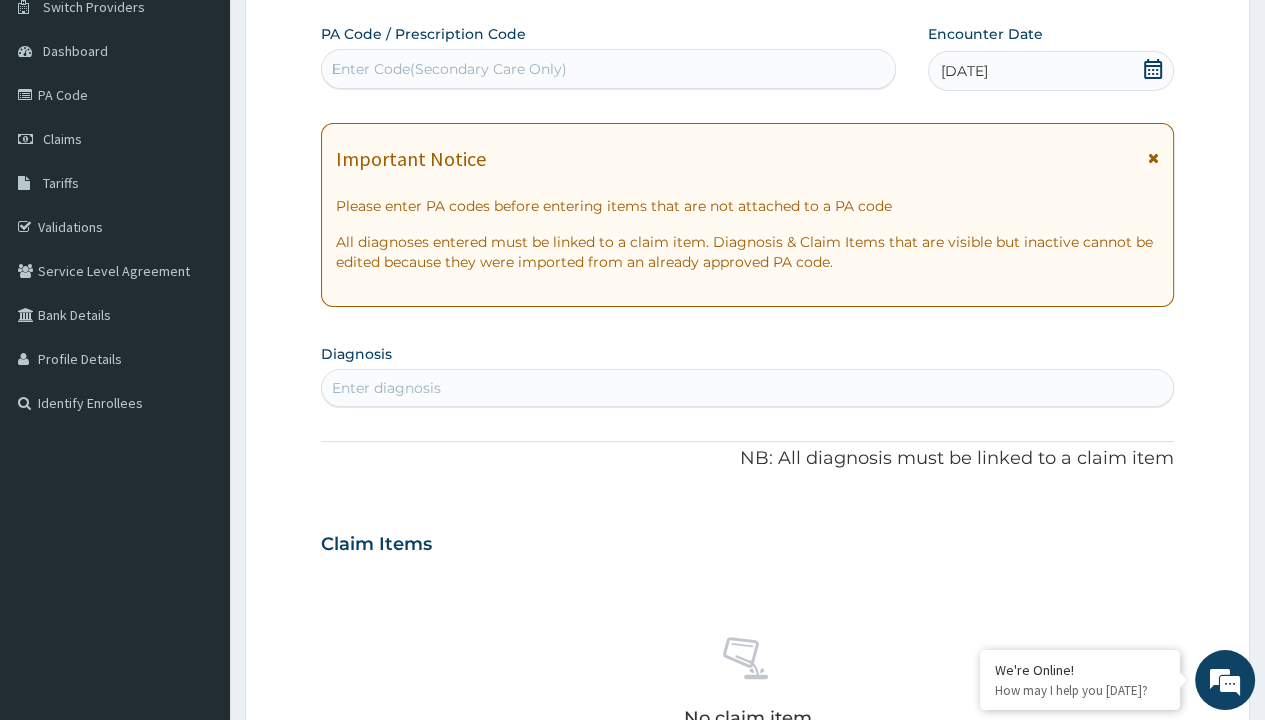 type 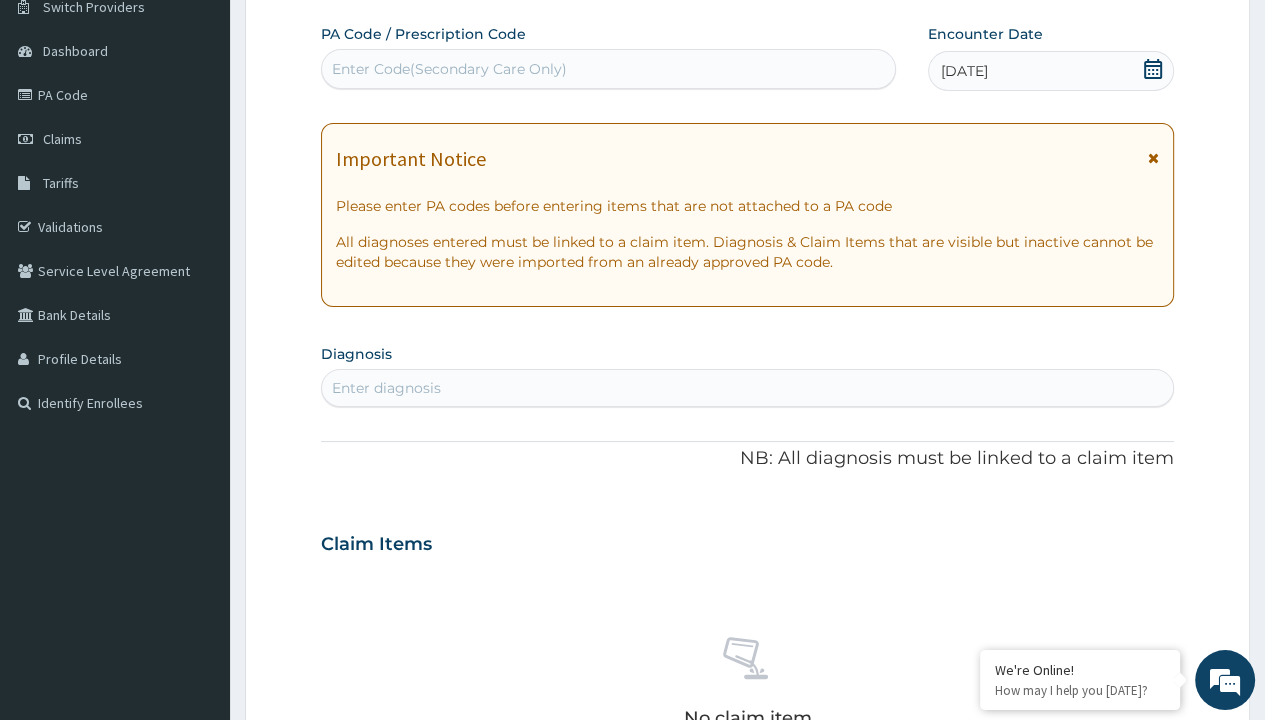 scroll, scrollTop: 0, scrollLeft: 0, axis: both 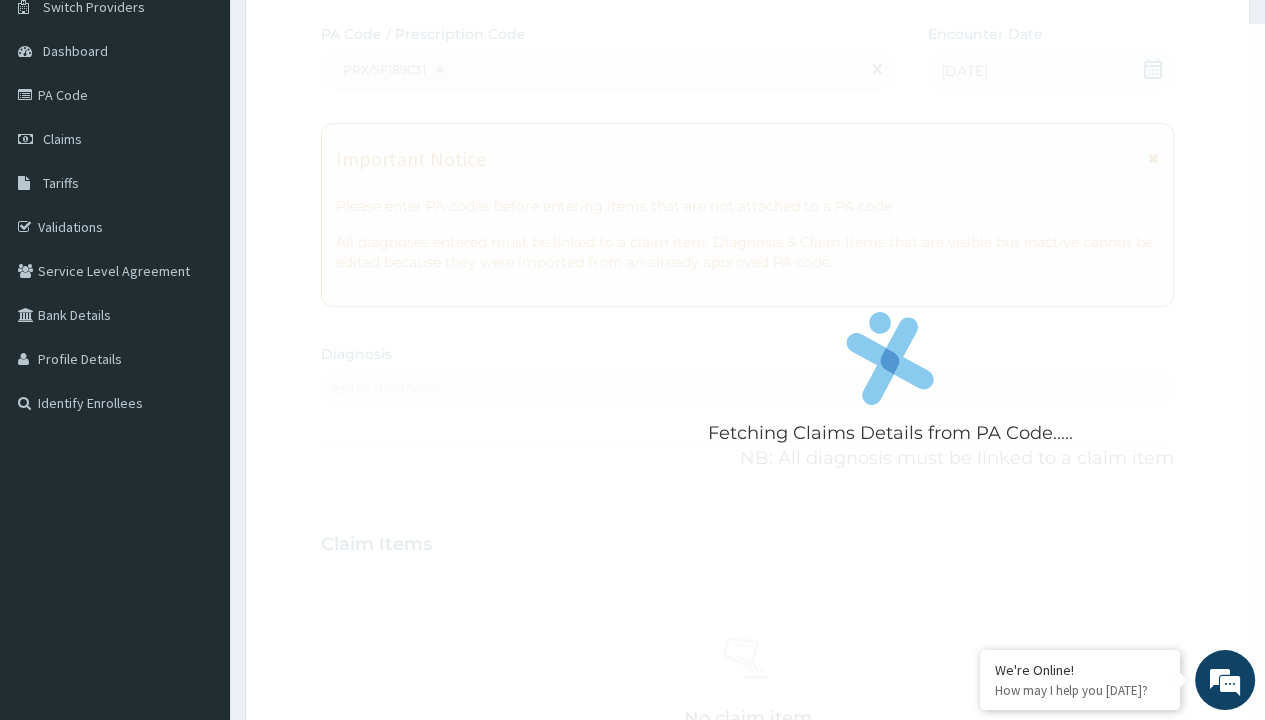 click on "Enter diagnosis" at bounding box center [386, 388] 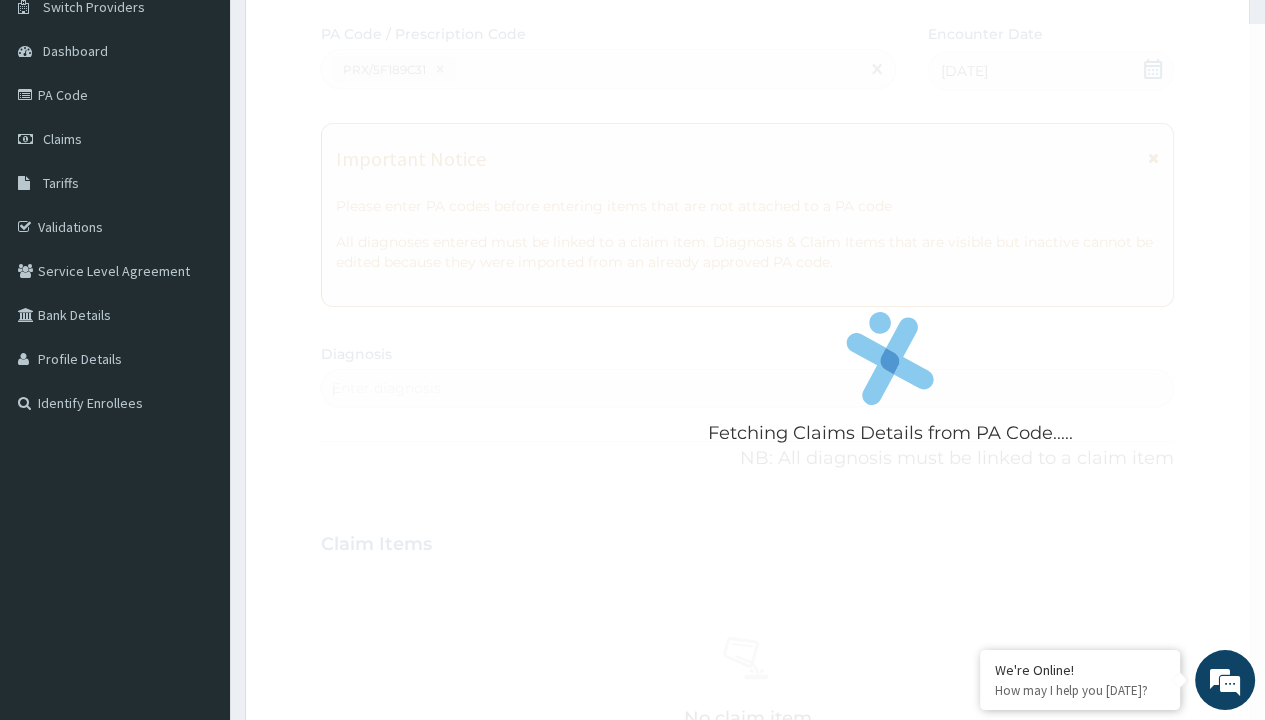 scroll, scrollTop: 0, scrollLeft: 0, axis: both 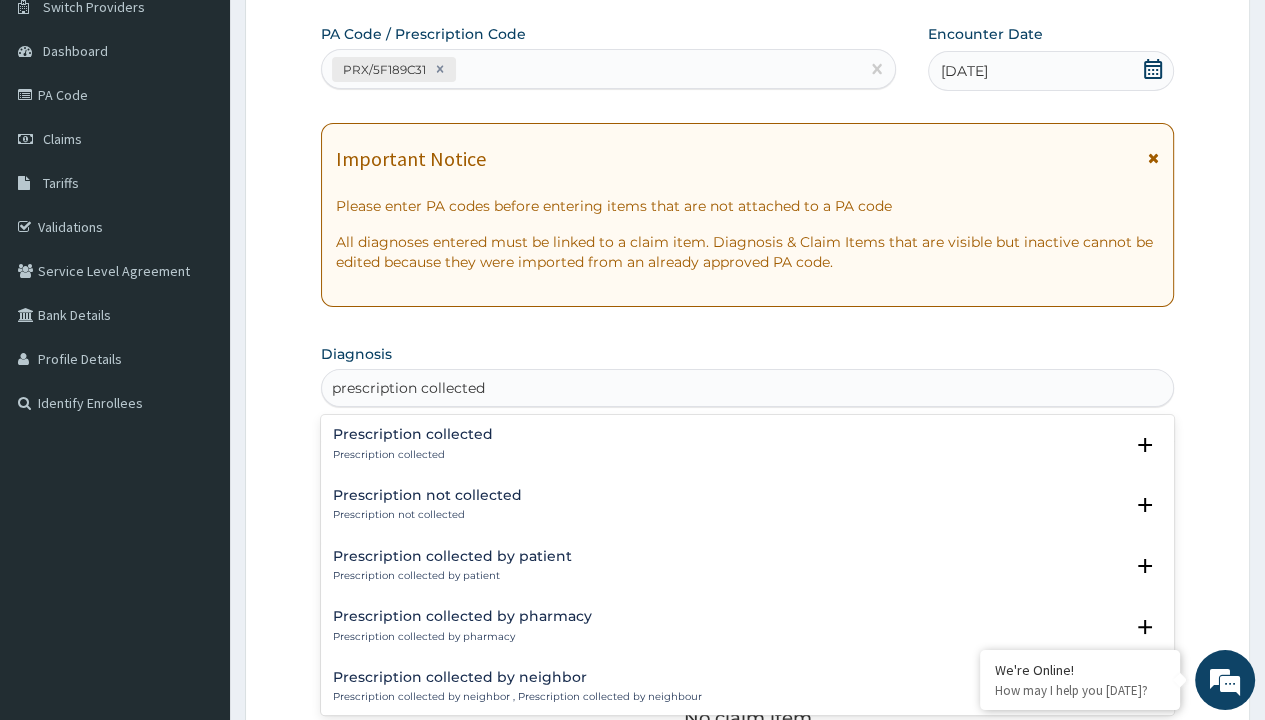click on "Prescription collected" at bounding box center [413, 455] 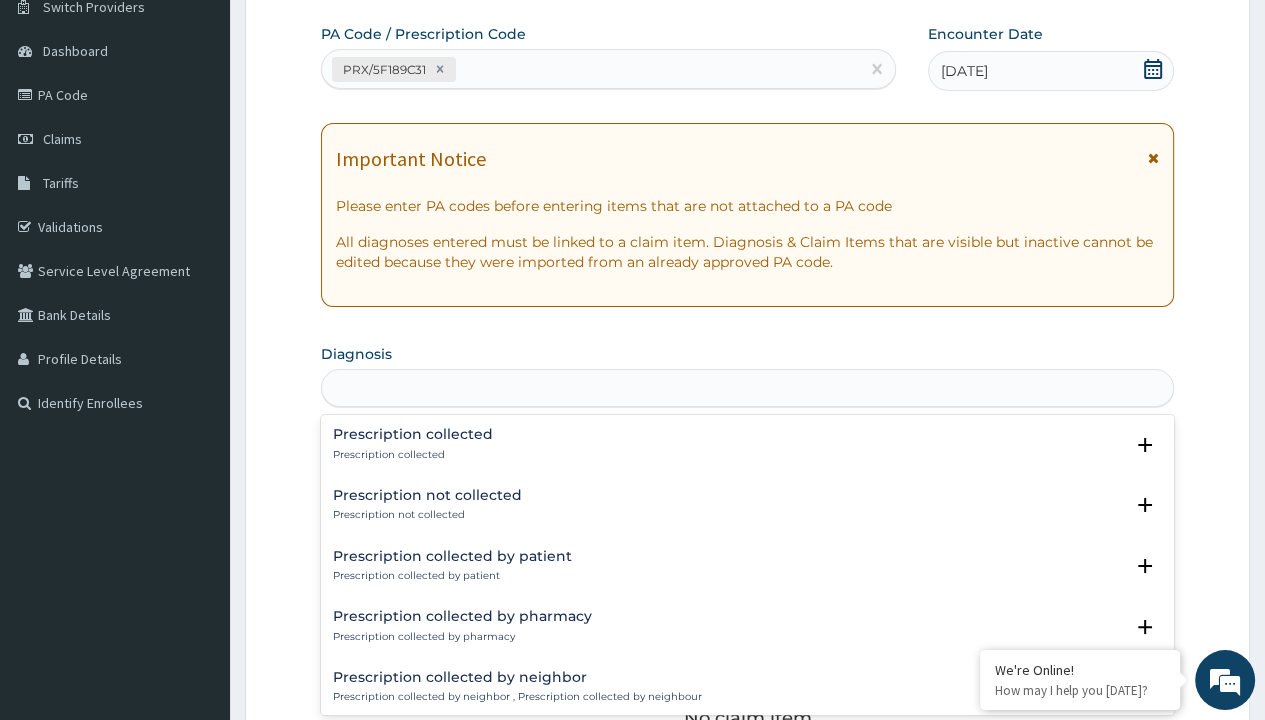 click on "Step  2  of 2 PA Code / Prescription Code PRX/5F189C31 Encounter Date 04-07-2025 Important Notice Please enter PA codes before entering items that are not attached to a PA code   All diagnoses entered must be linked to a claim item. Diagnosis & Claim Items that are visible but inactive cannot be edited because they were imported from an already approved PA code. Diagnosis option Prescription collected focused, 1 of 7. 7 results available for search term prescription collected. Use Up and Down to choose options, press Enter to select the currently focused option, press Escape to exit the menu, press Tab to select the option and exit the menu. prescription collected Prescription collected Prescription collected Select Status Query Query covers suspected (?), Keep in view (kiv), Ruled out (r/o) Confirmed Prescription not collected Prescription not collected Select Status Query Query covers suspected (?), Keep in view (kiv), Ruled out (r/o) Confirmed Prescription collected by patient Select Status Query Confirmed" at bounding box center (747, 571) 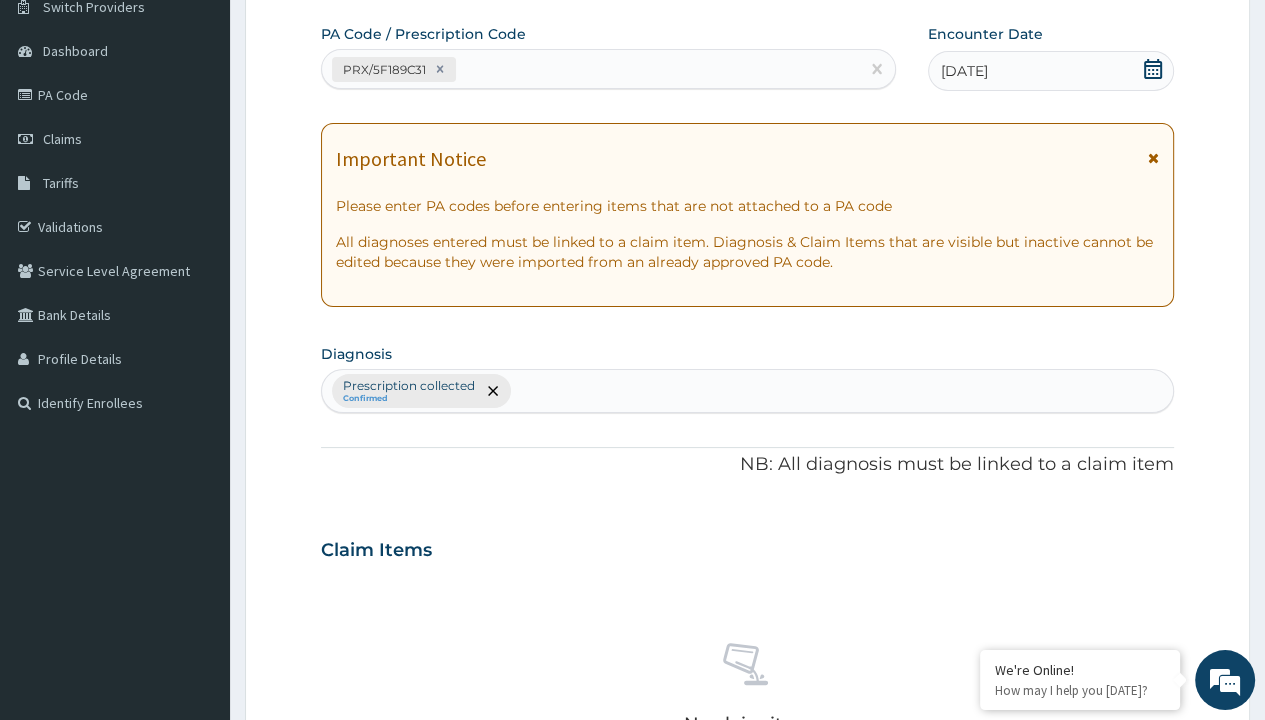 scroll, scrollTop: 698, scrollLeft: 0, axis: vertical 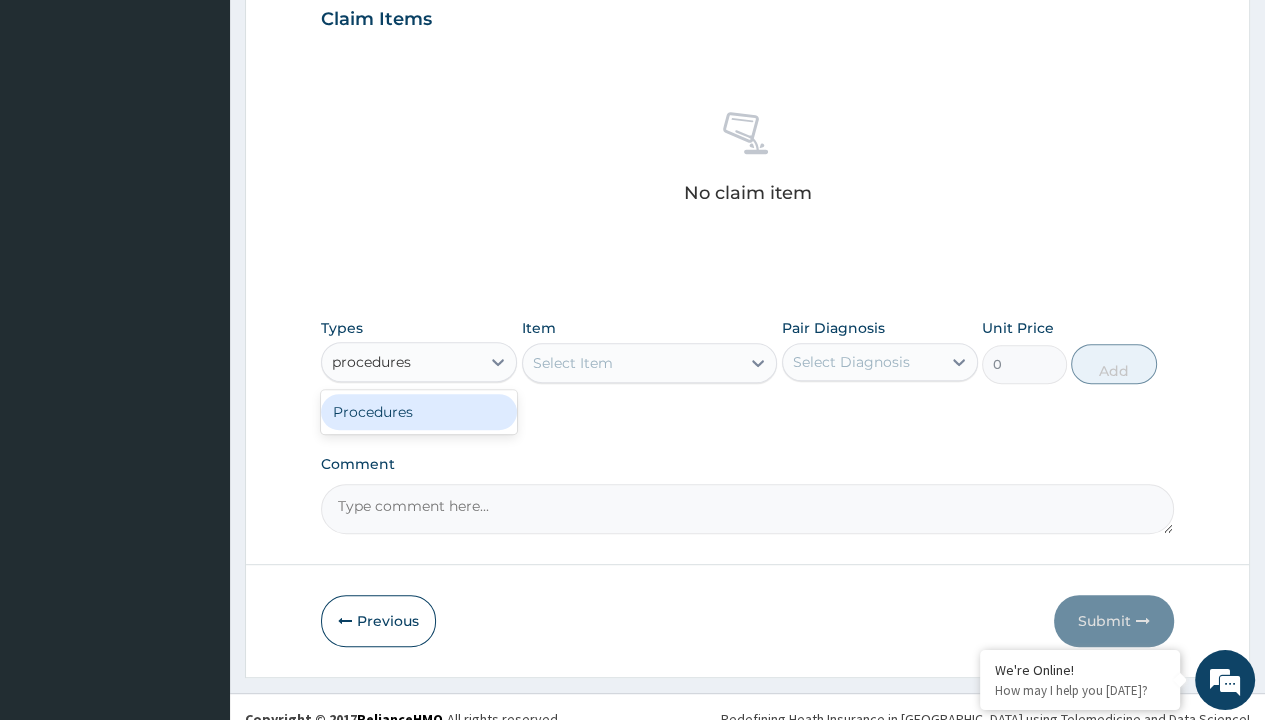 click on "Procedures" at bounding box center (419, 412) 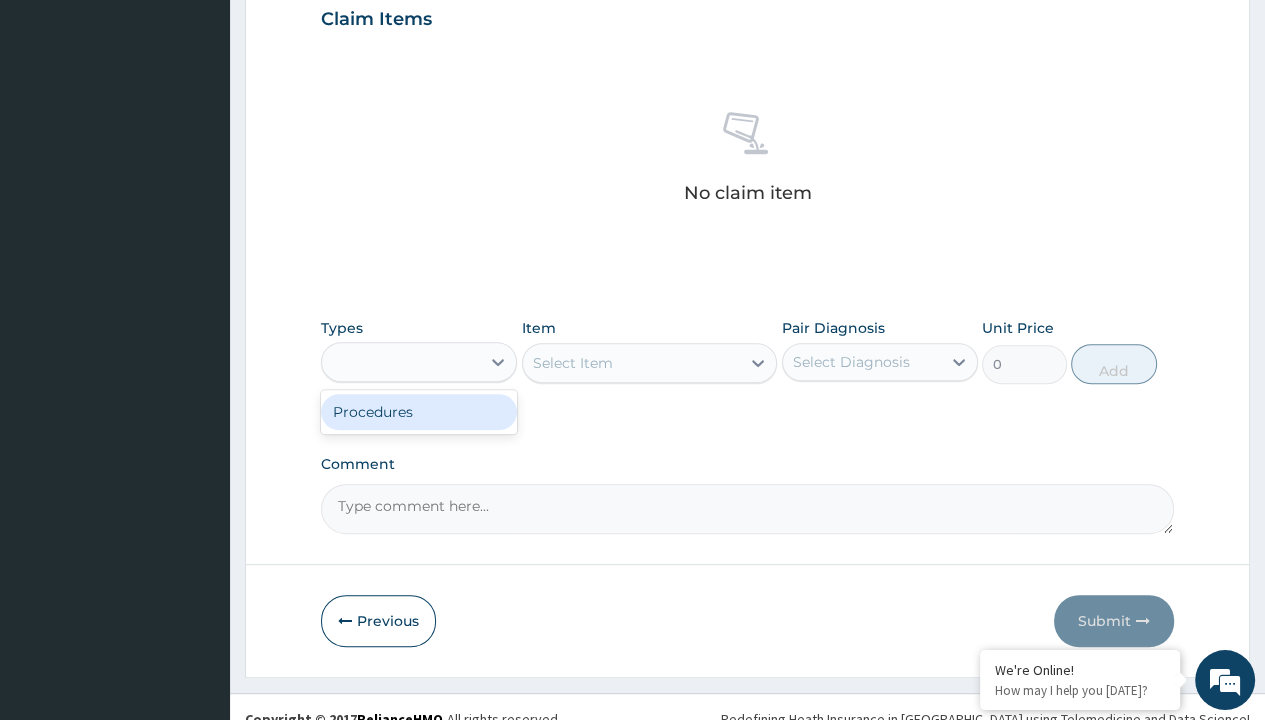 scroll, scrollTop: 0, scrollLeft: 0, axis: both 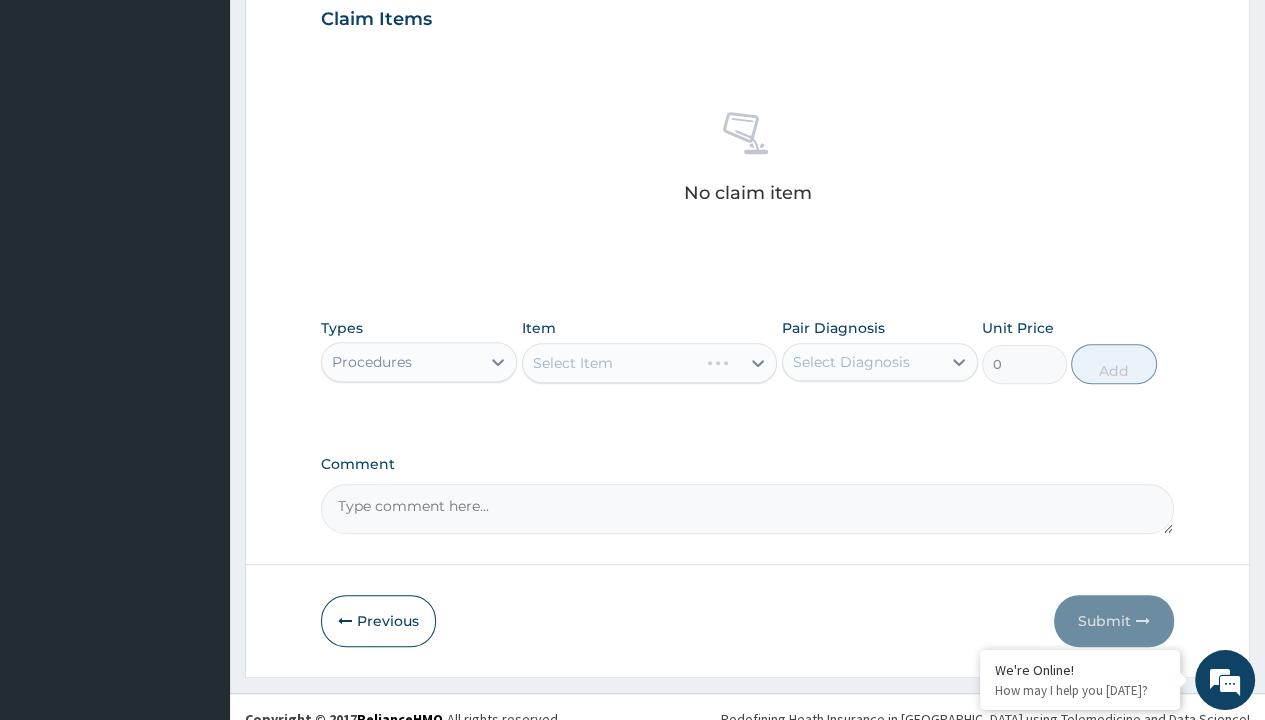 click on "Select Item" at bounding box center (573, 363) 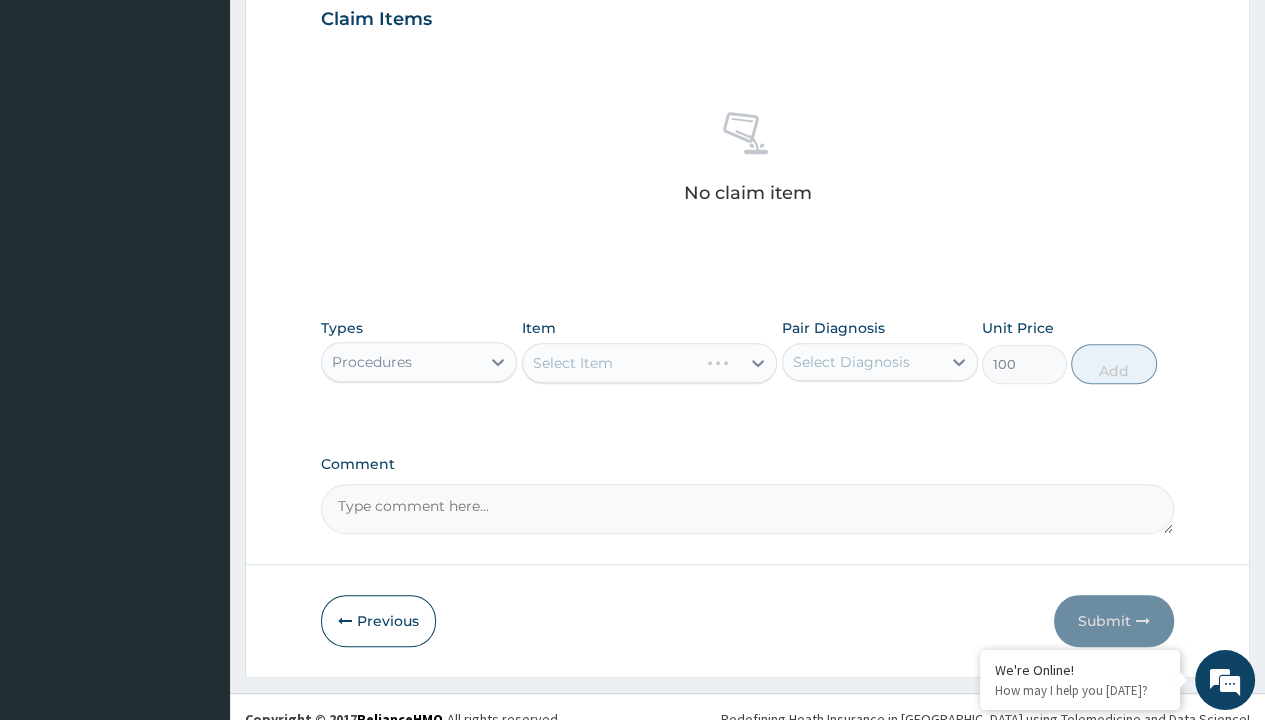 scroll, scrollTop: 0, scrollLeft: 0, axis: both 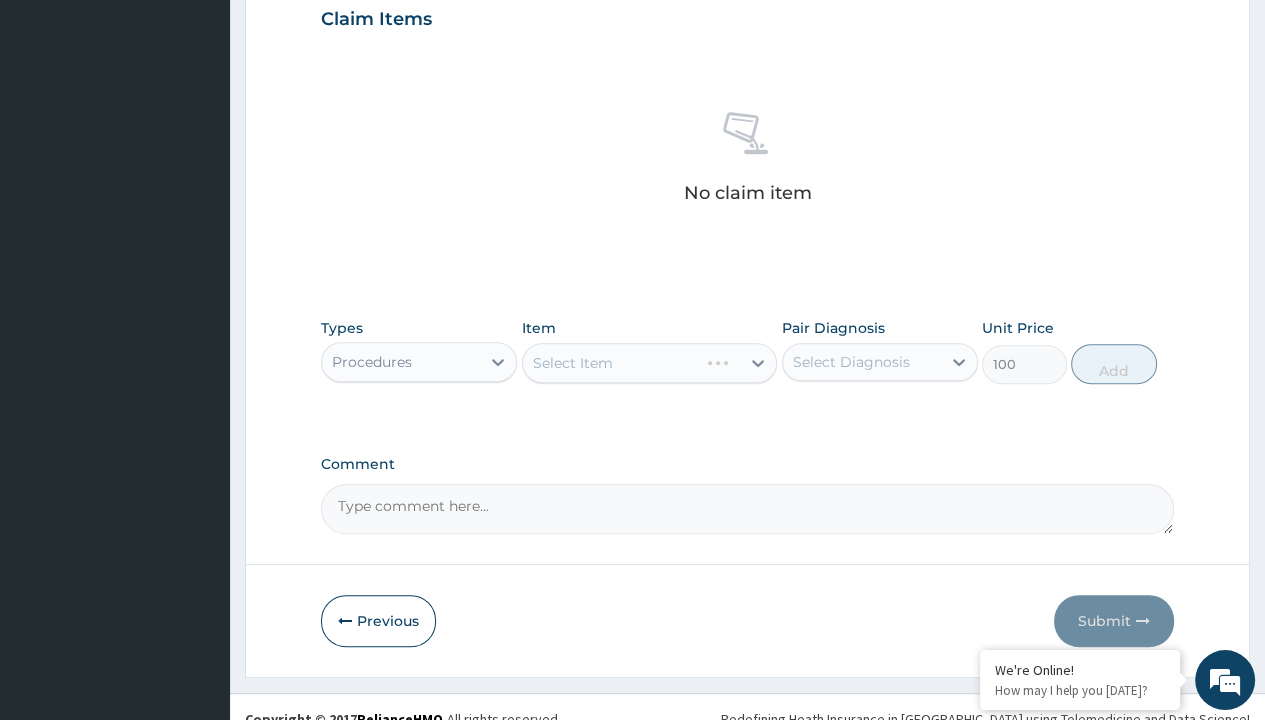 type on "prescription collected" 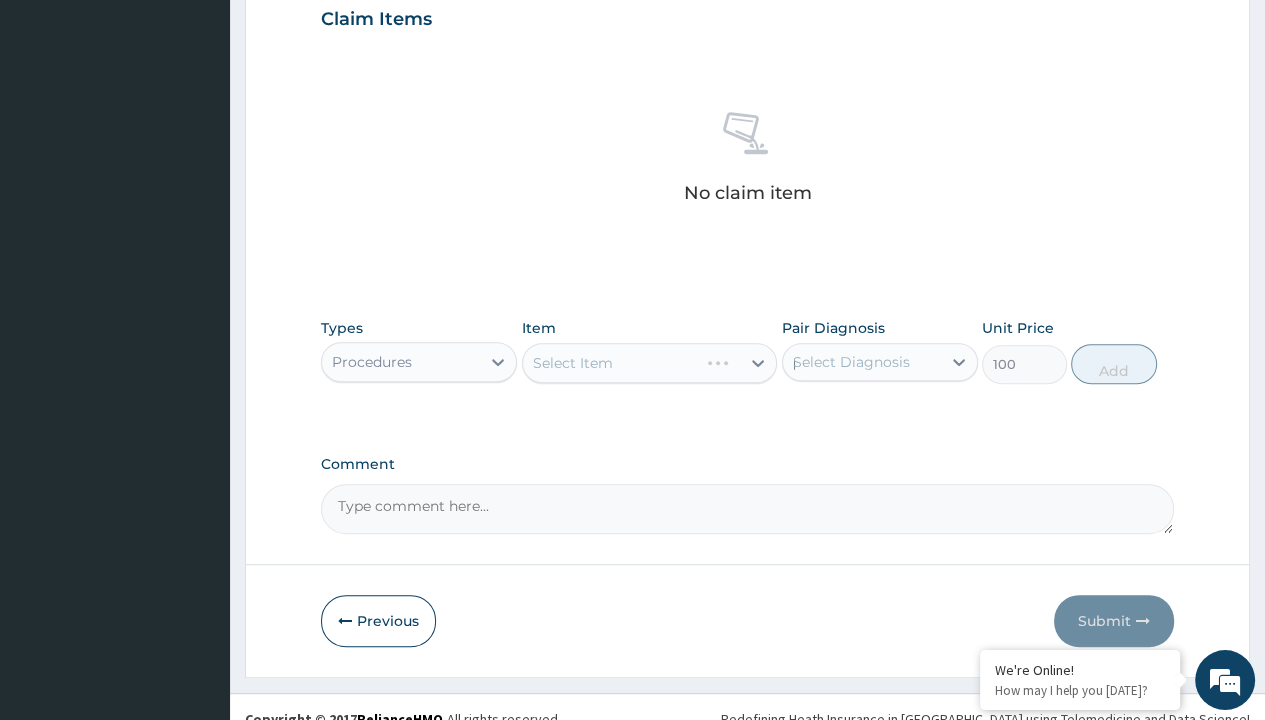 type 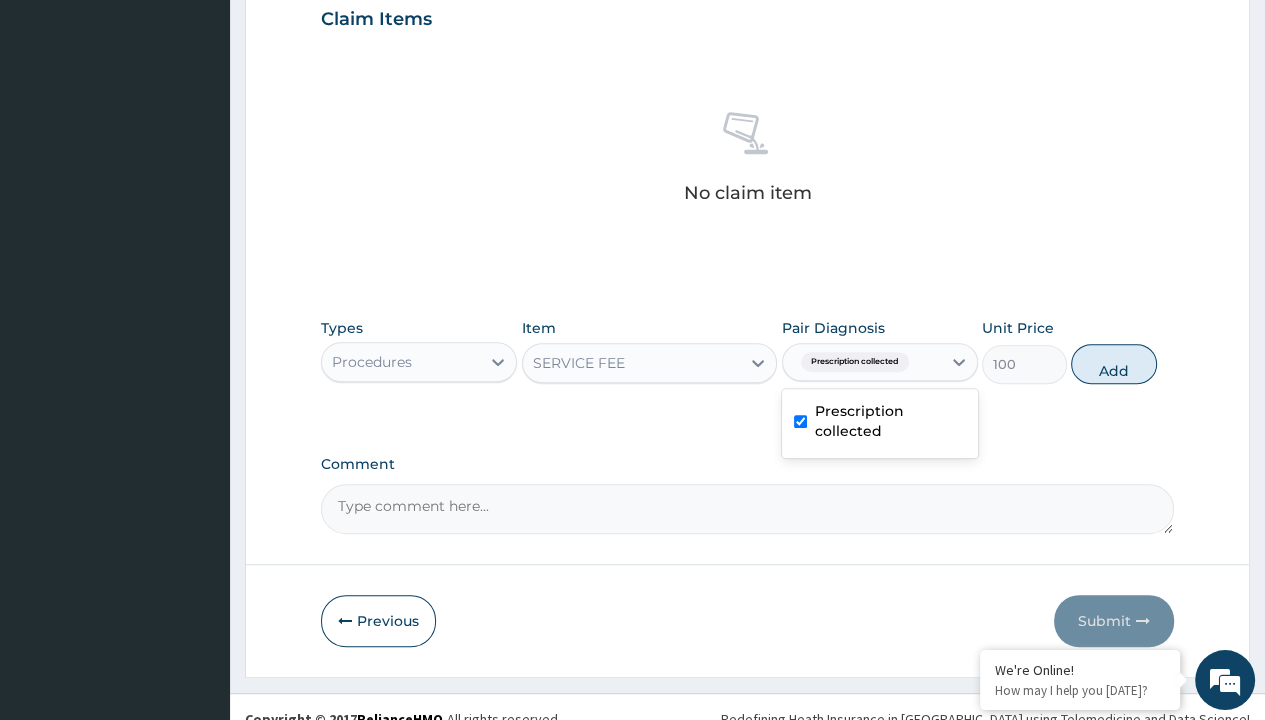 click on "Add" at bounding box center [1113, 364] 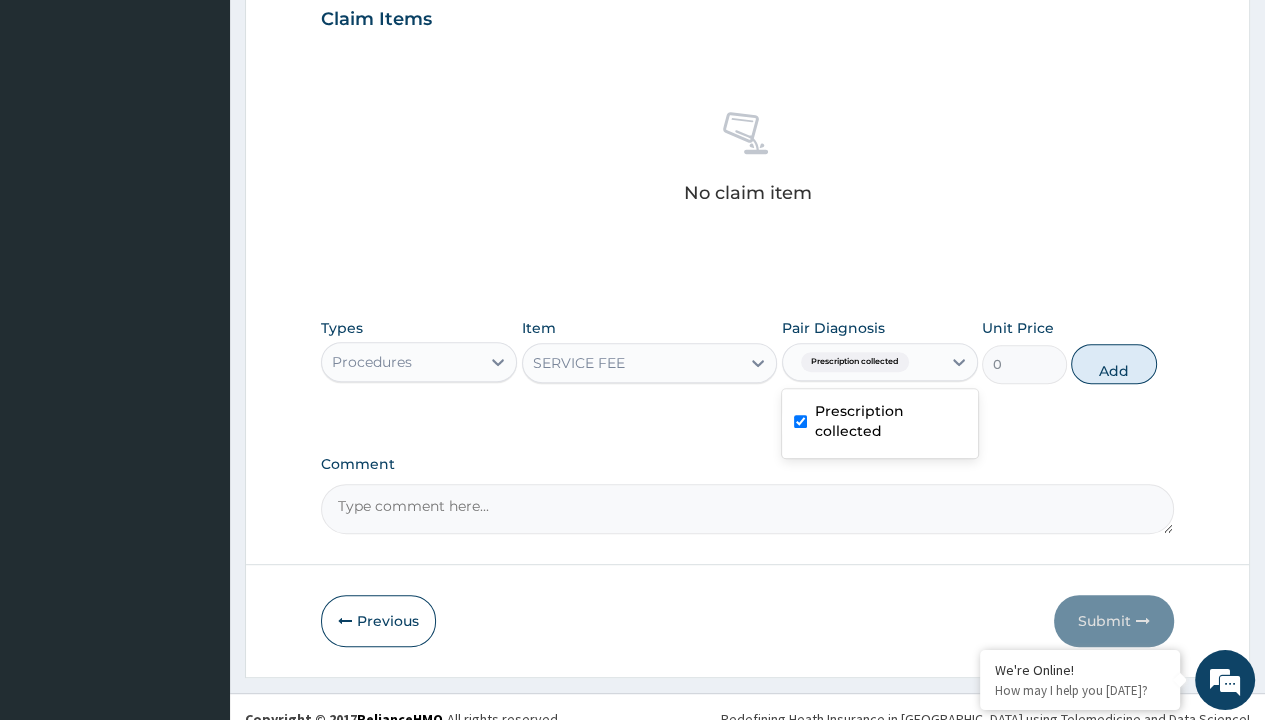 scroll, scrollTop: 639, scrollLeft: 0, axis: vertical 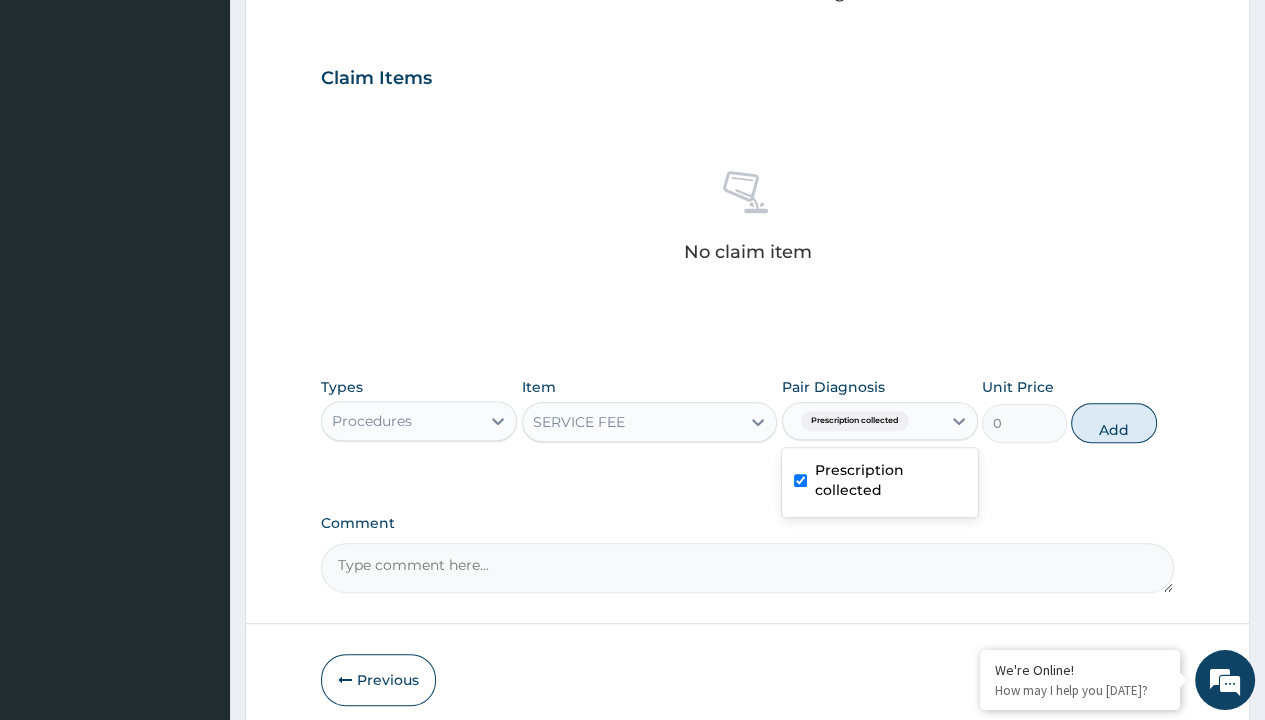 click on "Step  2  of 2 PA Code / Prescription Code PRX/5F189C31 Encounter Date 04-07-2025 Important Notice Please enter PA codes before entering items that are not attached to a PA code   All diagnoses entered must be linked to a claim item. Diagnosis & Claim Items that are visible but inactive cannot be edited because they were imported from an already approved PA code. Diagnosis Prescription collected Confirmed NB: All diagnosis must be linked to a claim item Claim Items No claim item Types Procedures Item SERVICE FEE Pair Diagnosis option Prescription collected, selected. option Prescription collected selected, 1 of 1. 1 result available. Use Up and Down to choose options, press Enter to select the currently focused option, press Escape to exit the menu, press Tab to select the option and exit the menu. Prescription collected Prescription collected Unit Price 0 Add Comment     Previous   Submit" at bounding box center [747, 101] 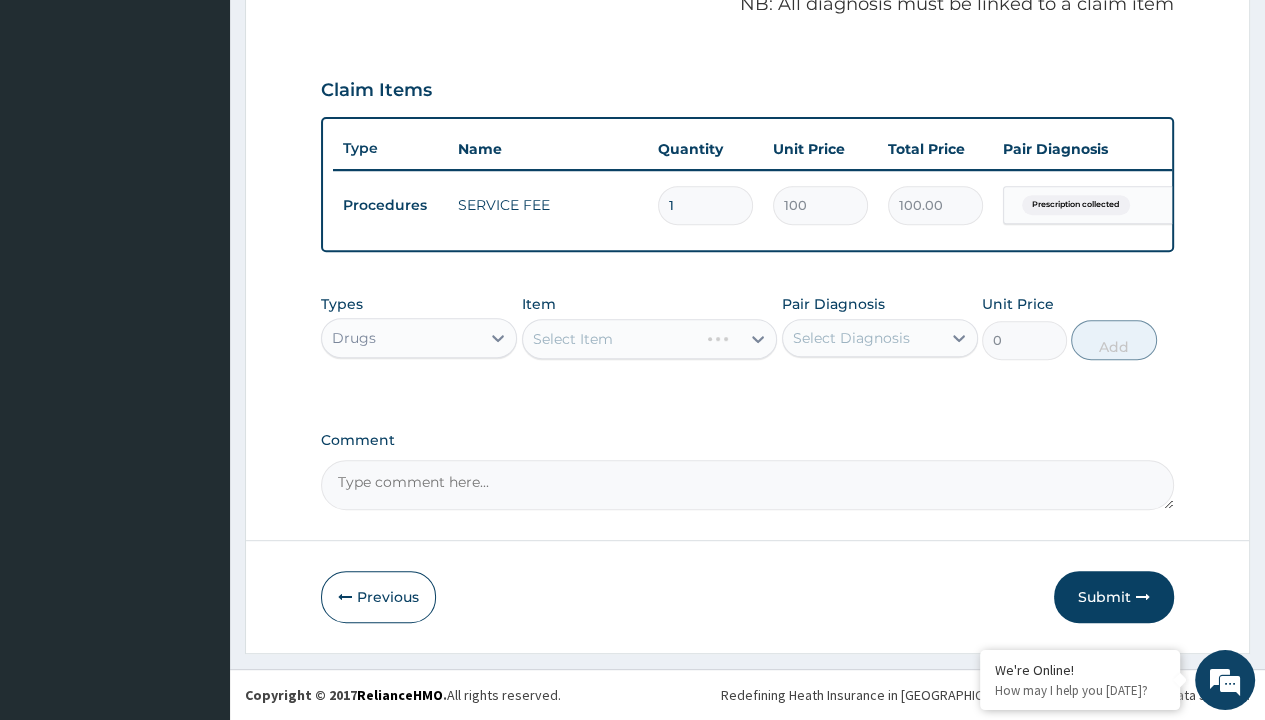scroll, scrollTop: 0, scrollLeft: 0, axis: both 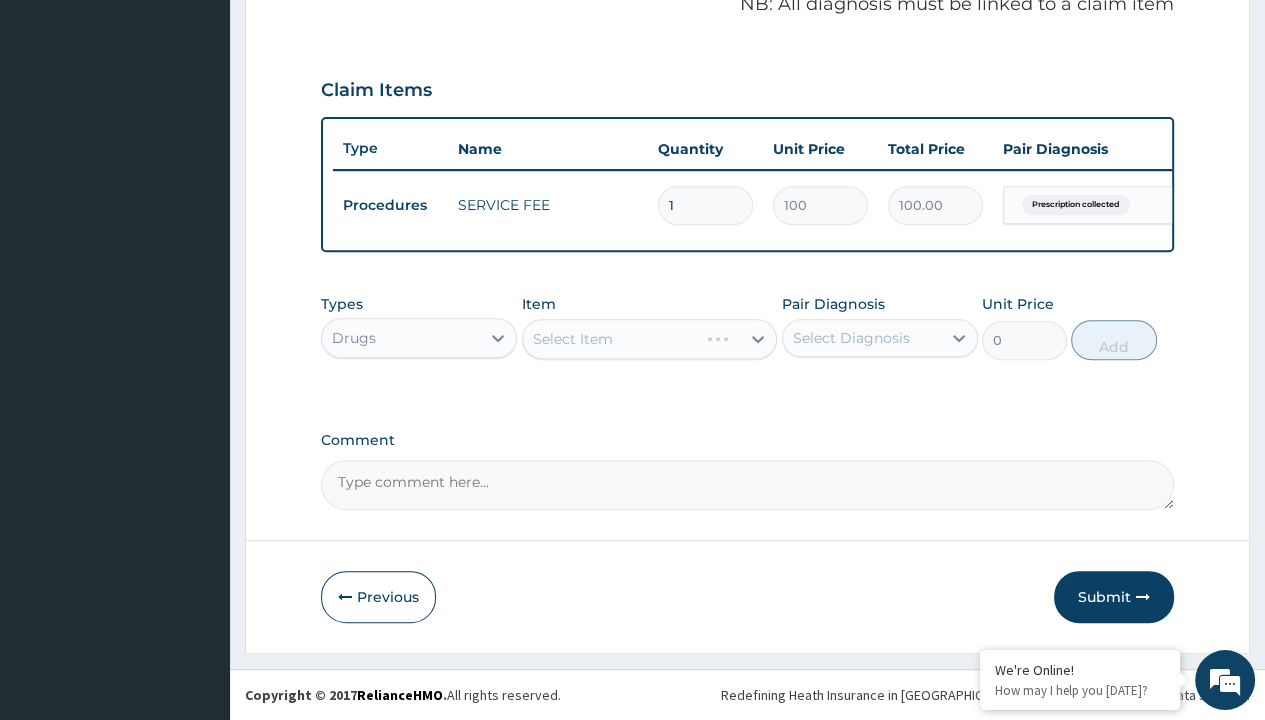 click on "Select Item" at bounding box center [573, 339] 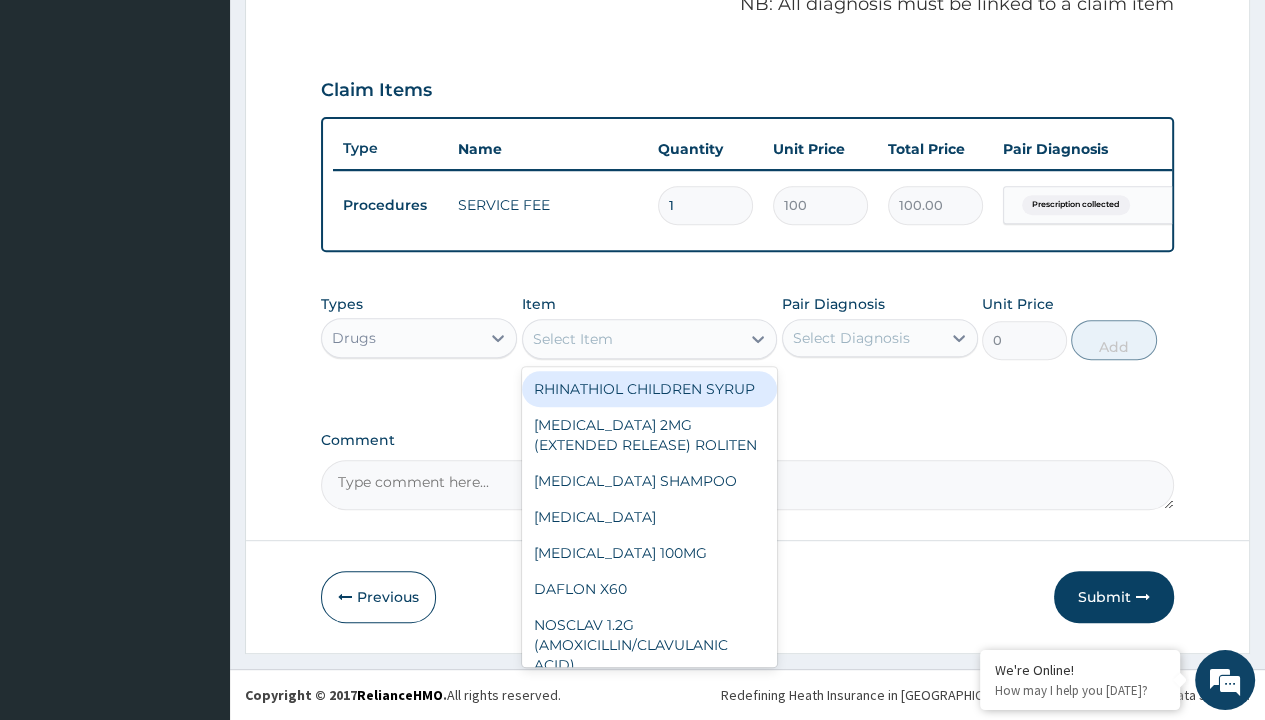 type on "rosuvastatin (ldnil) 10mg x 30" 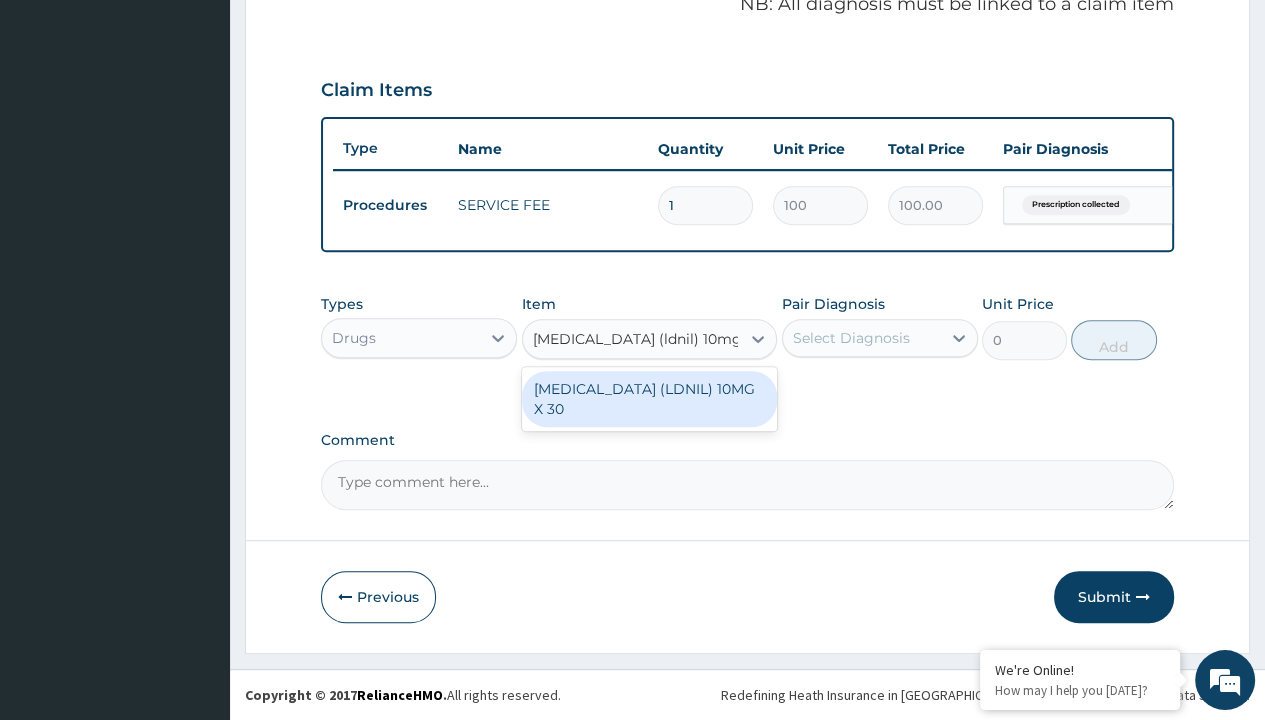 click on "[MEDICAL_DATA] (LDNIL) 10MG X 30" at bounding box center (650, 399) 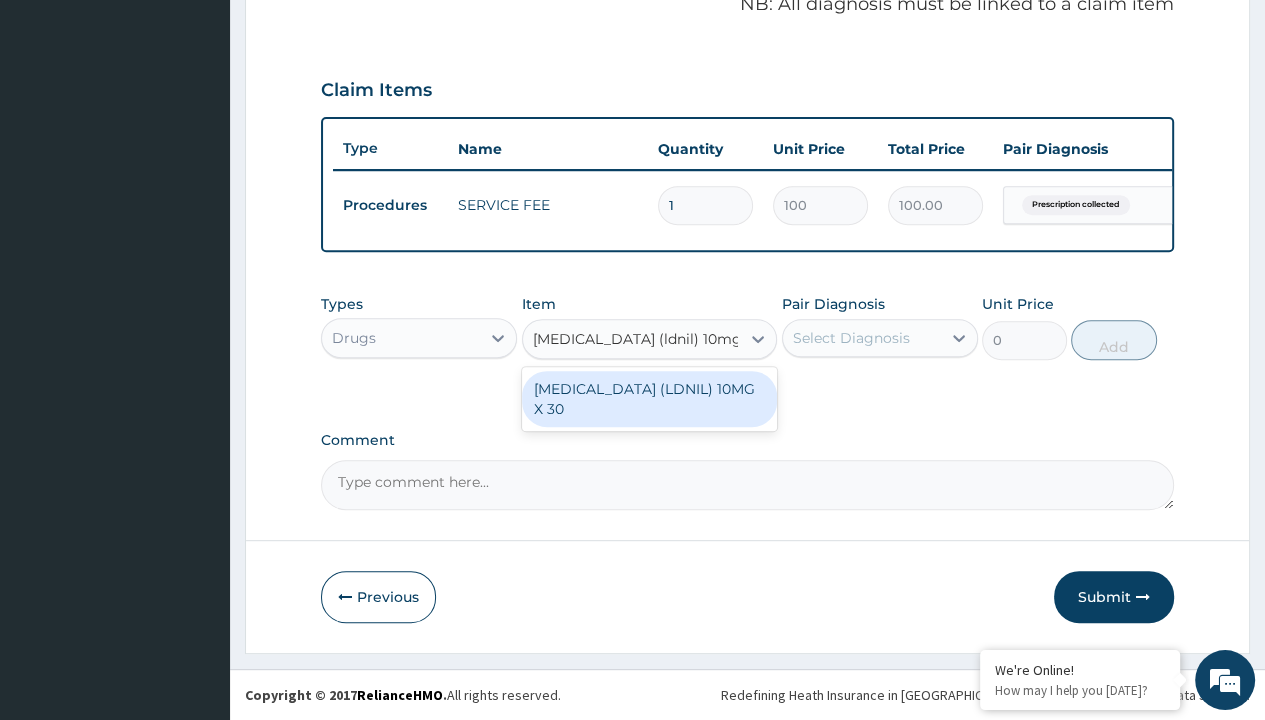 type 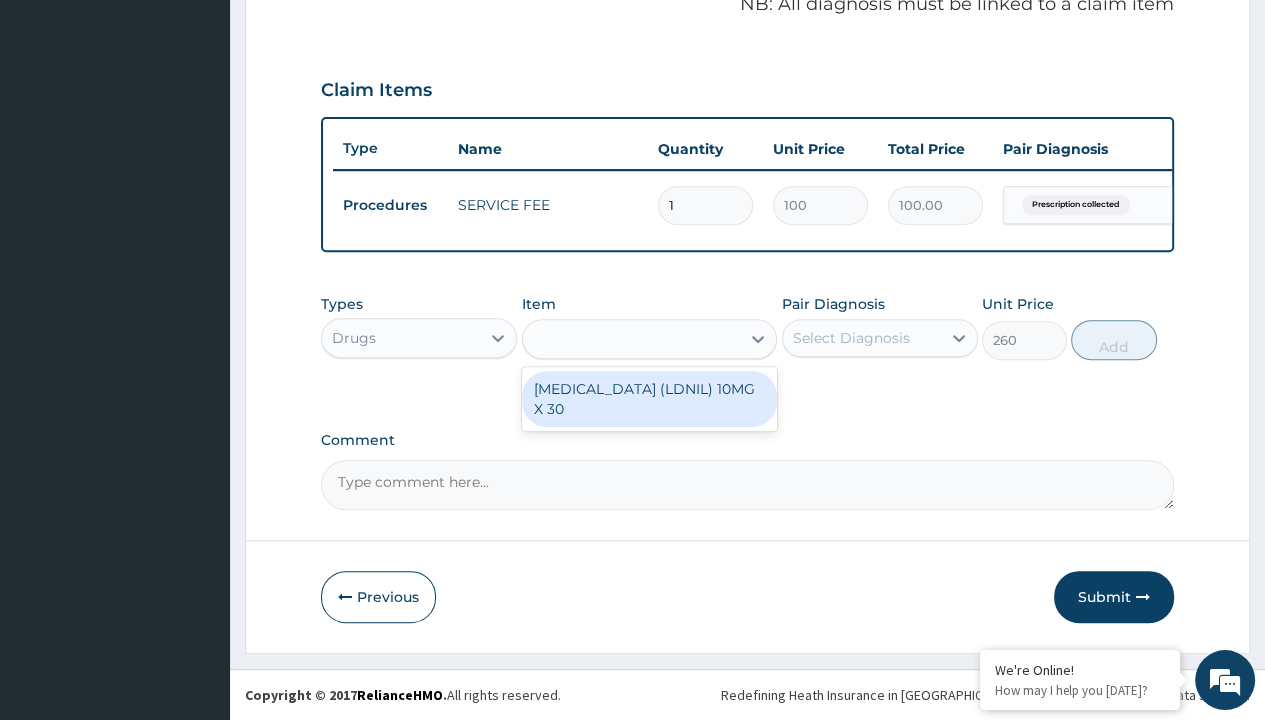 scroll, scrollTop: 0, scrollLeft: 0, axis: both 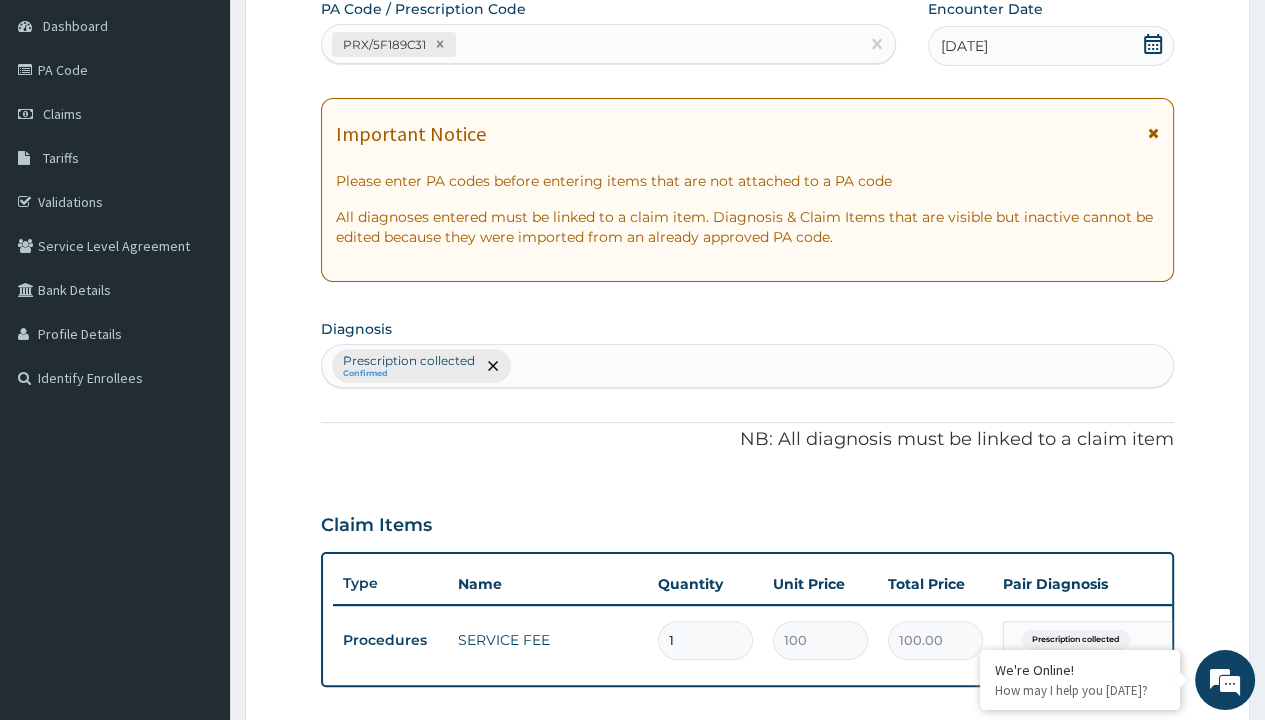type on "prescription collected" 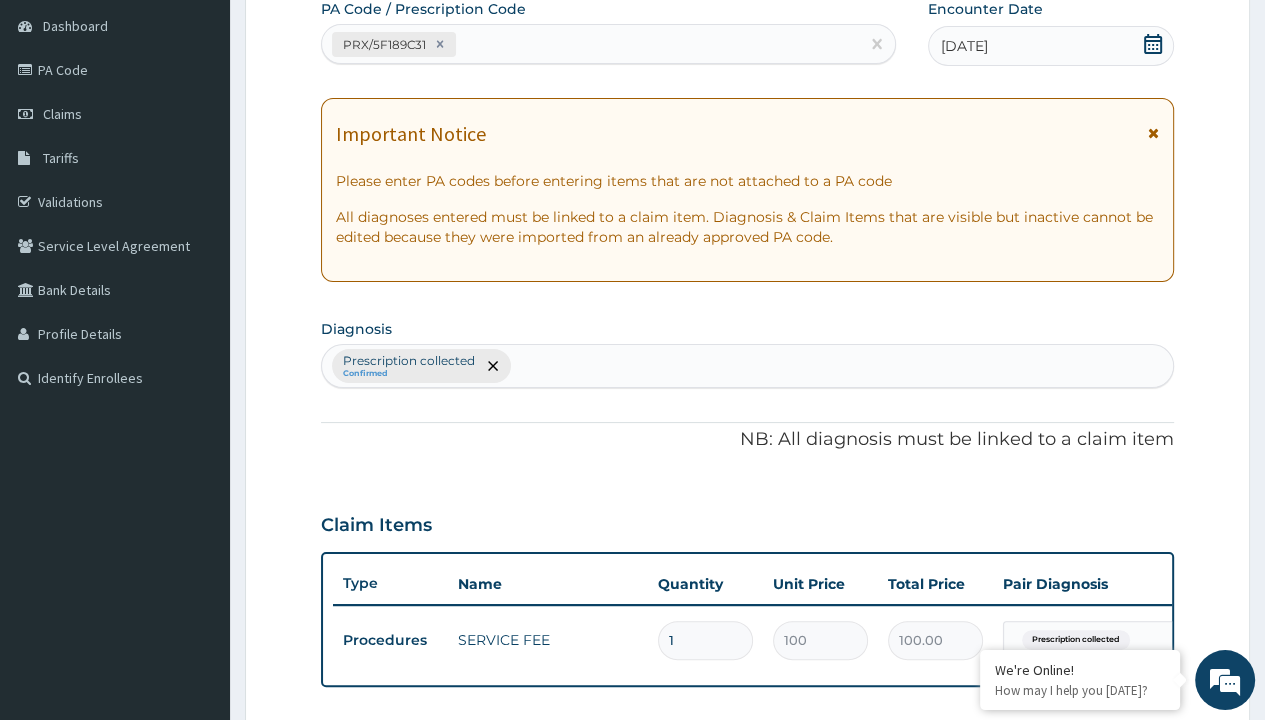 type 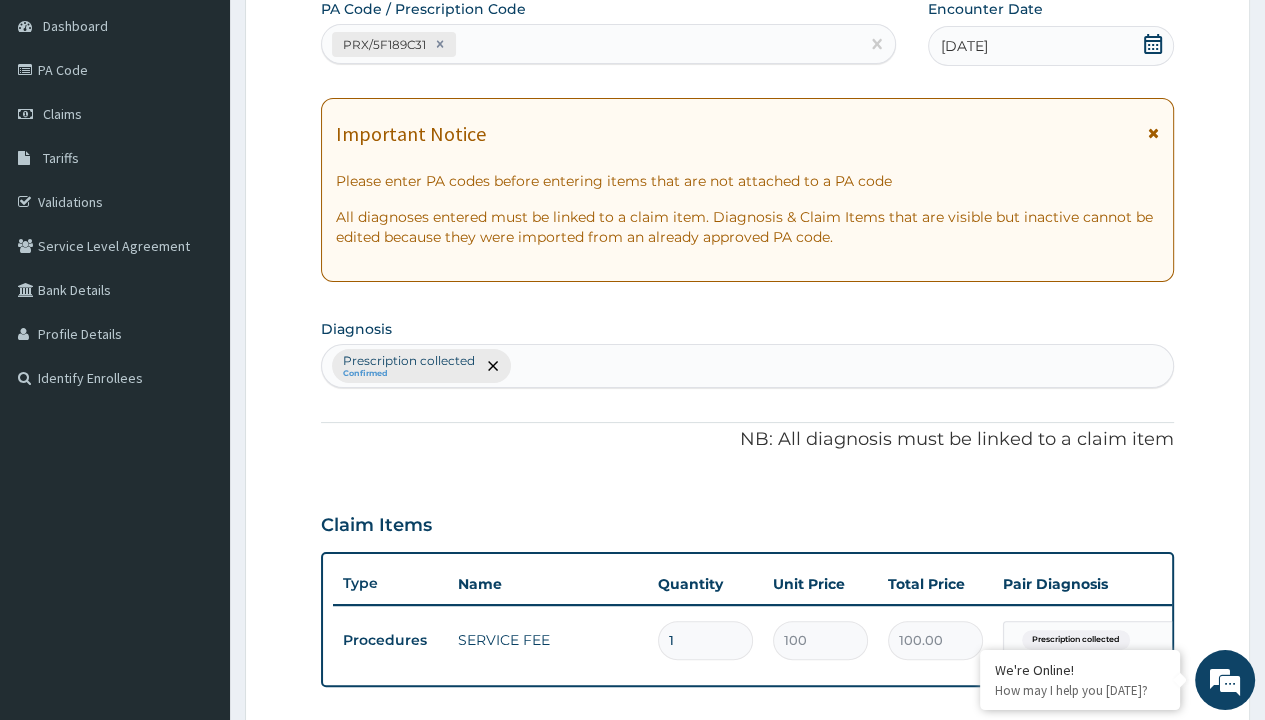 click on "Add" at bounding box center (1113, 775) 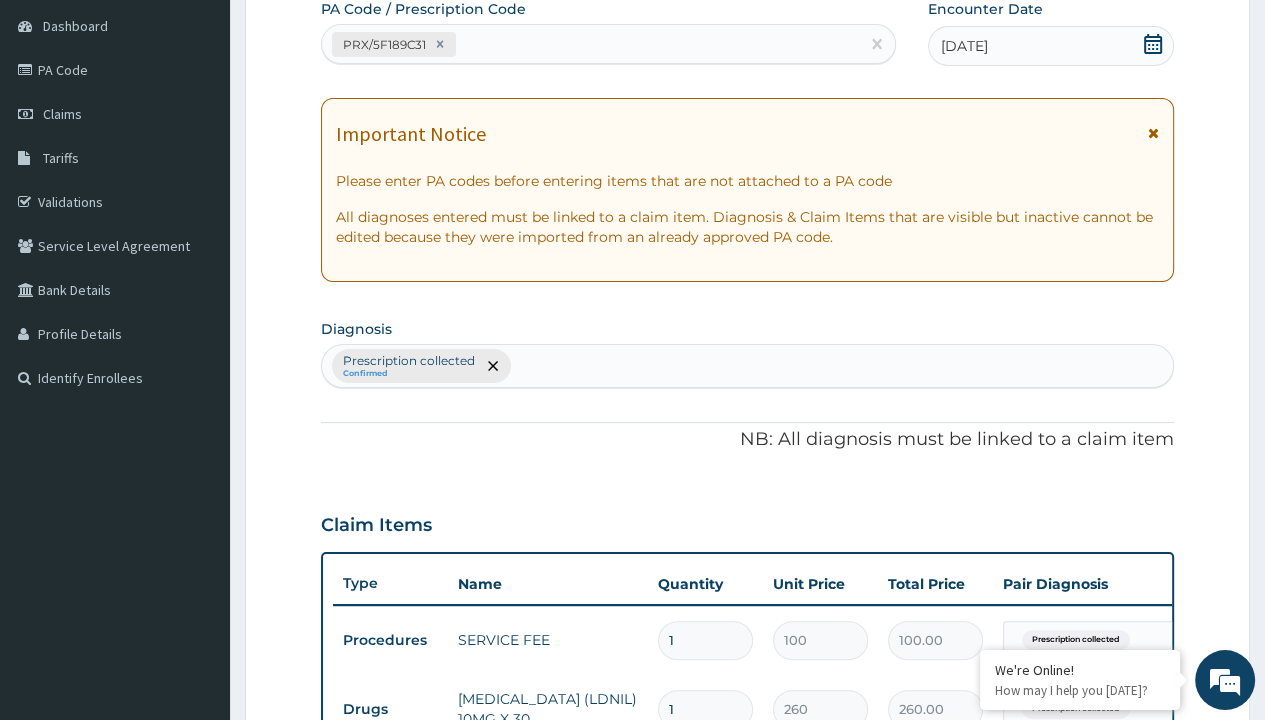 type on "30" 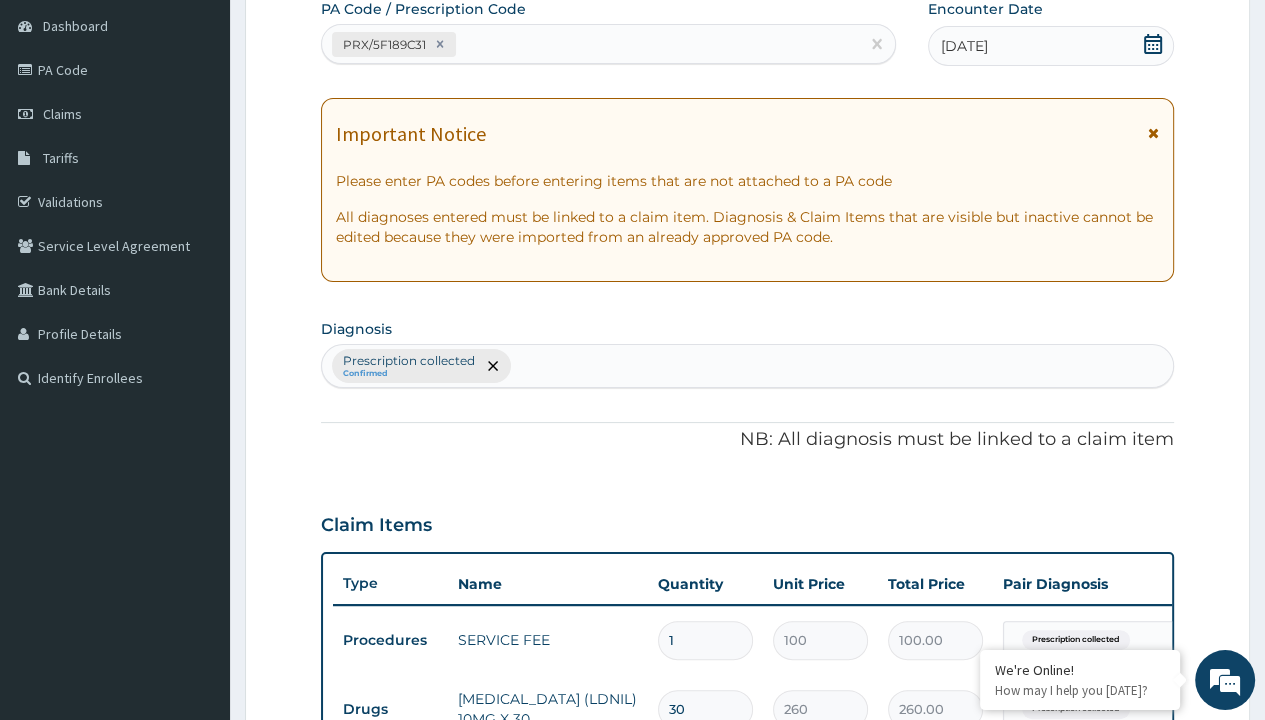 click on "Step  2  of 2 PA Code / Prescription Code PRX/5F189C31 Encounter Date 04-07-2025 Important Notice Please enter PA codes before entering items that are not attached to a PA code   All diagnoses entered must be linked to a claim item. Diagnosis & Claim Items that are visible but inactive cannot be edited because they were imported from an already approved PA code. Diagnosis Prescription collected Confirmed NB: All diagnosis must be linked to a claim item Claim Items Type Name Quantity Unit Price Total Price Pair Diagnosis Actions Procedures SERVICE FEE 1 100 100.00 Prescription collected Delete Drugs ROSUVASTATIN (LDNIL) 10MG X 30 30 260 260.00 Prescription collected Delete Types Drugs Item Select Item Pair Diagnosis Select Diagnosis Unit Price 0 Add Comment     Previous   Submit" at bounding box center (747, 535) 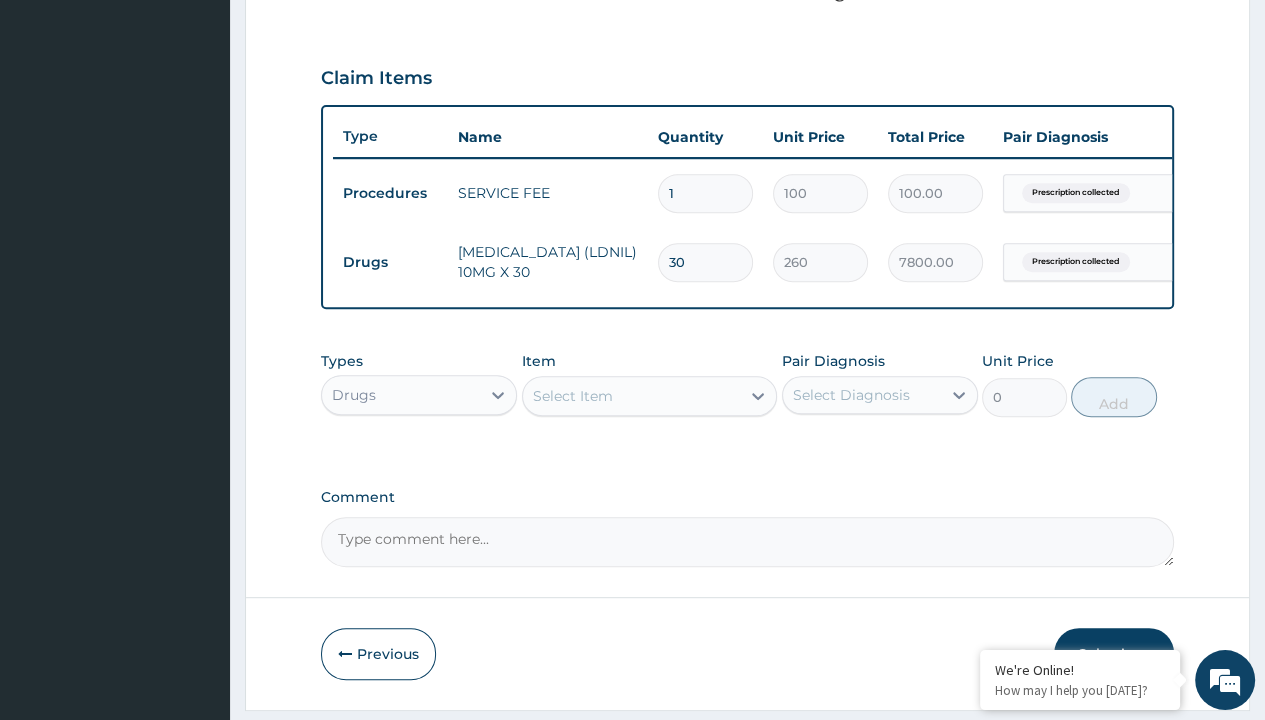 click on "Drugs" at bounding box center (390, 262) 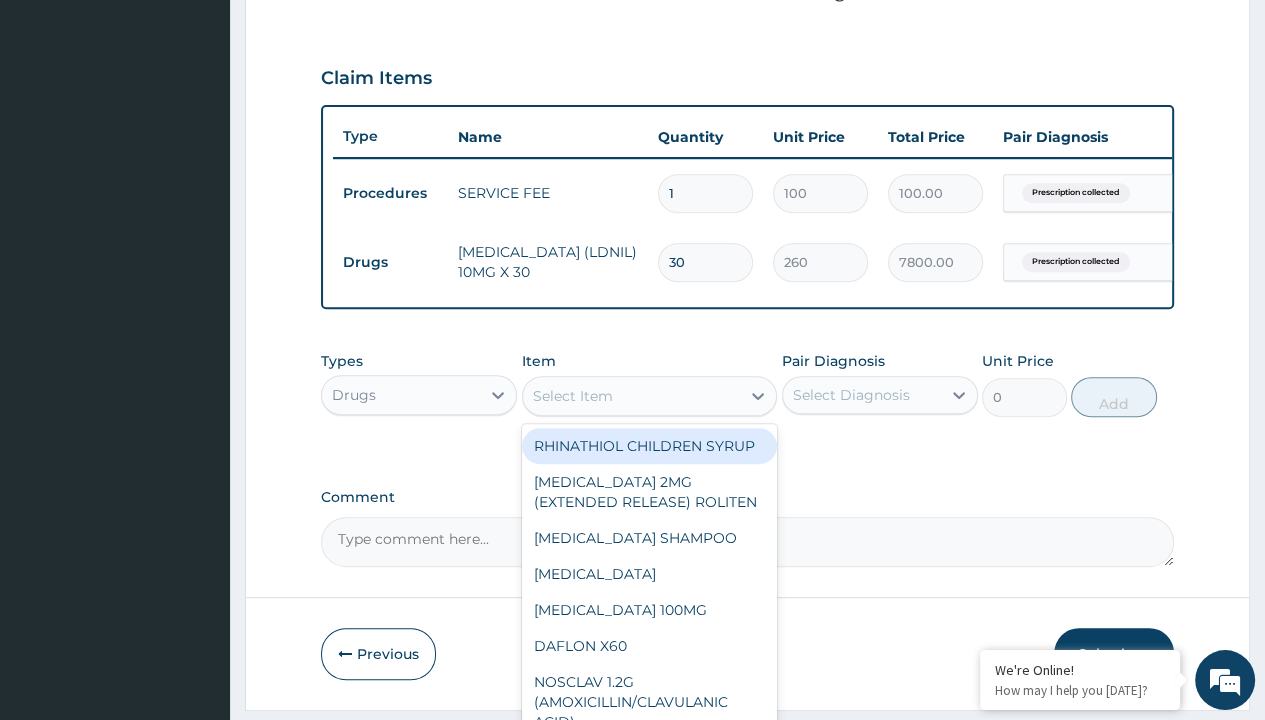 scroll, scrollTop: 0, scrollLeft: 0, axis: both 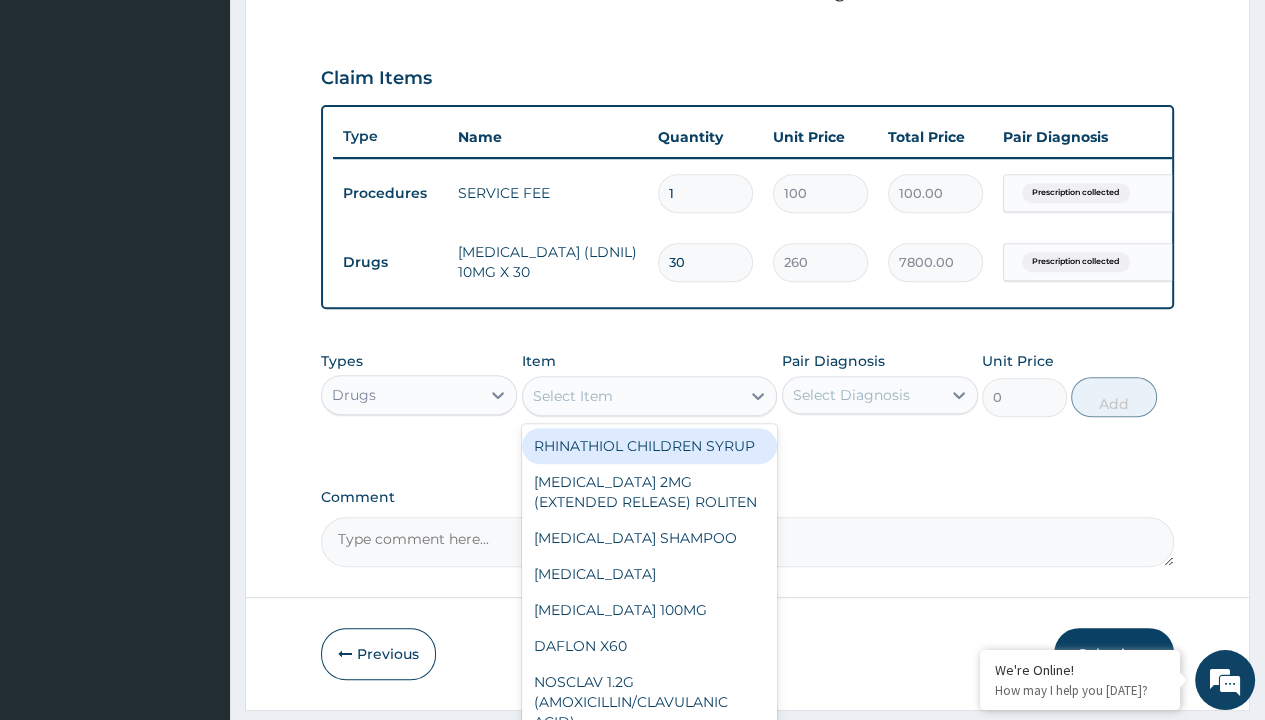 type on "telmisartan(safetelmi) 80mg tab x 30" 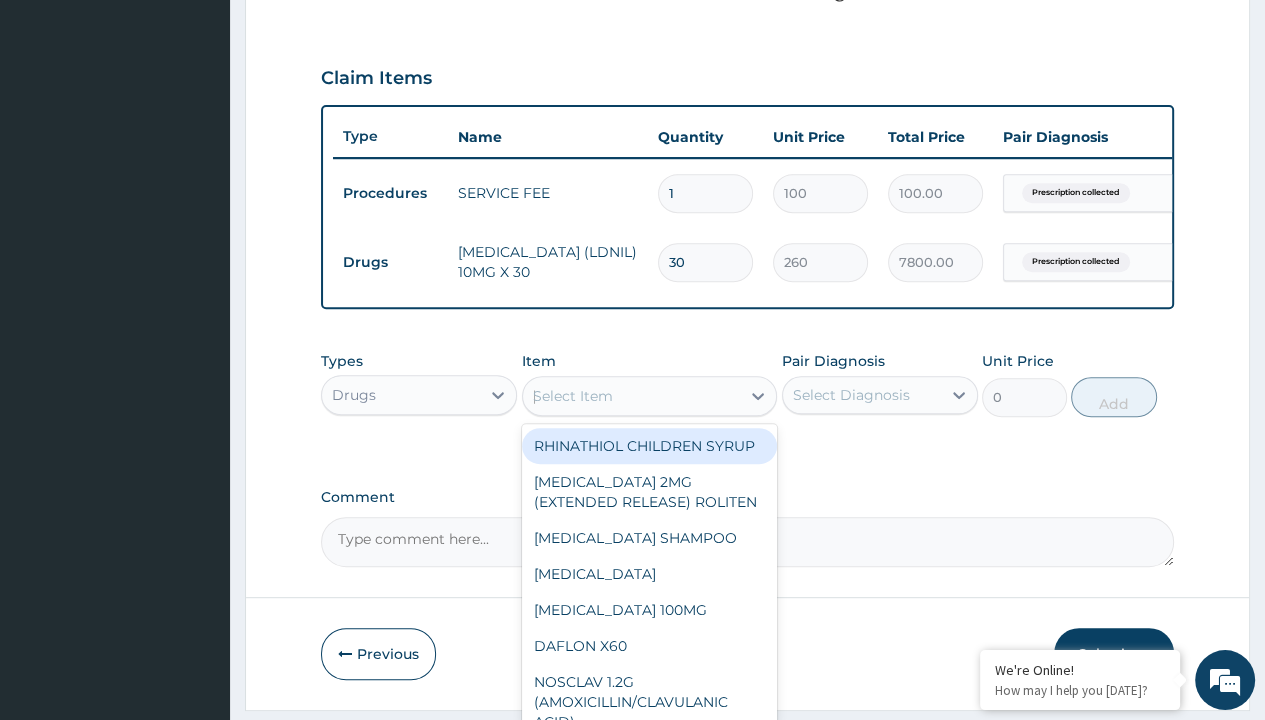 click on "[MEDICAL_DATA](SAFETELMI) 80MG TAB X 30" at bounding box center (650, 15340) 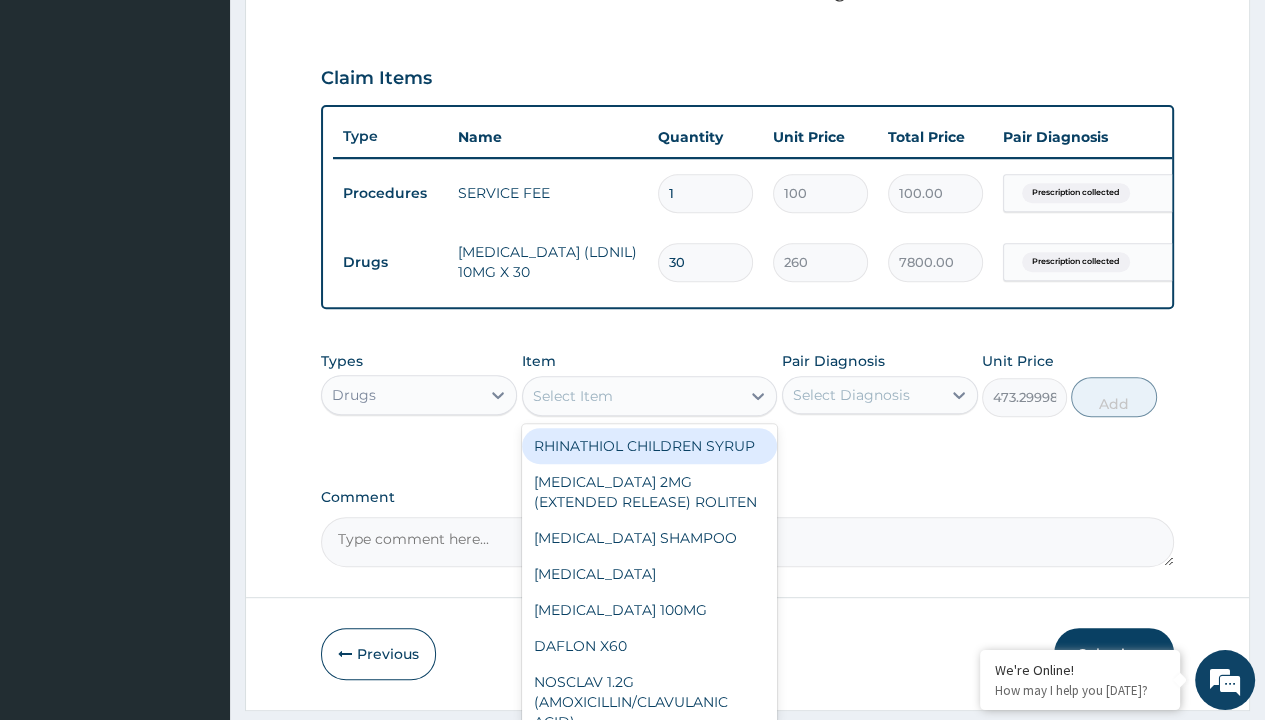 scroll, scrollTop: 0, scrollLeft: 0, axis: both 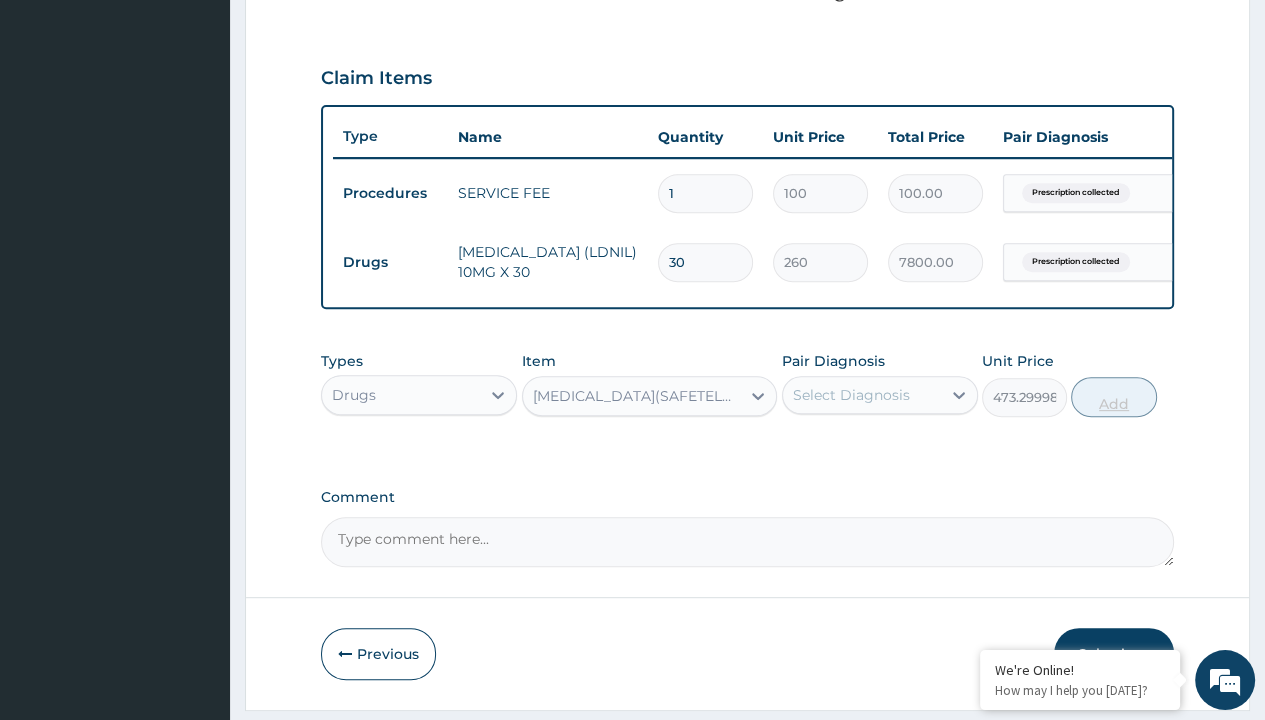 click on "Prescription collected" at bounding box center [409, -86] 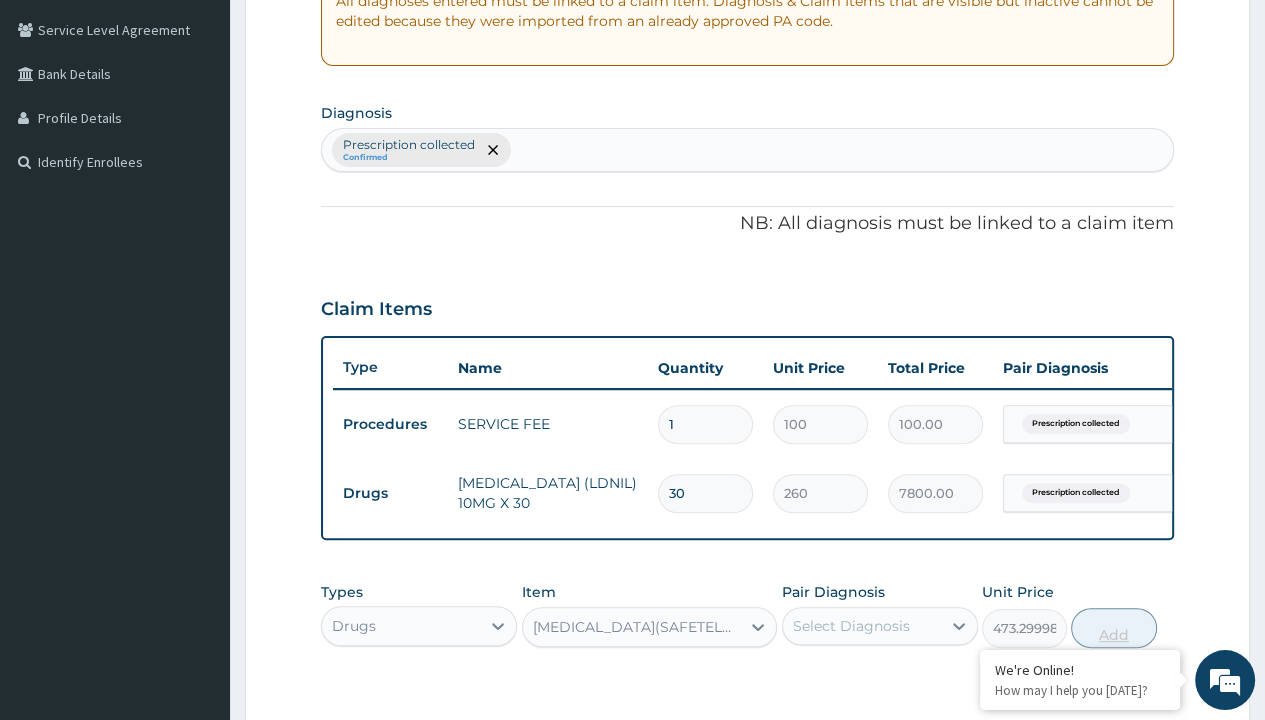 type on "prescription collected" 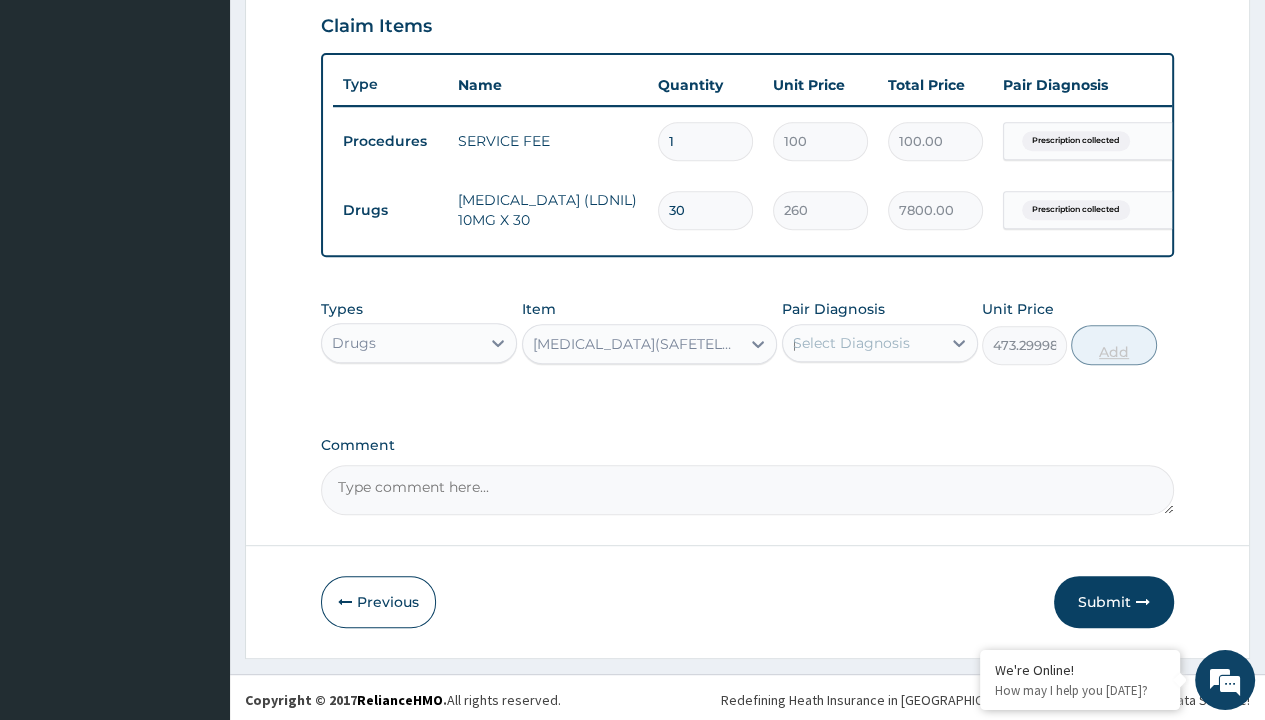 type 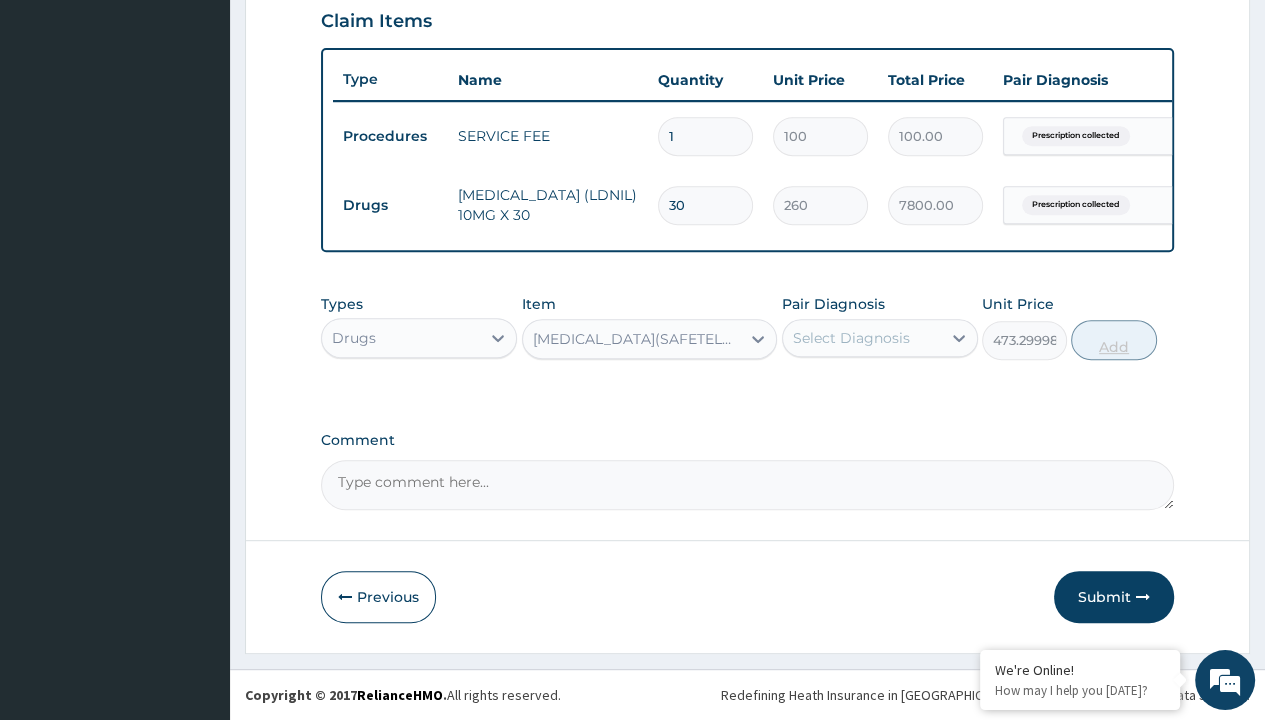 click on "Add" at bounding box center [1113, 340] 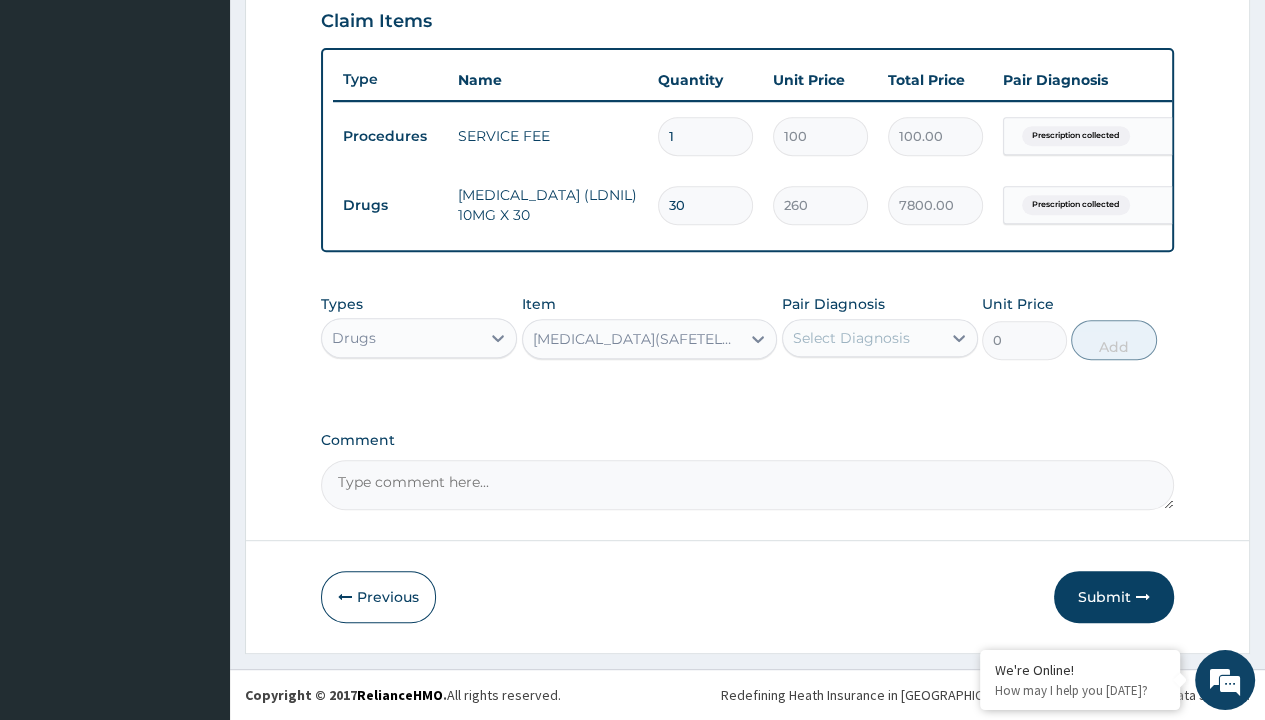 click on "Step  2  of 2 PA Code / Prescription Code PRX/5F189C31 Encounter Date 04-07-2025 Important Notice Please enter PA codes before entering items that are not attached to a PA code   All diagnoses entered must be linked to a claim item. Diagnosis & Claim Items that are visible but inactive cannot be edited because they were imported from an already approved PA code. Diagnosis Prescription collected Confirmed NB: All diagnosis must be linked to a claim item Claim Items Type Name Quantity Unit Price Total Price Pair Diagnosis Actions Procedures SERVICE FEE 1 100 100.00 Prescription collected Delete Drugs ROSUVASTATIN (LDNIL) 10MG X 30 30 260 7800.00 Prescription collected Delete Types Drugs Item option TELMISARTAN(SAFETELMI) 80MG TAB X 30, selected.   Select is focused ,type to refine list, press Down to open the menu,  TELMISARTAN(SAFETELMI) 80MG TAB X 30 Pair Diagnosis Select Diagnosis Unit Price 0 Add Comment     Previous   Submit" at bounding box center [747, 31] 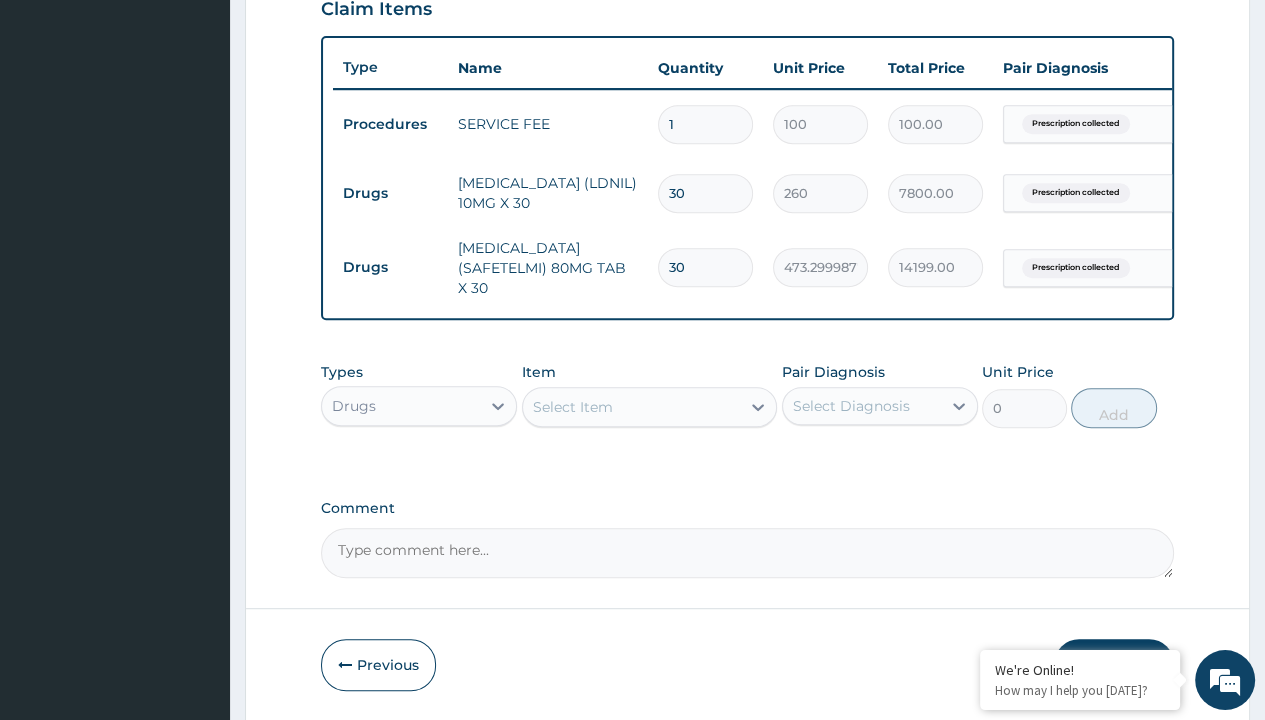 type on "drugs" 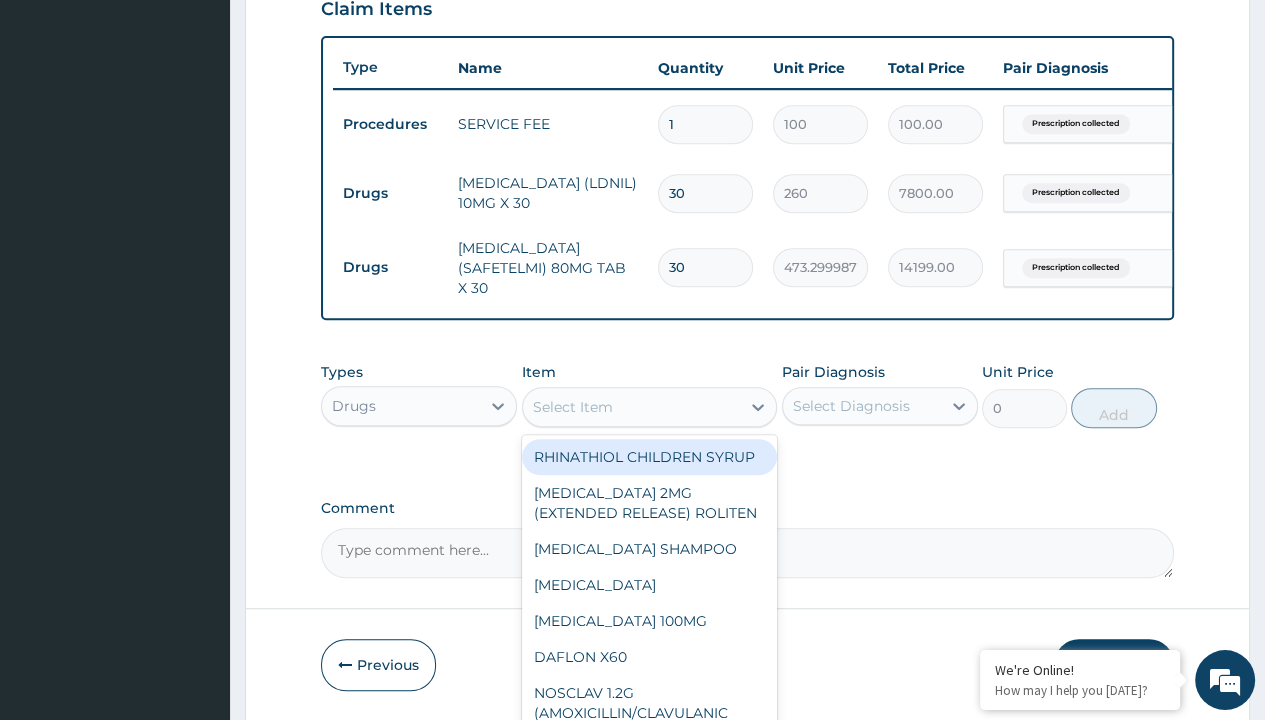 scroll, scrollTop: 0, scrollLeft: 0, axis: both 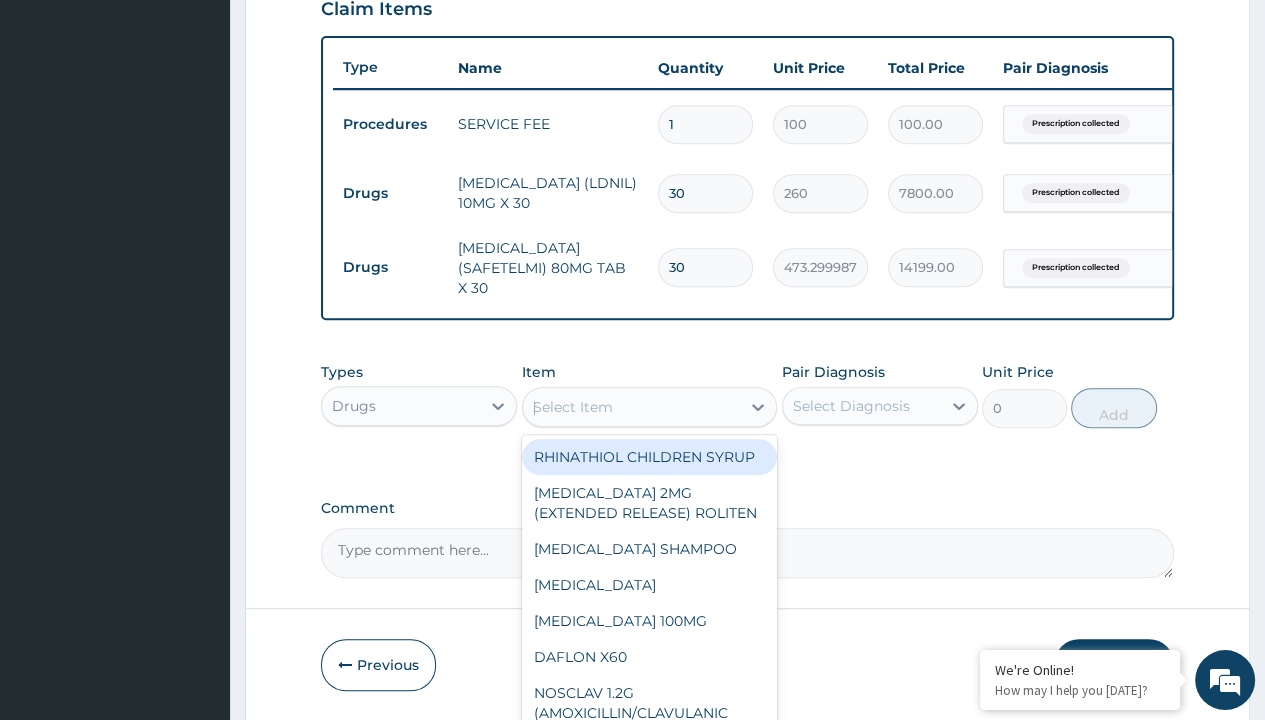 click on "GALVUS 50MG VIDAGLIPTIN/PACK X14" at bounding box center (650, 33675) 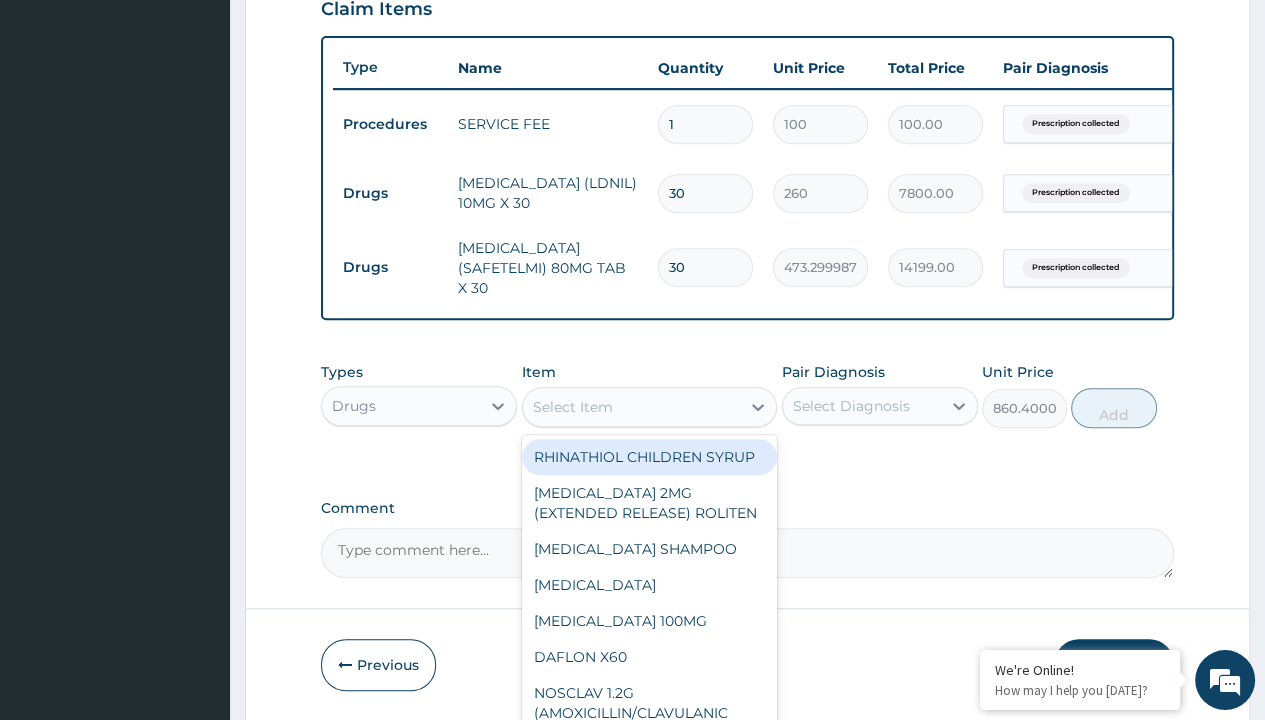 scroll, scrollTop: 0, scrollLeft: 0, axis: both 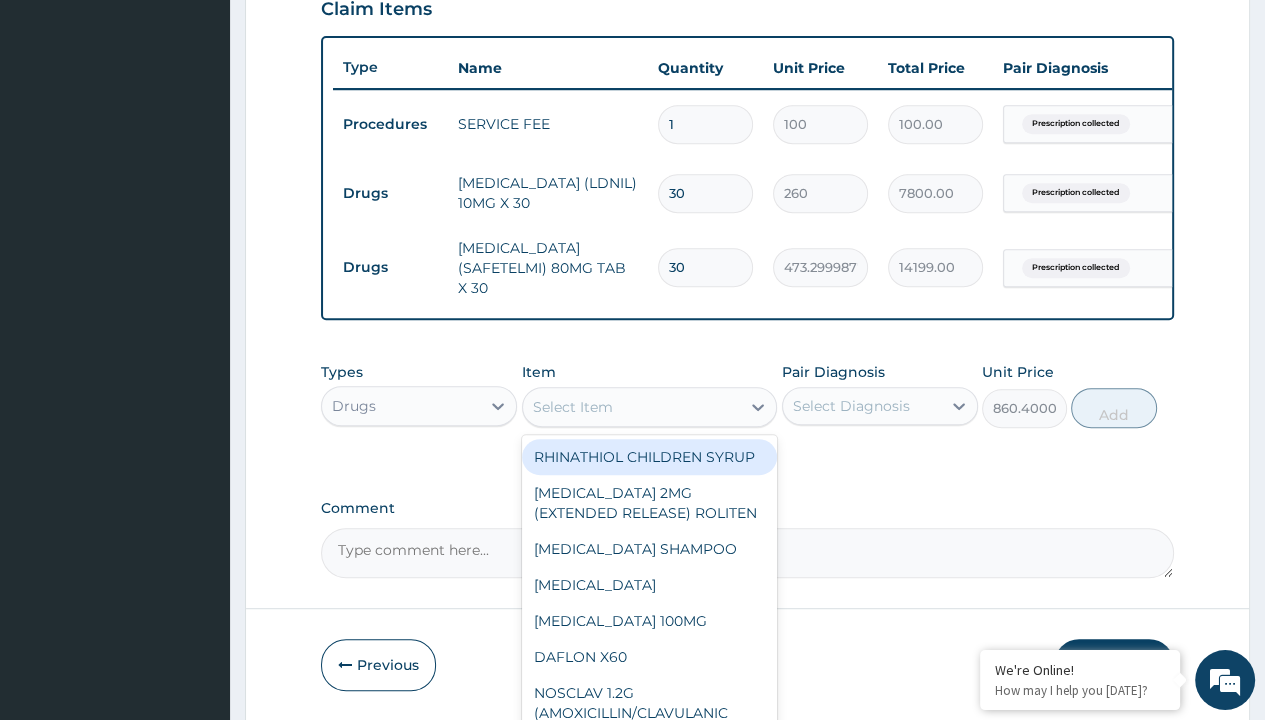click on "Prescription collected" at bounding box center [409, -155] 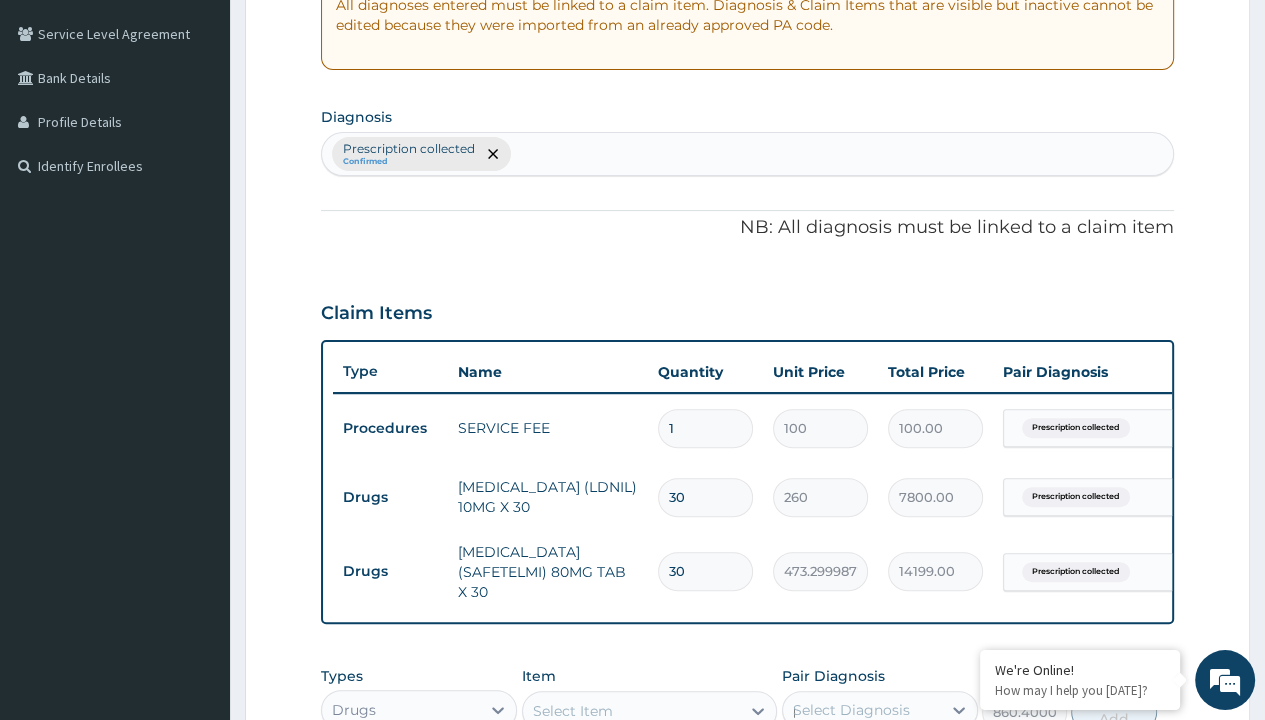 type 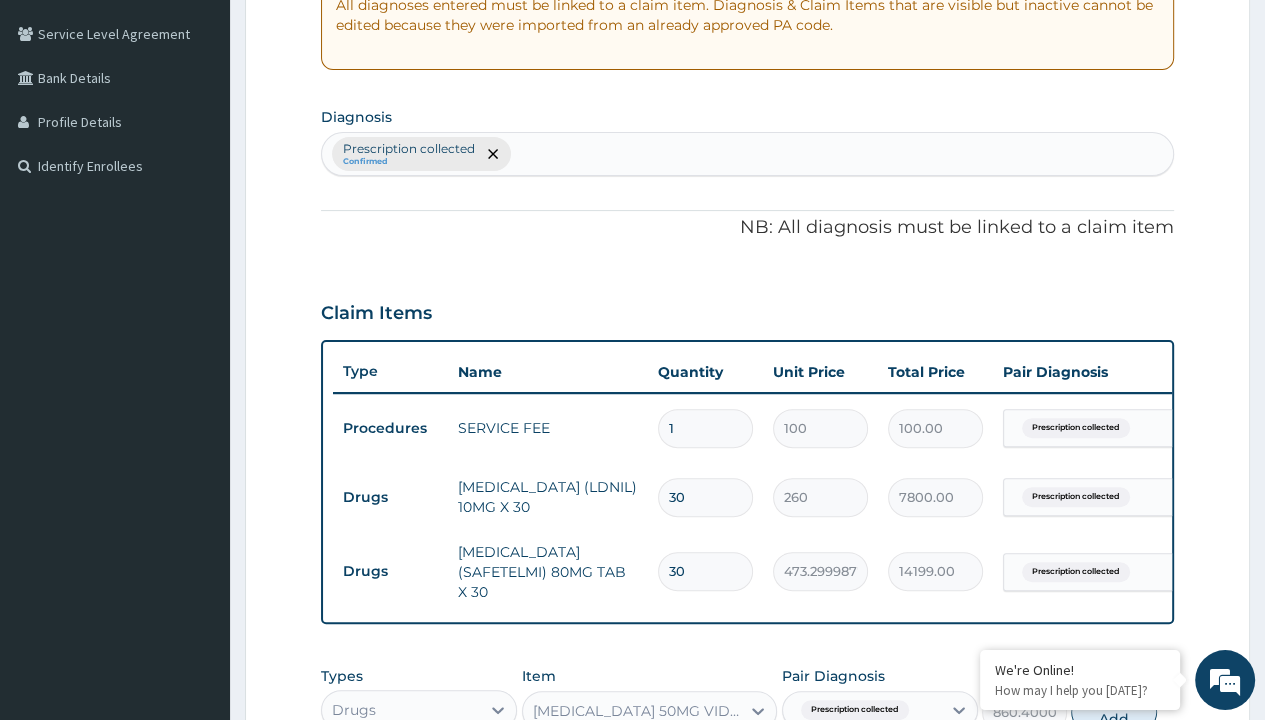 click on "Add" at bounding box center [1113, 712] 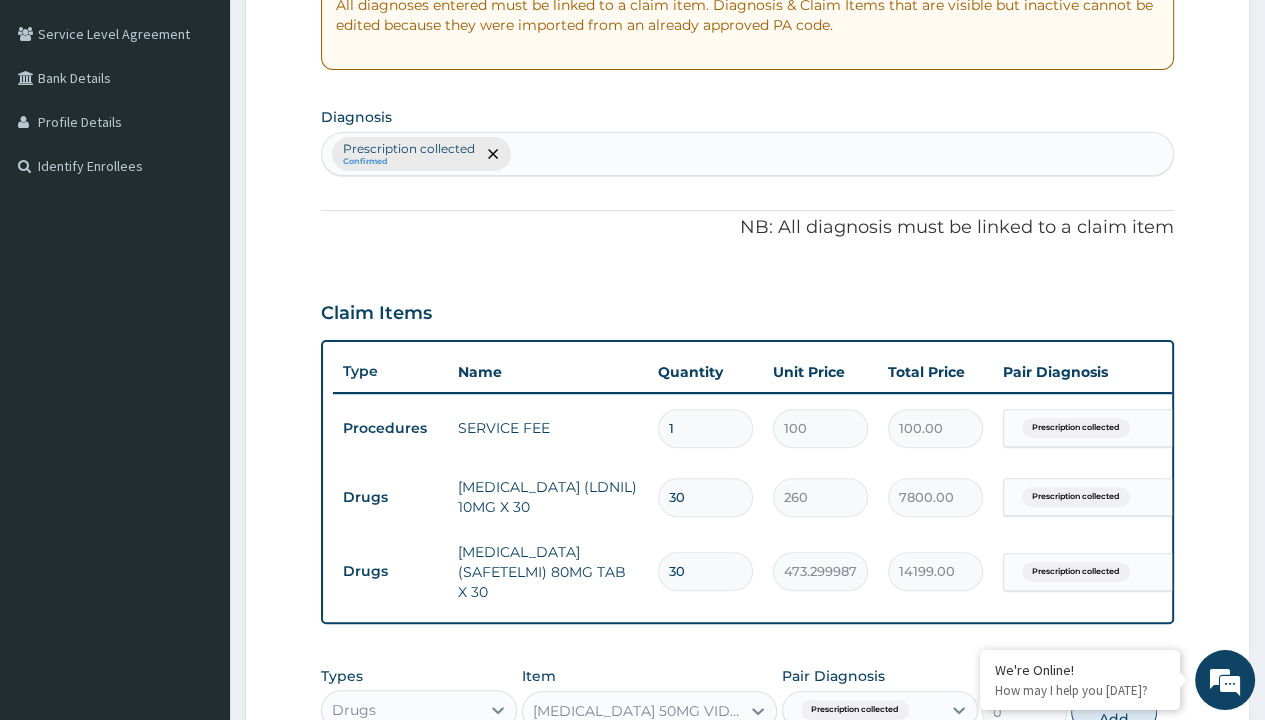 scroll, scrollTop: 776, scrollLeft: 0, axis: vertical 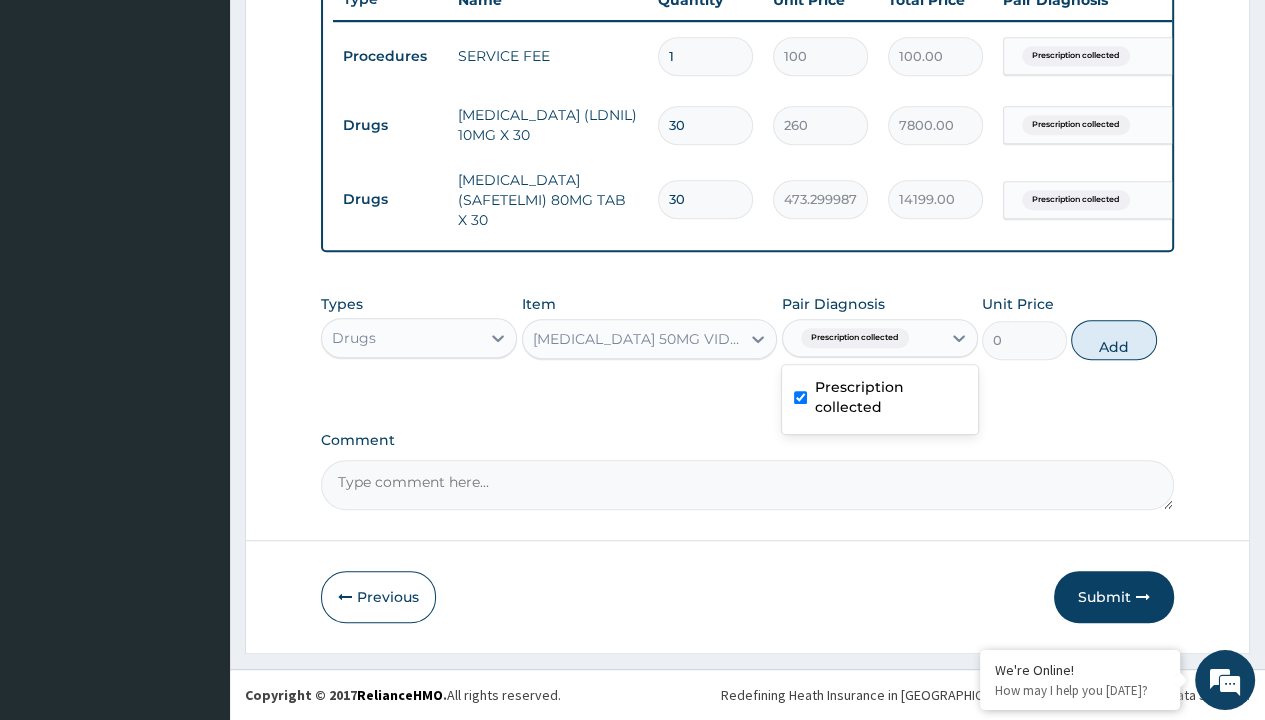 click on "Step  2  of 2 PA Code / Prescription Code PRX/5F189C31 Encounter Date 04-07-2025 Important Notice Please enter PA codes before entering items that are not attached to a PA code   All diagnoses entered must be linked to a claim item. Diagnosis & Claim Items that are visible but inactive cannot be edited because they were imported from an already approved PA code. Diagnosis Prescription collected Confirmed NB: All diagnosis must be linked to a claim item Claim Items Type Name Quantity Unit Price Total Price Pair Diagnosis Actions Procedures SERVICE FEE 1 100 100.00 Prescription collected Delete Drugs ROSUVASTATIN (LDNIL) 10MG X 30 30 260 7800.00 Prescription collected Delete Drugs TELMISARTAN(SAFETELMI) 80MG TAB X 30 30 473.2999877929688 14199.00 Prescription collected Delete Types Drugs Item GALVUS 50MG VIDAGLIPTIN/PACK X14 Pair Diagnosis option Prescription collected, selected. Prescription collected Prescription collected Unit Price 0 Add Comment     Previous   Submit" at bounding box center (747, -9) 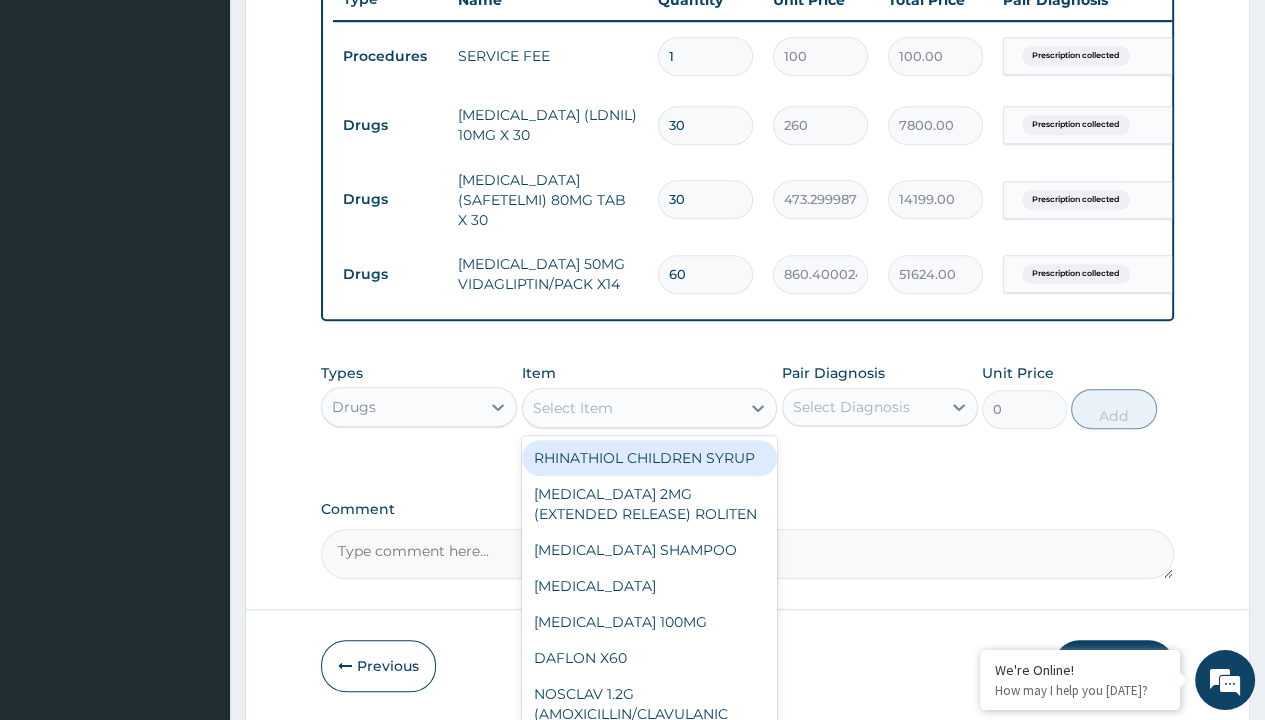 type on "gabapentin 300mg (teva) x10" 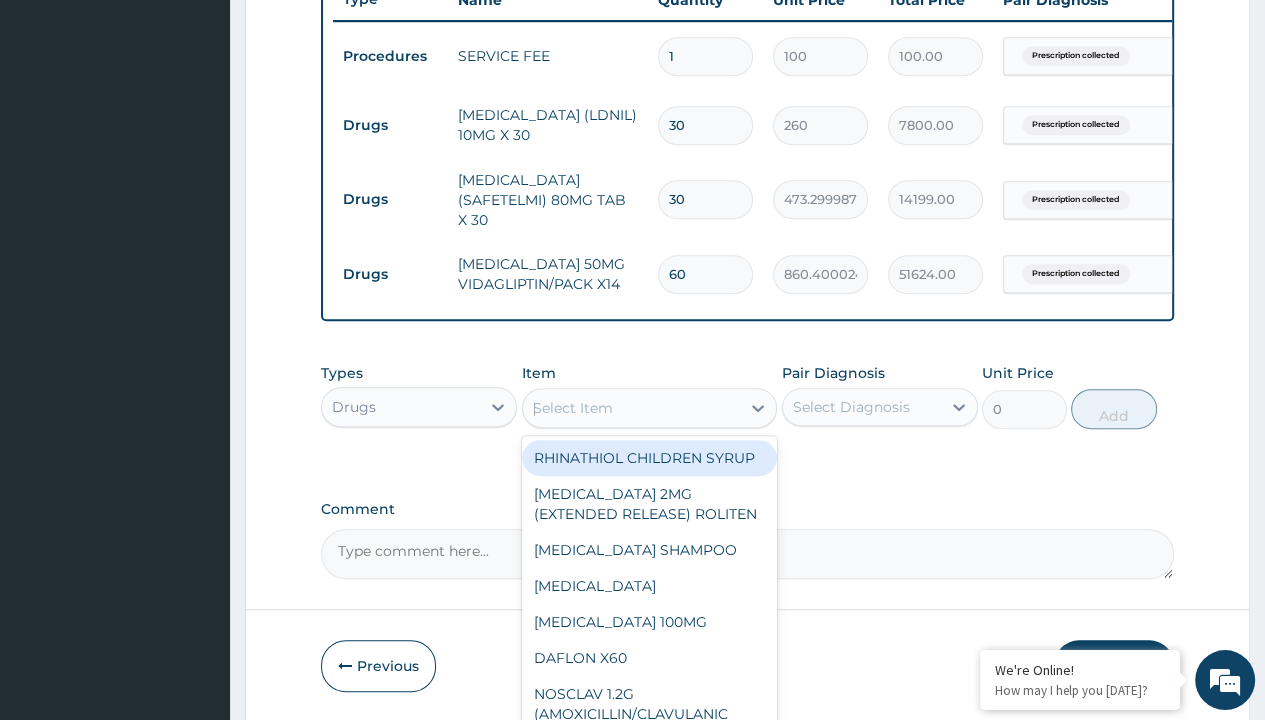 scroll, scrollTop: 0, scrollLeft: 0, axis: both 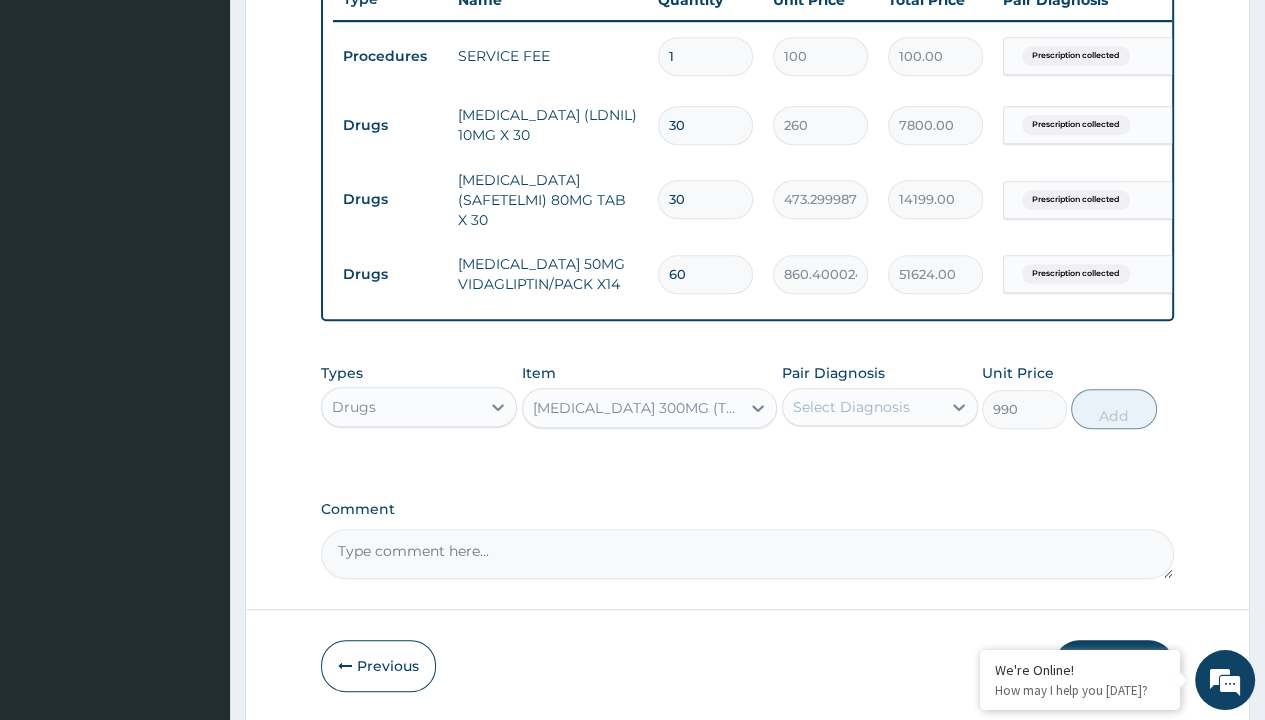 click on "Prescription collected" at bounding box center [409, -223] 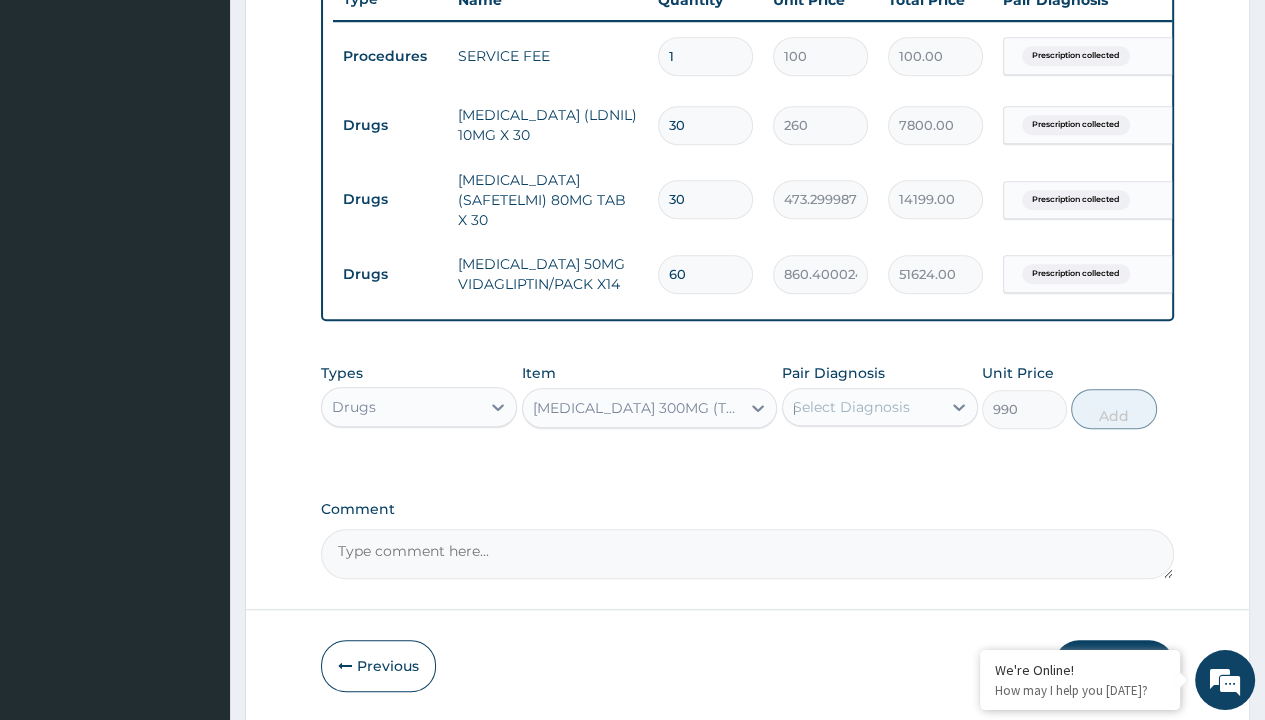 type 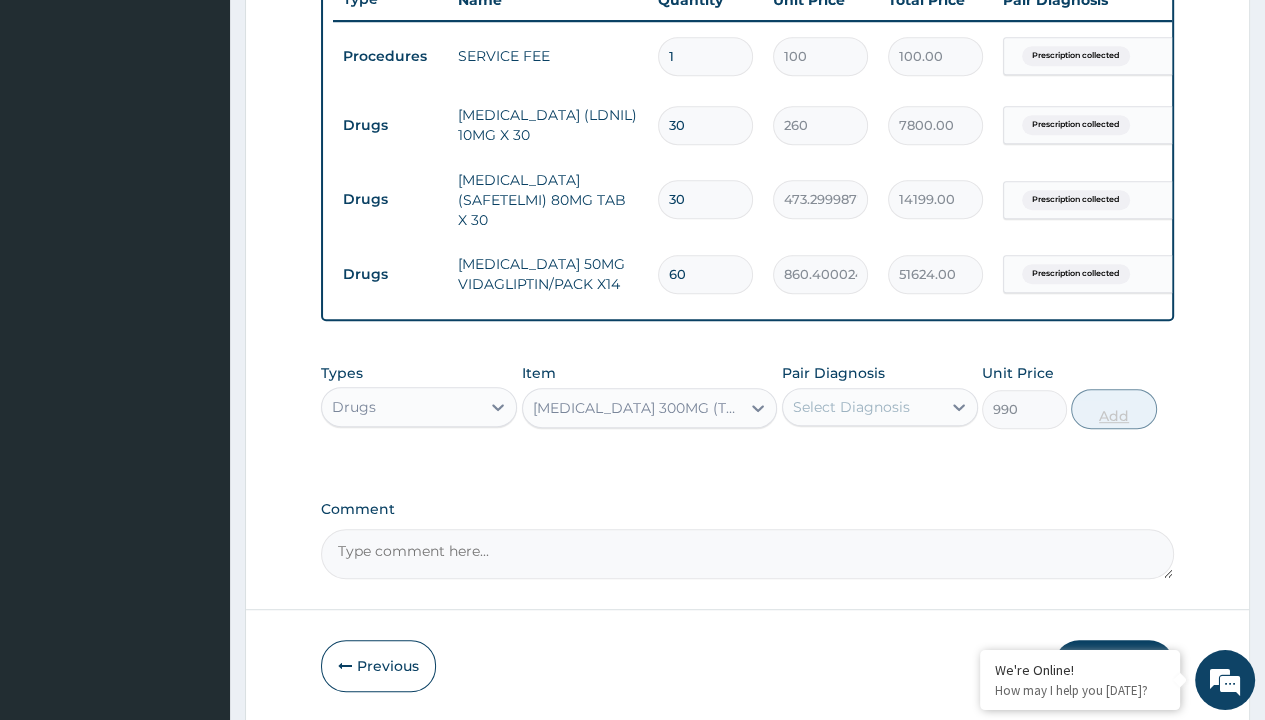 click on "Add" at bounding box center [1113, 409] 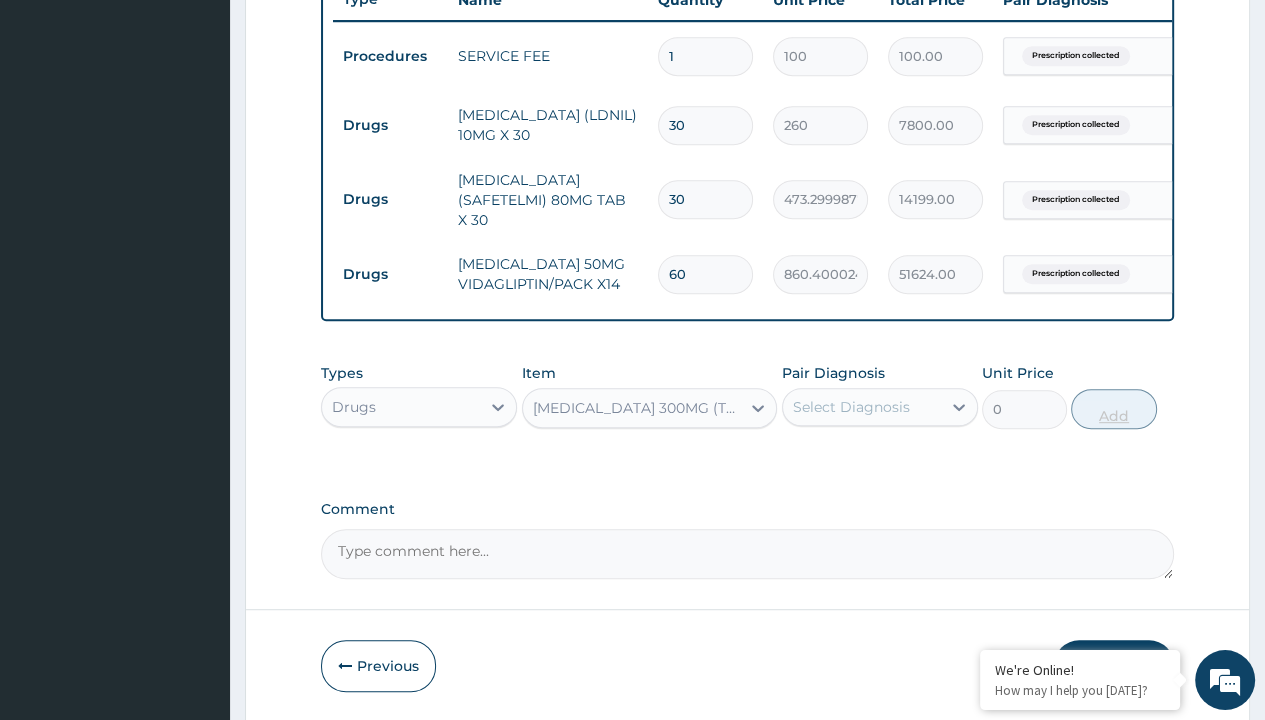 scroll, scrollTop: 845, scrollLeft: 0, axis: vertical 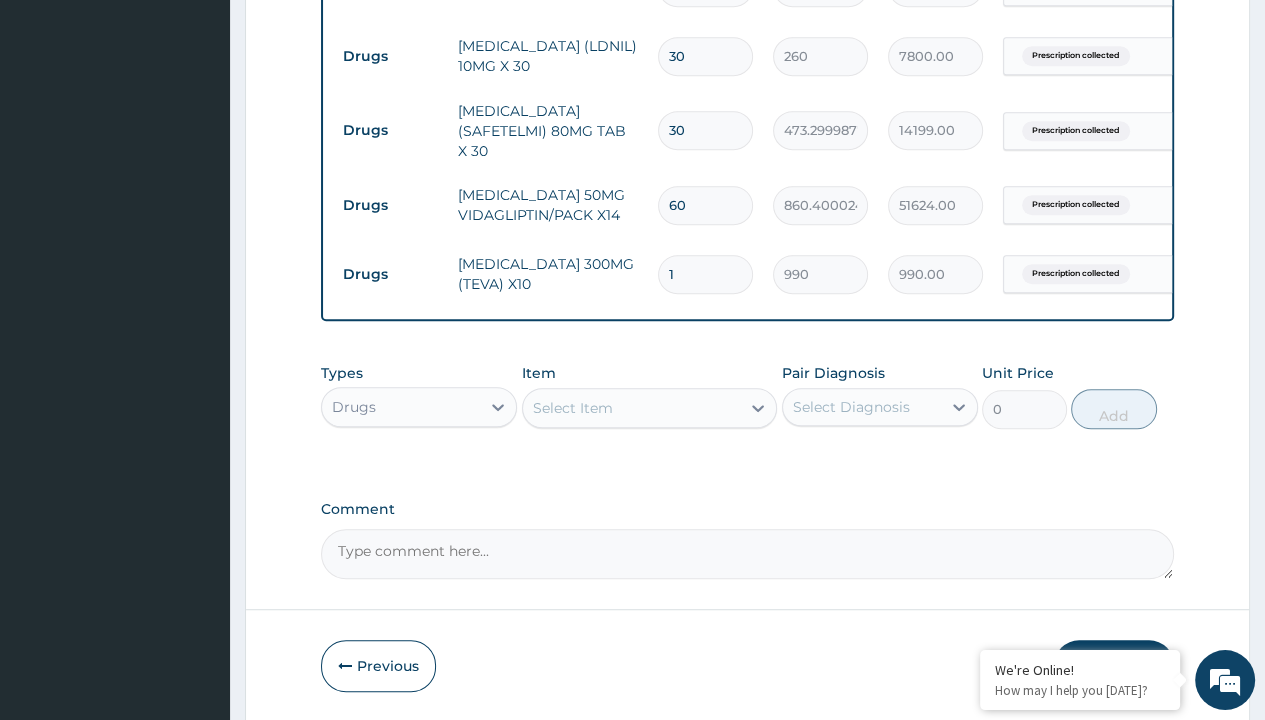 type on "30" 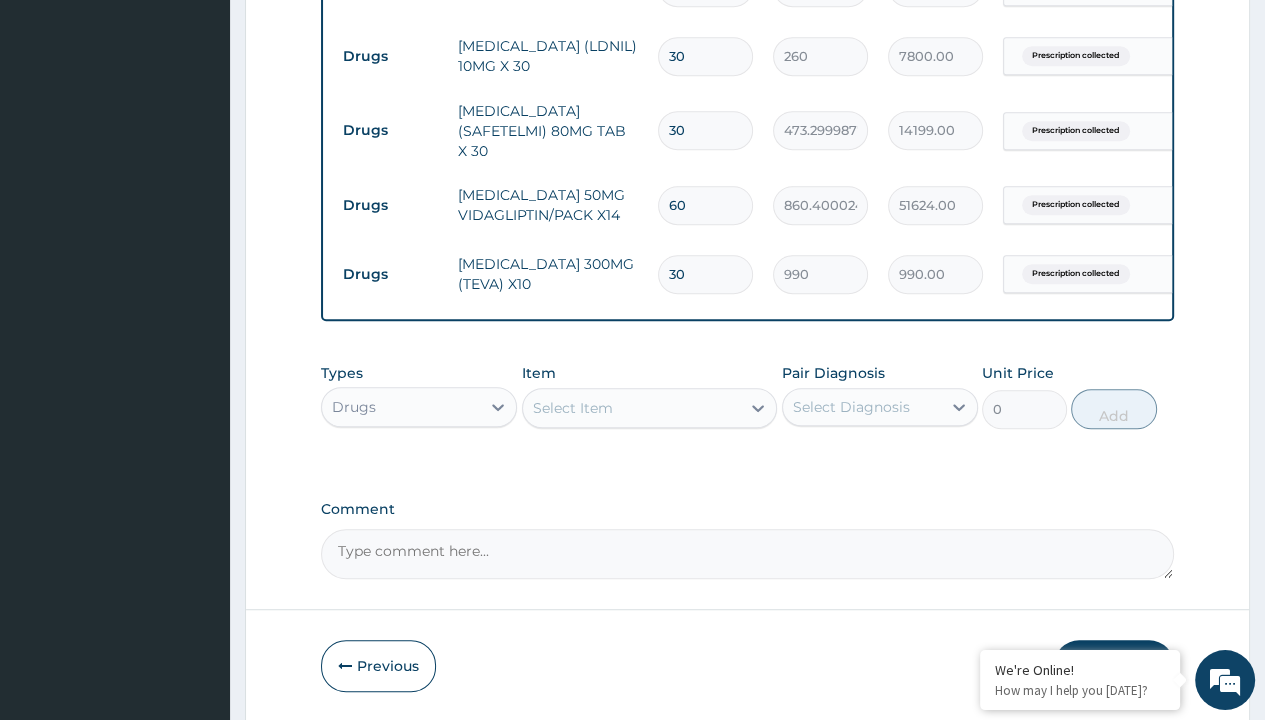 click on "Step  2  of 2 PA Code / Prescription Code PRX/5F189C31 Encounter Date 04-07-2025 Important Notice Please enter PA codes before entering items that are not attached to a PA code   All diagnoses entered must be linked to a claim item. Diagnosis & Claim Items that are visible but inactive cannot be edited because they were imported from an already approved PA code. Diagnosis Prescription collected Confirmed NB: All diagnosis must be linked to a claim item Claim Items Type Name Quantity Unit Price Total Price Pair Diagnosis Actions Procedures SERVICE FEE 1 100 100.00 Prescription collected Delete Drugs ROSUVASTATIN (LDNIL) 10MG X 30 30 260 7800.00 Prescription collected Delete Drugs TELMISARTAN(SAFETELMI) 80MG TAB X 30 30 473.2999877929688 14199.00 Prescription collected Delete Drugs GALVUS 50MG VIDAGLIPTIN/PACK X14 60 860.4000244140625 51624.00 Prescription collected Delete Drugs GABAPENTIN 300MG (TEVA) X10 30 990 990.00 Prescription collected Delete Types Drugs Item Select Item Pair Diagnosis Select Diagnosis 0" at bounding box center (747, -9) 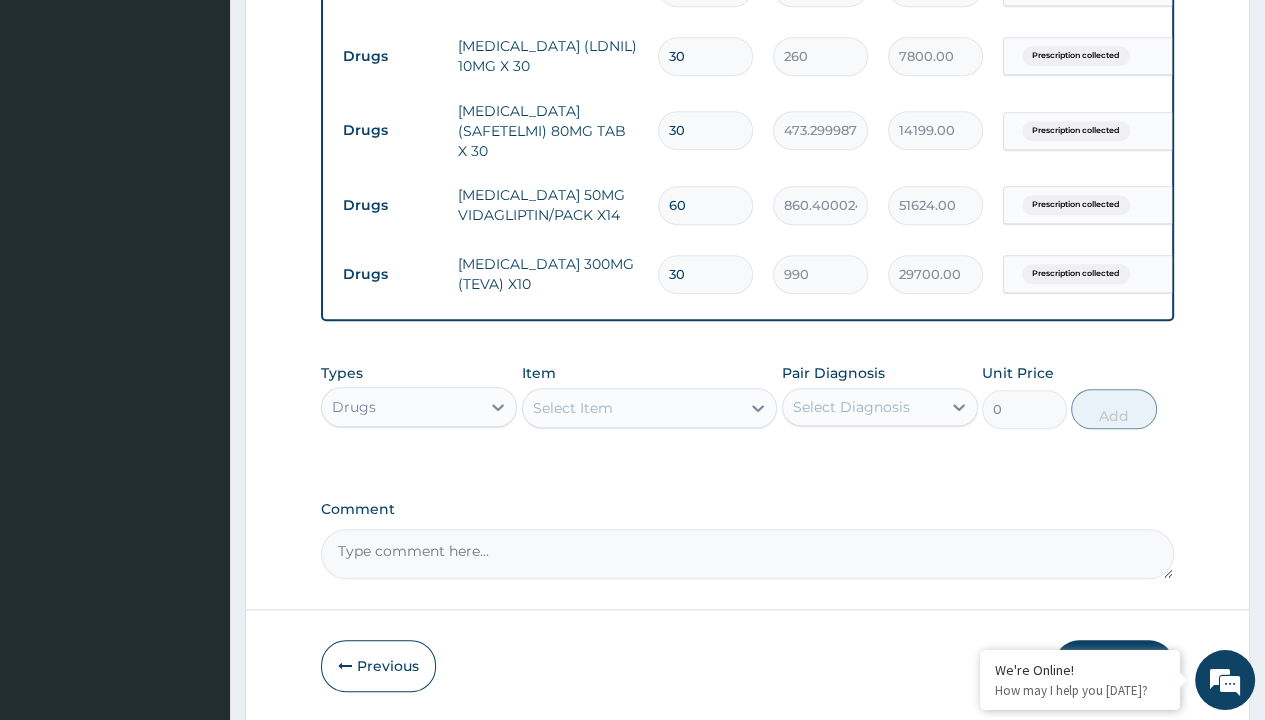 click on "Drugs" at bounding box center (390, 56) 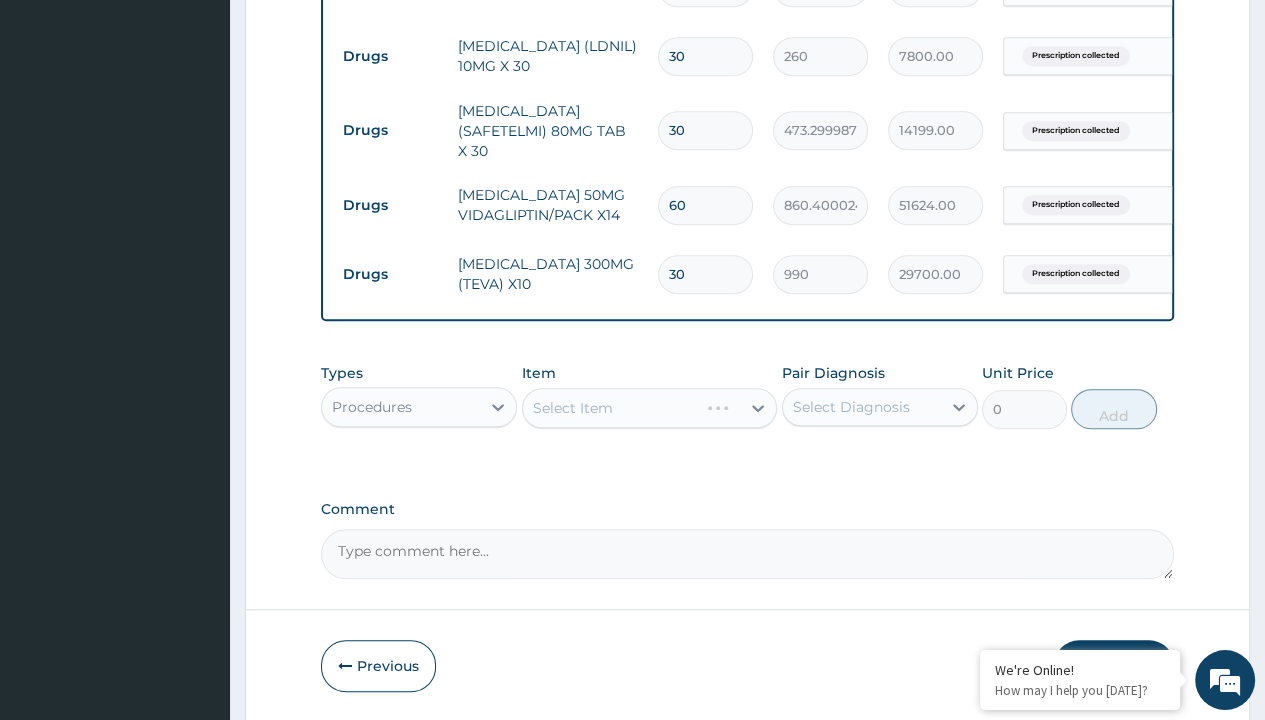 click on "Select Item" at bounding box center [573, 408] 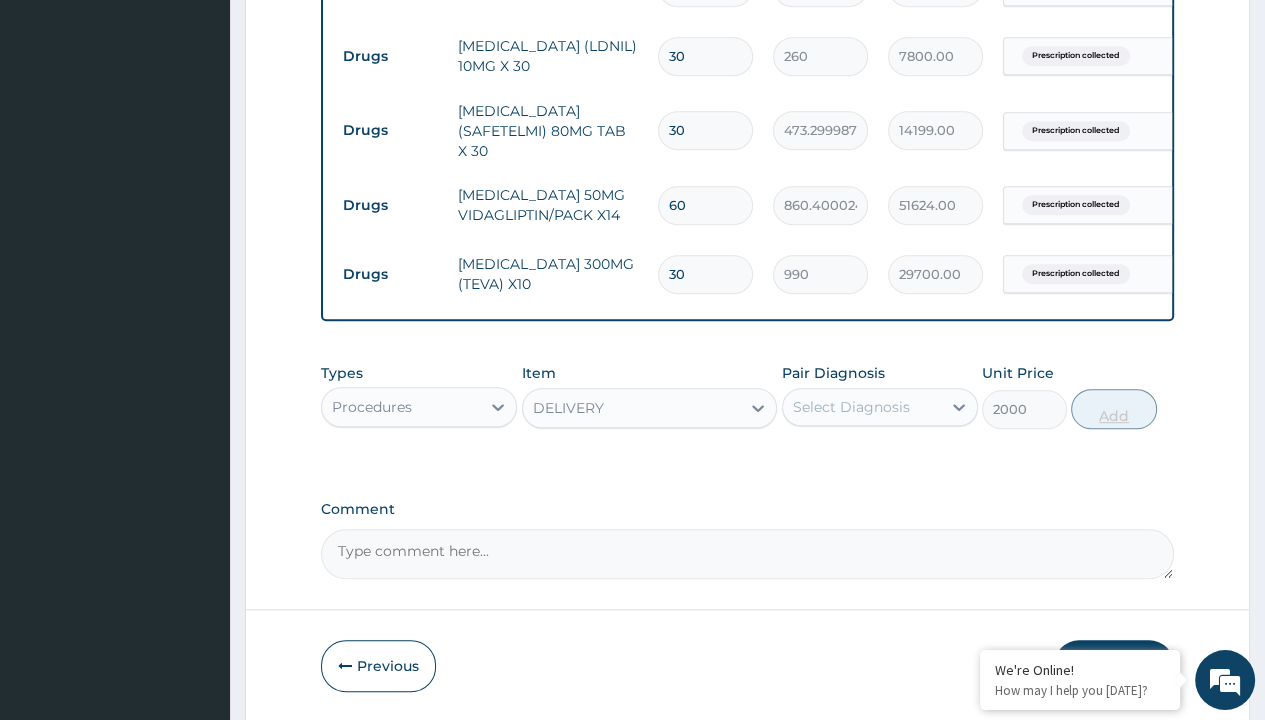click on "Prescription collected" at bounding box center (409, -292) 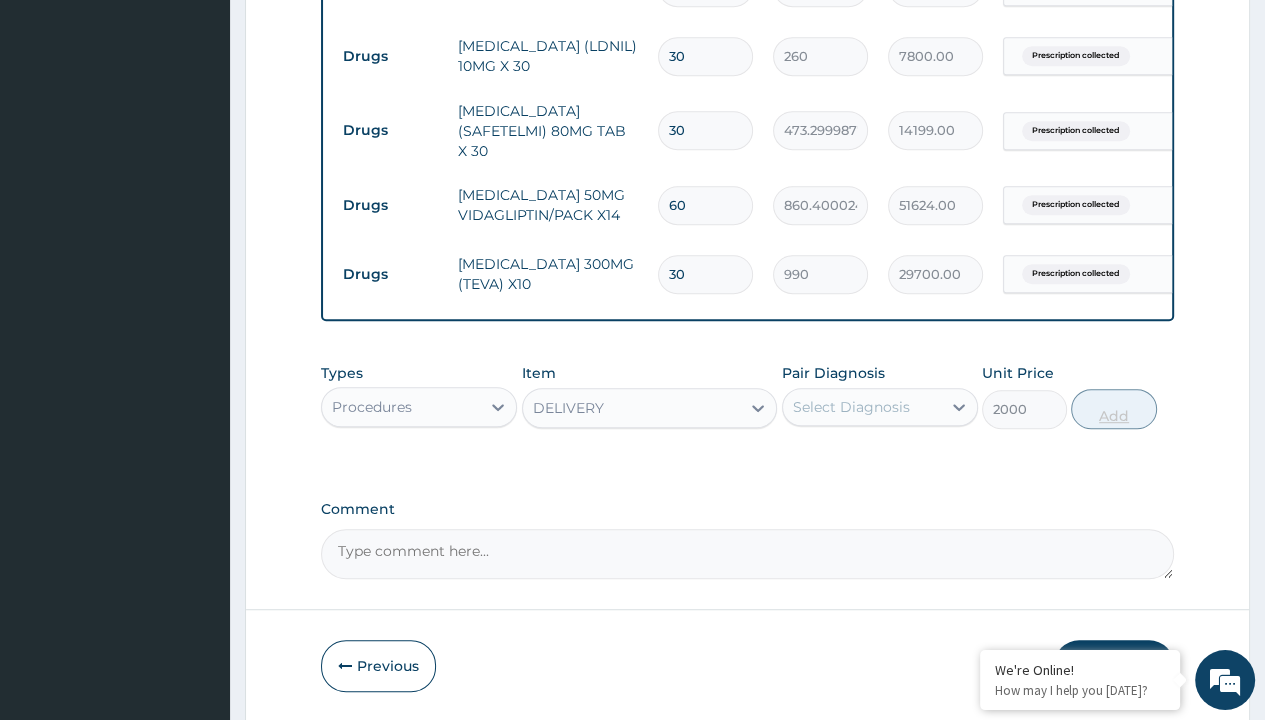 scroll, scrollTop: 0, scrollLeft: 0, axis: both 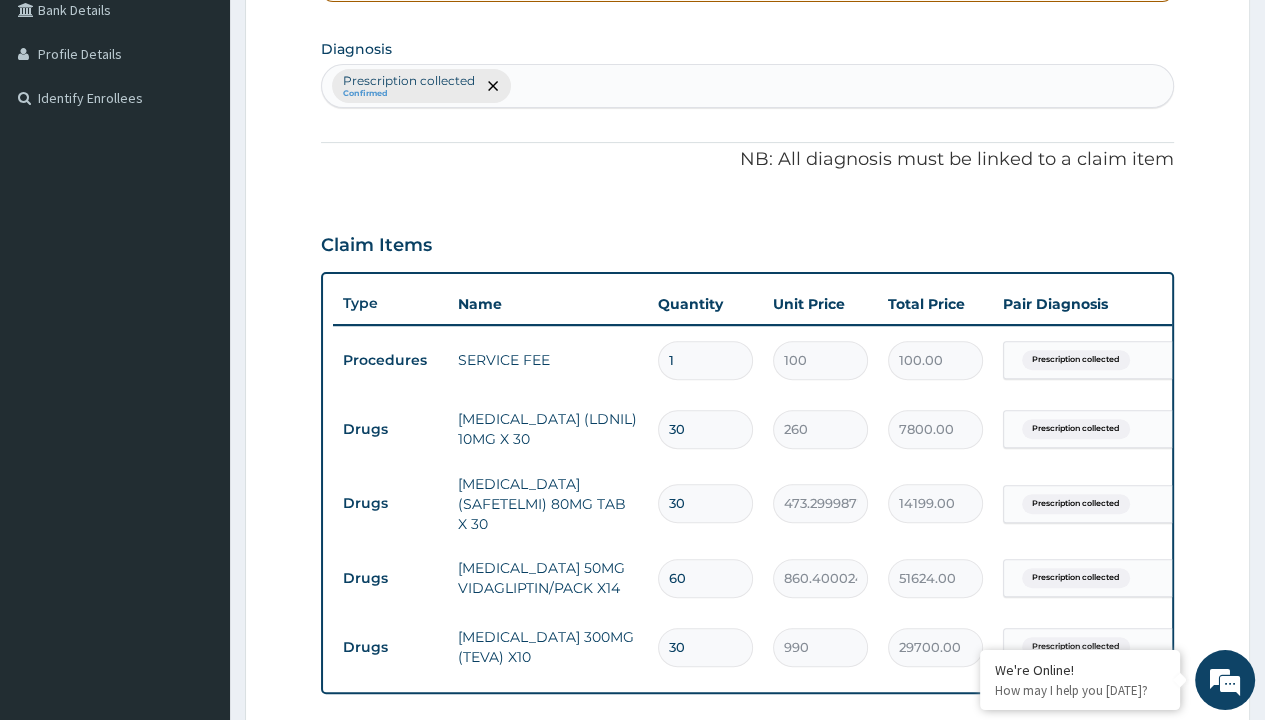 type on "prescription collected" 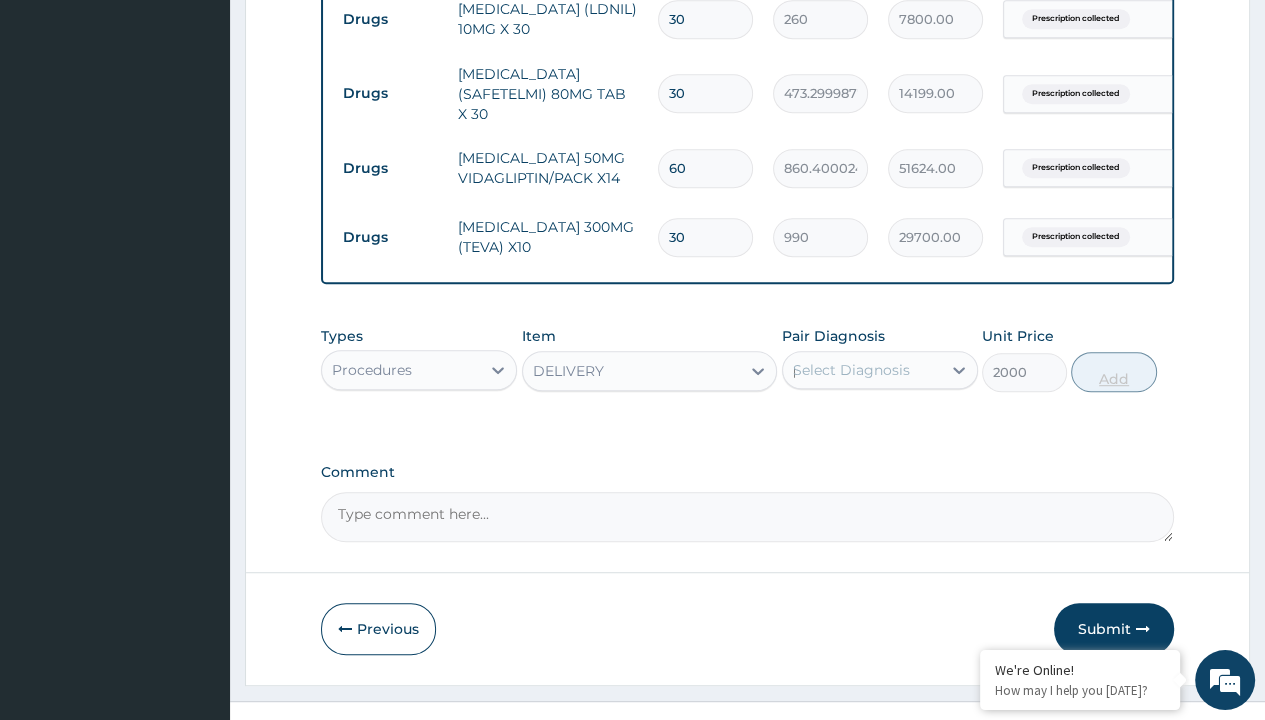 type 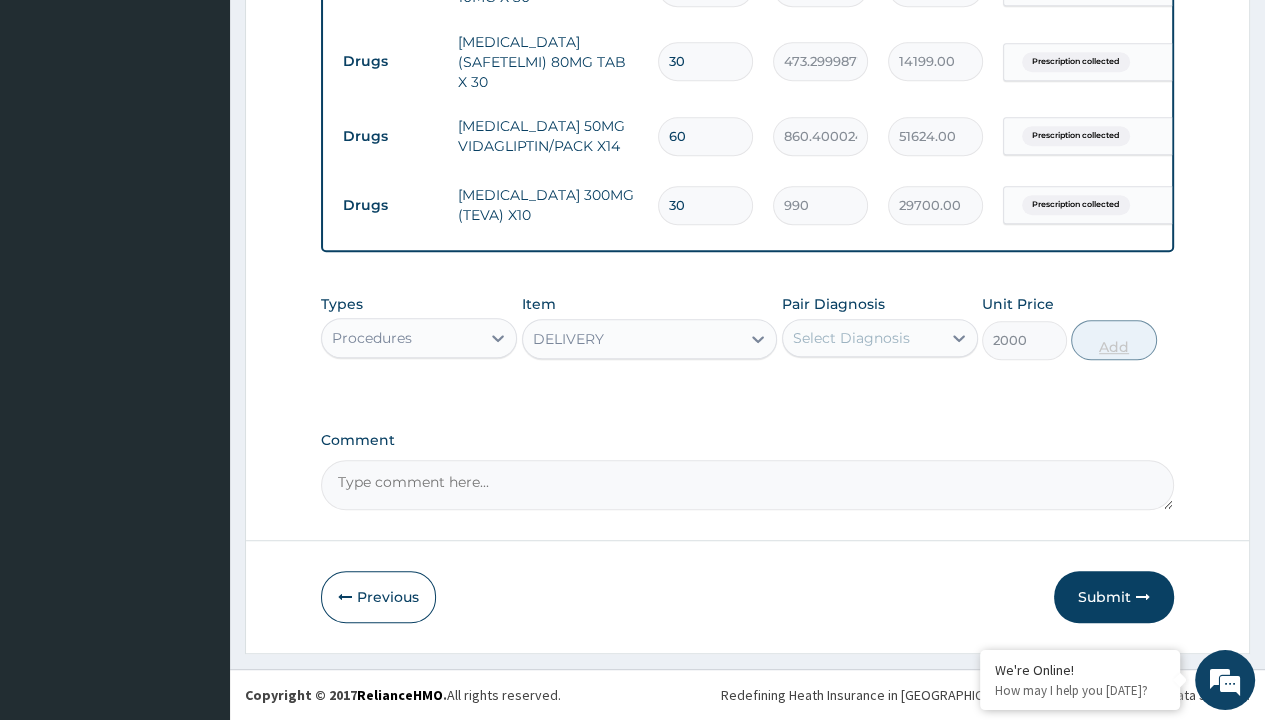 click on "Add" at bounding box center [1113, 340] 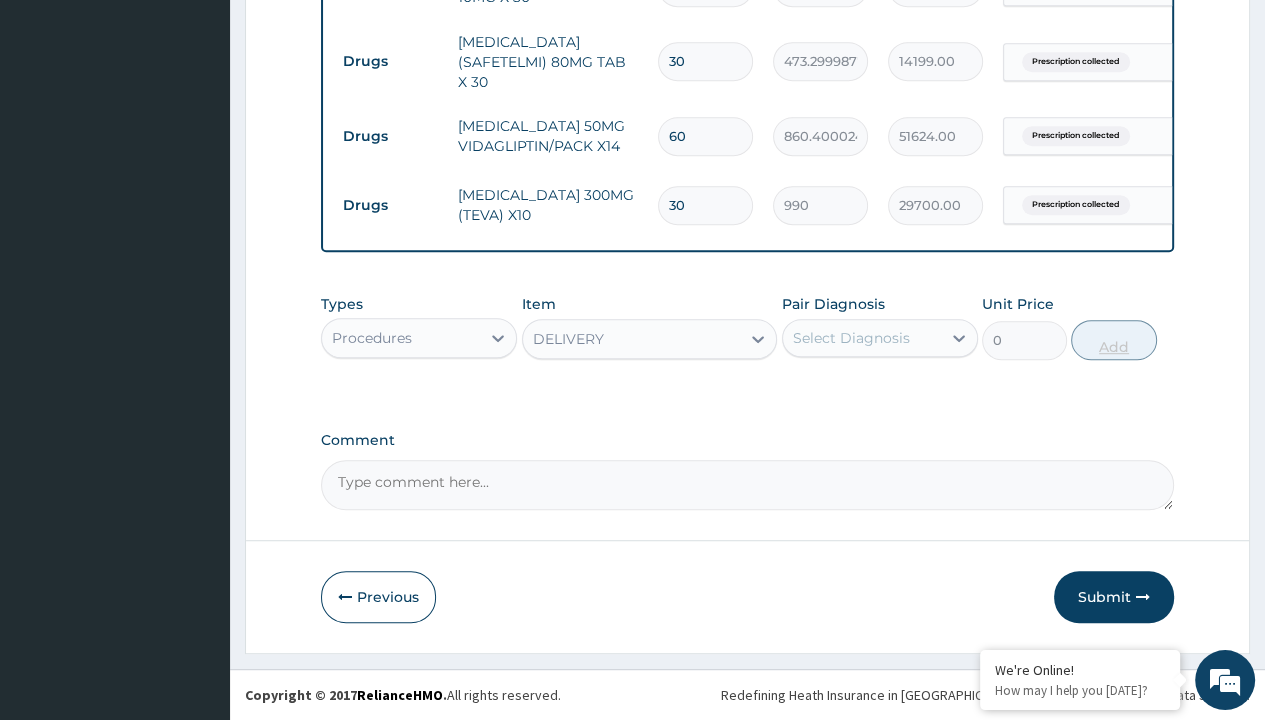 scroll 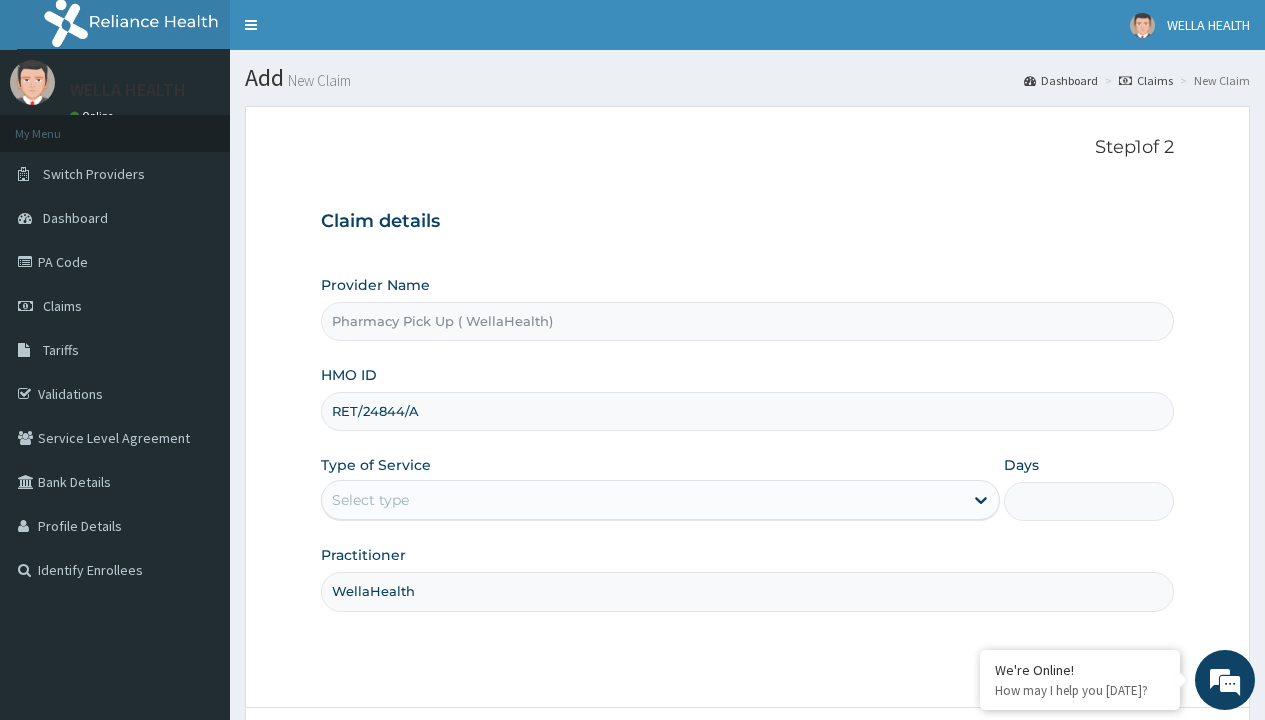 type on "WellaHealth" 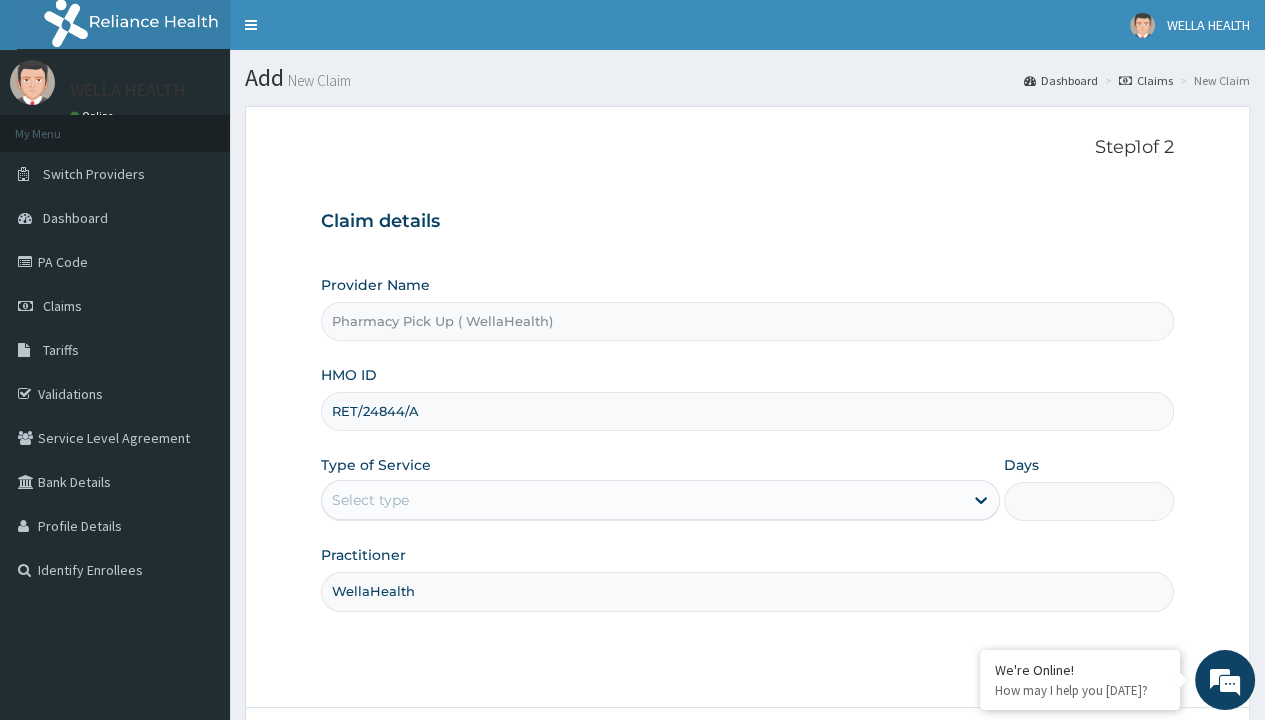 type on "1" 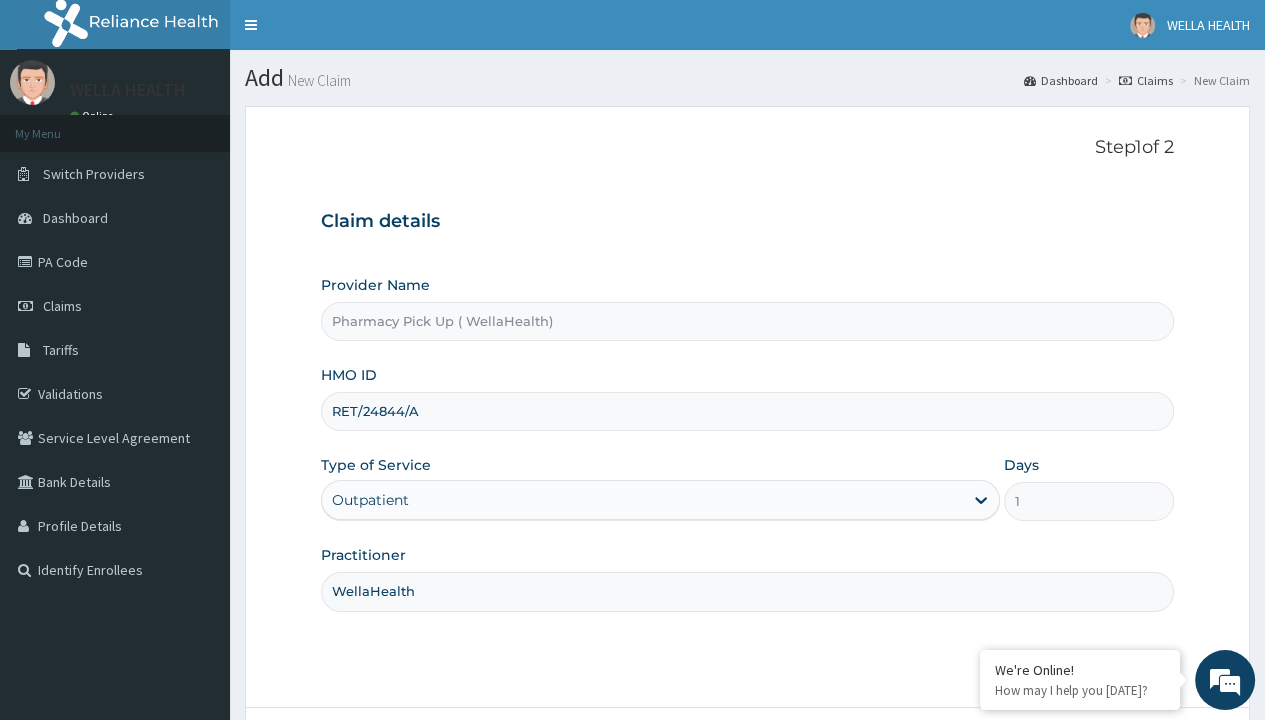 scroll, scrollTop: 0, scrollLeft: 0, axis: both 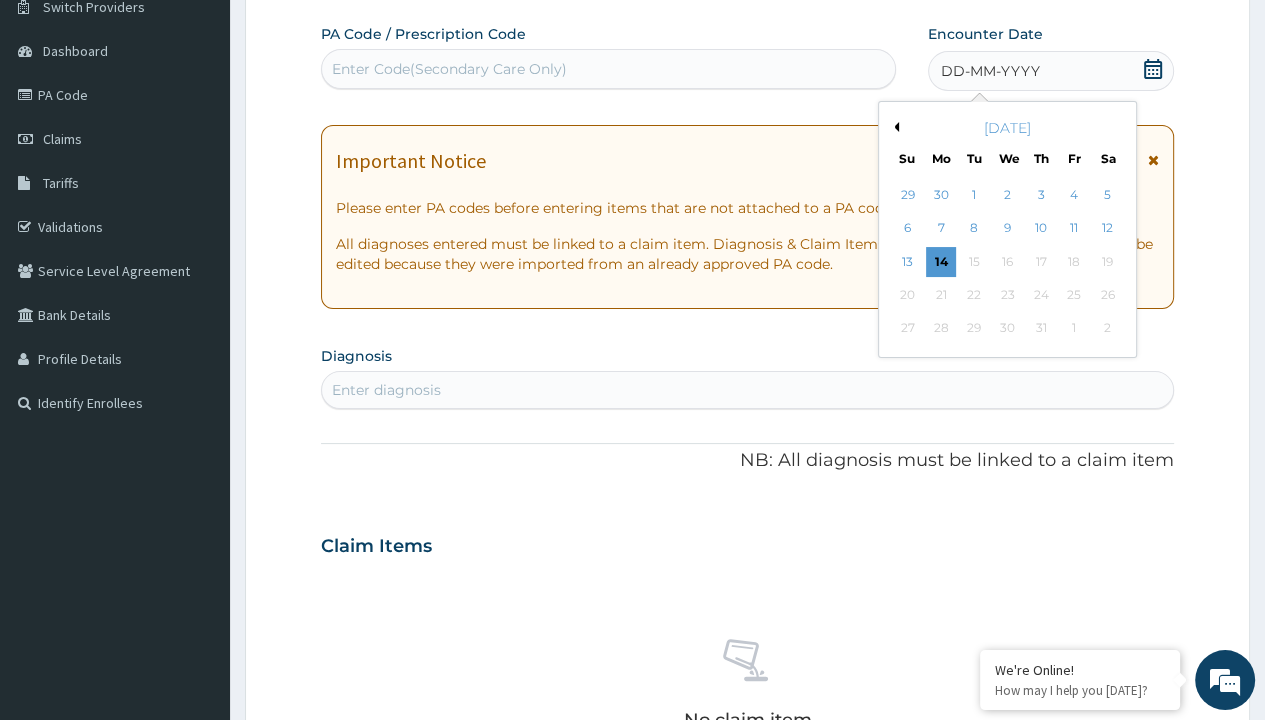 click on "4" at bounding box center [1074, 195] 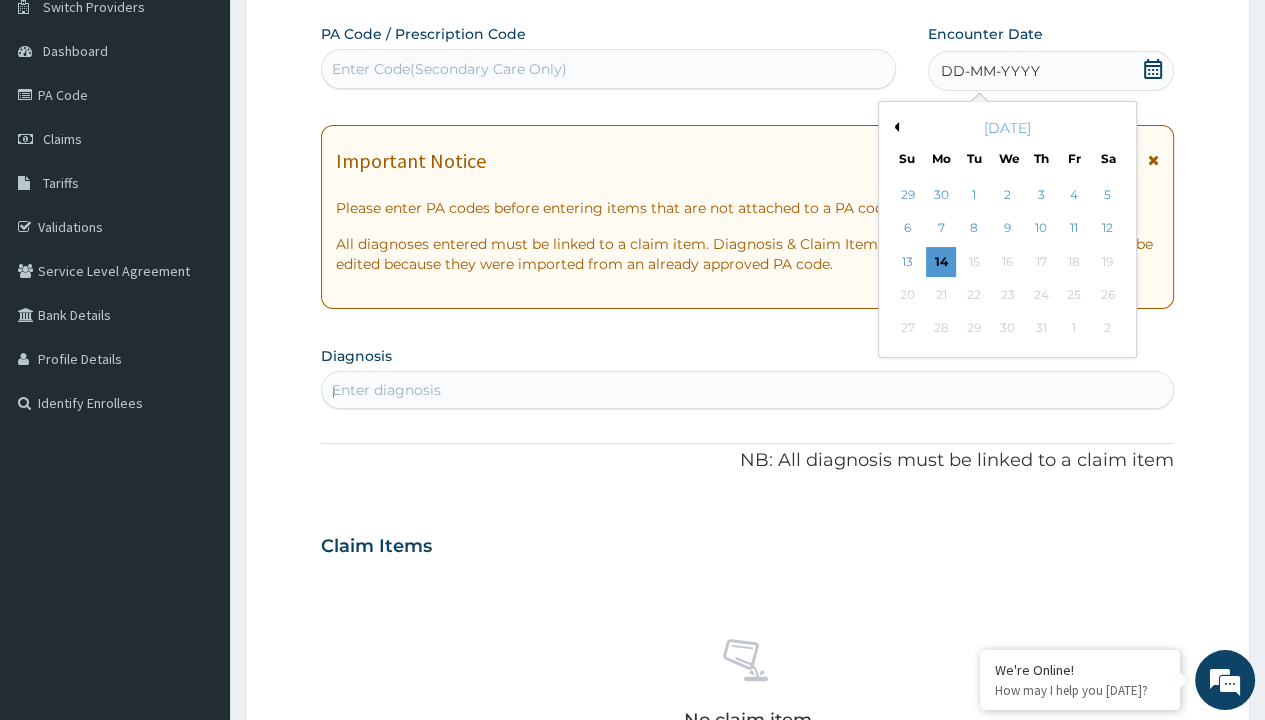 scroll, scrollTop: 0, scrollLeft: 0, axis: both 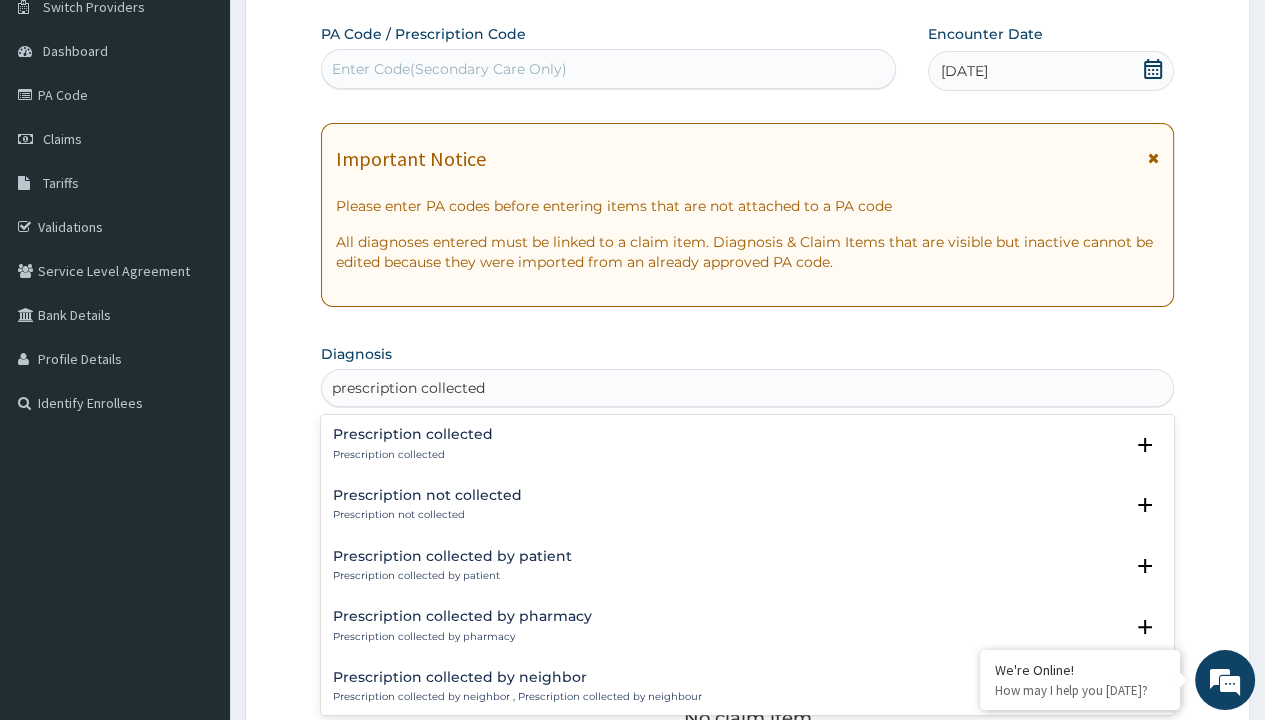 click on "Prescription collected" at bounding box center [413, 455] 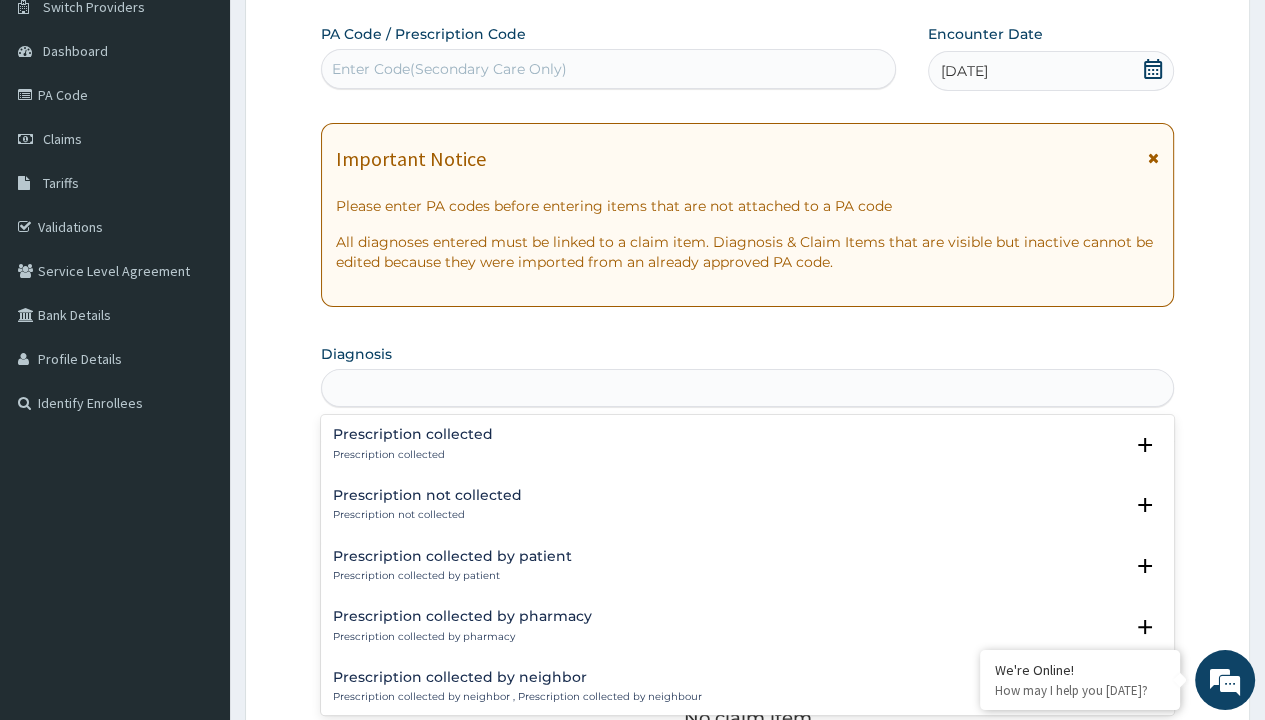 click on "Step  2  of 2 PA Code / Prescription Code Enter Code(Secondary Care Only) Encounter Date [DATE] Important Notice Please enter PA codes before entering items that are not attached to a PA code   All diagnoses entered must be linked to a claim item. Diagnosis & Claim Items that are visible but inactive cannot be edited because they were imported from an already approved PA code. Diagnosis option Prescription collected focused, 1 of 7. 7 results available for search term prescription collected. Use Up and Down to choose options, press Enter to select the currently focused option, press Escape to exit the menu, press Tab to select the option and exit the menu. prescription collected Prescription collected Prescription collected Select Status Query Query covers suspected (?), Keep in view (kiv), Ruled out (r/o) Confirmed Prescription not collected Prescription not collected Select Status Query Query covers suspected (?), Keep in view (kiv), Ruled out (r/o) Confirmed Prescription collected by patient Query Item" at bounding box center (747, 571) 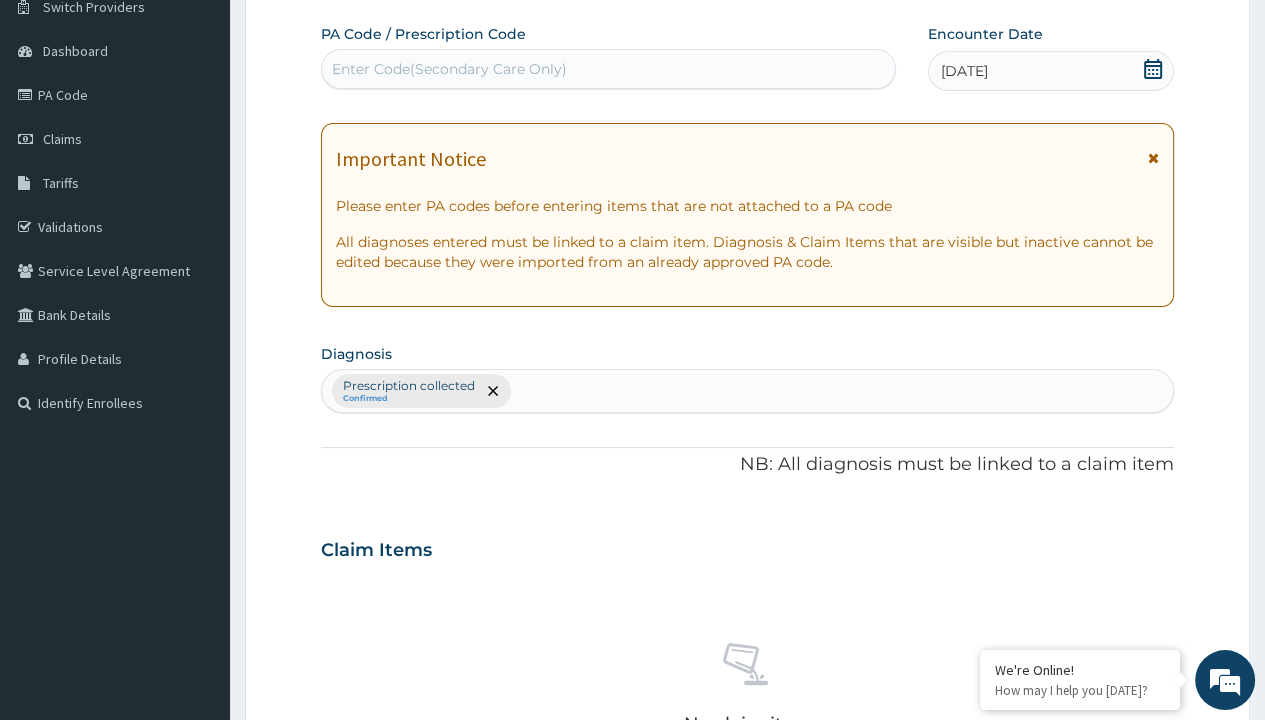 scroll, scrollTop: 698, scrollLeft: 0, axis: vertical 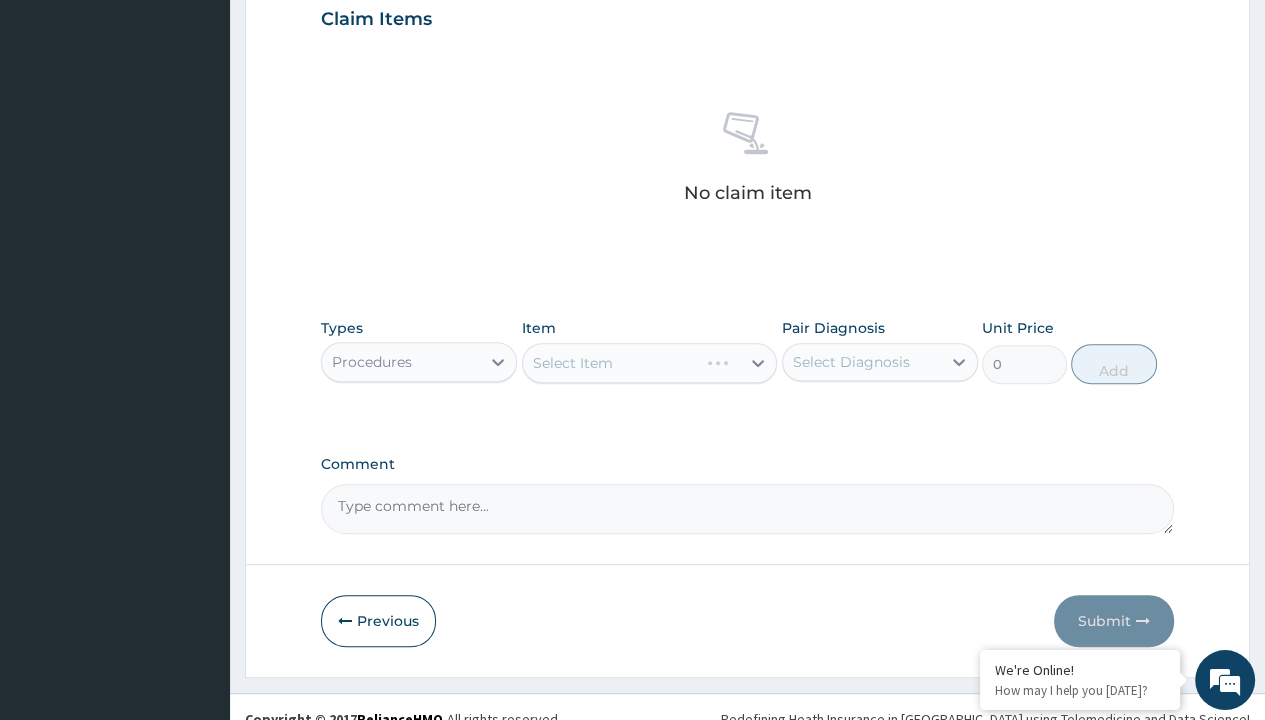 click on "Select Item" at bounding box center [650, 363] 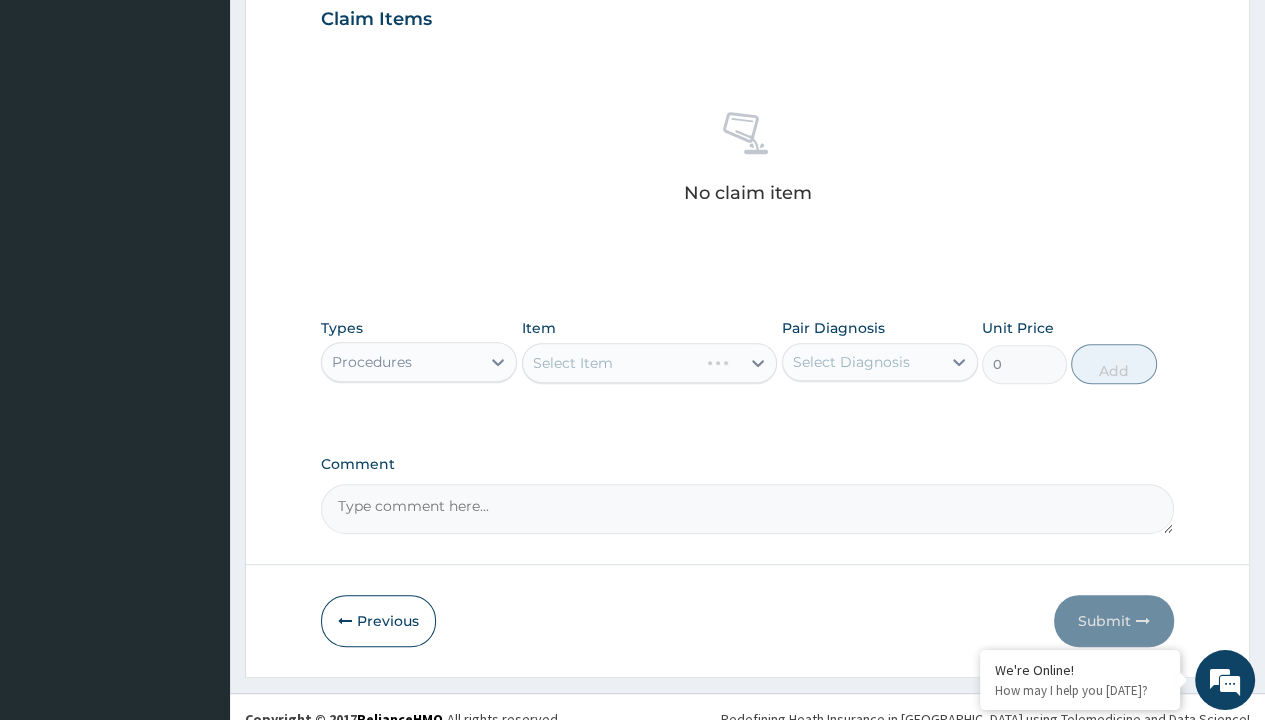 scroll, scrollTop: 0, scrollLeft: 0, axis: both 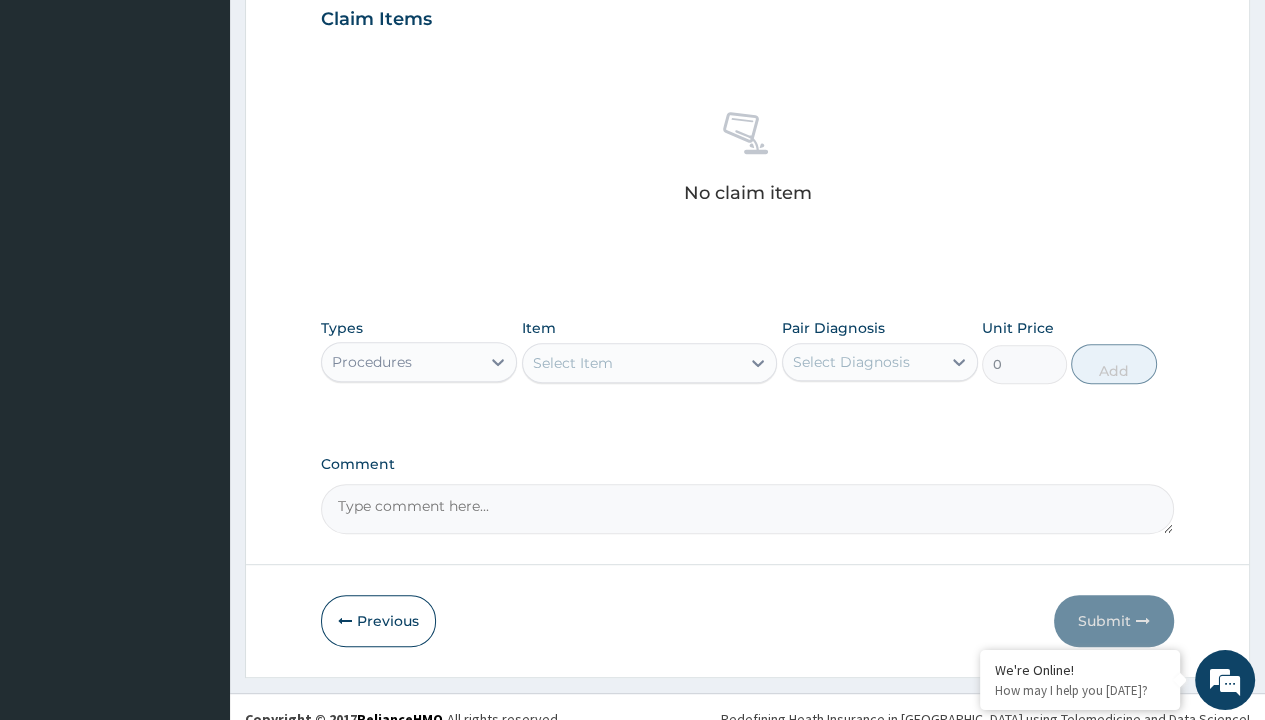 type on "service fee" 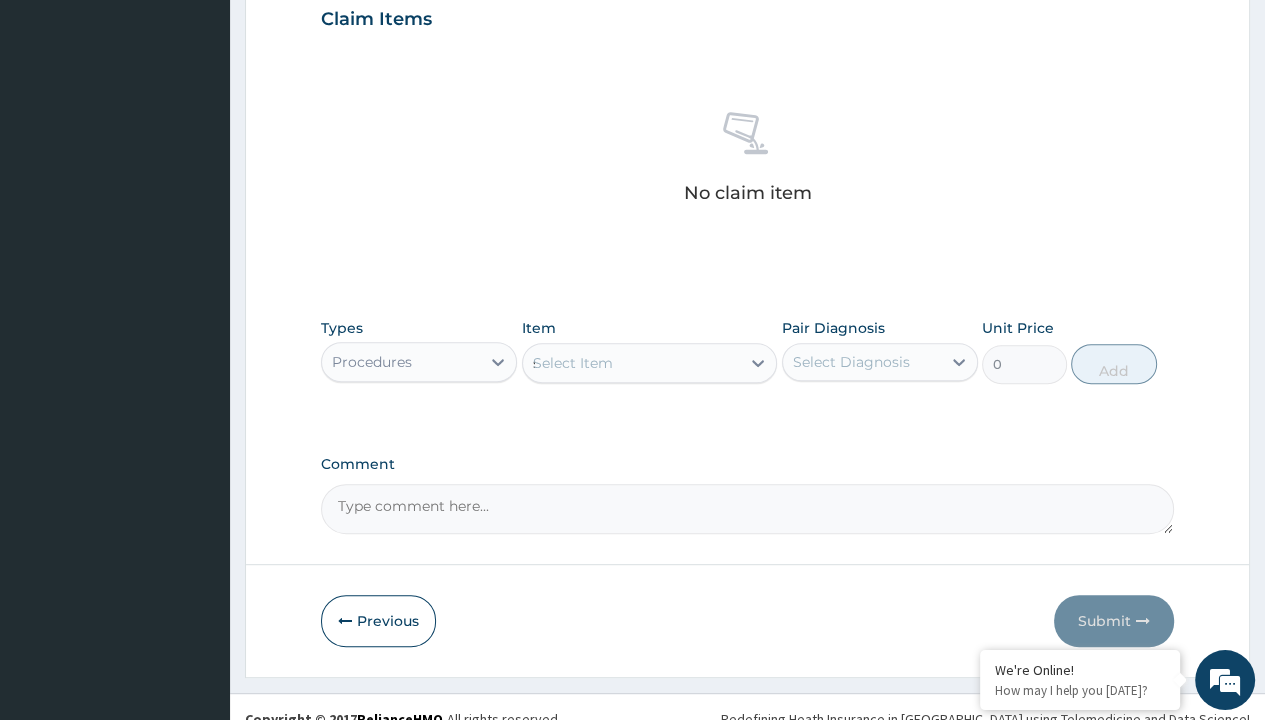 type 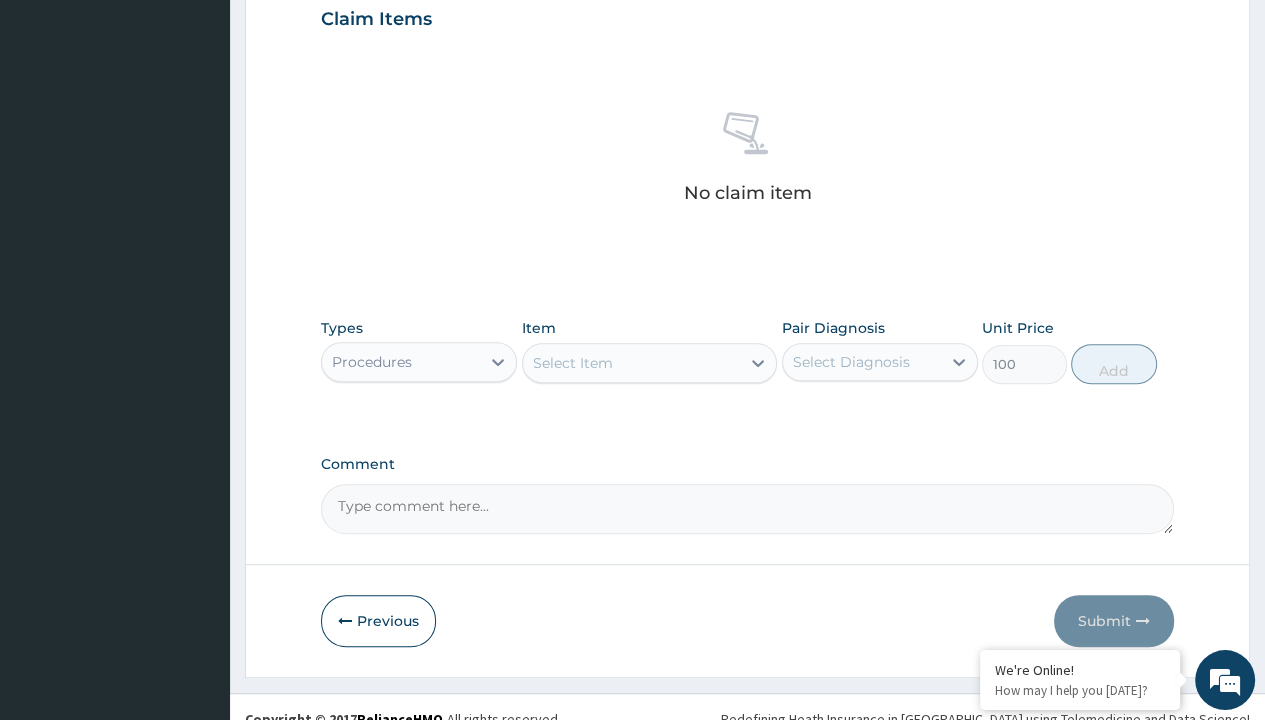 scroll, scrollTop: 0, scrollLeft: 0, axis: both 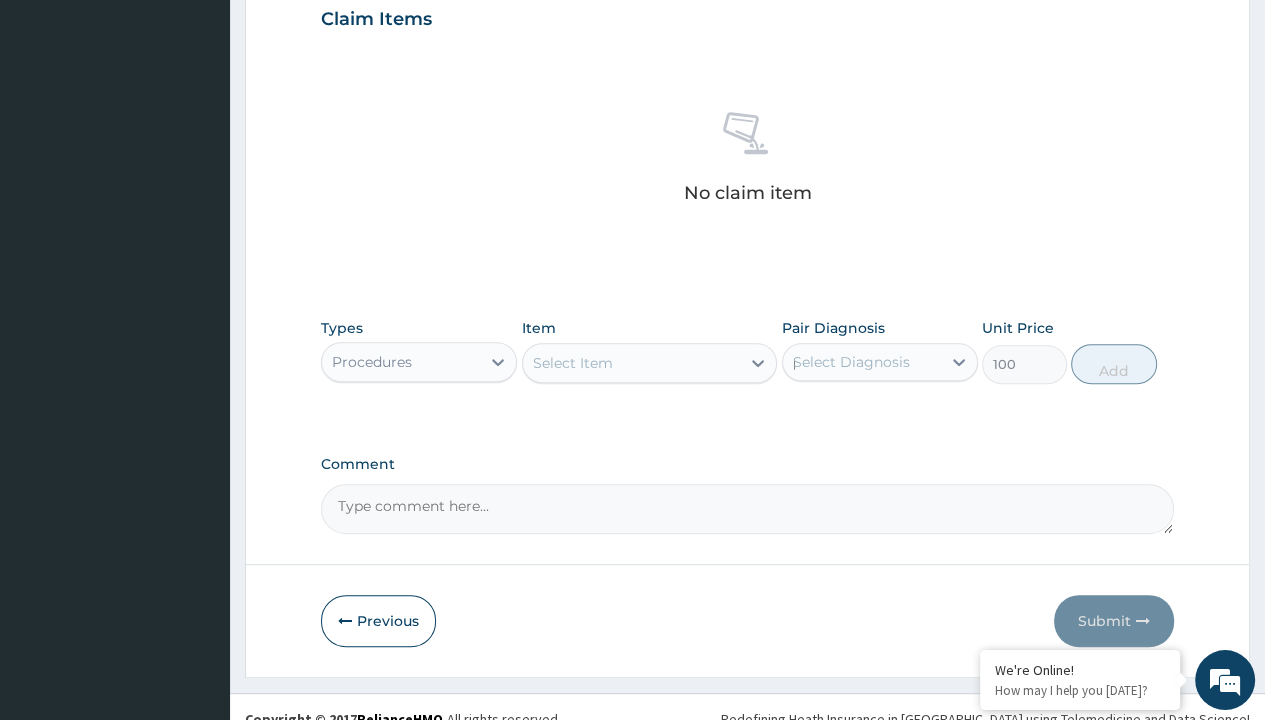 type 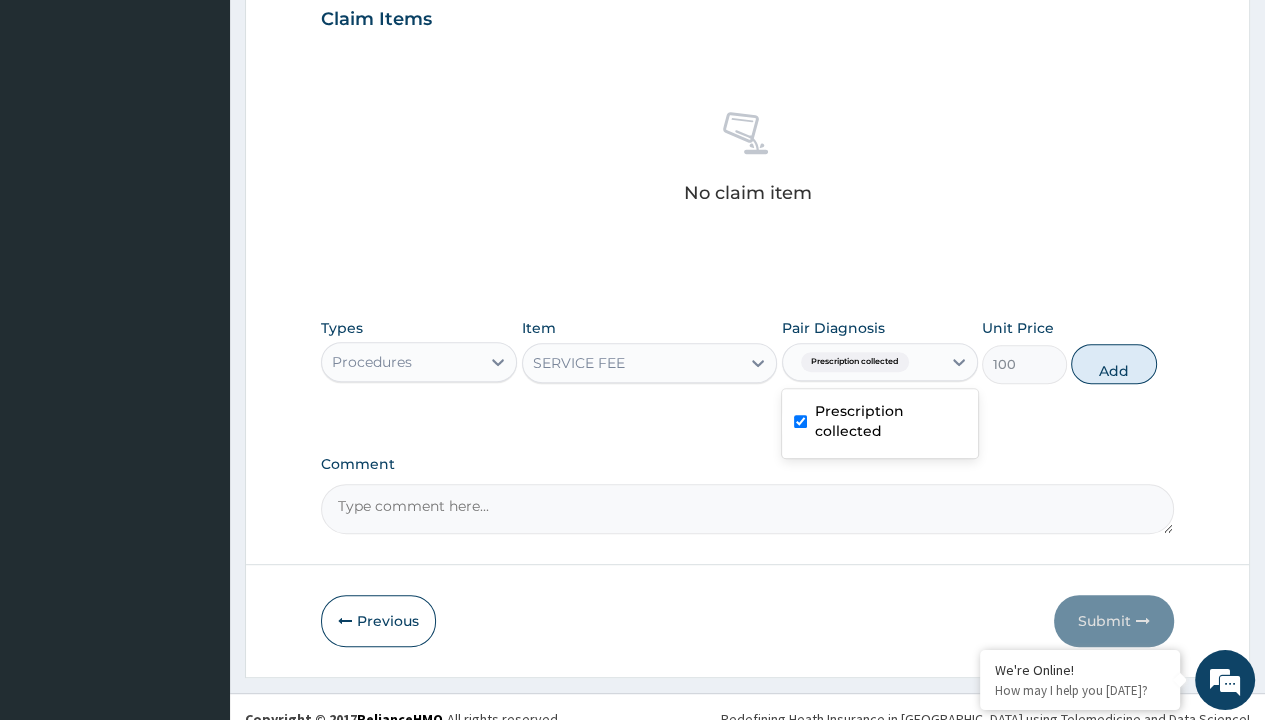 scroll, scrollTop: 720, scrollLeft: 0, axis: vertical 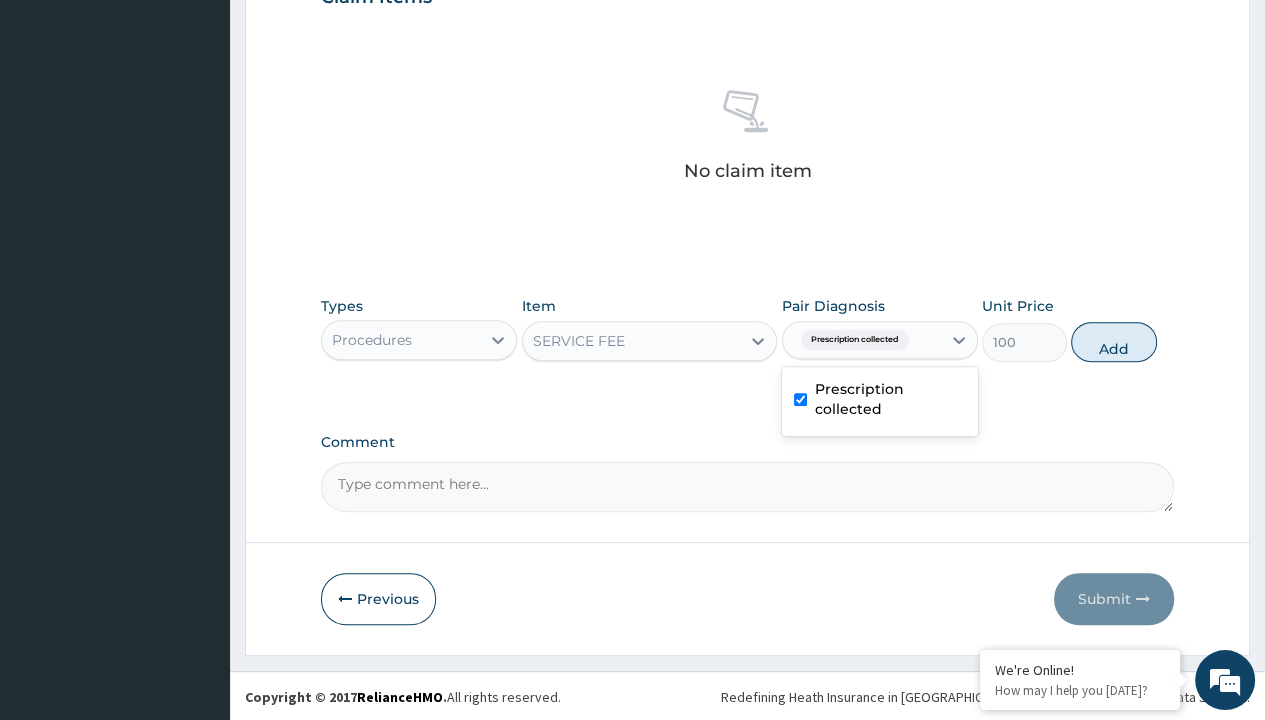 click on "Add" at bounding box center [1113, 342] 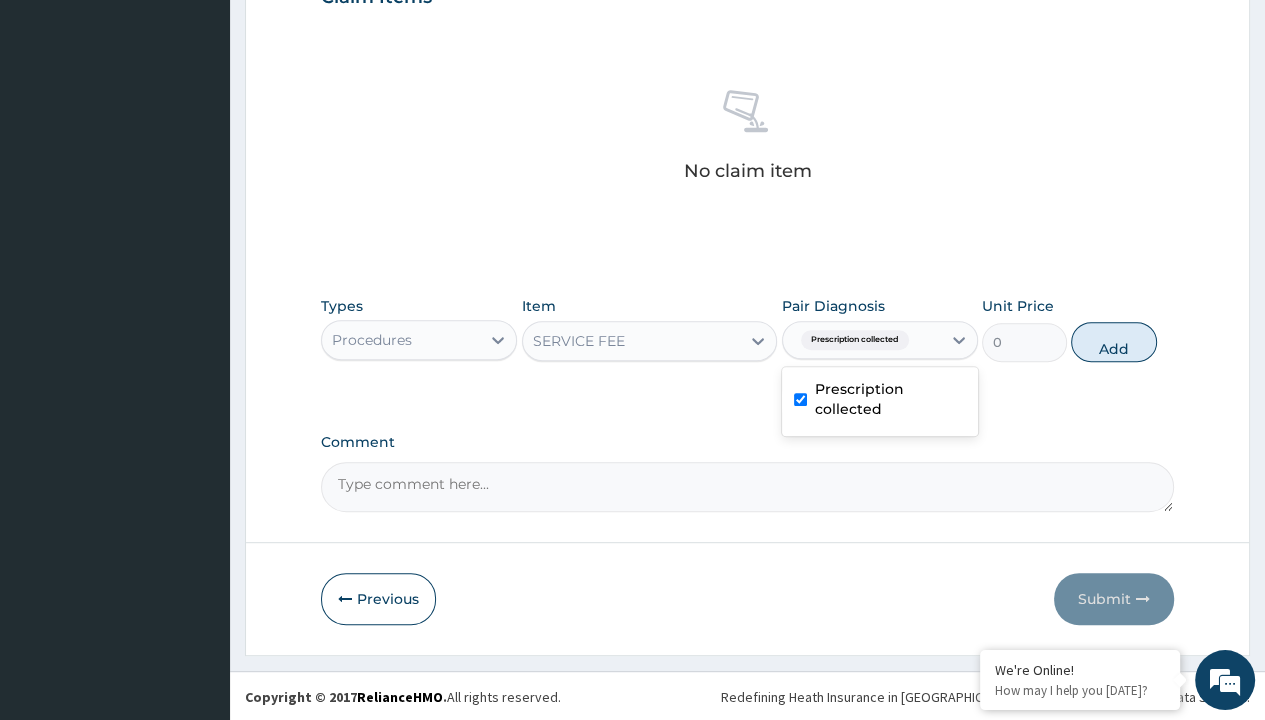 click on "Step  2  of 2 PA Code / Prescription Code Enter Code(Secondary Care Only) Encounter Date [DATE] Important Notice Please enter PA codes before entering items that are not attached to a PA code   All diagnoses entered must be linked to a claim item. Diagnosis & Claim Items that are visible but inactive cannot be edited because they were imported from an already approved PA code. Diagnosis Prescription collected Confirmed NB: All diagnosis must be linked to a claim item Claim Items No claim item Types Procedures Item SERVICE FEE Pair Diagnosis option Prescription collected, selected. option Prescription collected selected, 1 of 1. 1 result available. Use Up and Down to choose options, press Enter to select the currently focused option, press Escape to exit the menu, press Tab to select the option and exit the menu. Prescription collected Prescription collected Unit Price 0 Add Comment     Previous   Submit" at bounding box center (747, 20) 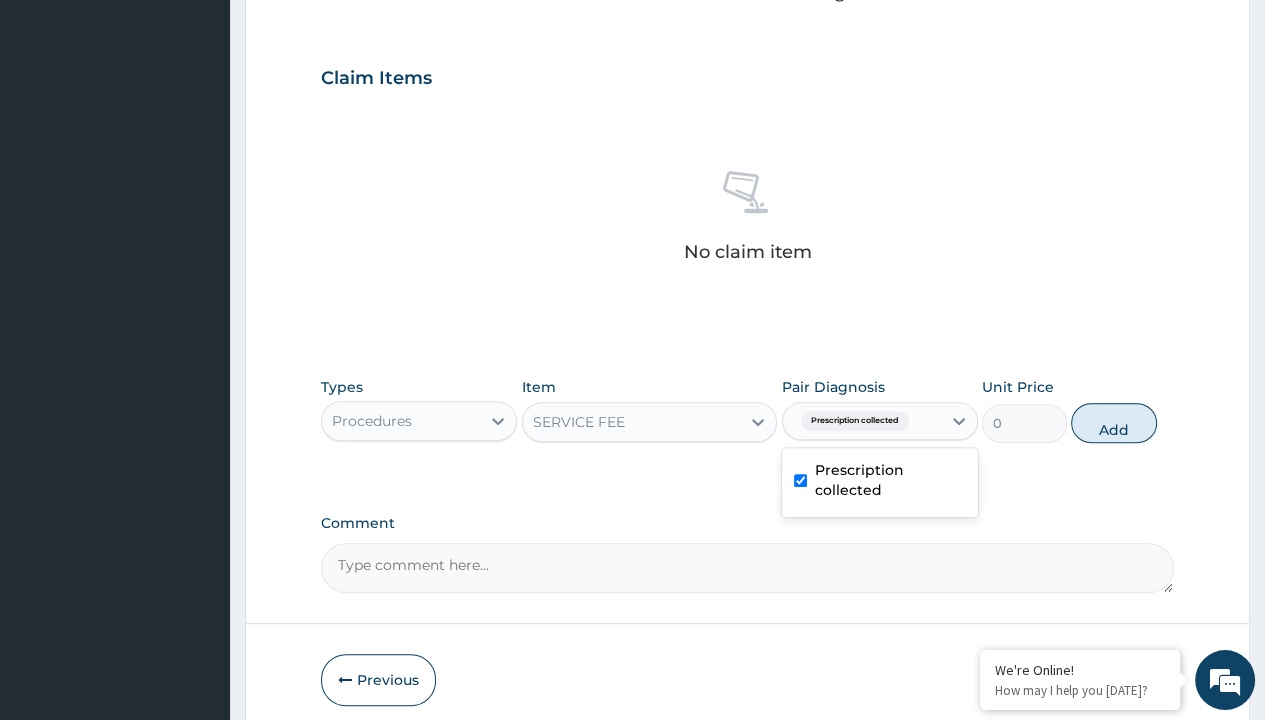 type on "drugs" 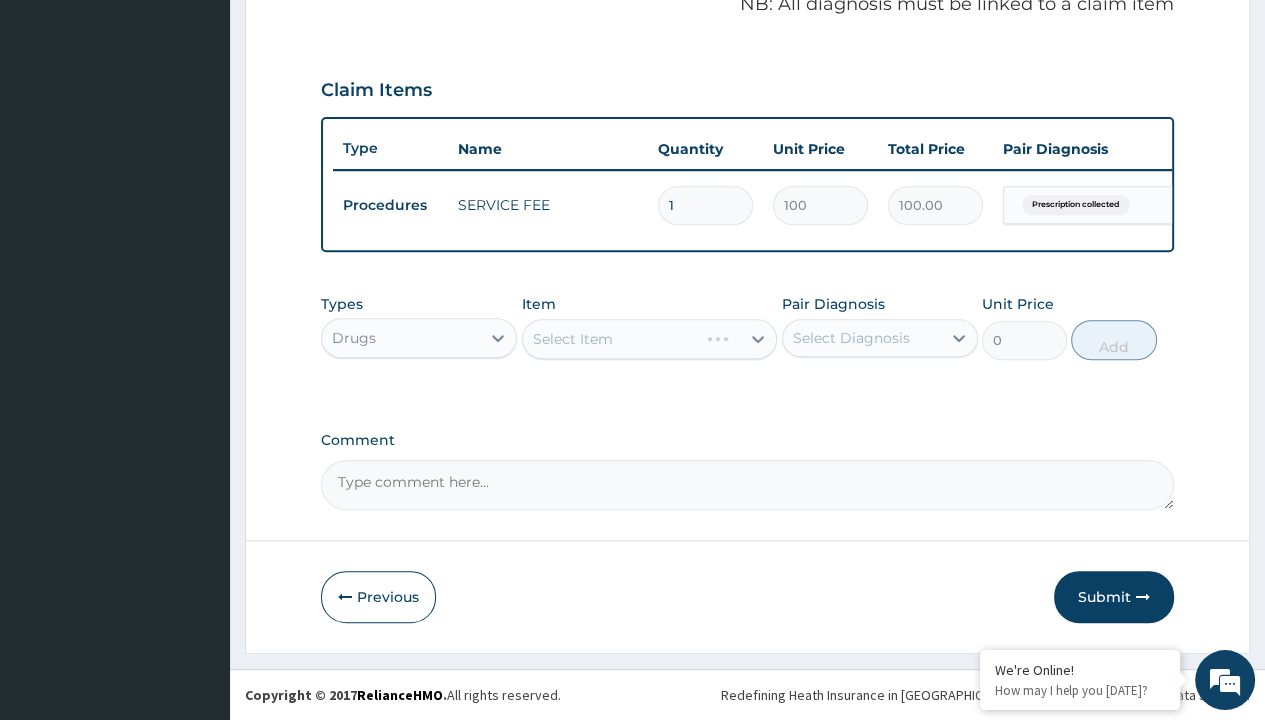 scroll, scrollTop: 0, scrollLeft: 0, axis: both 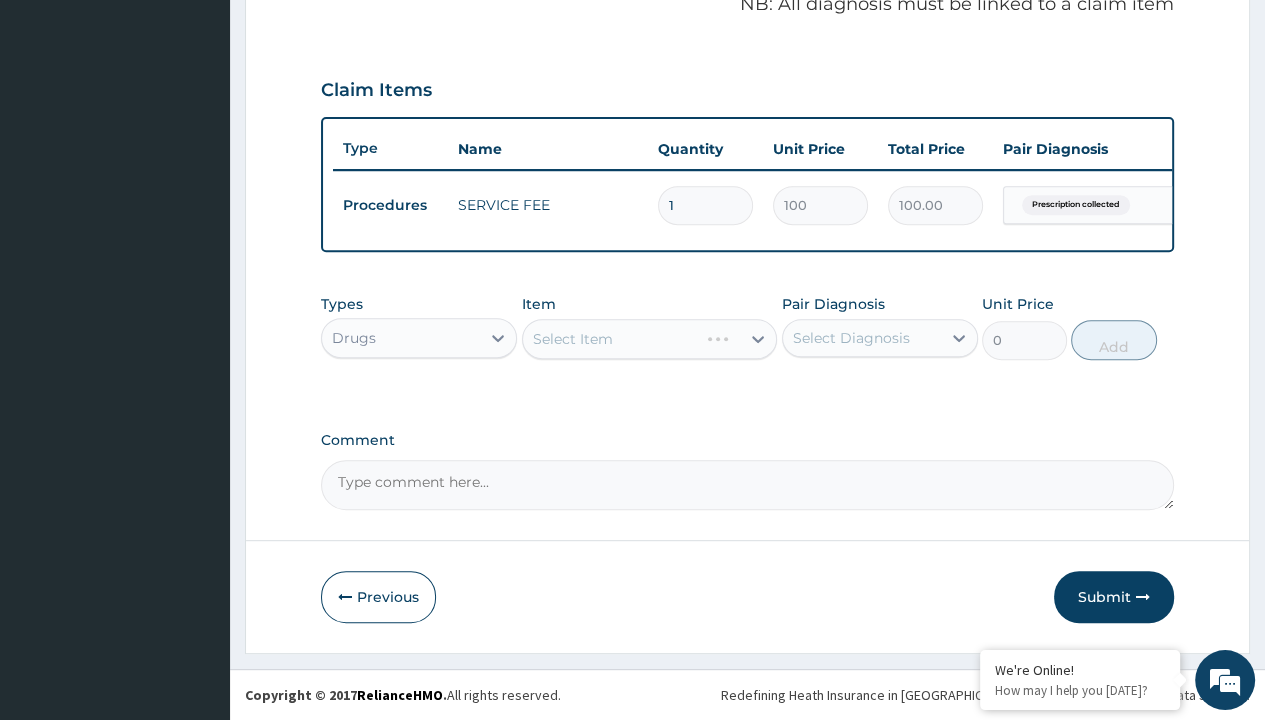 click on "Select Item" at bounding box center [573, 339] 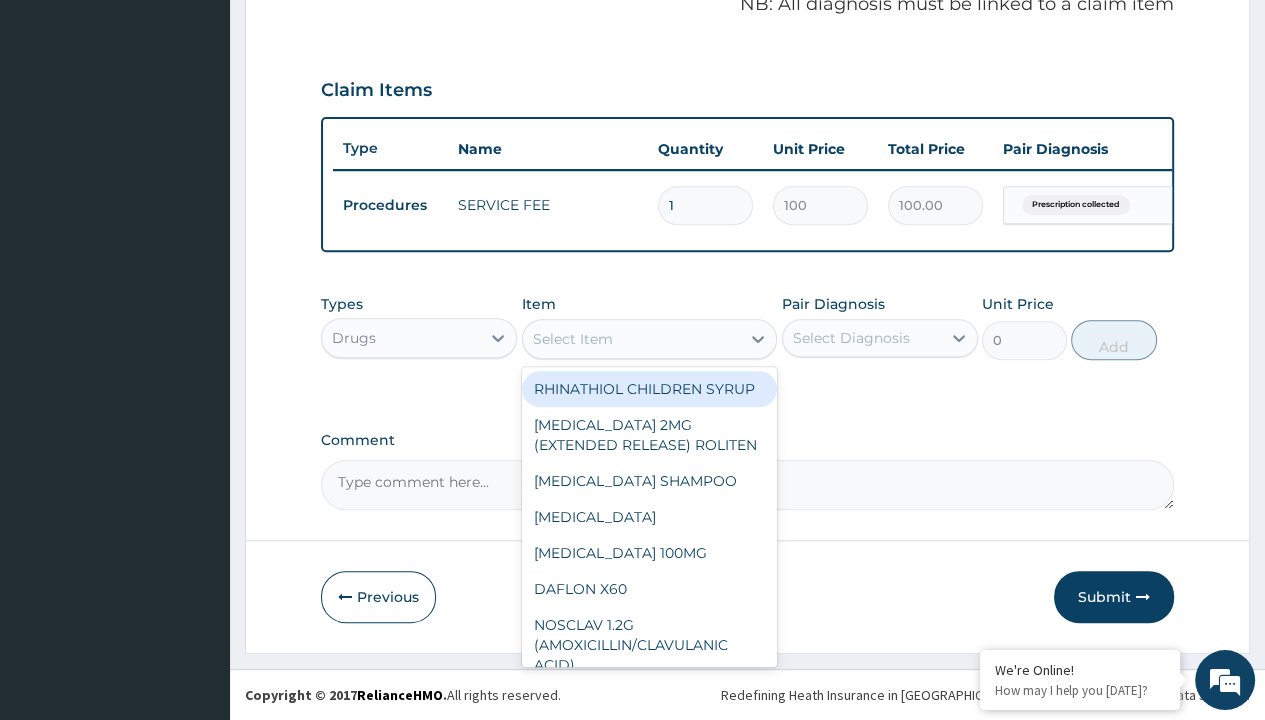 type on "ventolin inhaler/pack" 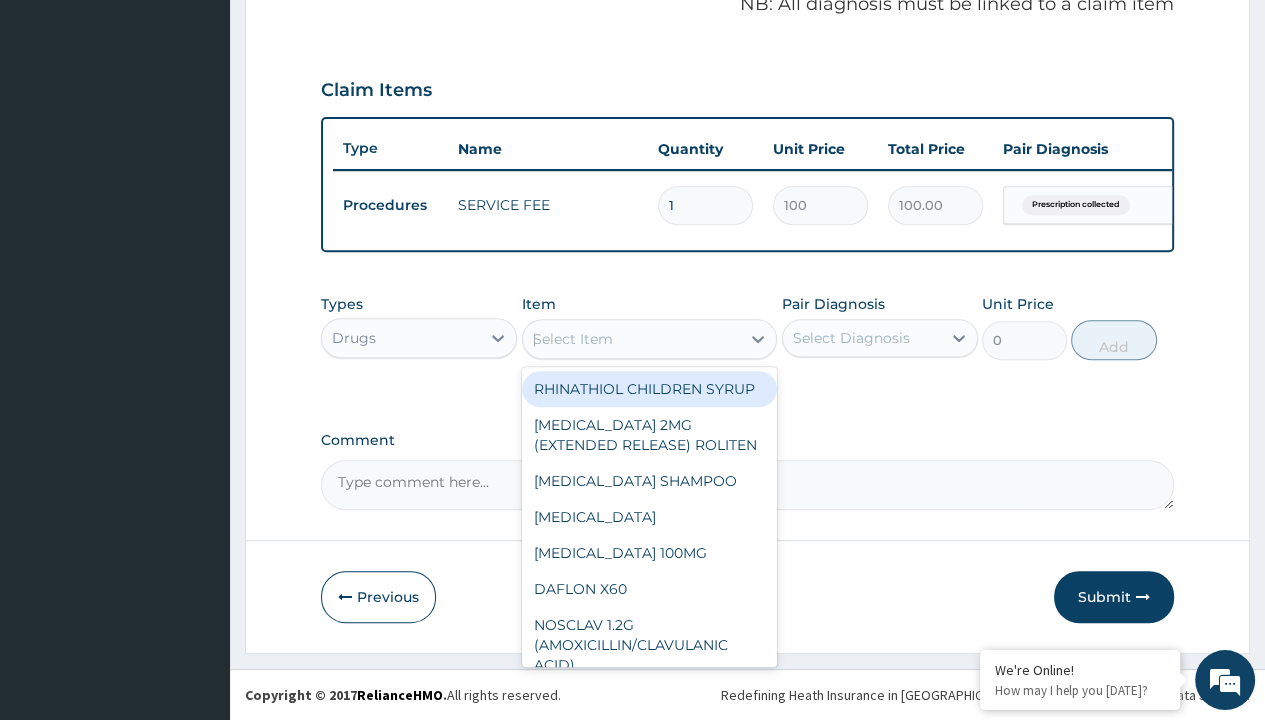 click on "[MEDICAL_DATA] INHALER/PACK" at bounding box center [650, 18939] 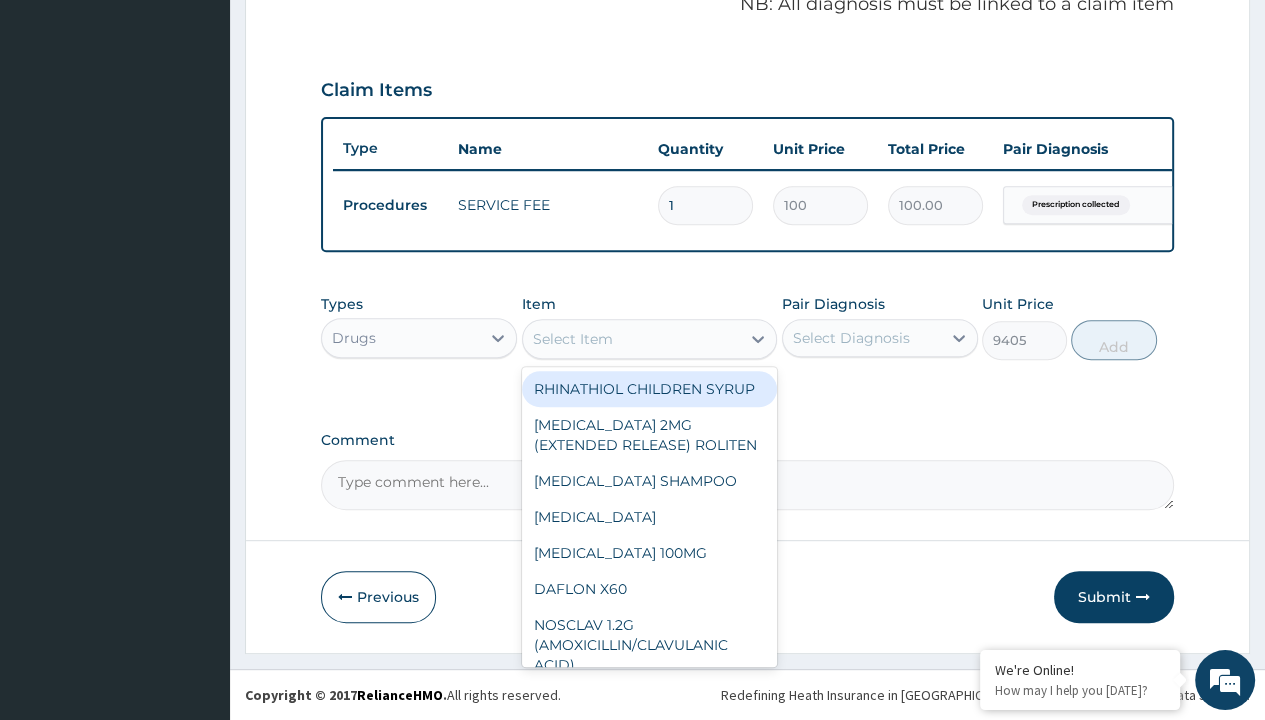 scroll, scrollTop: 0, scrollLeft: 0, axis: both 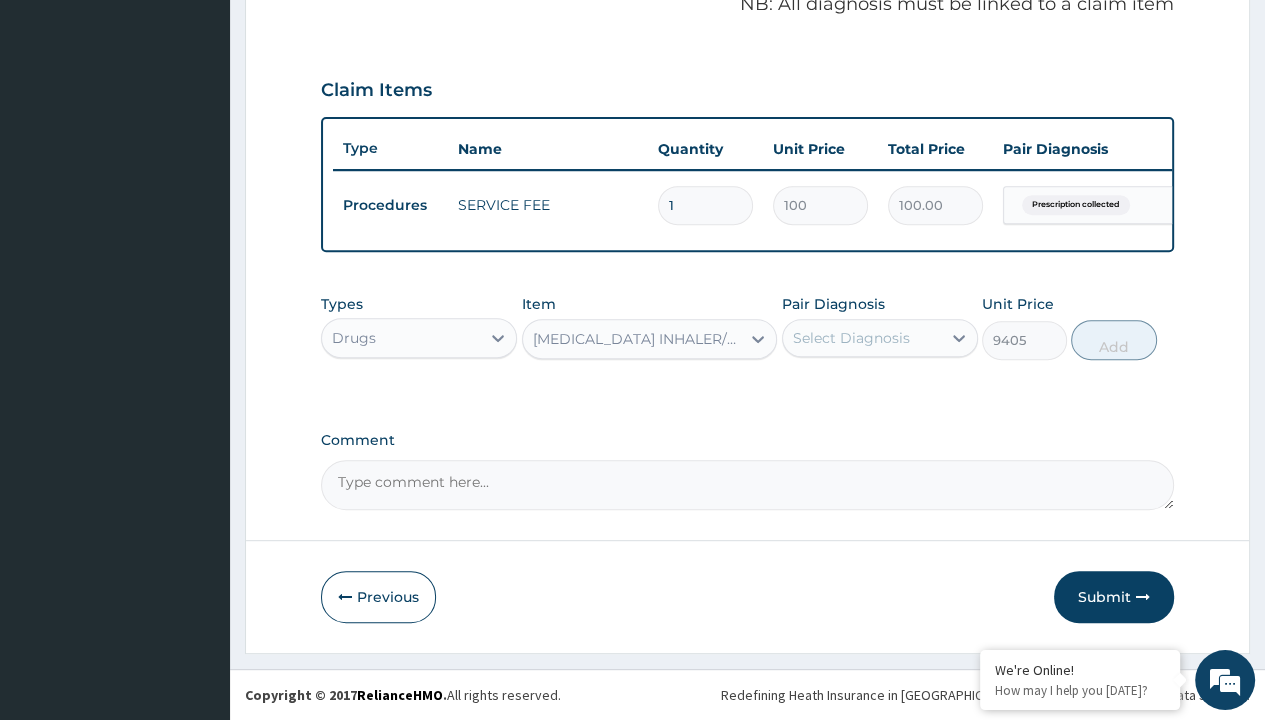 click on "Prescription collected" at bounding box center [409, -74] 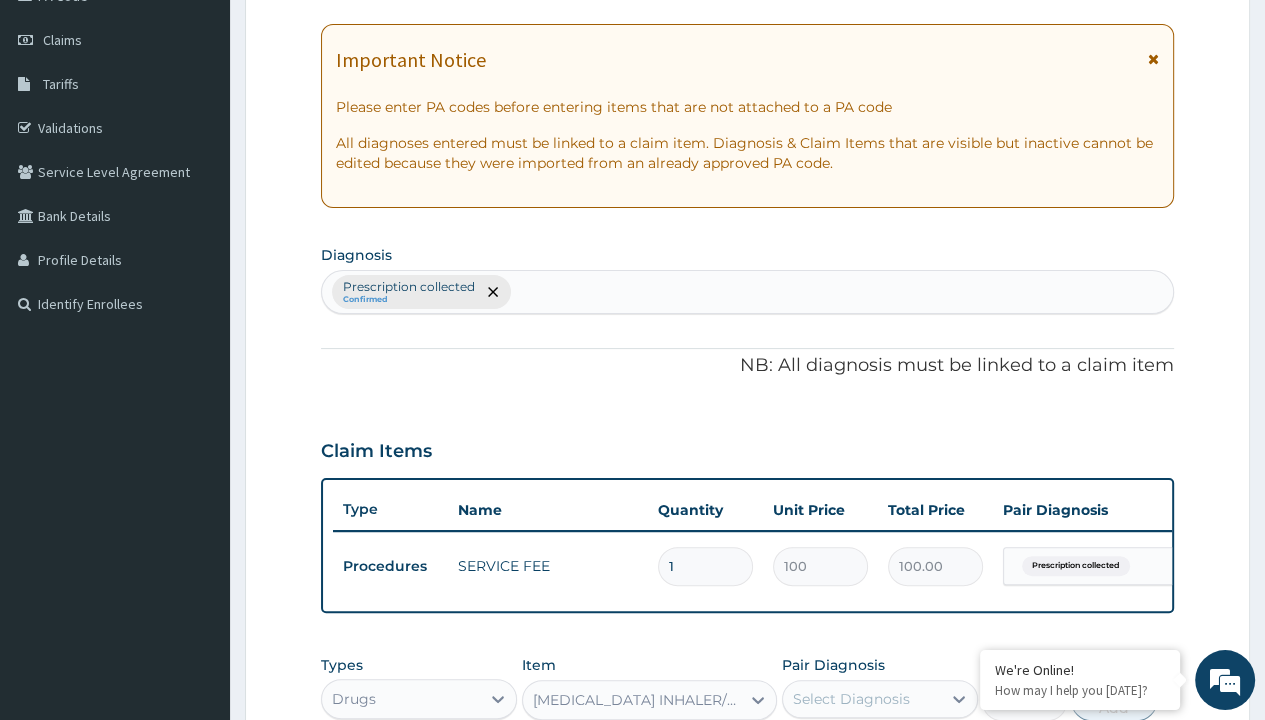 type on "prescription collected" 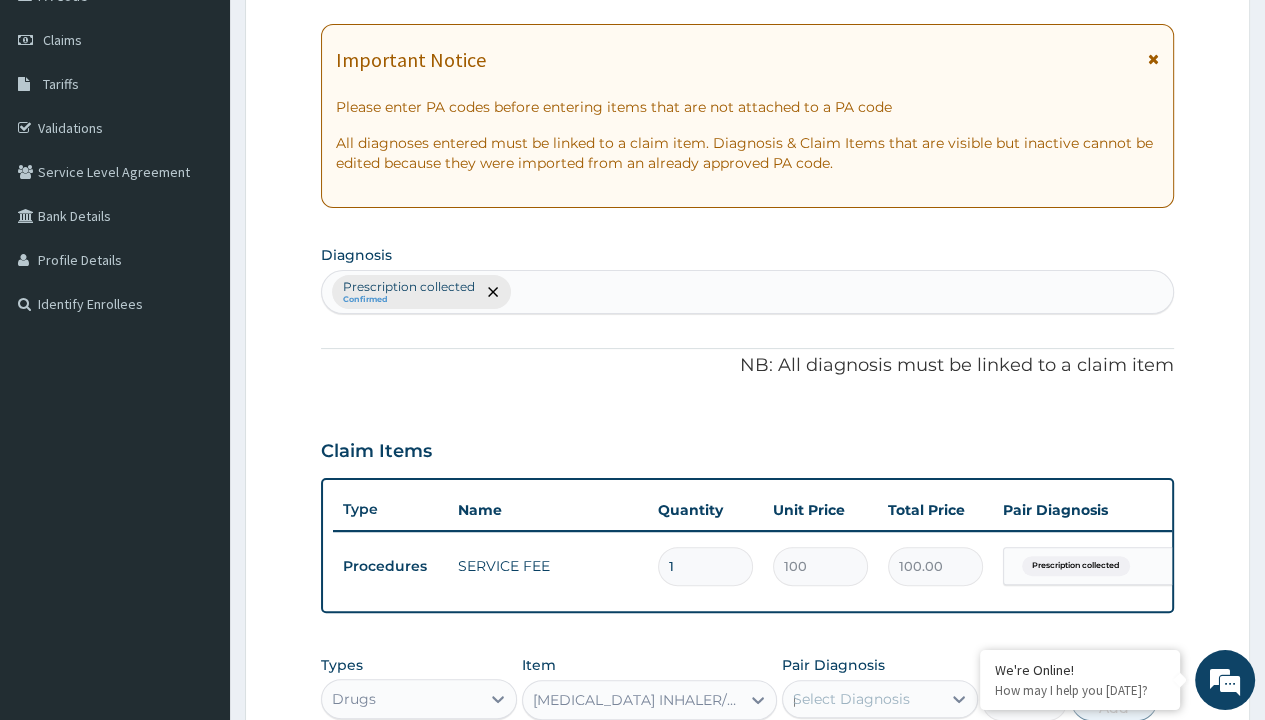type 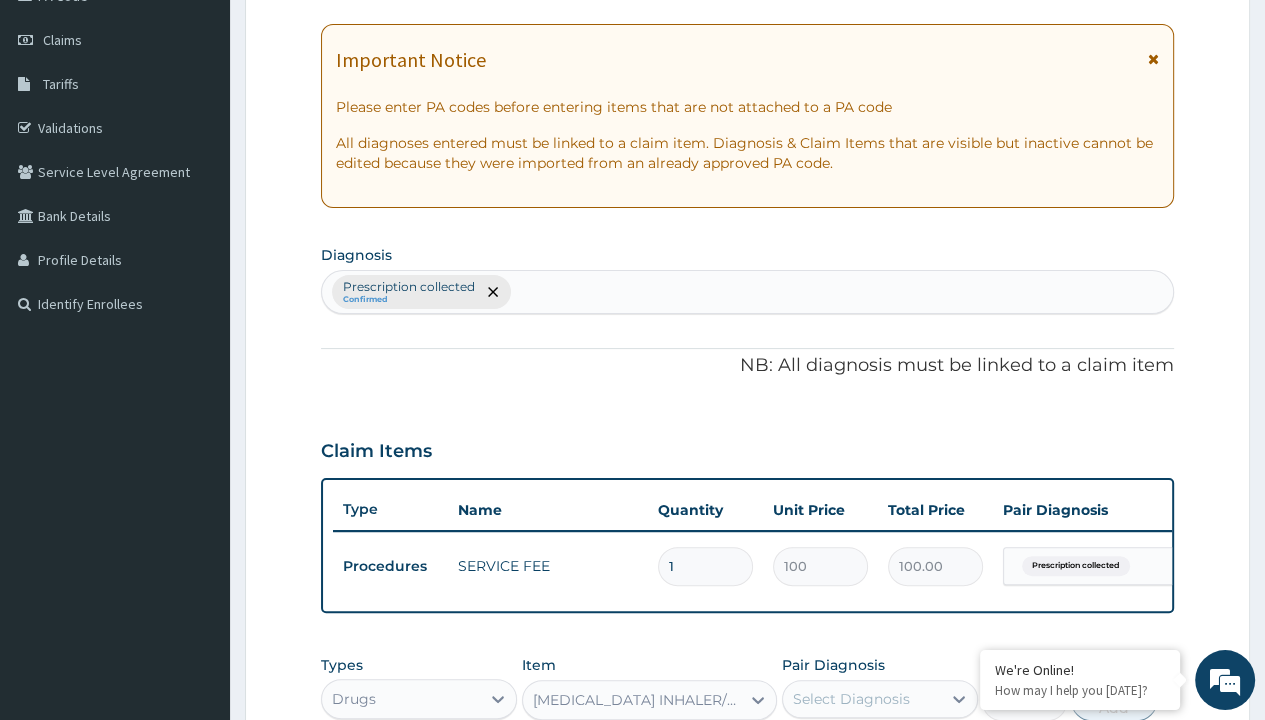 click on "Add" at bounding box center (1113, 701) 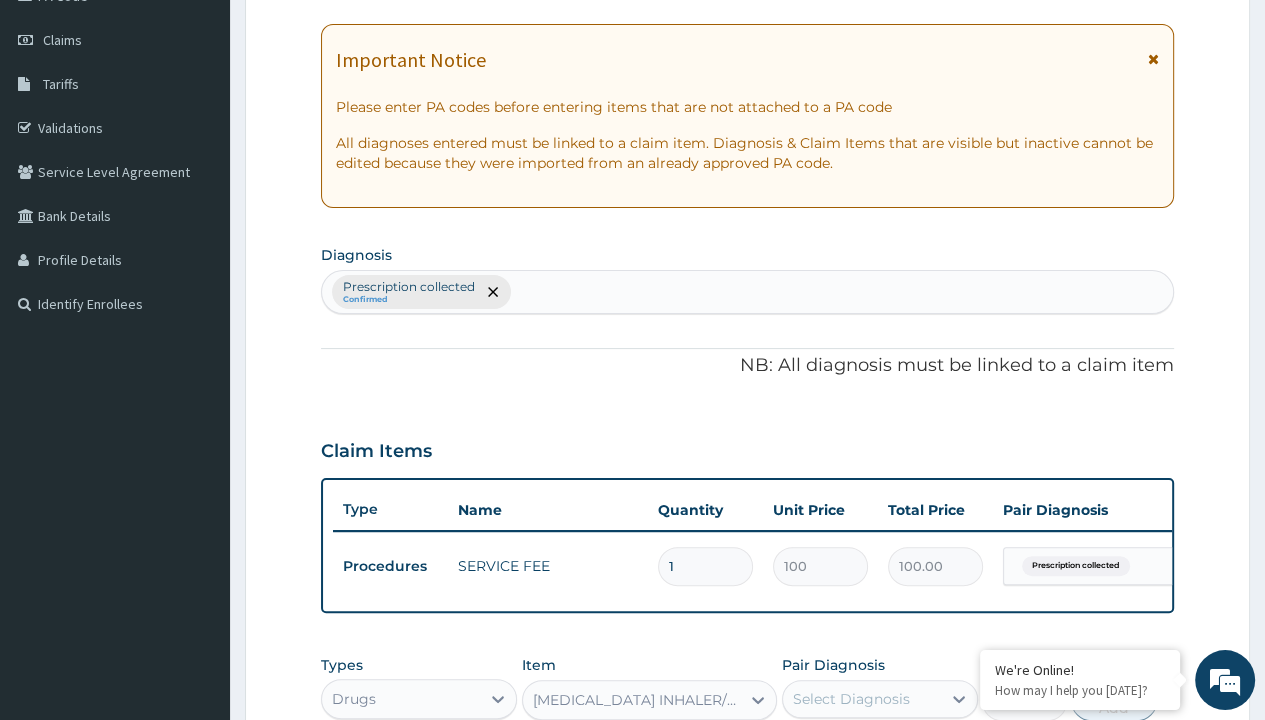 scroll, scrollTop: 639, scrollLeft: 0, axis: vertical 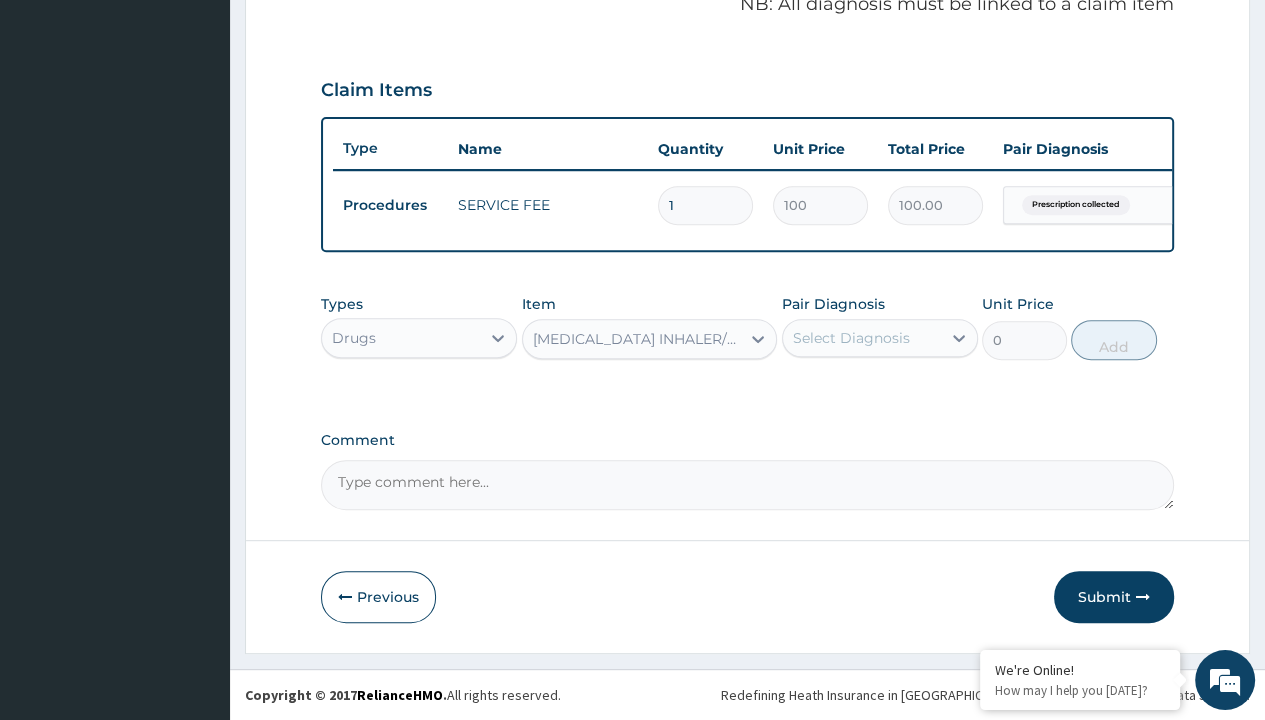 click on "Step  2  of 2 PA Code / Prescription Code Enter Code(Secondary Care Only) Encounter Date 04-07-2025 Important Notice Please enter PA codes before entering items that are not attached to a PA code   All diagnoses entered must be linked to a claim item. Diagnosis & Claim Items that are visible but inactive cannot be edited because they were imported from an already approved PA code. Diagnosis Prescription collected Confirmed NB: All diagnosis must be linked to a claim item Claim Items Type Name Quantity Unit Price Total Price Pair Diagnosis Actions Procedures SERVICE FEE 1 100 100.00 Prescription collected Delete Types Drugs Item option VENTOLIN INHALER/PACK, selected.   Select is focused ,type to refine list, press Down to open the menu,  VENTOLIN INHALER/PACK Pair Diagnosis Select Diagnosis Unit Price 0 Add Comment     Previous   Submit" at bounding box center [747, 66] 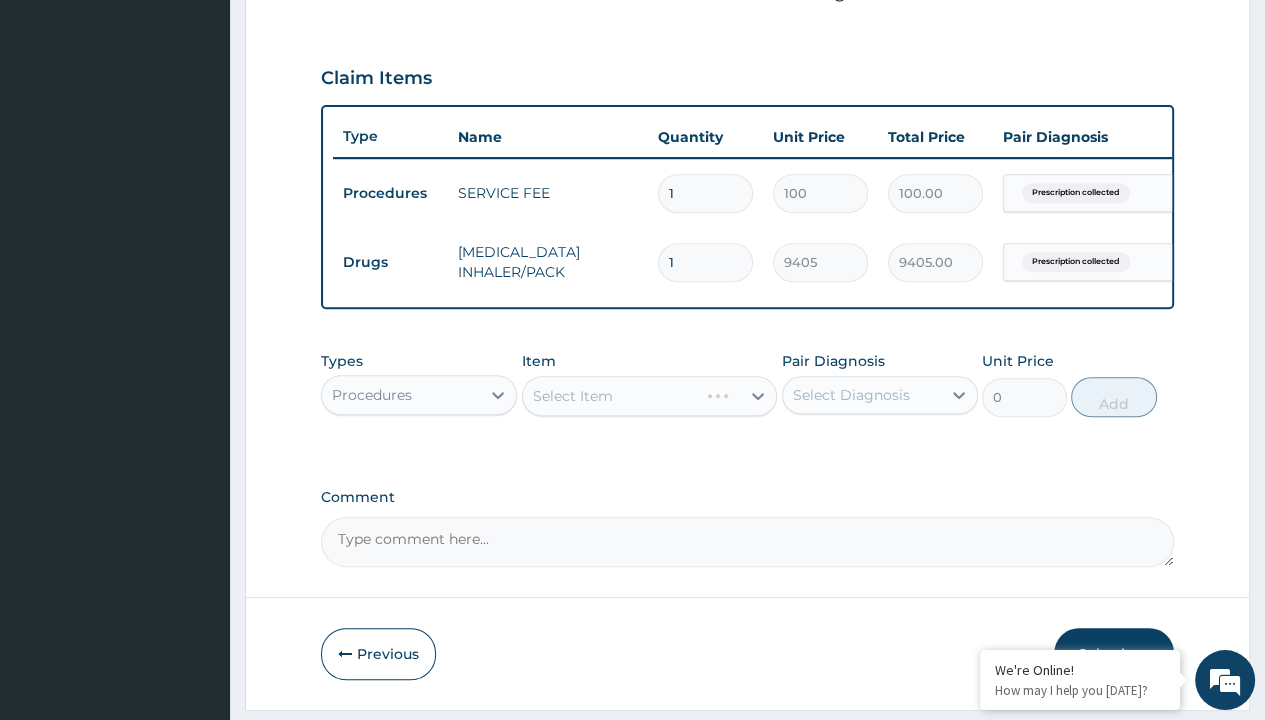 scroll, scrollTop: 0, scrollLeft: 0, axis: both 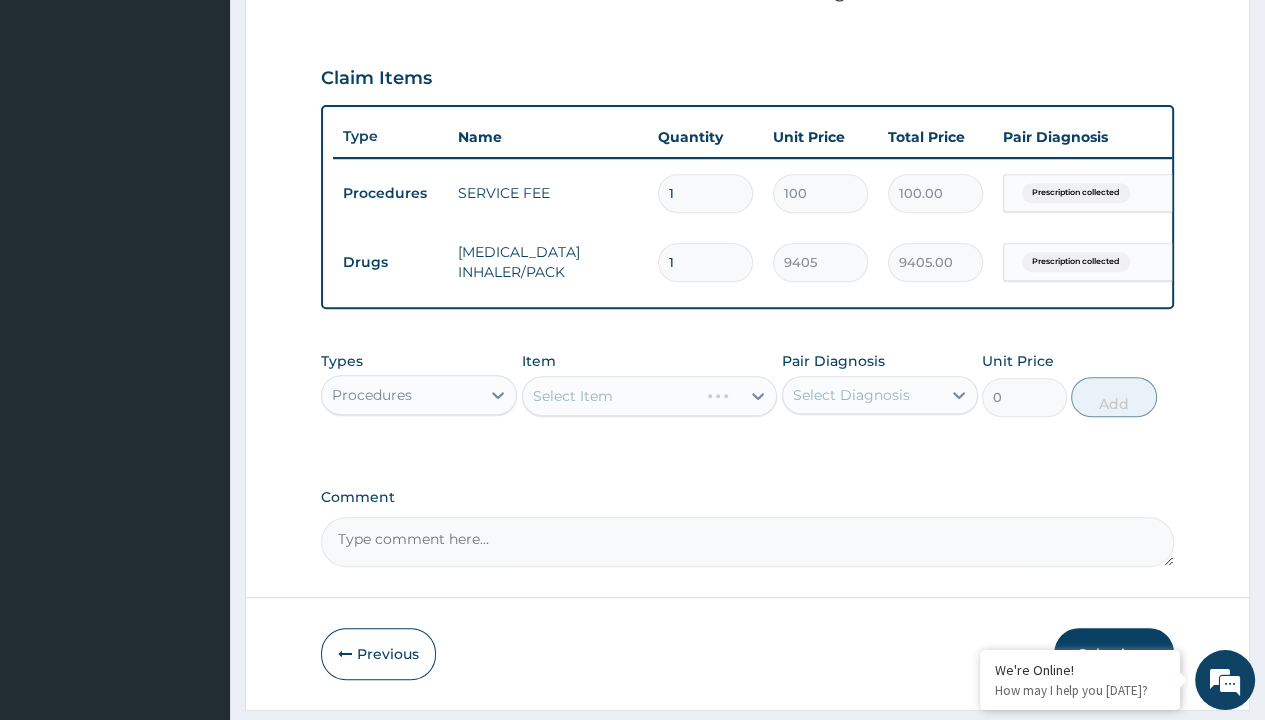click on "Select Item" at bounding box center (573, 396) 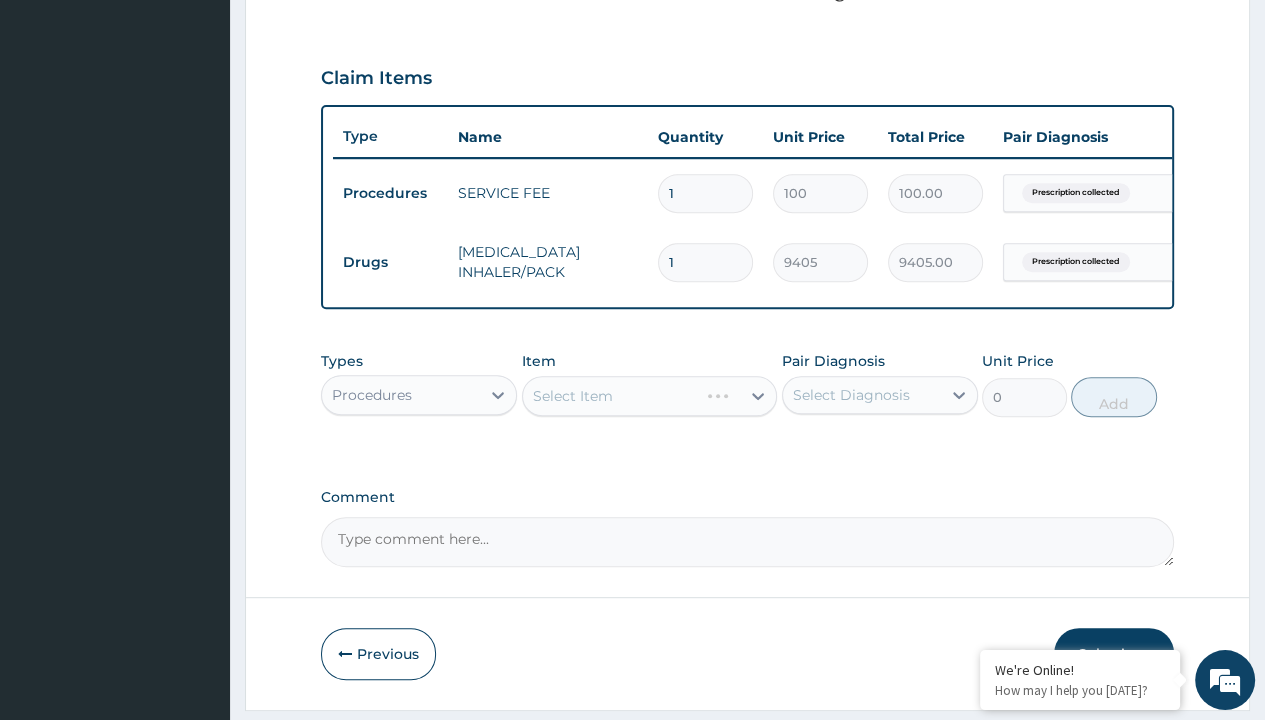 type on "delivery" 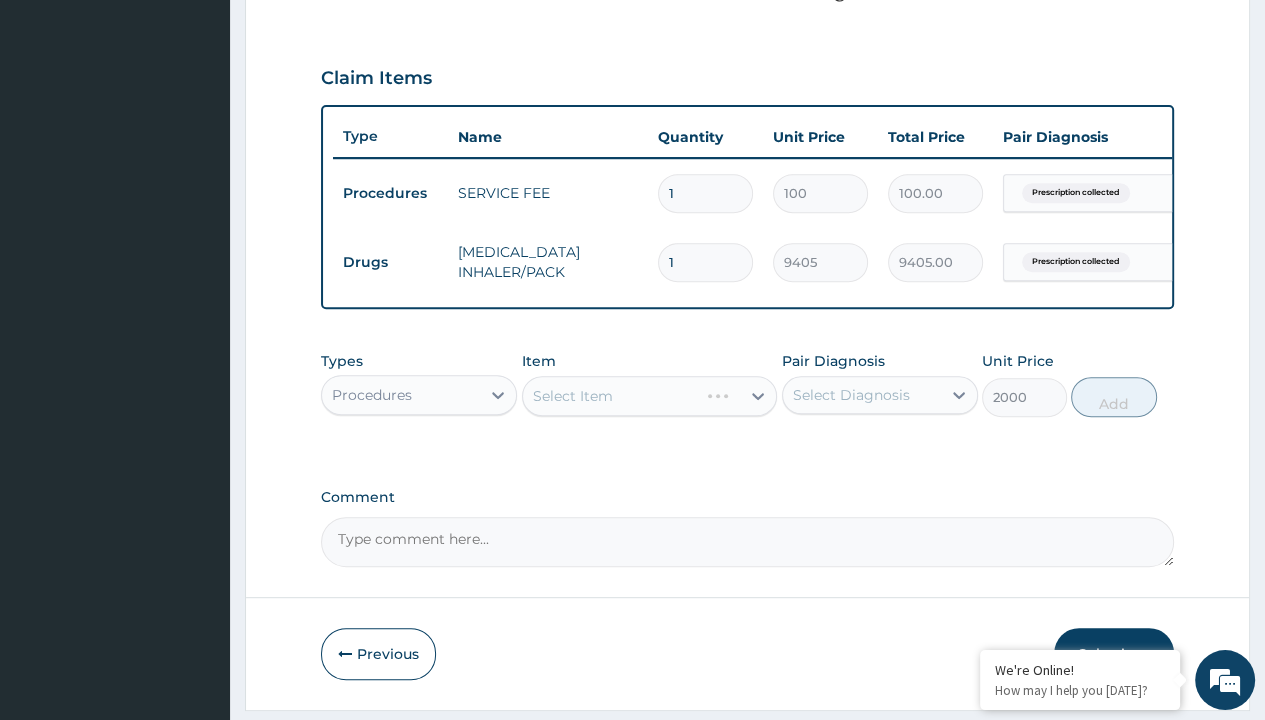 click on "Prescription collected" at bounding box center (409, -86) 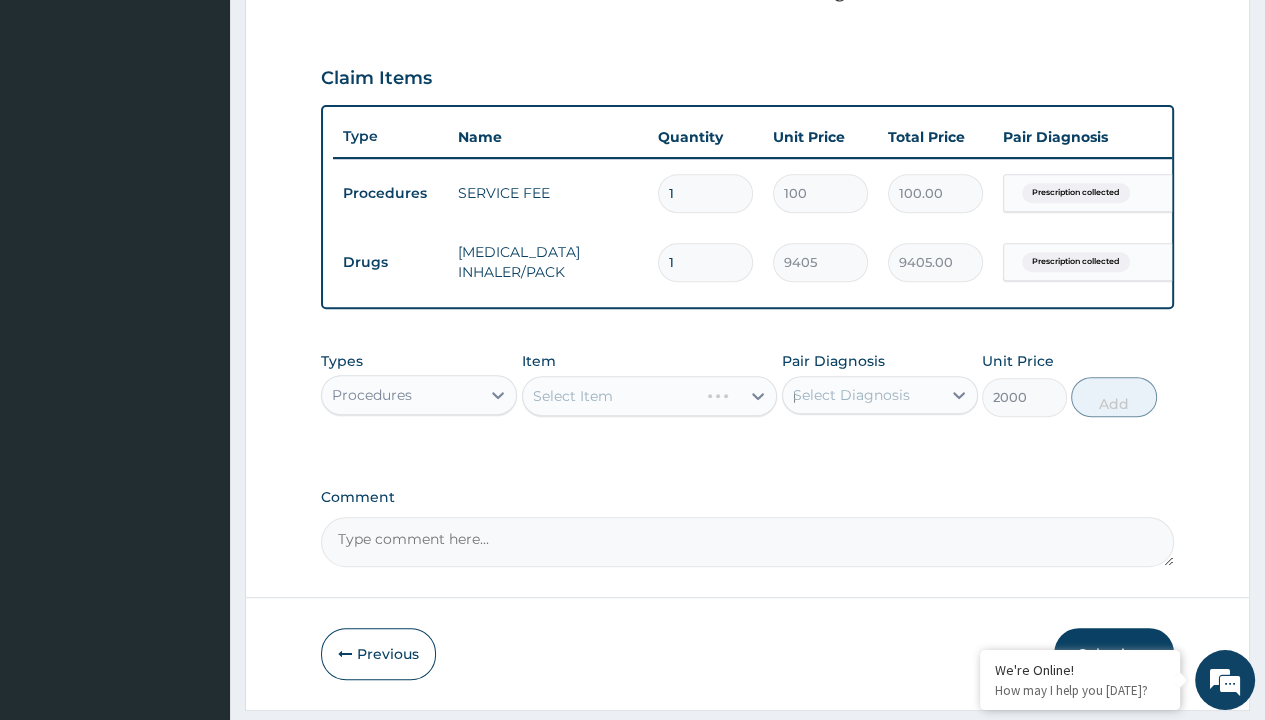 scroll, scrollTop: 0, scrollLeft: 0, axis: both 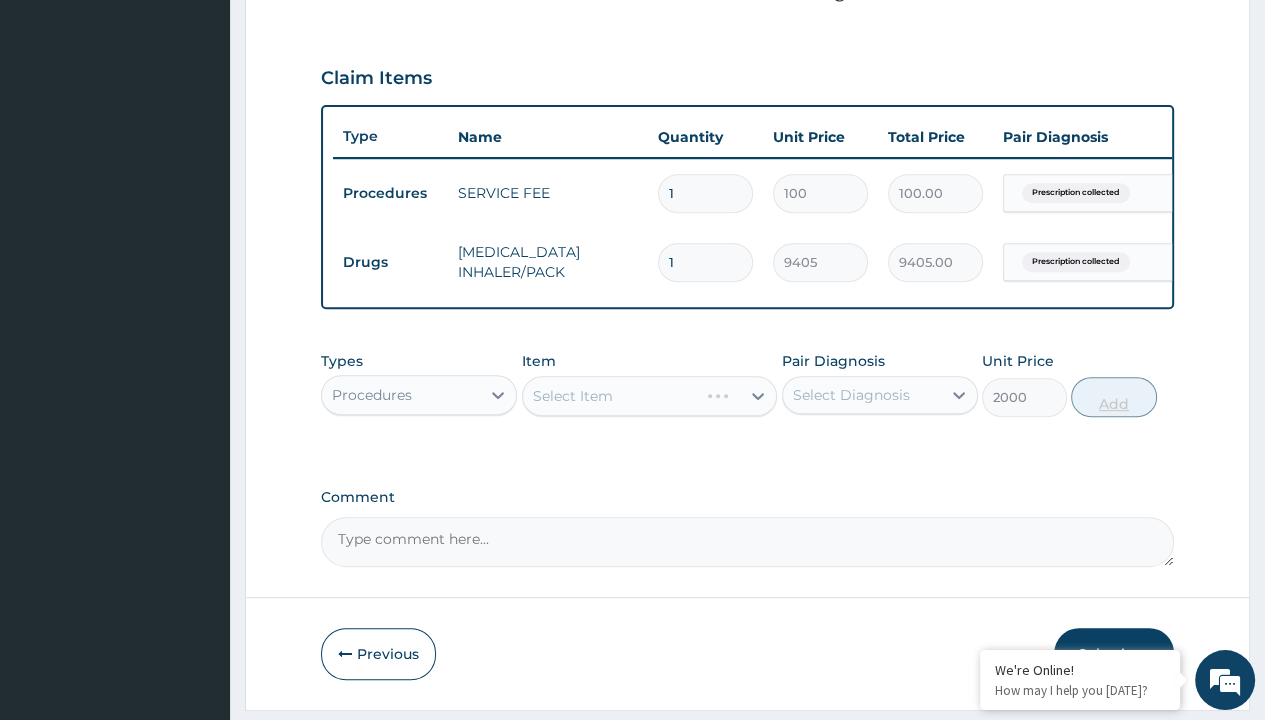 click on "Add" at bounding box center (1113, 397) 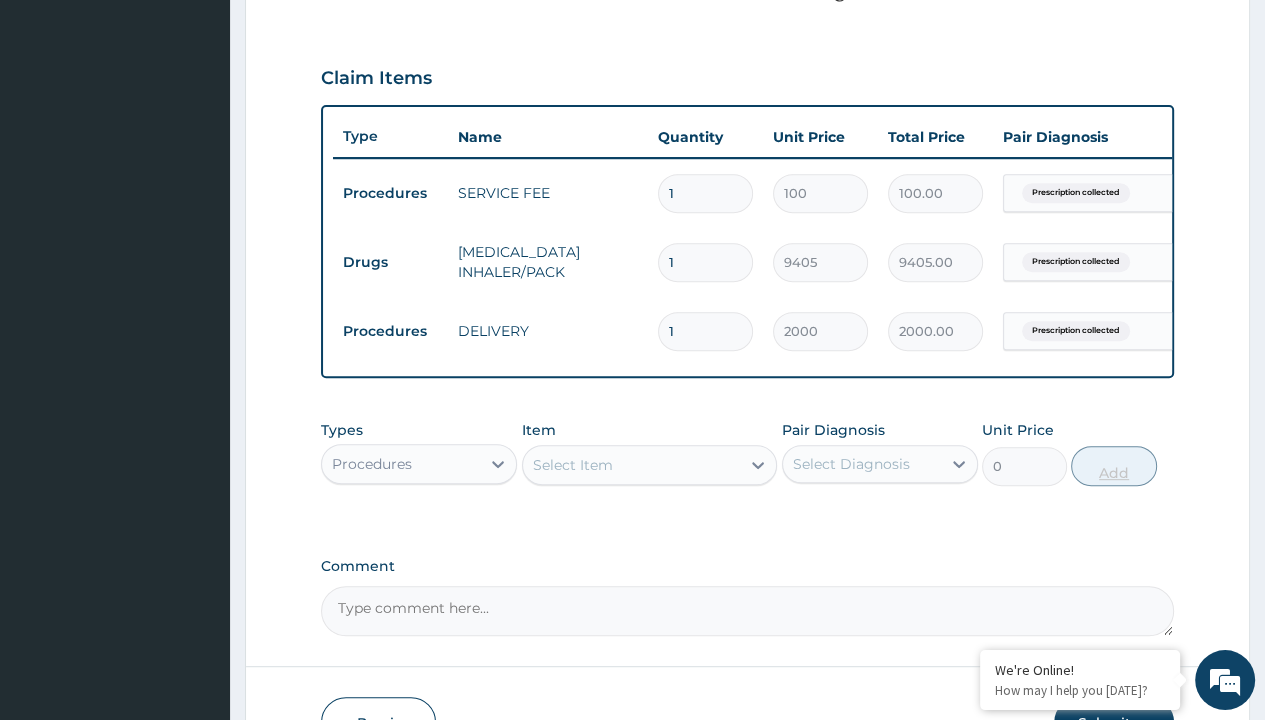 scroll, scrollTop: 708, scrollLeft: 0, axis: vertical 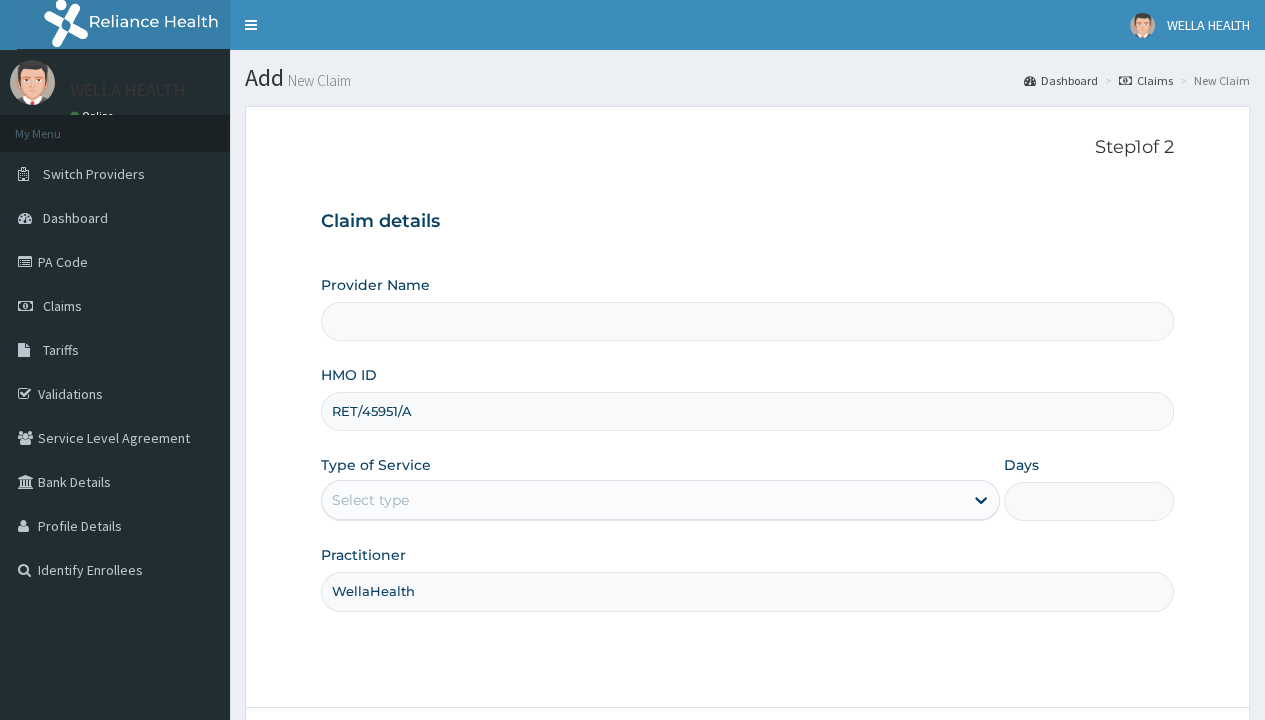 type on "WellaHealth" 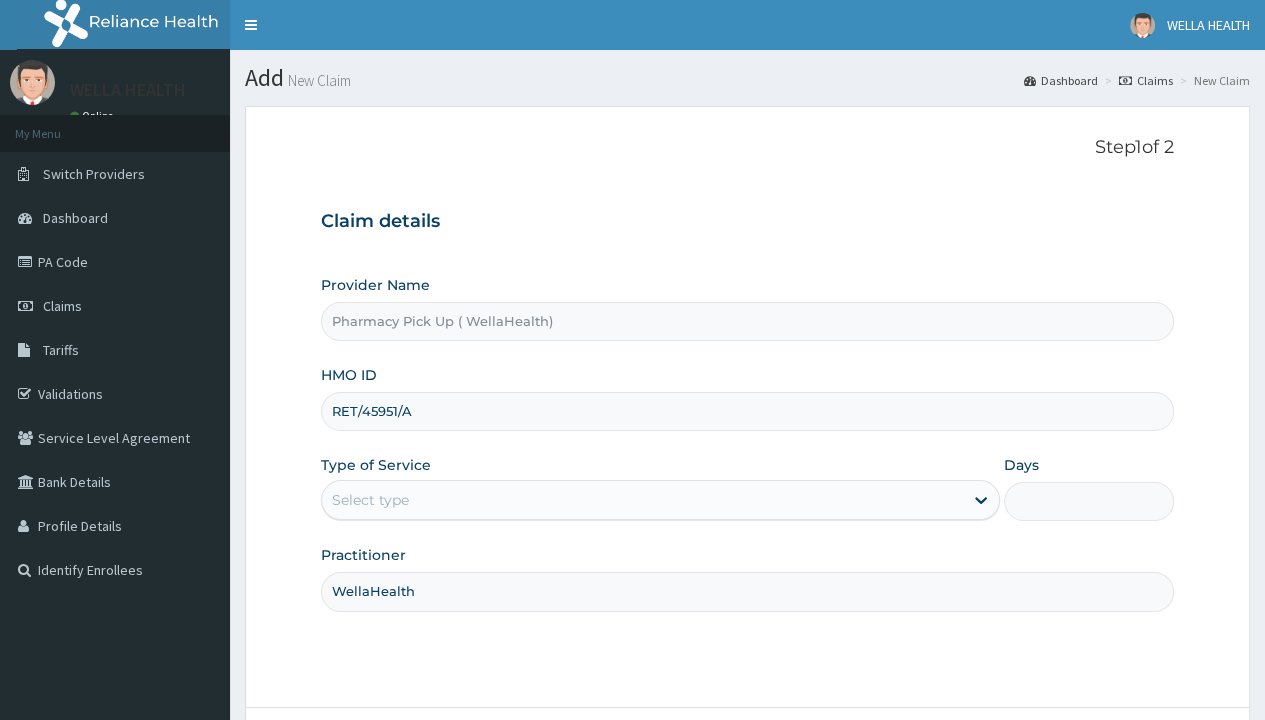 type on "1" 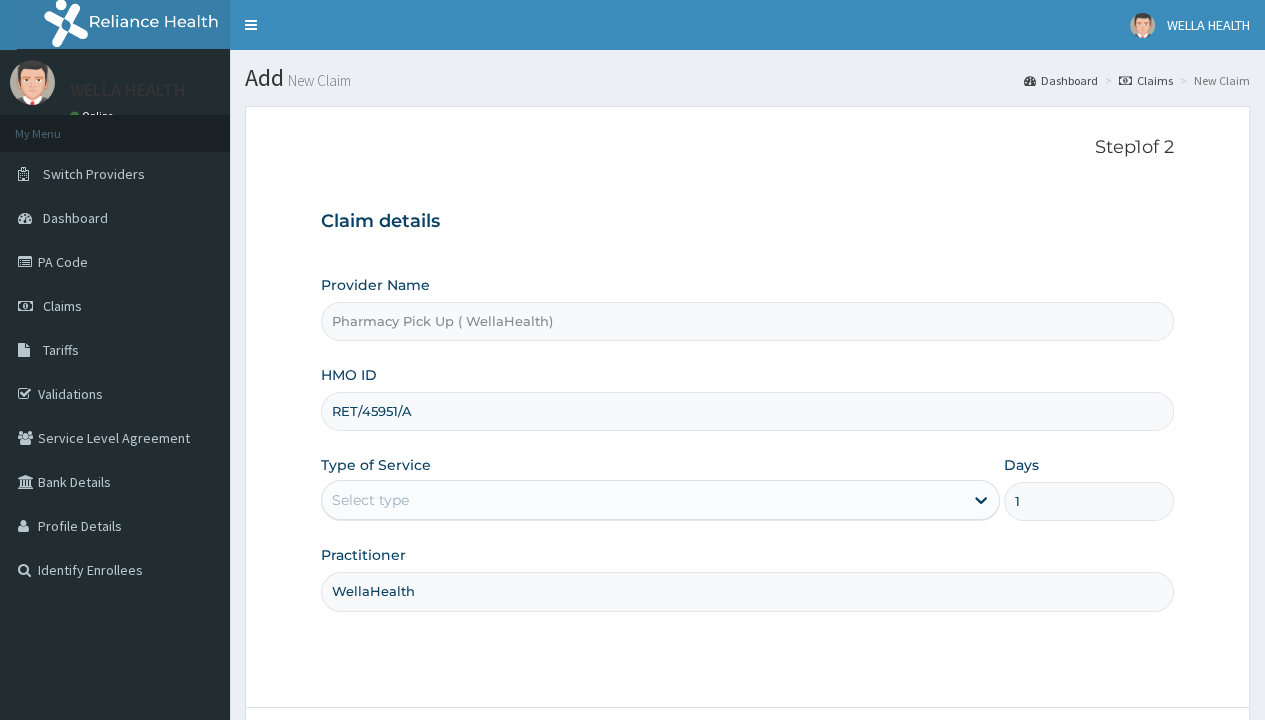 scroll, scrollTop: 0, scrollLeft: 0, axis: both 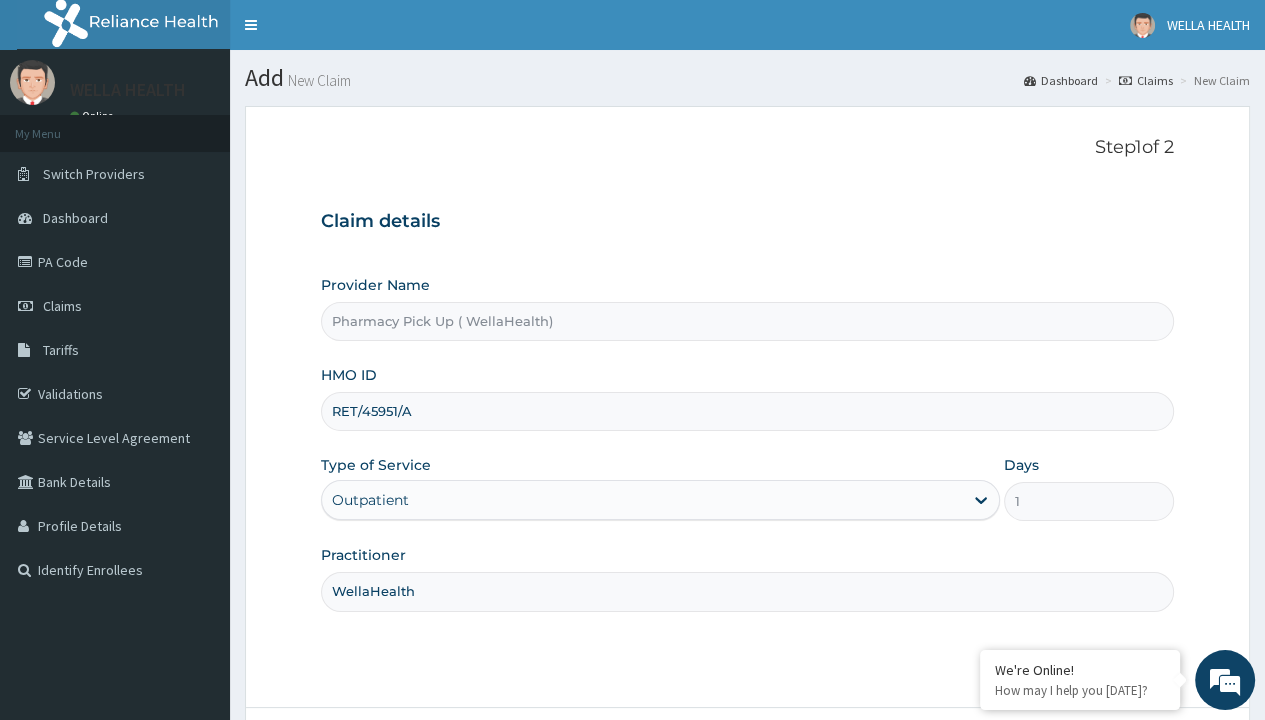 click on "Next" at bounding box center [1123, 764] 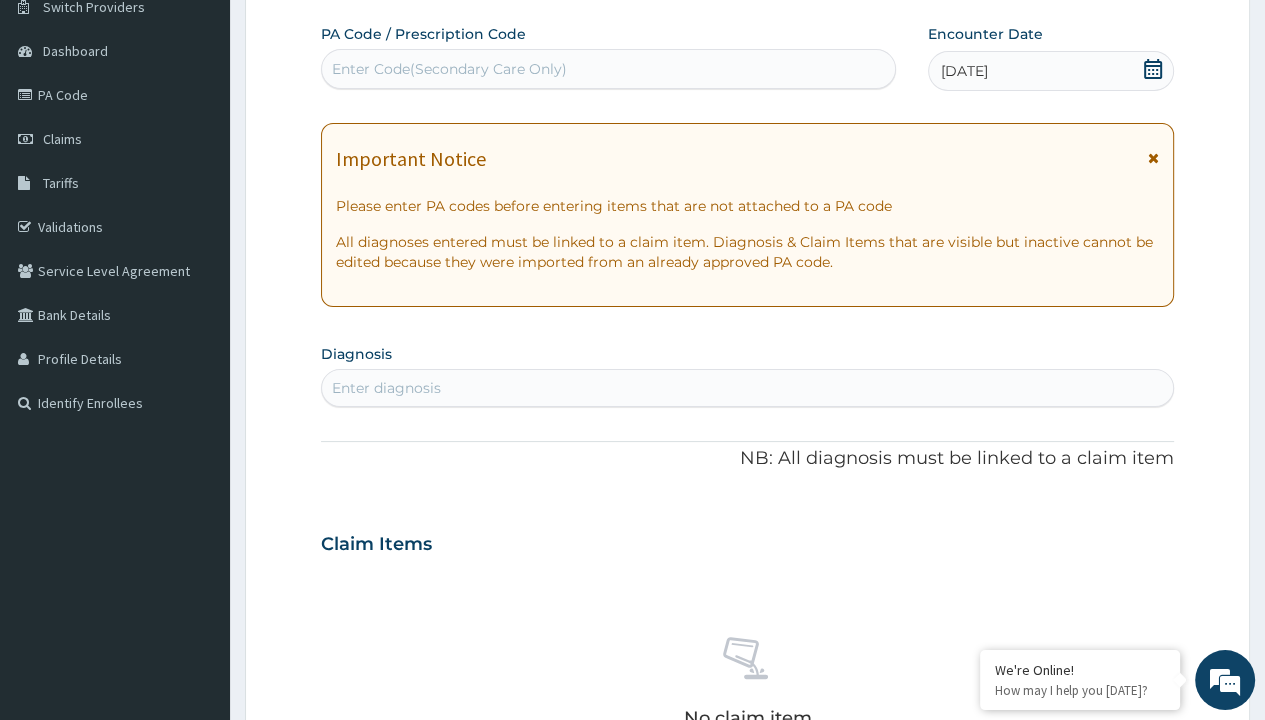 click on "Enter diagnosis" at bounding box center (386, 388) 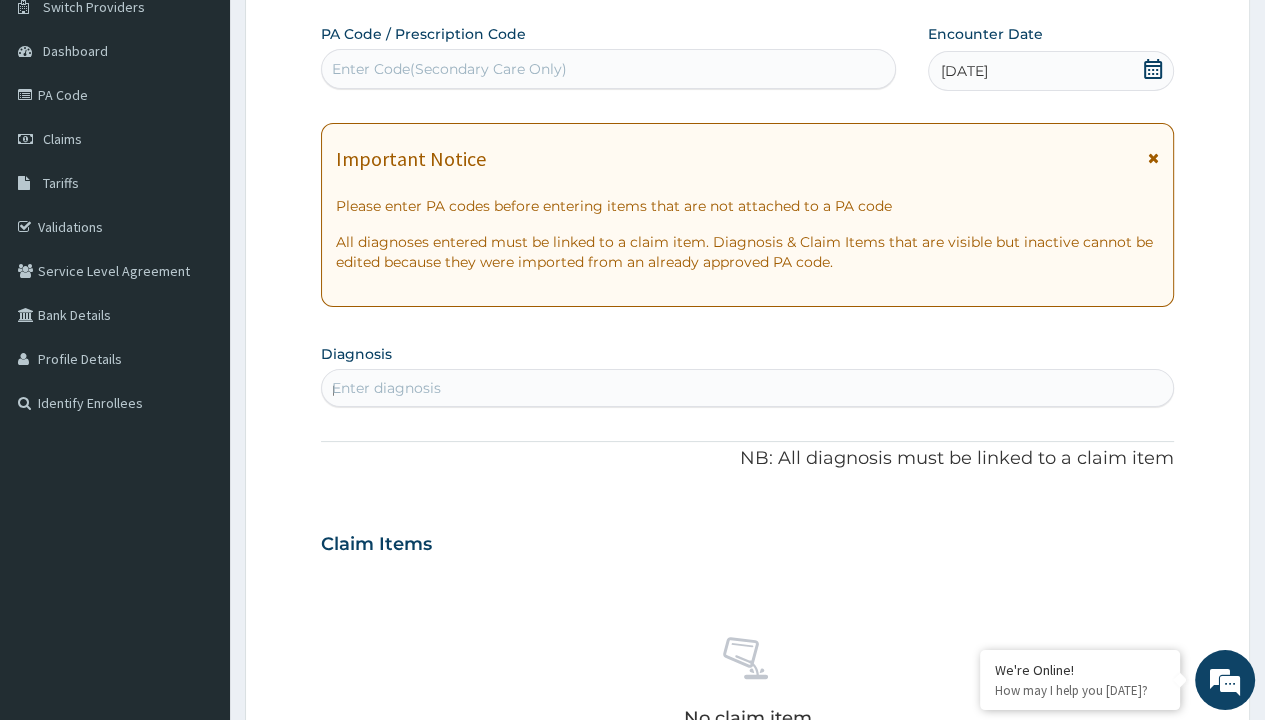 scroll, scrollTop: 0, scrollLeft: 0, axis: both 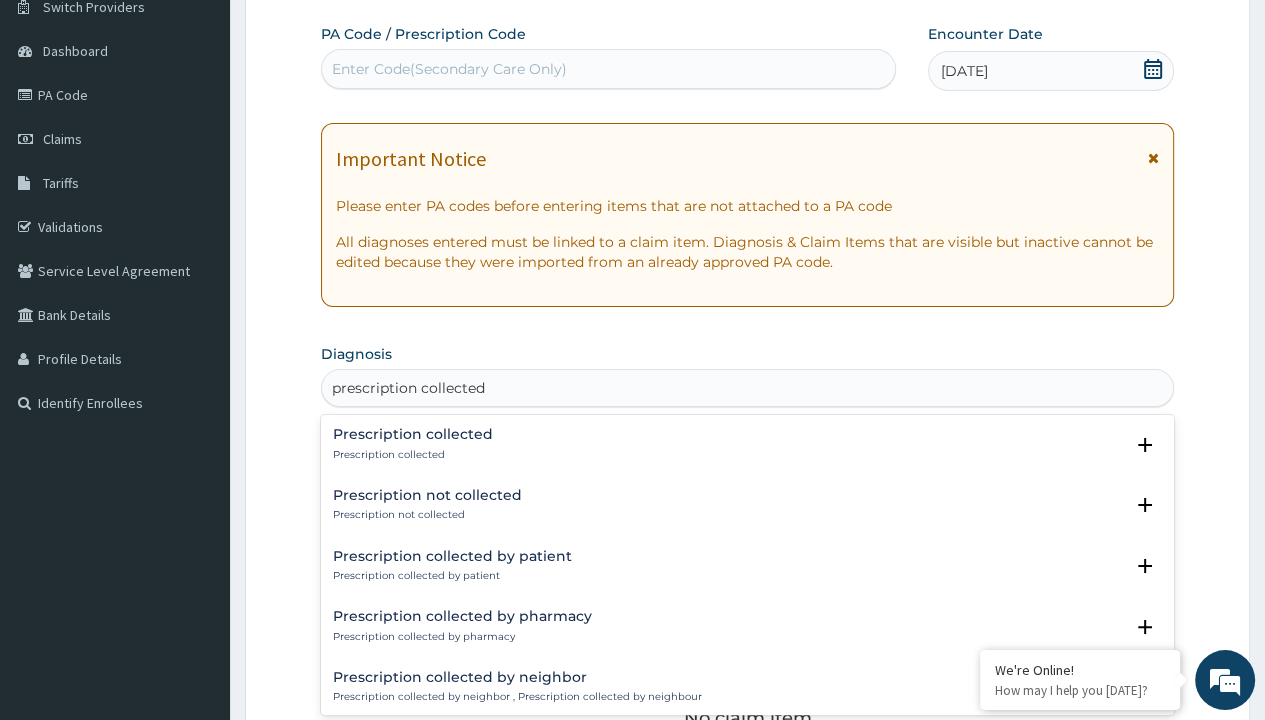 click on "Prescription collected" at bounding box center [413, 455] 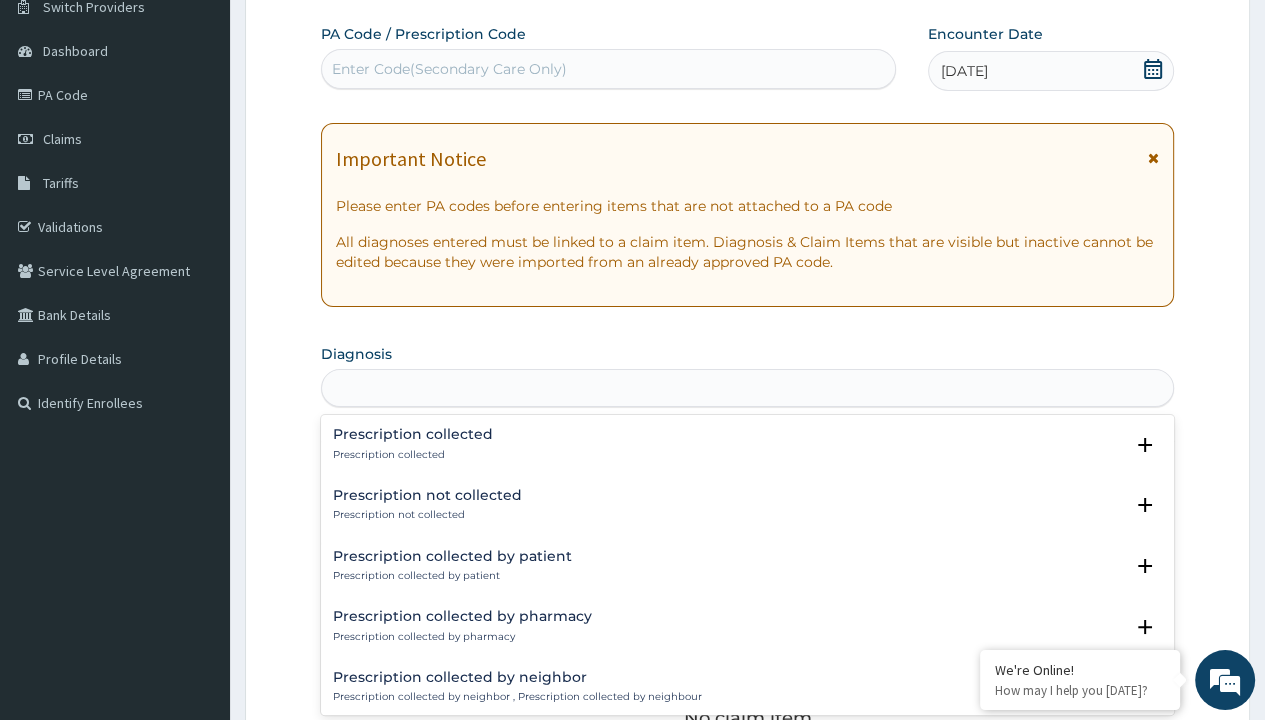 click on "Step  2  of 2 PA Code / Prescription Code Enter Code(Secondary Care Only) Encounter Date [DATE] Important Notice Please enter PA codes before entering items that are not attached to a PA code   All diagnoses entered must be linked to a claim item. Diagnosis & Claim Items that are visible but inactive cannot be edited because they were imported from an already approved PA code. Diagnosis option Prescription collected focused, 1 of 7. 7 results available for search term prescription collected. Use Up and Down to choose options, press Enter to select the currently focused option, press Escape to exit the menu, press Tab to select the option and exit the menu. prescription collected Prescription collected Prescription collected Select Status Query Query covers suspected (?), Keep in view (kiv), Ruled out (r/o) Confirmed Prescription not collected Prescription not collected Select Status Query Query covers suspected (?), Keep in view (kiv), Ruled out (r/o) Confirmed Prescription collected by patient Query Item" at bounding box center (747, 571) 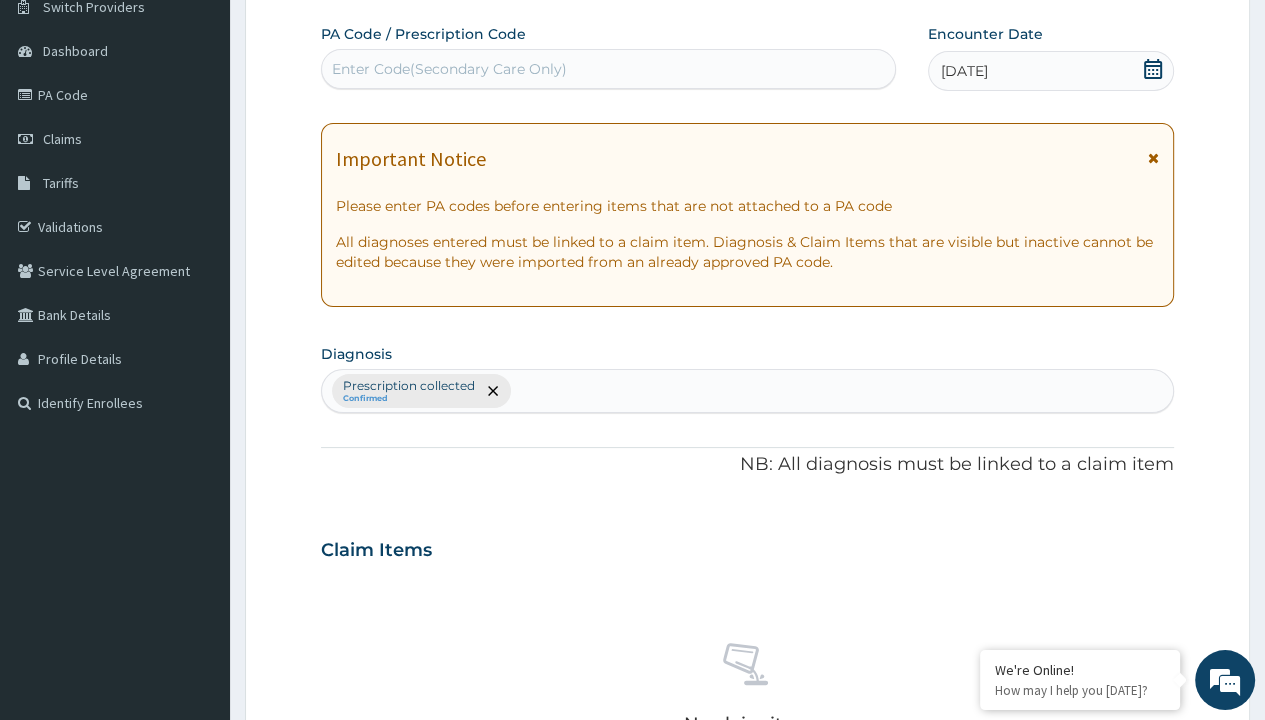 click on "Procedures" at bounding box center [419, 943] 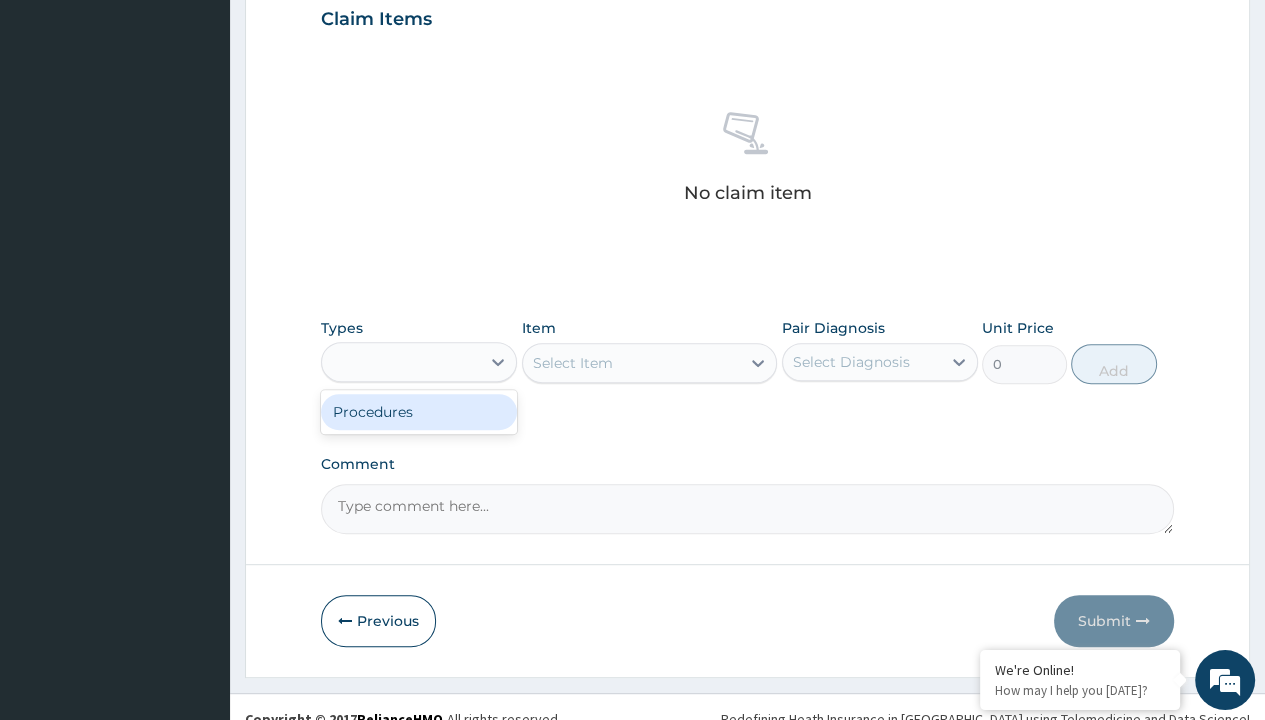 click on "Select Item" at bounding box center (650, 363) 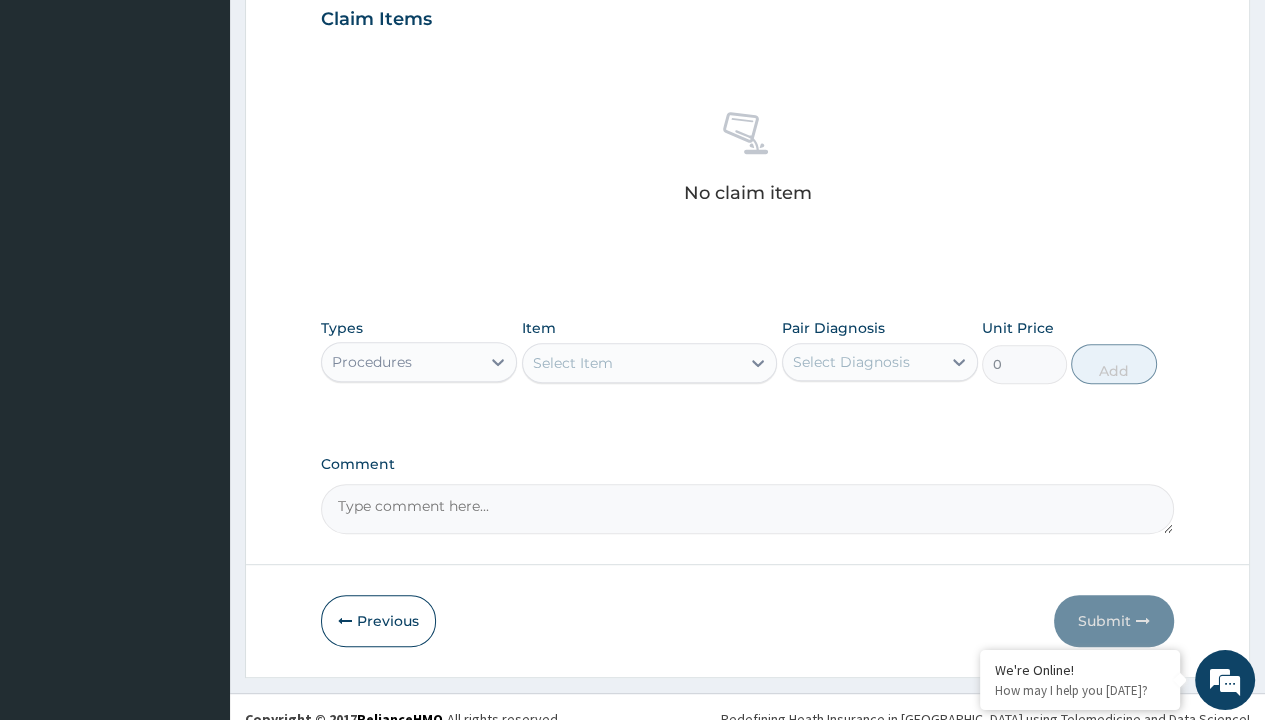 type on "service fee" 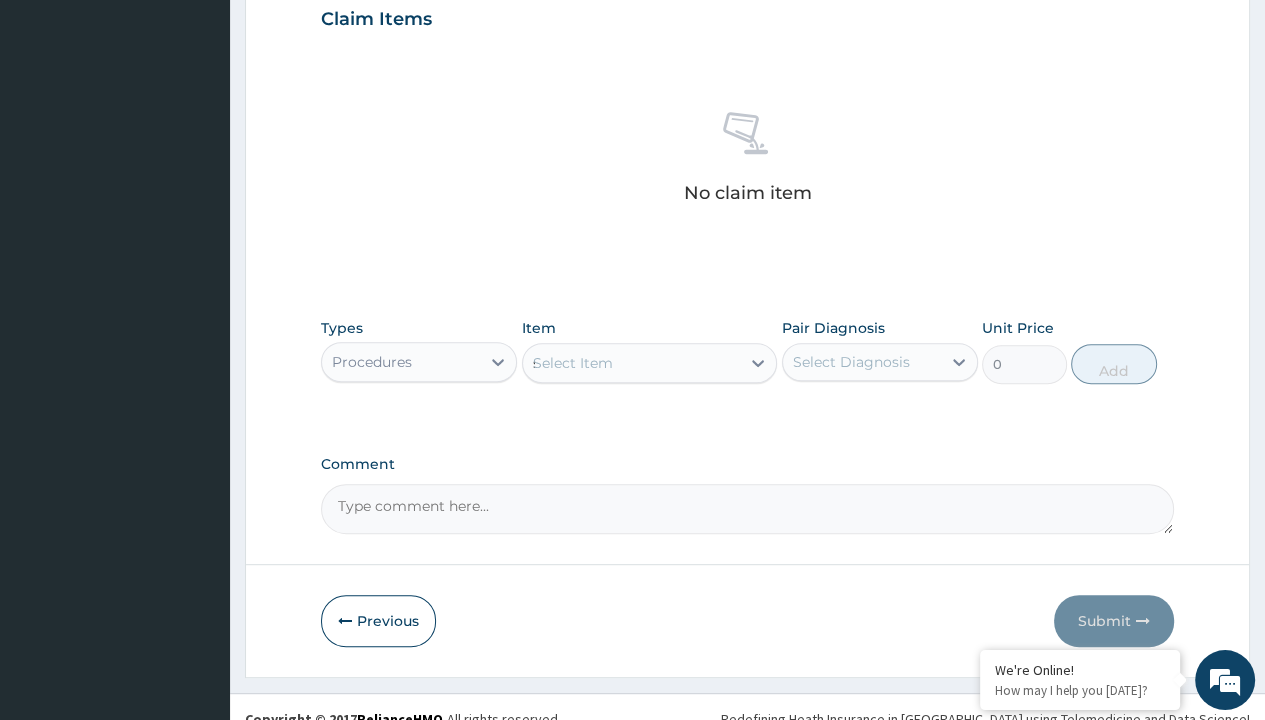 type 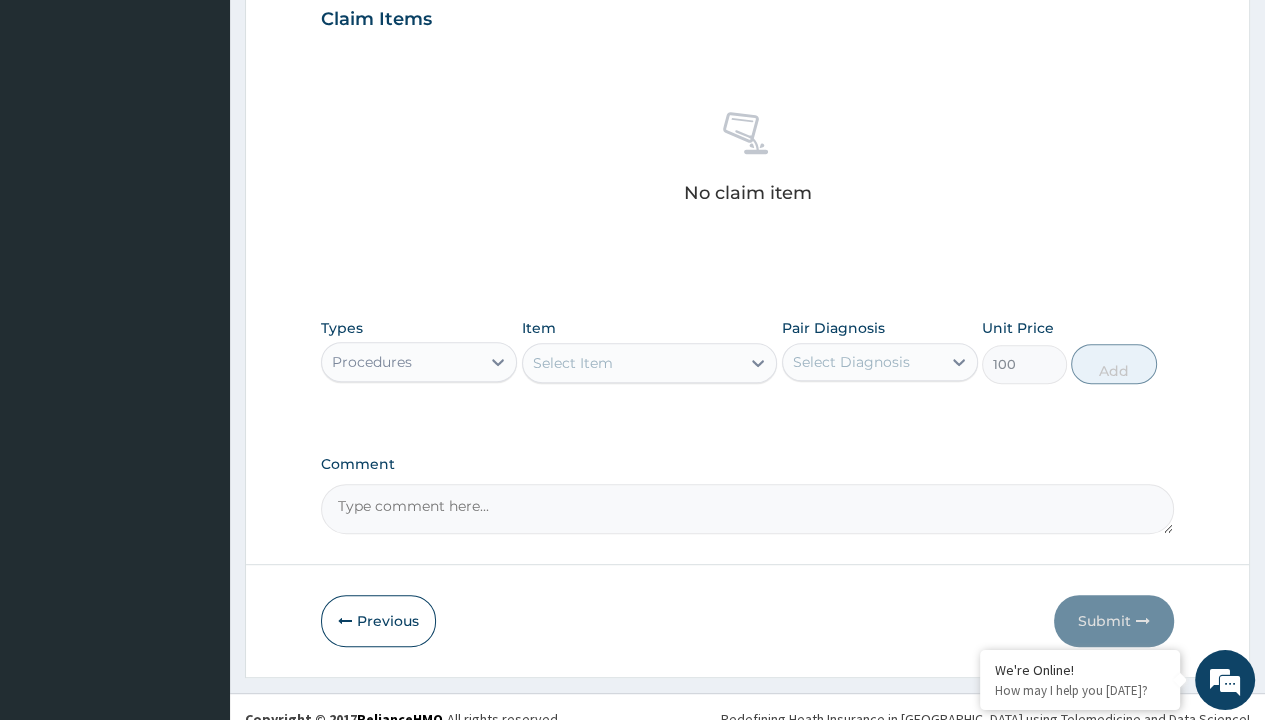 click on "Prescription collected" at bounding box center [409, -145] 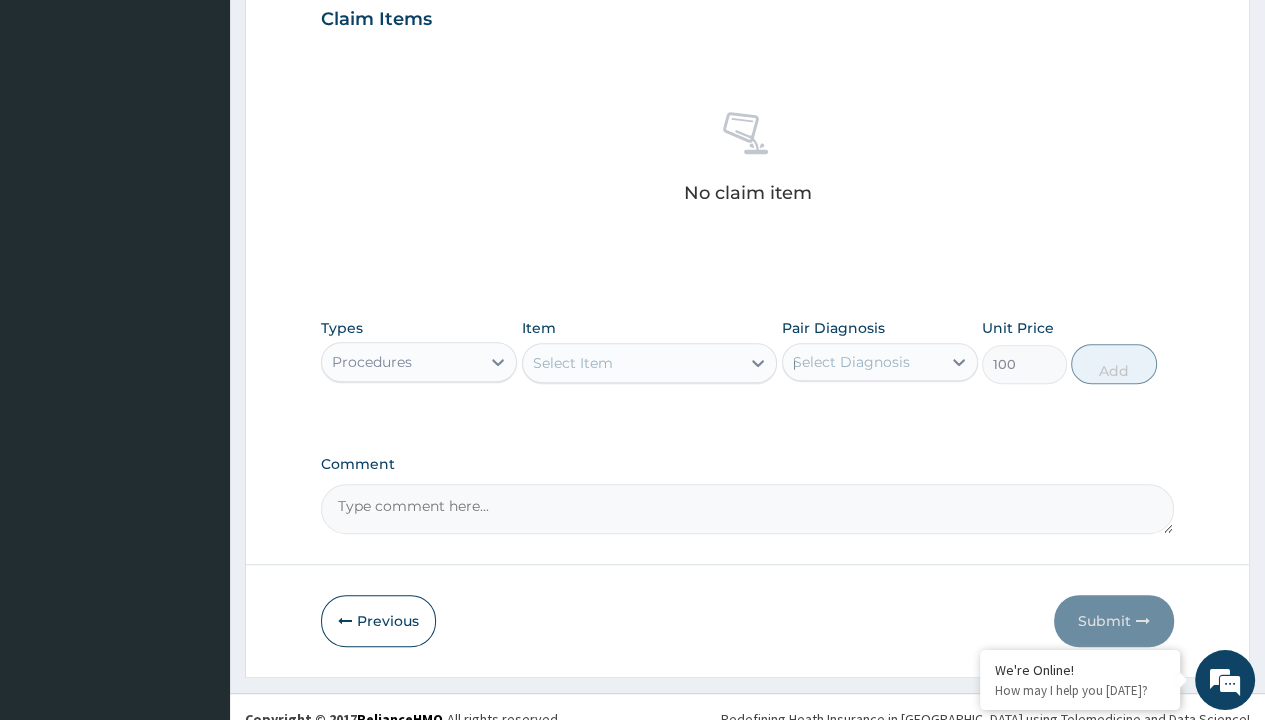 scroll, scrollTop: 0, scrollLeft: 0, axis: both 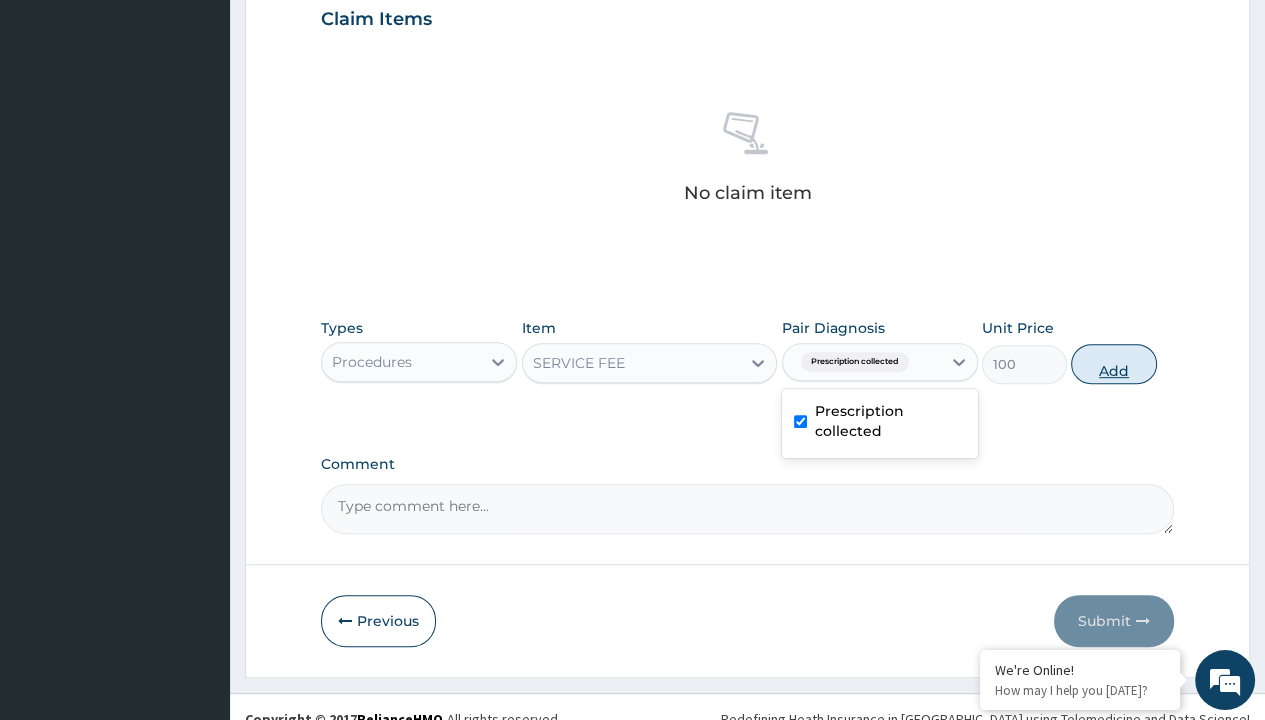 click on "Add" at bounding box center [1113, 364] 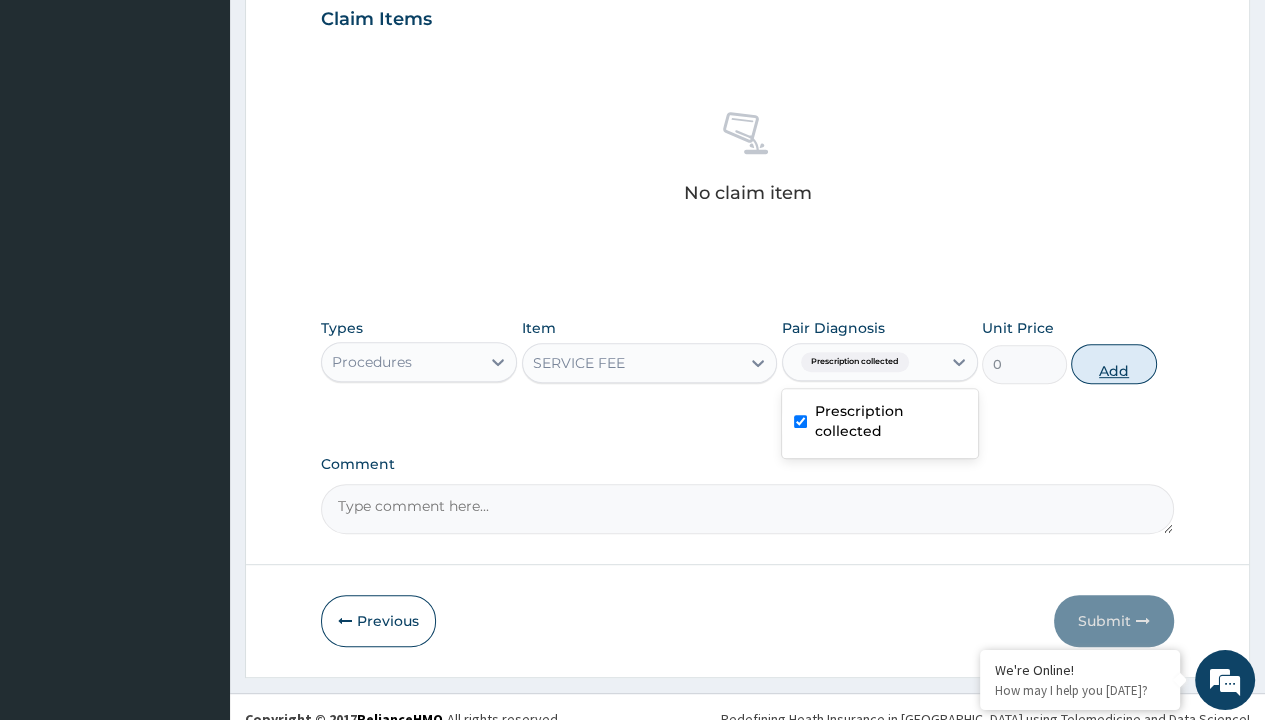 scroll, scrollTop: 639, scrollLeft: 0, axis: vertical 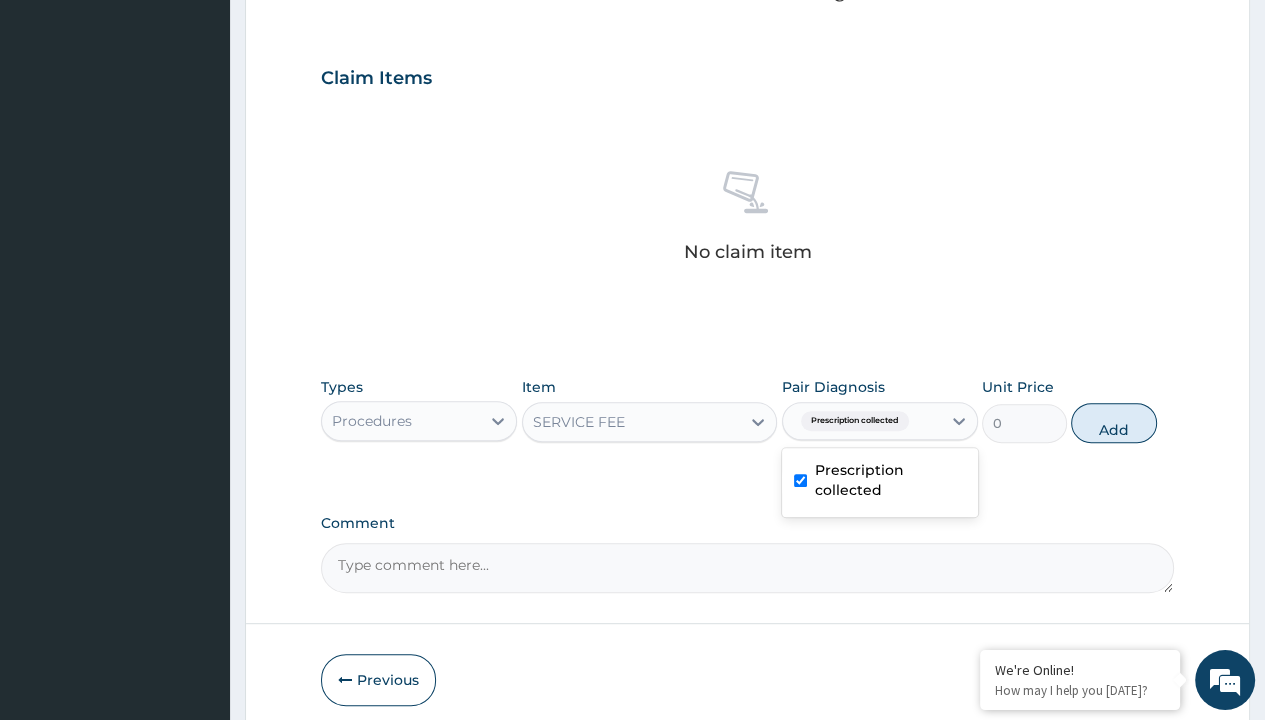 click on "Step  2  of 2 PA Code / Prescription Code Enter Code(Secondary Care Only) Encounter Date [DATE] Important Notice Please enter PA codes before entering items that are not attached to a PA code   All diagnoses entered must be linked to a claim item. Diagnosis & Claim Items that are visible but inactive cannot be edited because they were imported from an already approved PA code. Diagnosis Prescription collected Confirmed NB: All diagnosis must be linked to a claim item Claim Items No claim item Types Procedures Item SERVICE FEE Pair Diagnosis option Prescription collected, selected. option Prescription collected selected, 1 of 1. 1 result available. Use Up and Down to choose options, press Enter to select the currently focused option, press Escape to exit the menu, press Tab to select the option and exit the menu. Prescription collected Prescription collected Unit Price 0 Add Comment     Previous   Submit" at bounding box center [747, 101] 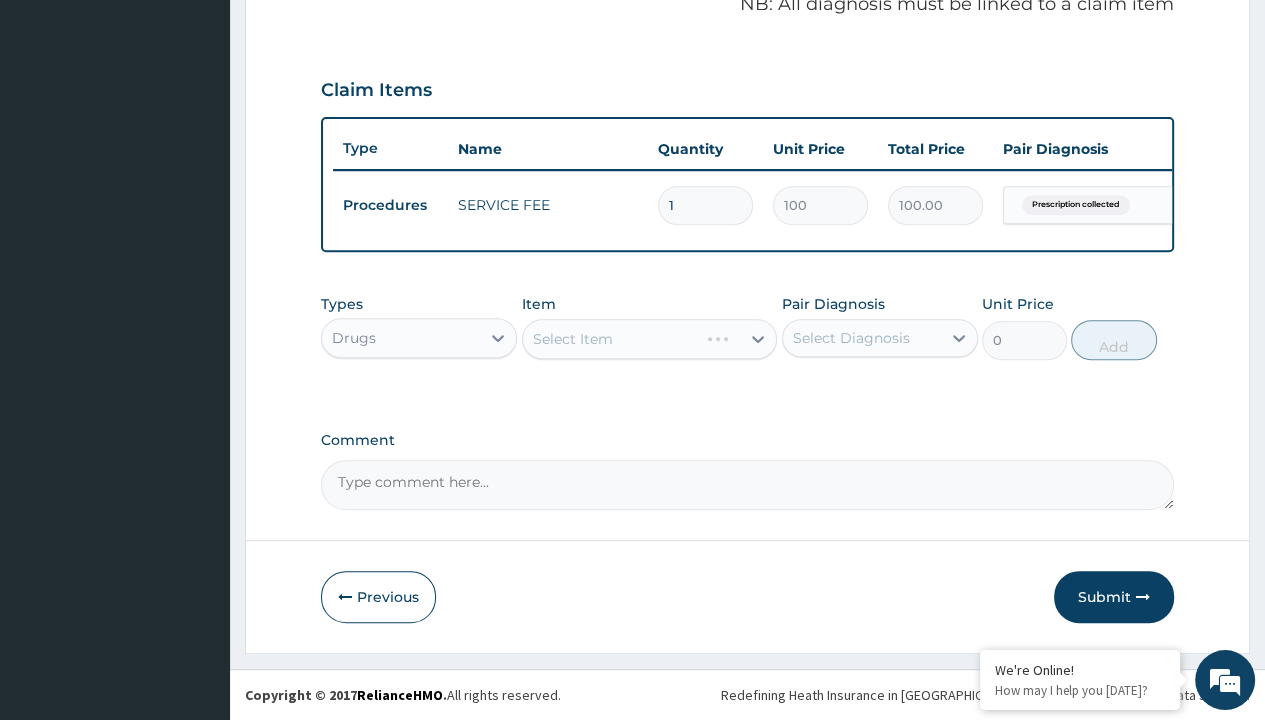 scroll, scrollTop: 0, scrollLeft: 0, axis: both 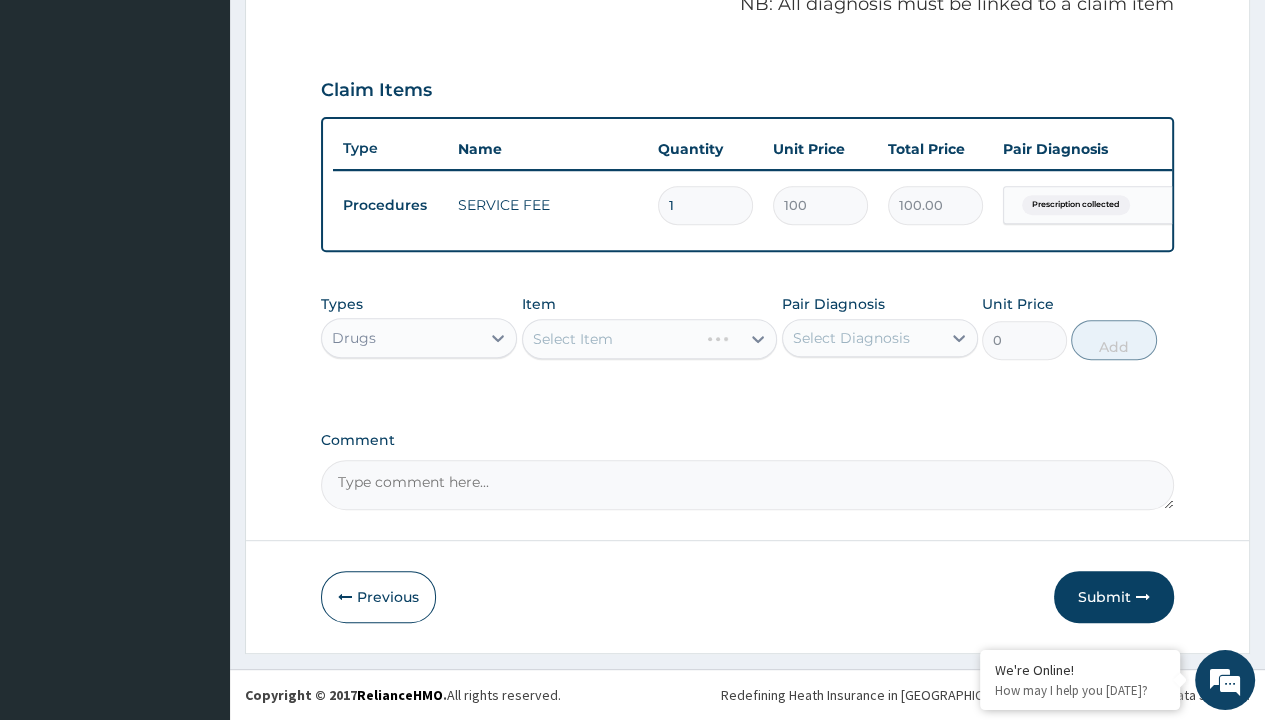 click on "Select Item" at bounding box center (573, 339) 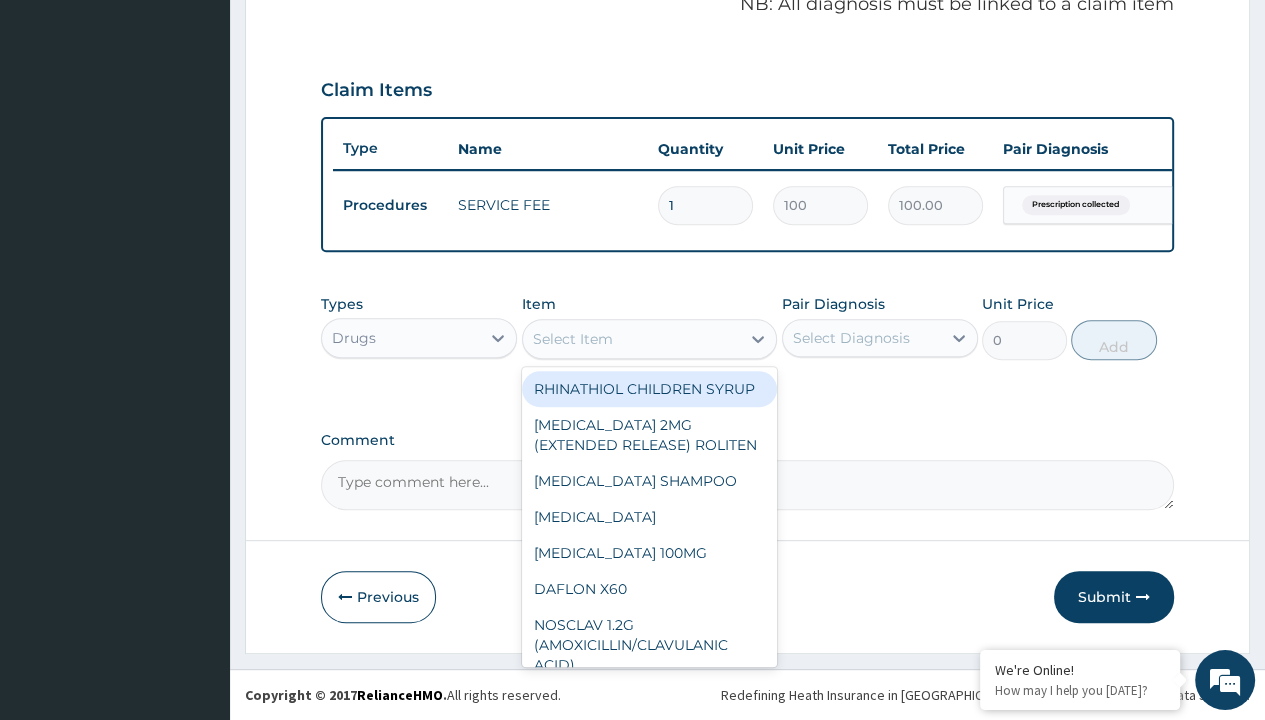 type on "empagliflozin 10mg" 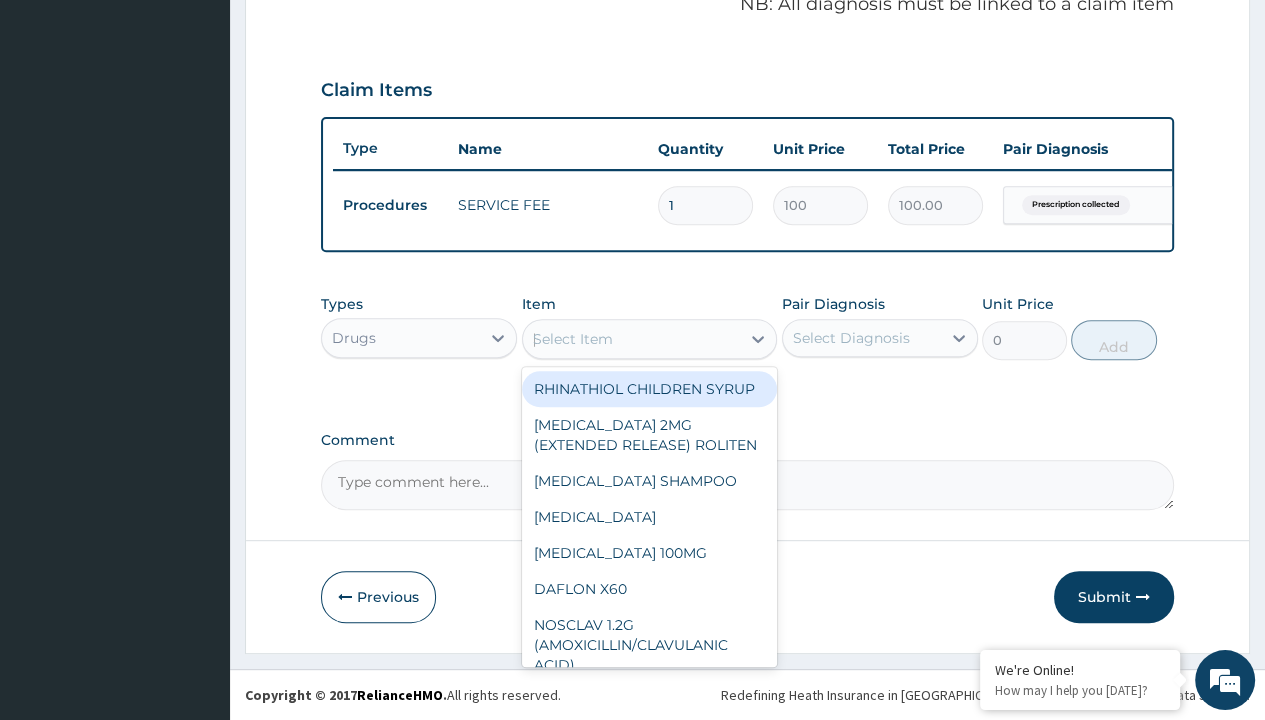 click on "[MEDICAL_DATA] 10MG" at bounding box center [650, 22585] 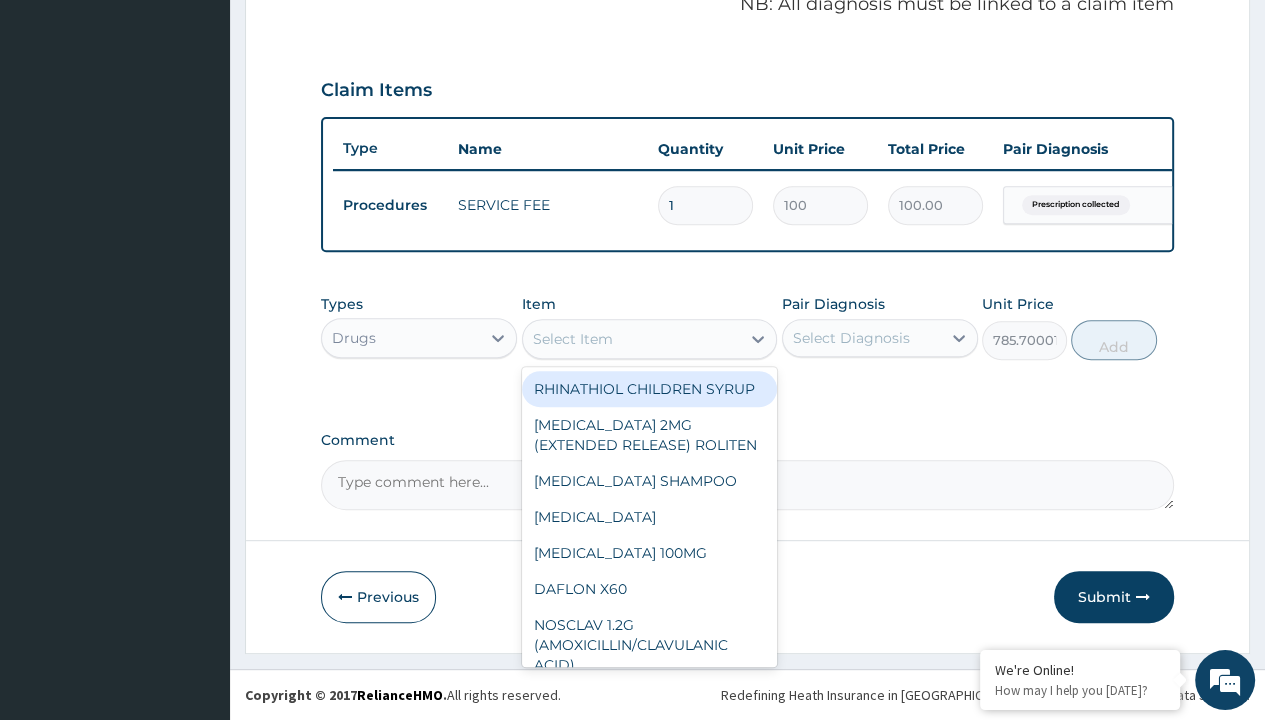 scroll, scrollTop: 0, scrollLeft: 0, axis: both 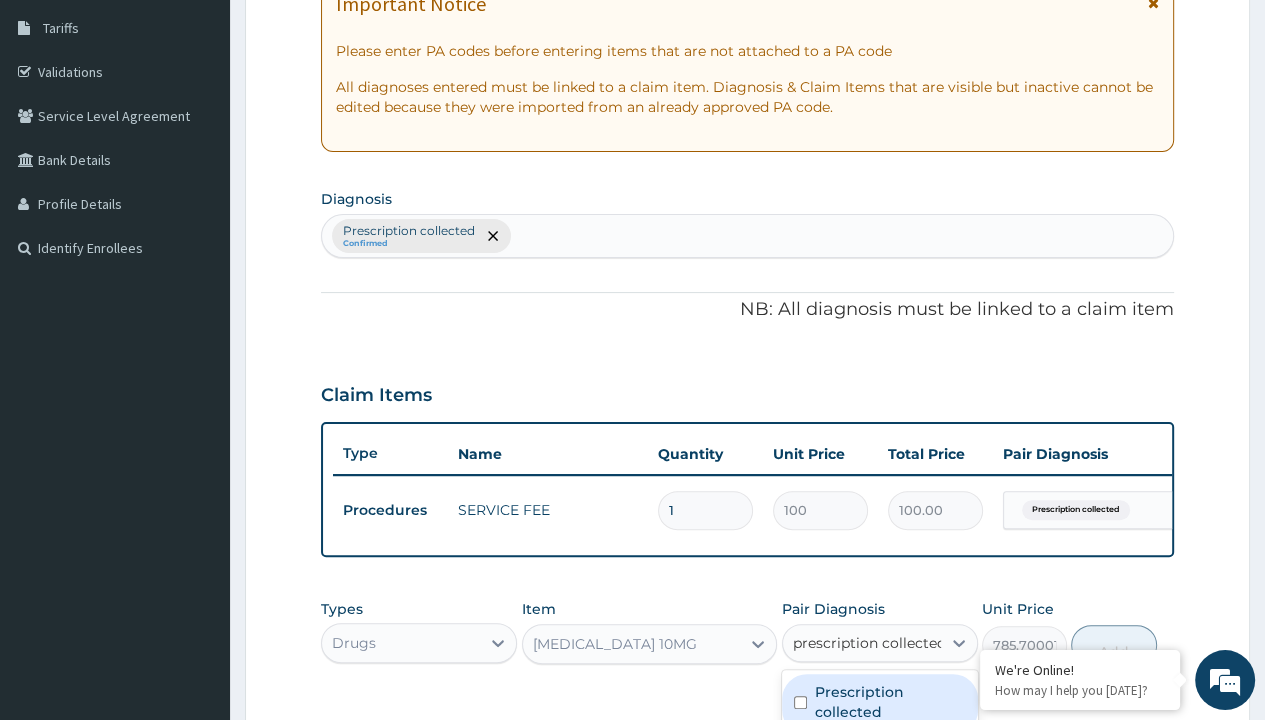 click on "Prescription collected" at bounding box center [890, 702] 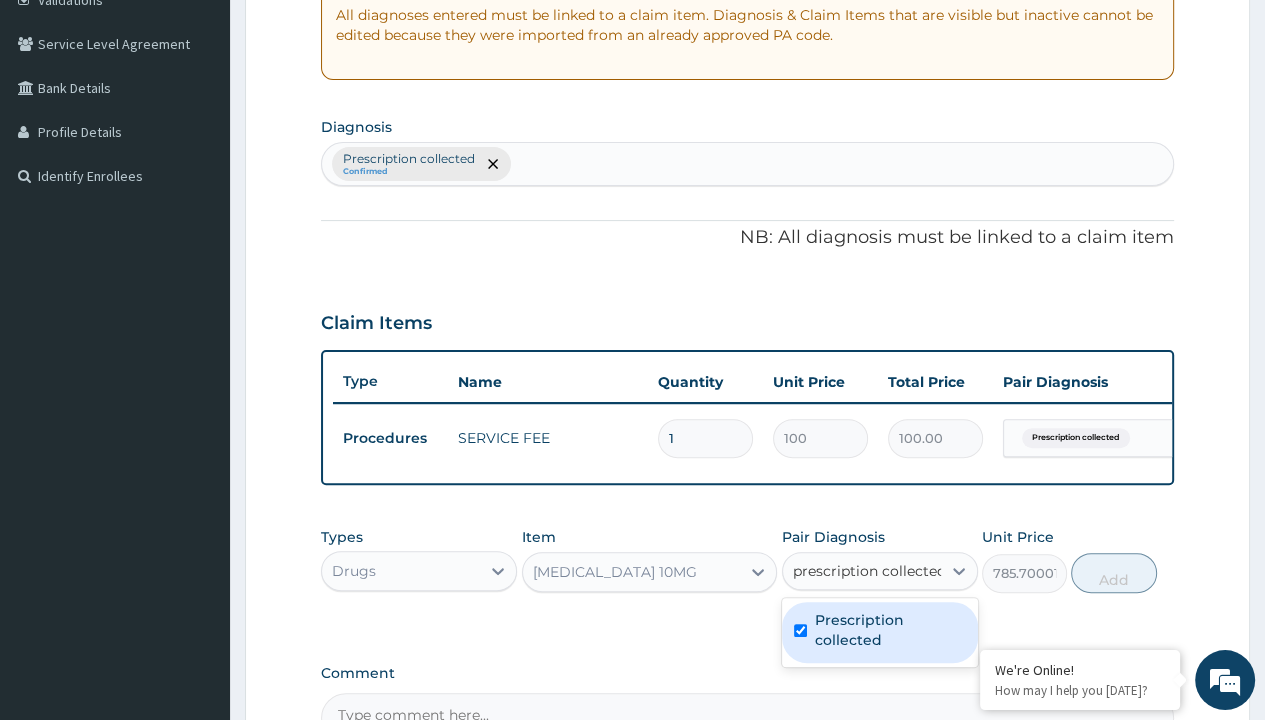type 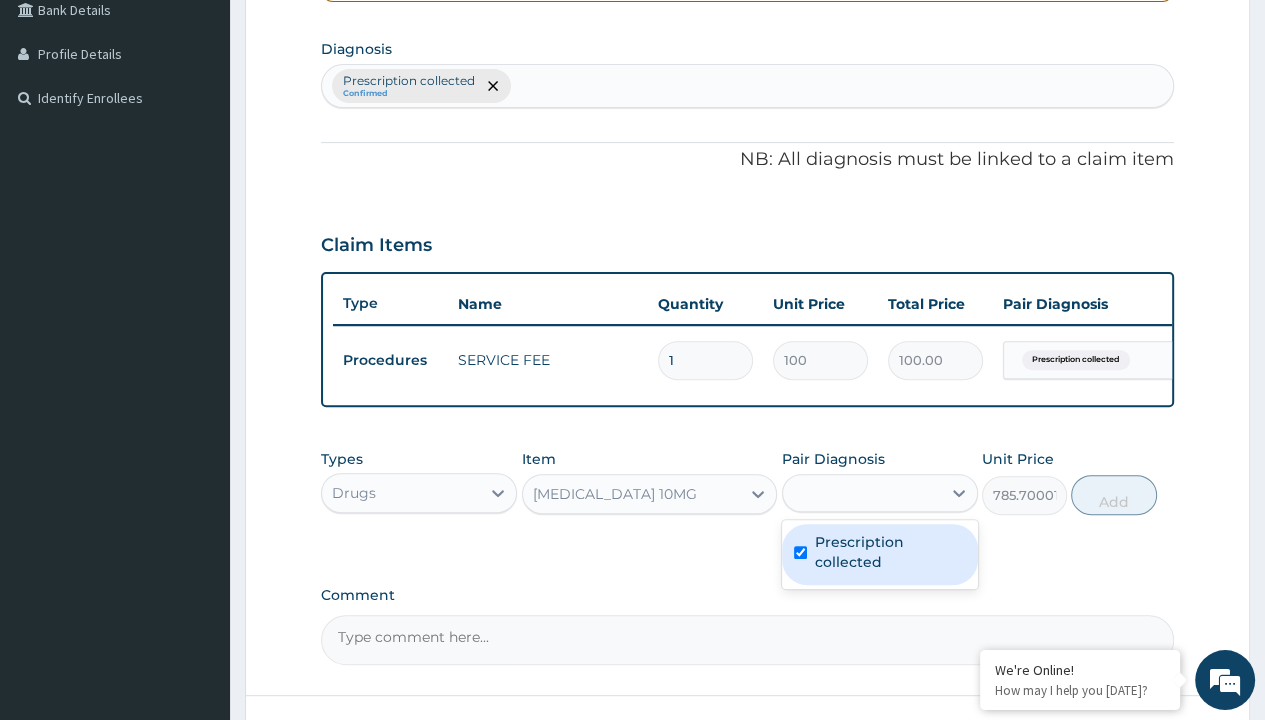 click on "Add" at bounding box center (1113, 495) 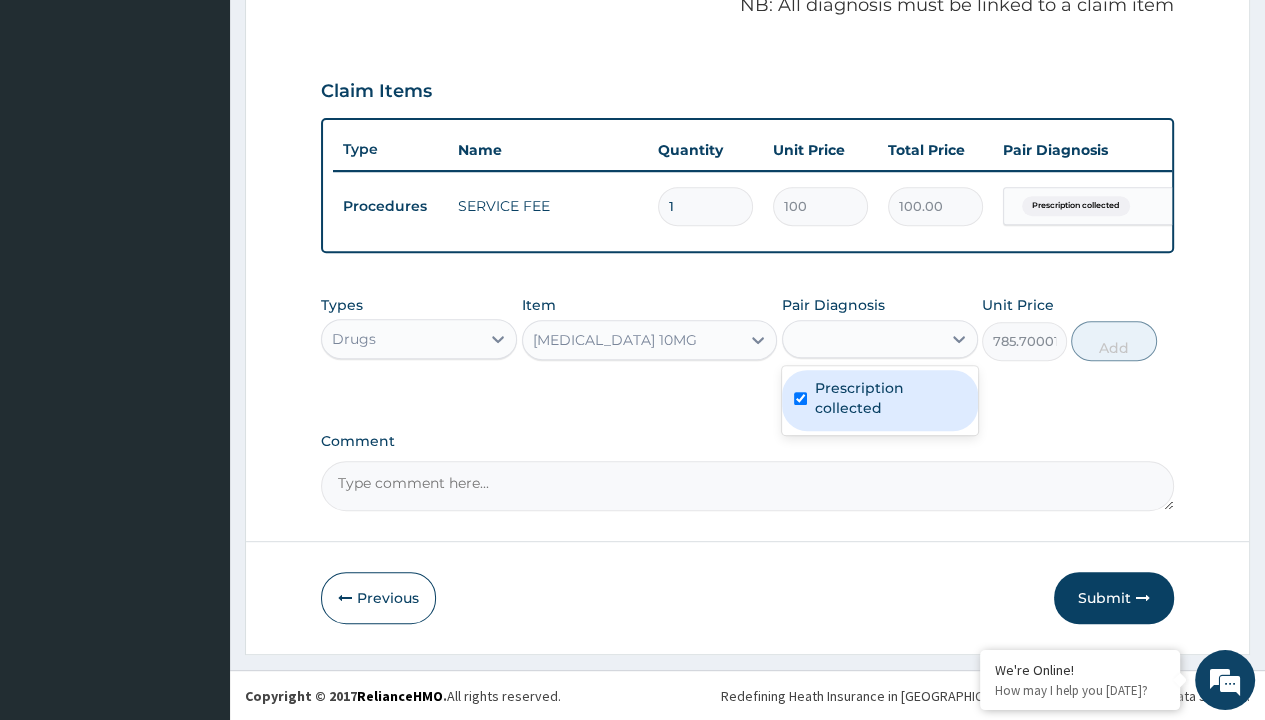 type on "0" 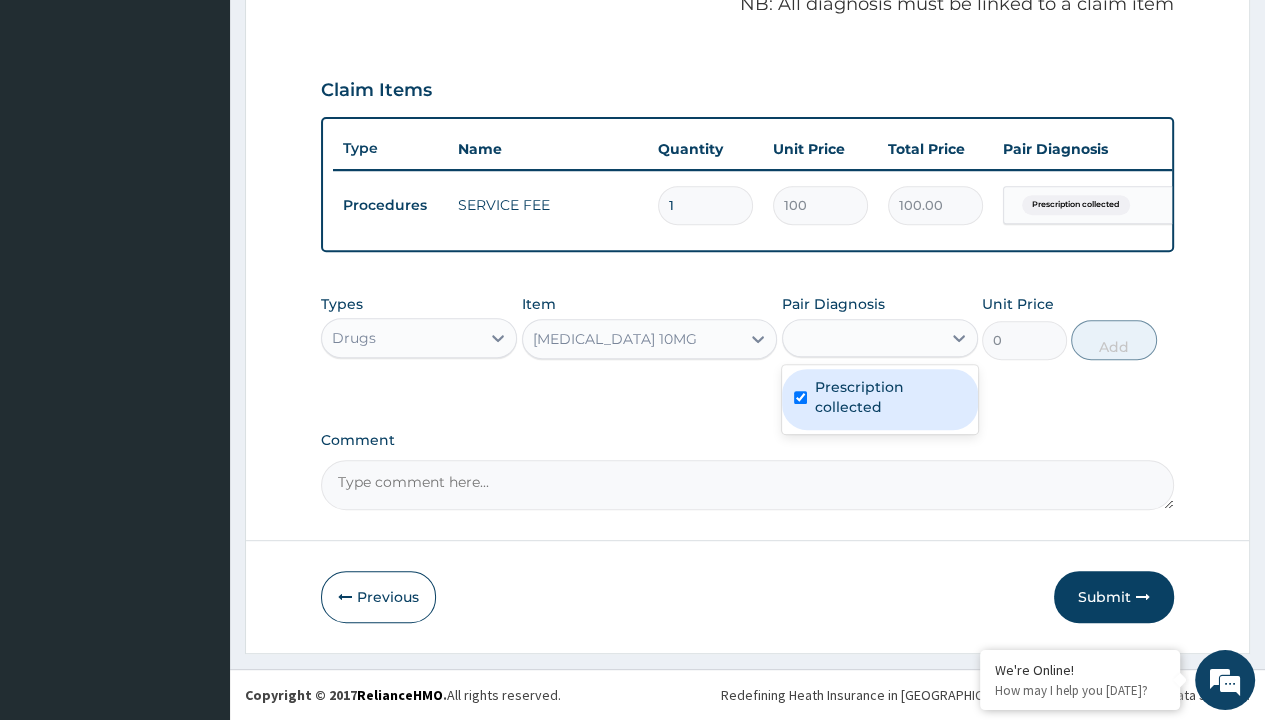 click on "Step  2  of 2 PA Code / Prescription Code Enter Code(Secondary Care Only) Encounter Date 04-07-2025 Important Notice Please enter PA codes before entering items that are not attached to a PA code   All diagnoses entered must be linked to a claim item. Diagnosis & Claim Items that are visible but inactive cannot be edited because they were imported from an already approved PA code. Diagnosis Prescription collected Confirmed NB: All diagnosis must be linked to a claim item Claim Items Type Name Quantity Unit Price Total Price Pair Diagnosis Actions Procedures SERVICE FEE 1 100 100.00 Prescription collected Delete Types Drugs Item EMPAGLIFLOZIN 10MG Pair Diagnosis option Prescription collected, selected. option Prescription collected focused, 1 of 1. 1 result available for search term prescription collected. Use Up and Down to choose options, press Enter to select the currently focused option, press Escape to exit the menu, press Tab to select the option and exit the menu. prescription collected Unit Price 0 Add" at bounding box center (747, 66) 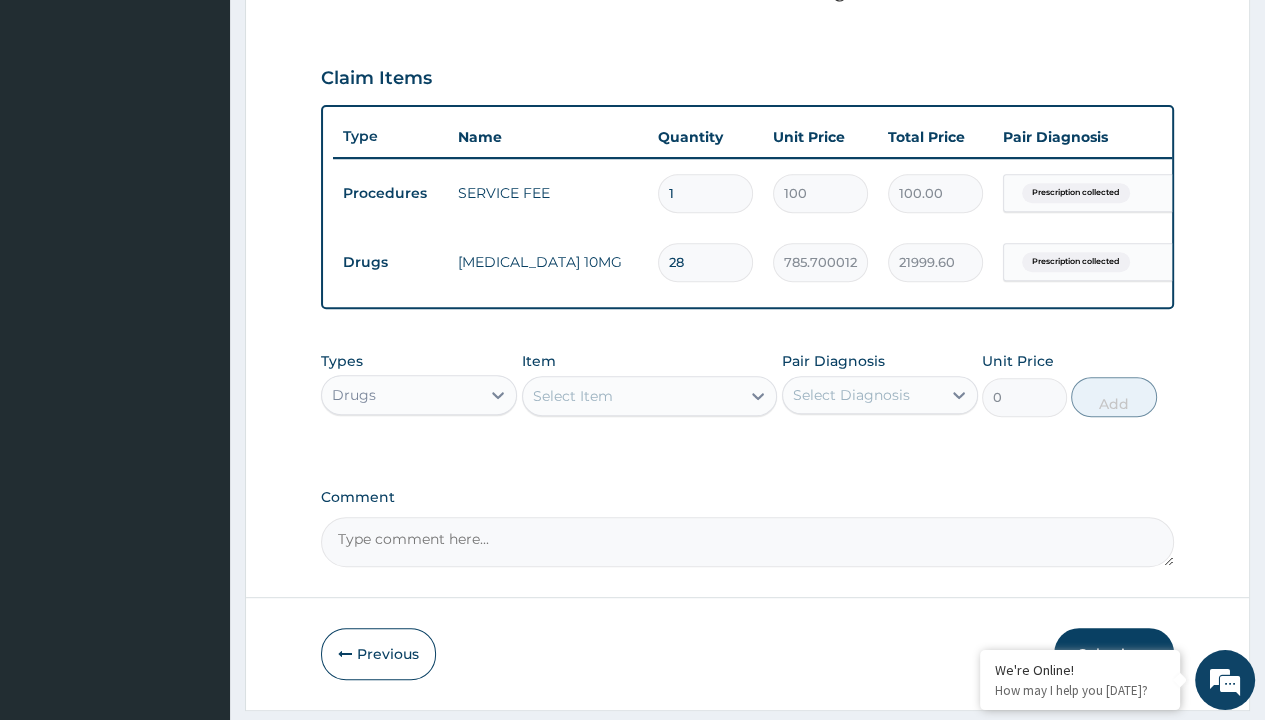 click on "Select Item" at bounding box center [573, 396] 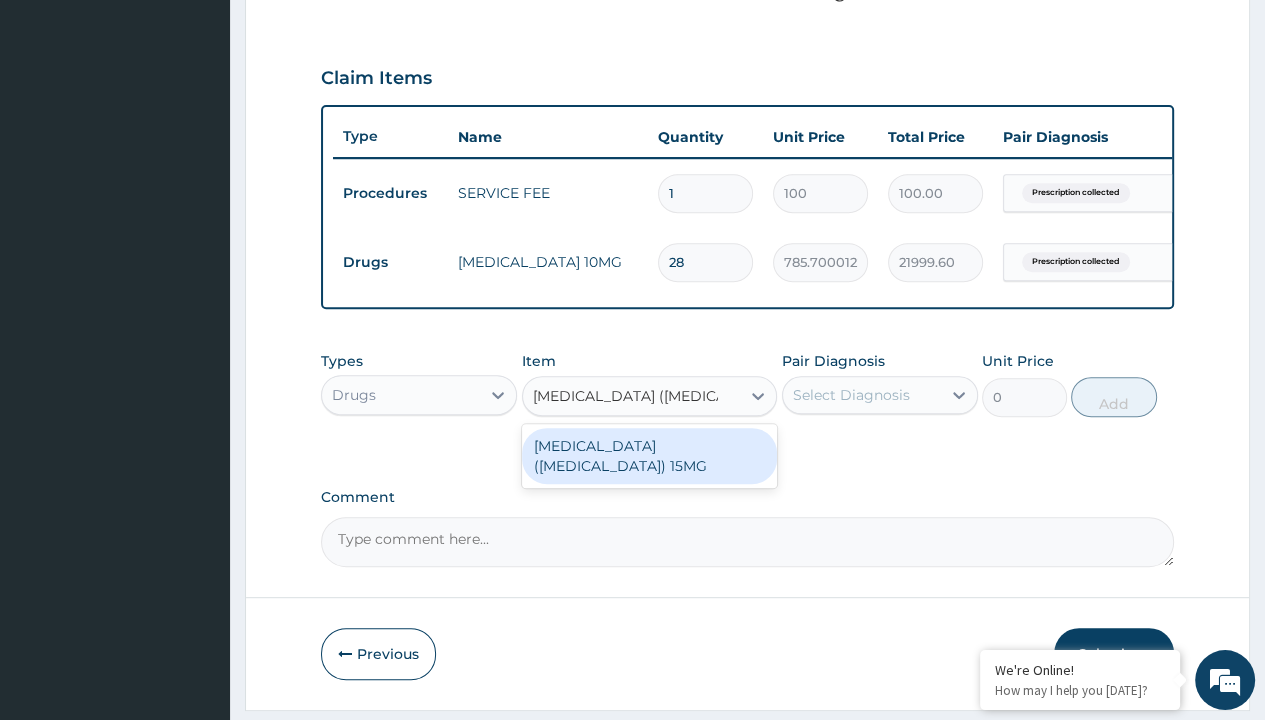 scroll, scrollTop: 0, scrollLeft: 0, axis: both 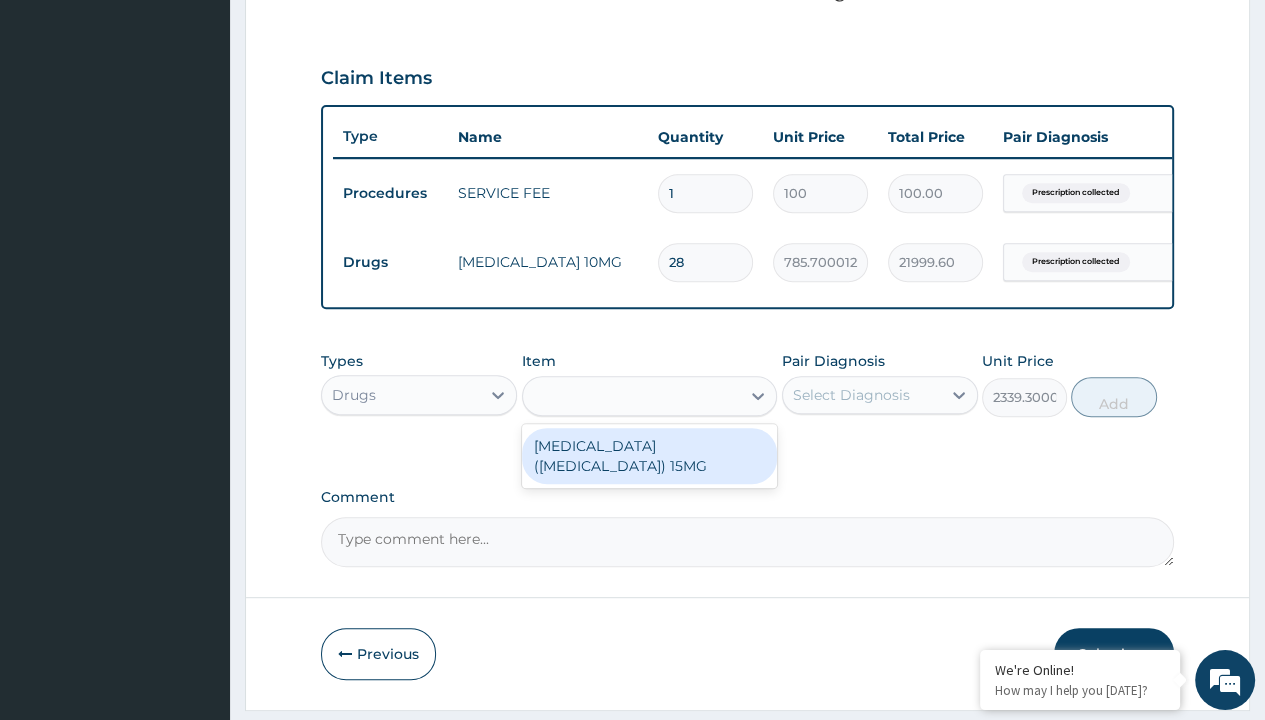 click on "Prescription collected" at bounding box center [409, -86] 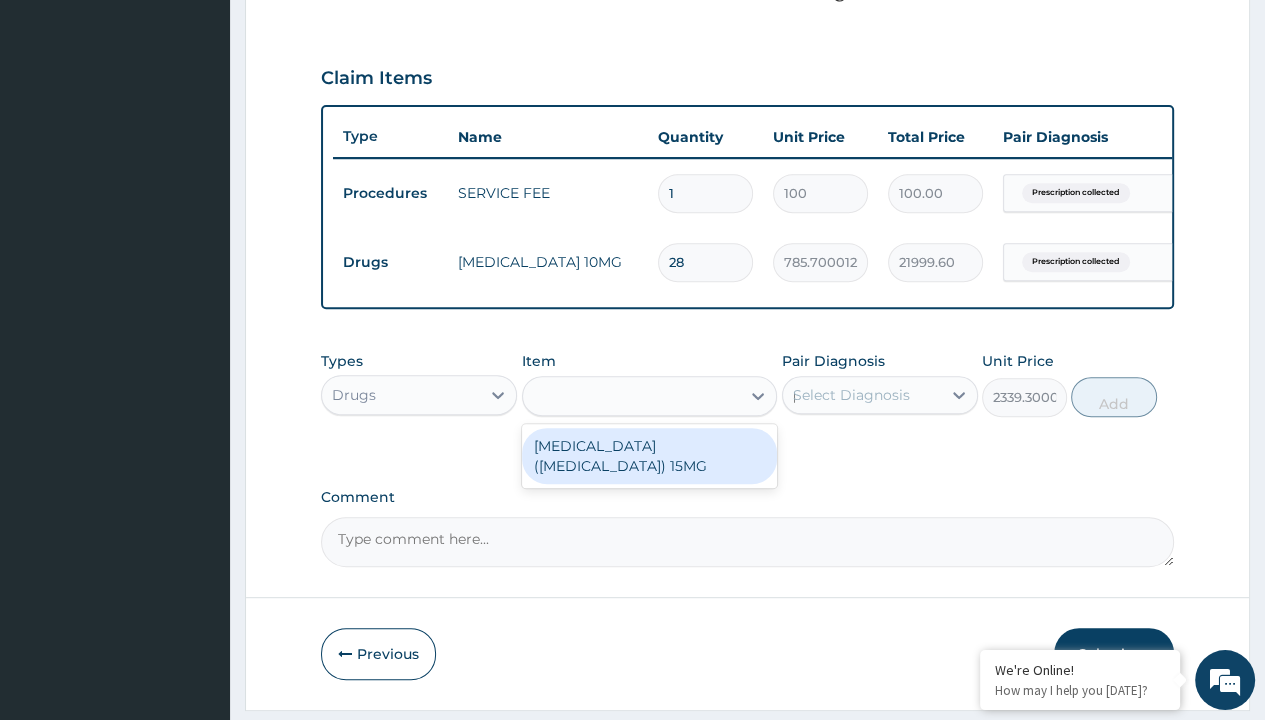 type 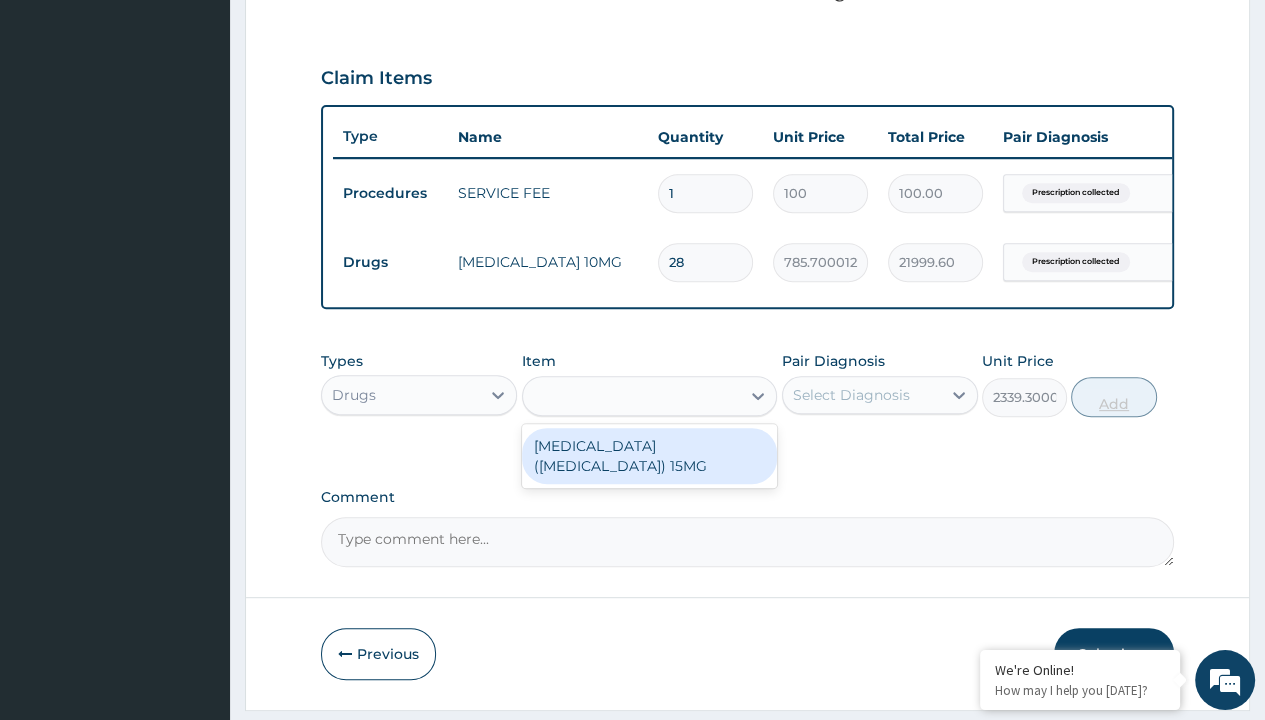 click on "Add" at bounding box center (1113, 397) 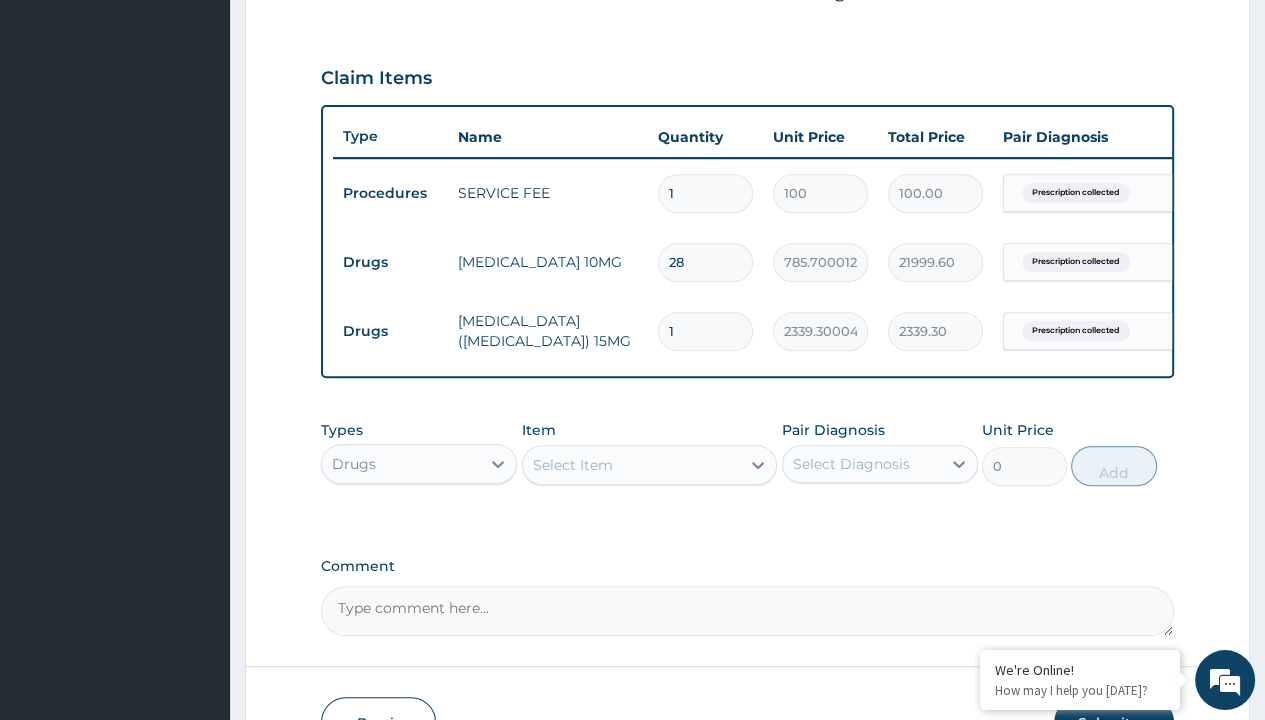 type on "28" 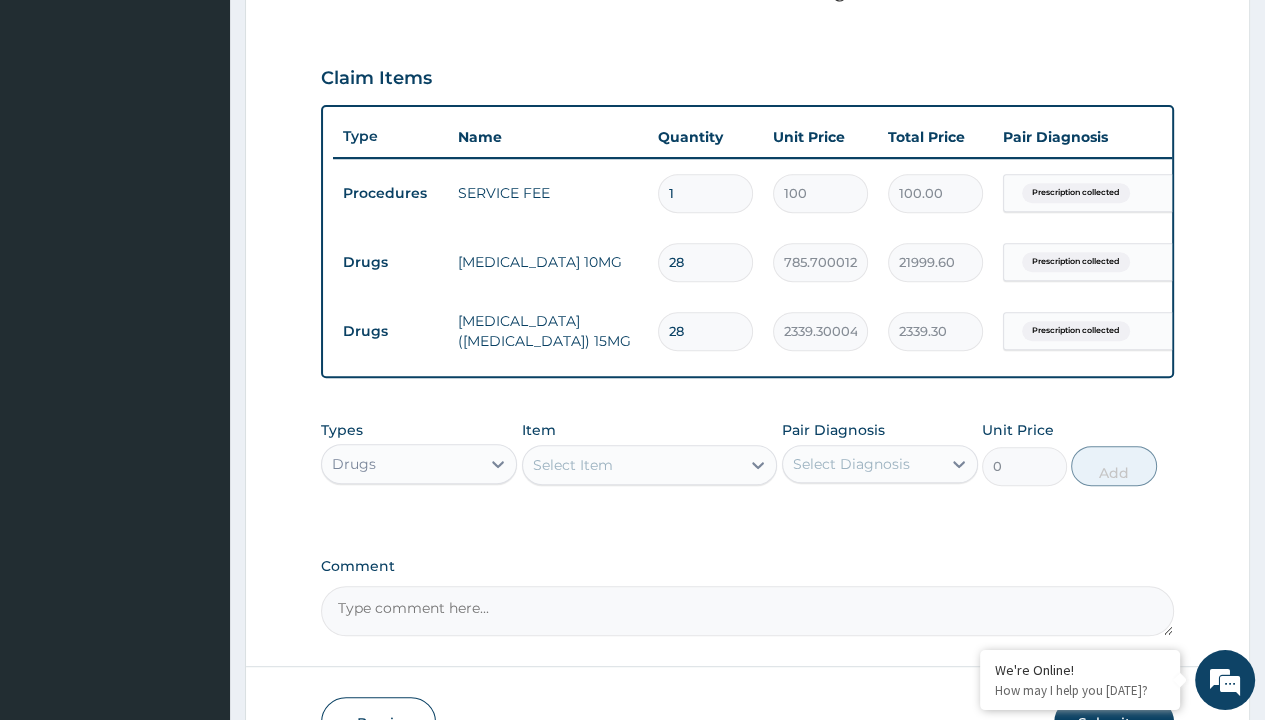 click on "Step  2  of 2 PA Code / Prescription Code Enter Code(Secondary Care Only) Encounter Date 04-07-2025 Important Notice Please enter PA codes before entering items that are not attached to a PA code   All diagnoses entered must be linked to a claim item. Diagnosis & Claim Items that are visible but inactive cannot be edited because they were imported from an already approved PA code. Diagnosis Prescription collected Confirmed NB: All diagnosis must be linked to a claim item Claim Items Type Name Quantity Unit Price Total Price Pair Diagnosis Actions Procedures SERVICE FEE 1 100 100.00 Prescription collected Delete Drugs EMPAGLIFLOZIN 10MG 28 785.7000122070312 21999.60 Prescription collected Delete Drugs RIVAROXABAN (XARELTO) 15MG 28 2339.300048828125 2339.30 Prescription collected Delete Types Drugs Item Select Item Pair Diagnosis Select Diagnosis Unit Price 0 Add Comment     Previous   Submit" at bounding box center [747, 123] 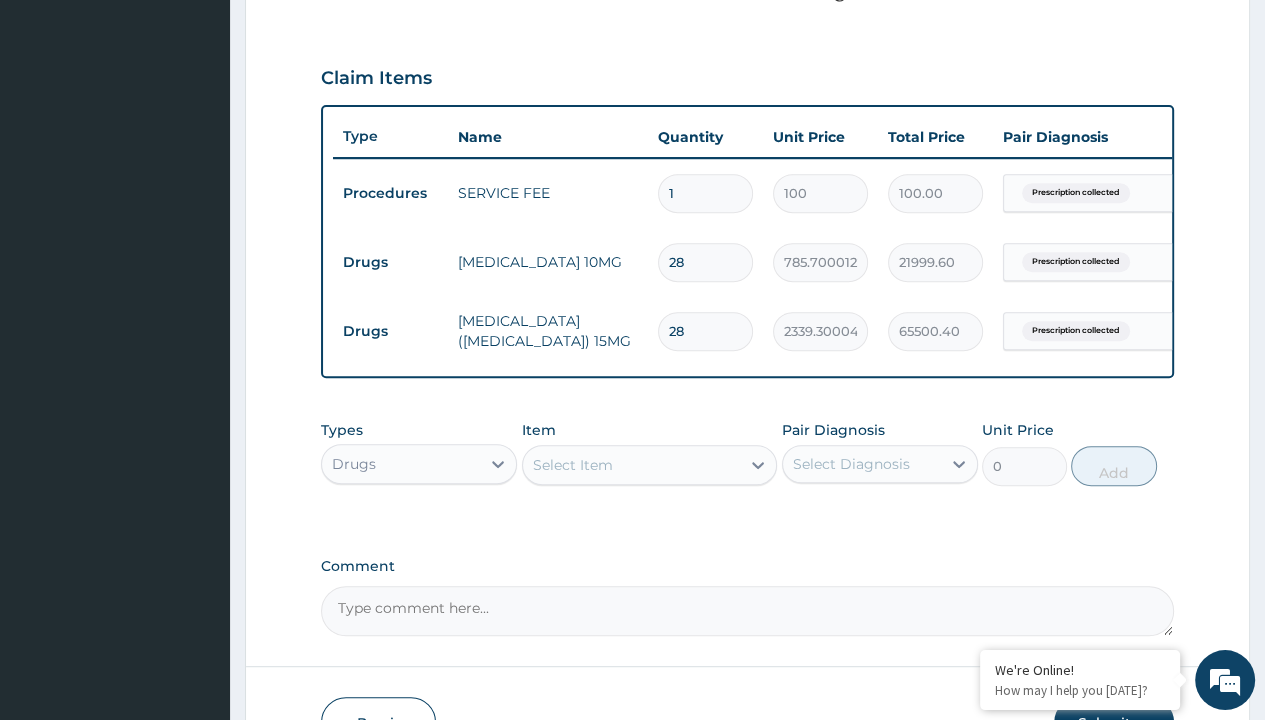 scroll, scrollTop: 708, scrollLeft: 0, axis: vertical 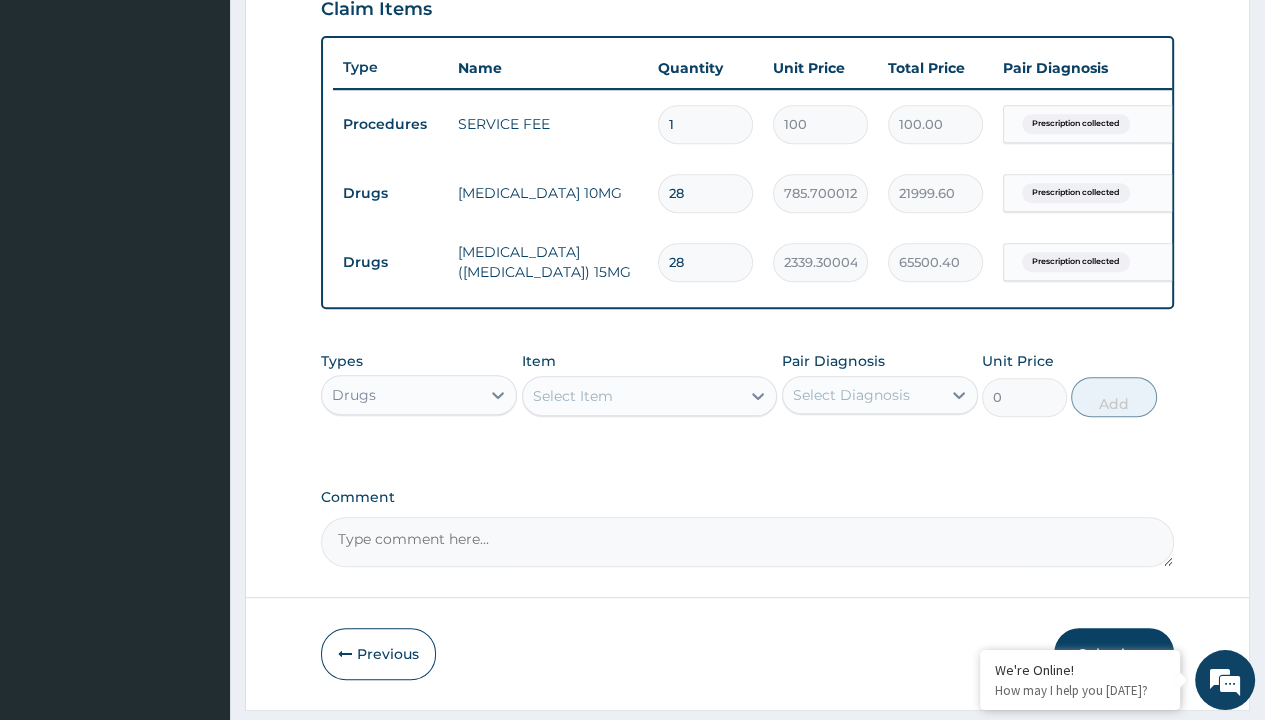 click on "Drugs" at bounding box center [390, 193] 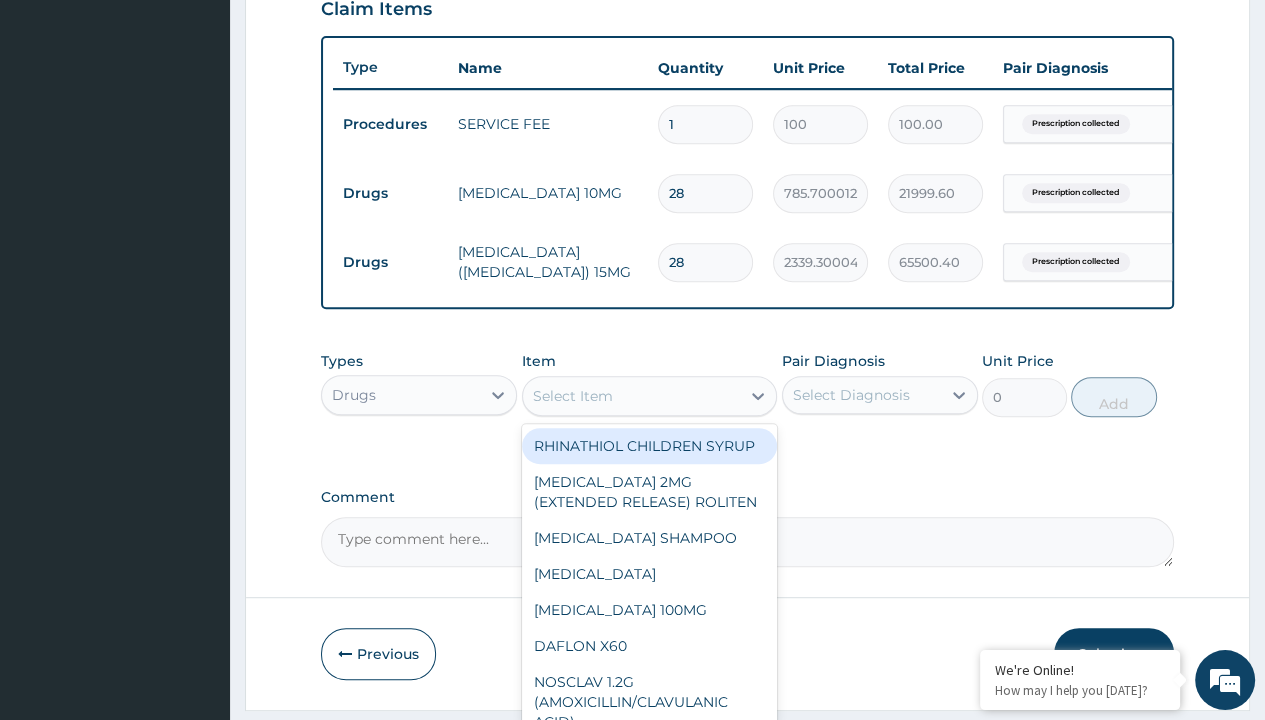 type on "torsemide 10mg (torsinex)/pack" 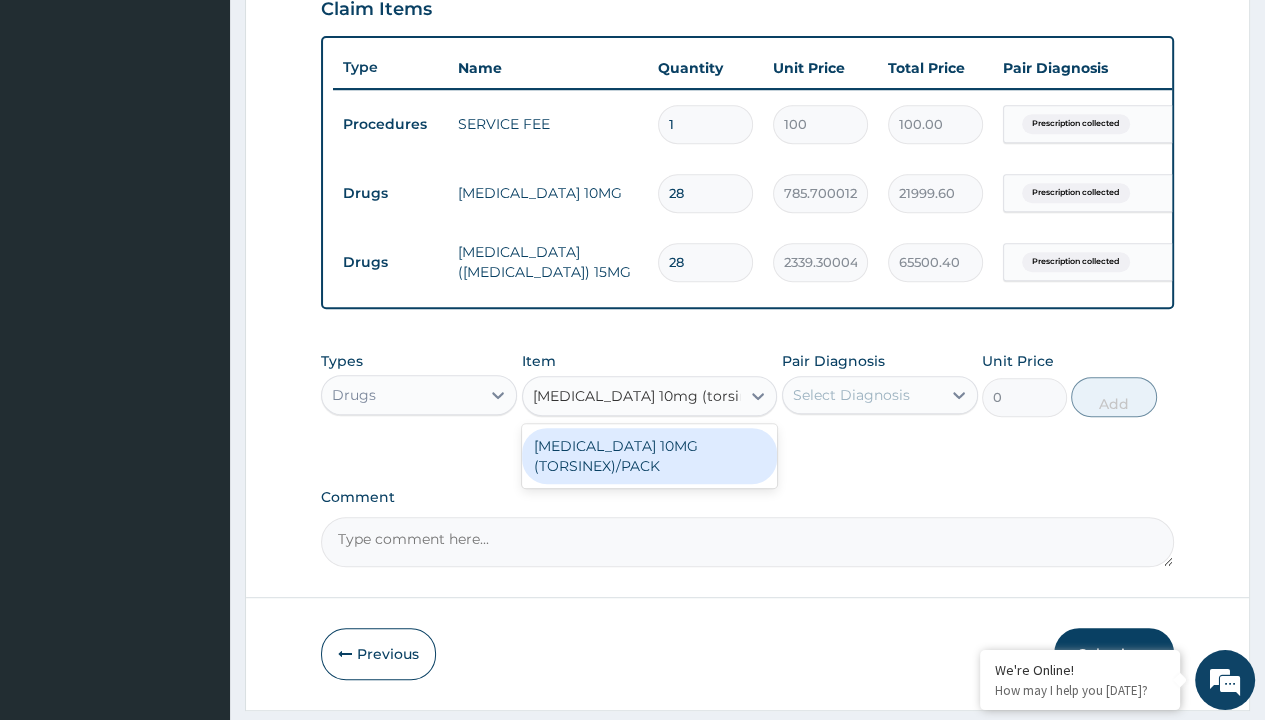click on "TORSEMIDE 10MG (TORSINEX)/PACK" at bounding box center (650, 456) 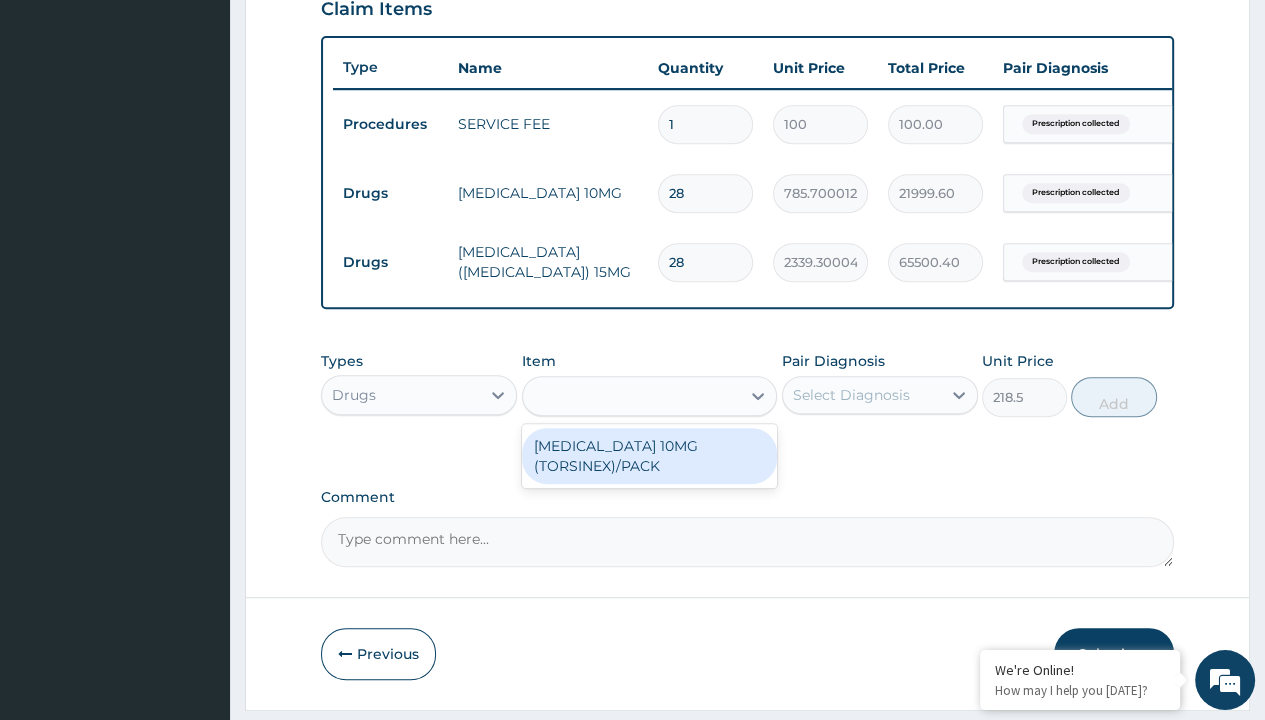 click on "Prescription collected" at bounding box center (409, -155) 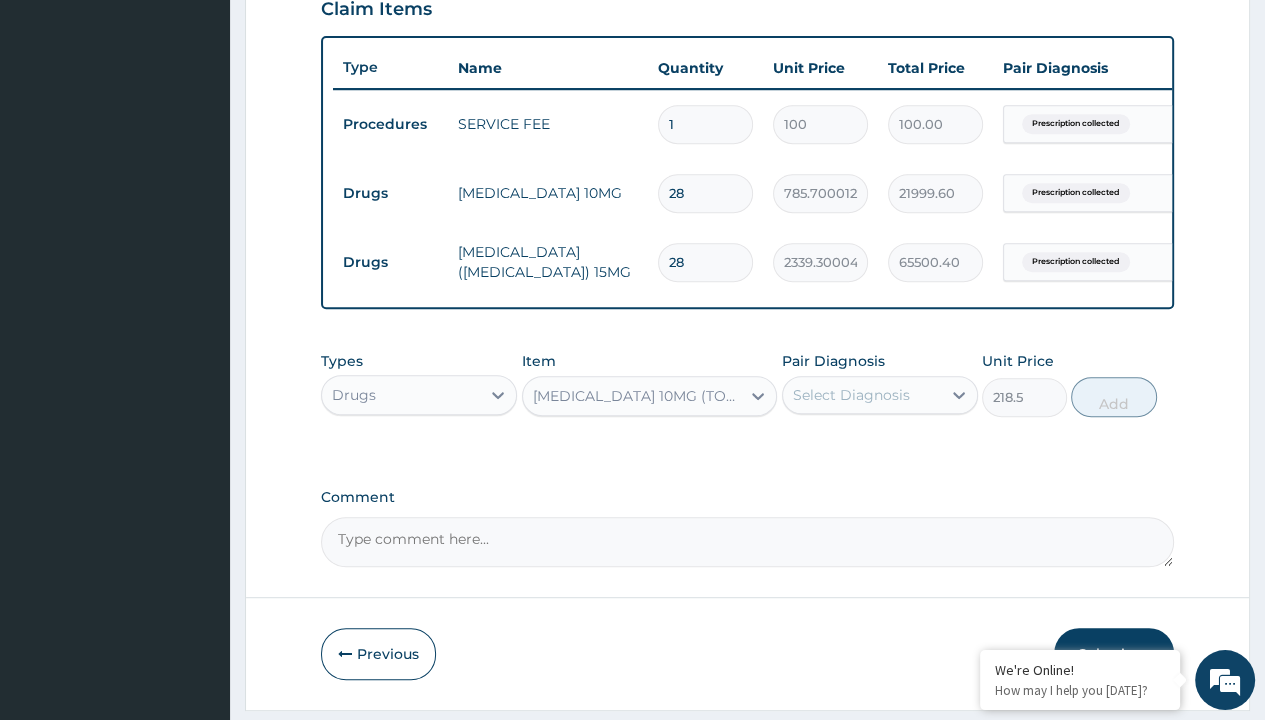 type on "prescription collected" 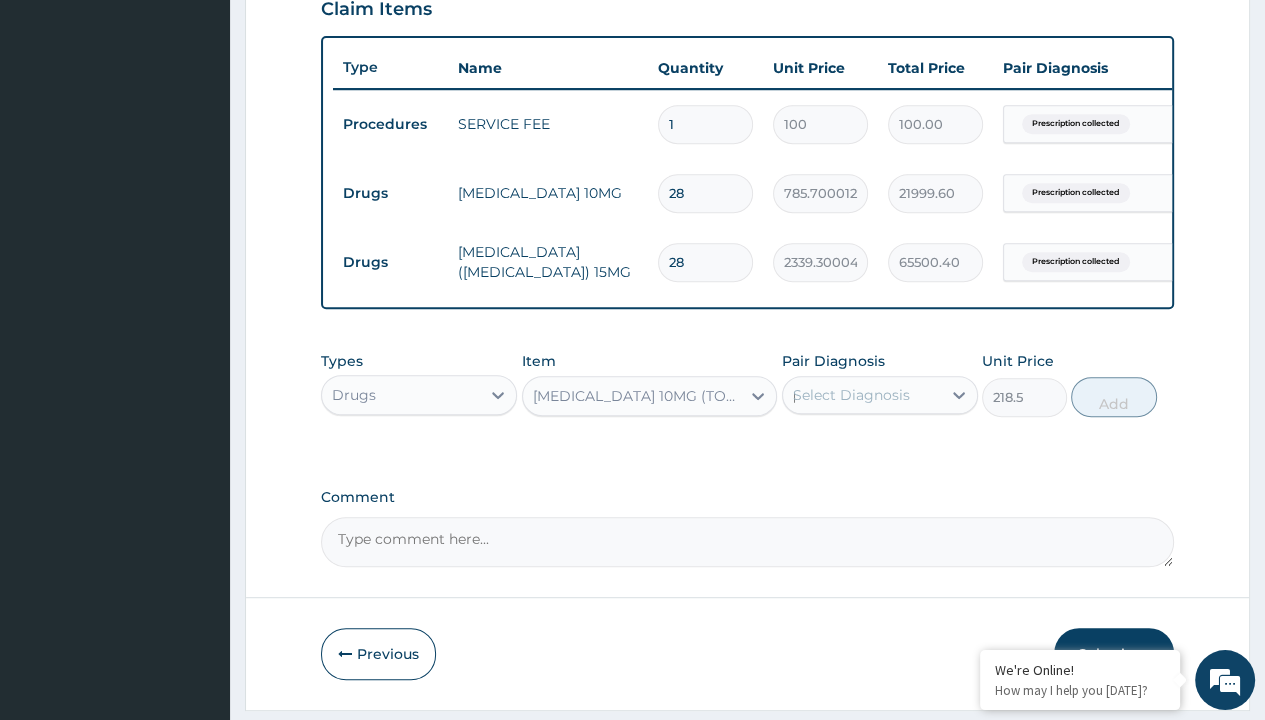type 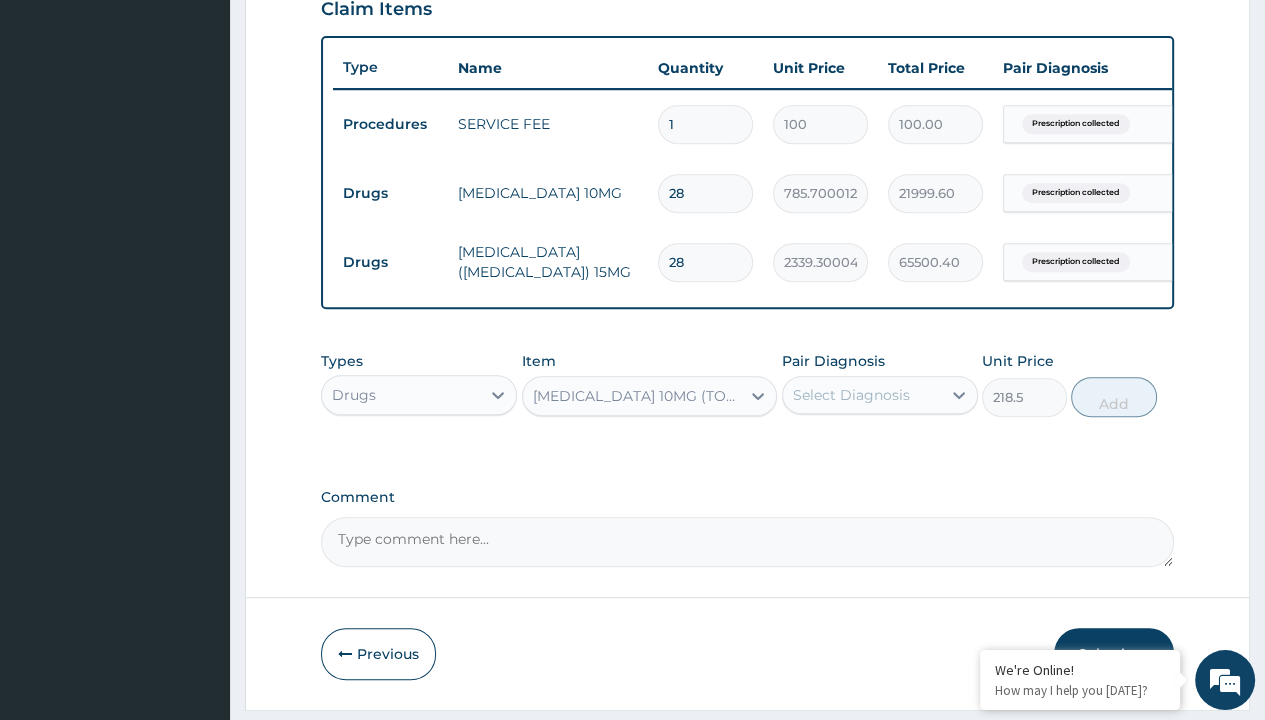 scroll, scrollTop: 776, scrollLeft: 0, axis: vertical 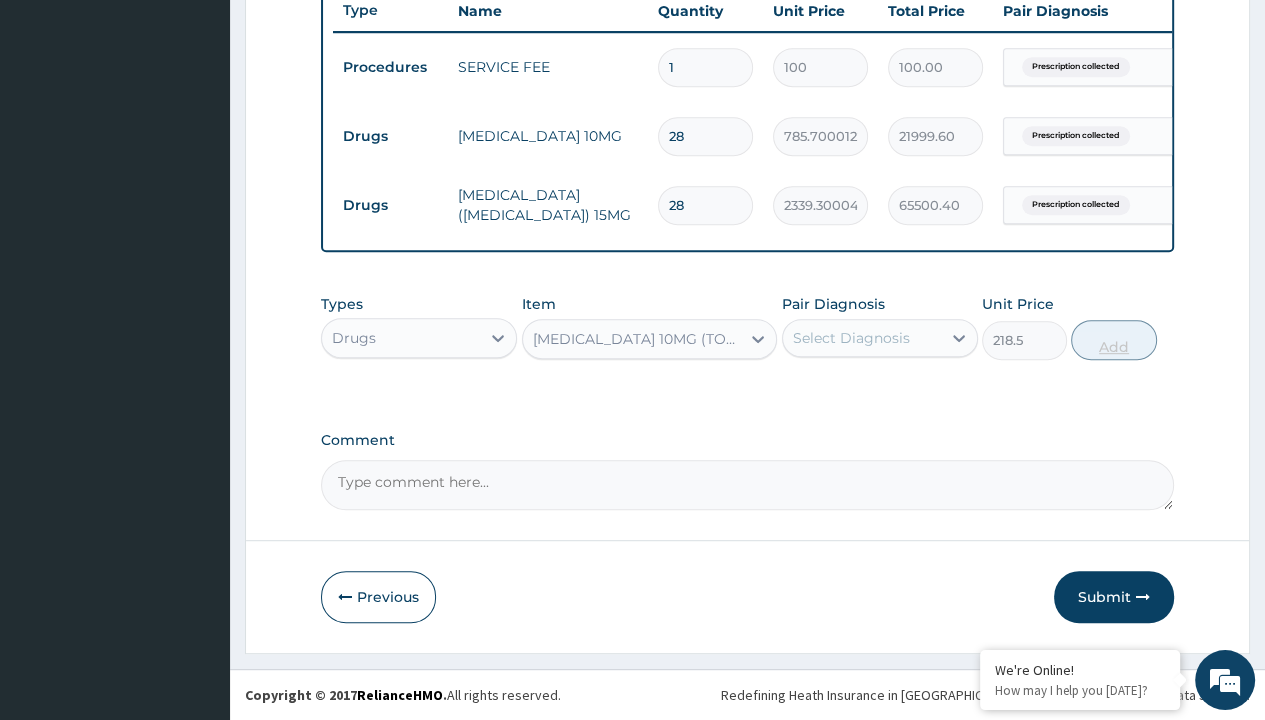 click on "Add" at bounding box center [1113, 340] 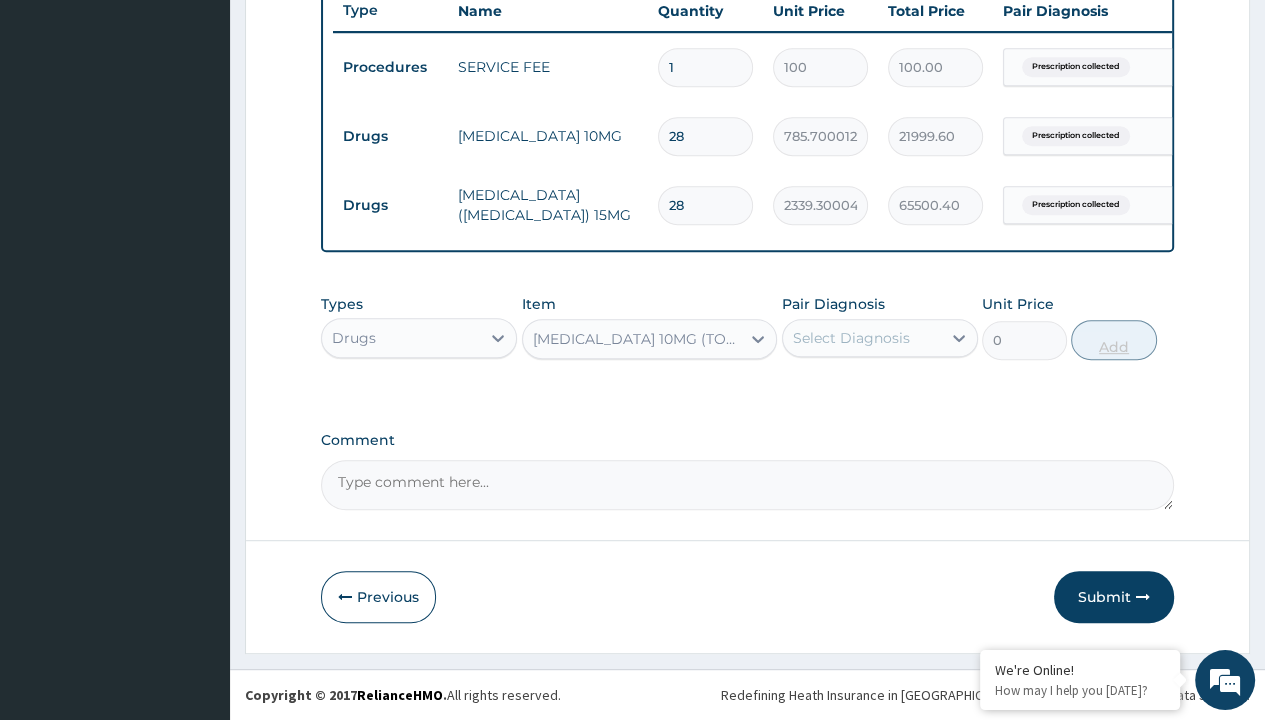 scroll, scrollTop: 0, scrollLeft: 0, axis: both 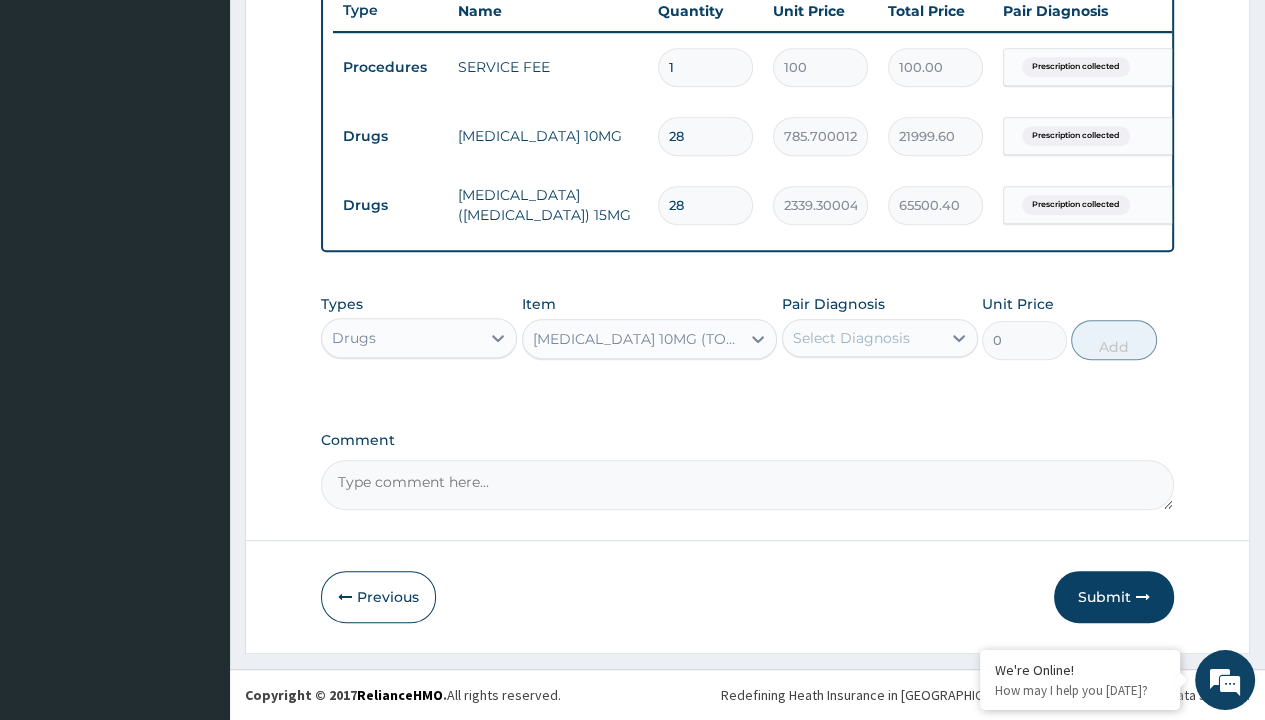 click on "Step  2  of 2 PA Code / Prescription Code Enter Code(Secondary Care Only) Encounter Date 04-07-2025 Important Notice Please enter PA codes before entering items that are not attached to a PA code   All diagnoses entered must be linked to a claim item. Diagnosis & Claim Items that are visible but inactive cannot be edited because they were imported from an already approved PA code. Diagnosis option Prescription collected, selected.   Select is focused ,type to refine list, press Down to open the menu,  press left to focus selected values Prescription collected Confirmed NB: All diagnosis must be linked to a claim item Claim Items Type Name Quantity Unit Price Total Price Pair Diagnosis Actions Procedures SERVICE FEE 1 100 100.00 Prescription collected Delete Drugs EMPAGLIFLOZIN 10MG 28 785.7000122070312 21999.60 Prescription collected Delete Drugs RIVAROXABAN (XARELTO) 15MG 28 2339.300048828125 65500.40 Prescription collected Delete Types Drugs Item TORSEMIDE 10MG (TORSINEX)/PACK Pair Diagnosis Unit Price 0" at bounding box center [747, -3] 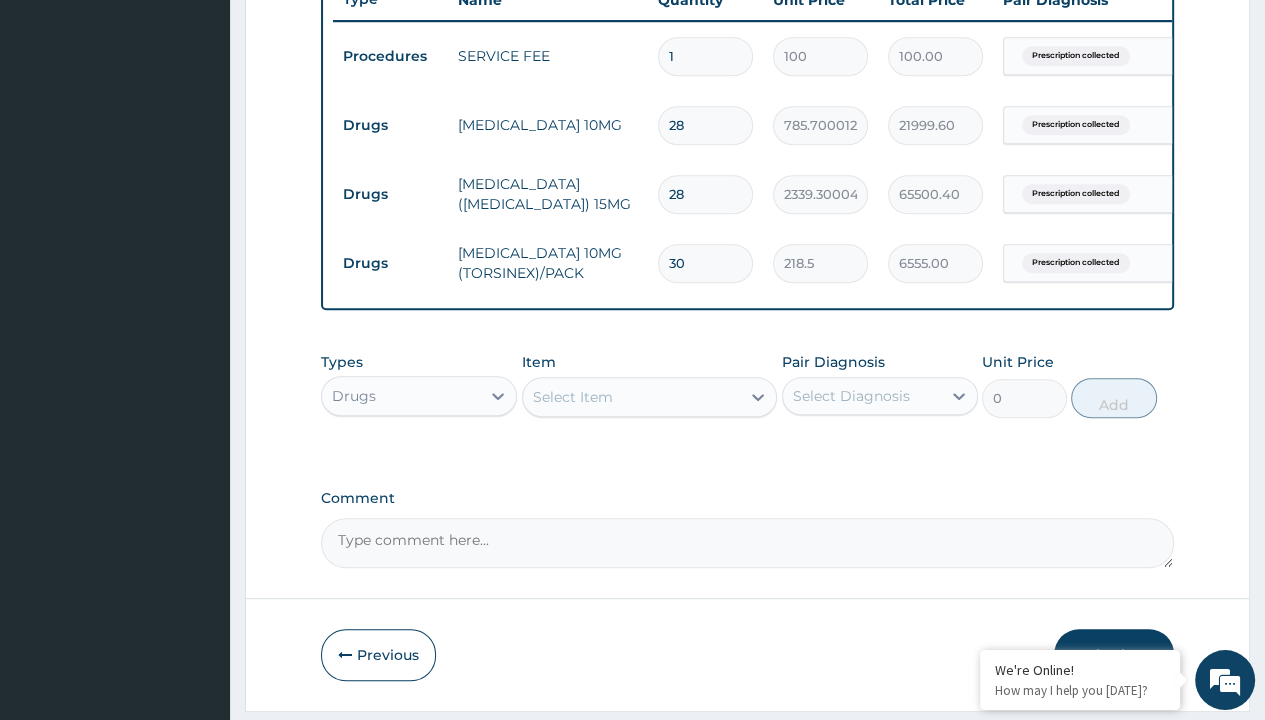 type on "drugs" 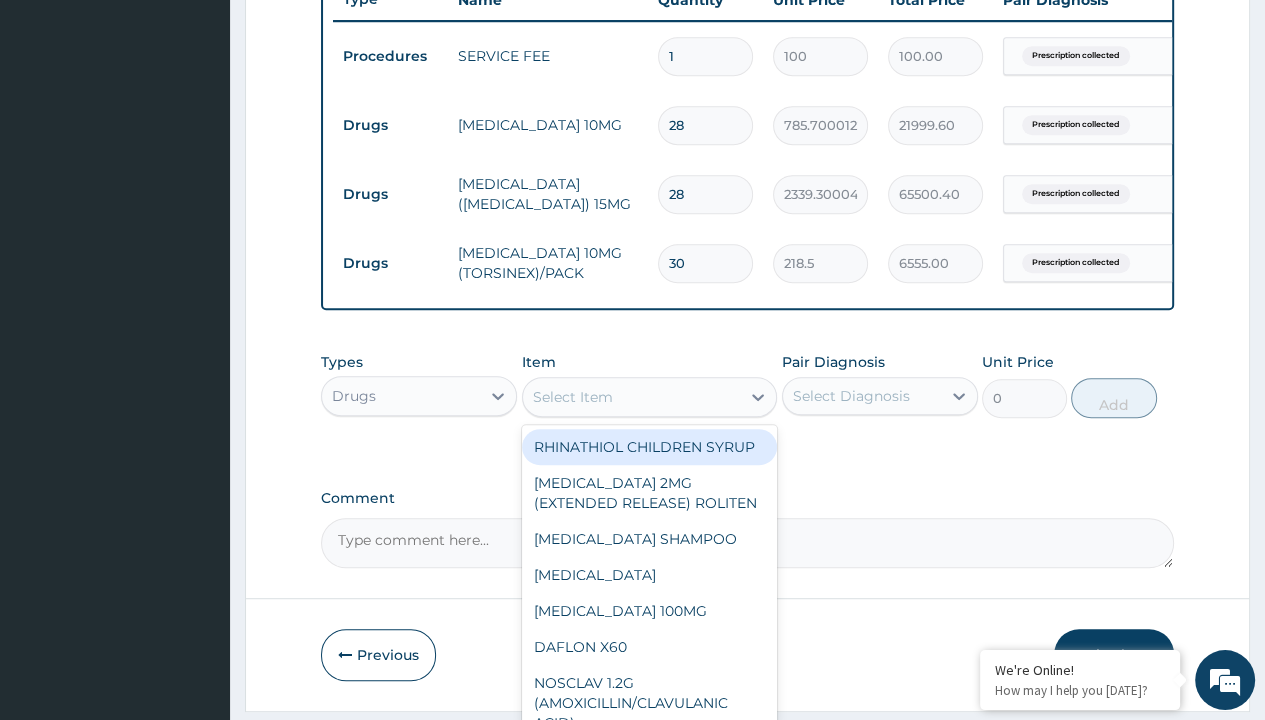 scroll, scrollTop: 0, scrollLeft: 0, axis: both 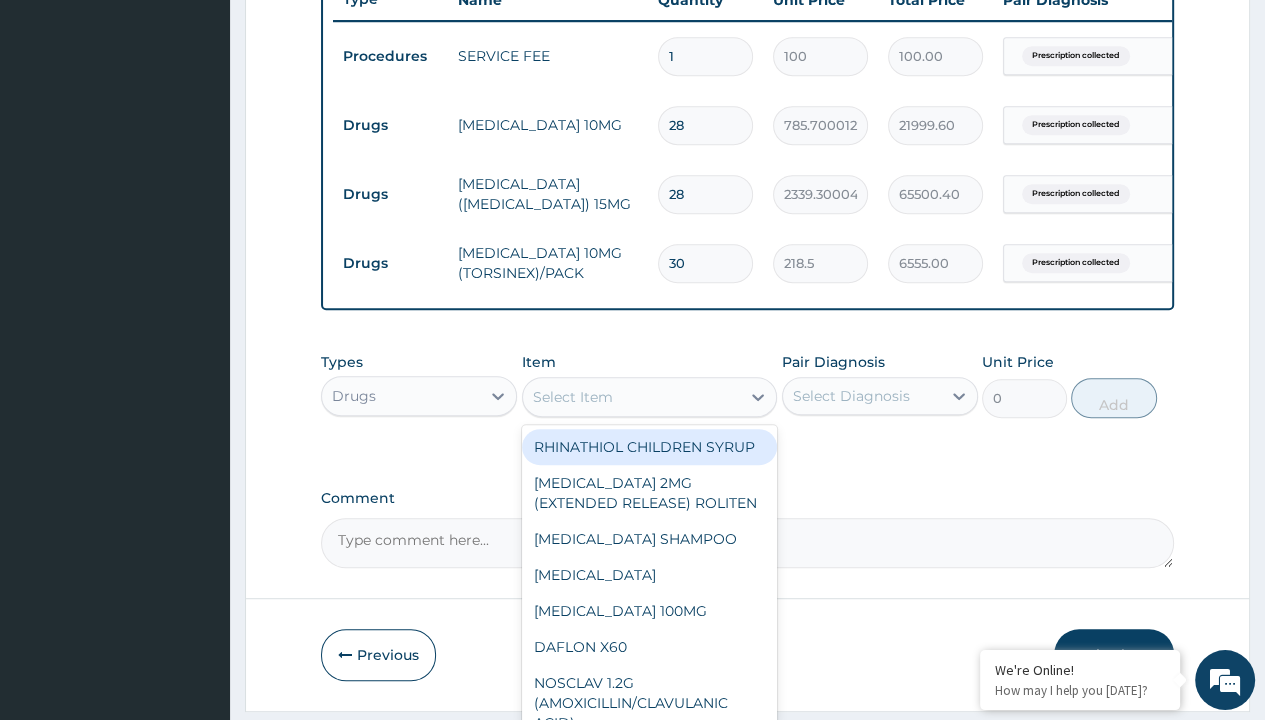 type on "metoprolol 25mg" 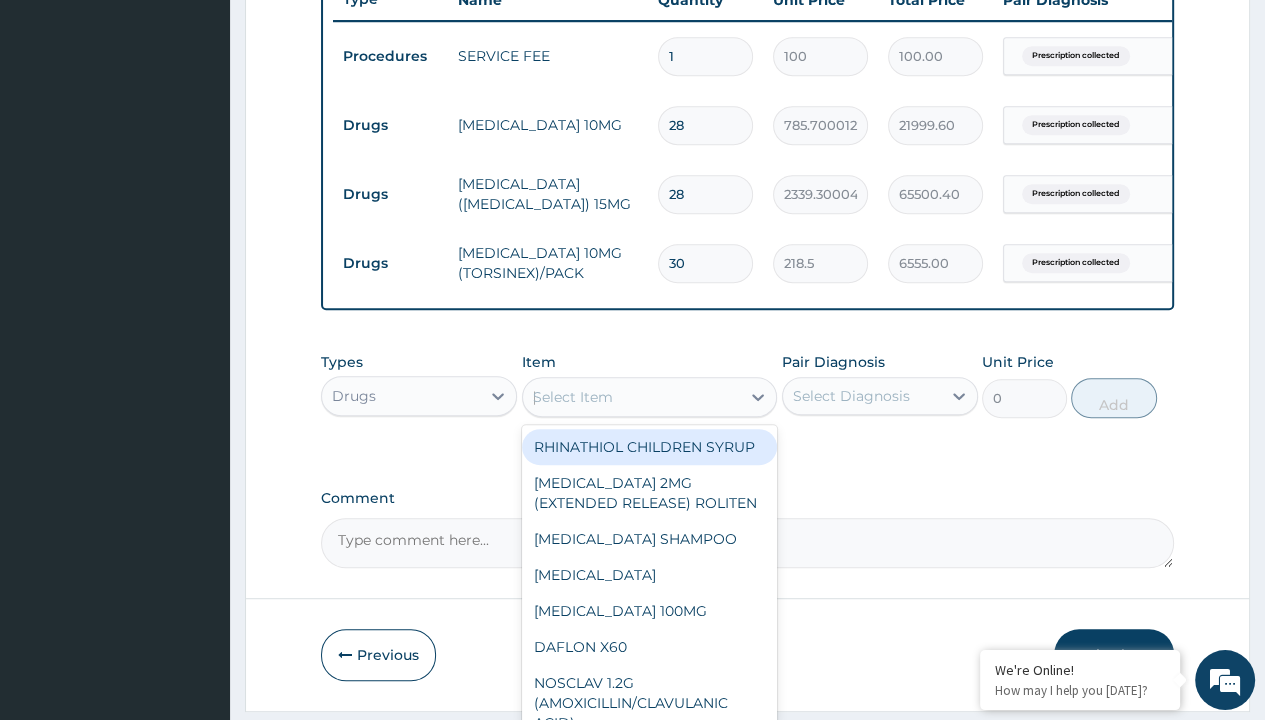 click on "[MEDICAL_DATA] 25MG" at bounding box center (650, 17723) 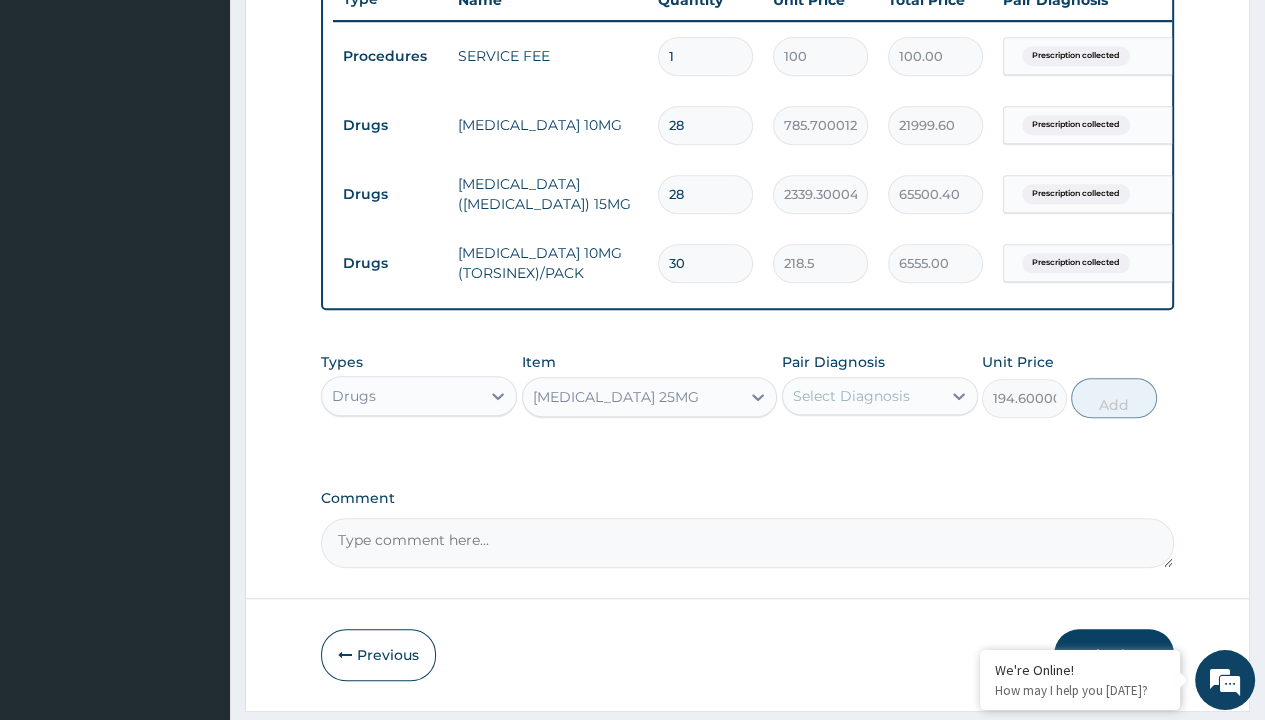 scroll, scrollTop: 0, scrollLeft: 0, axis: both 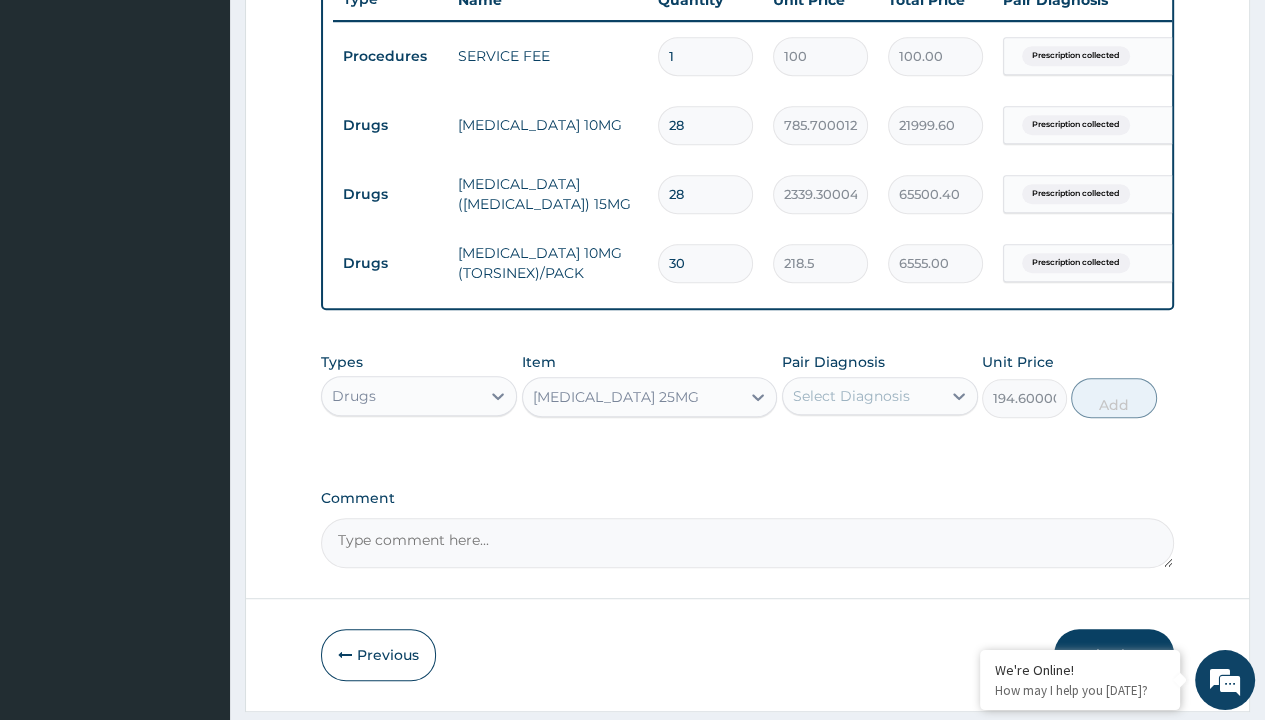 click on "Prescription collected" at bounding box center [409, -223] 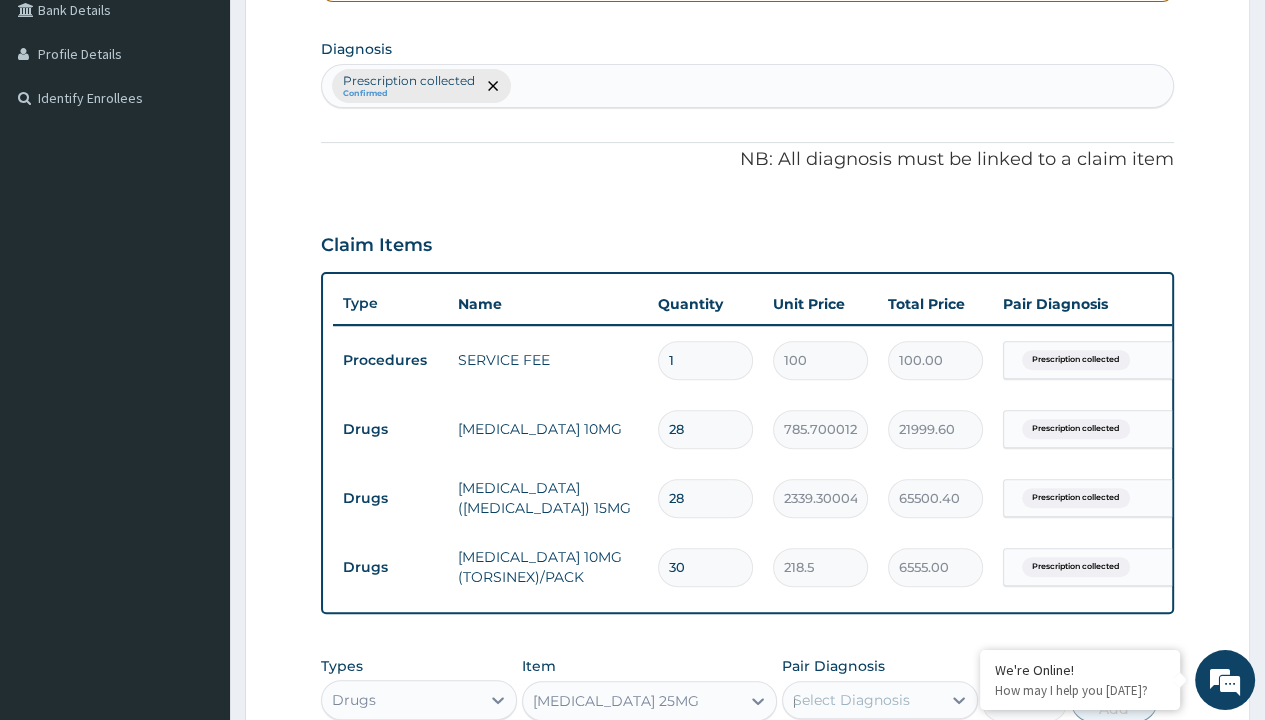 type 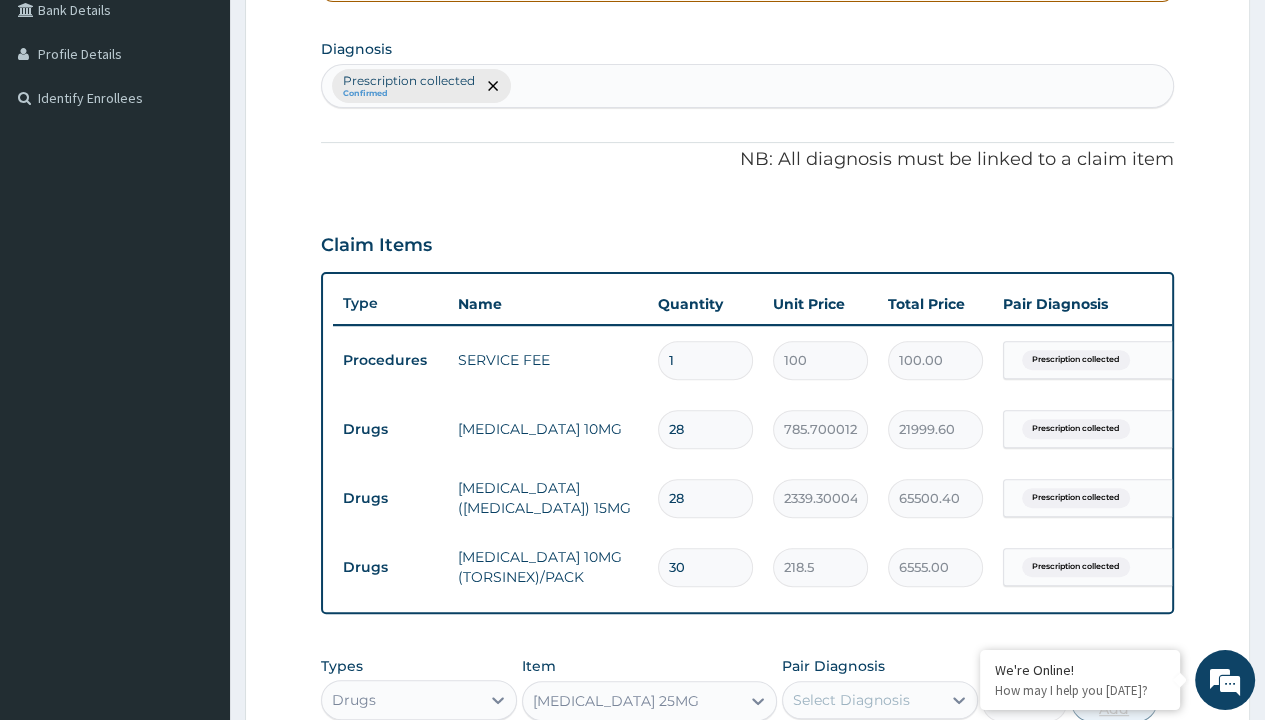 click on "Add" at bounding box center (1113, 702) 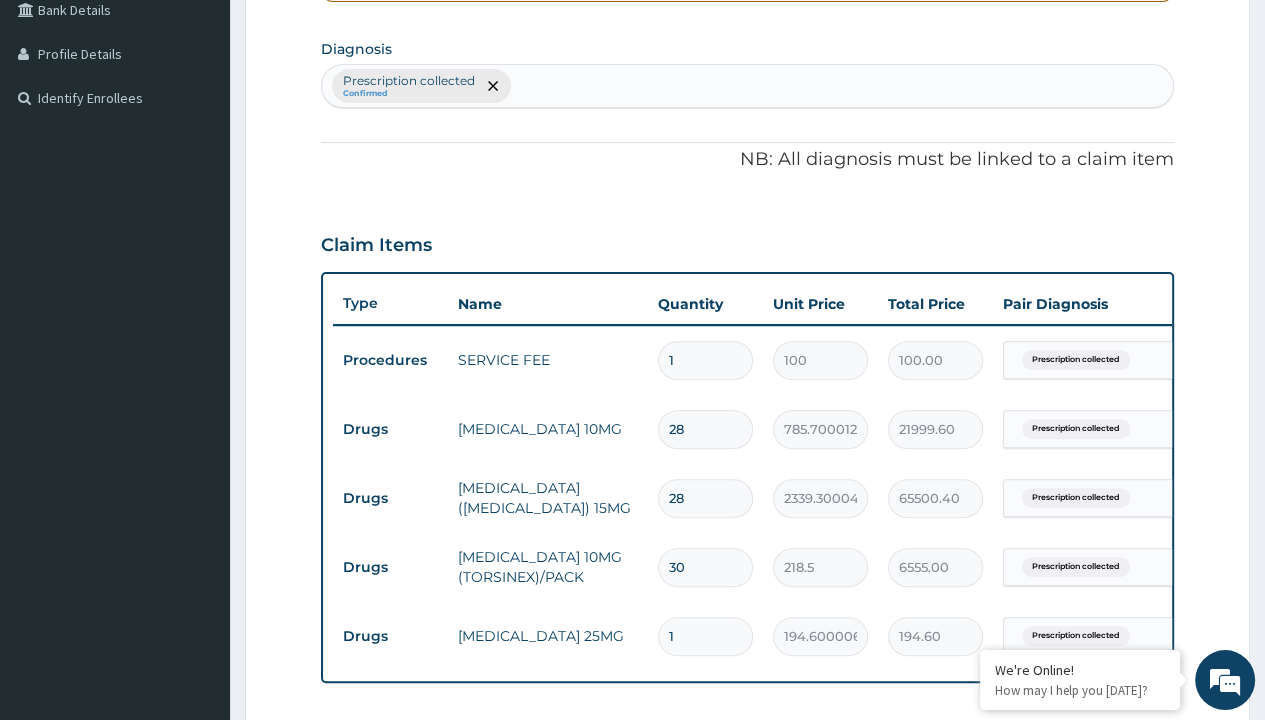 type on "30" 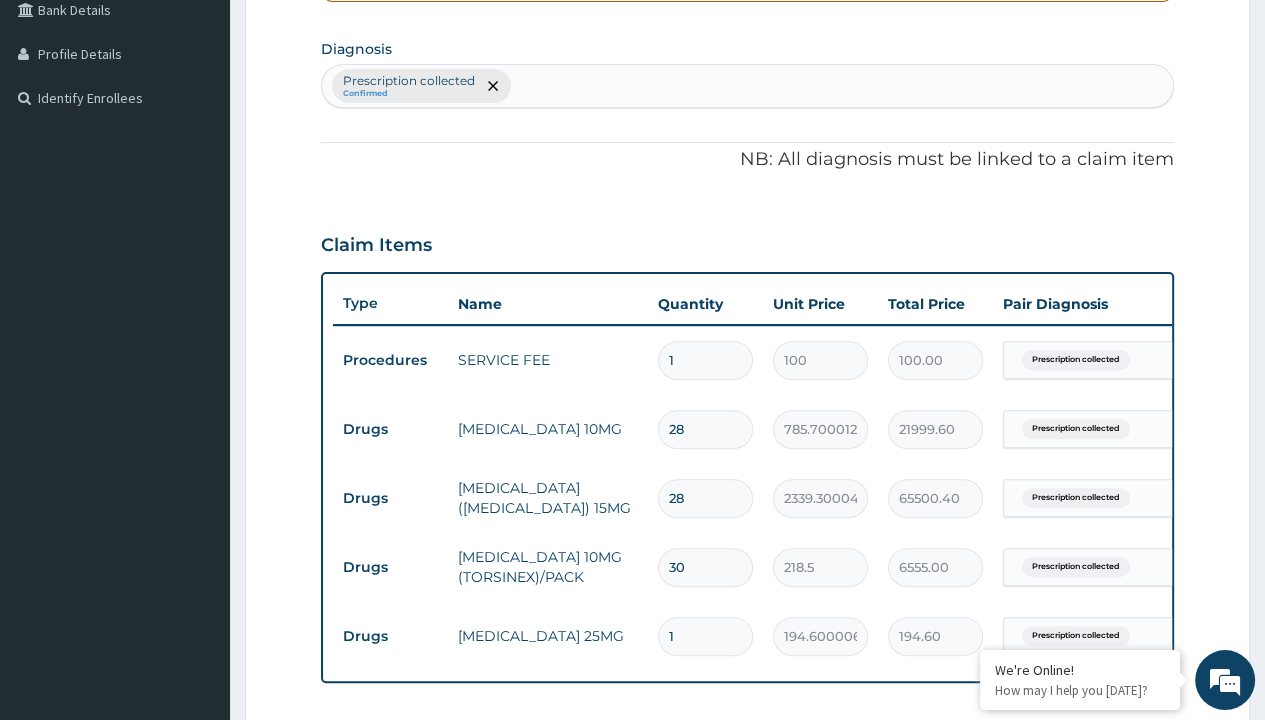 type on "5838.00" 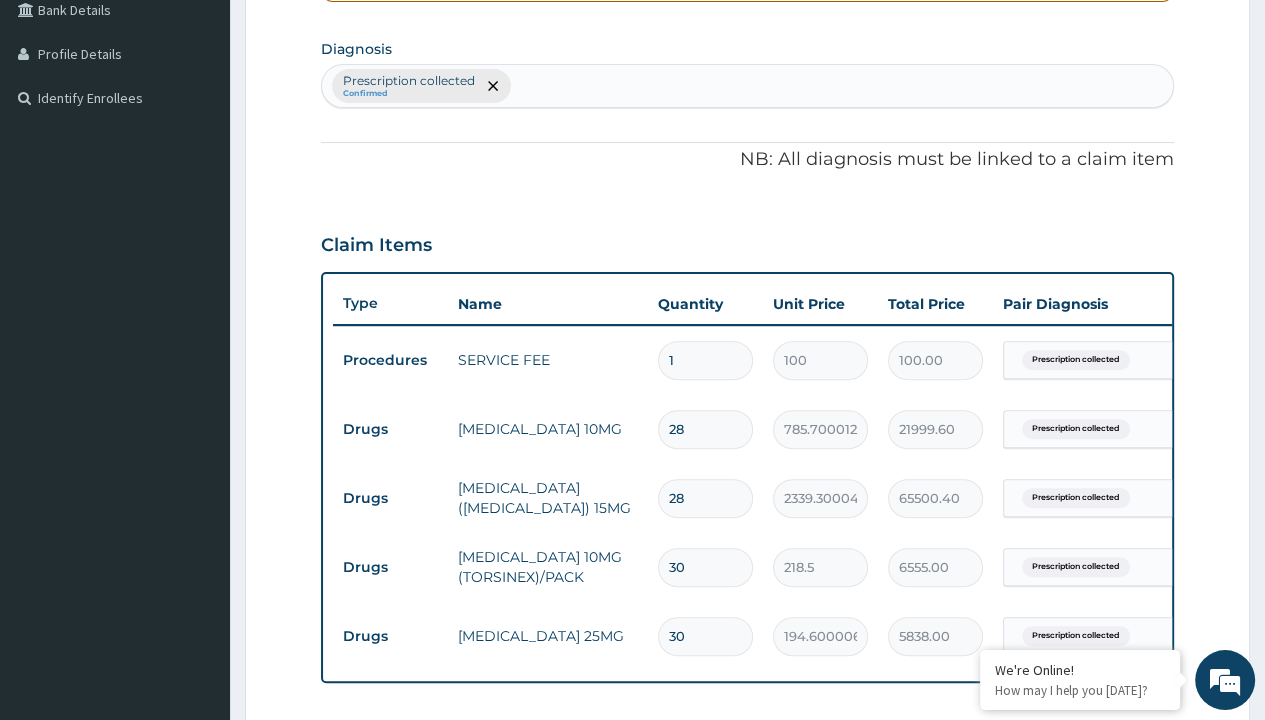 scroll, scrollTop: 0, scrollLeft: 0, axis: both 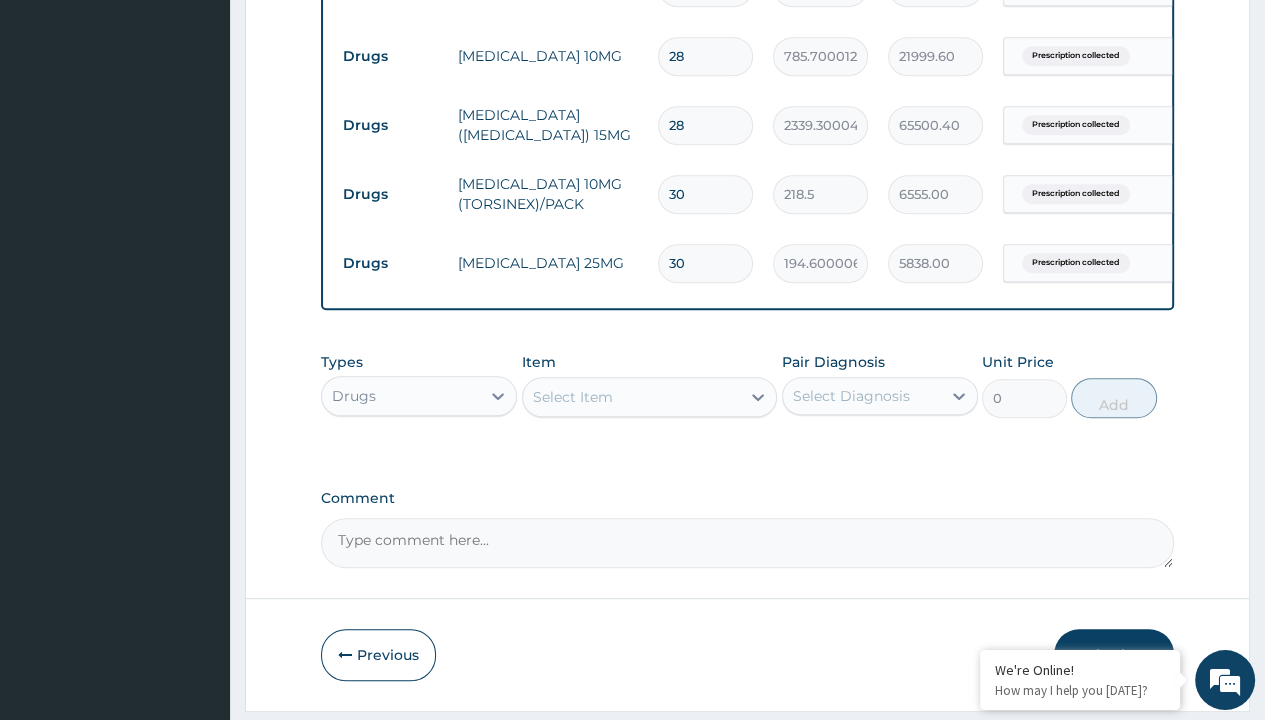 type on "30" 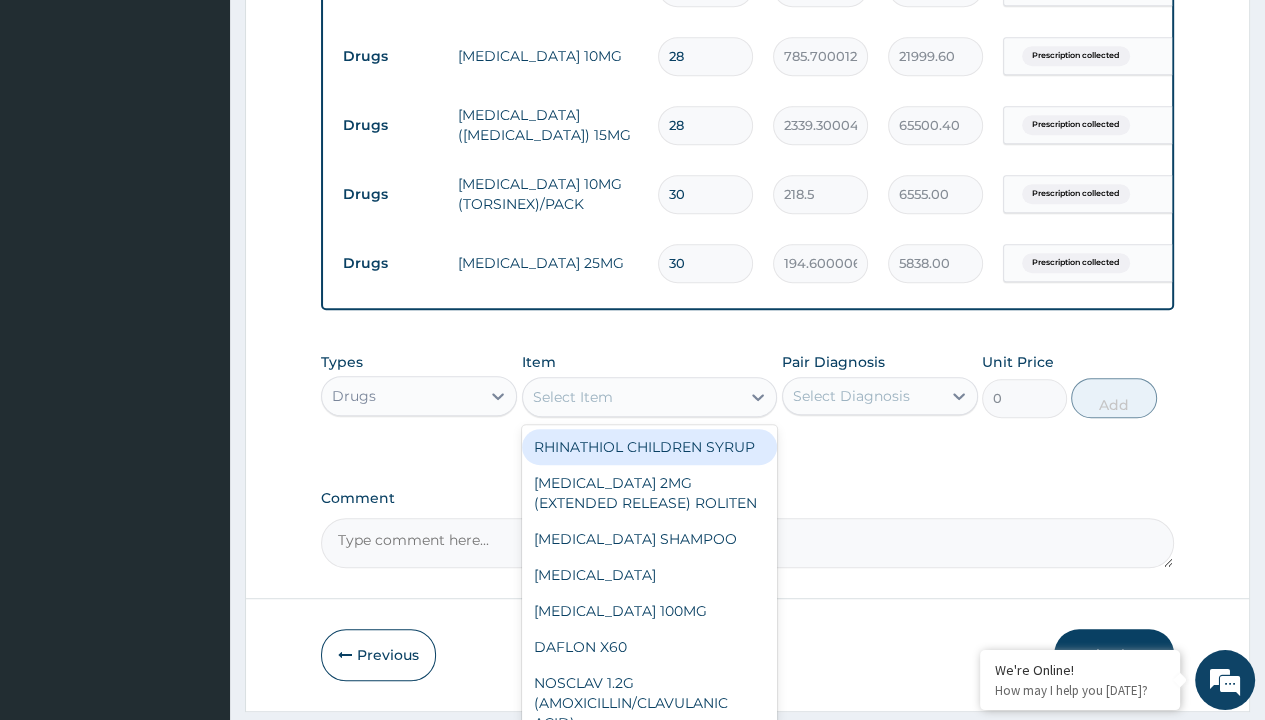 type on "neuracalm 75mg tablet" 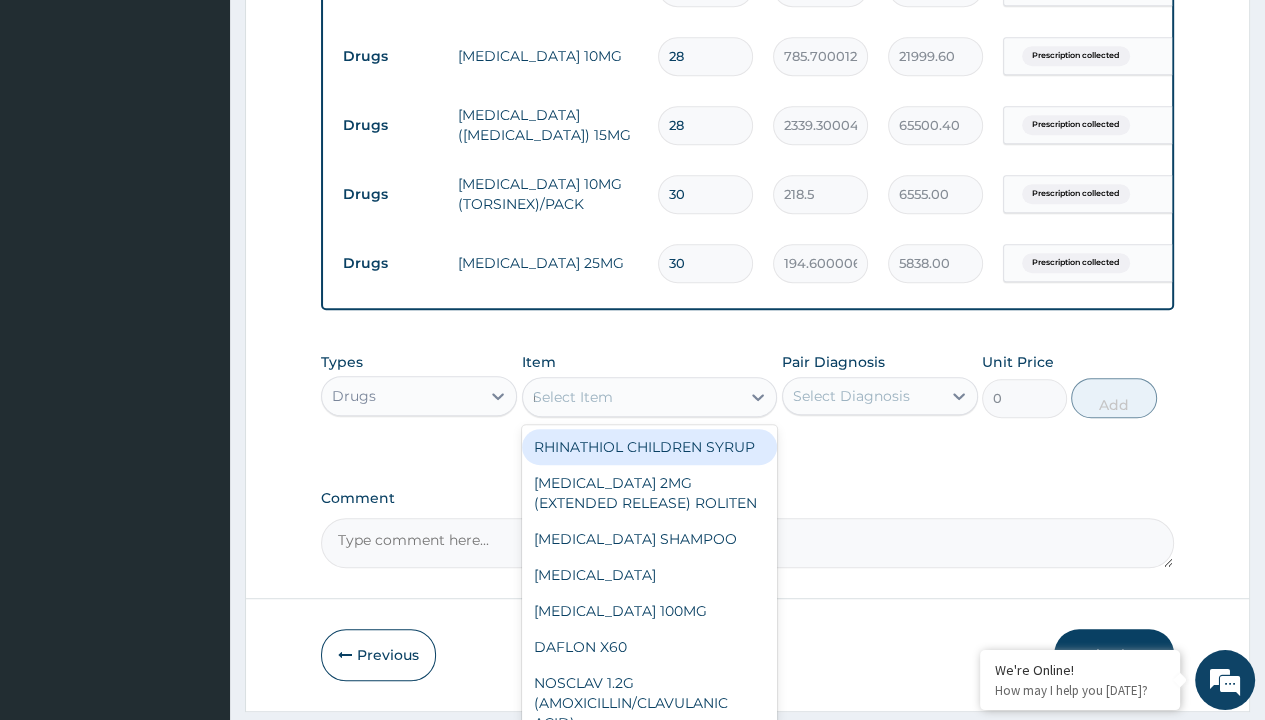 scroll, scrollTop: 0, scrollLeft: 0, axis: both 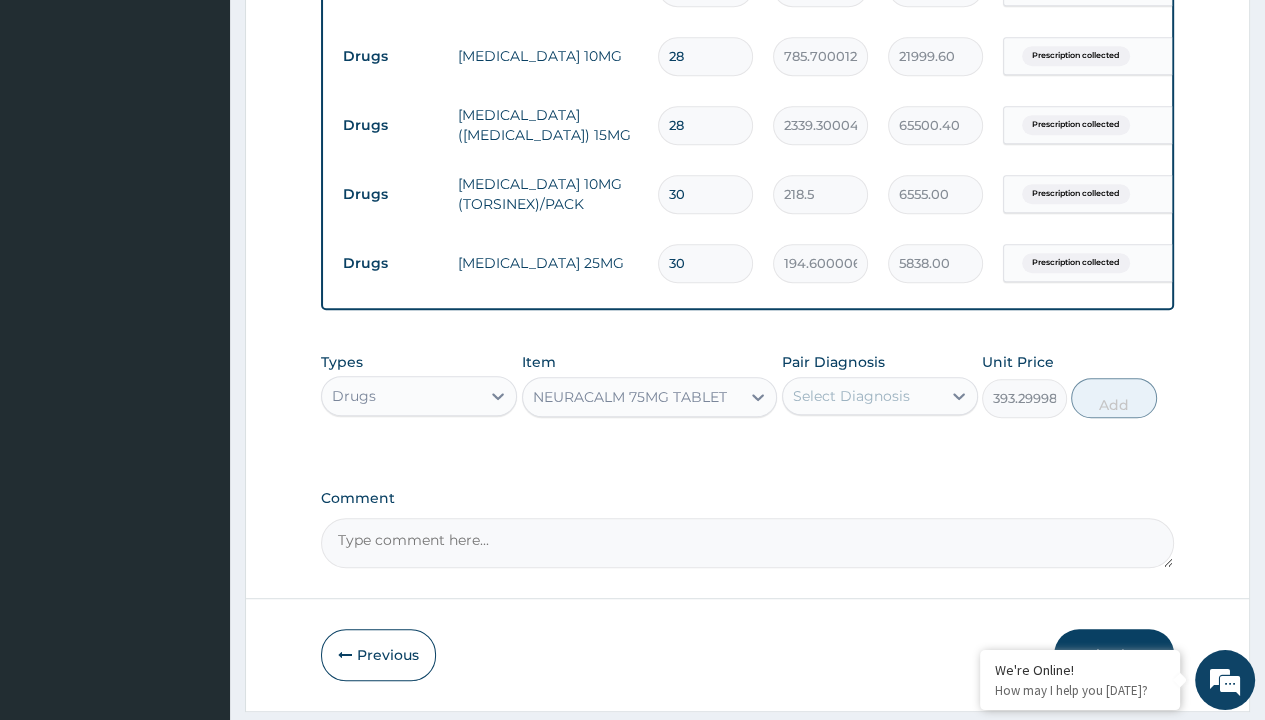click on "Prescription collected" at bounding box center (409, -292) 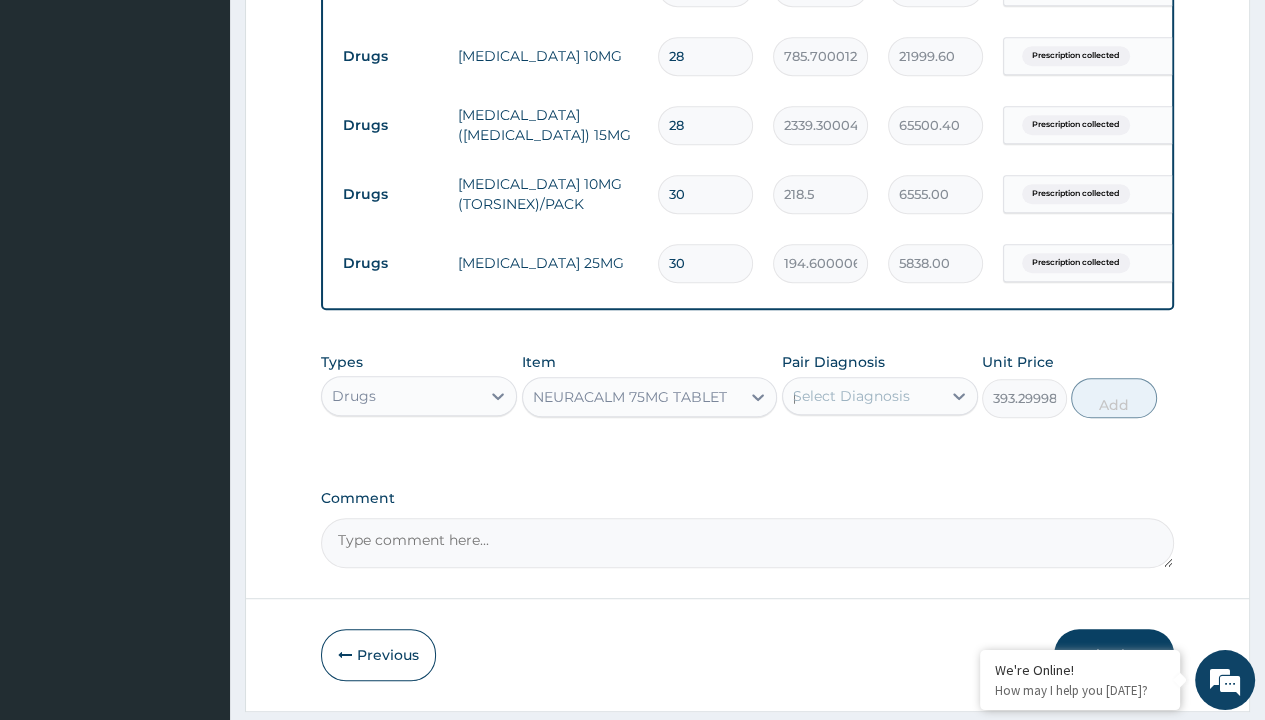 type 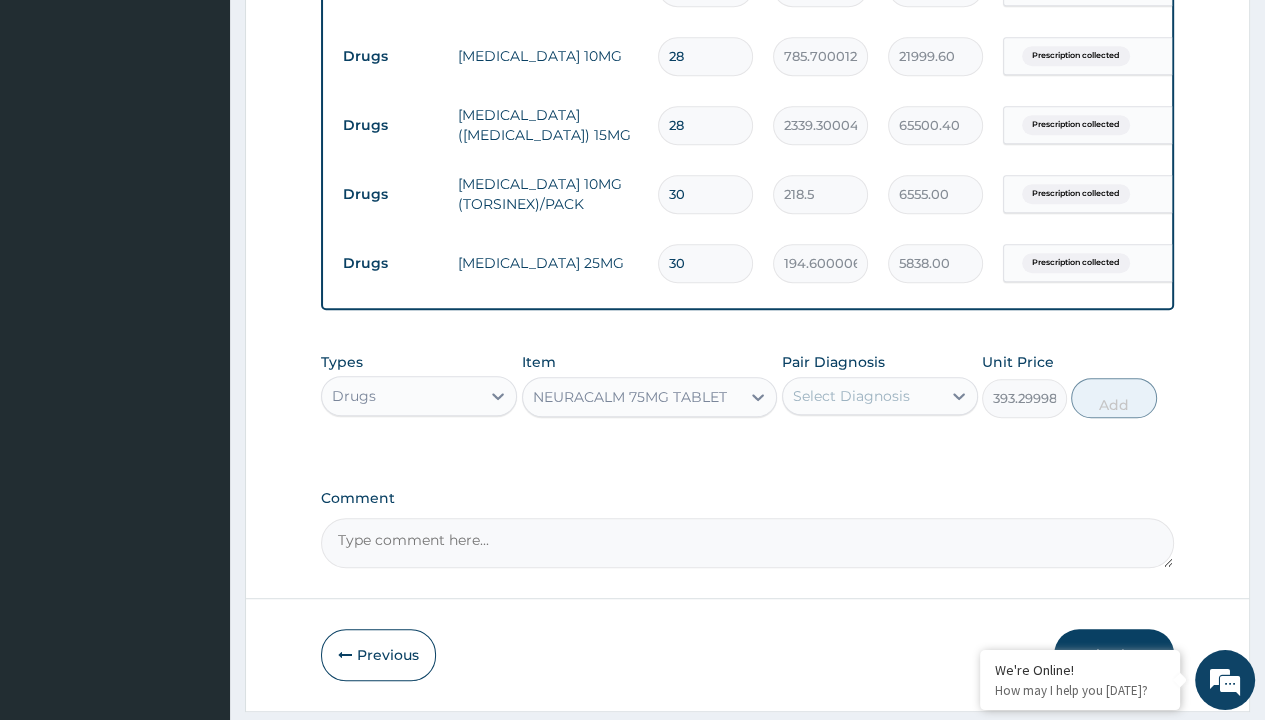 click on "Add" at bounding box center (1113, 398) 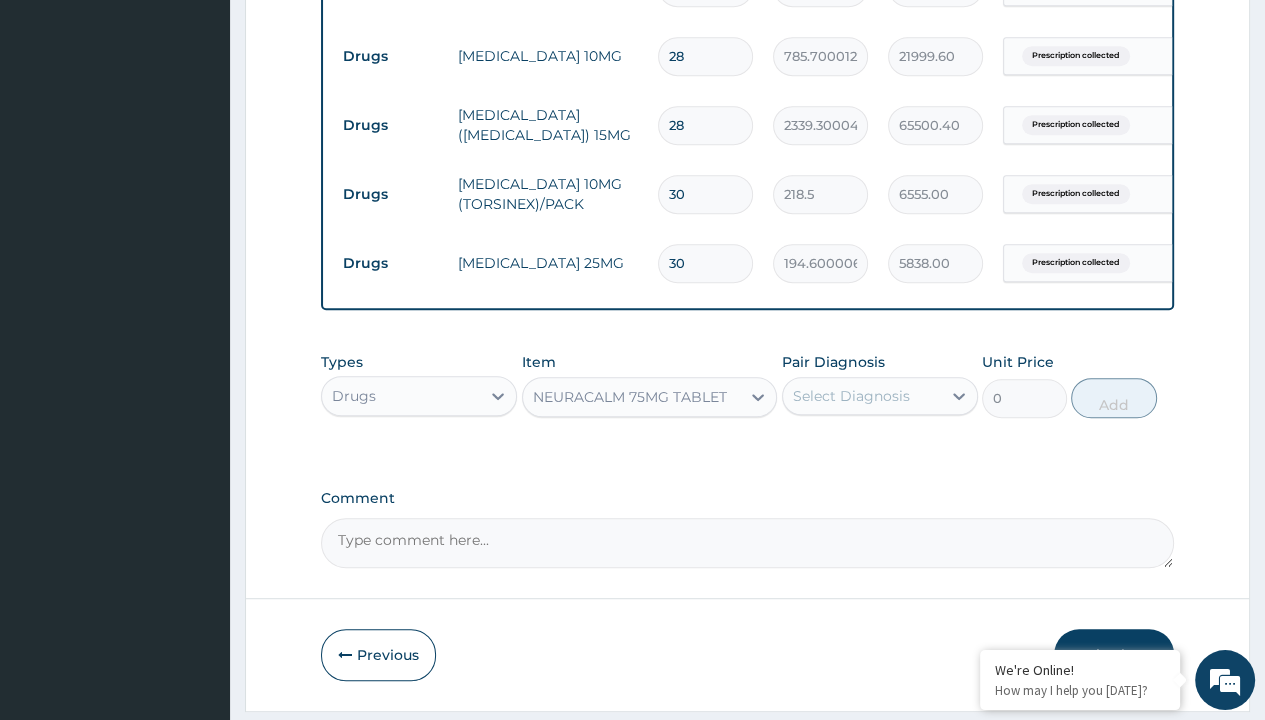scroll, scrollTop: 914, scrollLeft: 0, axis: vertical 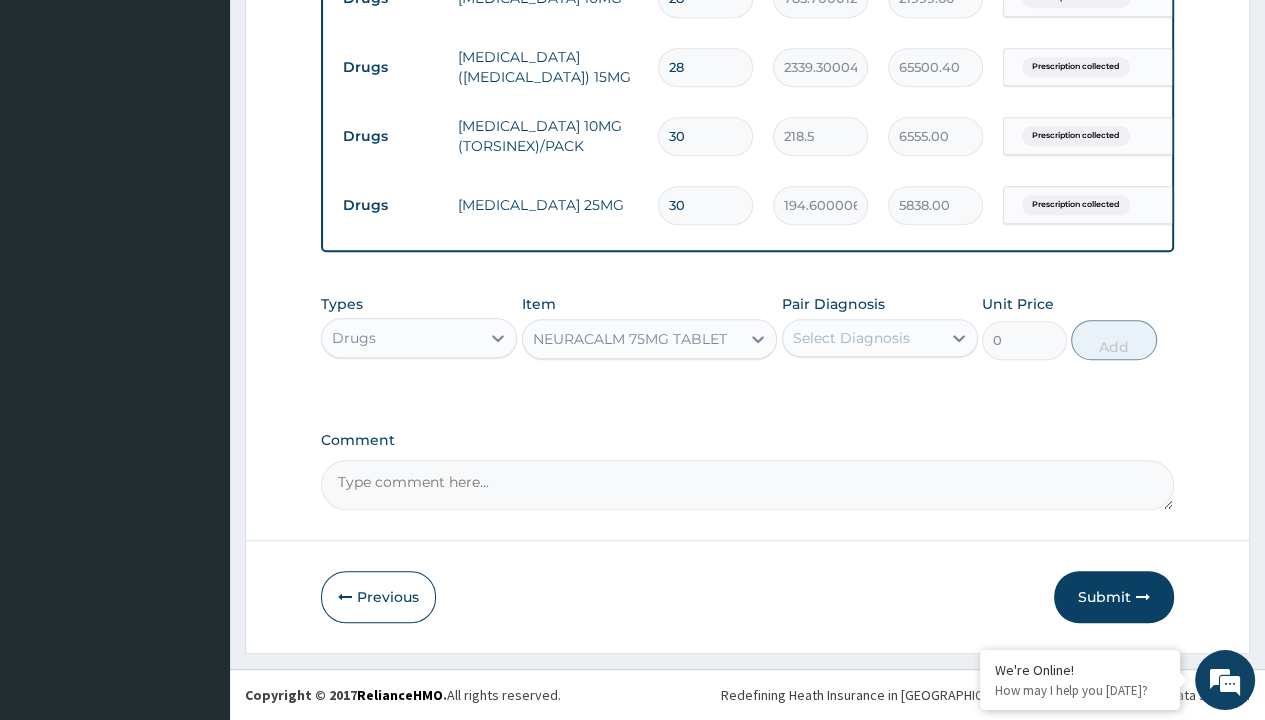 click on "Step  2  of 2 PA Code / Prescription Code Enter Code(Secondary Care Only) Encounter Date 04-07-2025 Important Notice Please enter PA codes before entering items that are not attached to a PA code   All diagnoses entered must be linked to a claim item. Diagnosis & Claim Items that are visible but inactive cannot be edited because they were imported from an already approved PA code. Diagnosis Prescription collected Confirmed NB: All diagnosis must be linked to a claim item Claim Items Type Name Quantity Unit Price Total Price Pair Diagnosis Actions Procedures SERVICE FEE 1 100 100.00 Prescription collected Delete Drugs EMPAGLIFLOZIN 10MG 28 785.7000122070312 21999.60 Prescription collected Delete Drugs RIVAROXABAN (XARELTO) 15MG 28 2339.300048828125 65500.40 Prescription collected Delete Drugs TORSEMIDE 10MG (TORSINEX)/PACK 30 218.5 6555.00 Prescription collected Delete Drugs METOPROLOL 25MG 30 194.6000061035156 5838.00 Prescription collected Delete Types Drugs Item option NEURACALM 75MG TABLET, selected. 0 Add" at bounding box center (747, -72) 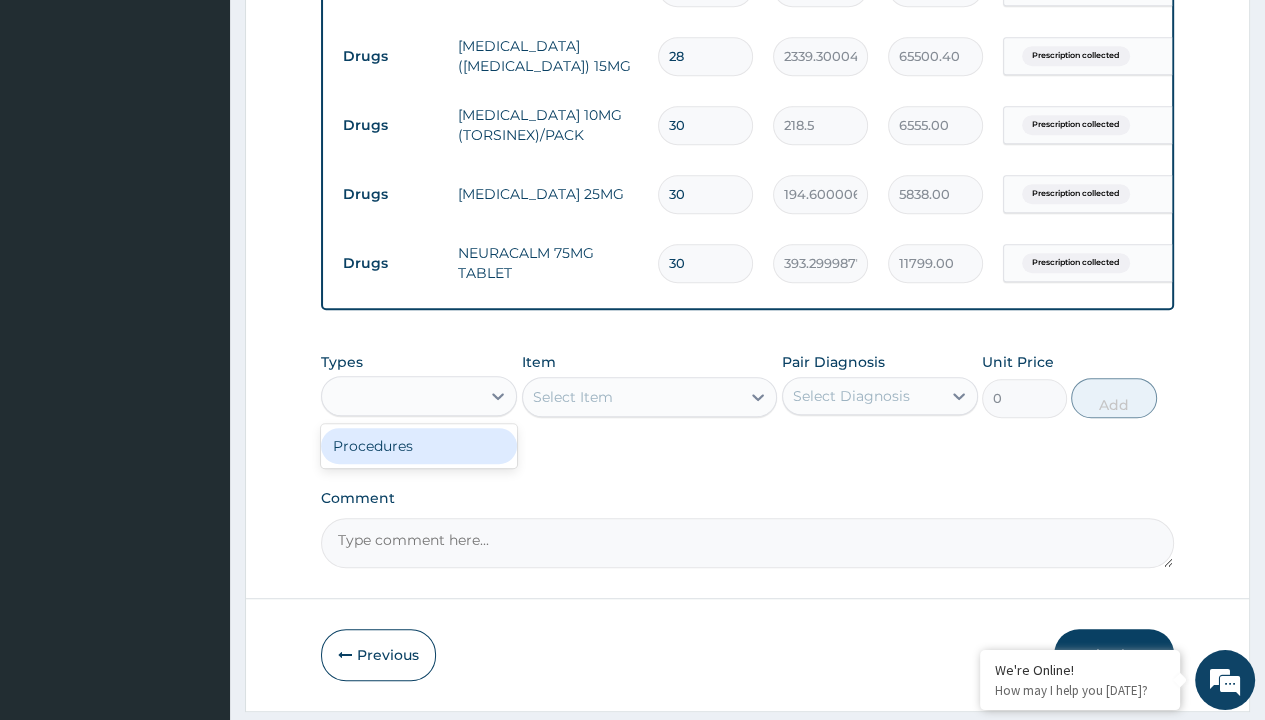 scroll 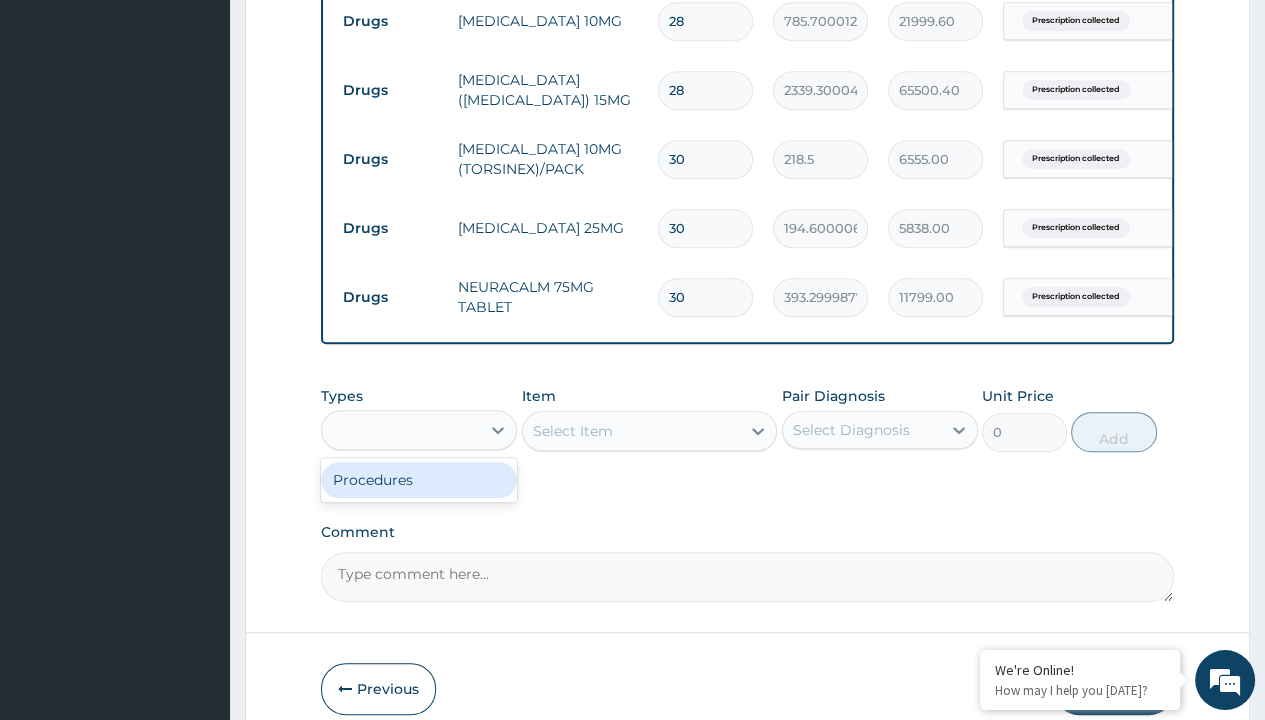 type on "procedures" 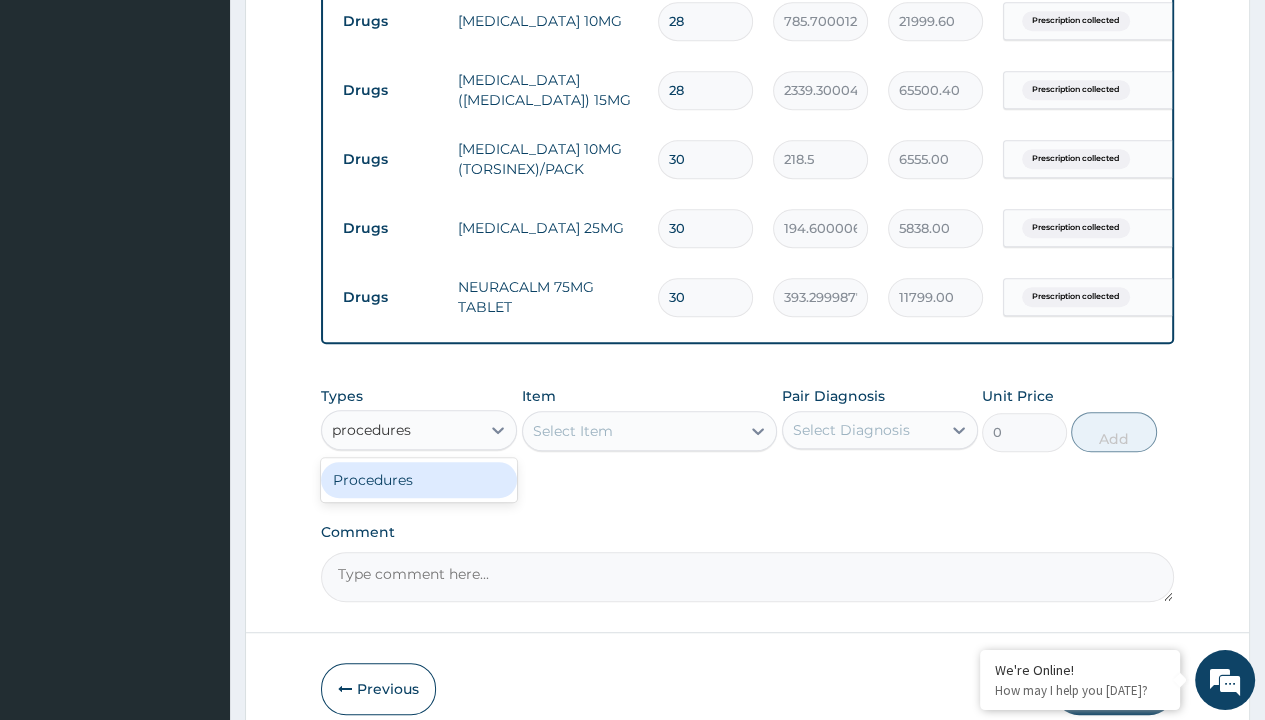 click on "Procedures" at bounding box center [419, 480] 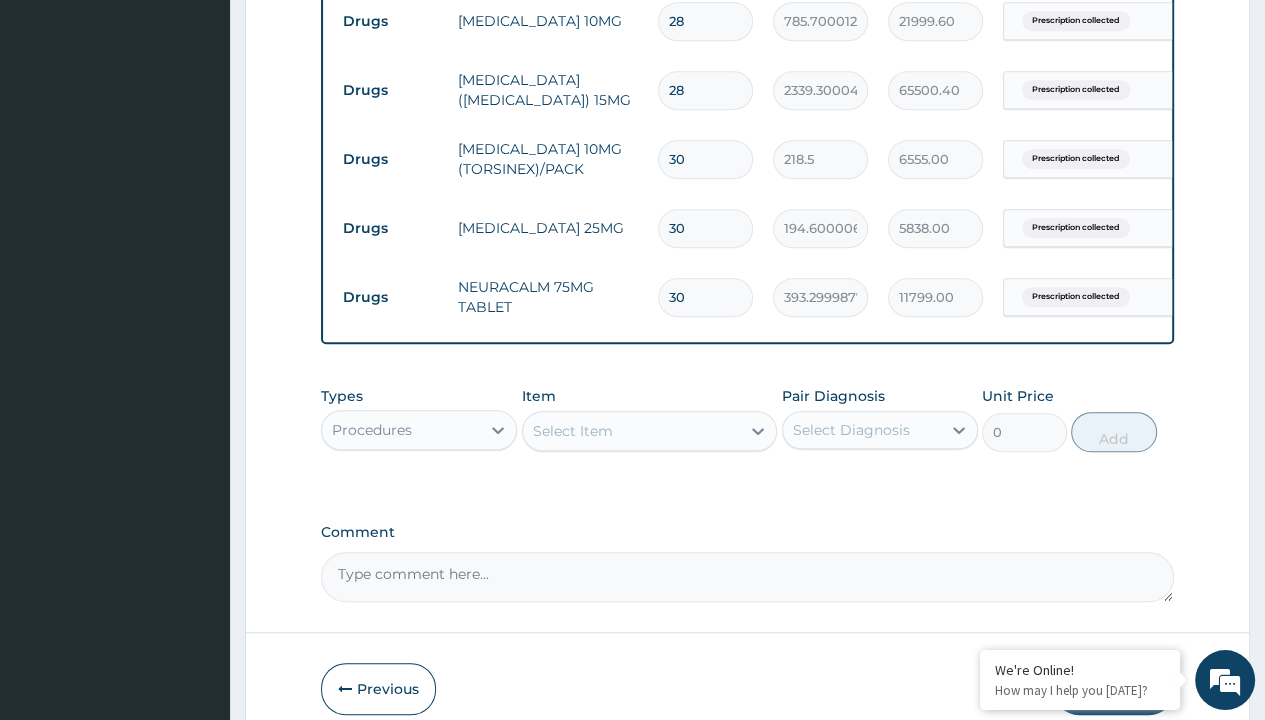 click on "Select Item" at bounding box center [573, 431] 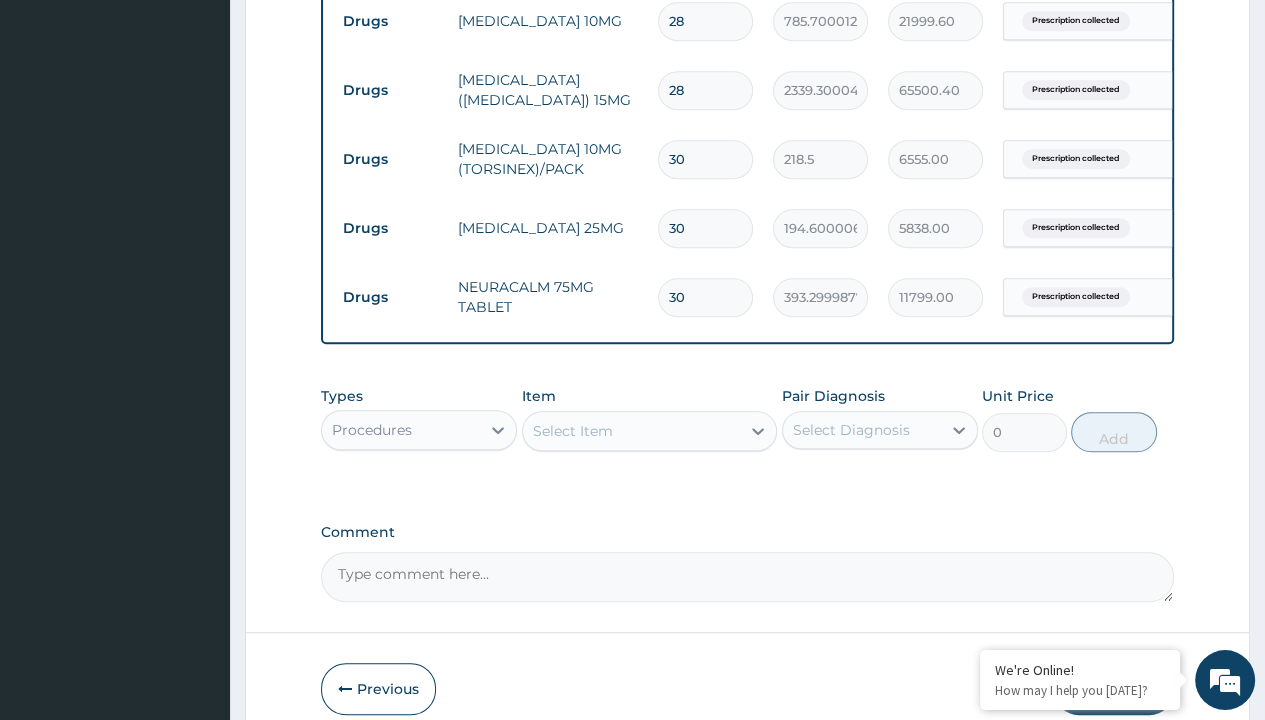type on "delivery" 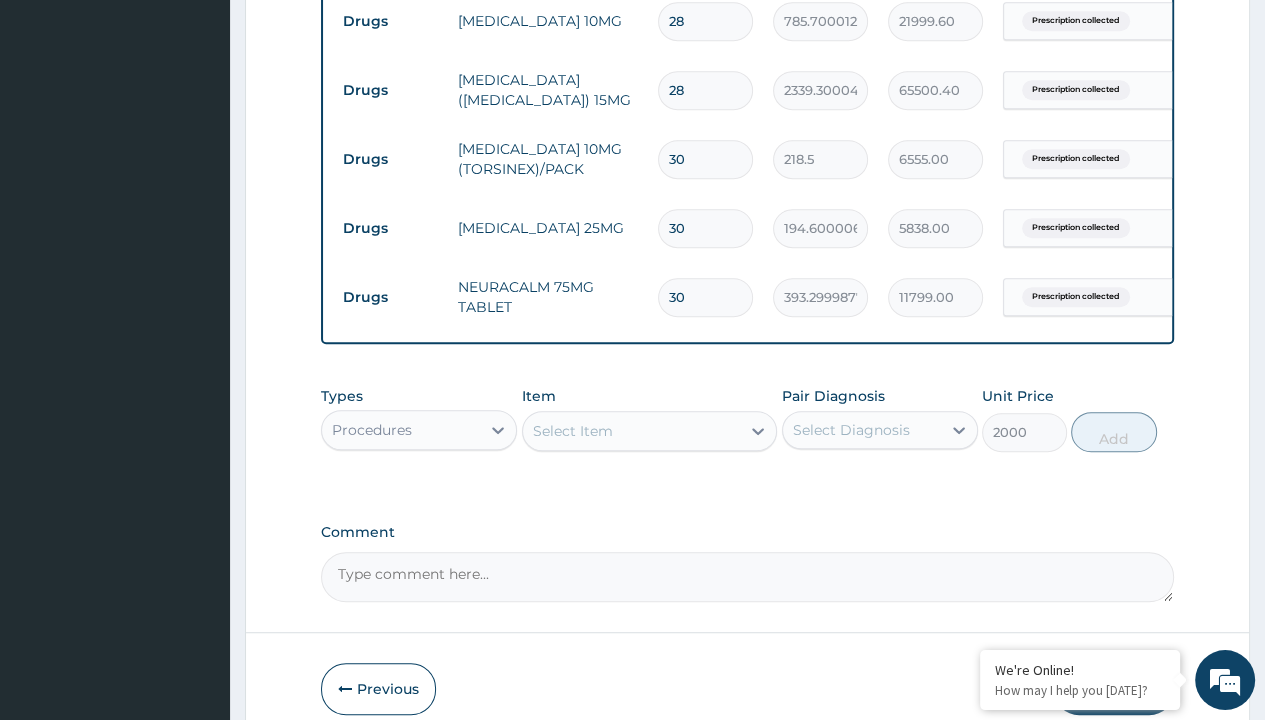 click on "Prescription collected" at bounding box center [409, -327] 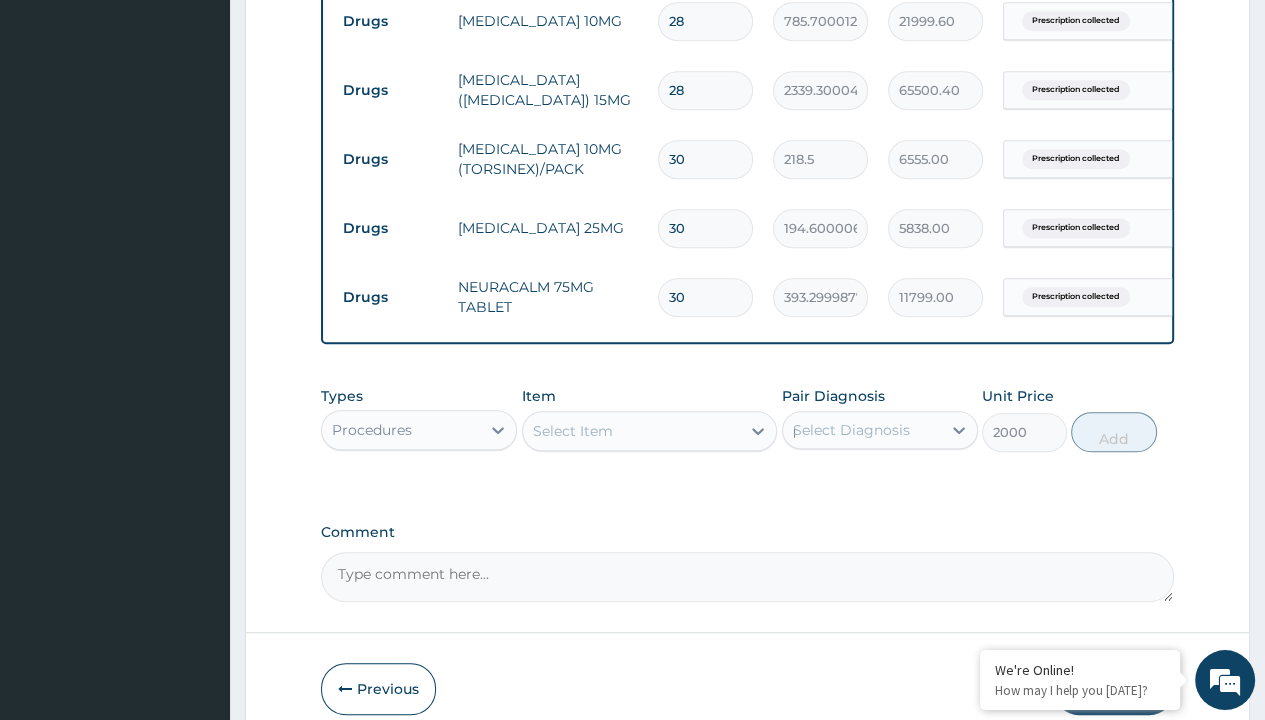 type 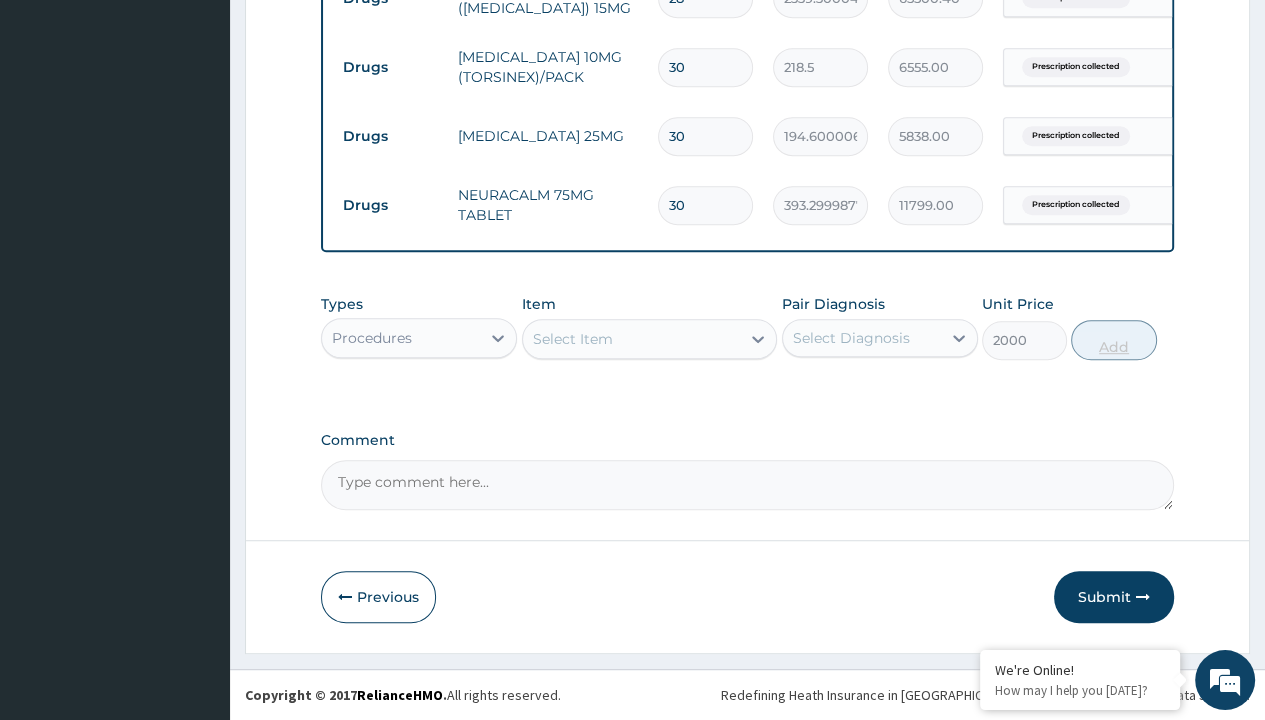 click on "Add" at bounding box center [1113, 340] 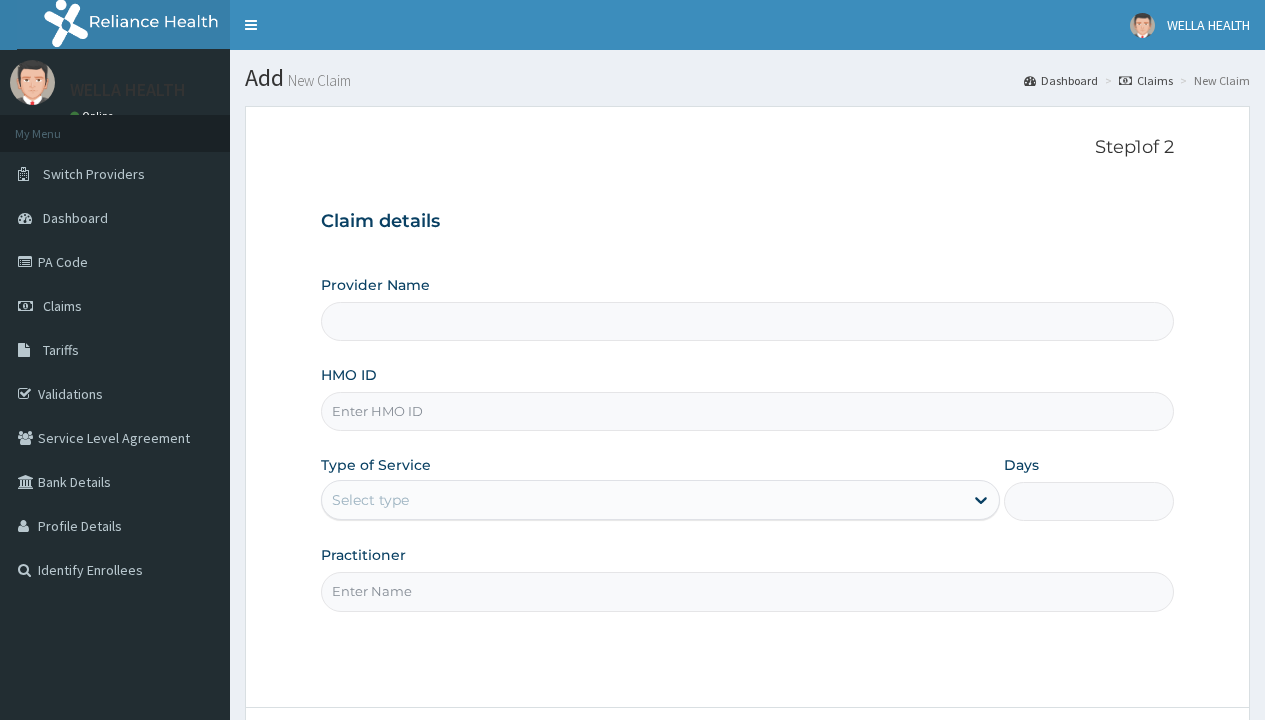 scroll, scrollTop: 0, scrollLeft: 0, axis: both 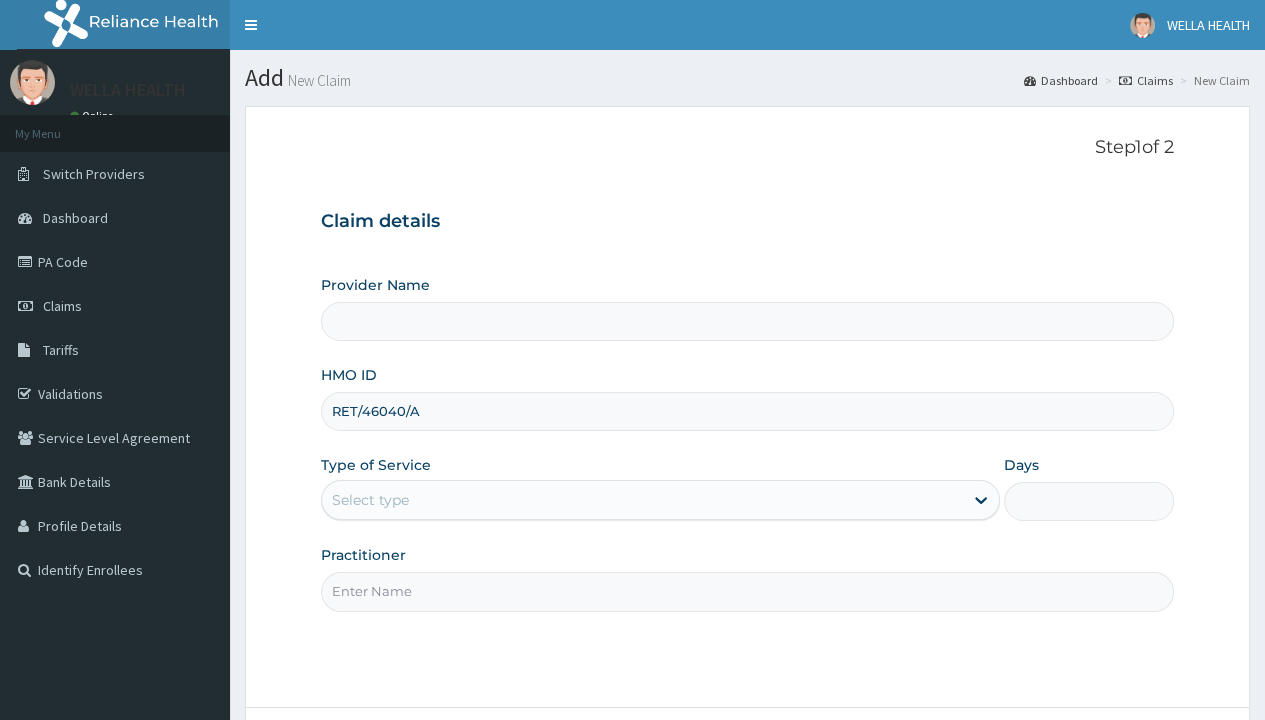 type on "RET/46040/A" 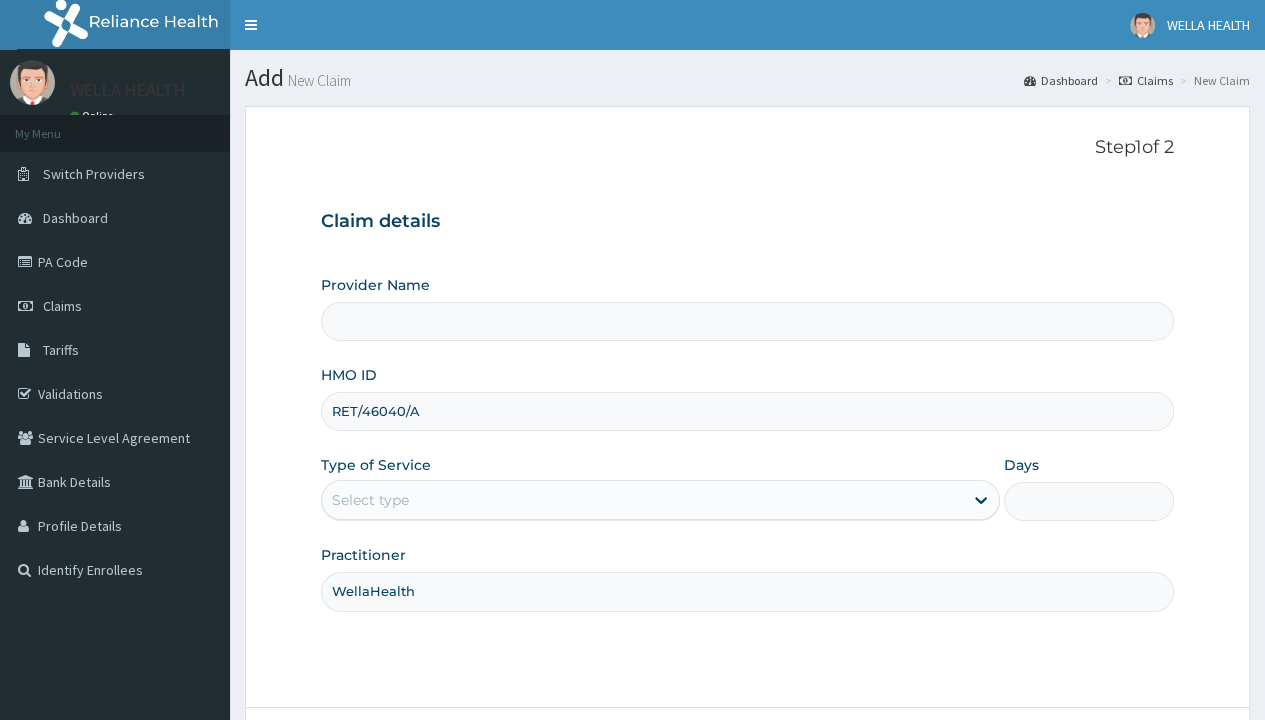 scroll, scrollTop: 0, scrollLeft: 0, axis: both 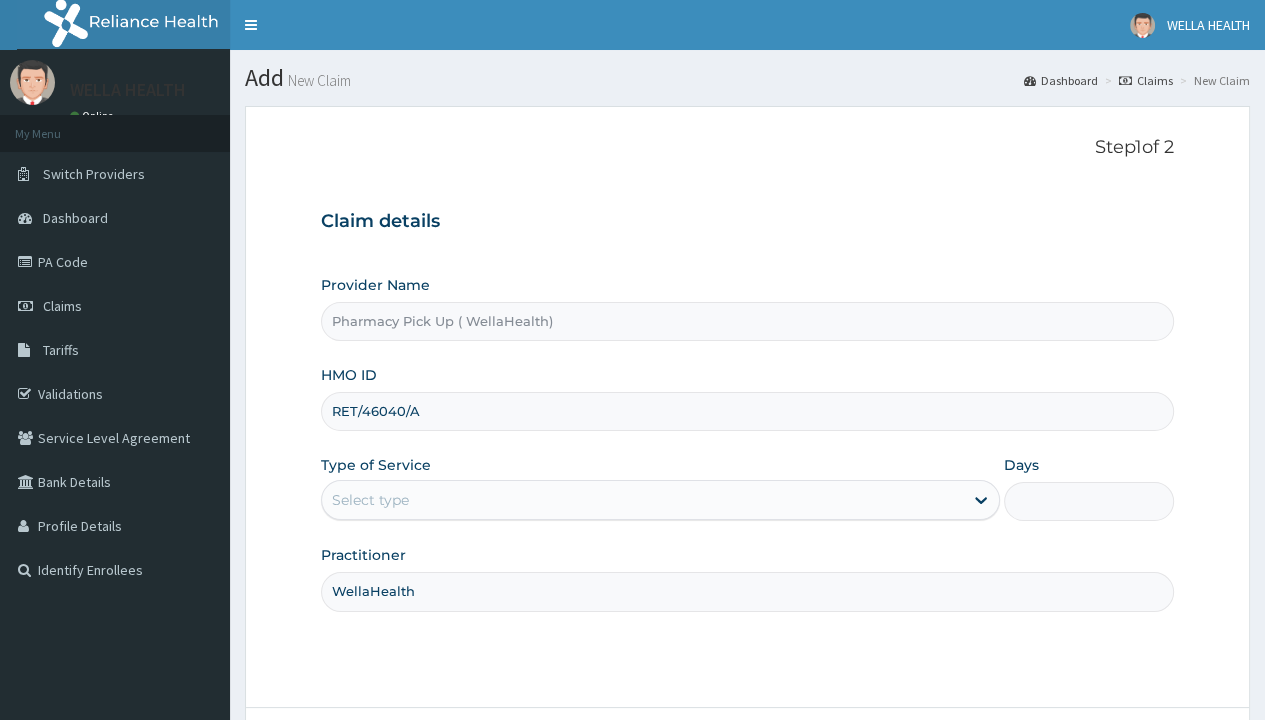 type on "WellaHealth" 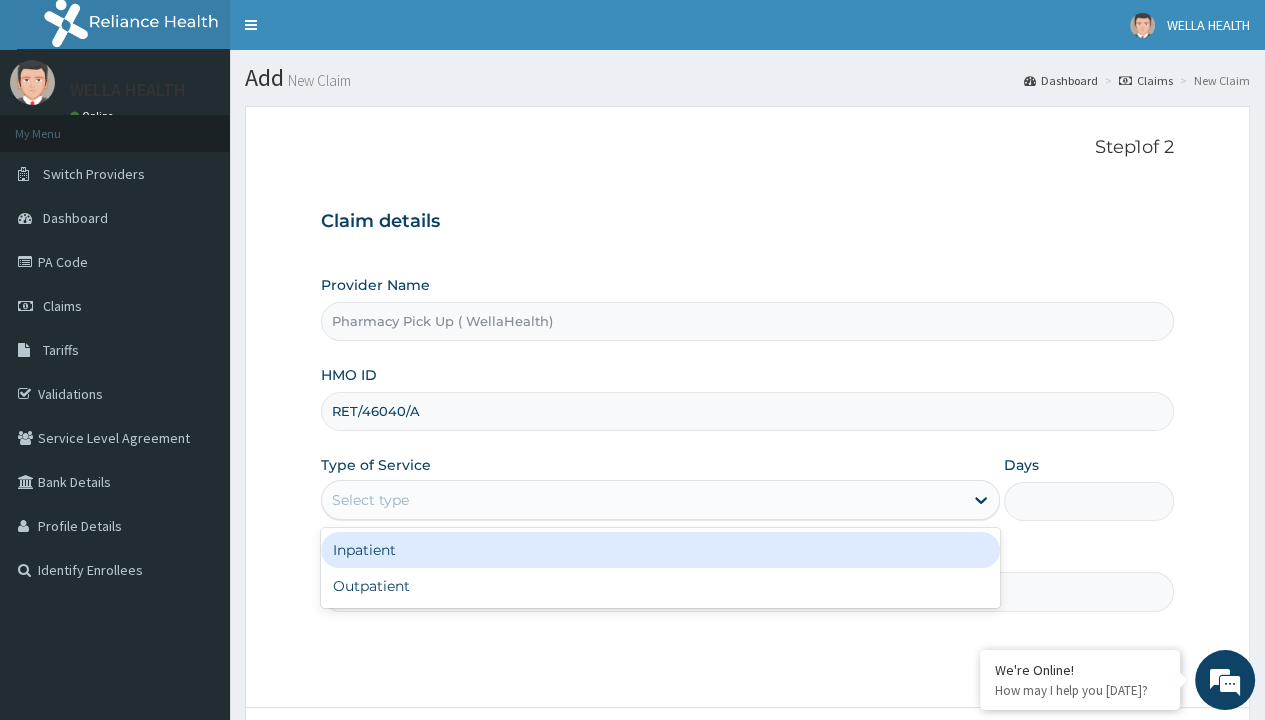 click on "Outpatient" at bounding box center (660, 586) 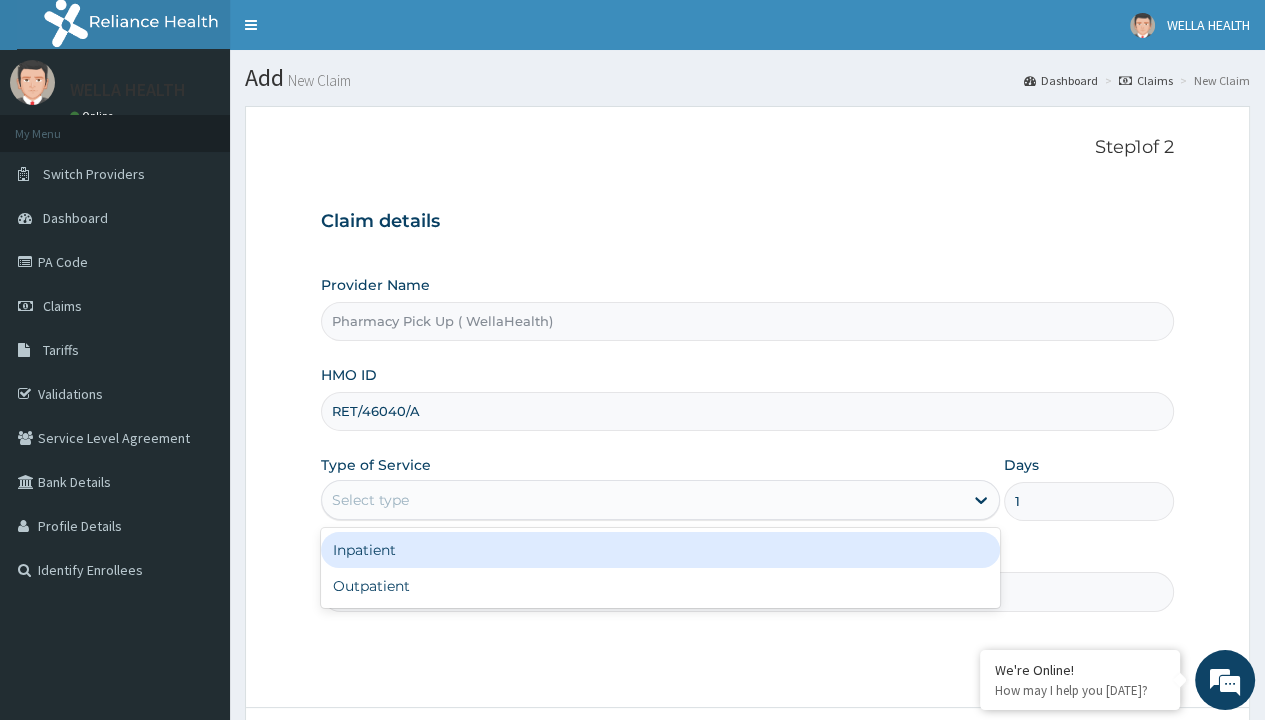 click on "Next" at bounding box center (1123, 764) 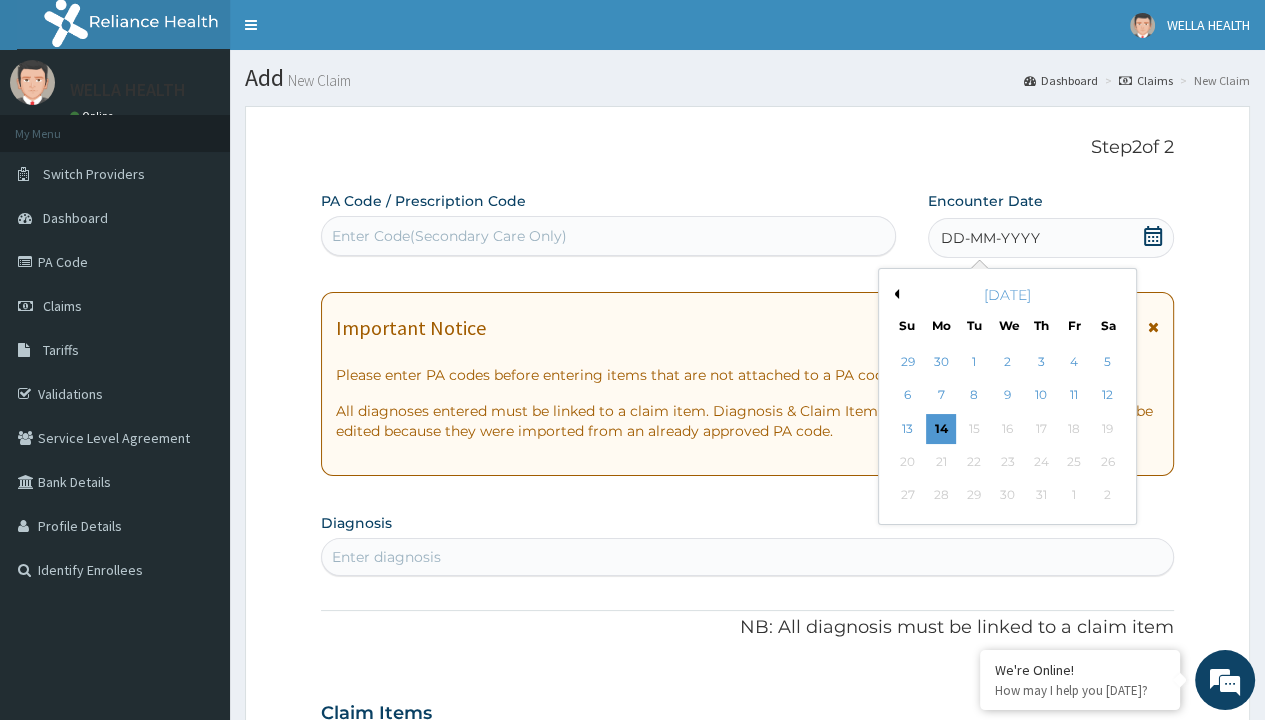 scroll, scrollTop: 167, scrollLeft: 0, axis: vertical 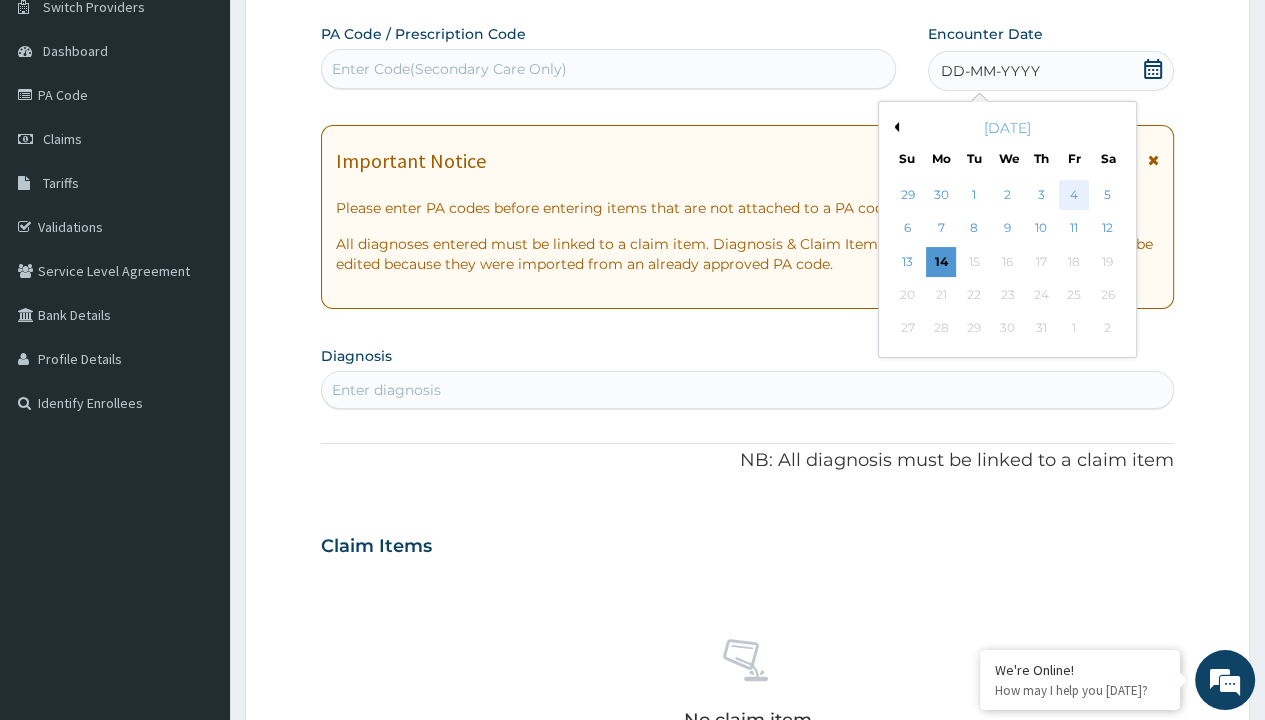 click on "4" at bounding box center [1074, 195] 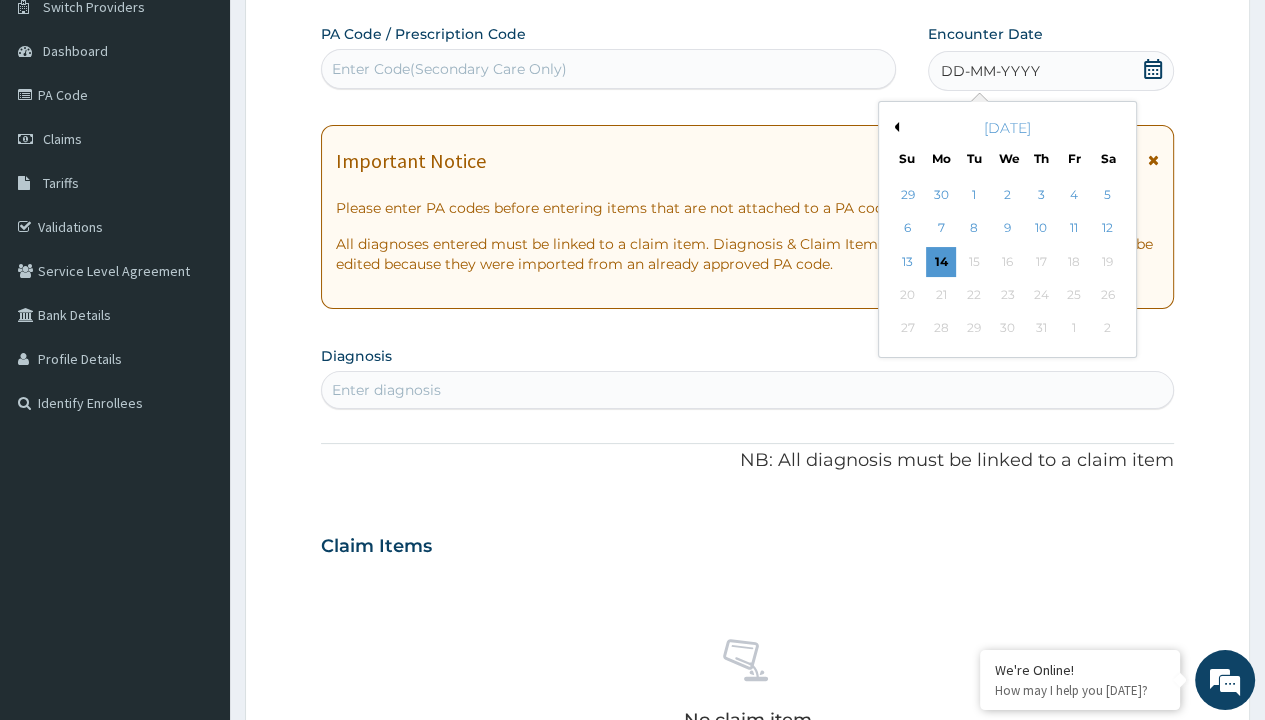 click on "Enter diagnosis" at bounding box center [386, 390] 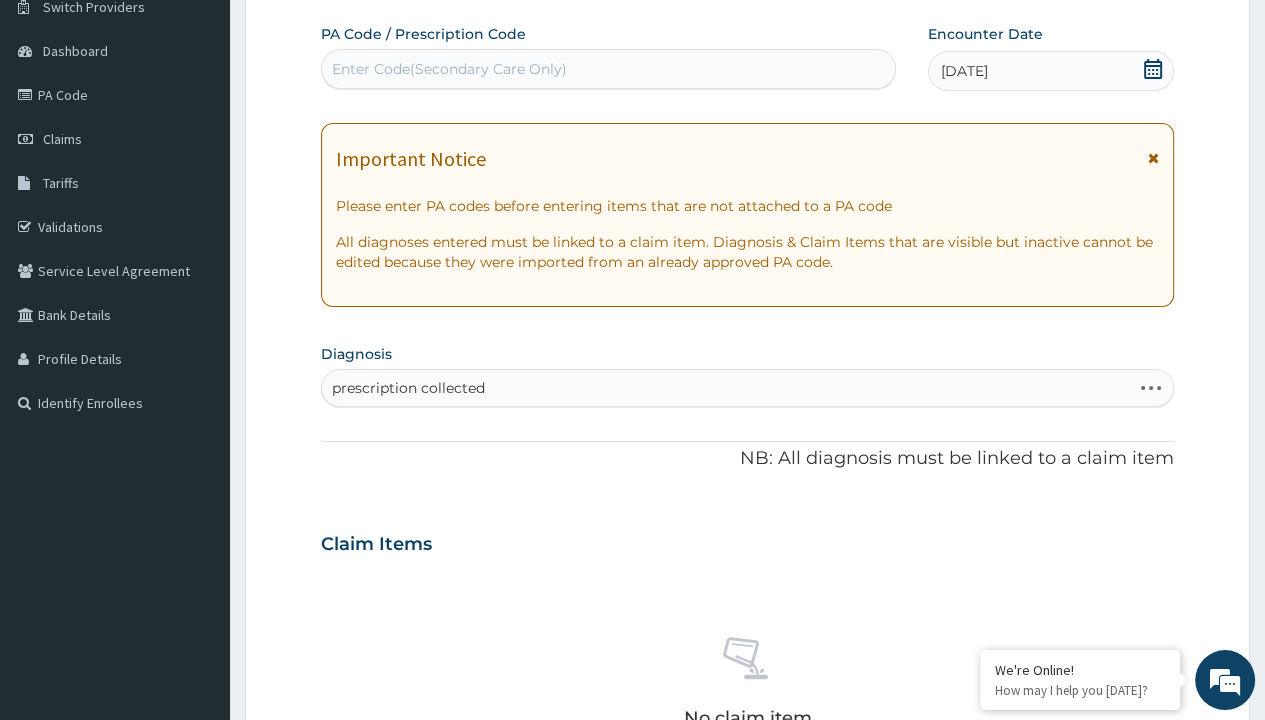 scroll, scrollTop: 0, scrollLeft: 0, axis: both 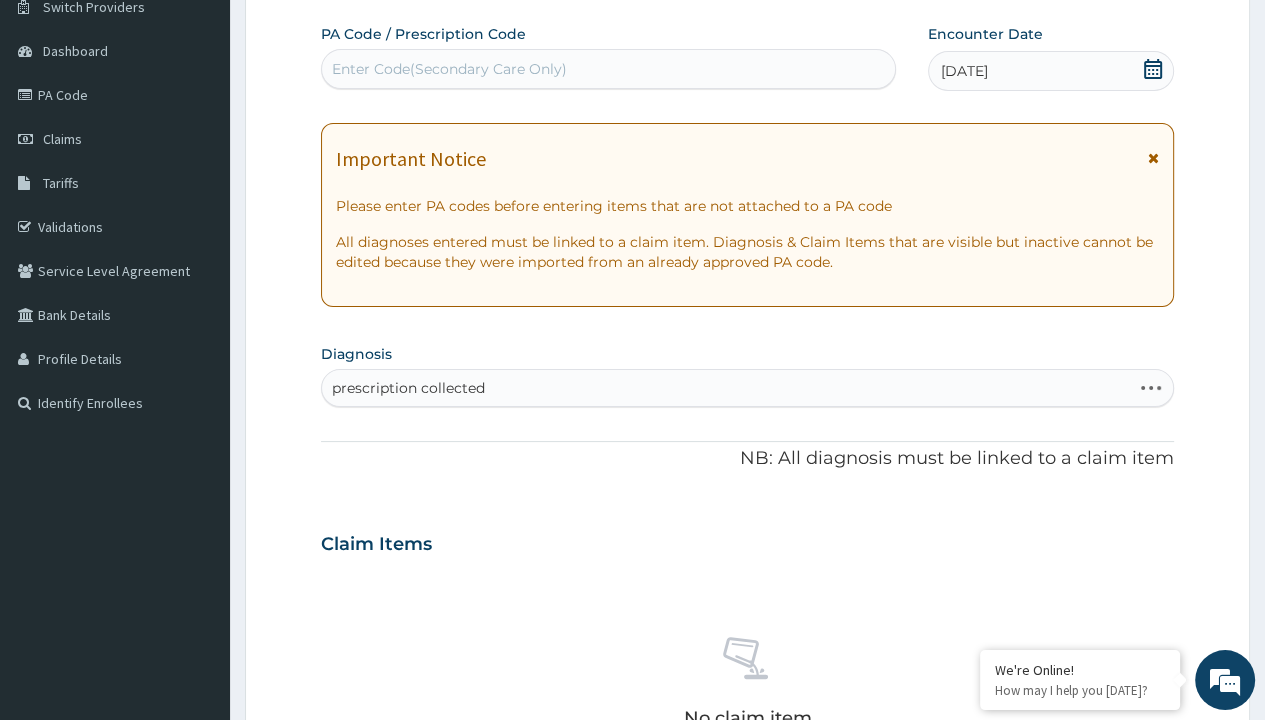type 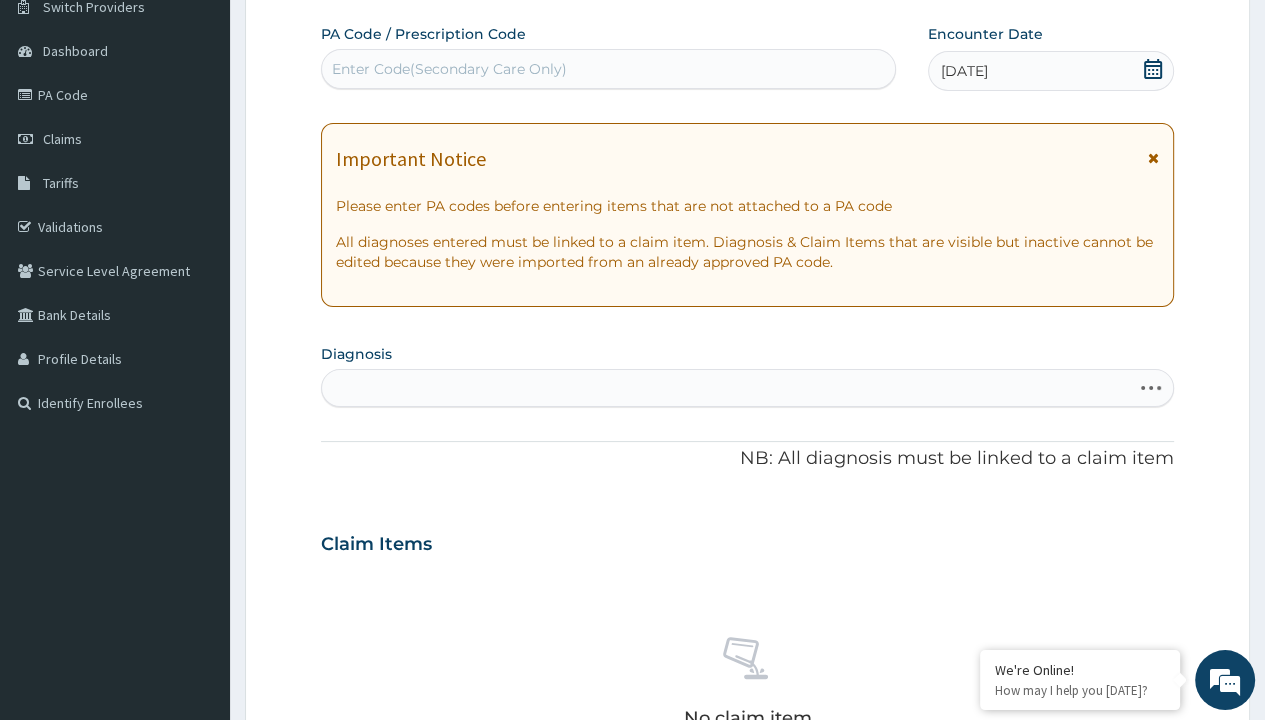 click on "Step  2  of 2 PA Code / Prescription Code Enter Code(Secondary Care Only) Encounter Date [DATE] Important Notice Please enter PA codes before entering items that are not attached to a PA code   All diagnoses entered must be linked to a claim item. Diagnosis & Claim Items that are visible but inactive cannot be edited because they were imported from an already approved PA code. Diagnosis   Select is focused ,type to refine list, press Down to open the menu,  press left to focus selected values prescription collected NB: All diagnosis must be linked to a claim item Claim Items No claim item Types Select Type Item Select Item Pair Diagnosis Select Diagnosis Unit Price 0 Add Comment     Previous   Submit" at bounding box center (747, 571) 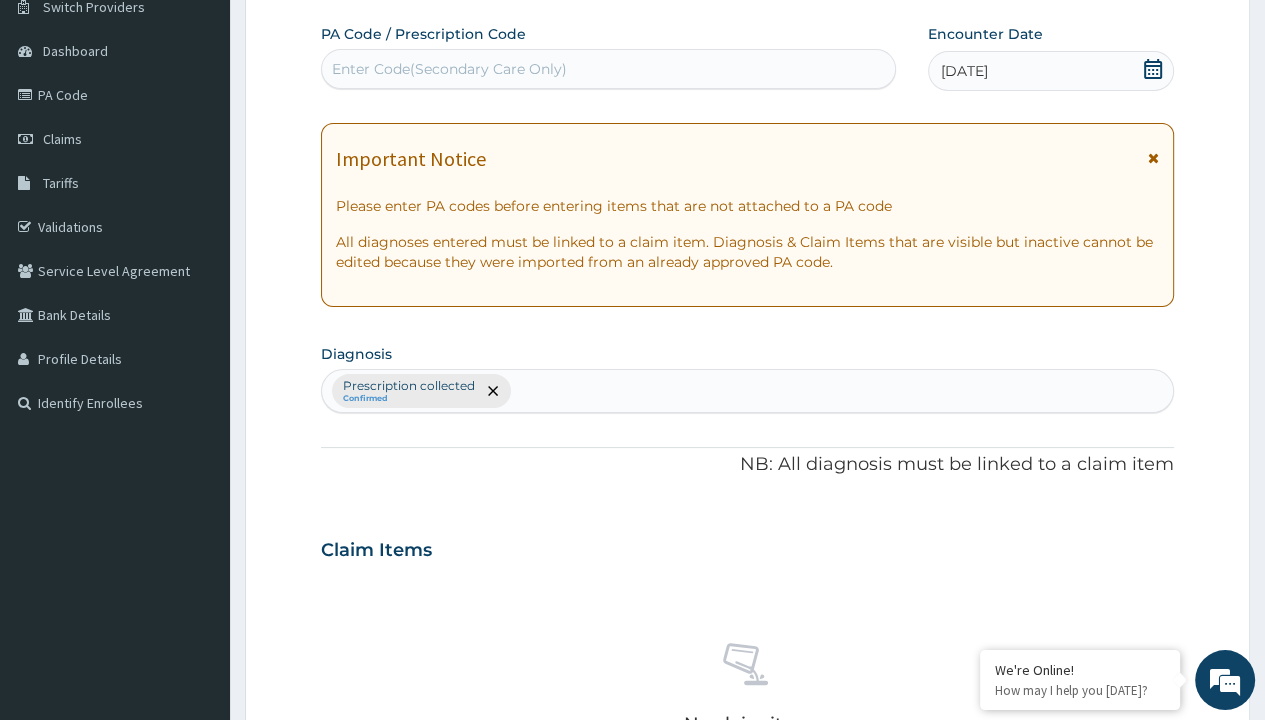 click on "Select Type" at bounding box center [372, 893] 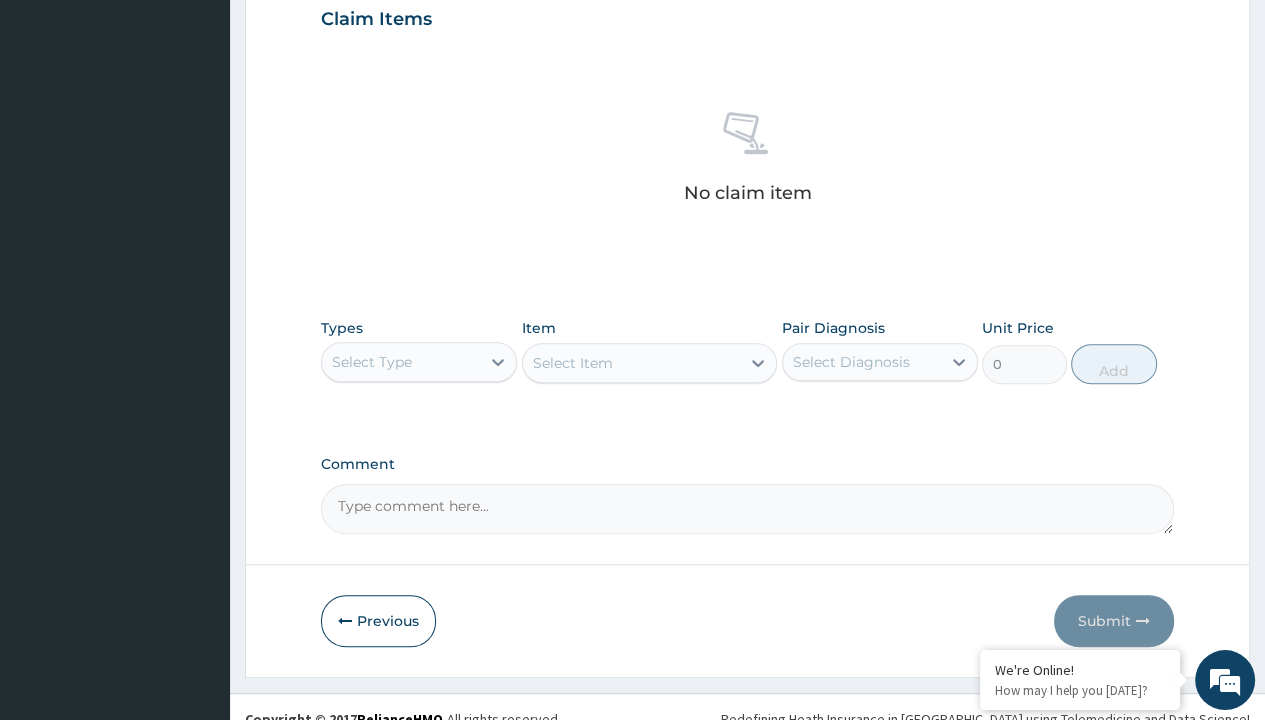type on "procedures" 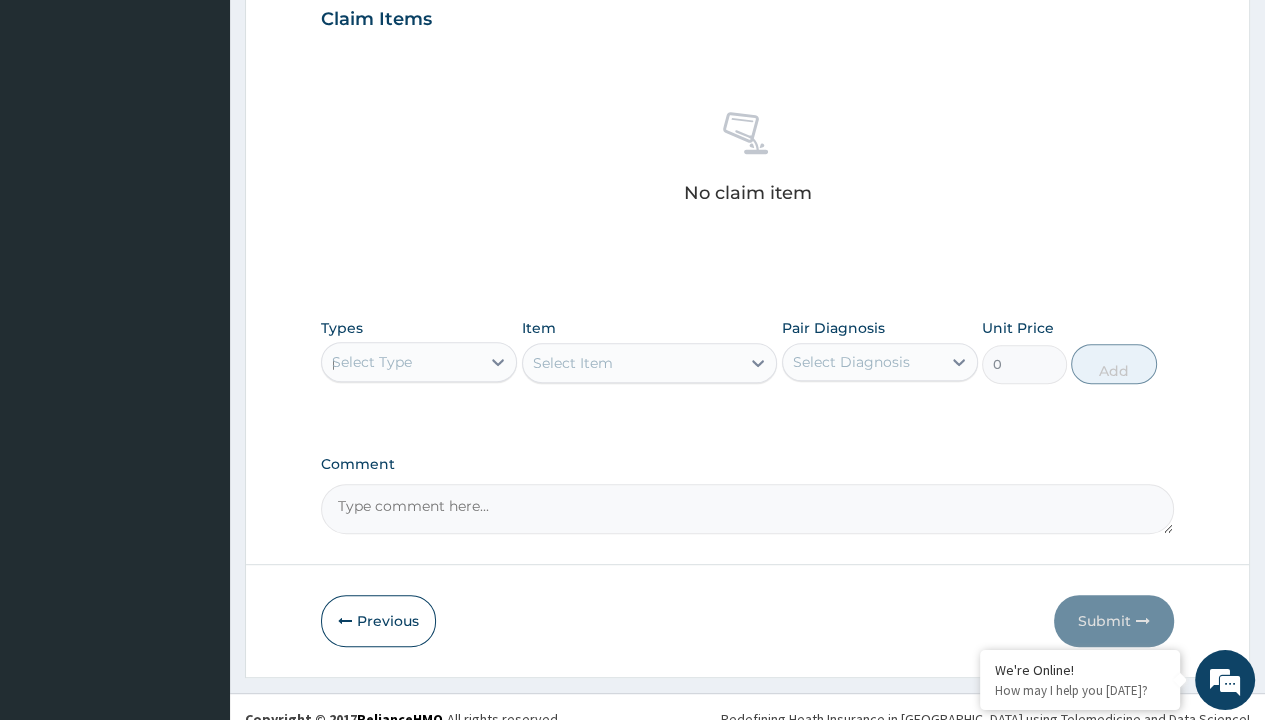 type 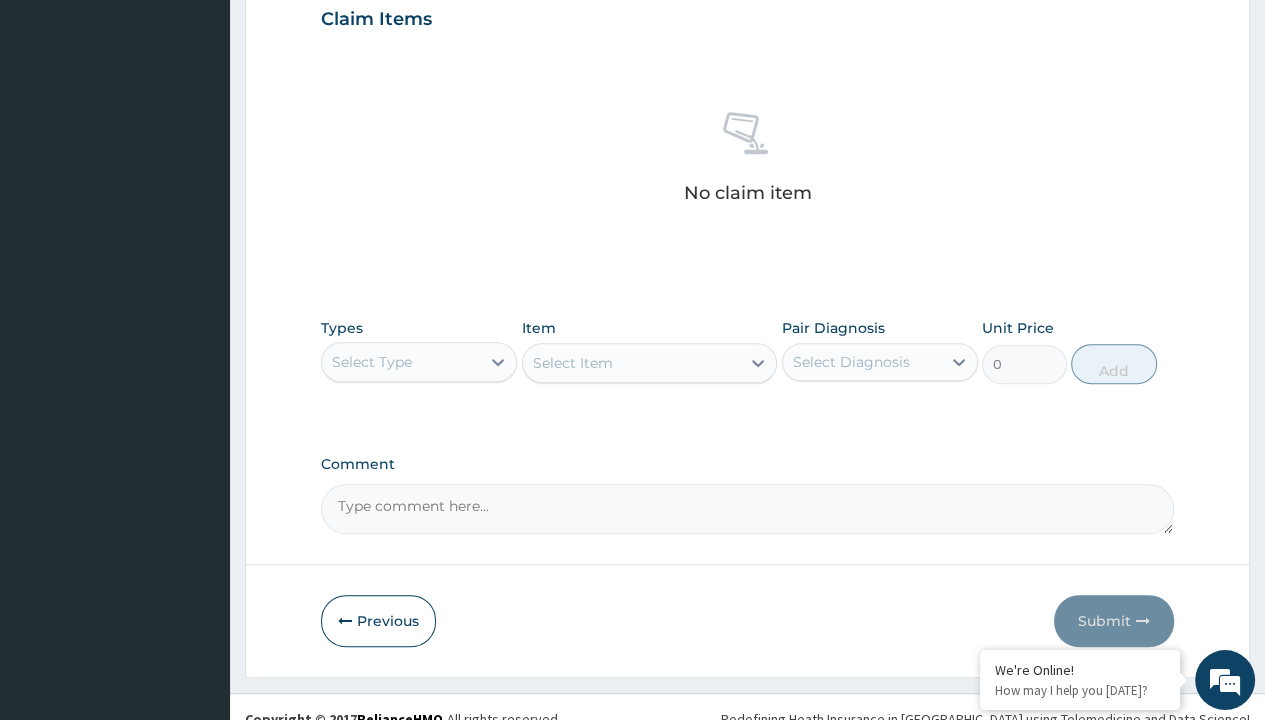 click on "Select Item" at bounding box center (650, 363) 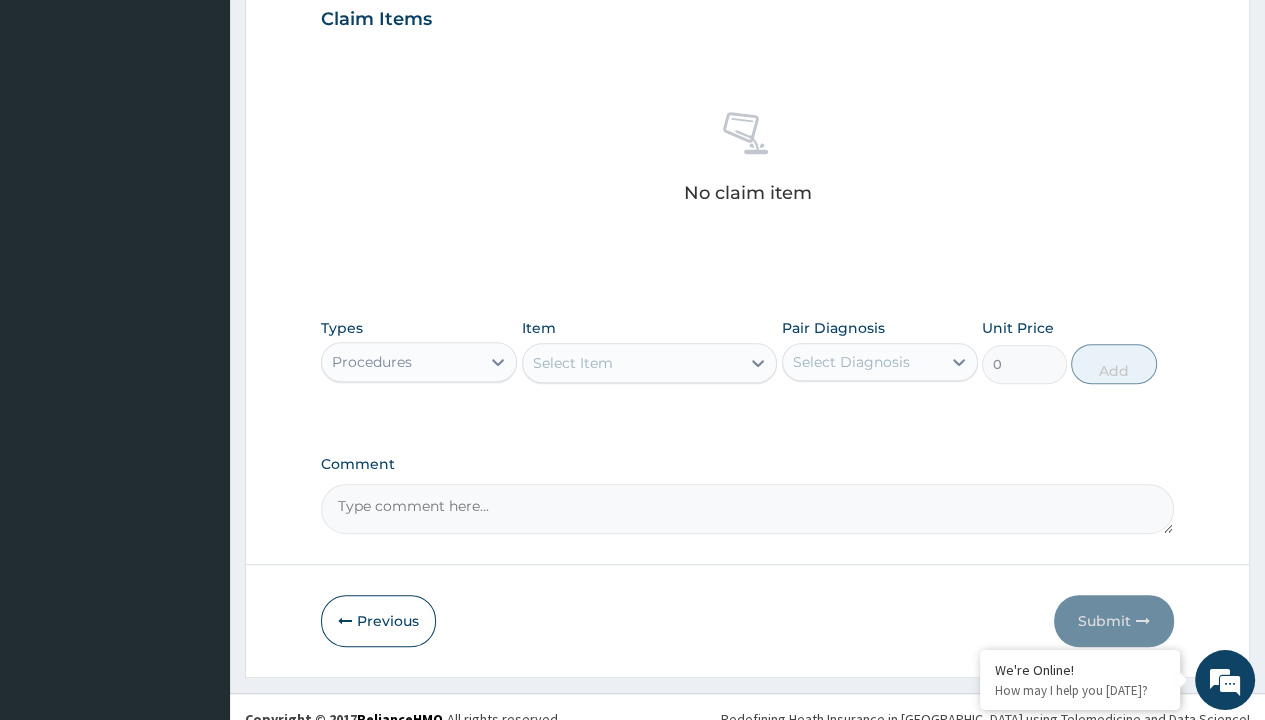 type on "service fee" 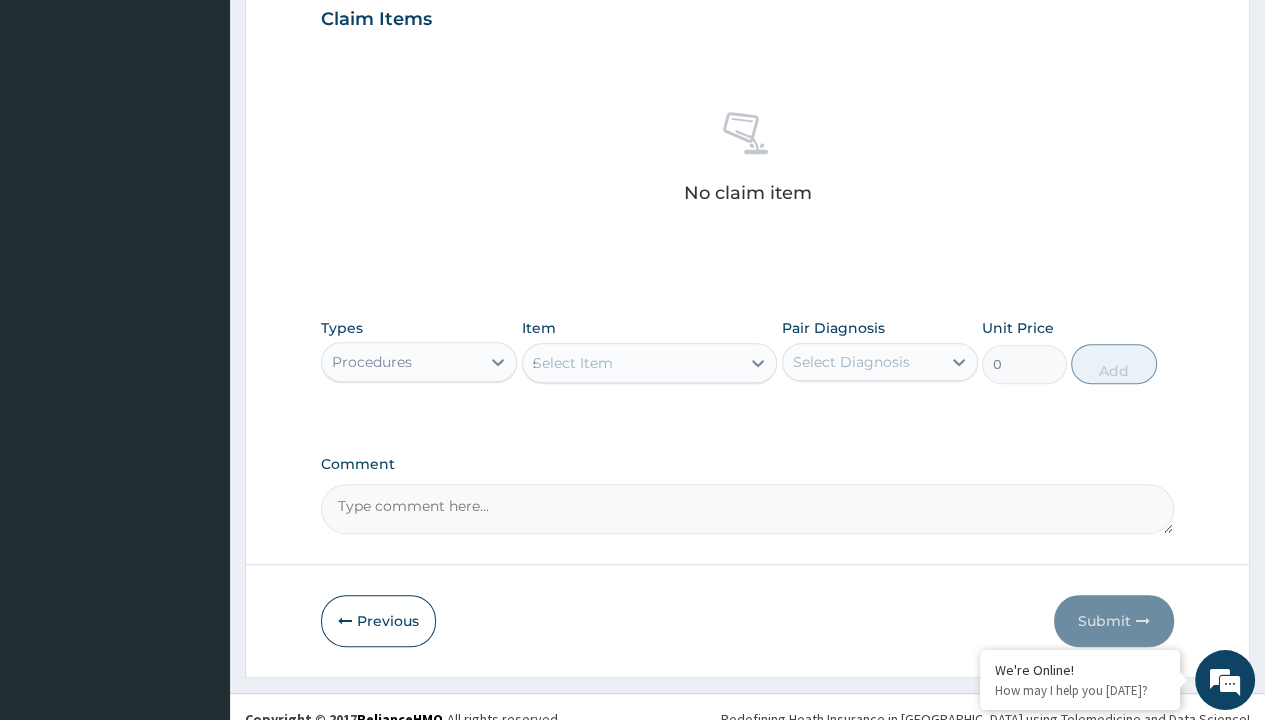 type 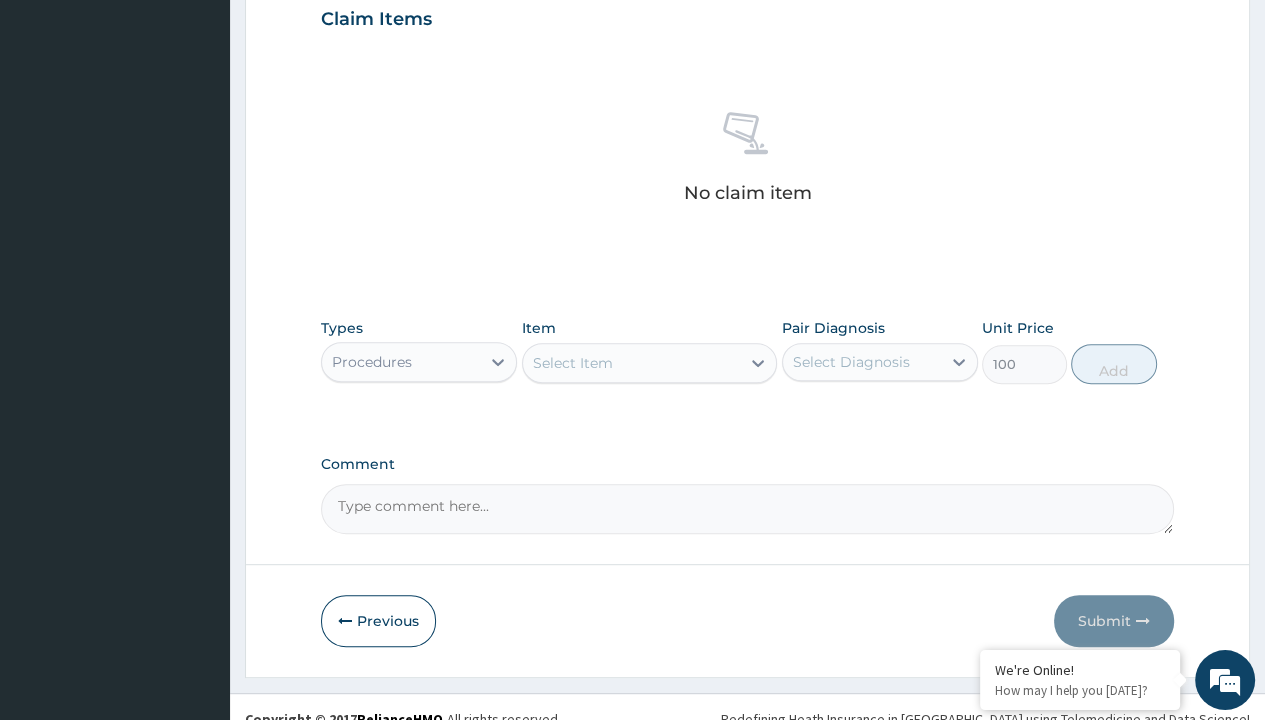 scroll, scrollTop: 0, scrollLeft: 0, axis: both 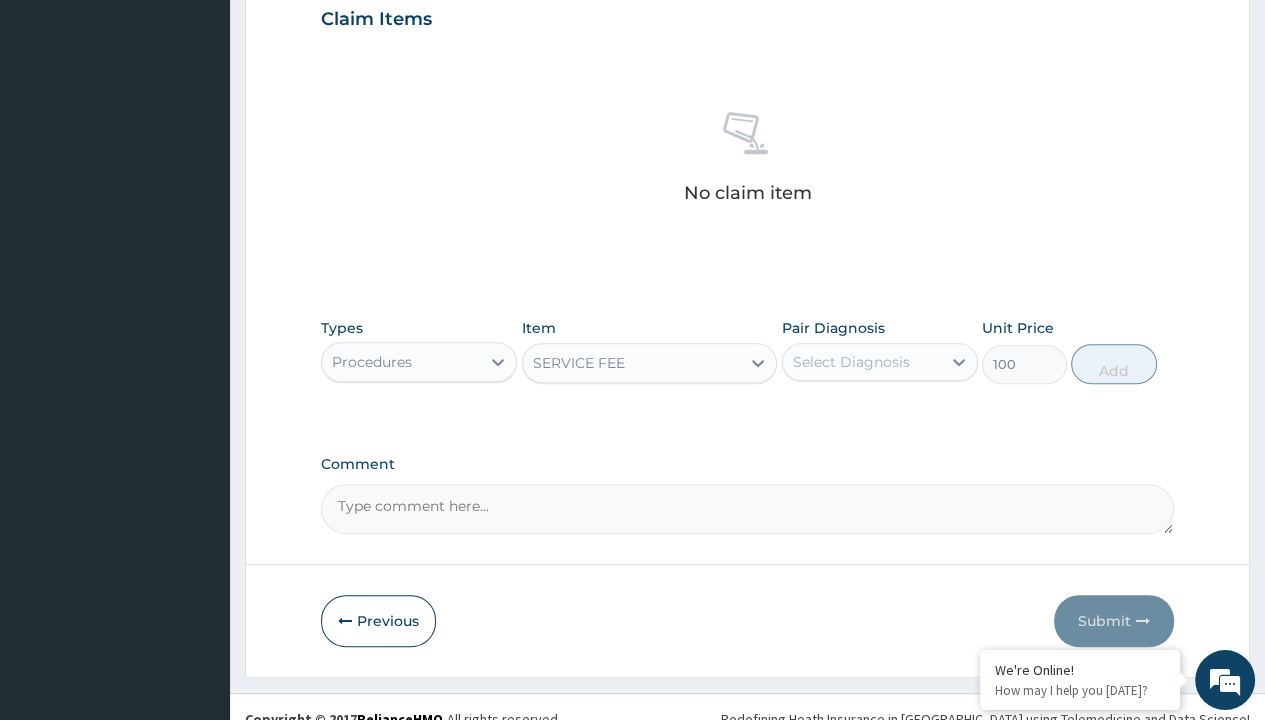 type on "prescription collected" 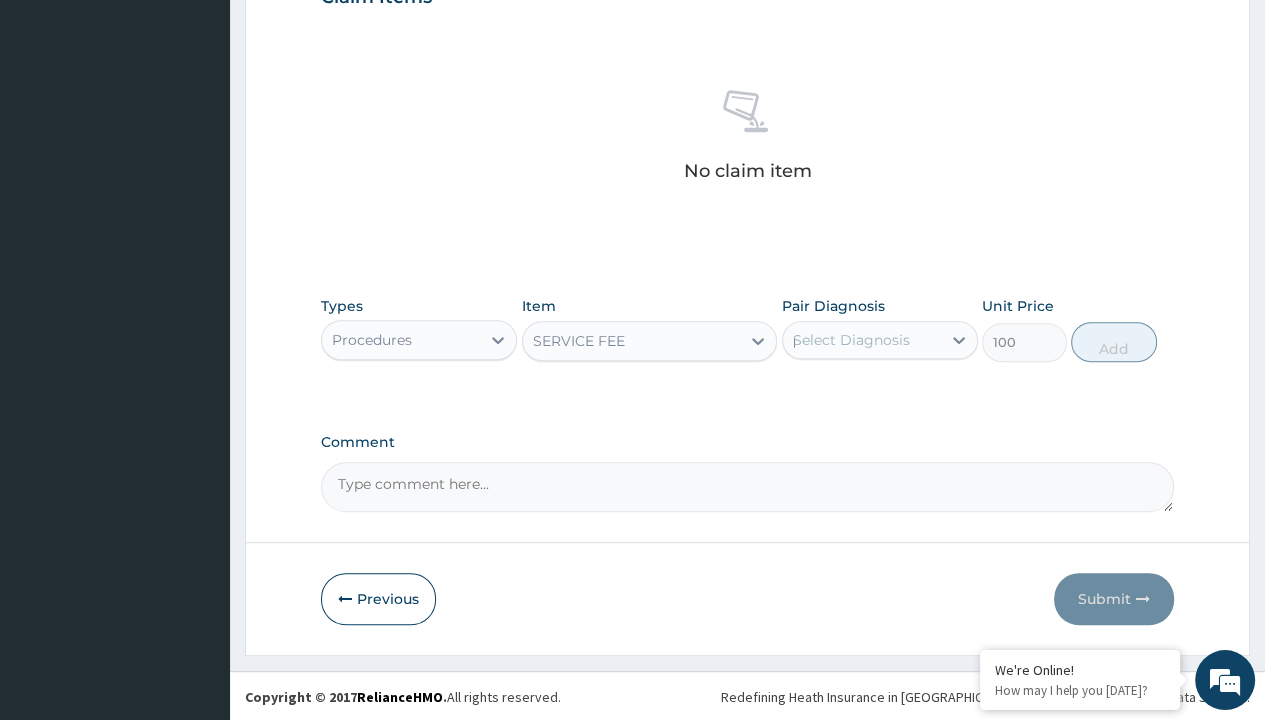 type 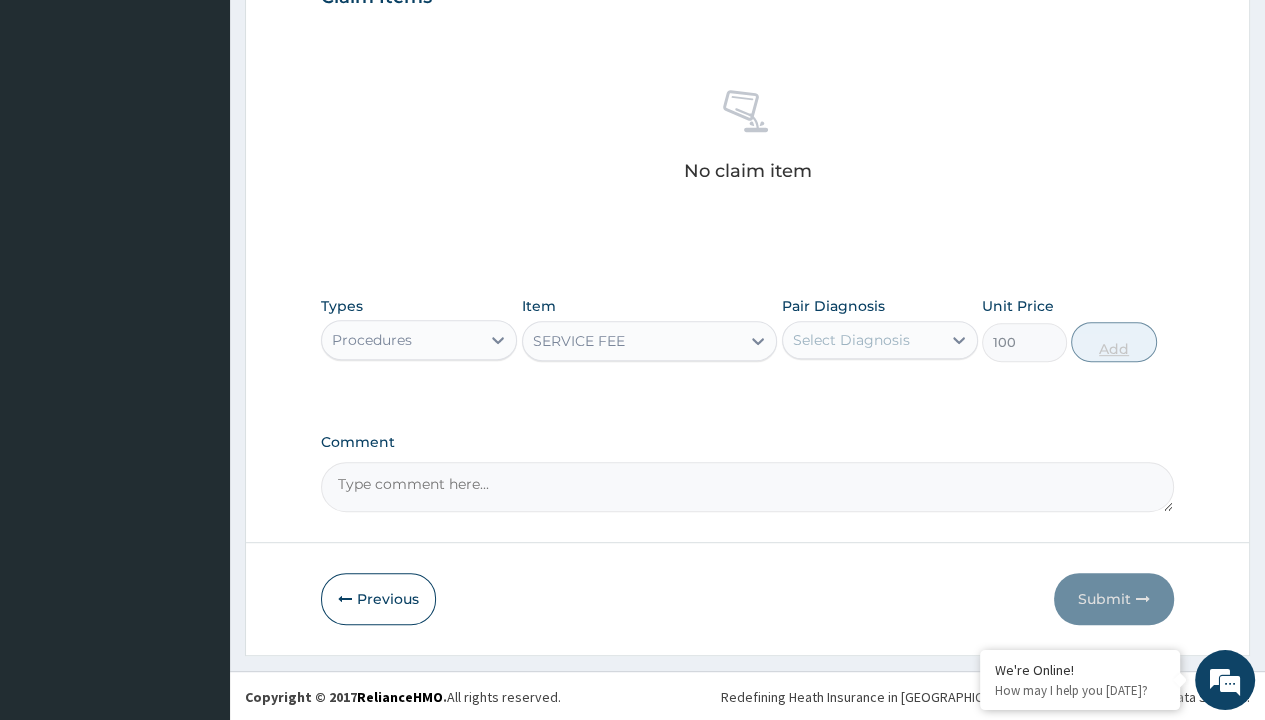 click on "Add" at bounding box center (1113, 342) 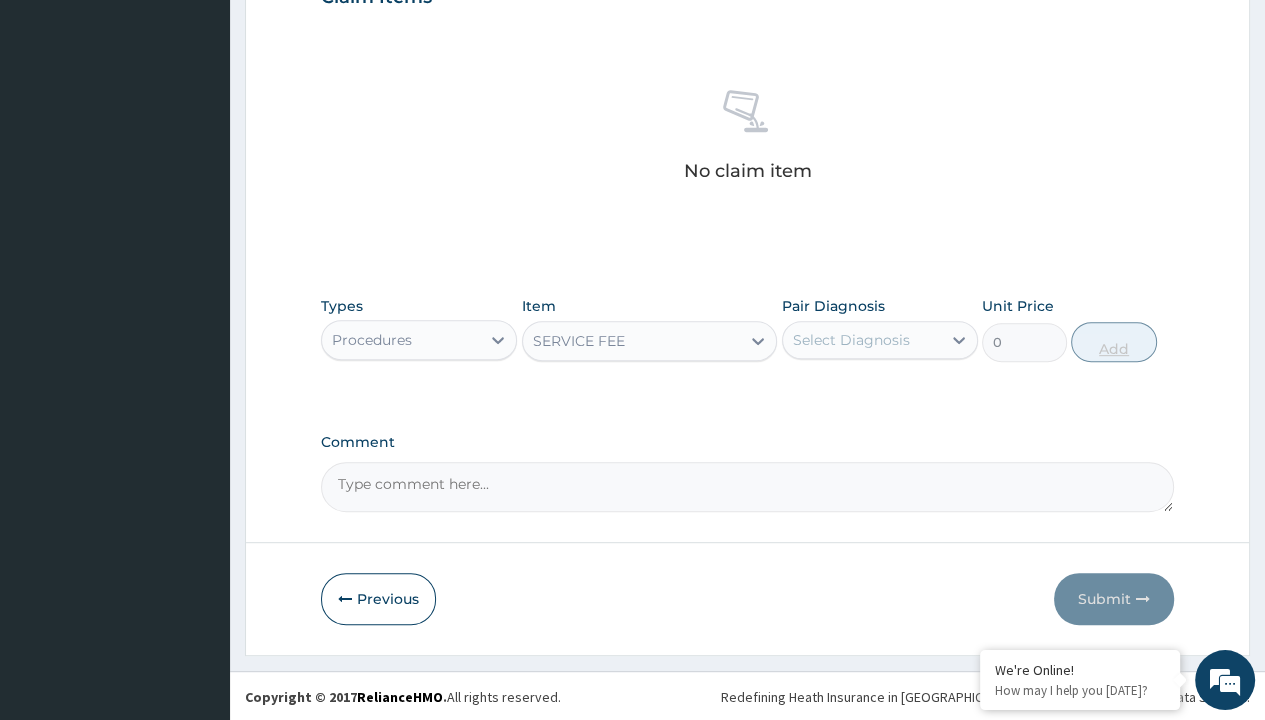 scroll, scrollTop: 639, scrollLeft: 0, axis: vertical 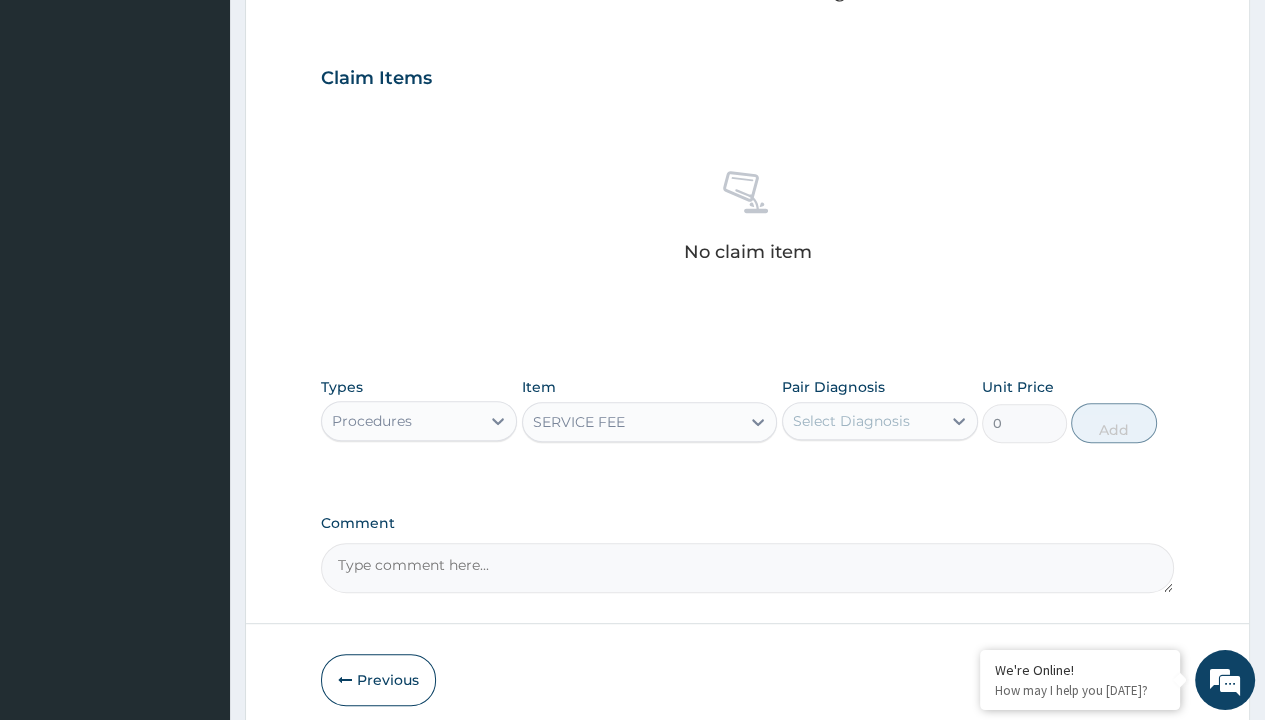 click on "Step  2  of 2 PA Code / Prescription Code Enter Code(Secondary Care Only) Encounter Date [DATE] Important Notice Please enter PA codes before entering items that are not attached to a PA code   All diagnoses entered must be linked to a claim item. Diagnosis & Claim Items that are visible but inactive cannot be edited because they were imported from an already approved PA code. Diagnosis option Prescription collected, selected.   Select is focused ,type to refine list, press Down to open the menu,  press left to focus selected values Prescription collected Confirmed NB: All diagnosis must be linked to a claim item Claim Items No claim item Types Procedures Item SERVICE FEE Pair Diagnosis Select Diagnosis Unit Price 0 Add Comment     Previous   Submit" at bounding box center [747, 101] 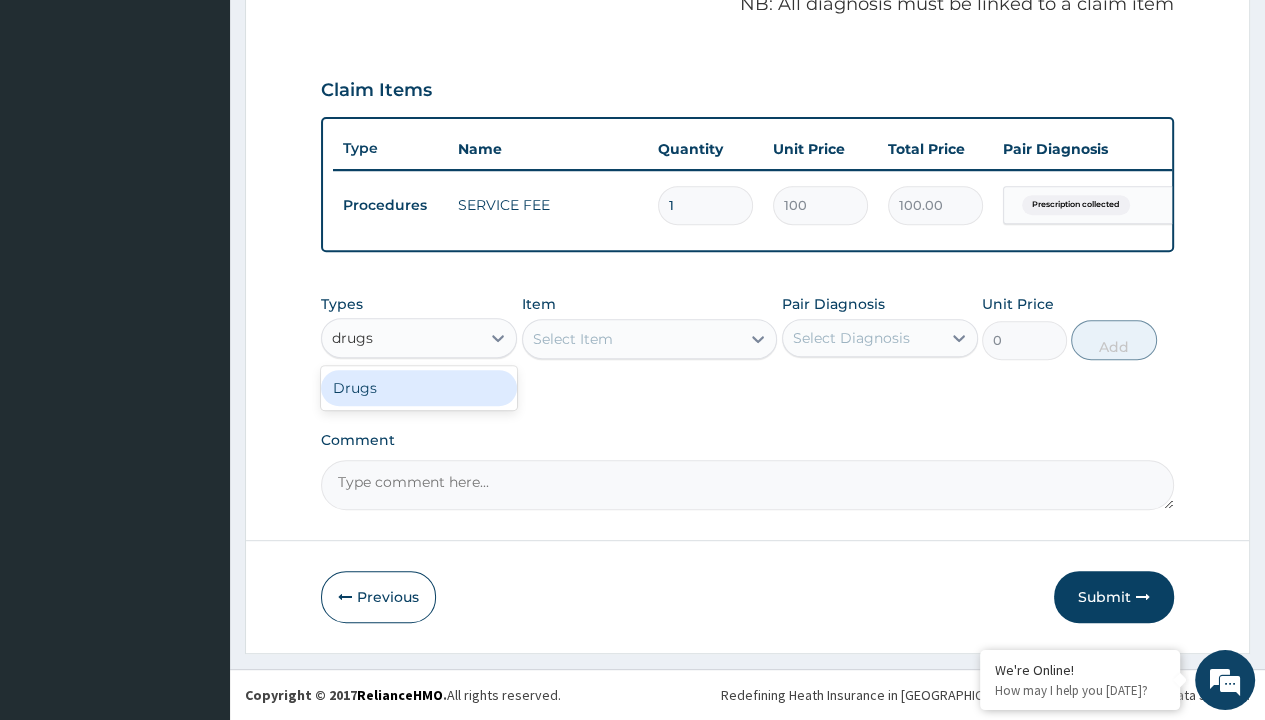 click on "Drugs" at bounding box center (419, 388) 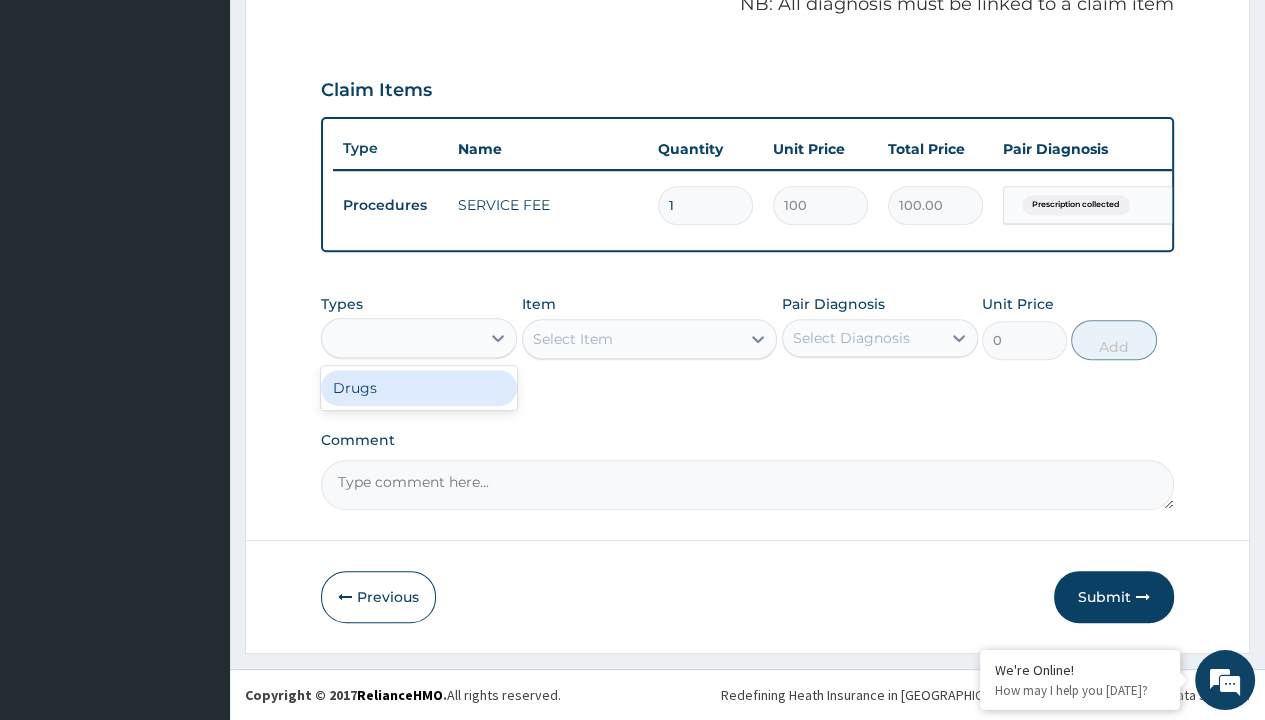 scroll, scrollTop: 0, scrollLeft: 0, axis: both 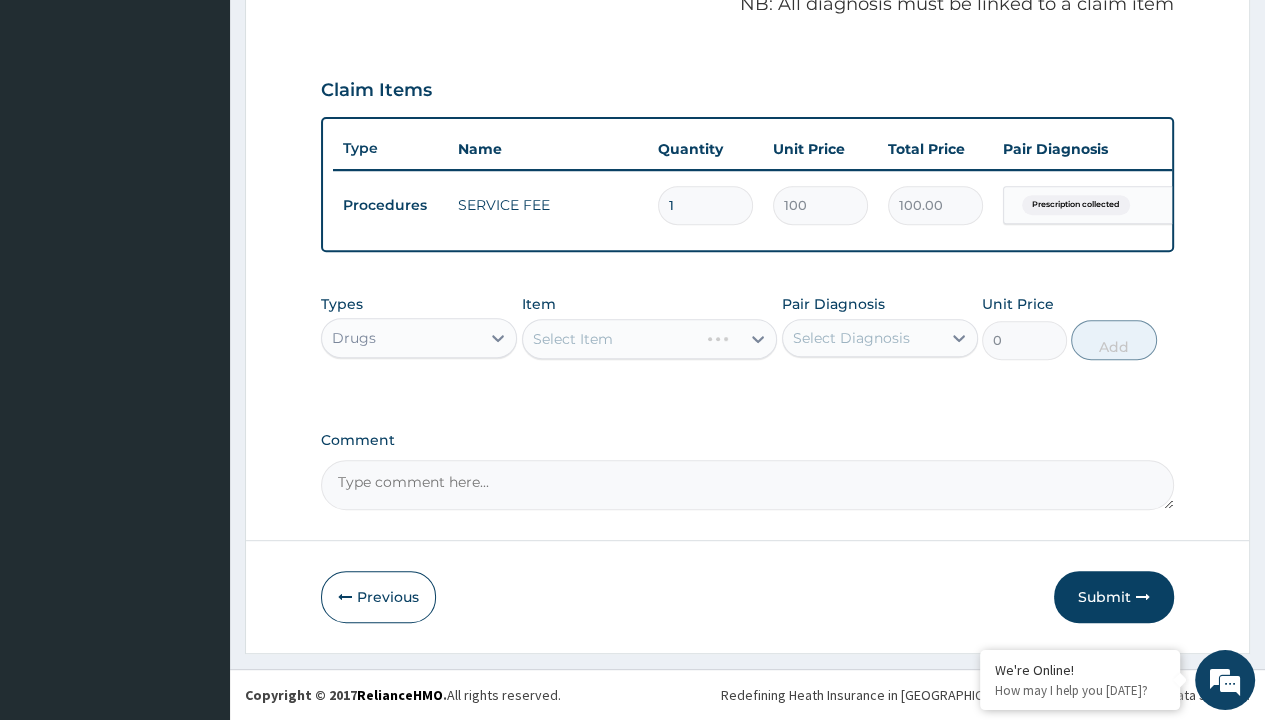 click on "Select Item" at bounding box center [573, 339] 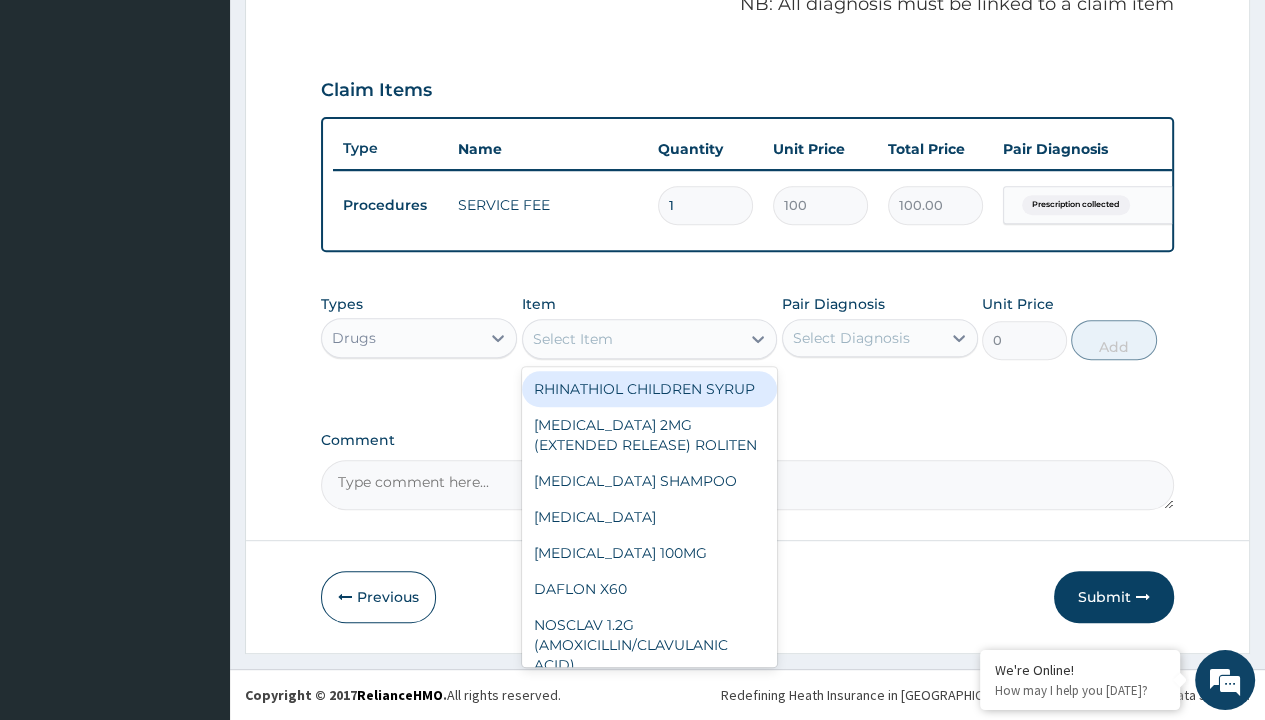 type on "eplerenone 25mg (inspra) tablets" 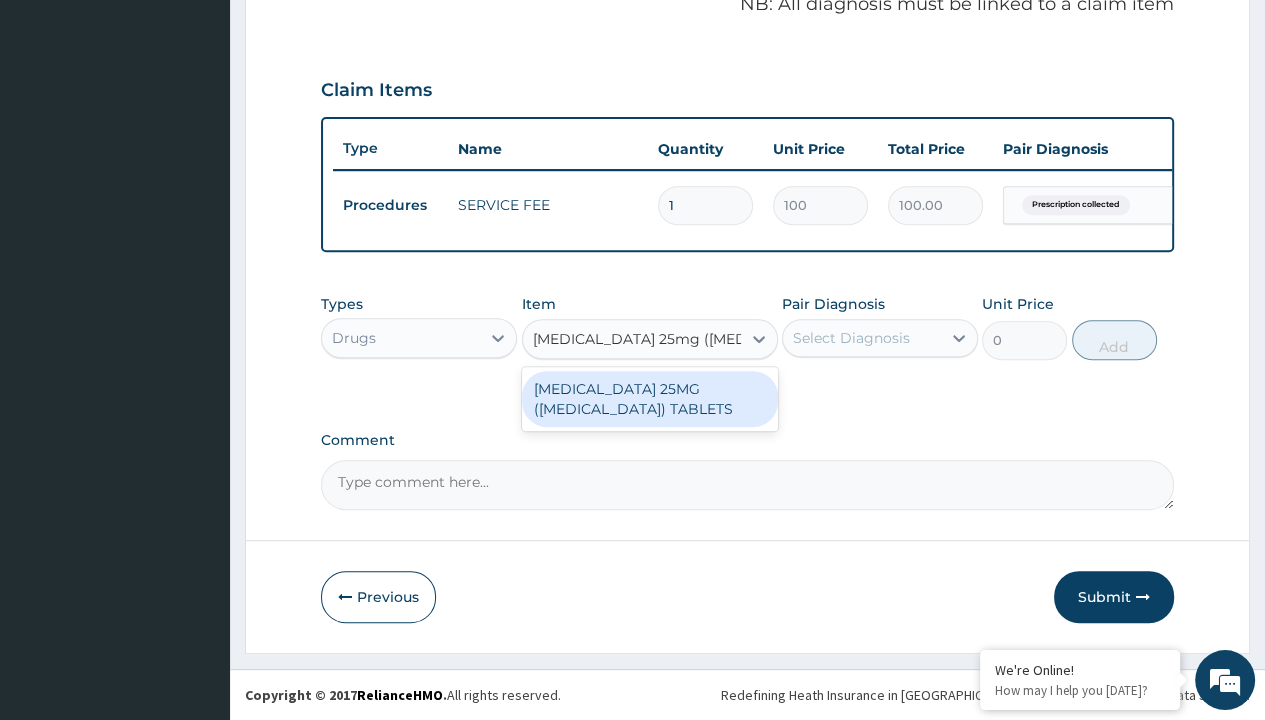 click on "EPLERENONE 25MG (INSPRA) TABLETS" at bounding box center [650, 399] 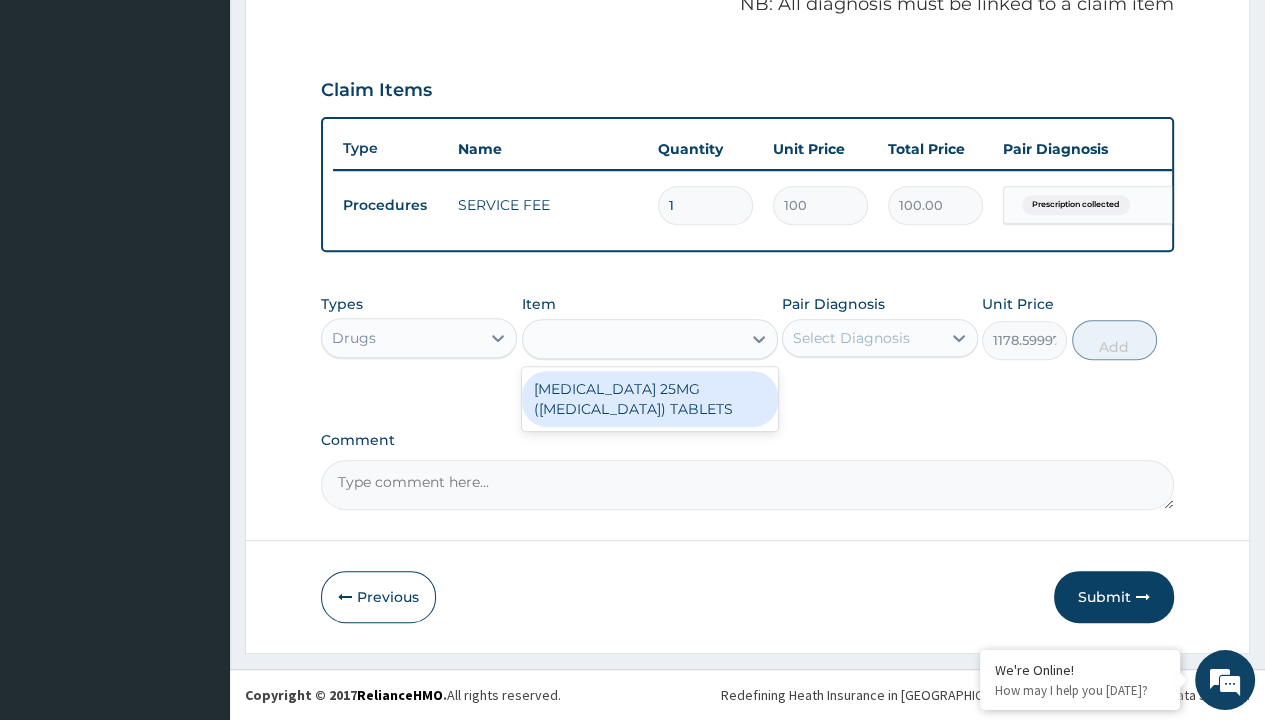scroll, scrollTop: 0, scrollLeft: 0, axis: both 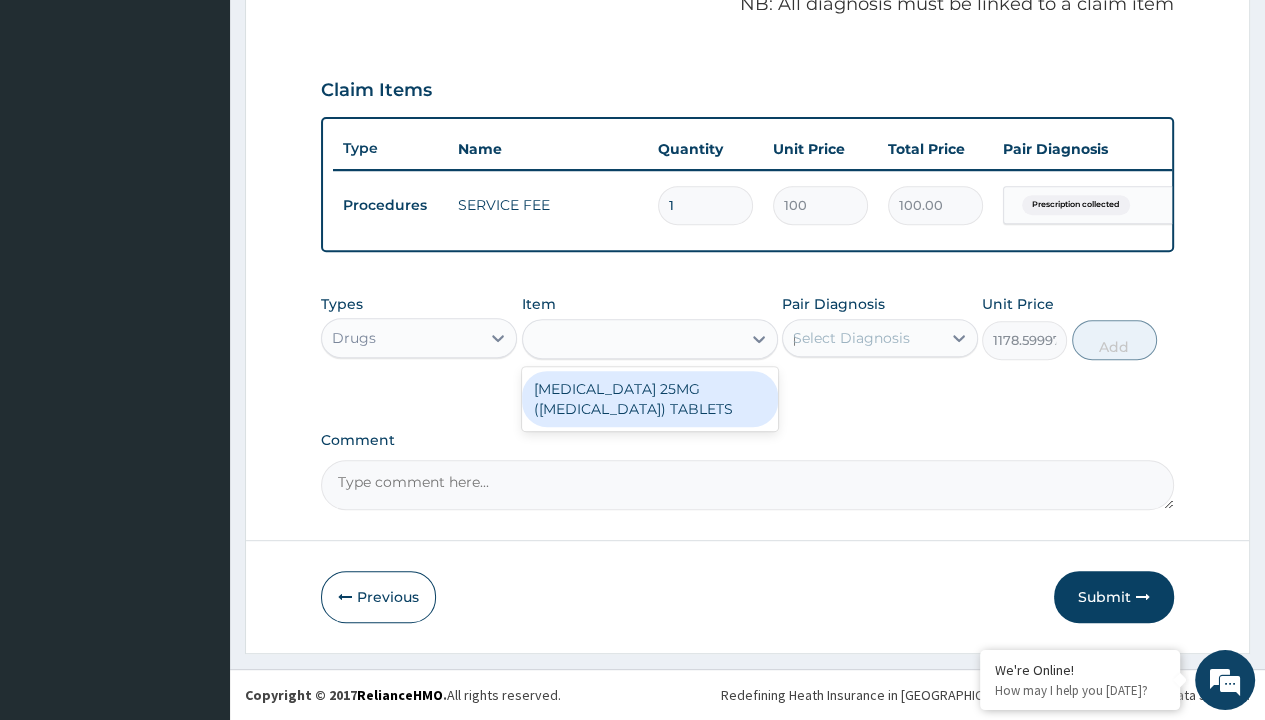 type 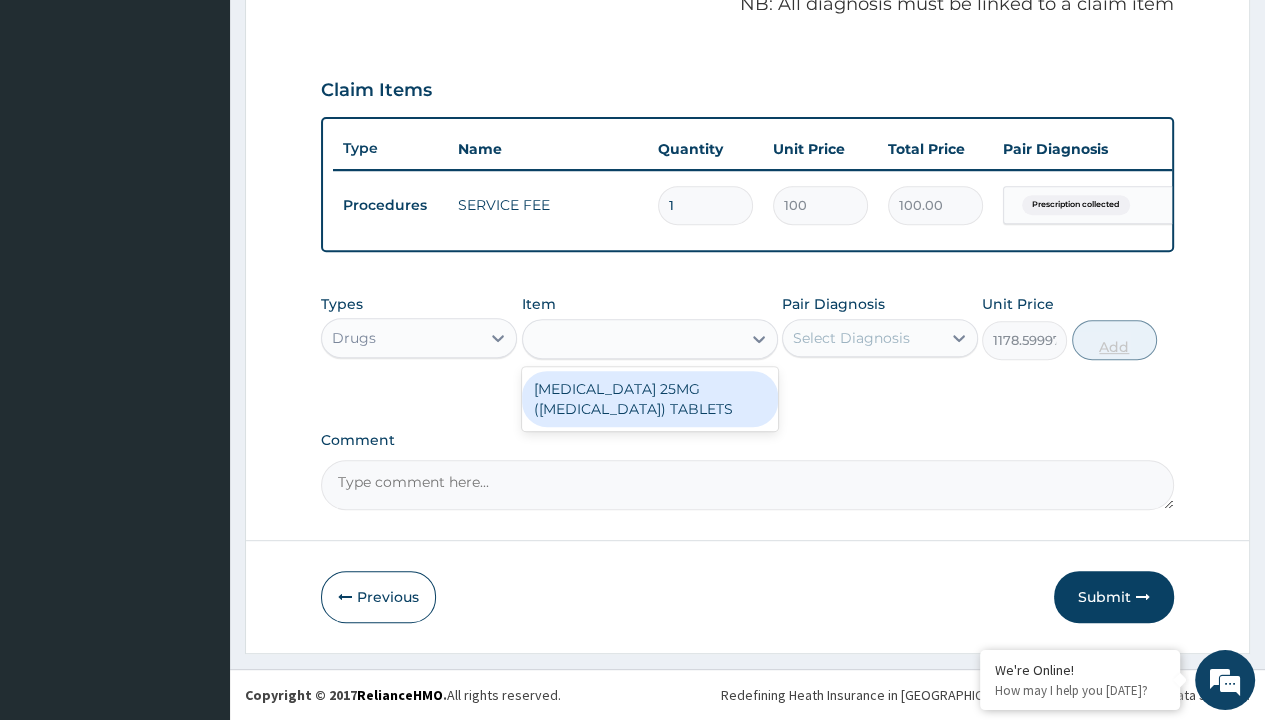 click on "Add" at bounding box center (1114, 340) 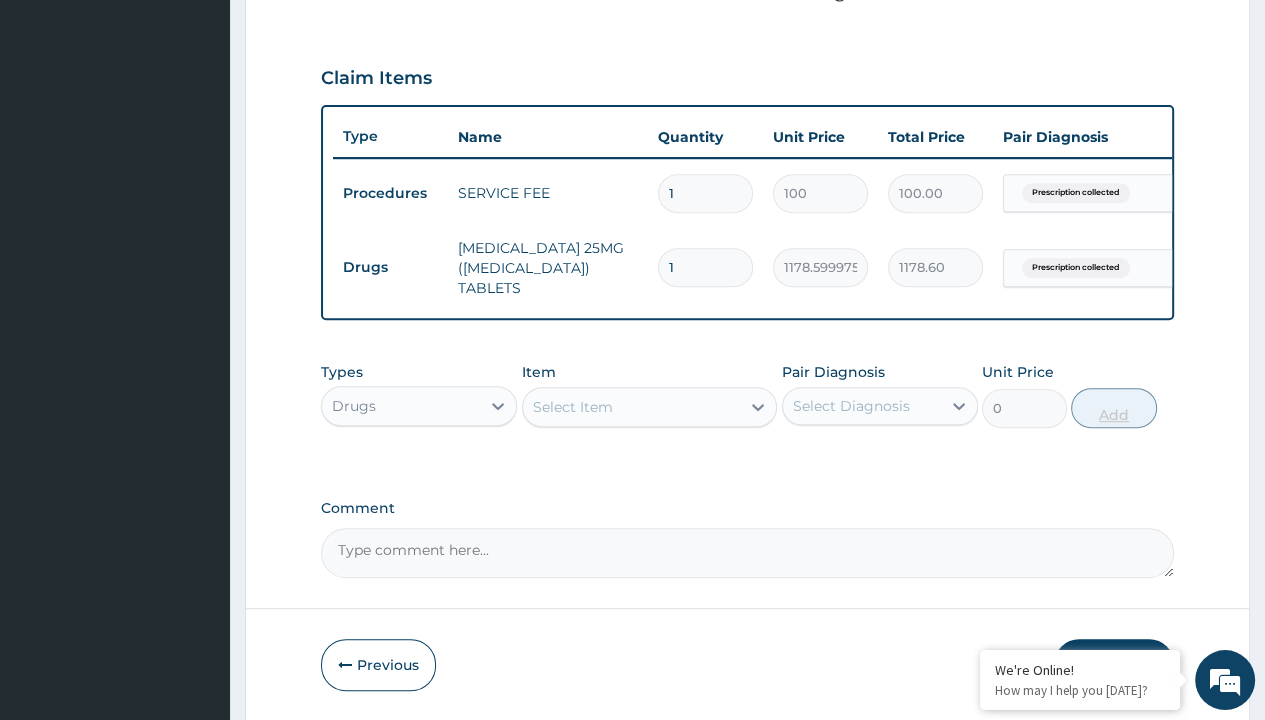 type on "20" 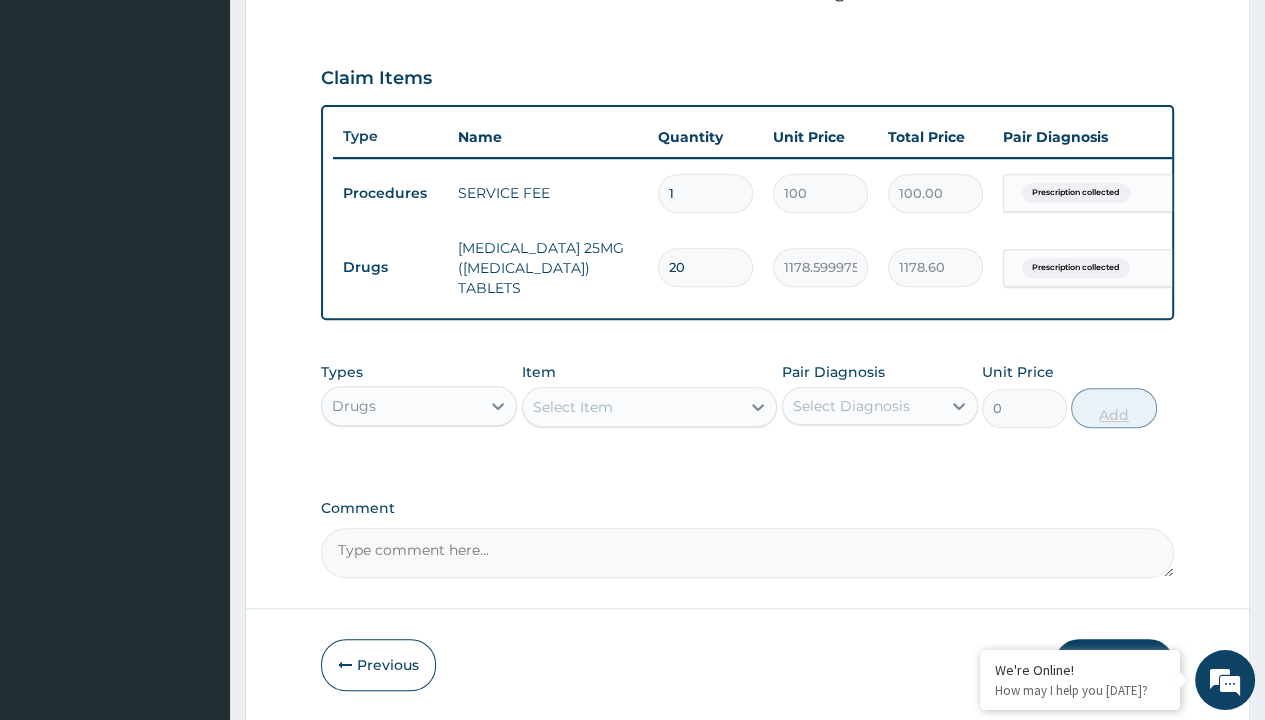 type on "23572.00" 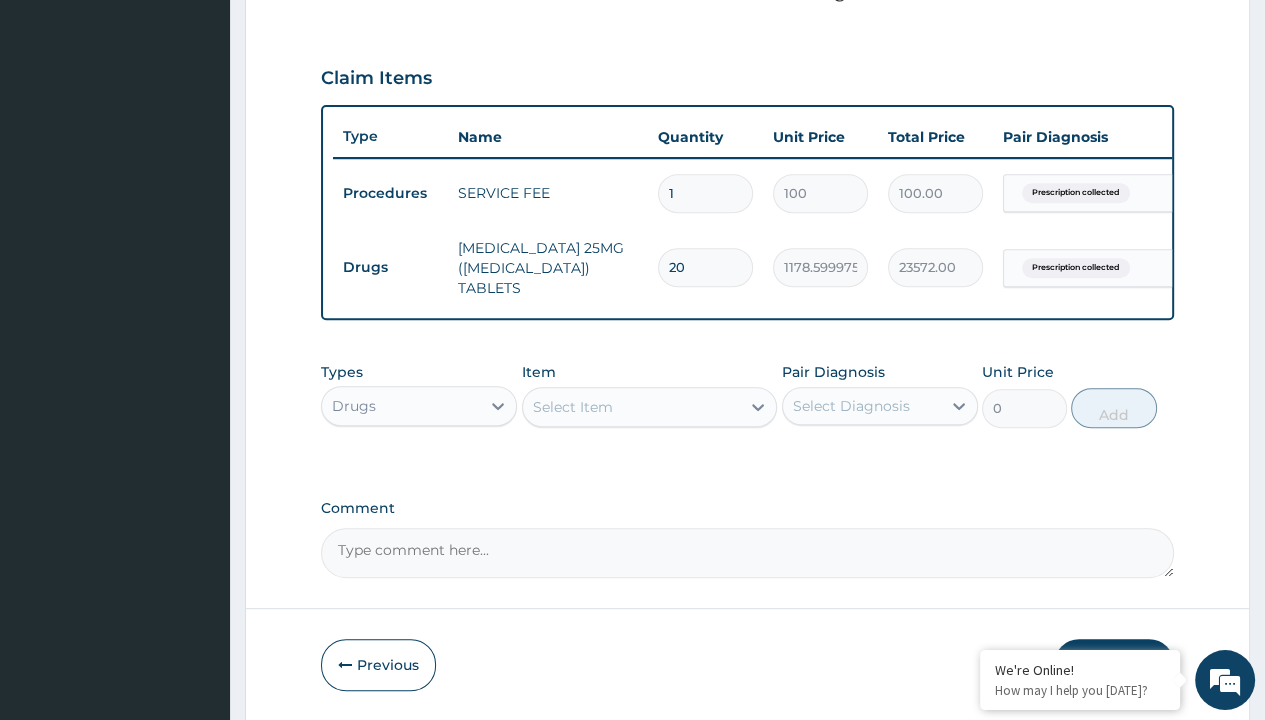 type on "20" 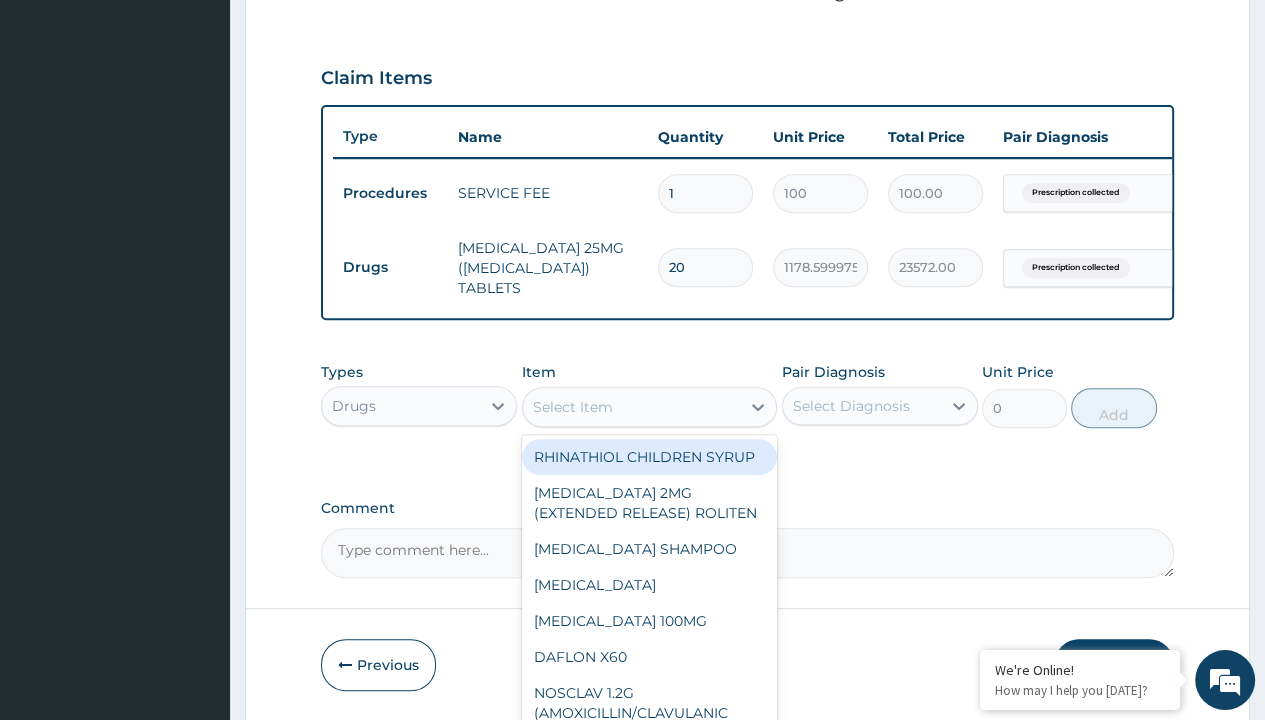 scroll, scrollTop: 0, scrollLeft: 0, axis: both 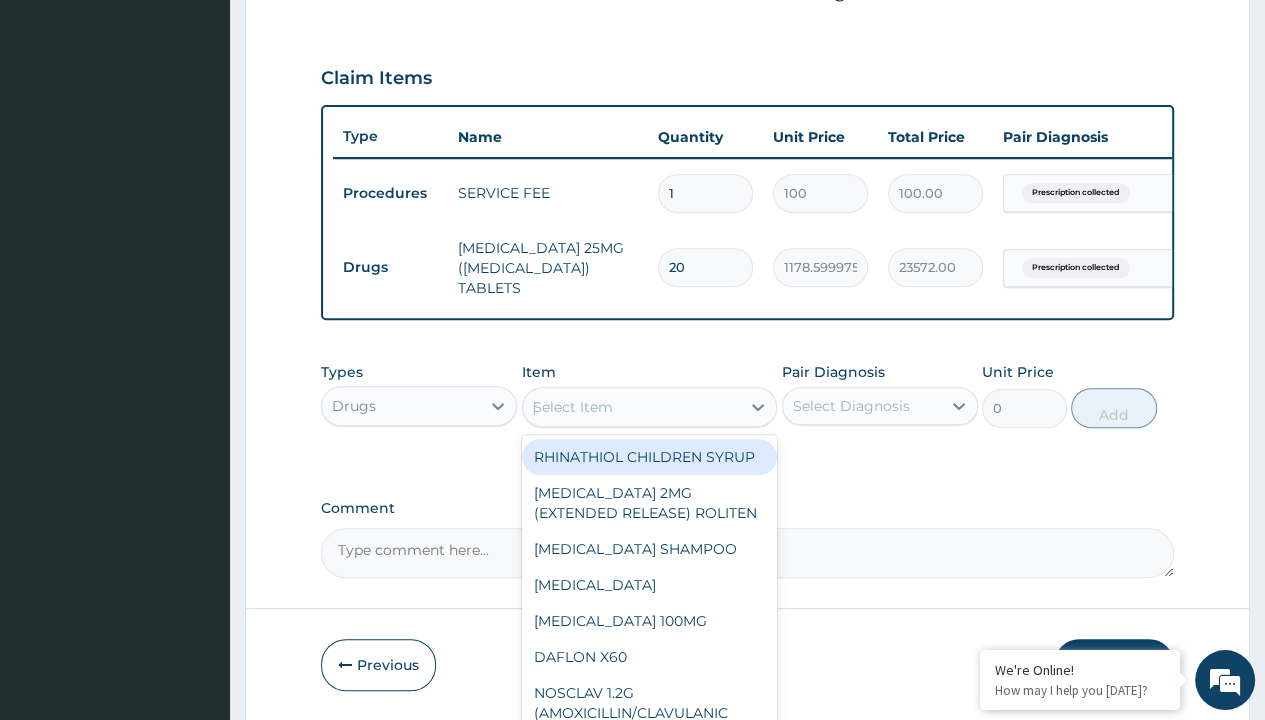 click on "[MEDICAL_DATA] [MEDICAL_DATA] 5MG X 30" at bounding box center [650, 28143] 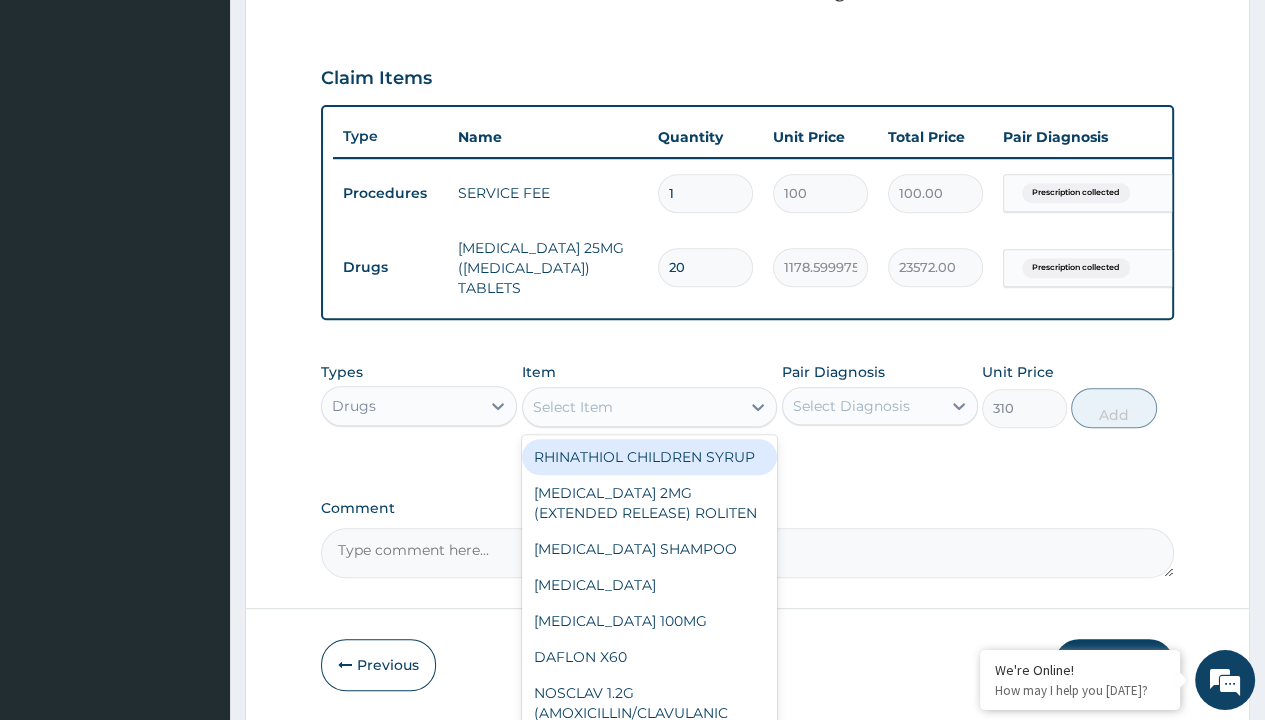 click on "Prescription collected" at bounding box center (409, -86) 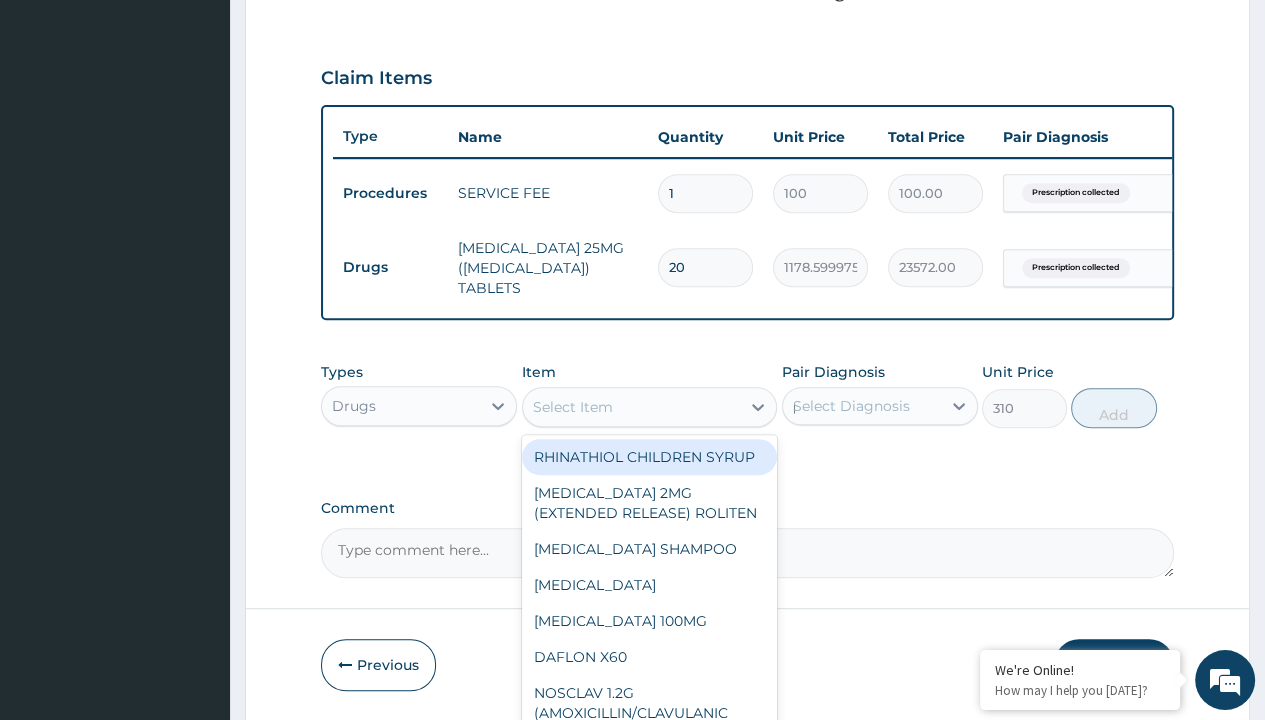 type 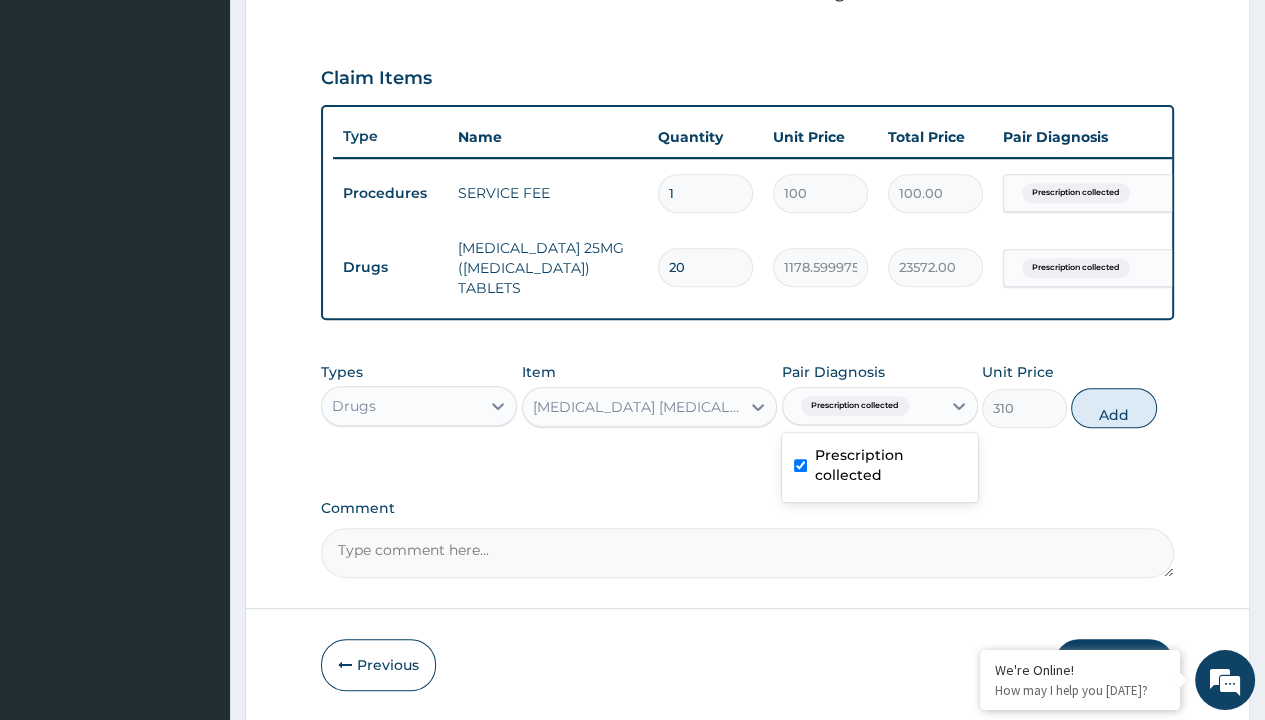 scroll, scrollTop: 708, scrollLeft: 0, axis: vertical 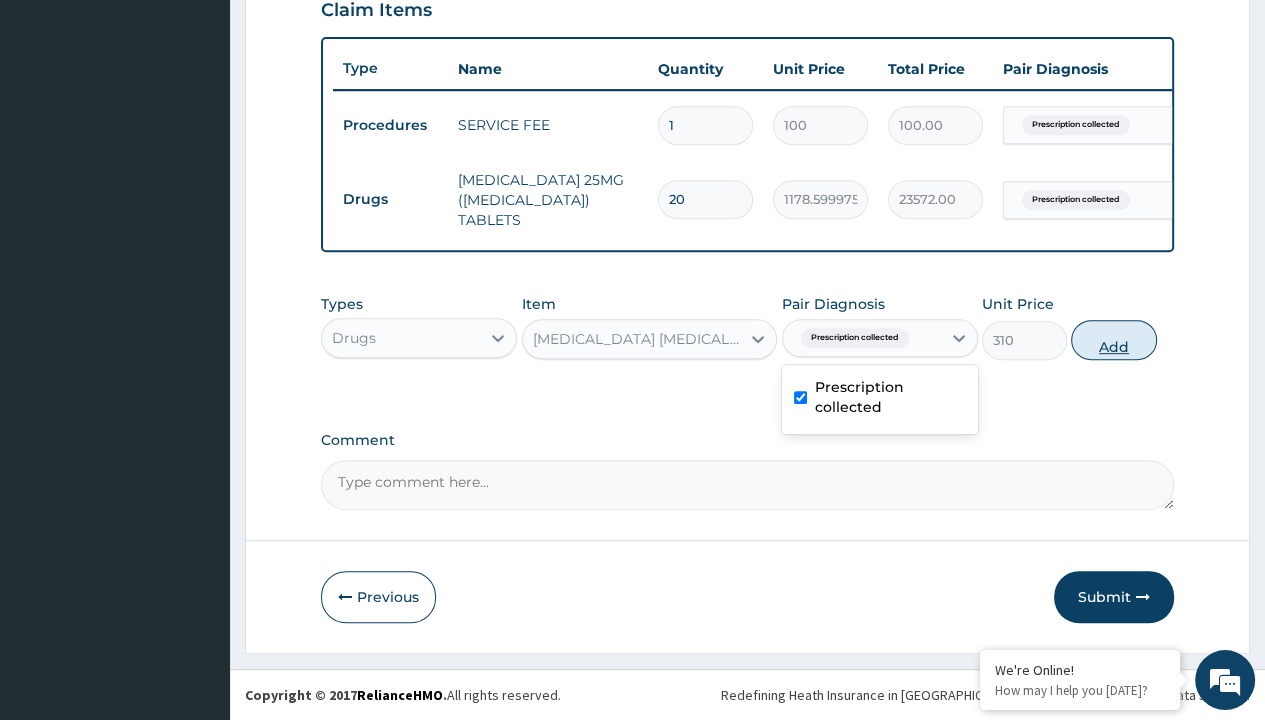 click on "Add" at bounding box center (1113, 340) 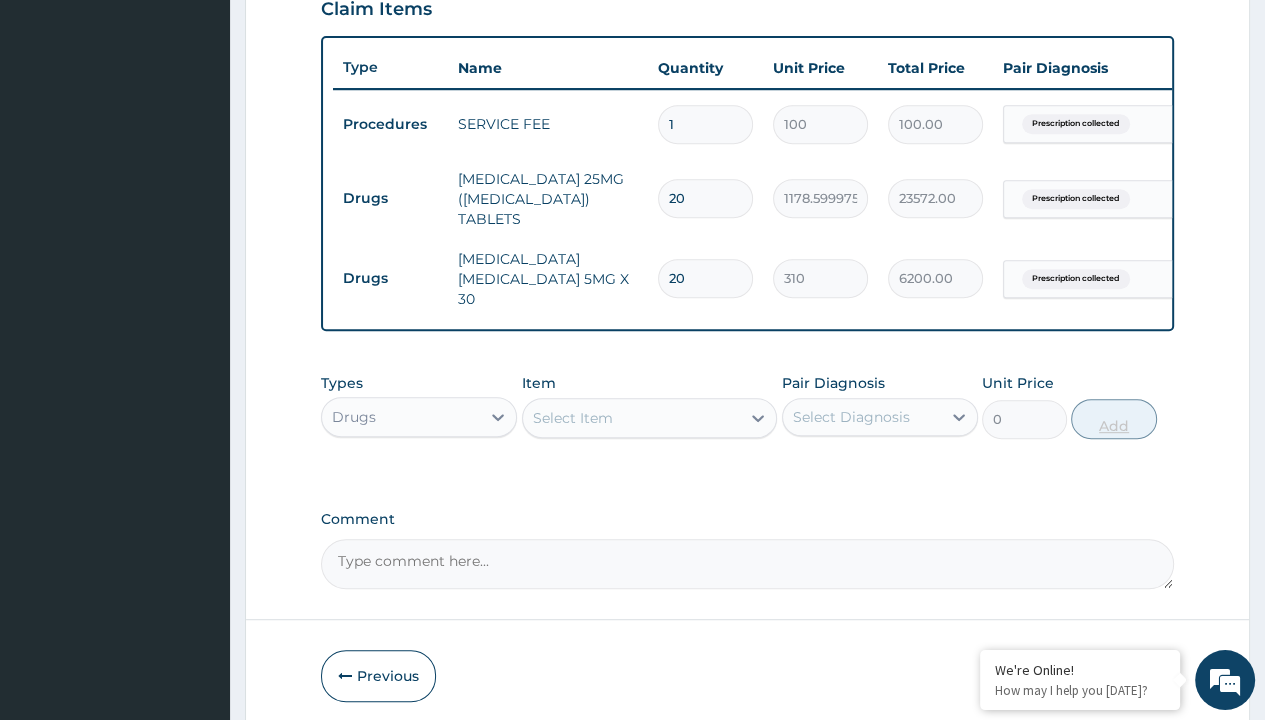 scroll, scrollTop: 64, scrollLeft: 0, axis: vertical 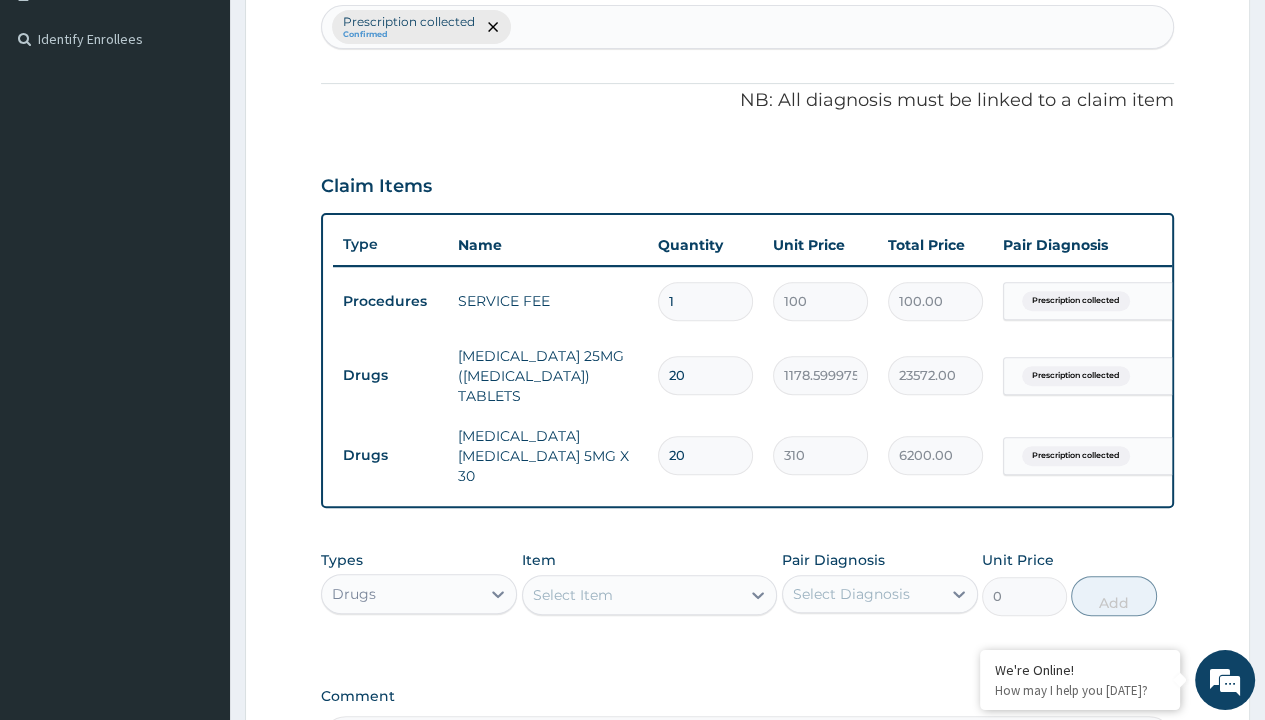 click on "Submit" at bounding box center [1114, 853] 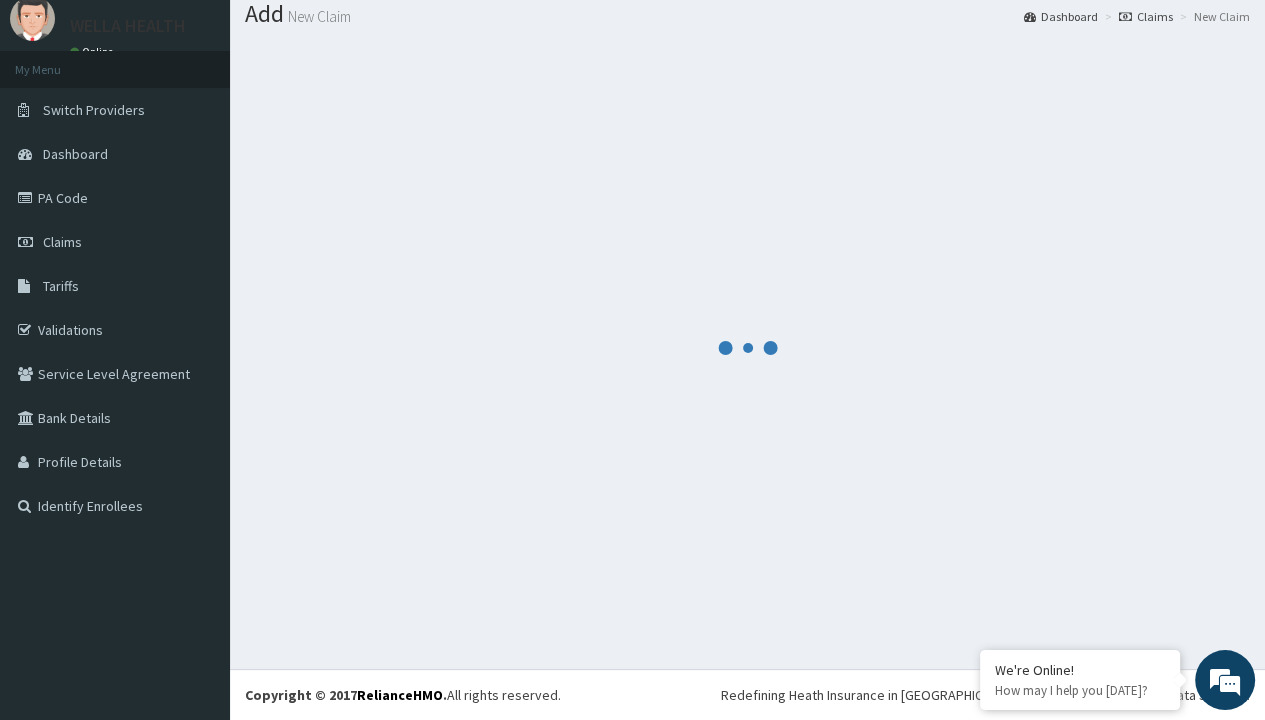scroll, scrollTop: 776, scrollLeft: 0, axis: vertical 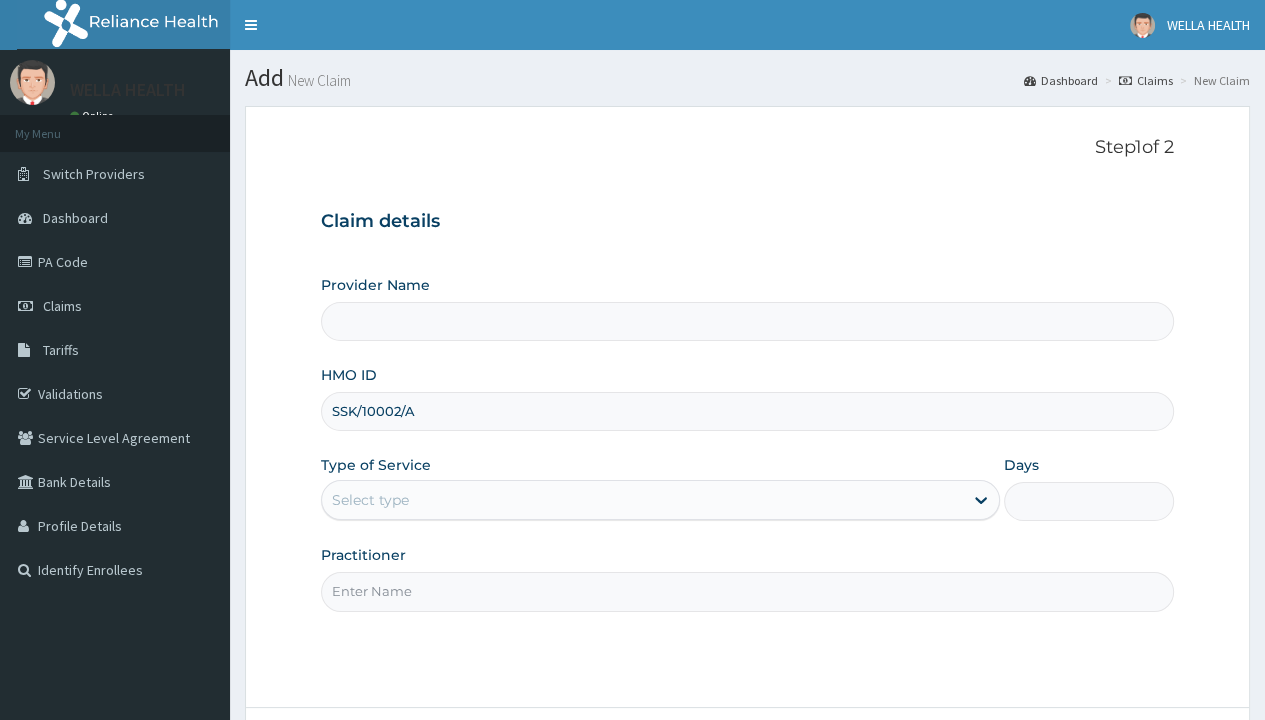 type on "SSK/10002/A" 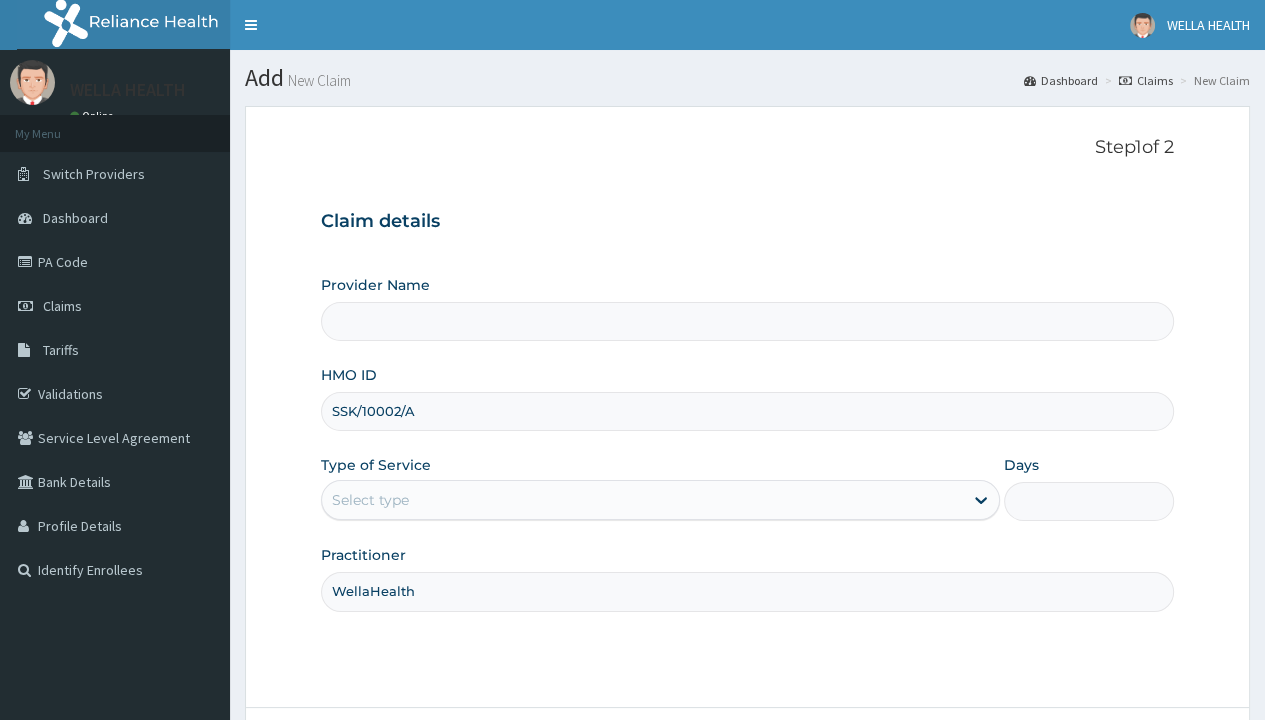 scroll, scrollTop: 0, scrollLeft: 0, axis: both 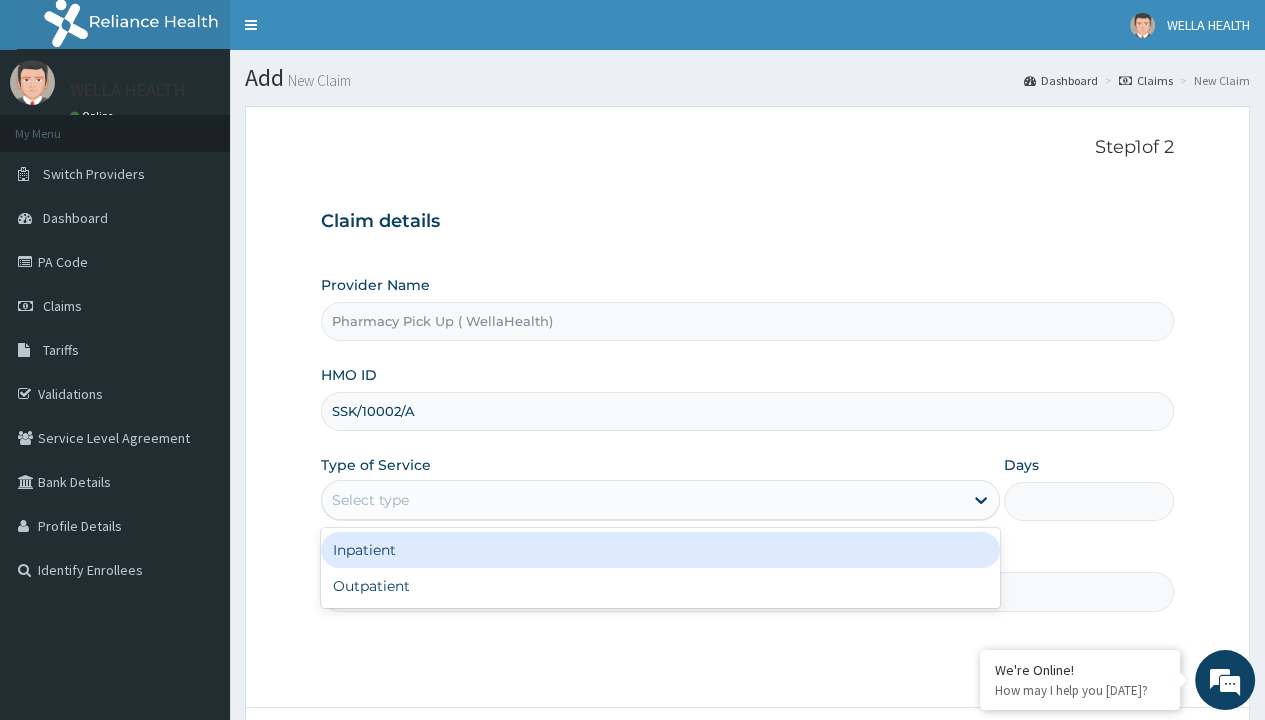 click on "Outpatient" at bounding box center (660, 586) 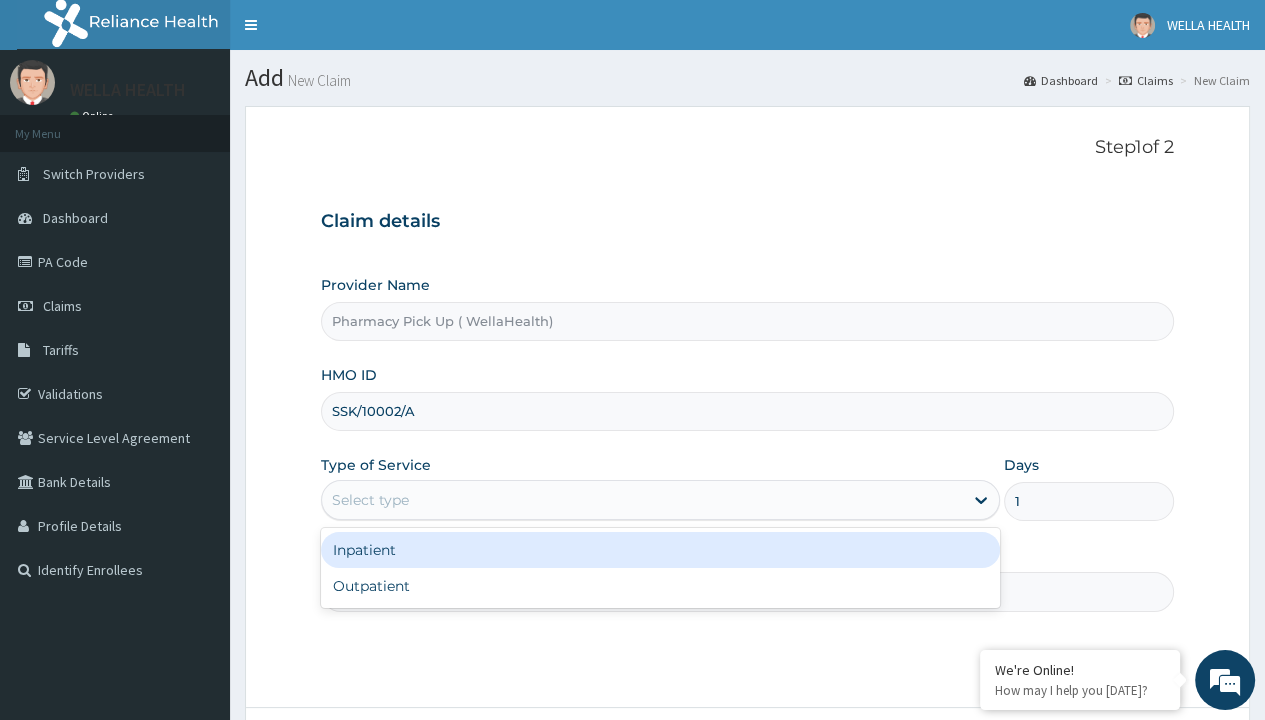 click on "Next" at bounding box center (1123, 764) 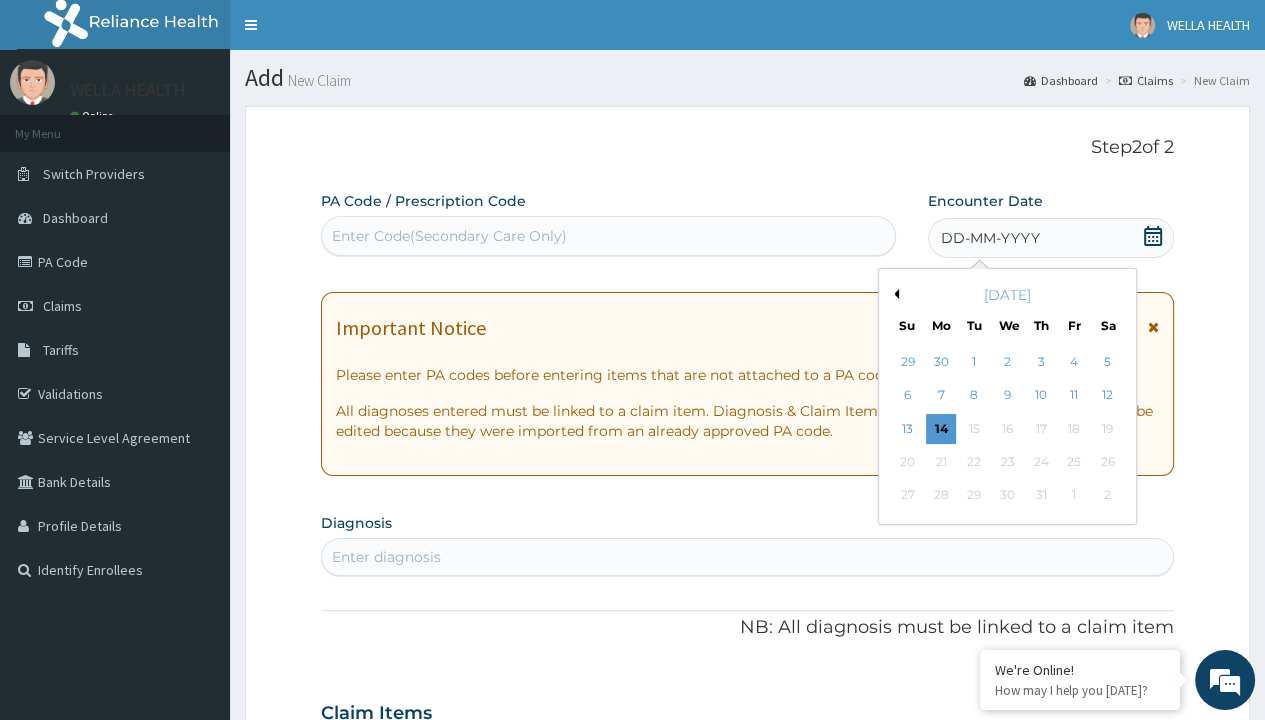 scroll, scrollTop: 167, scrollLeft: 0, axis: vertical 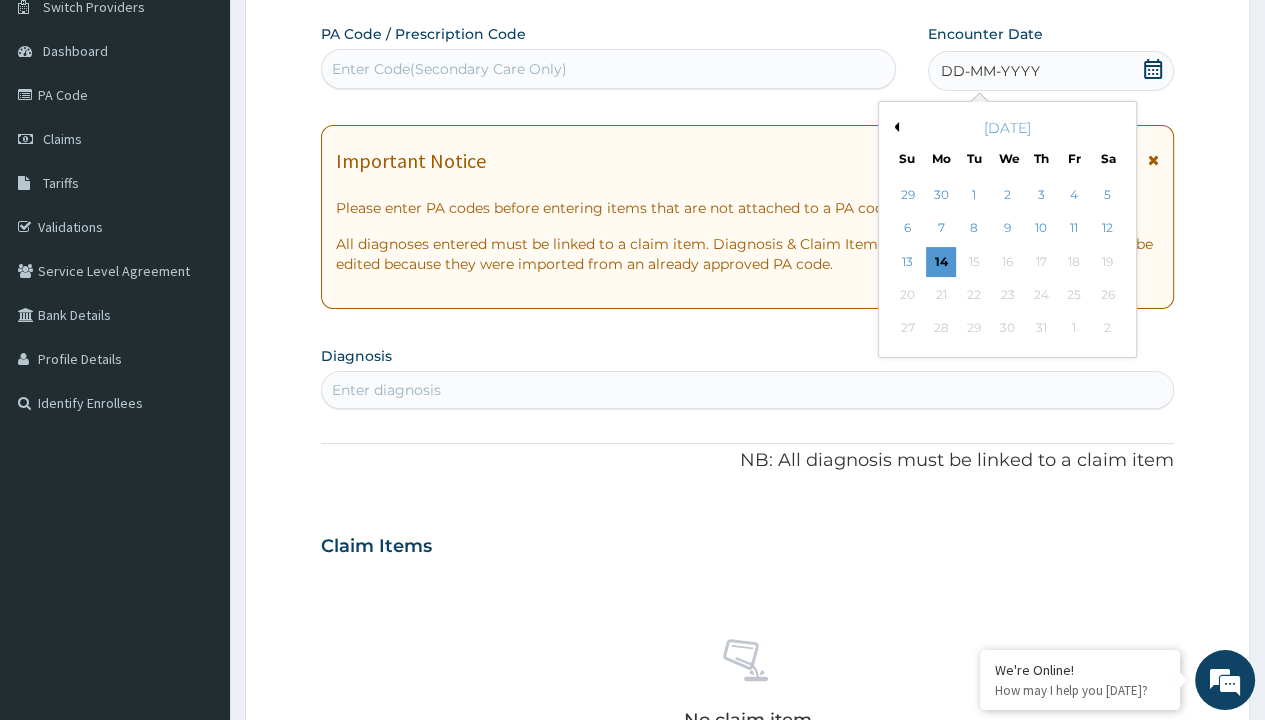 click on "4" at bounding box center [1074, 195] 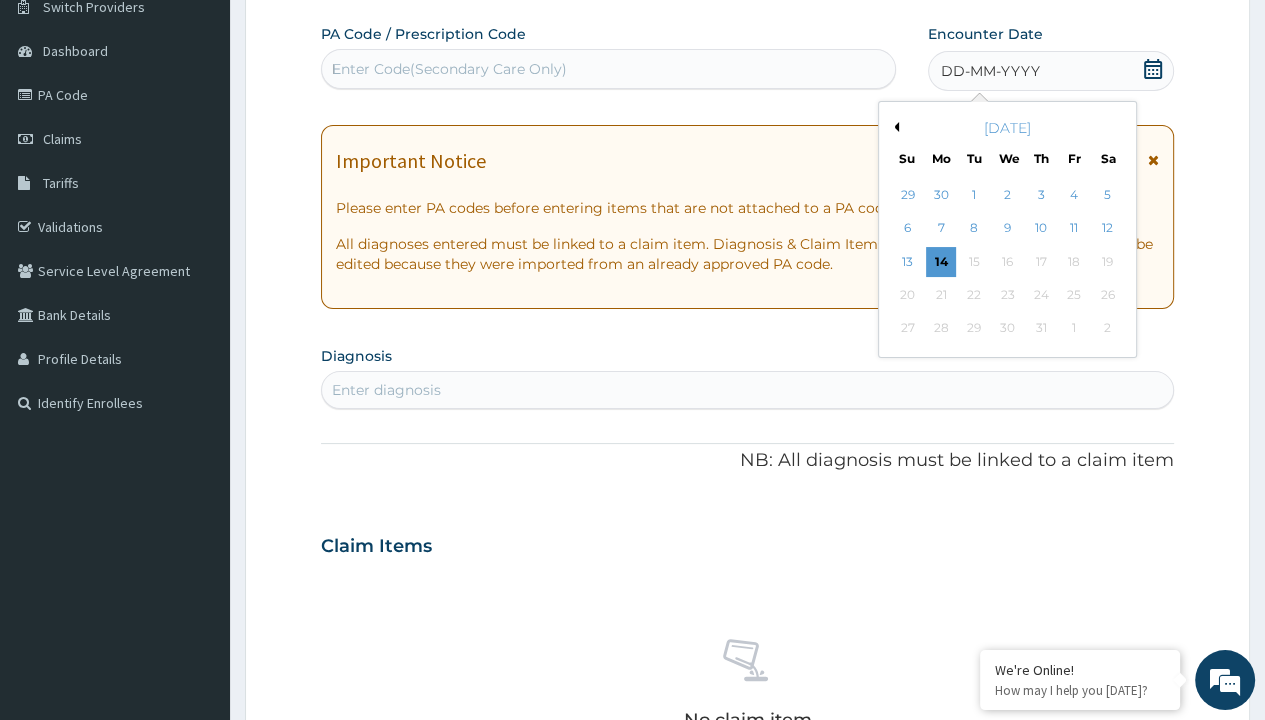 type 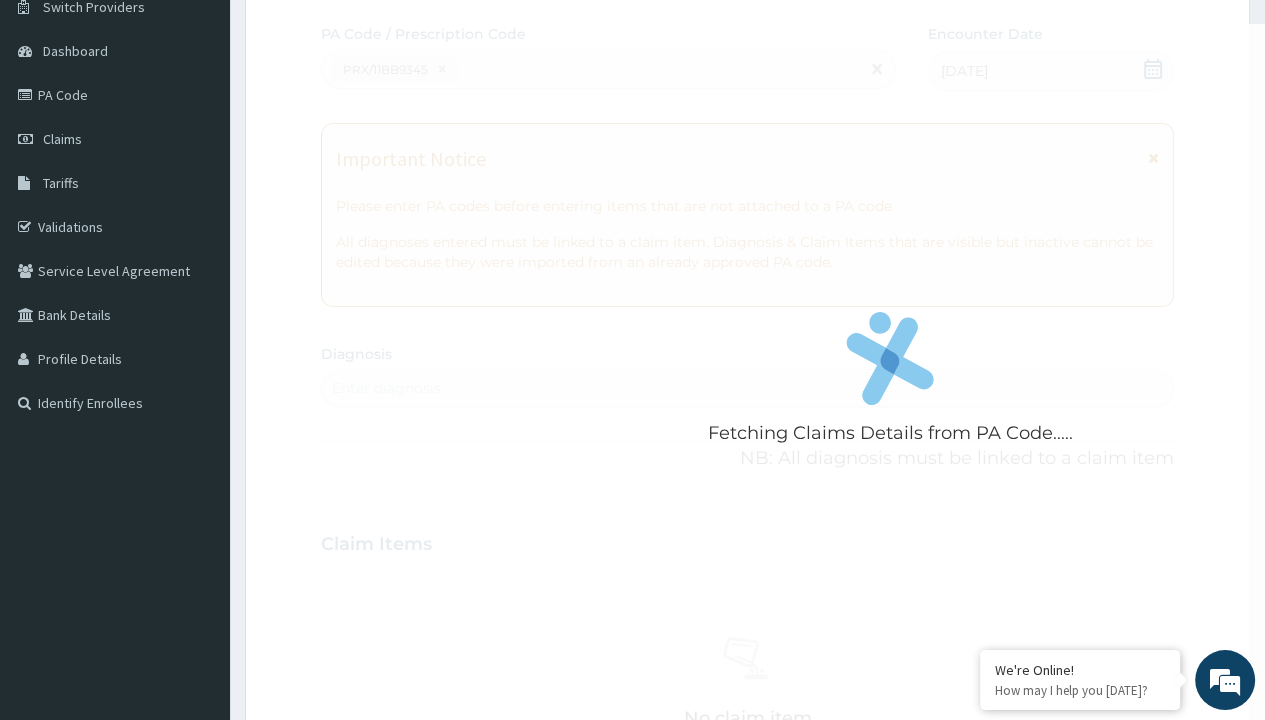 scroll, scrollTop: 0, scrollLeft: 0, axis: both 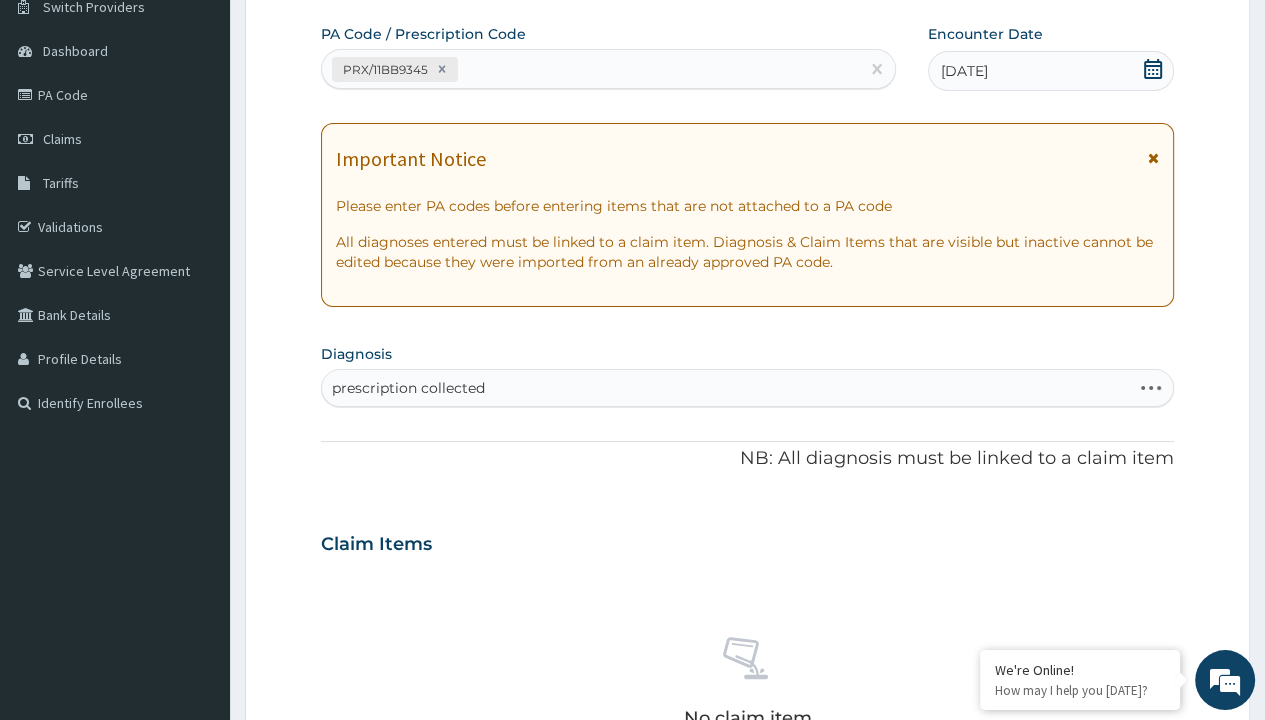 type 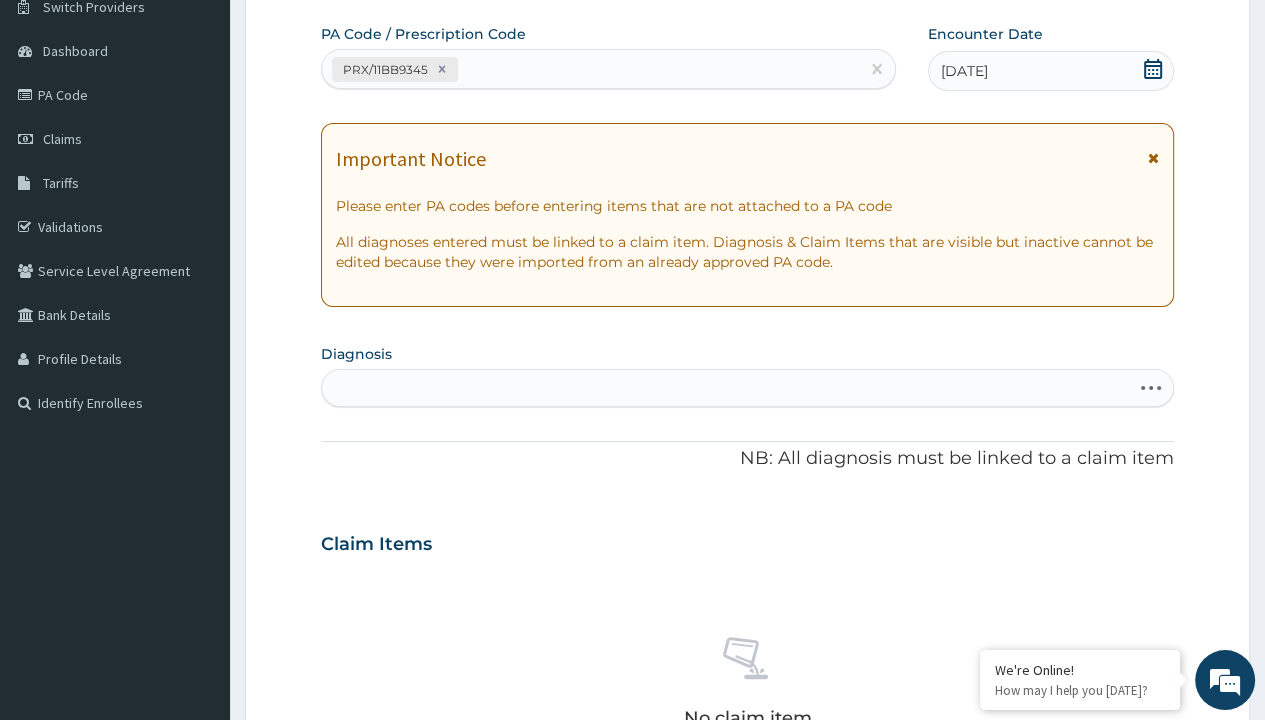 click on "Step  2  of 2 PA Code / Prescription Code PRX/11BB9345 Encounter Date [DATE] Important Notice Please enter PA codes before entering items that are not attached to a PA code   All diagnoses entered must be linked to a claim item. Diagnosis & Claim Items that are visible but inactive cannot be edited because they were imported from an already approved PA code. Diagnosis   Select is focused ,type to refine list, press Down to open the menu,  press left to focus selected values prescription collected NB: All diagnosis must be linked to a claim item Claim Items No claim item Types Select Type Item Select Item Pair Diagnosis Select Diagnosis Unit Price 0 Add Comment     Previous   Submit" at bounding box center (747, 571) 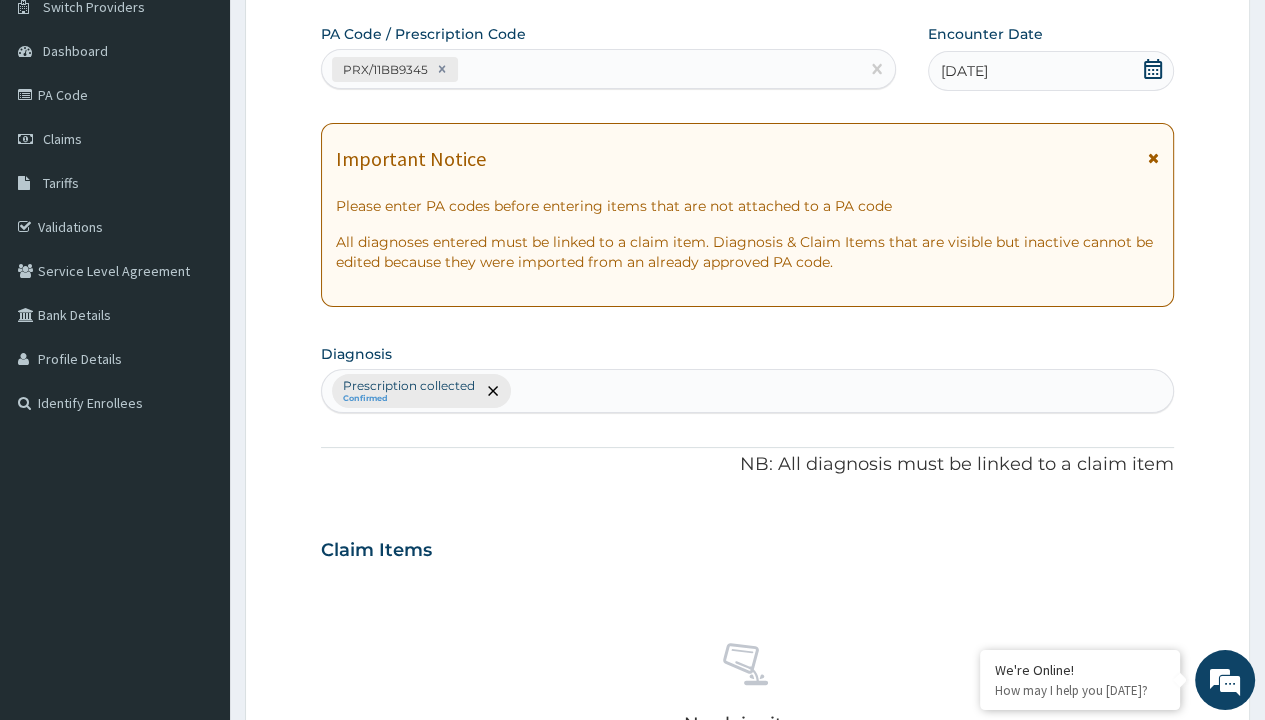 scroll, scrollTop: 698, scrollLeft: 0, axis: vertical 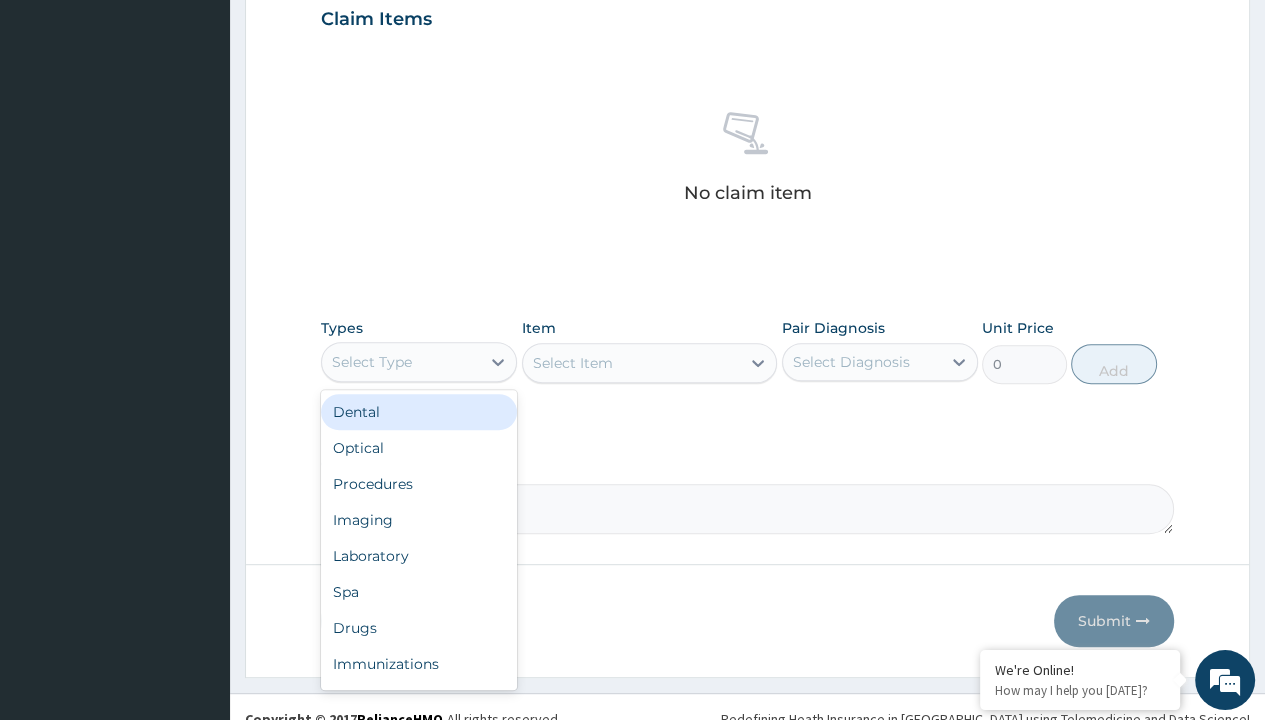 type on "procedures" 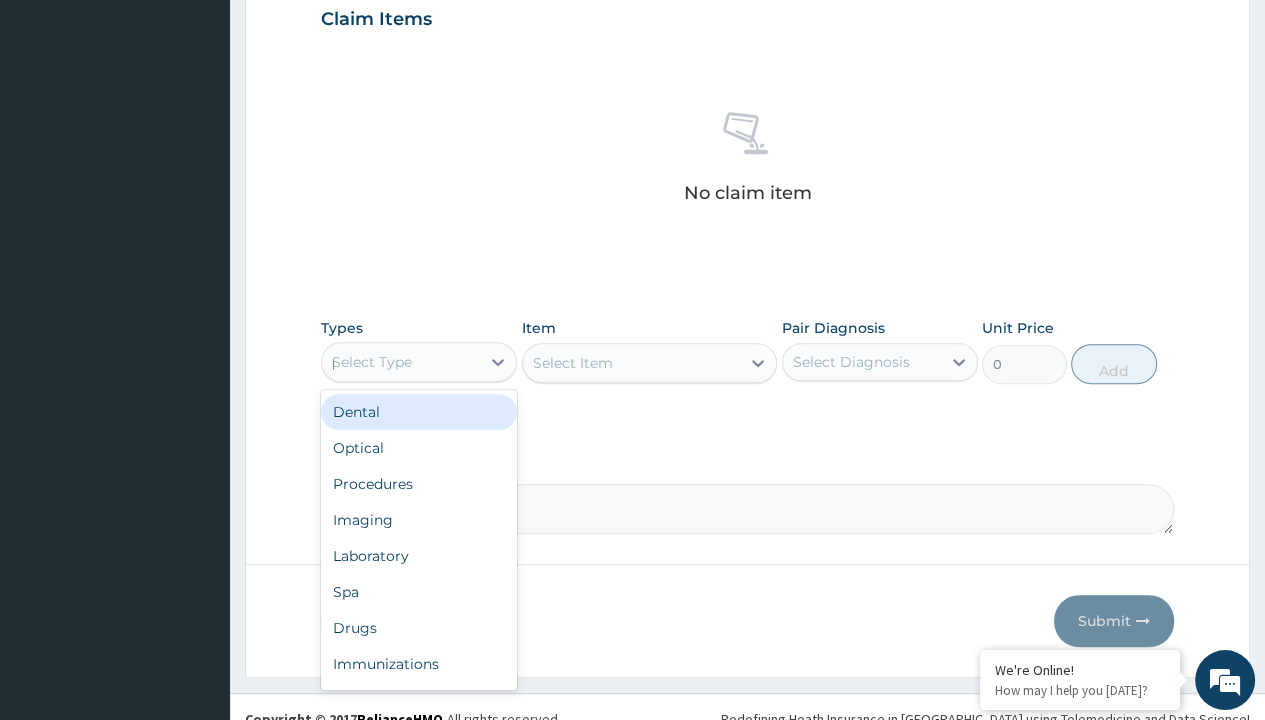 click on "Procedures" at bounding box center [419, 484] 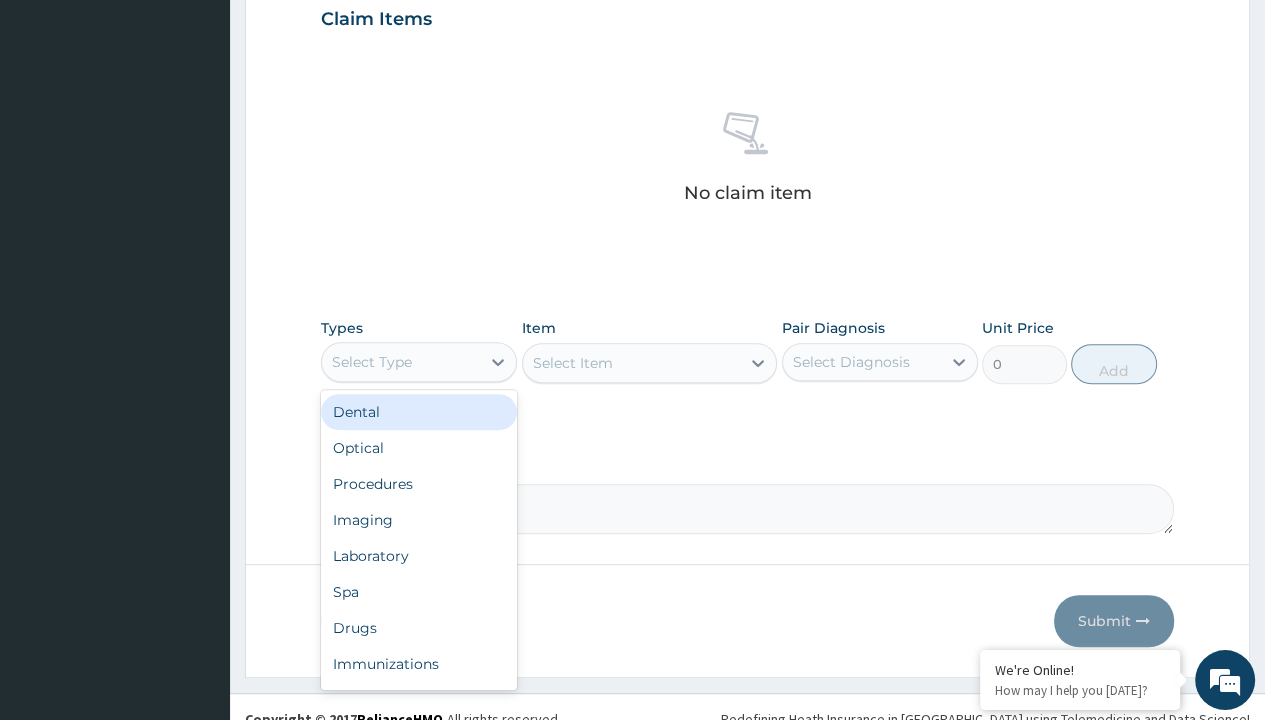 scroll, scrollTop: 0, scrollLeft: 0, axis: both 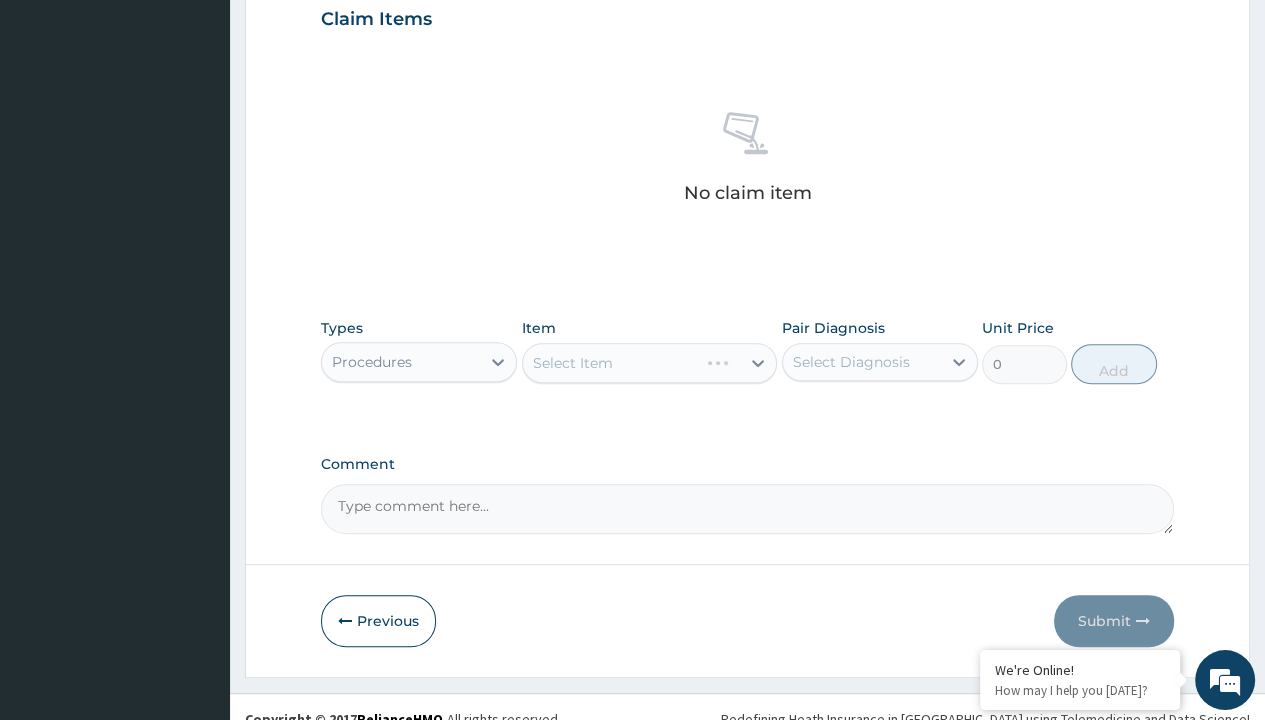 click on "Select Item" at bounding box center (573, 363) 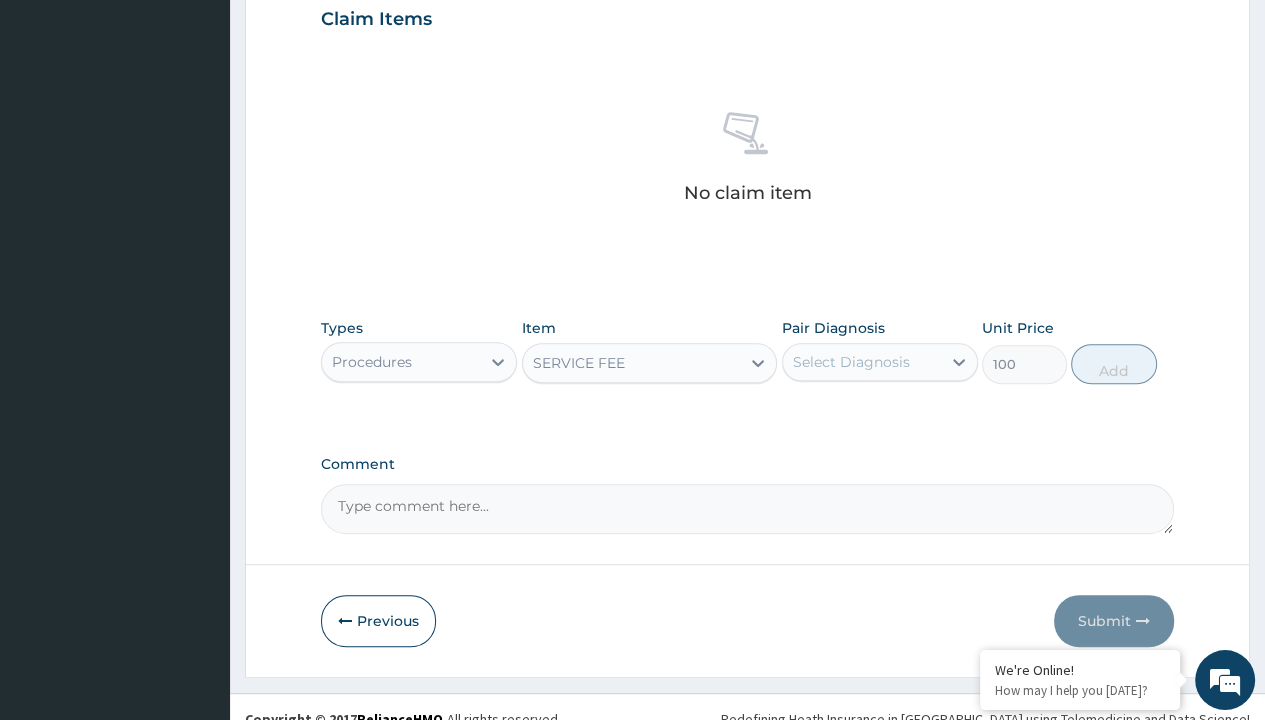 click on "Prescription collected" at bounding box center [409, -145] 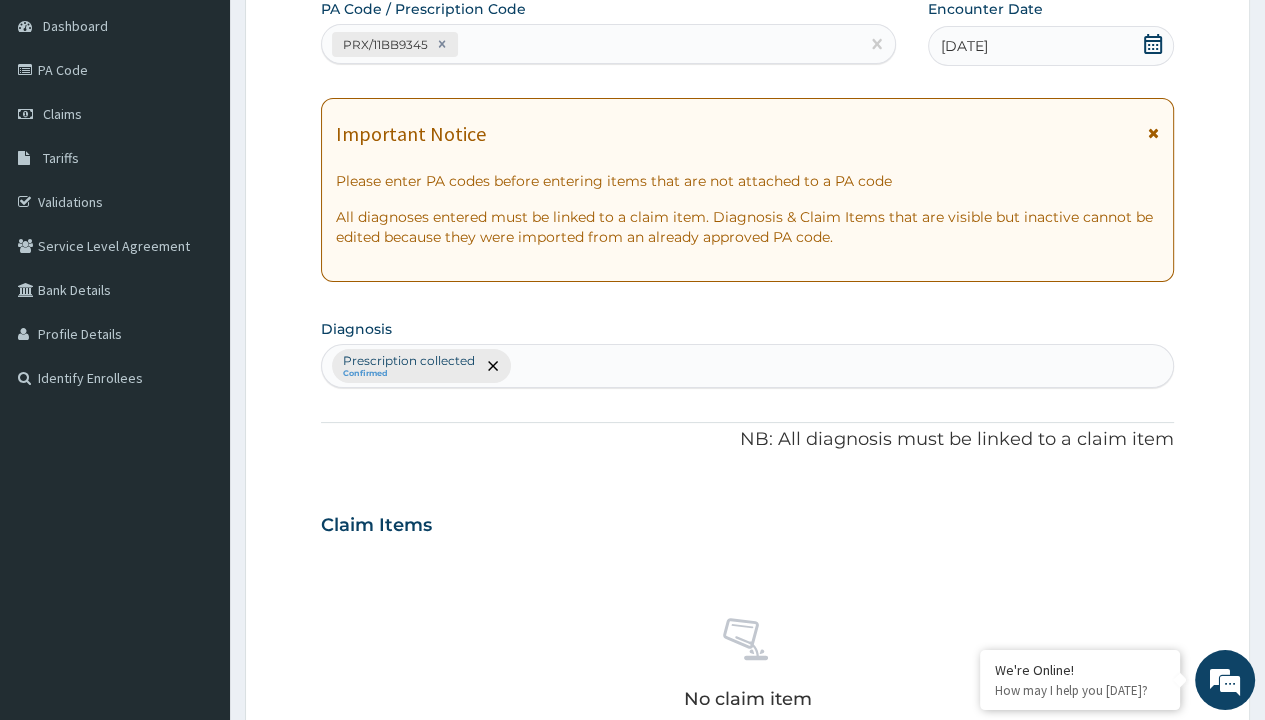 type on "prescription collected" 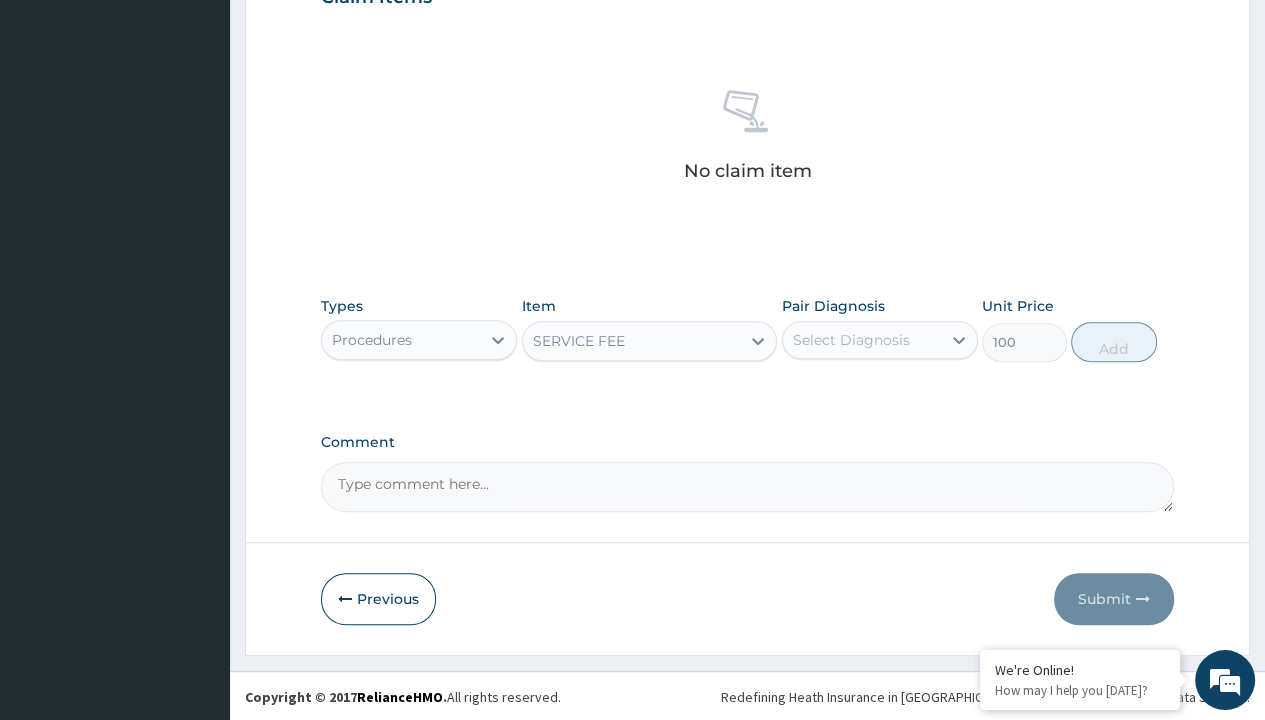 click on "Add" at bounding box center [1113, 342] 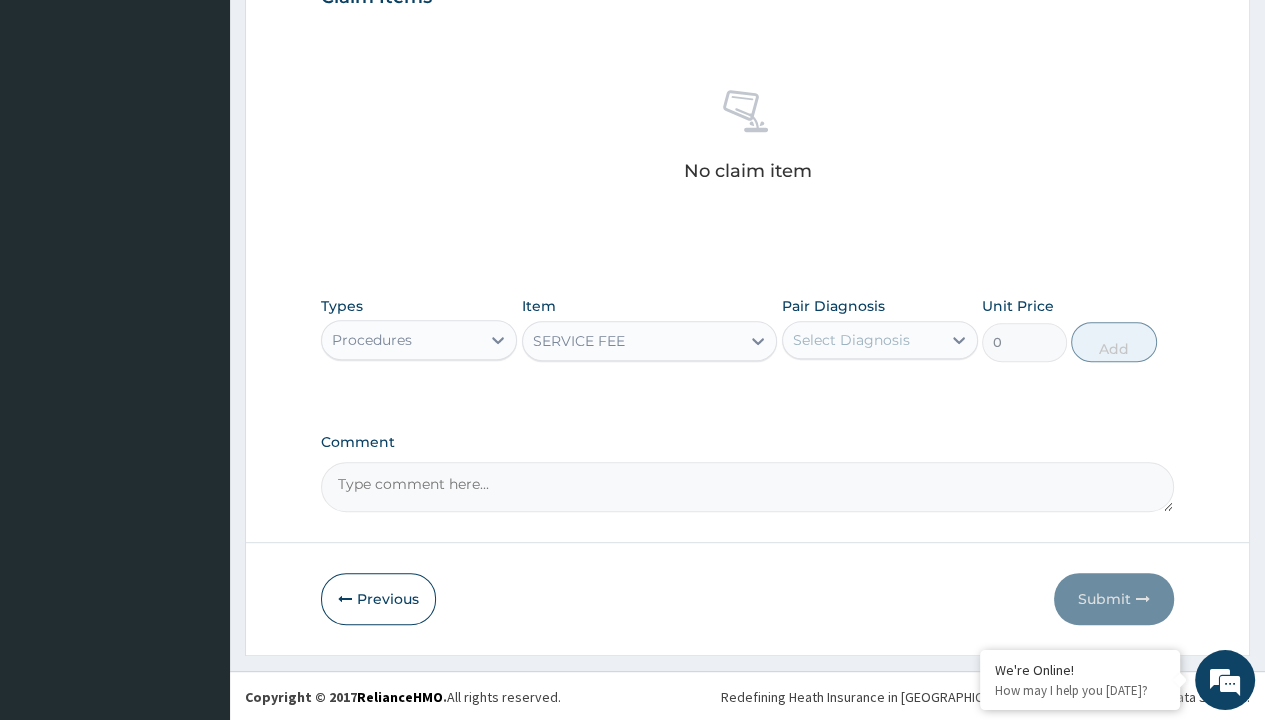 click on "Step  2  of 2 PA Code / Prescription Code PRX/11BB9345 Encounter Date 04-07-2025 Important Notice Please enter PA codes before entering items that are not attached to a PA code   All diagnoses entered must be linked to a claim item. Diagnosis & Claim Items that are visible but inactive cannot be edited because they were imported from an already approved PA code. Diagnosis Prescription collected Confirmed NB: All diagnosis must be linked to a claim item Claim Items No claim item Types Procedures Item option SERVICE FEE, selected.   Select is focused ,type to refine list, press Down to open the menu,  SERVICE FEE Pair Diagnosis Select Diagnosis Unit Price 0 Add Comment     Previous   Submit" at bounding box center (747, 20) 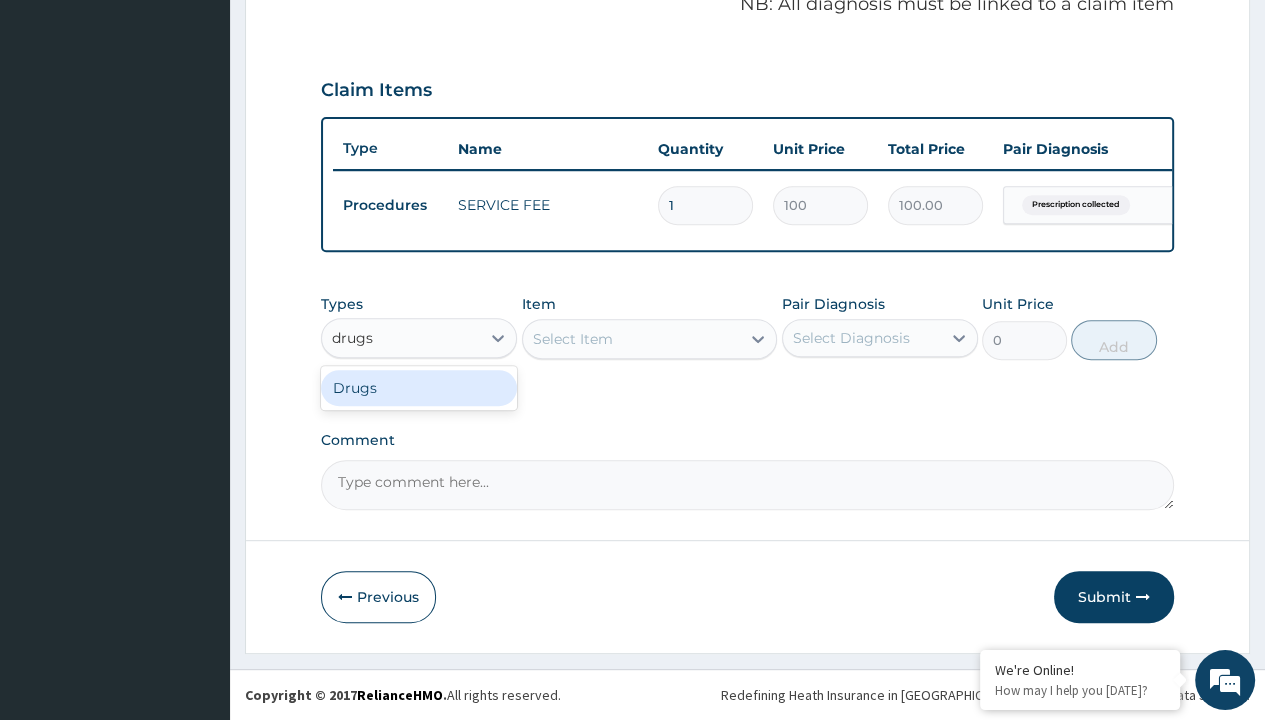 scroll, scrollTop: 639, scrollLeft: 0, axis: vertical 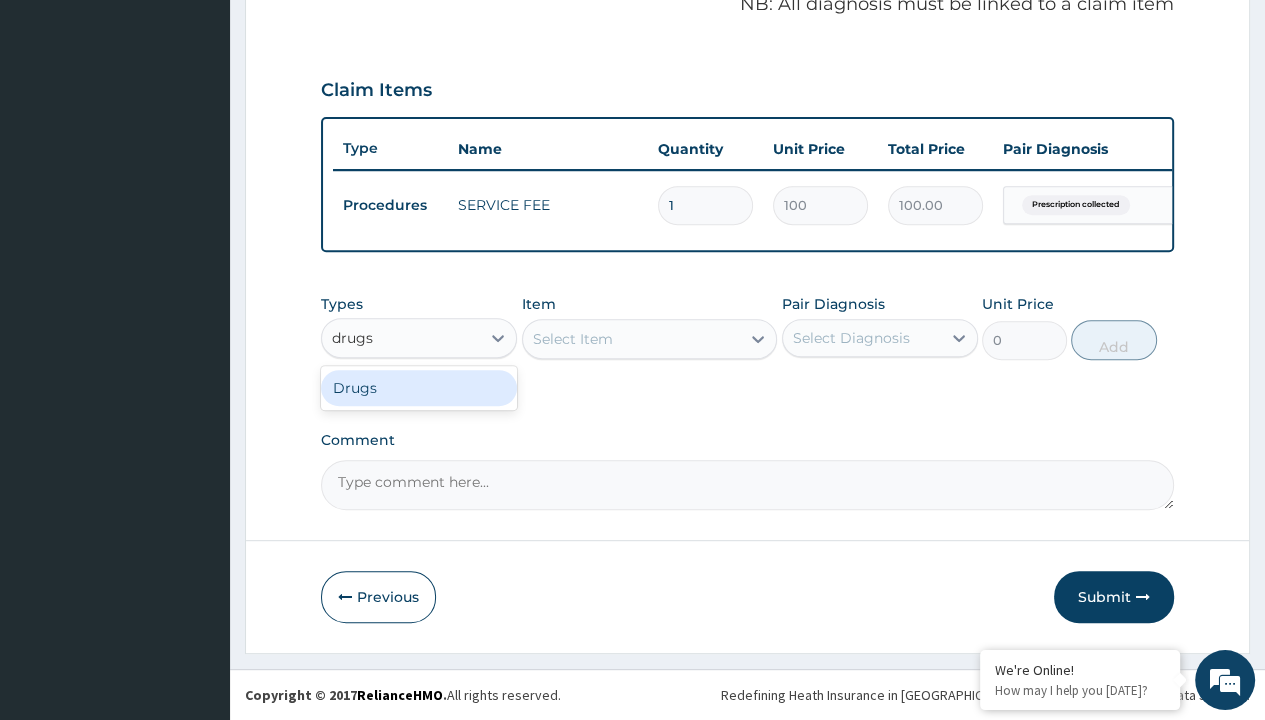 click on "Drugs" at bounding box center [419, 388] 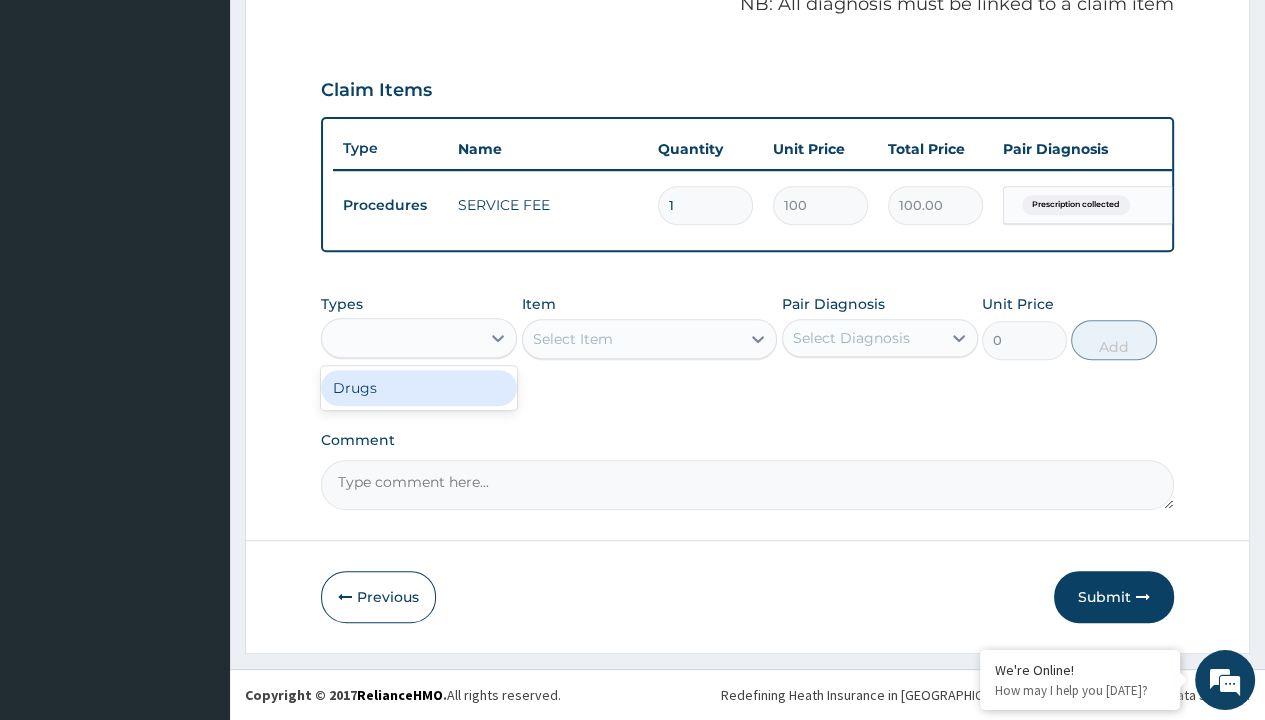 scroll, scrollTop: 0, scrollLeft: 0, axis: both 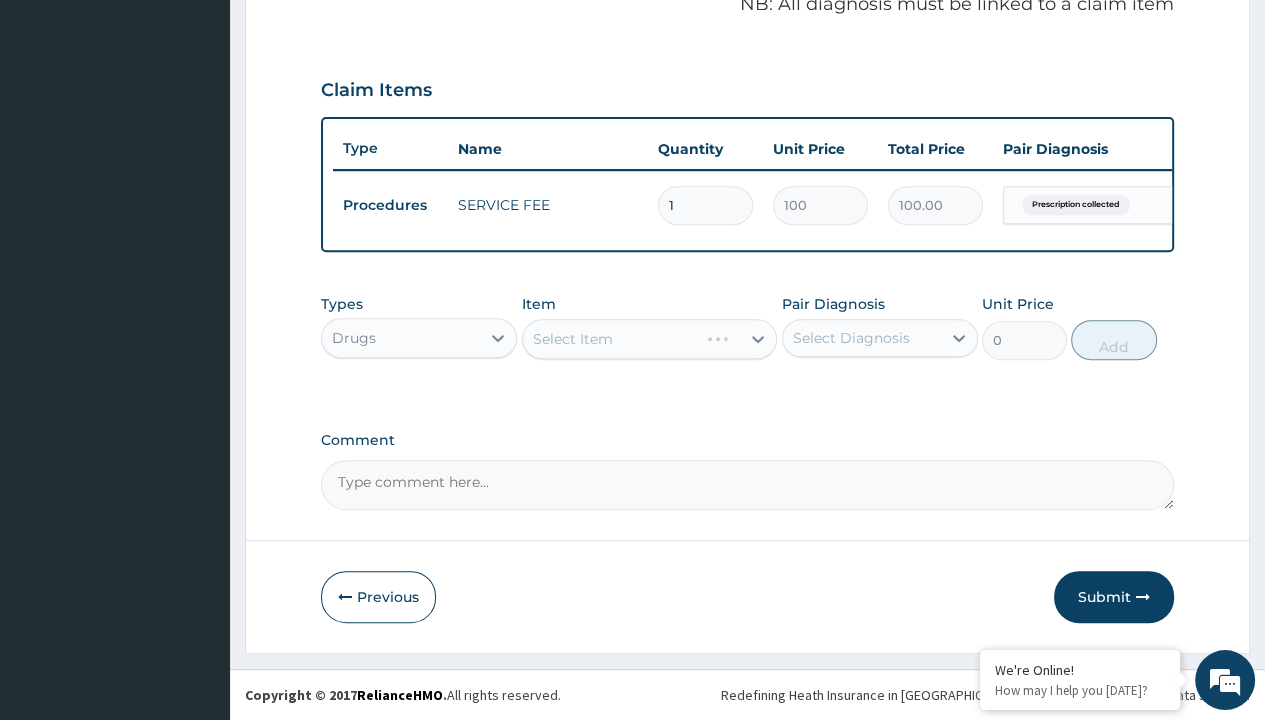 click on "Select Item" at bounding box center (573, 339) 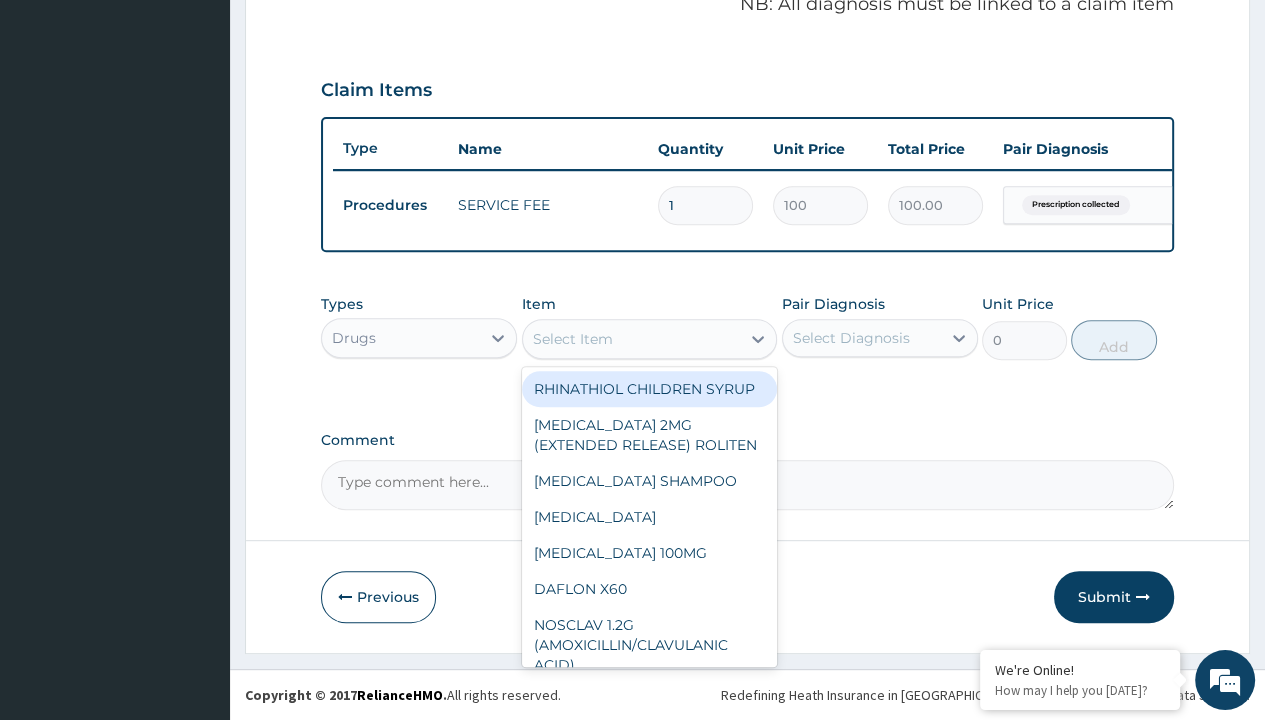 type on "dynamogen syrup" 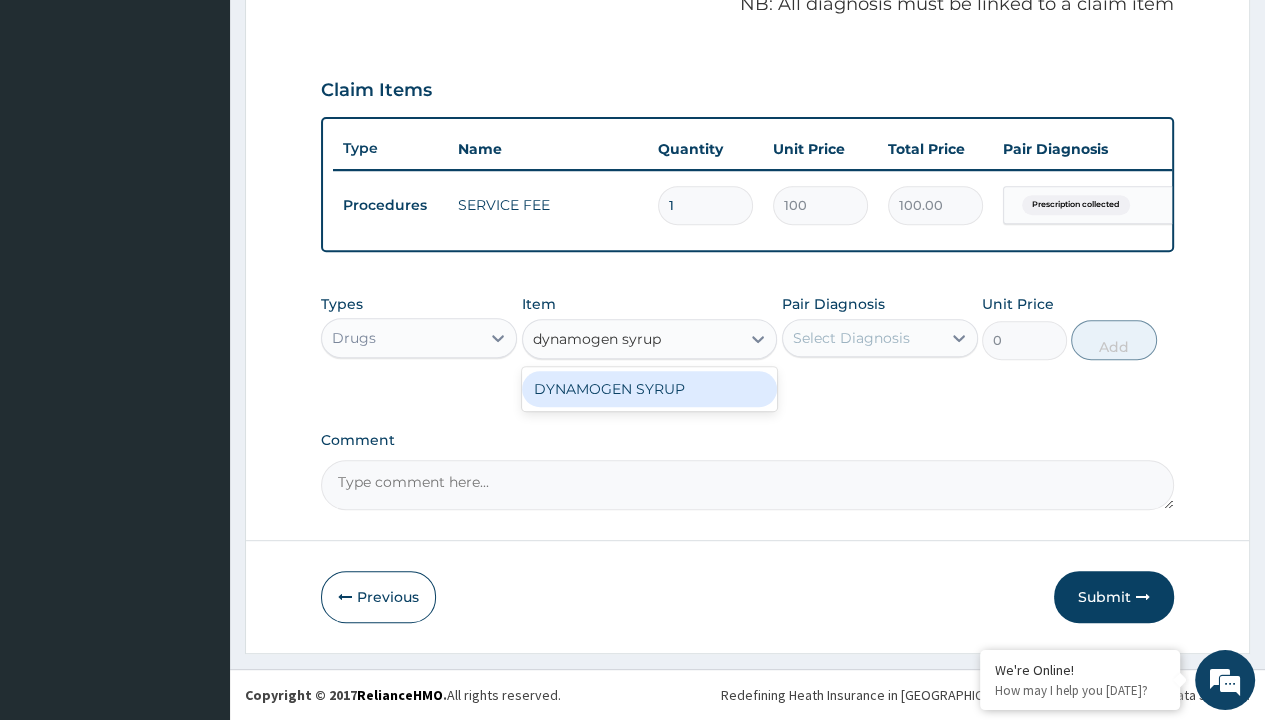 click on "DYNAMOGEN SYRUP" at bounding box center [650, 389] 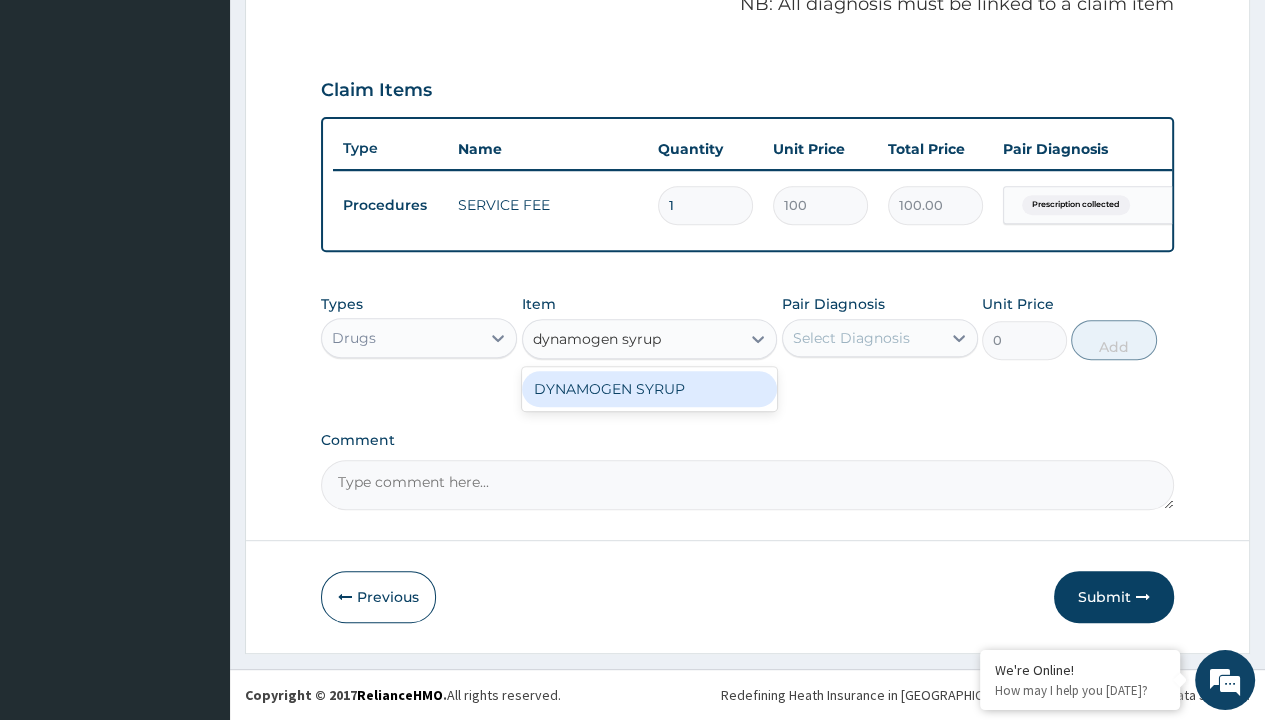 type 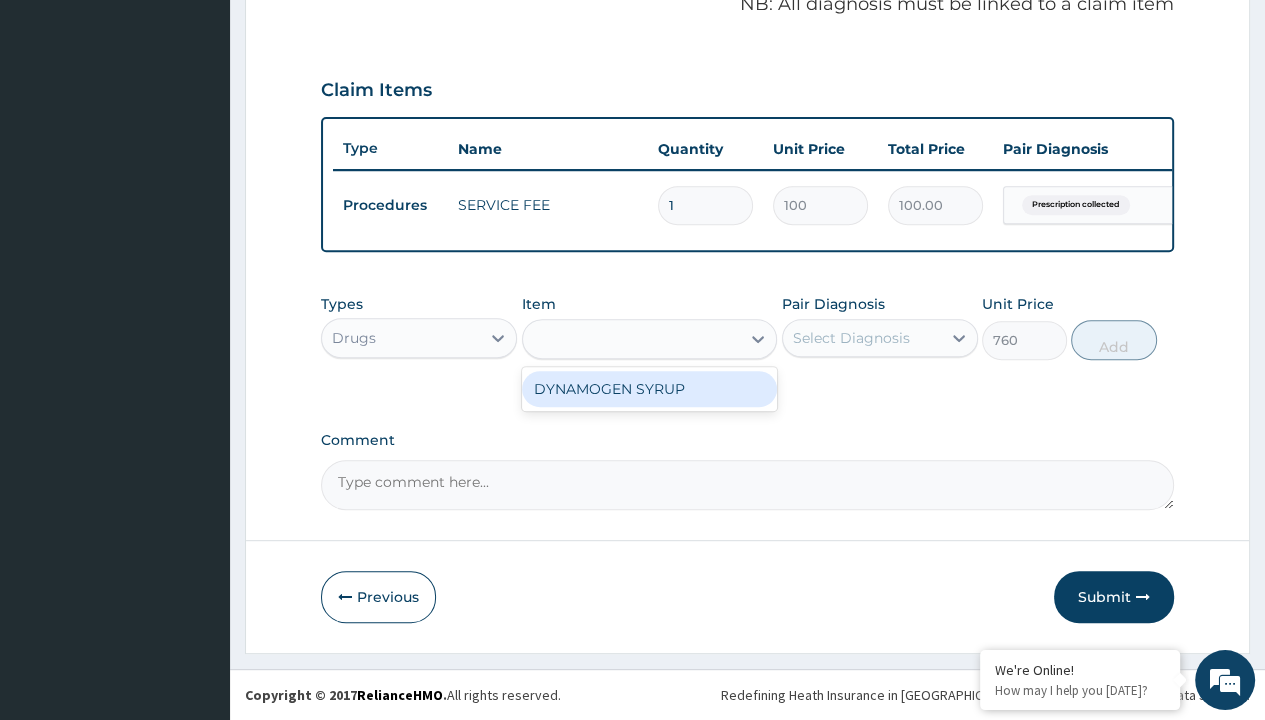 scroll, scrollTop: 0, scrollLeft: 0, axis: both 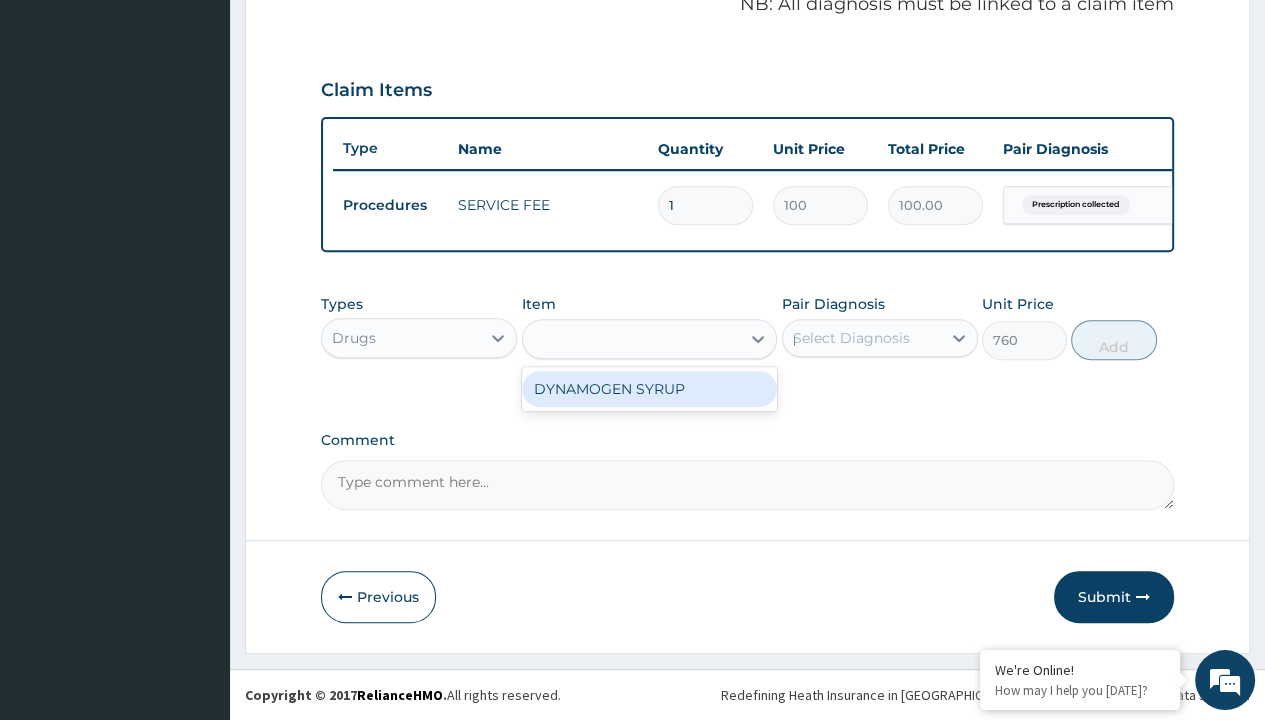 type 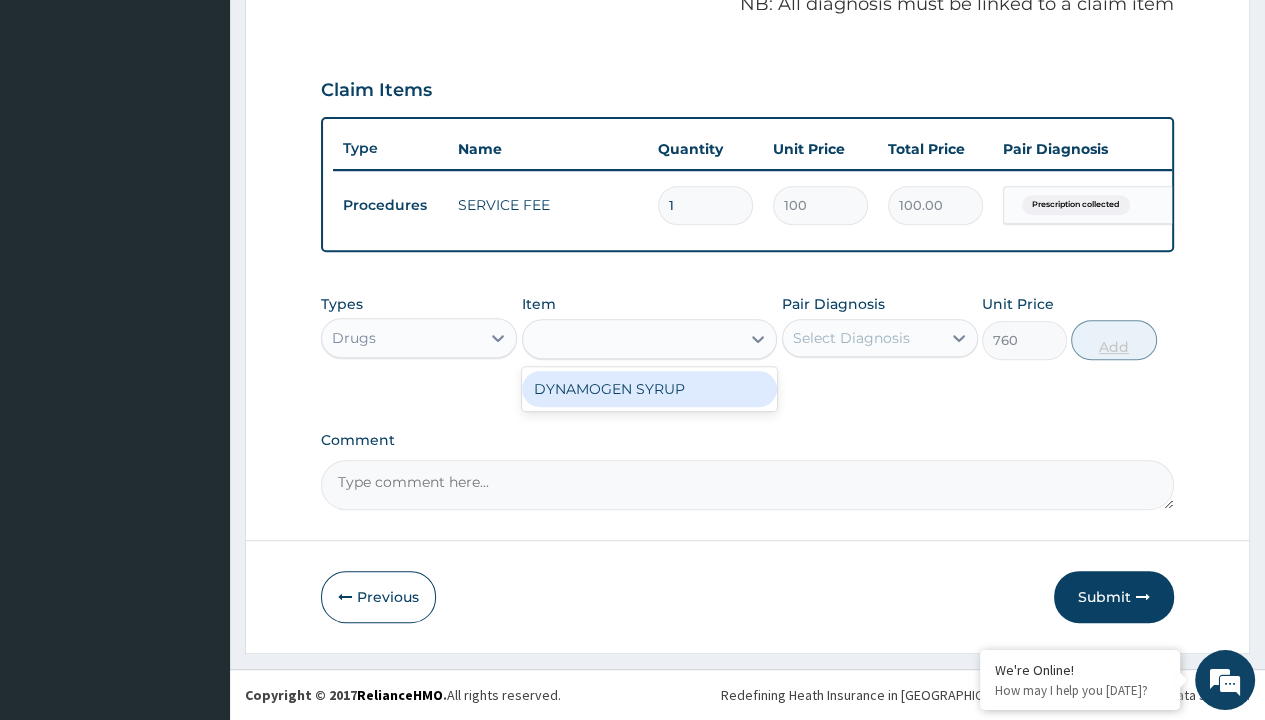 click on "Add" at bounding box center (1113, 340) 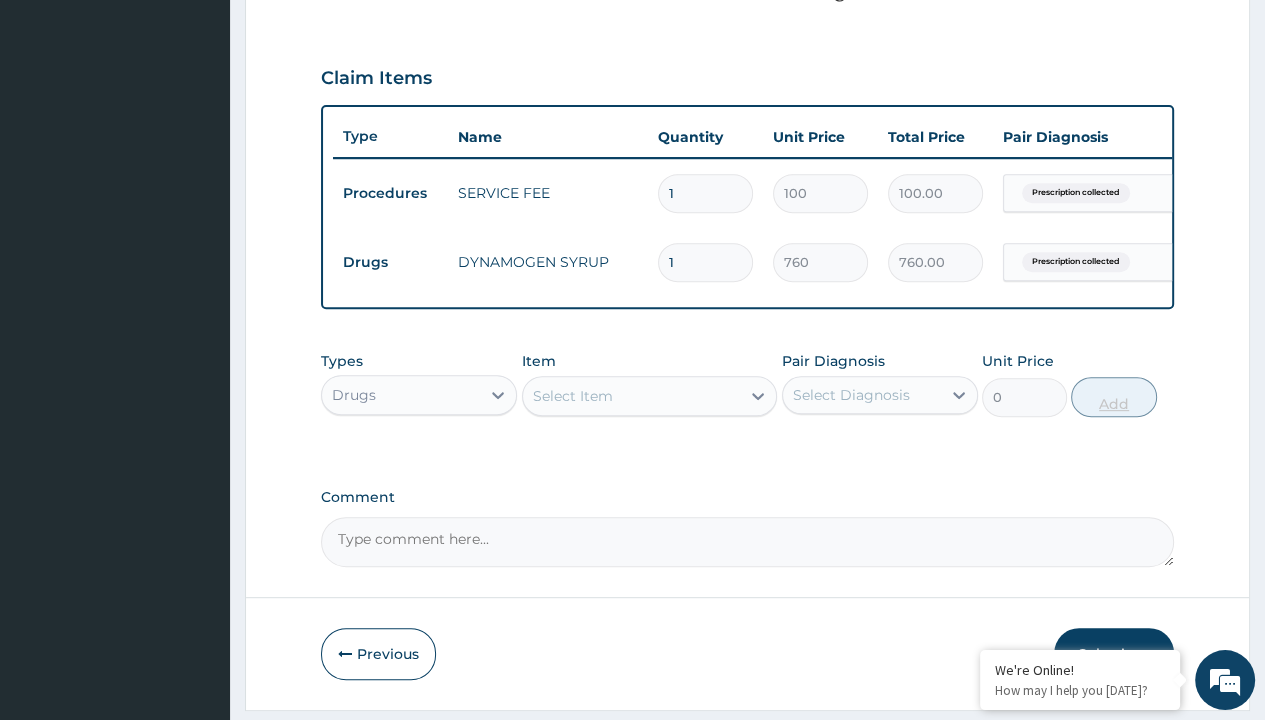type on "30" 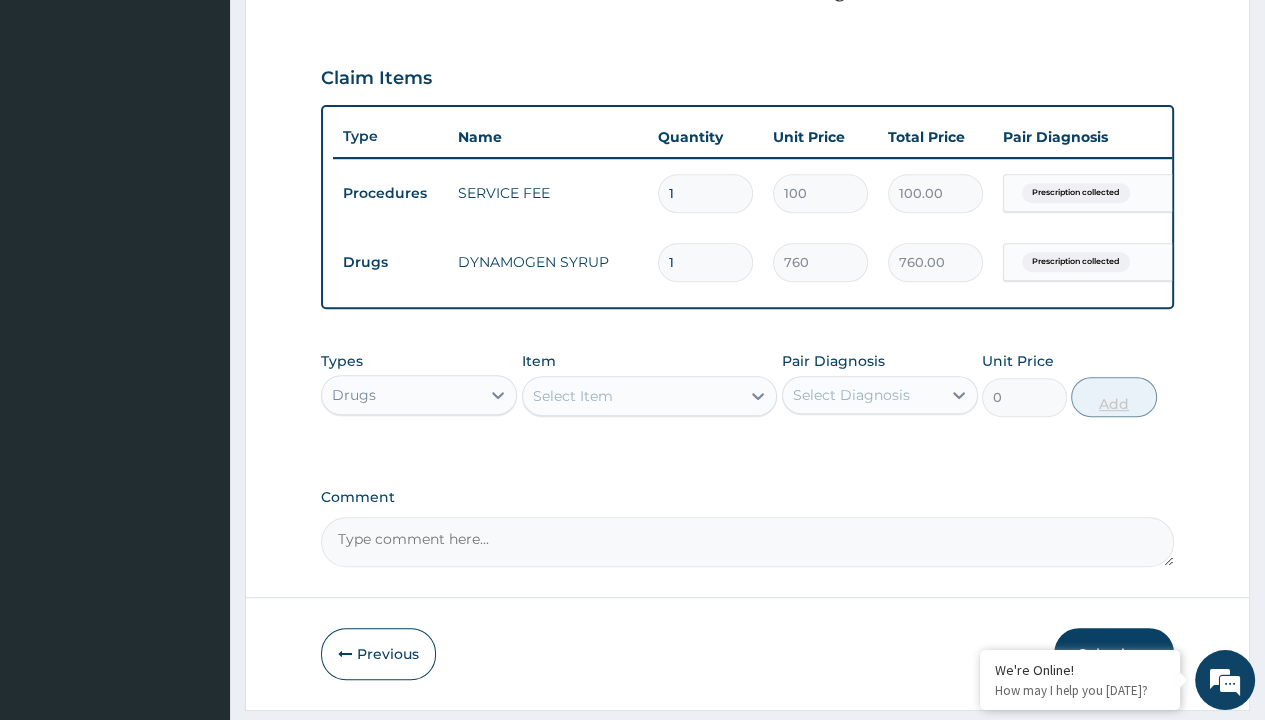 type on "22800.00" 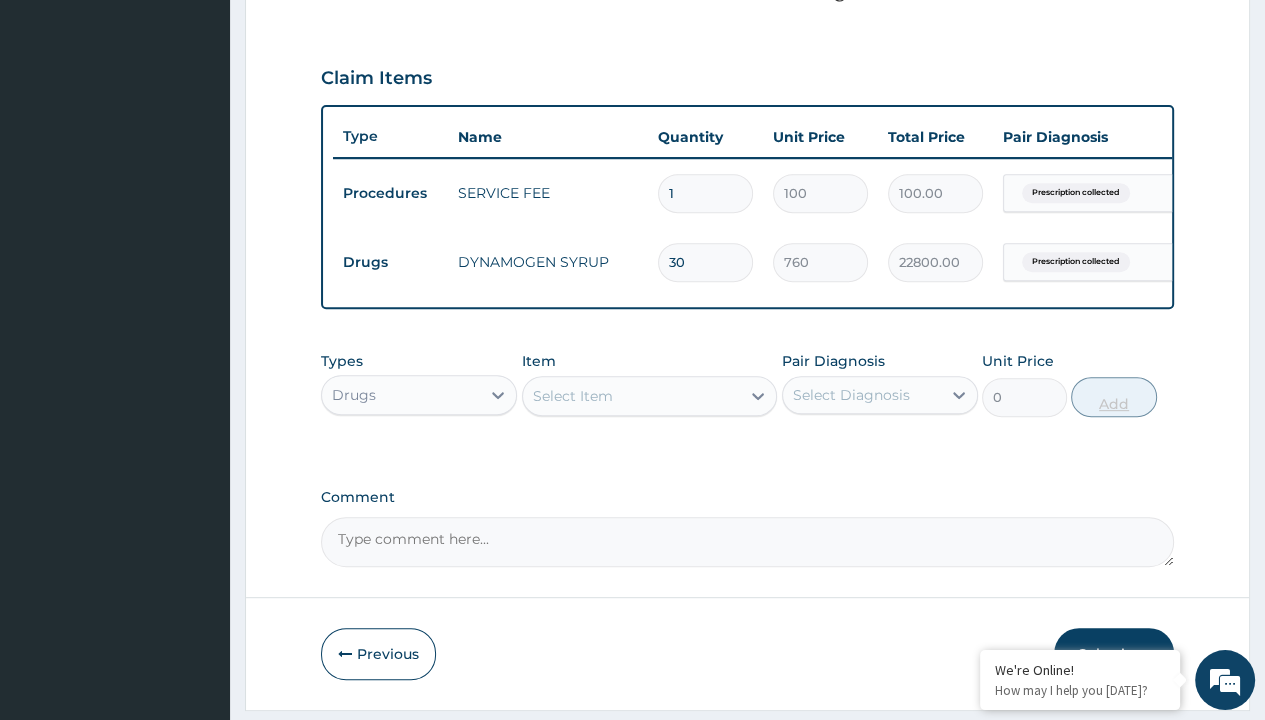 scroll, scrollTop: 0, scrollLeft: 0, axis: both 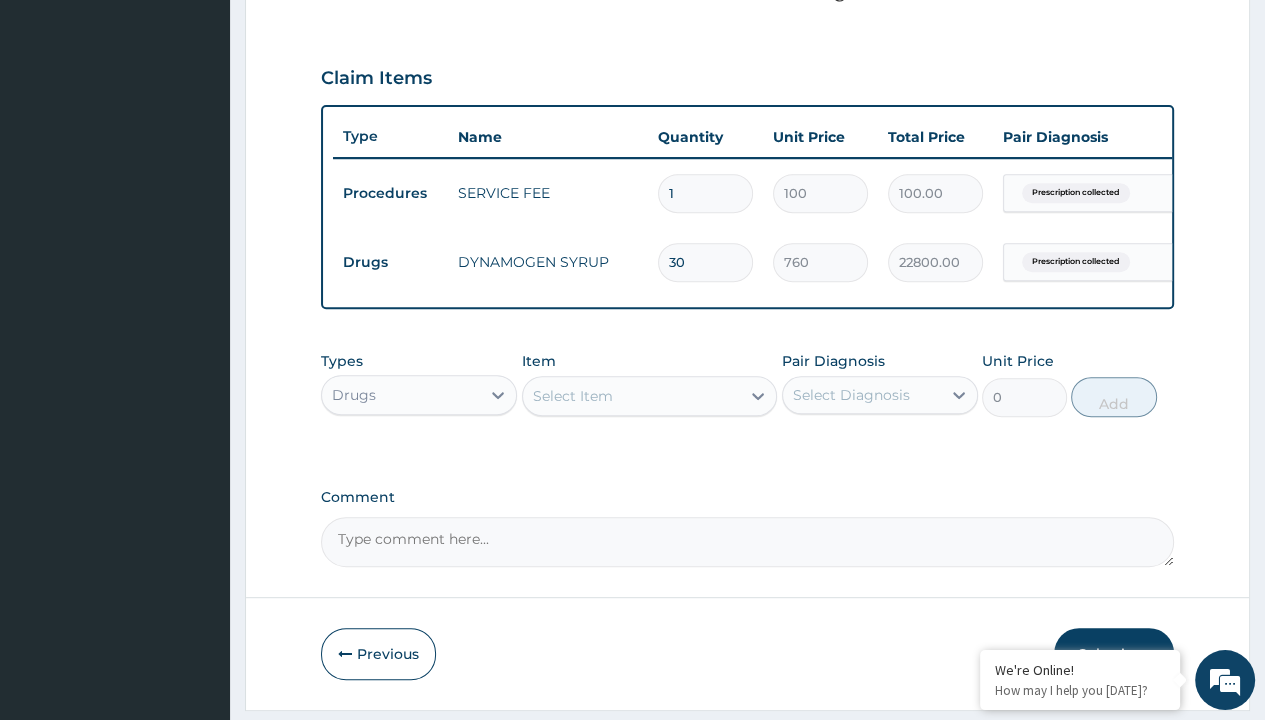 type on "30" 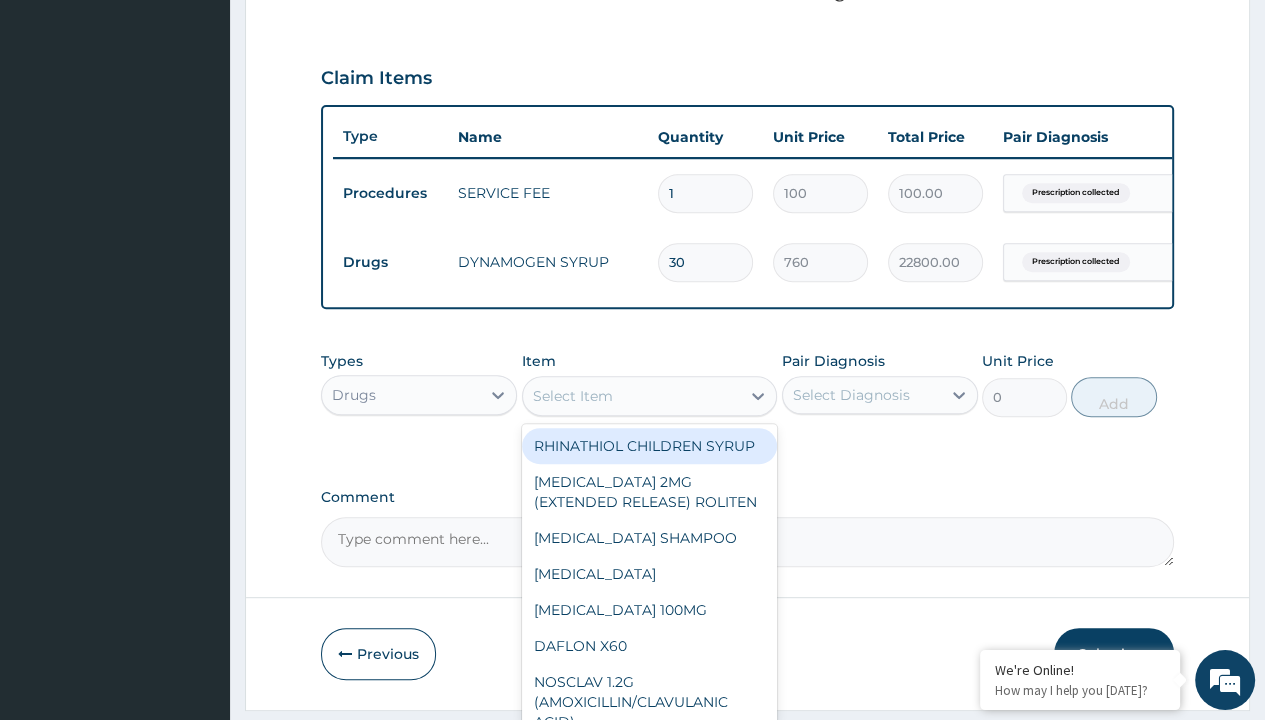 scroll, scrollTop: 0, scrollLeft: 0, axis: both 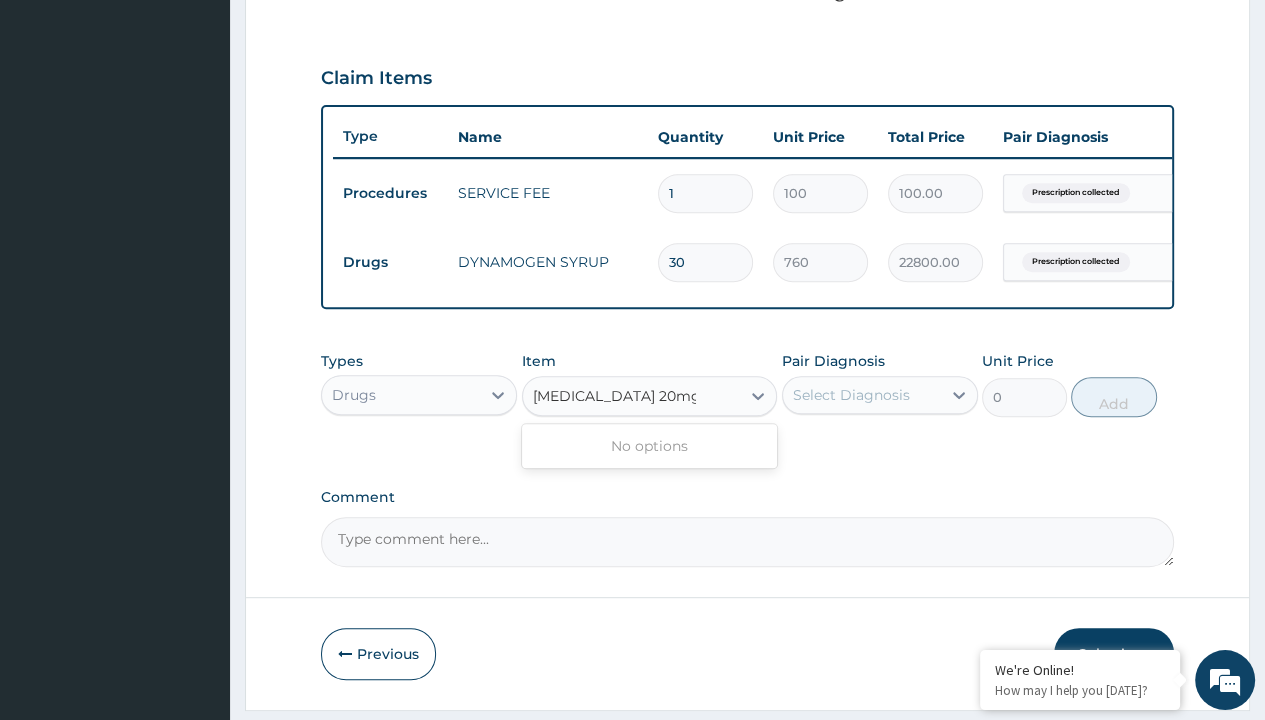 type on "memantine 20mg x 30" 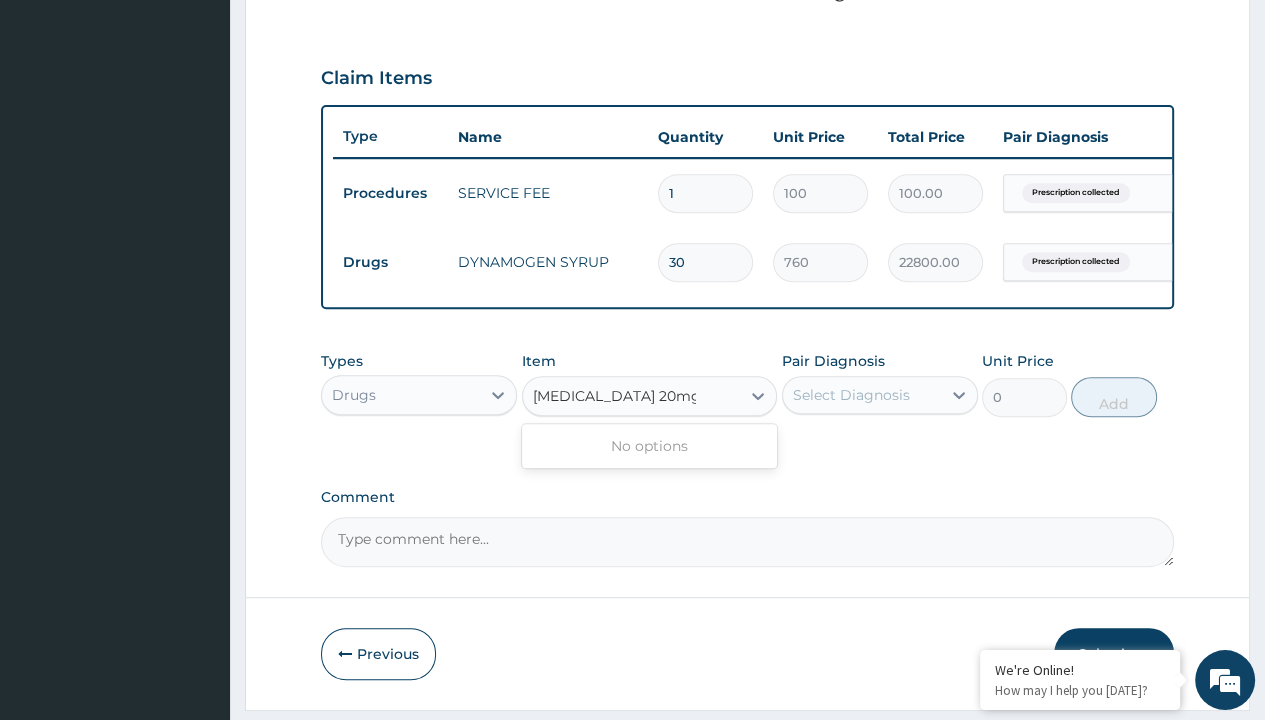 click on "Step  2  of 2 PA Code / Prescription Code PRX/11BB9345 Encounter Date 04-07-2025 Important Notice Please enter PA codes before entering items that are not attached to a PA code   All diagnoses entered must be linked to a claim item. Diagnosis & Claim Items that are visible but inactive cannot be edited because they were imported from an already approved PA code. Diagnosis Prescription collected Confirmed NB: All diagnosis must be linked to a claim item Claim Items Type Name Quantity Unit Price Total Price Pair Diagnosis Actions Procedures SERVICE FEE 1 100 100.00 Prescription collected Delete Drugs DYNAMOGEN SYRUP 30 760 22800.00 Prescription collected Delete Types Drugs Item option DYNAMOGEN SYRUP, selected.  0 results available for search term memantine 20mg x 30. Use Up and Down to choose options, press Enter to select the currently focused option, press Escape to exit the menu, press Tab to select the option and exit the menu. memantine 20mg x 30 memantine 20mg x 30 No options Pair Diagnosis Unit Price 0" at bounding box center (747, 88) 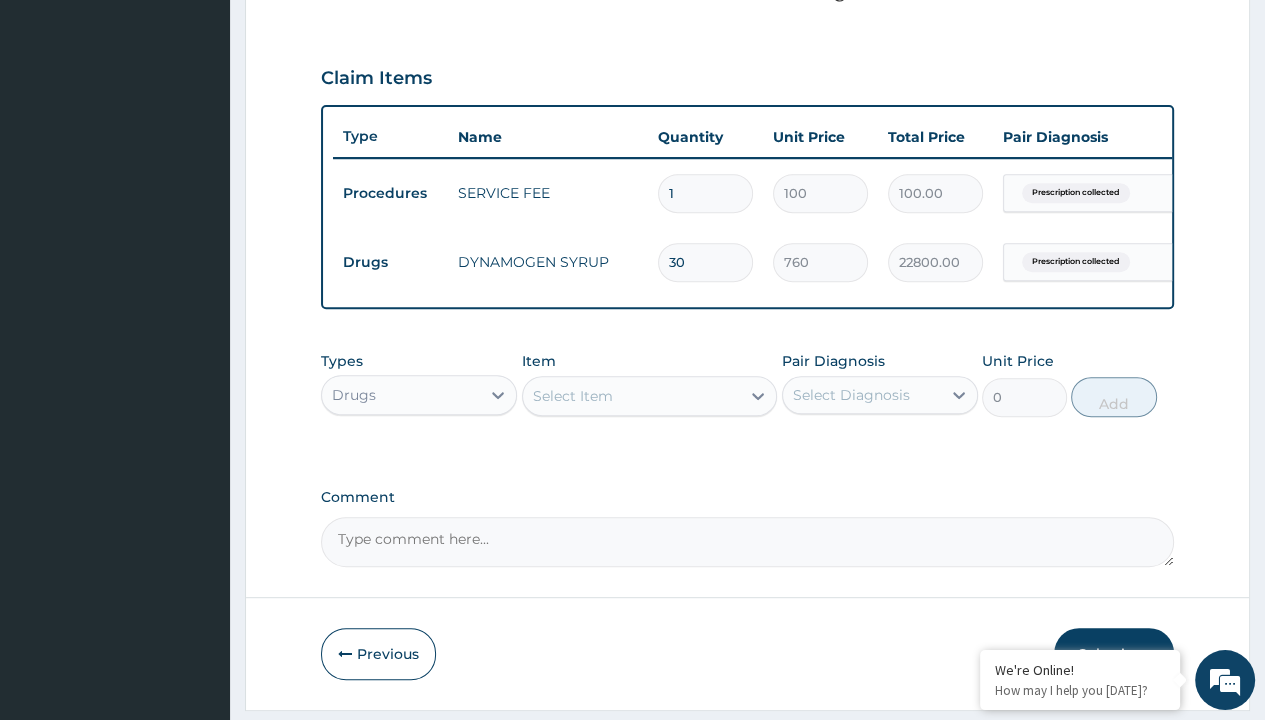 click on "Drugs" at bounding box center [390, 262] 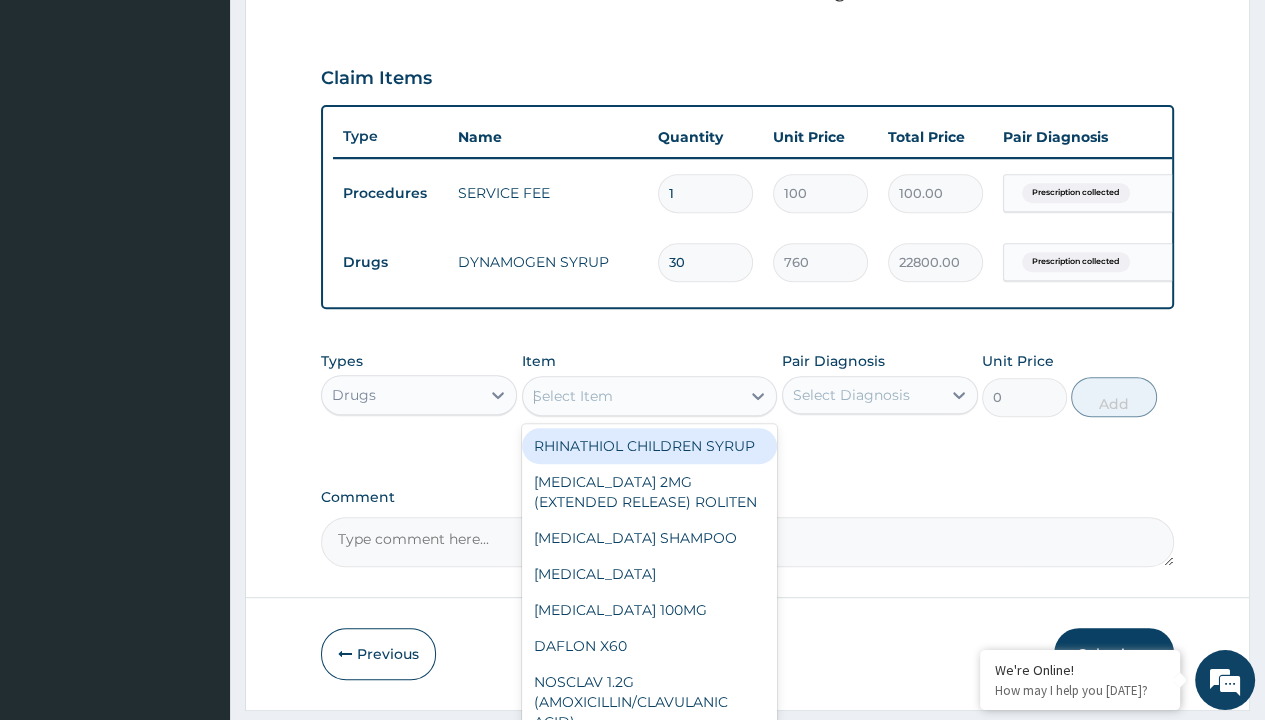 scroll, scrollTop: 0, scrollLeft: 0, axis: both 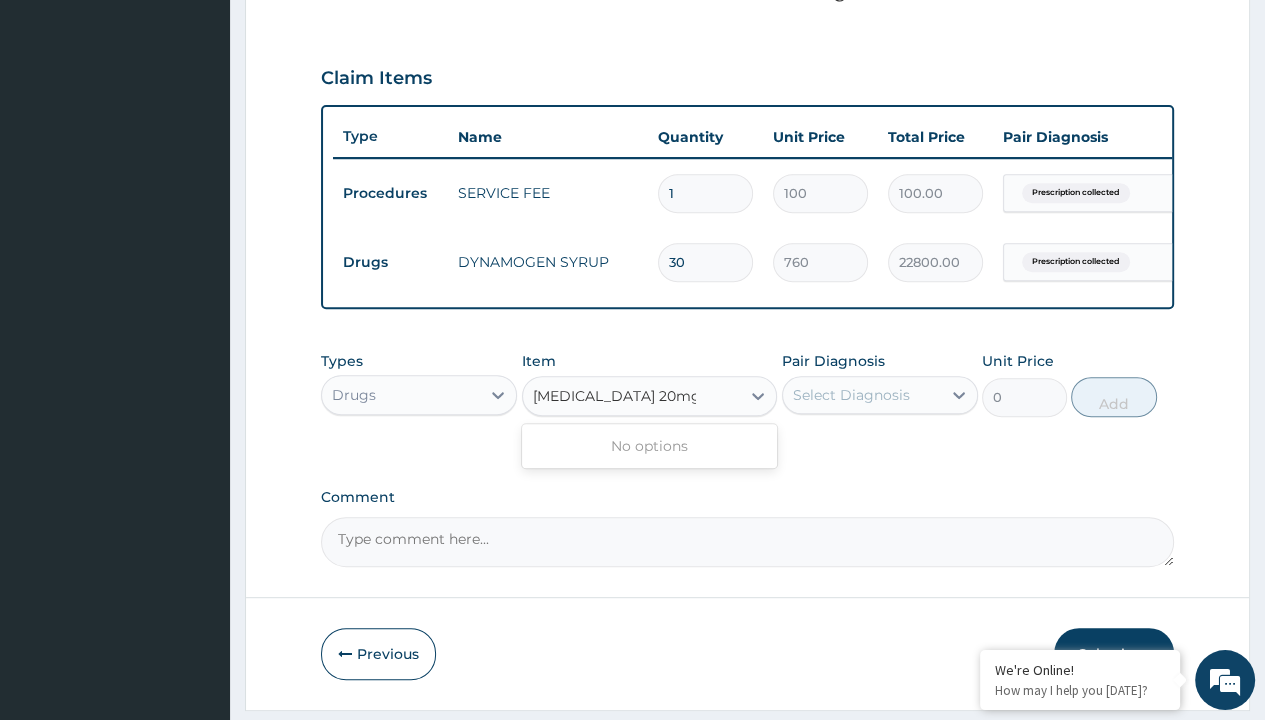 type on "memantine 20mg x 30" 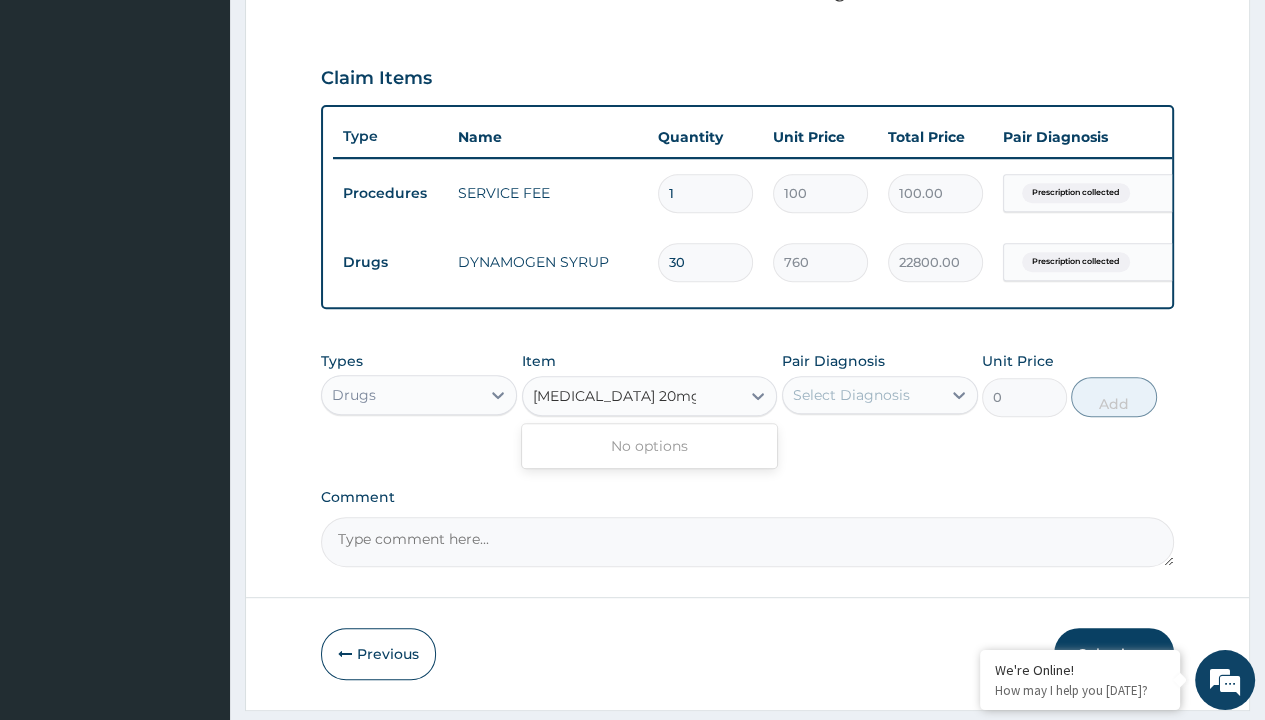 click on "Step  2  of 2 PA Code / Prescription Code PRX/11BB9345 Encounter Date 04-07-2025 Important Notice Please enter PA codes before entering items that are not attached to a PA code   All diagnoses entered must be linked to a claim item. Diagnosis & Claim Items that are visible but inactive cannot be edited because they were imported from an already approved PA code. Diagnosis Prescription collected Confirmed NB: All diagnosis must be linked to a claim item Claim Items Type Name Quantity Unit Price Total Price Pair Diagnosis Actions Procedures SERVICE FEE 1 100 100.00 Prescription collected Delete Drugs DYNAMOGEN SYRUP 30 760 22800.00 Prescription collected Delete Types Drugs Item option DYNAMOGEN SYRUP, selected.  0 results available for search term memantine 20mg x 30. Use Up and Down to choose options, press Enter to select the currently focused option, press Escape to exit the menu, press Tab to select the option and exit the menu. memantine 20mg x 30 memantine 20mg x 30 No options Pair Diagnosis Unit Price 0" at bounding box center (747, 88) 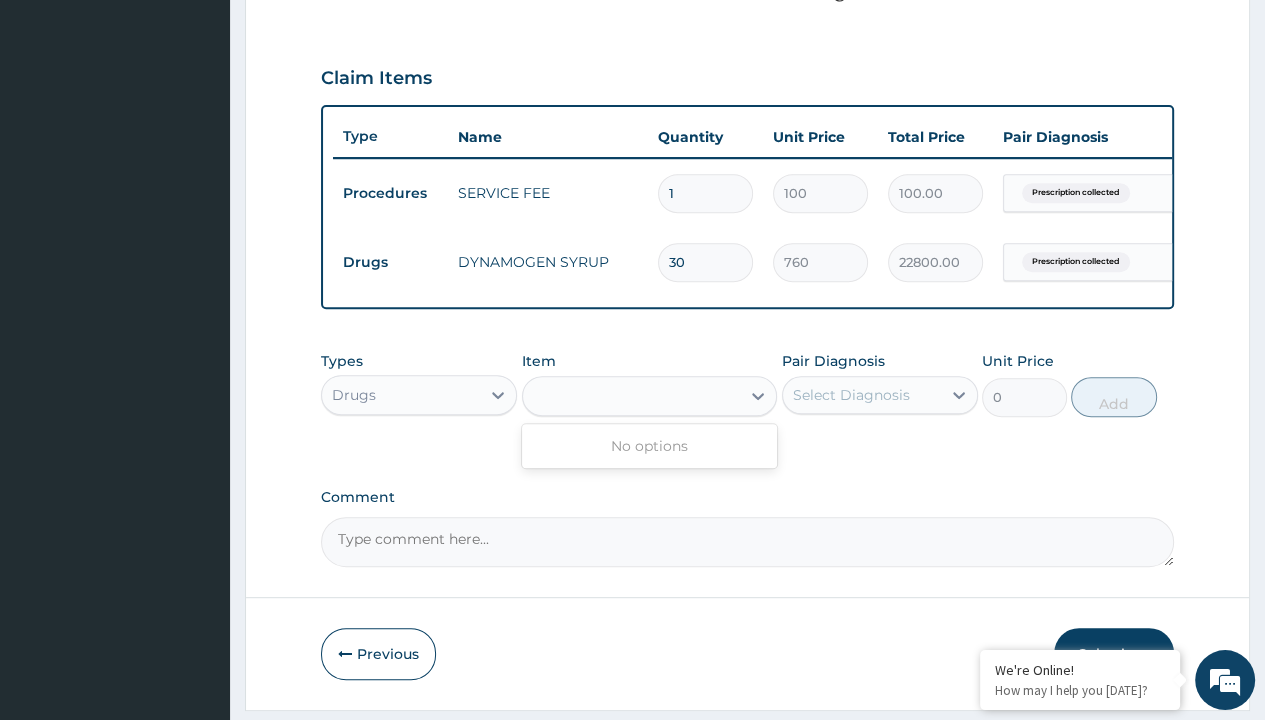 click on "Drugs" at bounding box center [390, 262] 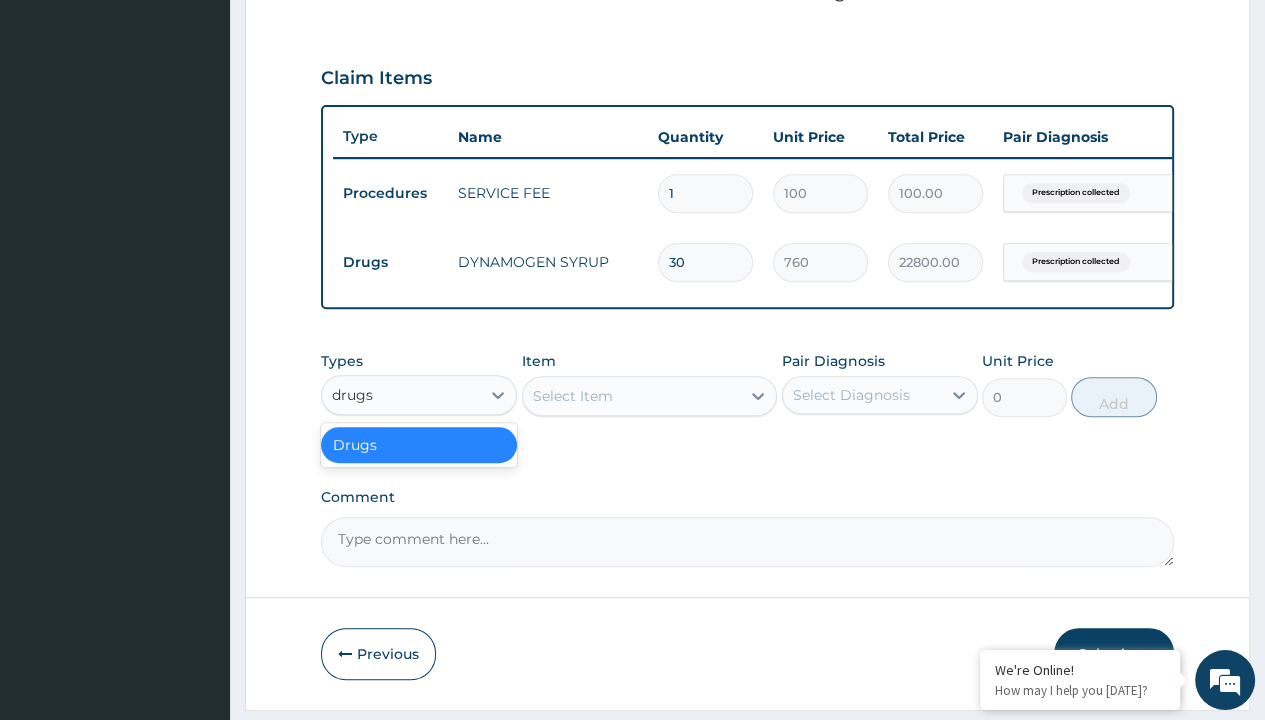 click on "Drugs" at bounding box center (419, 445) 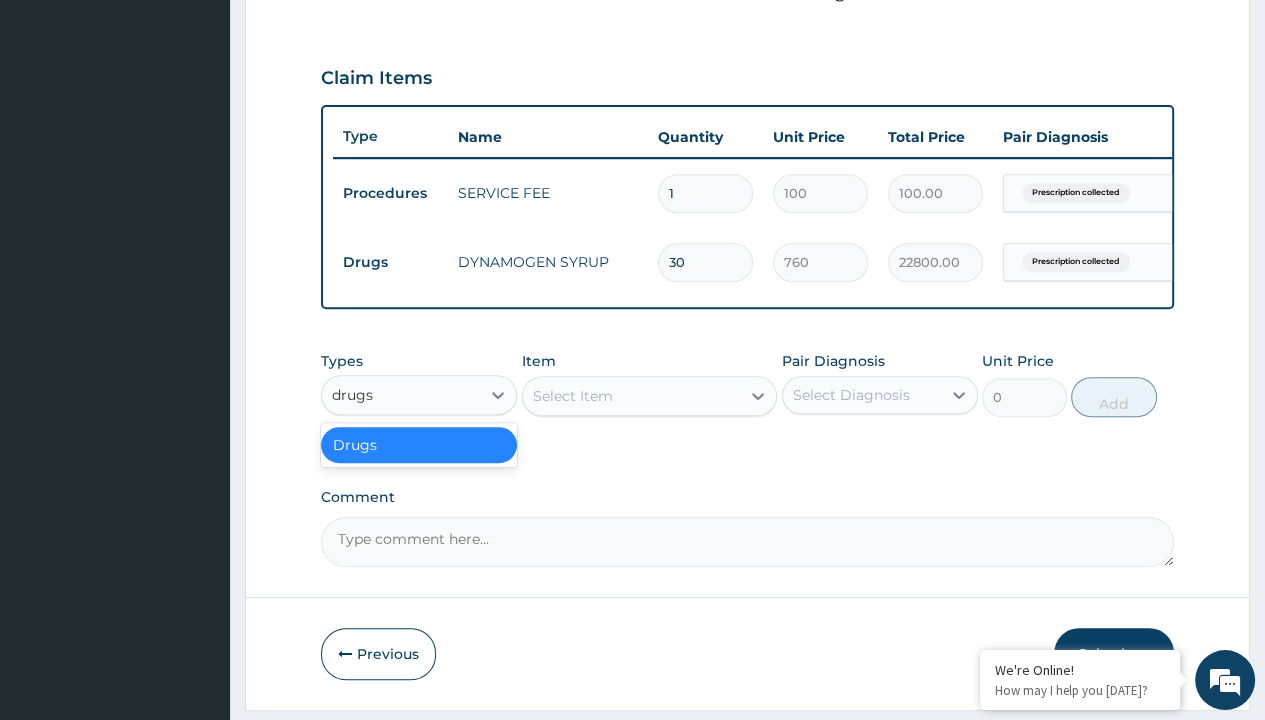 type 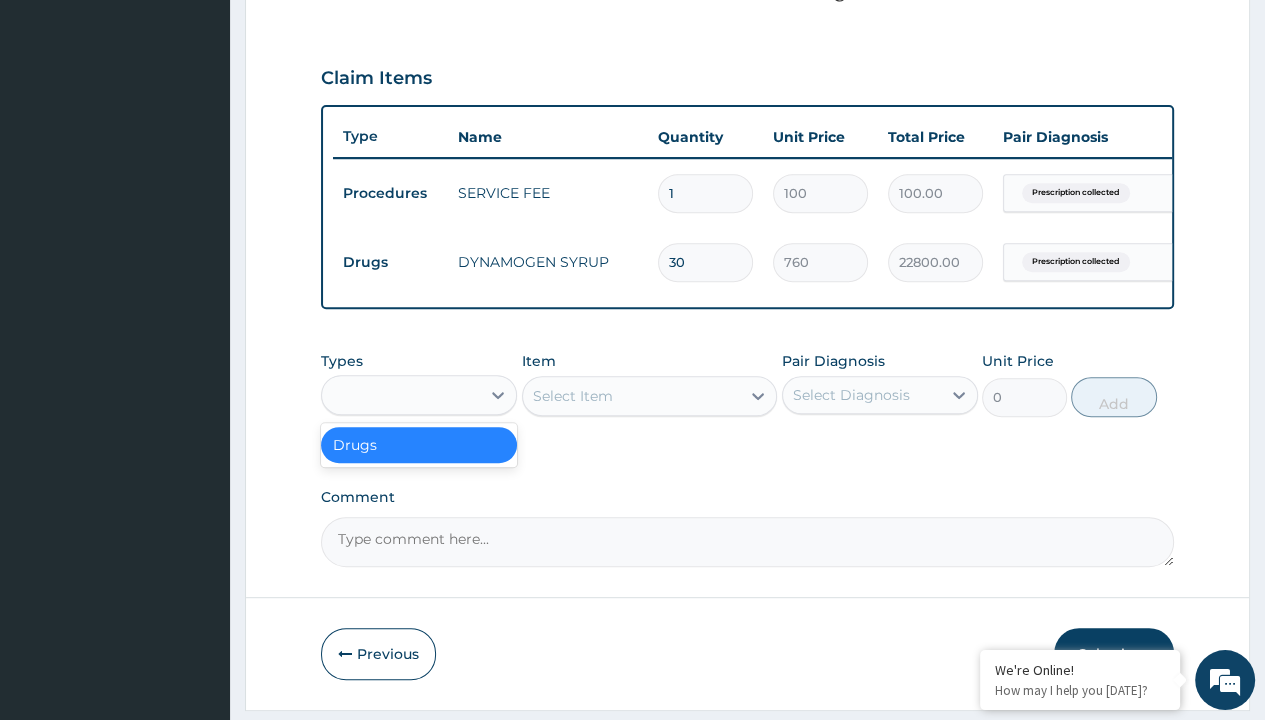 click on "Select Item" at bounding box center (573, 396) 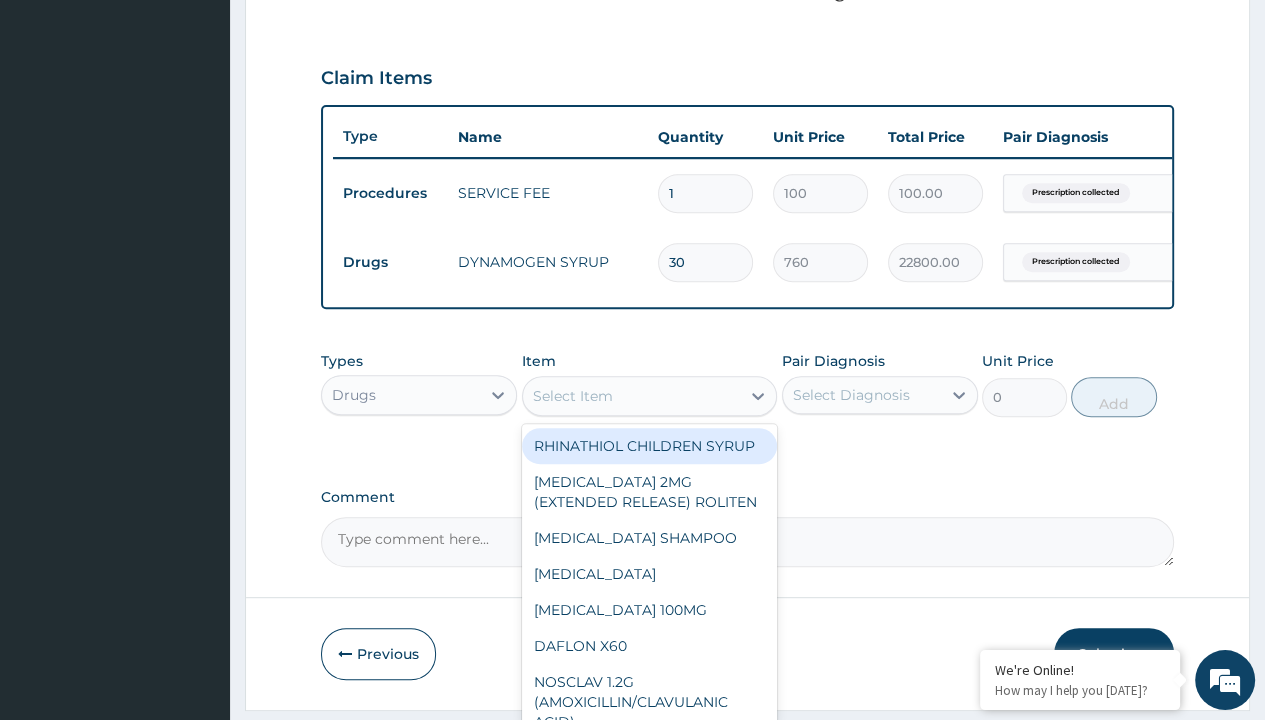 scroll, scrollTop: 0, scrollLeft: 0, axis: both 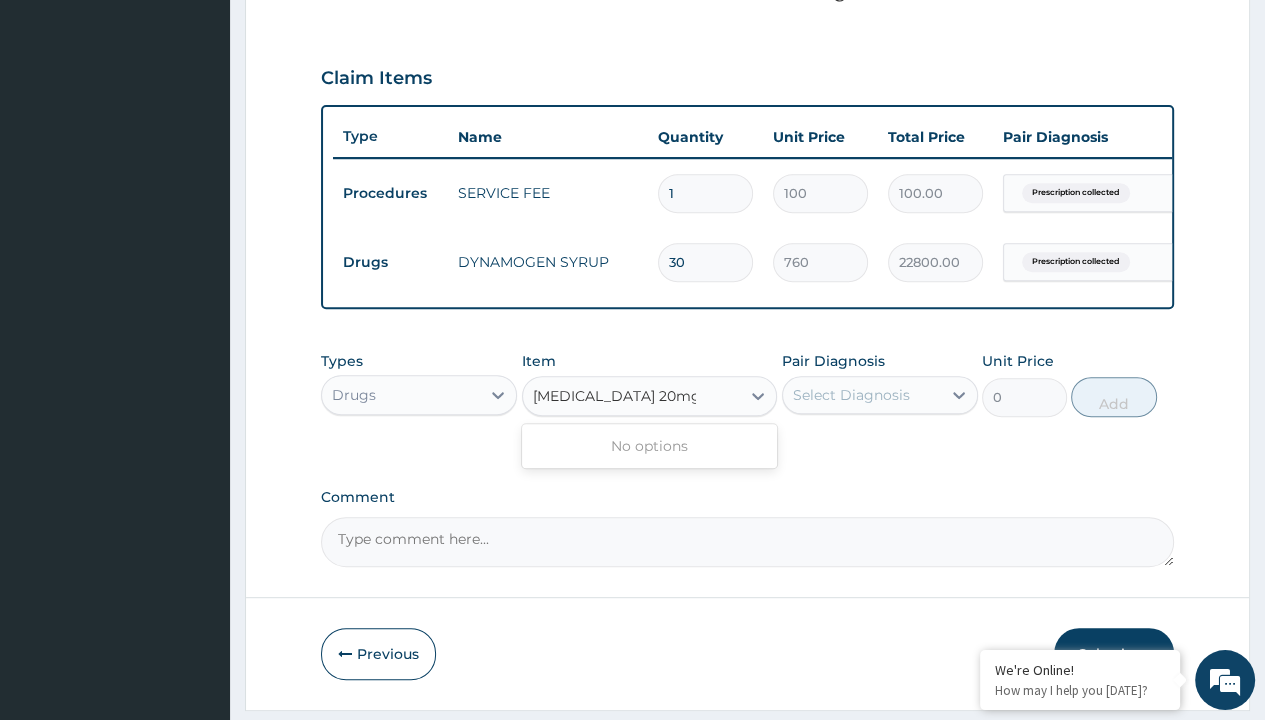 type on "memantine 20mg x 30" 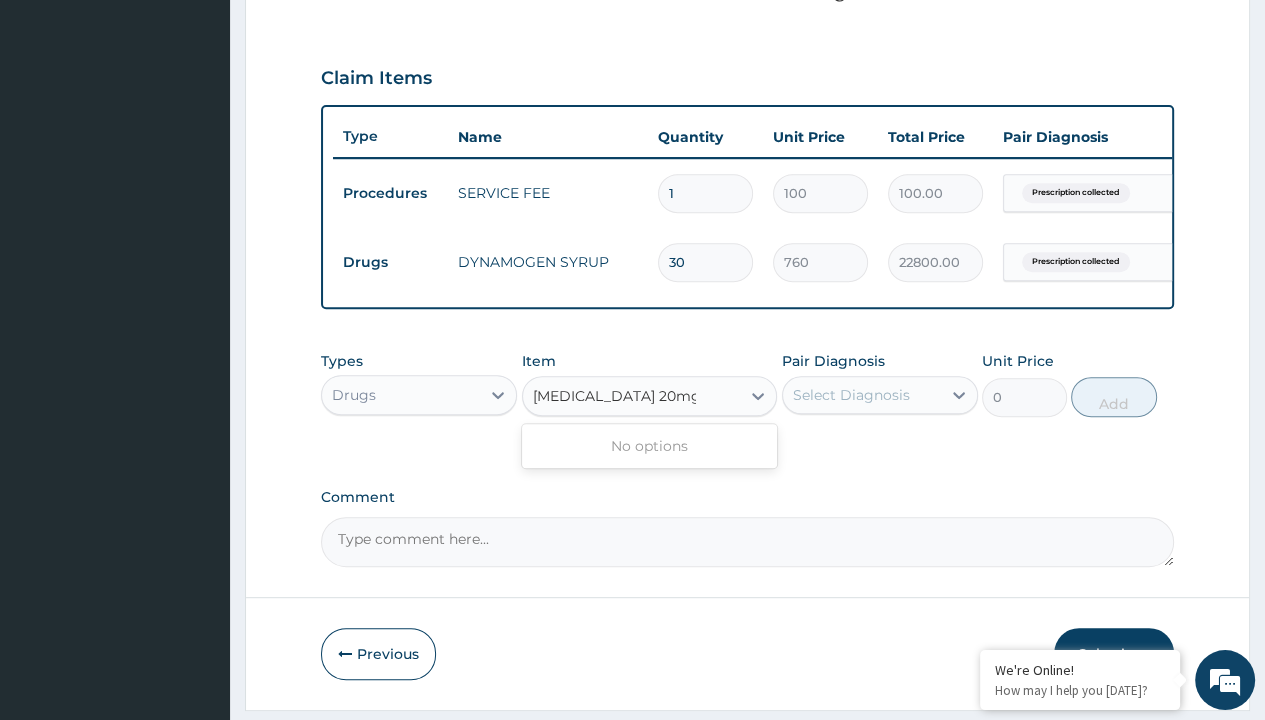 click on "Step  2  of 2 PA Code / Prescription Code PRX/11BB9345 Encounter Date 04-07-2025 Important Notice Please enter PA codes before entering items that are not attached to a PA code   All diagnoses entered must be linked to a claim item. Diagnosis & Claim Items that are visible but inactive cannot be edited because they were imported from an already approved PA code. Diagnosis Prescription collected Confirmed NB: All diagnosis must be linked to a claim item Claim Items Type Name Quantity Unit Price Total Price Pair Diagnosis Actions Procedures SERVICE FEE 1 100 100.00 Prescription collected Delete Drugs DYNAMOGEN SYRUP 30 760 22800.00 Prescription collected Delete Types Drugs Item option DYNAMOGEN SYRUP, selected.  0 results available for search term memantine 20mg x 30. Use Up and Down to choose options, press Enter to select the currently focused option, press Escape to exit the menu, press Tab to select the option and exit the menu. memantine 20mg x 30 memantine 20mg x 30 No options Pair Diagnosis Unit Price 0" at bounding box center [747, 88] 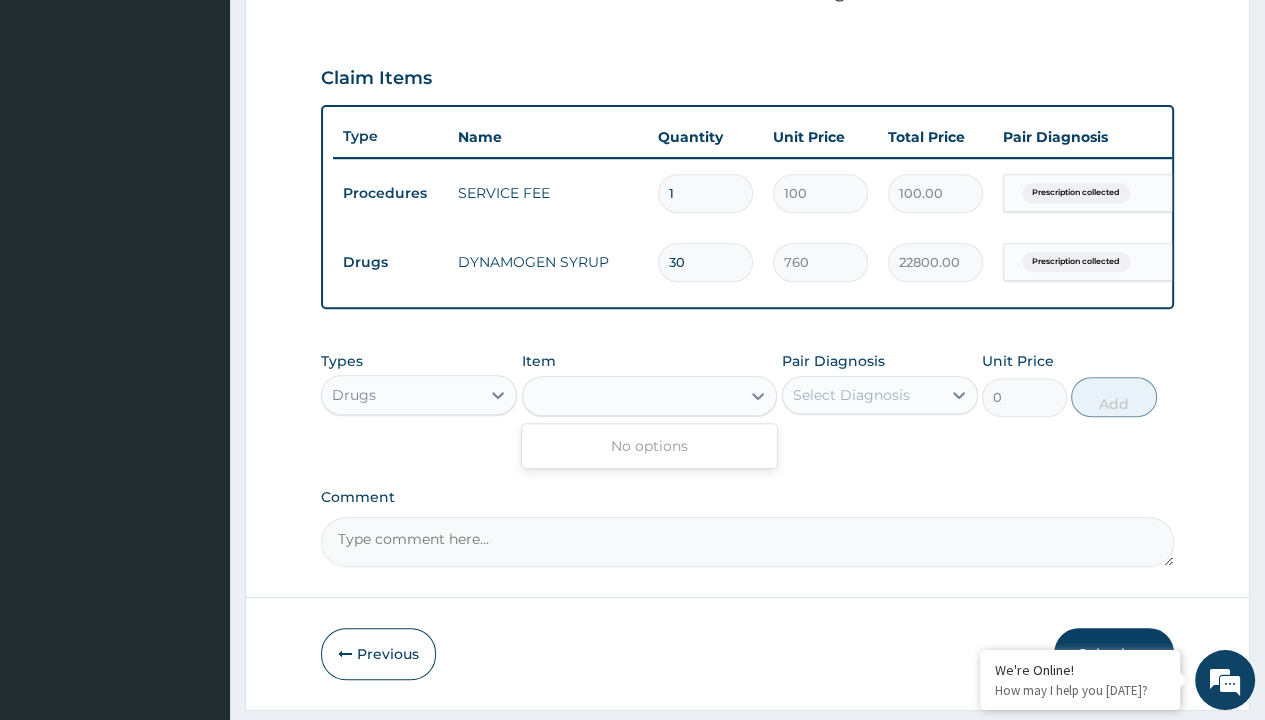 click on "Drugs" at bounding box center (390, 262) 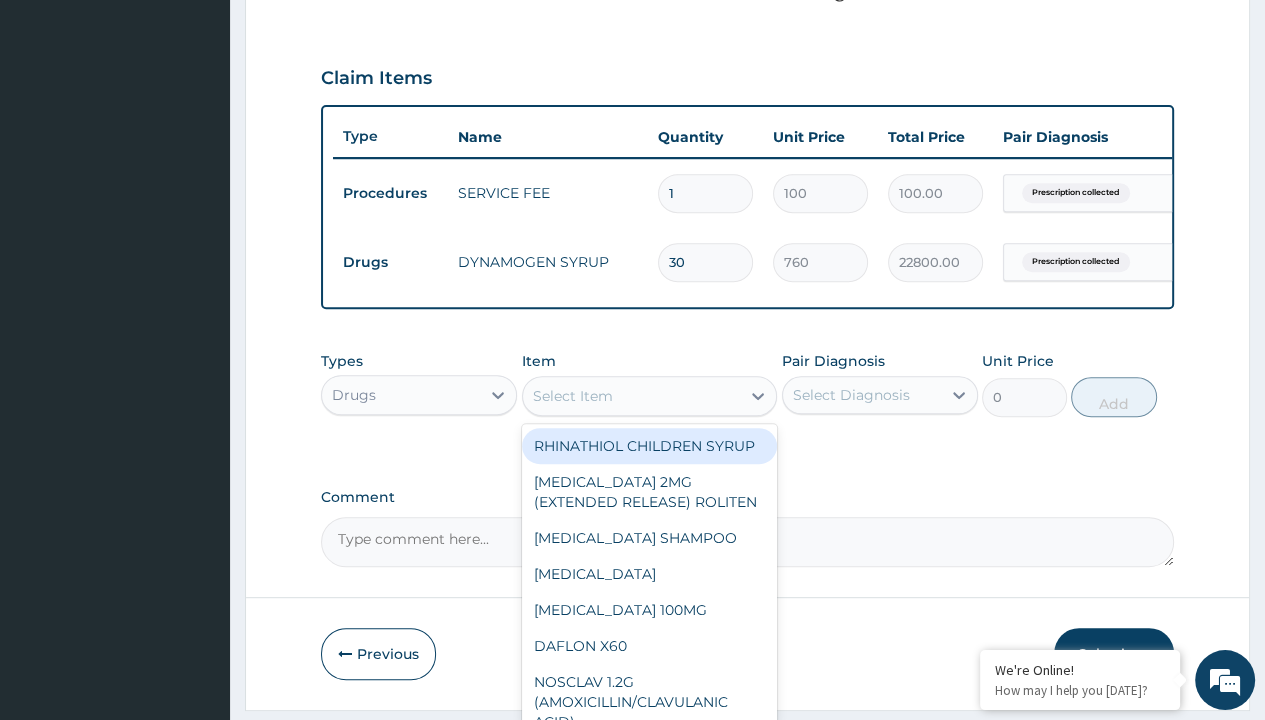 type on "quetiapine(seroquel) 150mg" 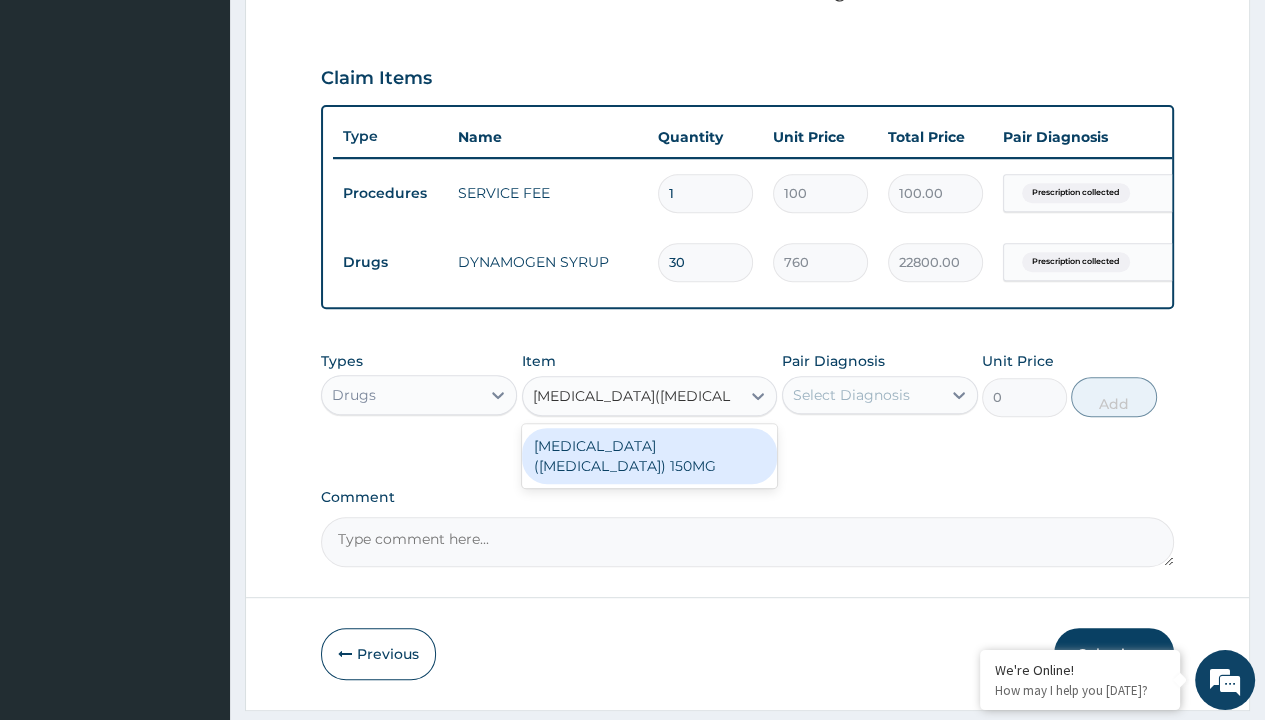 scroll, scrollTop: 0, scrollLeft: 0, axis: both 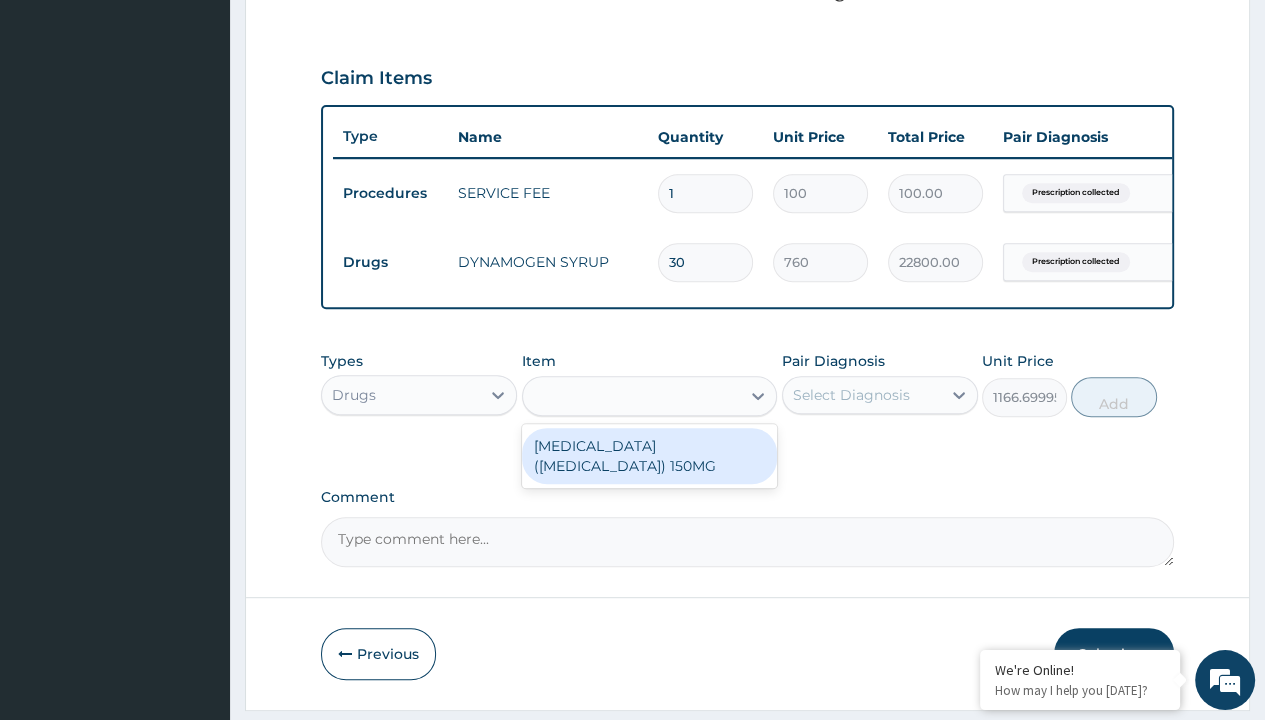 click on "Prescription collected" at bounding box center (409, -86) 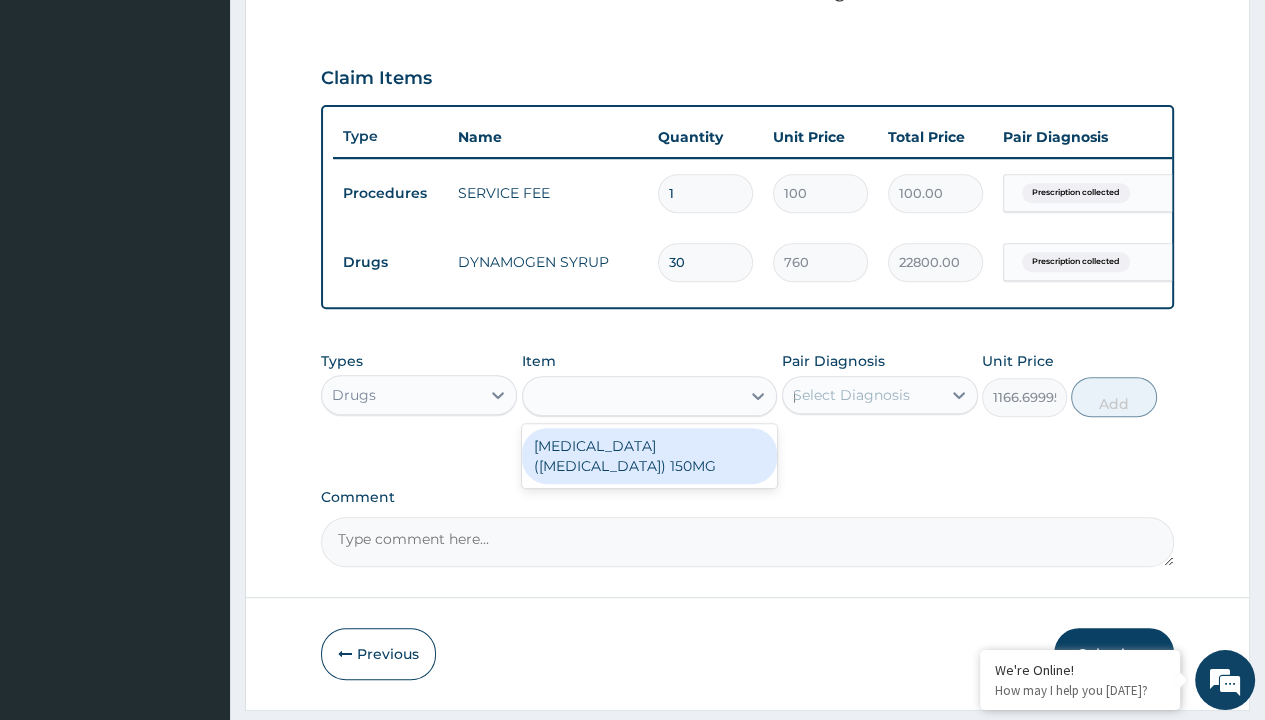 type 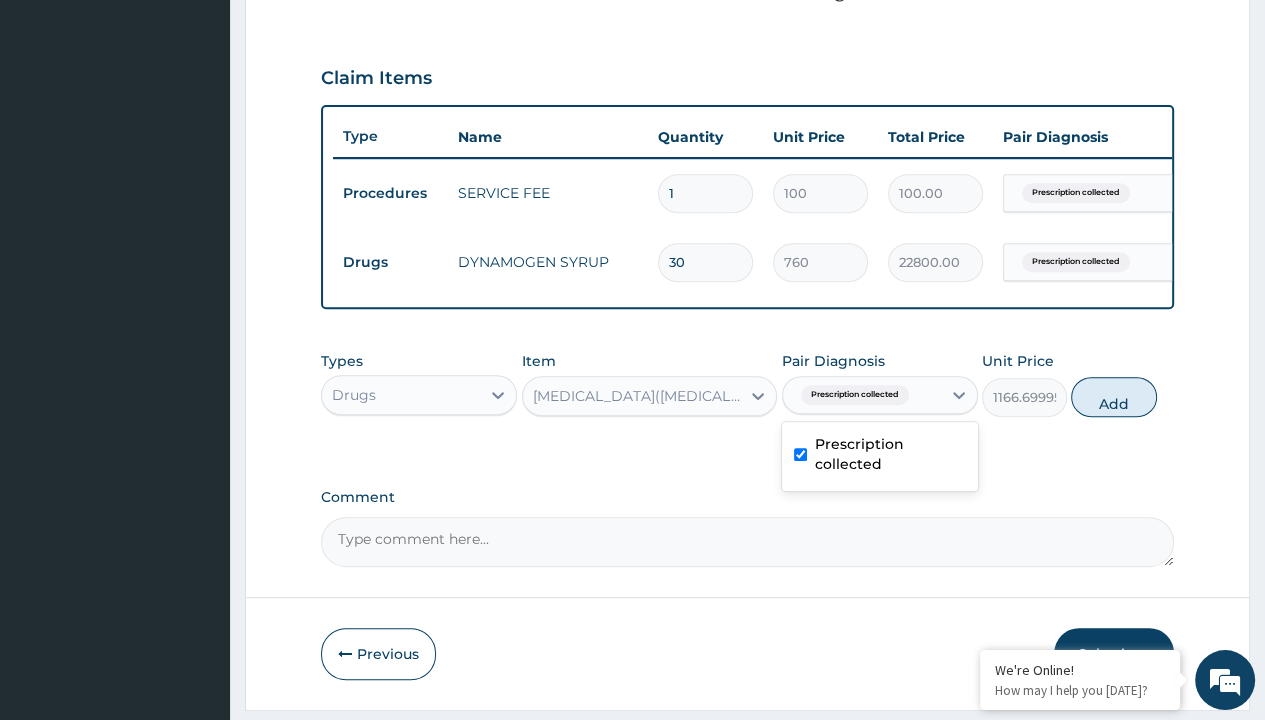 click on "Add" at bounding box center (1113, 397) 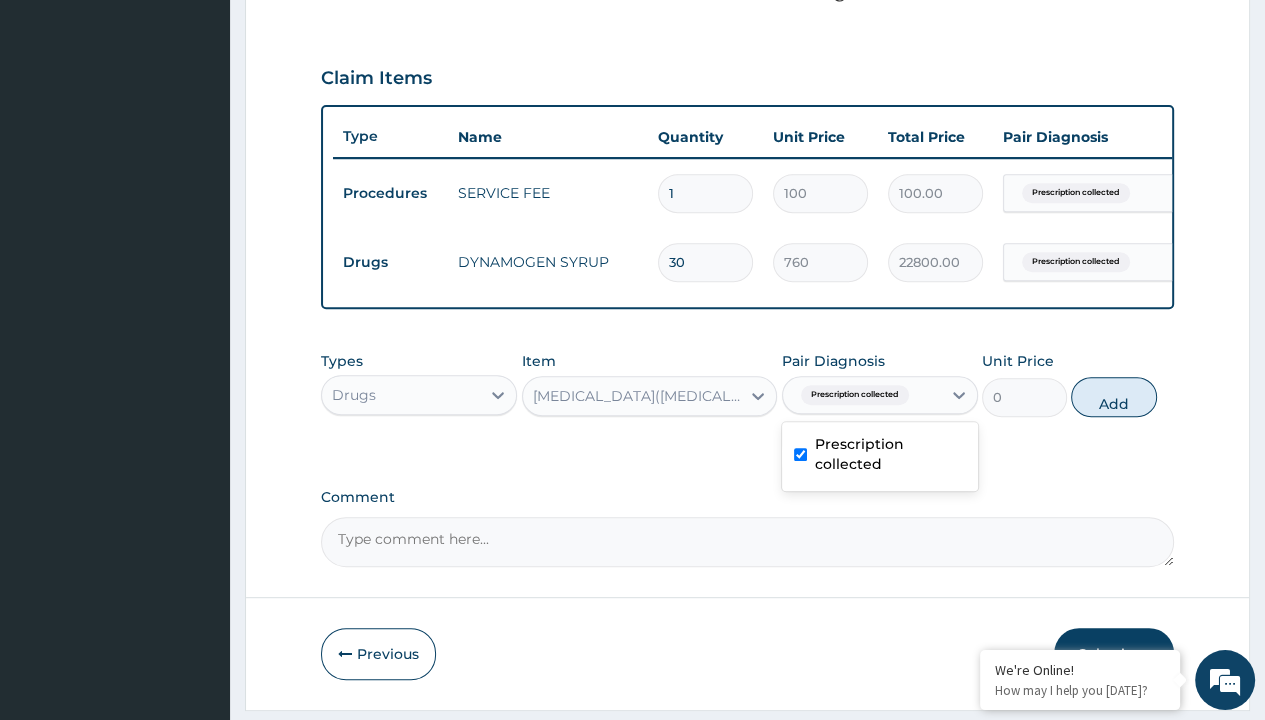 click on "Step  2  of 2 PA Code / Prescription Code PRX/11BB9345 Encounter Date 04-07-2025 Important Notice Please enter PA codes before entering items that are not attached to a PA code   All diagnoses entered must be linked to a claim item. Diagnosis & Claim Items that are visible but inactive cannot be edited because they were imported from an already approved PA code. Diagnosis Prescription collected Confirmed NB: All diagnosis must be linked to a claim item Claim Items Type Name Quantity Unit Price Total Price Pair Diagnosis Actions Procedures SERVICE FEE 1 100 100.00 Prescription collected Delete Drugs DYNAMOGEN SYRUP 30 760 22800.00 Prescription collected Delete Types Drugs Item QUETIAPINE(SEROQUEL) 150MG Pair Diagnosis option Prescription collected, selected. option Prescription collected selected, 1 of 1. 1 result available. Use Up and Down to choose options, press Enter to select the currently focused option, press Escape to exit the menu, press Tab to select the option and exit the menu. Unit Price 0 Add" at bounding box center [747, 88] 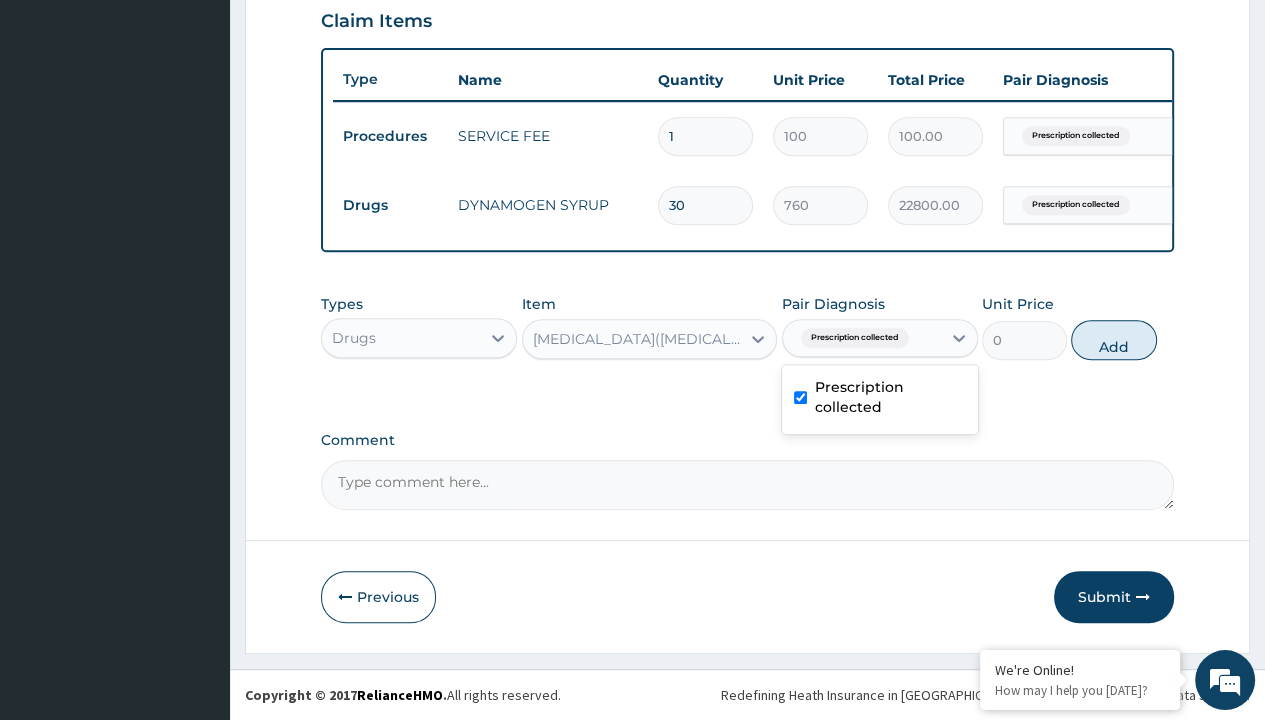 click on "Drugs" at bounding box center (390, 205) 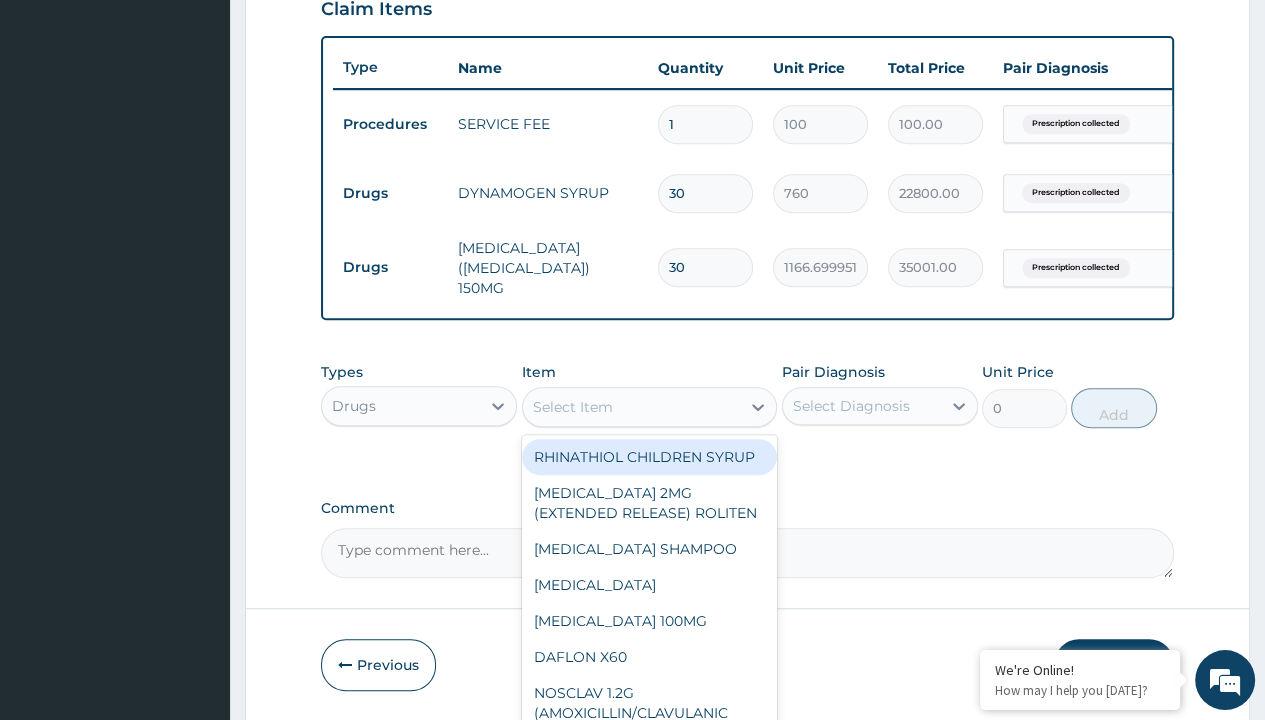scroll, scrollTop: 0, scrollLeft: 0, axis: both 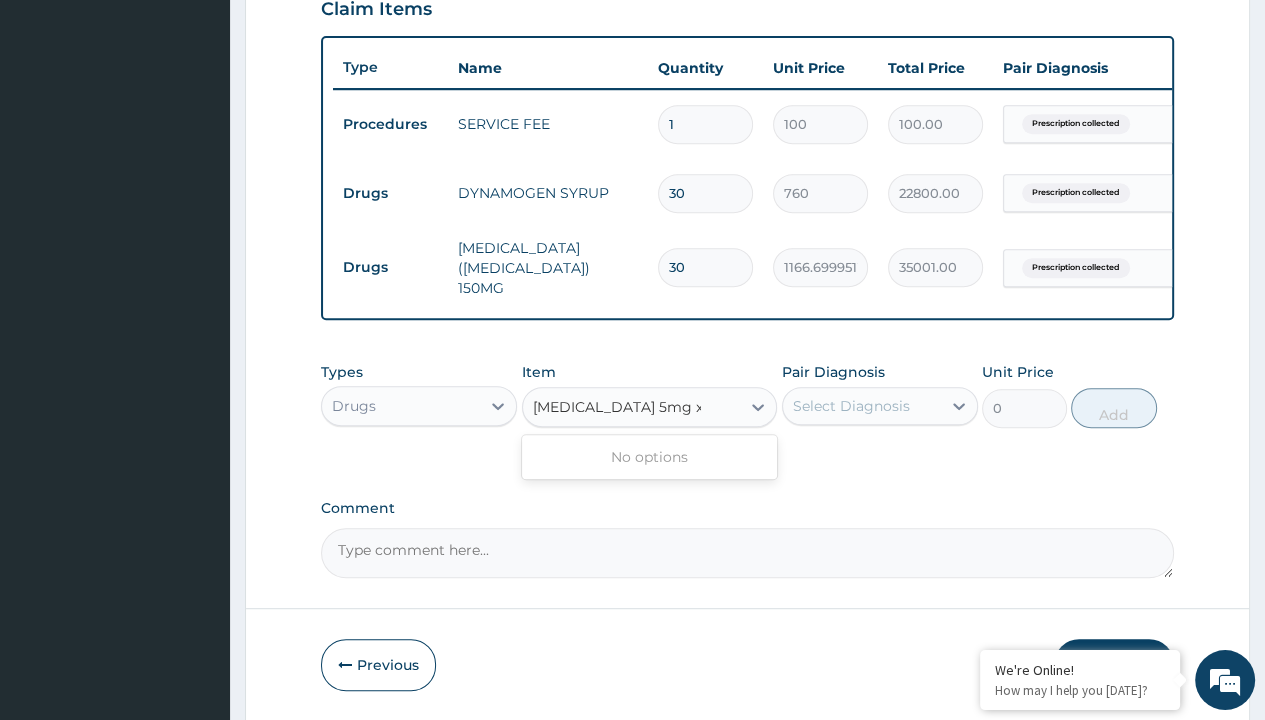 type on "donepezil 5mg x 21 tabs" 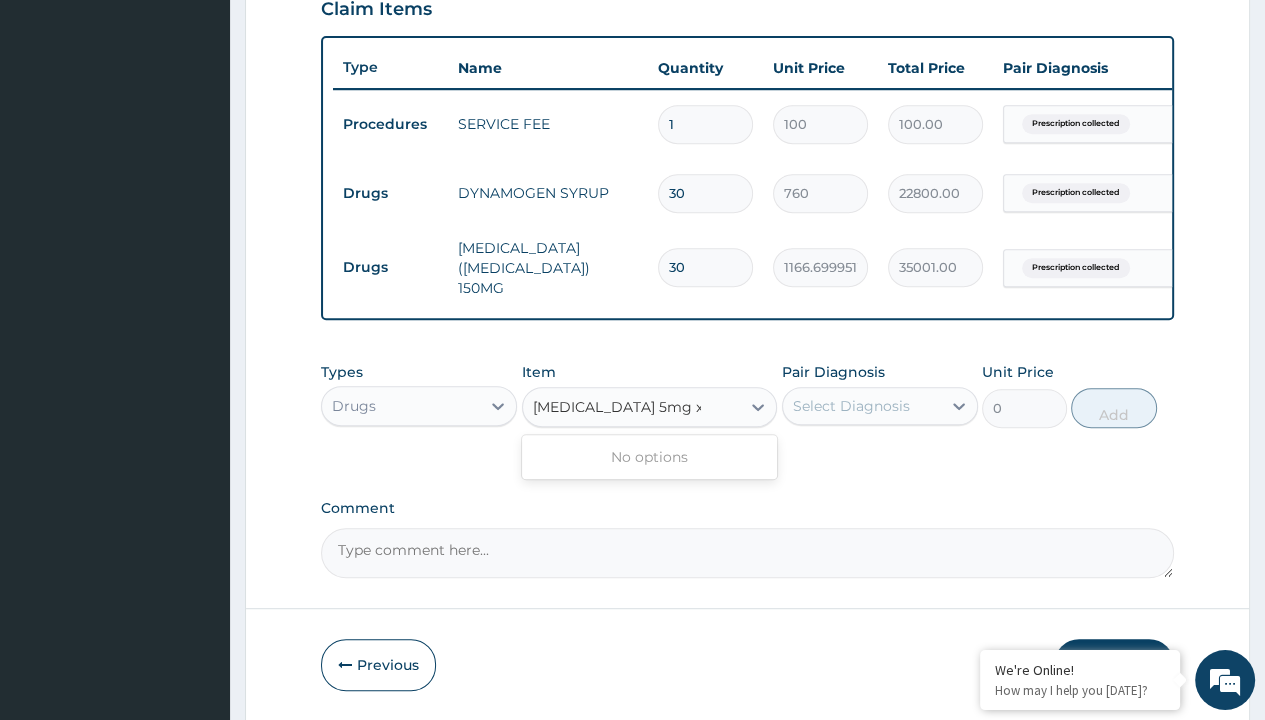 click on "Step  2  of 2 PA Code / Prescription Code PRX/11BB9345 Encounter Date 04-07-2025 Important Notice Please enter PA codes before entering items that are not attached to a PA code   All diagnoses entered must be linked to a claim item. Diagnosis & Claim Items that are visible but inactive cannot be edited because they were imported from an already approved PA code. Diagnosis Prescription collected Confirmed NB: All diagnosis must be linked to a claim item Claim Items Type Name Quantity Unit Price Total Price Pair Diagnosis Actions Procedures SERVICE FEE 1 100 100.00 Prescription collected Delete Drugs DYNAMOGEN SYRUP 30 760 22800.00 Prescription collected Delete Drugs QUETIAPINE(SEROQUEL) 150MG 30 1166.699951171875 35001.00 Prescription collected Delete Types Drugs Item option QUETIAPINE(SEROQUEL) 150MG, selected. donepezil 5mg x 21 tabs donepezil 5mg x 21 tabs No options Pair Diagnosis Select Diagnosis Unit Price 0 Add Comment     Previous   Submit" at bounding box center (747, 59) 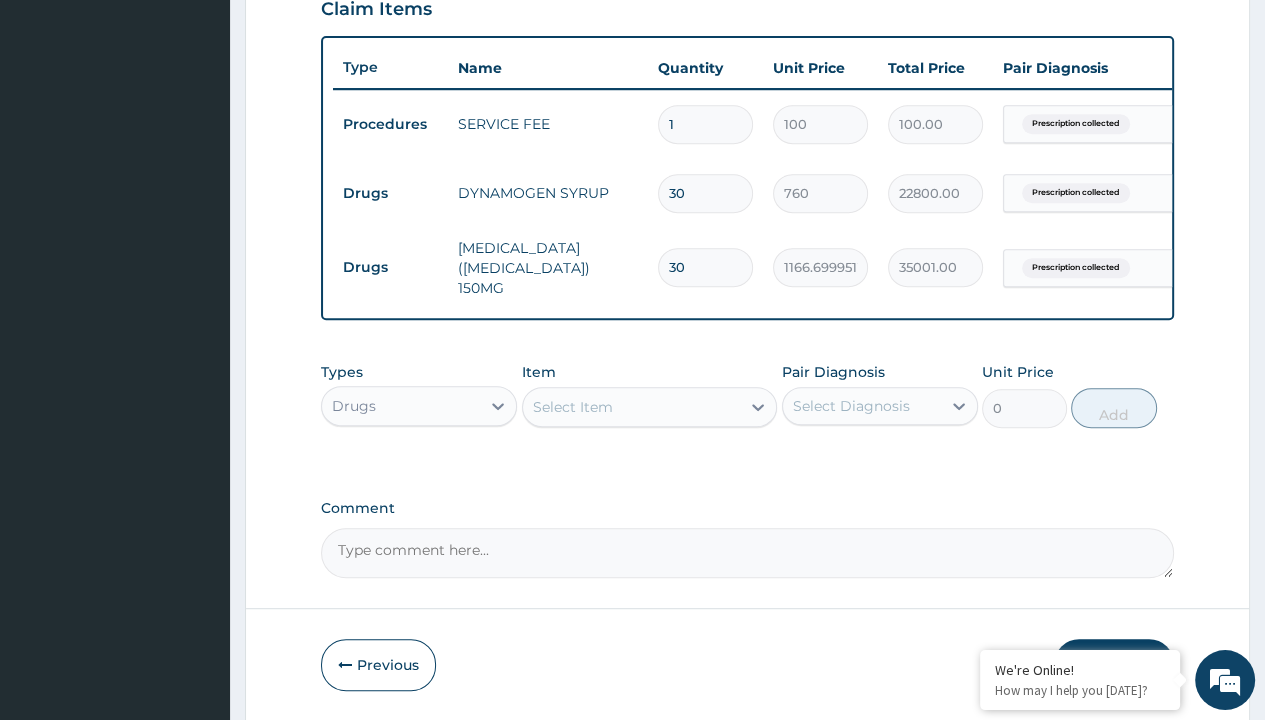 click on "Drugs" at bounding box center [390, 193] 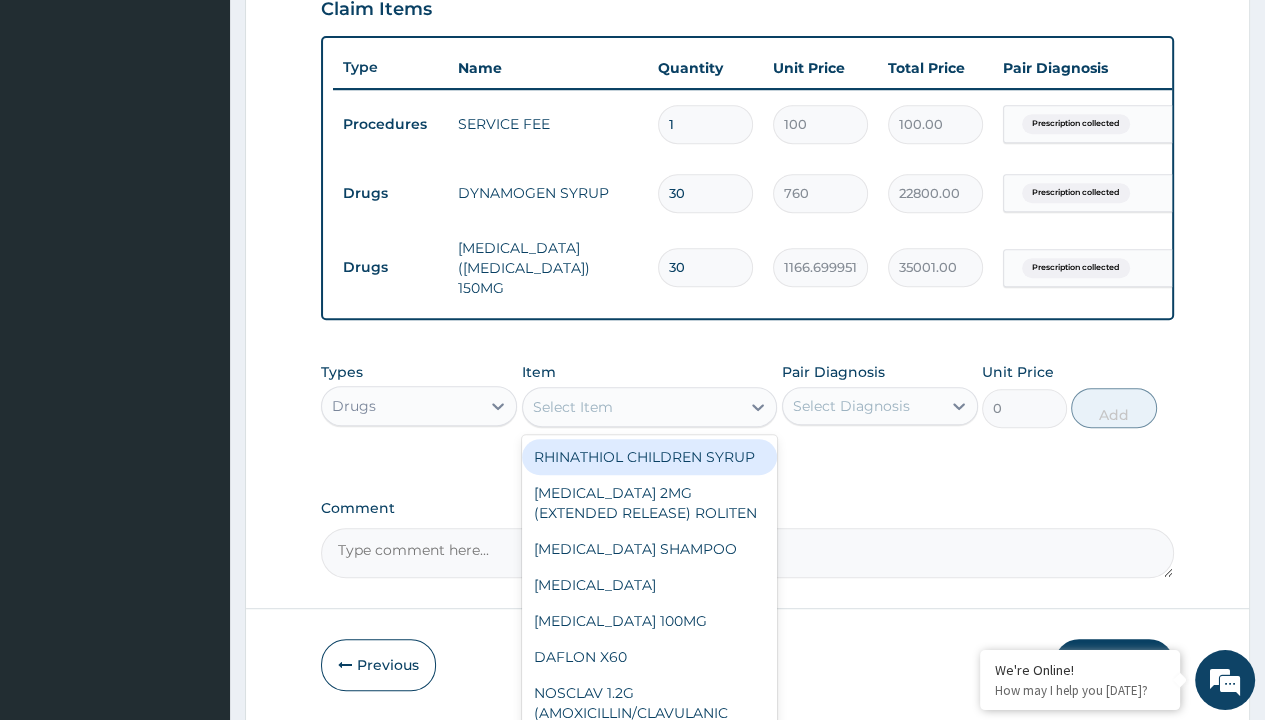 scroll, scrollTop: 0, scrollLeft: 0, axis: both 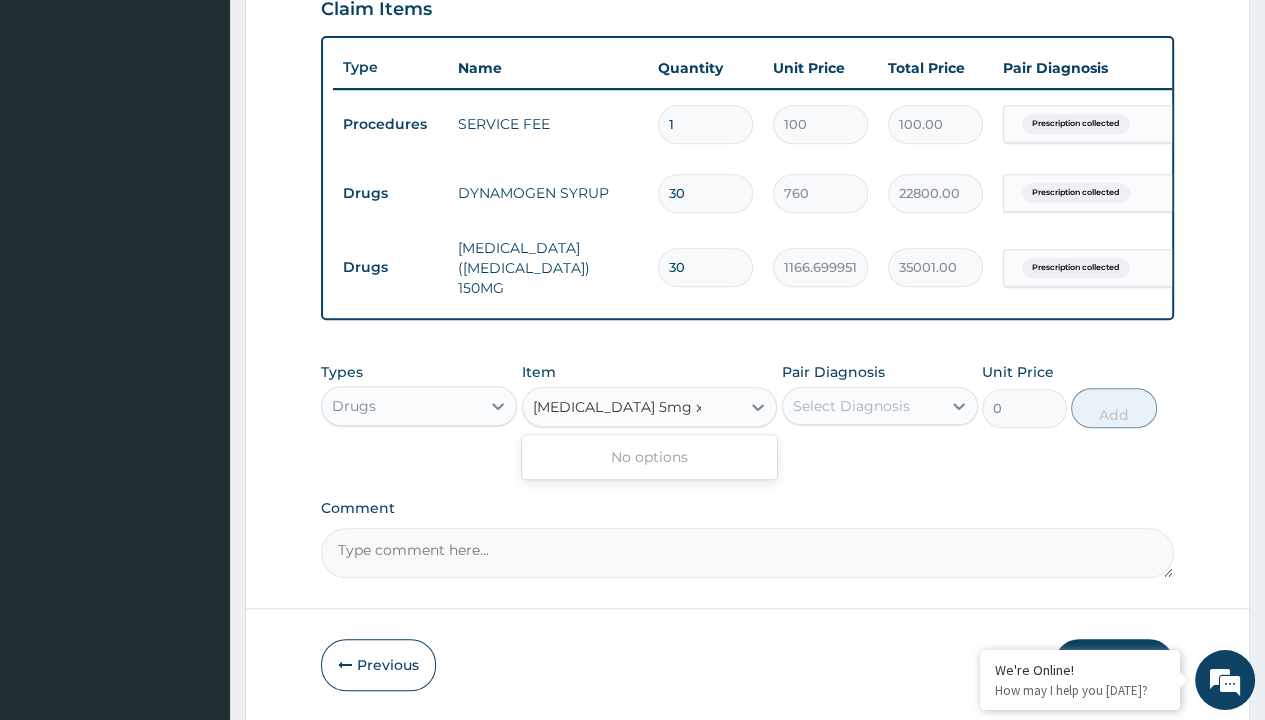 type on "donepezil 5mg x 21 tabs" 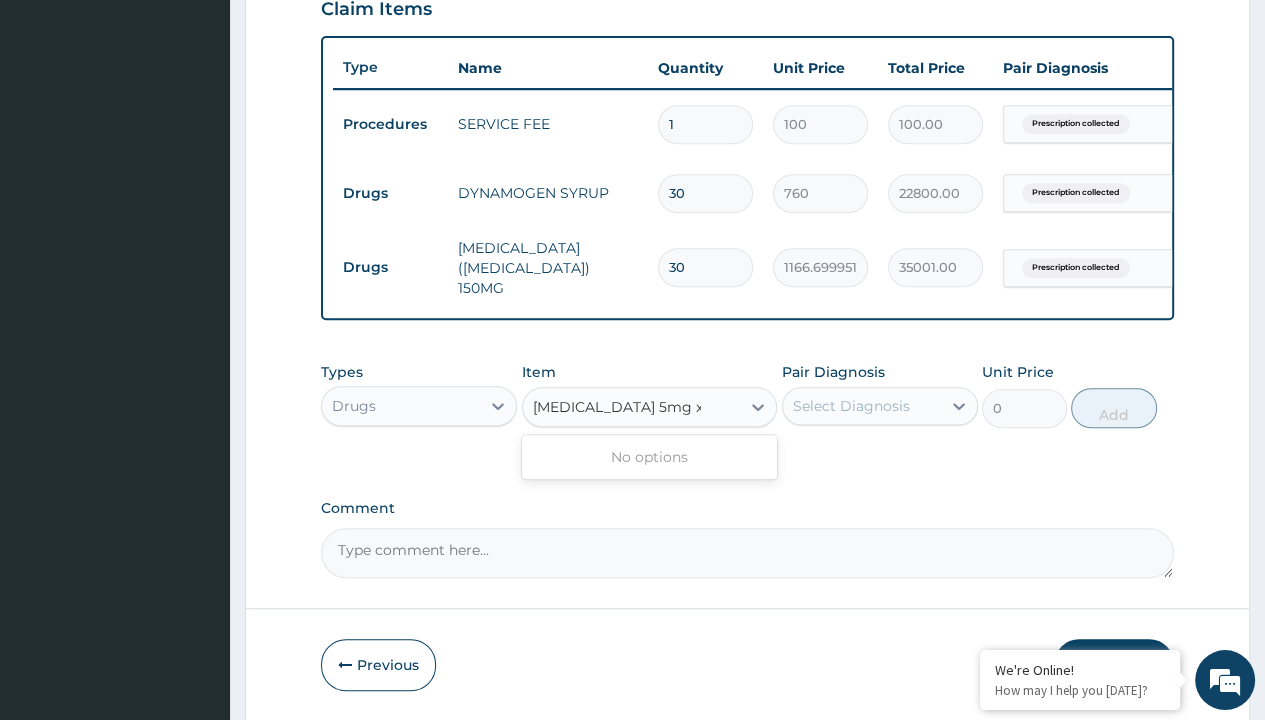 click on "Step  2  of 2 PA Code / Prescription Code PRX/11BB9345 Encounter Date 04-07-2025 Important Notice Please enter PA codes before entering items that are not attached to a PA code   All diagnoses entered must be linked to a claim item. Diagnosis & Claim Items that are visible but inactive cannot be edited because they were imported from an already approved PA code. Diagnosis Prescription collected Confirmed NB: All diagnosis must be linked to a claim item Claim Items Type Name Quantity Unit Price Total Price Pair Diagnosis Actions Procedures SERVICE FEE 1 100 100.00 Prescription collected Delete Drugs DYNAMOGEN SYRUP 30 760 22800.00 Prescription collected Delete Drugs QUETIAPINE(SEROQUEL) 150MG 30 1166.699951171875 35001.00 Prescription collected Delete Types Drugs Item option QUETIAPINE(SEROQUEL) 150MG, selected. donepezil 5mg x 21 tabs donepezil 5mg x 21 tabs No options Pair Diagnosis Select Diagnosis Unit Price 0 Add Comment     Previous   Submit" at bounding box center [747, 59] 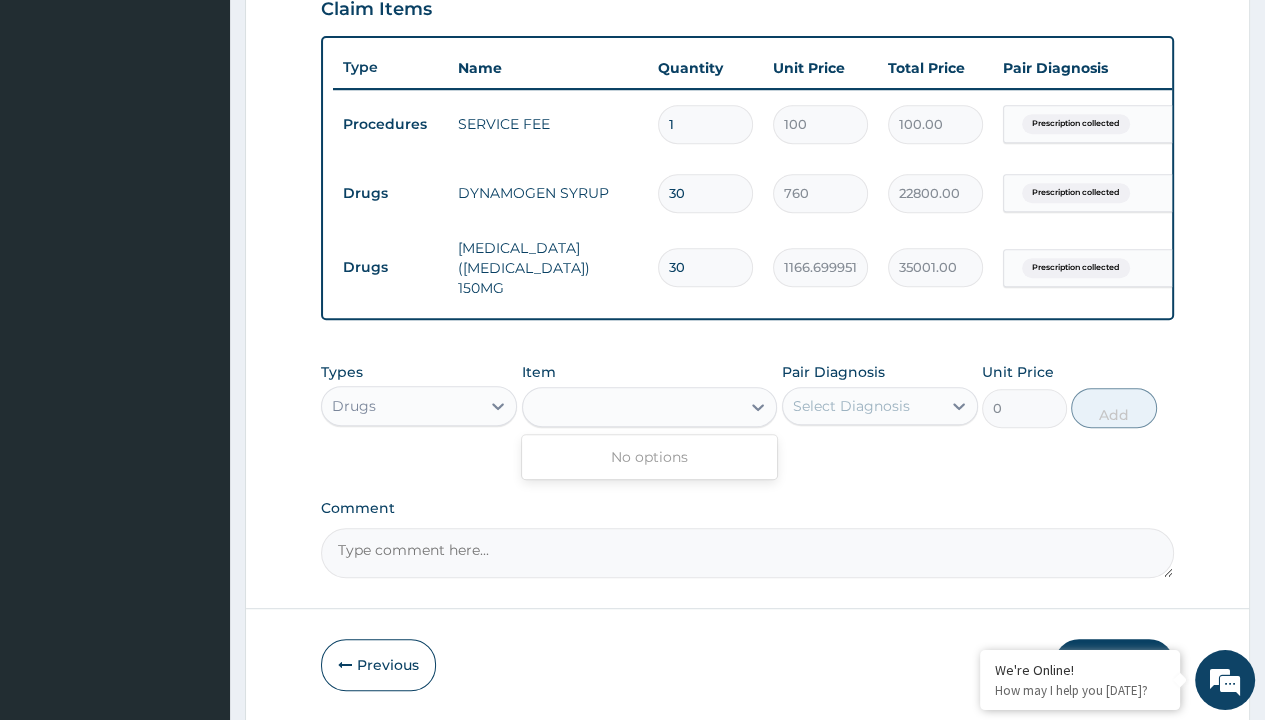 click on "Drugs" at bounding box center (390, 193) 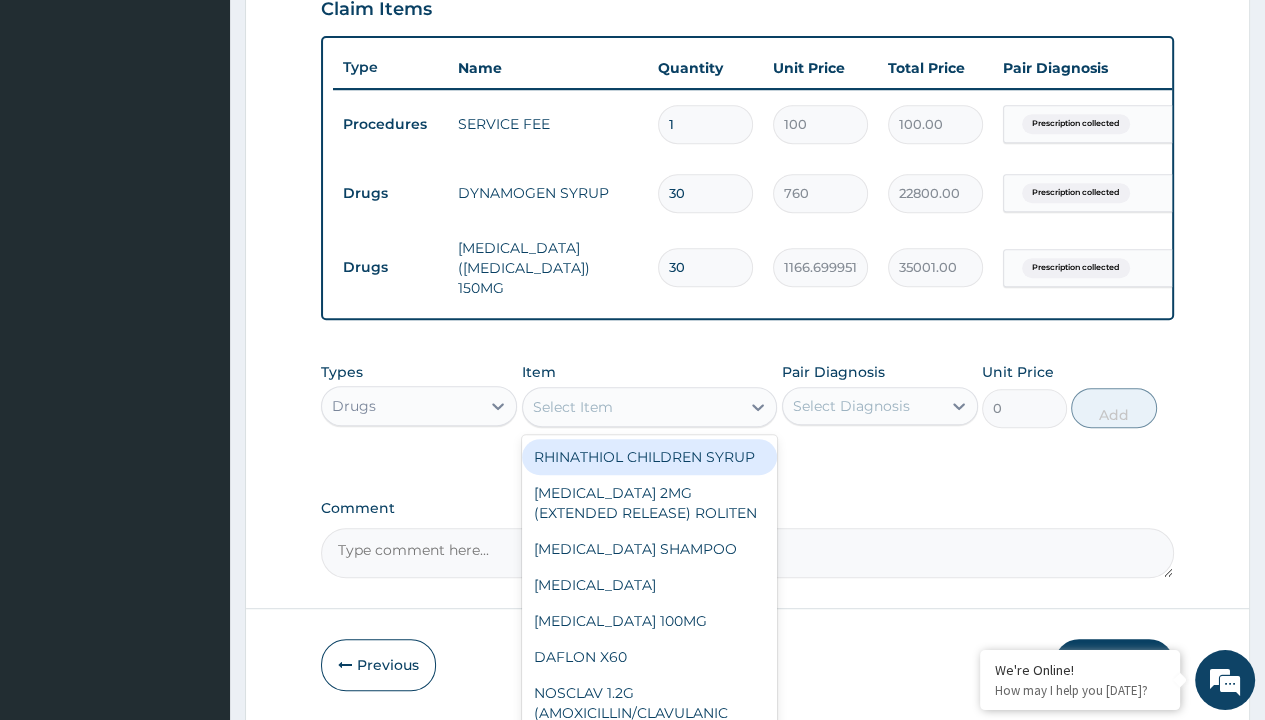 scroll 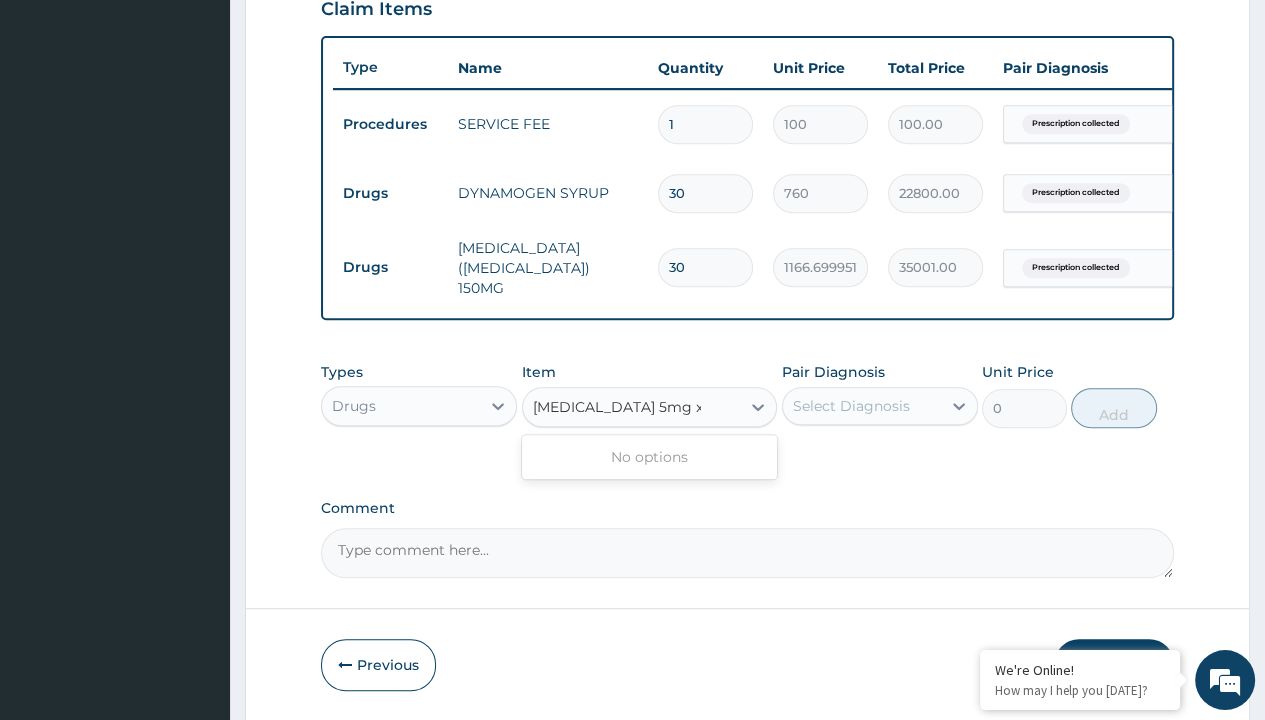 type on "donepezil 5mg x 21 tabs" 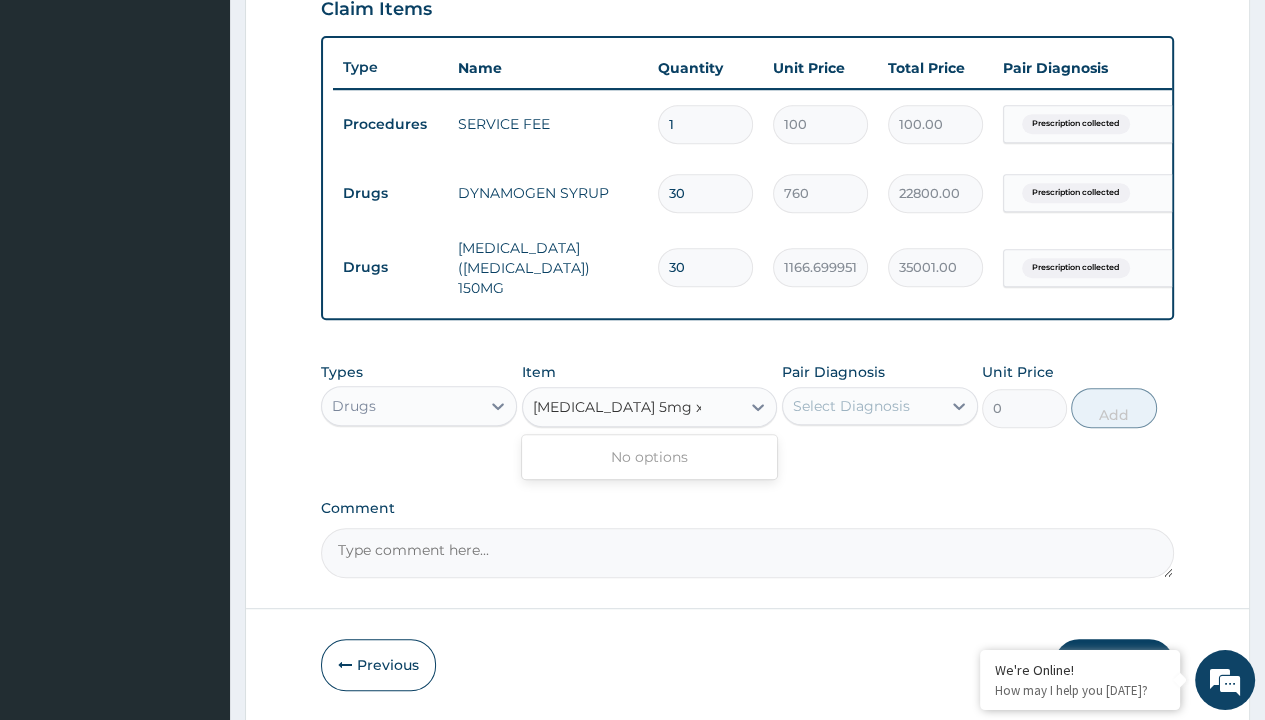 click on "Step  2  of 2 PA Code / Prescription Code PRX/11BB9345 Encounter Date 04-07-2025 Important Notice Please enter PA codes before entering items that are not attached to a PA code   All diagnoses entered must be linked to a claim item. Diagnosis & Claim Items that are visible but inactive cannot be edited because they were imported from an already approved PA code. Diagnosis Prescription collected Confirmed NB: All diagnosis must be linked to a claim item Claim Items Type Name Quantity Unit Price Total Price Pair Diagnosis Actions Procedures SERVICE FEE 1 100 100.00 Prescription collected Delete Drugs DYNAMOGEN SYRUP 30 760 22800.00 Prescription collected Delete Drugs QUETIAPINE(SEROQUEL) 150MG 30 1166.699951171875 35001.00 Prescription collected Delete Types Drugs Item option QUETIAPINE(SEROQUEL) 150MG, selected. donepezil 5mg x 21 tabs donepezil 5mg x 21 tabs No options Pair Diagnosis Select Diagnosis Unit Price 0 Add Comment     Previous   Submit" at bounding box center [747, 59] 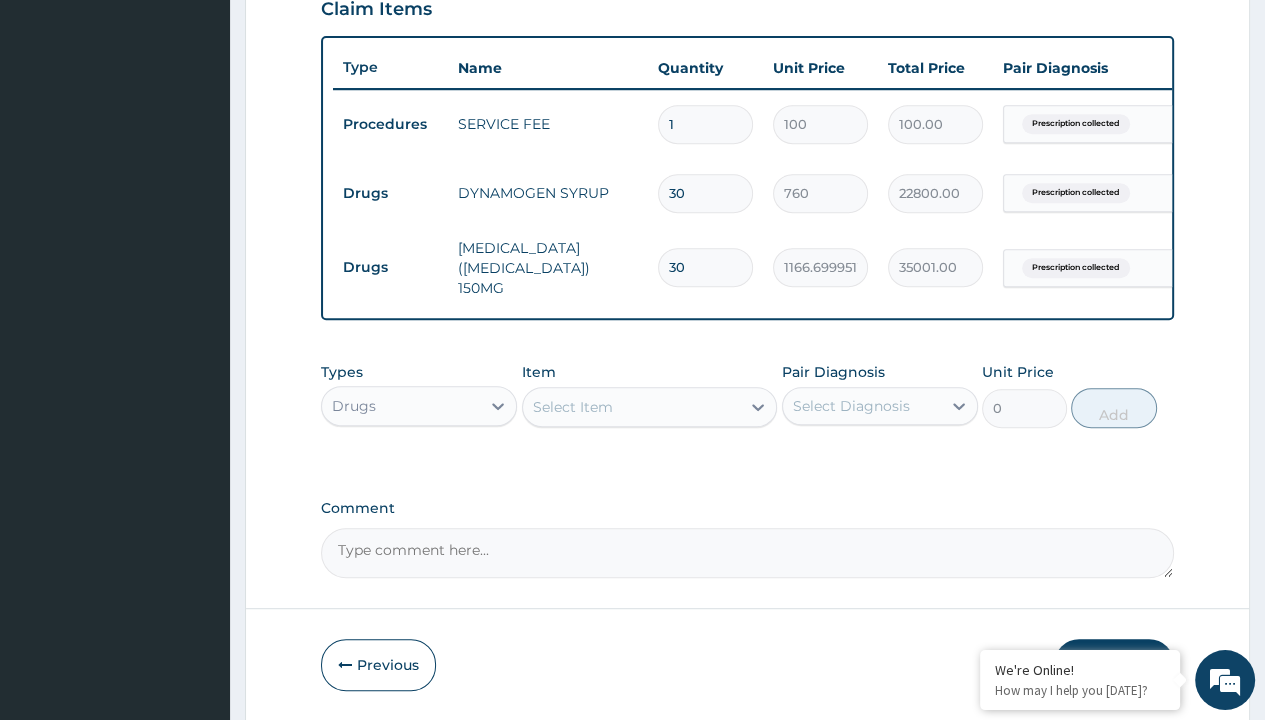 click on "Drugs" at bounding box center [390, 193] 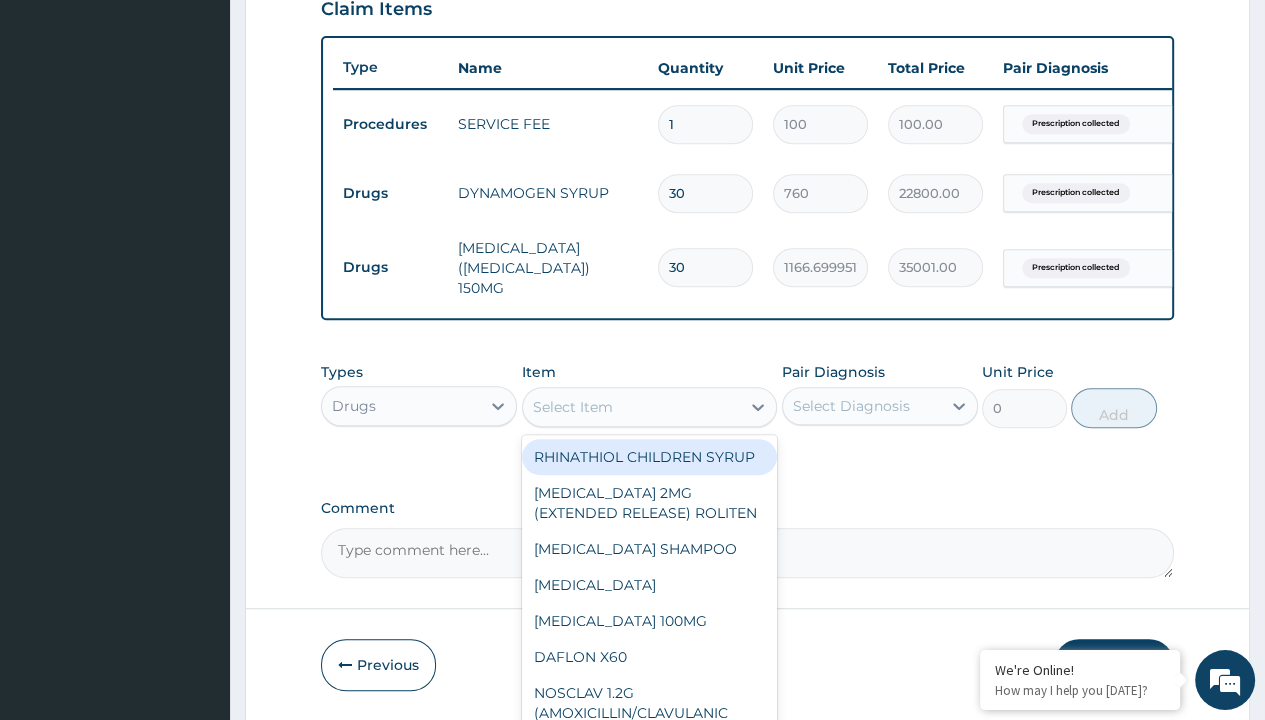 scroll, scrollTop: 0, scrollLeft: 0, axis: both 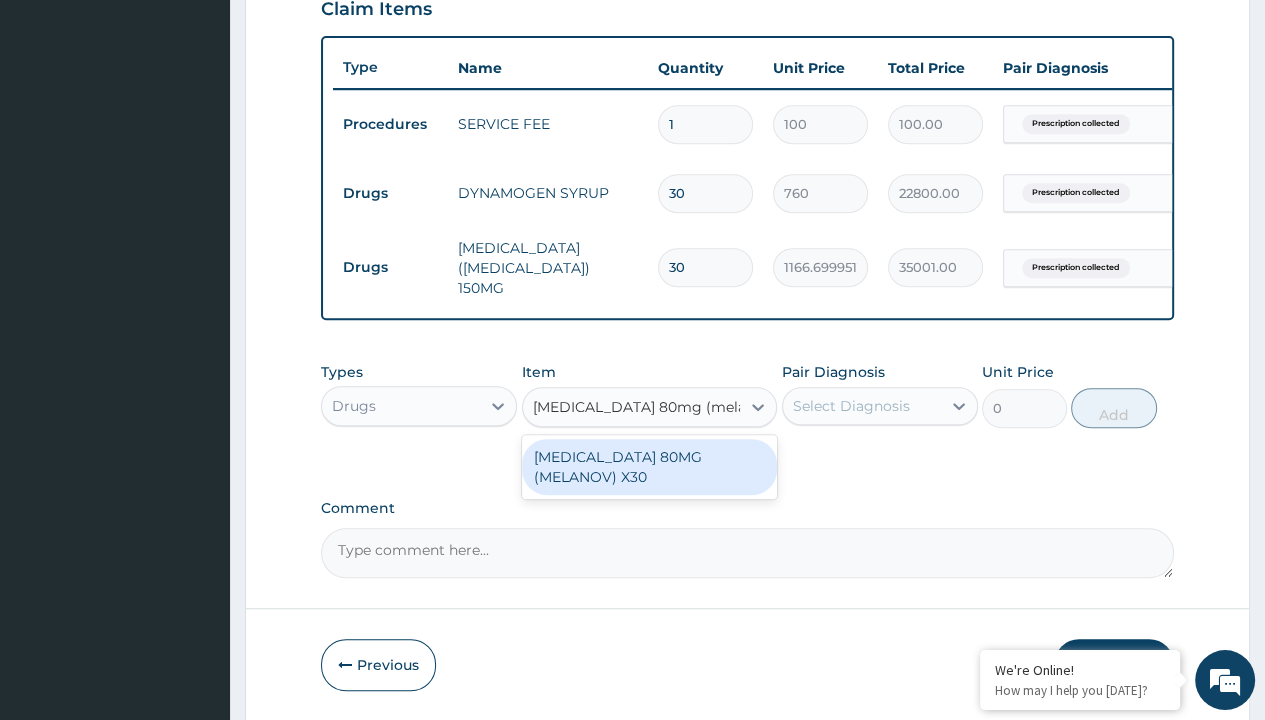 click on "[MEDICAL_DATA] 80MG (MELANOV) X30" at bounding box center [650, 467] 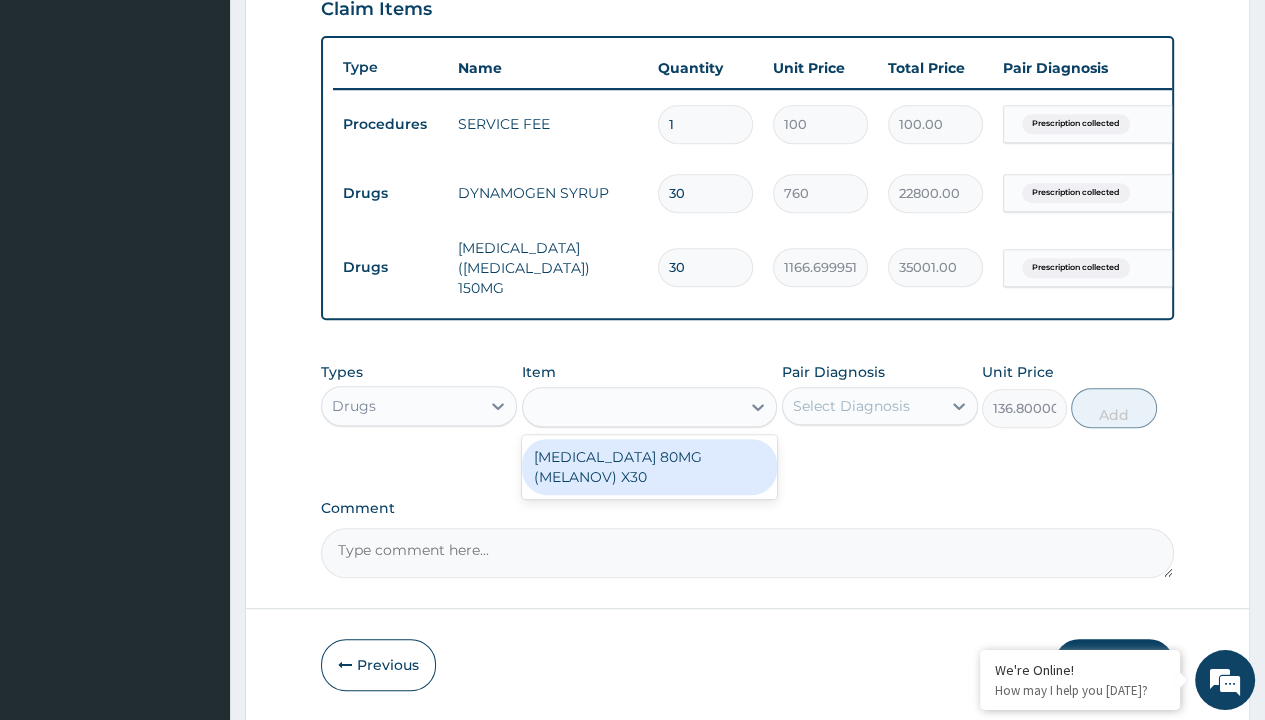 scroll, scrollTop: 0, scrollLeft: 0, axis: both 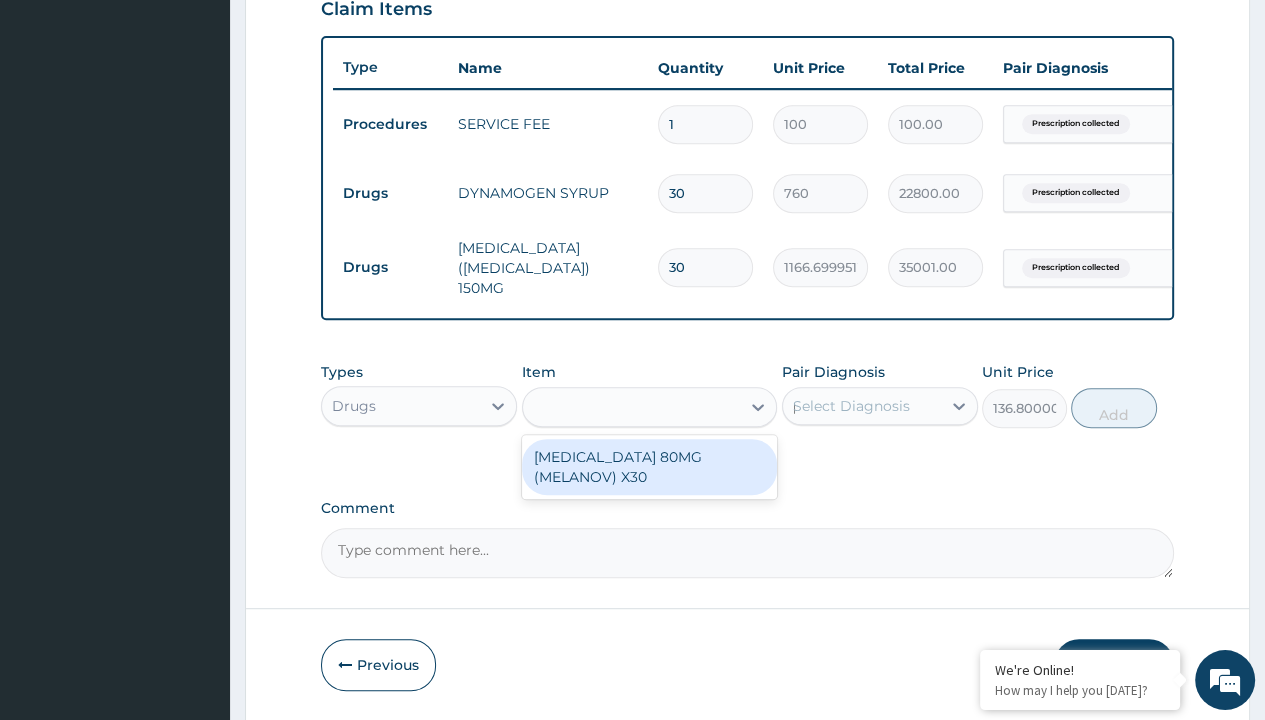 type 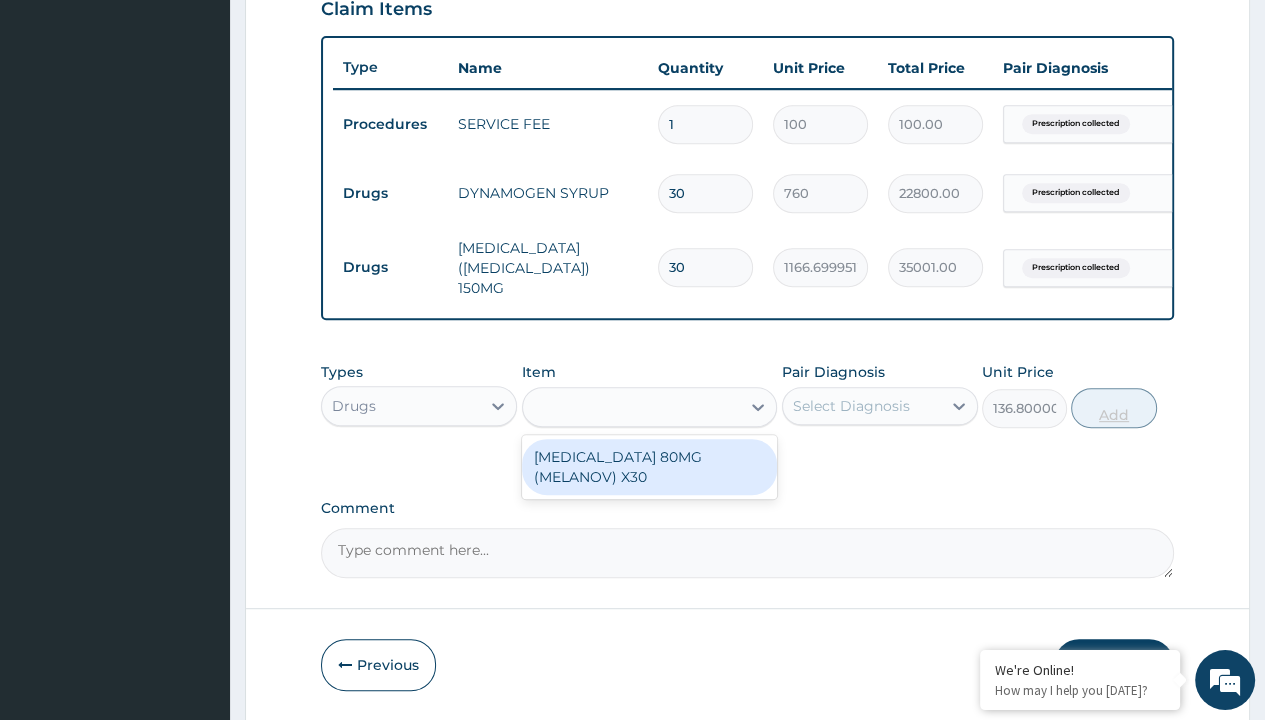 click on "Add" at bounding box center (1113, 408) 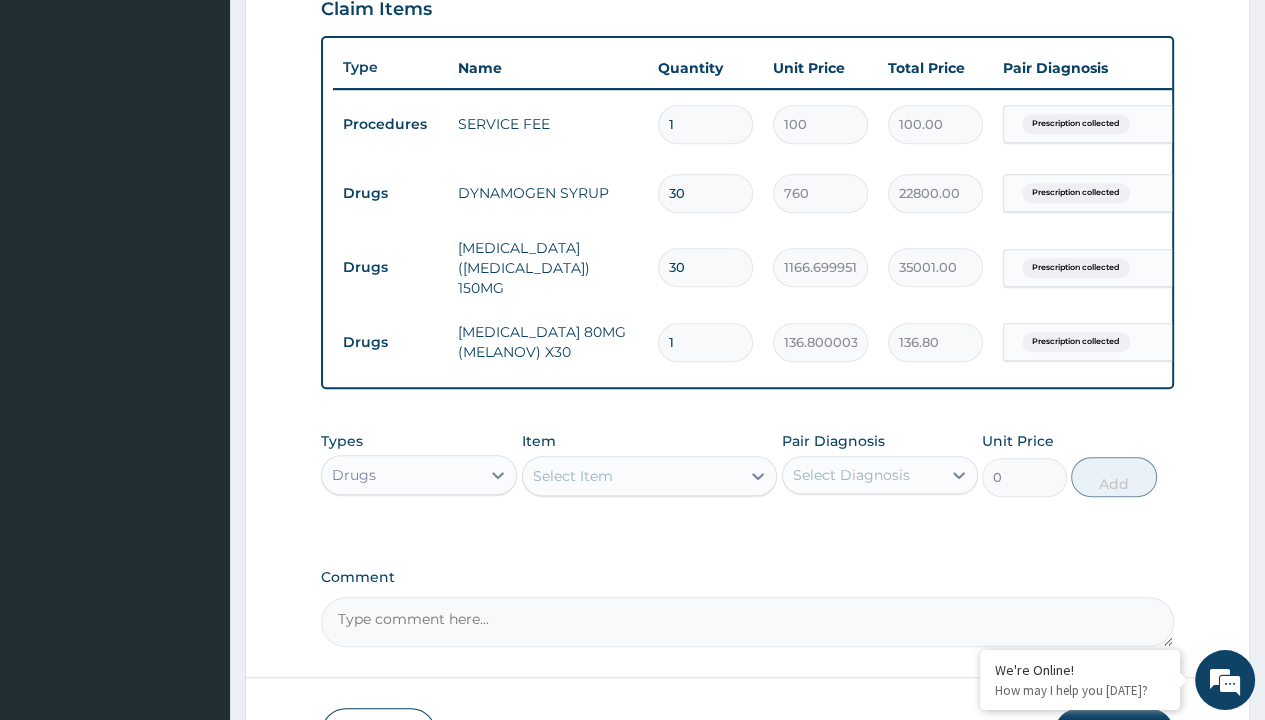 type on "30" 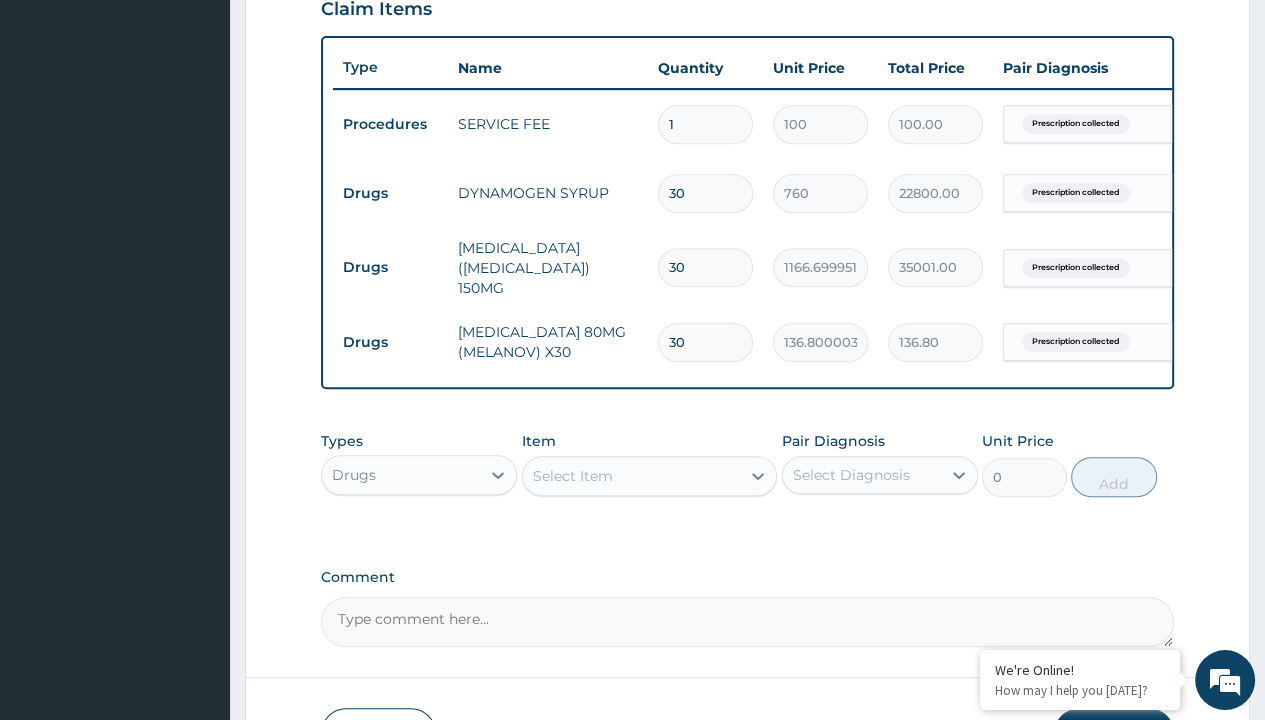 click on "Step  2  of 2 PA Code / Prescription Code PRX/11BB9345 Encounter Date 04-07-2025 Important Notice Please enter PA codes before entering items that are not attached to a PA code   All diagnoses entered must be linked to a claim item. Diagnosis & Claim Items that are visible but inactive cannot be edited because they were imported from an already approved PA code. Diagnosis Prescription collected Confirmed NB: All diagnosis must be linked to a claim item Claim Items Type Name Quantity Unit Price Total Price Pair Diagnosis Actions Procedures SERVICE FEE 1 100 100.00 Prescription collected Delete Drugs DYNAMOGEN SYRUP 30 760 22800.00 Prescription collected Delete Drugs QUETIAPINE(SEROQUEL) 150MG 30 1166.699951171875 35001.00 Prescription collected Delete Drugs GLICLAZIDE 80MG (MELANOV) X30 30 136.8000030517578 136.80 Prescription collected Delete Types Drugs Item Select Item Pair Diagnosis Select Diagnosis Unit Price 0 Add Comment     Previous   Submit" at bounding box center (747, 94) 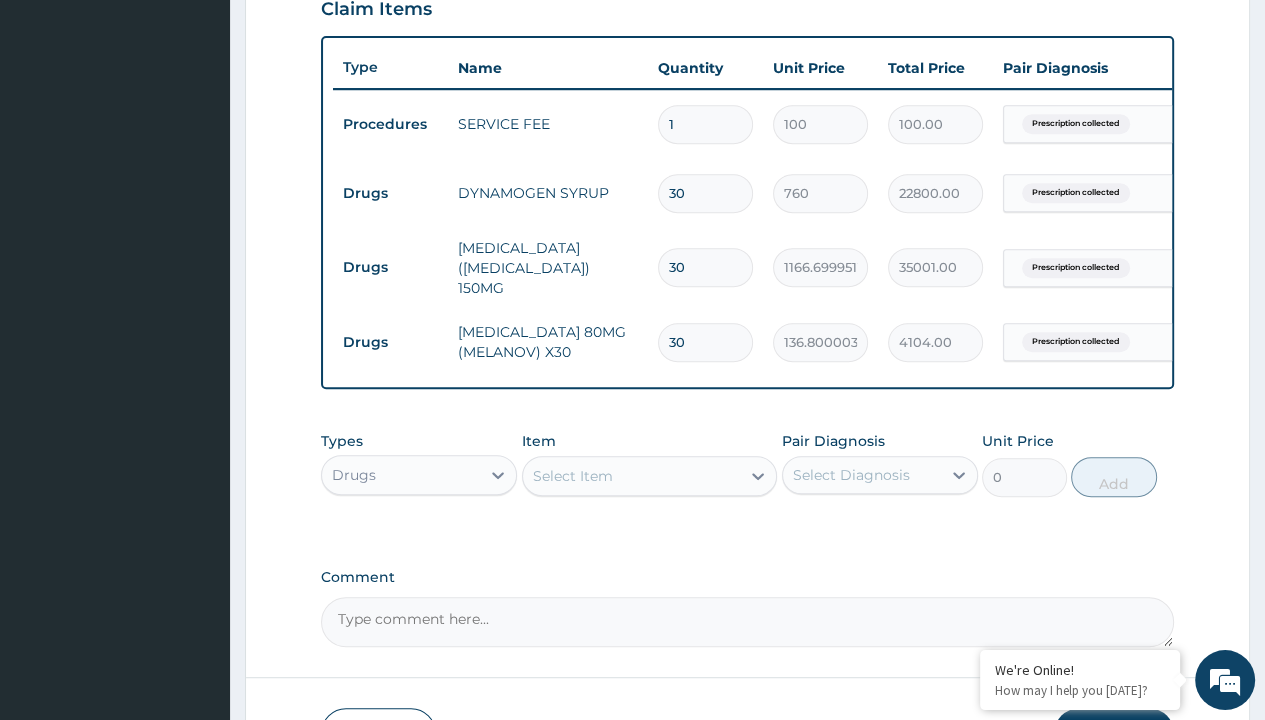 scroll, scrollTop: 776, scrollLeft: 0, axis: vertical 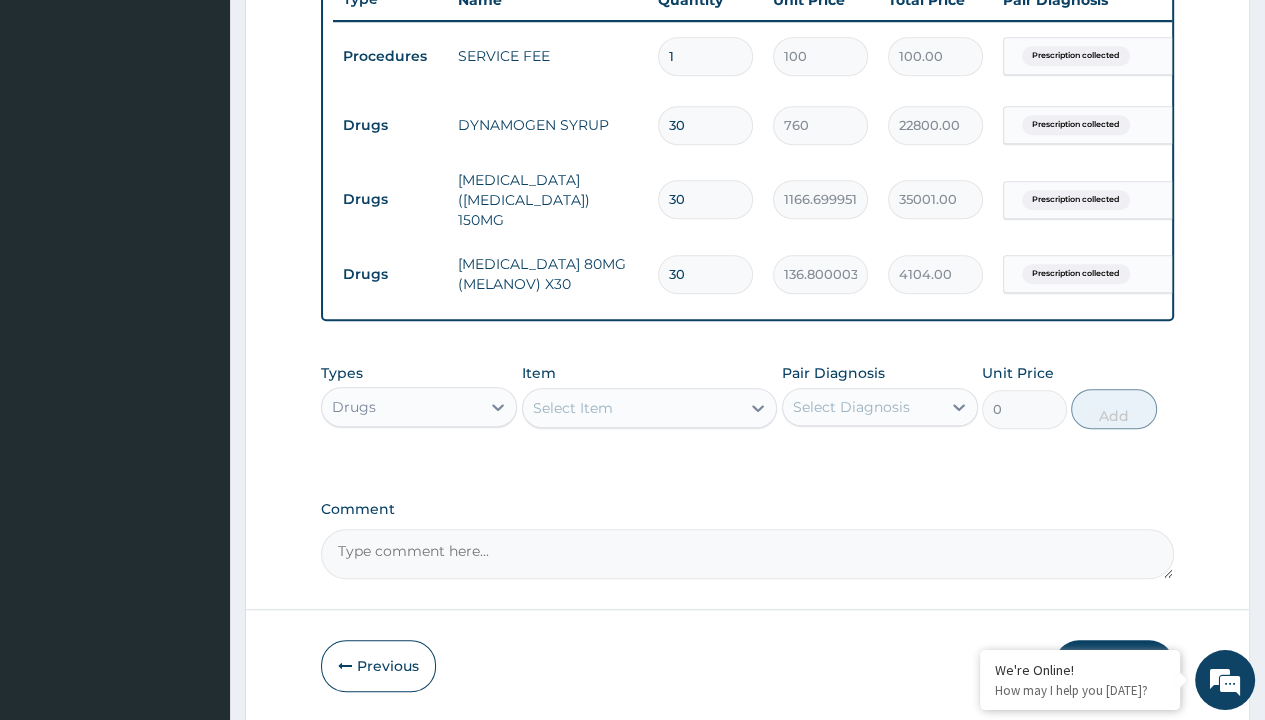 click on "Drugs" at bounding box center [390, 125] 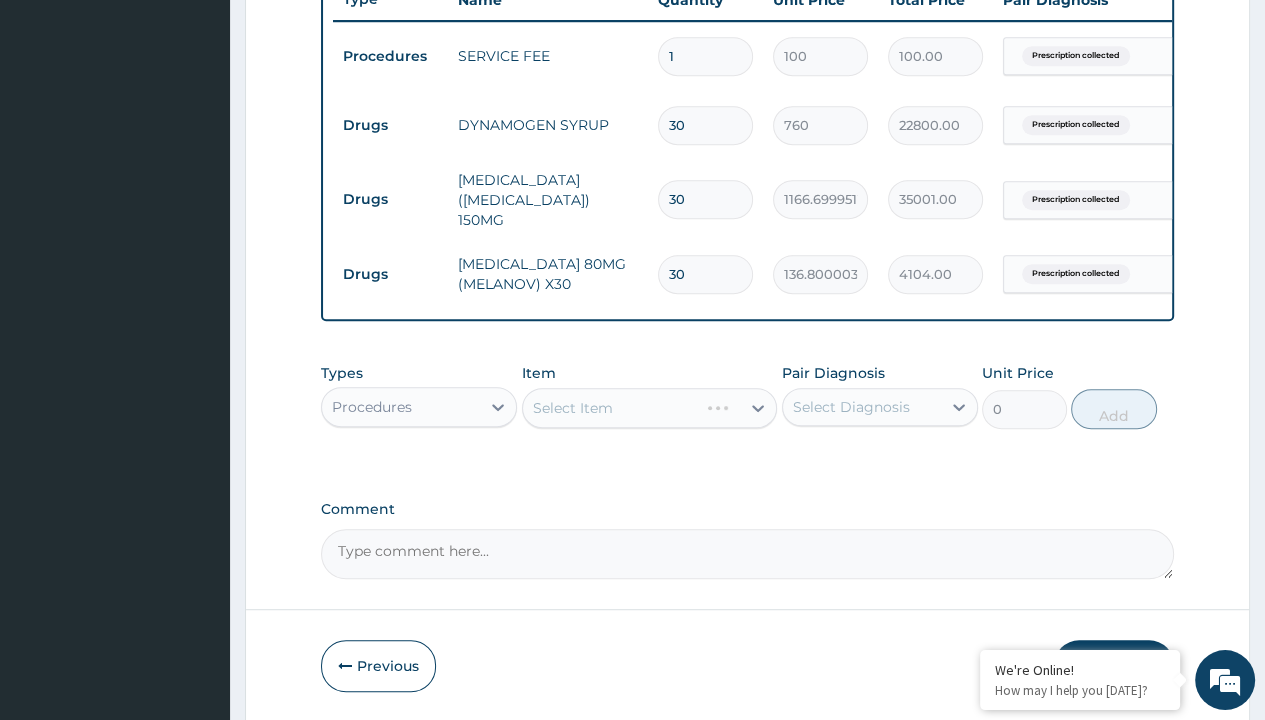 click on "Select Item" at bounding box center [573, 408] 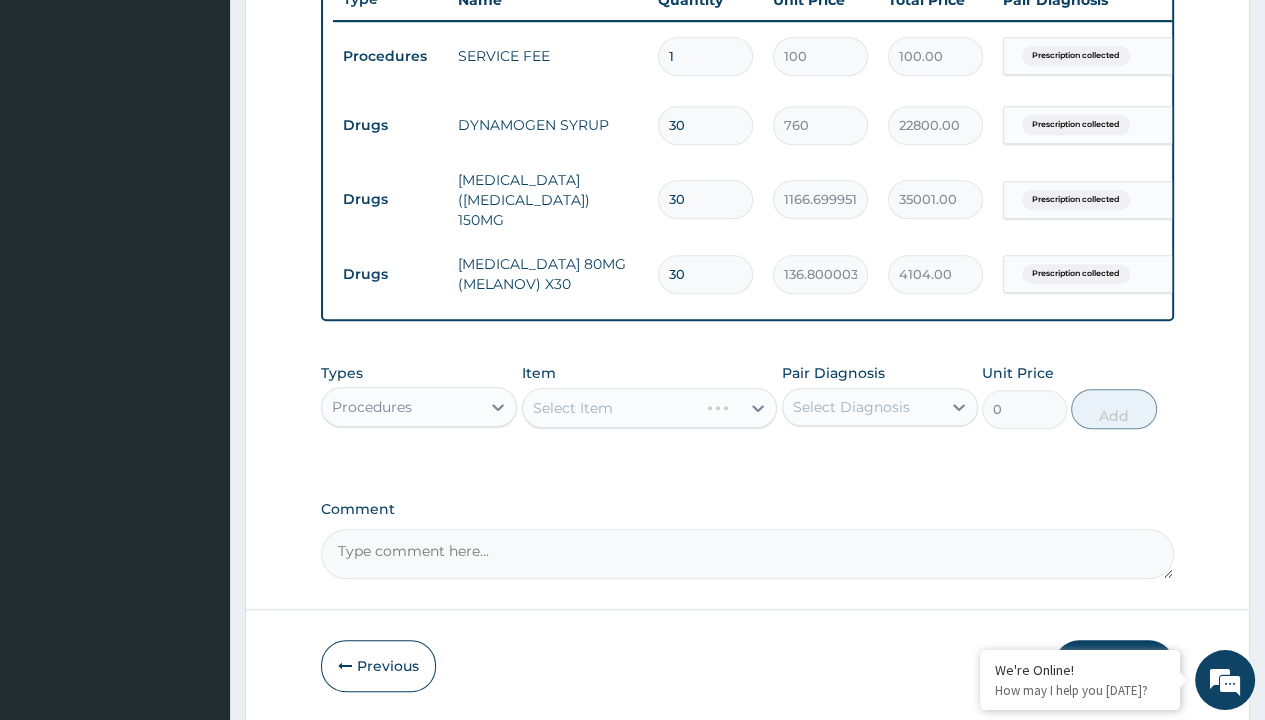 type on "delivery" 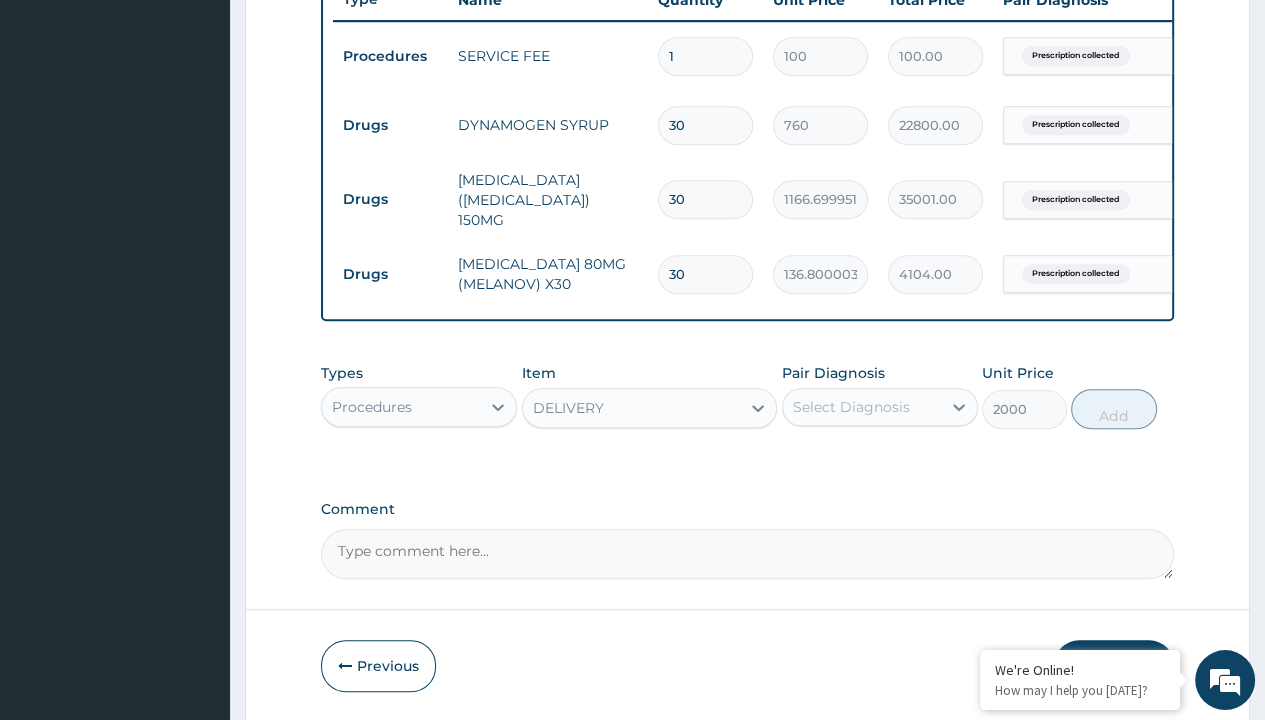 scroll, scrollTop: 0, scrollLeft: 0, axis: both 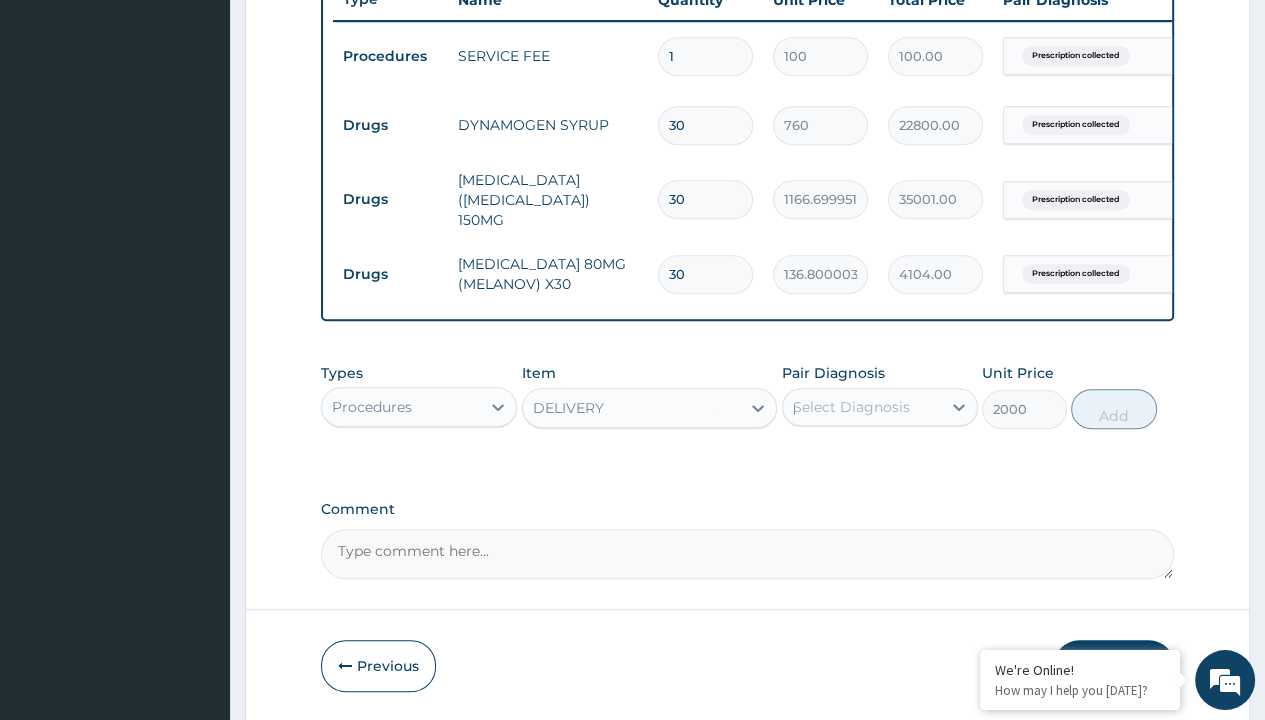 type 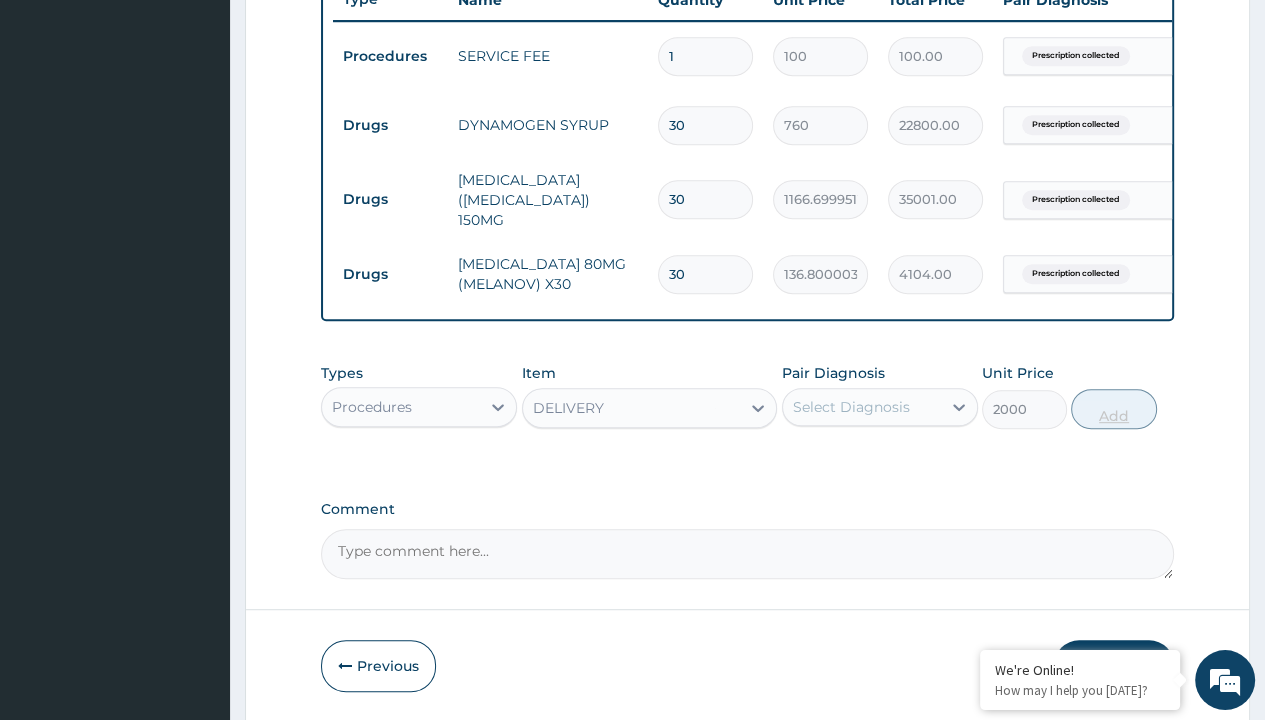 click on "Add" at bounding box center (1113, 409) 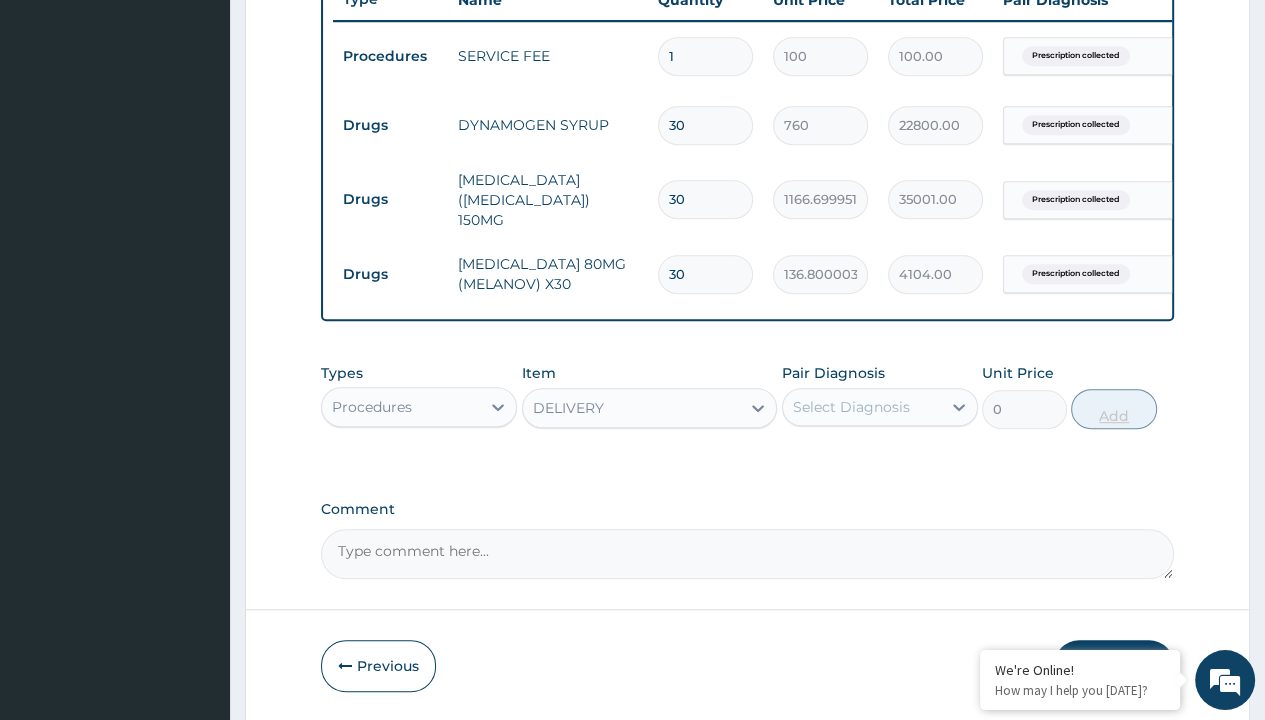 scroll, scrollTop: 845, scrollLeft: 0, axis: vertical 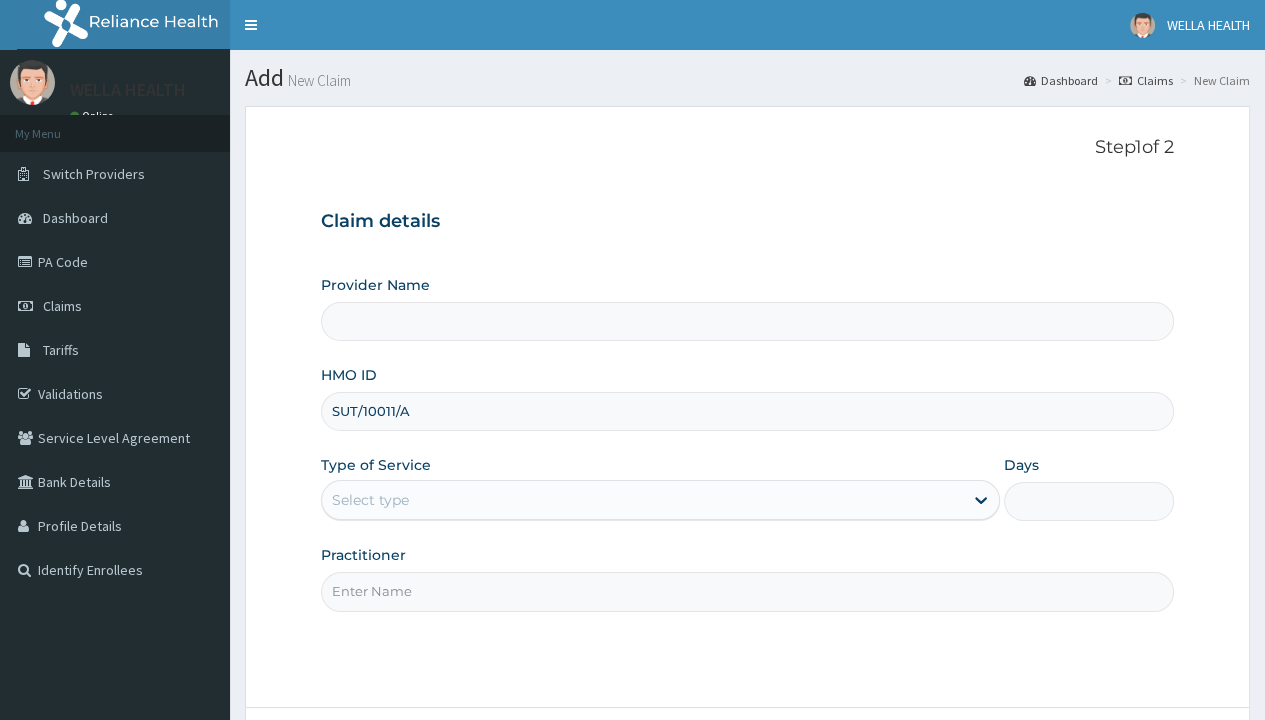 type on "SUT/10011/A" 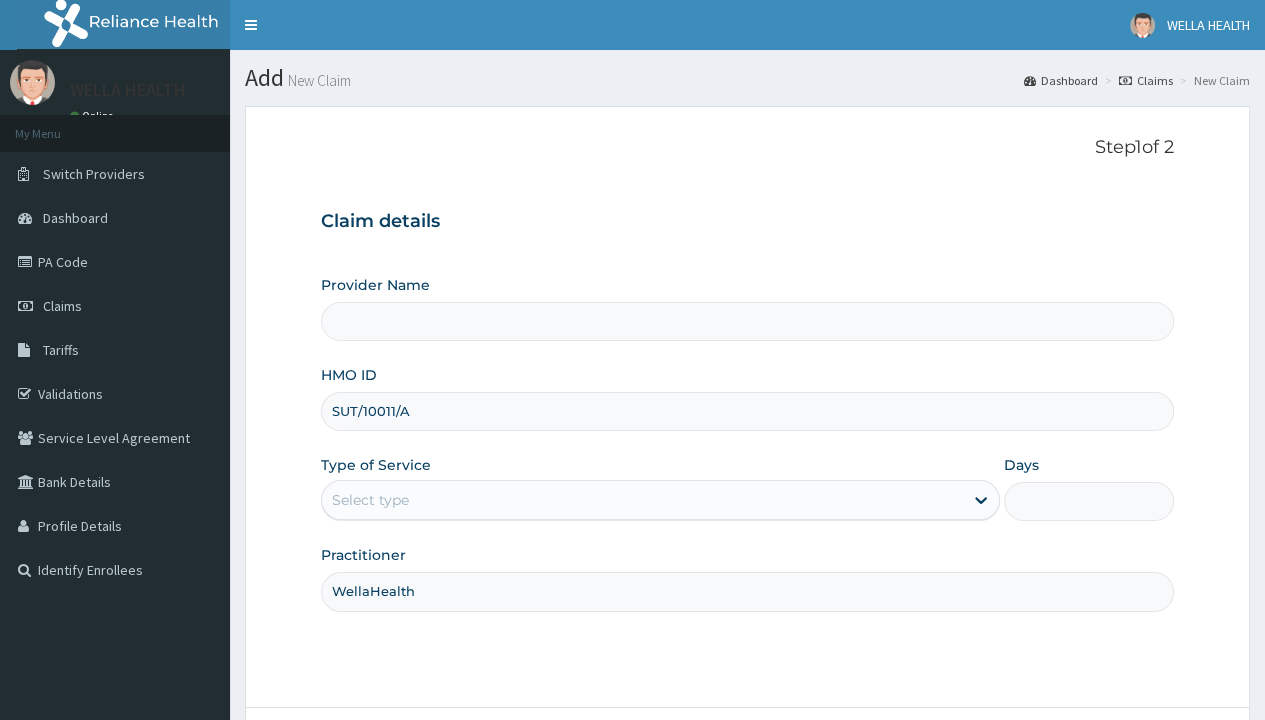 scroll, scrollTop: 0, scrollLeft: 0, axis: both 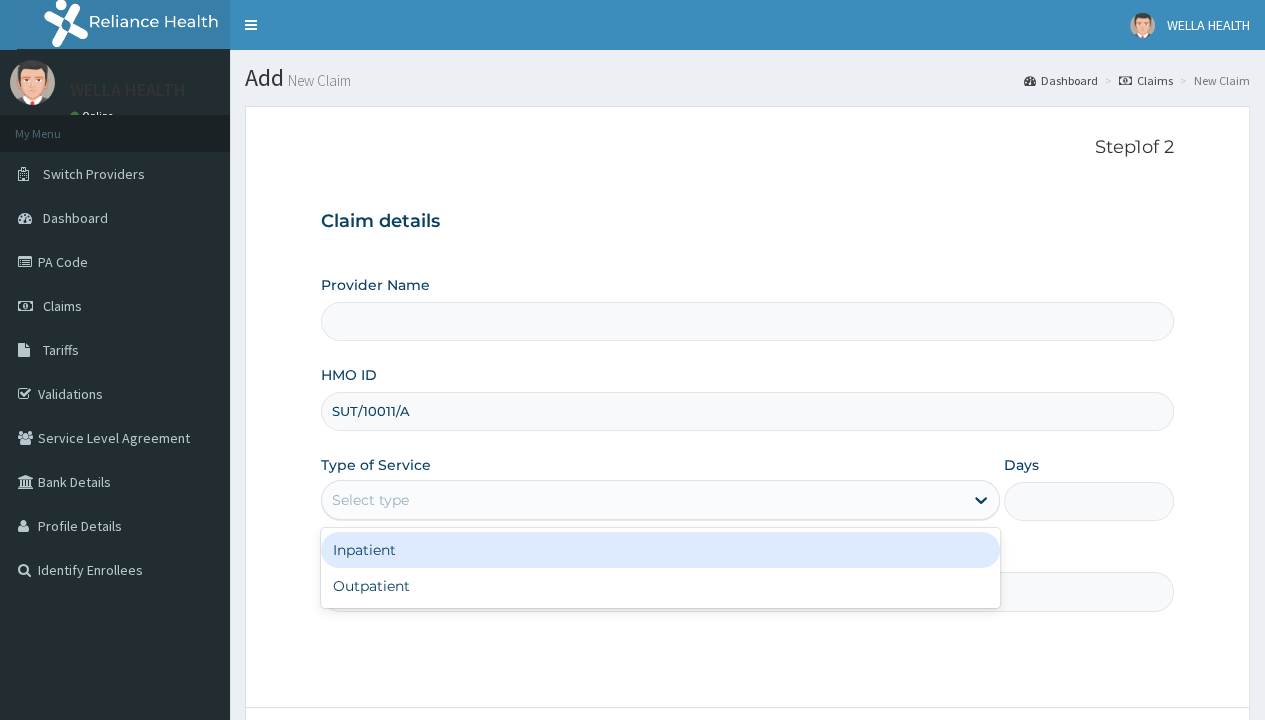 click on "Outpatient" at bounding box center [660, 586] 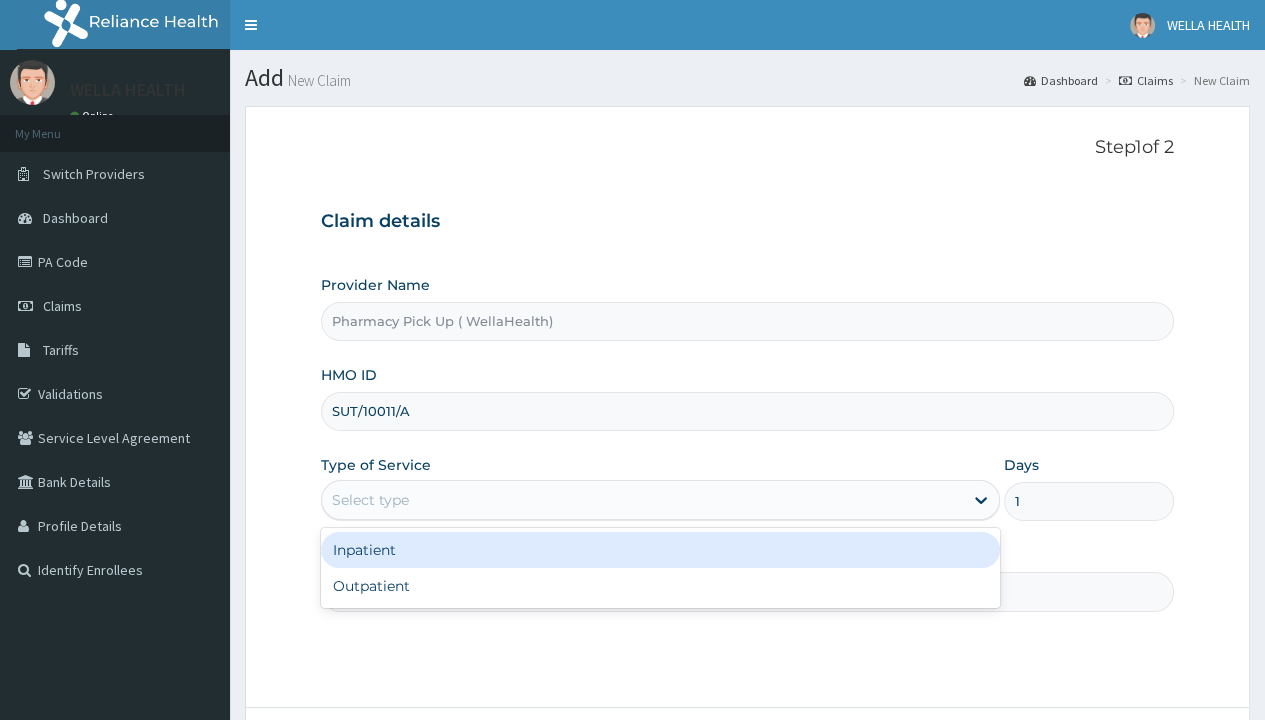 click on "Next" at bounding box center [1123, 764] 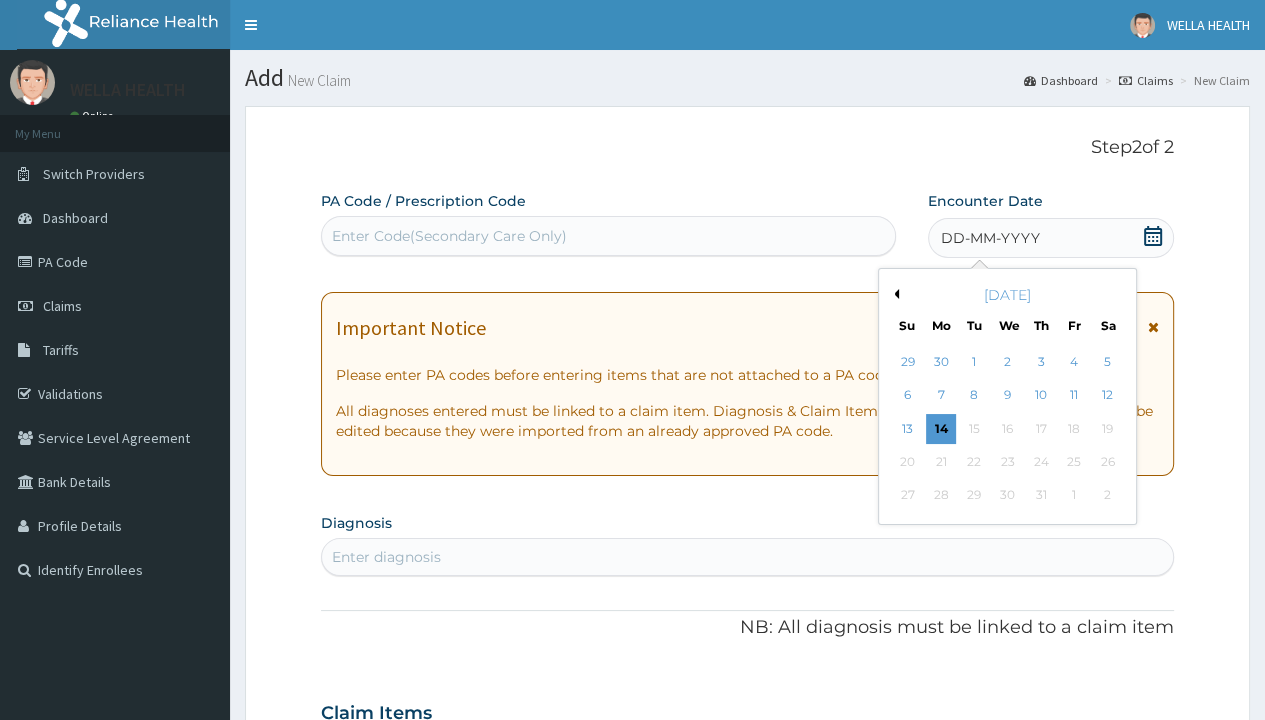 scroll, scrollTop: 167, scrollLeft: 0, axis: vertical 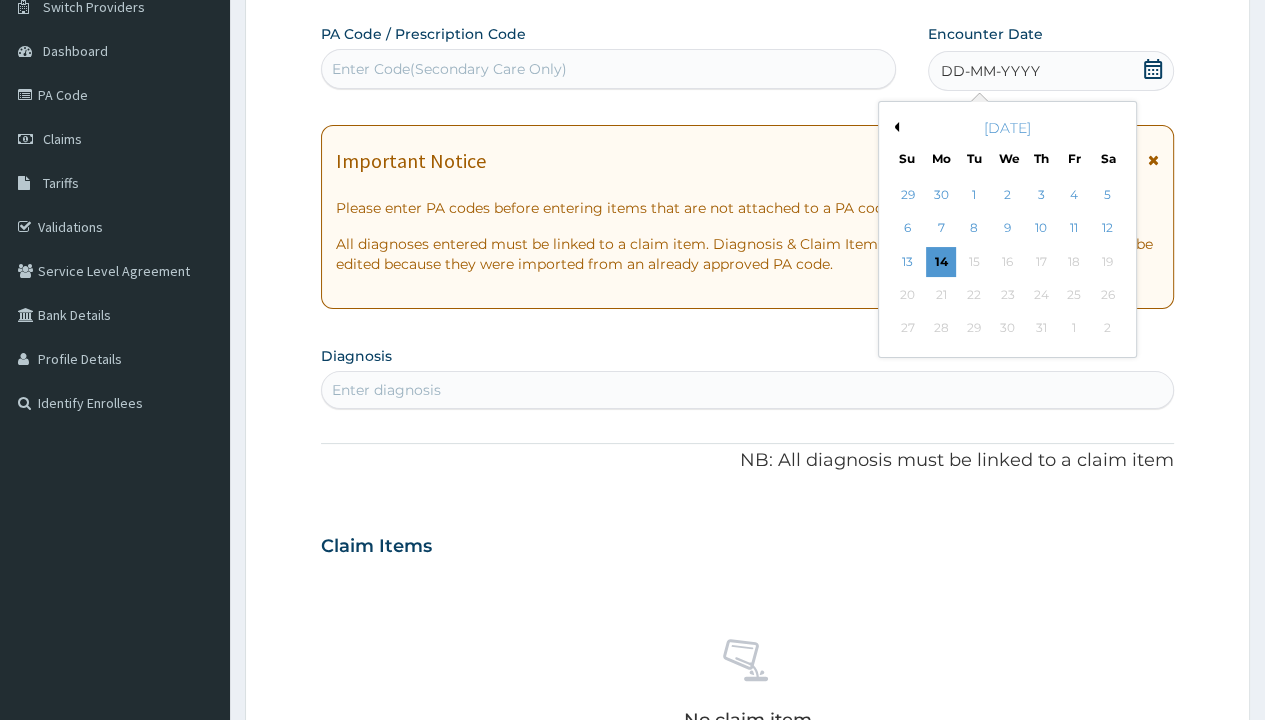 click on "4" at bounding box center (1074, 195) 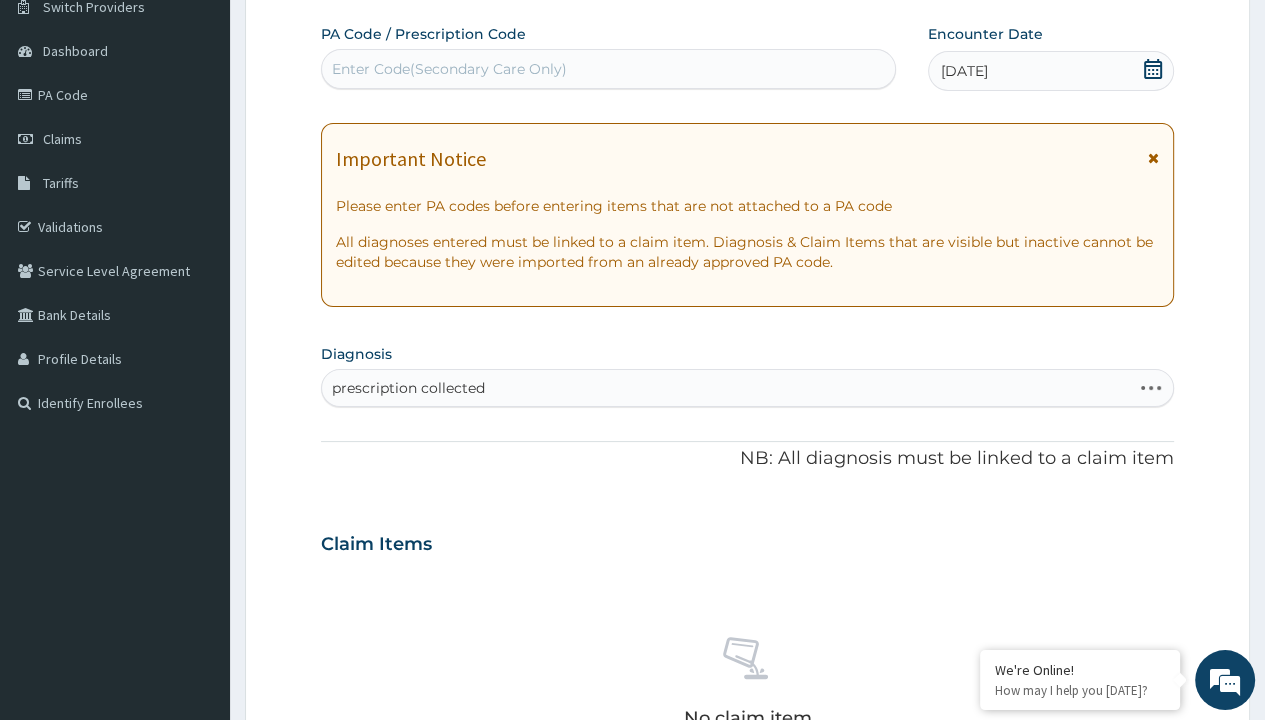 scroll, scrollTop: 0, scrollLeft: 0, axis: both 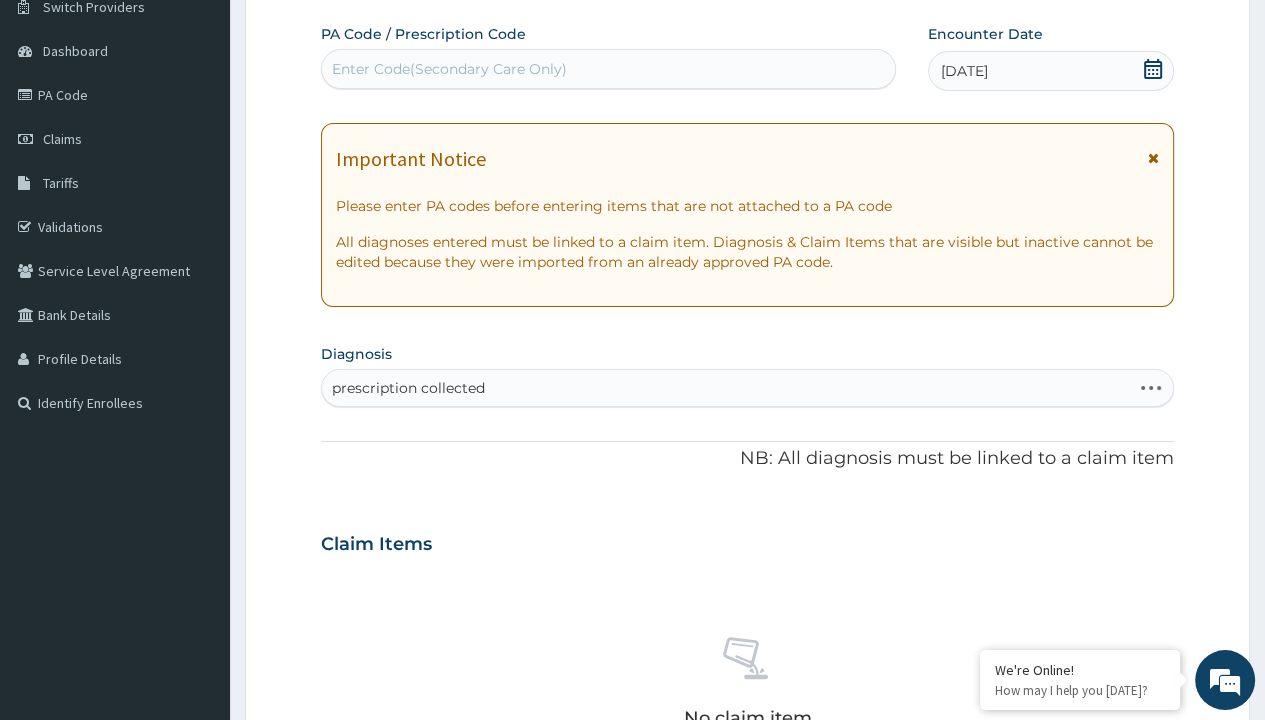 type 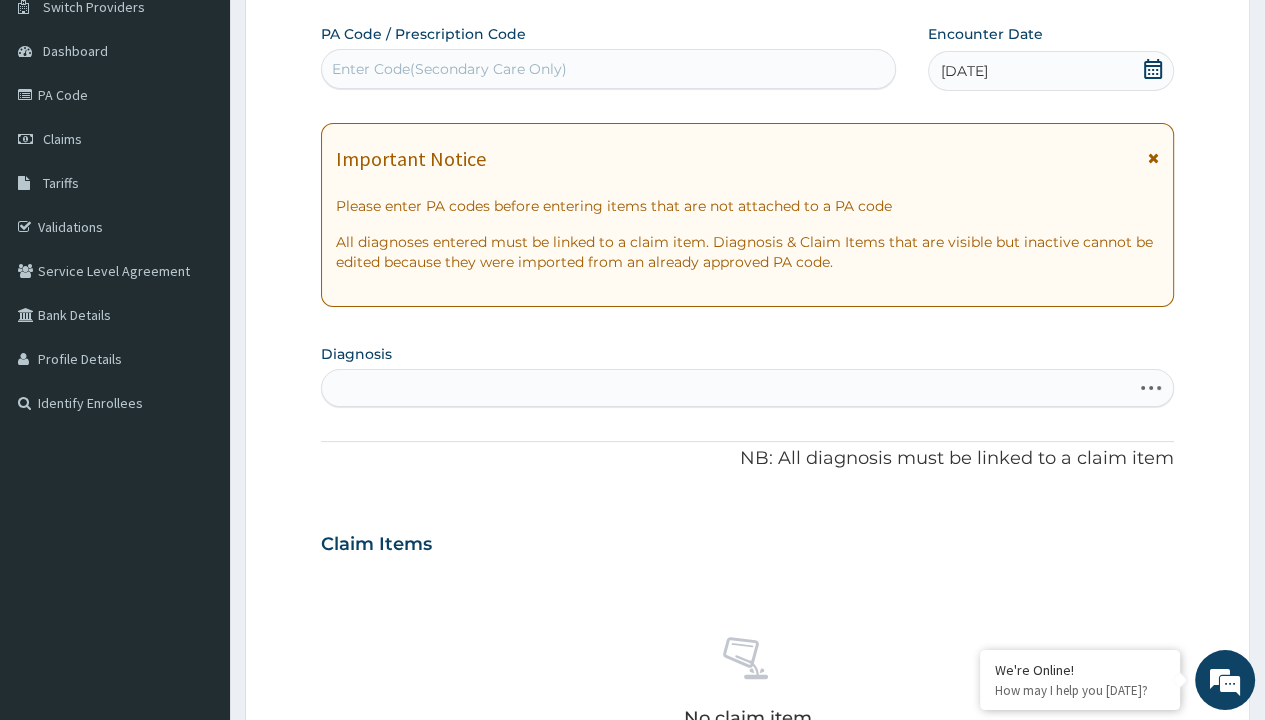 click on "Step  2  of 2 PA Code / Prescription Code Enter Code(Secondary Care Only) Encounter Date [DATE] Important Notice Please enter PA codes before entering items that are not attached to a PA code   All diagnoses entered must be linked to a claim item. Diagnosis & Claim Items that are visible but inactive cannot be edited because they were imported from an already approved PA code. Diagnosis   Select is focused ,type to refine list, press Down to open the menu,  press left to focus selected values prescription collected NB: All diagnosis must be linked to a claim item Claim Items No claim item Types Select Type Item Select Item Pair Diagnosis Select Diagnosis Unit Price 0 Add Comment     Previous   Submit" at bounding box center (747, 571) 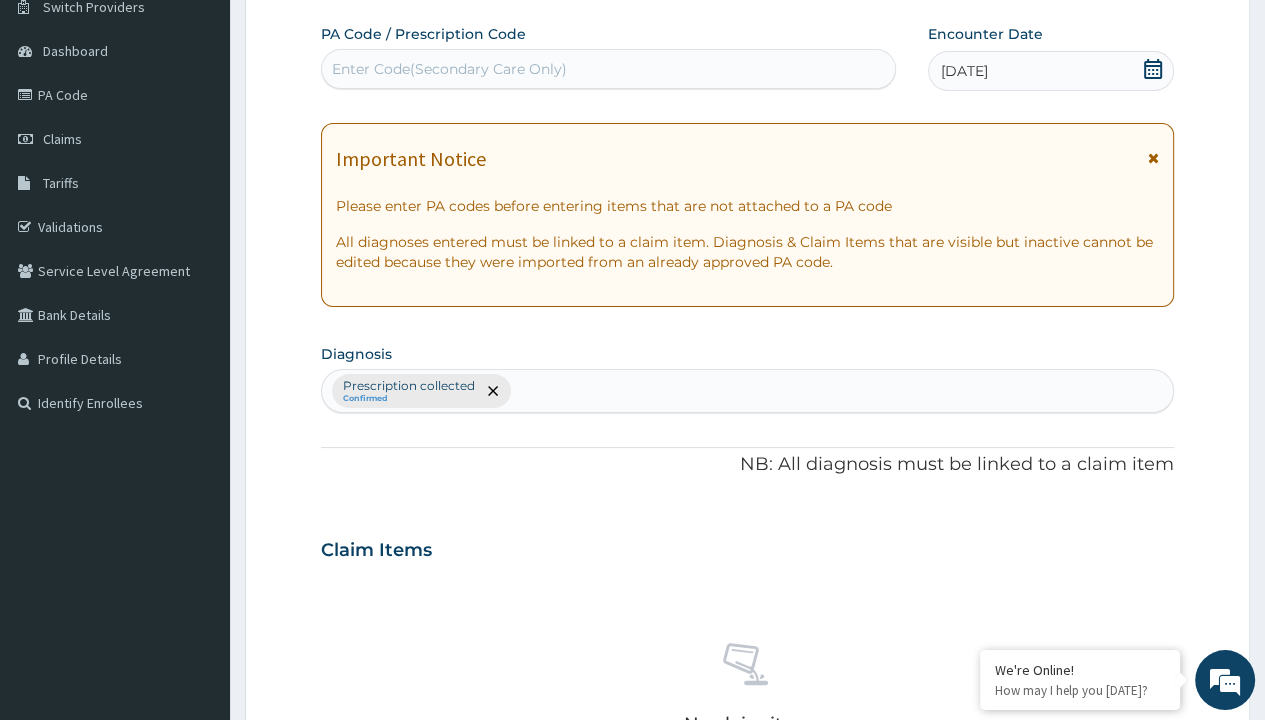click on "Select Type" at bounding box center (372, 893) 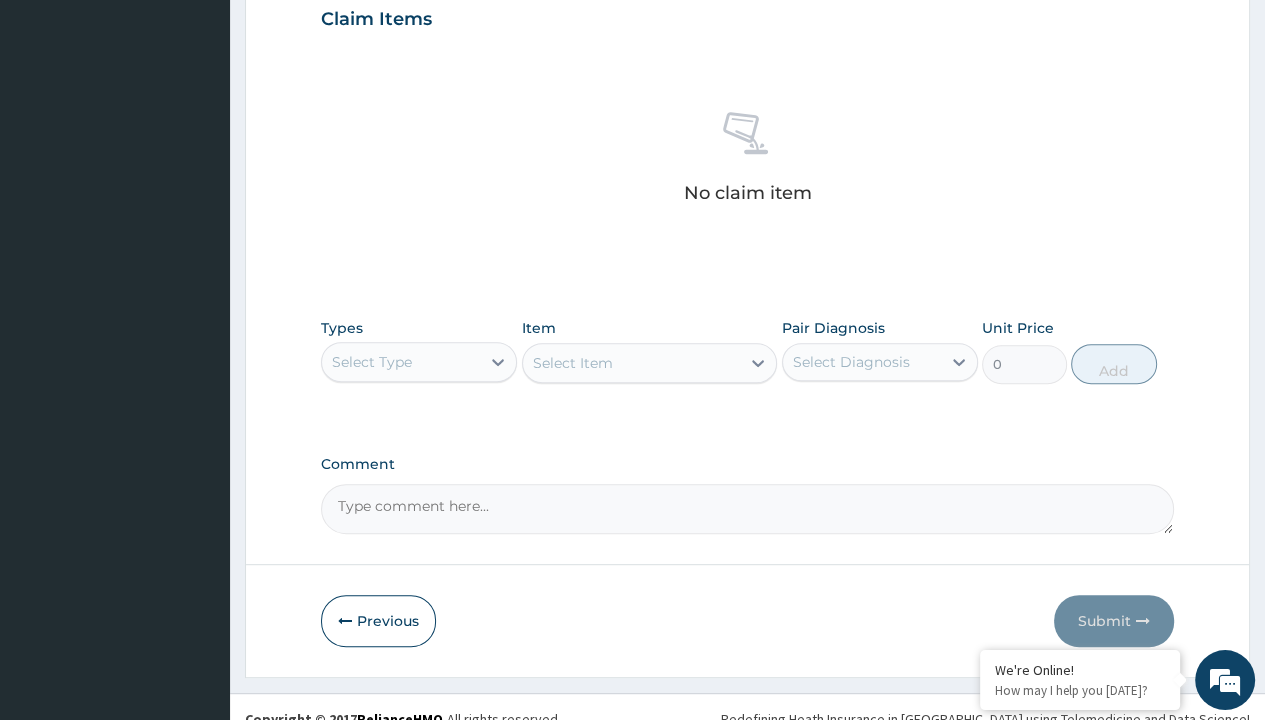 type on "procedures" 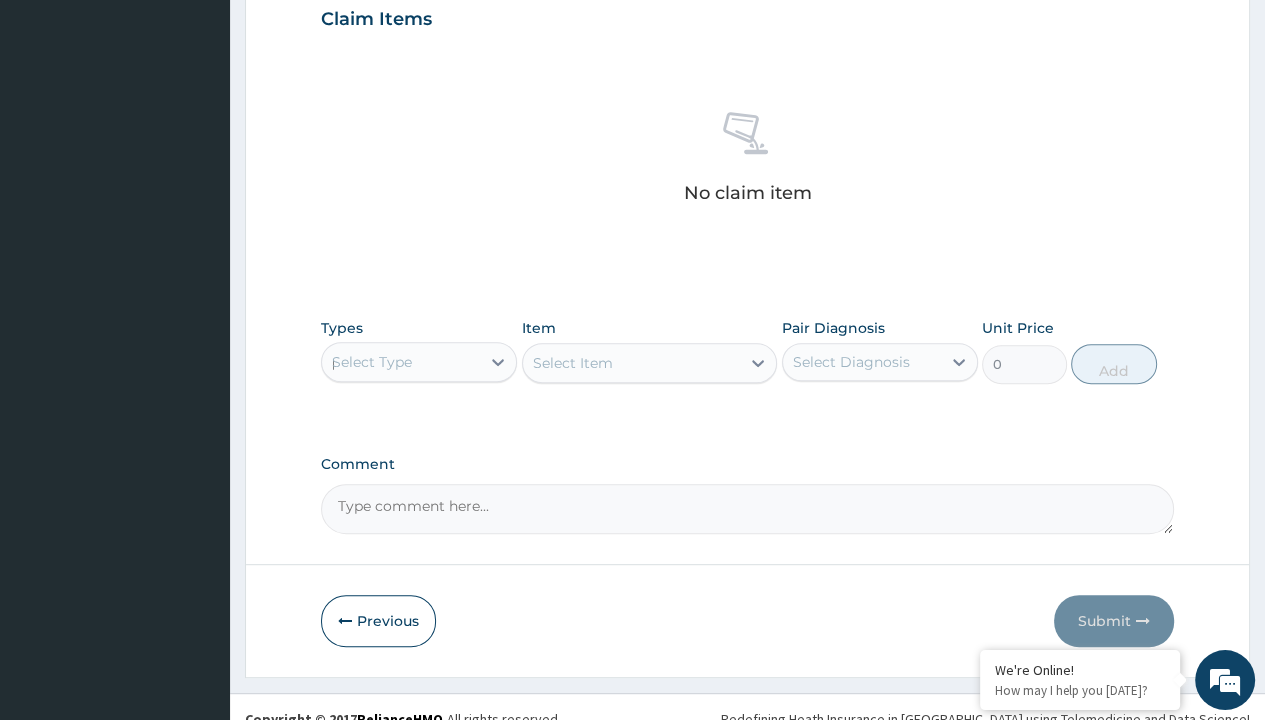 type 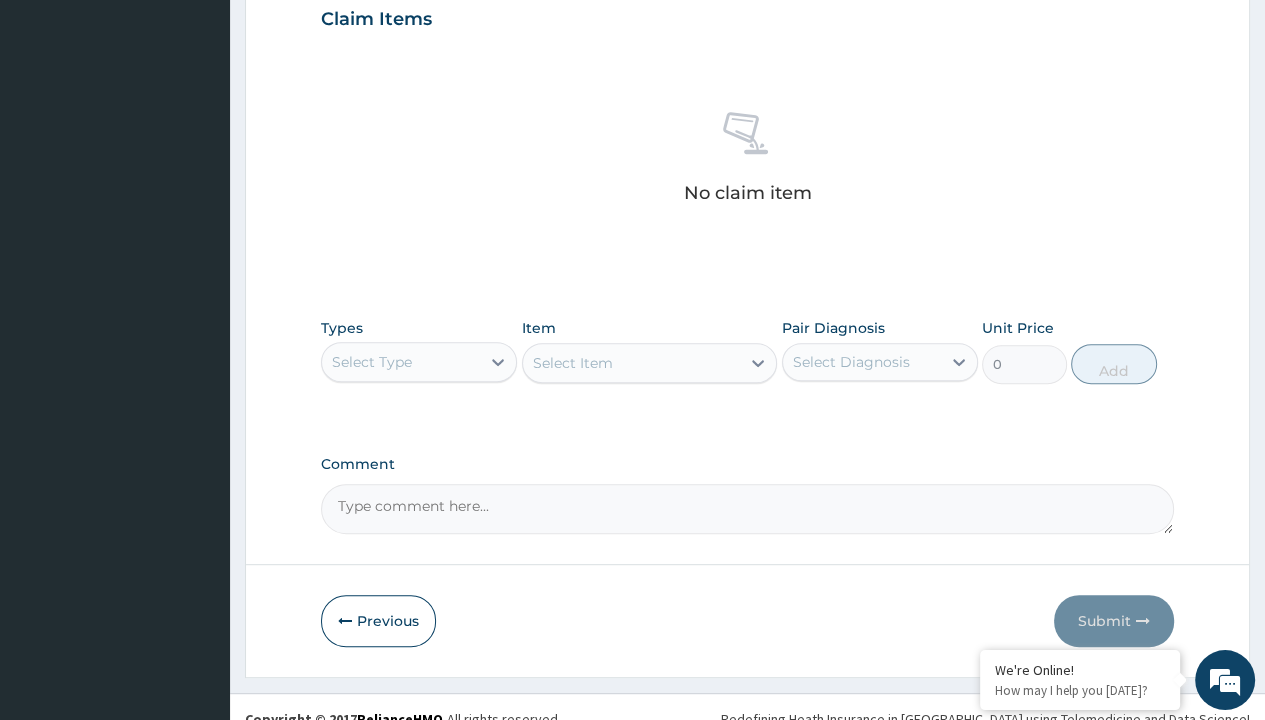 click on "Select Item" at bounding box center [650, 363] 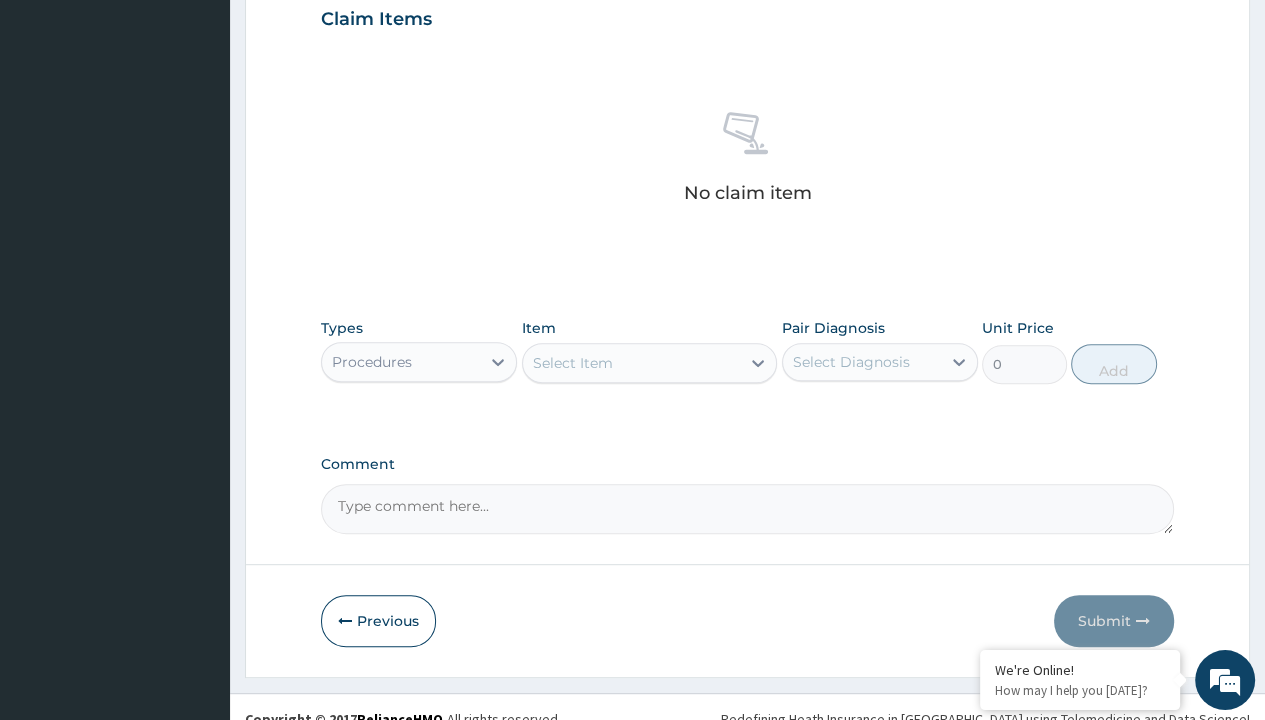 type on "service fee" 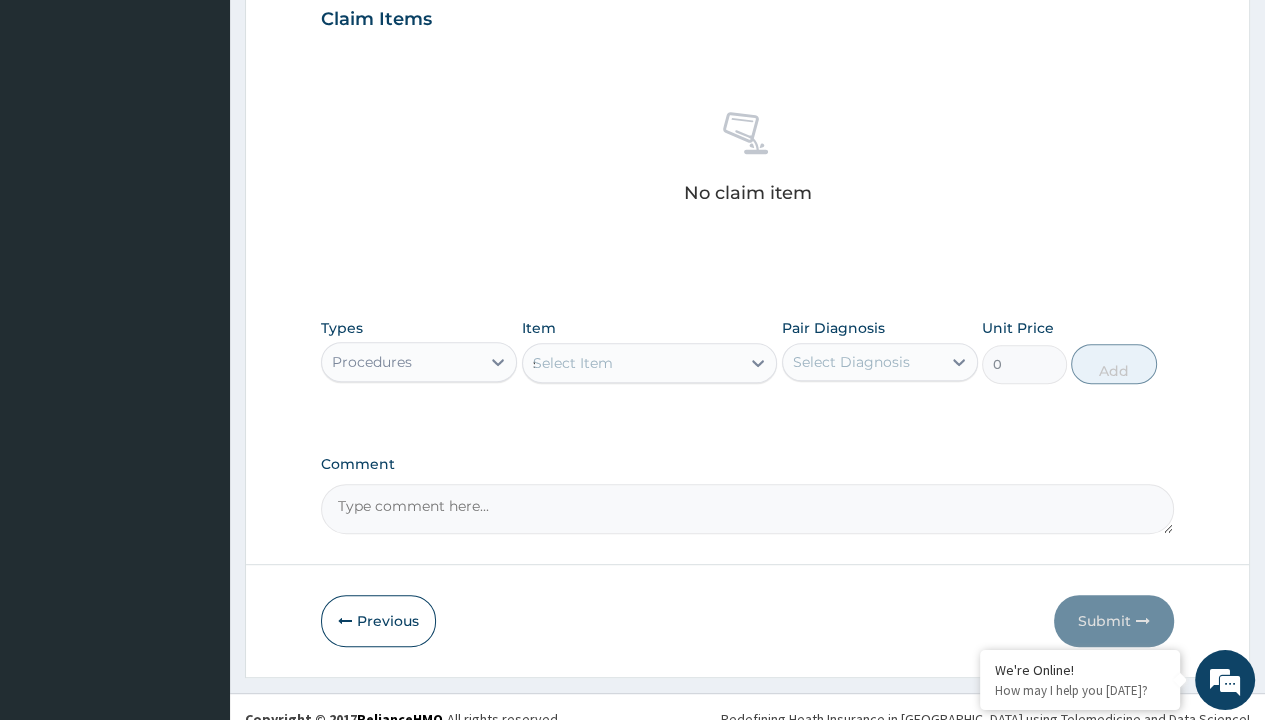 type 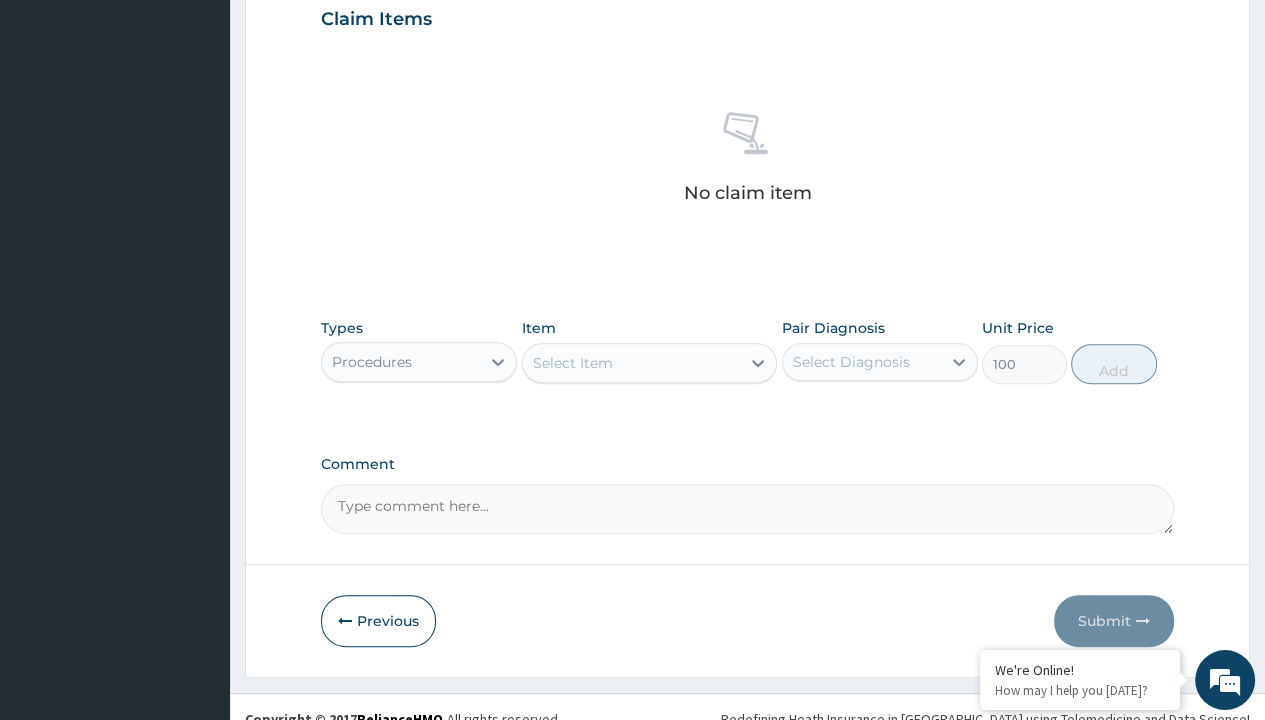 click on "Prescription collected" at bounding box center (409, -145) 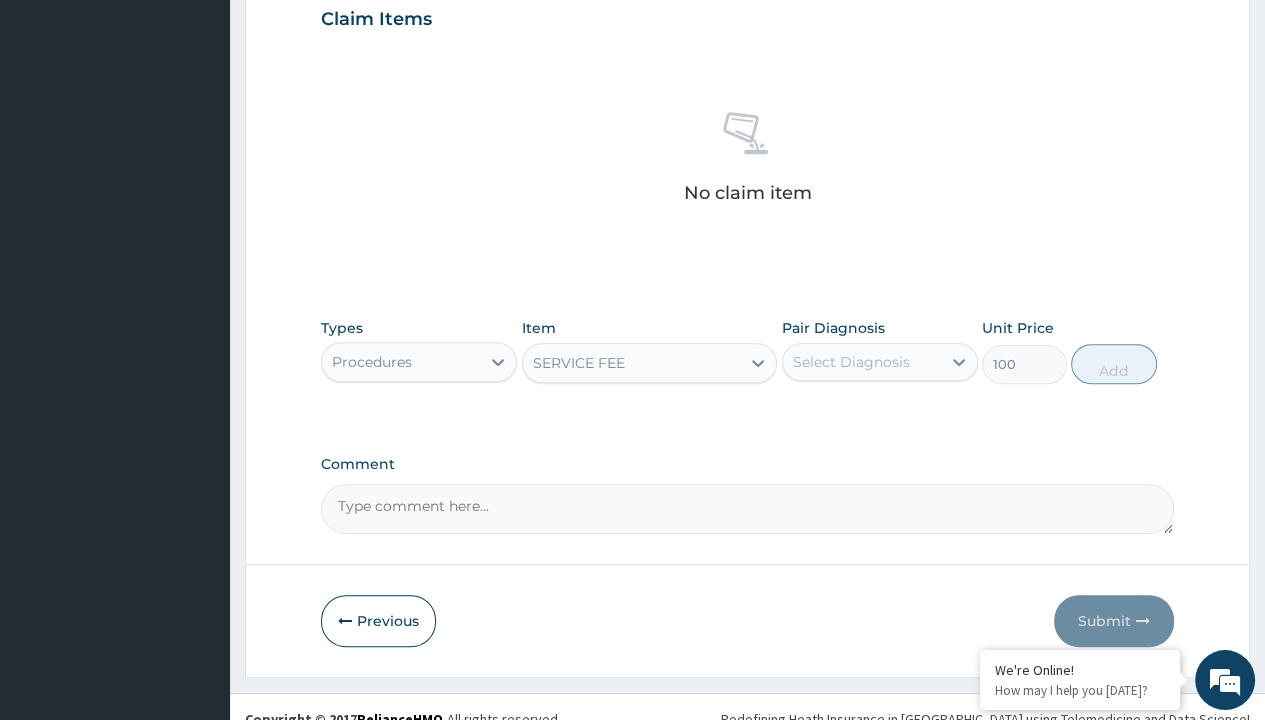 scroll, scrollTop: 0, scrollLeft: 0, axis: both 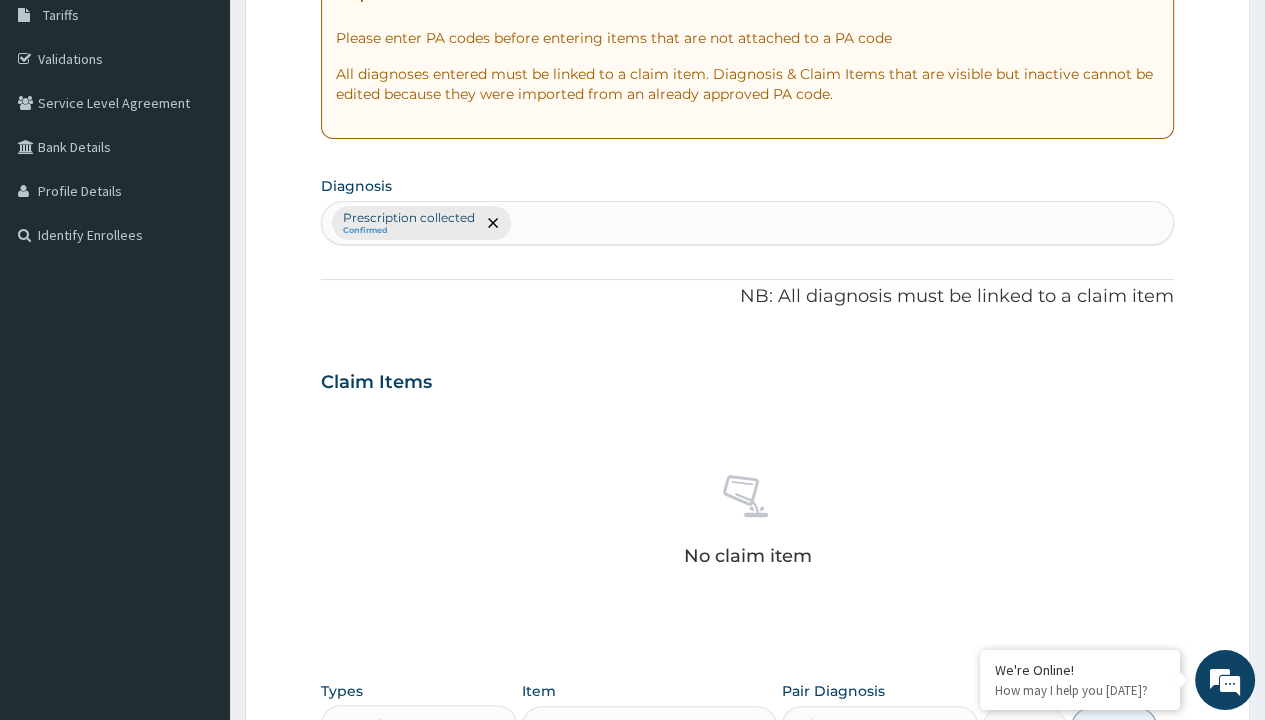 type on "prescription collected" 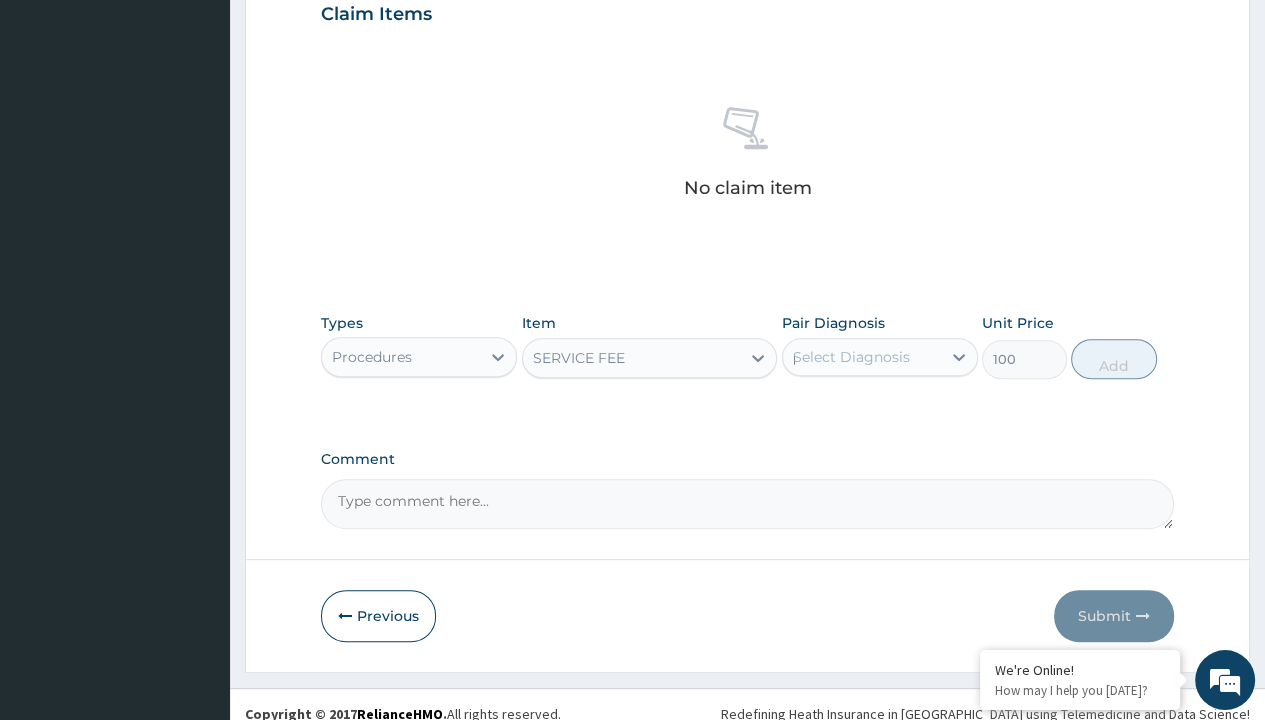 type 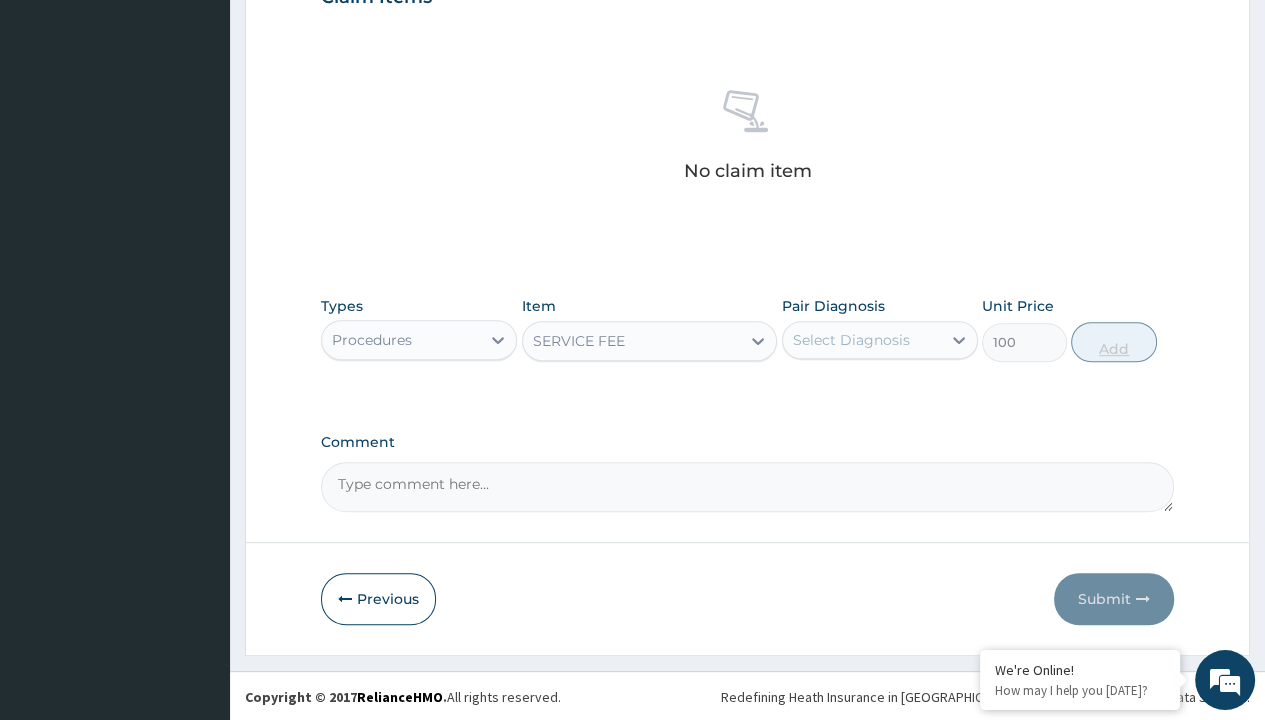 click on "Add" at bounding box center (1113, 342) 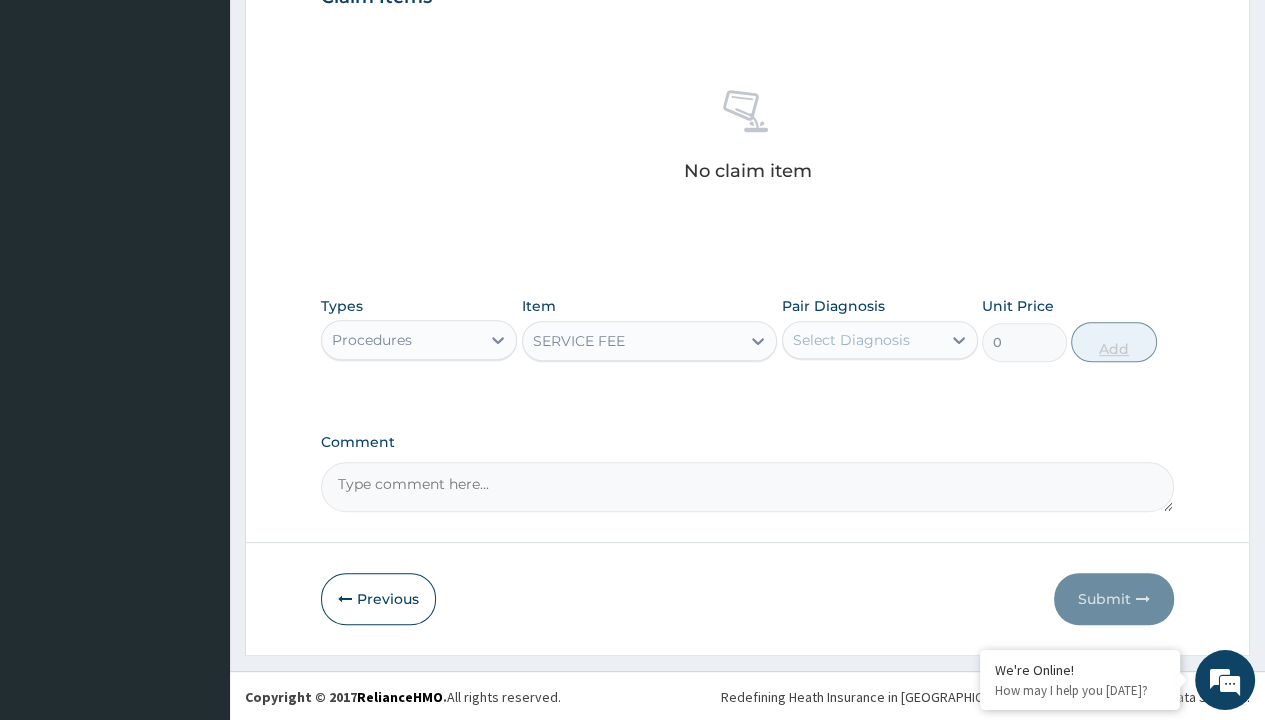 scroll, scrollTop: 0, scrollLeft: 0, axis: both 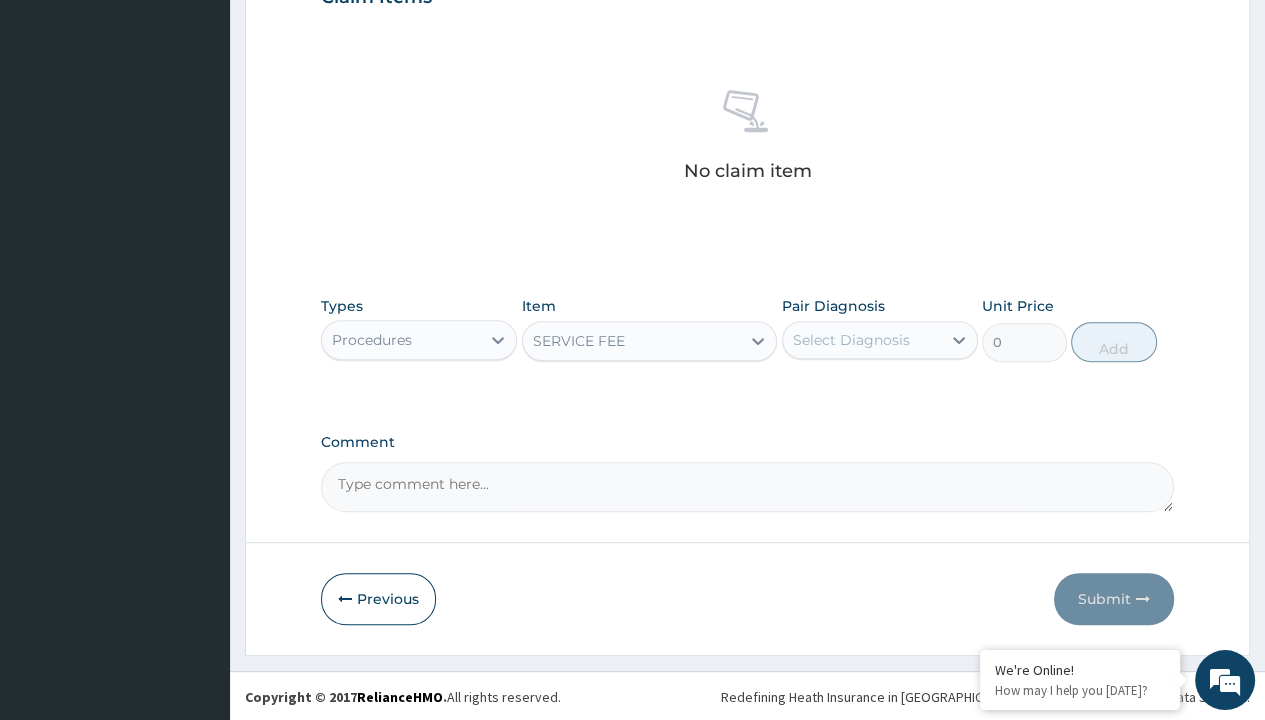 click on "Step  2  of 2 PA Code / Prescription Code Enter Code(Secondary Care Only) Encounter Date [DATE] Important Notice Please enter PA codes before entering items that are not attached to a PA code   All diagnoses entered must be linked to a claim item. Diagnosis & Claim Items that are visible but inactive cannot be edited because they were imported from an already approved PA code. Diagnosis option Prescription collected, selected.   Select is focused ,type to refine list, press Down to open the menu,  press left to focus selected values Prescription collected Confirmed NB: All diagnosis must be linked to a claim item Claim Items No claim item Types Procedures Item SERVICE FEE Pair Diagnosis Select Diagnosis Unit Price 0 Add Comment     Previous   Submit" at bounding box center [747, 20] 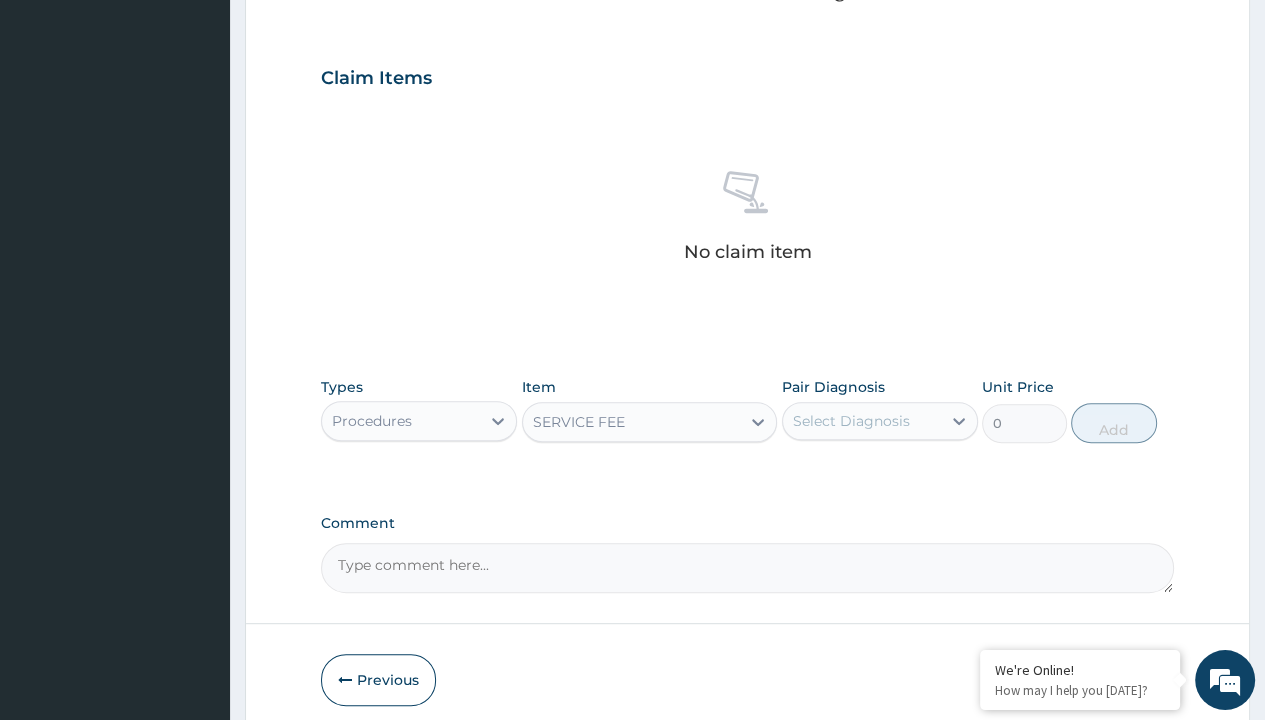 type on "drugs" 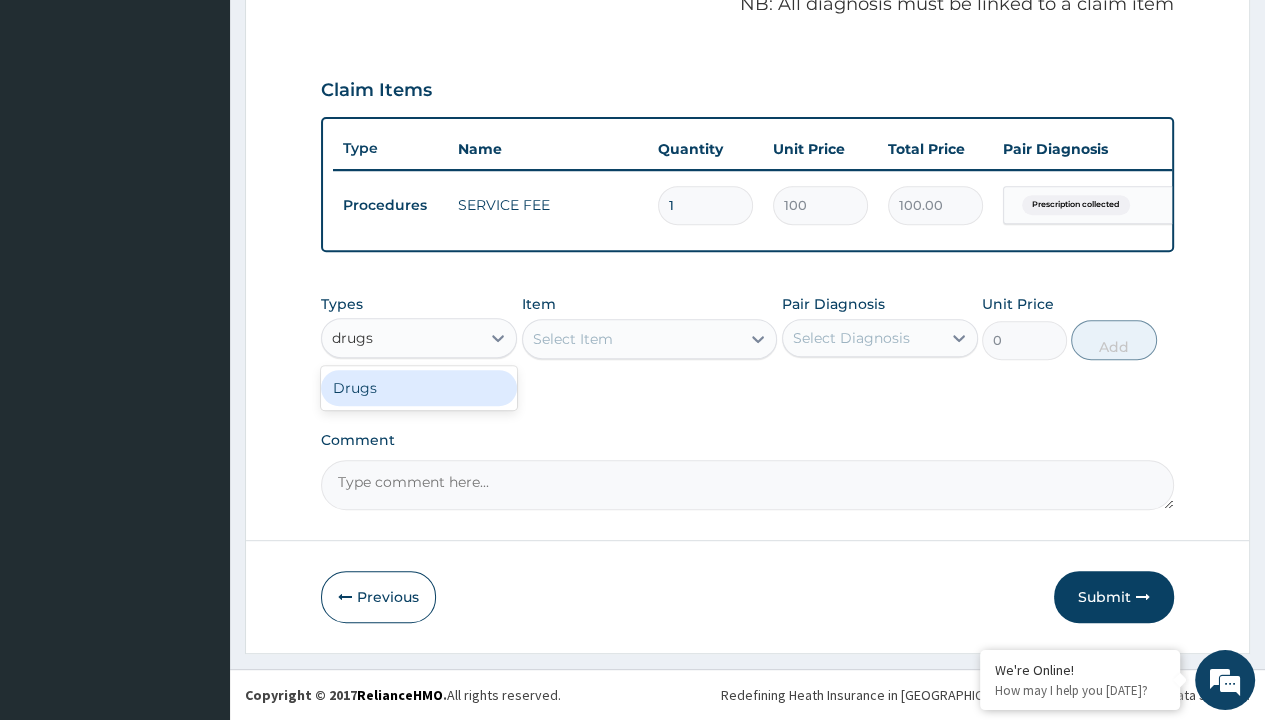 click on "Drugs" at bounding box center (419, 388) 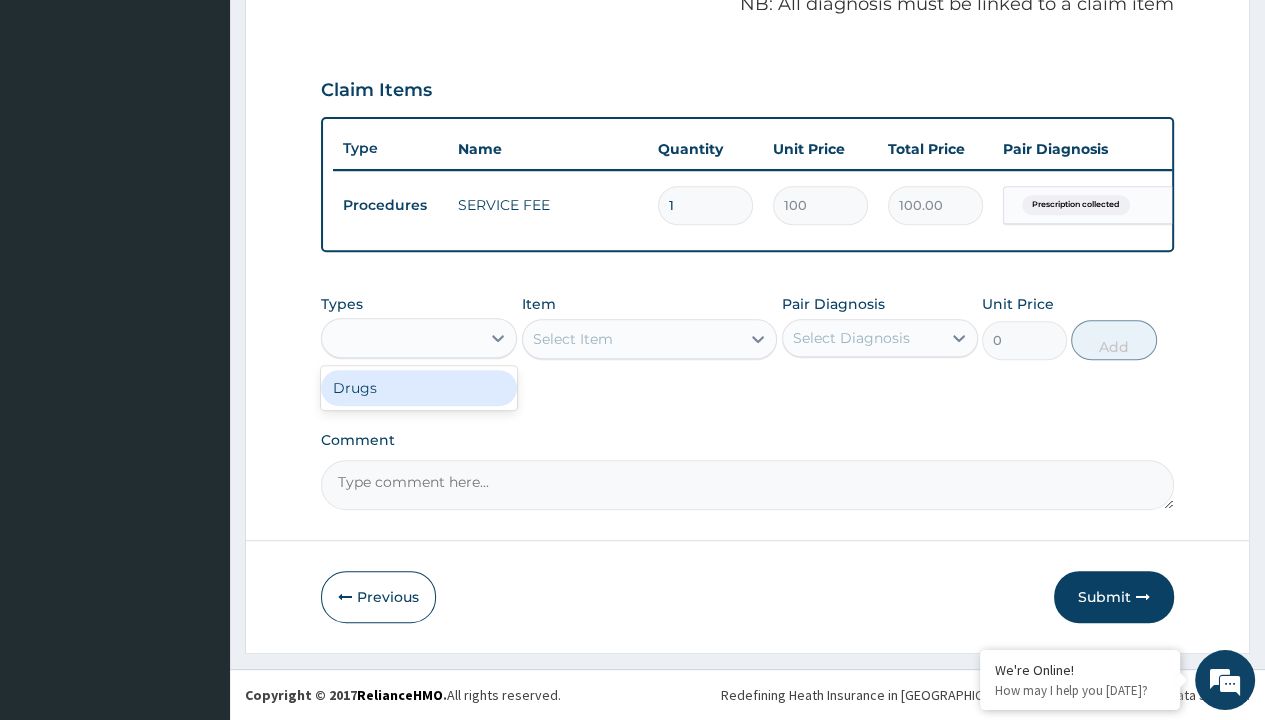 scroll, scrollTop: 0, scrollLeft: 0, axis: both 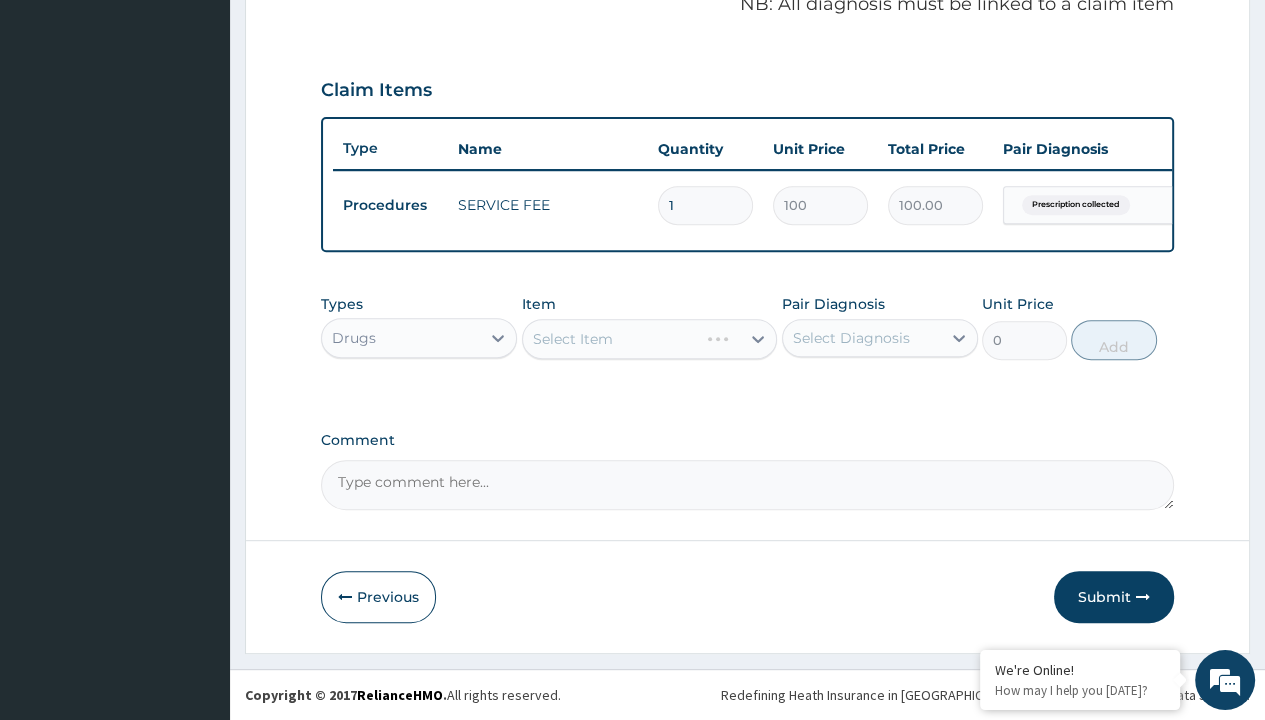 click on "Select Item" at bounding box center [573, 339] 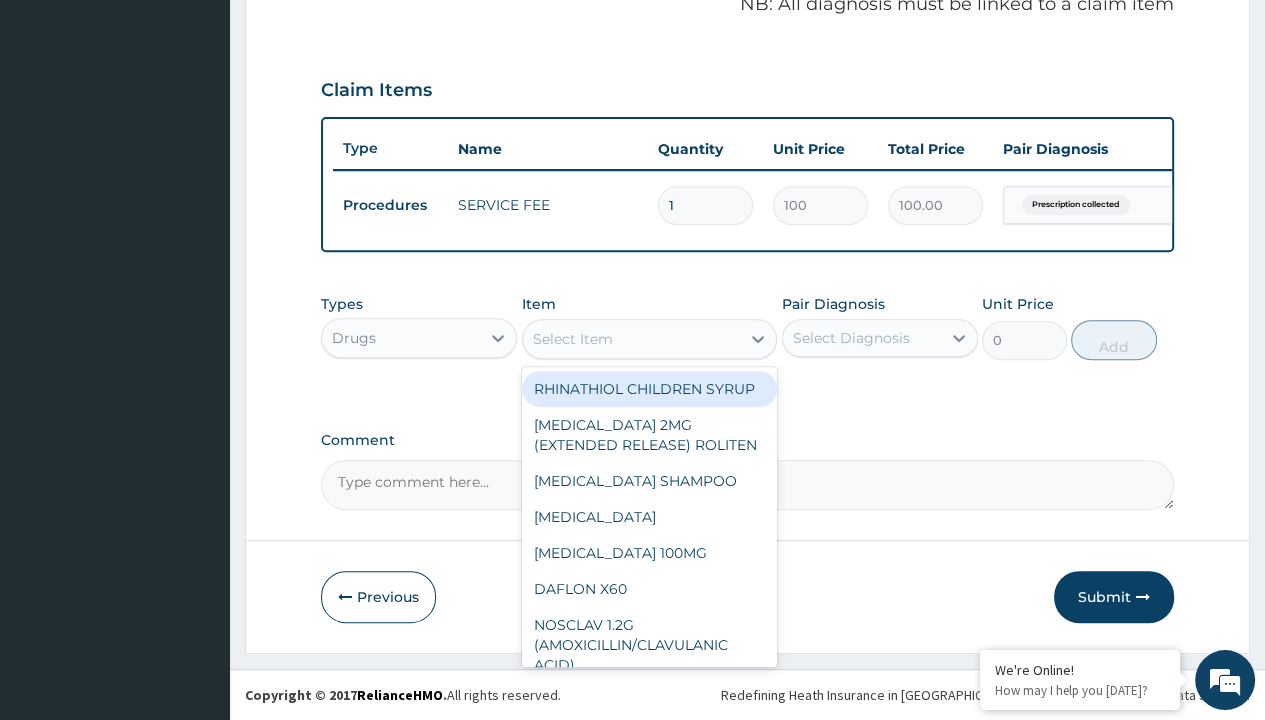 type on "xylo acino ([MEDICAL_DATA] 0.1%) [MEDICAL_DATA]" 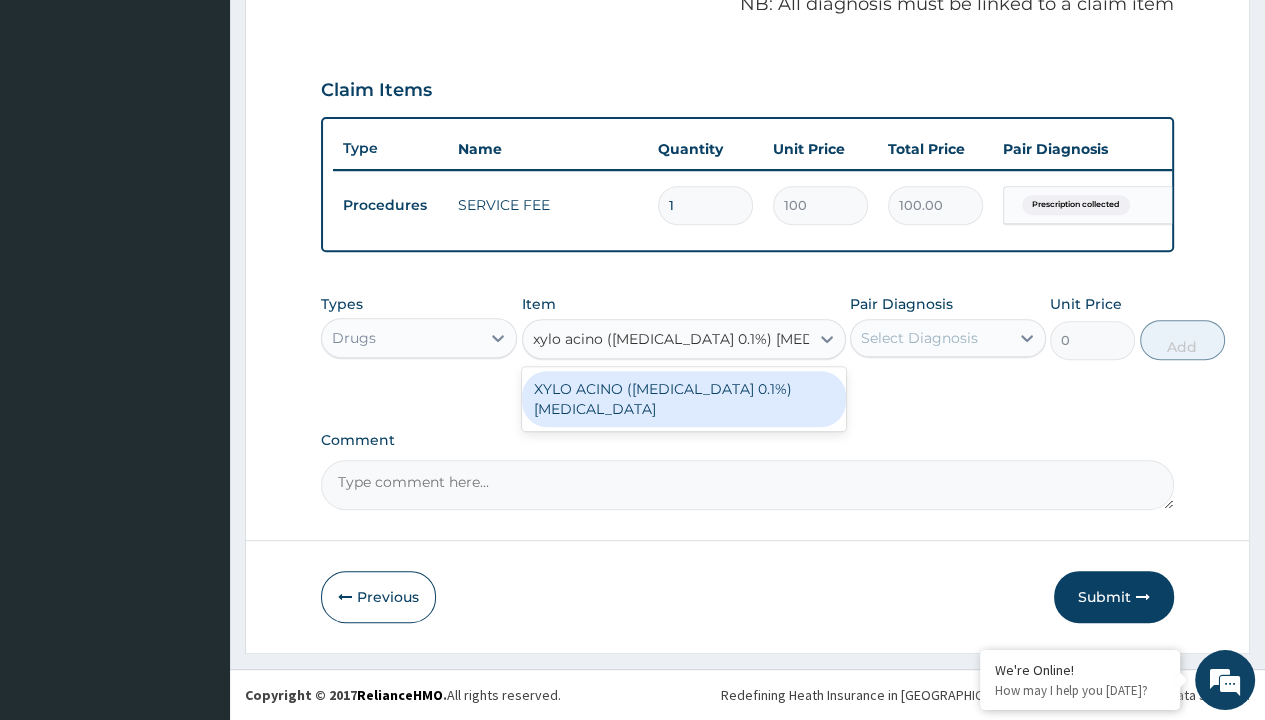click on "XYLO ACINO ([MEDICAL_DATA] 0.1%) [MEDICAL_DATA]" at bounding box center (684, 399) 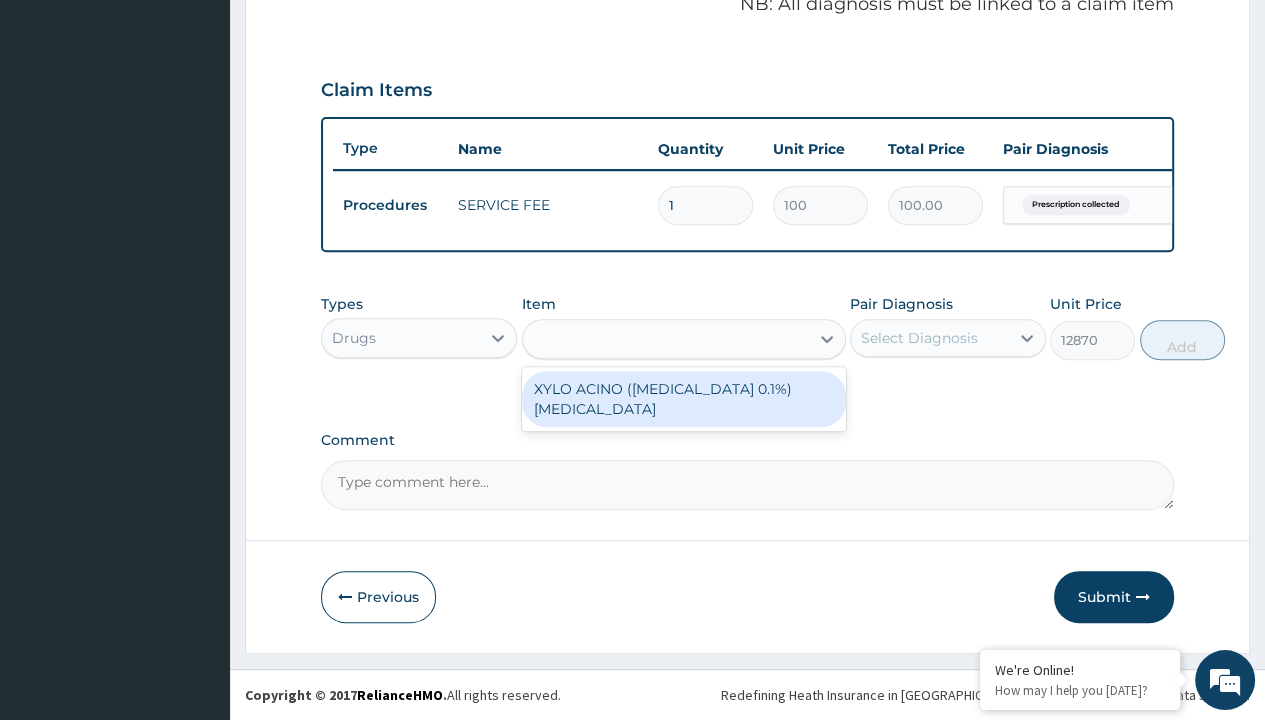scroll, scrollTop: 0, scrollLeft: 0, axis: both 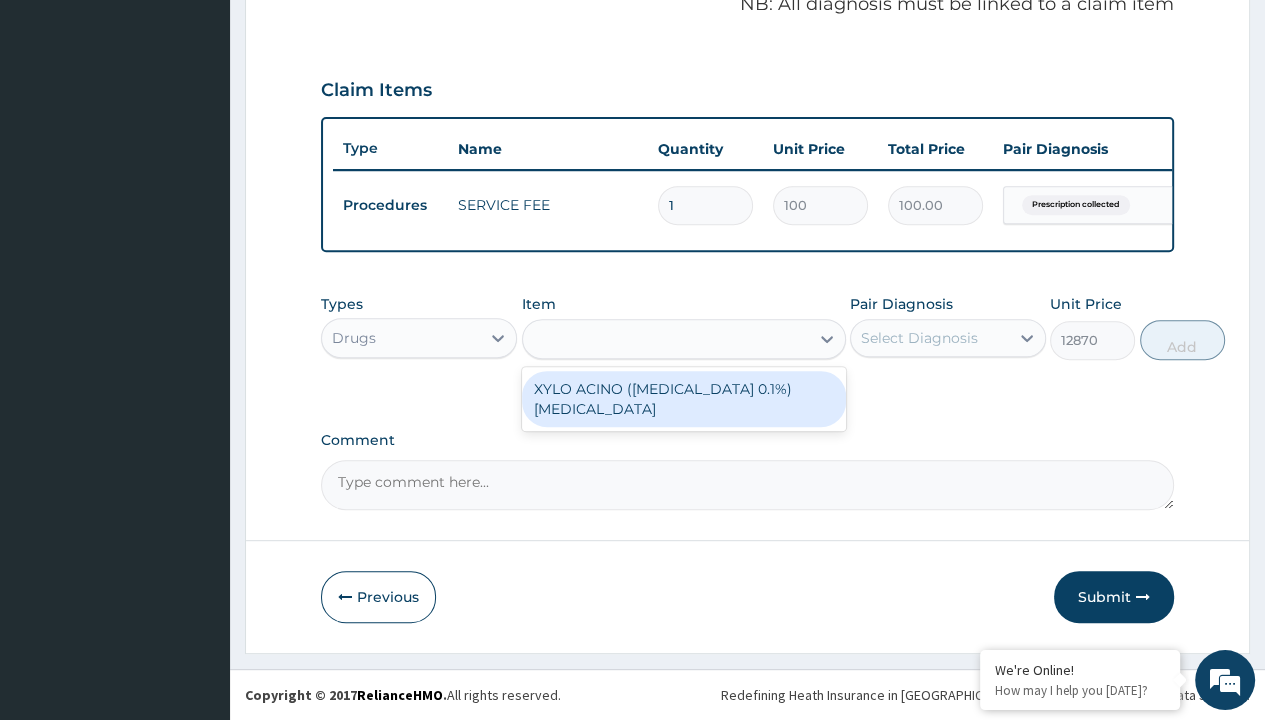 click on "Prescription collected" at bounding box center [409, -74] 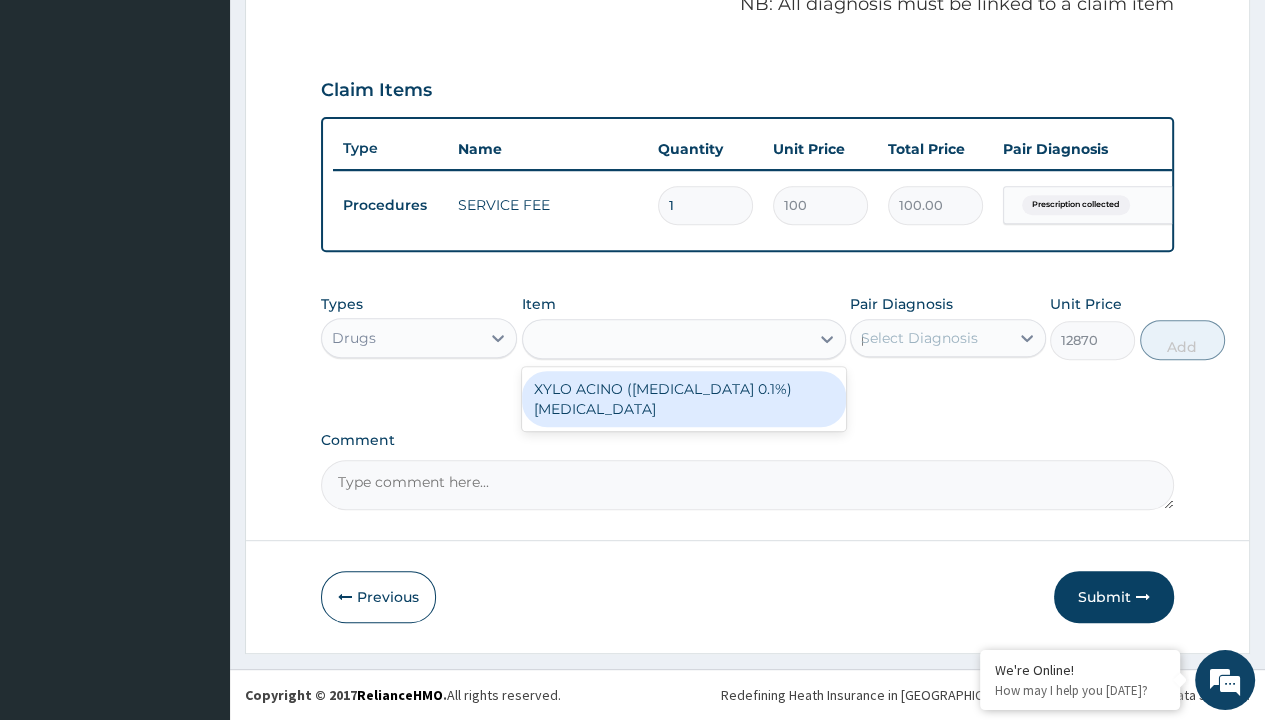 scroll, scrollTop: 266, scrollLeft: 0, axis: vertical 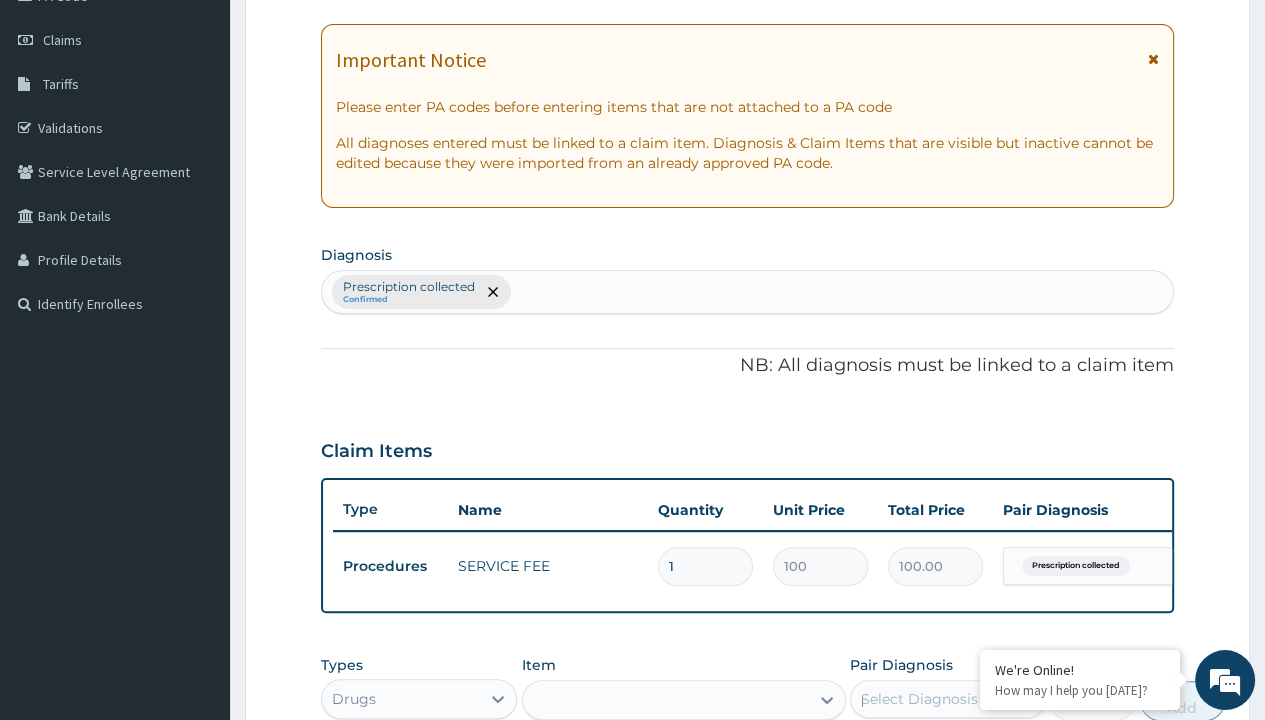 type 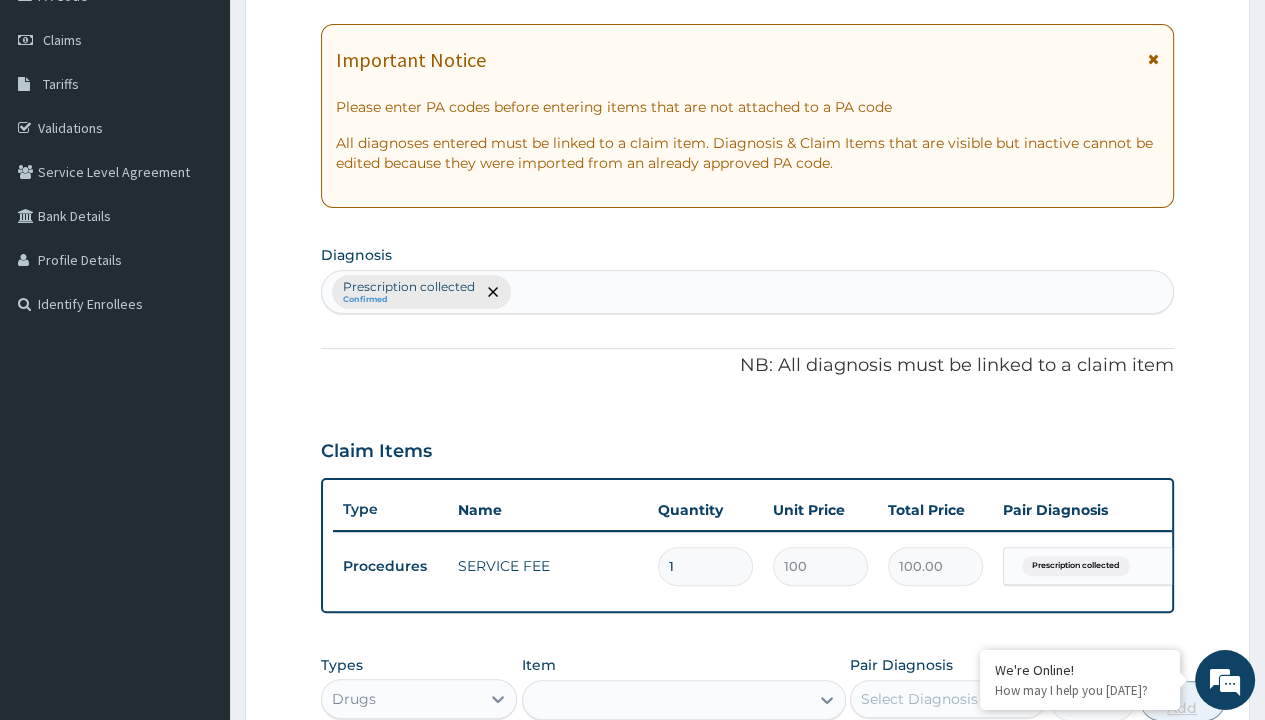 click on "Add" at bounding box center (1182, 701) 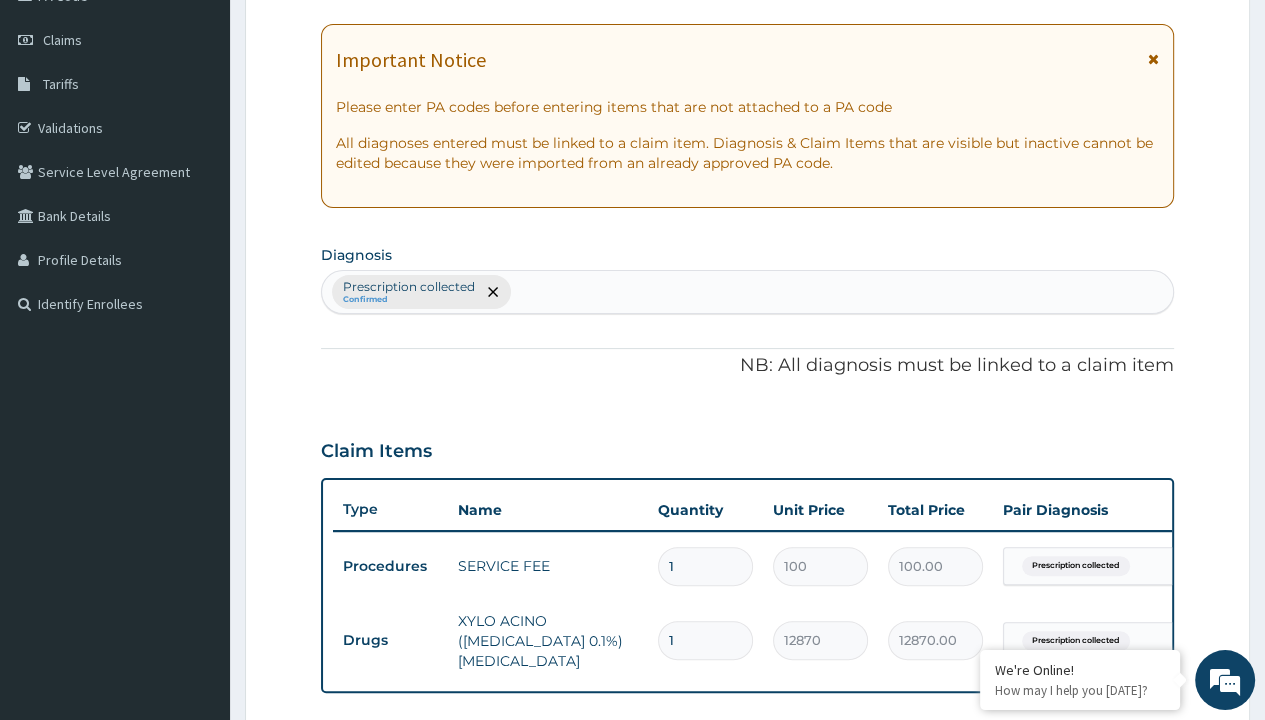 scroll, scrollTop: 0, scrollLeft: 0, axis: both 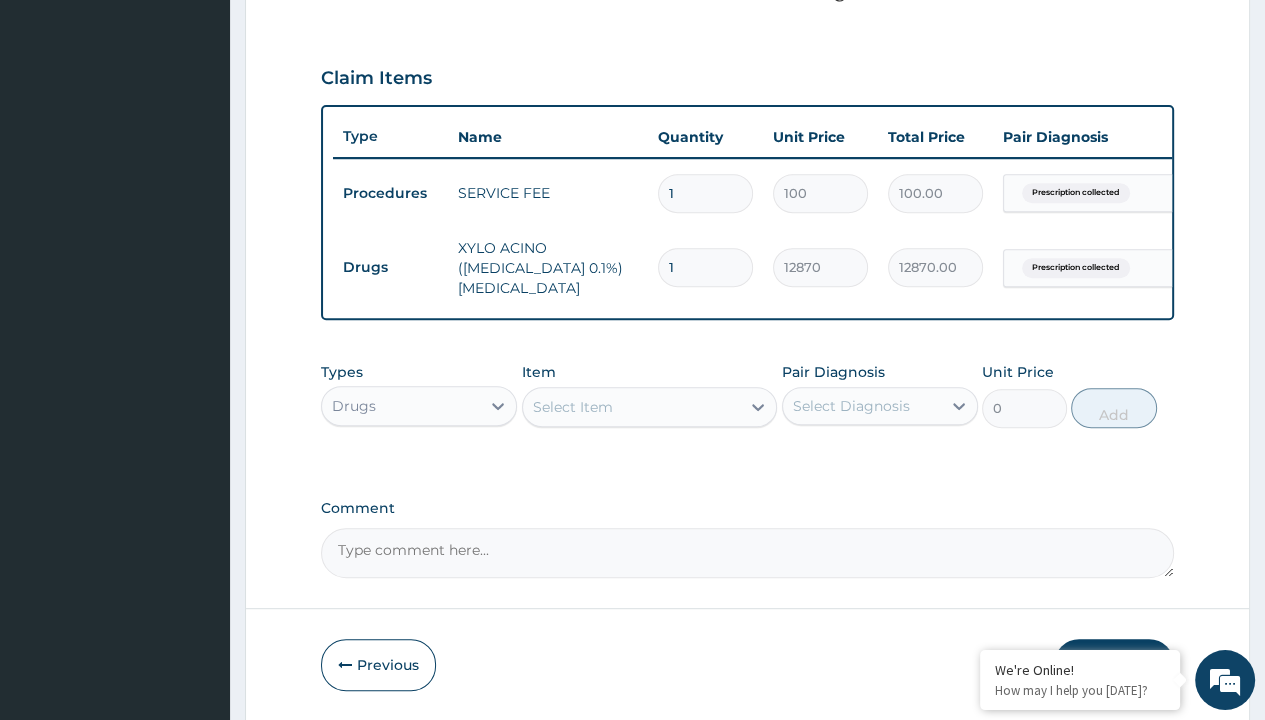 click on "Submit" at bounding box center [1114, 665] 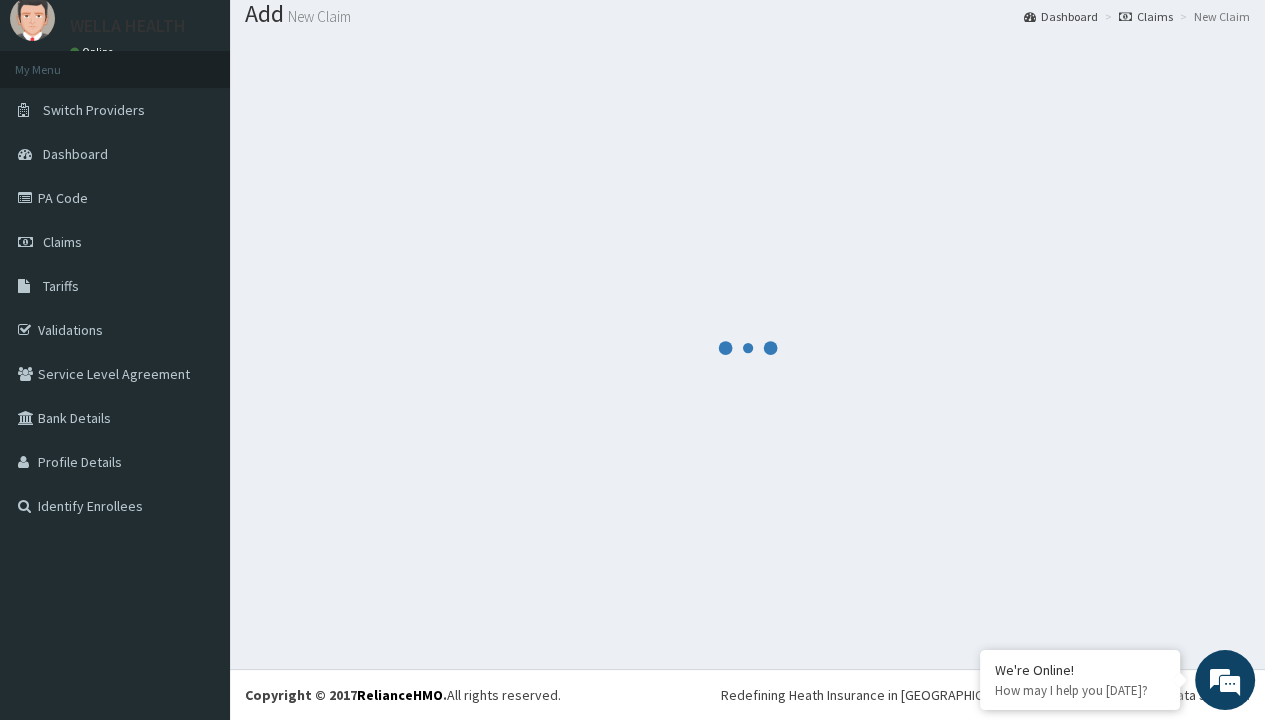scroll, scrollTop: 719, scrollLeft: 0, axis: vertical 